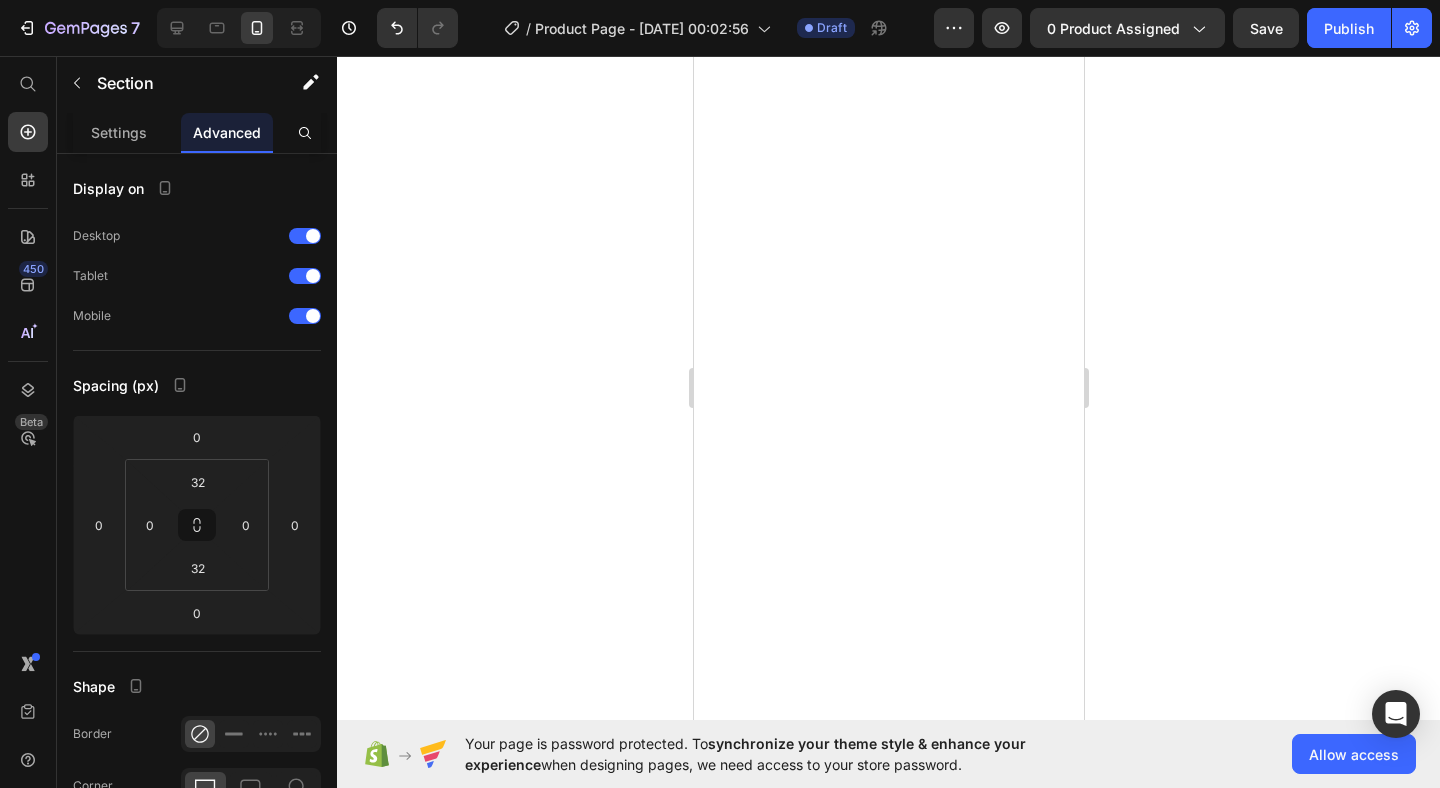 scroll, scrollTop: 0, scrollLeft: 0, axis: both 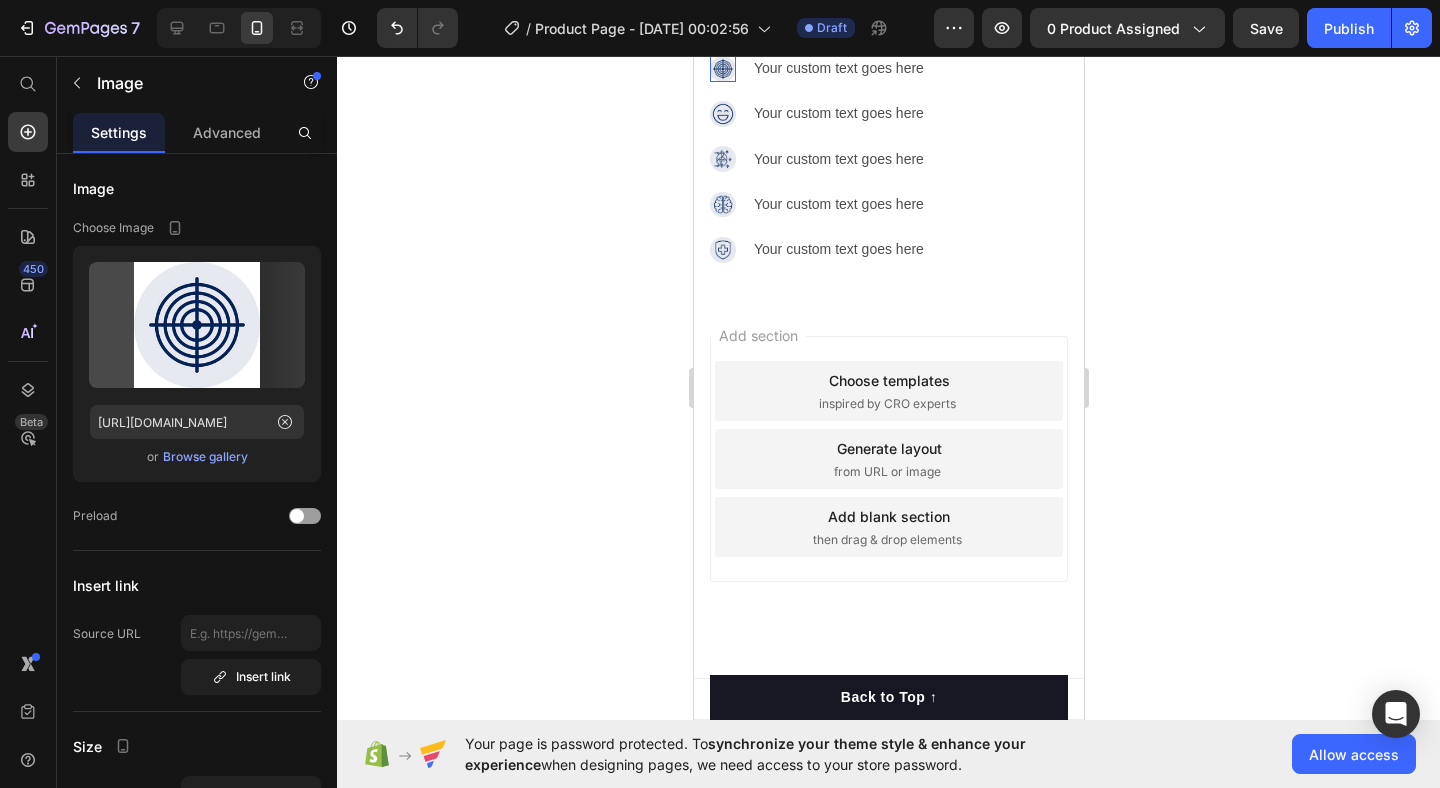 click at bounding box center (722, 69) 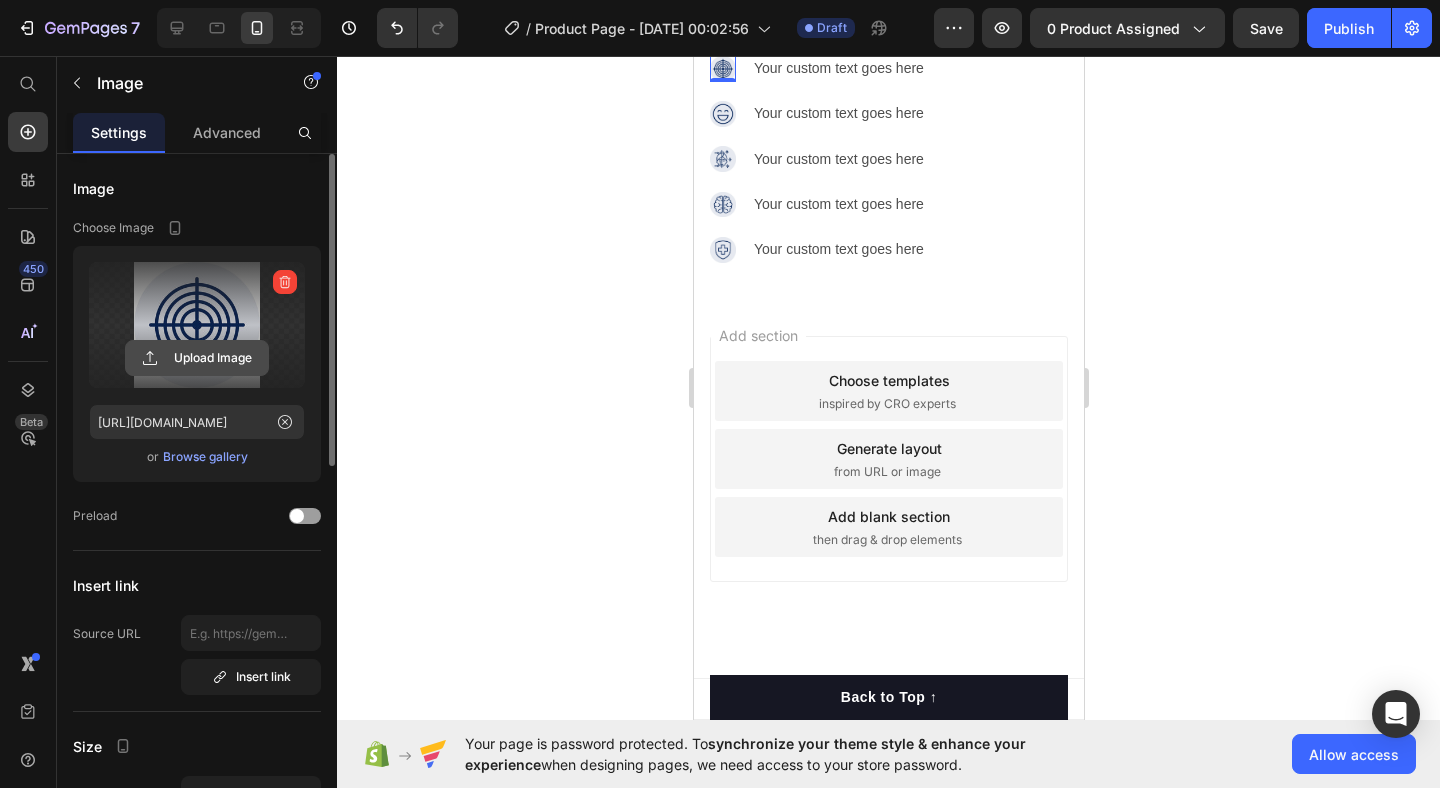 click 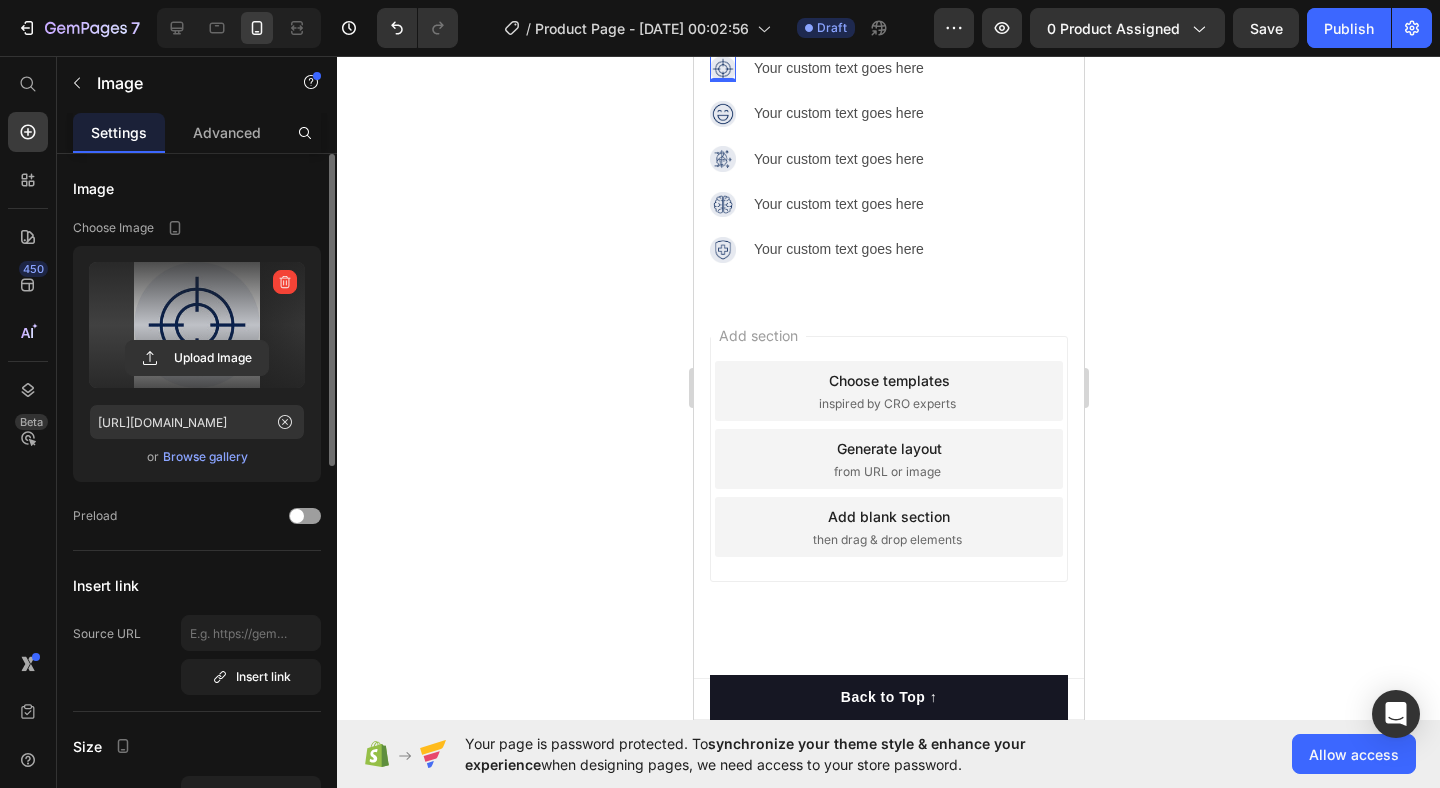 type on "https://cdn.shopify.com/s/files/1/0965/1824/2645/files/gempages_576616250101203794-8e172dde-6bdf-4653-a650-1c4bc1e799ad.jpg" 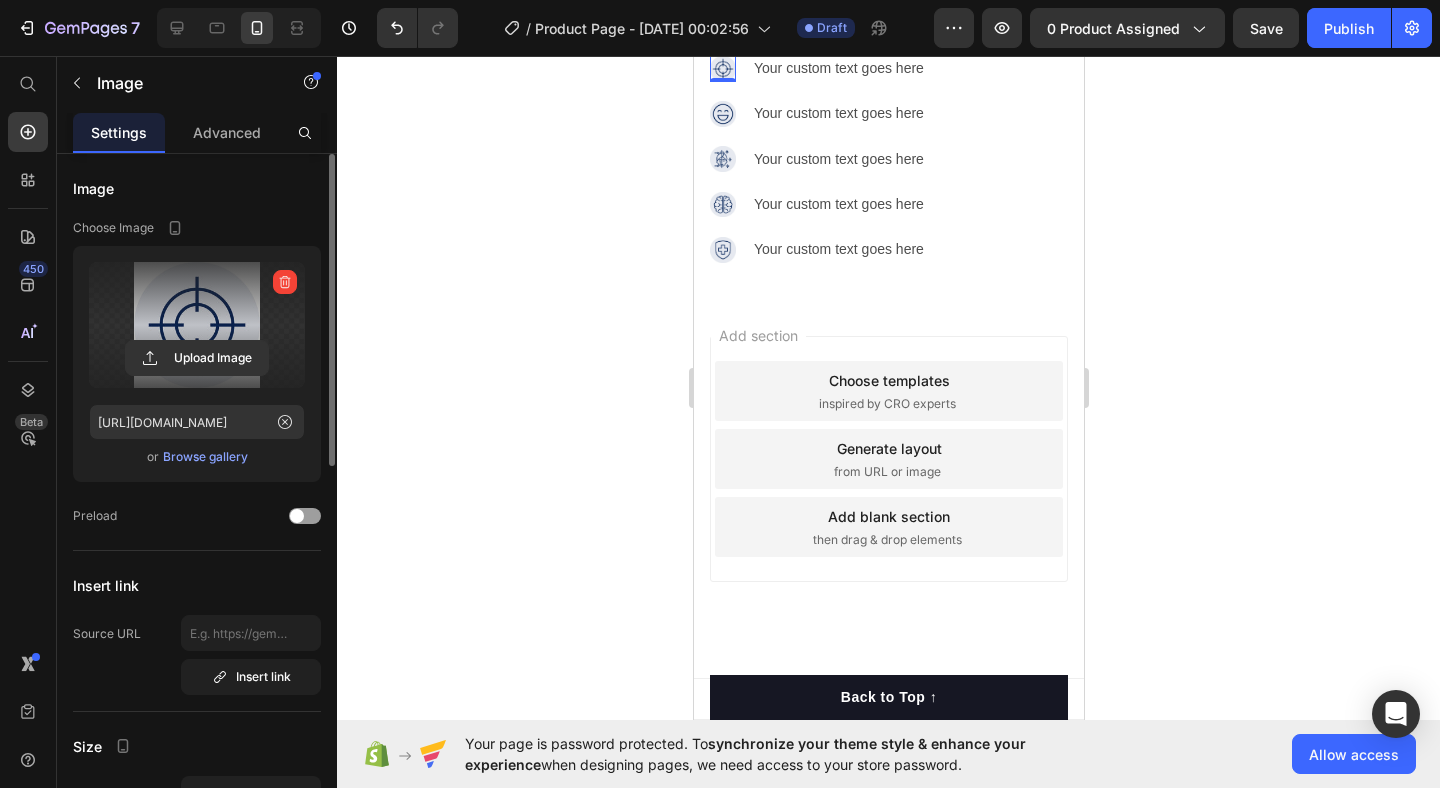 click 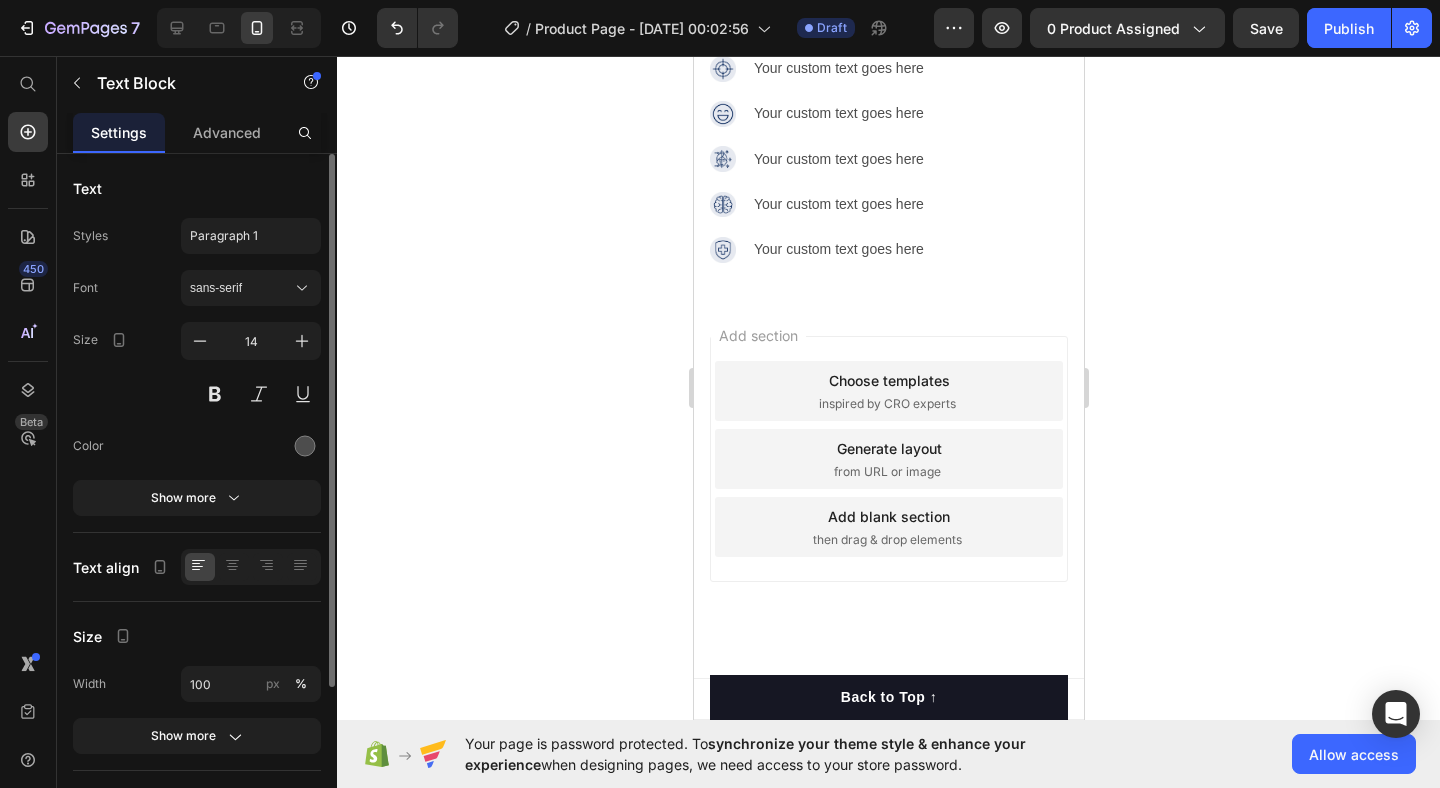 click on "Your custom text goes here" at bounding box center [841, 23] 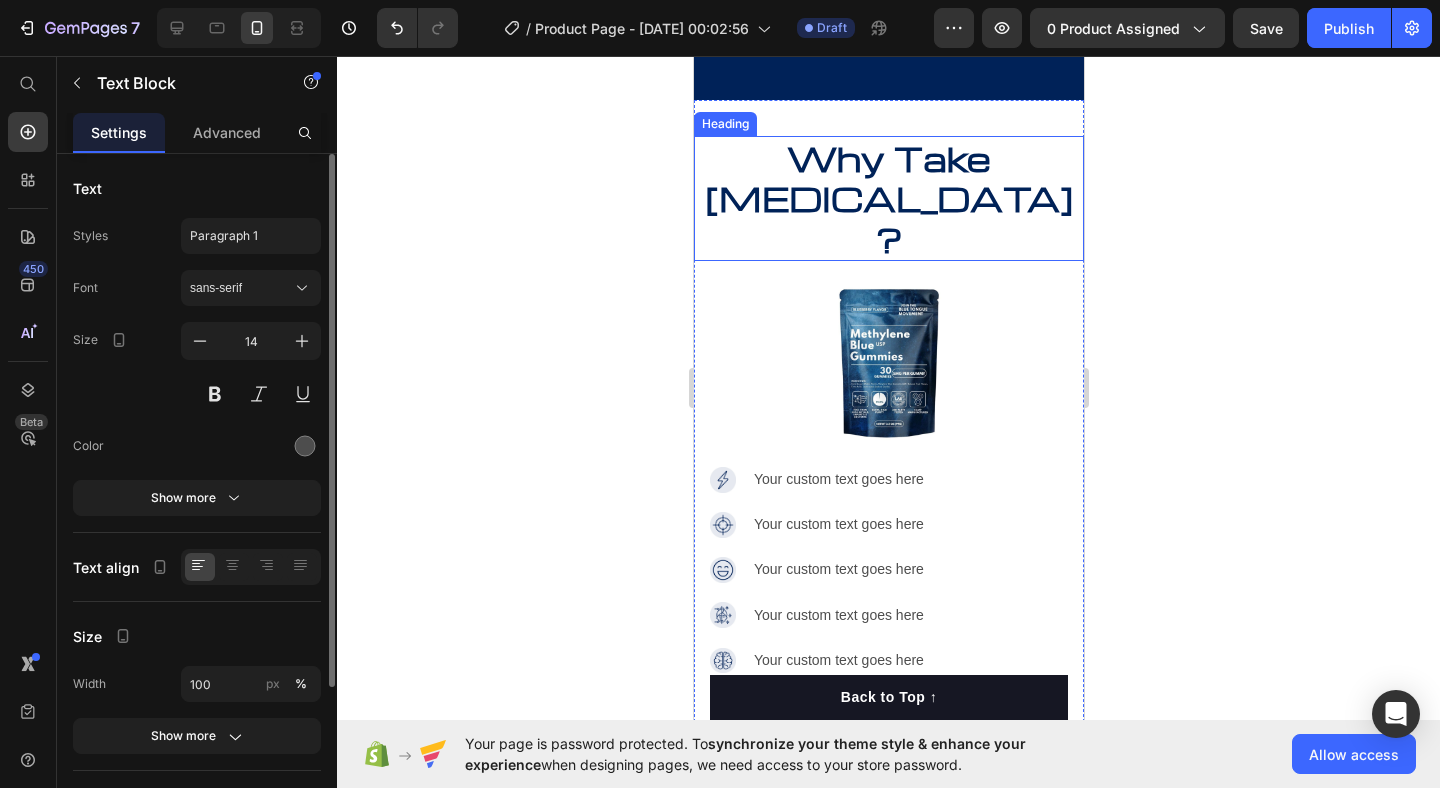 scroll, scrollTop: 2619, scrollLeft: 0, axis: vertical 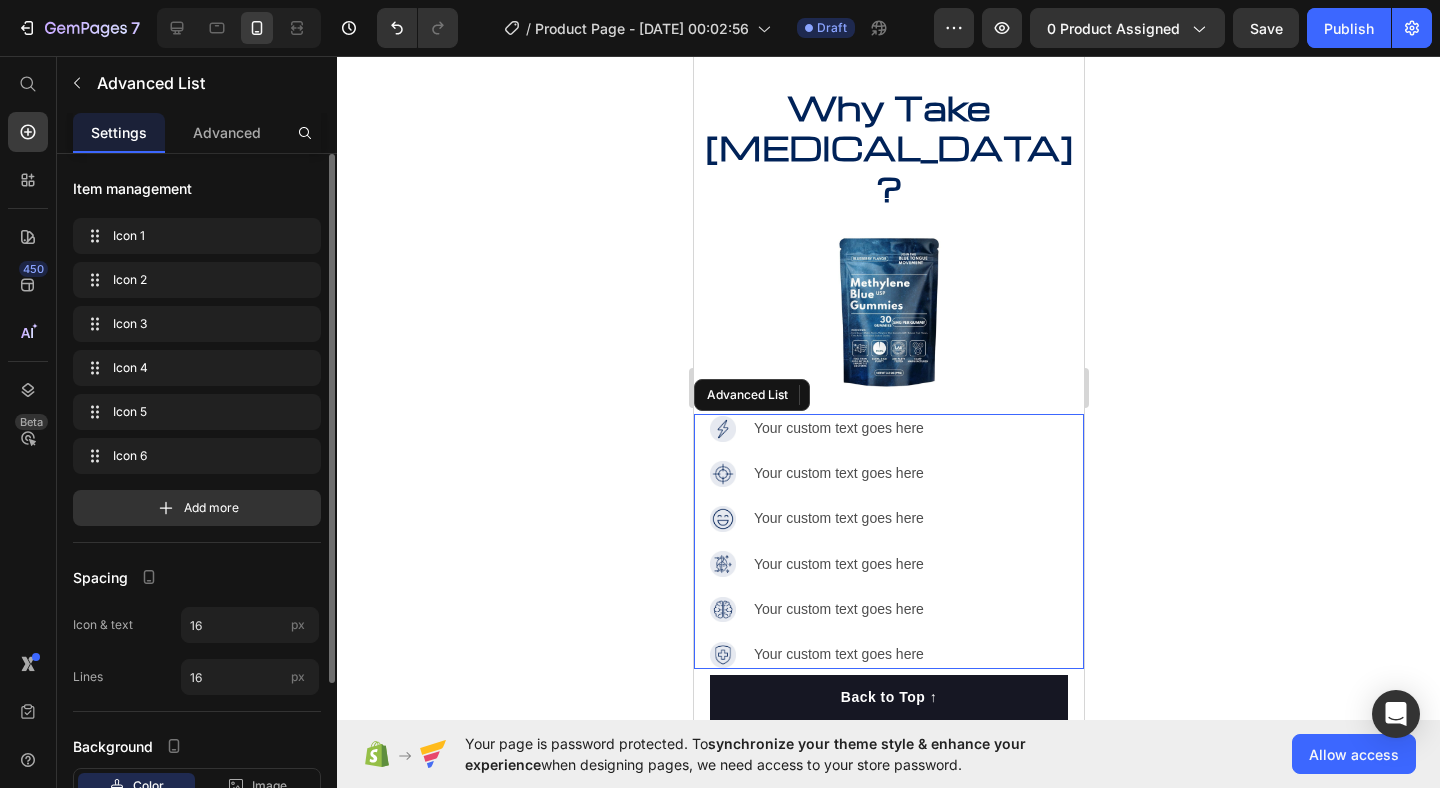 click on "Image Your custom text goes here Text Block Image Your custom text goes here Text Block Image Your custom text goes here Text Image Your custom text goes here Text Image Your custom text goes here Text Image Your custom text goes here Text" at bounding box center [888, 541] 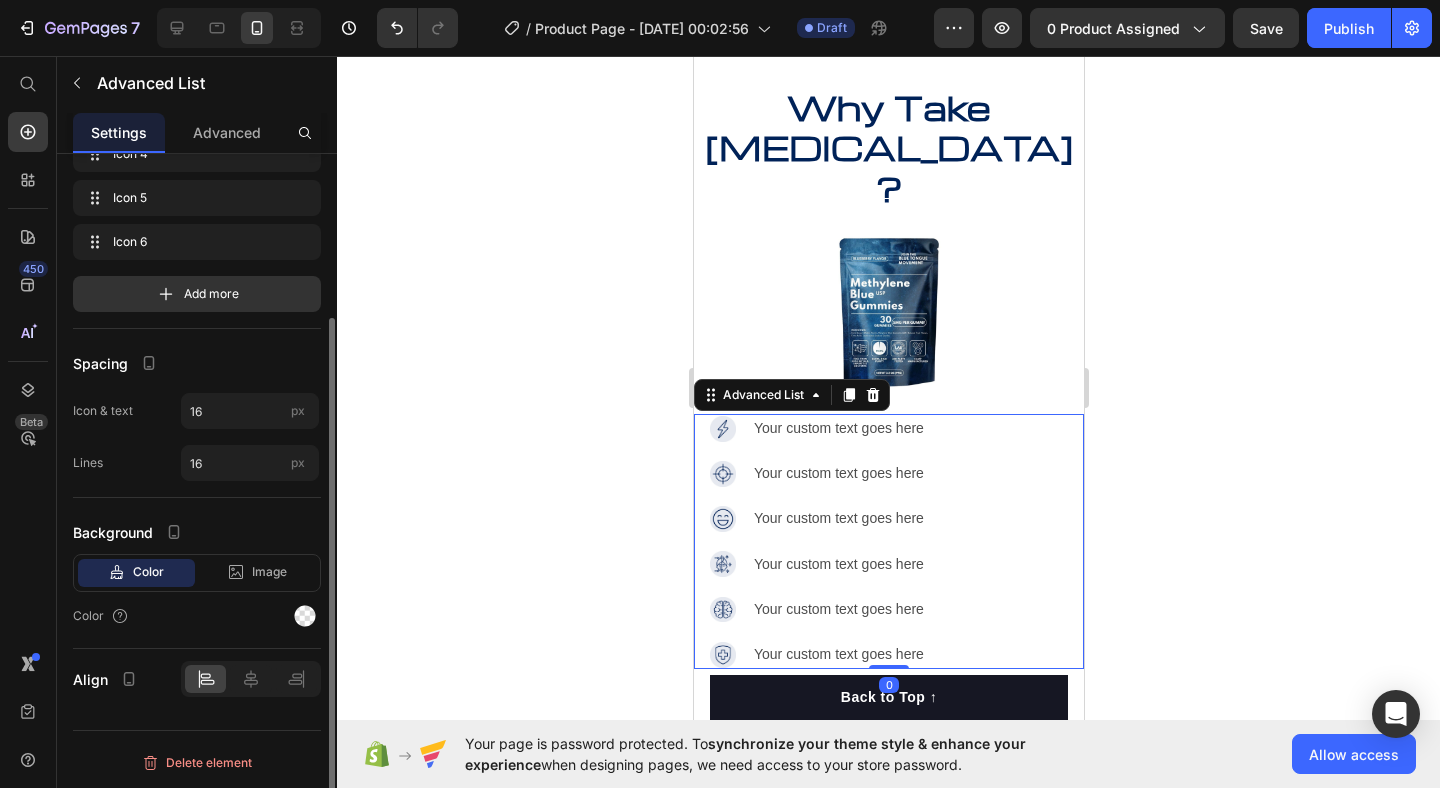 scroll, scrollTop: 0, scrollLeft: 0, axis: both 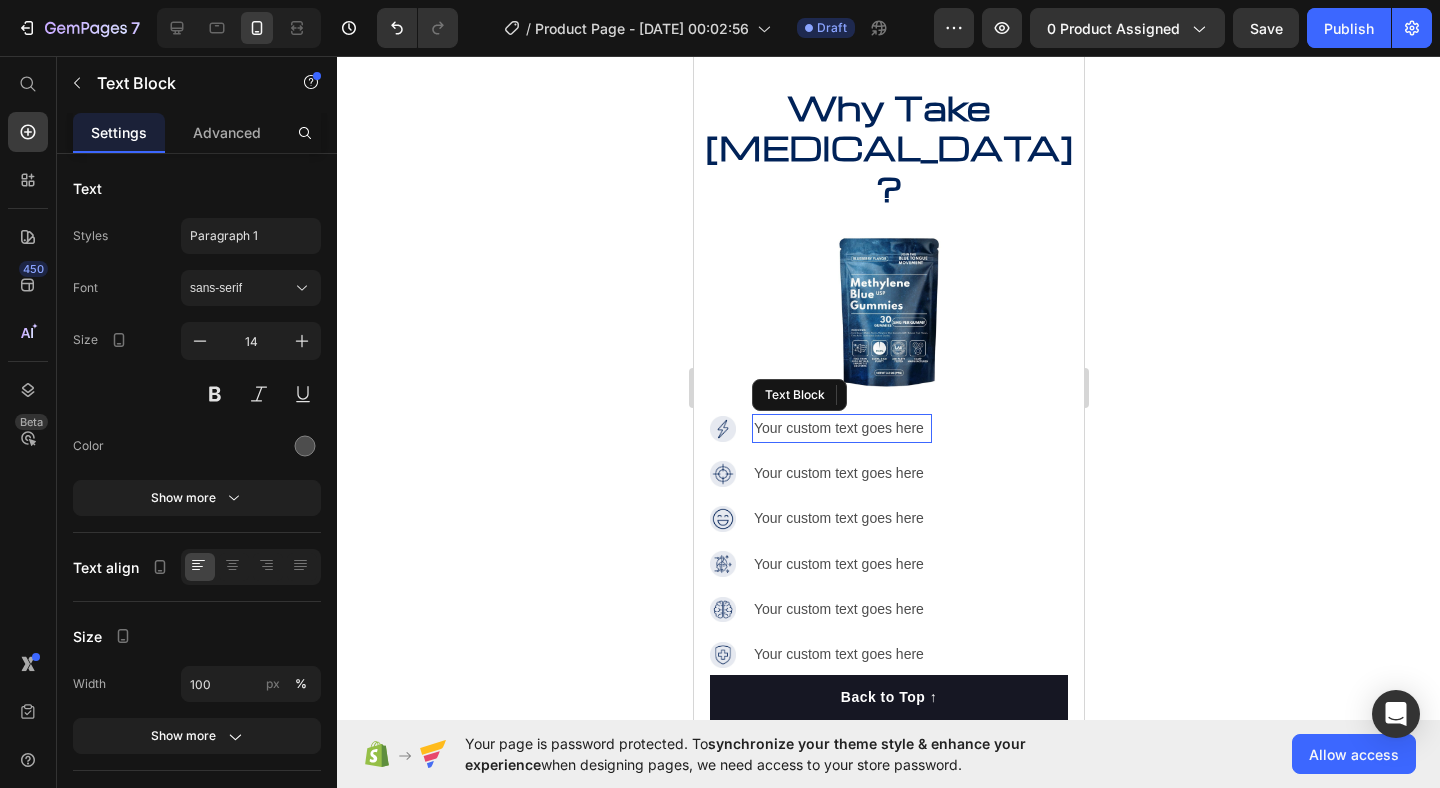 click on "Your custom text goes here" at bounding box center (841, 428) 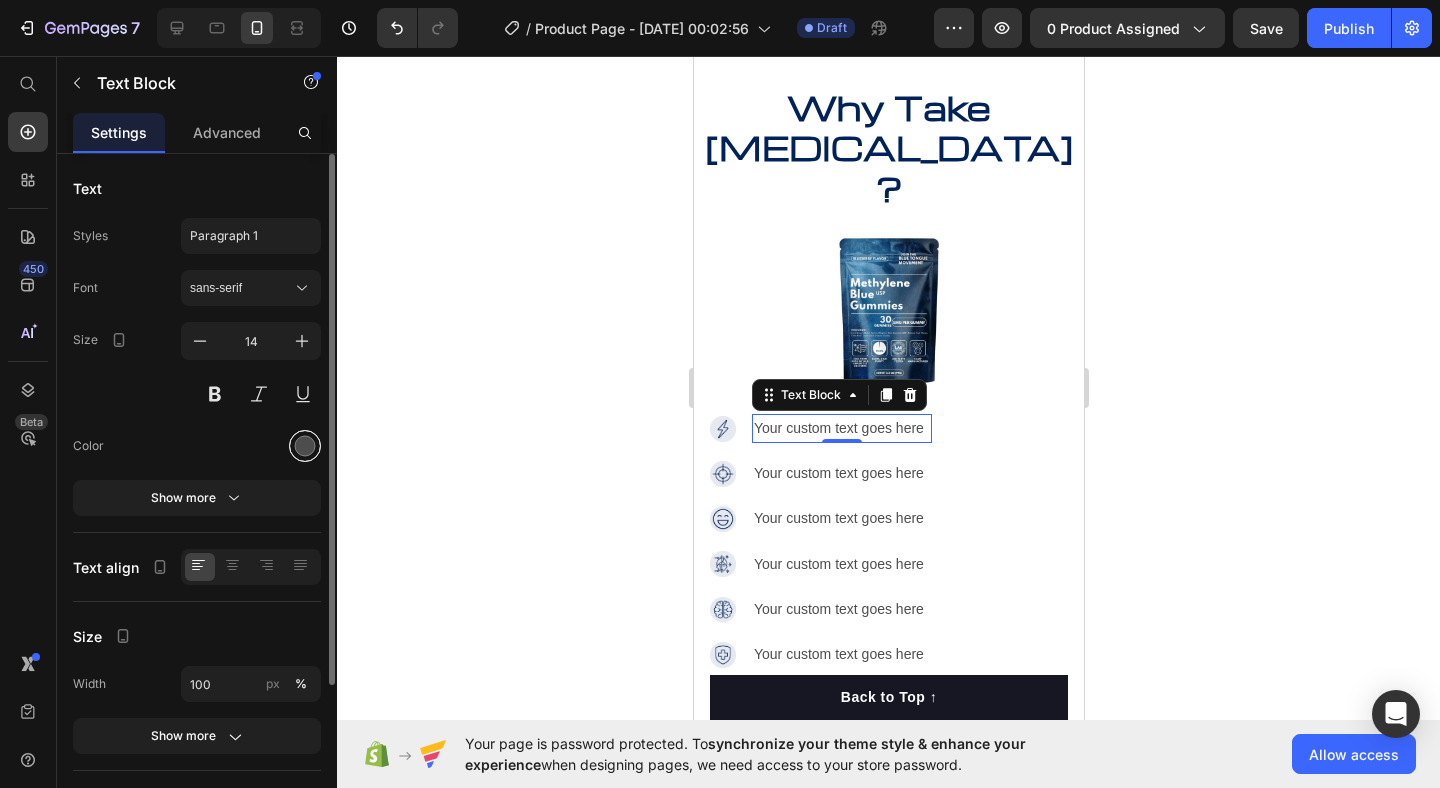 click at bounding box center [305, 446] 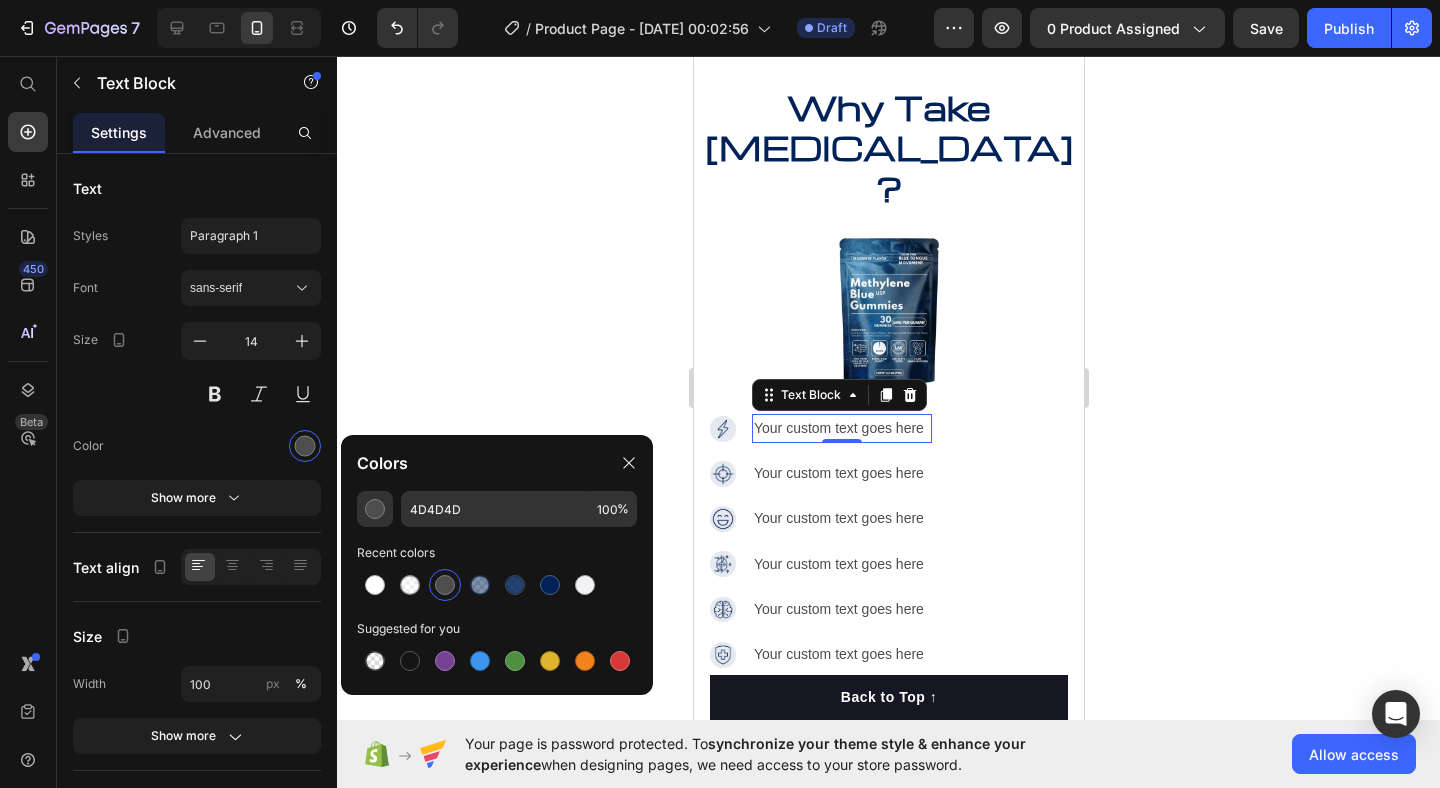 click 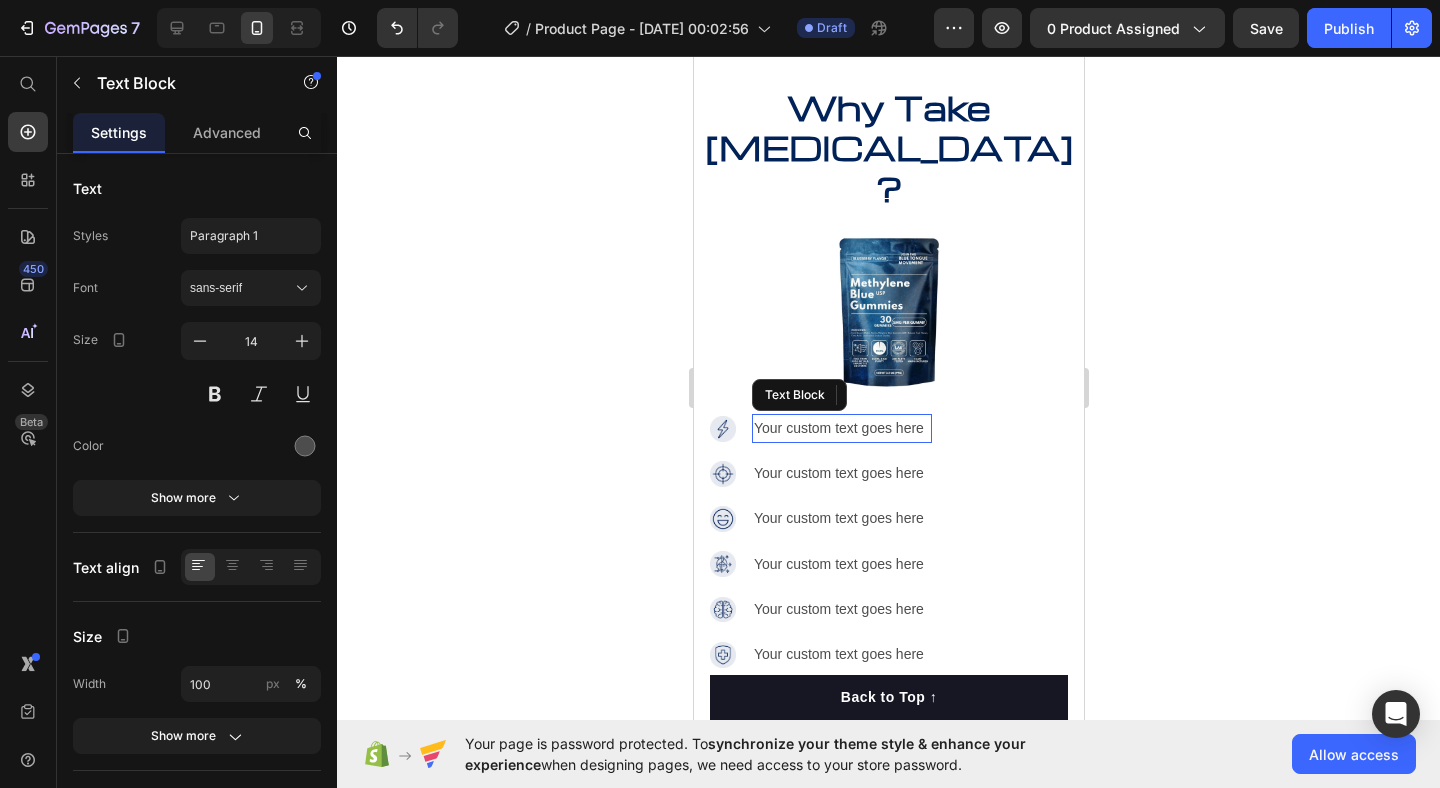 click on "Your custom text goes here" at bounding box center [841, 428] 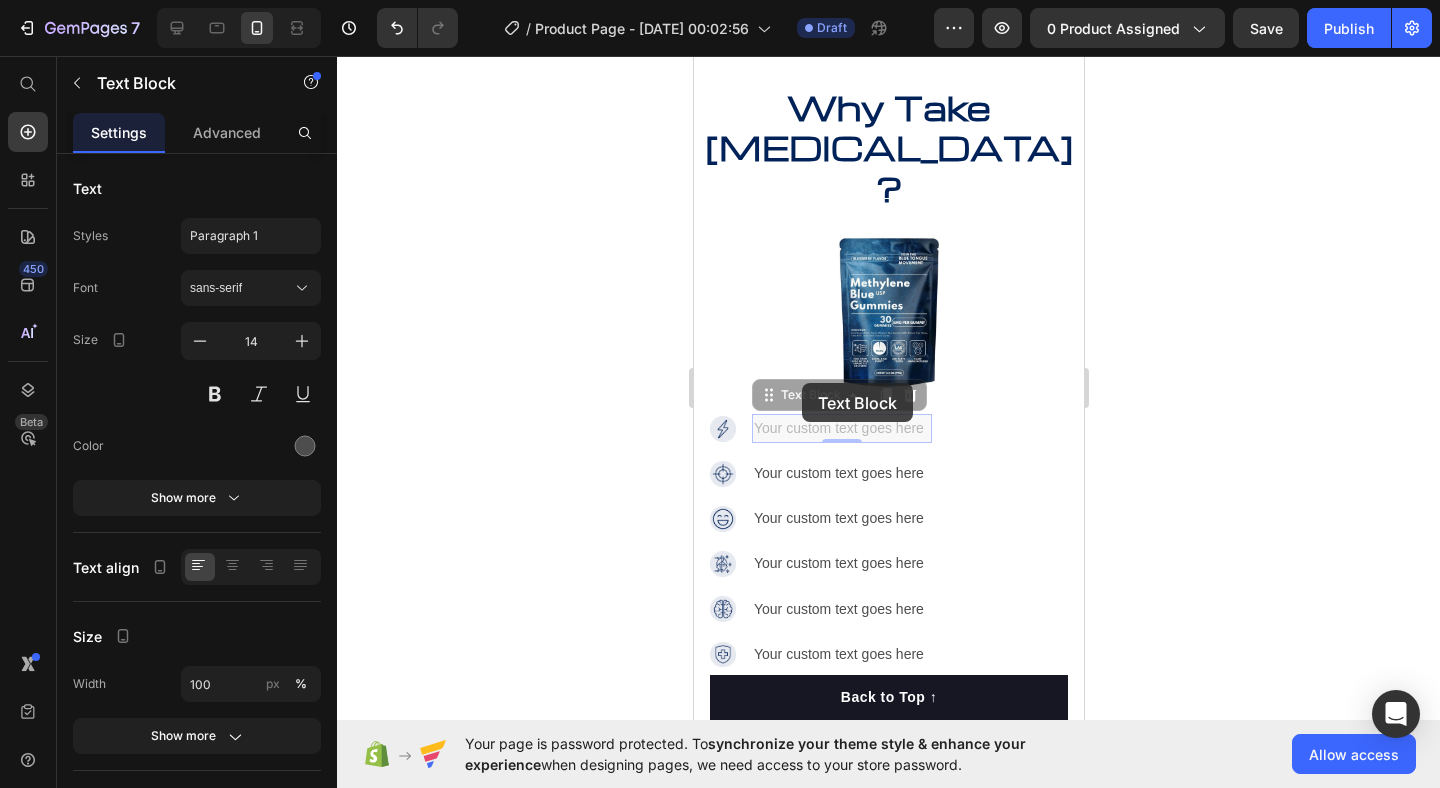 click on "Your custom text goes here" at bounding box center (693, 56) 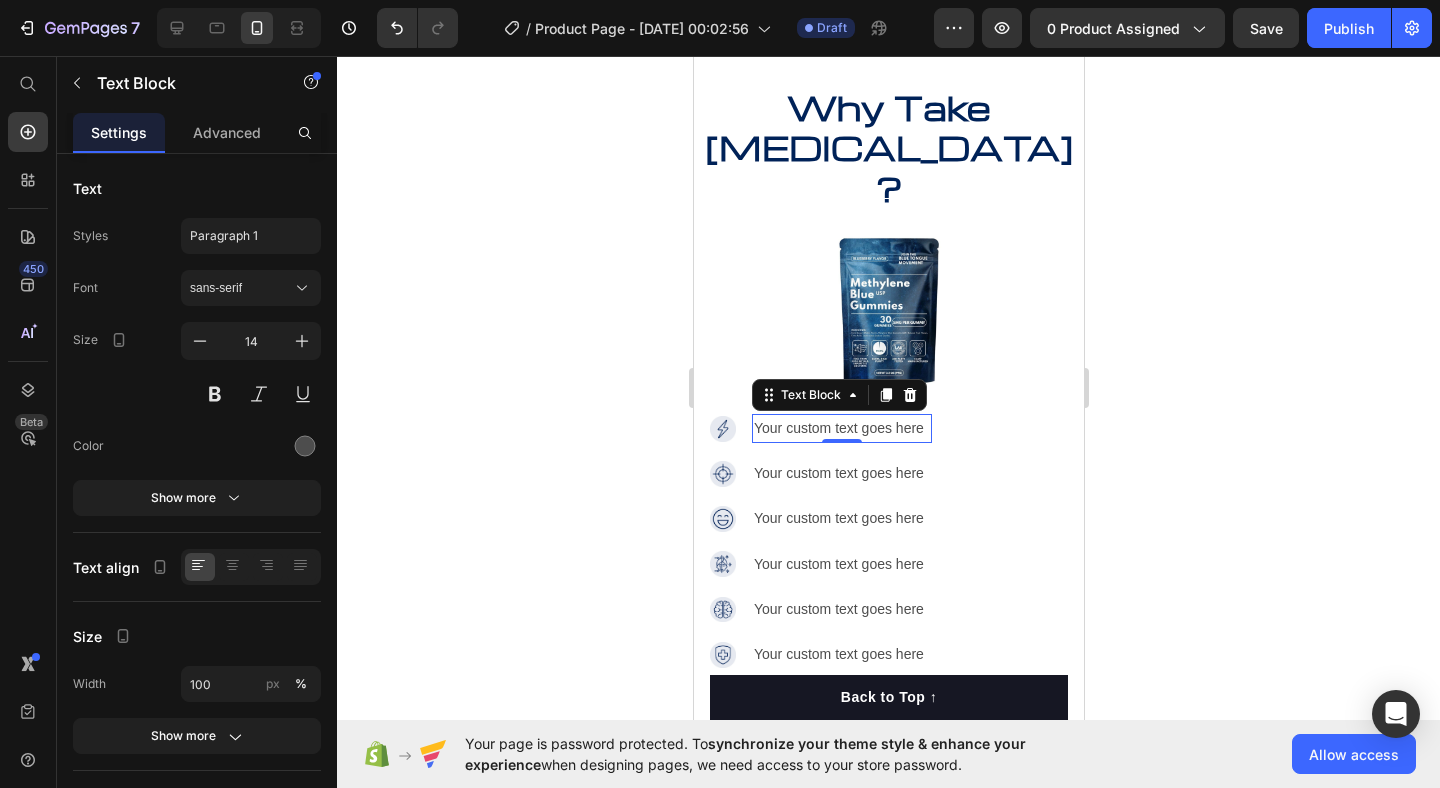 click on "Your custom text goes here" at bounding box center [841, 428] 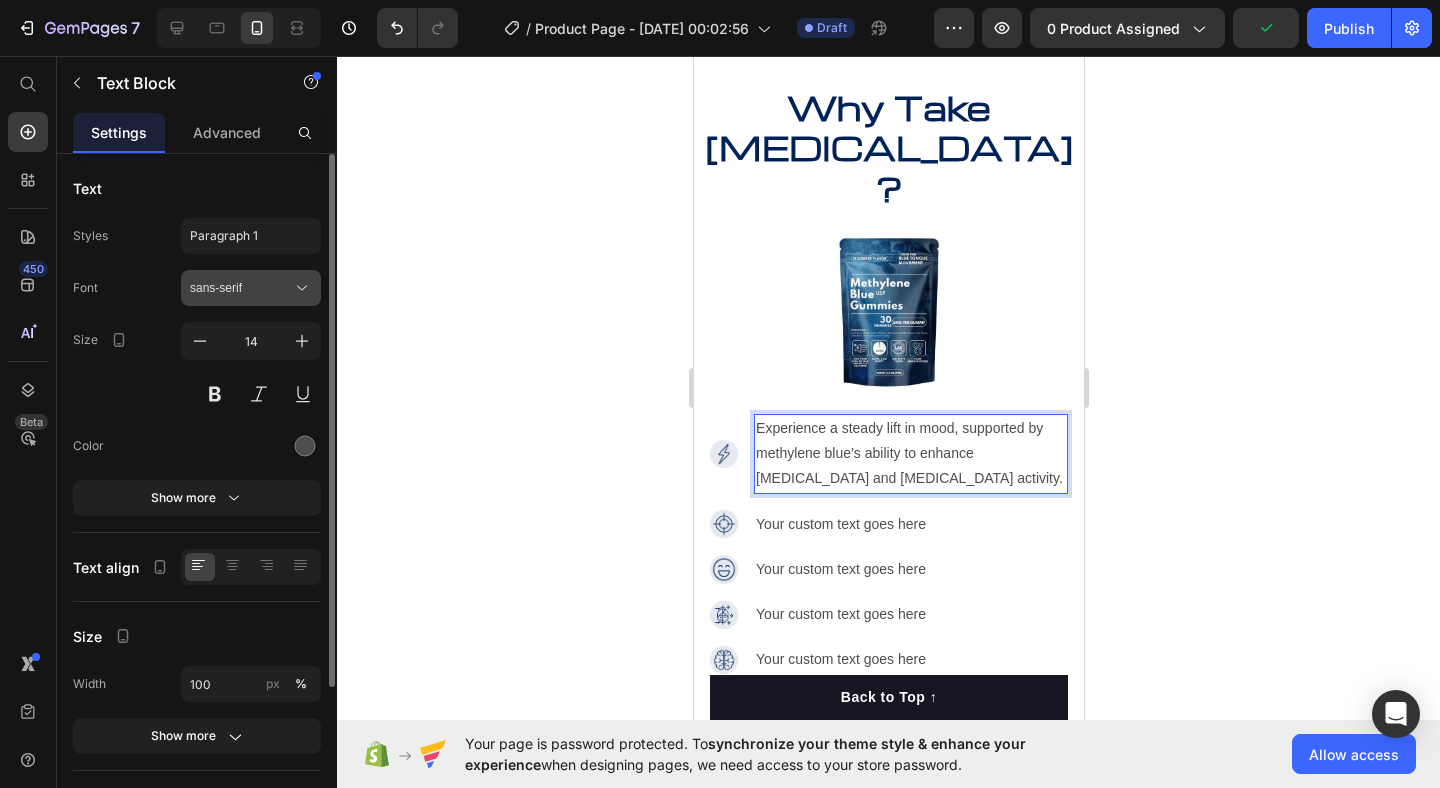 drag, startPoint x: 2, startPoint y: 320, endPoint x: 277, endPoint y: 291, distance: 276.52487 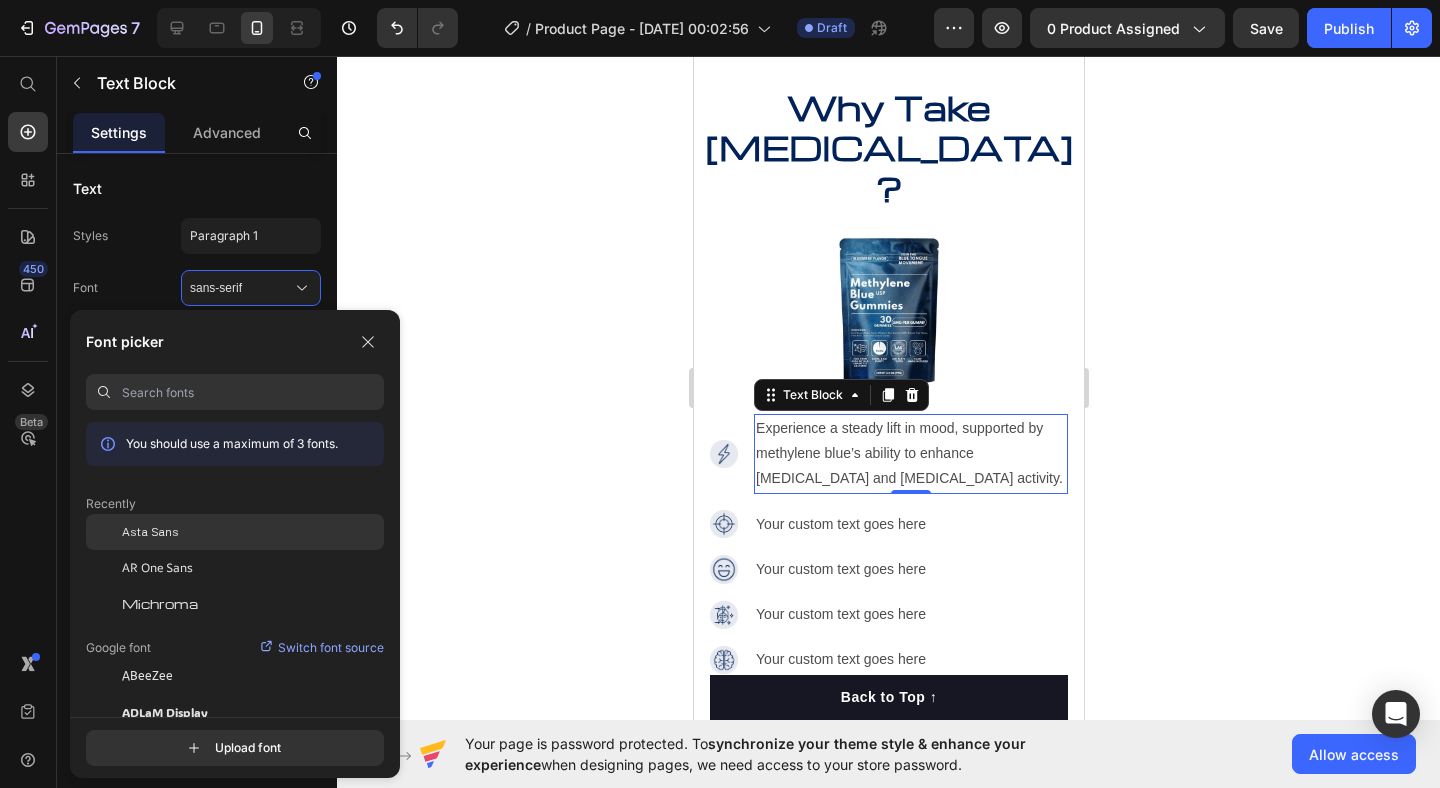 click on "Asta Sans" 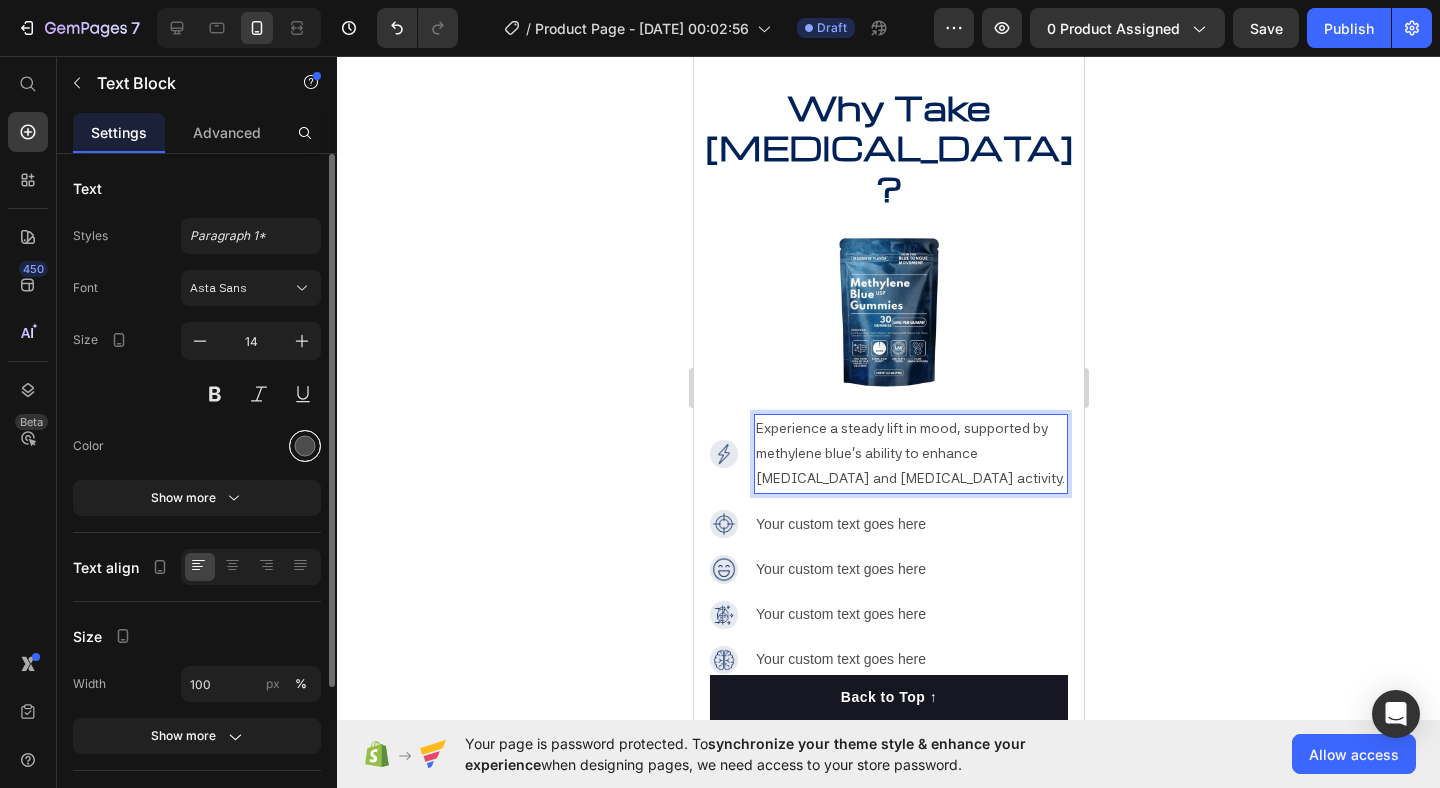 click at bounding box center [305, 446] 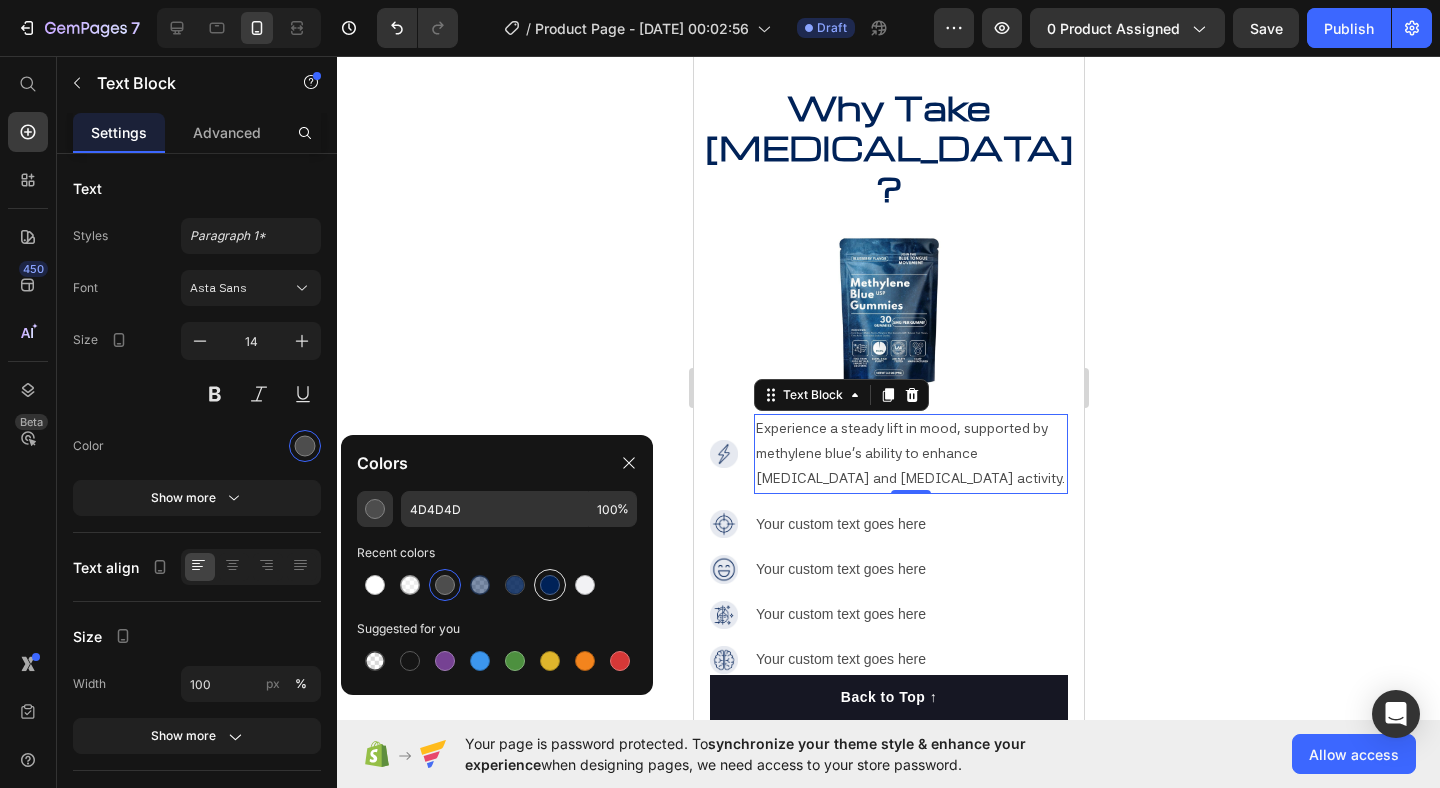 click at bounding box center (550, 585) 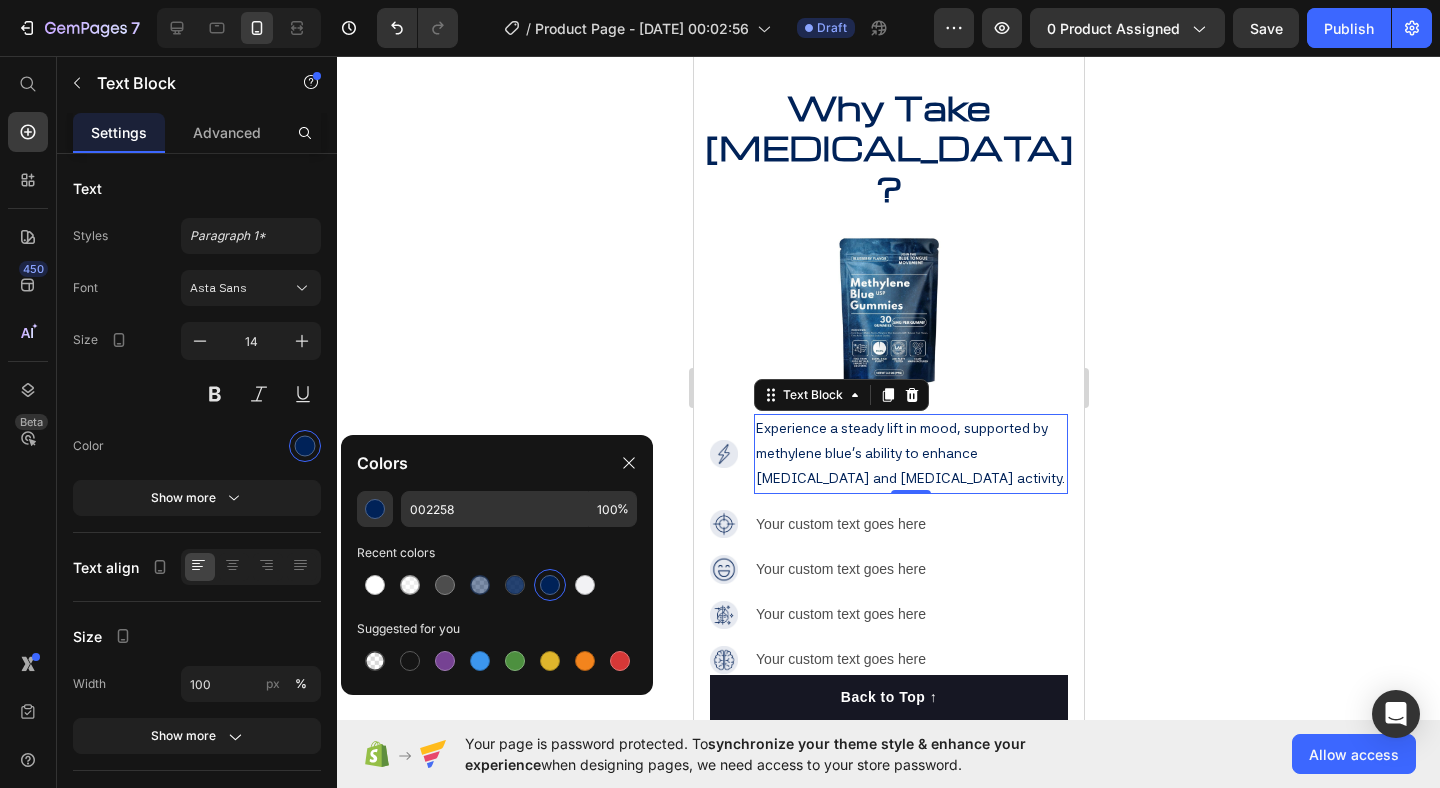click 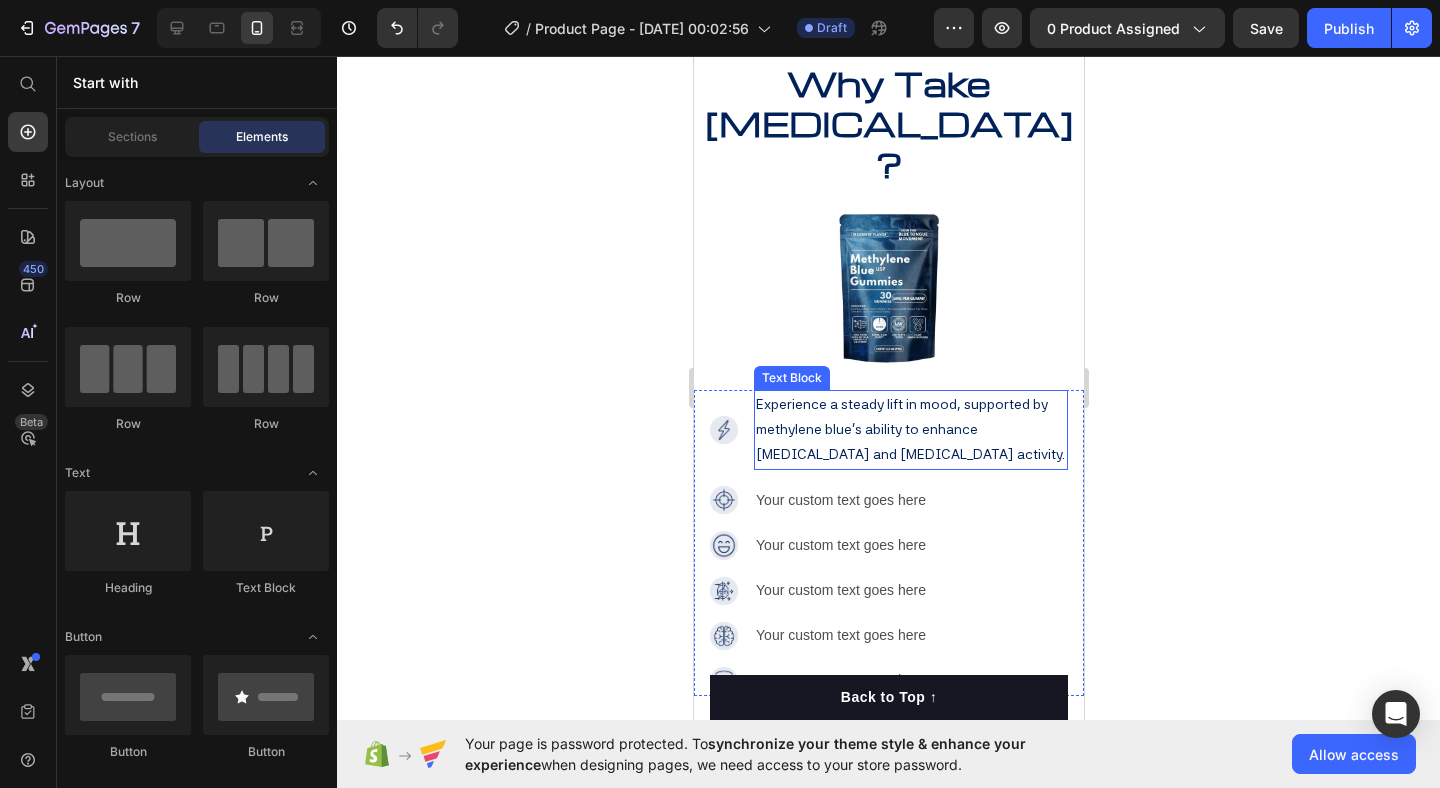 scroll, scrollTop: 2652, scrollLeft: 0, axis: vertical 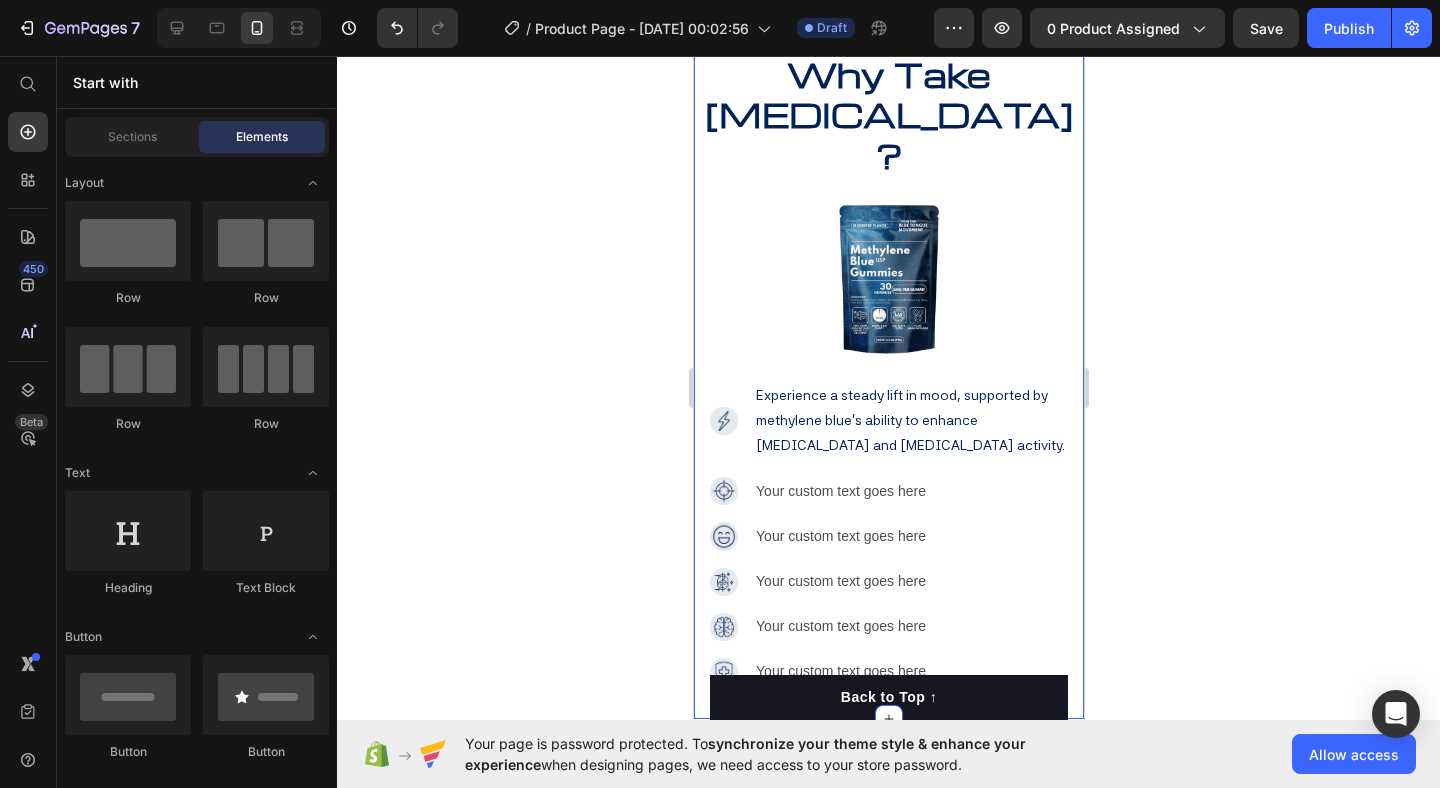 click on "Heading Why Take Methylene Blue? Heading Image Image Experience a steady lift in mood, supported by methylene blue’s ability to enhance serotonin and dopamine activity. Text Block Image Your custom text goes here Text Block Image Your custom text goes here Text Image Your custom text goes here Text Image Your custom text goes here Text Image Your custom text goes here Text Advanced List" at bounding box center (888, 367) 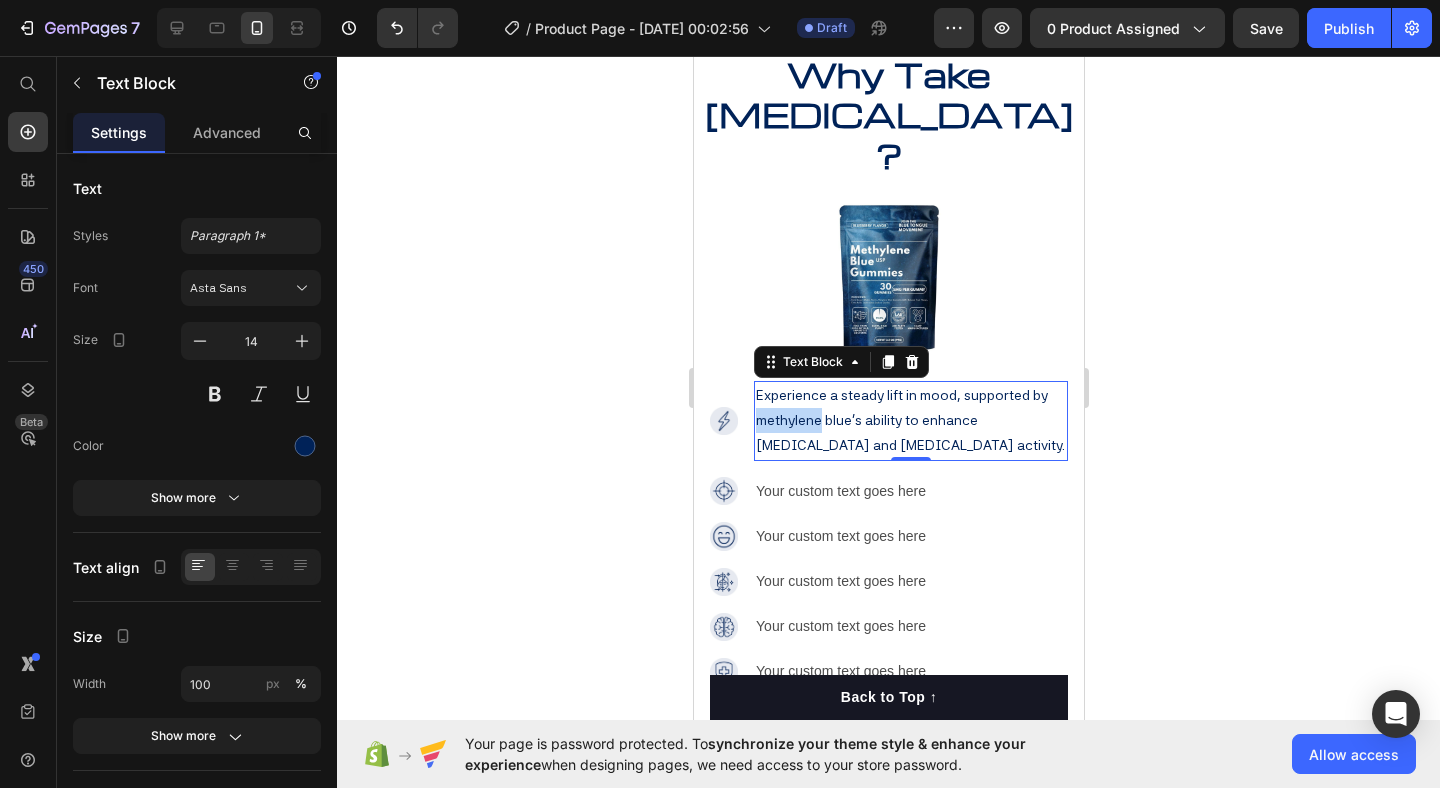 click on "Experience a steady lift in mood, supported by methylene blue’s ability to enhance serotonin and dopamine activity." at bounding box center (910, 421) 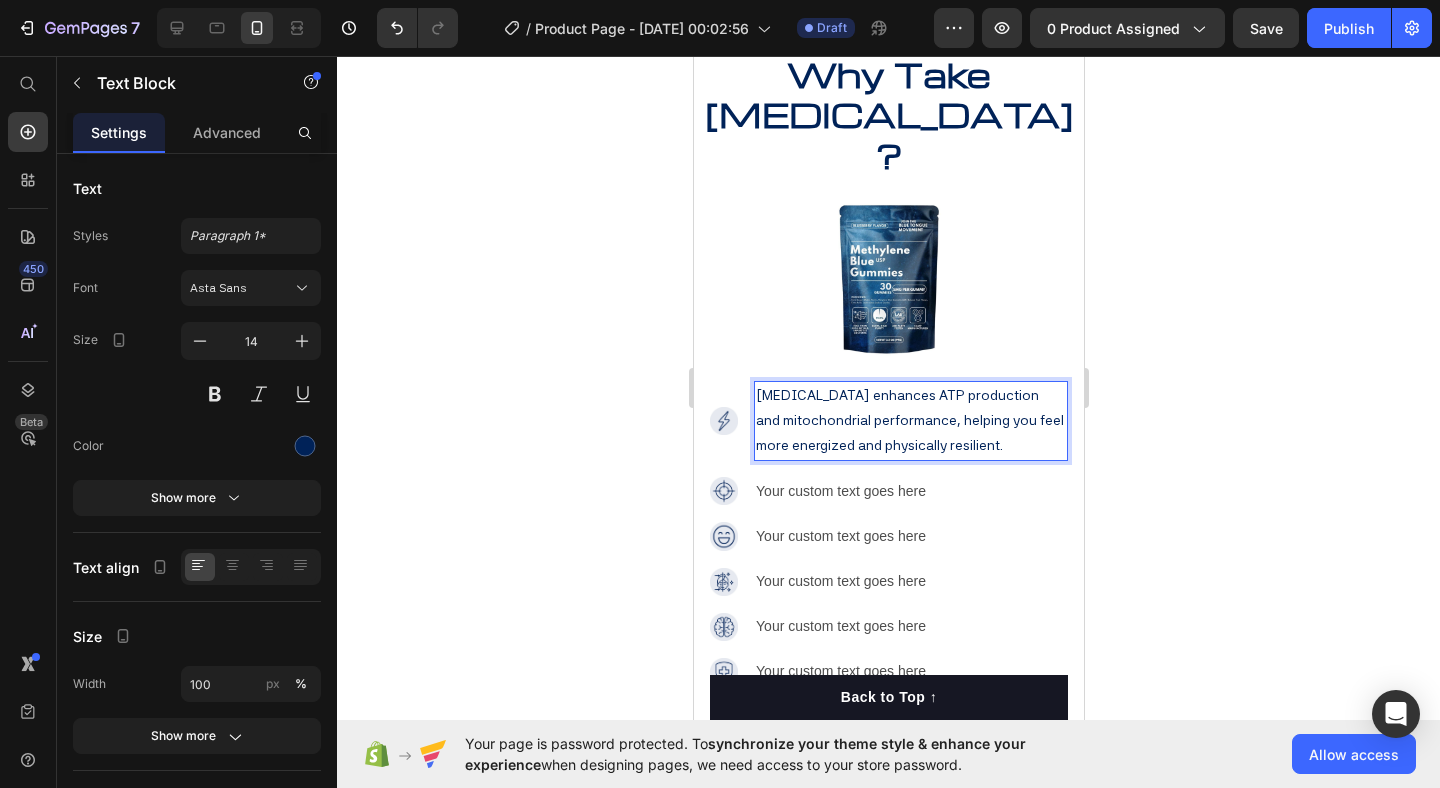 click 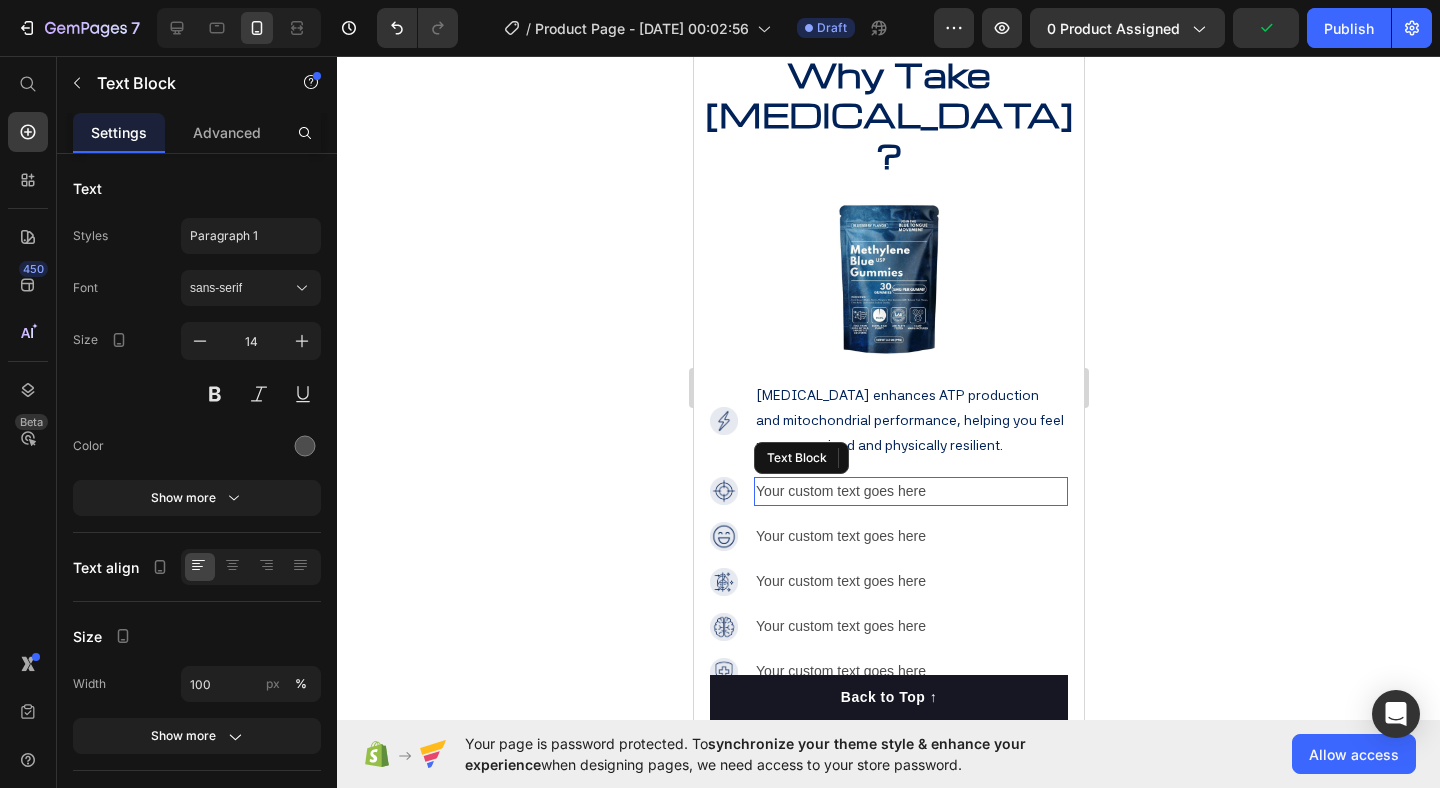 click on "Your custom text goes here" at bounding box center [910, 491] 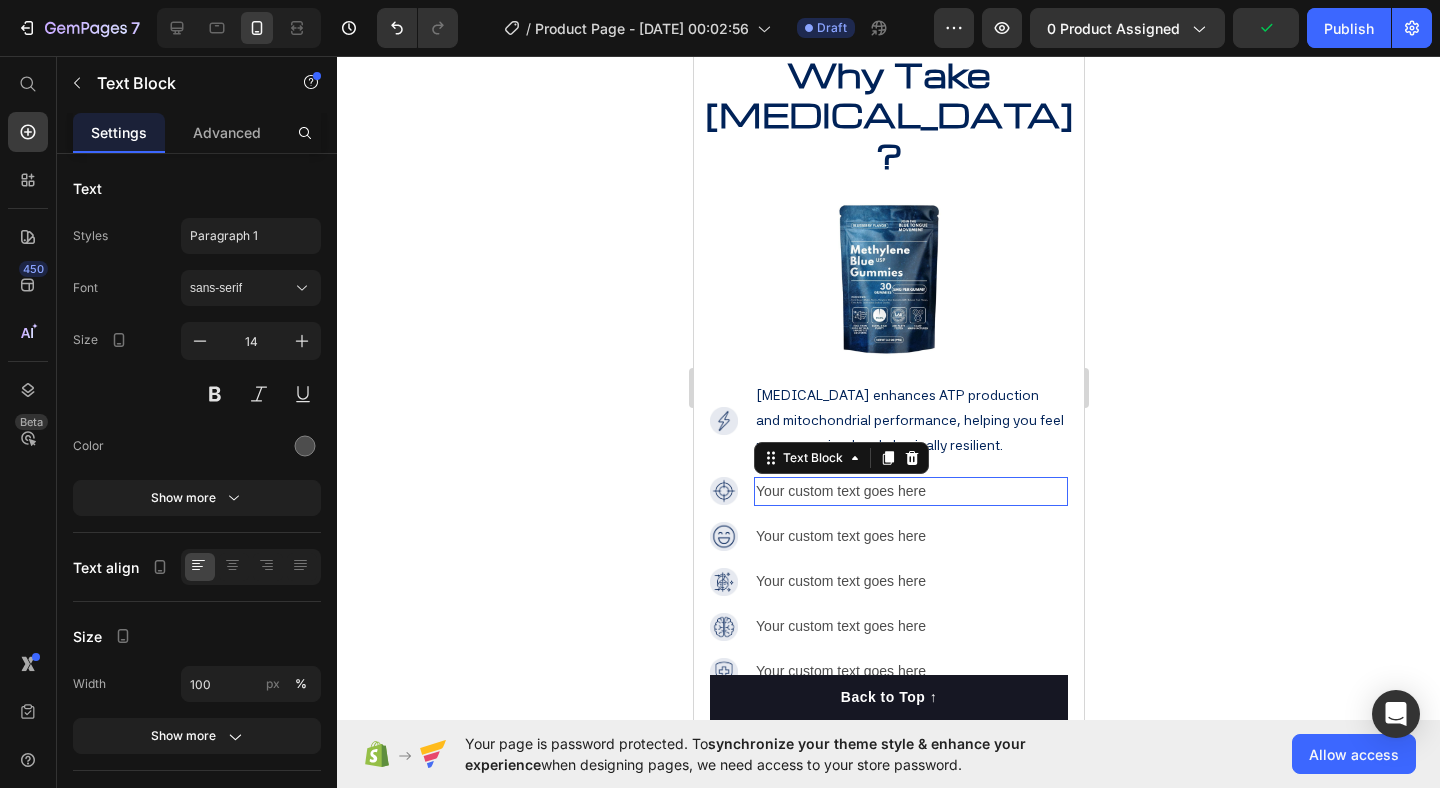 click on "Your custom text goes here" at bounding box center [910, 491] 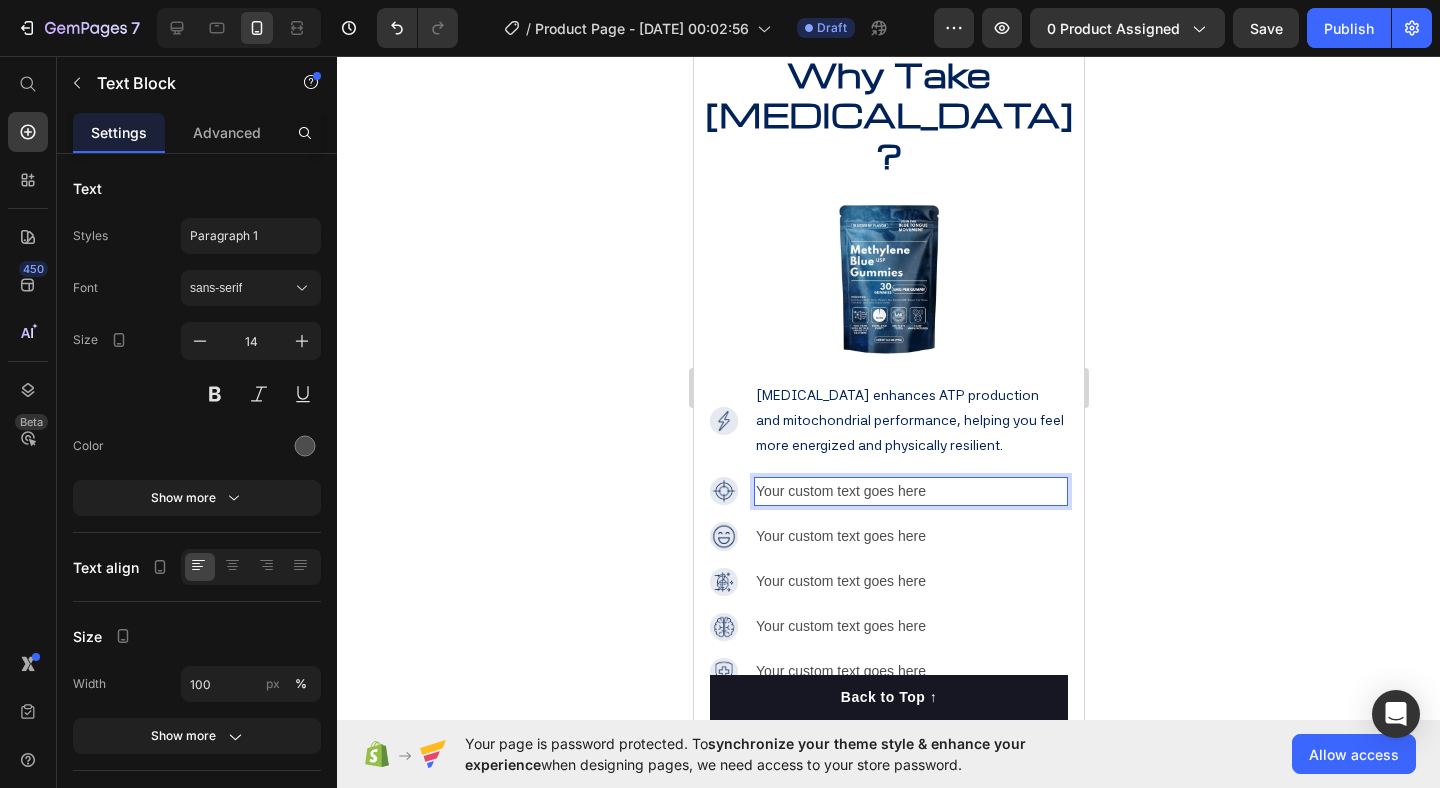 click on "Your custom text goes here" at bounding box center [910, 491] 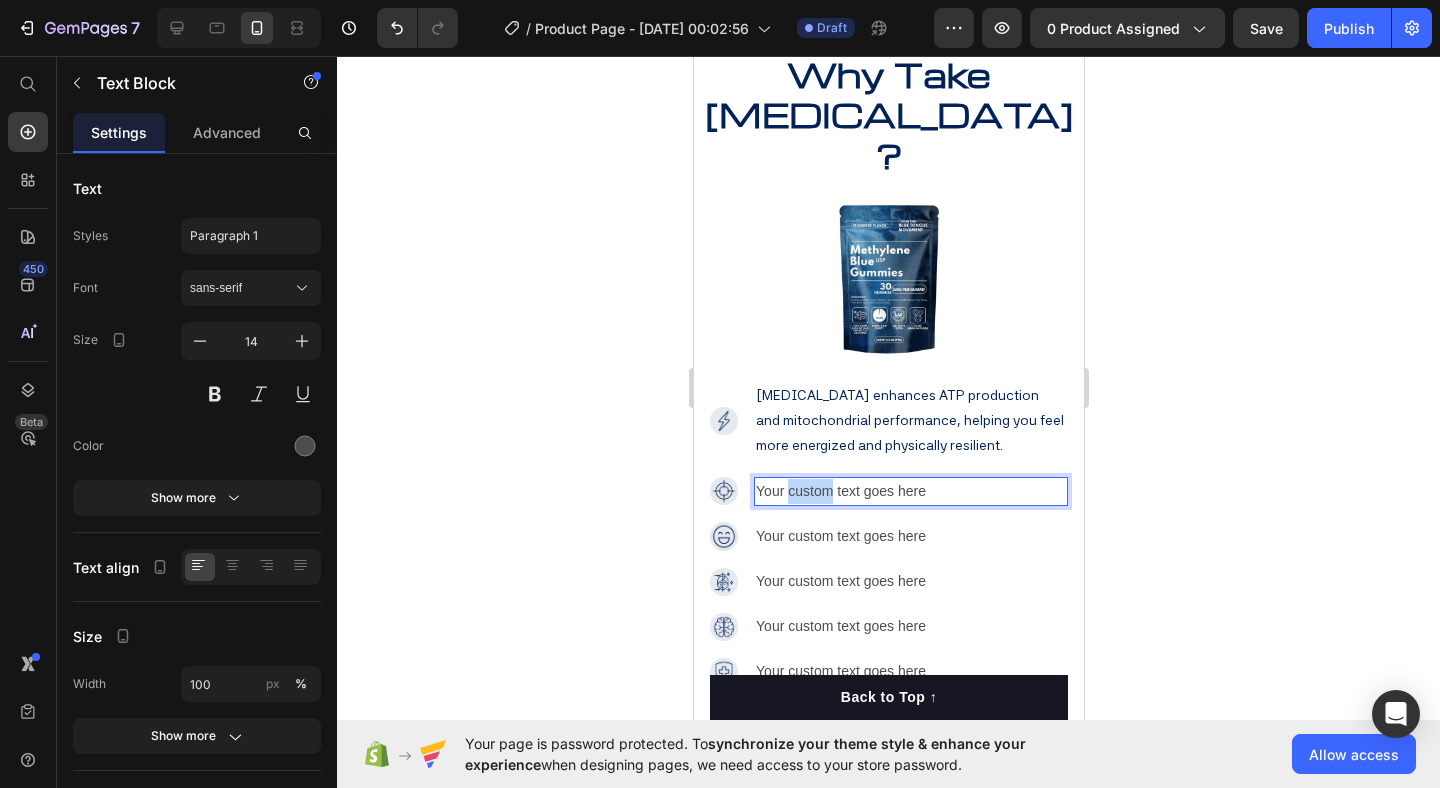 click on "Your custom text goes here" at bounding box center [910, 491] 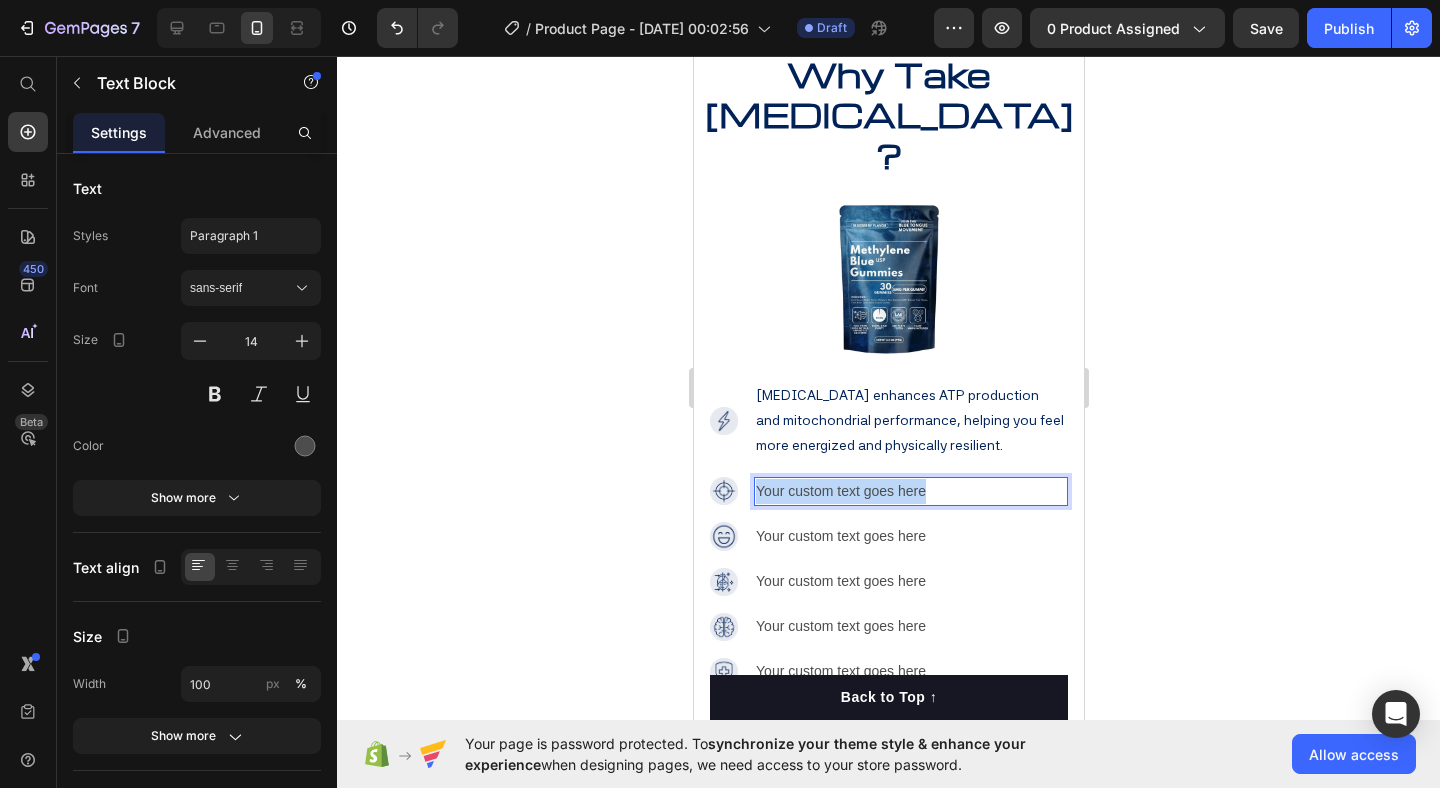 click on "Your custom text goes here" at bounding box center [910, 491] 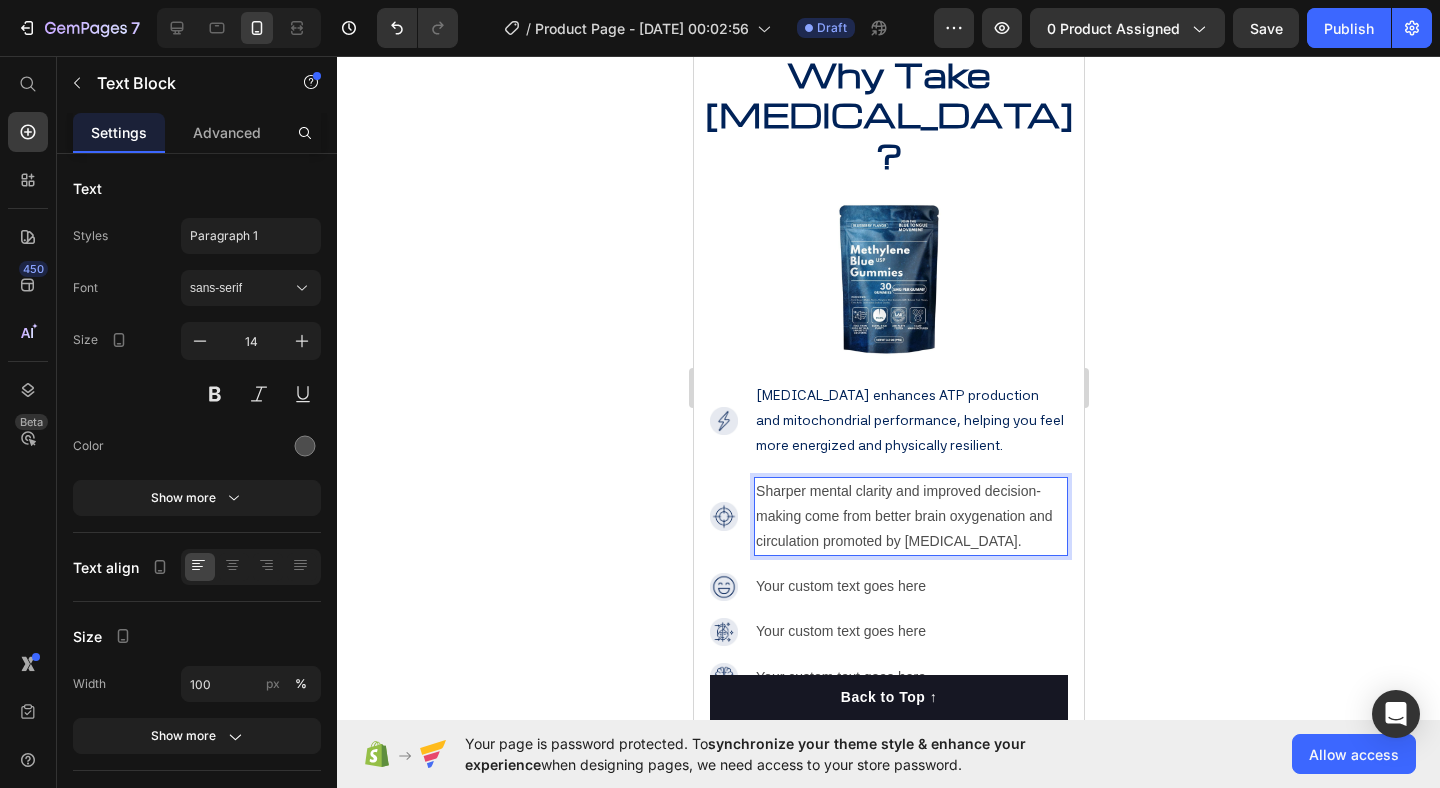 click on "Sharper mental clarity and improved decision-making come from better brain oxygenation and circulation promoted by [MEDICAL_DATA]." at bounding box center [910, 517] 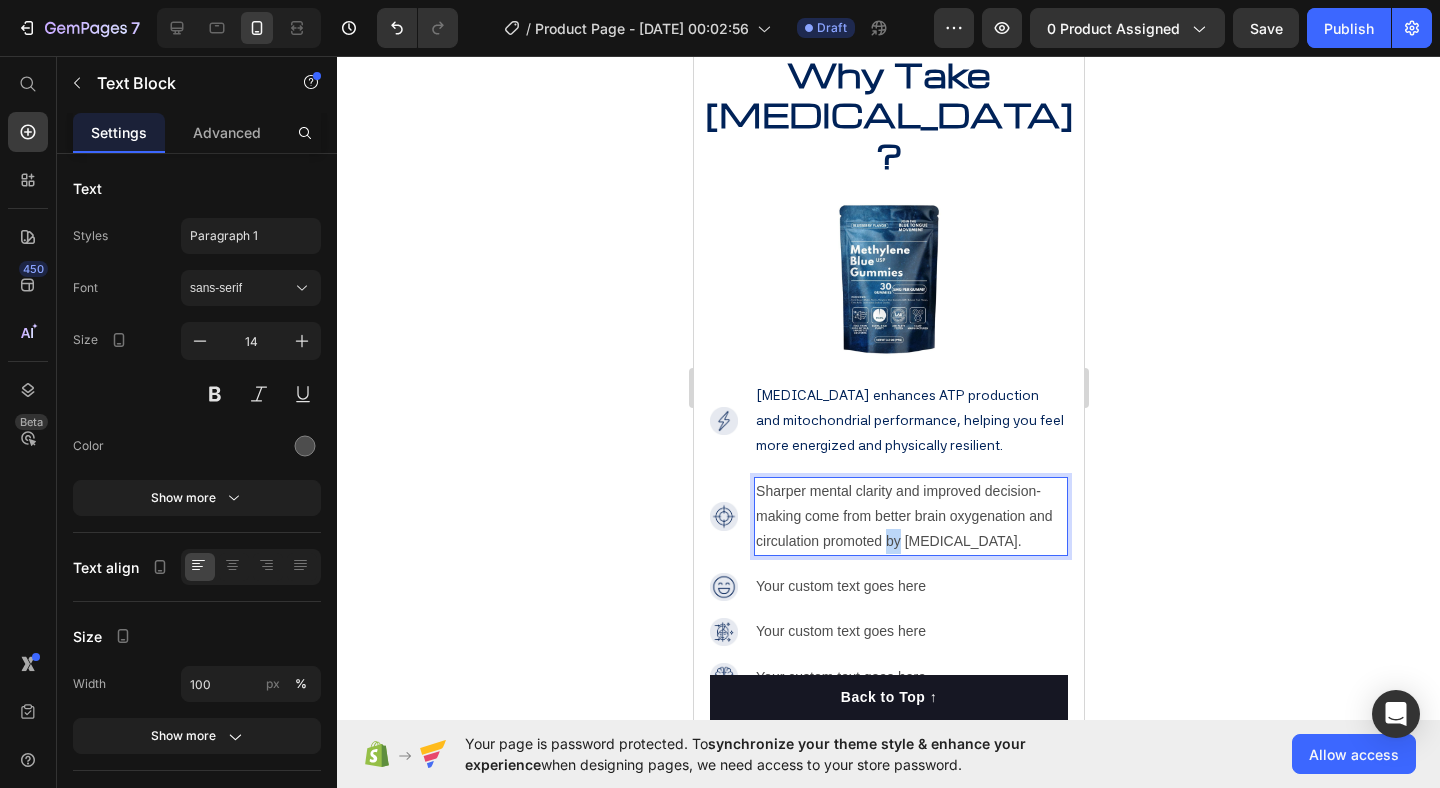 click on "Sharper mental clarity and improved decision-making come from better brain oxygenation and circulation promoted by [MEDICAL_DATA]." at bounding box center [910, 517] 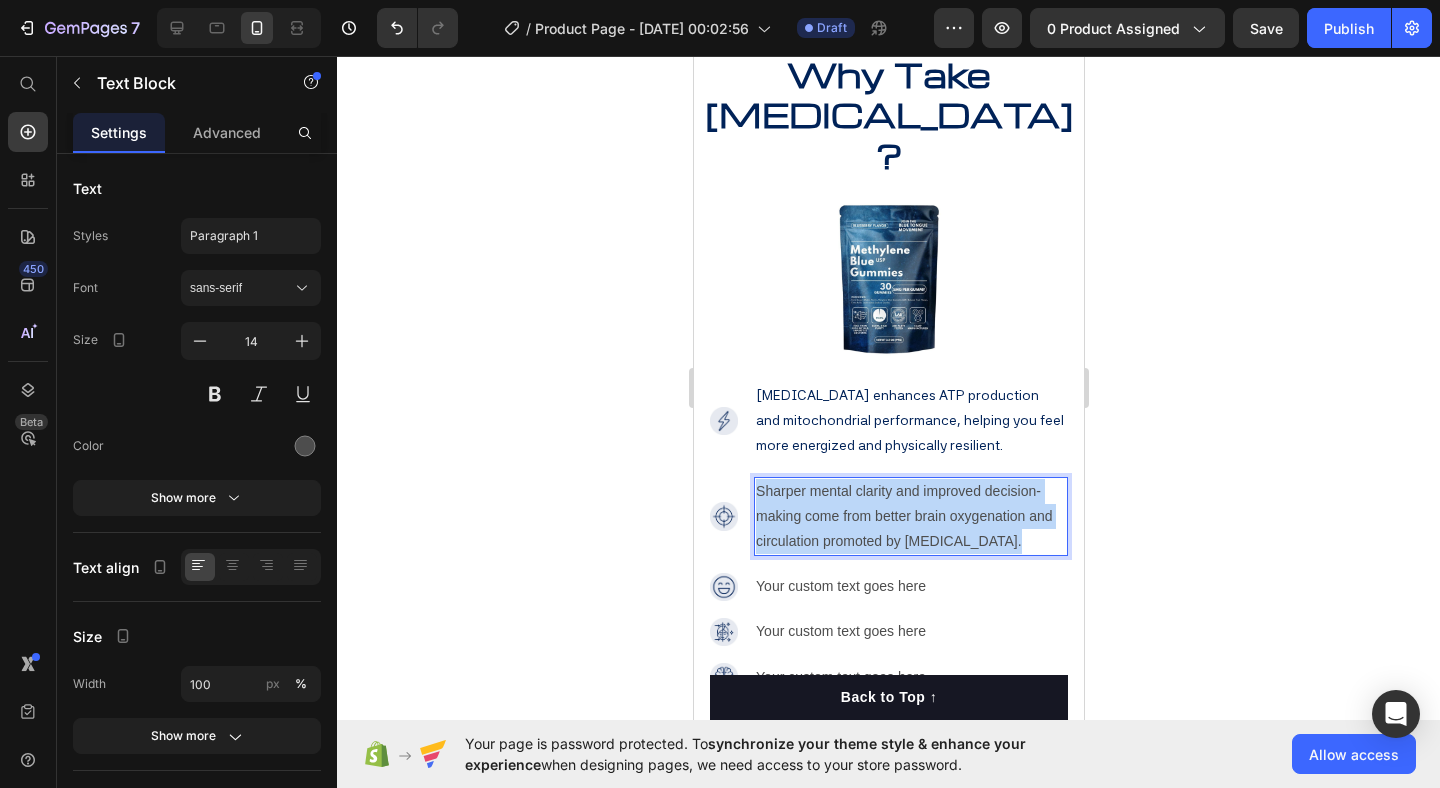 click on "Sharper mental clarity and improved decision-making come from better brain oxygenation and circulation promoted by [MEDICAL_DATA]." at bounding box center (910, 517) 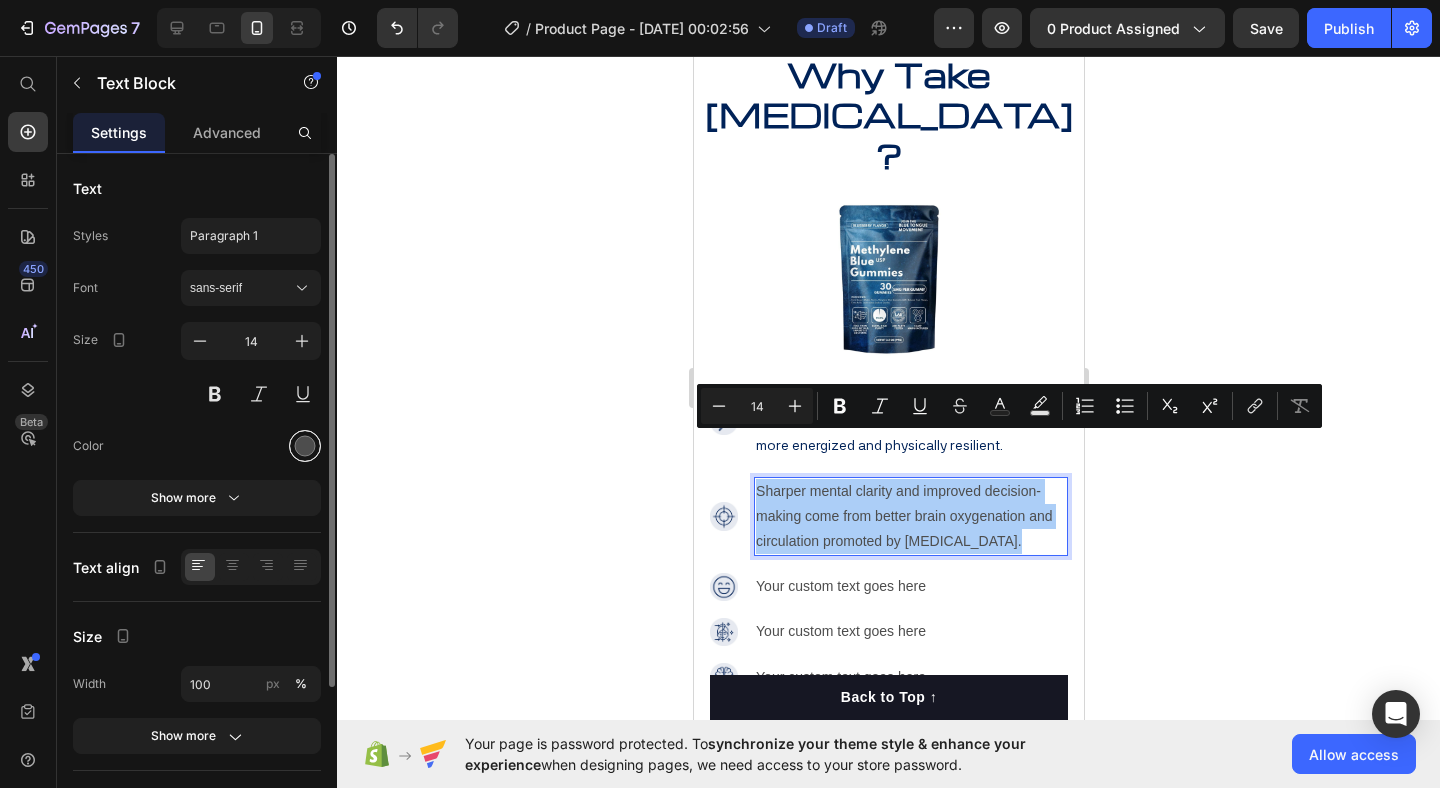 click at bounding box center [305, 446] 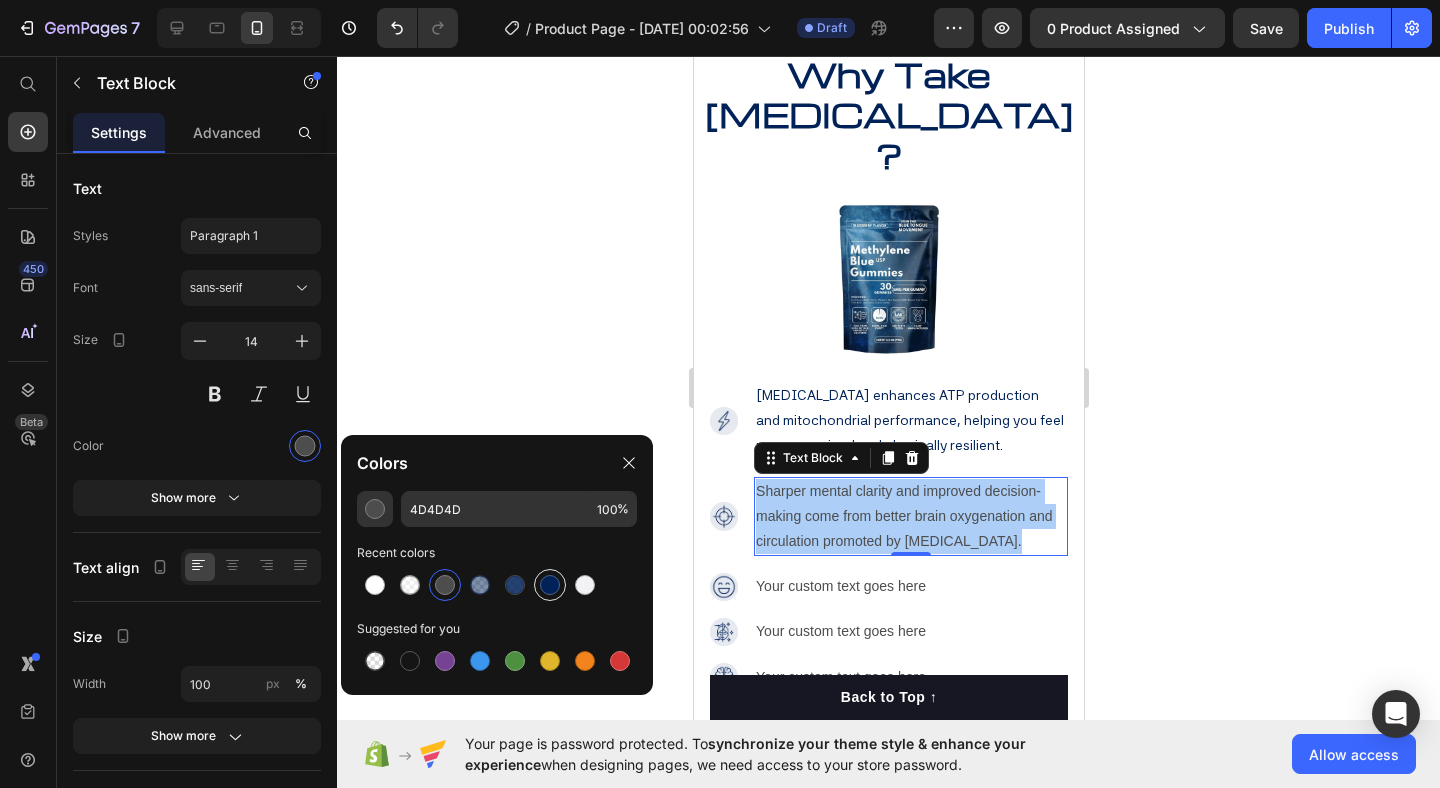 click at bounding box center [550, 585] 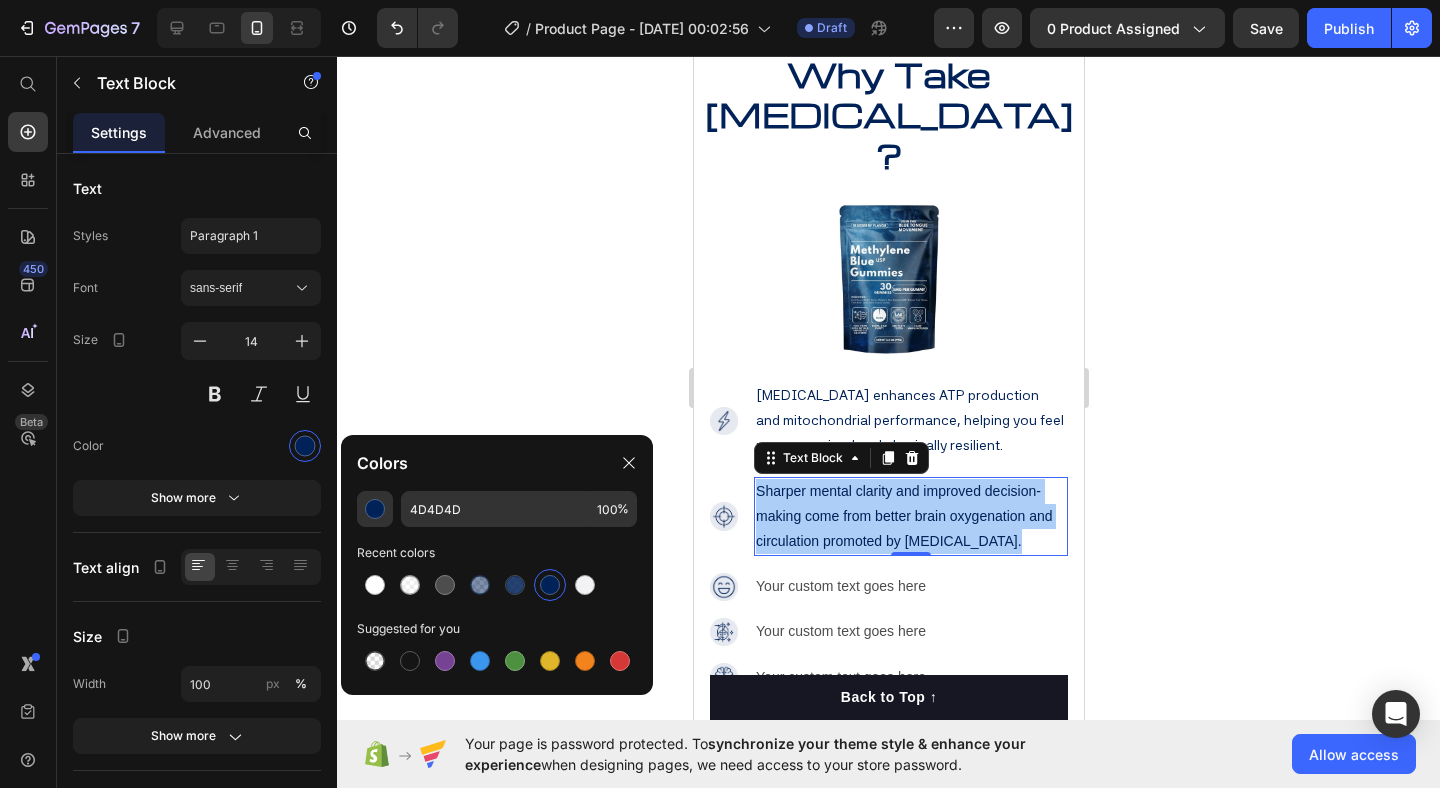 type on "002258" 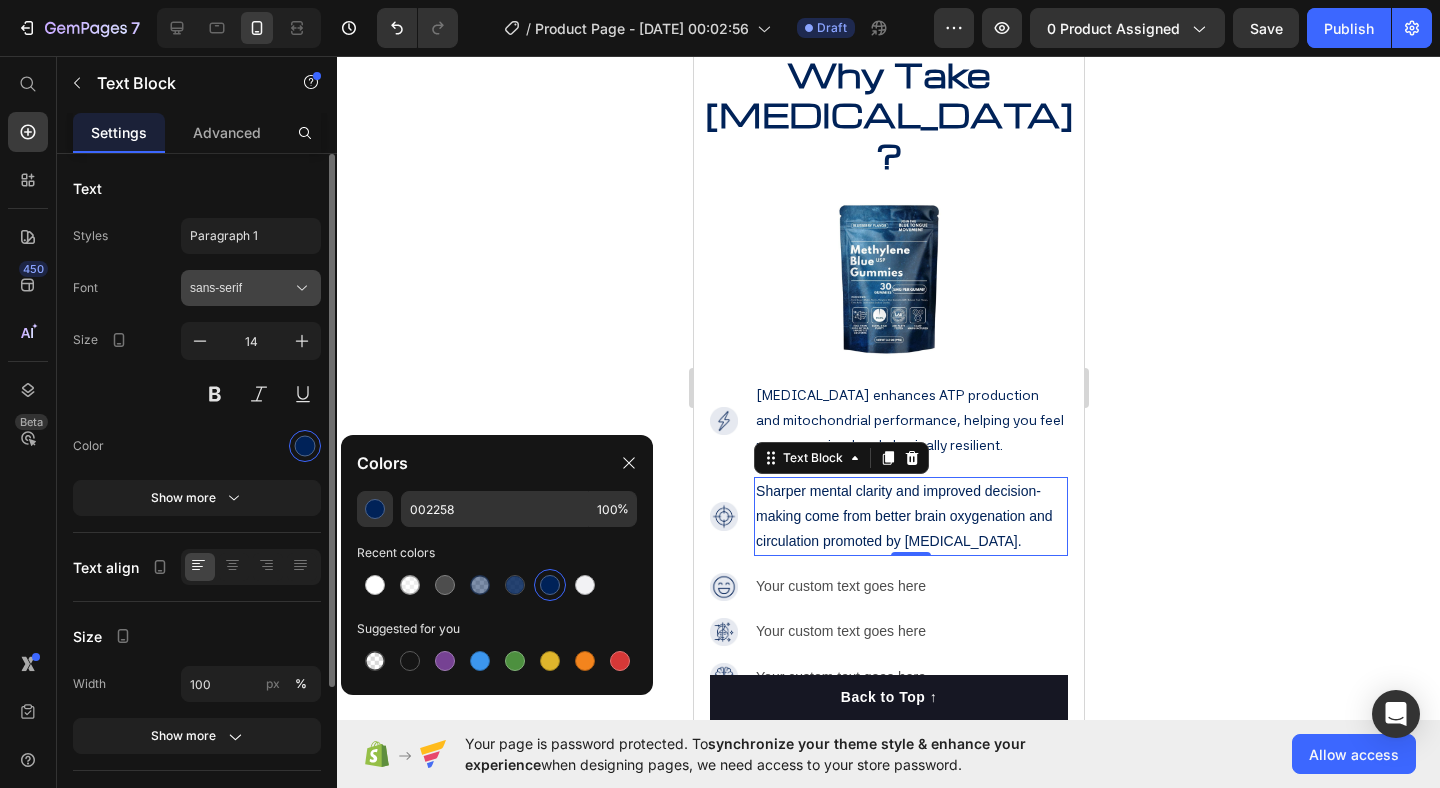 click on "sans-serif" at bounding box center [241, 288] 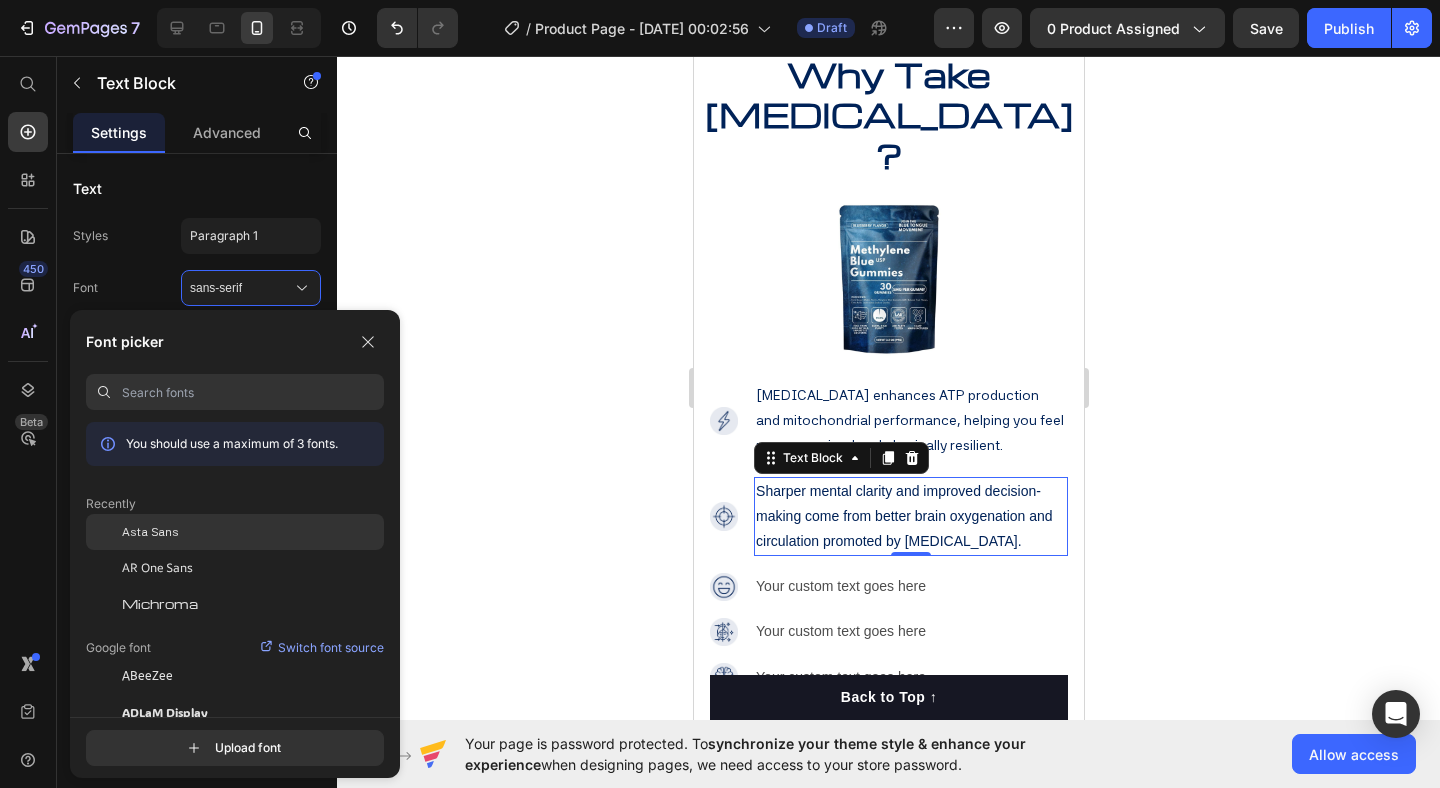 click on "Asta Sans" 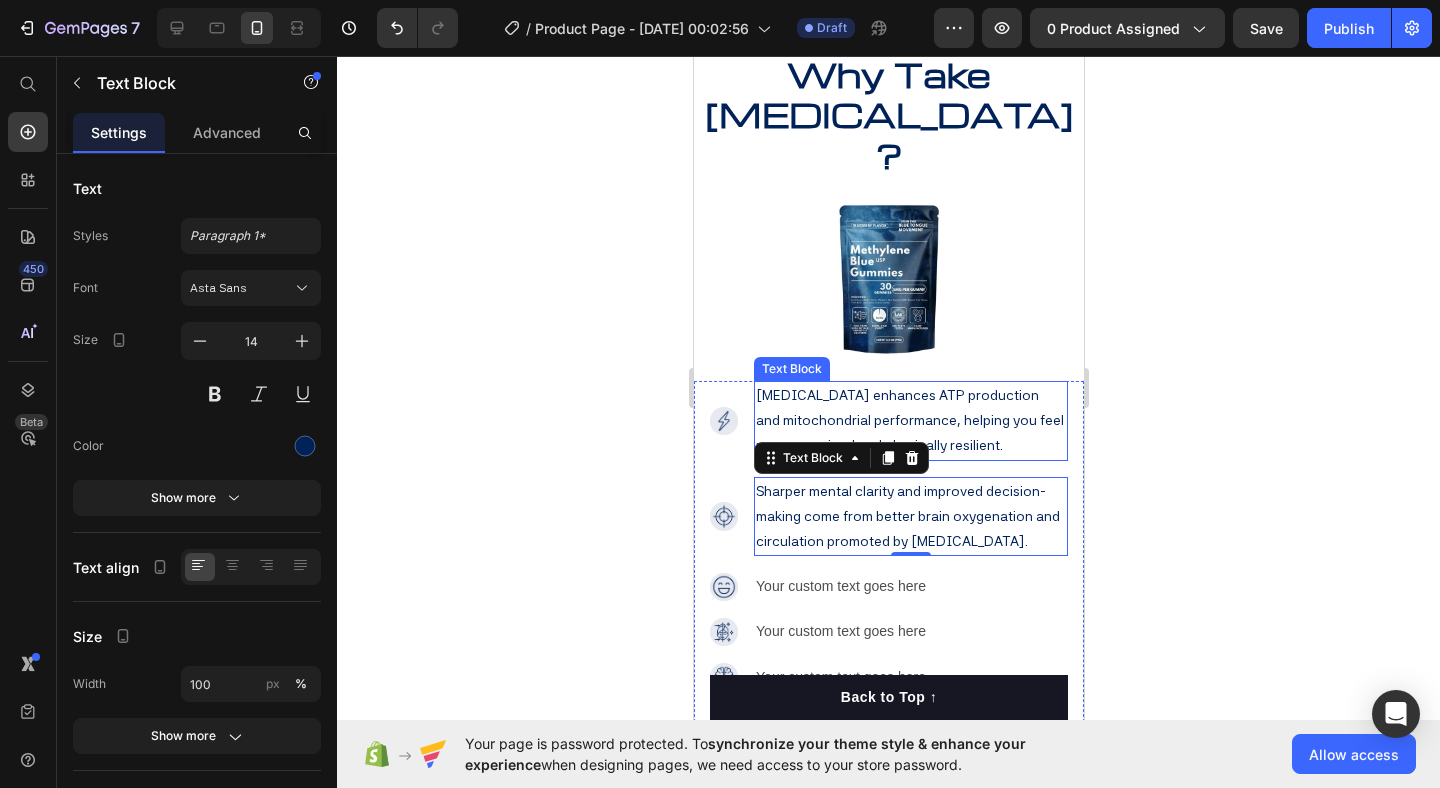 click on "[MEDICAL_DATA] enhances ATP production and mitochondrial performance, helping you feel more energized and physically resilient." at bounding box center (910, 421) 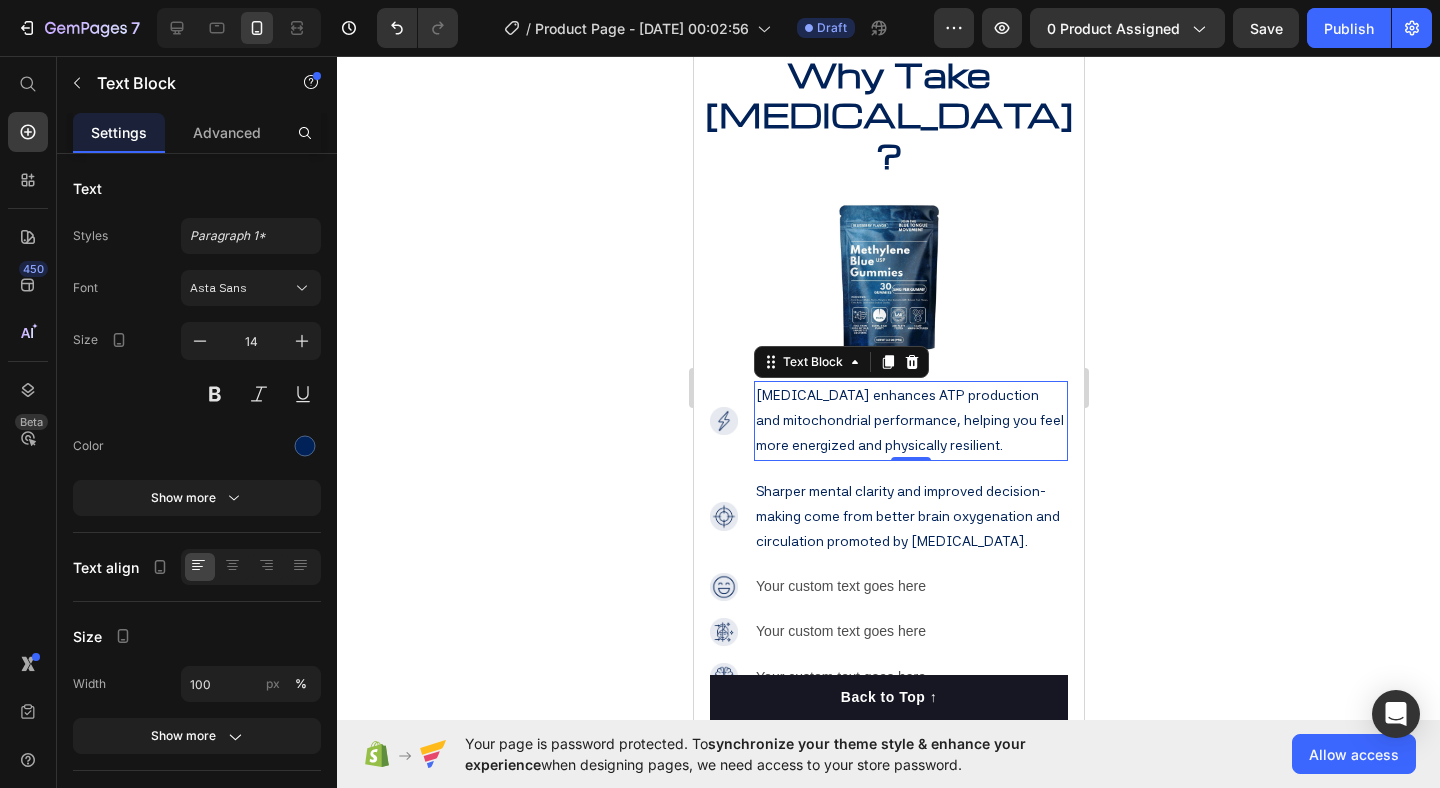 click 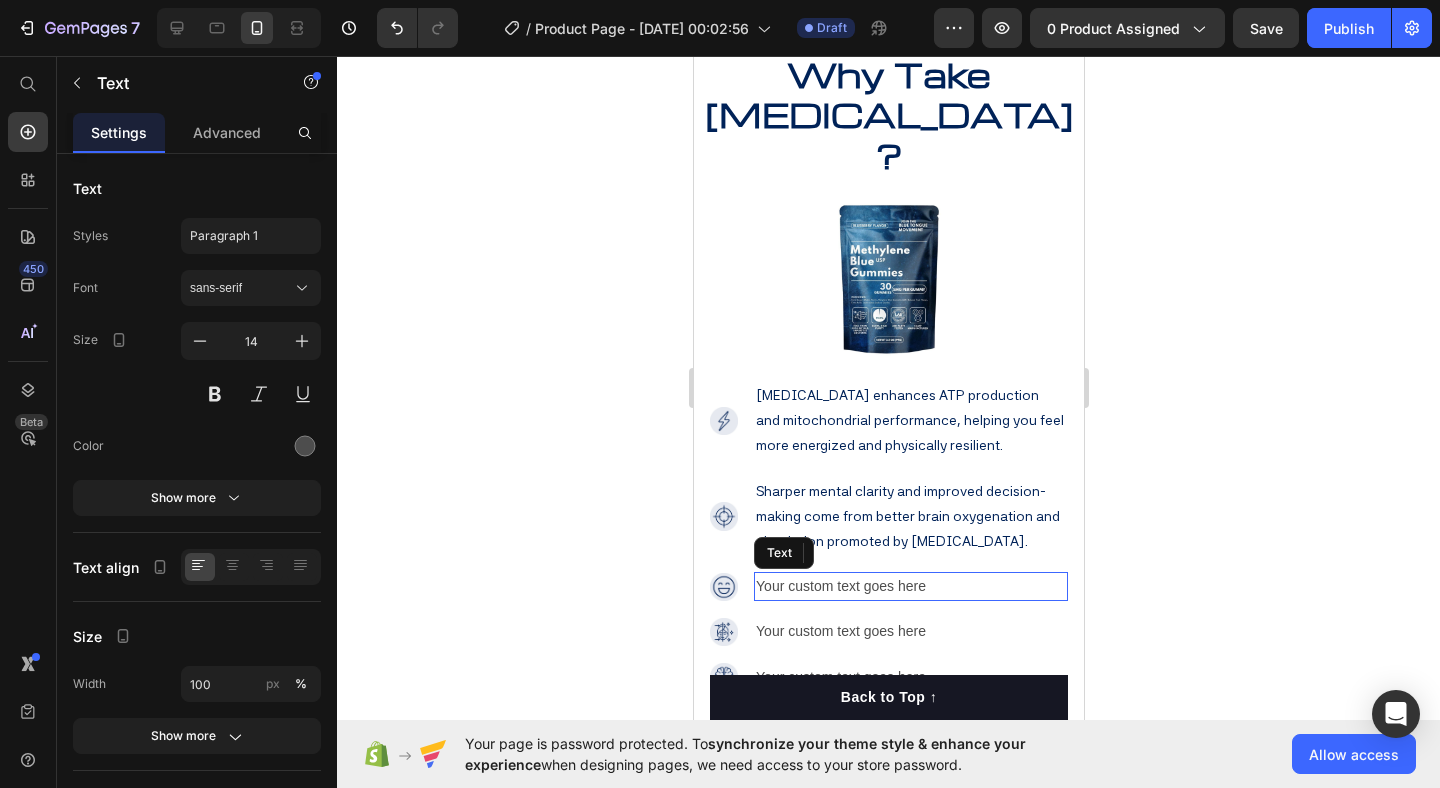 click on "Your custom text goes here" at bounding box center (910, 586) 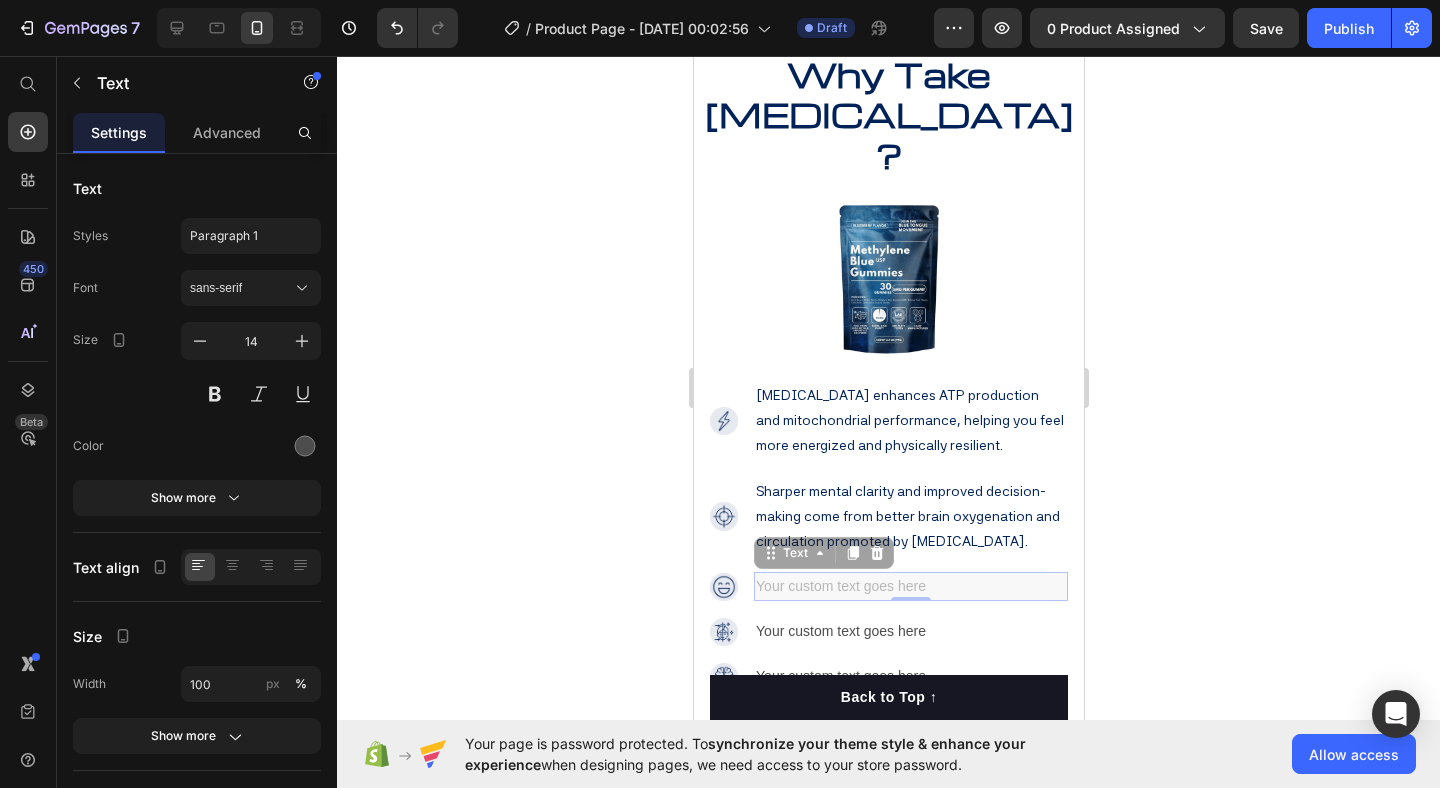 click on "Your custom text goes here" at bounding box center [693, 56] 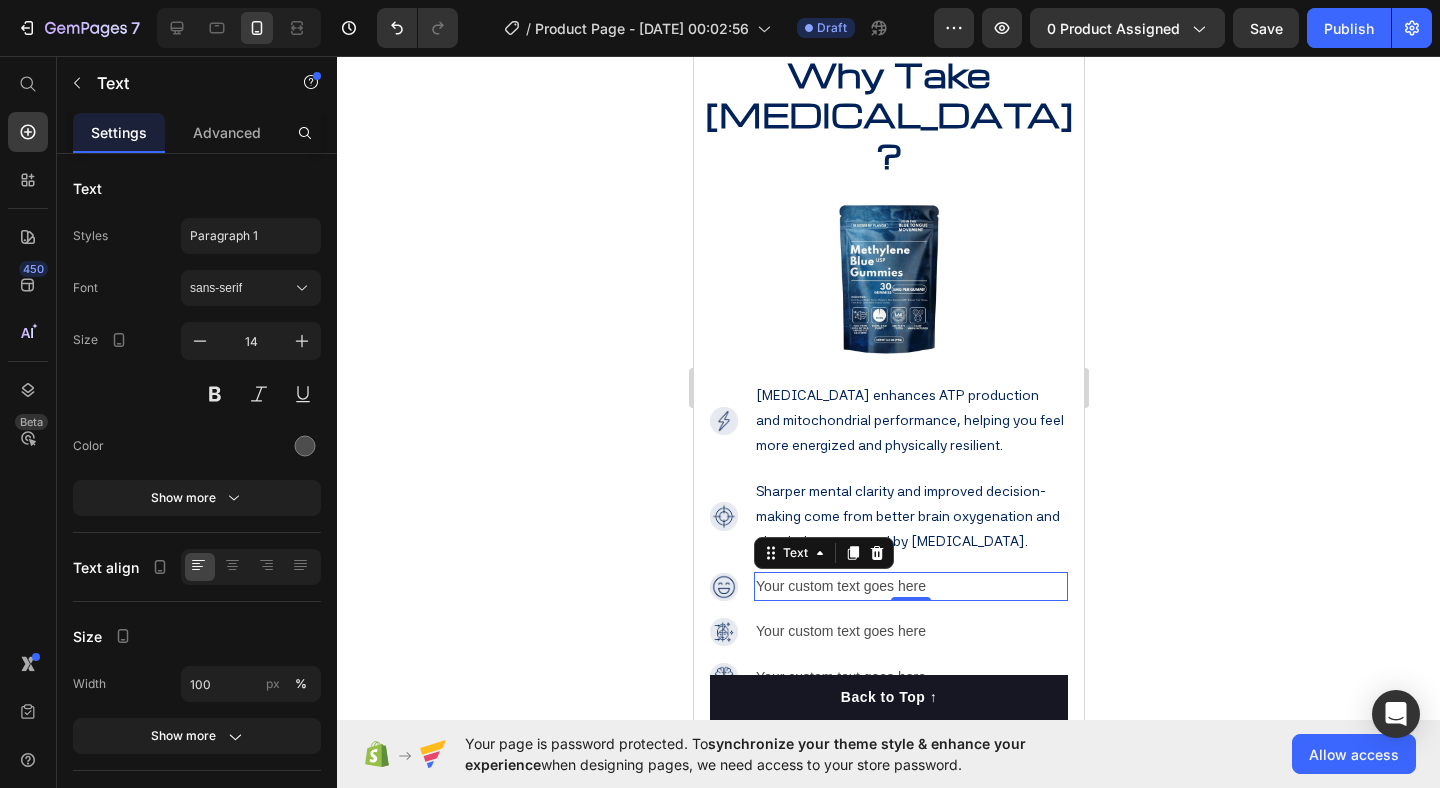 click on "Your custom text goes here" at bounding box center [910, 586] 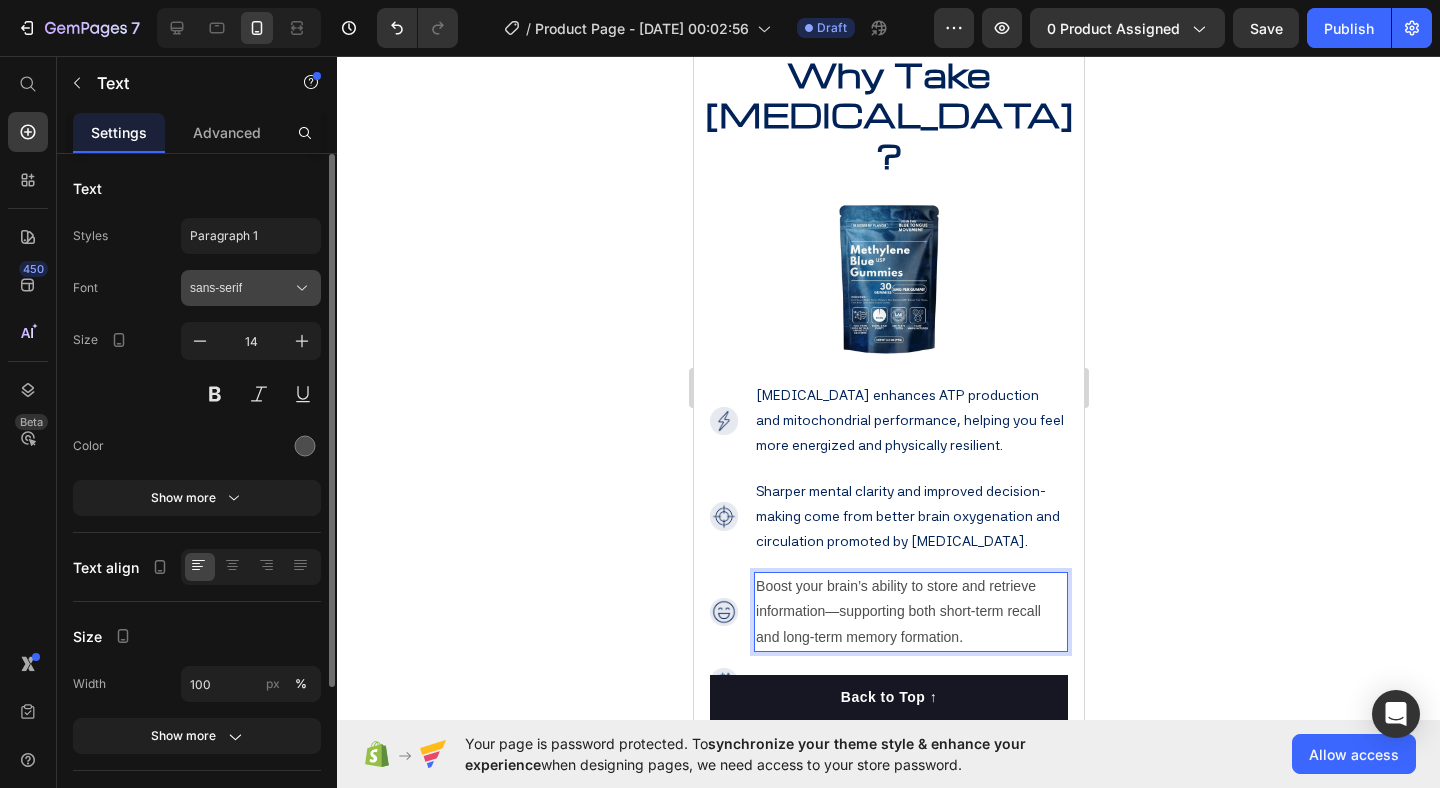 drag, startPoint x: 113, startPoint y: 486, endPoint x: 270, endPoint y: 300, distance: 243.40295 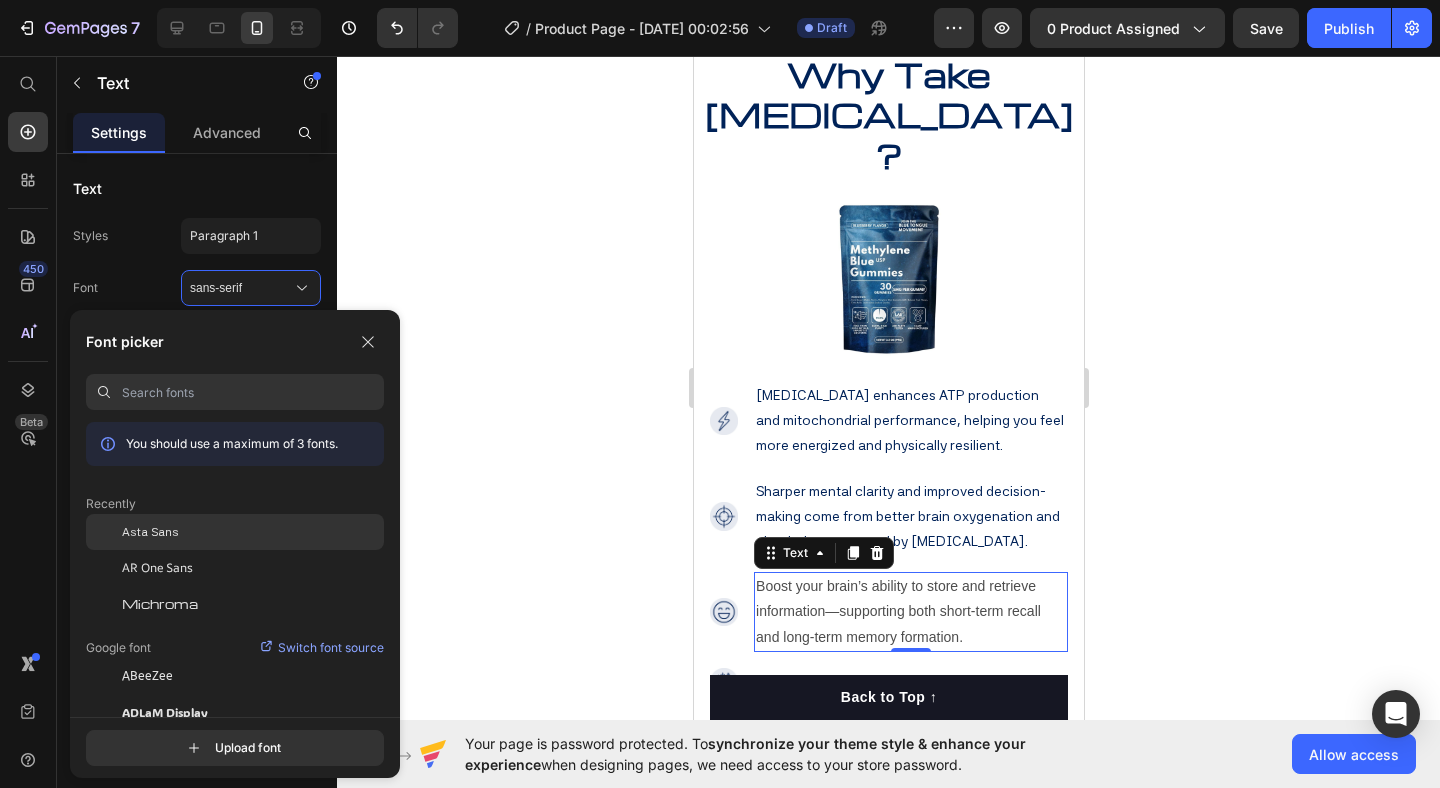 click on "Asta Sans" 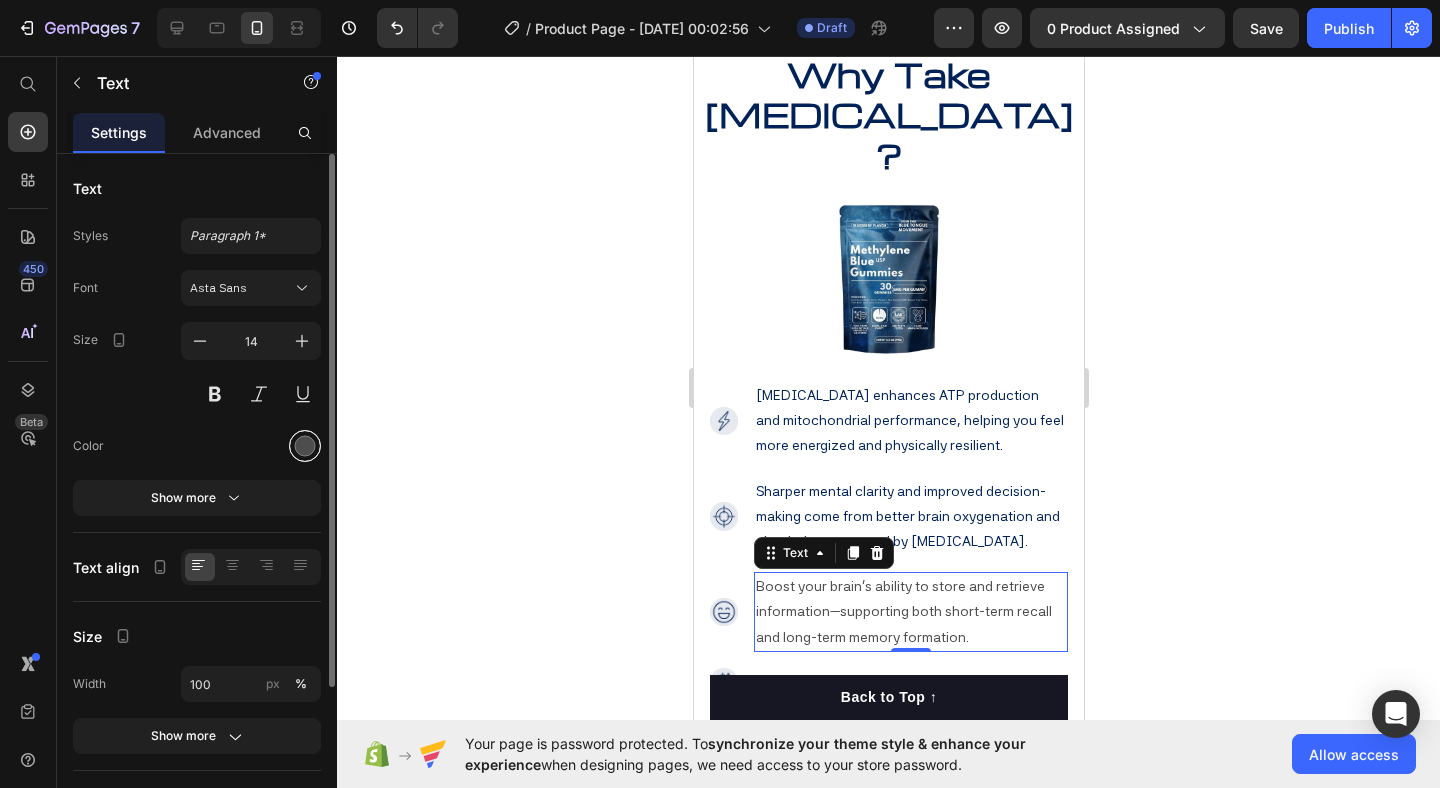 click at bounding box center (305, 446) 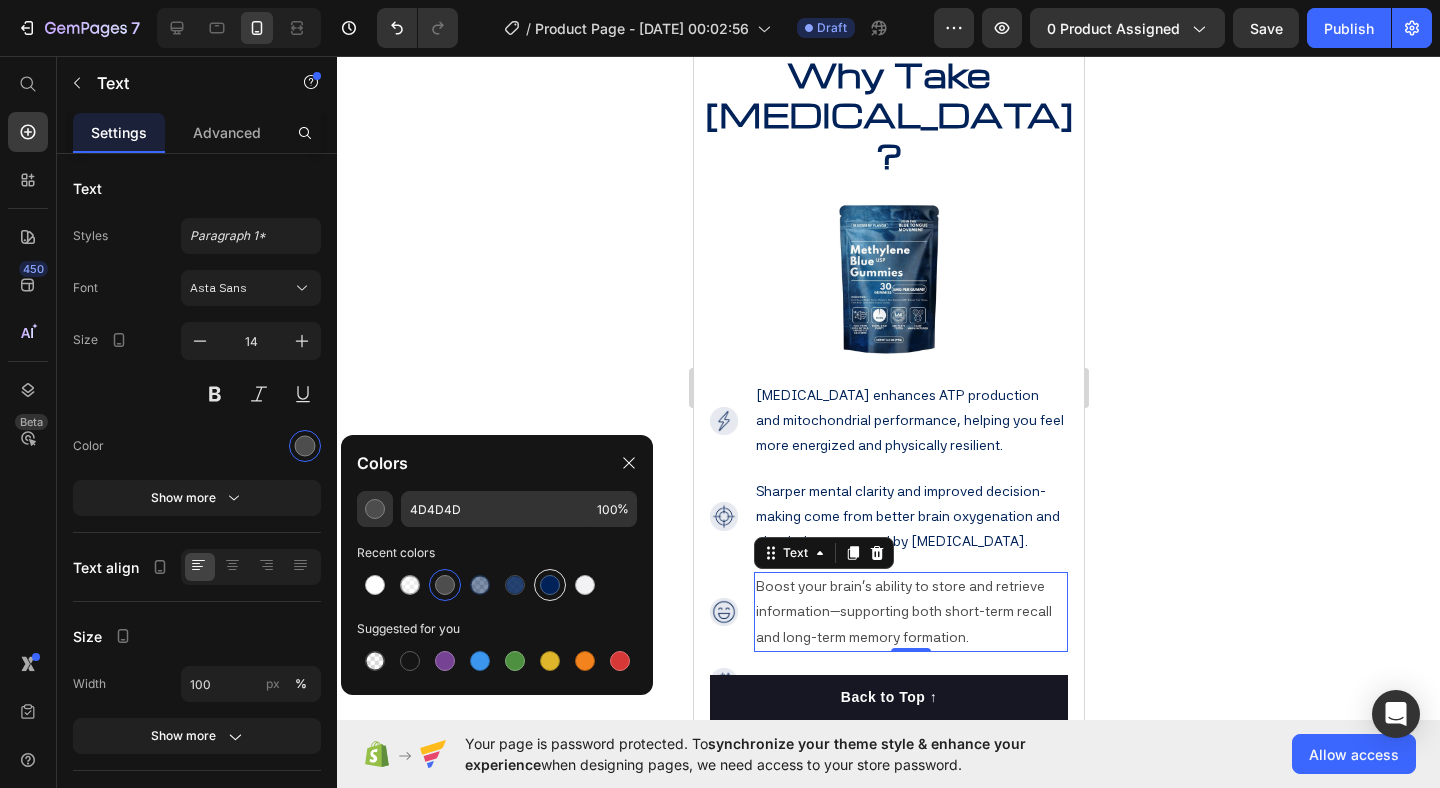click at bounding box center [550, 585] 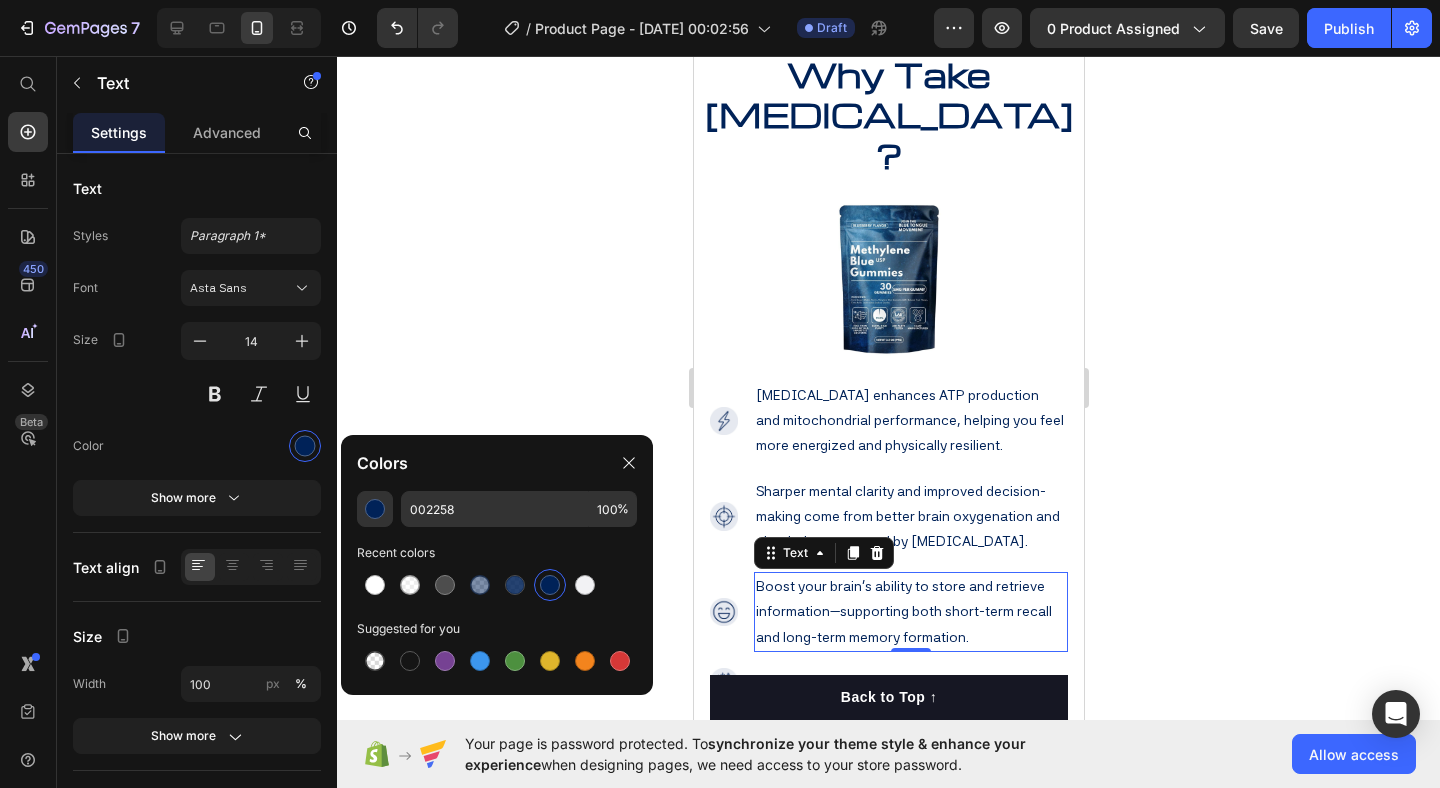 click 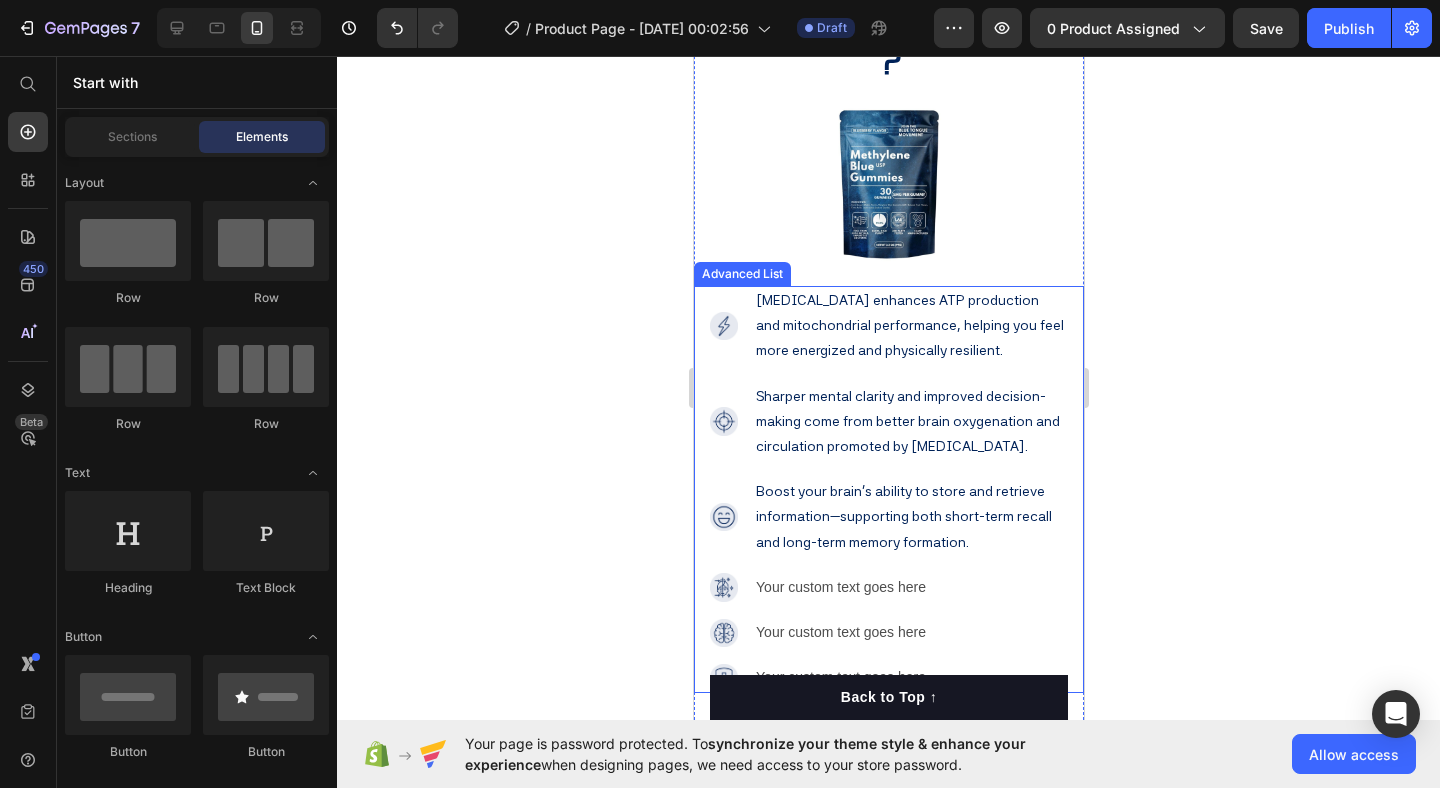 scroll, scrollTop: 2811, scrollLeft: 0, axis: vertical 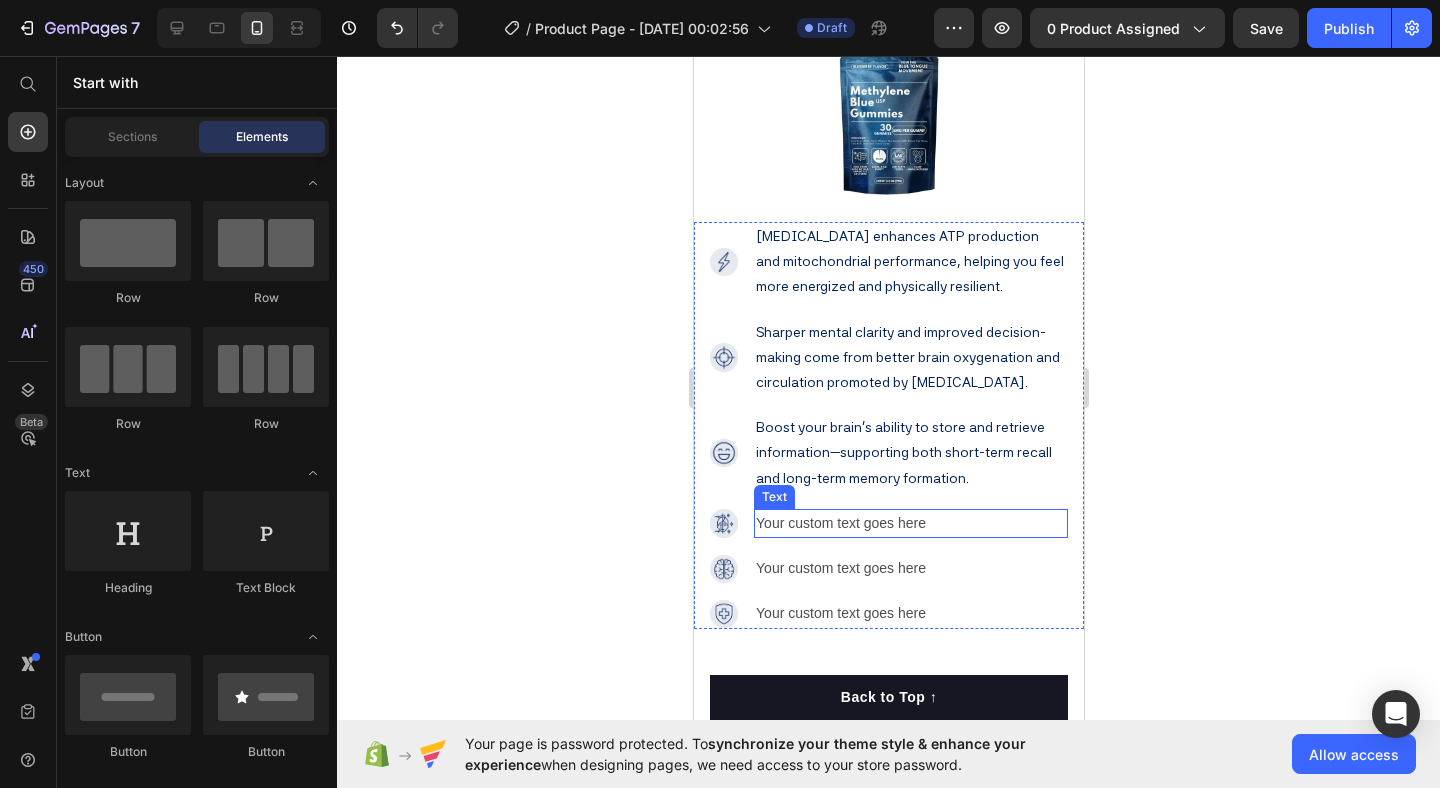 click on "Your custom text goes here" at bounding box center (910, 523) 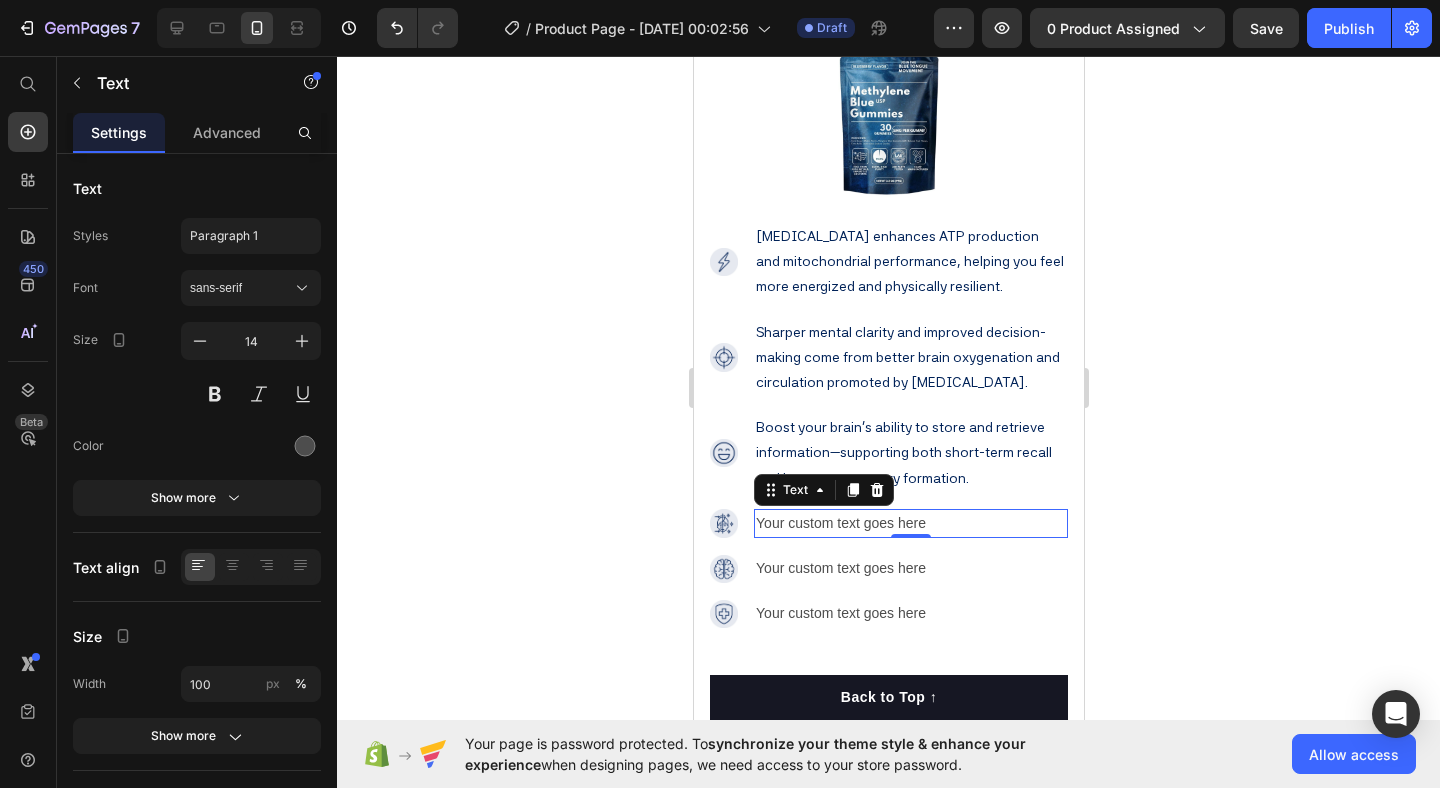 click on "Your custom text goes here" at bounding box center (910, 523) 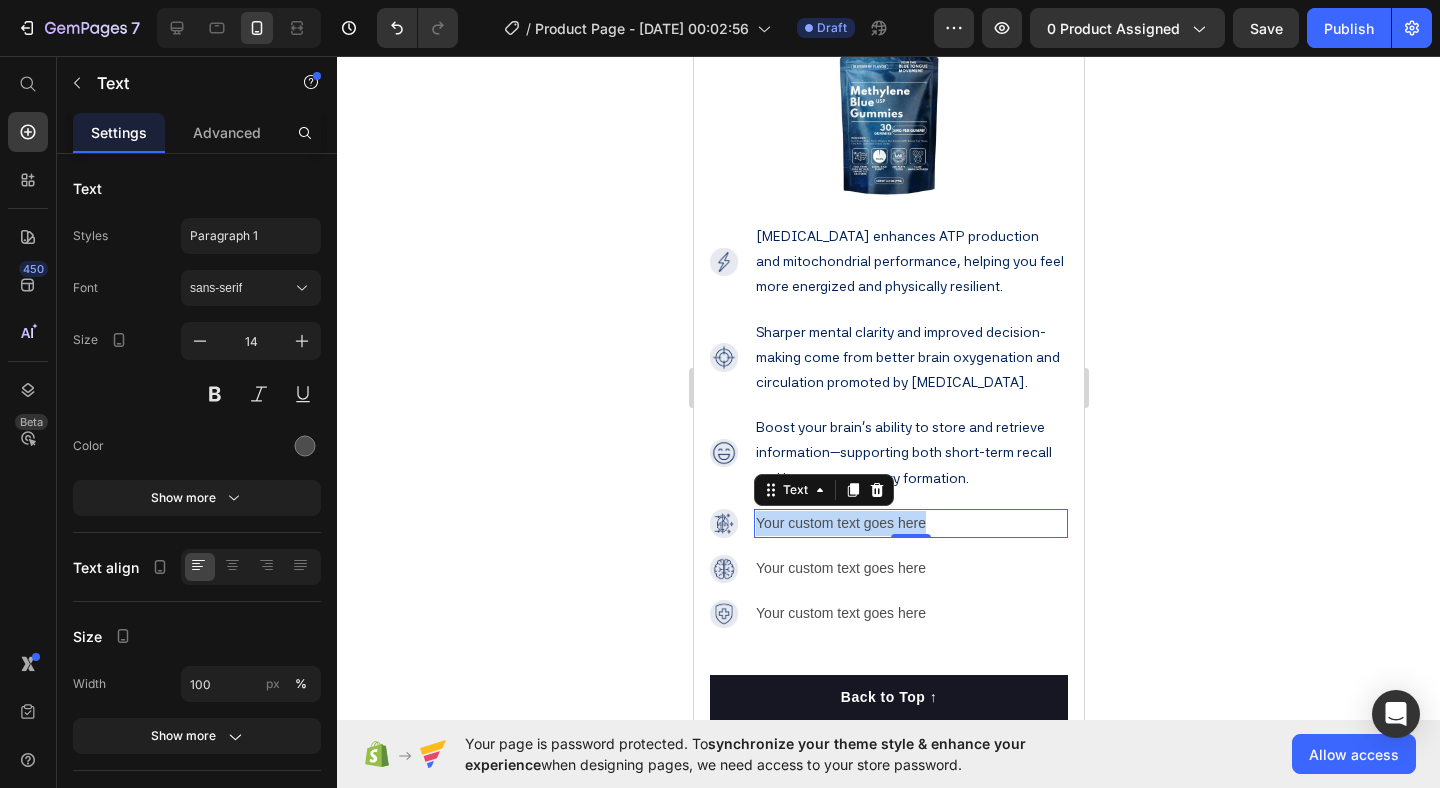 click on "Your custom text goes here" at bounding box center [910, 523] 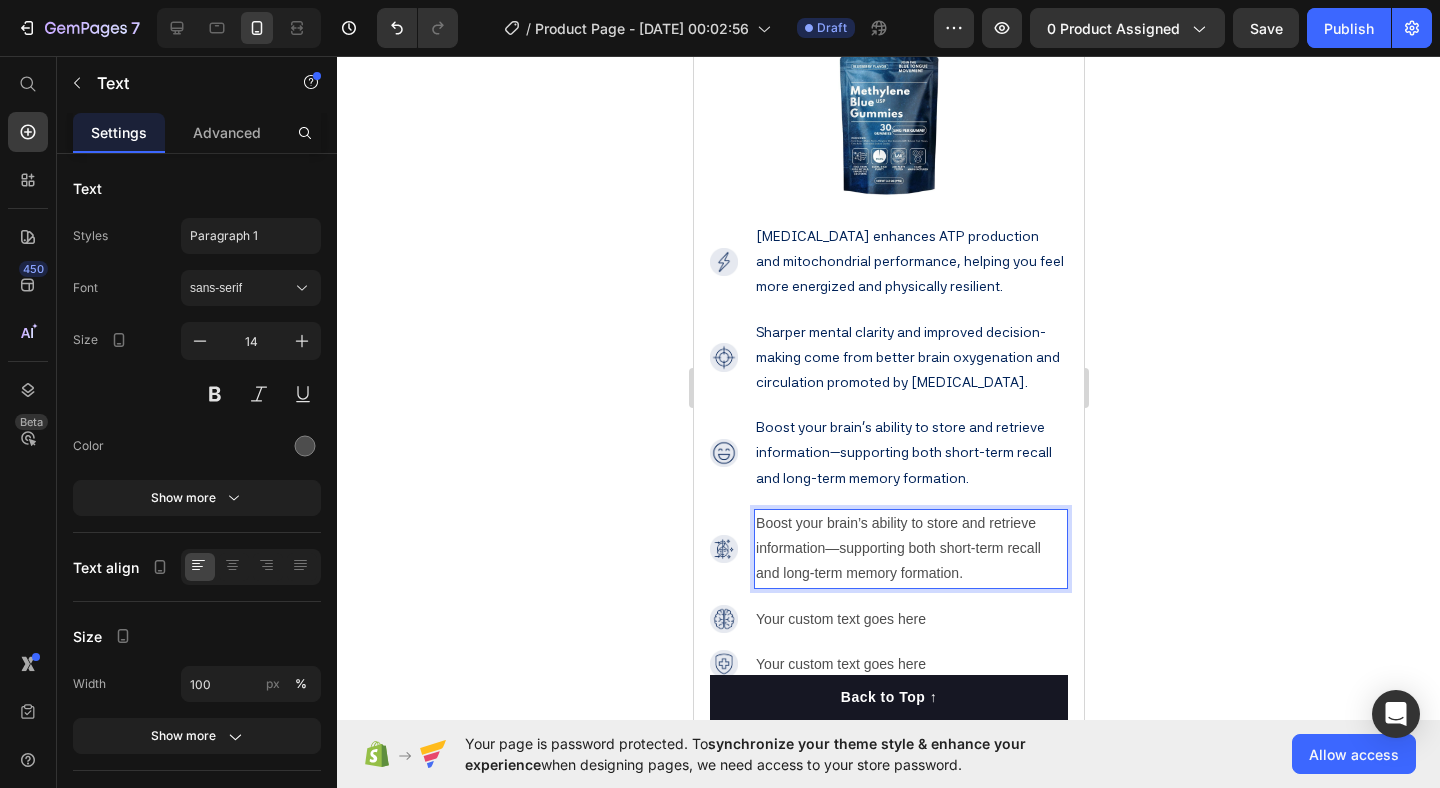 click on "Boost your brain’s ability to store and retrieve information—supporting both short-term recall and long-term memory formation." at bounding box center [910, 549] 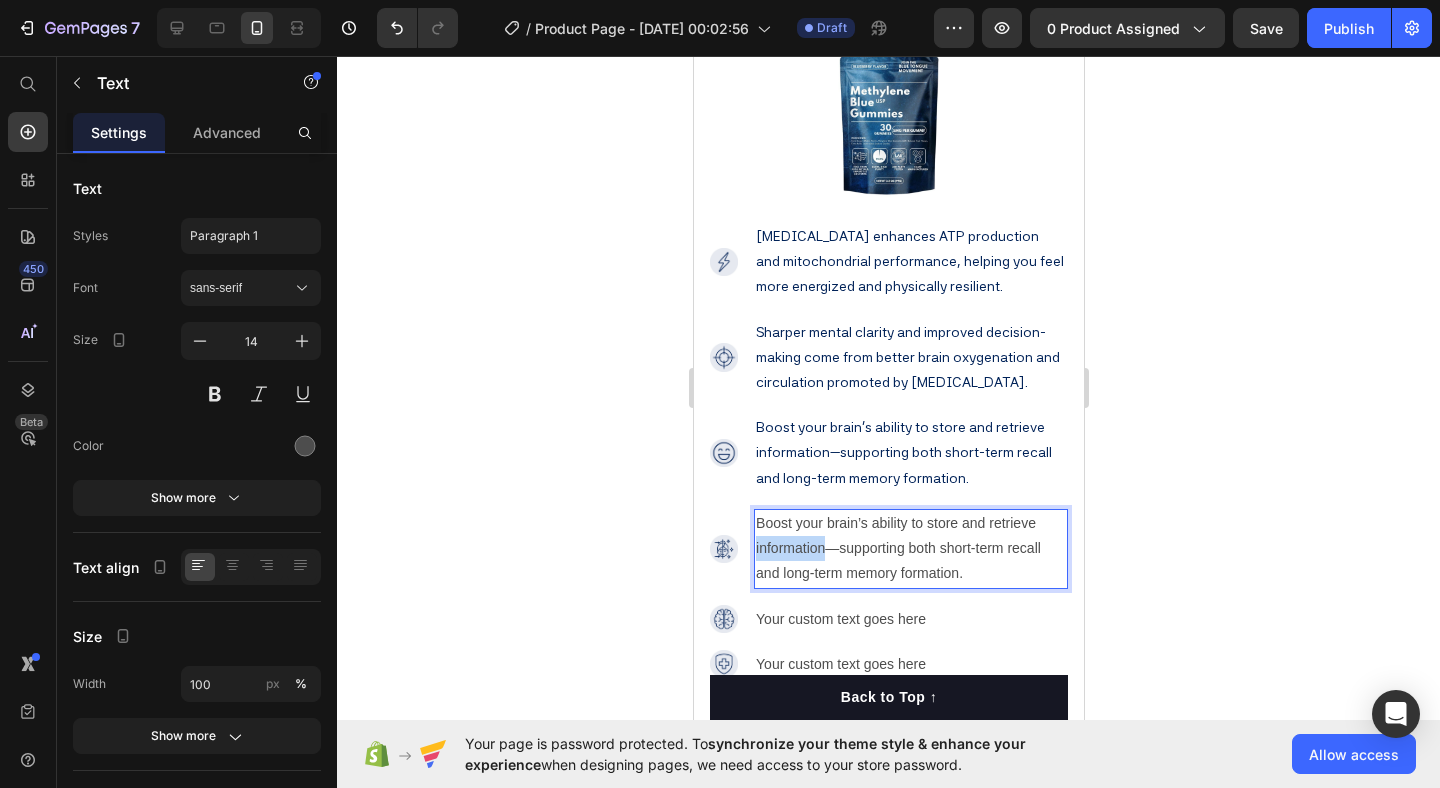 click on "Boost your brain’s ability to store and retrieve information—supporting both short-term recall and long-term memory formation." at bounding box center (910, 549) 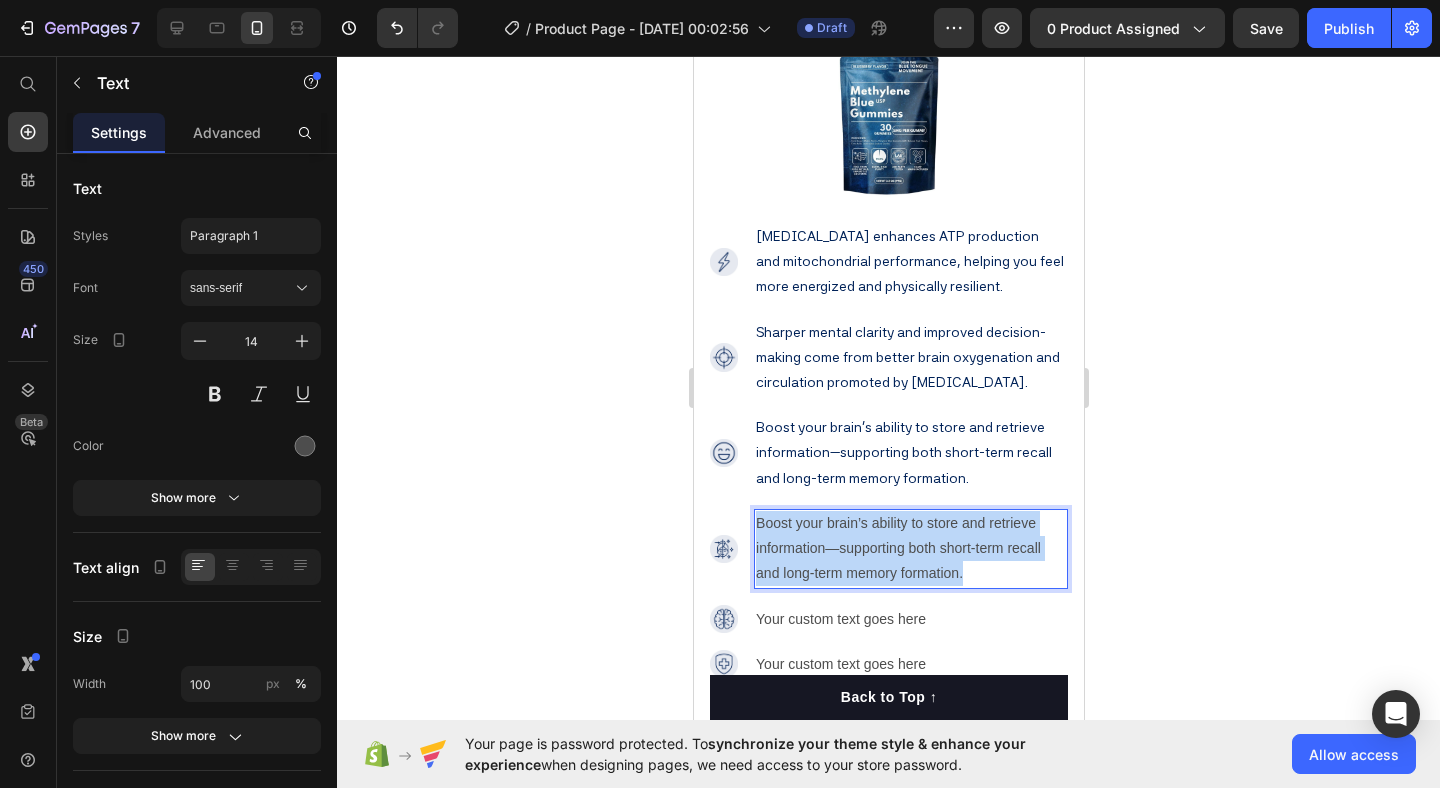 click on "Boost your brain’s ability to store and retrieve information—supporting both short-term recall and long-term memory formation." at bounding box center [910, 549] 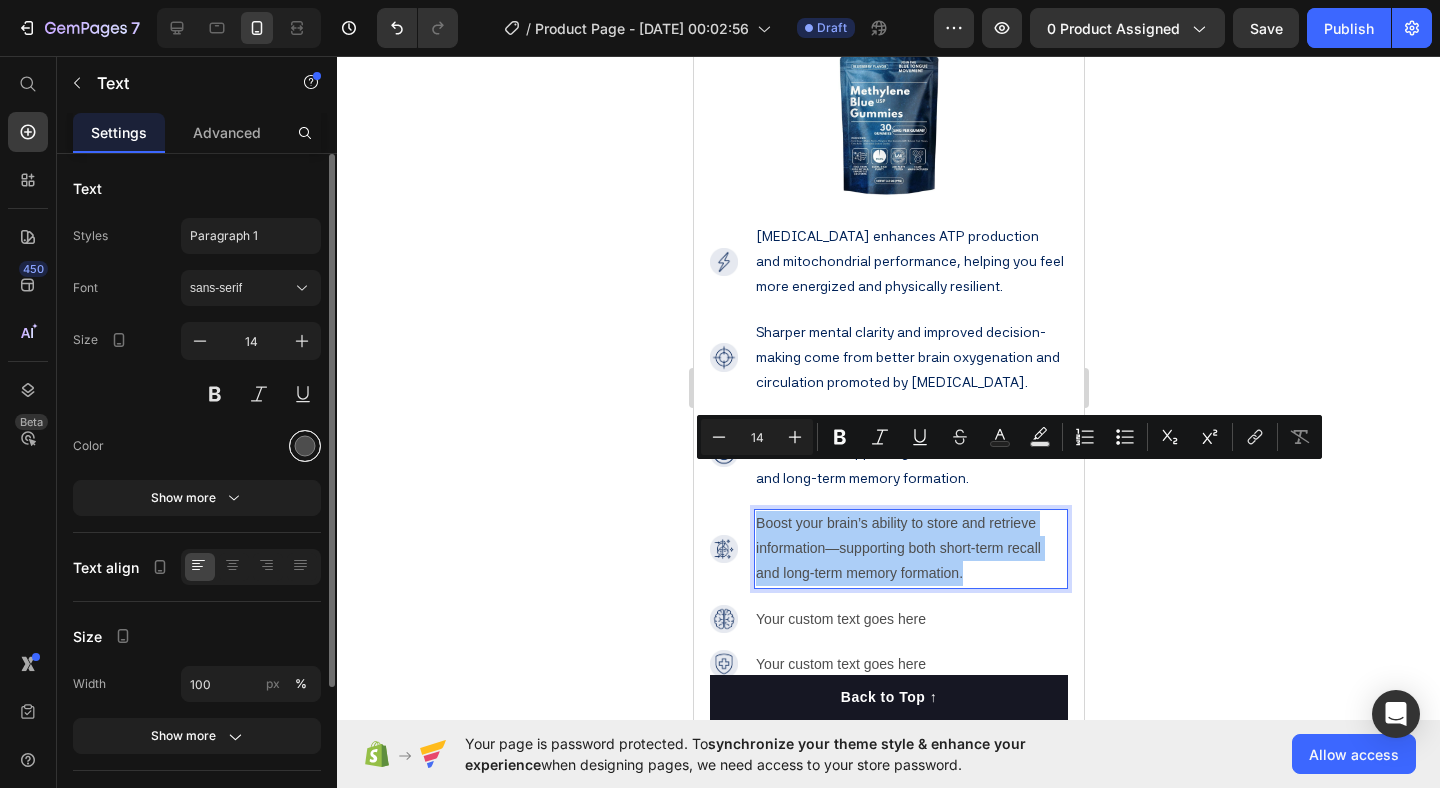 click at bounding box center [305, 446] 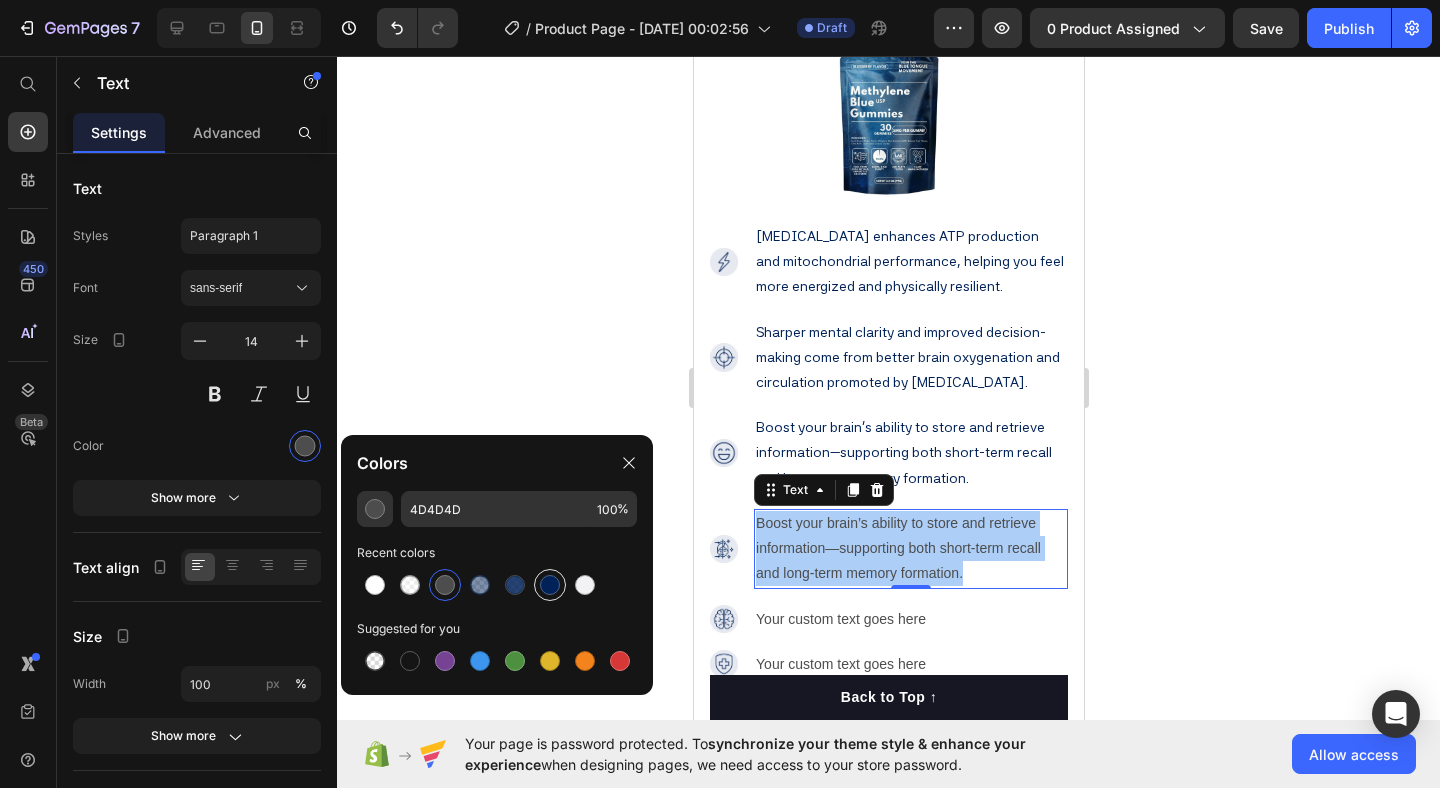 click at bounding box center (550, 585) 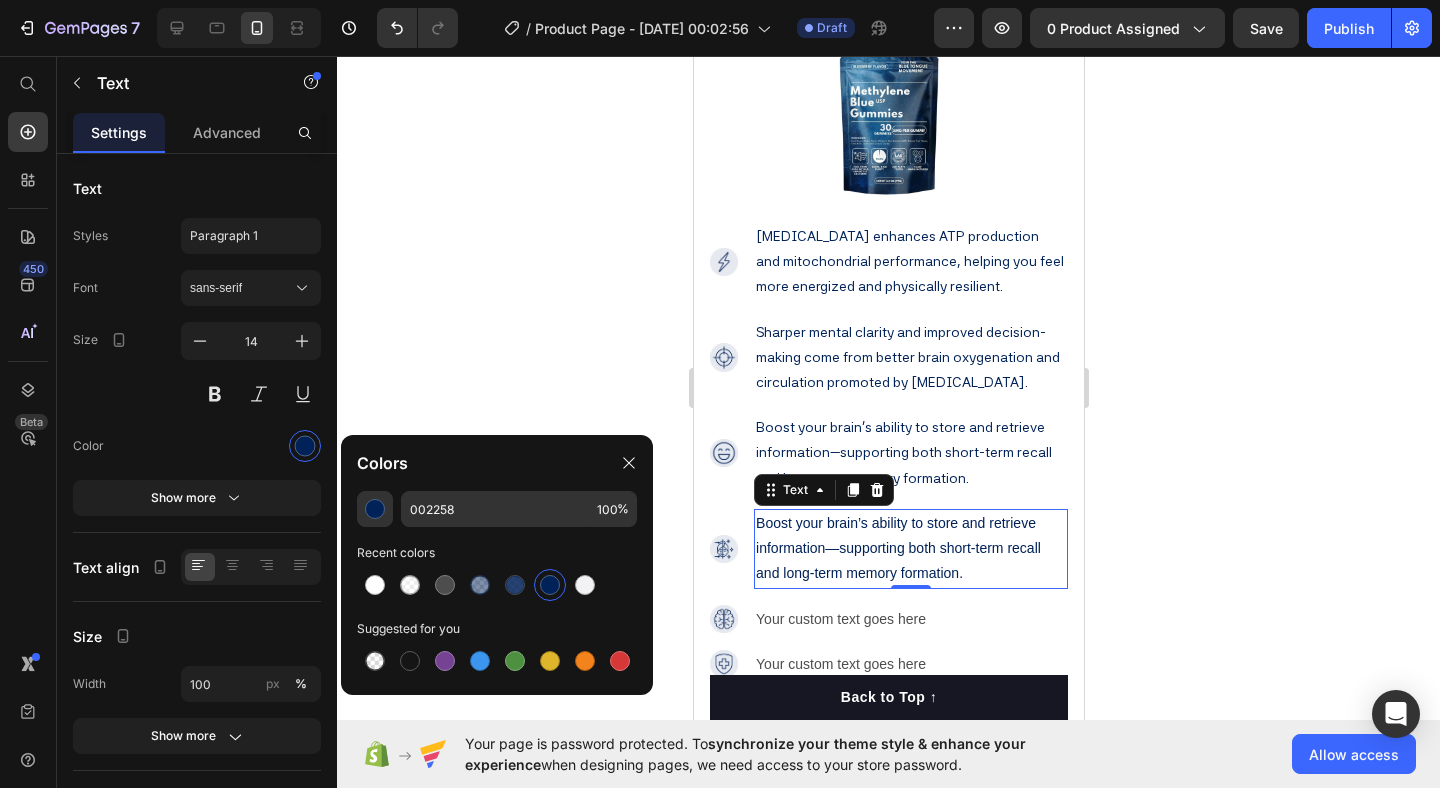 click 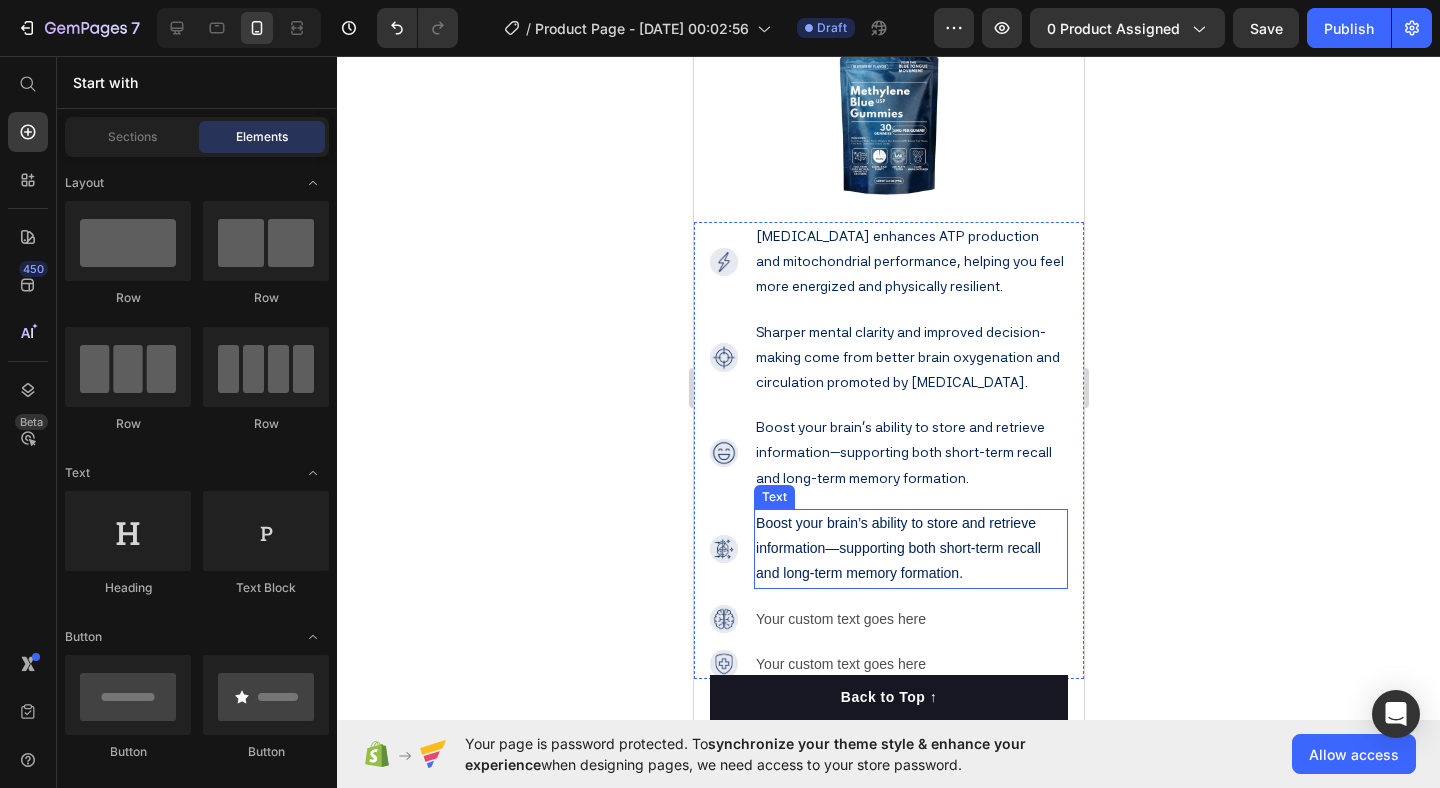 click on "Boost your brain’s ability to store and retrieve information—supporting both short-term recall and long-term memory formation." at bounding box center (910, 549) 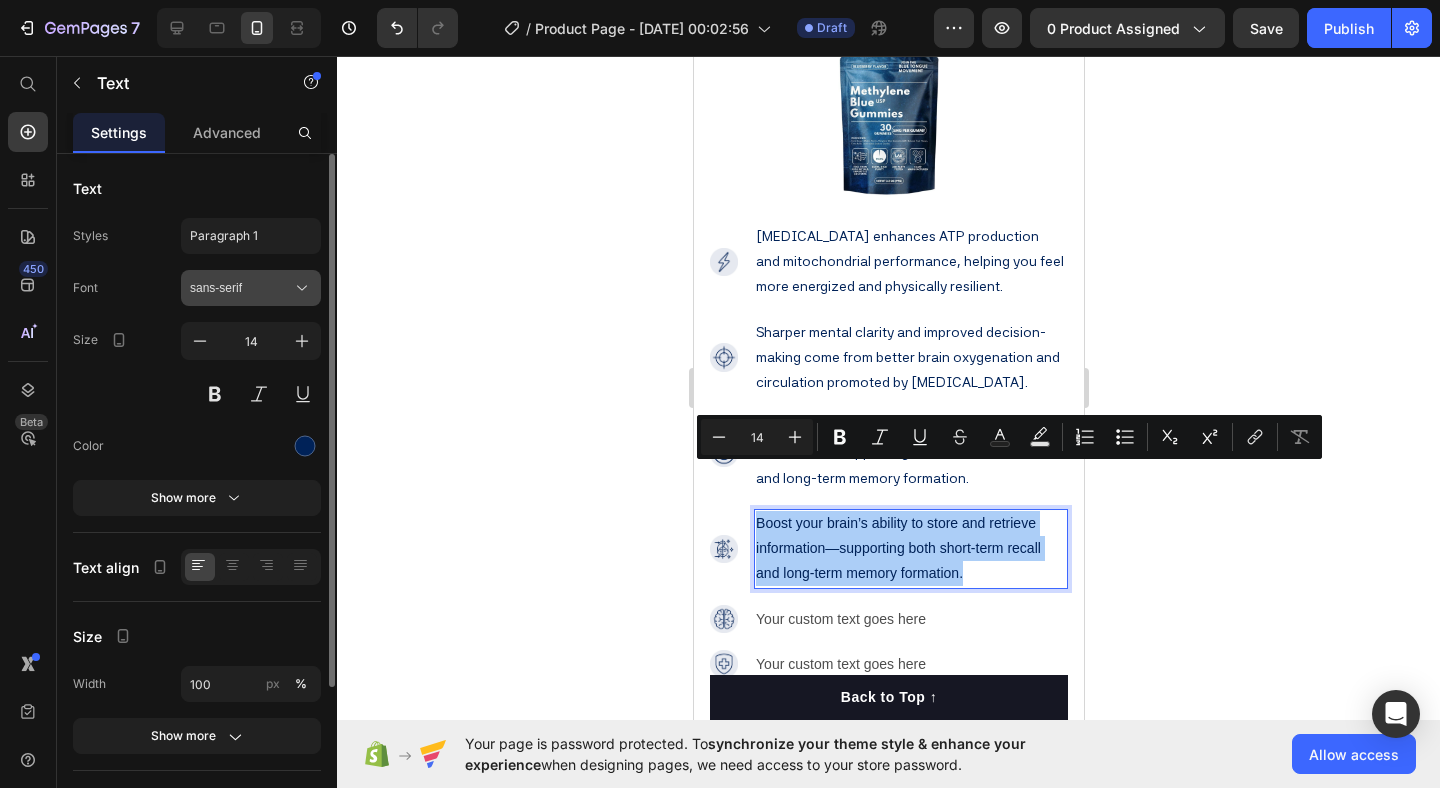click on "sans-serif" at bounding box center (241, 288) 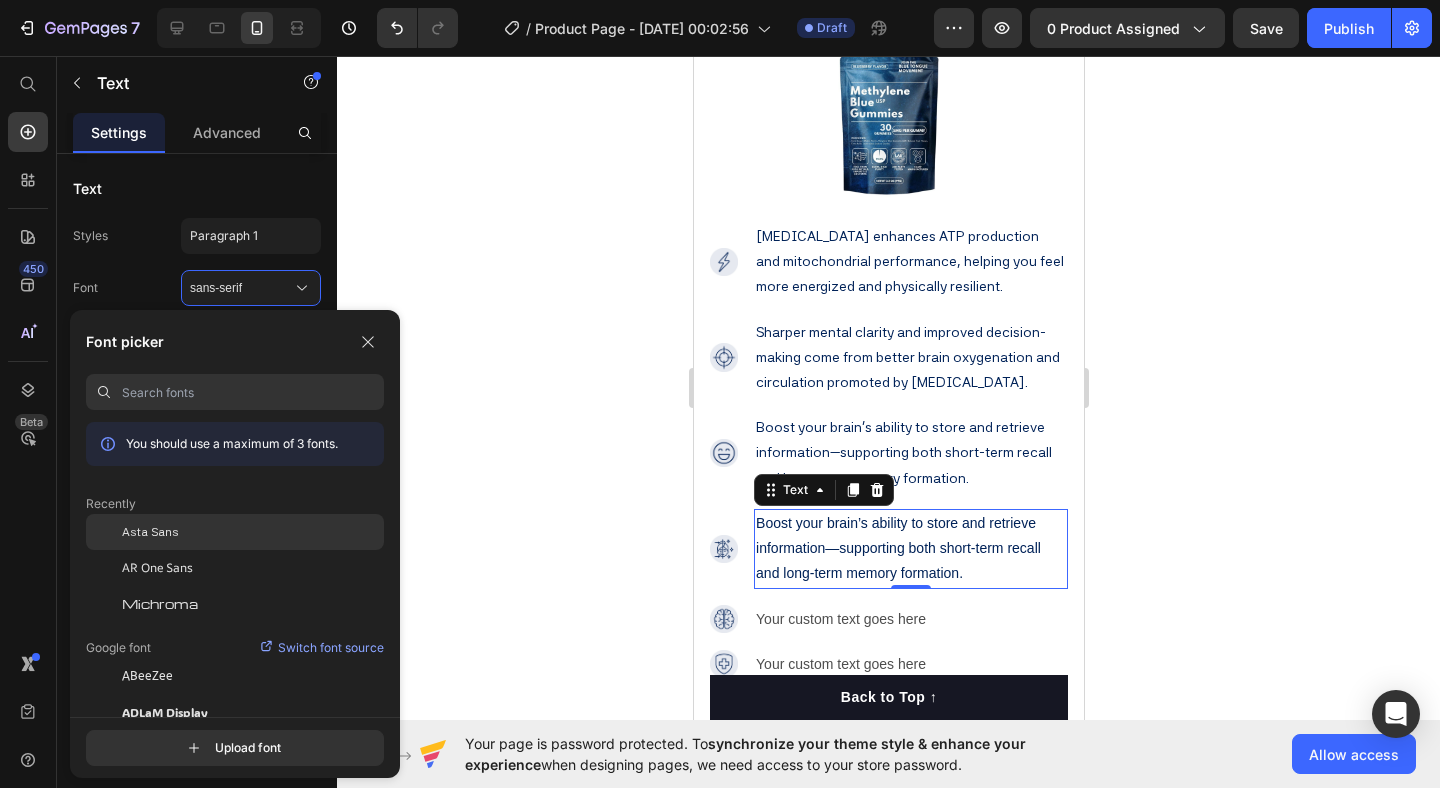 click on "Asta Sans" 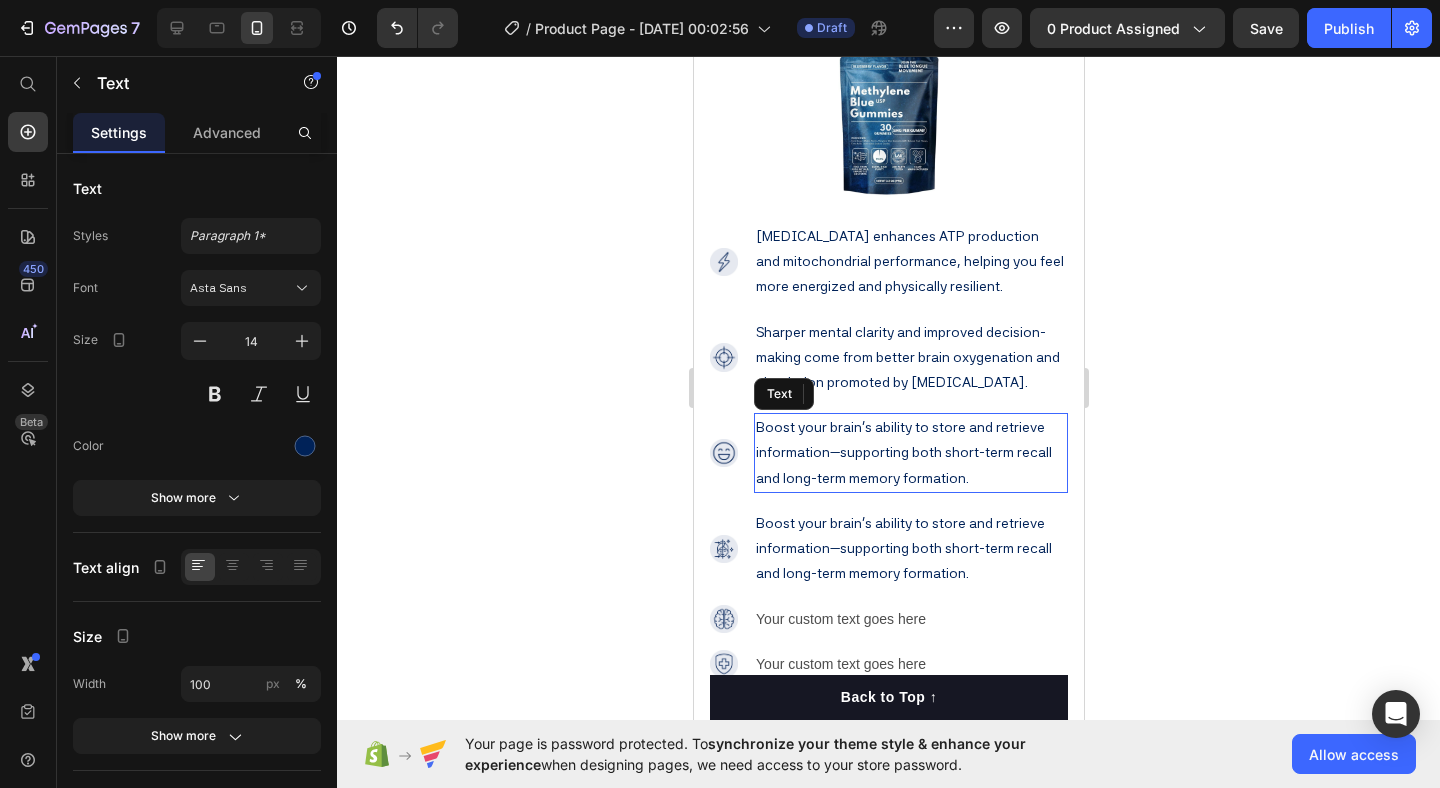click on "Boost your brain’s ability to store and retrieve information—supporting both short-term recall and long-term memory formation." at bounding box center [910, 453] 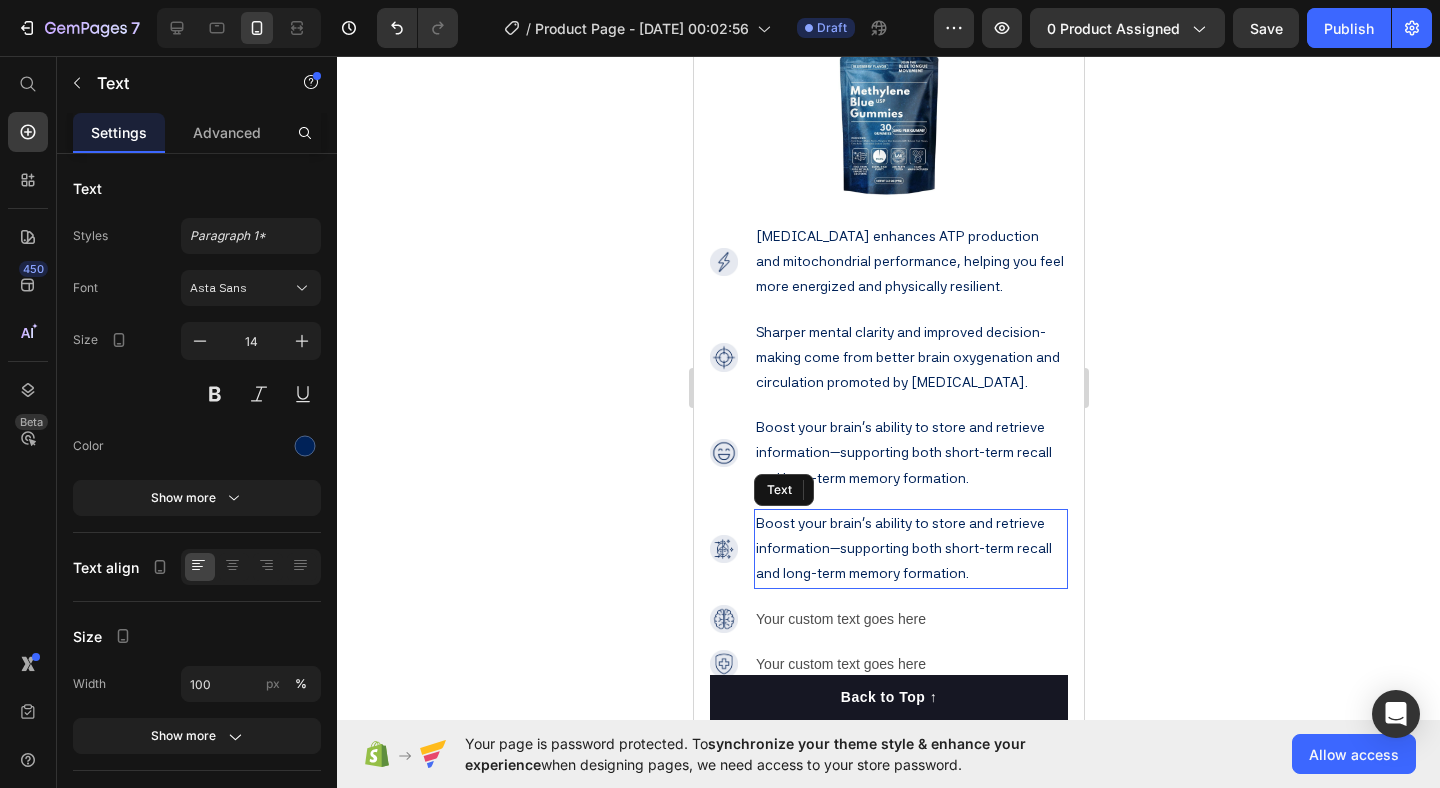 click on "Boost your brain’s ability to store and retrieve information—supporting both short-term recall and long-term memory formation." at bounding box center [910, 549] 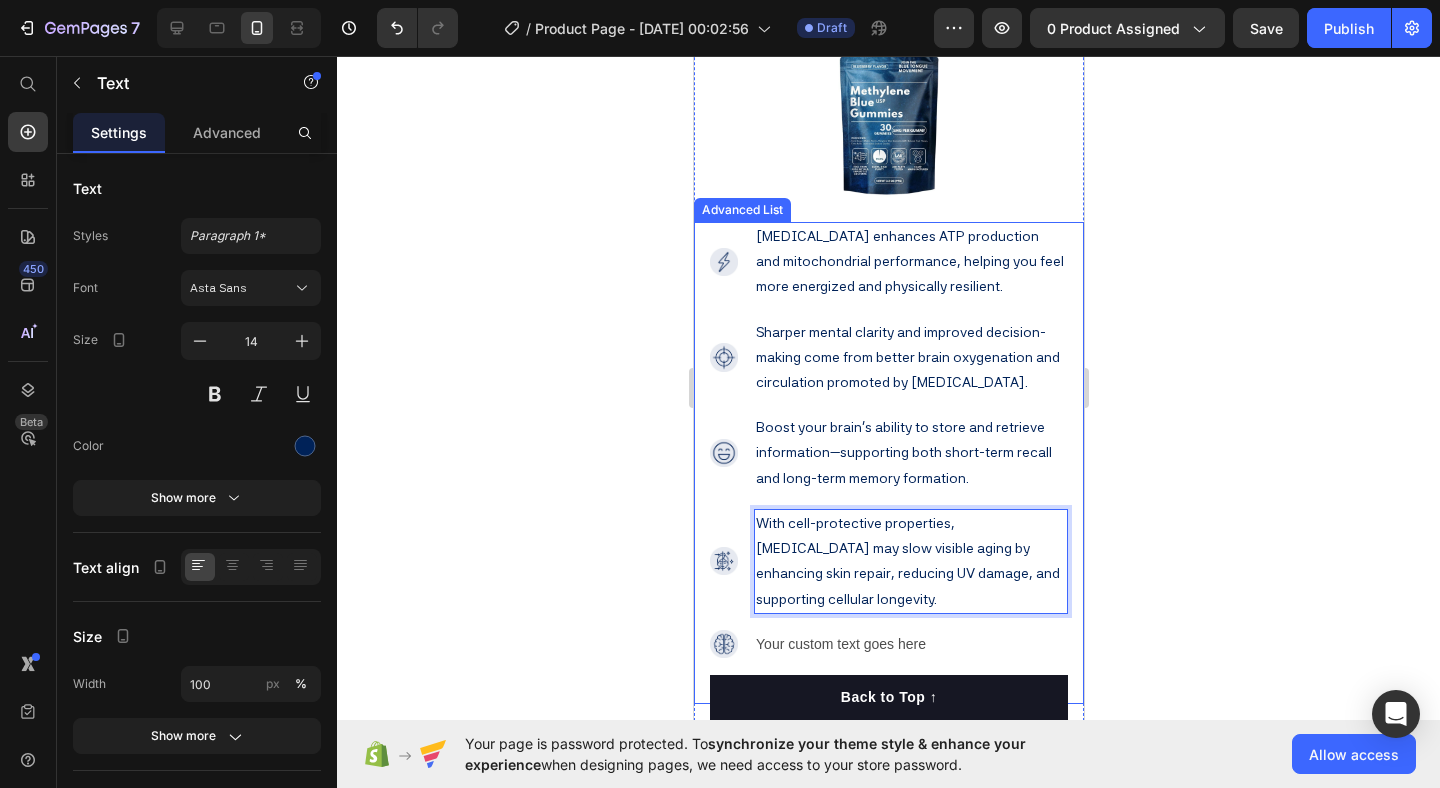 click 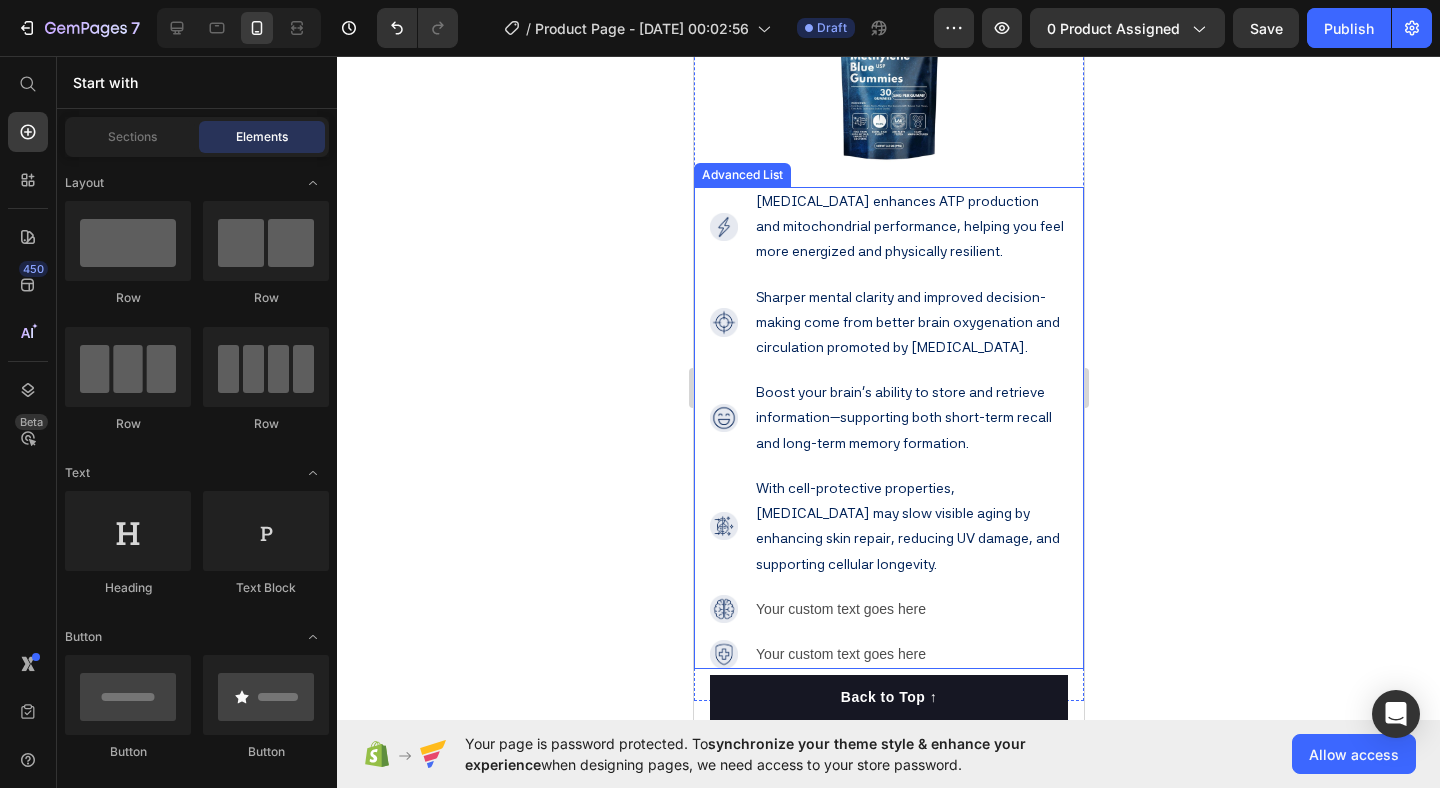 scroll, scrollTop: 2922, scrollLeft: 0, axis: vertical 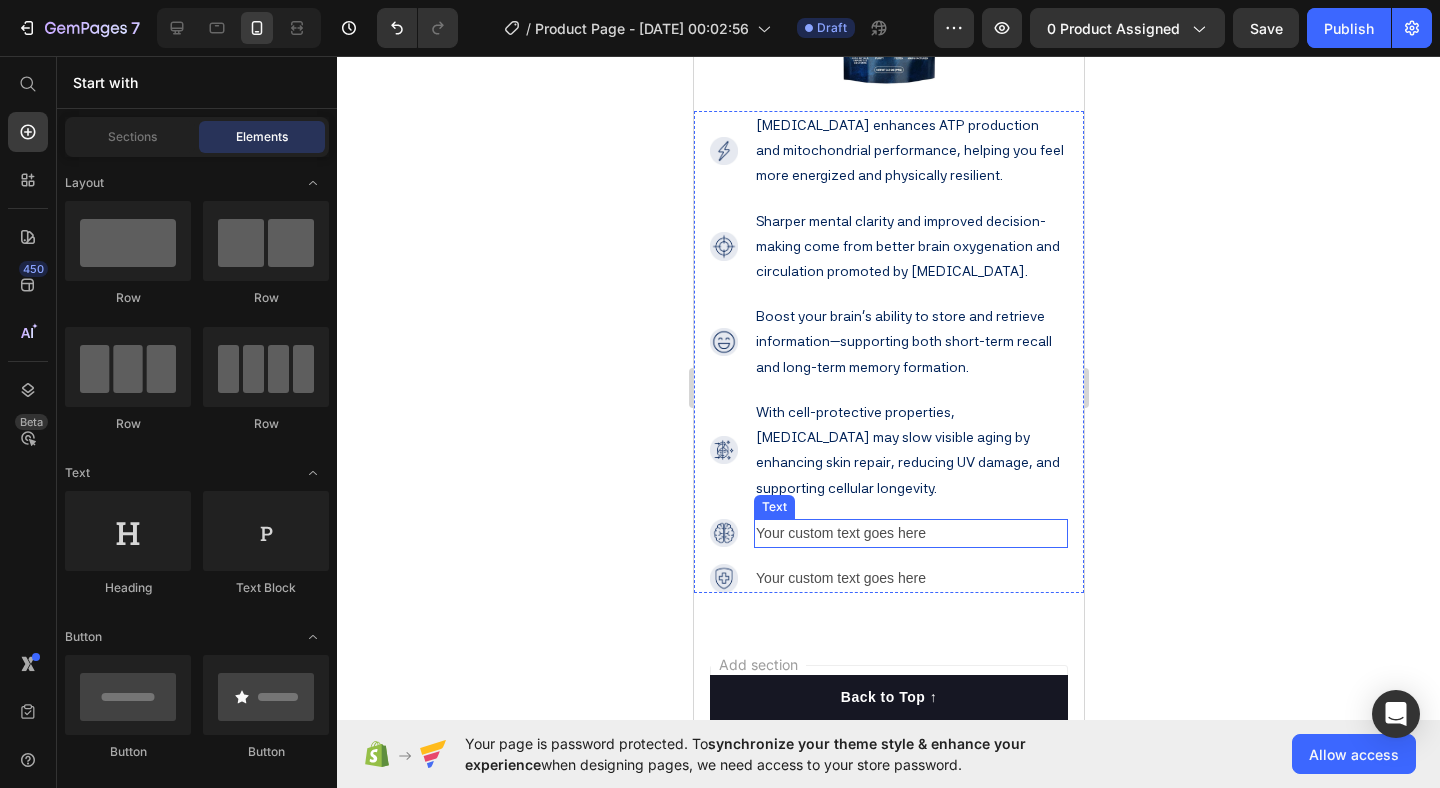 click on "Your custom text goes here" at bounding box center [910, 533] 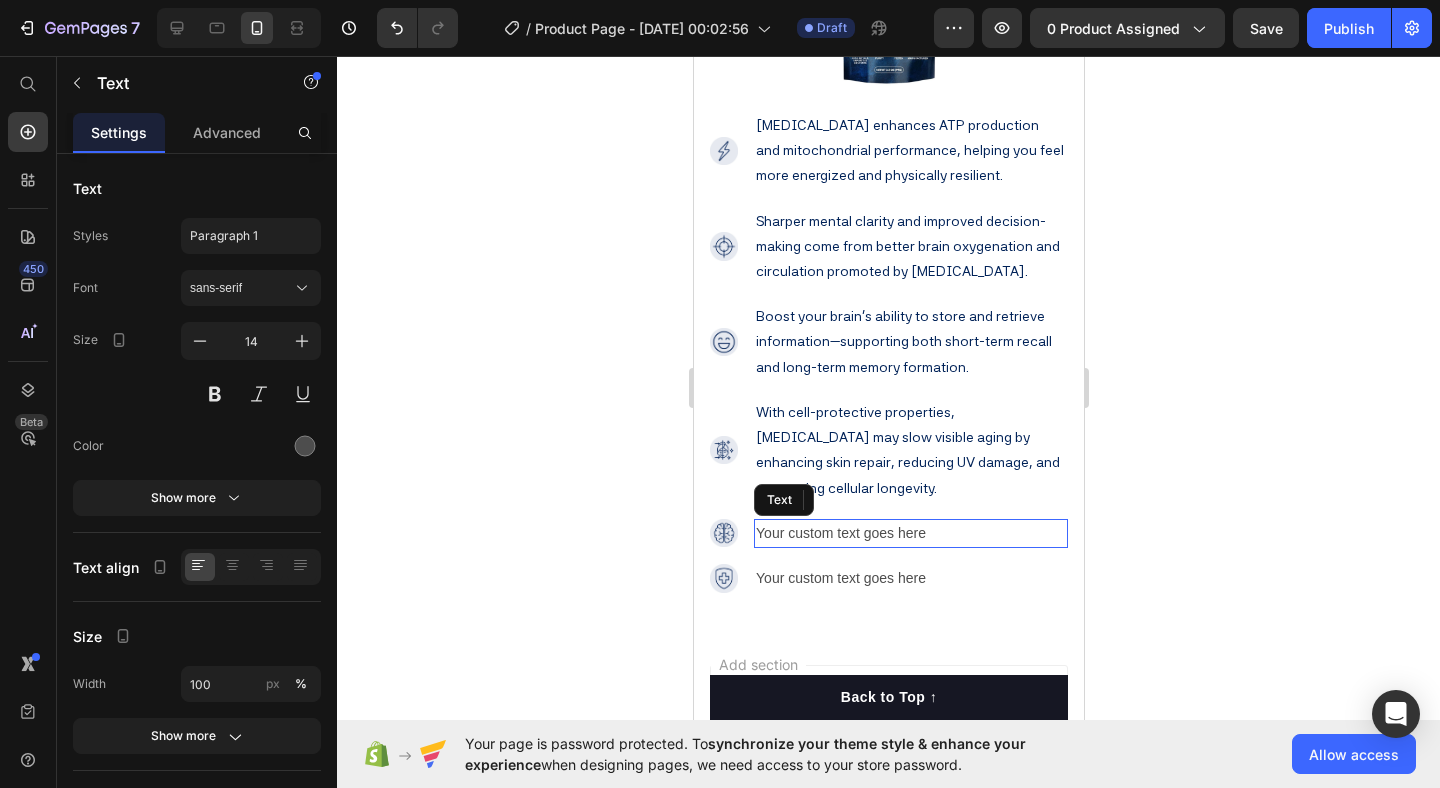 click on "Your custom text goes here" at bounding box center (910, 533) 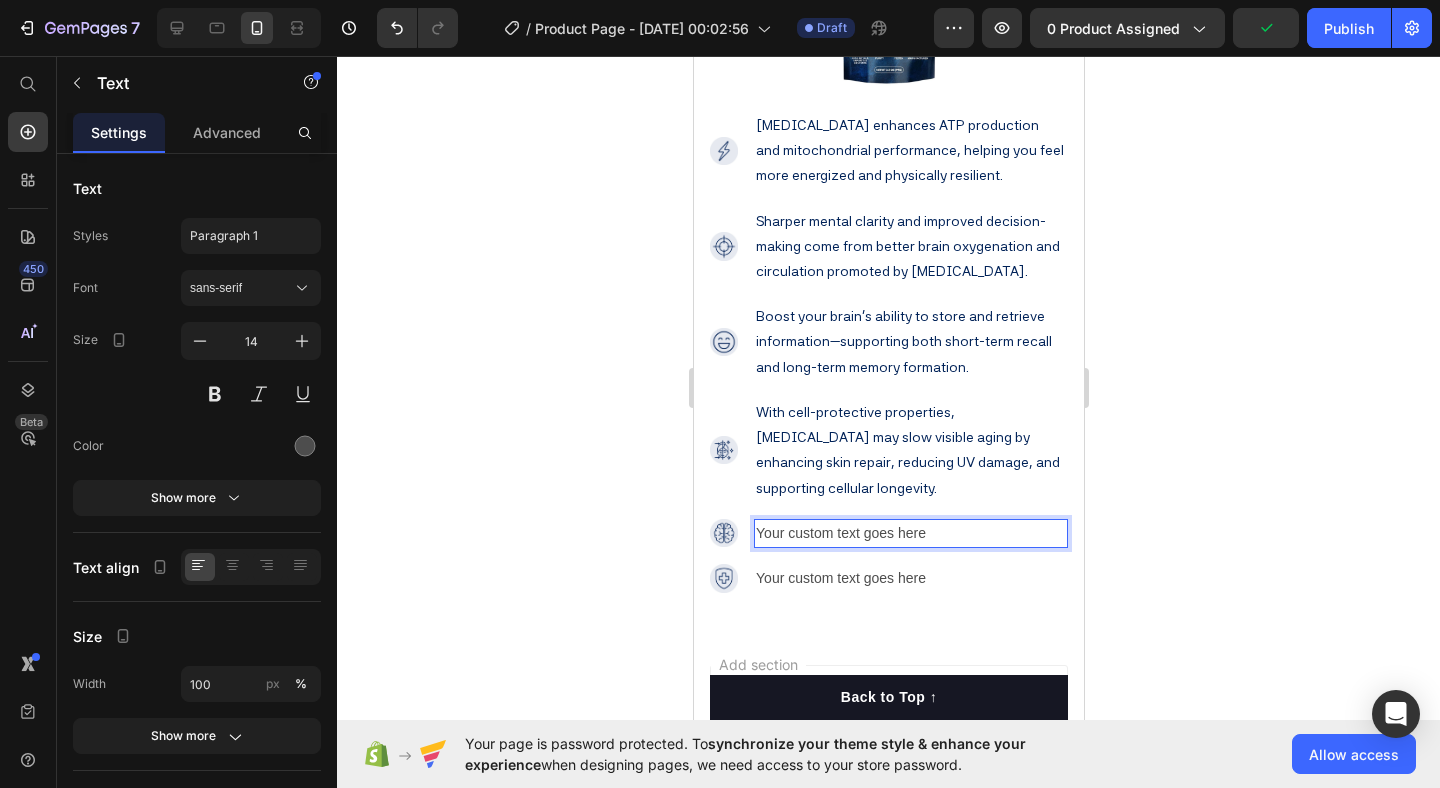 click on "Your custom text goes here" at bounding box center [910, 533] 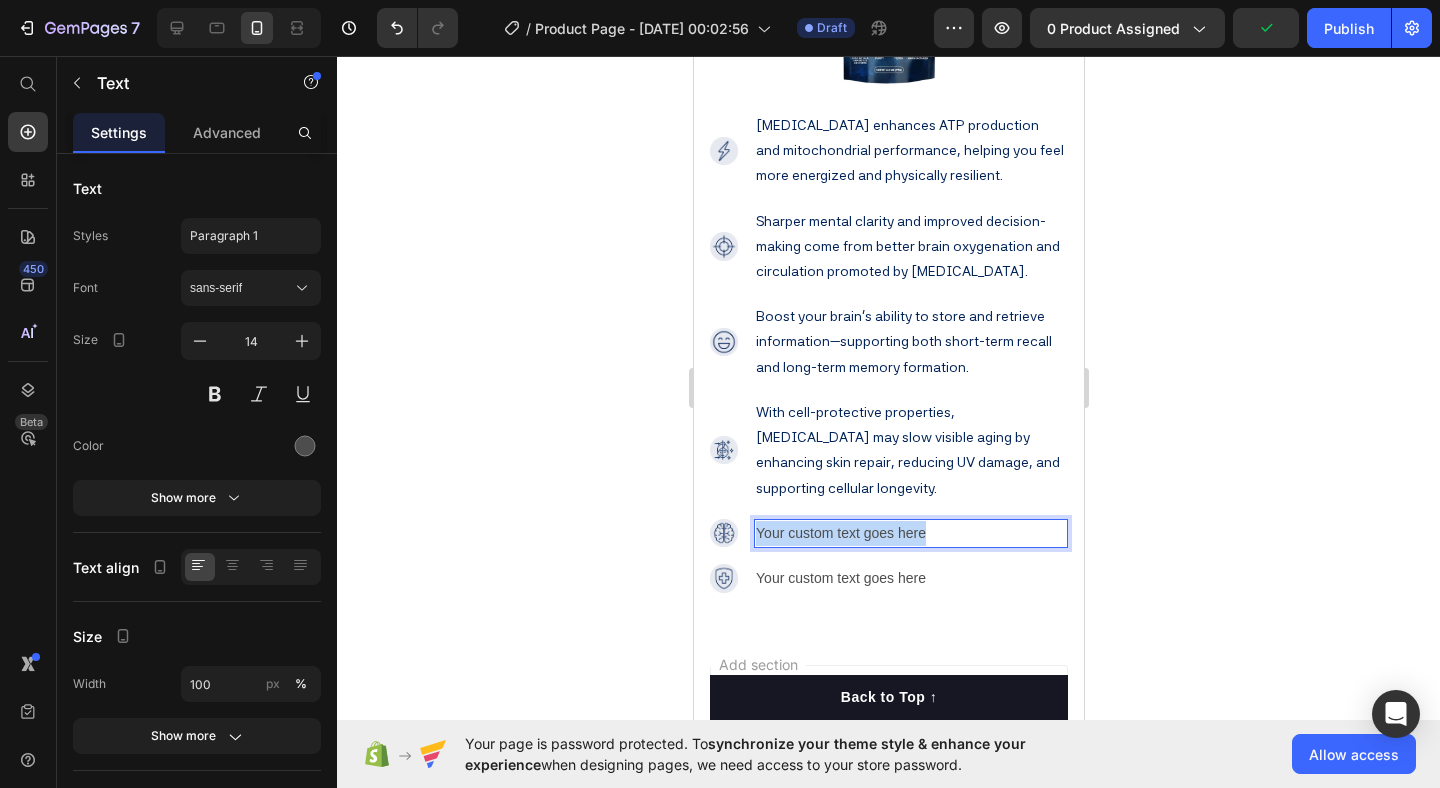 click on "Your custom text goes here" at bounding box center (910, 533) 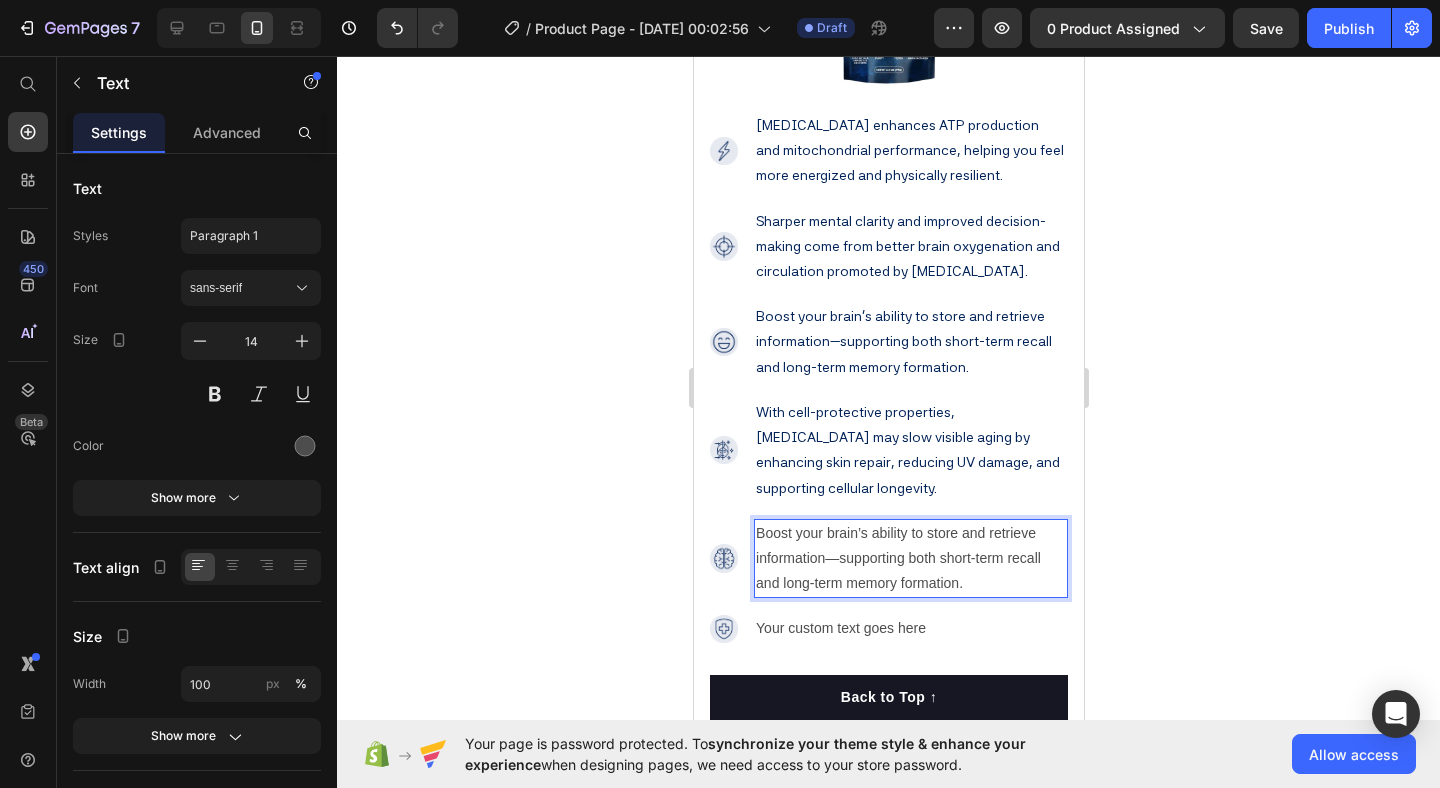 click on "sans-serif" at bounding box center (241, 288) 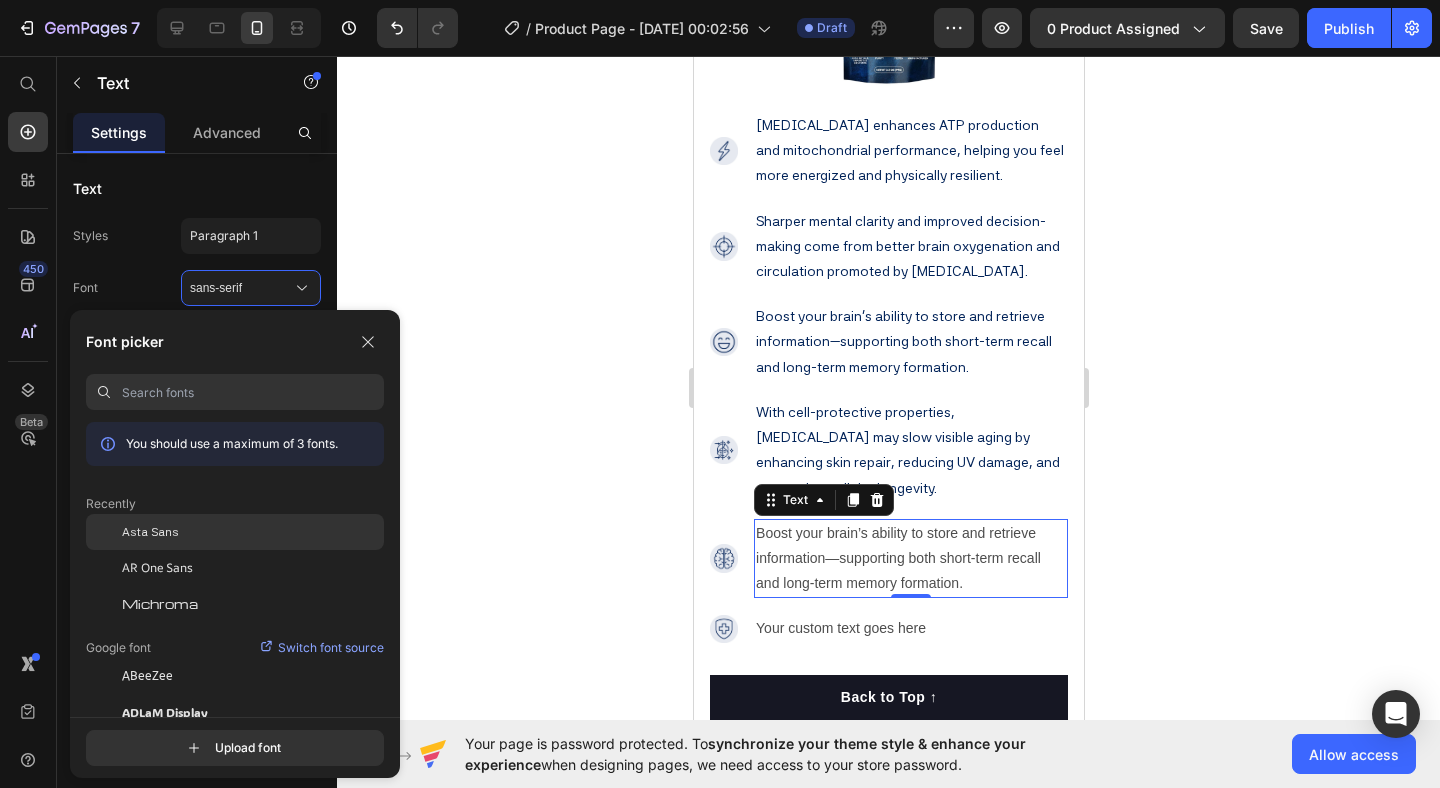 click on "Asta Sans" 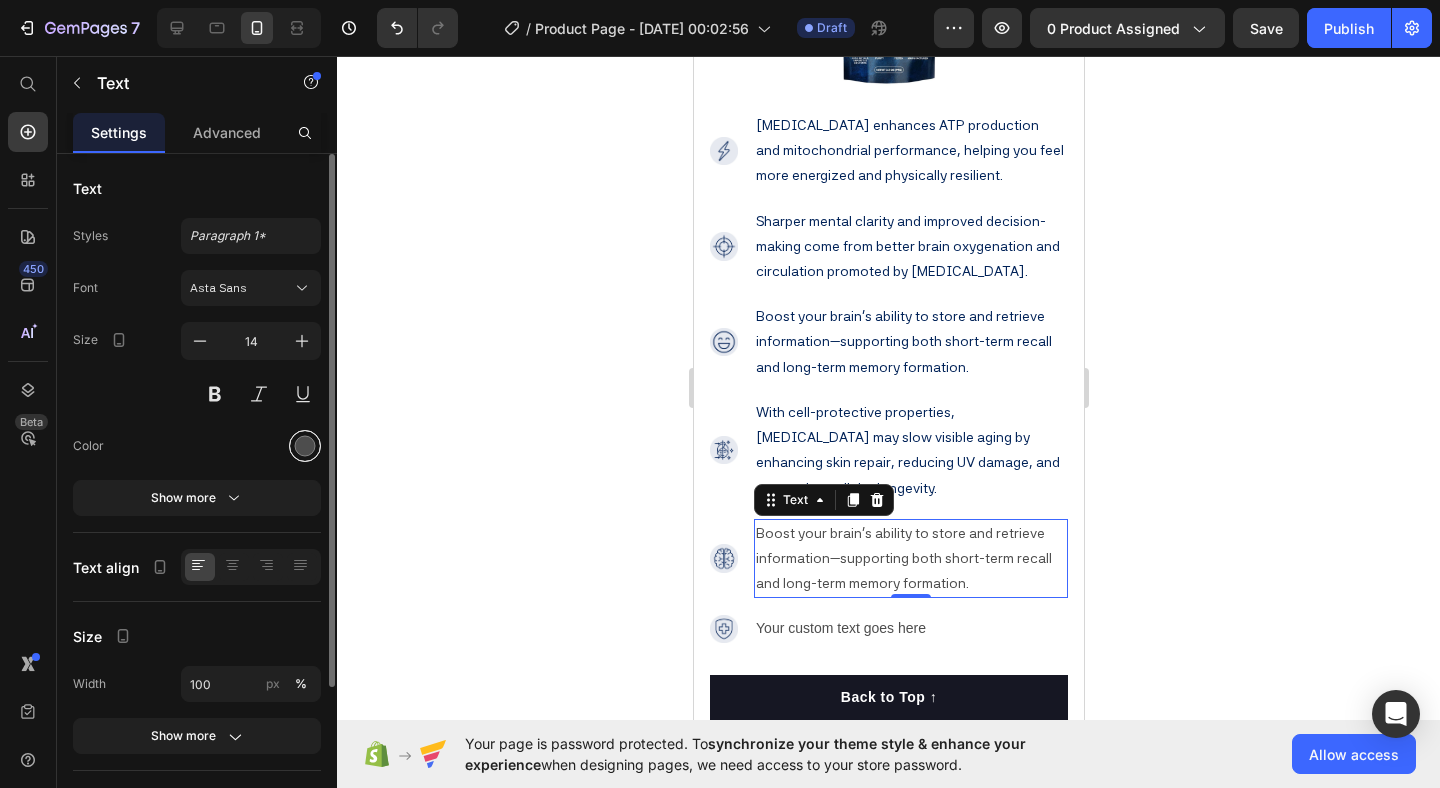 click at bounding box center [305, 446] 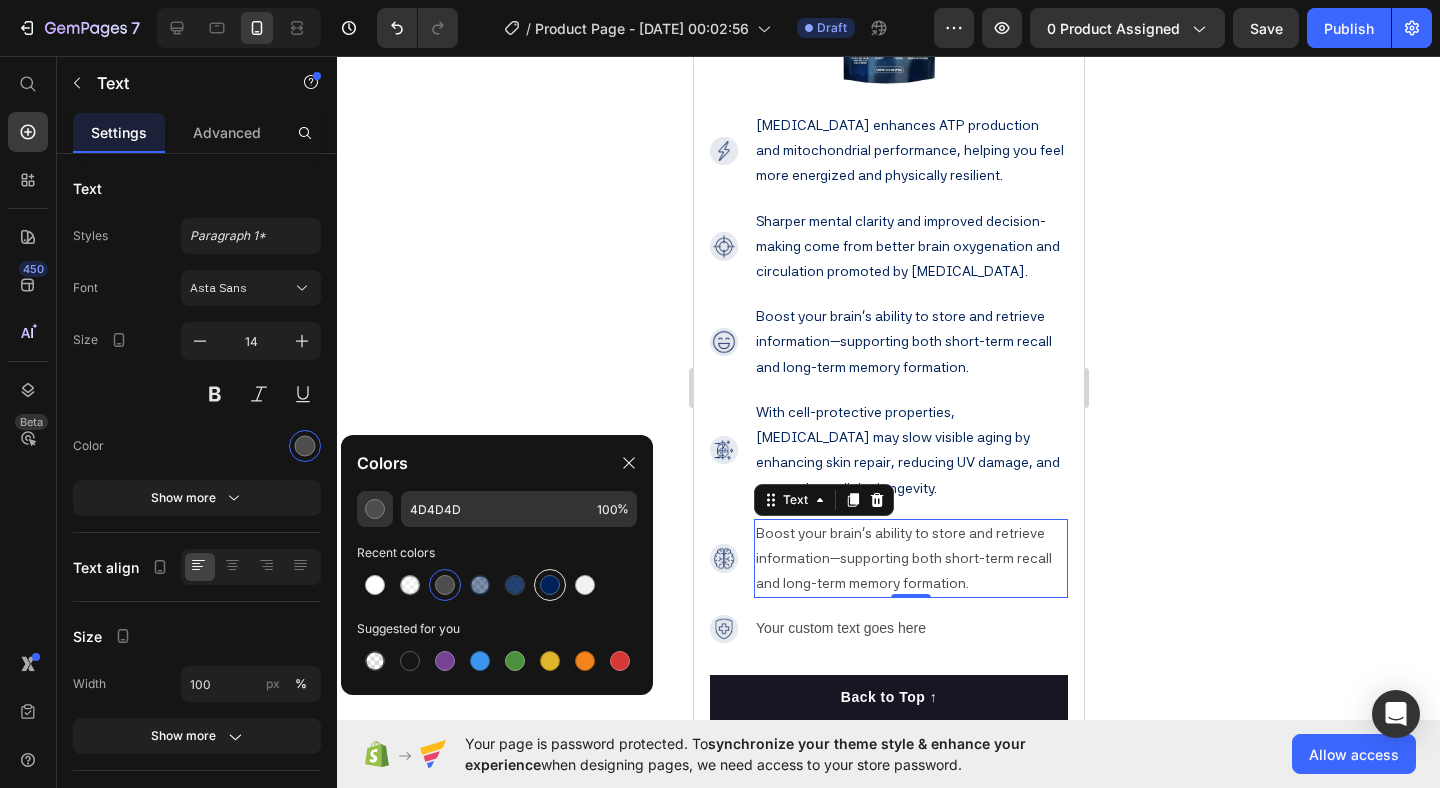 click at bounding box center (550, 585) 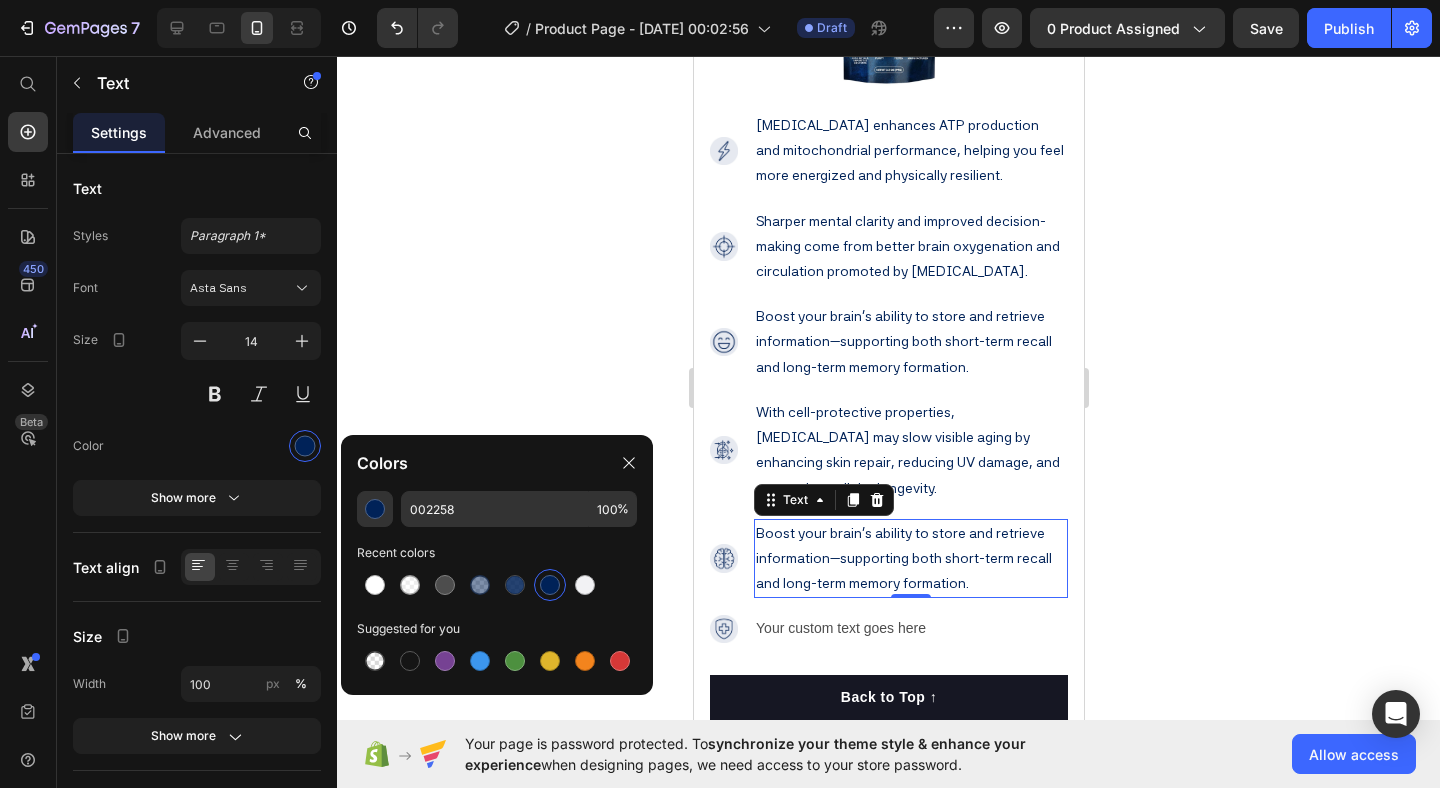 click 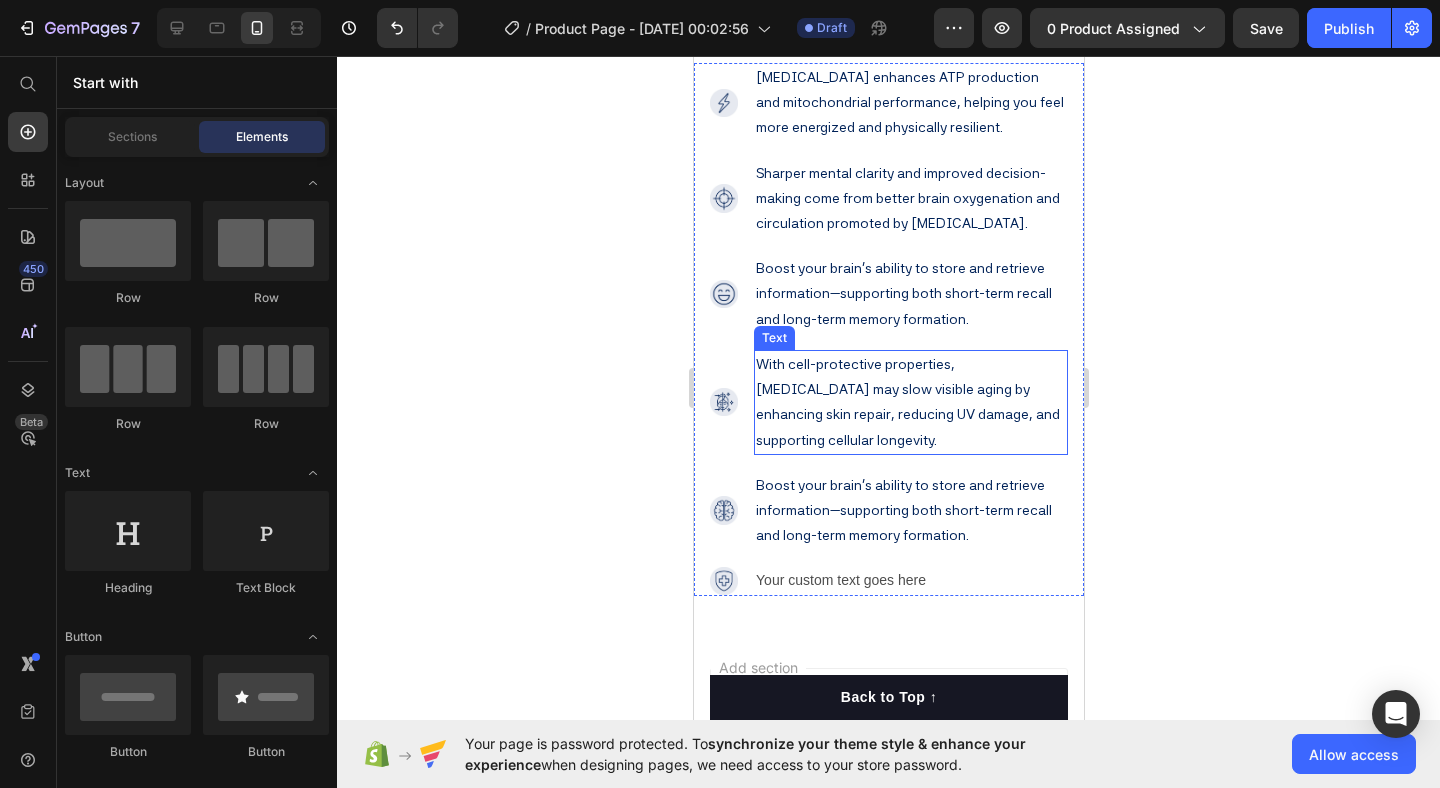 scroll, scrollTop: 2998, scrollLeft: 0, axis: vertical 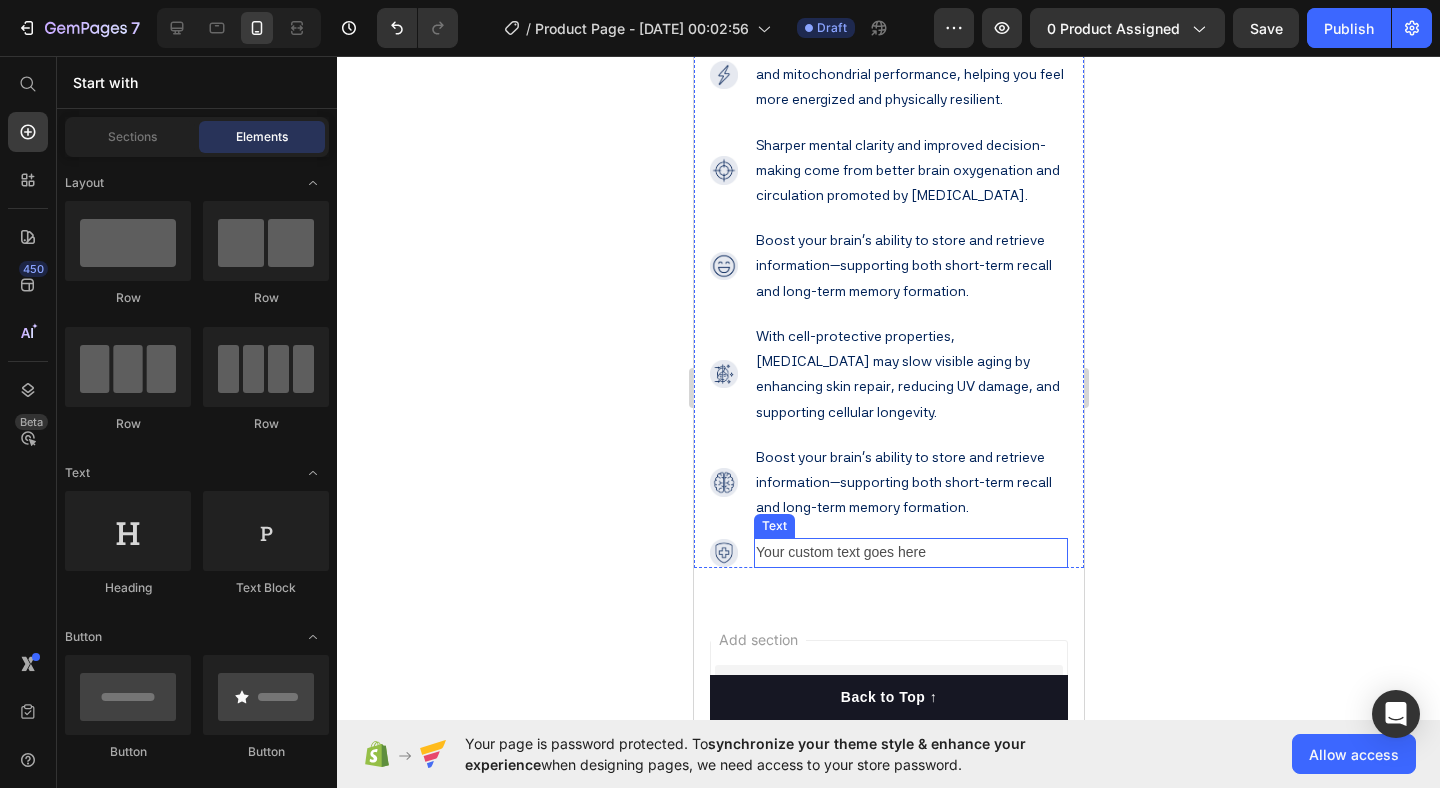 click on "Your custom text goes here" at bounding box center [910, 552] 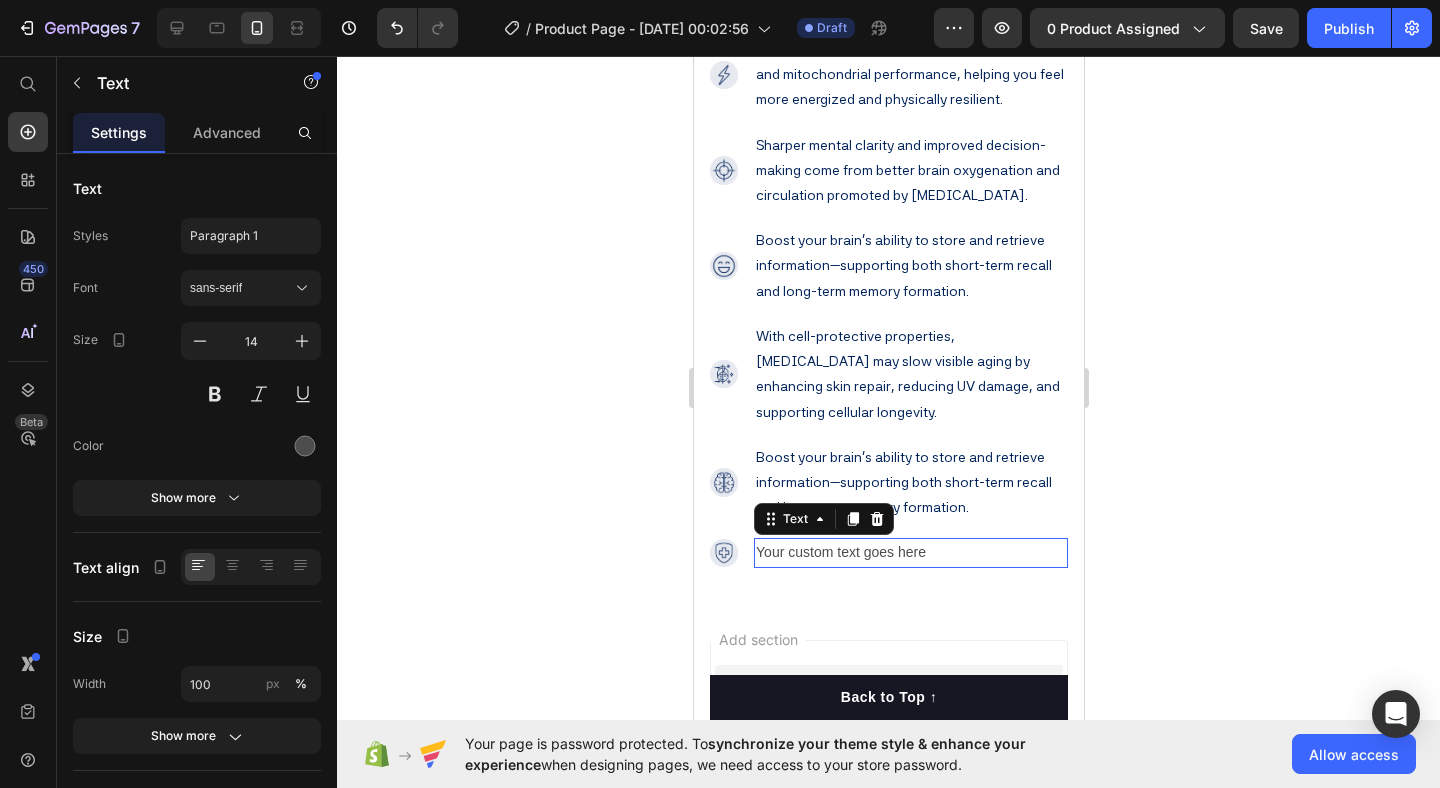 click on "Your custom text goes here" at bounding box center [910, 552] 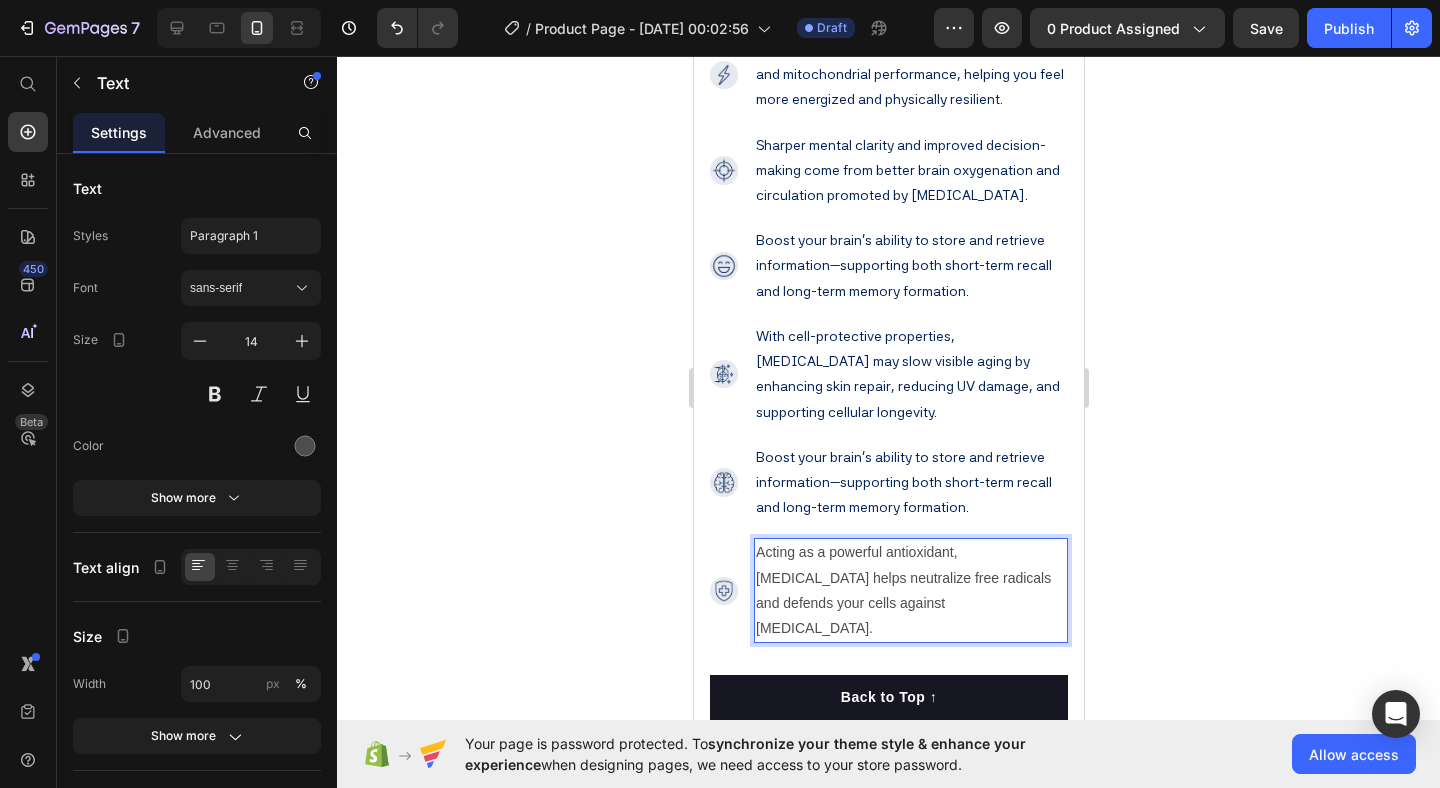click on "sans-serif" at bounding box center [241, 288] 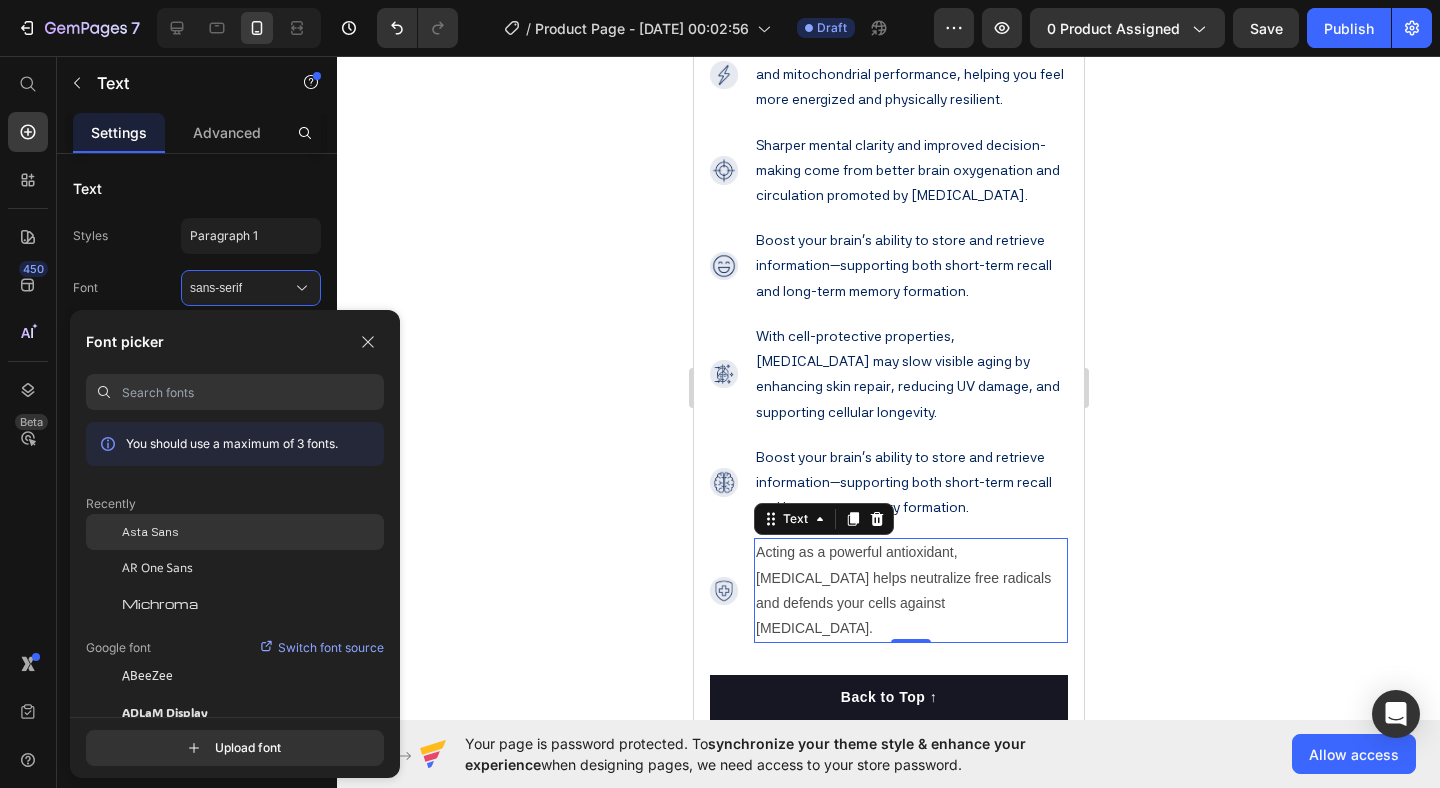 click on "Asta Sans" 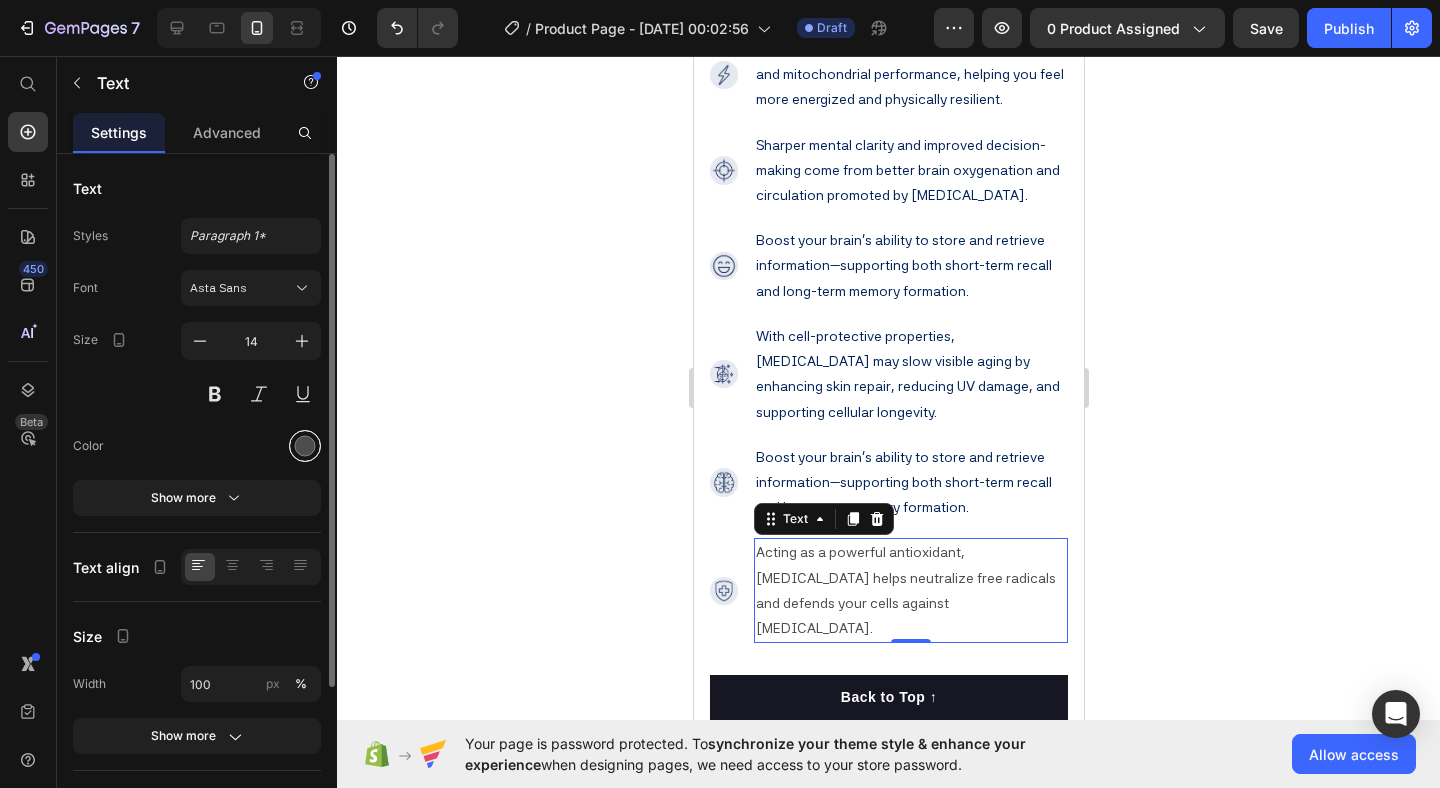 click at bounding box center (305, 446) 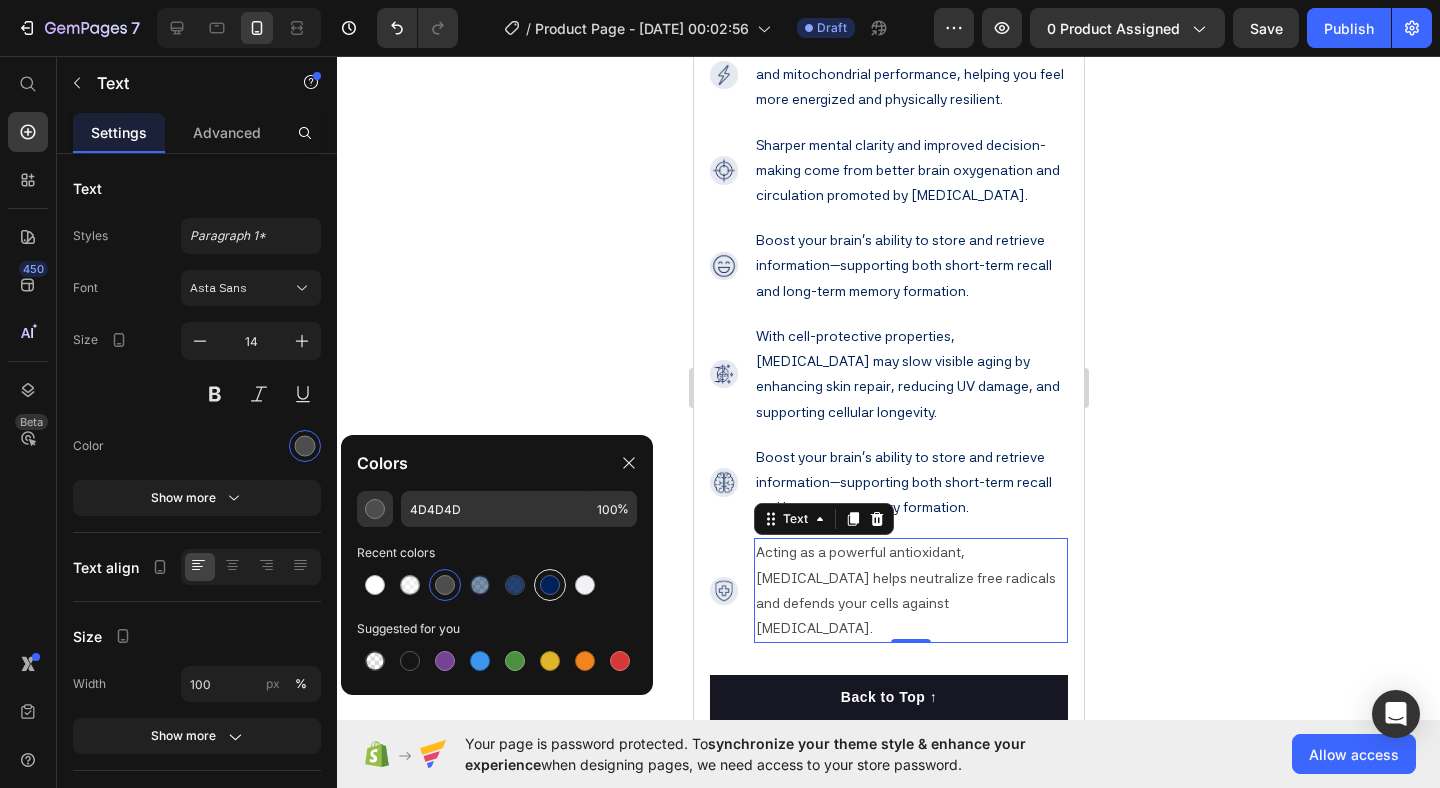 click at bounding box center (550, 585) 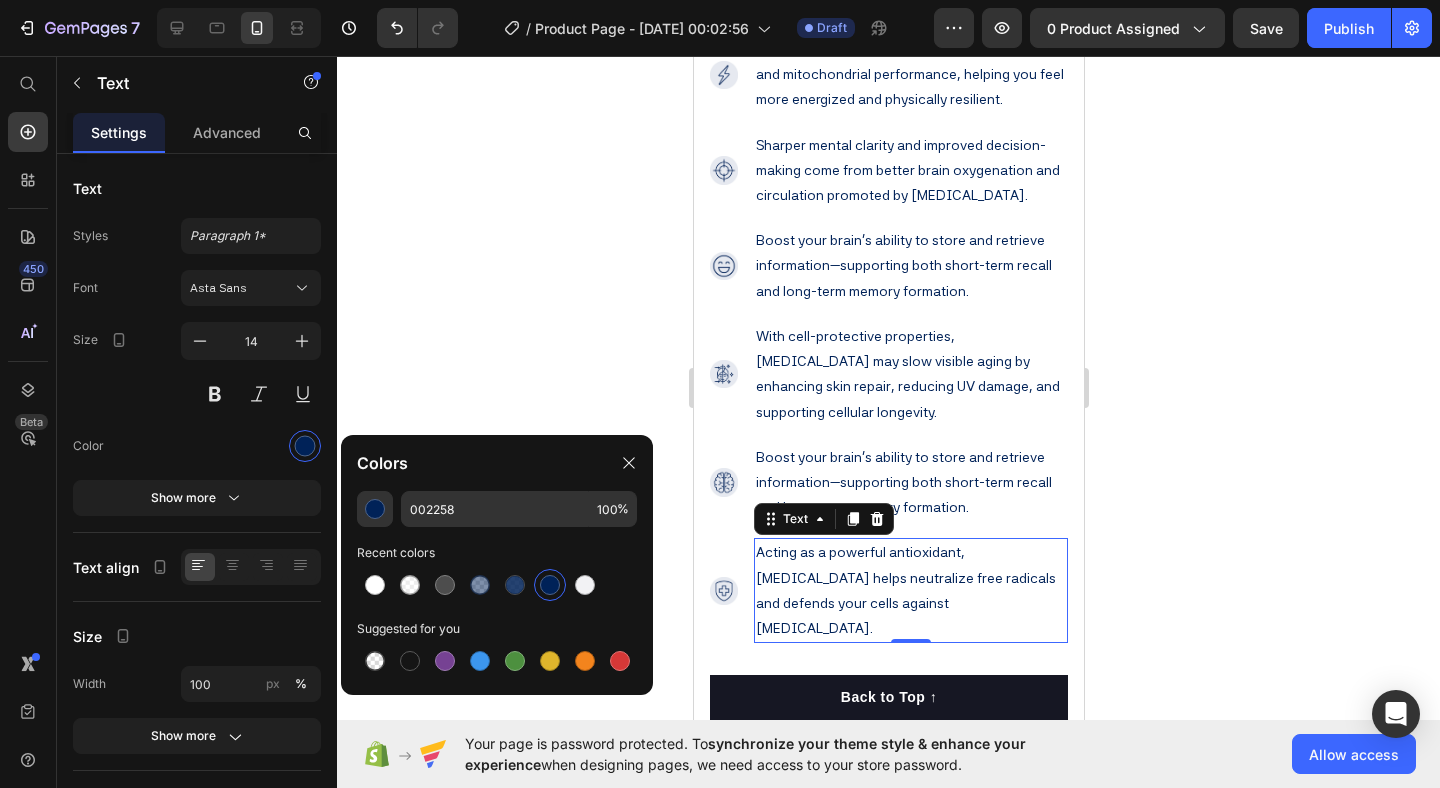 click 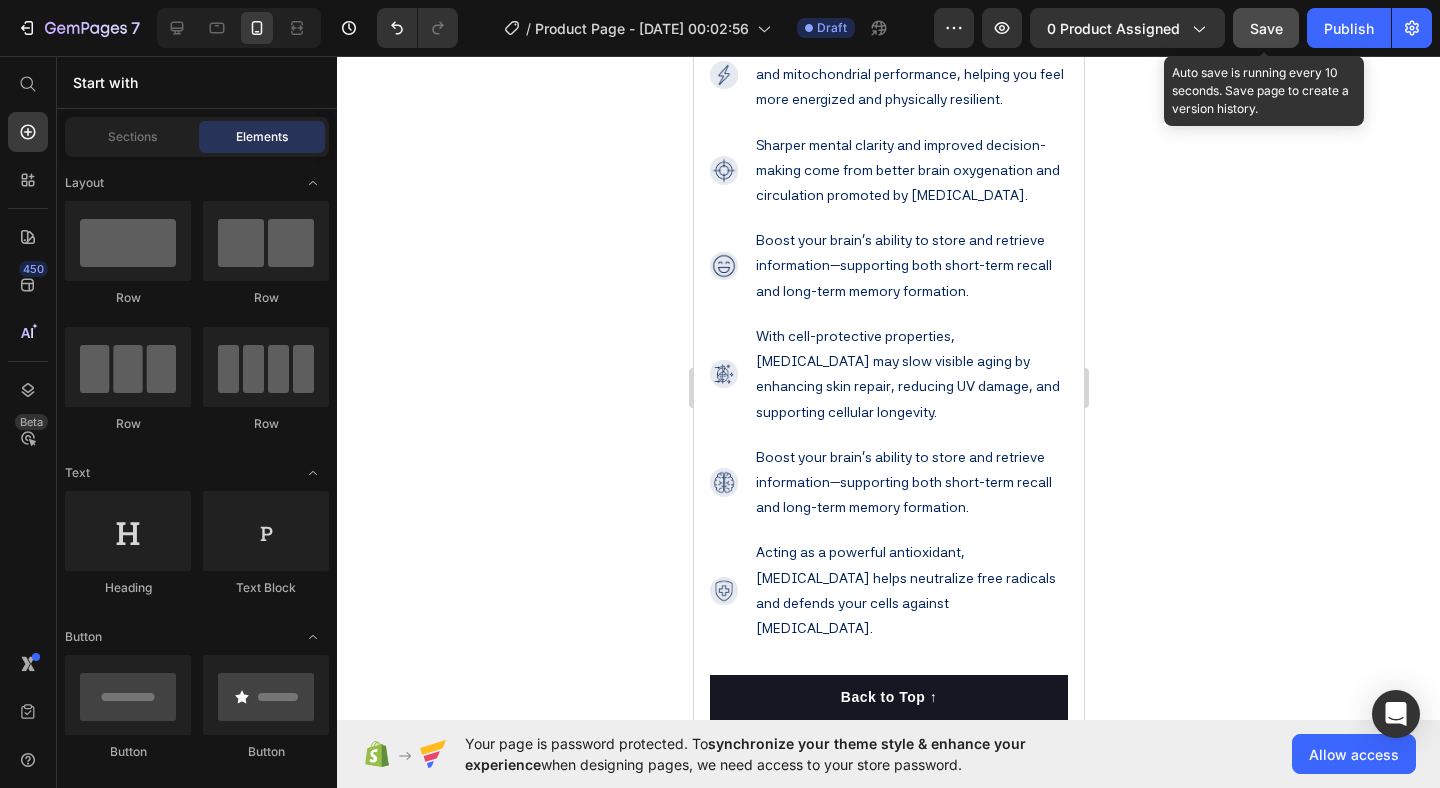 click on "Save" 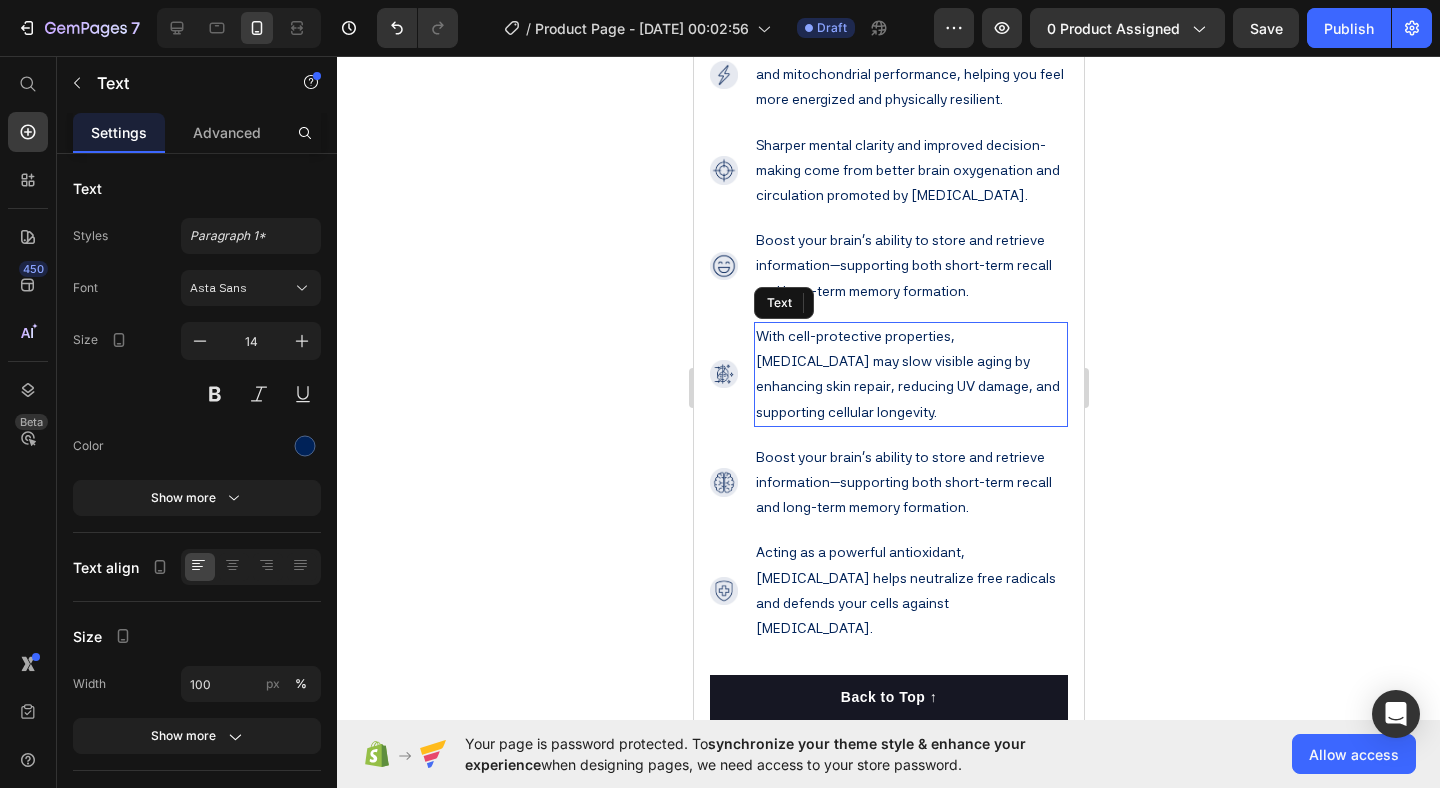 click on "With cell-protective properties, methylene blue may slow visible aging by enhancing skin repair, reducing UV damage, and supporting cellular longevity." at bounding box center [910, 374] 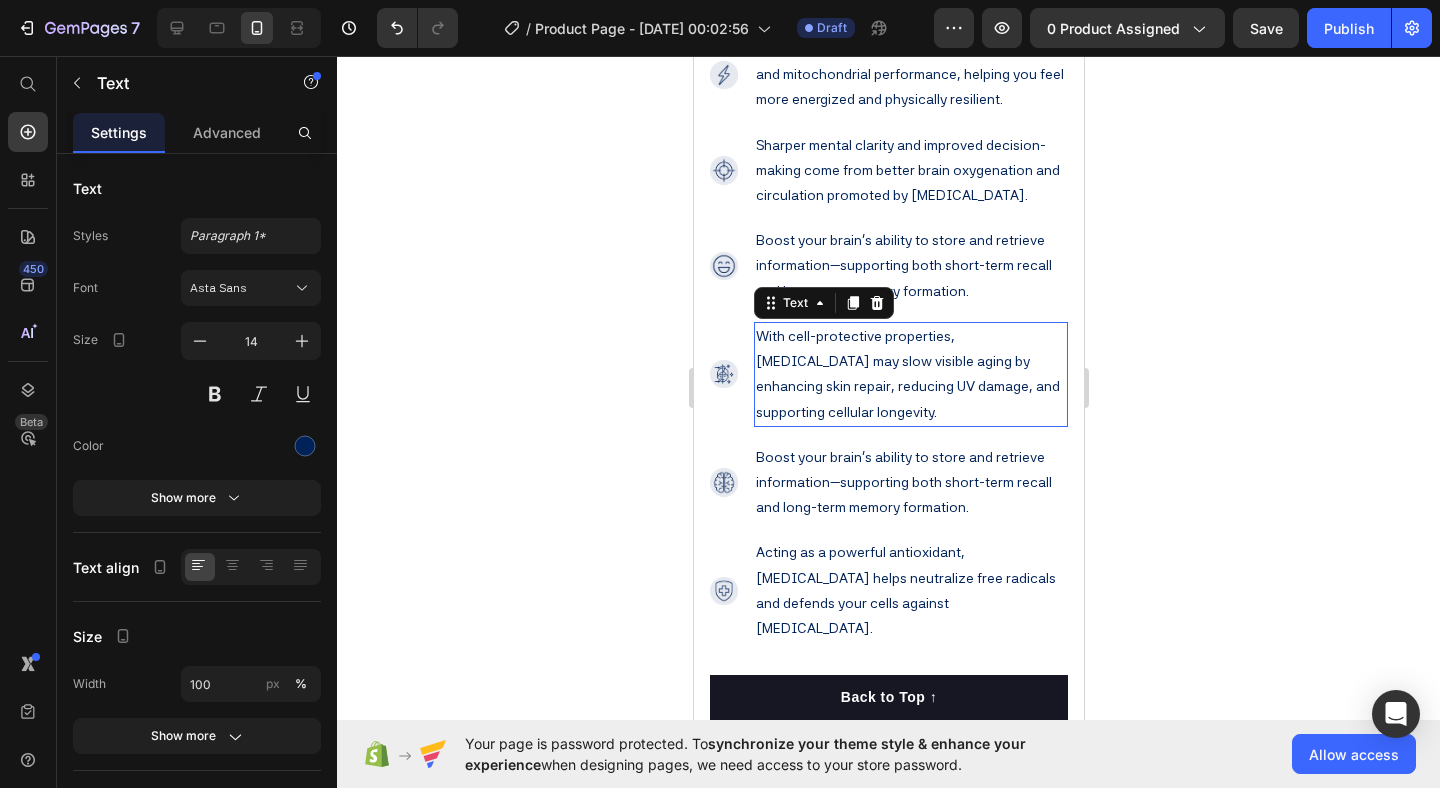 click on "With cell-protective properties, methylene blue may slow visible aging by enhancing skin repair, reducing UV damage, and supporting cellular longevity." at bounding box center [910, 374] 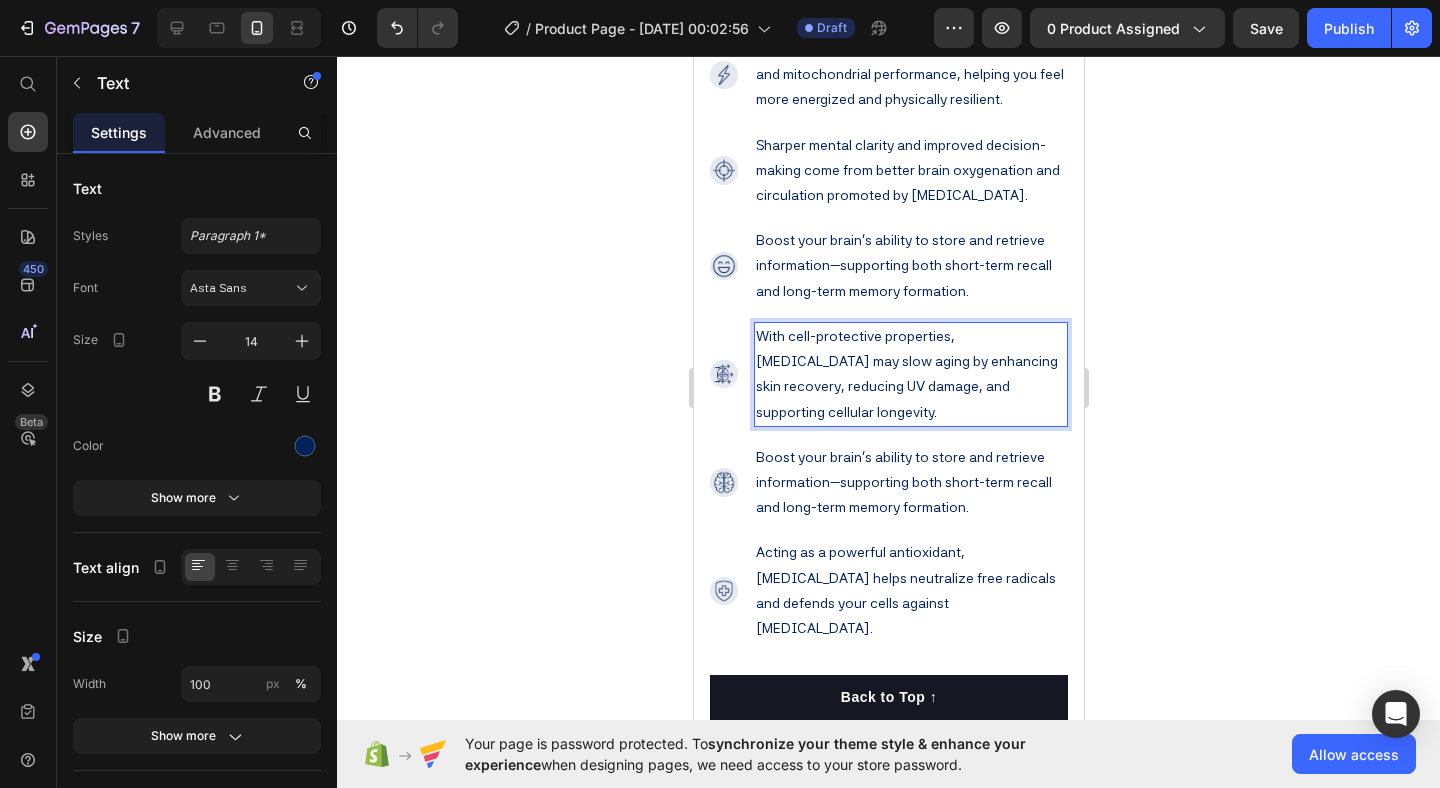 click on "With cell-protective properties, methylene blue may slow aging by enhancing skin recovery, reducing UV damage, and supporting cellular longevity." at bounding box center (910, 374) 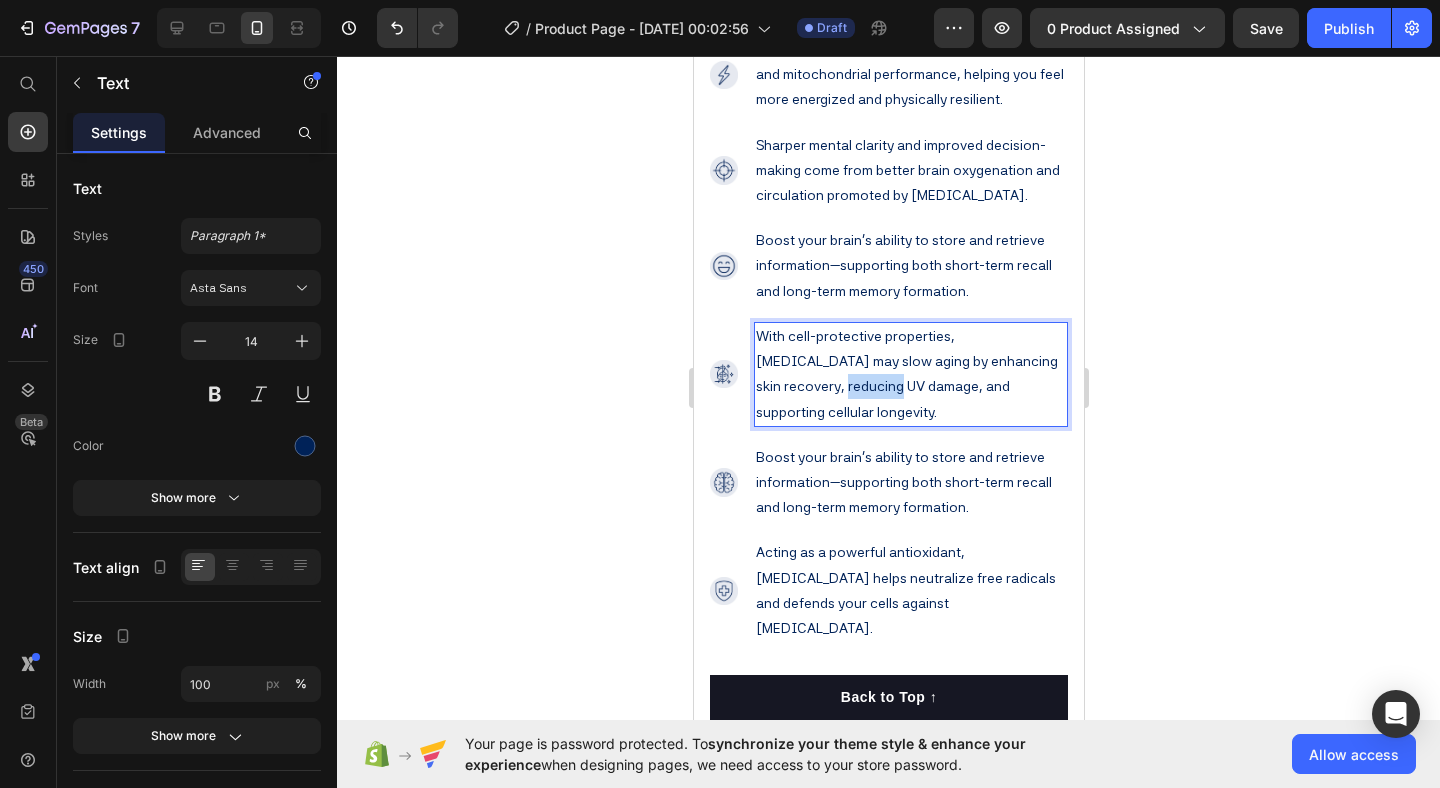 click on "With cell-protective properties, methylene blue may slow aging by enhancing skin recovery, reducing UV damage, and supporting cellular longevity." at bounding box center (910, 374) 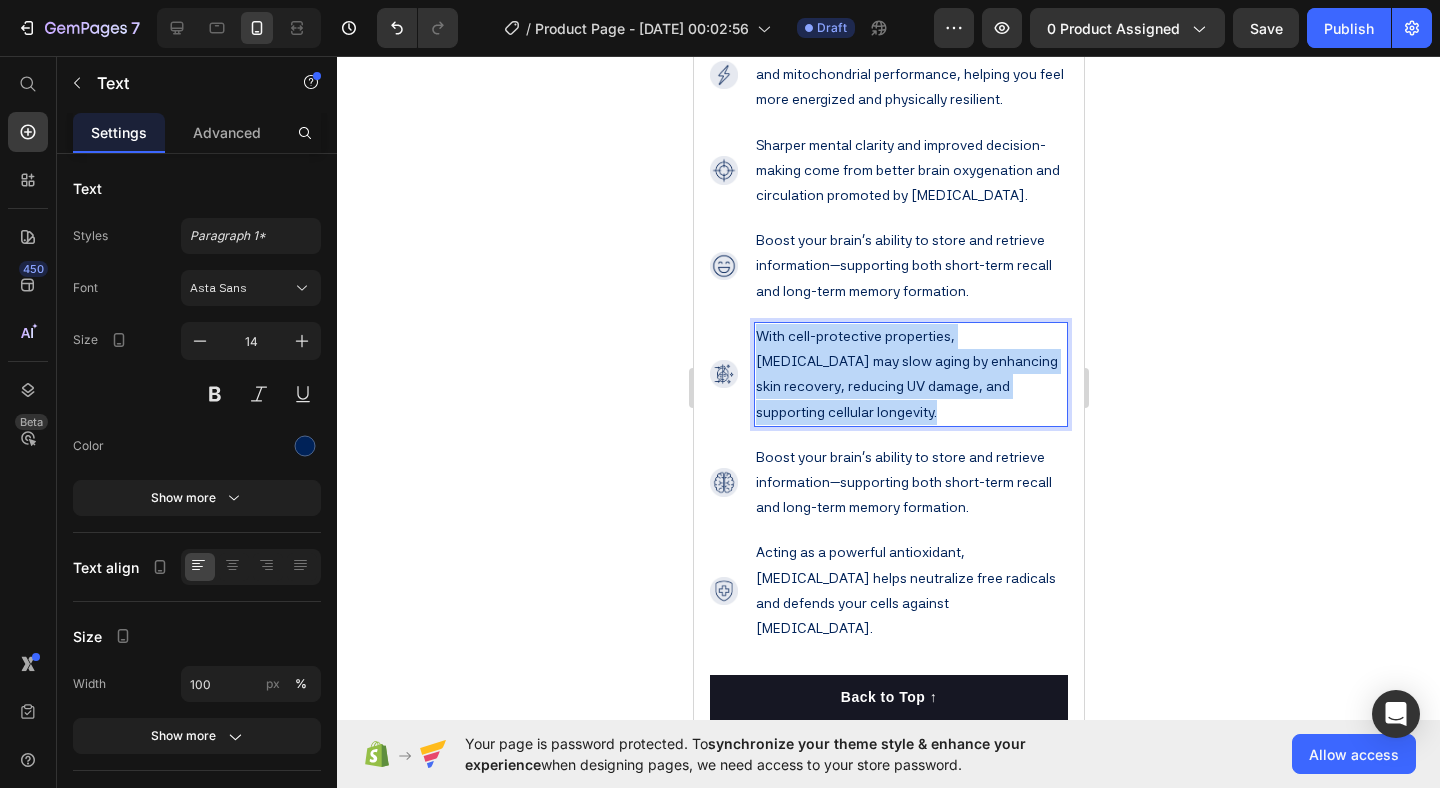 click on "With cell-protective properties, methylene blue may slow aging by enhancing skin recovery, reducing UV damage, and supporting cellular longevity." at bounding box center [910, 374] 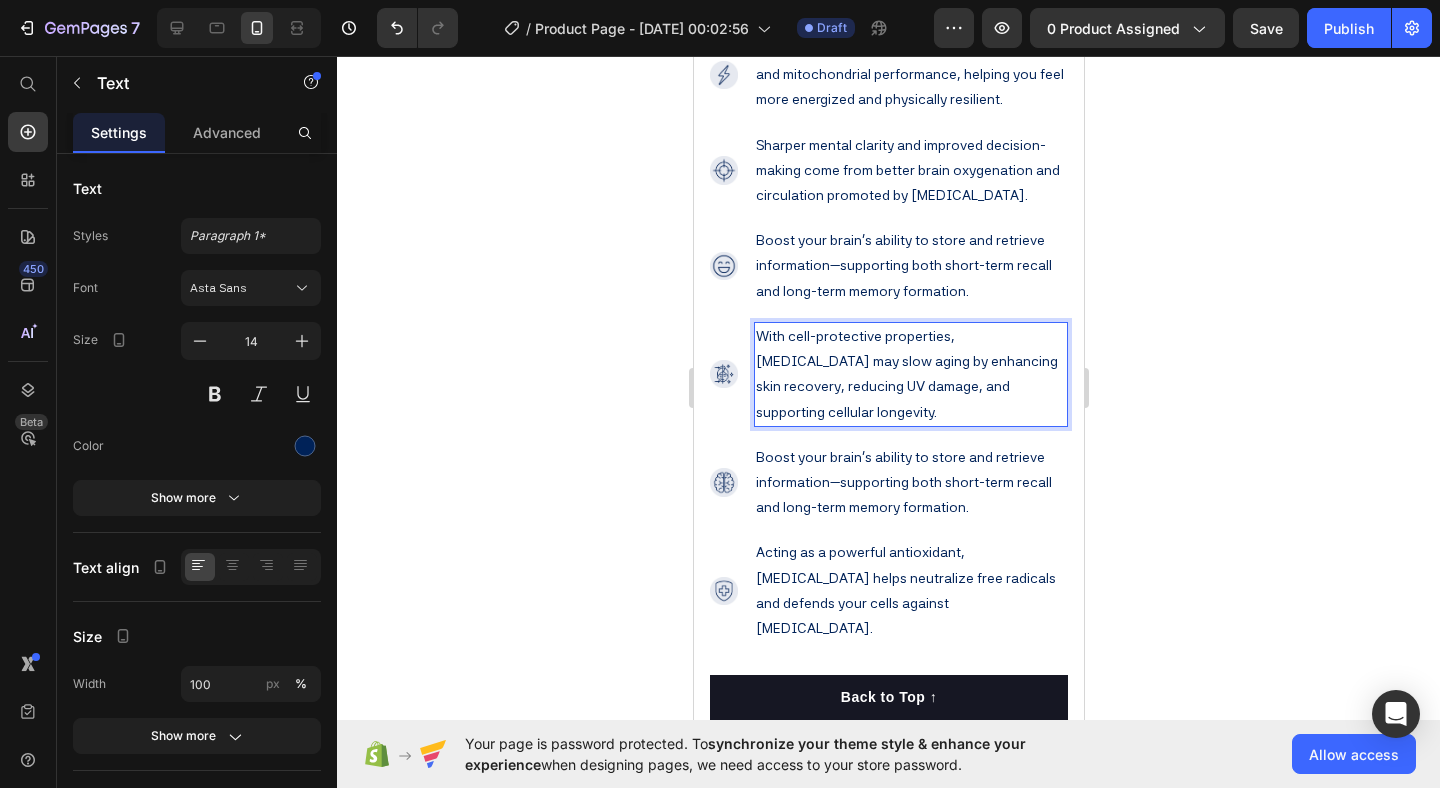 click on "With cell-protective properties, methylene blue may slow aging by enhancing skin recovery, reducing UV damage, and supporting cellular longevity." at bounding box center (910, 374) 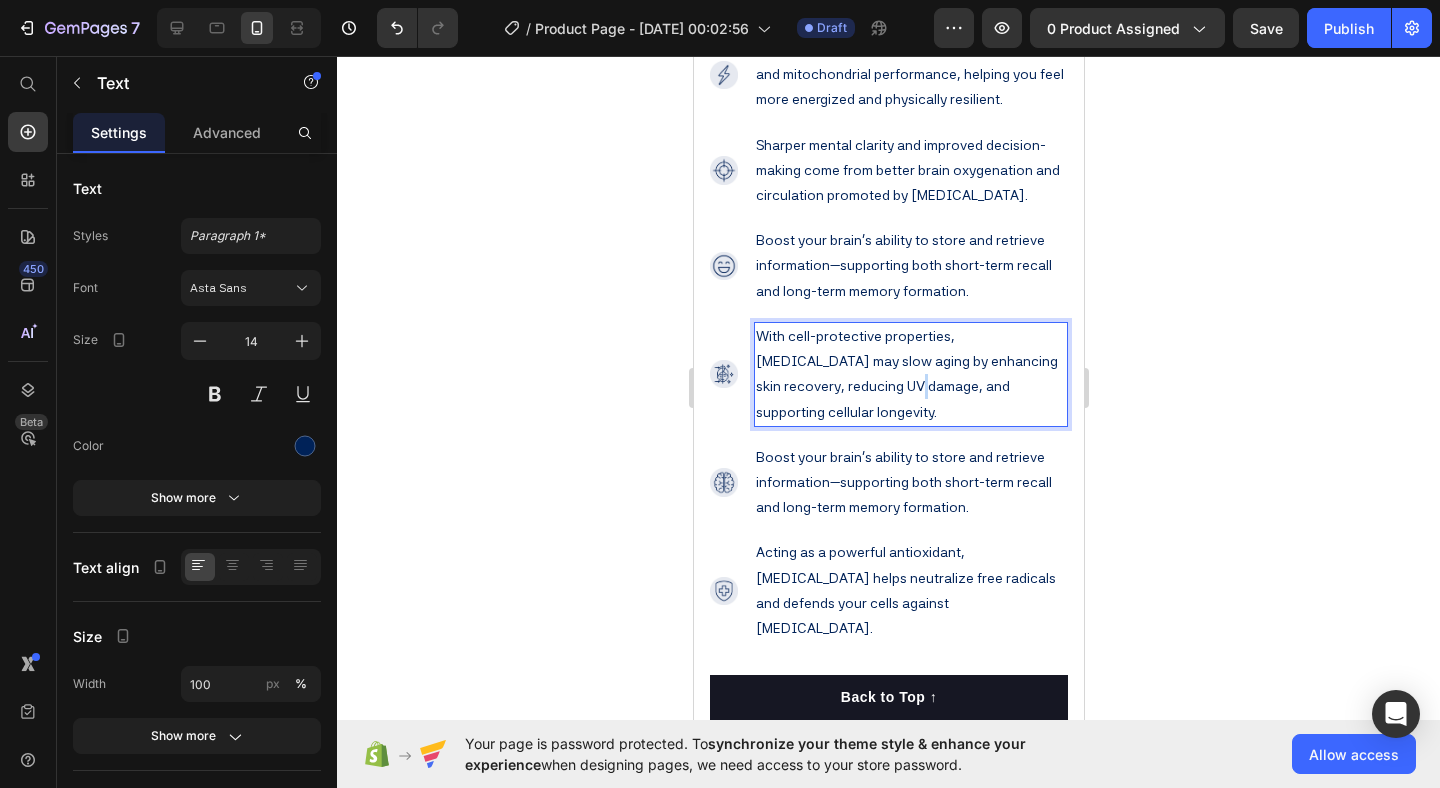 click on "With cell-protective properties, methylene blue may slow aging by enhancing skin recovery, reducing UV damage, and supporting cellular longevity." at bounding box center (910, 374) 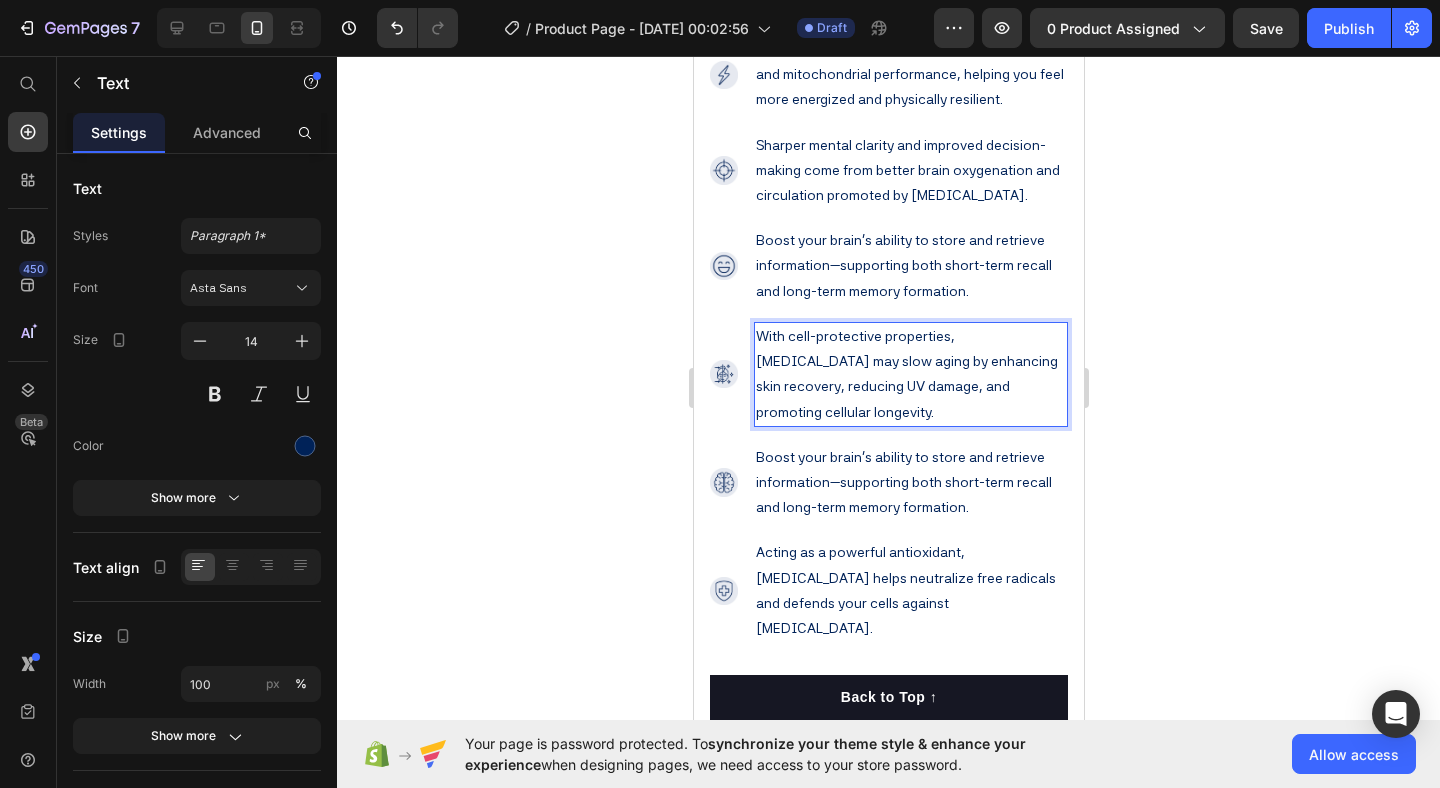 click on "With cell-protective properties, methylene blue may slow aging by enhancing skin recovery, reducing UV damage, and promoting cellular longevity." at bounding box center [910, 374] 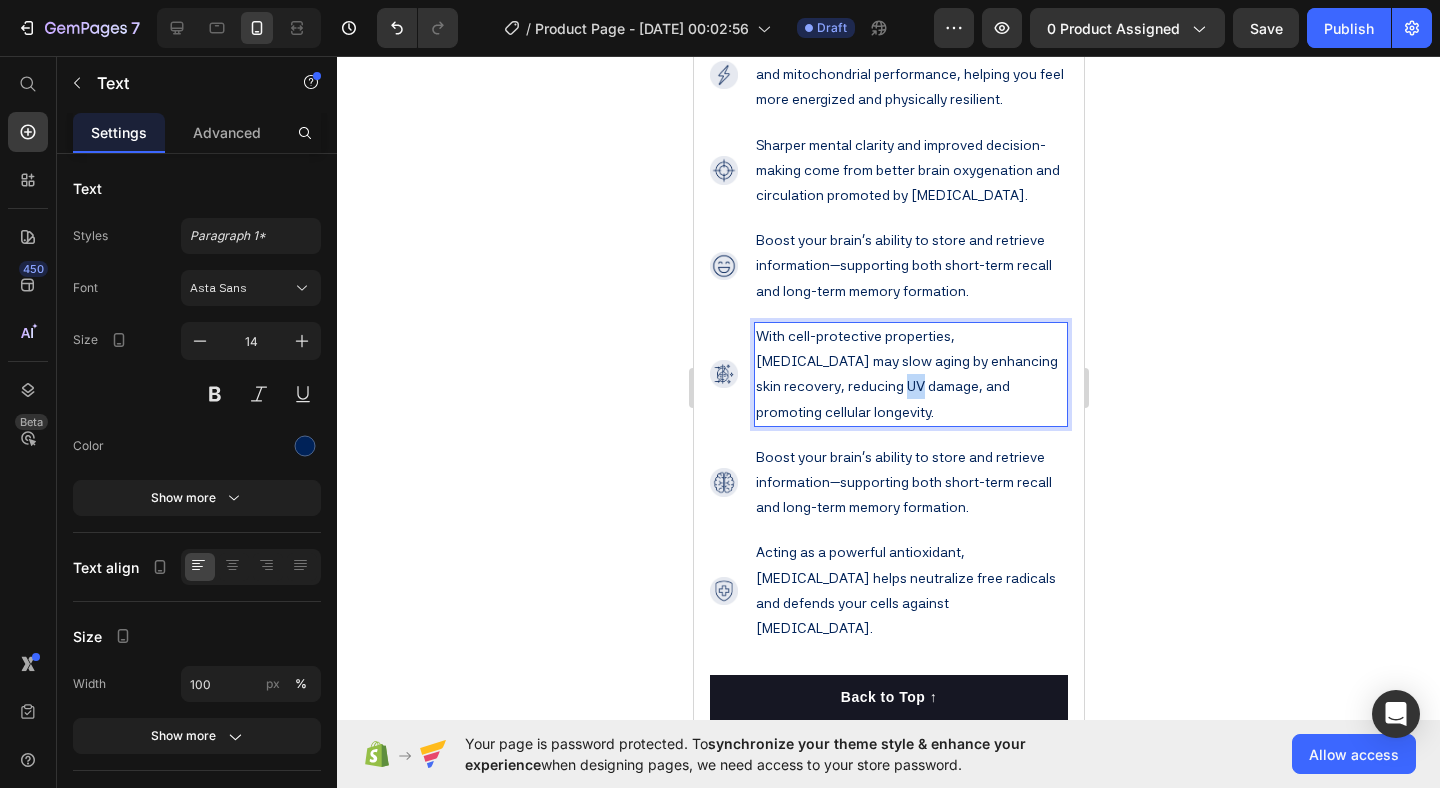 click on "With cell-protective properties, methylene blue may slow aging by enhancing skin recovery, reducing UV damage, and promoting cellular longevity." at bounding box center (910, 374) 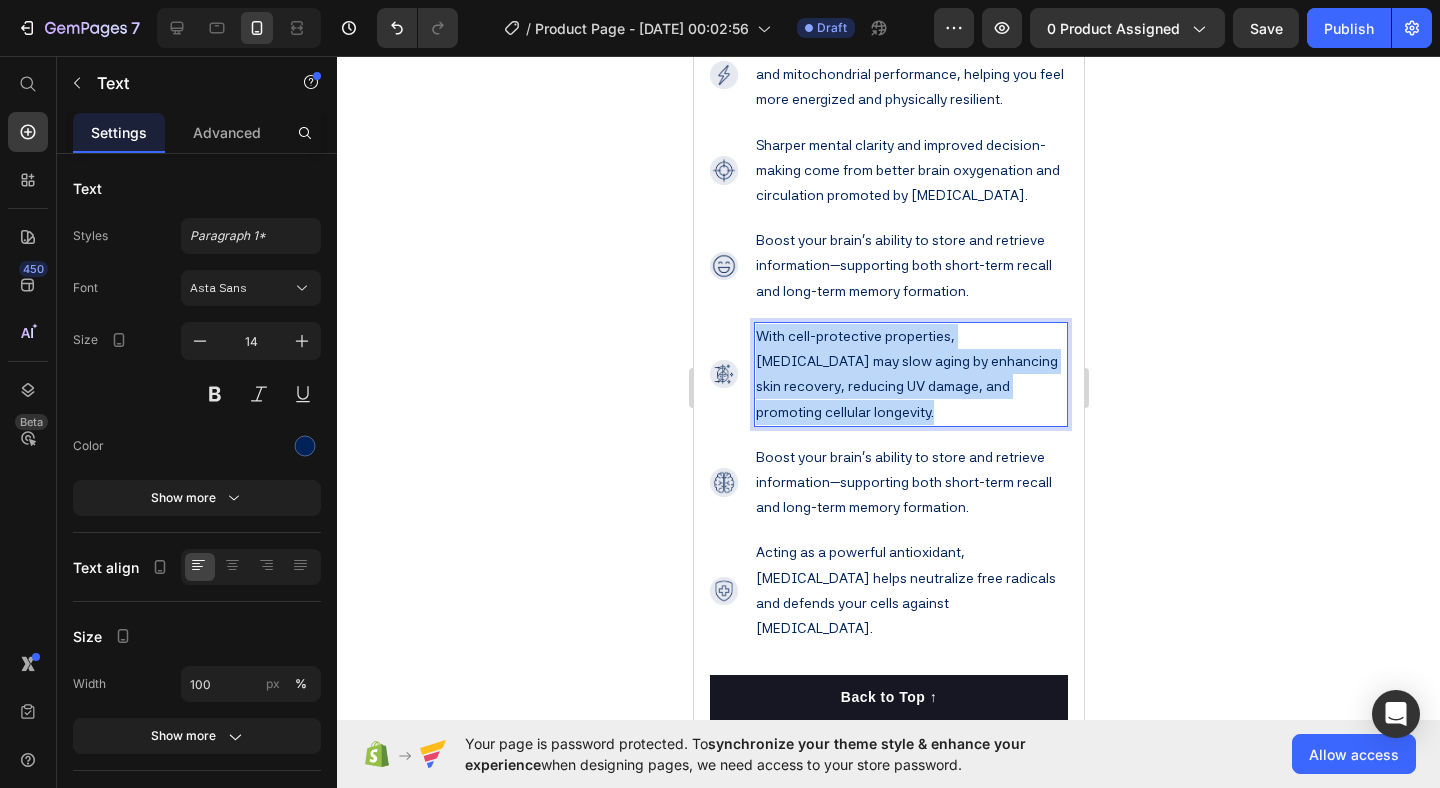 click on "With cell-protective properties, methylene blue may slow aging by enhancing skin recovery, reducing UV damage, and promoting cellular longevity." at bounding box center (910, 374) 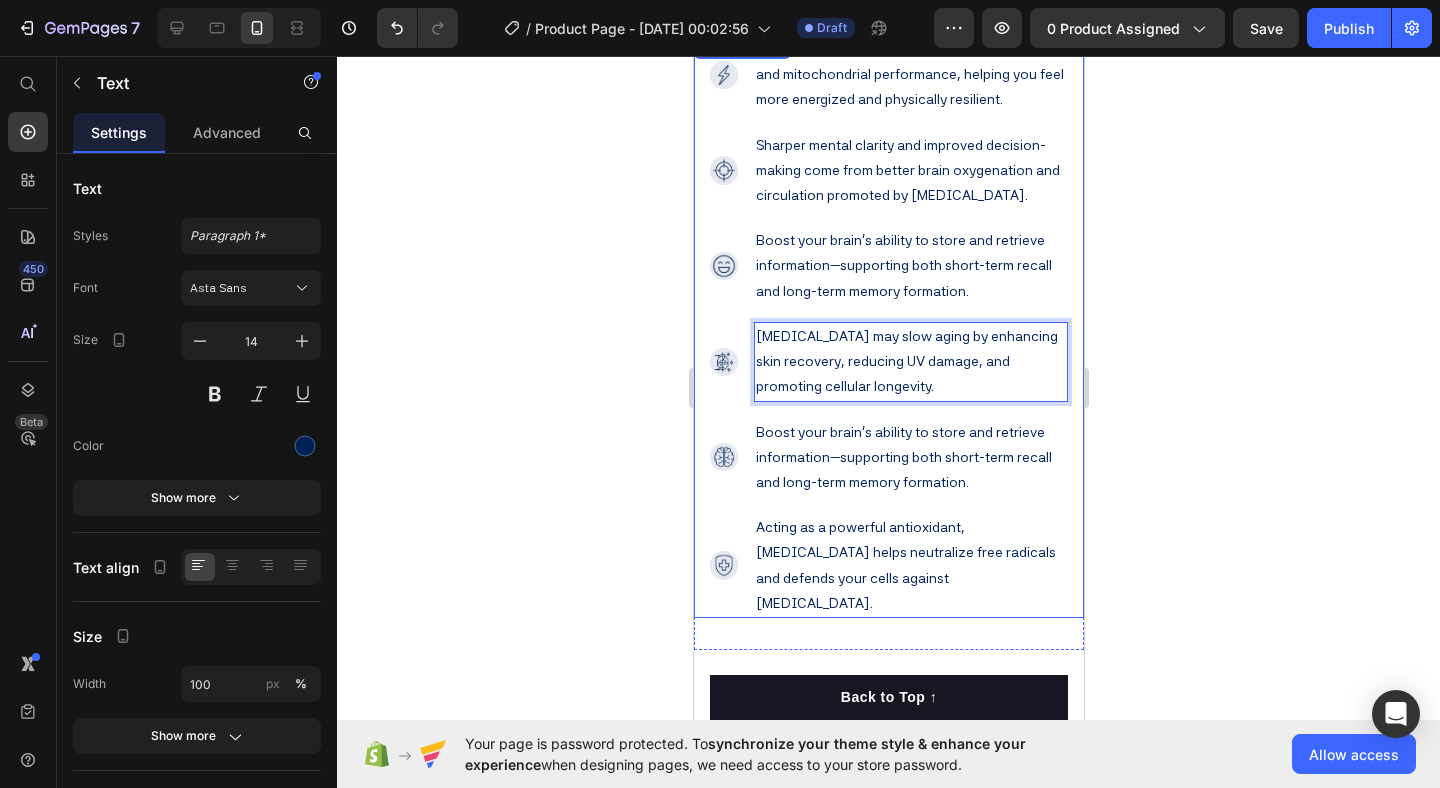 click 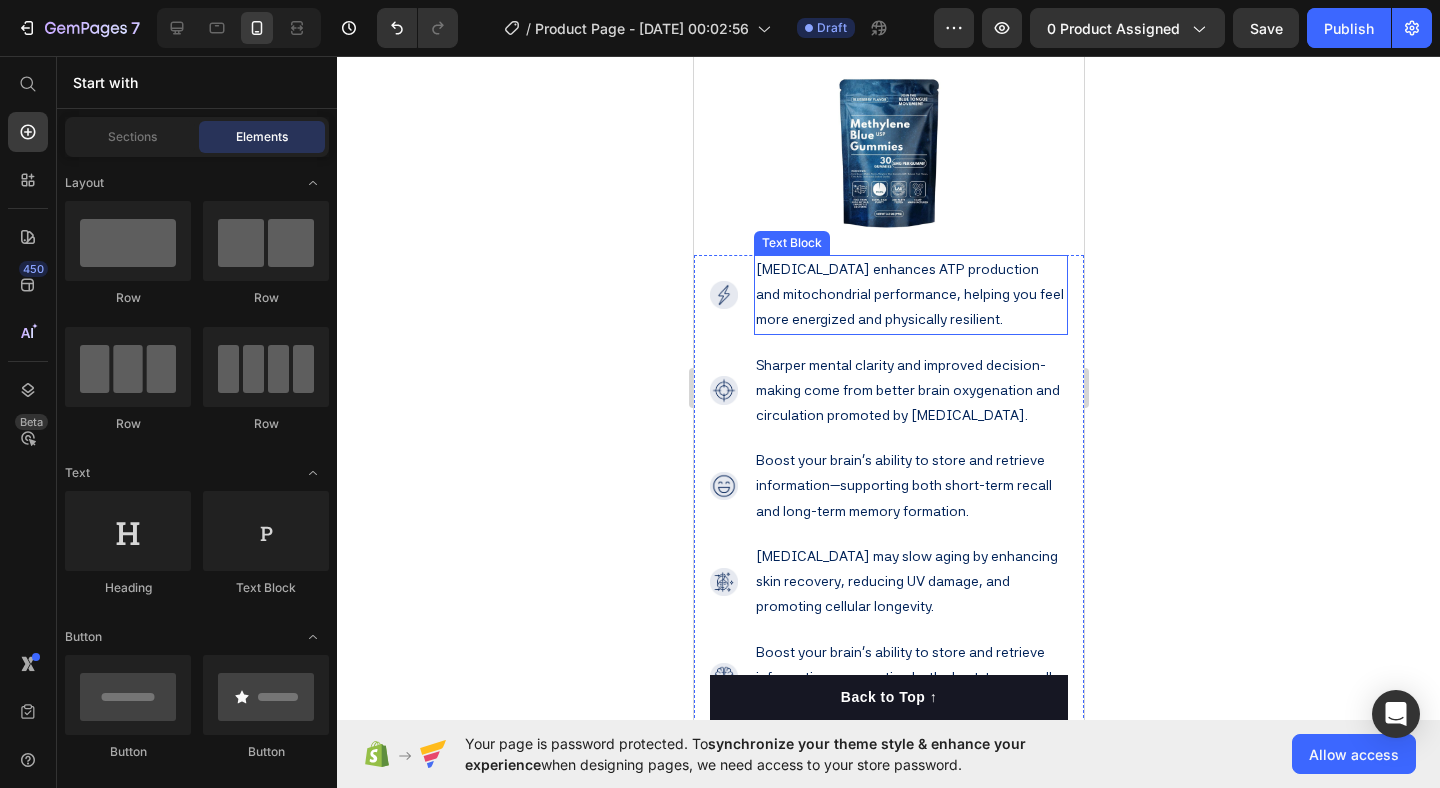 scroll, scrollTop: 2780, scrollLeft: 0, axis: vertical 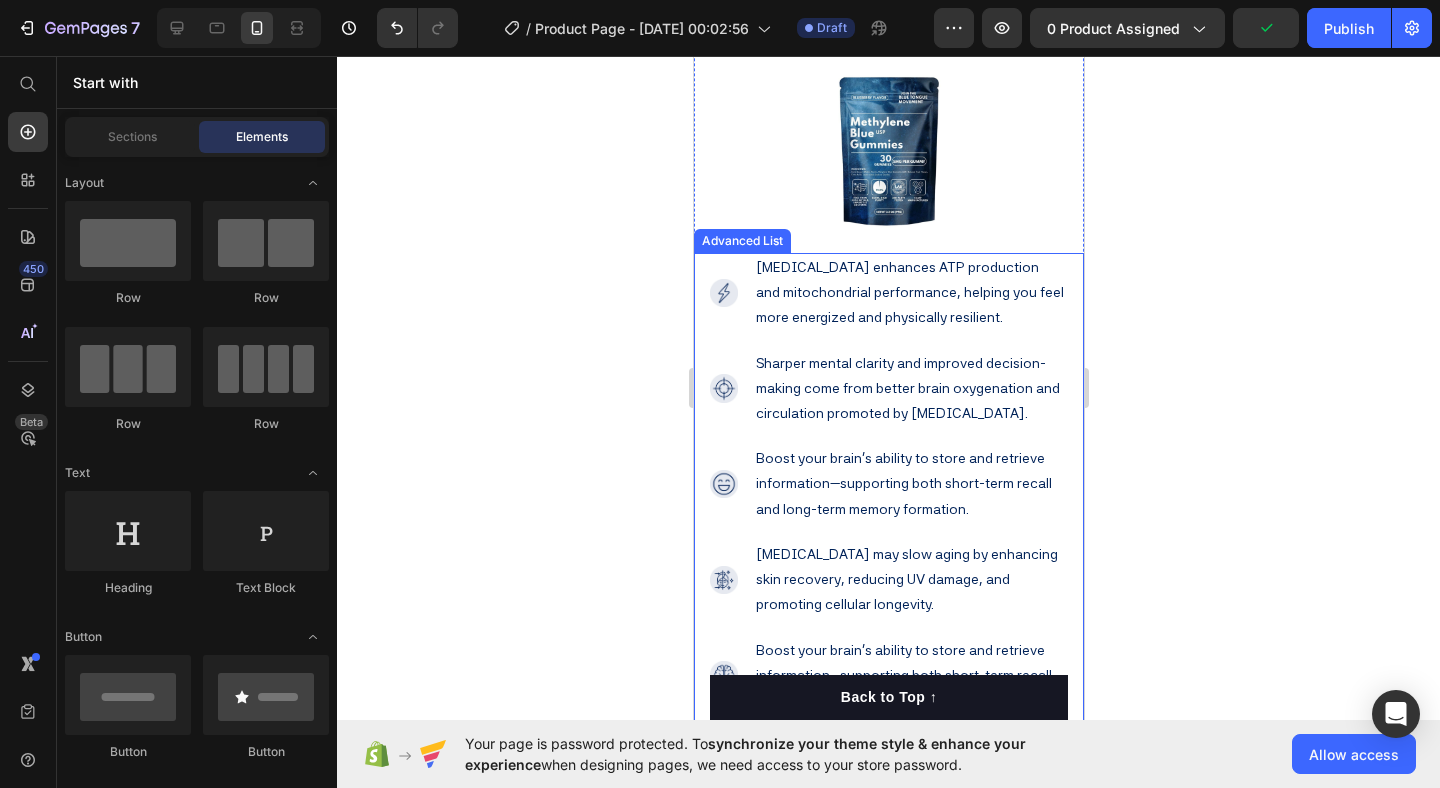 click 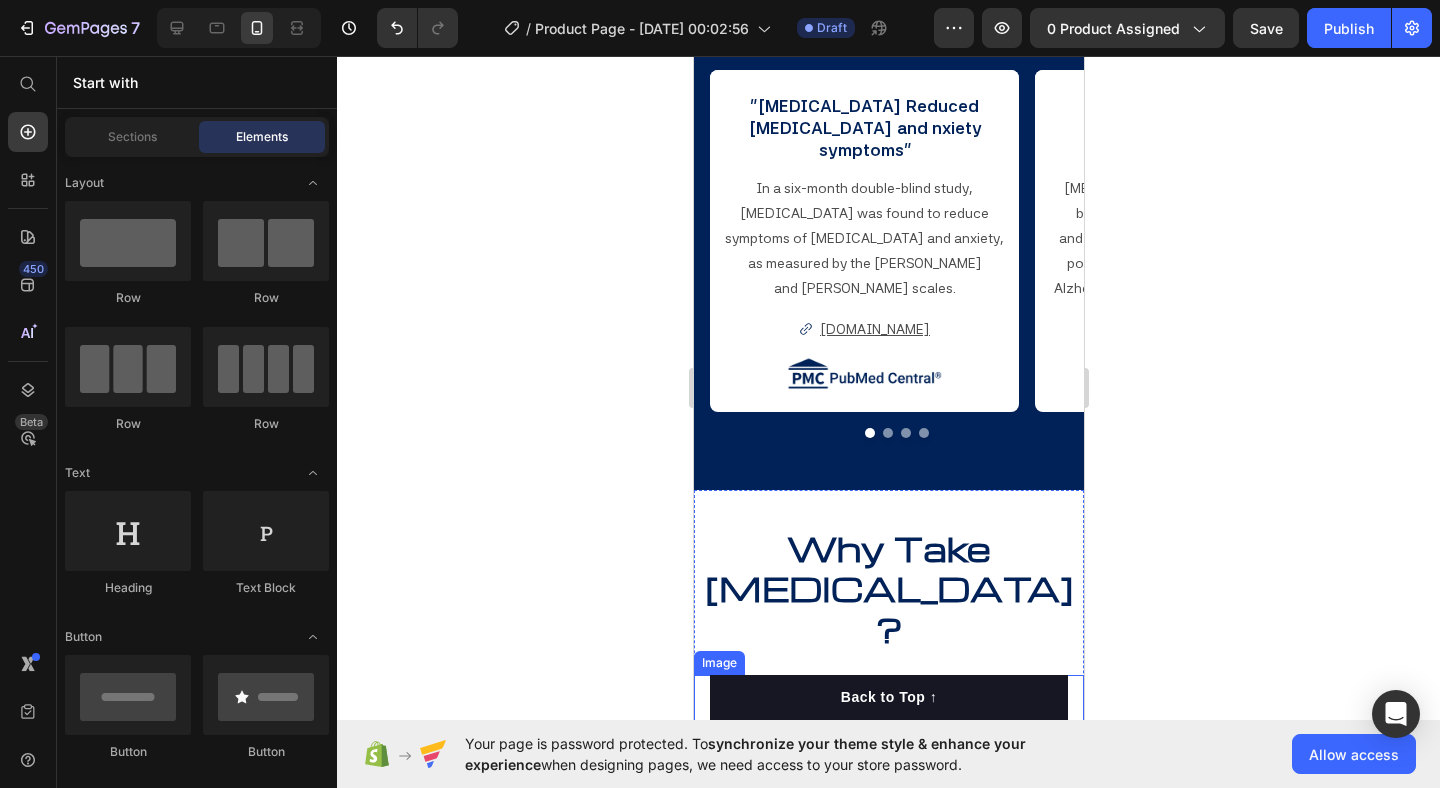scroll, scrollTop: 2168, scrollLeft: 0, axis: vertical 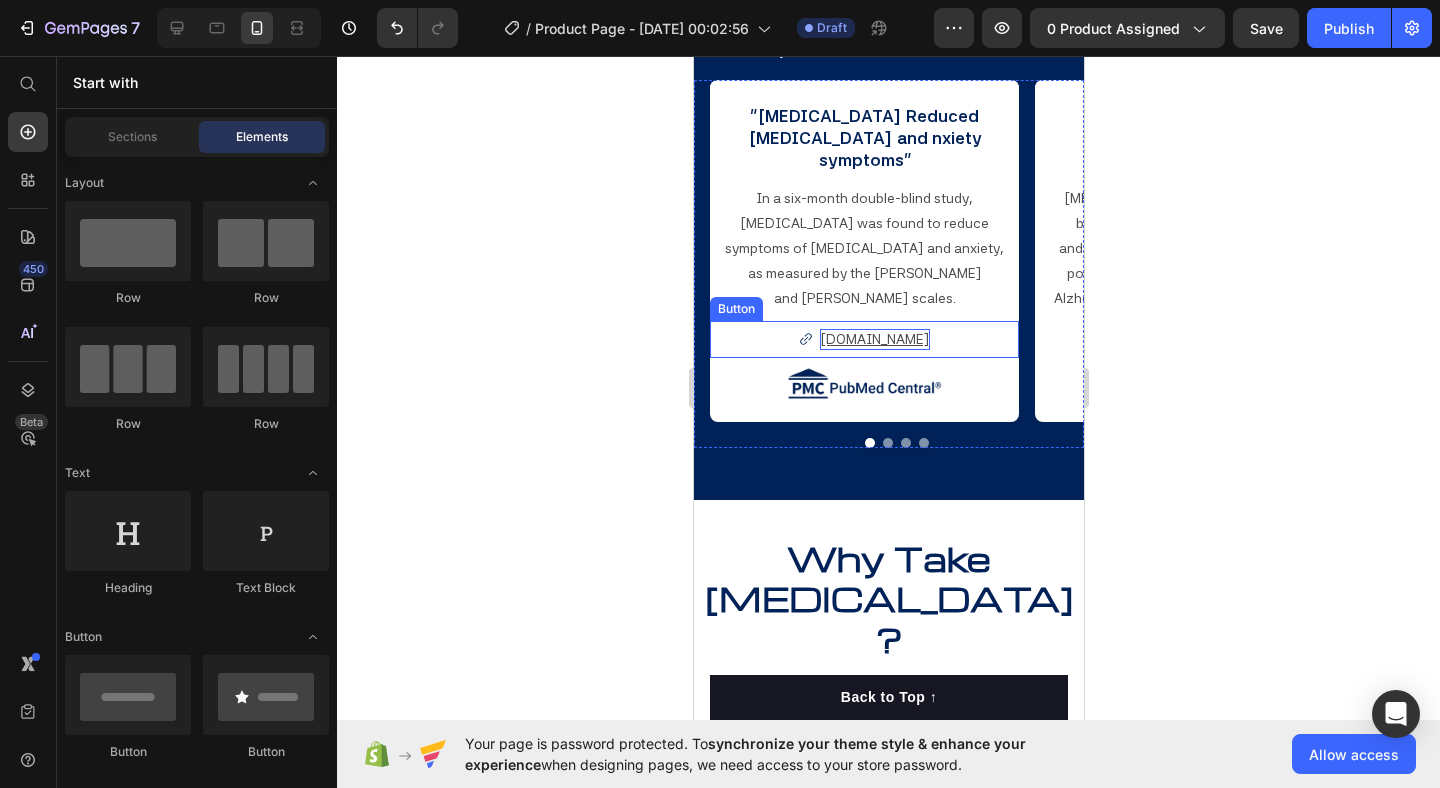 click on "[DOMAIN_NAME]" at bounding box center [874, 339] 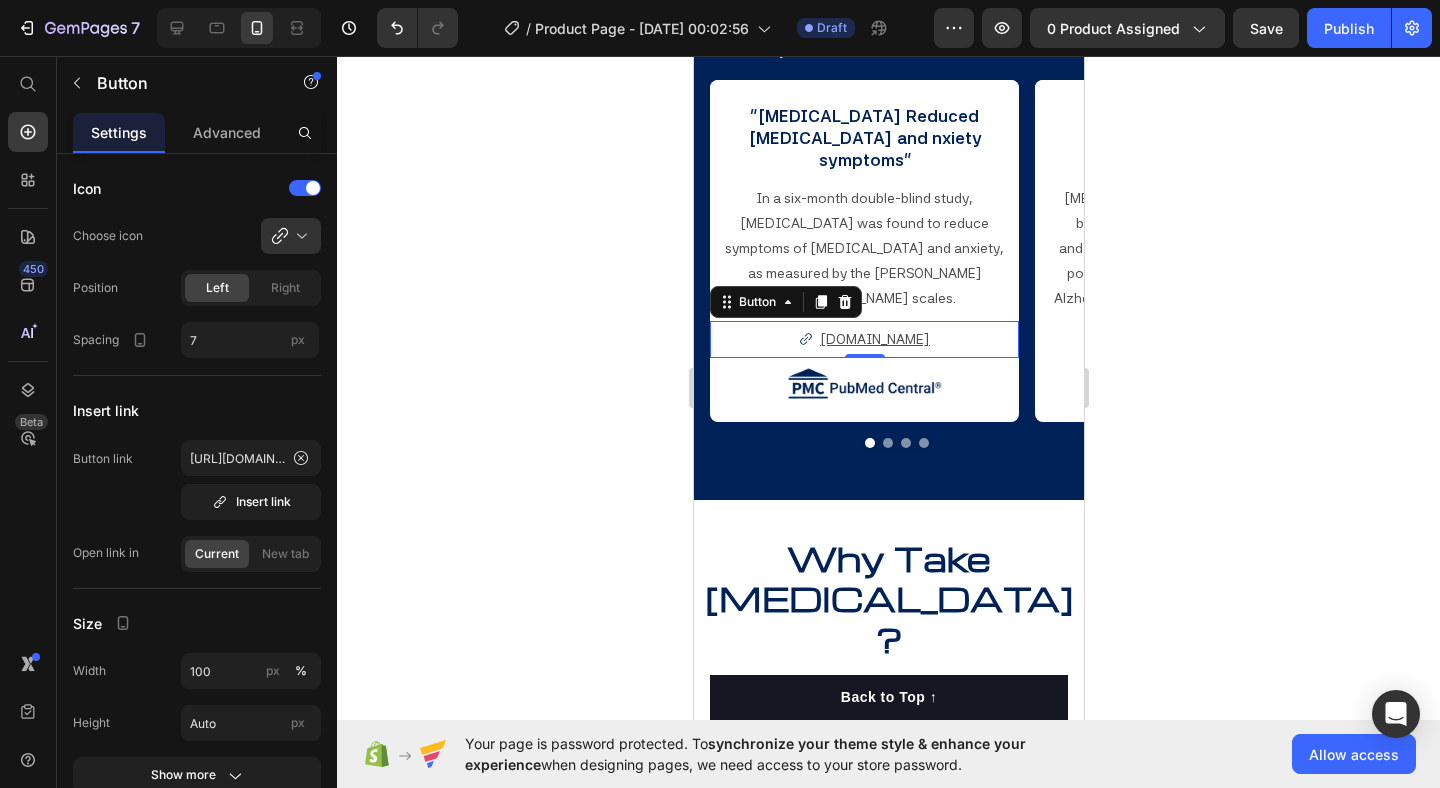 click 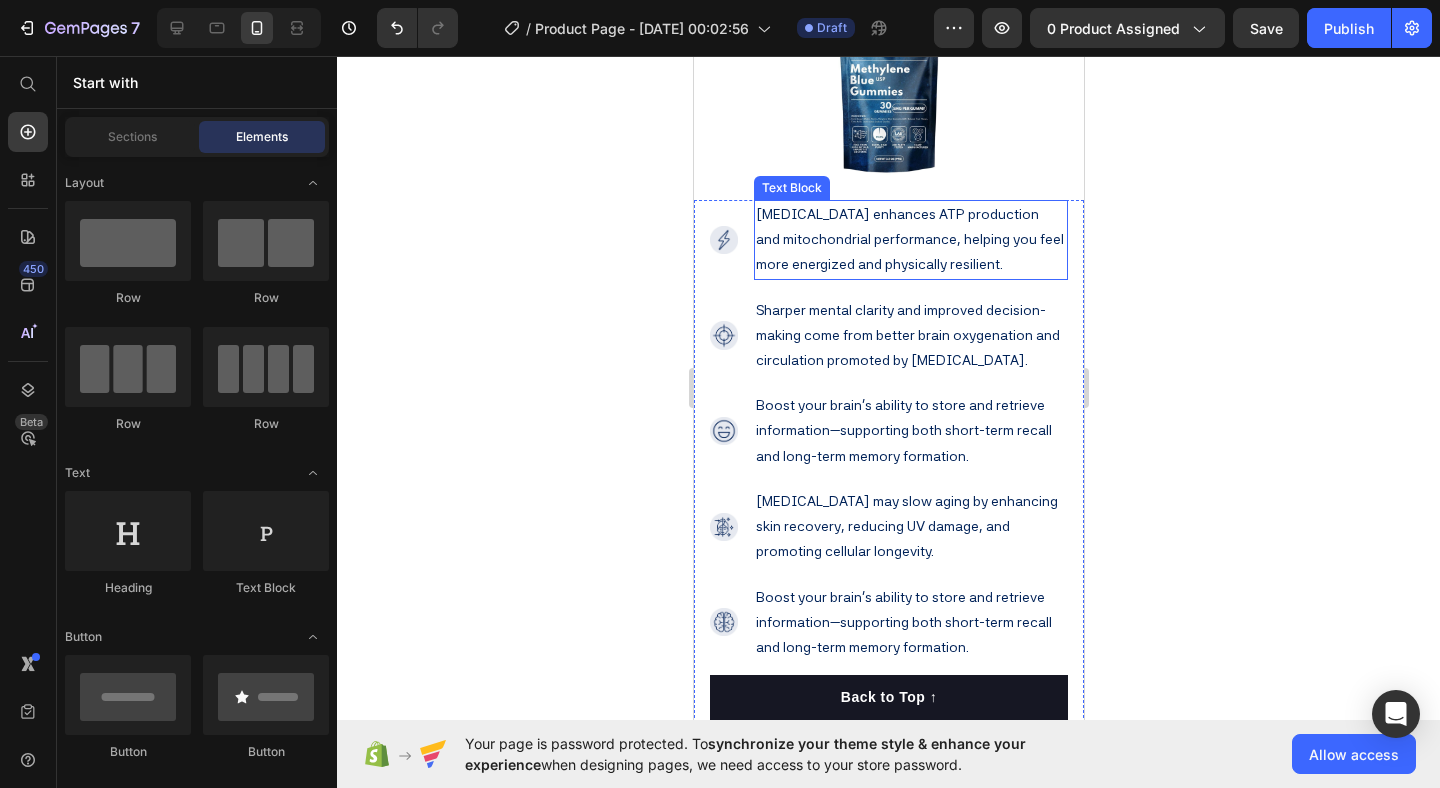 scroll, scrollTop: 2560, scrollLeft: 0, axis: vertical 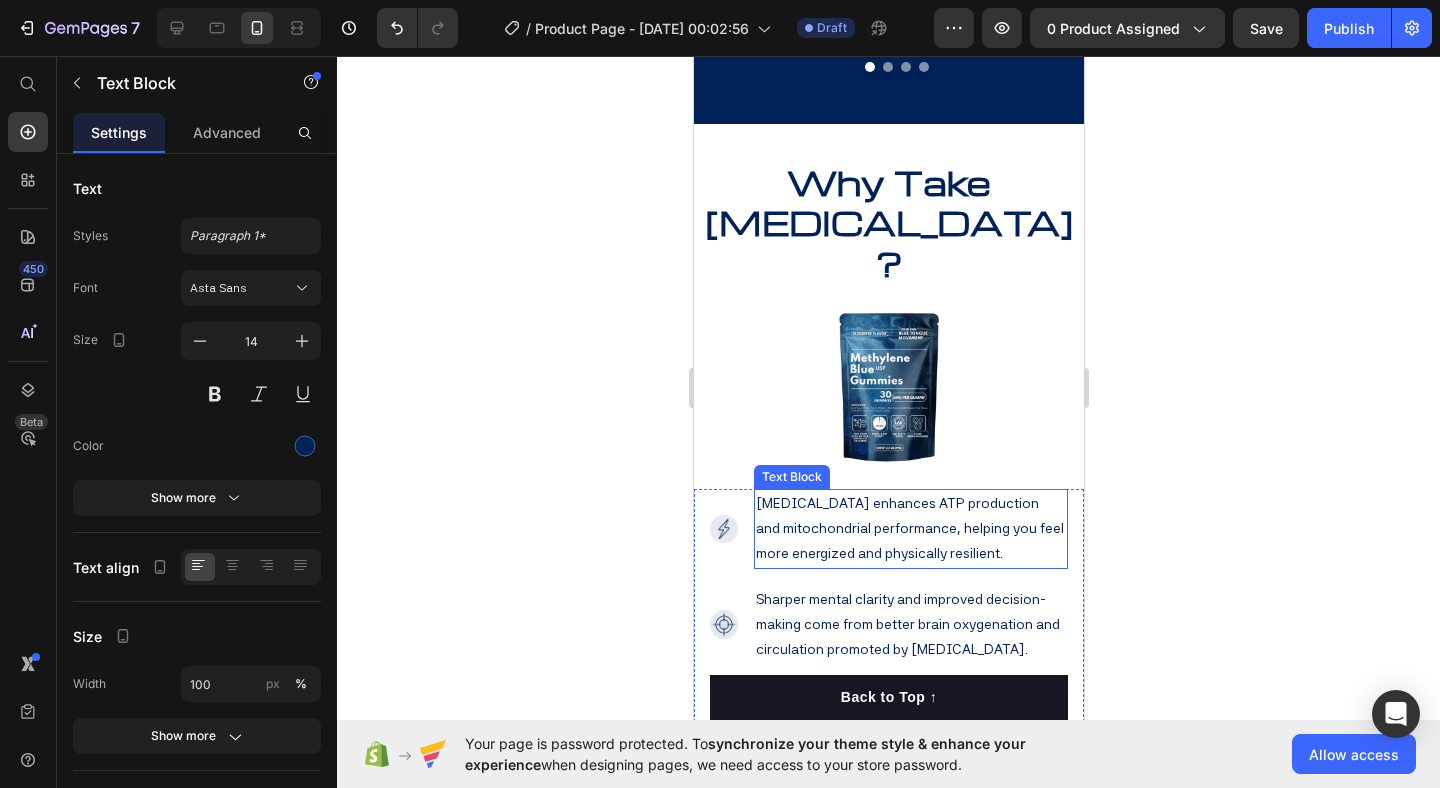 click on "[MEDICAL_DATA] enhances ATP production and mitochondrial performance, helping you feel more energized and physically resilient." at bounding box center [910, 529] 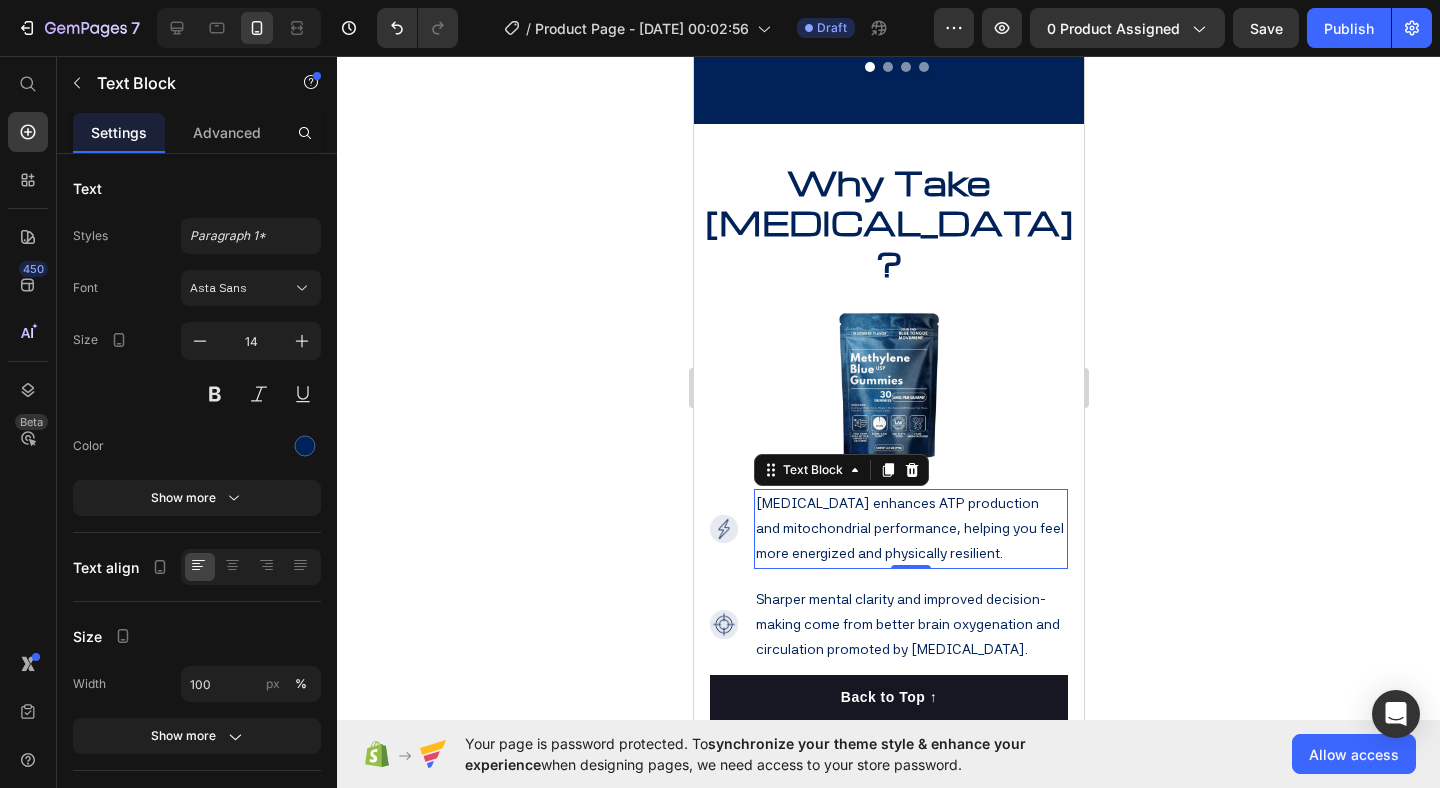 click 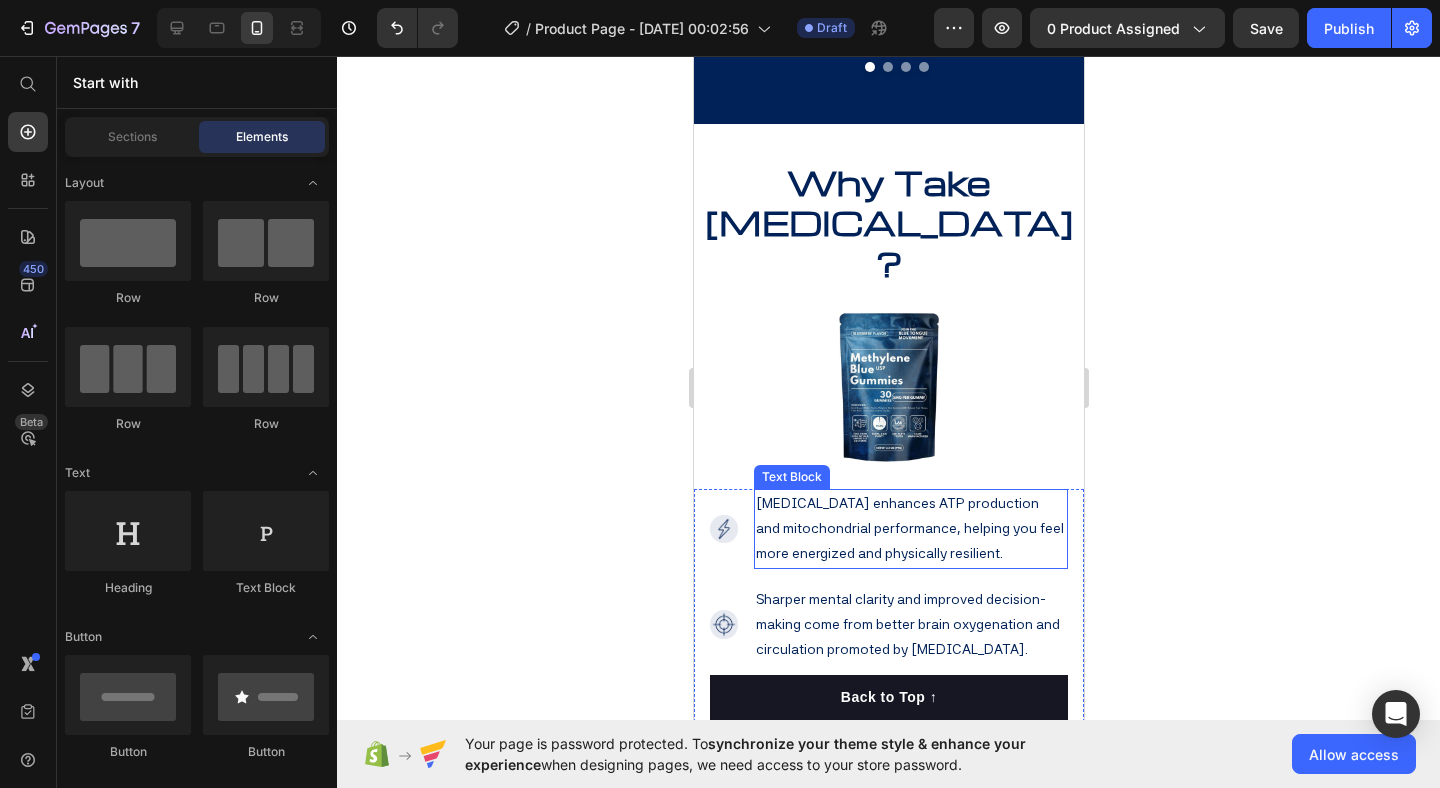 click on "[MEDICAL_DATA] enhances ATP production and mitochondrial performance, helping you feel more energized and physically resilient." at bounding box center [910, 529] 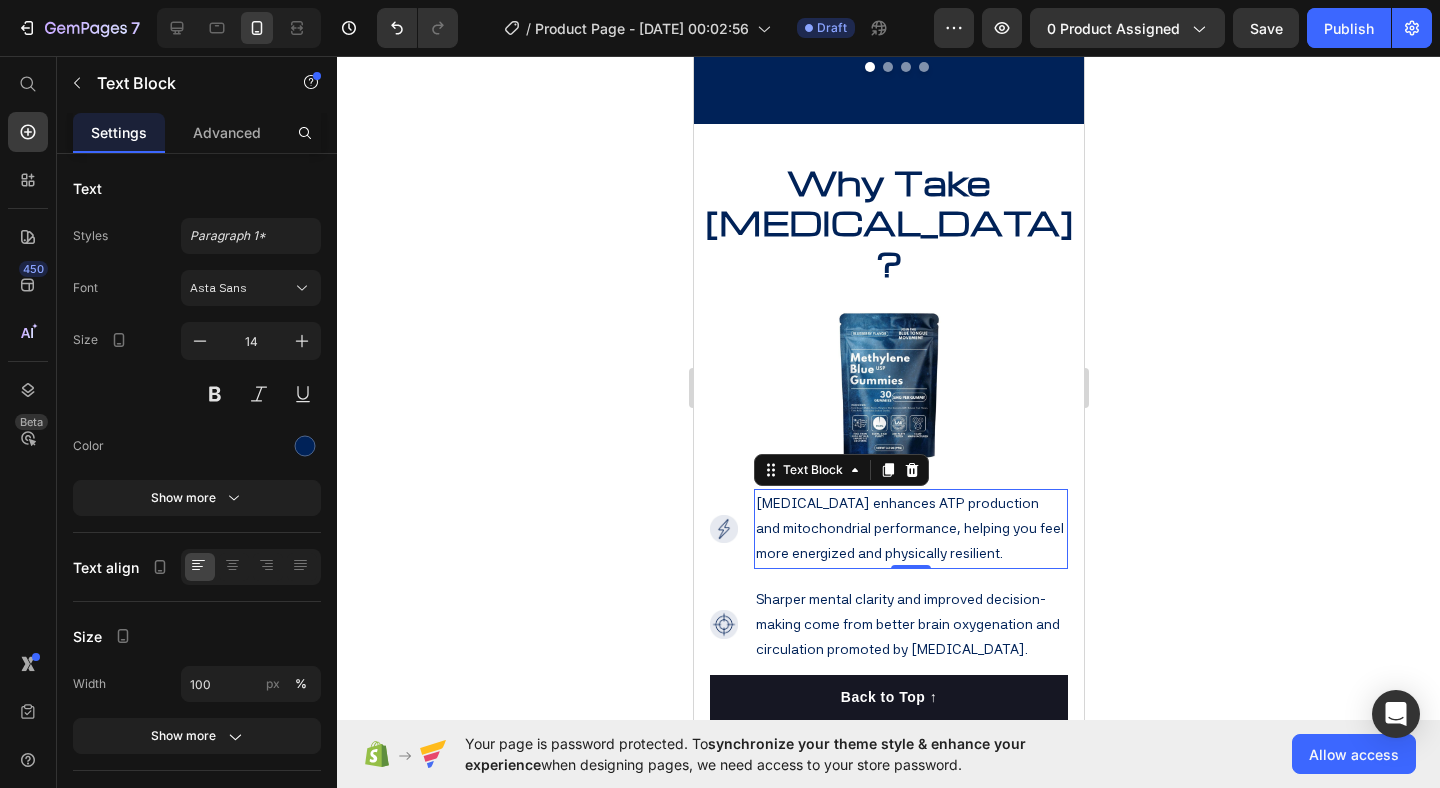 click 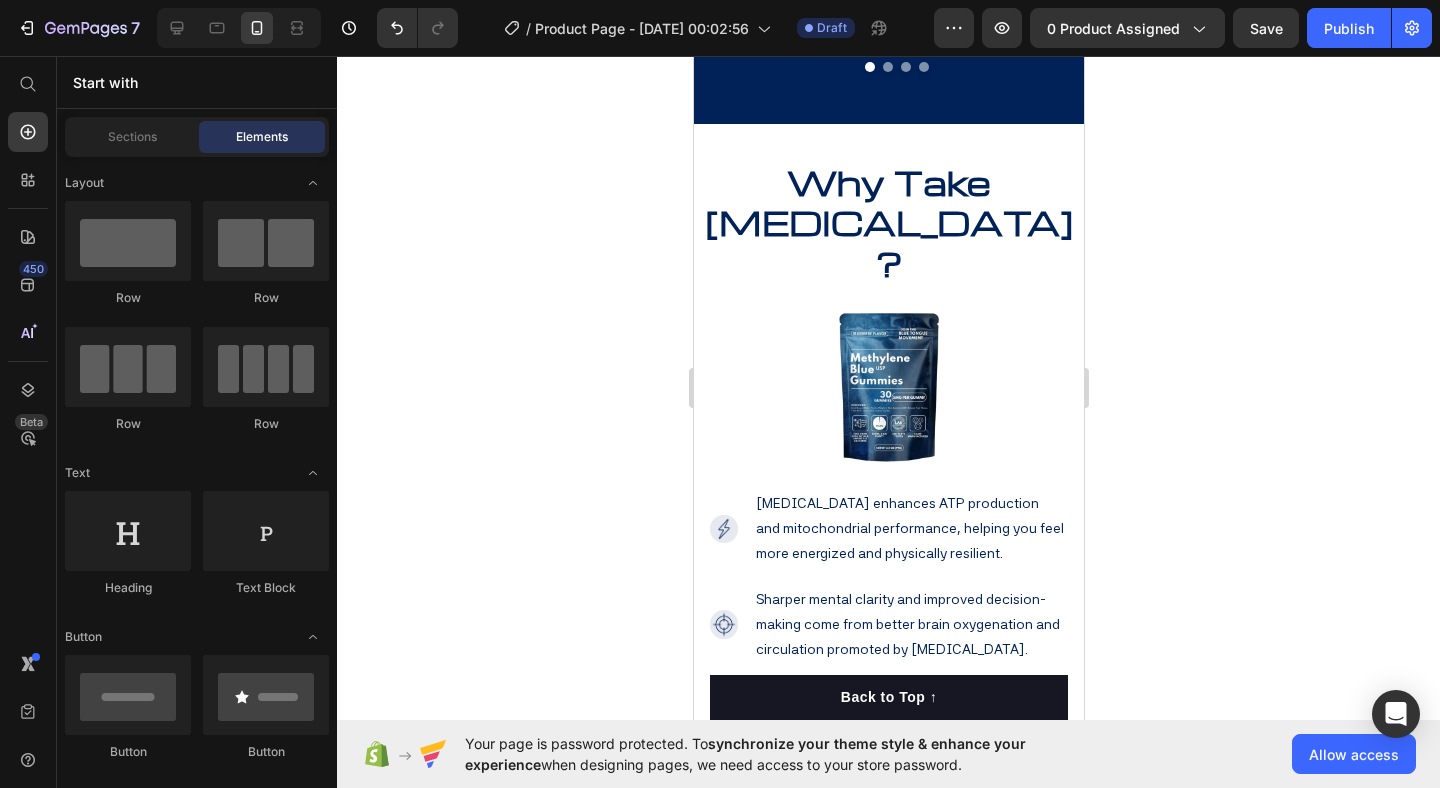 click 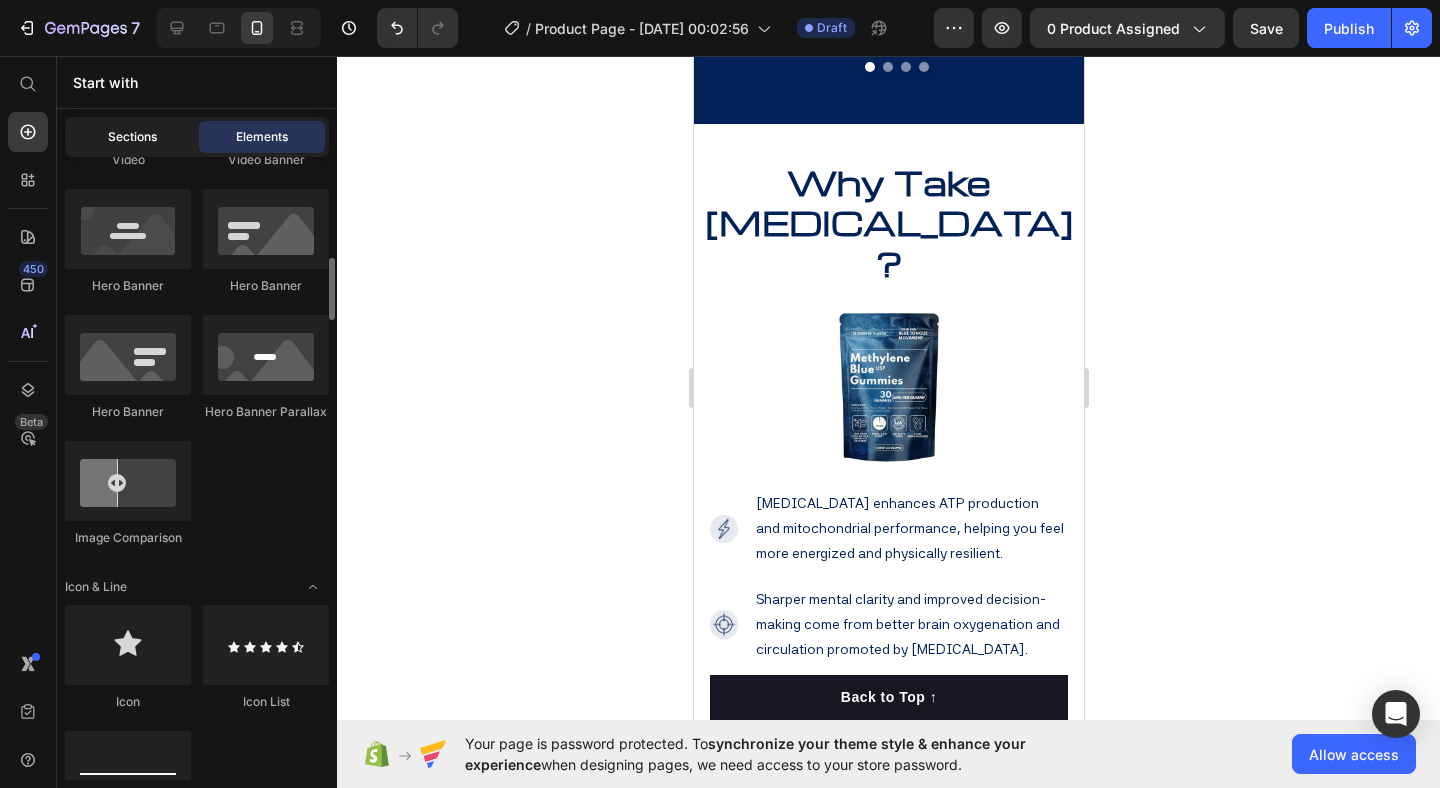 click on "Sections" at bounding box center [132, 137] 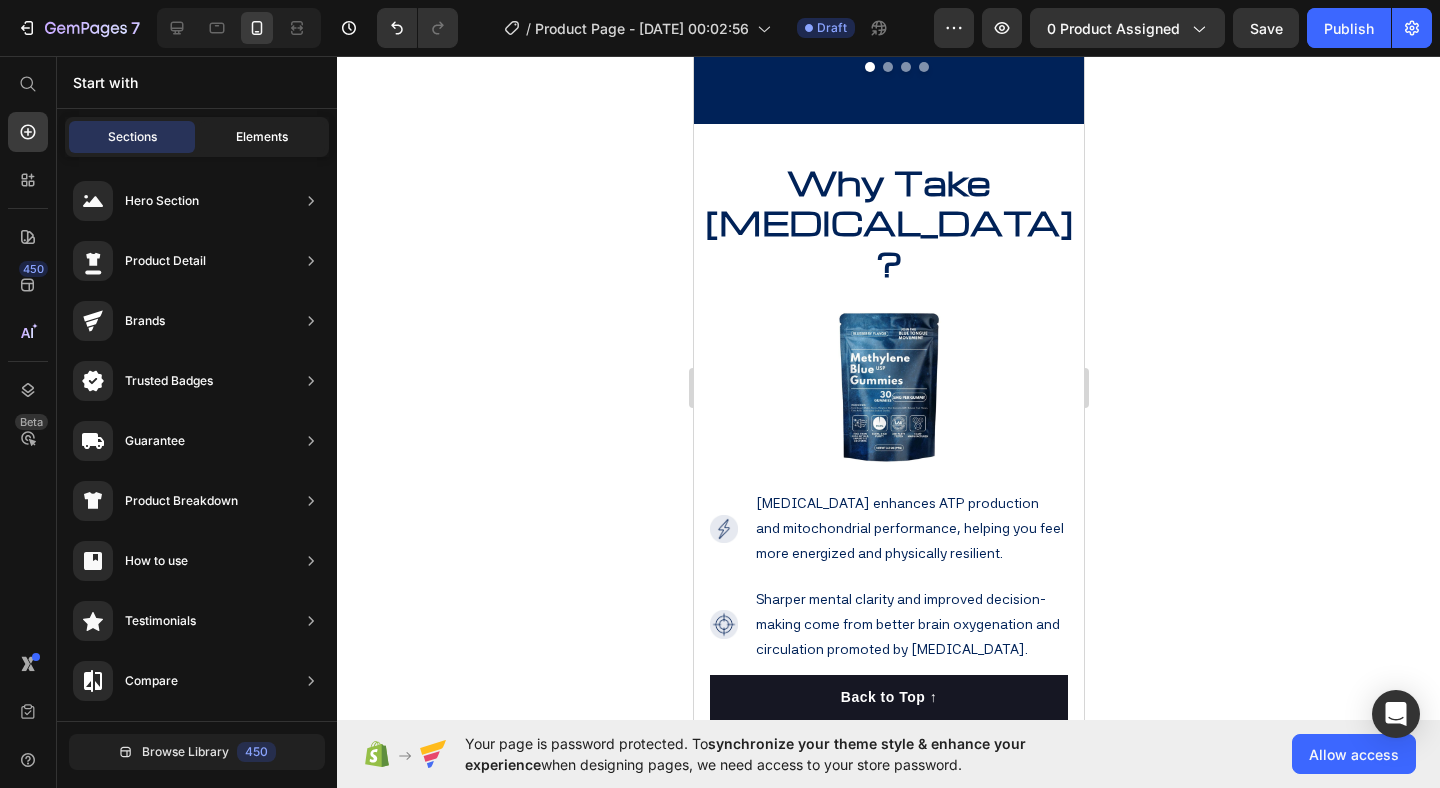 click on "Elements" 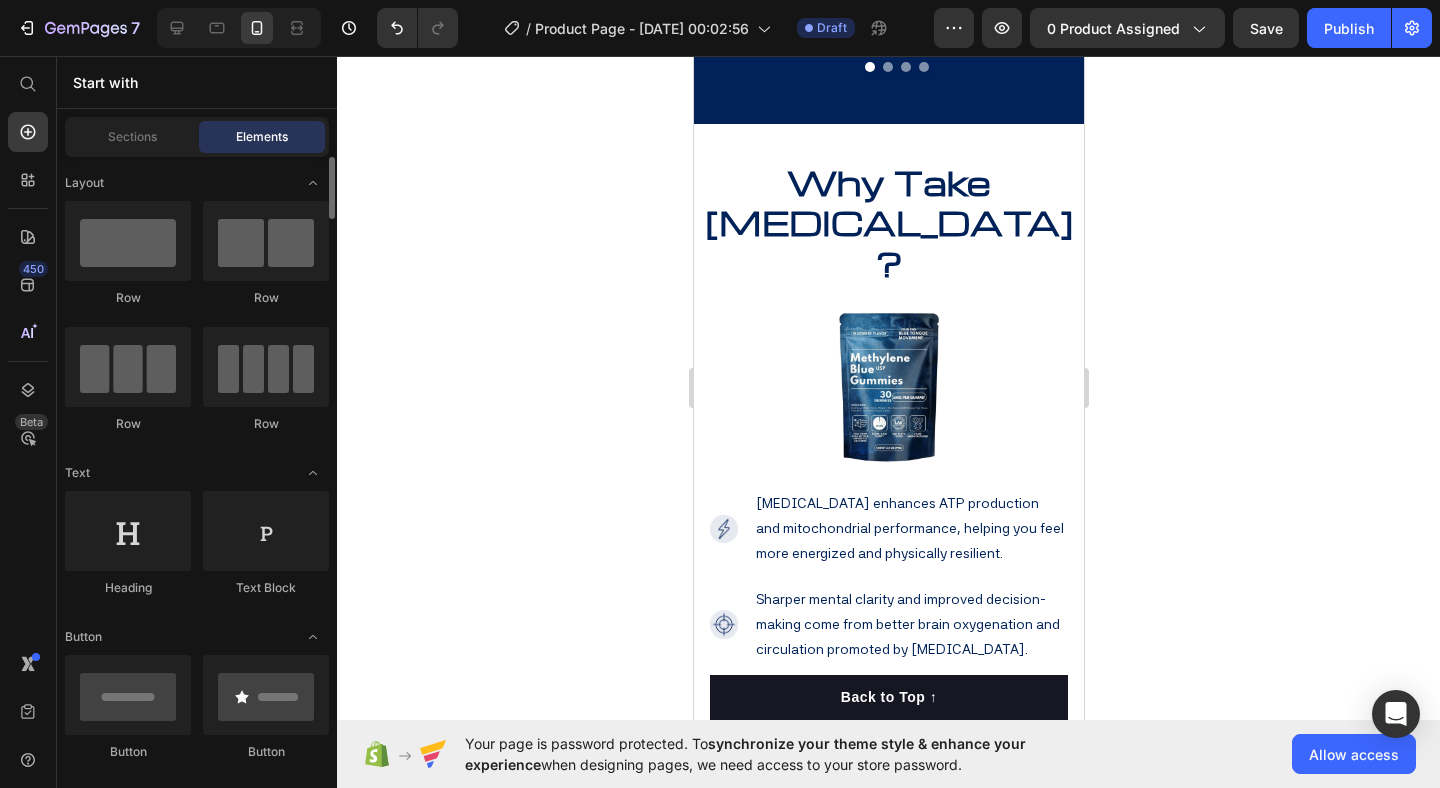 scroll, scrollTop: 0, scrollLeft: 0, axis: both 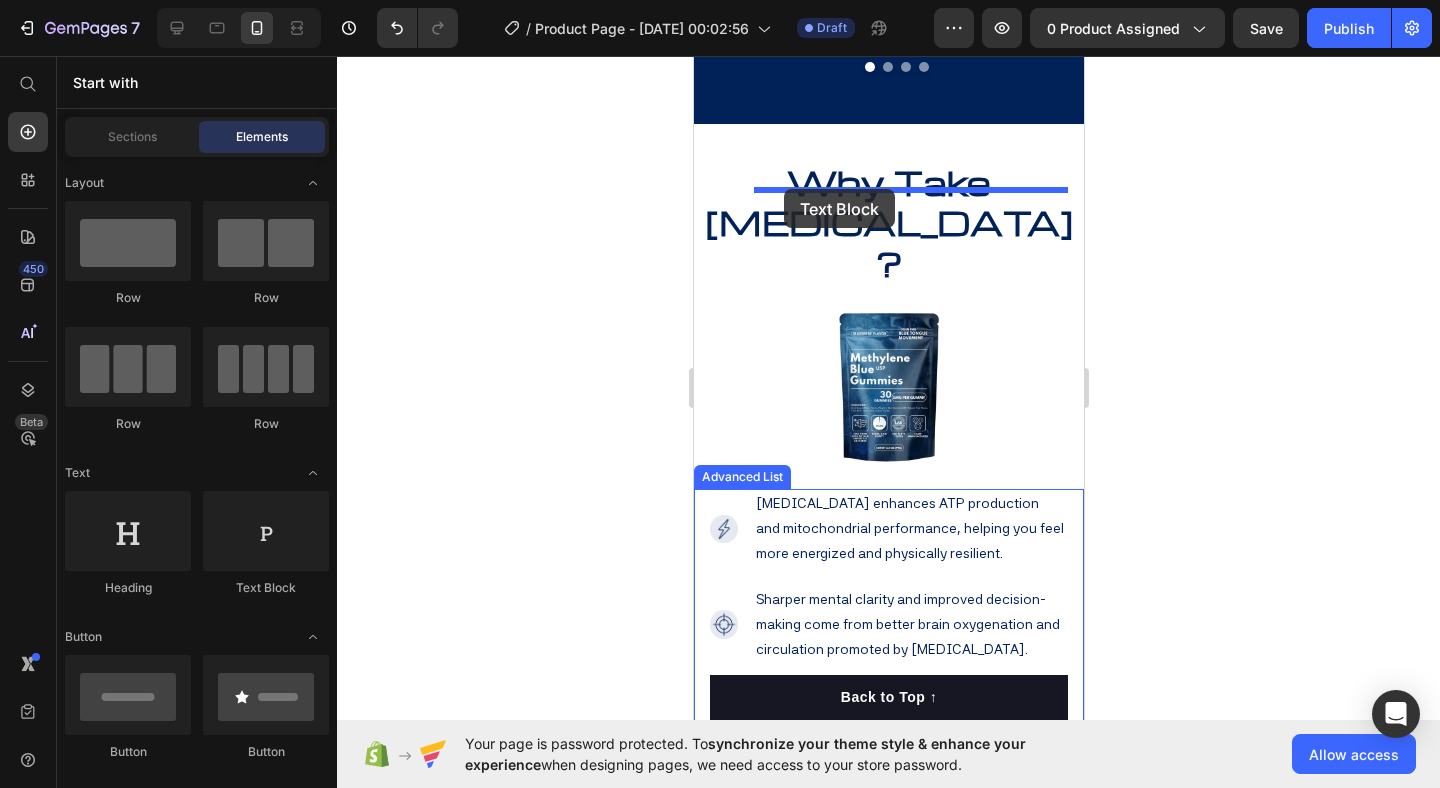 drag, startPoint x: 951, startPoint y: 588, endPoint x: 783, endPoint y: 189, distance: 432.9261 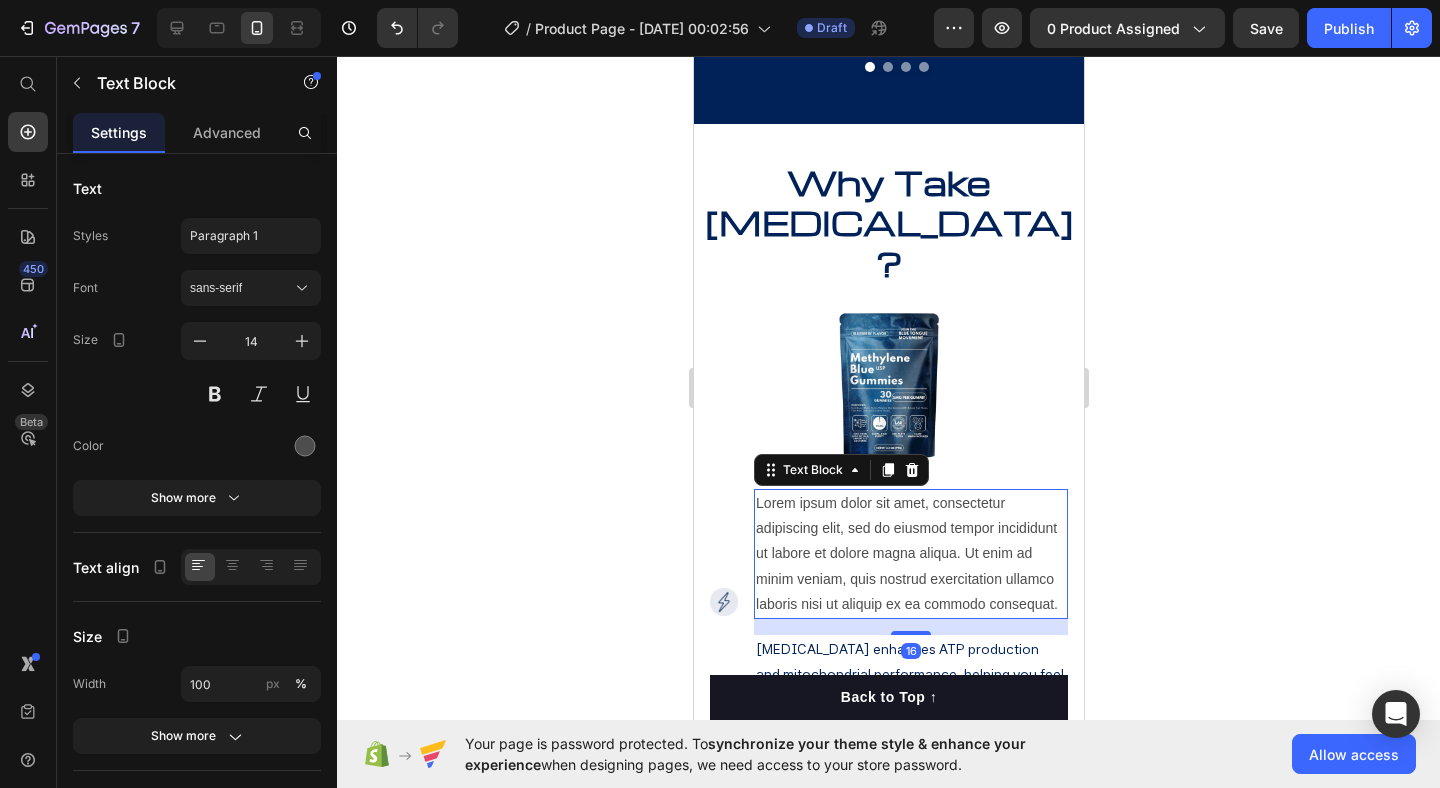 click on "Lorem ipsum dolor sit amet, consectetur adipiscing elit, sed do eiusmod tempor incididunt ut labore et dolore magna aliqua. Ut enim ad minim veniam, quis nostrud exercitation ullamco laboris nisi ut aliquip ex ea commodo consequat." at bounding box center [910, 554] 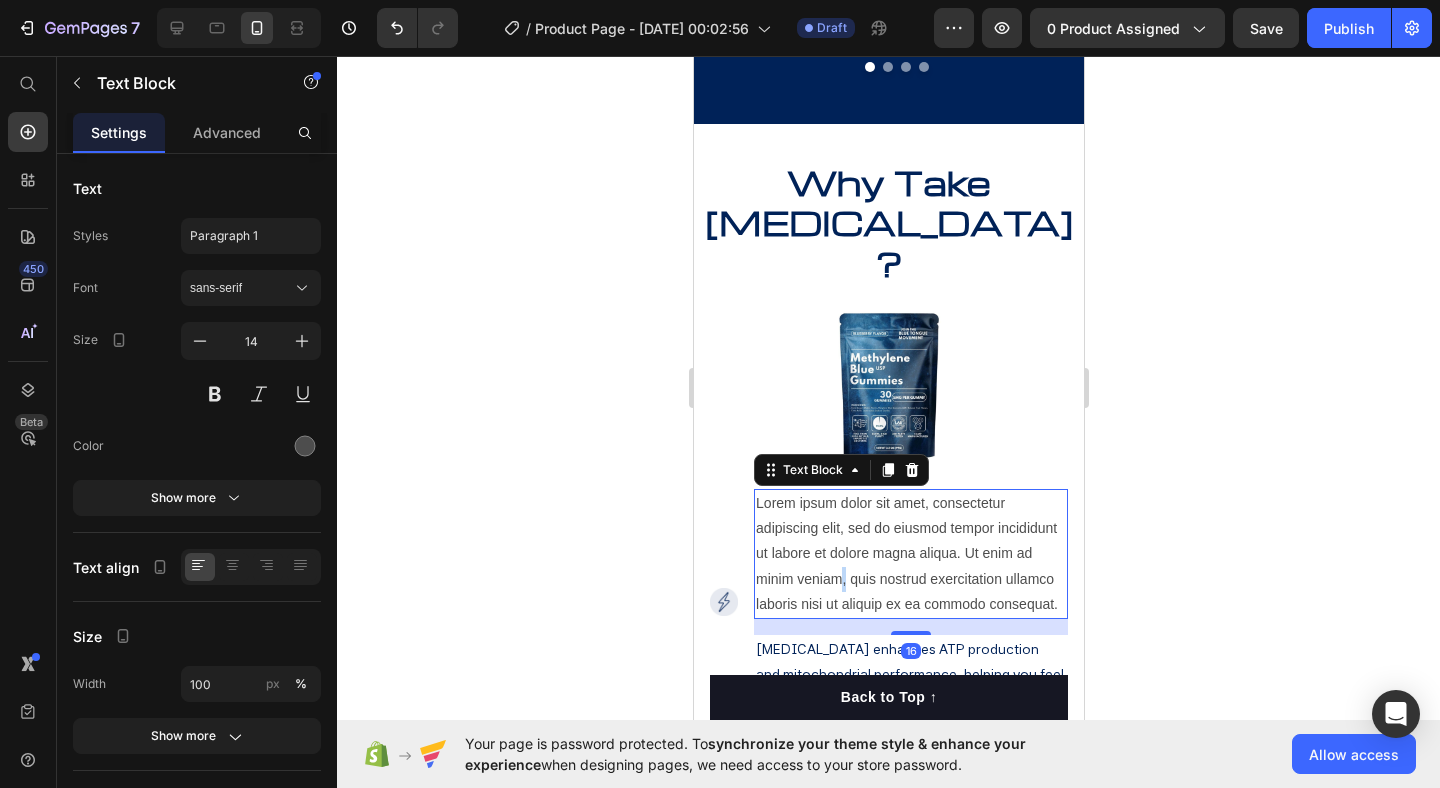 click on "Lorem ipsum dolor sit amet, consectetur adipiscing elit, sed do eiusmod tempor incididunt ut labore et dolore magna aliqua. Ut enim ad minim veniam, quis nostrud exercitation ullamco laboris nisi ut aliquip ex ea commodo consequat." at bounding box center [910, 554] 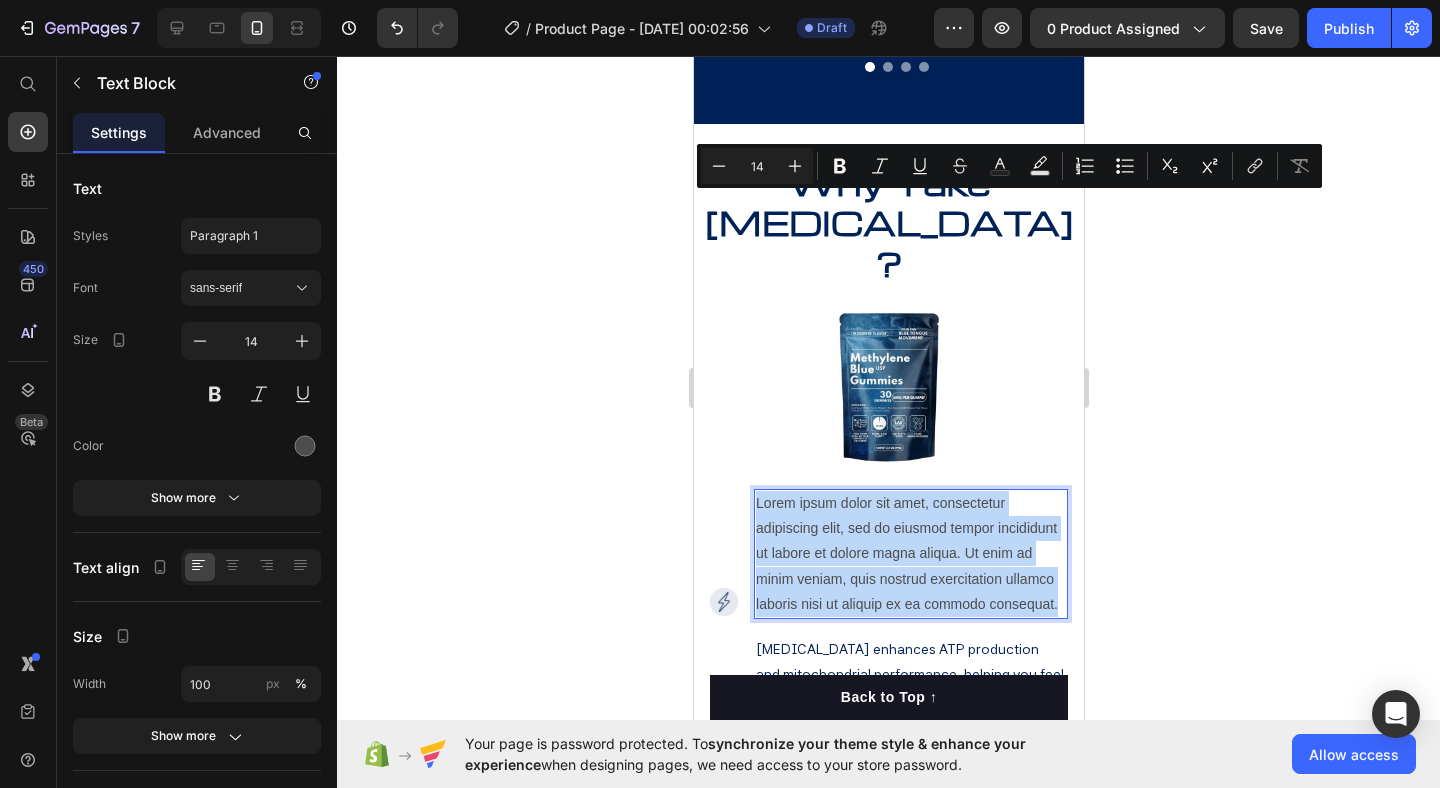 click on "Lorem ipsum dolor sit amet, consectetur adipiscing elit, sed do eiusmod tempor incididunt ut labore et dolore magna aliqua. Ut enim ad minim veniam, quis nostrud exercitation ullamco laboris nisi ut aliquip ex ea commodo consequat." at bounding box center [910, 554] 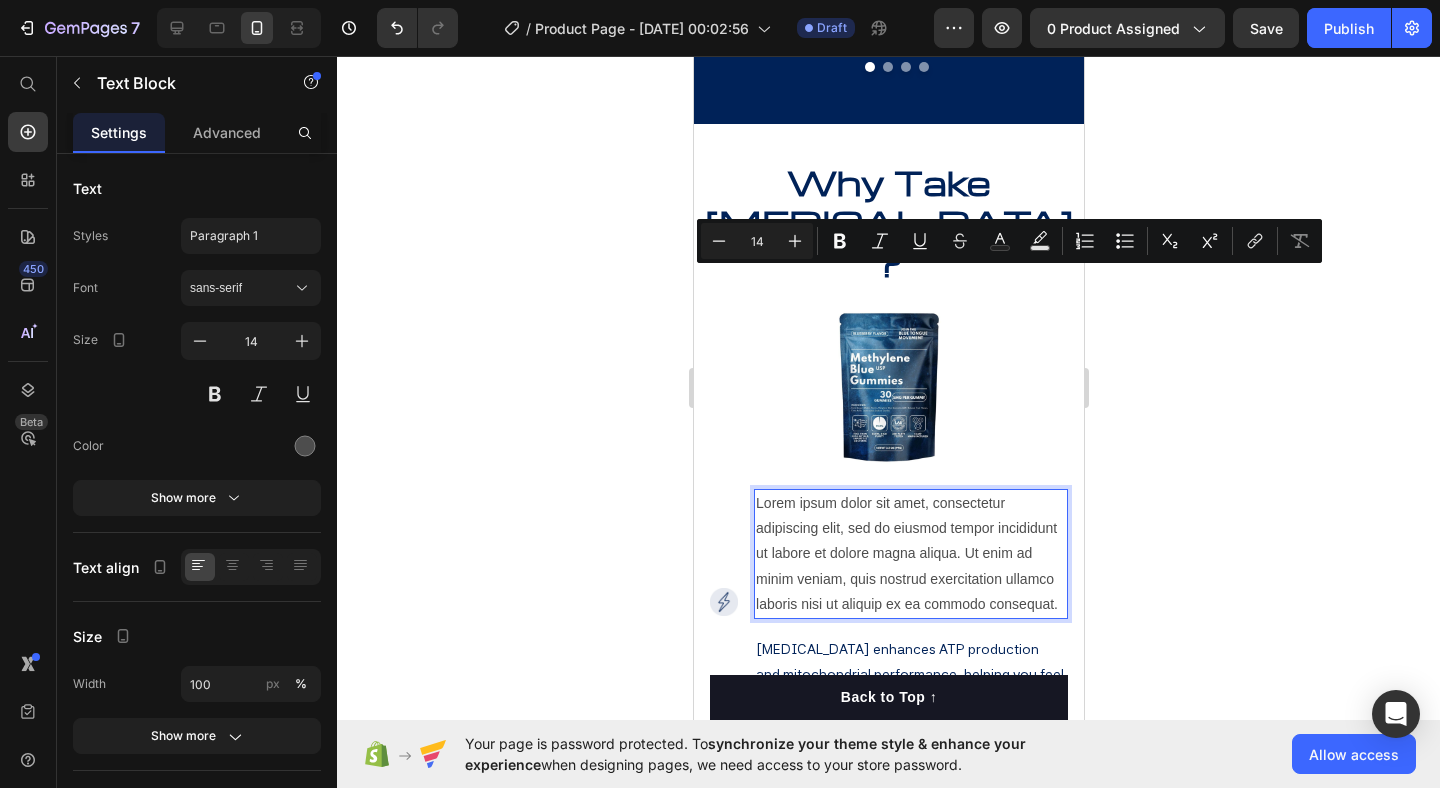 click on "Lorem ipsum dolor sit amet, consectetur adipiscing elit, sed do eiusmod tempor incididunt ut labore et dolore magna aliqua. Ut enim ad minim veniam, quis nostrud exercitation ullamco laboris nisi ut aliquip ex ea commodo consequat." at bounding box center [910, 554] 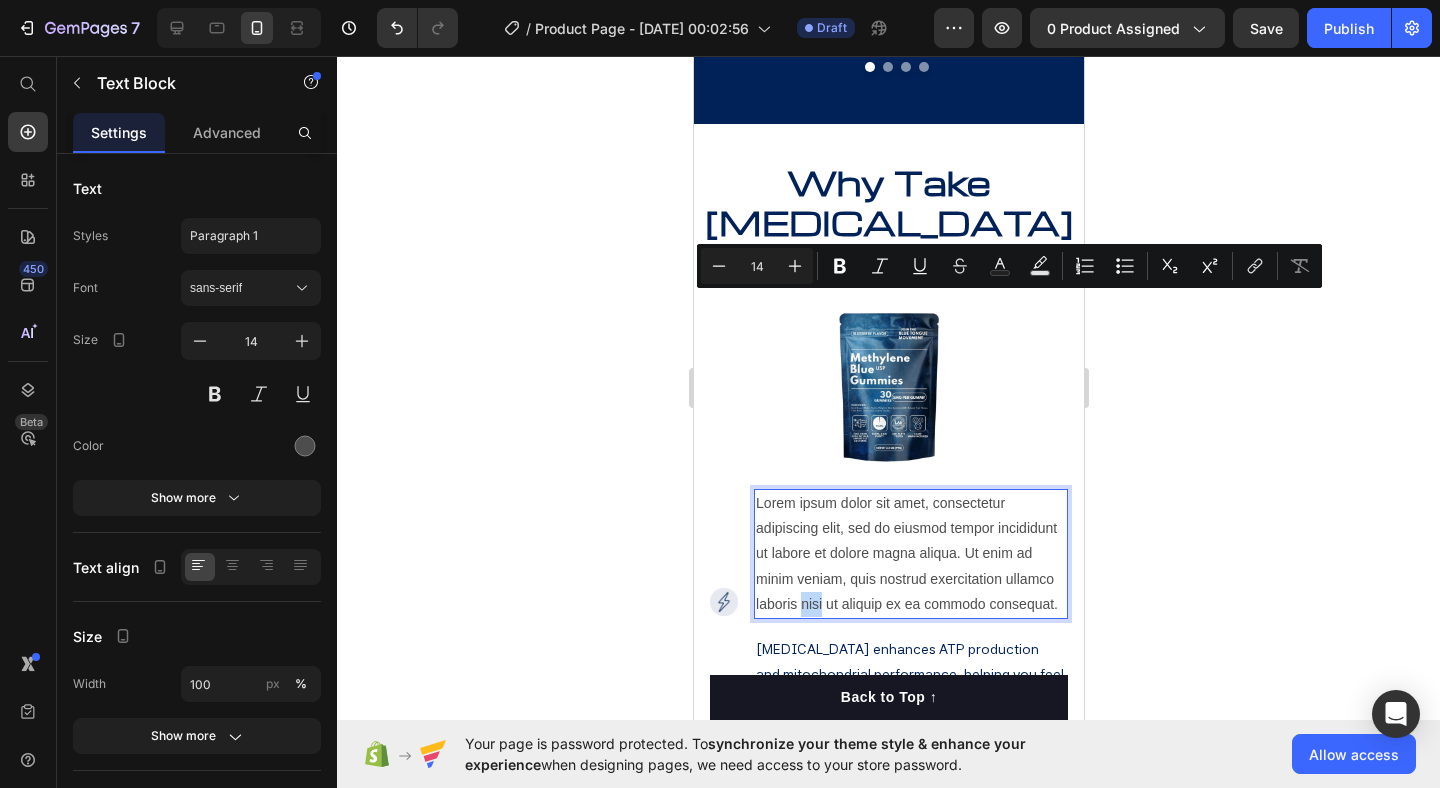 click on "Lorem ipsum dolor sit amet, consectetur adipiscing elit, sed do eiusmod tempor incididunt ut labore et dolore magna aliqua. Ut enim ad minim veniam, quis nostrud exercitation ullamco laboris nisi ut aliquip ex ea commodo consequat." at bounding box center (910, 554) 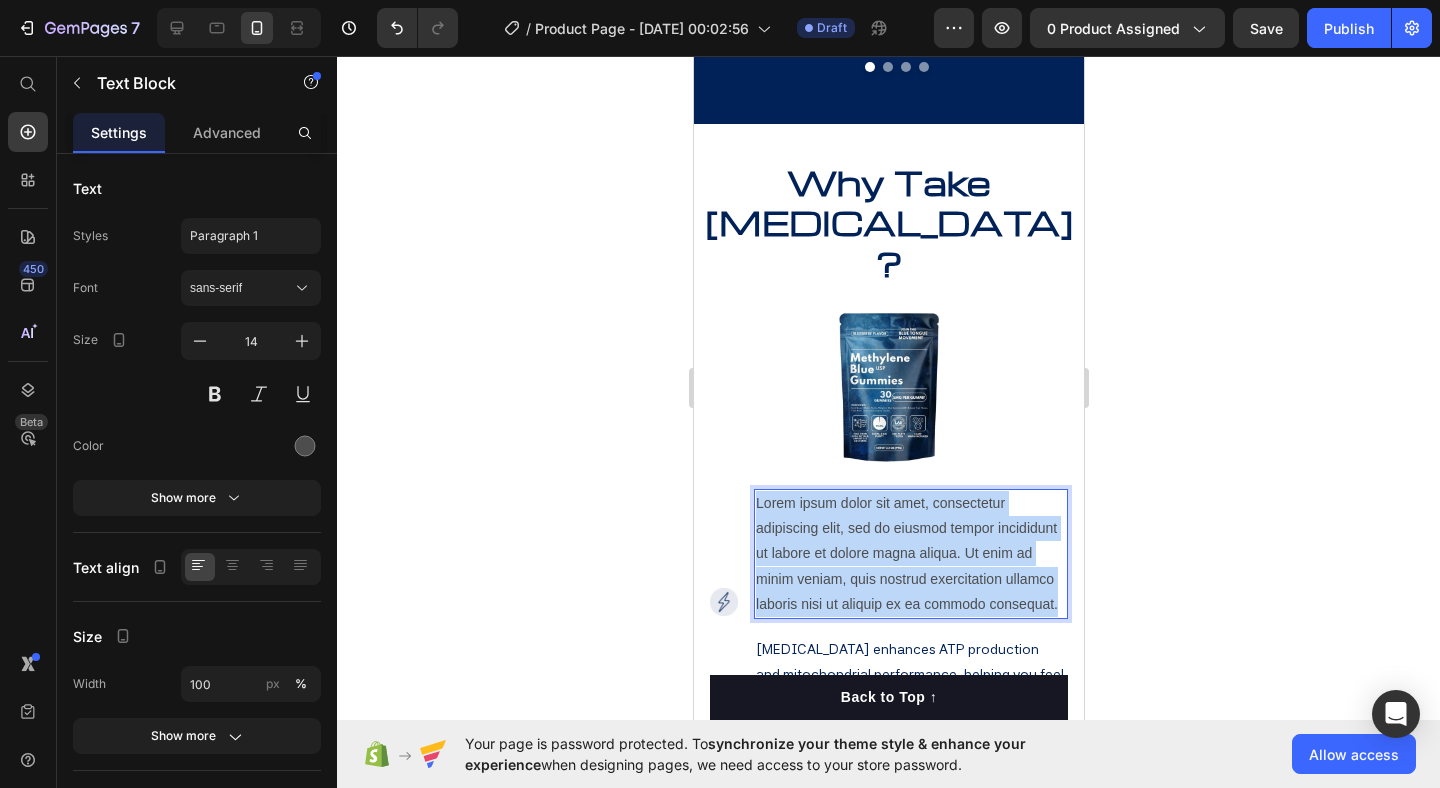 click on "Lorem ipsum dolor sit amet, consectetur adipiscing elit, sed do eiusmod tempor incididunt ut labore et dolore magna aliqua. Ut enim ad minim veniam, quis nostrud exercitation ullamco laboris nisi ut aliquip ex ea commodo consequat." at bounding box center [910, 554] 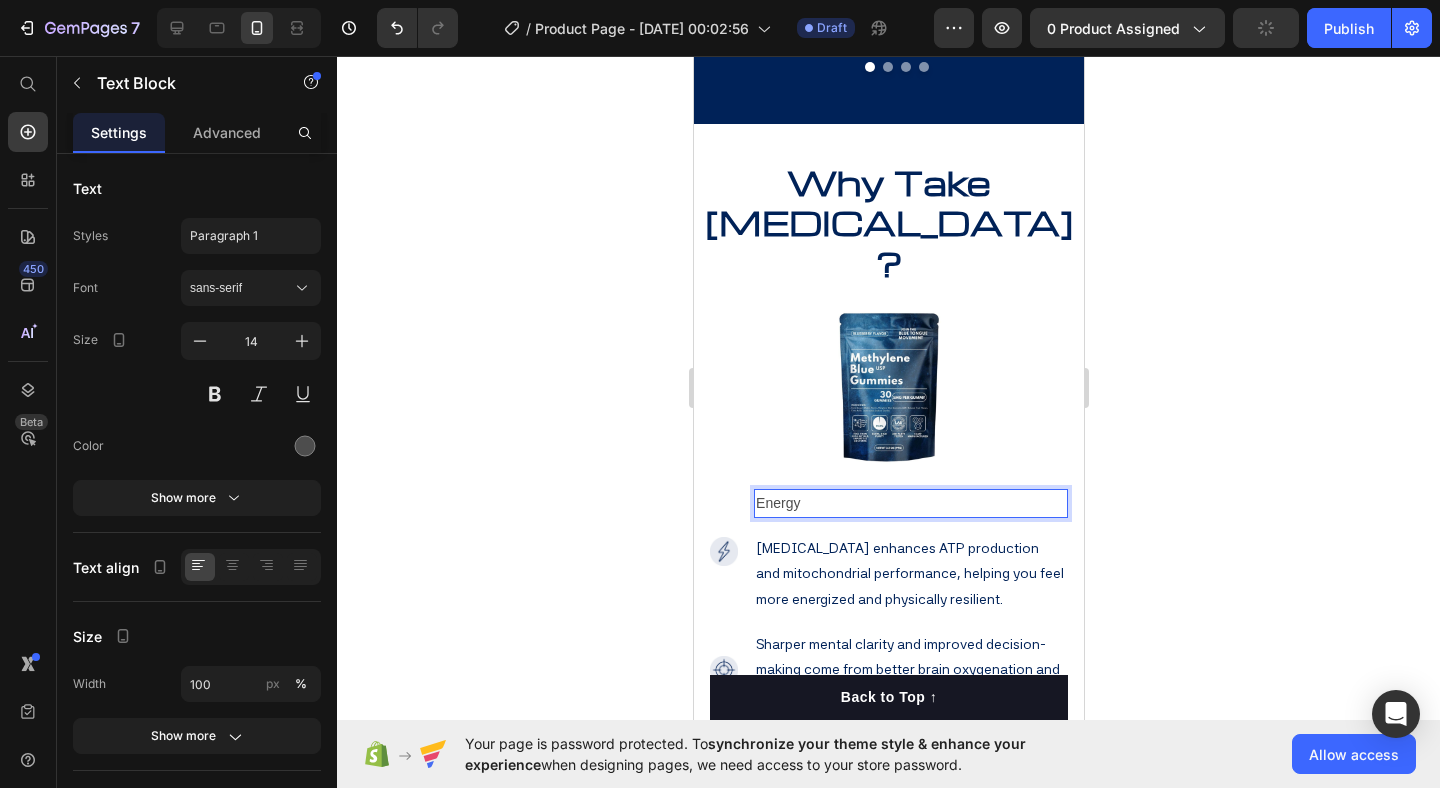 click on "Energy" at bounding box center (910, 503) 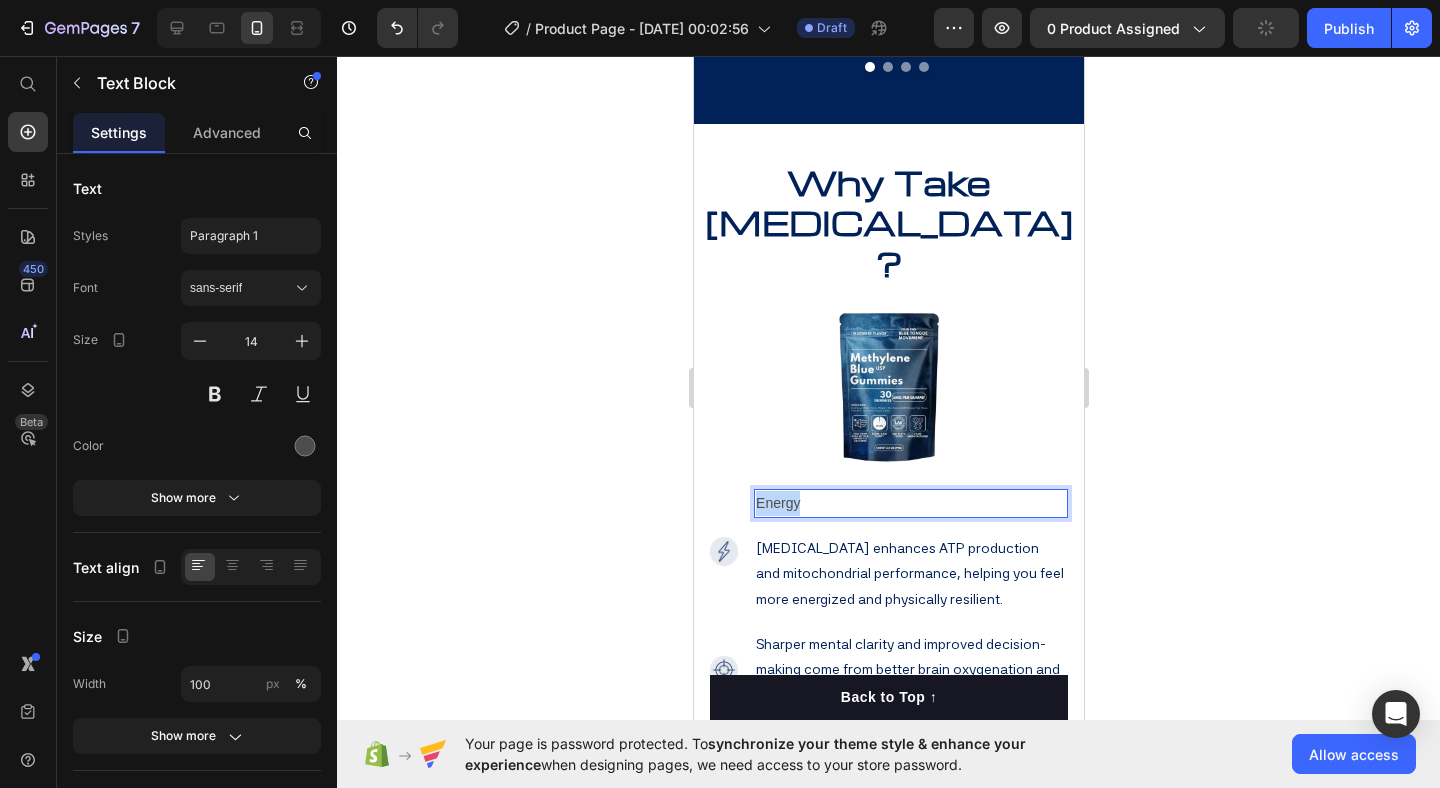 click on "Energy" at bounding box center [910, 503] 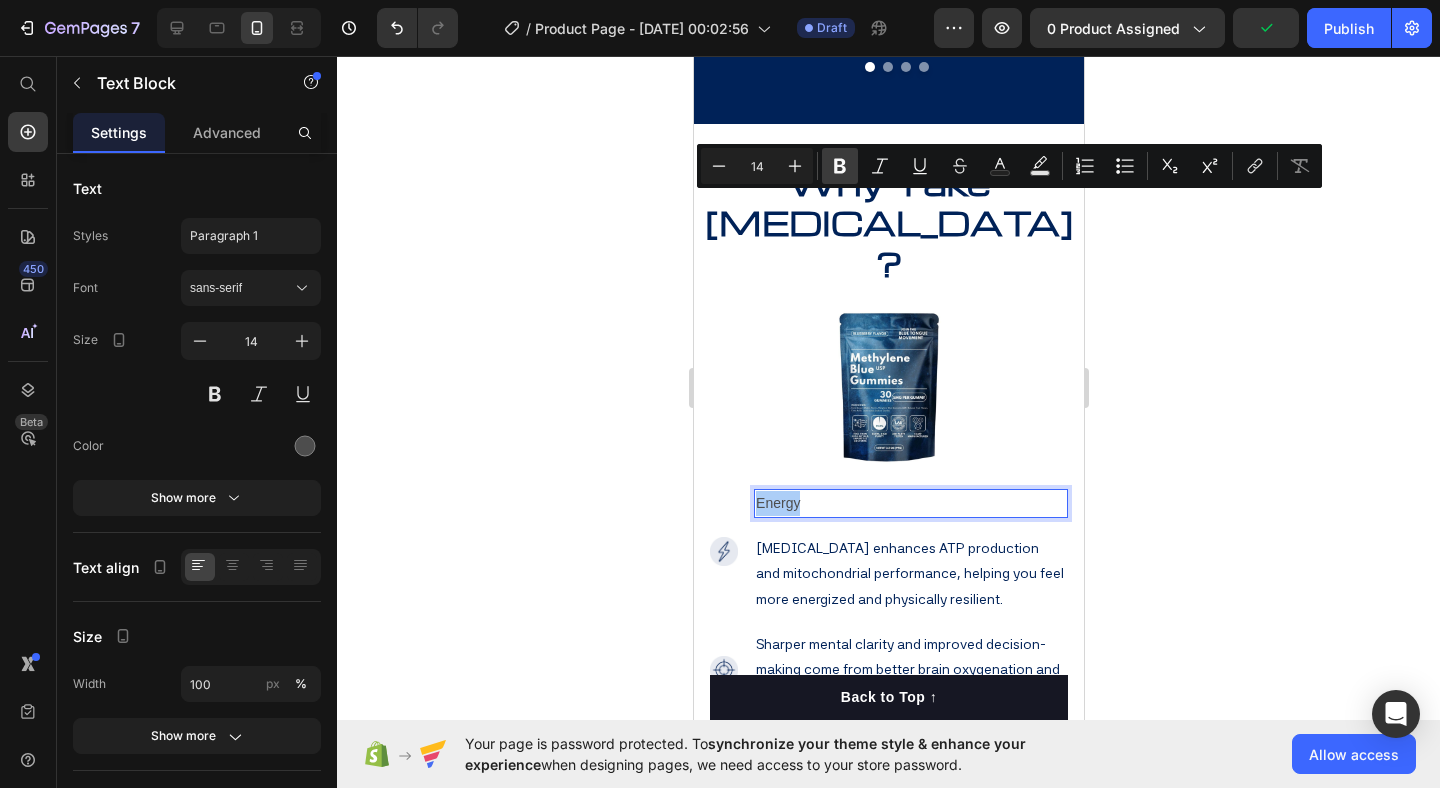 click 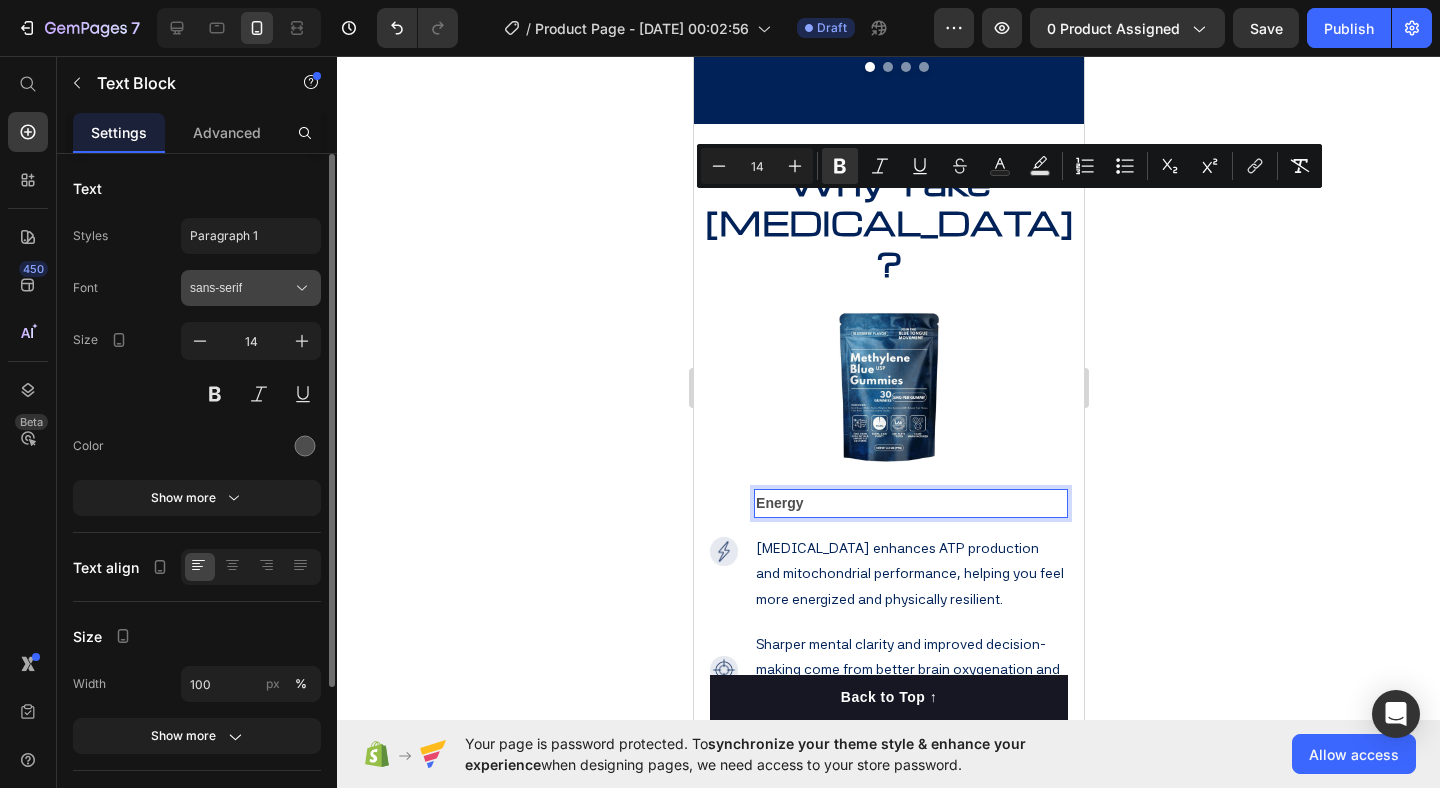 click on "sans-serif" at bounding box center [241, 288] 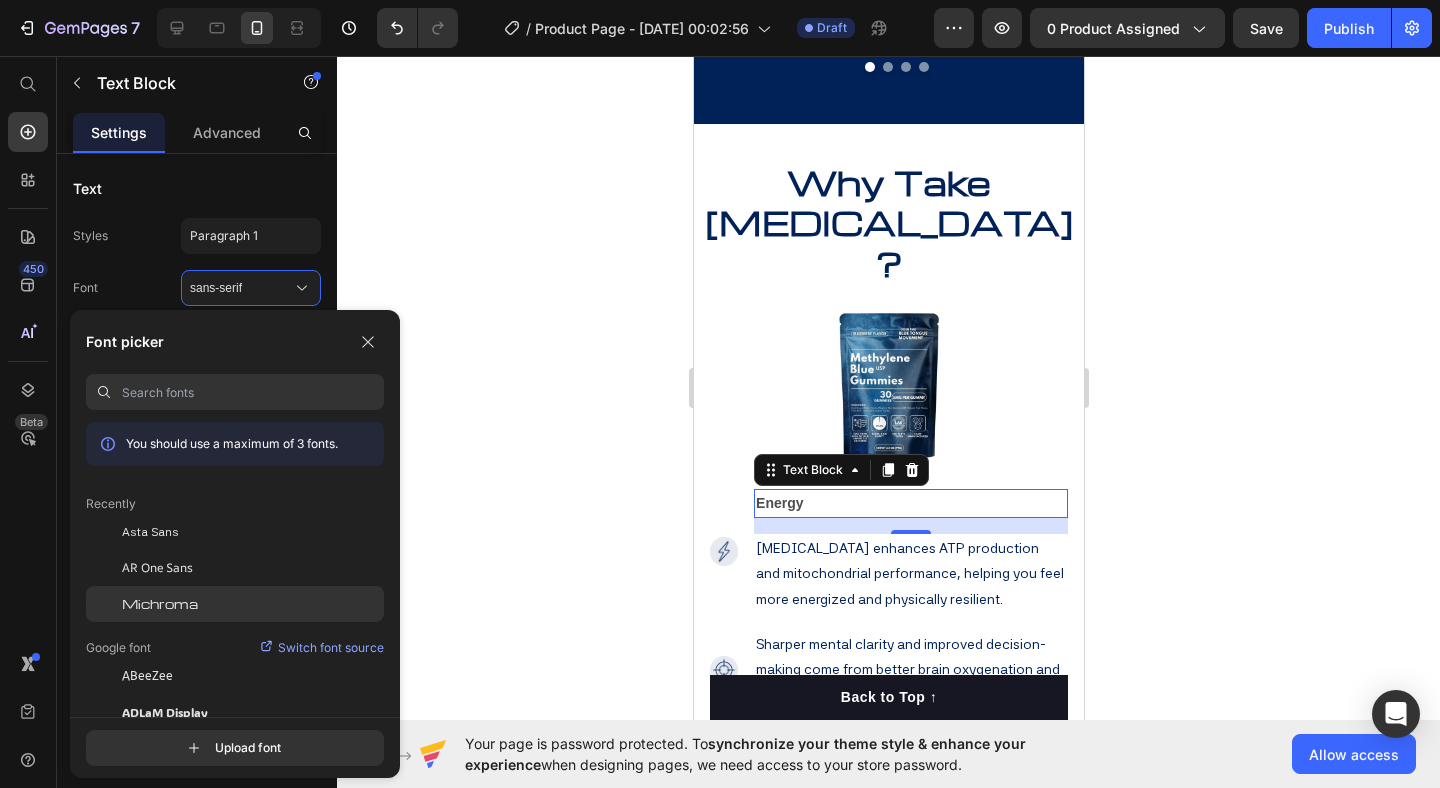 click on "Michroma" 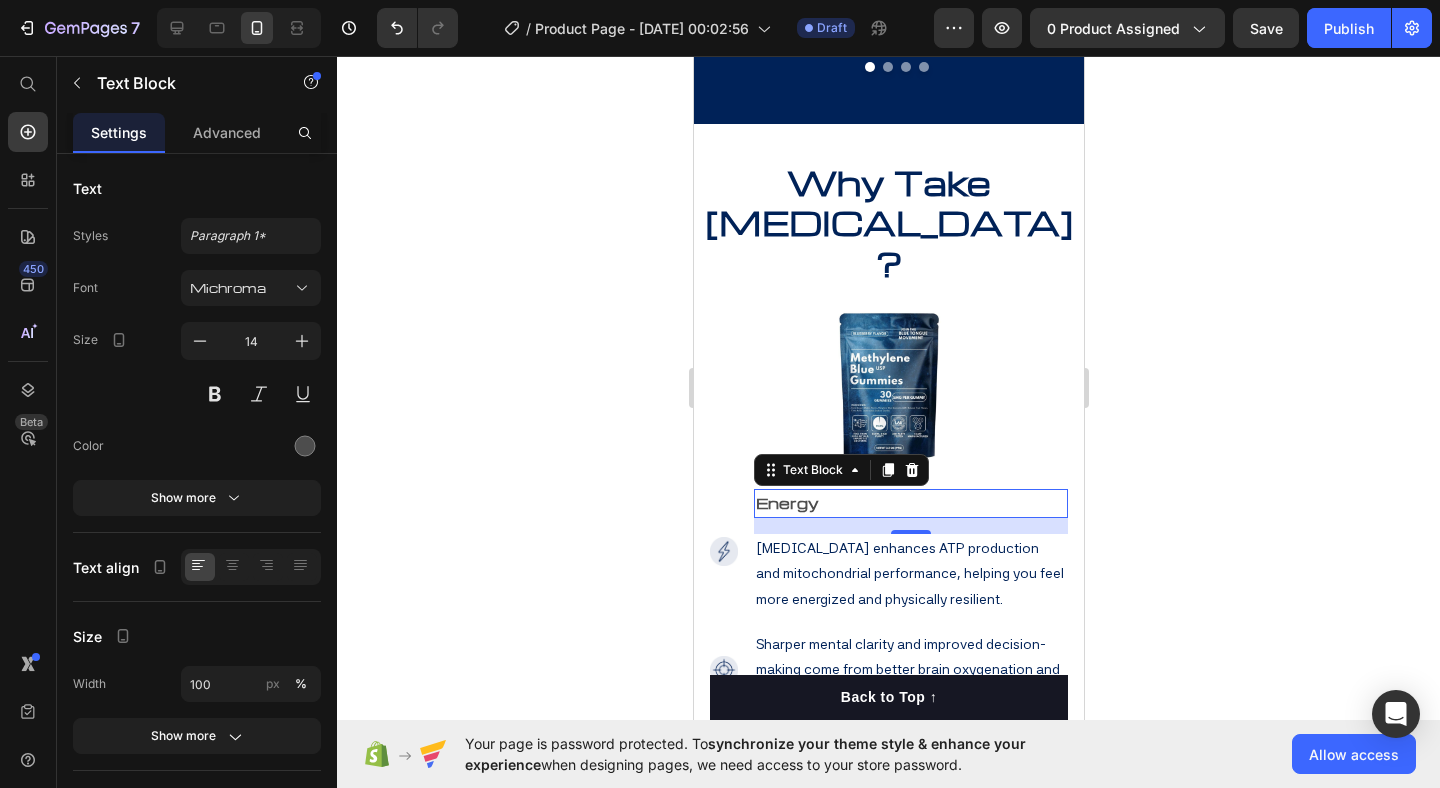 click on "Energy" at bounding box center (786, 503) 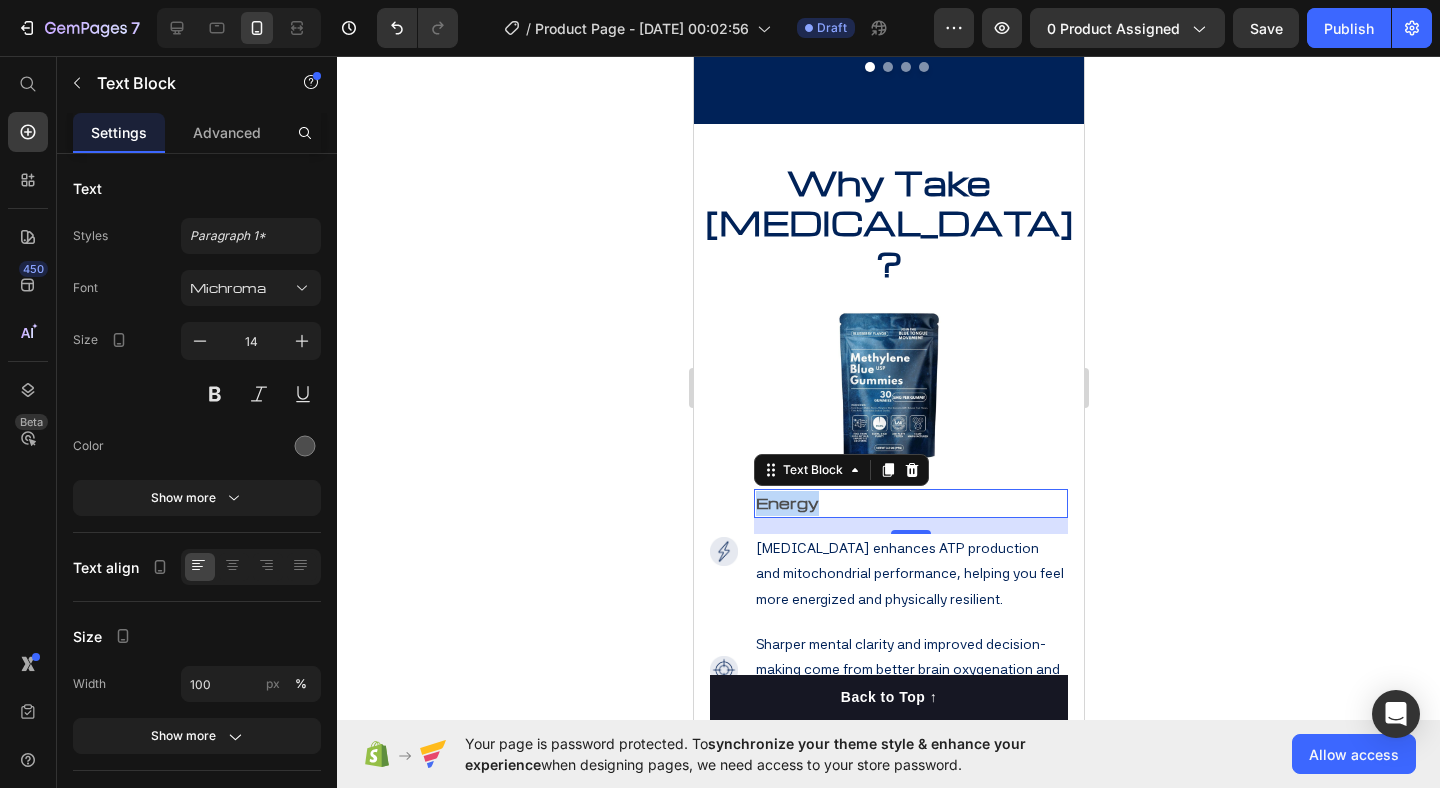 click on "Energy" at bounding box center [786, 503] 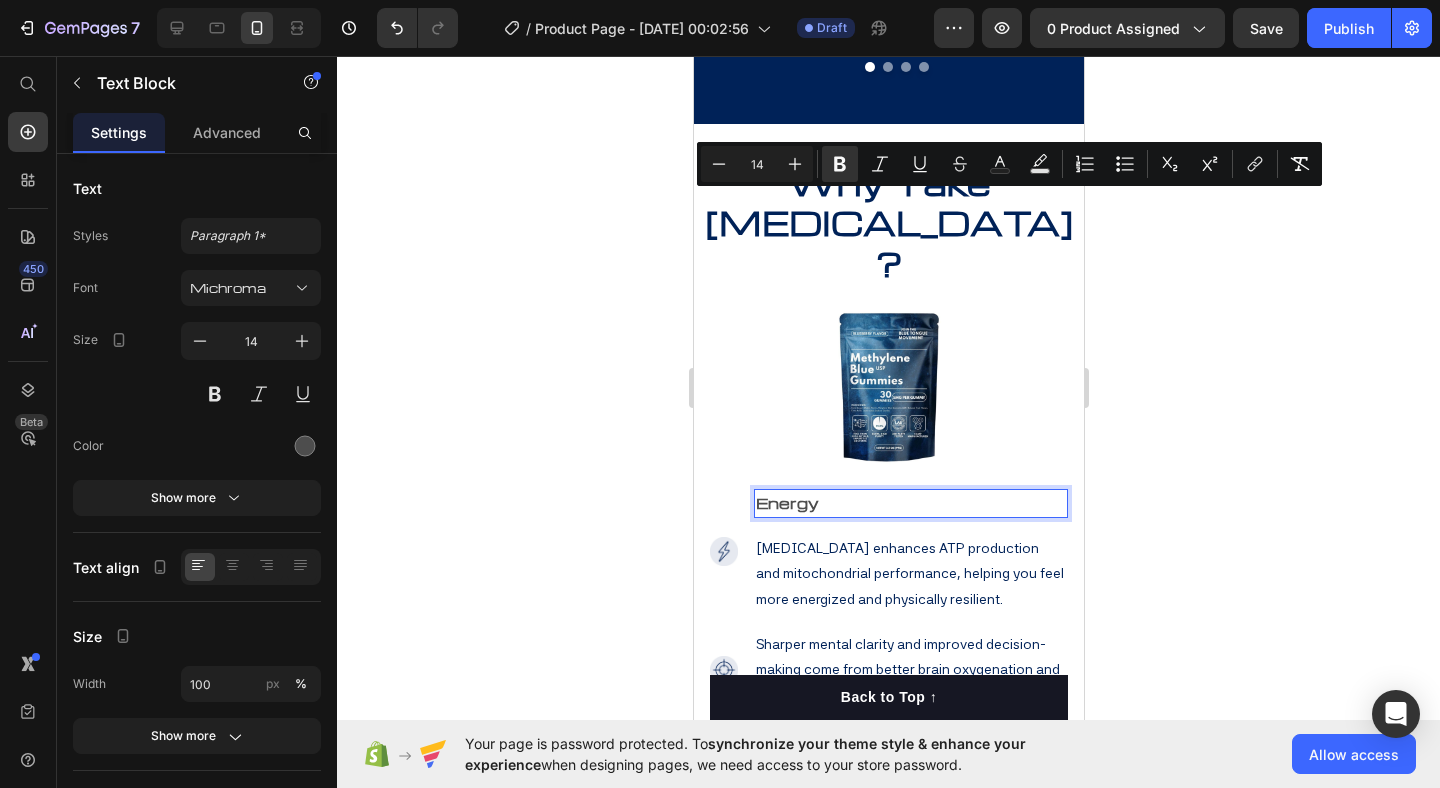 click on "Energy" at bounding box center (910, 503) 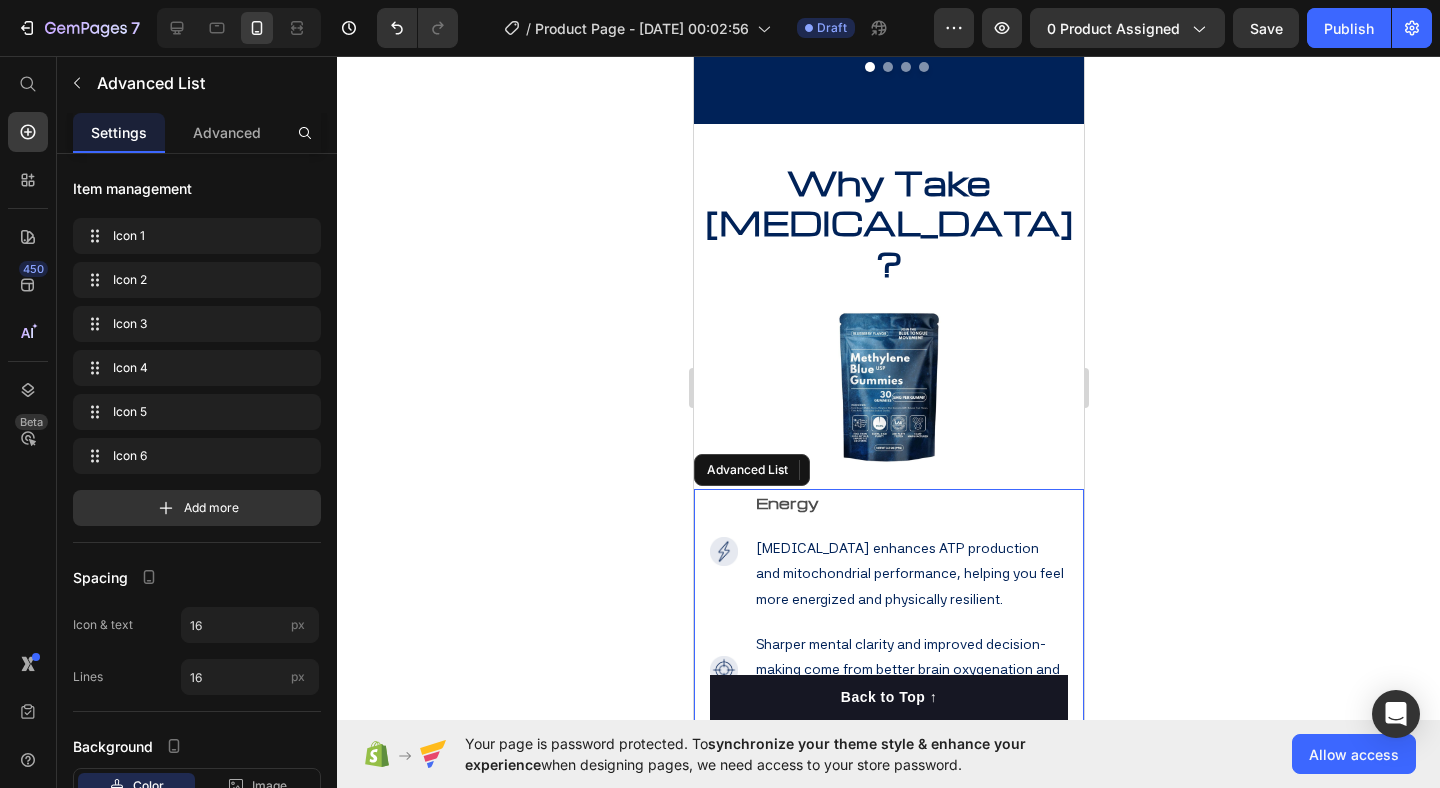 click on "Energy Text Block   16 Methylene blue enhances ATP production and mitochondrial performance, helping you feel more energized and physically resilient. Text Block" at bounding box center (910, 551) 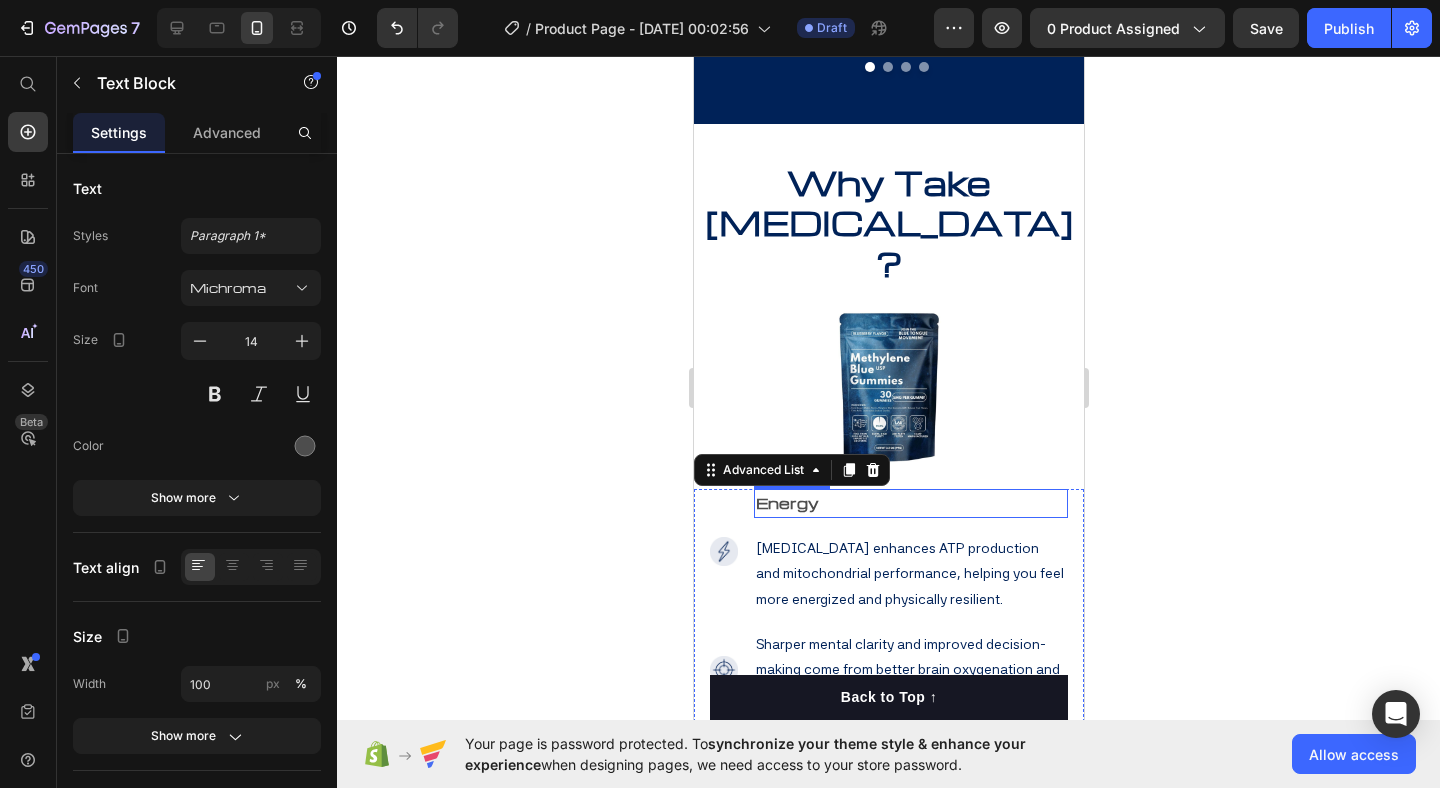 click on "Energy" at bounding box center (910, 503) 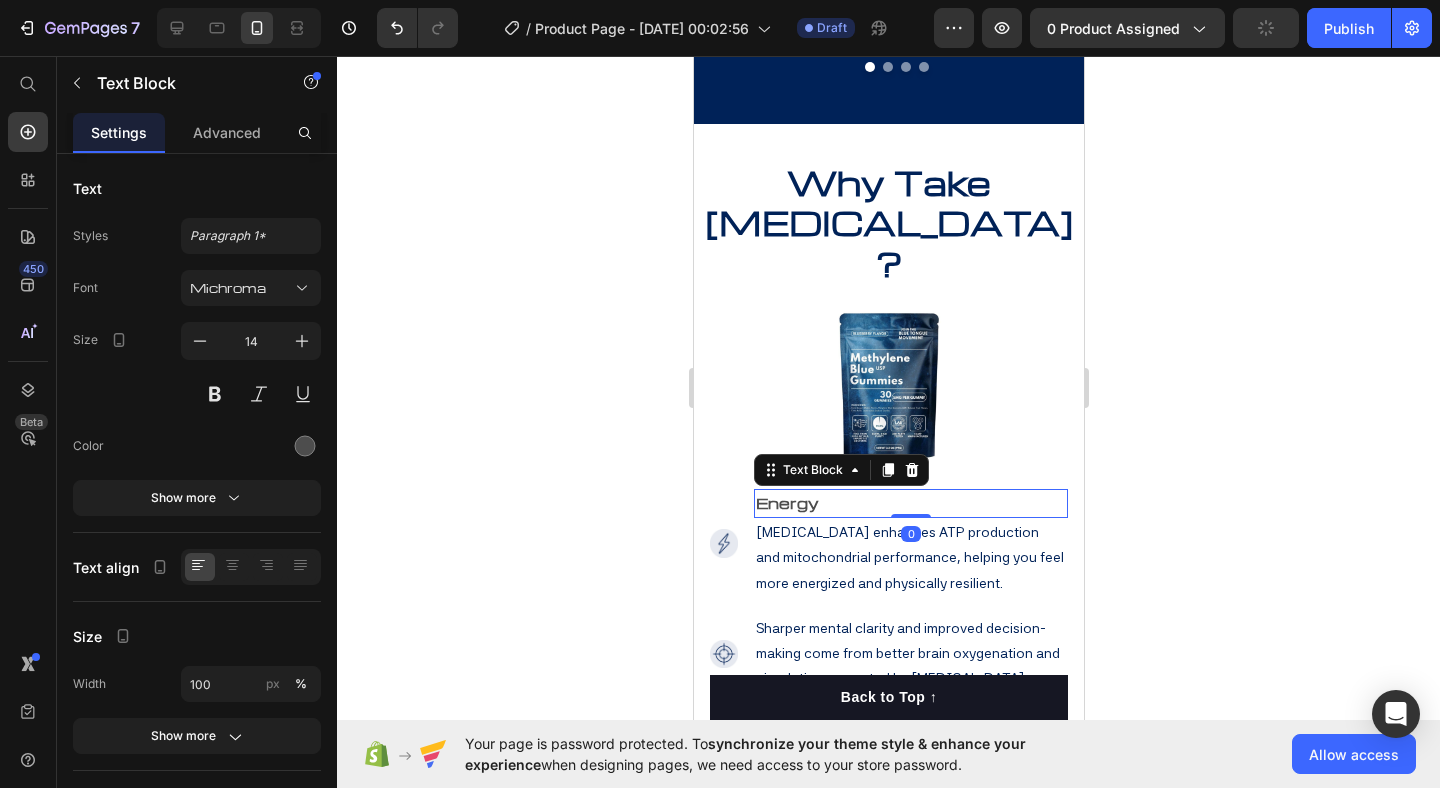 drag, startPoint x: 905, startPoint y: 233, endPoint x: 921, endPoint y: 188, distance: 47.759815 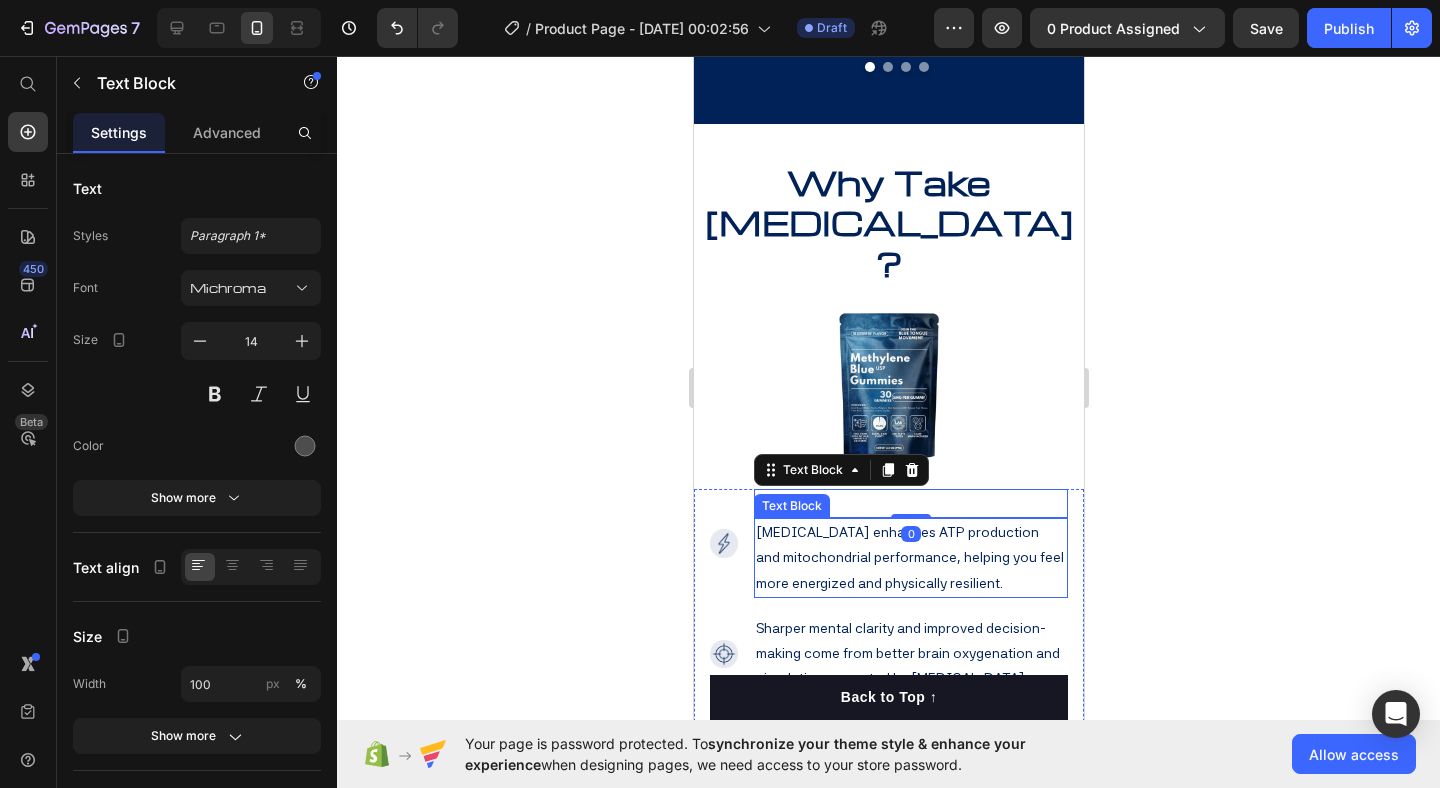 click 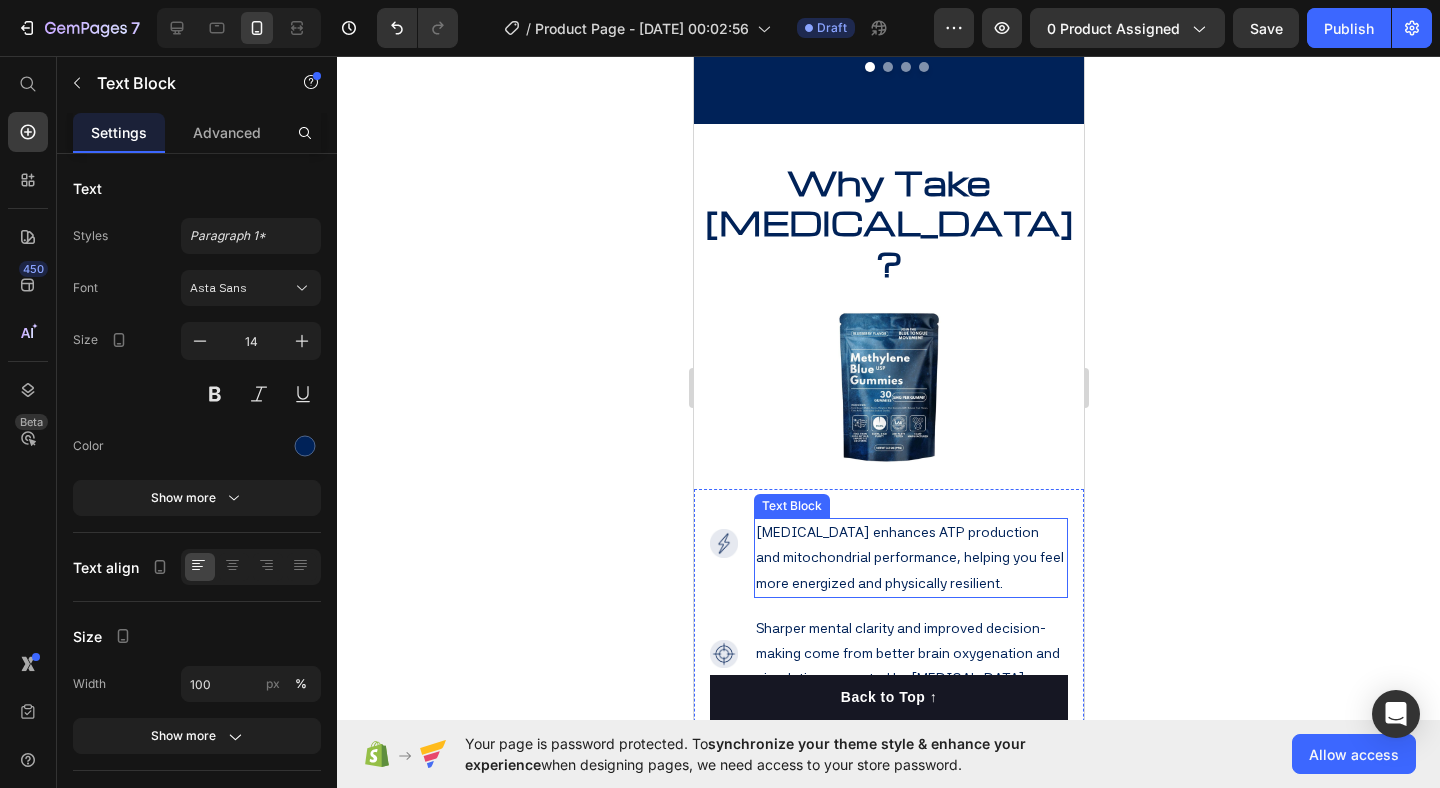 click on "[MEDICAL_DATA] enhances ATP production and mitochondrial performance, helping you feel more energized and physically resilient." at bounding box center (910, 558) 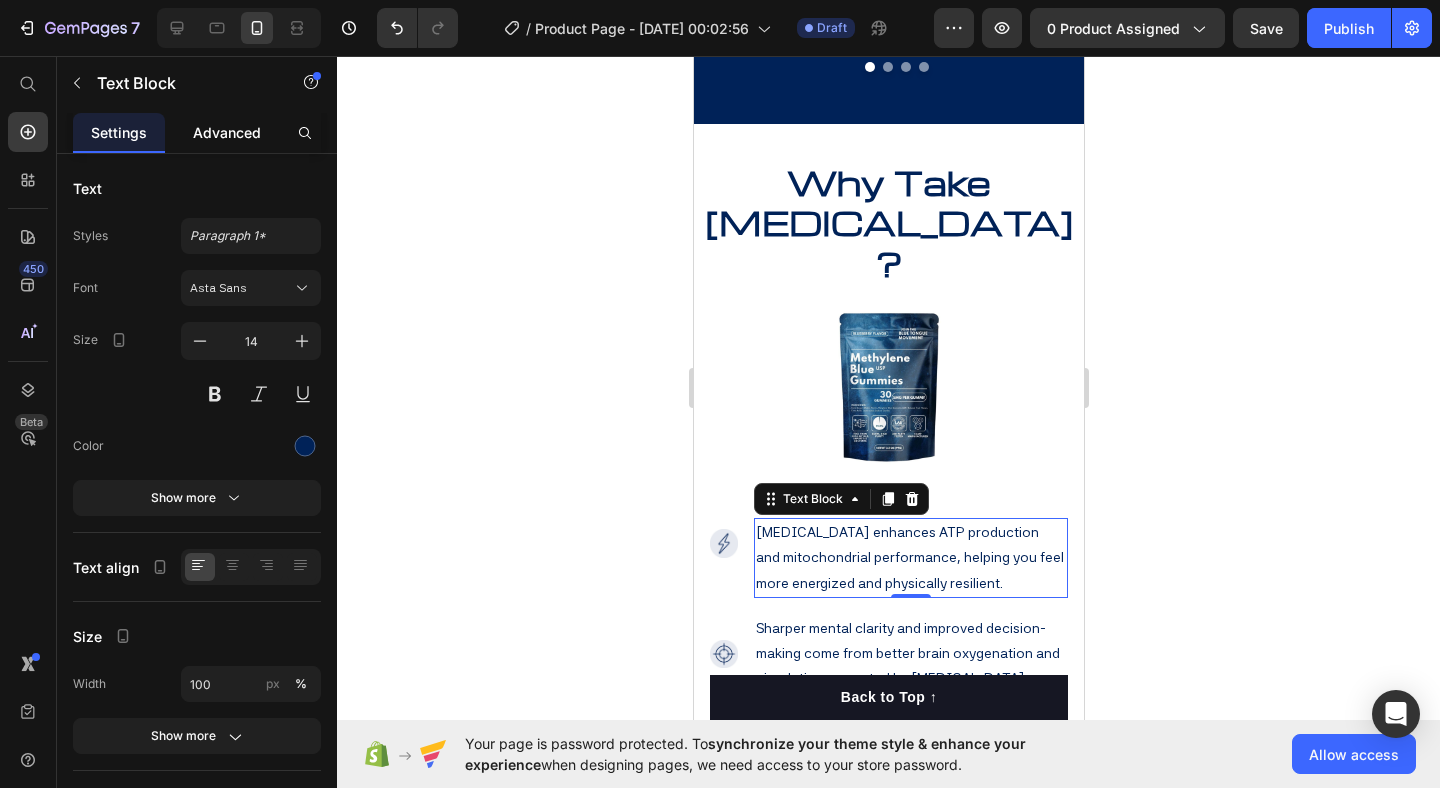 click on "Advanced" at bounding box center [227, 132] 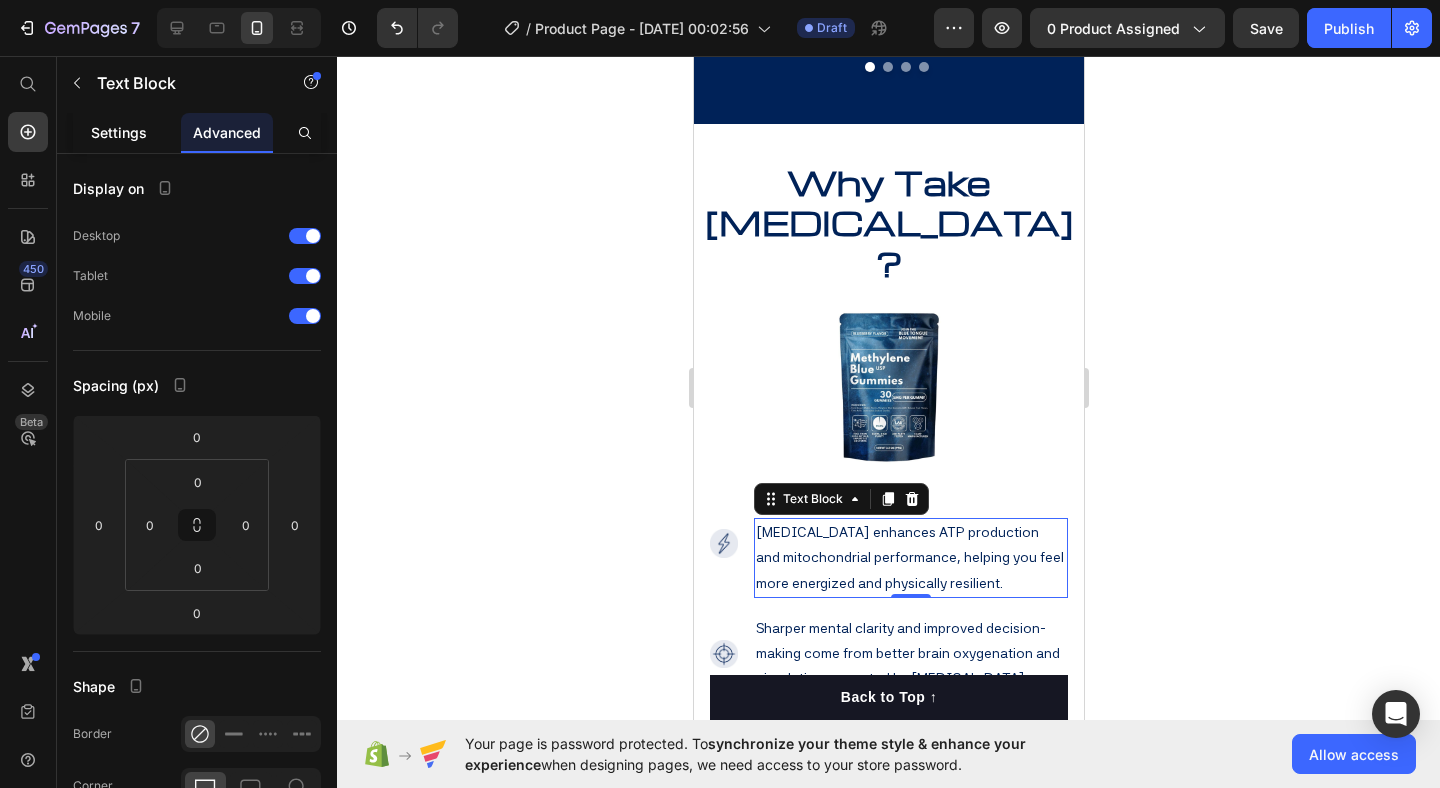 click on "Settings" 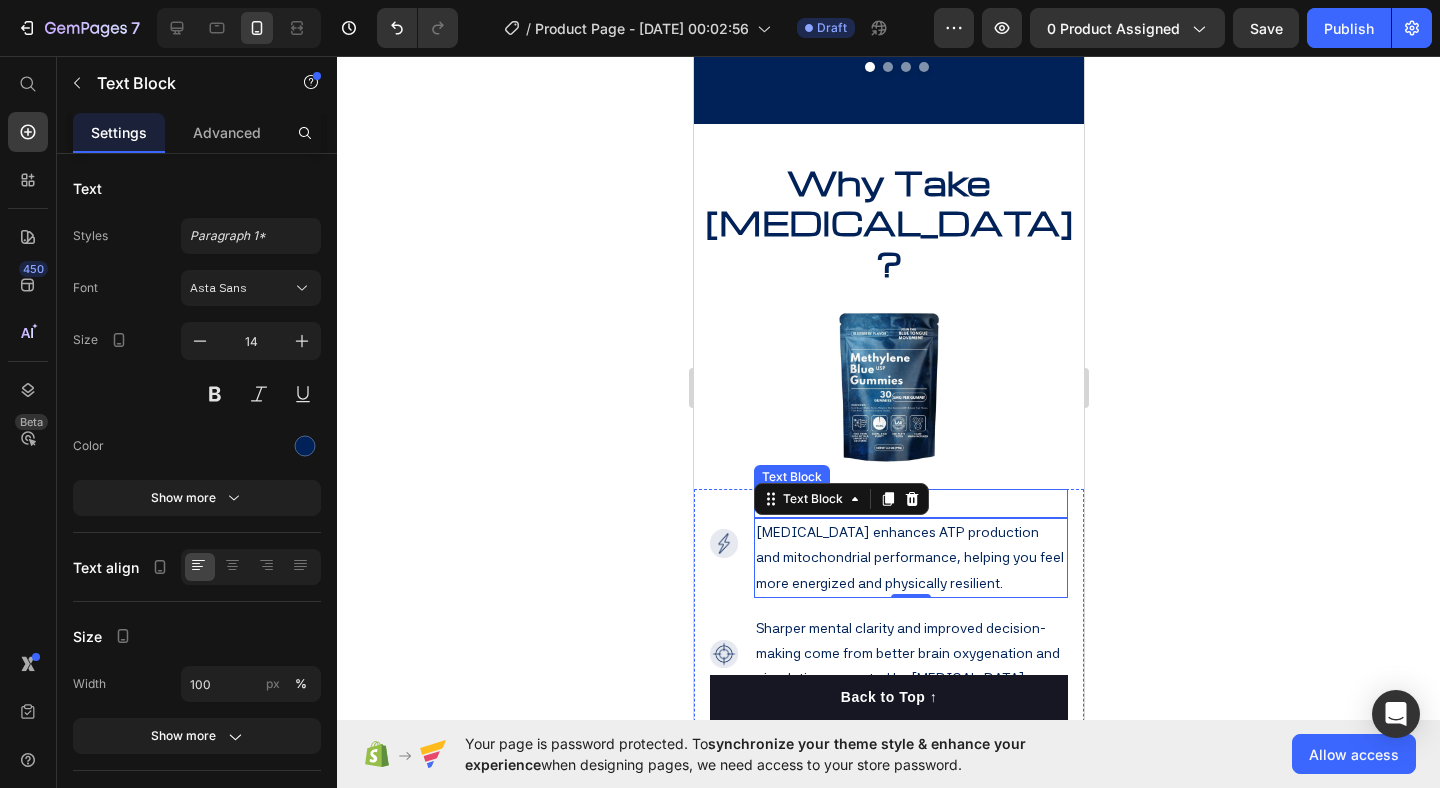 click on "Energy" at bounding box center (910, 503) 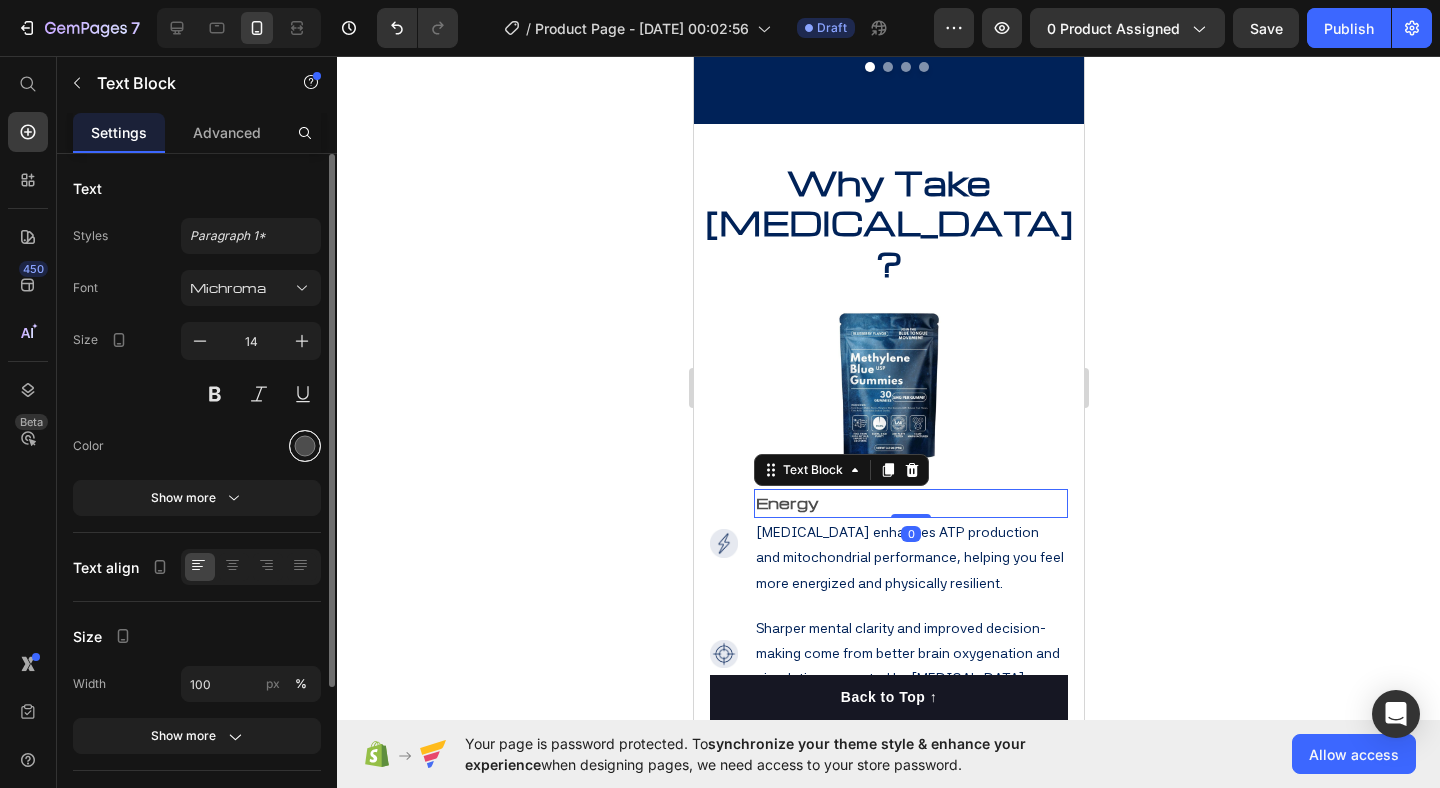 click at bounding box center (305, 446) 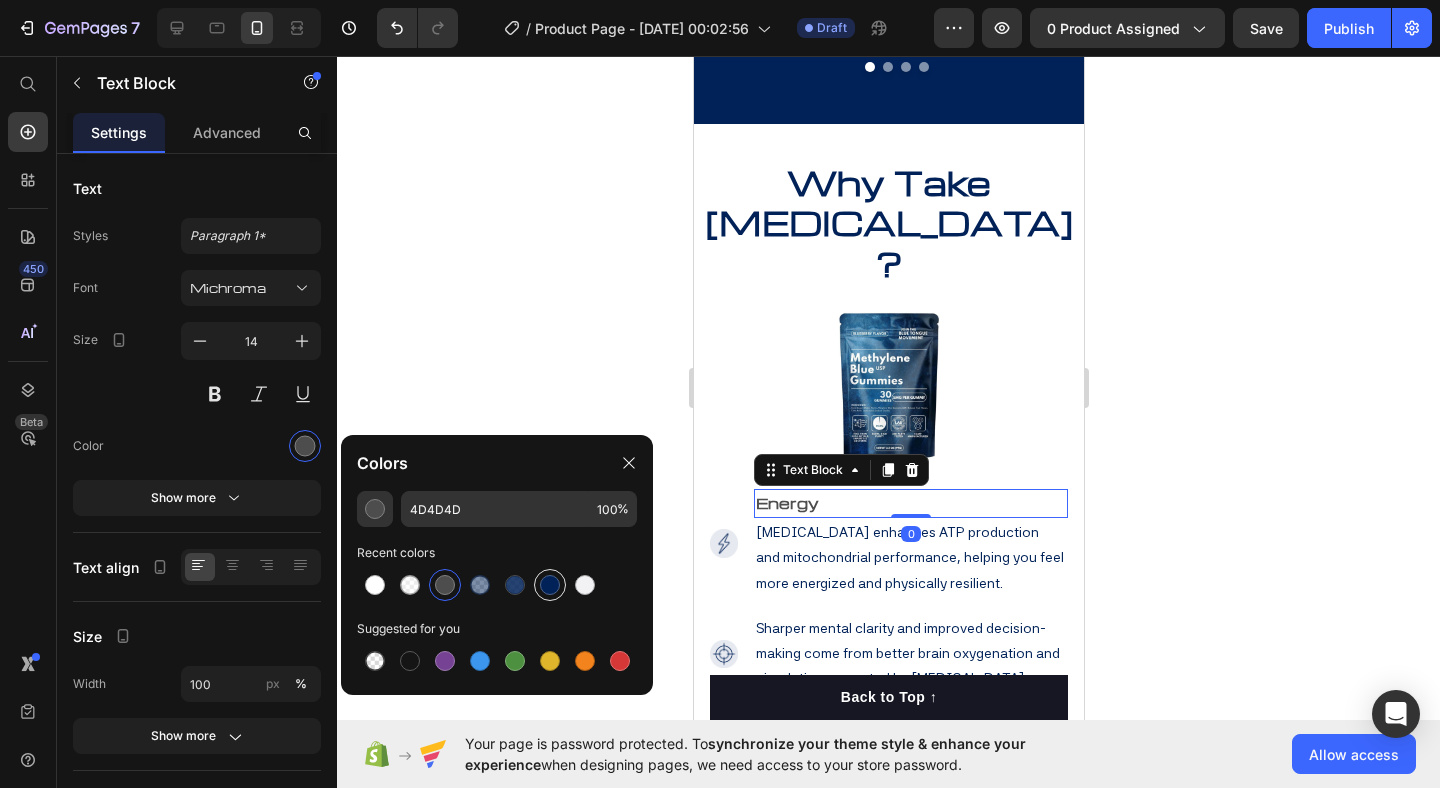 click at bounding box center [550, 585] 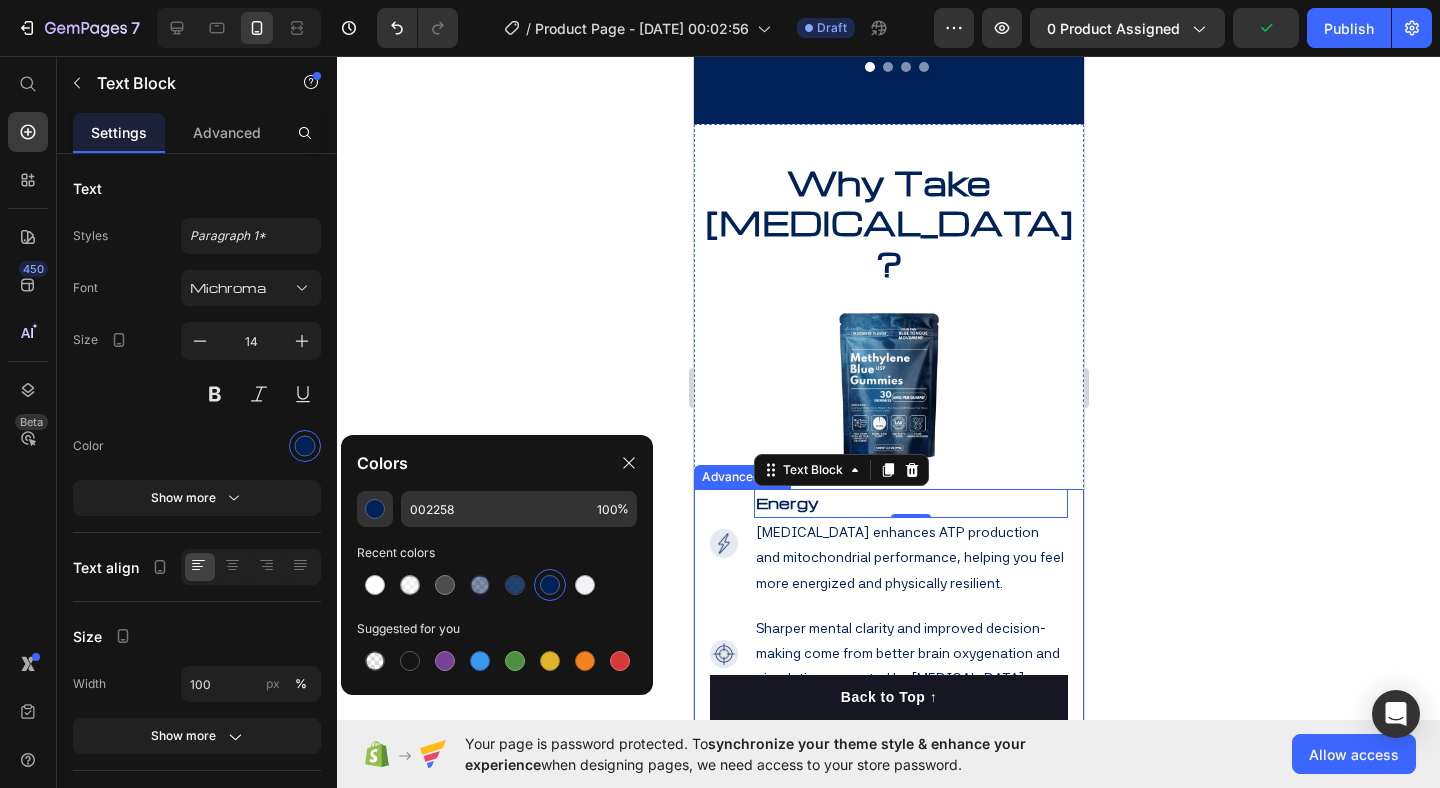 click on "Image Energy Text Block   0 Methylene blue enhances ATP production and mitochondrial performance, helping you feel more energized and physically resilient. Text Block Image Sharper mental clarity and improved decision-making come from better brain oxygenation and circulation promoted by methylene blue. Text Block Image Boost your brain’s ability to store and retrieve information—supporting both short-term recall and long-term memory formation. Text Image Methylene blue may slow aging by enhancing skin recovery, reducing UV damage, and promoting cellular longevity. Text Image Boost your brain’s ability to store and retrieve information—supporting both short-term recall and long-term memory formation. Text Image Acting as a powerful antioxidant, methylene blue helps neutralize free radicals and defends your cells against oxidative stress. Text" at bounding box center (888, 795) 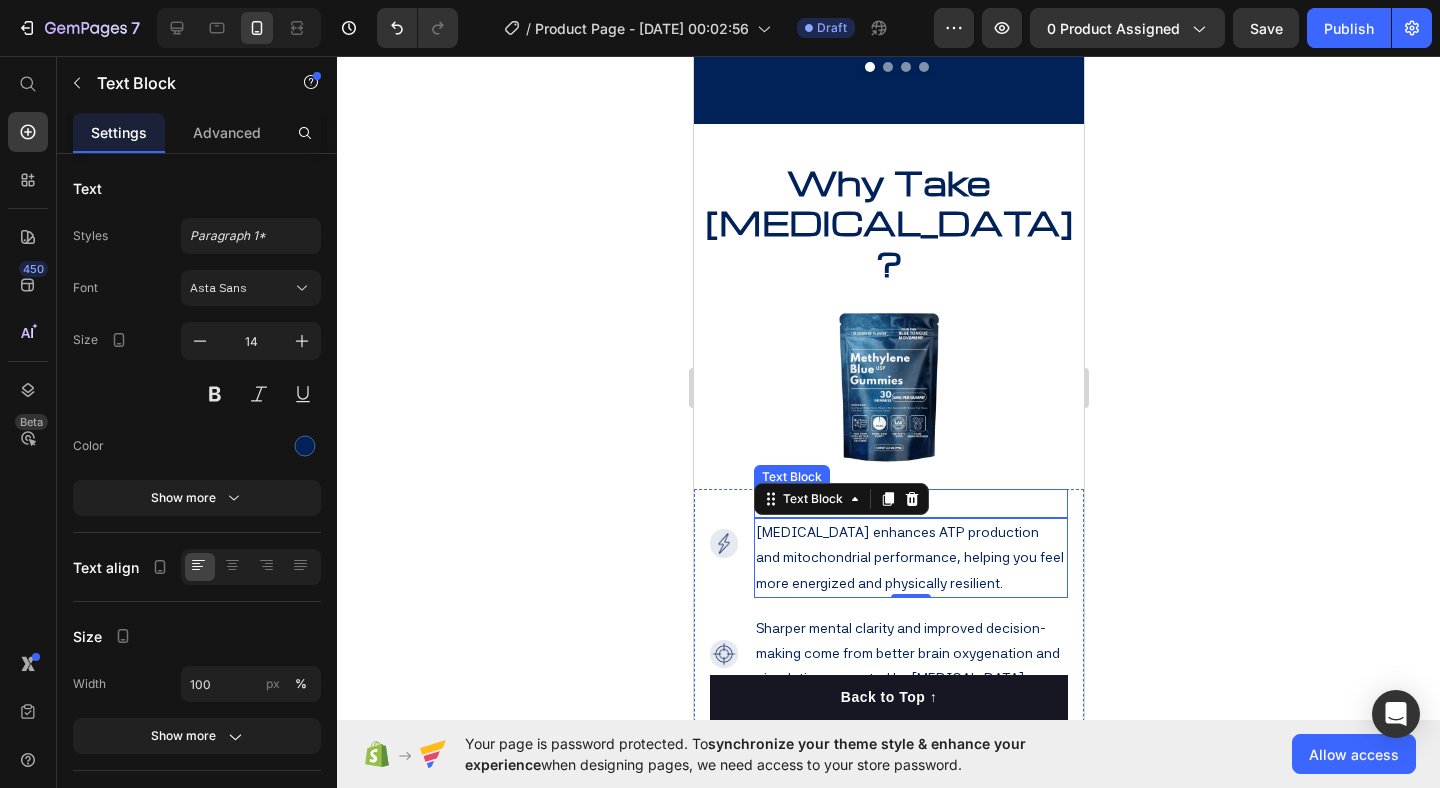 click on "Energy" at bounding box center (910, 503) 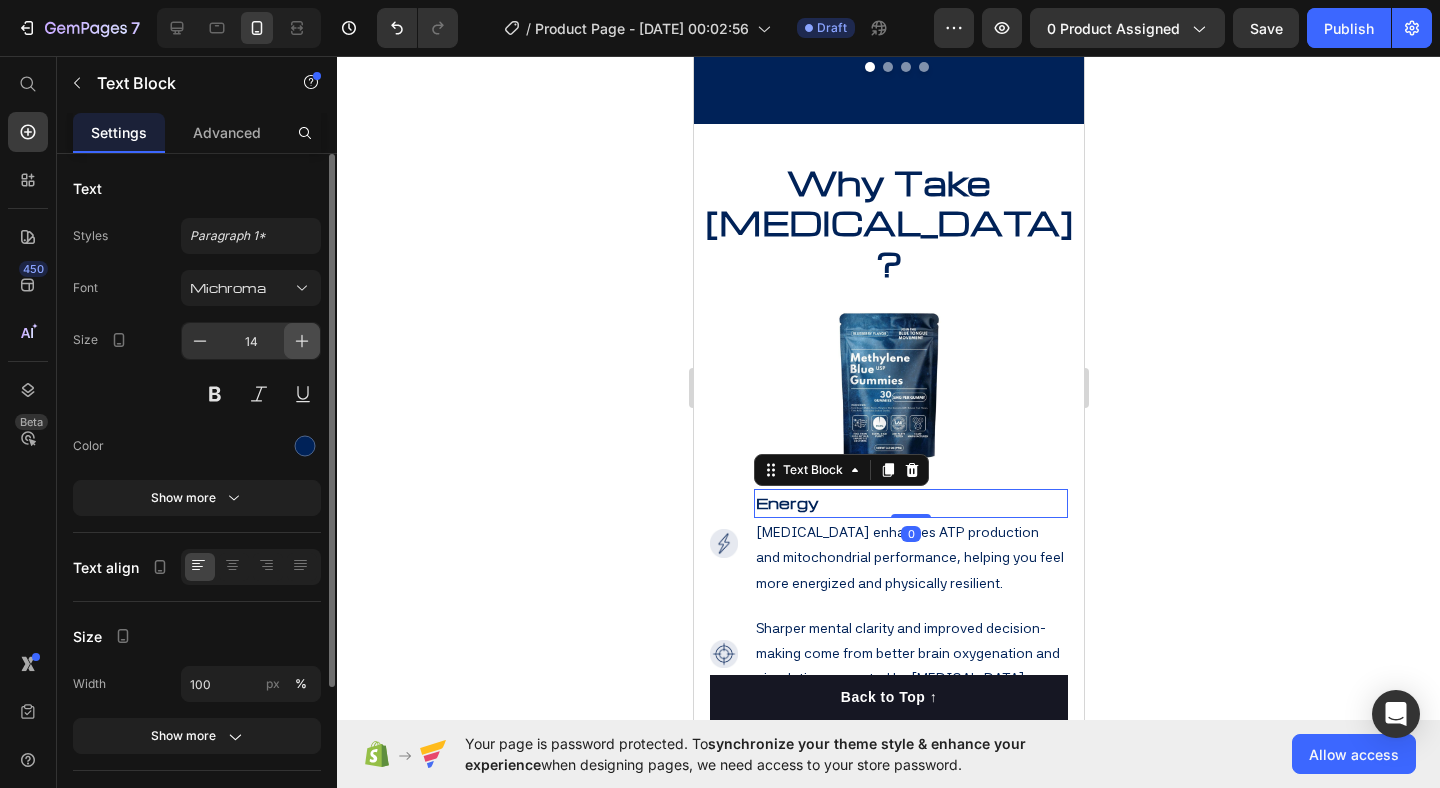 click 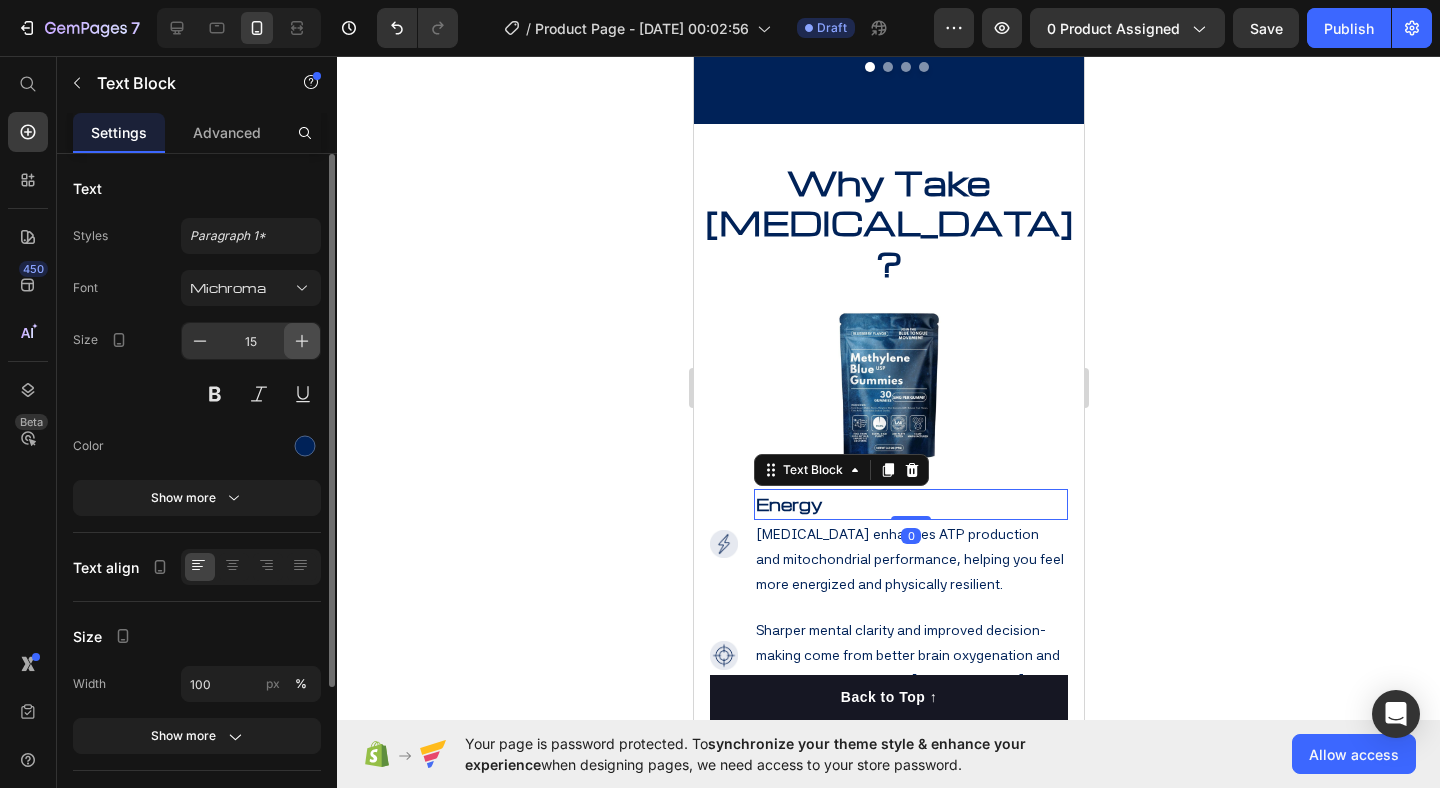 click 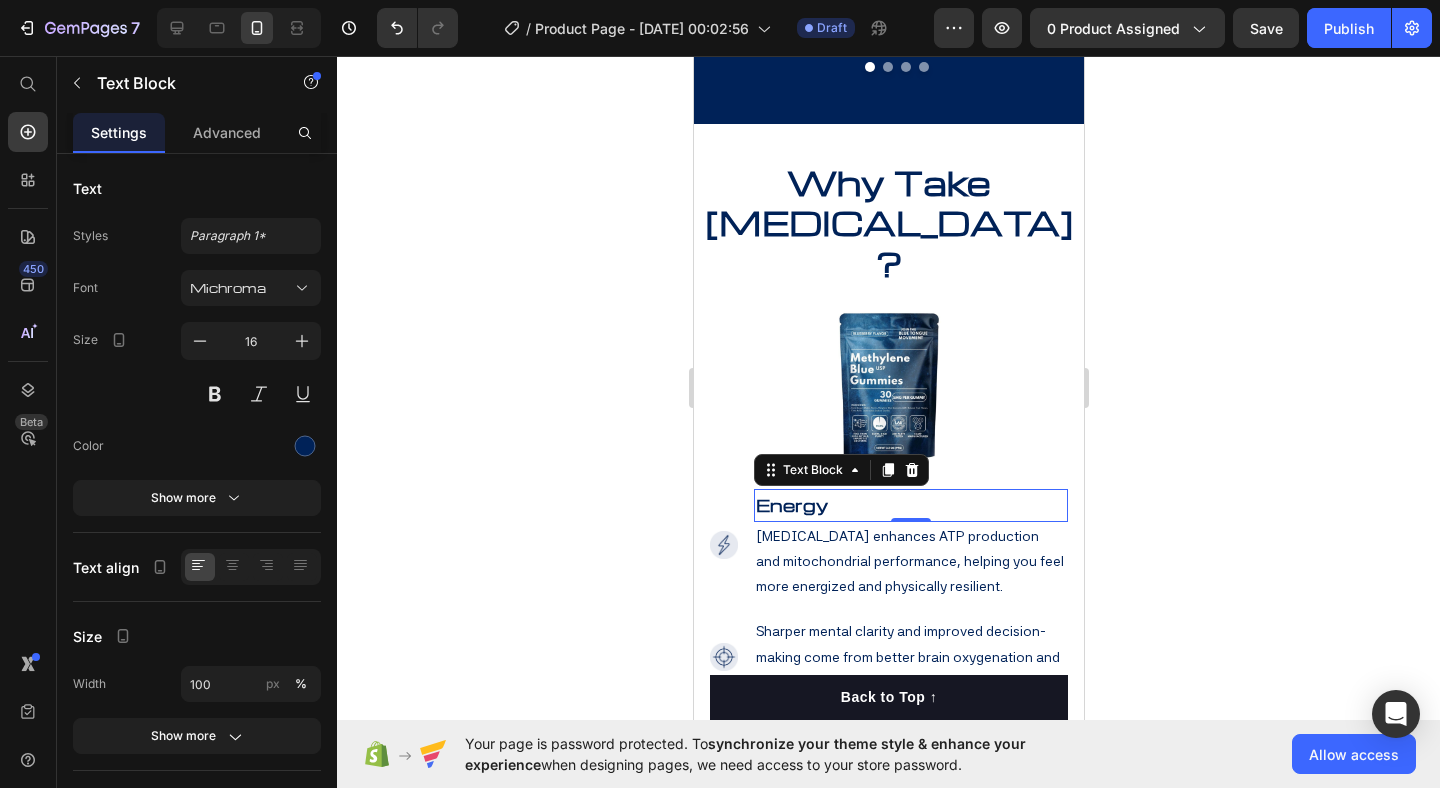 click 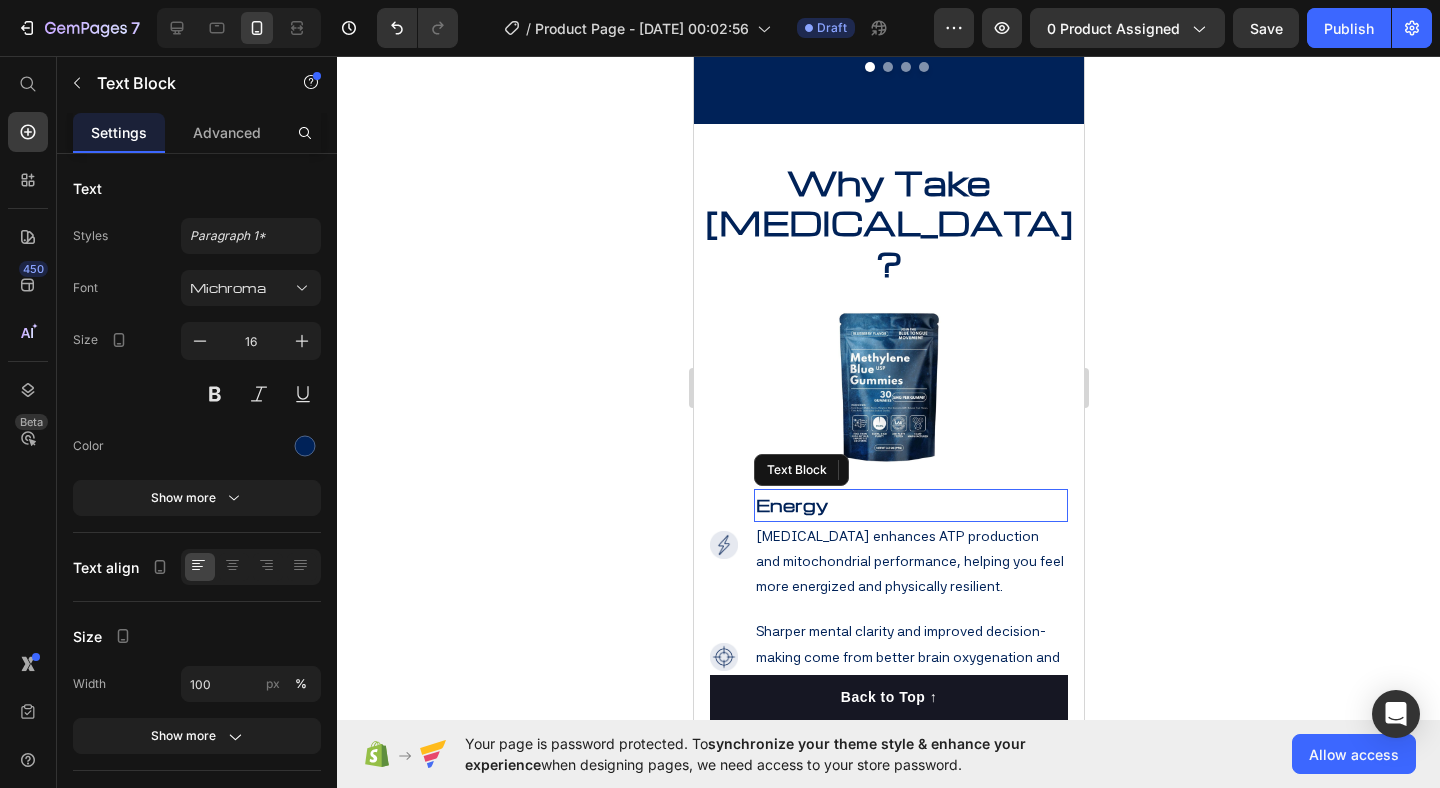 drag, startPoint x: 883, startPoint y: 200, endPoint x: 789, endPoint y: 235, distance: 100.304535 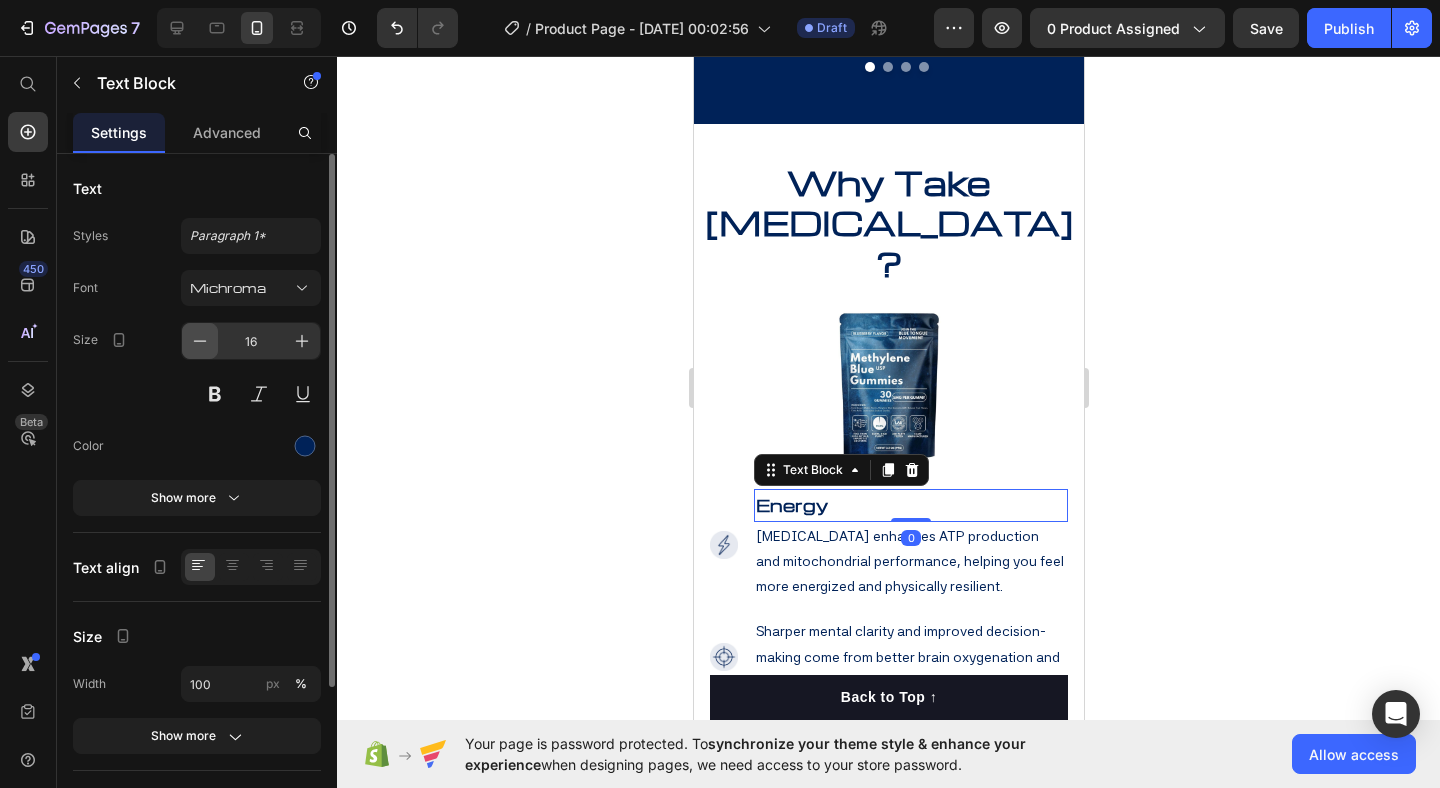 click 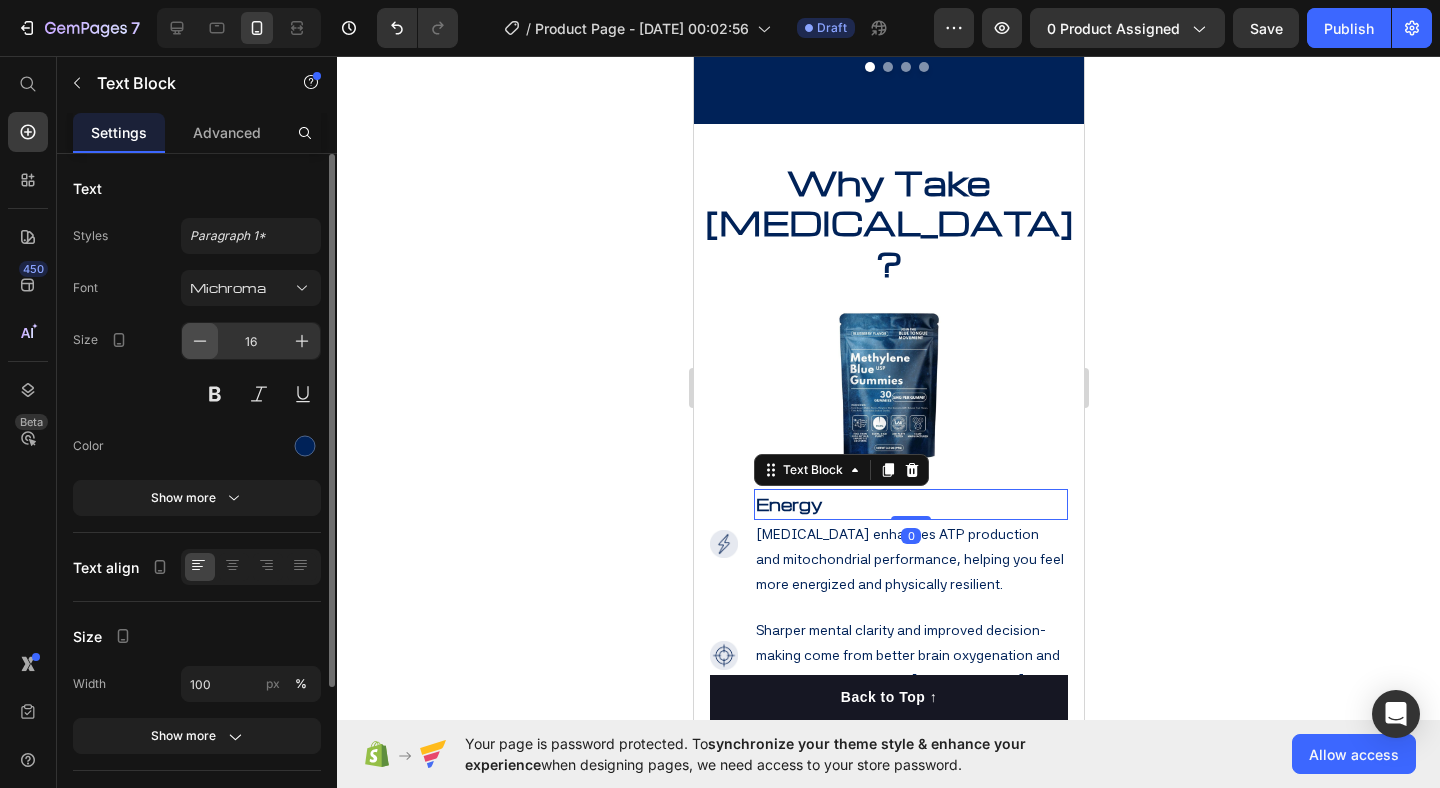 type on "15" 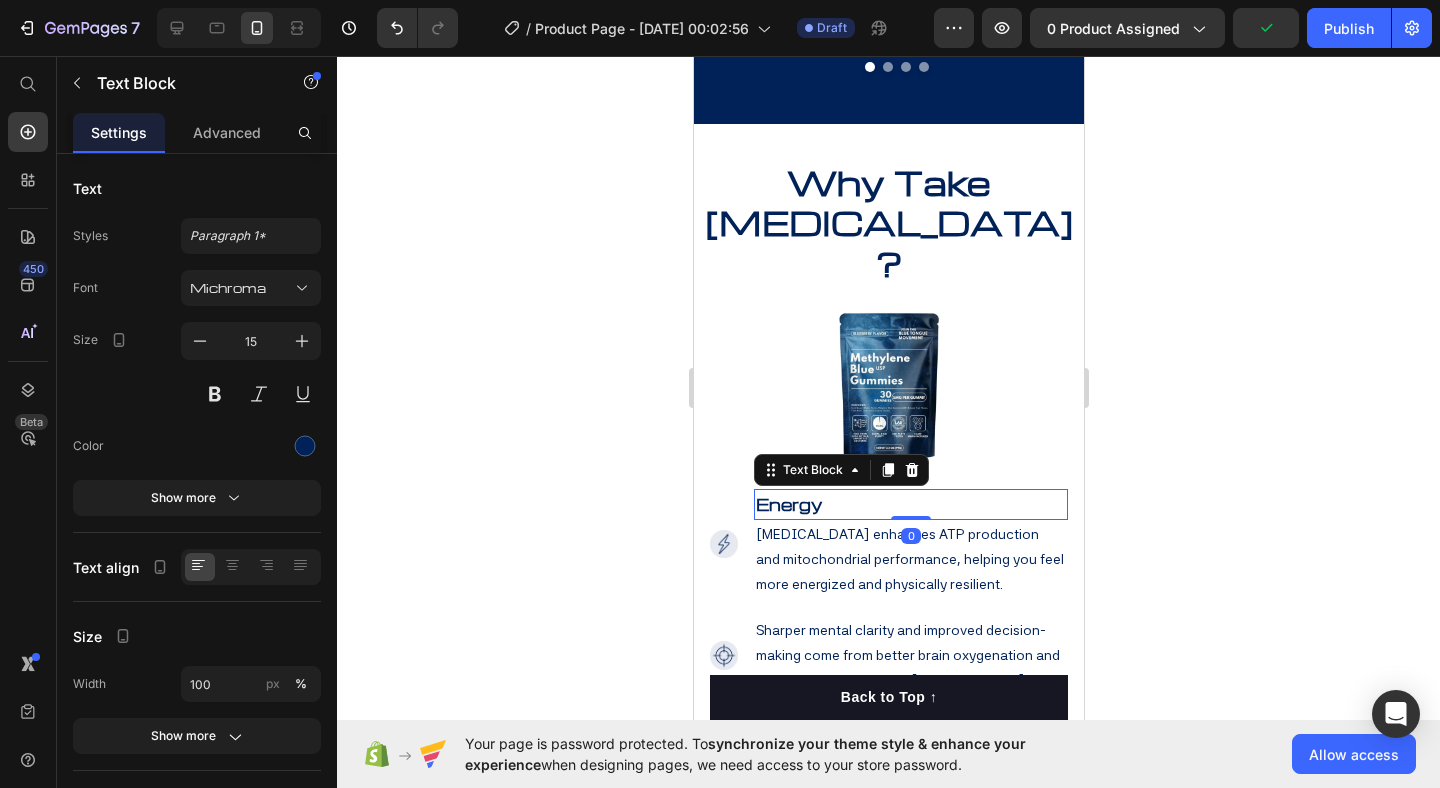 click 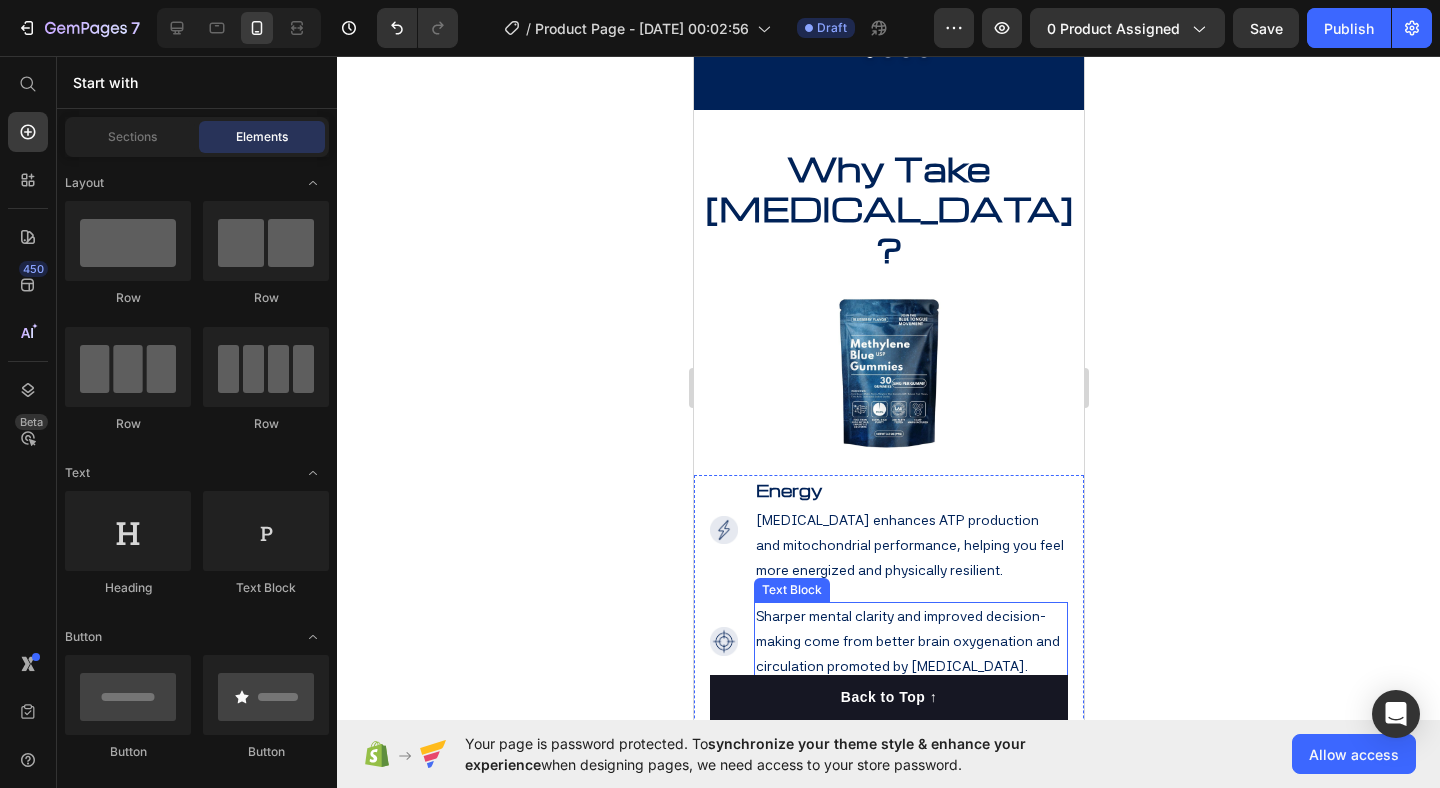 scroll, scrollTop: 2567, scrollLeft: 0, axis: vertical 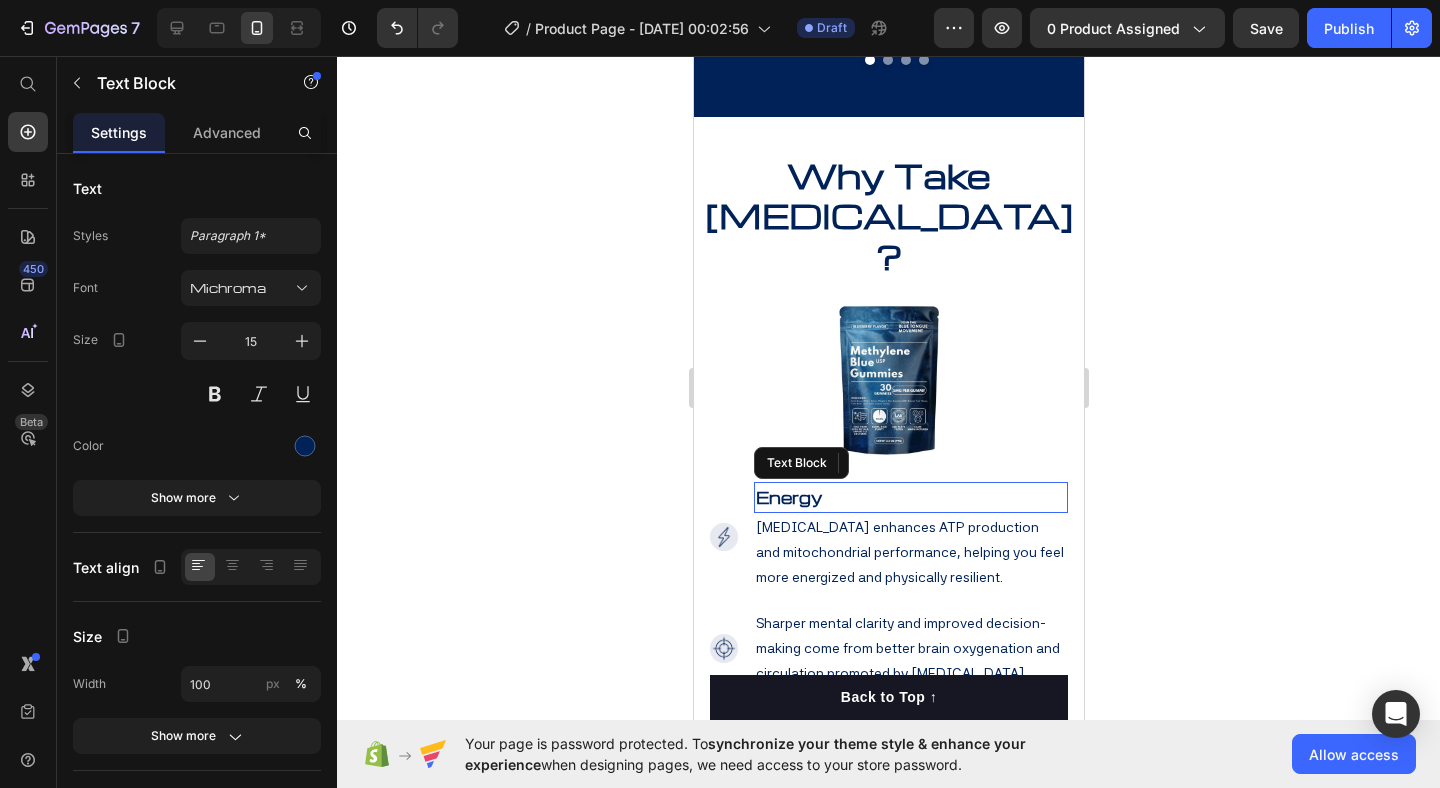 click on "Energy" at bounding box center (910, 497) 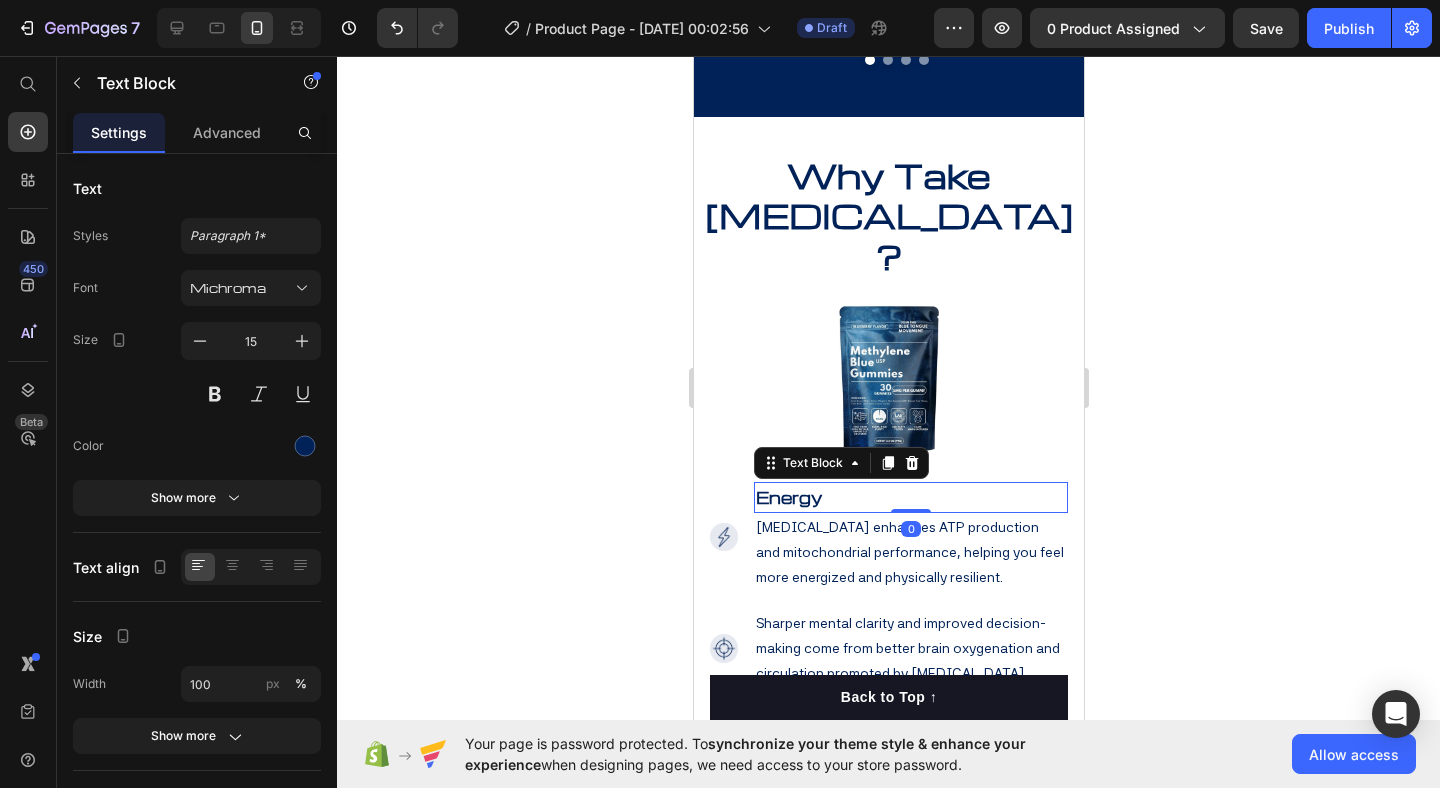 click 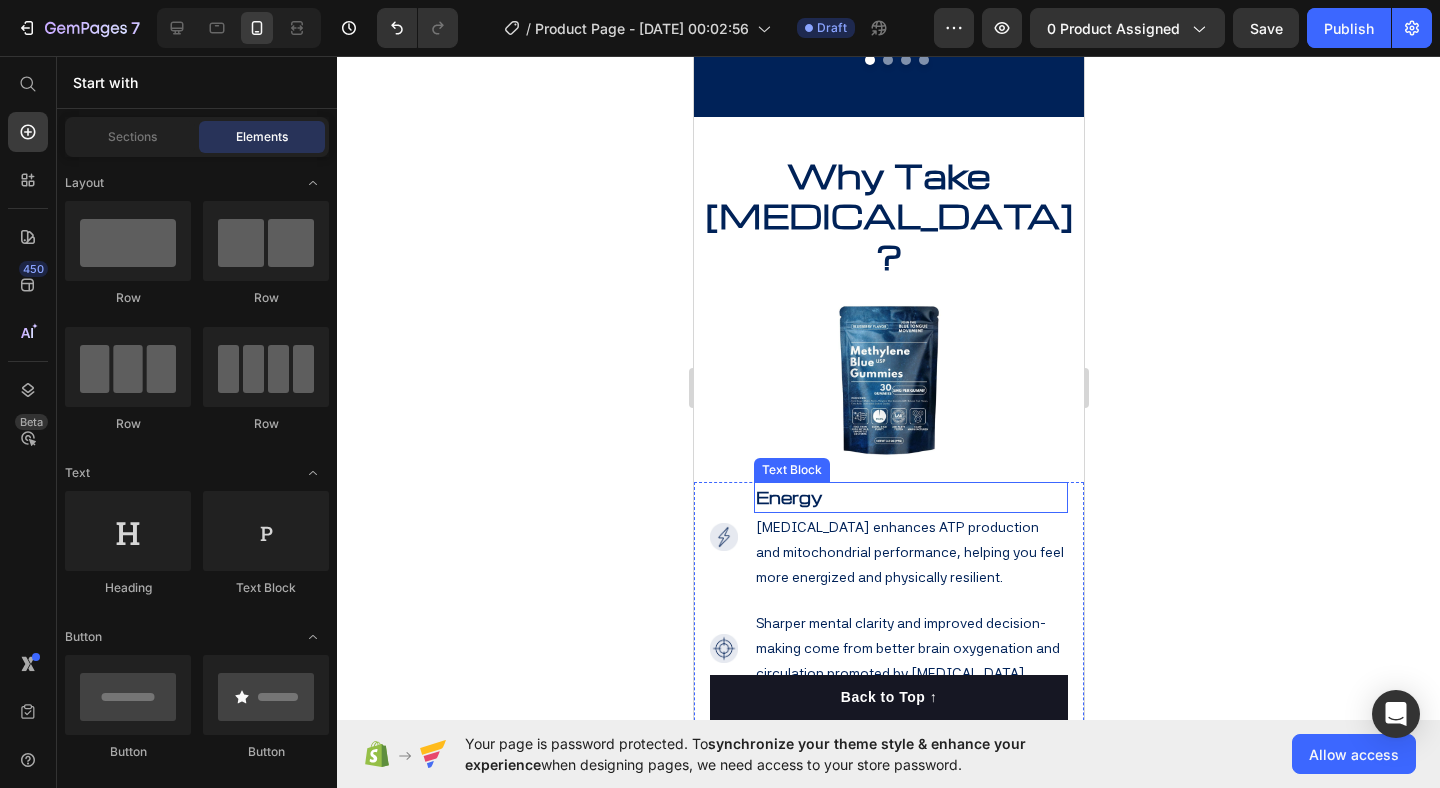 click on "Energy" at bounding box center (910, 497) 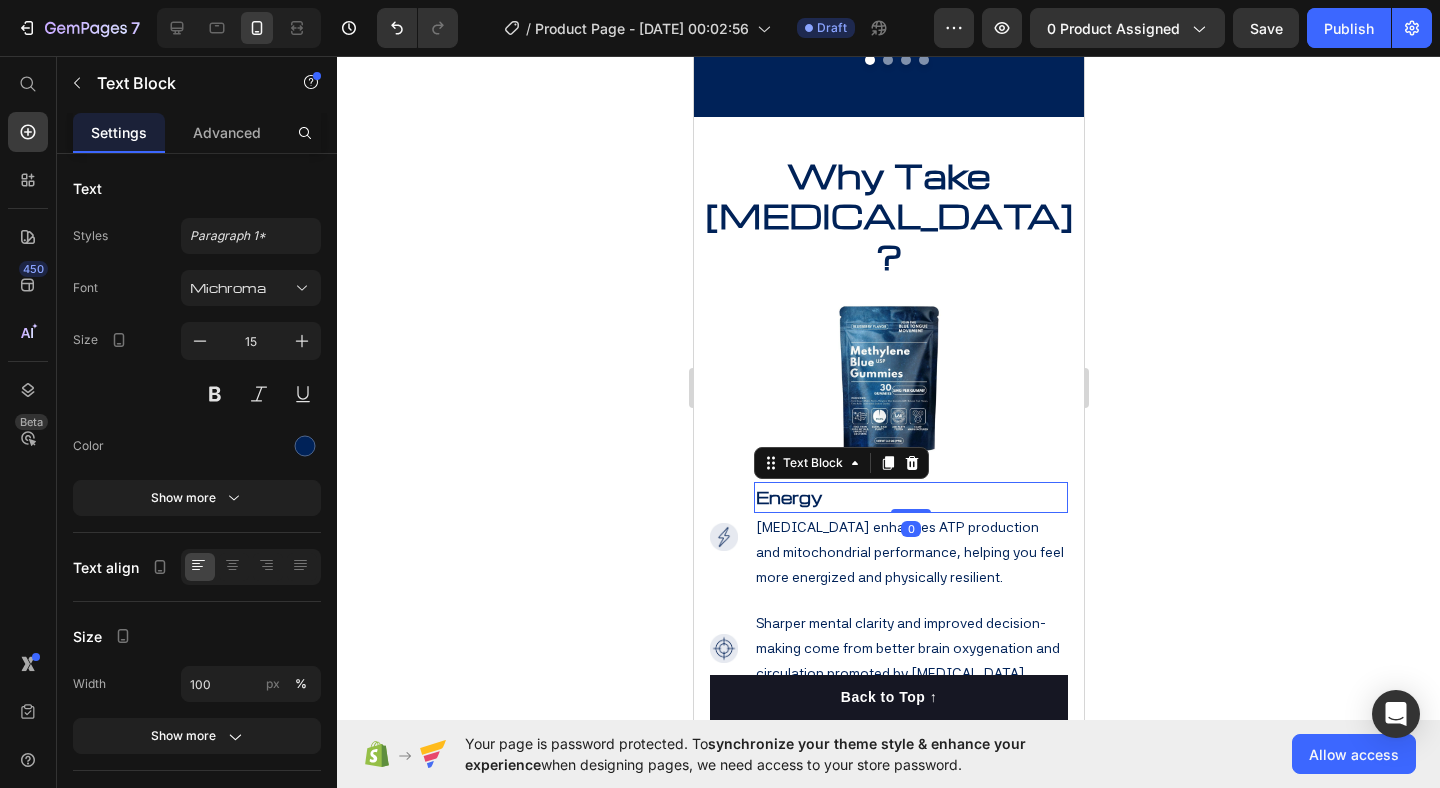 click 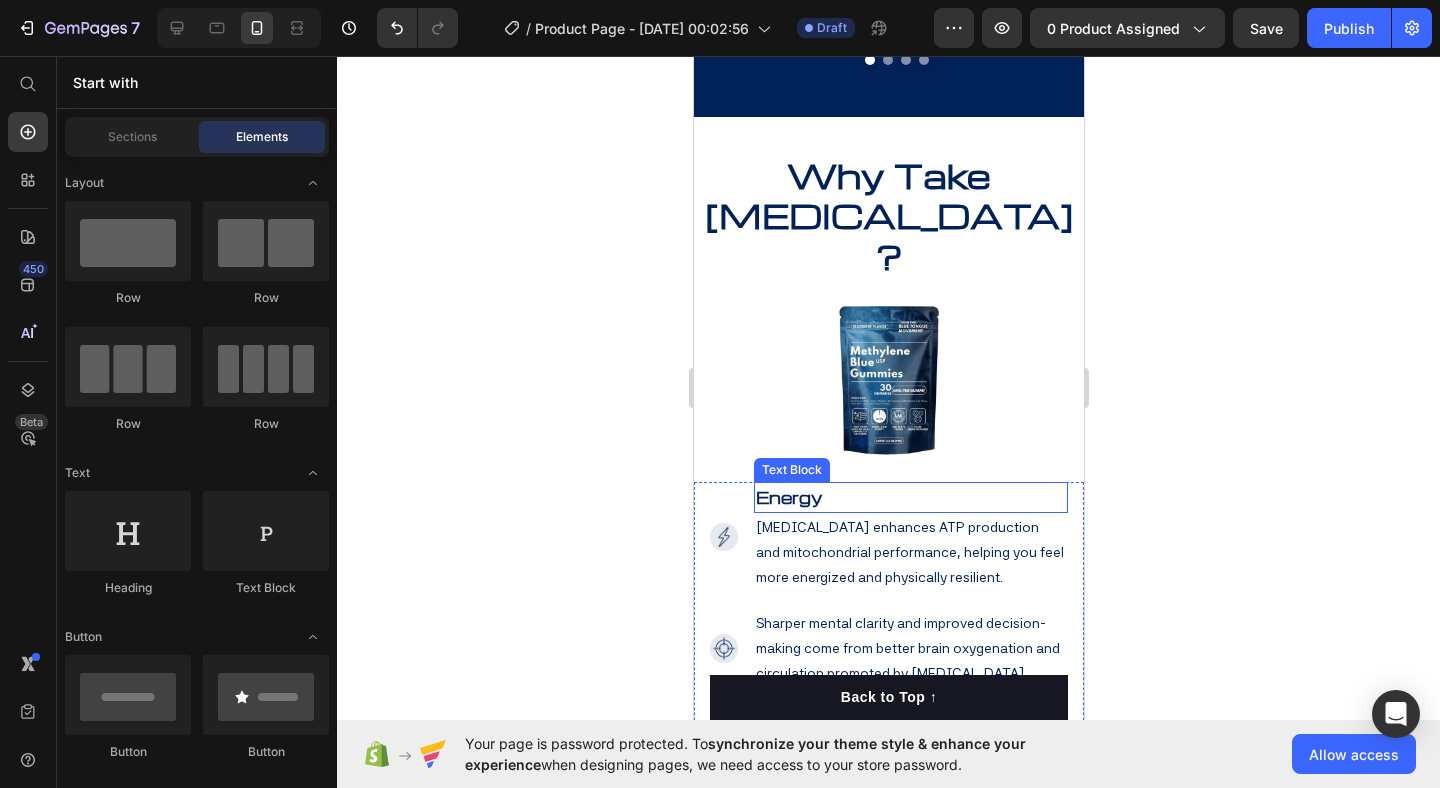 click on "Energy" at bounding box center [910, 497] 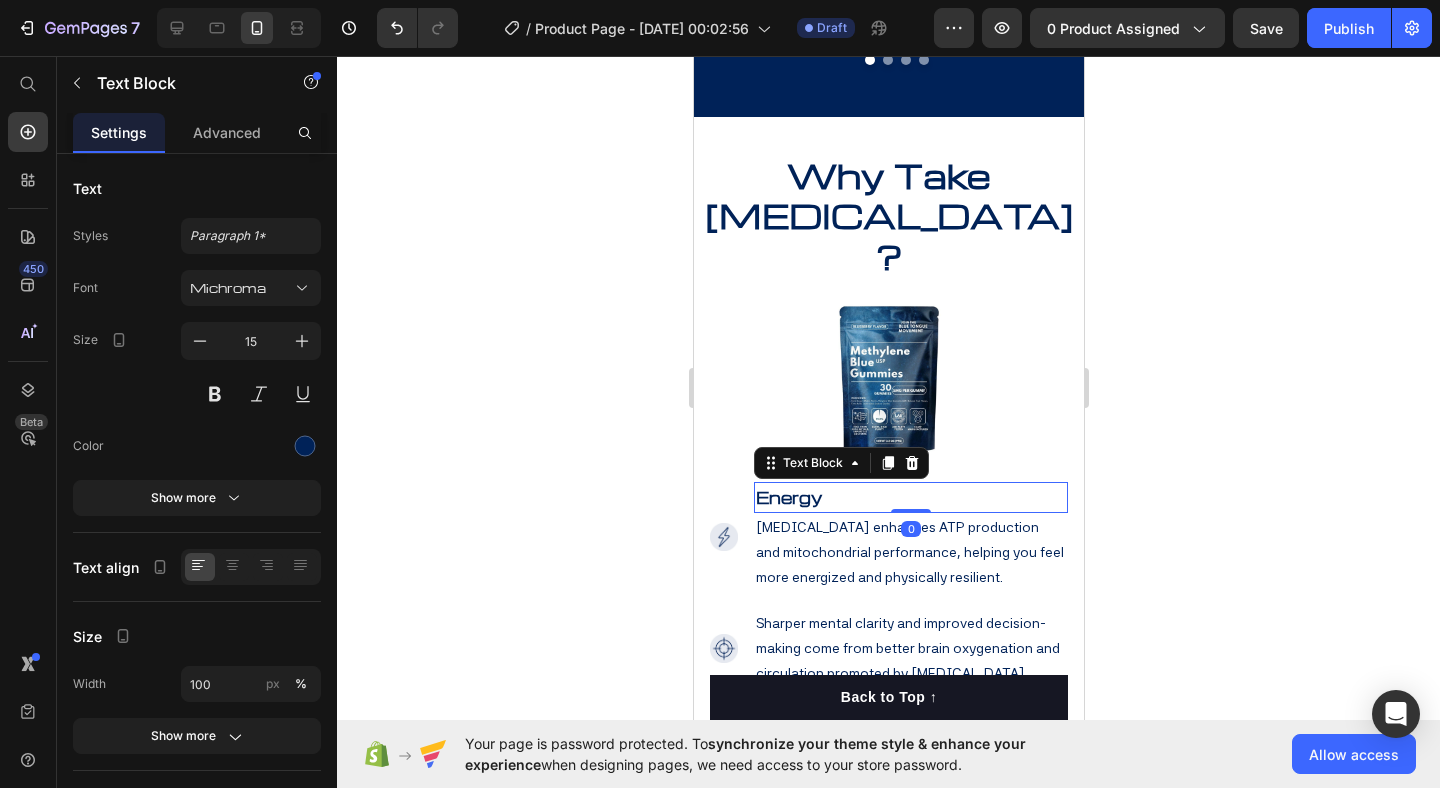 drag, startPoint x: 911, startPoint y: 210, endPoint x: 911, endPoint y: 194, distance: 16 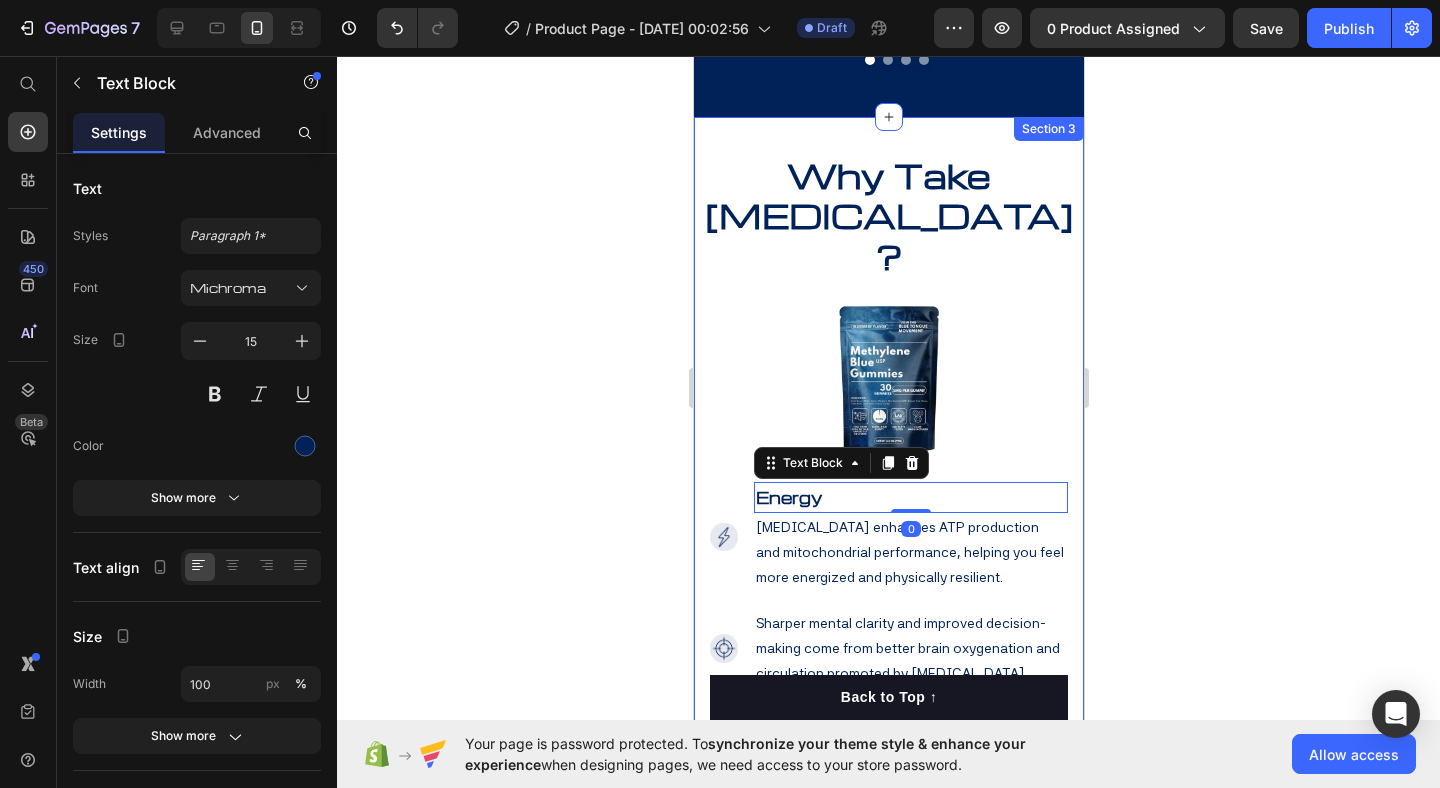 click 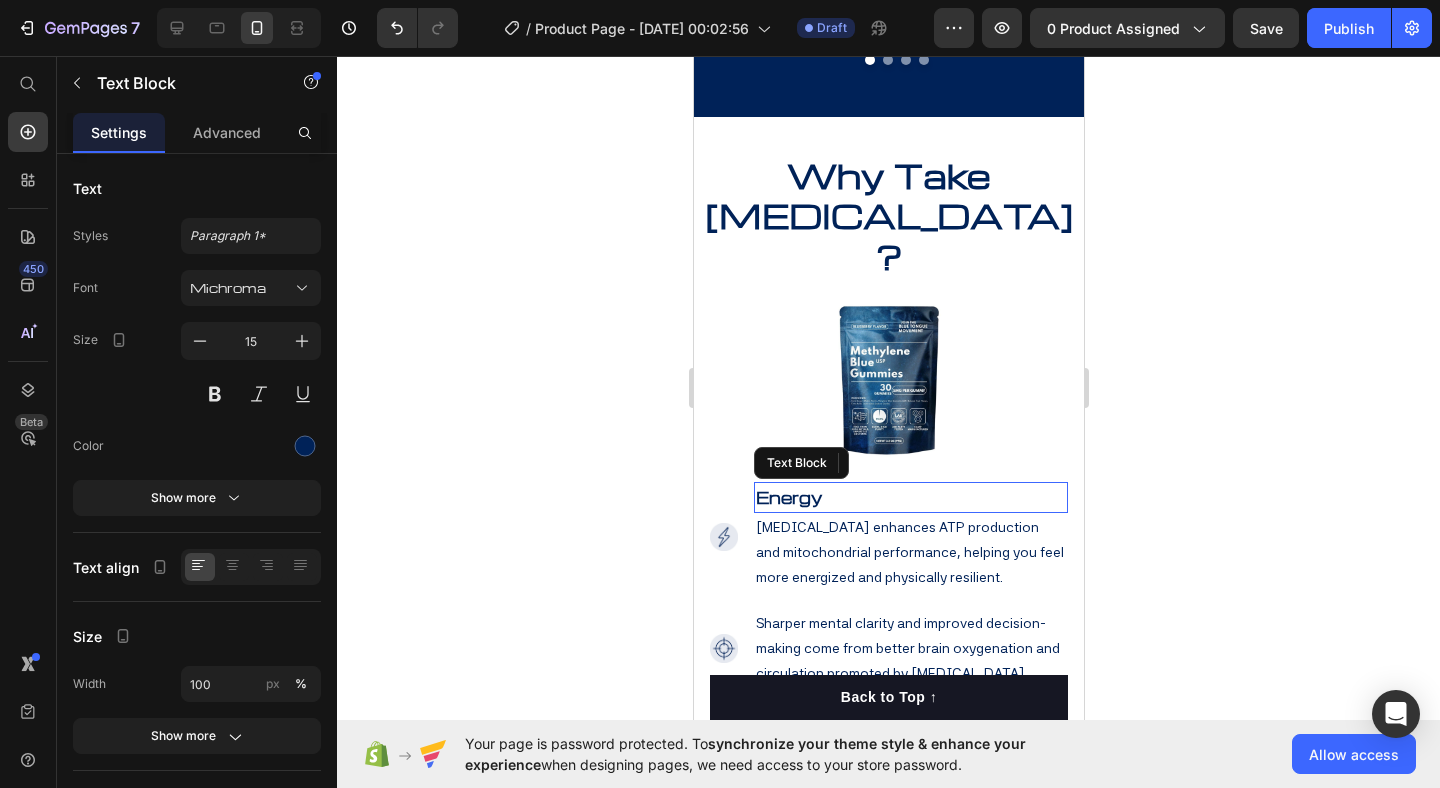 click on "Energy" at bounding box center (910, 497) 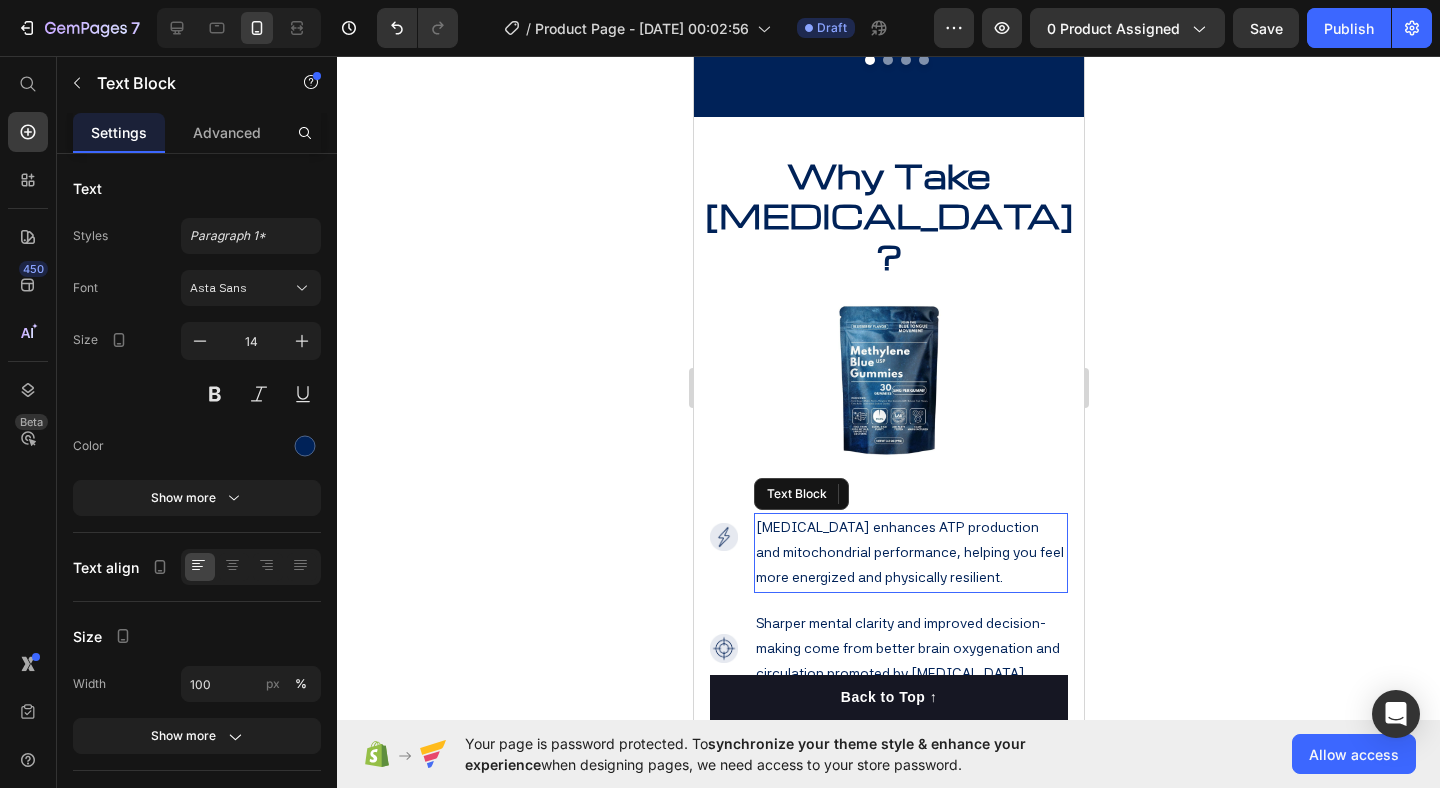 click on "[MEDICAL_DATA] enhances ATP production and mitochondrial performance, helping you feel more energized and physically resilient." at bounding box center [910, 553] 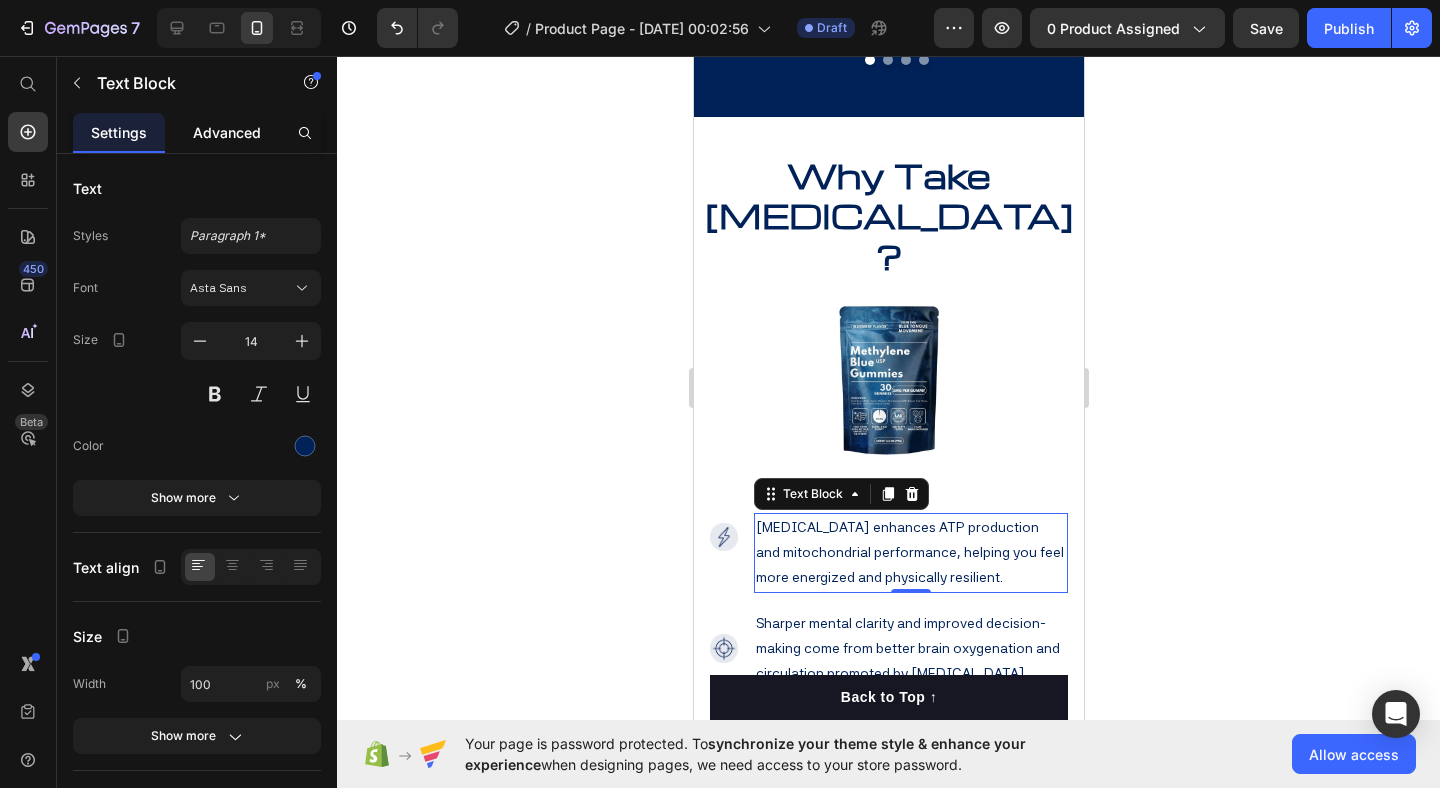 click on "Advanced" at bounding box center (227, 132) 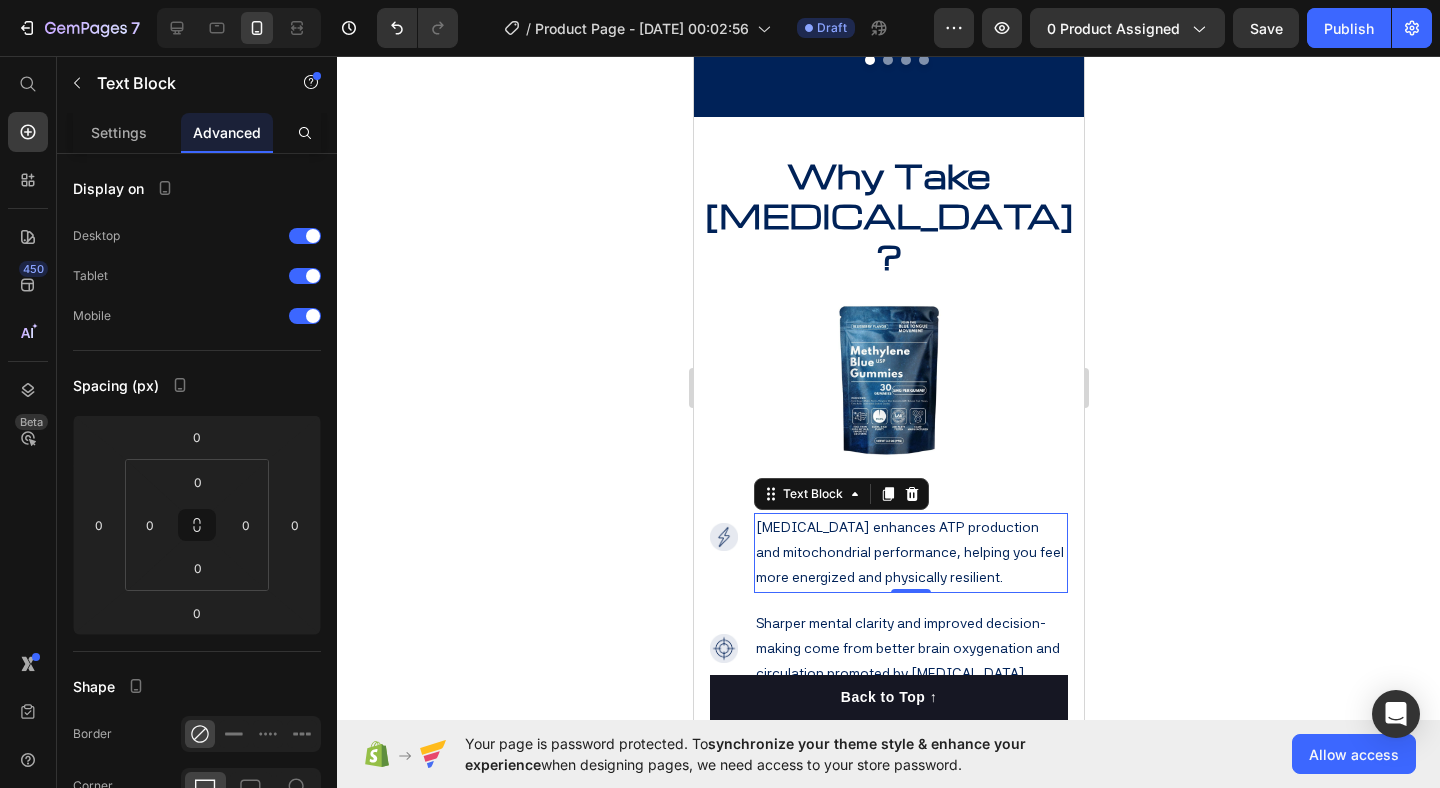 click 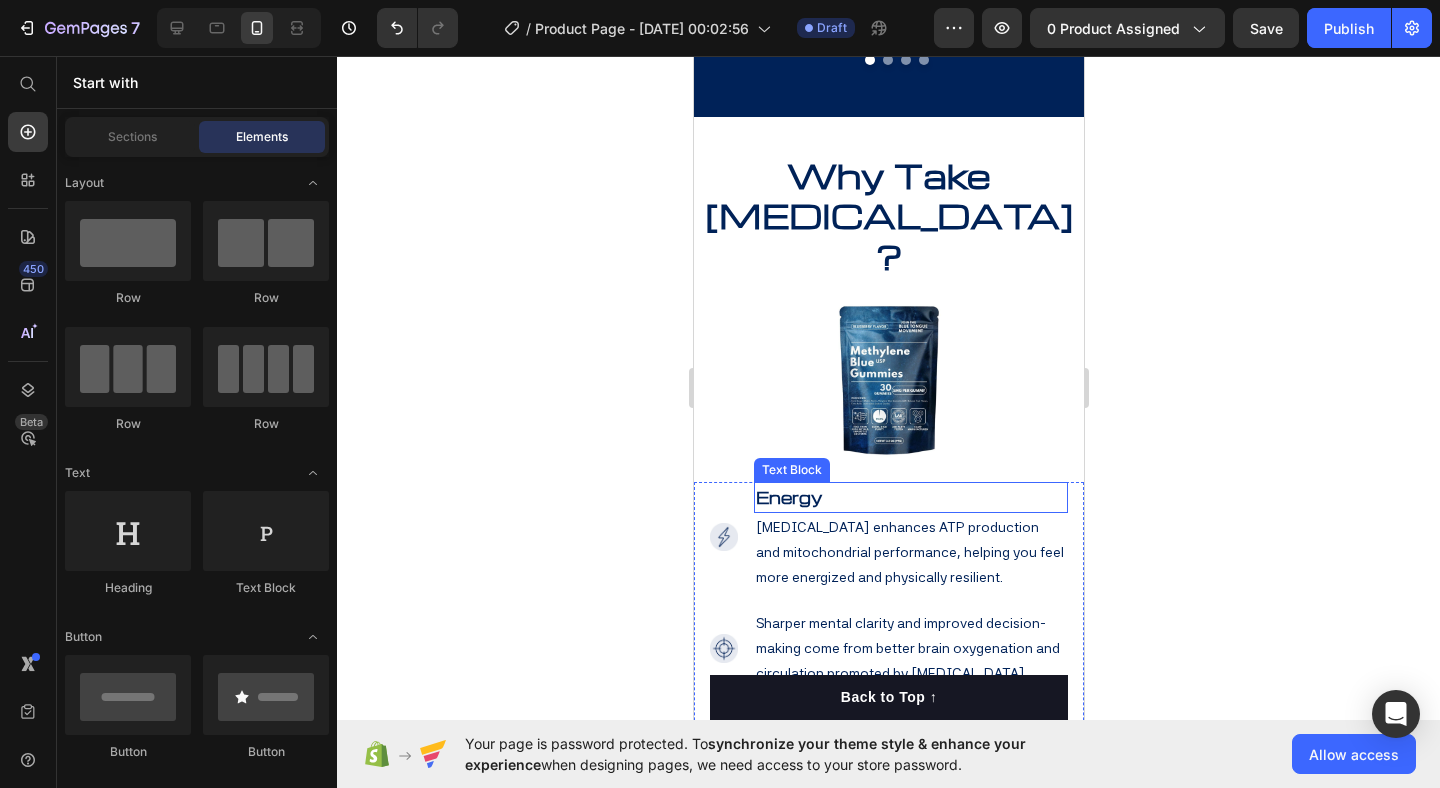 click on "Energy" at bounding box center (910, 497) 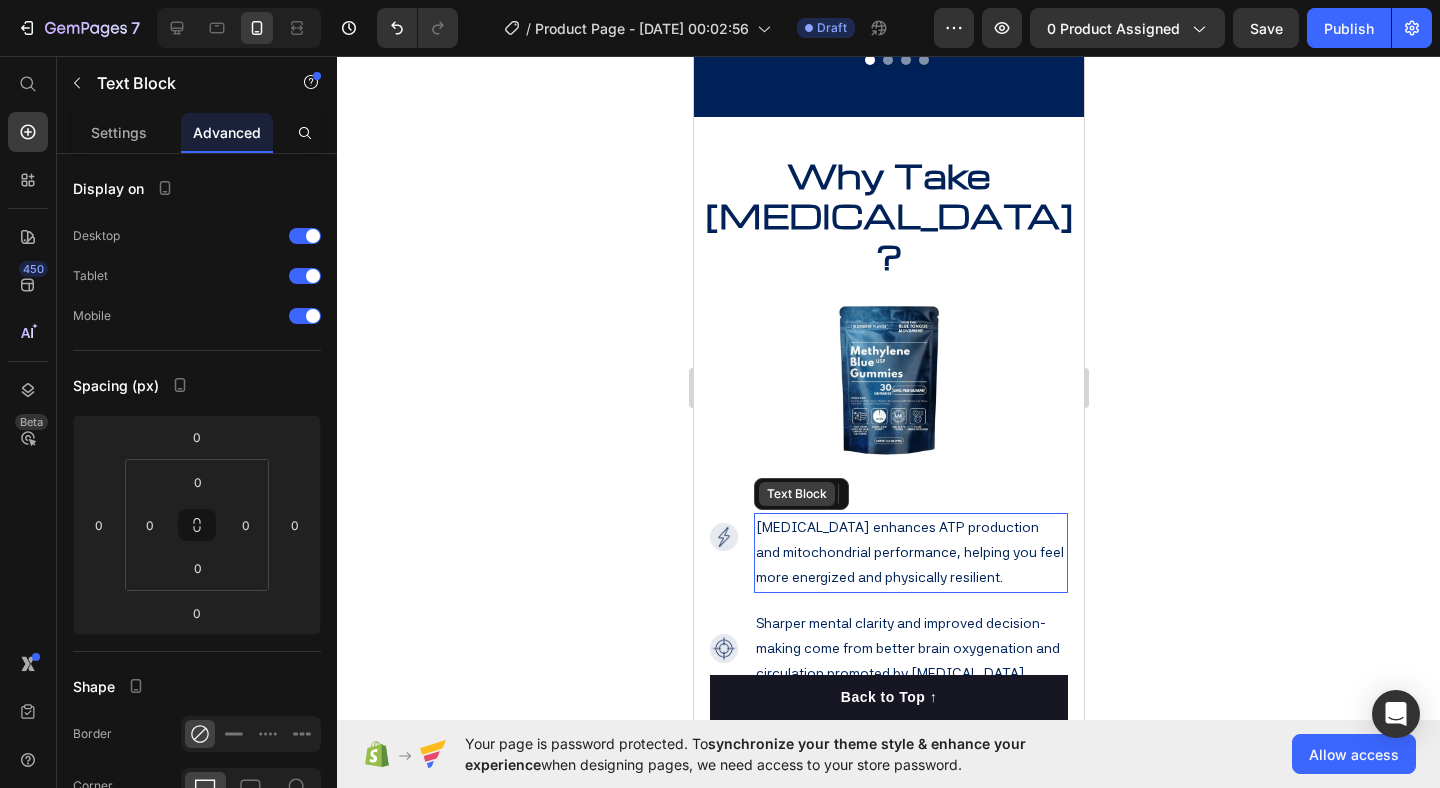 click on "Text Block" at bounding box center [796, 494] 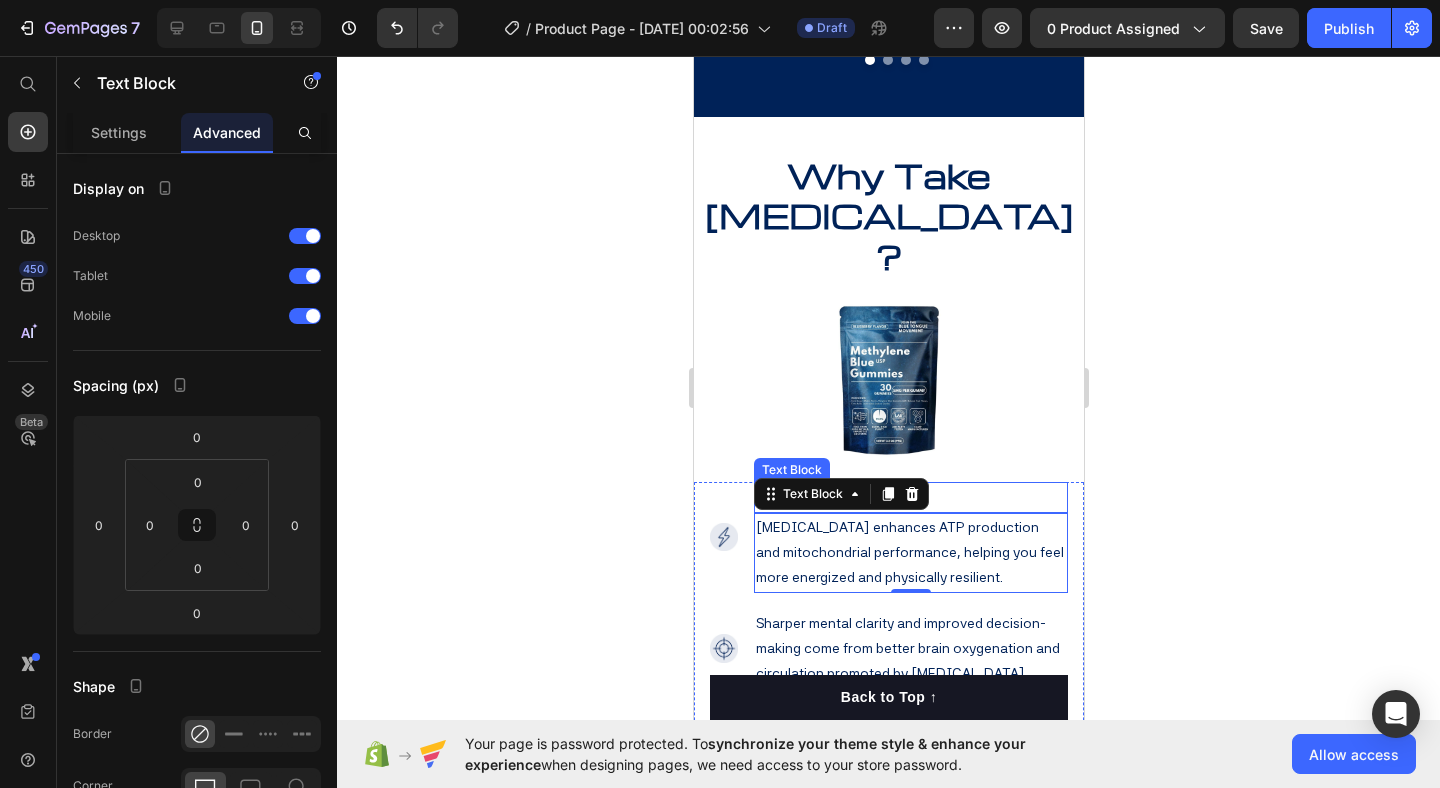 click on "Energy" at bounding box center [910, 497] 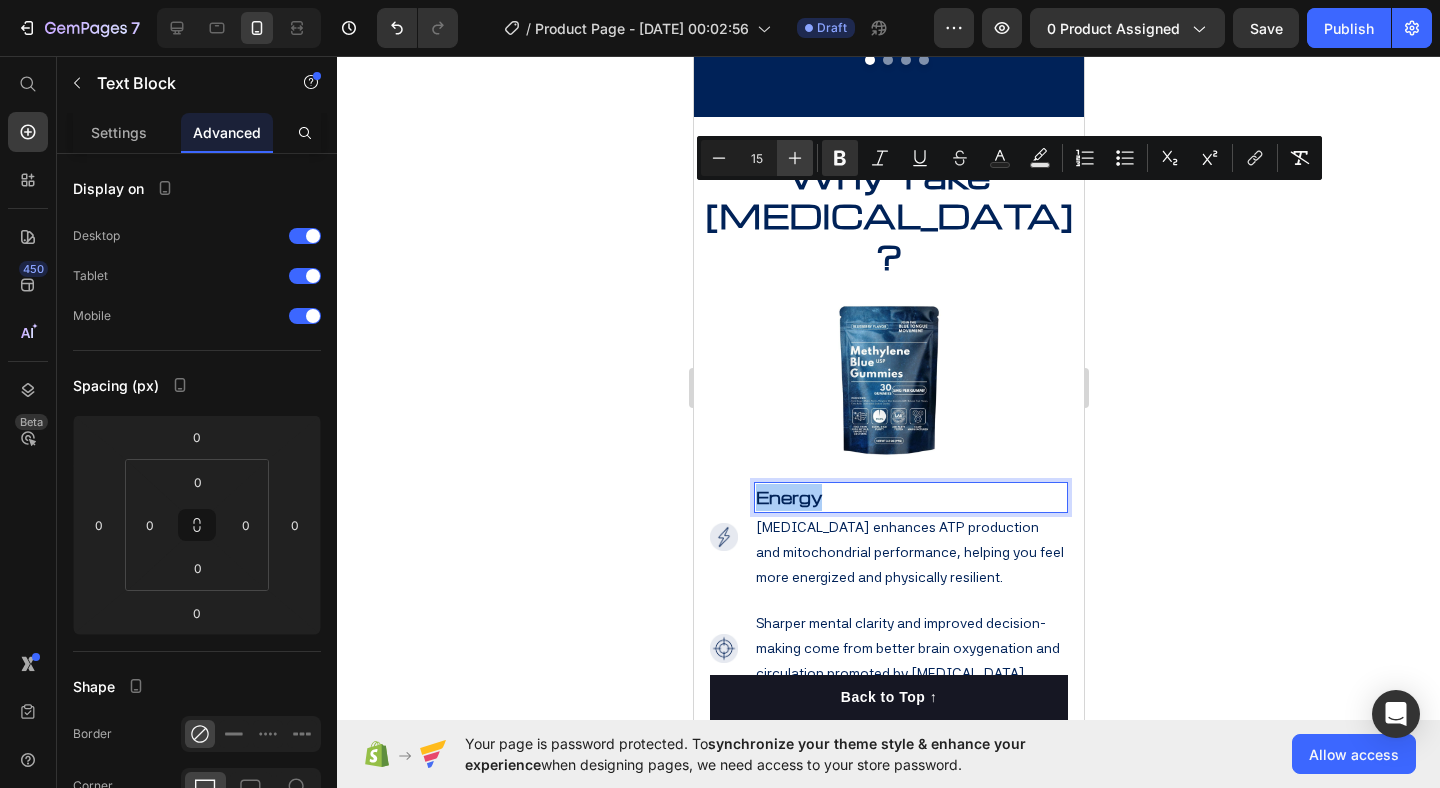 click 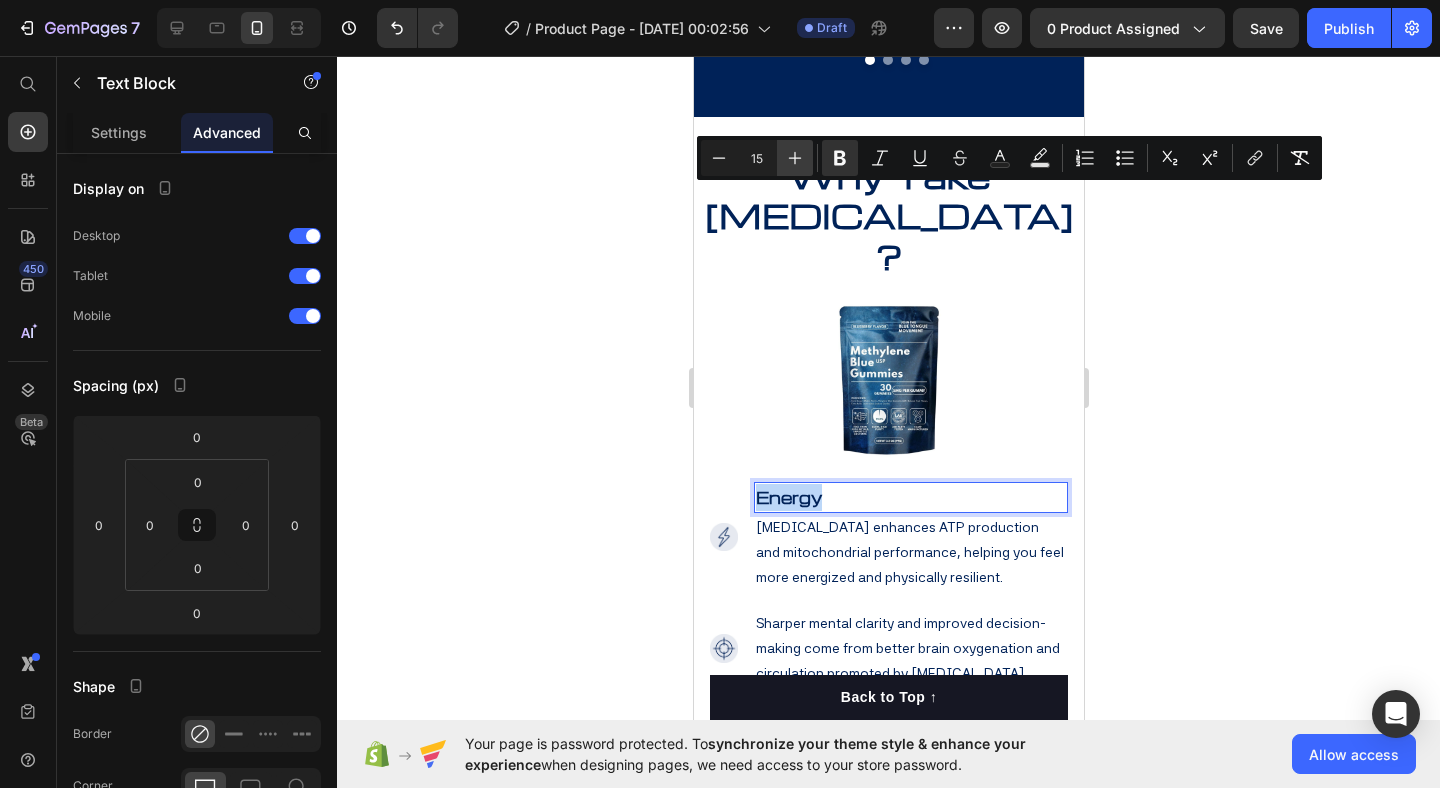 type on "16" 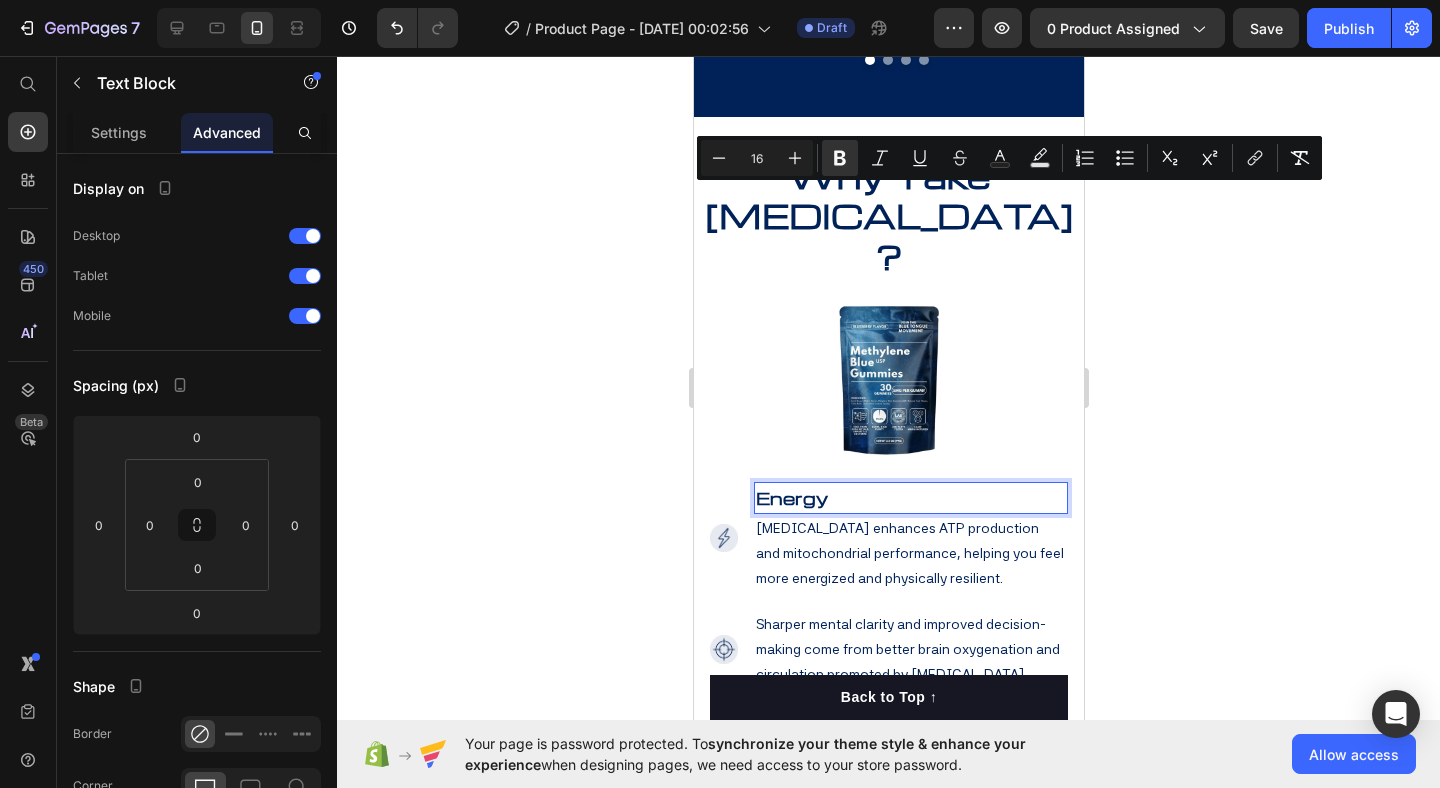 click 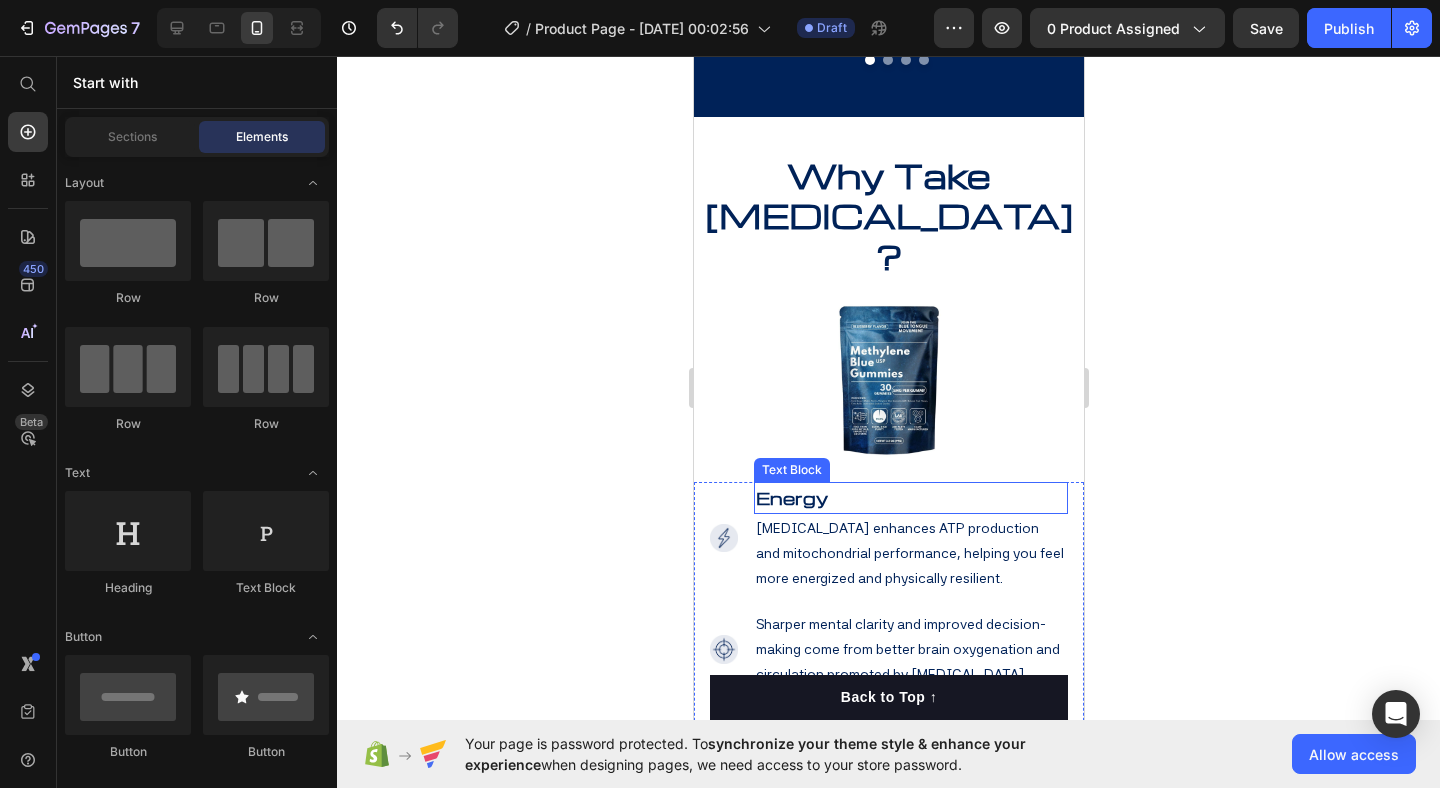 click on "Energy" at bounding box center [910, 498] 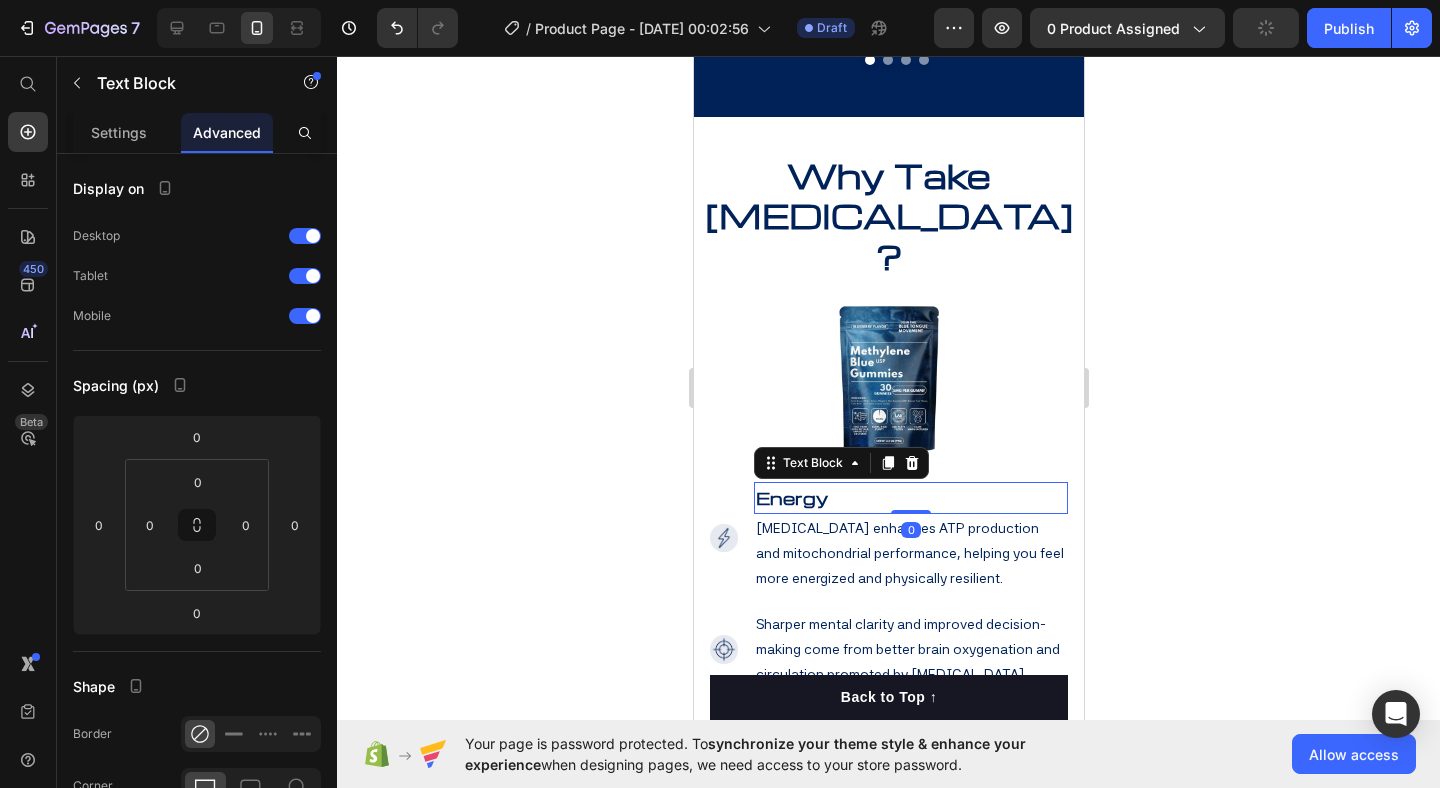 click 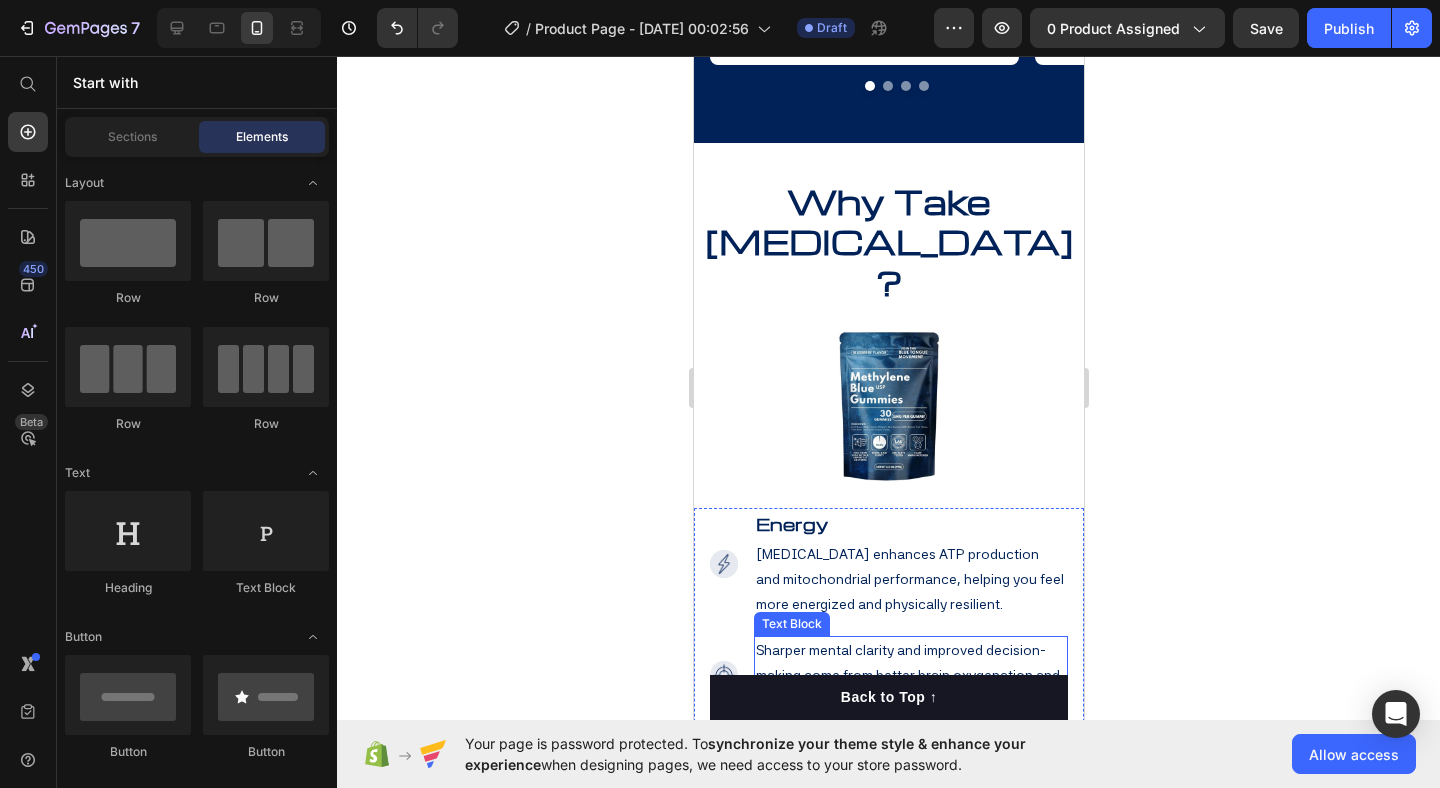 scroll, scrollTop: 2540, scrollLeft: 0, axis: vertical 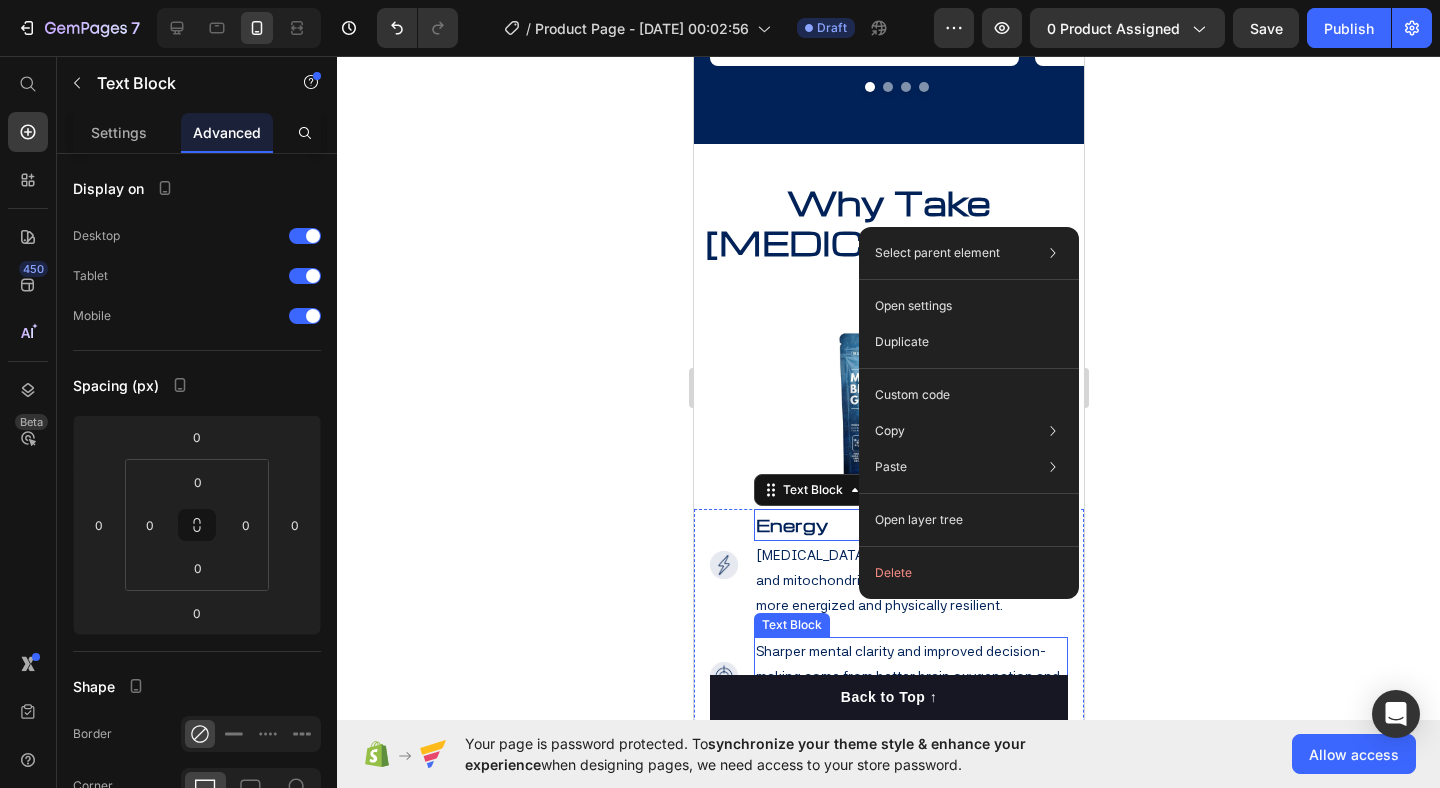 click on "Duplicate" at bounding box center (902, 342) 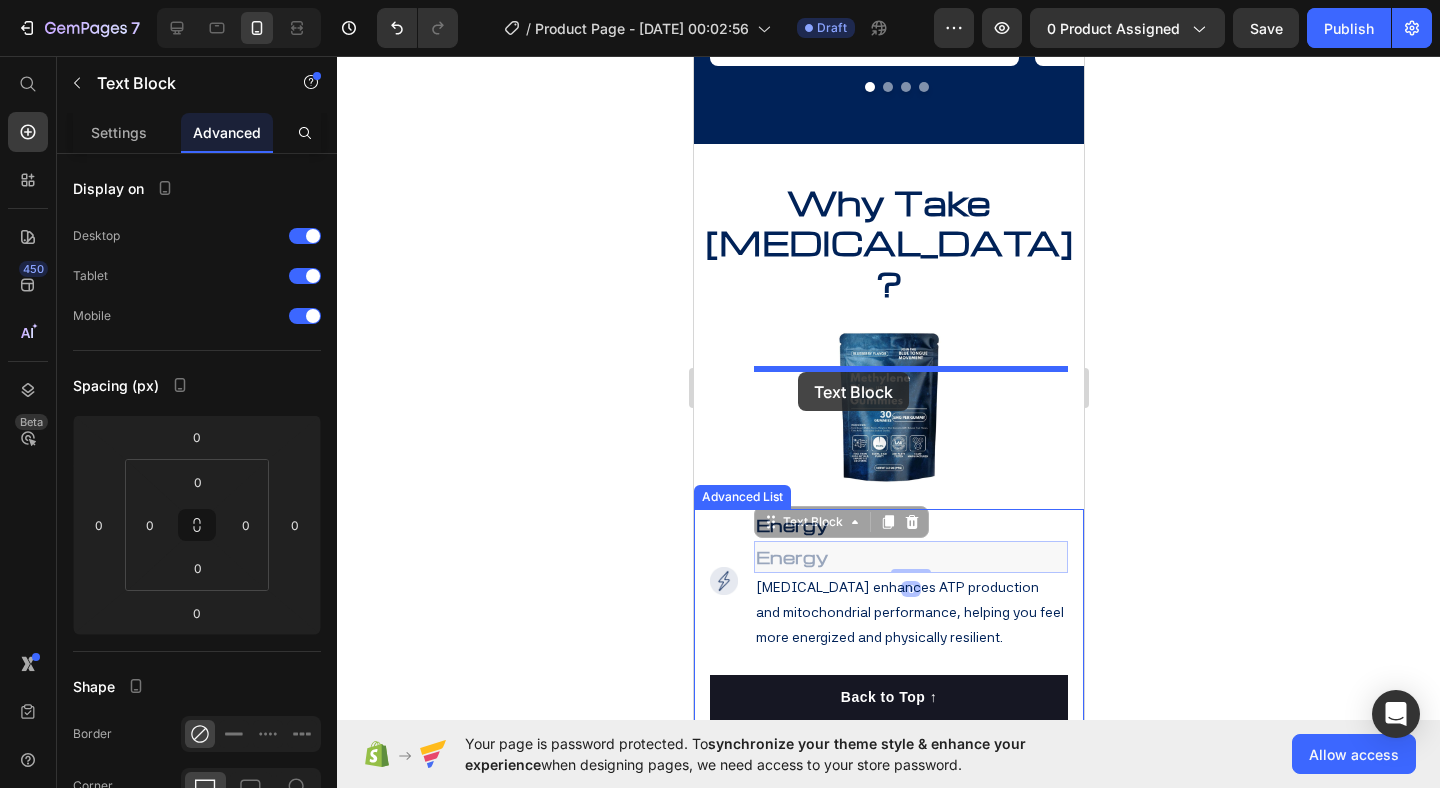 drag, startPoint x: 856, startPoint y: 257, endPoint x: 797, endPoint y: 372, distance: 129.2517 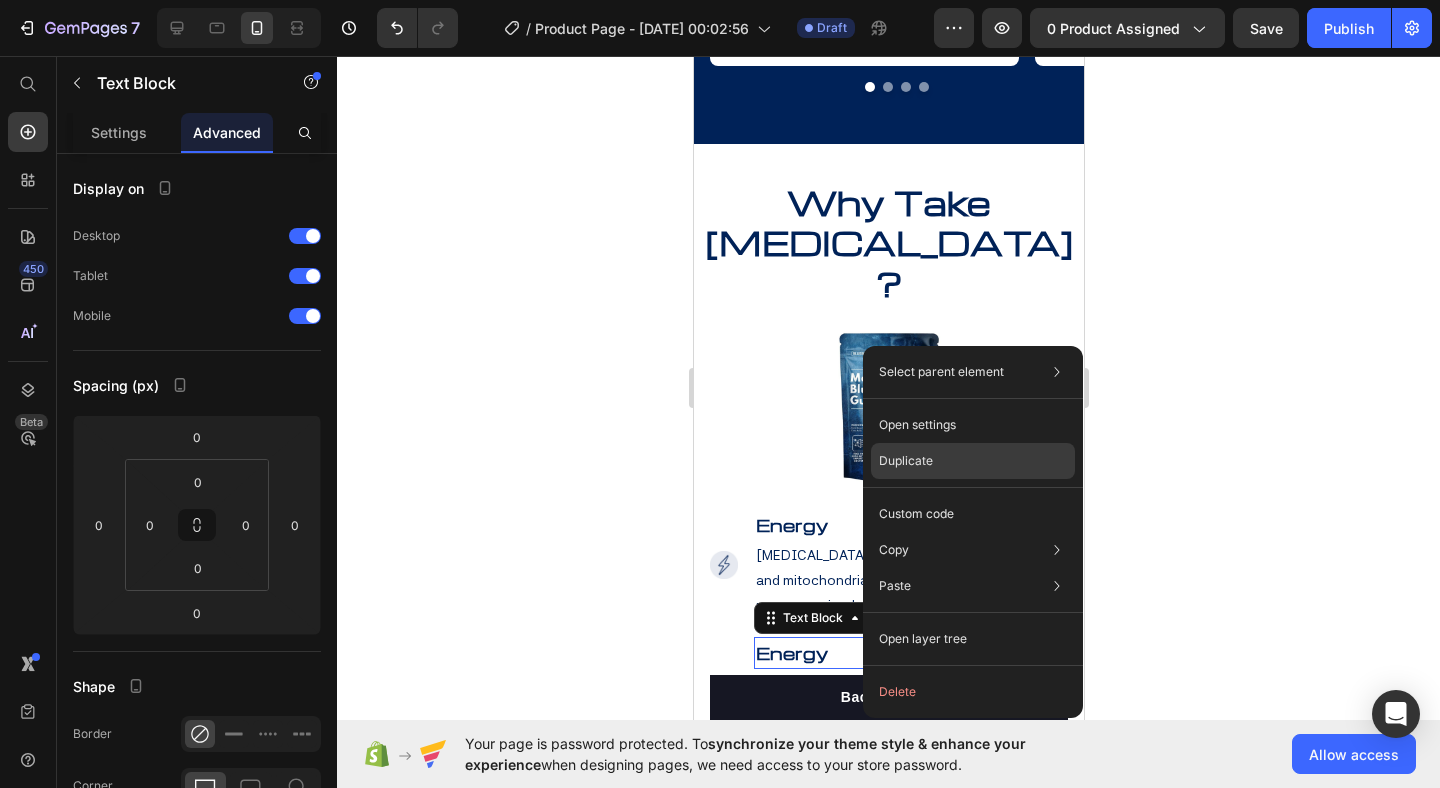 click on "Duplicate" at bounding box center [906, 461] 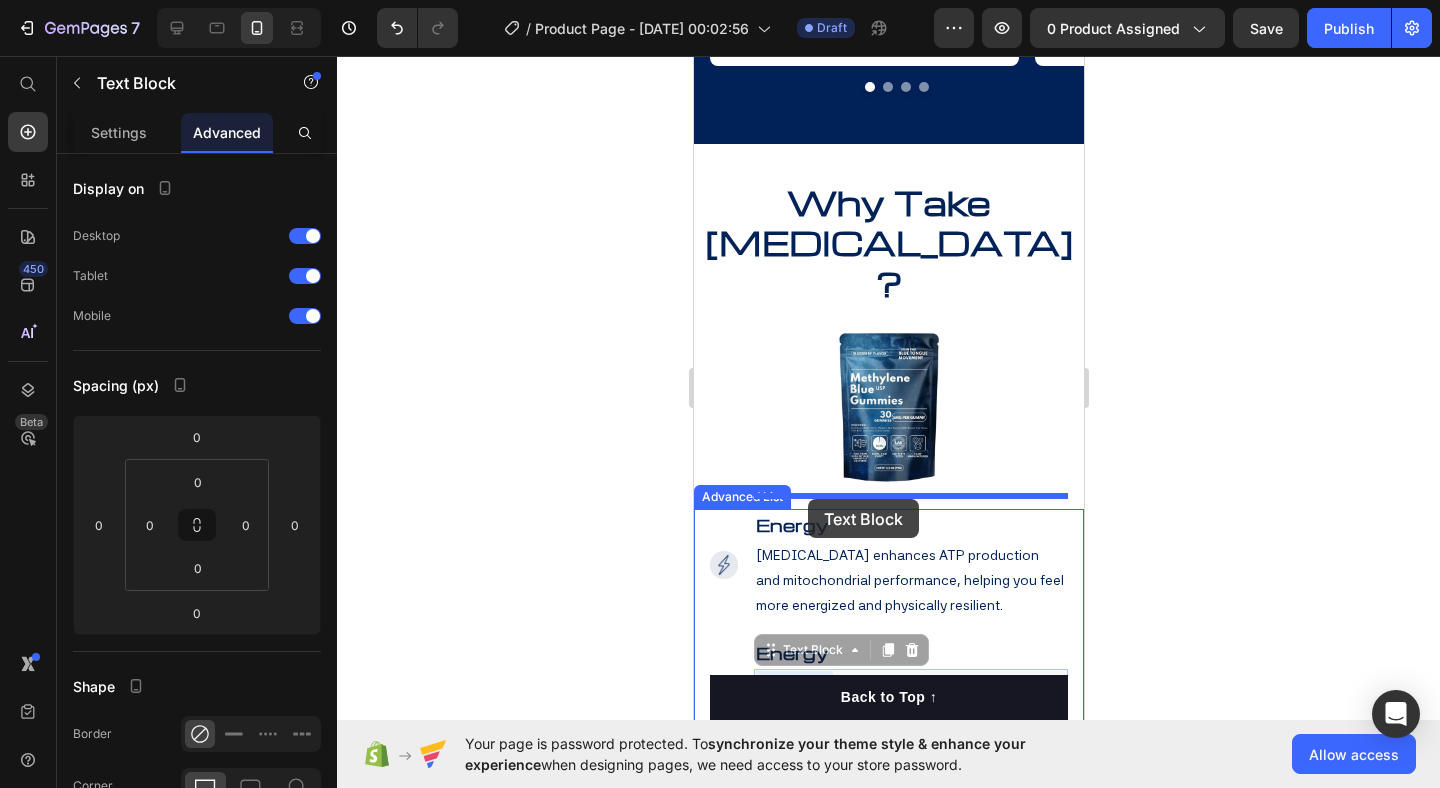 drag, startPoint x: 862, startPoint y: 387, endPoint x: 807, endPoint y: 499, distance: 124.7758 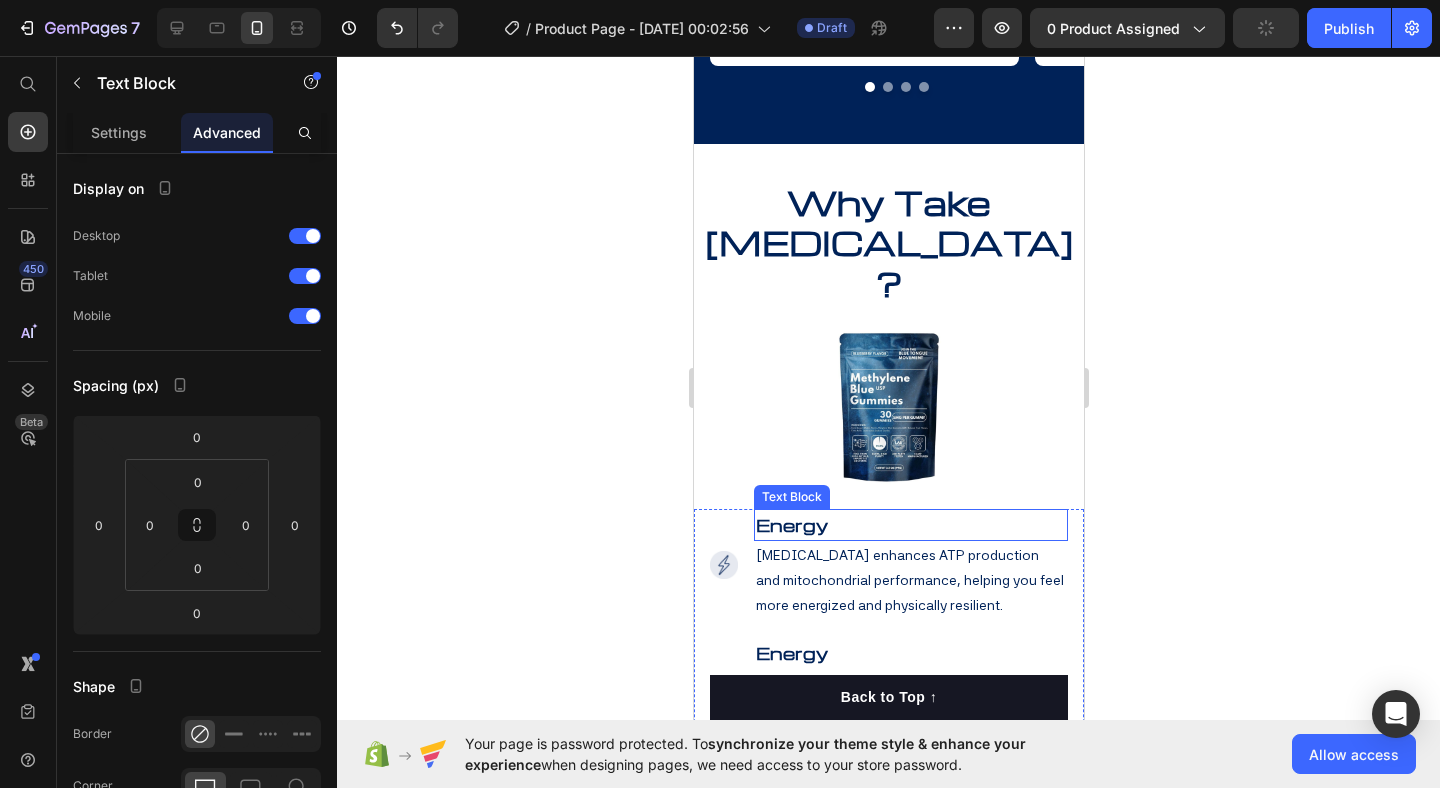 click on "Energy" at bounding box center (910, 525) 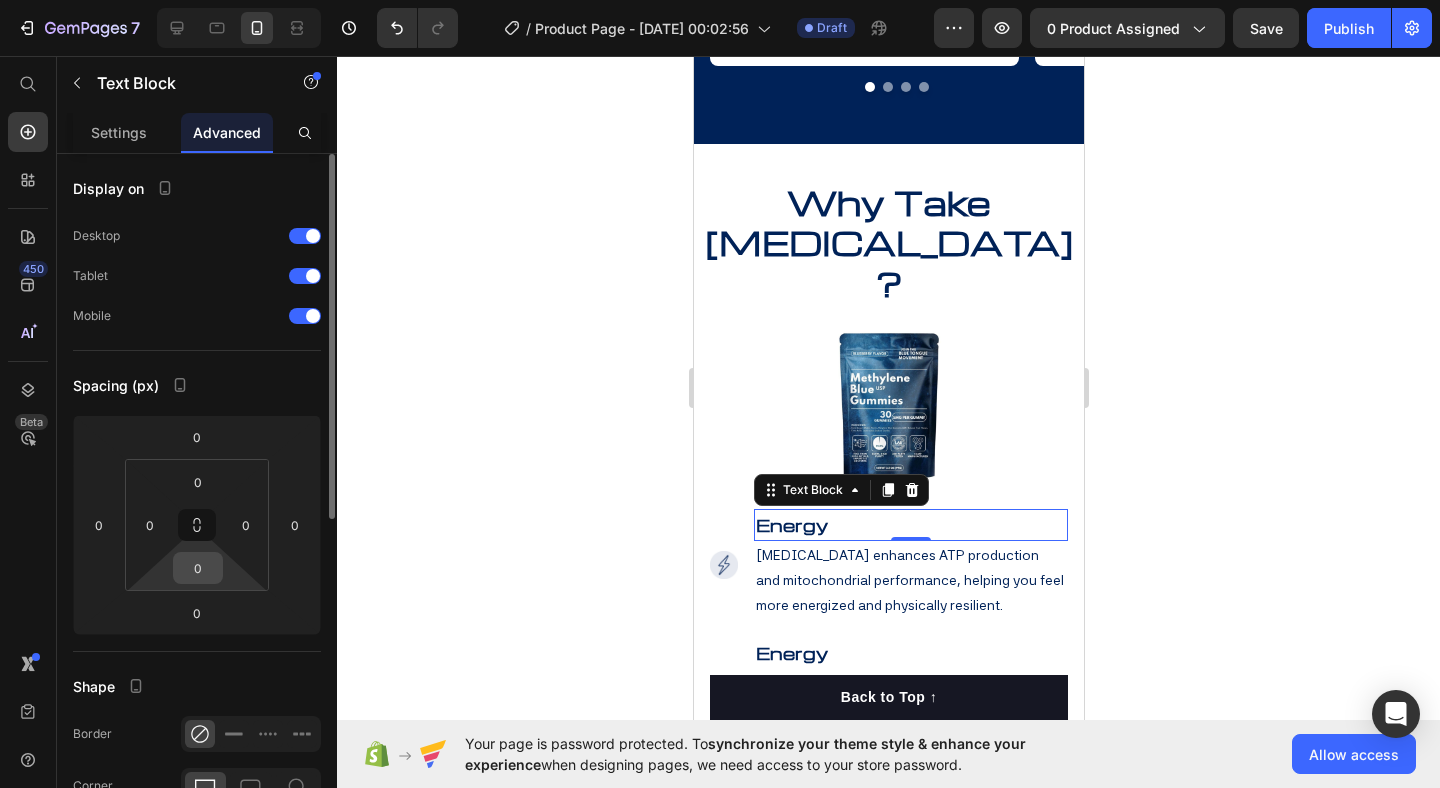 click on "0" at bounding box center (198, 568) 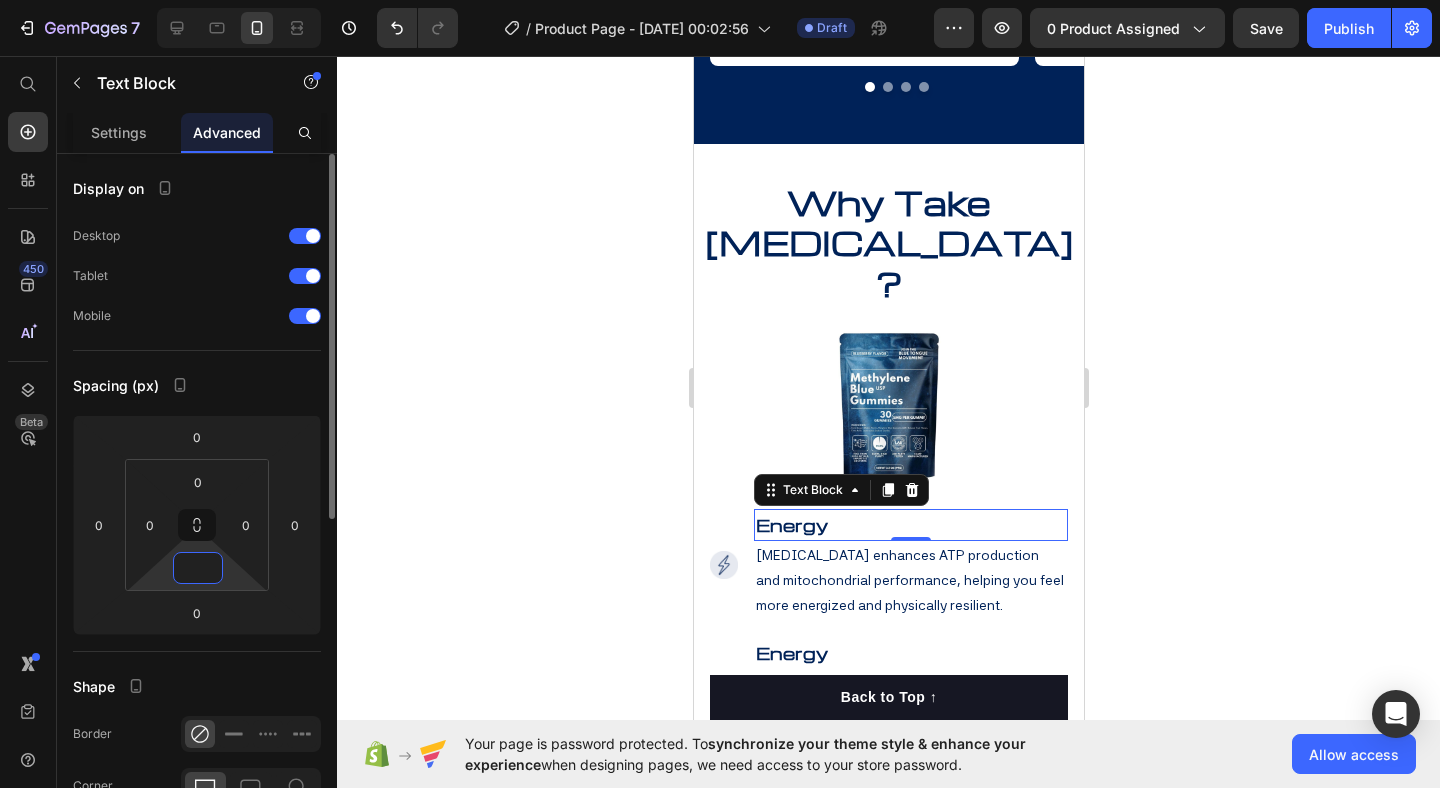 type on "-5" 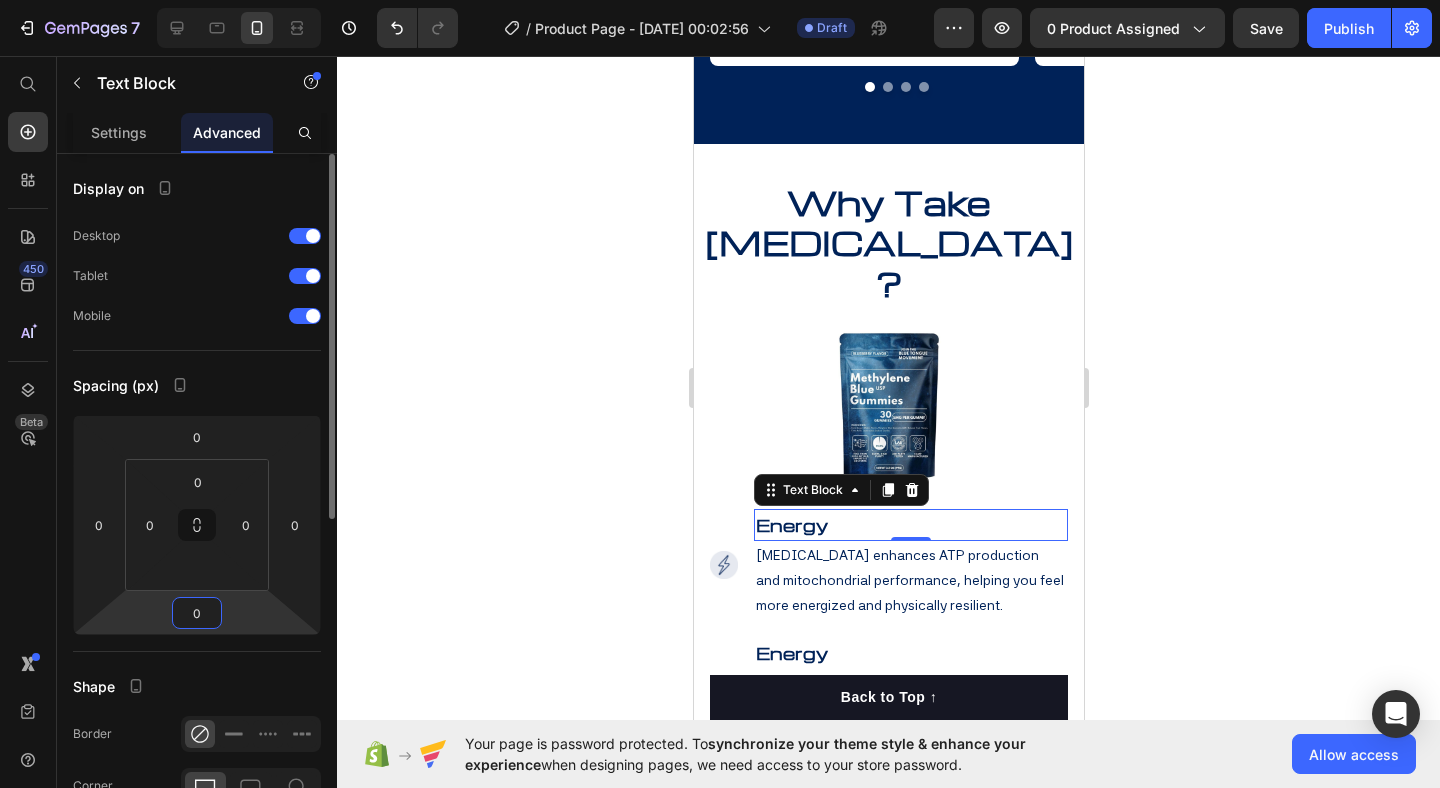 click on "0" at bounding box center [197, 613] 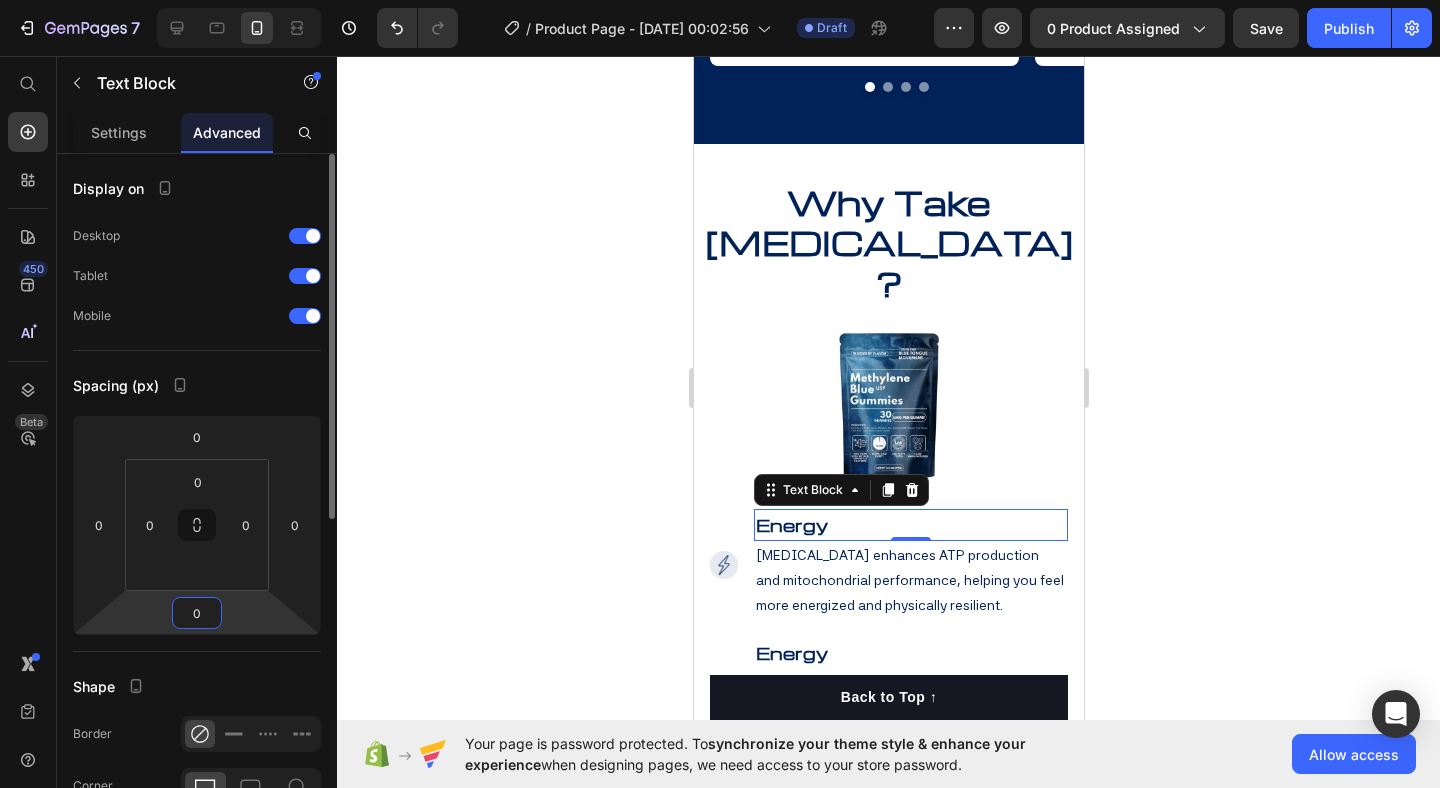 type on "0" 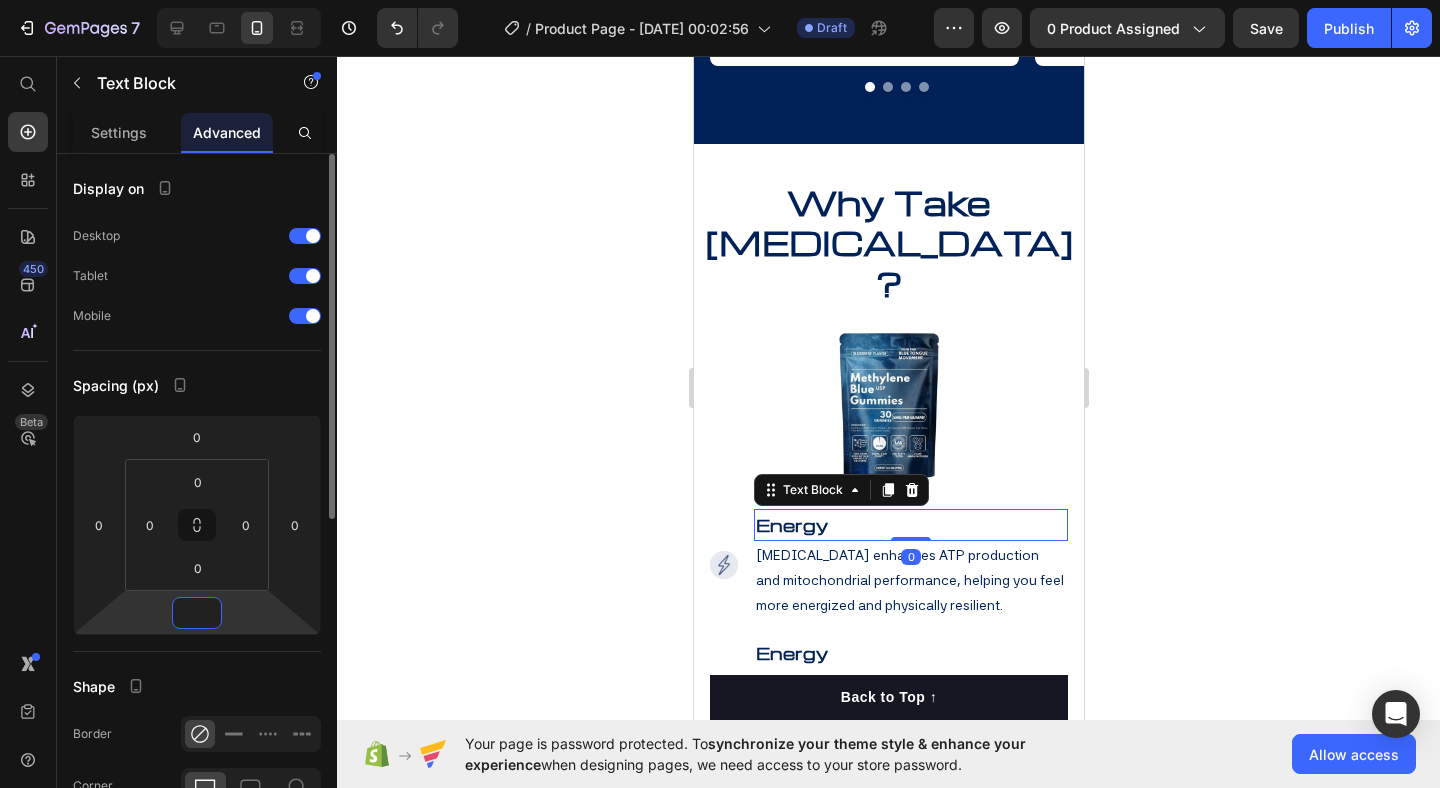type on "-5" 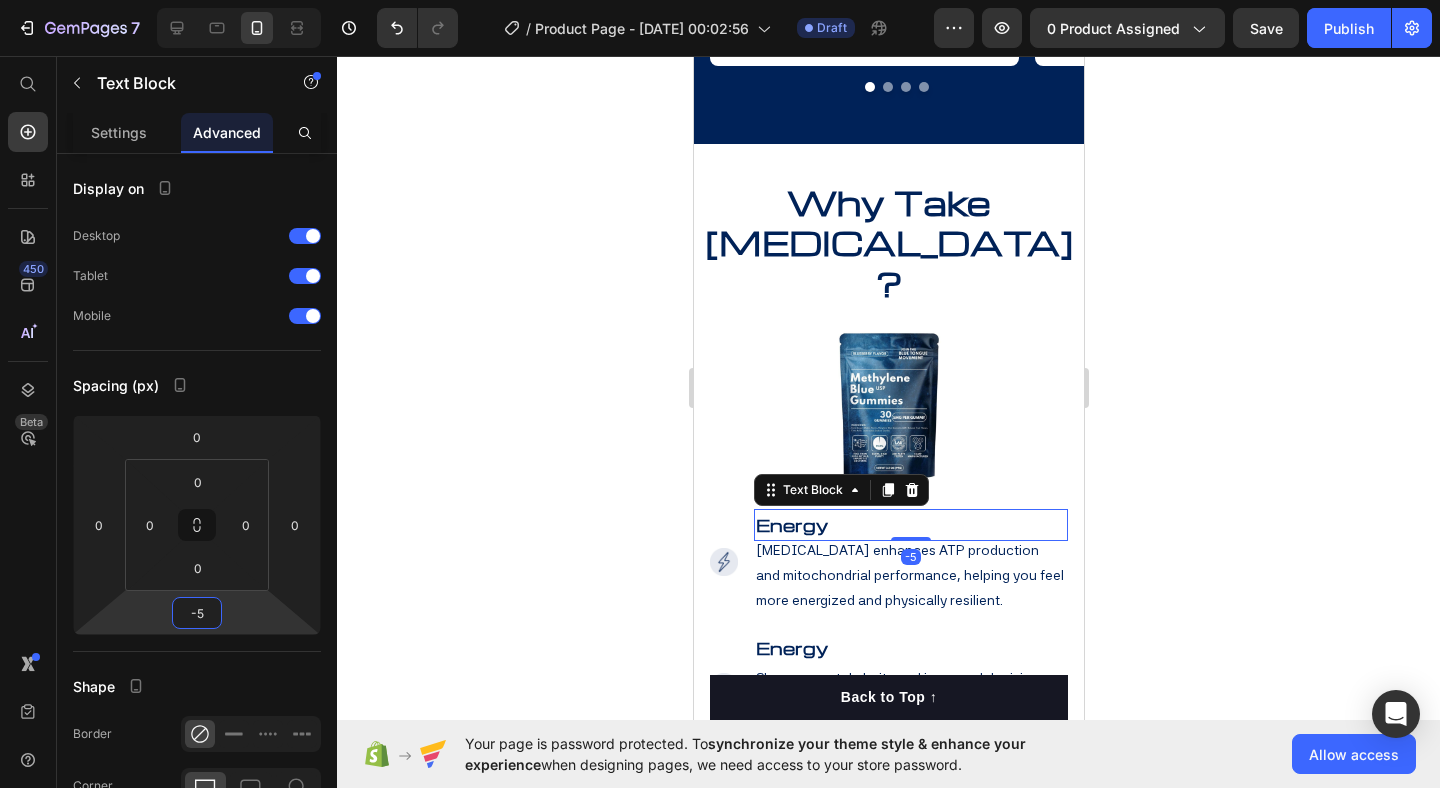 click 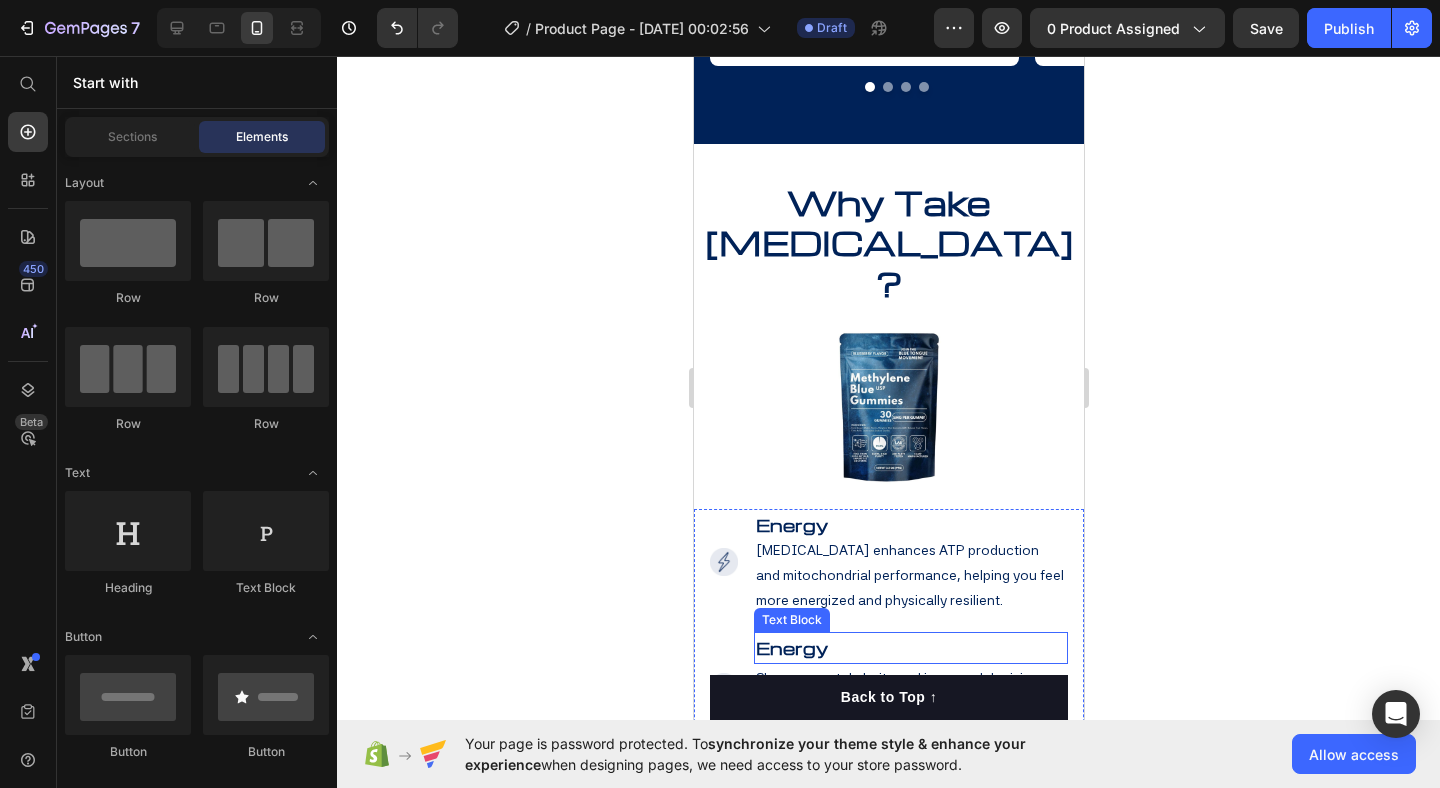 click on "Energy" at bounding box center (910, 648) 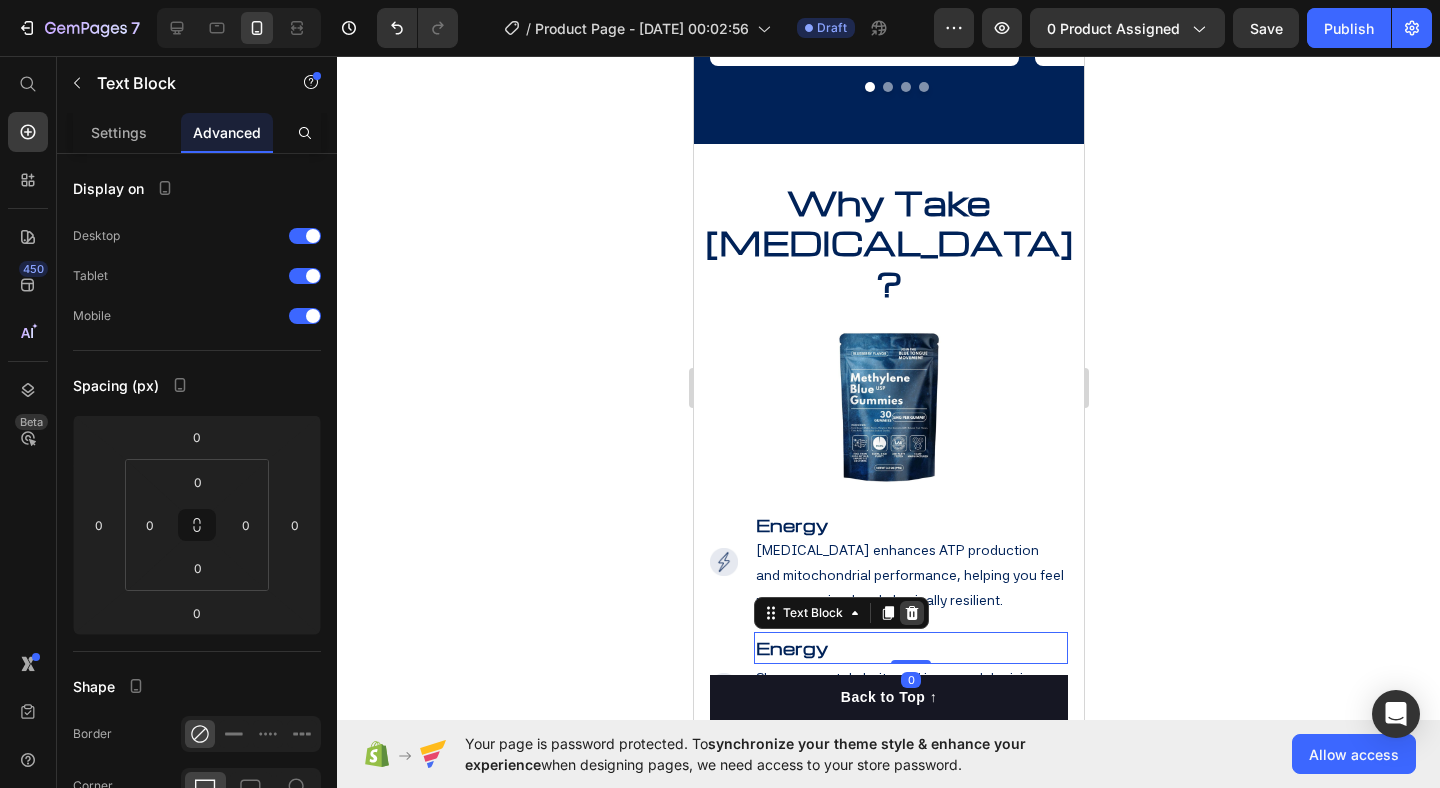 click at bounding box center (911, 613) 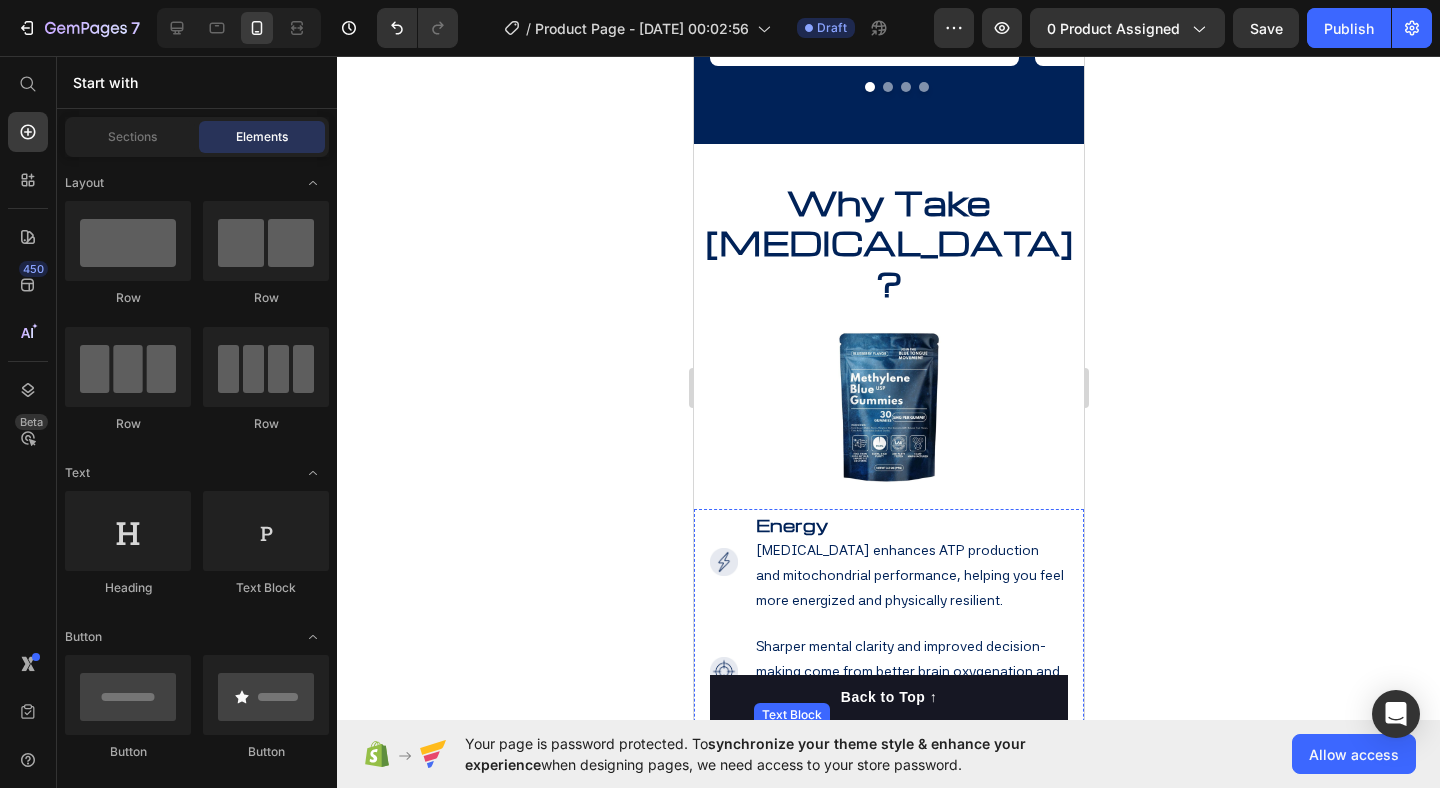 click on "Energy" at bounding box center (910, 743) 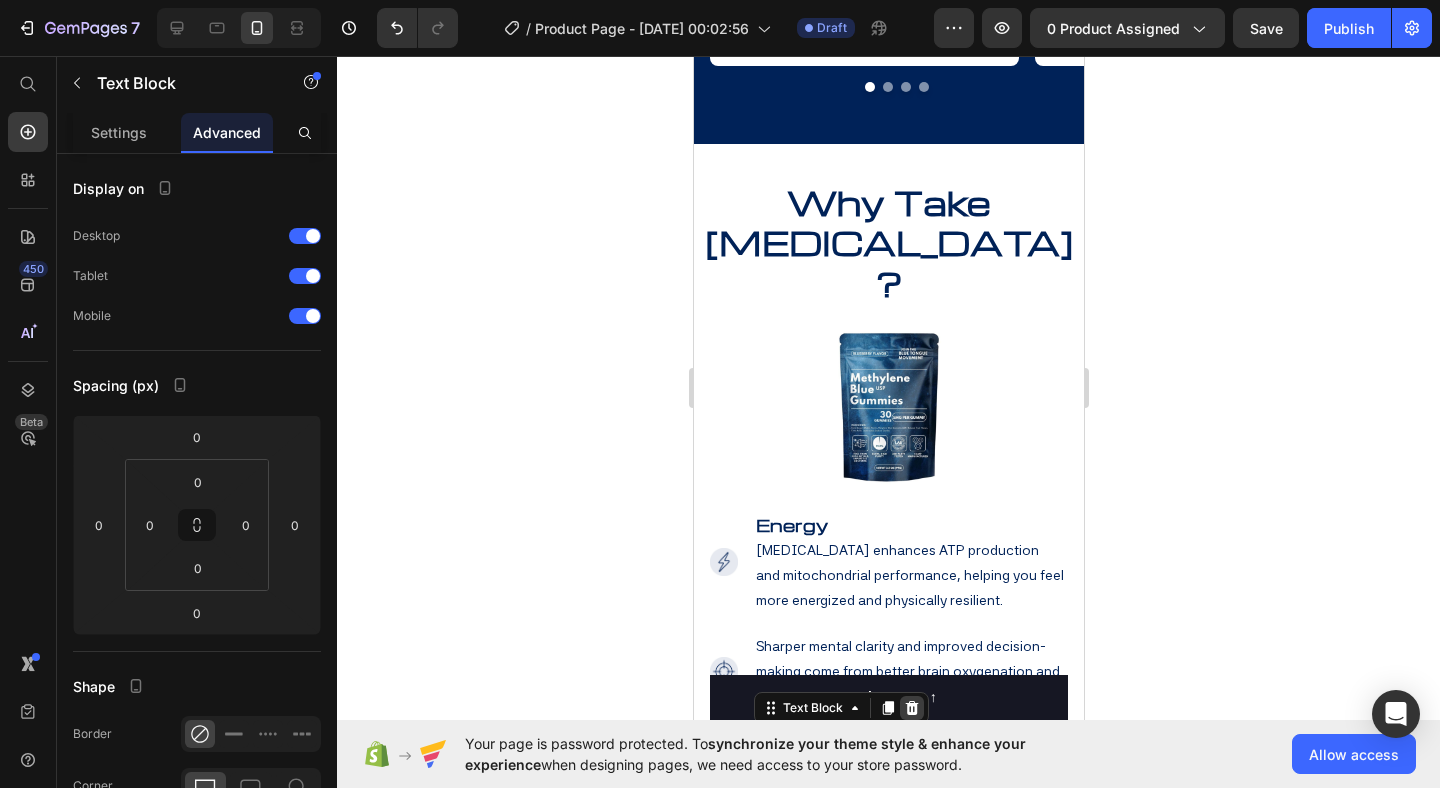 click 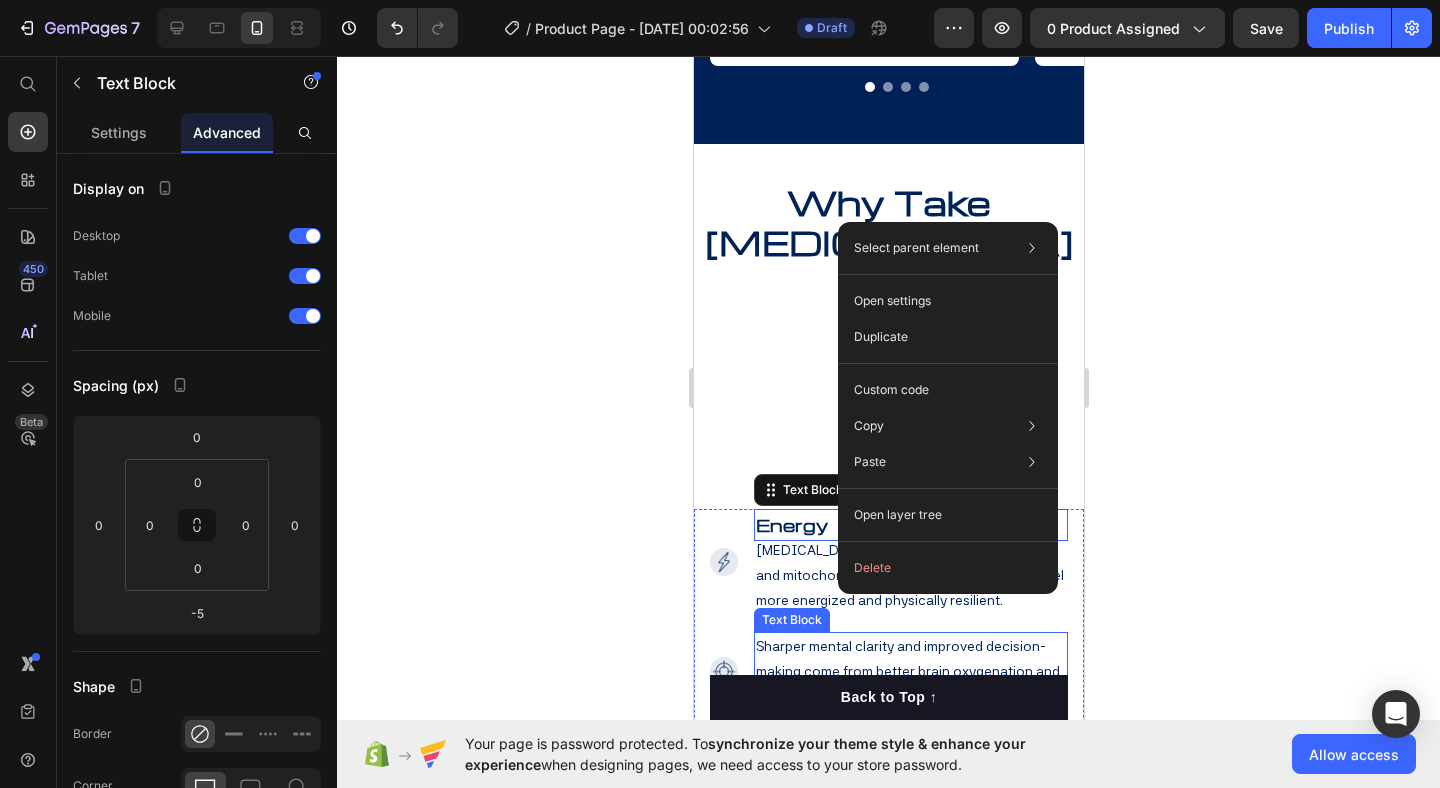 click on "Duplicate" at bounding box center [881, 337] 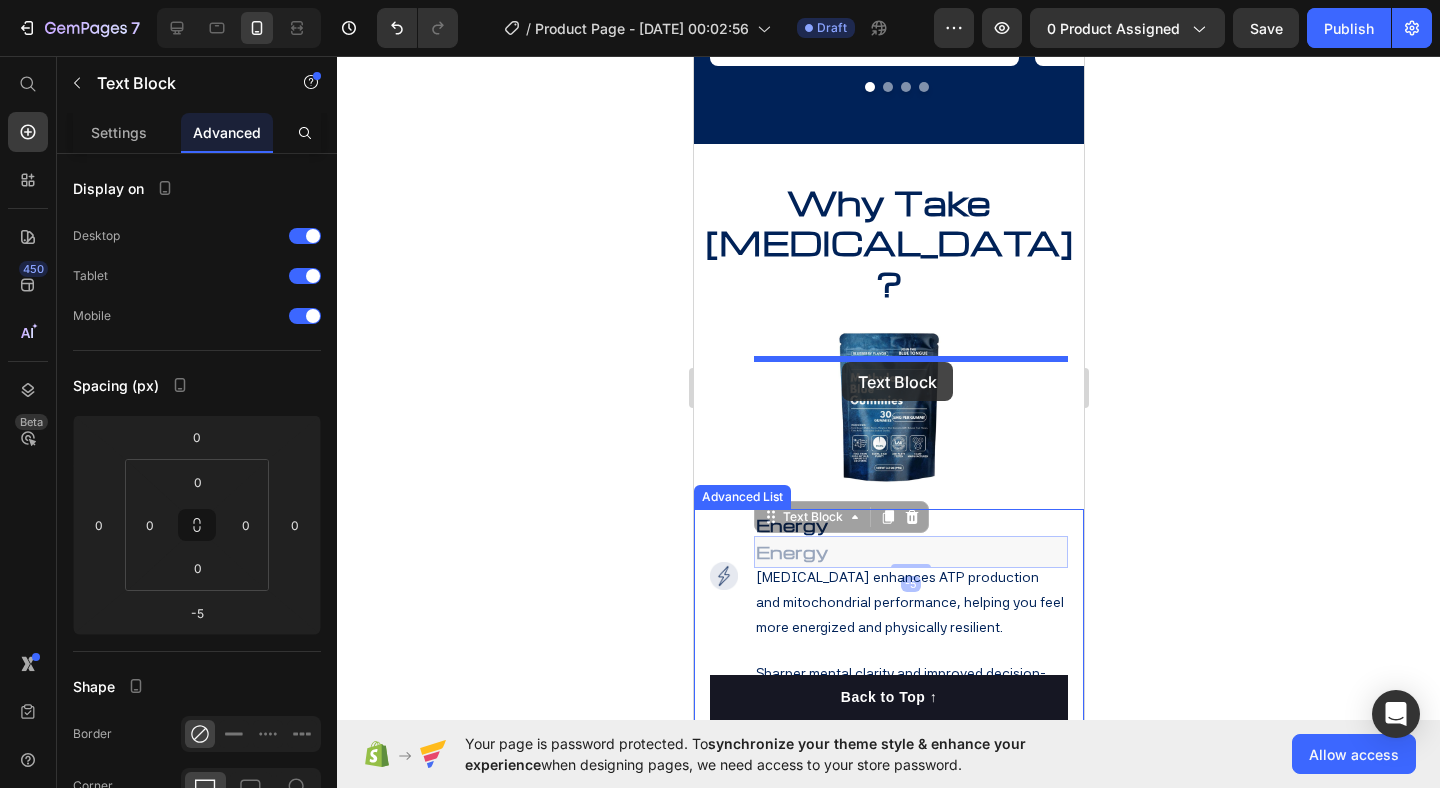drag, startPoint x: 873, startPoint y: 260, endPoint x: 841, endPoint y: 362, distance: 106.901825 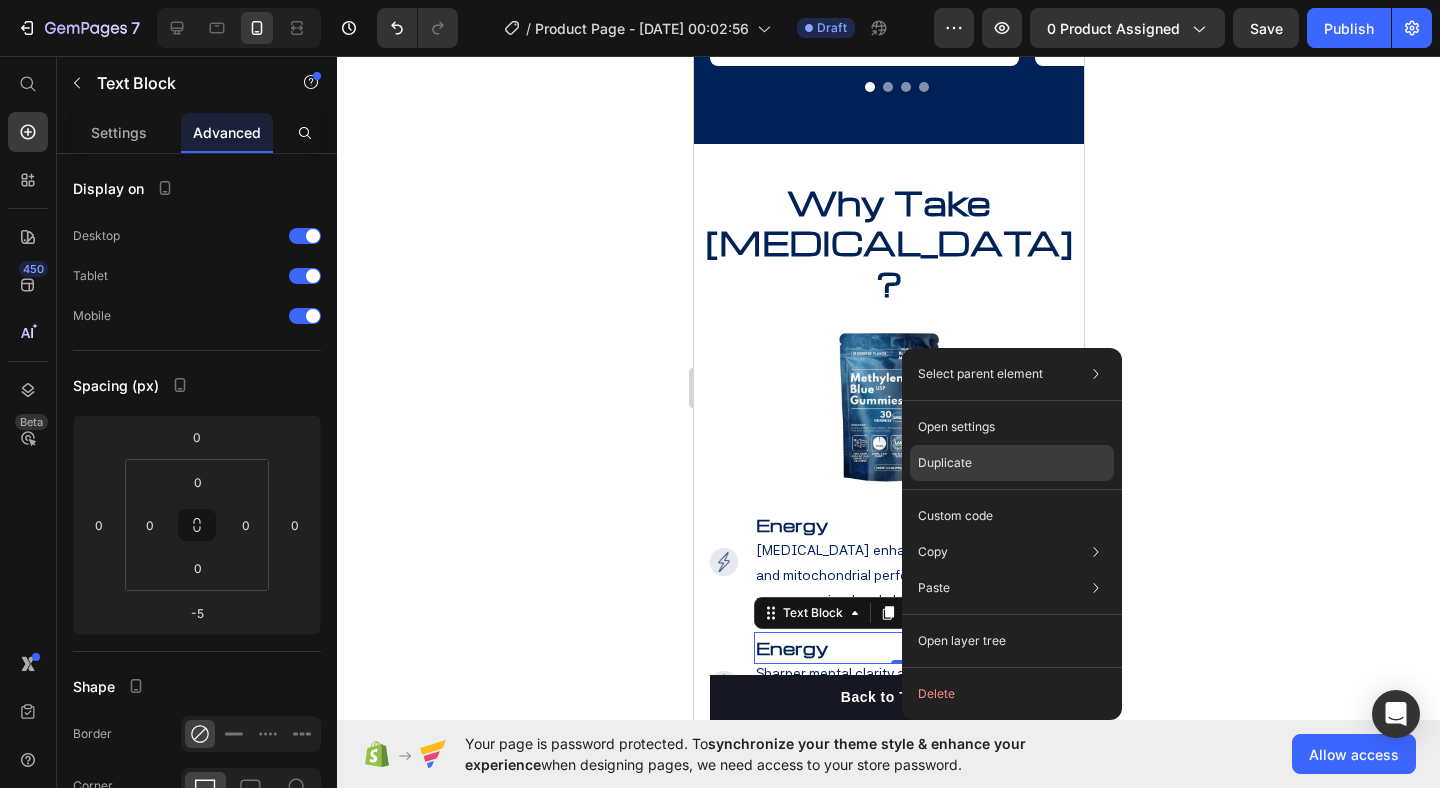 drag, startPoint x: 958, startPoint y: 467, endPoint x: 235, endPoint y: 388, distance: 727.3032 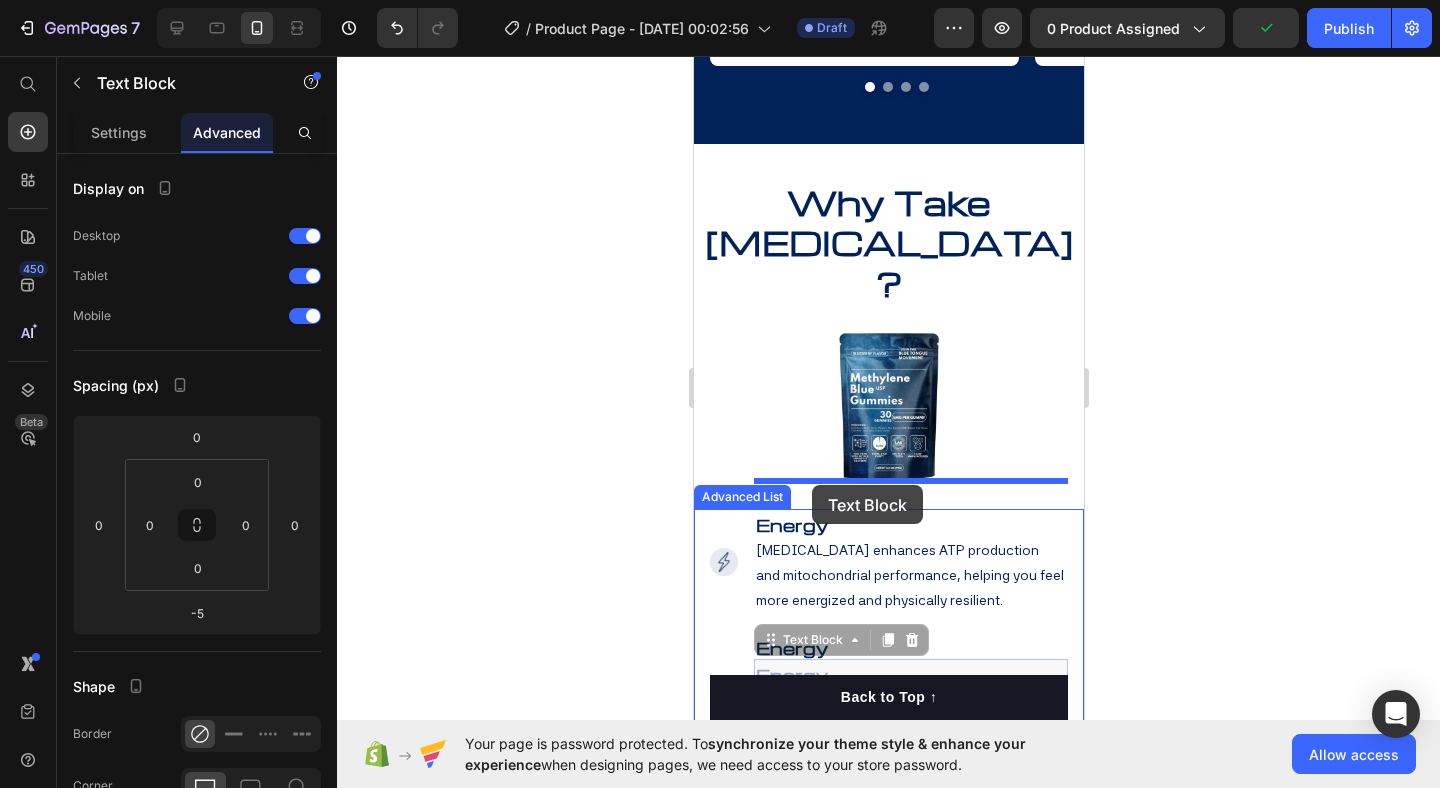 drag, startPoint x: 860, startPoint y: 376, endPoint x: 811, endPoint y: 485, distance: 119.507324 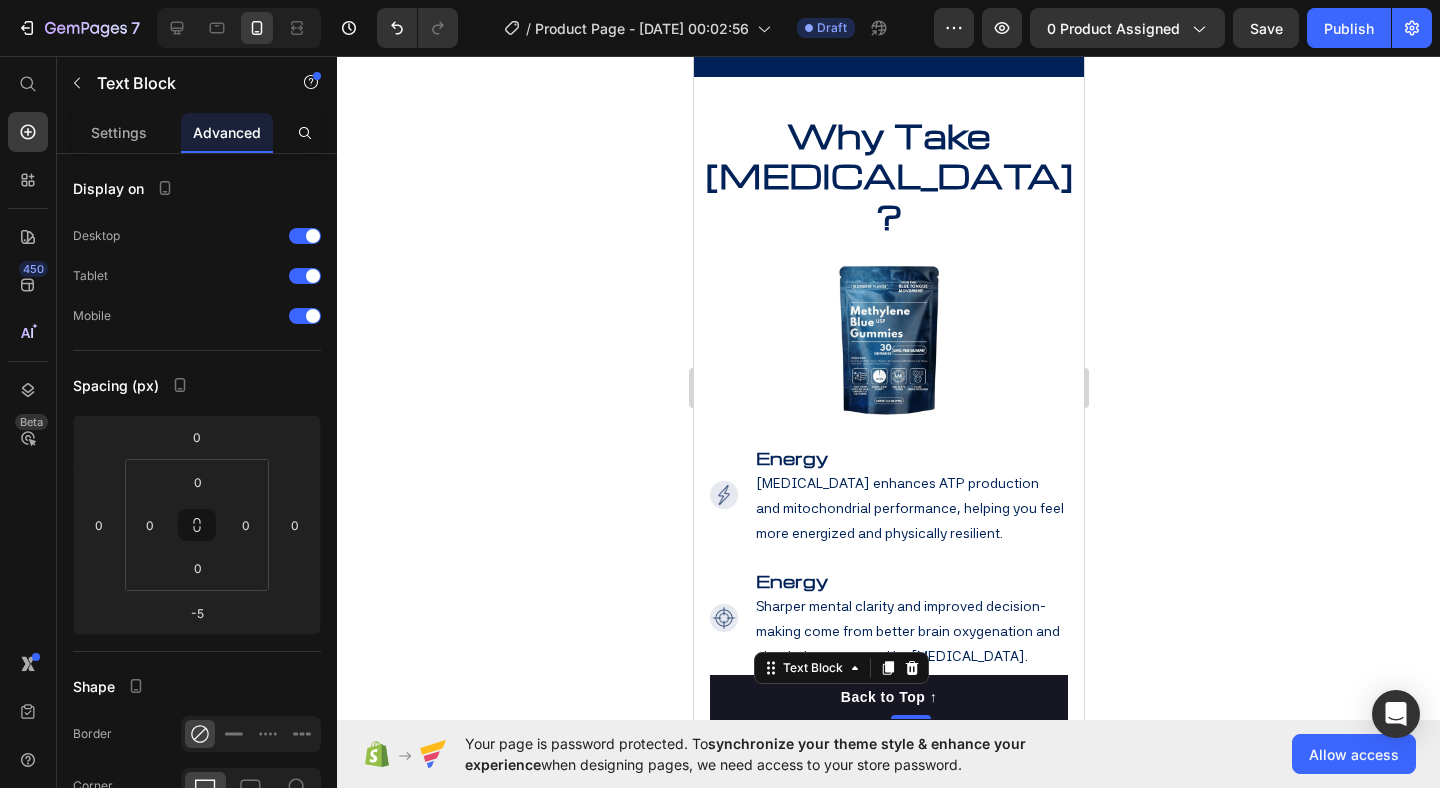 scroll, scrollTop: 2619, scrollLeft: 0, axis: vertical 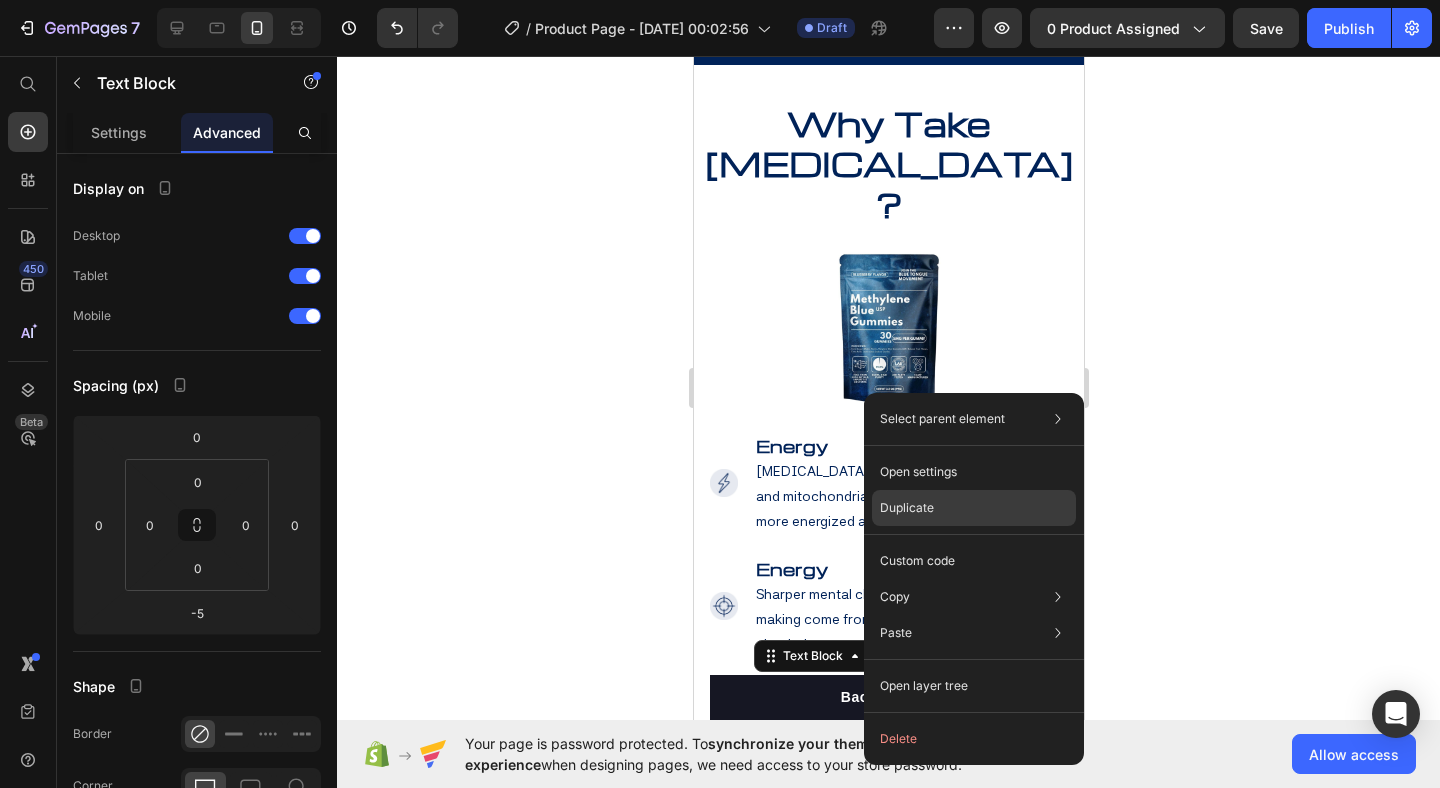 click on "Duplicate" at bounding box center (907, 508) 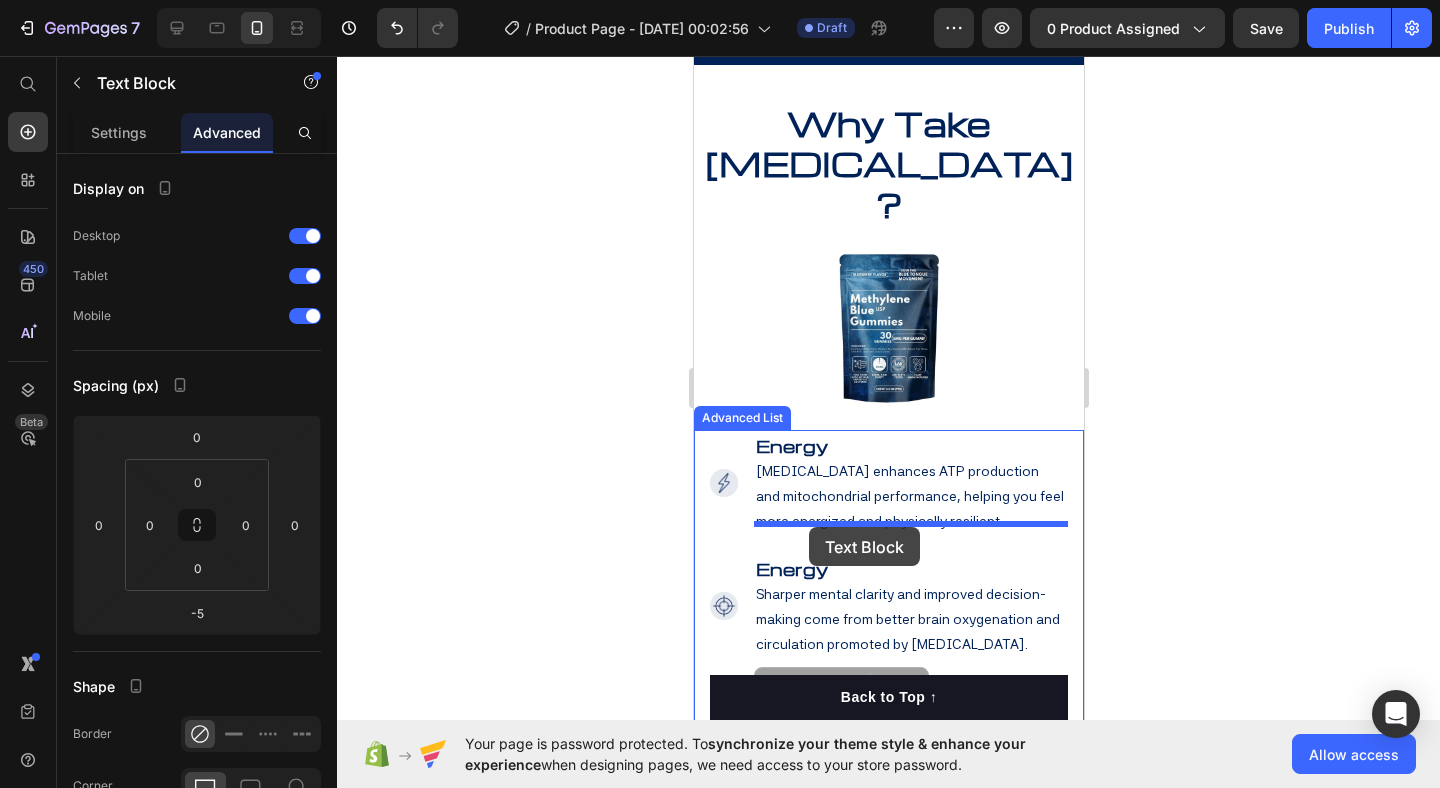 drag, startPoint x: 843, startPoint y: 457, endPoint x: 808, endPoint y: 527, distance: 78.26238 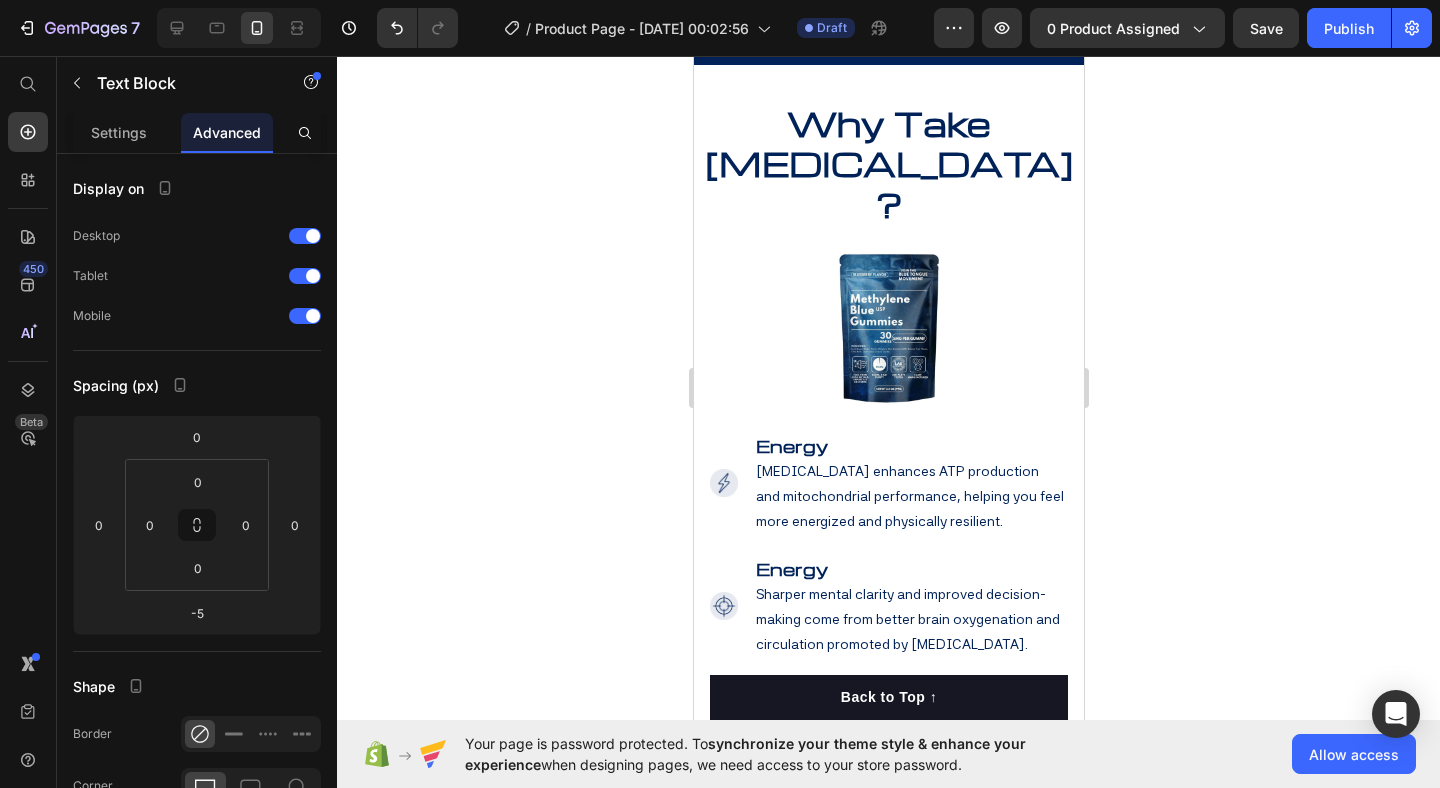 scroll, scrollTop: 2786, scrollLeft: 0, axis: vertical 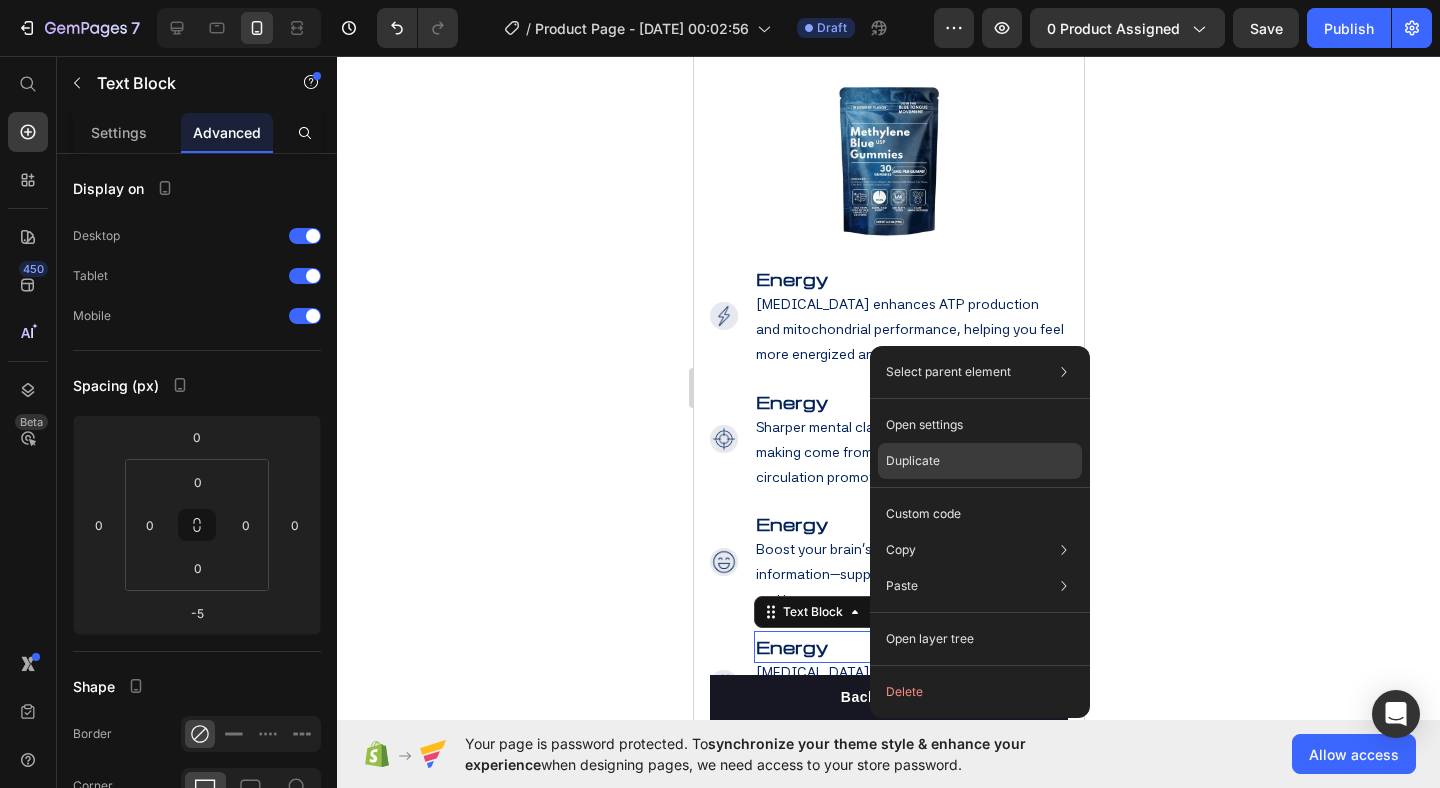 drag, startPoint x: 924, startPoint y: 459, endPoint x: 197, endPoint y: 379, distance: 731.3884 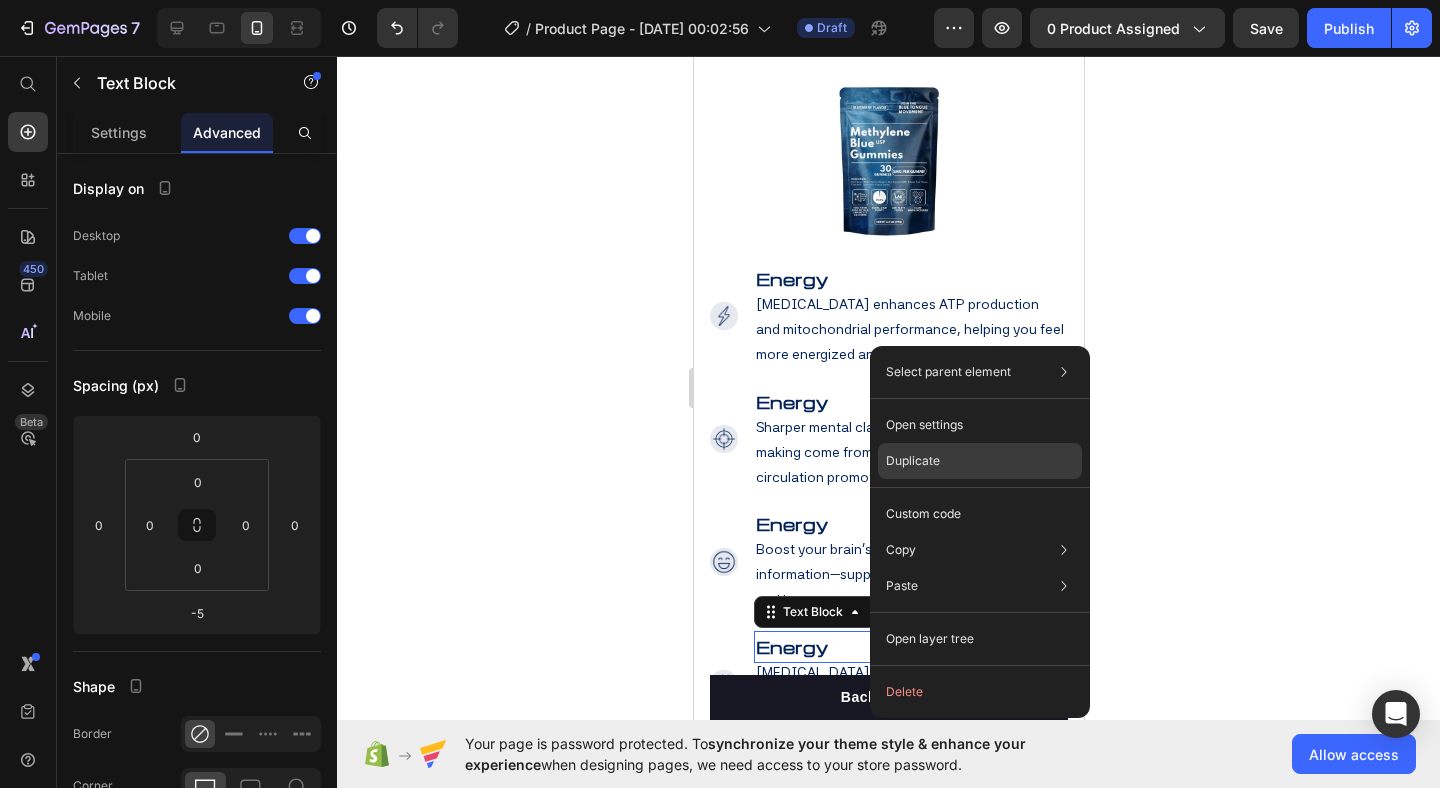 click on "Duplicate" at bounding box center (913, 461) 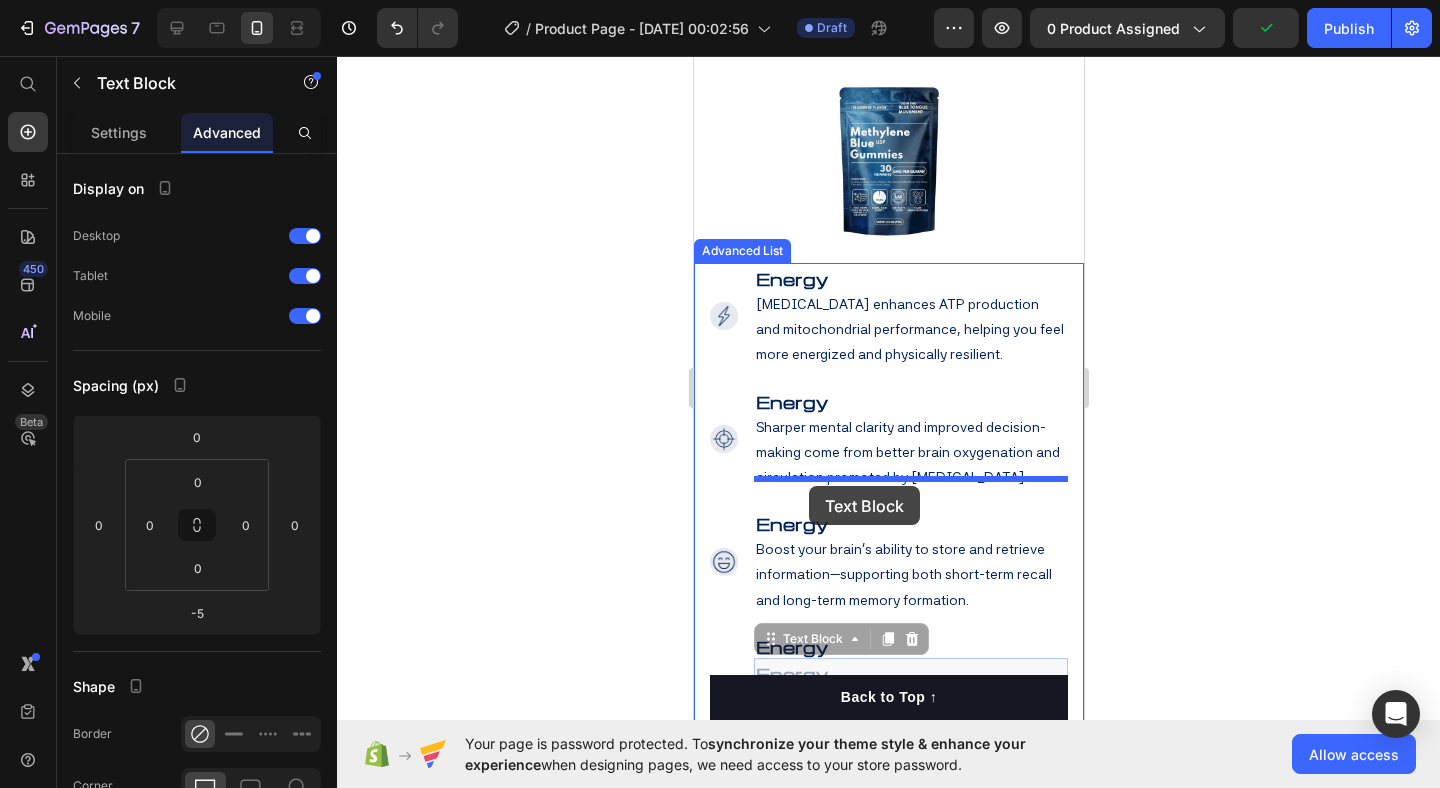 drag, startPoint x: 848, startPoint y: 377, endPoint x: 808, endPoint y: 486, distance: 116.10771 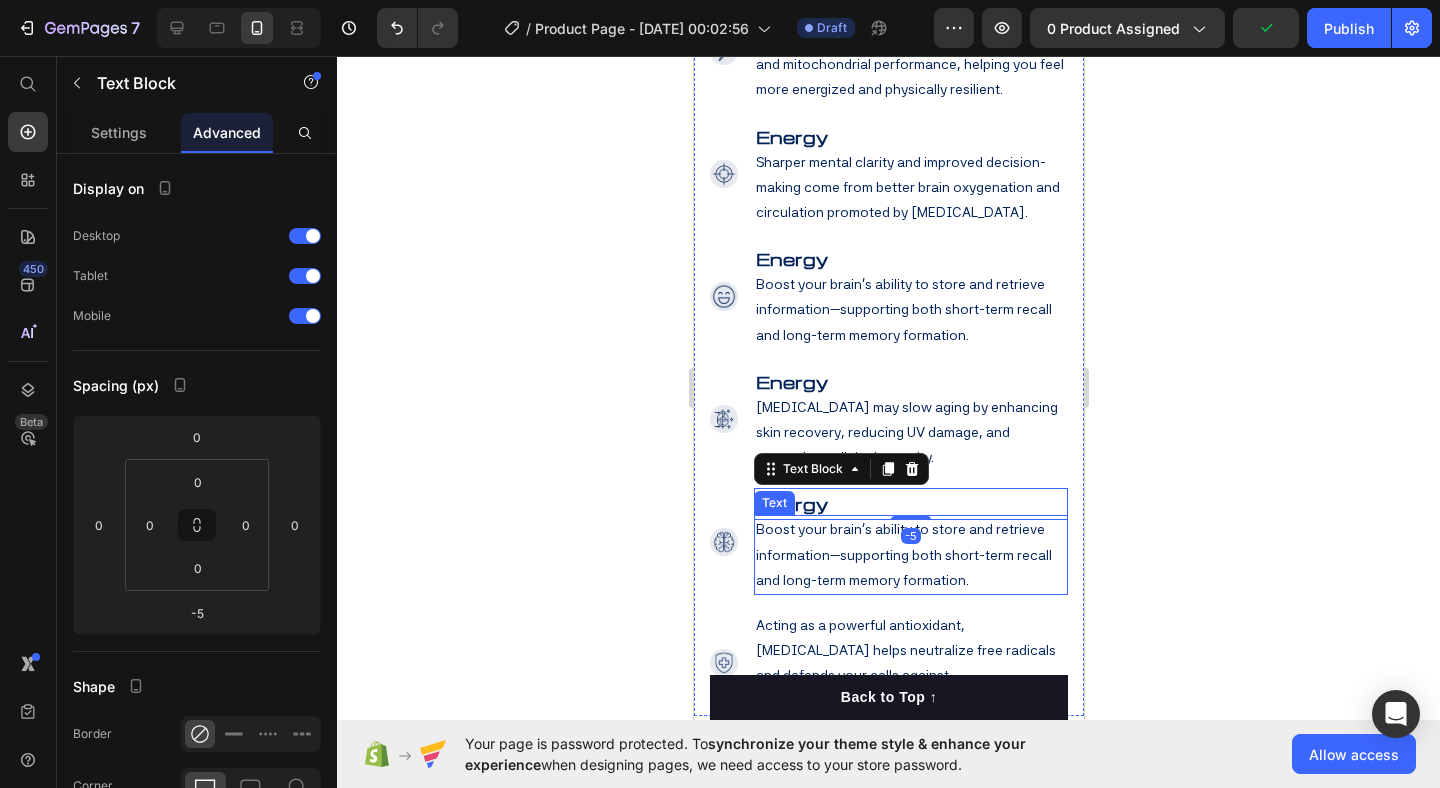scroll, scrollTop: 2970, scrollLeft: 0, axis: vertical 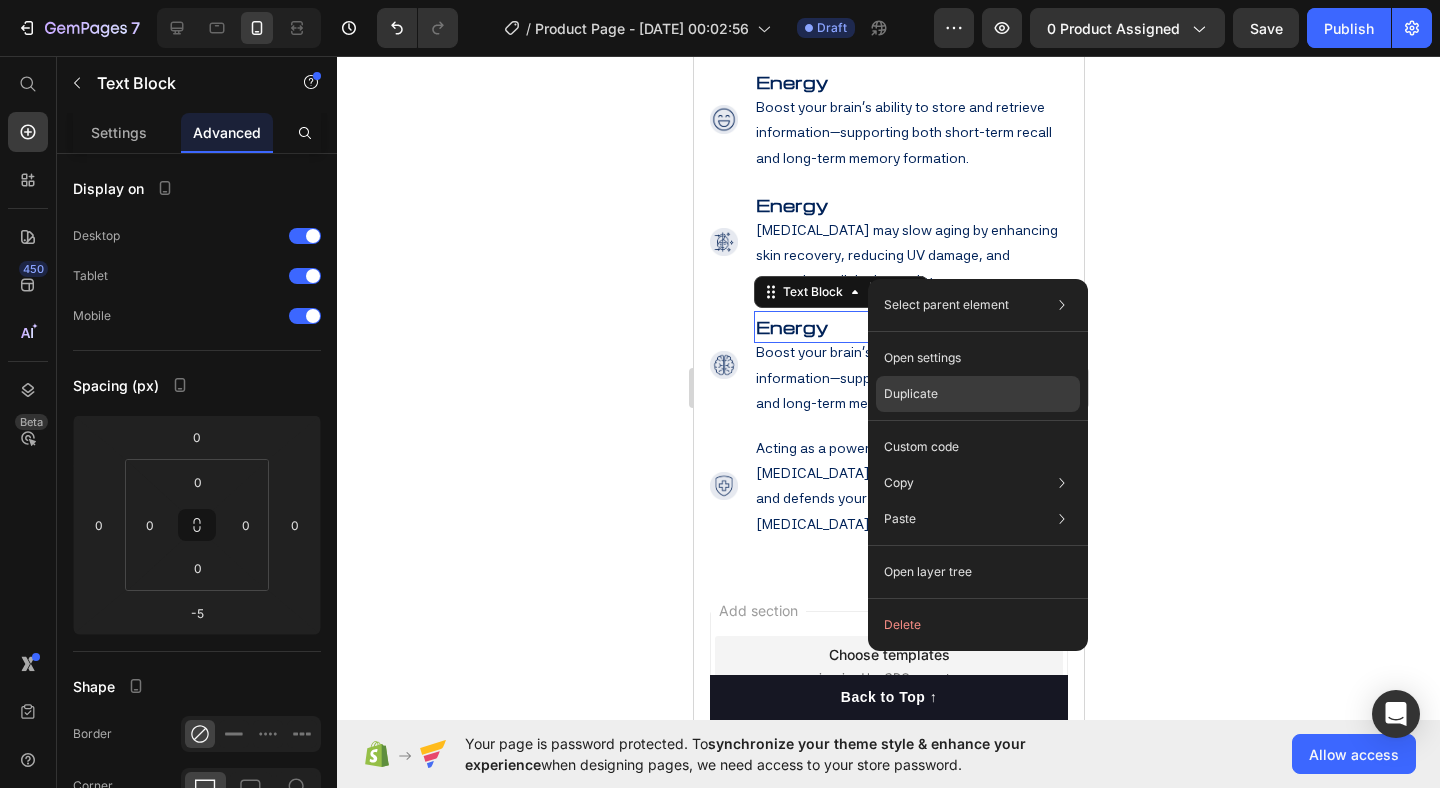 click on "Duplicate" at bounding box center (911, 394) 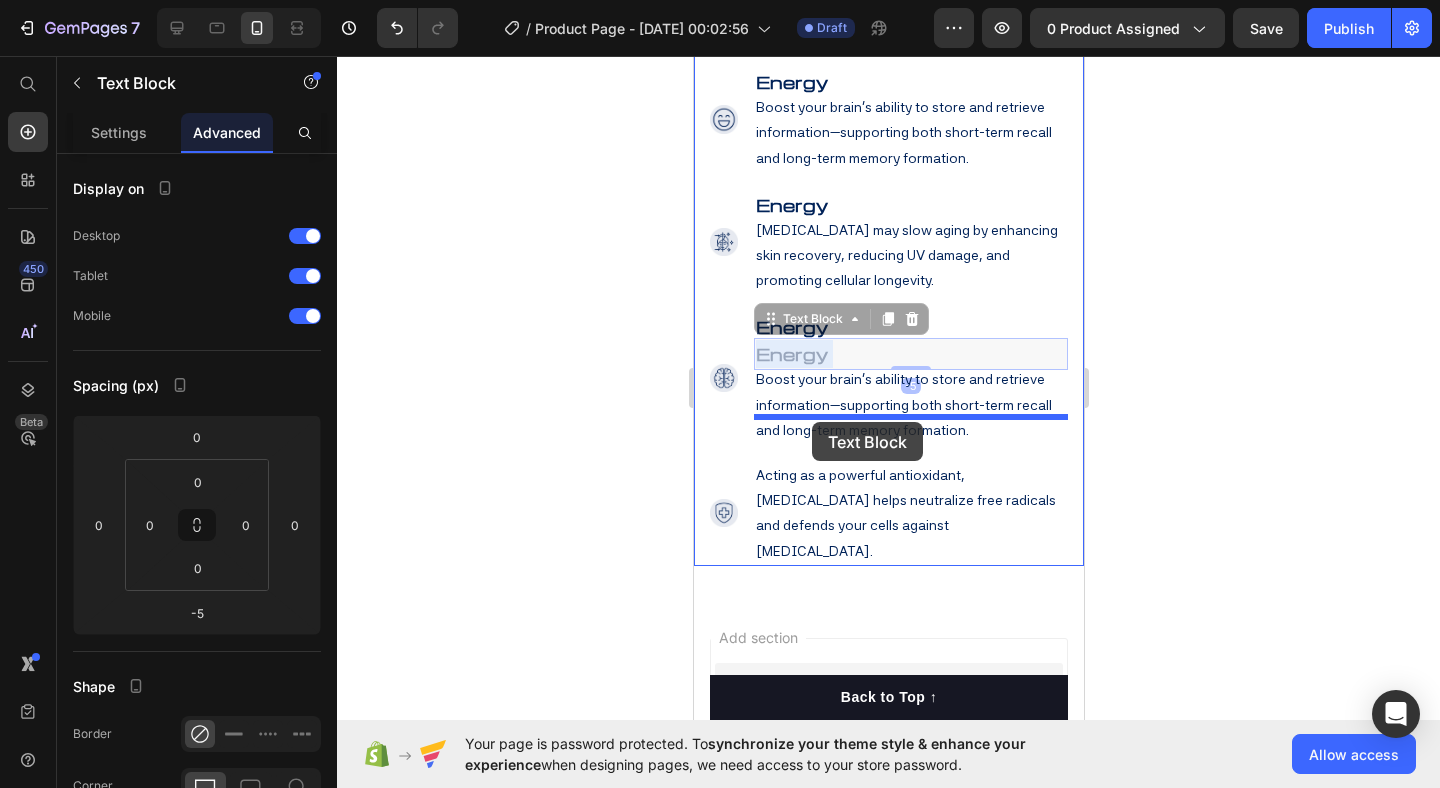 drag, startPoint x: 864, startPoint y: 310, endPoint x: 811, endPoint y: 420, distance: 122.10242 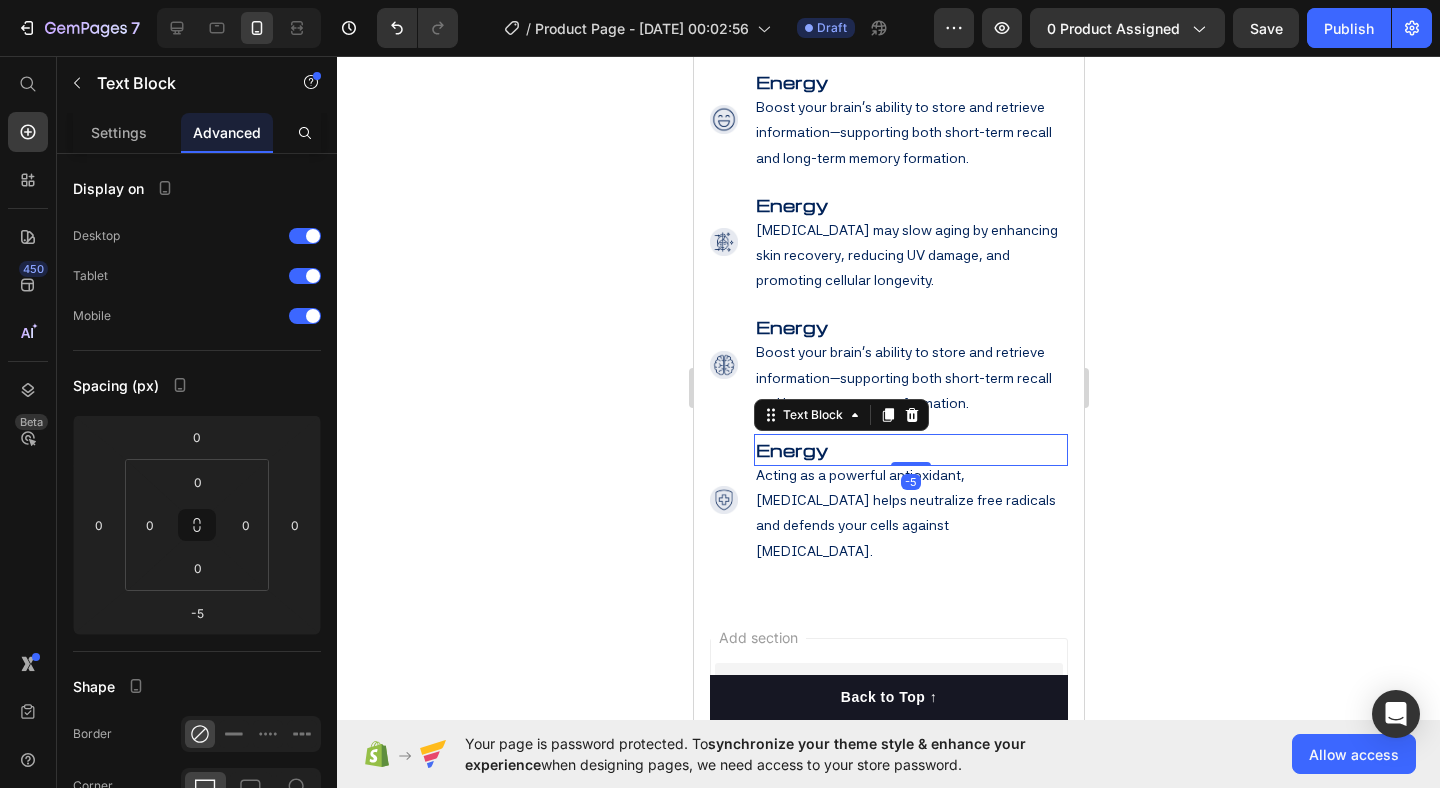 click 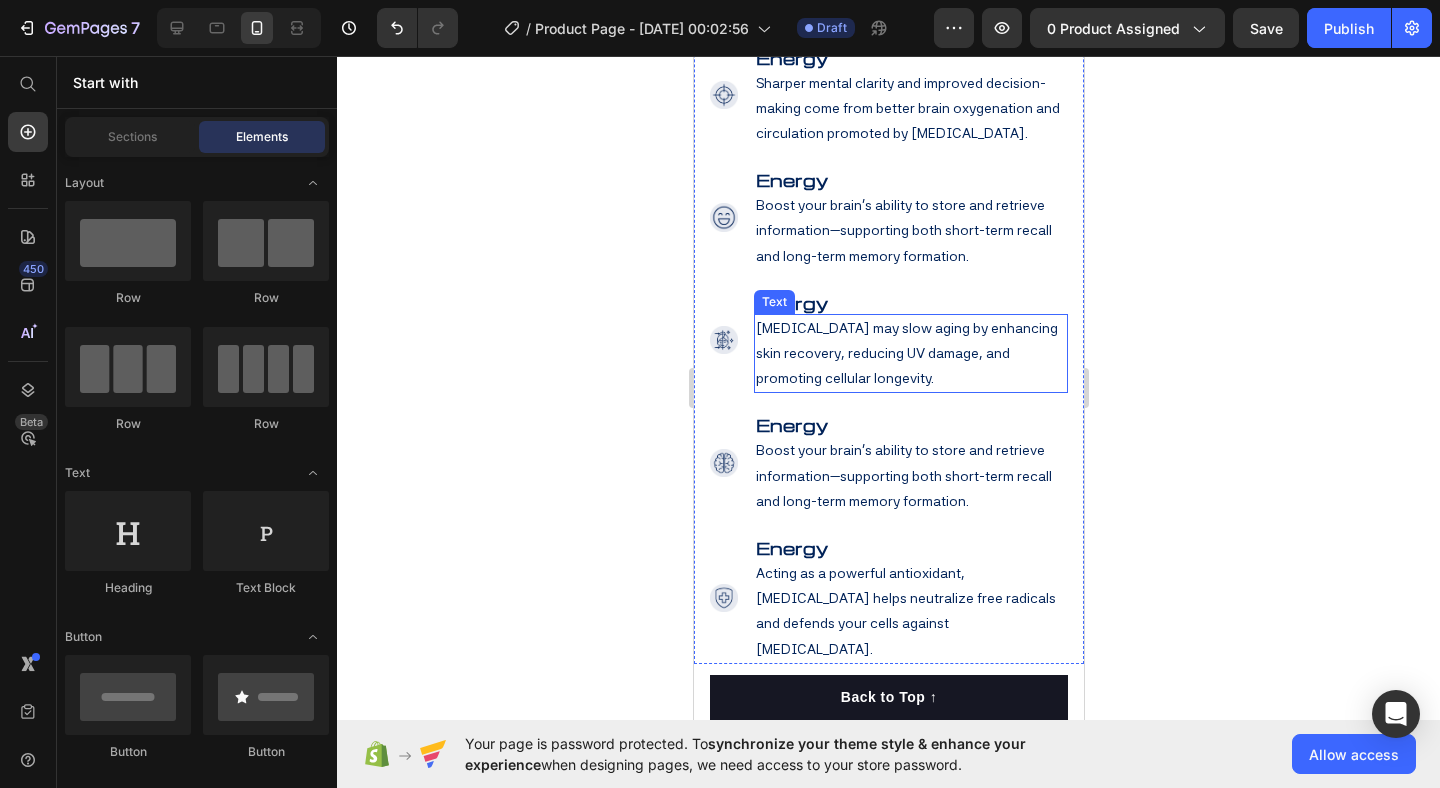 scroll, scrollTop: 2870, scrollLeft: 0, axis: vertical 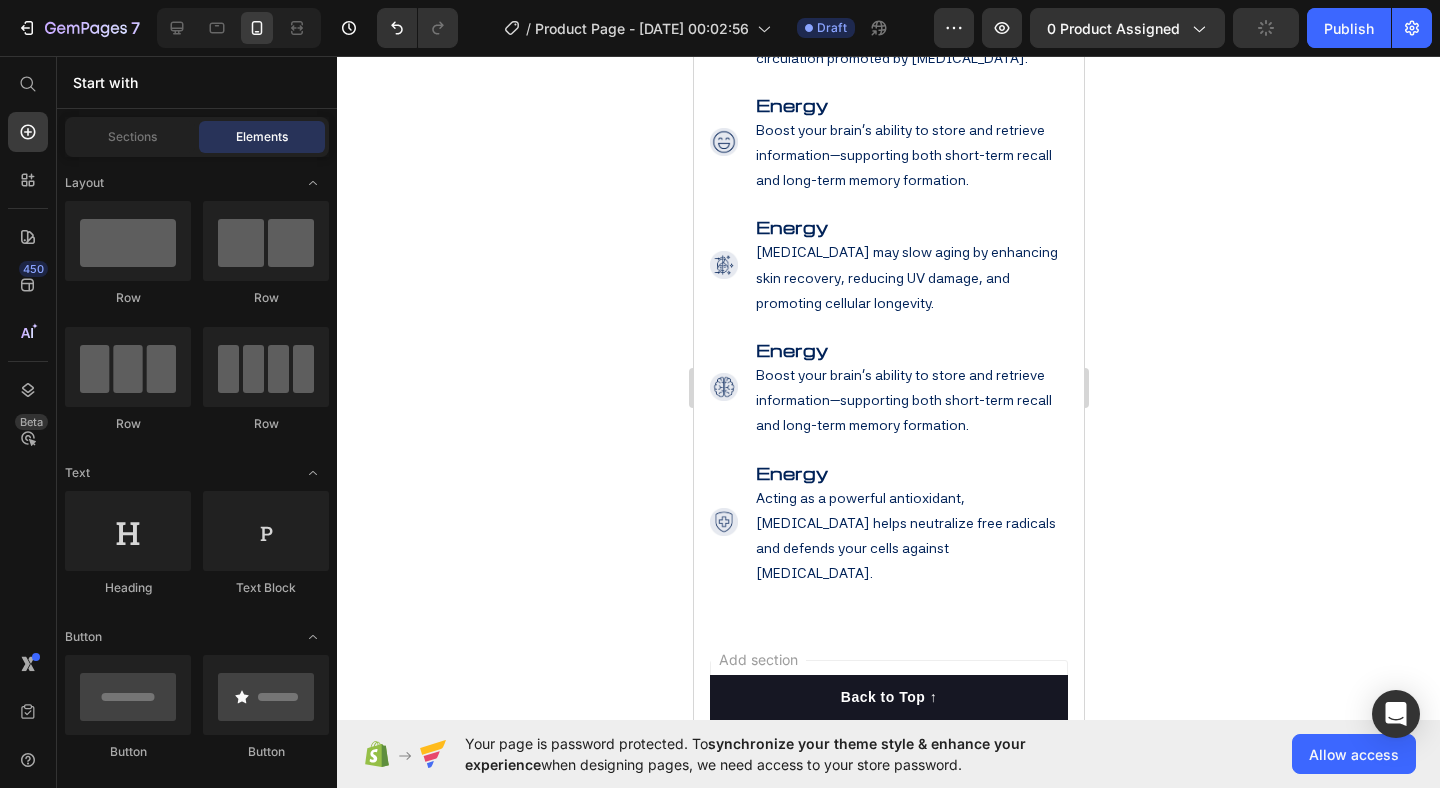 drag, startPoint x: 1267, startPoint y: 290, endPoint x: 1235, endPoint y: 281, distance: 33.24154 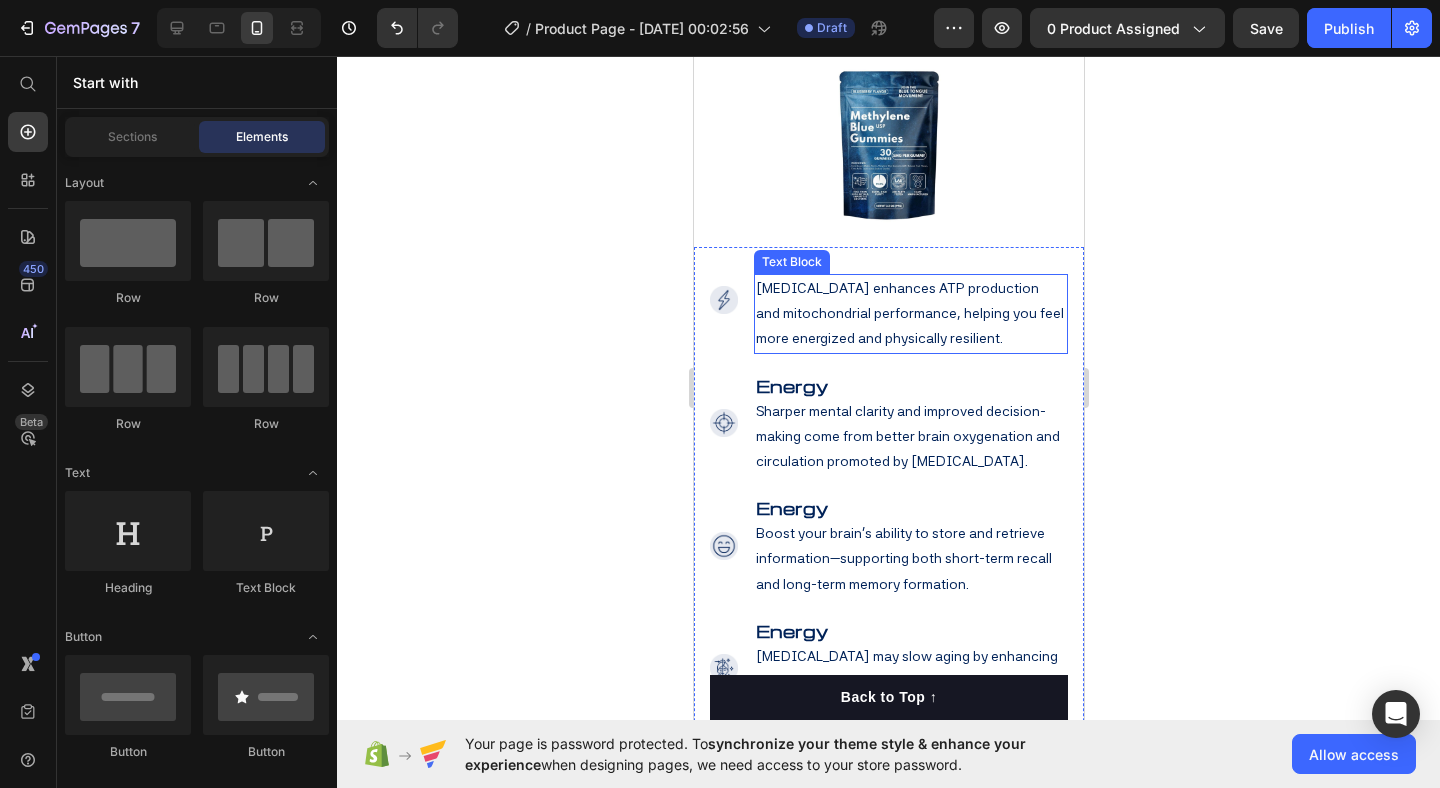 scroll, scrollTop: 2547, scrollLeft: 0, axis: vertical 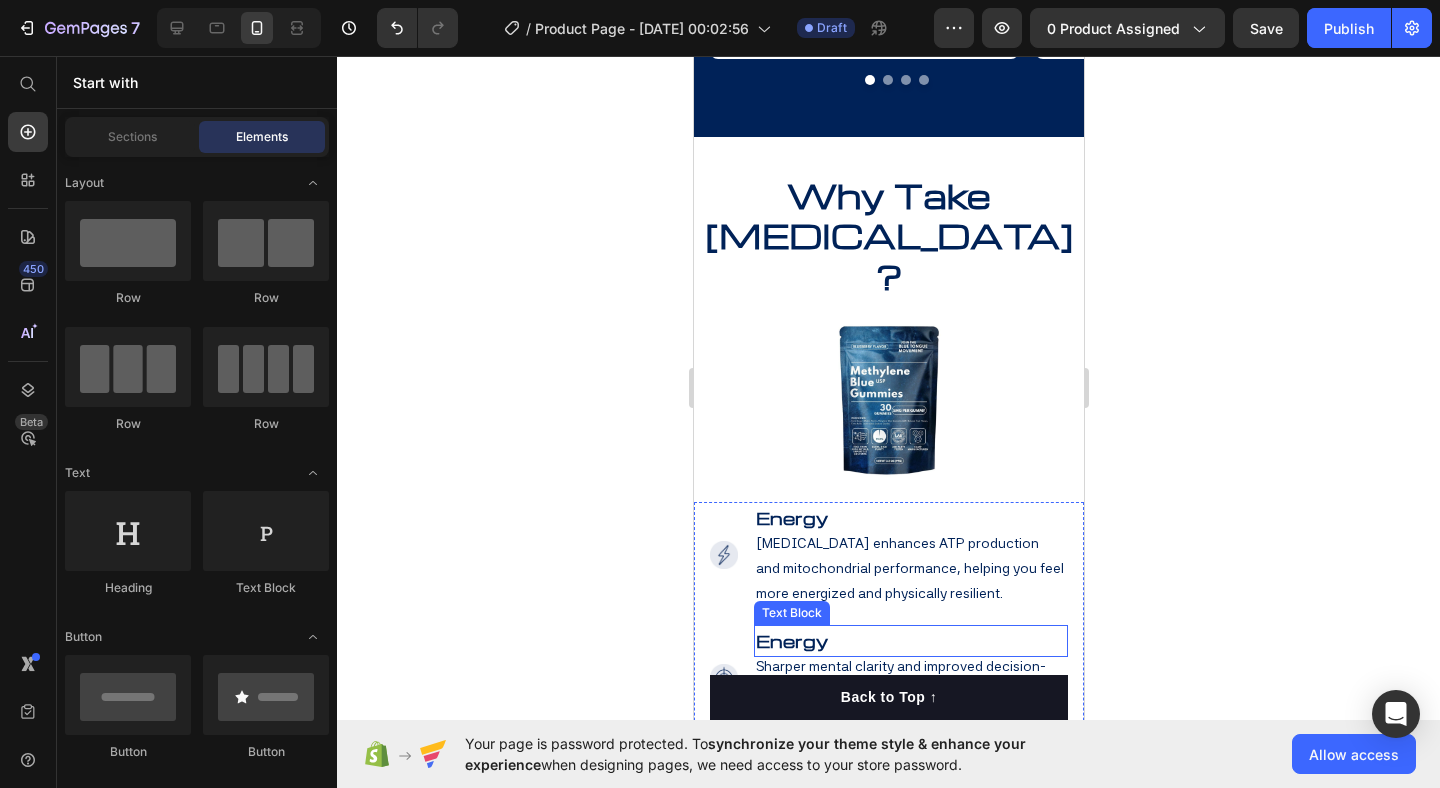 click on "Energy" at bounding box center (791, 640) 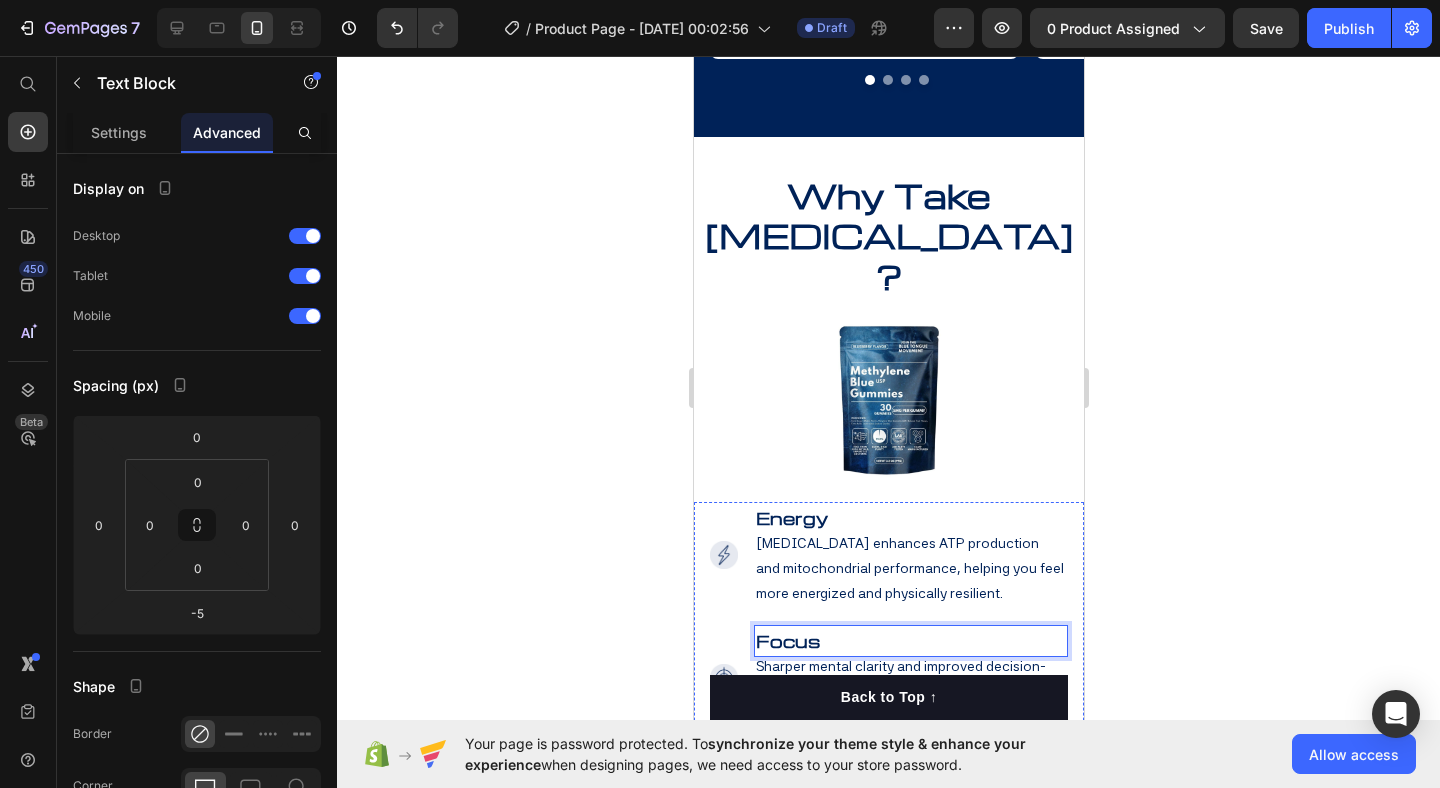 click on "Energy" at bounding box center (791, 762) 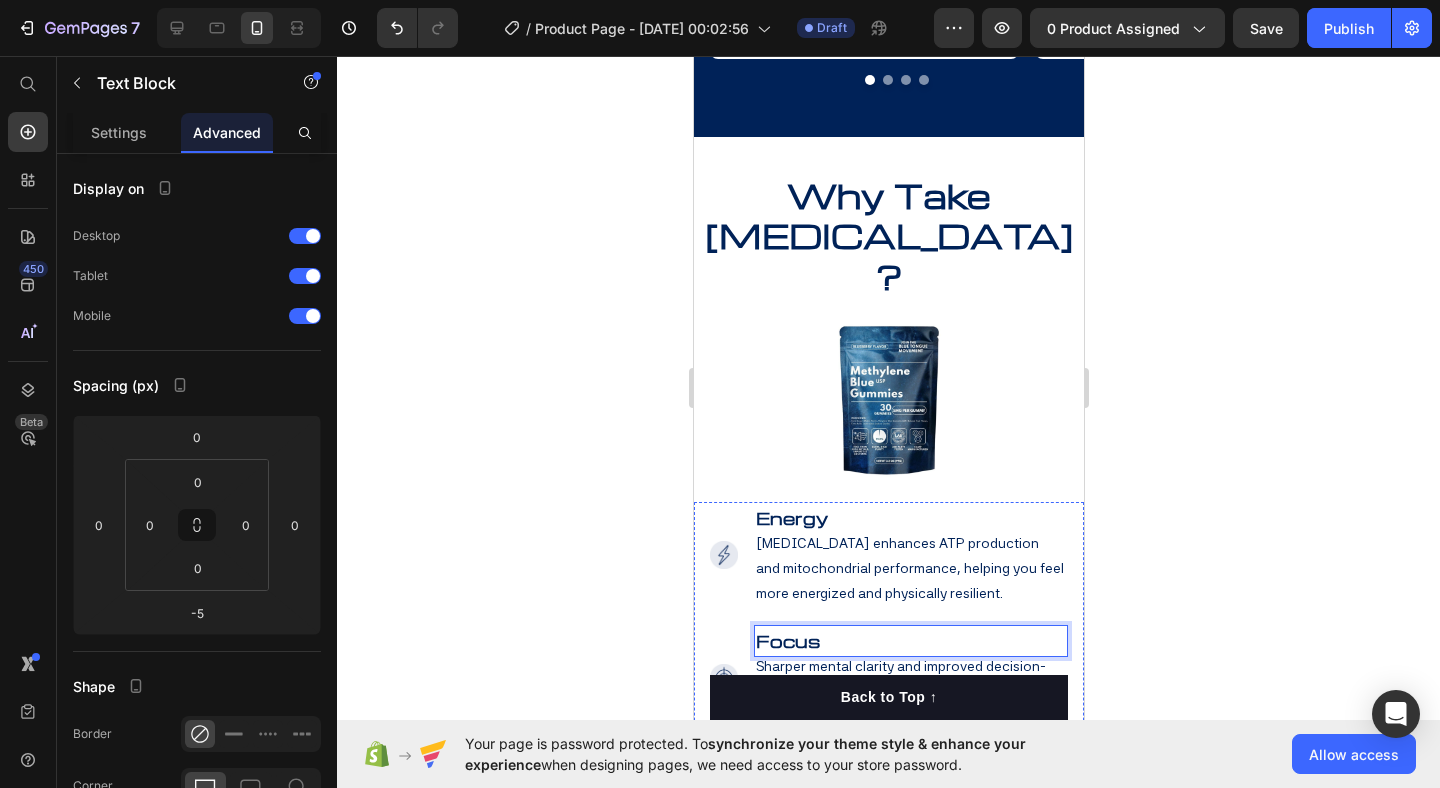 click on "Energy" at bounding box center [791, 762] 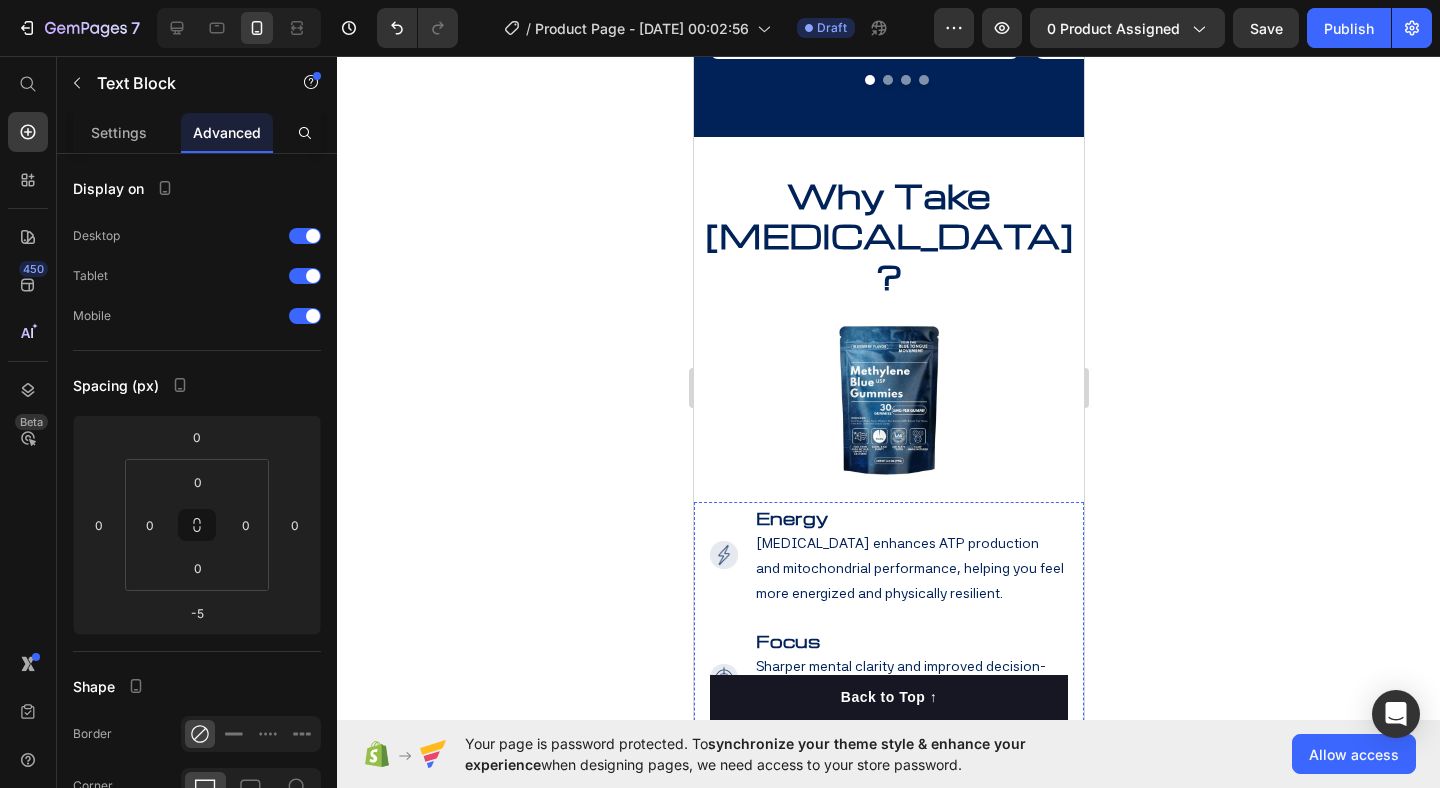 click on "Energy" at bounding box center [791, 885] 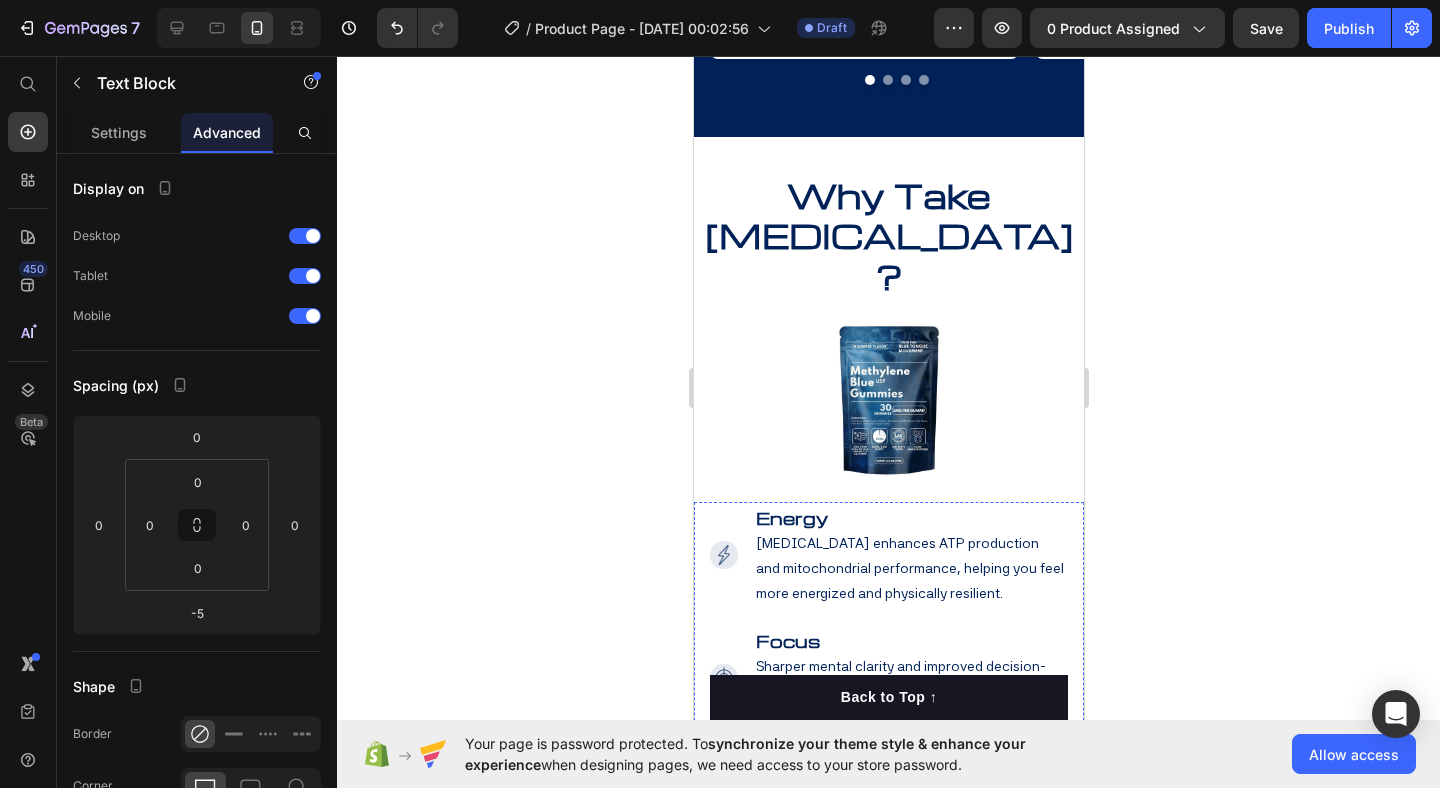 click on "Energy" at bounding box center (791, 885) 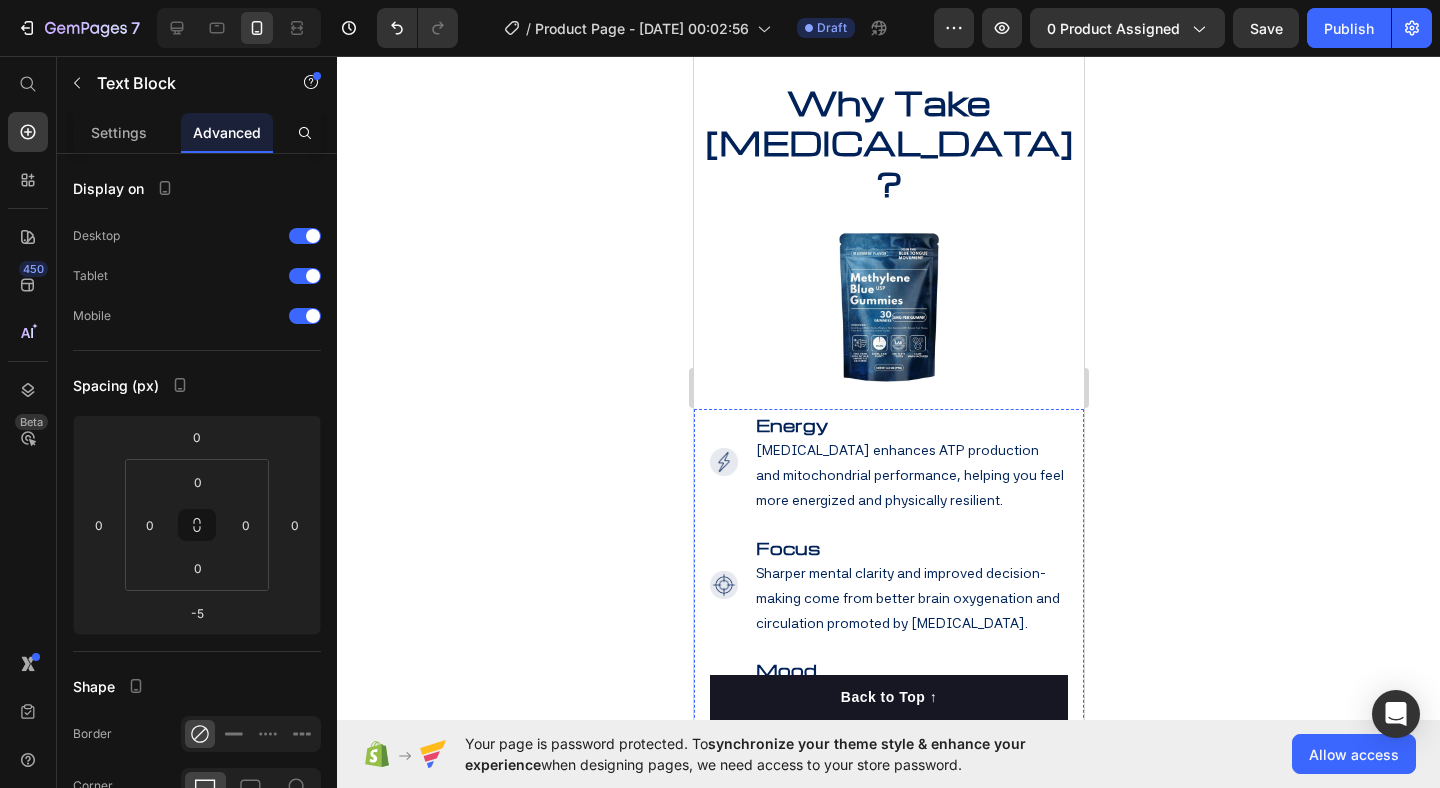 scroll, scrollTop: 2671, scrollLeft: 0, axis: vertical 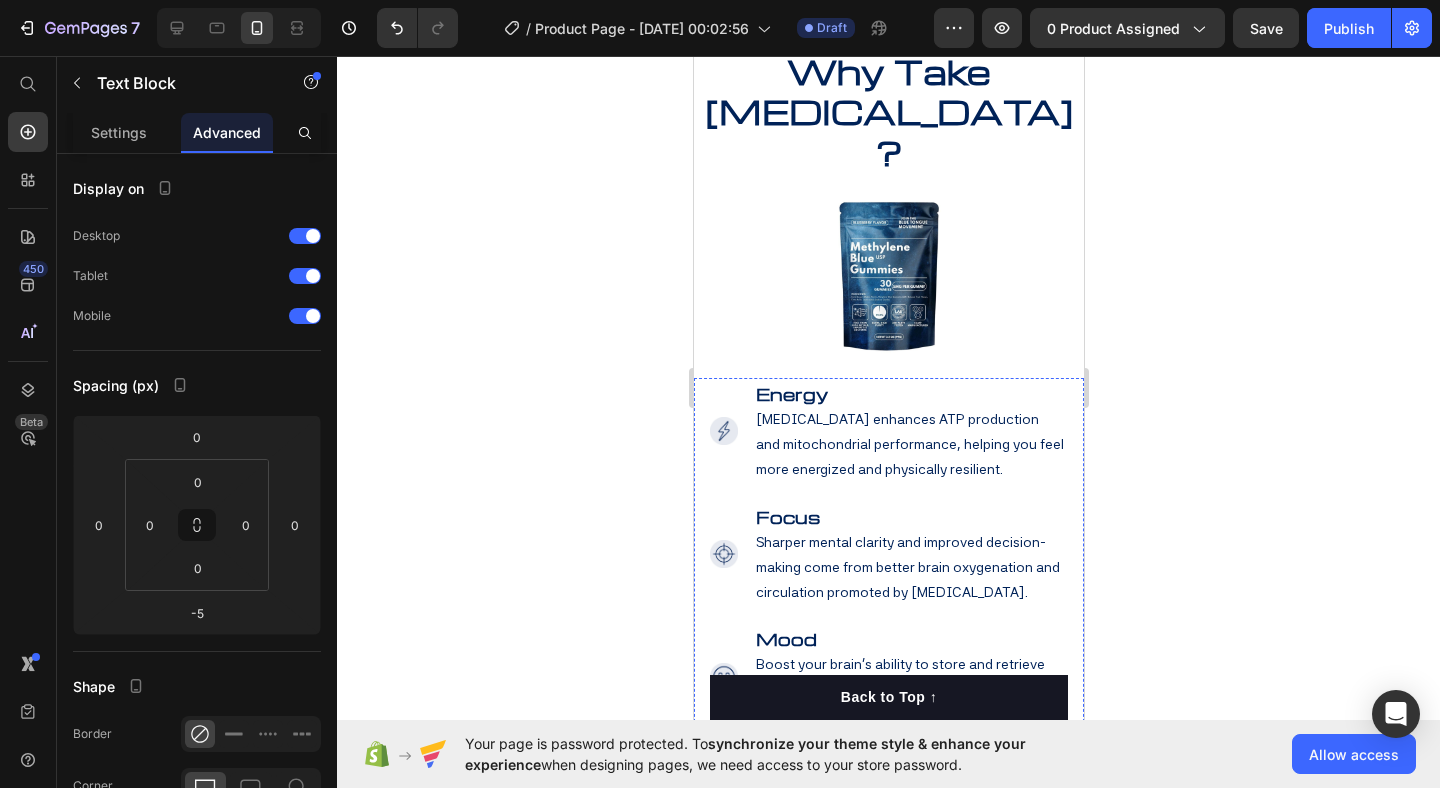 click on "Energy" at bounding box center [791, 884] 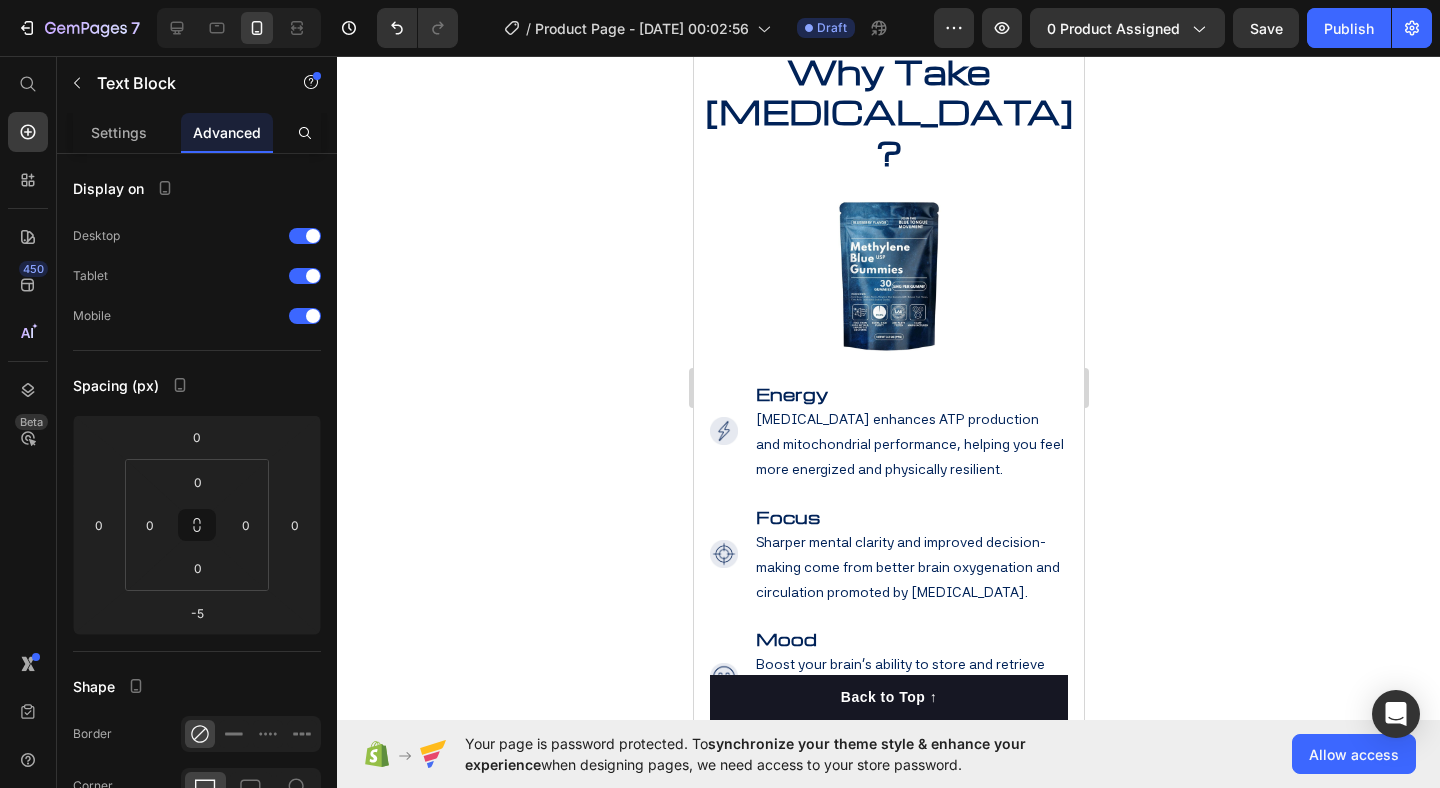 click on "Energy" at bounding box center [791, 884] 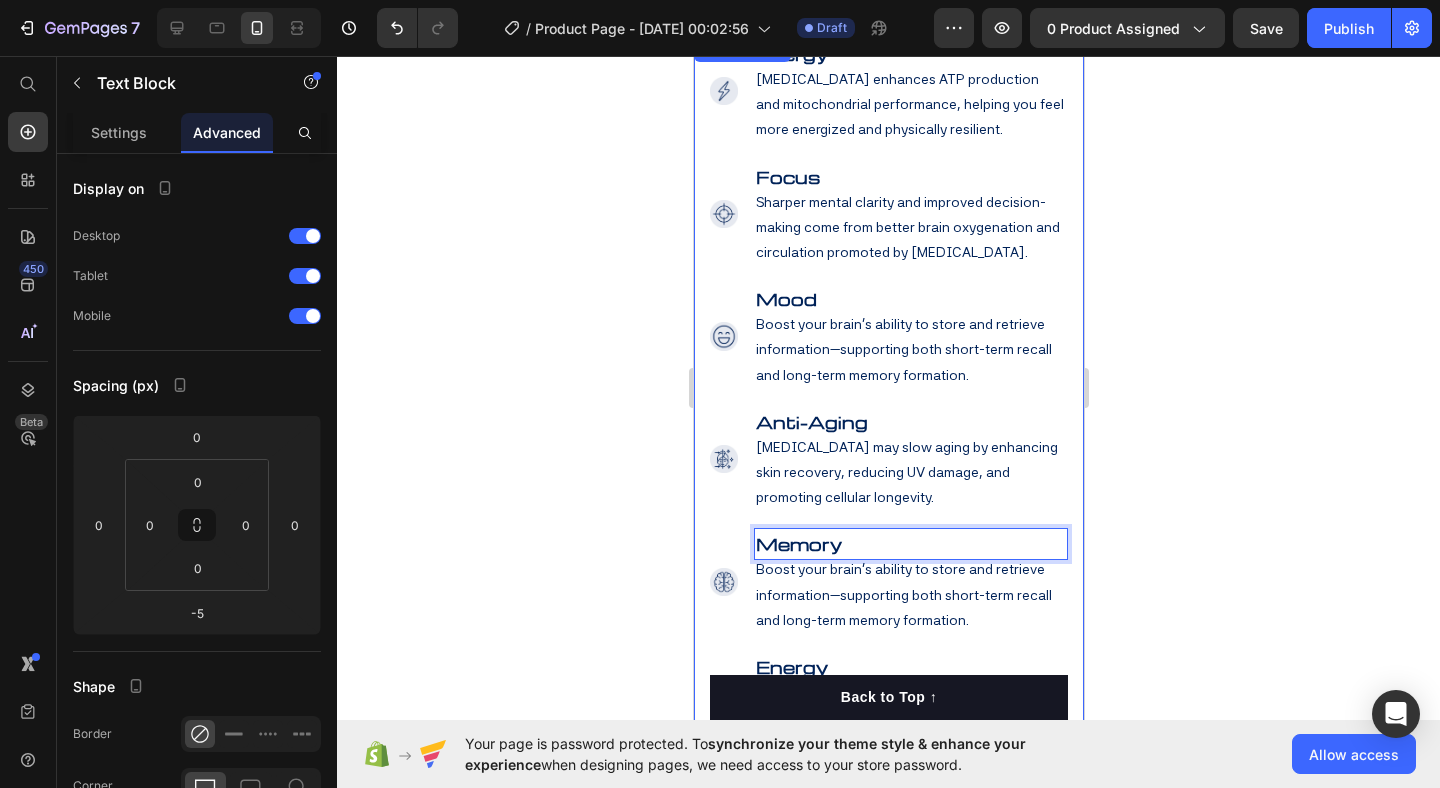 scroll, scrollTop: 3090, scrollLeft: 0, axis: vertical 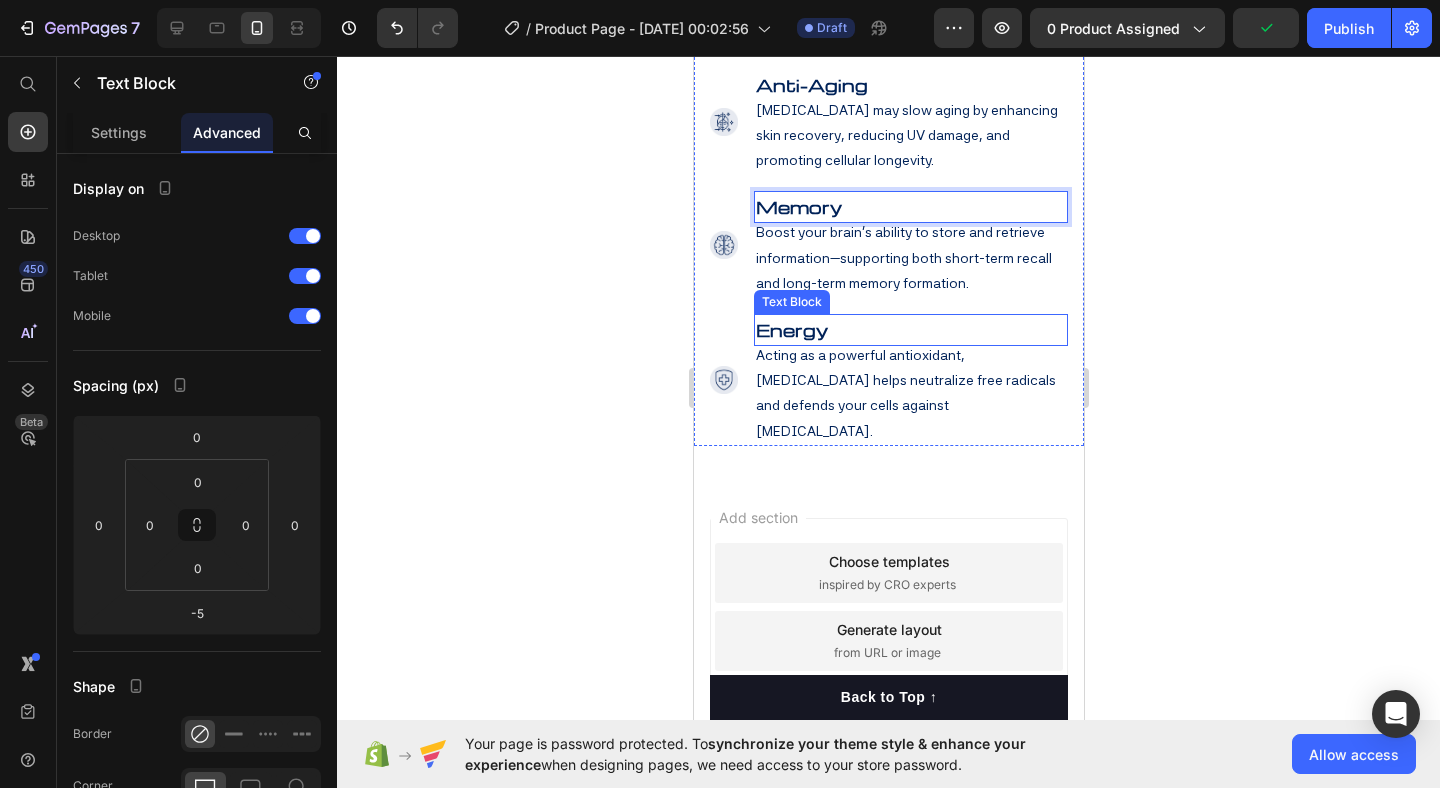 click on "Energy" at bounding box center (791, 329) 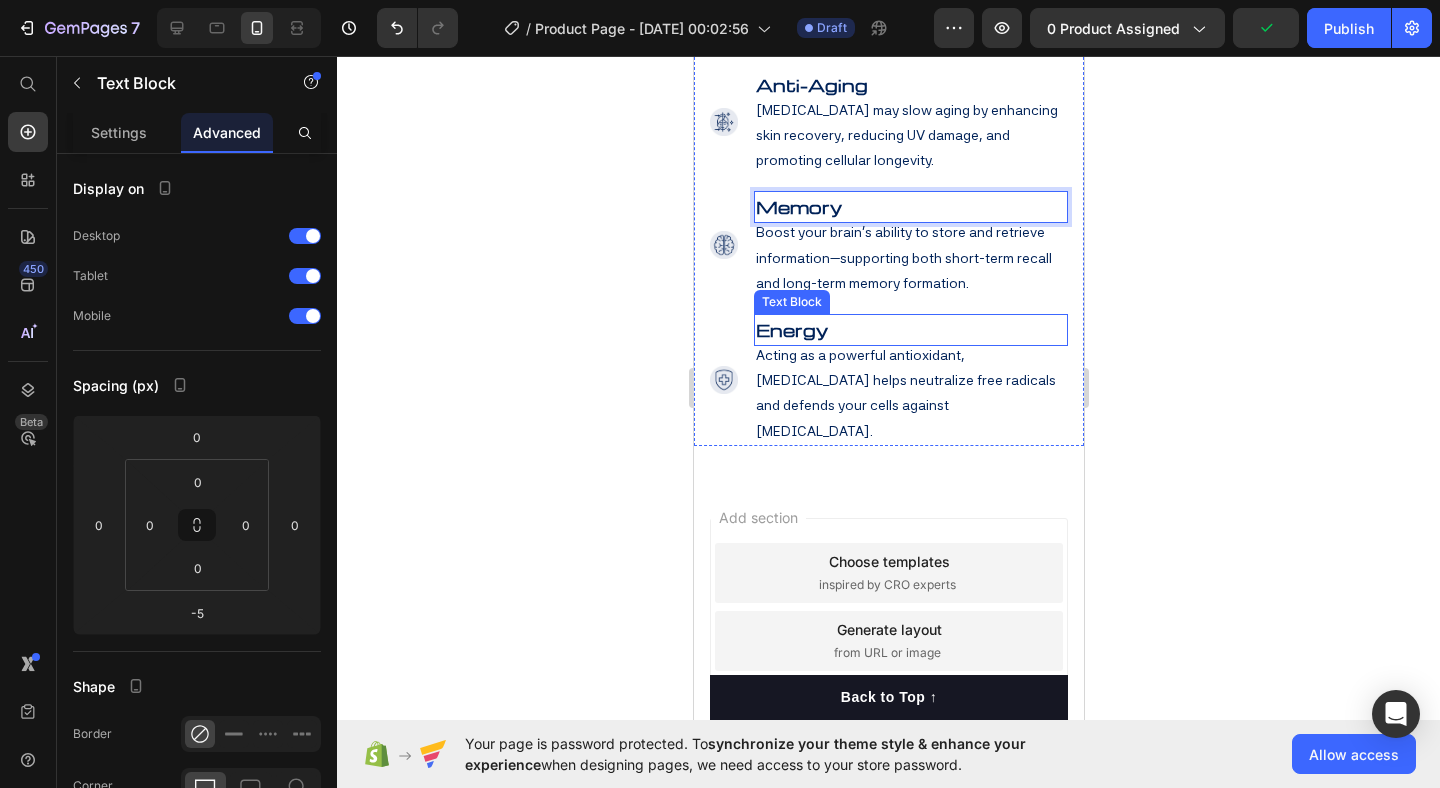 click on "Energy" at bounding box center (791, 329) 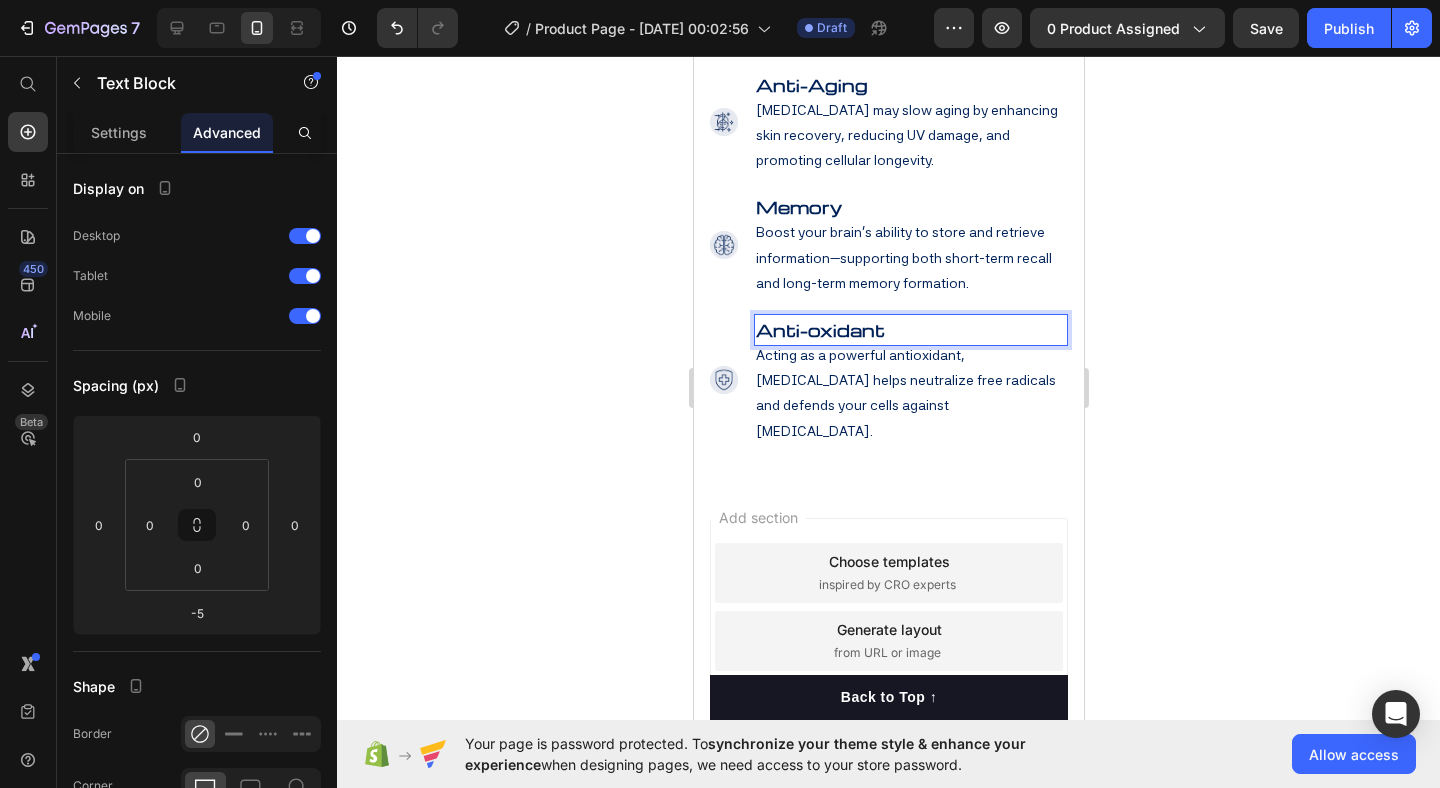 click 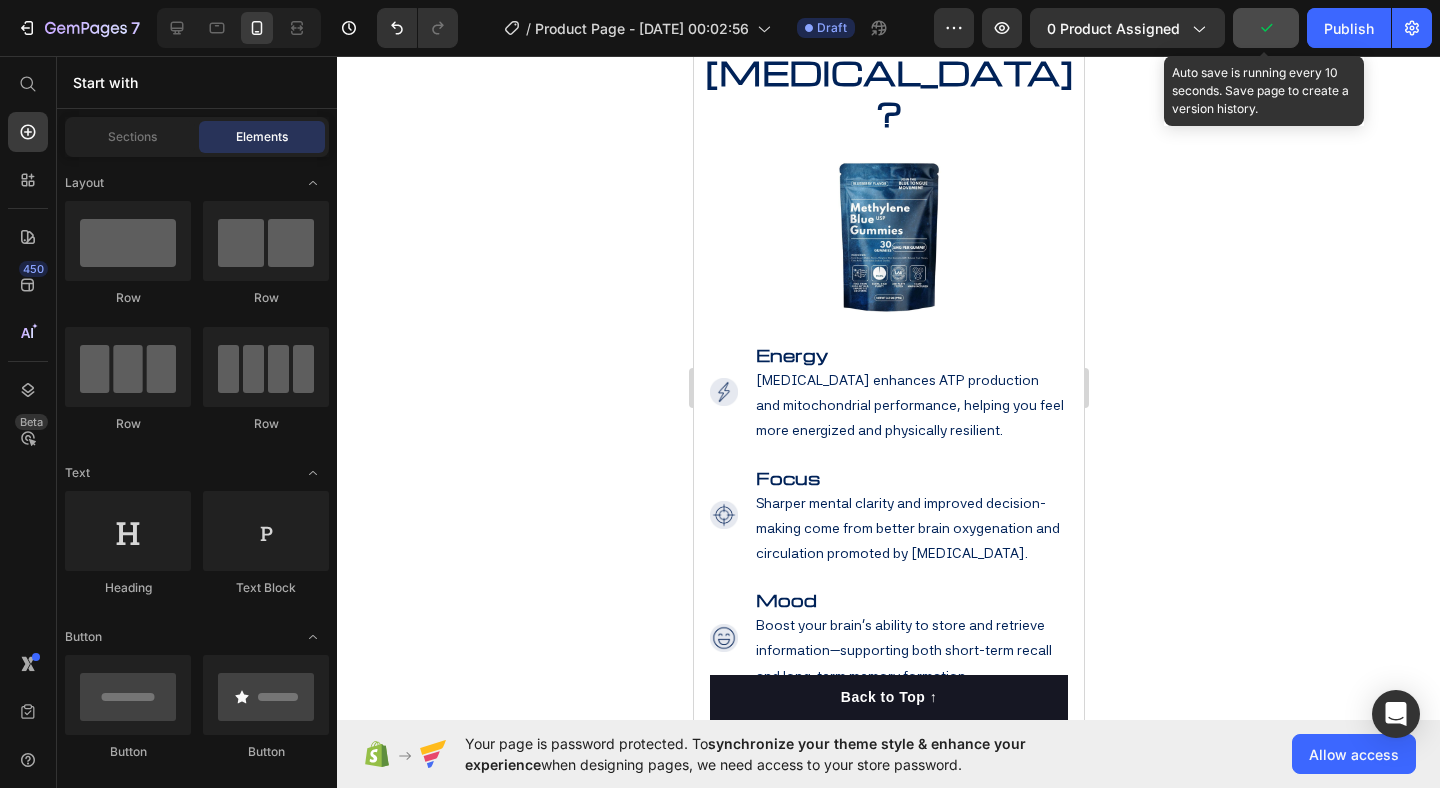 scroll, scrollTop: 2708, scrollLeft: 0, axis: vertical 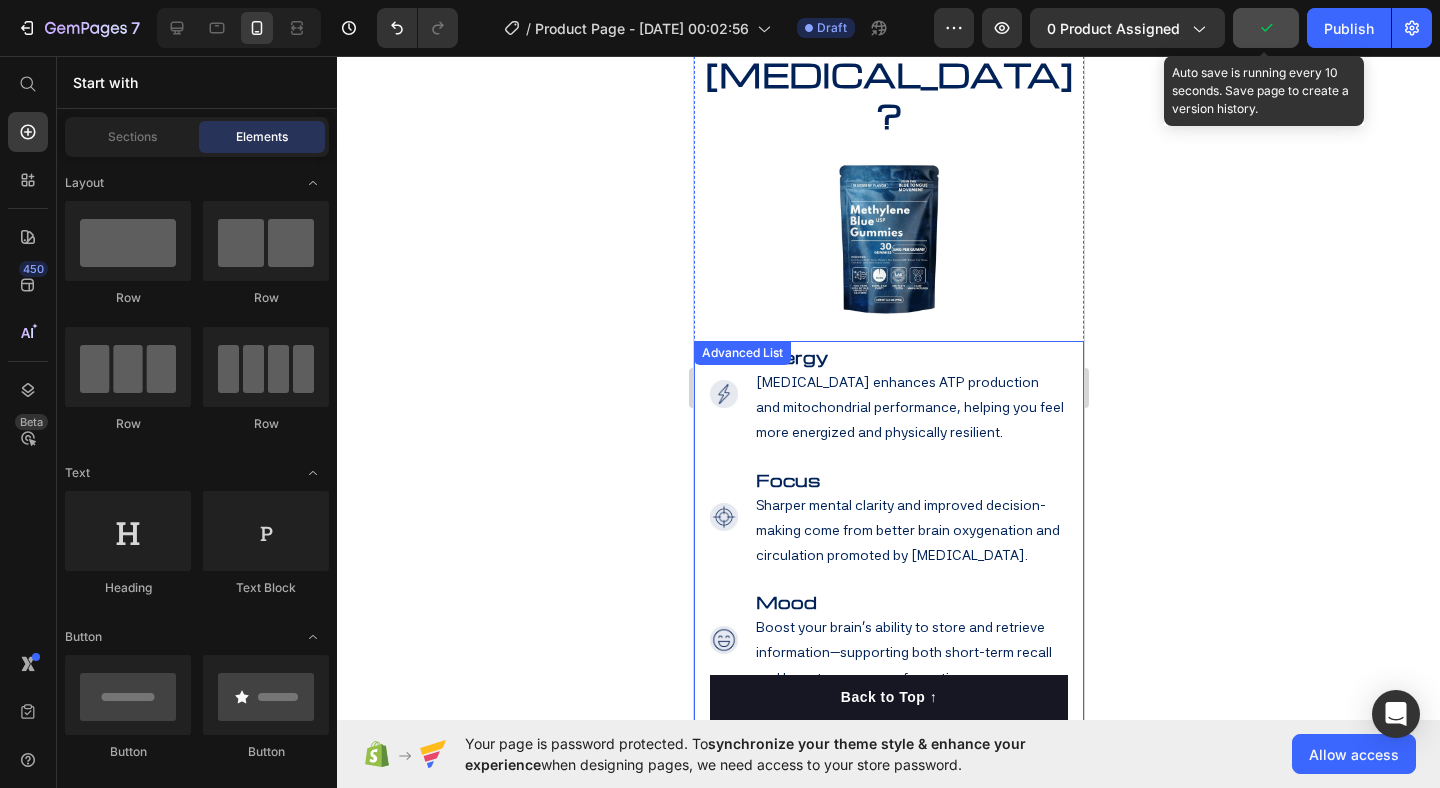 click 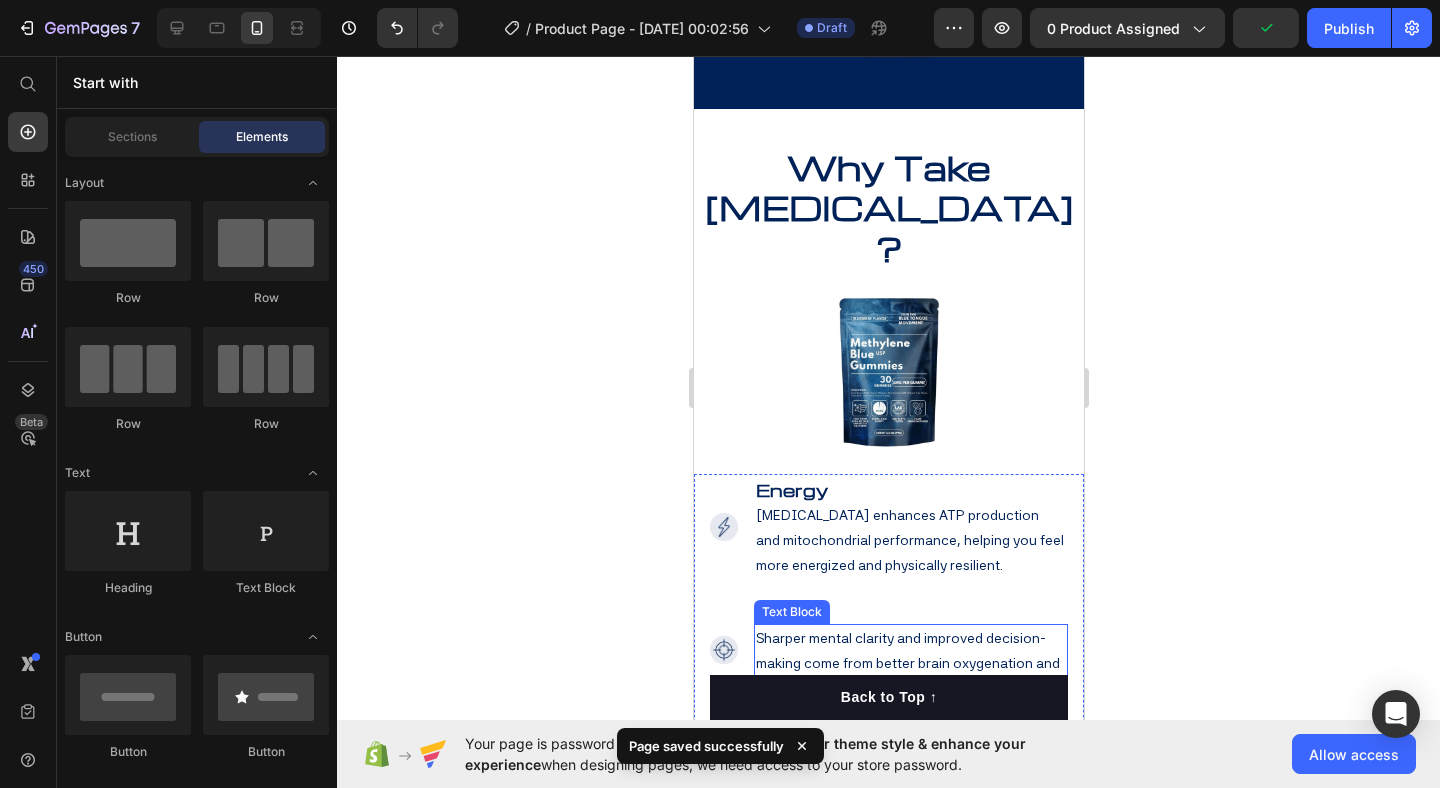 scroll, scrollTop: 2570, scrollLeft: 0, axis: vertical 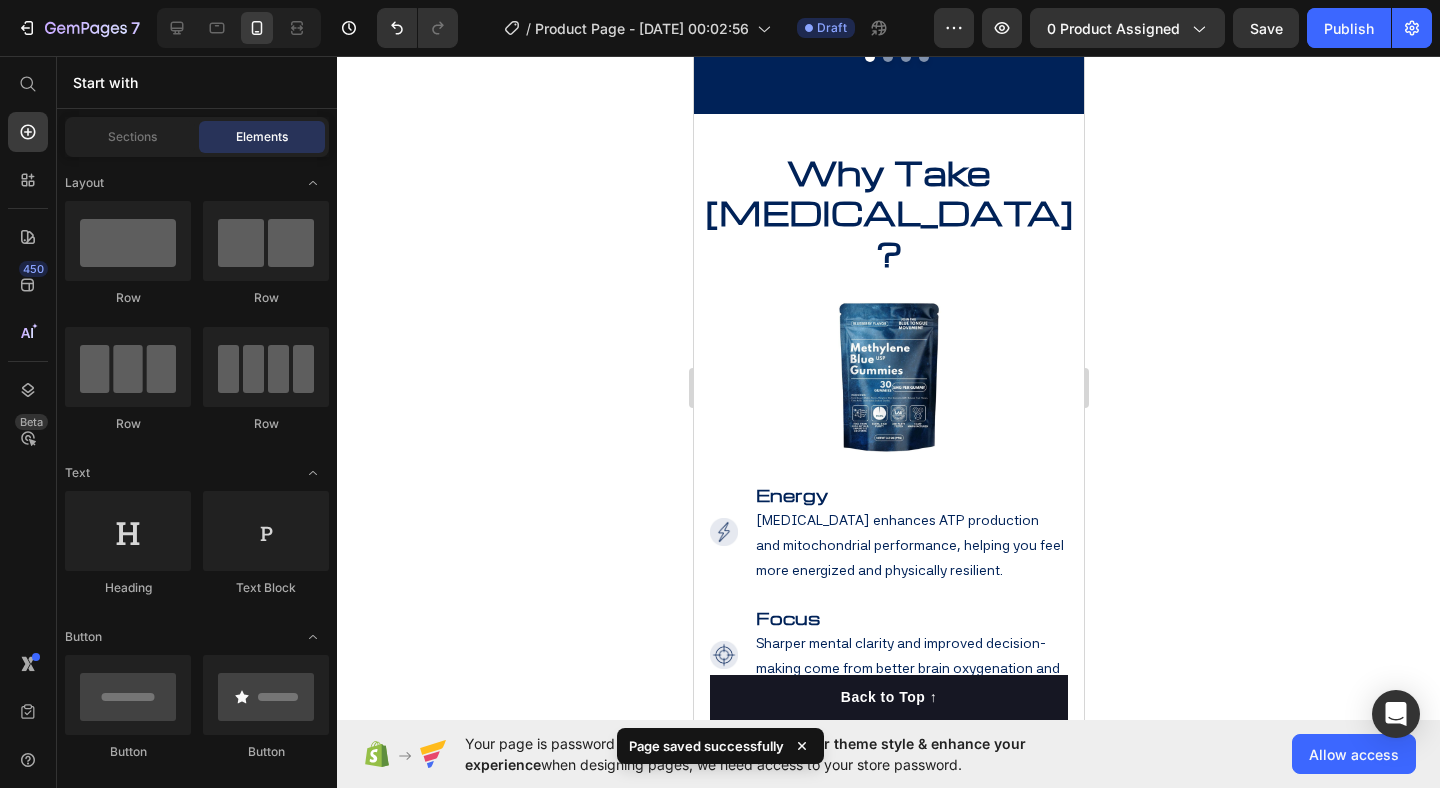 click 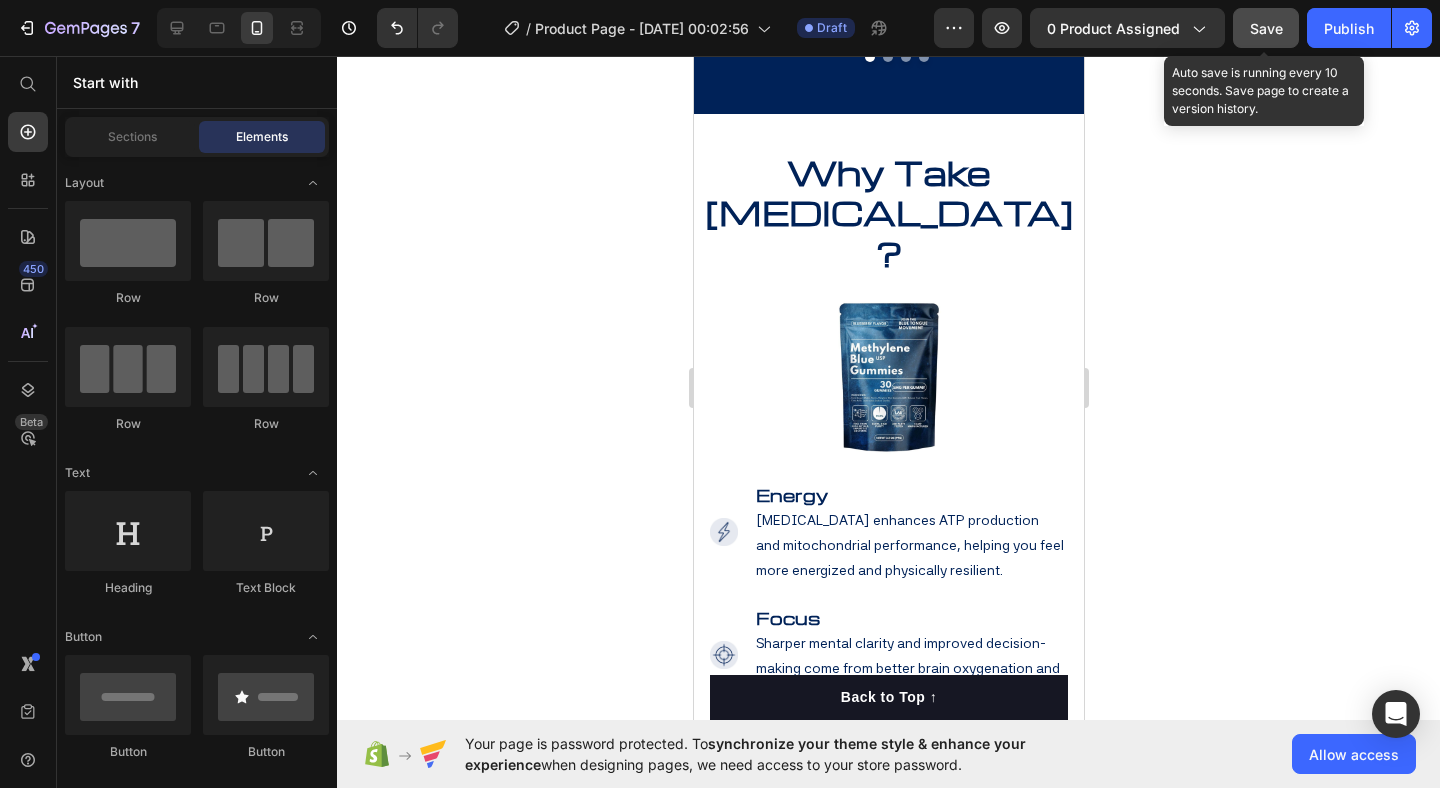 click on "Save" 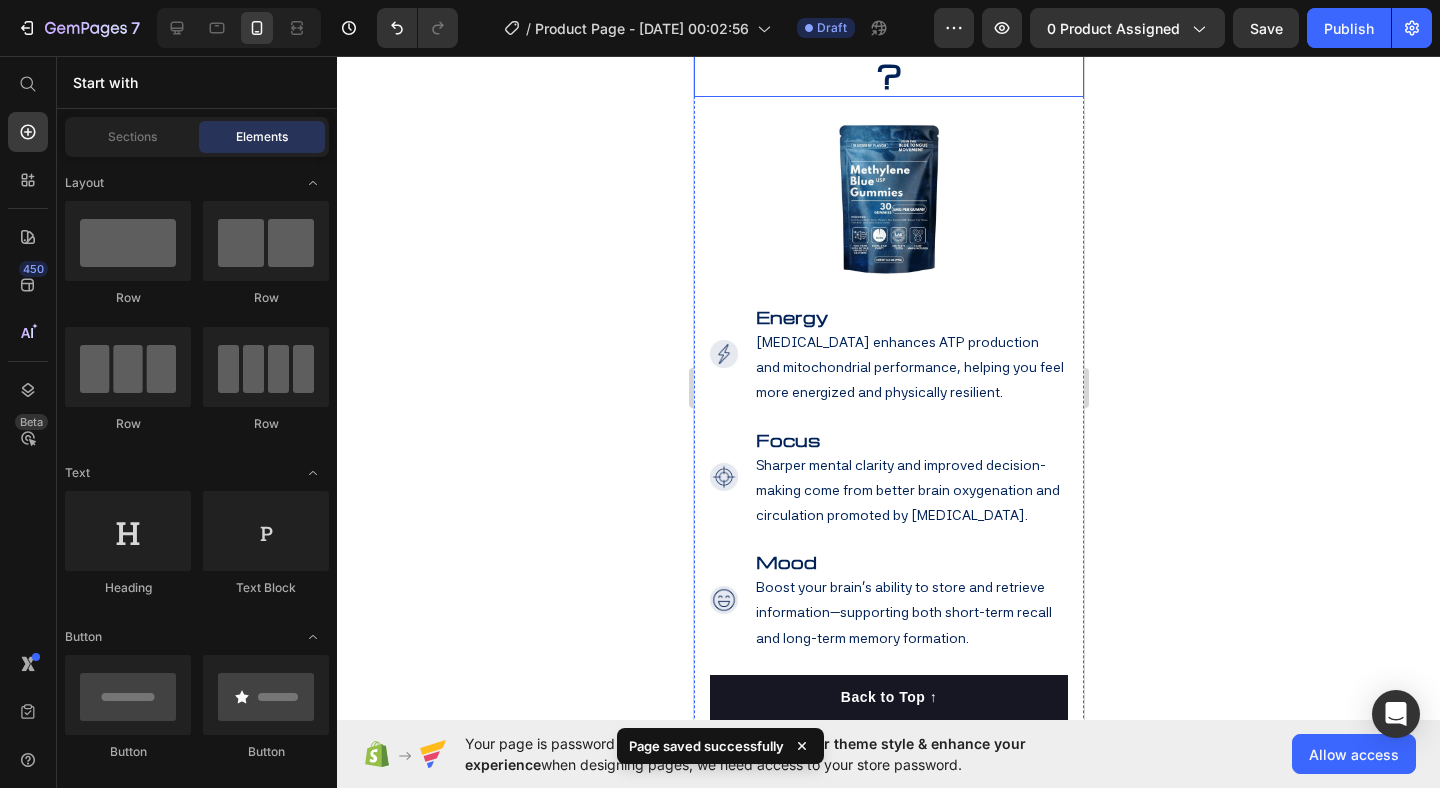 scroll, scrollTop: 2754, scrollLeft: 0, axis: vertical 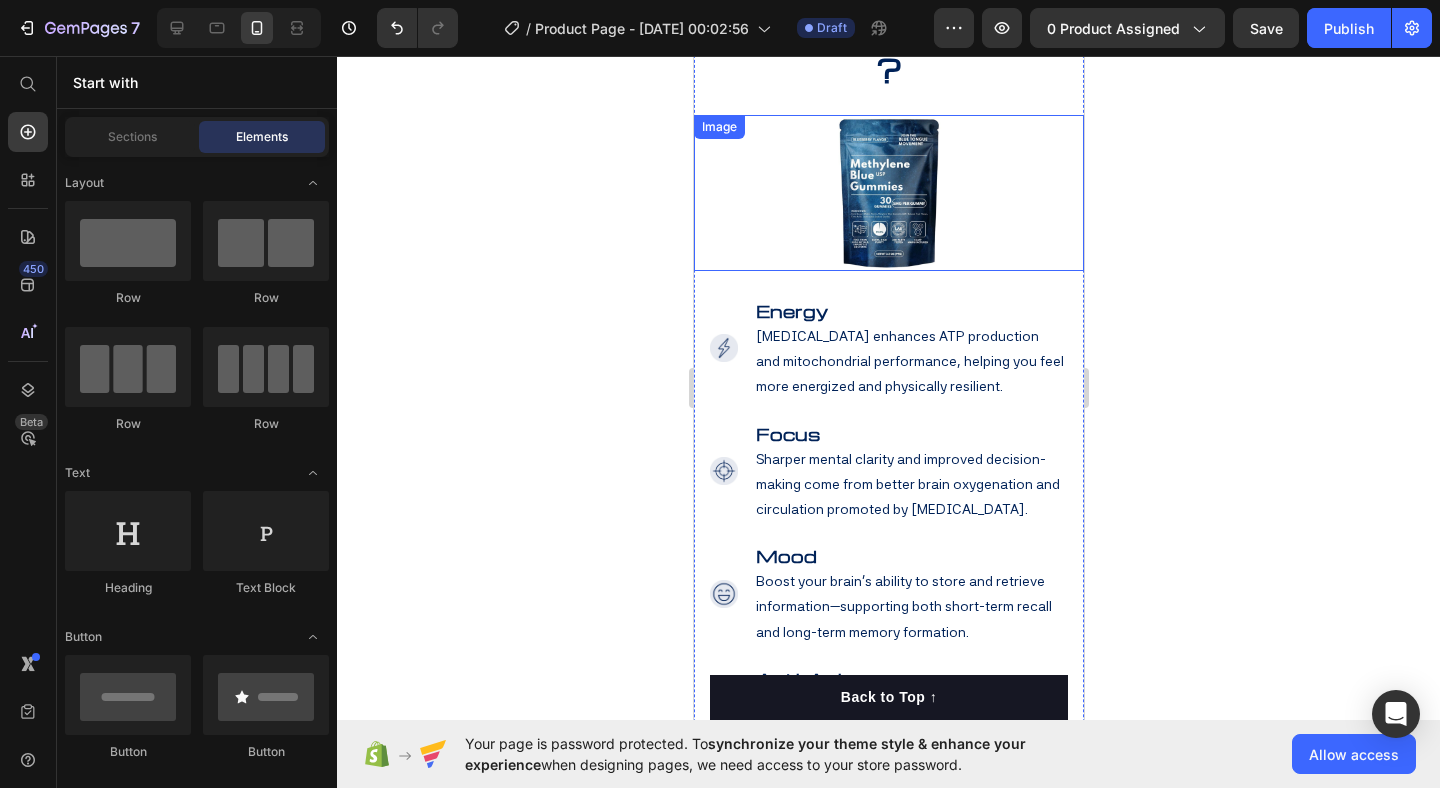 click at bounding box center (888, 193) 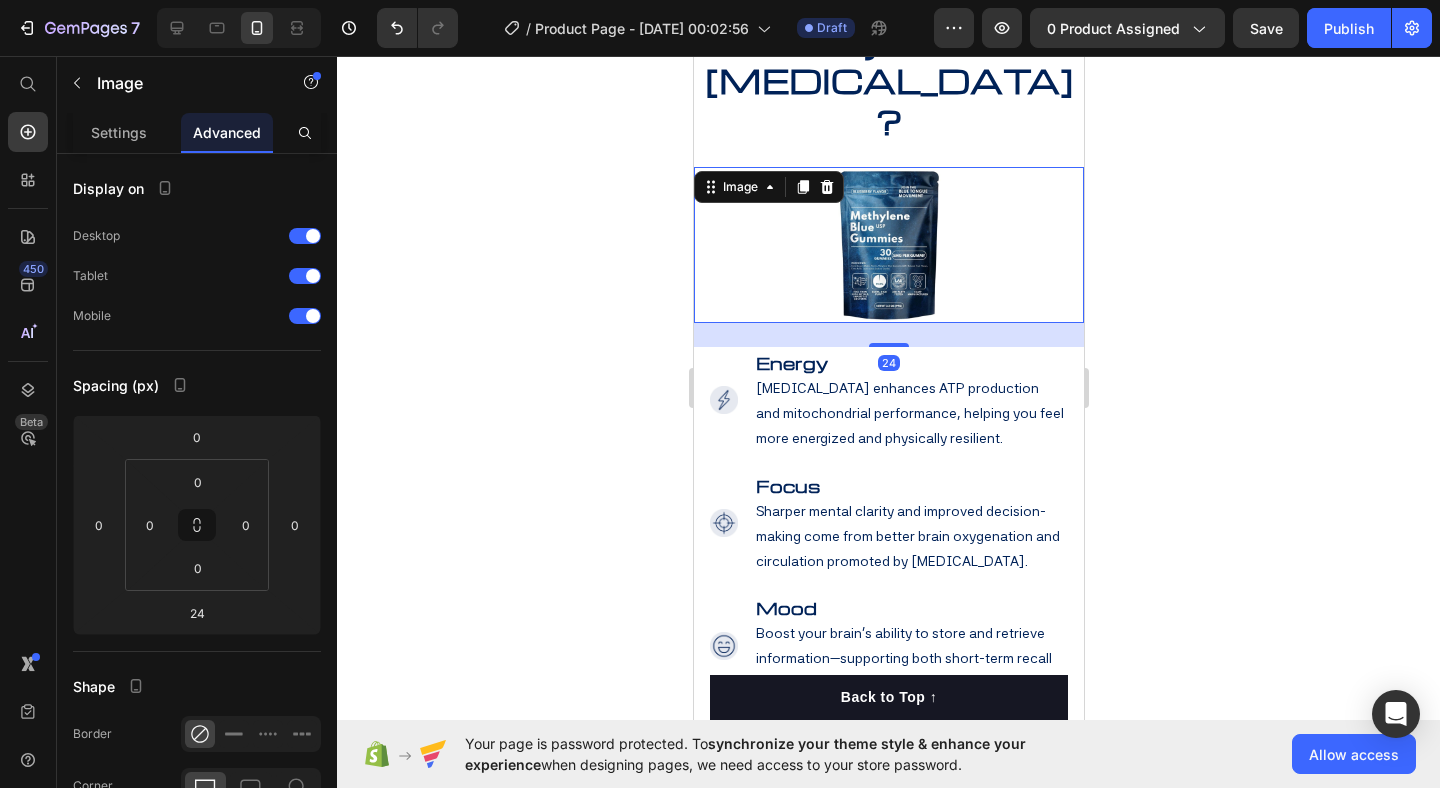 scroll, scrollTop: 2649, scrollLeft: 0, axis: vertical 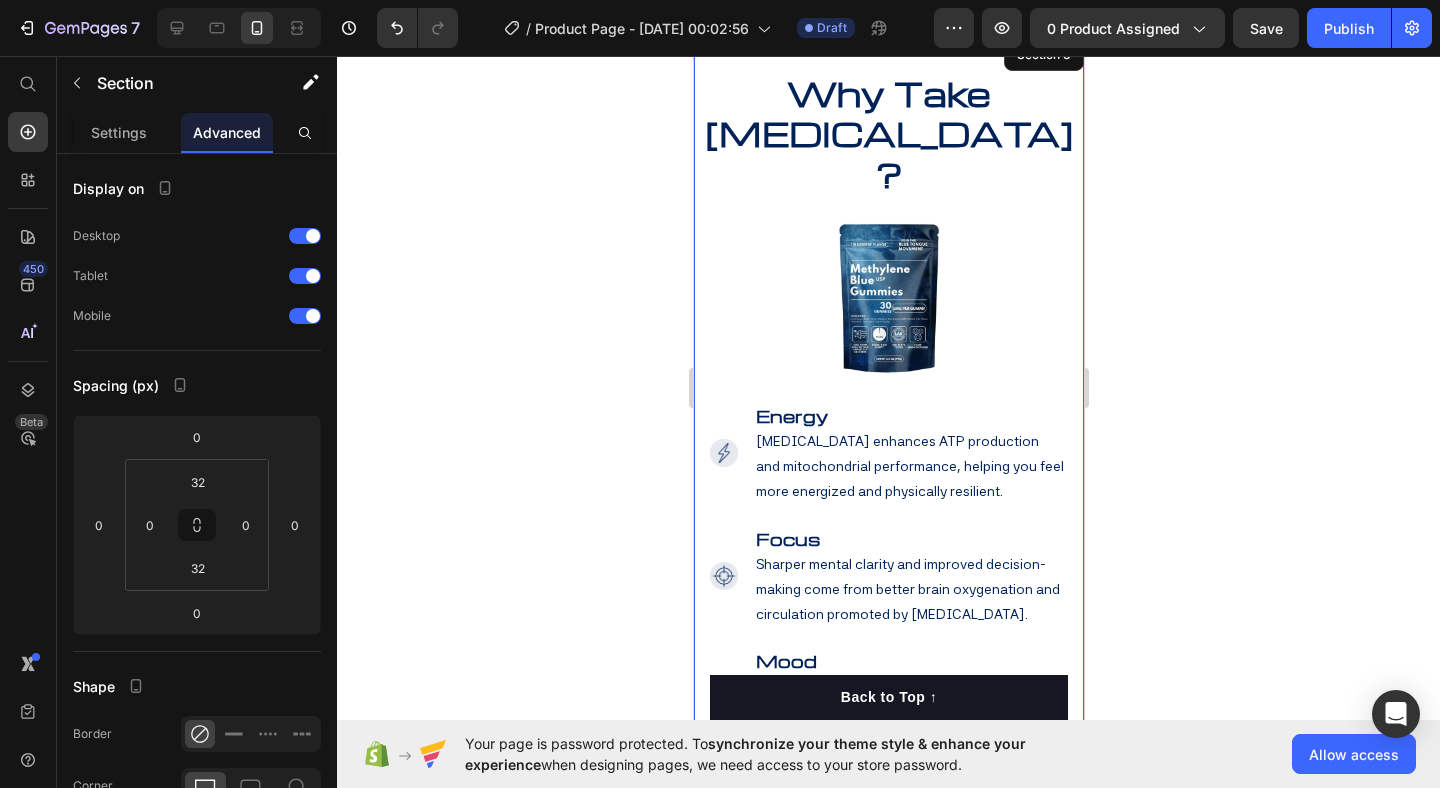 click on "Heading Why Take Methylene Blue? Heading Image   24 Image Energy Text Block Methylene blue enhances ATP production and mitochondrial performance, helping you feel more energized and physically resilient. Text Block Image Focus Text Block Sharper mental clarity and improved decision-making come from better brain oxygenation and circulation promoted by methylene blue. Text Block Image Mood Text Block Boost your brain’s ability to store and retrieve information—supporting both short-term recall and long-term memory formation. Text Image Anti-Aging Text Block Methylene blue may slow aging by enhancing skin recovery, reducing UV damage, and promoting cellular longevity. Text Image Memory Text Block Boost your brain’s ability to store and retrieve information—supporting both short-term recall and long-term memory formation. Text Image Anti-oxidant Text Block Acting as a powerful antioxidant, methylene blue helps neutralize free radicals and defends your cells against oxidative stress. Text Advanced List" at bounding box center (888, 606) 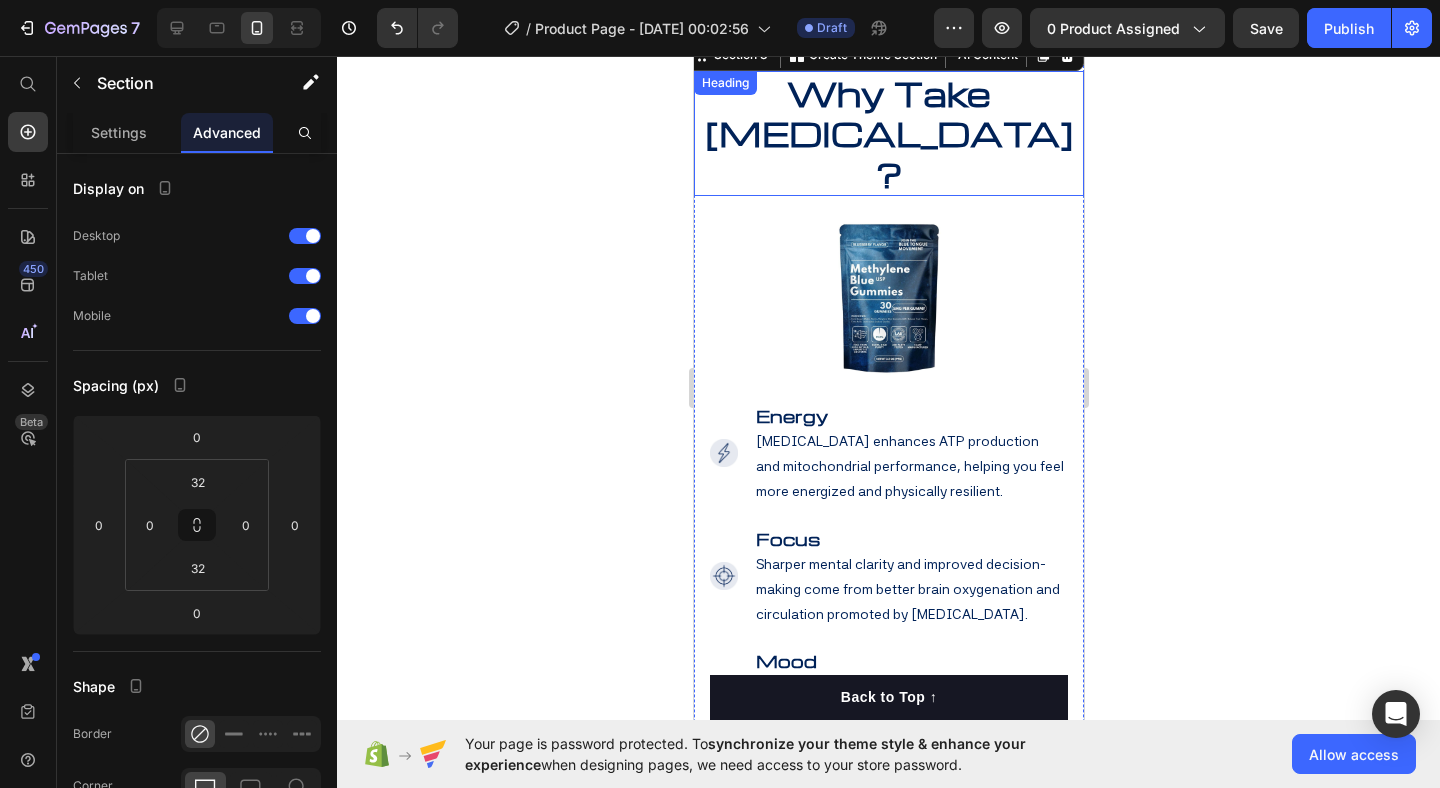 click on "Why Take [MEDICAL_DATA]?" at bounding box center [888, 133] 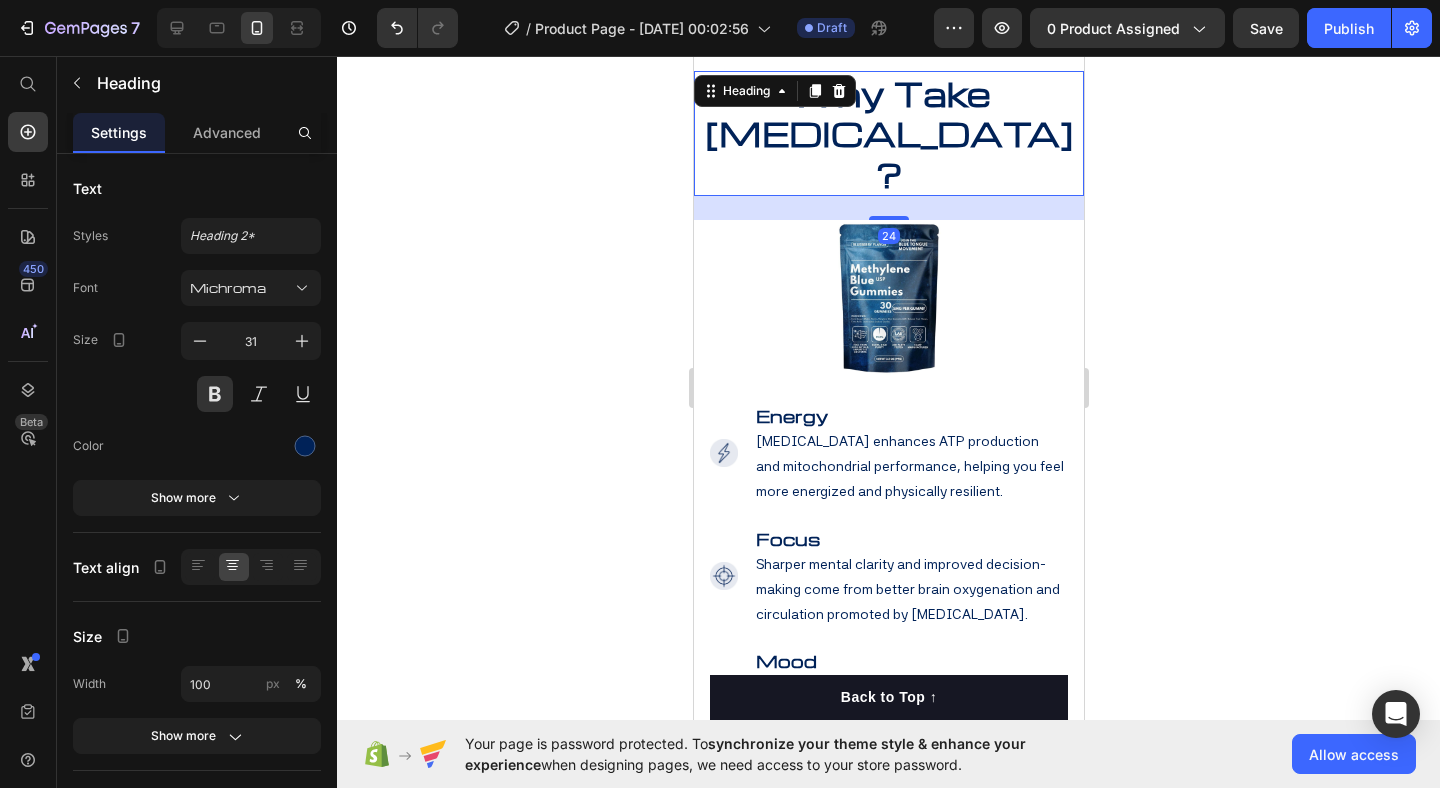 click 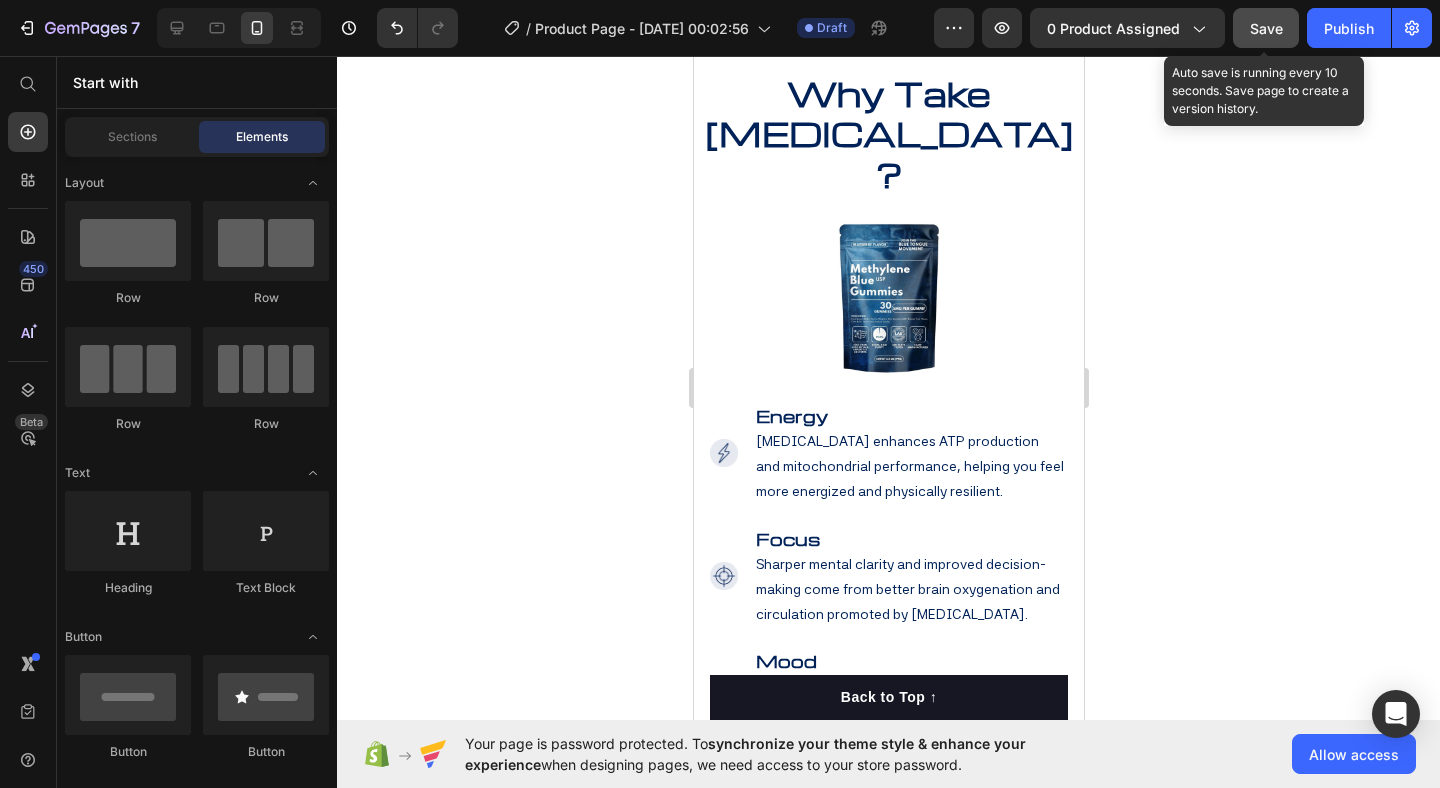 click on "Save" 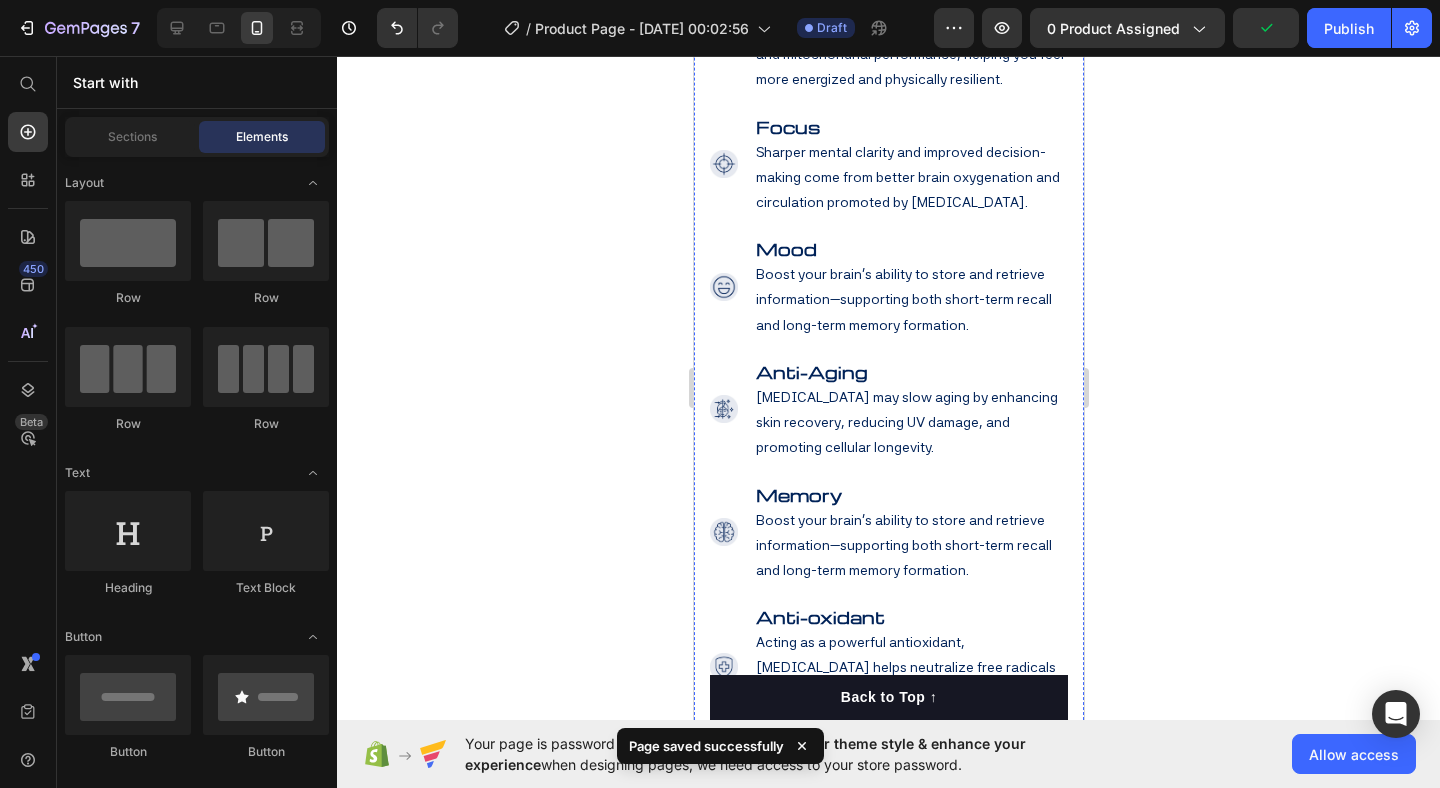scroll, scrollTop: 3068, scrollLeft: 0, axis: vertical 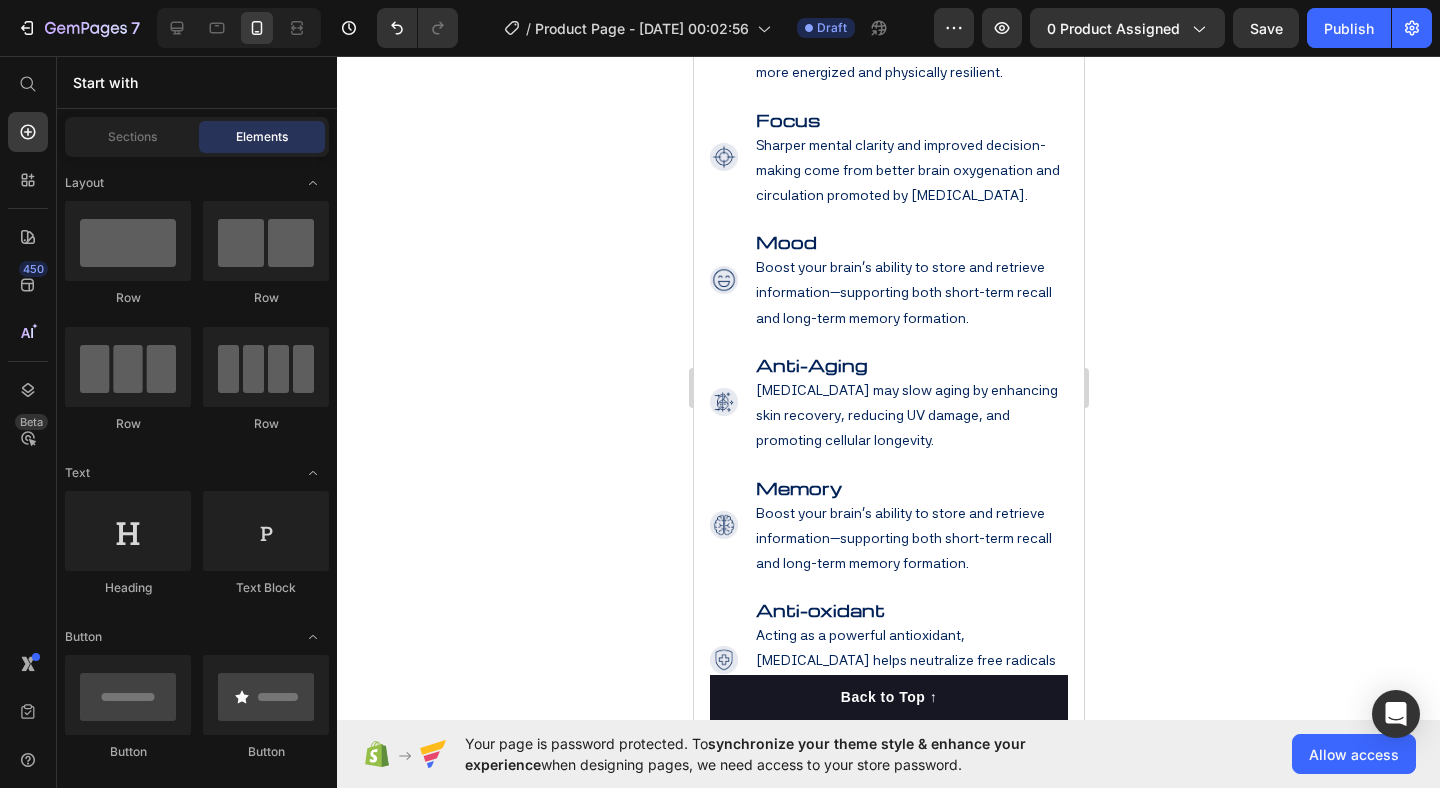 click 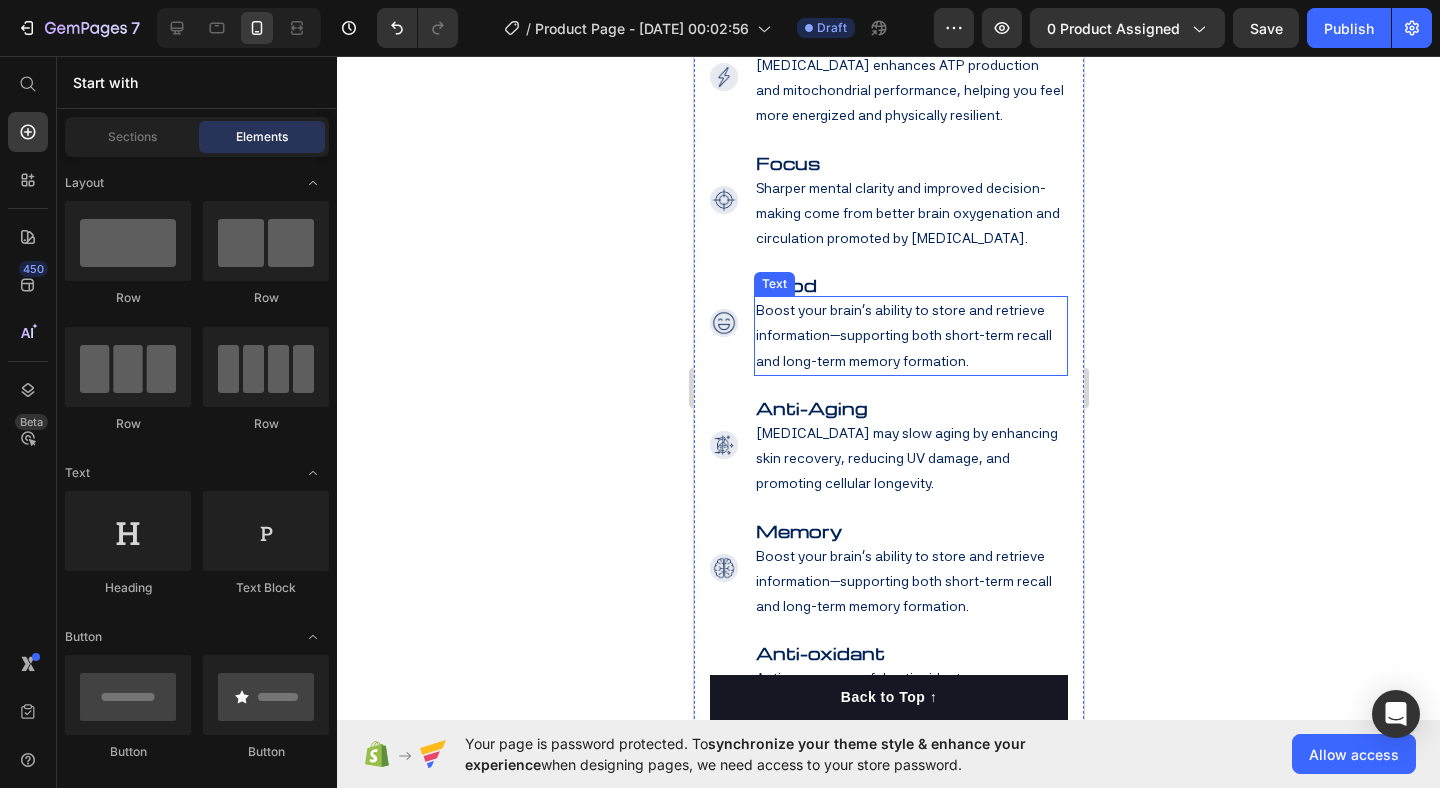 scroll, scrollTop: 2816, scrollLeft: 0, axis: vertical 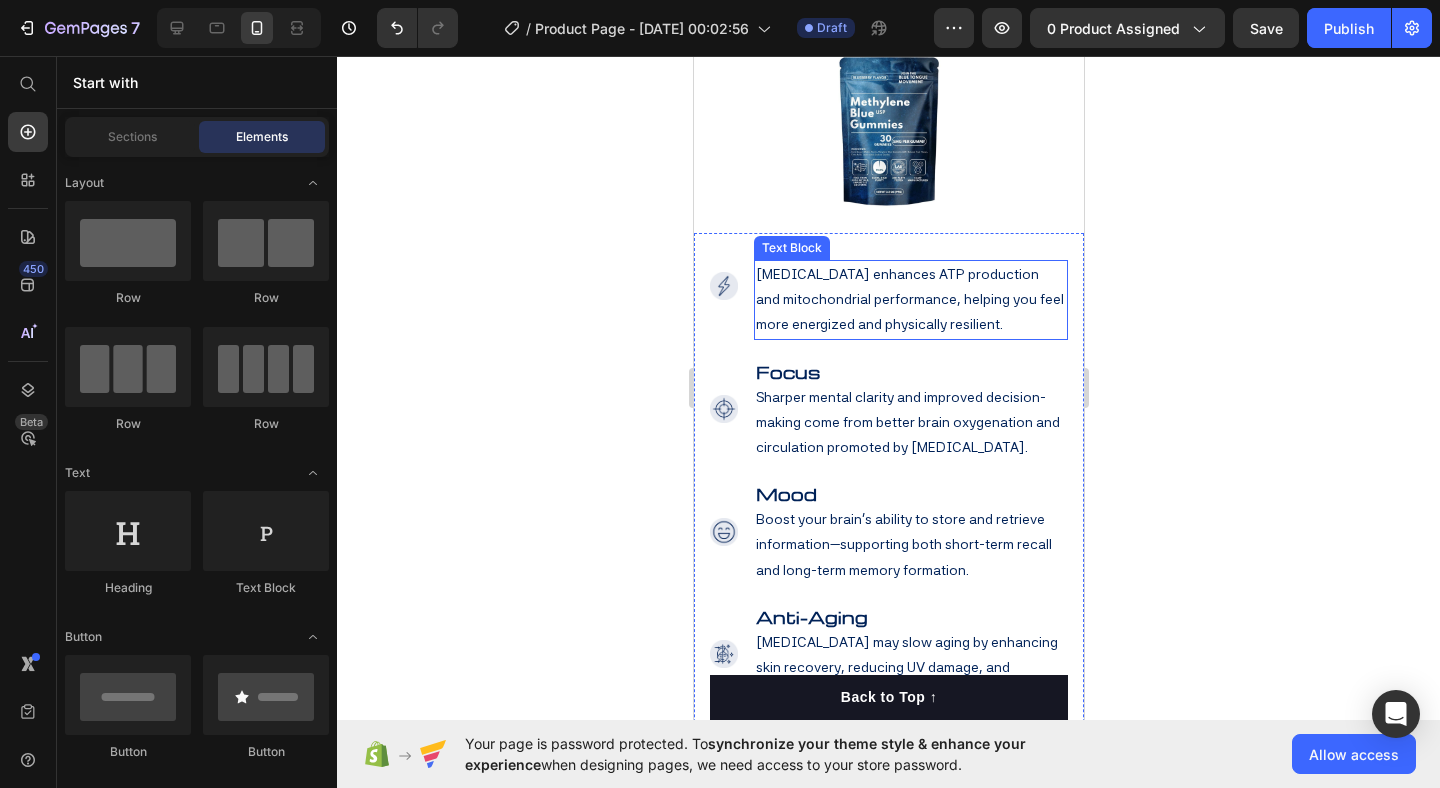 click on "[MEDICAL_DATA] enhances ATP production and mitochondrial performance, helping you feel more energized and physically resilient." at bounding box center (910, 300) 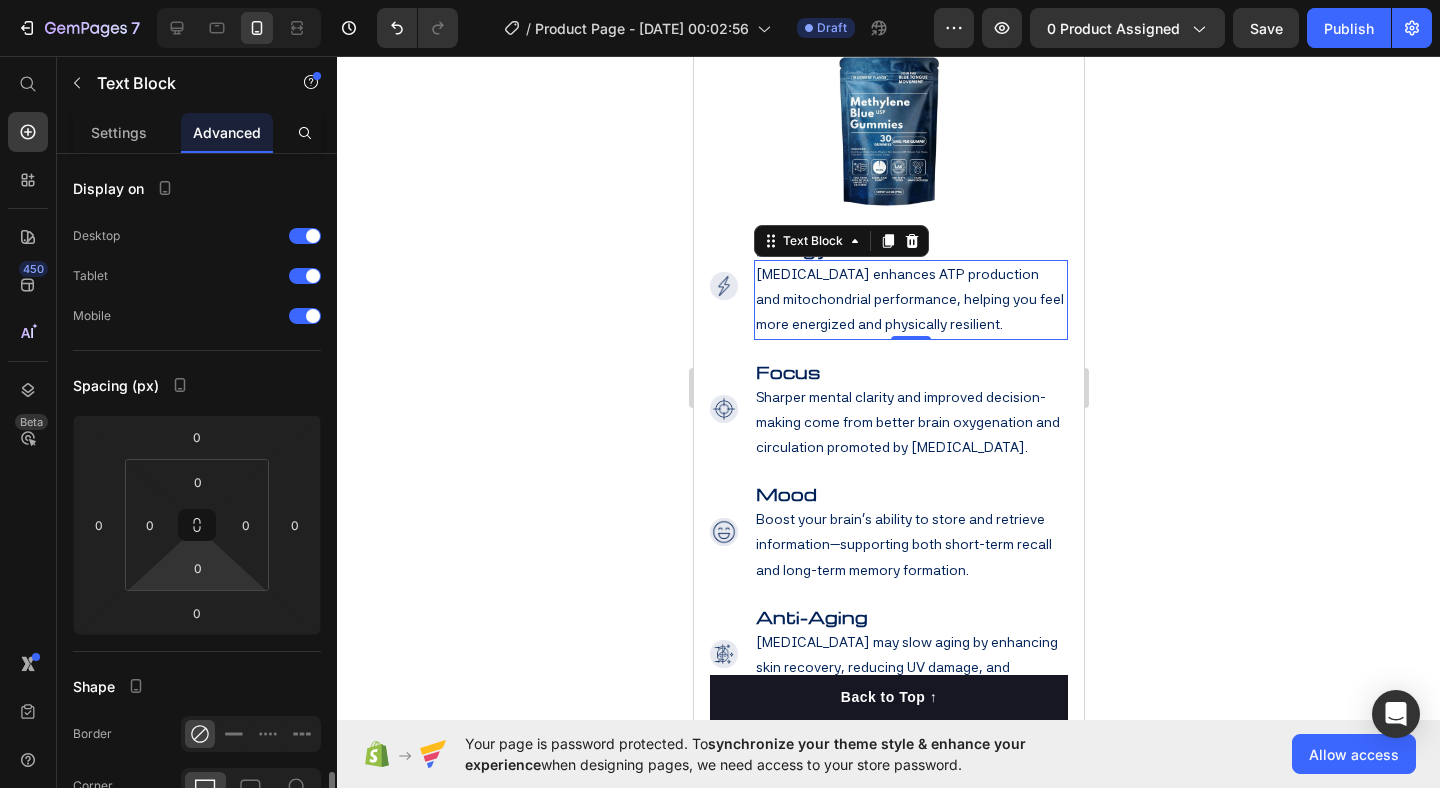 scroll, scrollTop: 404, scrollLeft: 0, axis: vertical 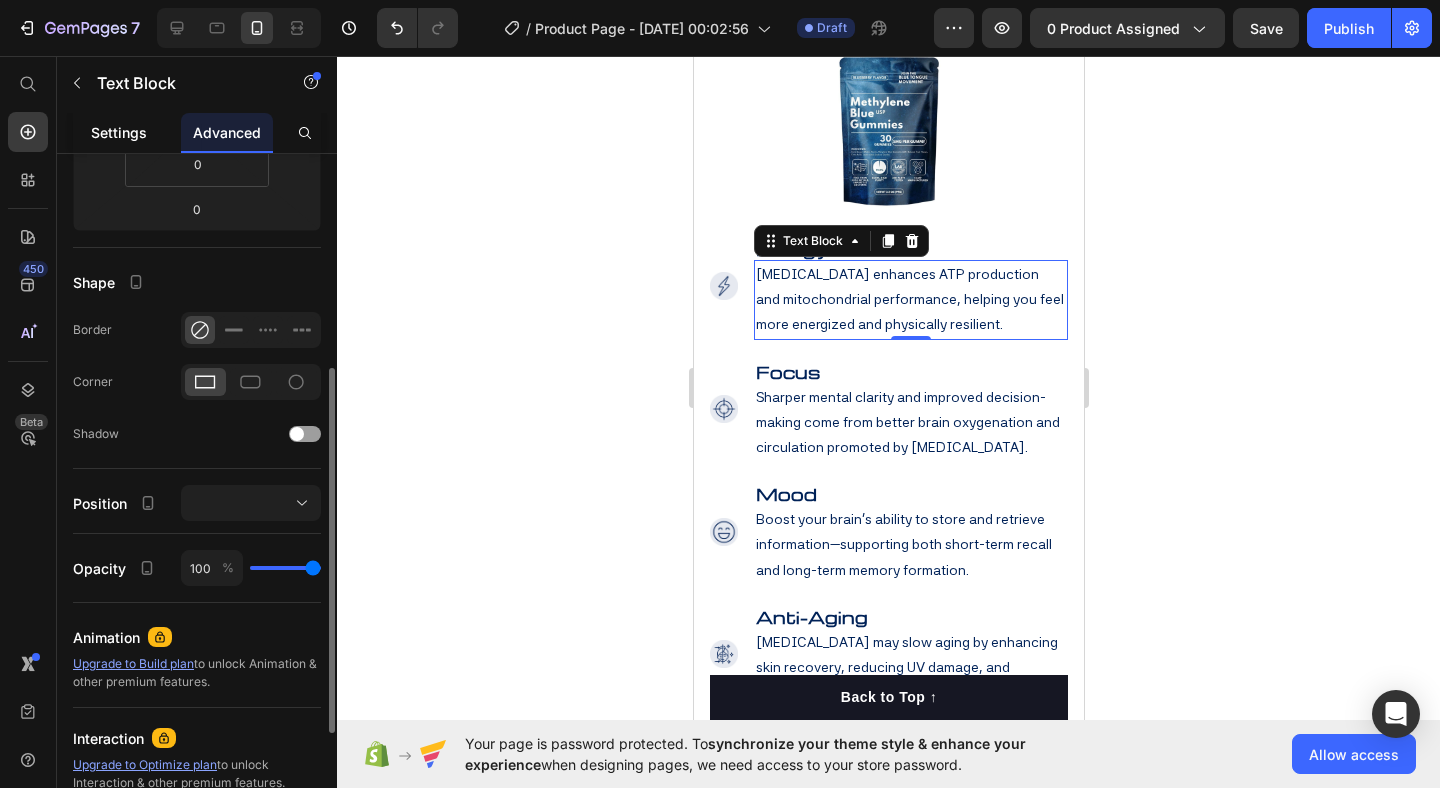 click on "Settings" at bounding box center (119, 132) 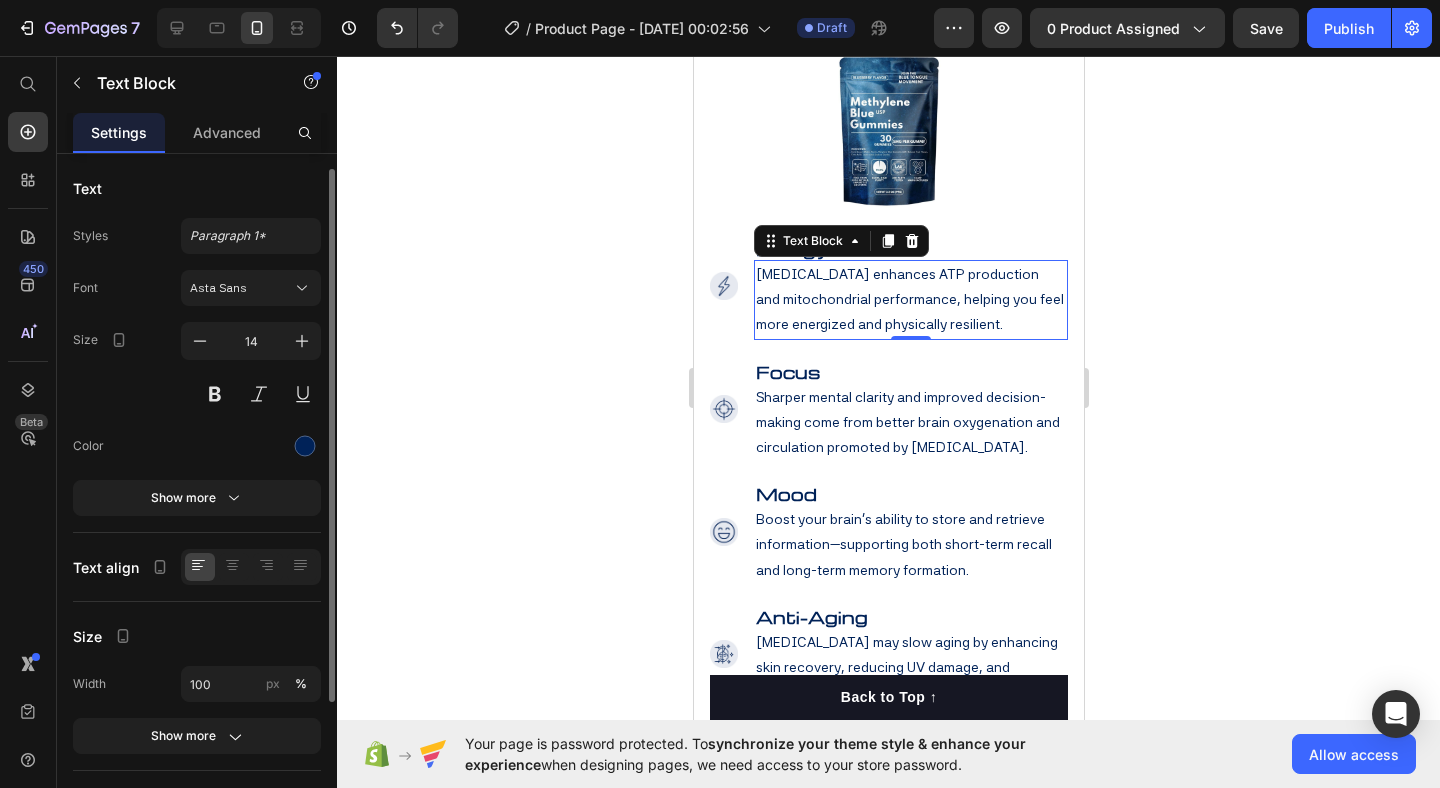 scroll, scrollTop: 39, scrollLeft: 0, axis: vertical 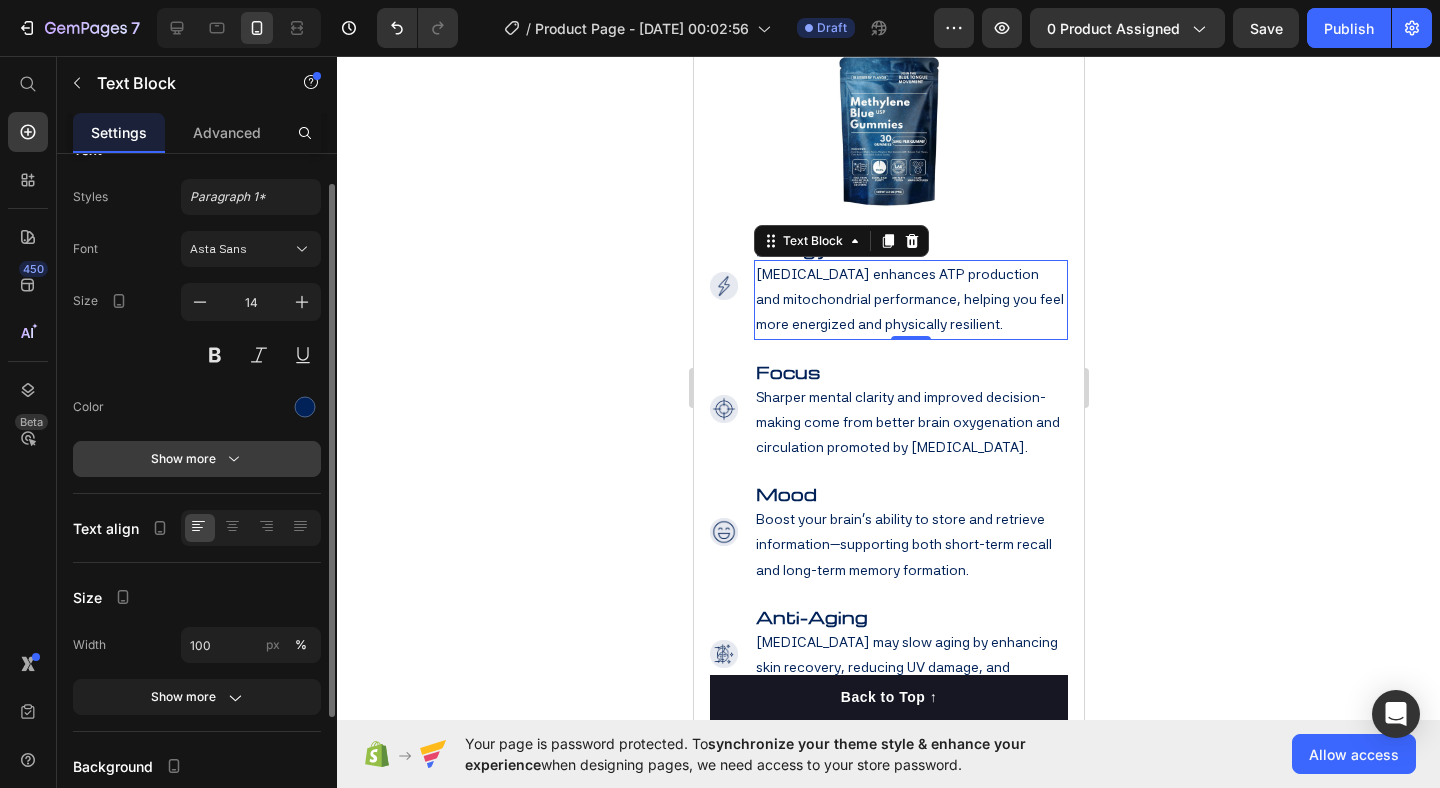 click on "Show more" at bounding box center [197, 459] 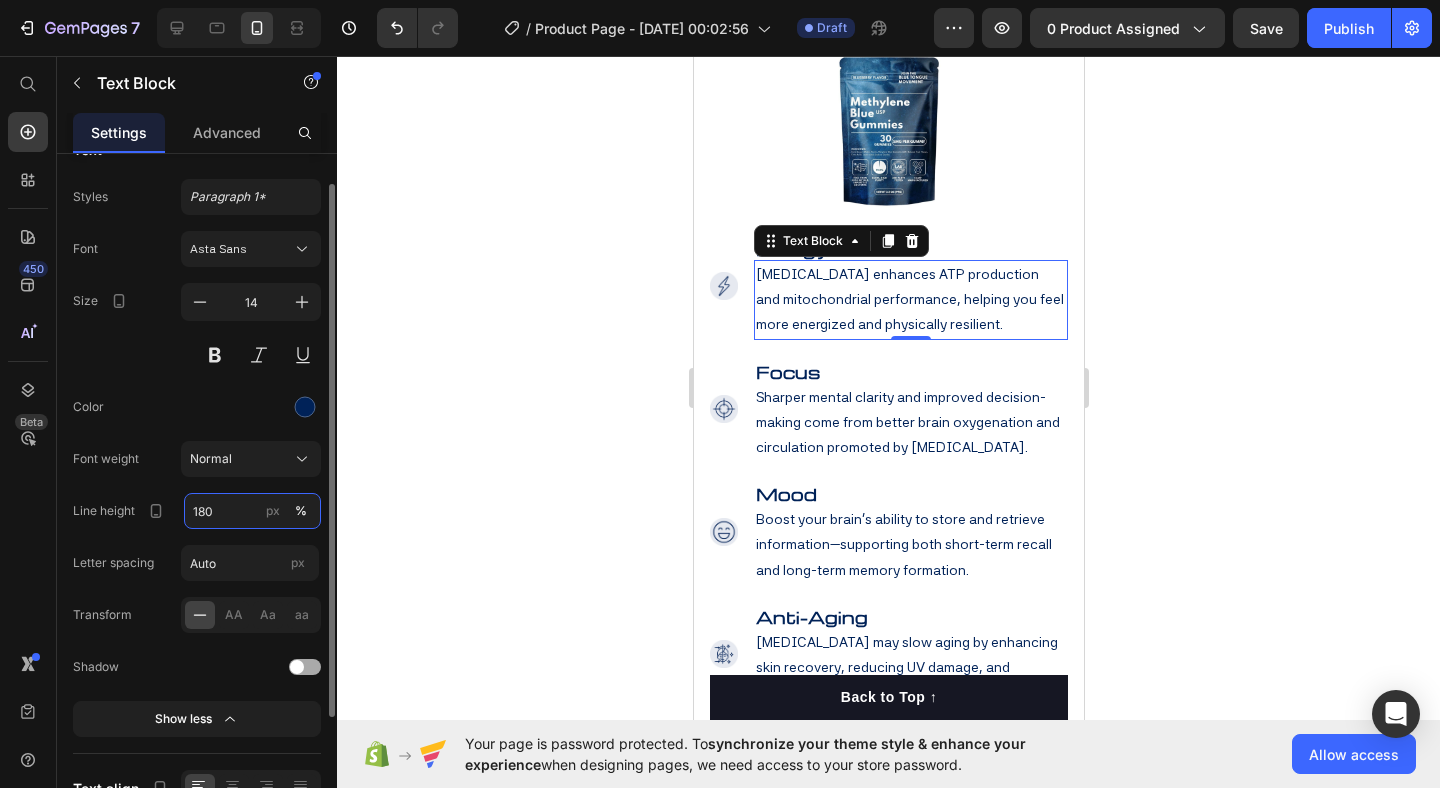 click on "180" at bounding box center [252, 511] 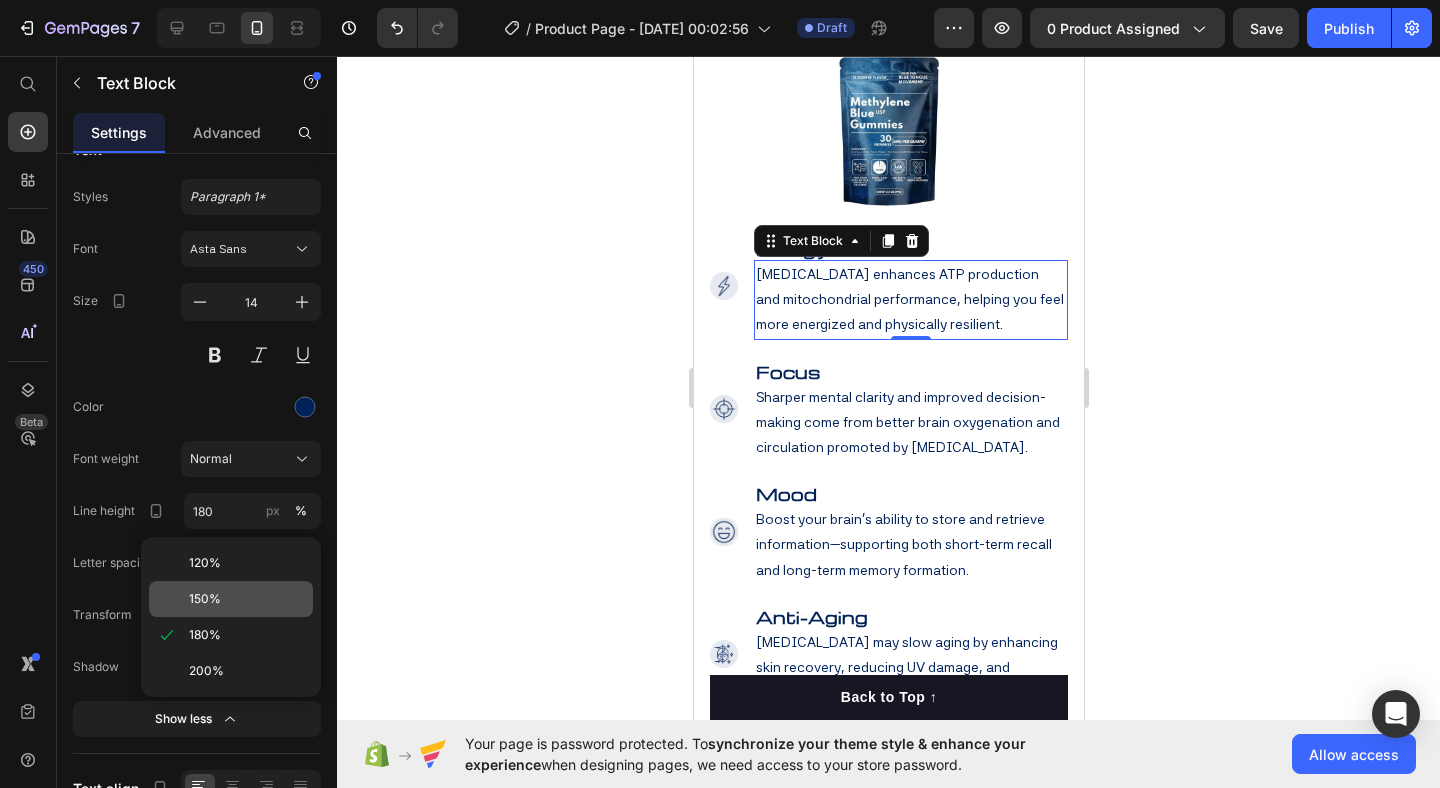 click on "150%" at bounding box center [247, 599] 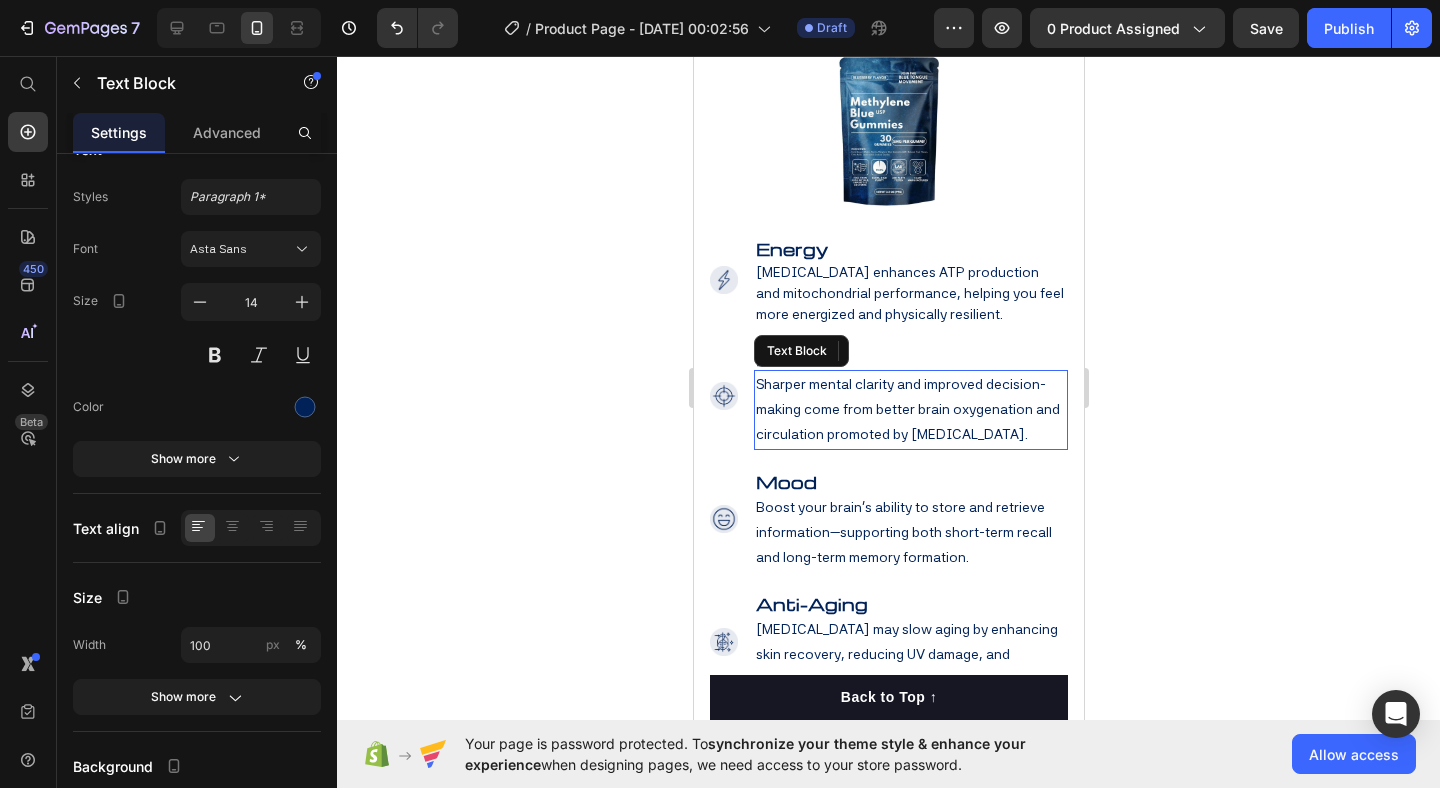 click on "Sharper mental clarity and improved decision-making come from better brain oxygenation and circulation promoted by [MEDICAL_DATA]." at bounding box center (910, 410) 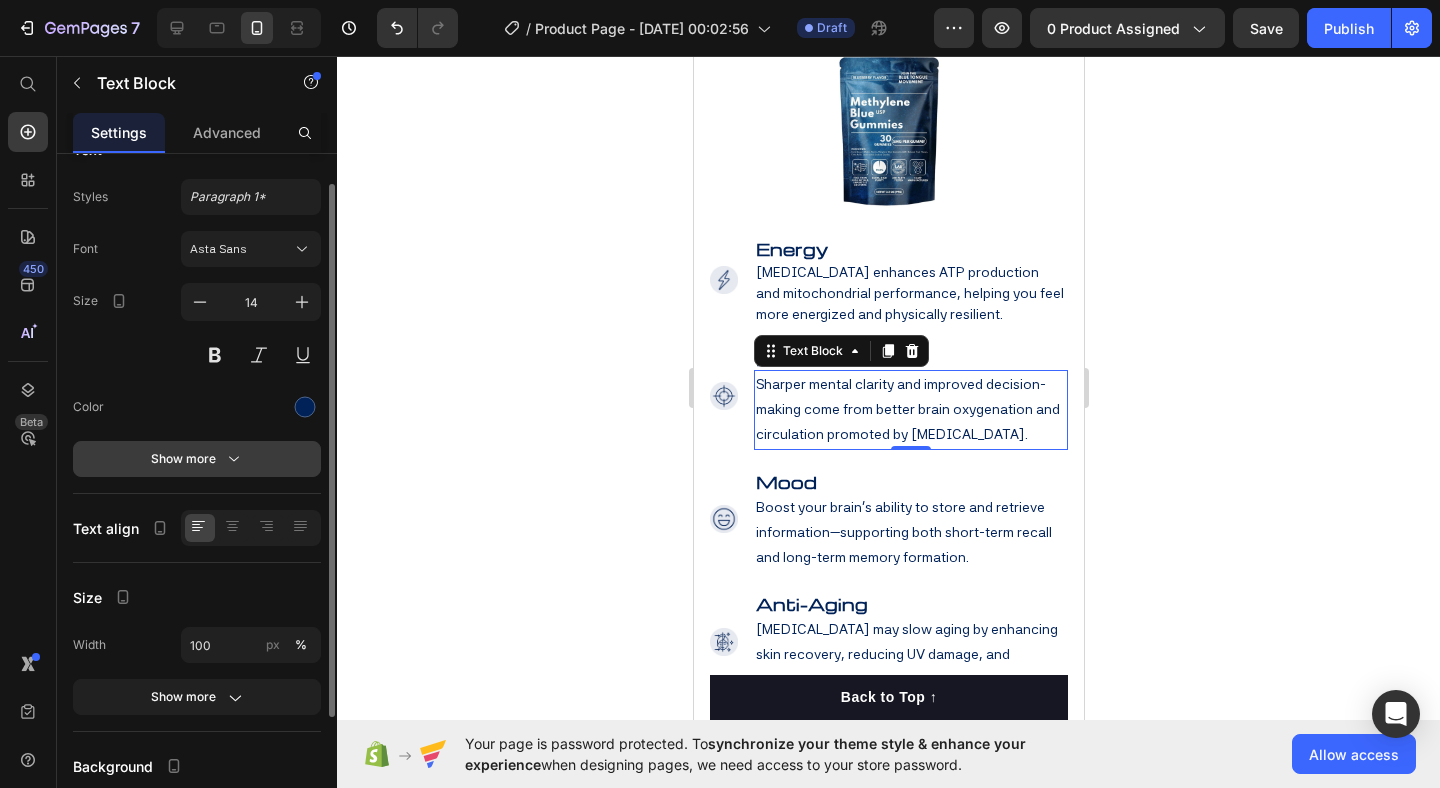 click on "Show more" at bounding box center (197, 459) 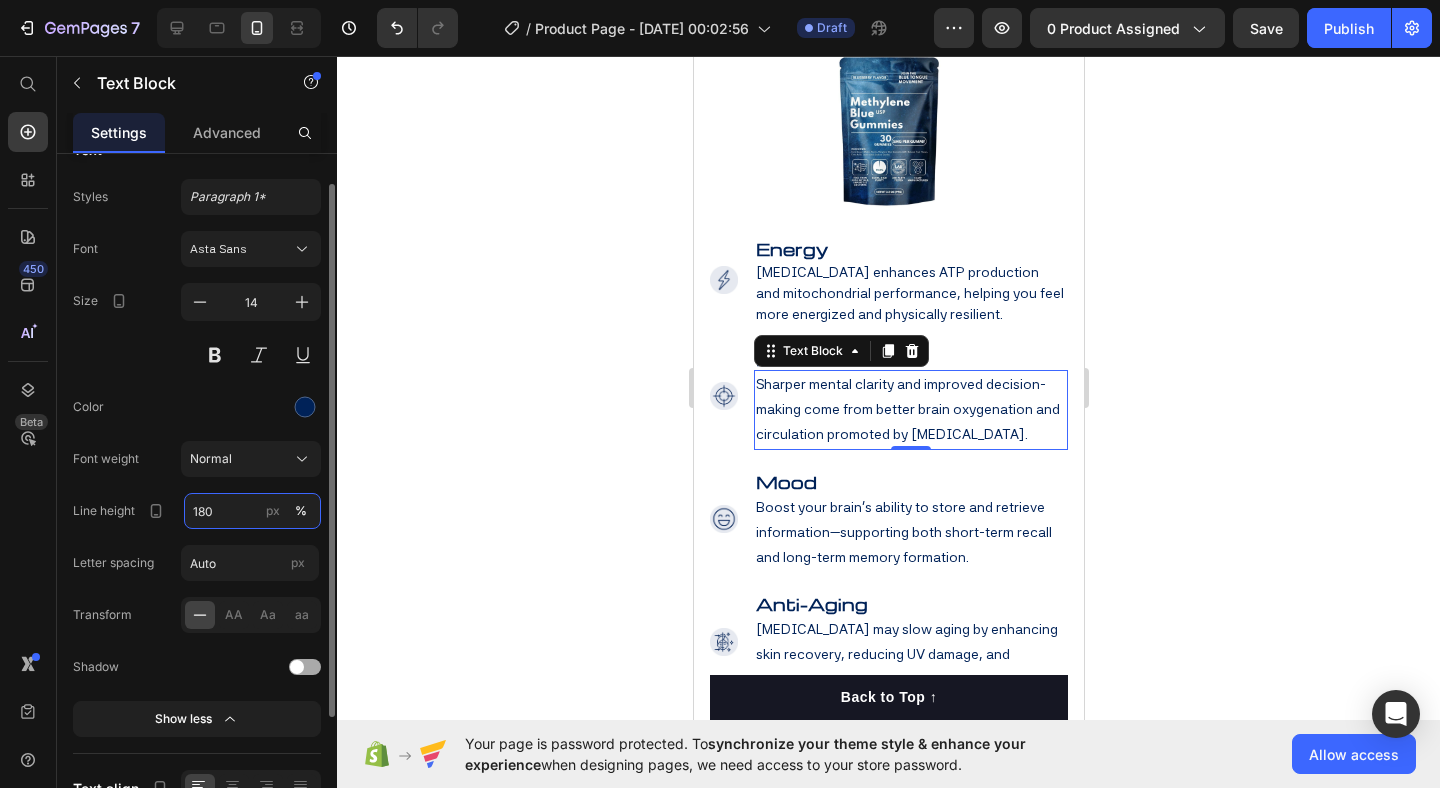 click on "180" at bounding box center (252, 511) 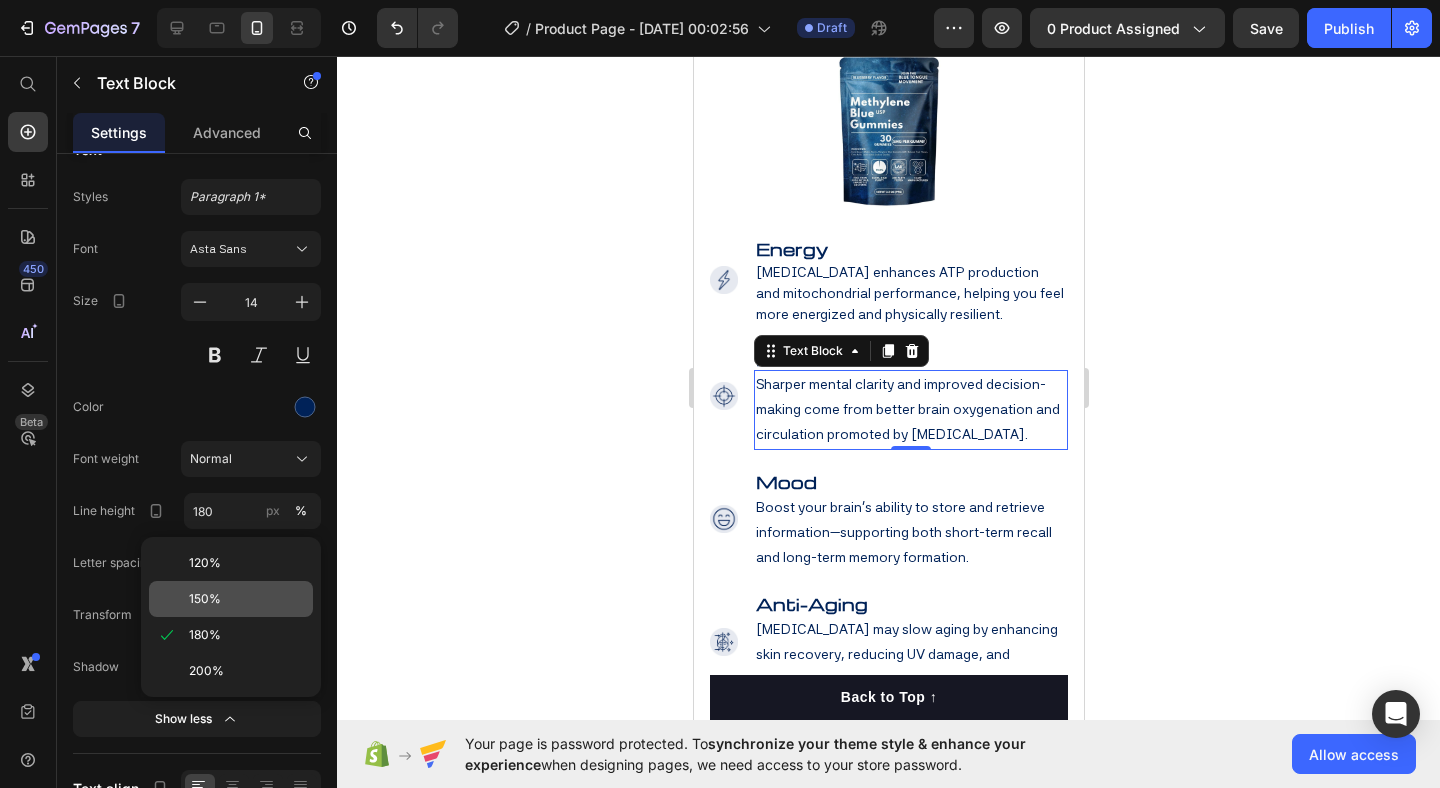 click on "150%" at bounding box center [247, 599] 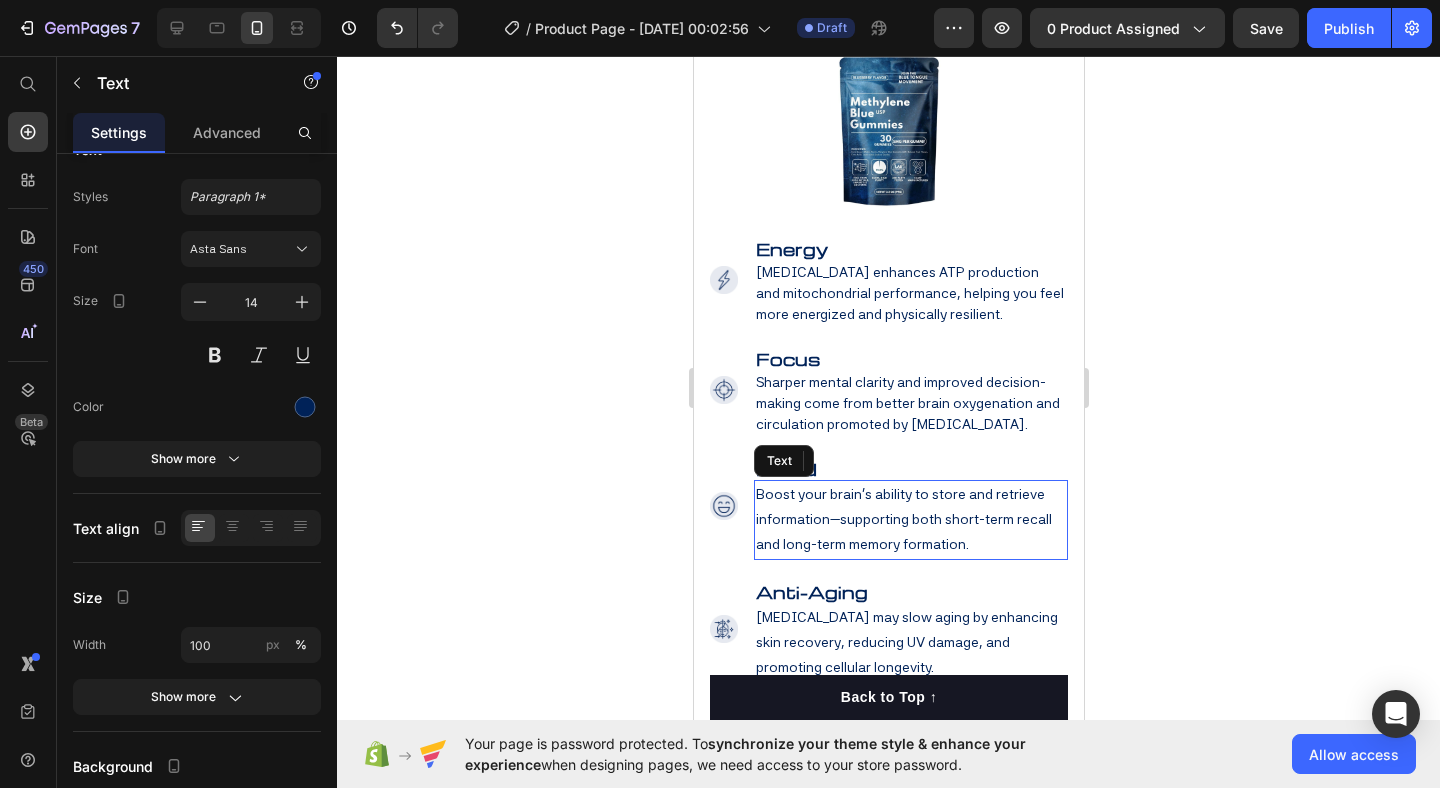 click on "Boost your brain’s ability to store and retrieve information—supporting both short-term recall and long-term memory formation." at bounding box center [910, 520] 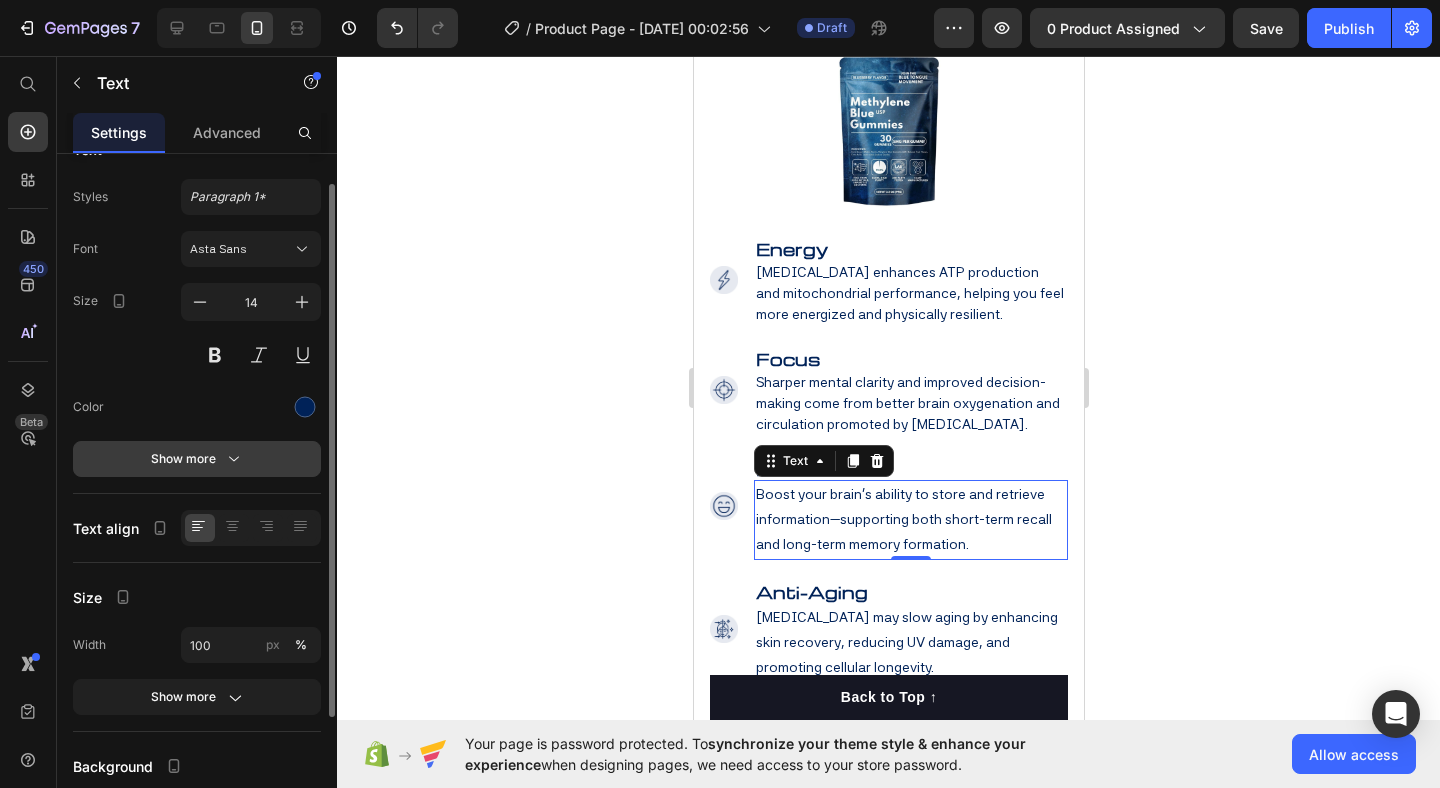 click on "Show more" at bounding box center [197, 459] 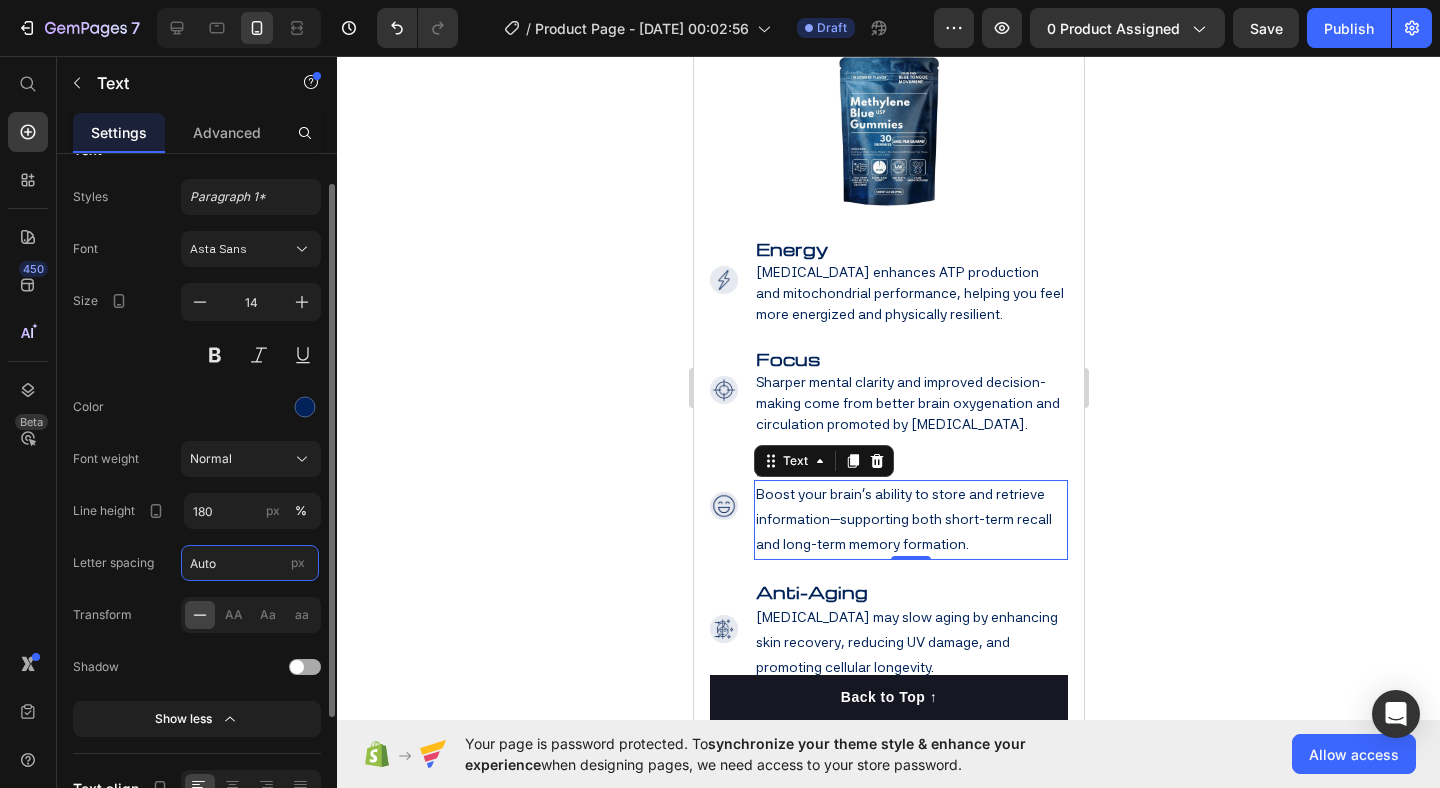click on "Auto" at bounding box center [250, 563] 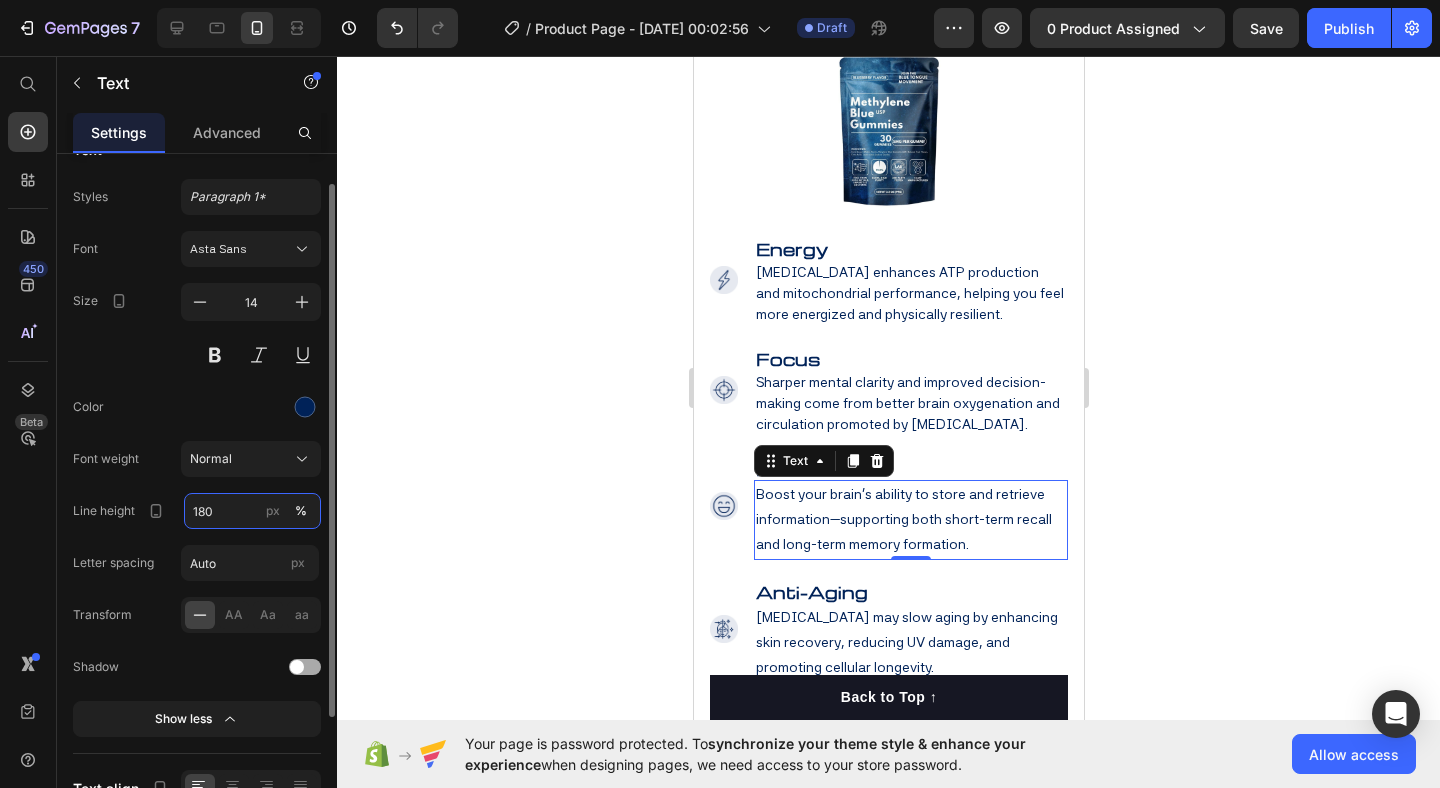 click on "180" at bounding box center [252, 511] 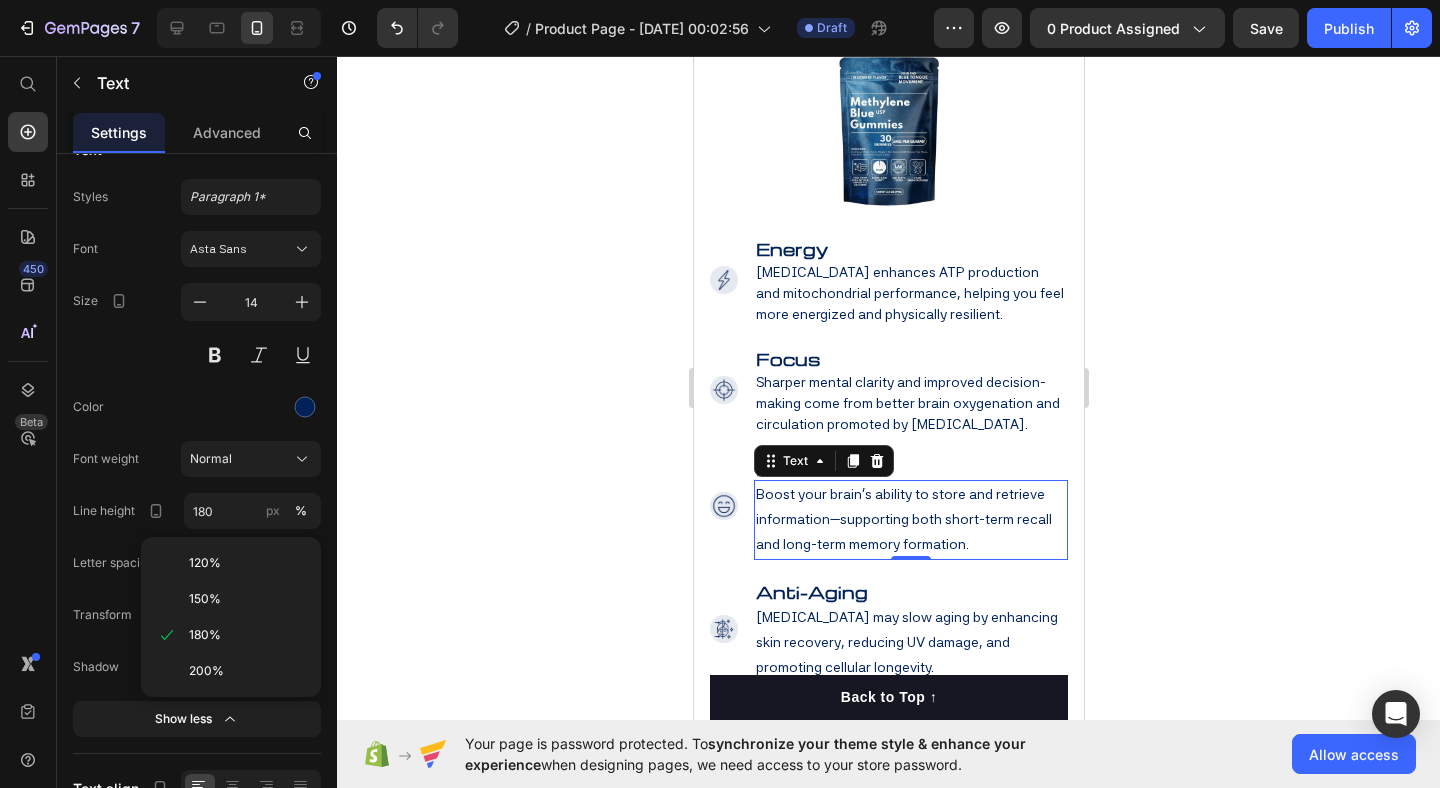 click on "150%" 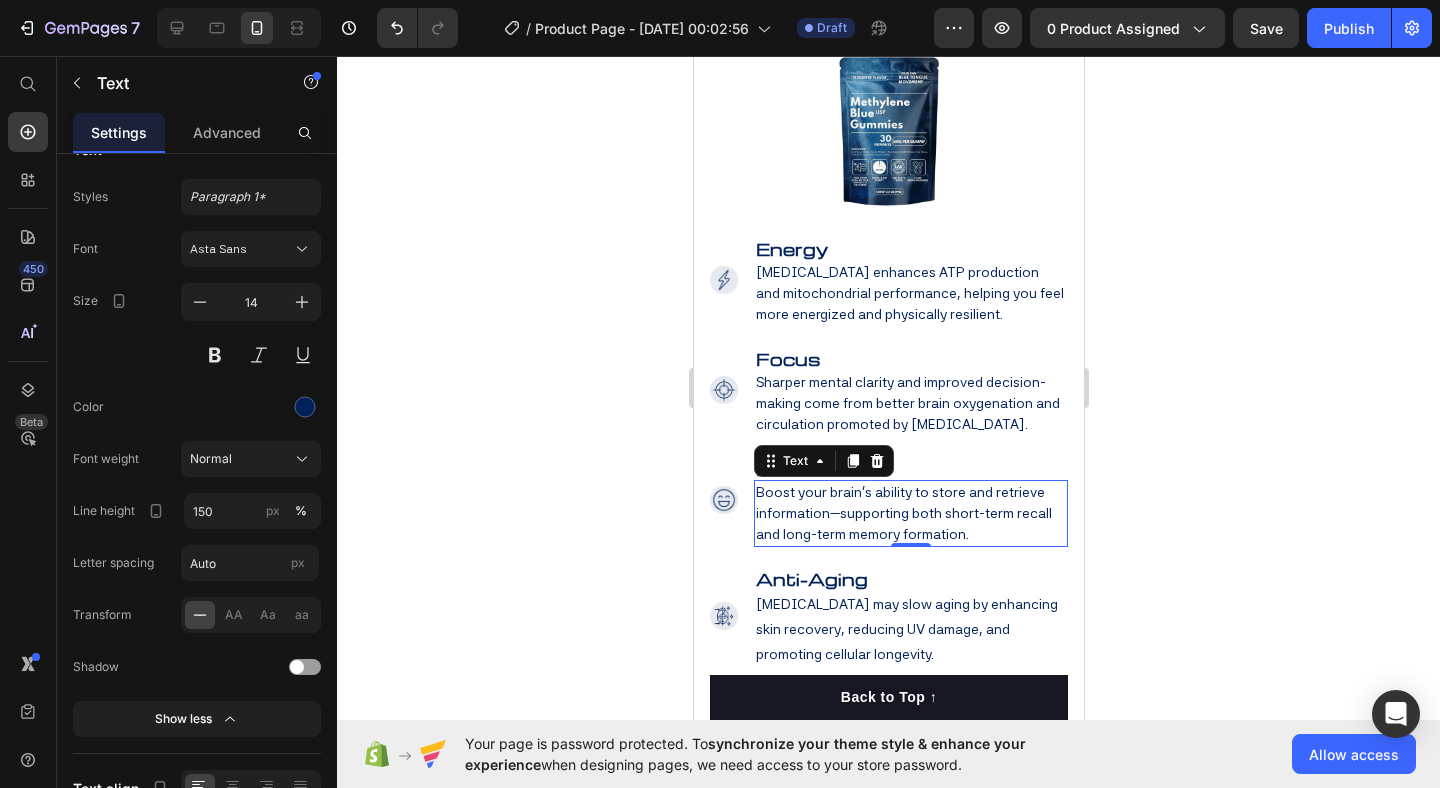 scroll, scrollTop: 2870, scrollLeft: 0, axis: vertical 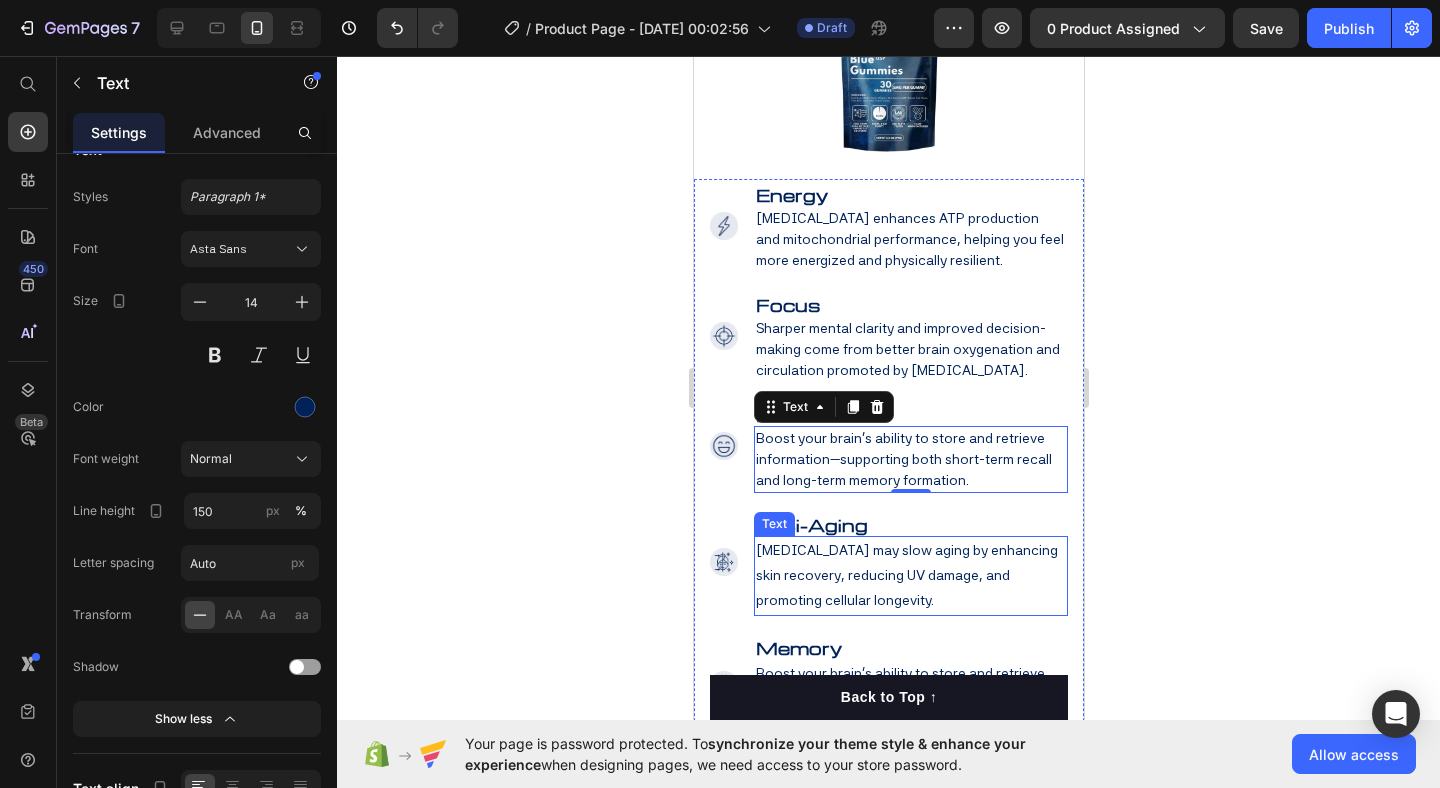 click on "[MEDICAL_DATA] may slow aging by enhancing skin recovery, reducing UV damage, and promoting cellular longevity." at bounding box center (910, 576) 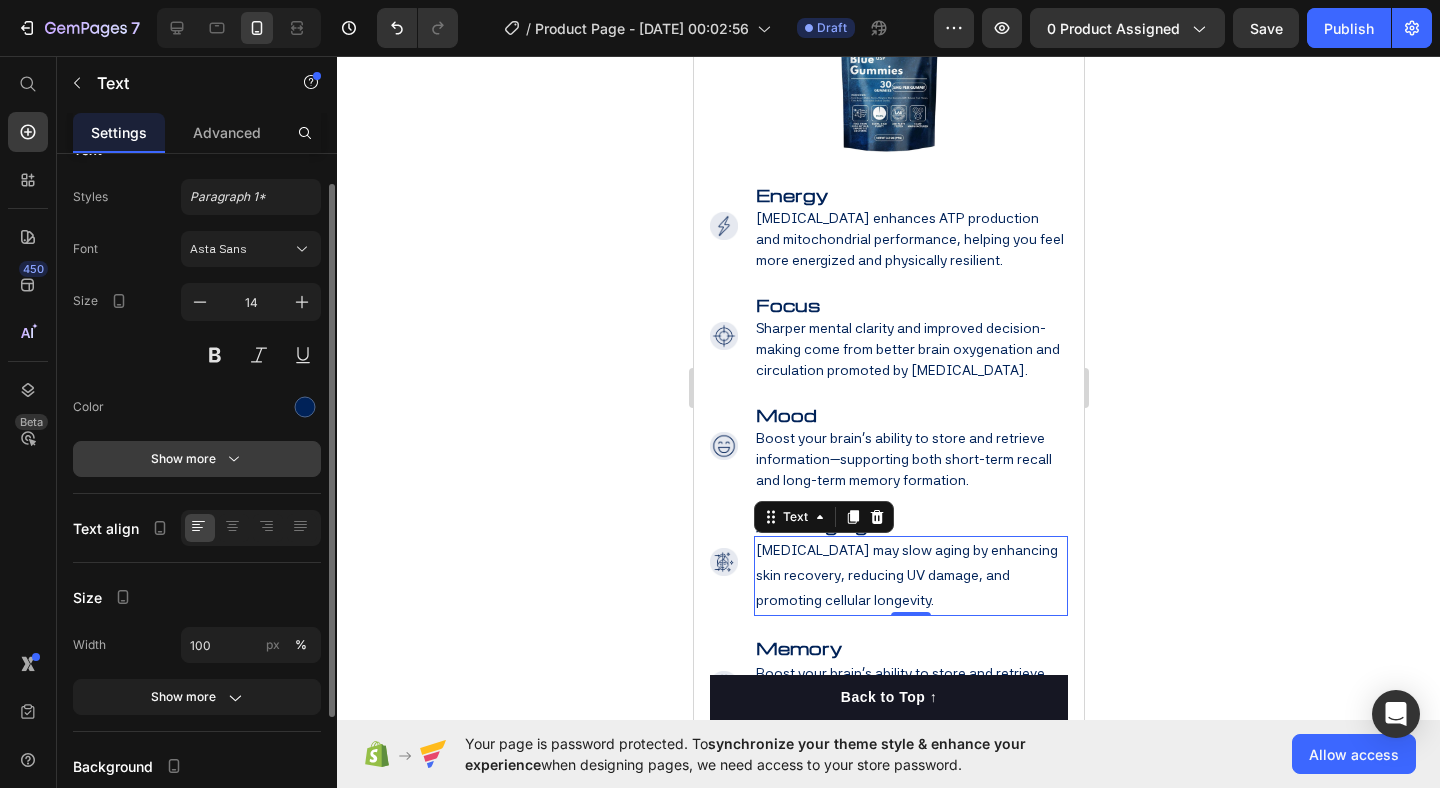 click on "Show more" at bounding box center [197, 459] 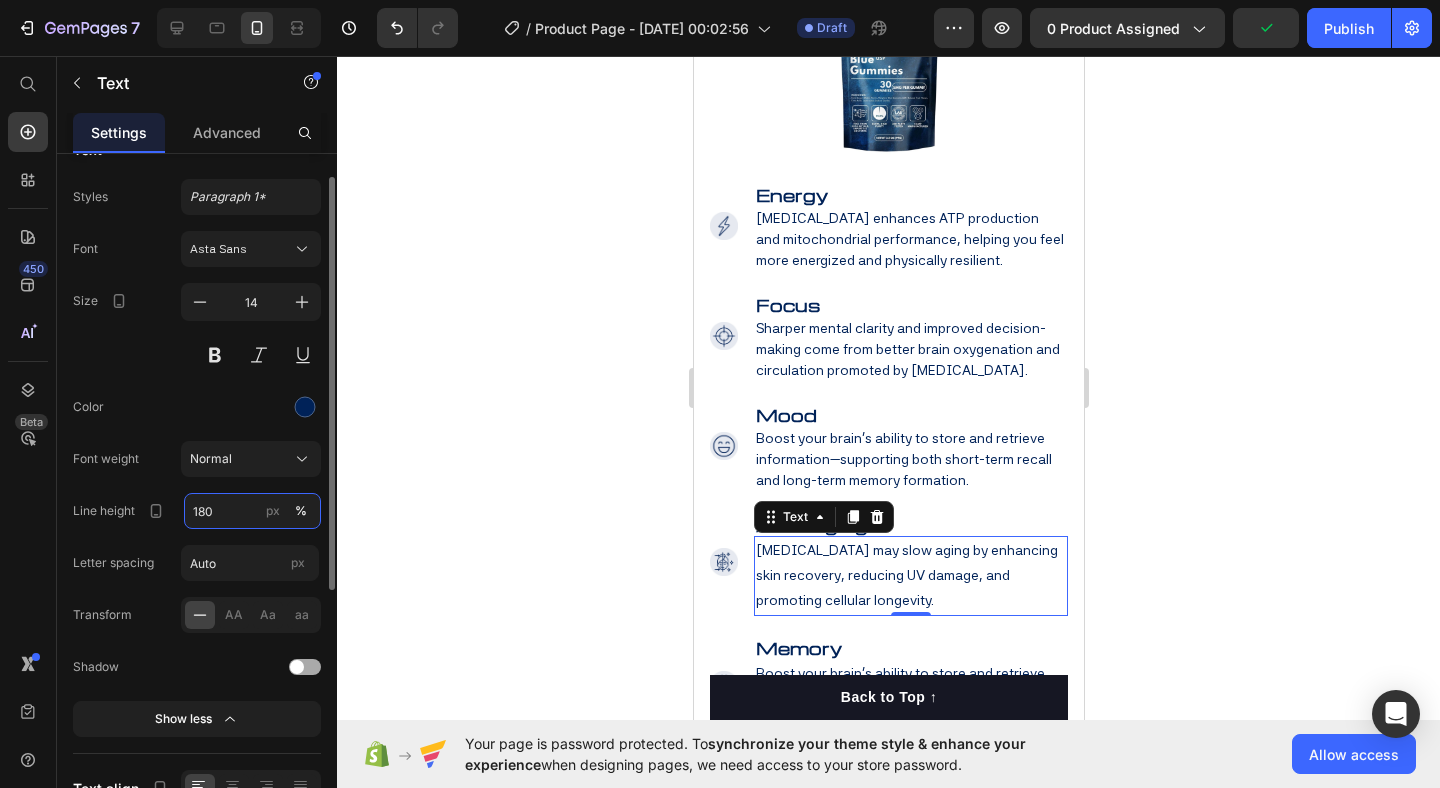 click on "180" at bounding box center (252, 511) 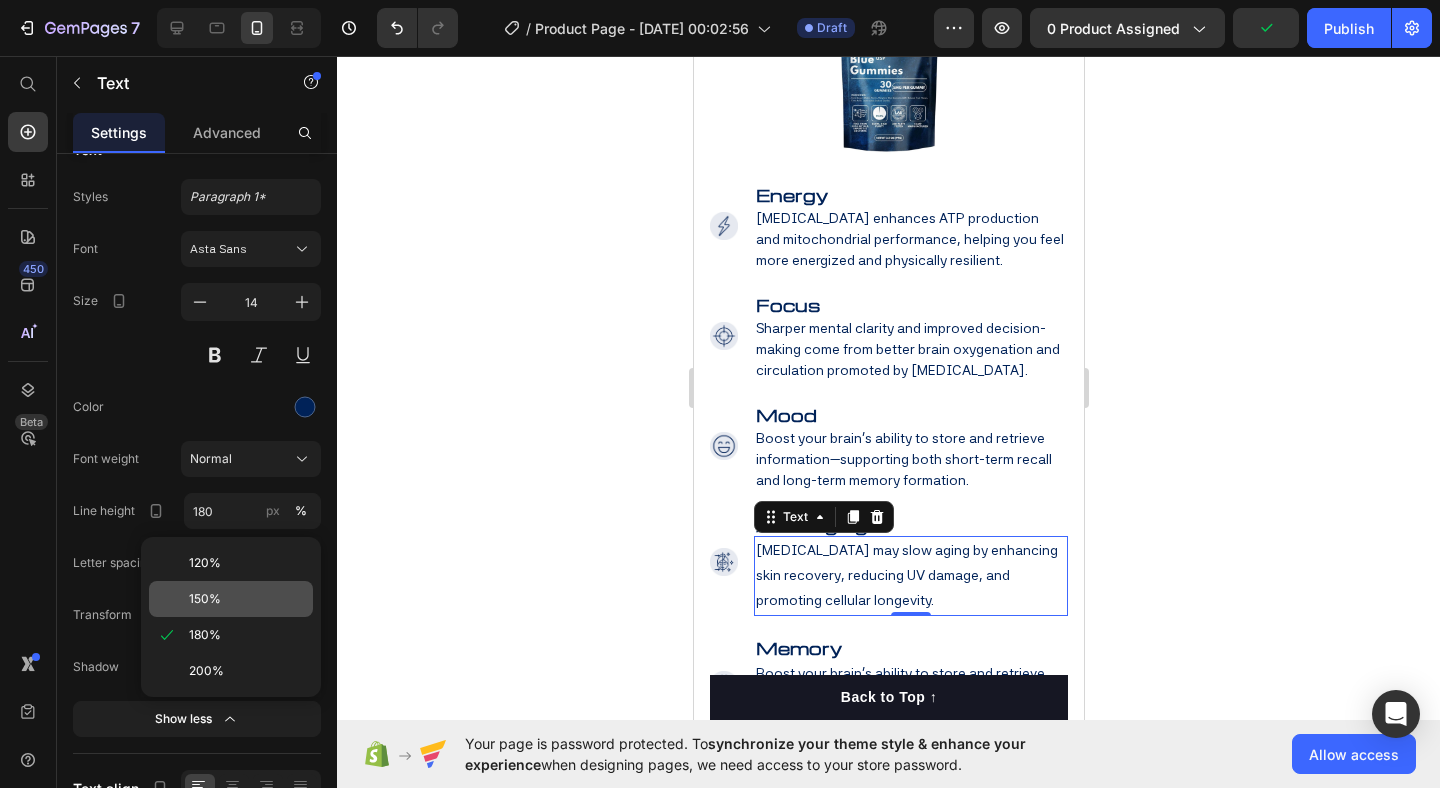 click on "150%" 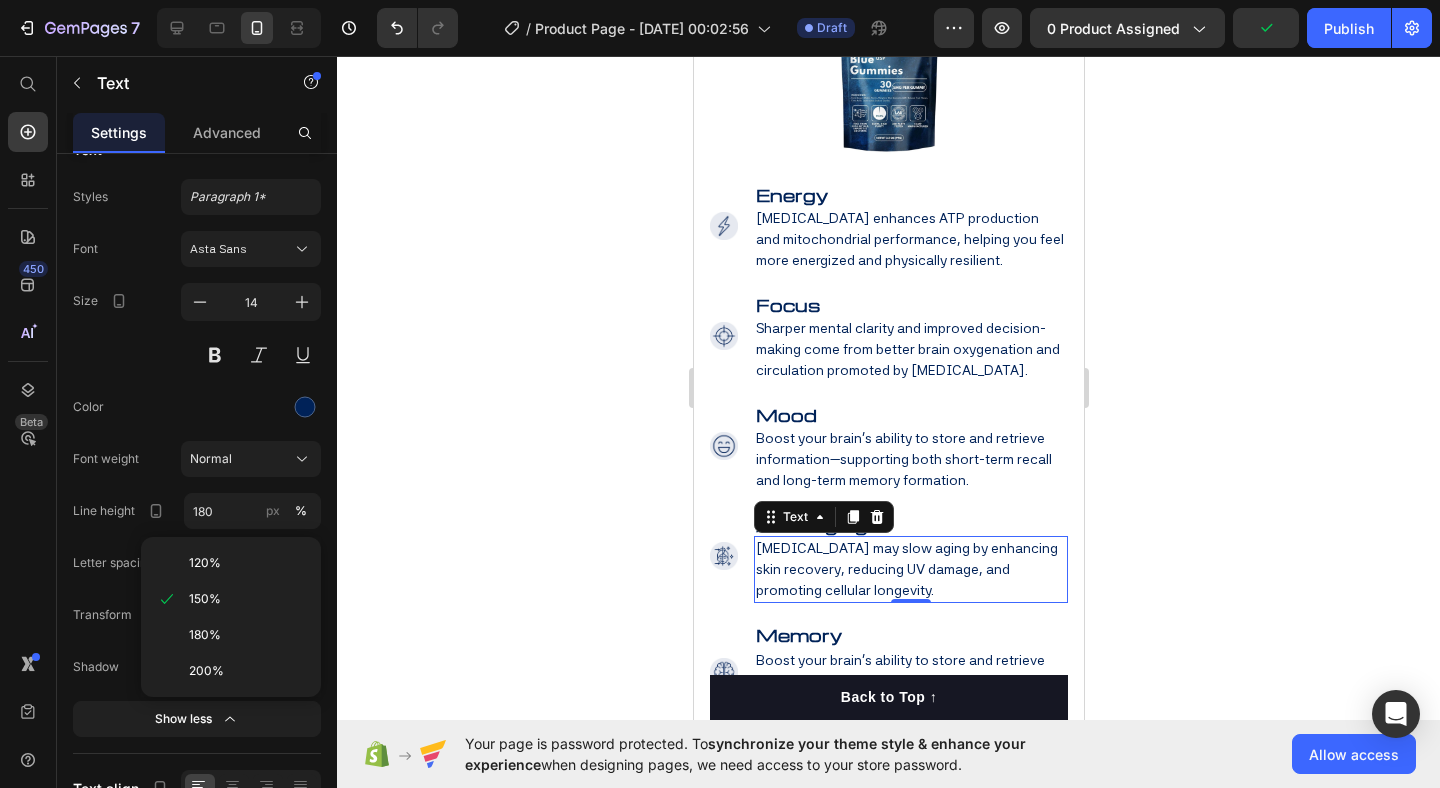 type on "150" 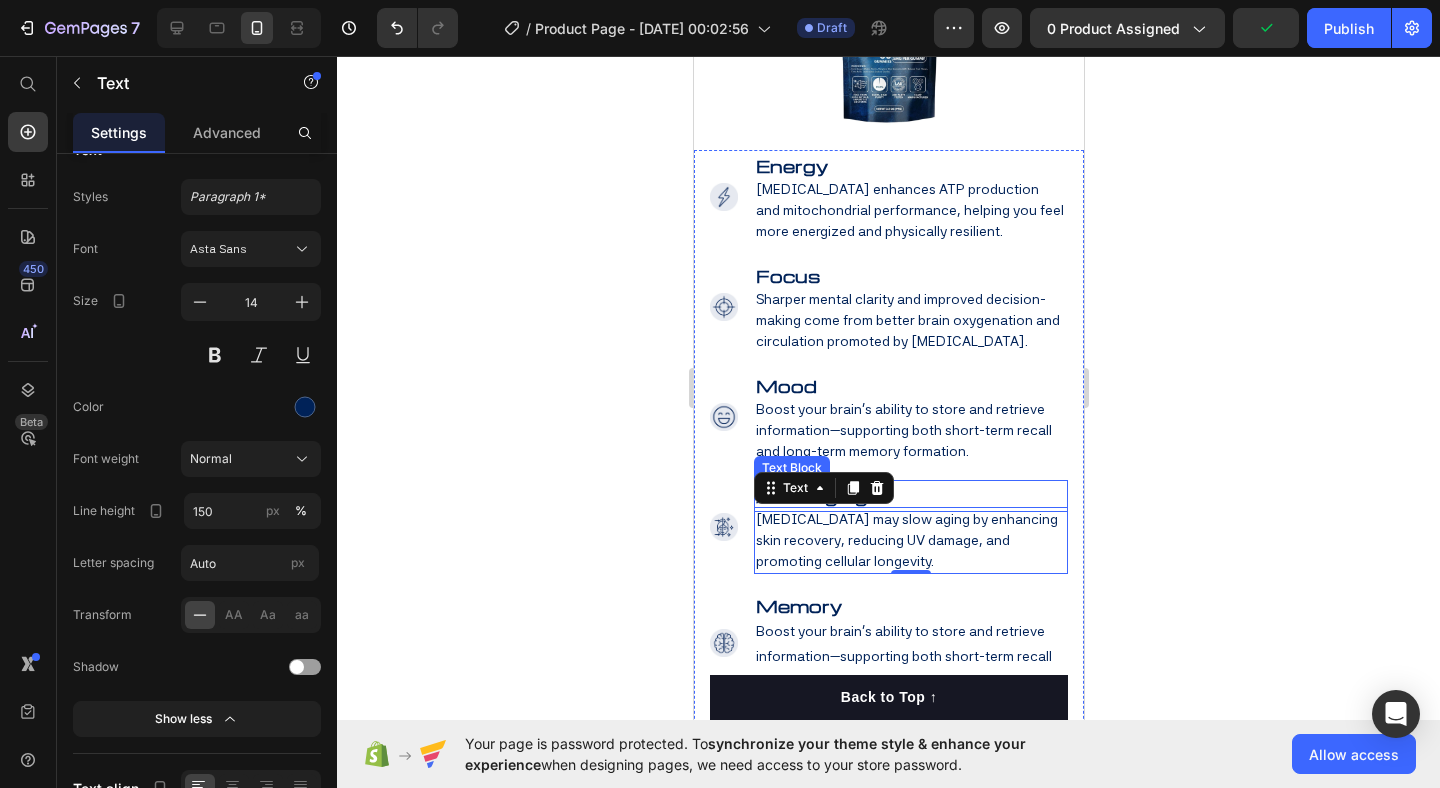 scroll, scrollTop: 2935, scrollLeft: 0, axis: vertical 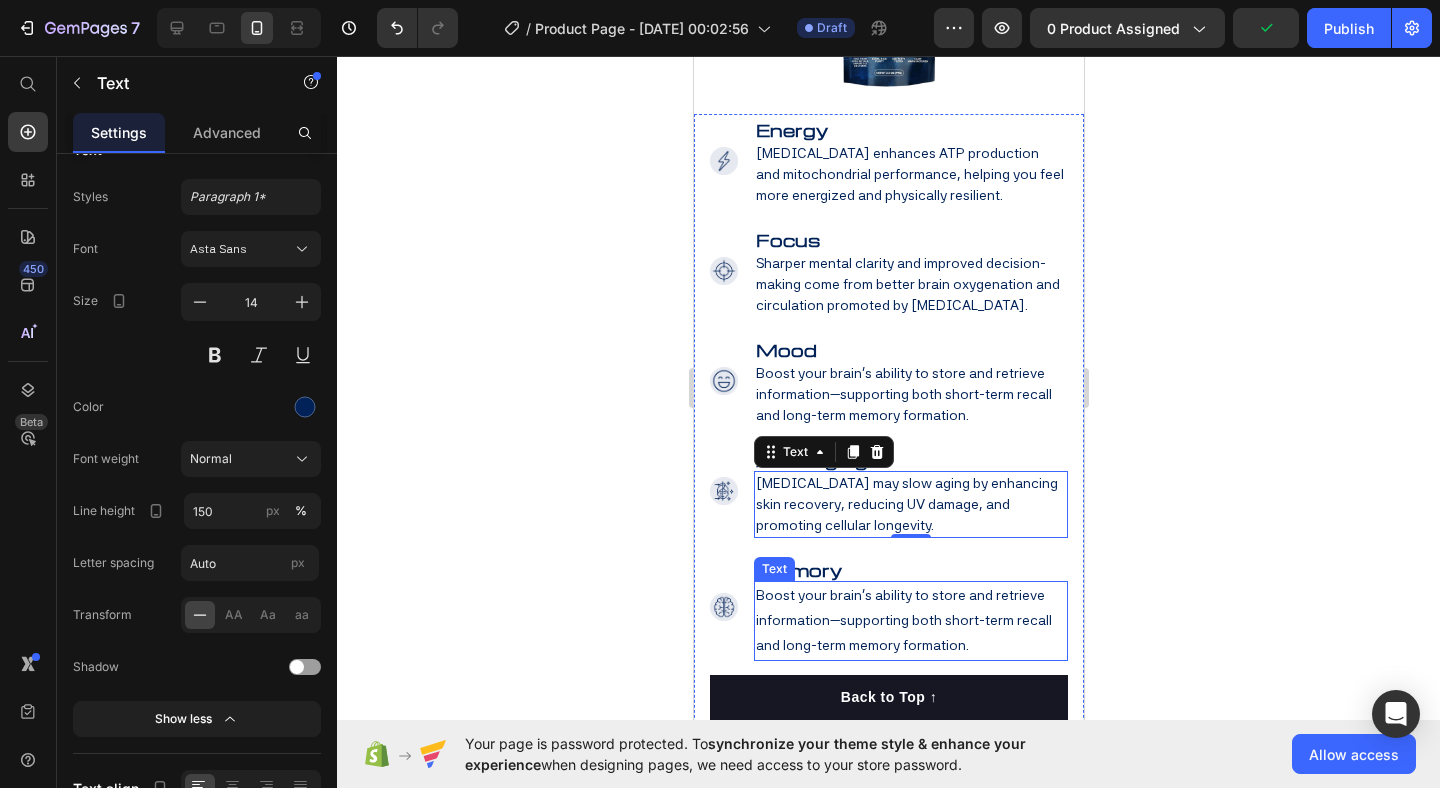 click on "Boost your brain’s ability to store and retrieve information—supporting both short-term recall and long-term memory formation." at bounding box center [910, 621] 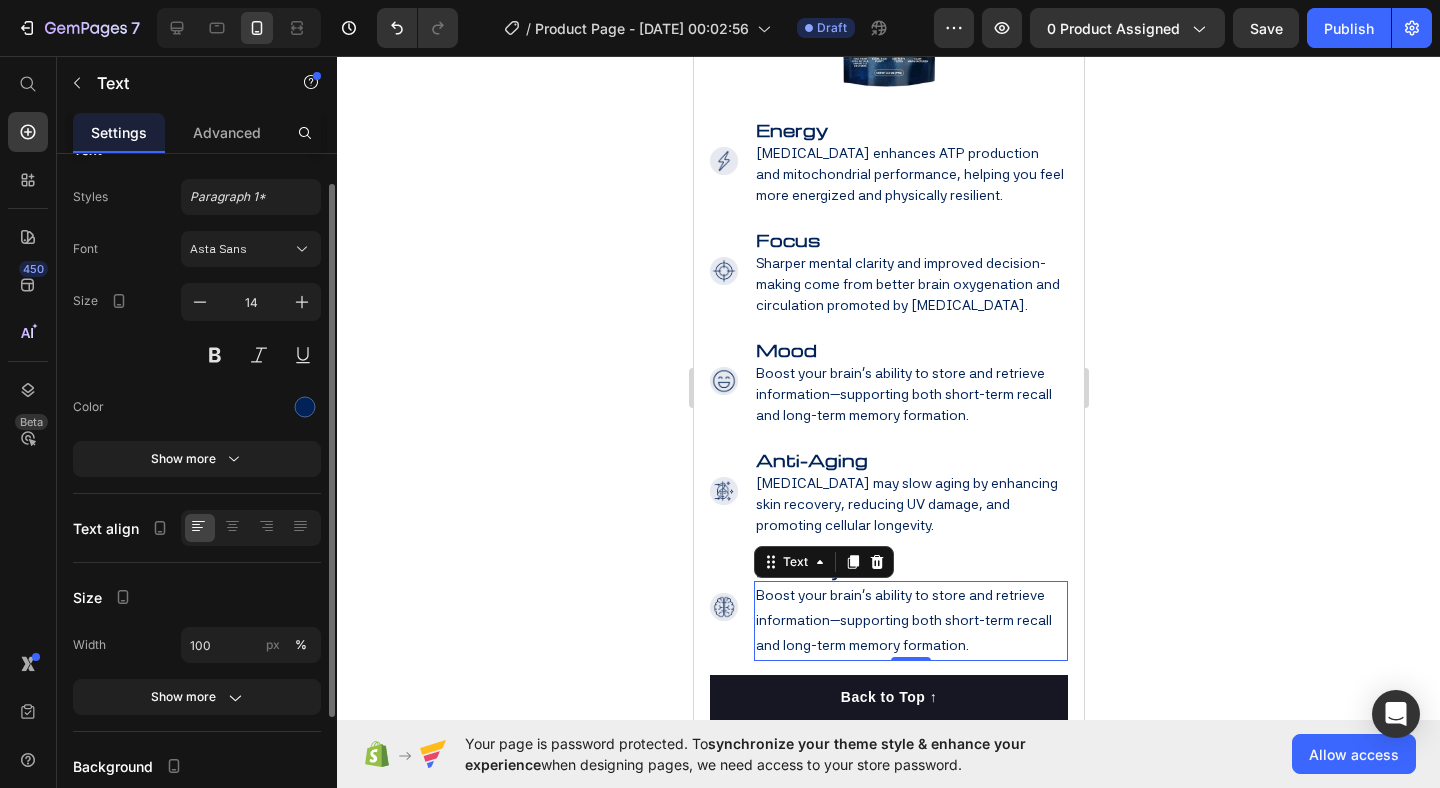 click on "Show more" at bounding box center (197, 459) 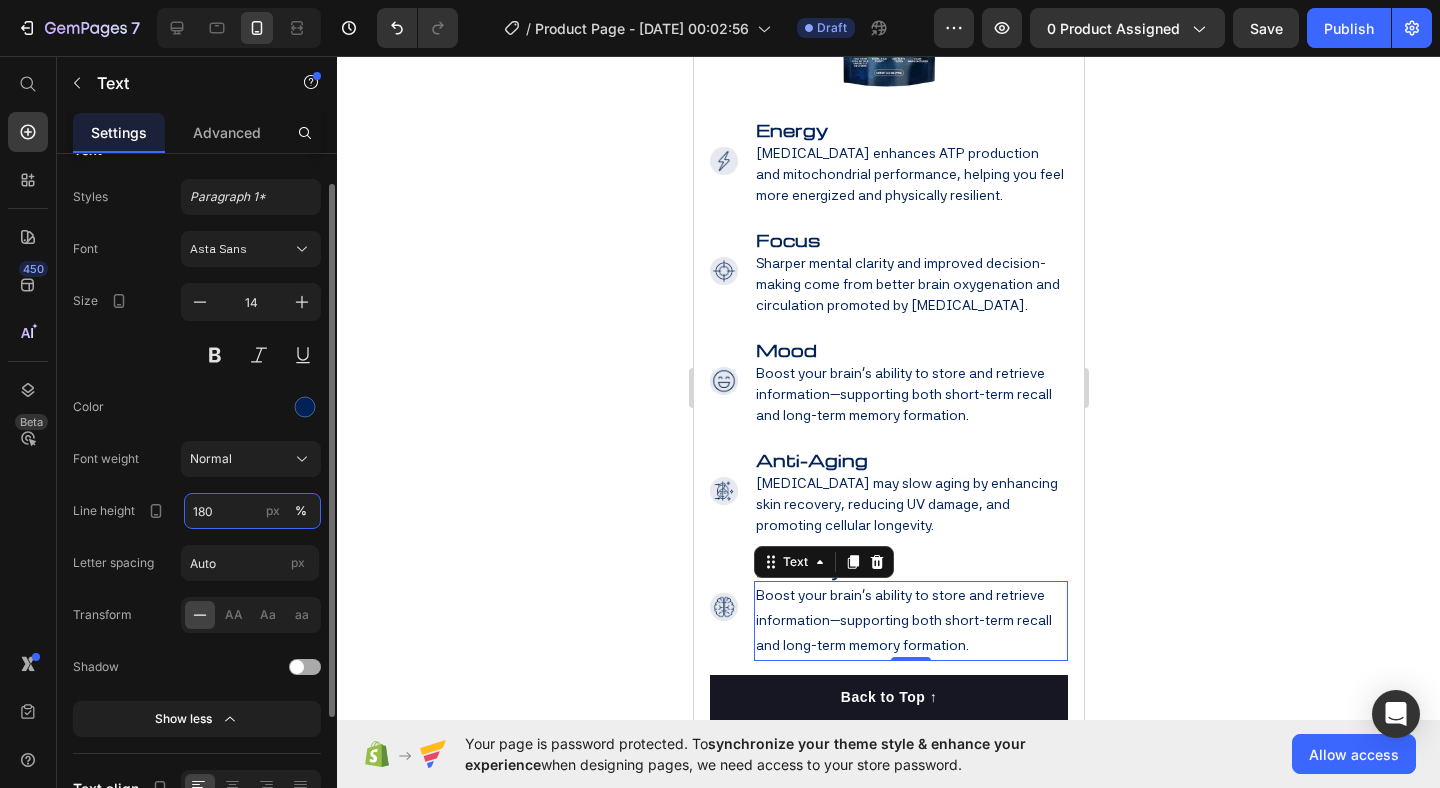 click on "180" at bounding box center (252, 511) 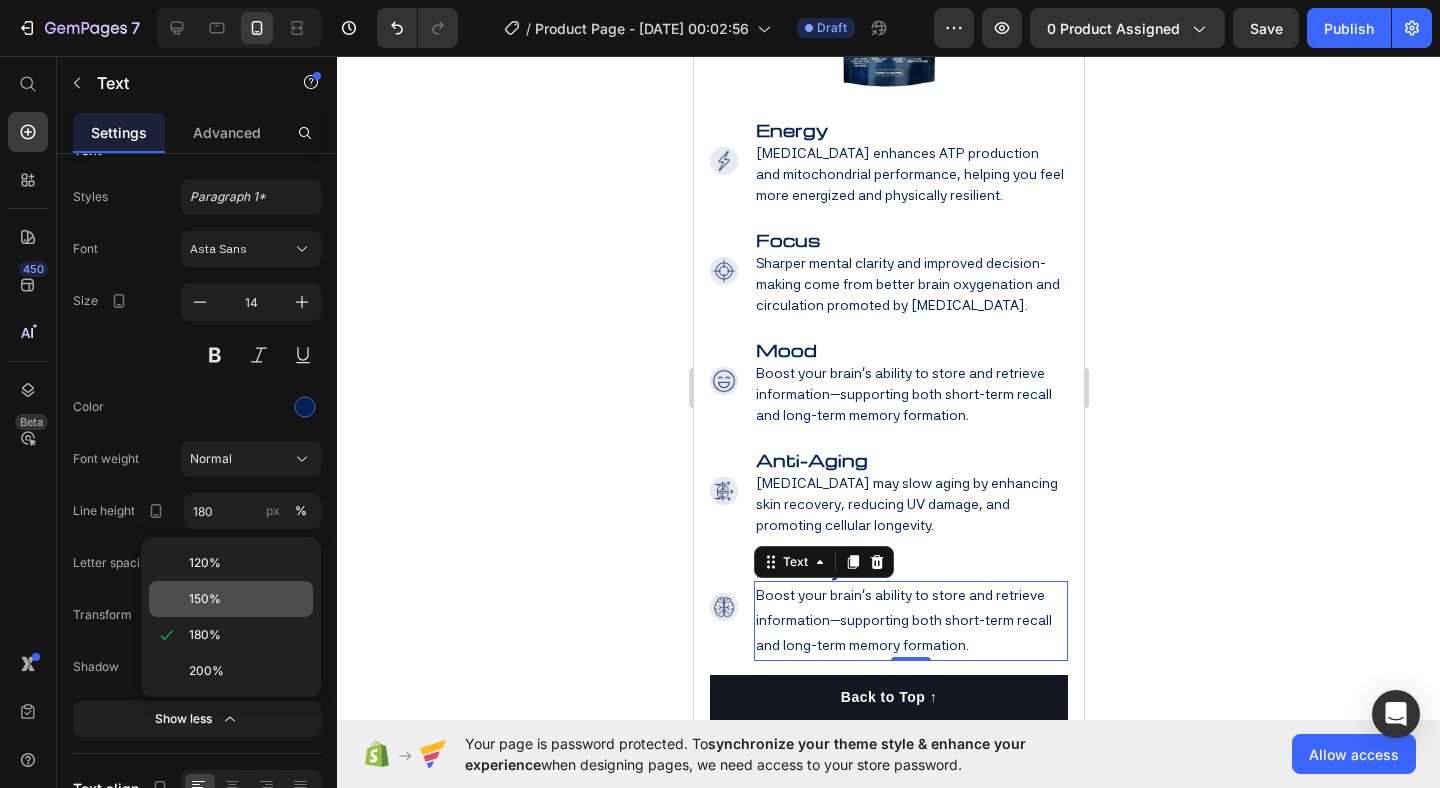 click on "150%" at bounding box center (247, 599) 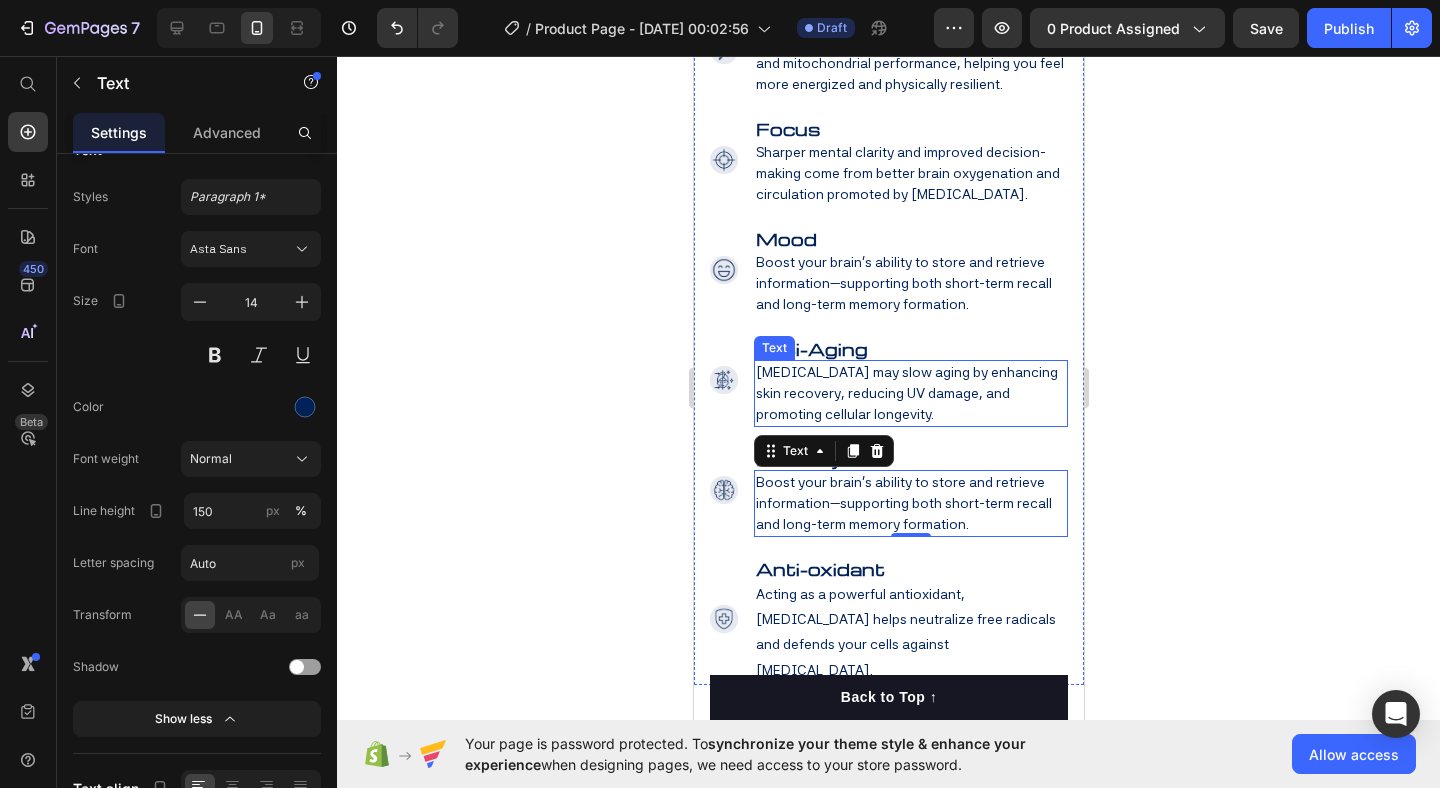 scroll, scrollTop: 3058, scrollLeft: 0, axis: vertical 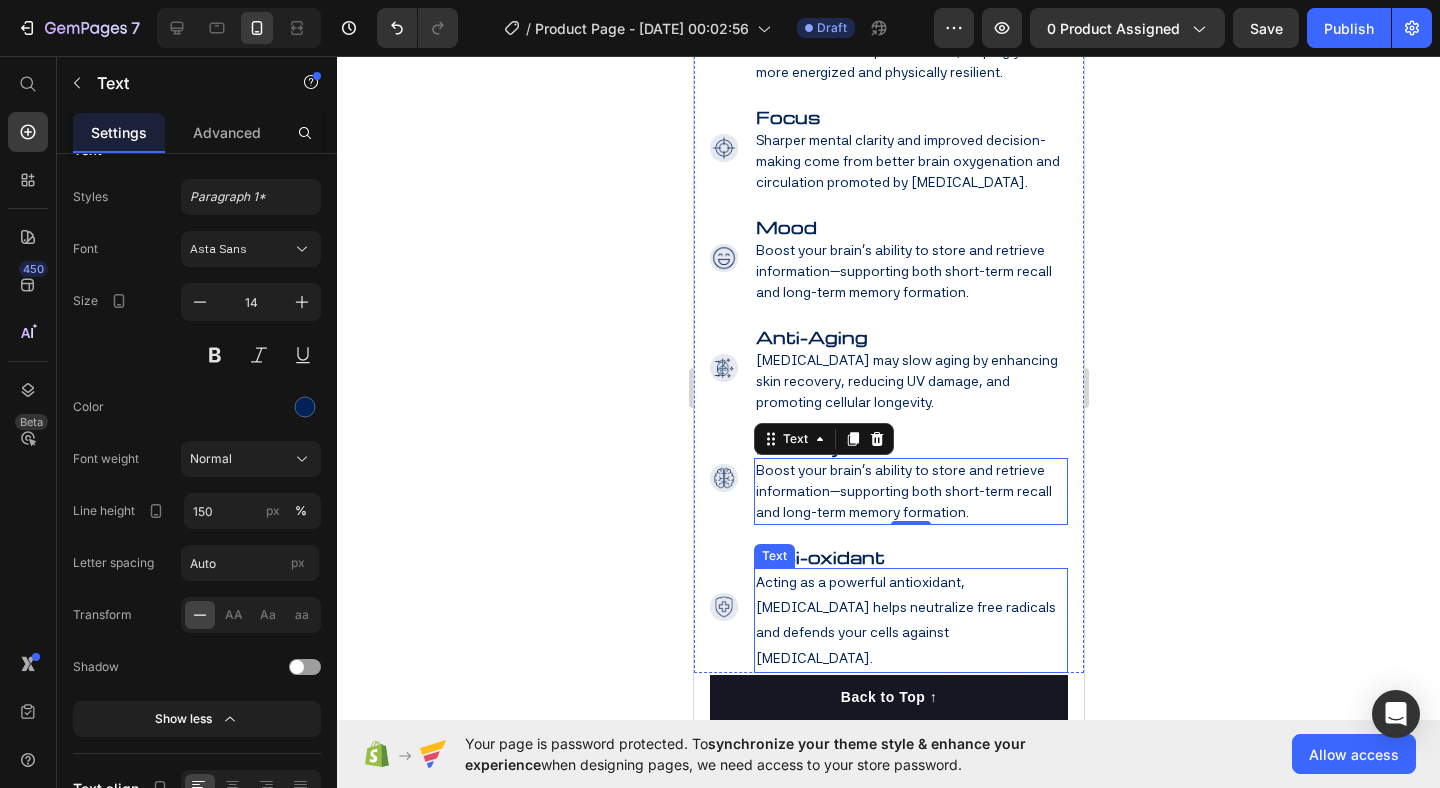 click on "Acting as a powerful antioxidant, [MEDICAL_DATA] helps neutralize free radicals and defends your cells against [MEDICAL_DATA]." at bounding box center [910, 620] 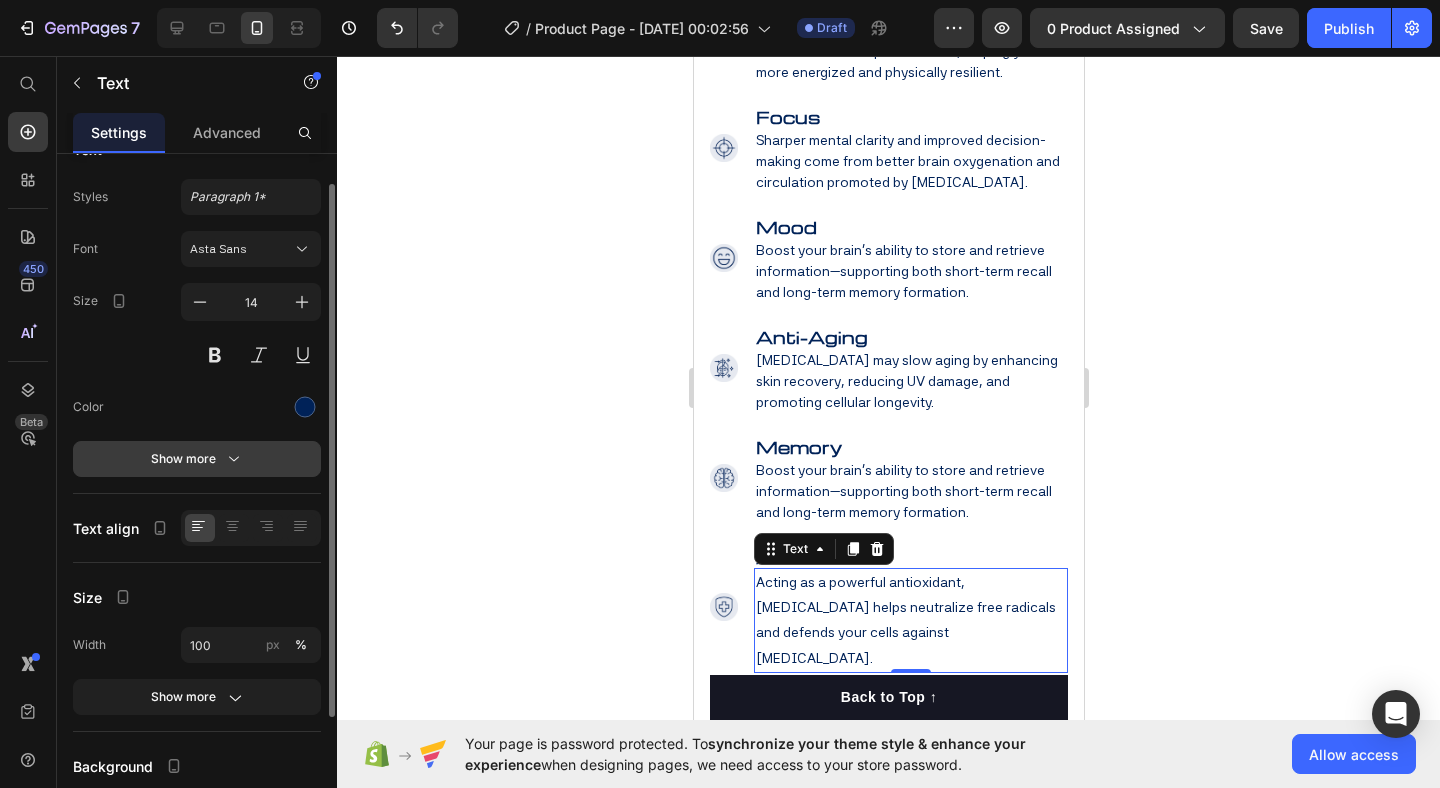 click on "Show more" at bounding box center (197, 459) 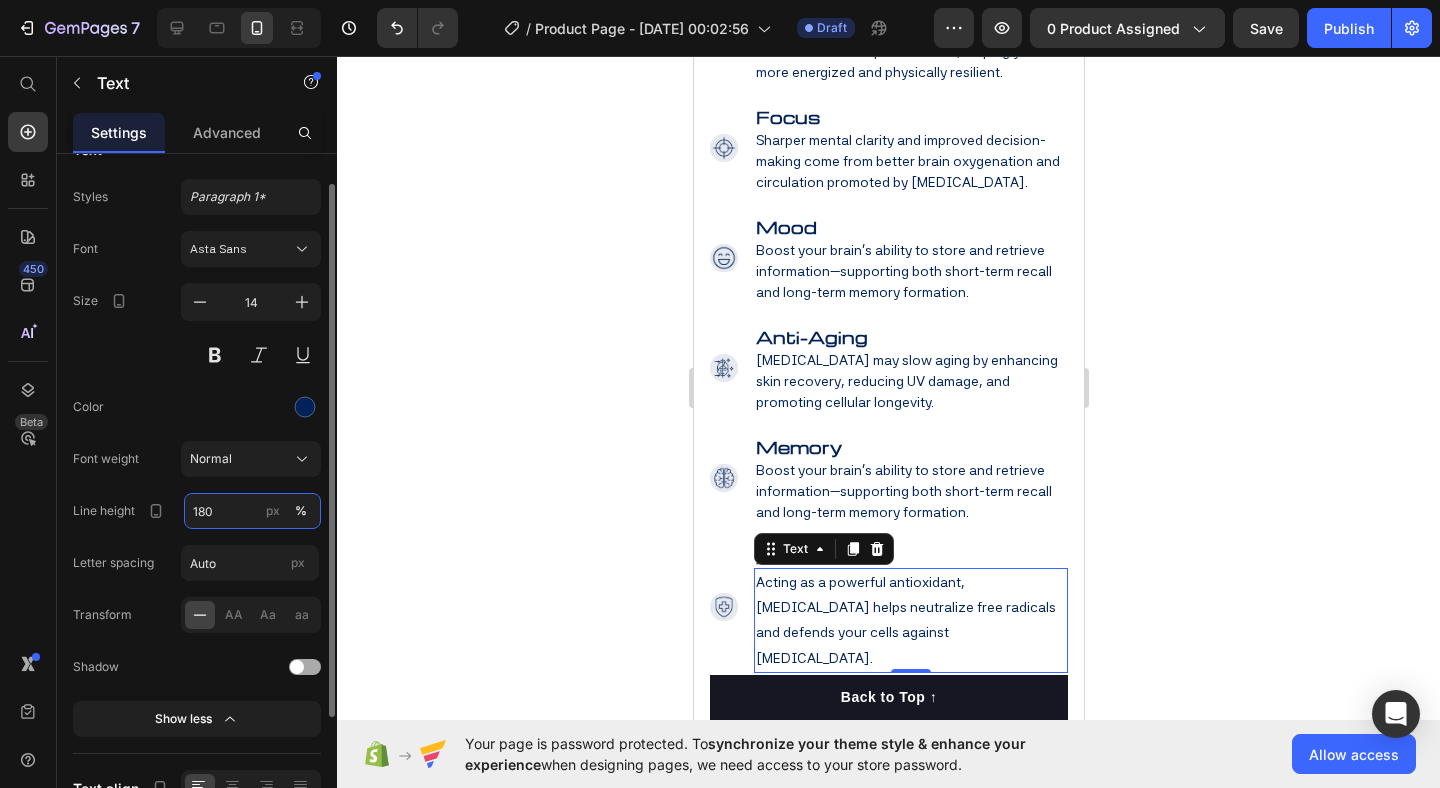 click on "180" at bounding box center [252, 511] 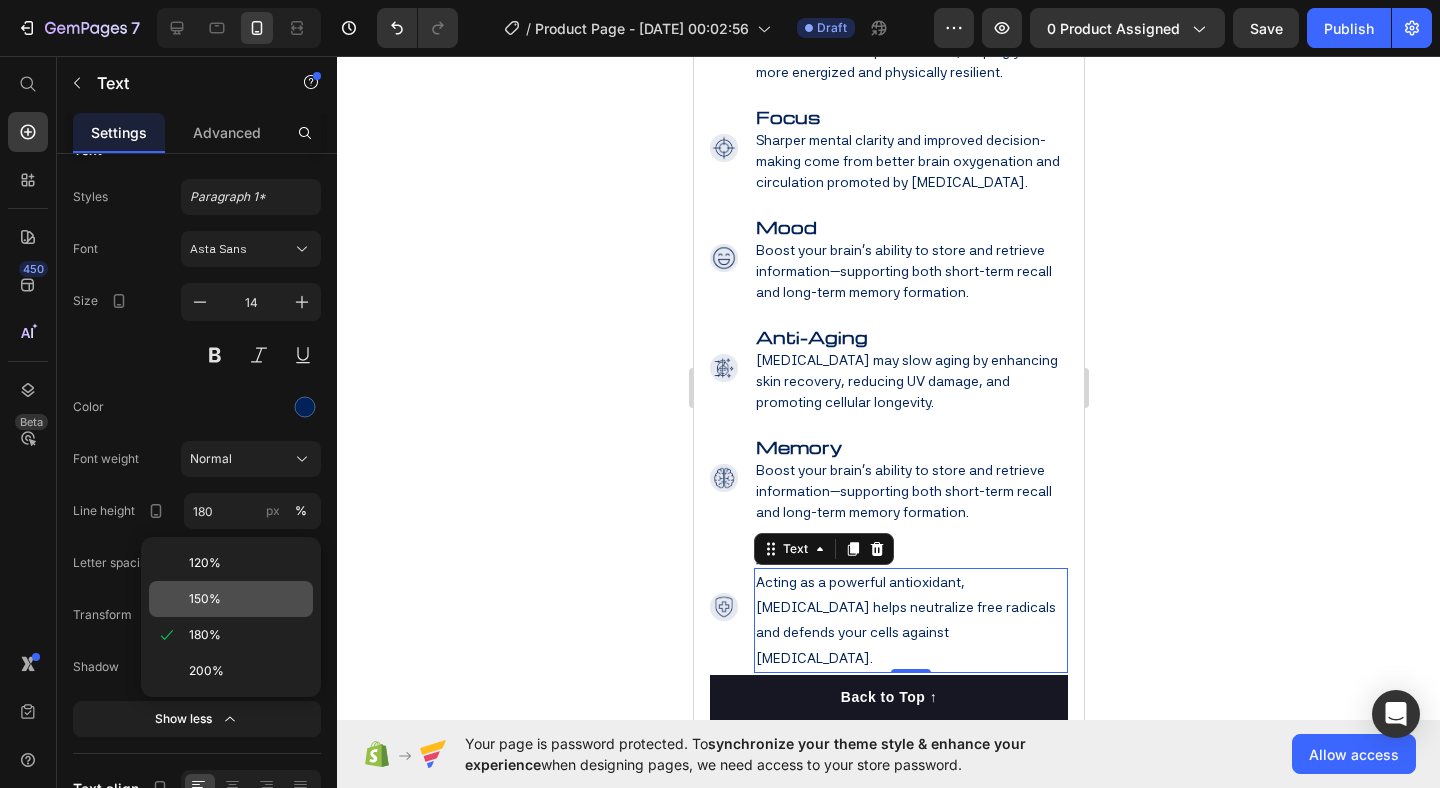click on "150%" 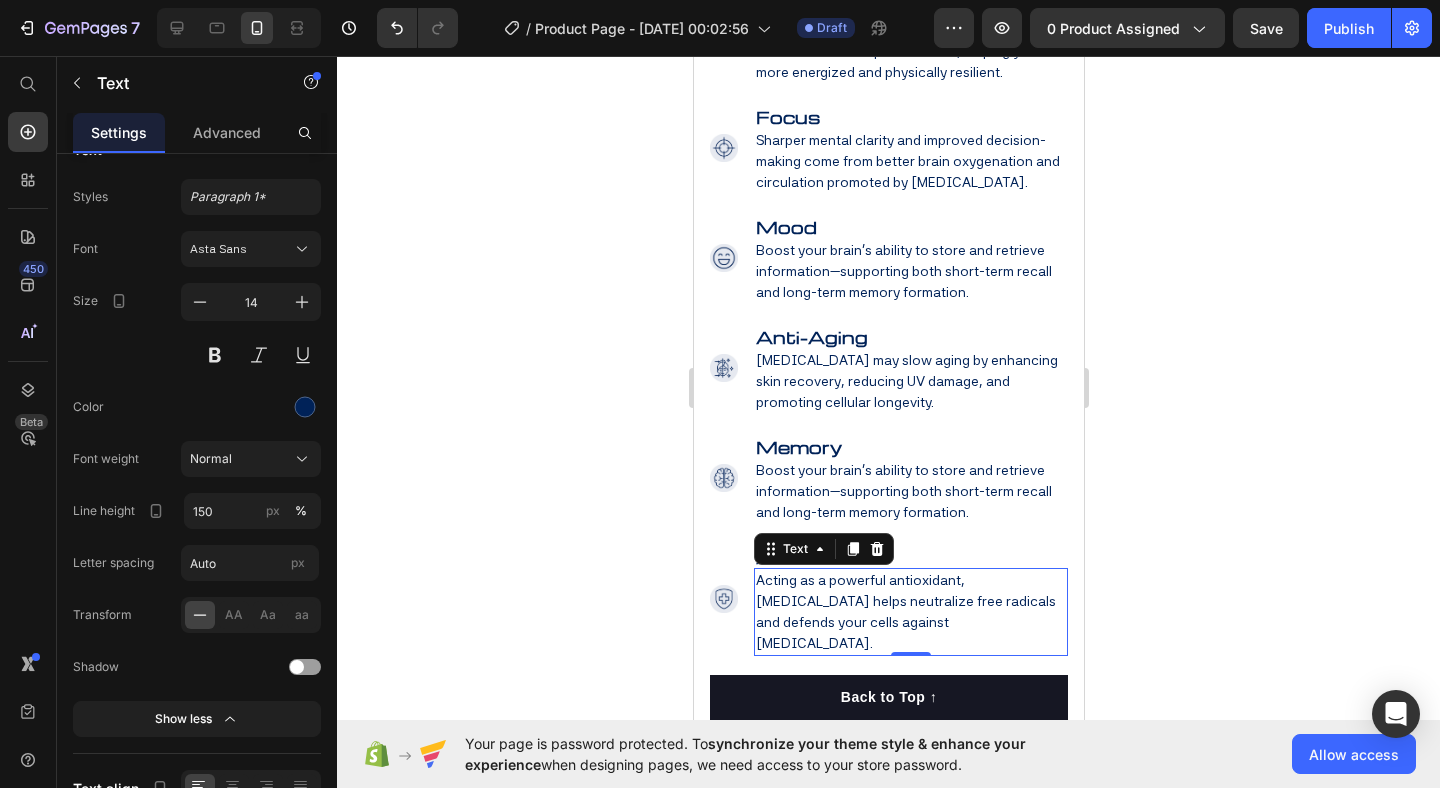 click 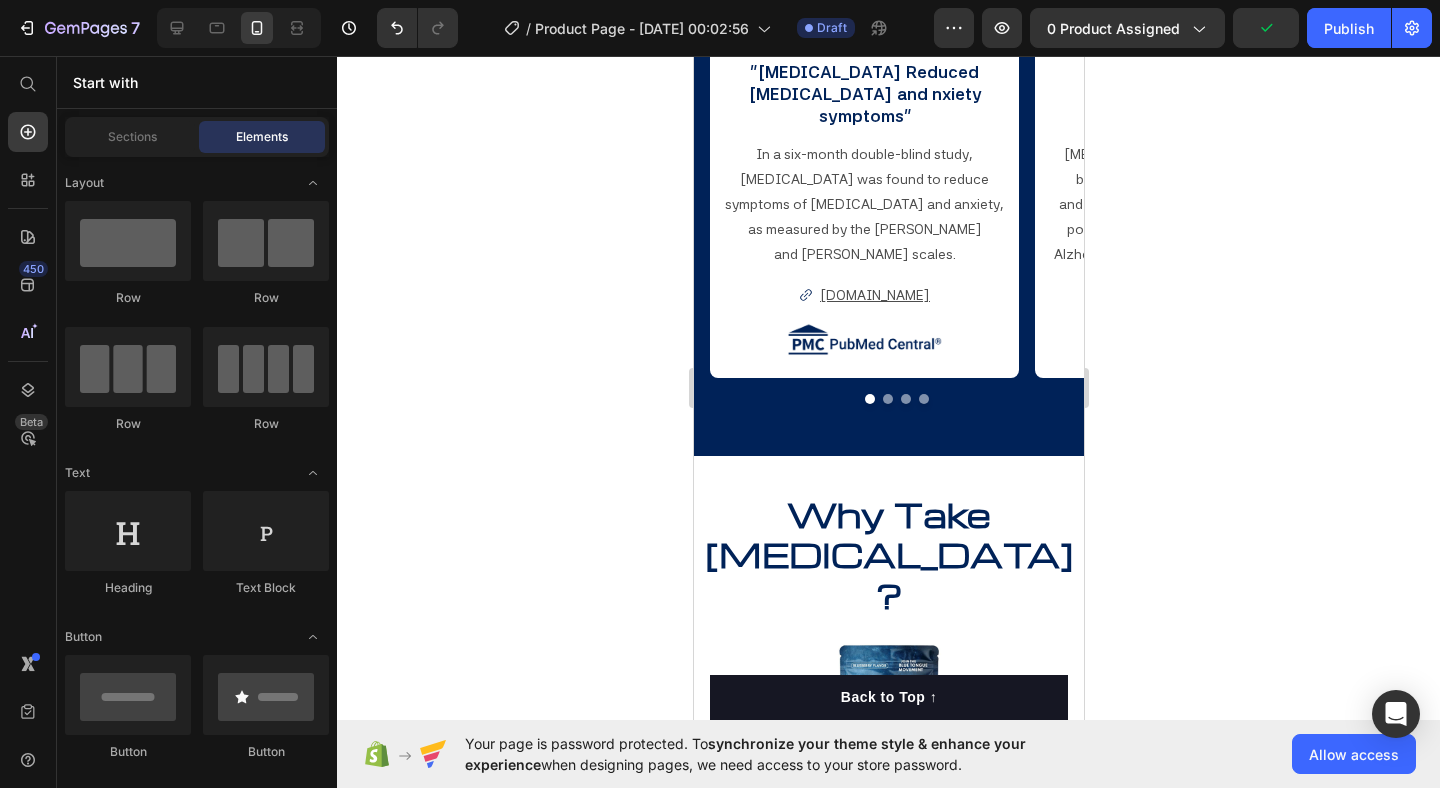 scroll, scrollTop: 2212, scrollLeft: 0, axis: vertical 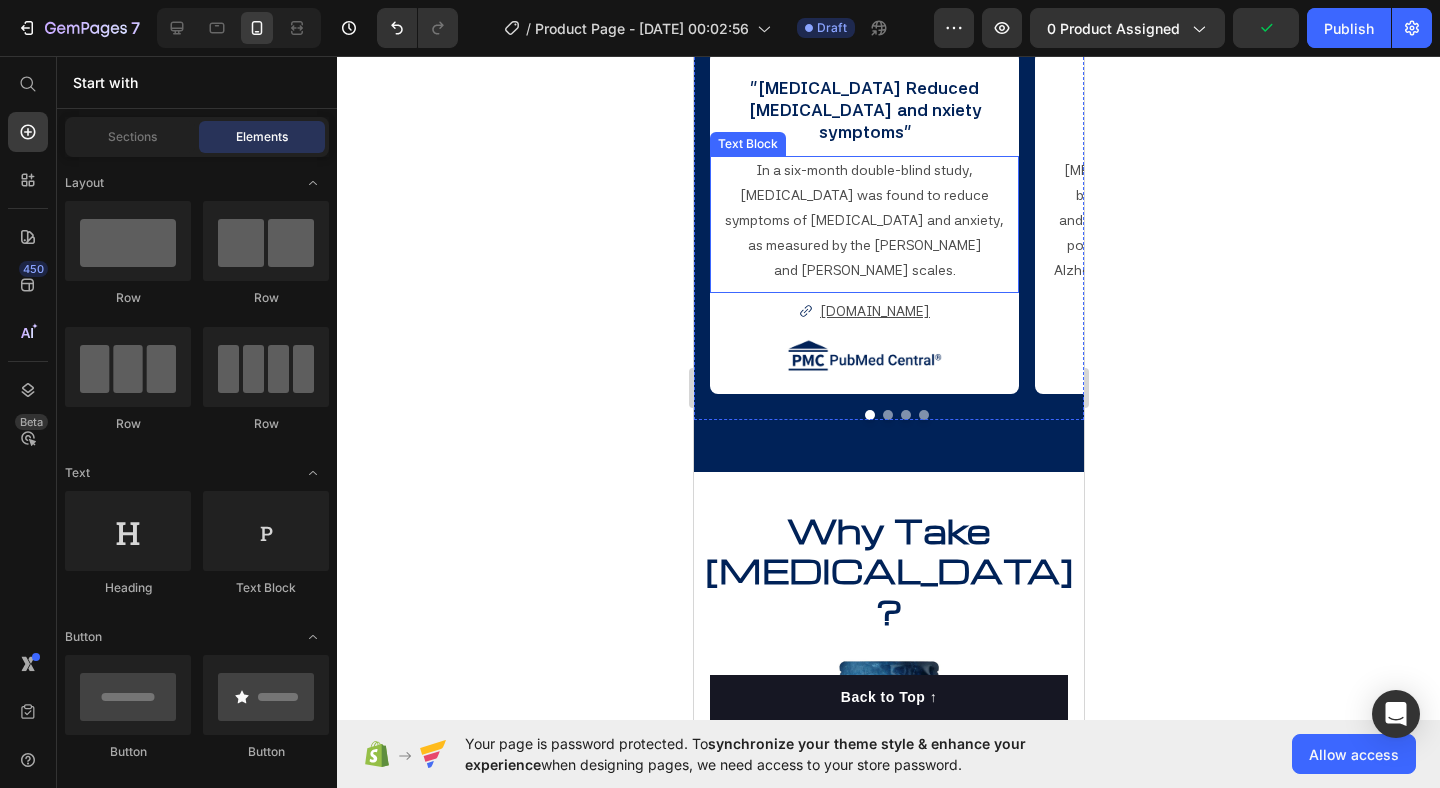 click on "and [PERSON_NAME] scales." at bounding box center [863, 270] 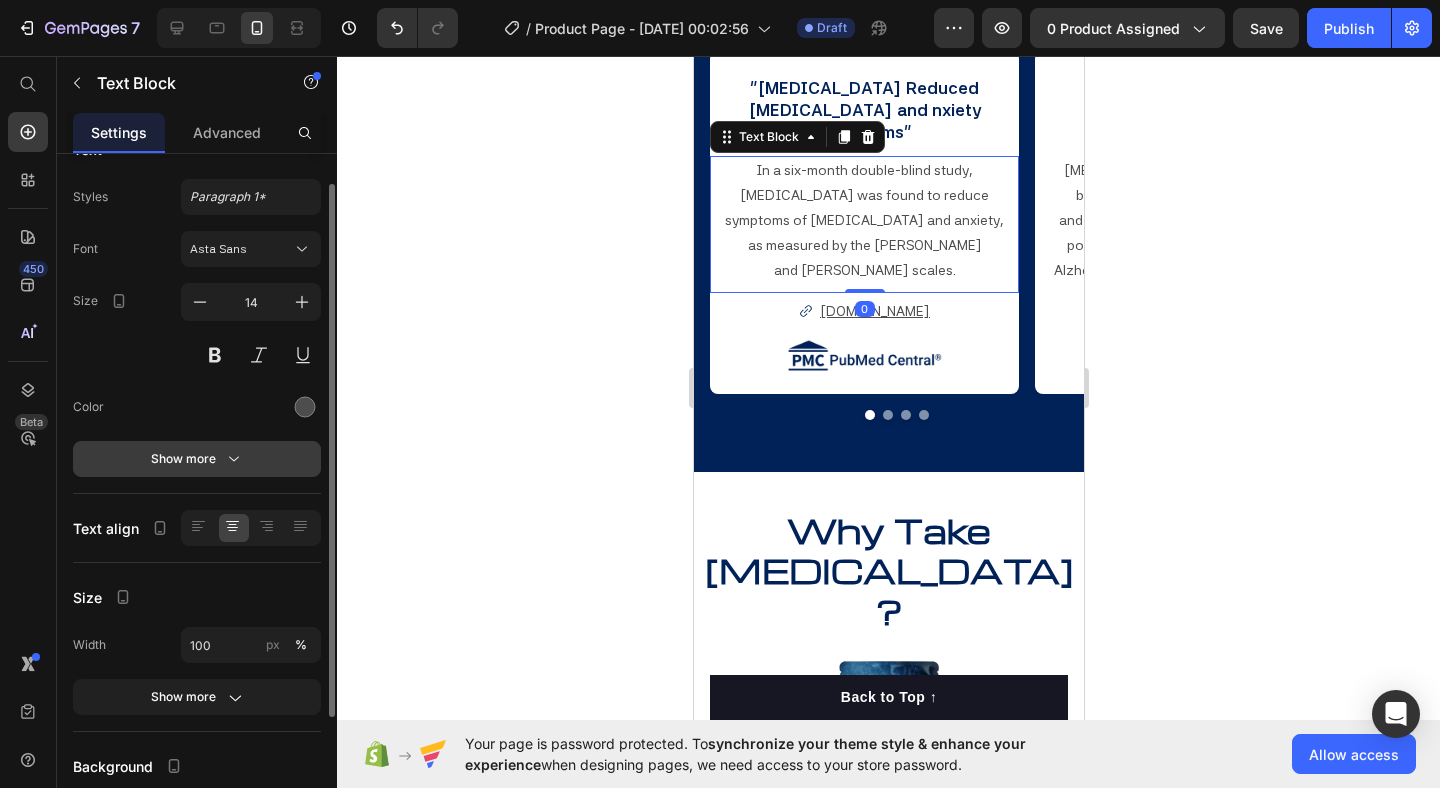 click on "Show more" at bounding box center (197, 459) 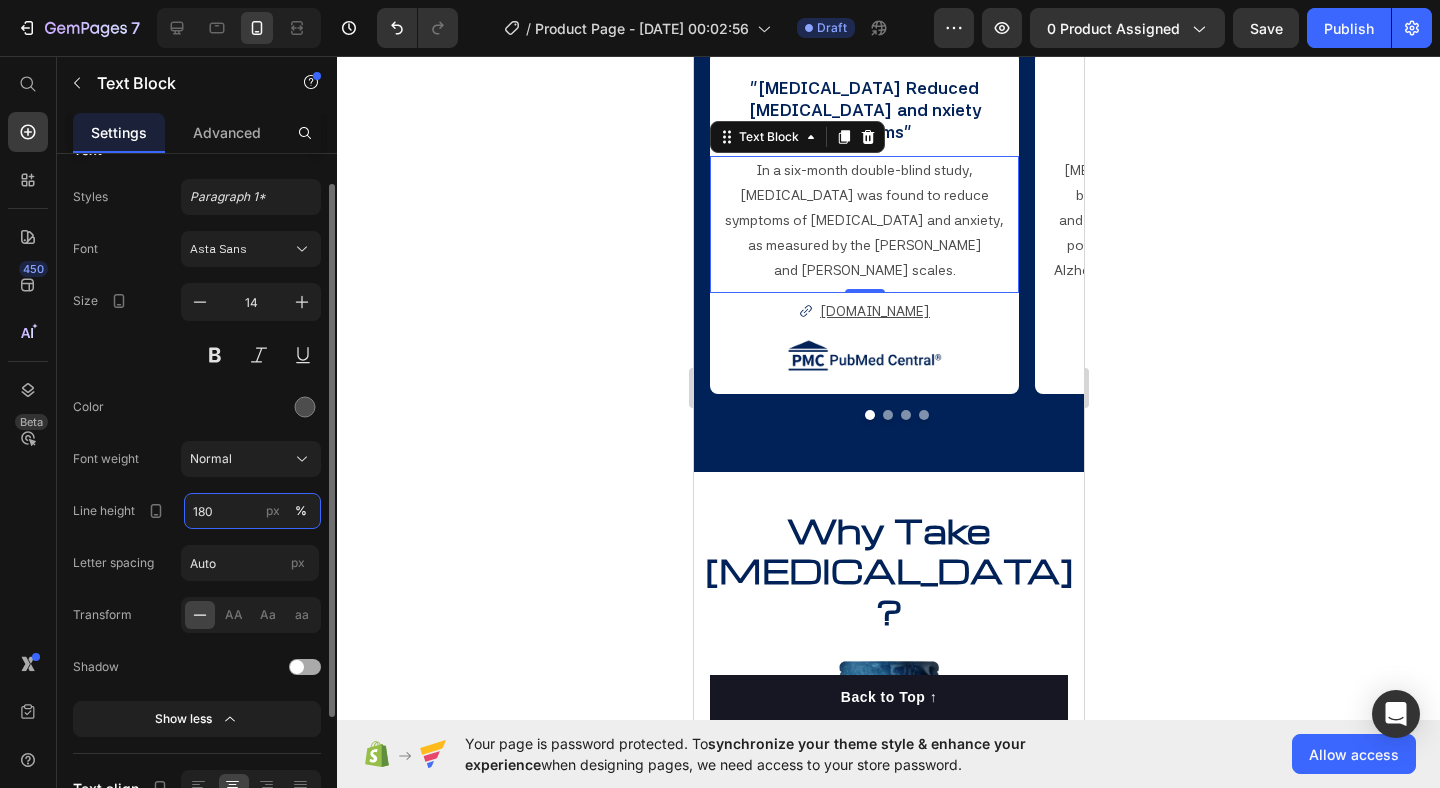 click on "180" at bounding box center (252, 511) 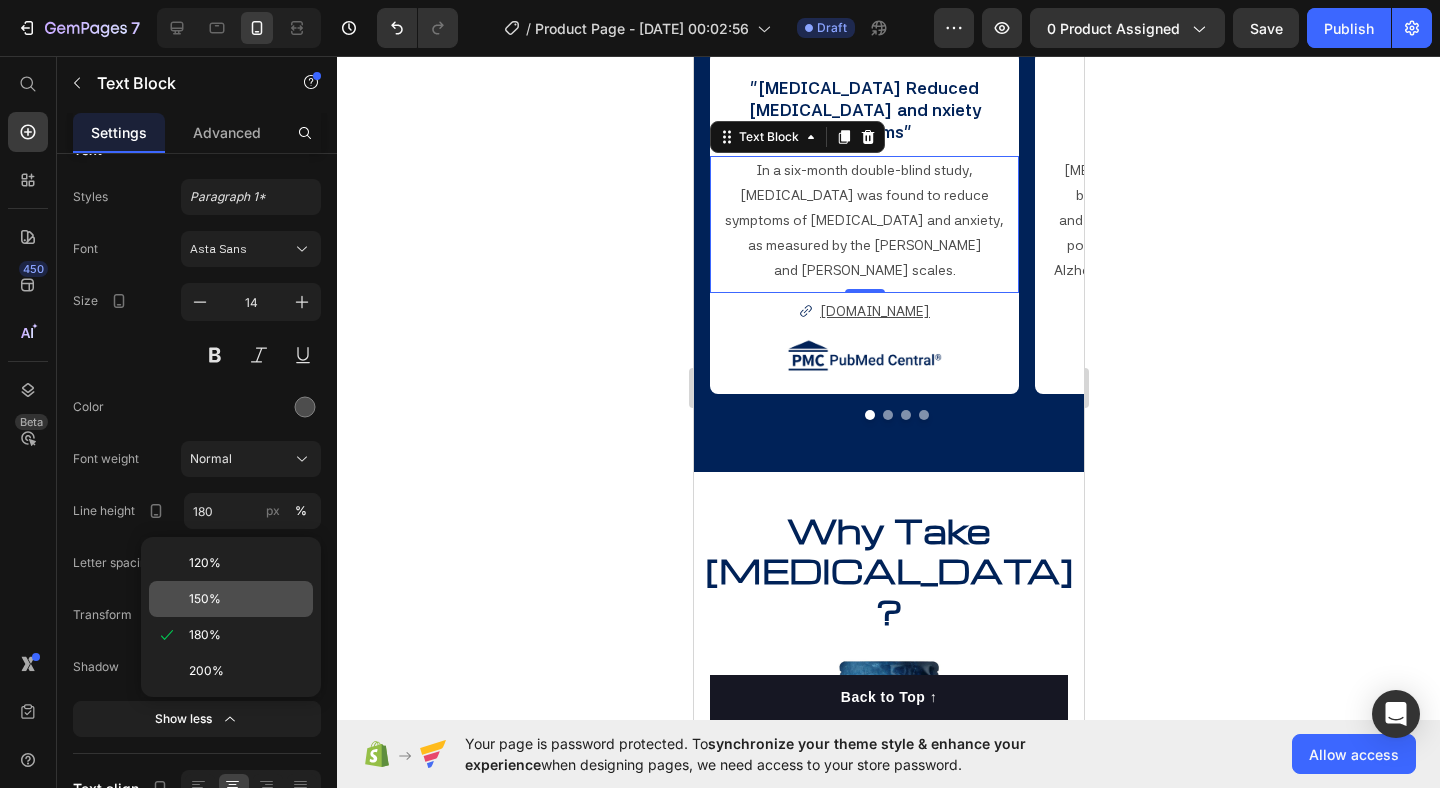 click on "150%" at bounding box center (247, 599) 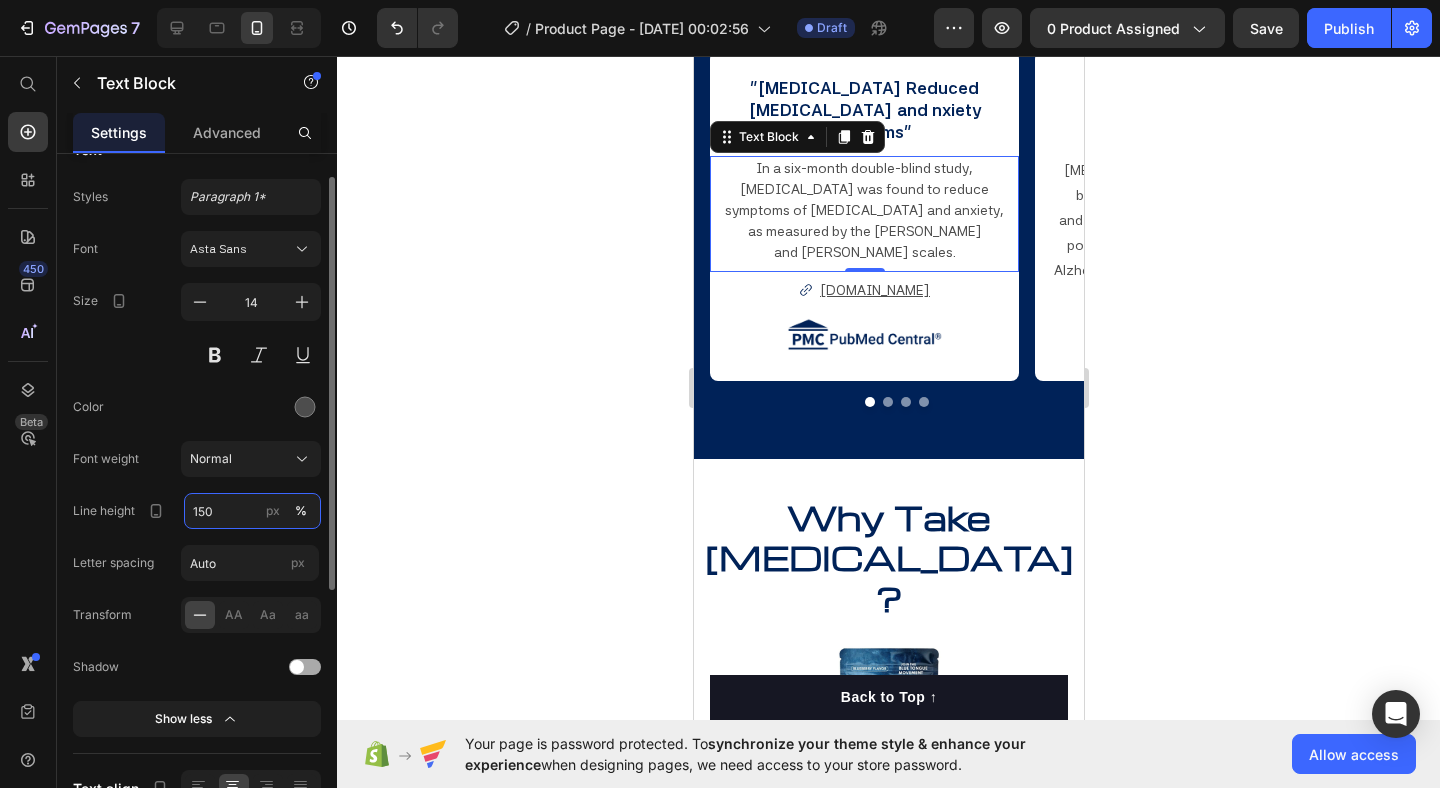 click on "150" at bounding box center (252, 511) 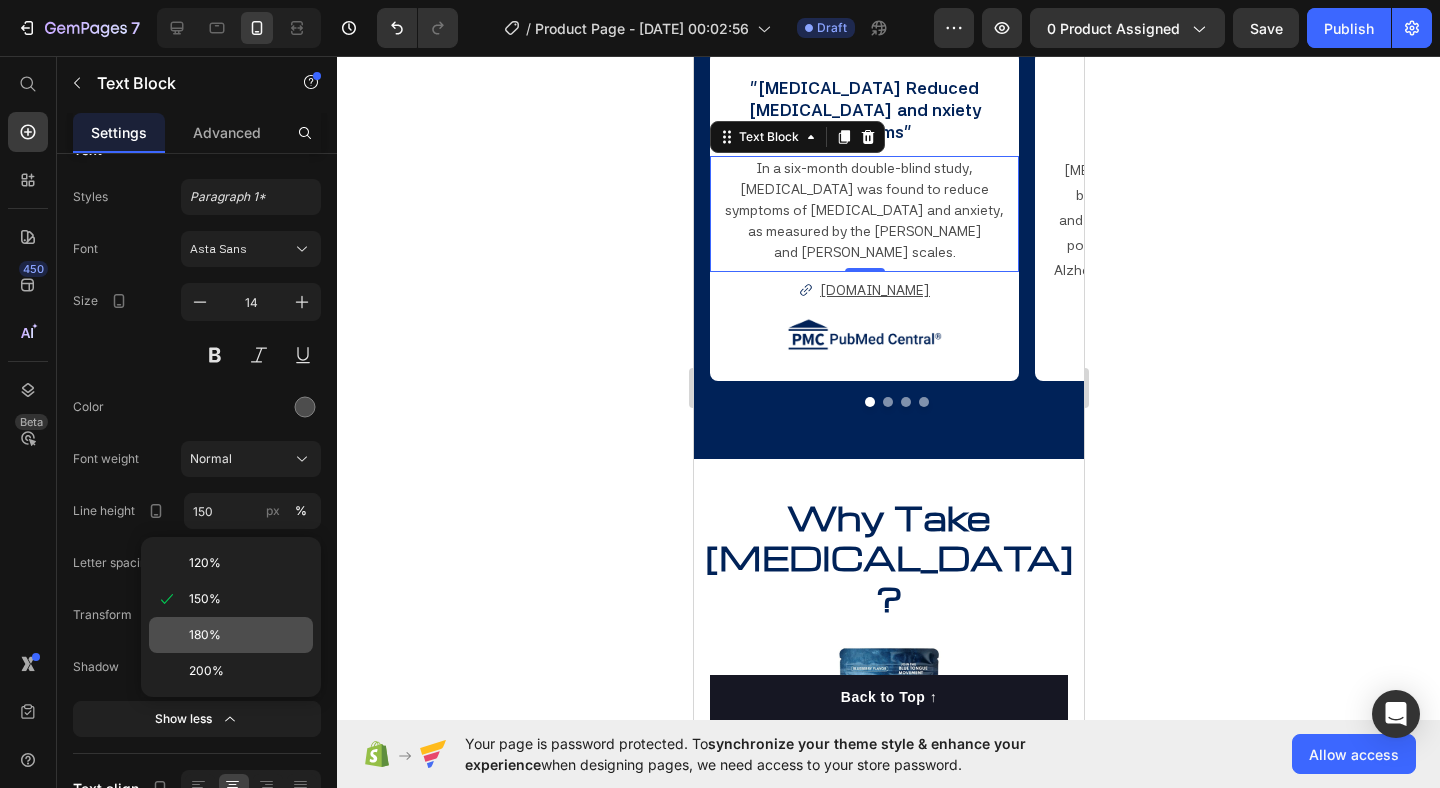 click on "180%" 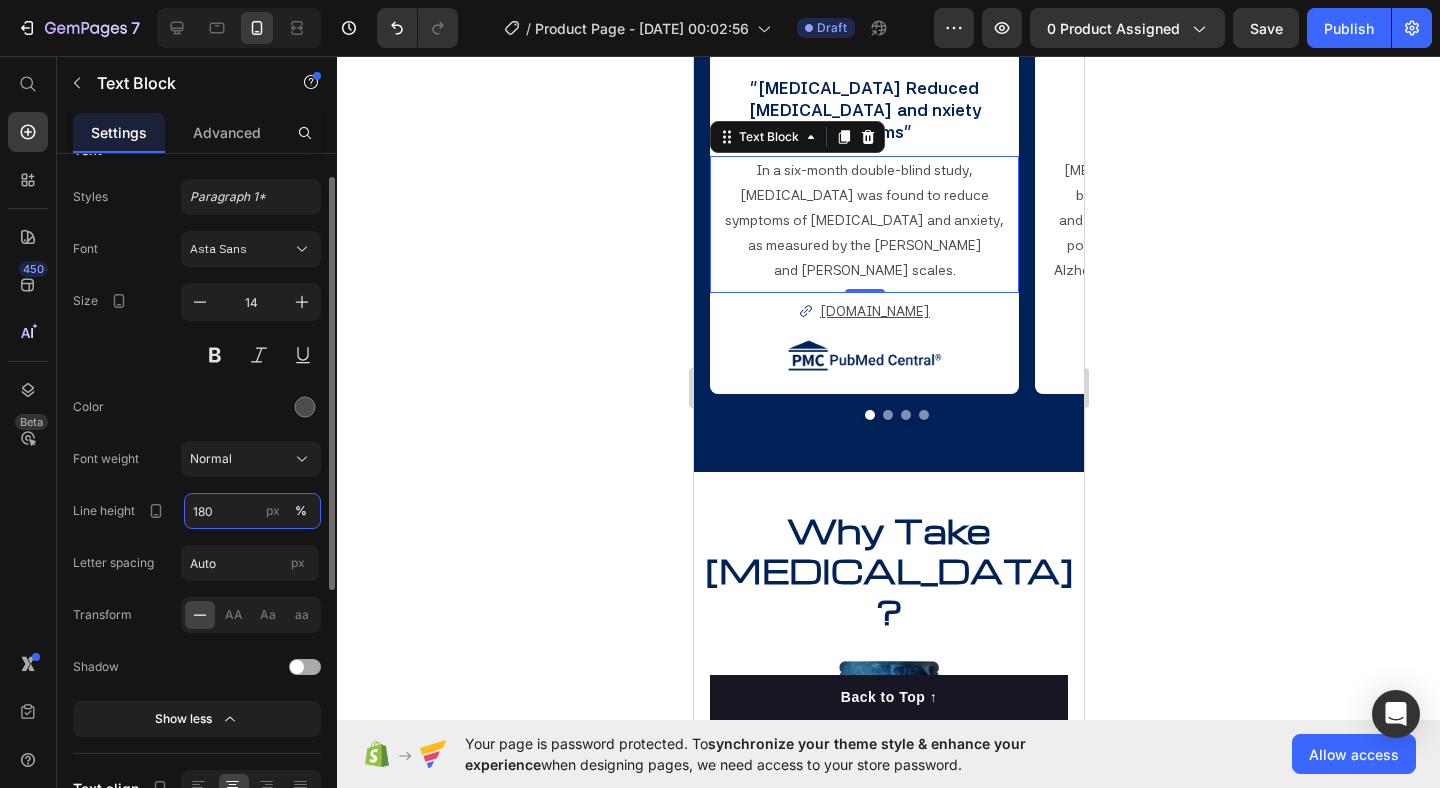 click on "180" at bounding box center [252, 511] 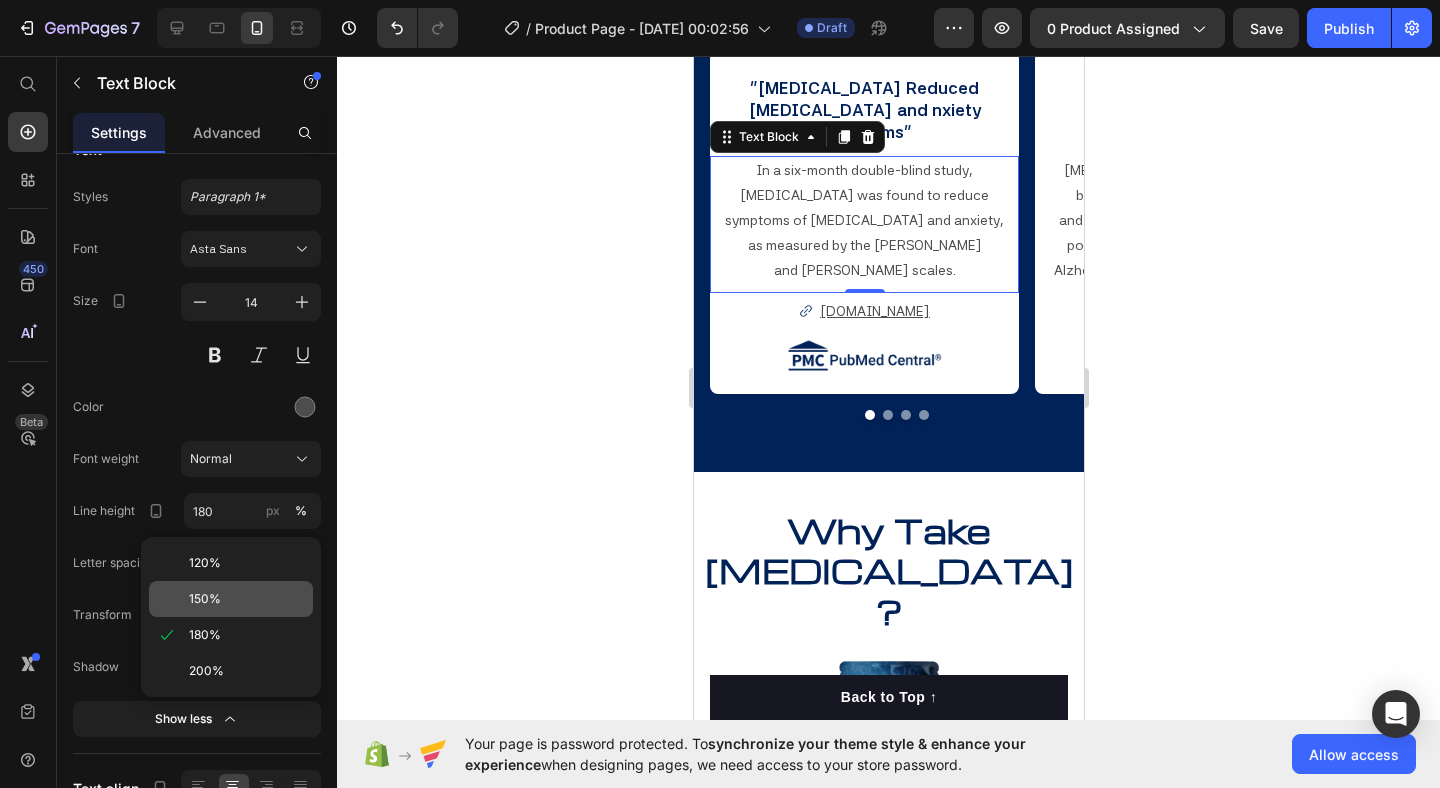 click on "150%" at bounding box center (247, 599) 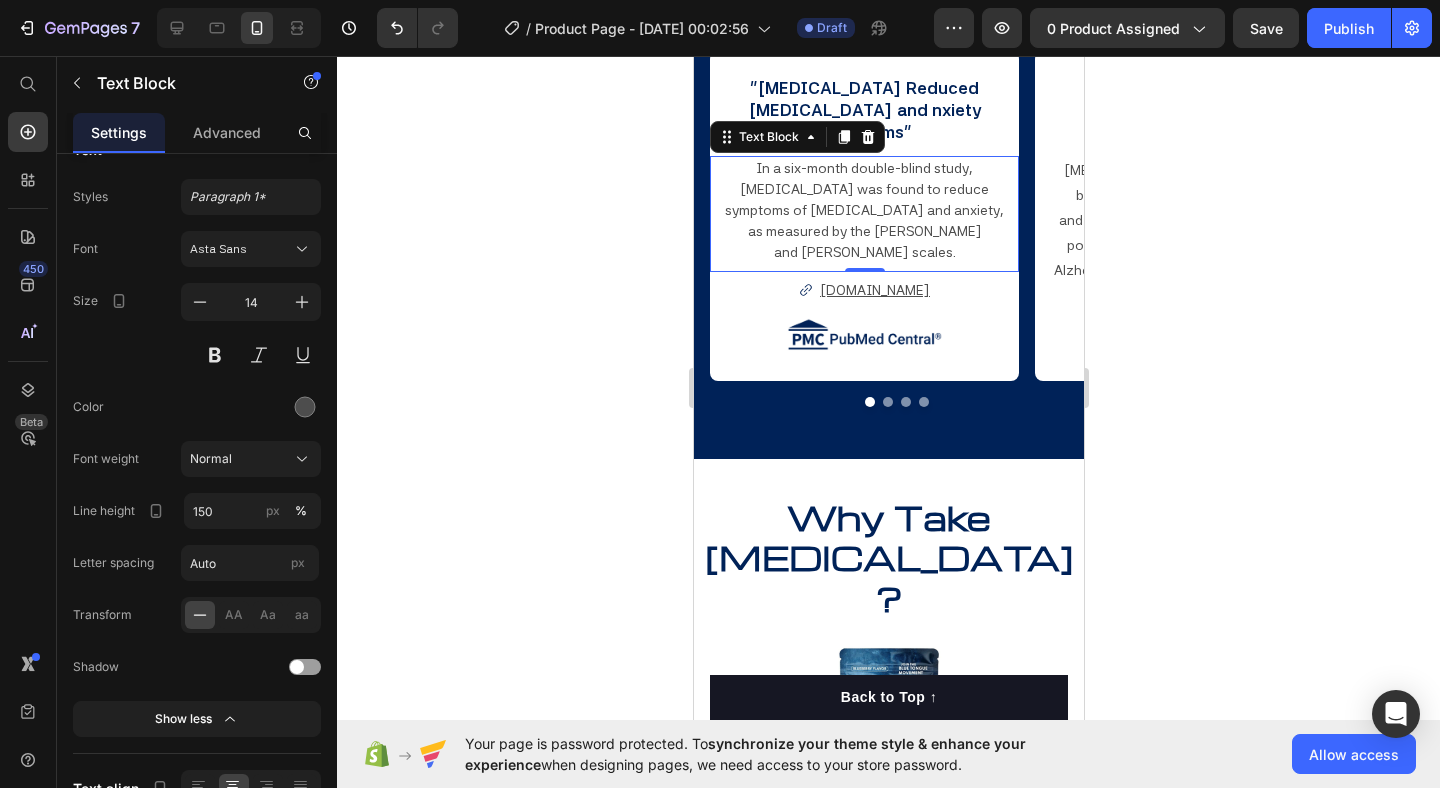 scroll, scrollTop: 2179, scrollLeft: 0, axis: vertical 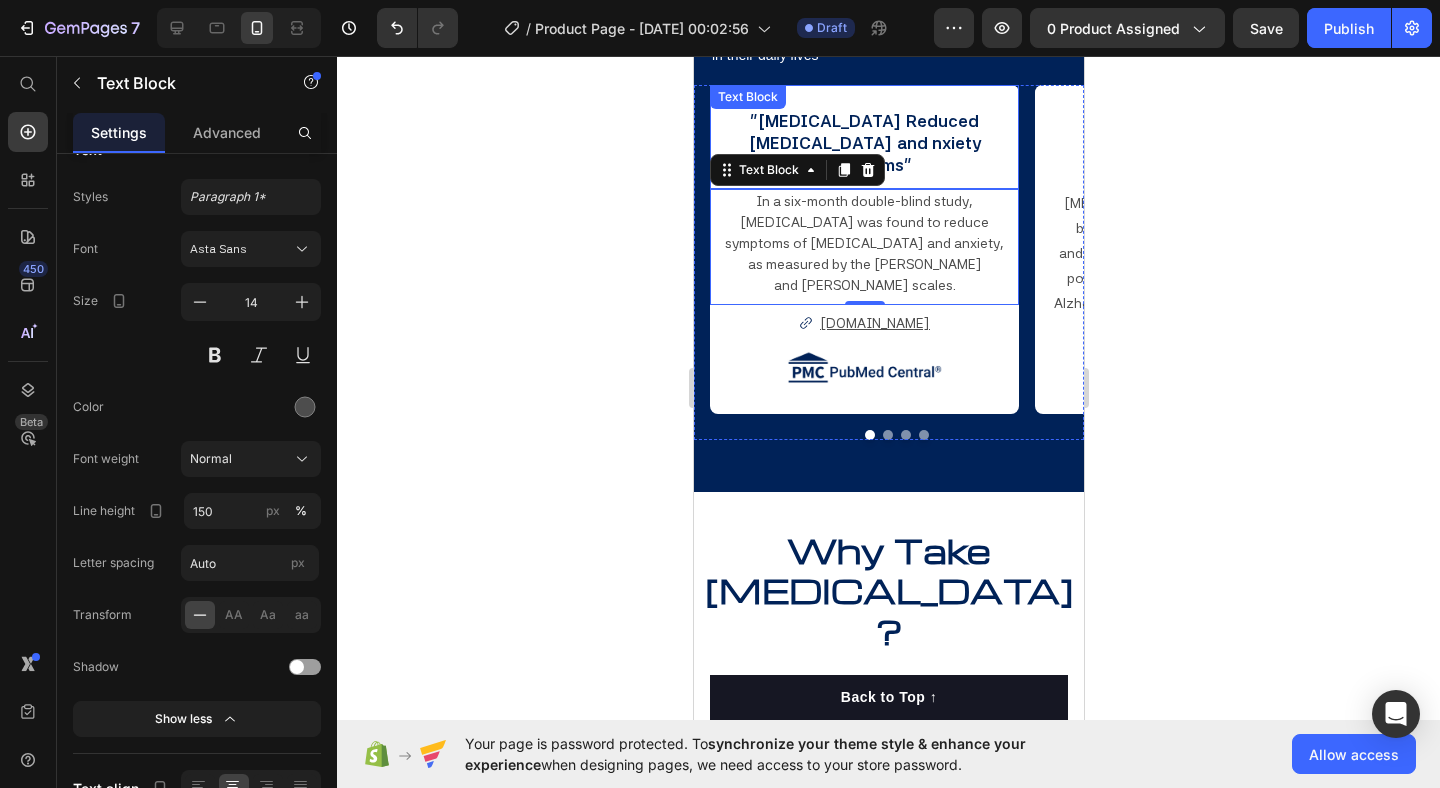 click on "[MEDICAL_DATA] and nxiety" at bounding box center [864, 143] 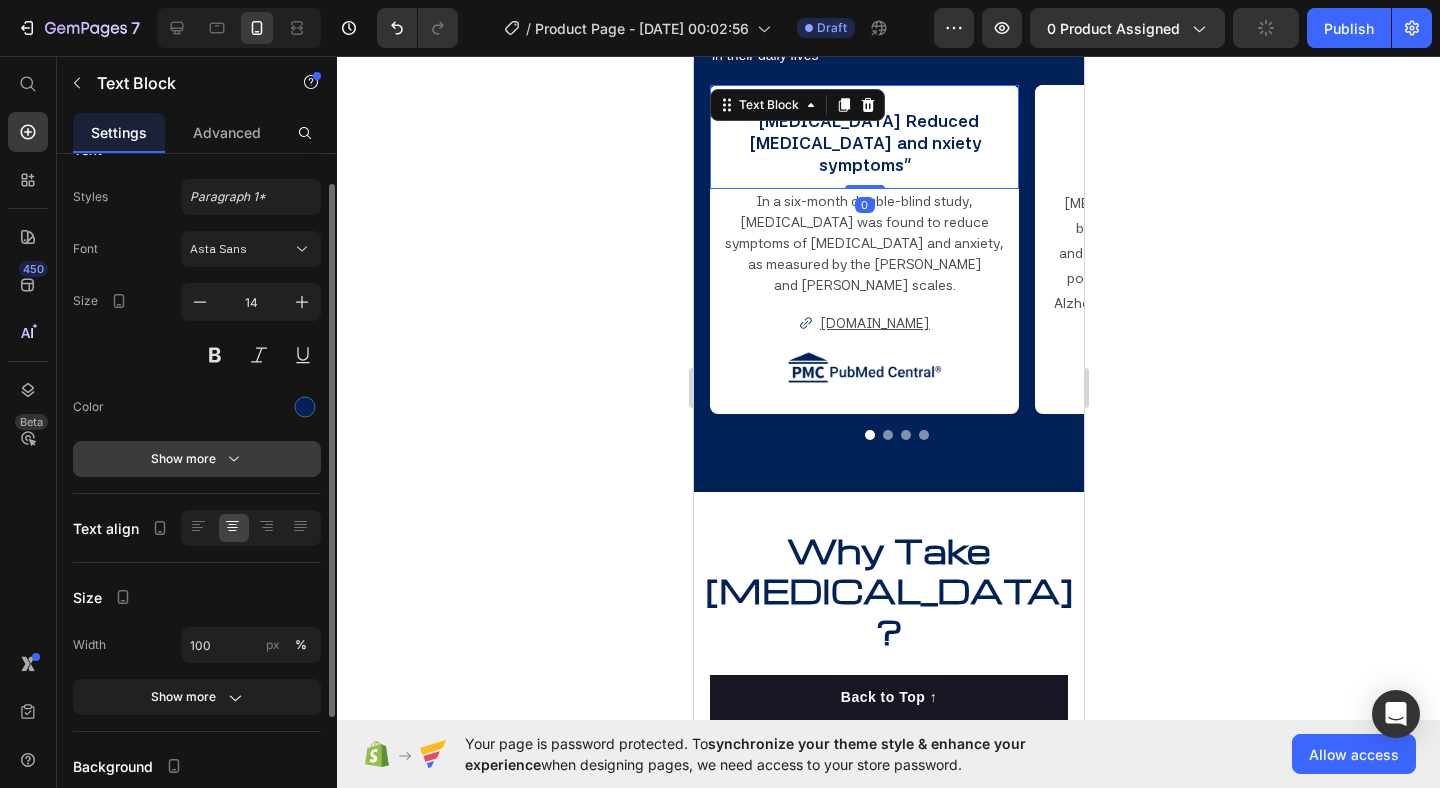 click on "Show more" at bounding box center (197, 459) 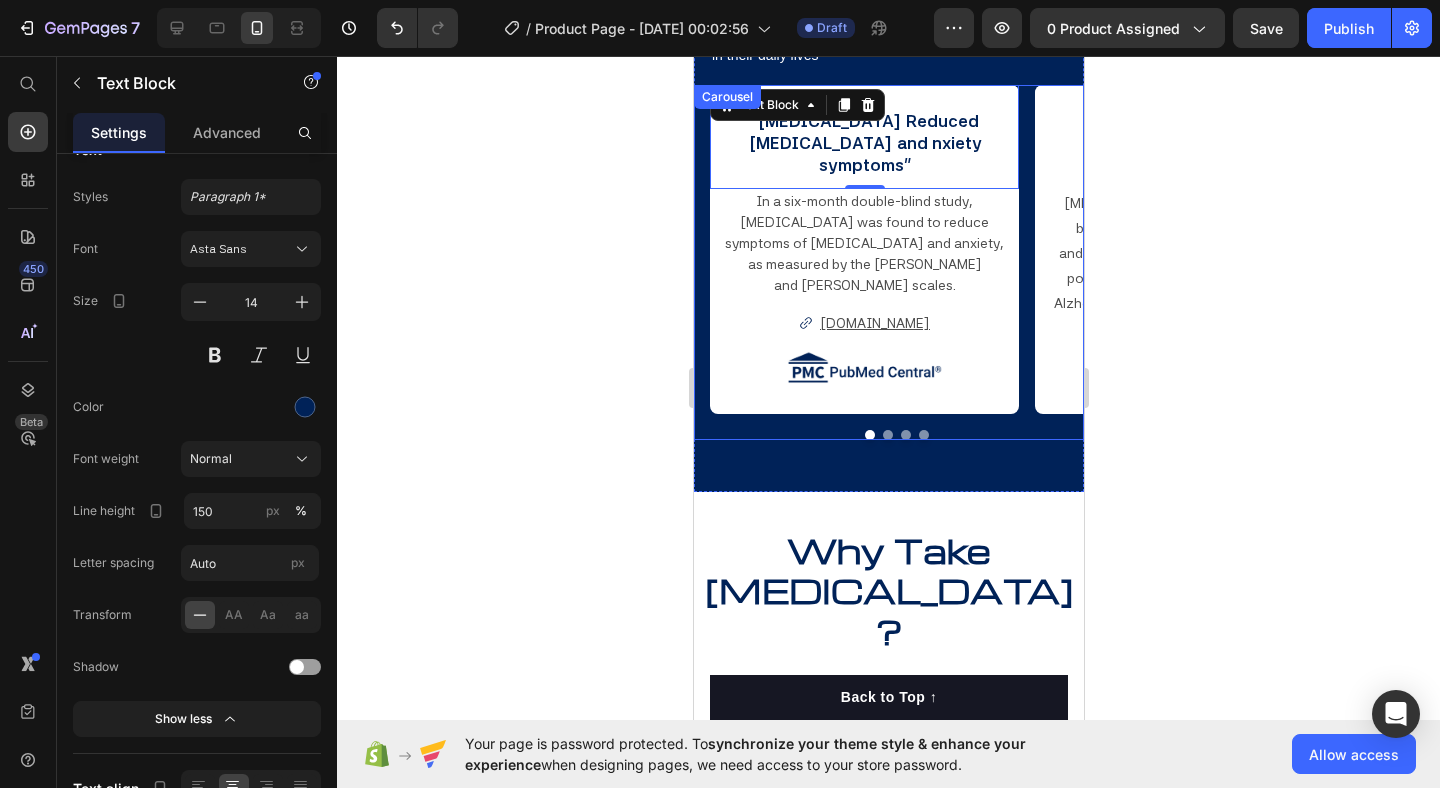 click at bounding box center [887, 435] 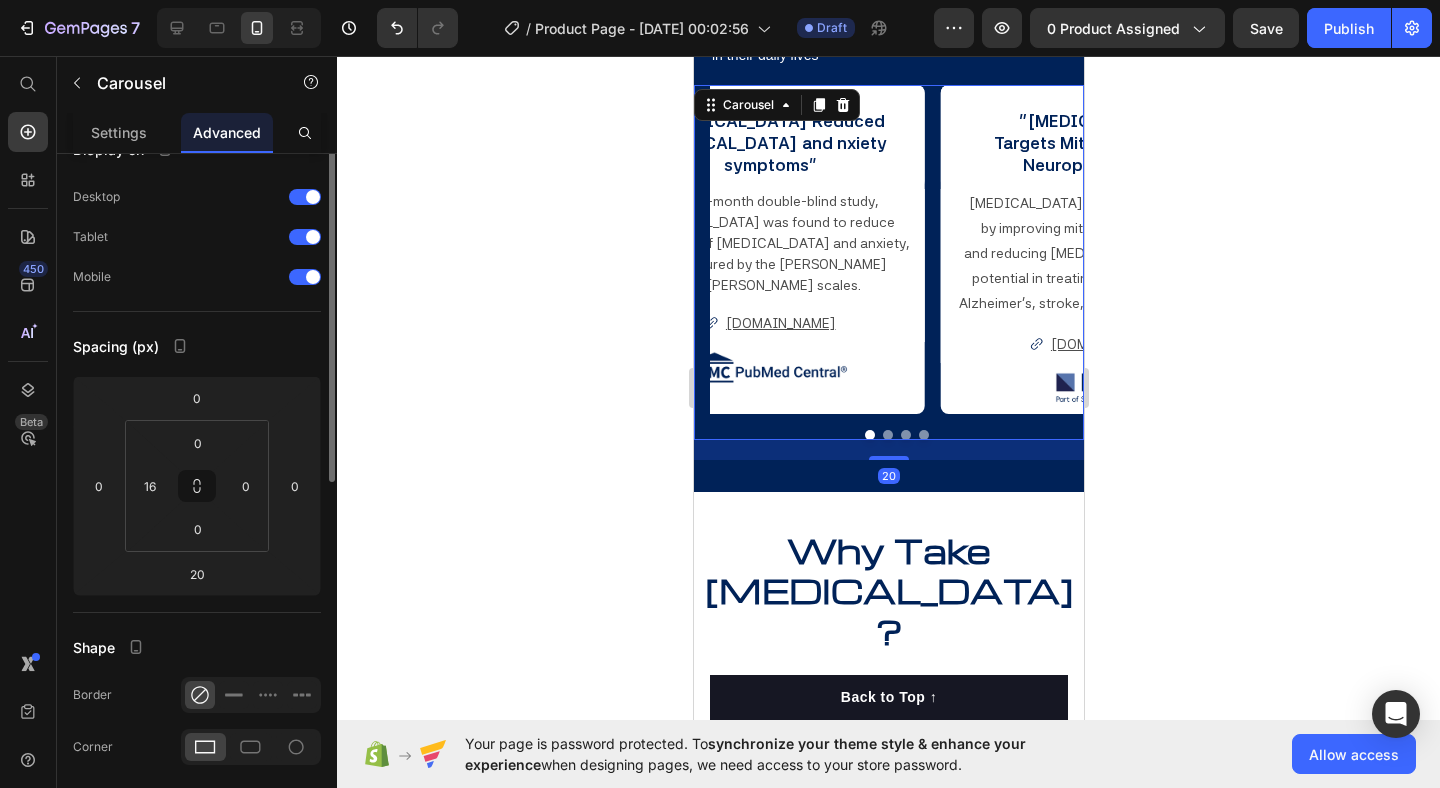 scroll, scrollTop: 0, scrollLeft: 0, axis: both 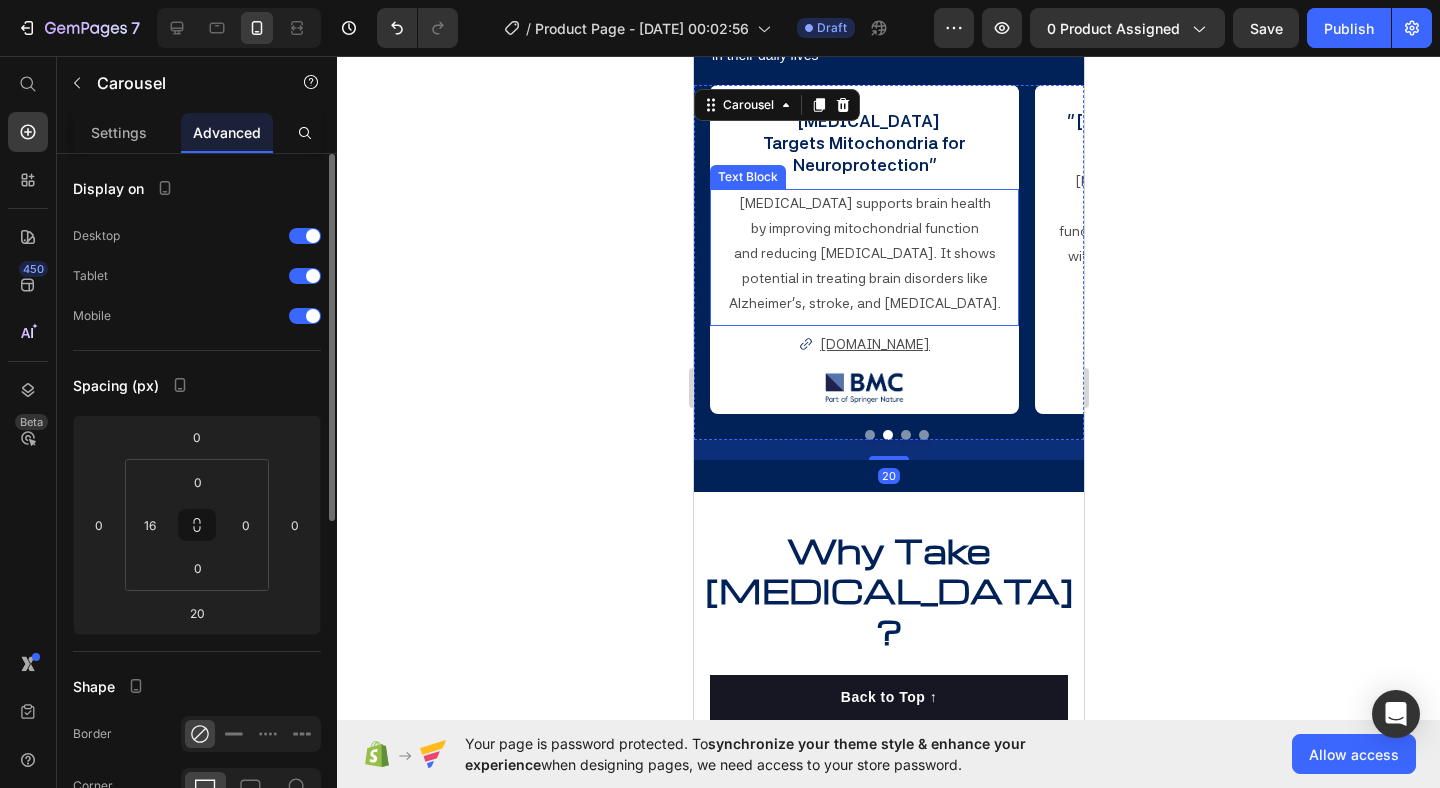 click on "potential in treating brain disorders like Alzheimer’s, stroke, and [MEDICAL_DATA]." at bounding box center [863, 290] 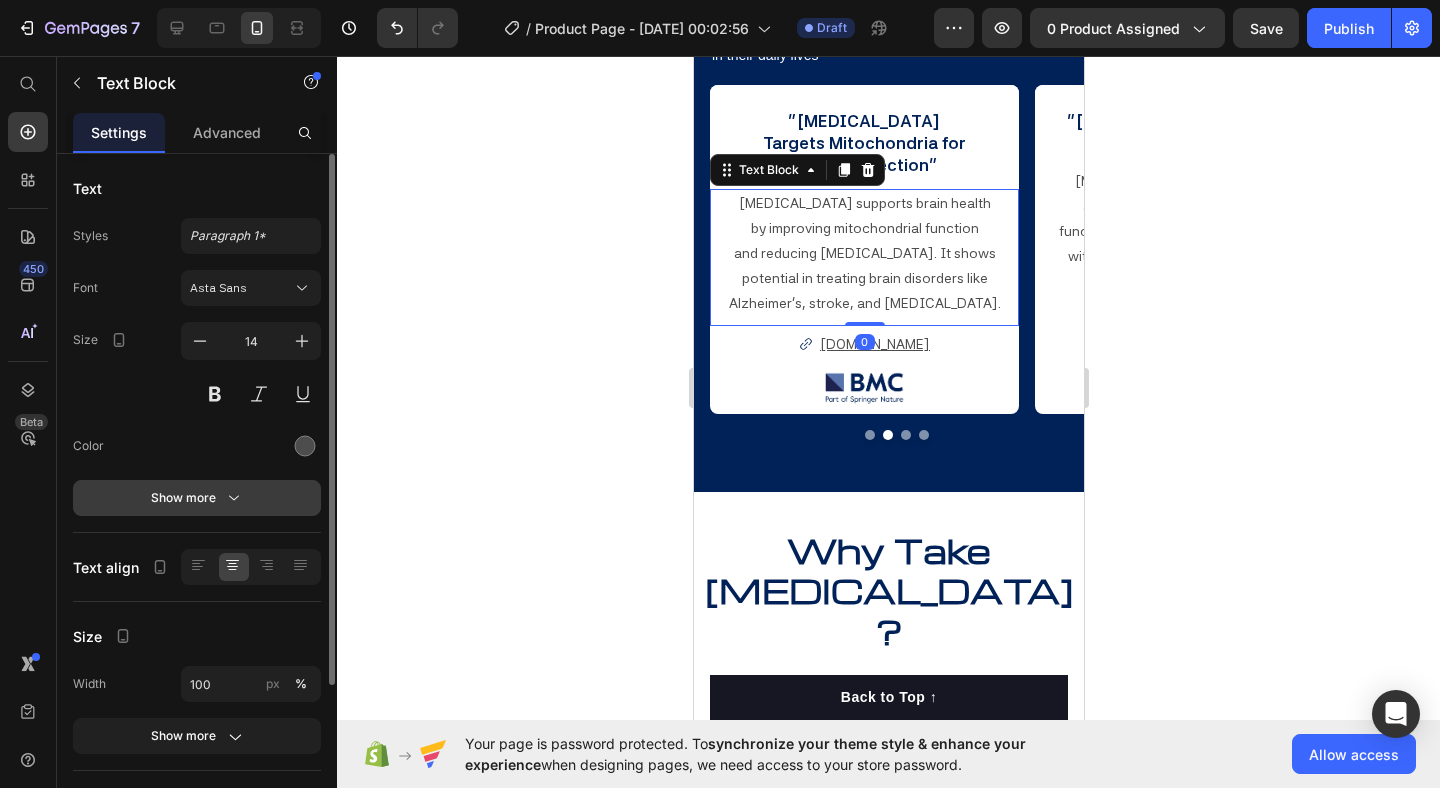 click on "Show more" at bounding box center (197, 498) 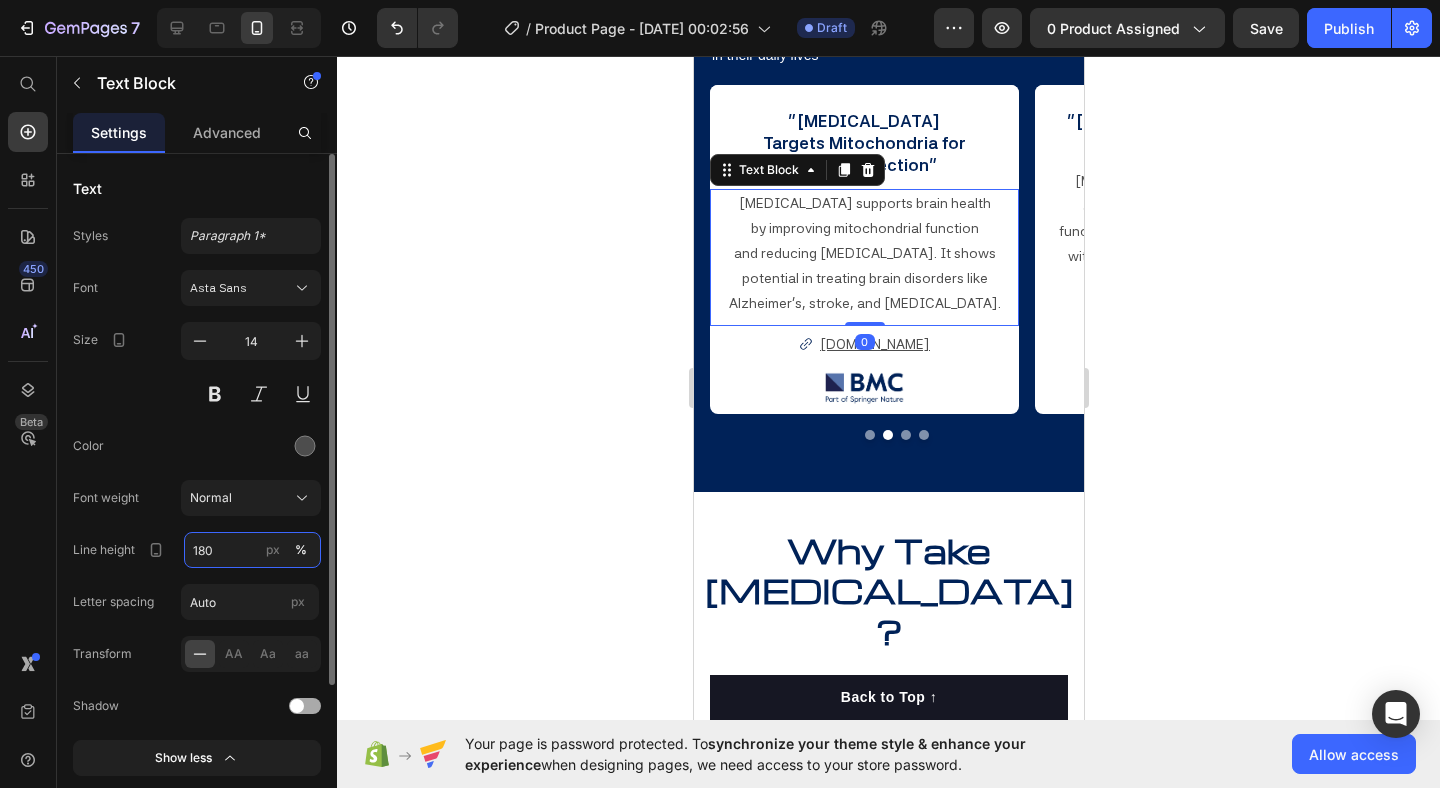 click on "180" at bounding box center (252, 550) 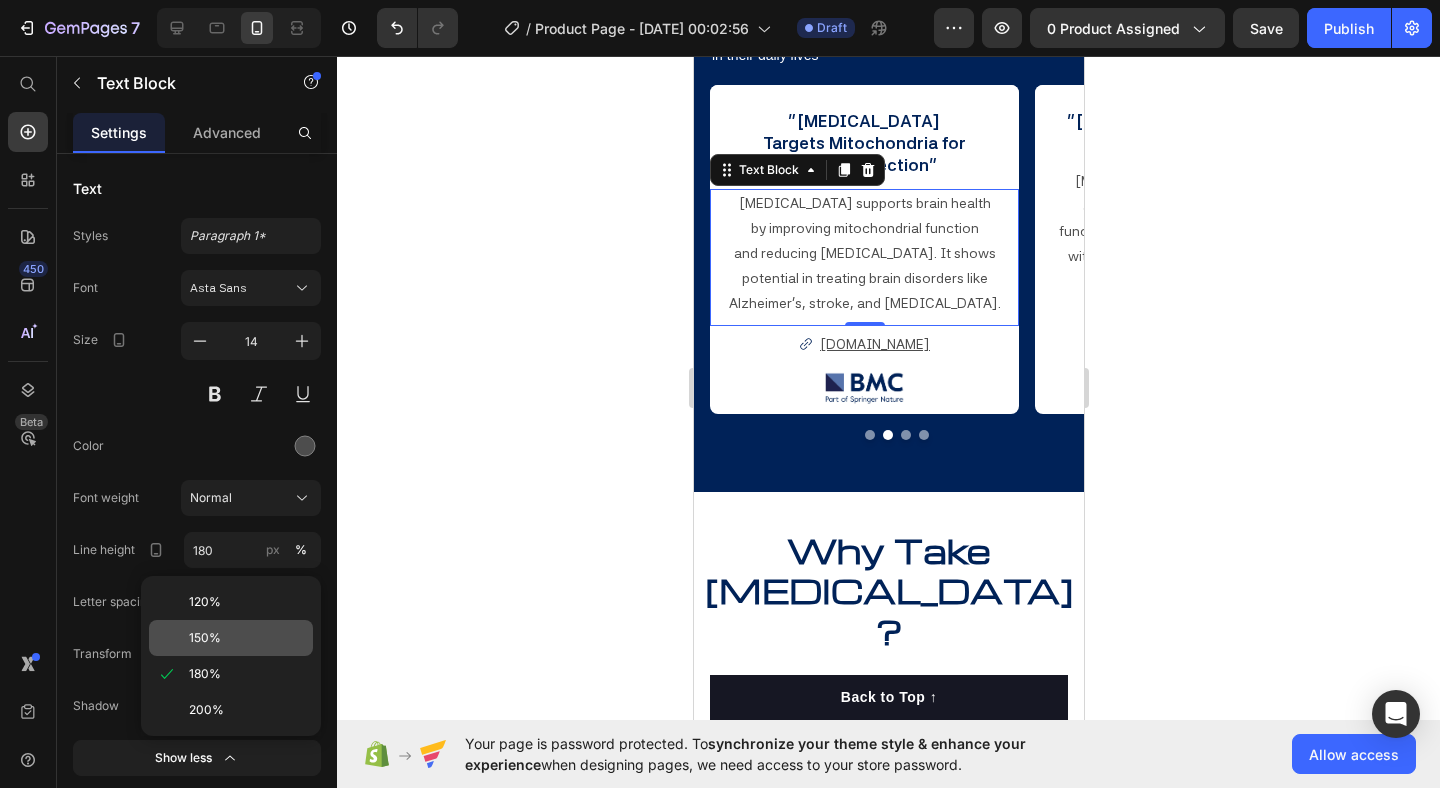 click on "150%" at bounding box center [247, 638] 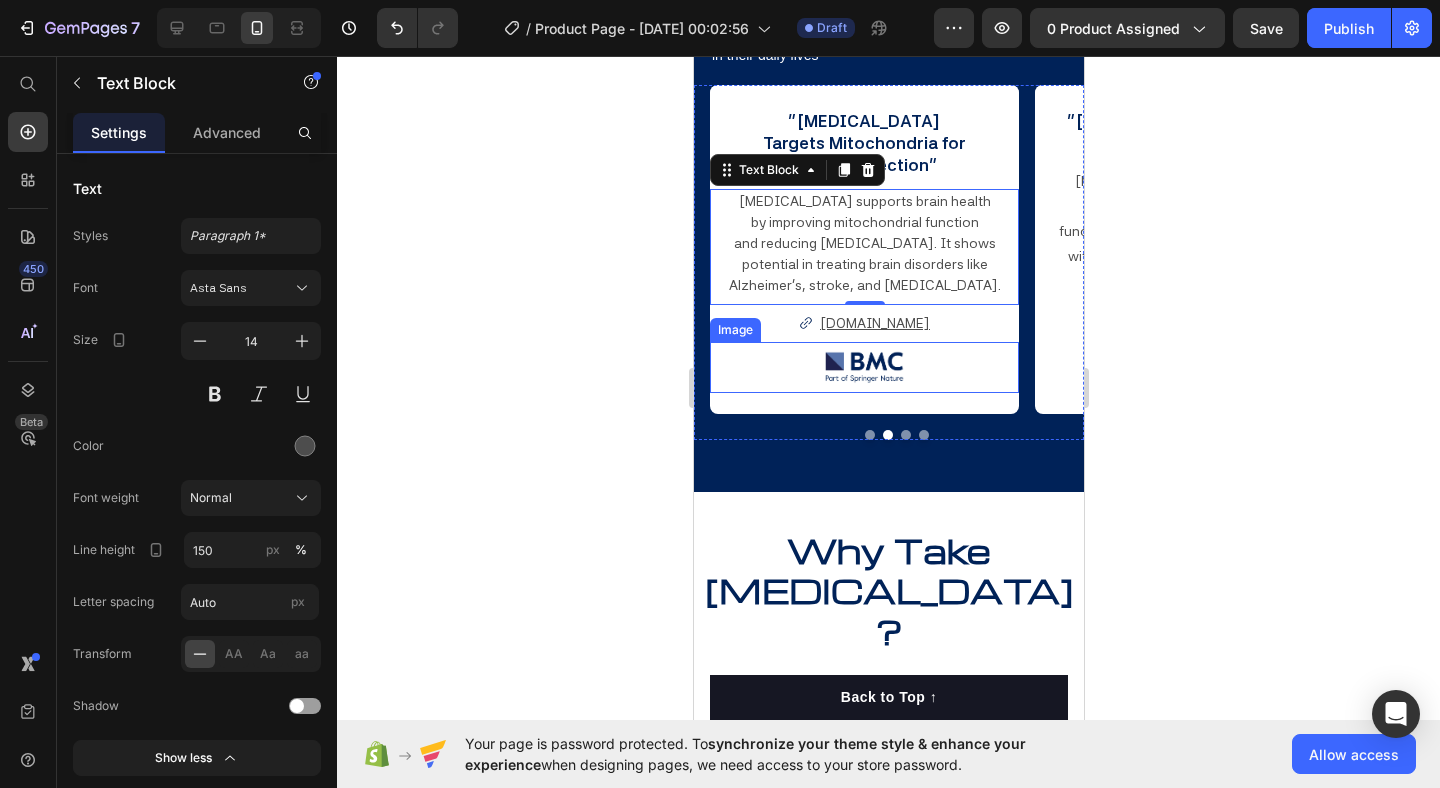 click at bounding box center [863, 368] 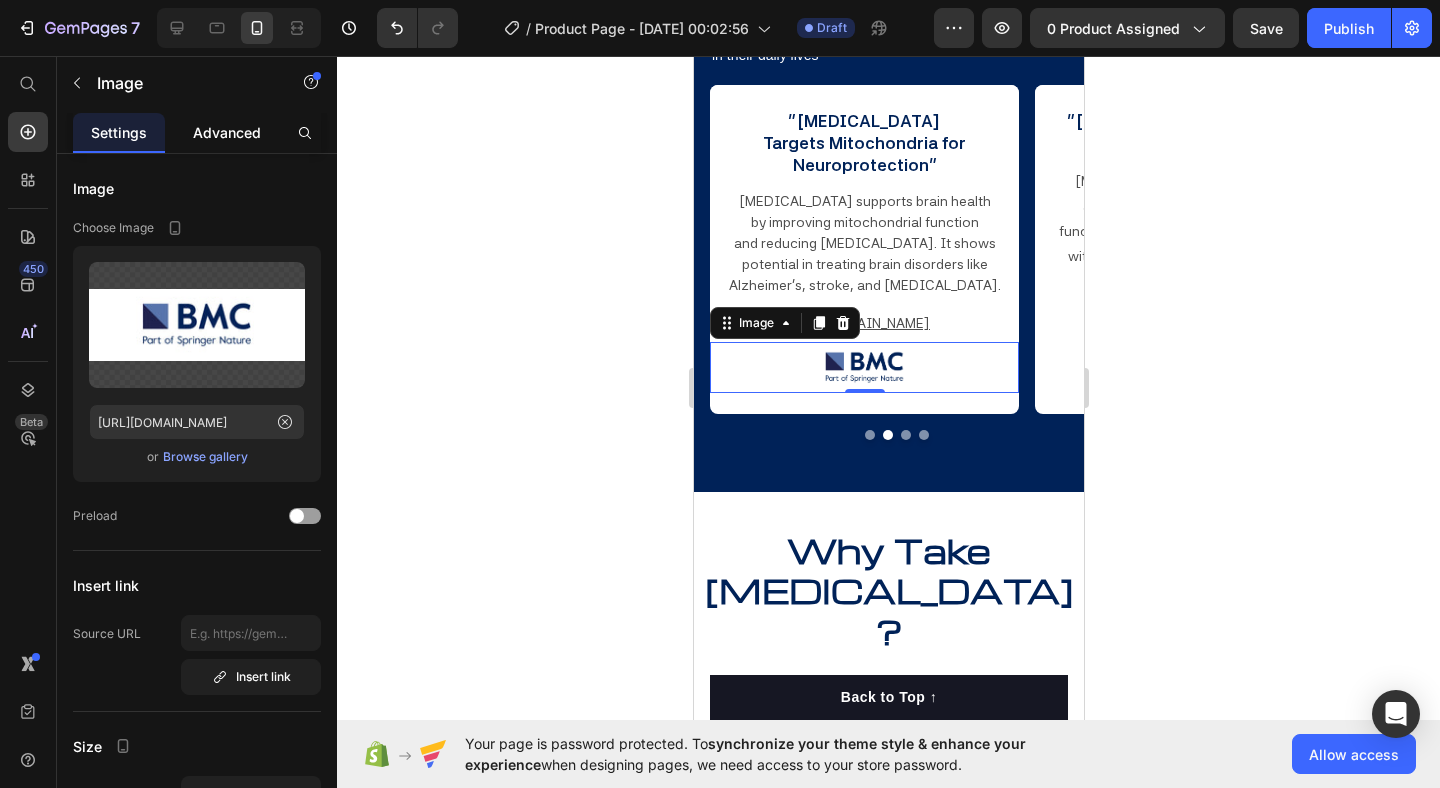 click on "Advanced" at bounding box center (227, 132) 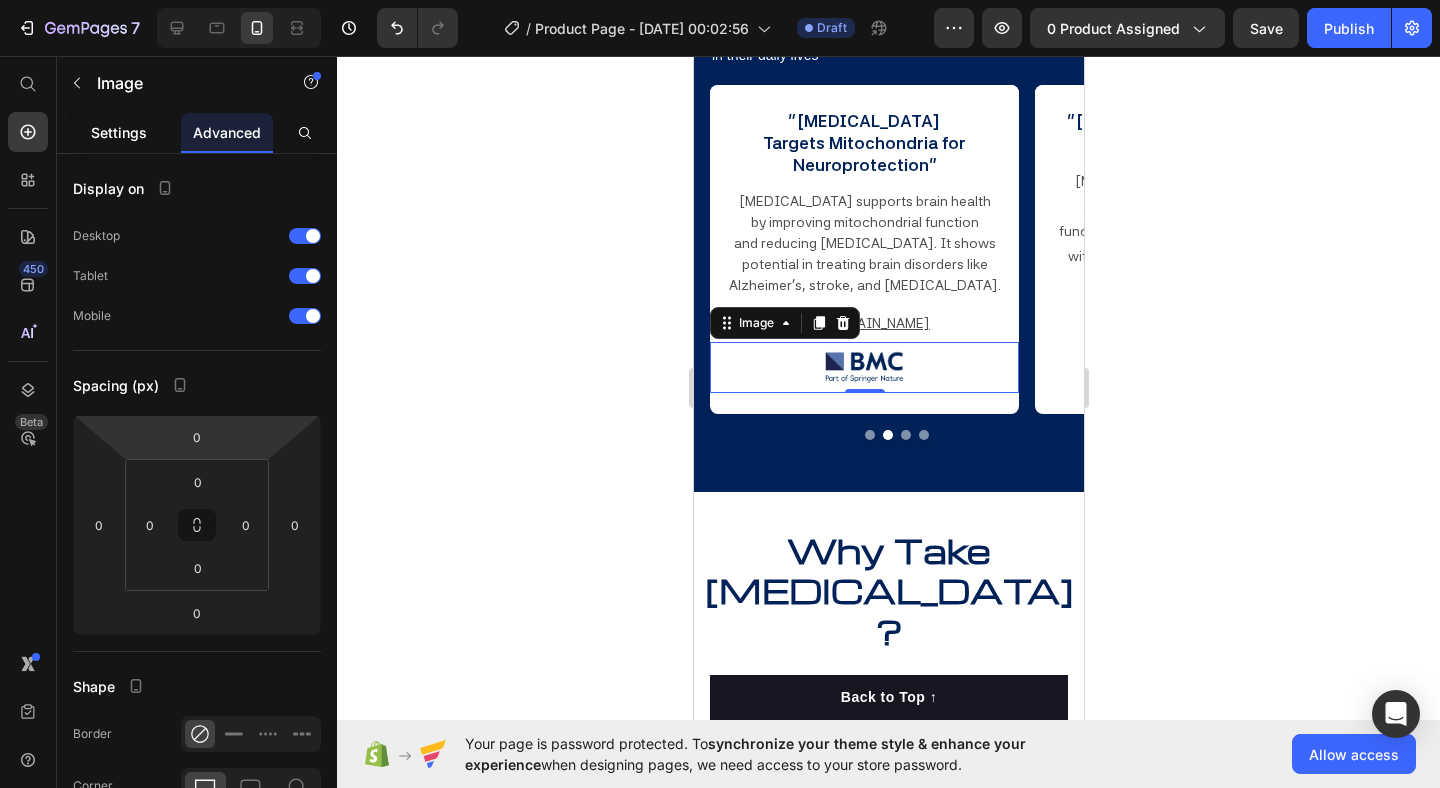 click on "Settings" at bounding box center (119, 132) 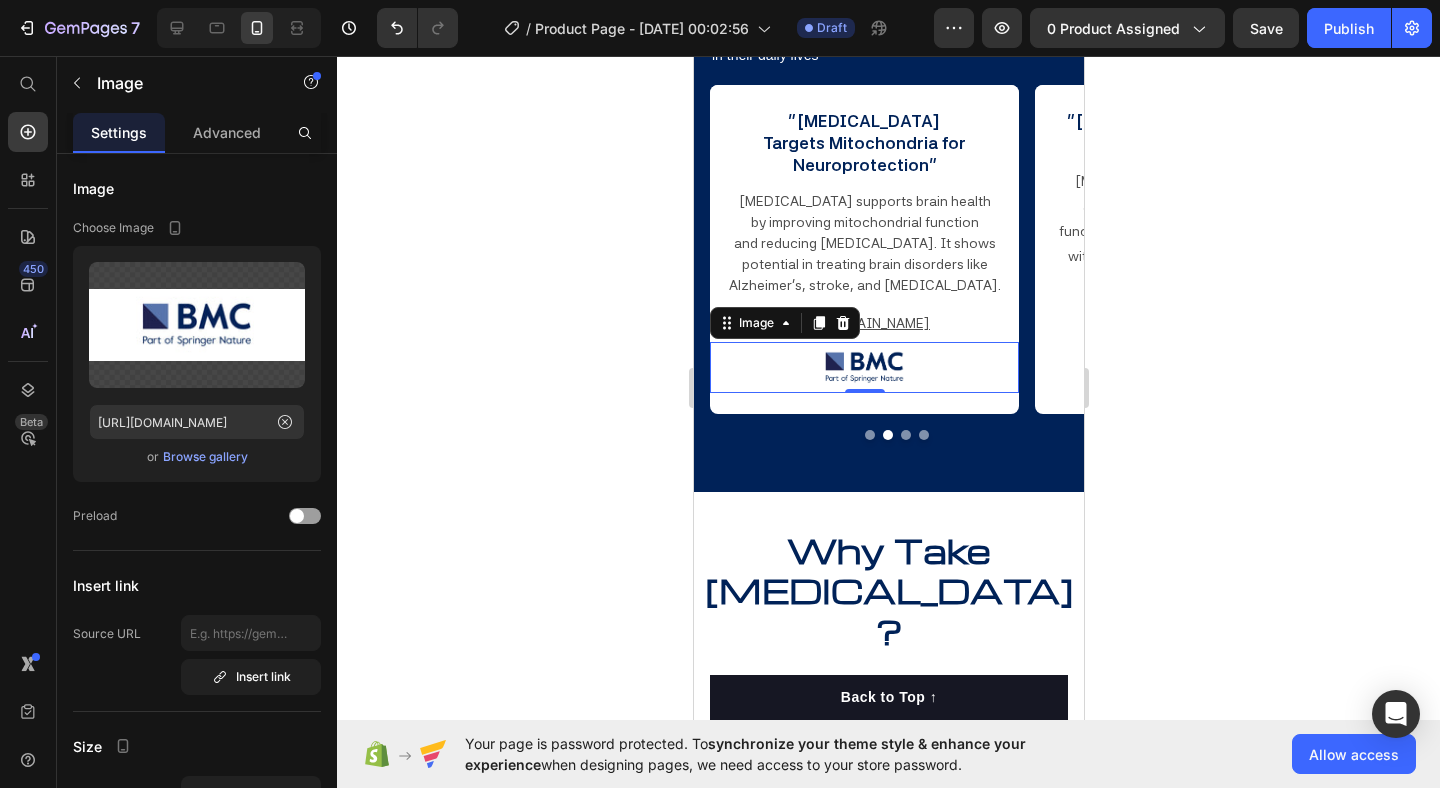click 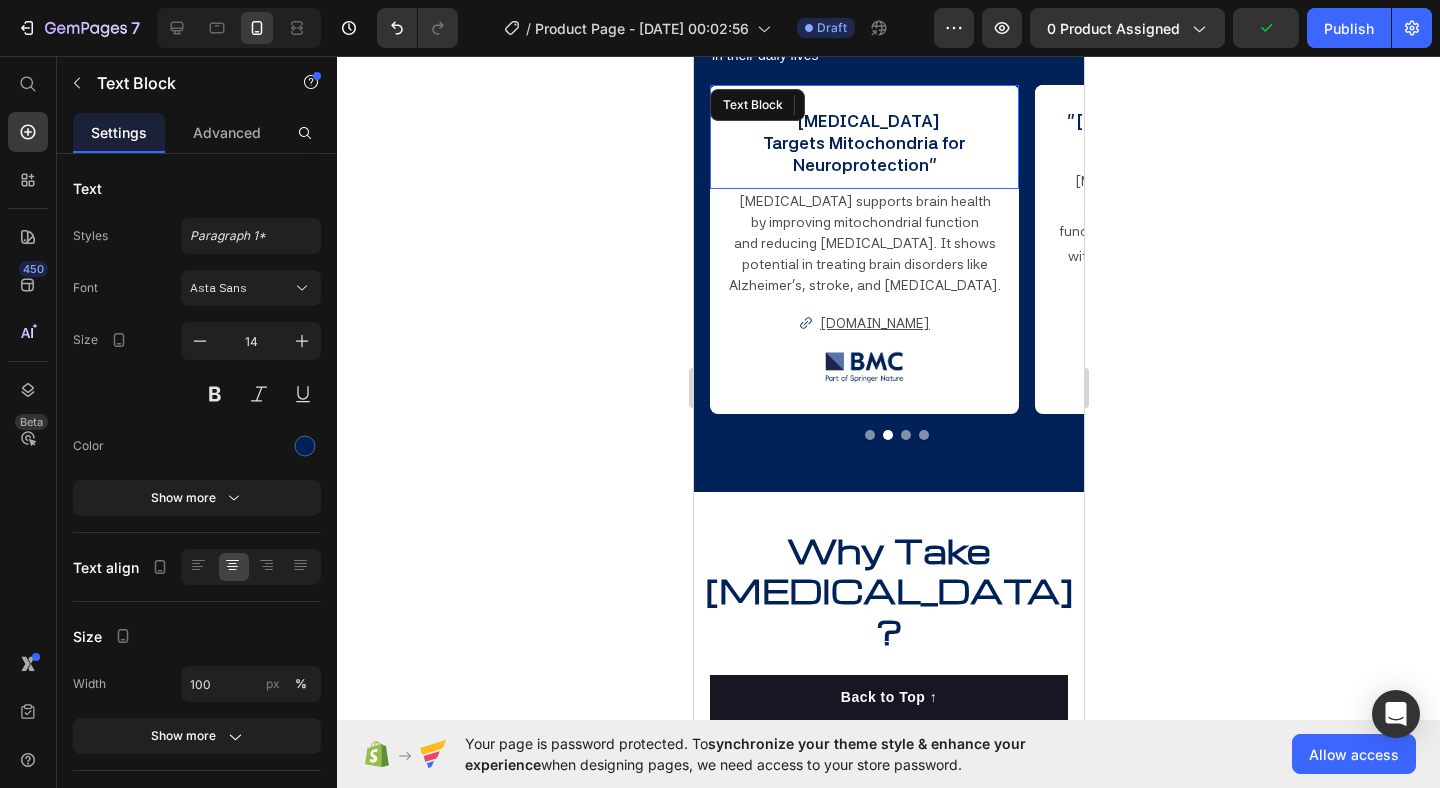 click on "Targets Mitochondria for Neuroprotection" at bounding box center (863, 154) 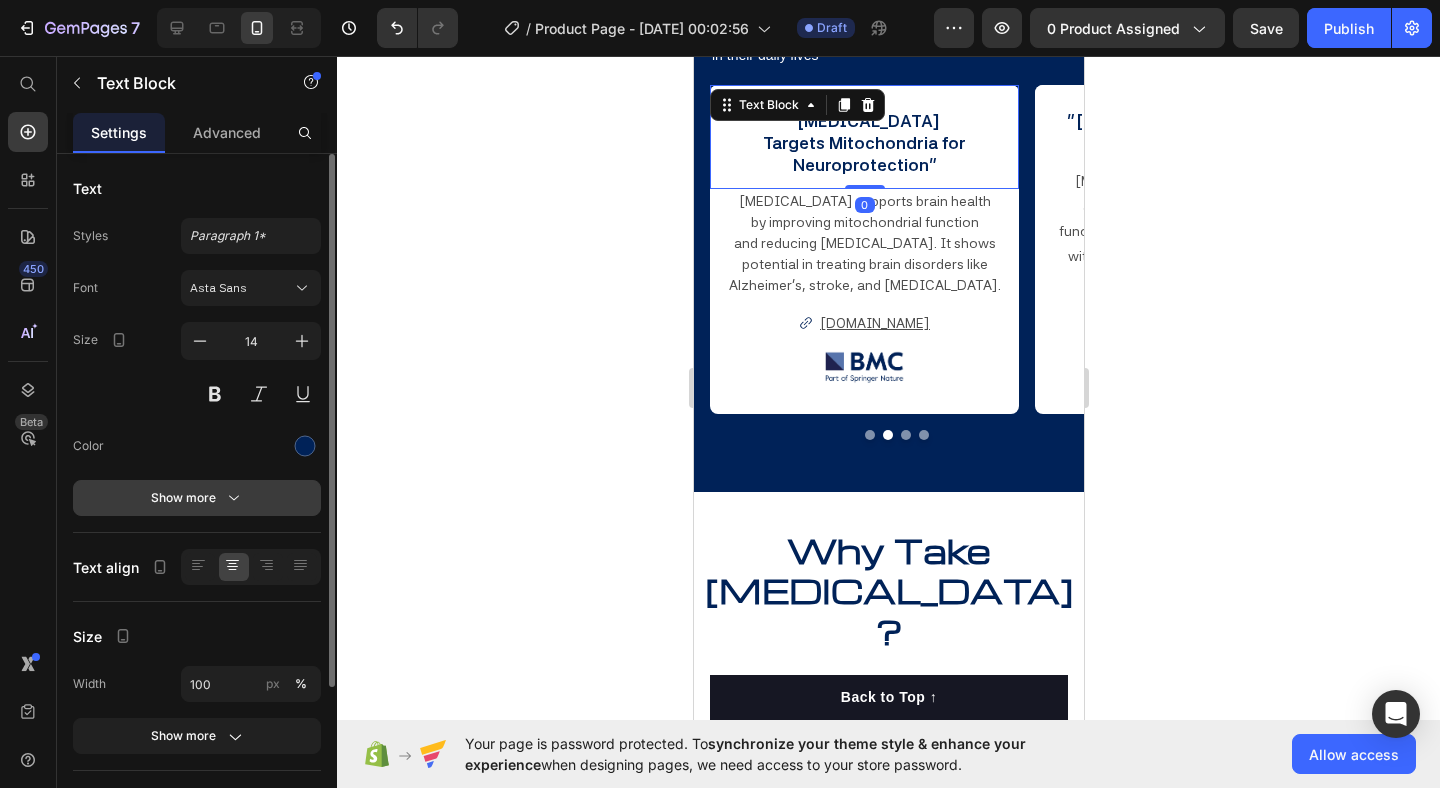 click on "Show more" at bounding box center [197, 498] 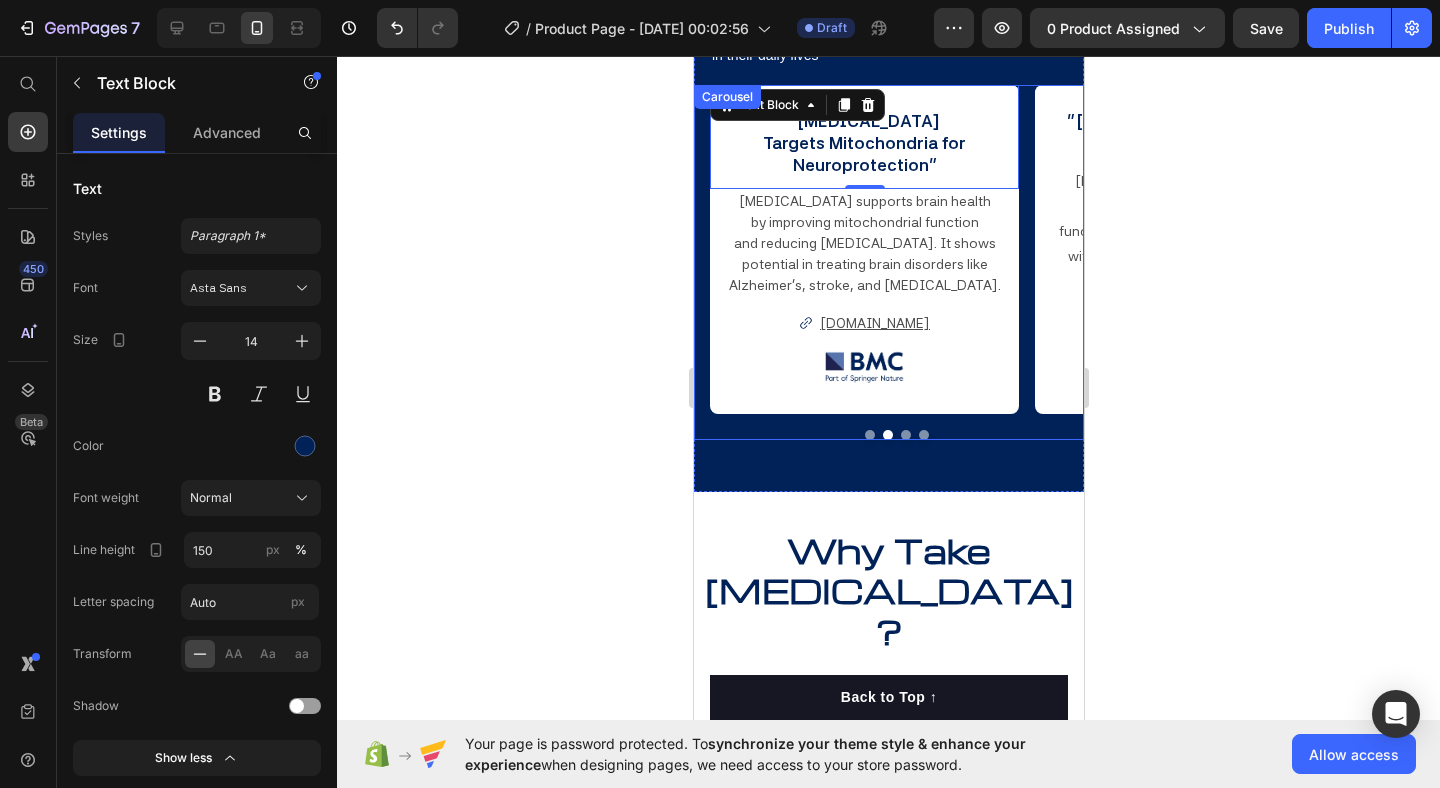 click at bounding box center [905, 435] 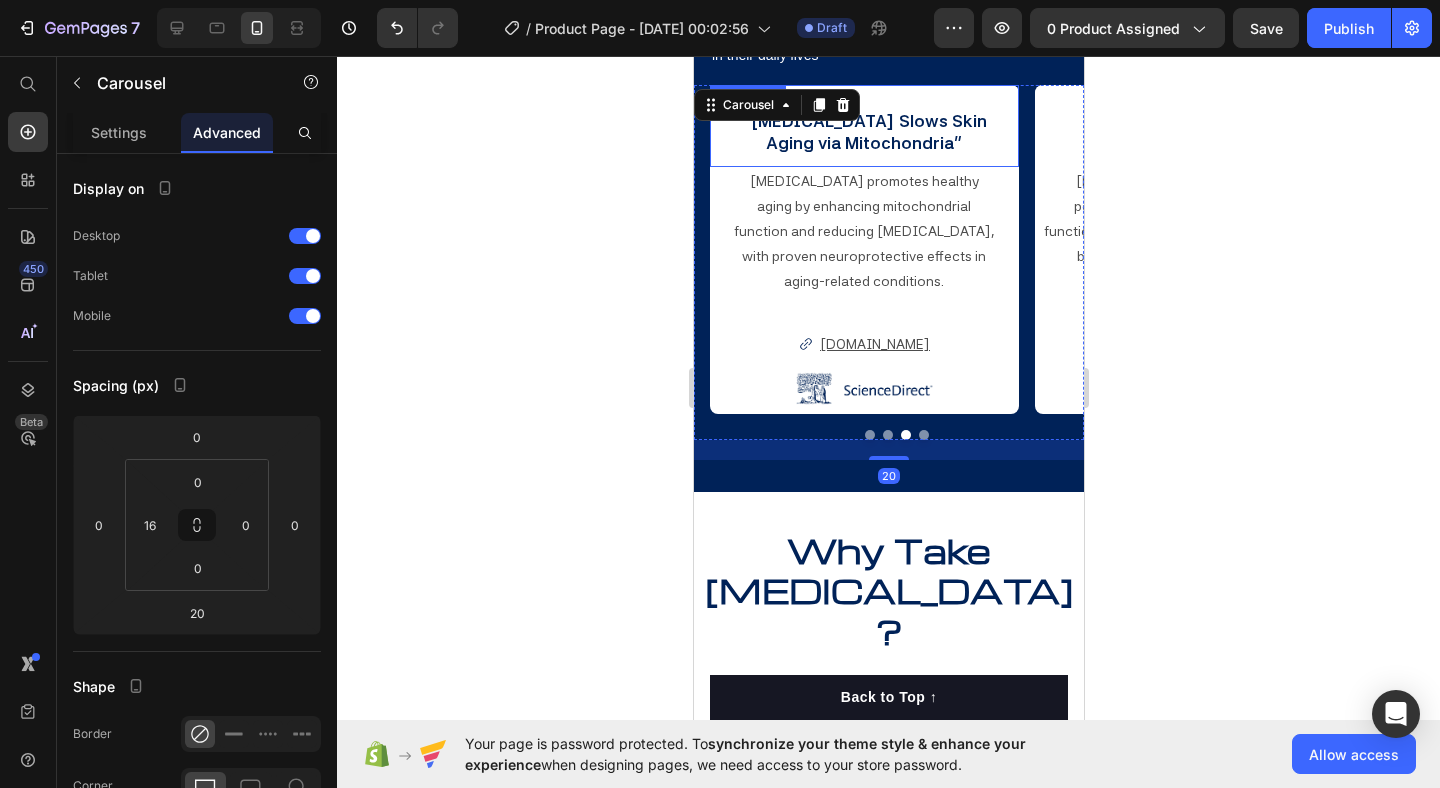 click on "Aging via Mitochondria"" at bounding box center [863, 143] 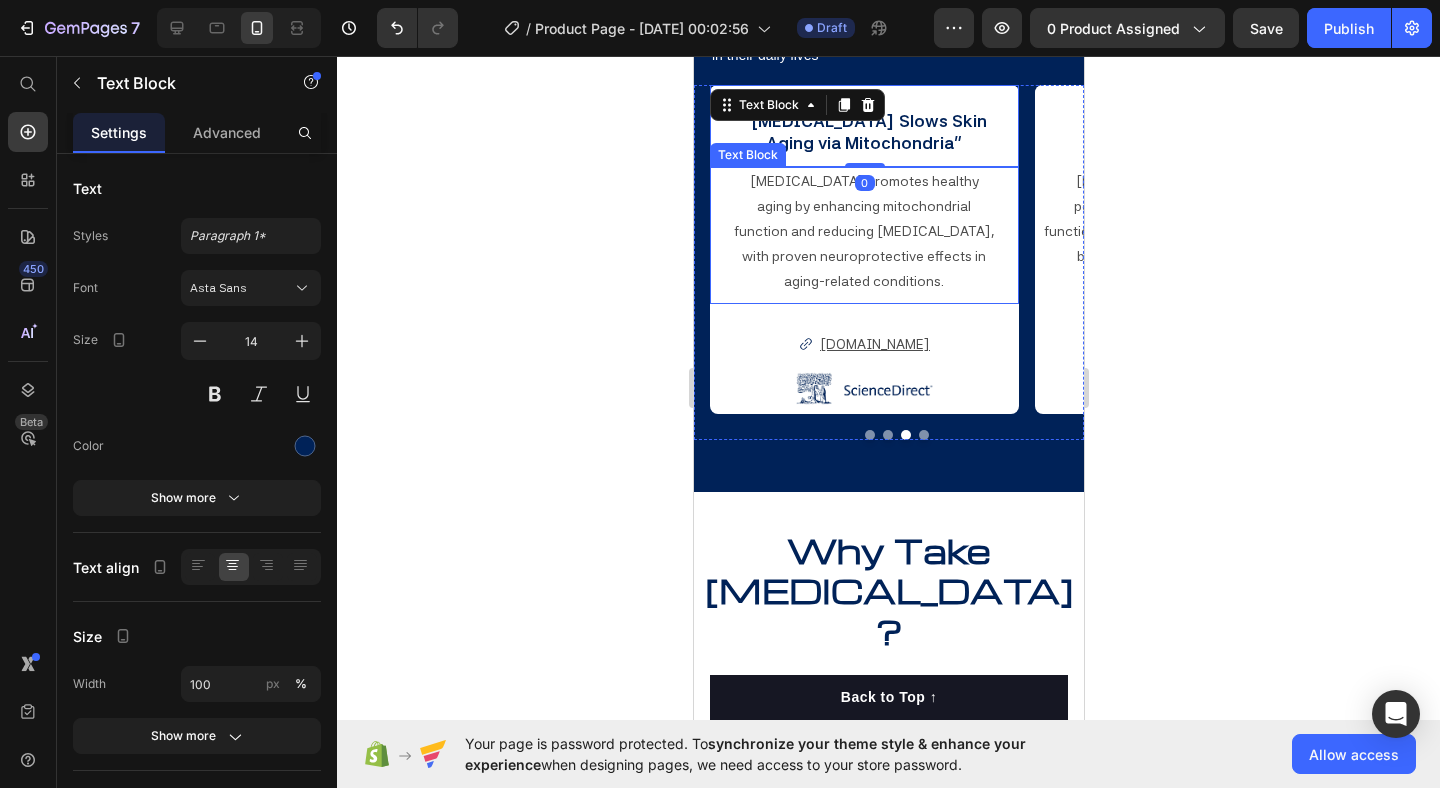 click on "with proven neuroprotective effects in" at bounding box center [863, 256] 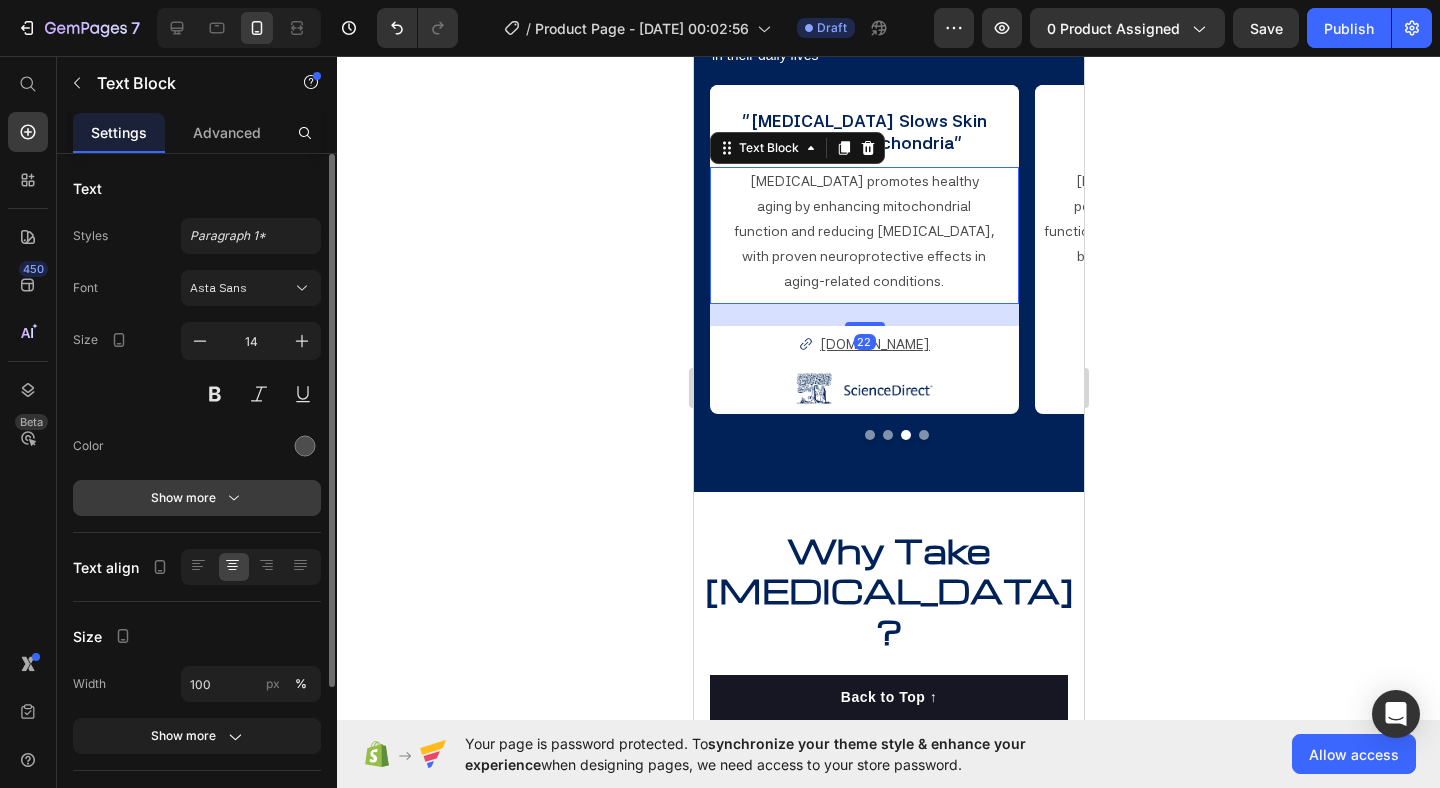 click on "Show more" at bounding box center [197, 498] 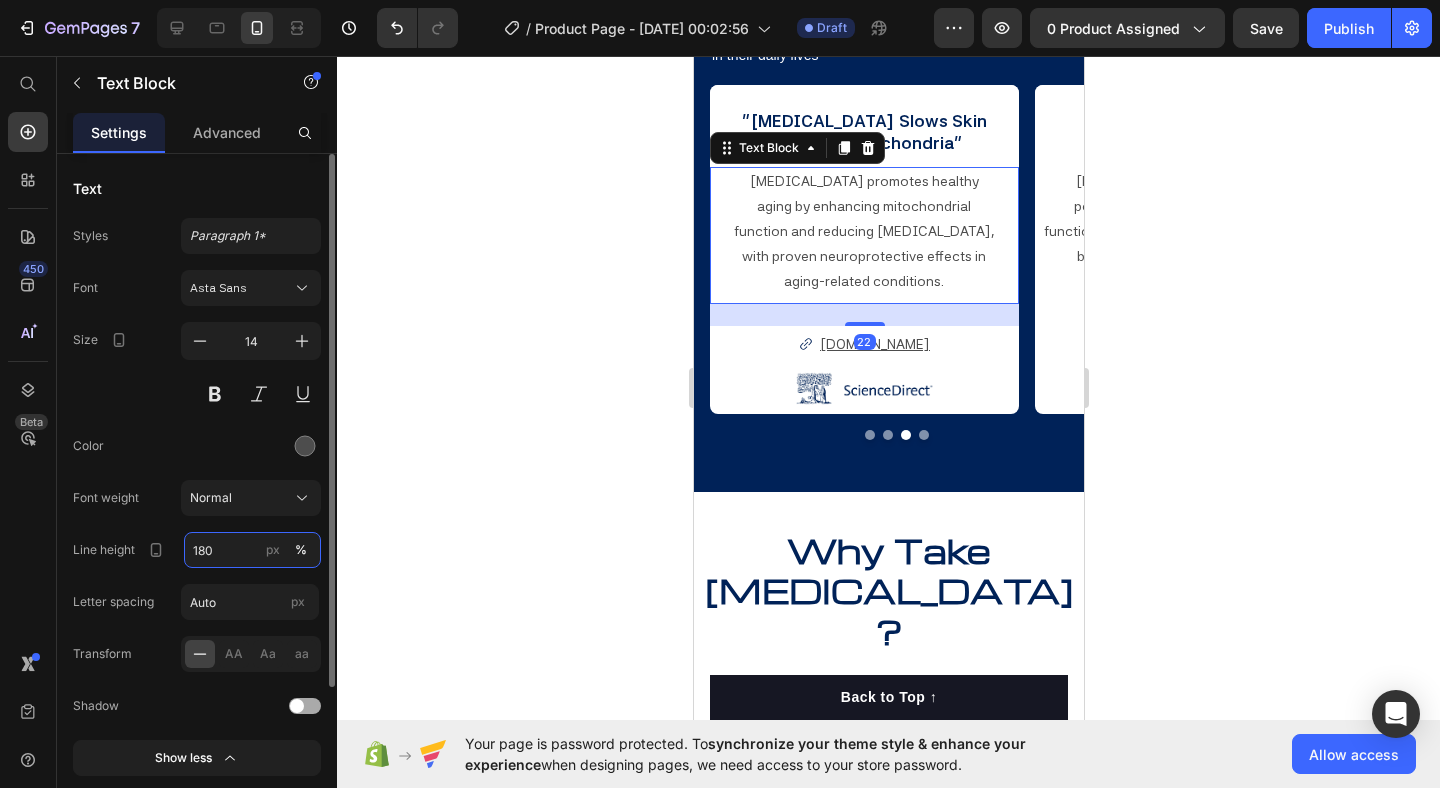 click on "180" at bounding box center [252, 550] 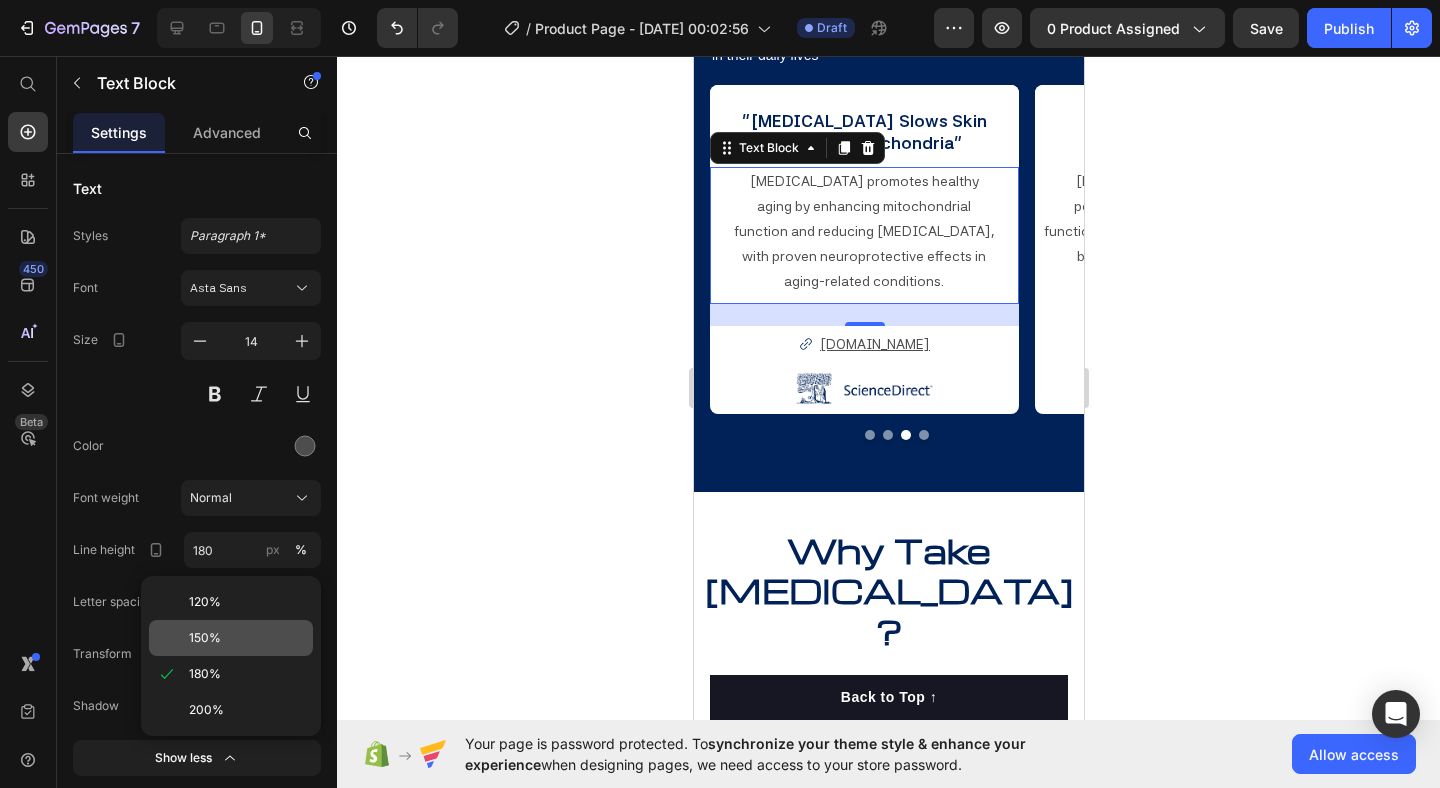click on "150%" at bounding box center [247, 638] 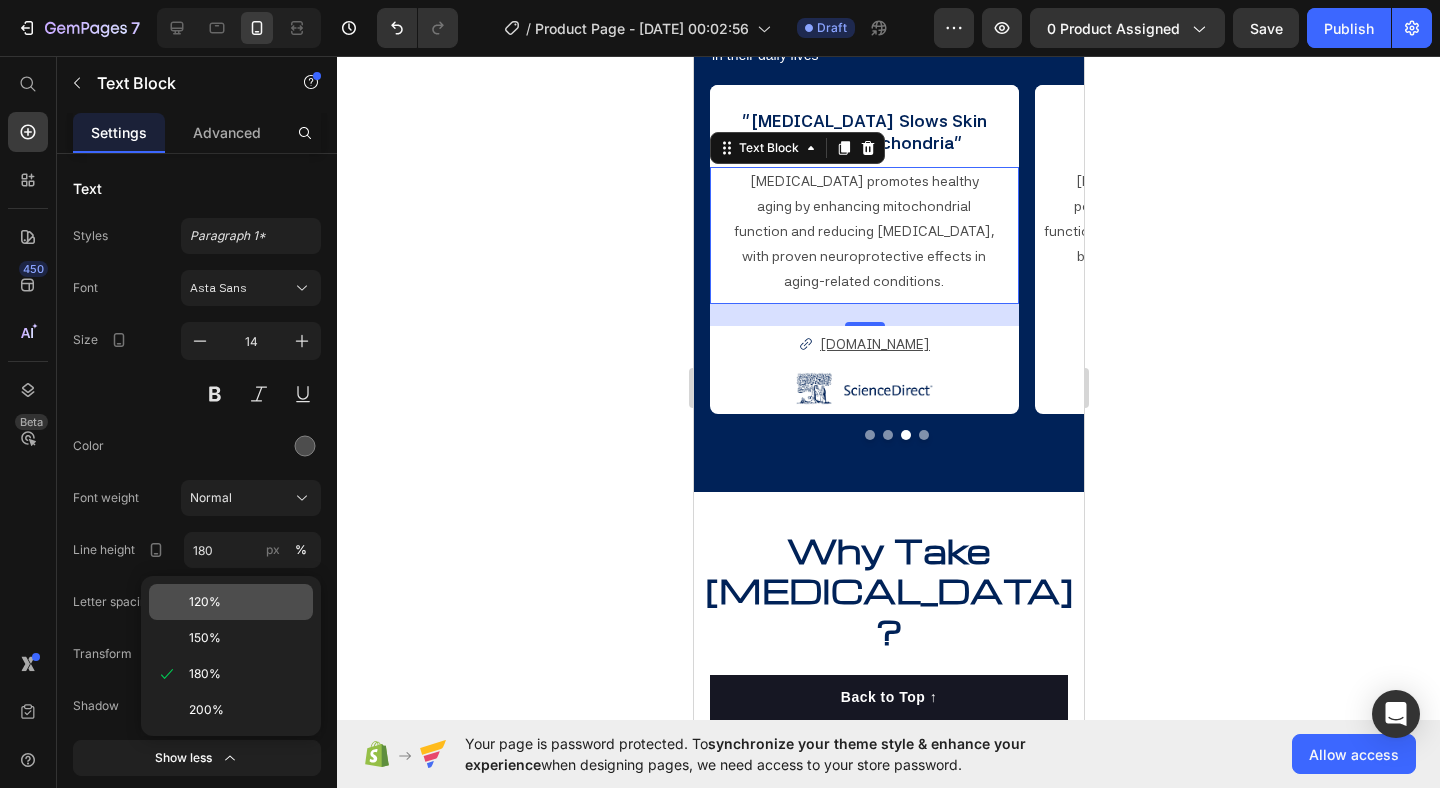 type on "150" 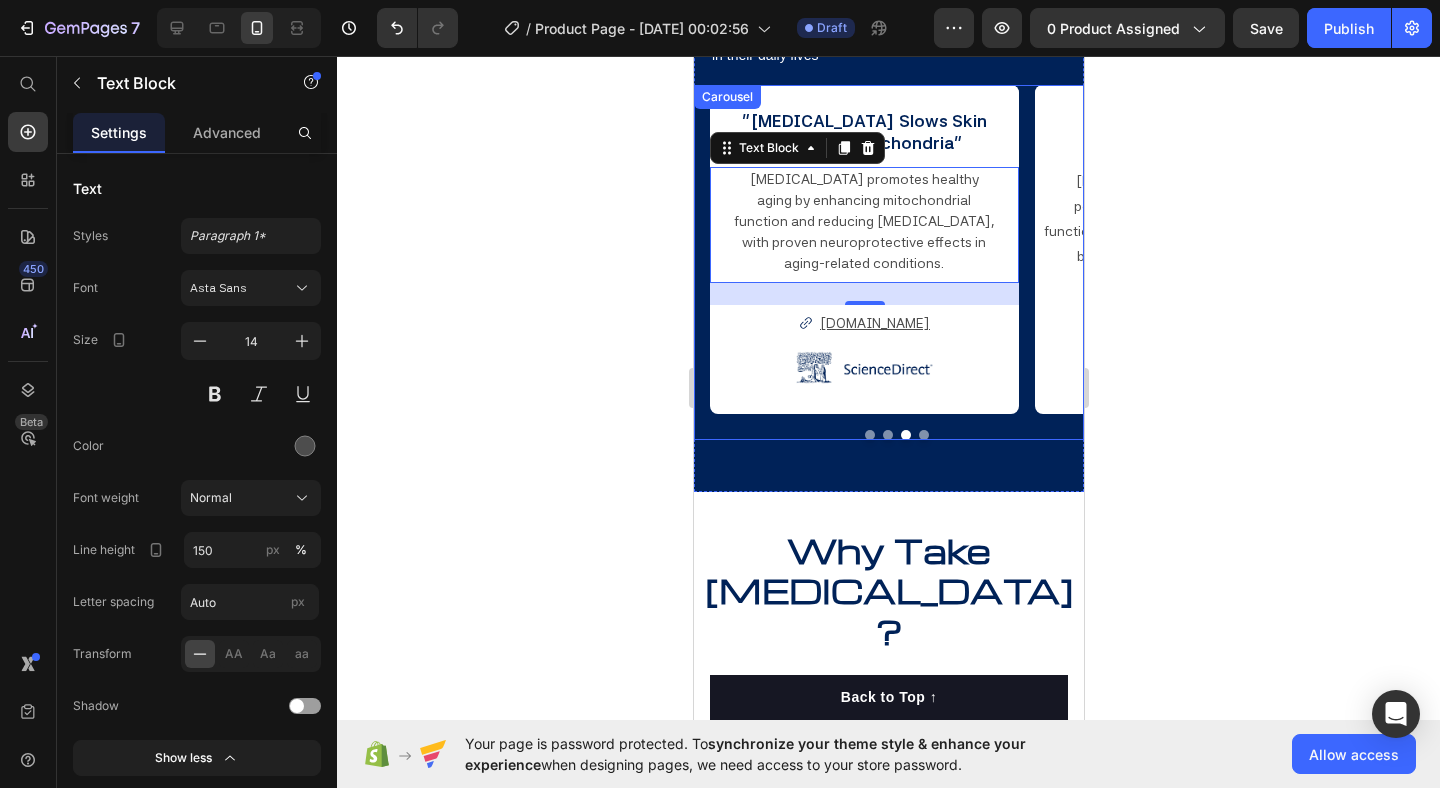 click at bounding box center [923, 435] 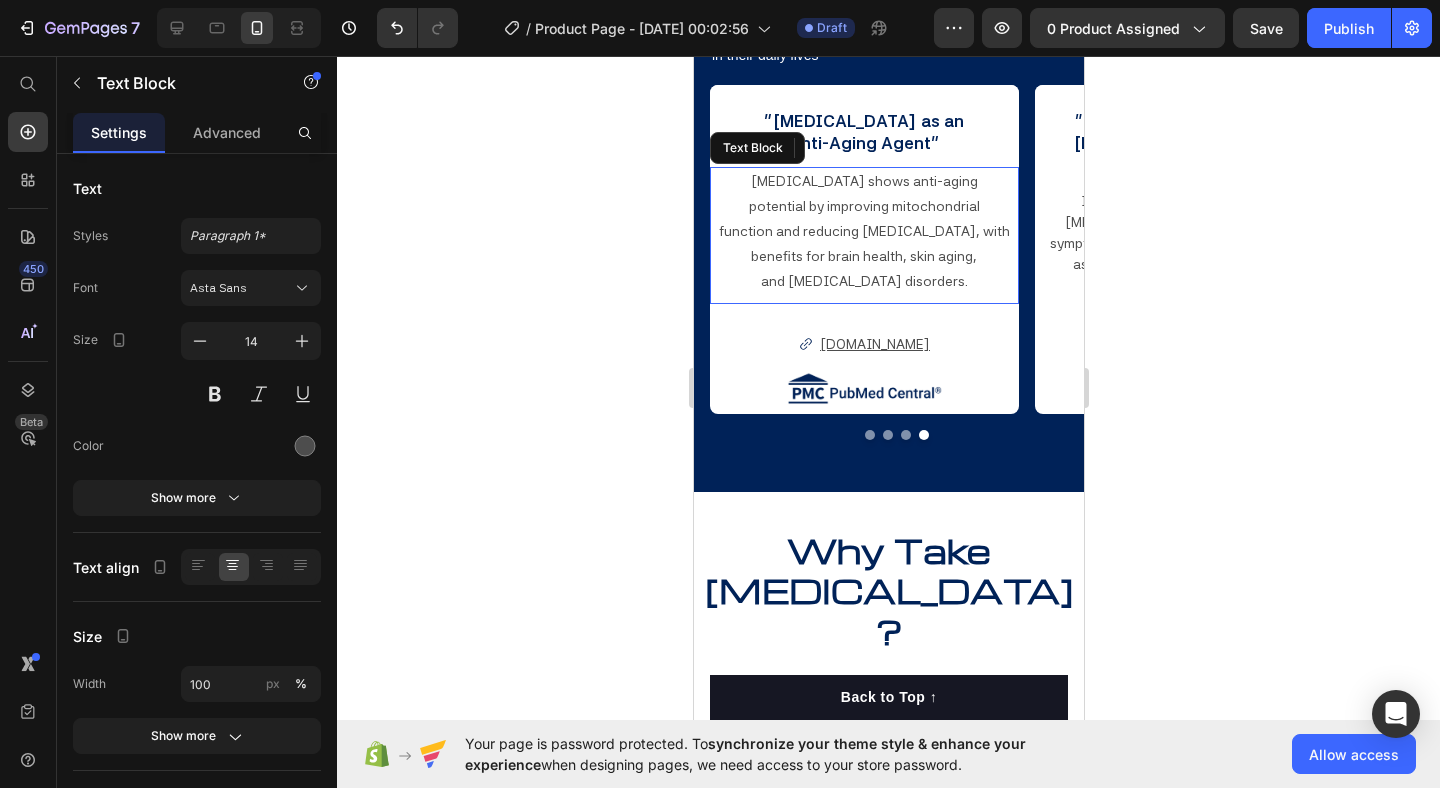 click on "function and reducing [MEDICAL_DATA], with benefits for brain health, skin aging," at bounding box center [863, 243] 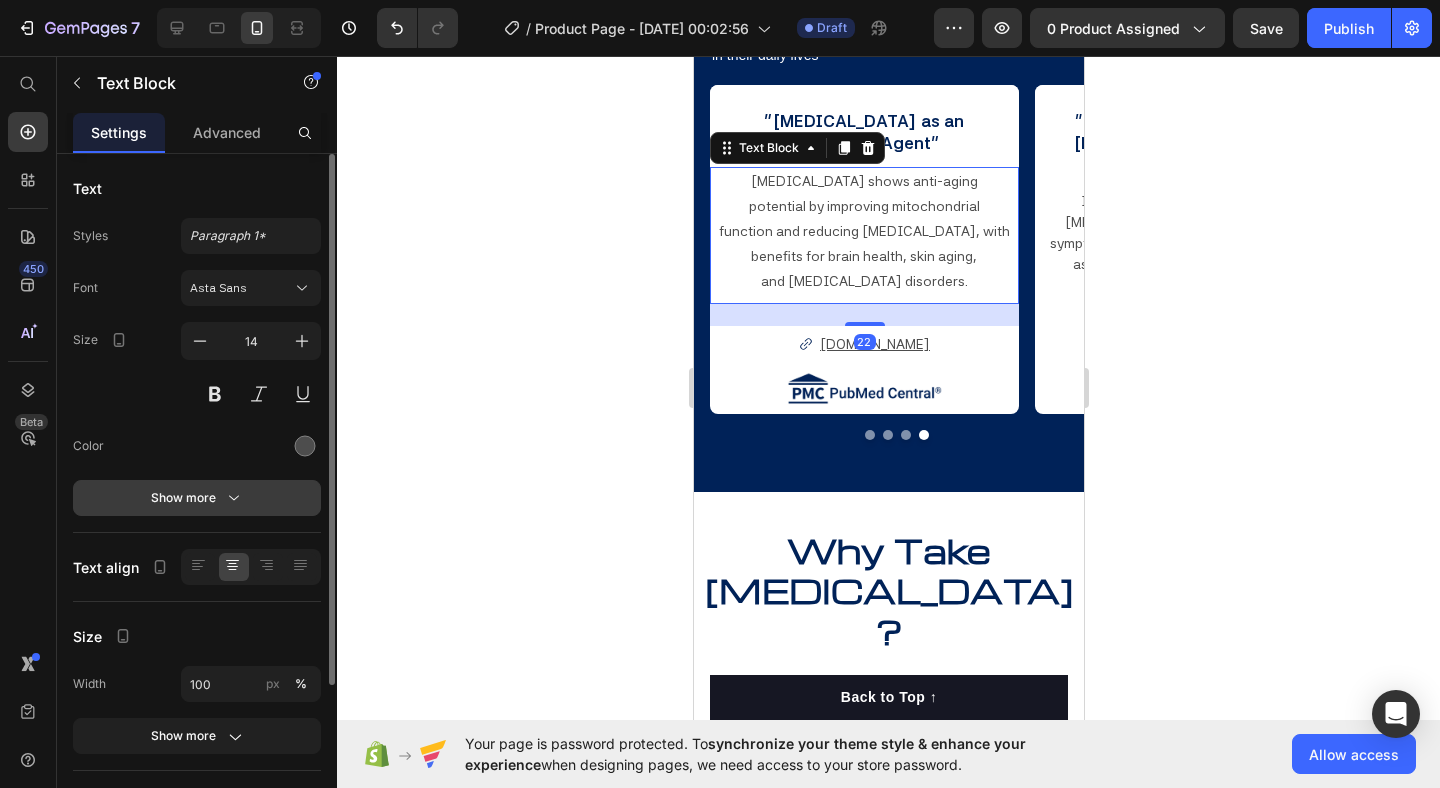 click 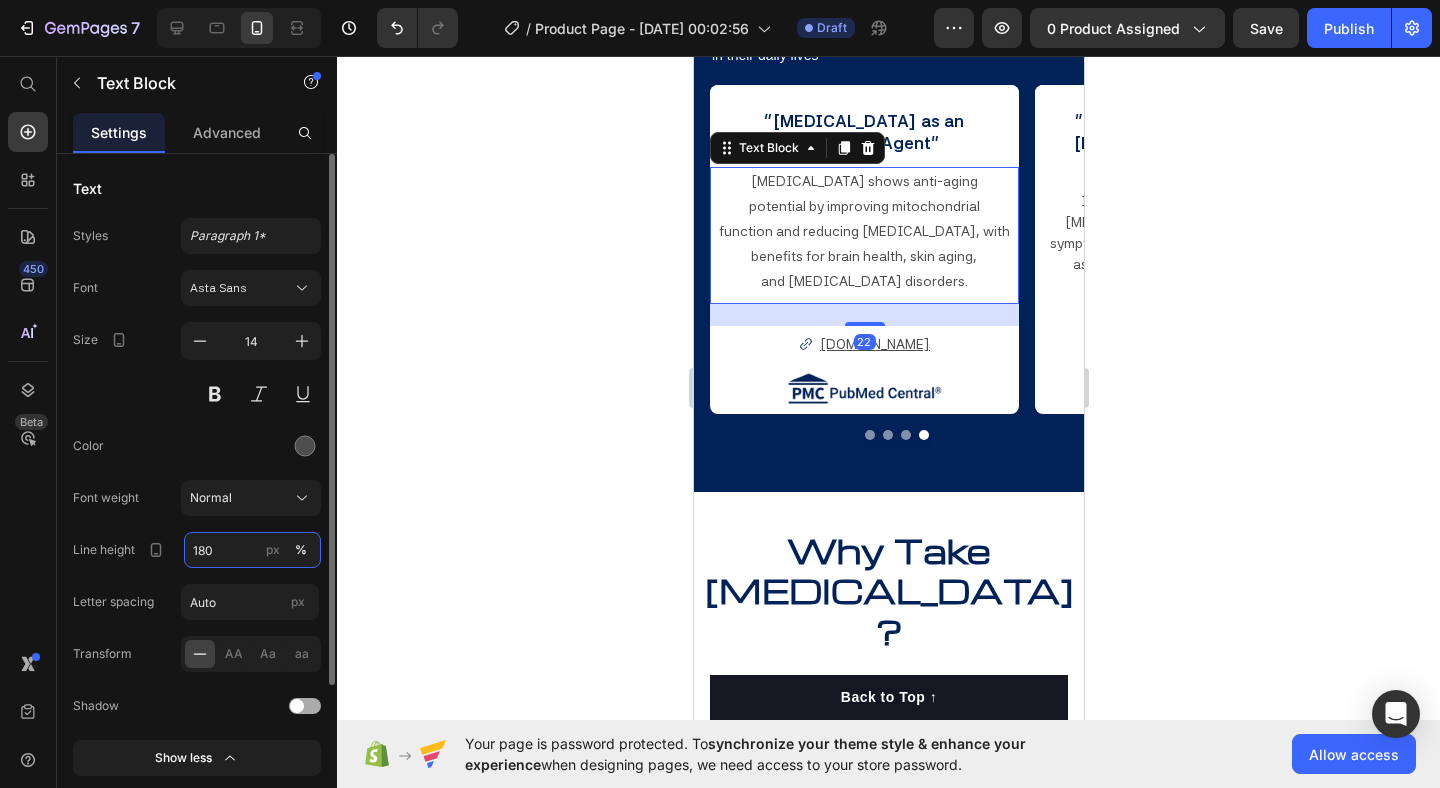 click on "180" at bounding box center (252, 550) 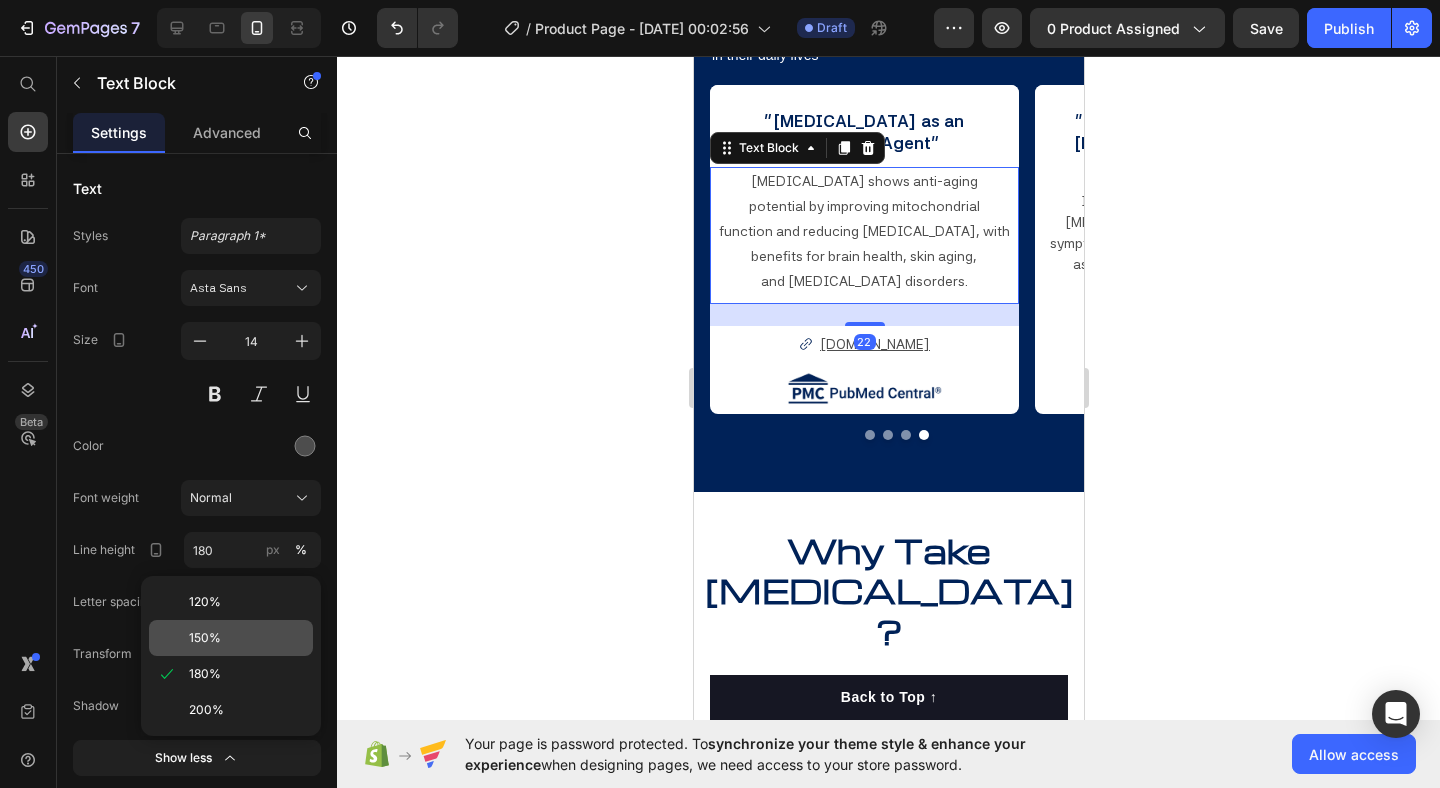 click on "150%" at bounding box center (247, 638) 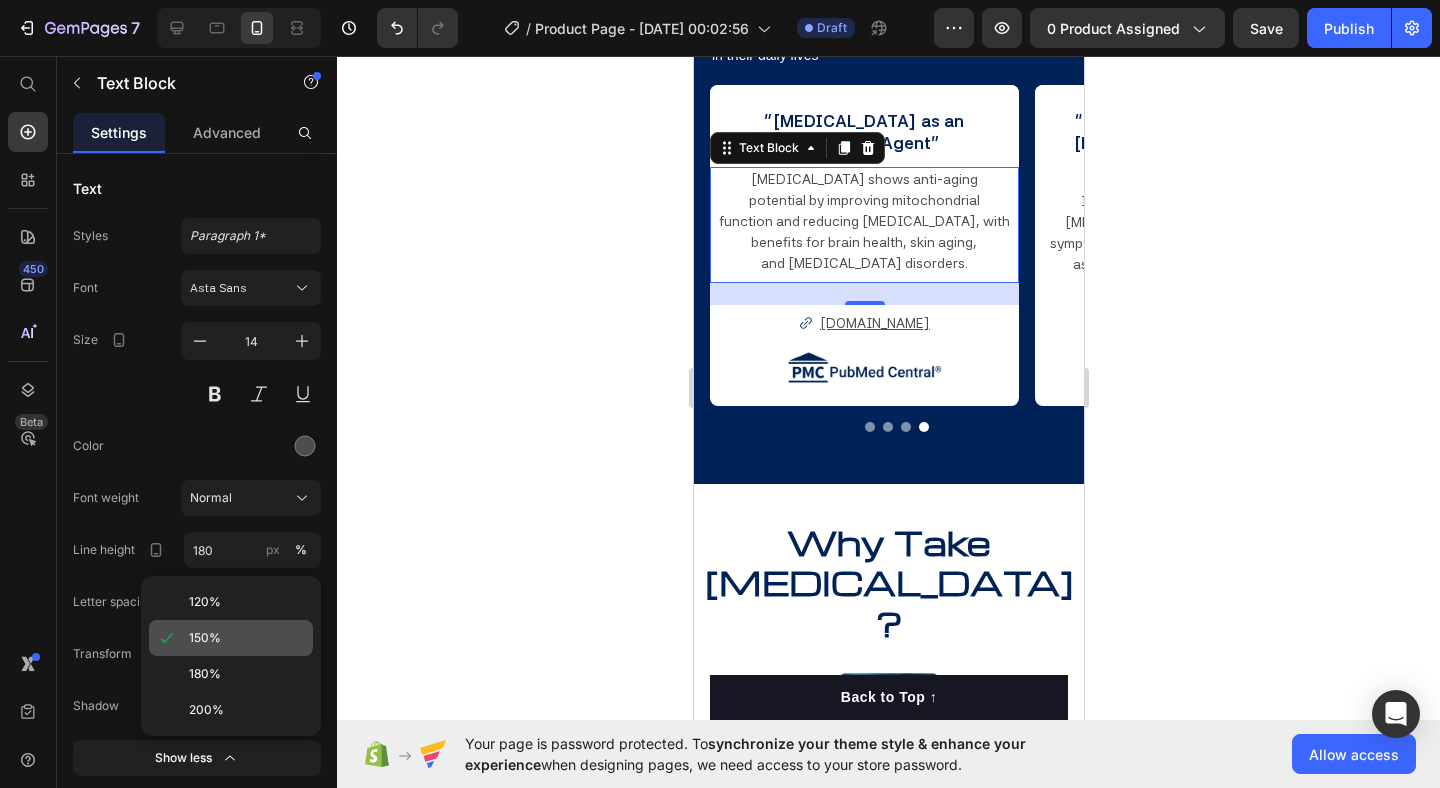 type on "150" 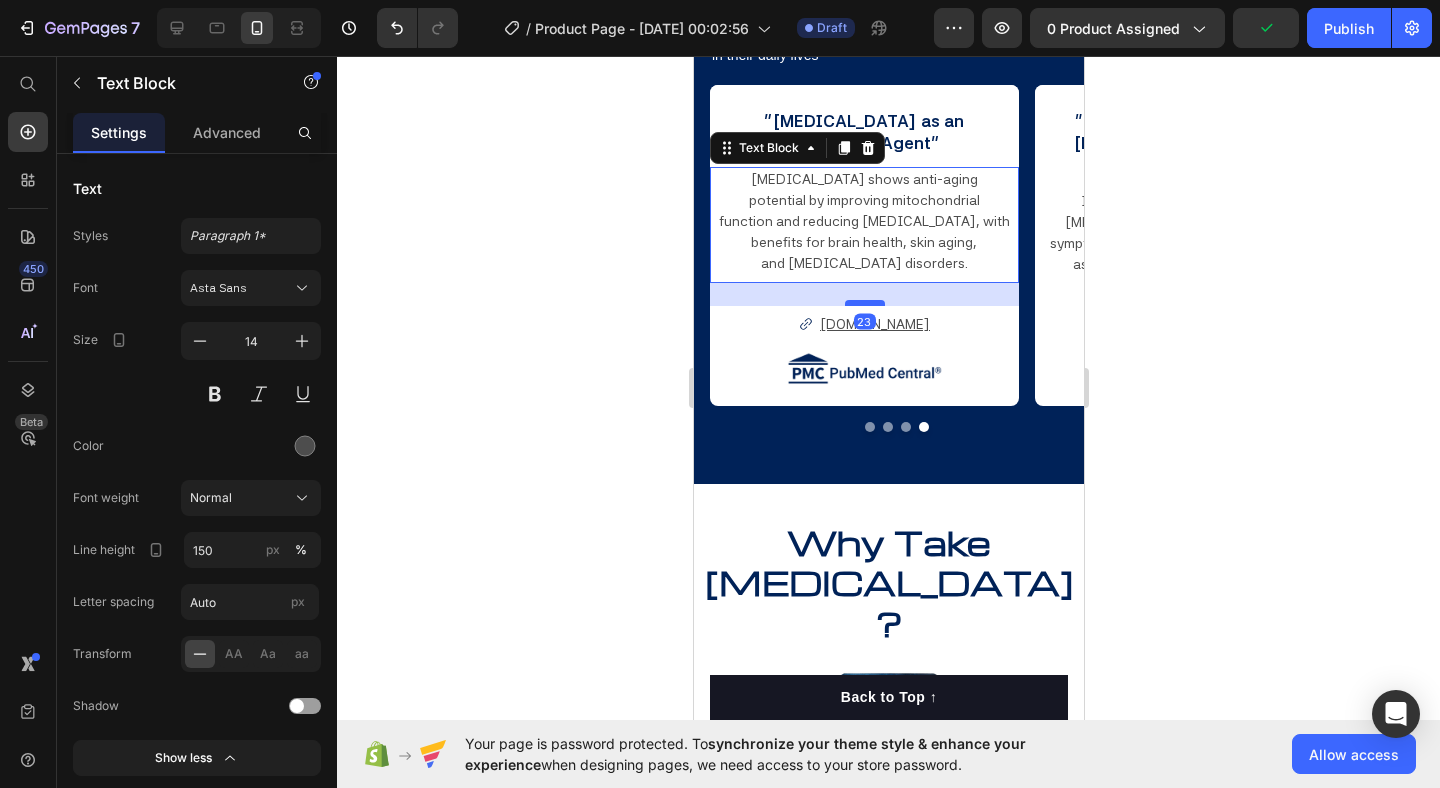 click at bounding box center (863, 303) 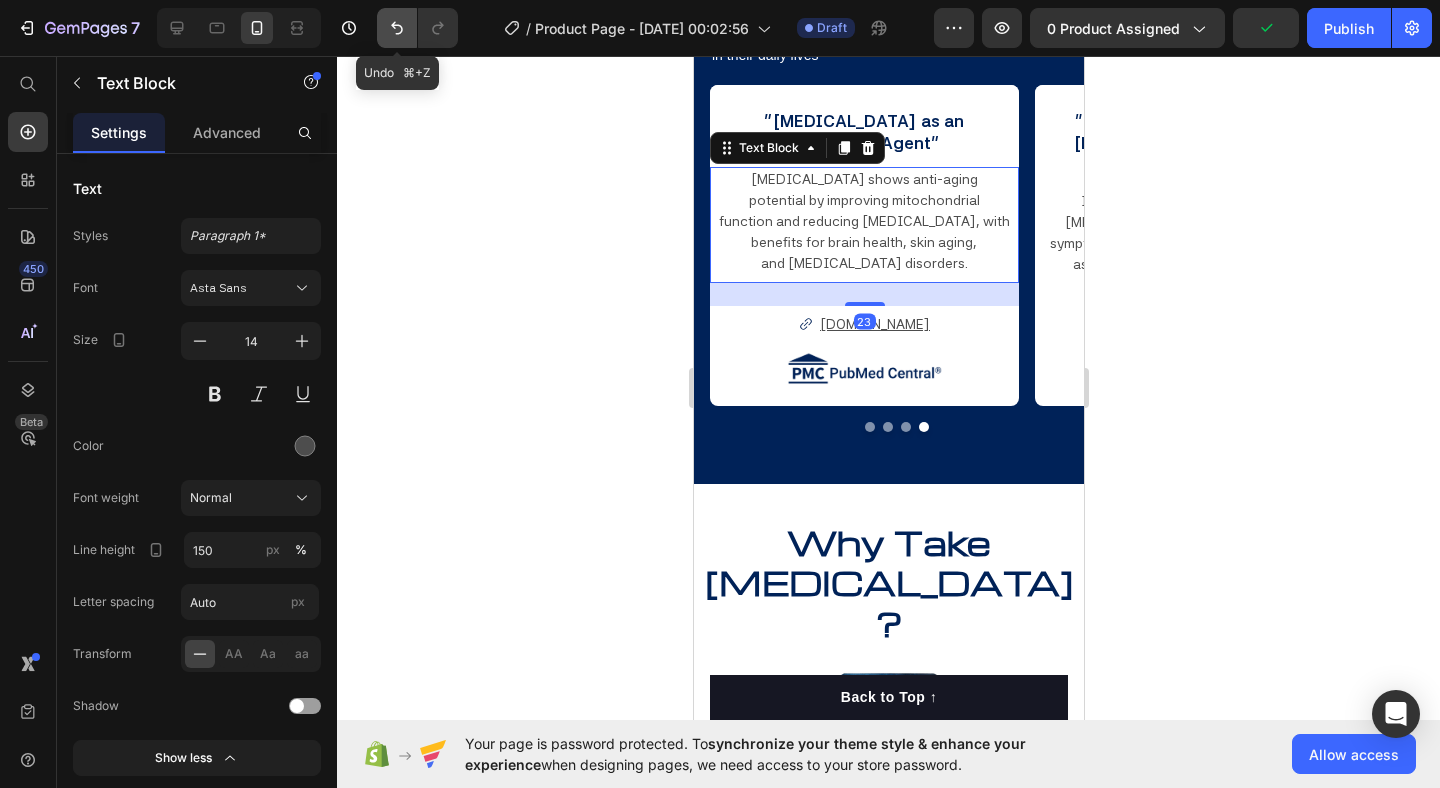 click 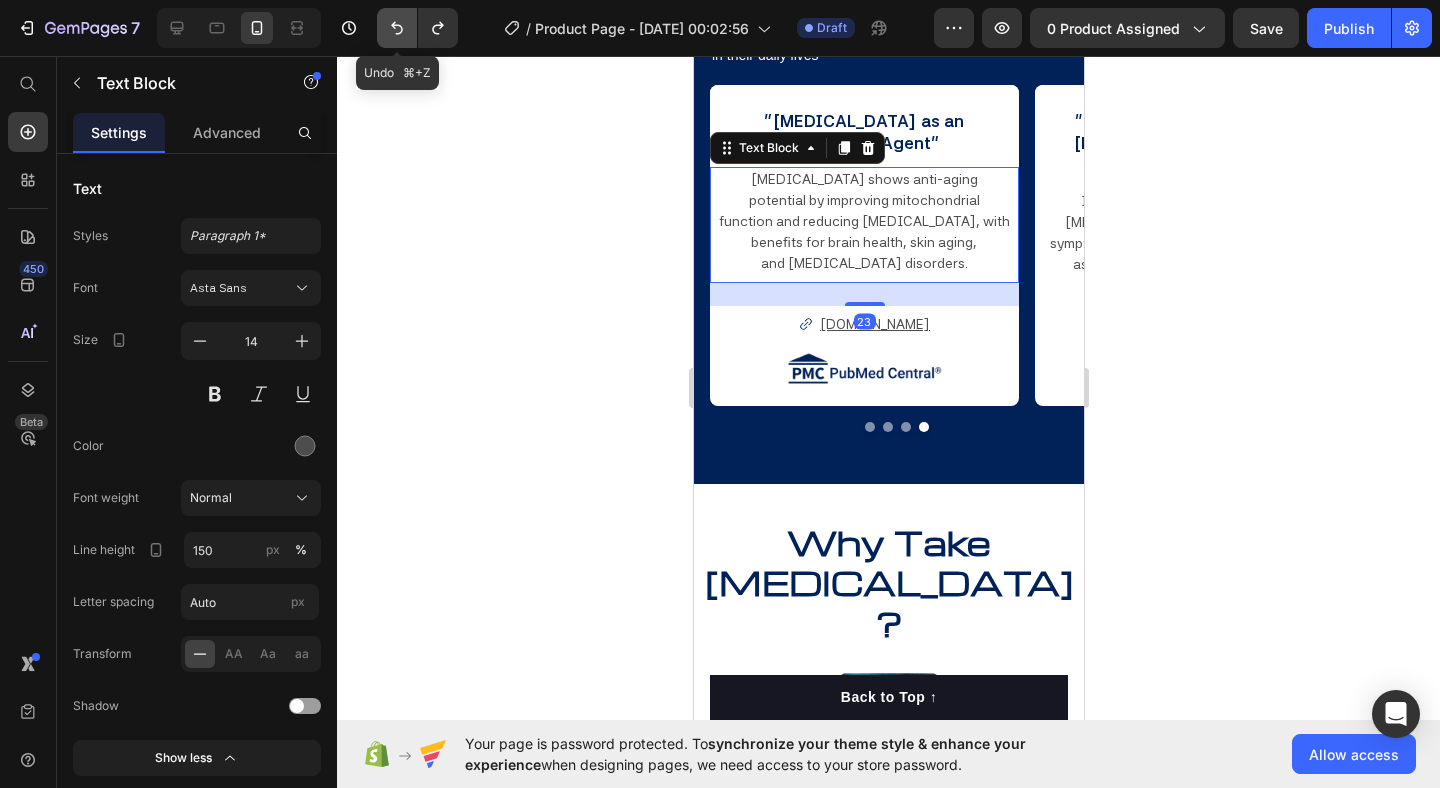 click 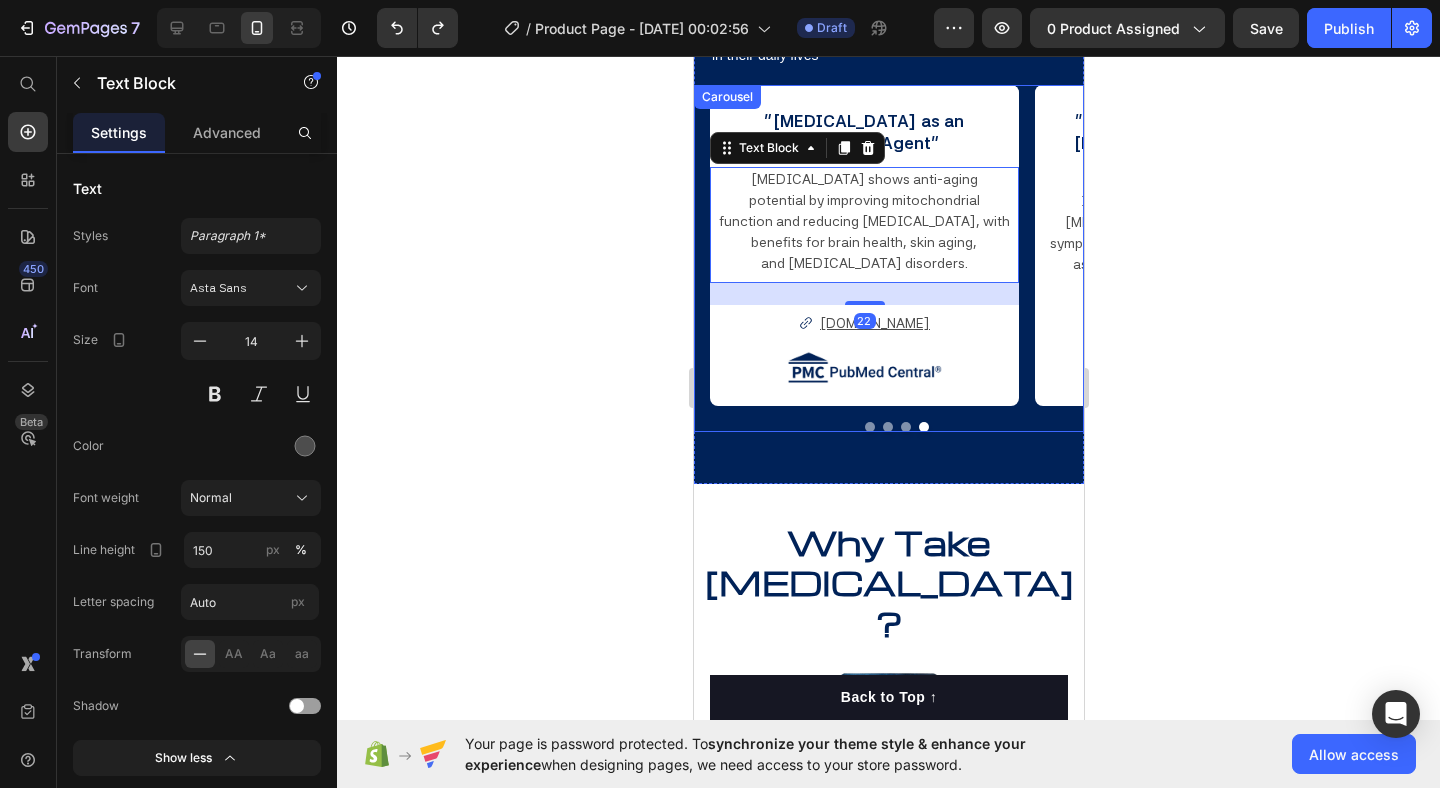 click at bounding box center (869, 427) 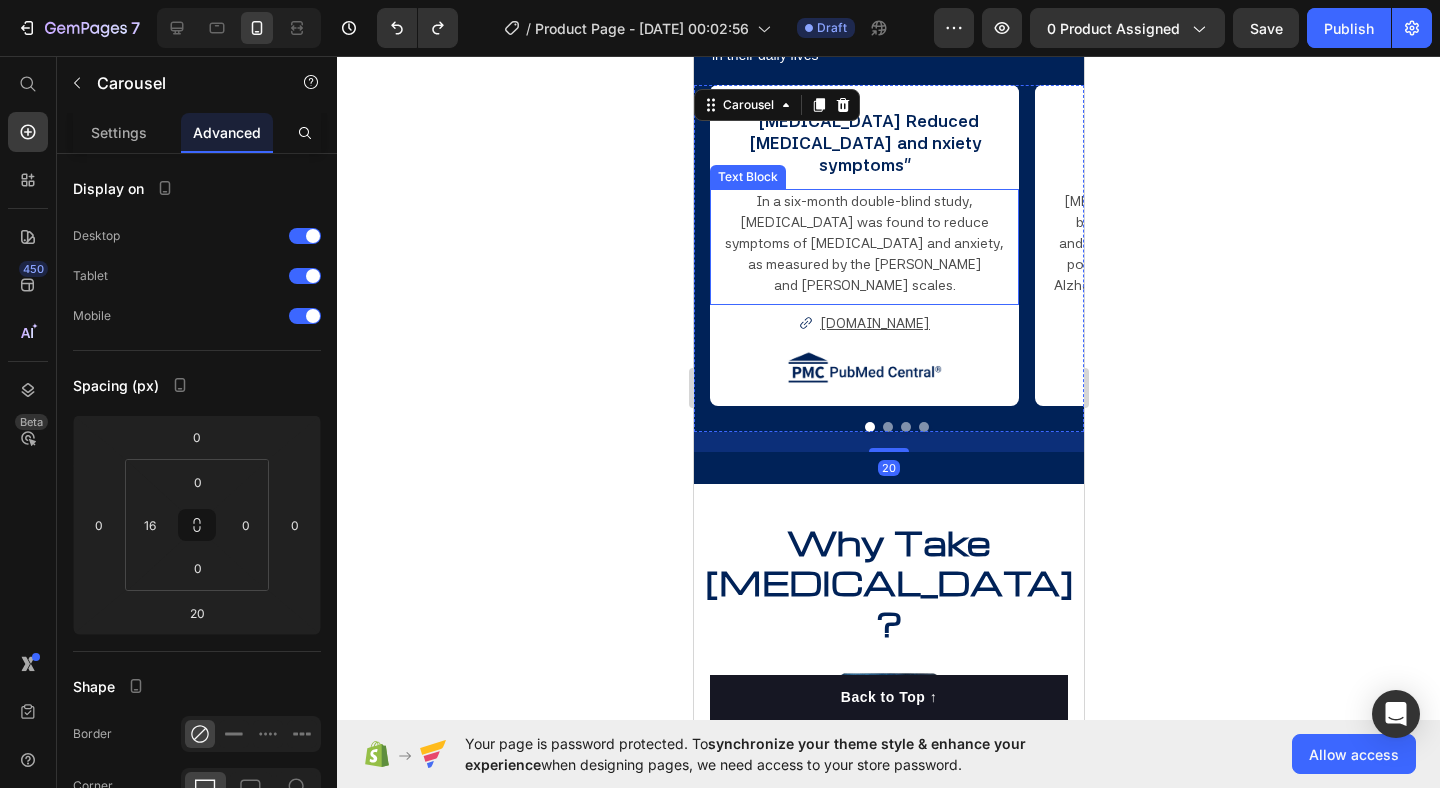 click on "and [PERSON_NAME] scales." at bounding box center [863, 285] 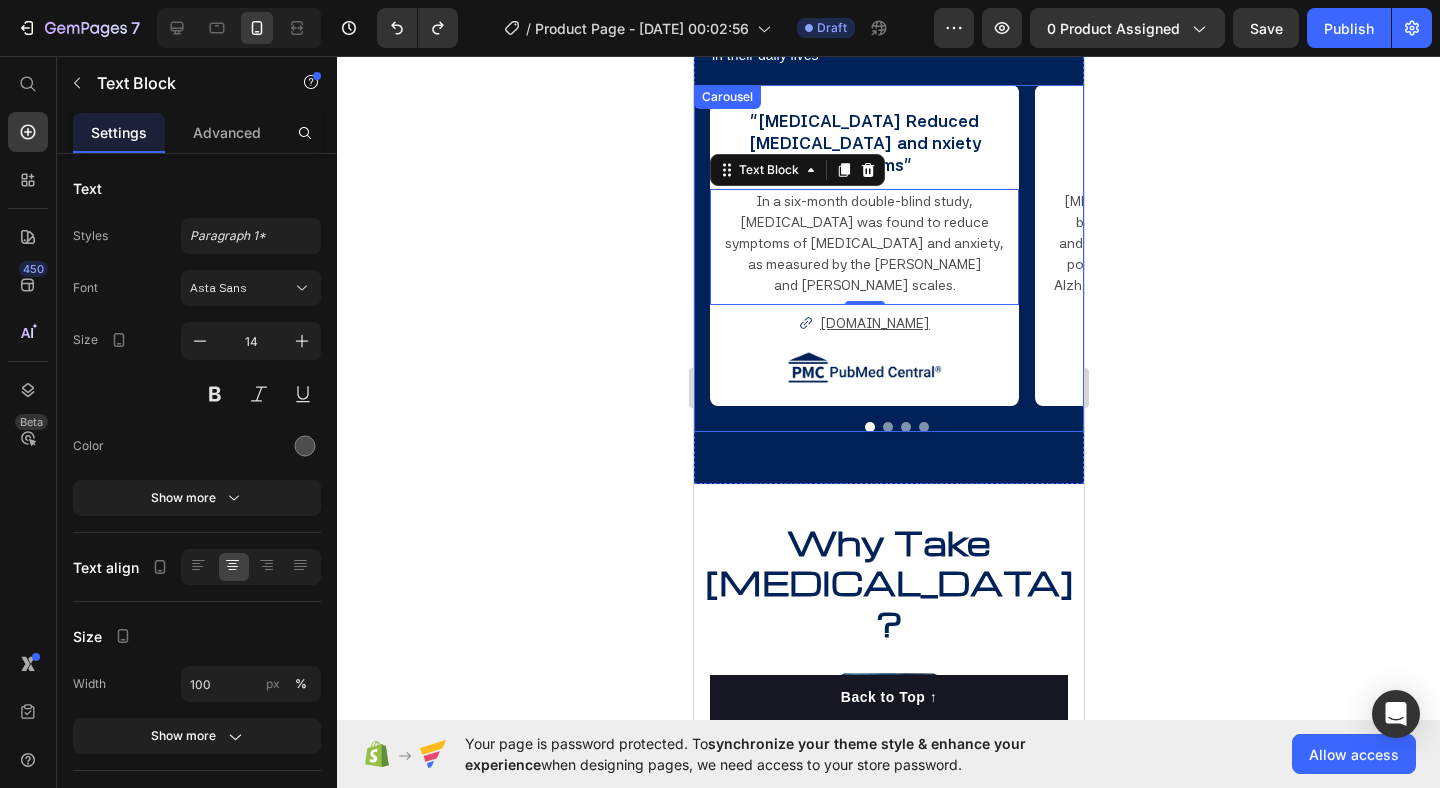 click at bounding box center [887, 427] 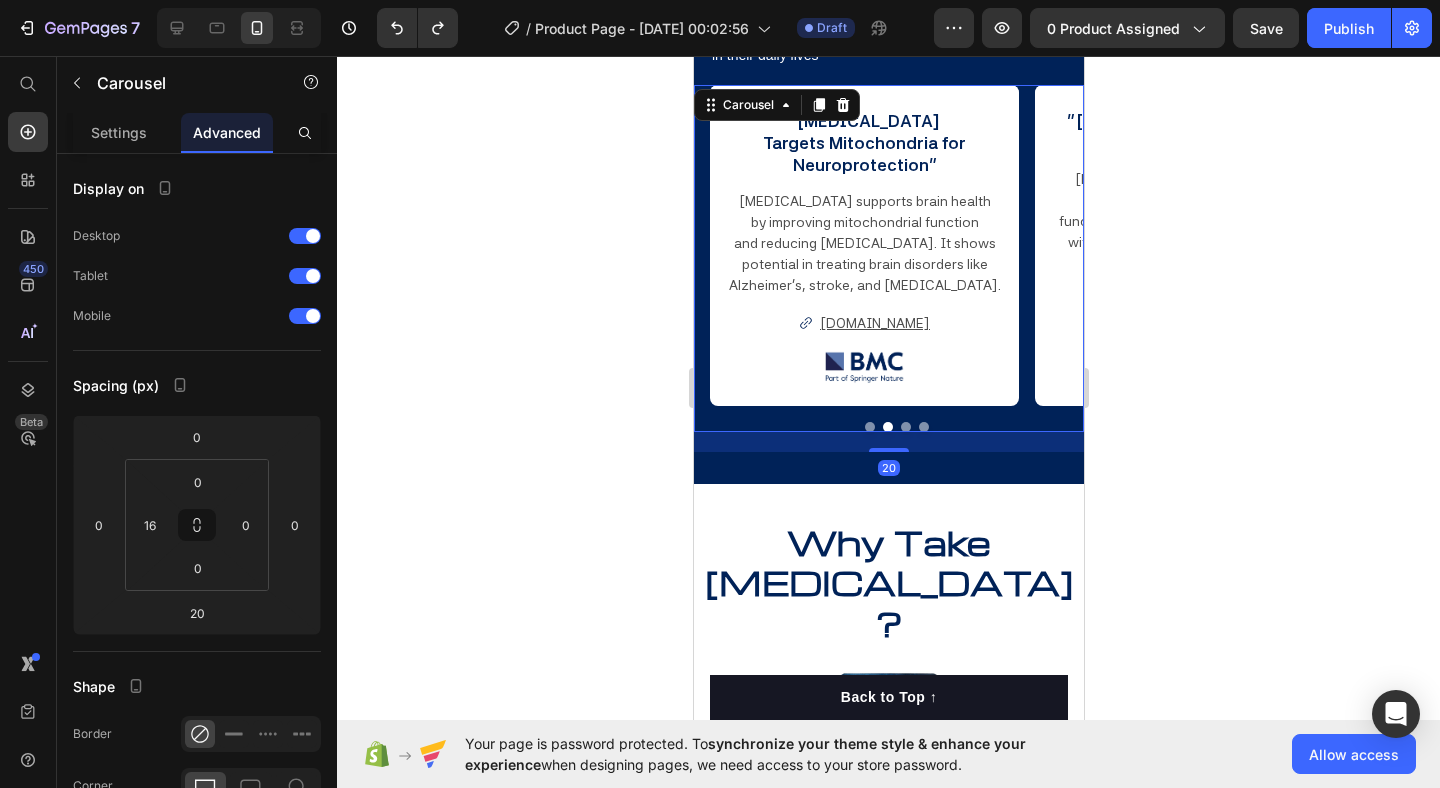 click at bounding box center (905, 427) 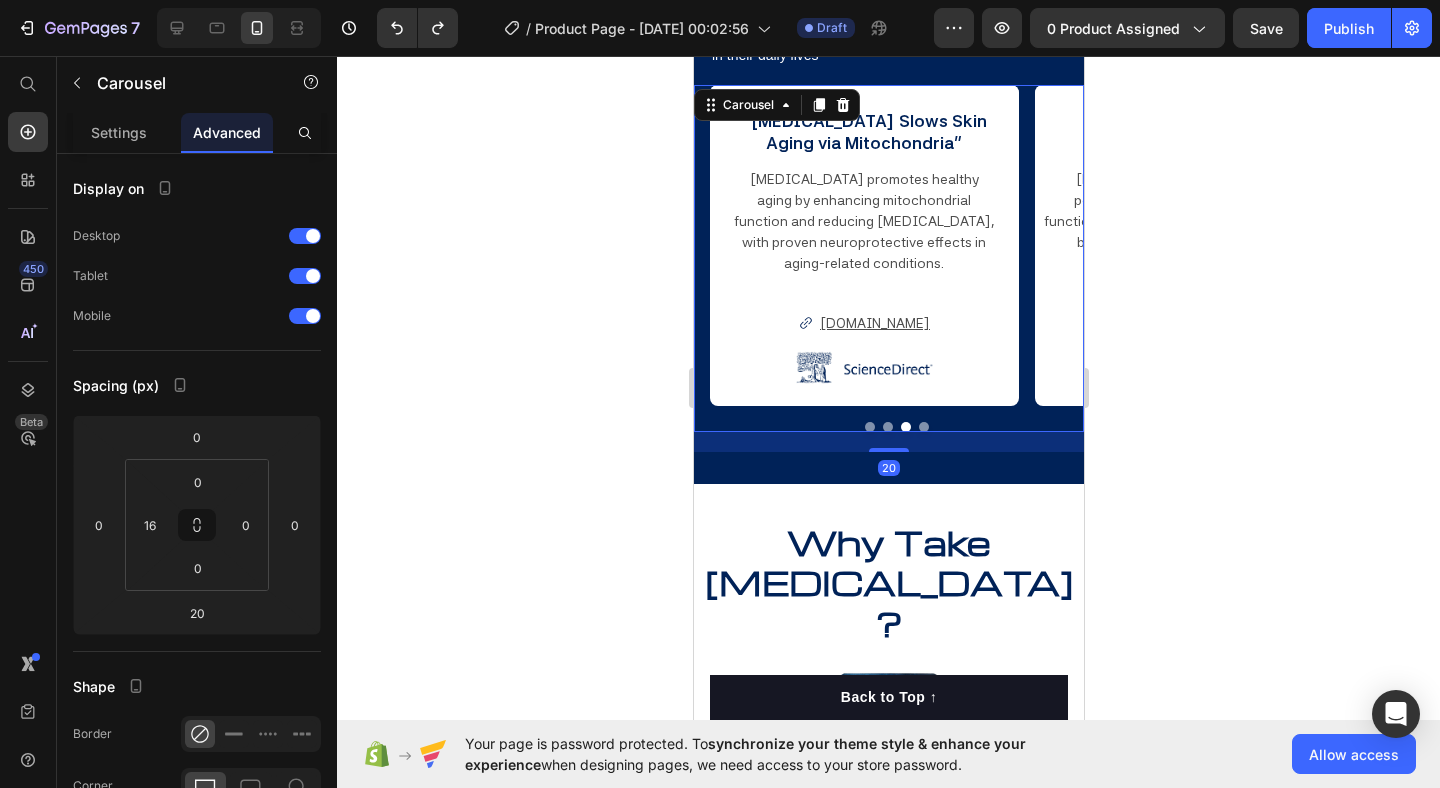 click at bounding box center (896, 427) 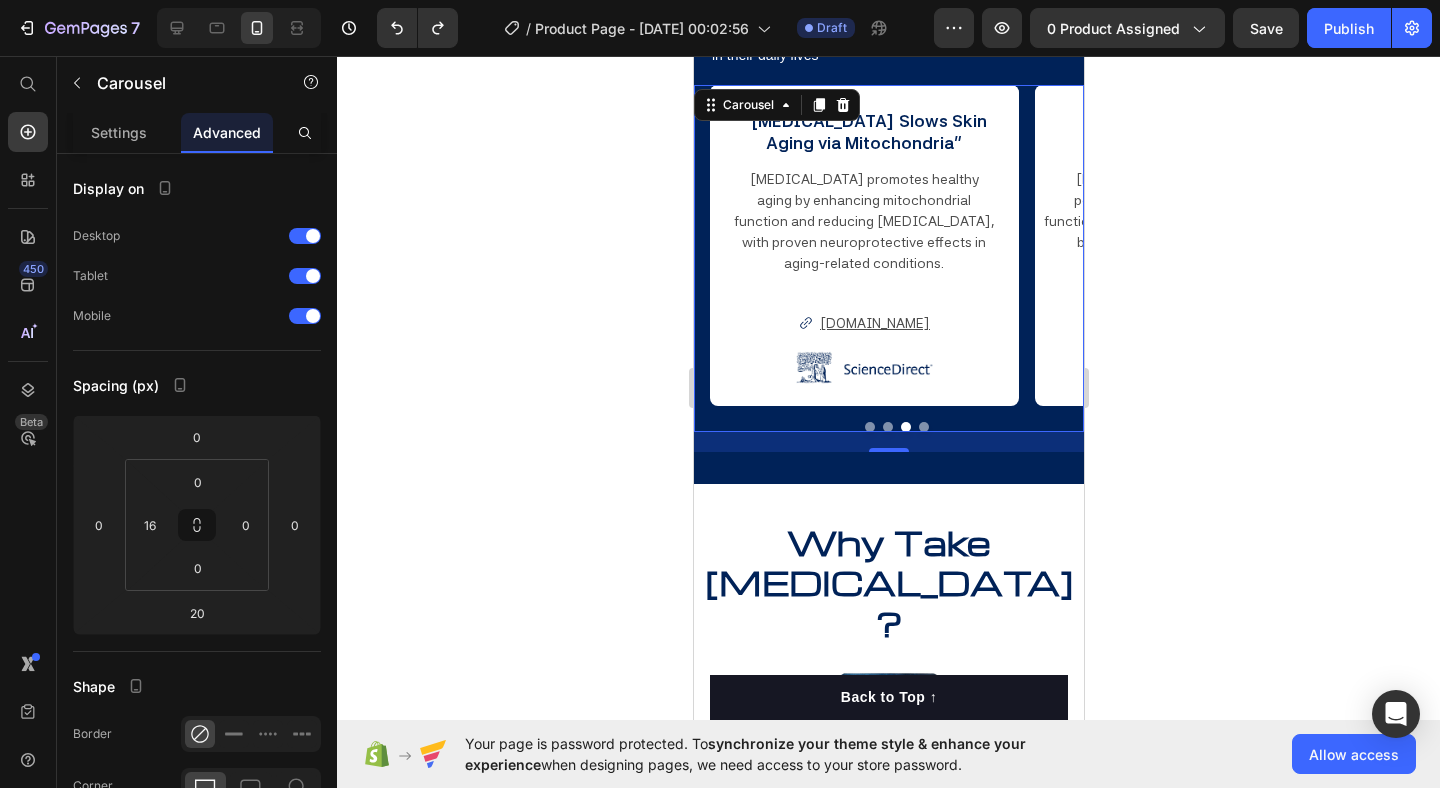 click at bounding box center (923, 427) 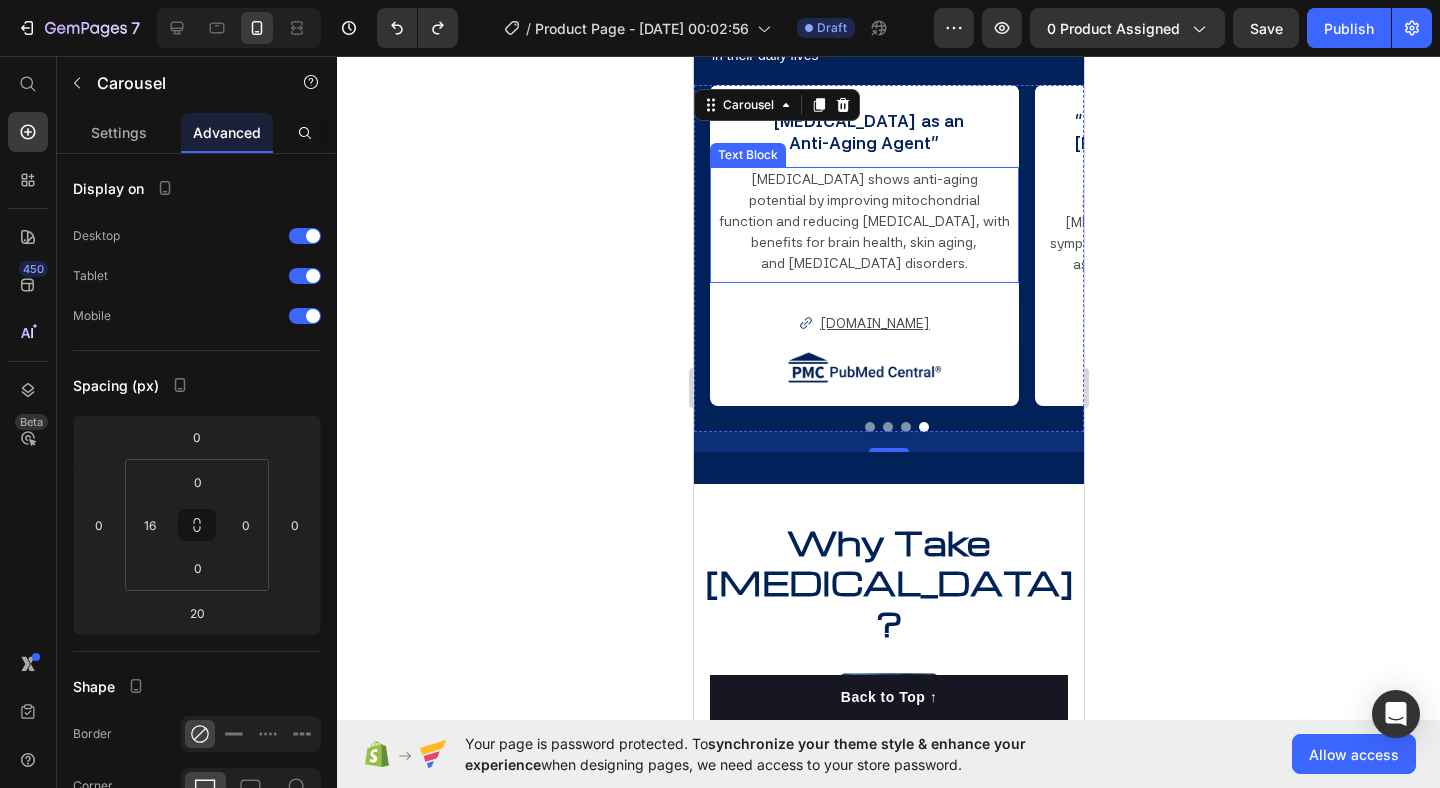 click on "and [MEDICAL_DATA] disorders." at bounding box center (863, 263) 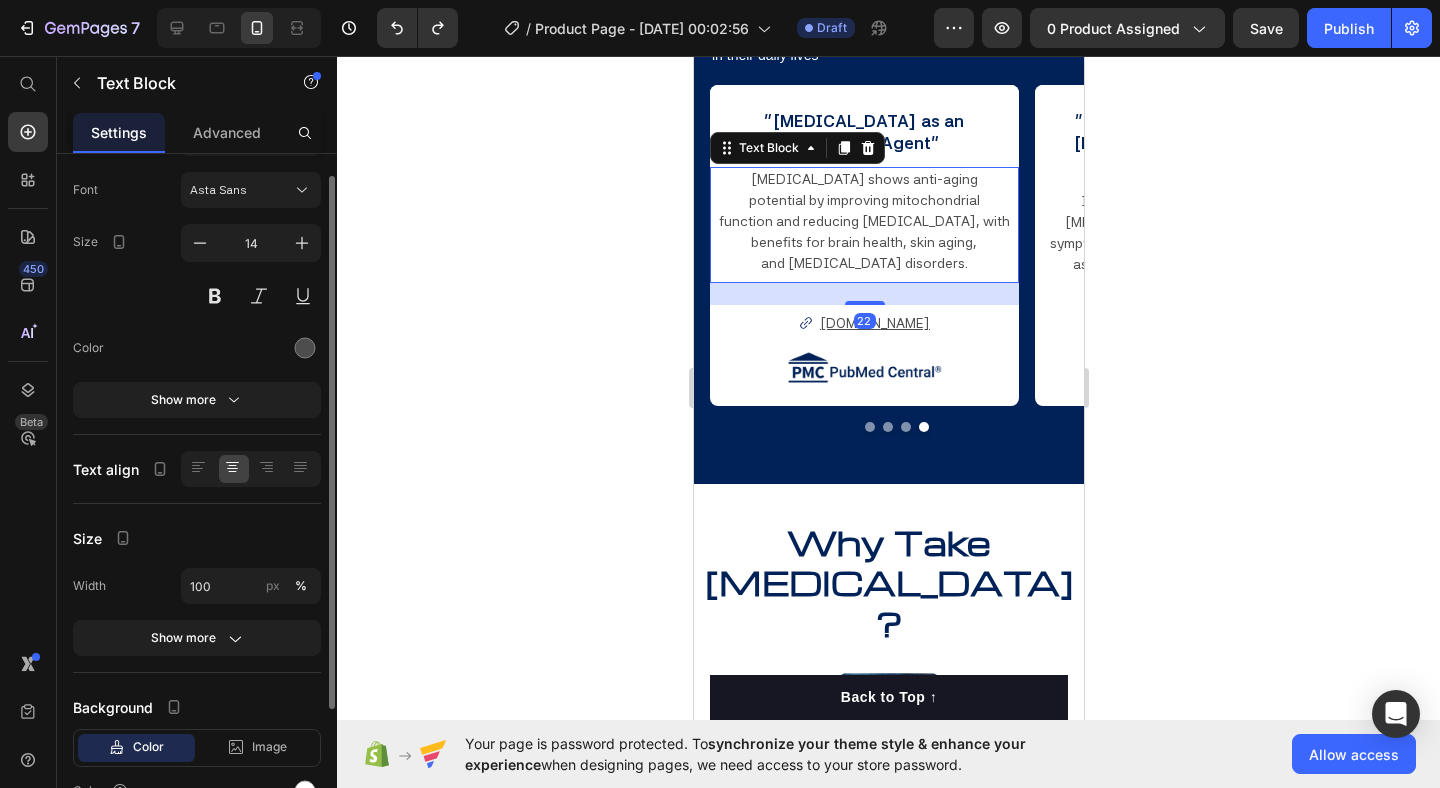 scroll, scrollTop: 112, scrollLeft: 0, axis: vertical 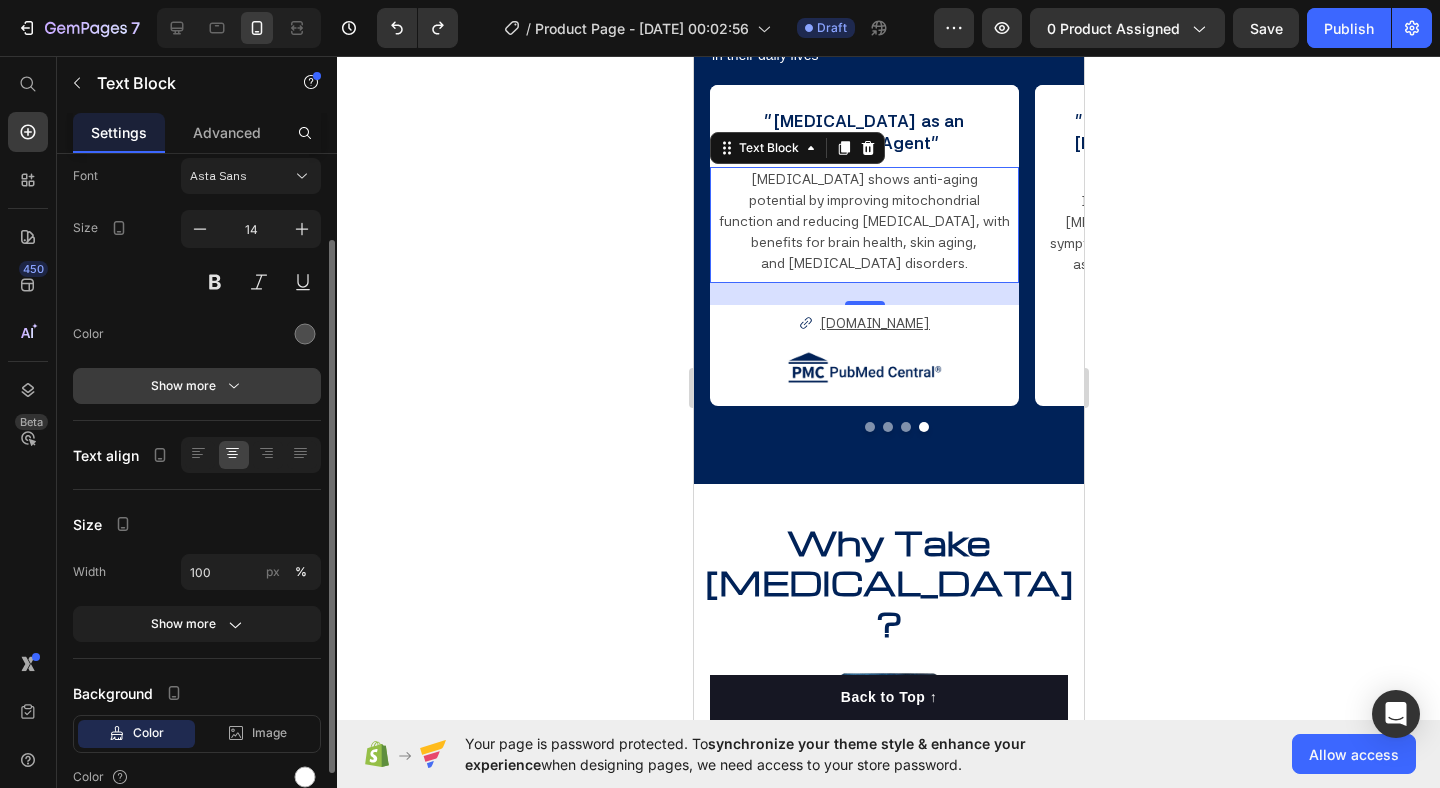 click 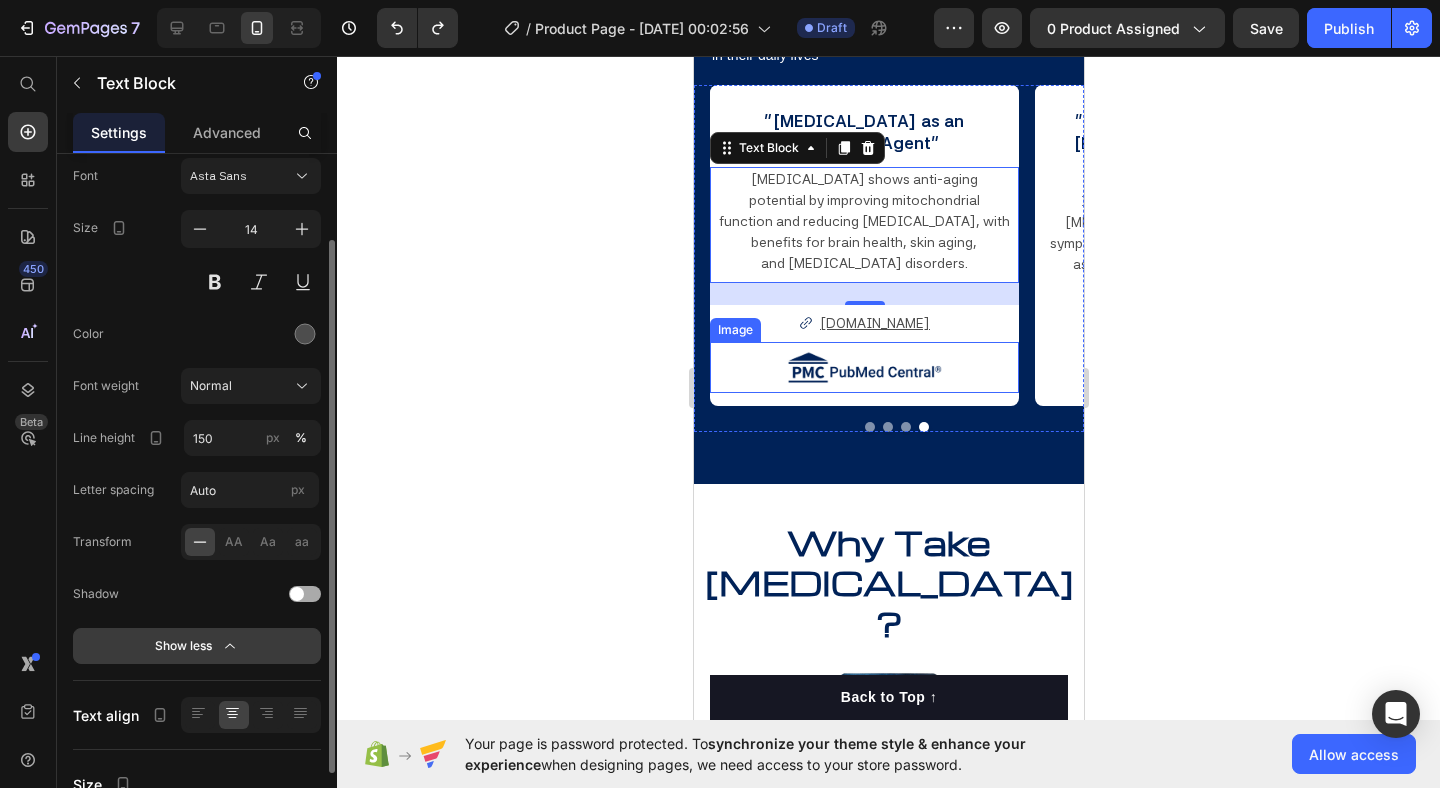 click at bounding box center [863, 368] 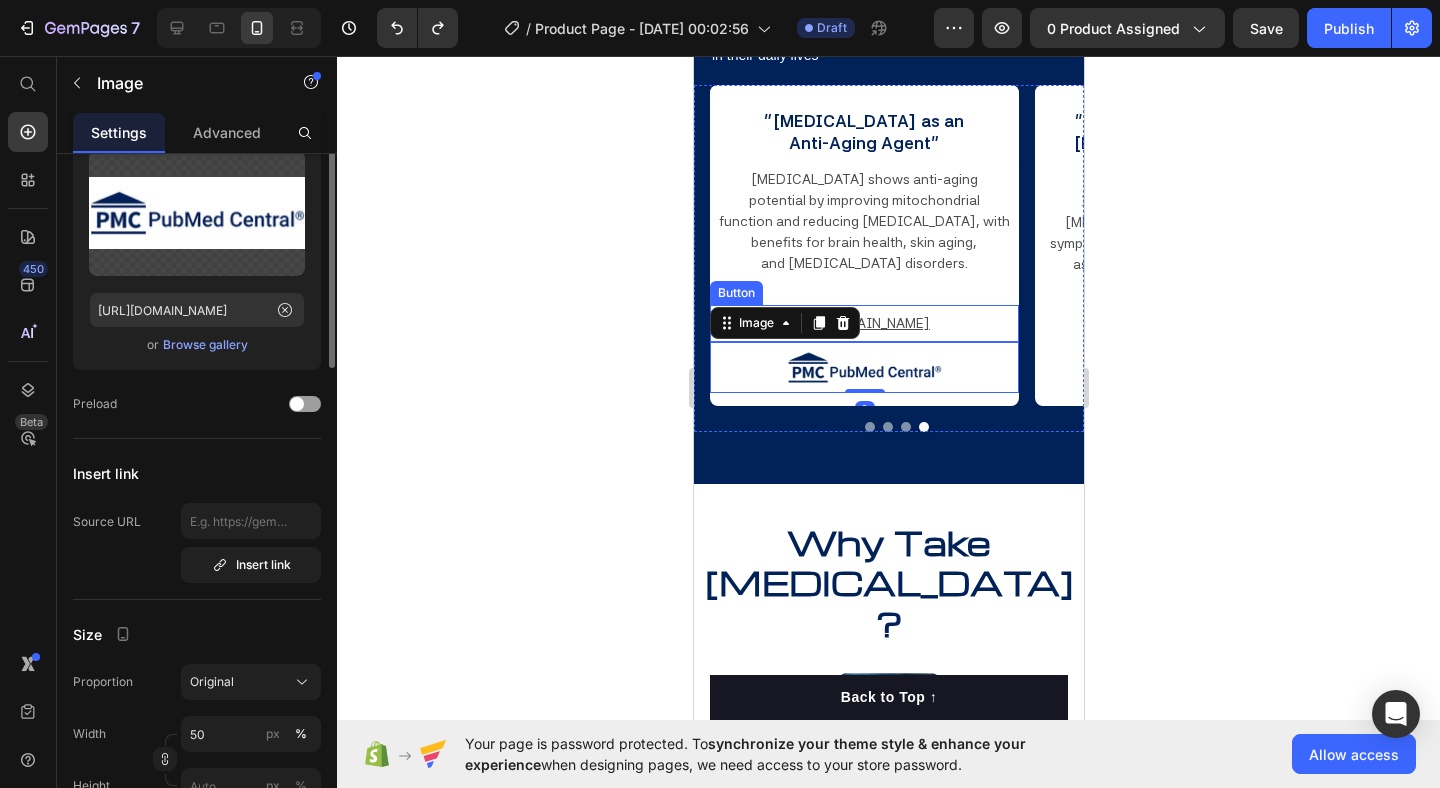 scroll, scrollTop: 0, scrollLeft: 0, axis: both 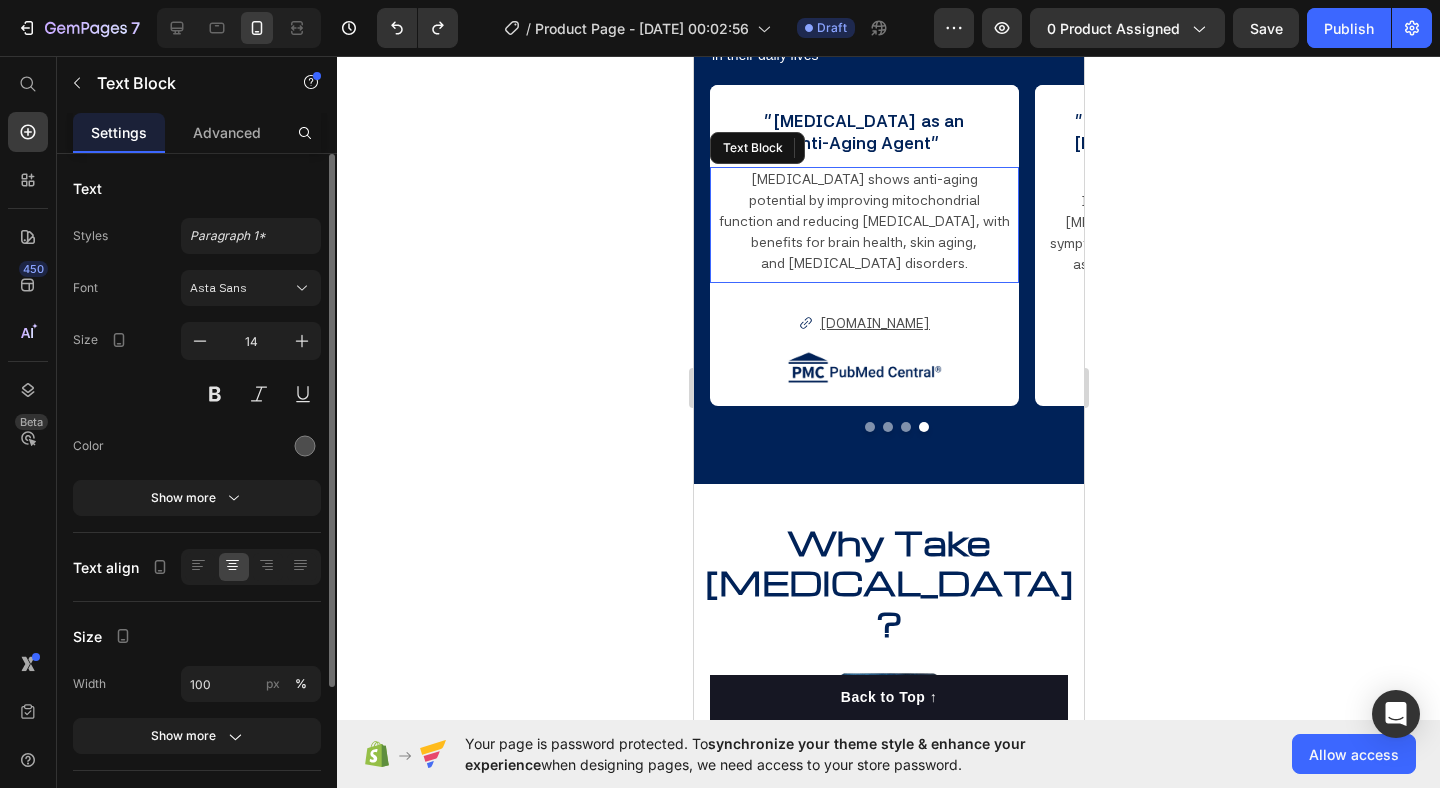 click on "and [MEDICAL_DATA] disorders." at bounding box center [863, 263] 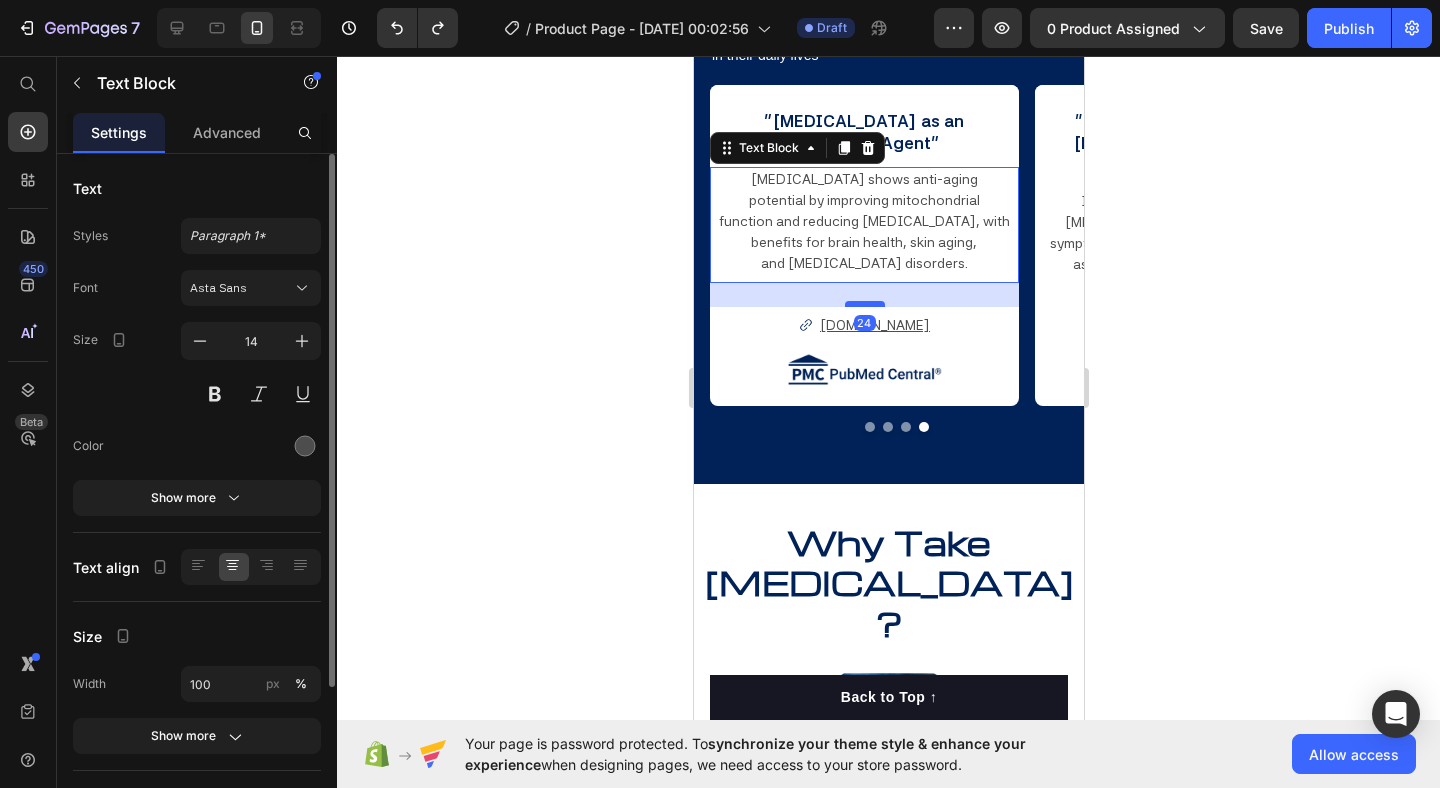 click at bounding box center (863, 304) 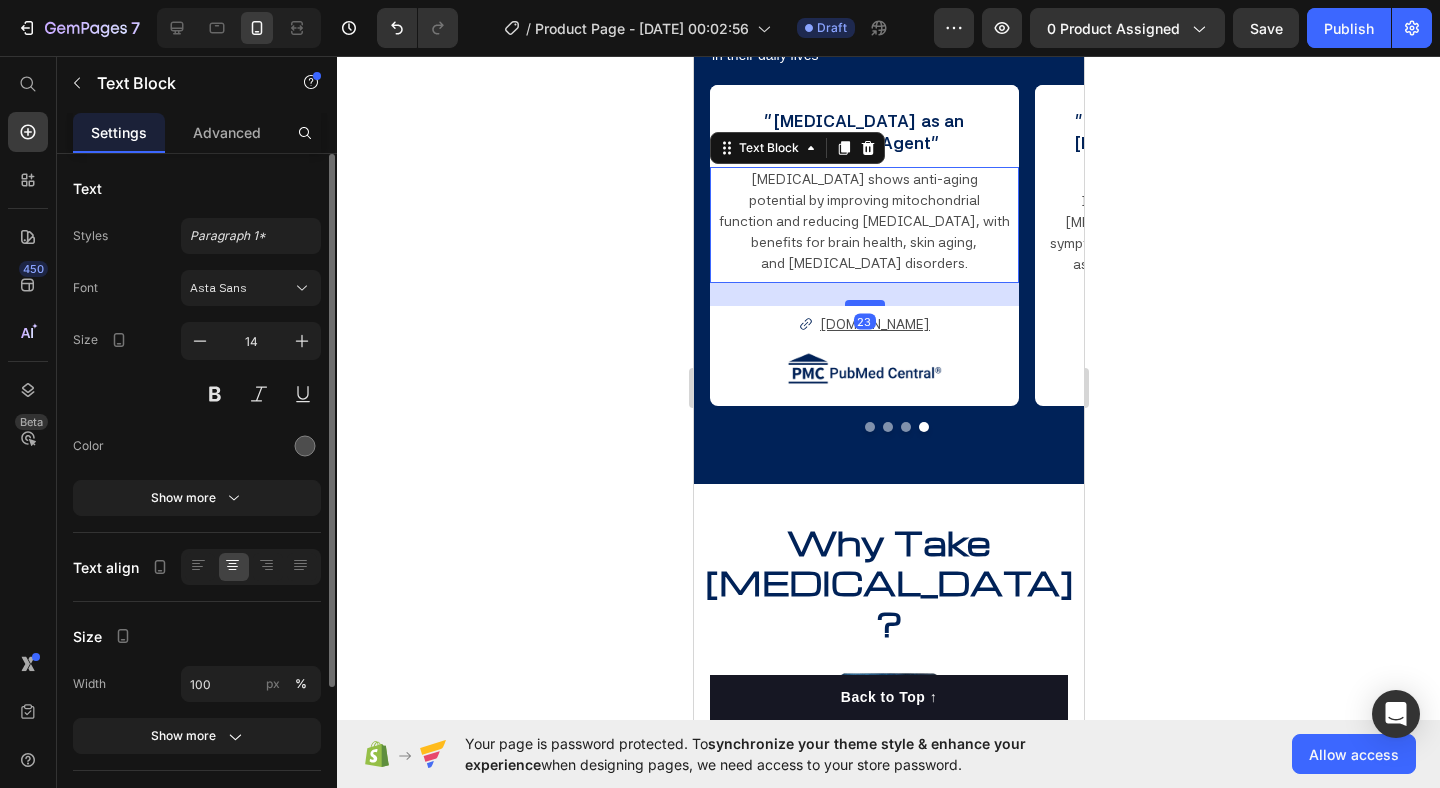 click at bounding box center [863, 303] 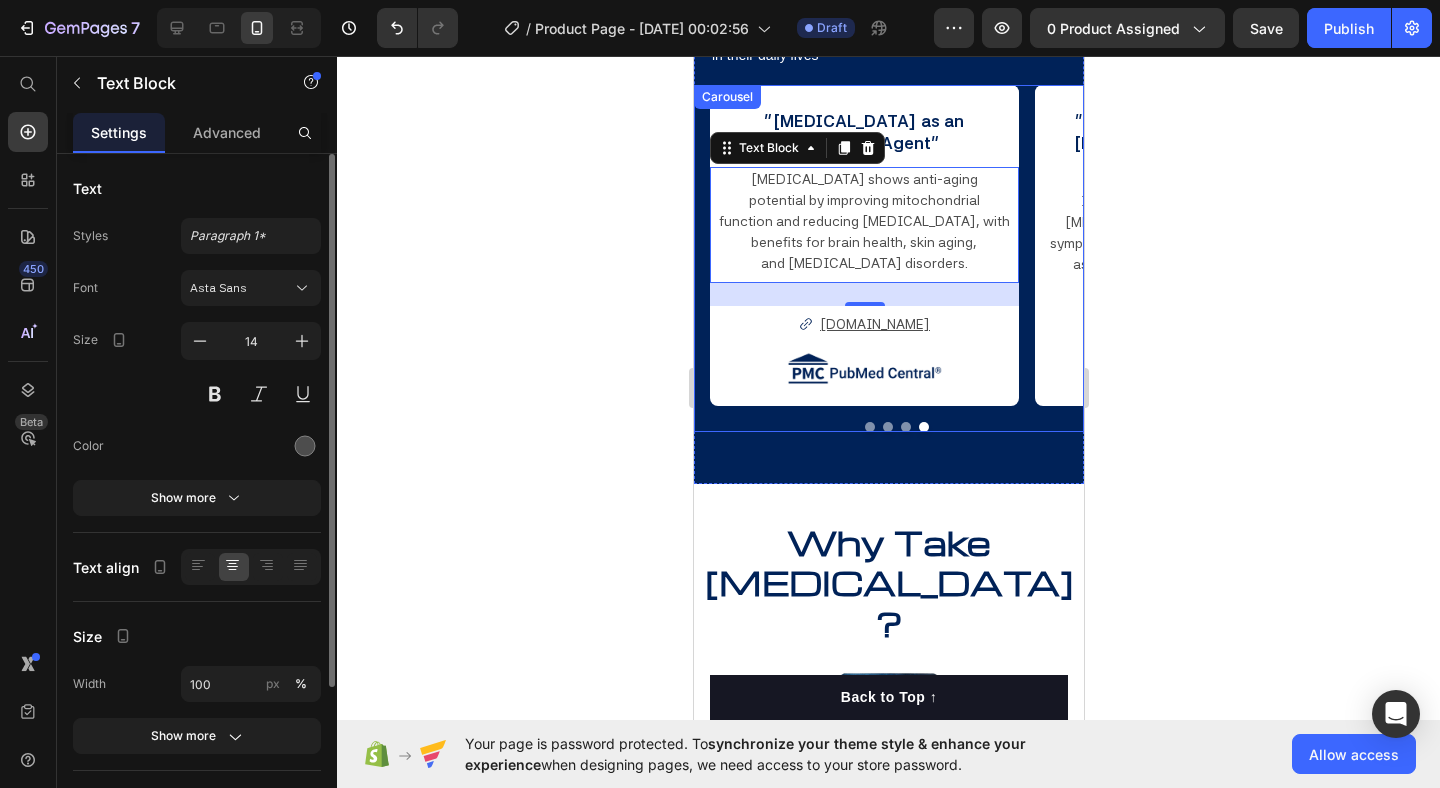 click at bounding box center [905, 427] 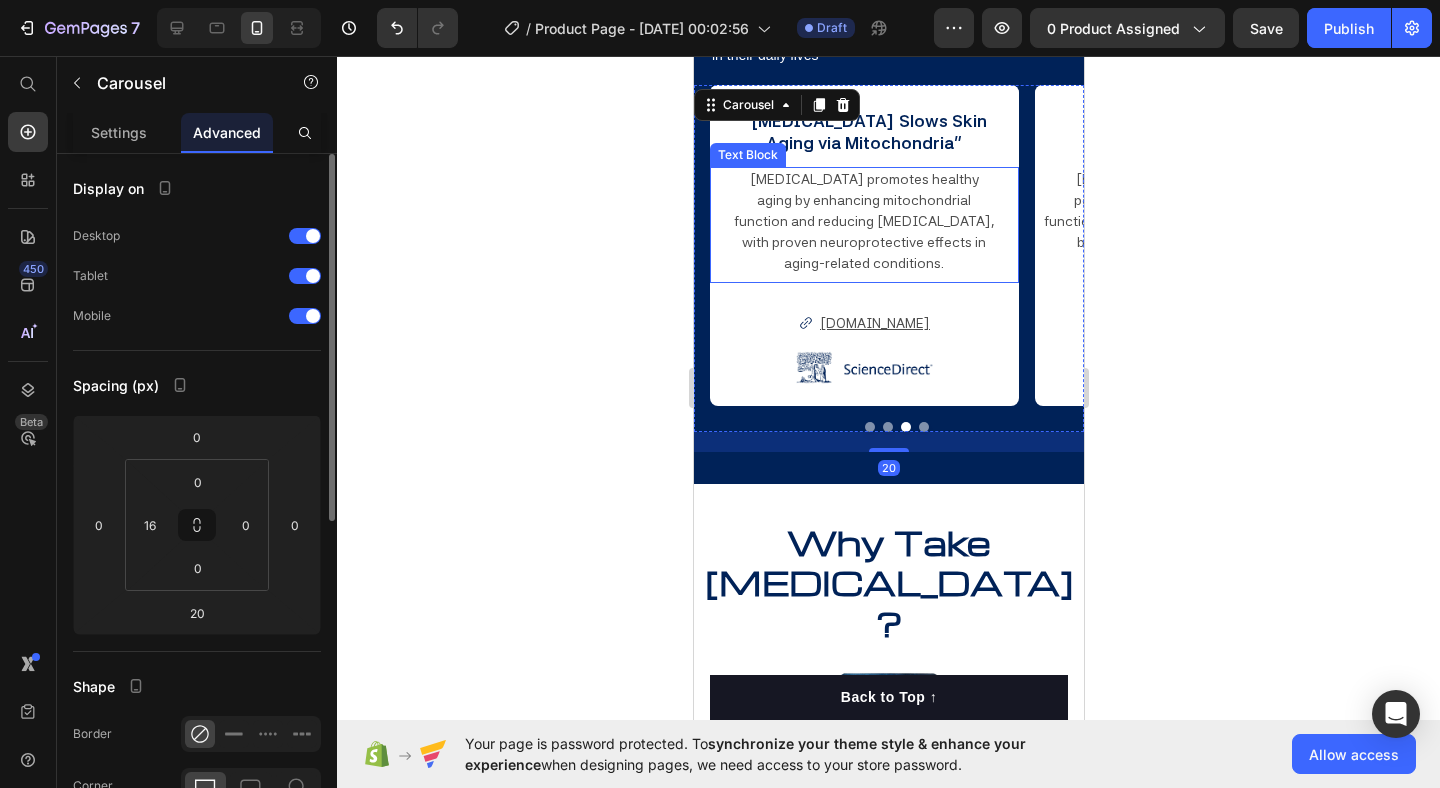 click on "with proven neuroprotective effects in" at bounding box center [863, 242] 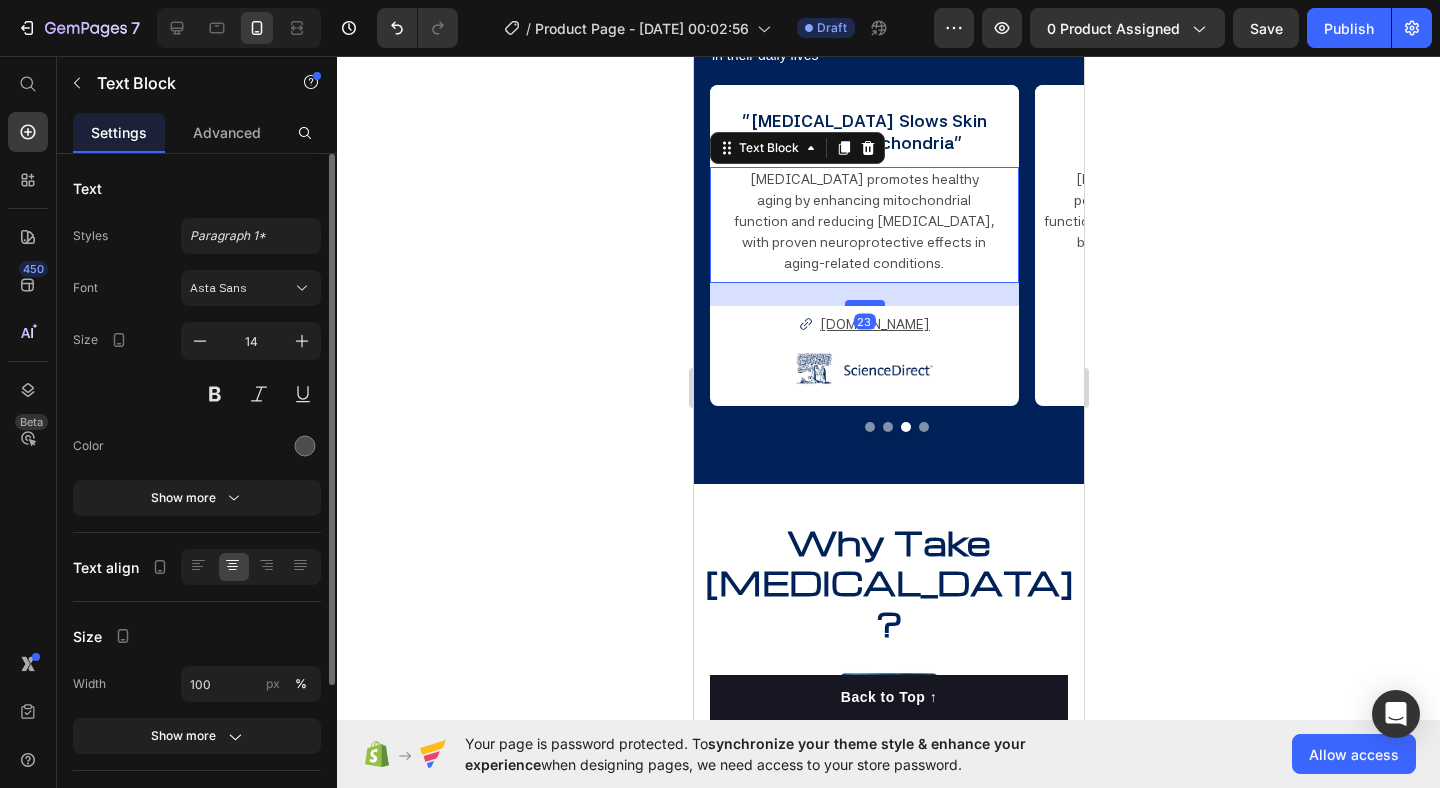click at bounding box center [863, 303] 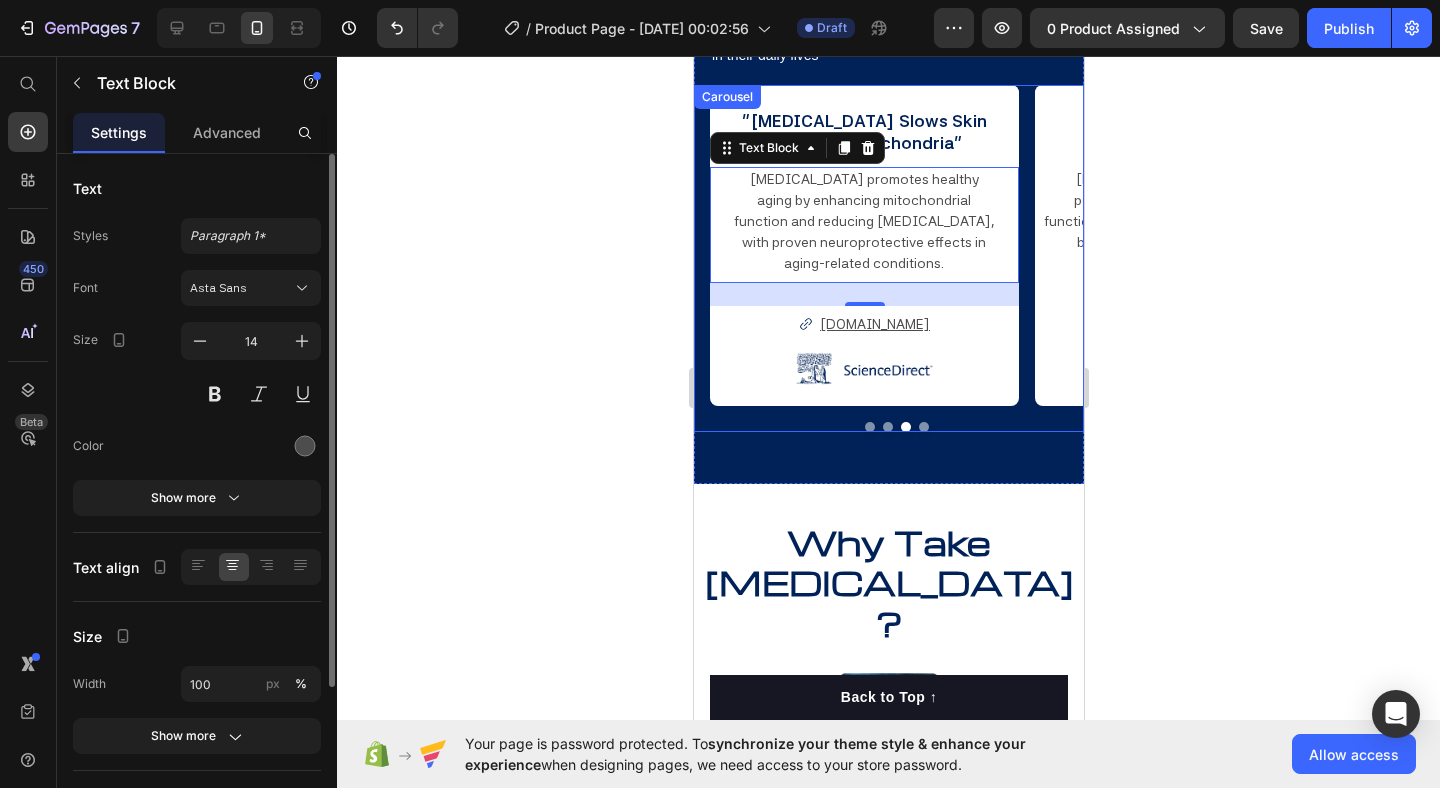 click at bounding box center (887, 427) 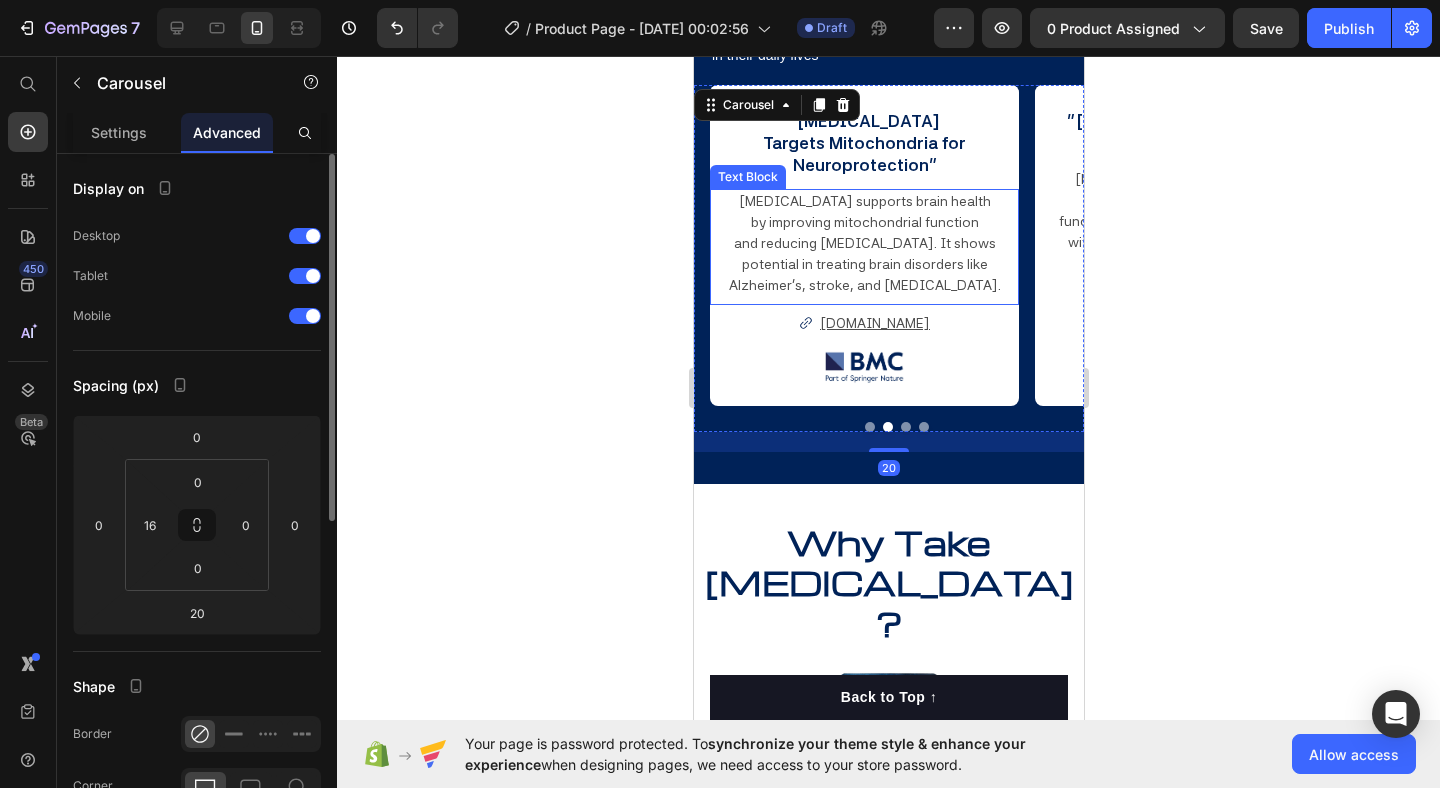 click on "potential in treating brain disorders like Alzheimer’s, stroke, and [MEDICAL_DATA]." at bounding box center [863, 274] 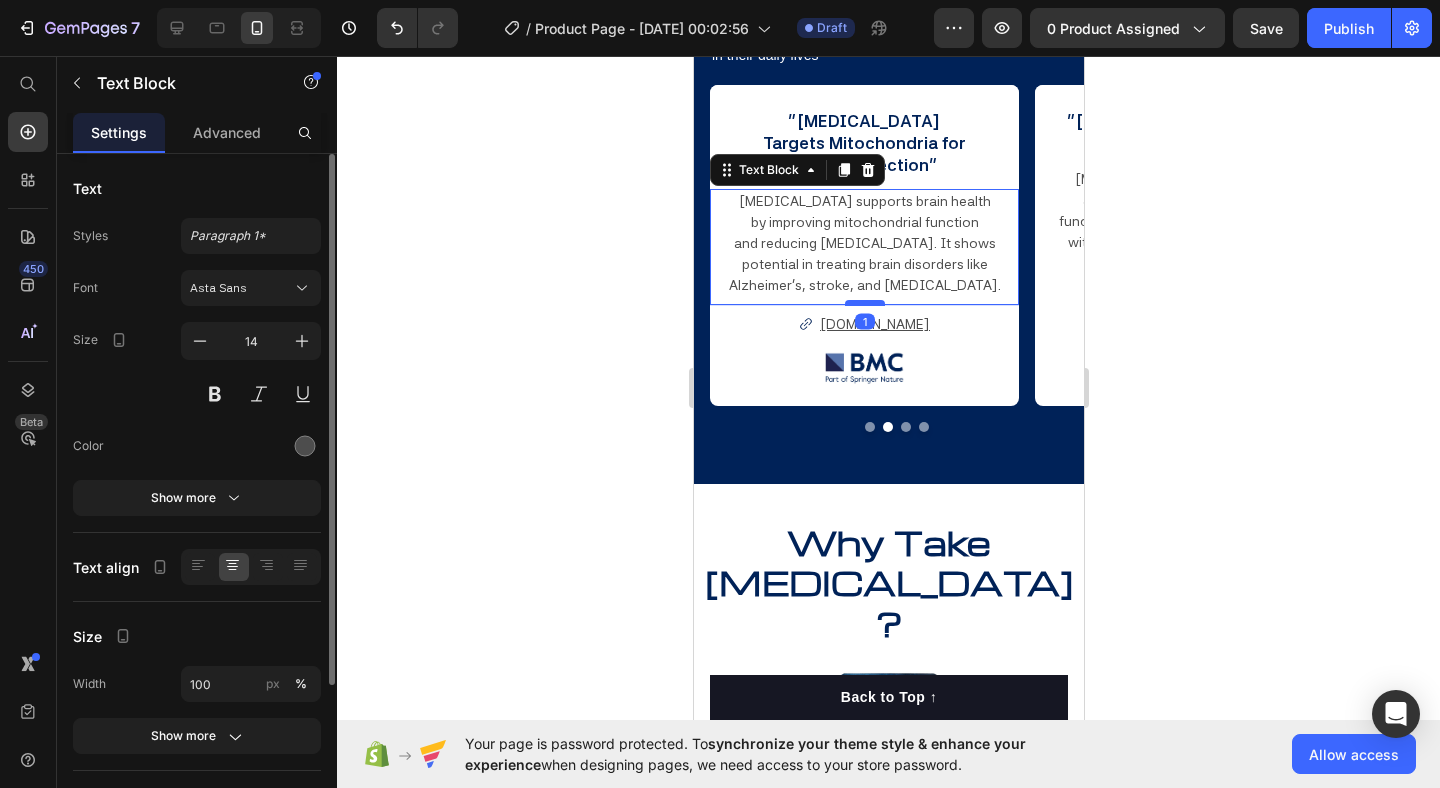 click at bounding box center [863, 303] 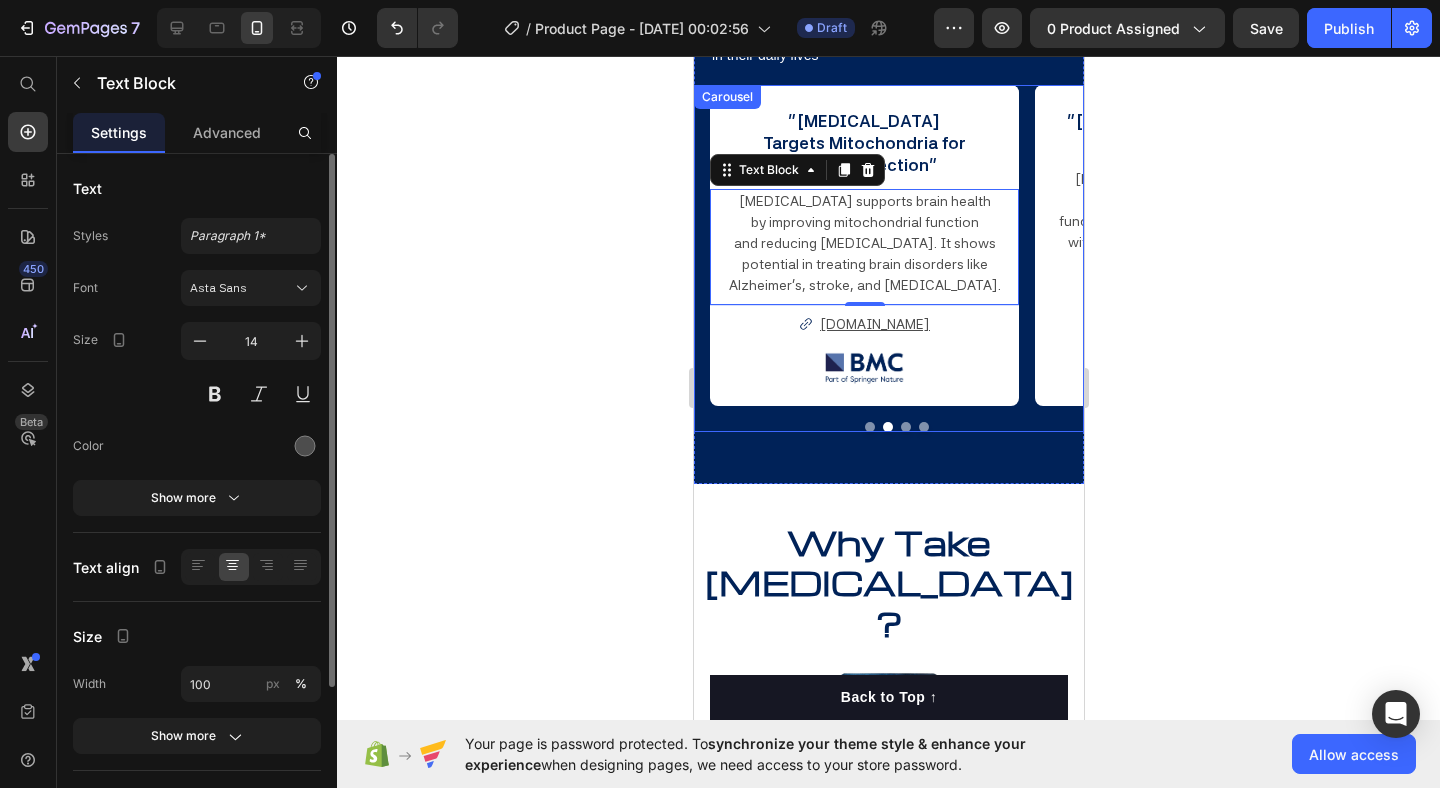 click at bounding box center [869, 427] 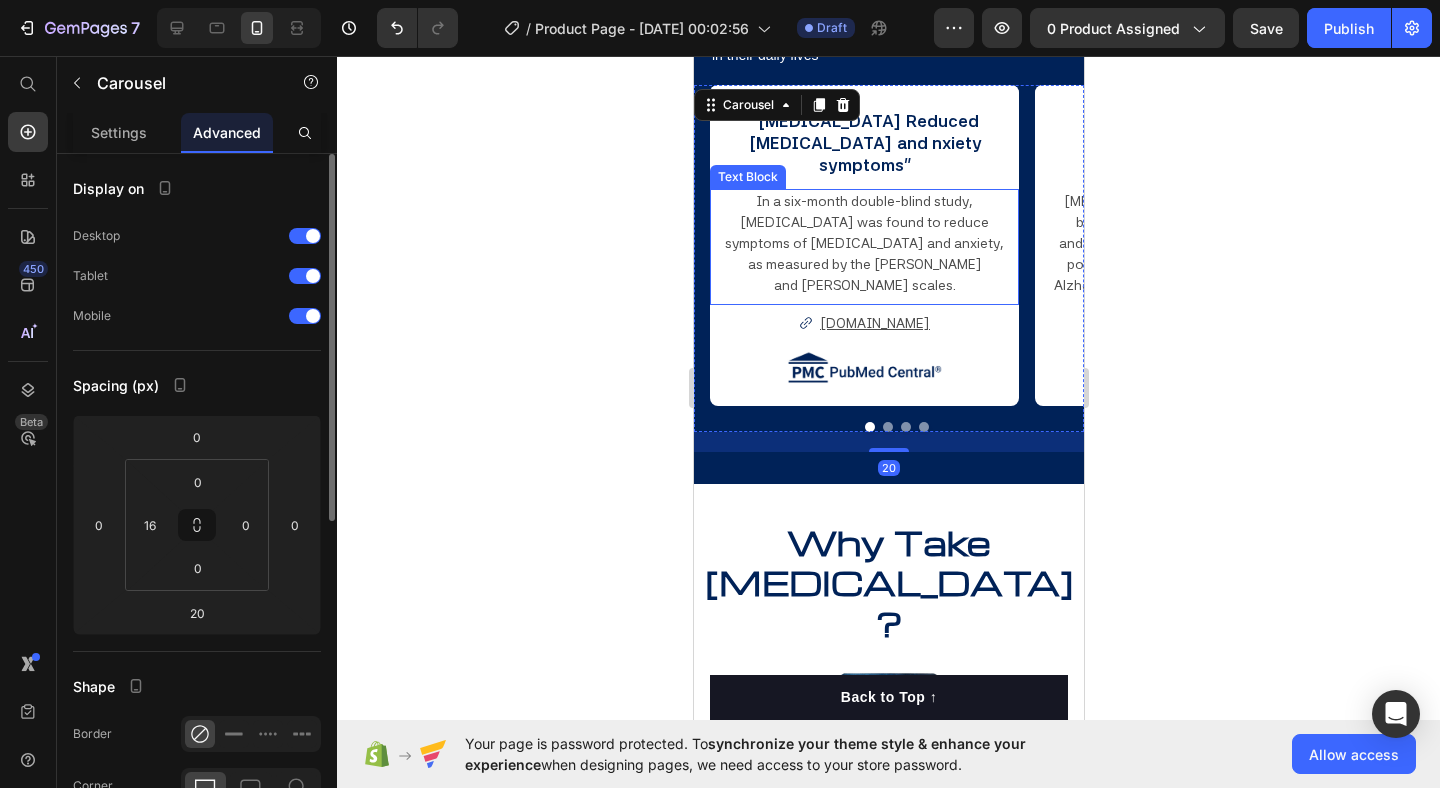 click on "as measured by the [PERSON_NAME]" at bounding box center [864, 264] 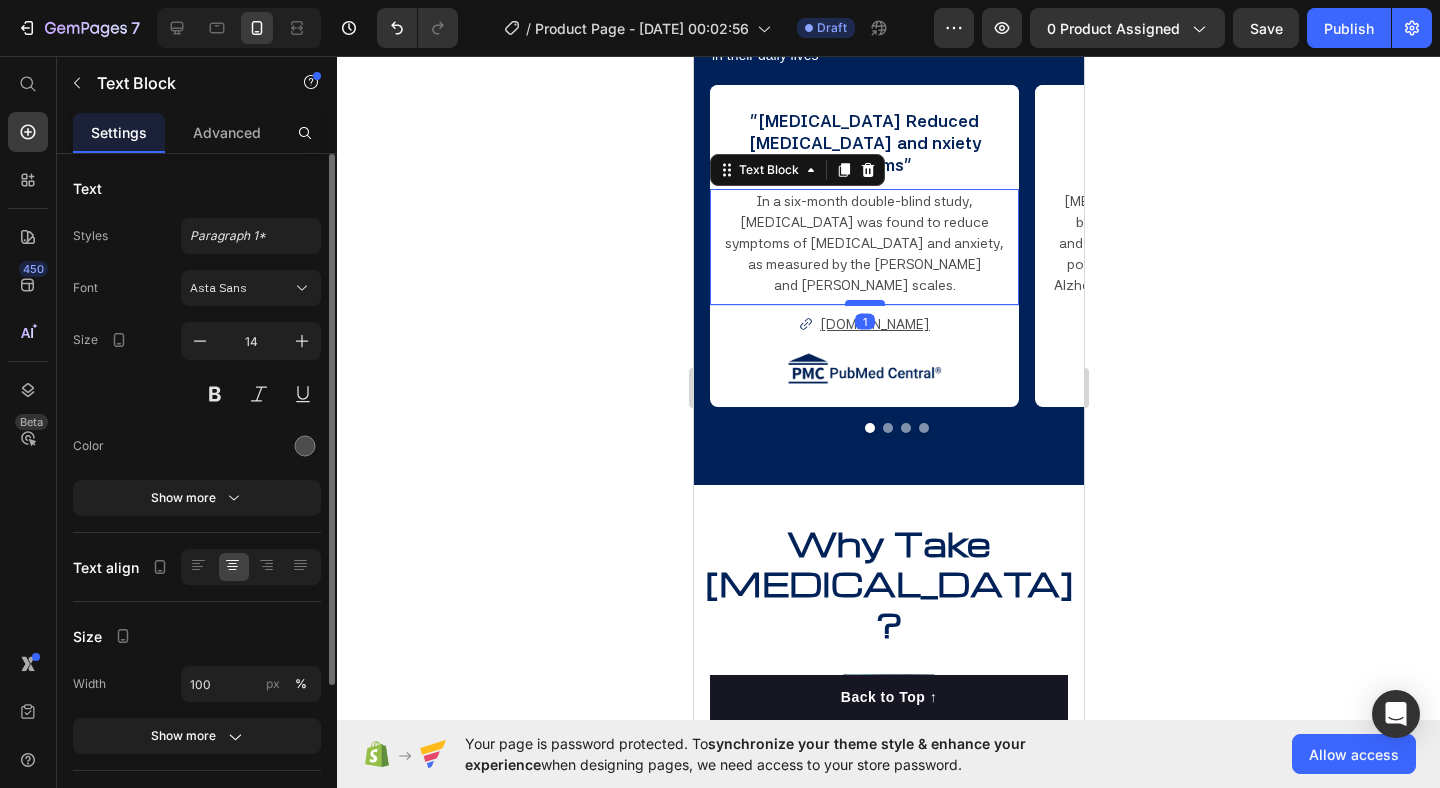 click at bounding box center (864, 303) 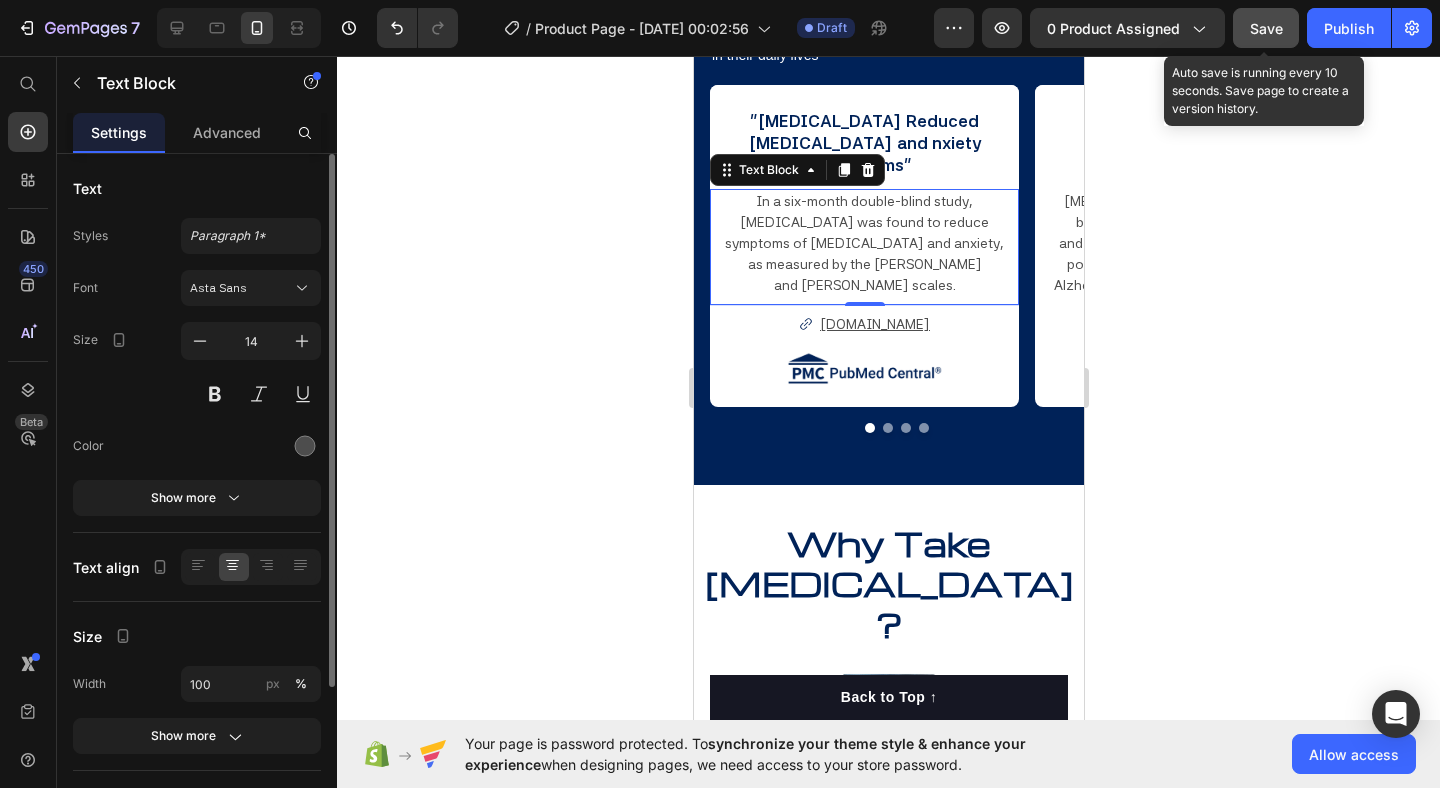 click on "Save" 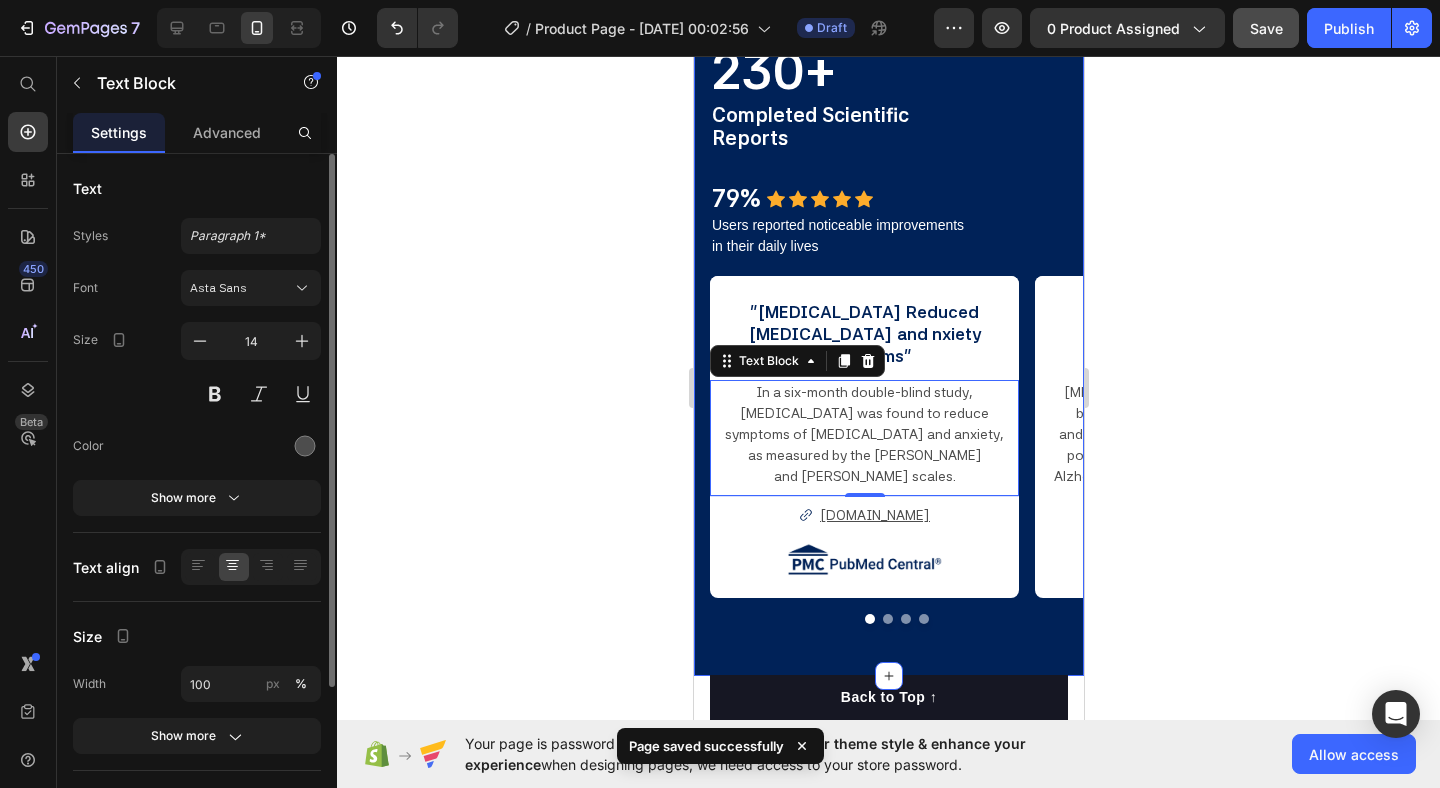 scroll, scrollTop: 1984, scrollLeft: 0, axis: vertical 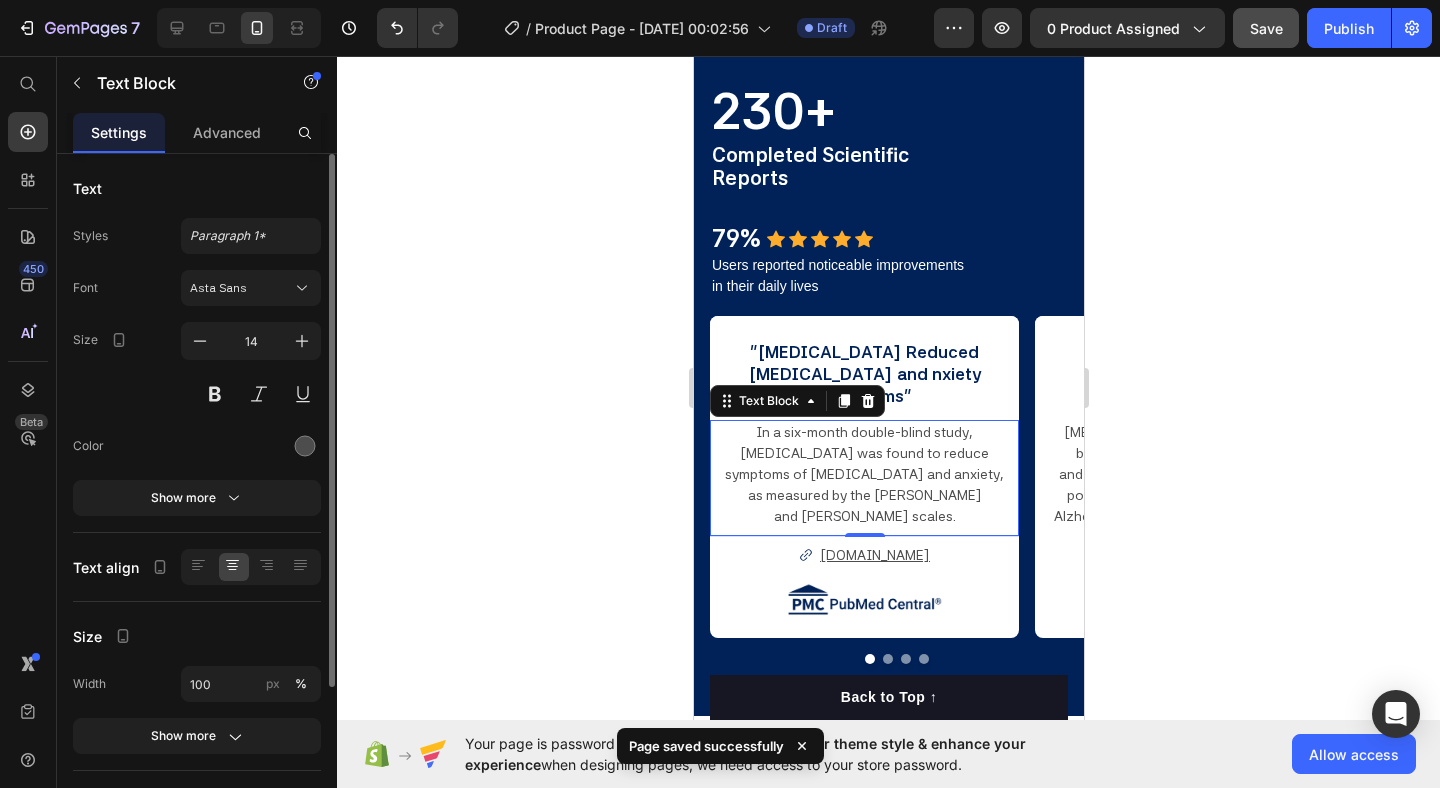 click on "Save" at bounding box center [1266, 28] 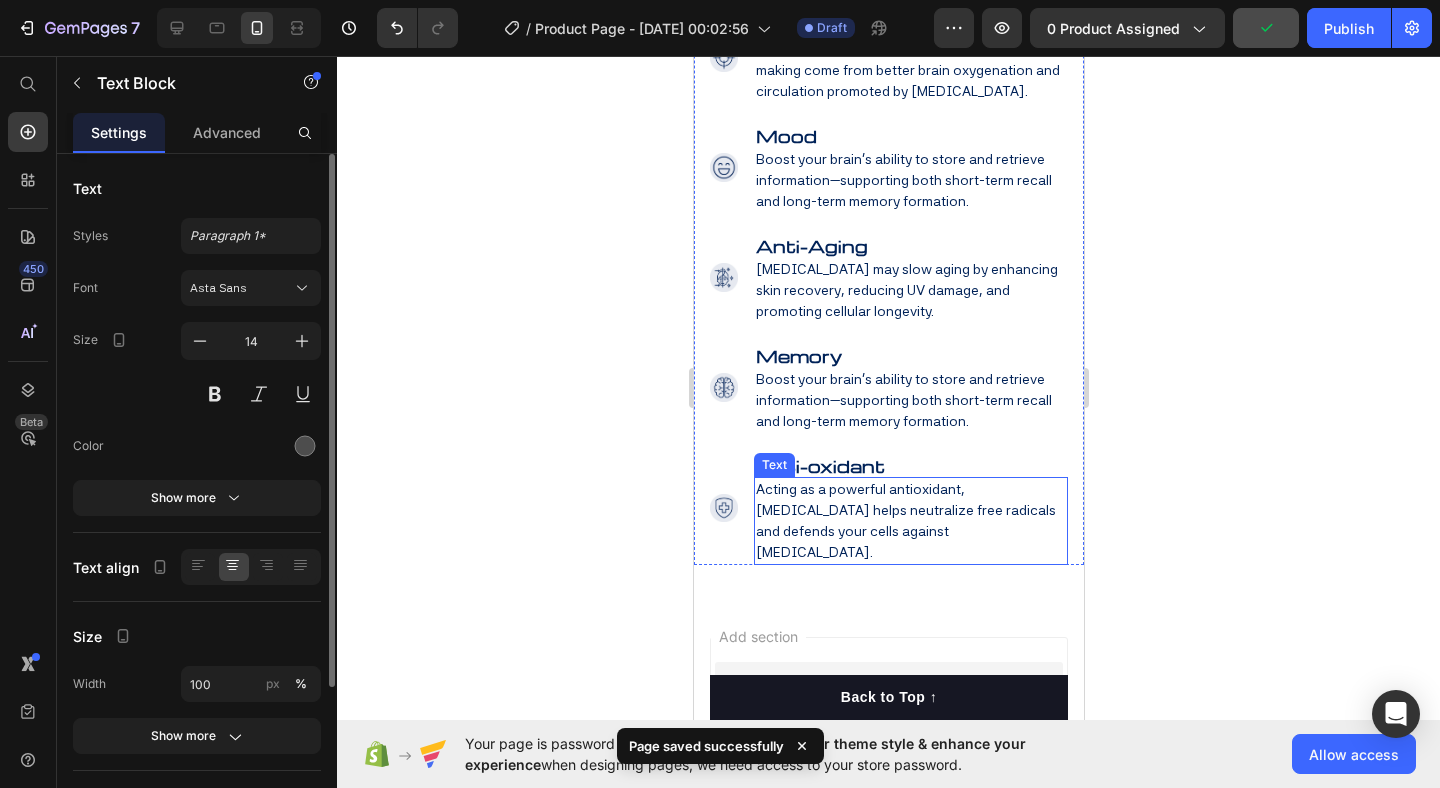 scroll, scrollTop: 3167, scrollLeft: 0, axis: vertical 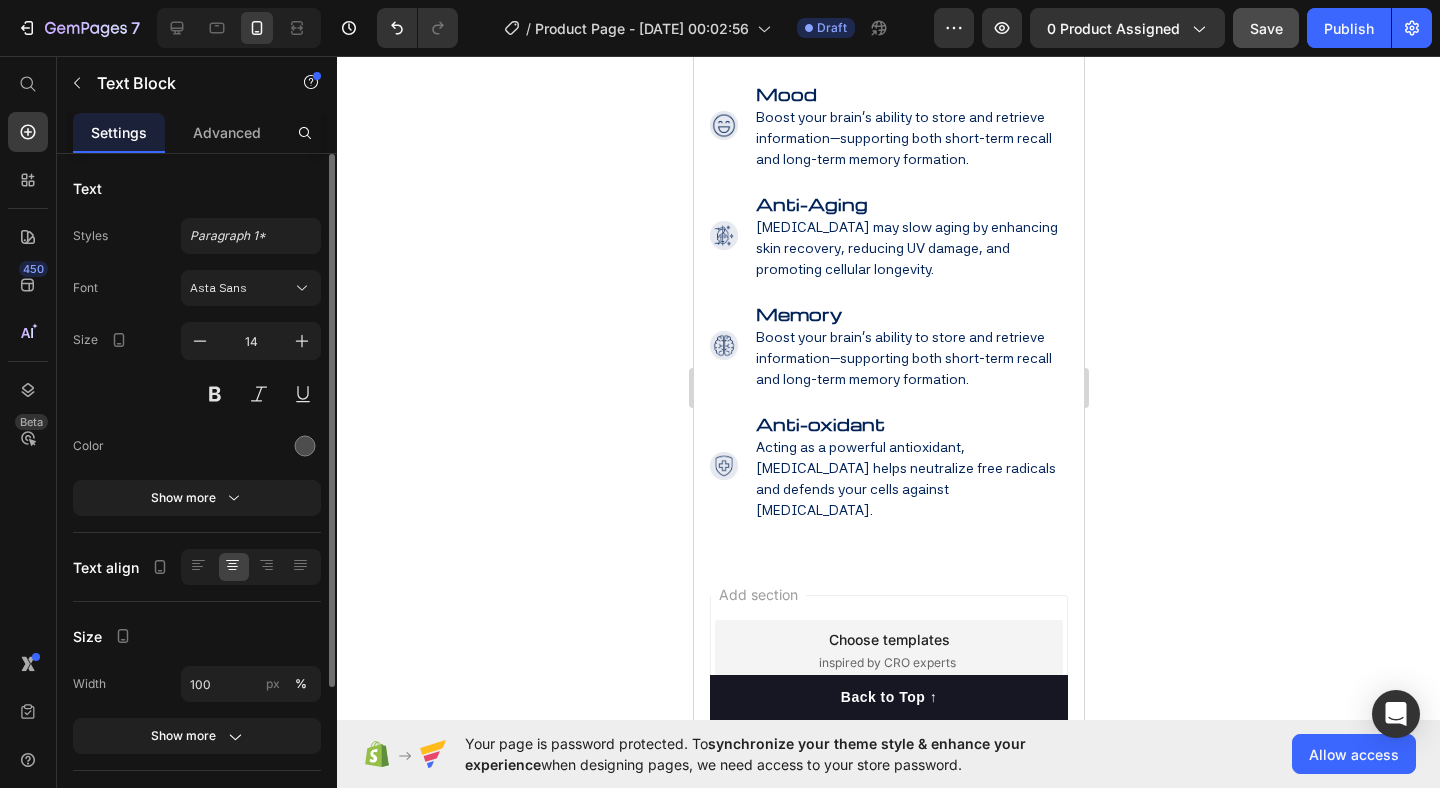 click on "Add section Choose templates inspired by CRO experts Generate layout from URL or image Add blank section then drag & drop elements" at bounding box center [888, 746] 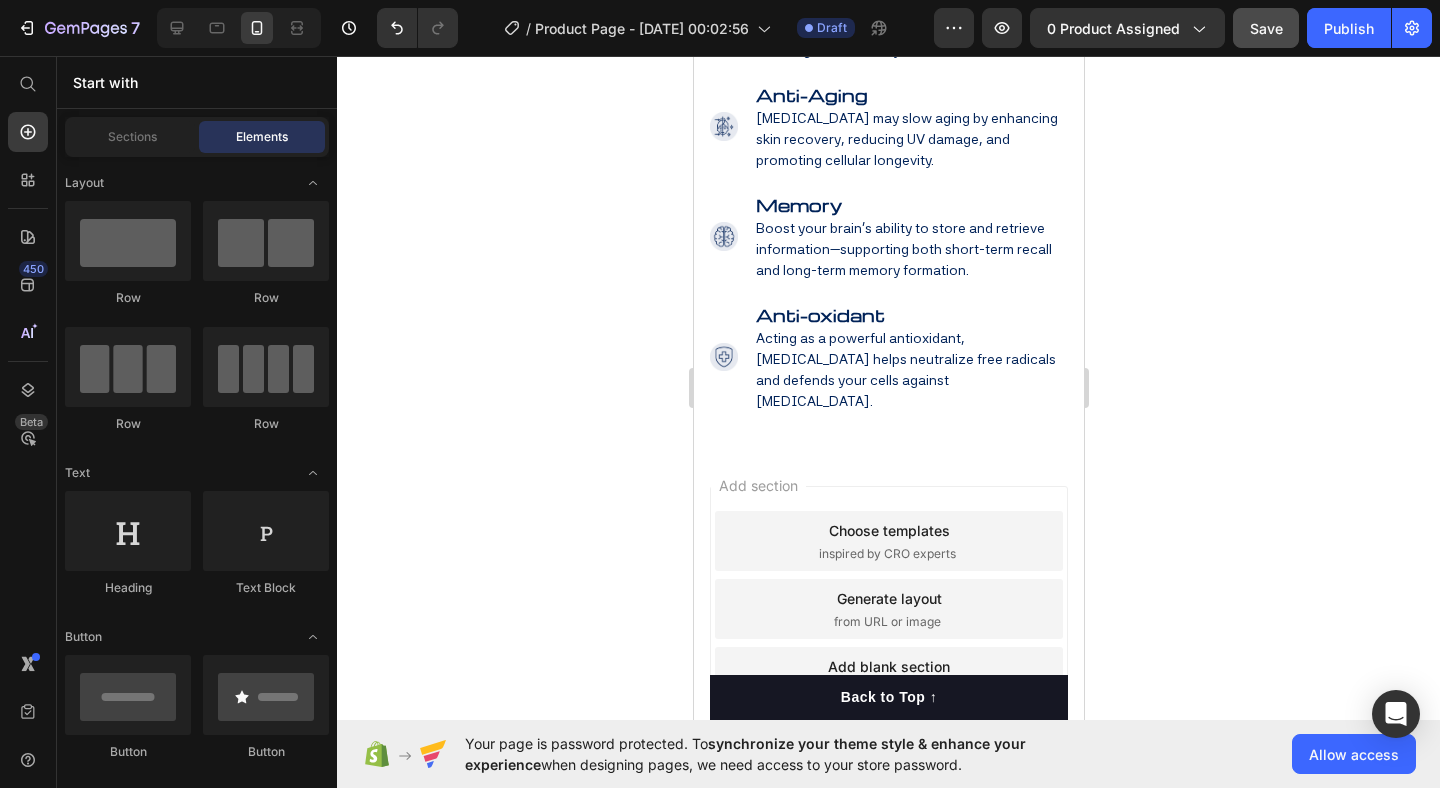 scroll, scrollTop: 3333, scrollLeft: 0, axis: vertical 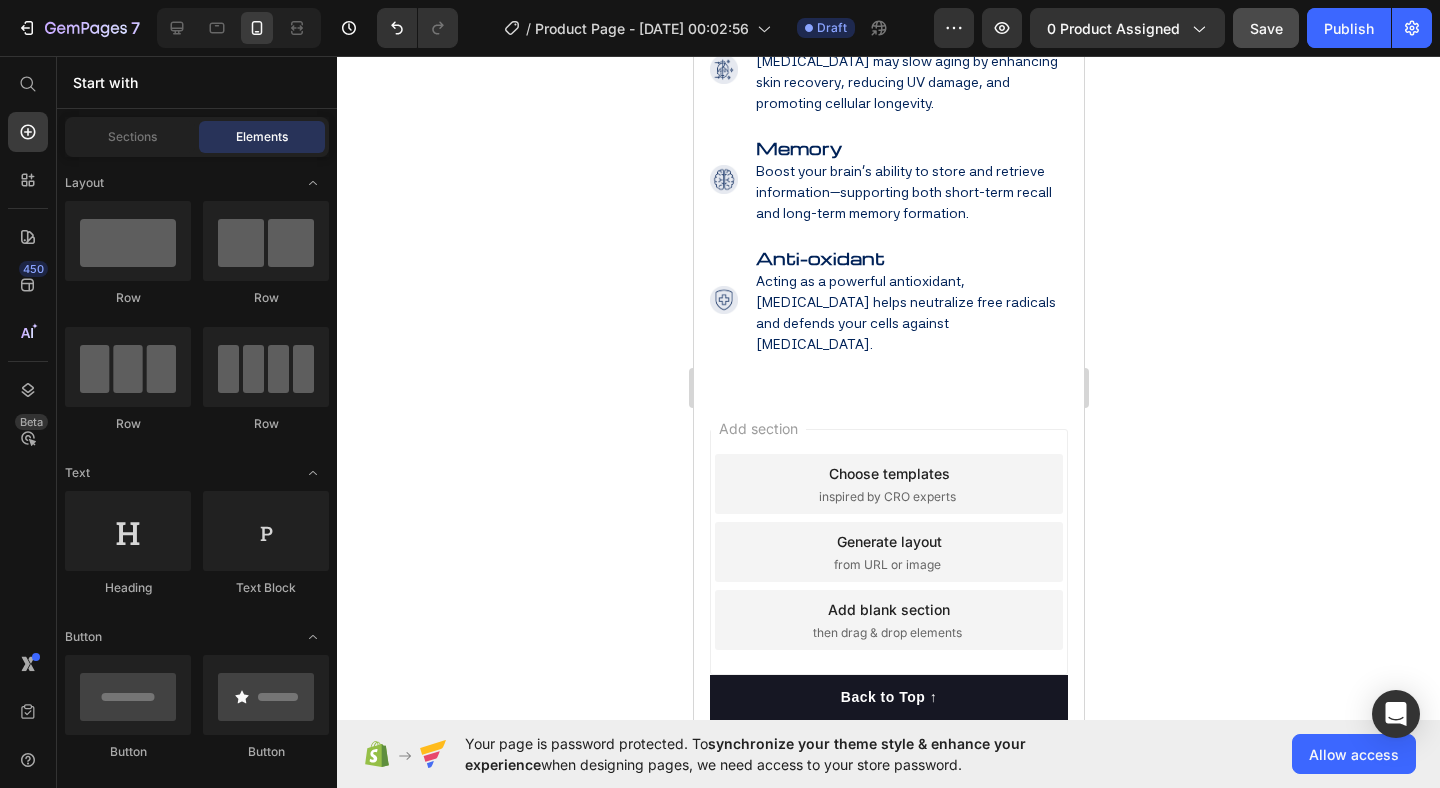 click on "then drag & drop elements" at bounding box center [886, 633] 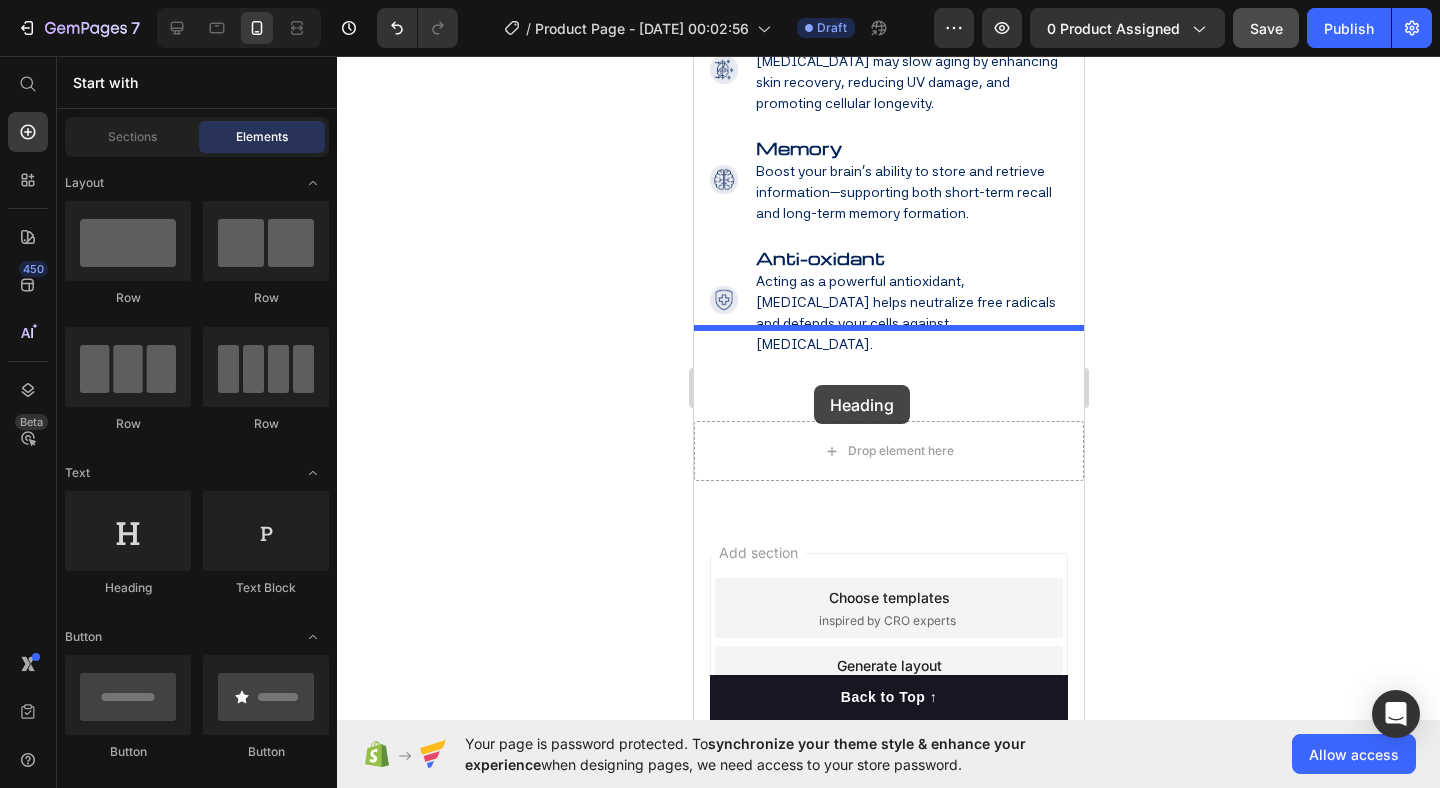 drag, startPoint x: 826, startPoint y: 578, endPoint x: 813, endPoint y: 388, distance: 190.44421 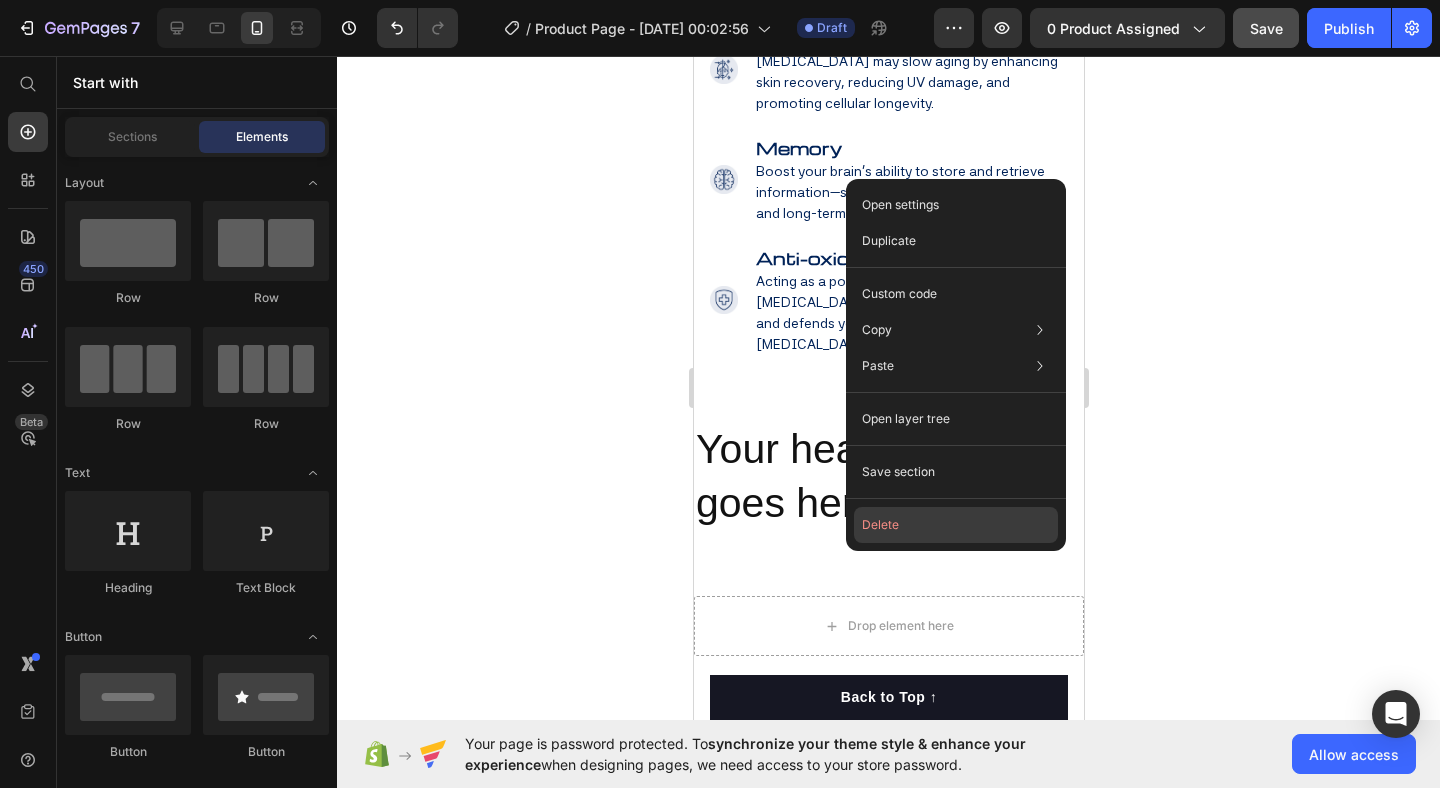 drag, startPoint x: 208, startPoint y: 468, endPoint x: 901, endPoint y: 524, distance: 695.259 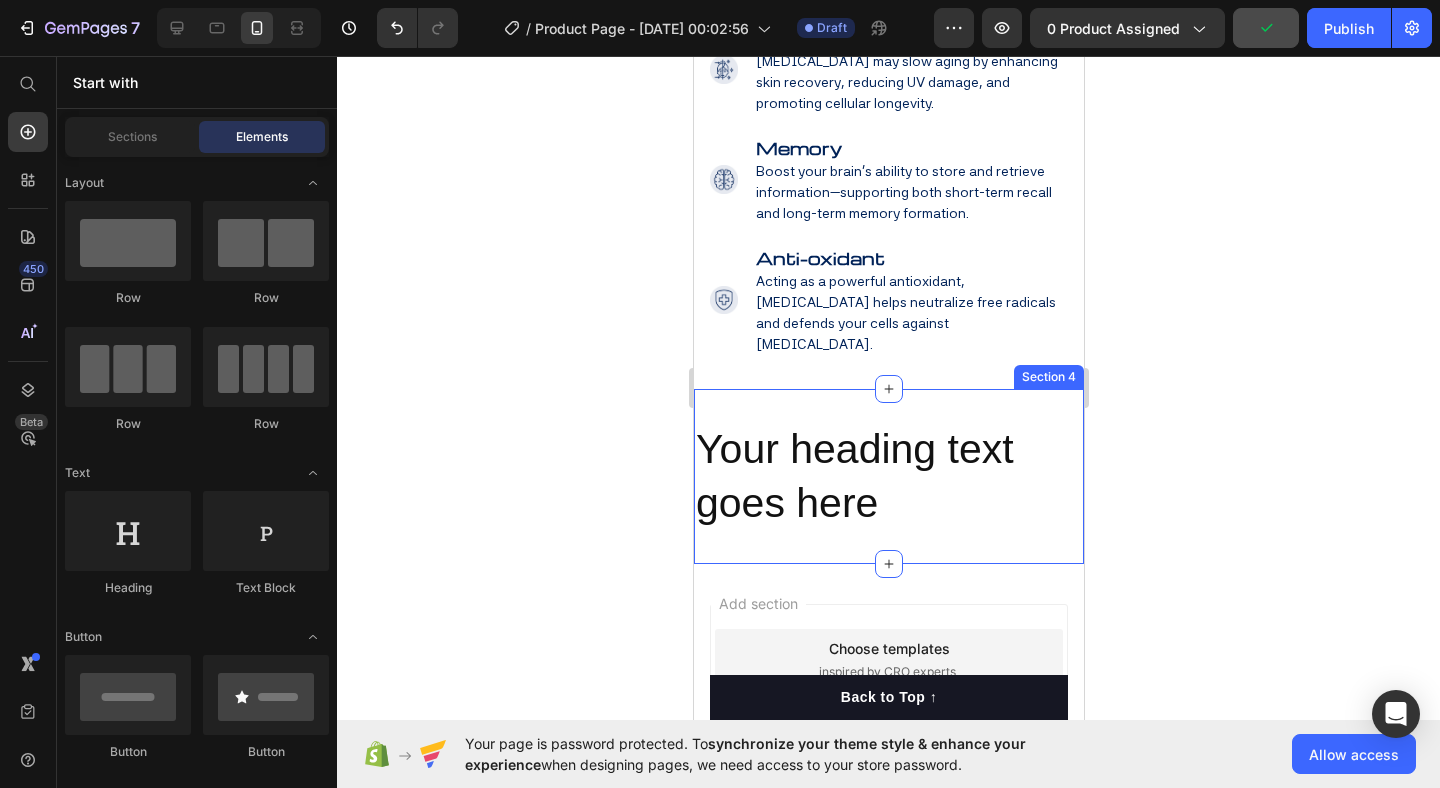 click on "Your heading text goes here Heading Section 4" at bounding box center [888, 476] 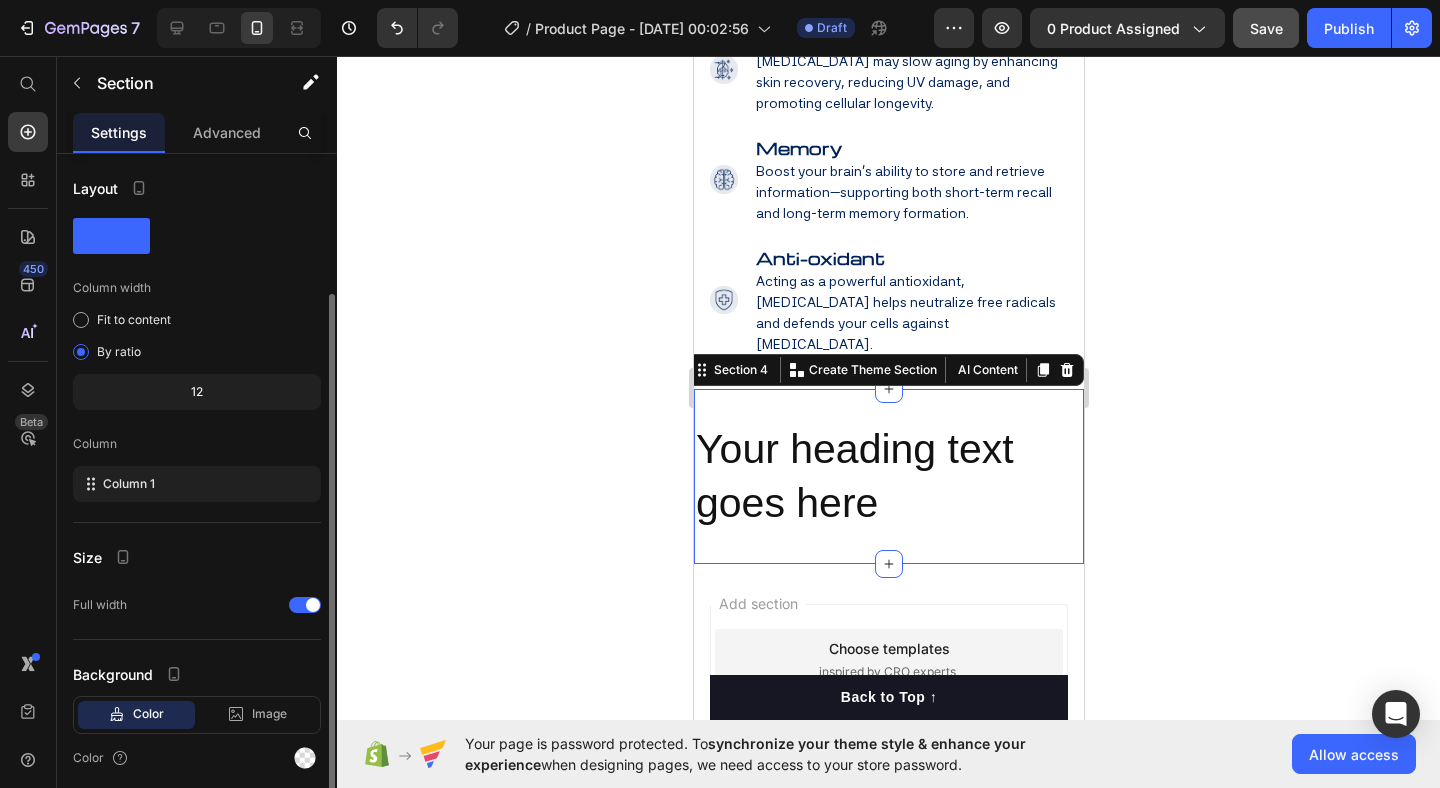 scroll, scrollTop: 73, scrollLeft: 0, axis: vertical 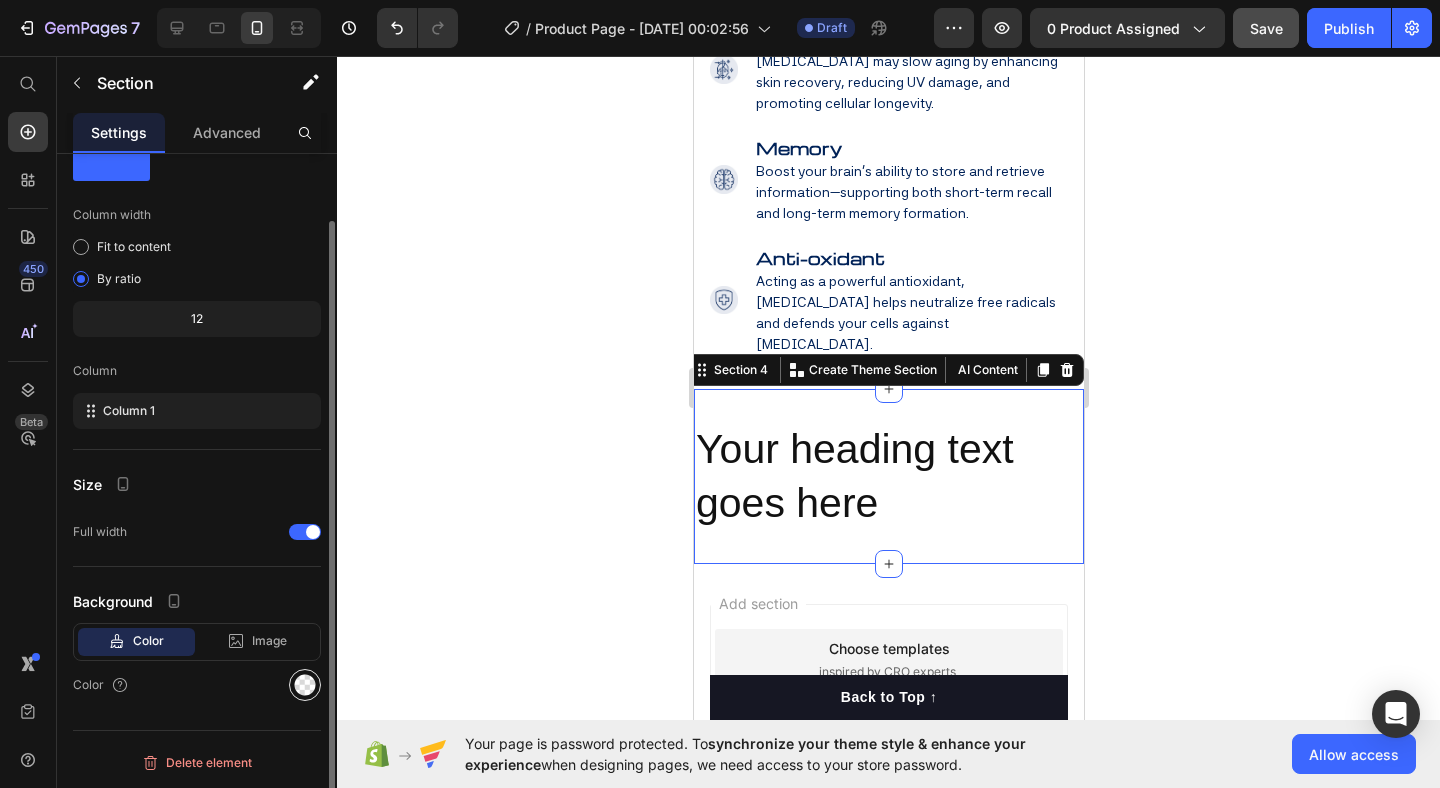 click at bounding box center (305, 685) 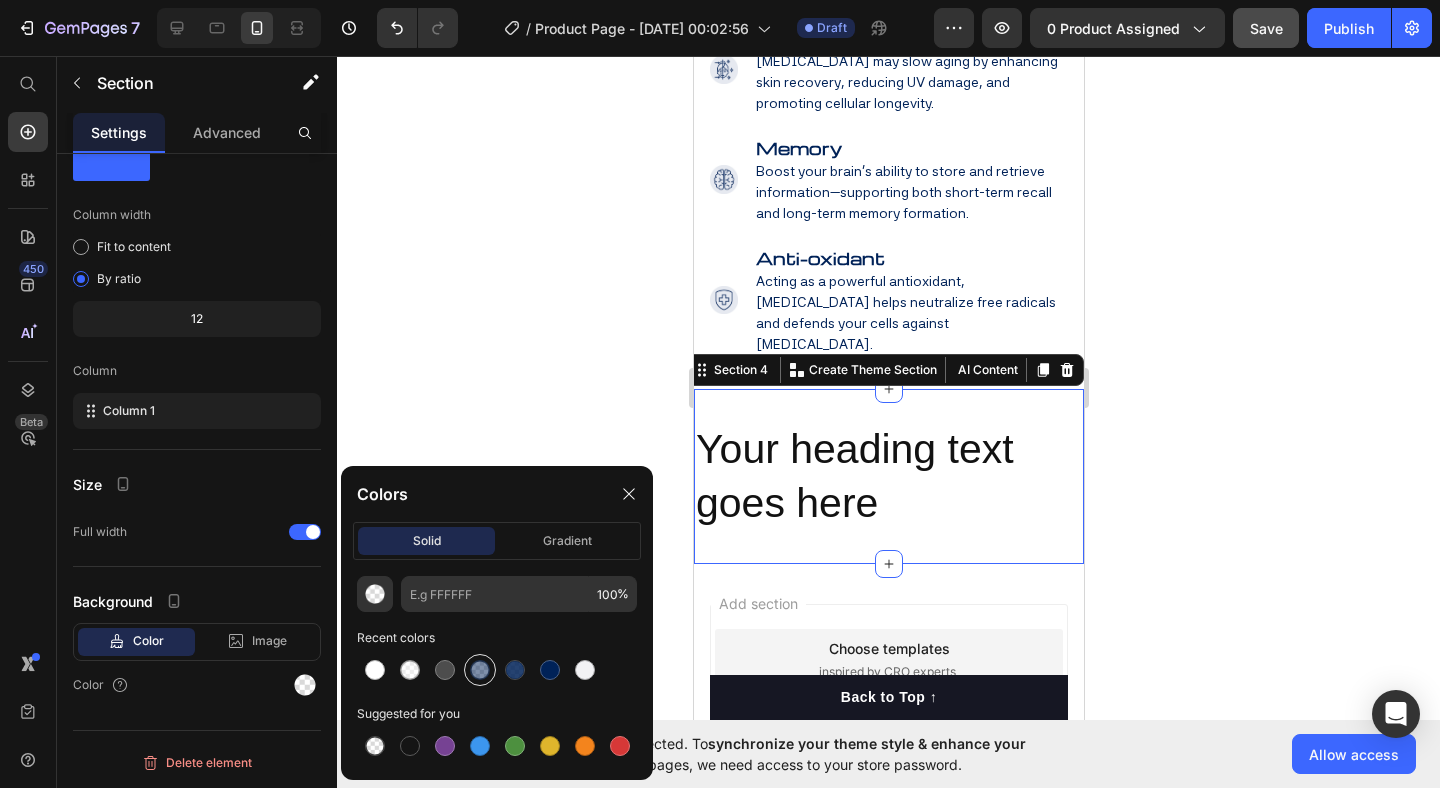 click at bounding box center (480, 670) 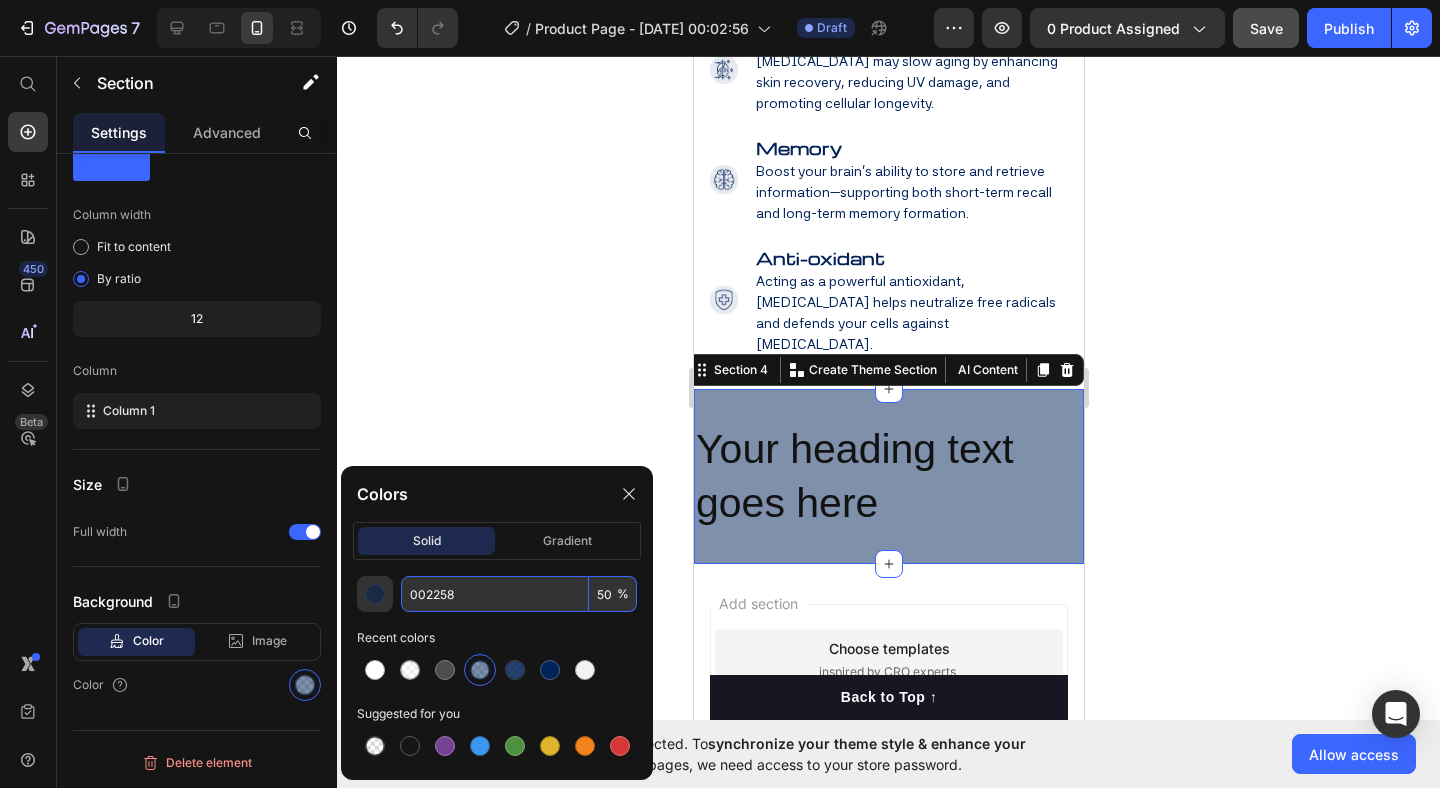 click on "50" at bounding box center [613, 594] 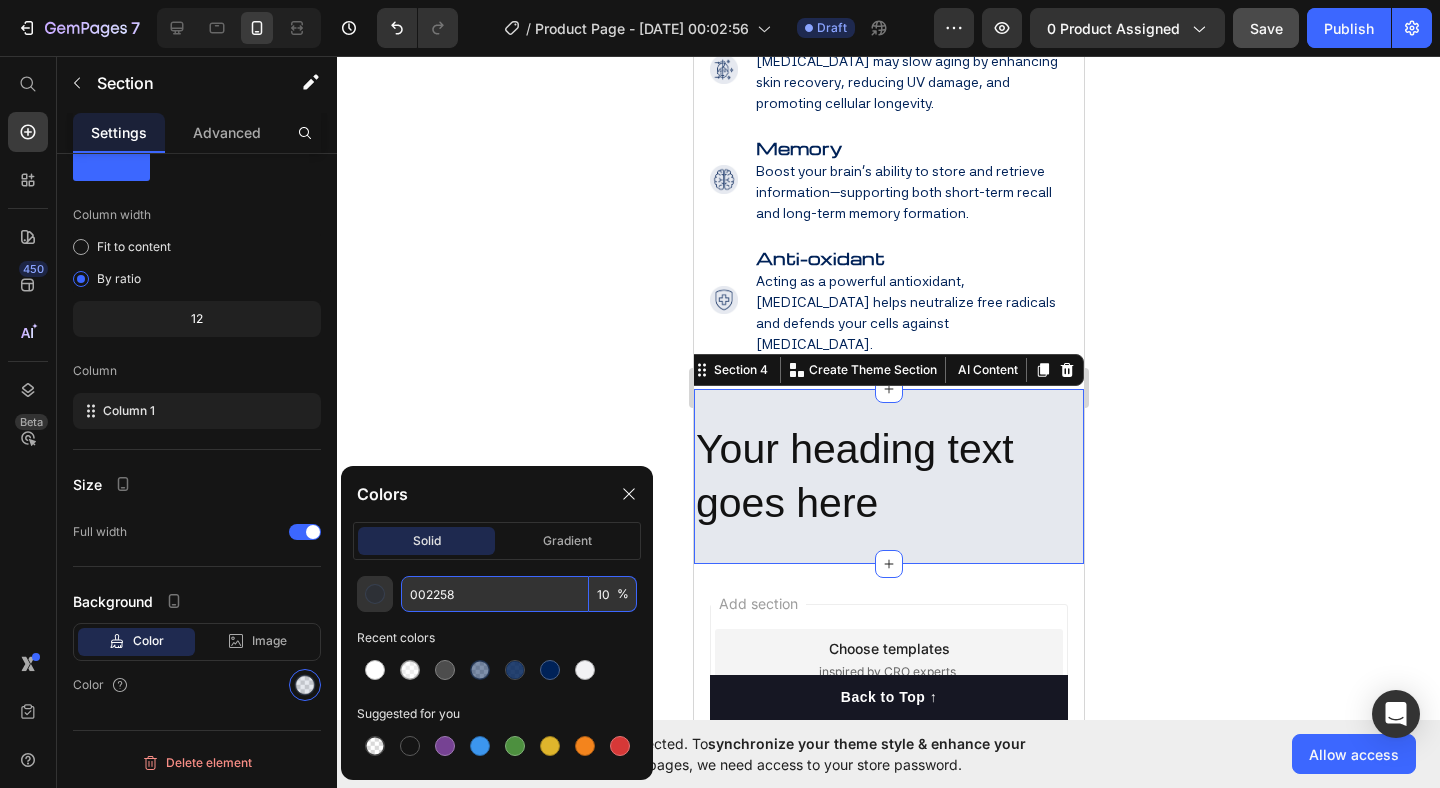 type on "10" 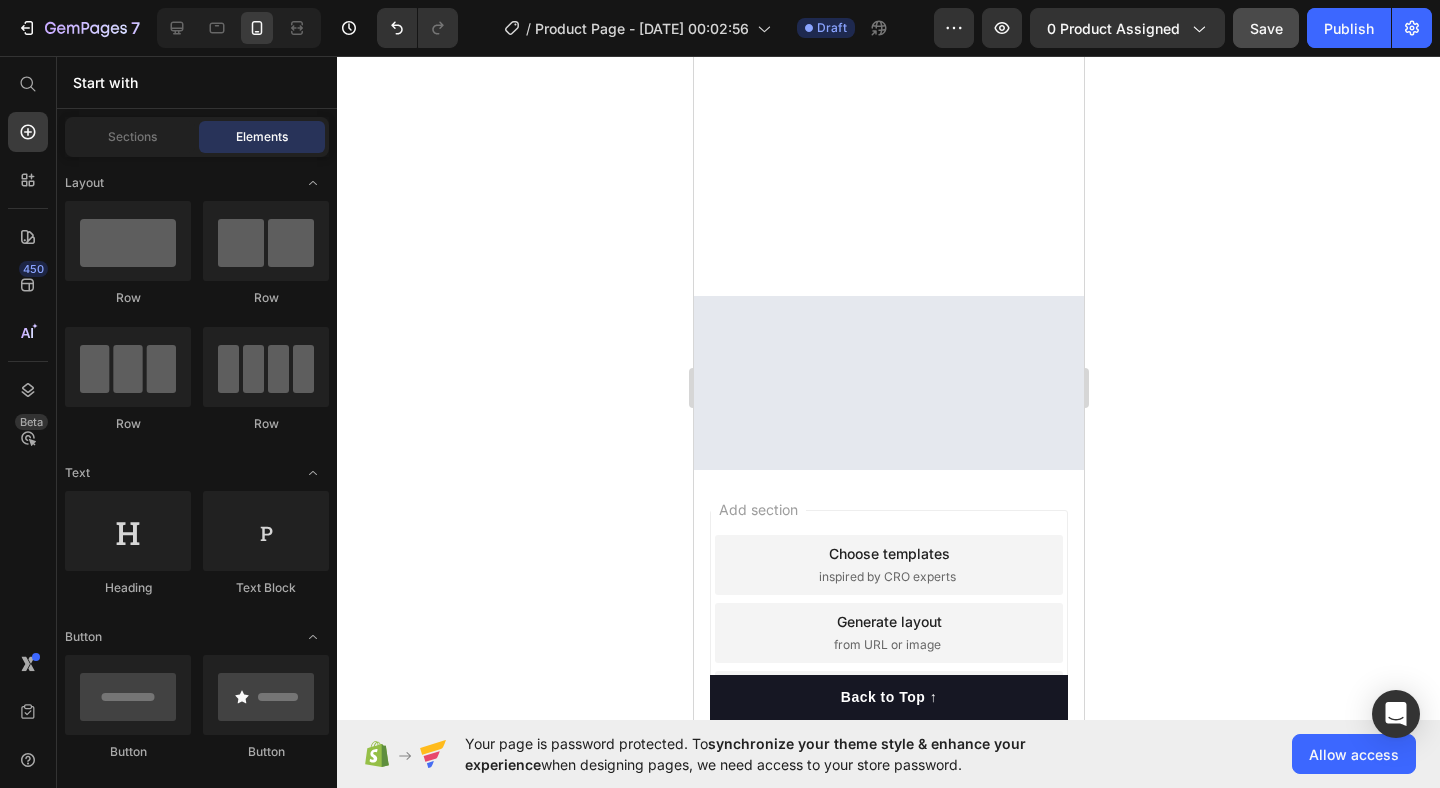 scroll, scrollTop: 0, scrollLeft: 0, axis: both 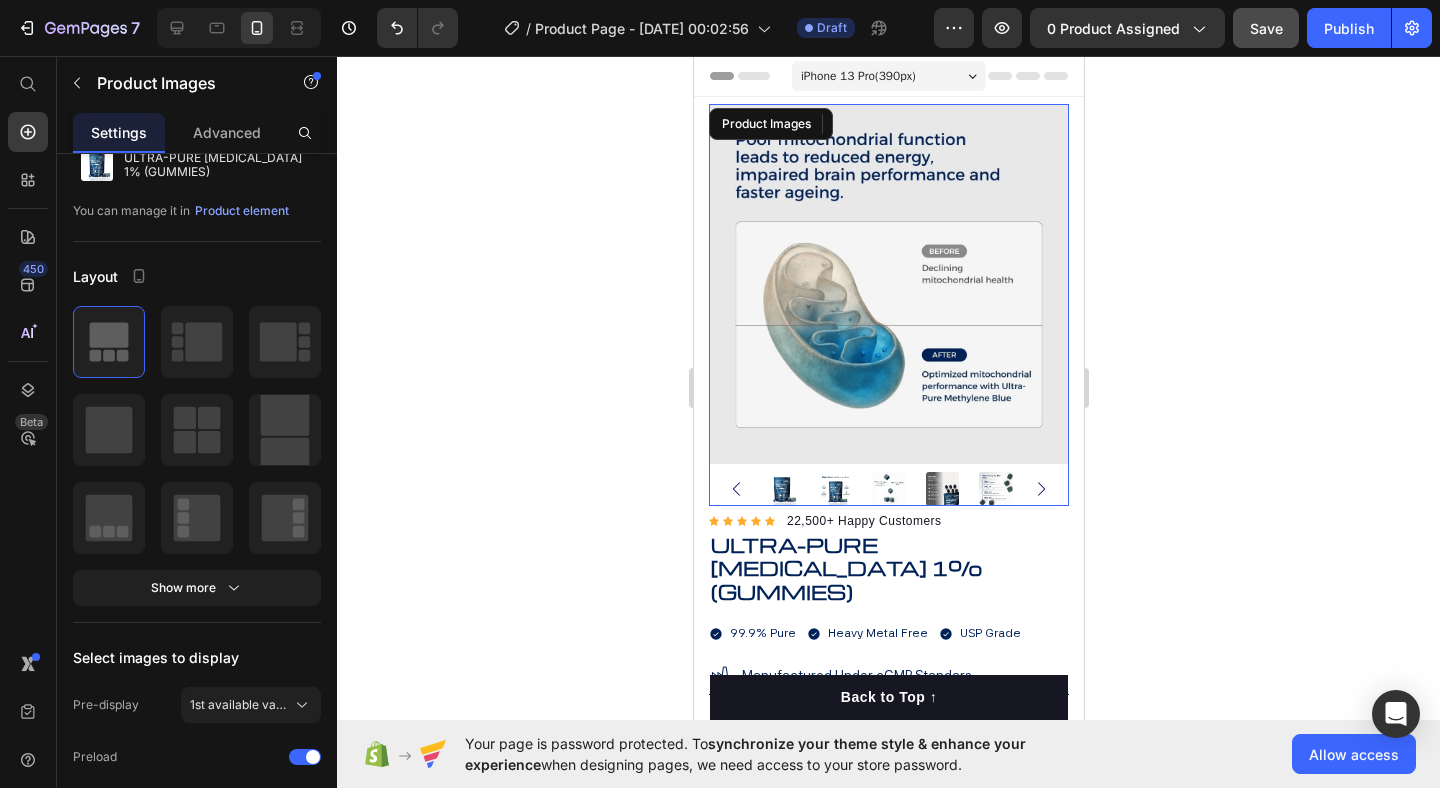click at bounding box center [781, 489] 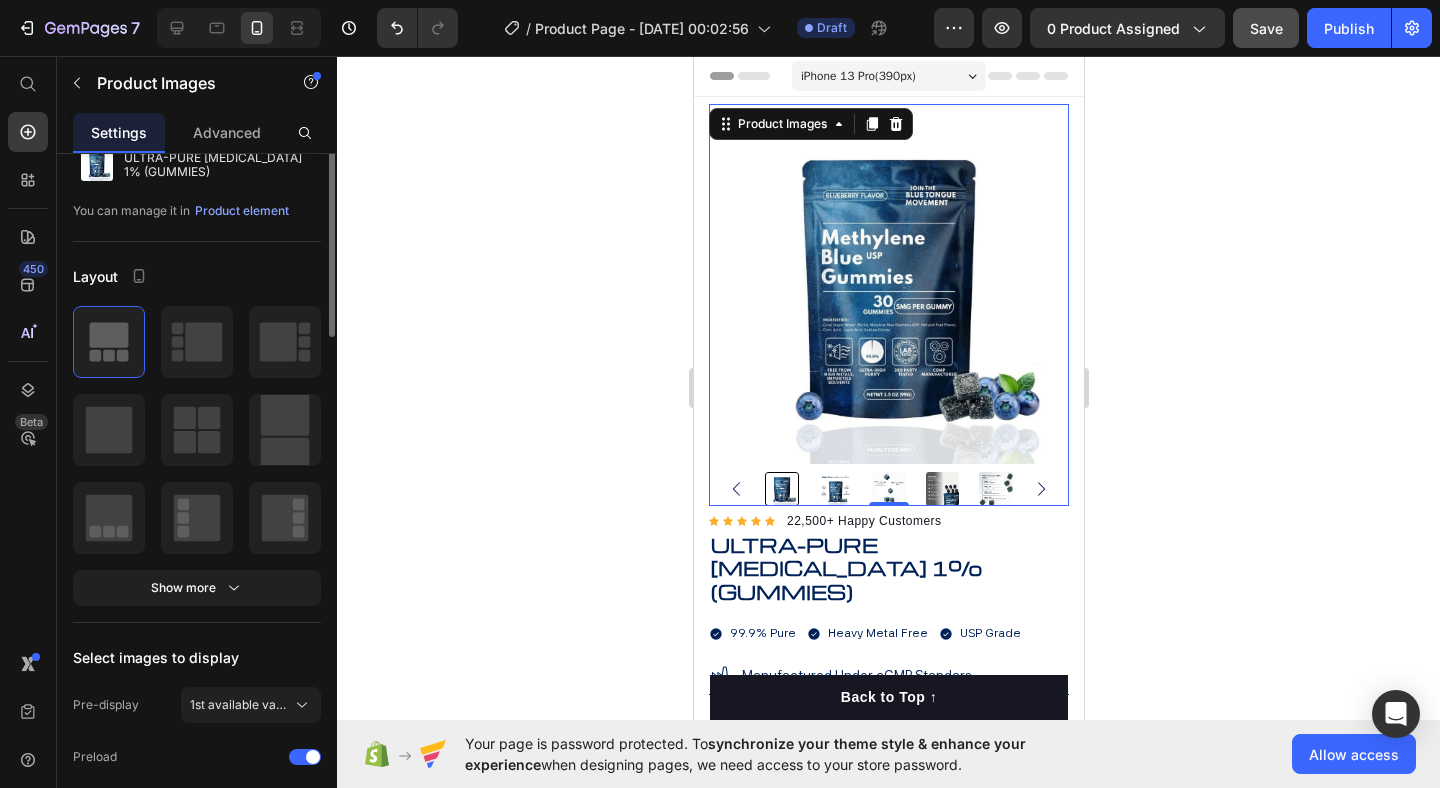 scroll, scrollTop: 0, scrollLeft: 0, axis: both 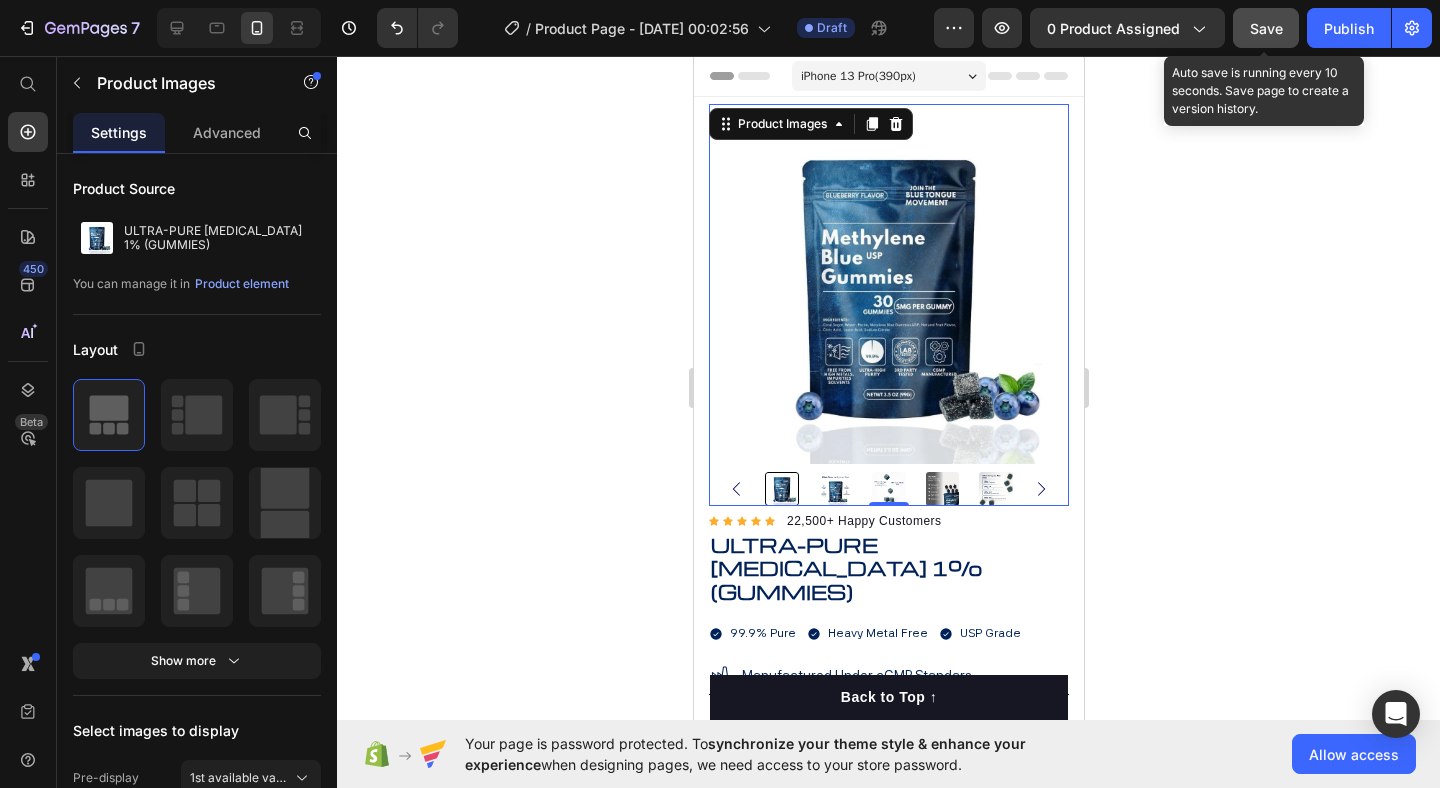 click on "Save" 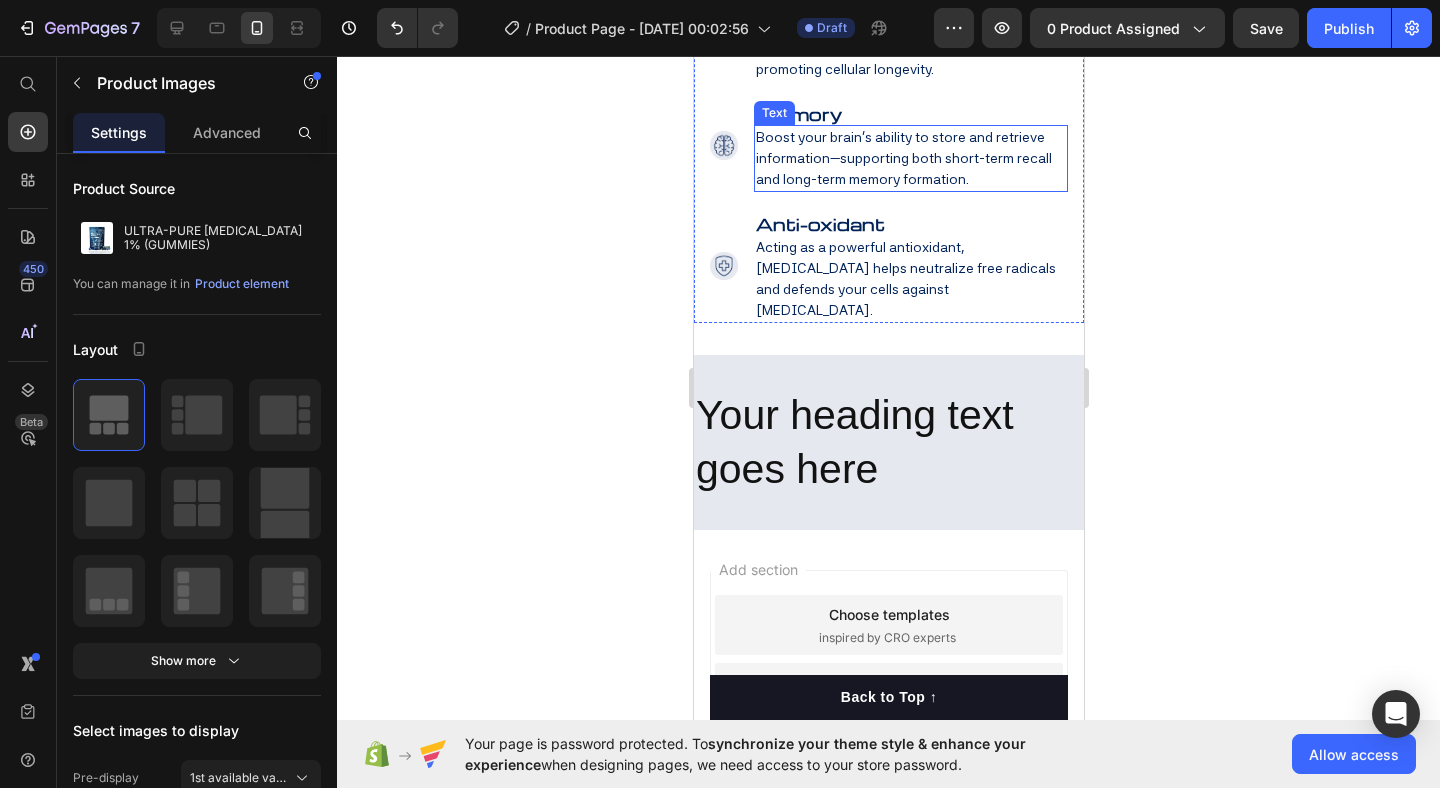 scroll, scrollTop: 3047, scrollLeft: 0, axis: vertical 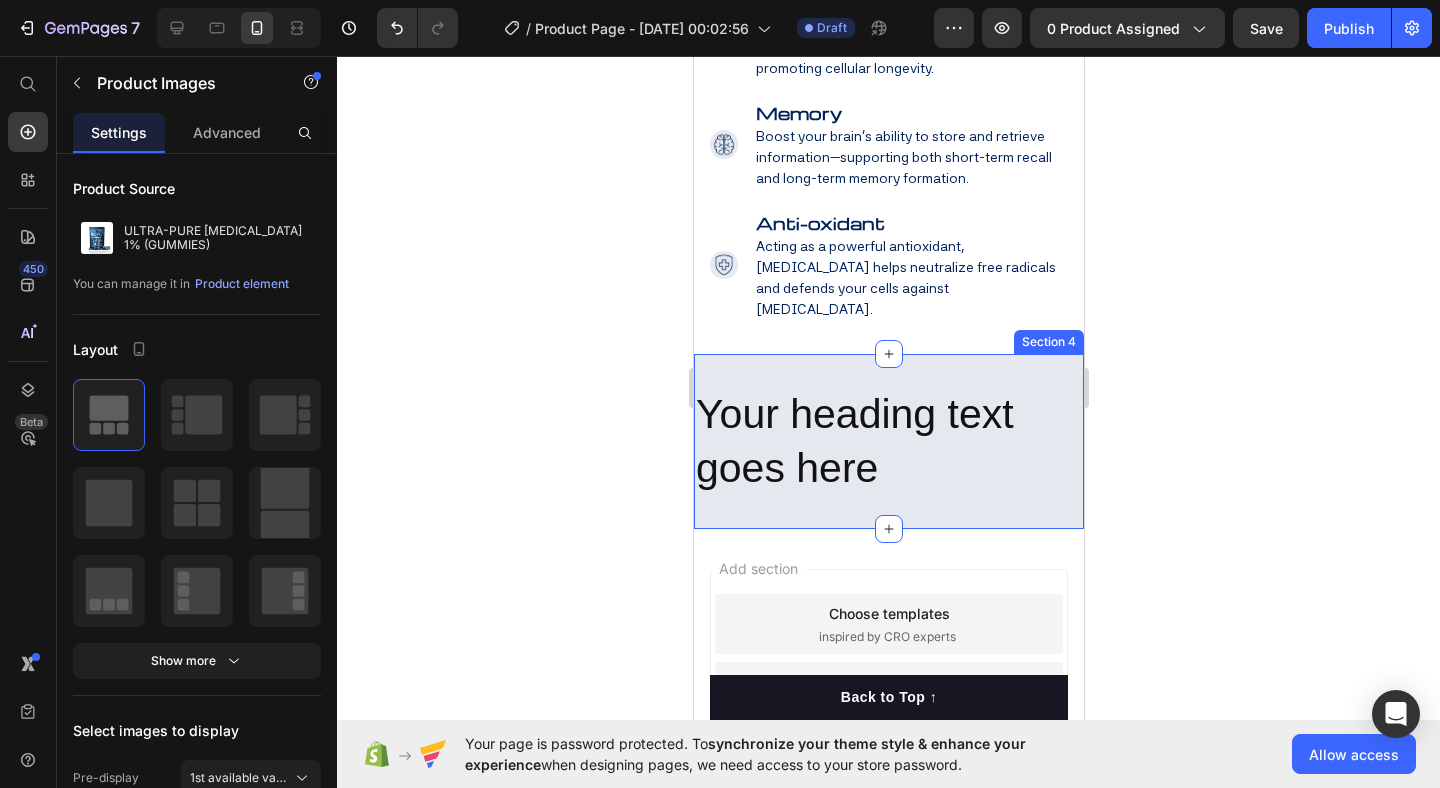 click on "Your heading text goes here Heading Section 4" at bounding box center (888, 441) 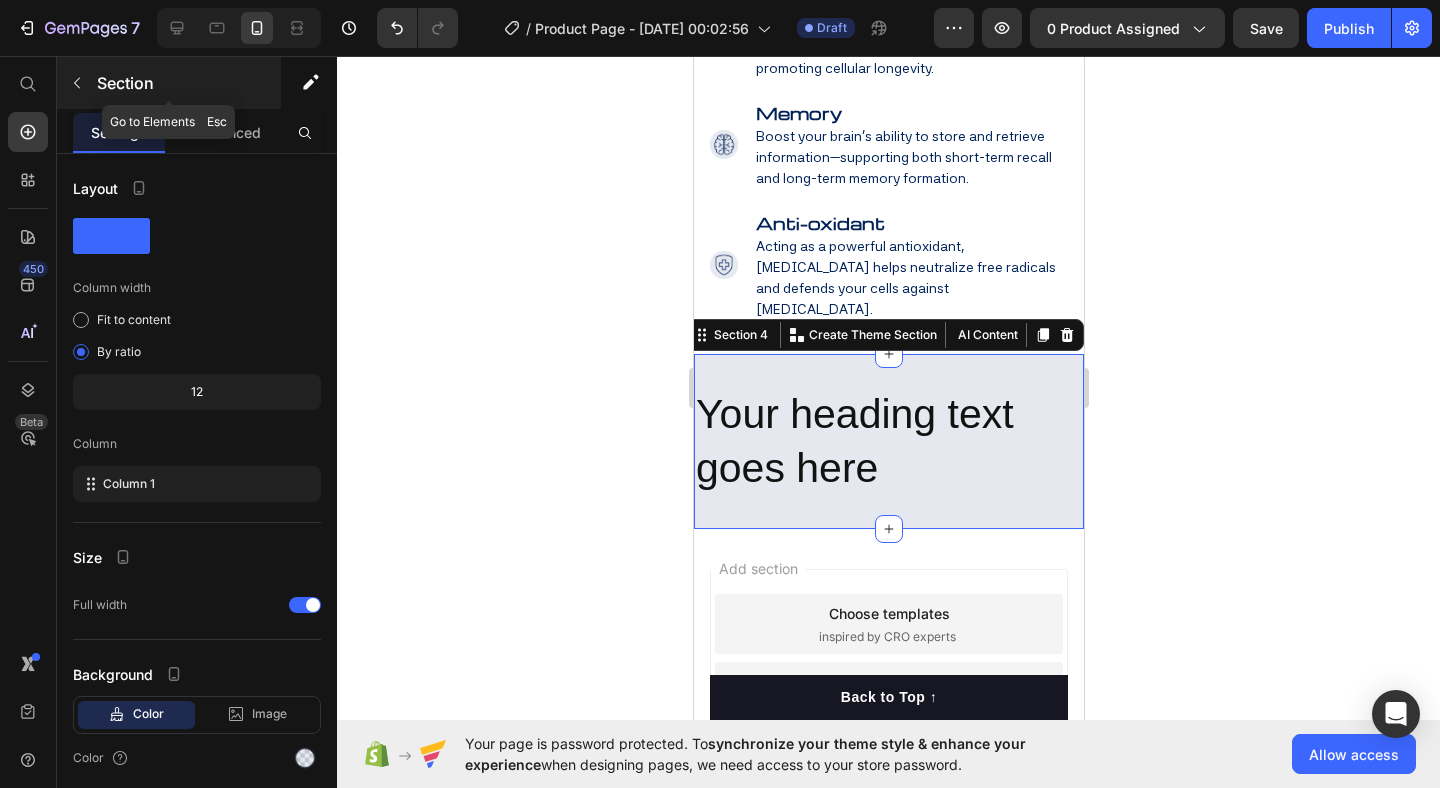 click at bounding box center [77, 83] 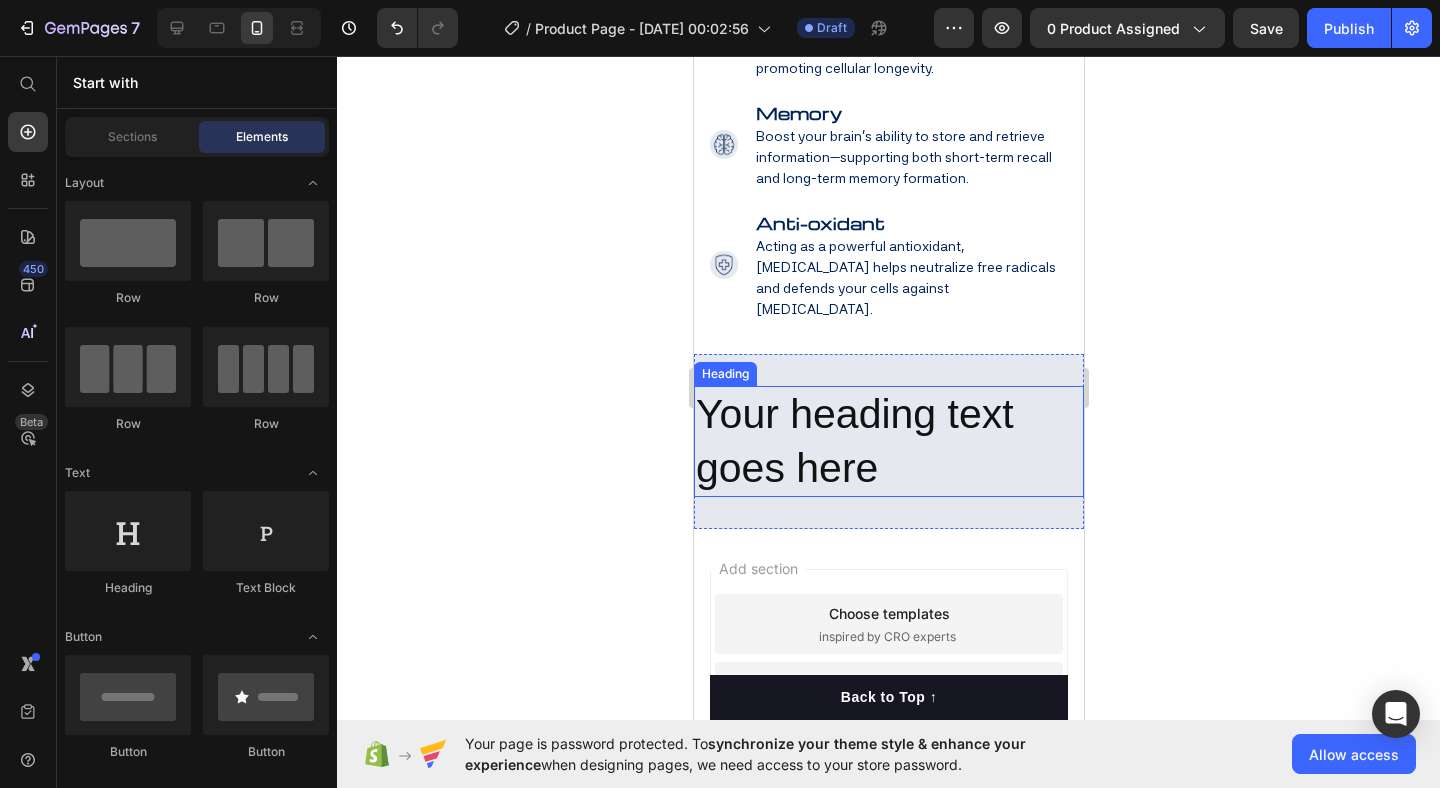 click on "Your heading text goes here" at bounding box center [888, 441] 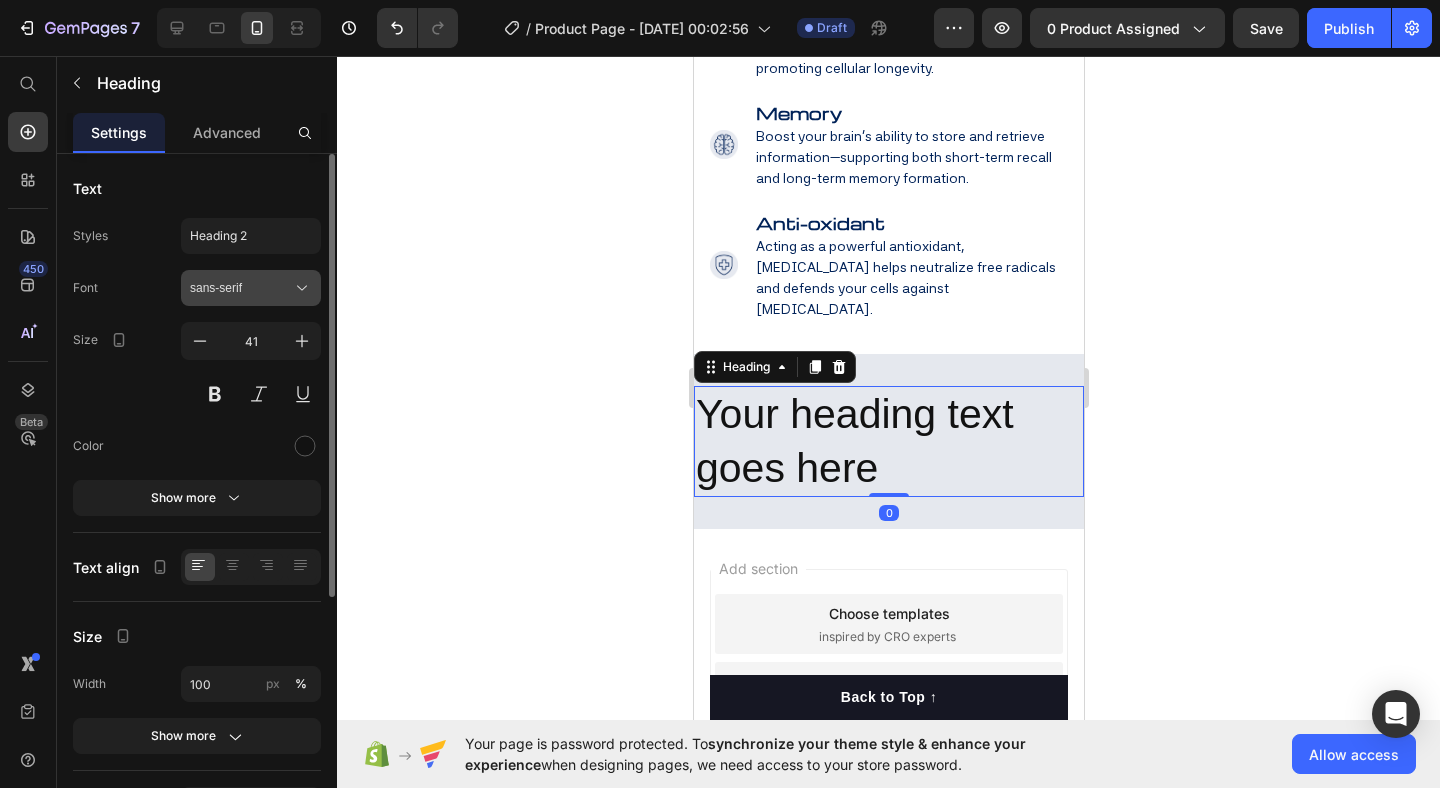 click on "sans-serif" at bounding box center (241, 288) 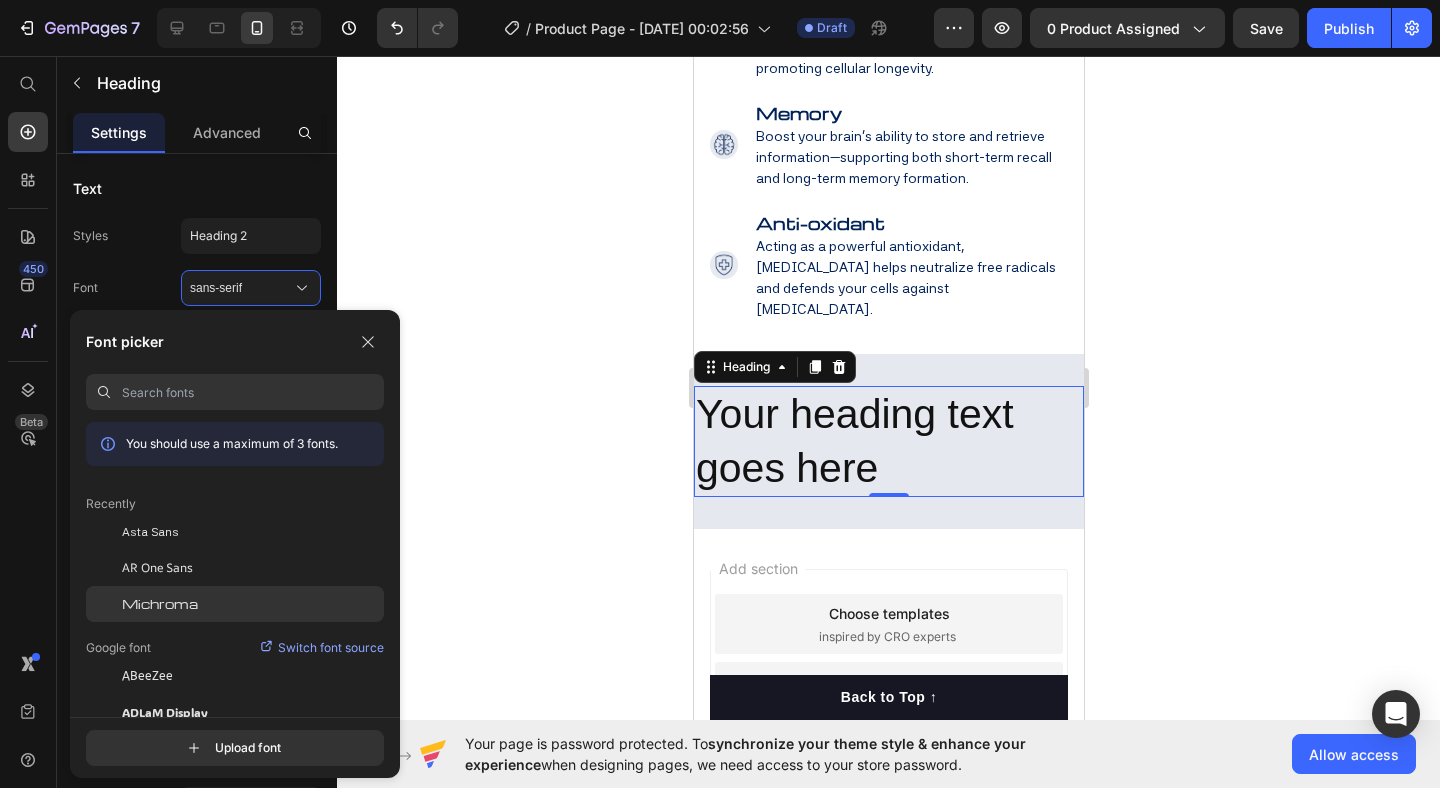 click on "Michroma" at bounding box center (160, 604) 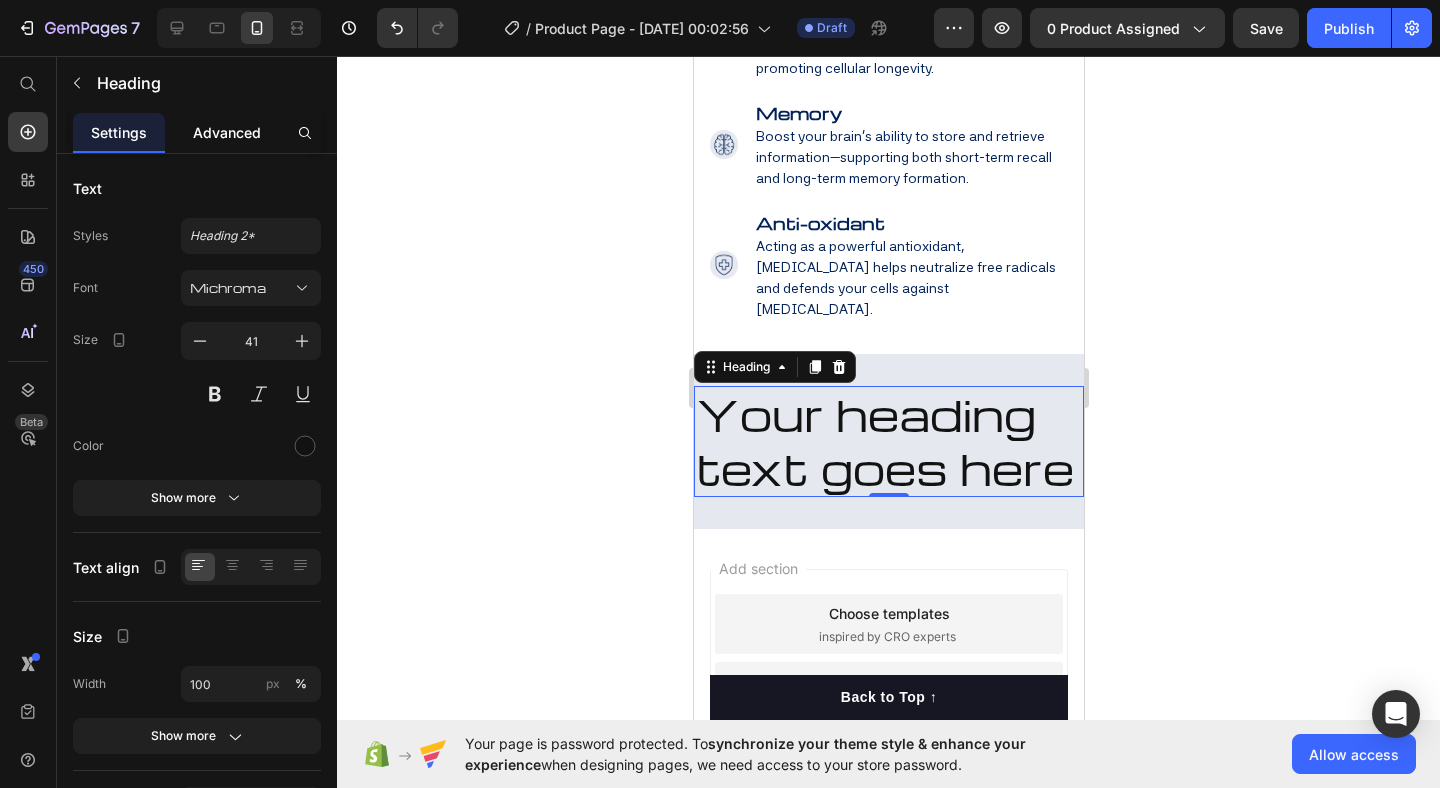 click on "Advanced" at bounding box center (227, 132) 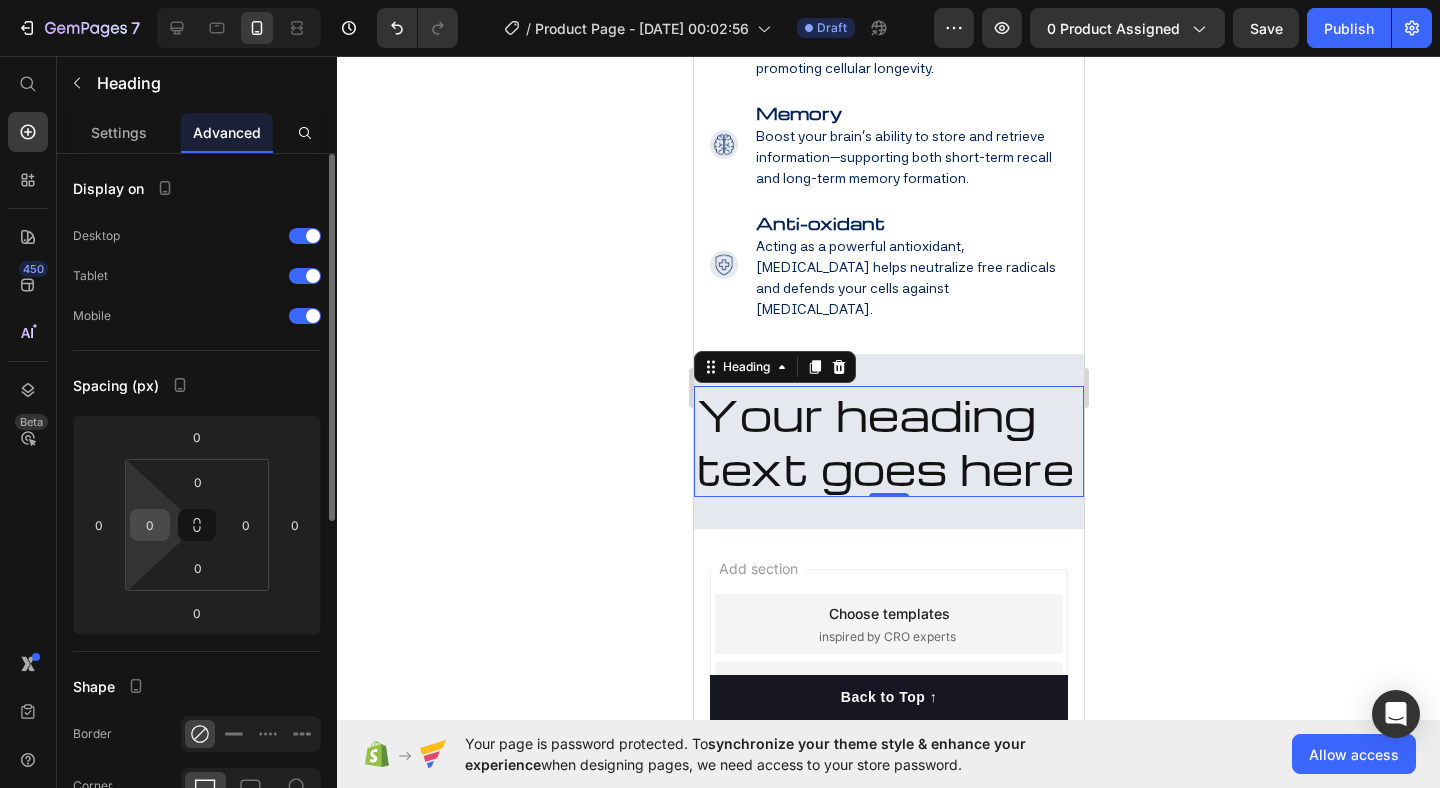 click on "0" at bounding box center [150, 525] 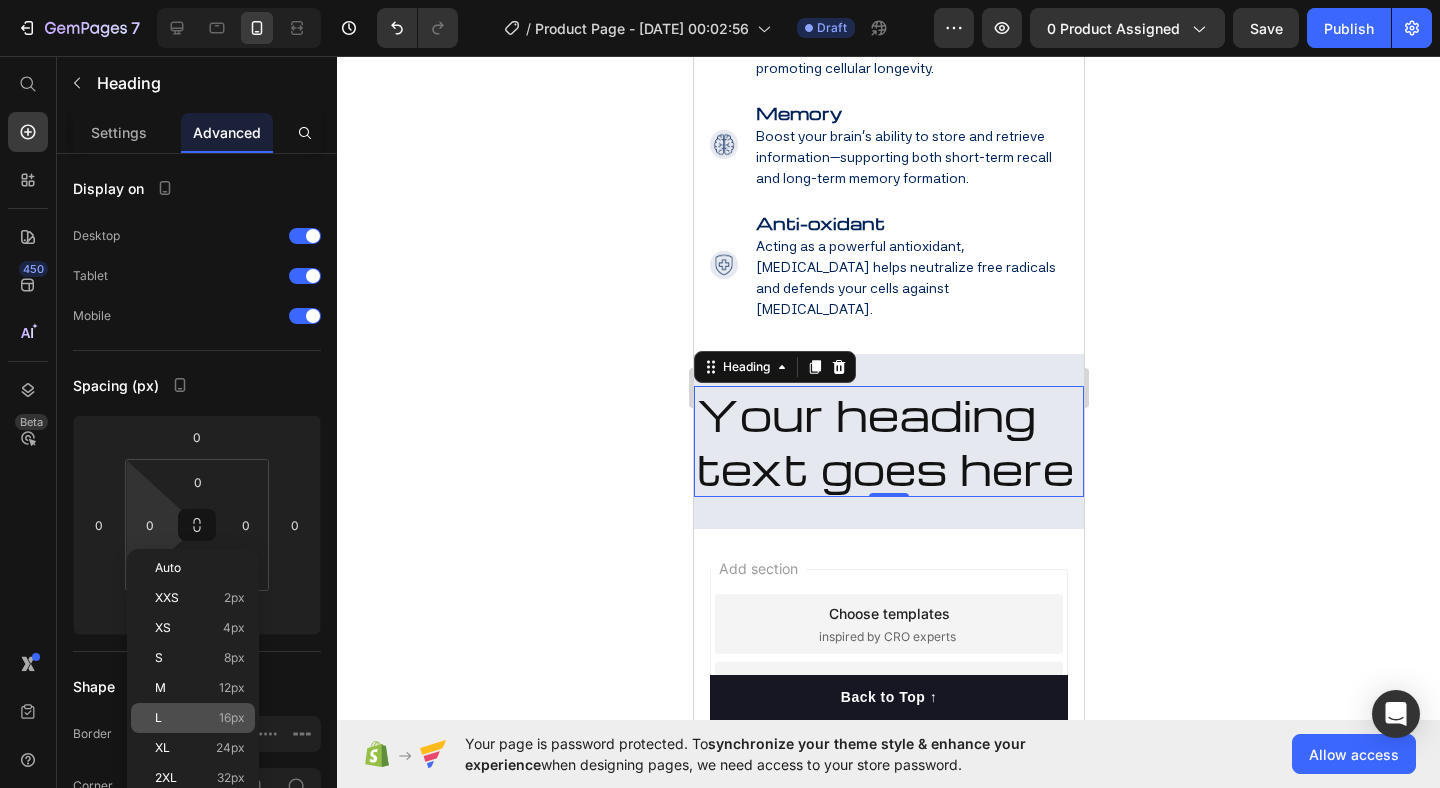 click on "16px" at bounding box center (232, 718) 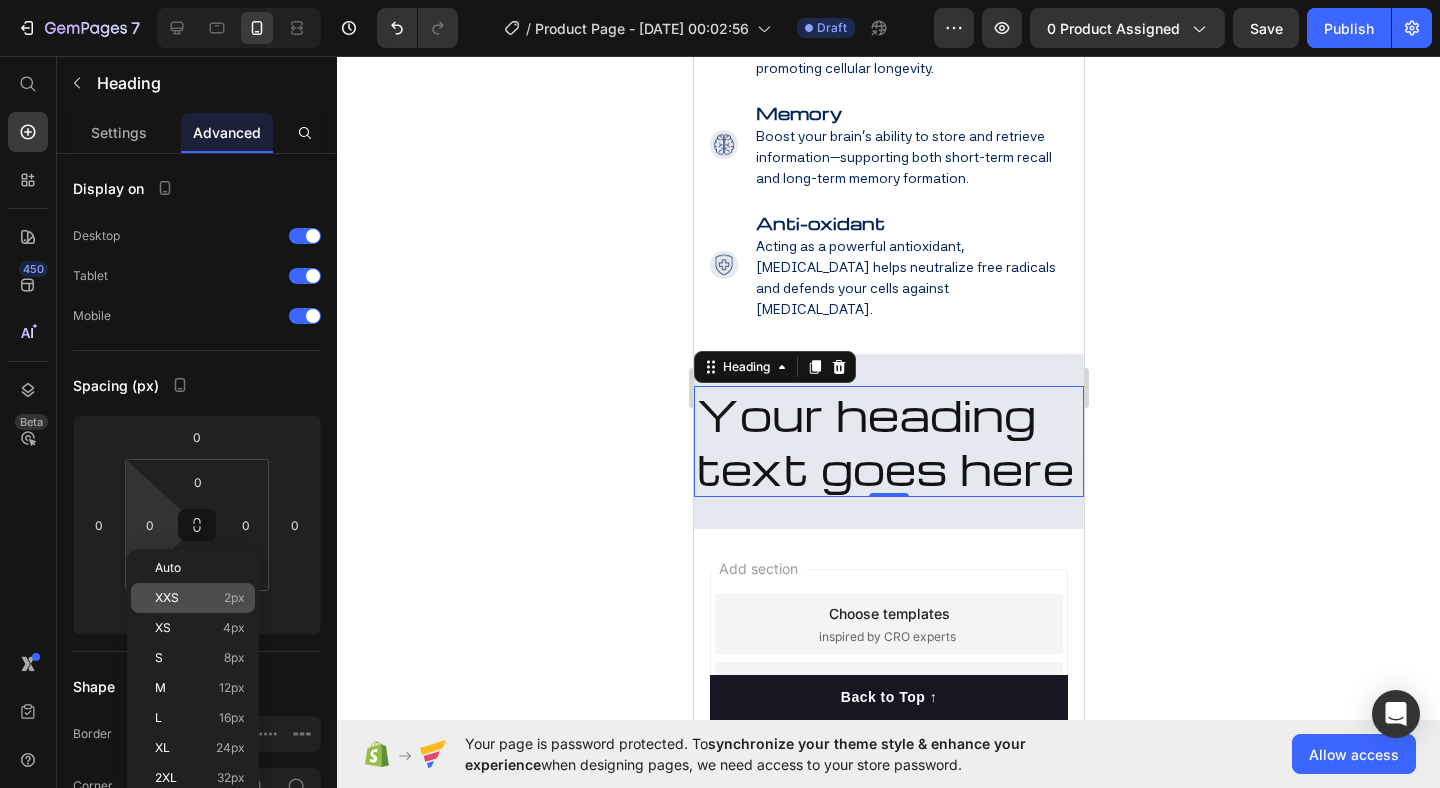 type on "16" 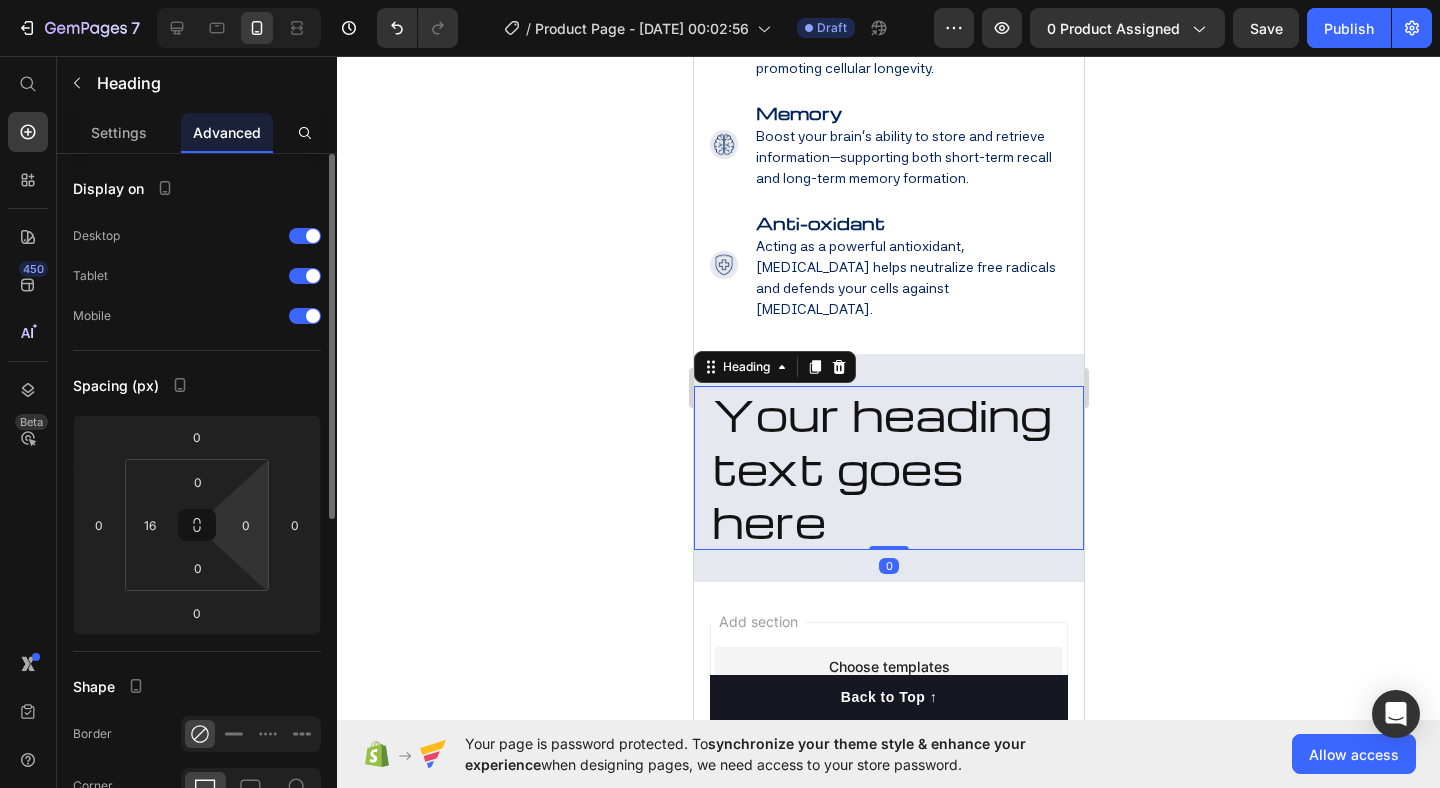 click on "7   /  Product Page - Jul 23, 00:02:56 Draft Preview 0 product assigned  Save   Publish  450 Beta Start with Sections Elements Hero Section Product Detail Brands Trusted Badges Guarantee Product Breakdown How to use Testimonials Compare Bundle FAQs Social Proof Brand Story Product List Collection Blog List Contact Sticky Add to Cart Custom Footer Browse Library 450 Layout
Row
Row
Row
Row Text
Heading
Text Block Button
Button
Button
Sticky Back to top Media
Image" at bounding box center (720, 0) 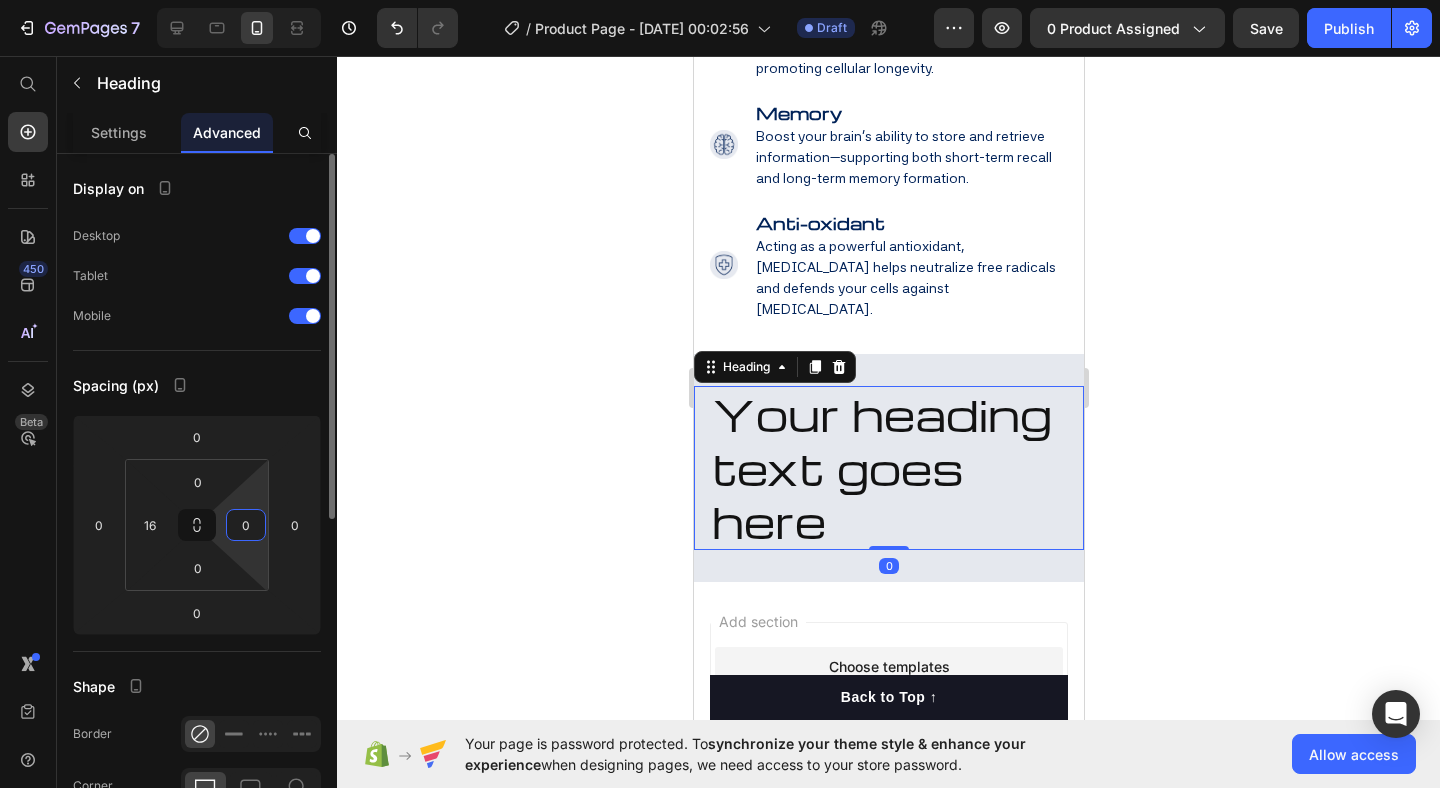 click on "0" at bounding box center (246, 525) 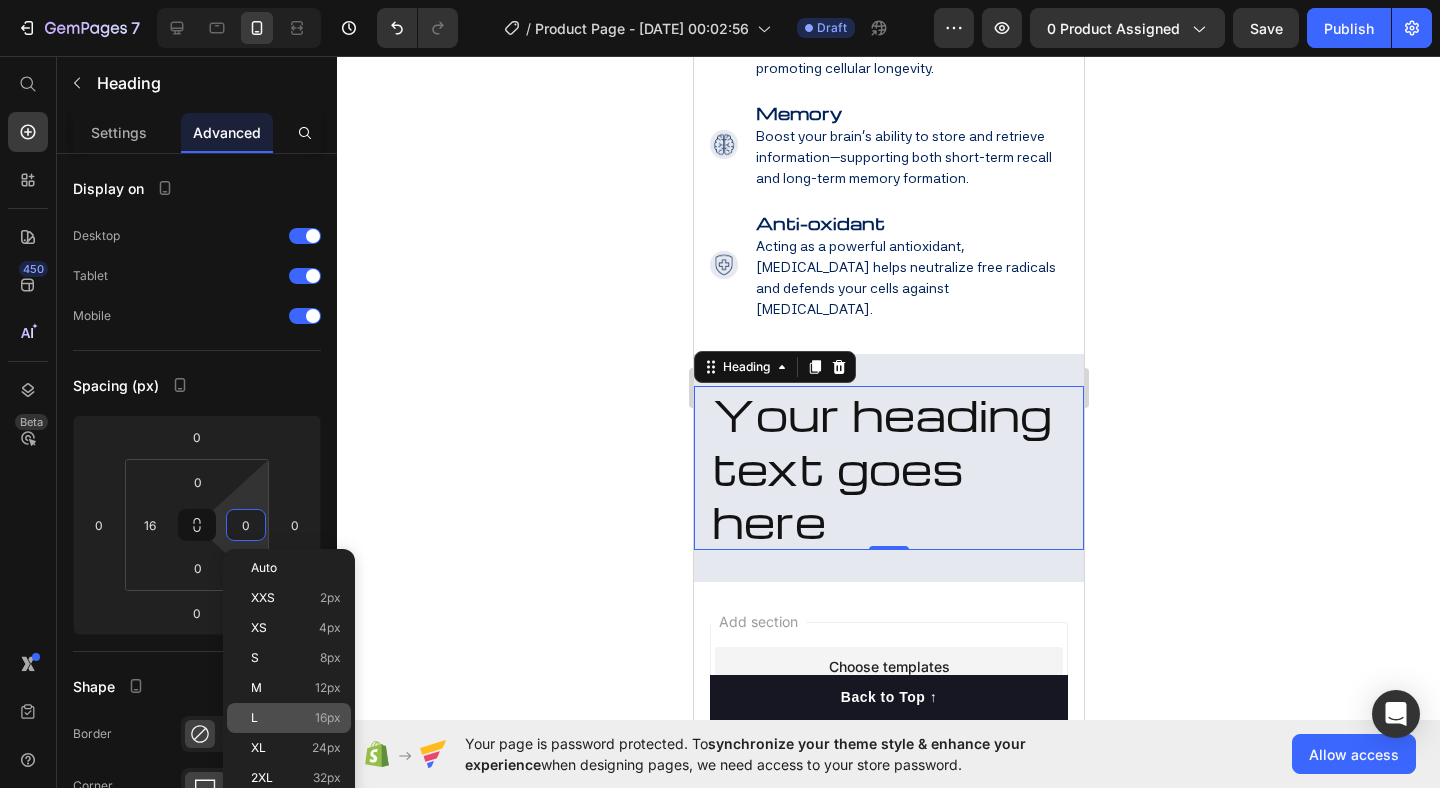 click on "L 16px" at bounding box center [296, 718] 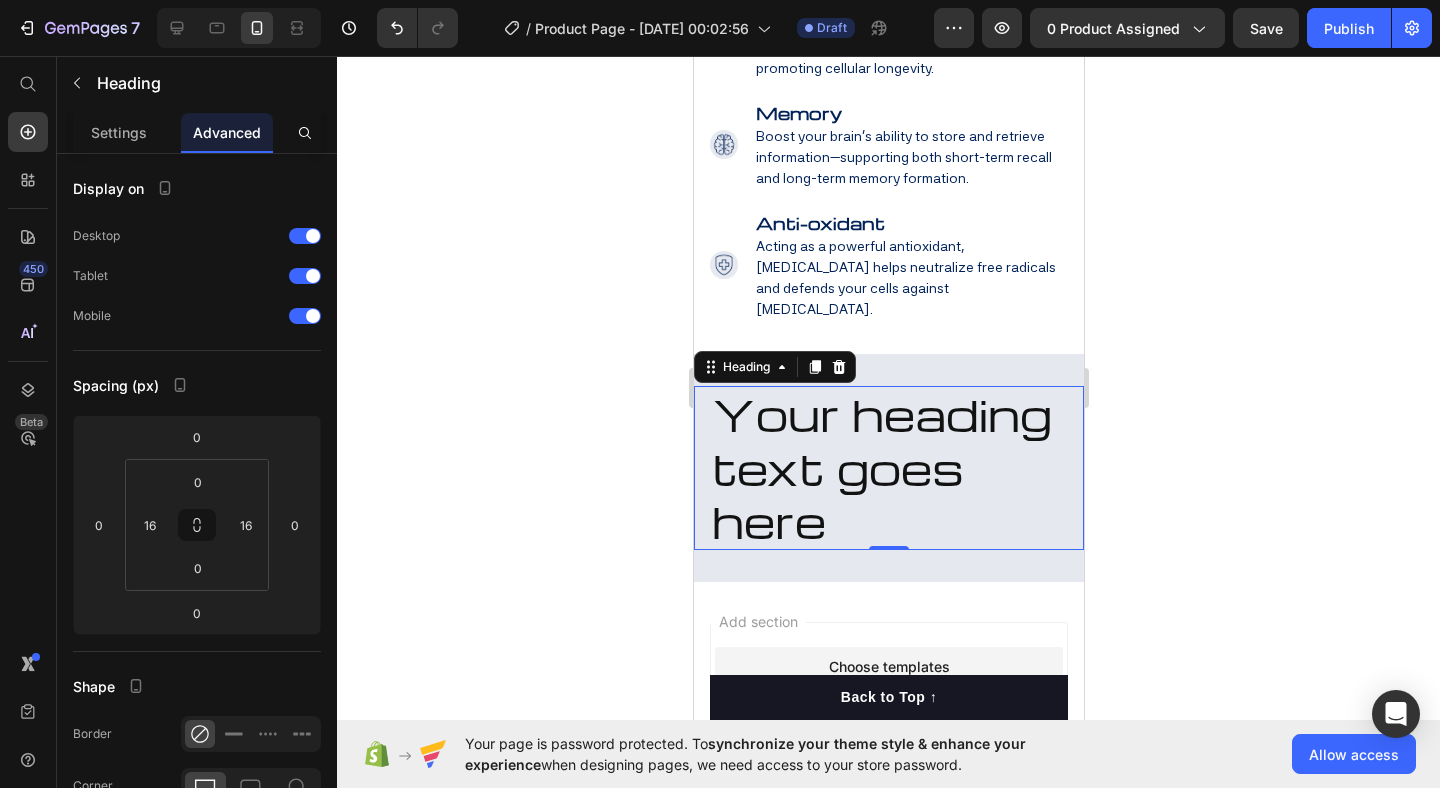 click 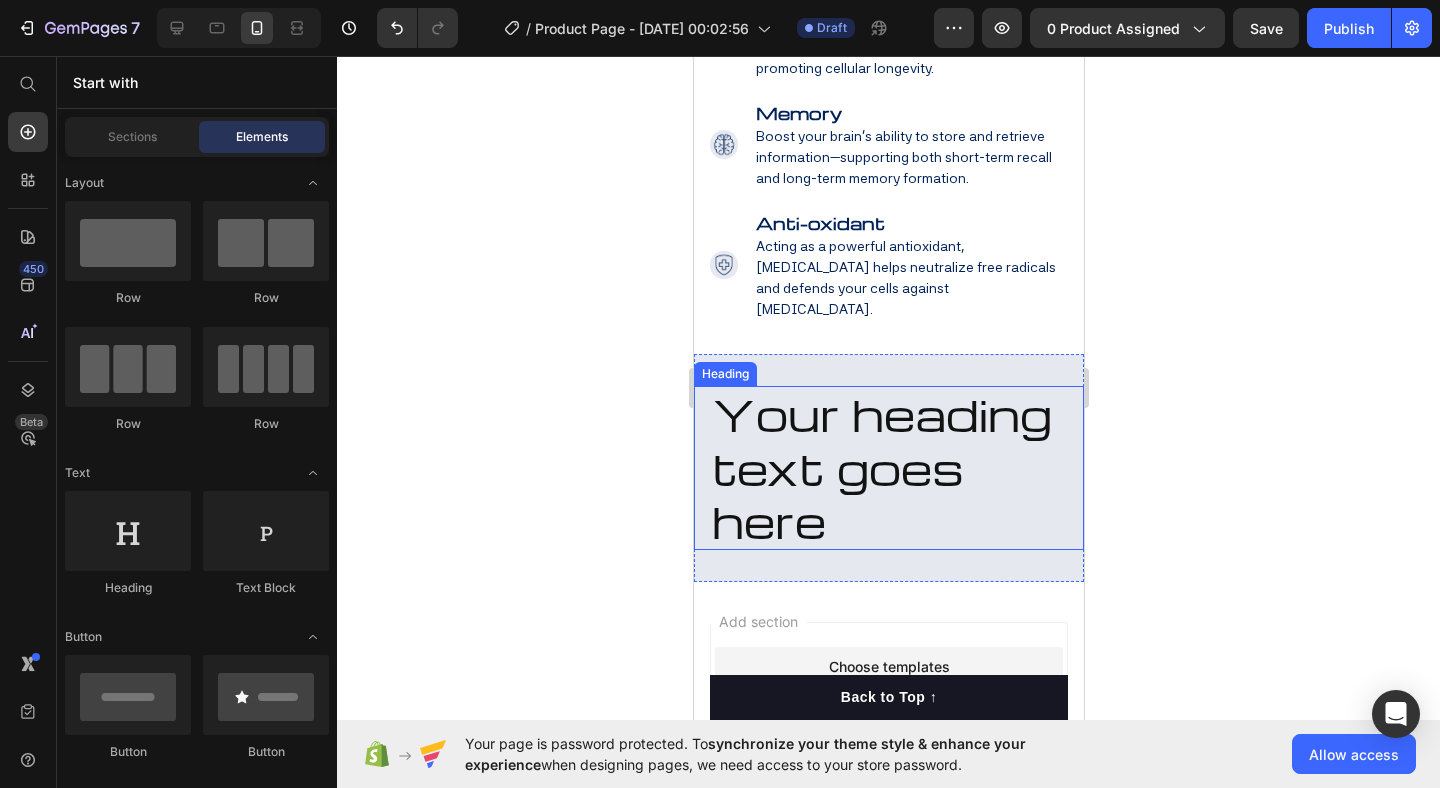 click on "Your heading text goes here" at bounding box center [888, 468] 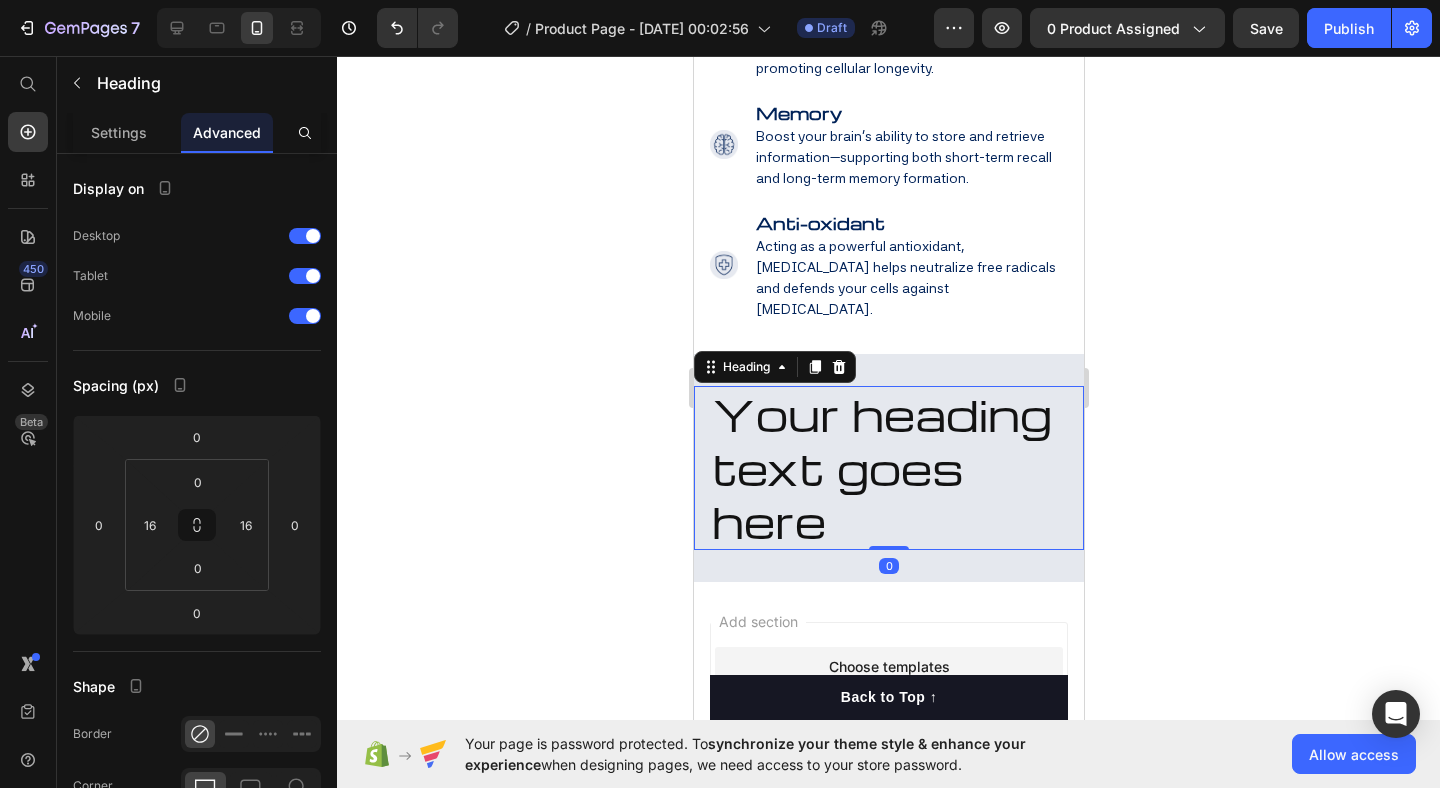 click on "Your heading text goes here" at bounding box center [888, 468] 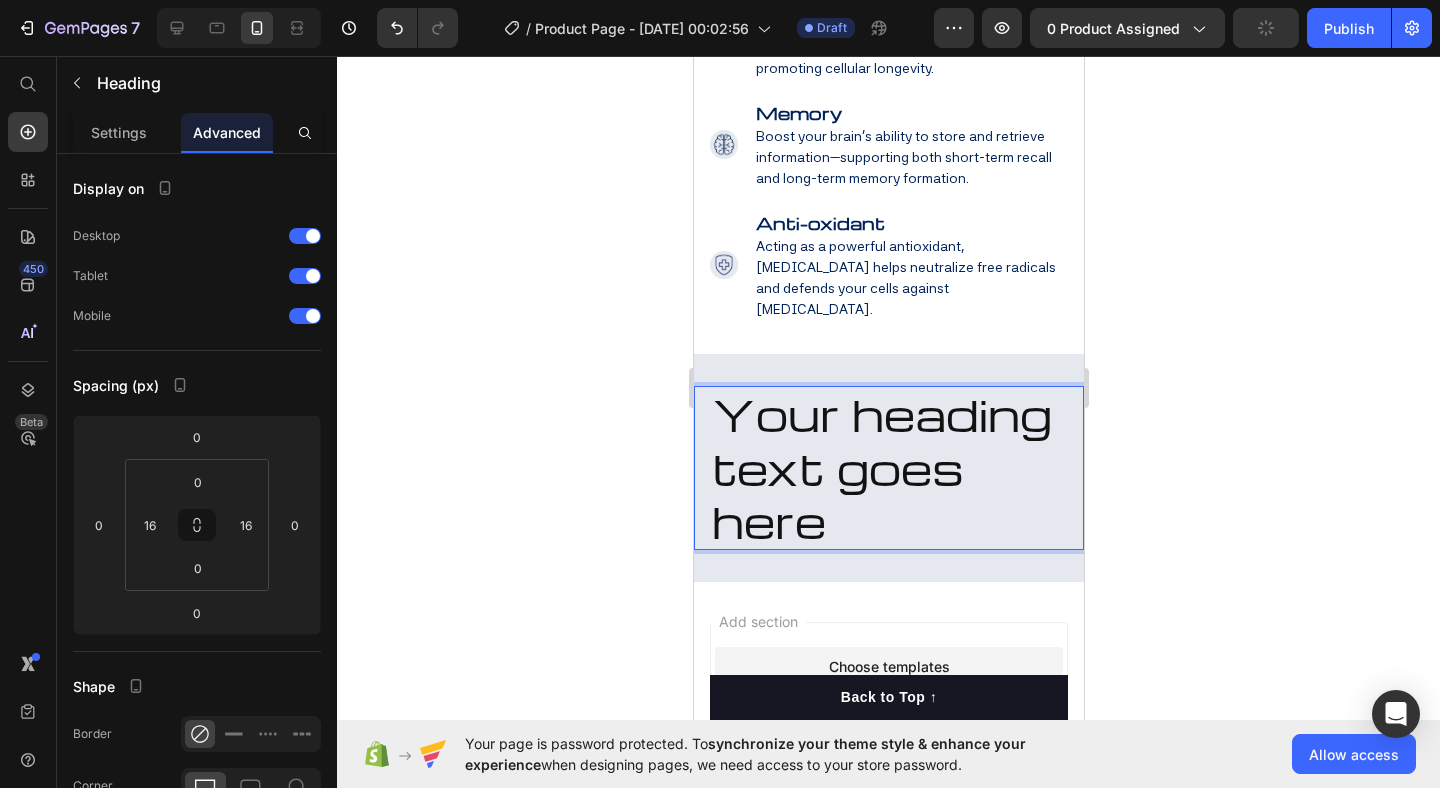 click on "Your heading text goes here" at bounding box center [888, 468] 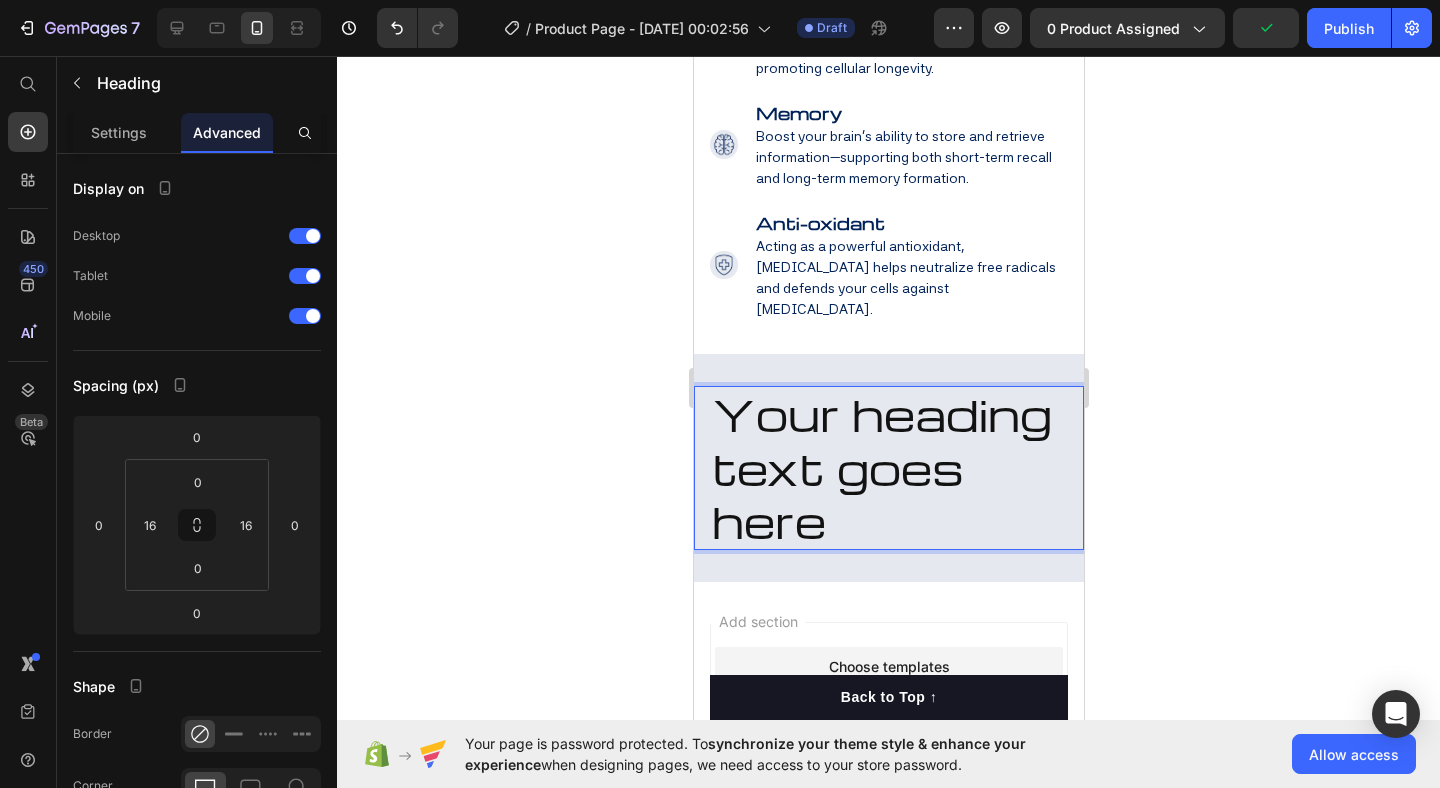 click on "Your heading text goes here" at bounding box center [888, 468] 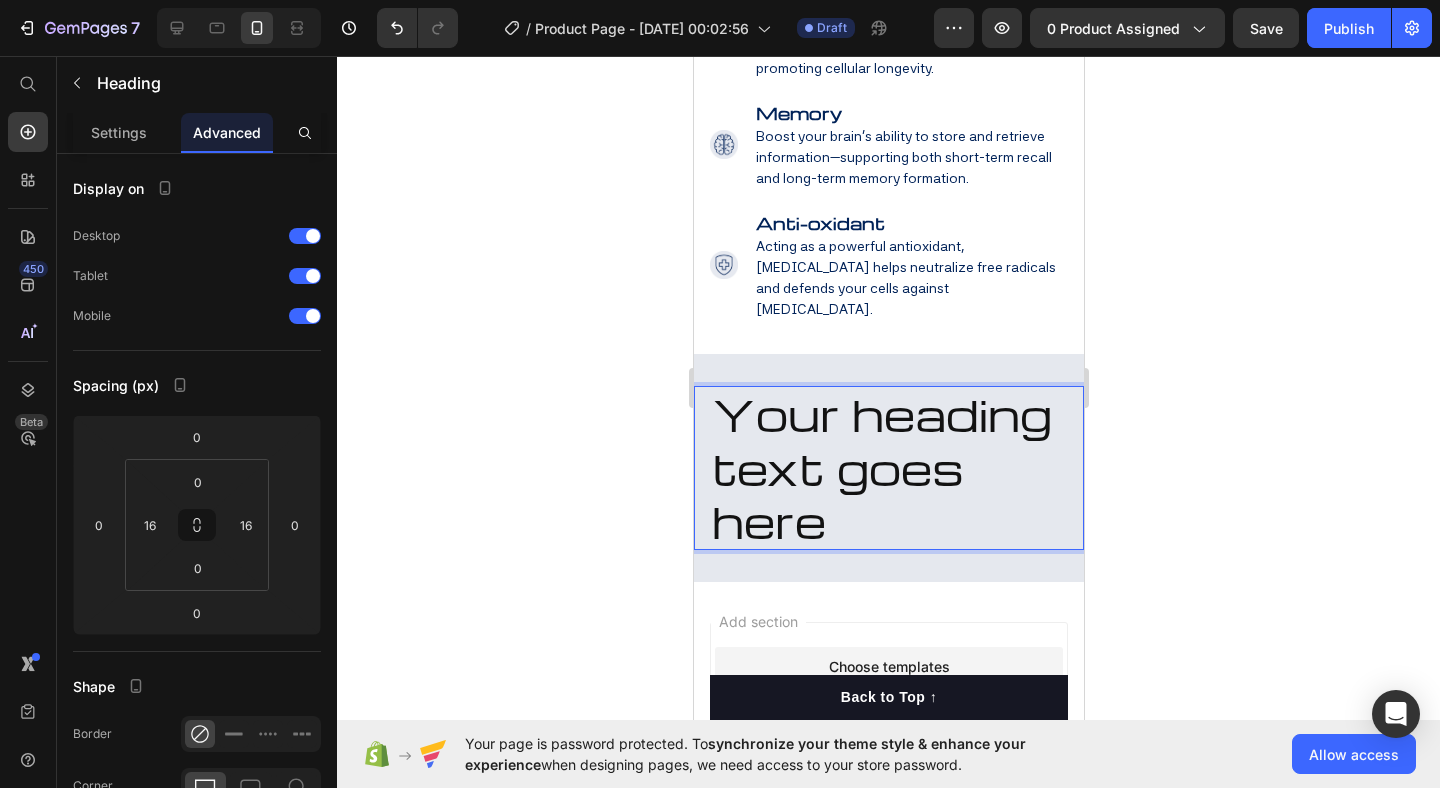 click on "Your heading text goes here" at bounding box center (888, 468) 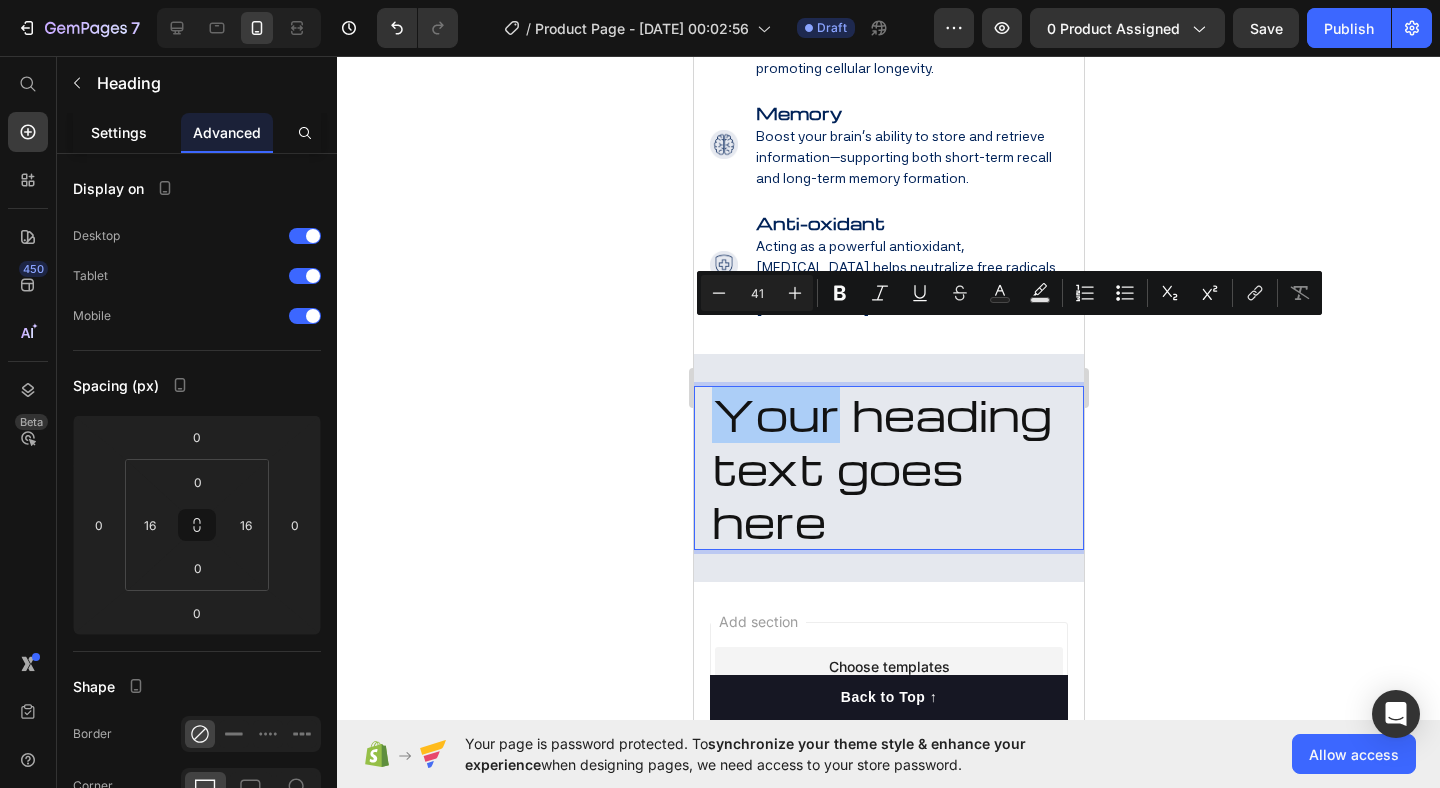 click on "Settings" at bounding box center (119, 132) 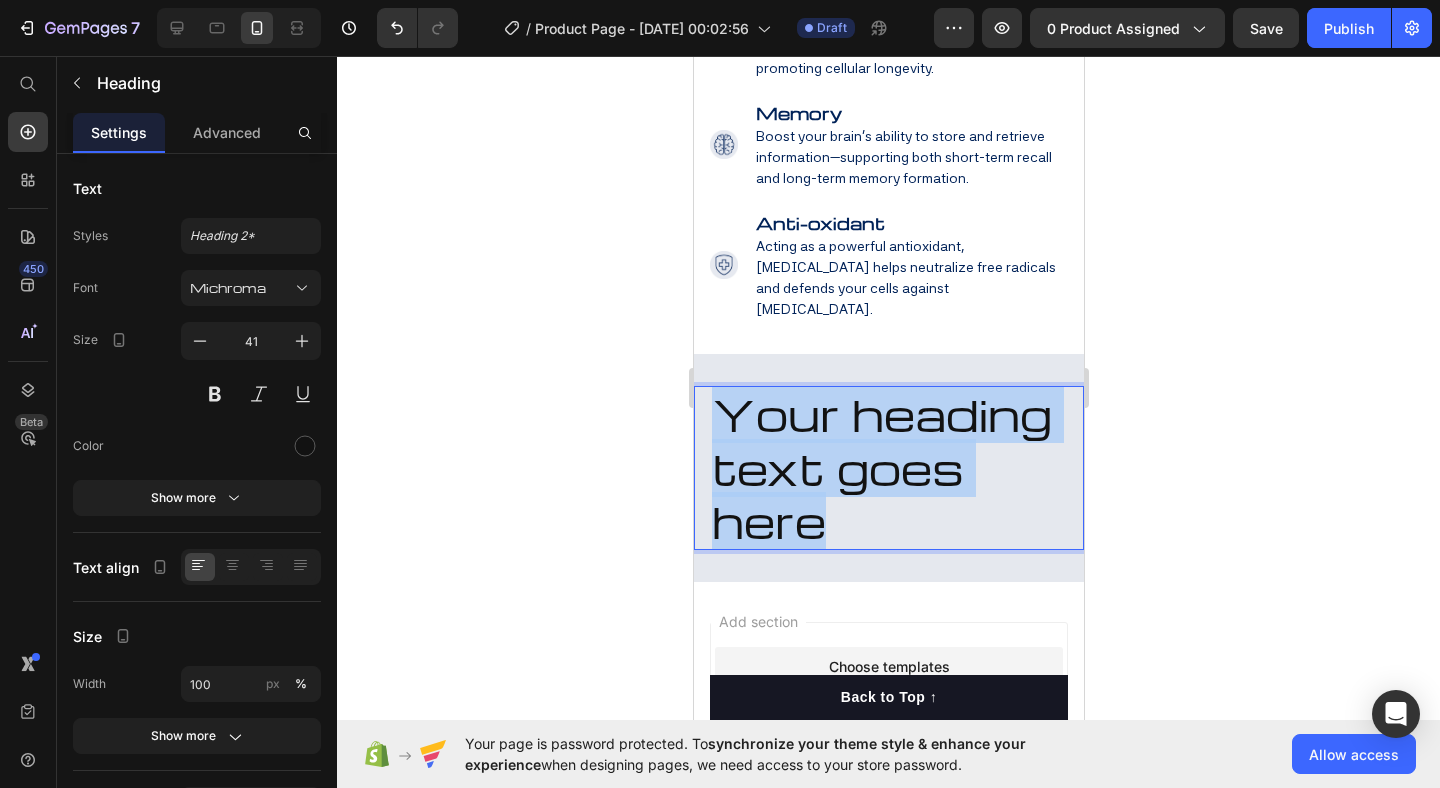 drag, startPoint x: 717, startPoint y: 359, endPoint x: 863, endPoint y: 456, distance: 175.28548 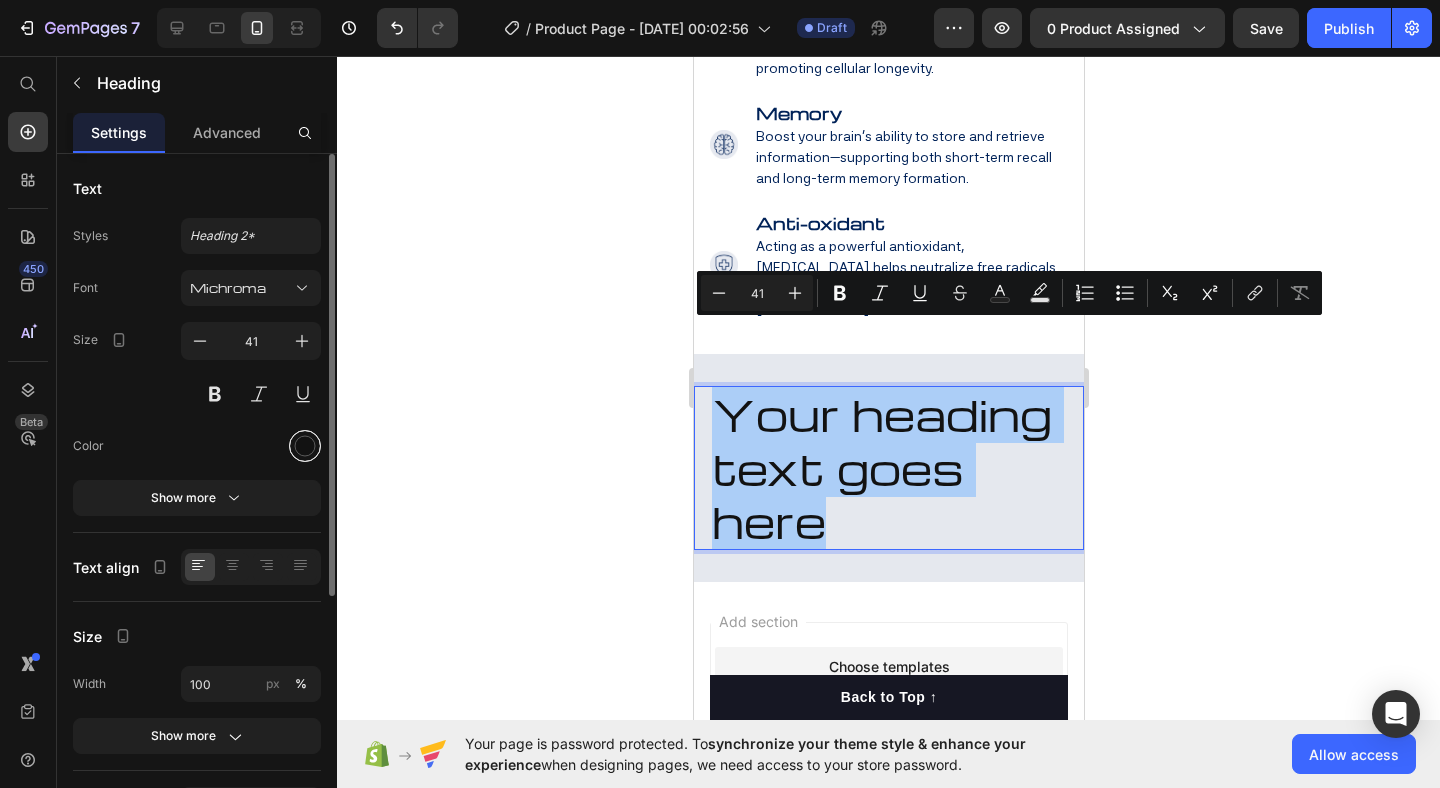click at bounding box center [305, 446] 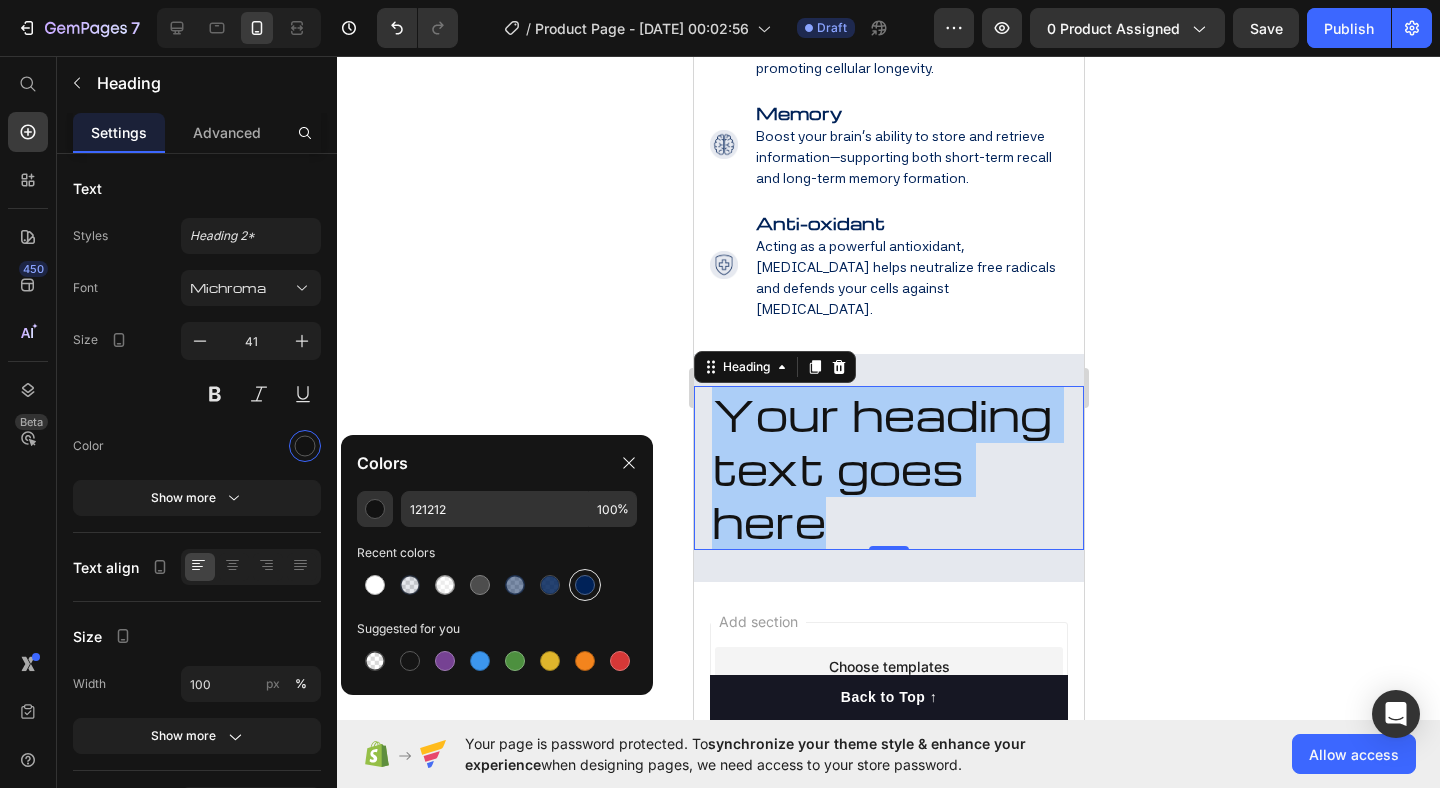 click at bounding box center [585, 585] 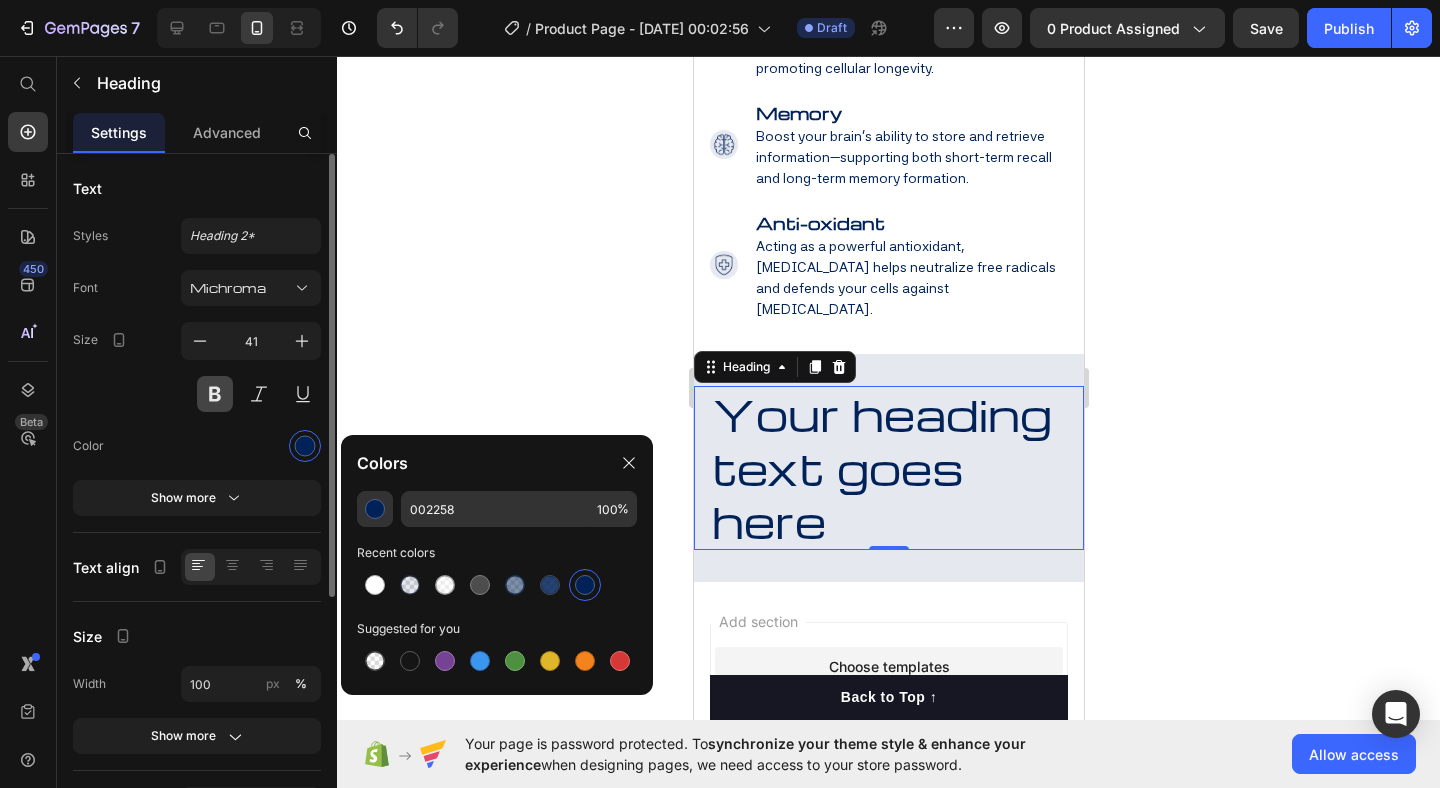 click at bounding box center [215, 394] 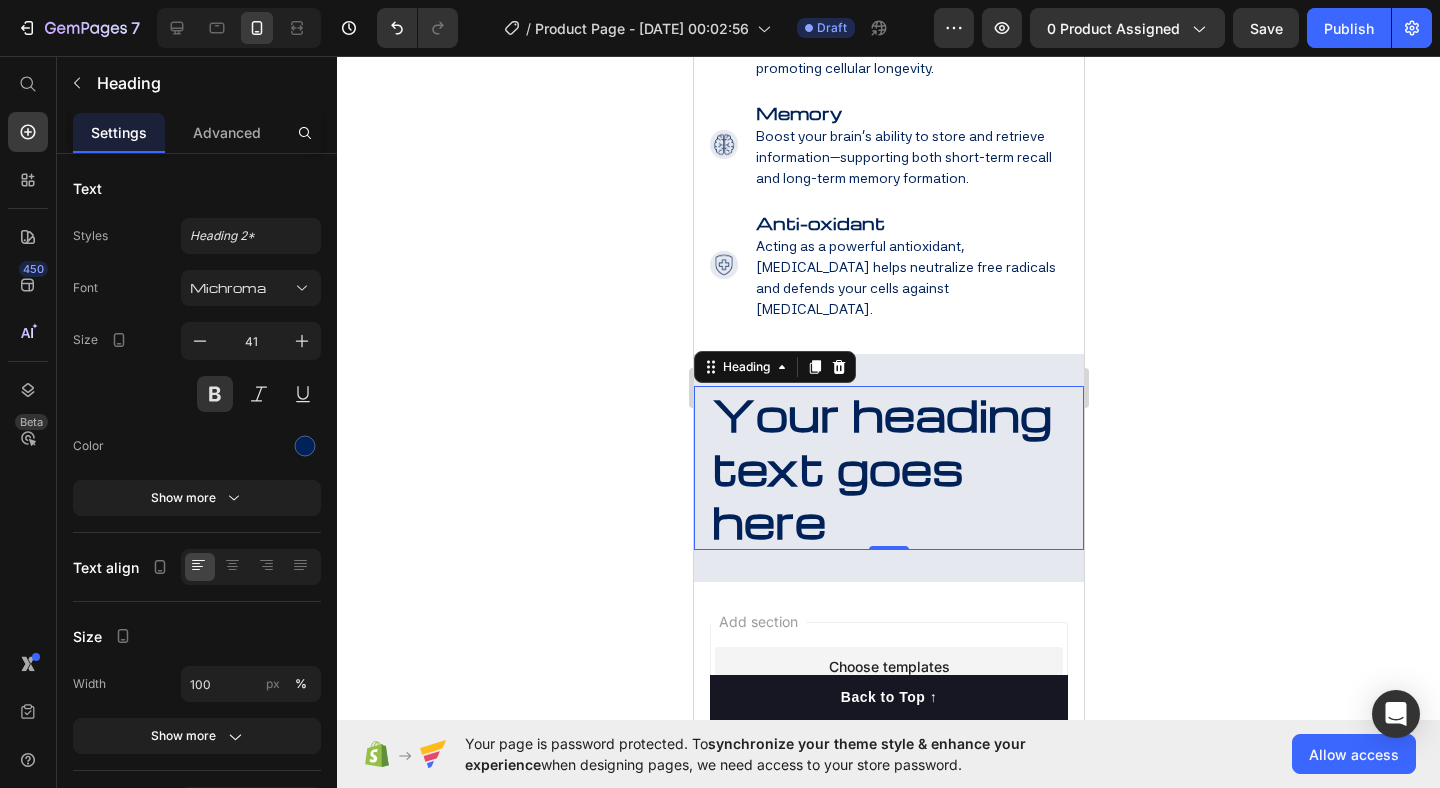 click 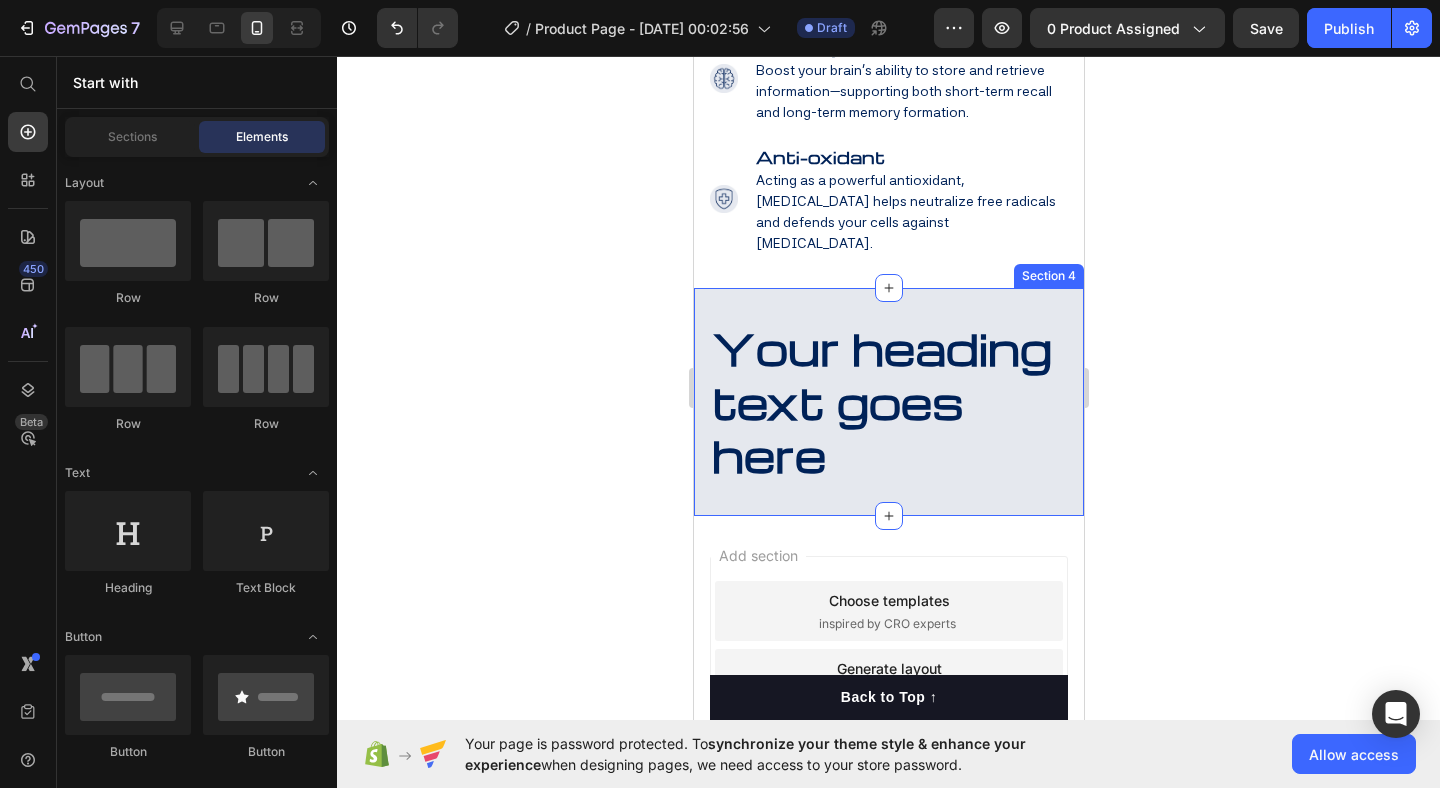 scroll, scrollTop: 3114, scrollLeft: 0, axis: vertical 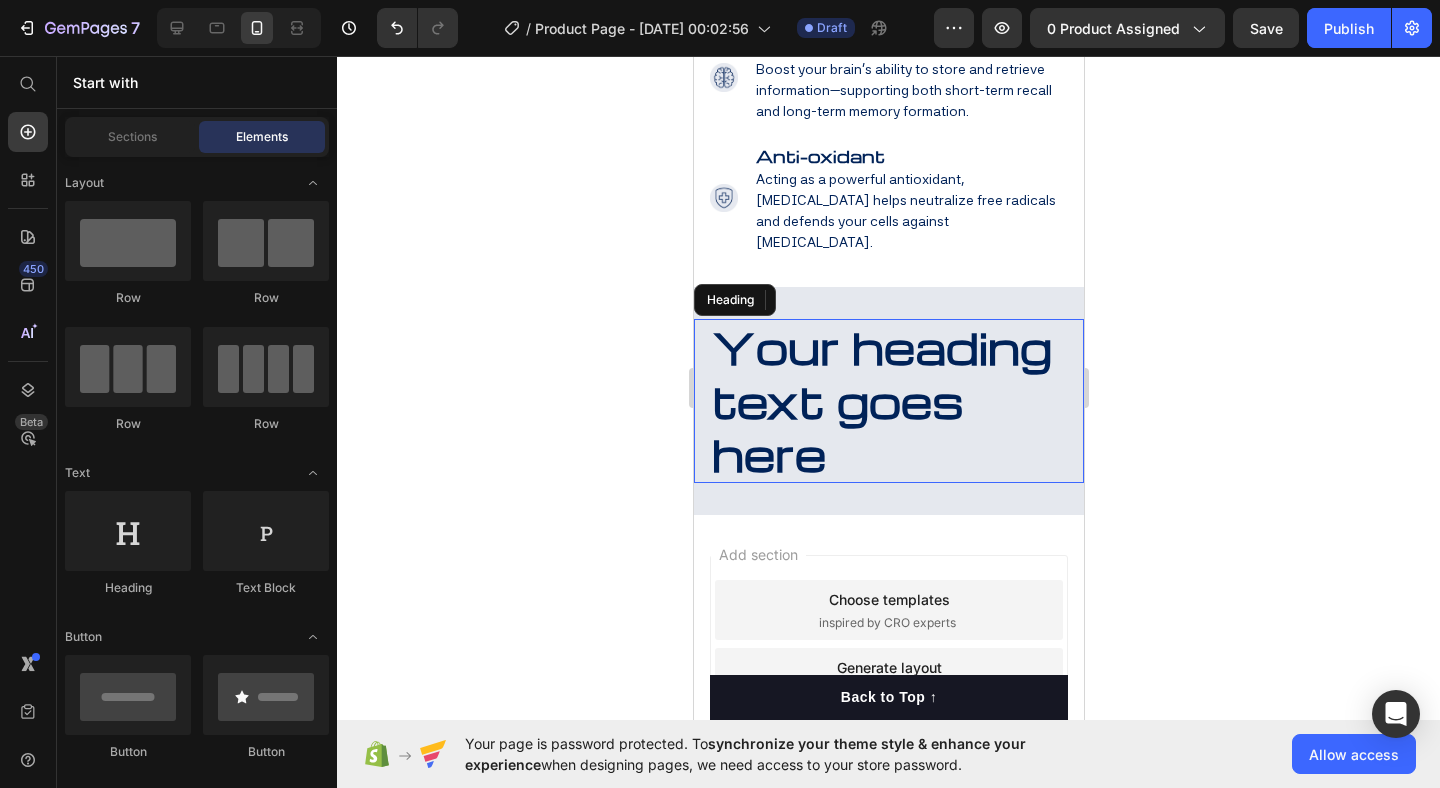 click on "Your heading text goes here" at bounding box center (888, 401) 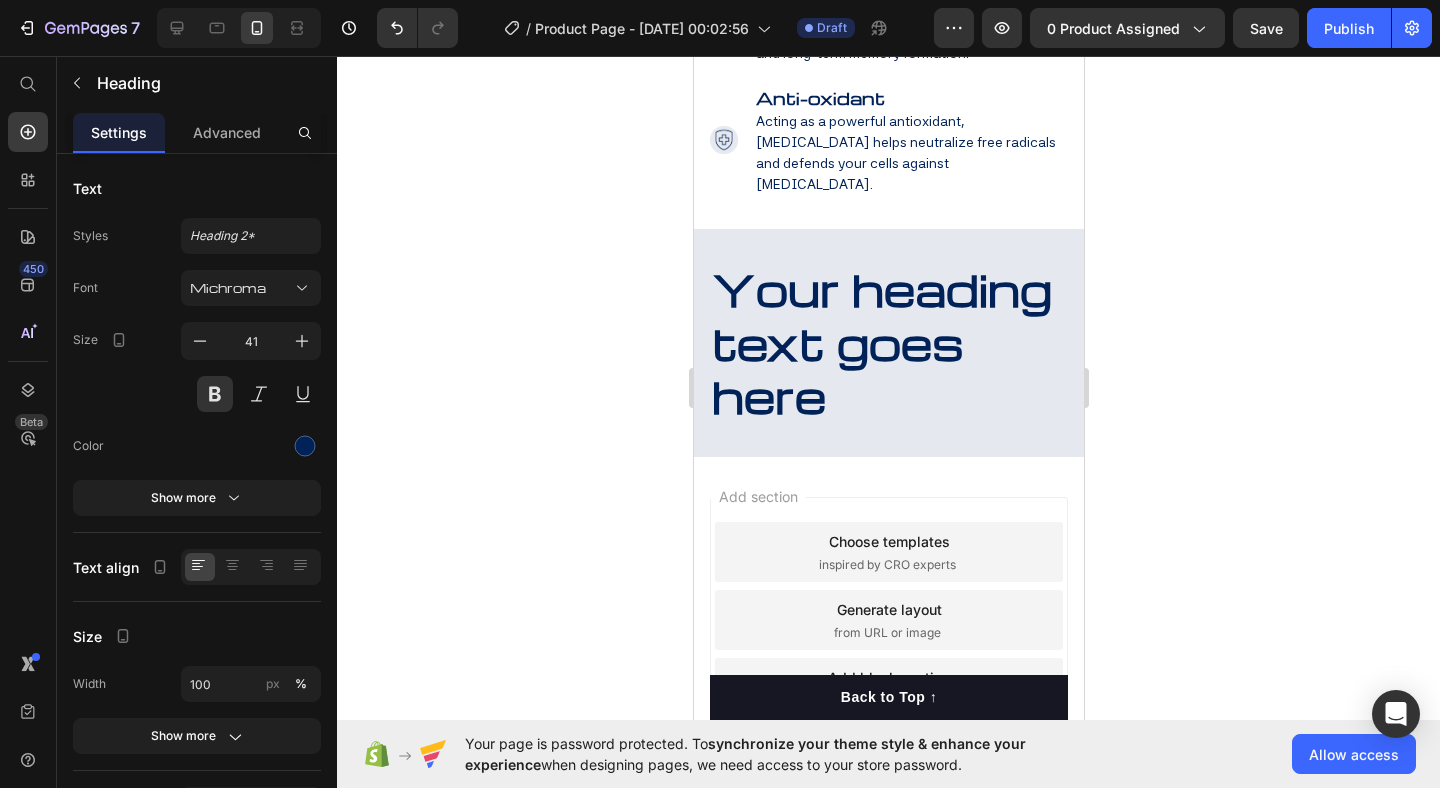 scroll, scrollTop: 3465, scrollLeft: 0, axis: vertical 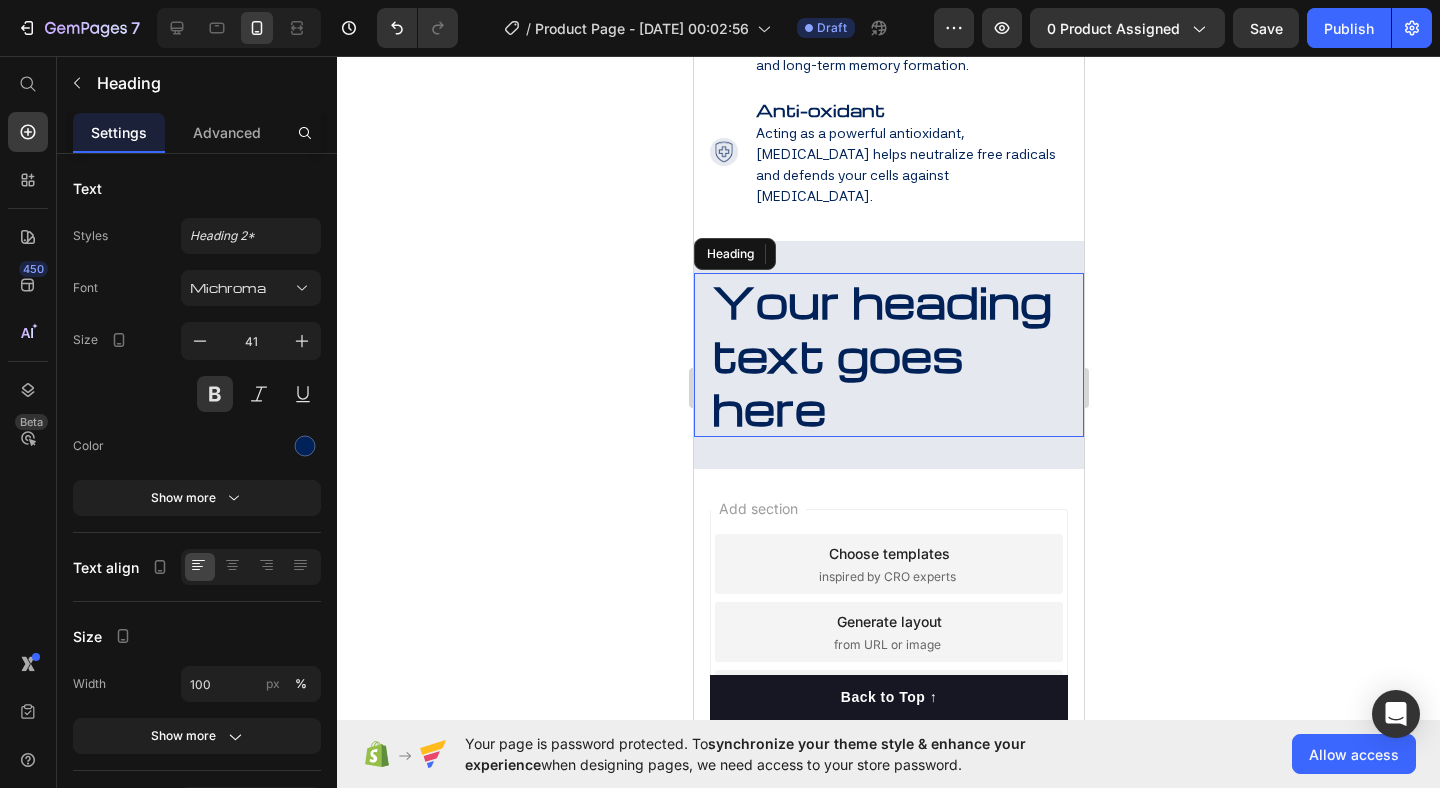 click on "Your heading text goes here" at bounding box center (888, 355) 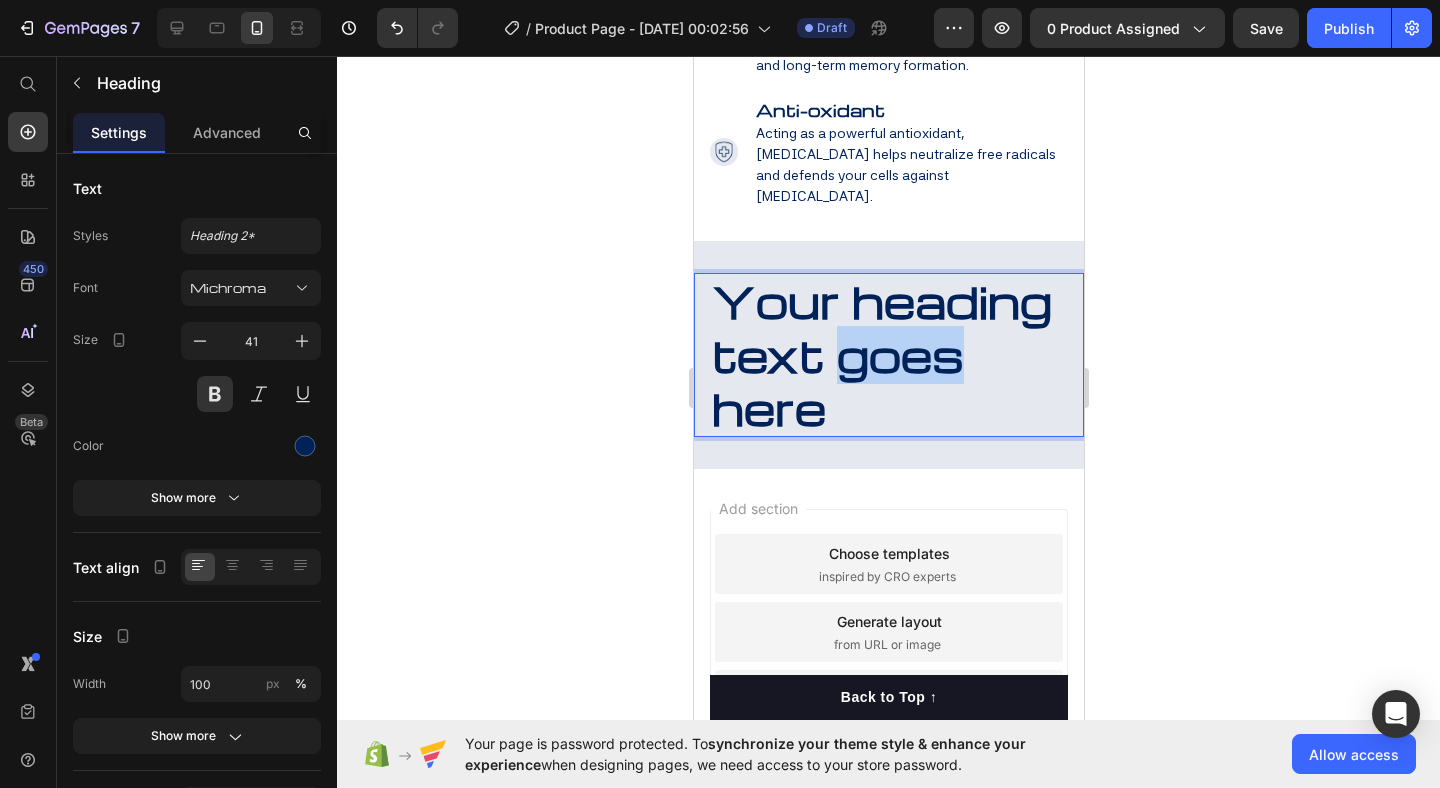 click on "Your heading text goes here" at bounding box center (888, 355) 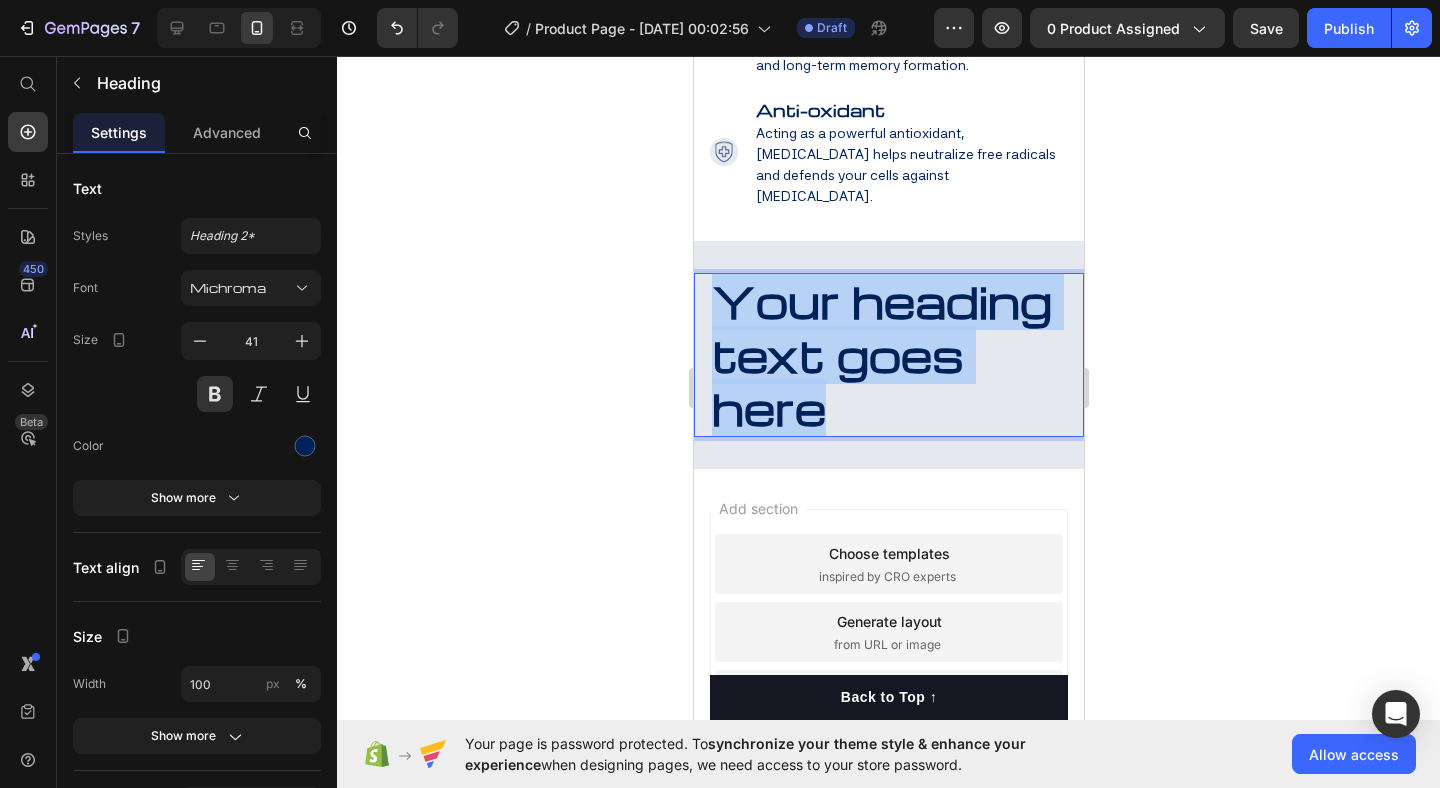 click on "Your heading text goes here" at bounding box center [888, 355] 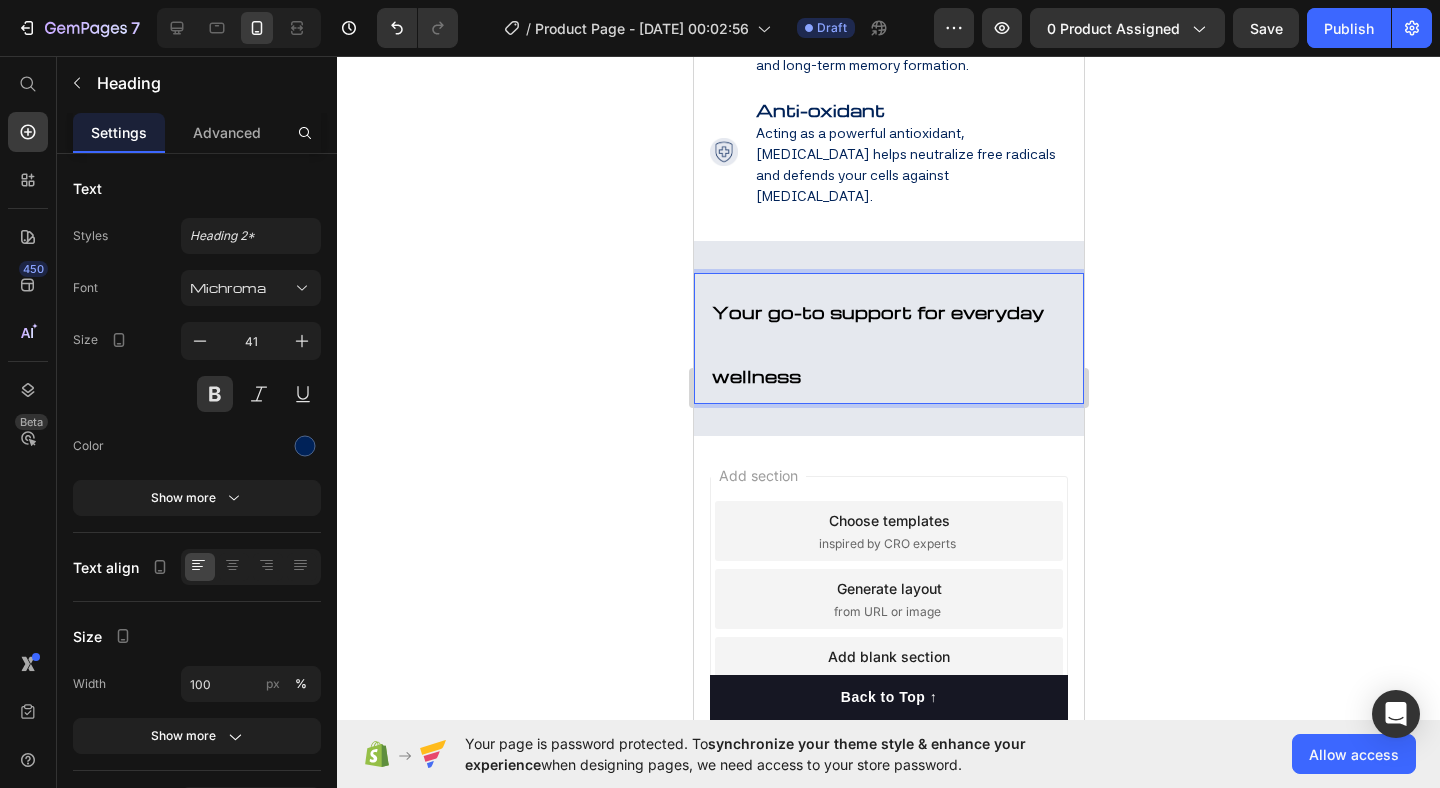 click on "Your go-to support for everyday wellness" at bounding box center (888, 338) 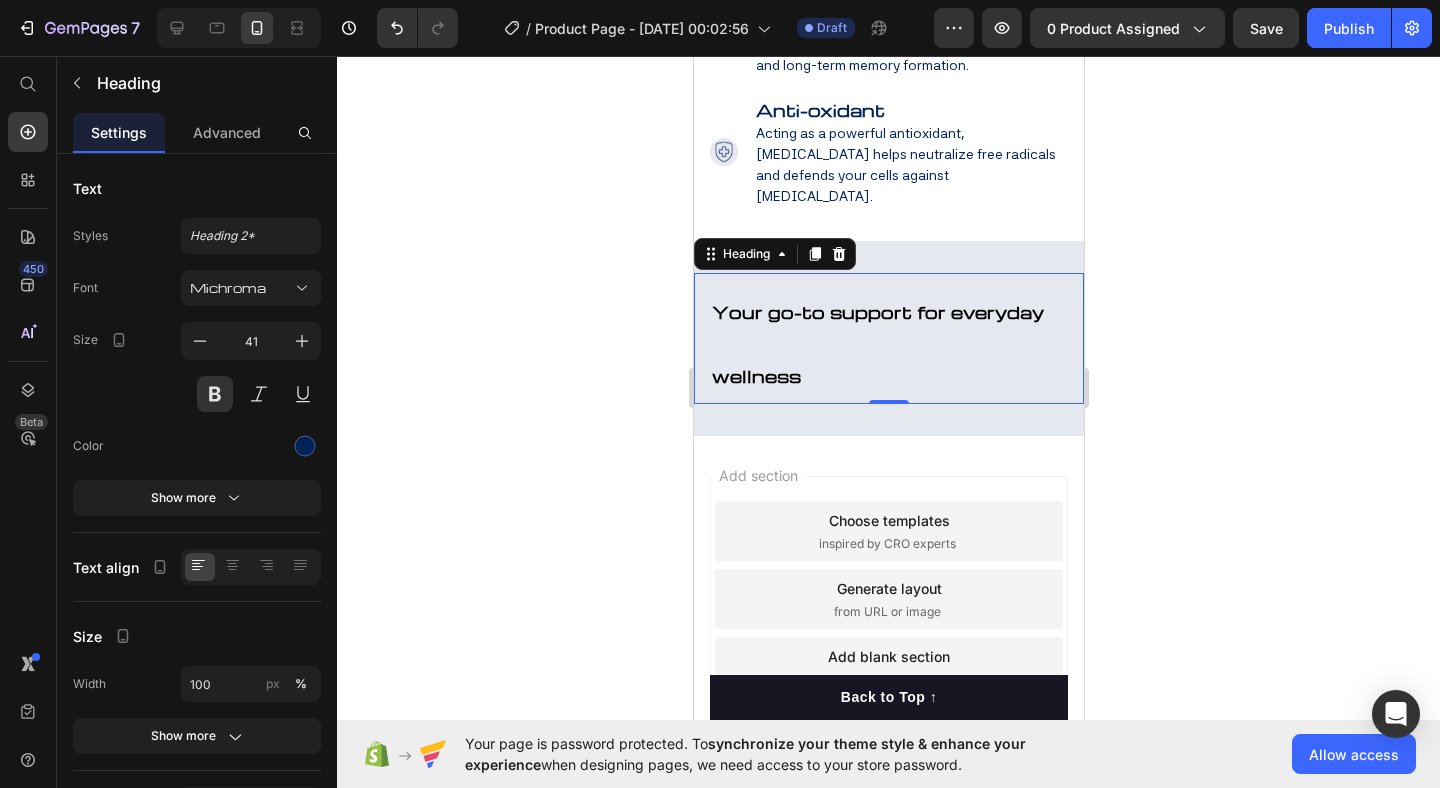 click on "Your go-to support for everyday wellness Heading   0" at bounding box center [888, 338] 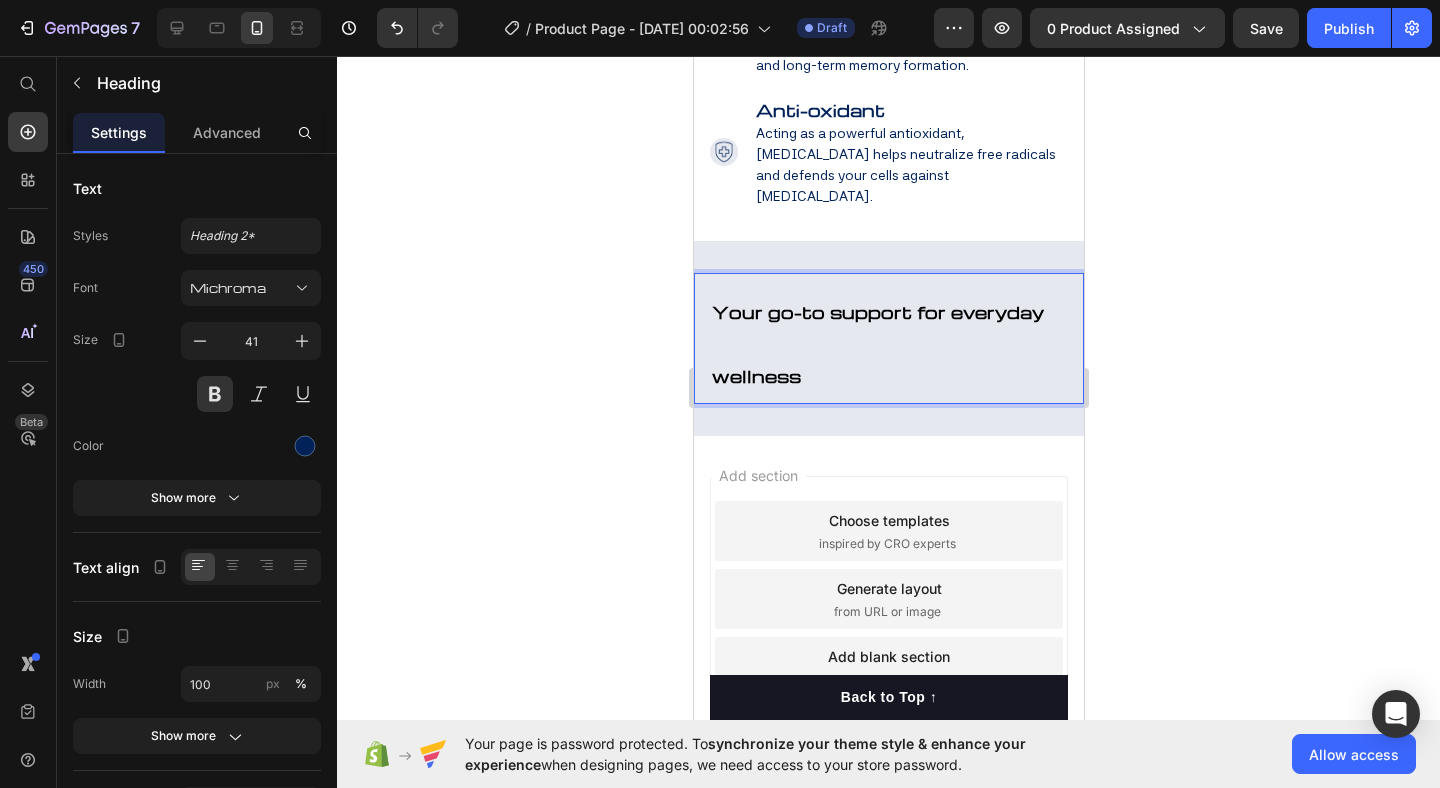click on "Your go-to support for everyday wellness" at bounding box center (888, 338) 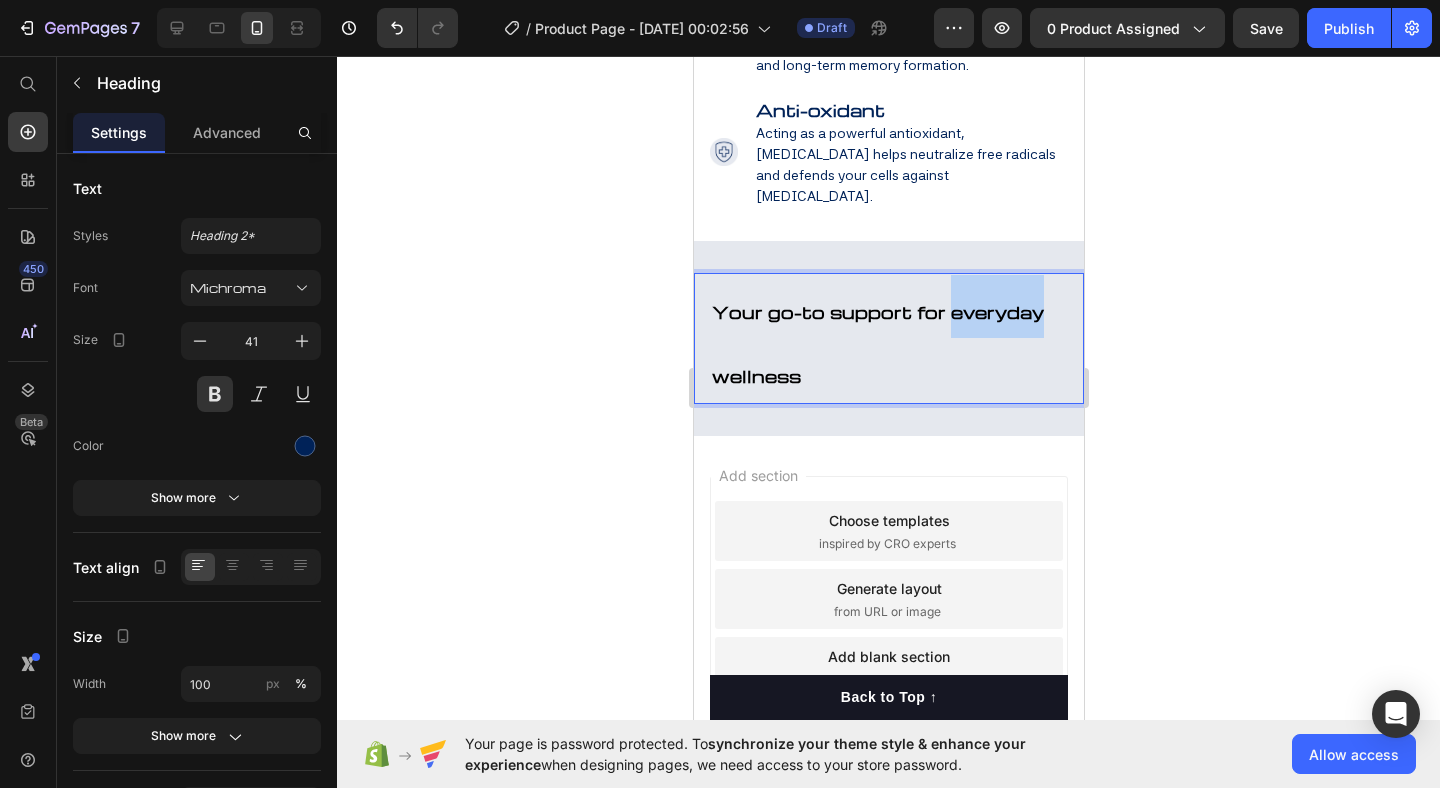 click on "Your go-to support for everyday wellness" at bounding box center (888, 338) 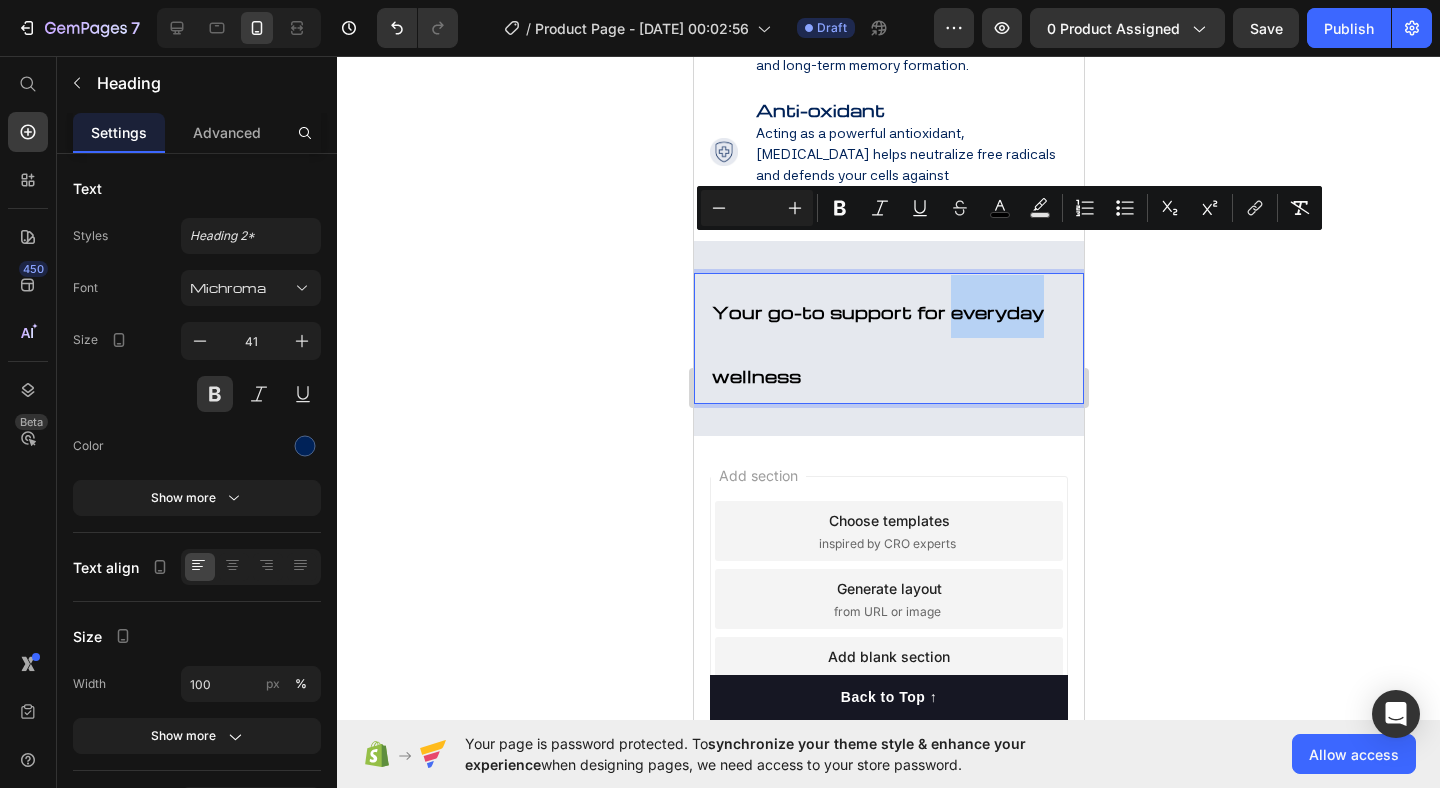 click on "Your go-to support for everyday wellness" at bounding box center (888, 338) 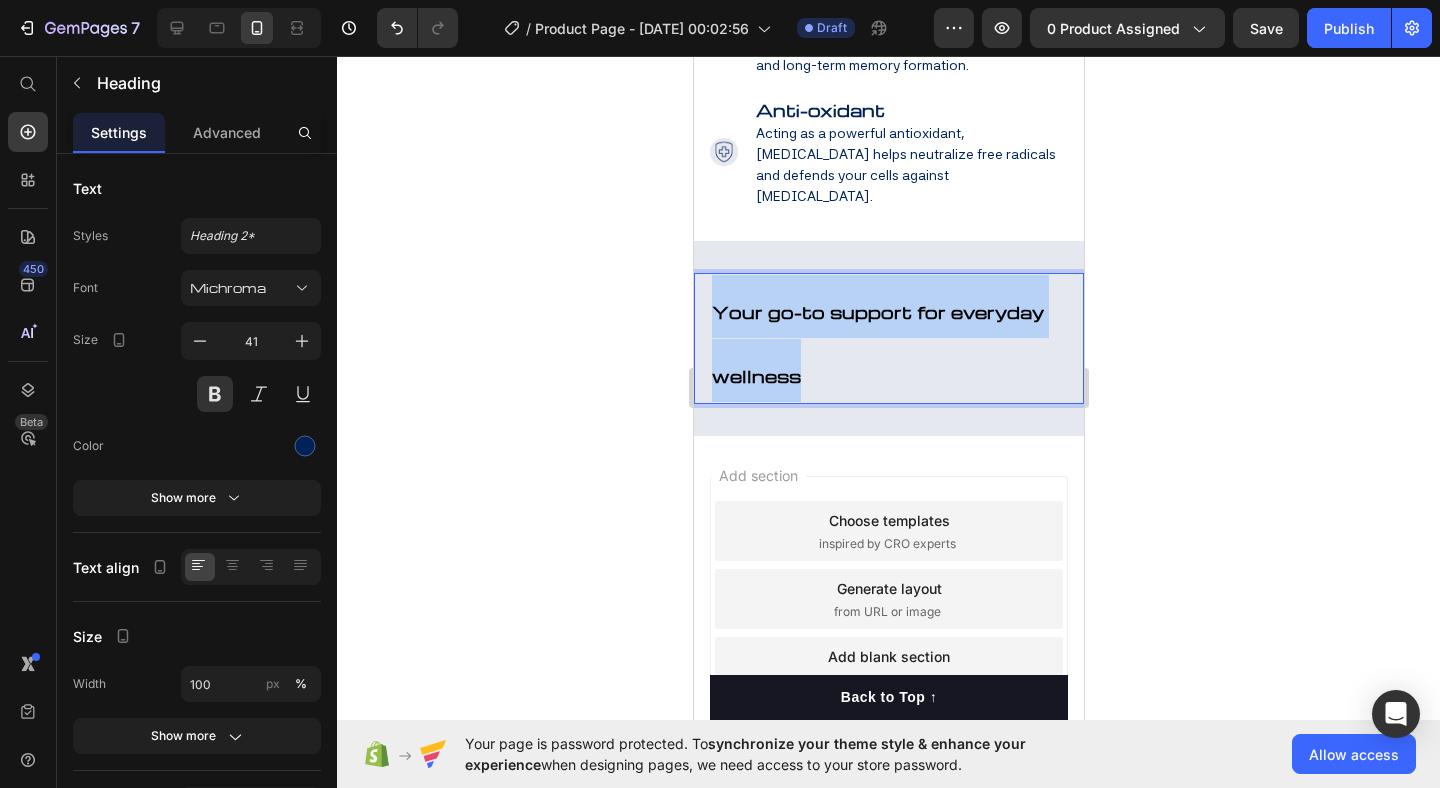 drag, startPoint x: 714, startPoint y: 251, endPoint x: 908, endPoint y: 326, distance: 207.99278 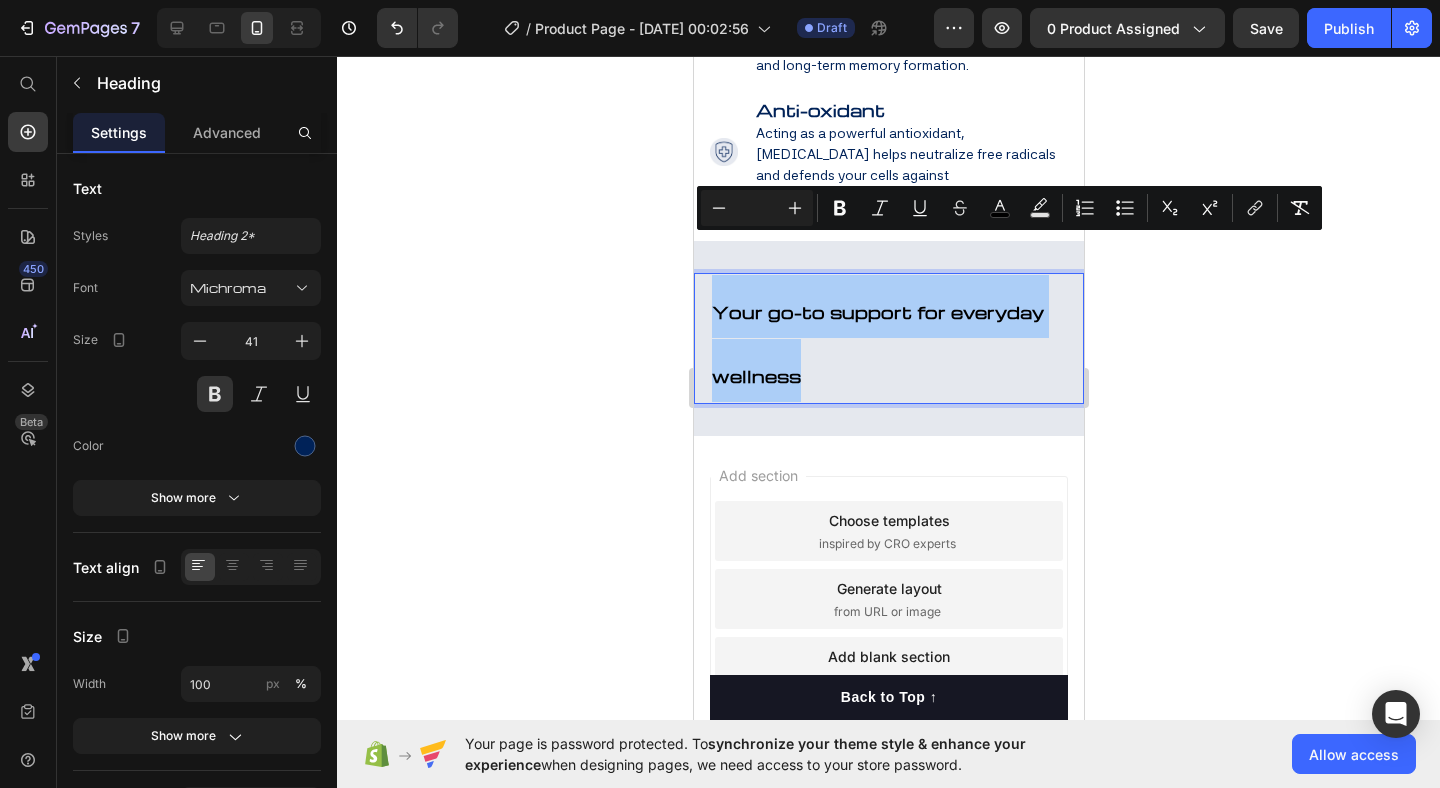 click at bounding box center [757, 208] 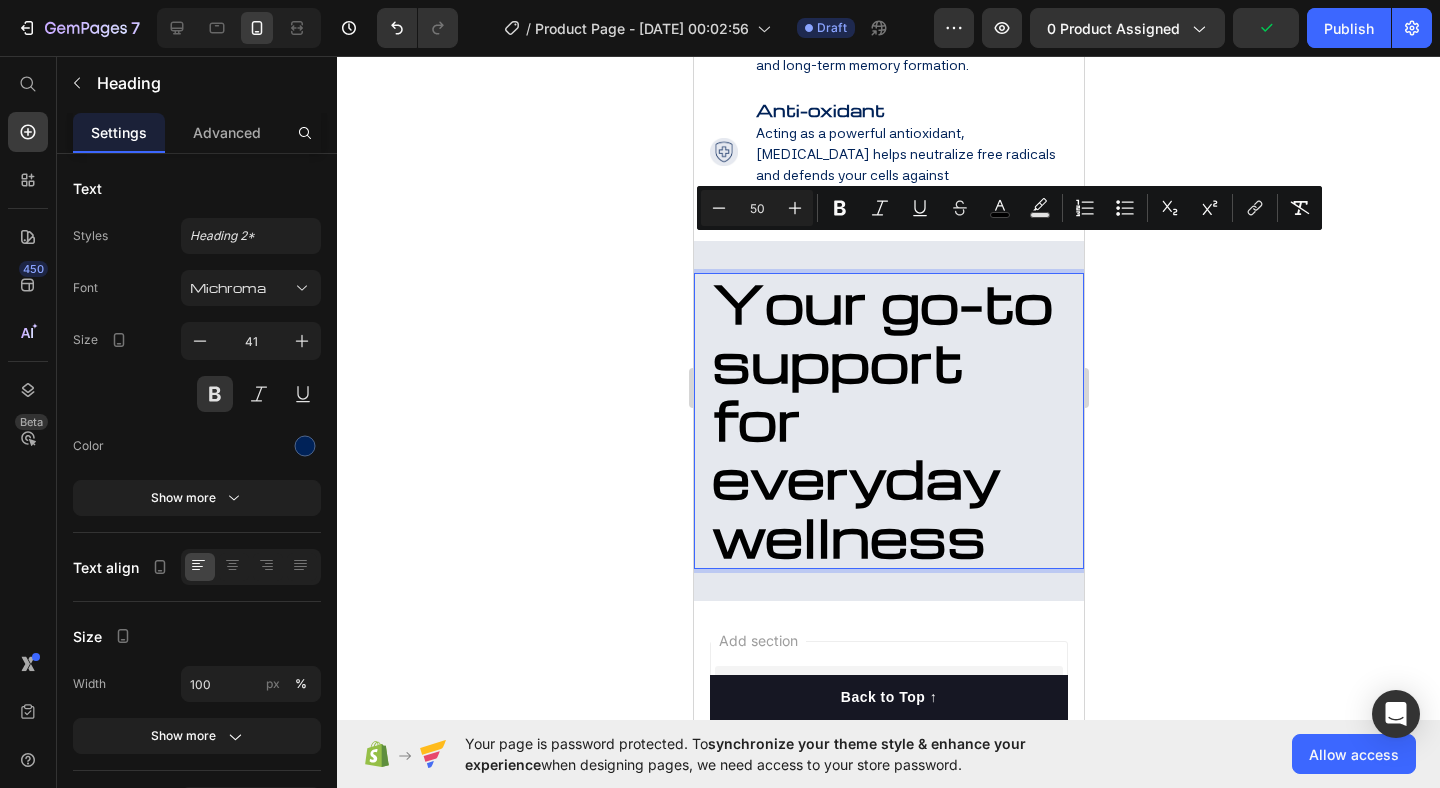 type on "5" 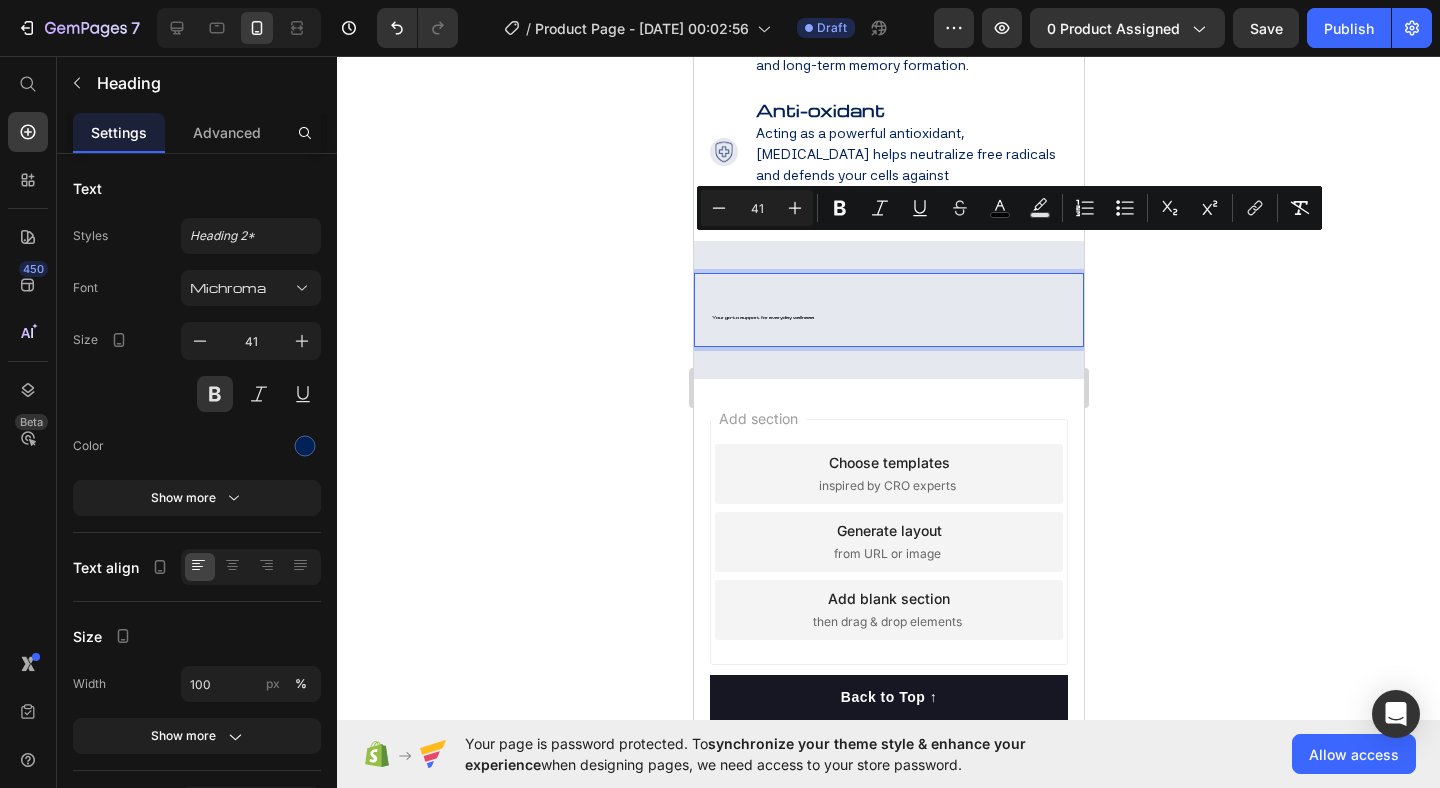 type on "41" 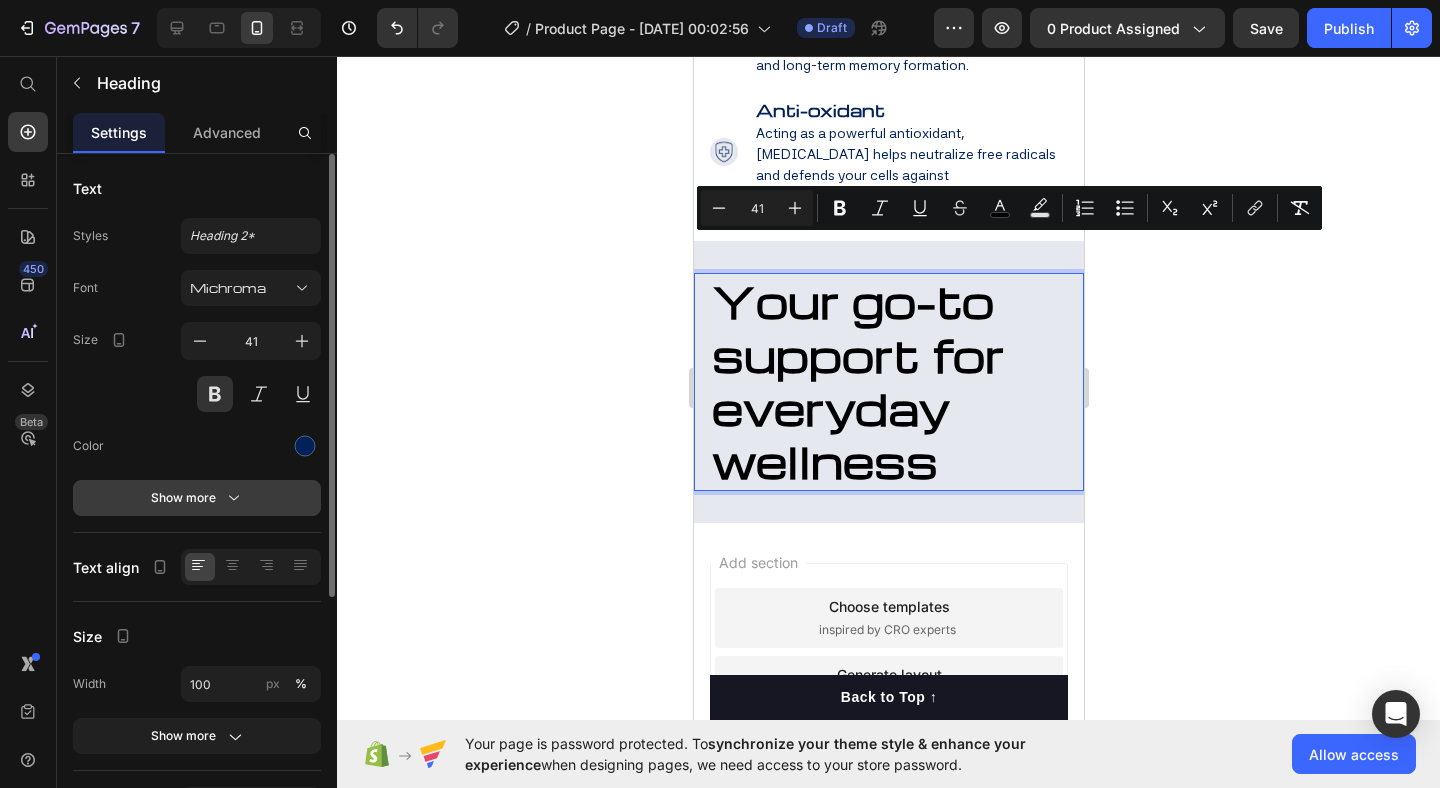 click 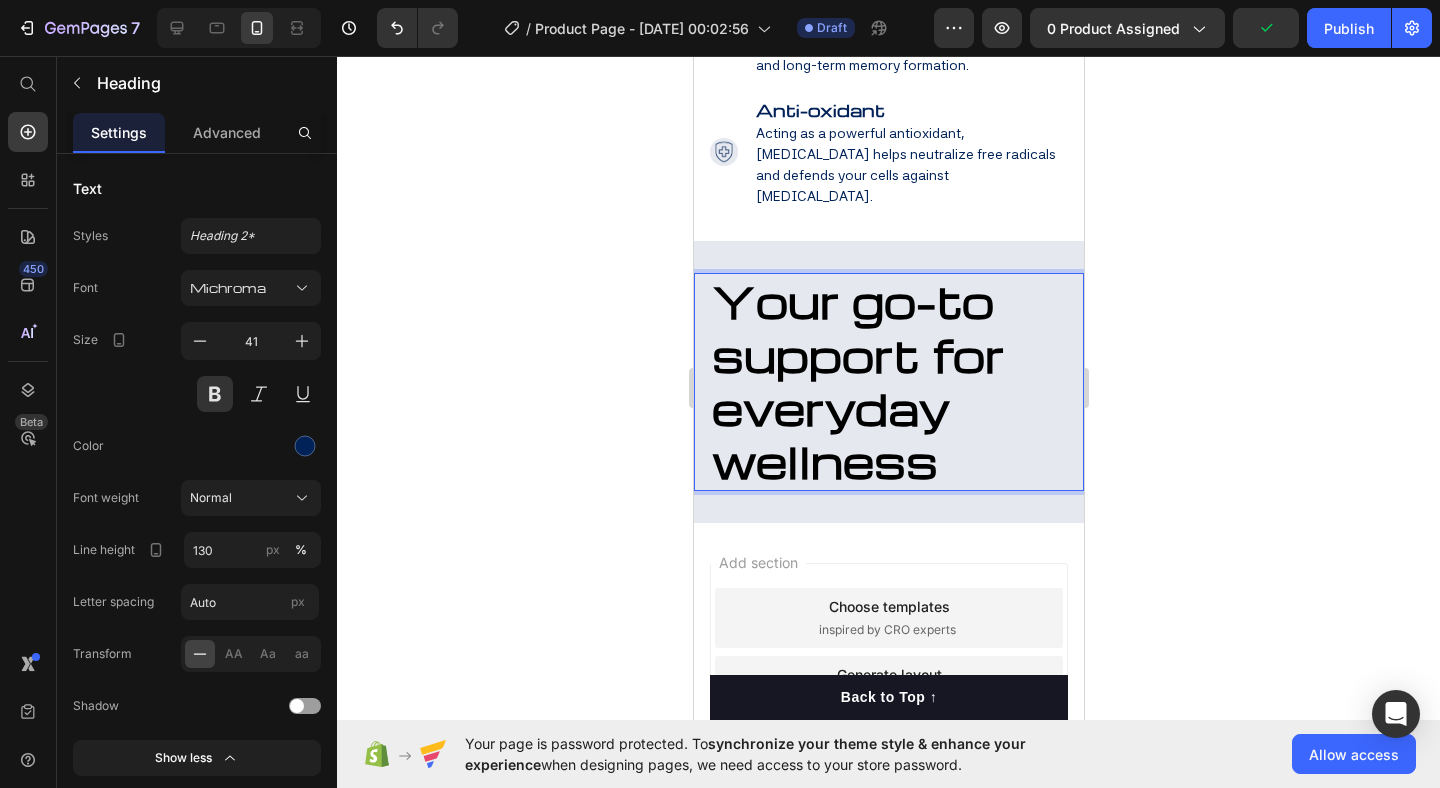 click on "Your go-to support for everyday wellness" at bounding box center (857, 381) 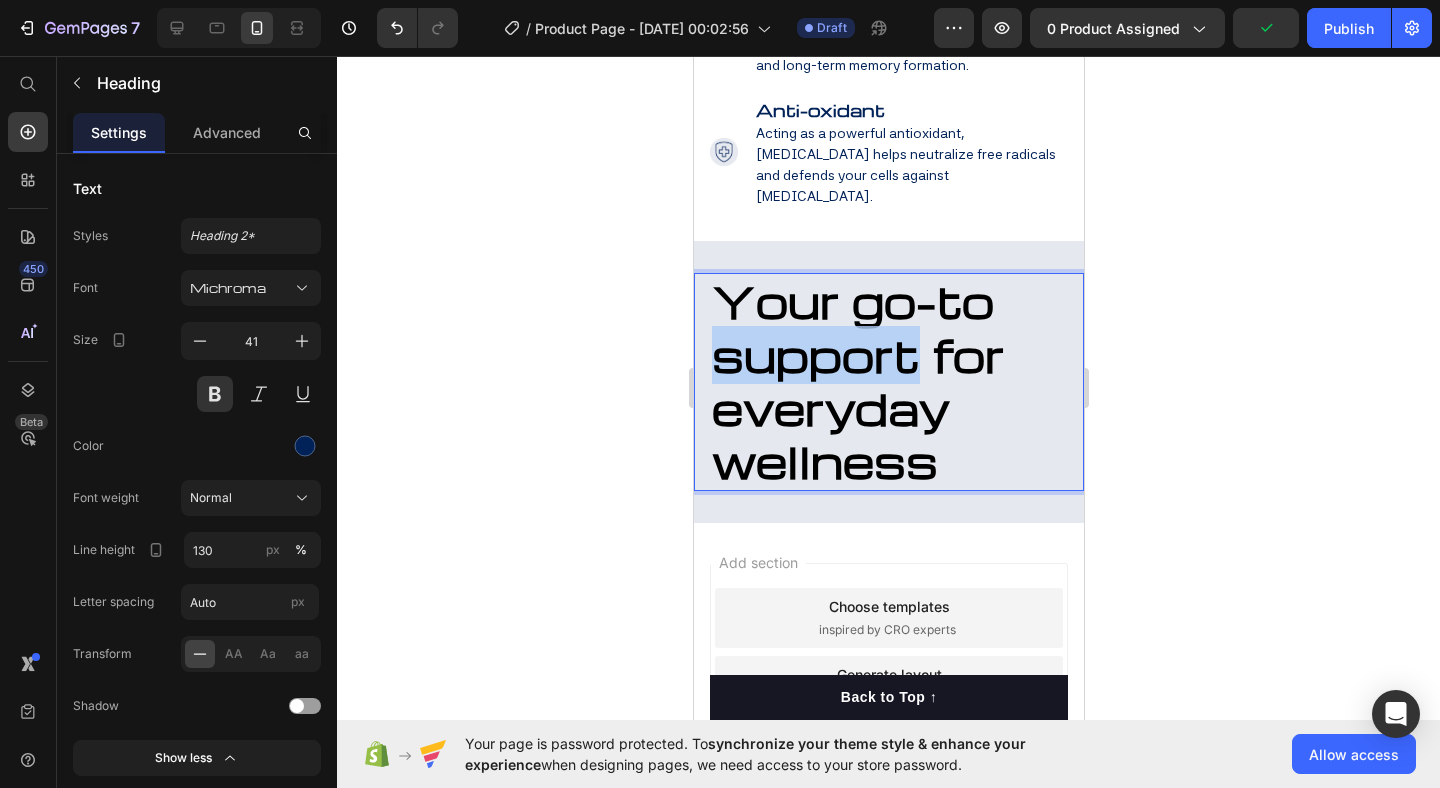 click on "Your go-to support for everyday wellness" at bounding box center (857, 381) 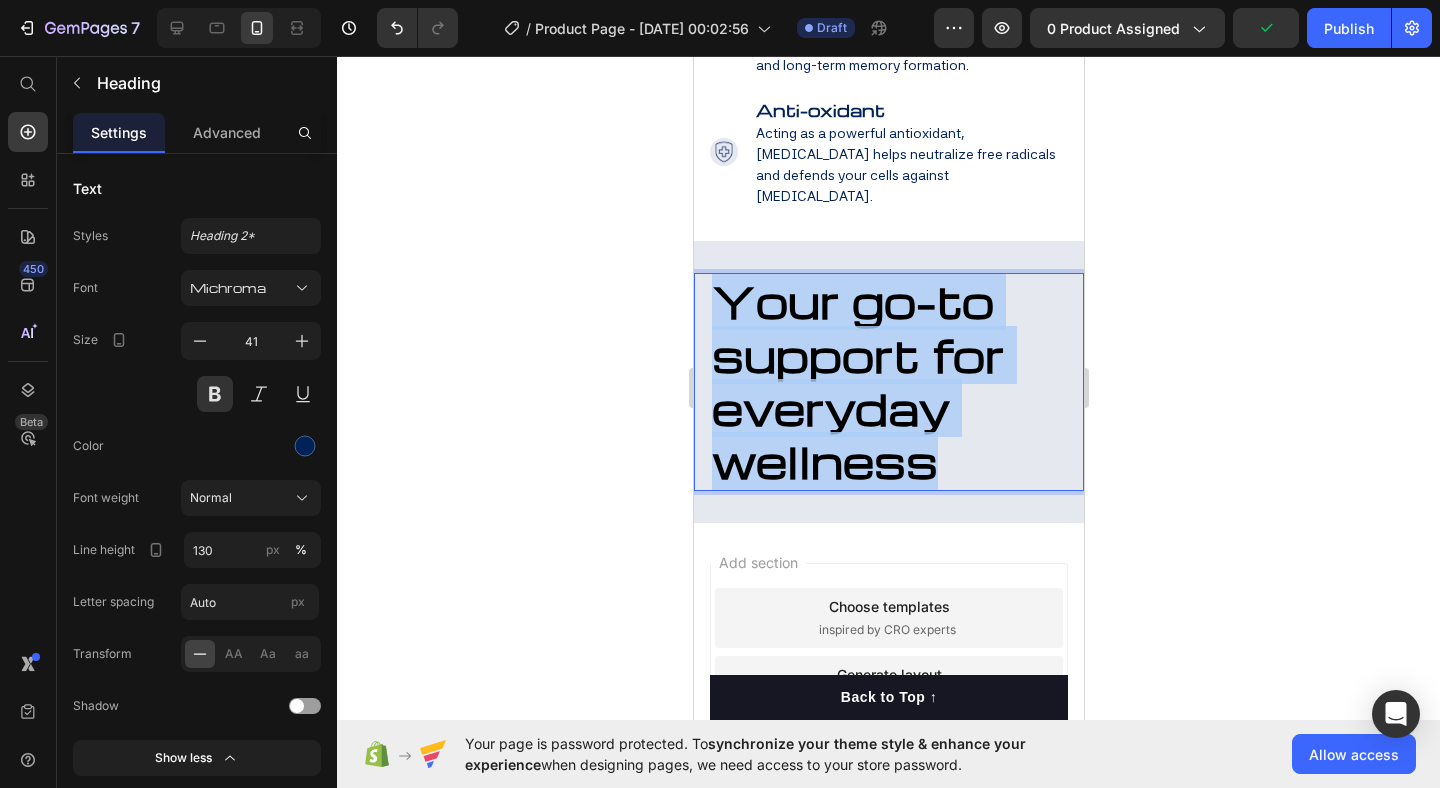 click on "Your go-to support for everyday wellness" at bounding box center (857, 381) 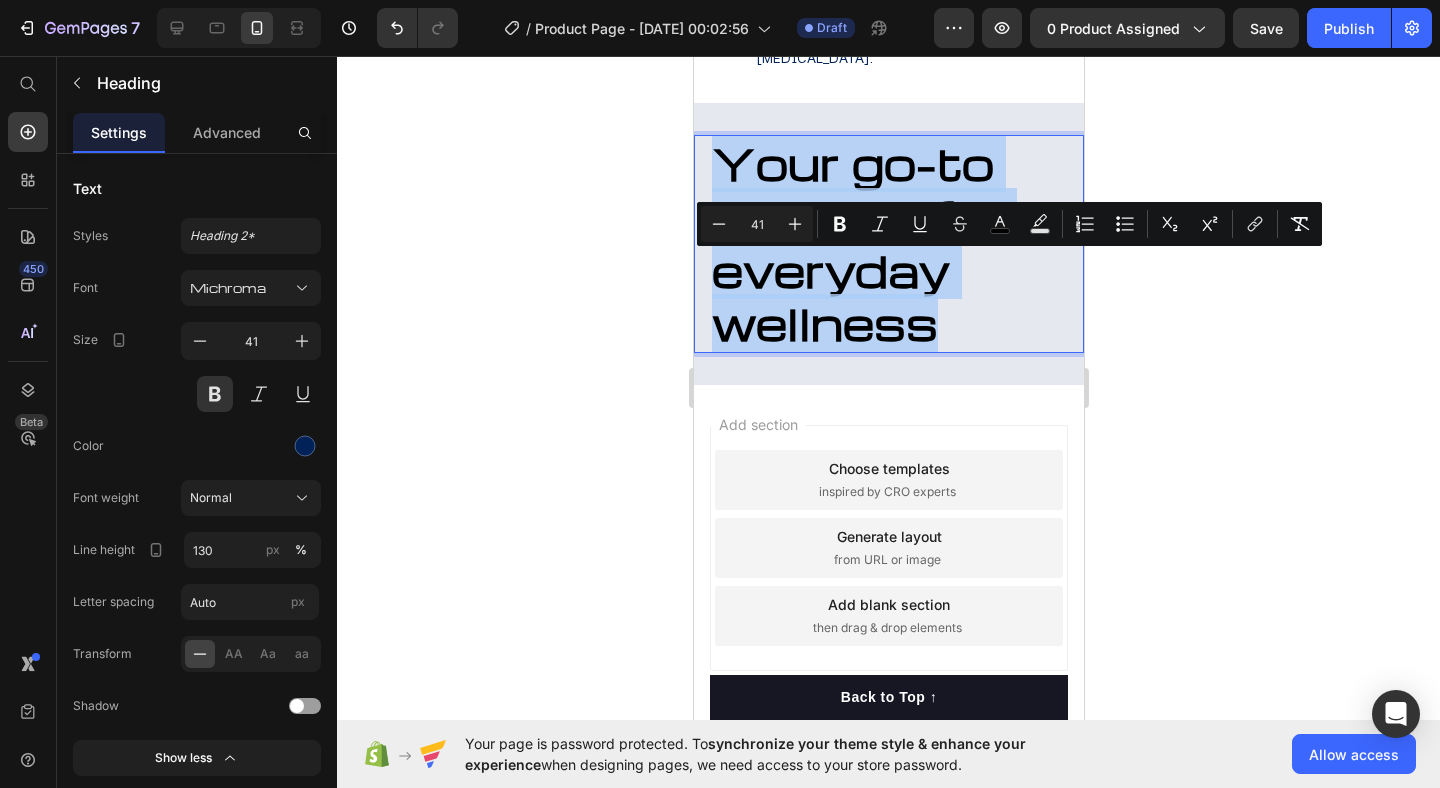 scroll, scrollTop: 3354, scrollLeft: 0, axis: vertical 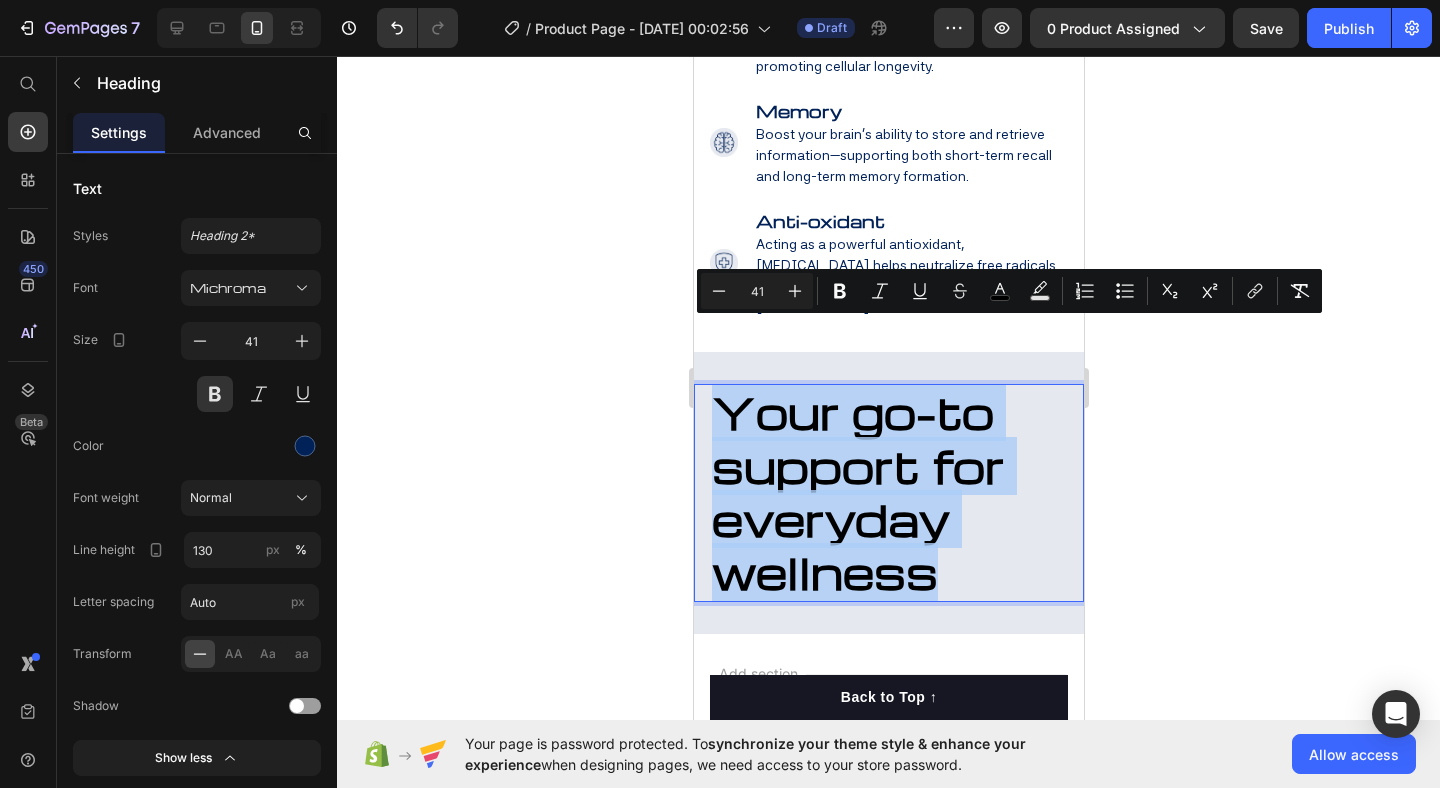 click on "Your go-to support for everyday wellness" at bounding box center (857, 492) 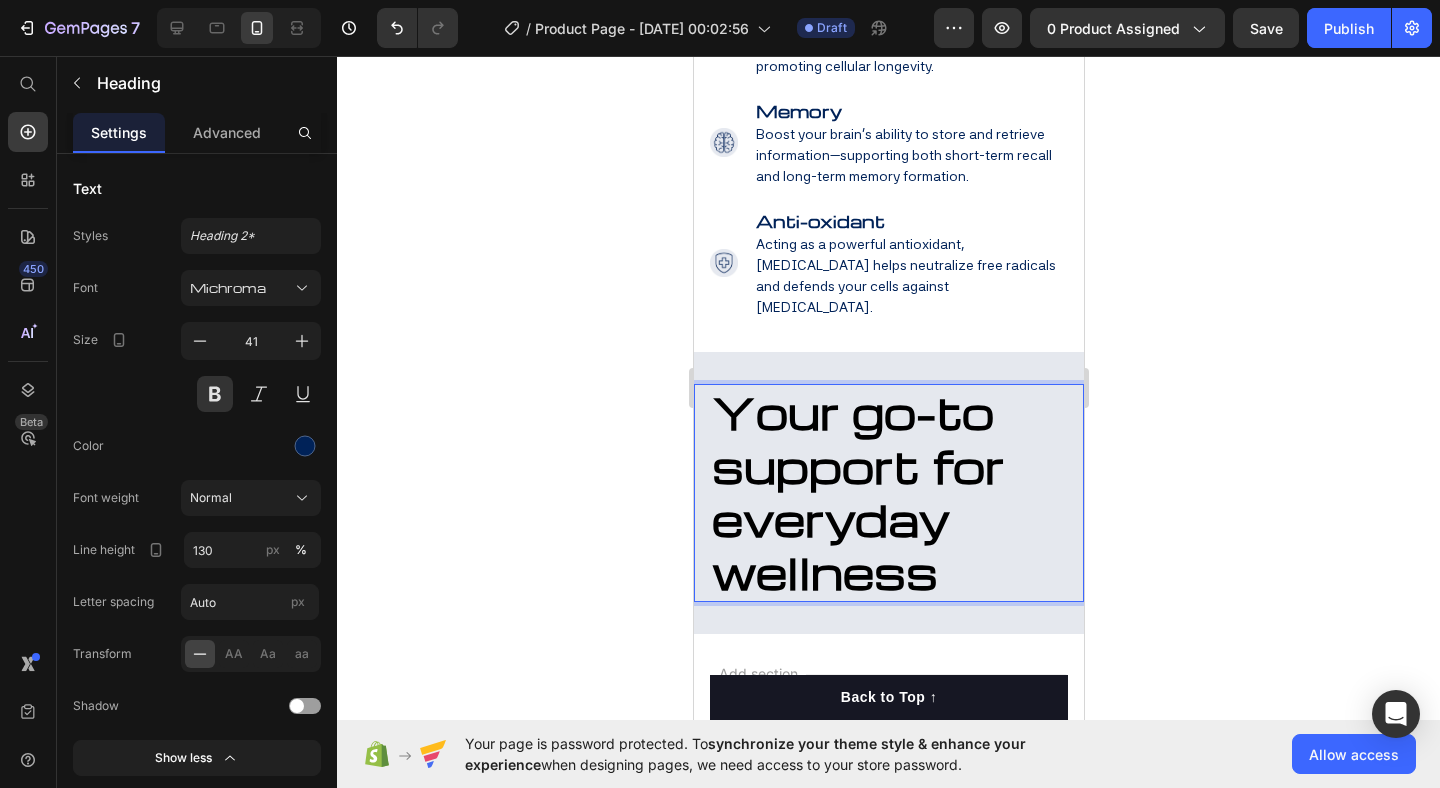 click 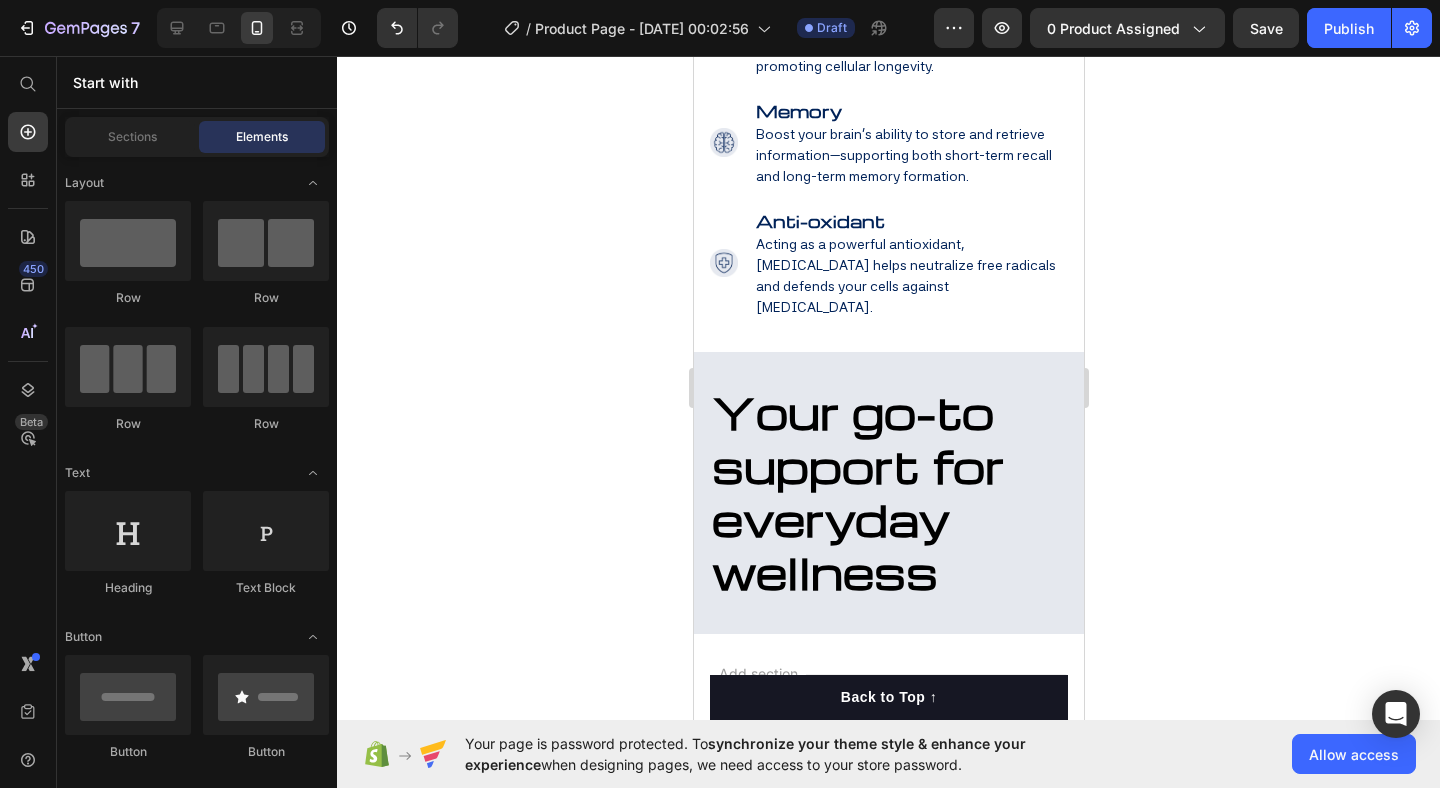 click 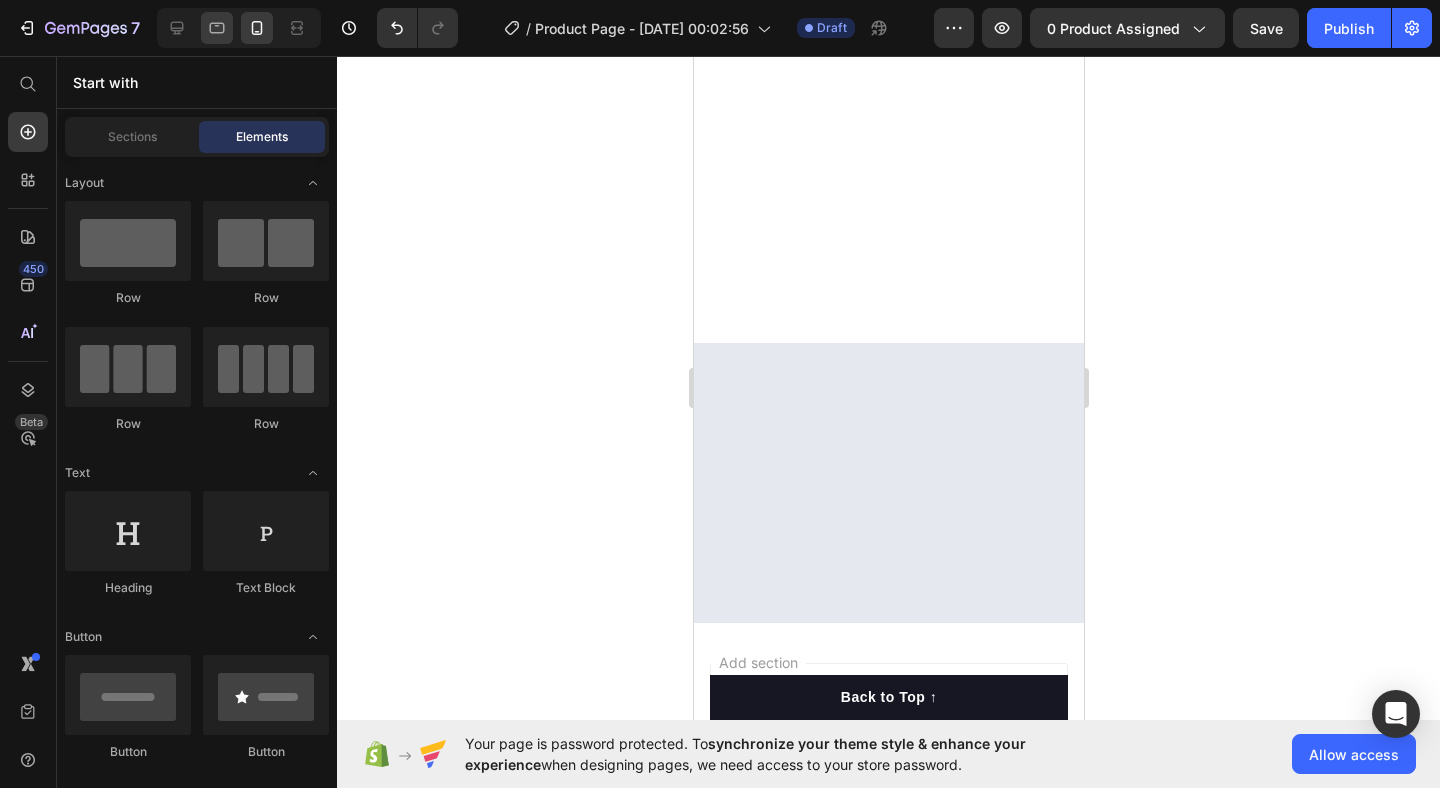click 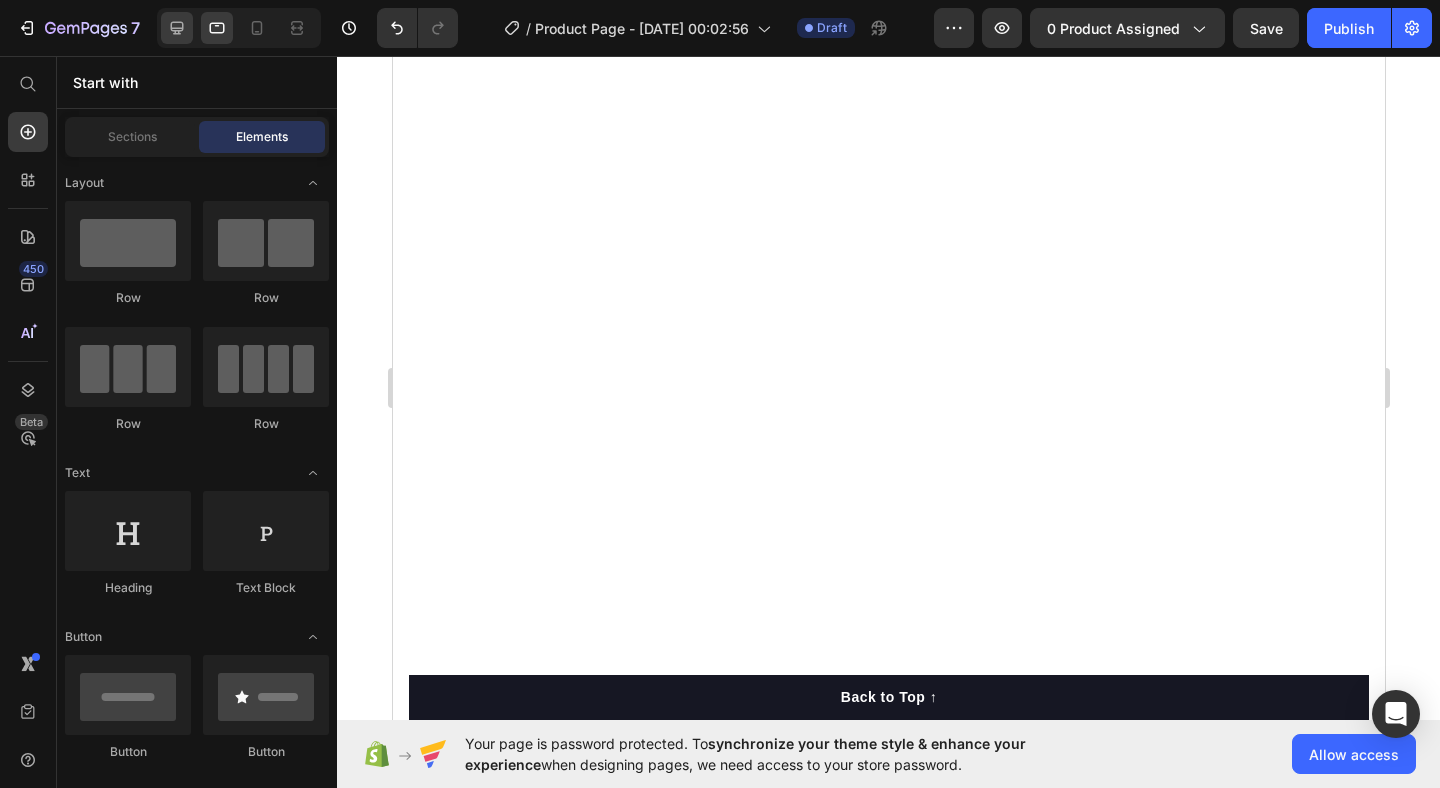 click 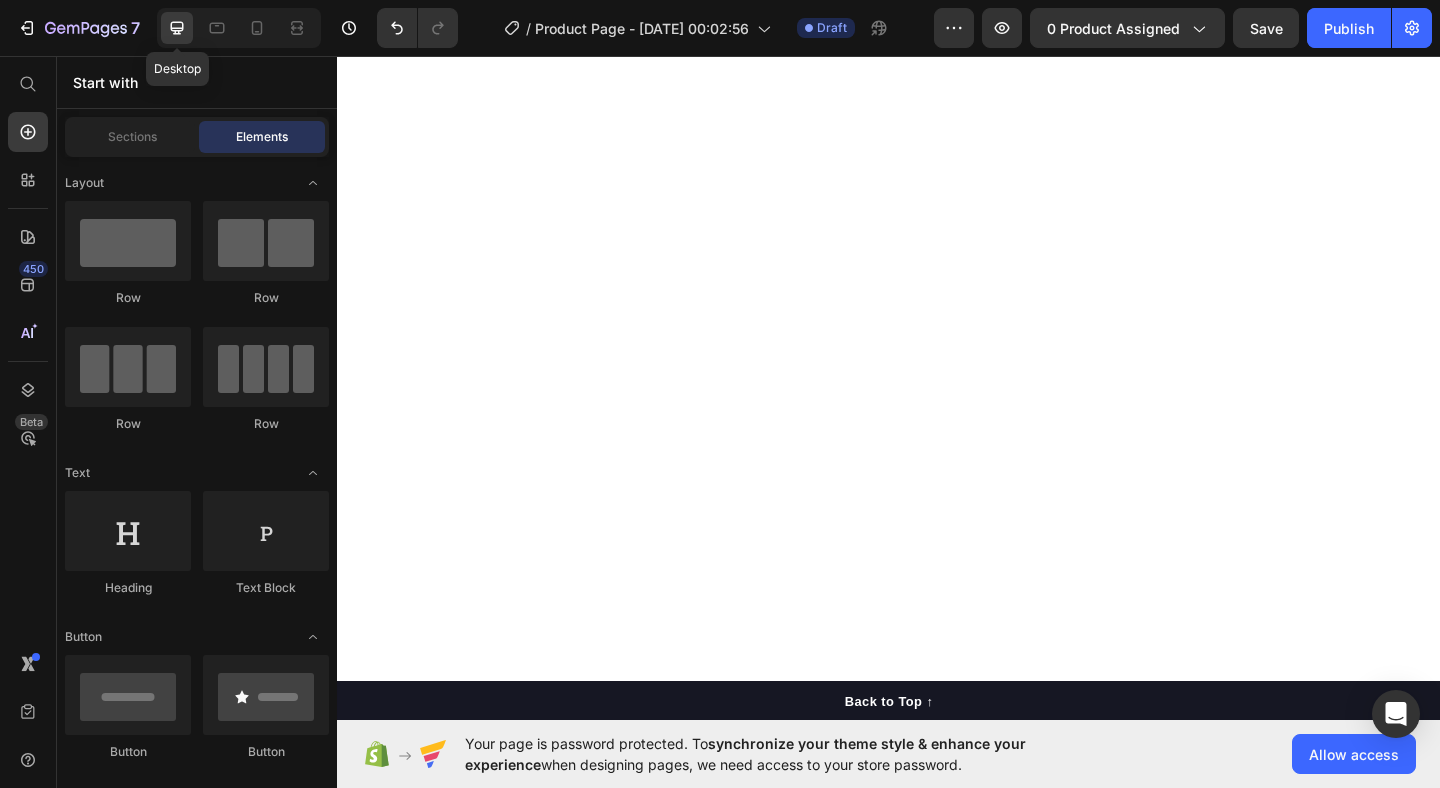 click 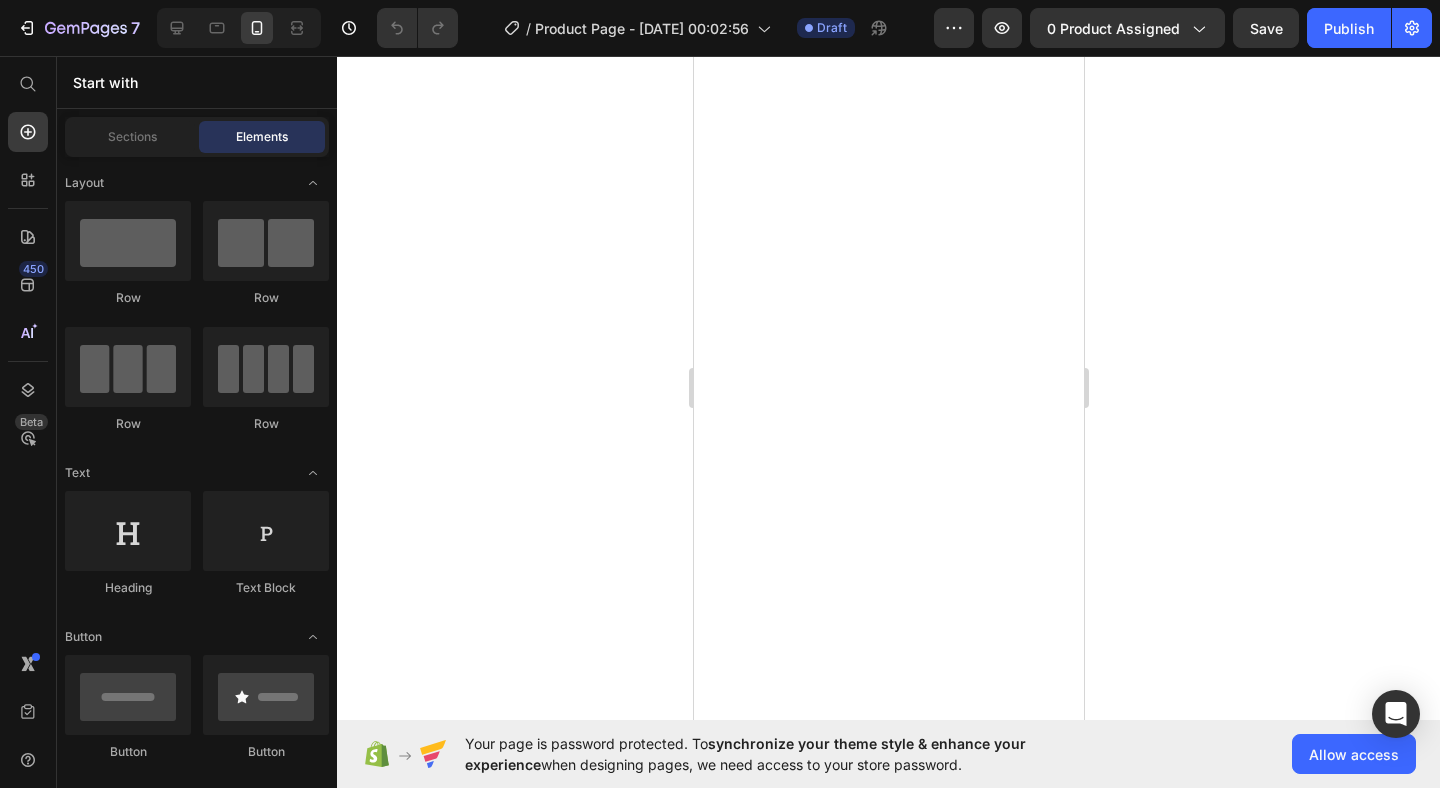 scroll, scrollTop: 0, scrollLeft: 0, axis: both 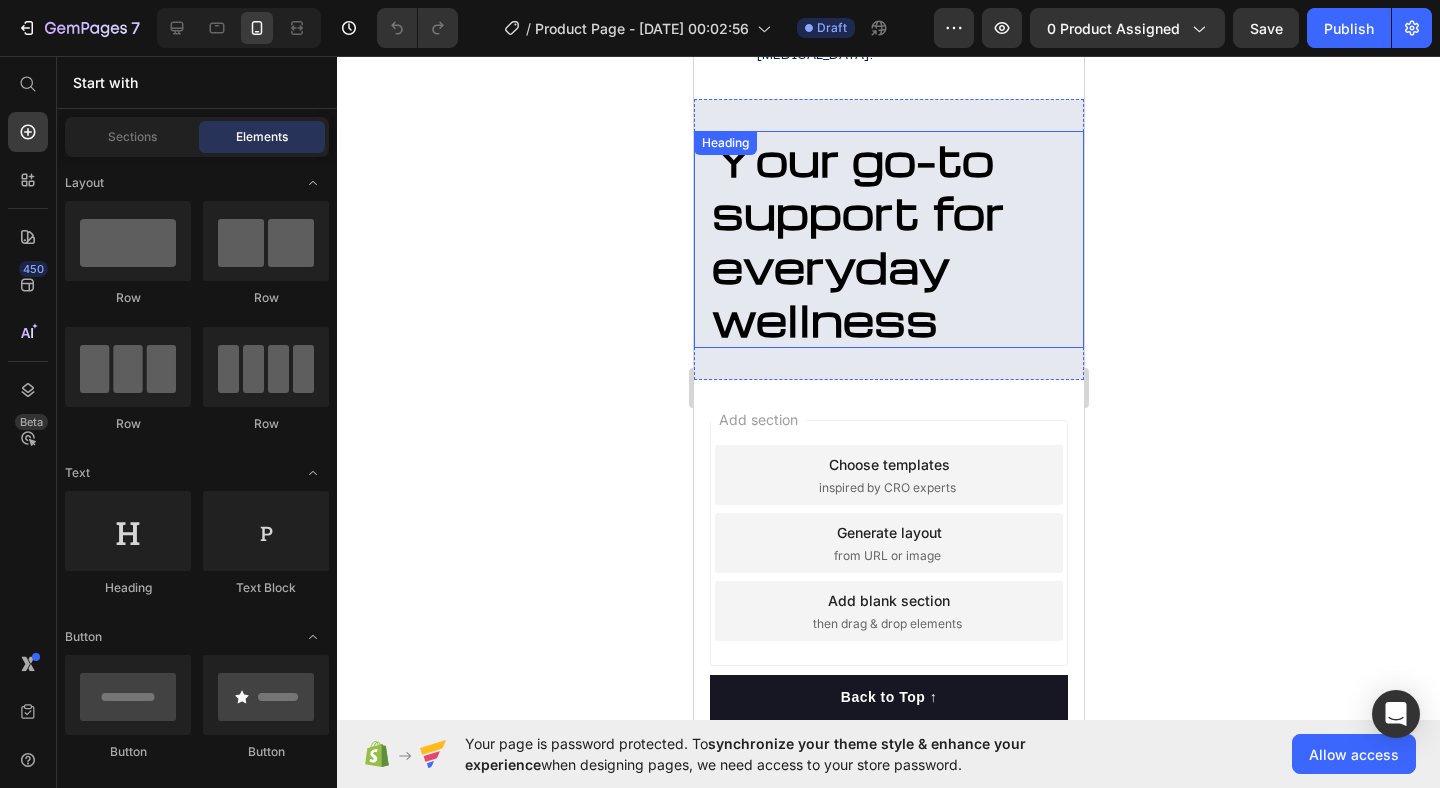 click on "Your go-to support for everyday wellness" at bounding box center (857, 239) 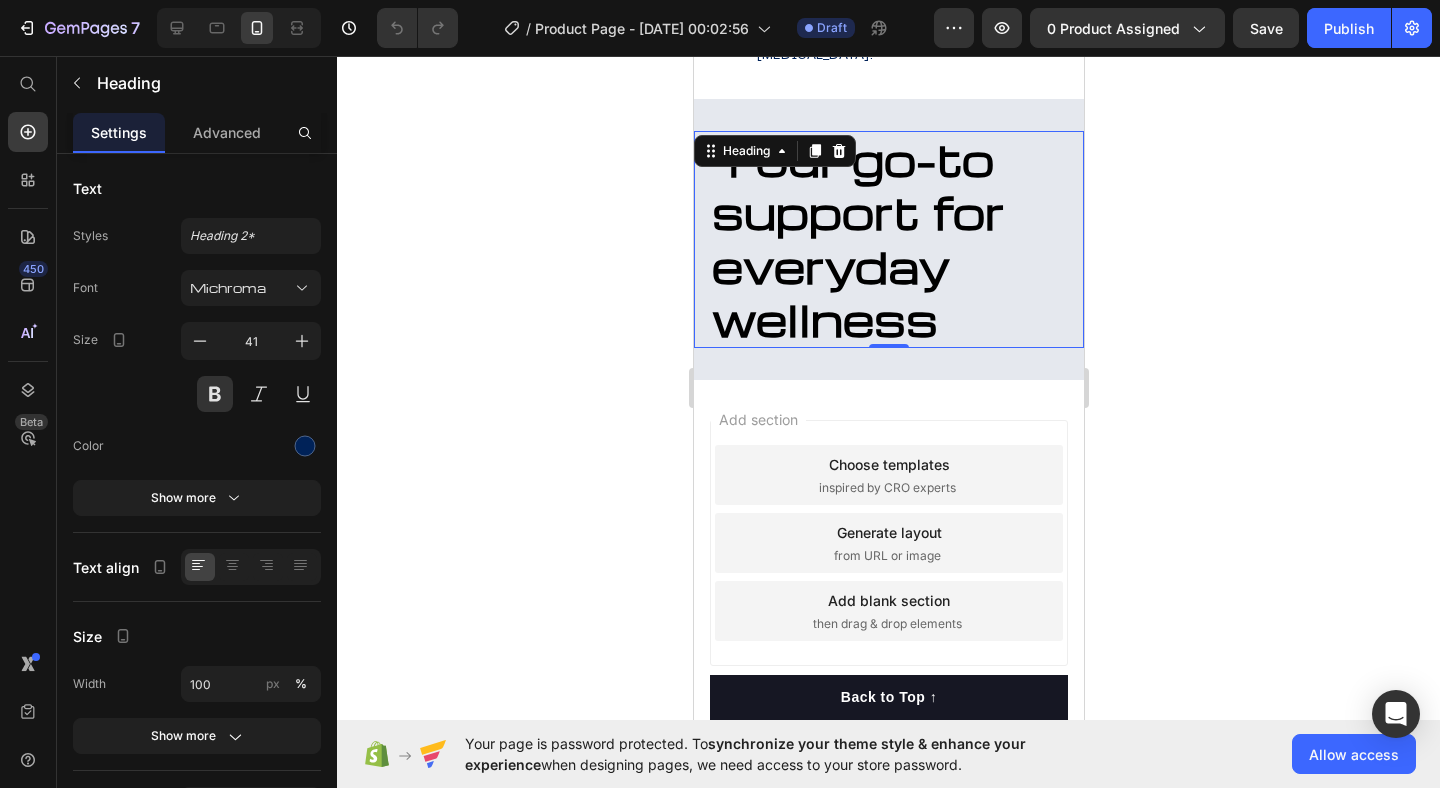 click on "Your go-to support for everyday wellness" at bounding box center [857, 239] 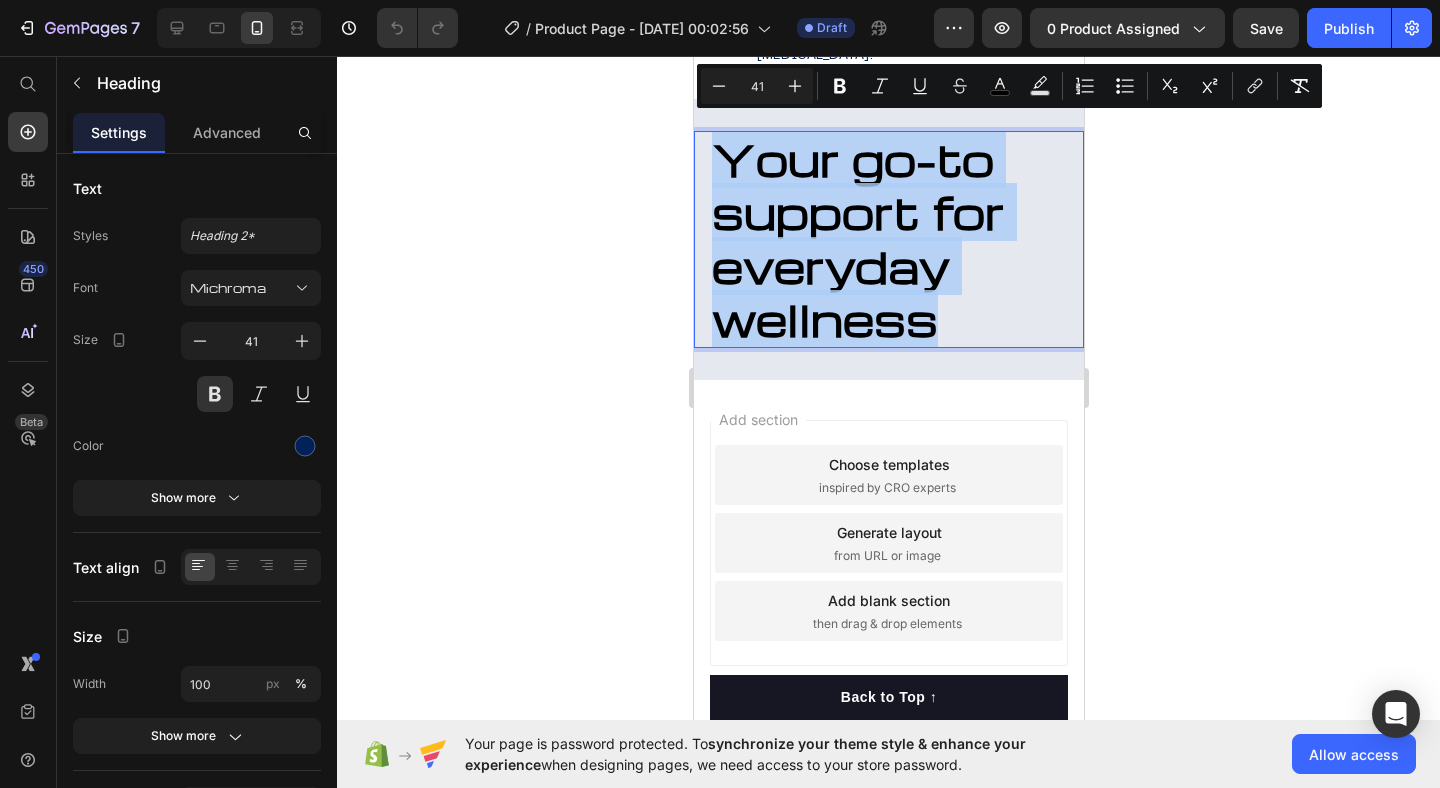 type 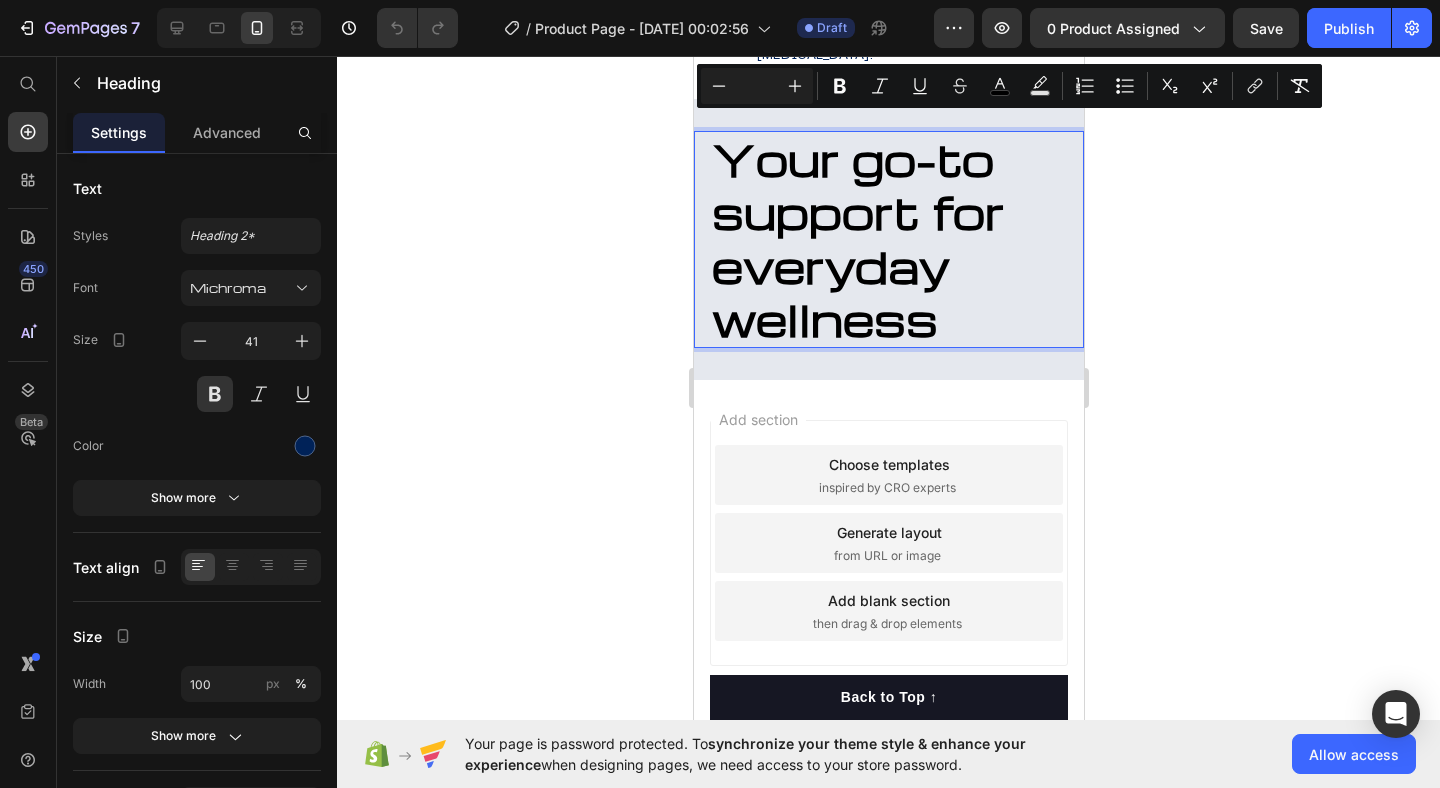 scroll, scrollTop: 3070, scrollLeft: 0, axis: vertical 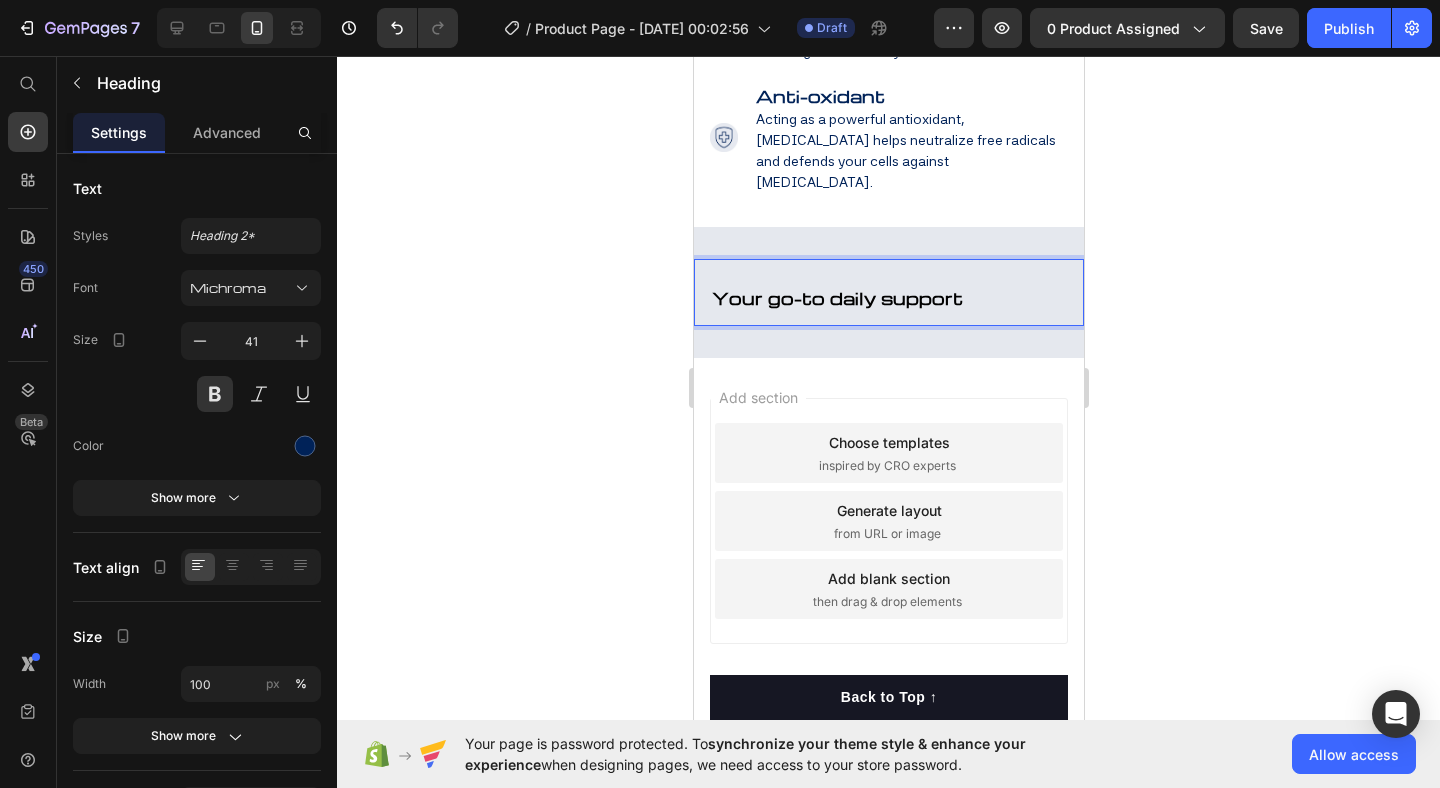 click on "Your go-to daily support" at bounding box center (836, 297) 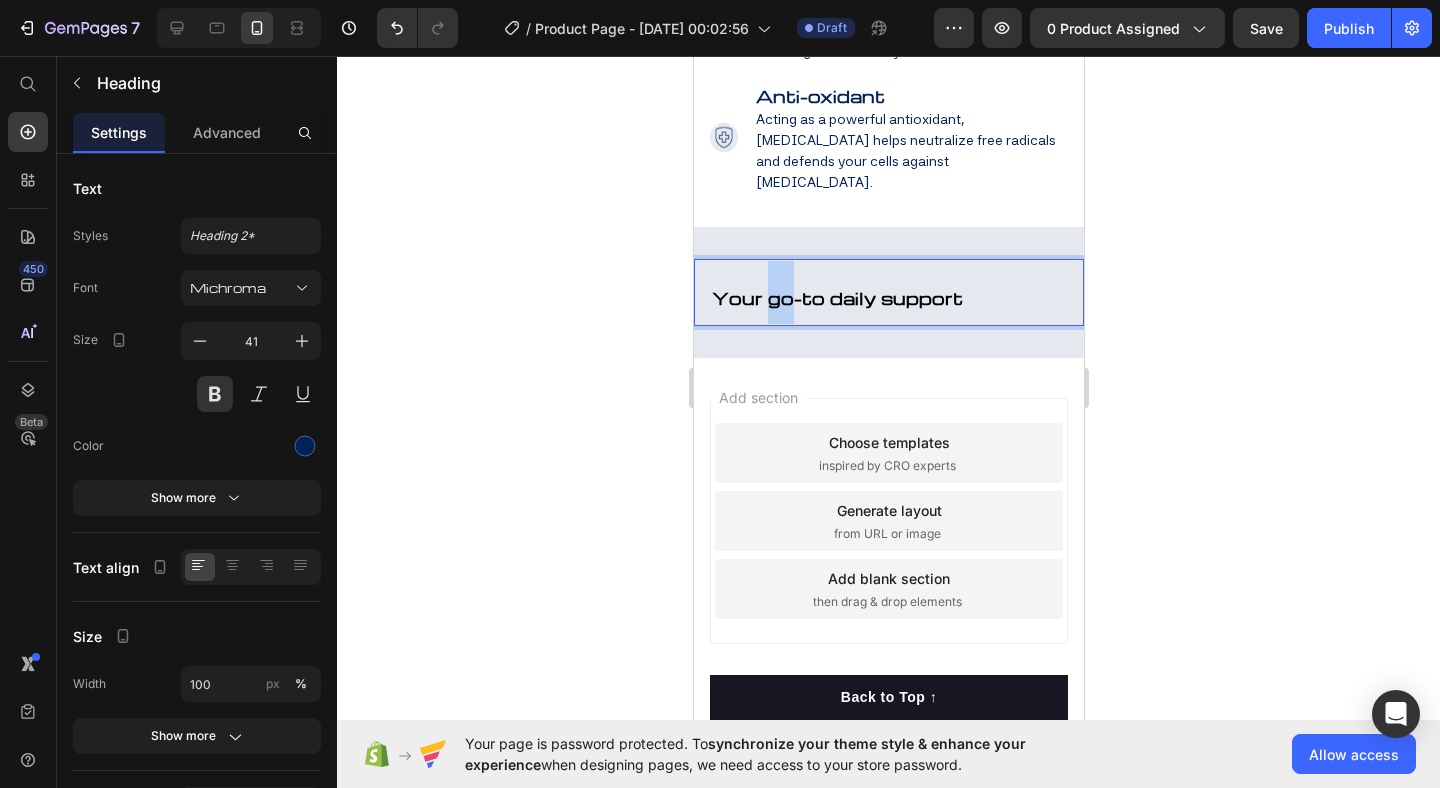 click on "Your go-to daily support" at bounding box center (836, 297) 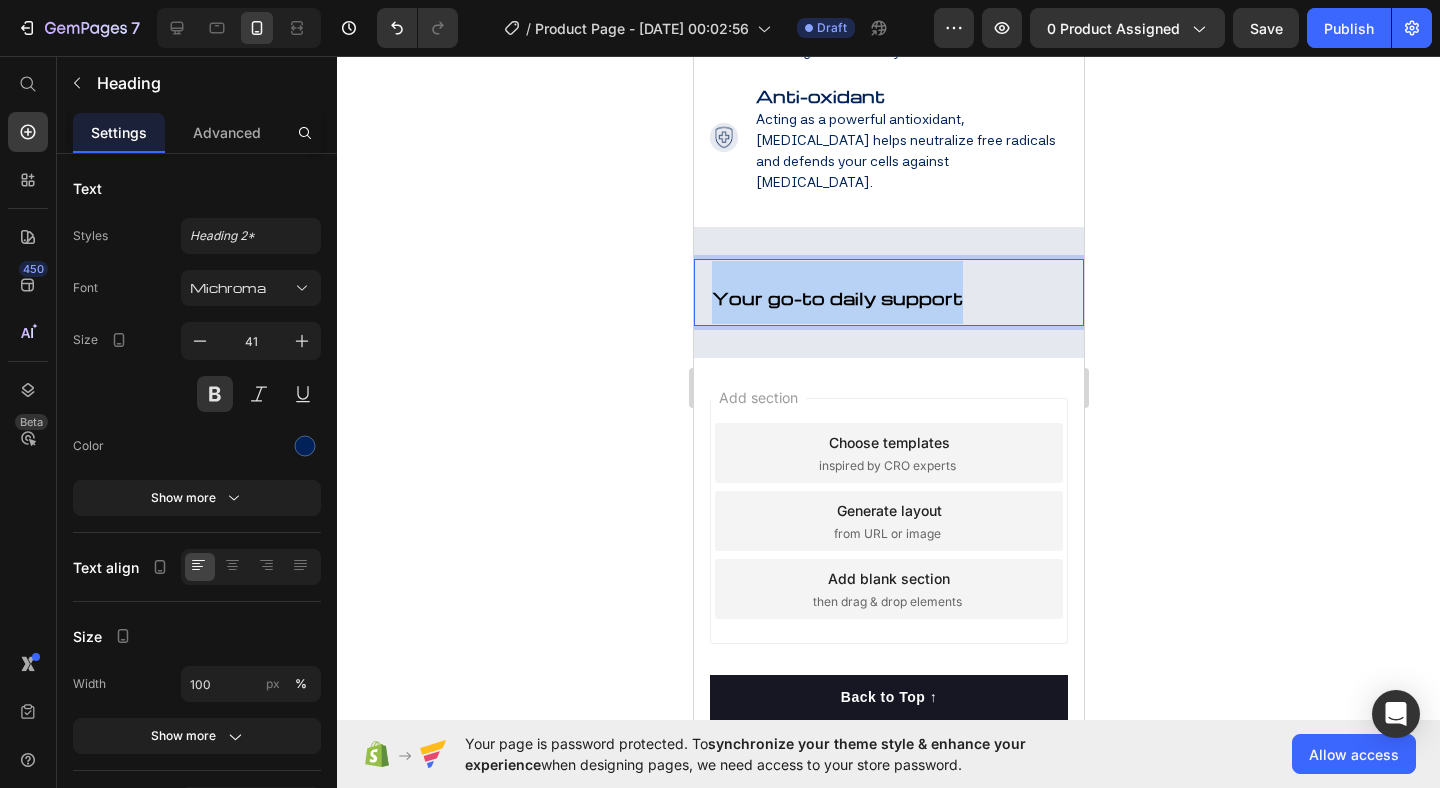 click on "Your go-to daily support" at bounding box center (836, 297) 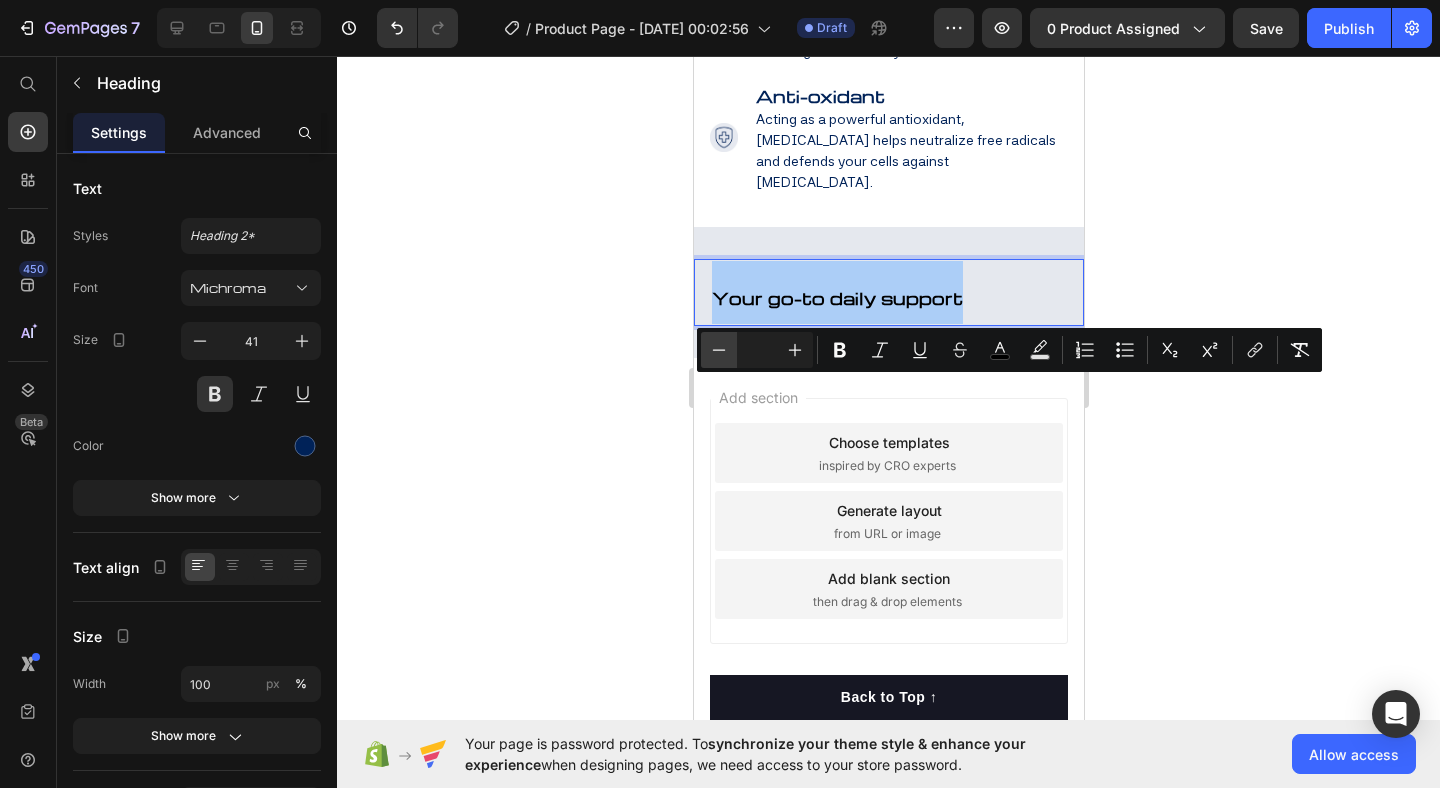 click 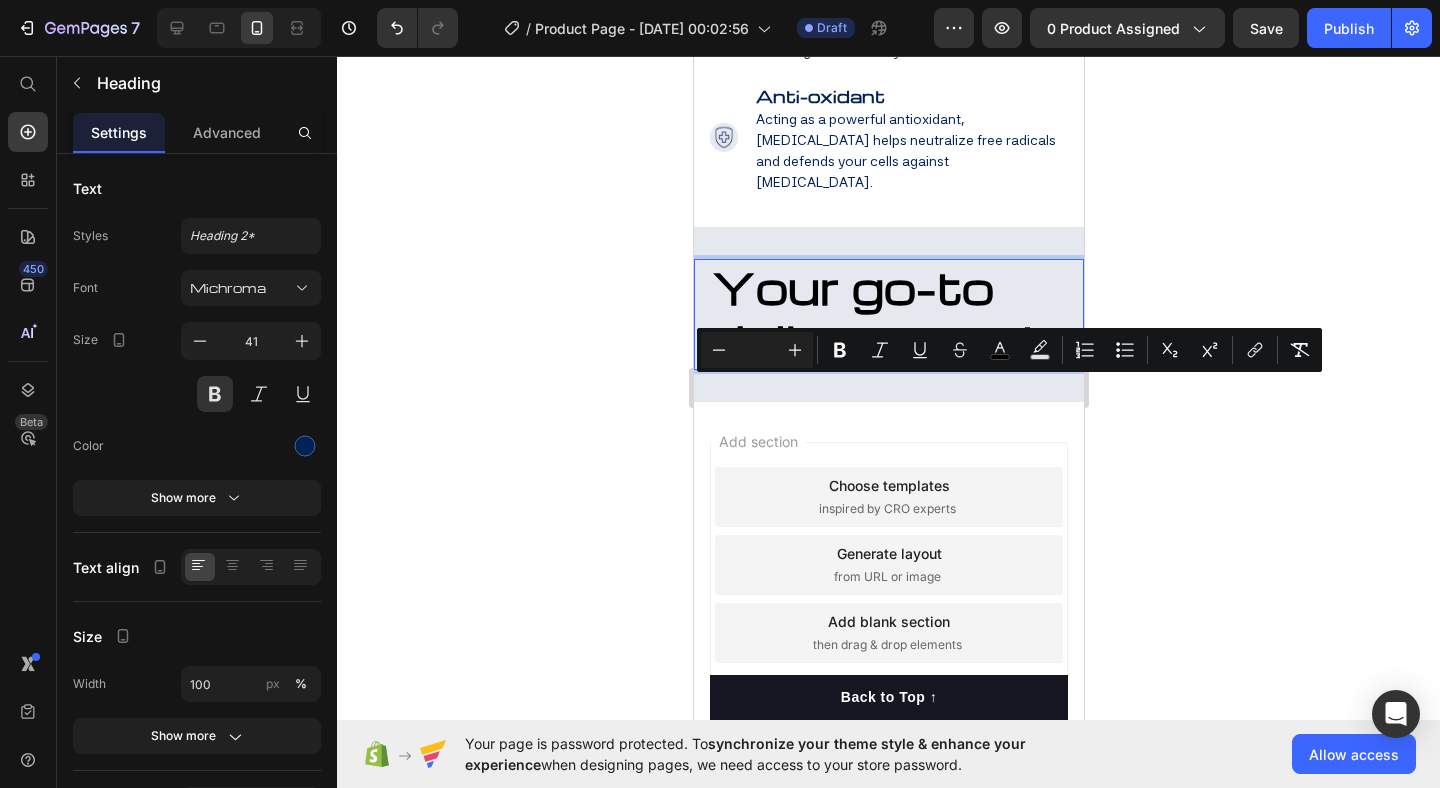 click at bounding box center [757, 350] 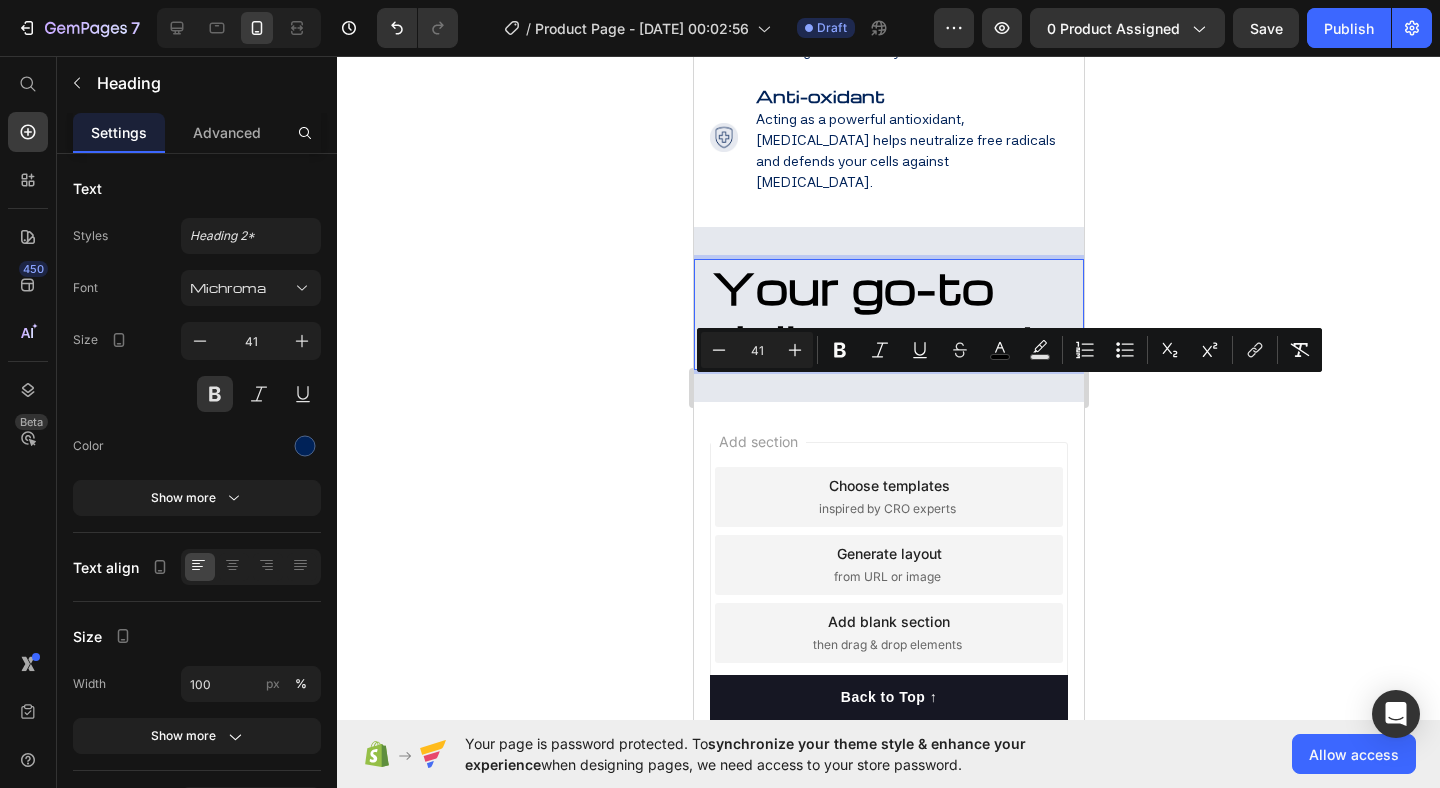 type on "41" 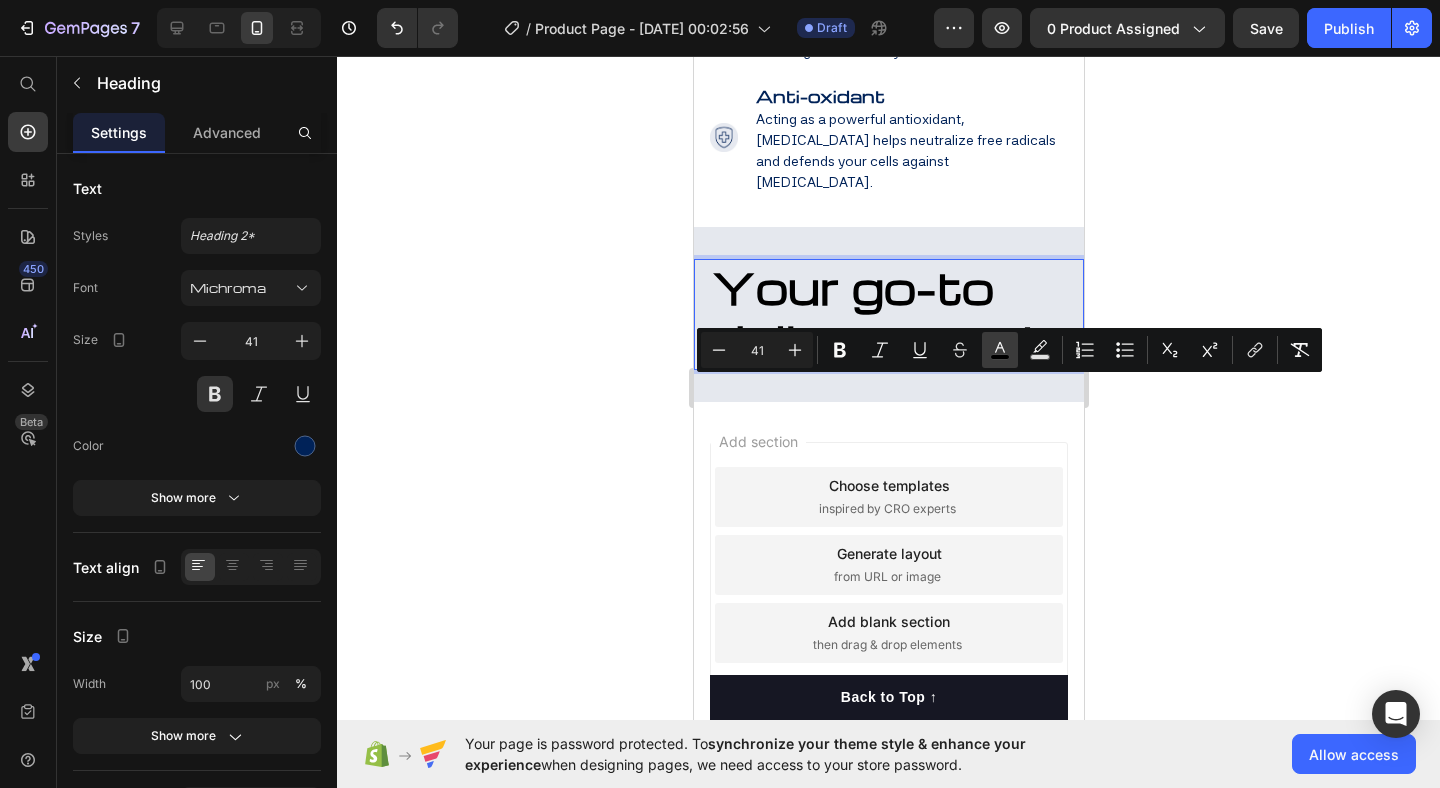 click 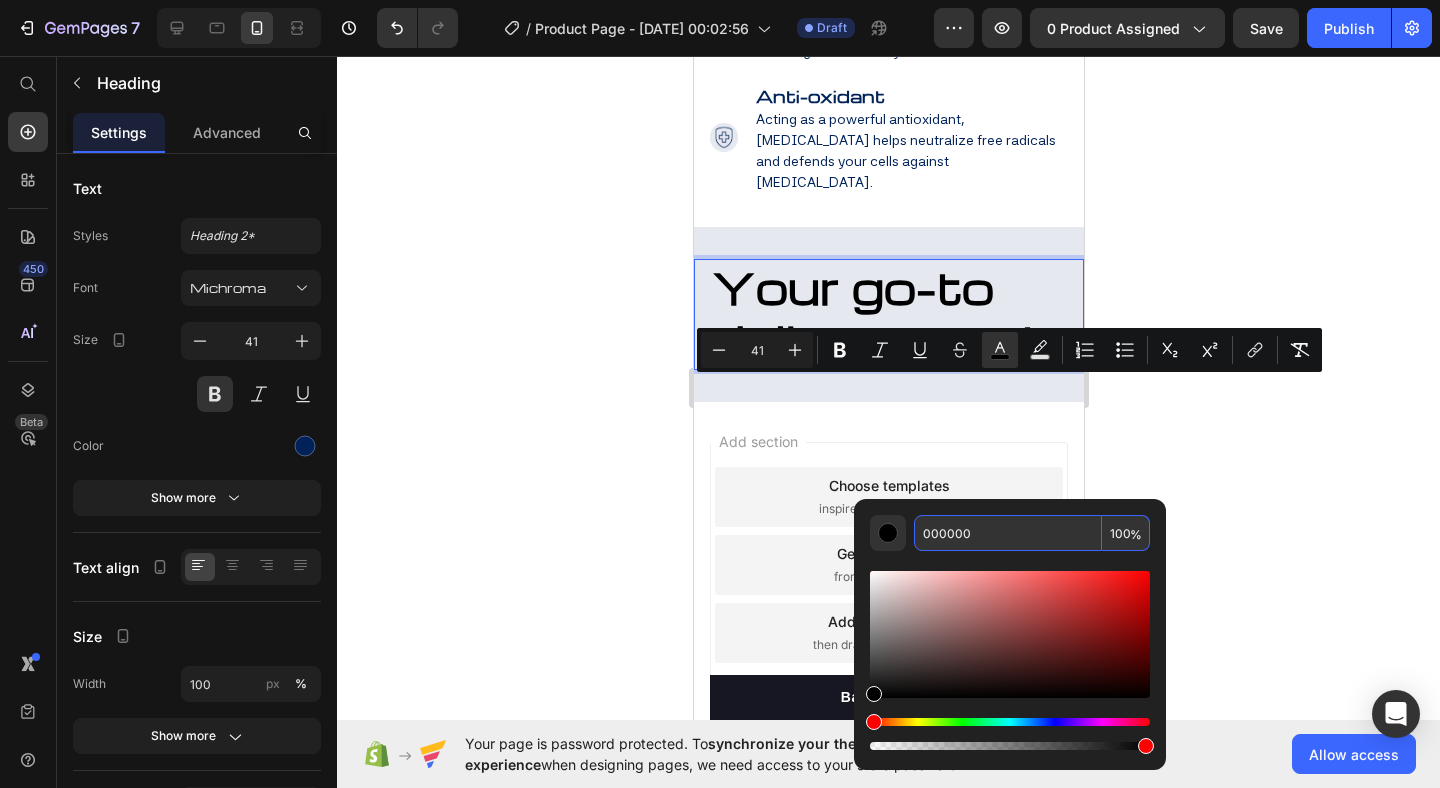 click on "000000" at bounding box center (1008, 533) 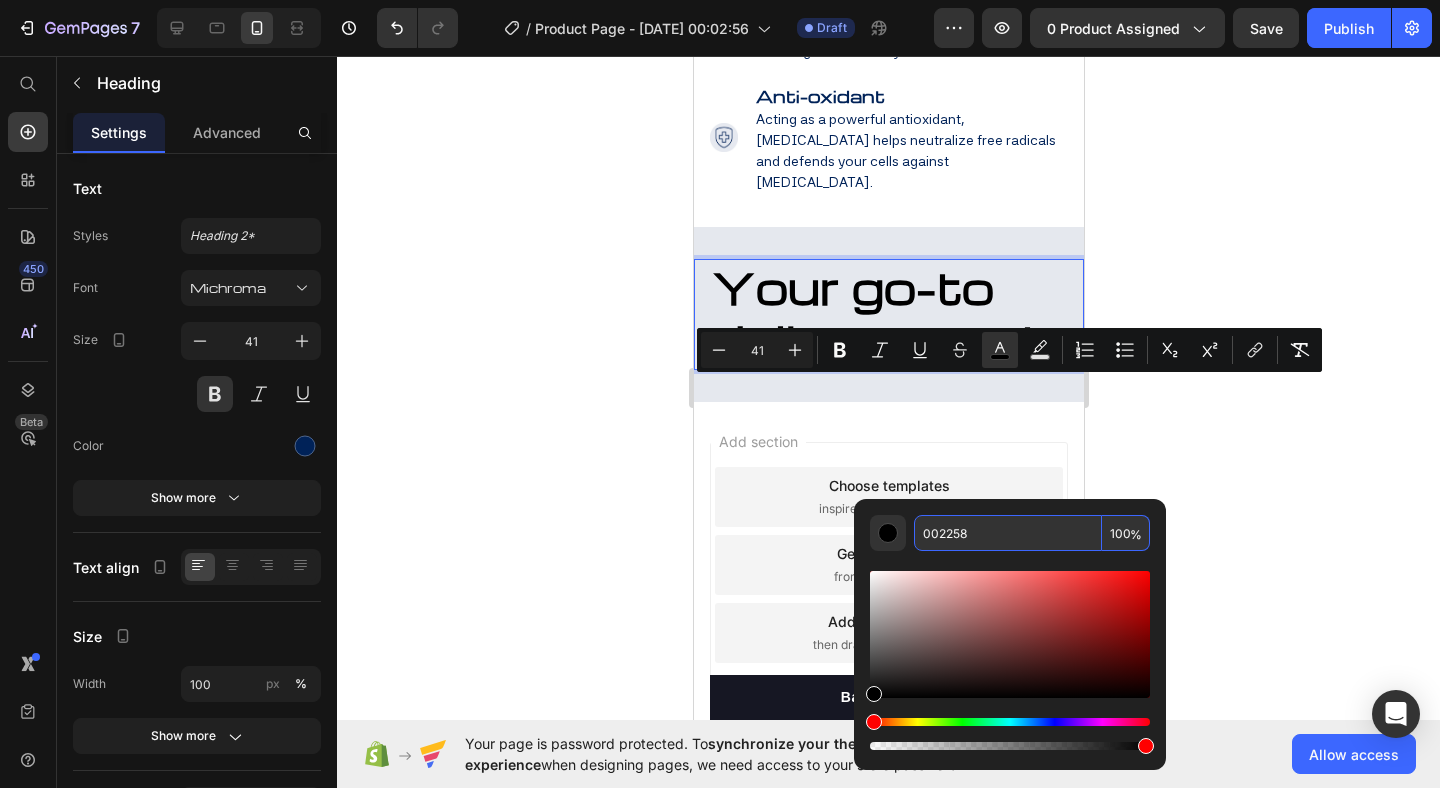type on "002258" 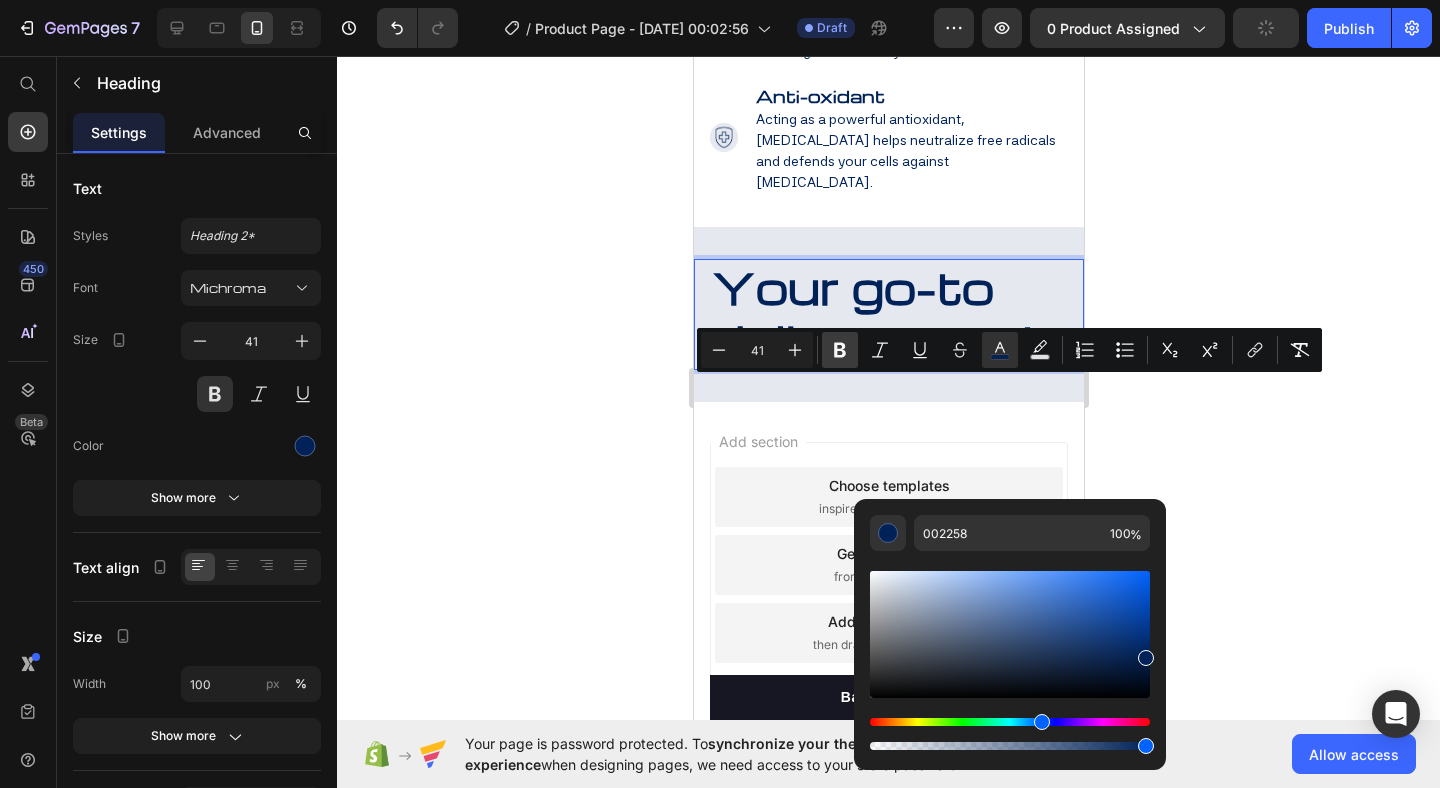 click on "Bold" at bounding box center (840, 350) 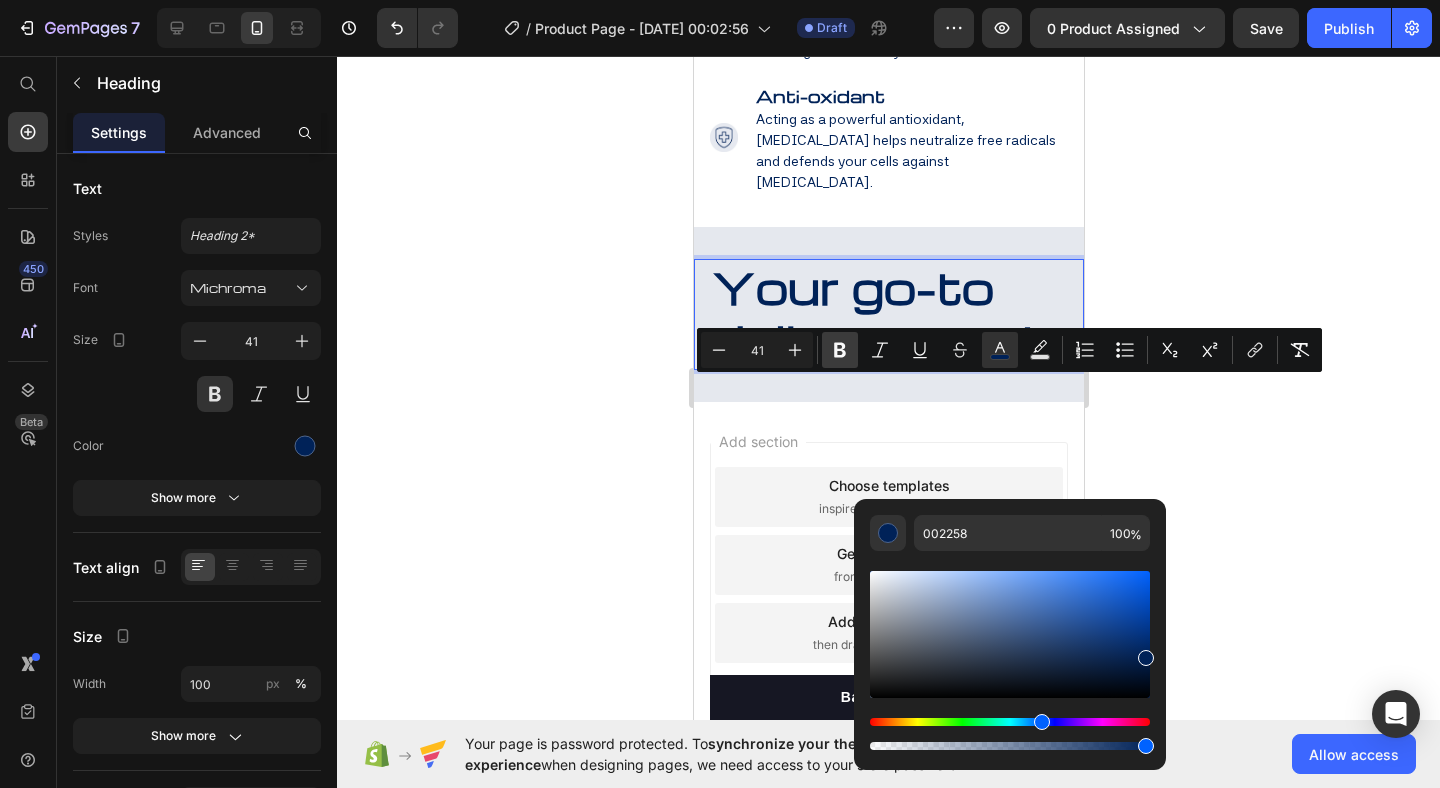 click on "Bold" at bounding box center [840, 350] 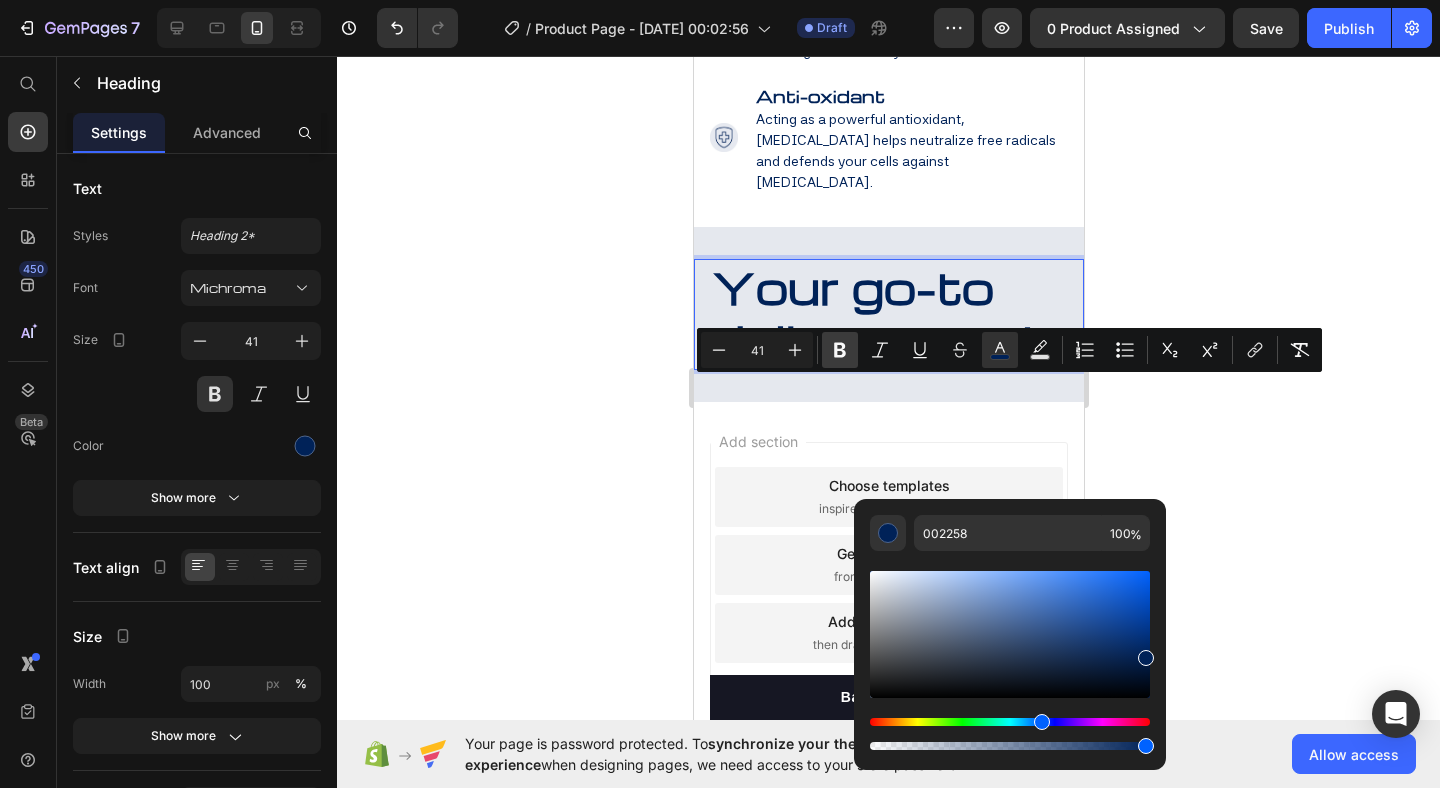 click on "Bold" at bounding box center (840, 350) 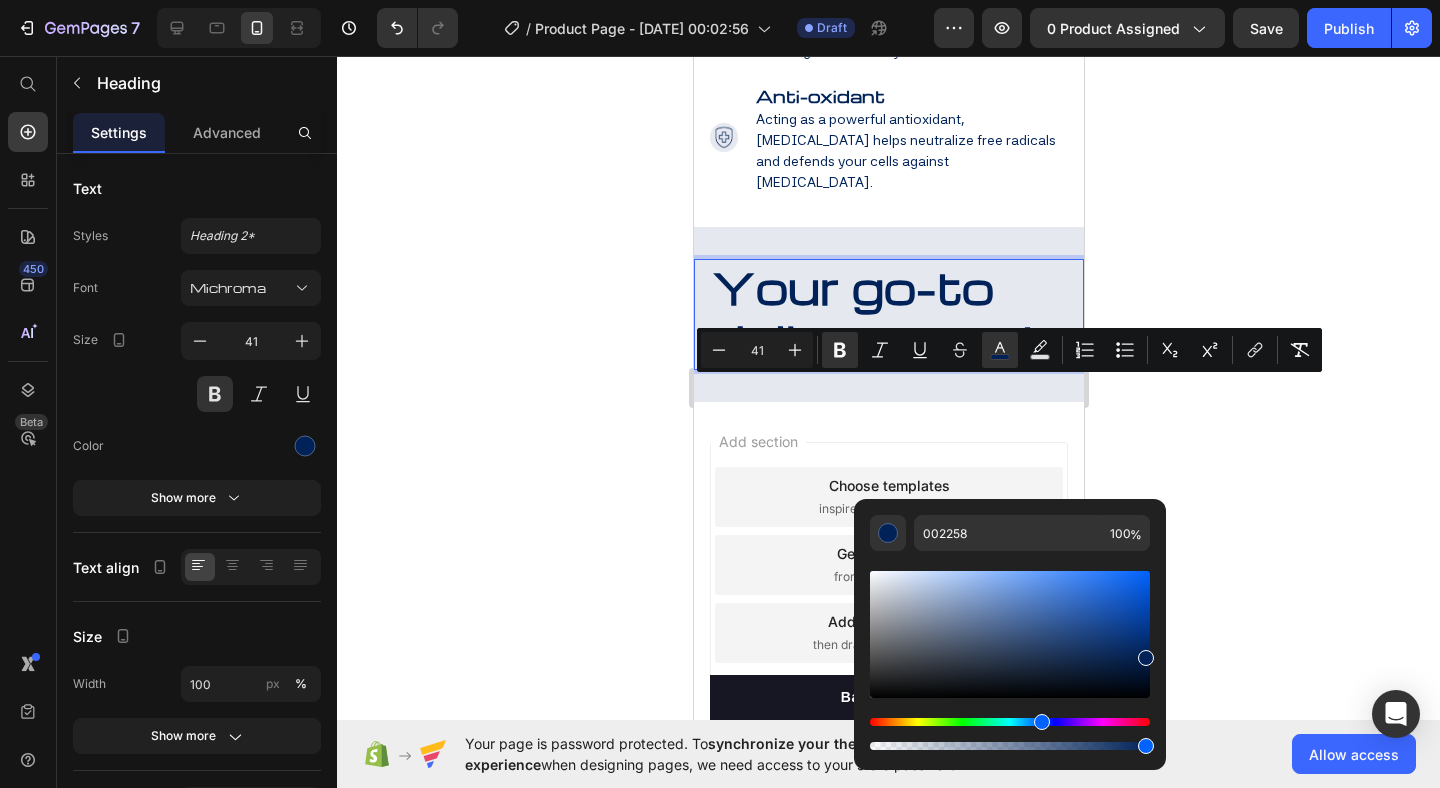click 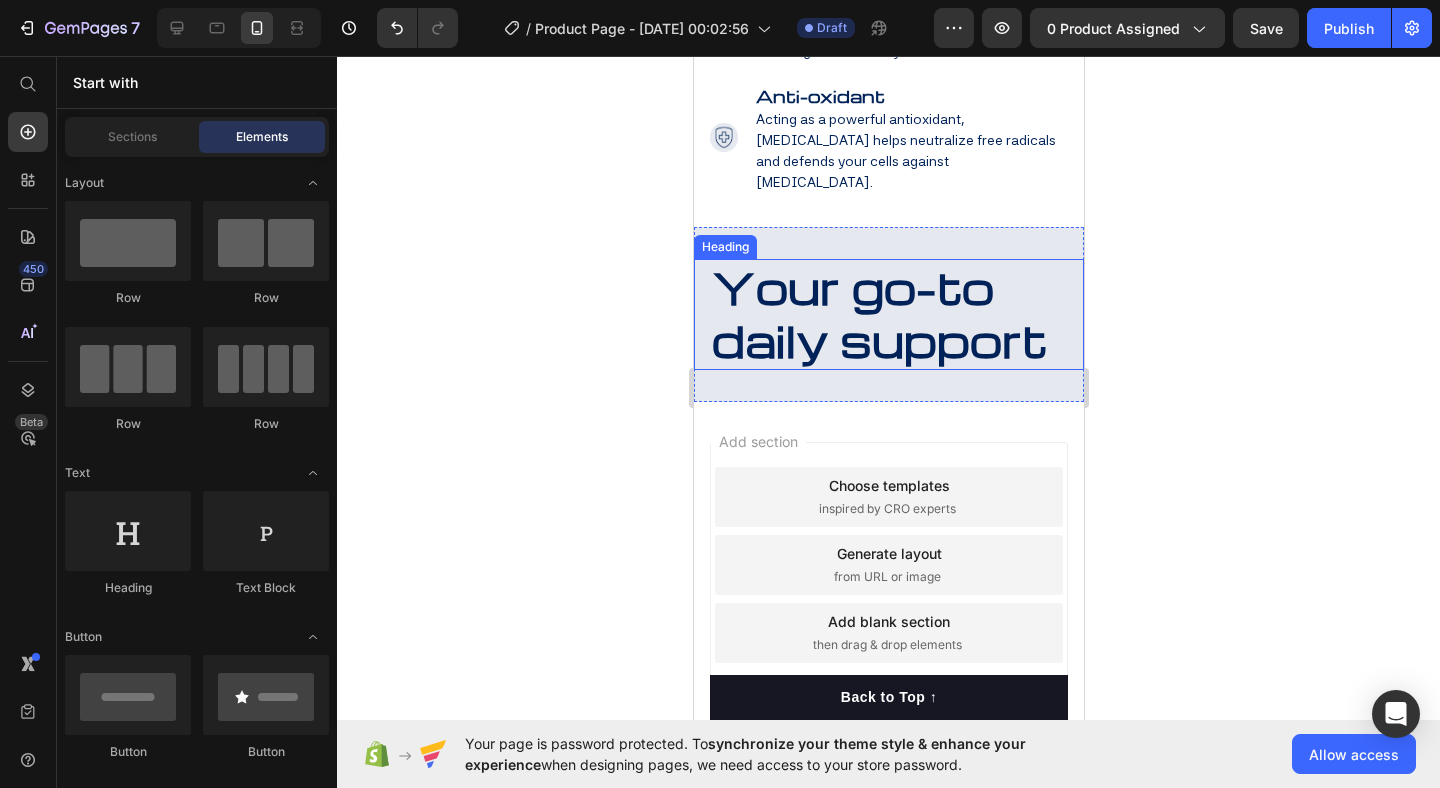 click on "Your go-to daily support" at bounding box center (879, 313) 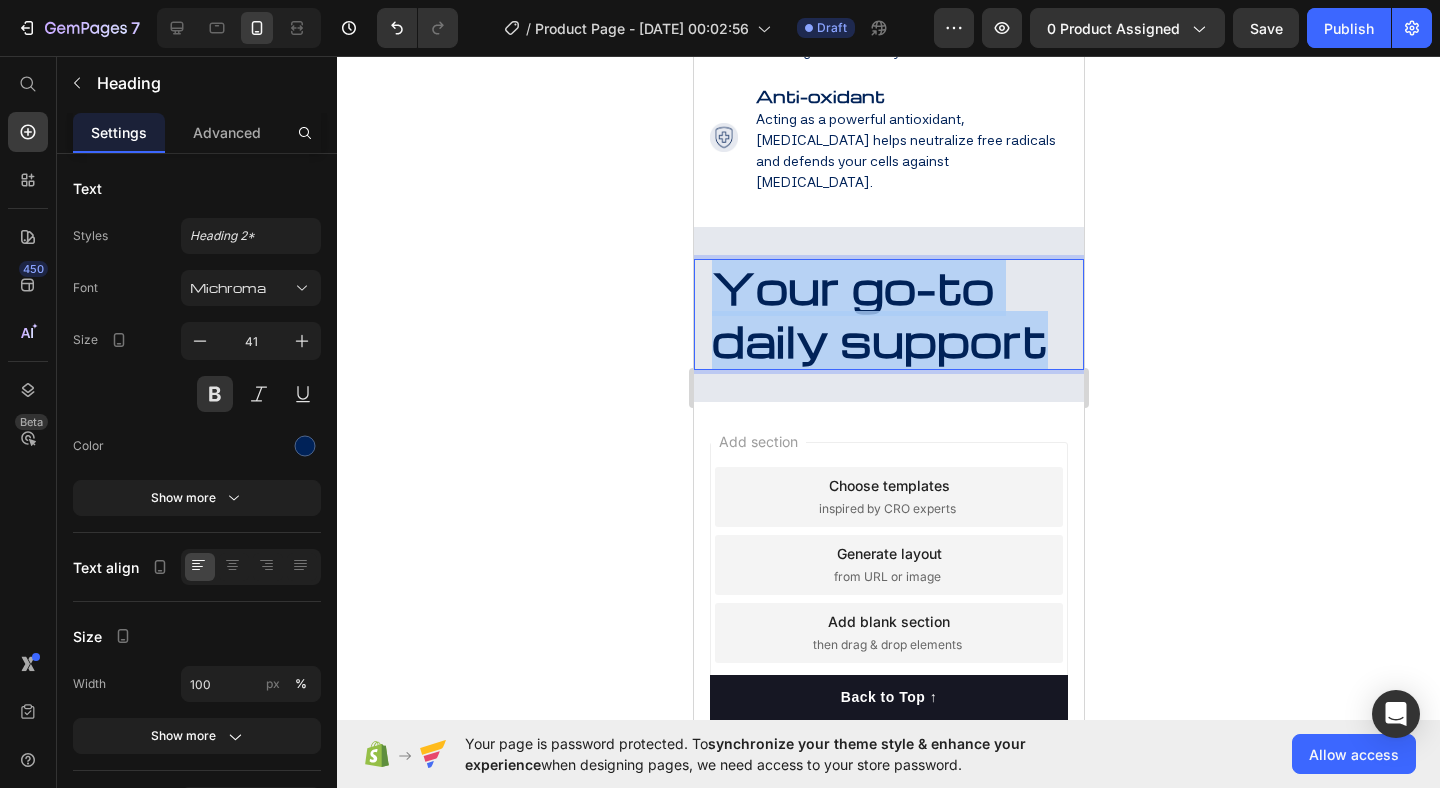 click on "Your go-to daily support" at bounding box center [879, 313] 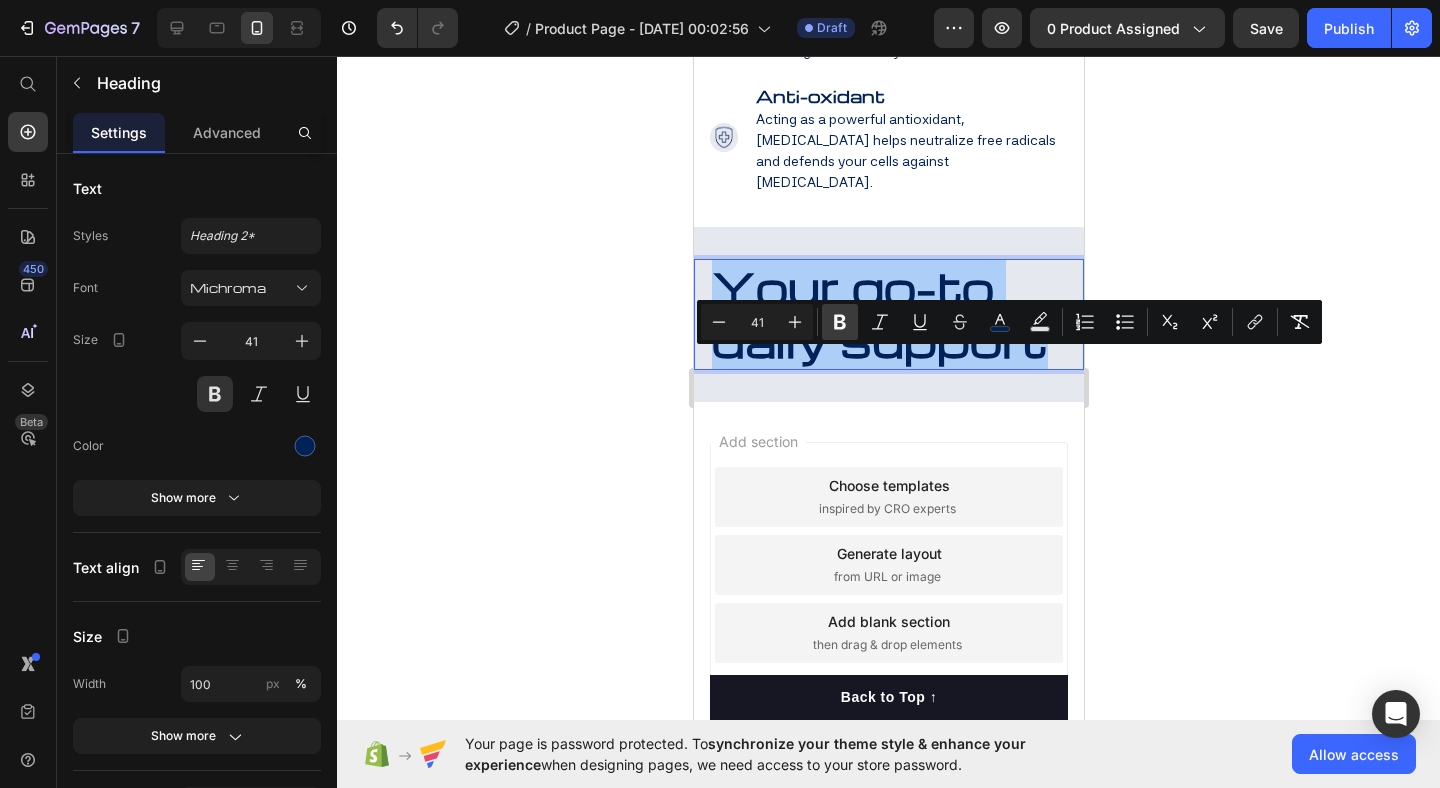 click 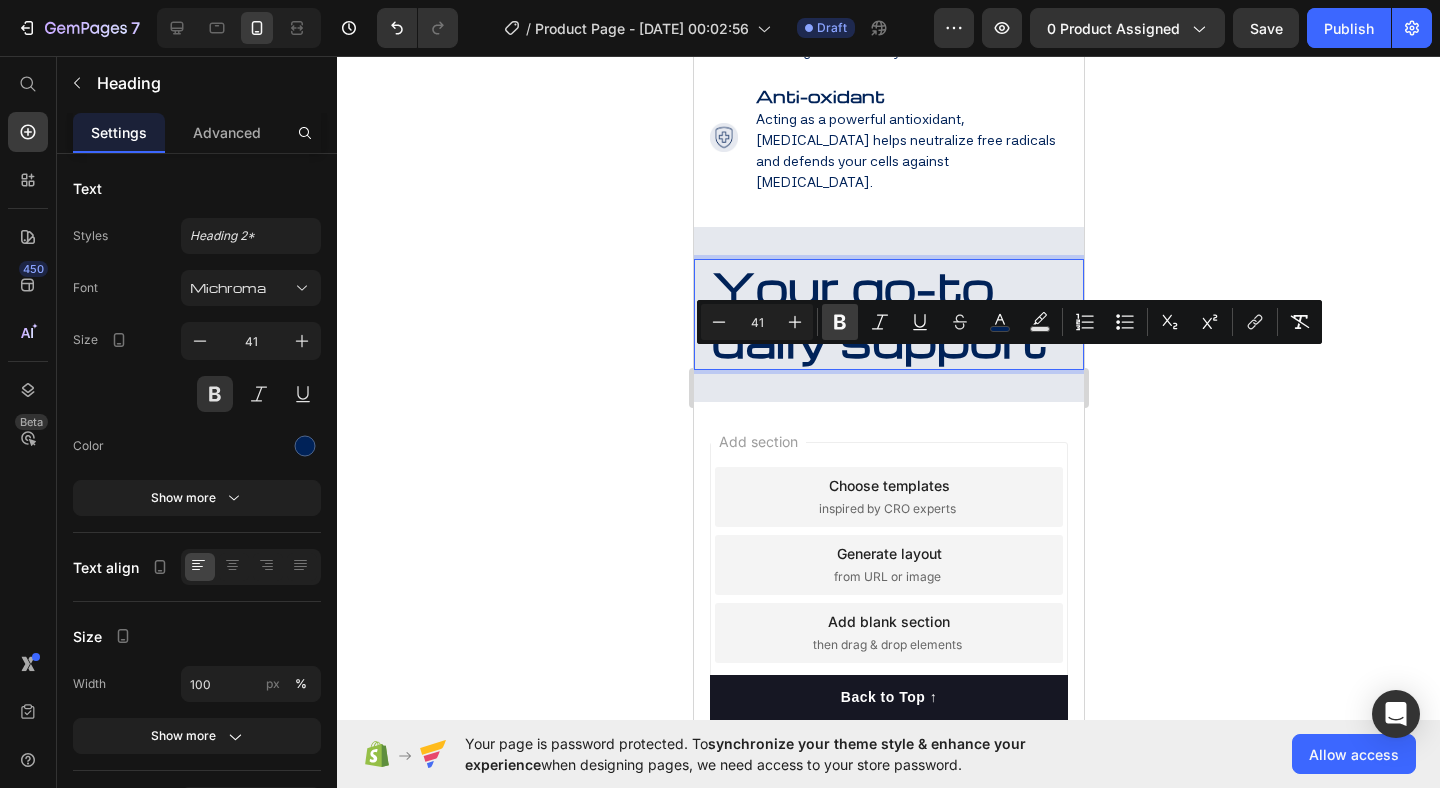 click on "Bold" at bounding box center (840, 322) 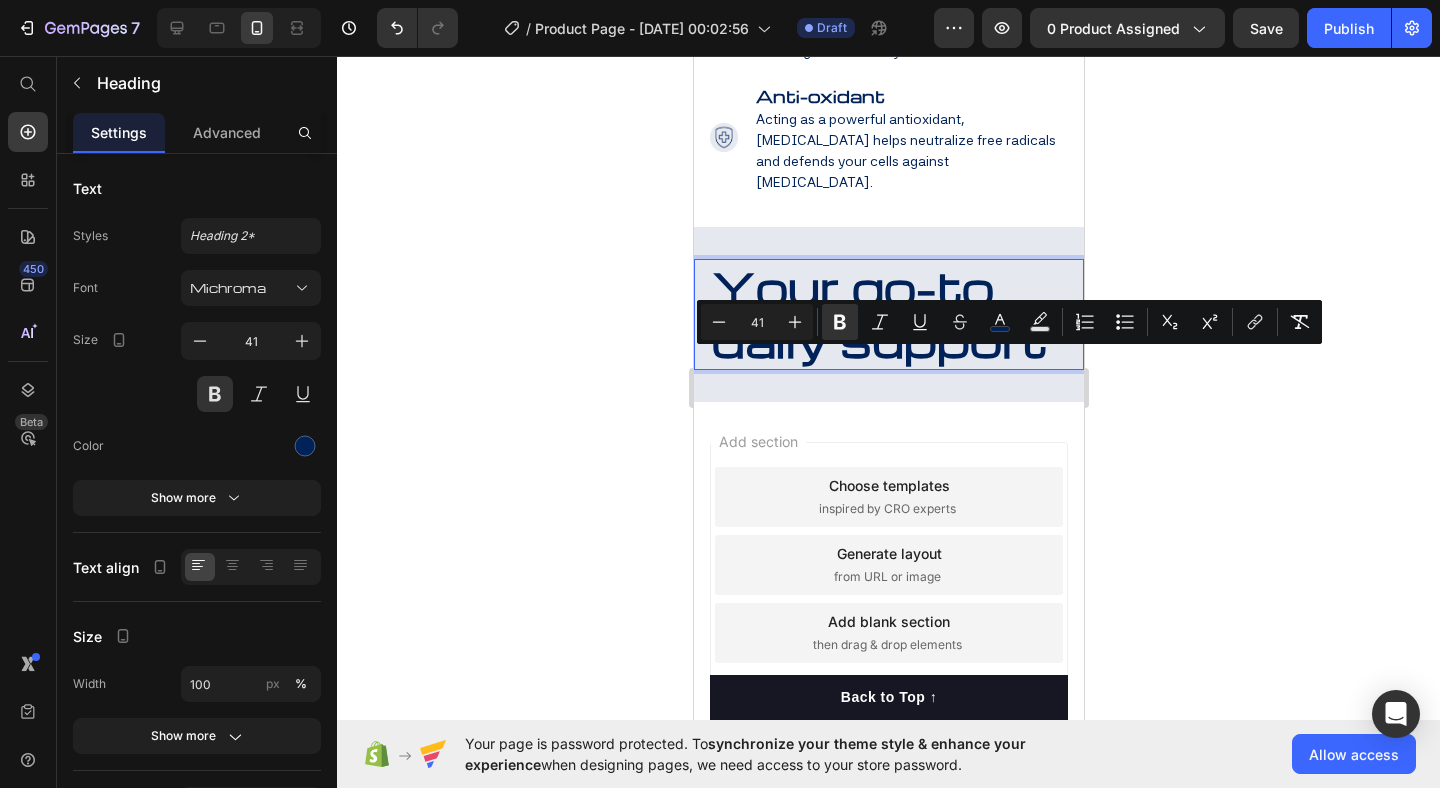 click 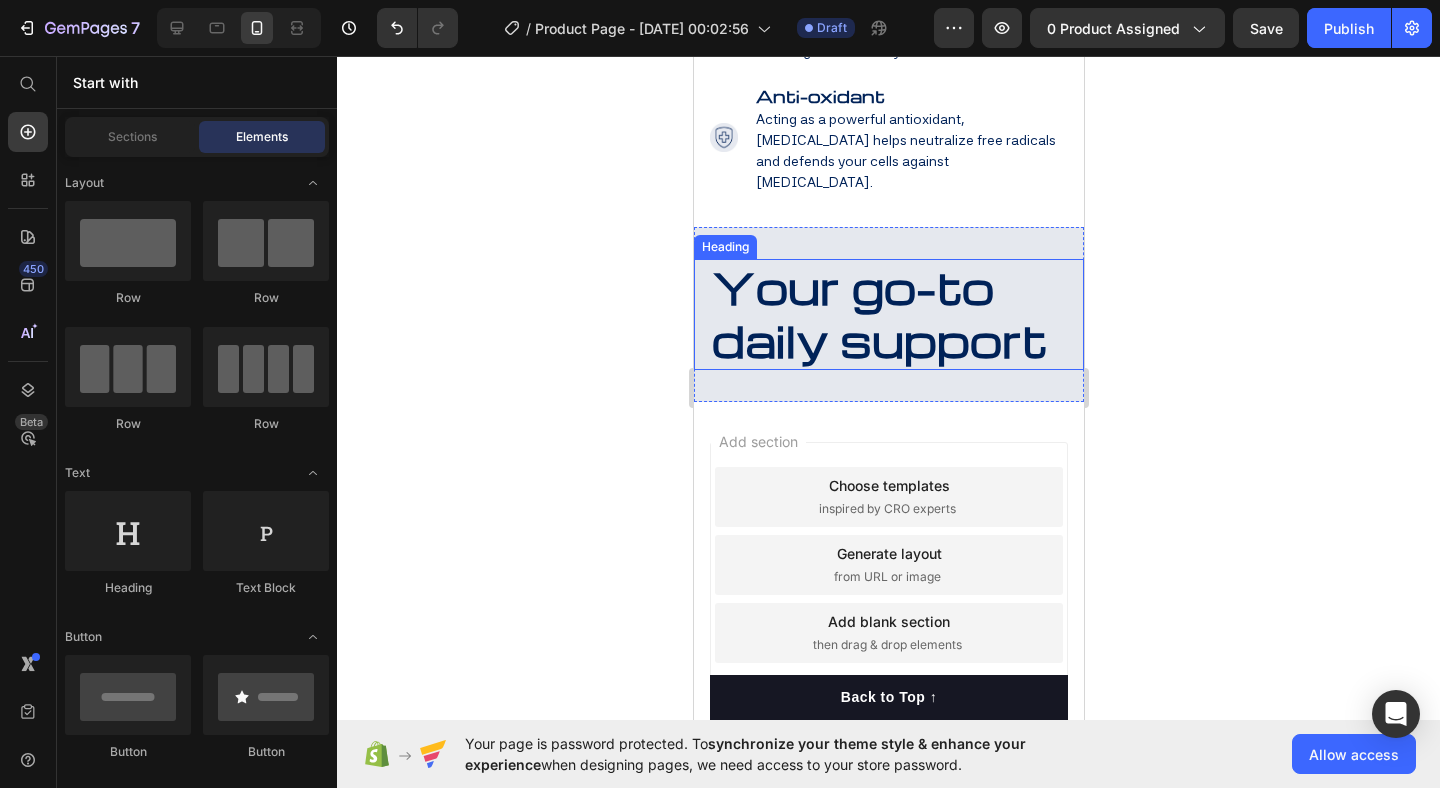 click on "Your go-to daily support" at bounding box center (879, 313) 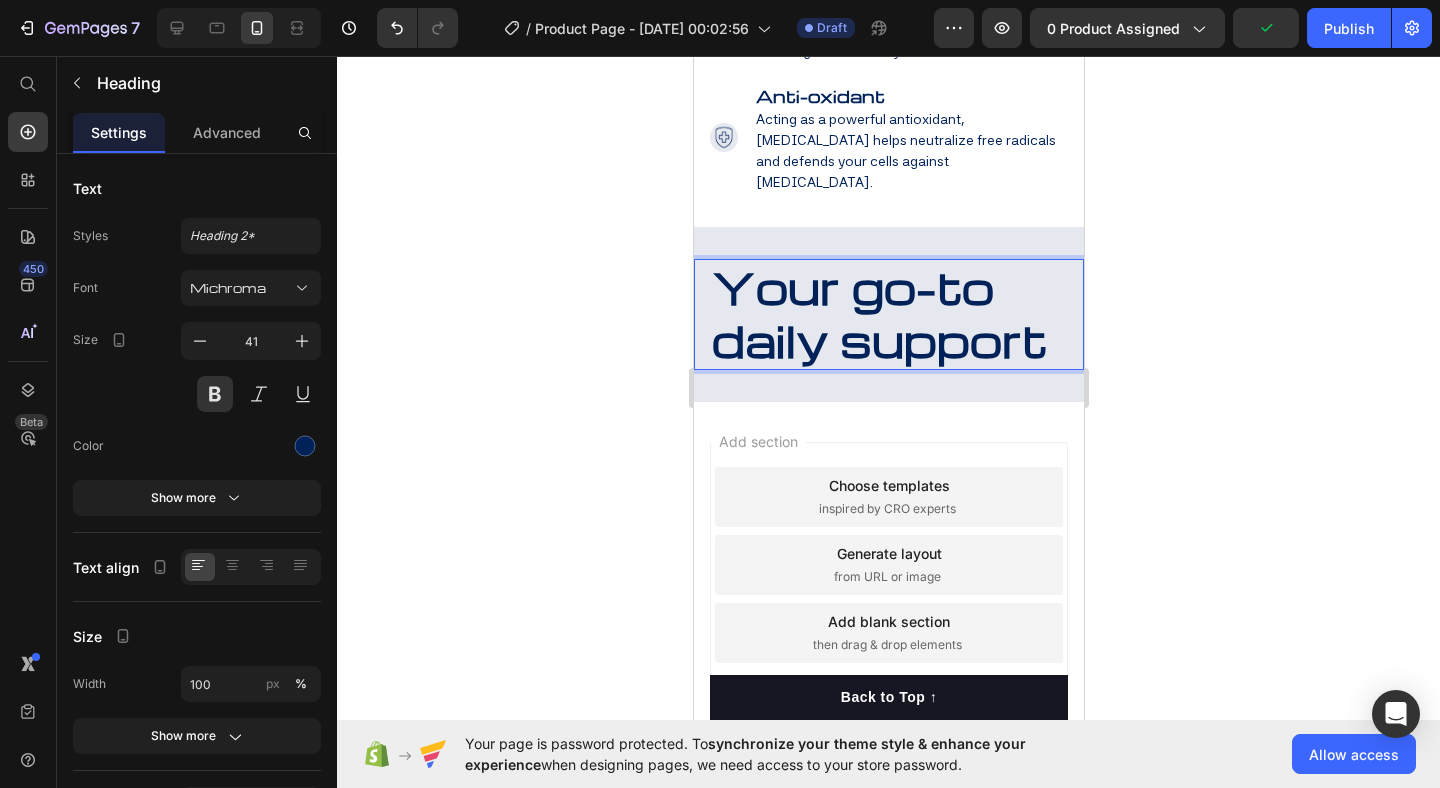 click on "Your go-to daily support" at bounding box center (879, 313) 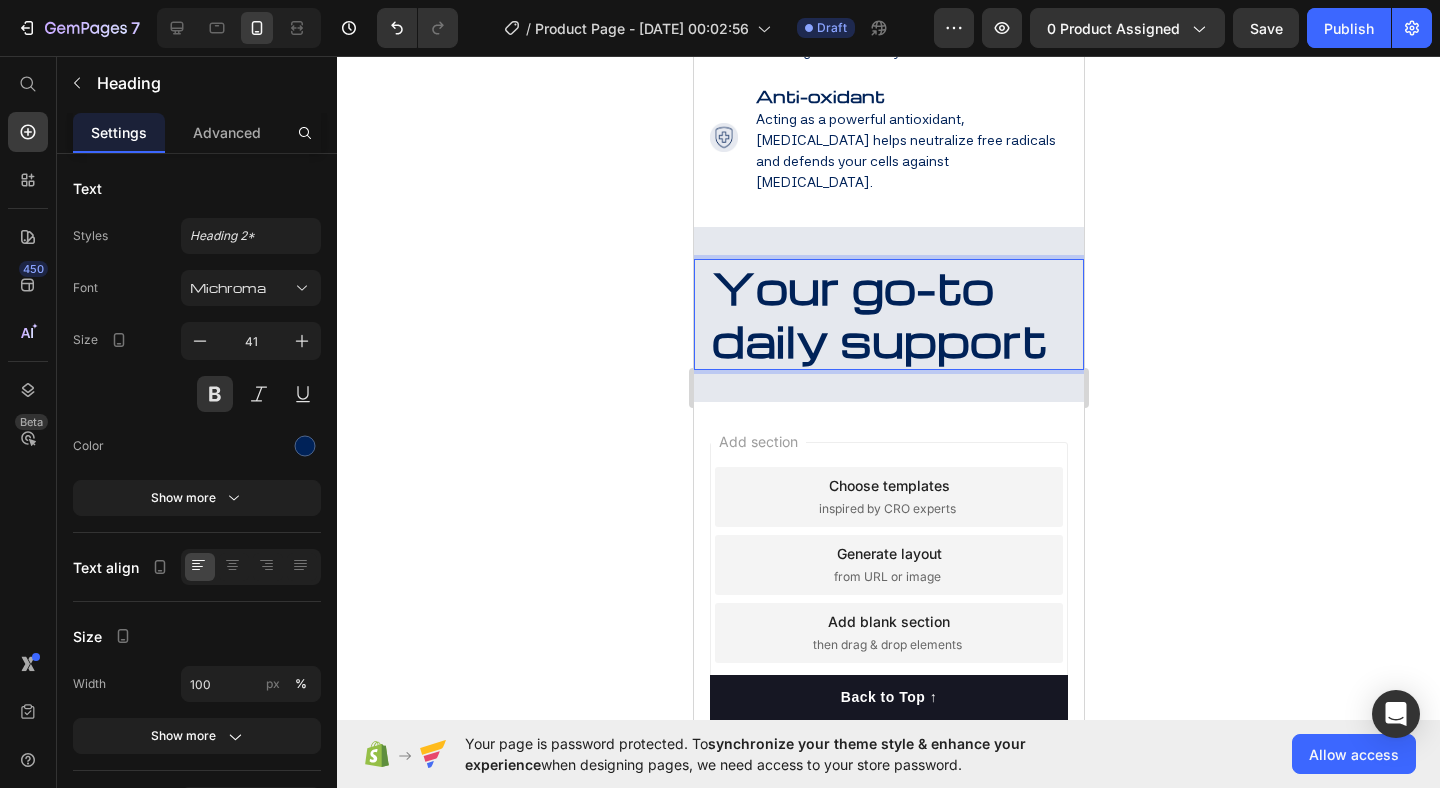 click on "Your go-to daily support" at bounding box center [879, 313] 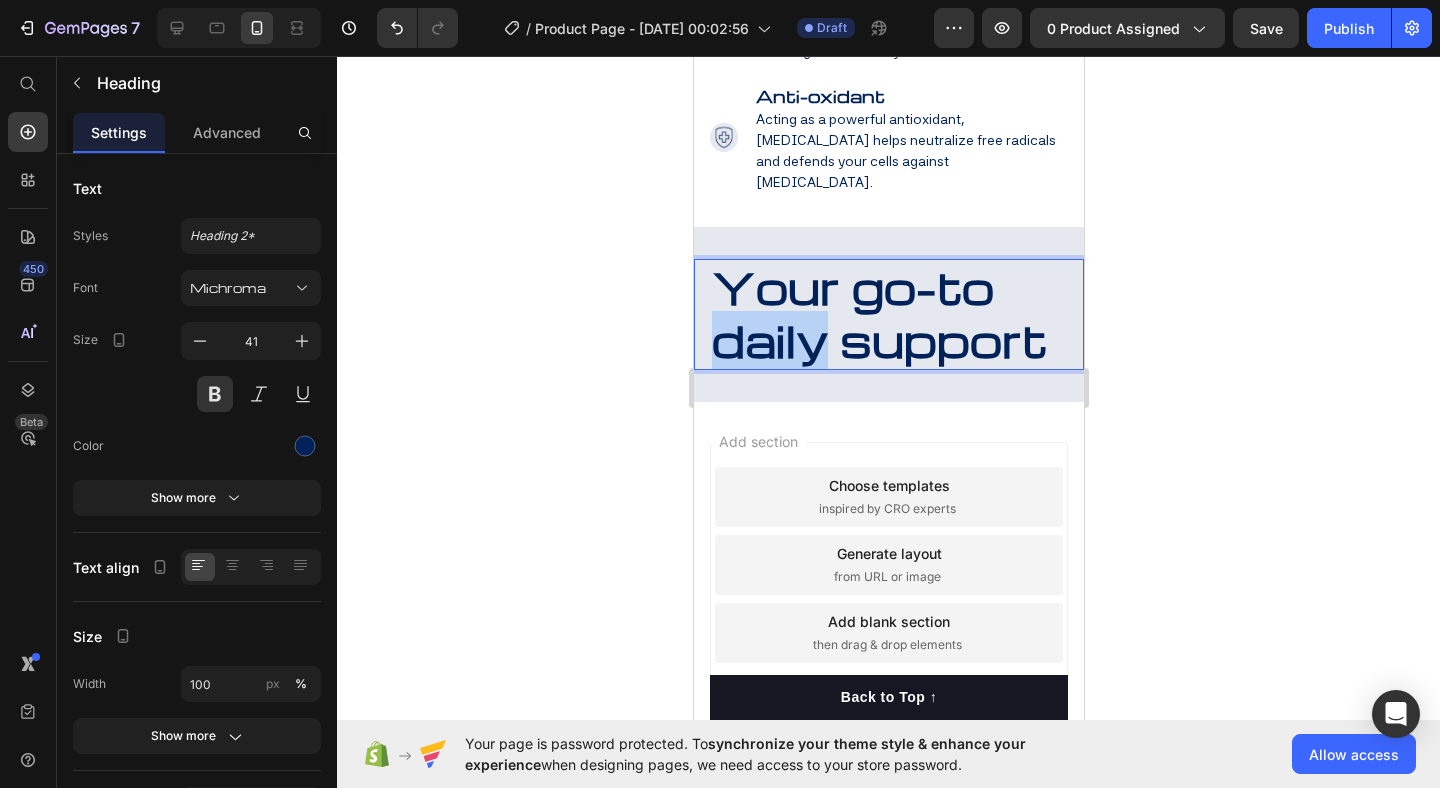 click on "Your go-to daily support" at bounding box center [879, 313] 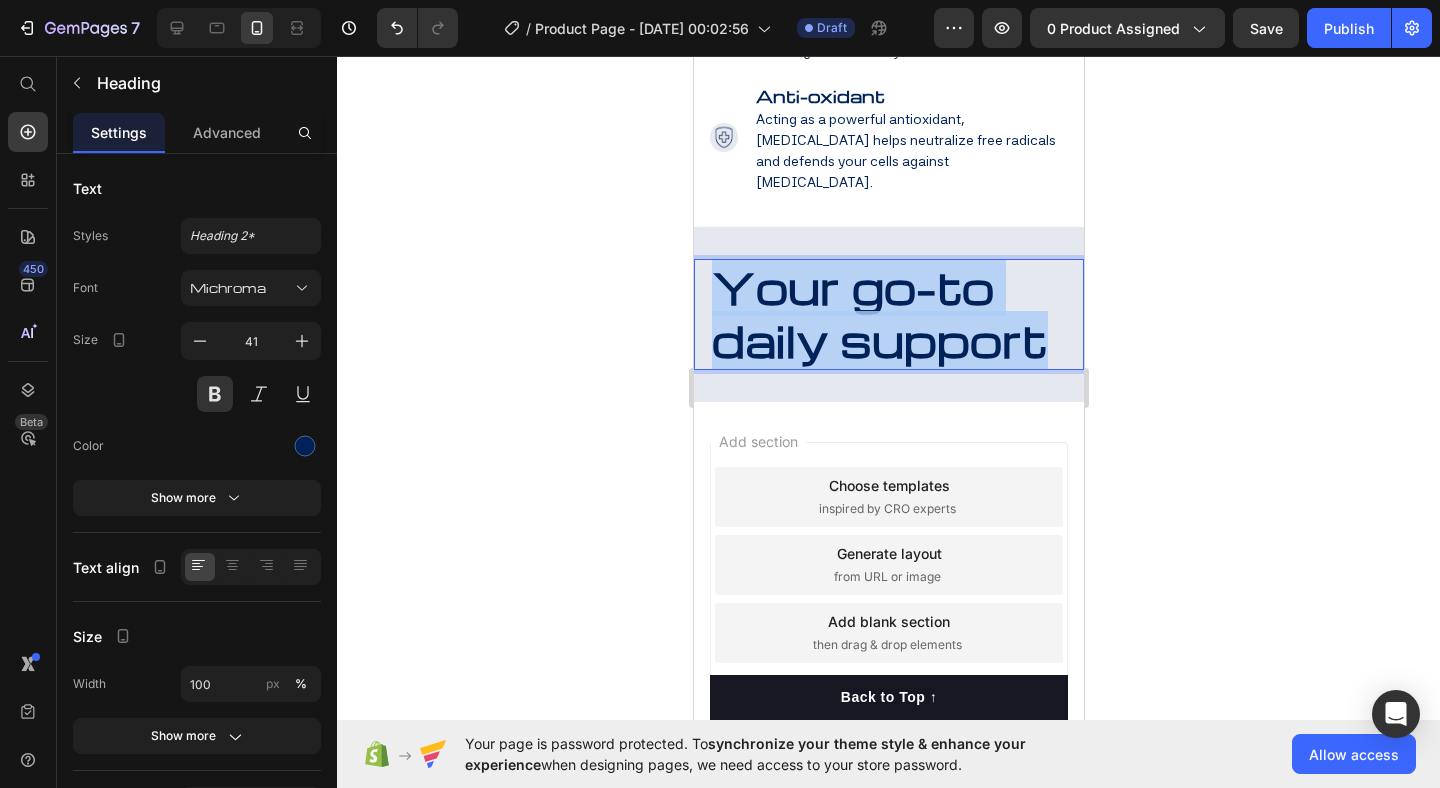 click on "Your go-to daily support" at bounding box center [879, 313] 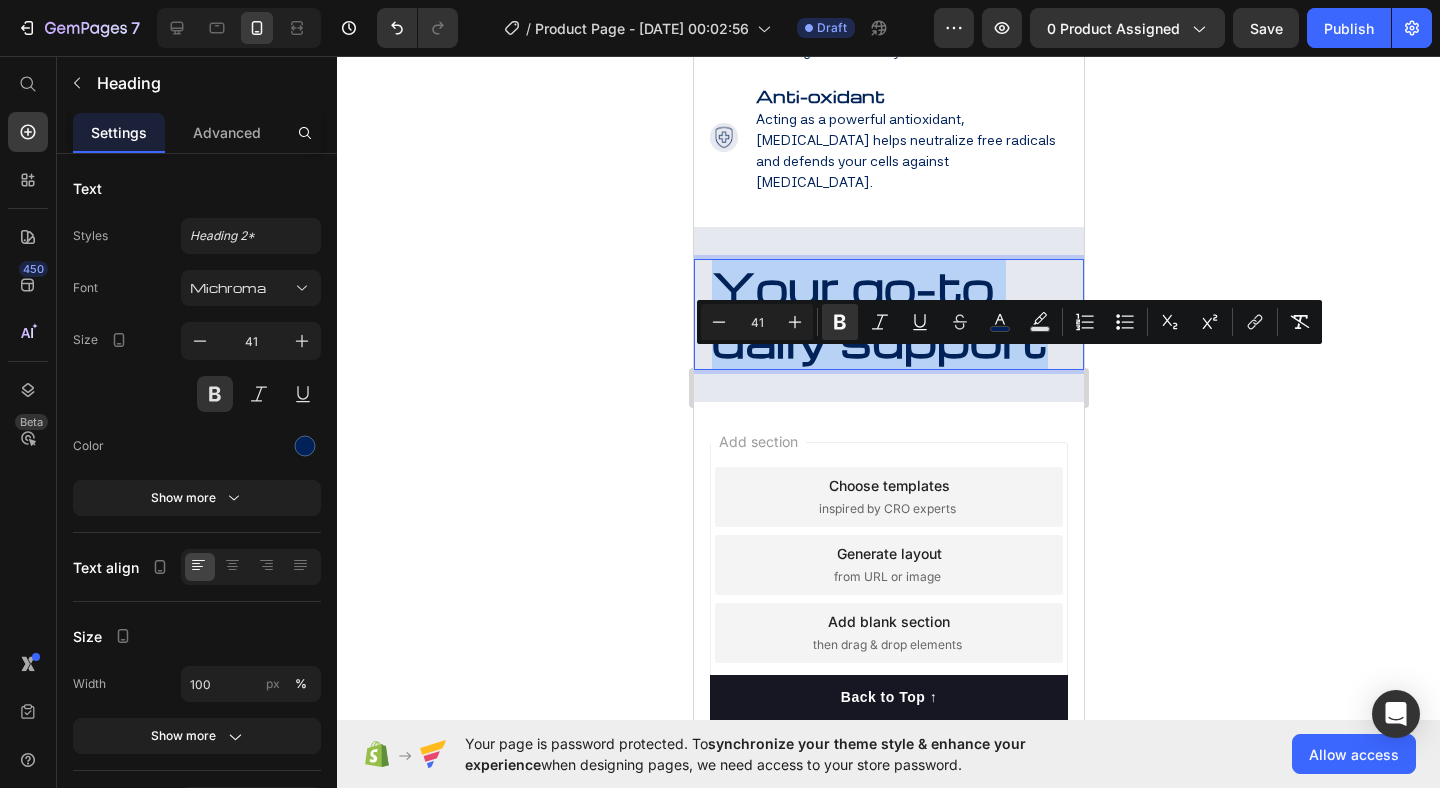 type 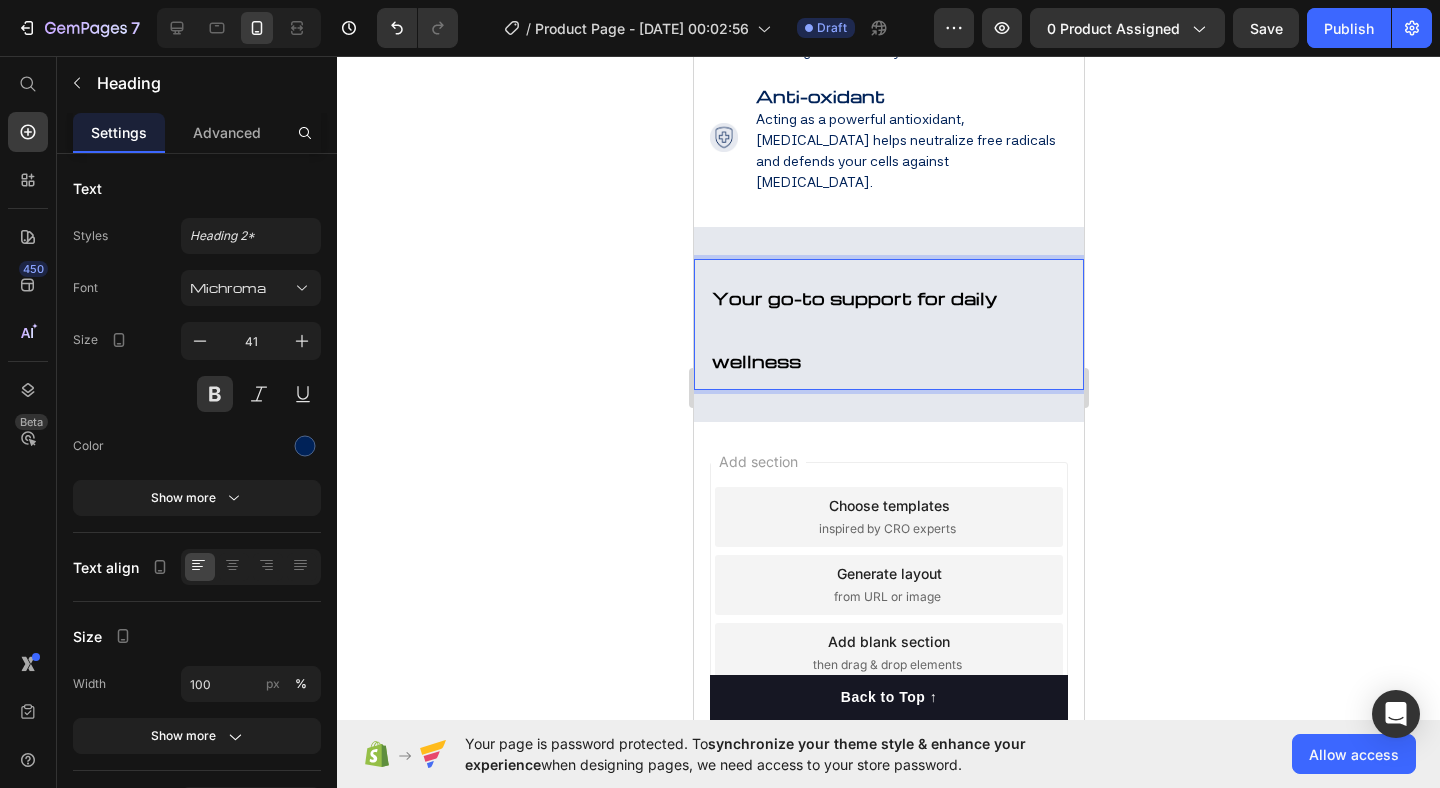 click on "Your go-to support for daily wellness" at bounding box center (853, 329) 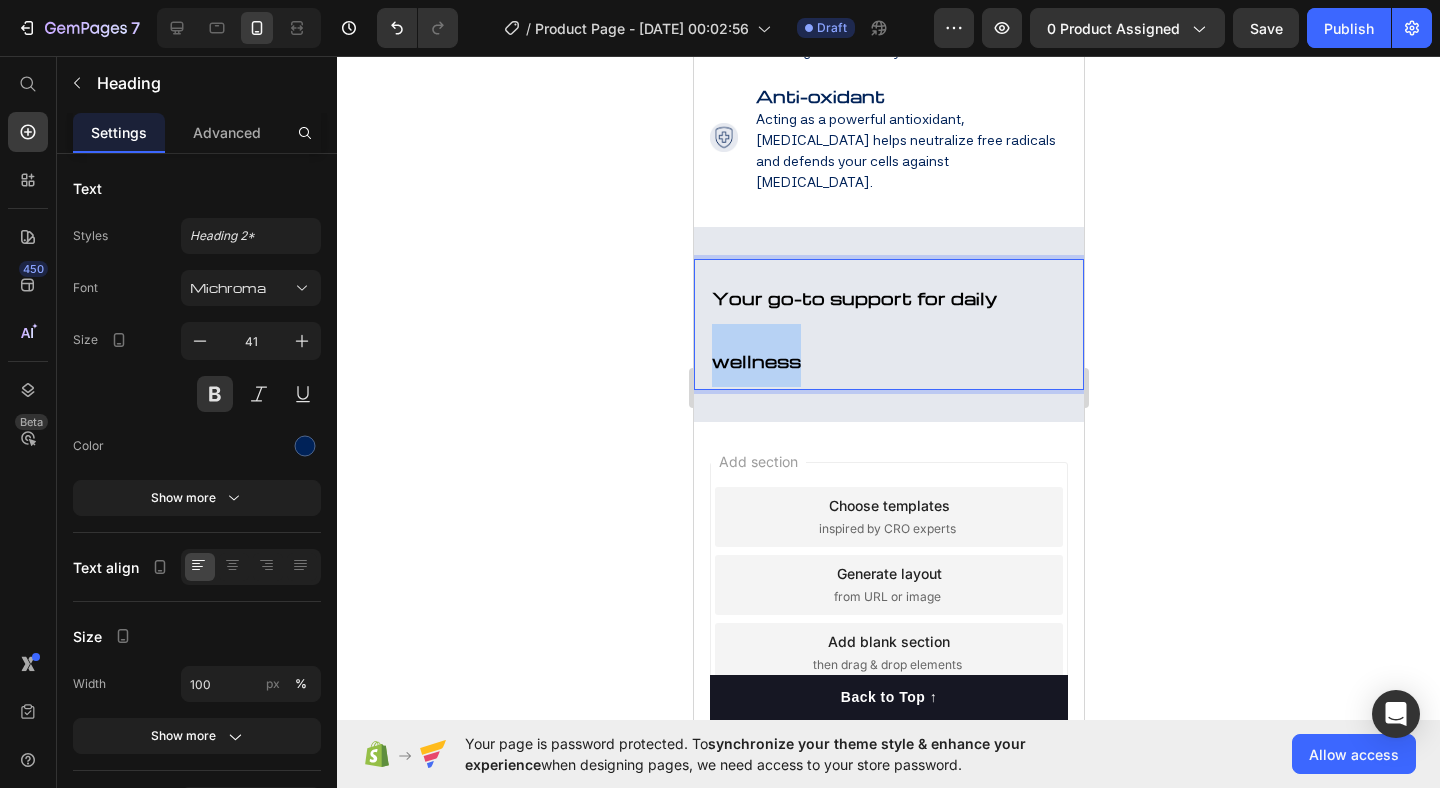 click on "Your go-to support for daily wellness" at bounding box center [888, 324] 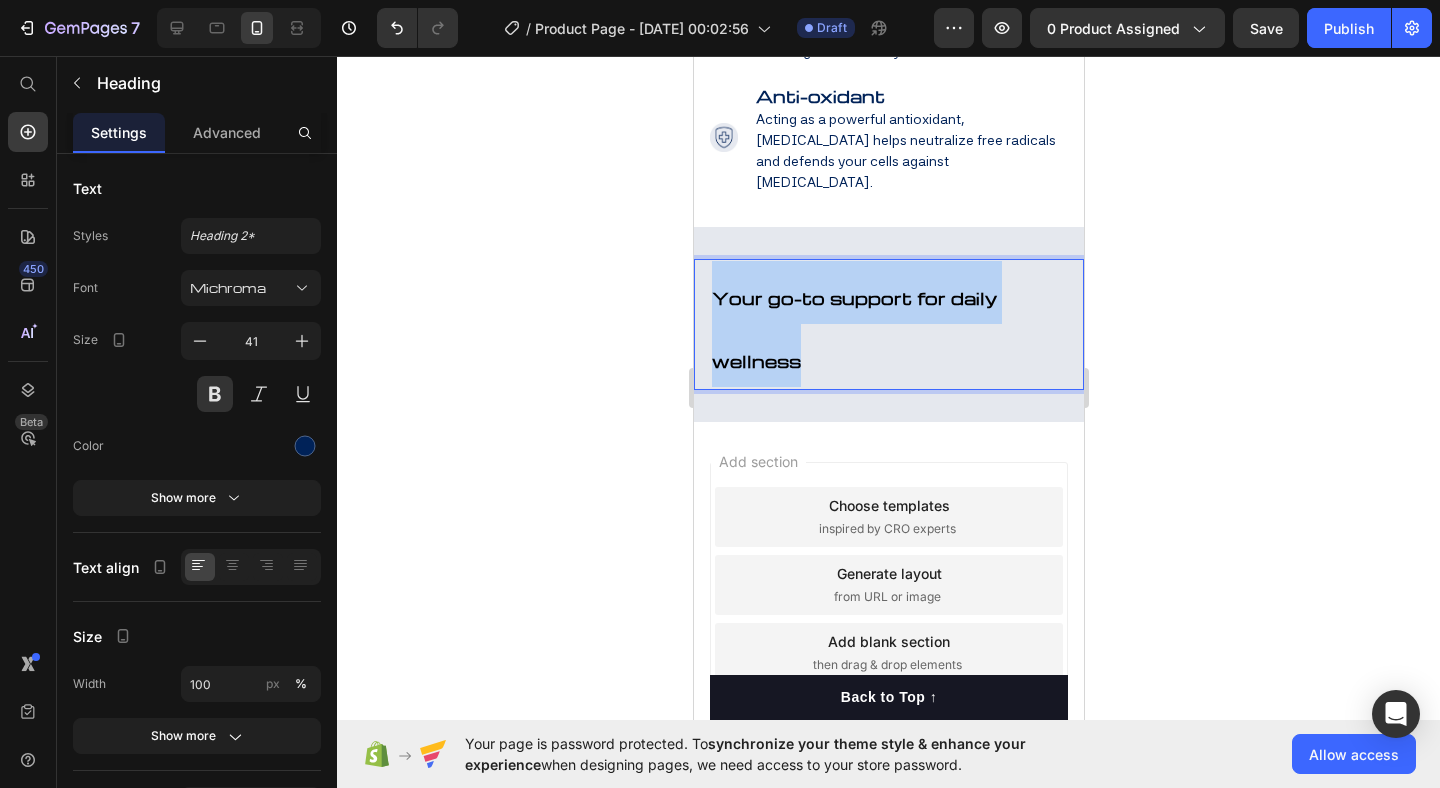 click on "Your go-to support for daily wellness" at bounding box center [888, 324] 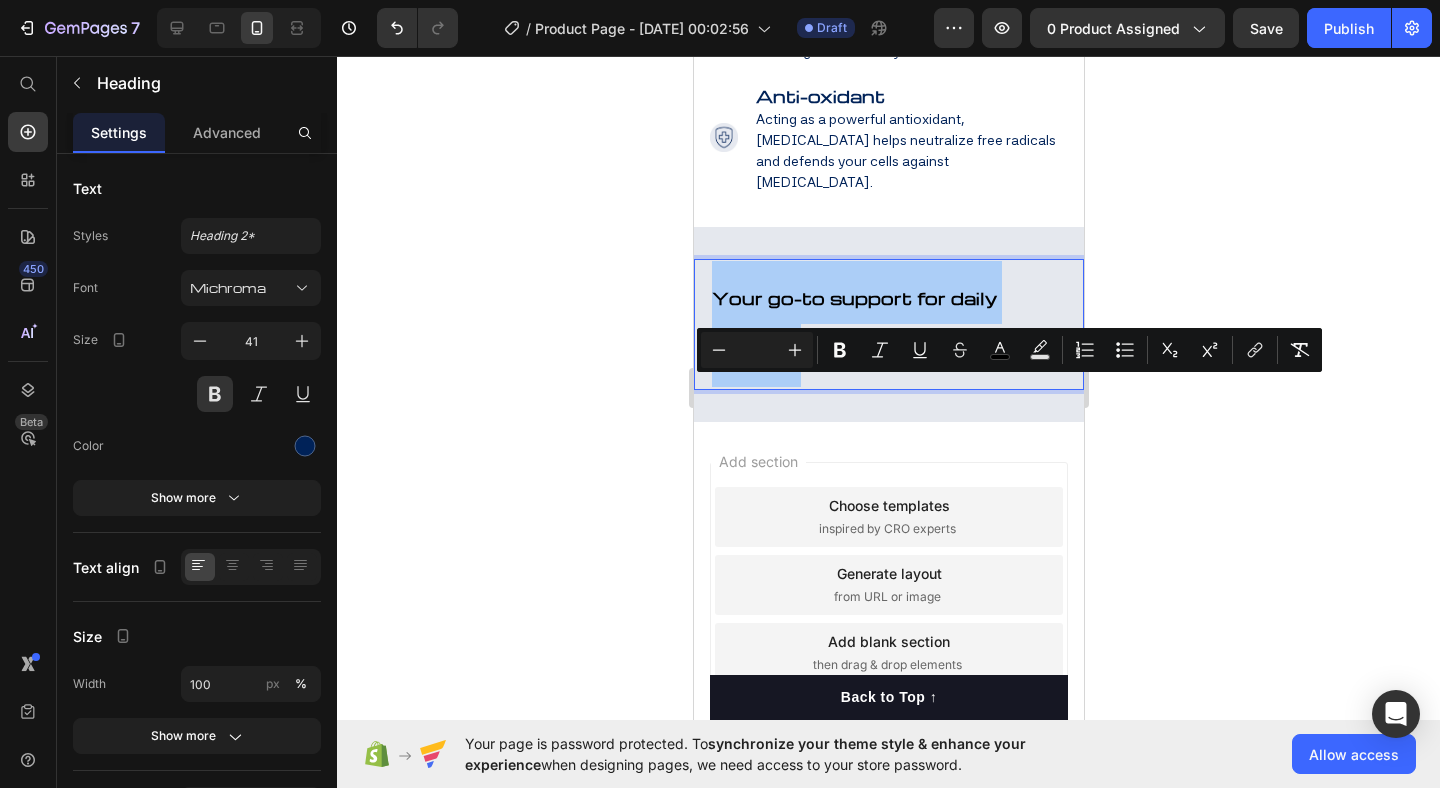 click at bounding box center (757, 350) 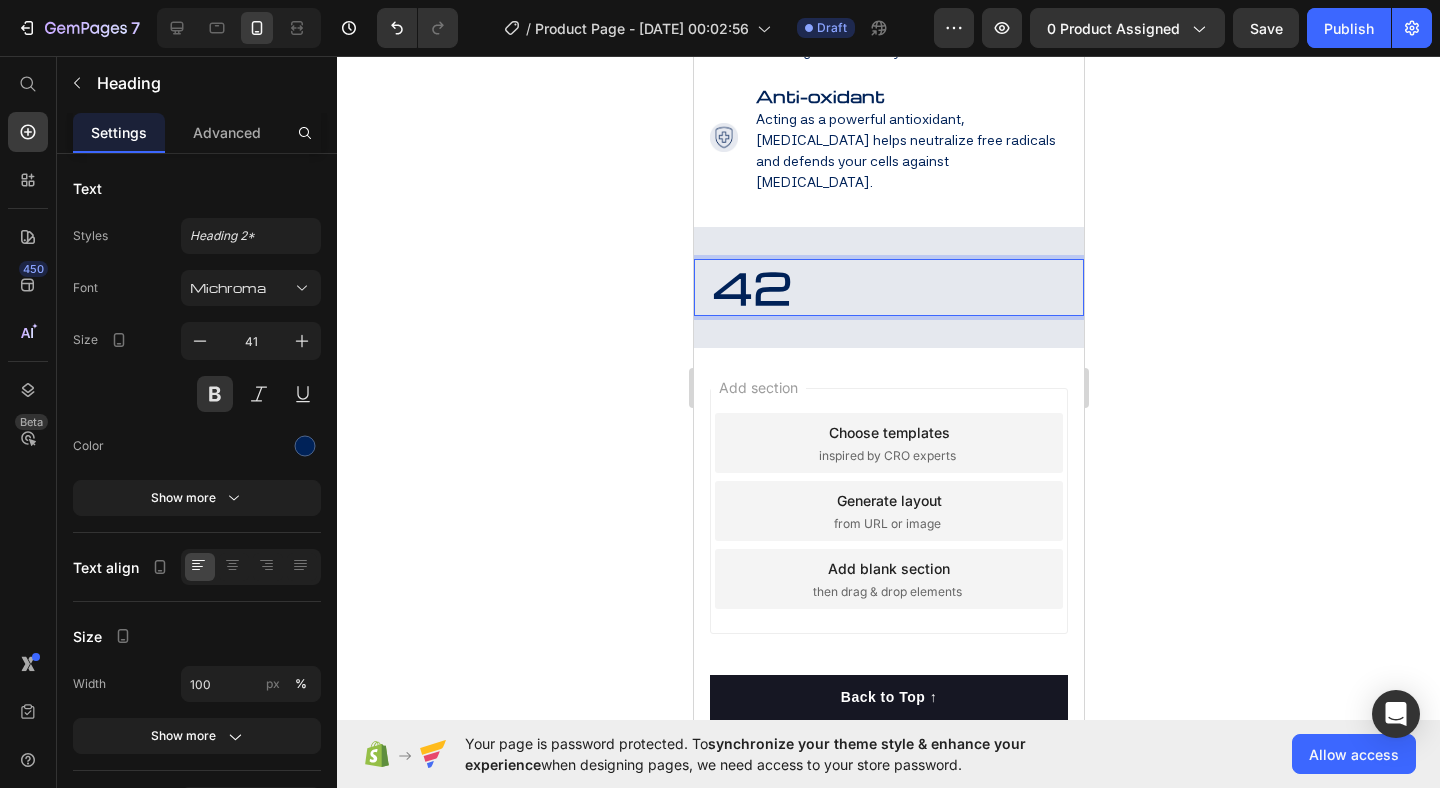 type 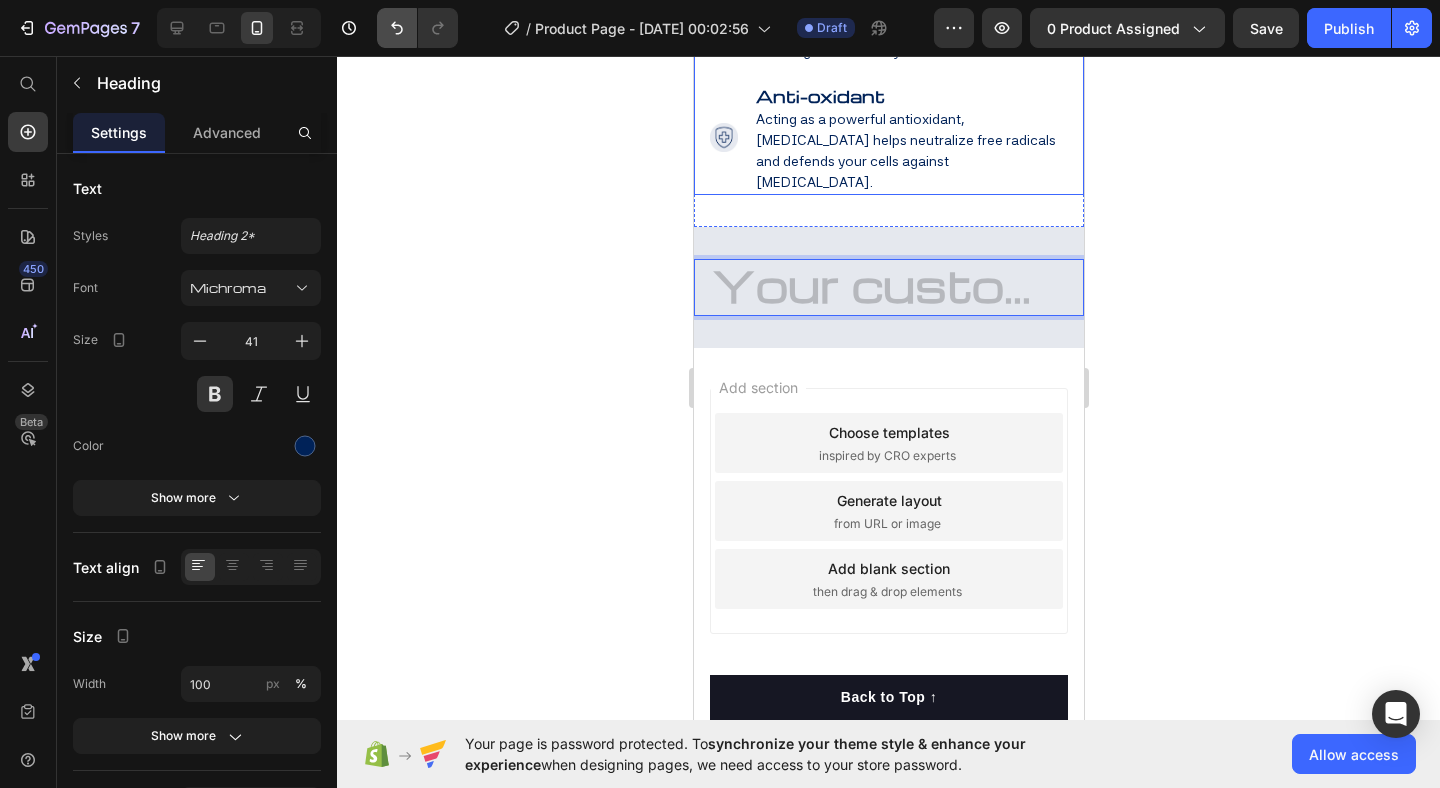 click 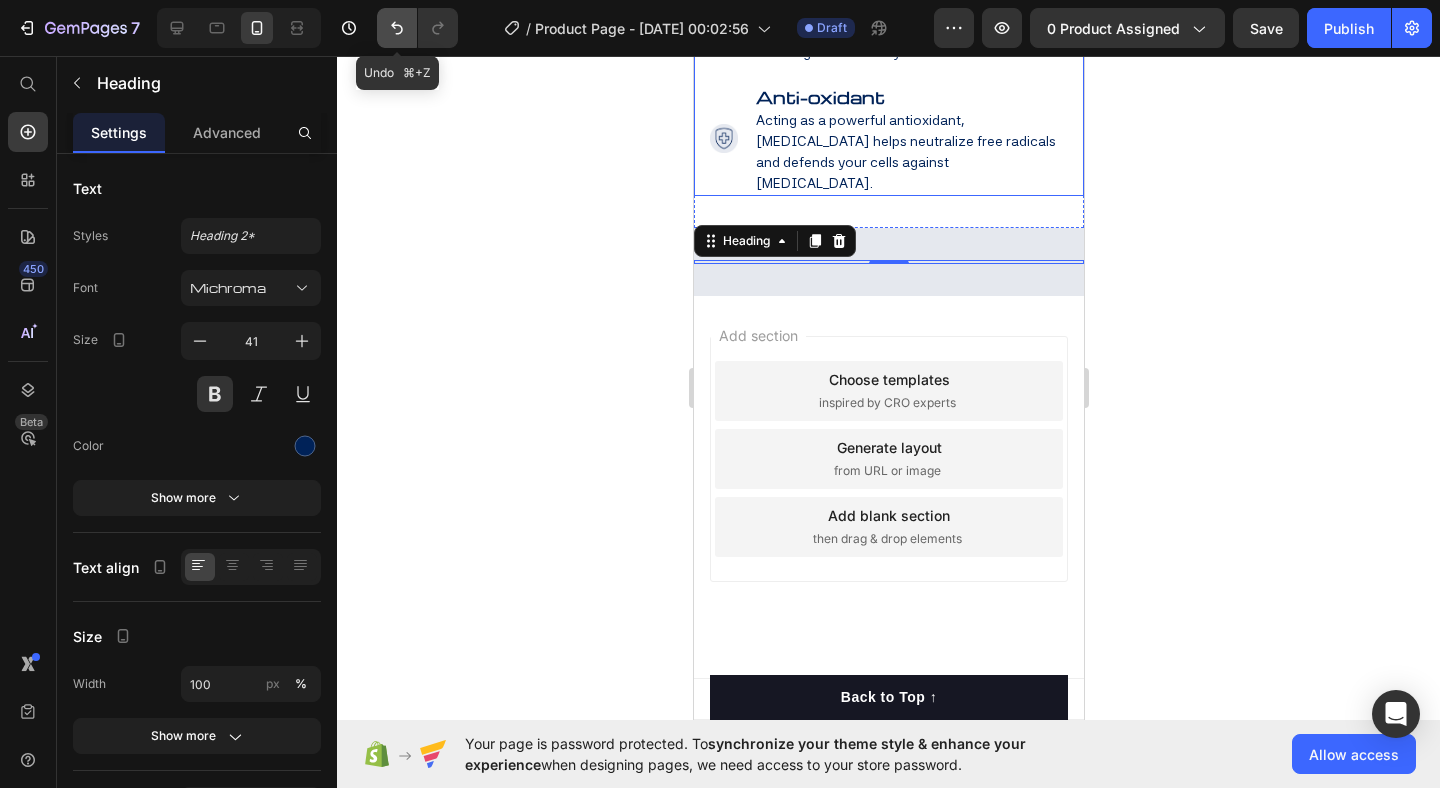 click 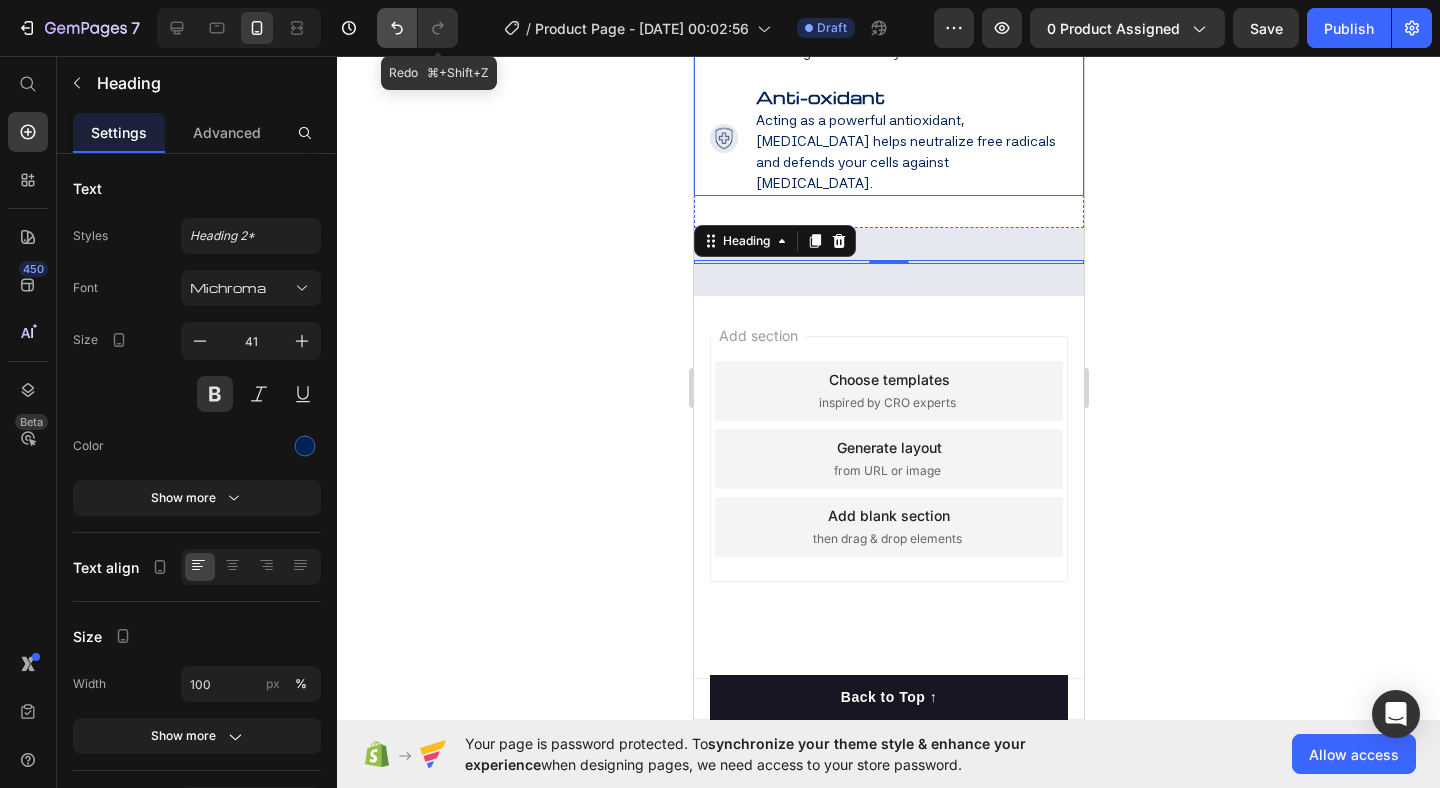 click 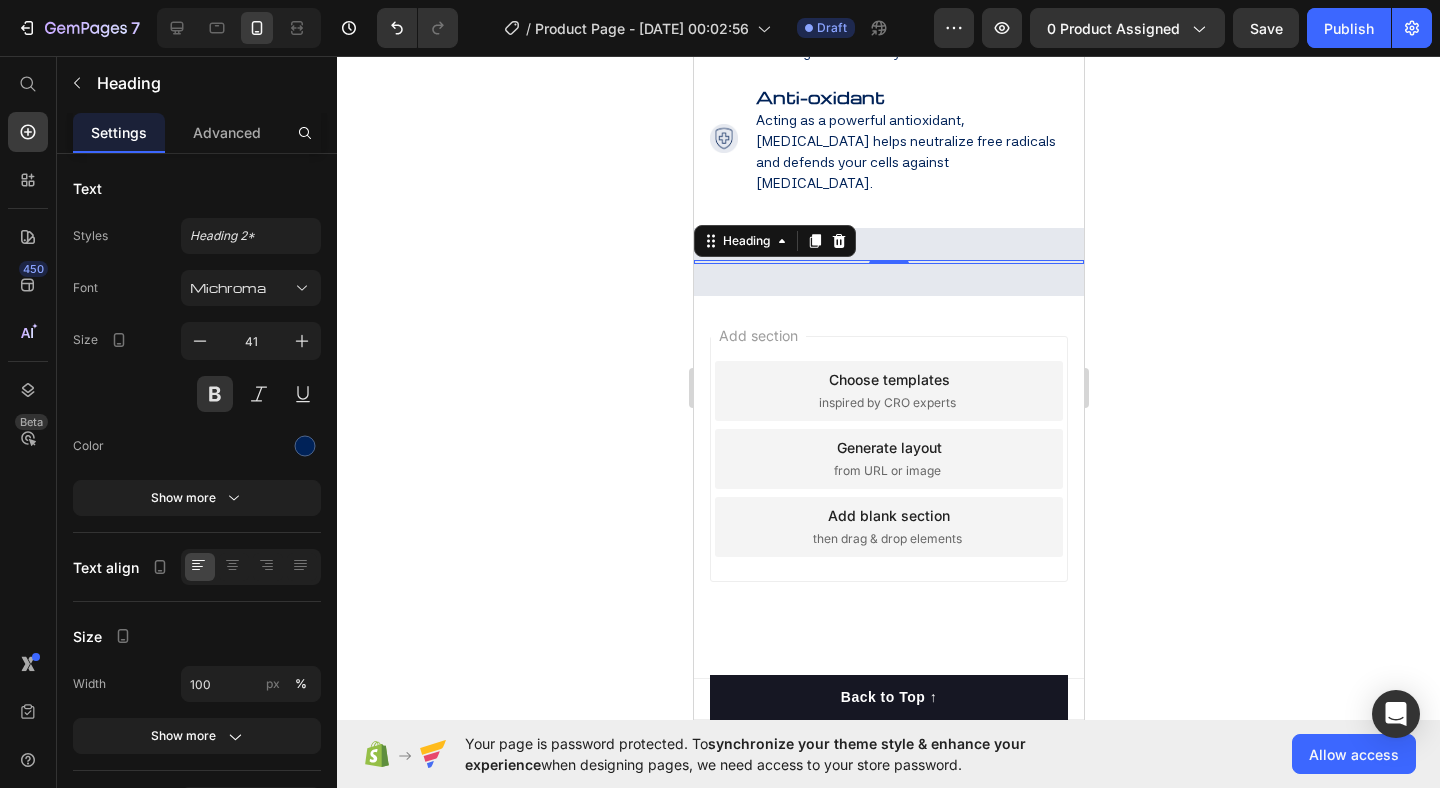 click at bounding box center (888, 262) 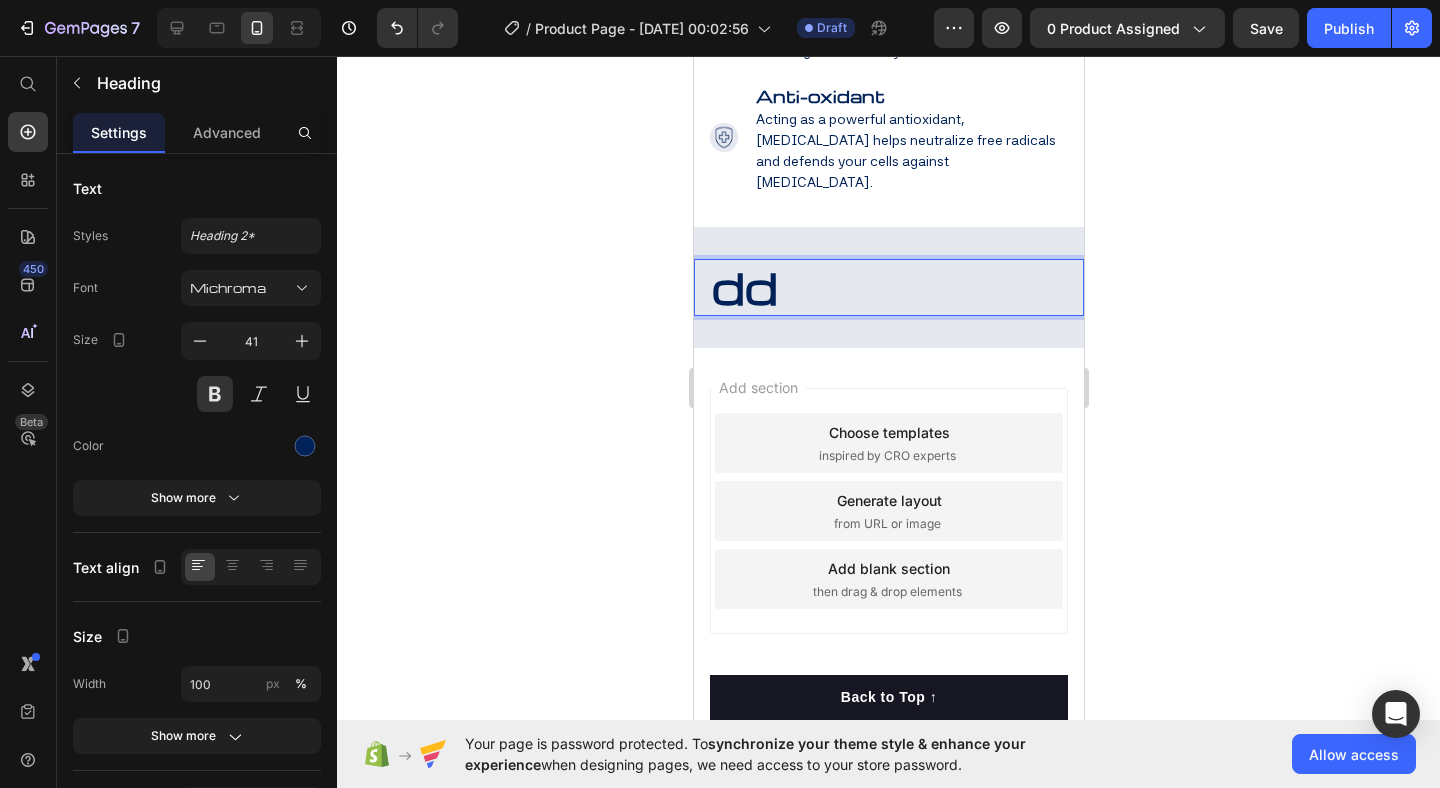 click 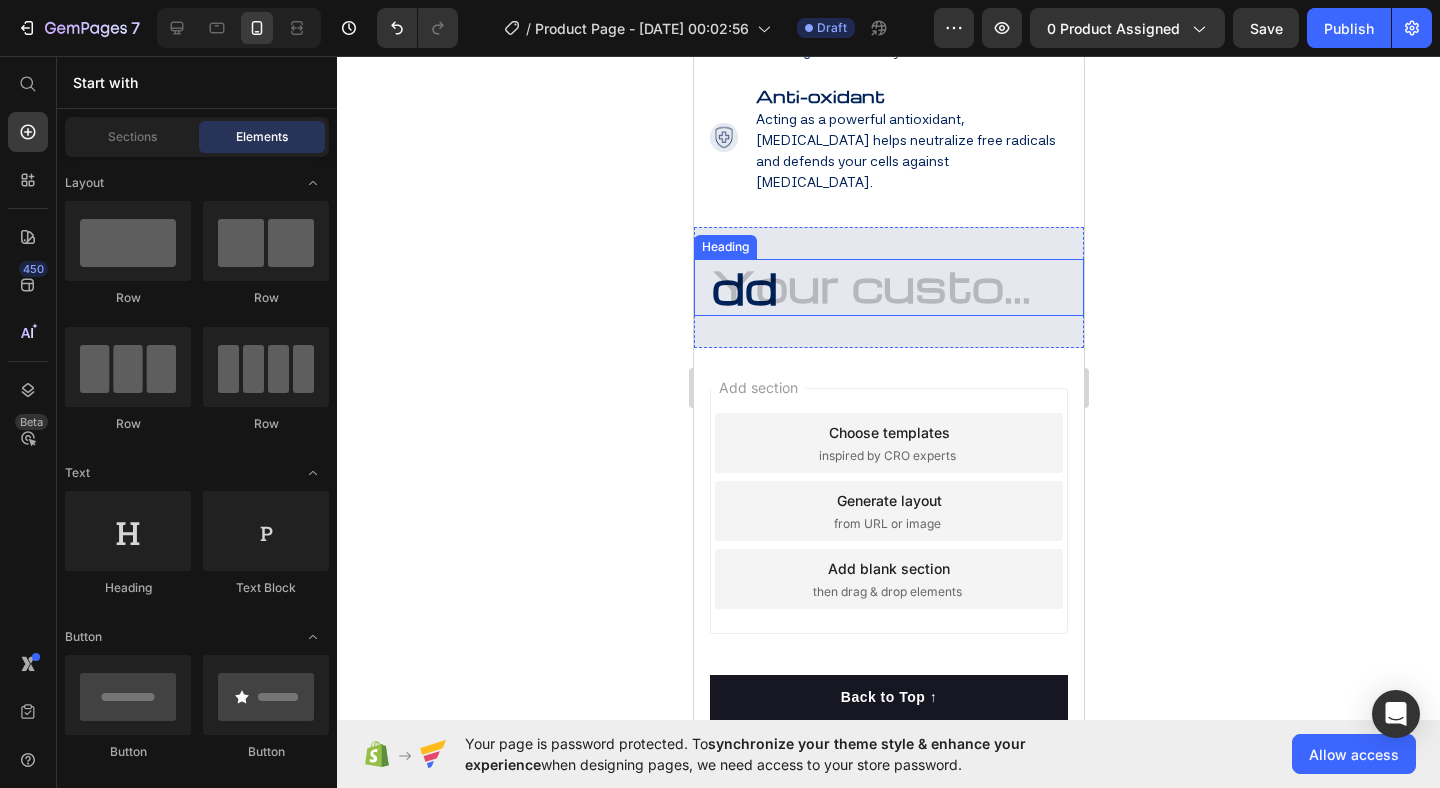 click on "dd" at bounding box center (888, 287) 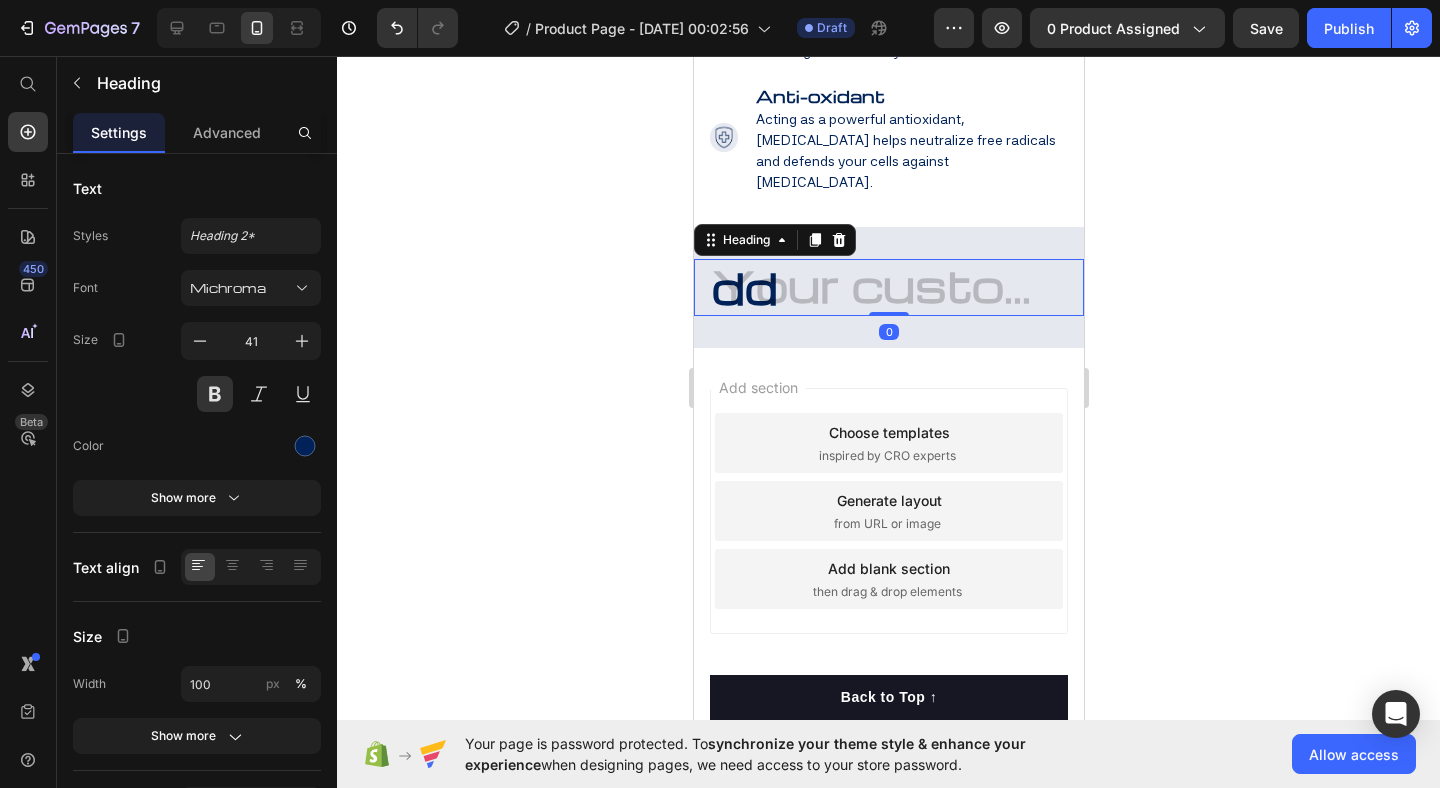 click on "dd" at bounding box center [888, 287] 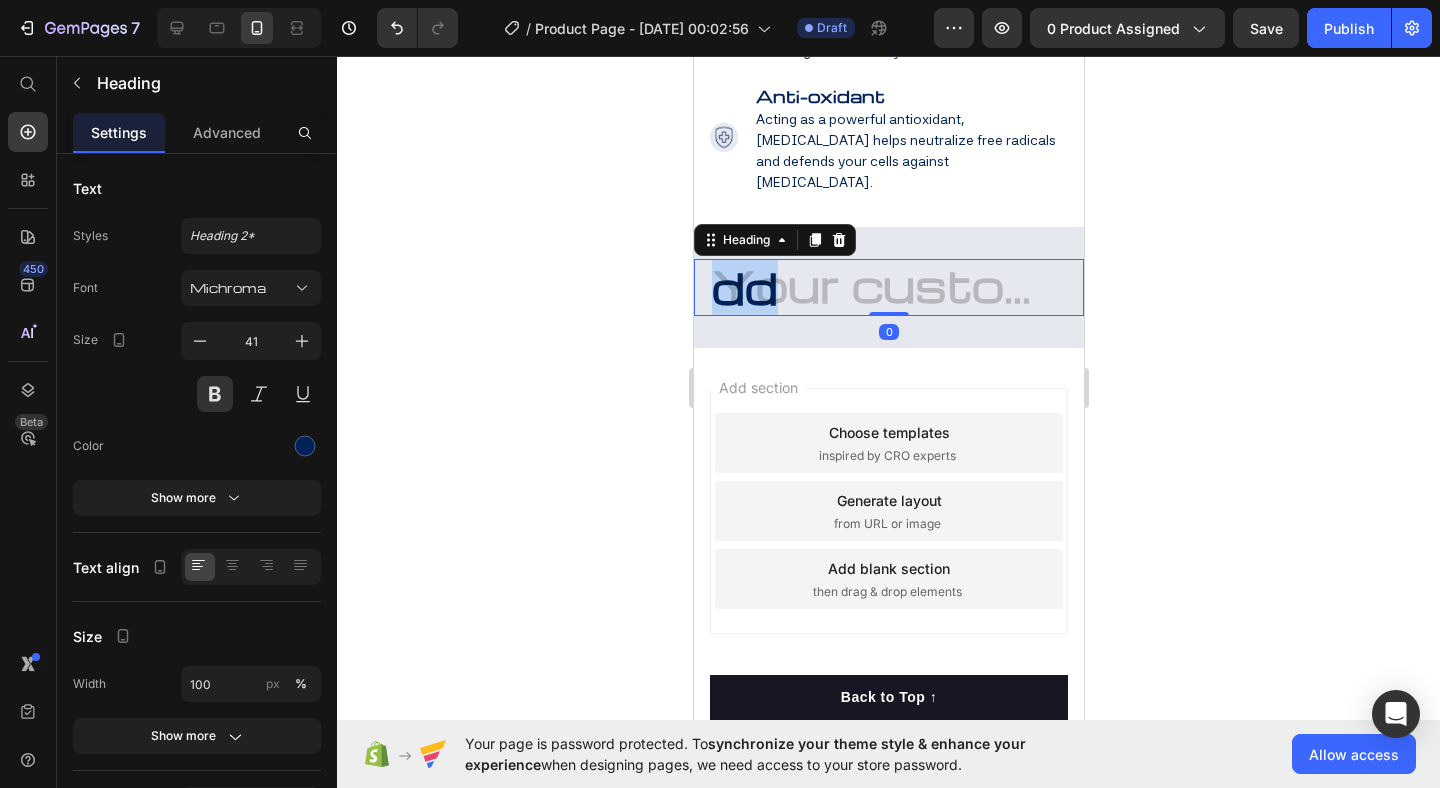 click on "dd" at bounding box center [888, 287] 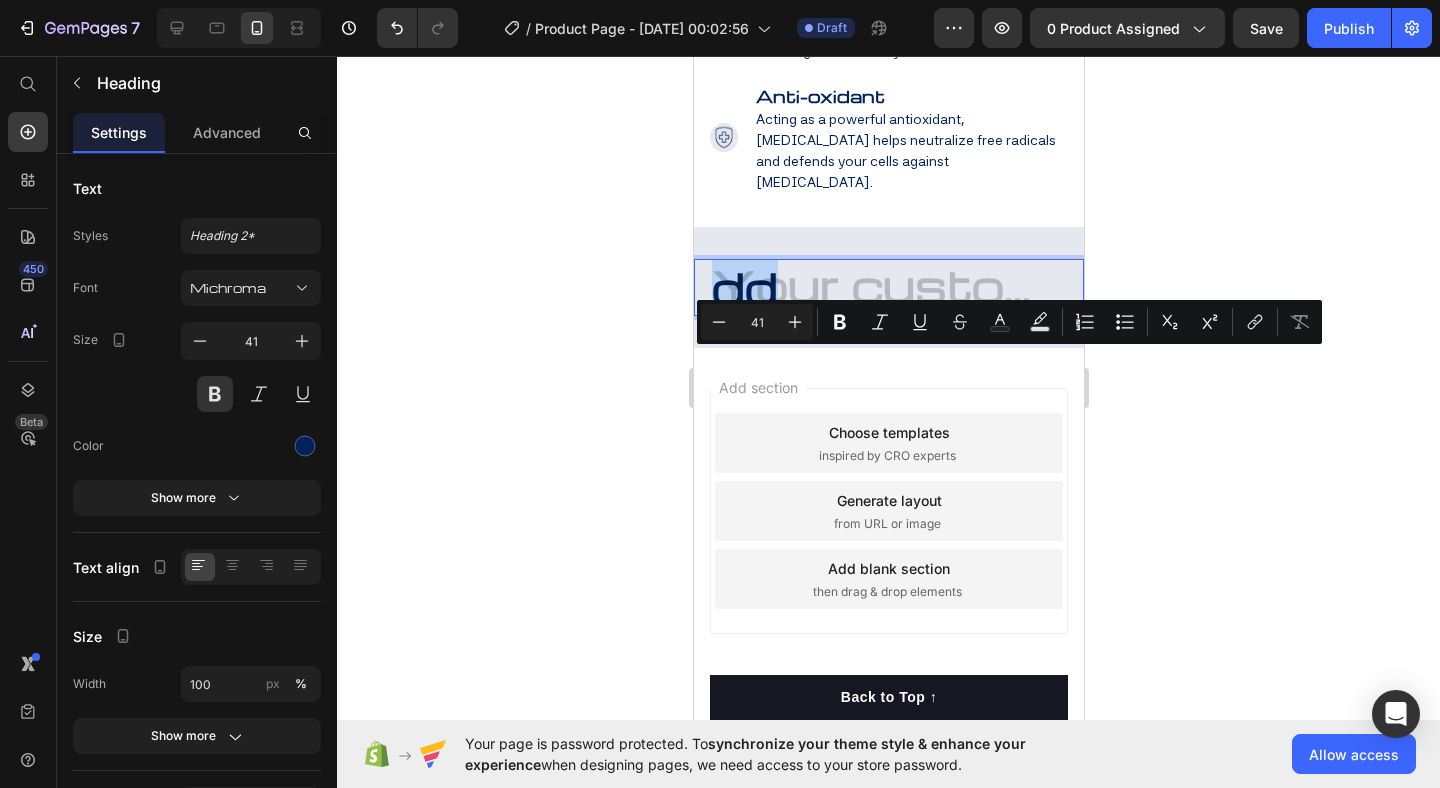 type 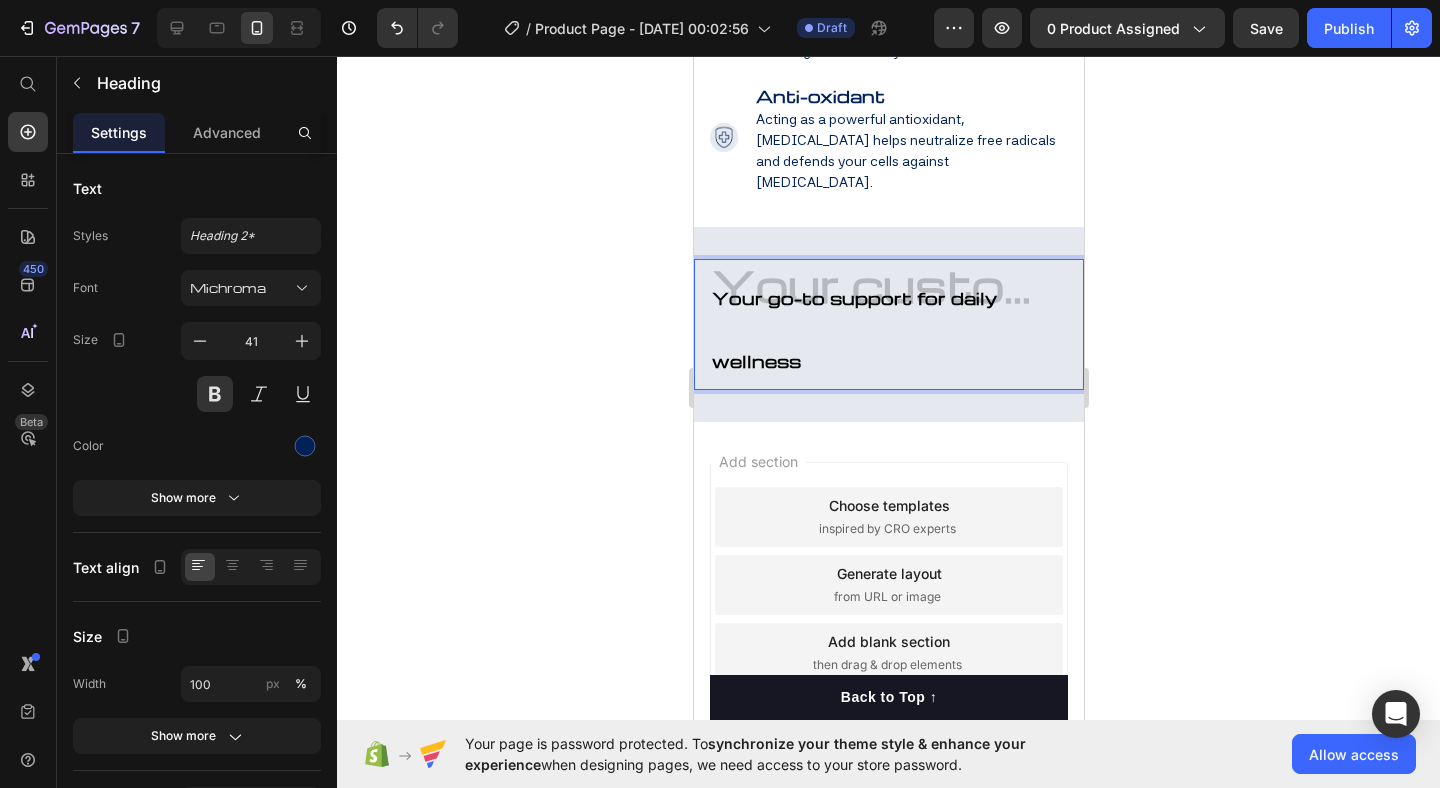 click on "Your go-to support for daily wellness" at bounding box center (888, 324) 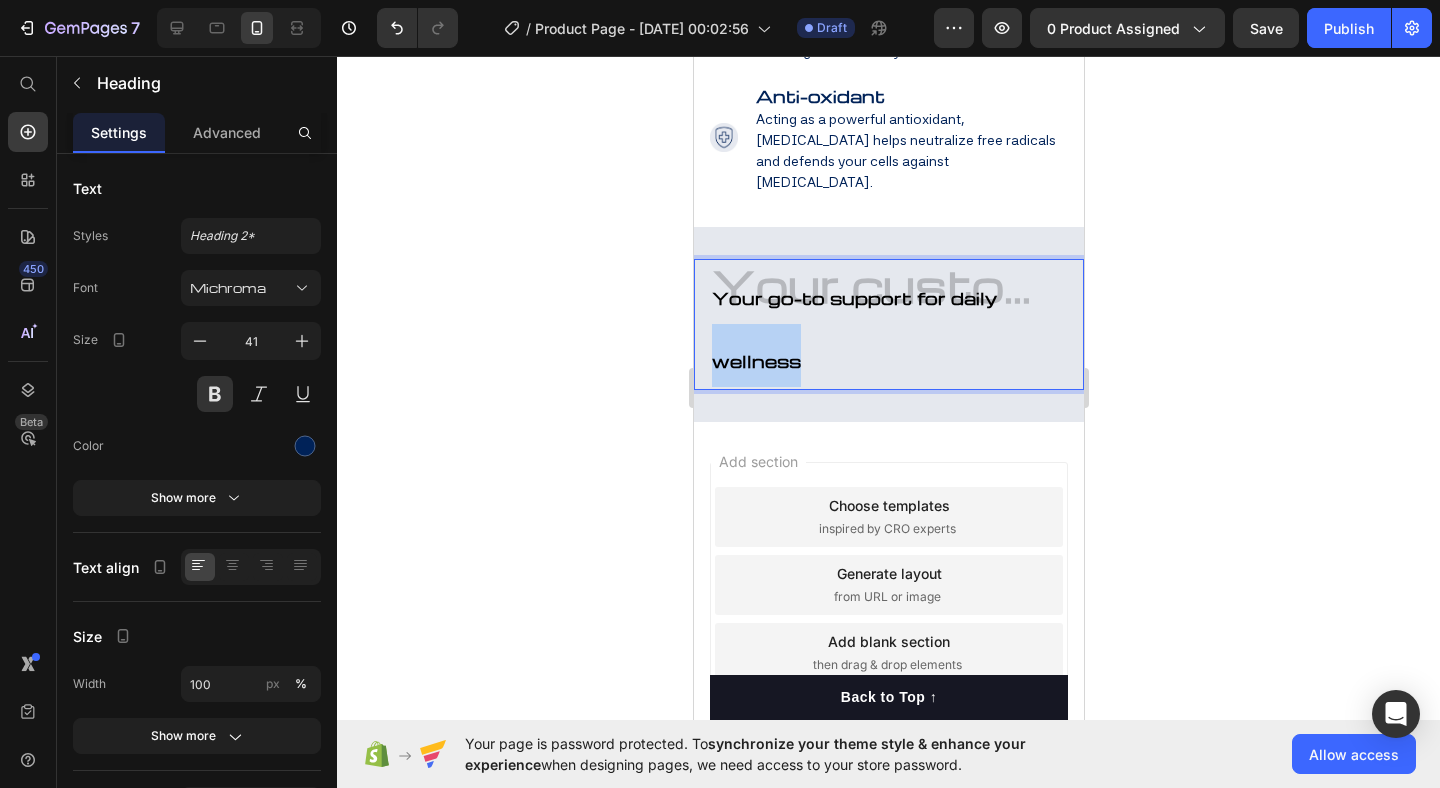click on "Your go-to support for daily wellness" at bounding box center [888, 324] 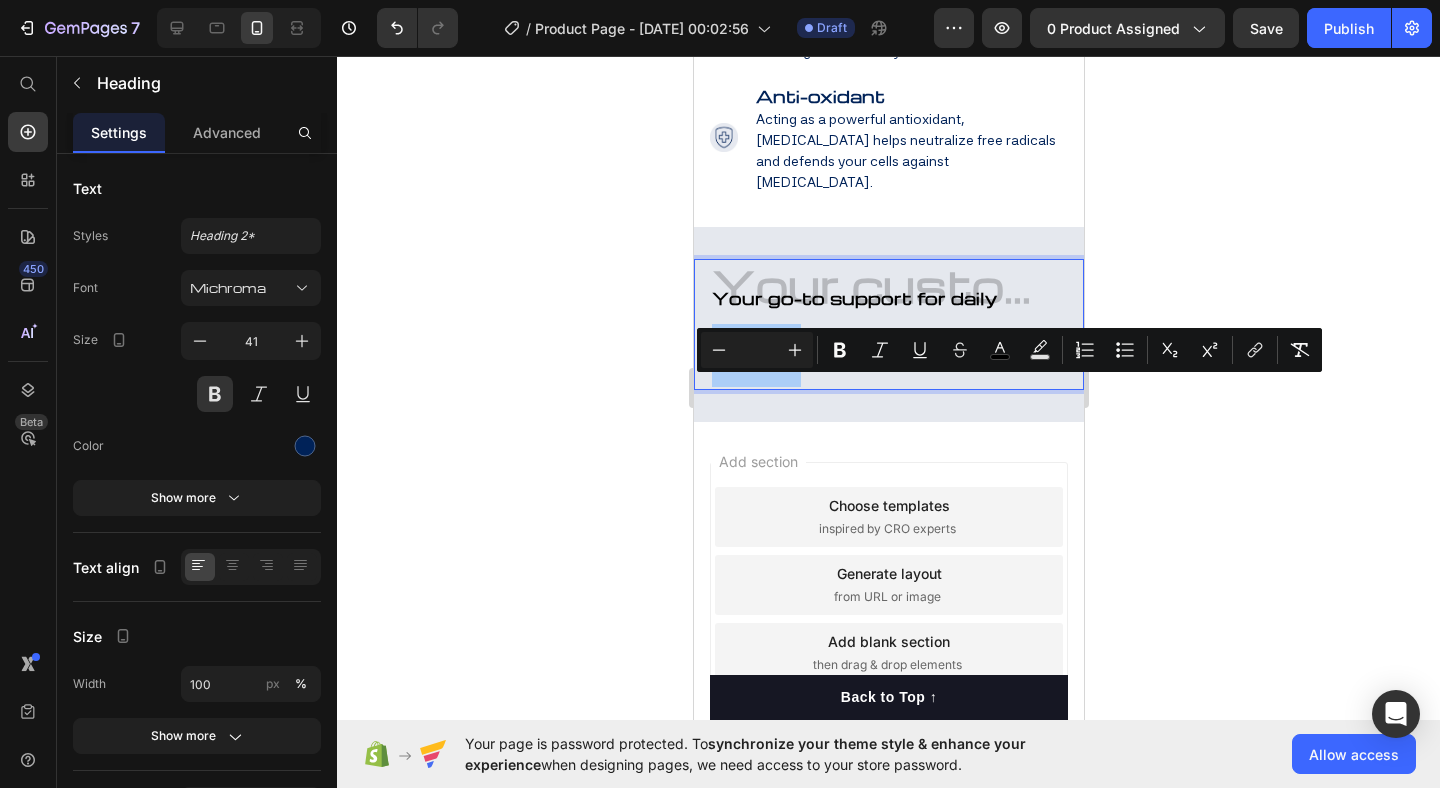 click 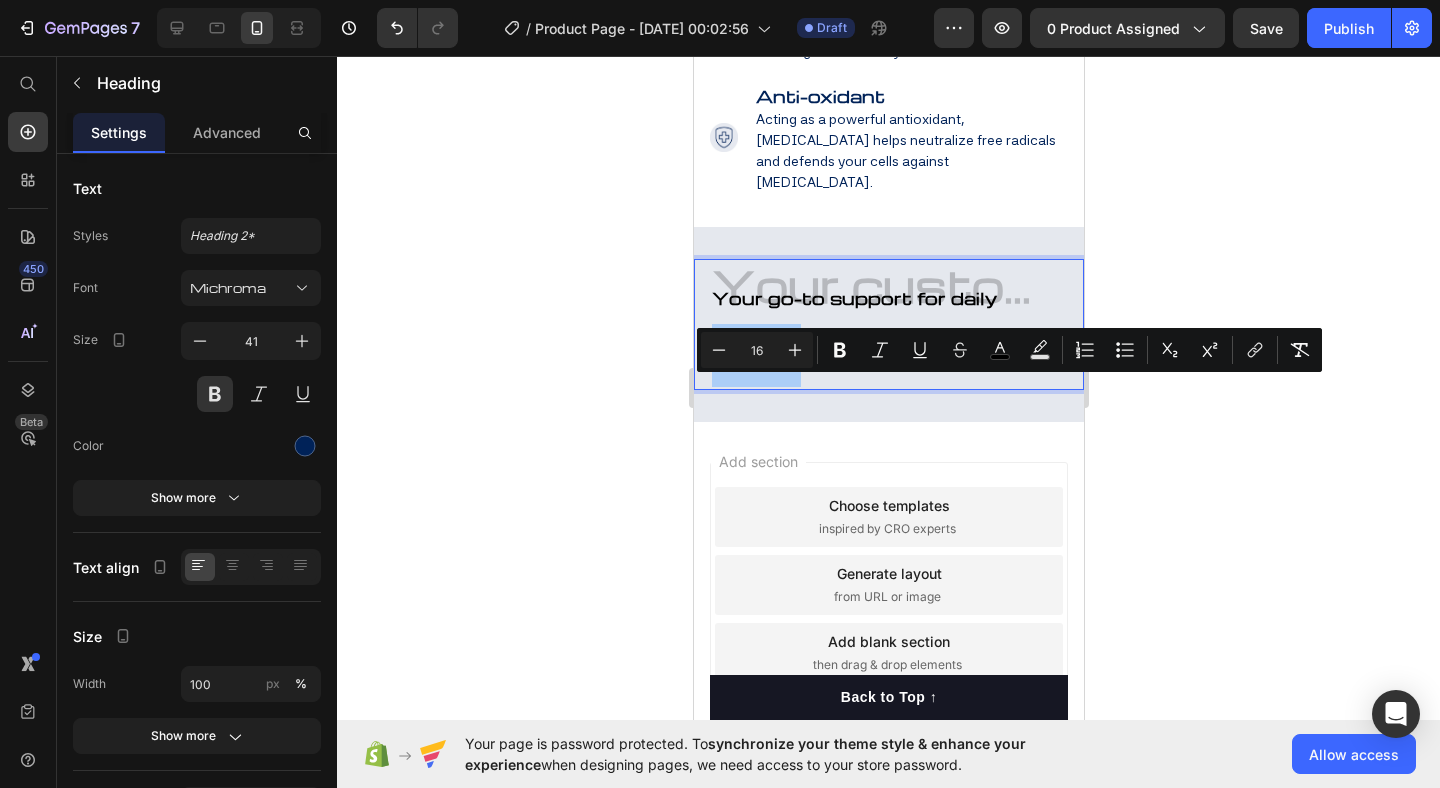 click 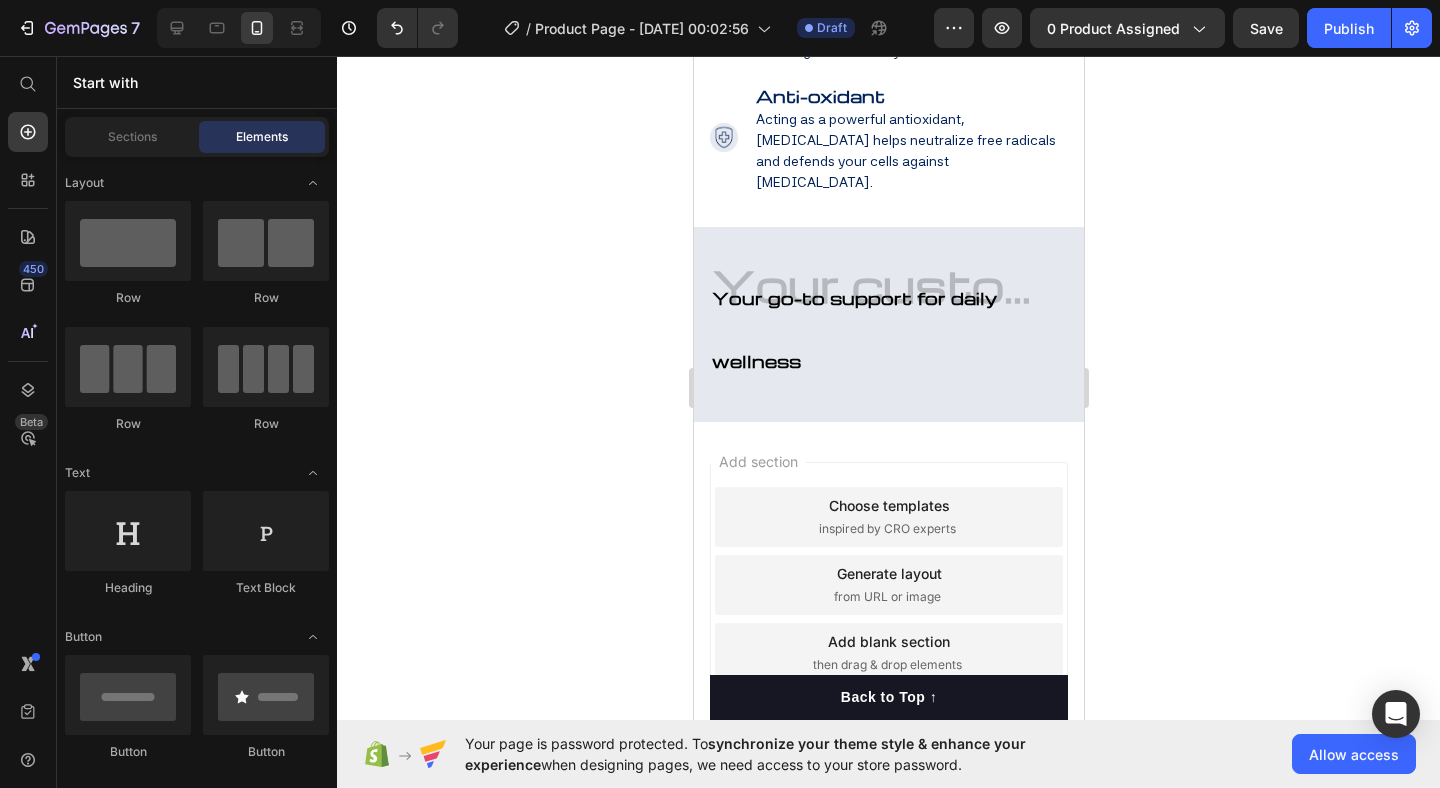 click 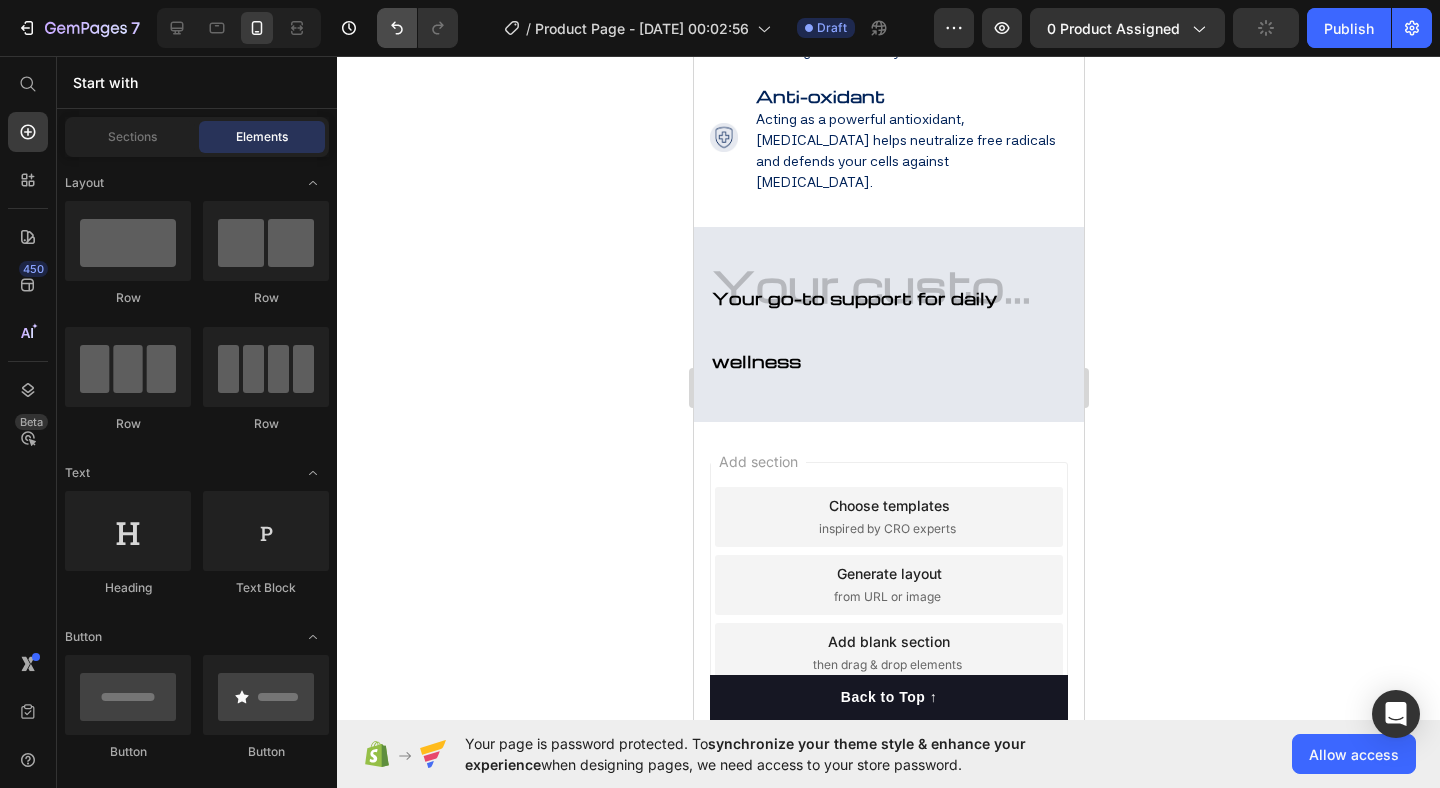 click 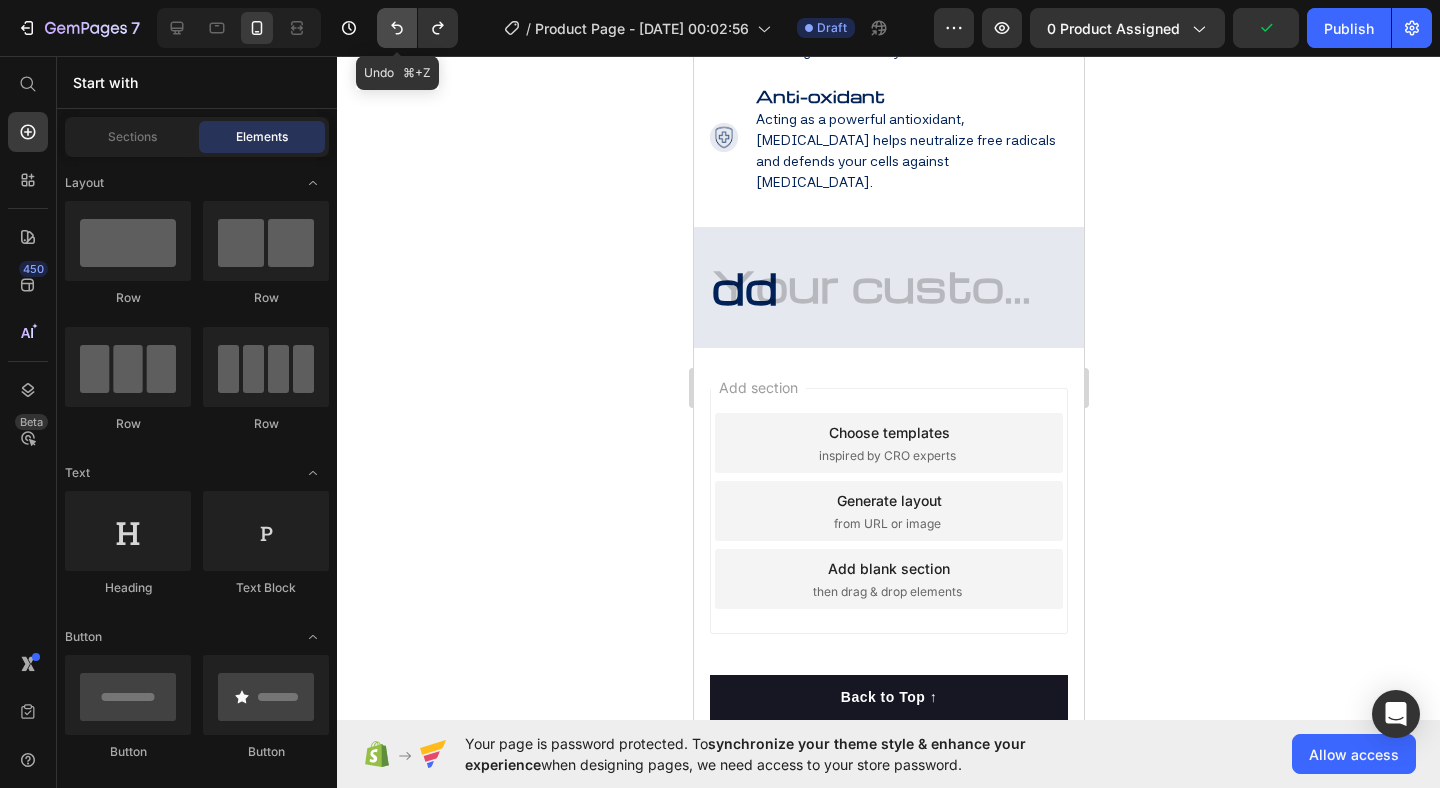 click 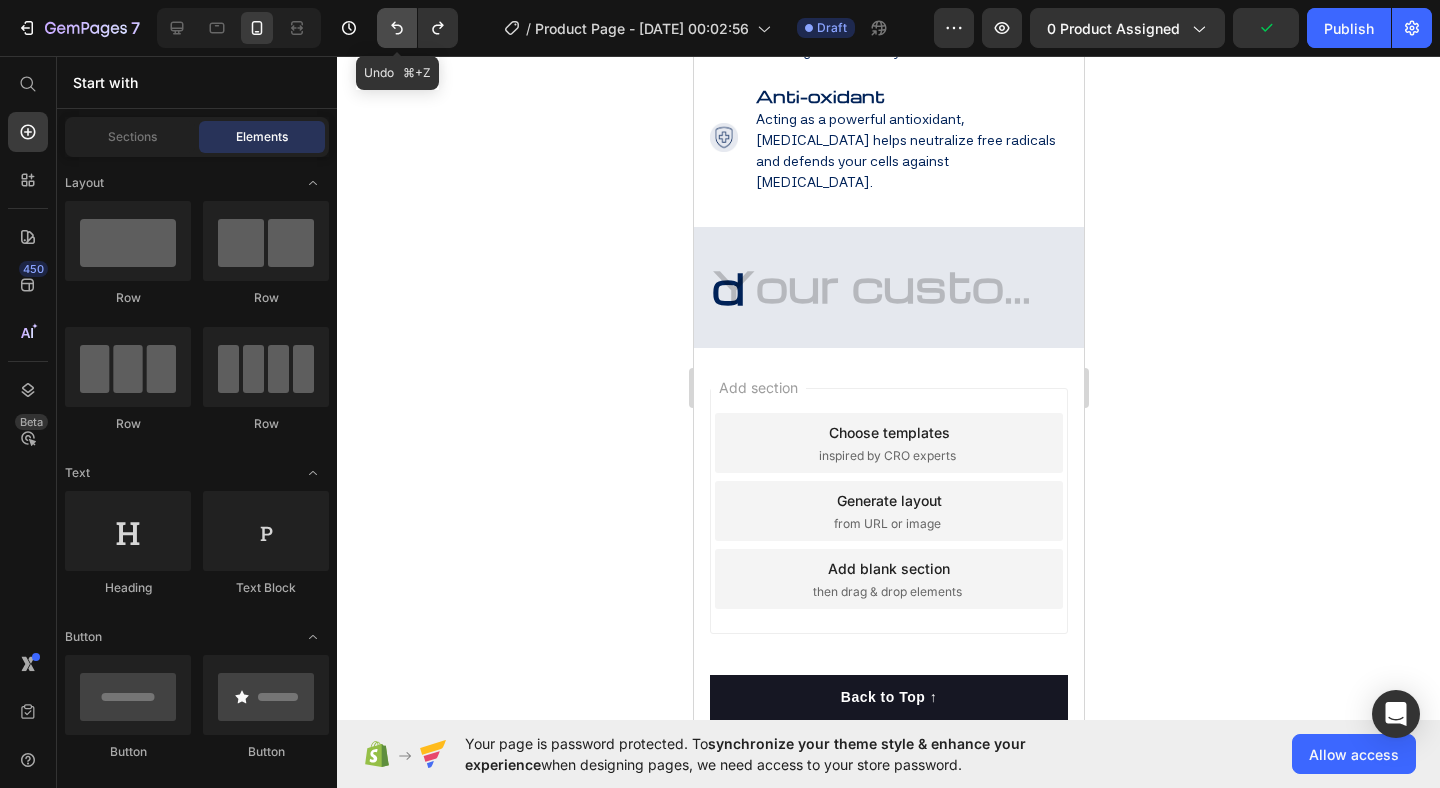 click 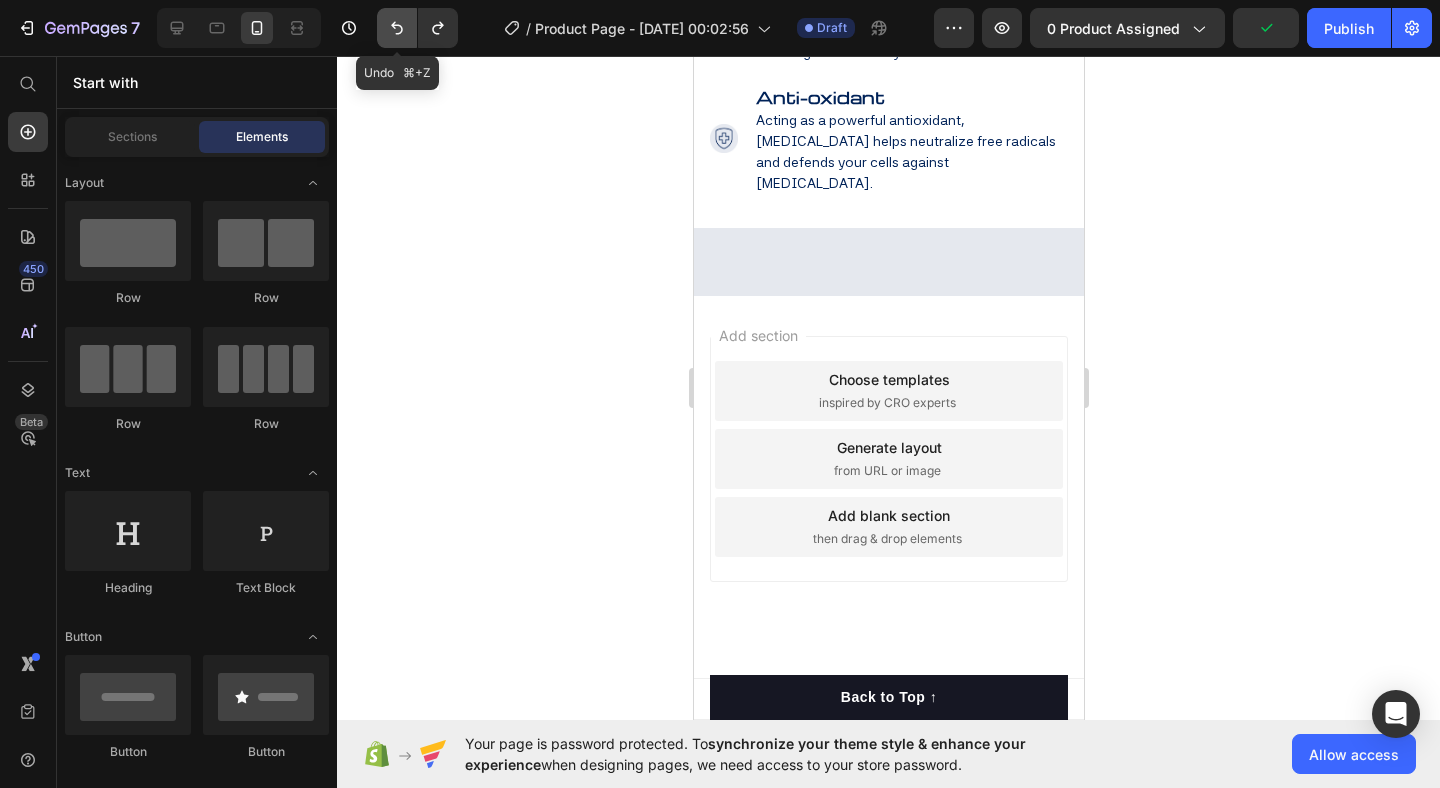 click 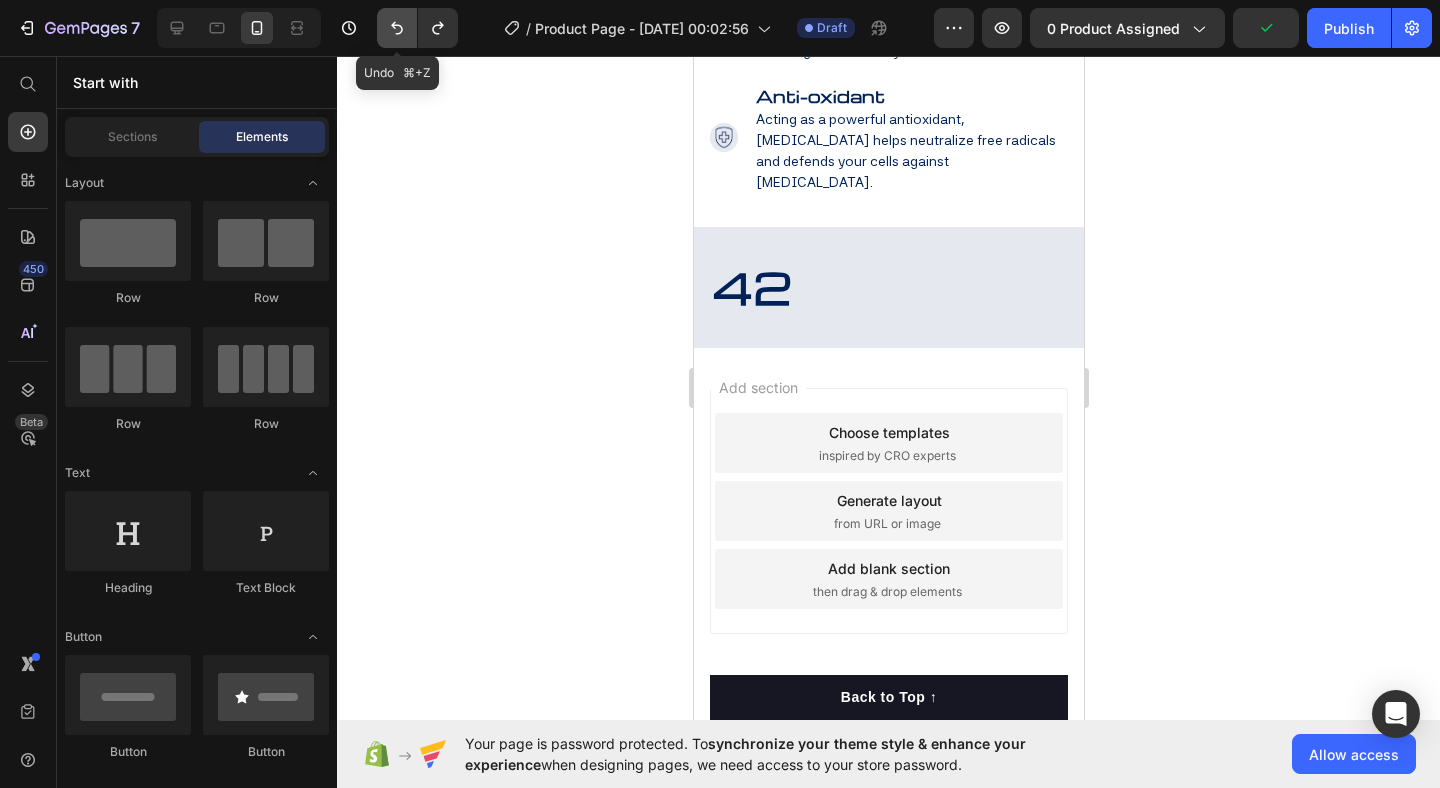 click 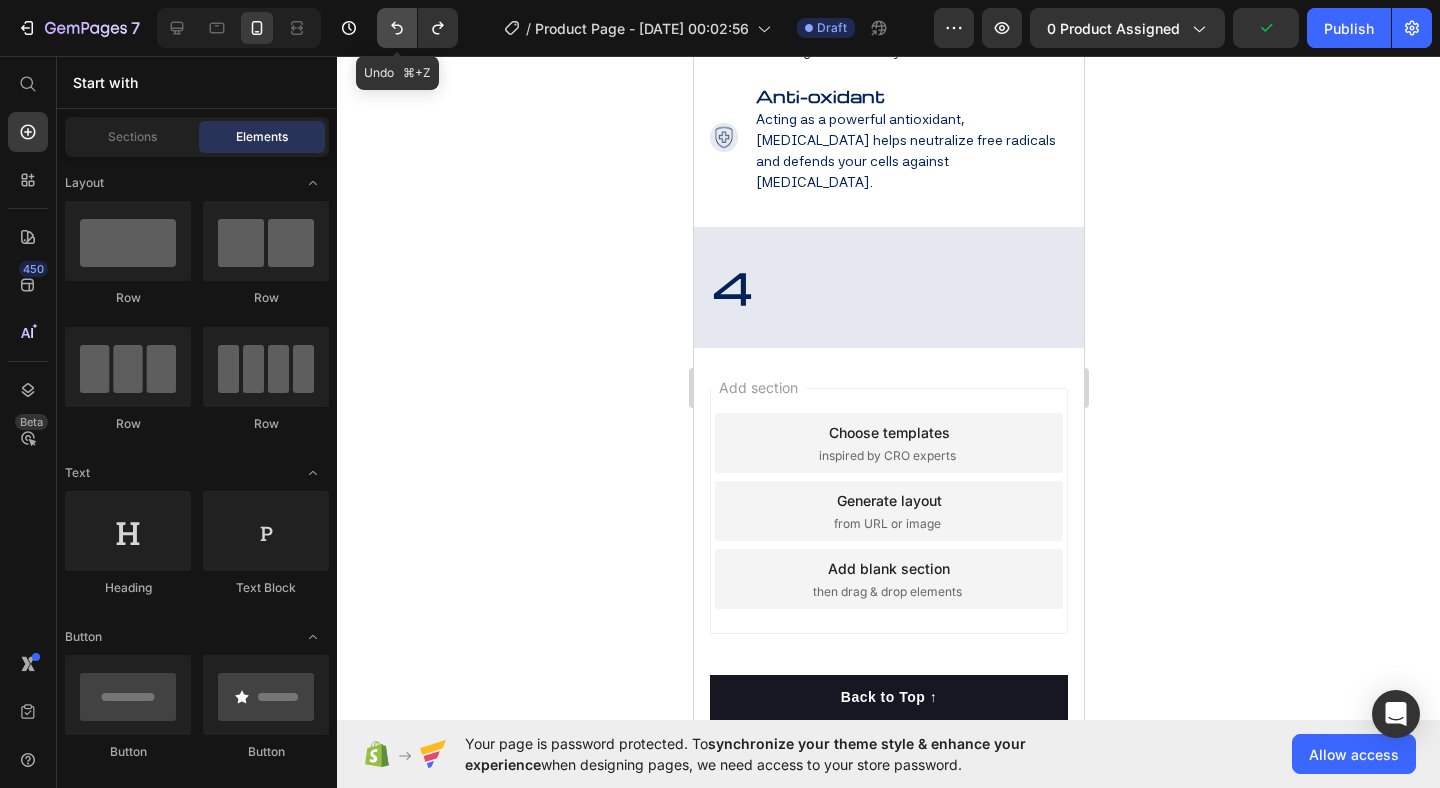 click 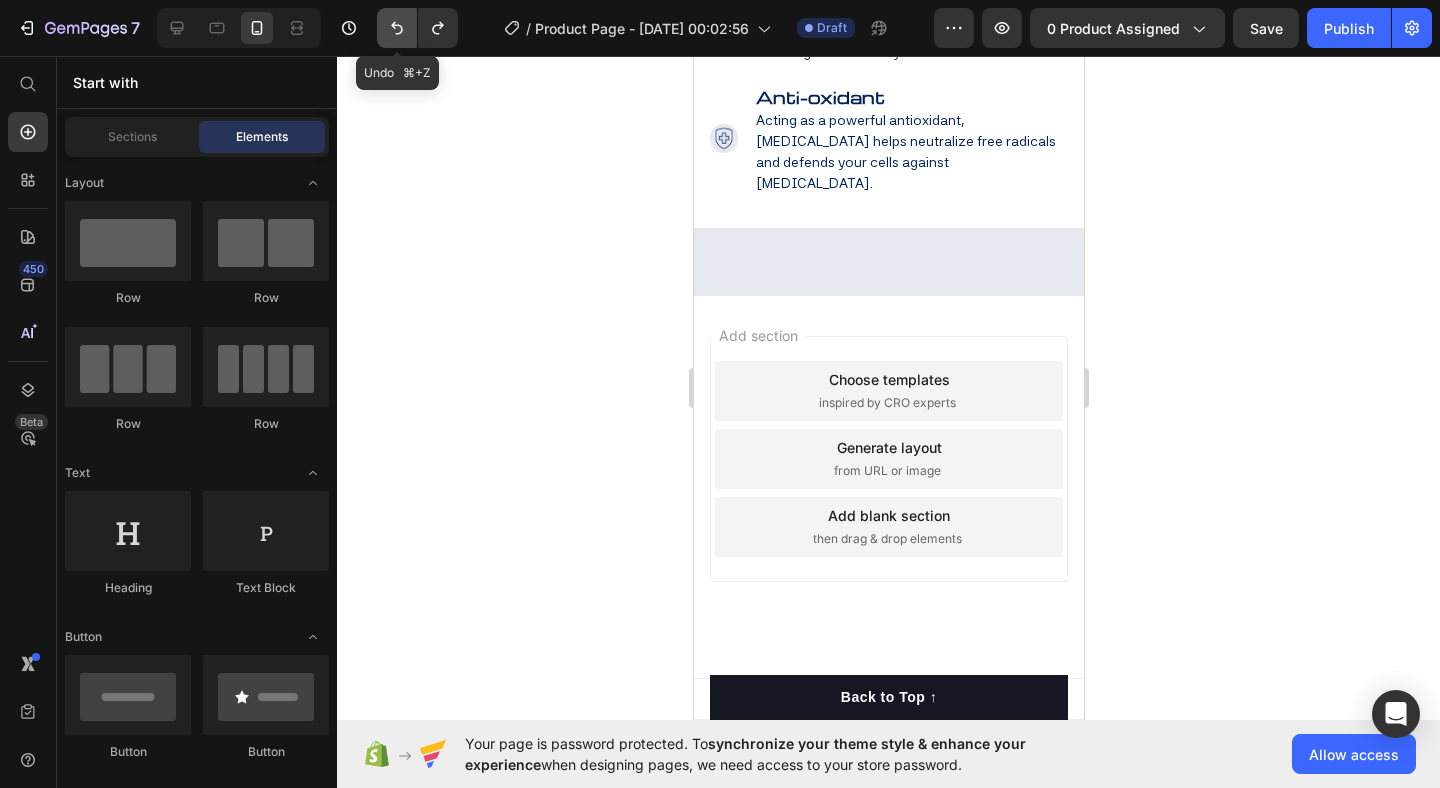 click 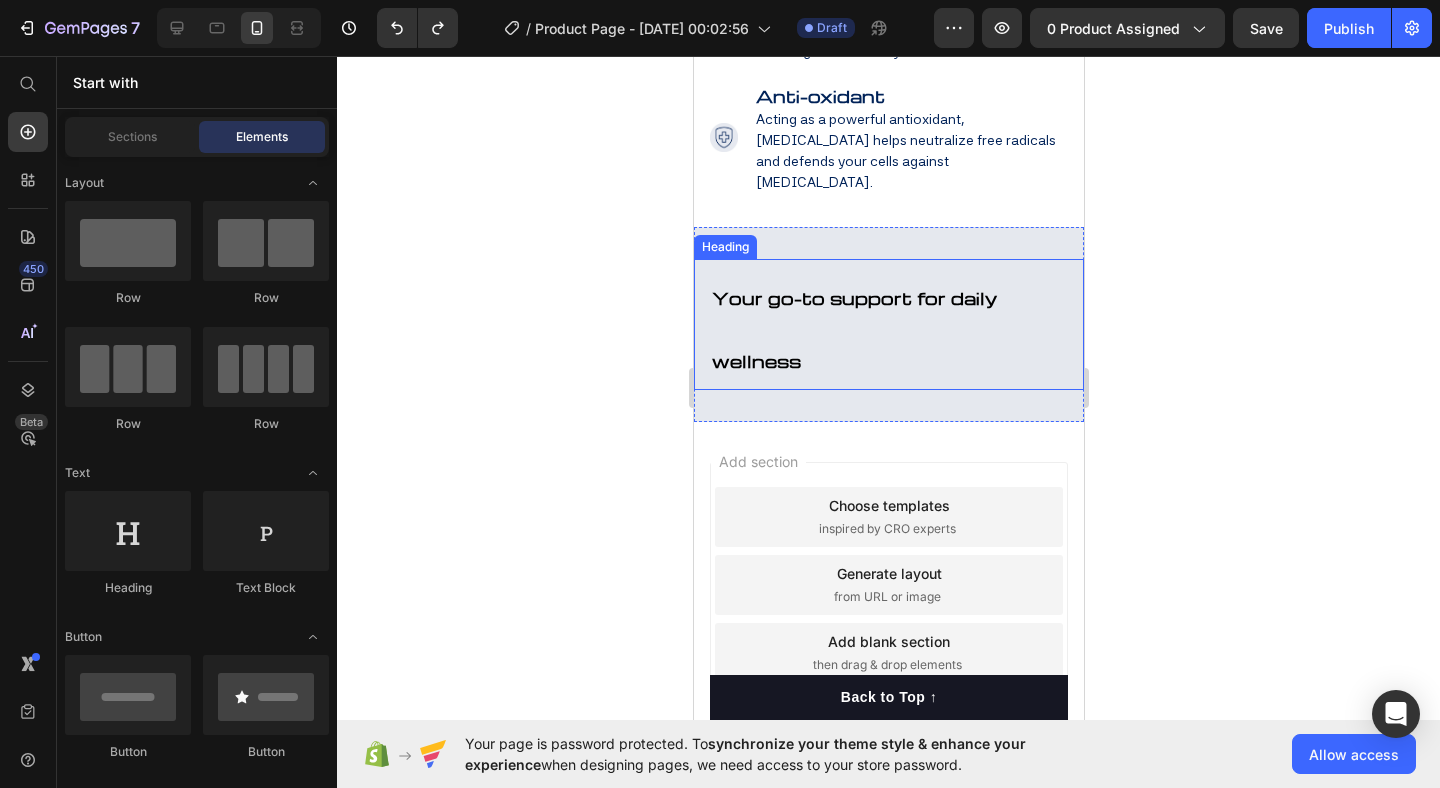 click on "Your go-to support for daily wellness" at bounding box center (888, 324) 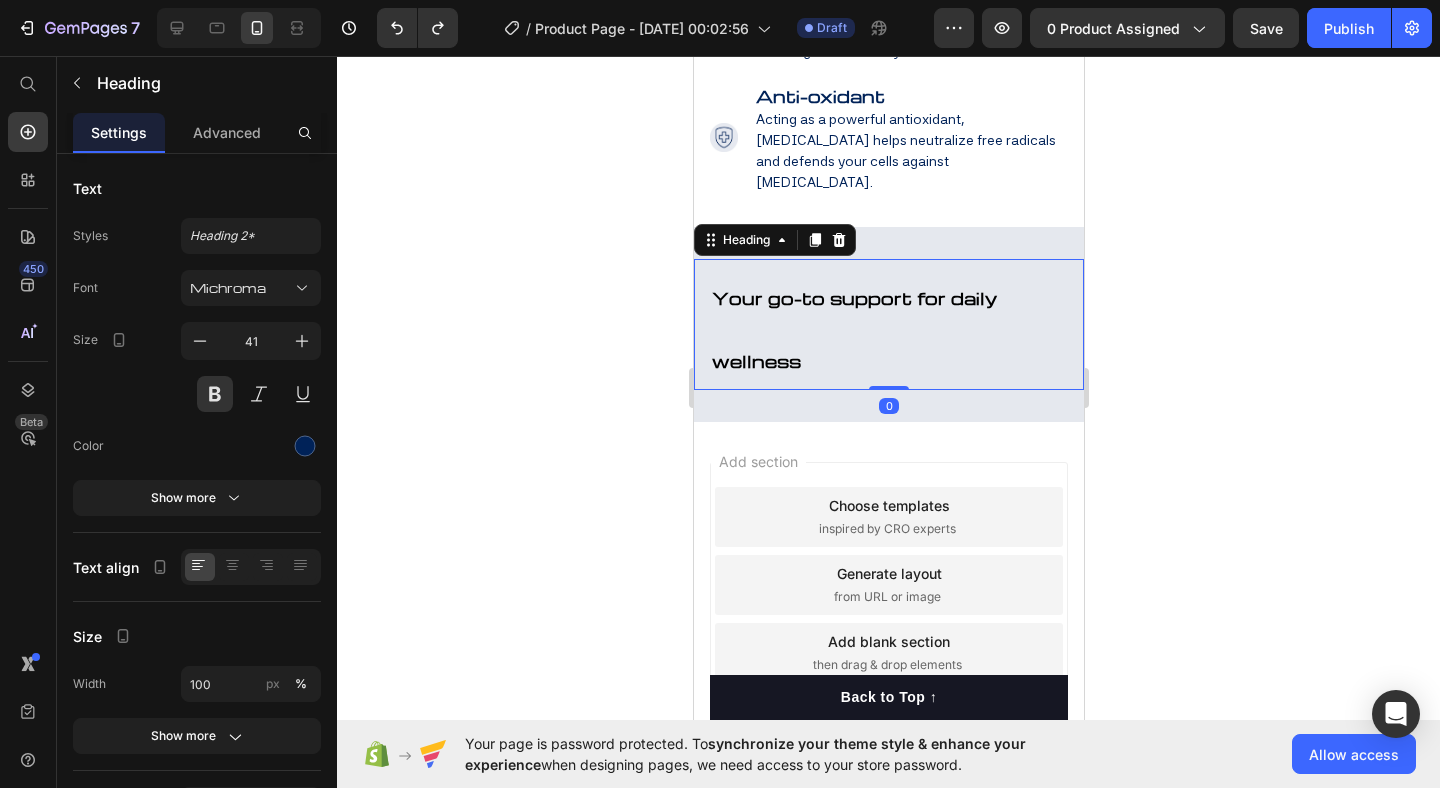 click on "Your go-to support for daily wellness" at bounding box center (888, 324) 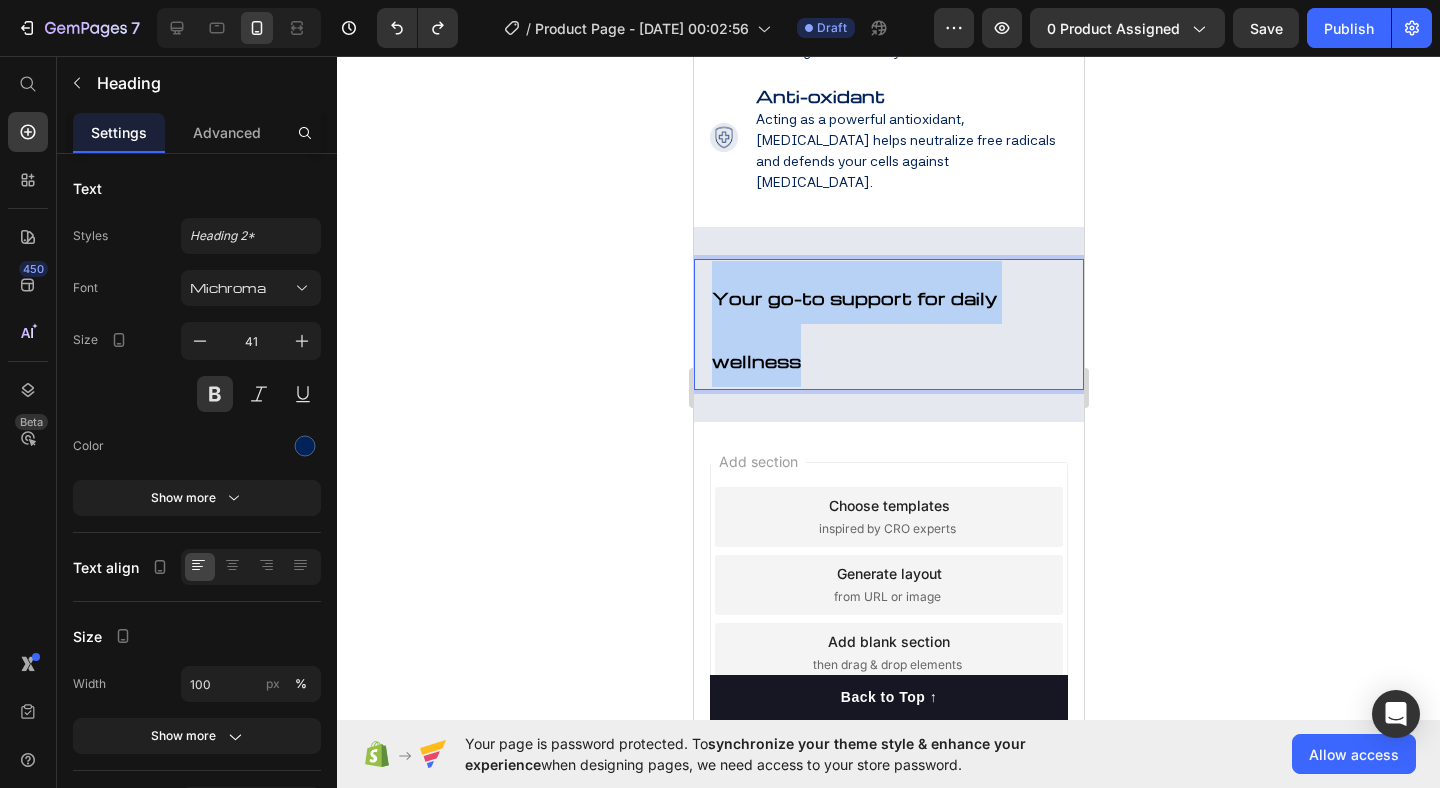 click on "Your go-to support for daily wellness" at bounding box center [888, 324] 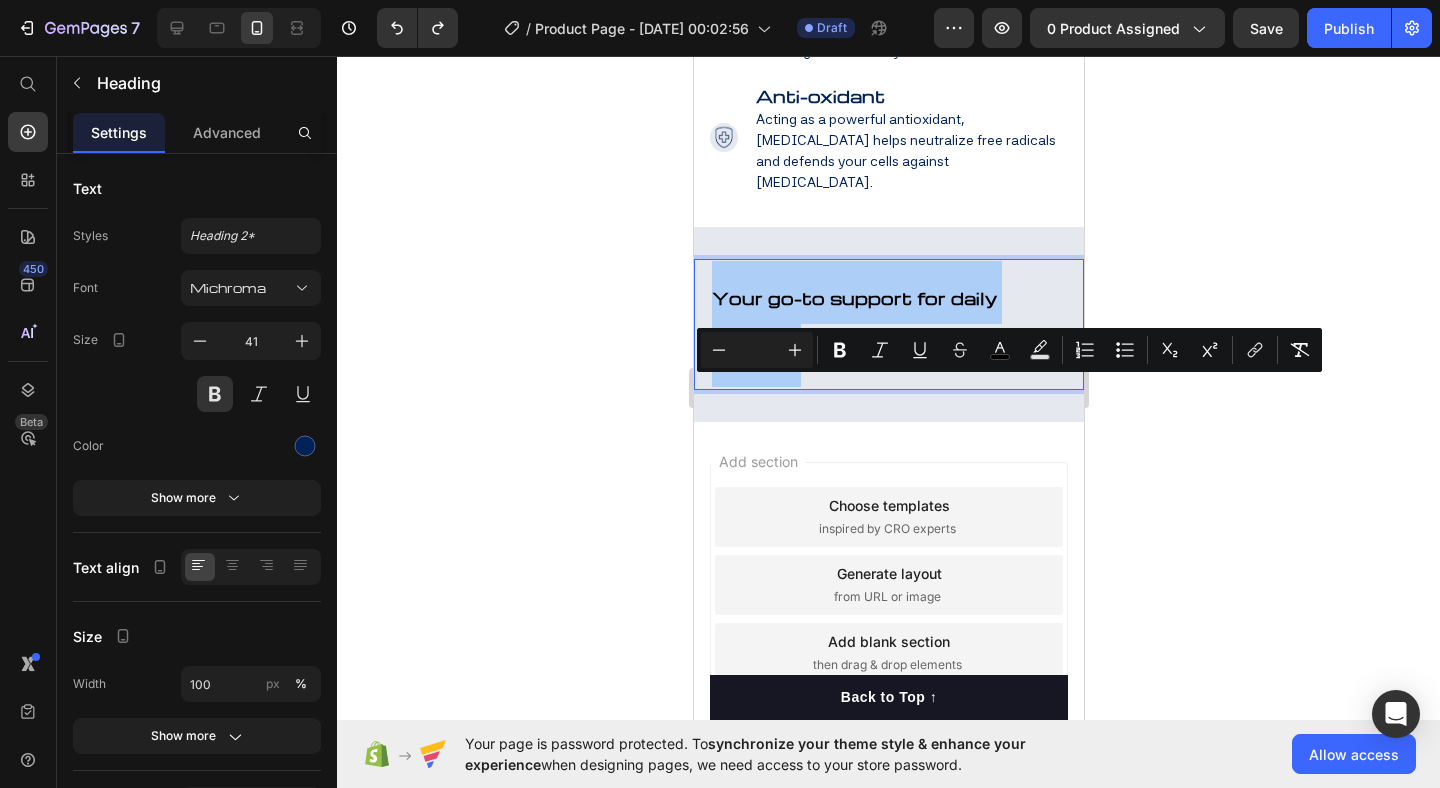 click at bounding box center (757, 350) 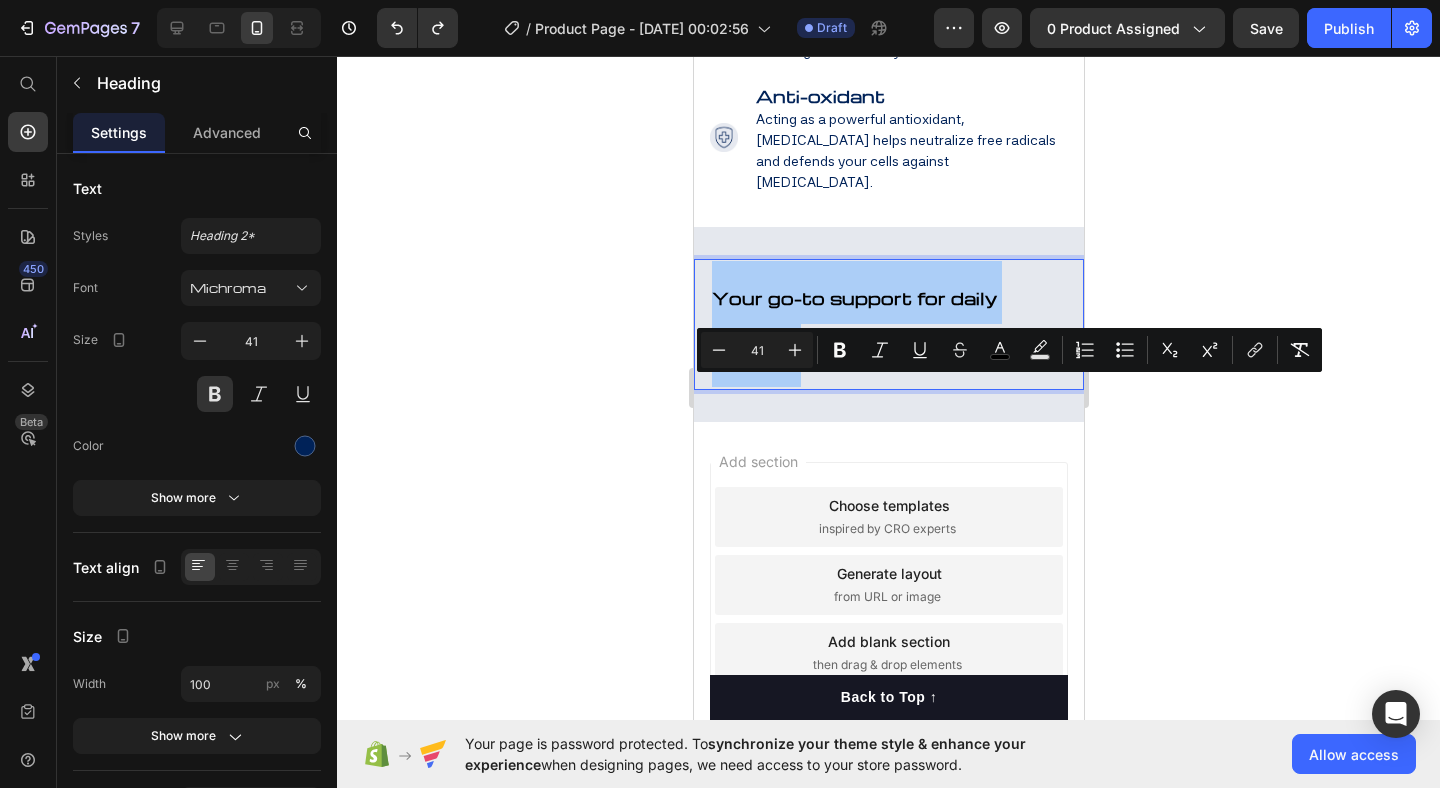 type on "41" 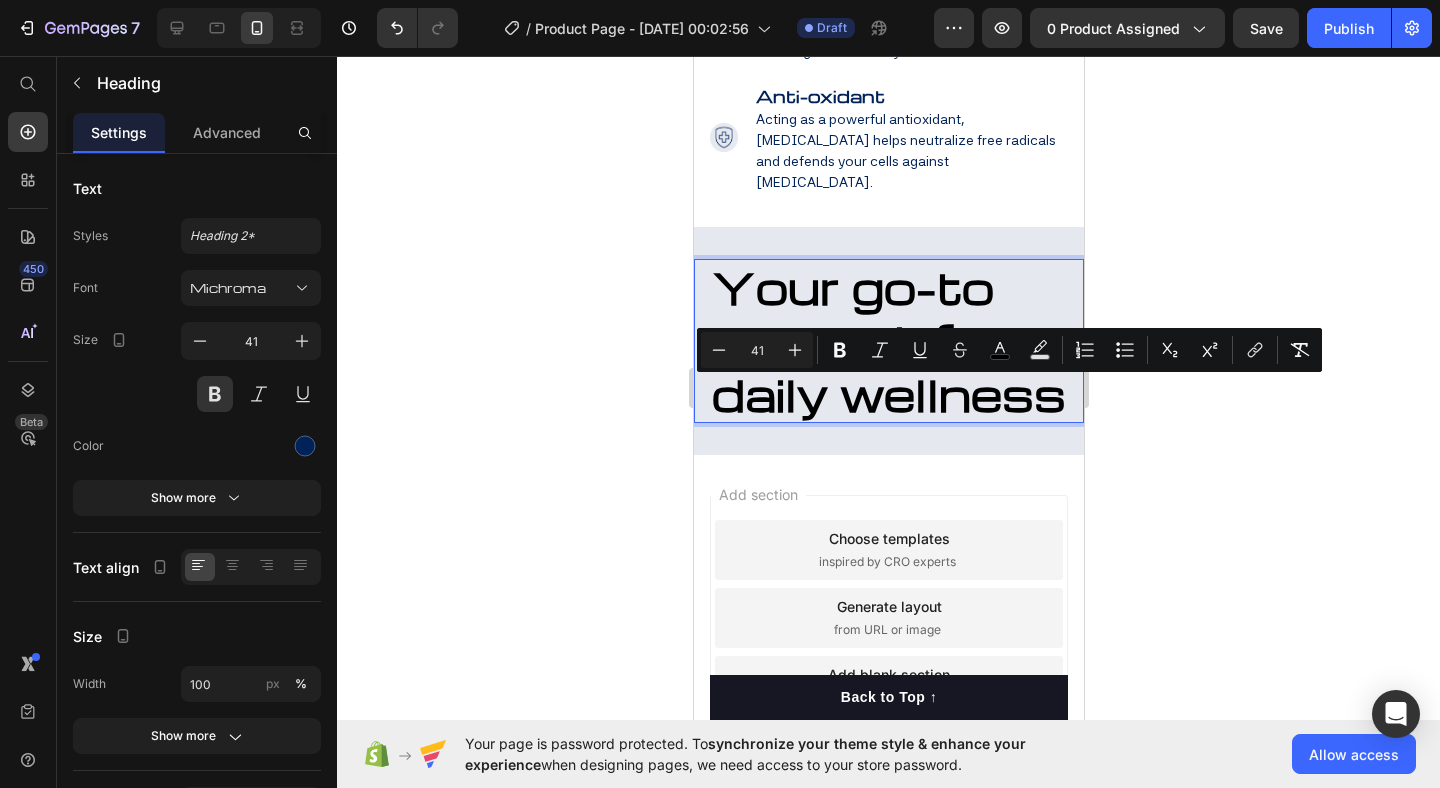 click 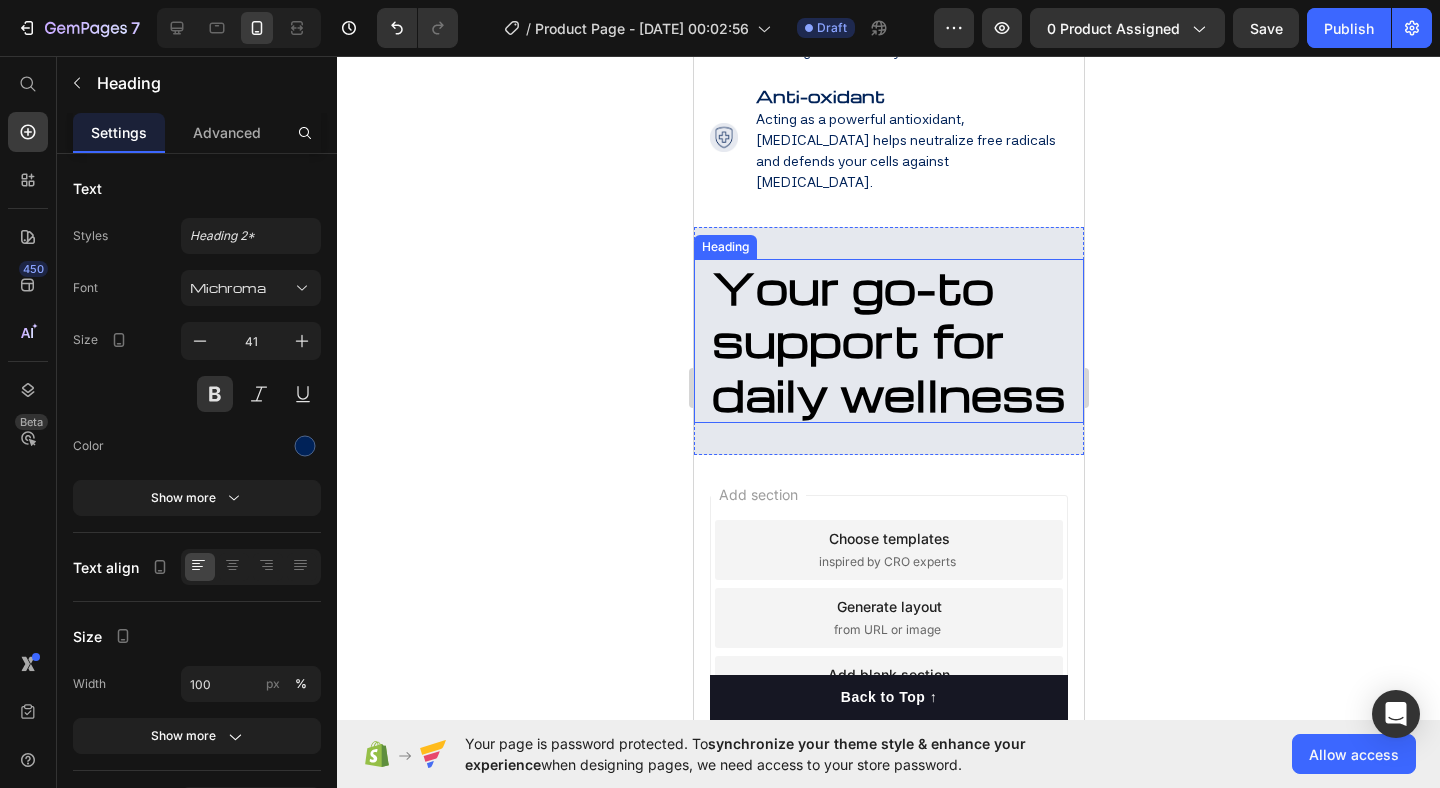 click on "Your go-to support for daily wellness" at bounding box center (888, 340) 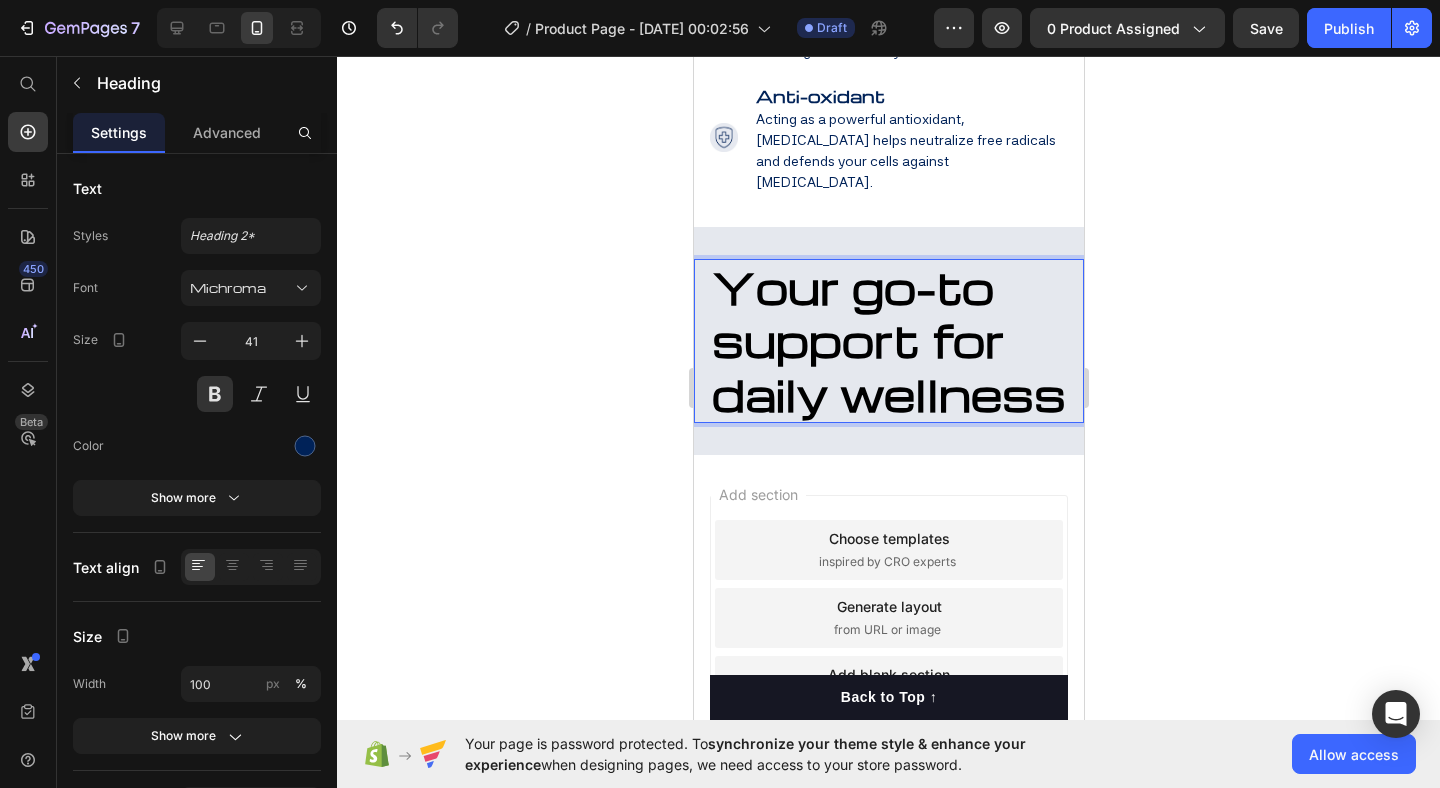 click on "Your go-to support for daily wellness" at bounding box center [888, 340] 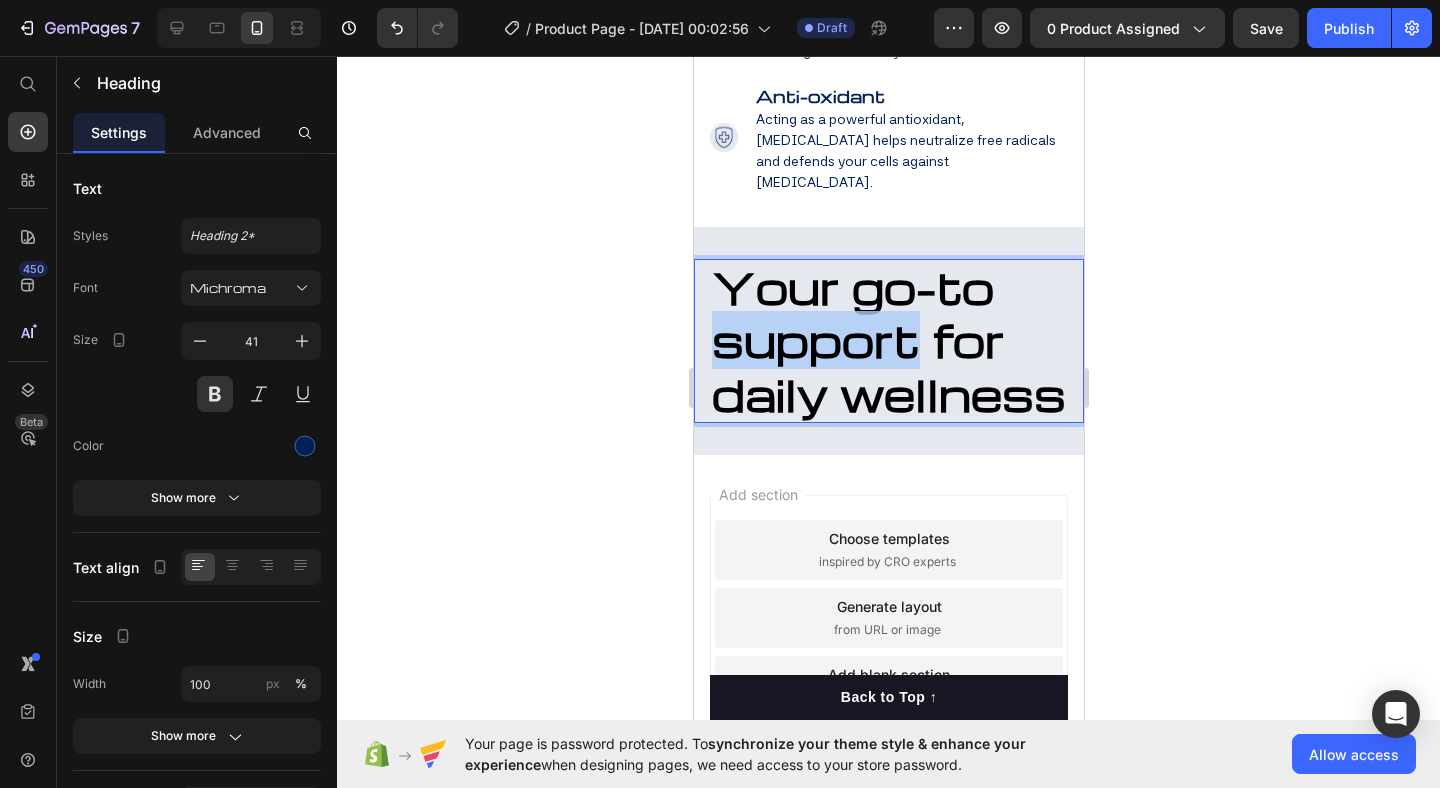 click on "Your go-to support for daily wellness" at bounding box center (888, 340) 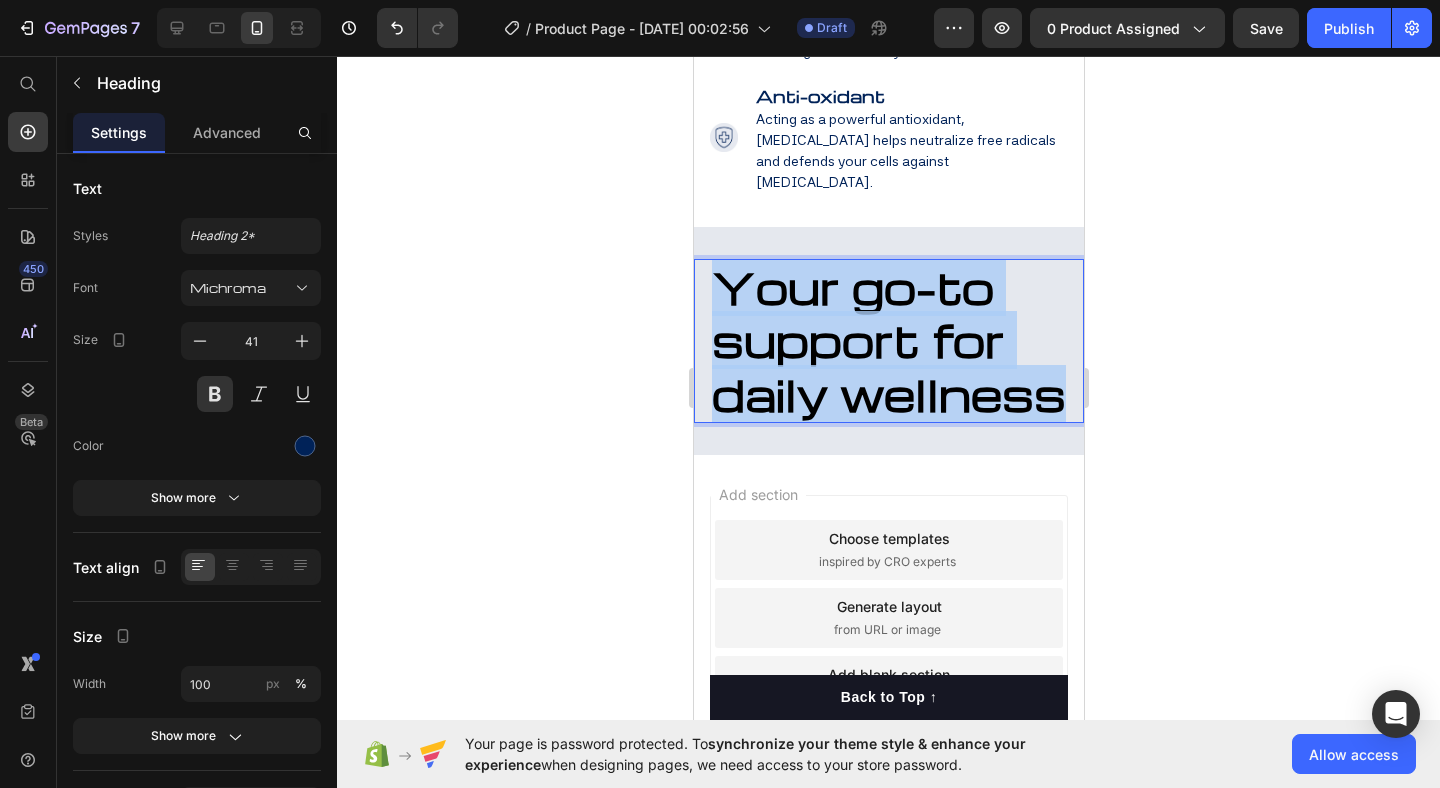 click on "Your go-to support for daily wellness" at bounding box center [888, 340] 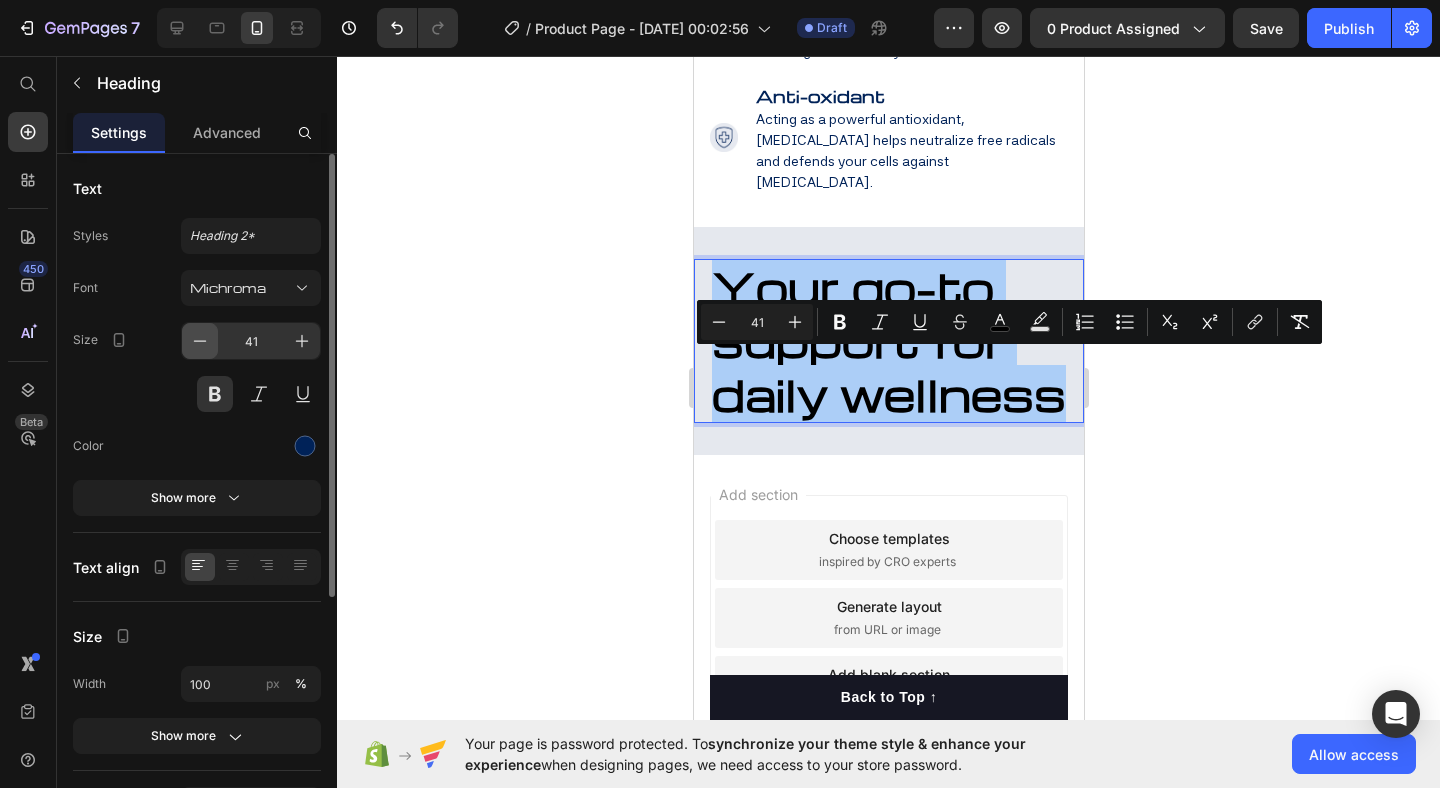 click 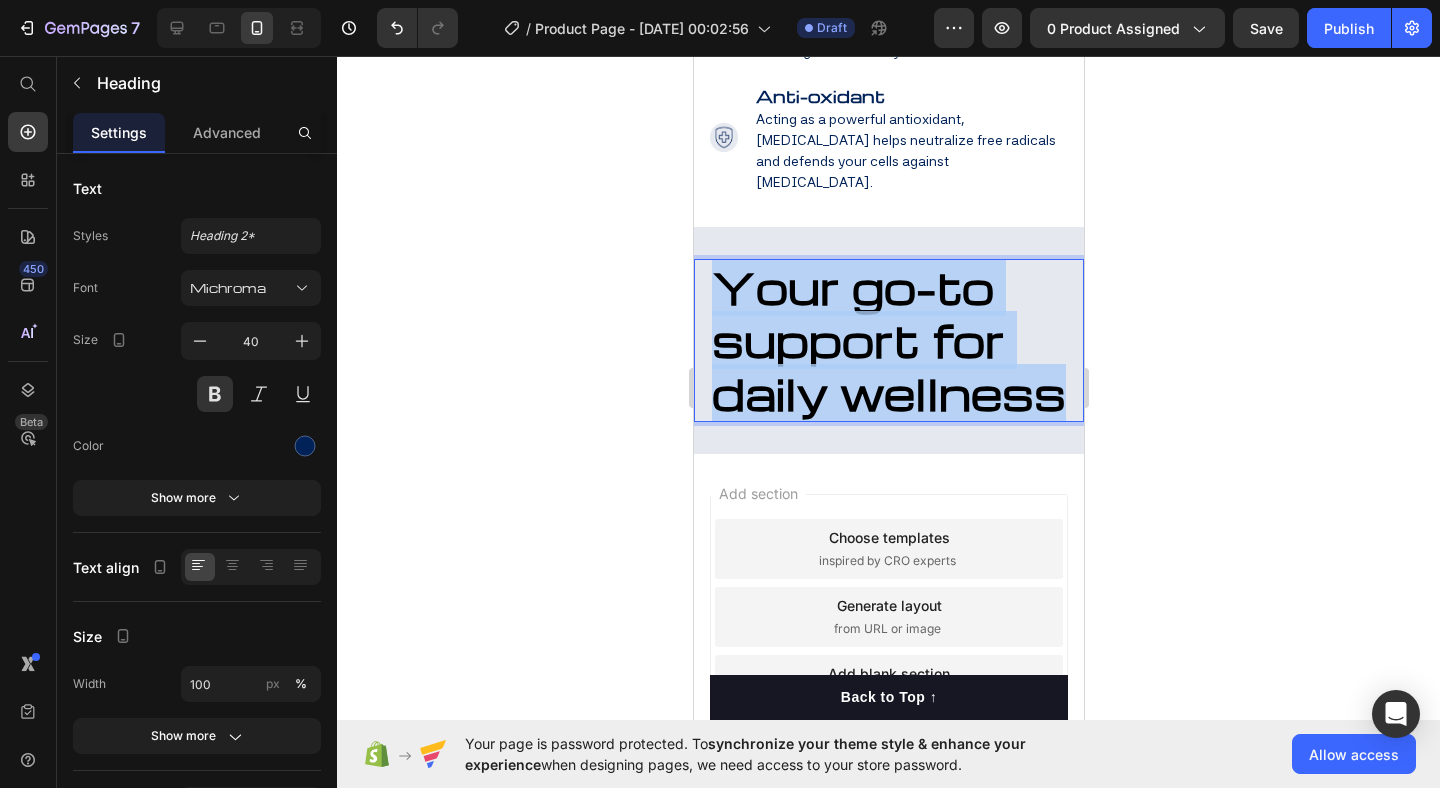 click on "Your go-to support for daily wellness" at bounding box center (888, 340) 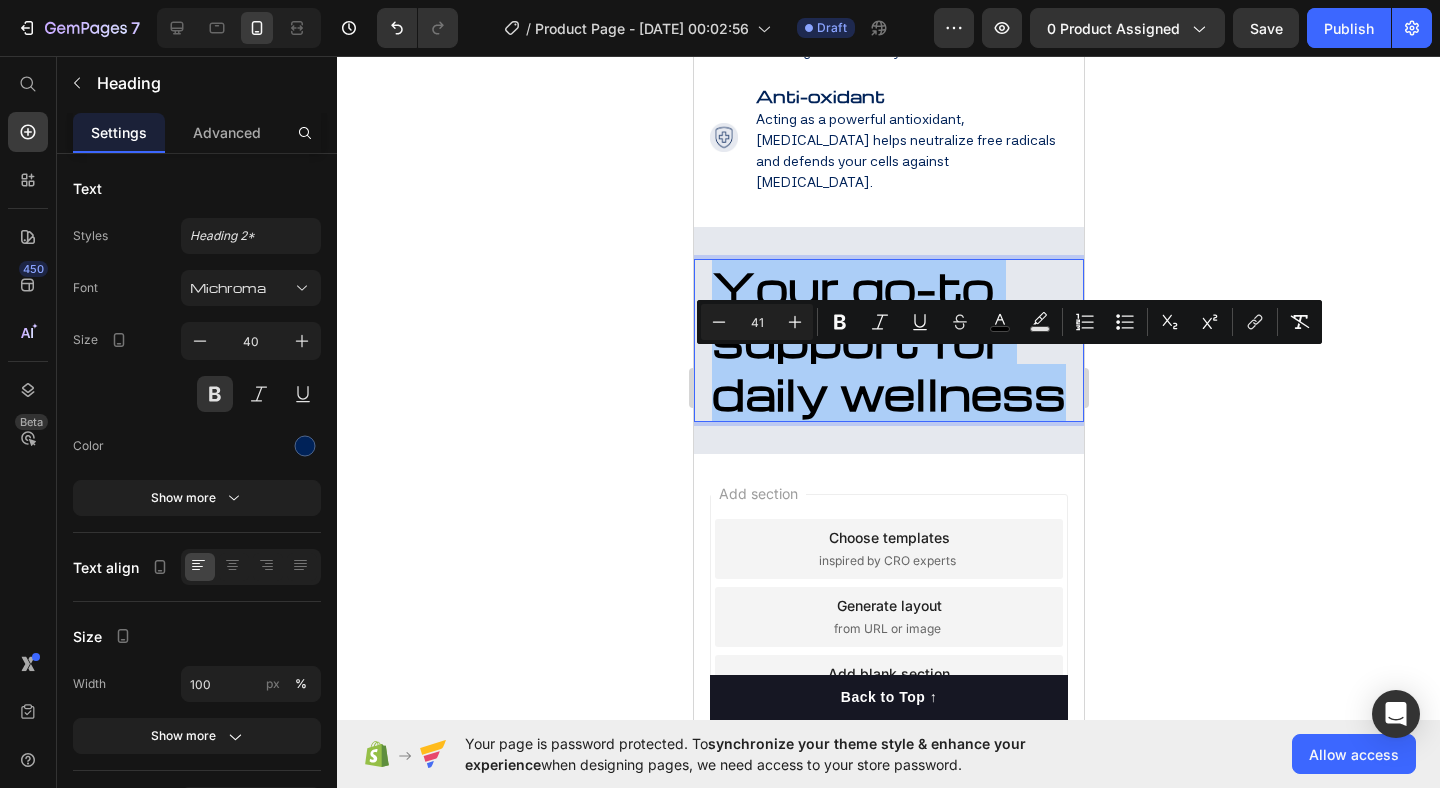click on "41" at bounding box center [757, 322] 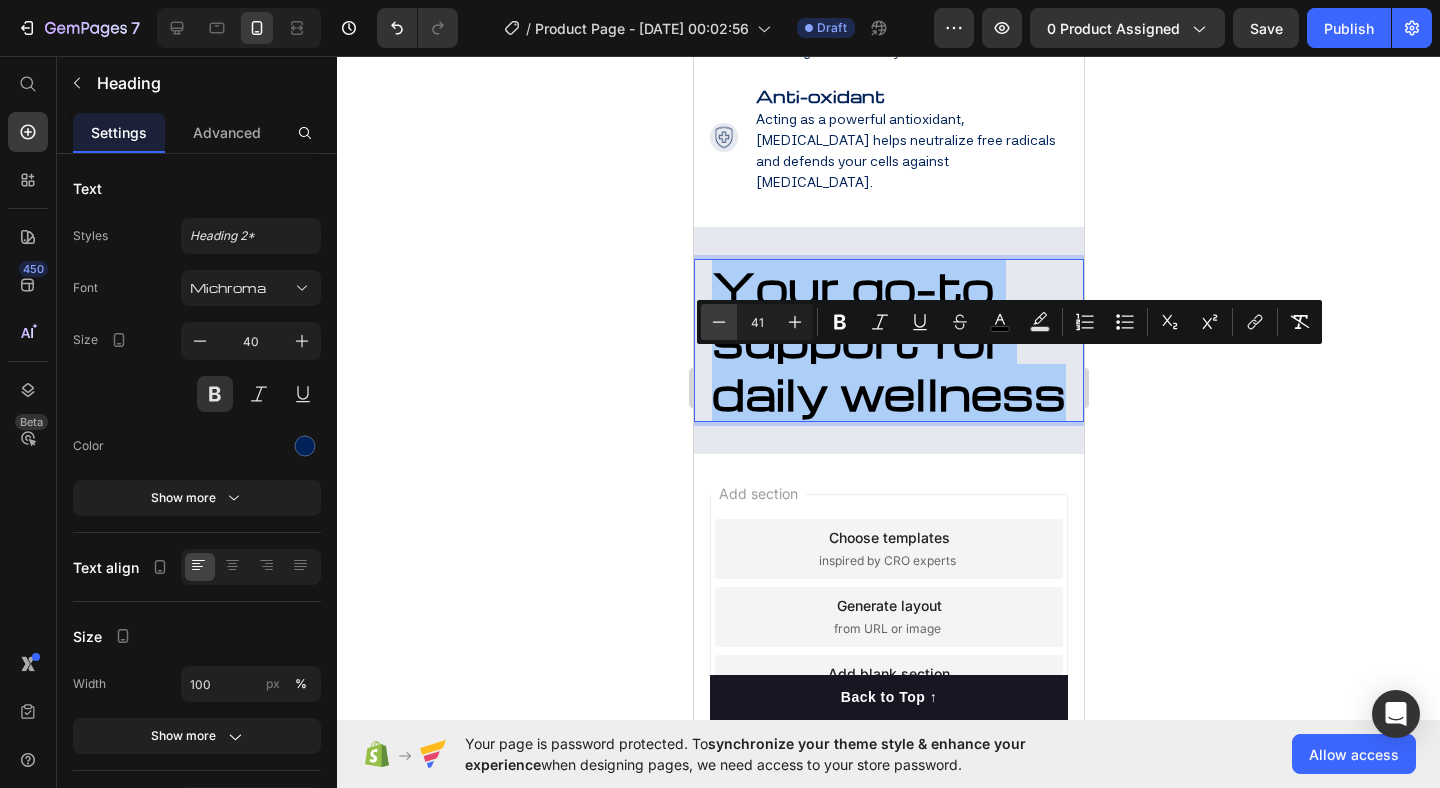 click 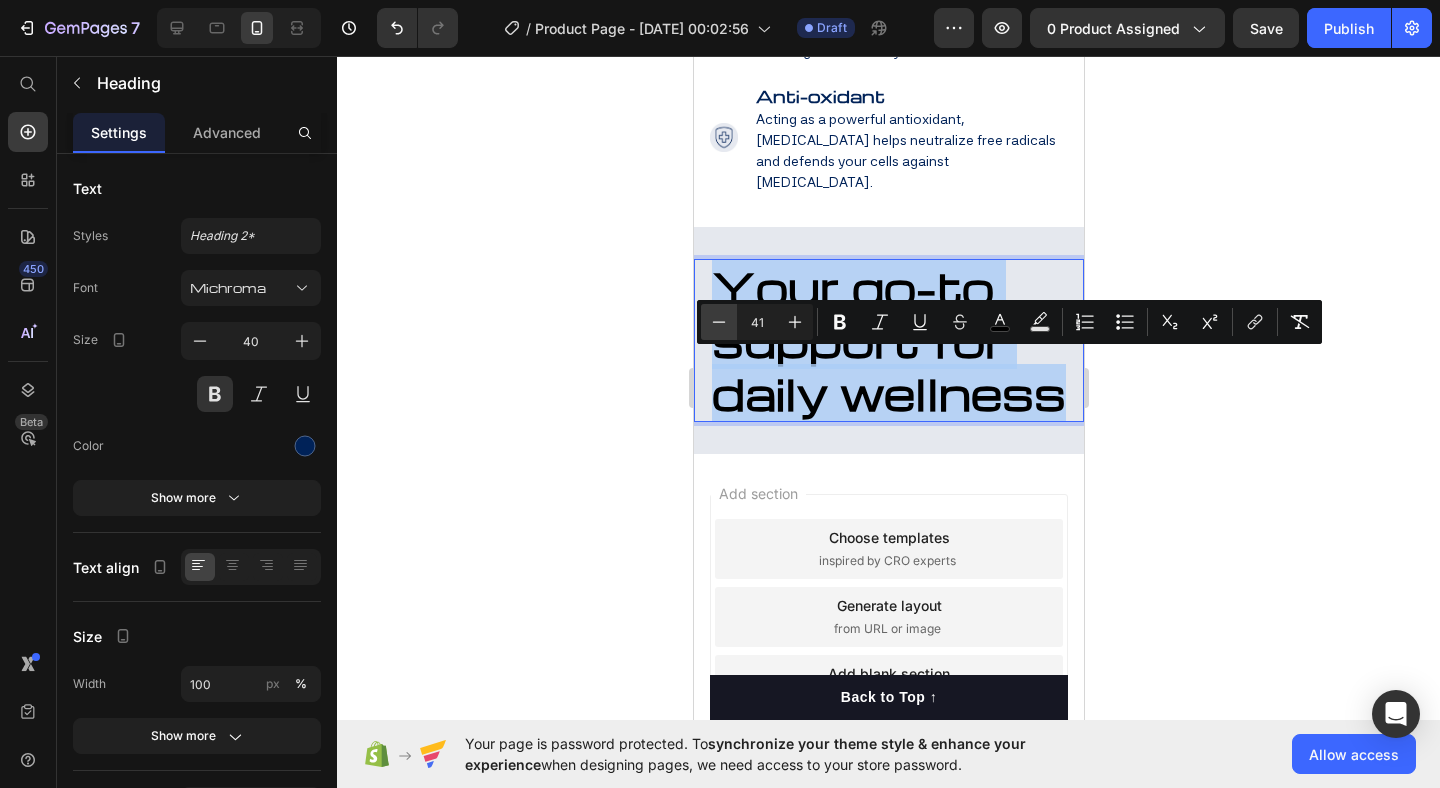type on "40" 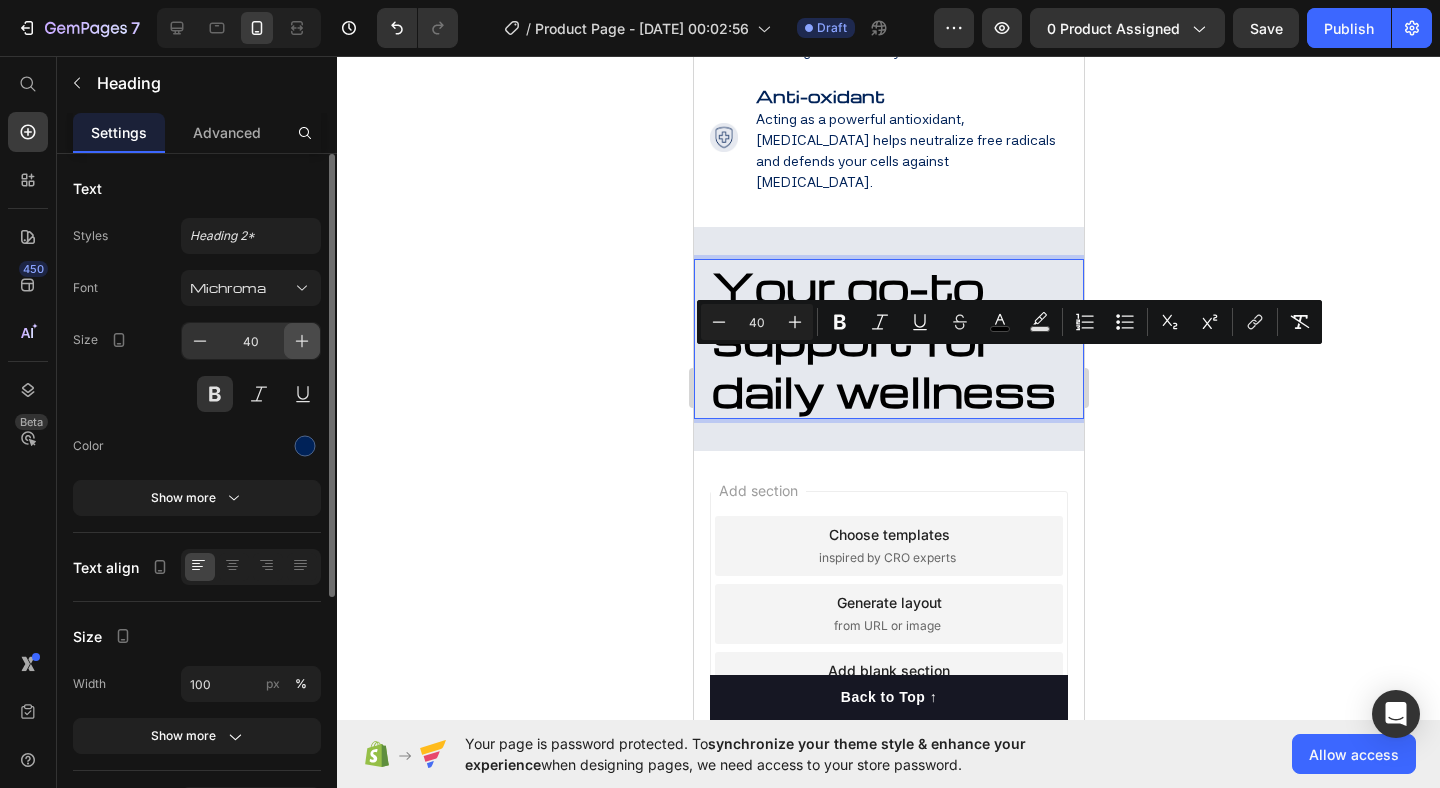 click 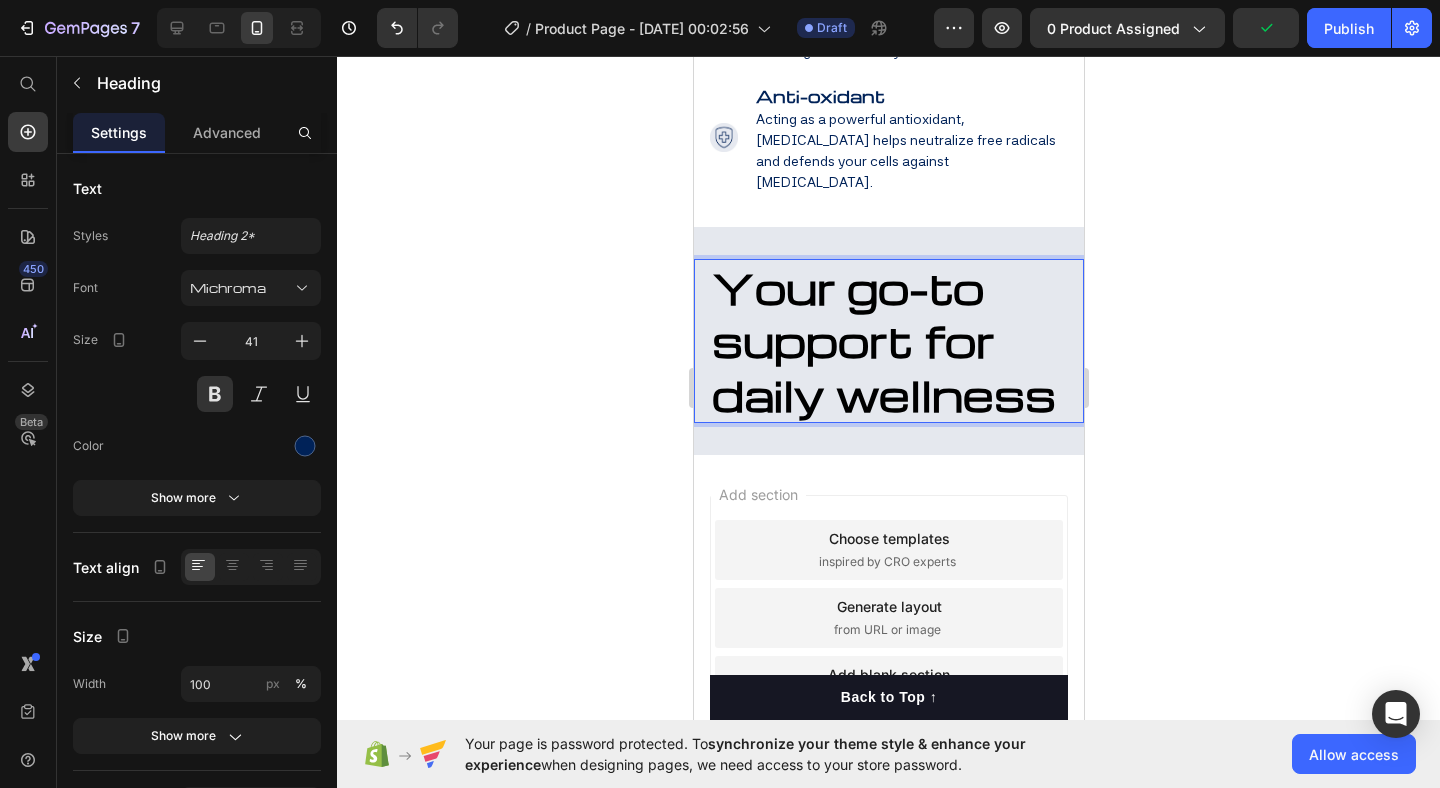 click on "Your go-to support for daily wellness" at bounding box center [883, 341] 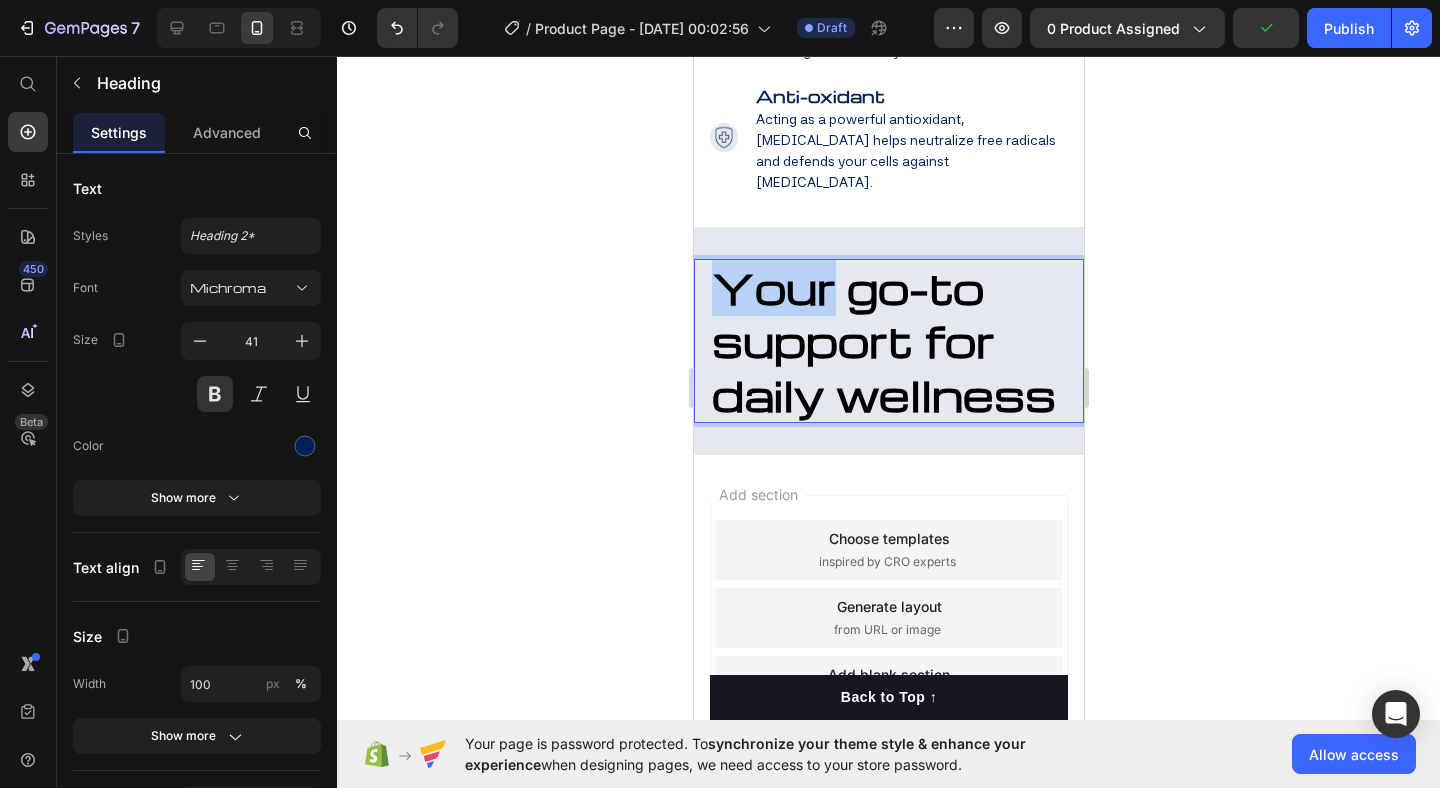 click on "Your go-to support for daily wellness" at bounding box center [883, 341] 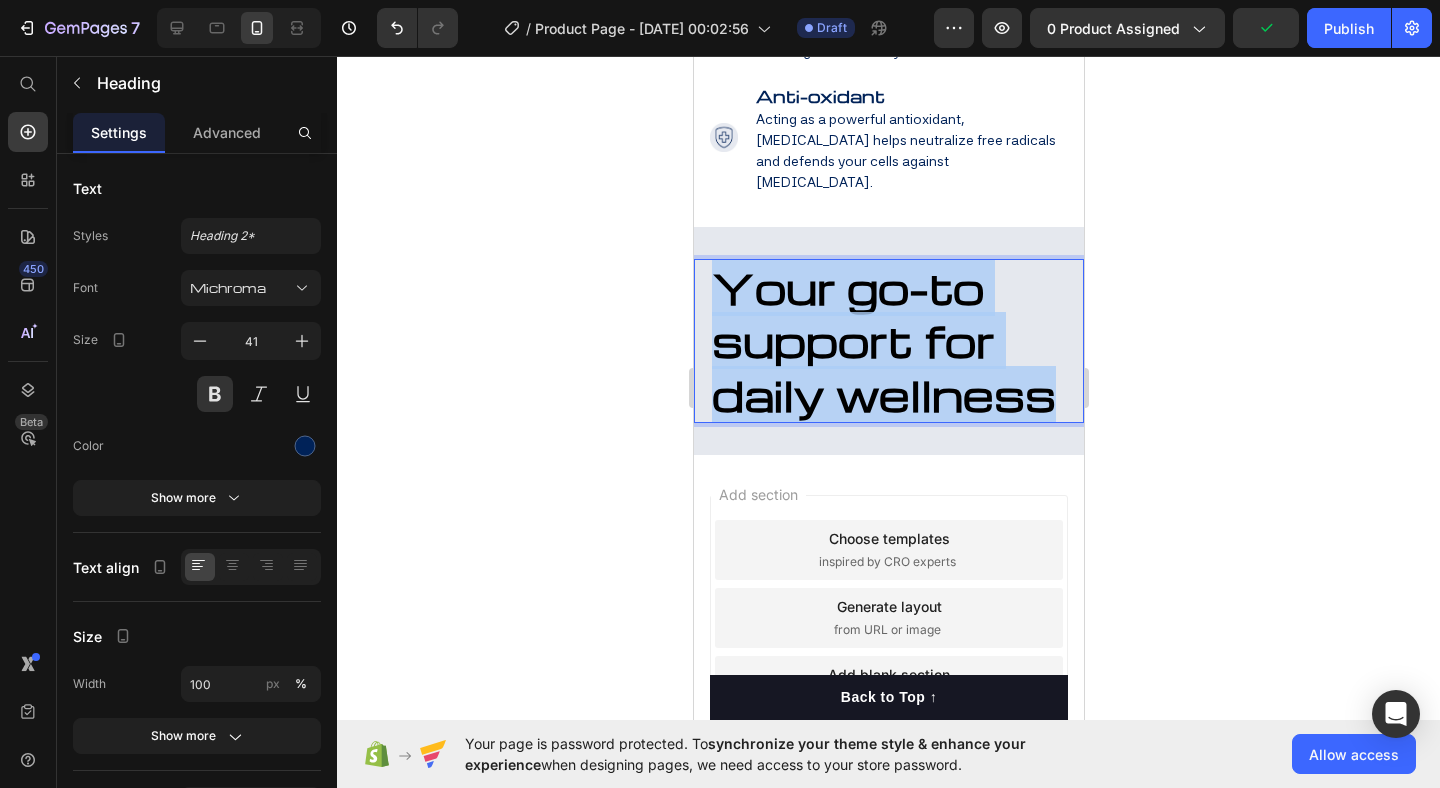 click on "Your go-to support for daily wellness" at bounding box center (883, 341) 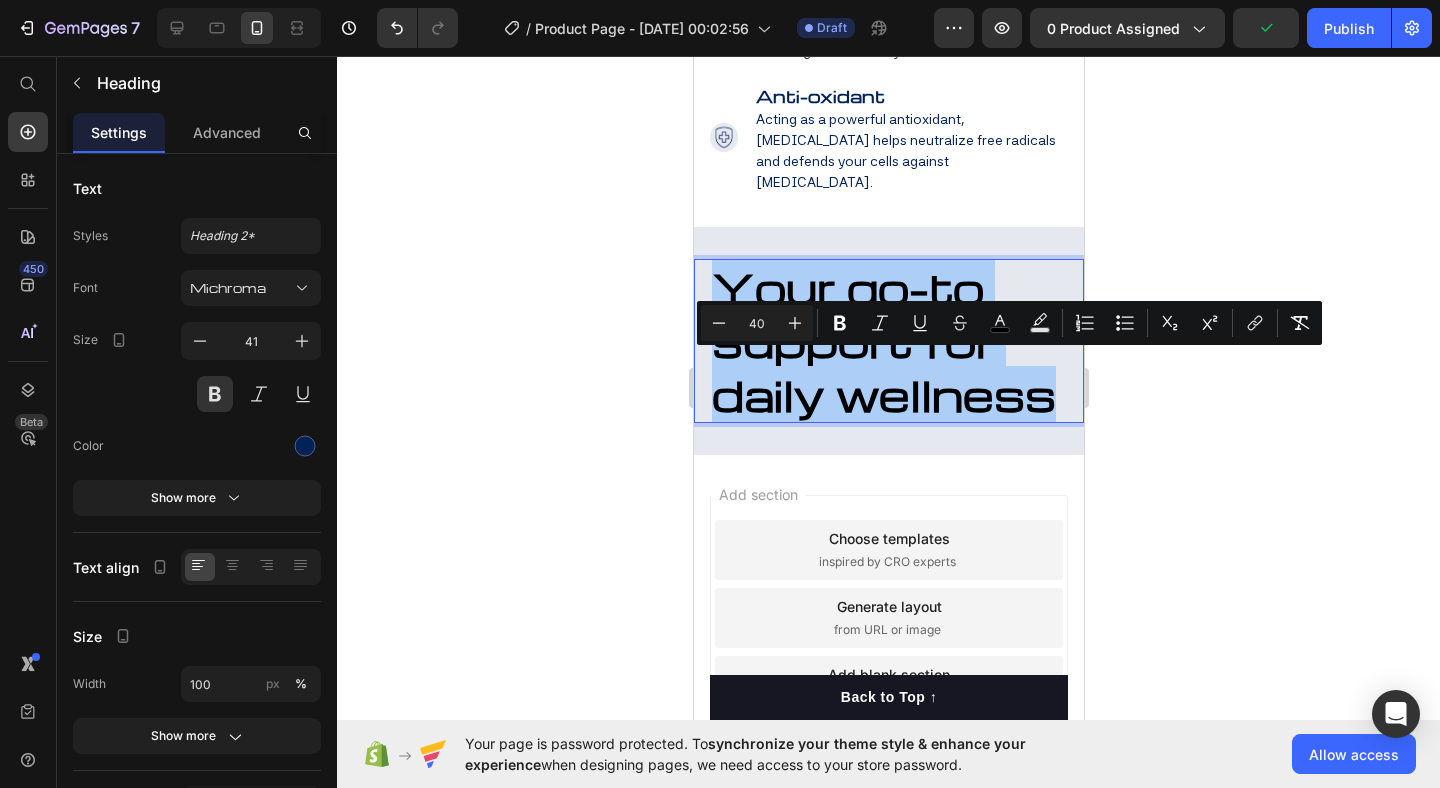 click 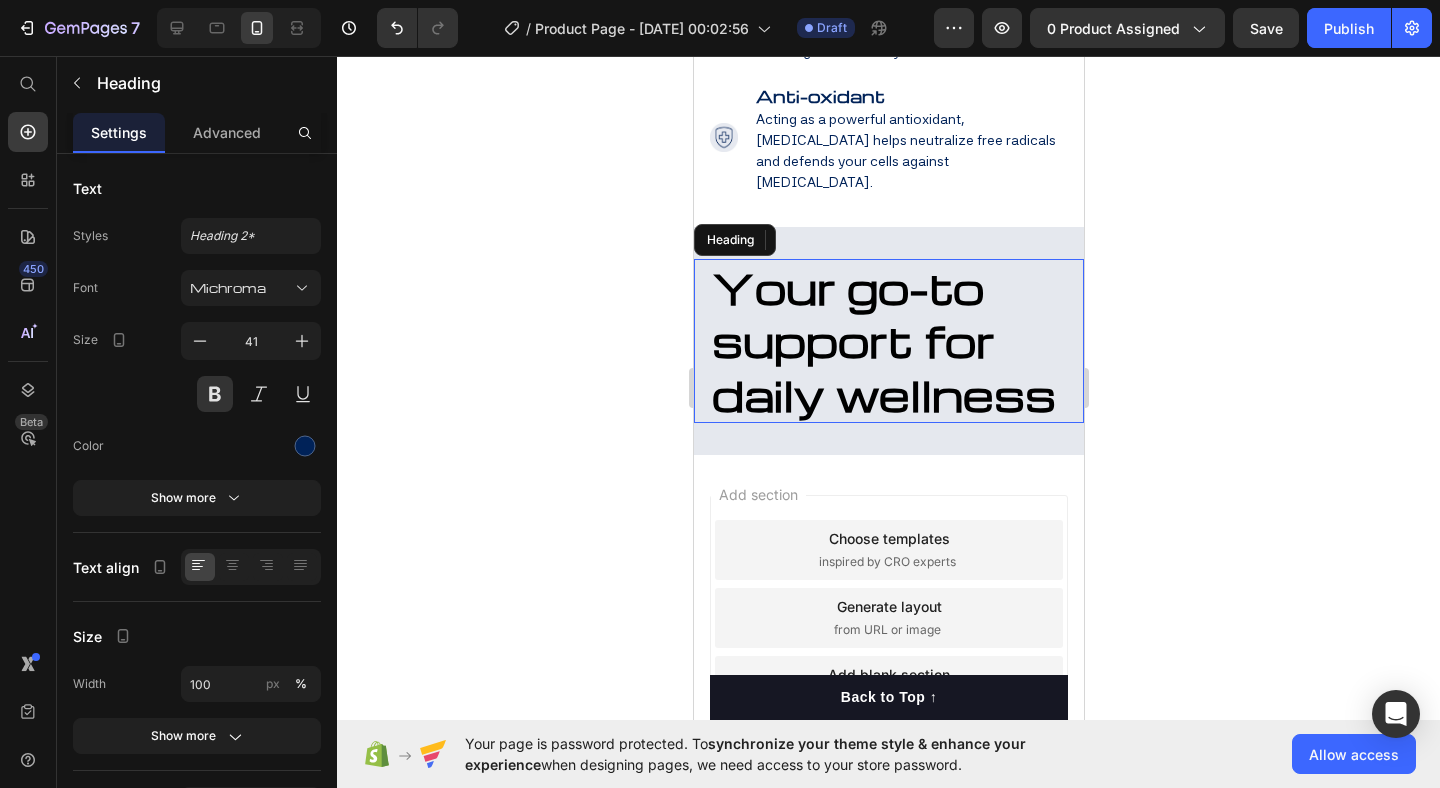 drag, startPoint x: 751, startPoint y: 533, endPoint x: 739, endPoint y: 536, distance: 12.369317 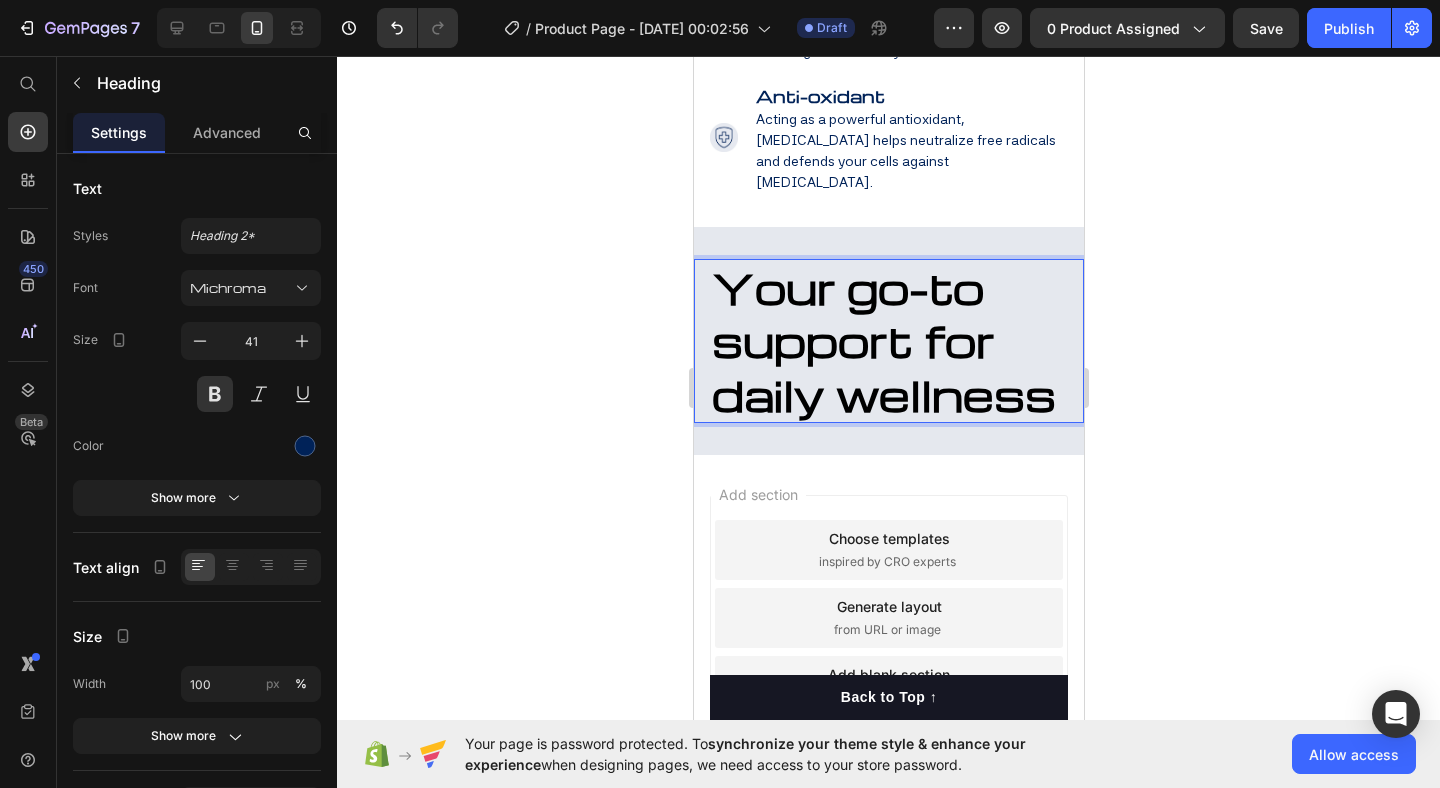 click on "Your go-to support for daily wellness" at bounding box center [883, 341] 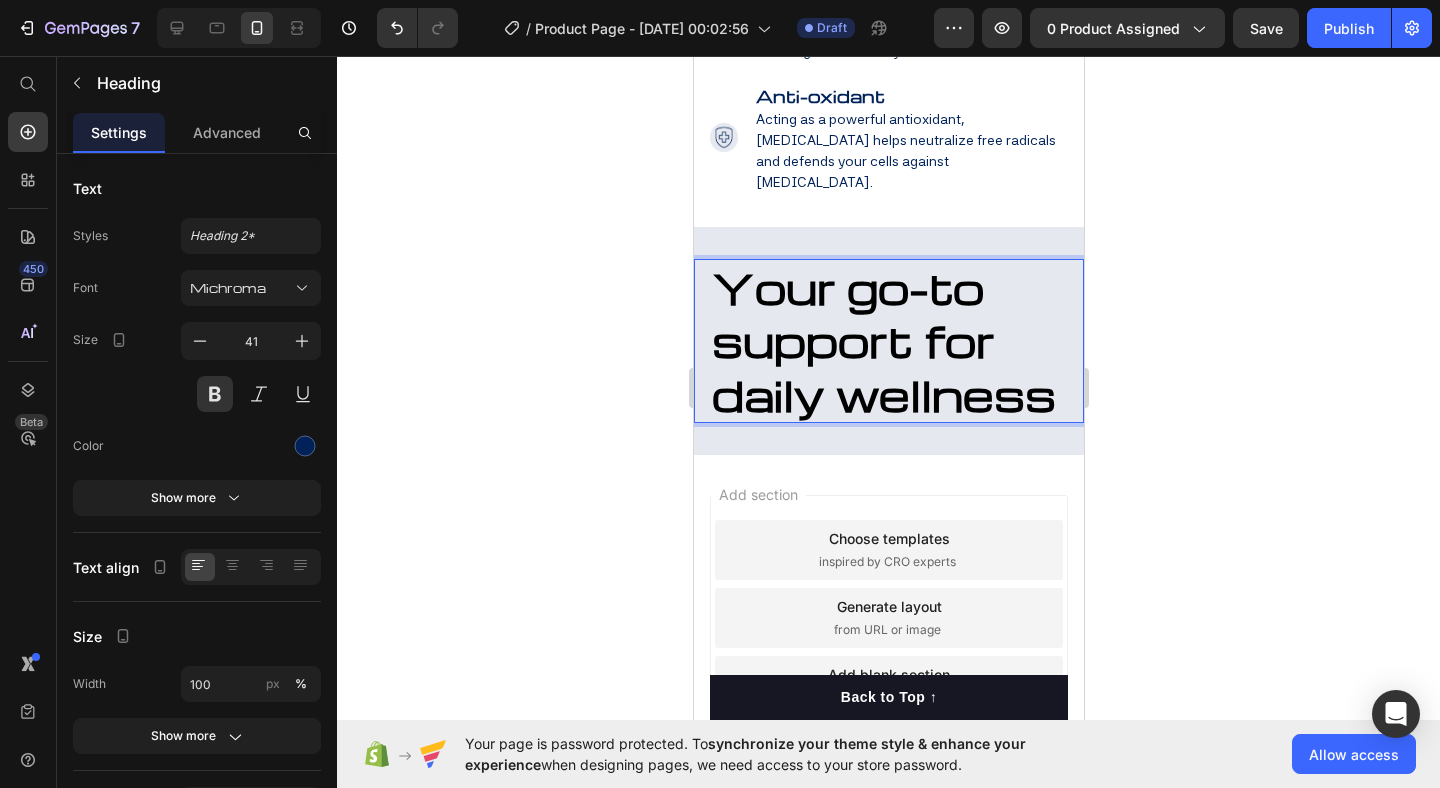 click on "Your go-to support for daily wellness" at bounding box center [883, 341] 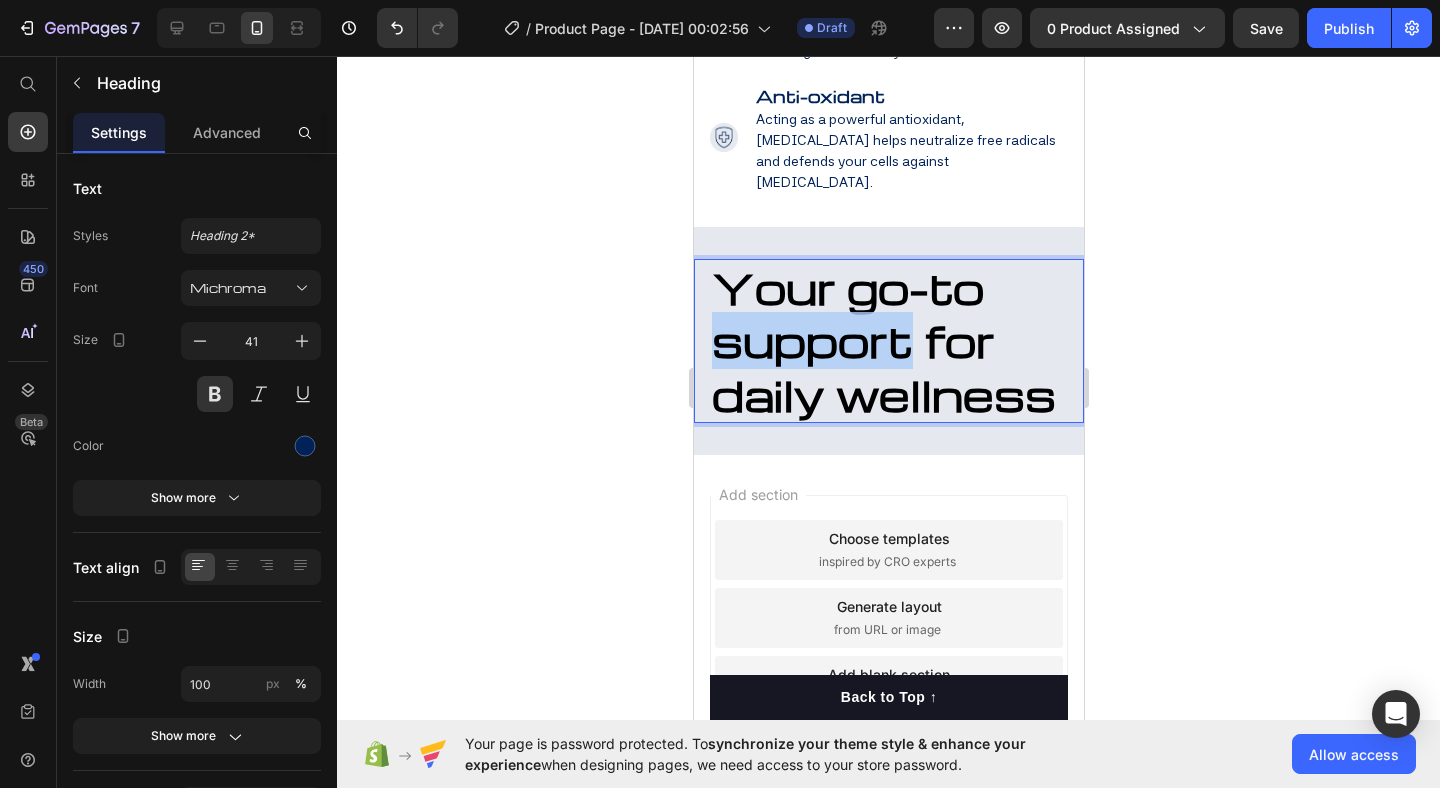 click on "Your go-to support for daily wellness" at bounding box center [883, 341] 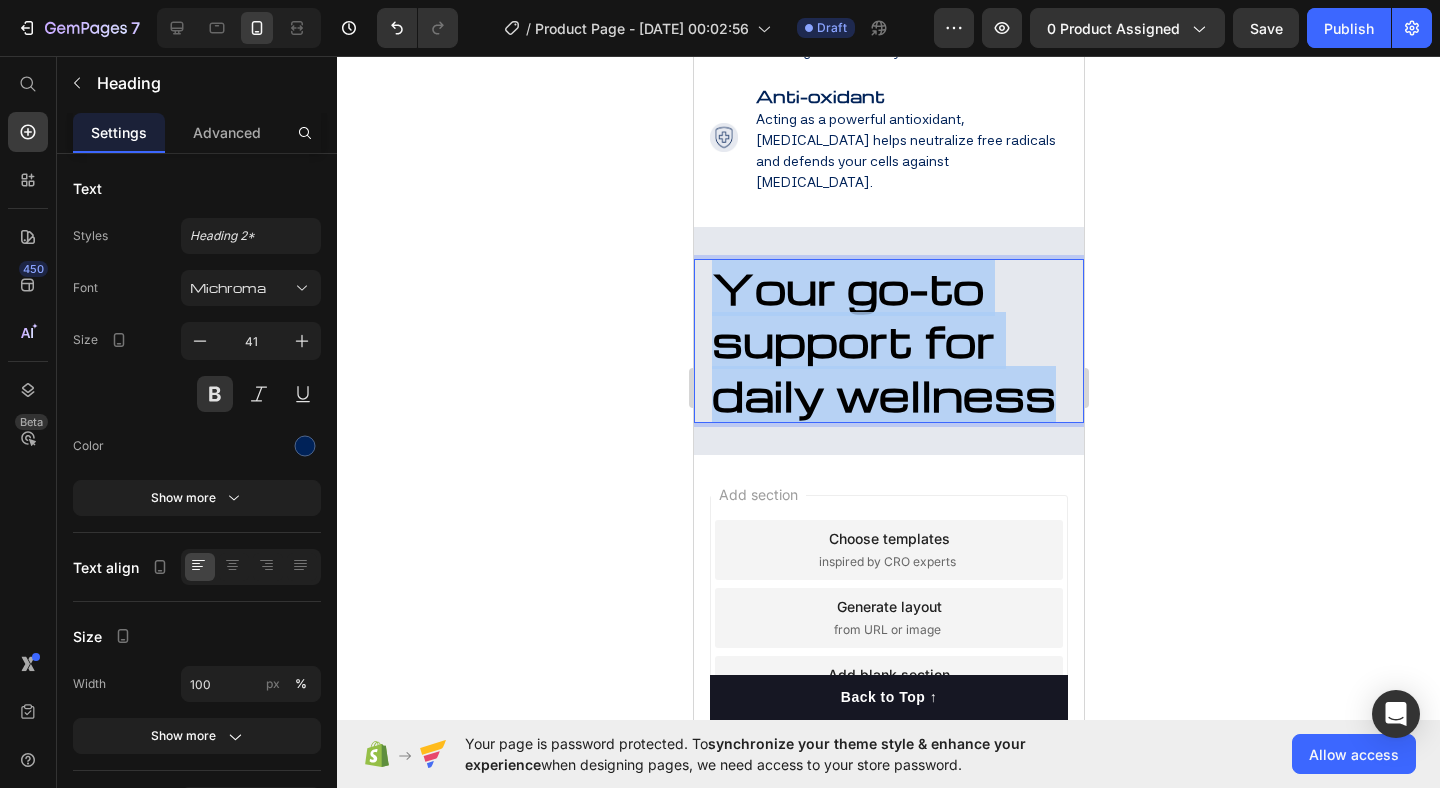 click on "Your go-to support for daily wellness" at bounding box center (883, 341) 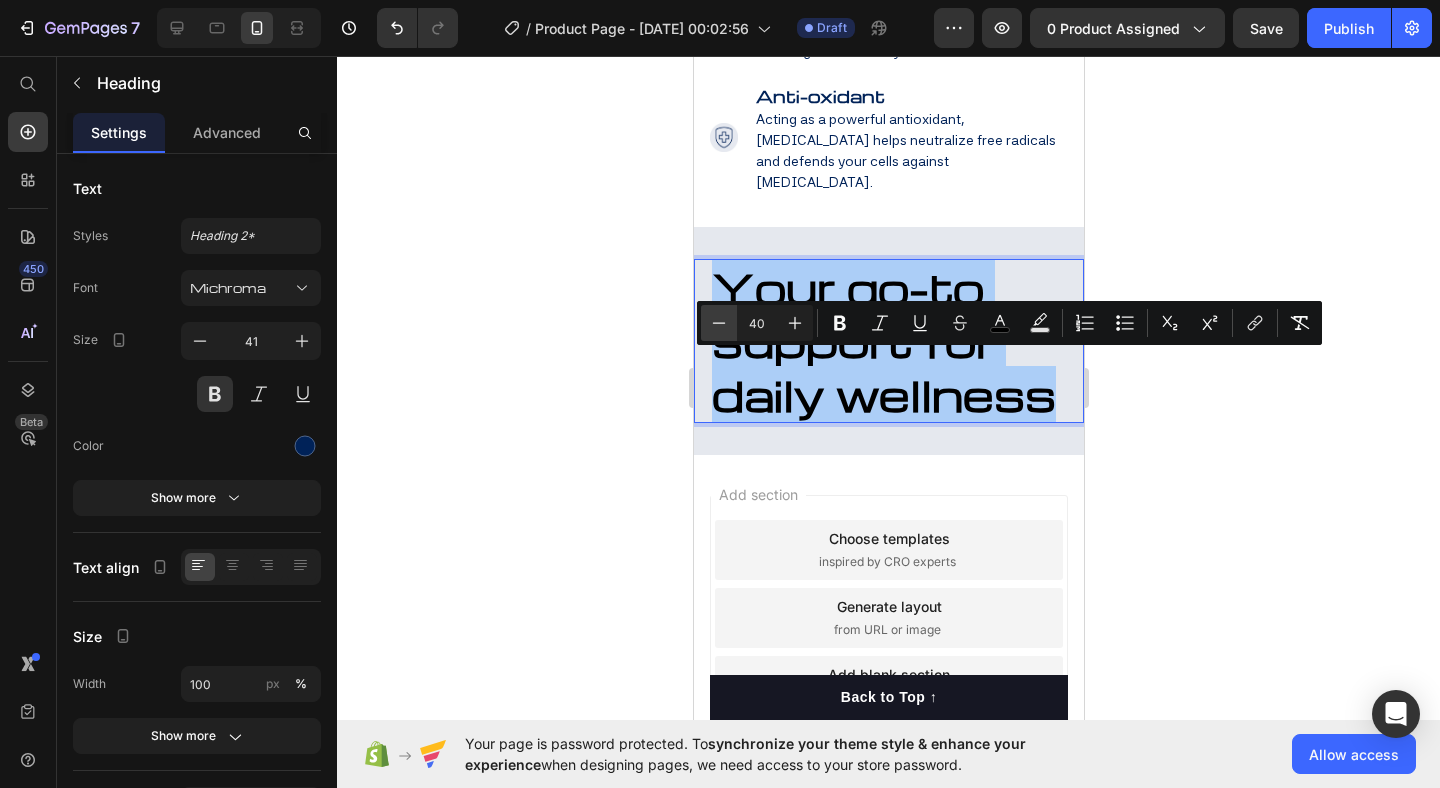 click 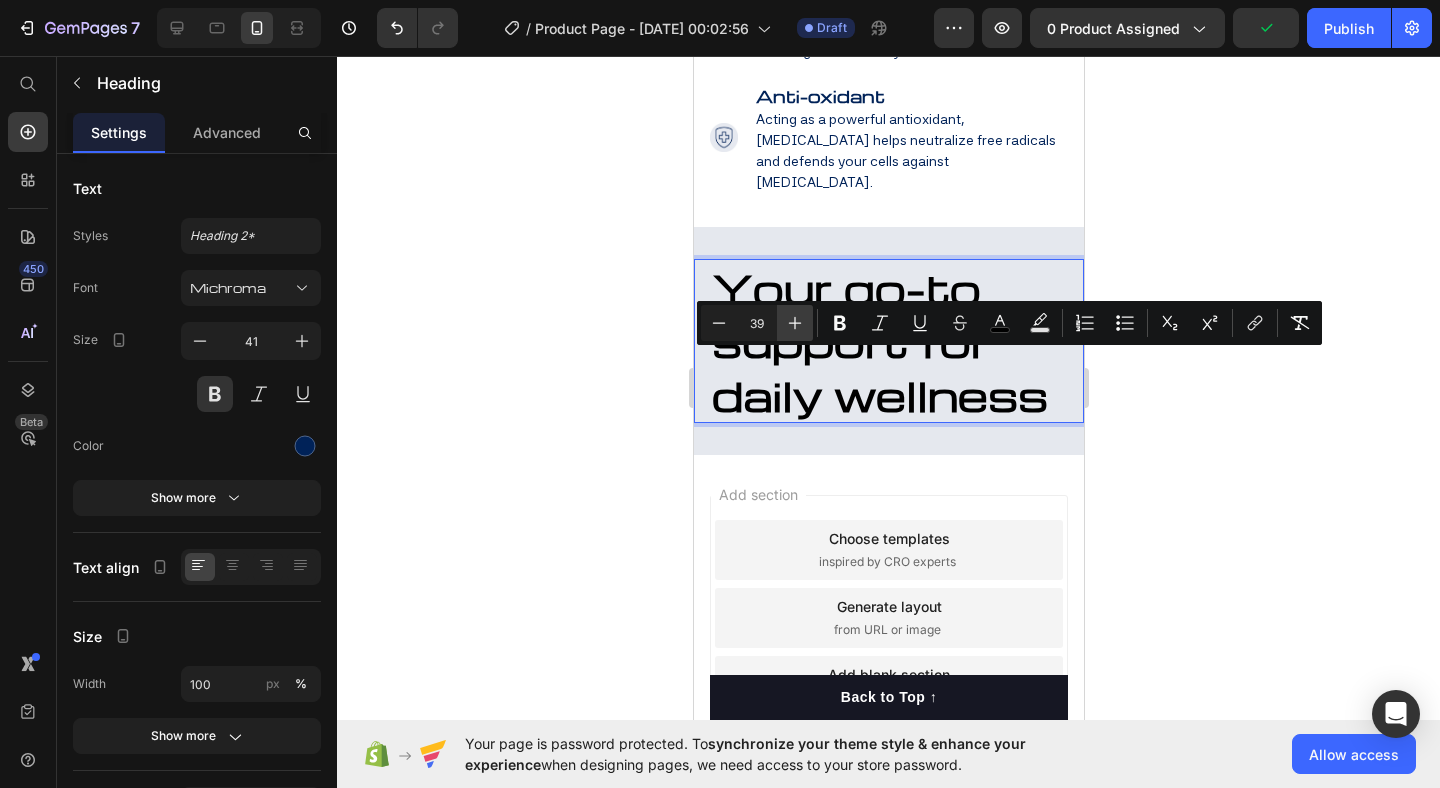 click on "Plus" at bounding box center [795, 323] 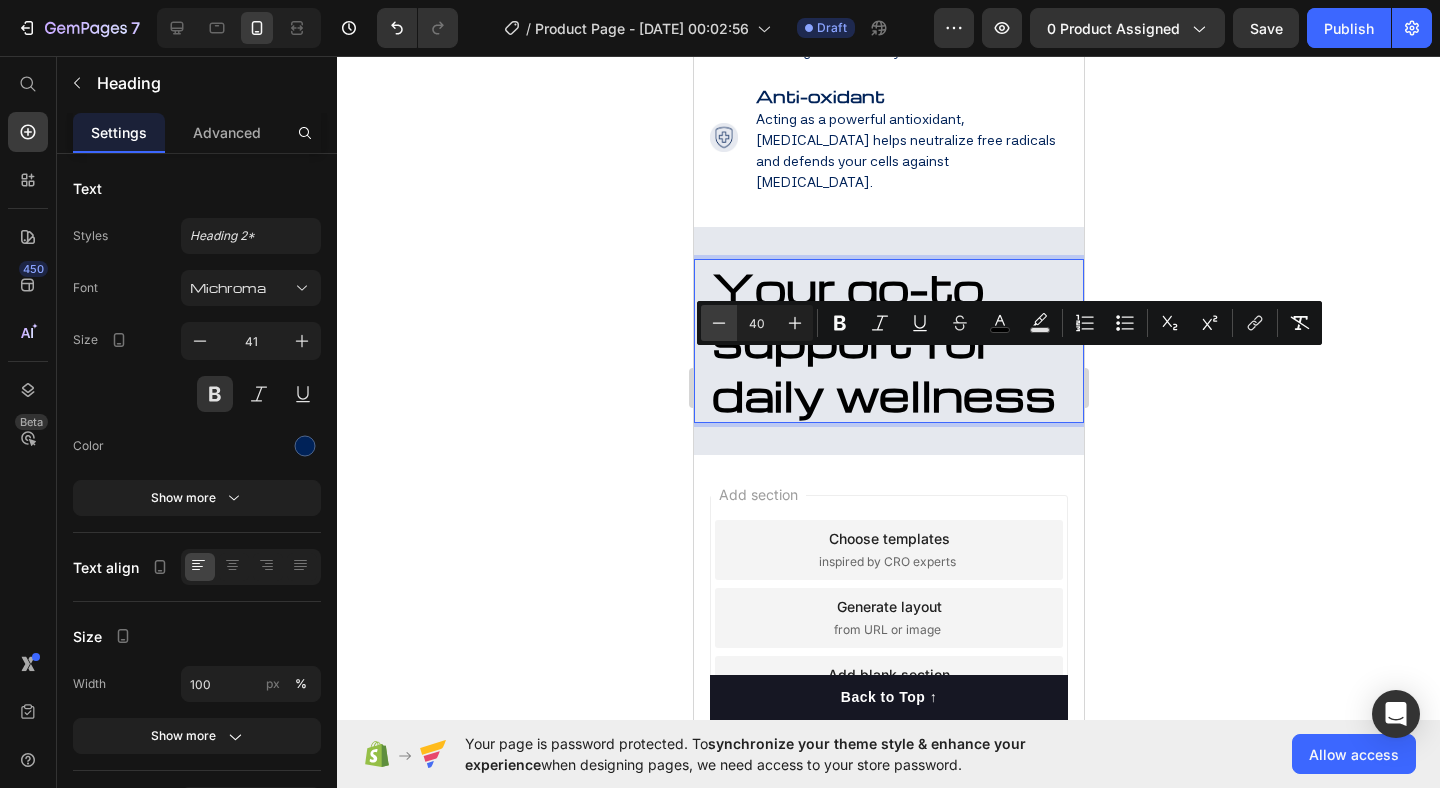 click 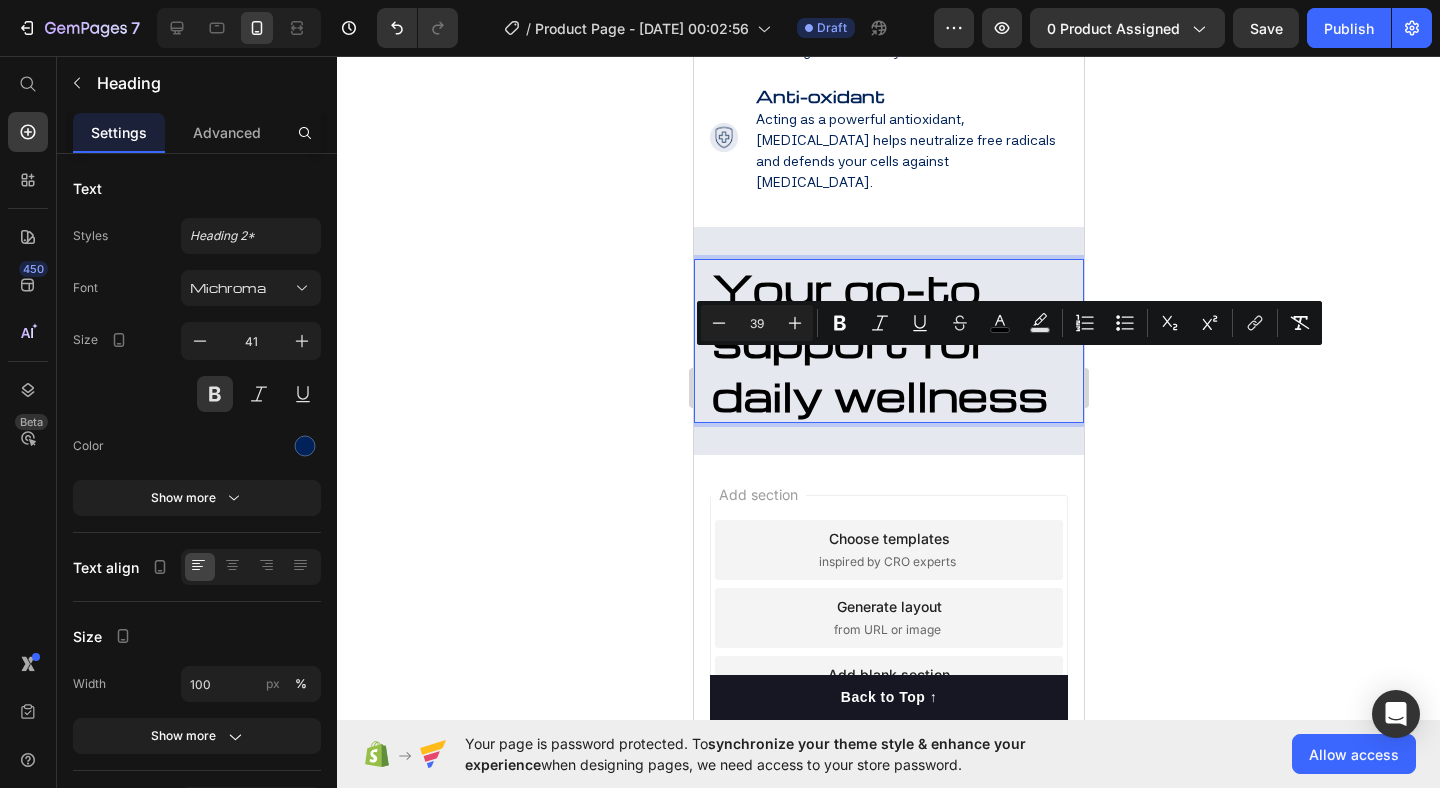 click 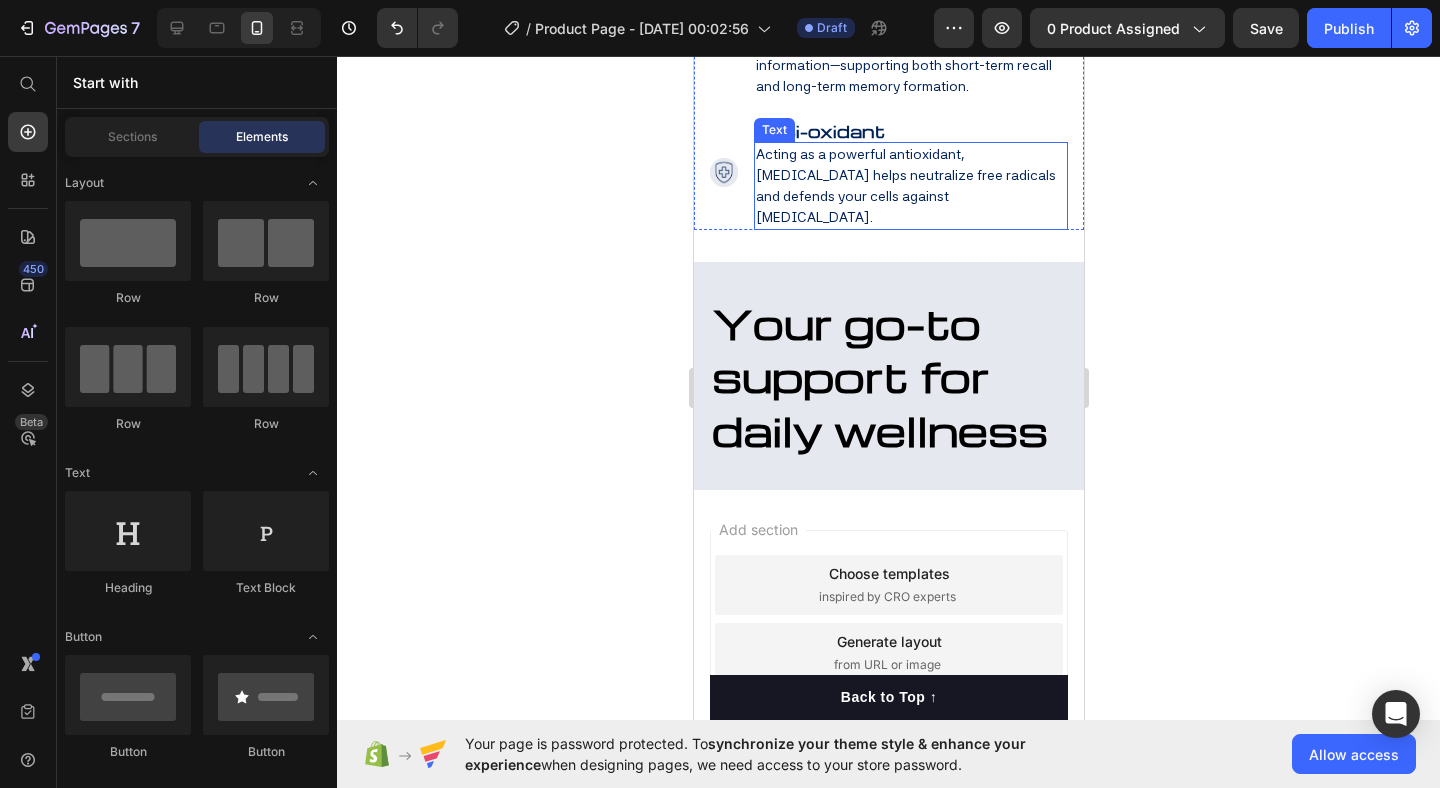 scroll, scrollTop: 3036, scrollLeft: 0, axis: vertical 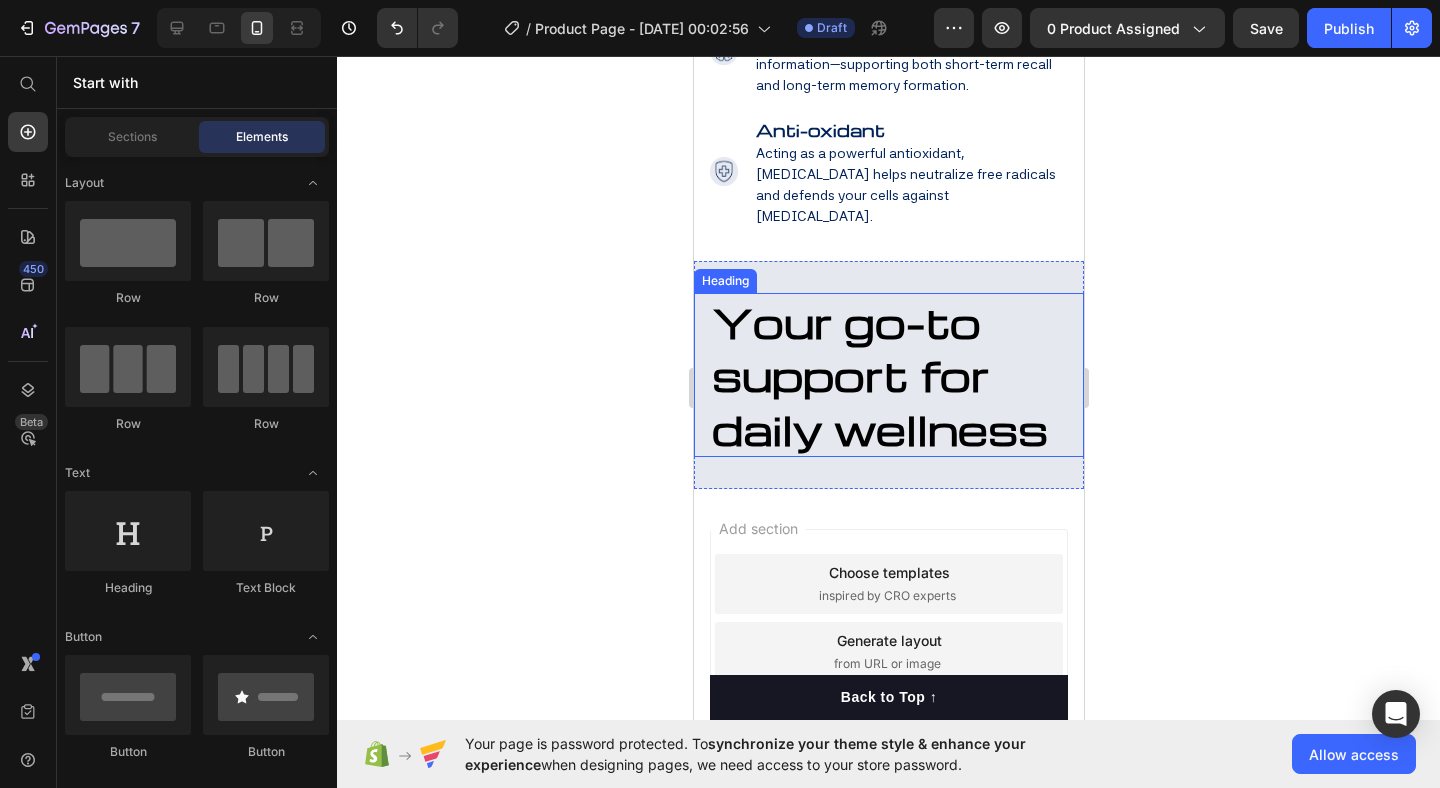 click on "Your go-to support for daily wellness" at bounding box center [879, 375] 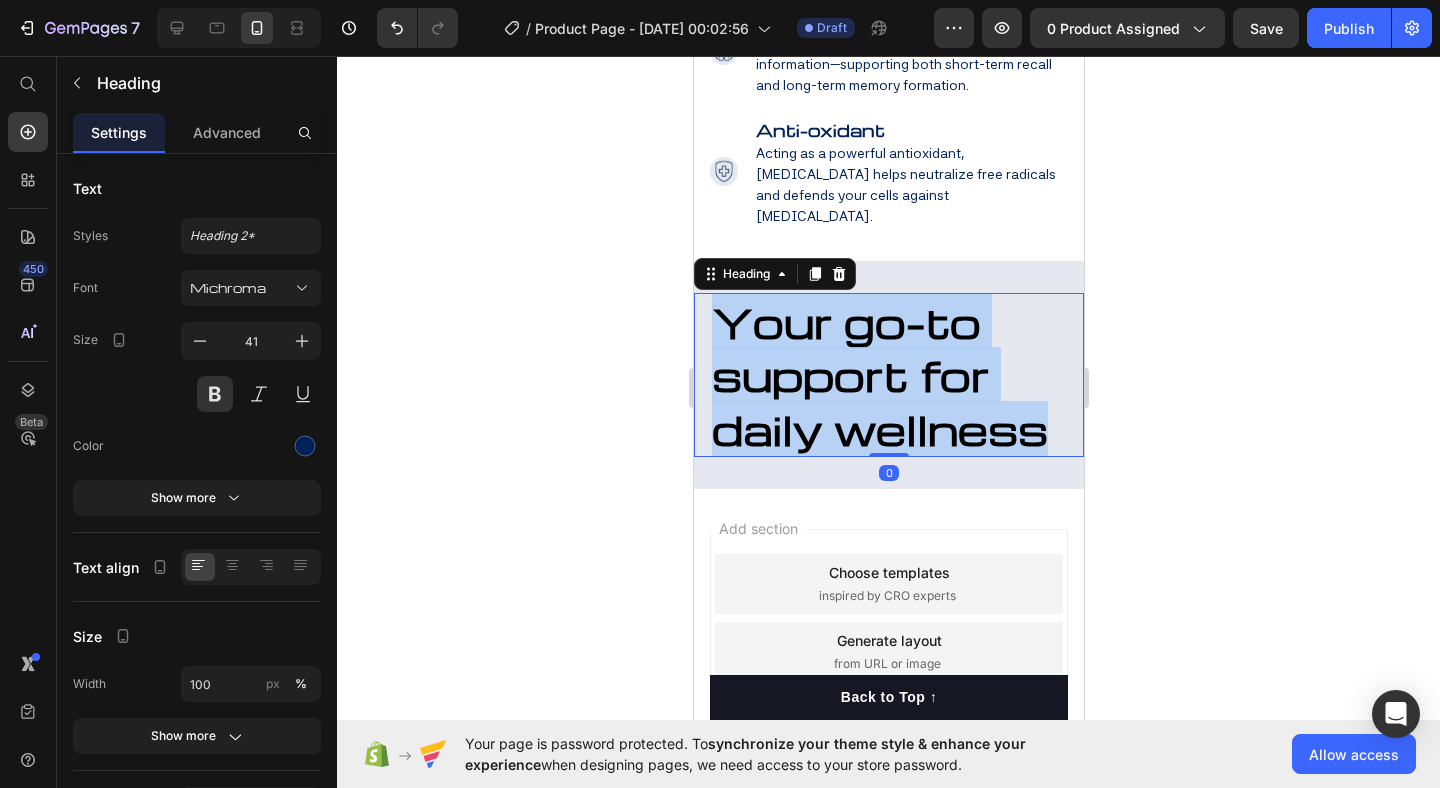 click on "Your go-to support for daily wellness" at bounding box center (879, 375) 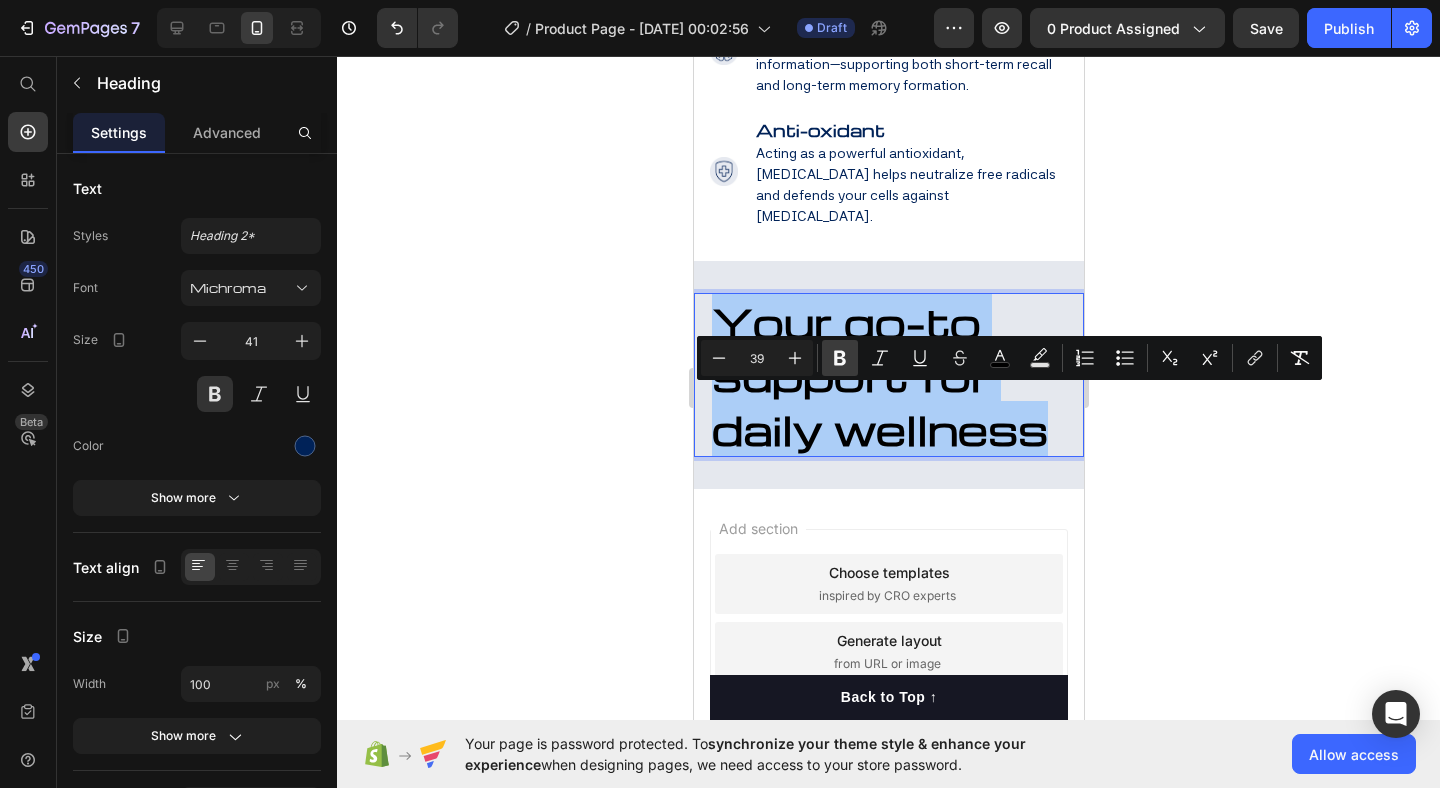 click 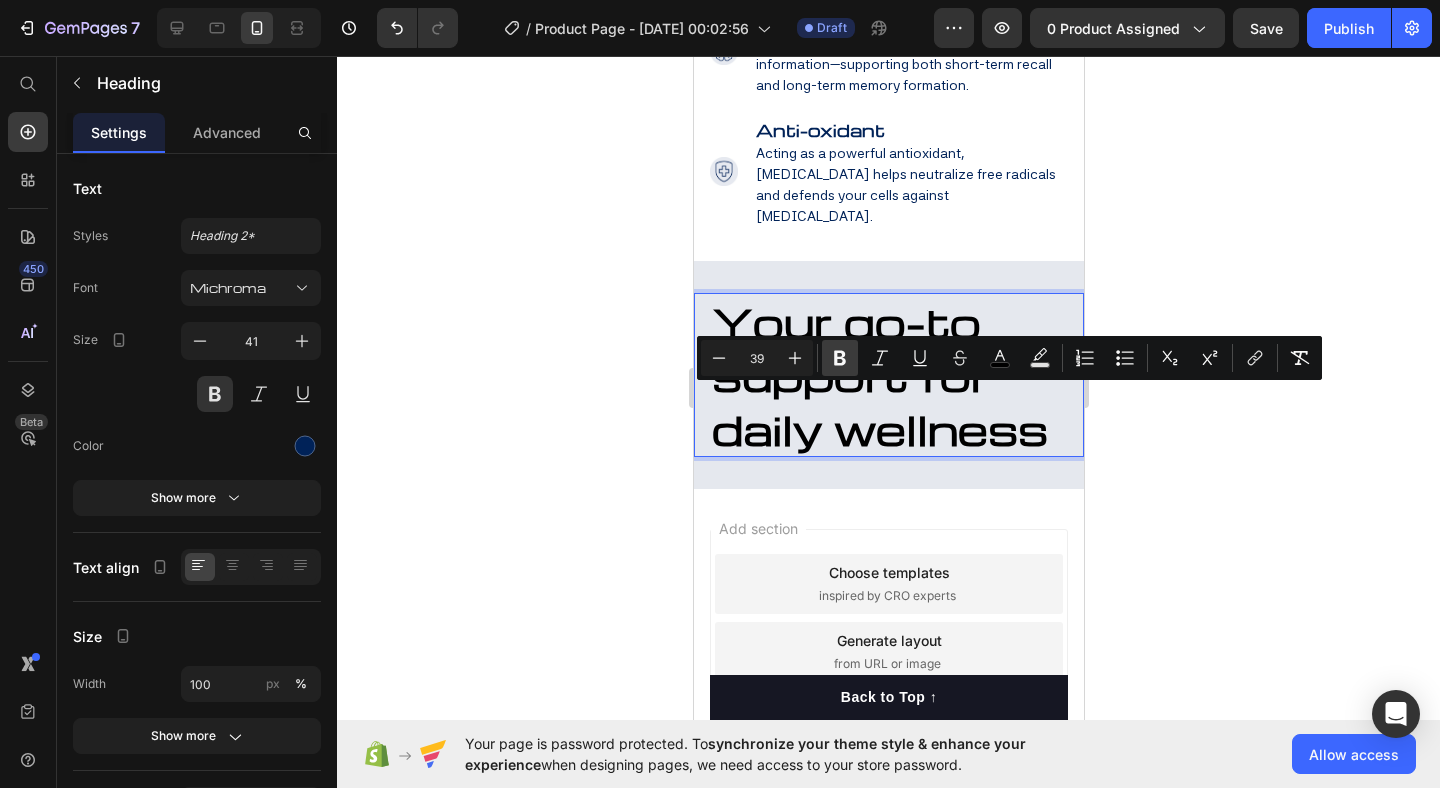 click 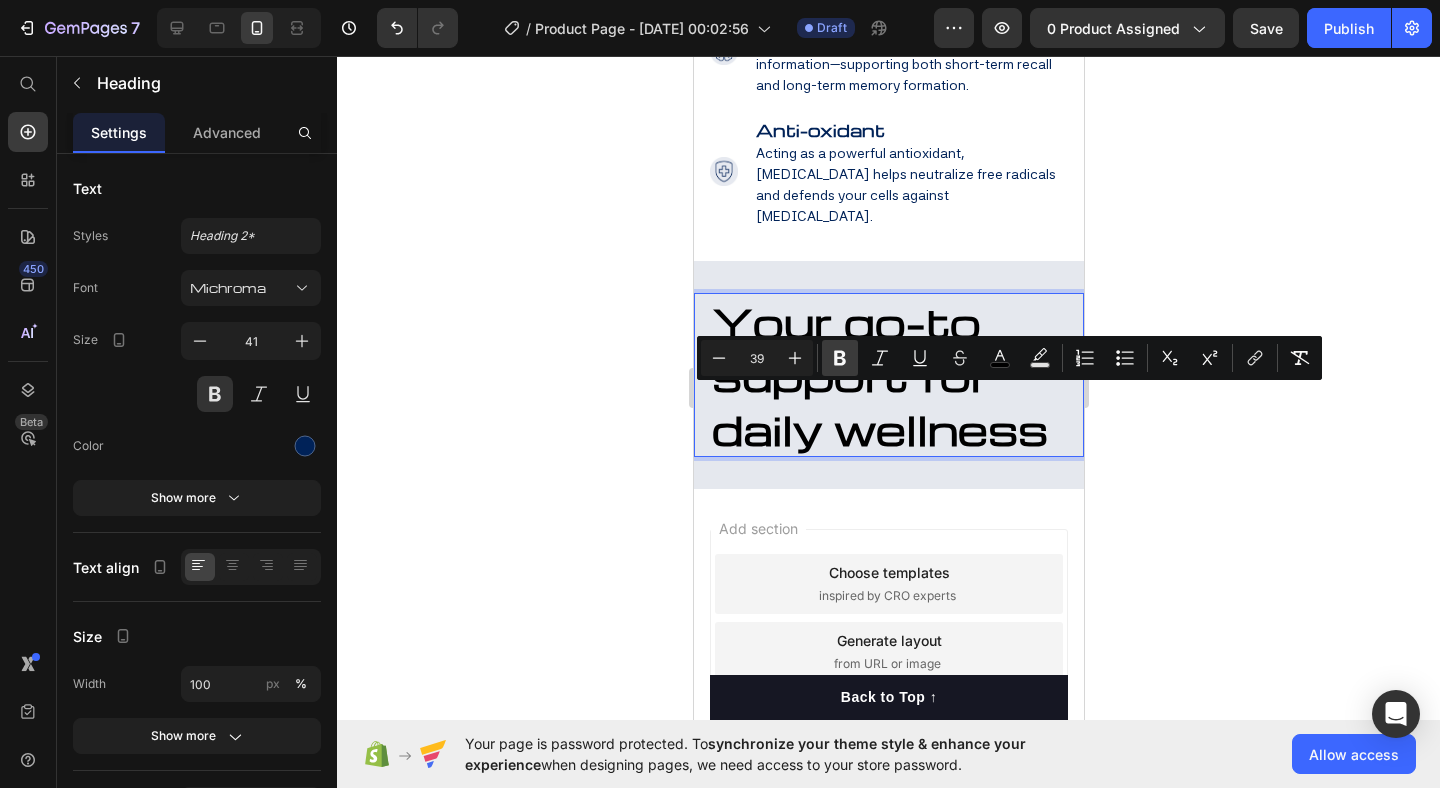 click 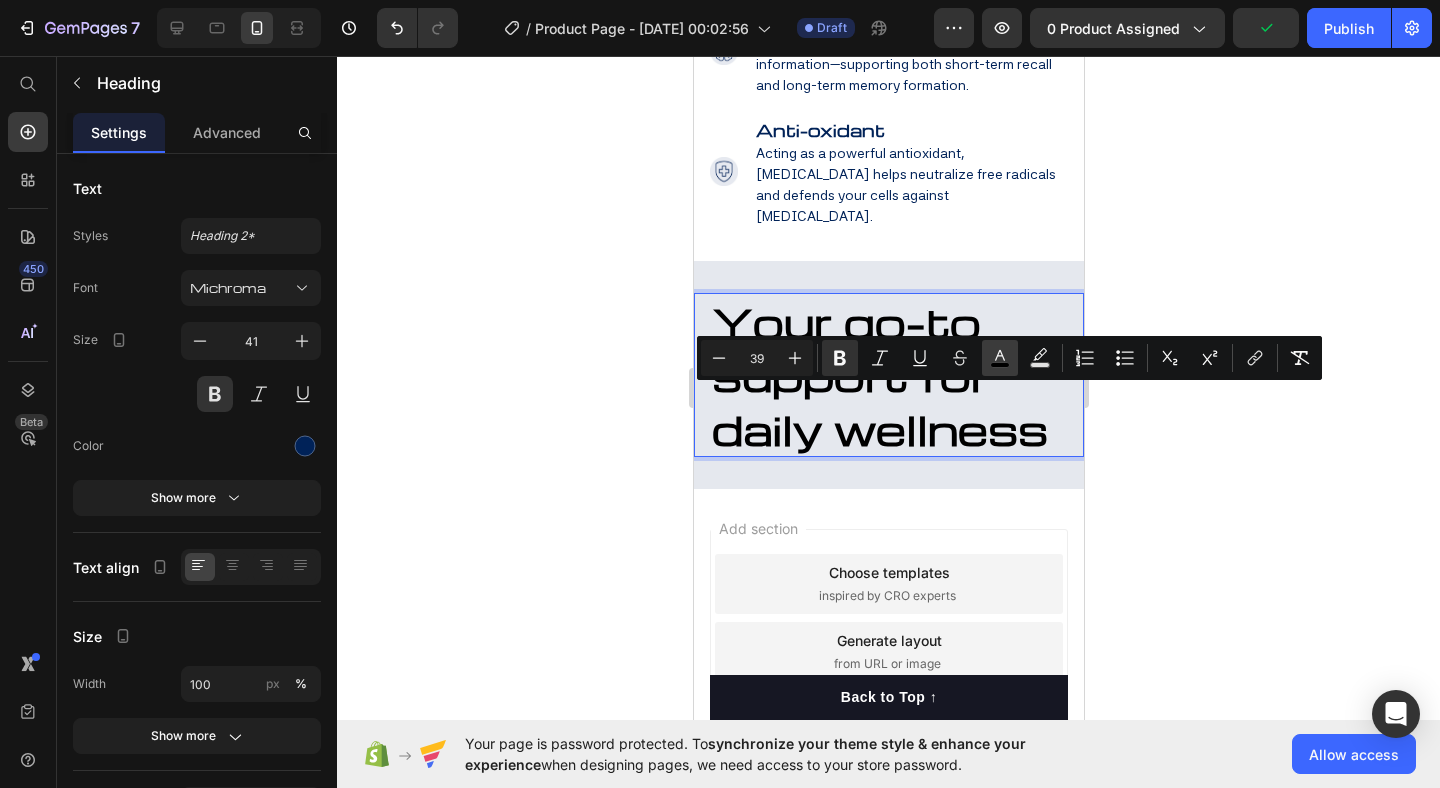 click 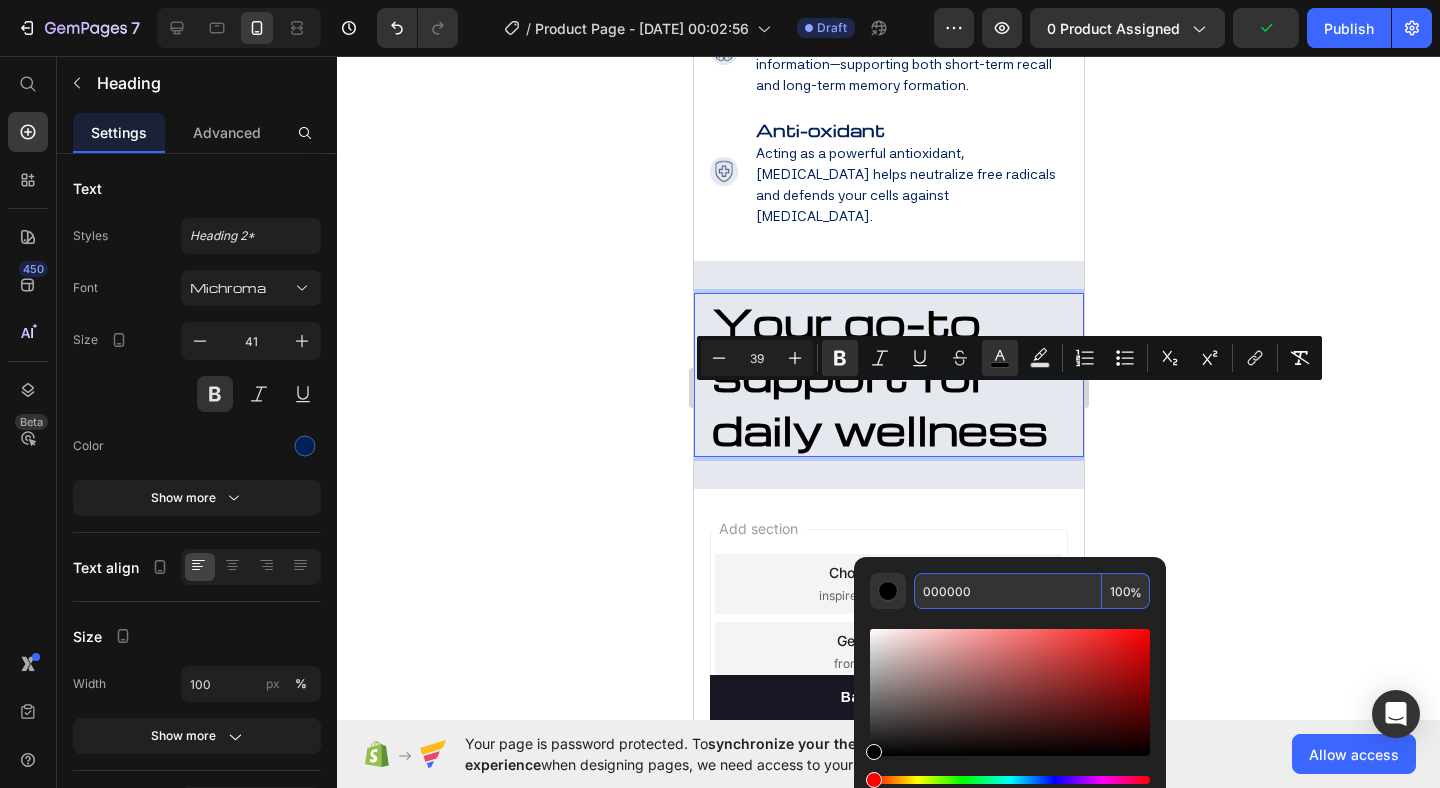 click on "000000" at bounding box center (1008, 591) 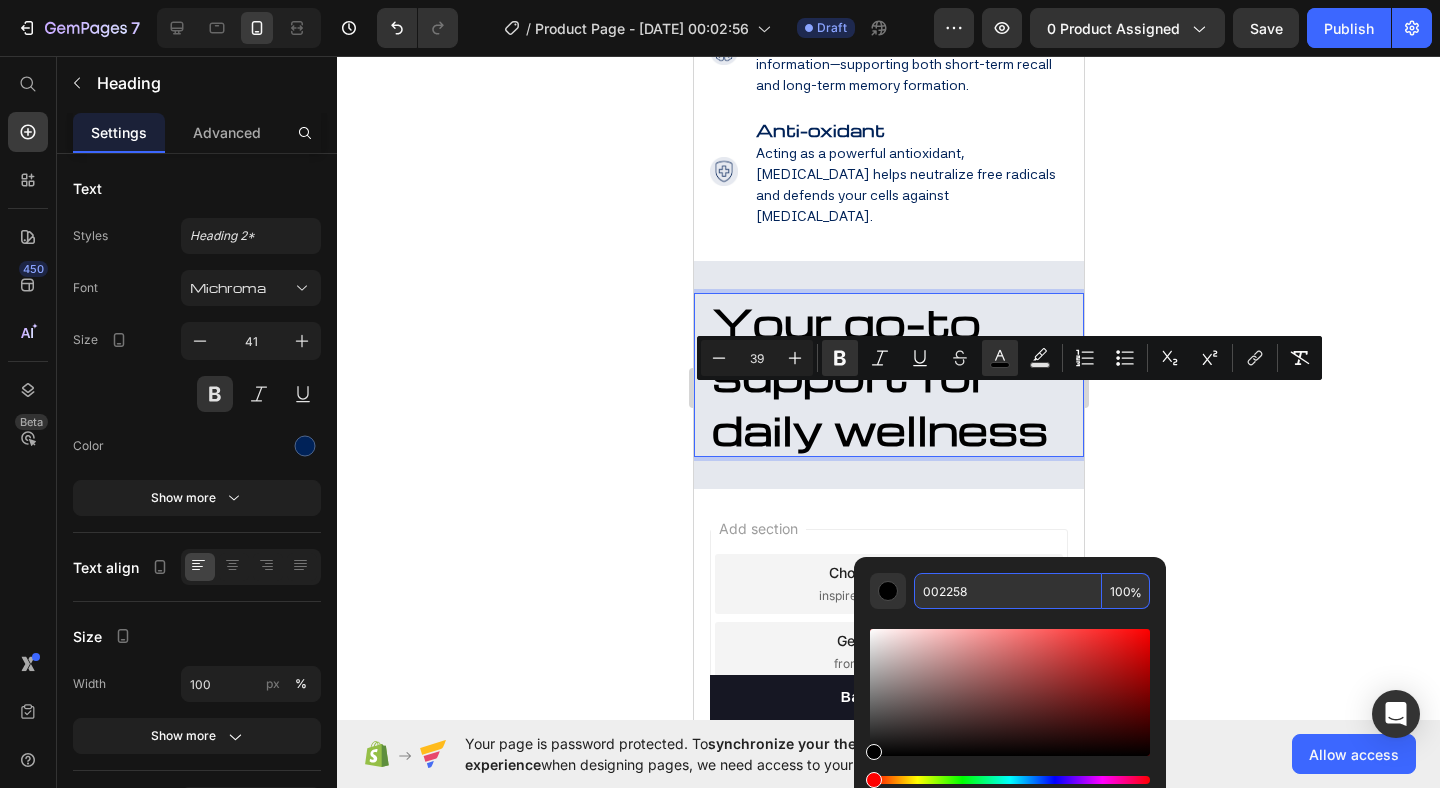 type on "002258" 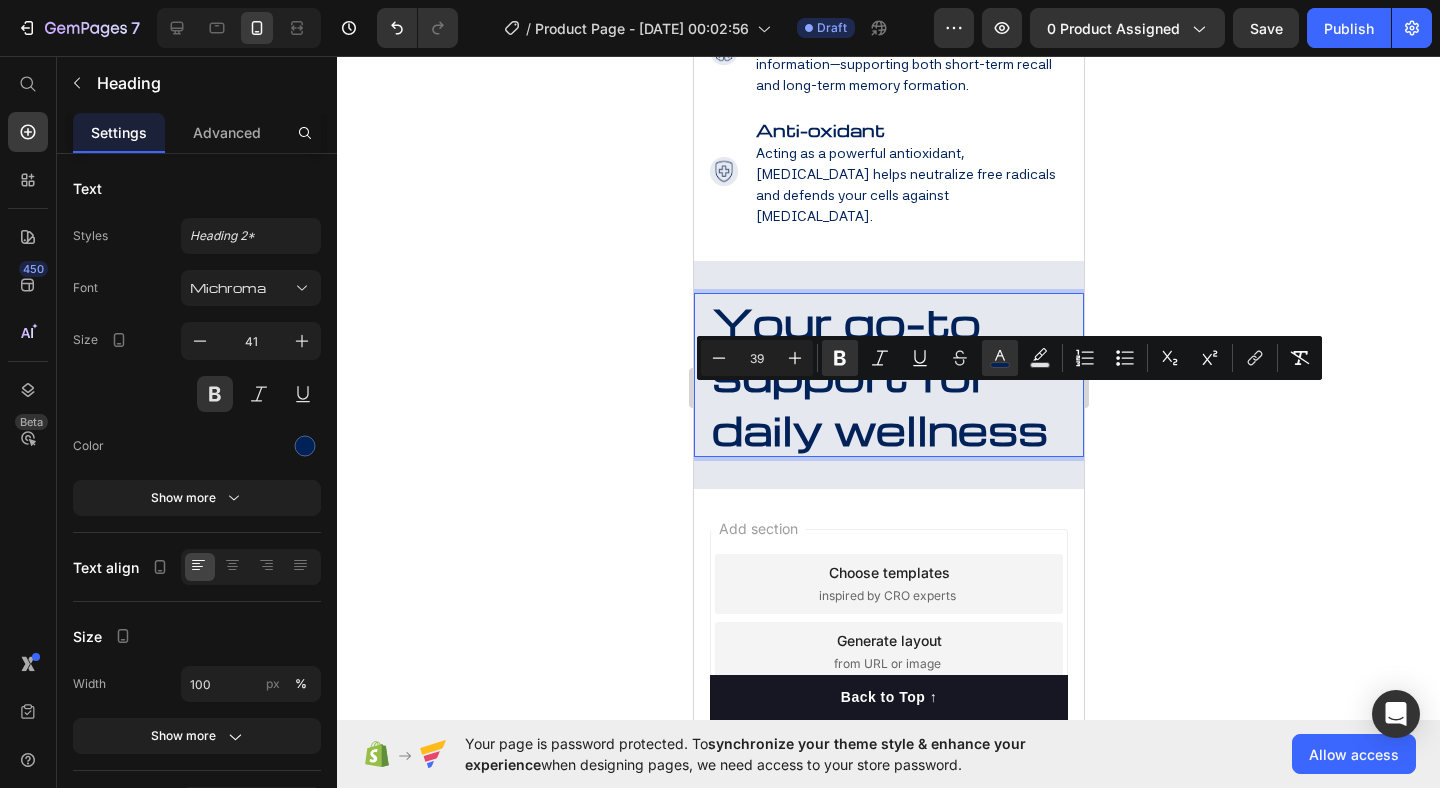 click 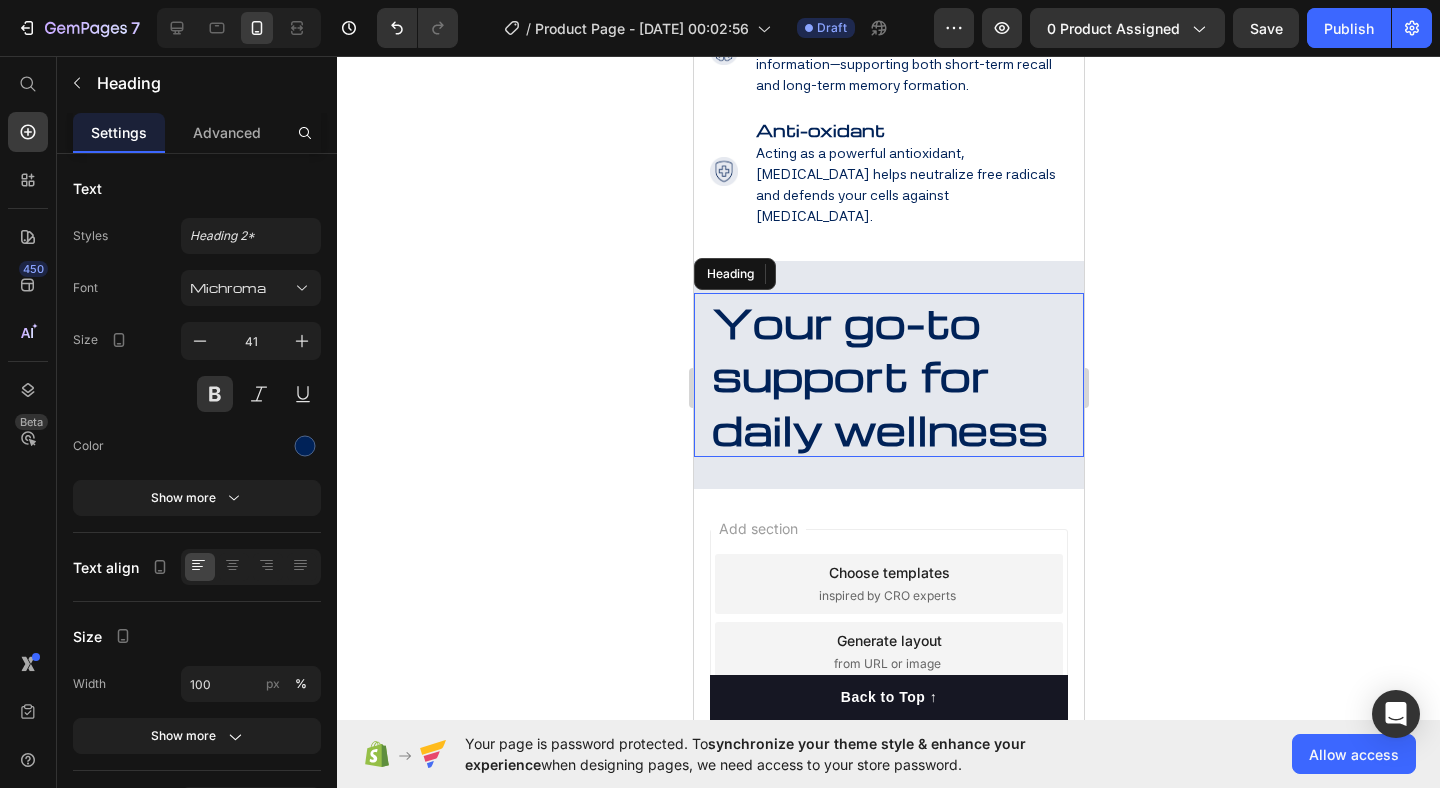 click on "Your go-to support for daily wellness" at bounding box center [879, 375] 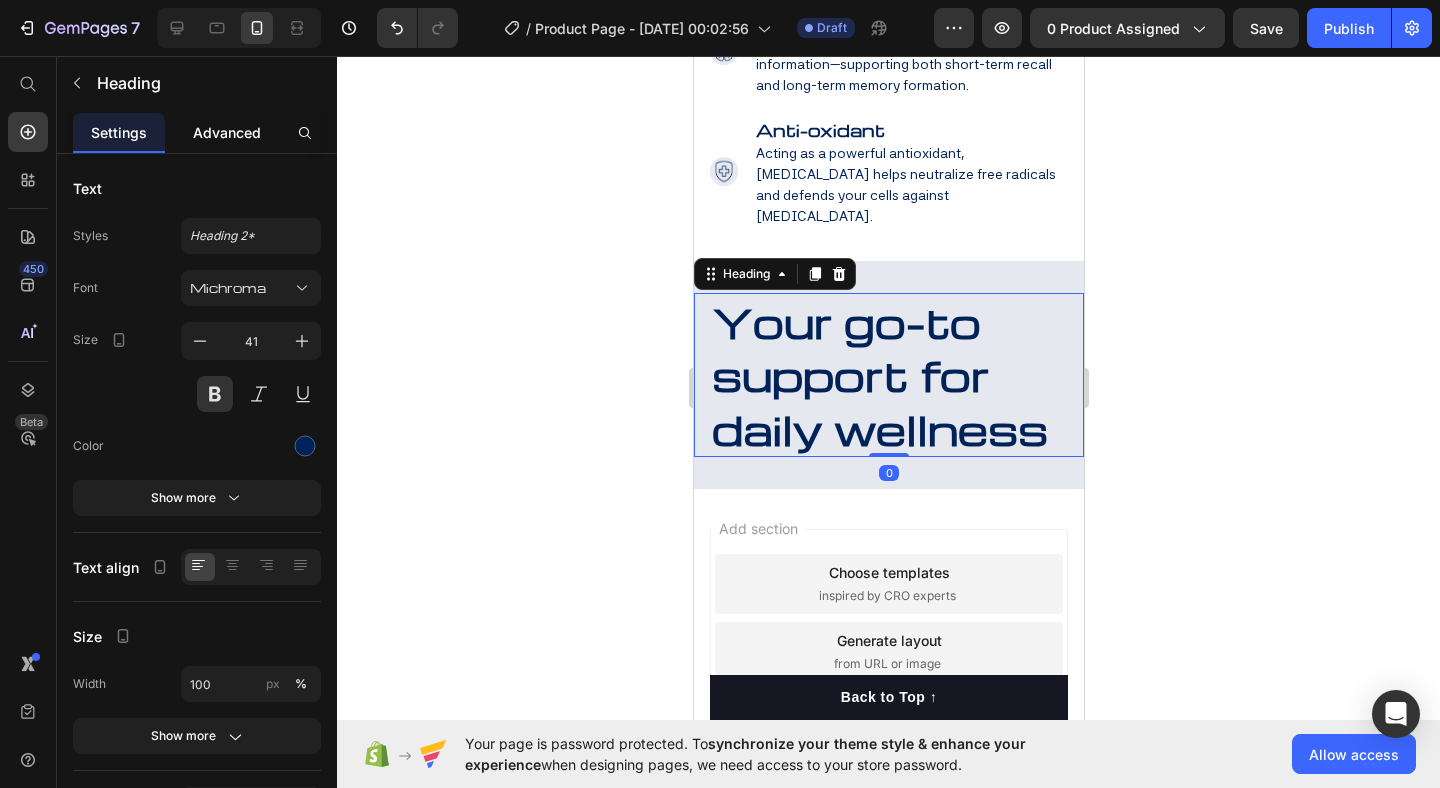 click on "Advanced" at bounding box center (227, 132) 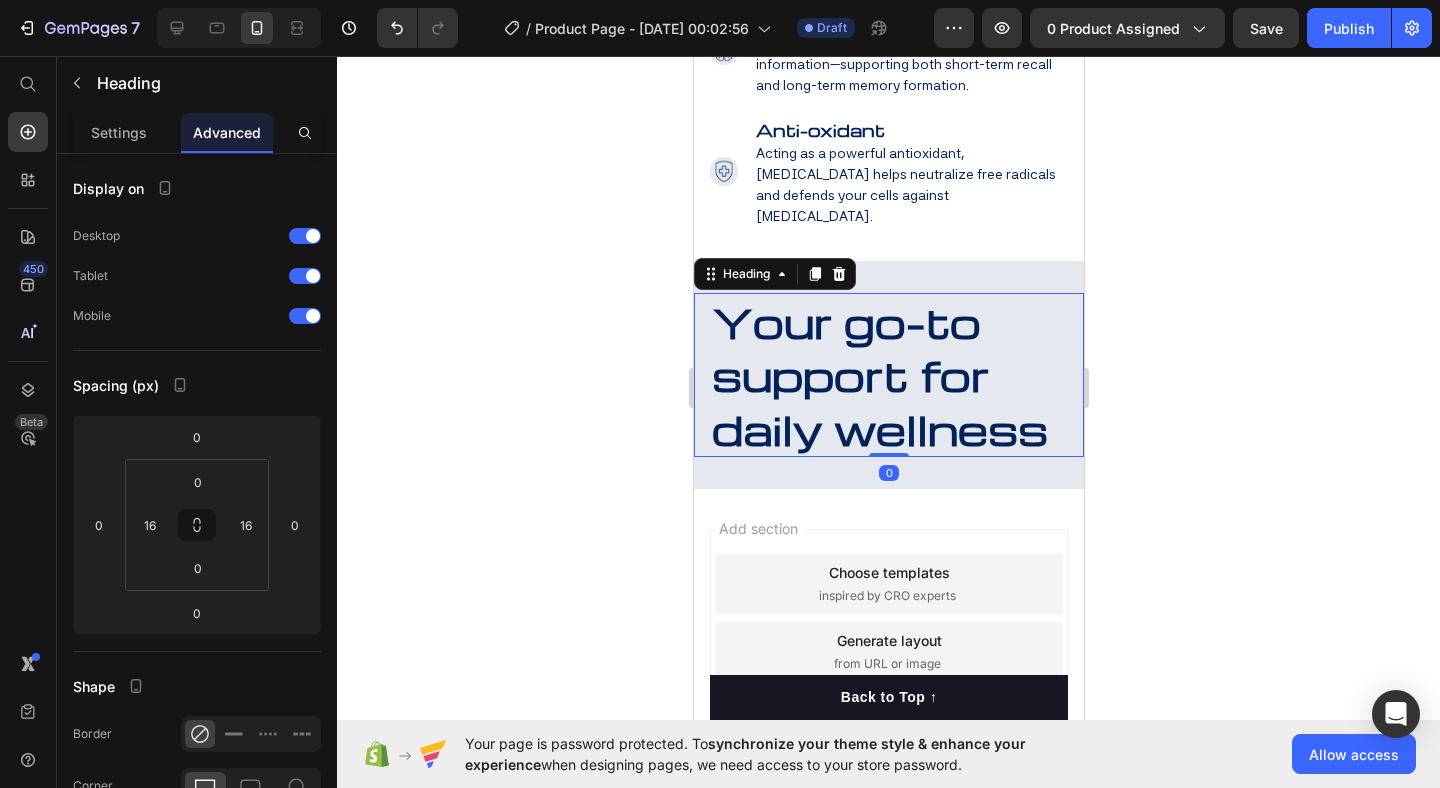 click 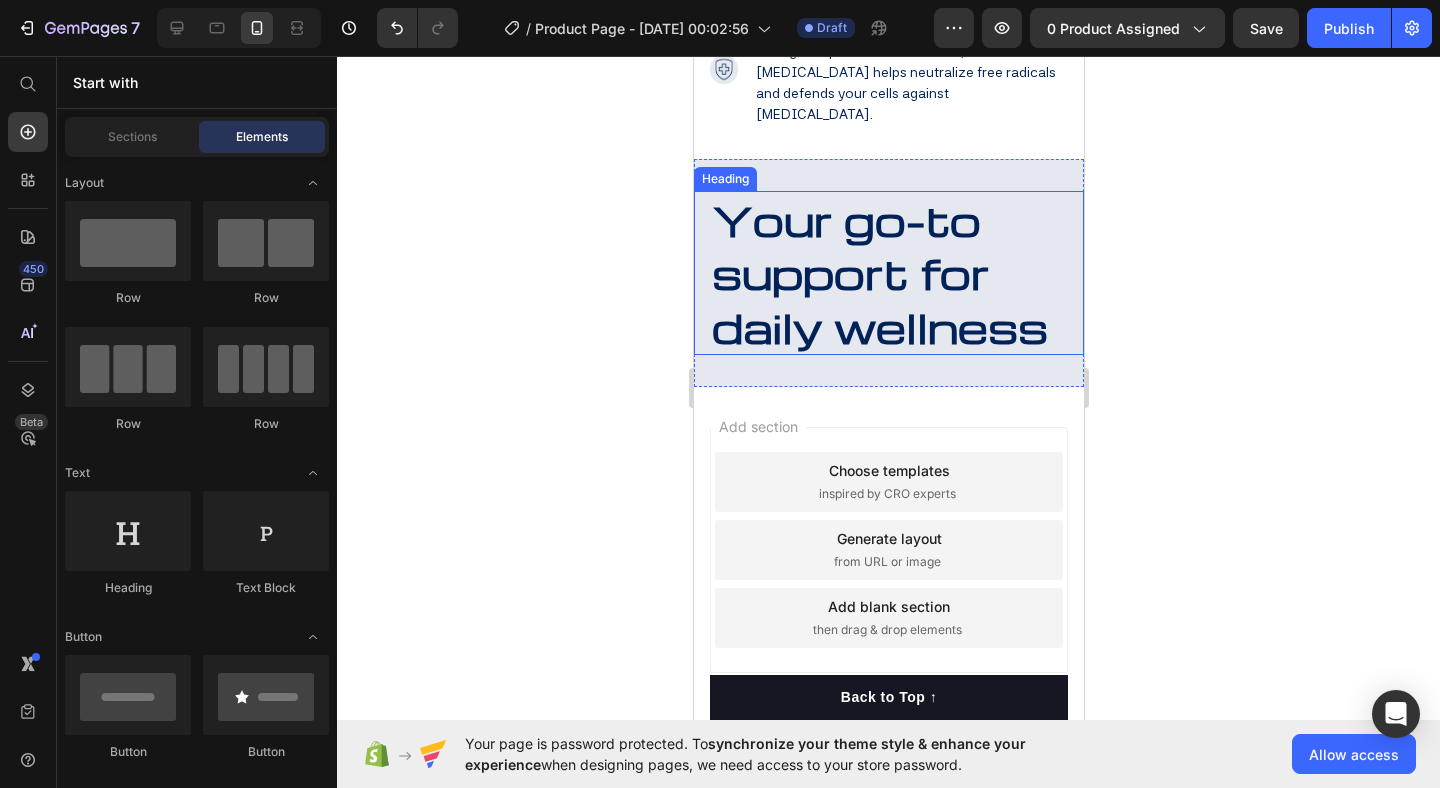 scroll, scrollTop: 3141, scrollLeft: 0, axis: vertical 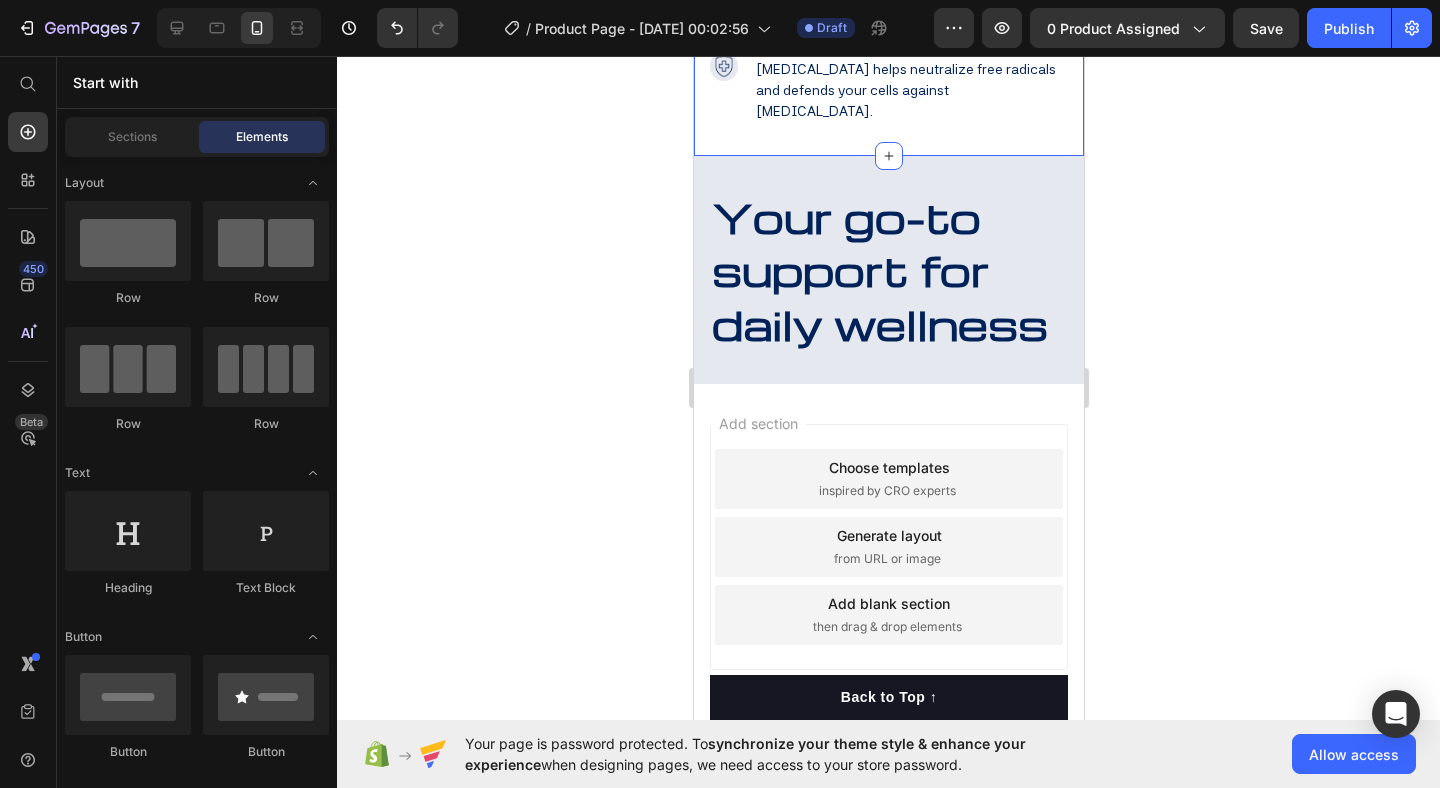 click 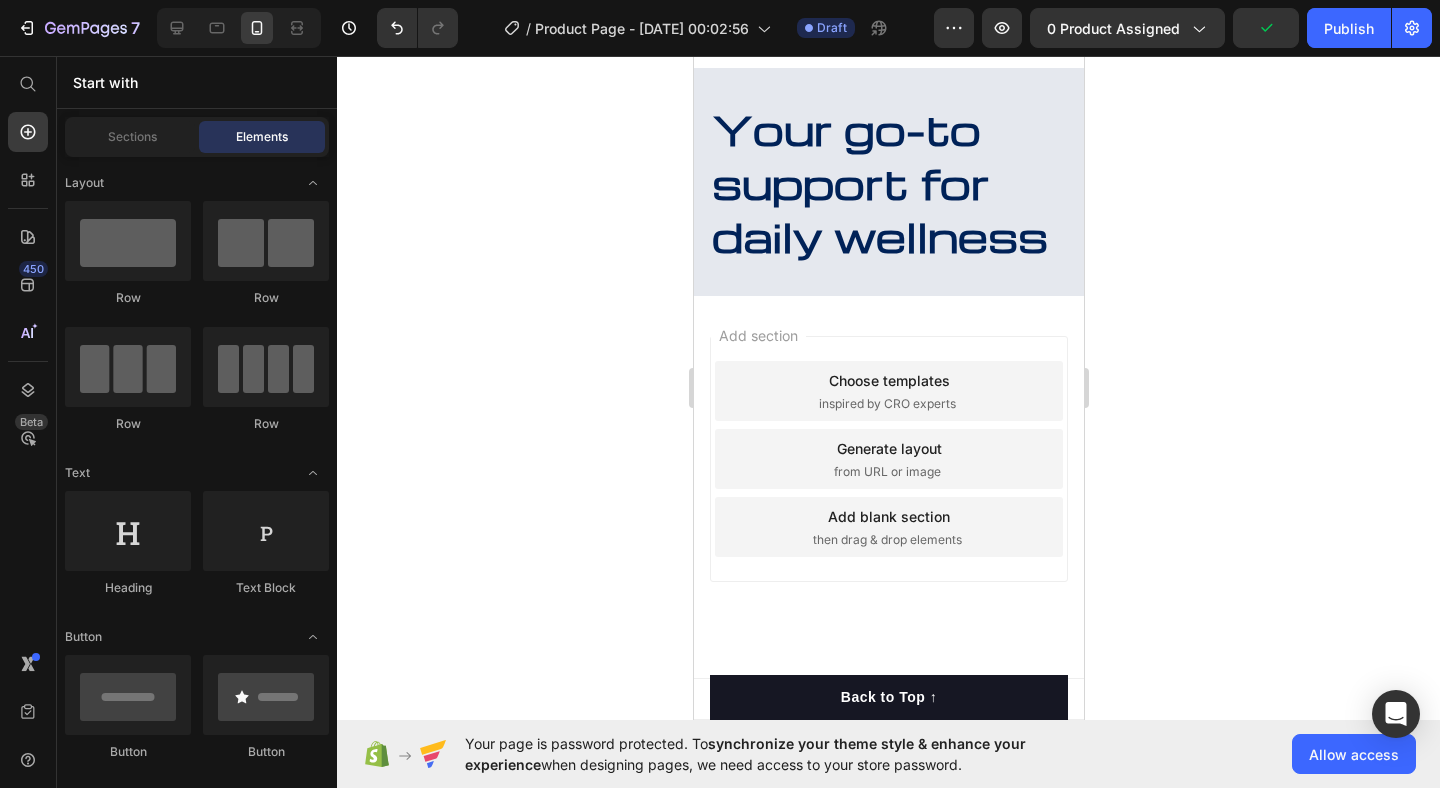 scroll, scrollTop: 3576, scrollLeft: 0, axis: vertical 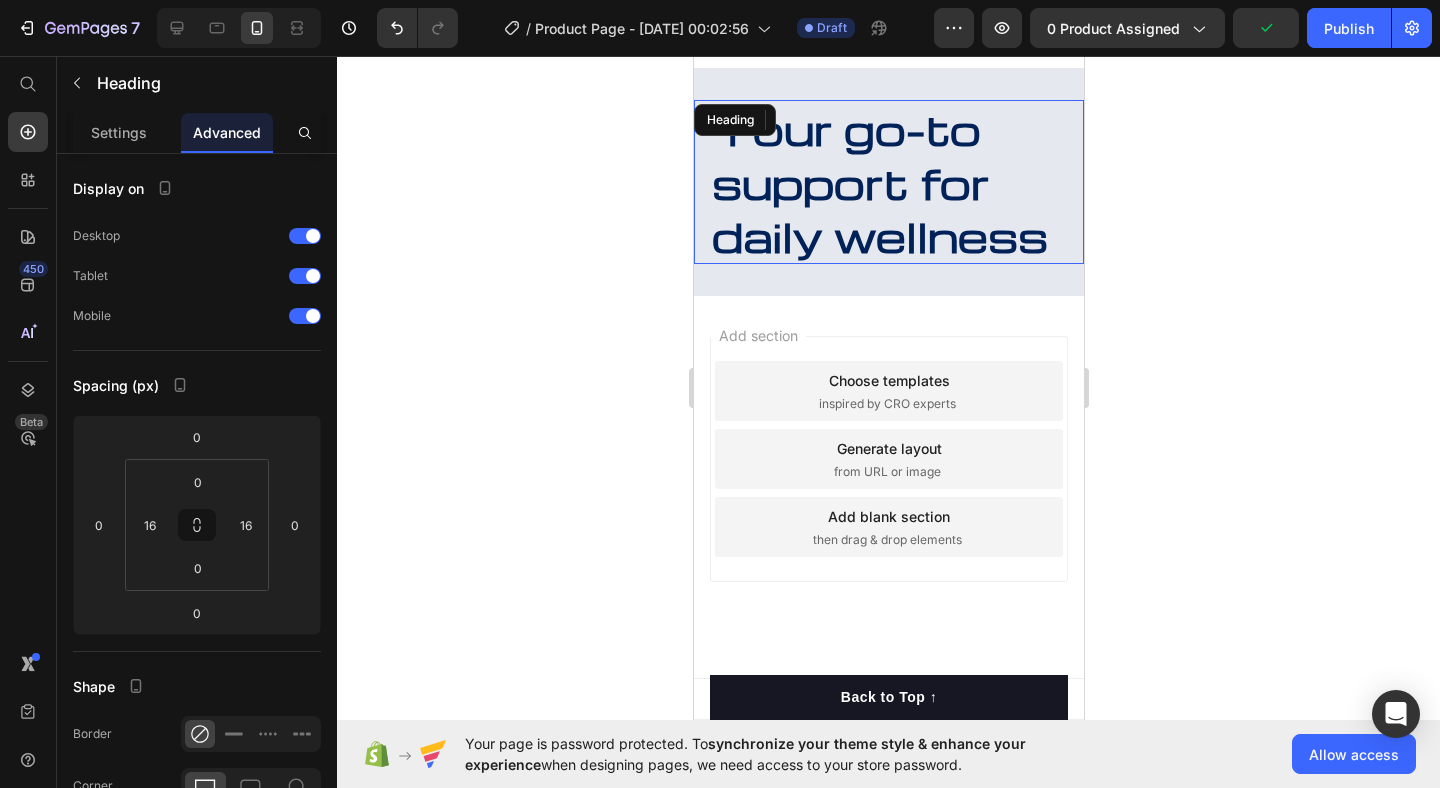 click on "Your go-to support for daily wellness" at bounding box center (879, 182) 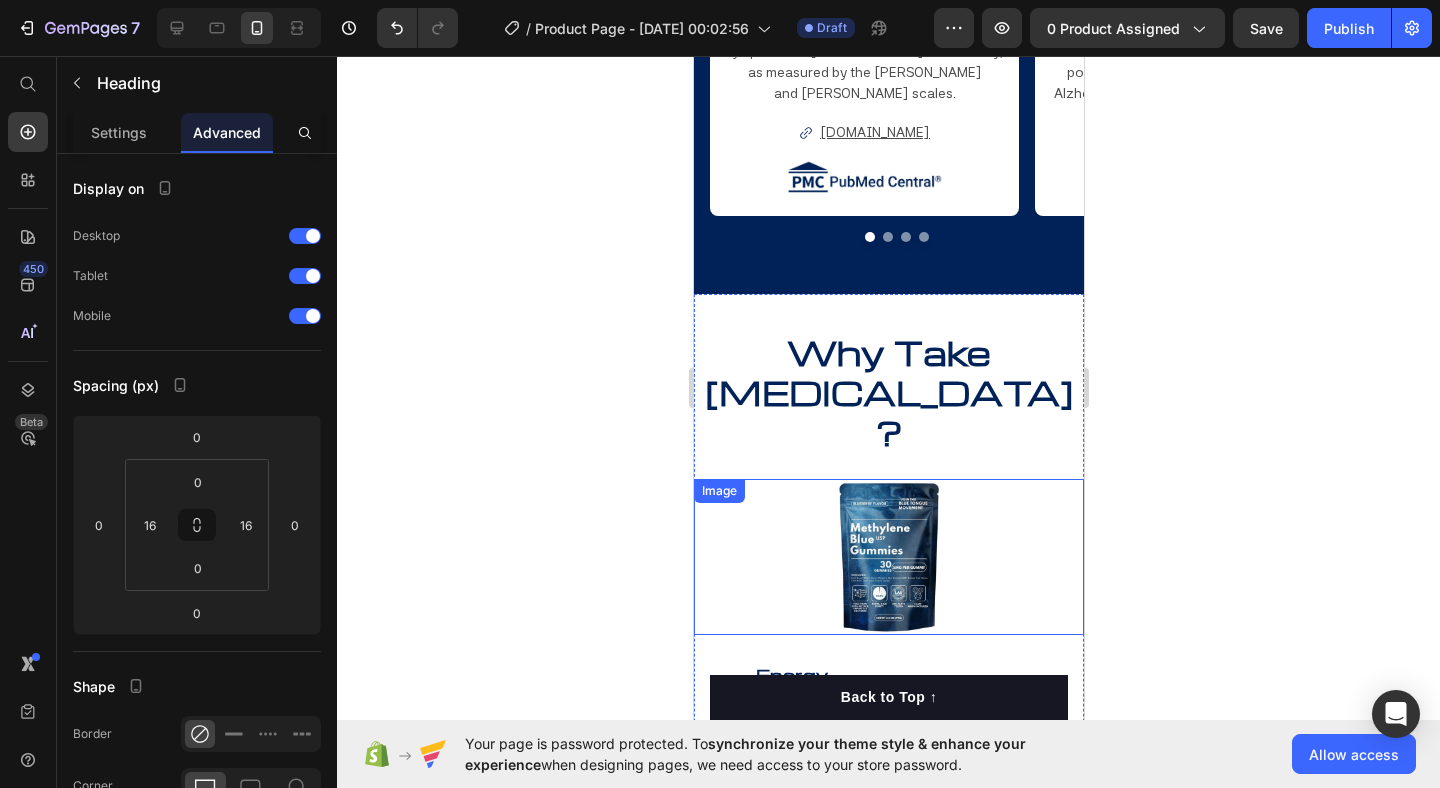 scroll, scrollTop: 2055, scrollLeft: 0, axis: vertical 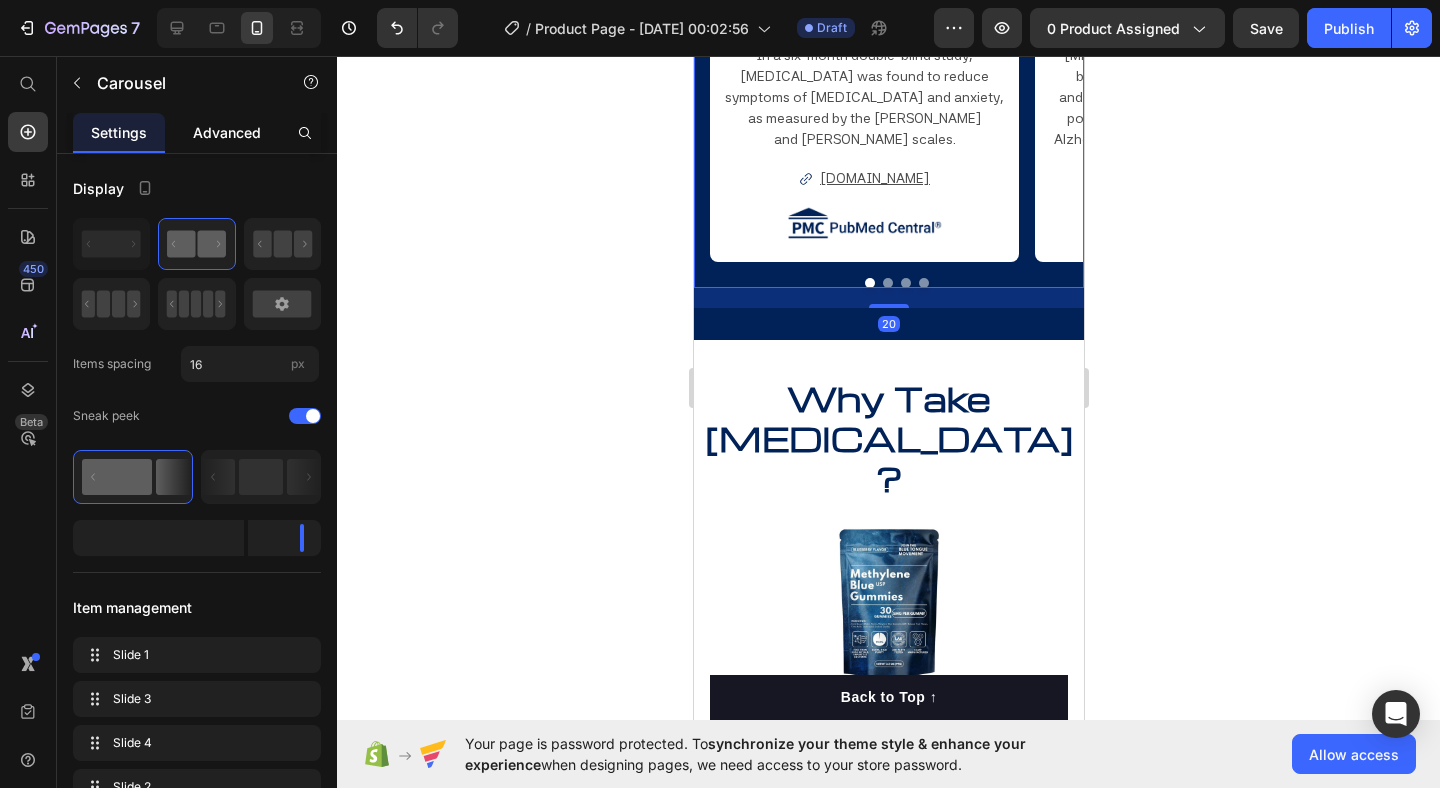click on "Advanced" at bounding box center [227, 132] 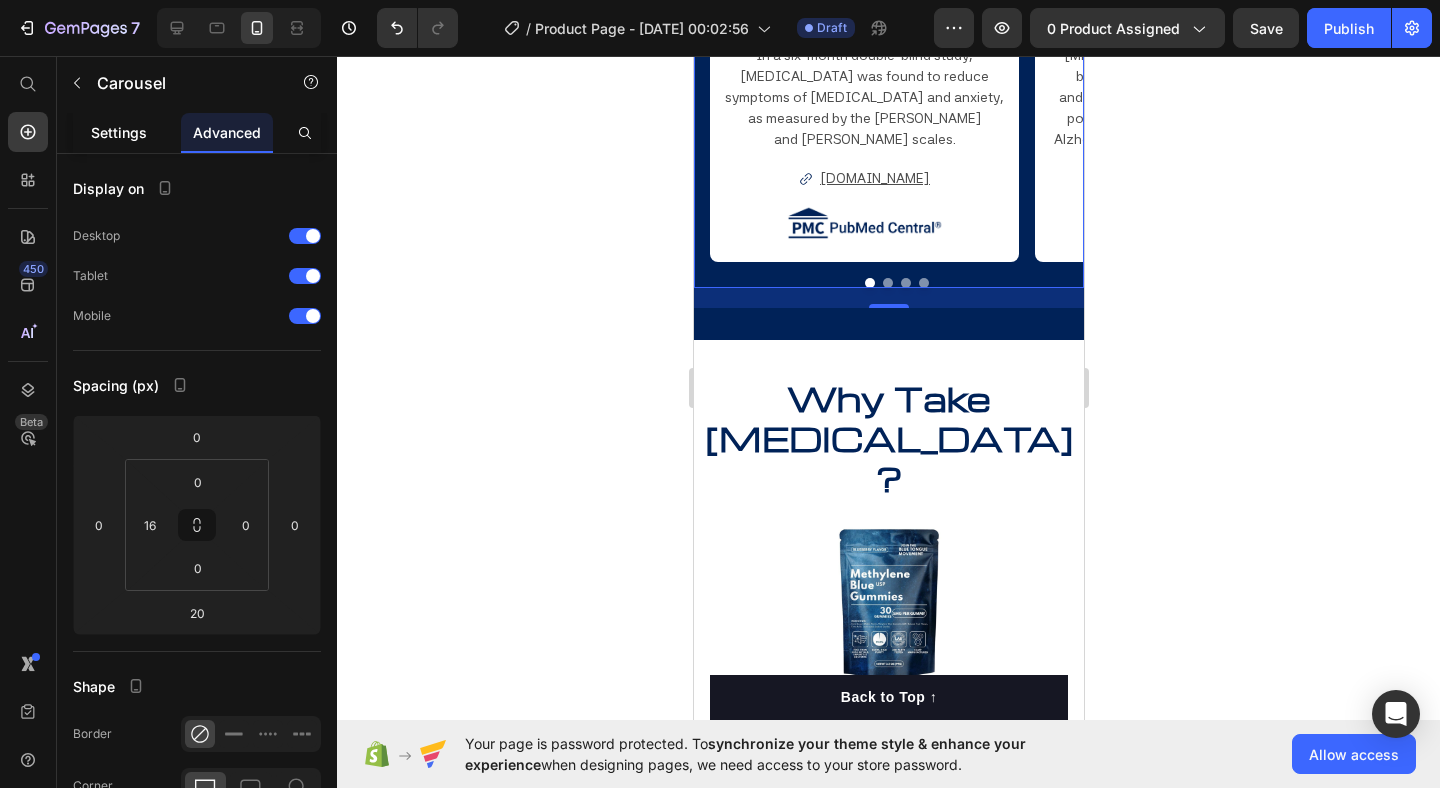 click on "Settings" at bounding box center (119, 132) 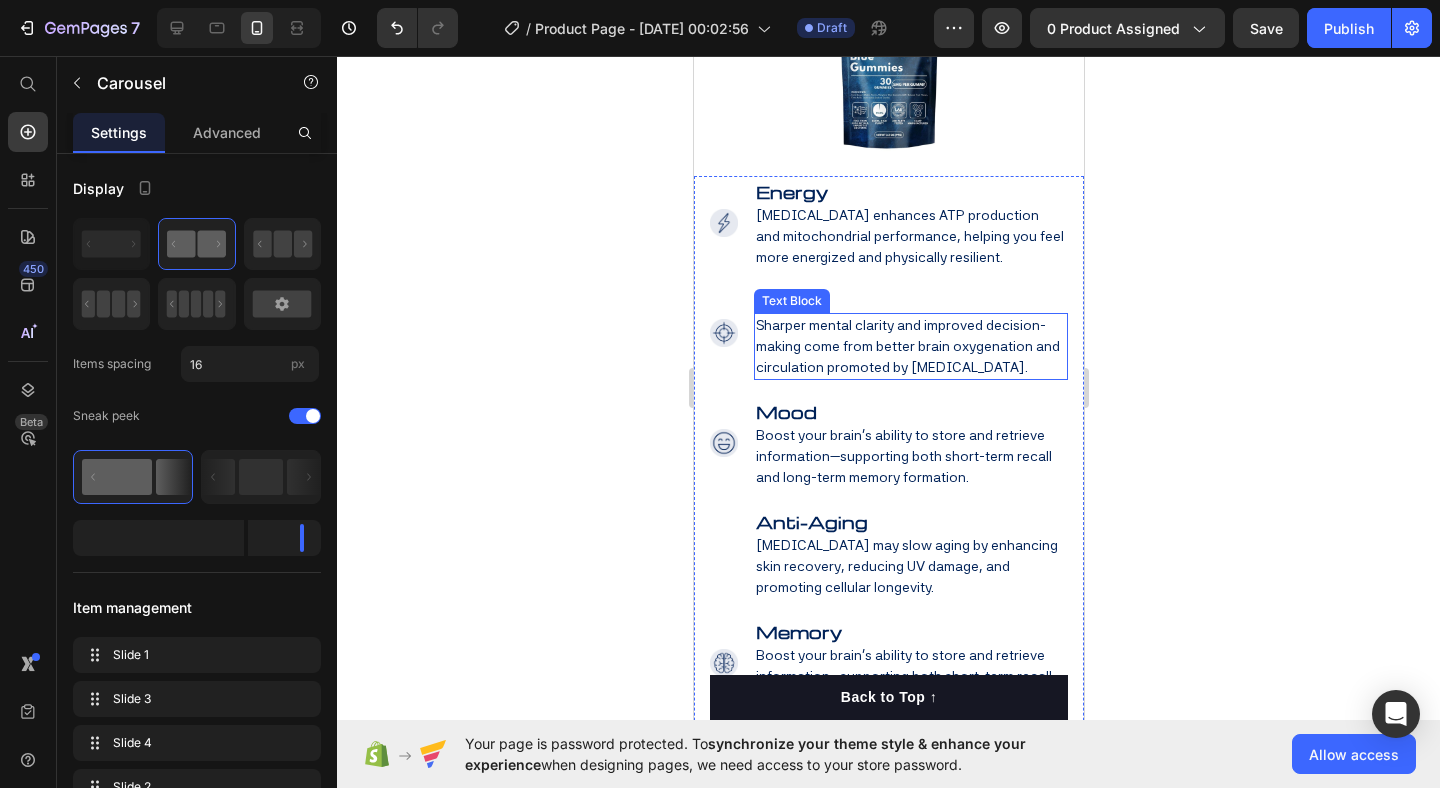 scroll, scrollTop: 2882, scrollLeft: 0, axis: vertical 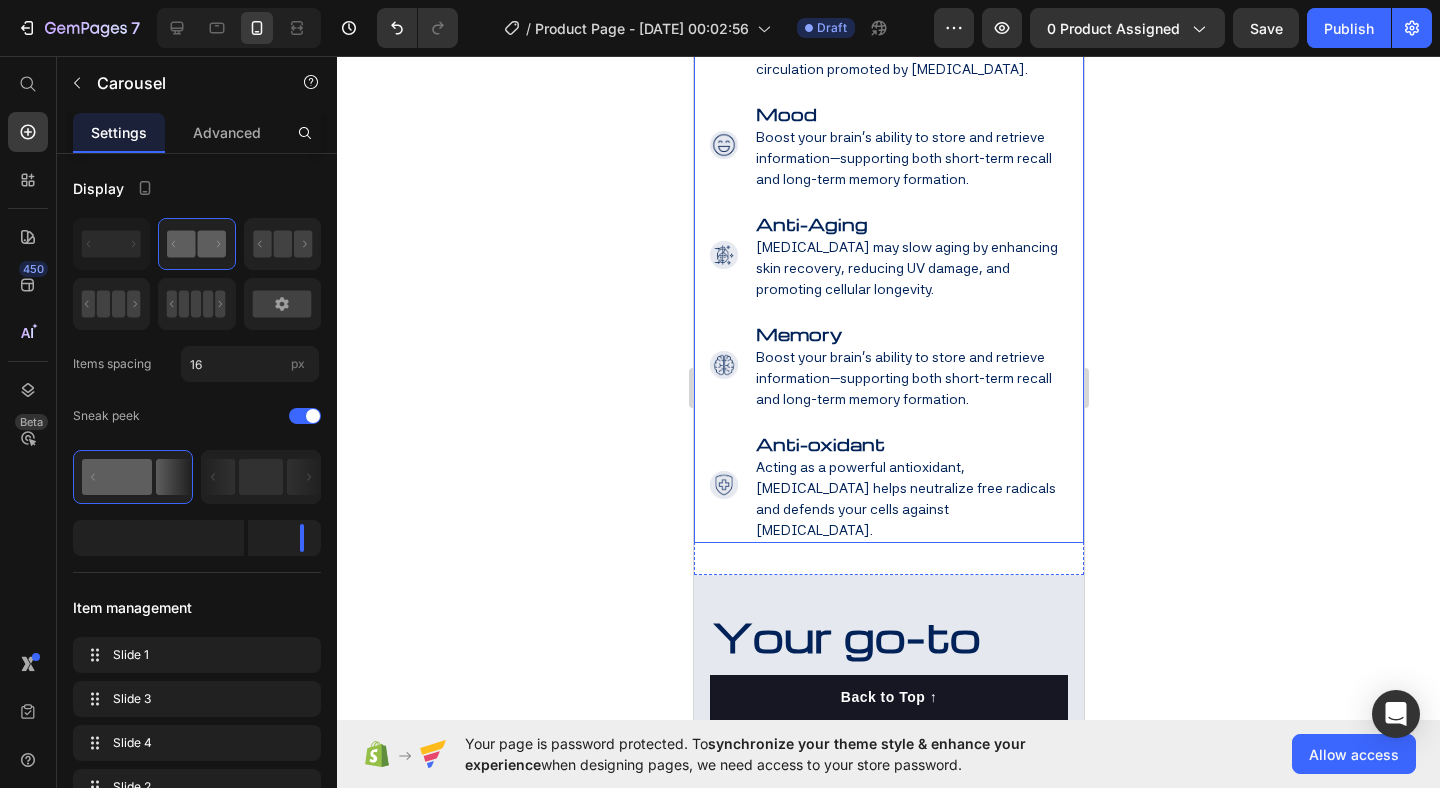 click on "Image Energy Text Block [MEDICAL_DATA] enhances ATP production and mitochondrial performance, helping you feel more energized and physically resilient. Text Block Image Focus Text Block Sharper mental clarity and improved decision-making come from better brain oxygenation and circulation promoted by [MEDICAL_DATA]. Text Block Image Mood Text Block Boost your brain’s ability to store and retrieve information—supporting both short-term recall and long-term memory formation. Text Image Anti-Aging Text Block [MEDICAL_DATA] may slow aging by enhancing skin recovery, reducing UV damage, and promoting cellular longevity. Text Image Memory Text Block Boost your brain’s ability to store and retrieve information—supporting both short-term recall and long-term memory formation. Text Image Anti-oxidant Text Block Acting as a powerful antioxidant, [MEDICAL_DATA] helps neutralize free radicals and defends your cells against [MEDICAL_DATA]. Text" at bounding box center (888, 210) 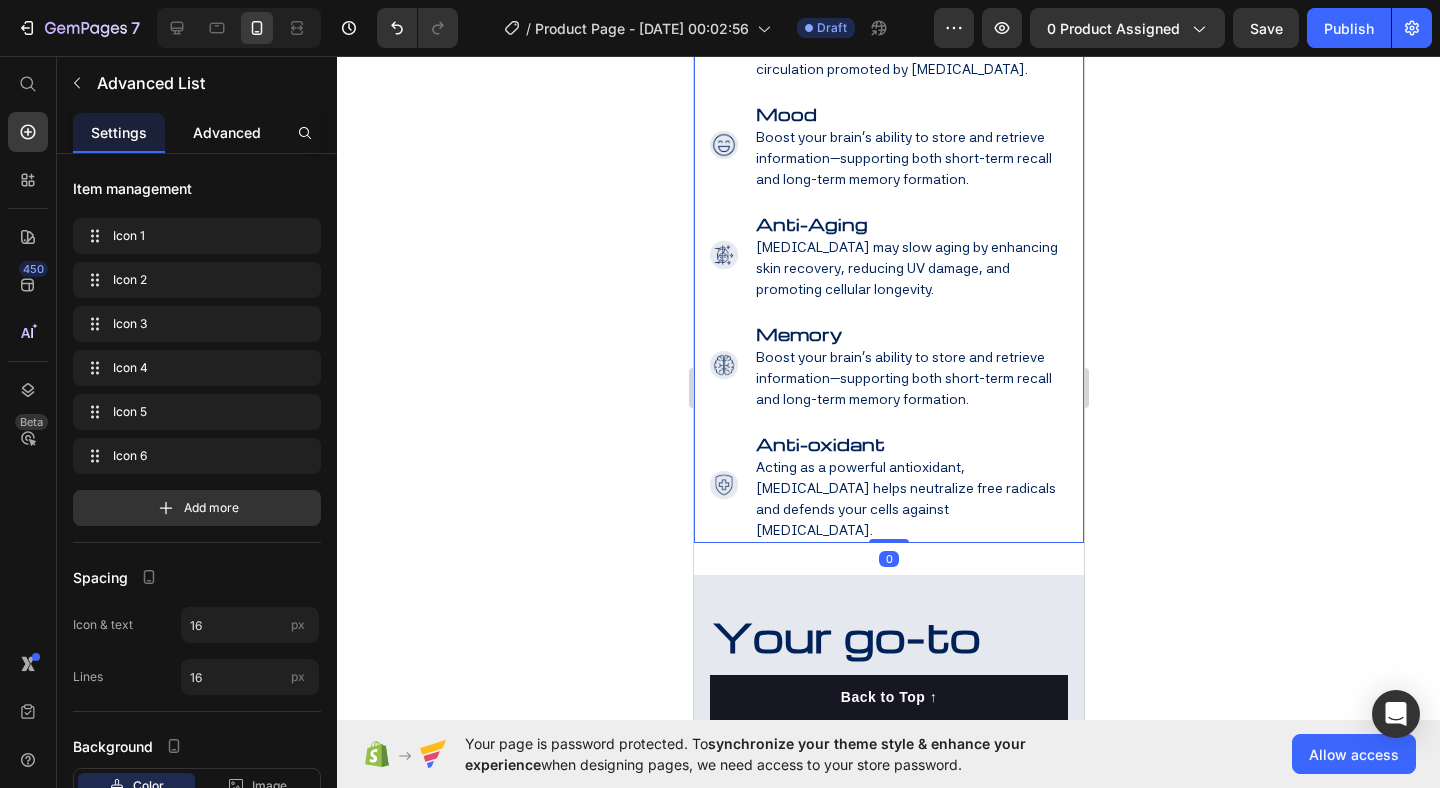 click on "Advanced" at bounding box center [227, 132] 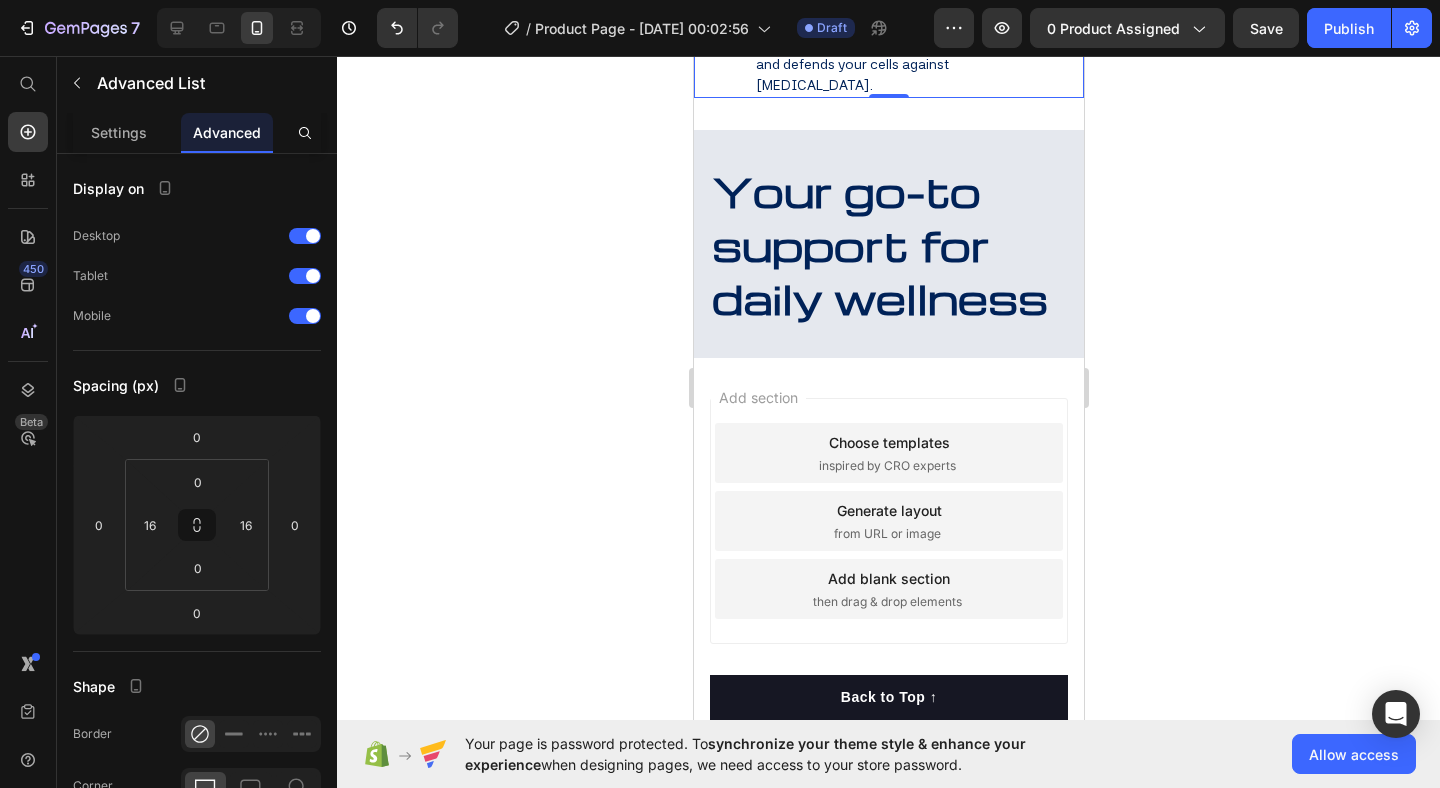 scroll, scrollTop: 3497, scrollLeft: 0, axis: vertical 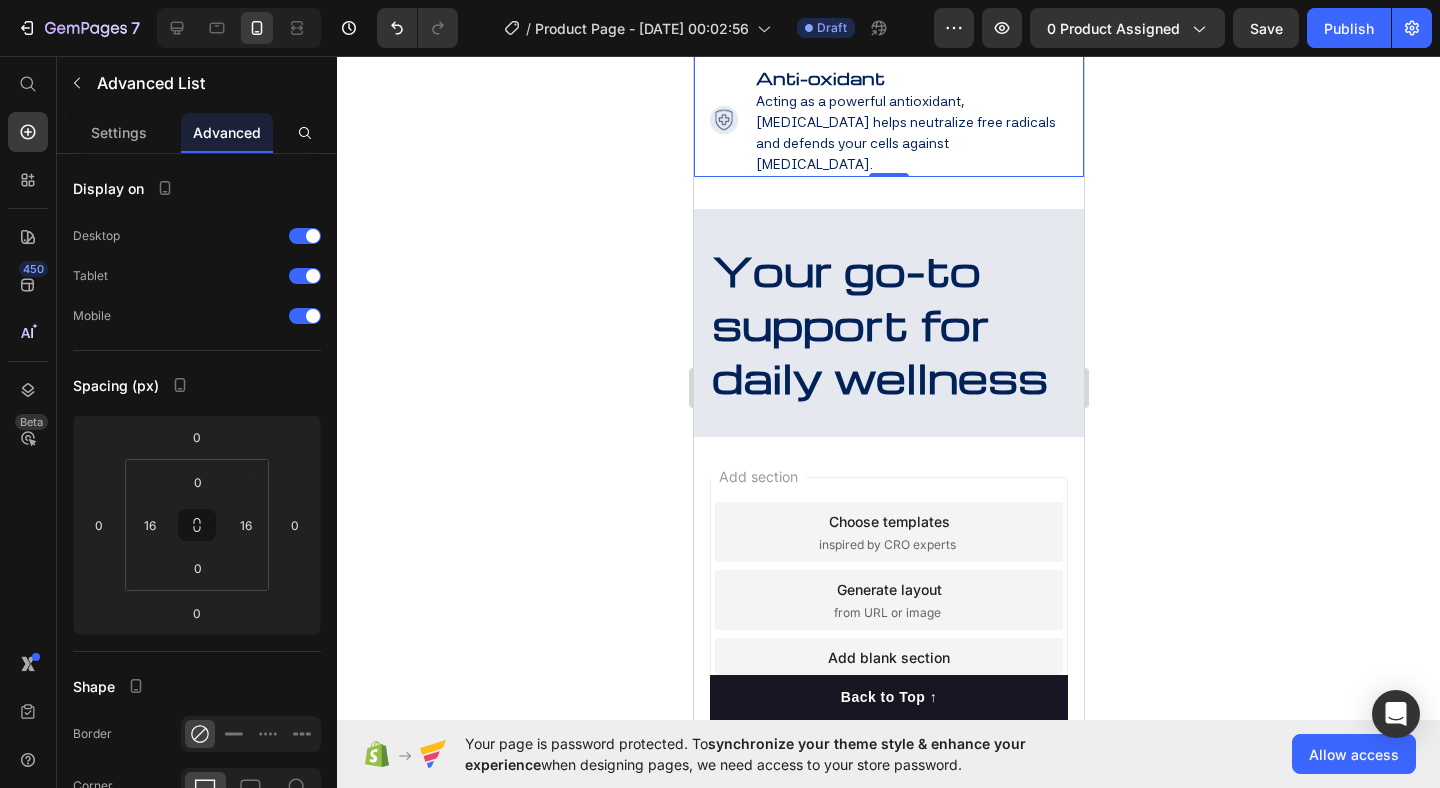 click 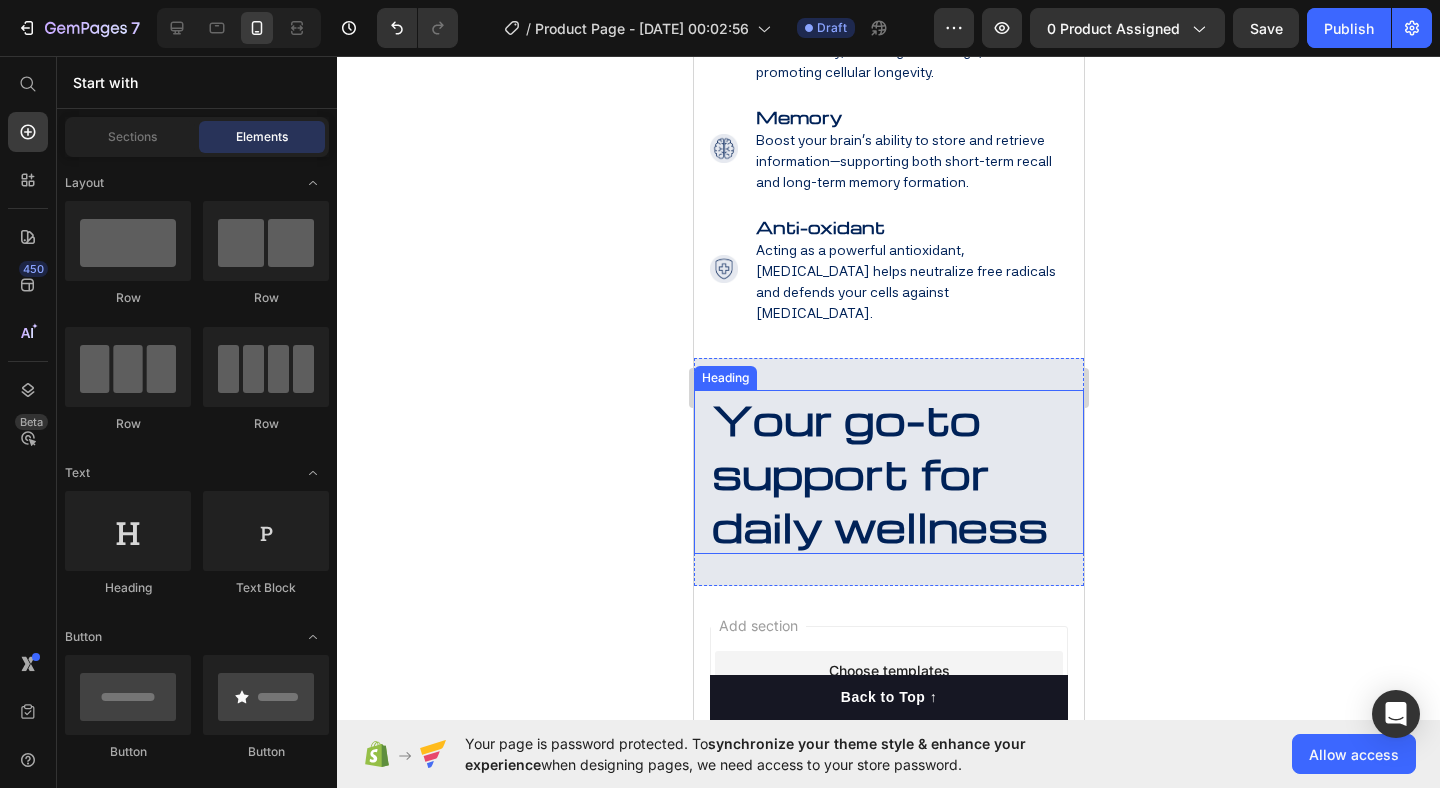 scroll, scrollTop: 3351, scrollLeft: 0, axis: vertical 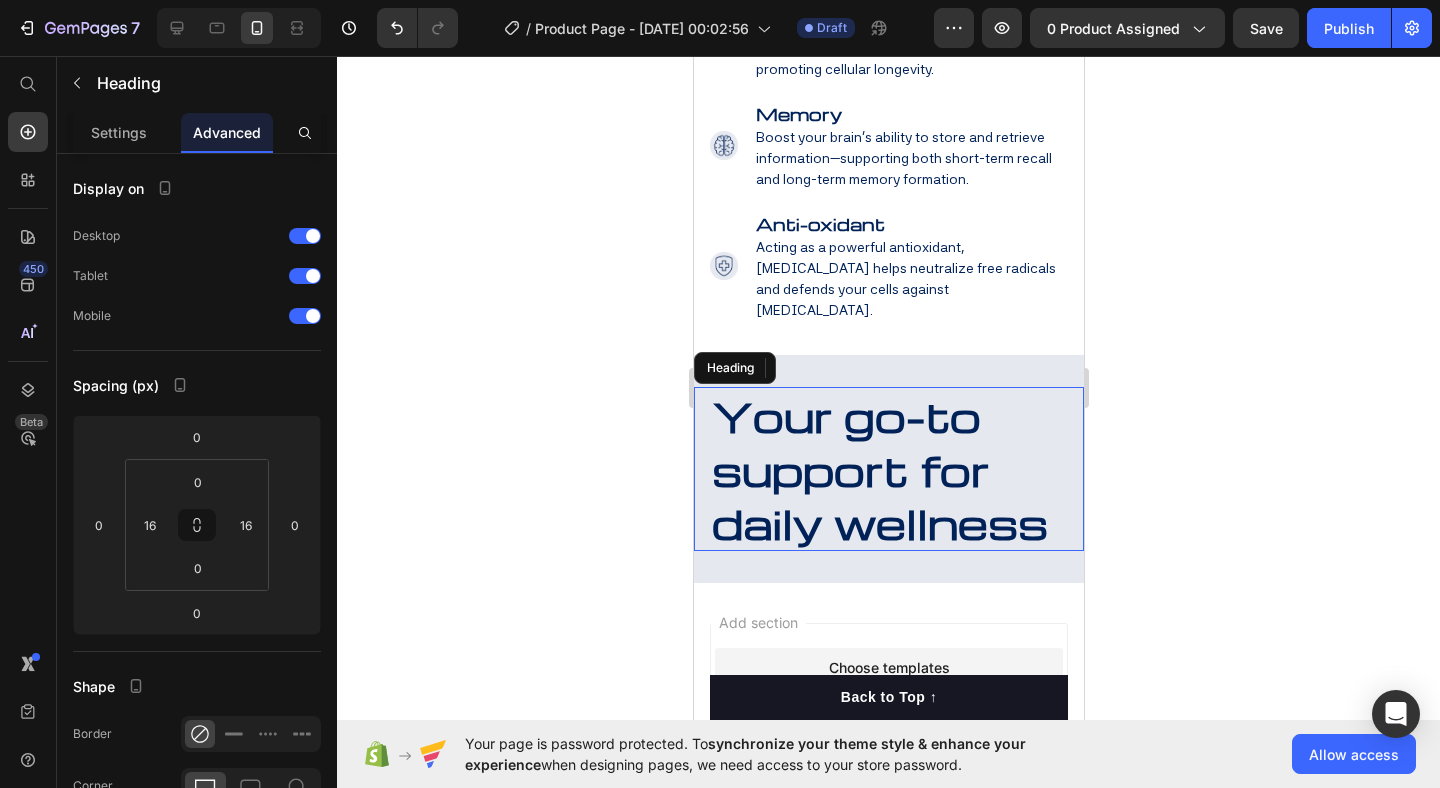 click on "Your go-to support for daily wellness" at bounding box center [879, 469] 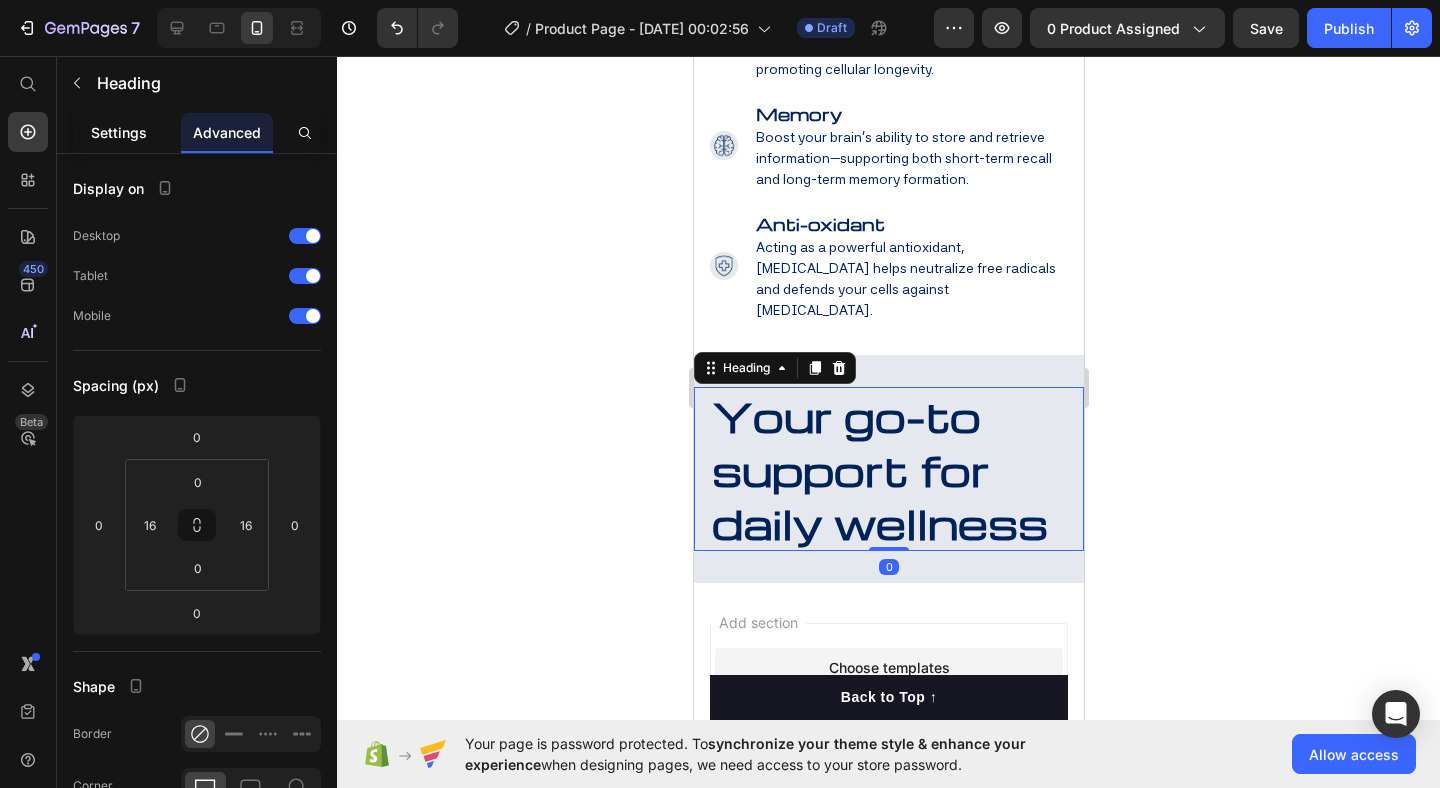 click on "Settings" at bounding box center [119, 132] 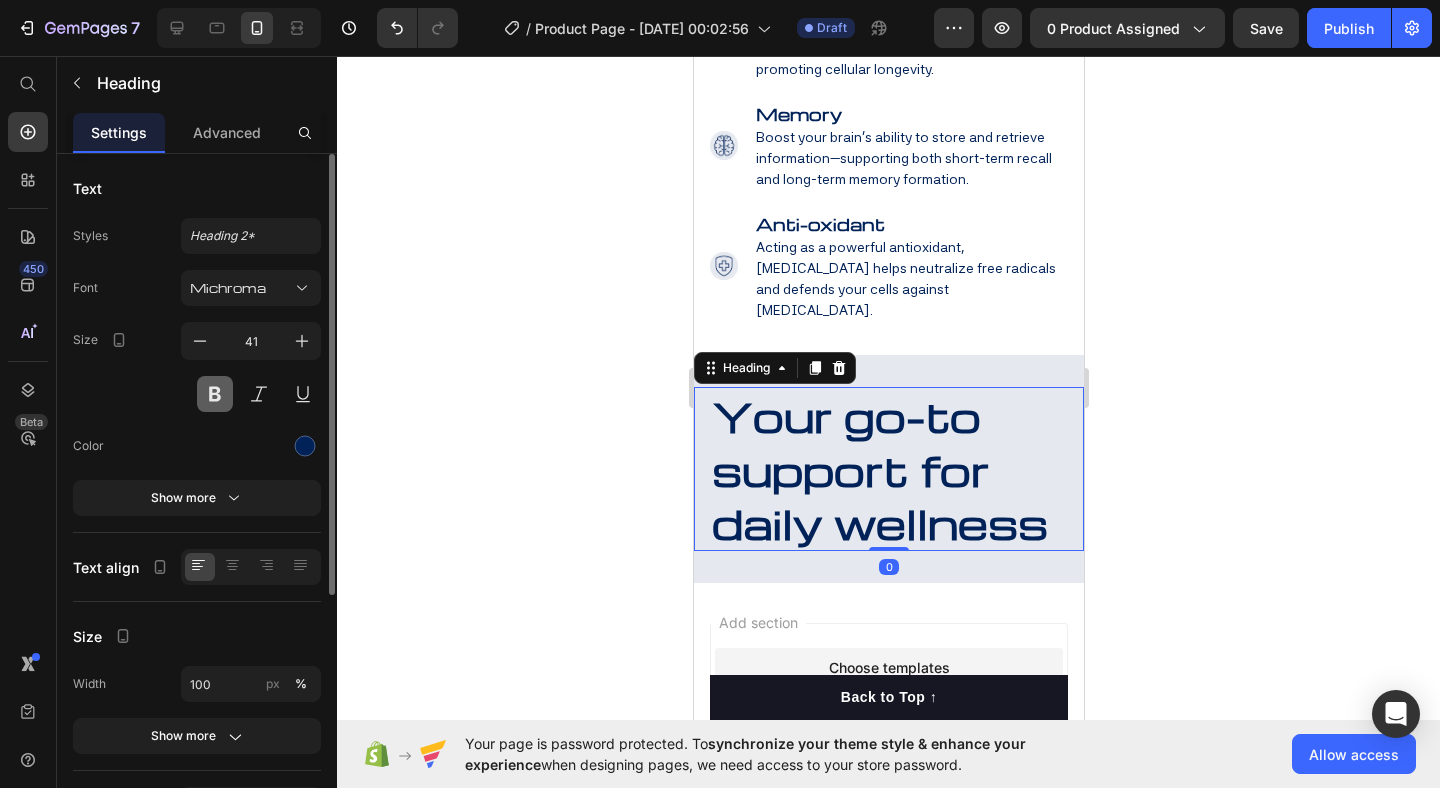click at bounding box center [215, 394] 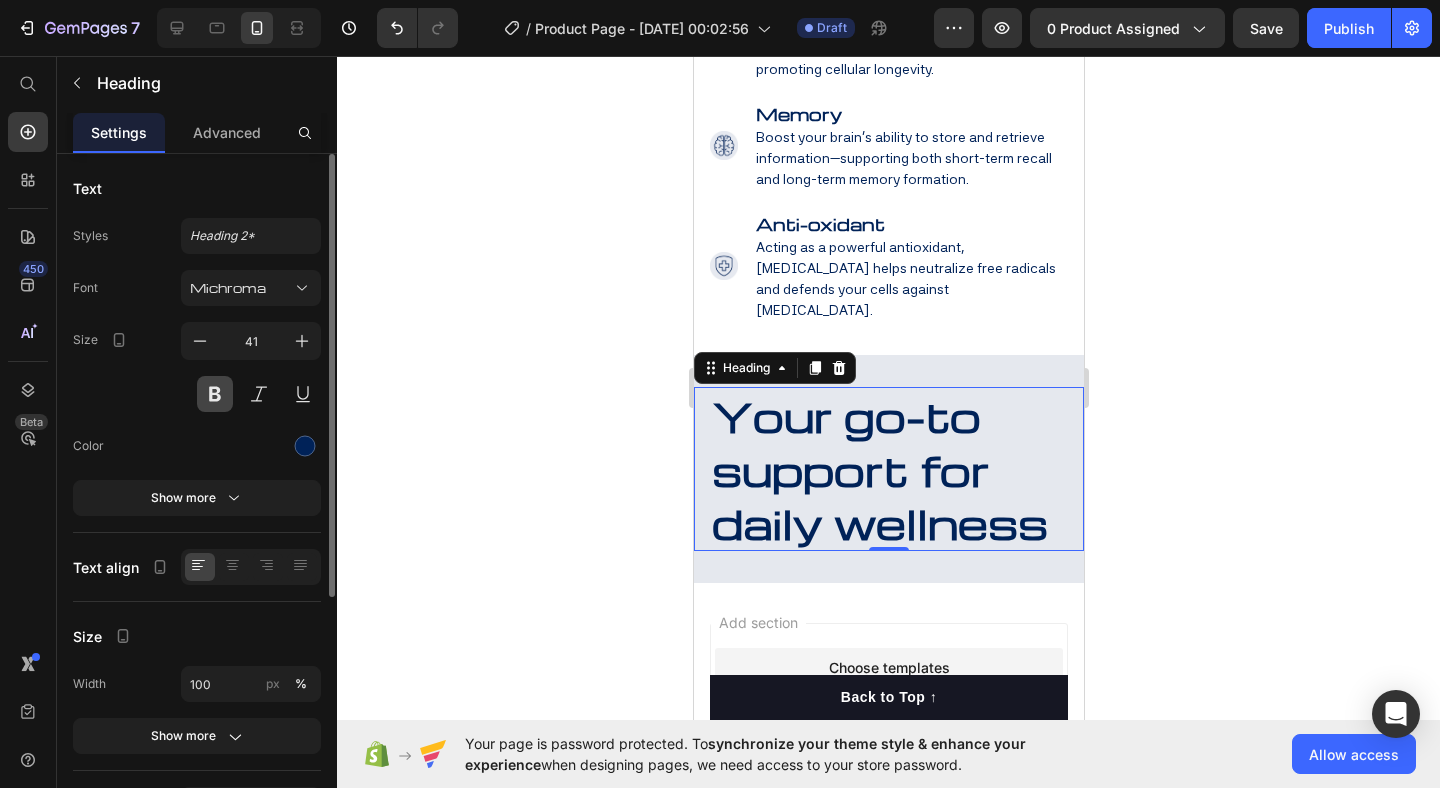click at bounding box center (215, 394) 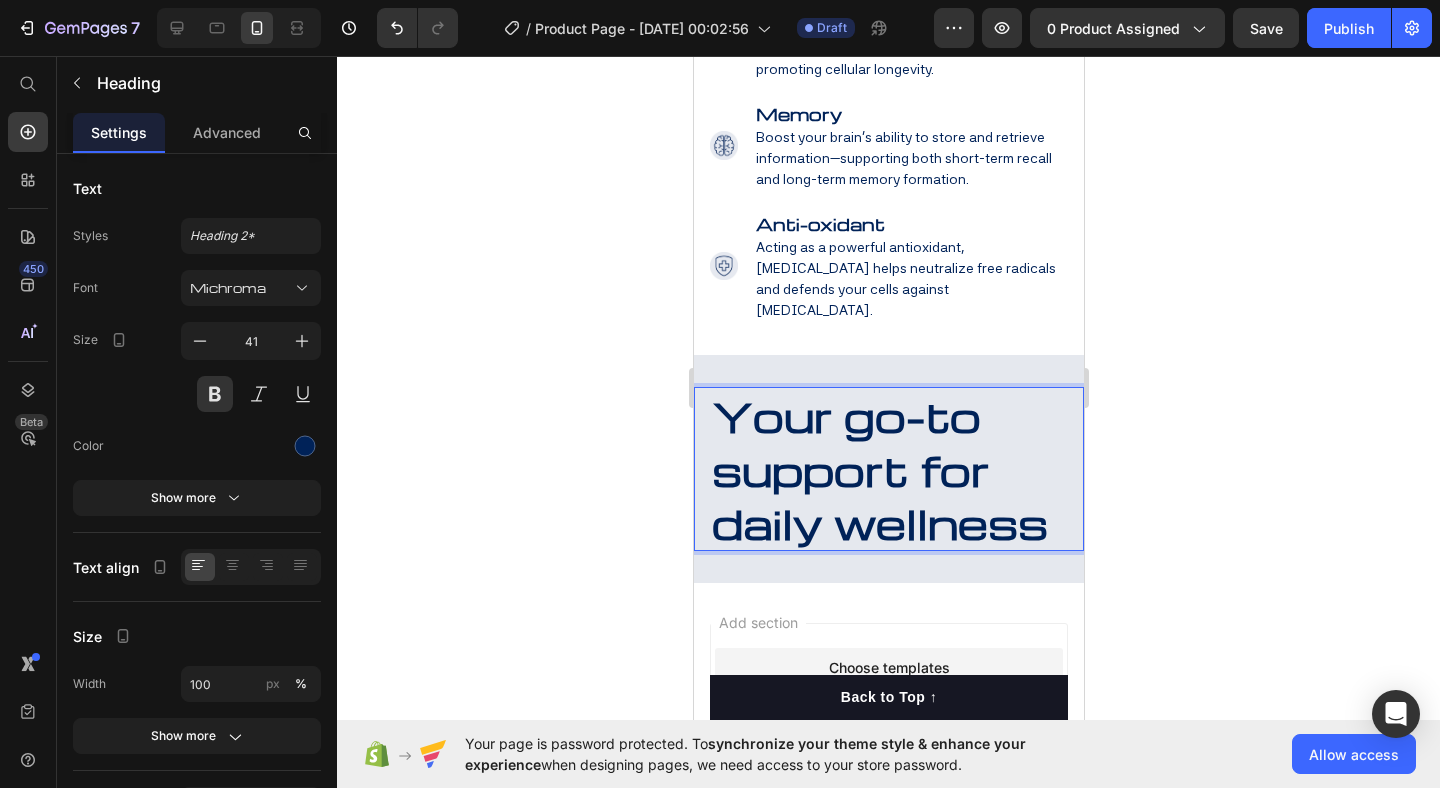 click on "Your go-to support for daily wellness" at bounding box center [879, 469] 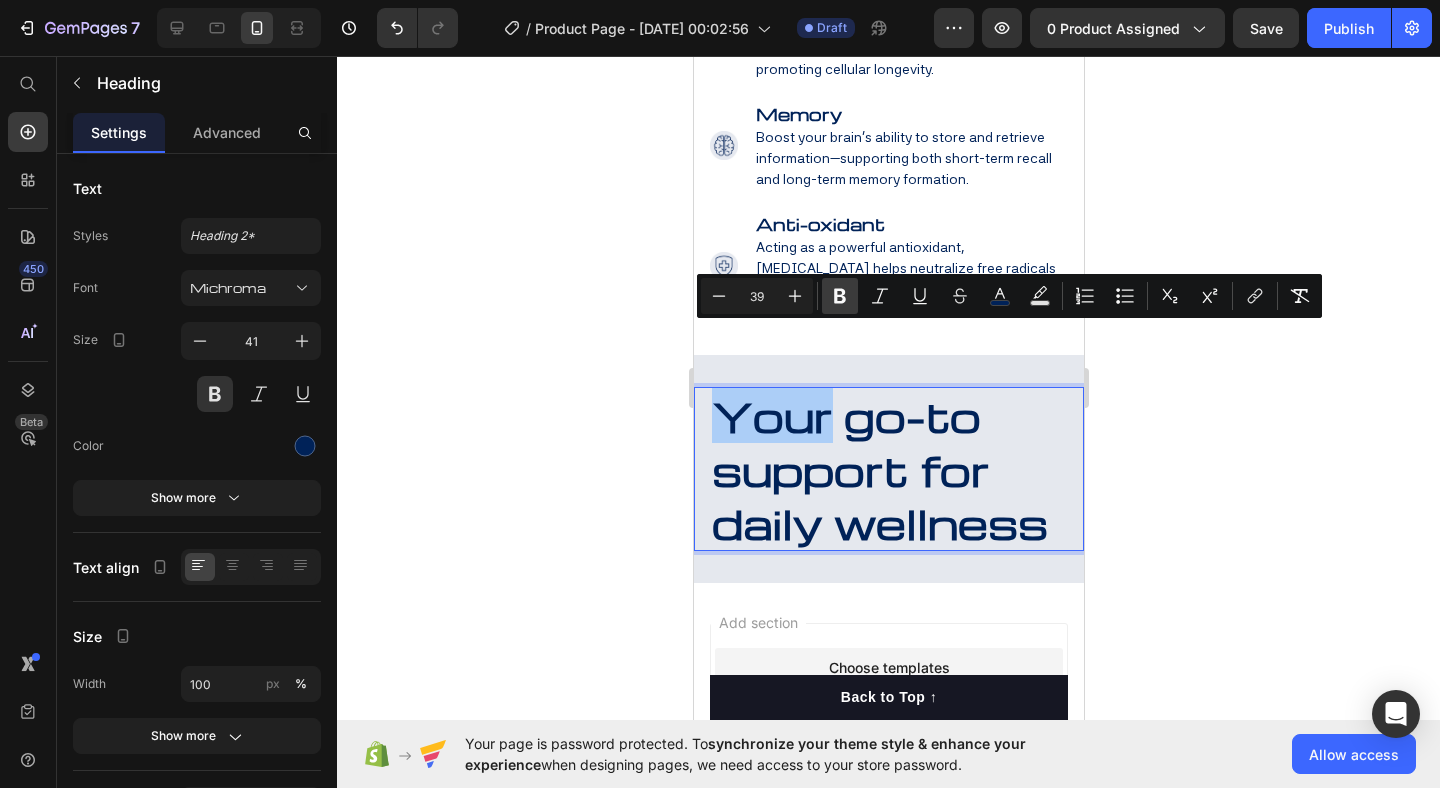 click 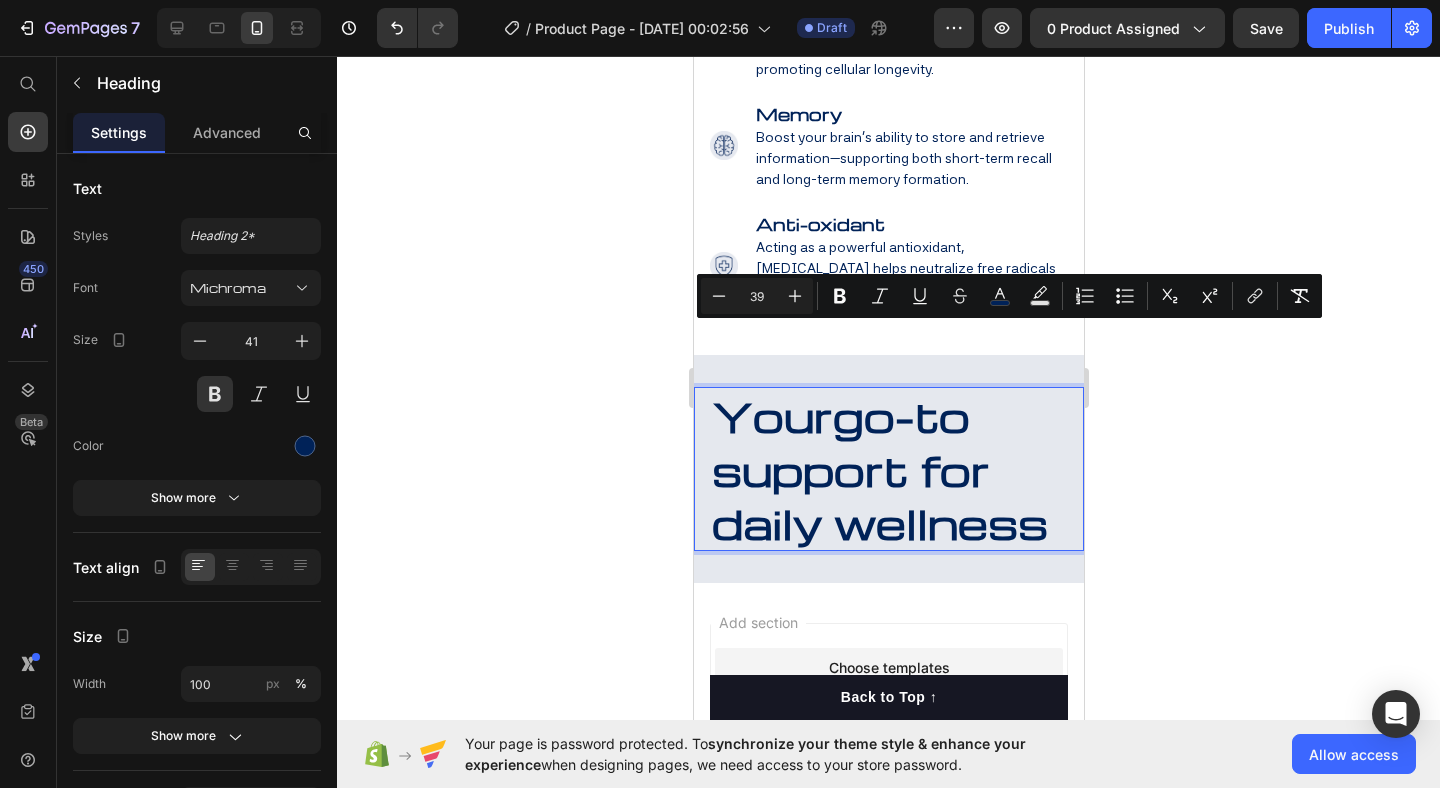 click 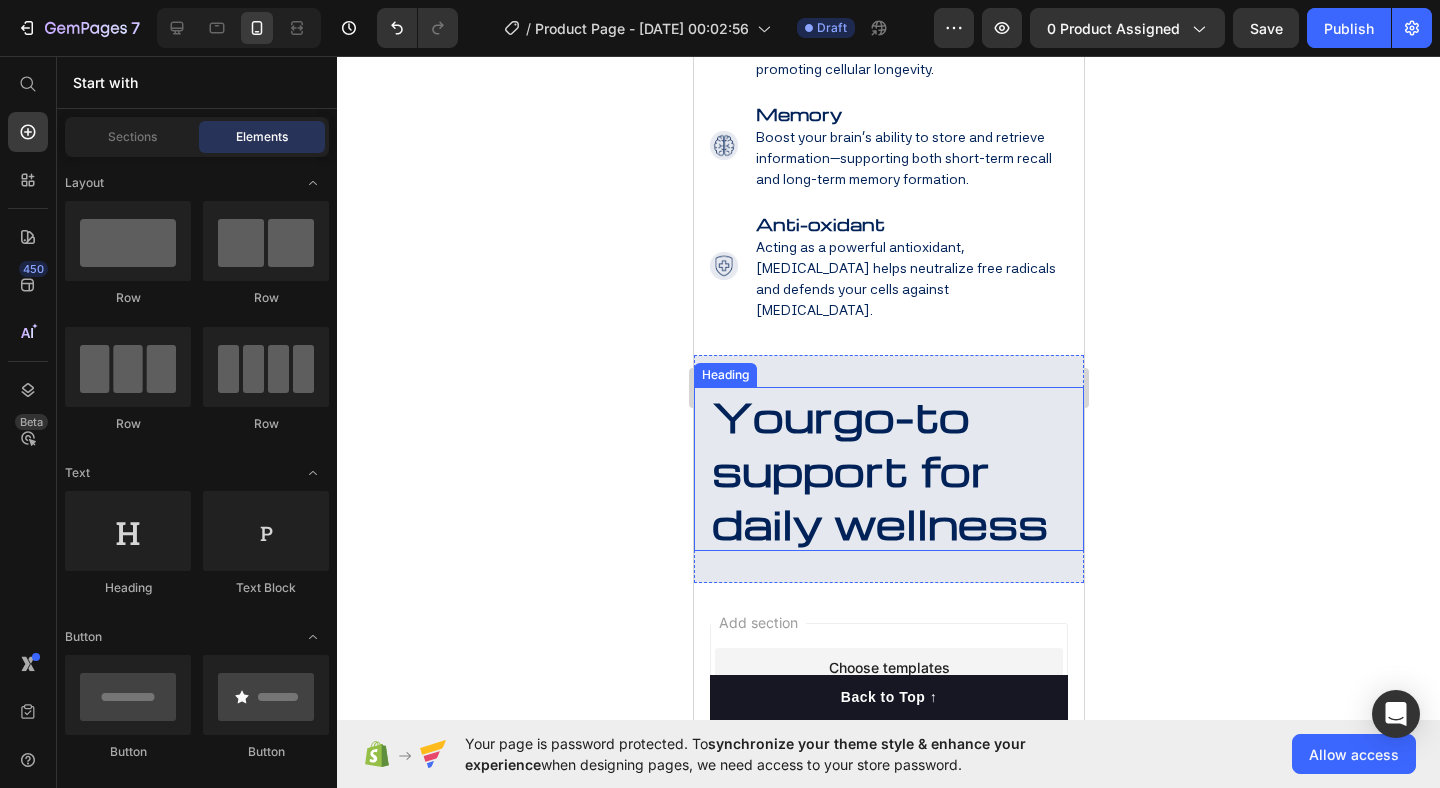 click on "go-to support for daily wellness" at bounding box center (879, 469) 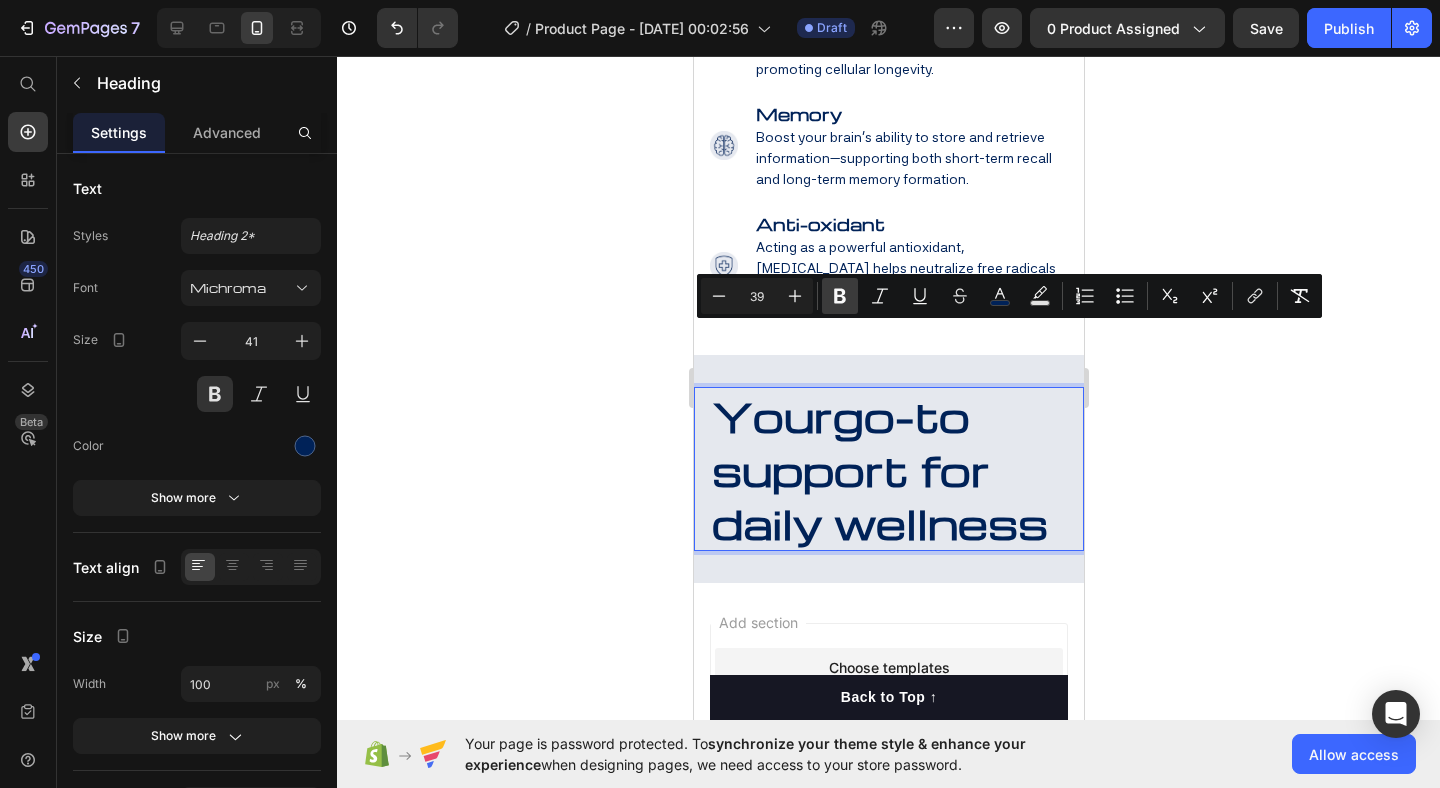 click 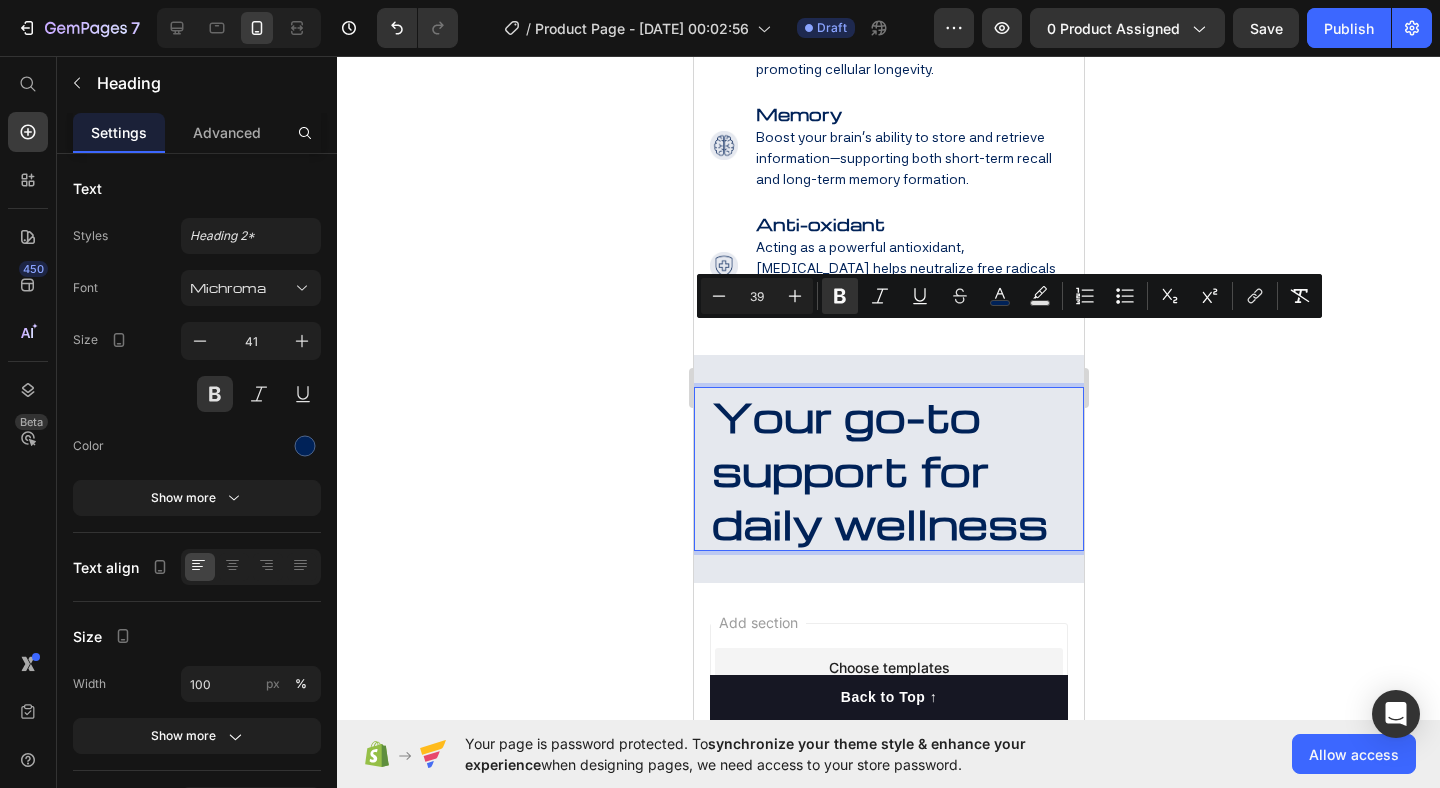 click 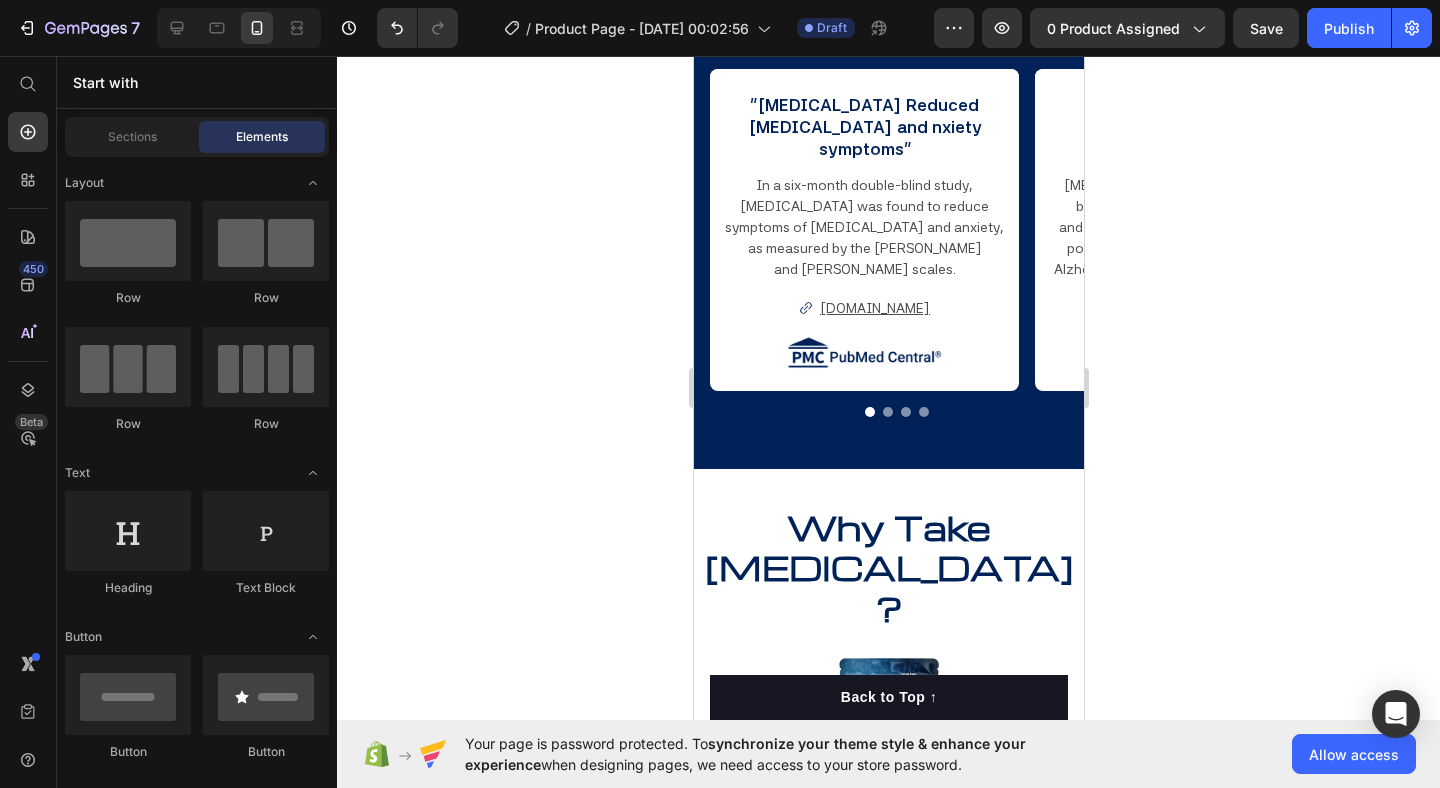 scroll, scrollTop: 2180, scrollLeft: 0, axis: vertical 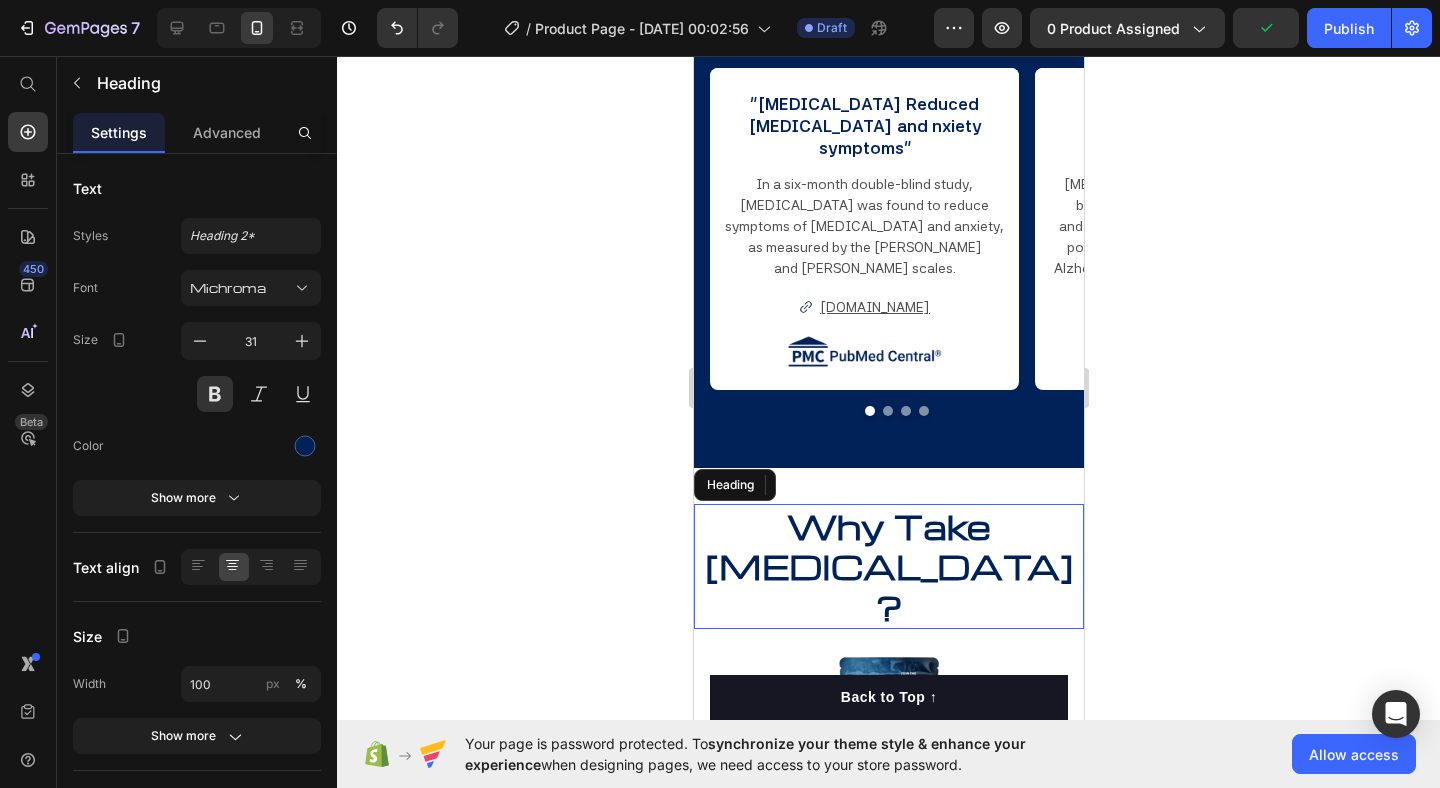 click on "Why Take [MEDICAL_DATA]?" at bounding box center (888, 566) 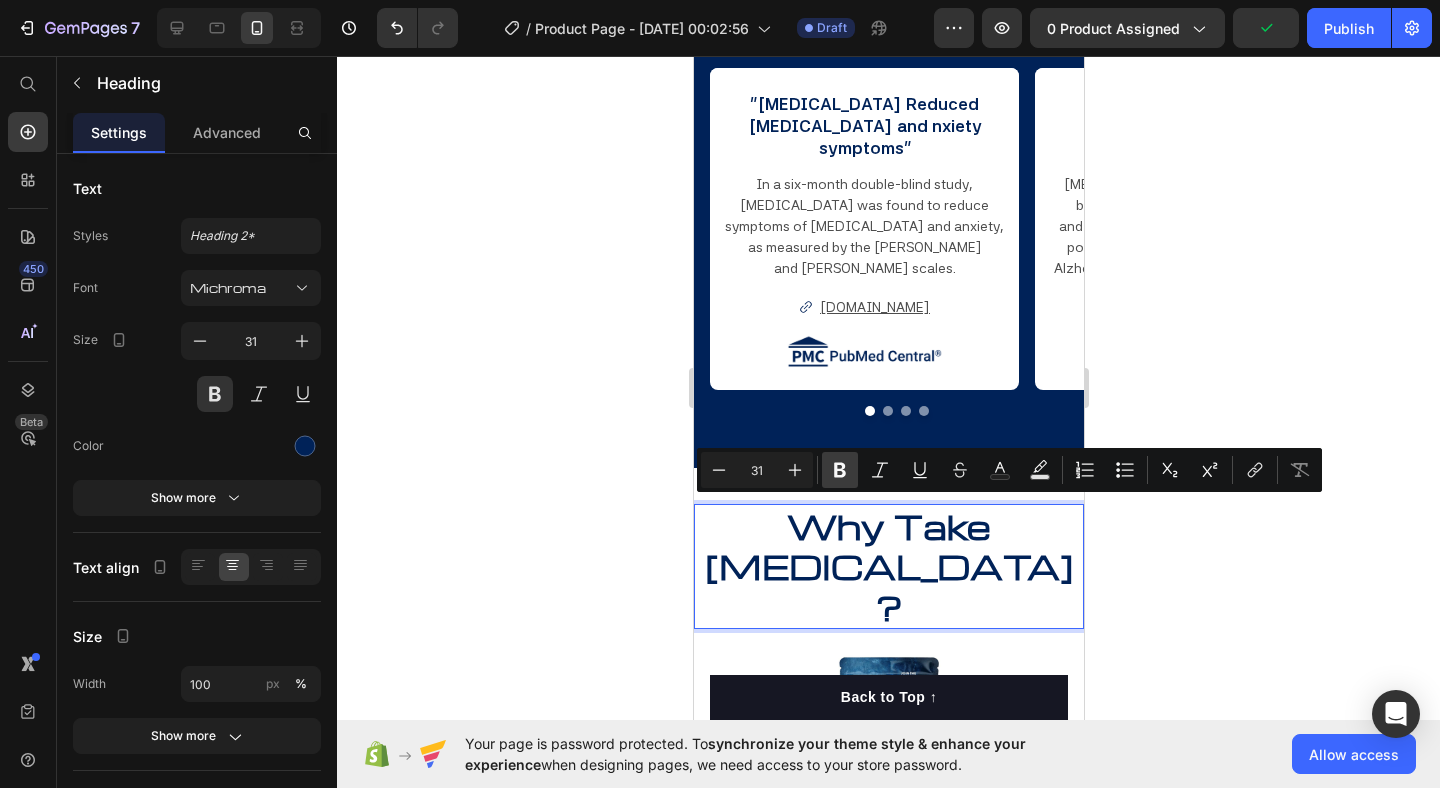 click 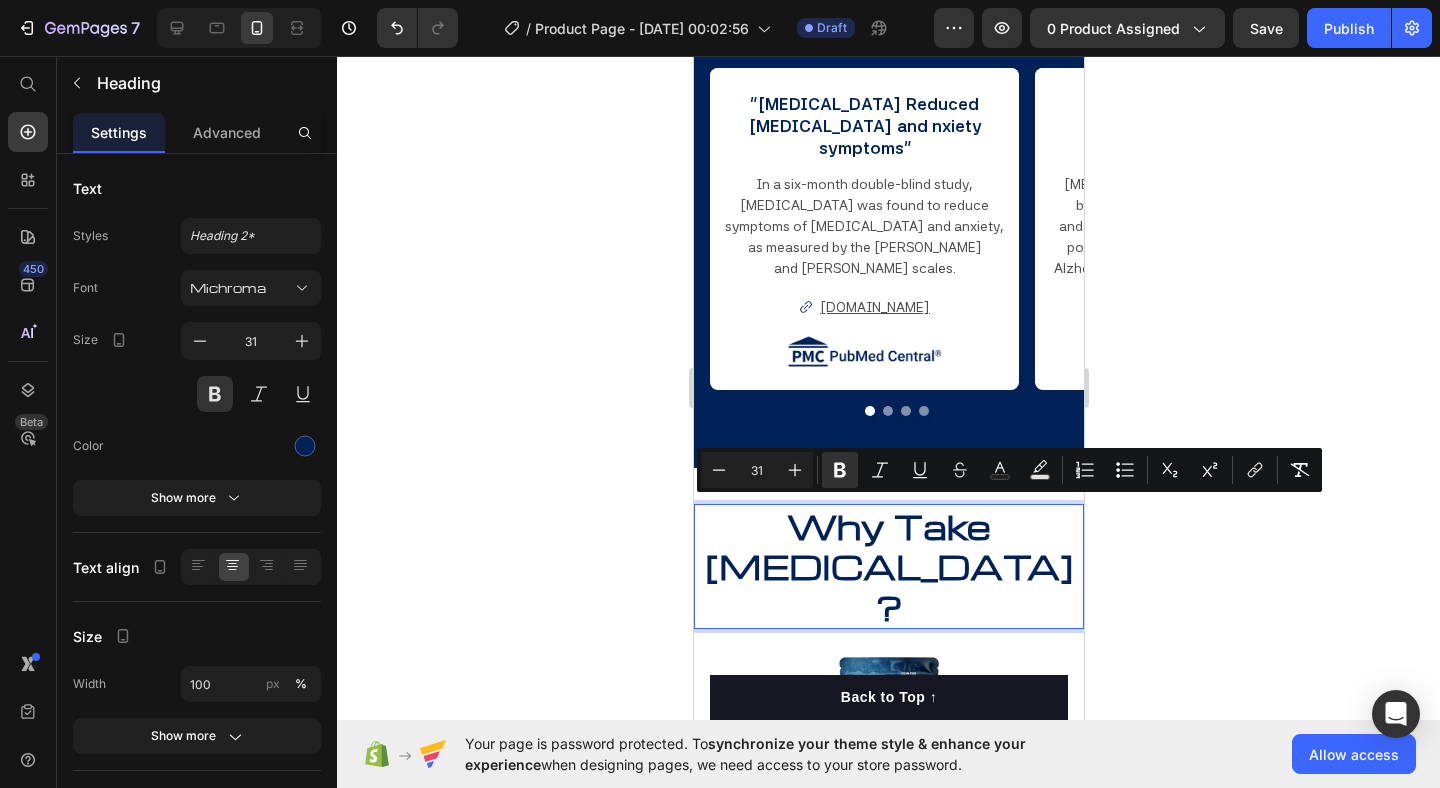 click 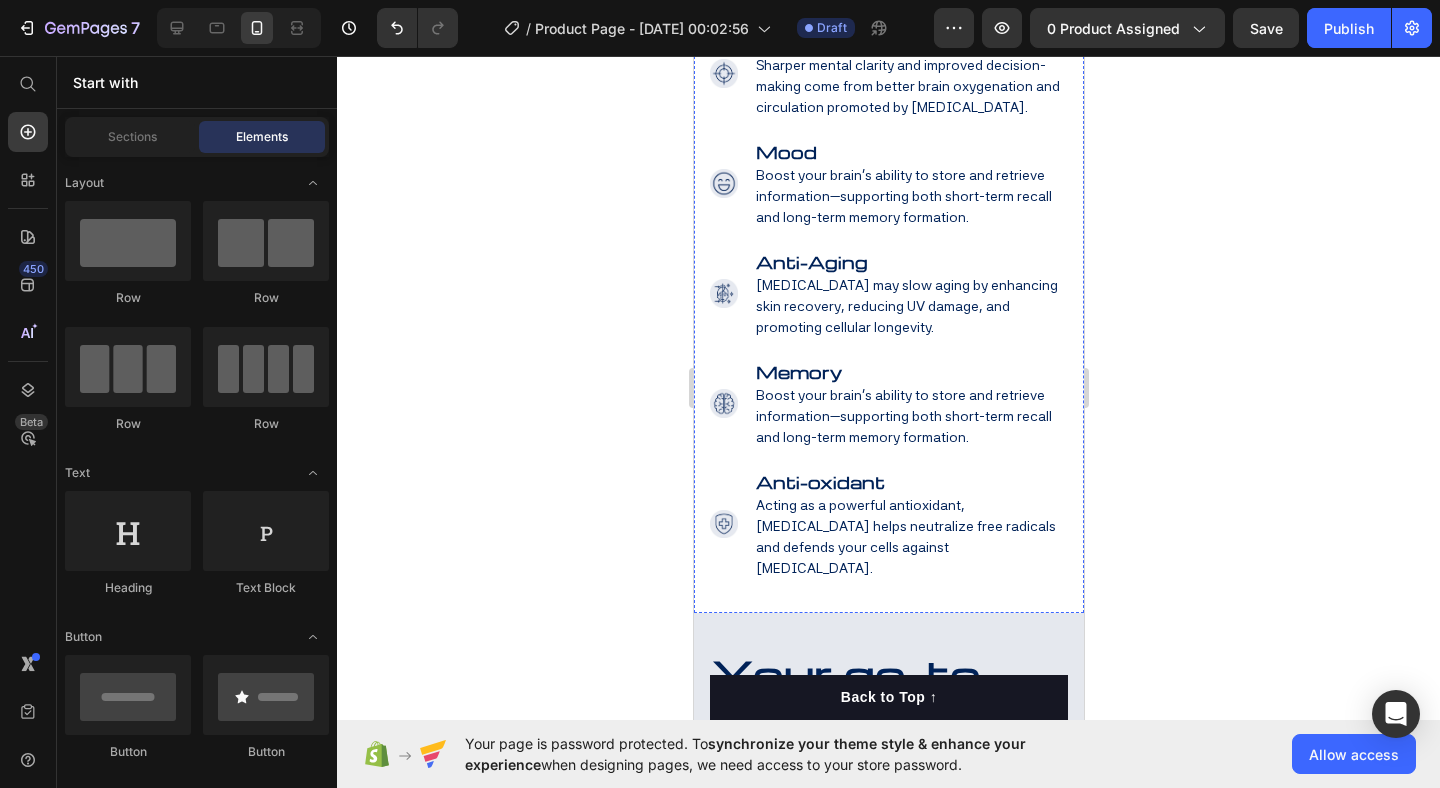 scroll, scrollTop: 3360, scrollLeft: 0, axis: vertical 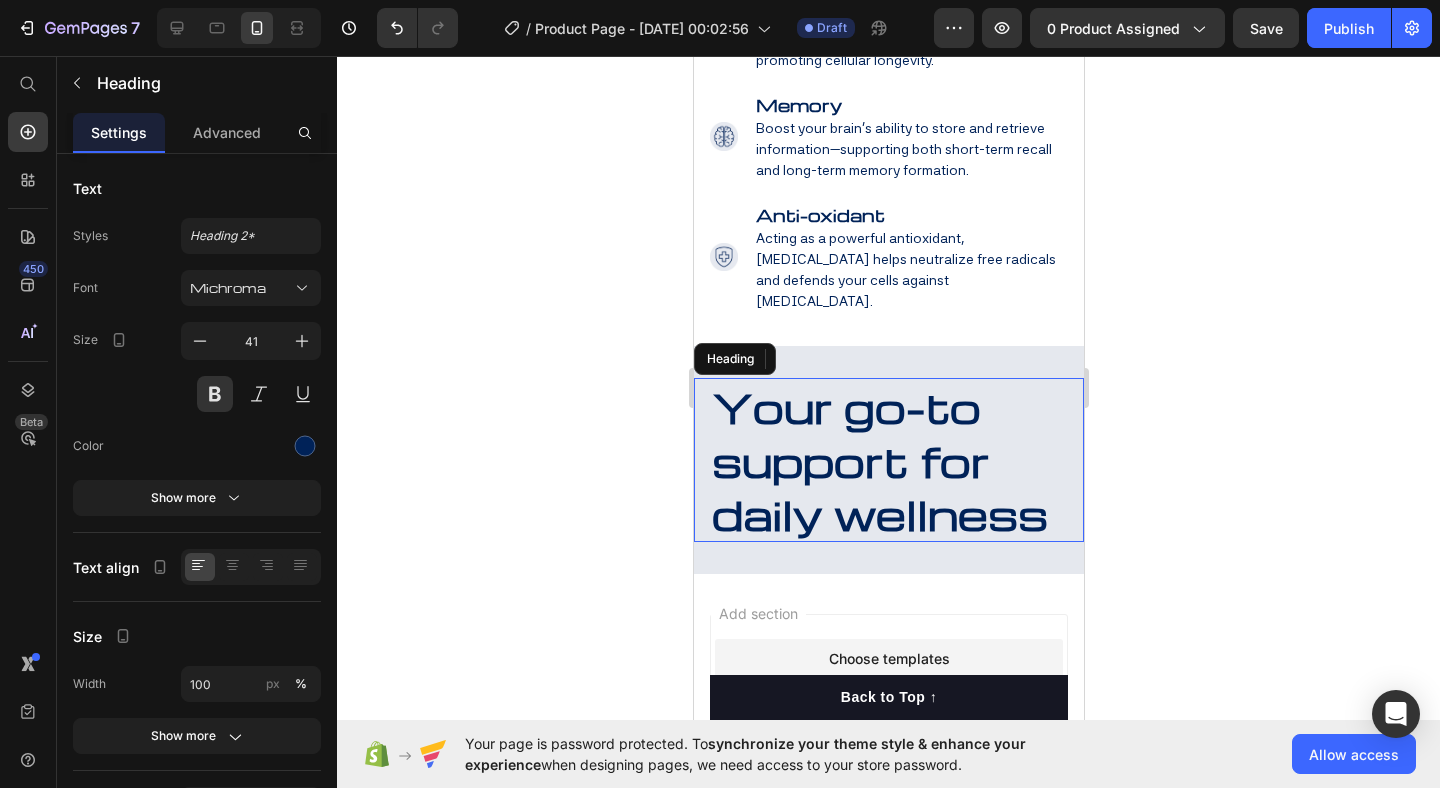 click on "Your go-to support for daily wellness" at bounding box center [879, 460] 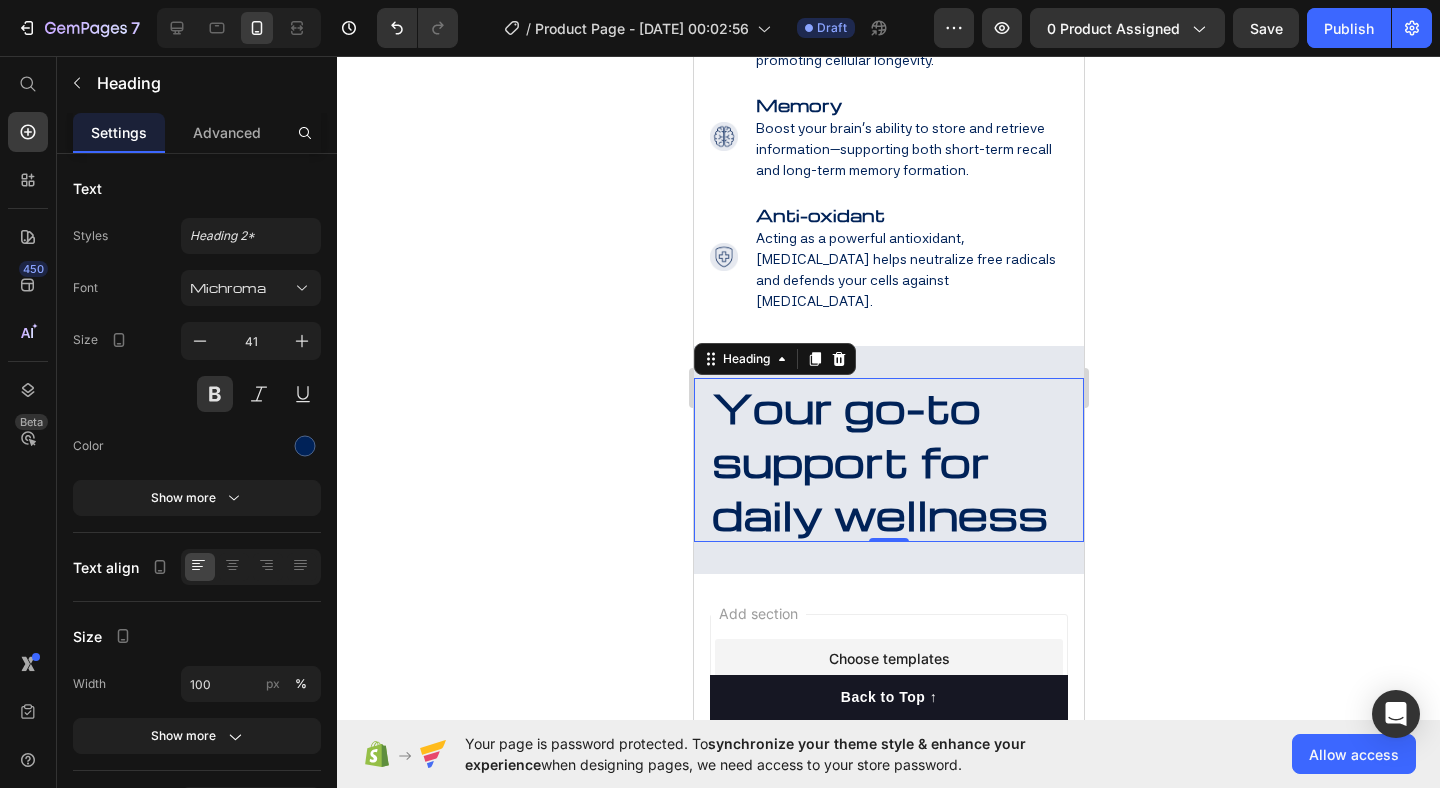 click 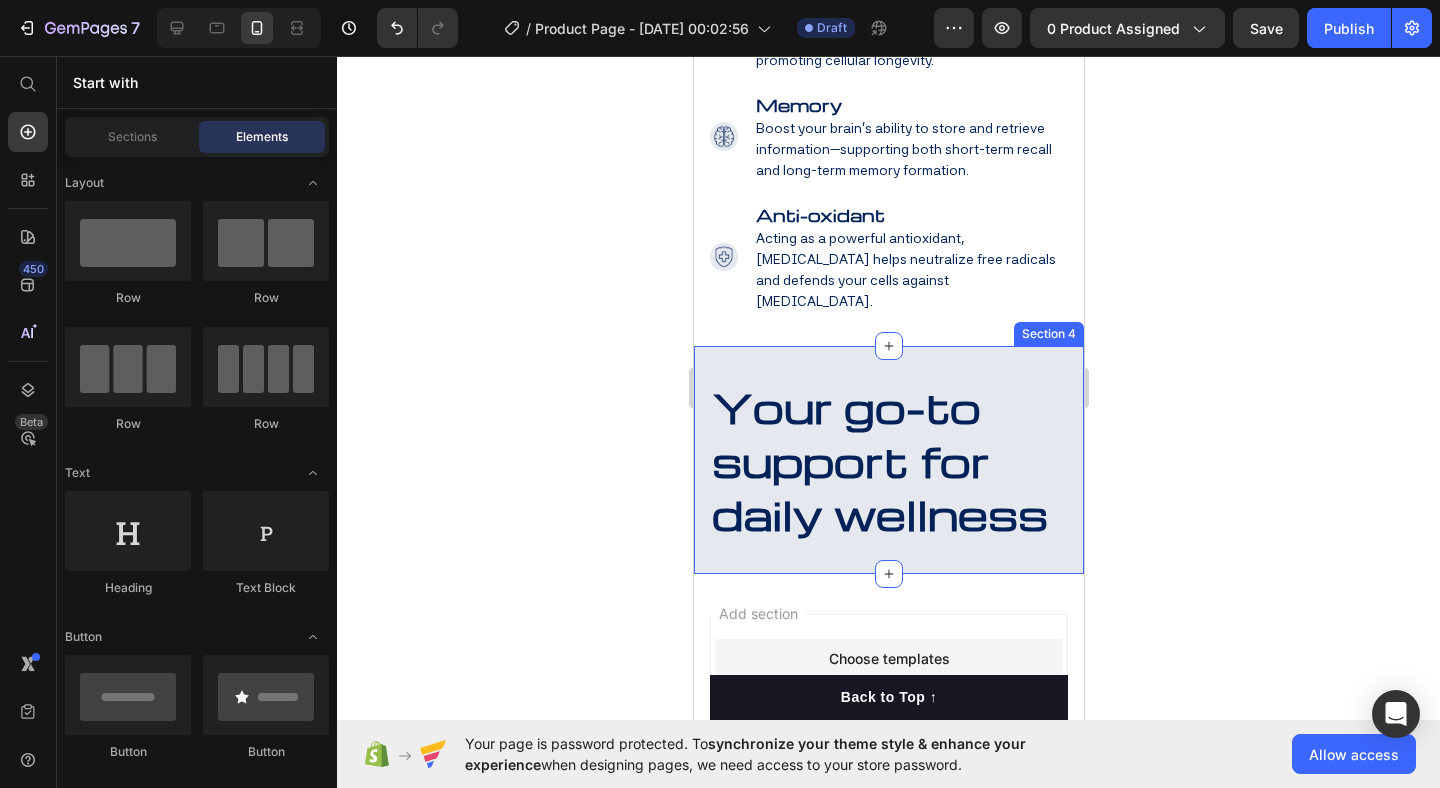 click on "Your go-to support for daily wellness Heading Section 4" at bounding box center (888, 460) 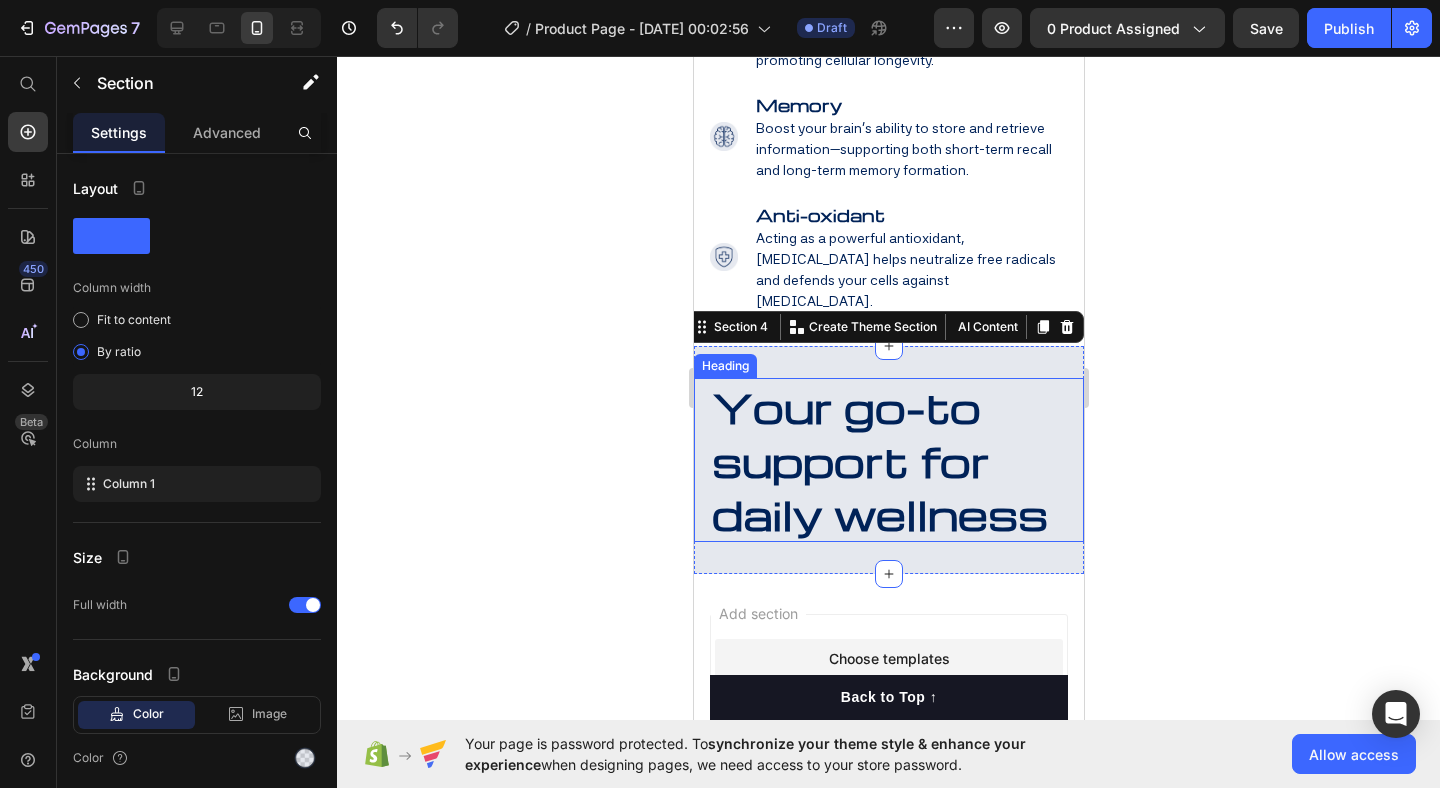 click on "Your go-to support for daily wellness" at bounding box center [879, 460] 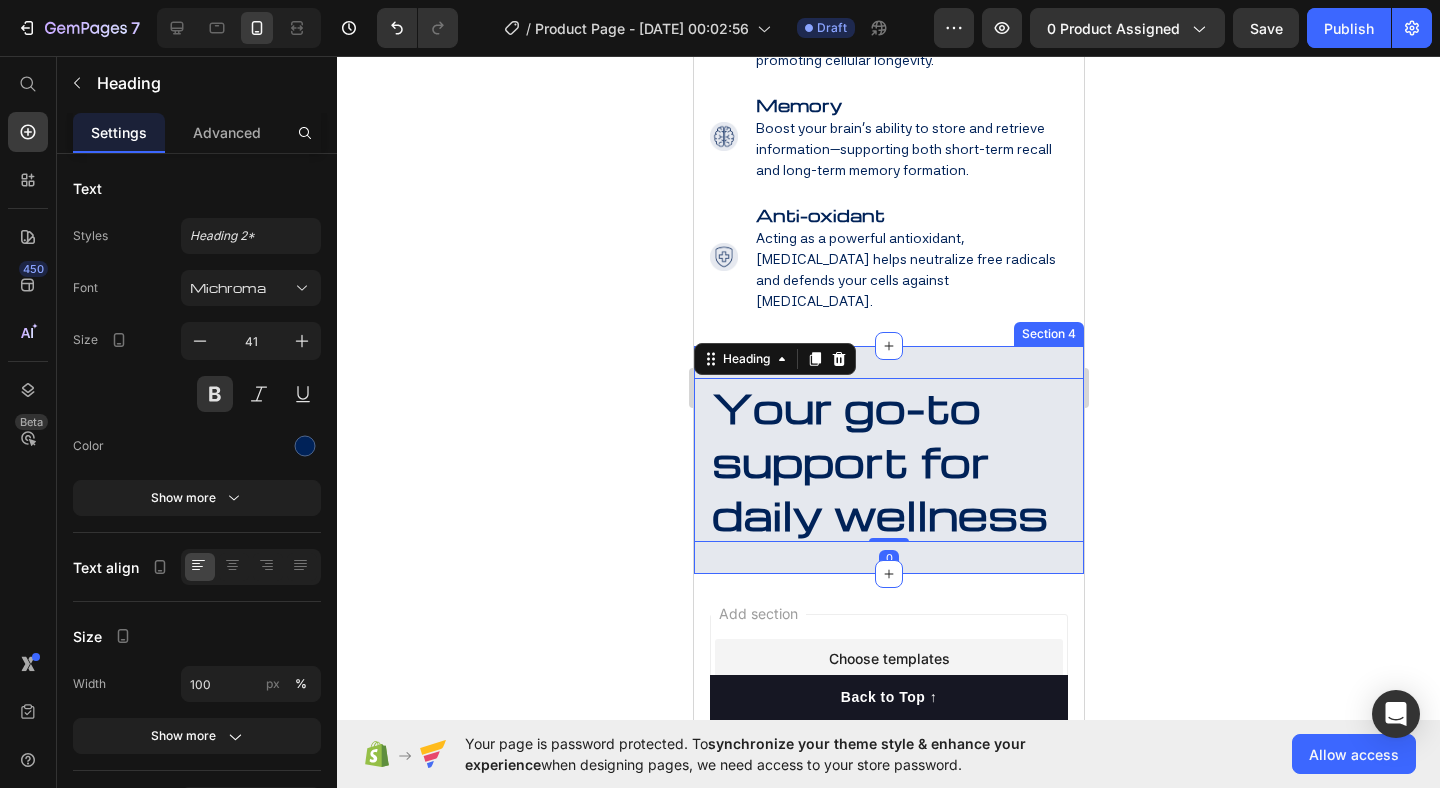 click on "Your go-to support for daily wellness Heading   0 Section 4" at bounding box center (888, 460) 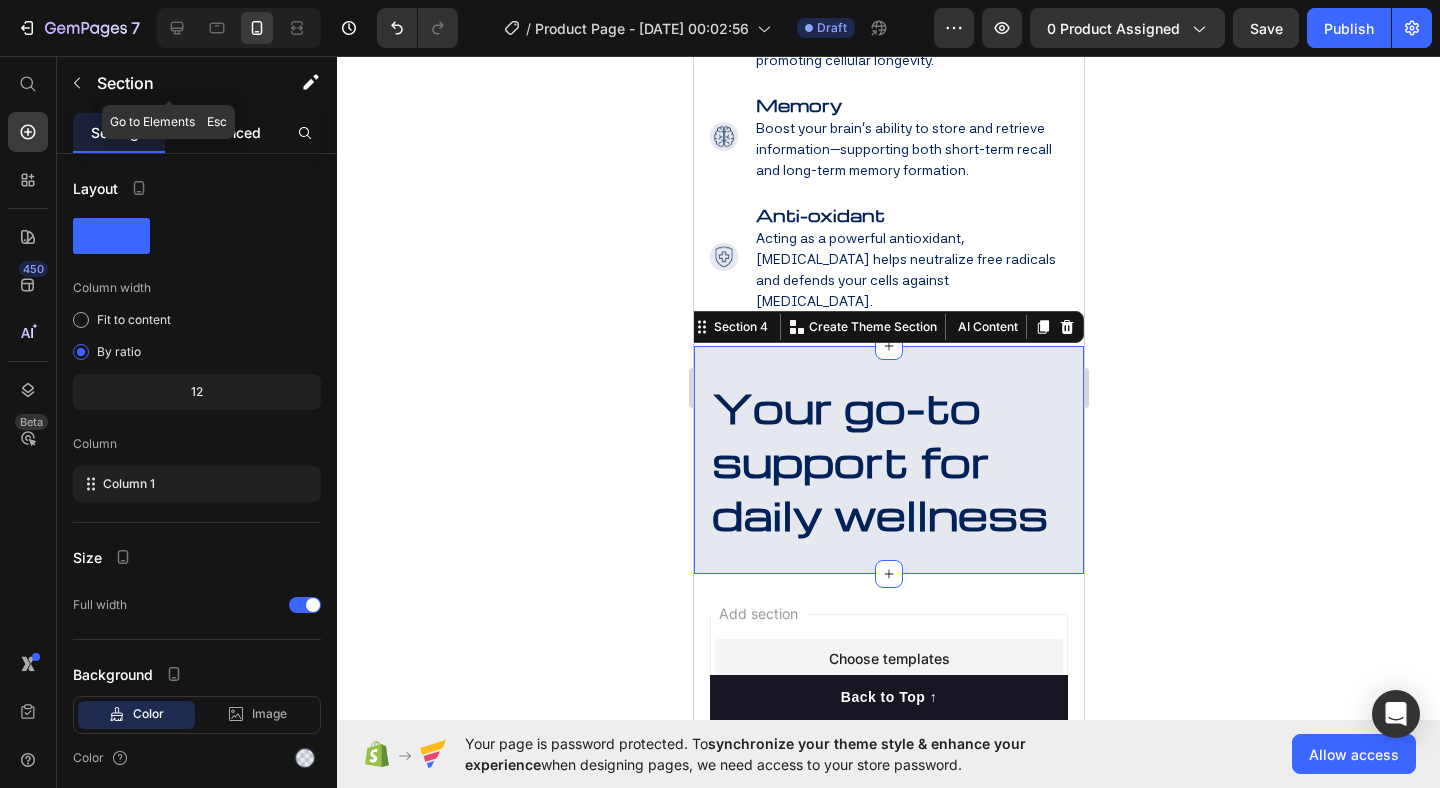 click on "Advanced" 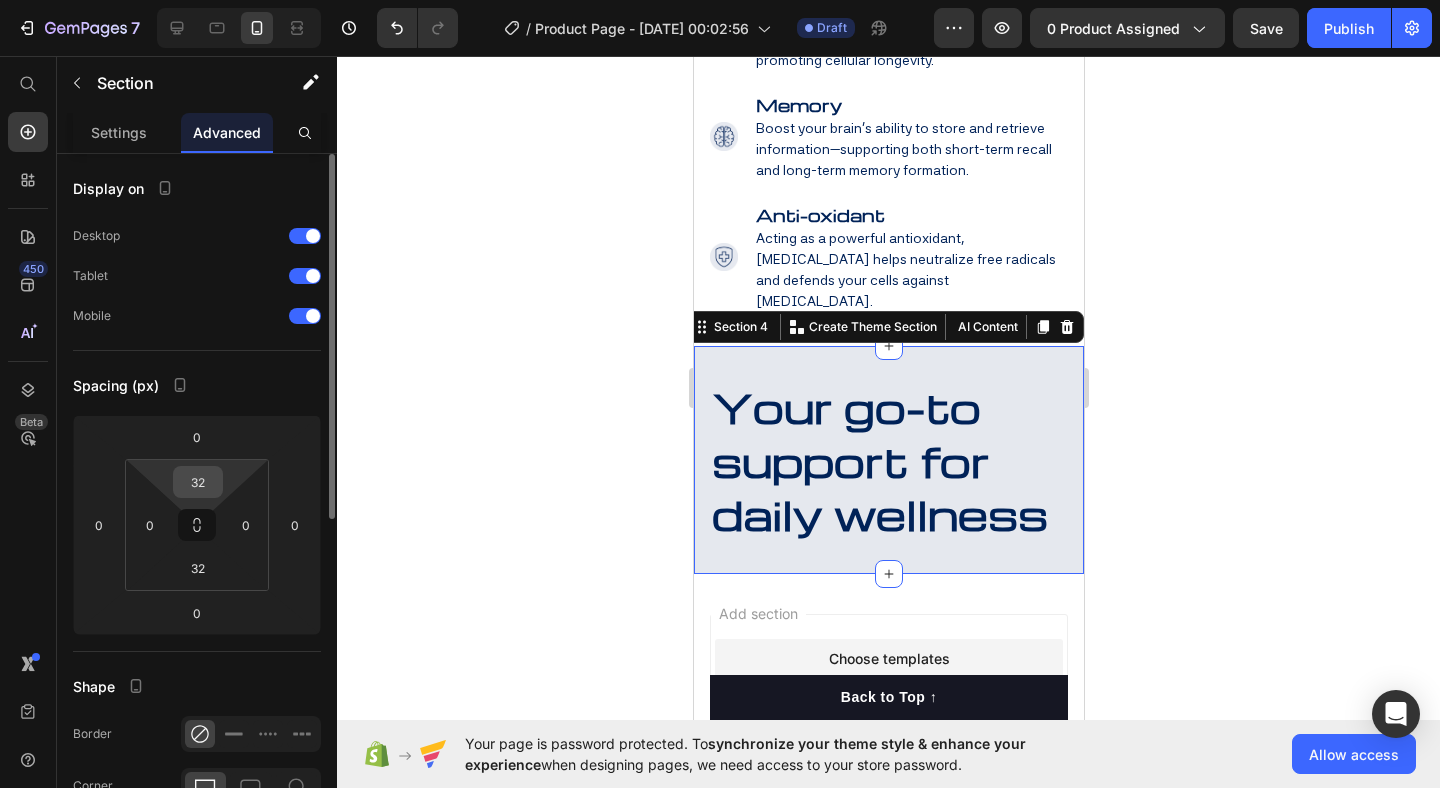 click on "32" at bounding box center (198, 482) 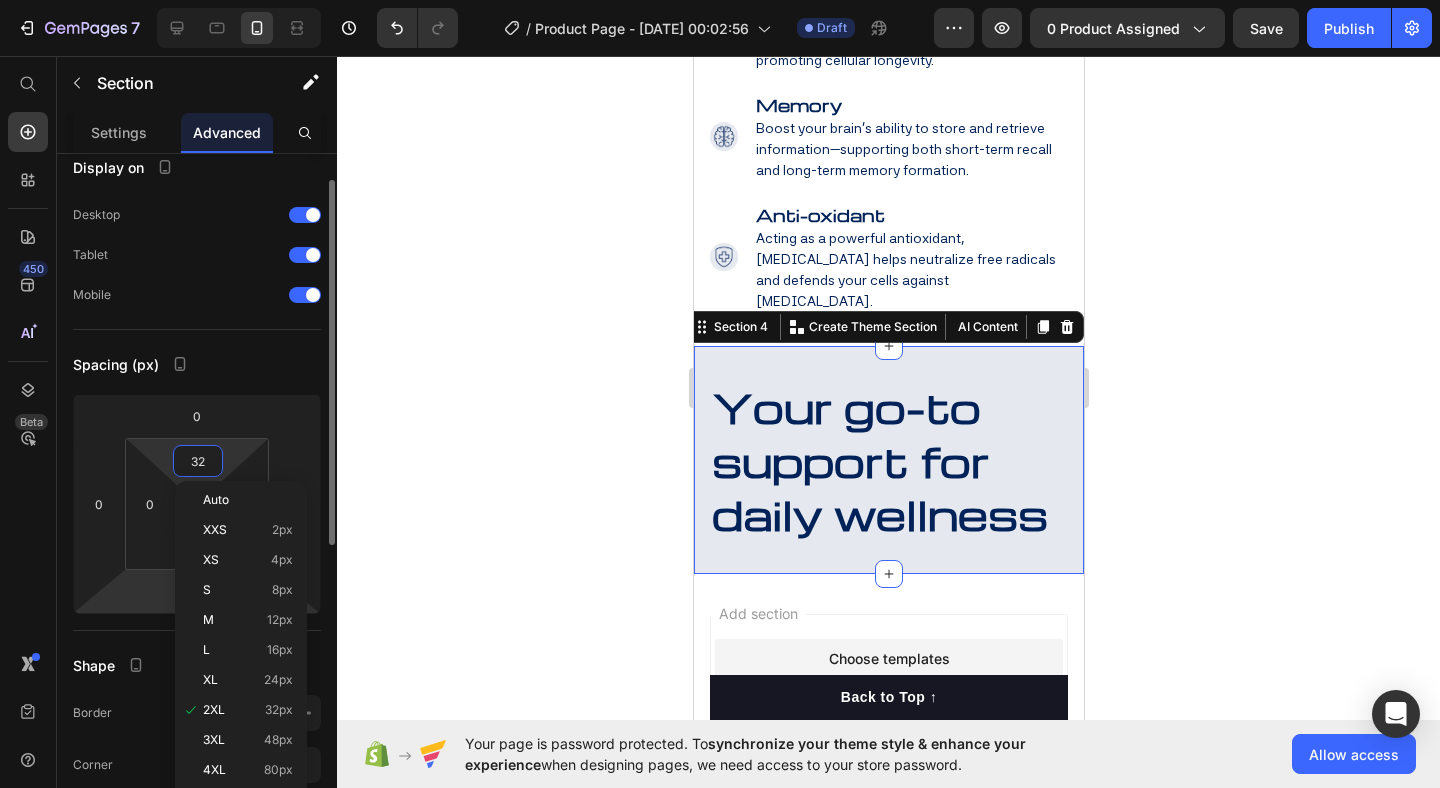 scroll, scrollTop: 70, scrollLeft: 0, axis: vertical 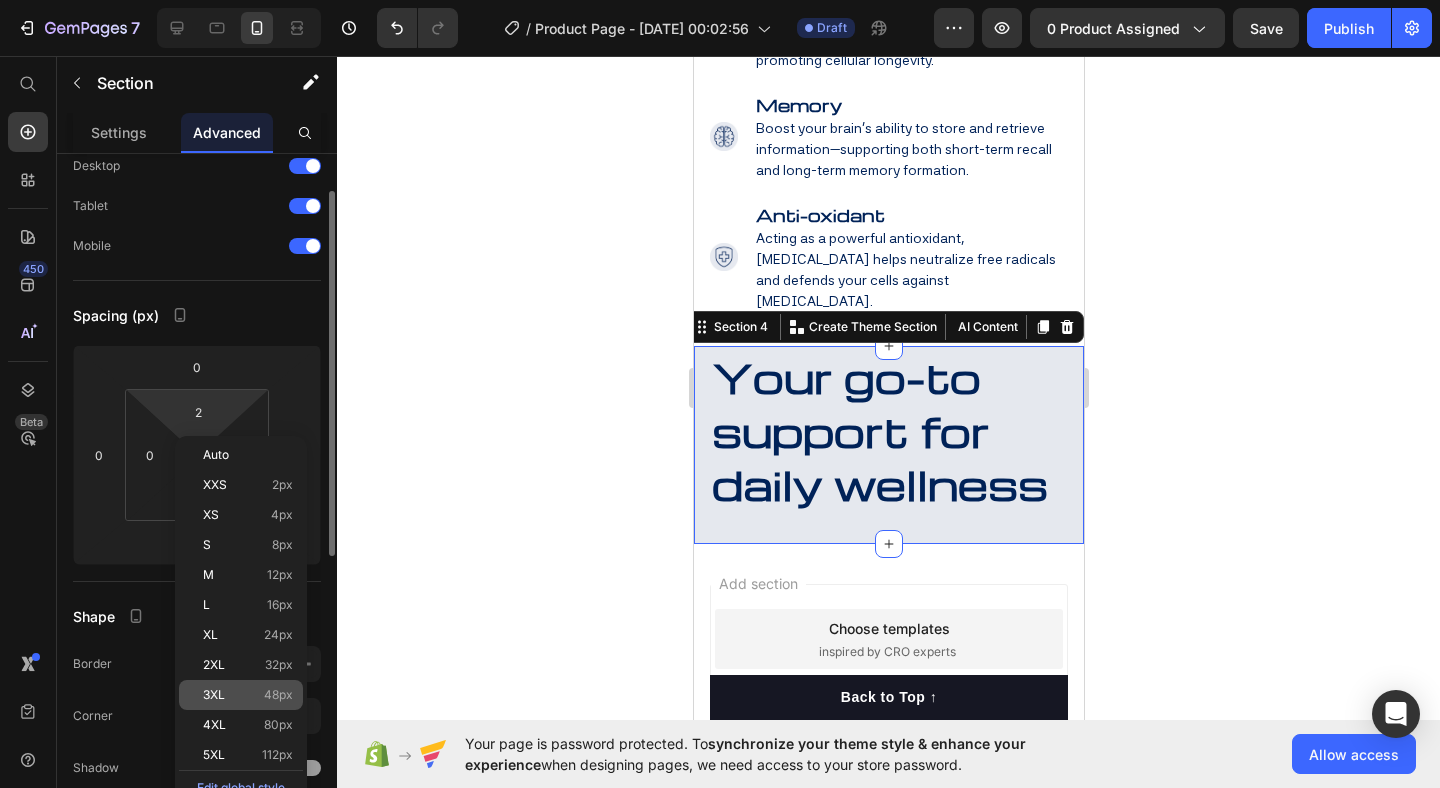 click on "48px" at bounding box center [278, 695] 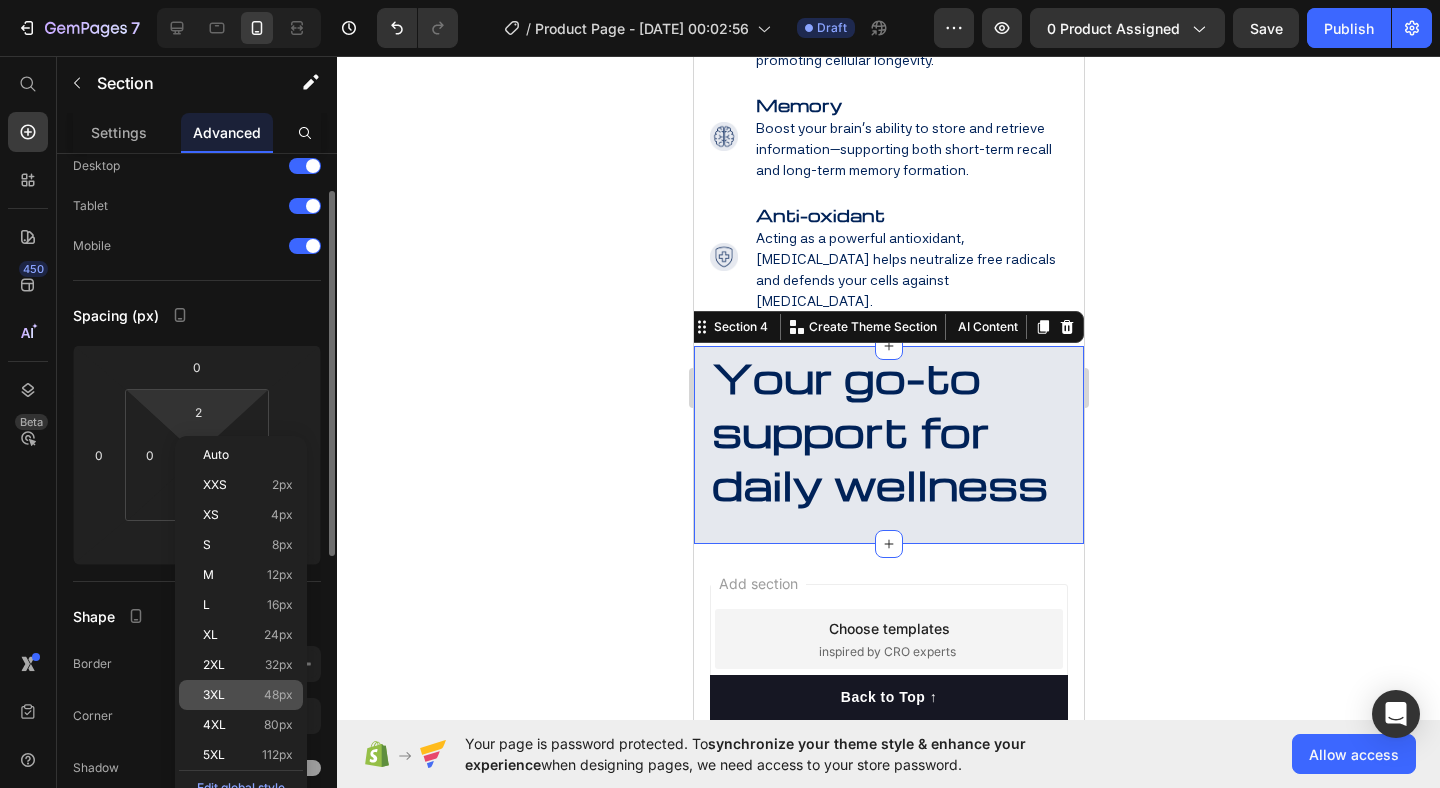 type on "48" 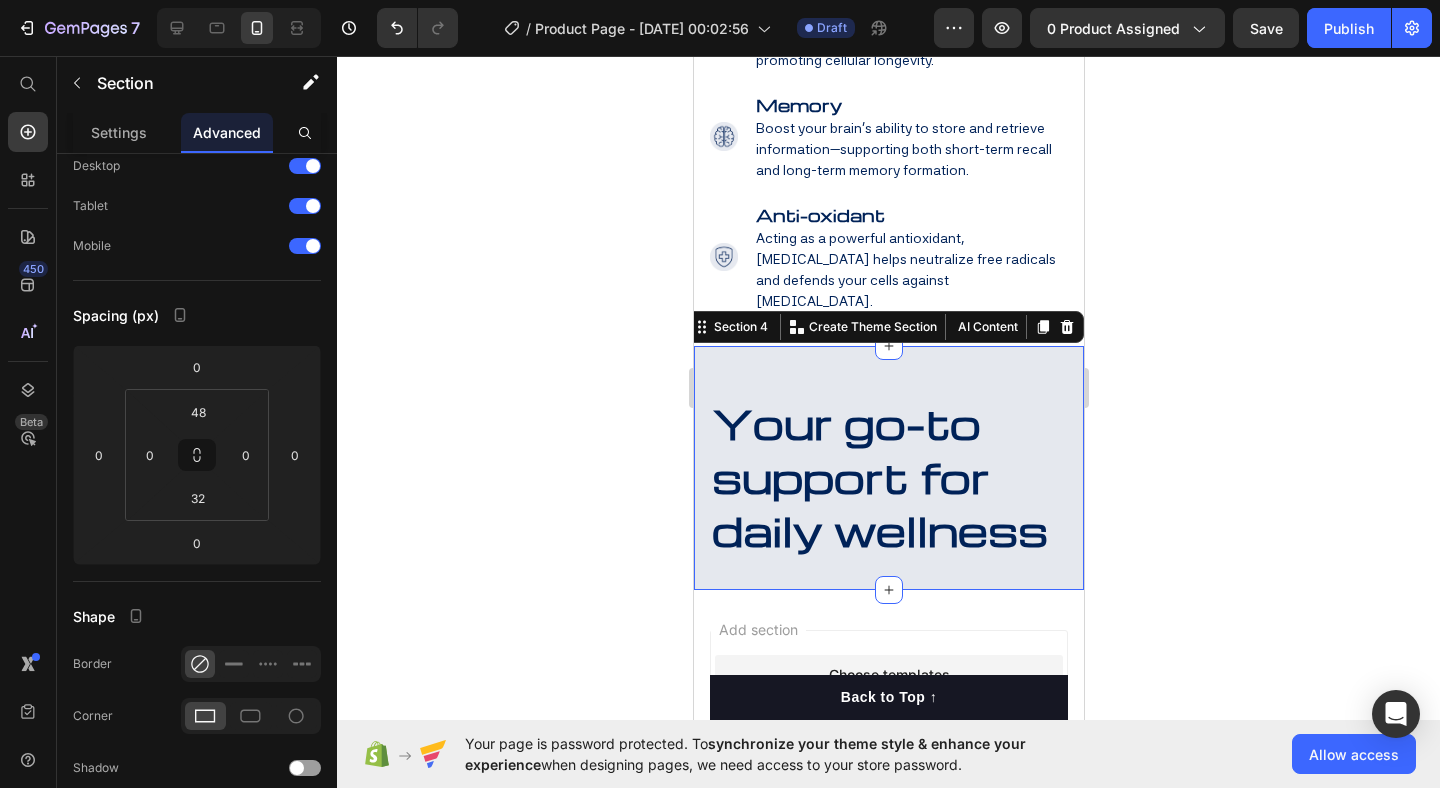 click 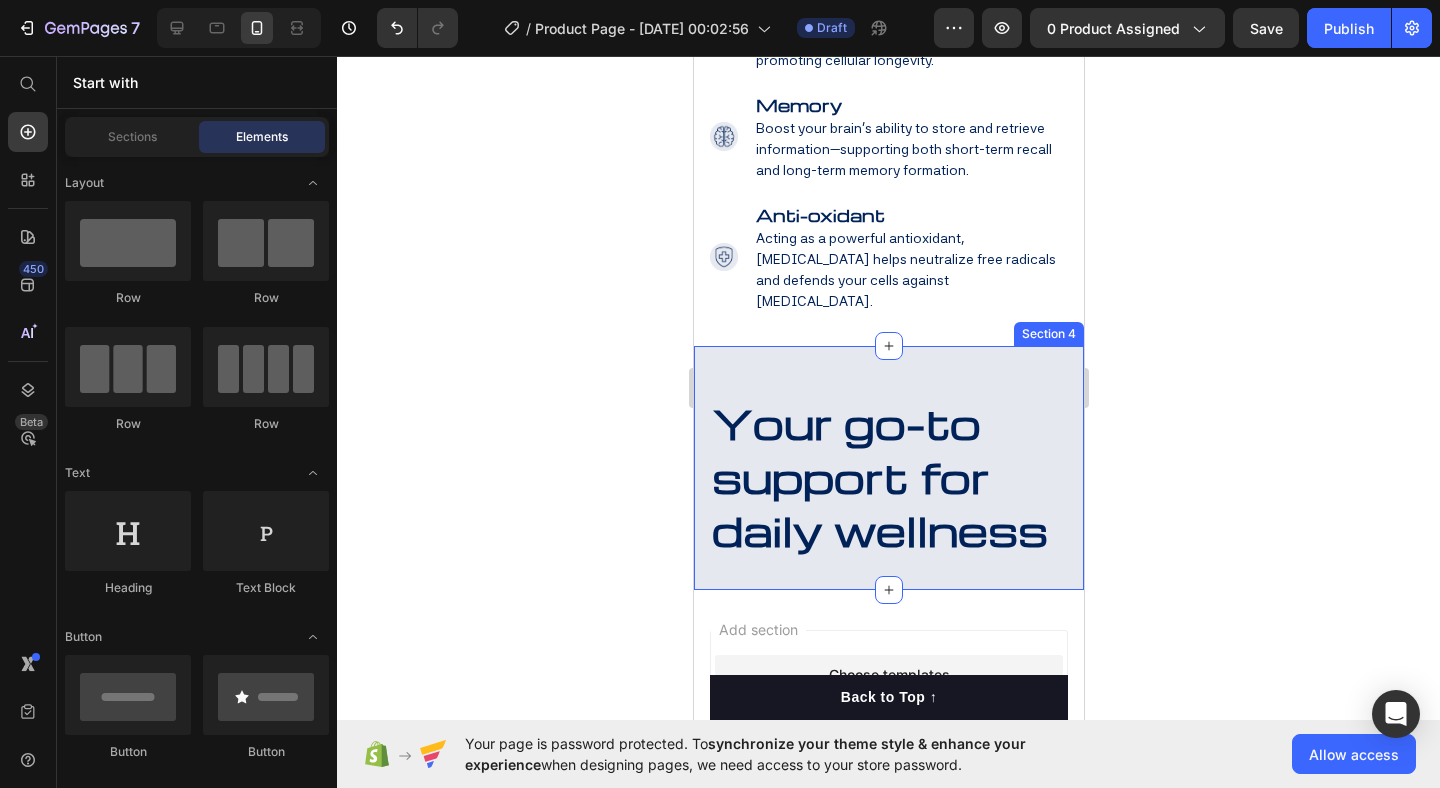 click on "Your go-to support for daily wellness Heading Section 4" at bounding box center (888, 468) 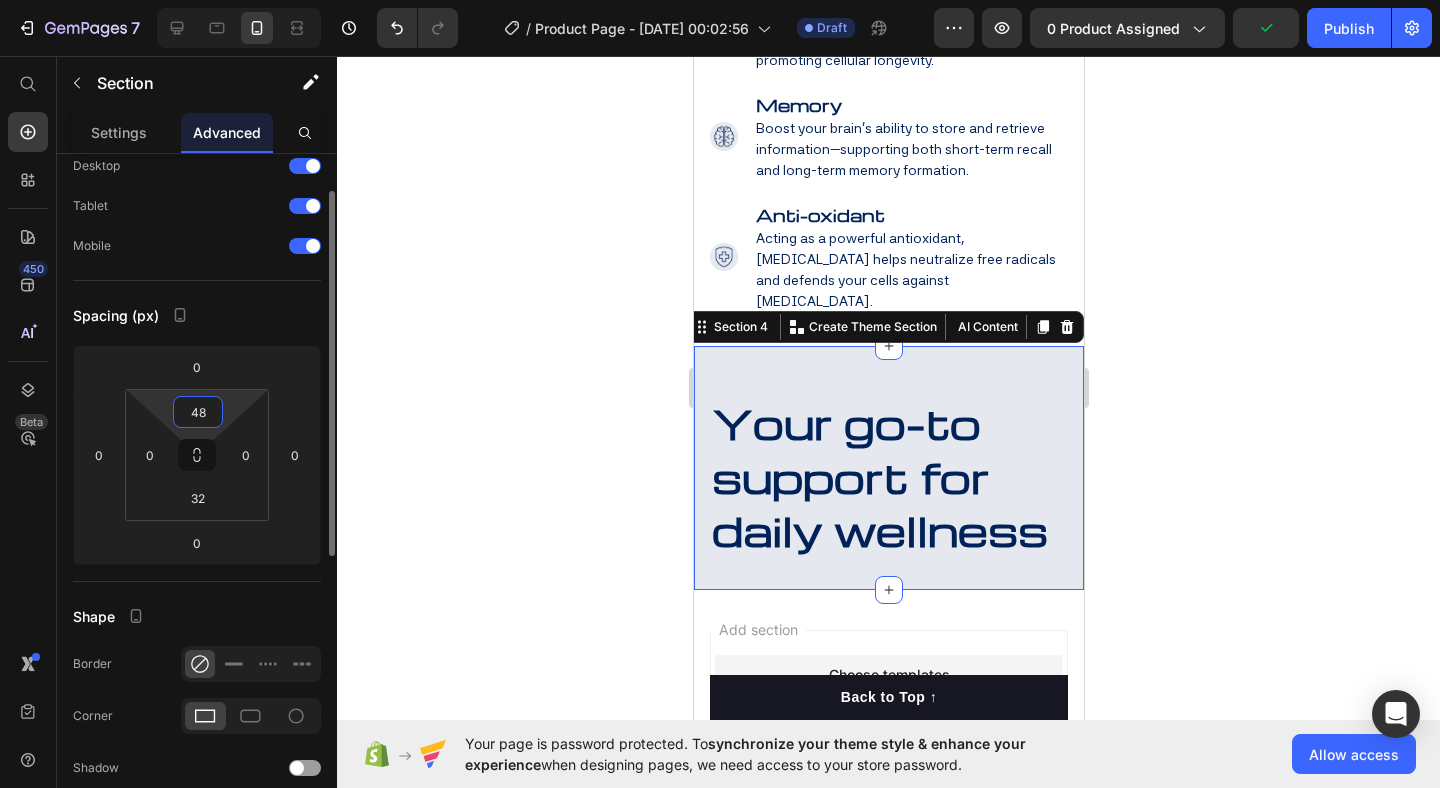 click on "48" at bounding box center [198, 412] 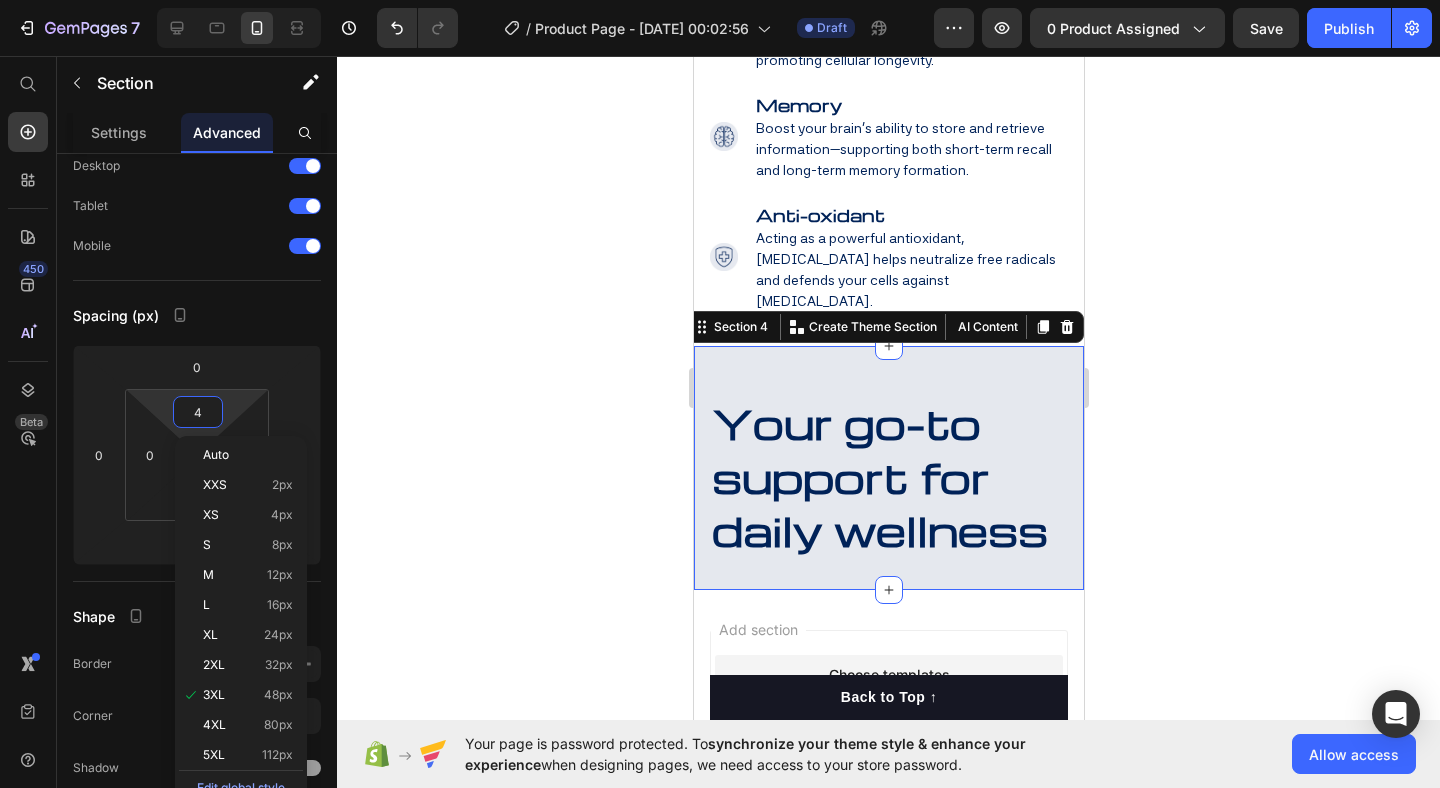 type on "40" 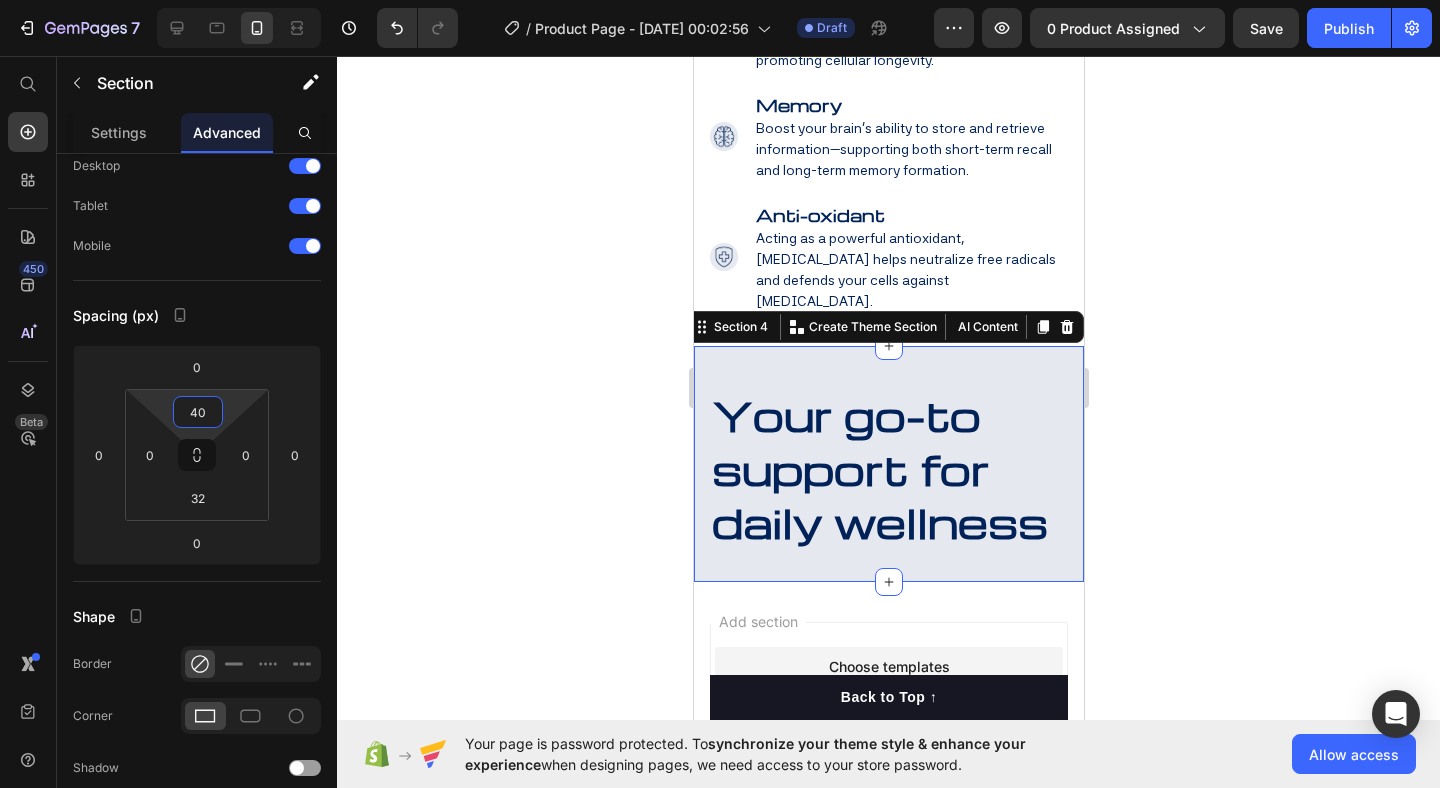 click 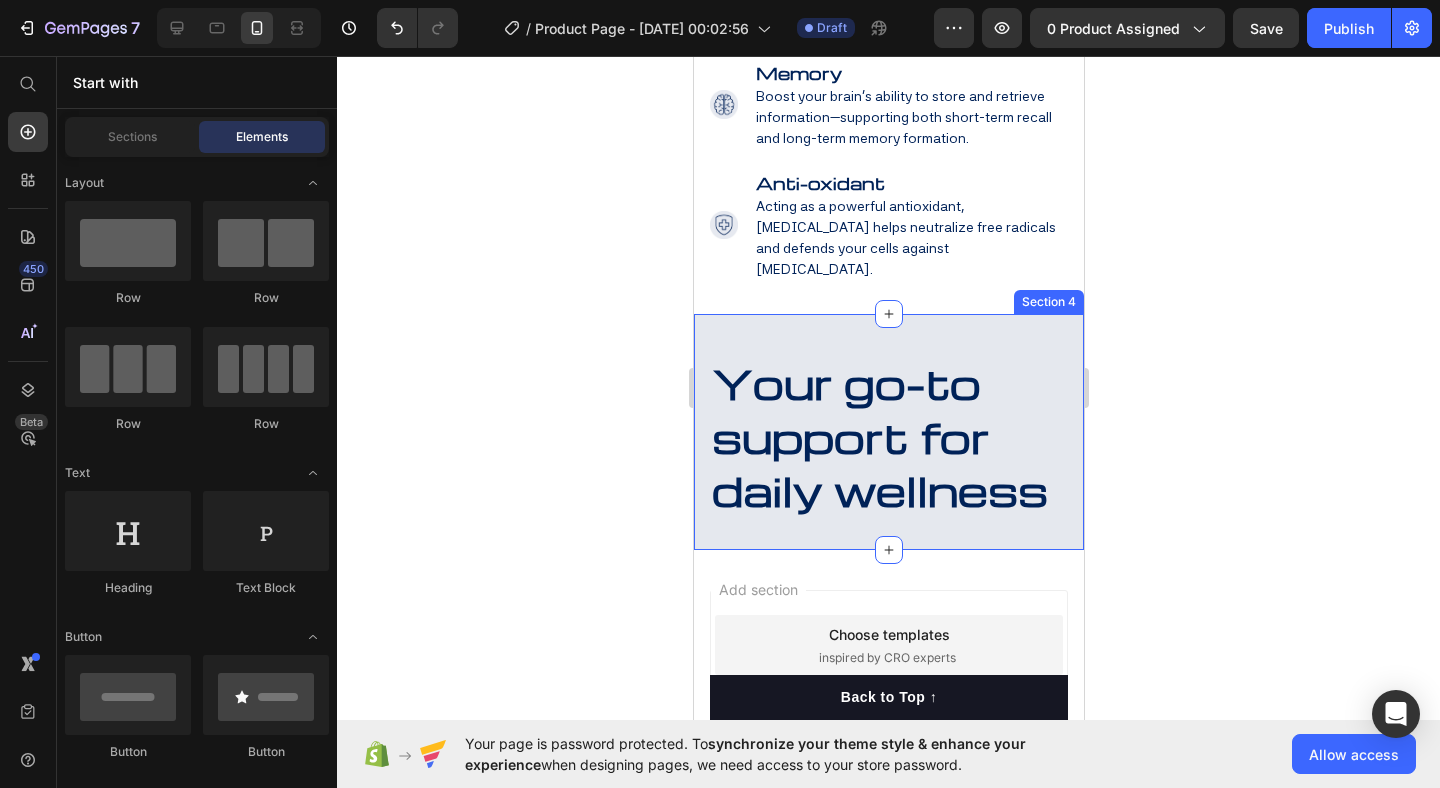 scroll, scrollTop: 3395, scrollLeft: 0, axis: vertical 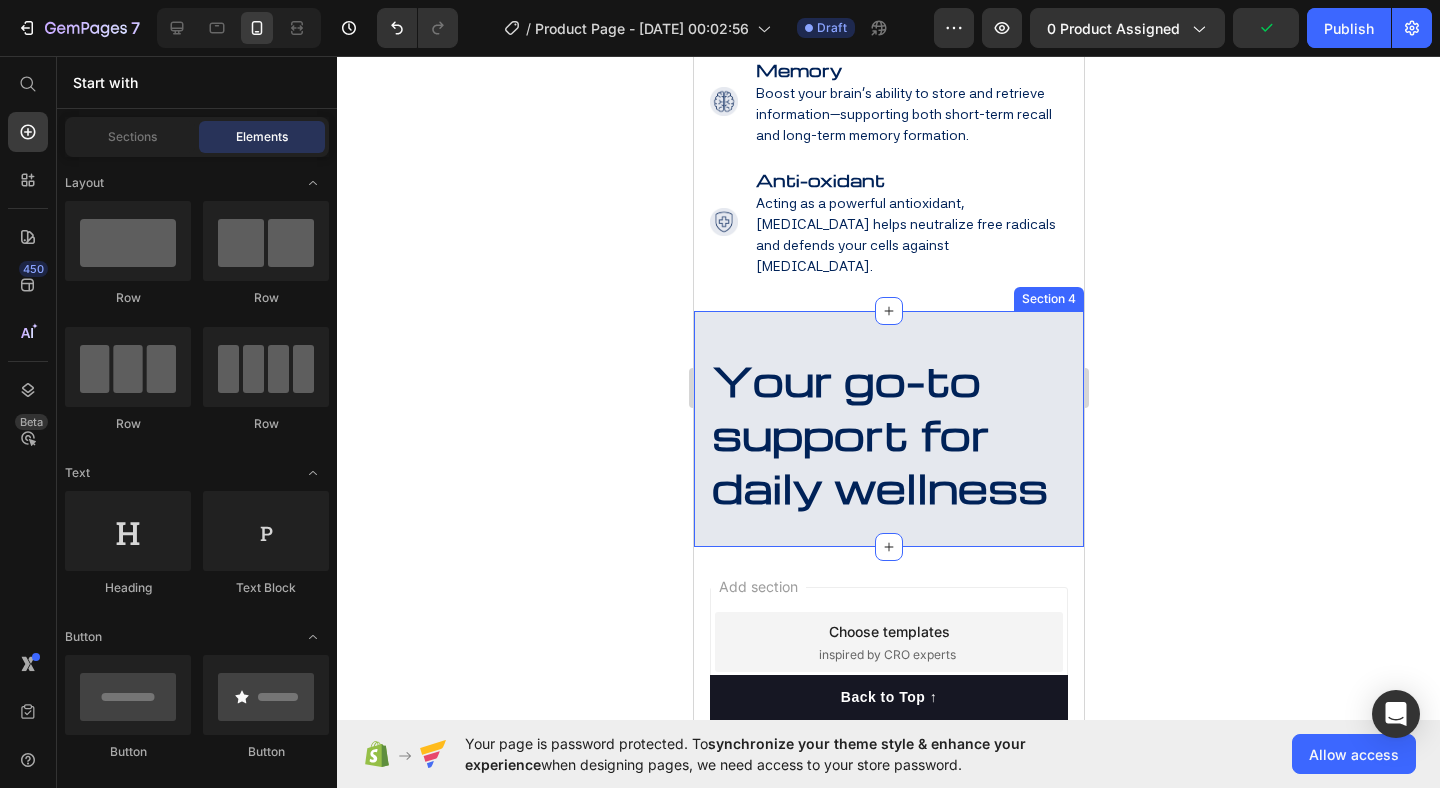 click on "Your go-to support for daily wellness Heading Section 4" at bounding box center (888, 429) 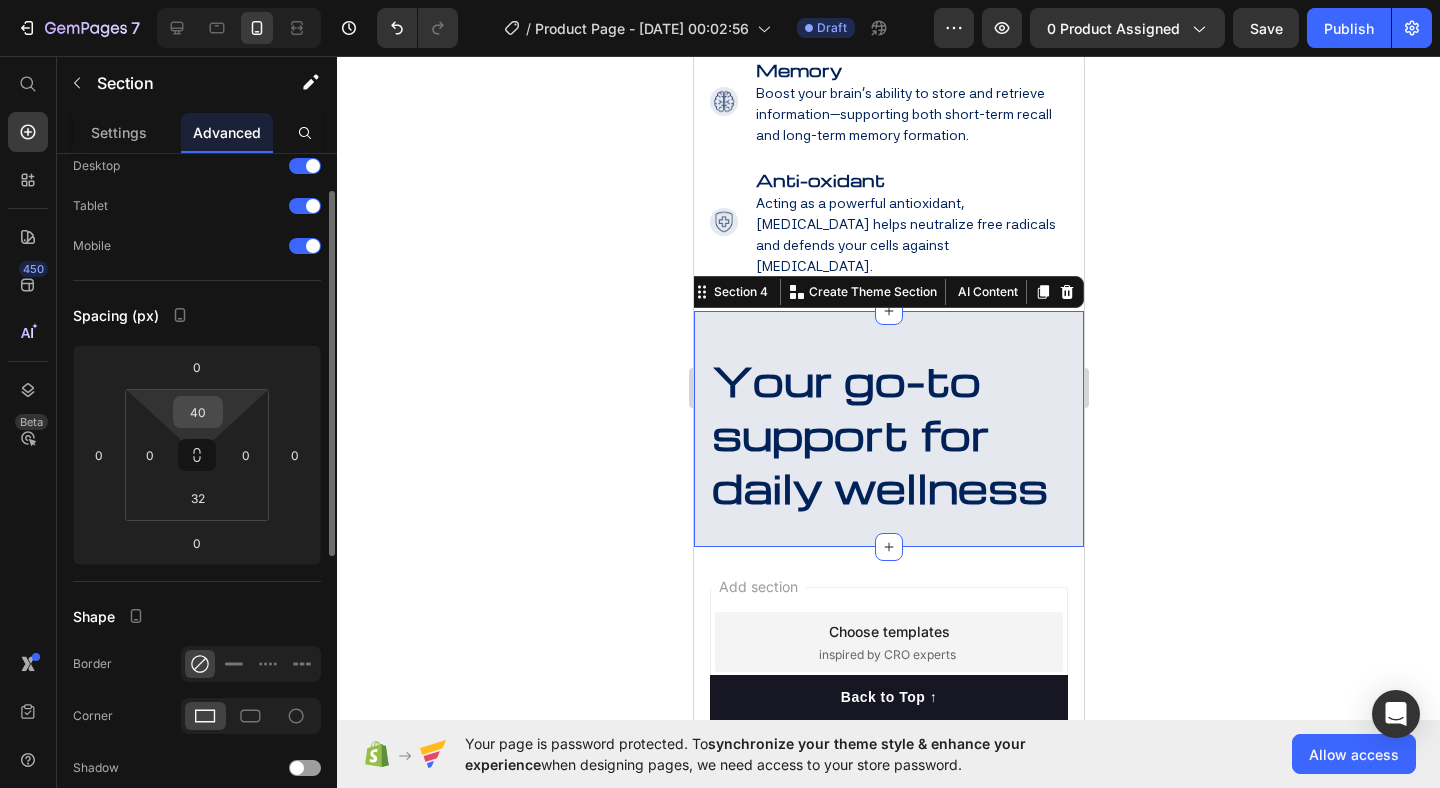 click on "40" at bounding box center [198, 412] 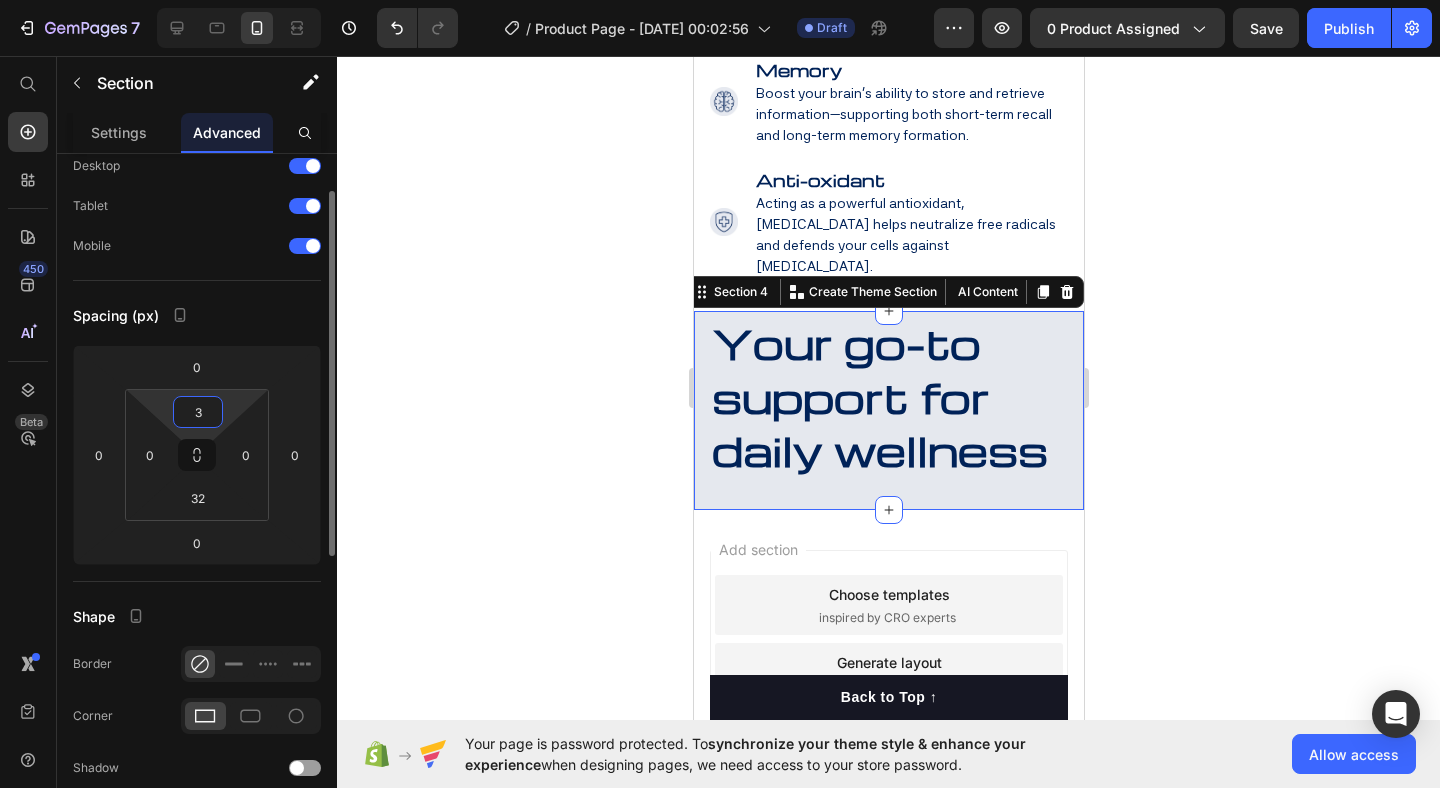 type on "38" 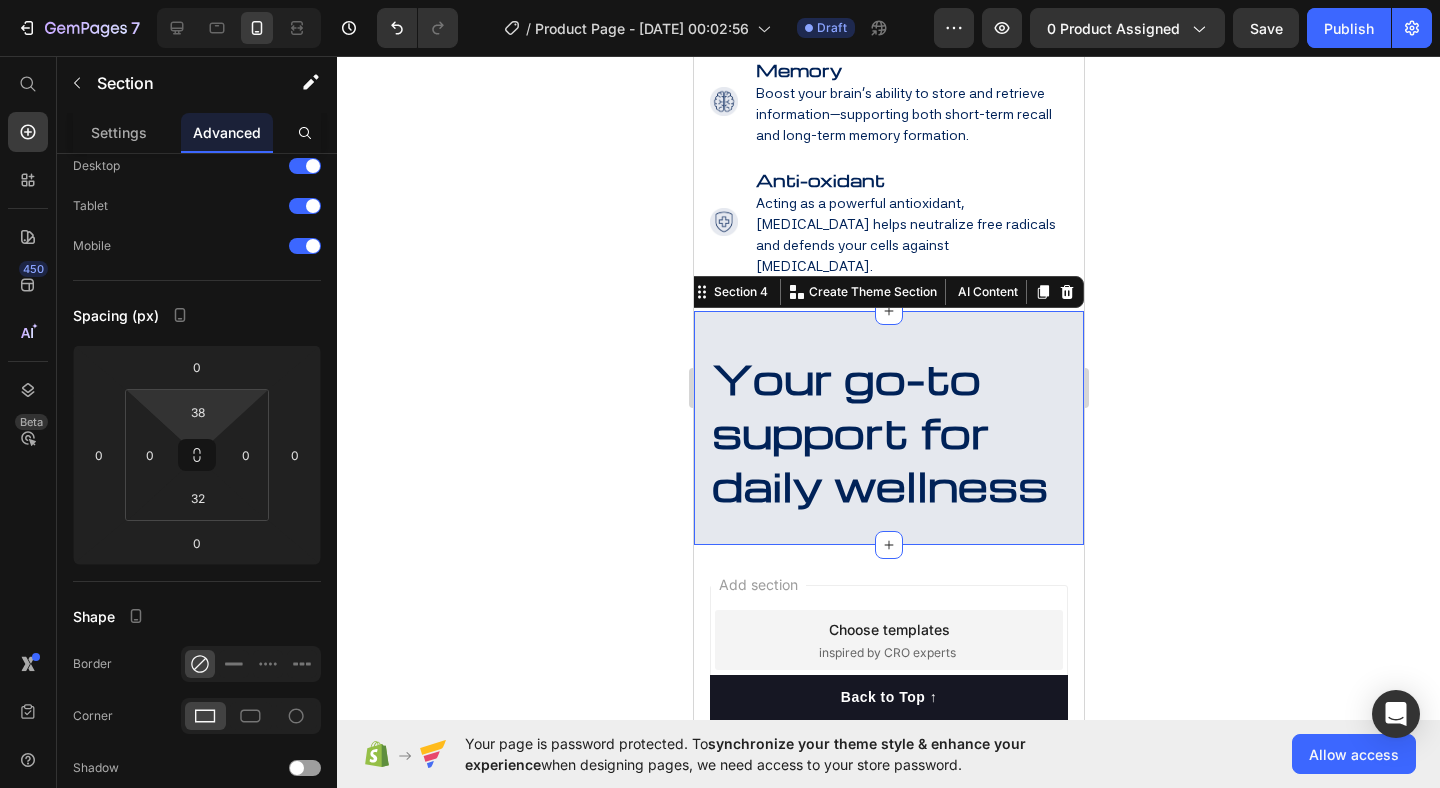 click 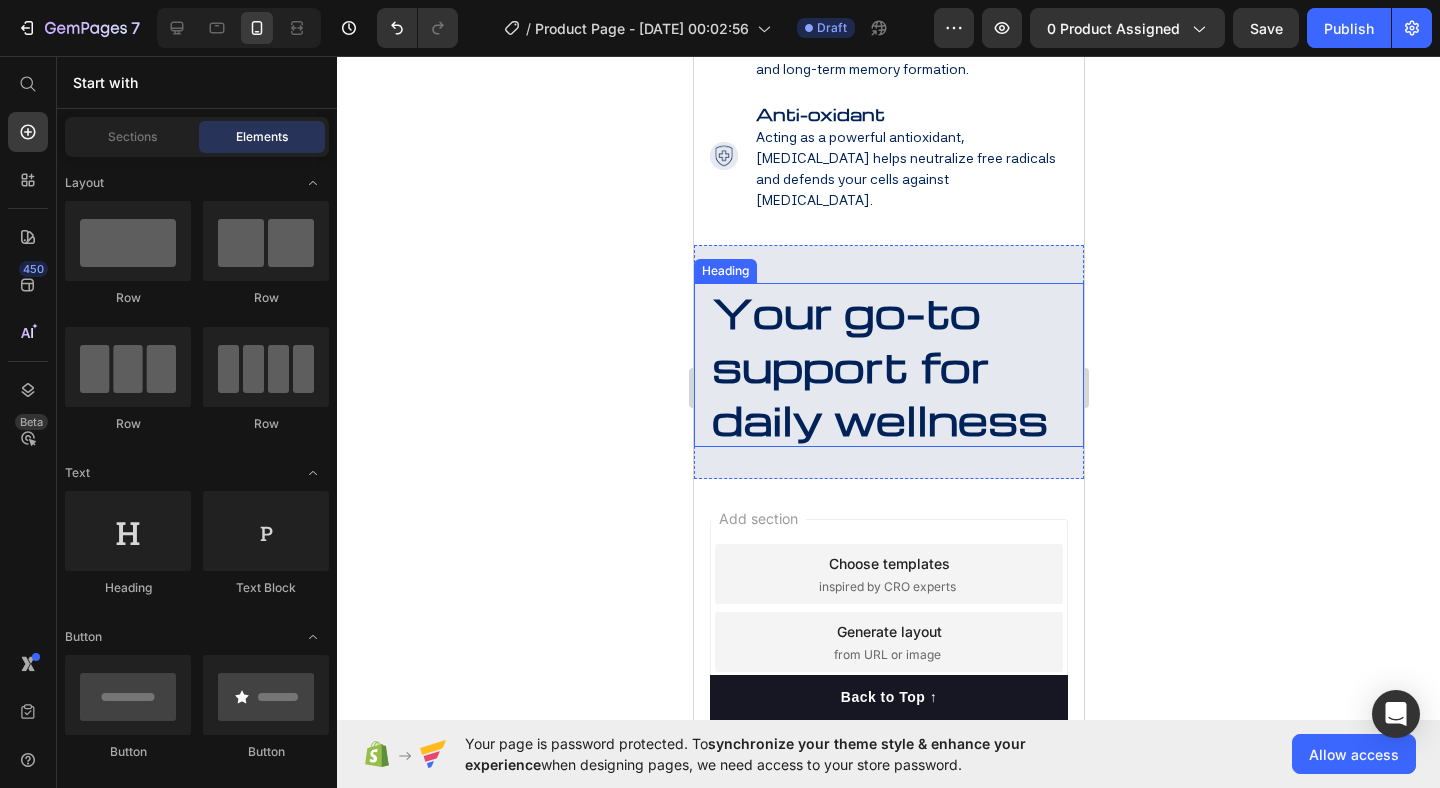 scroll, scrollTop: 3462, scrollLeft: 0, axis: vertical 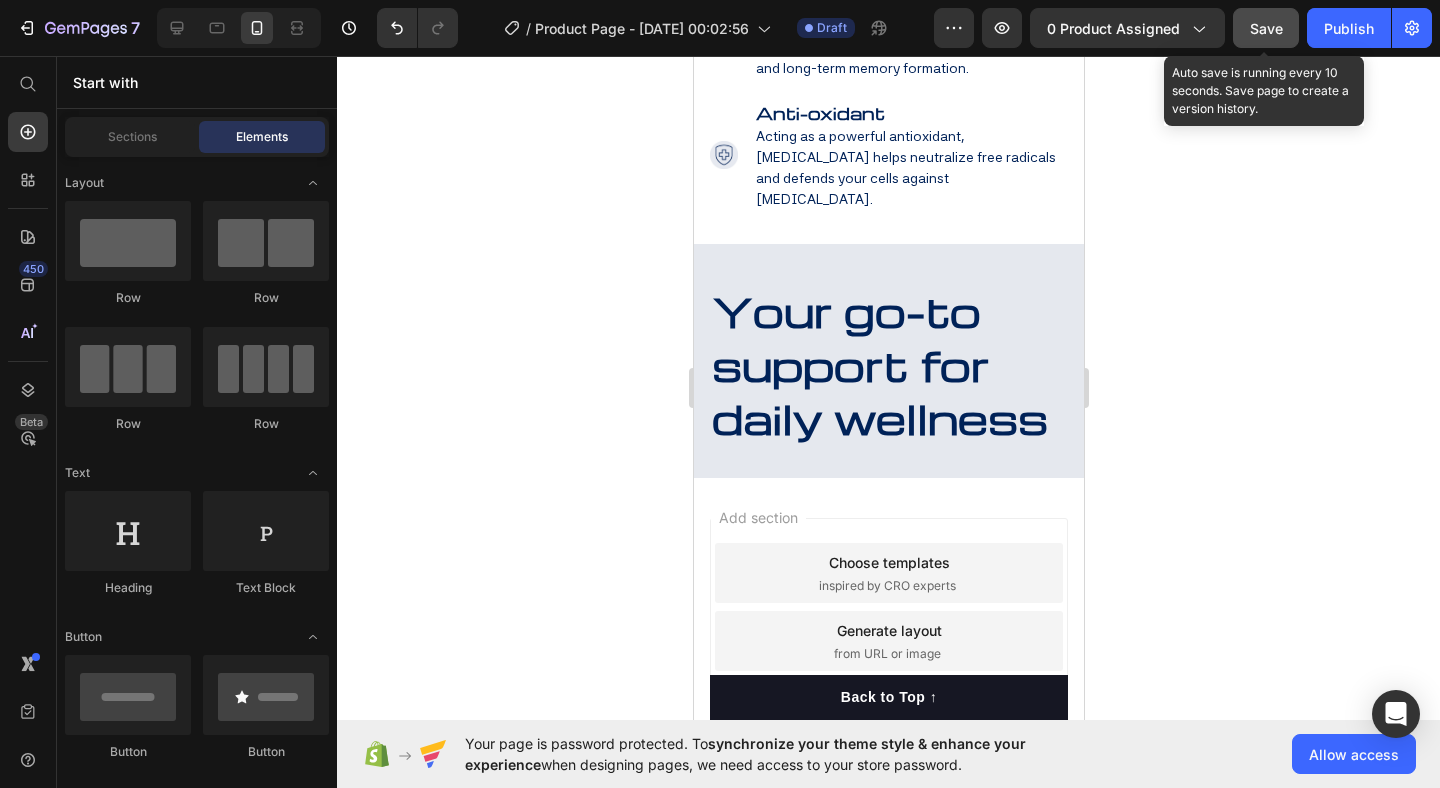 click on "Save" 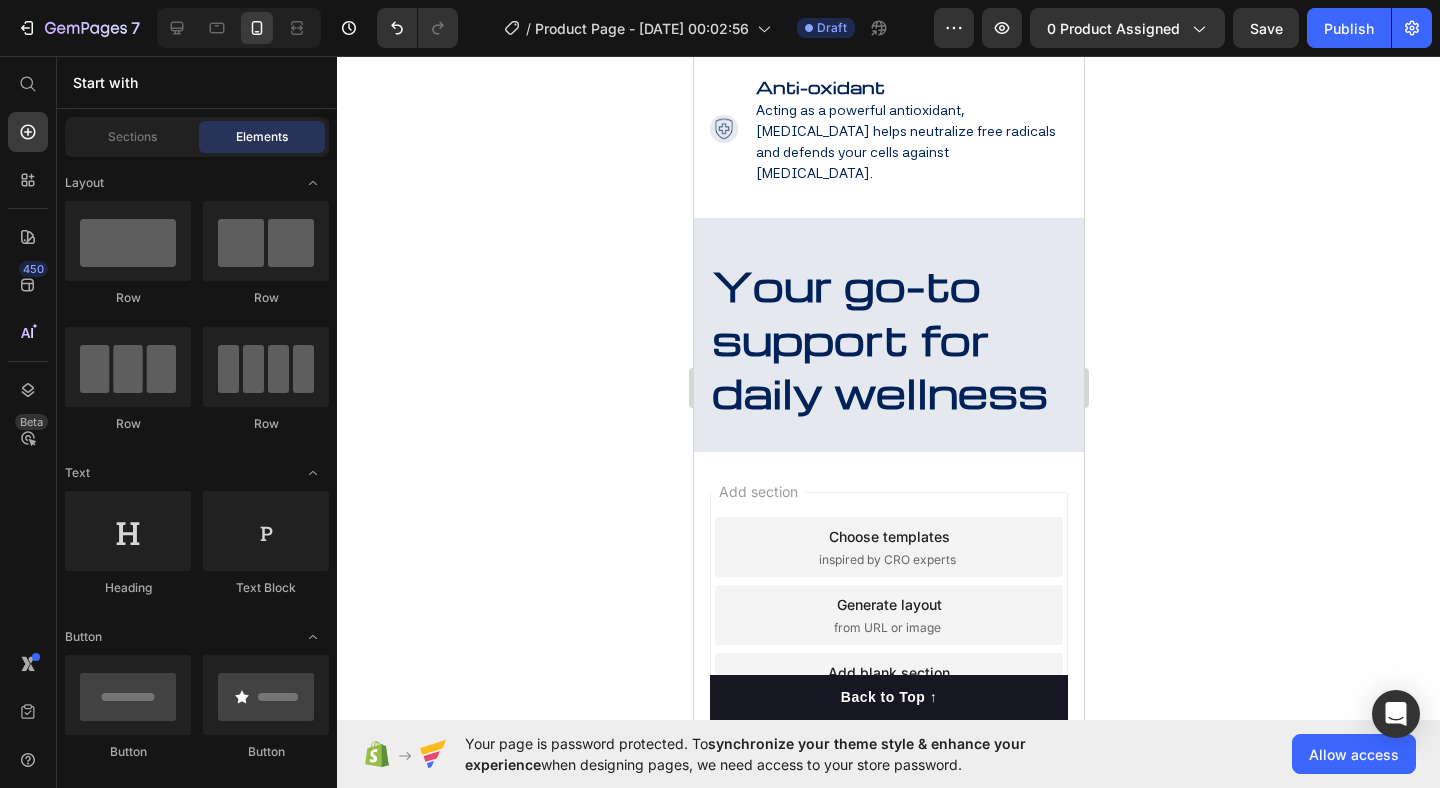scroll, scrollTop: 3549, scrollLeft: 0, axis: vertical 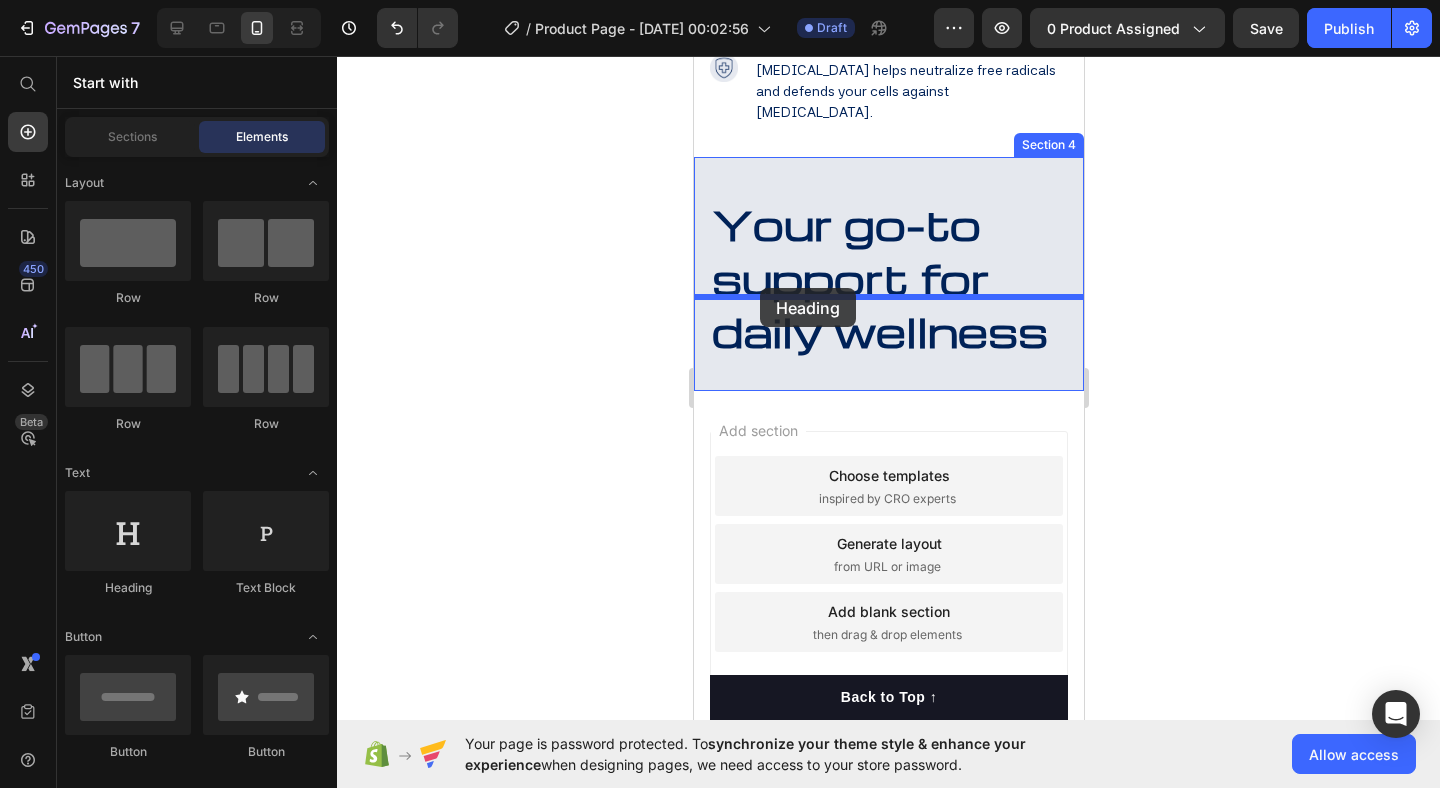 drag, startPoint x: 838, startPoint y: 612, endPoint x: 759, endPoint y: 288, distance: 333.49213 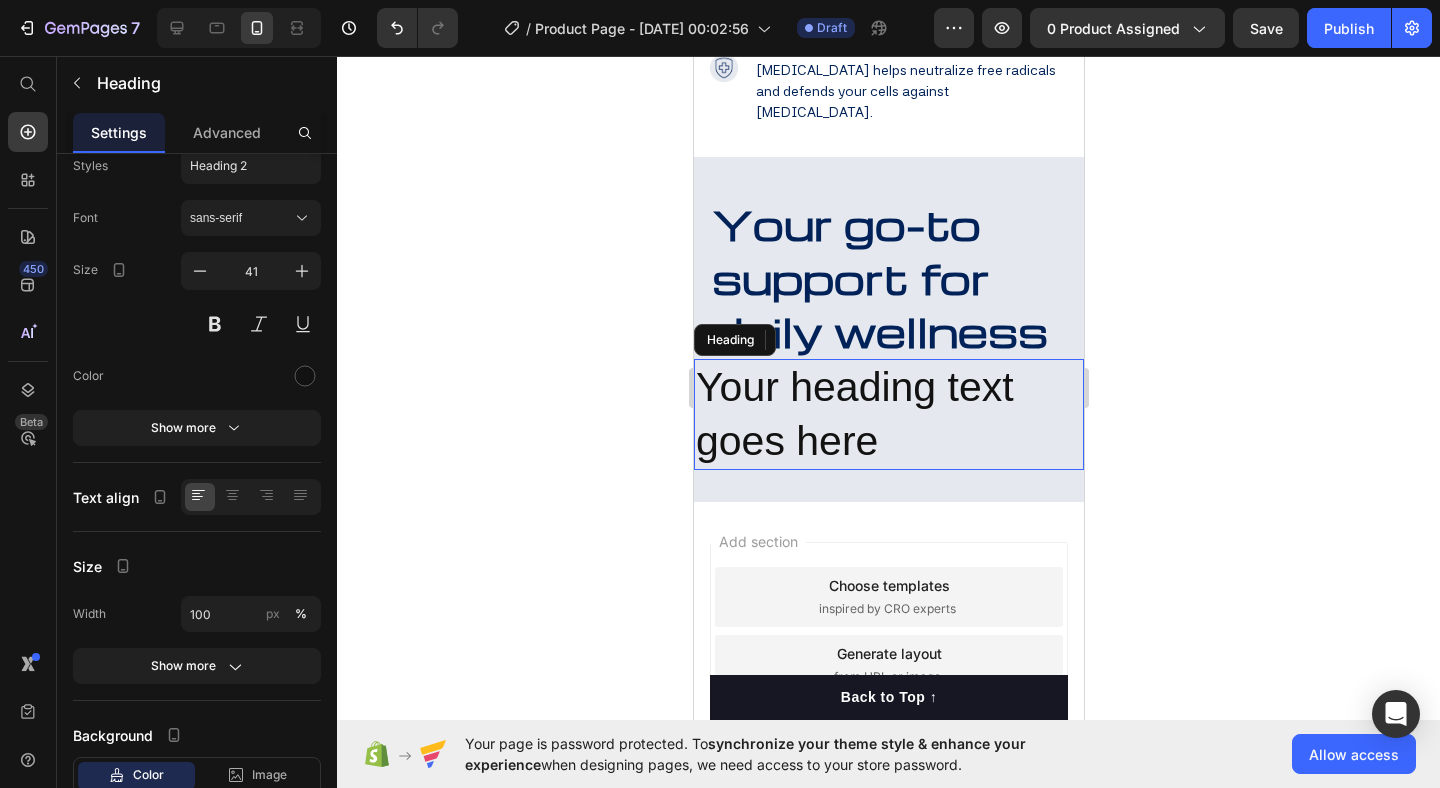 scroll, scrollTop: 0, scrollLeft: 0, axis: both 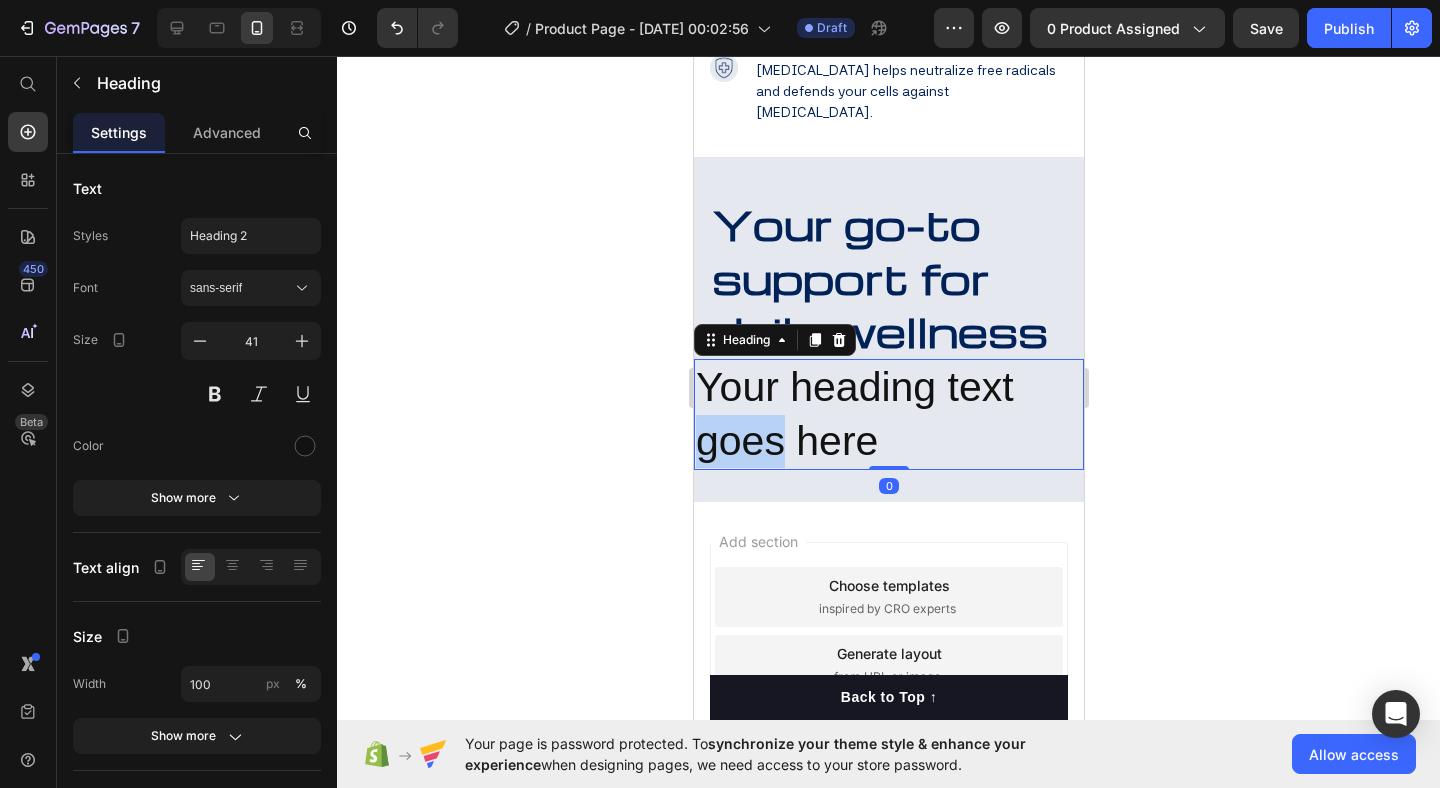 click on "Your heading text goes here" at bounding box center [888, 414] 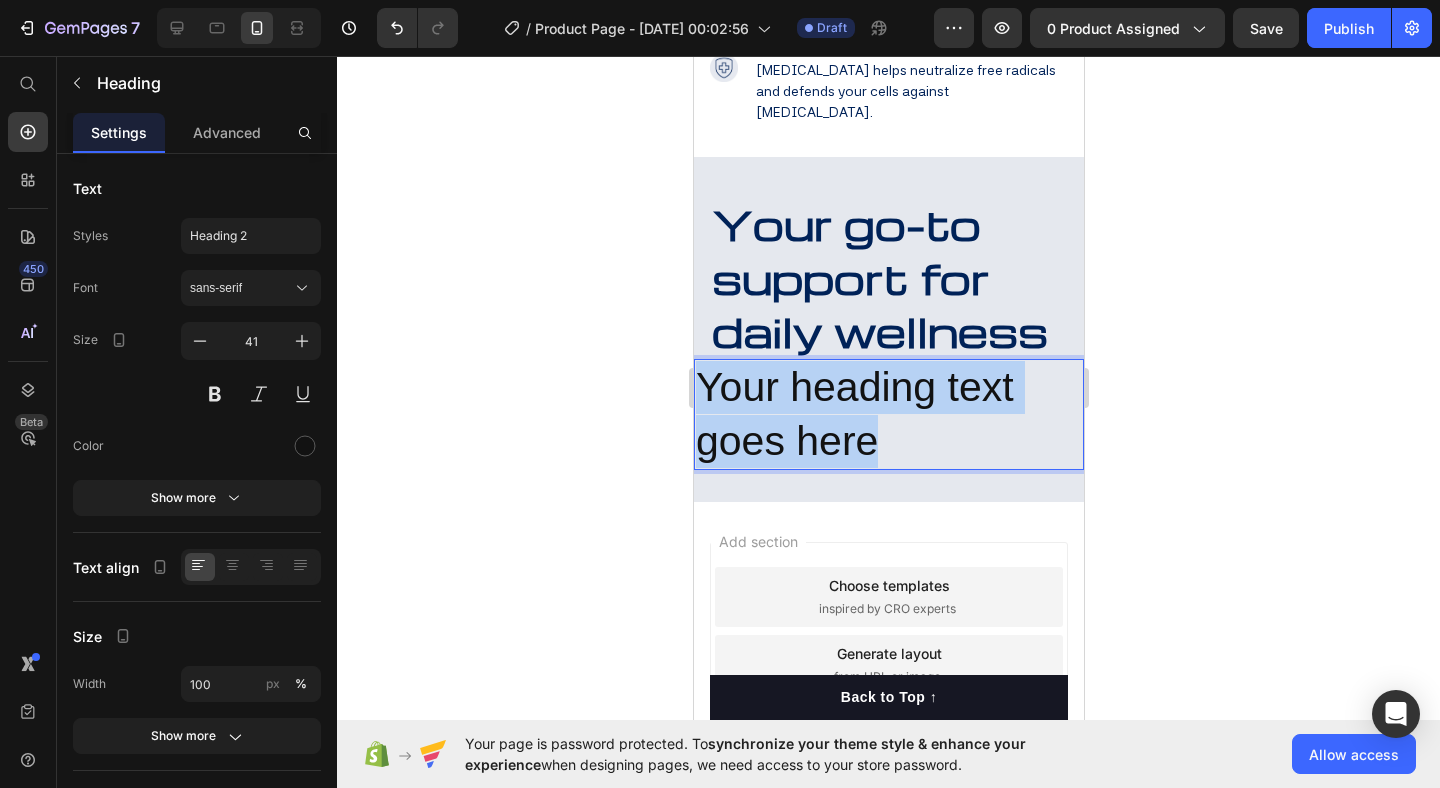 click on "Your heading text goes here" at bounding box center [888, 414] 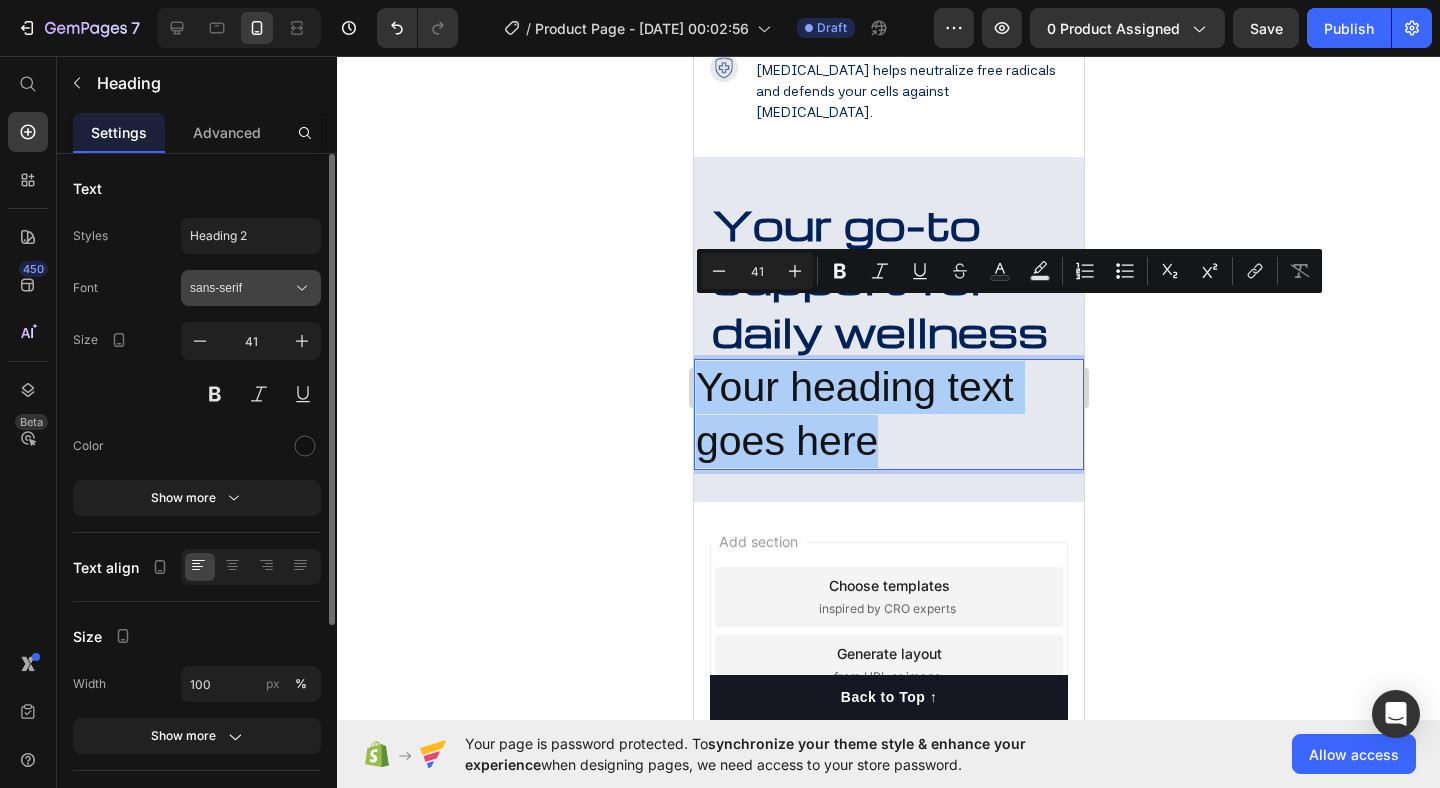 click on "sans-serif" at bounding box center (241, 288) 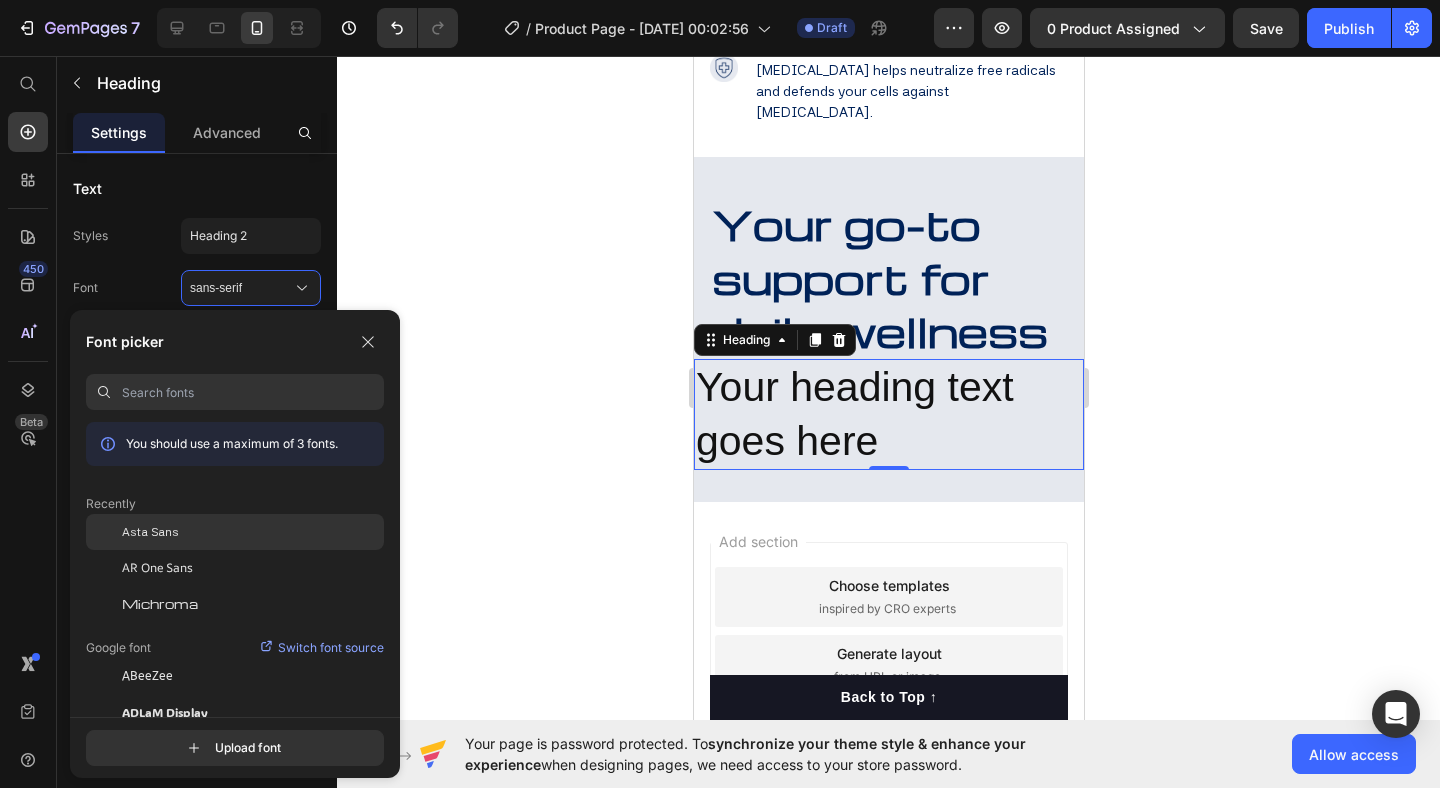 click on "Asta Sans" 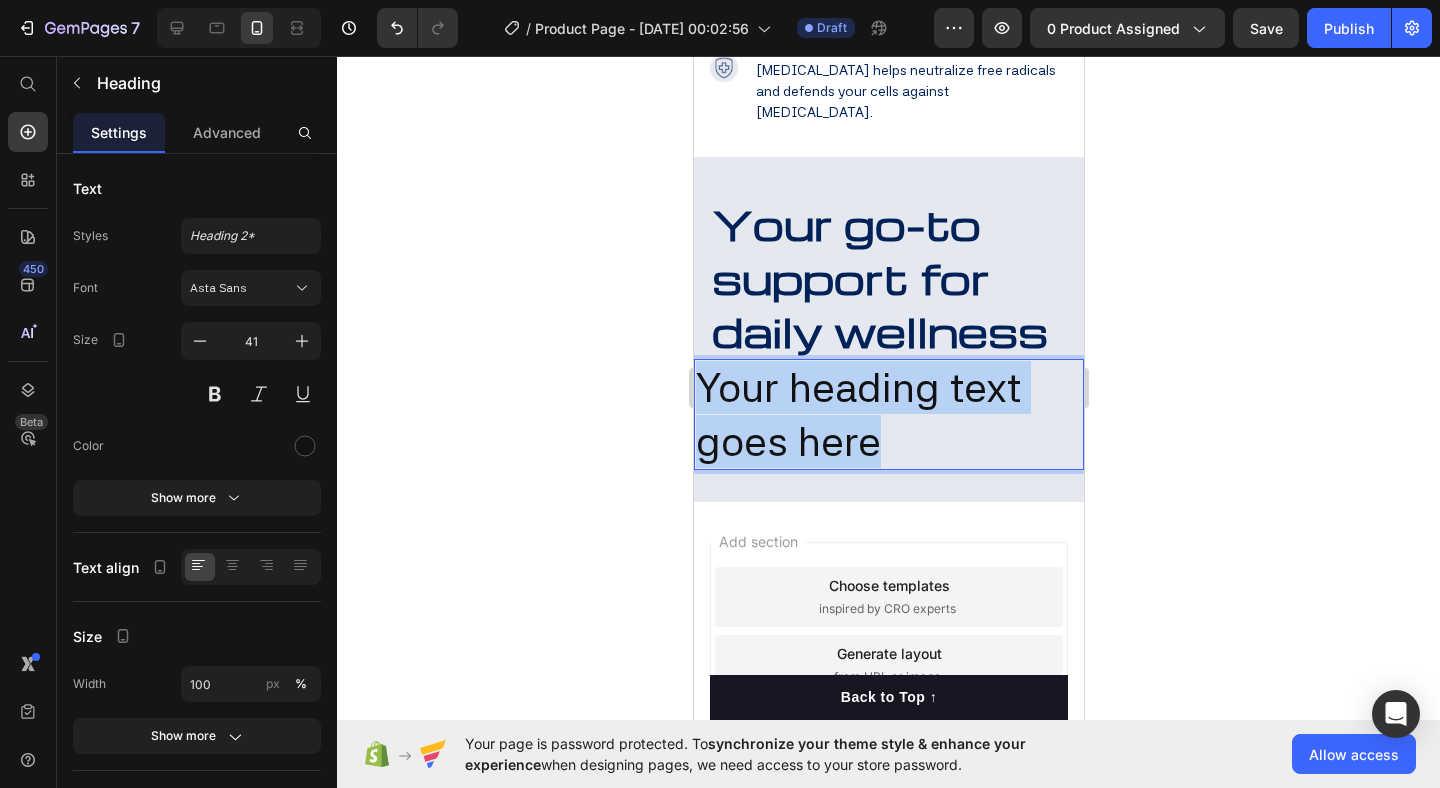 click on "Your heading text goes here" at bounding box center (888, 414) 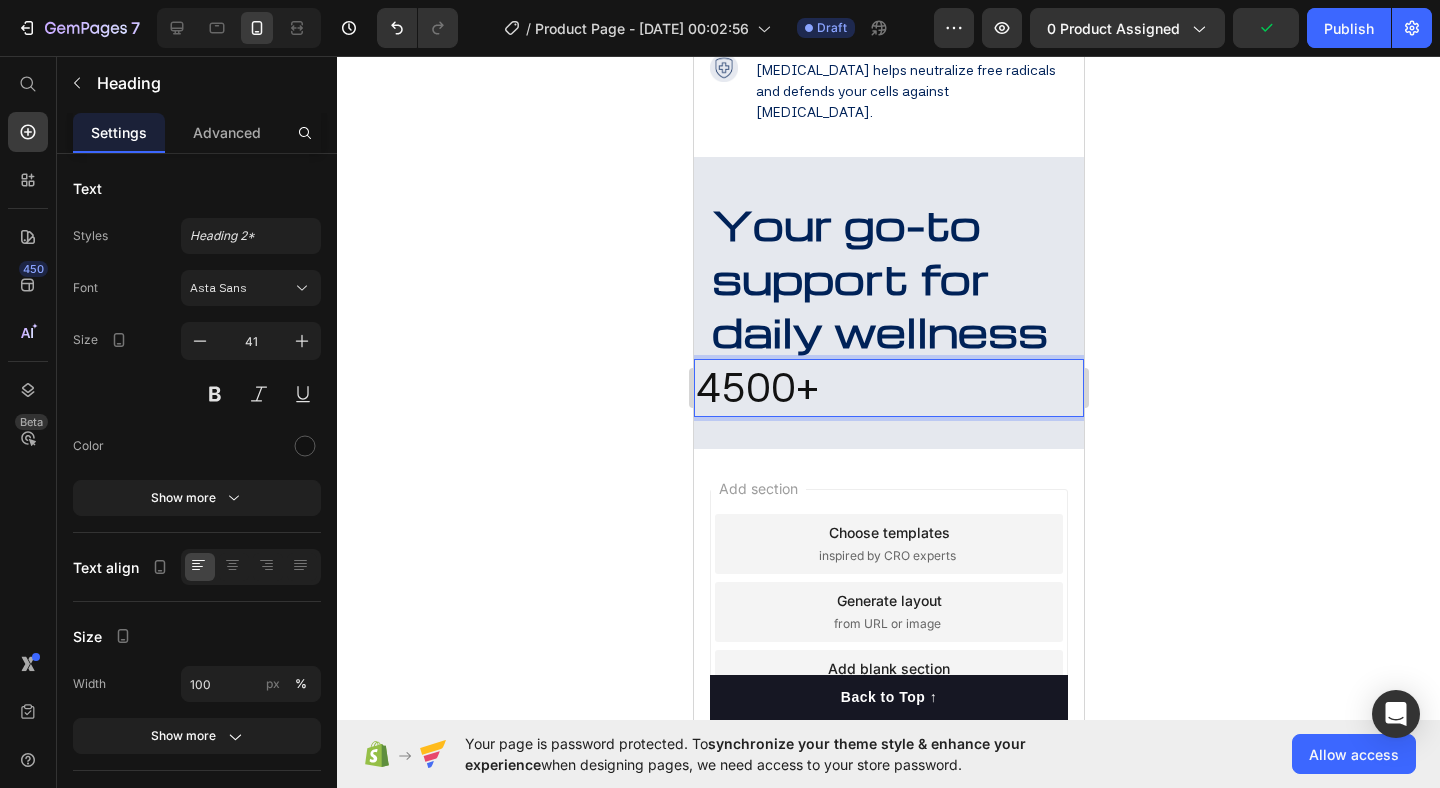 click on "4500+" at bounding box center [888, 387] 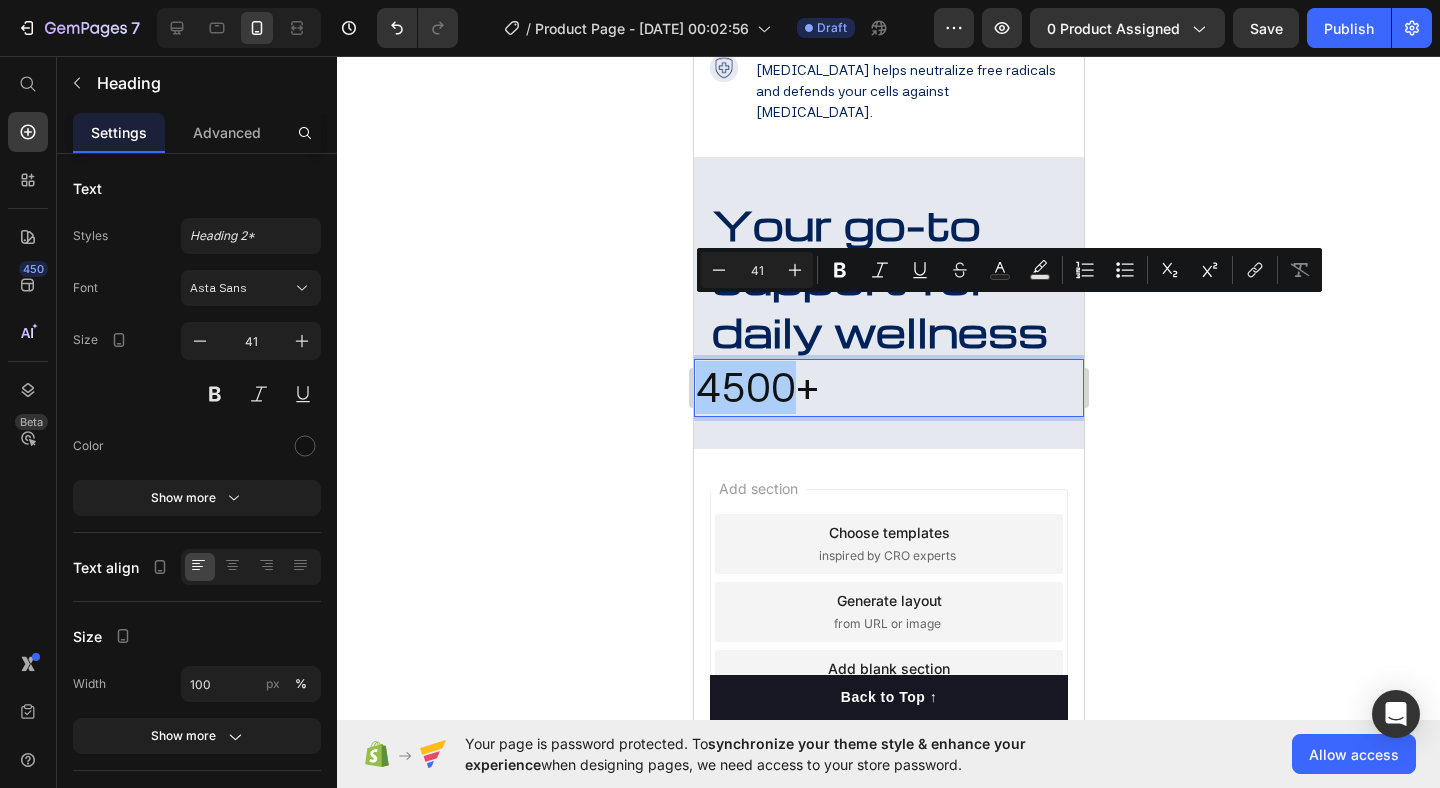 click 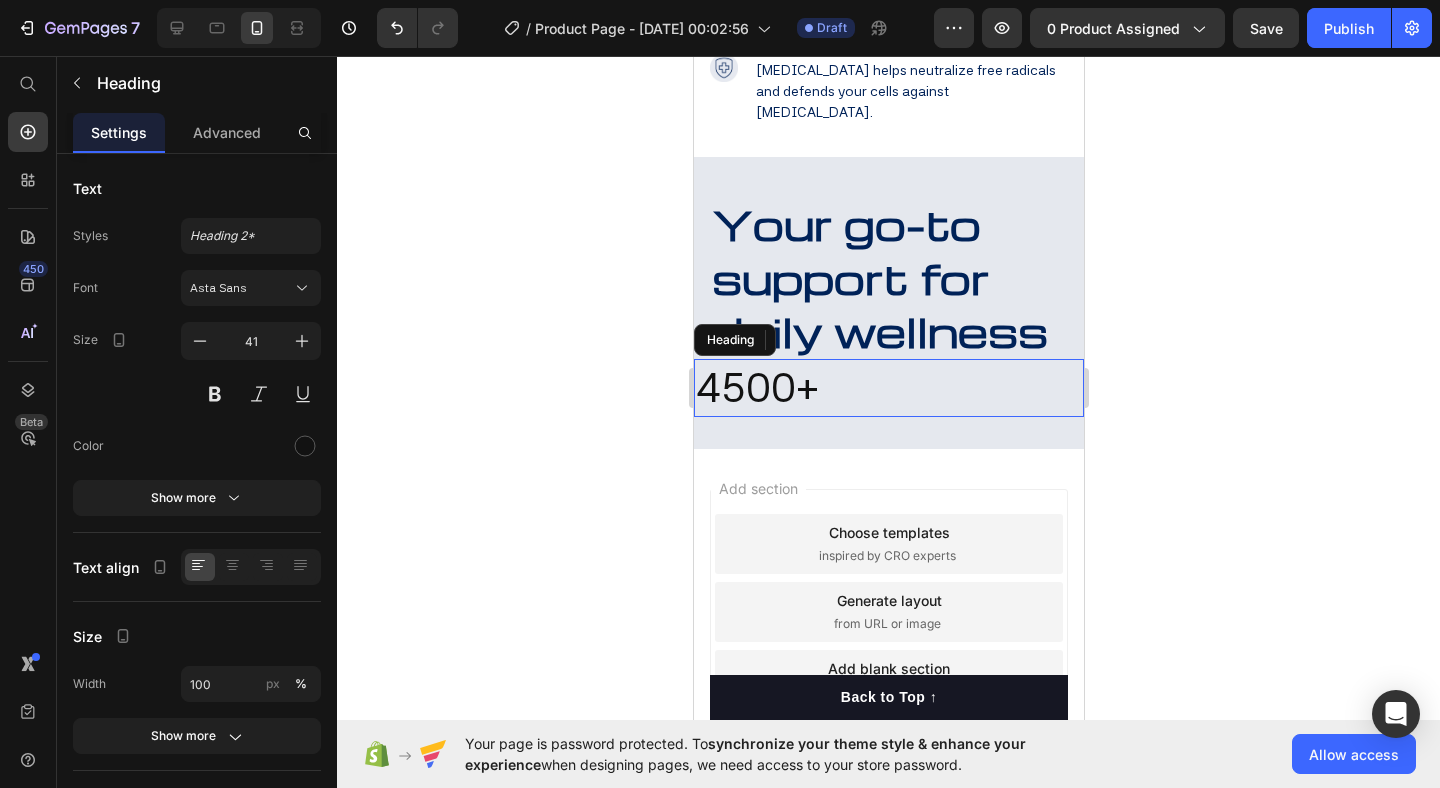 click on "4500+" at bounding box center [888, 387] 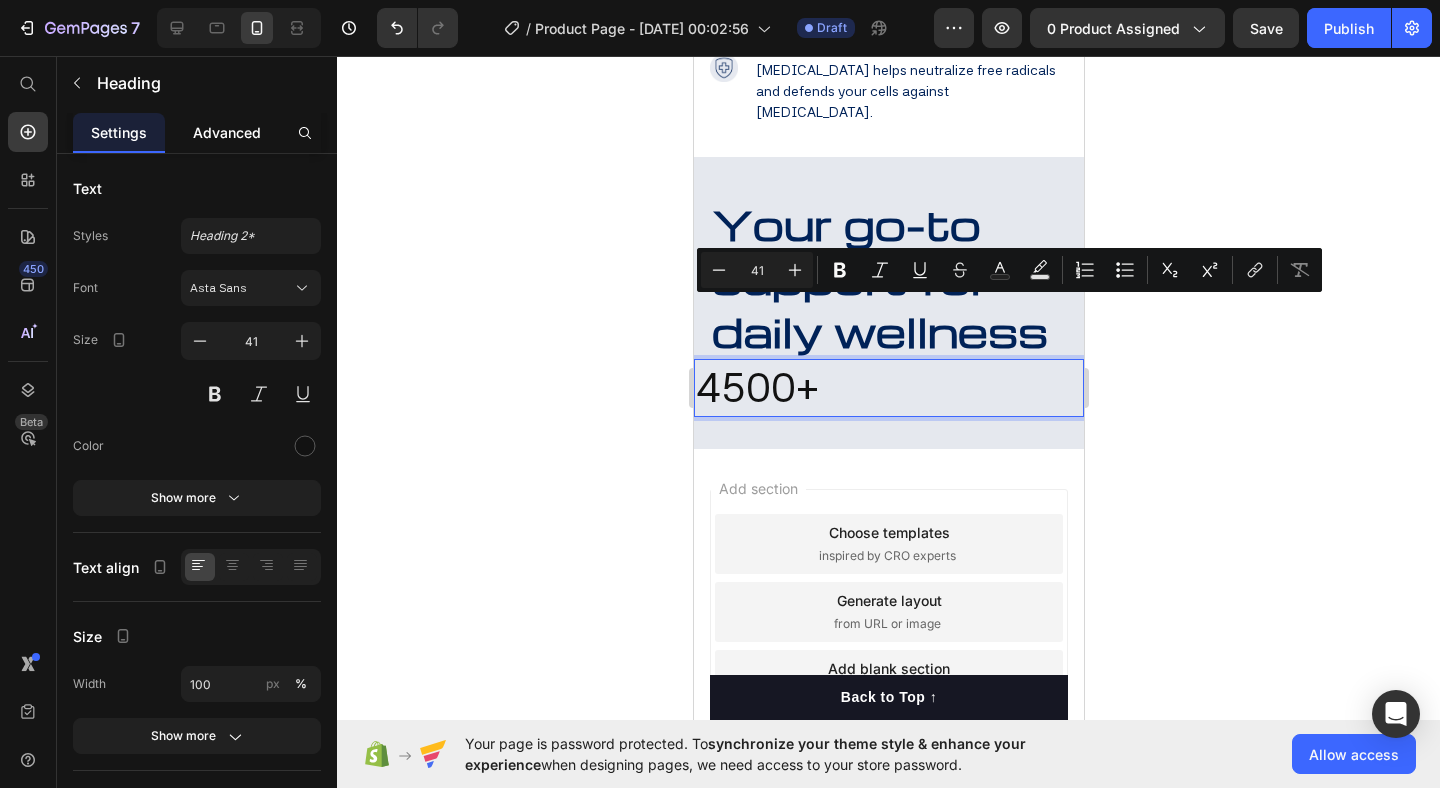 click on "Advanced" at bounding box center [227, 132] 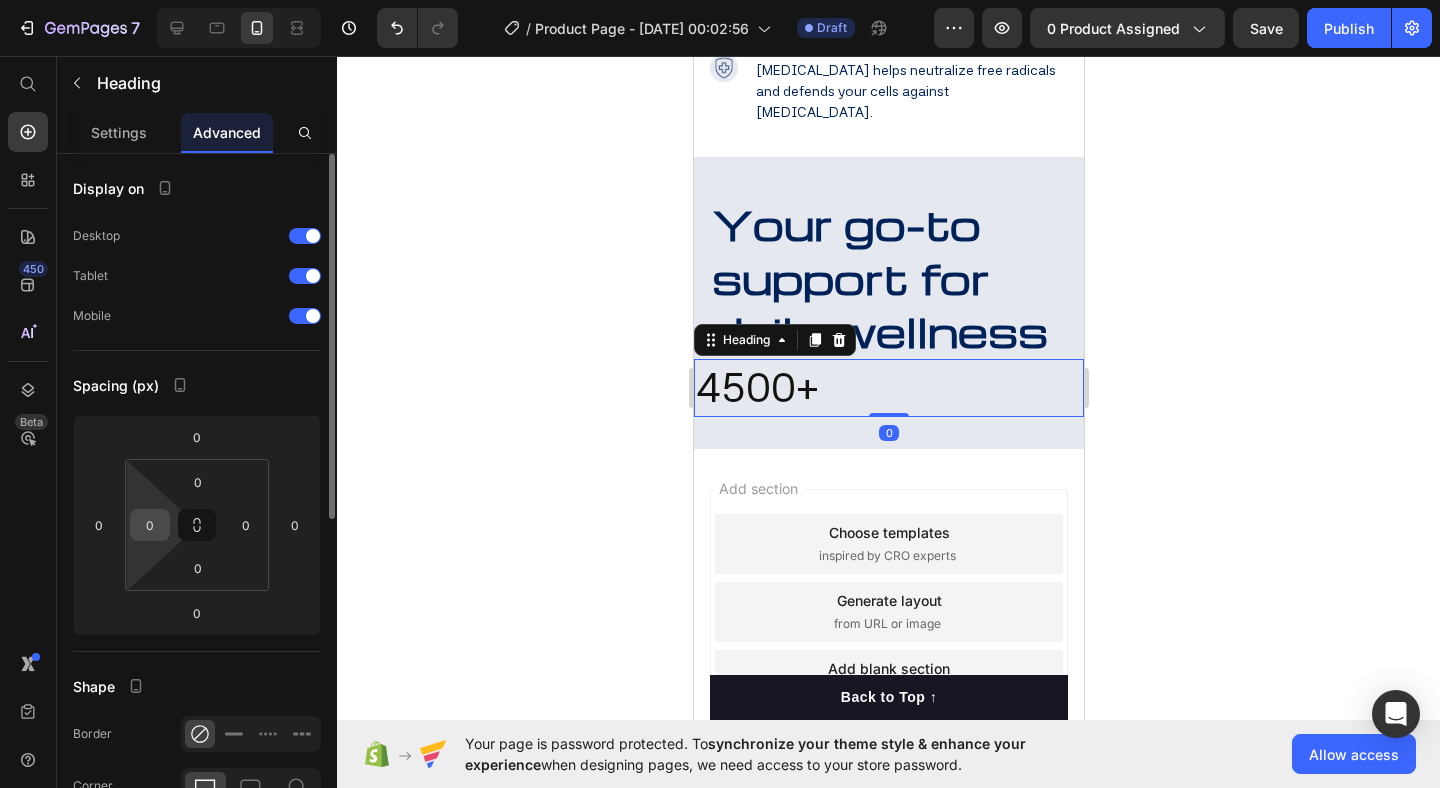 click on "0" at bounding box center [150, 525] 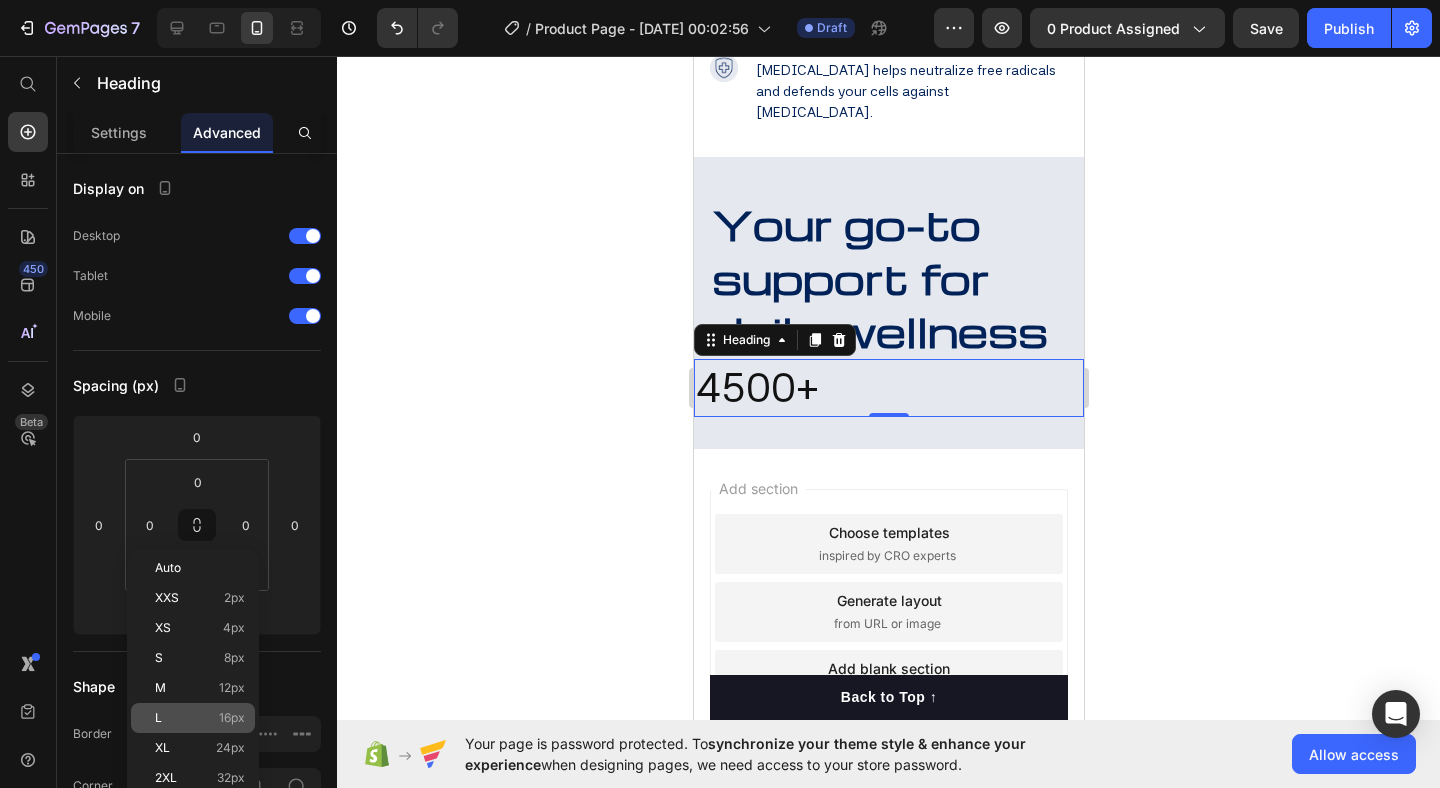 click on "L 16px" 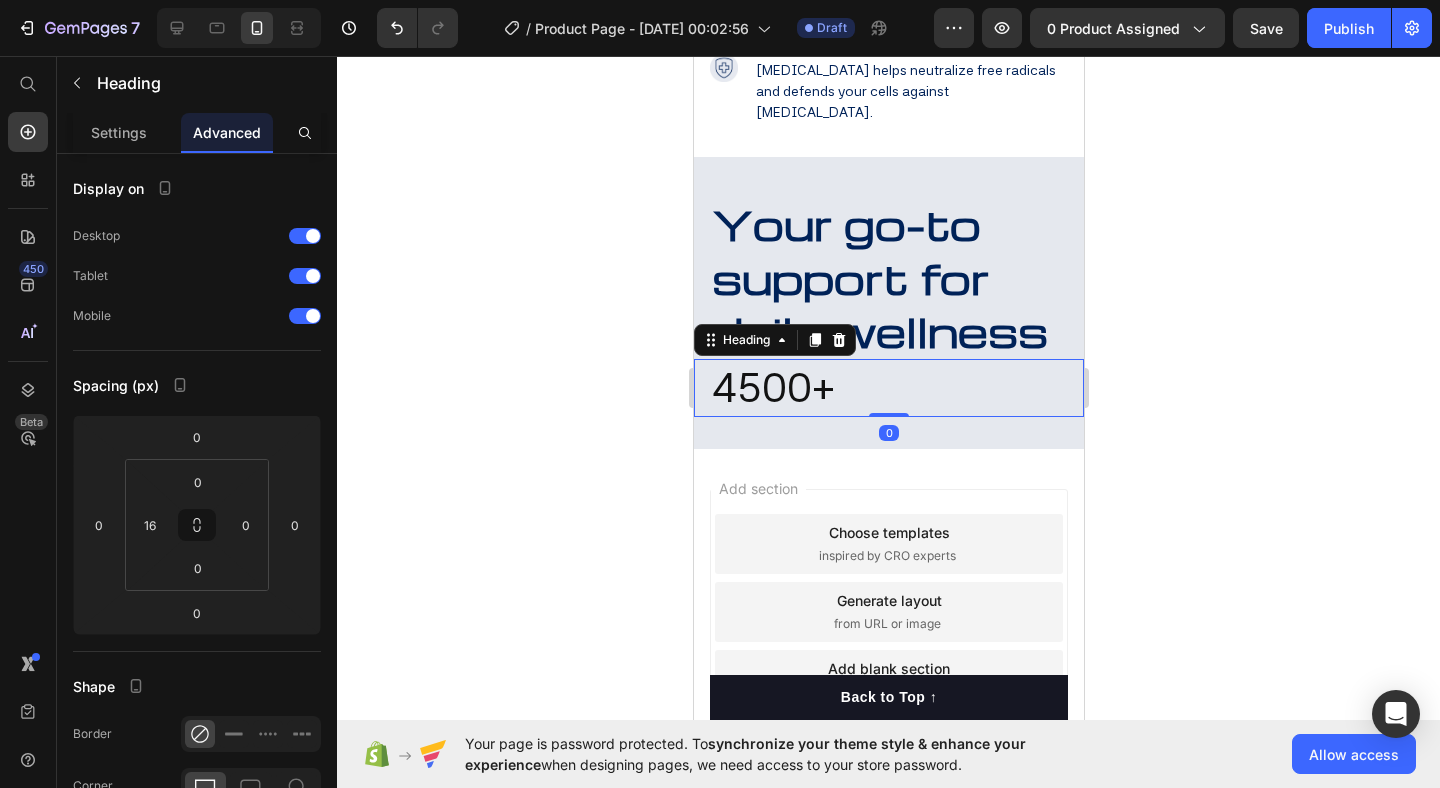 click 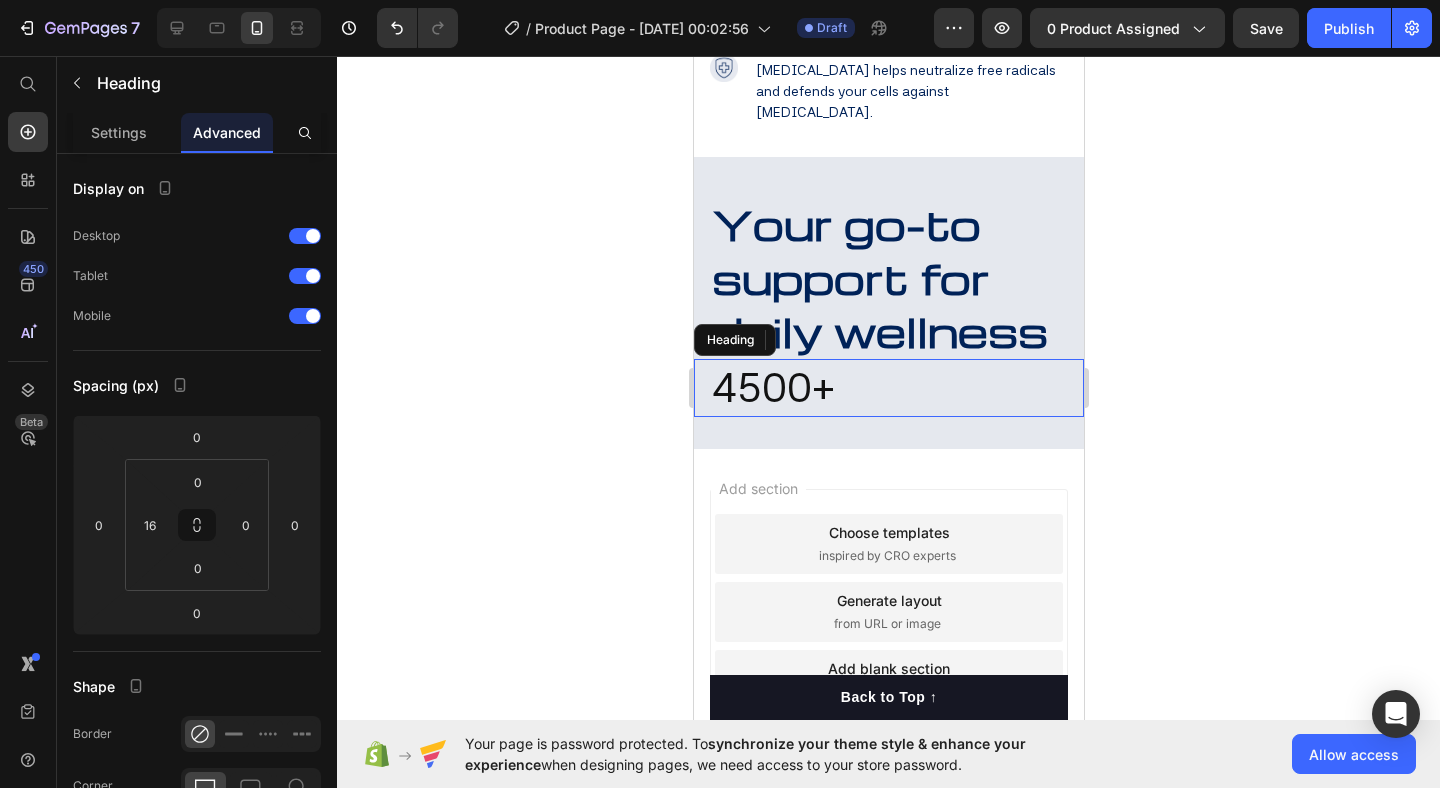 click on "4500+" at bounding box center (896, 387) 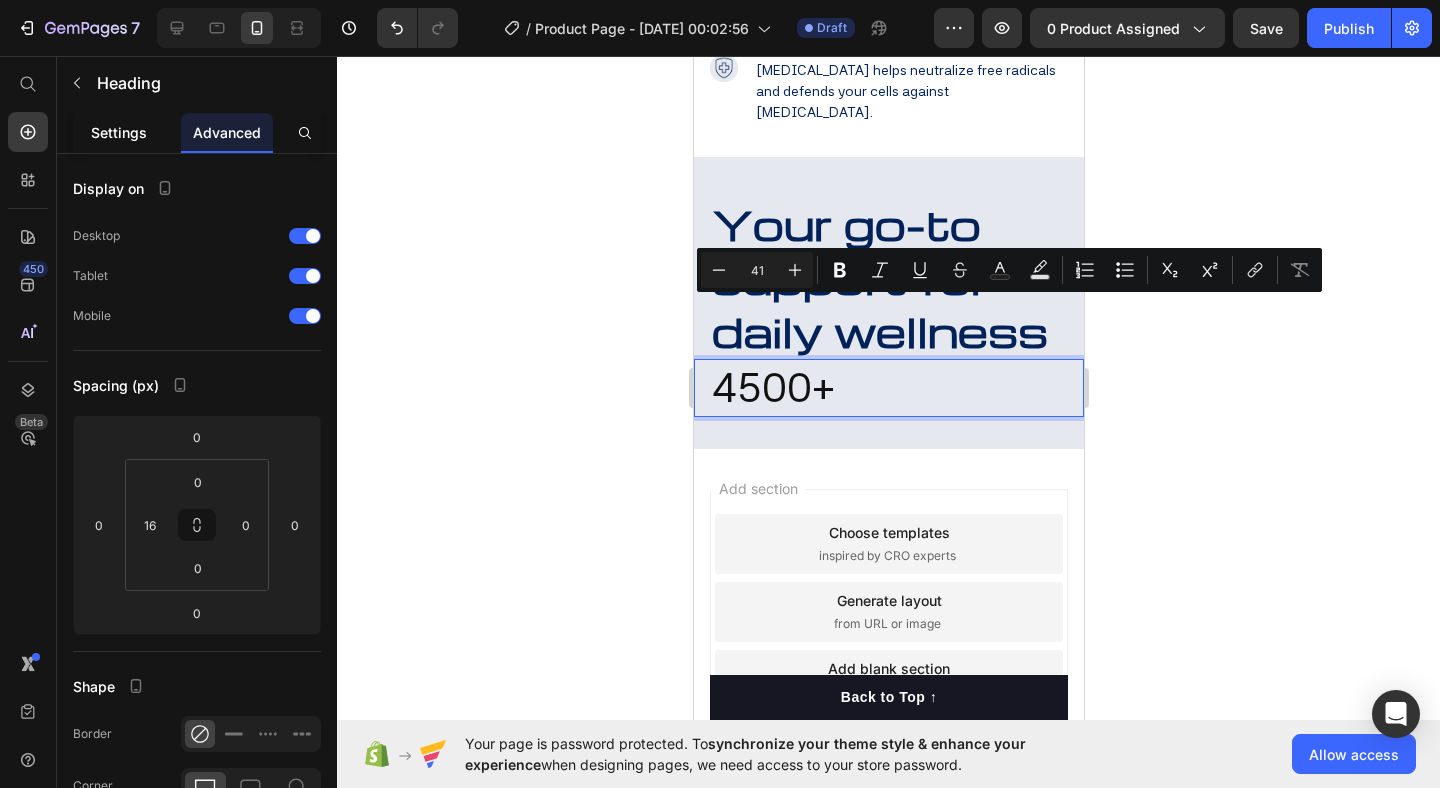 click on "Settings" at bounding box center [119, 132] 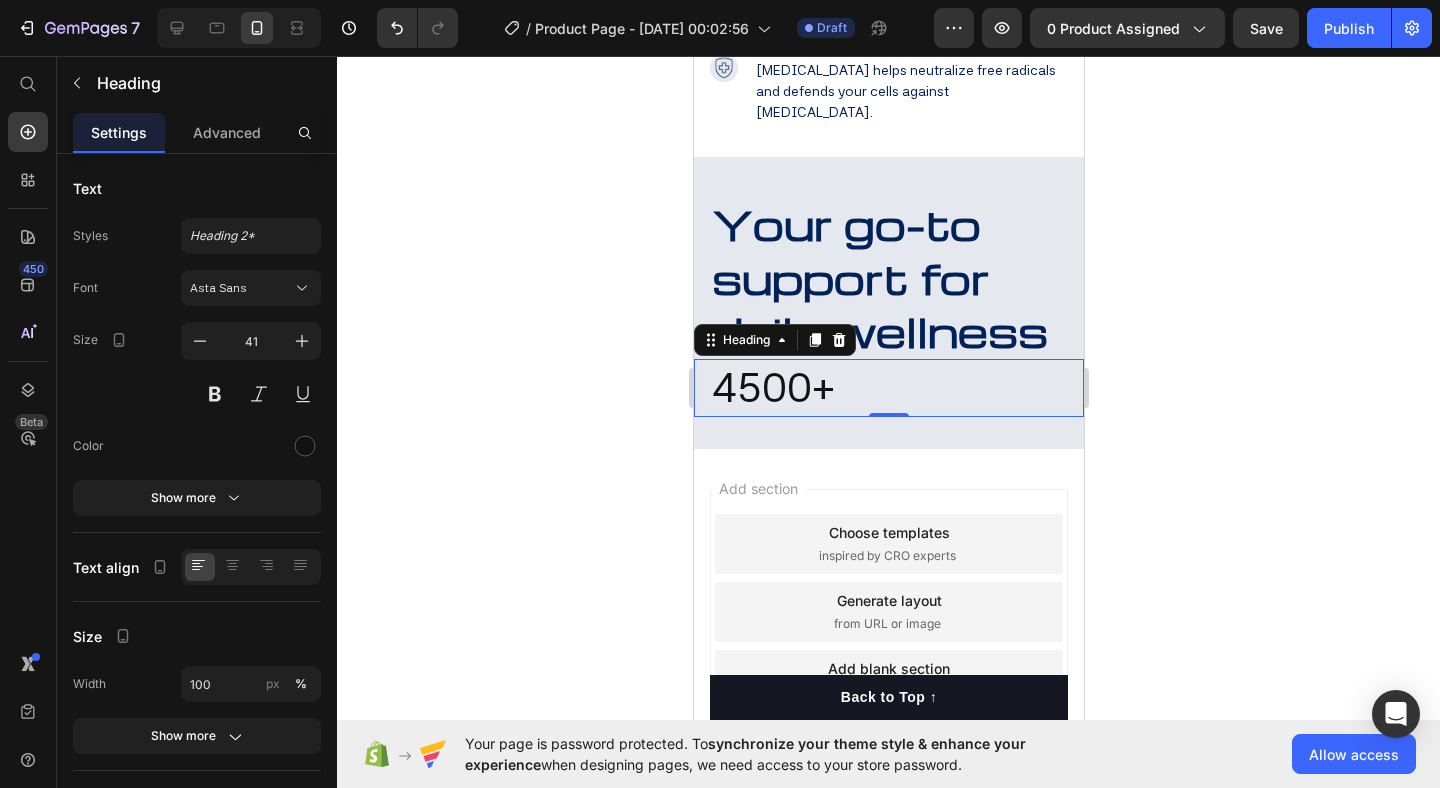 click 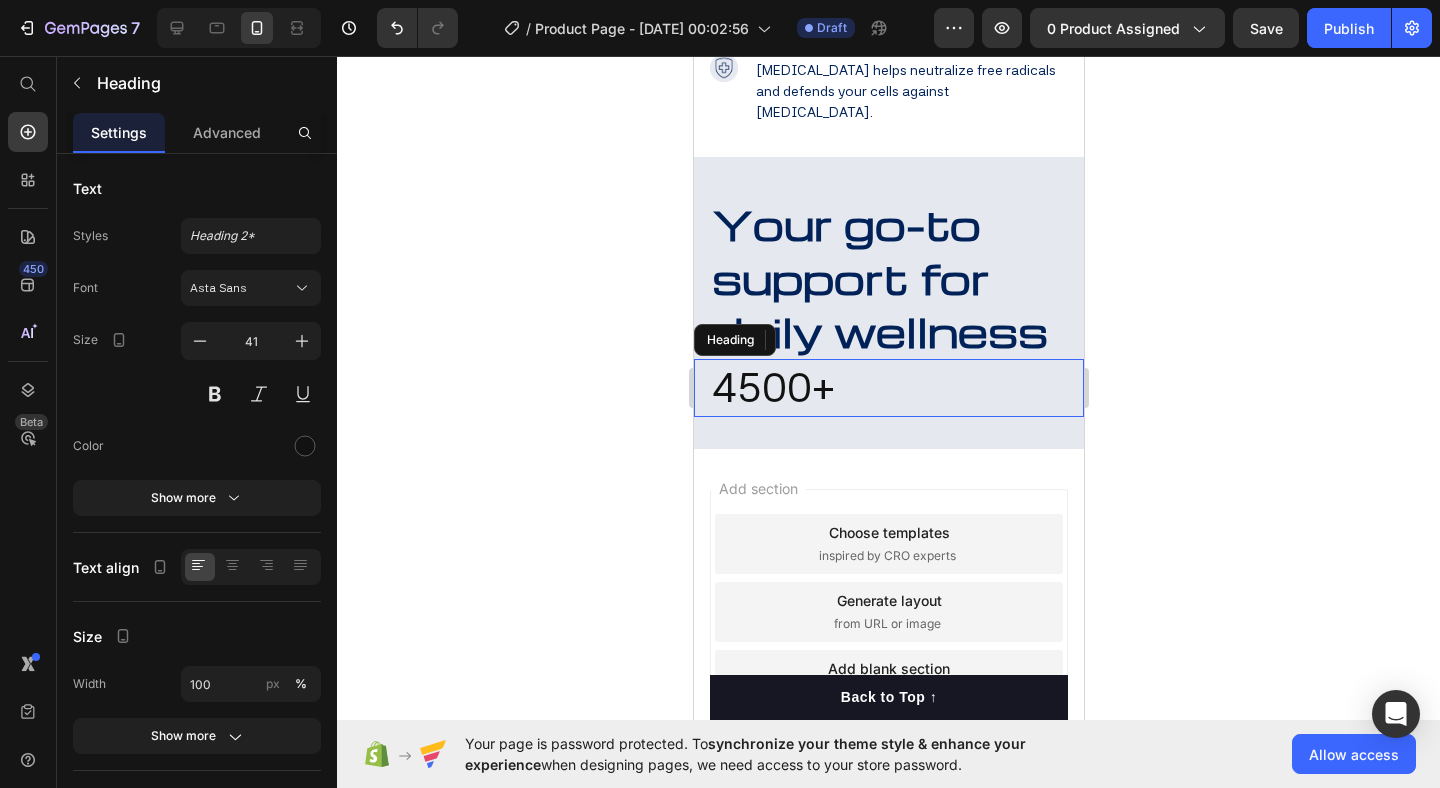 click on "4500+" at bounding box center (896, 387) 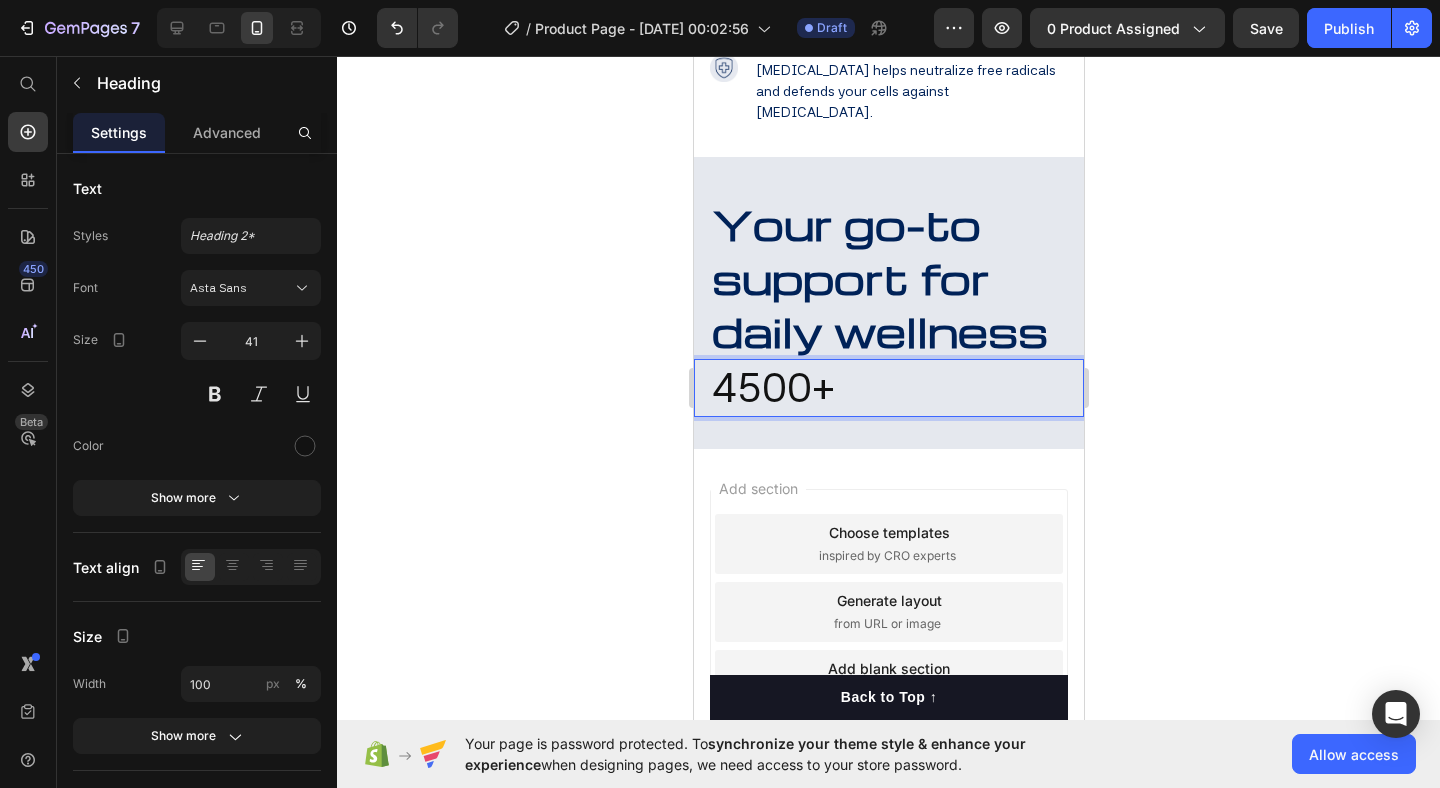click on "4500+" at bounding box center [896, 387] 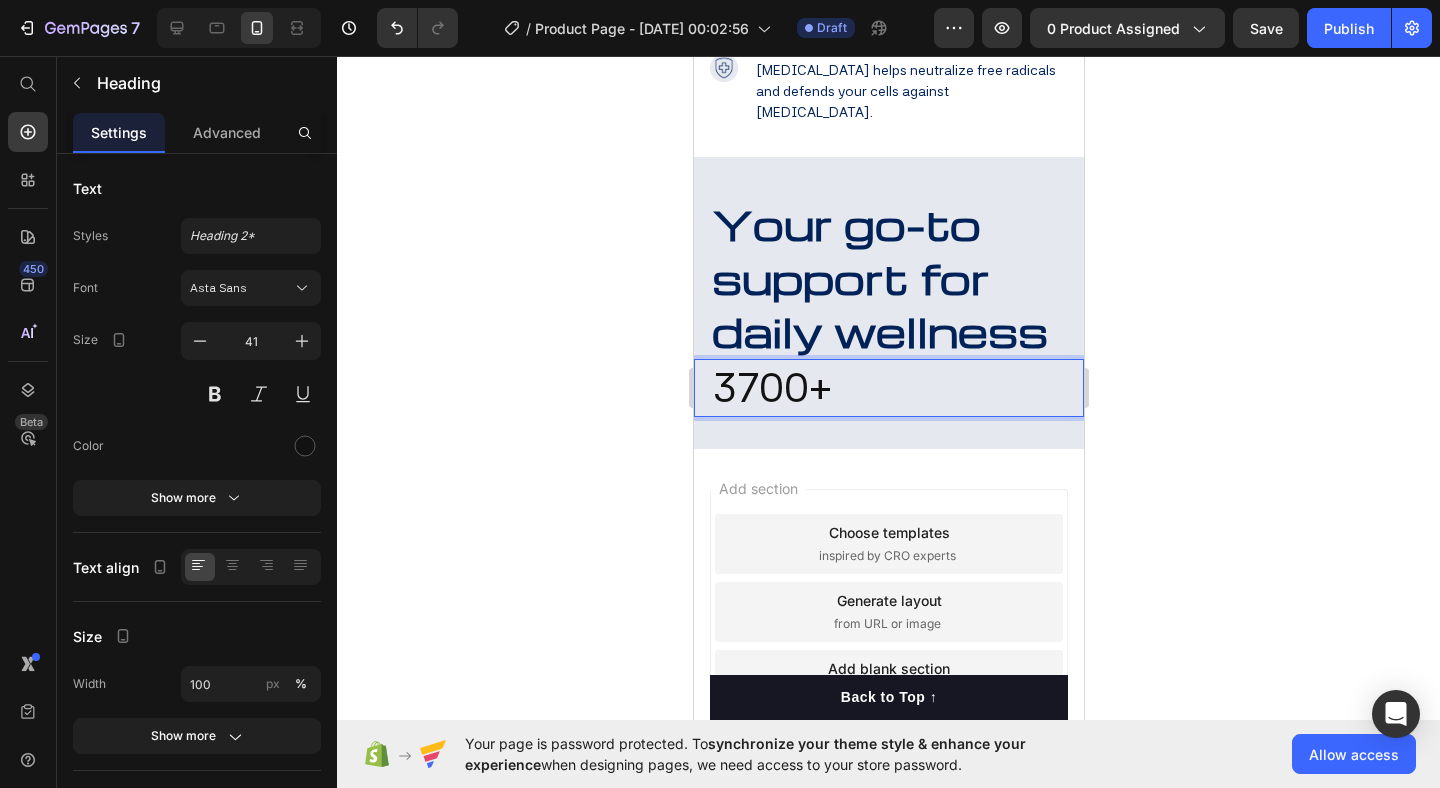 click on "3700+" at bounding box center (896, 387) 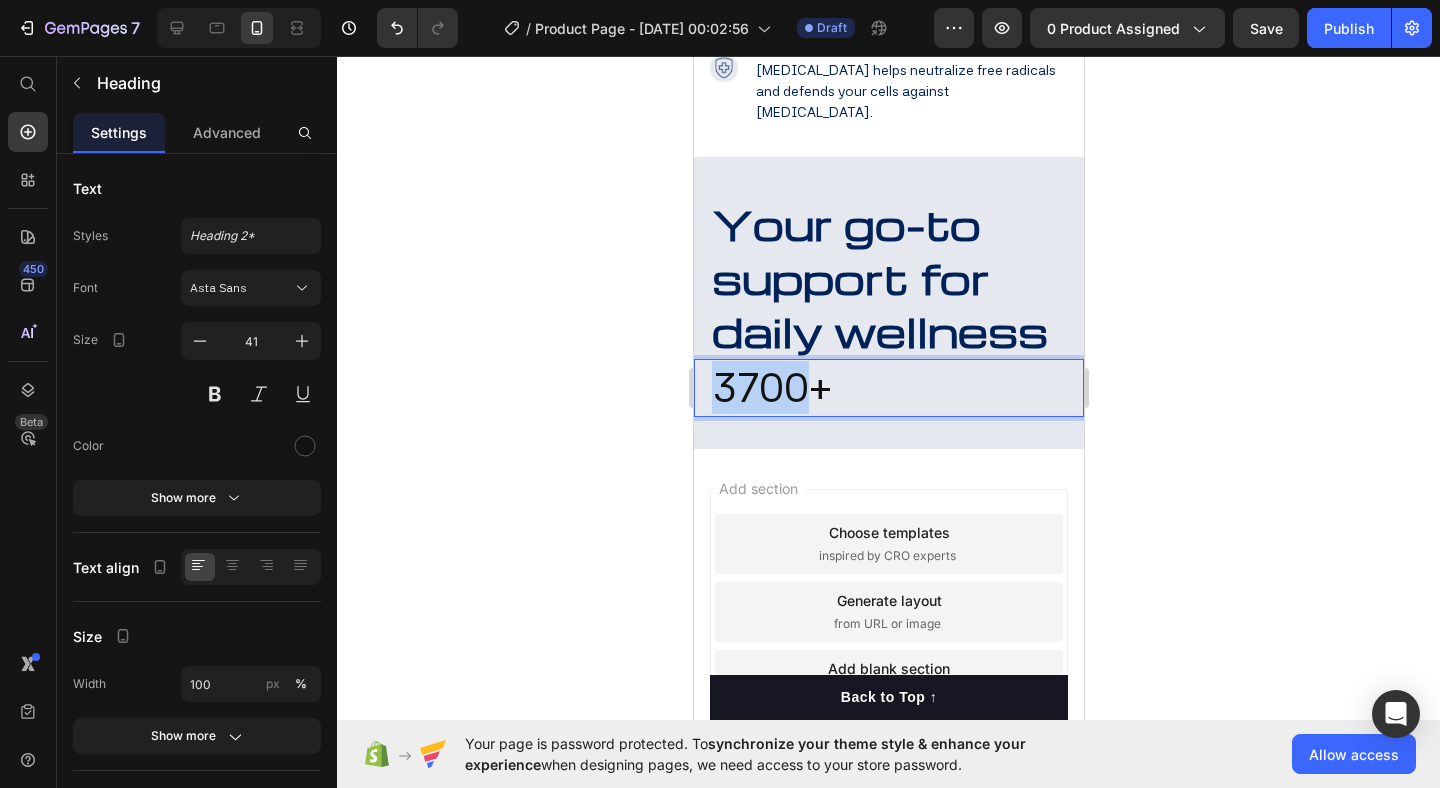 click on "3700+" at bounding box center [896, 387] 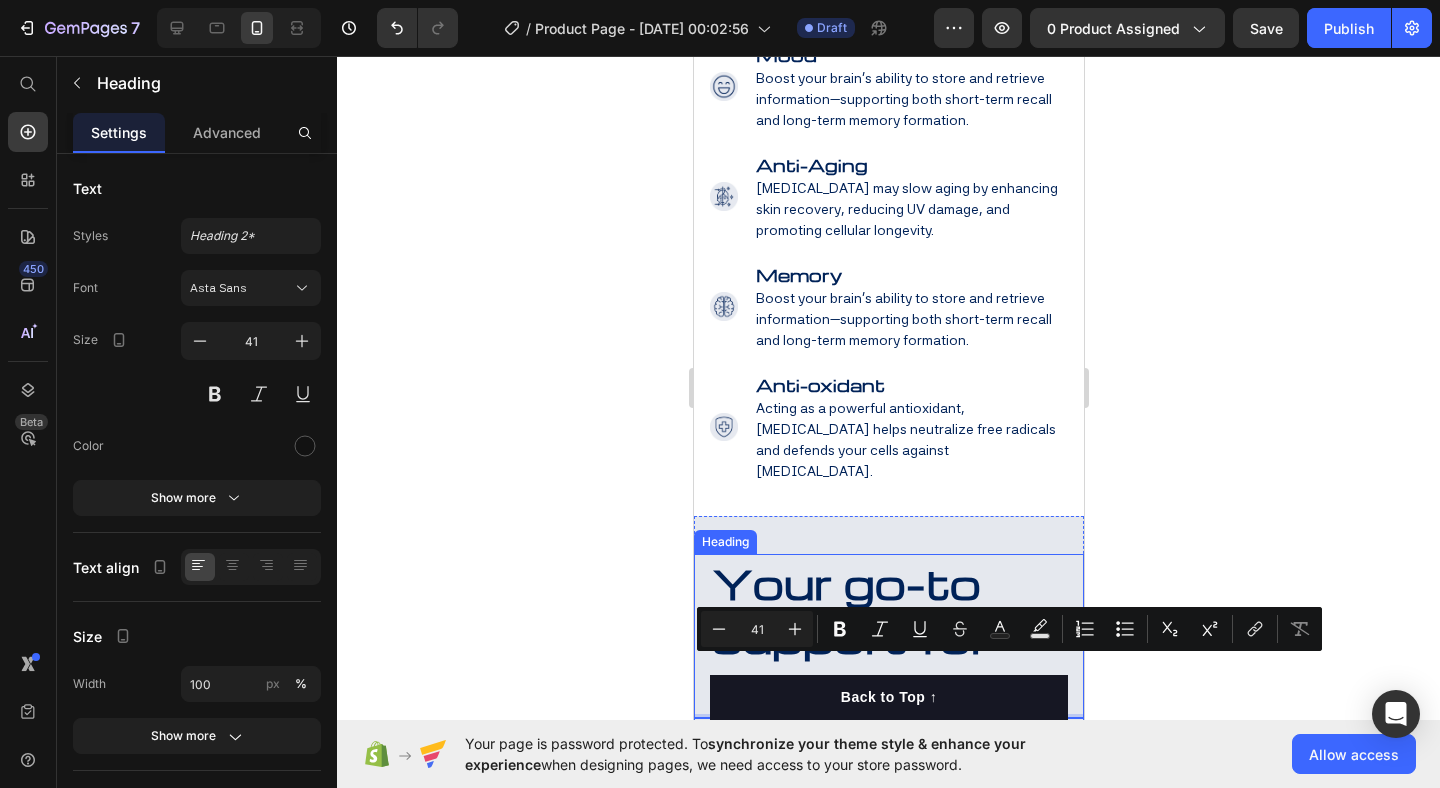 scroll, scrollTop: 3531, scrollLeft: 0, axis: vertical 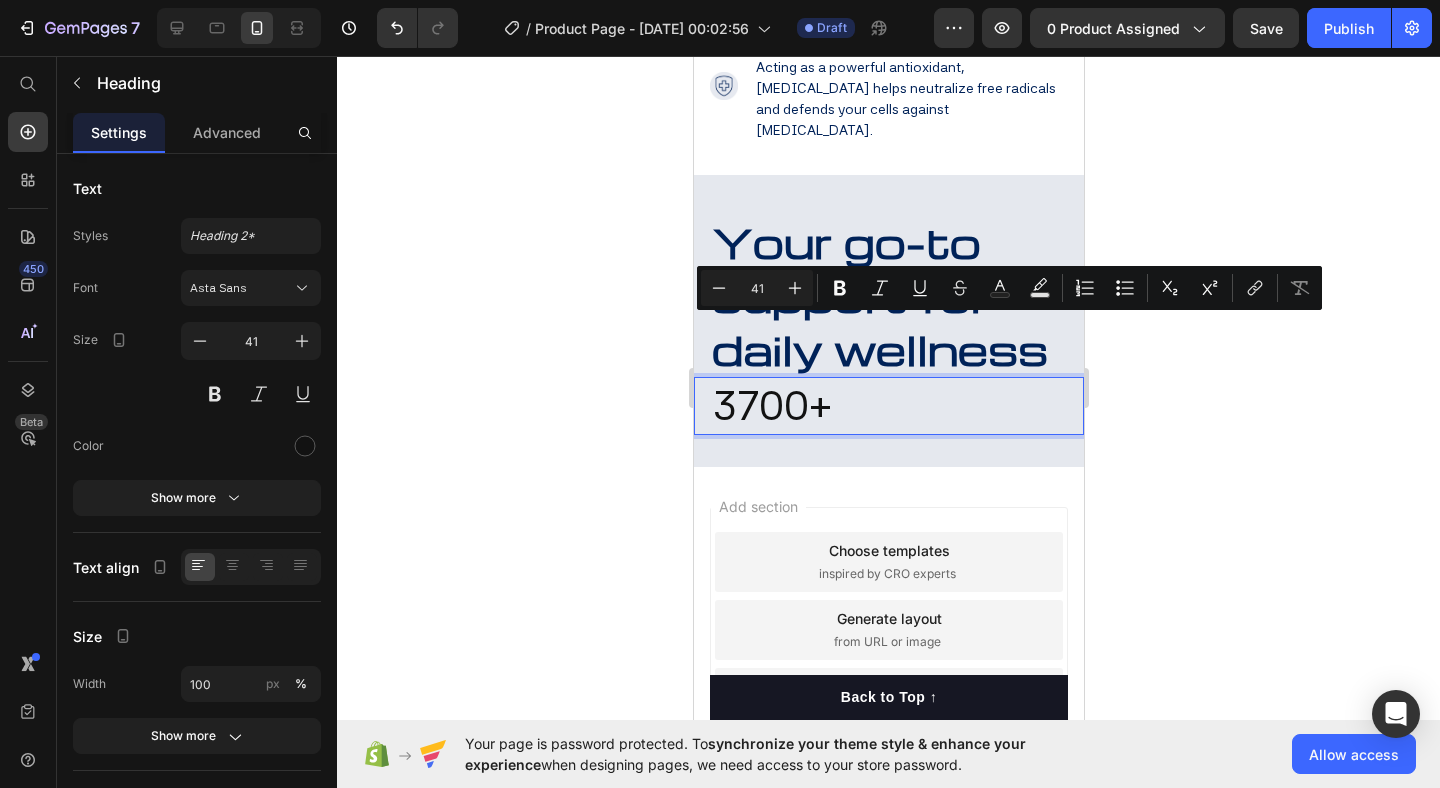 click on "3700+" at bounding box center [896, 405] 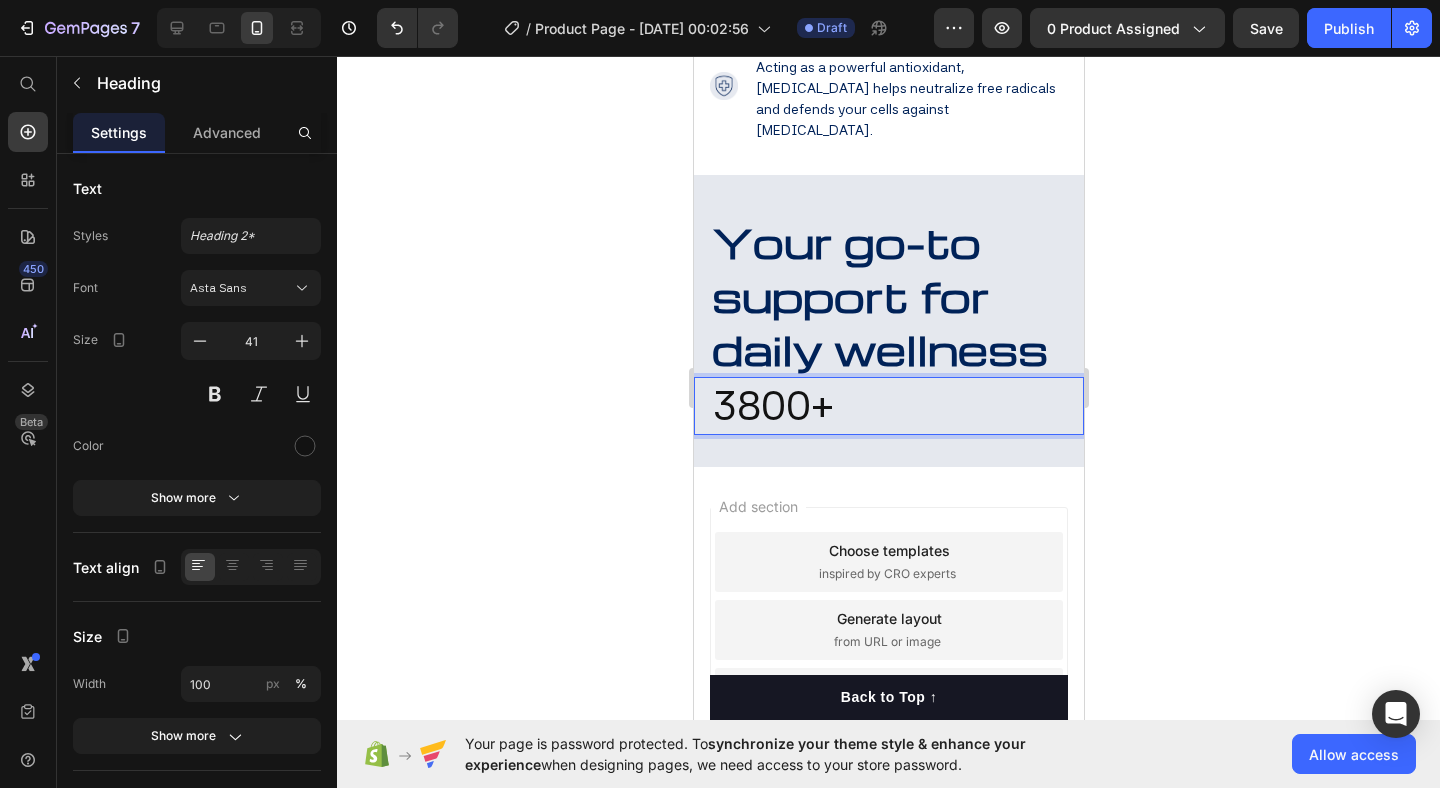 click 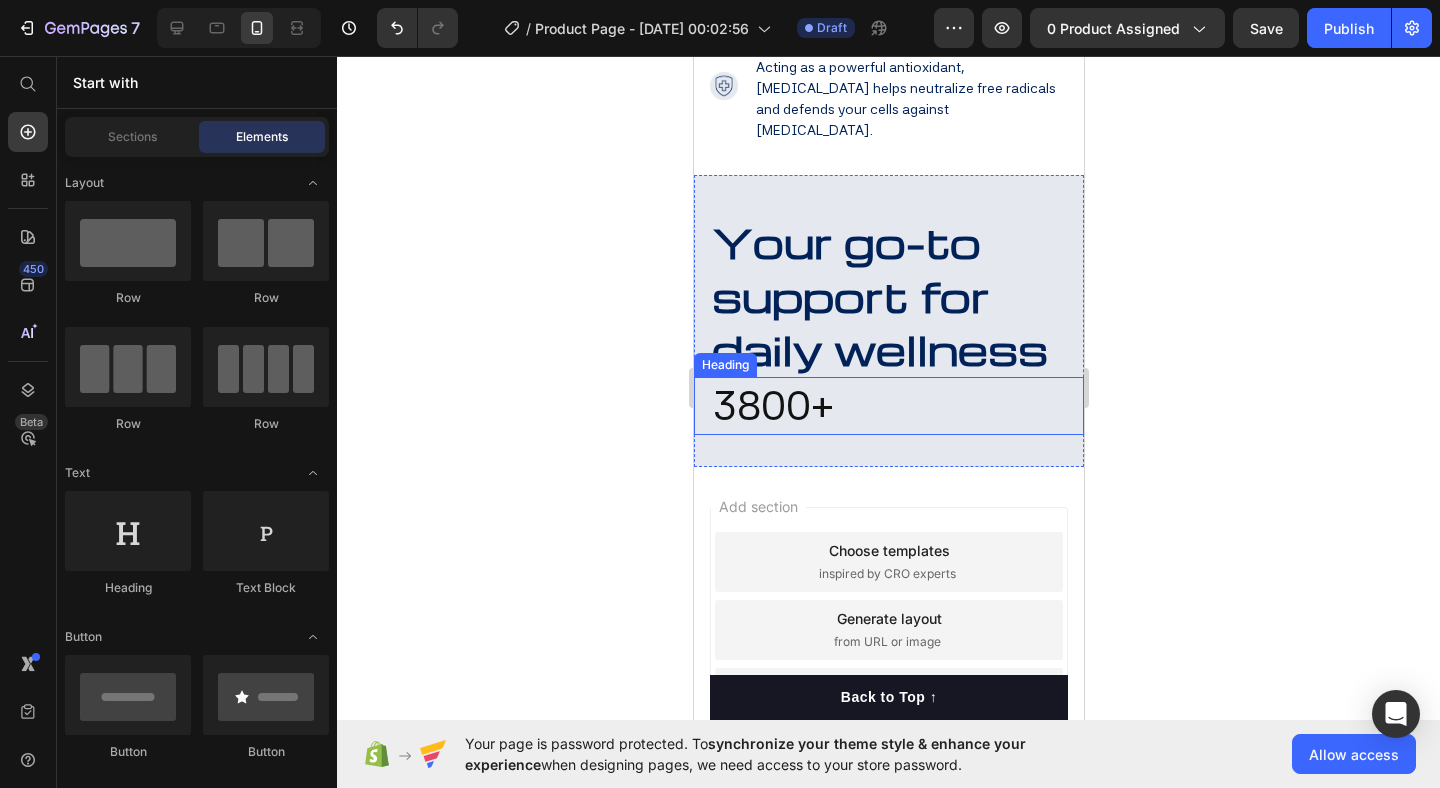 click on "3800+" at bounding box center (896, 405) 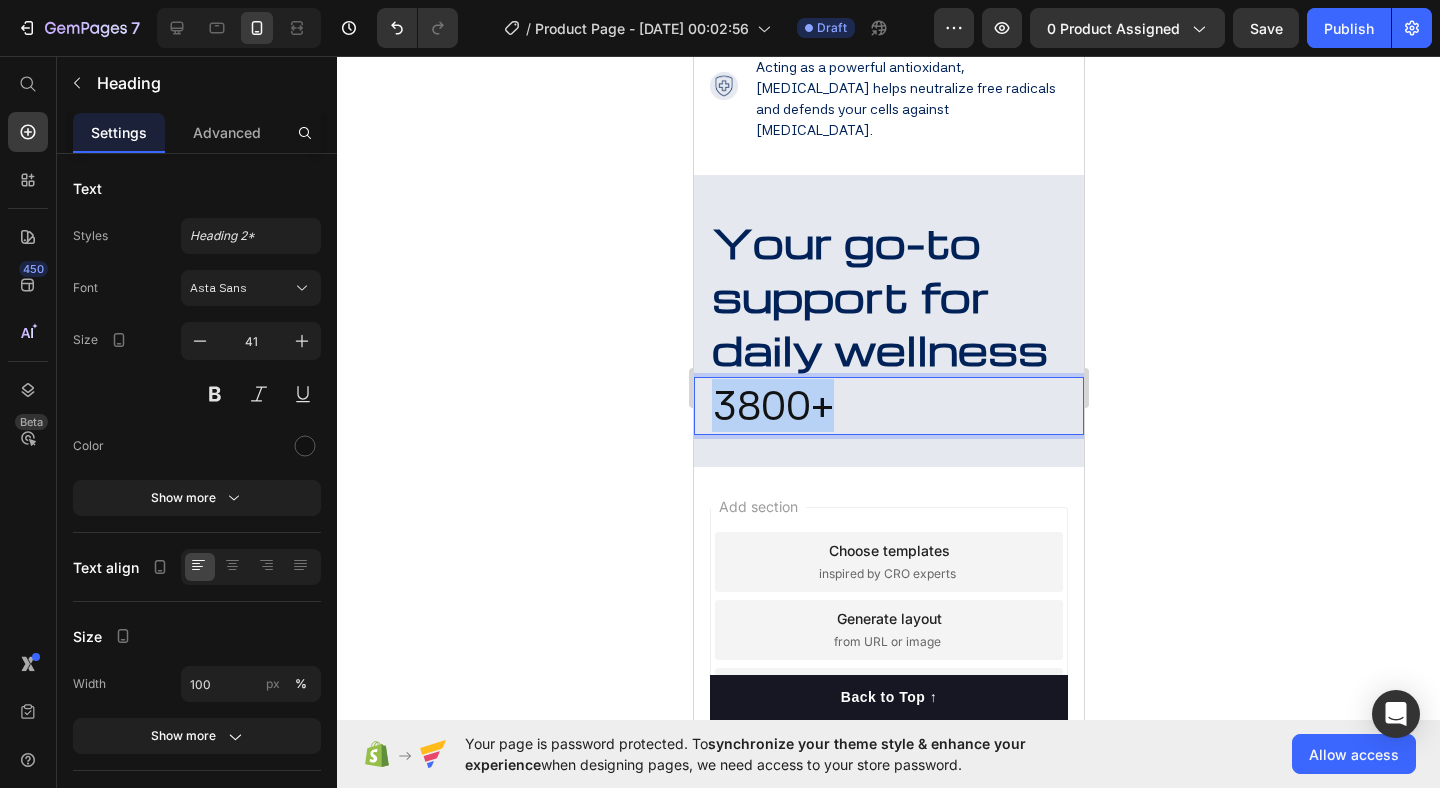 click on "3800+" at bounding box center [896, 405] 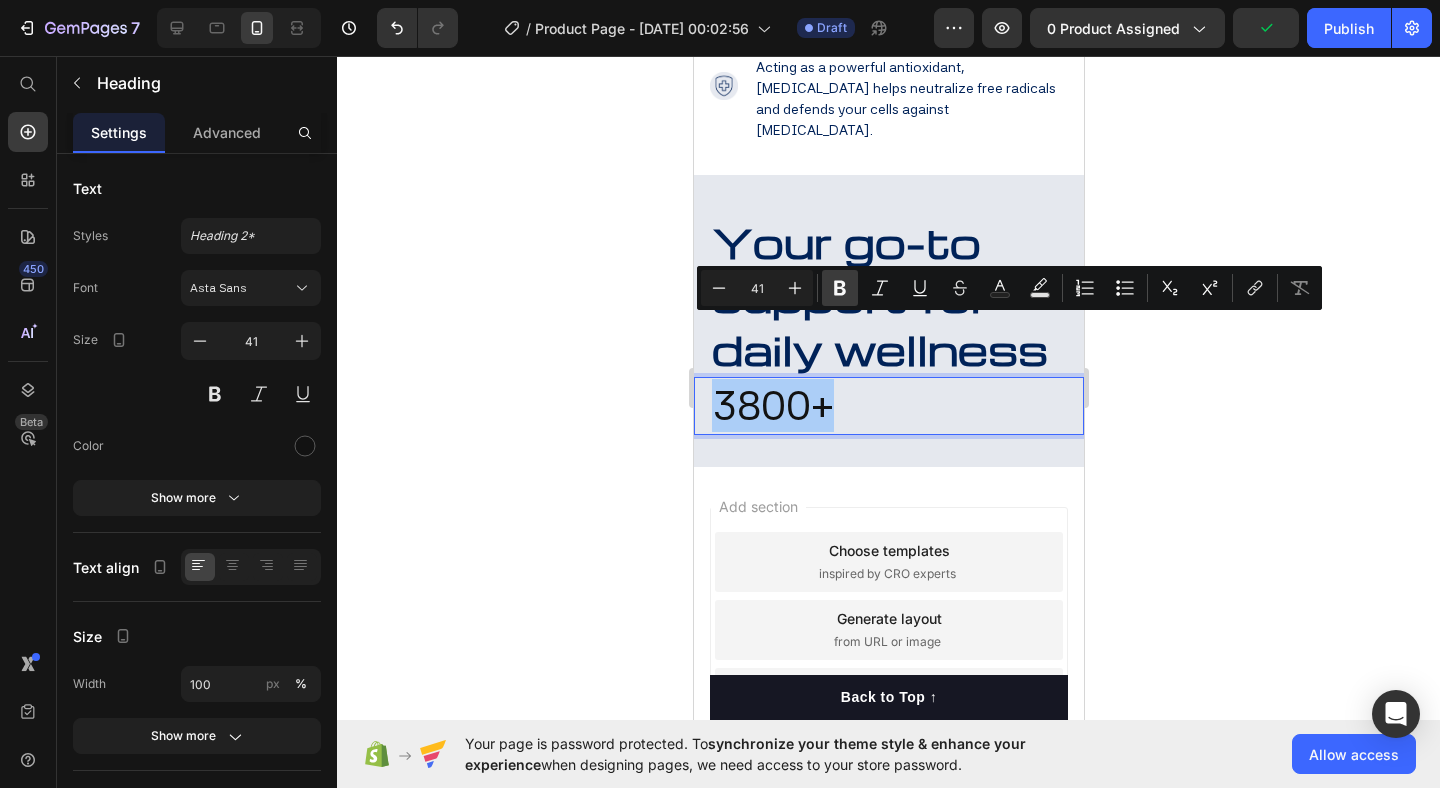 click 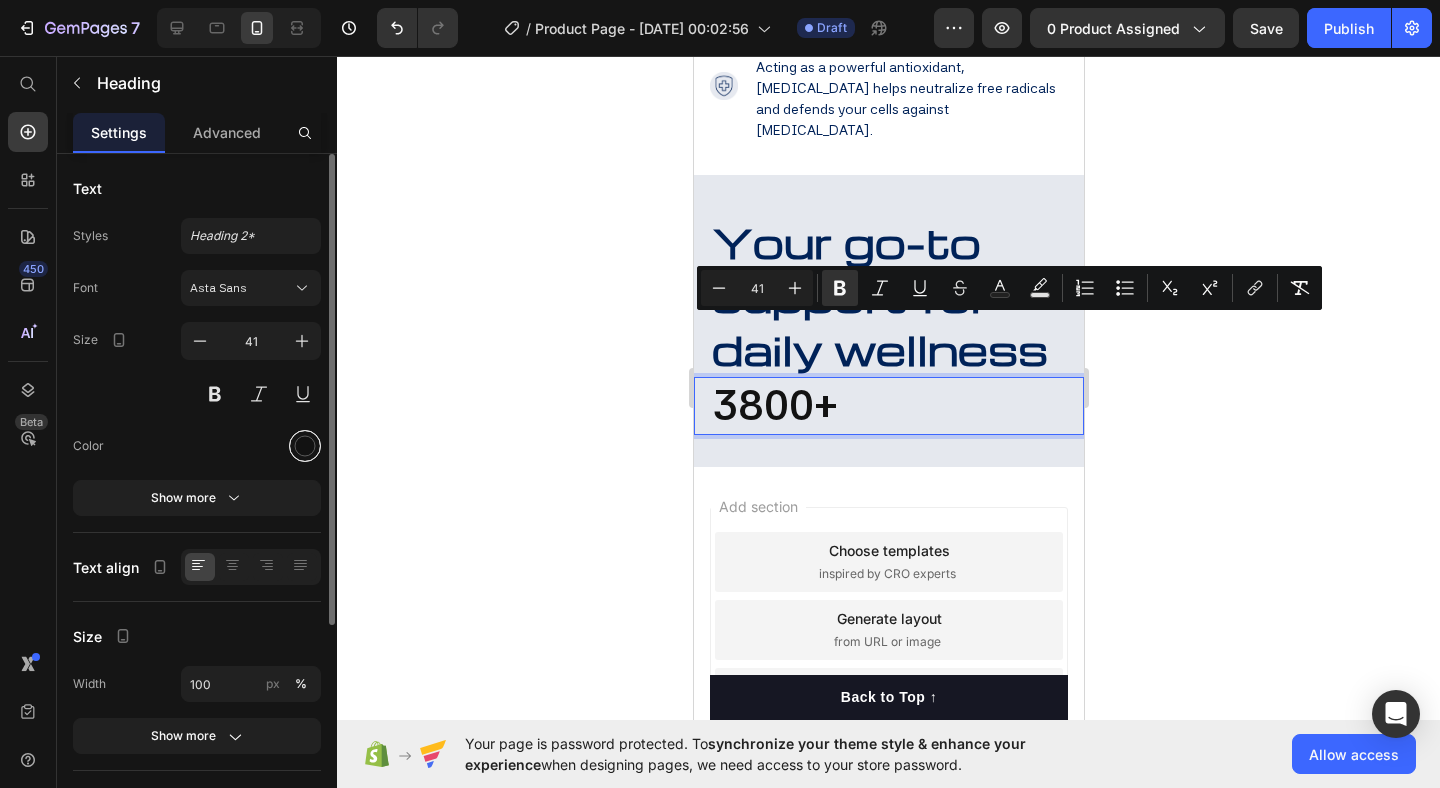 click at bounding box center (305, 446) 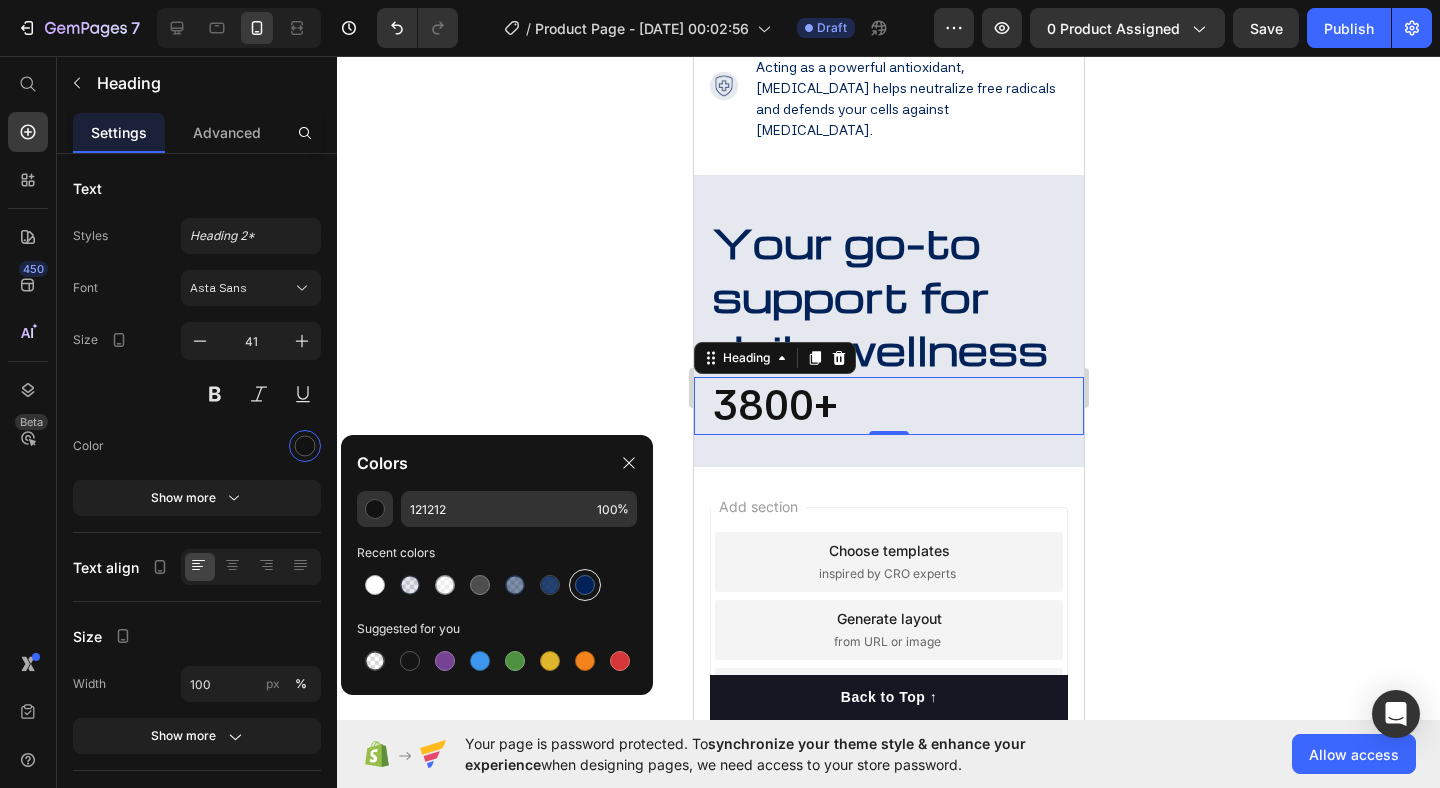 click at bounding box center (585, 585) 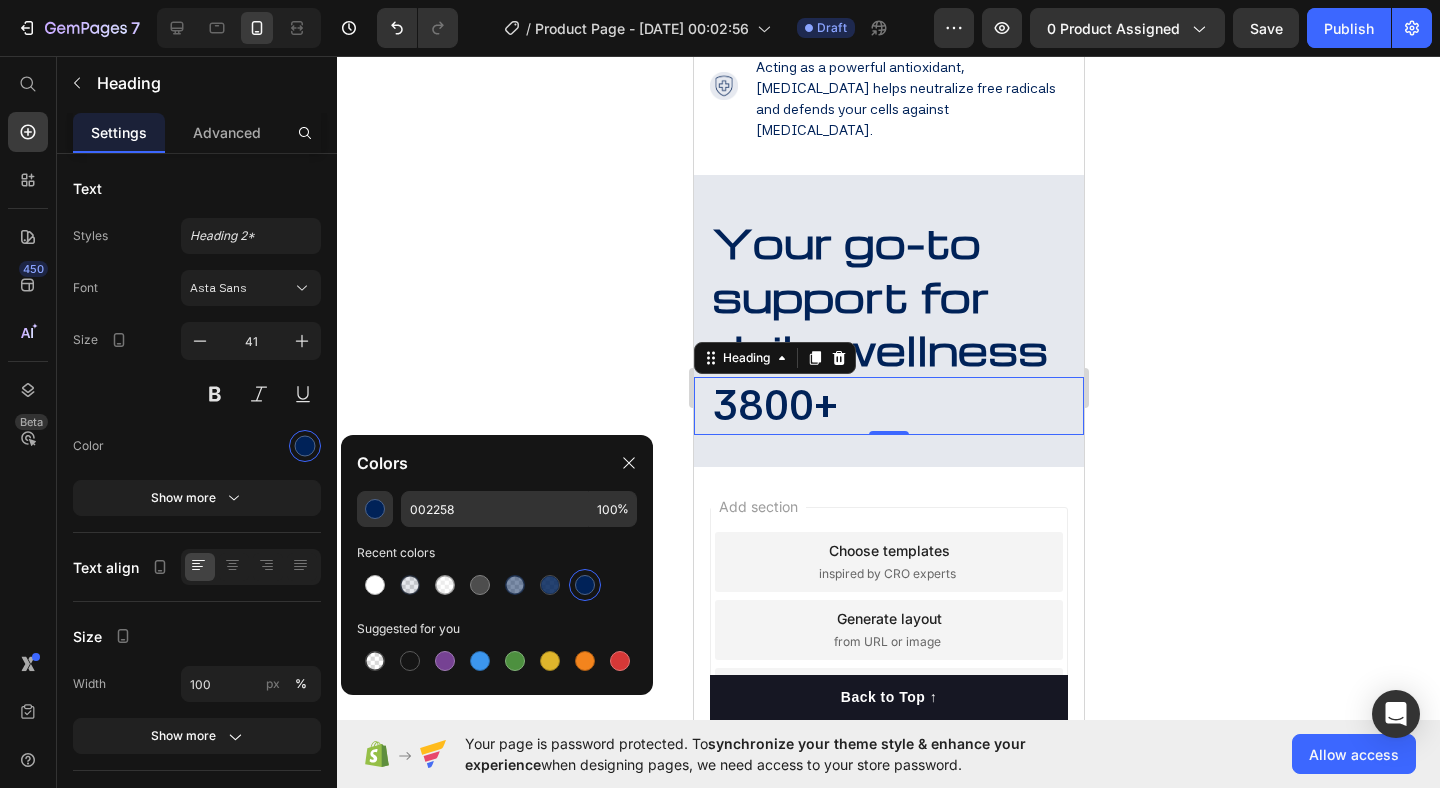 click 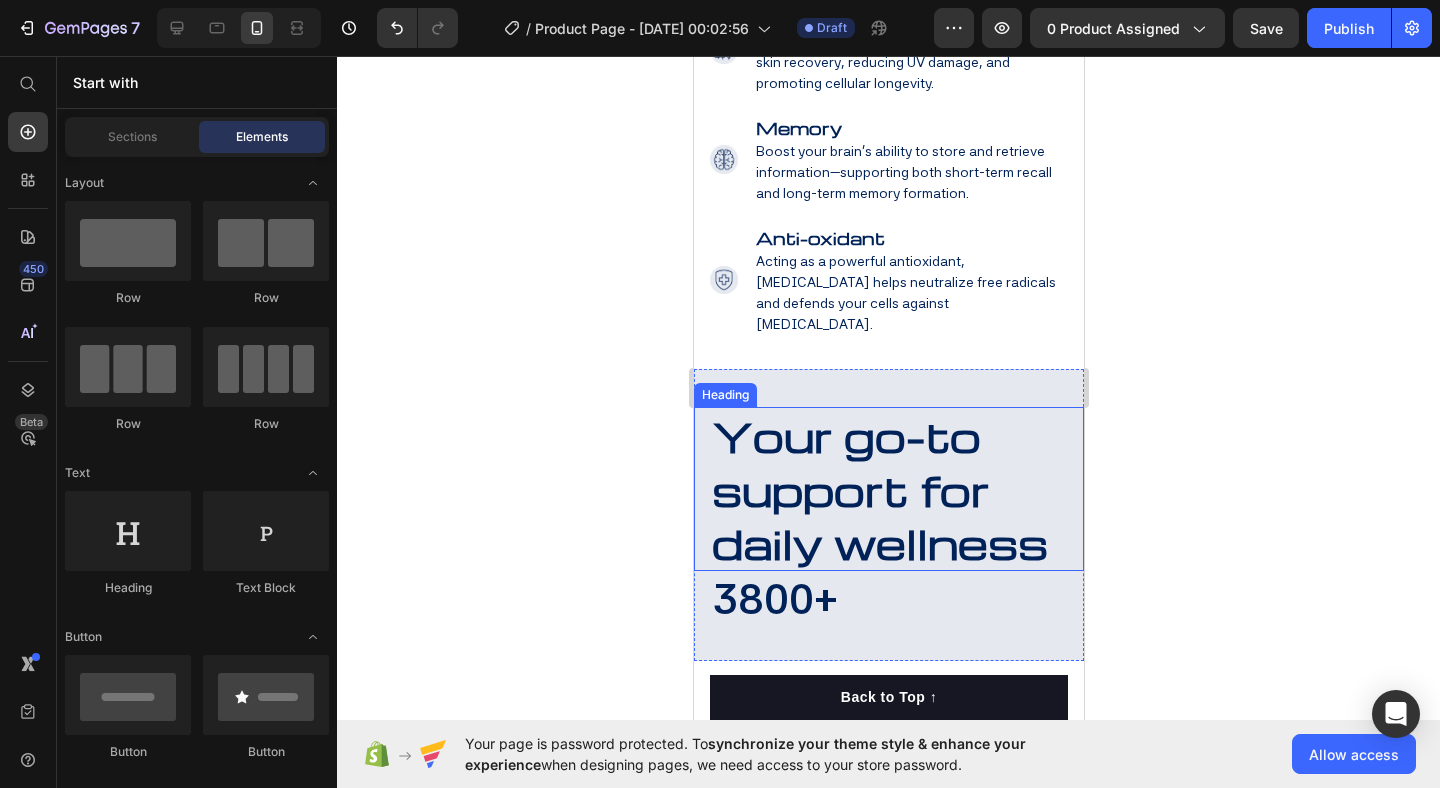 scroll, scrollTop: 3321, scrollLeft: 0, axis: vertical 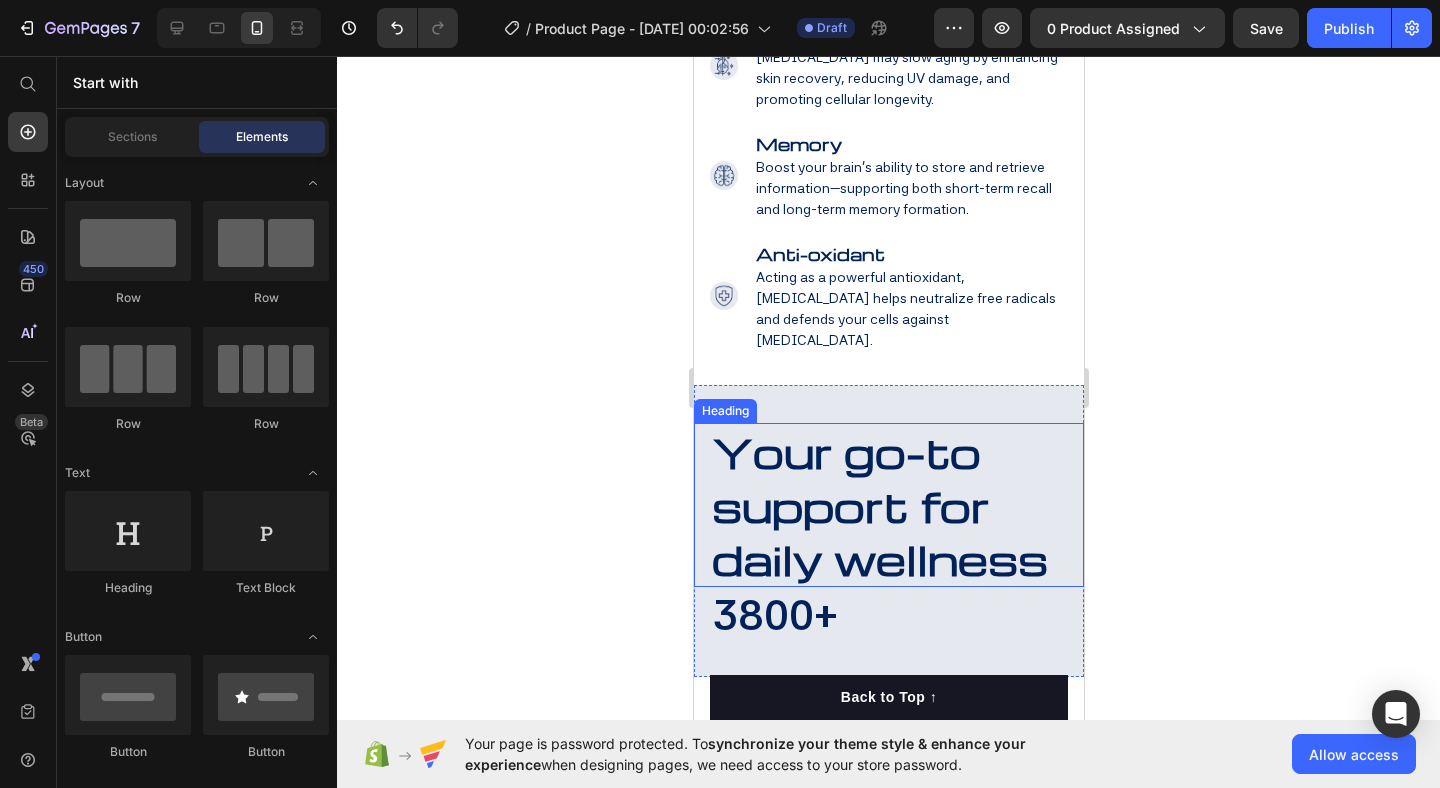 click on "Your go-to support for daily wellness" at bounding box center [879, 505] 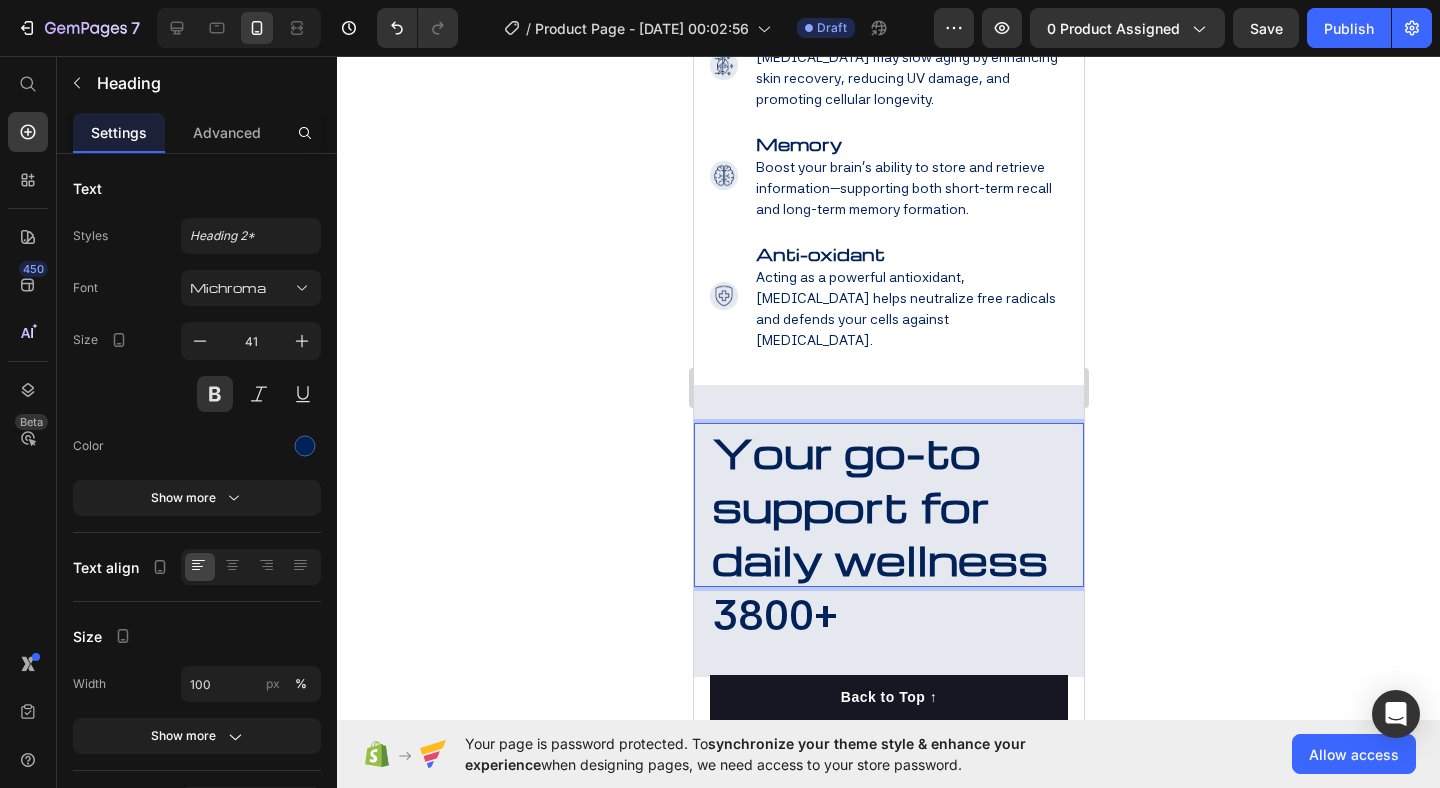 click on "Your go-to support for daily wellness" at bounding box center [879, 505] 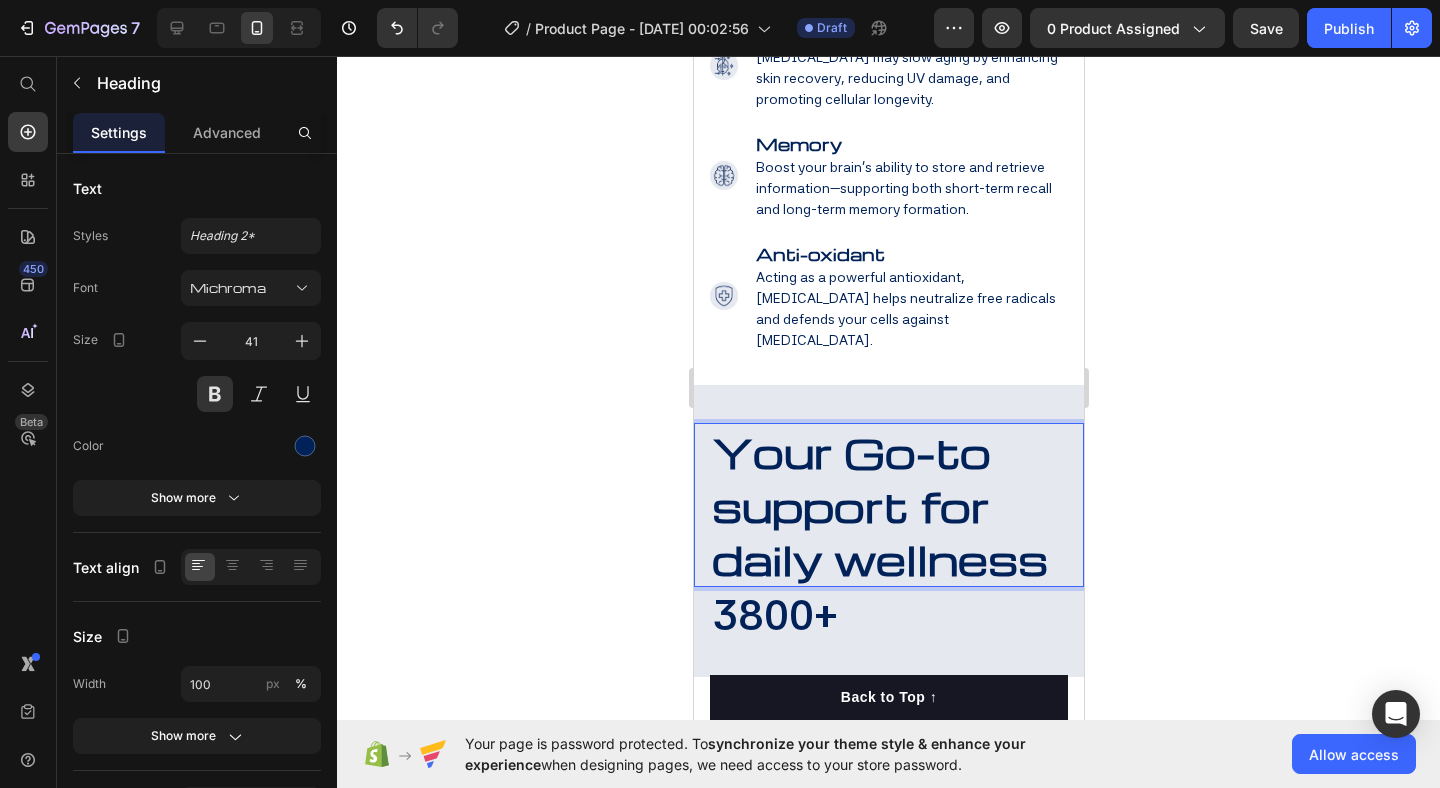 click on "Your Go-to support for daily wellness" at bounding box center [879, 505] 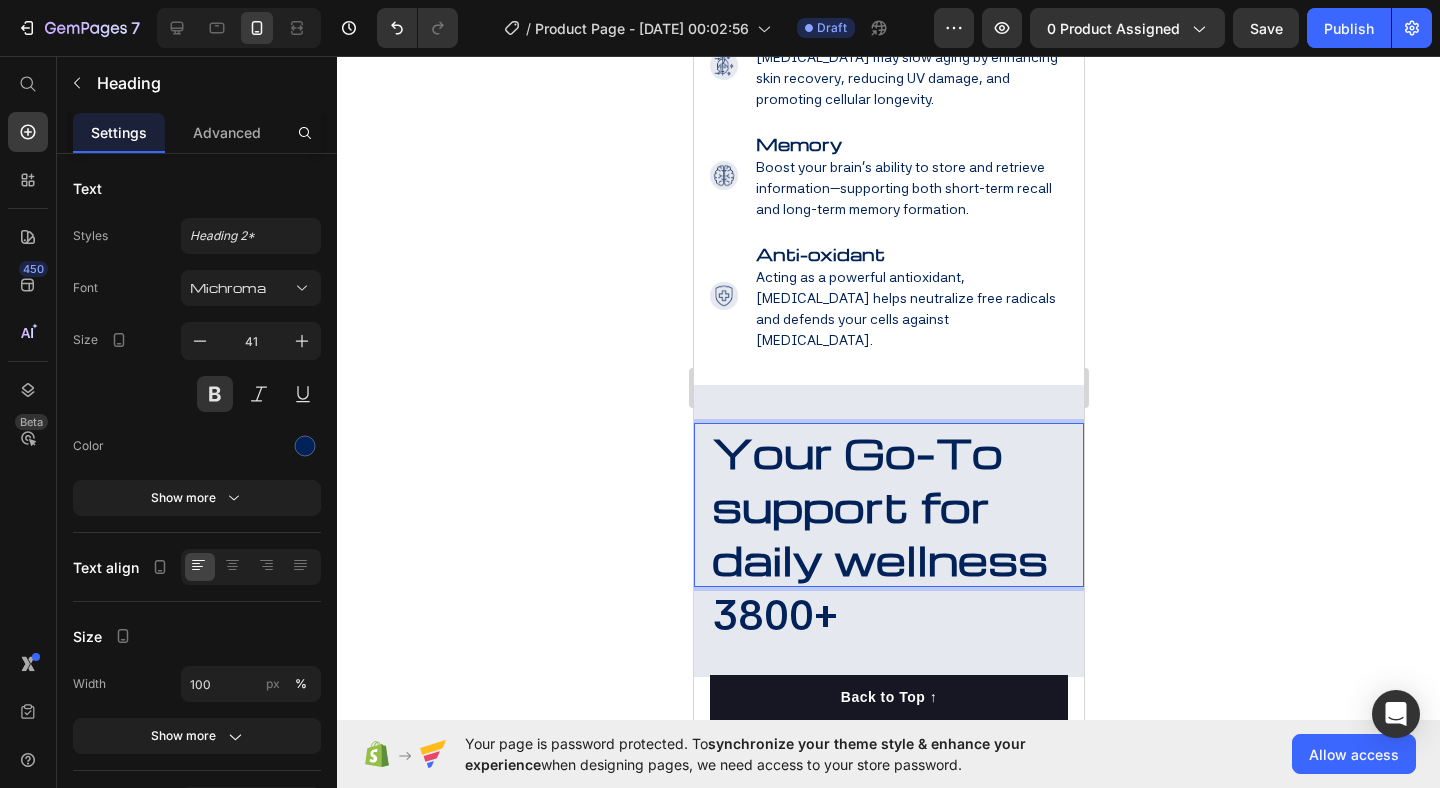 click on "Your Go-To support for daily wellness" at bounding box center (879, 505) 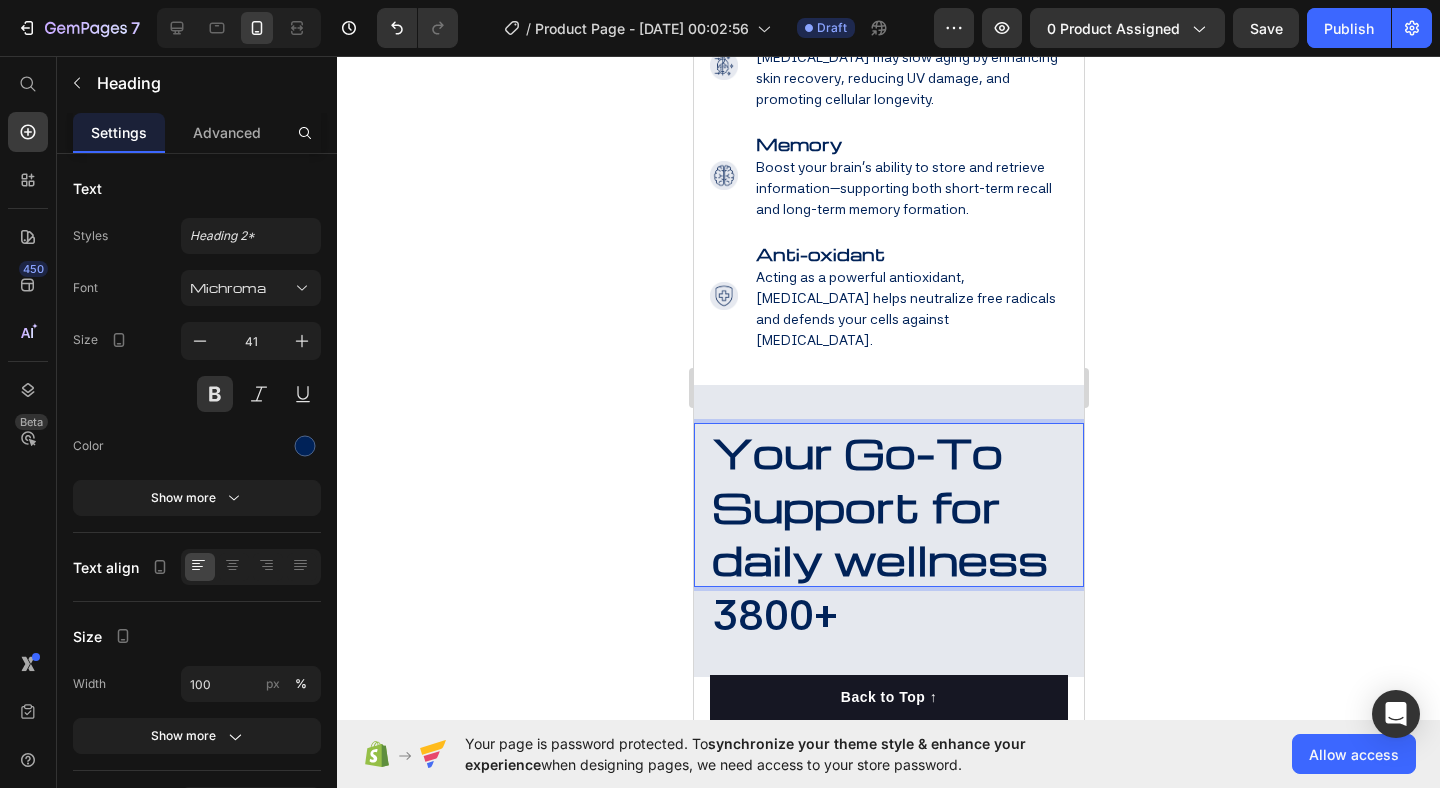 click on "Your Go-To Support for daily wellness" at bounding box center (879, 505) 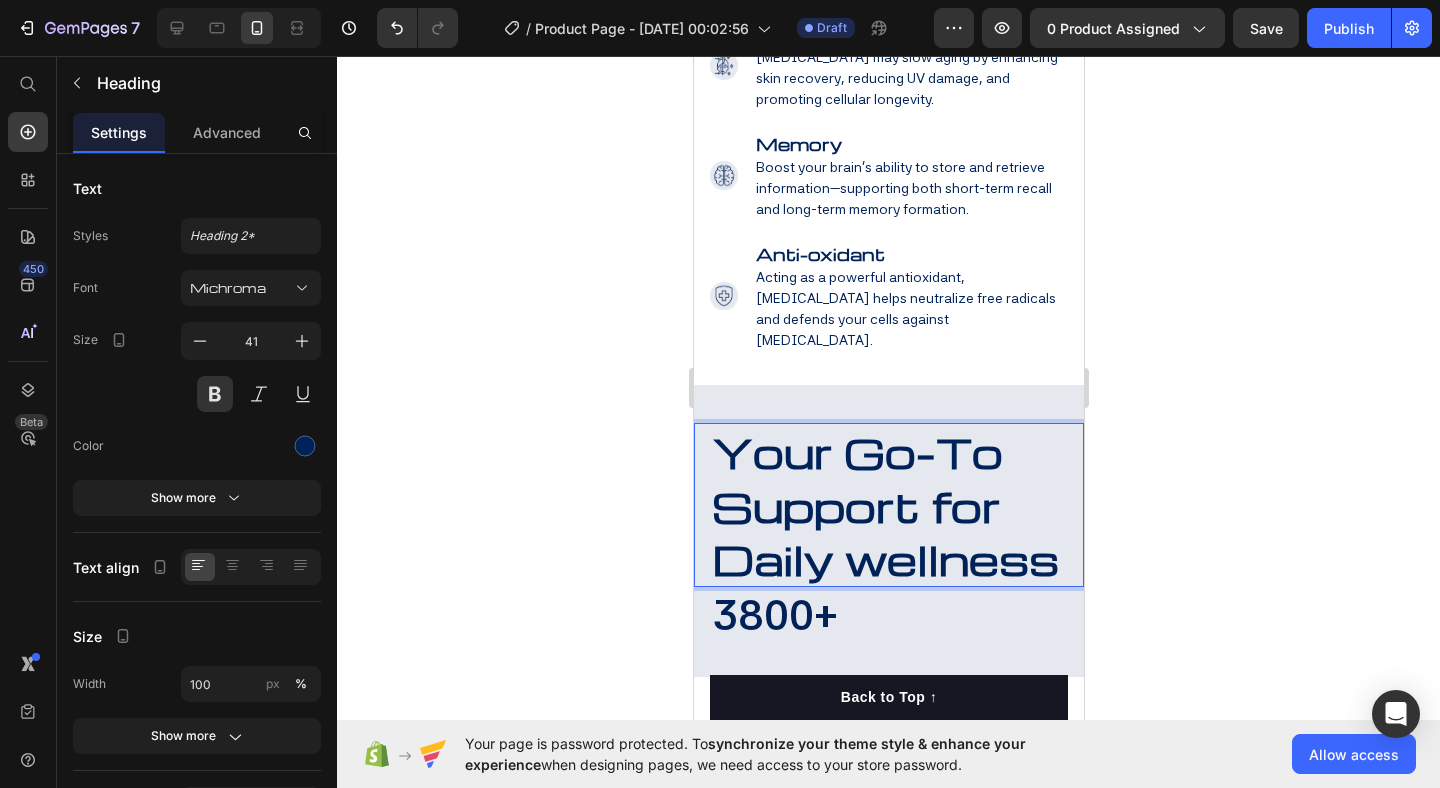 click on "Your Go-To Support for Daily wellness" at bounding box center [884, 505] 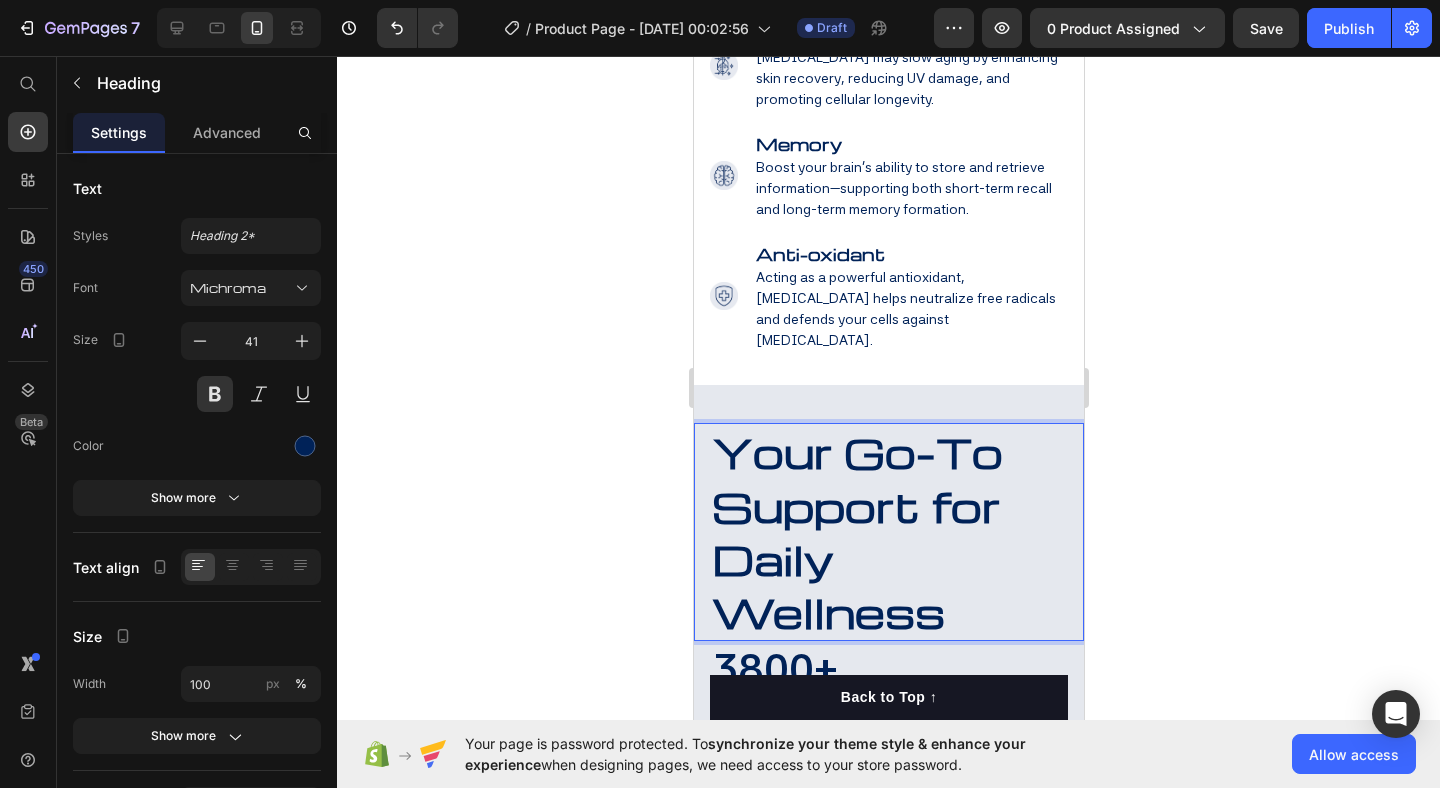 click on "Your Go-To Support for Daily Wellness" at bounding box center [856, 531] 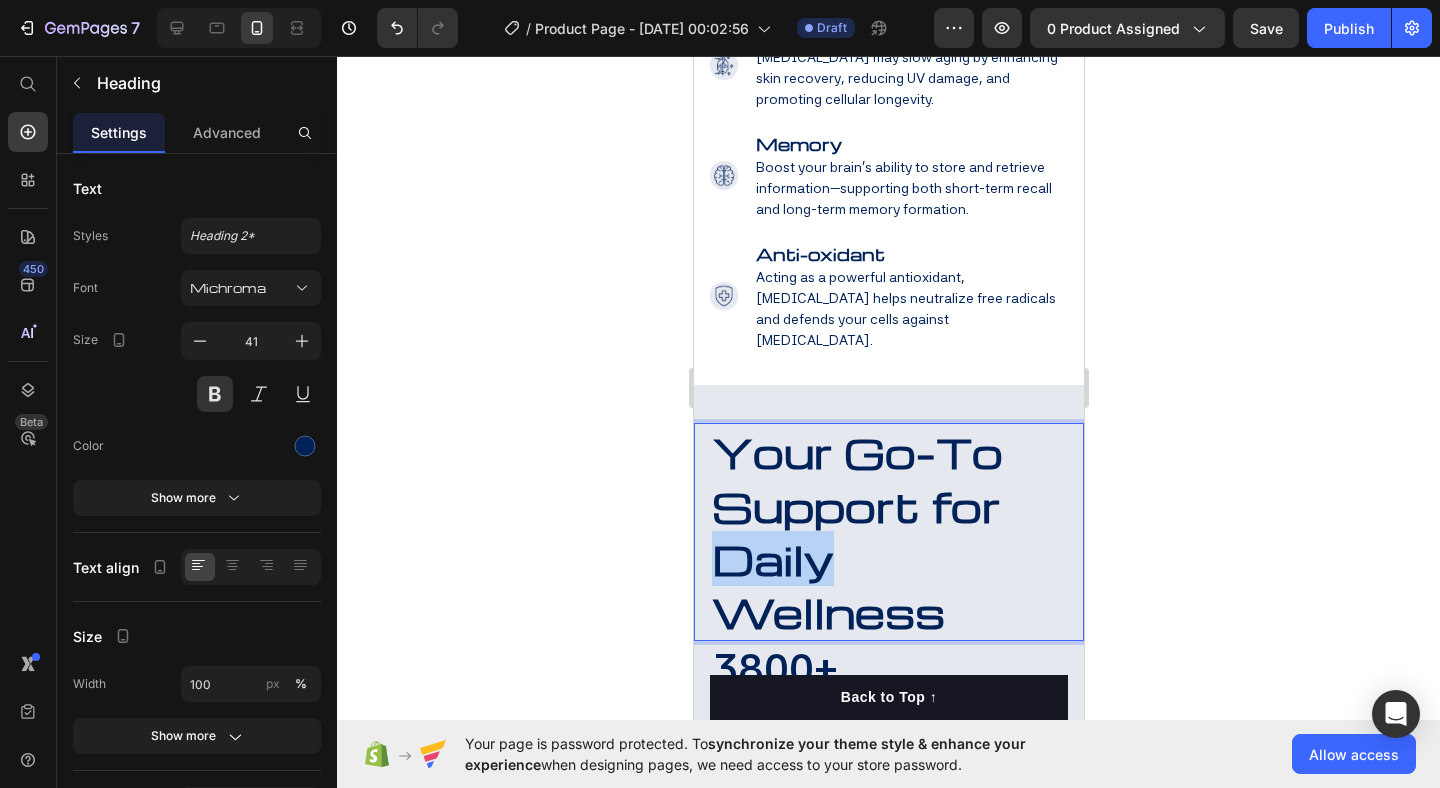 click on "Your Go-To Support for Daily Wellness" at bounding box center [856, 531] 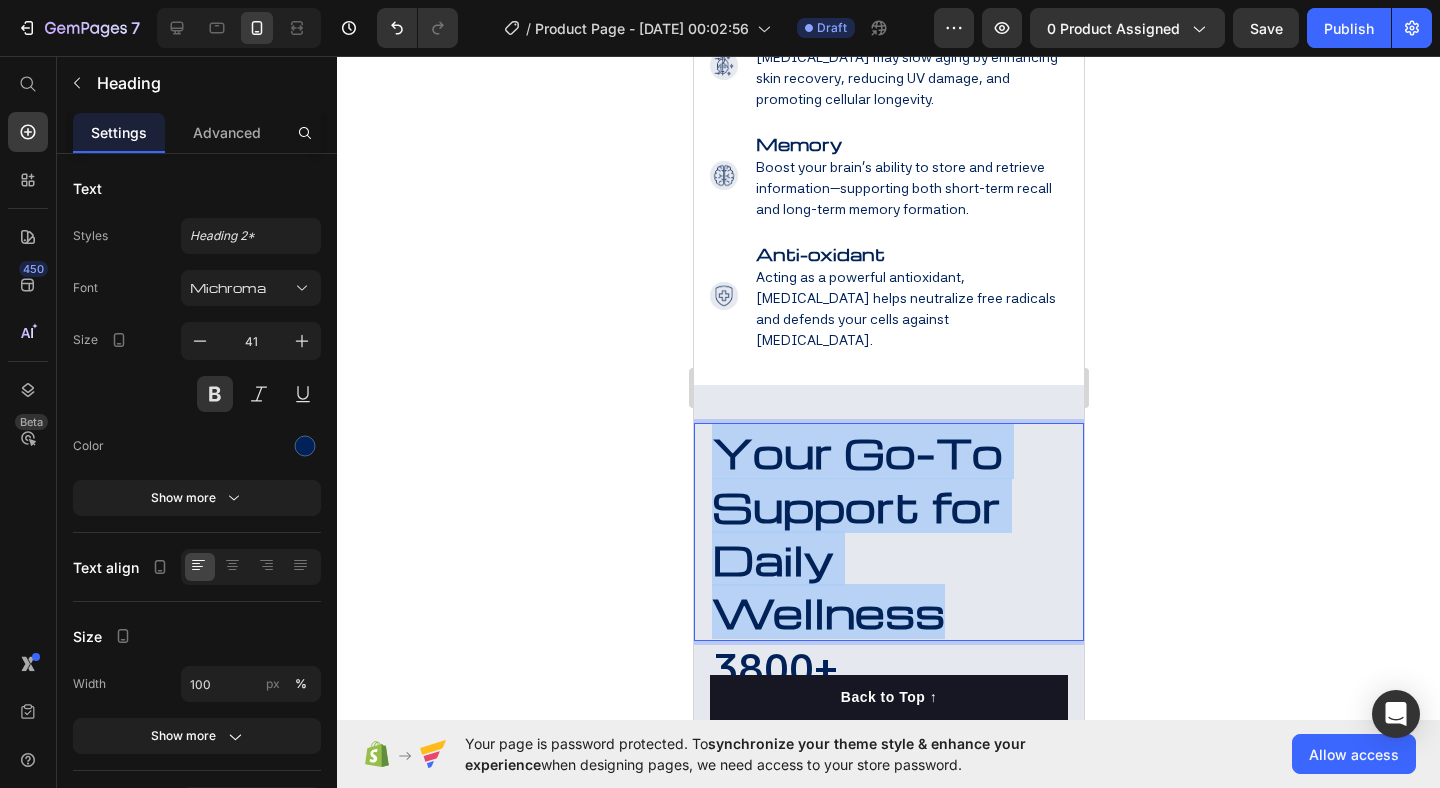 click on "Your Go-To Support for Daily Wellness" at bounding box center (856, 531) 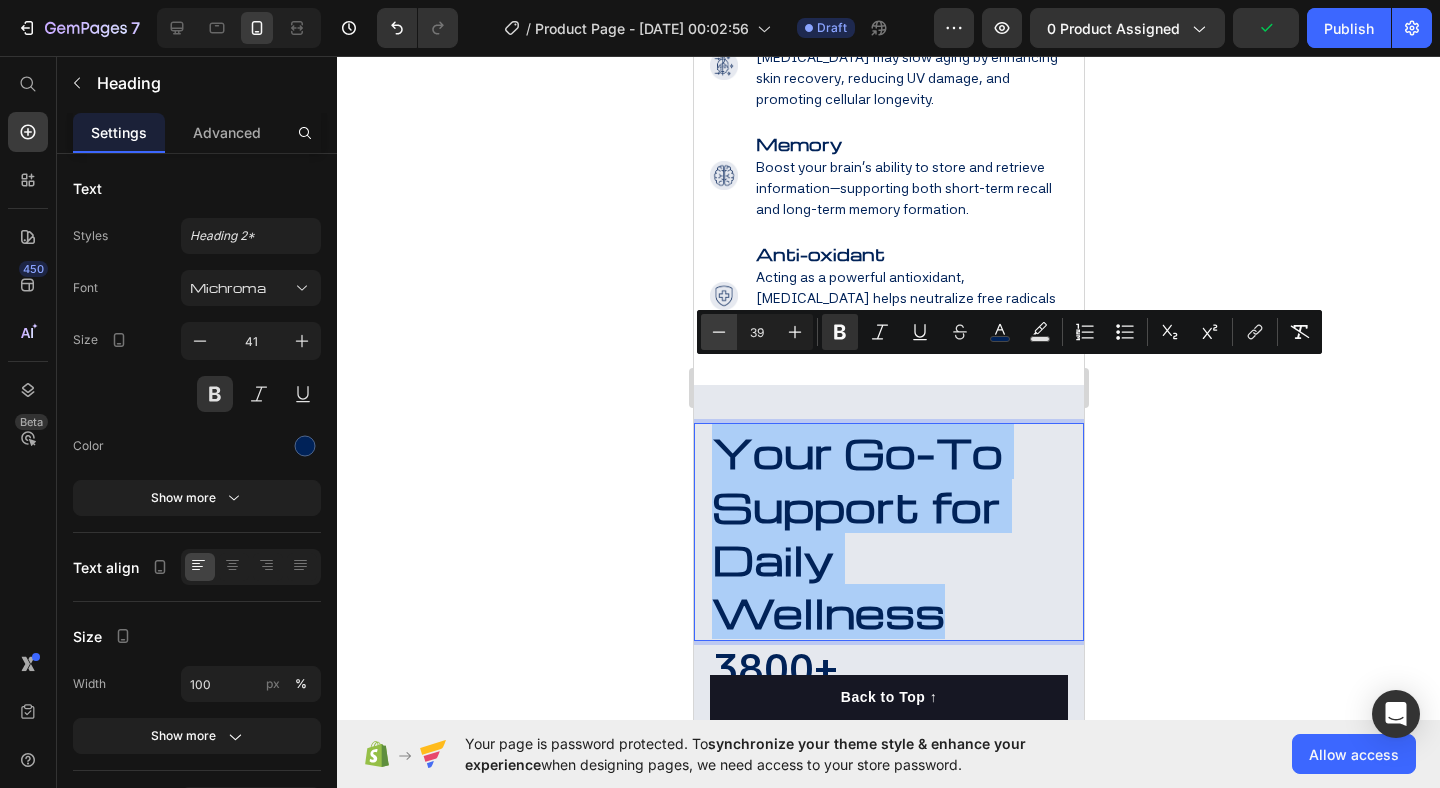 click 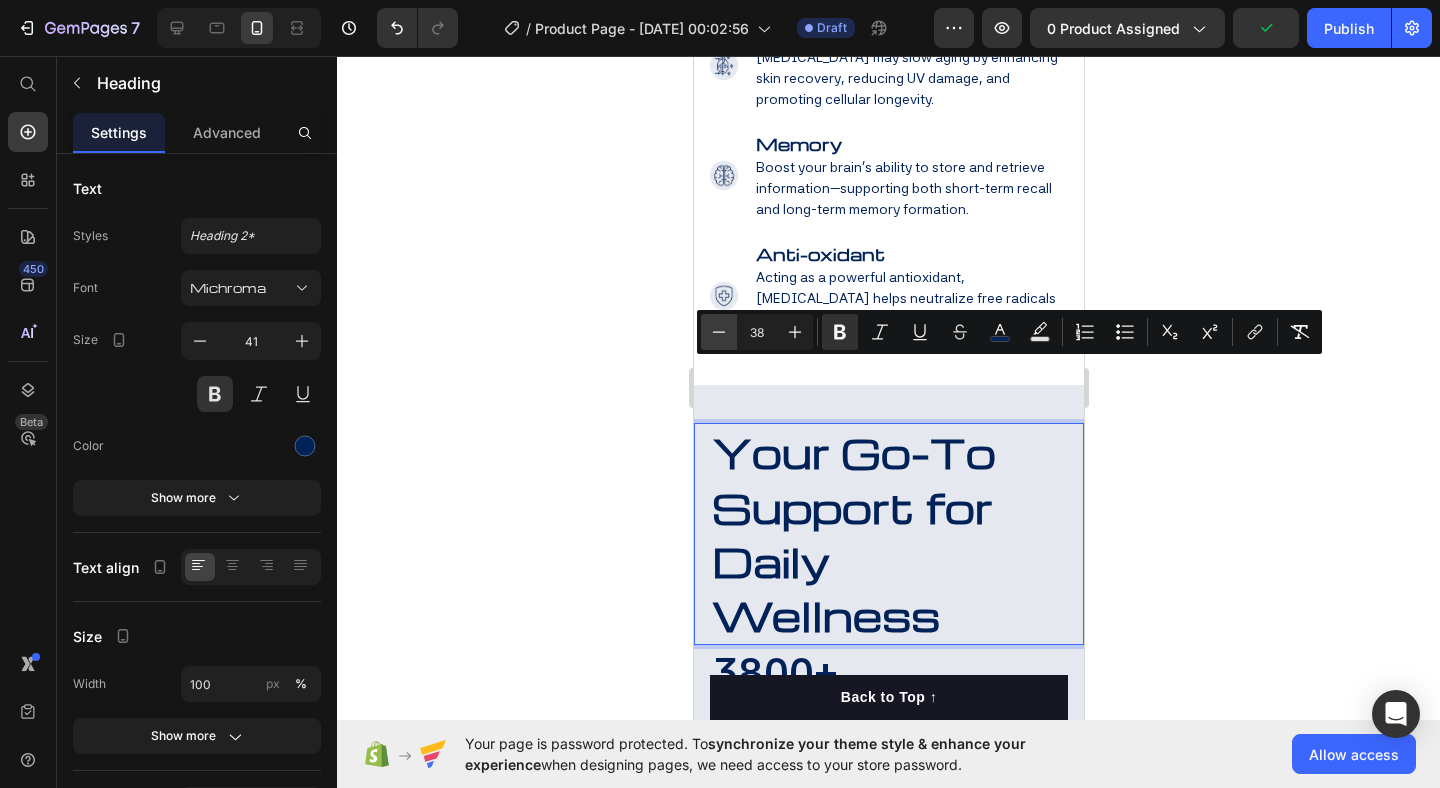 click 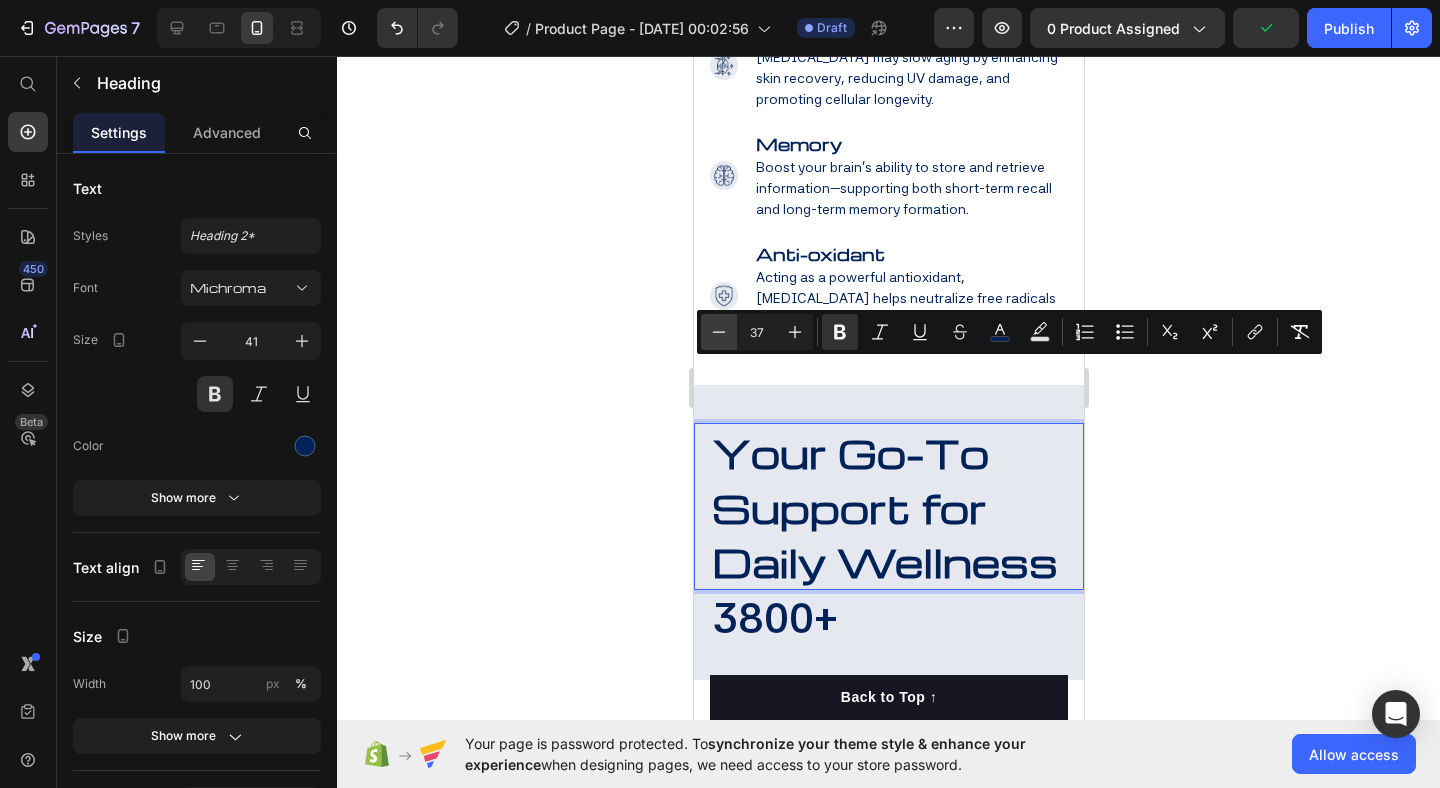 click 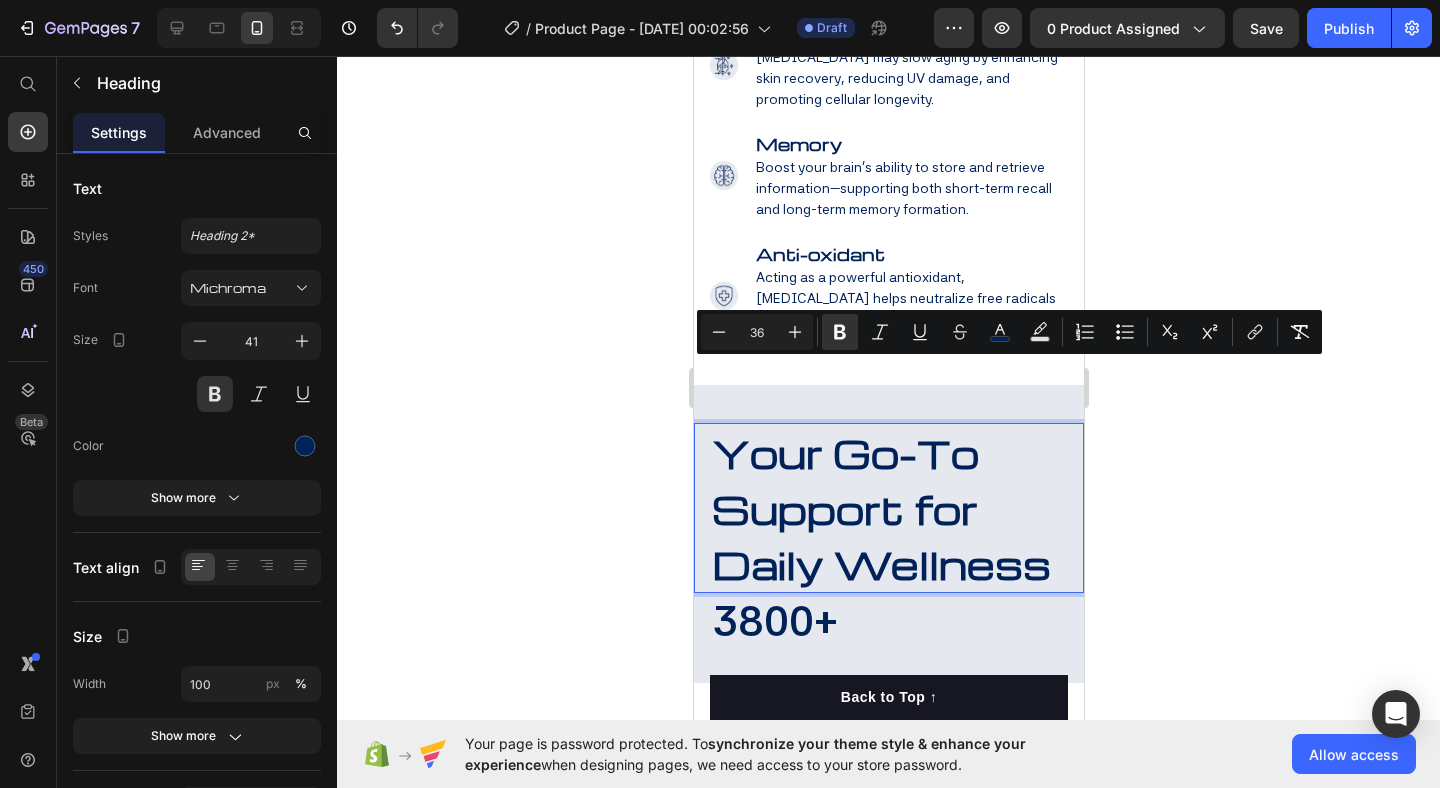 click 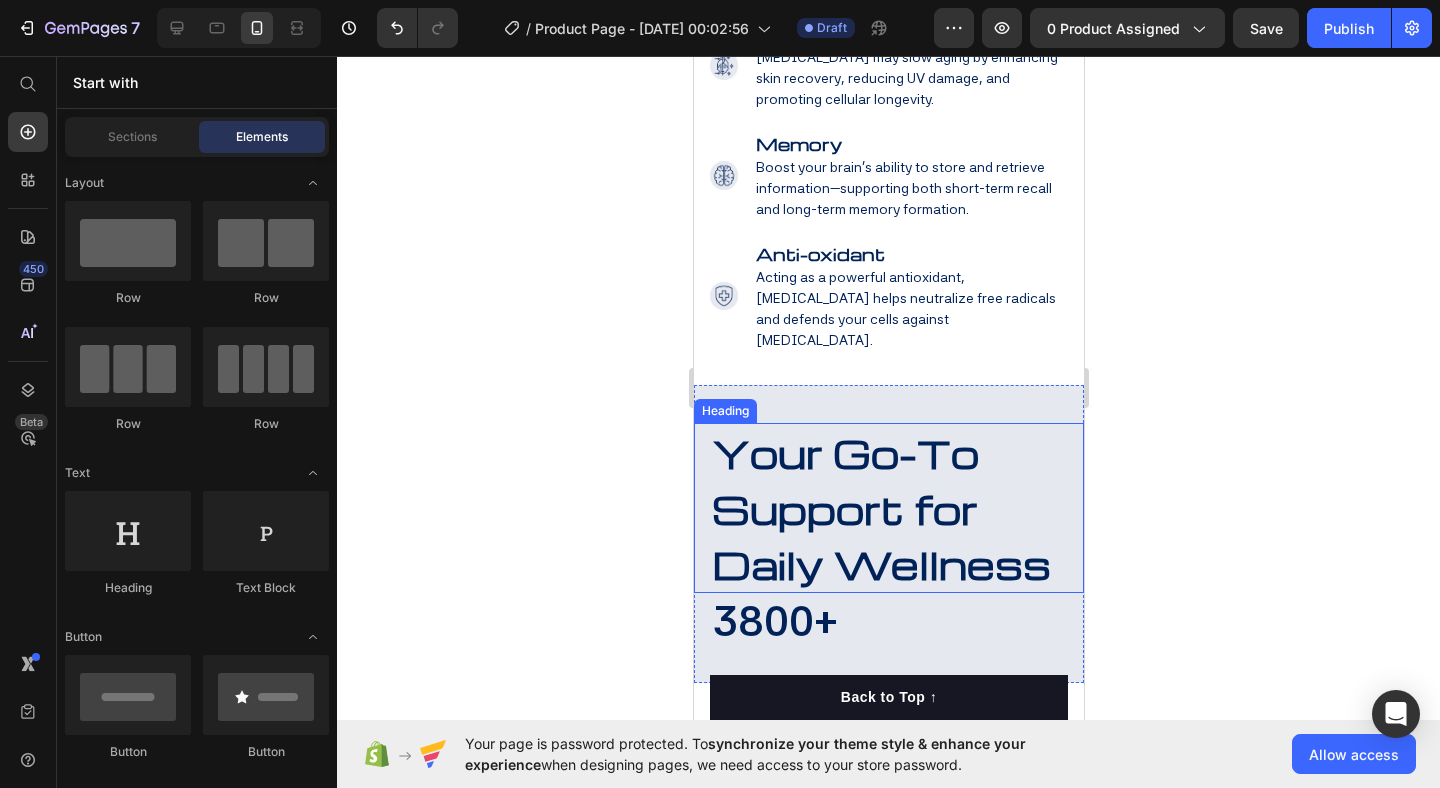 click 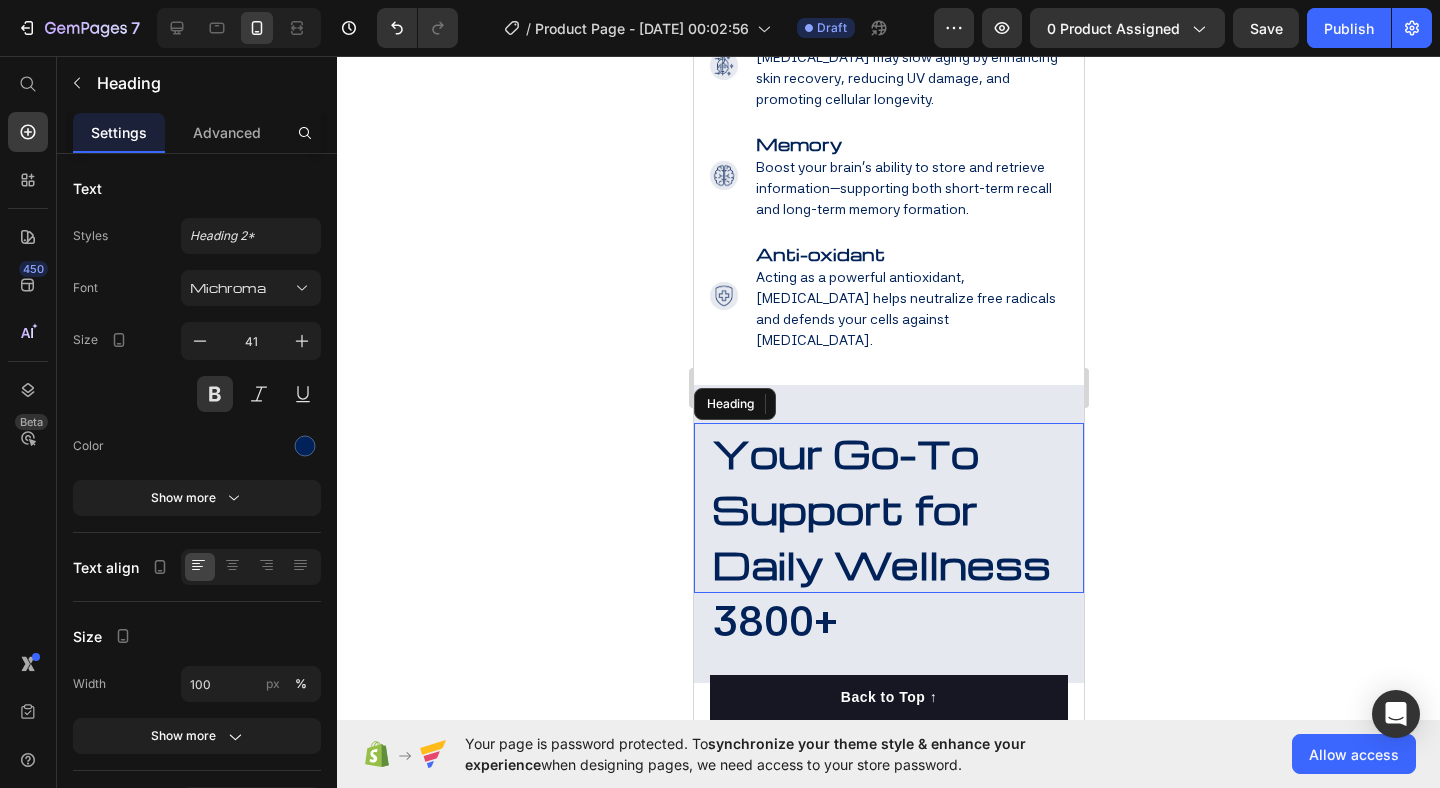 click on "Your Go-To Support for Daily Wellness" at bounding box center (880, 508) 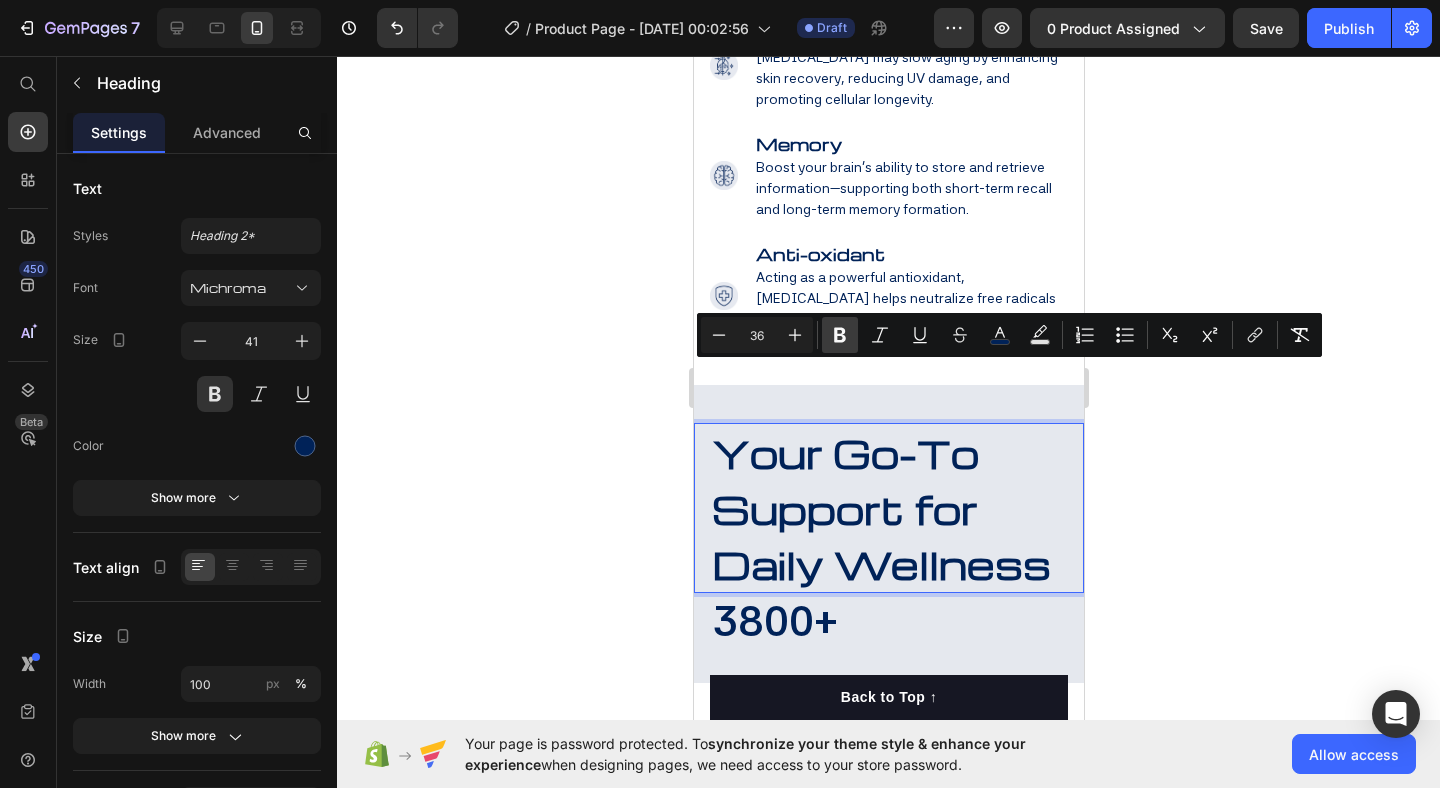 click 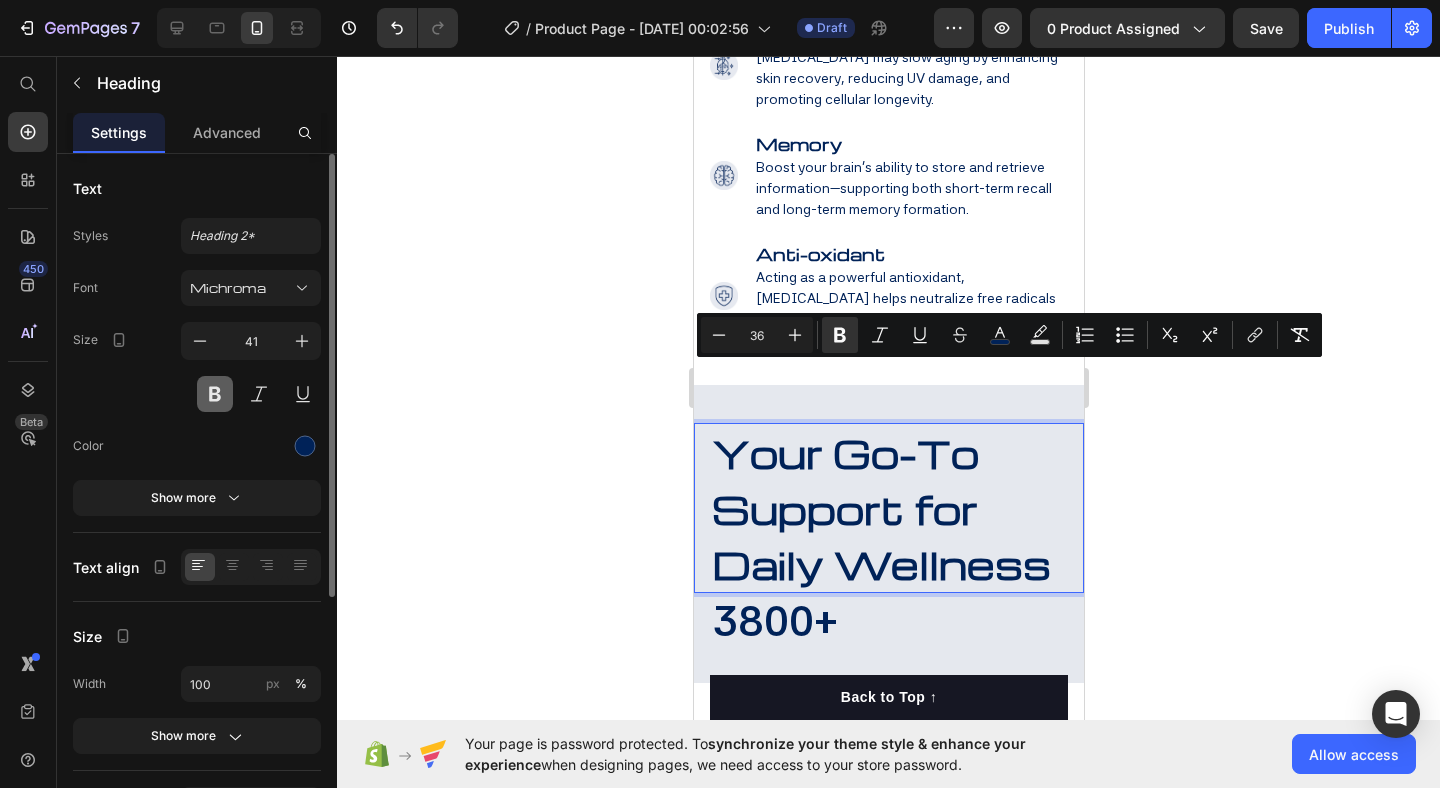click at bounding box center (215, 394) 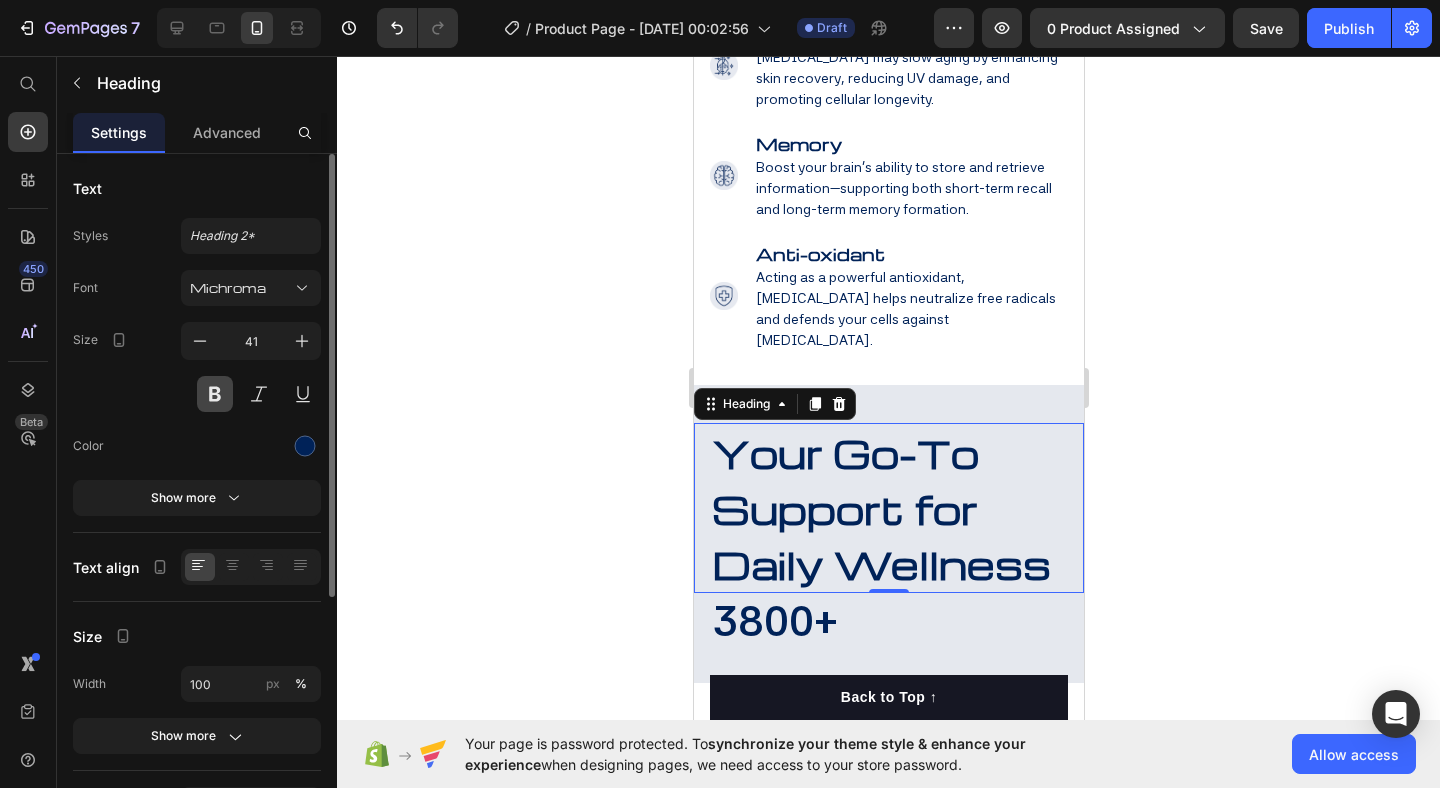 click at bounding box center [215, 394] 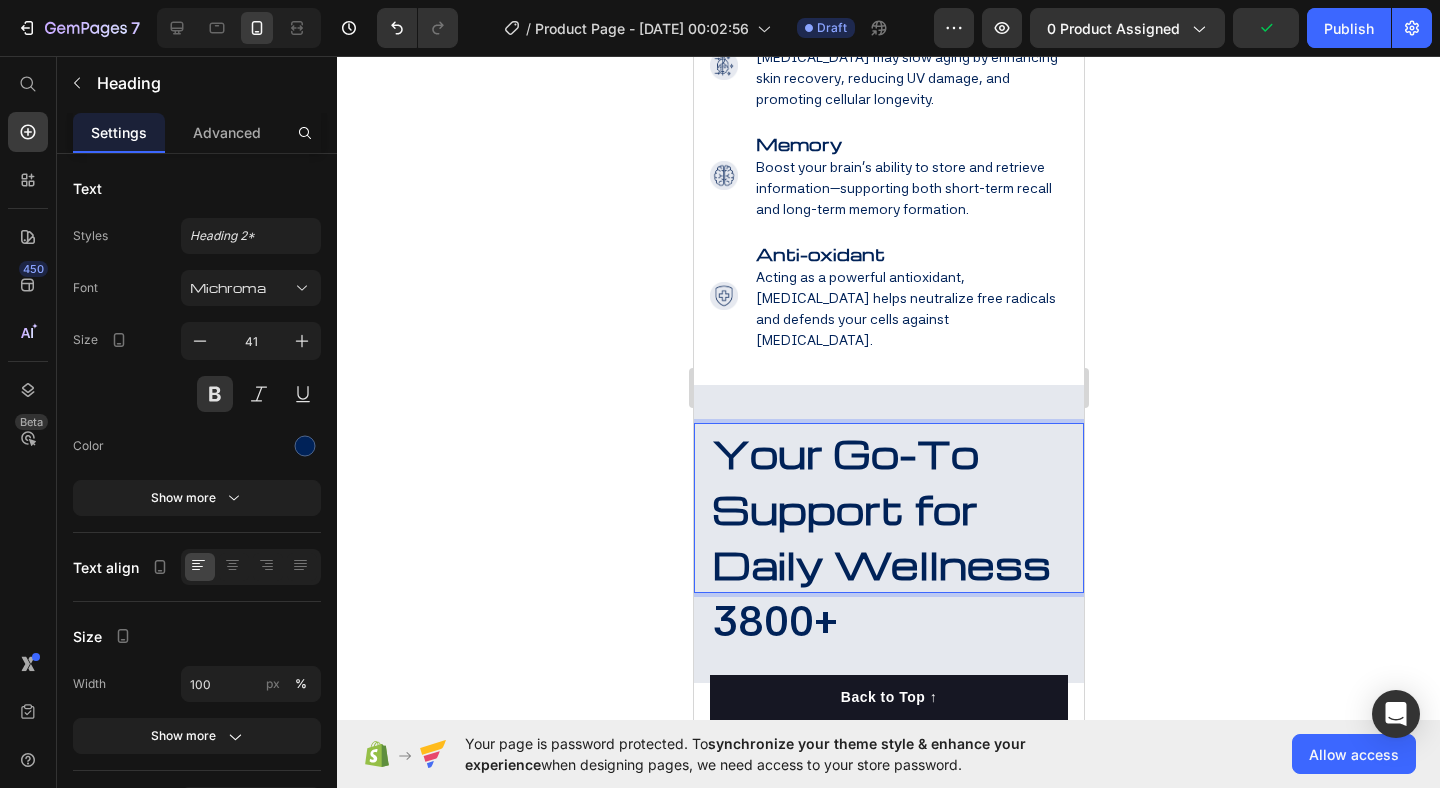 click on "Your Go-To Support for Daily Wellness" at bounding box center (880, 508) 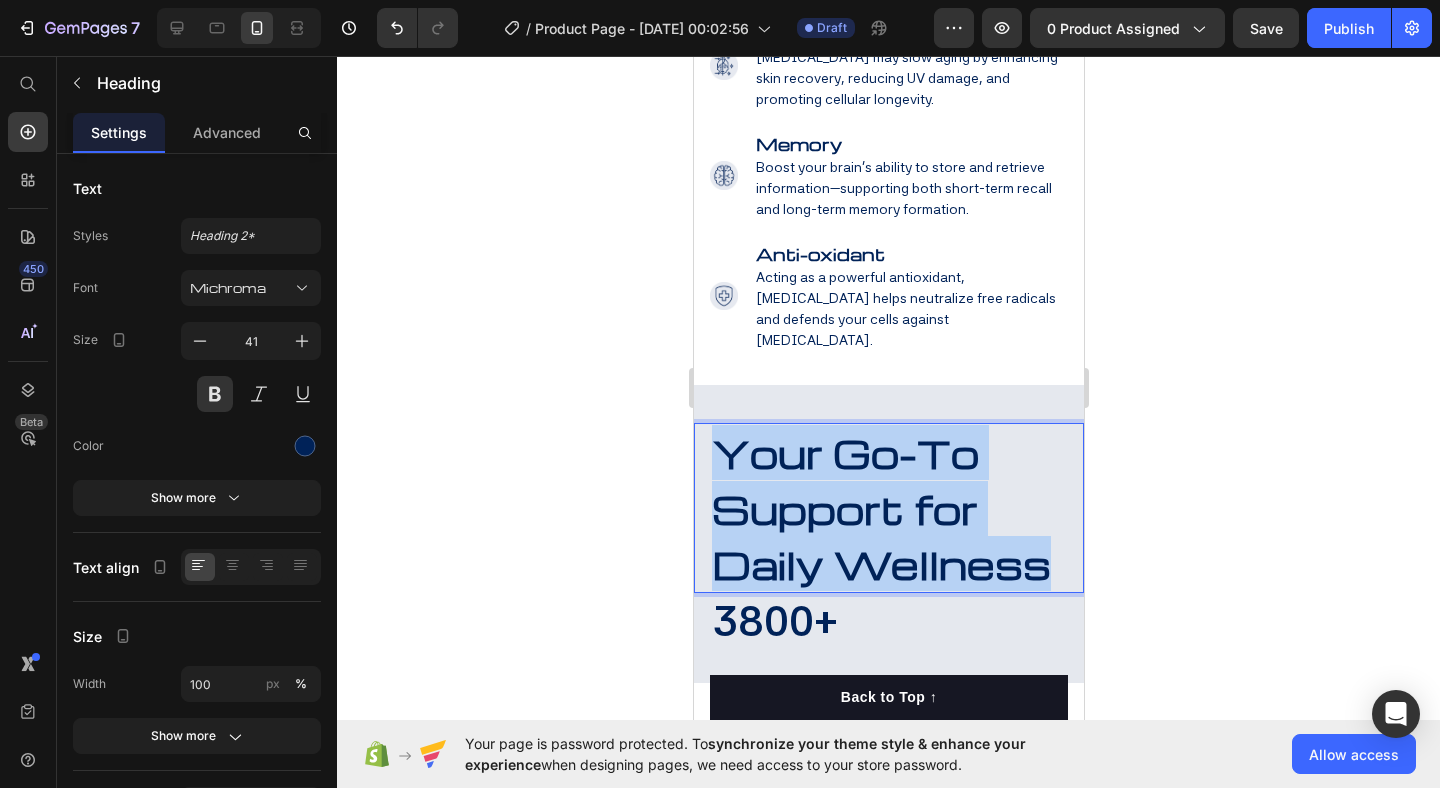 drag, startPoint x: 728, startPoint y: 391, endPoint x: 1080, endPoint y: 491, distance: 365.92896 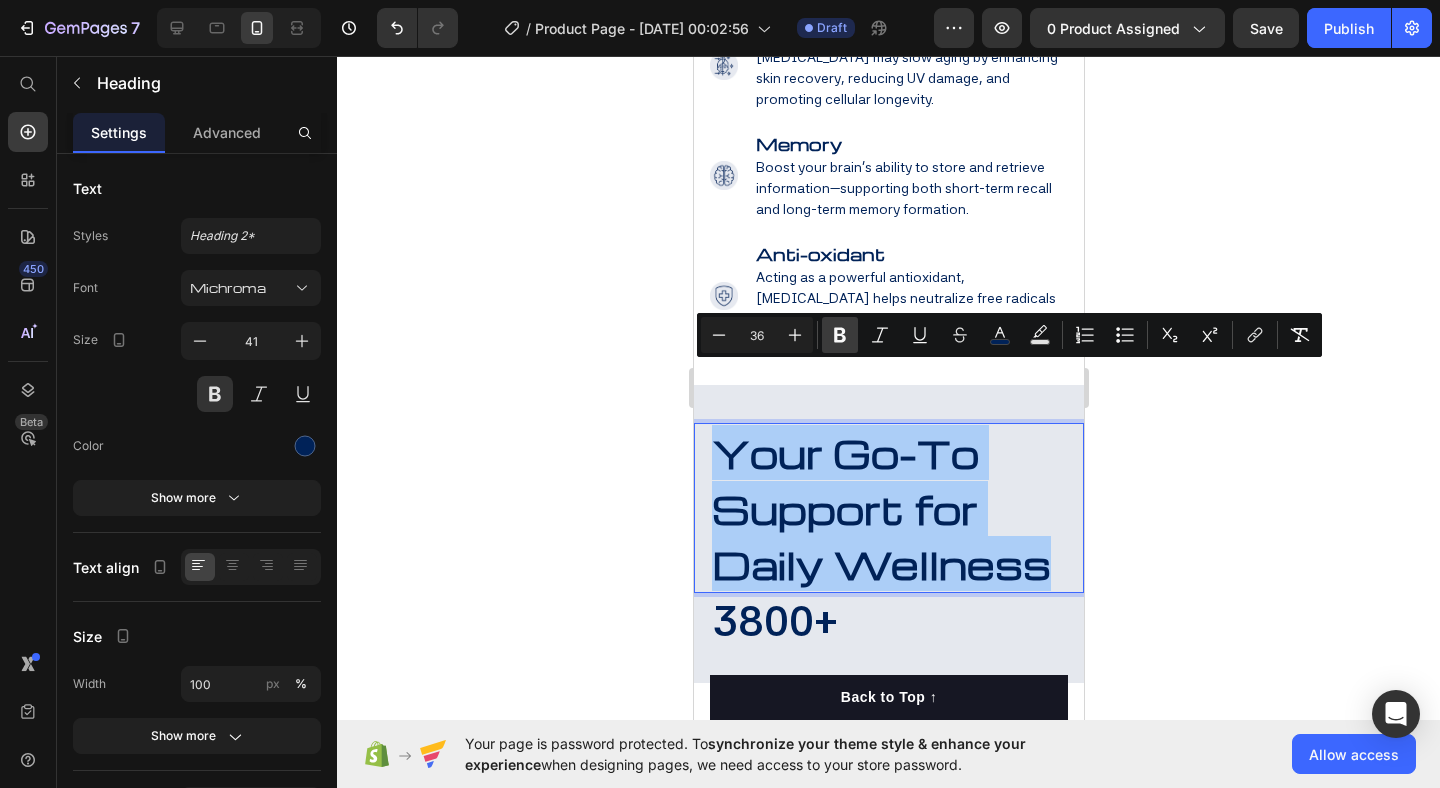 click 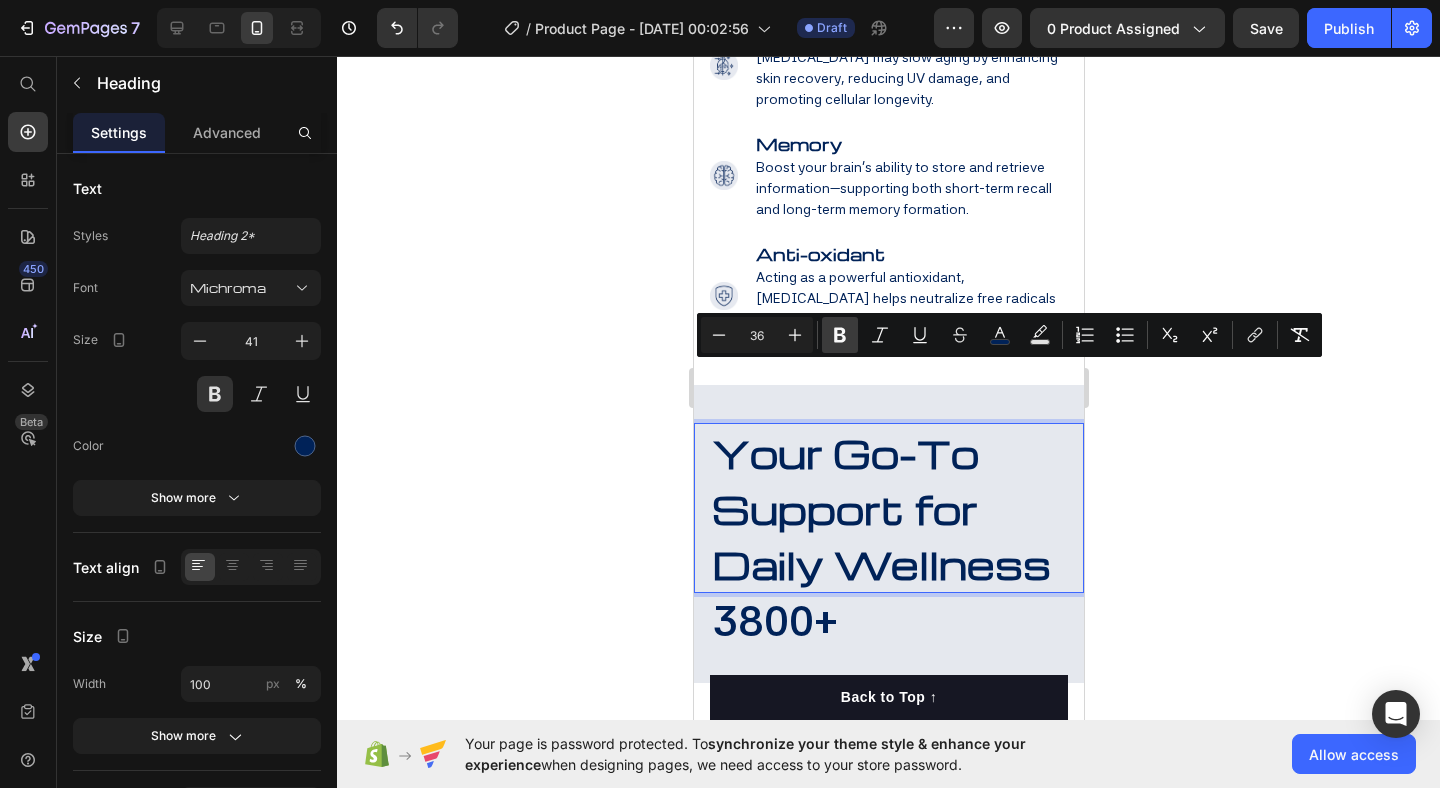 click 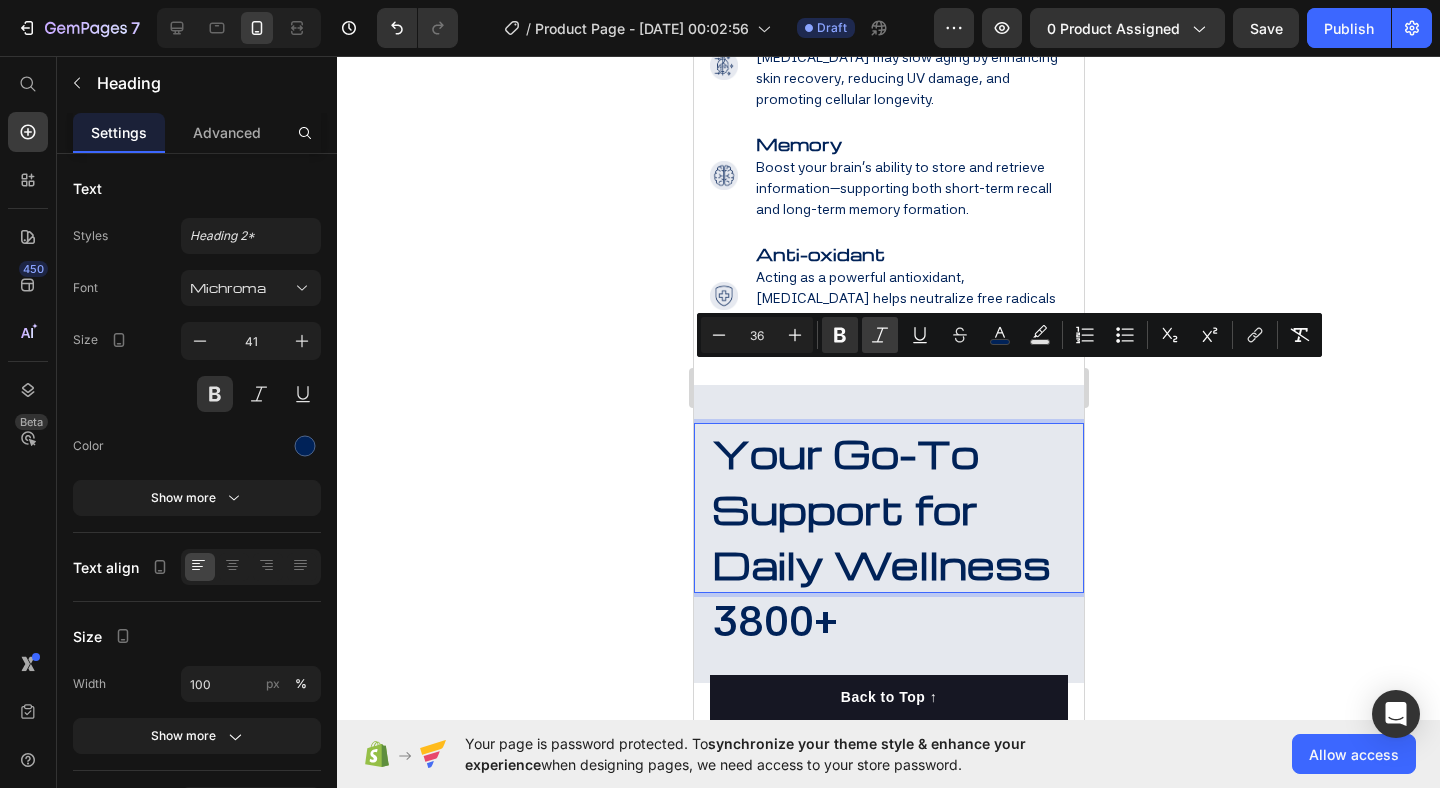 click 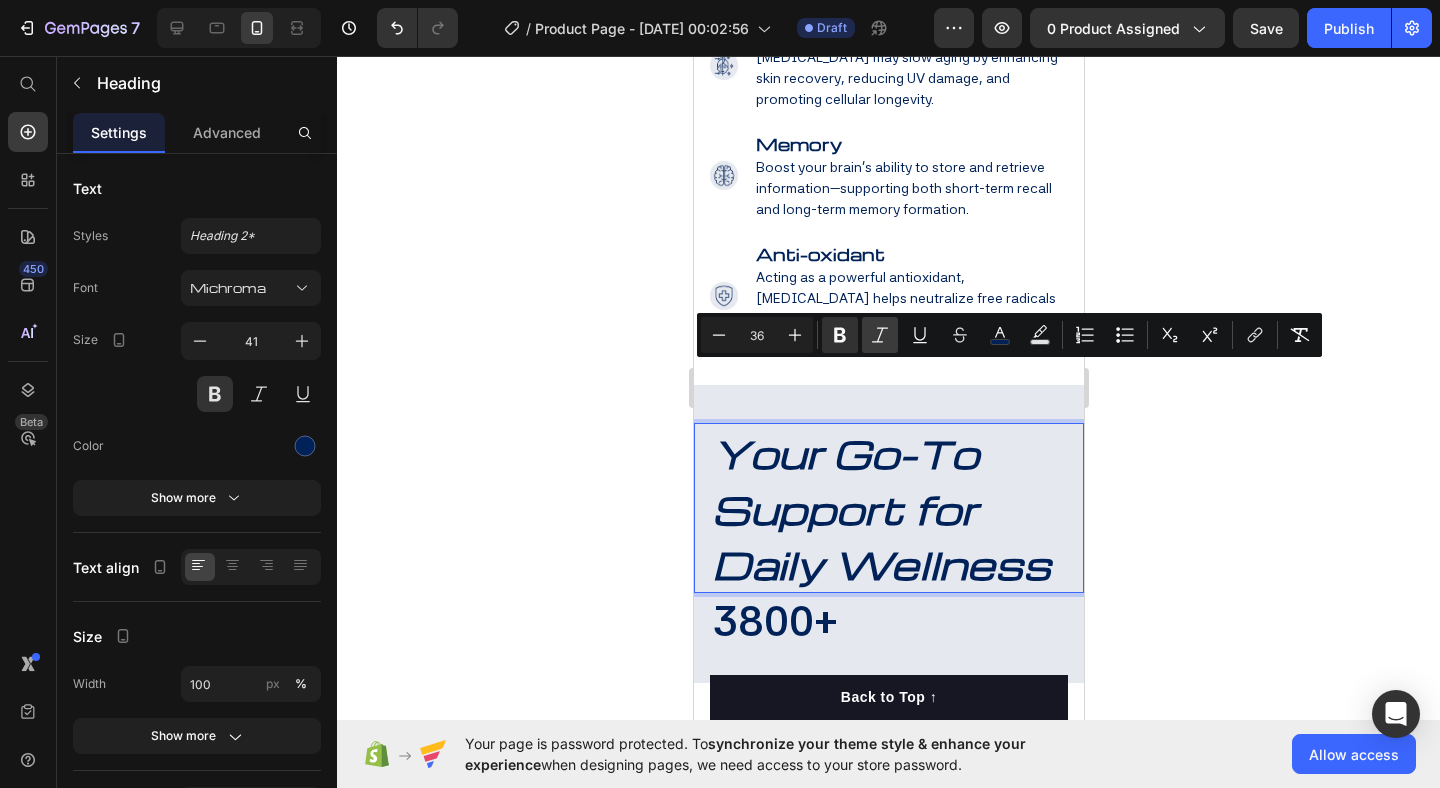 click 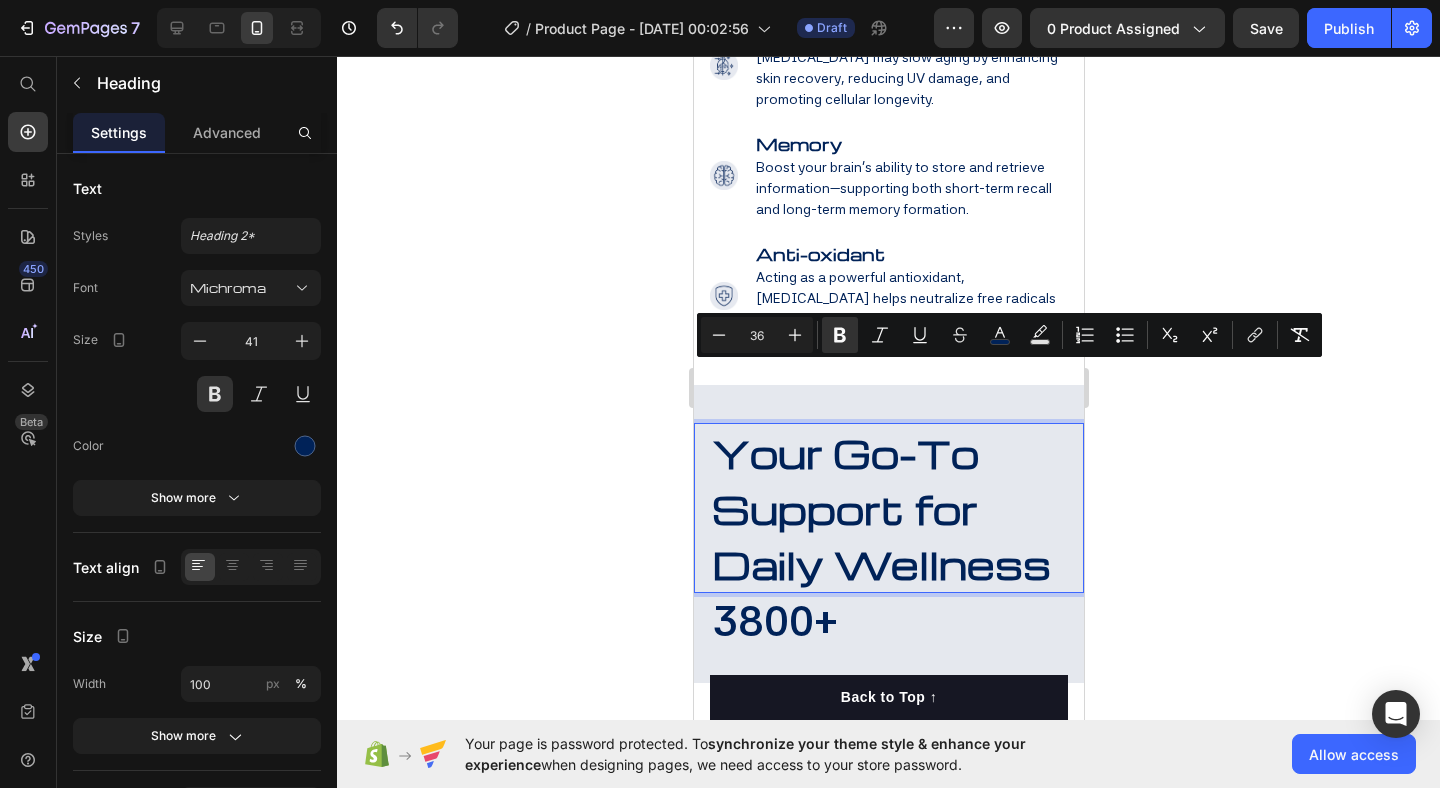 click 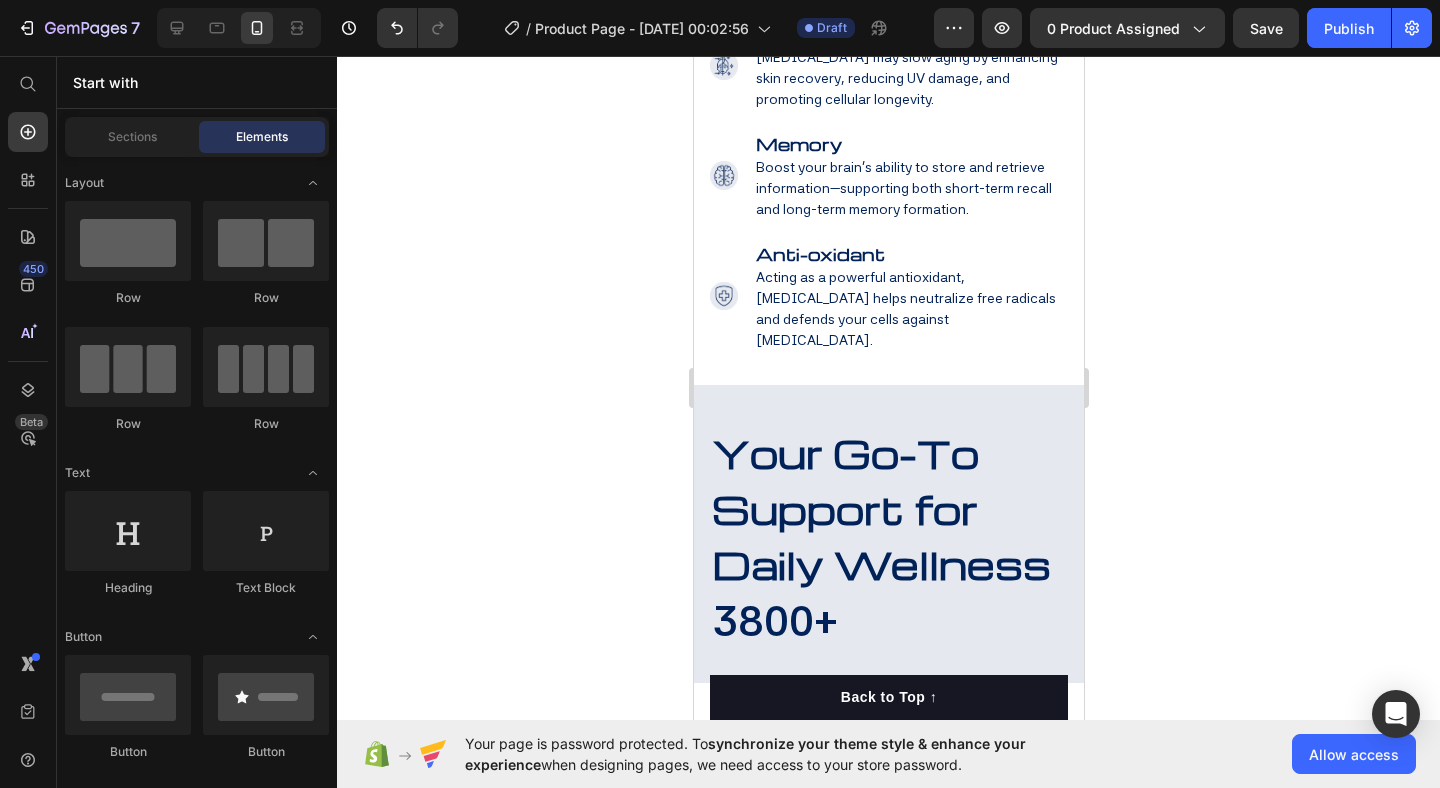 click 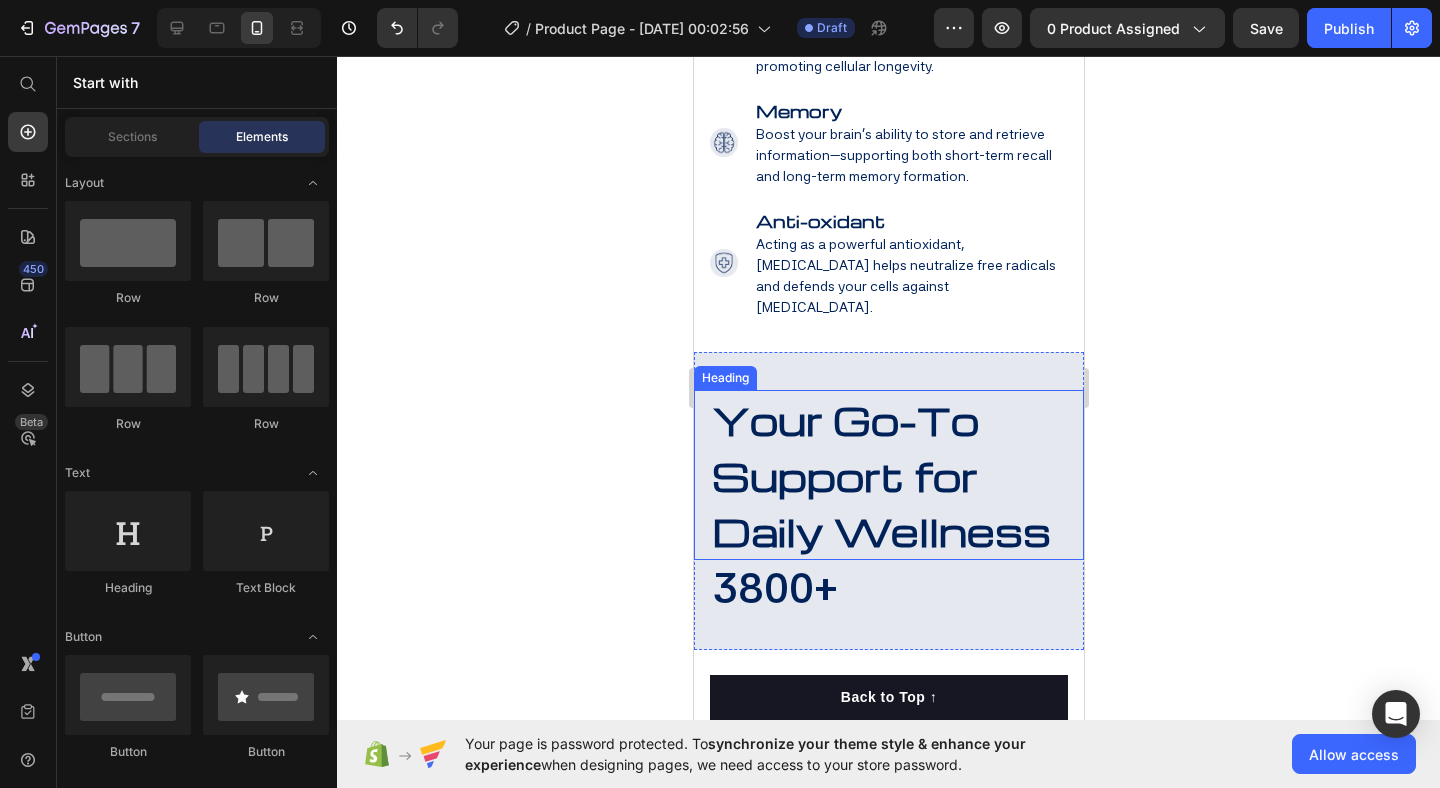 scroll, scrollTop: 3371, scrollLeft: 0, axis: vertical 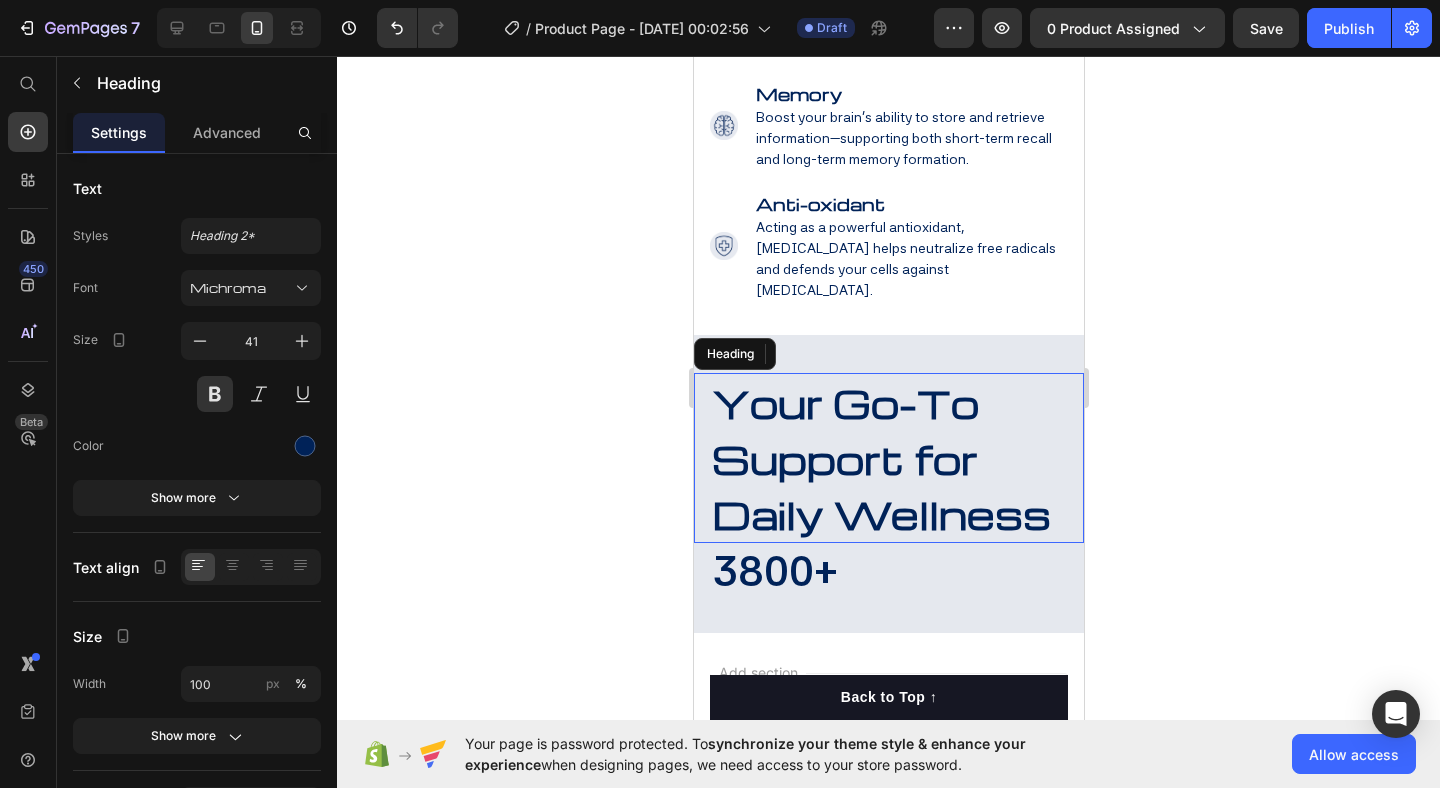 click on "Your Go-To Support for Daily Wellness" at bounding box center [880, 458] 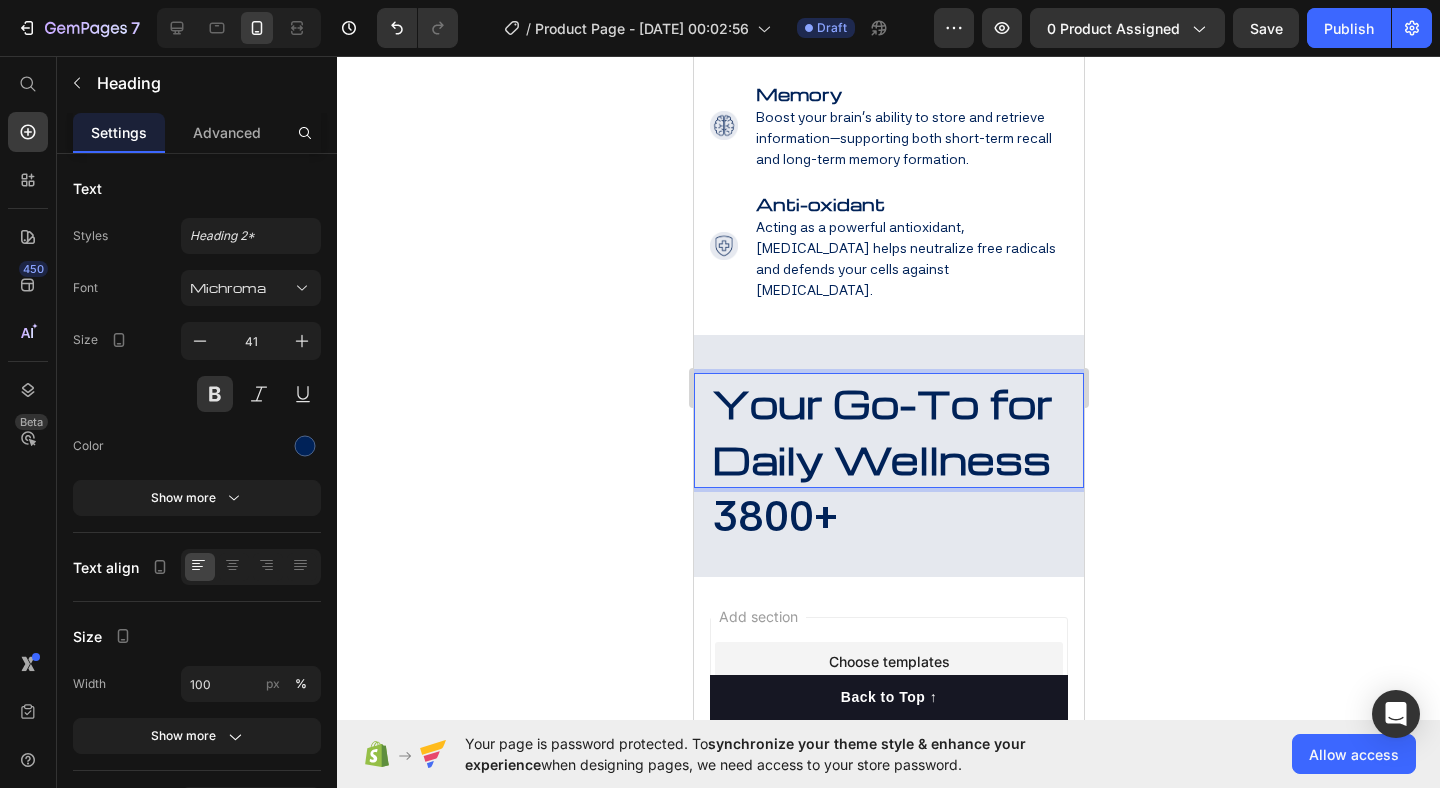 click on "Your Go-To for Daily Wellness" at bounding box center [881, 430] 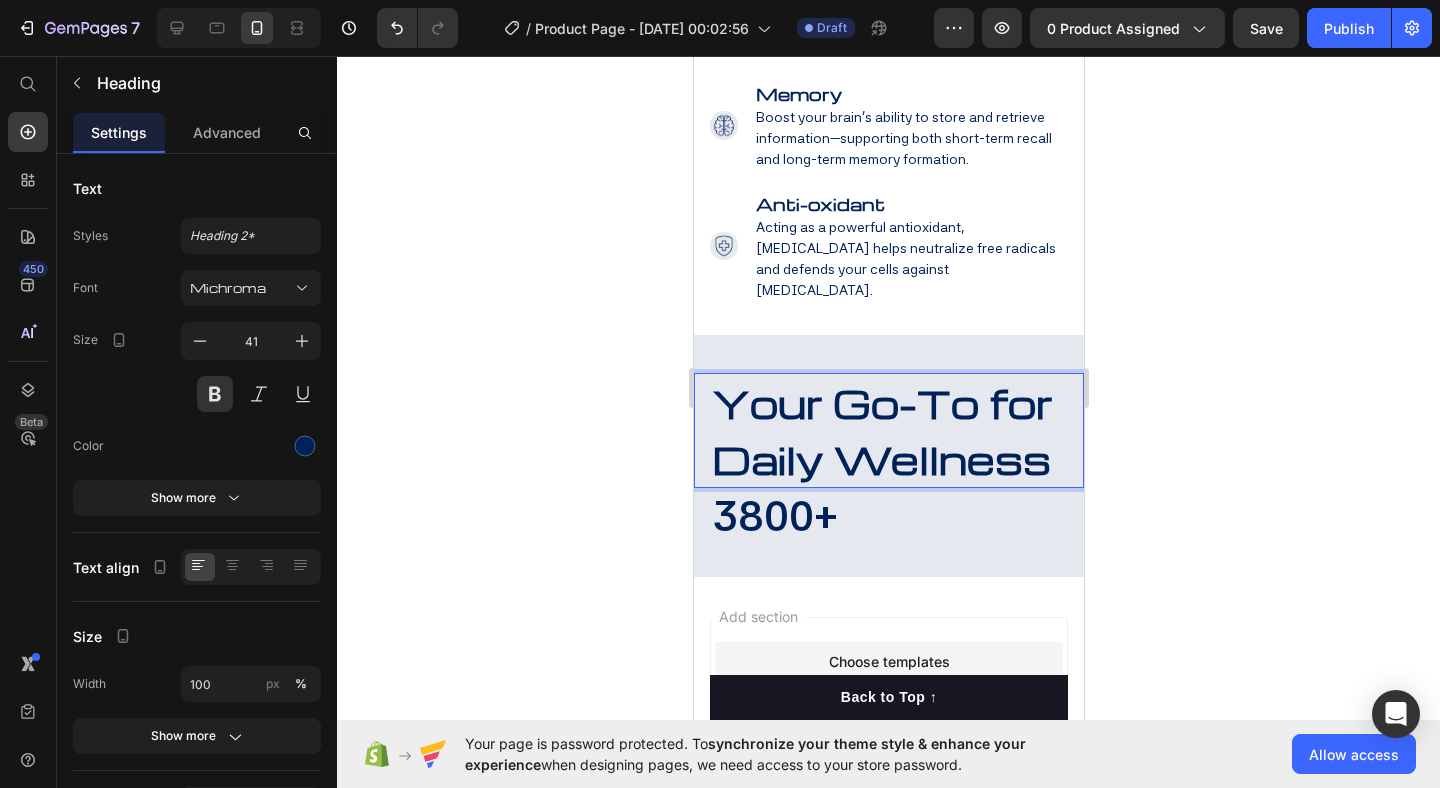 click 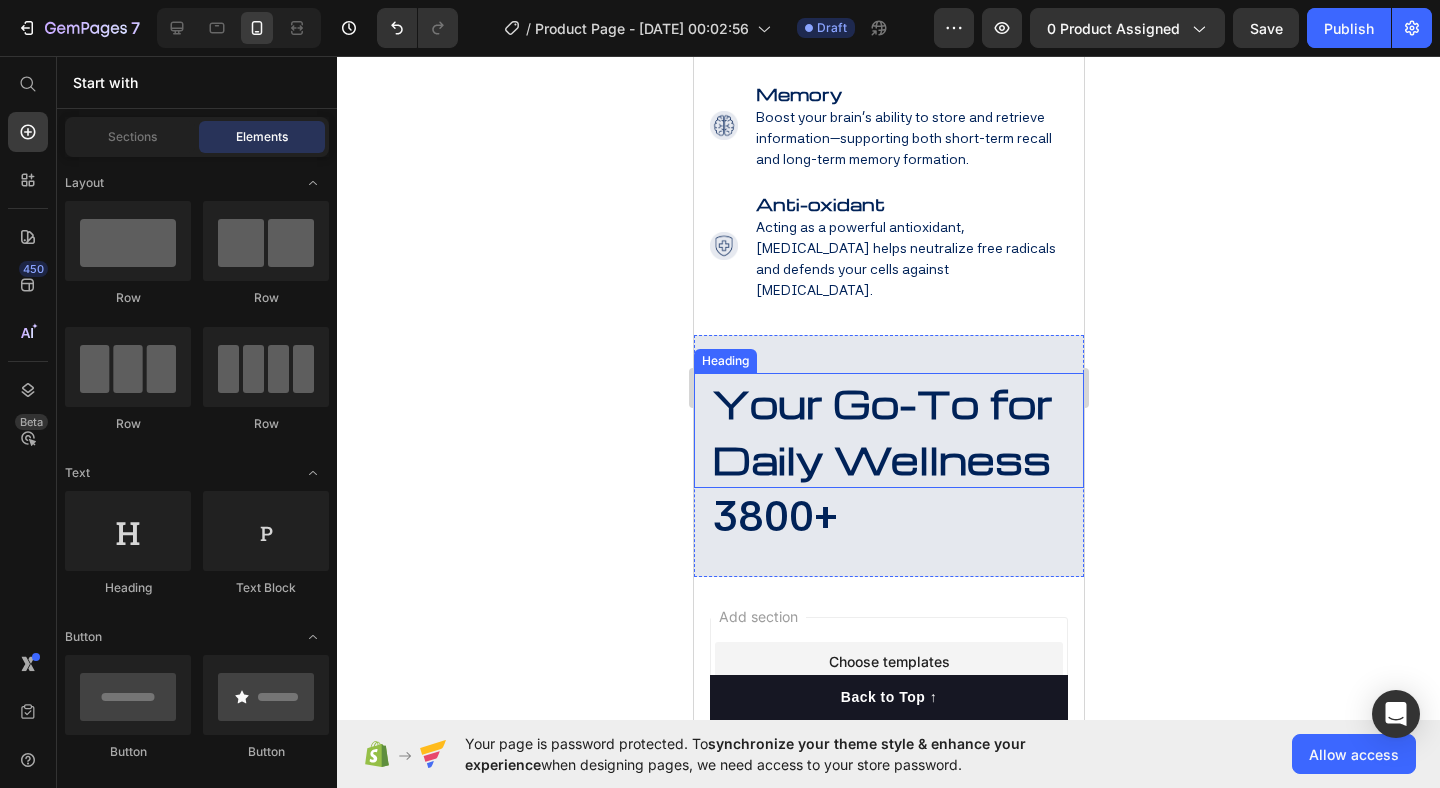 click on "⁠⁠⁠⁠⁠⁠⁠ Your Go-To for Daily Wellness" at bounding box center [888, 430] 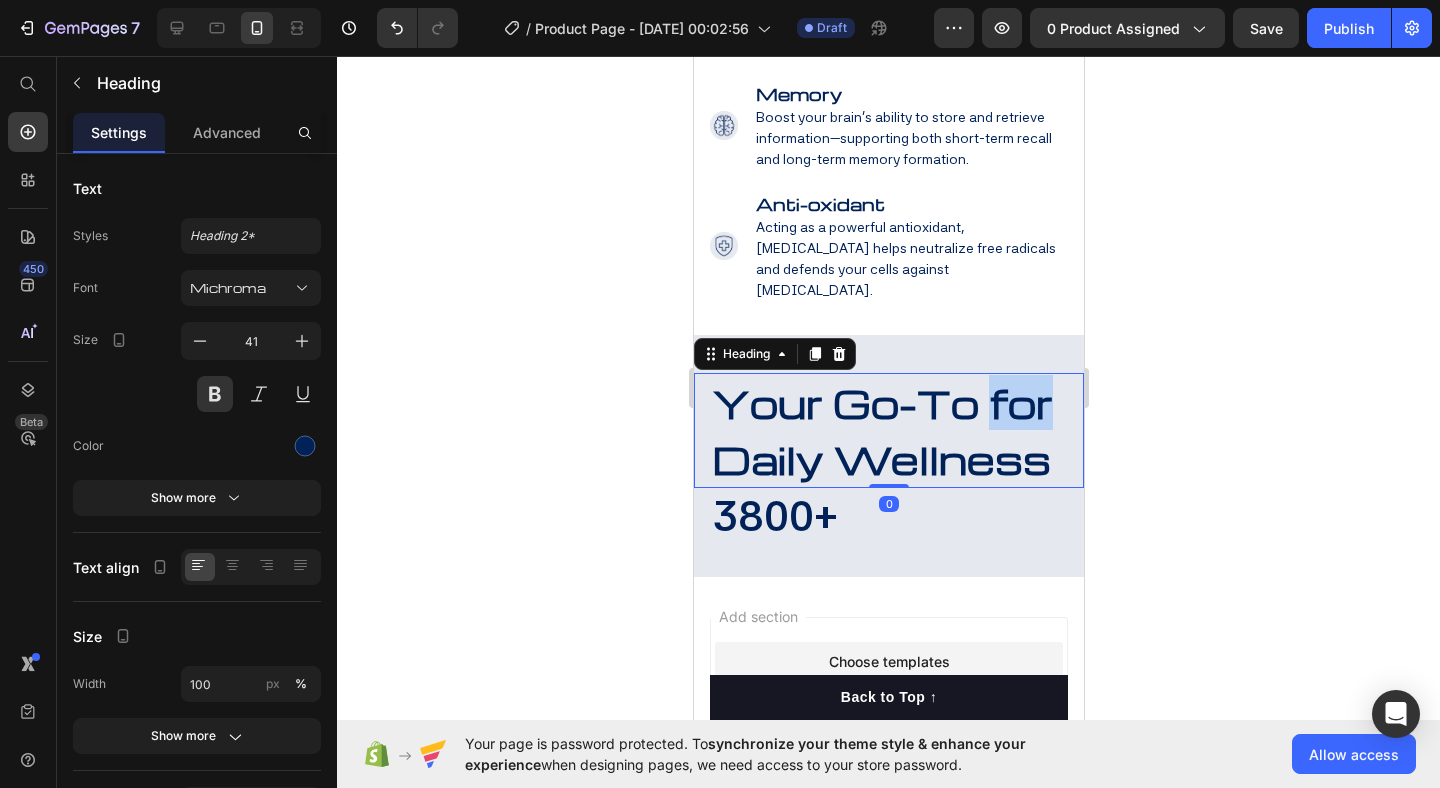 click on "Your Go-To for Daily Wellness" at bounding box center (881, 430) 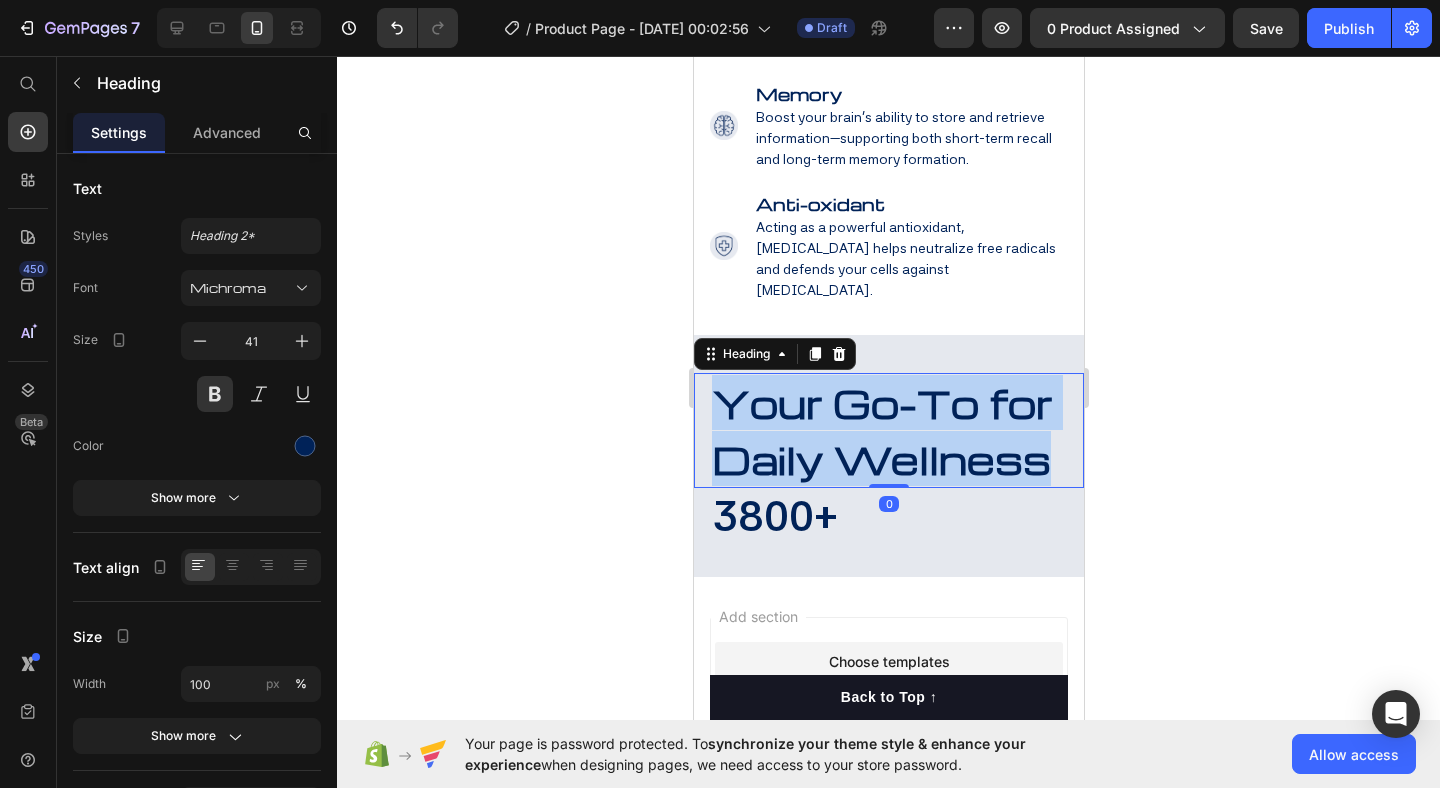 click on "Your Go-To for Daily Wellness" at bounding box center (881, 430) 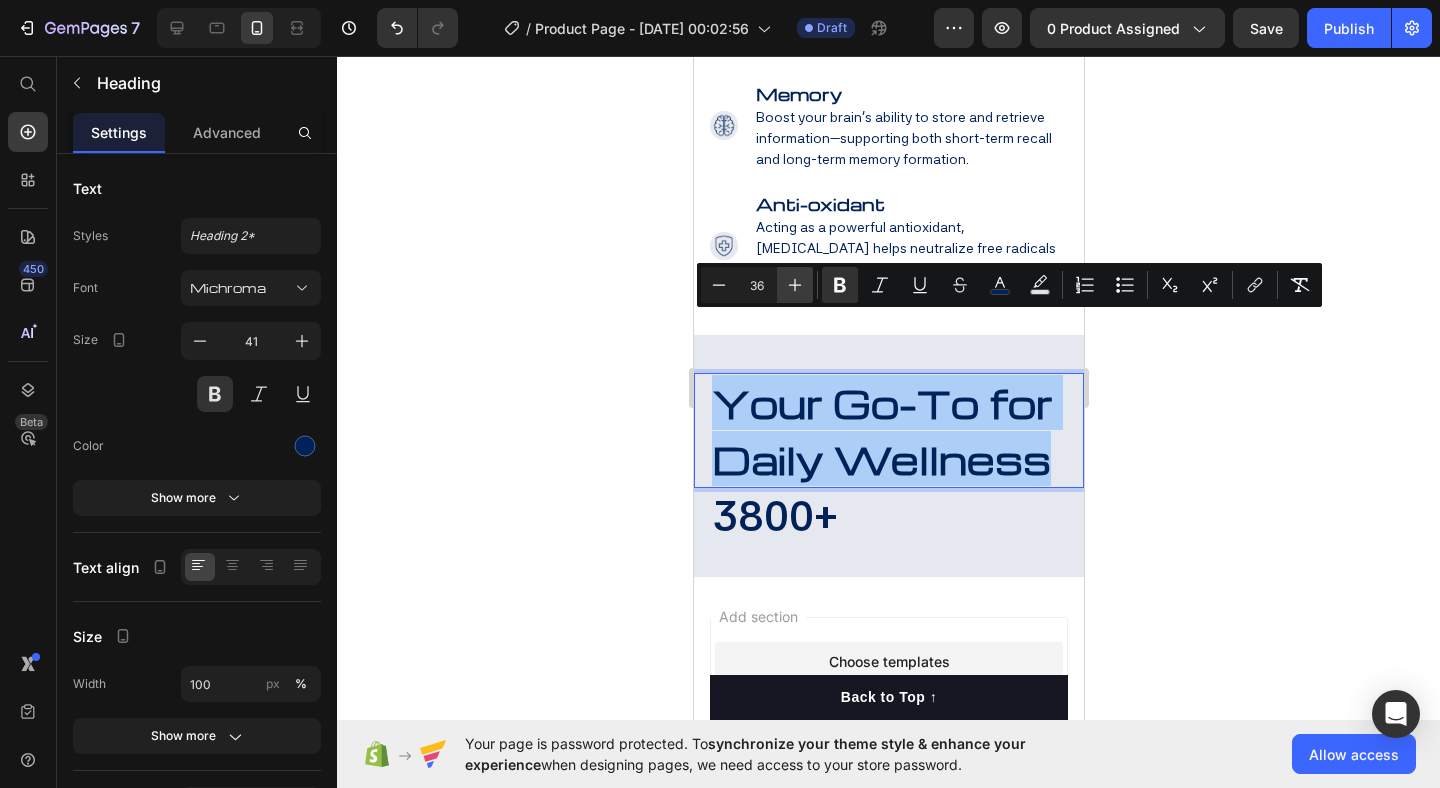 click 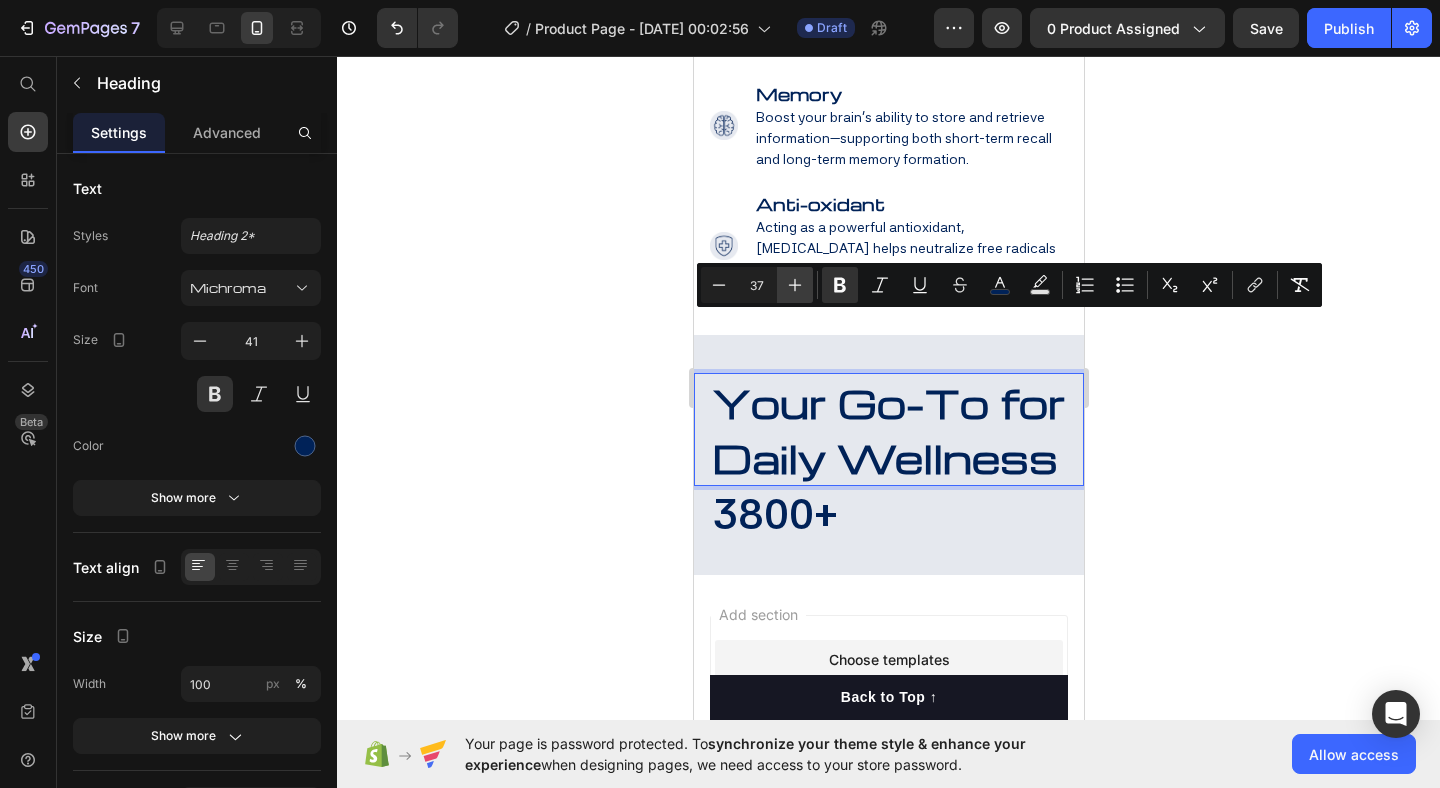 click 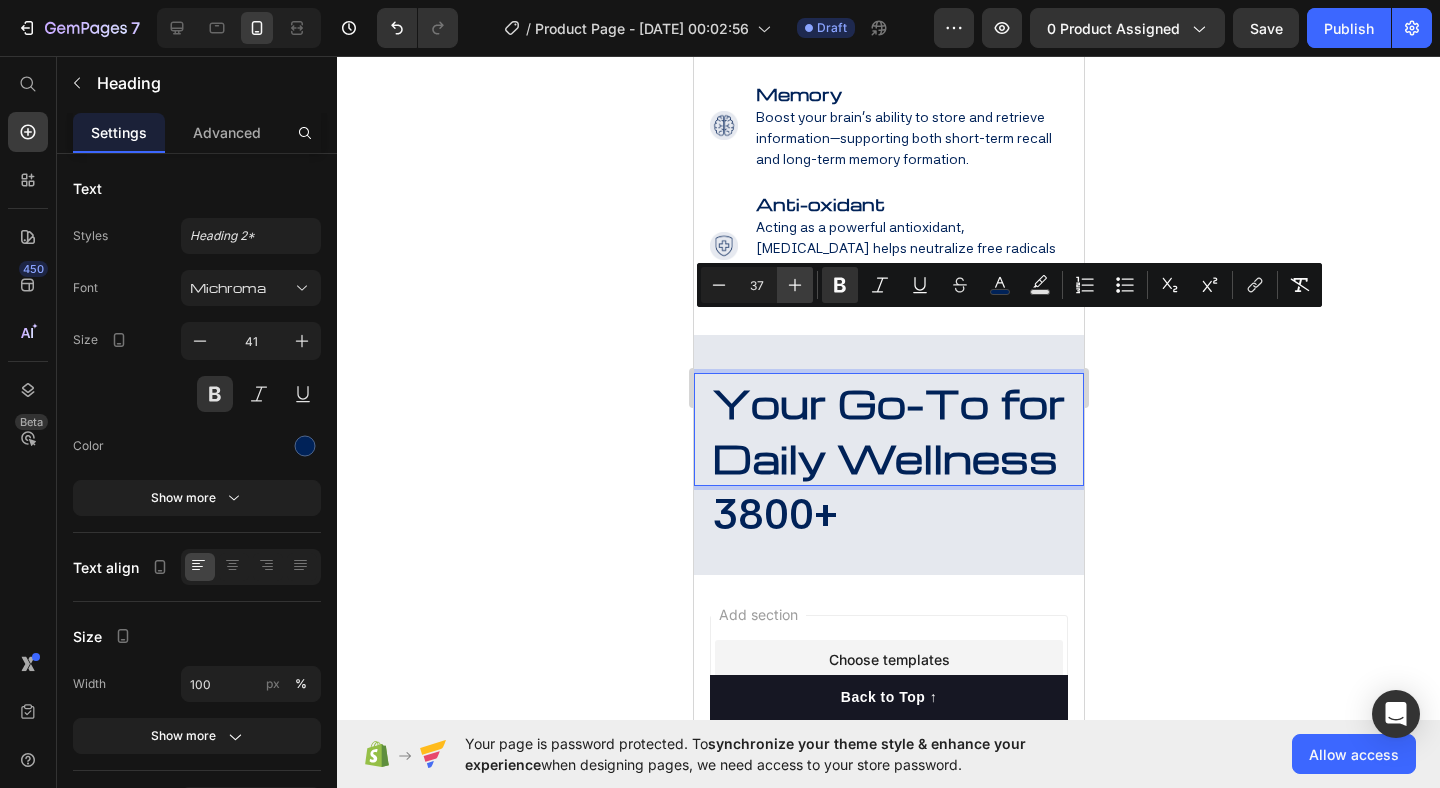 type on "38" 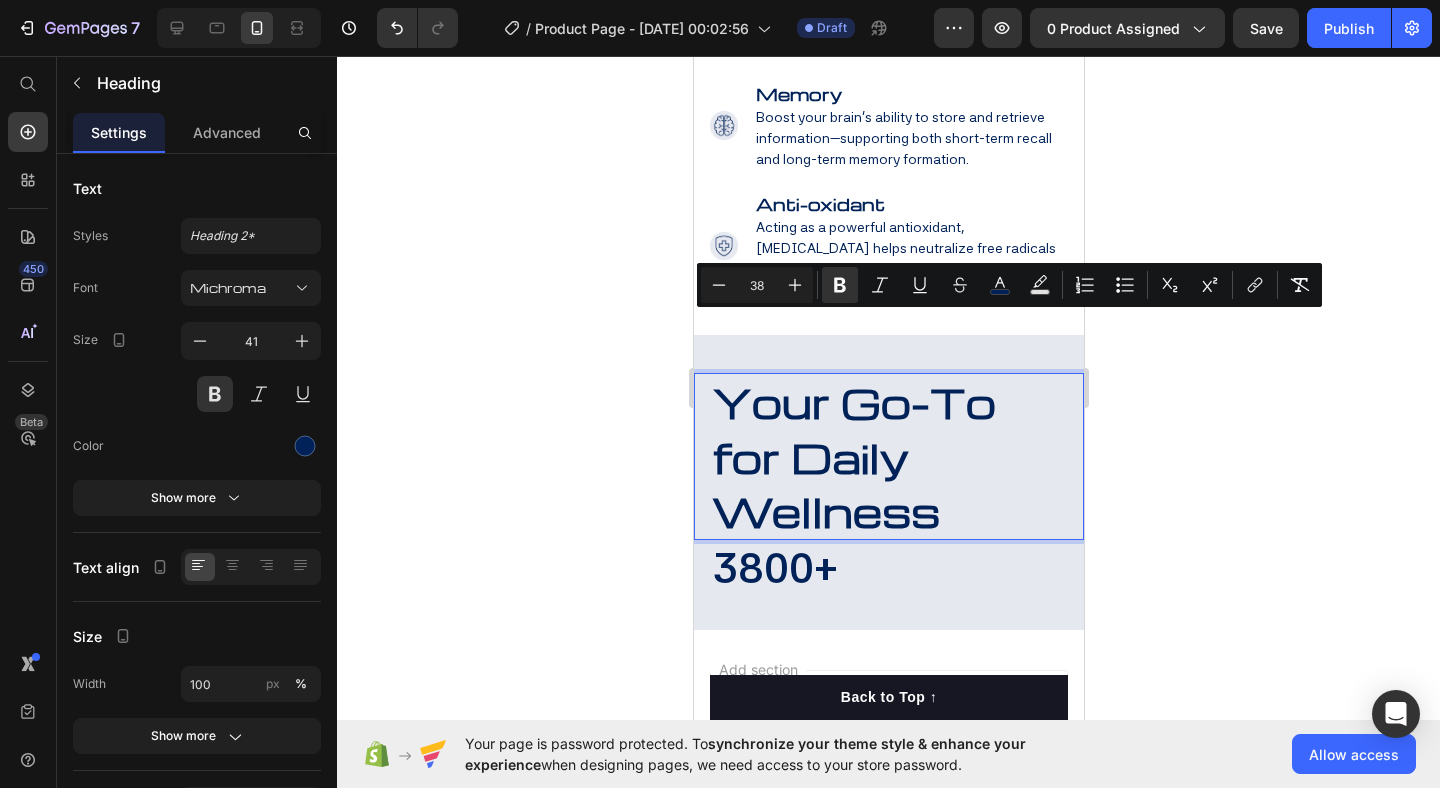 click 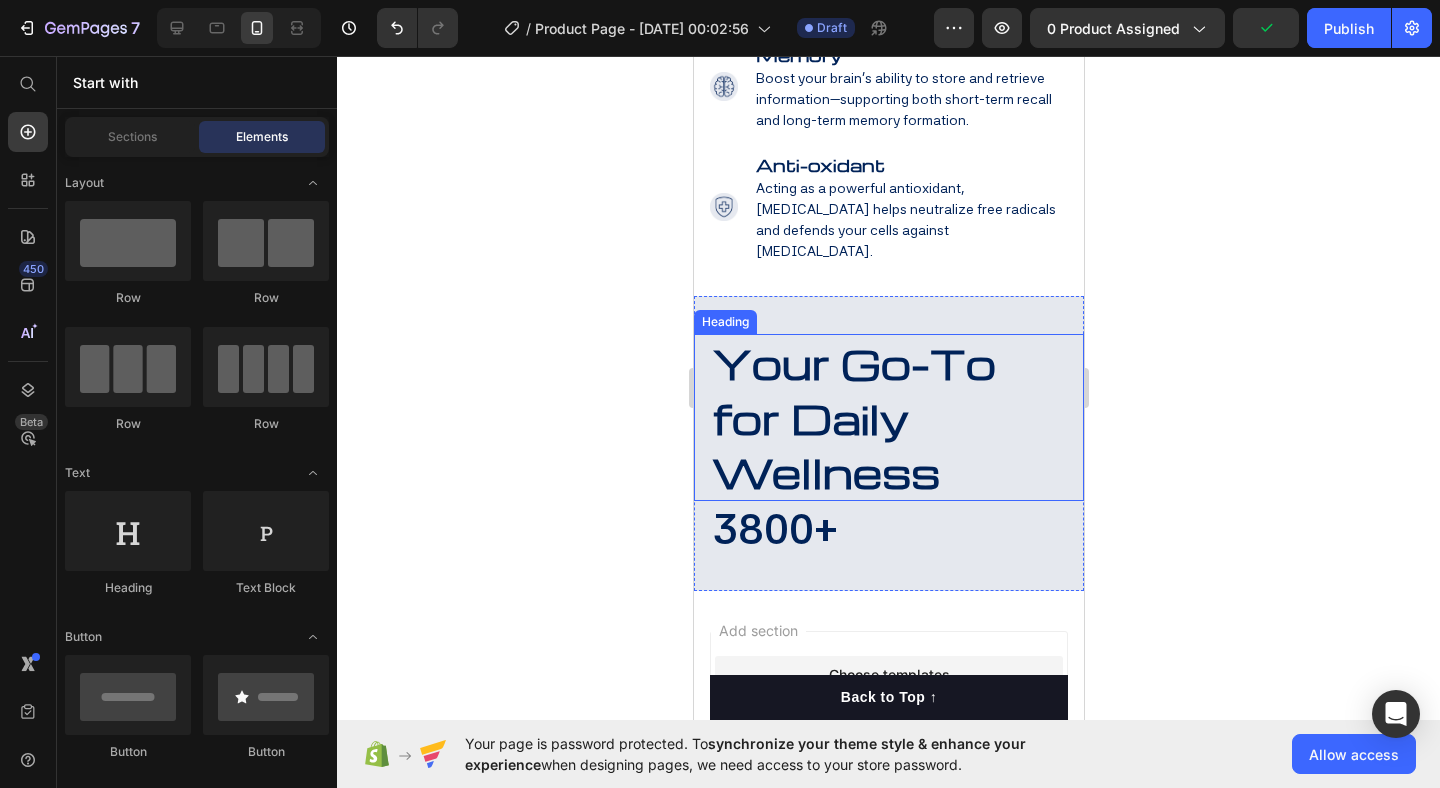 scroll, scrollTop: 3443, scrollLeft: 0, axis: vertical 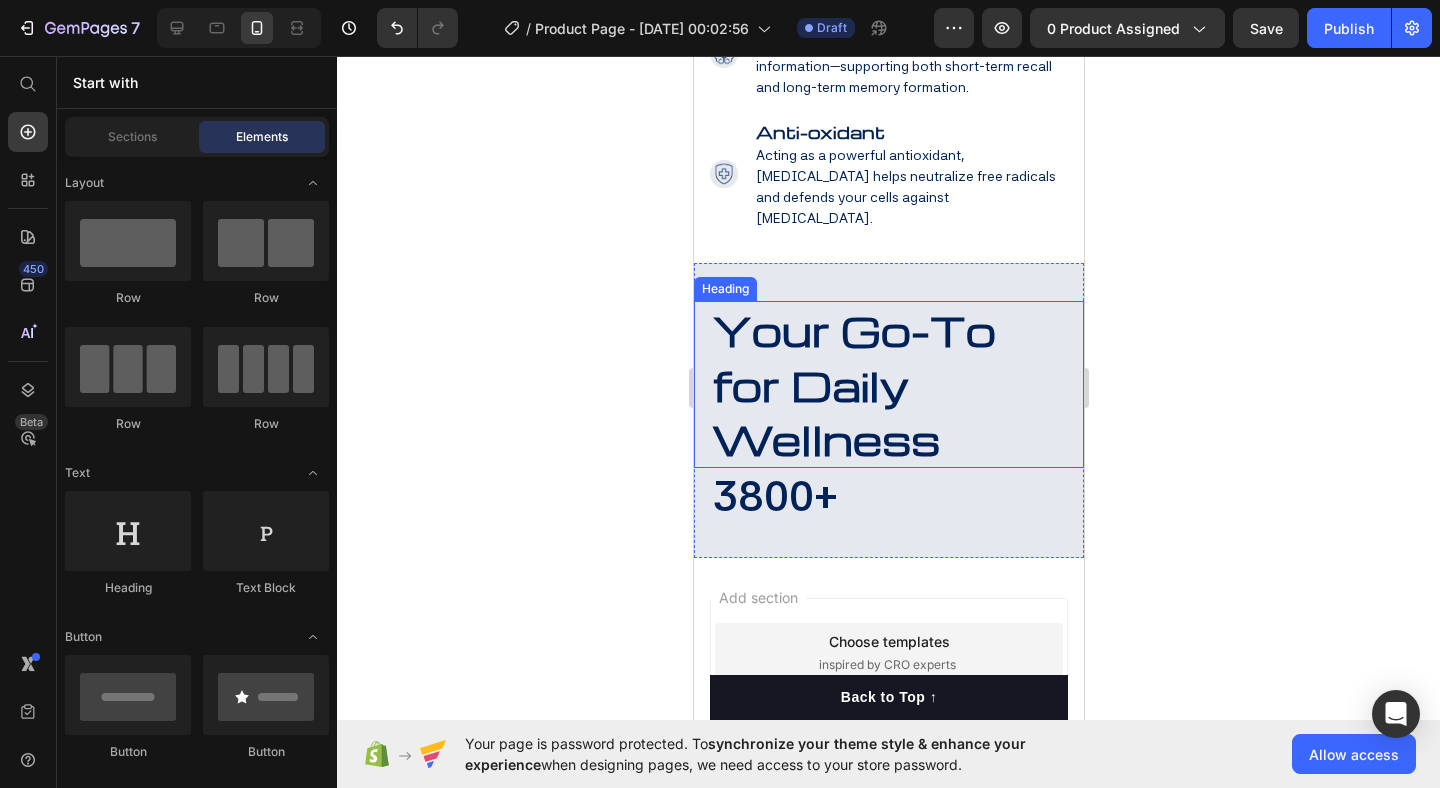click 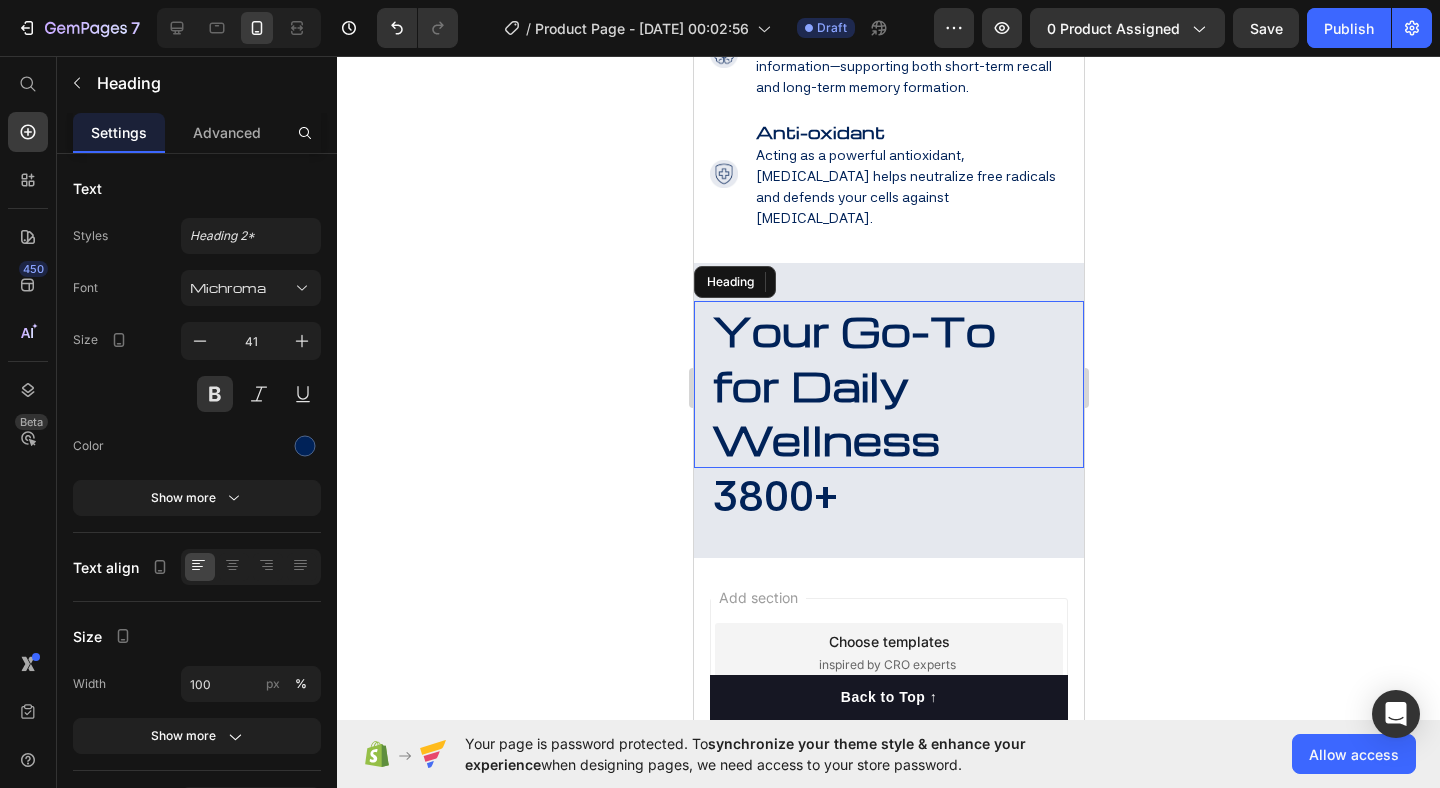 click on "⁠⁠⁠⁠⁠⁠⁠ Your Go-To for Daily Wellness" at bounding box center (888, 384) 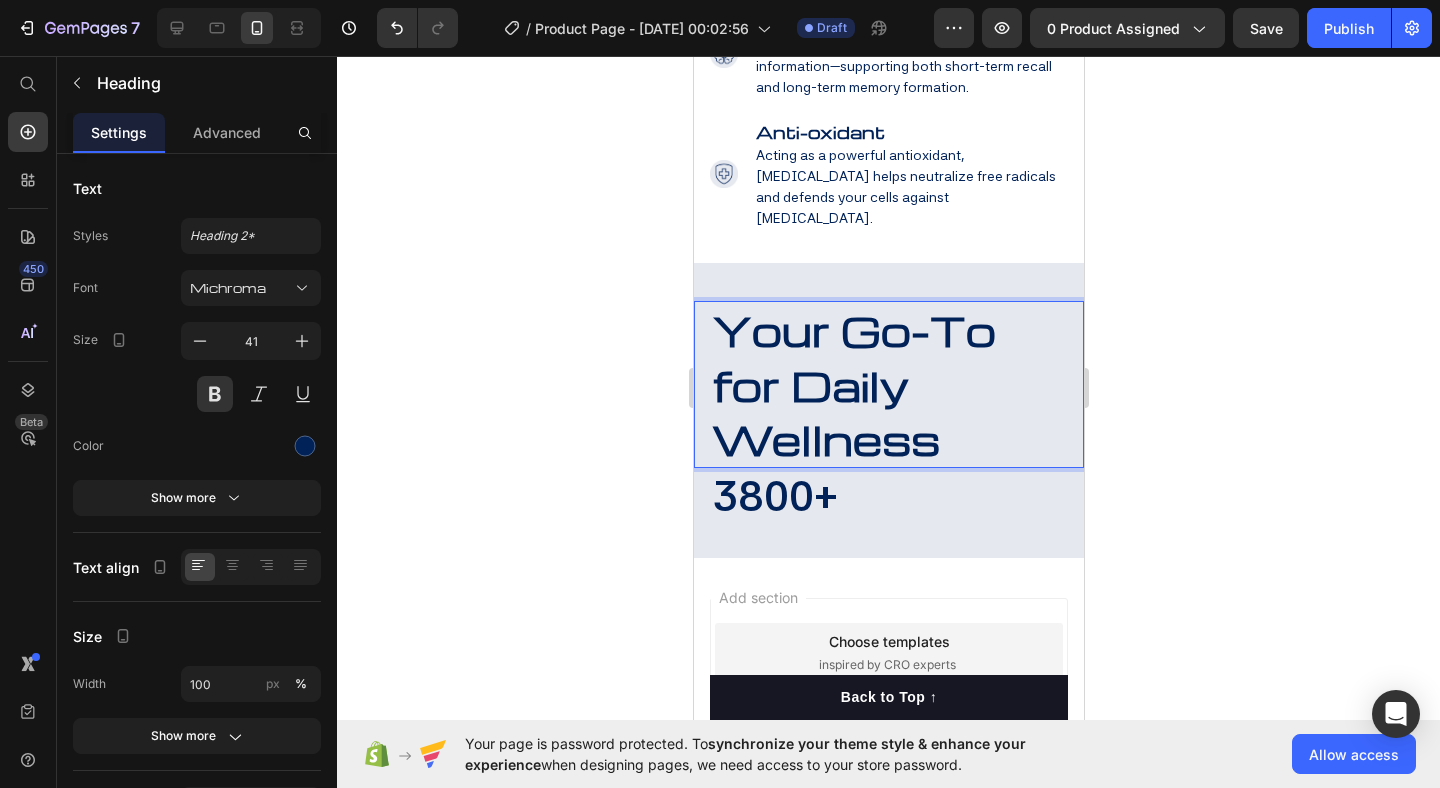 click on "Your Go-To for Daily Wellness" at bounding box center [853, 384] 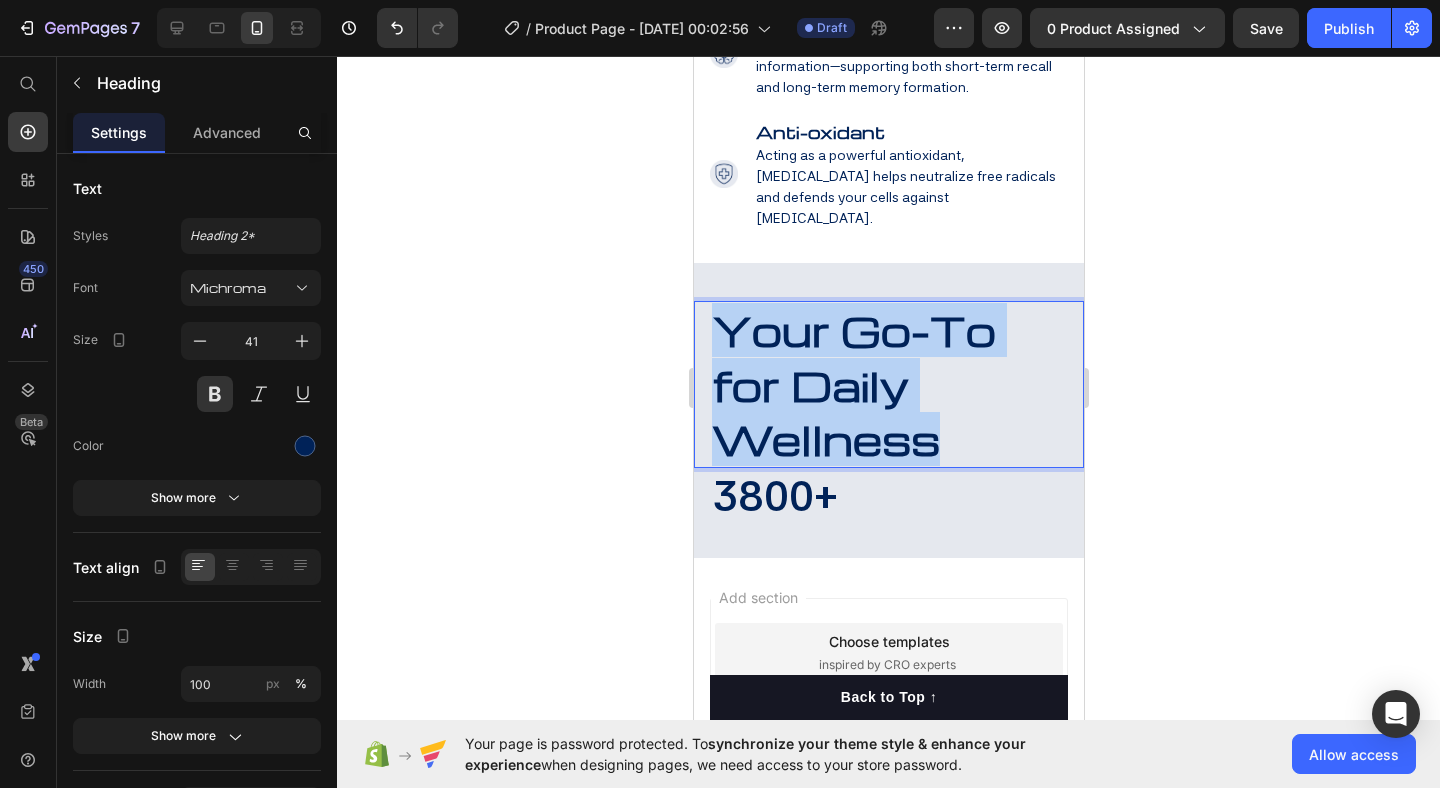 click on "Your Go-To for Daily Wellness" at bounding box center [853, 384] 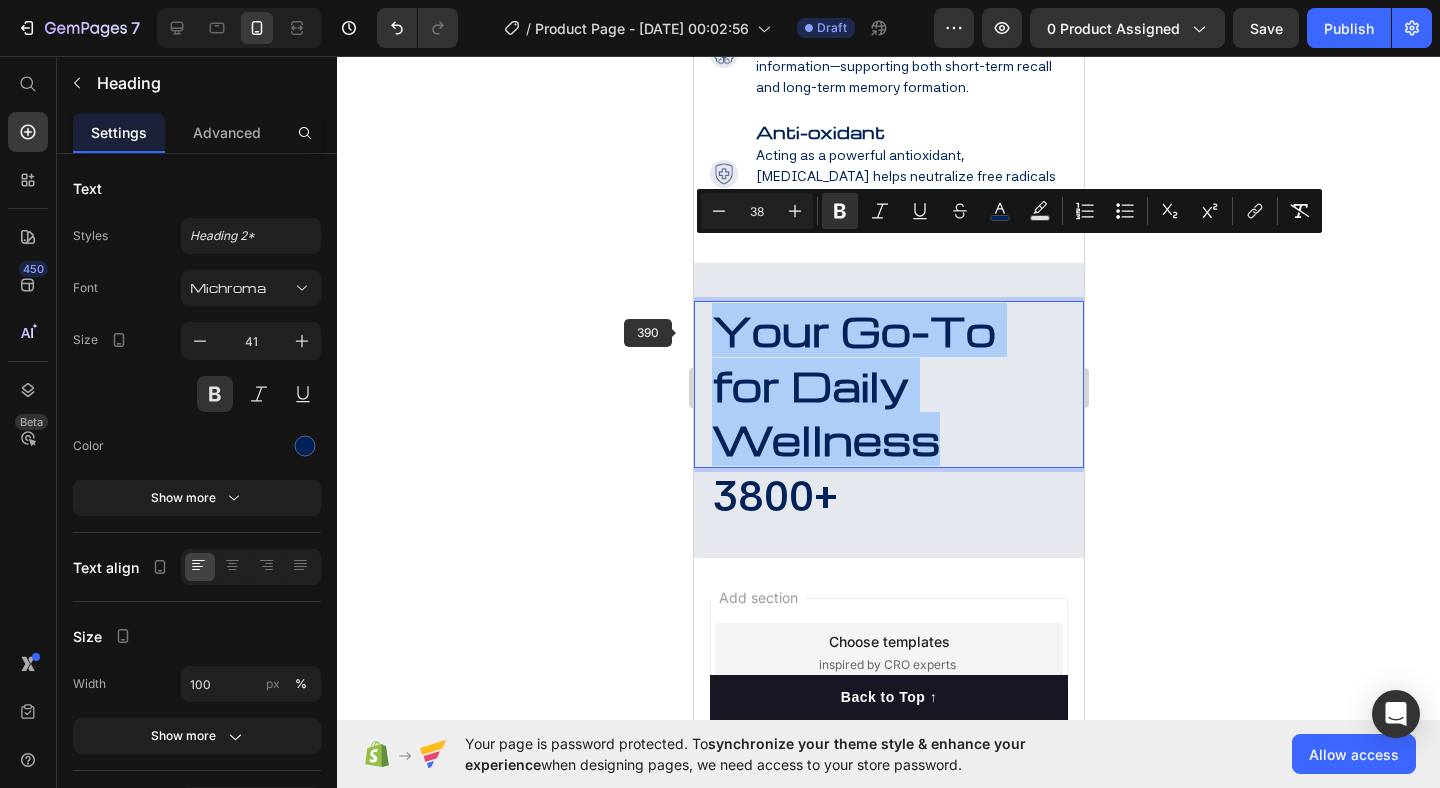 click 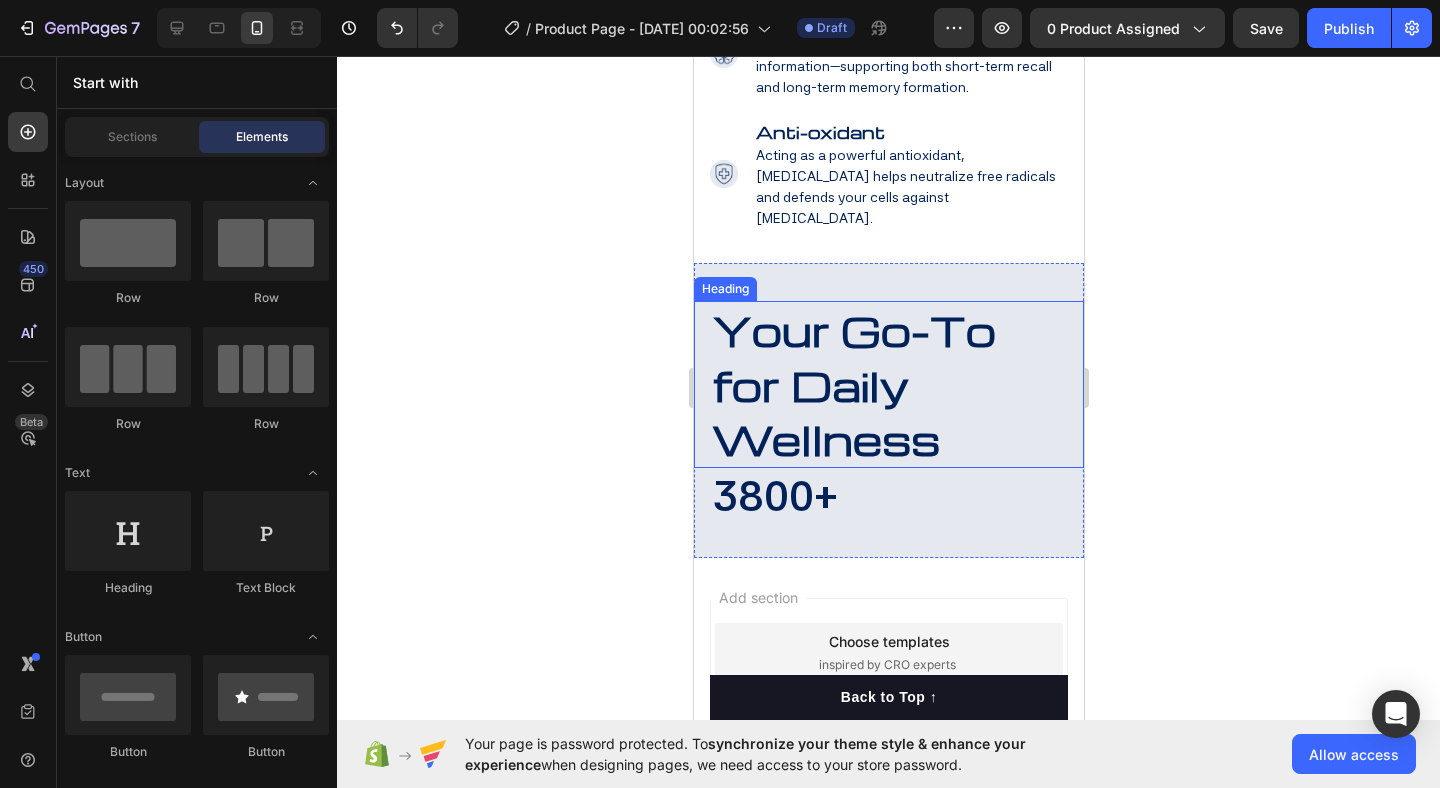 scroll, scrollTop: 3407, scrollLeft: 0, axis: vertical 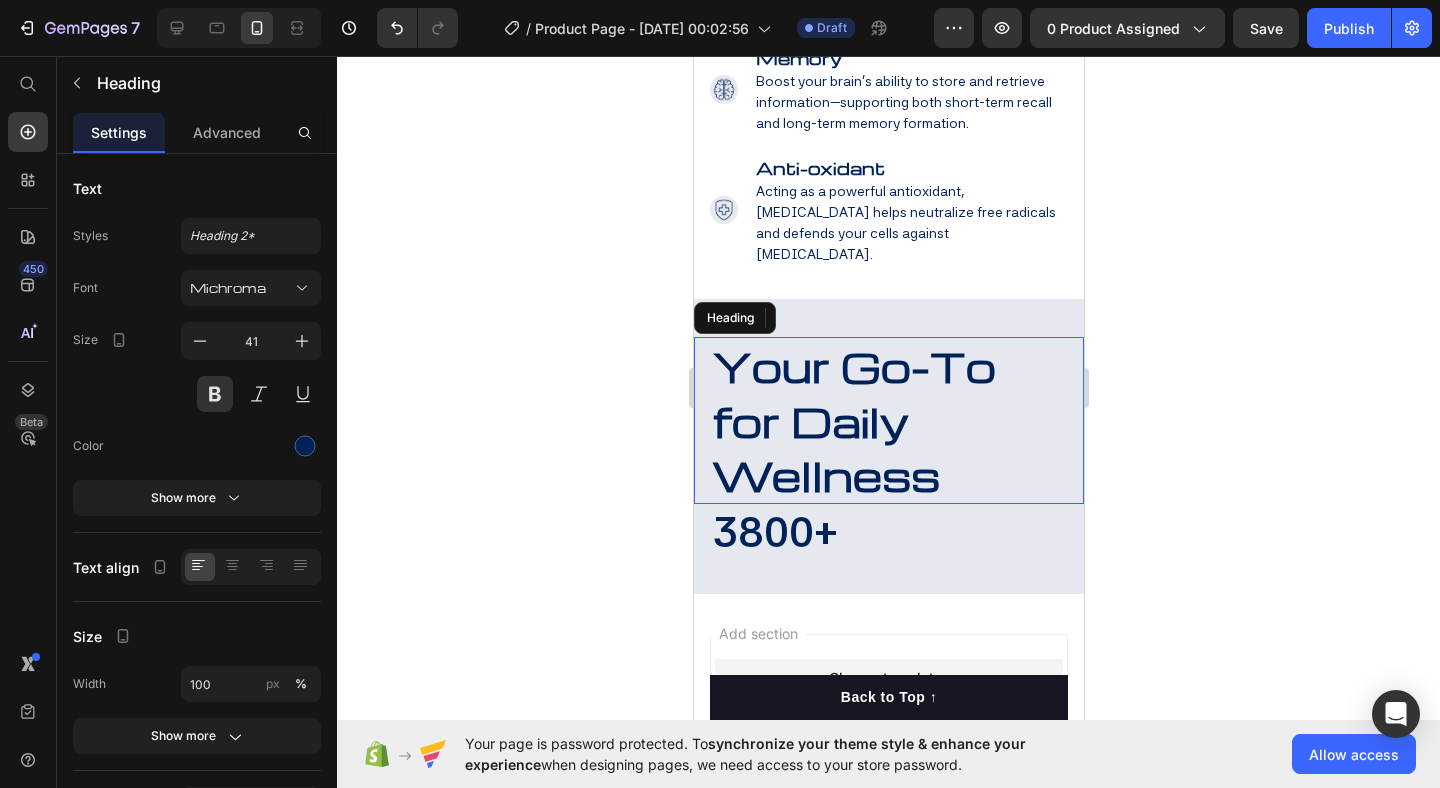 click on "Your Go-To for Daily Wellness" at bounding box center (853, 420) 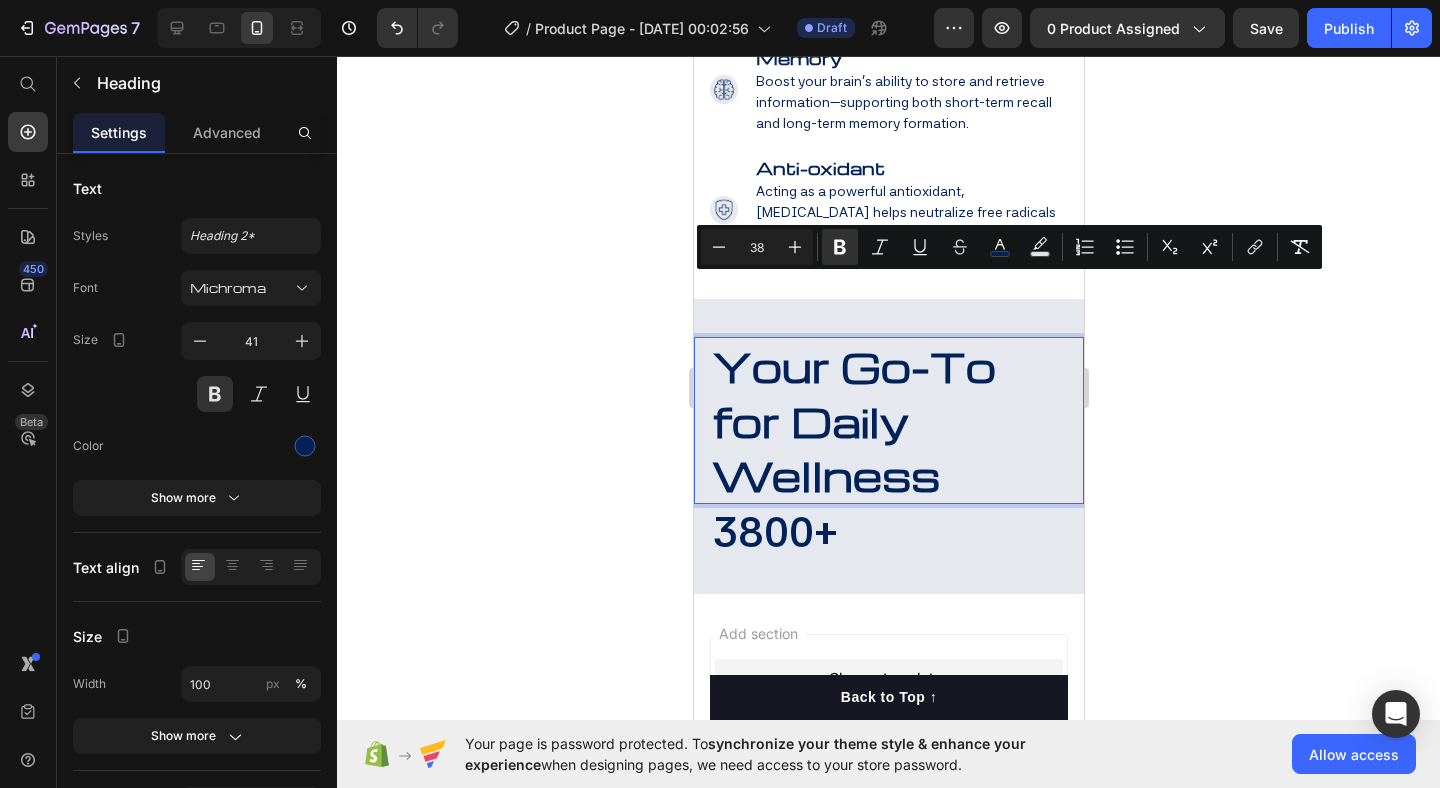click 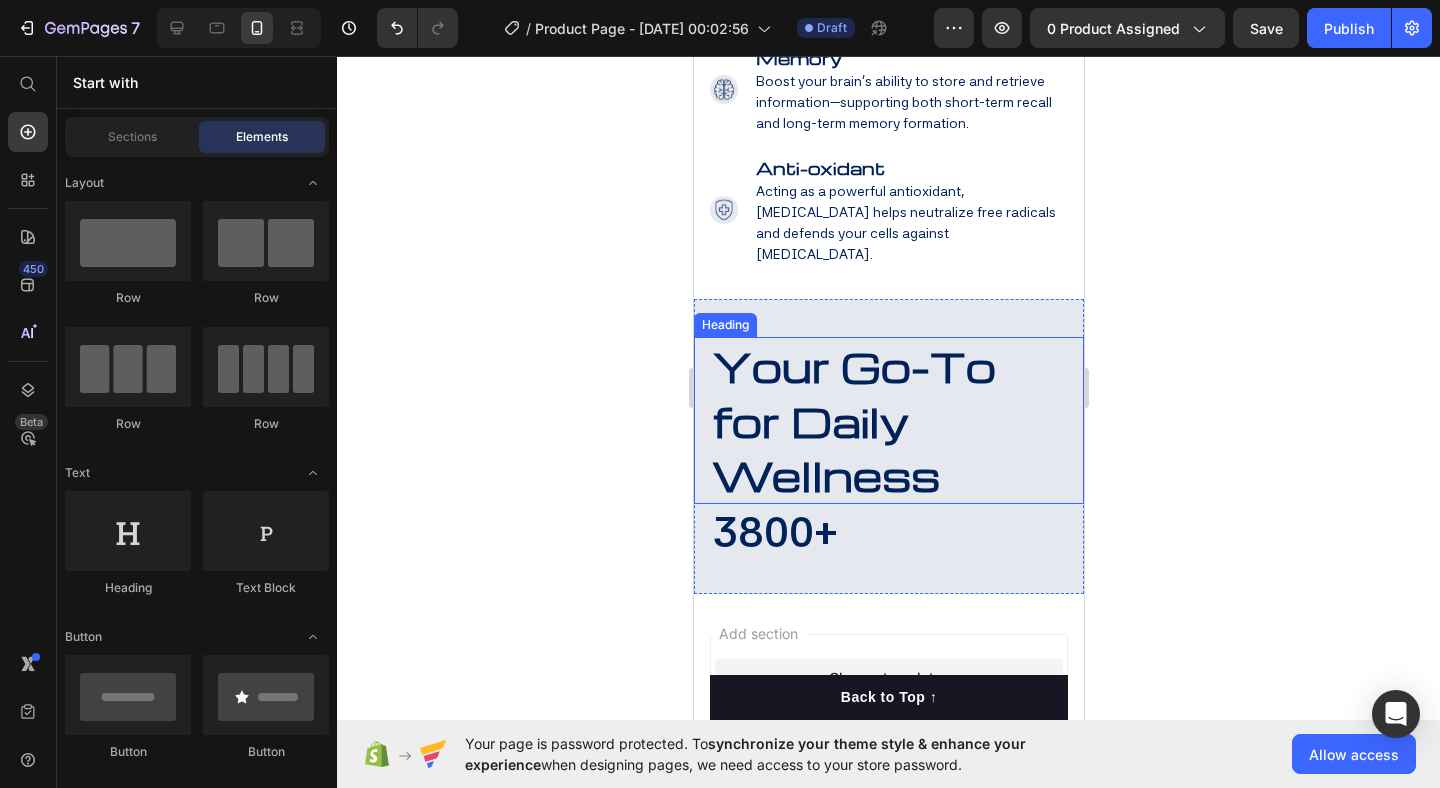 click on "Your Go-To for Daily Wellness" at bounding box center (853, 420) 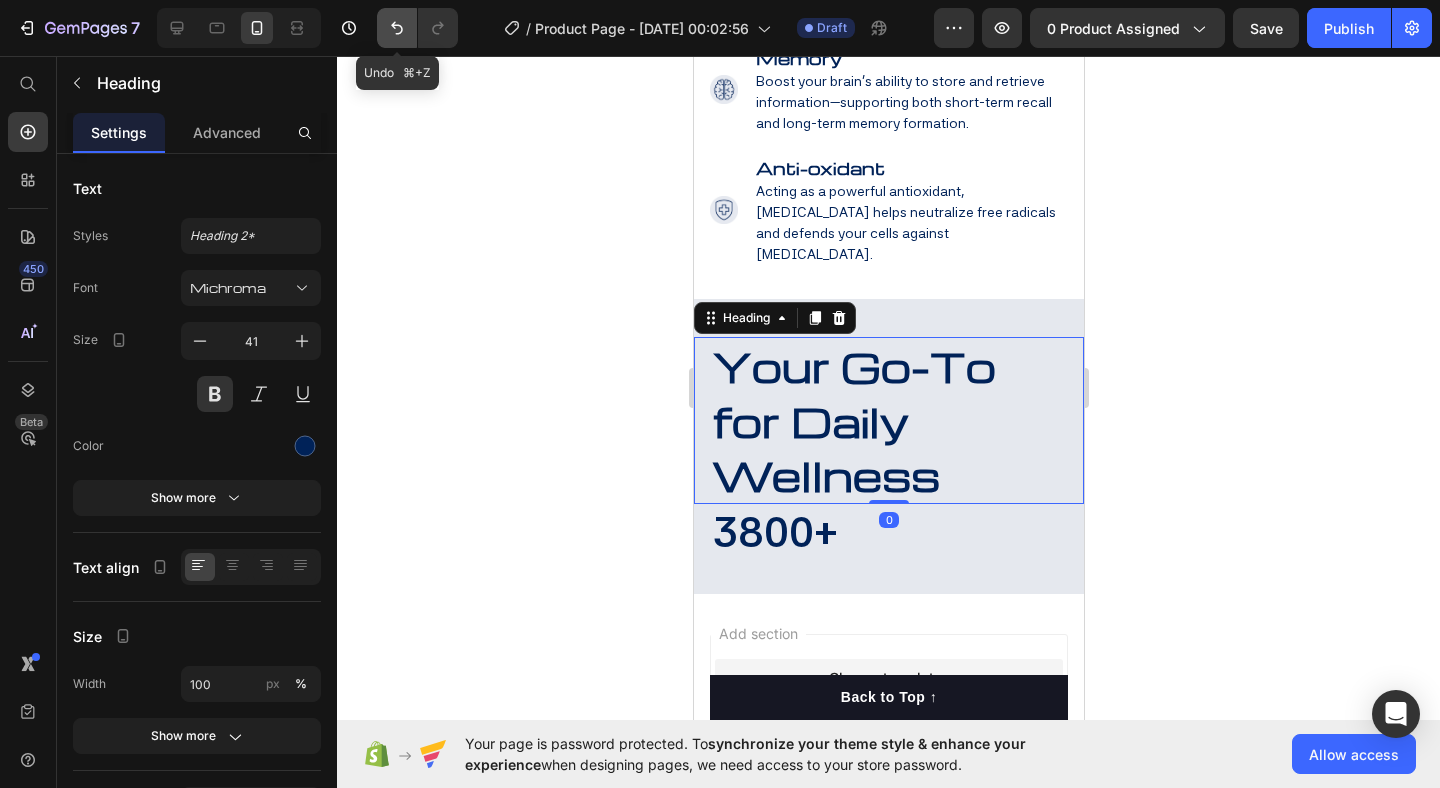 click 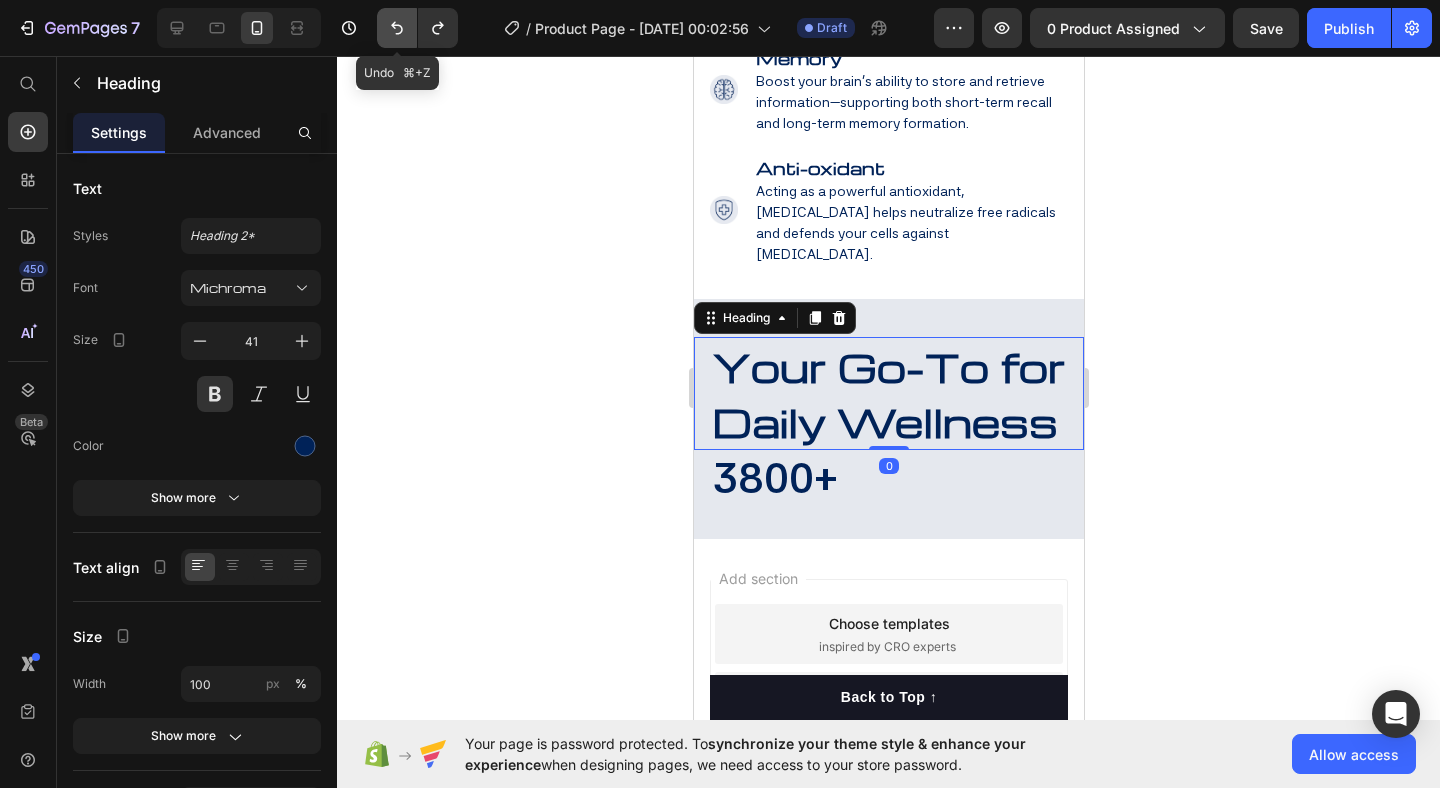 click 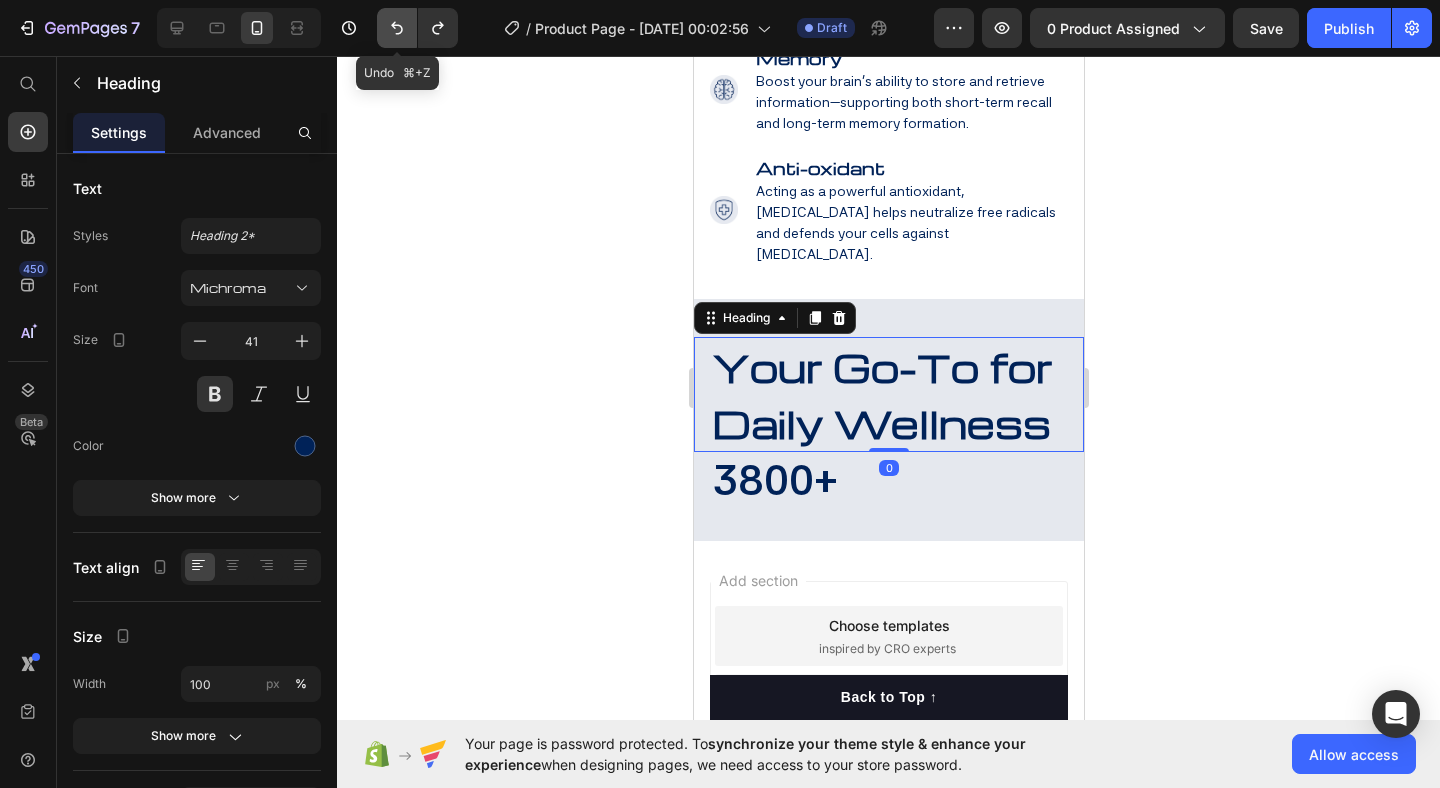 click 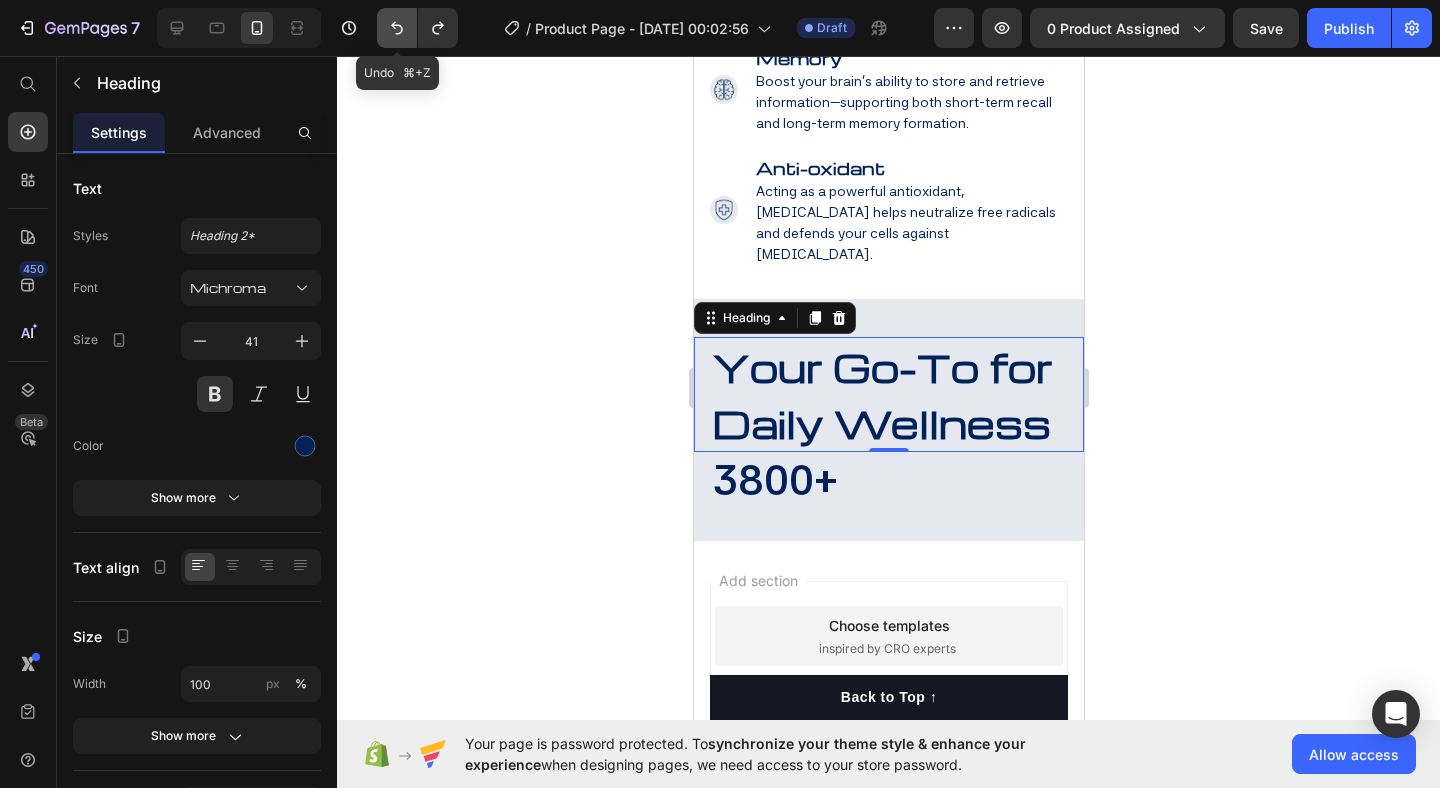 click 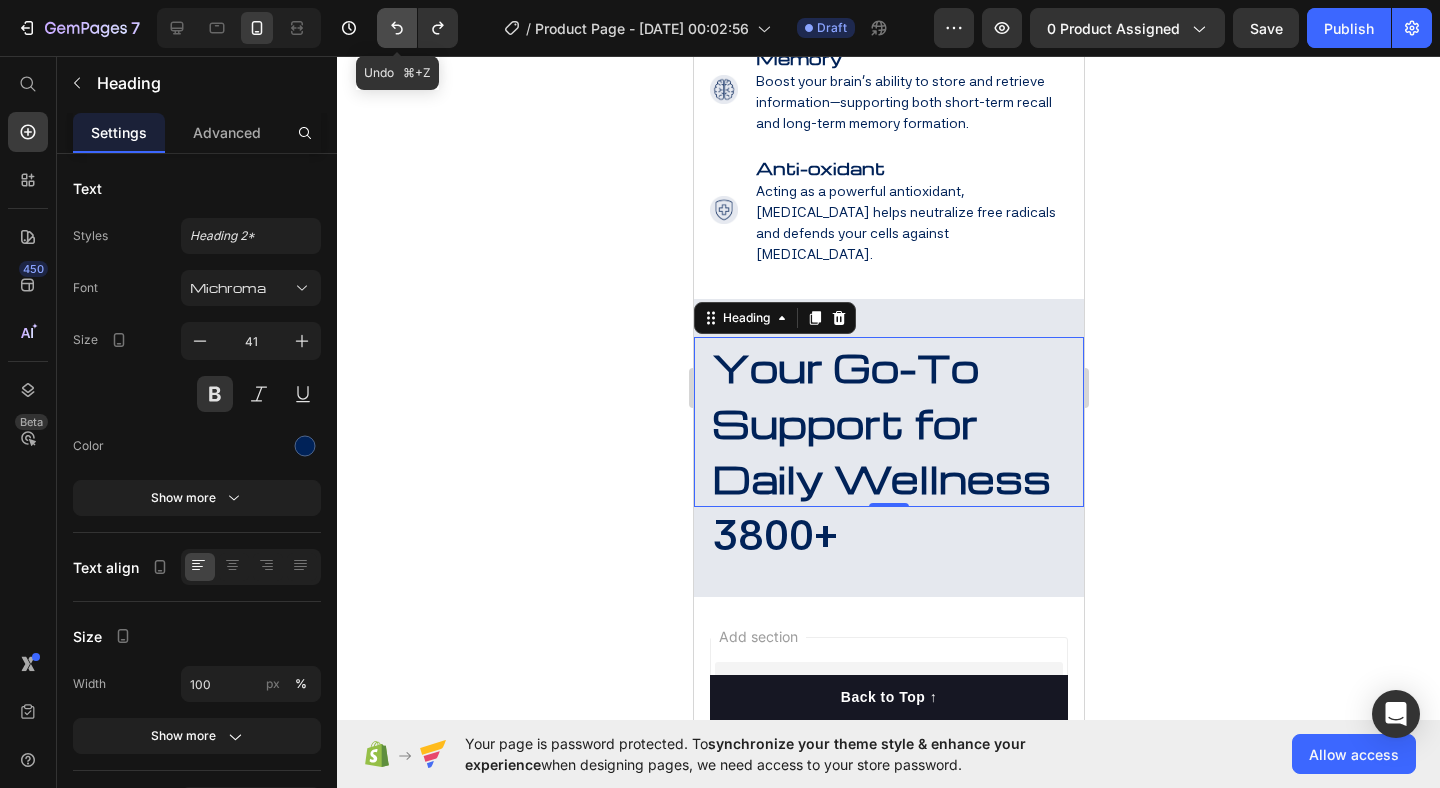 click 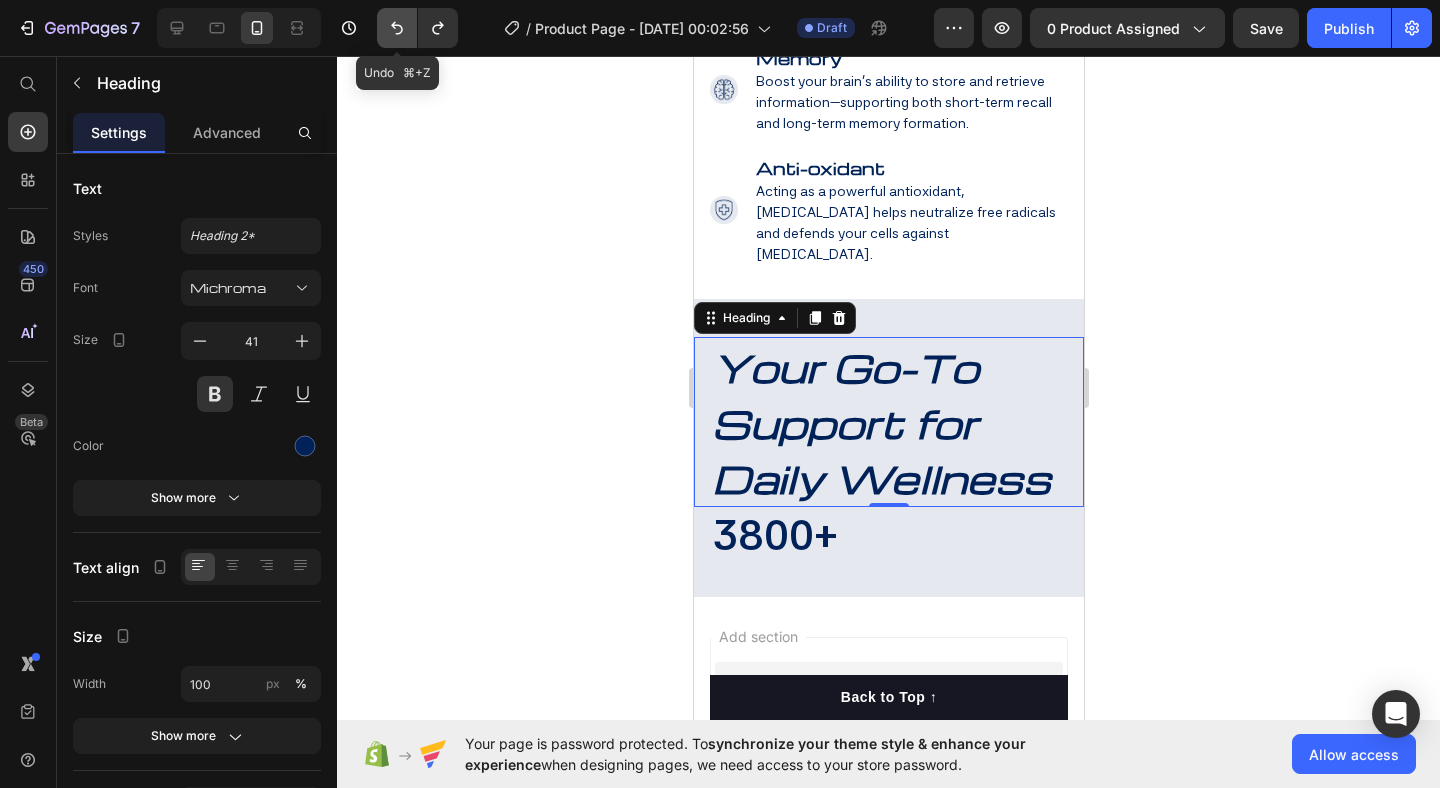 click 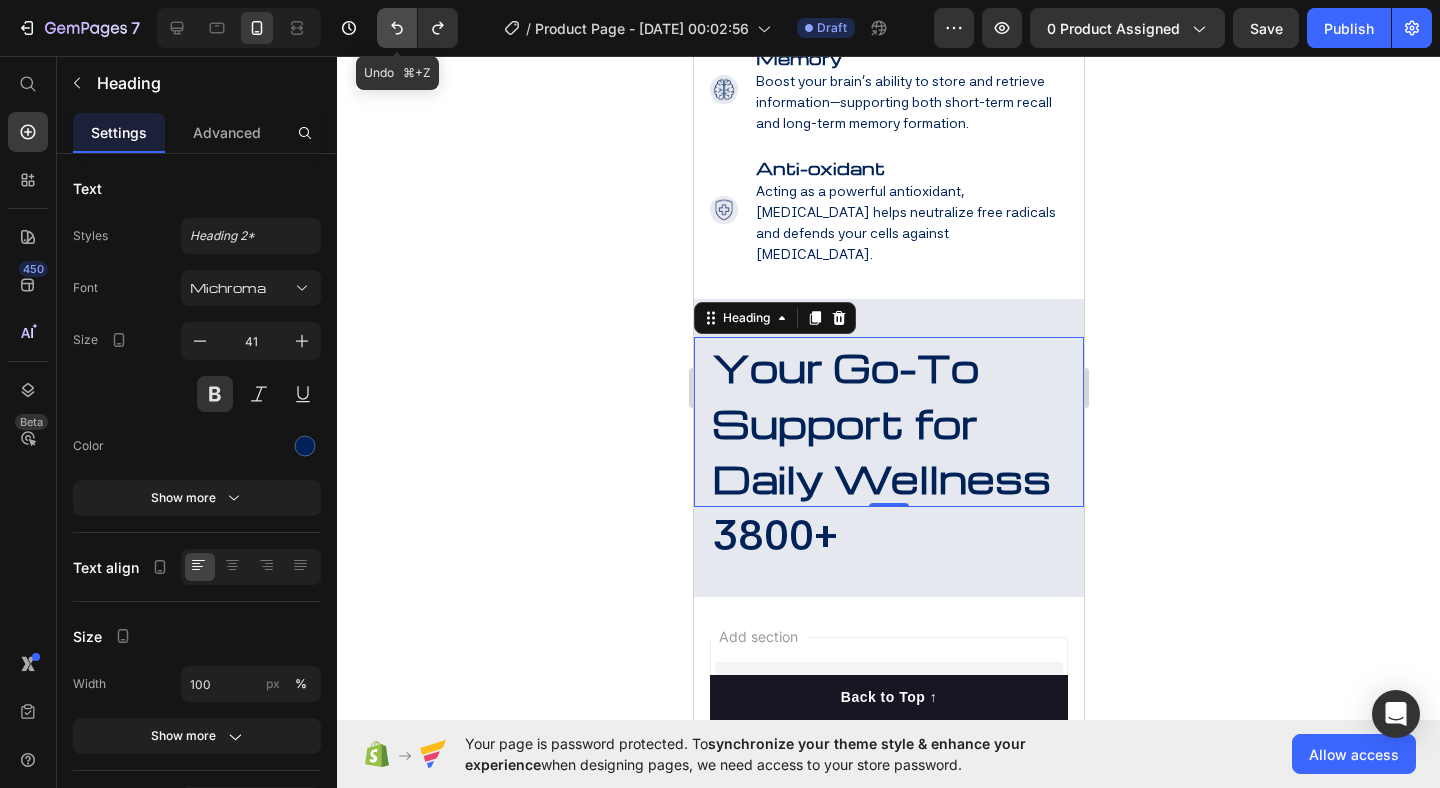 click 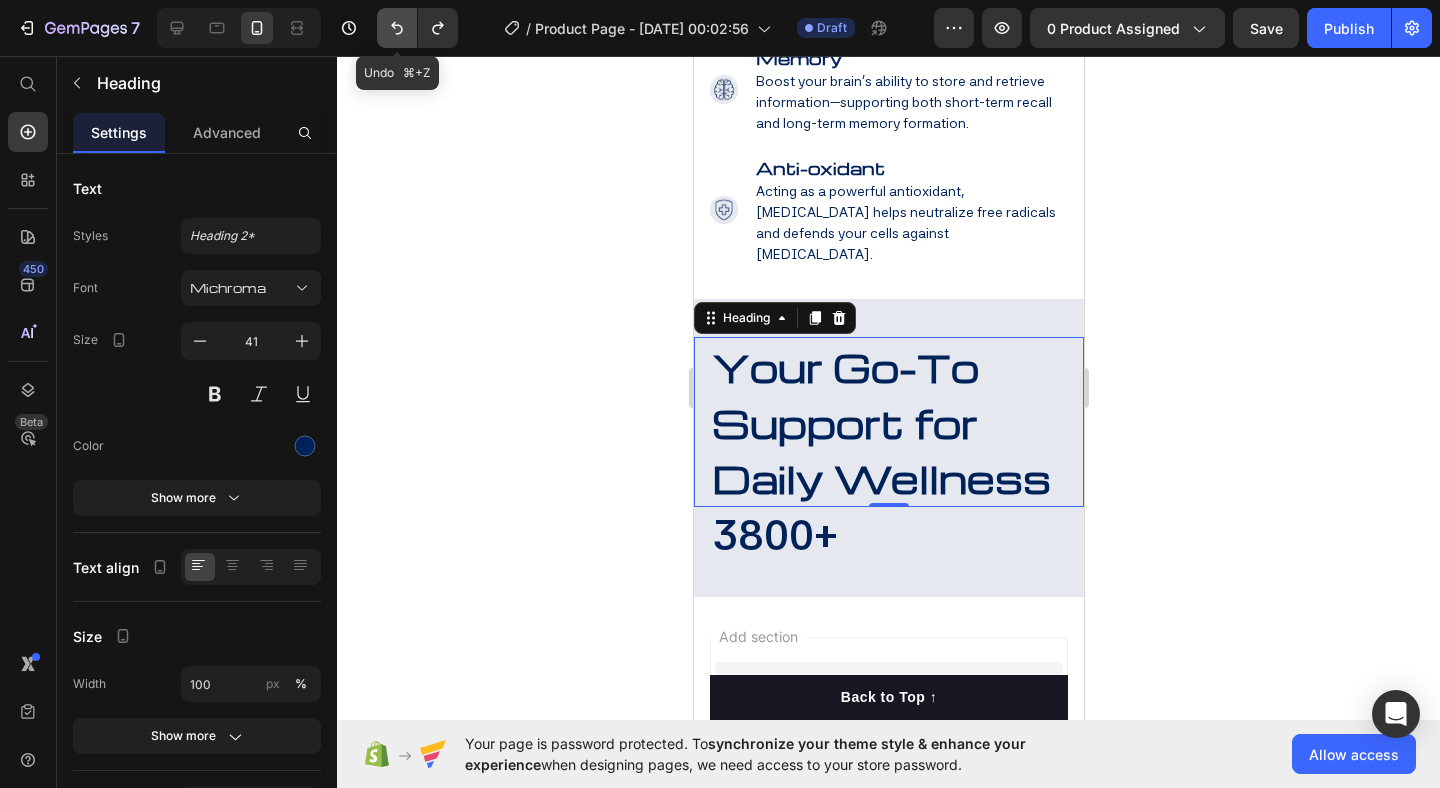 click 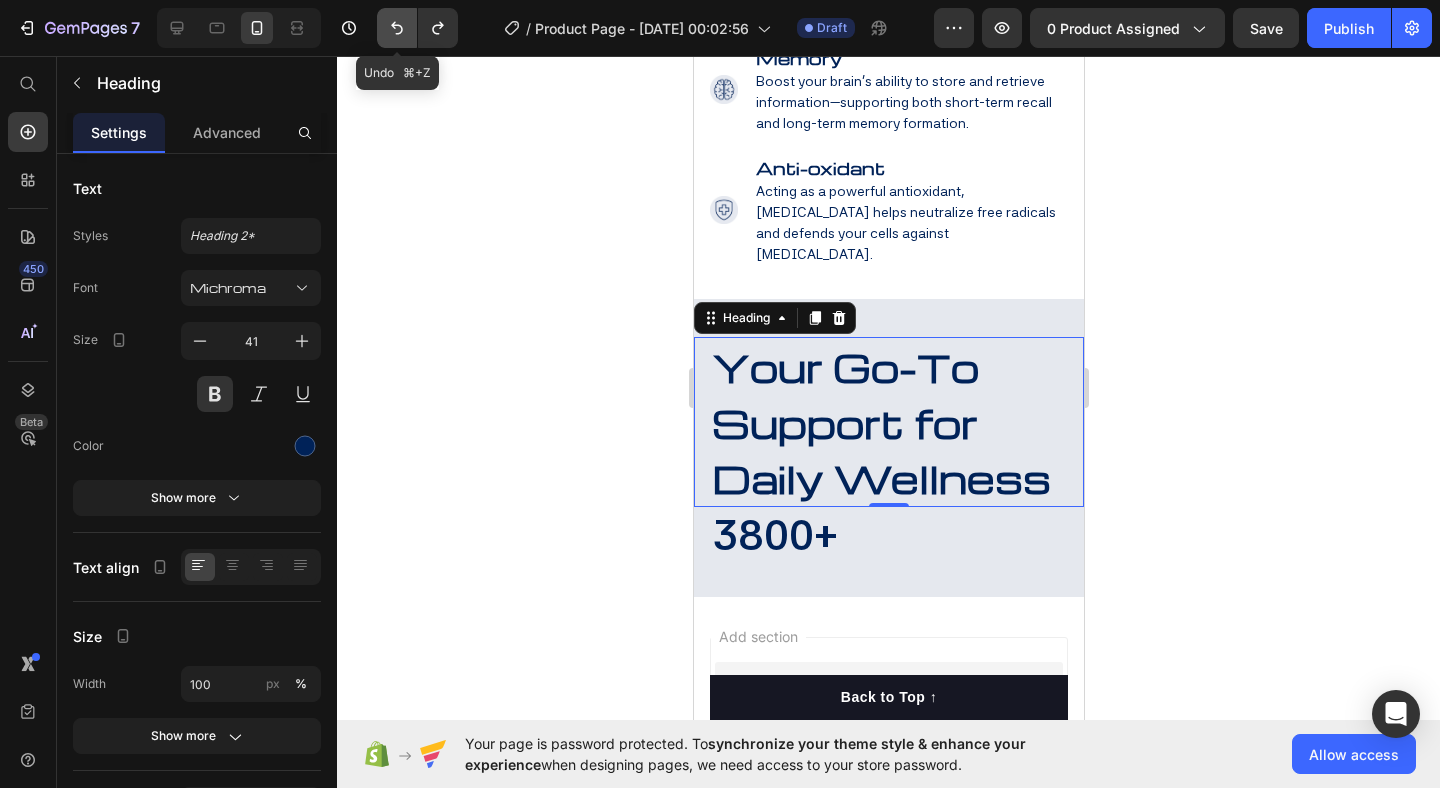 click 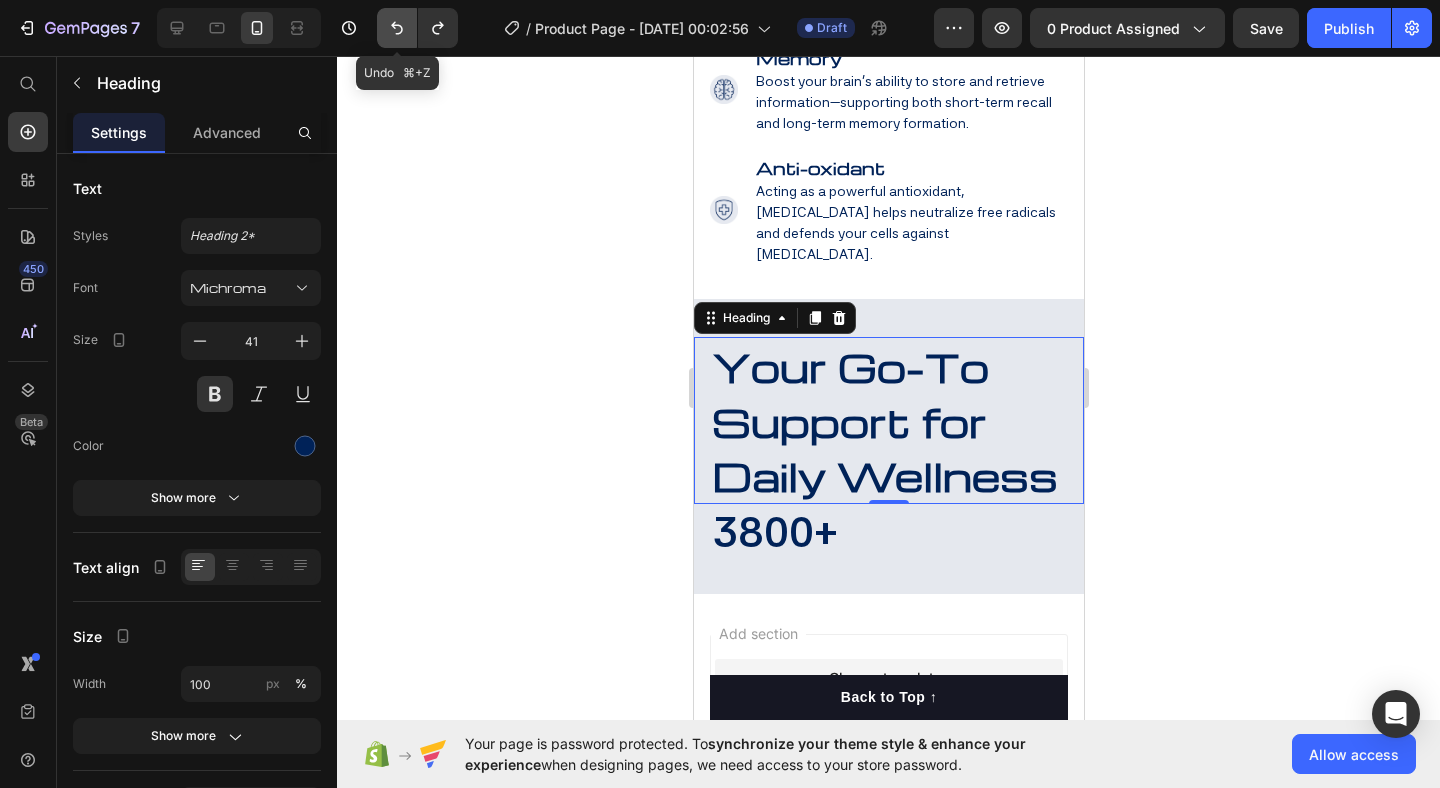 click 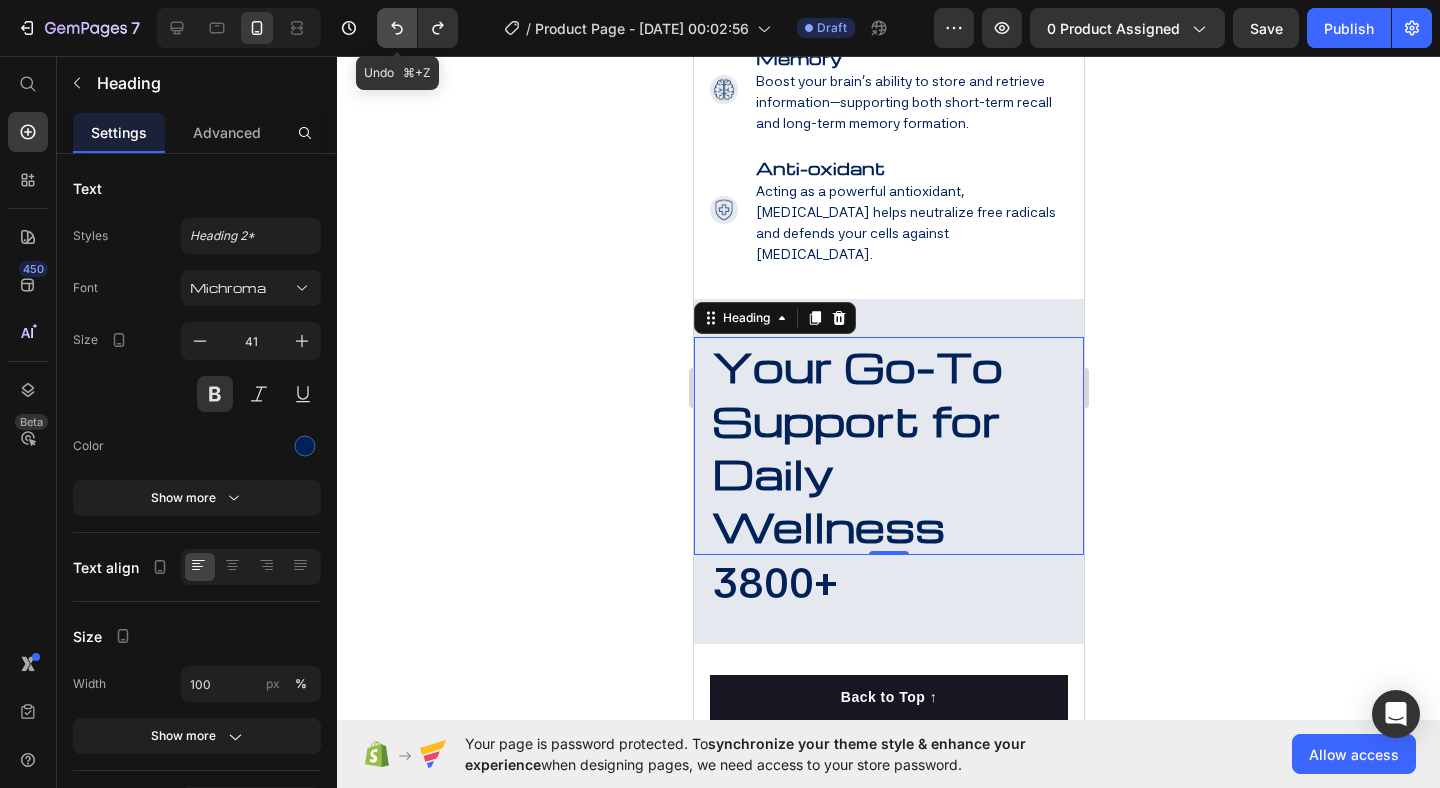 click 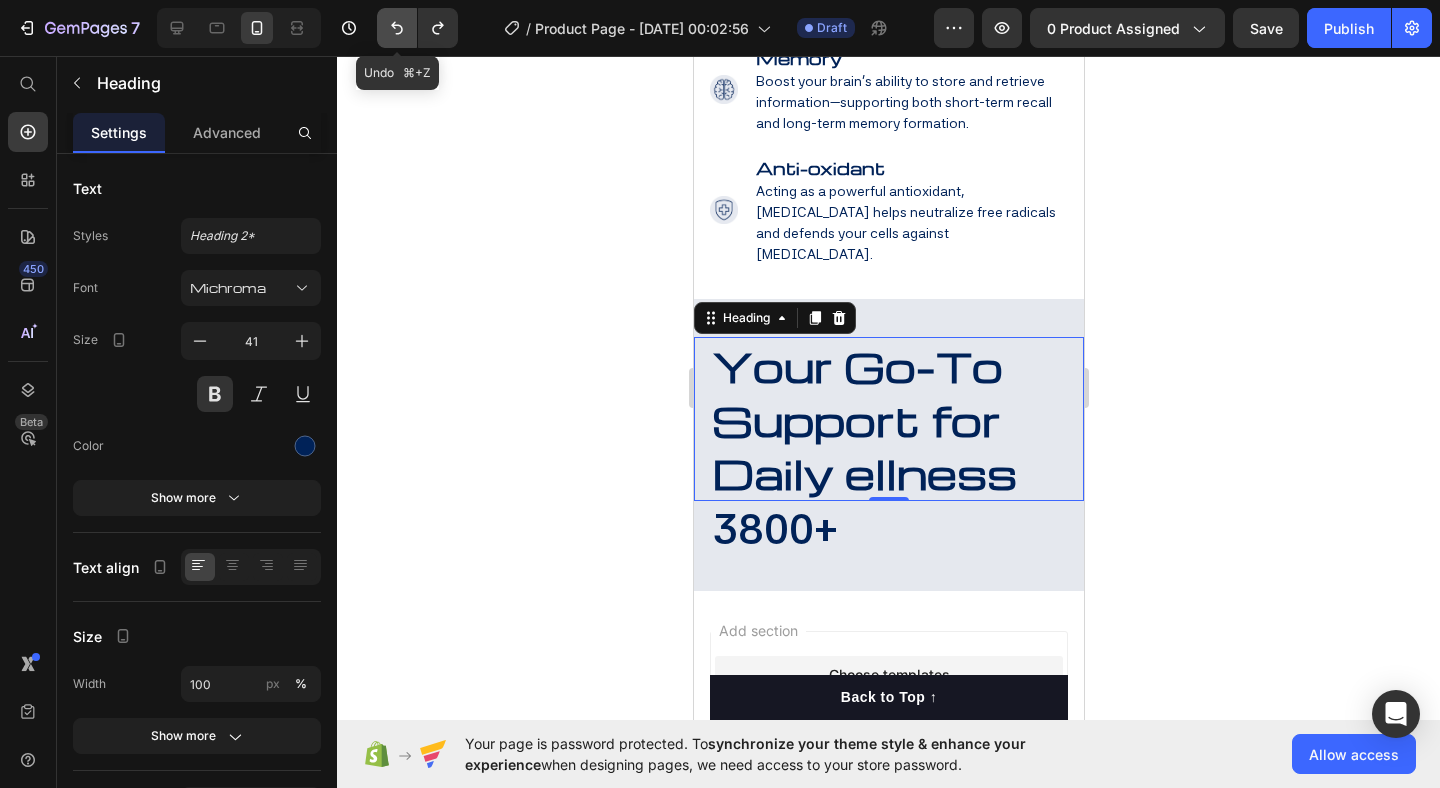 click 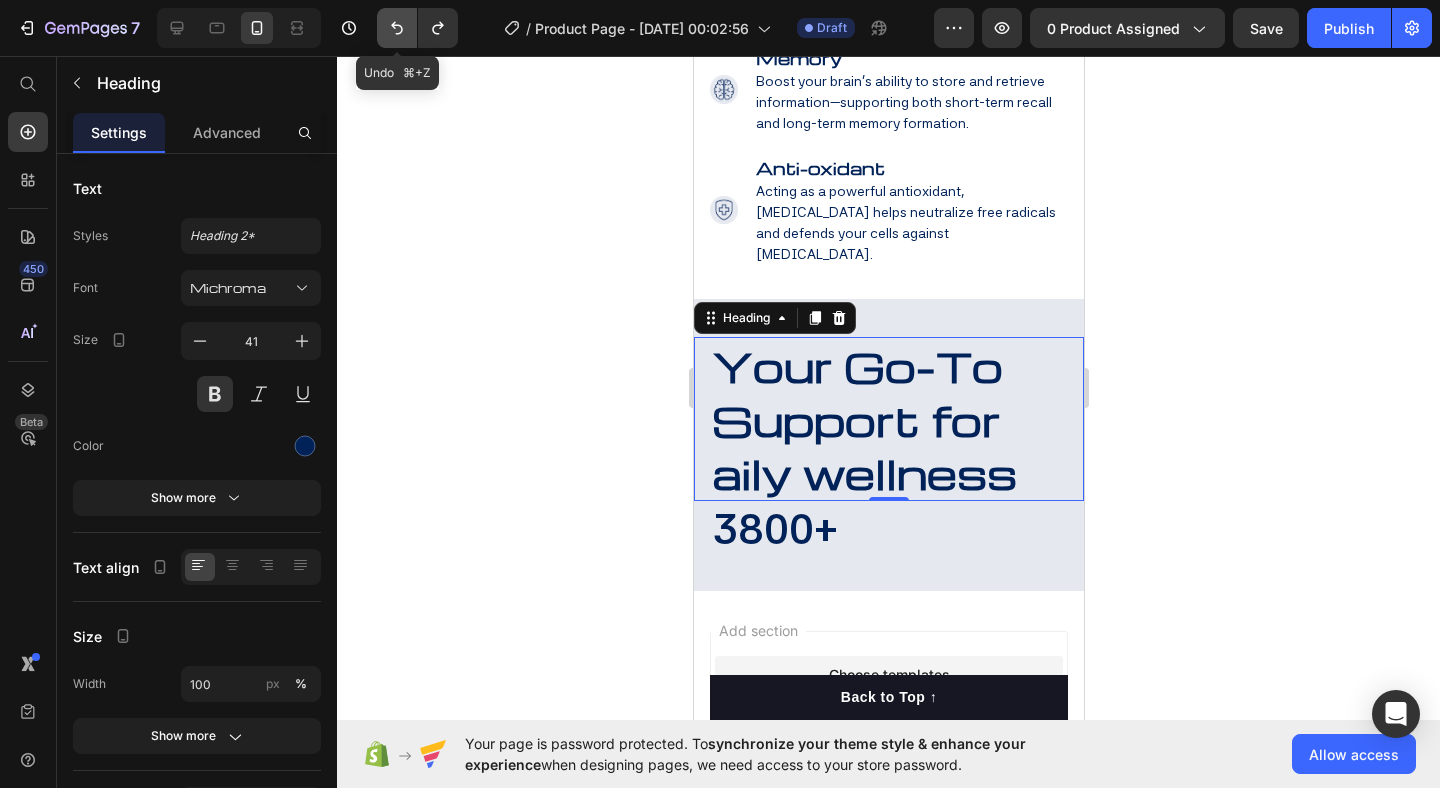 click 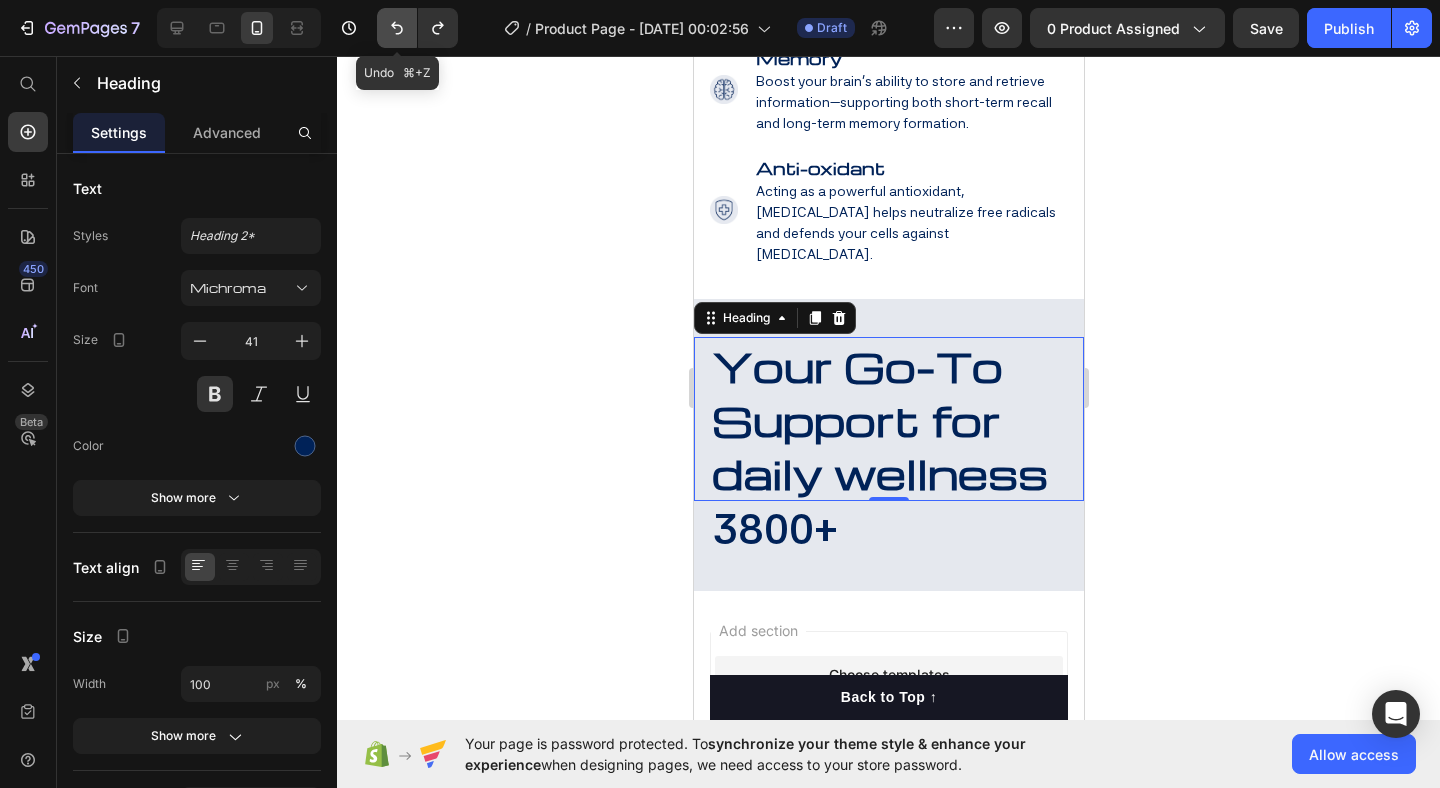 click 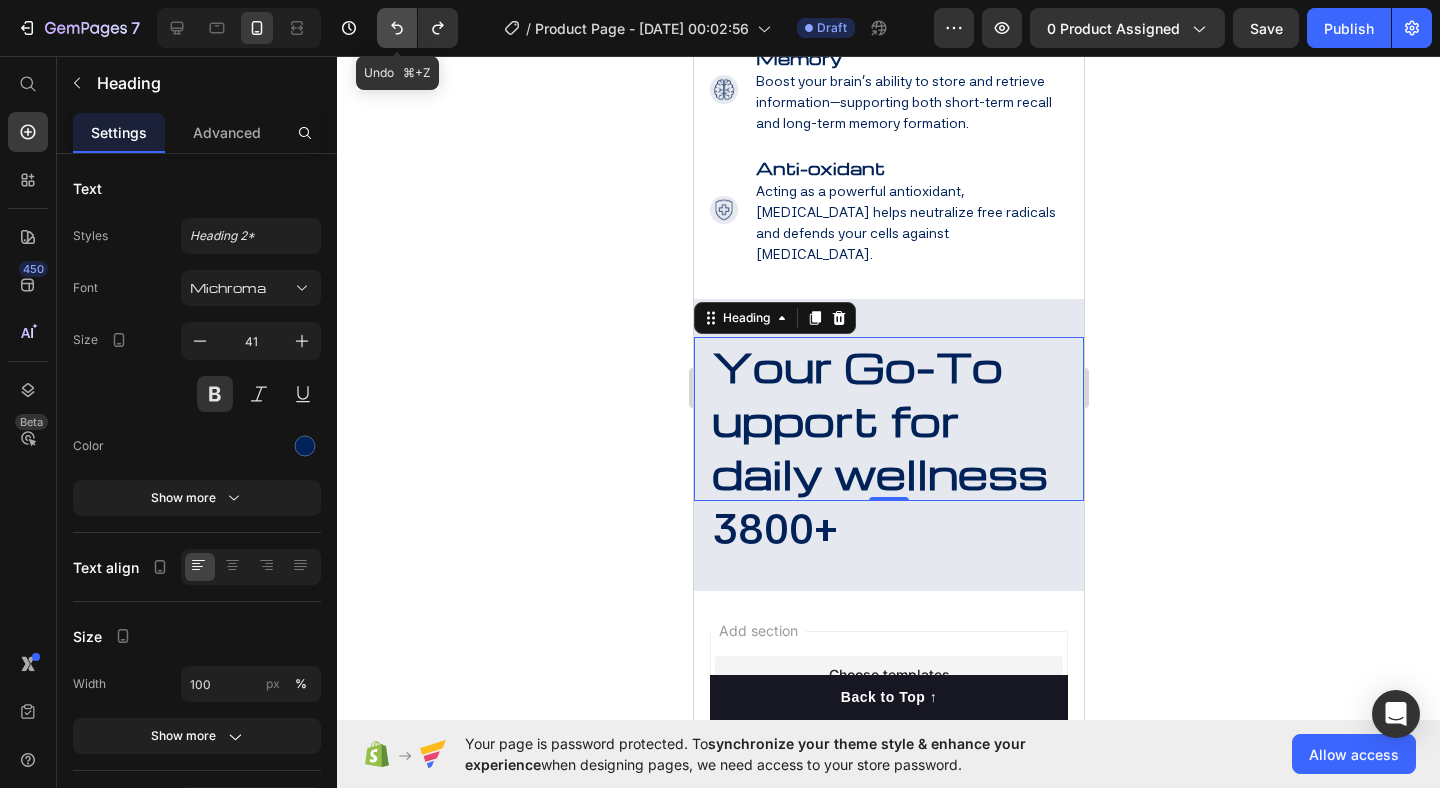 click 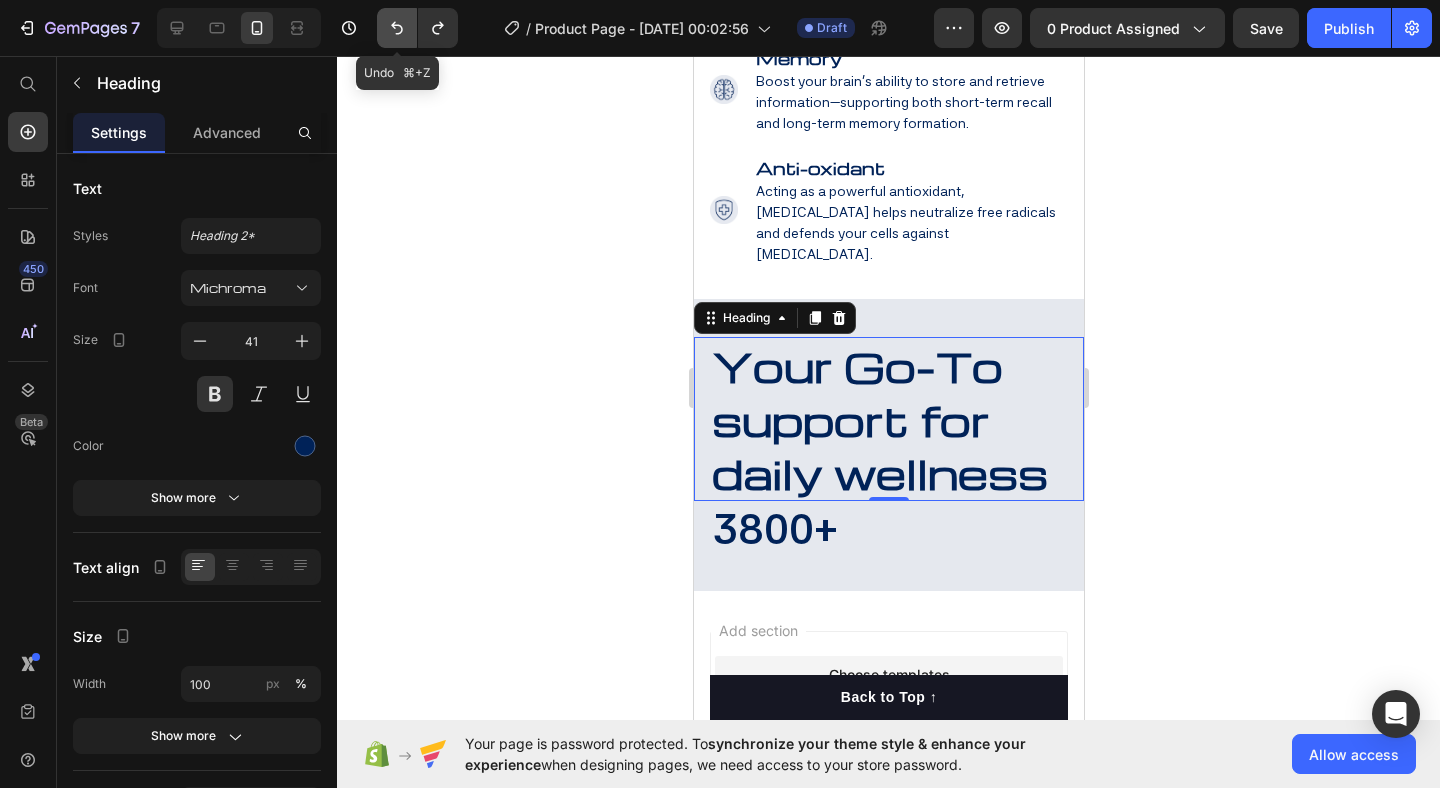 click 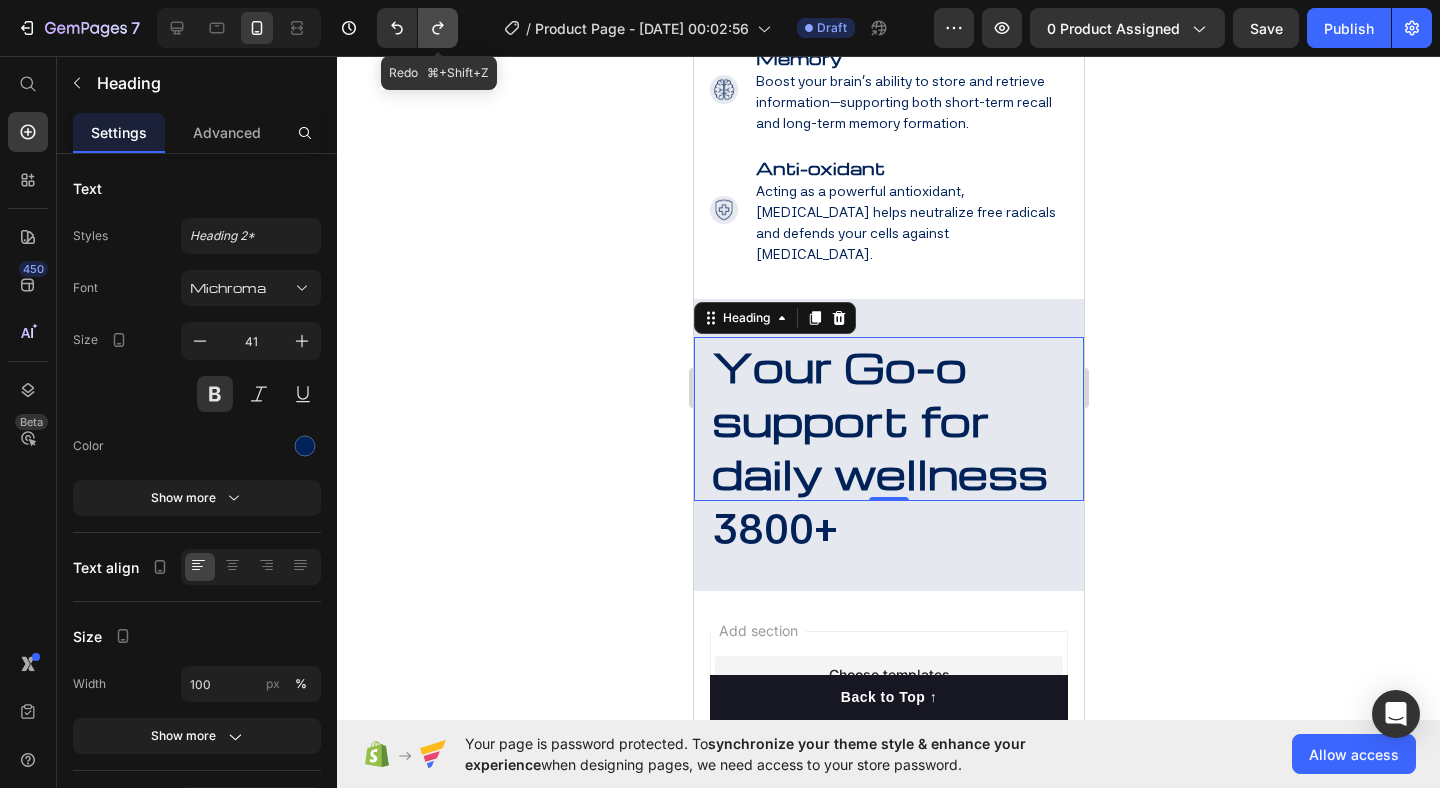 click 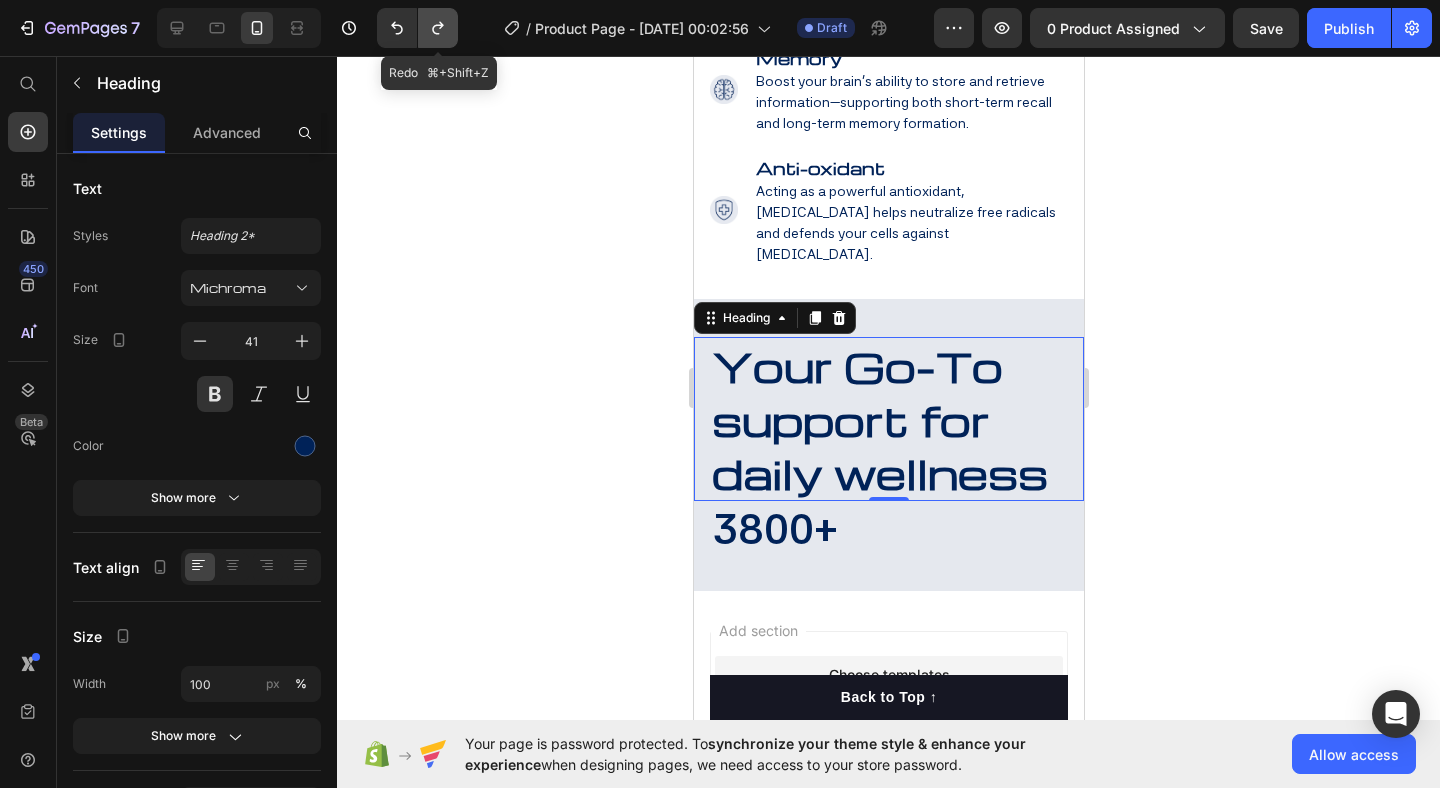 click 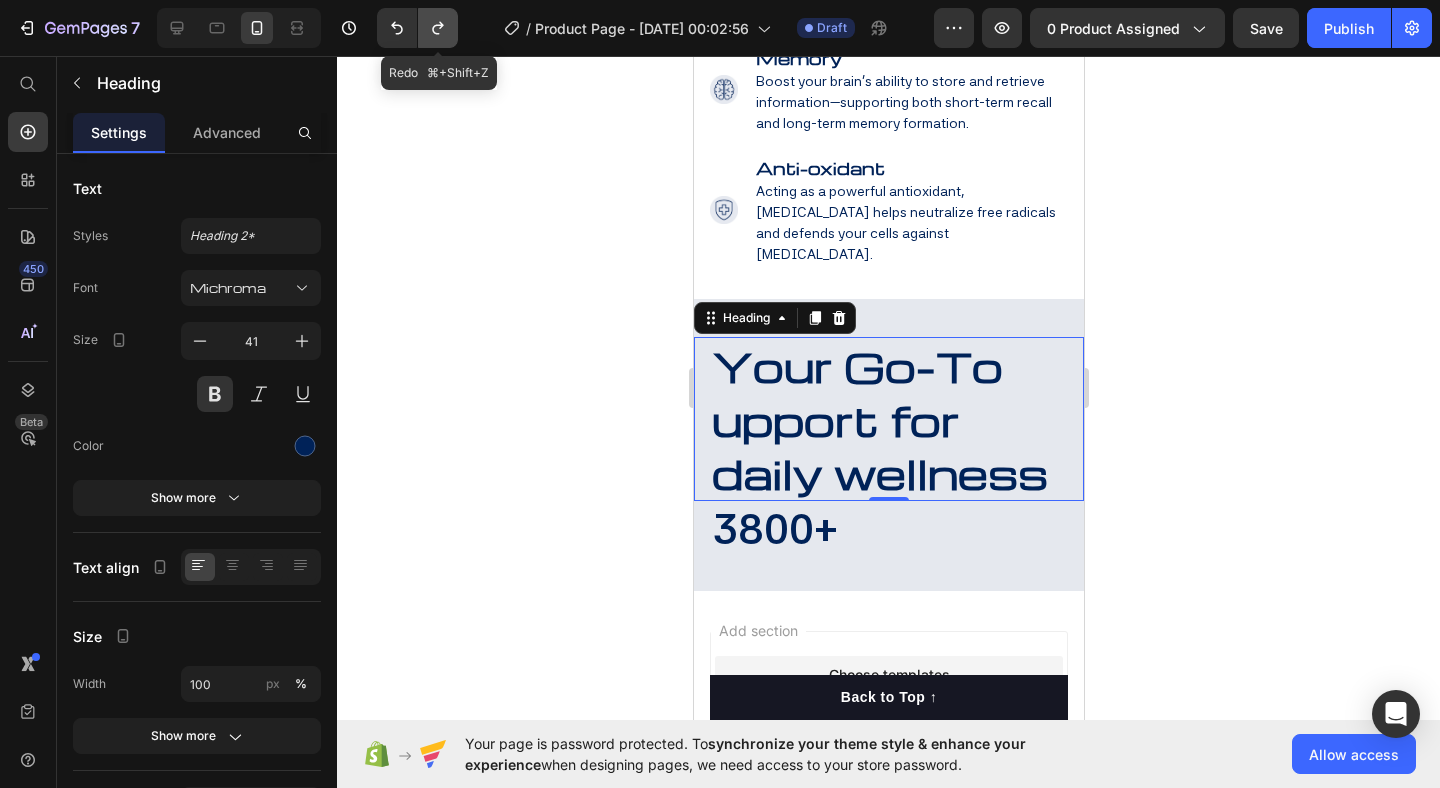 click 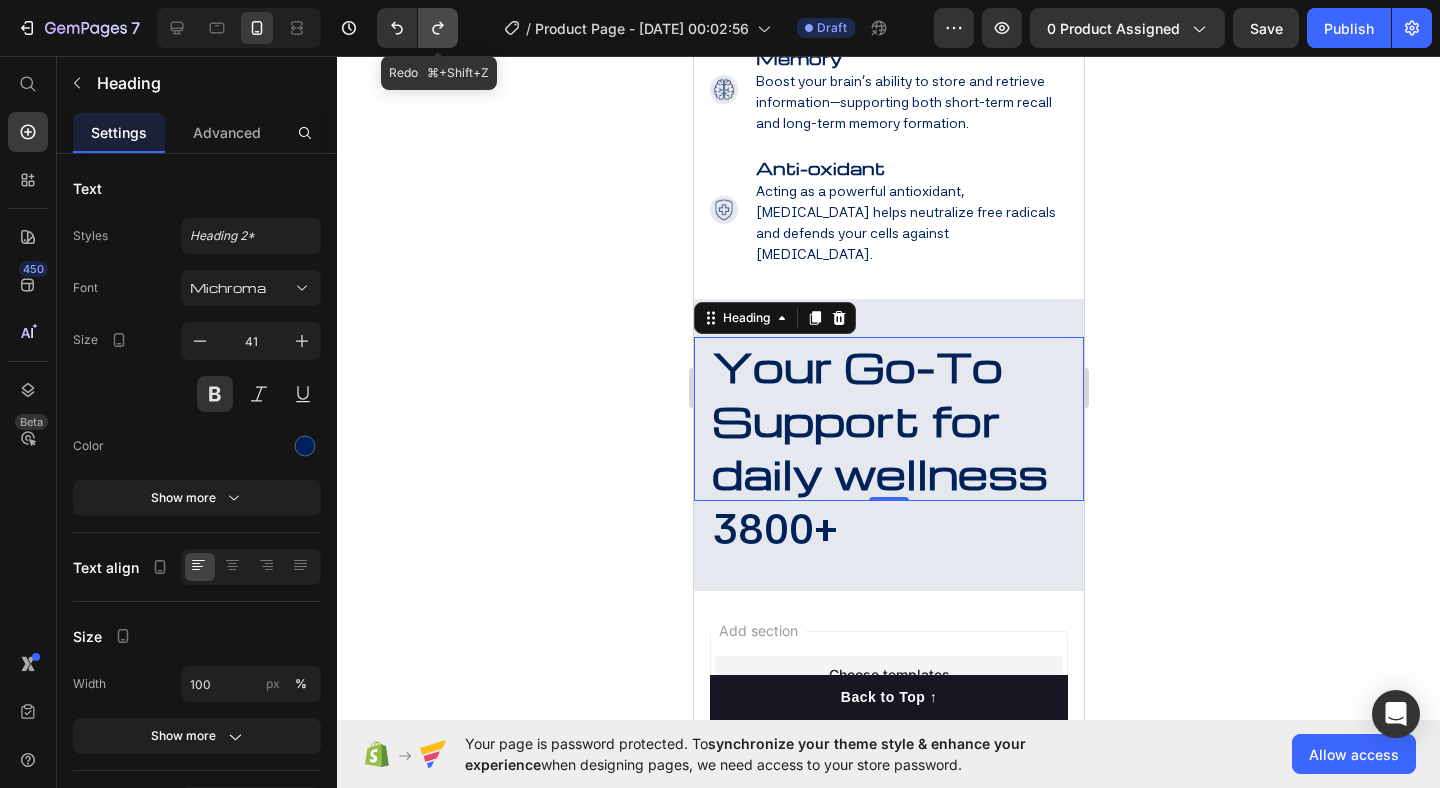 click 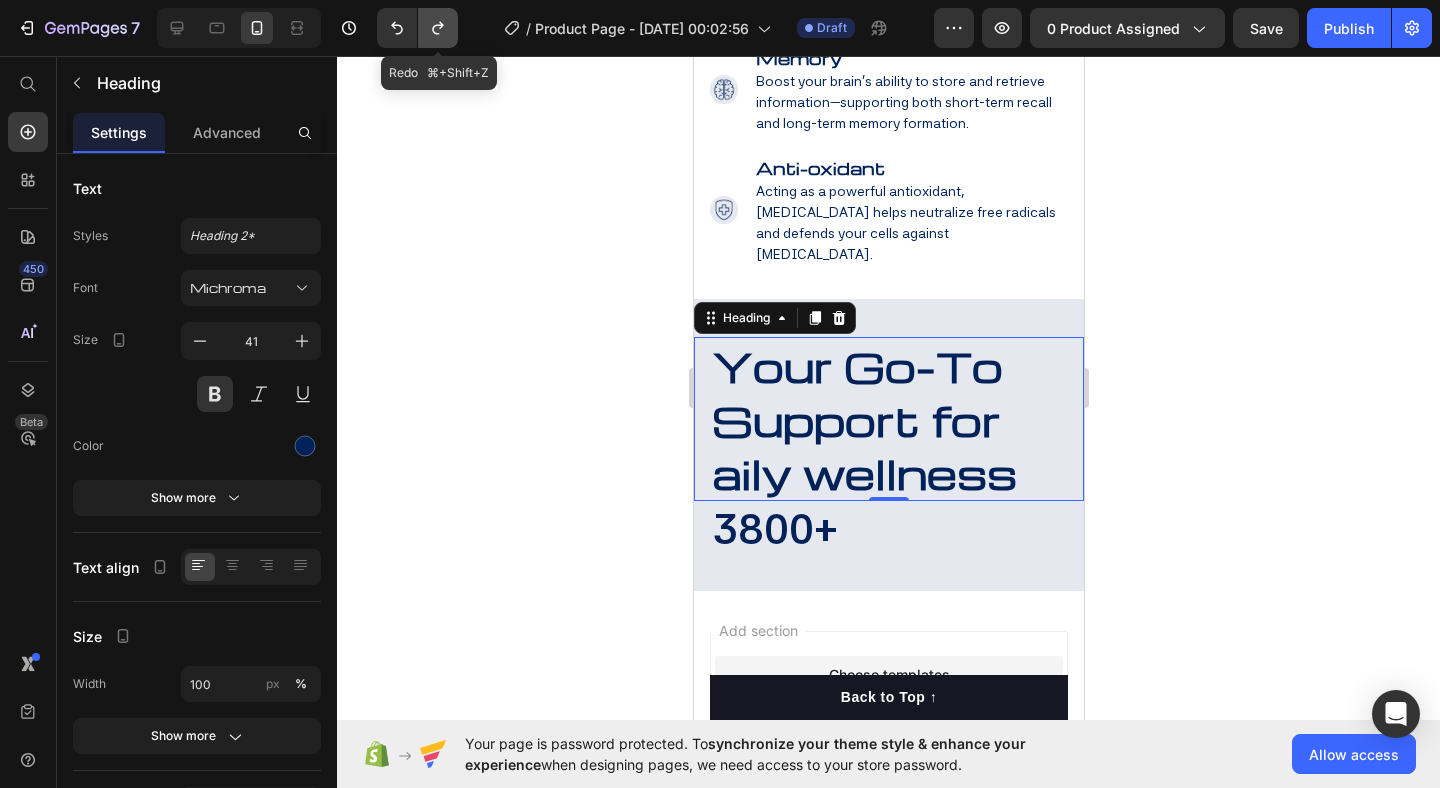 click 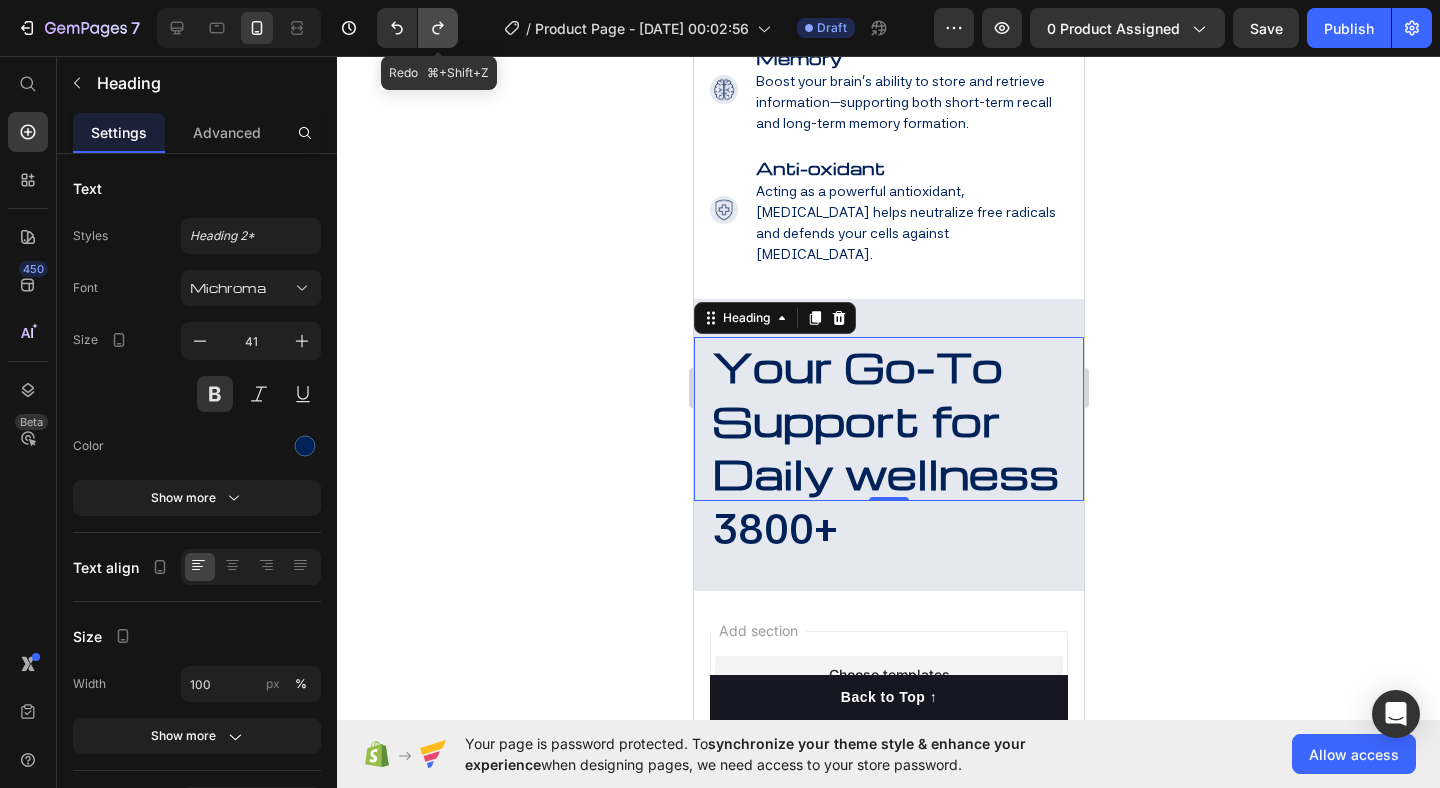 click 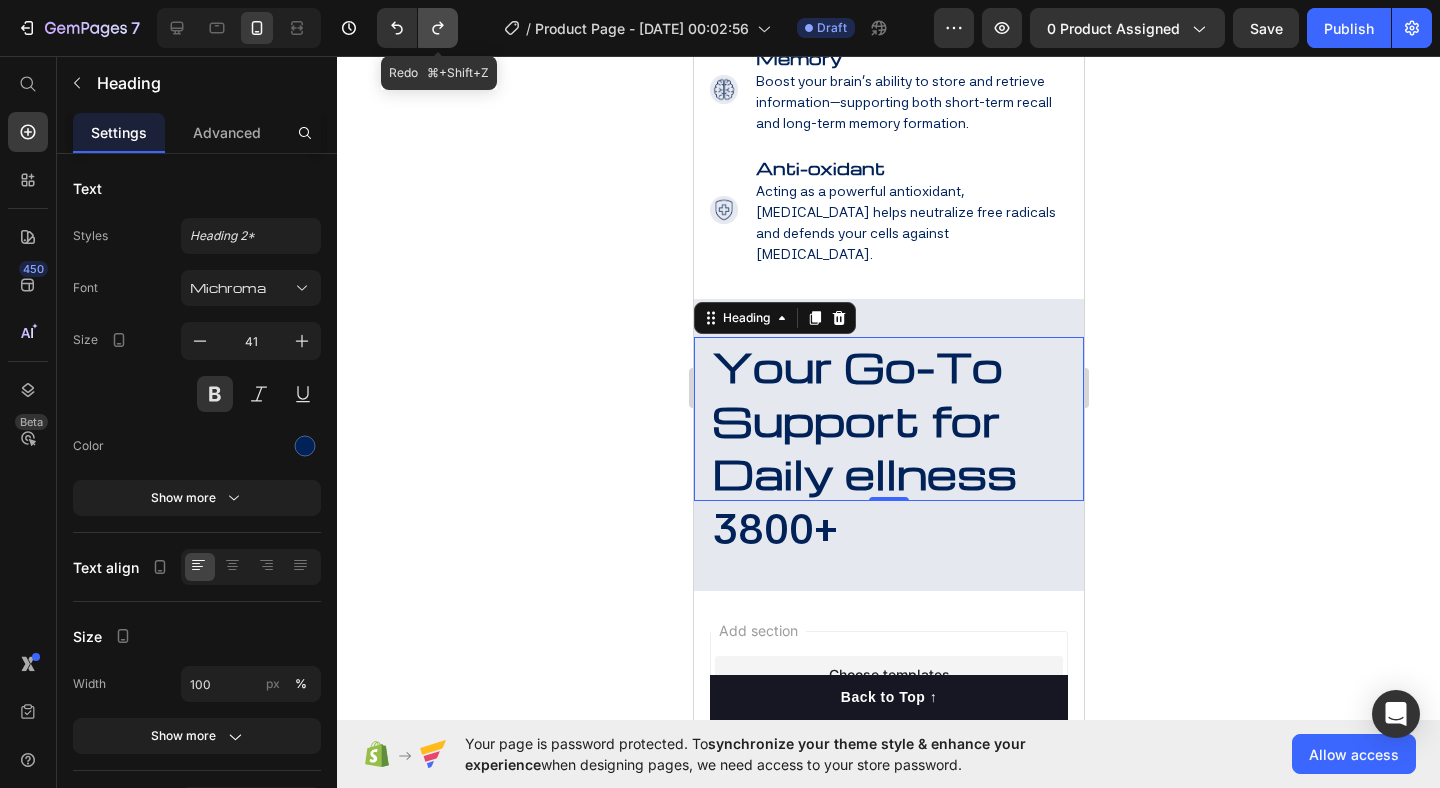 click 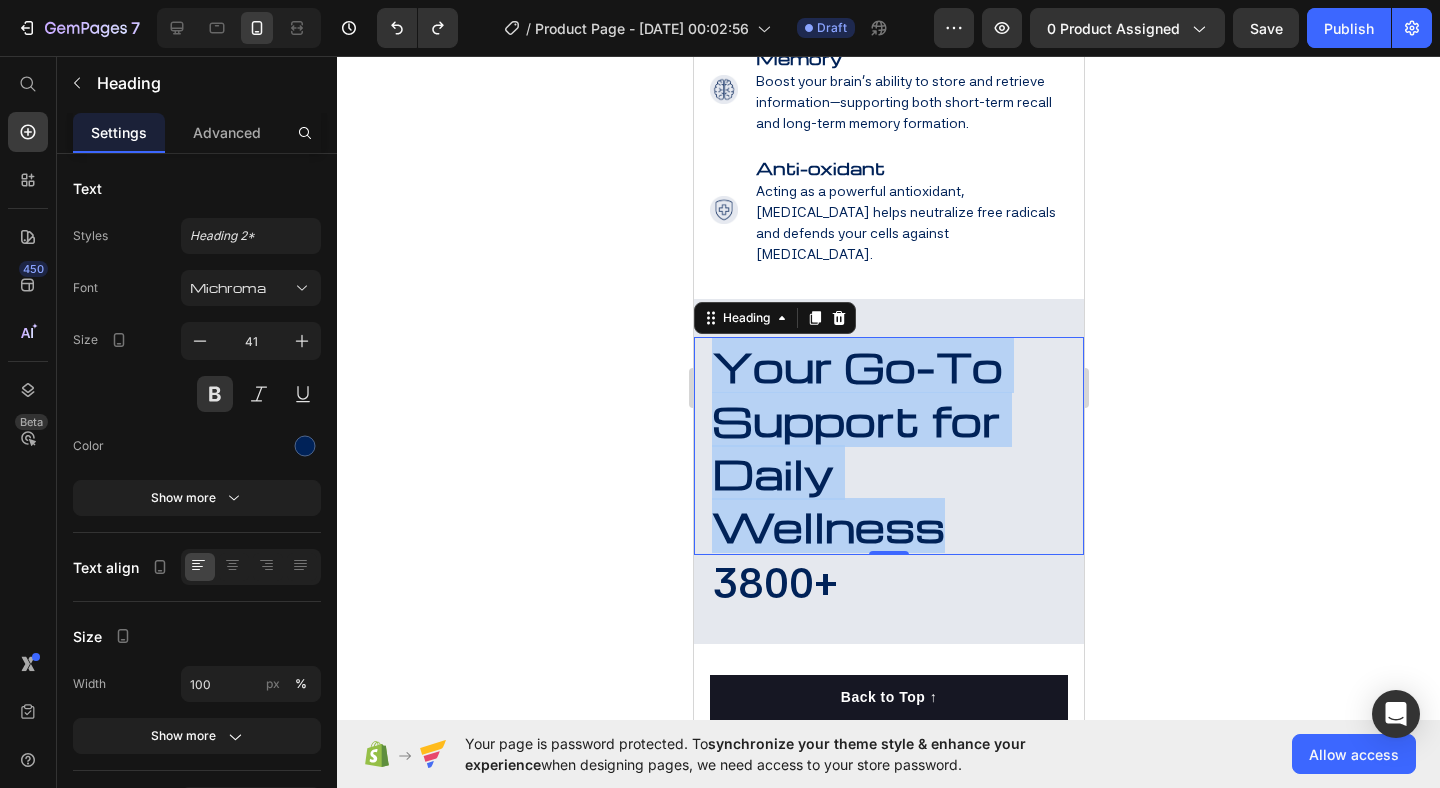 click on "Your Go-To Support for Daily Wellness" at bounding box center (856, 445) 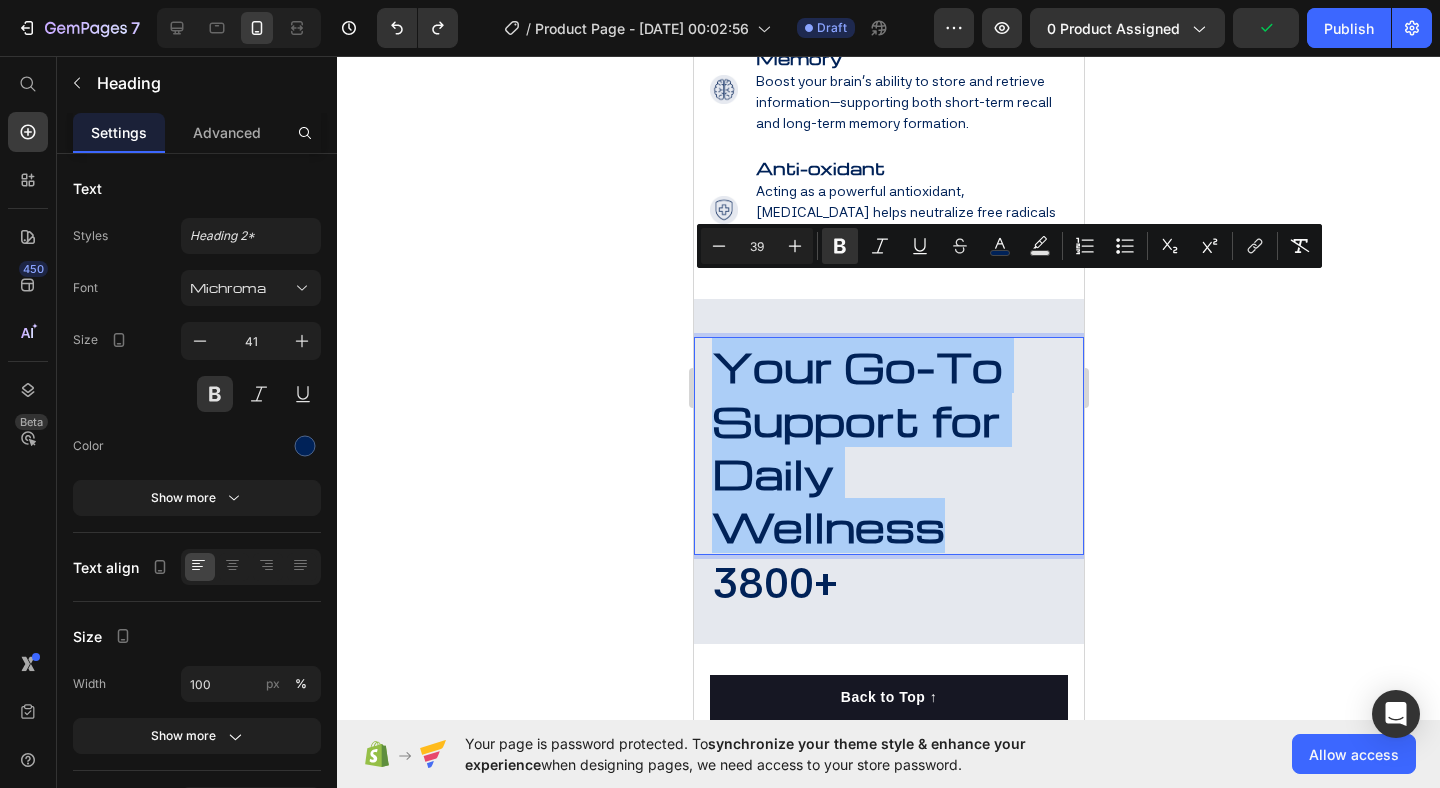click 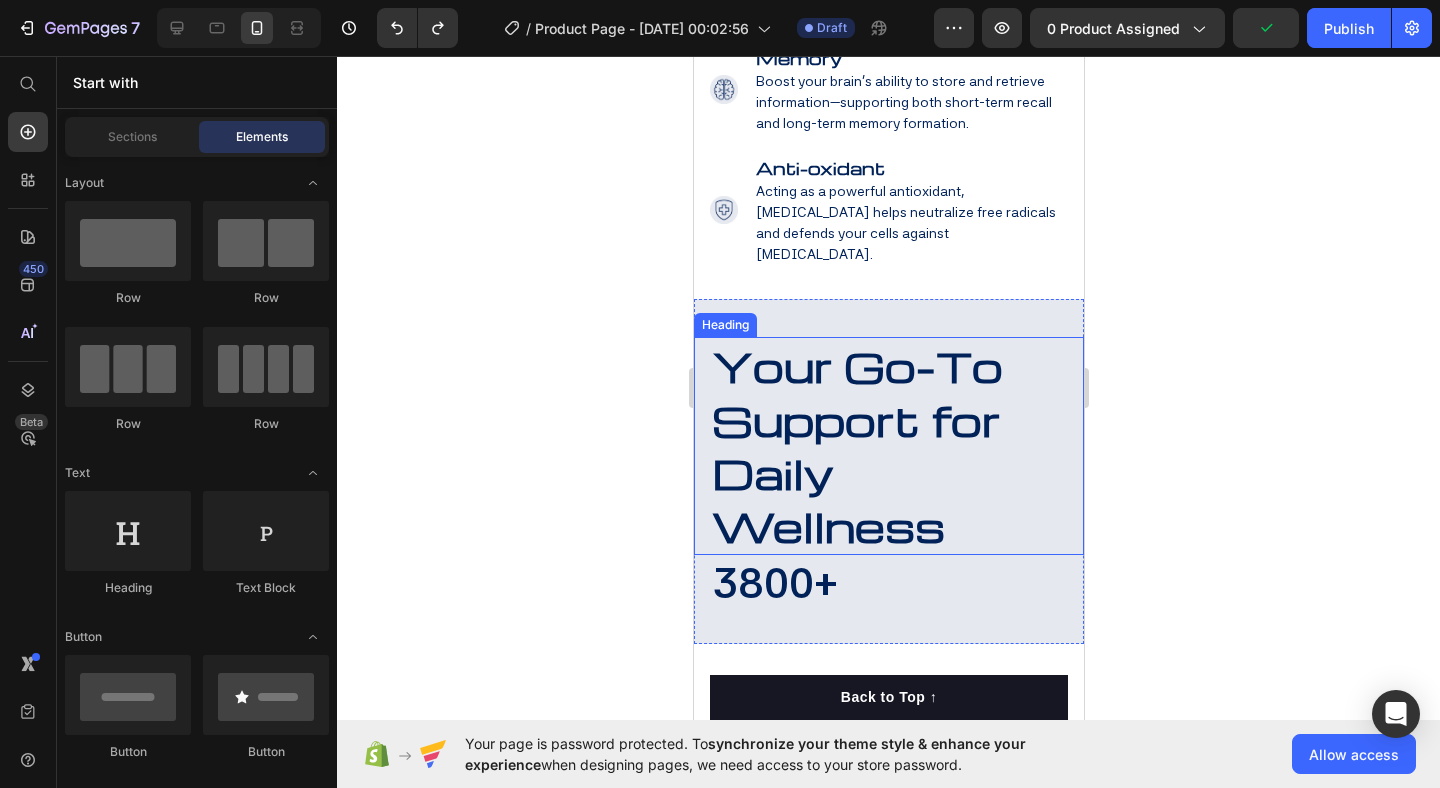 click on "Your Go-To Support for Daily Wellness" at bounding box center [856, 445] 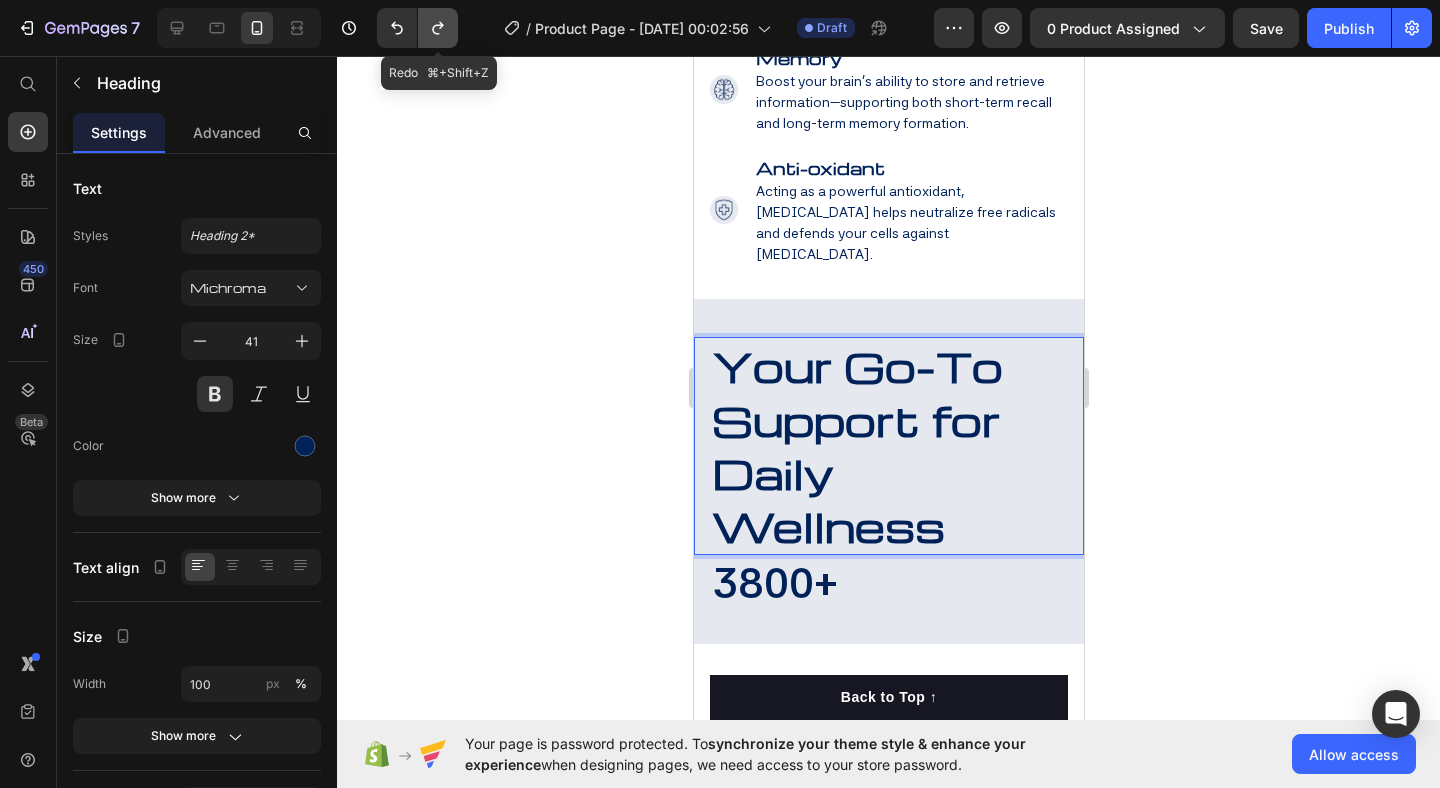 click 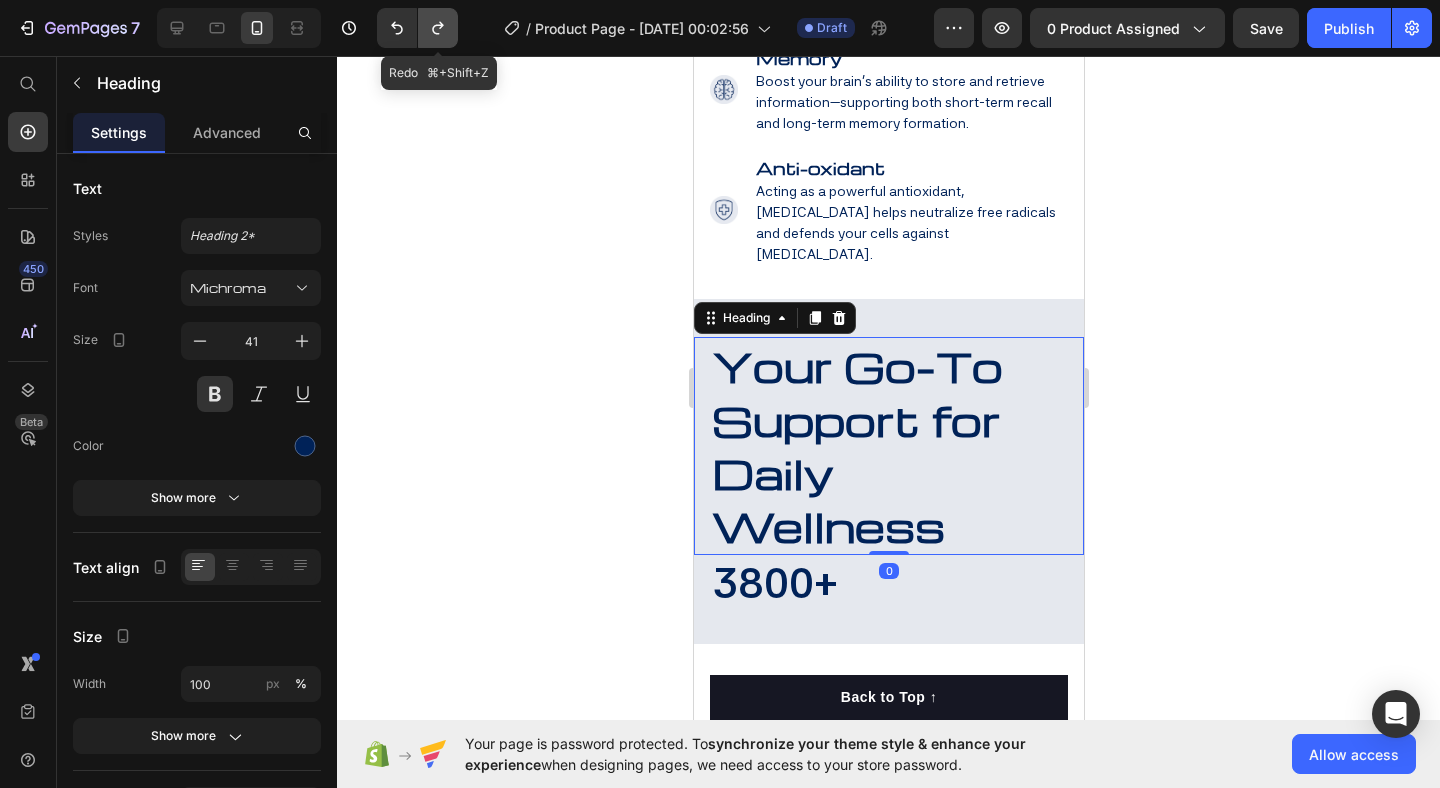 click 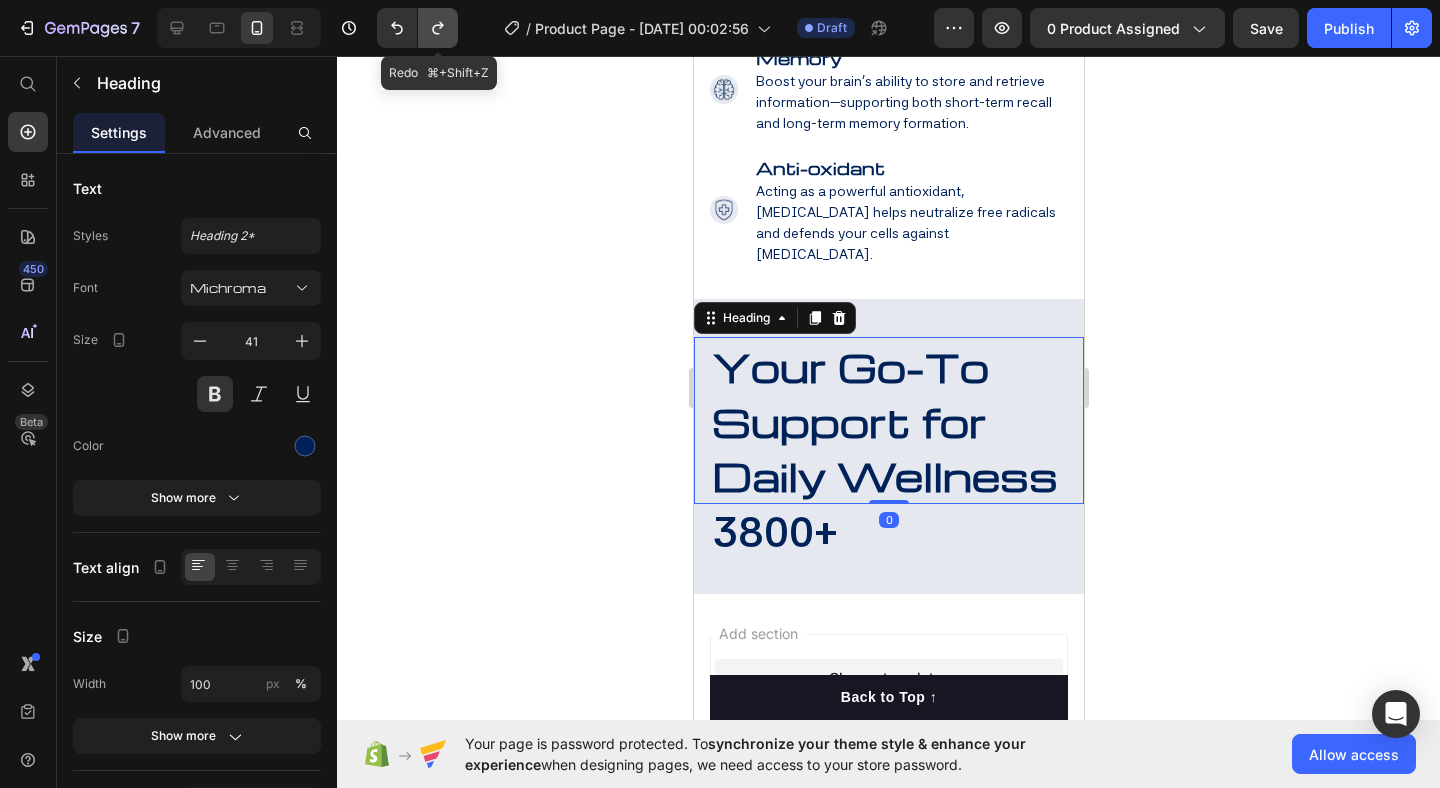 click 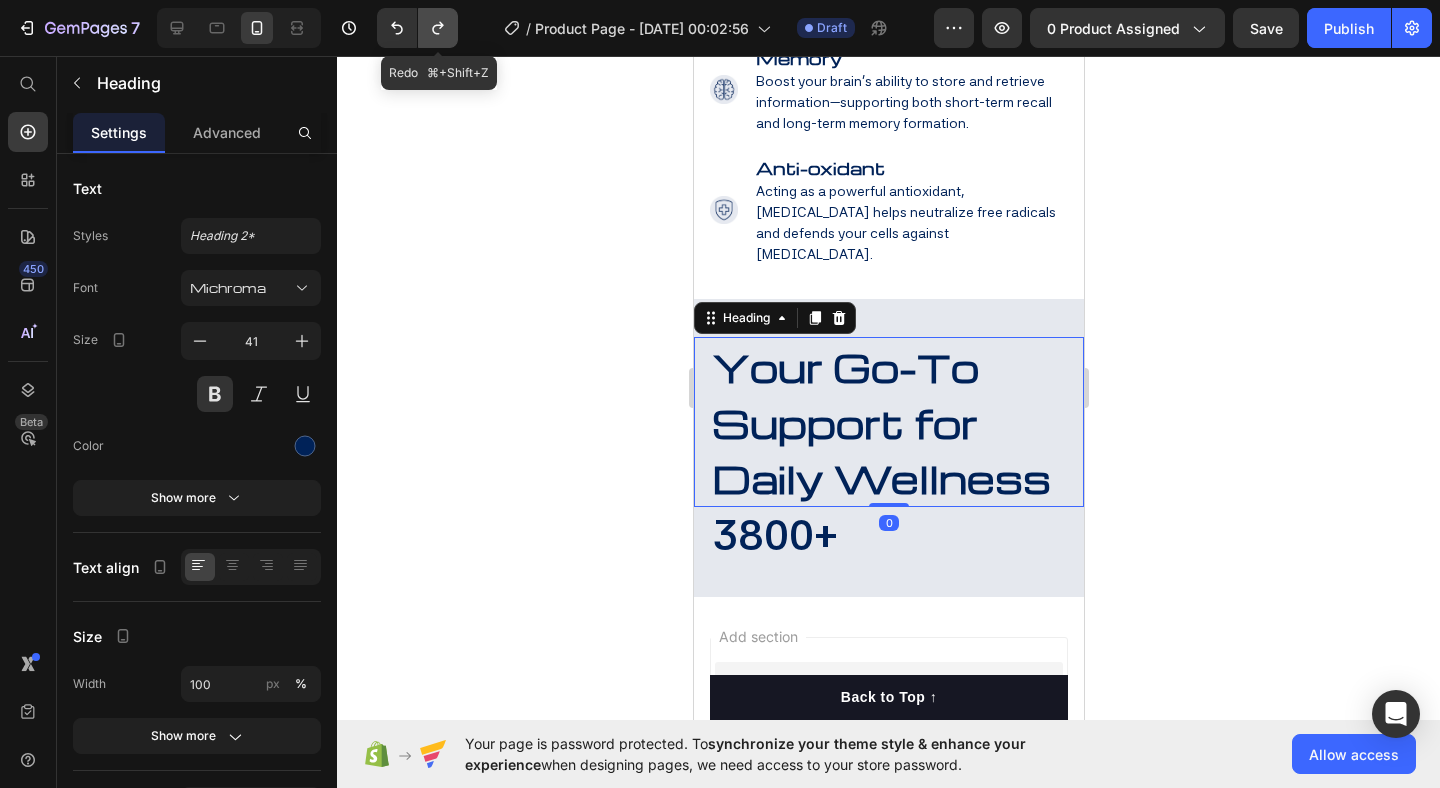 click 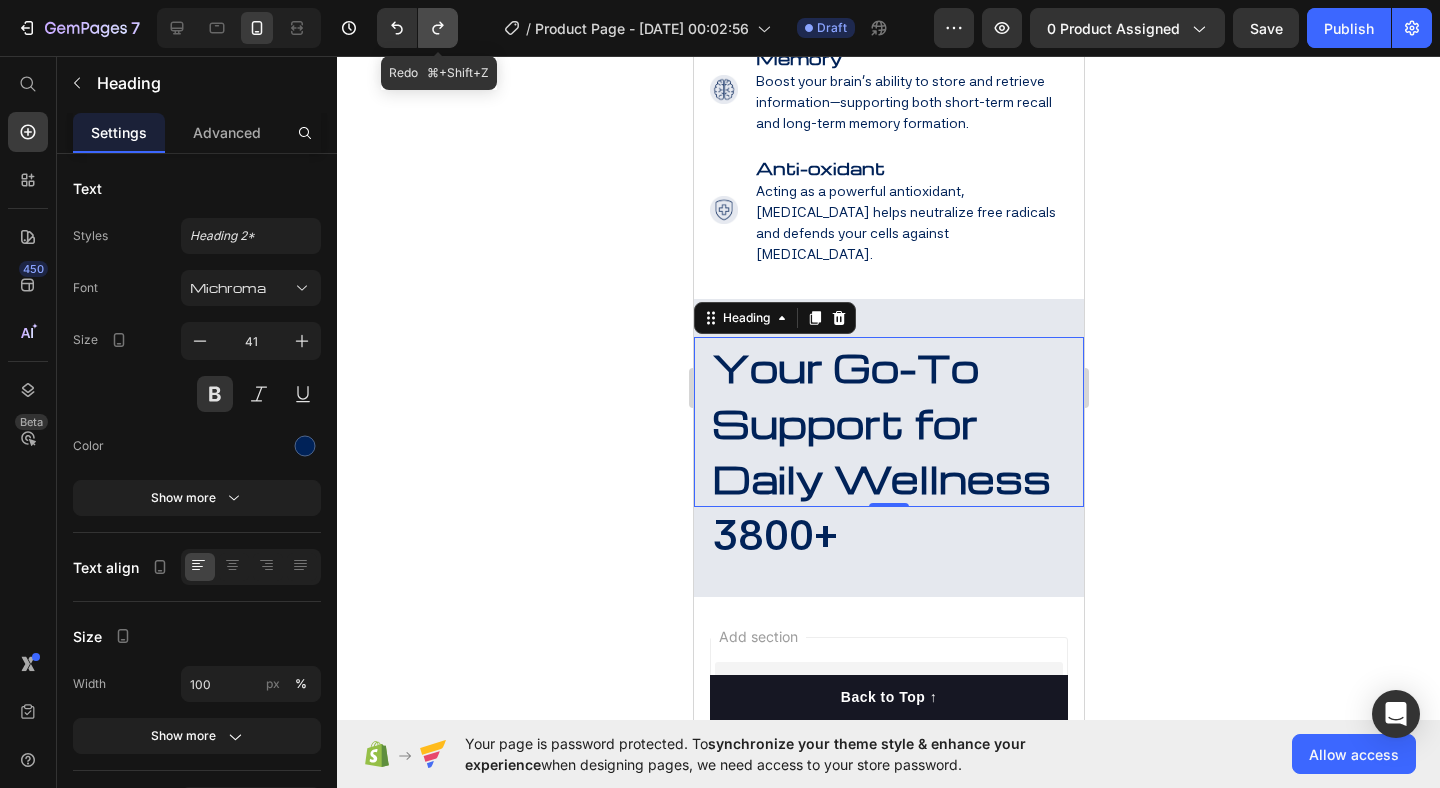 click 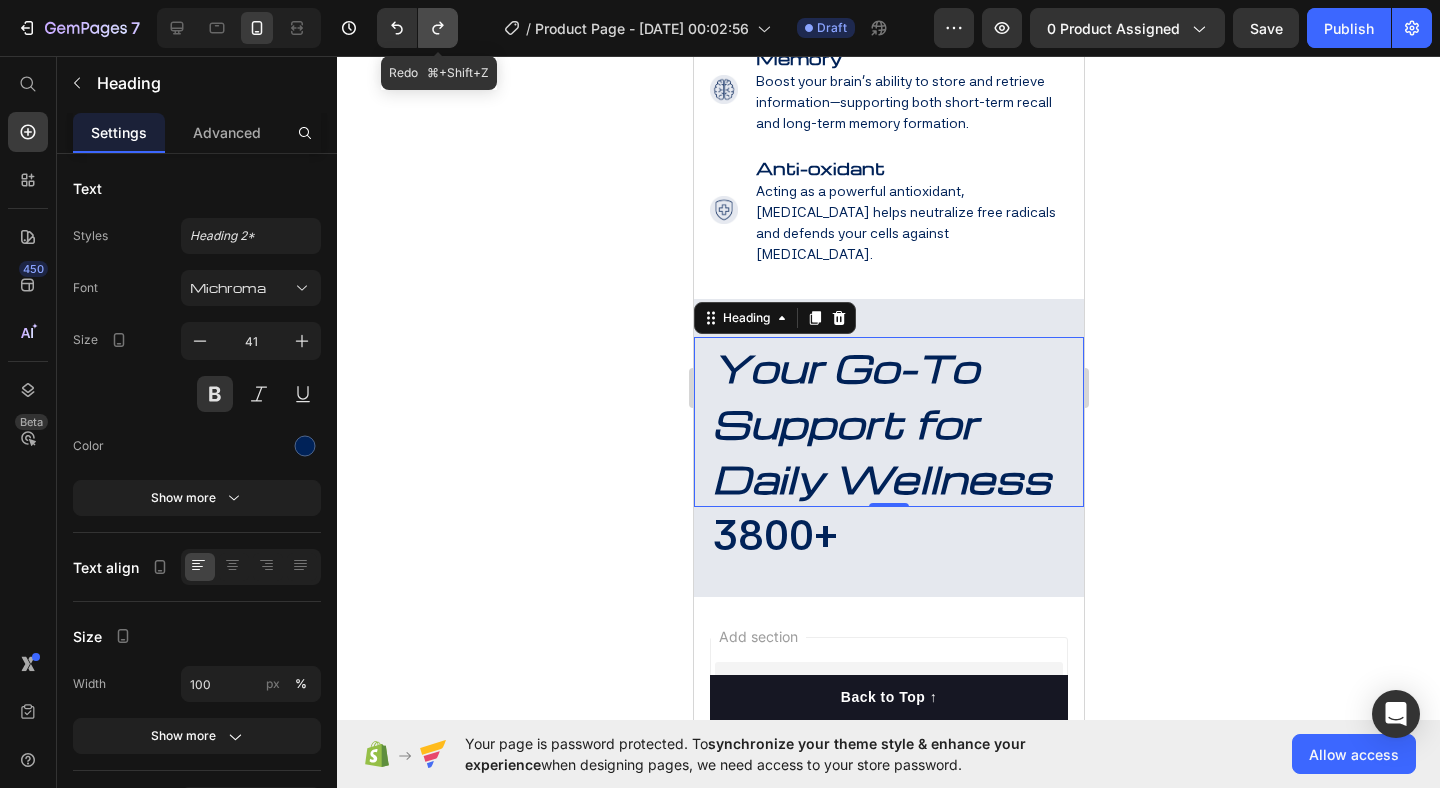 click 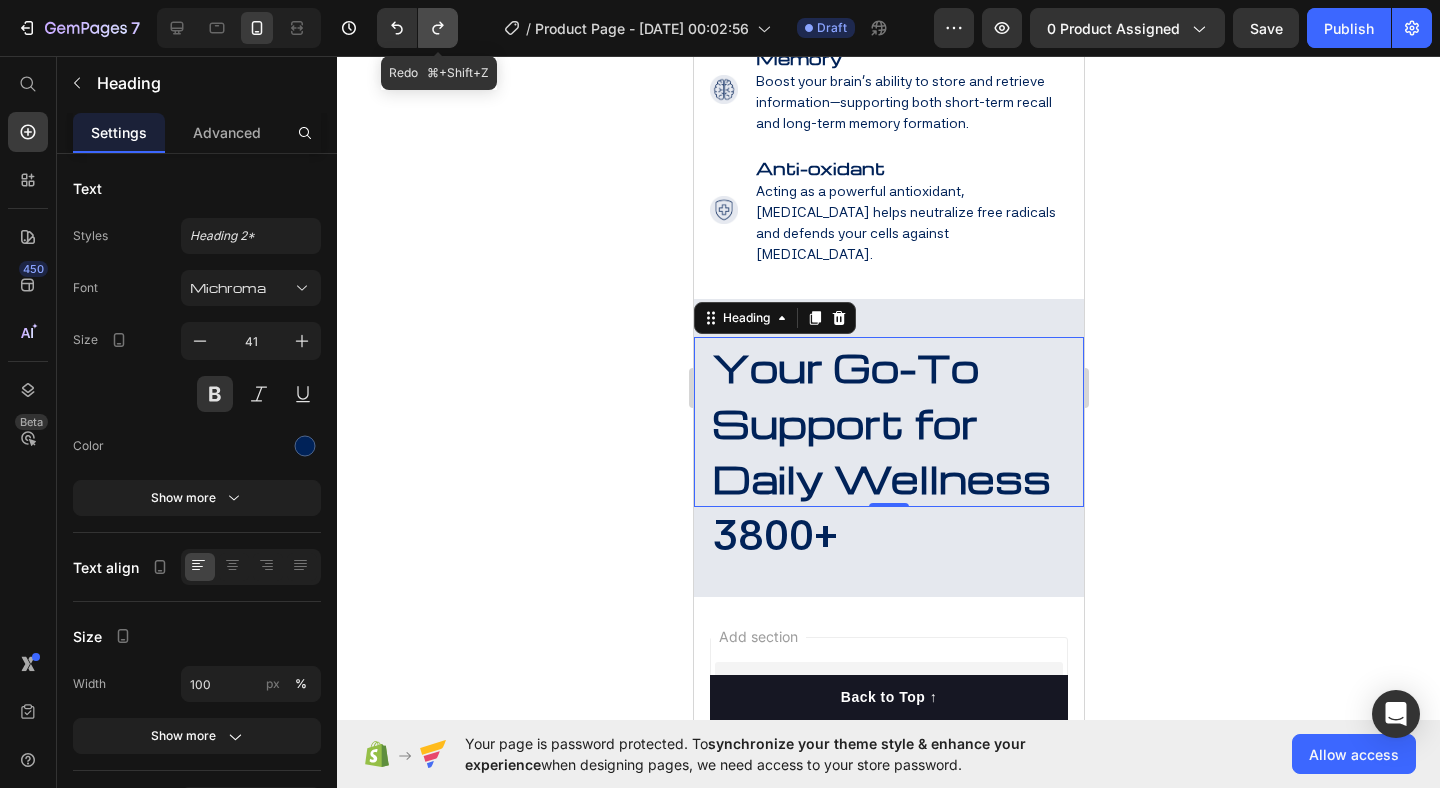 click 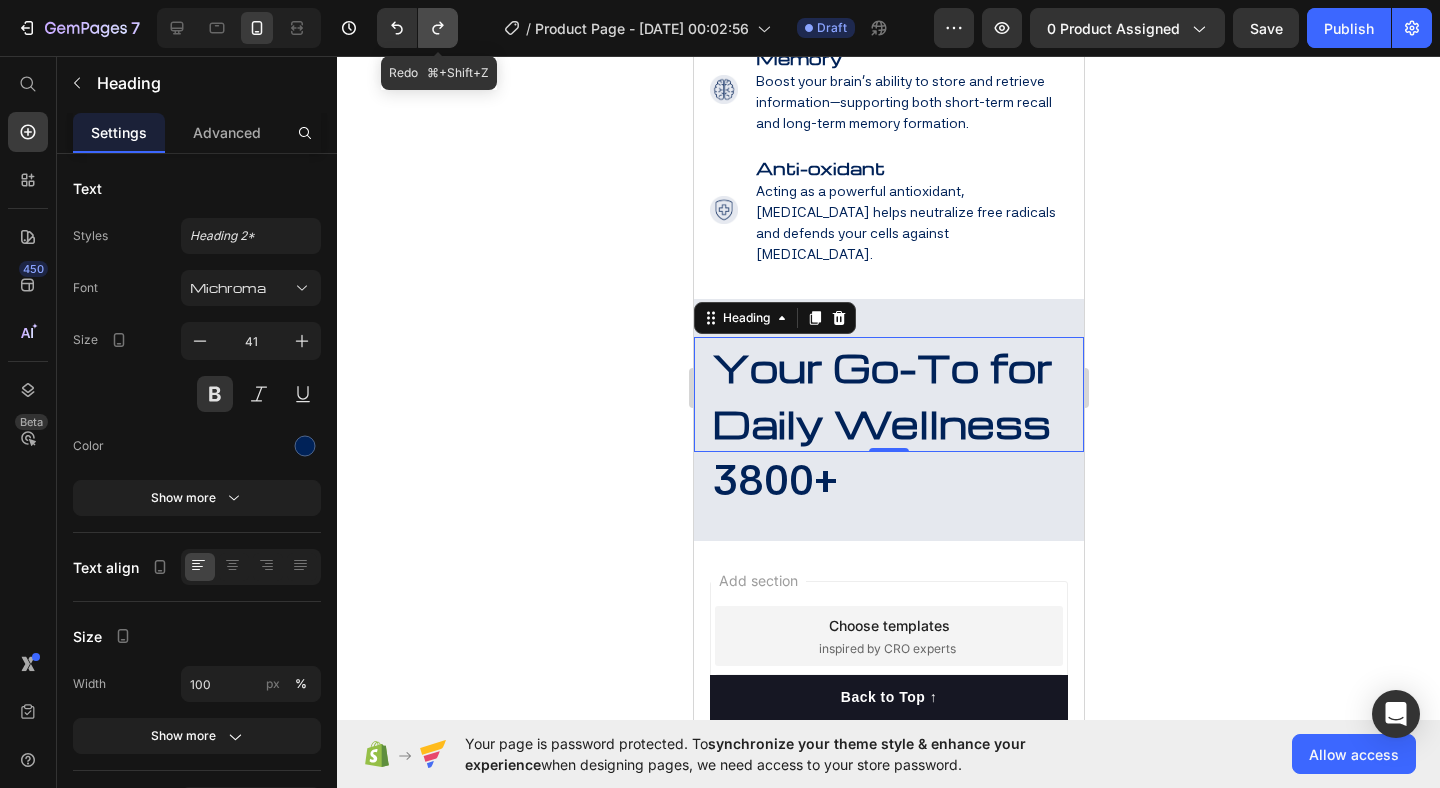 click 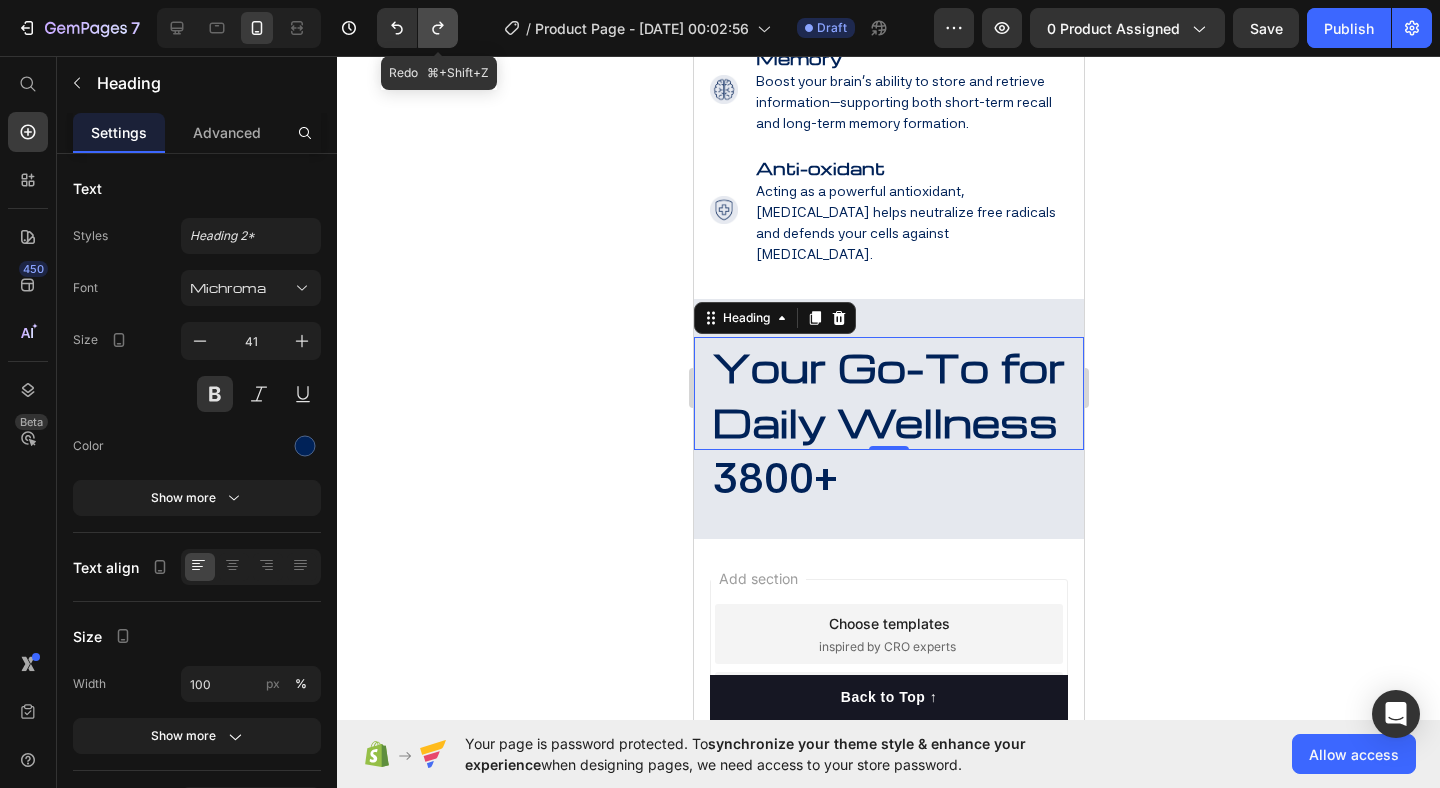 click 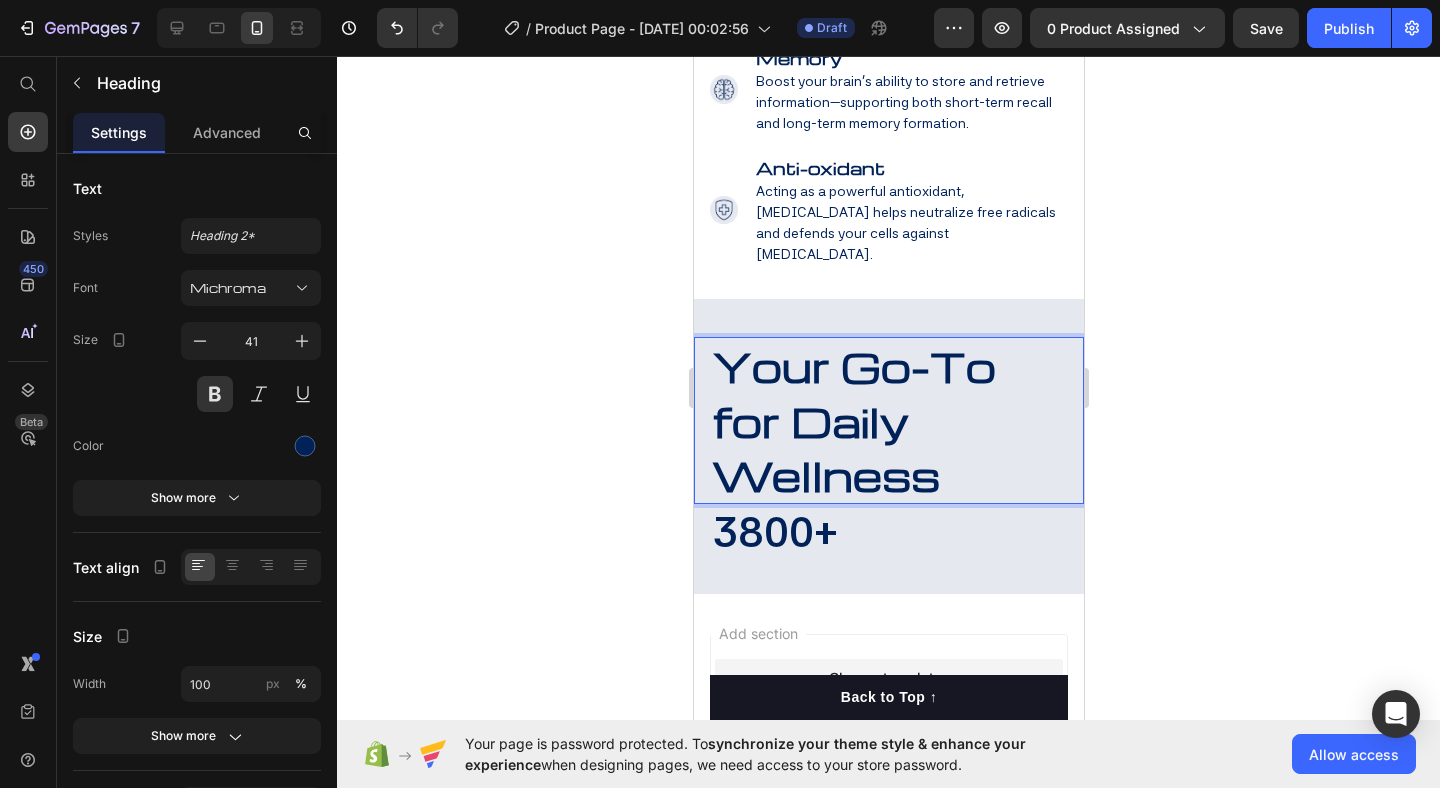 click on "Your Go-To for Daily Wellness" at bounding box center (853, 420) 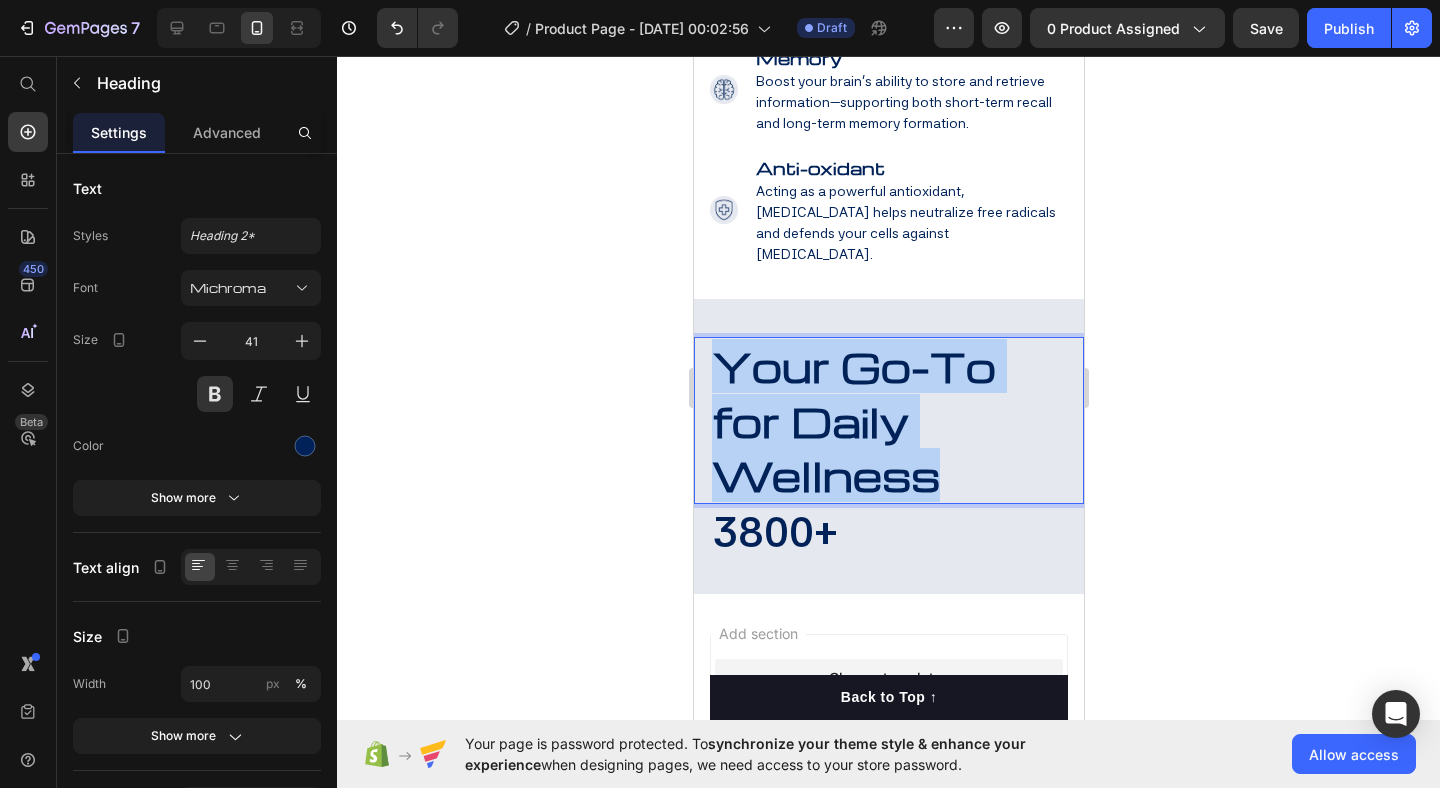 click on "Your Go-To for Daily Wellness" at bounding box center [853, 420] 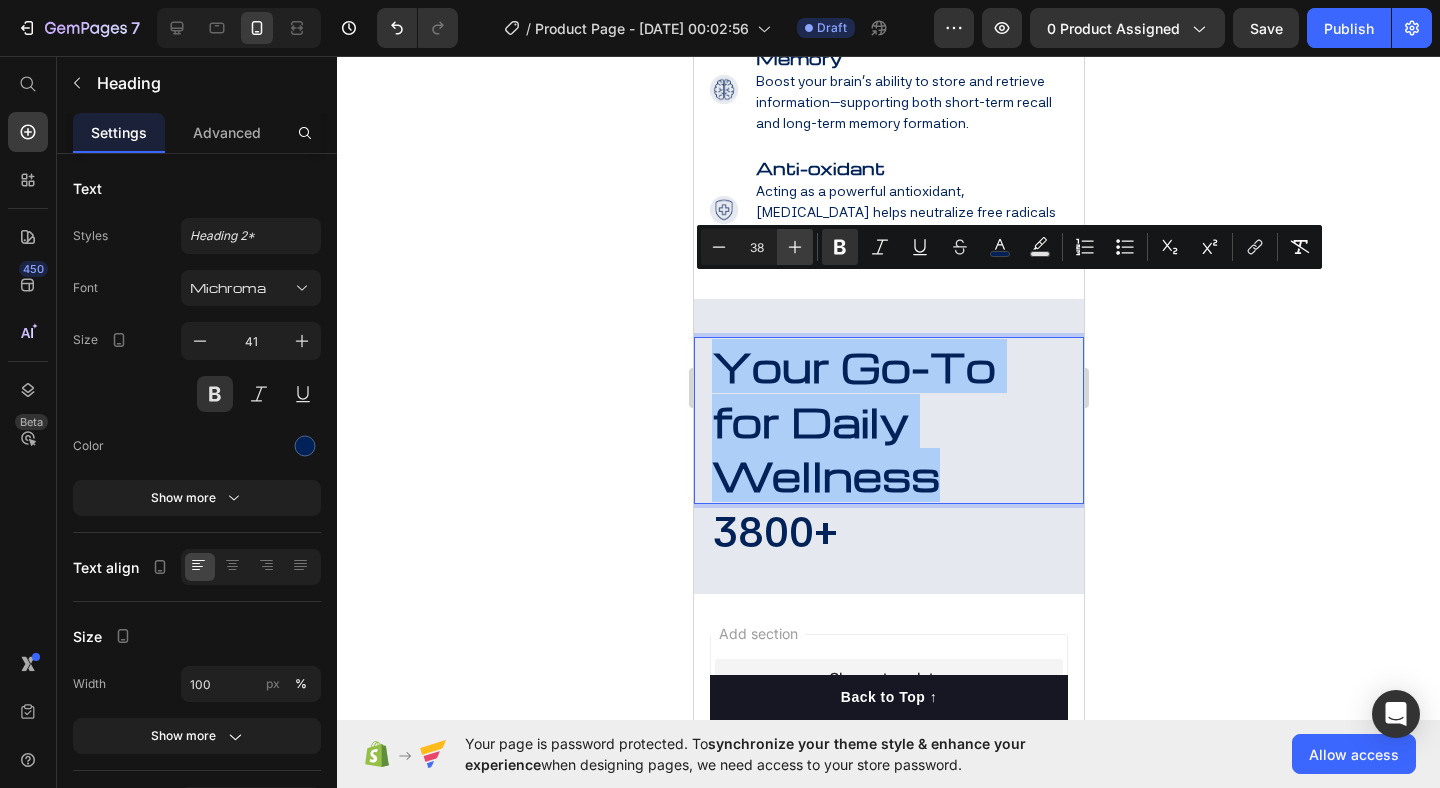 click 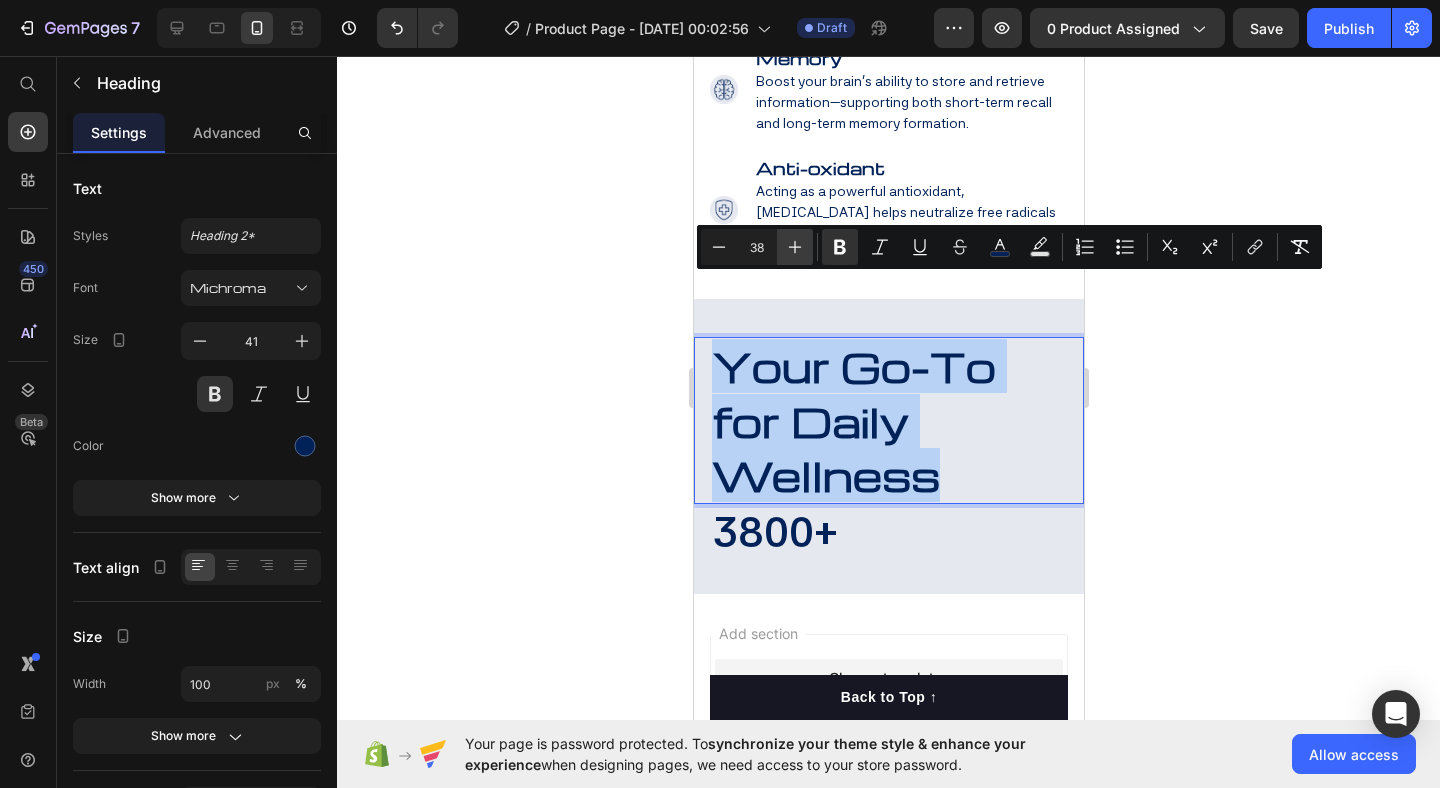 type on "39" 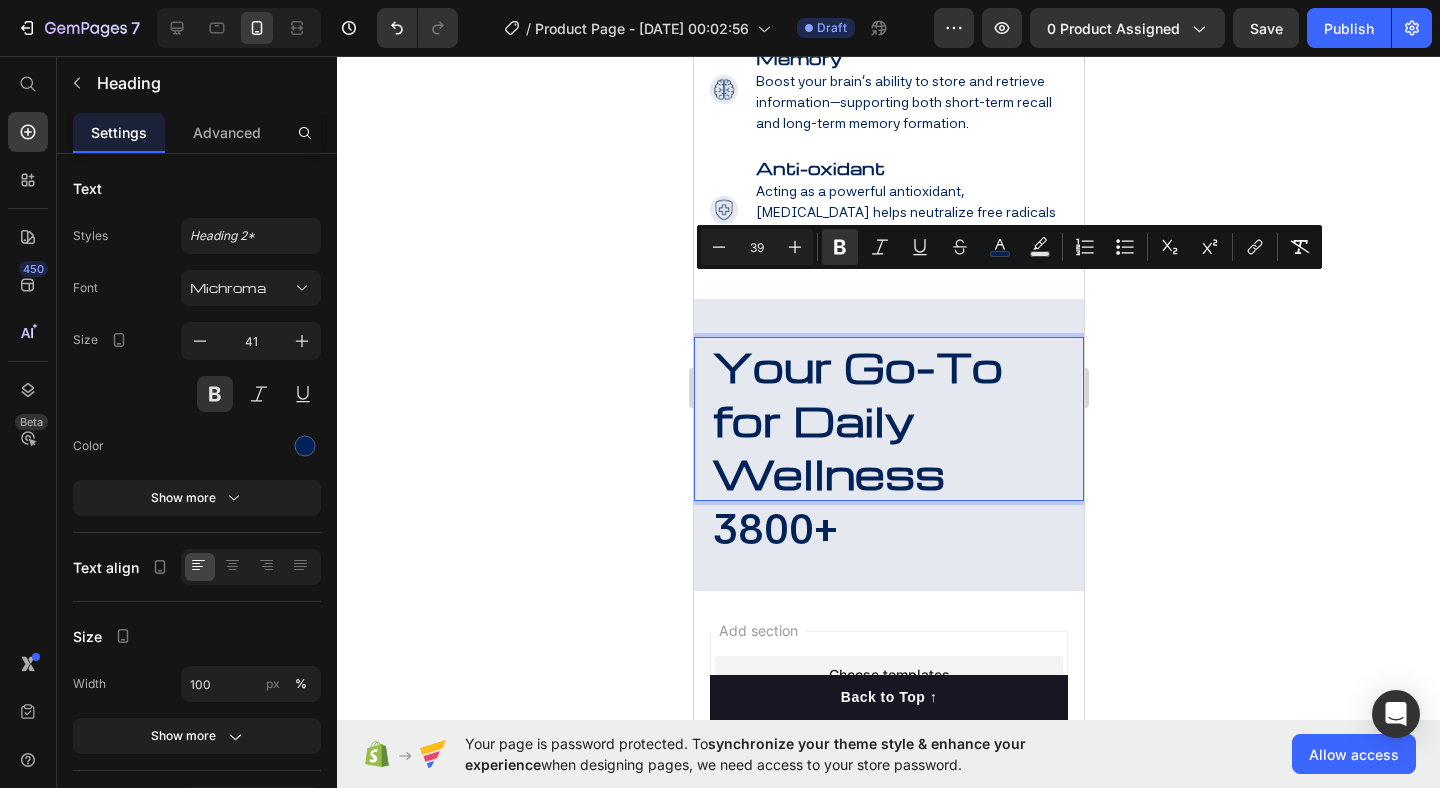 click 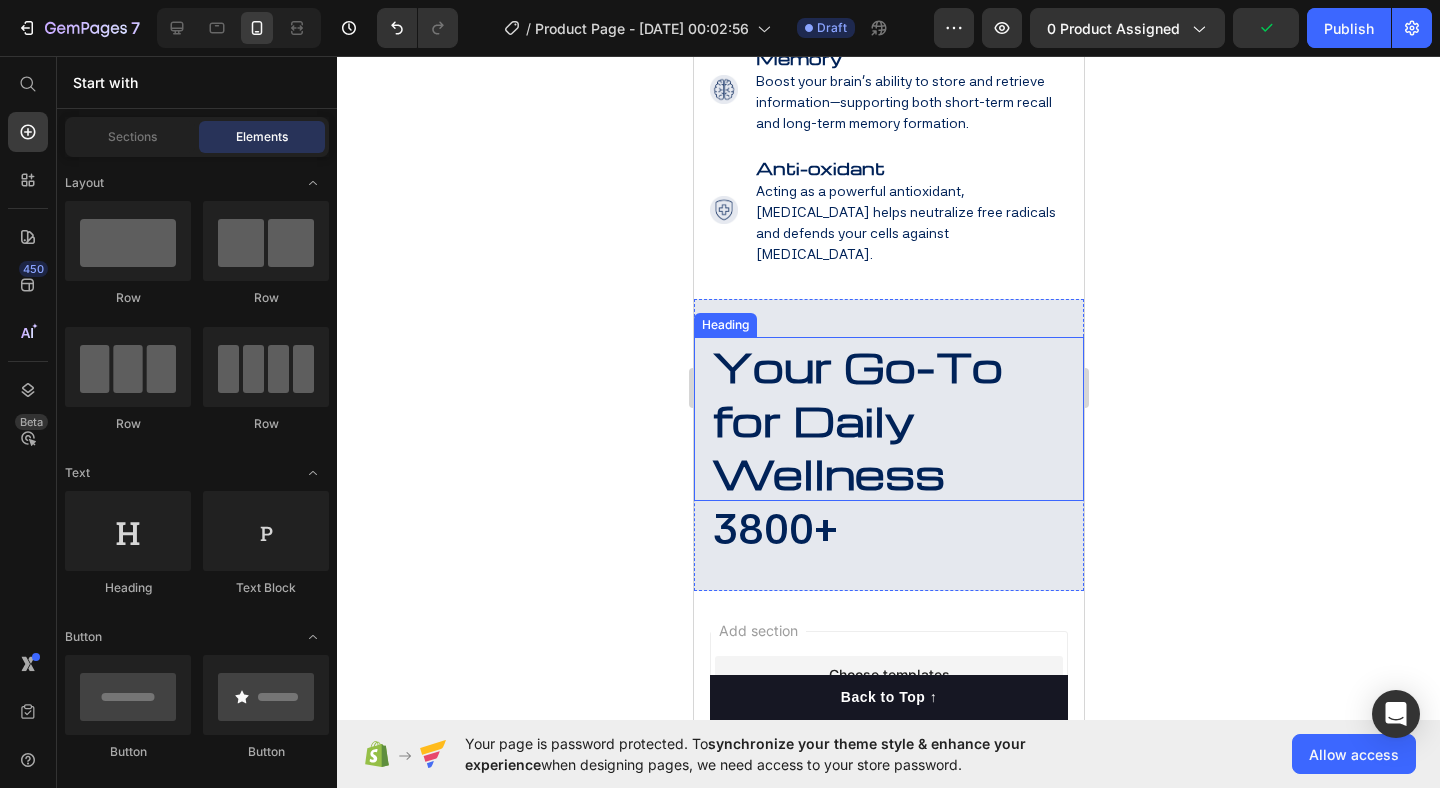 click 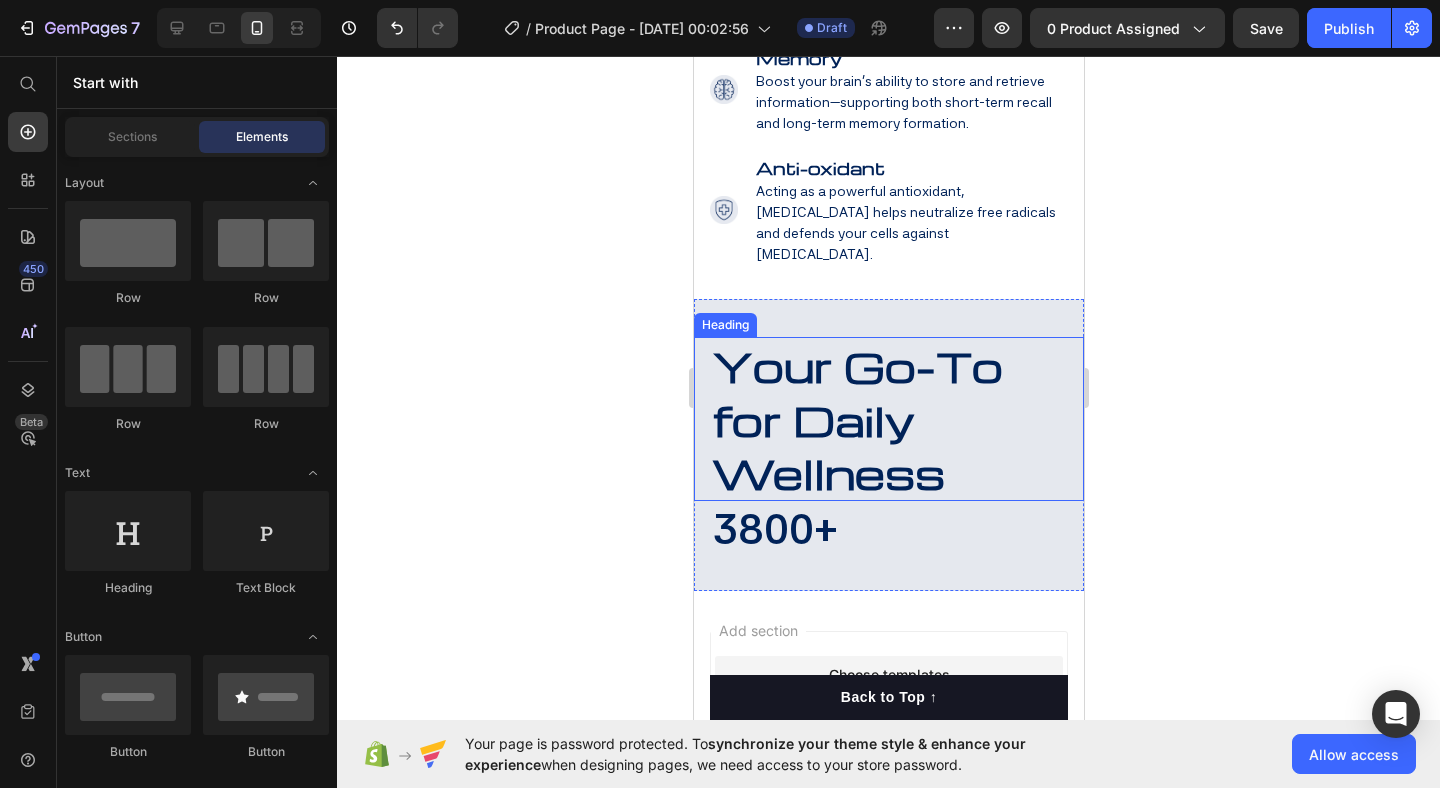 click 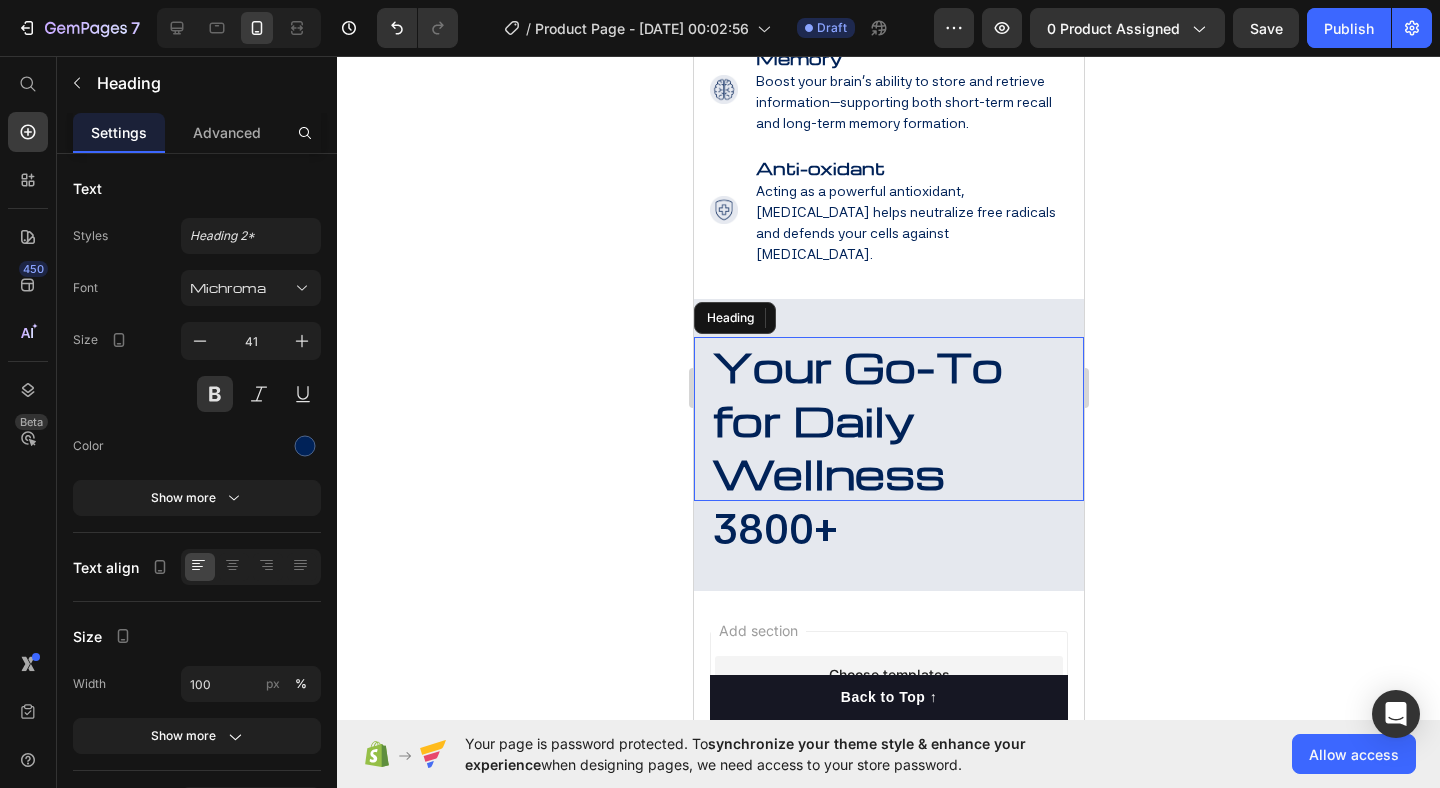 click on "Your Go-To for Daily Wellness" at bounding box center [856, 419] 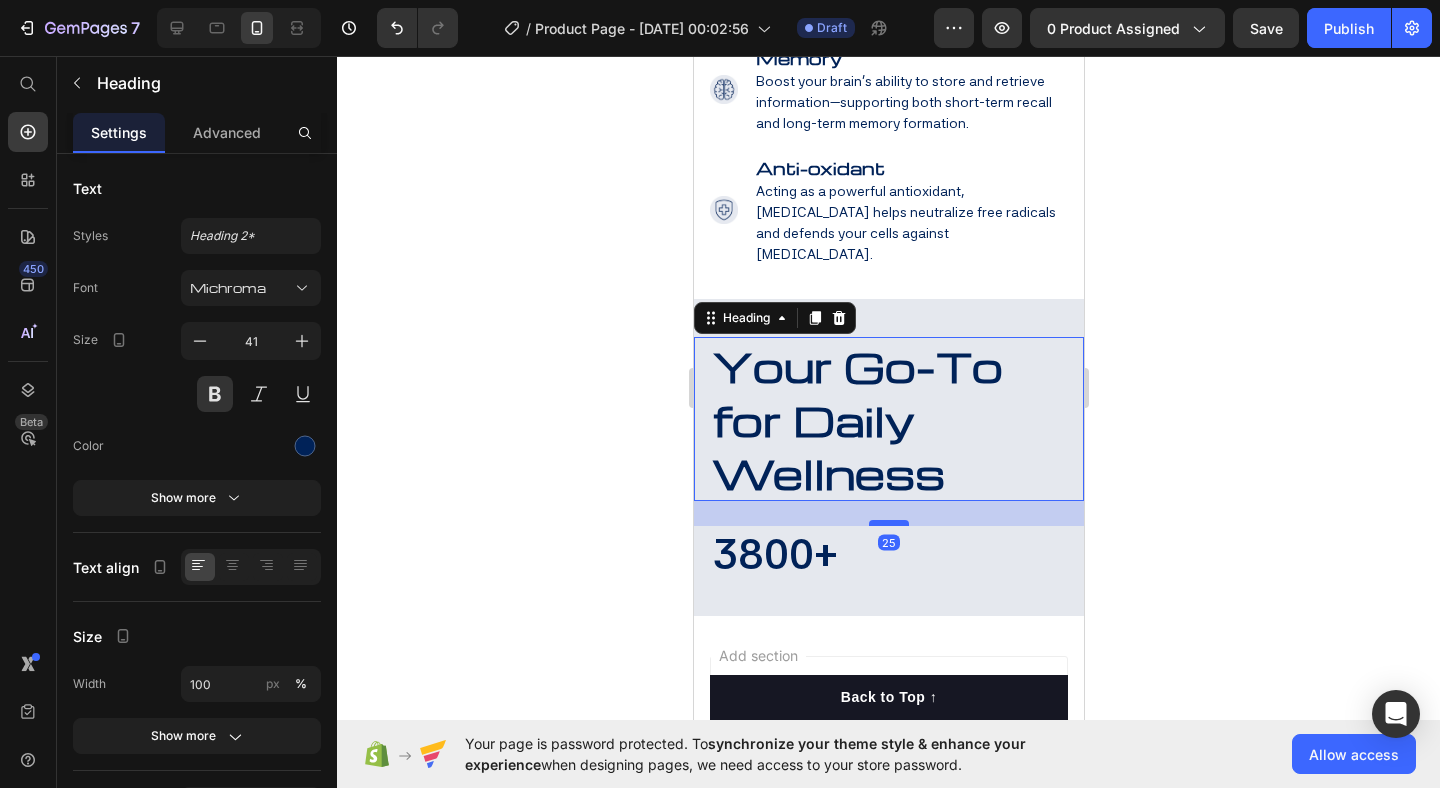 drag, startPoint x: 886, startPoint y: 435, endPoint x: 887, endPoint y: 460, distance: 25.019993 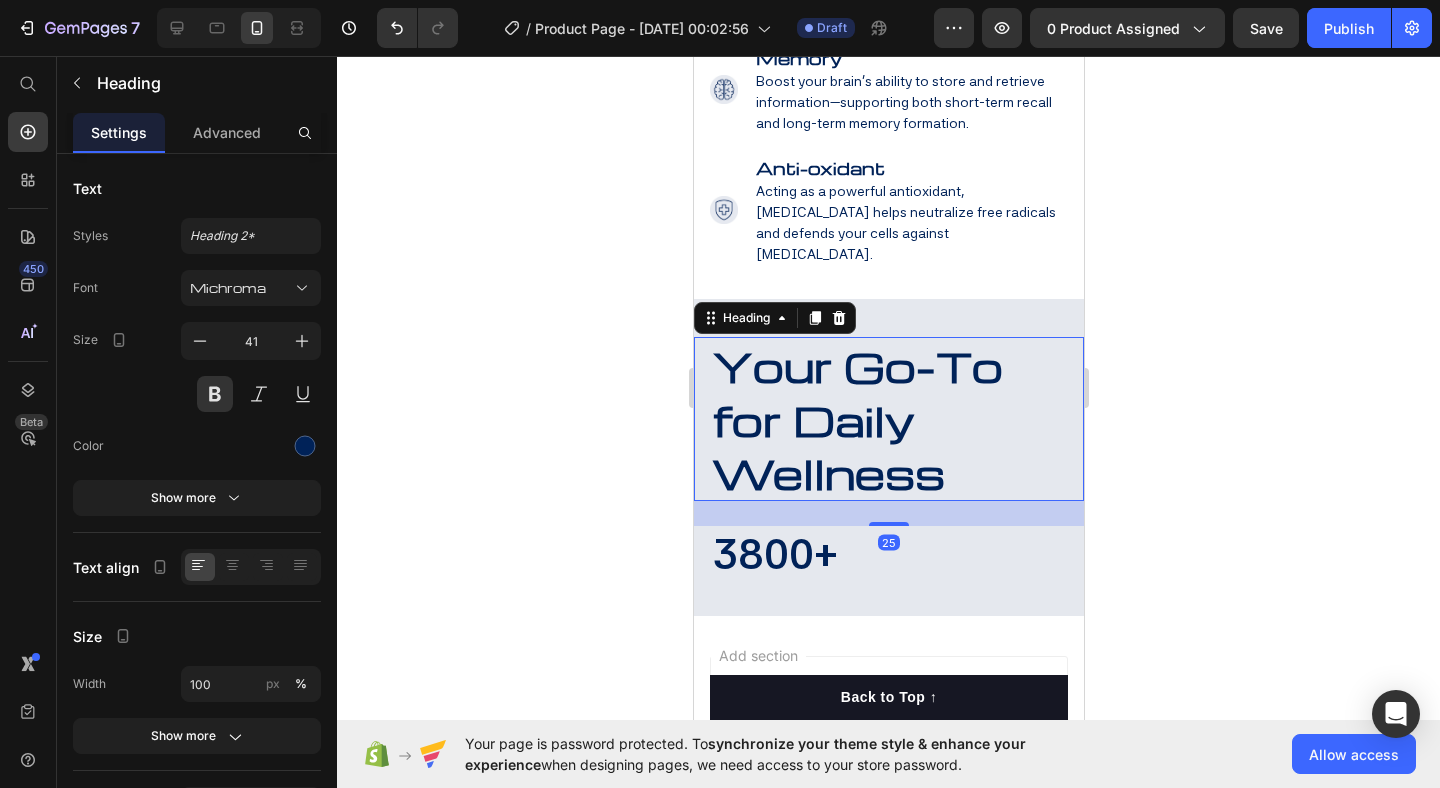 click 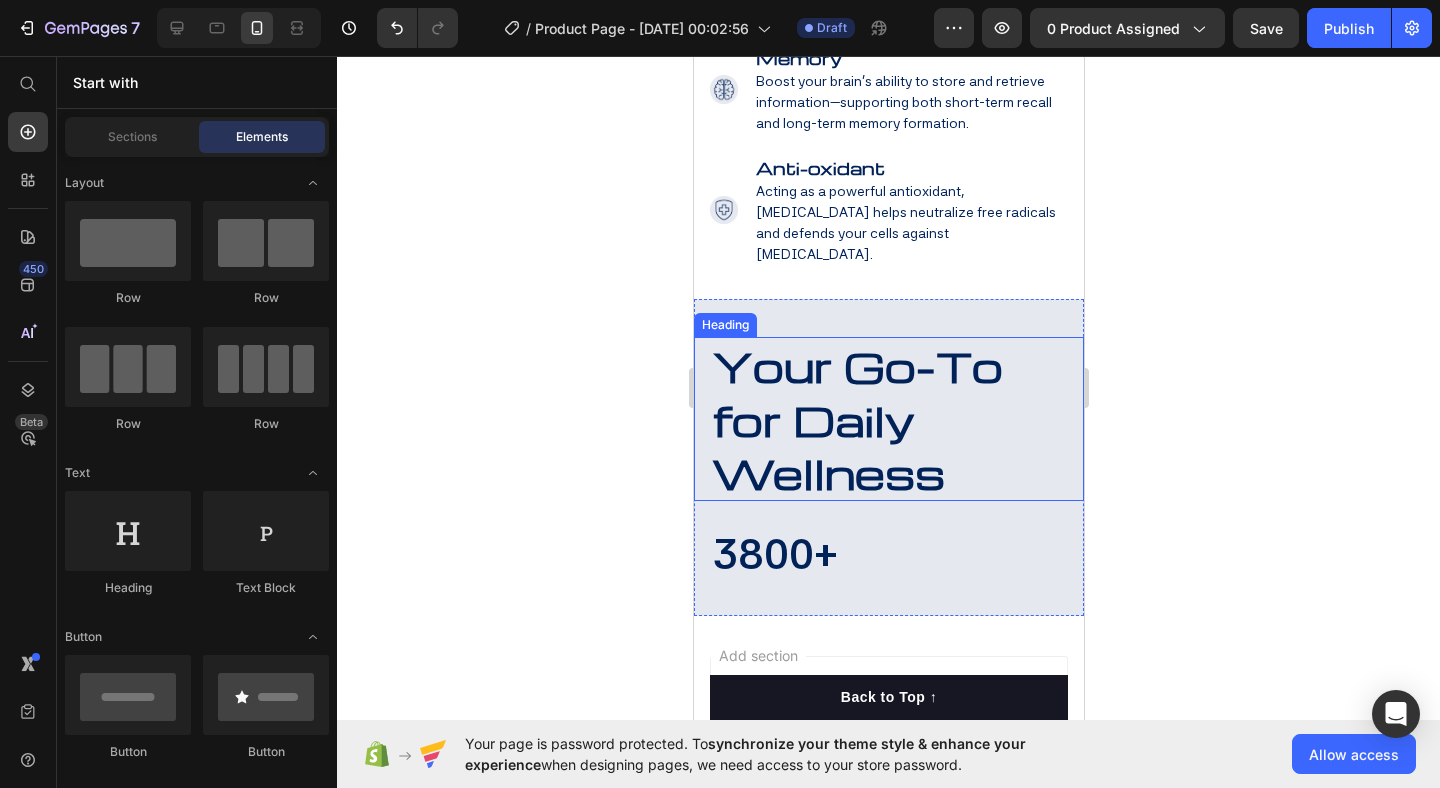 scroll, scrollTop: 3416, scrollLeft: 0, axis: vertical 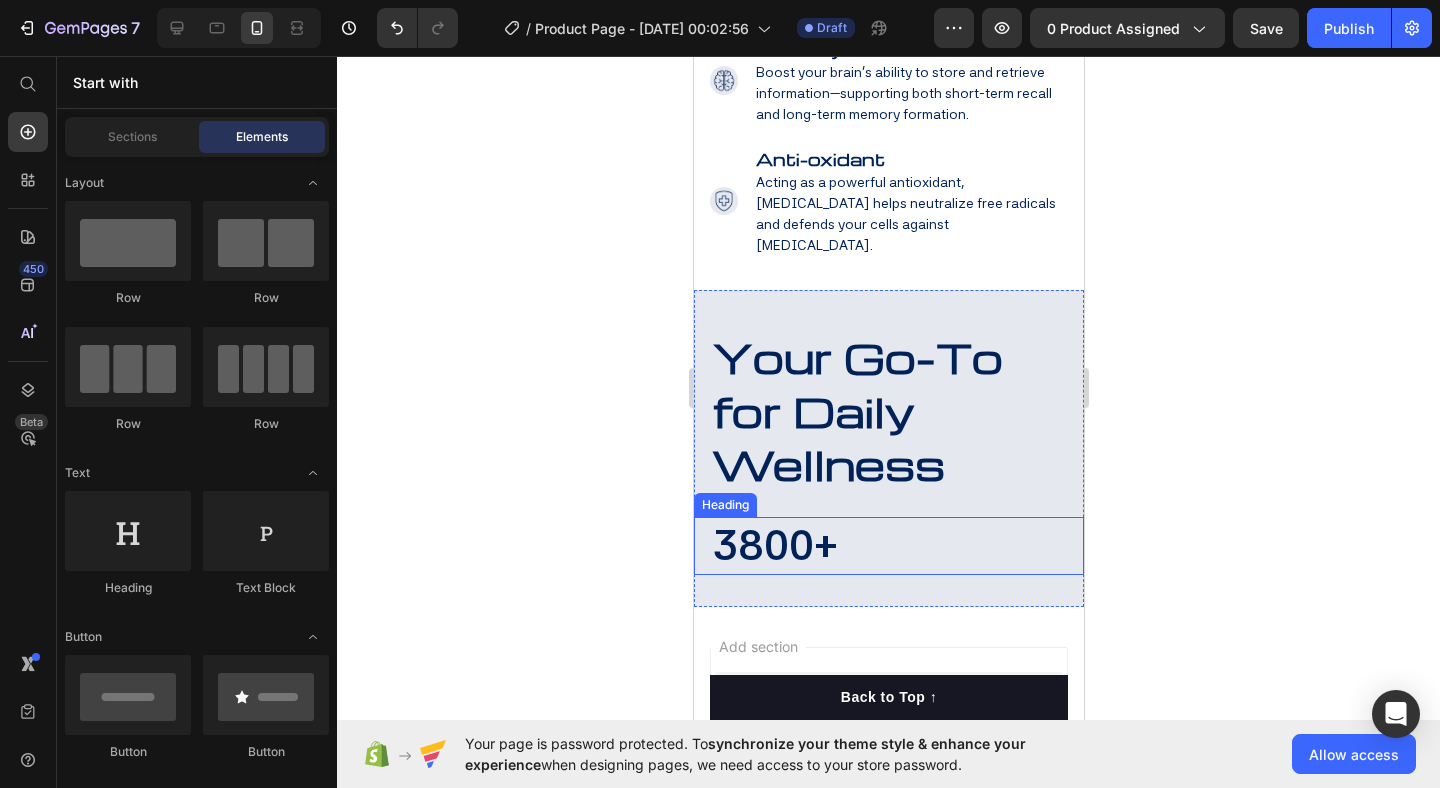 click on "⁠⁠⁠⁠⁠⁠⁠ 3800+" at bounding box center (896, 545) 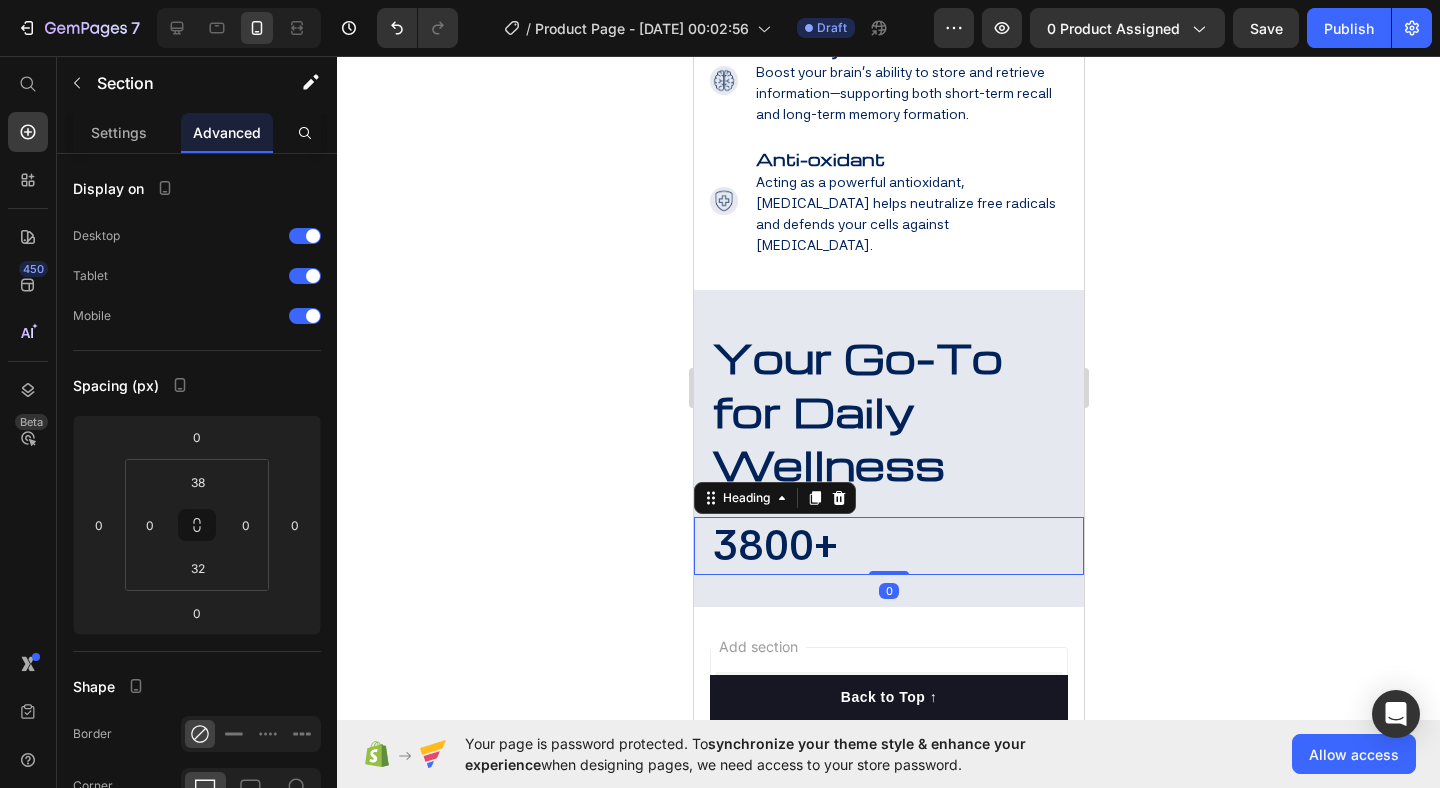 click on "⁠⁠⁠⁠⁠⁠⁠ Your Go-To for Daily Wellness Heading ⁠⁠⁠⁠⁠⁠⁠ 3800+ Heading   0" at bounding box center [888, 451] 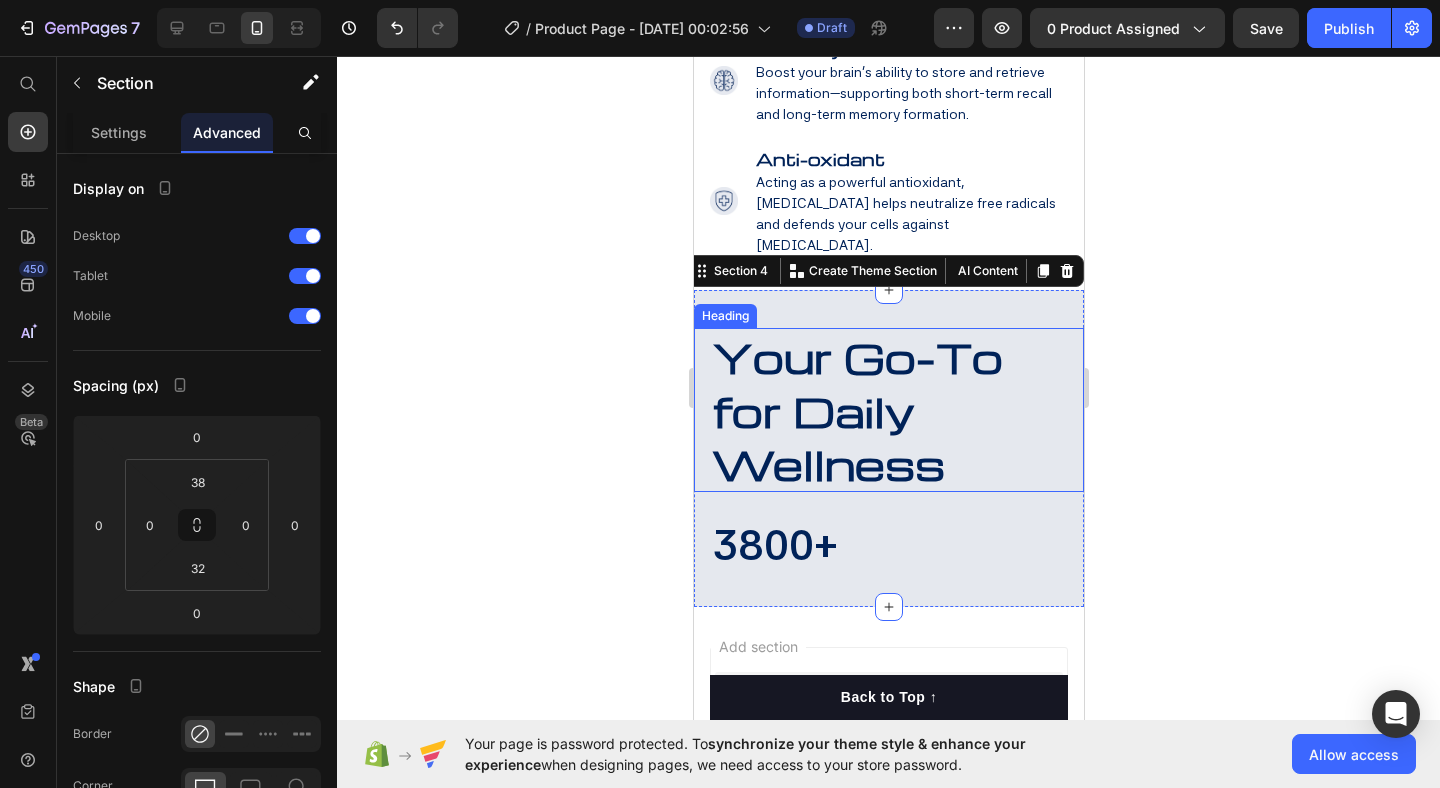 click on "Your Go-To for Daily Wellness" at bounding box center (856, 410) 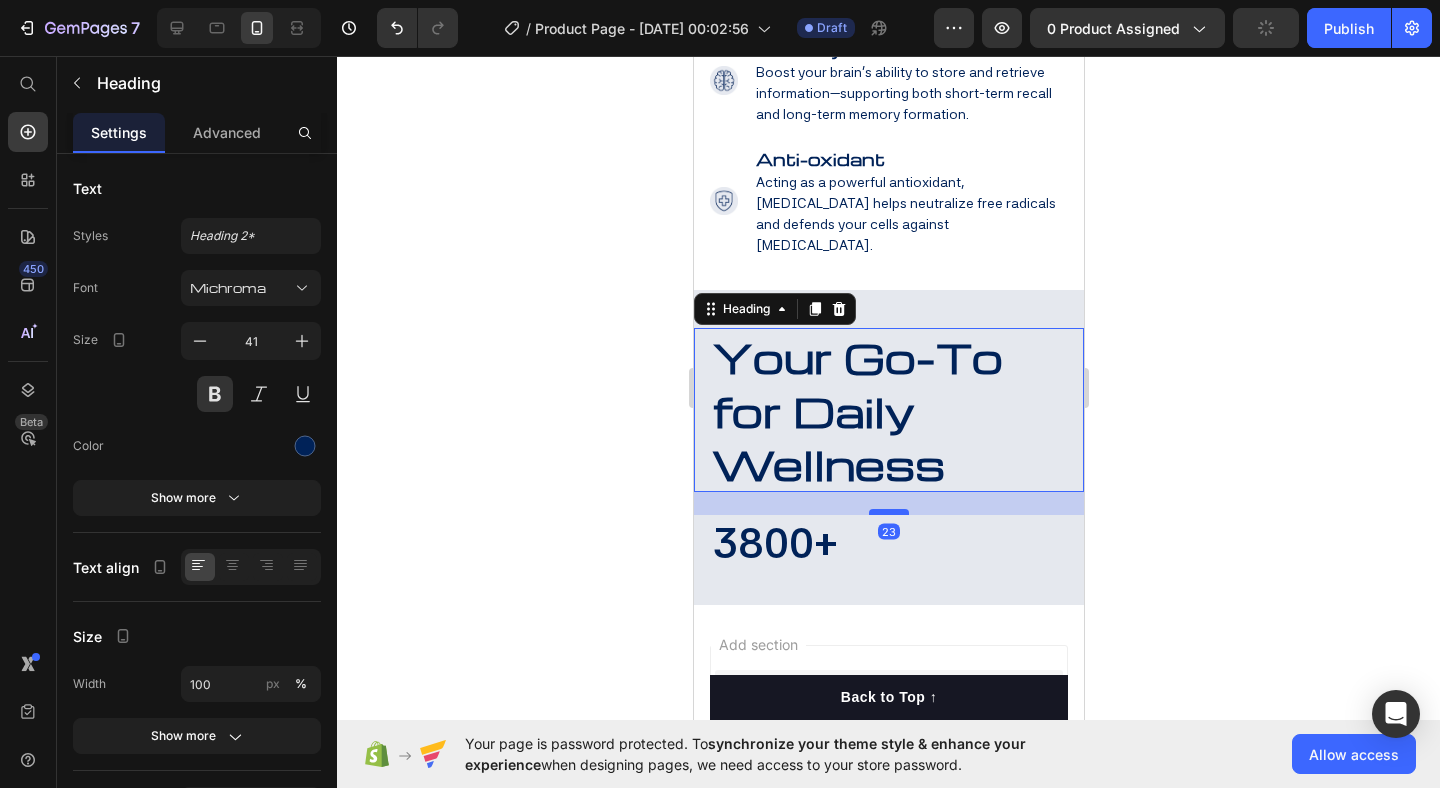 click at bounding box center [888, 512] 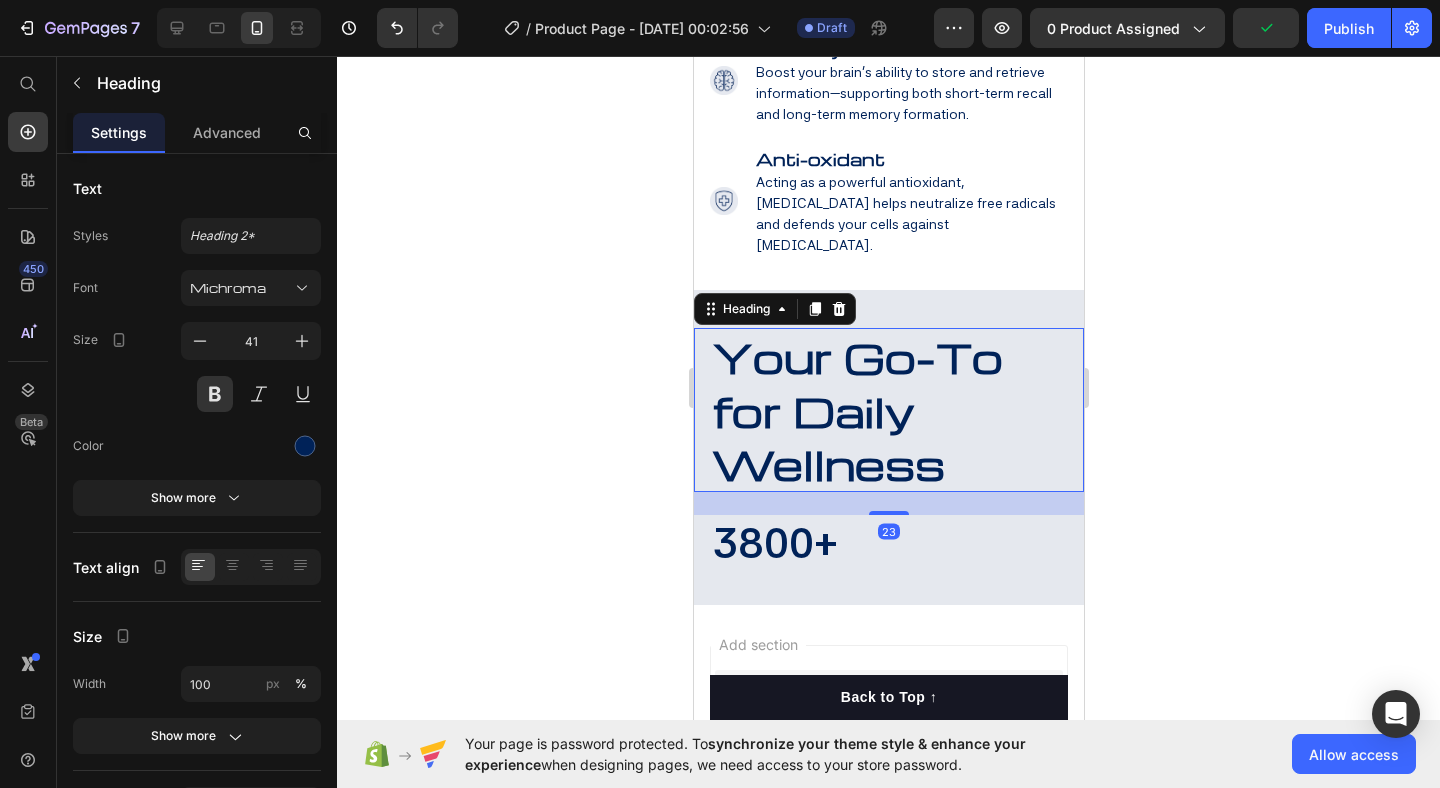 click 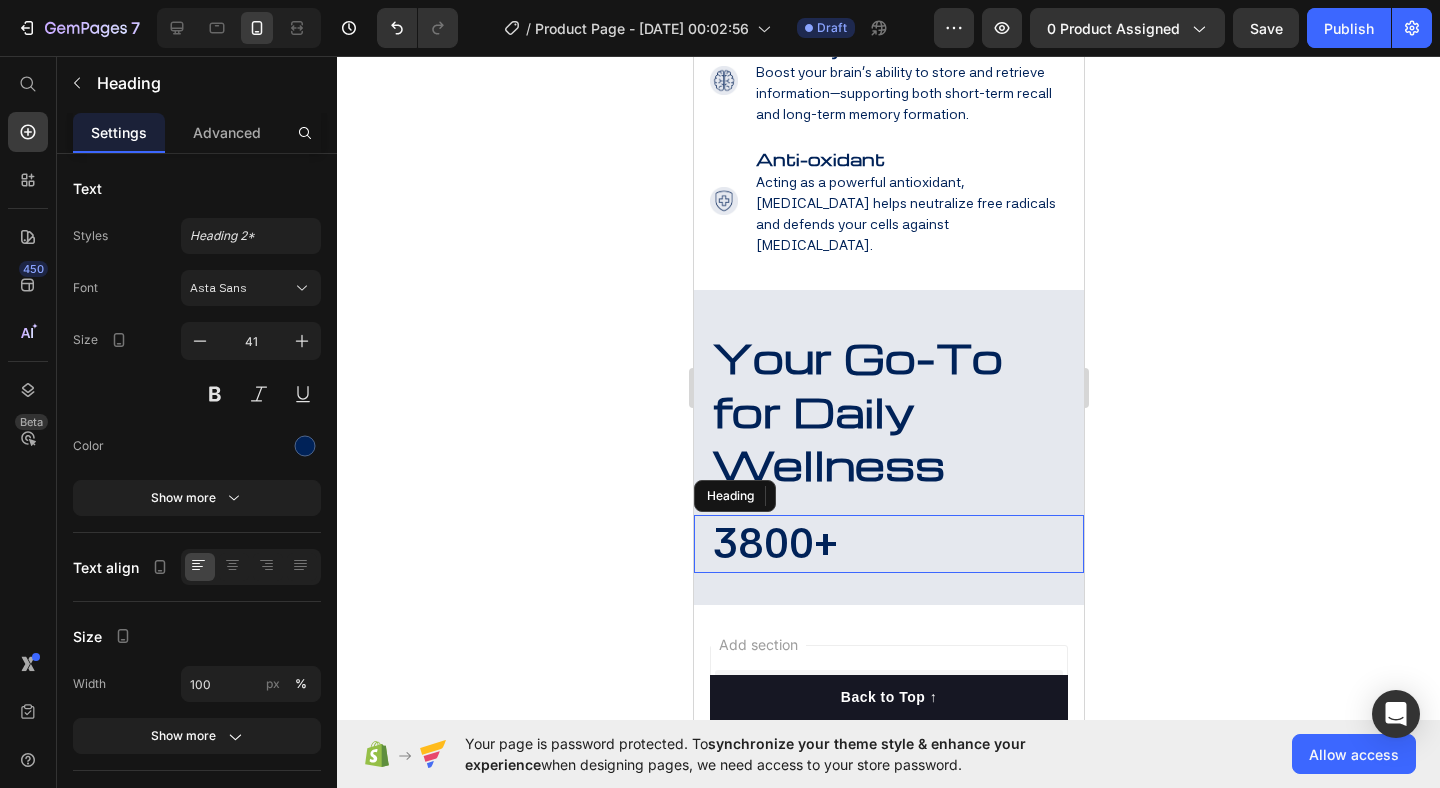 click on "3800+" at bounding box center (774, 543) 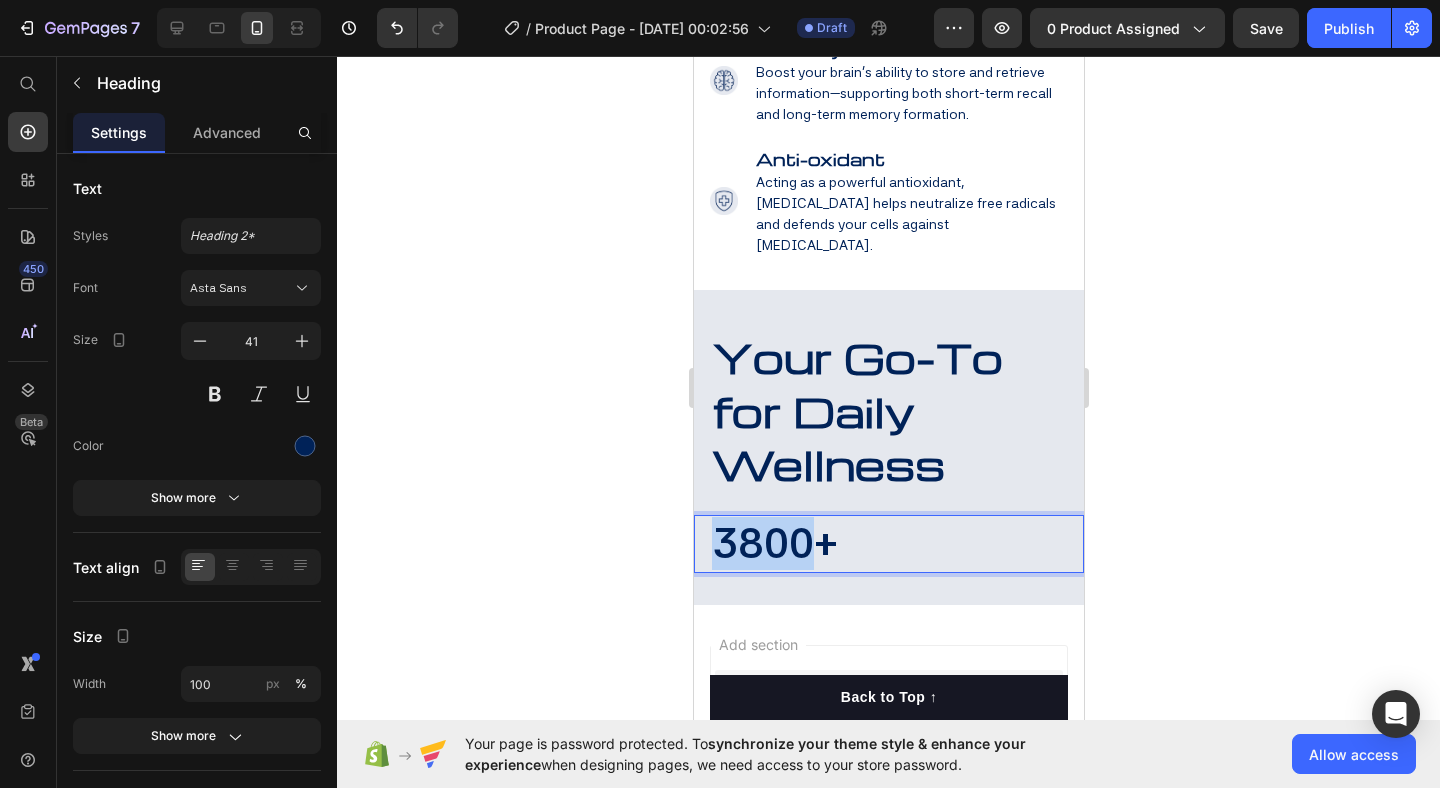 click on "3800+" at bounding box center [774, 543] 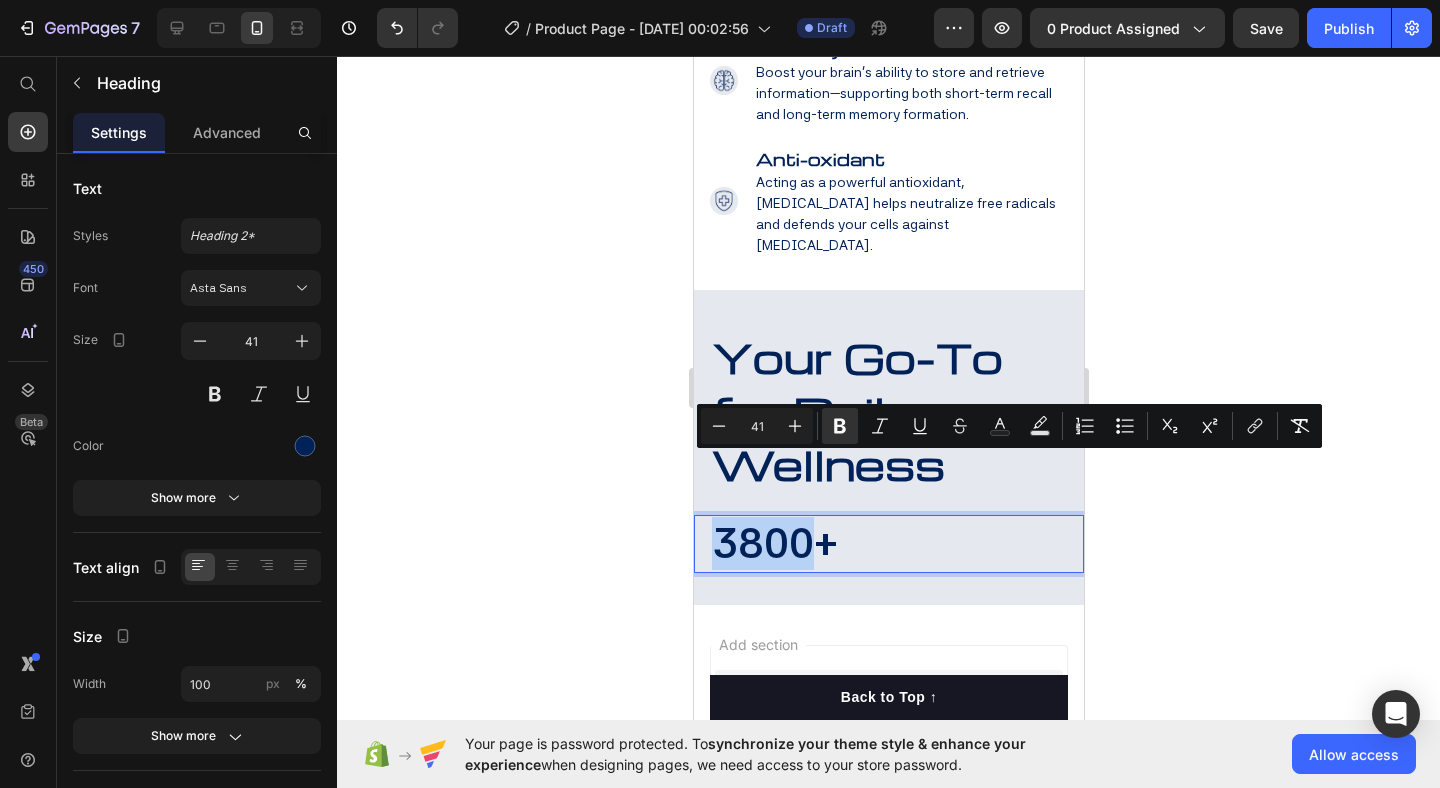 click on "3800+" at bounding box center [774, 543] 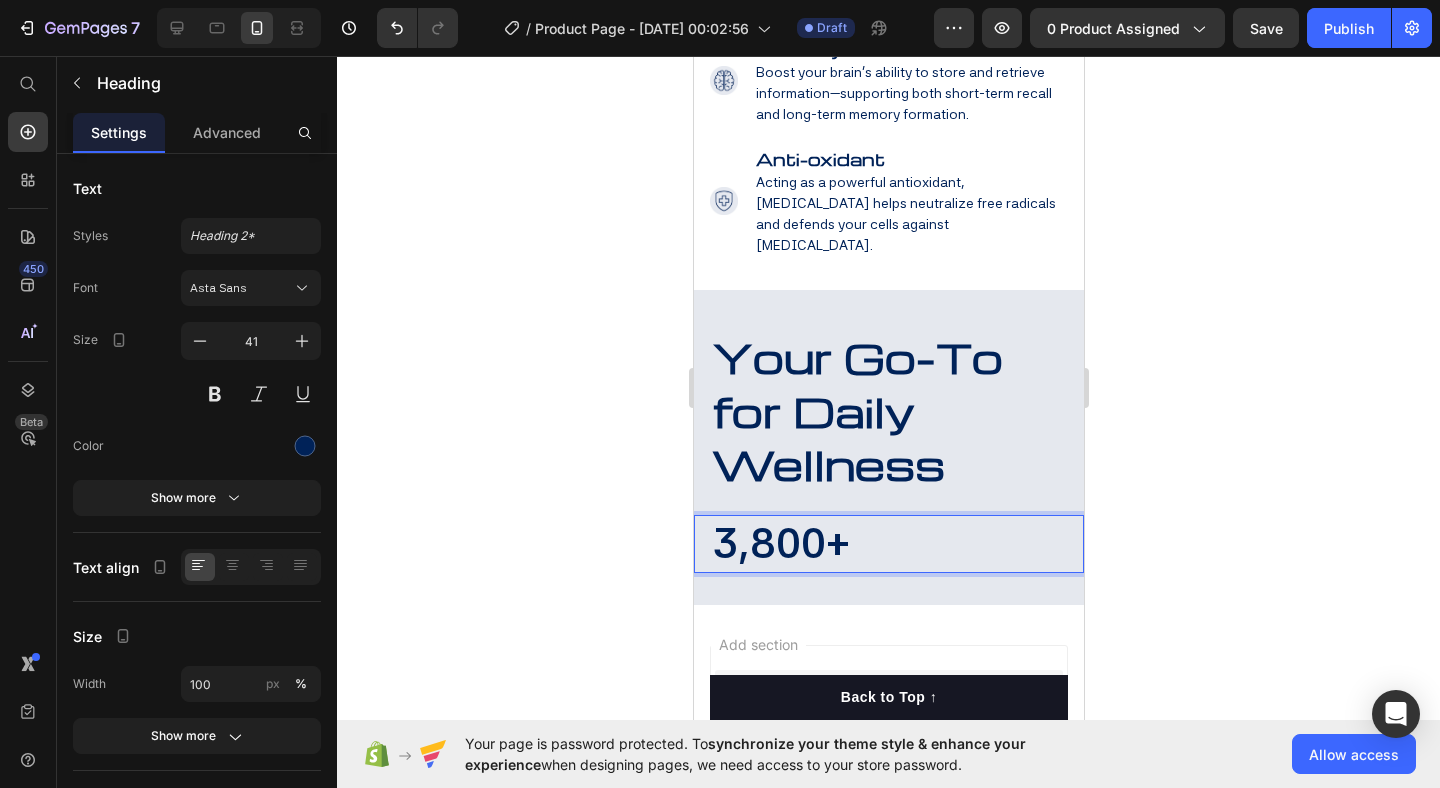 click 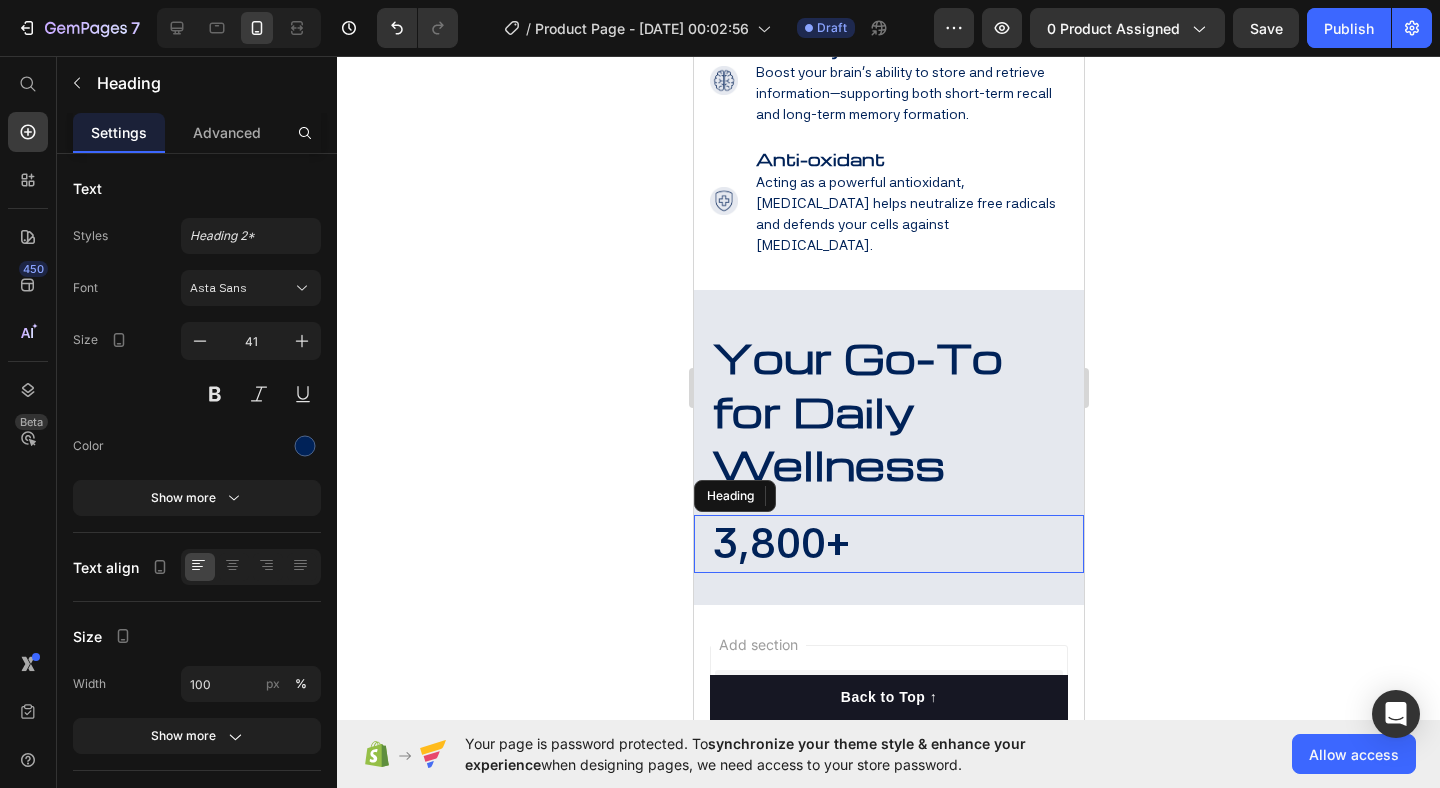 click on "3,800+" at bounding box center [780, 543] 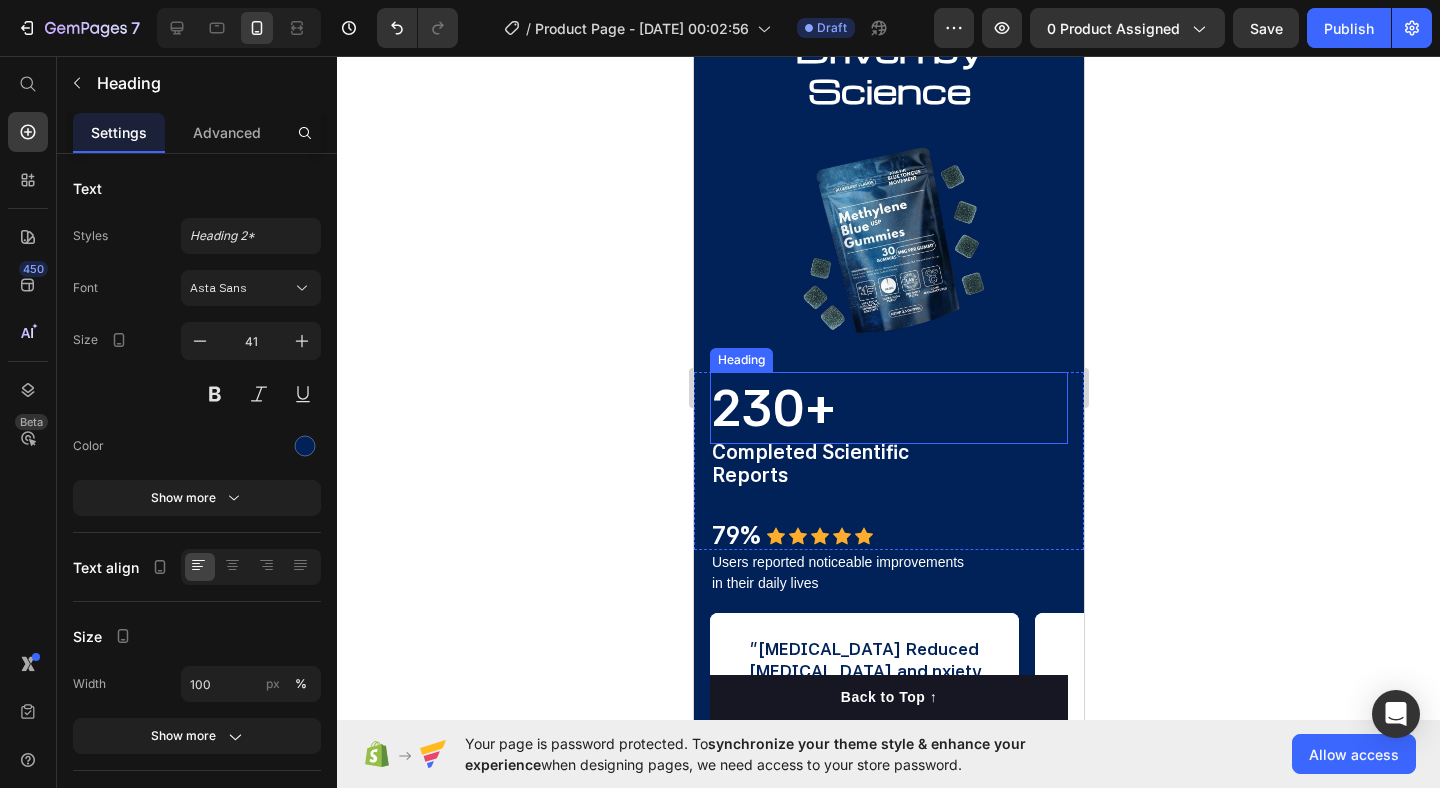 scroll, scrollTop: 1681, scrollLeft: 0, axis: vertical 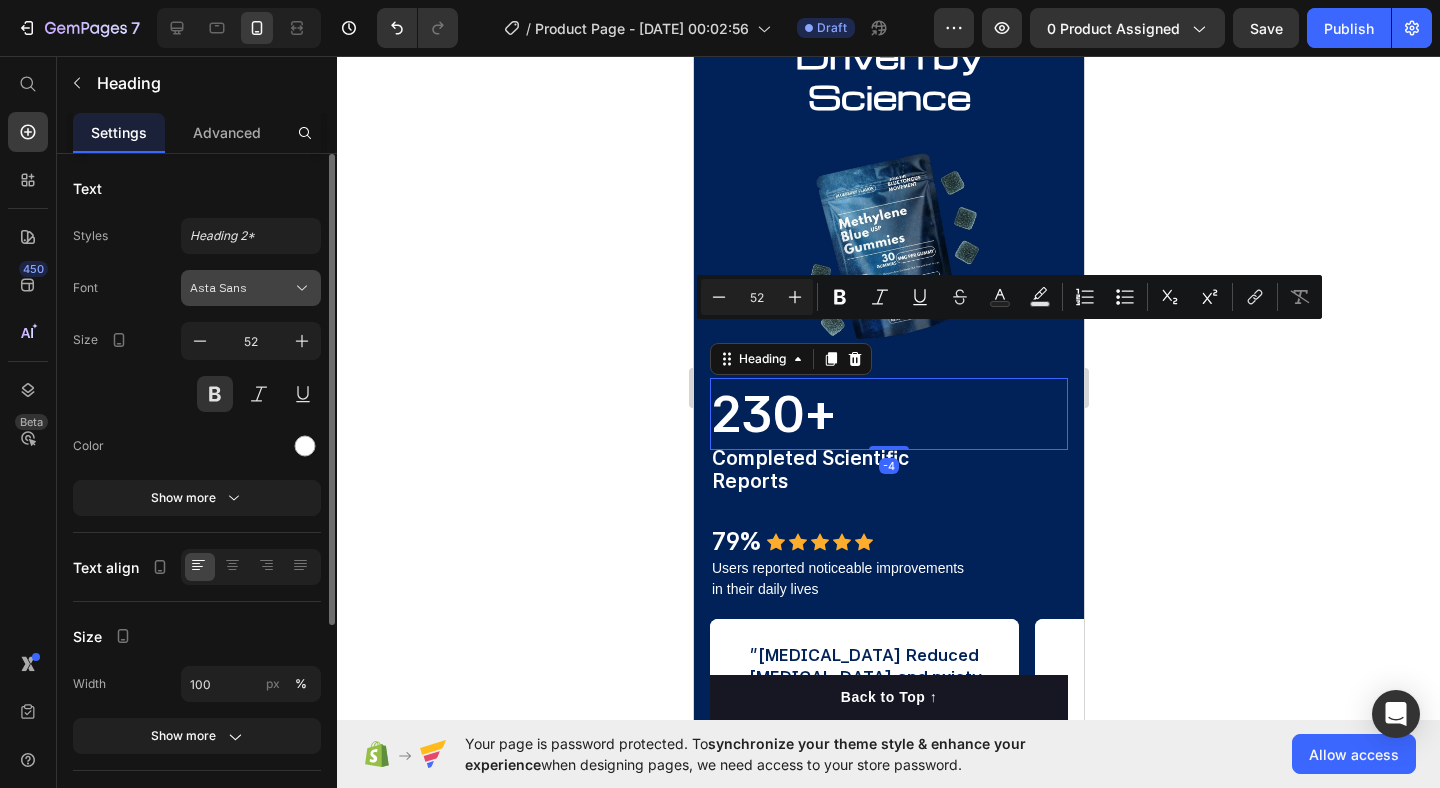 click on "Asta Sans" at bounding box center (241, 288) 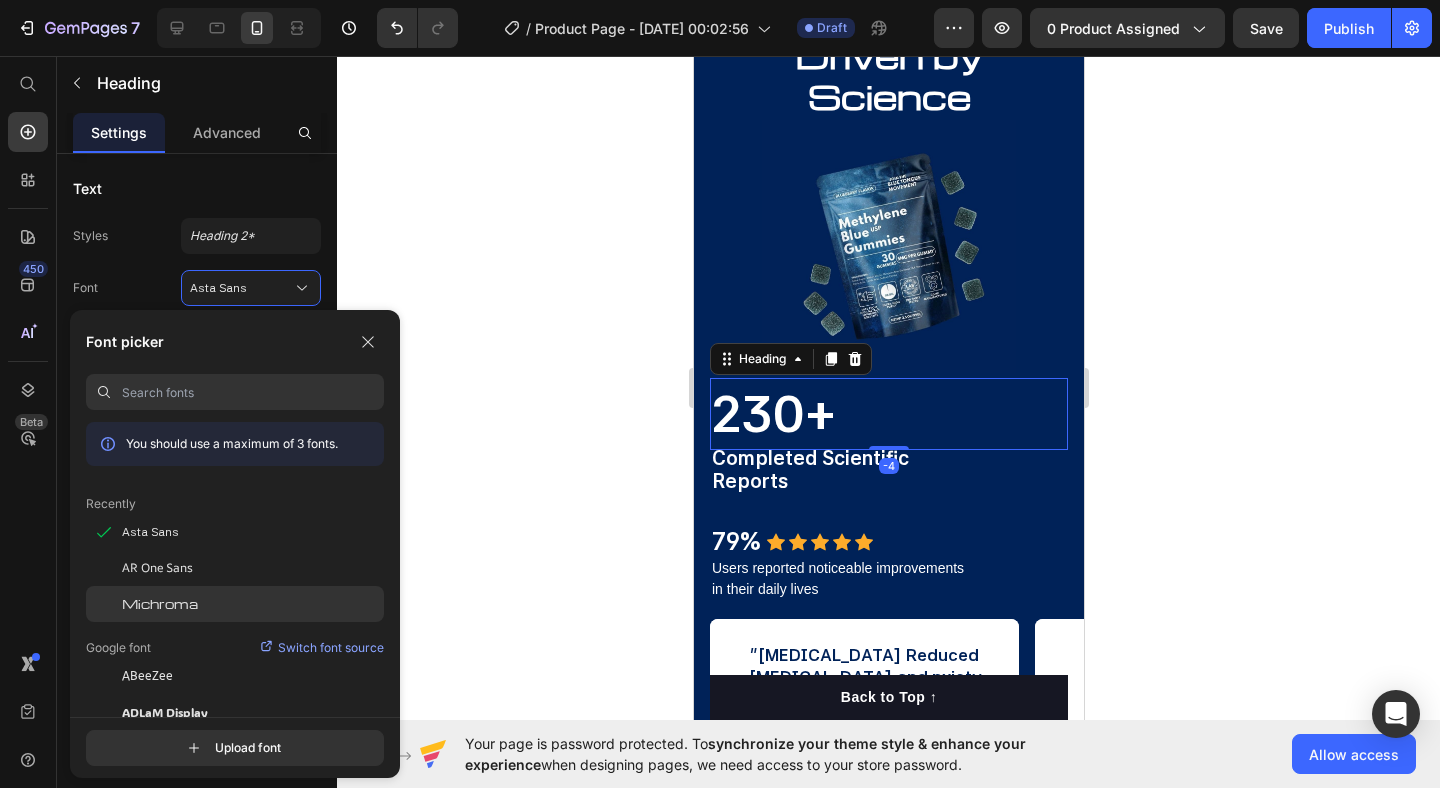 click on "Michroma" at bounding box center [160, 604] 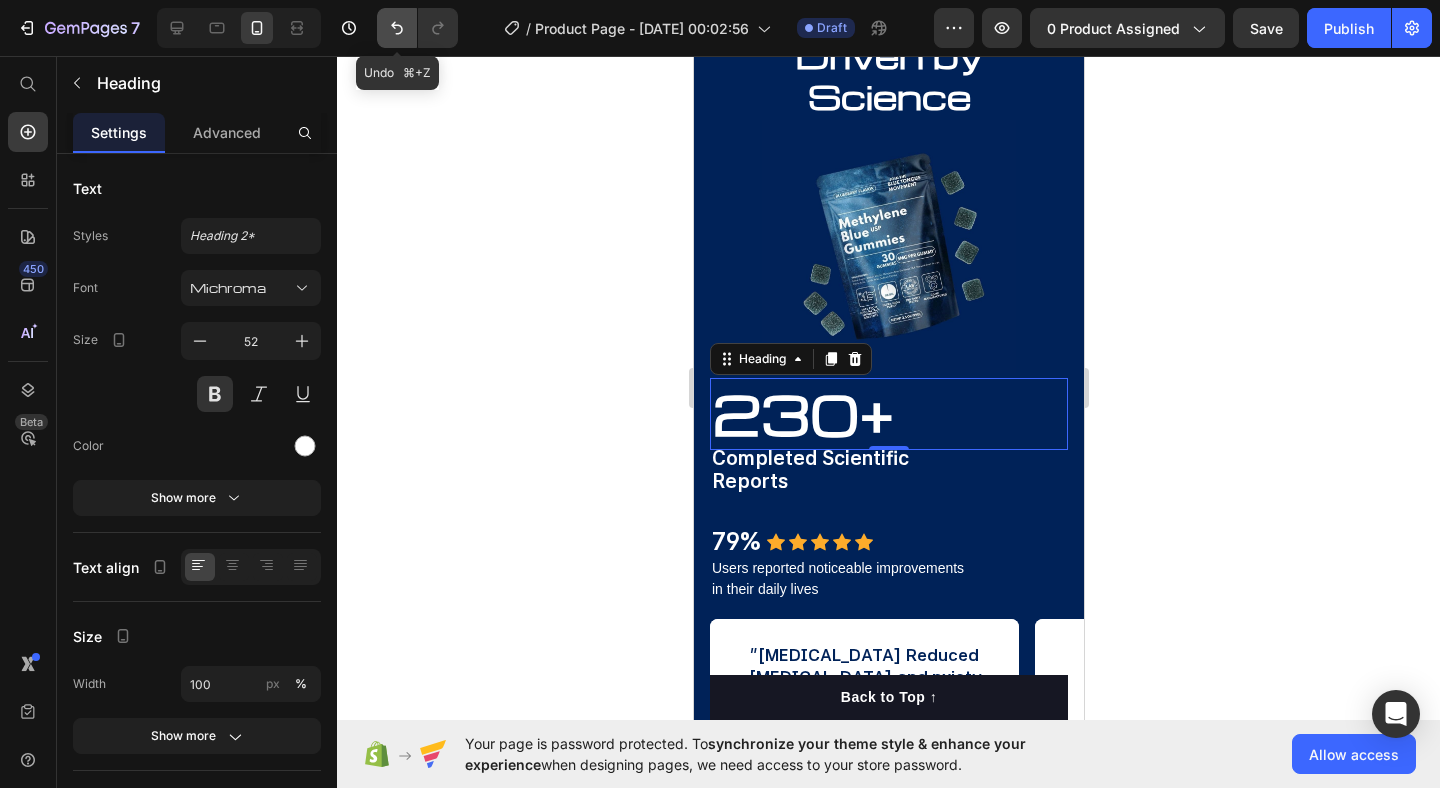 click 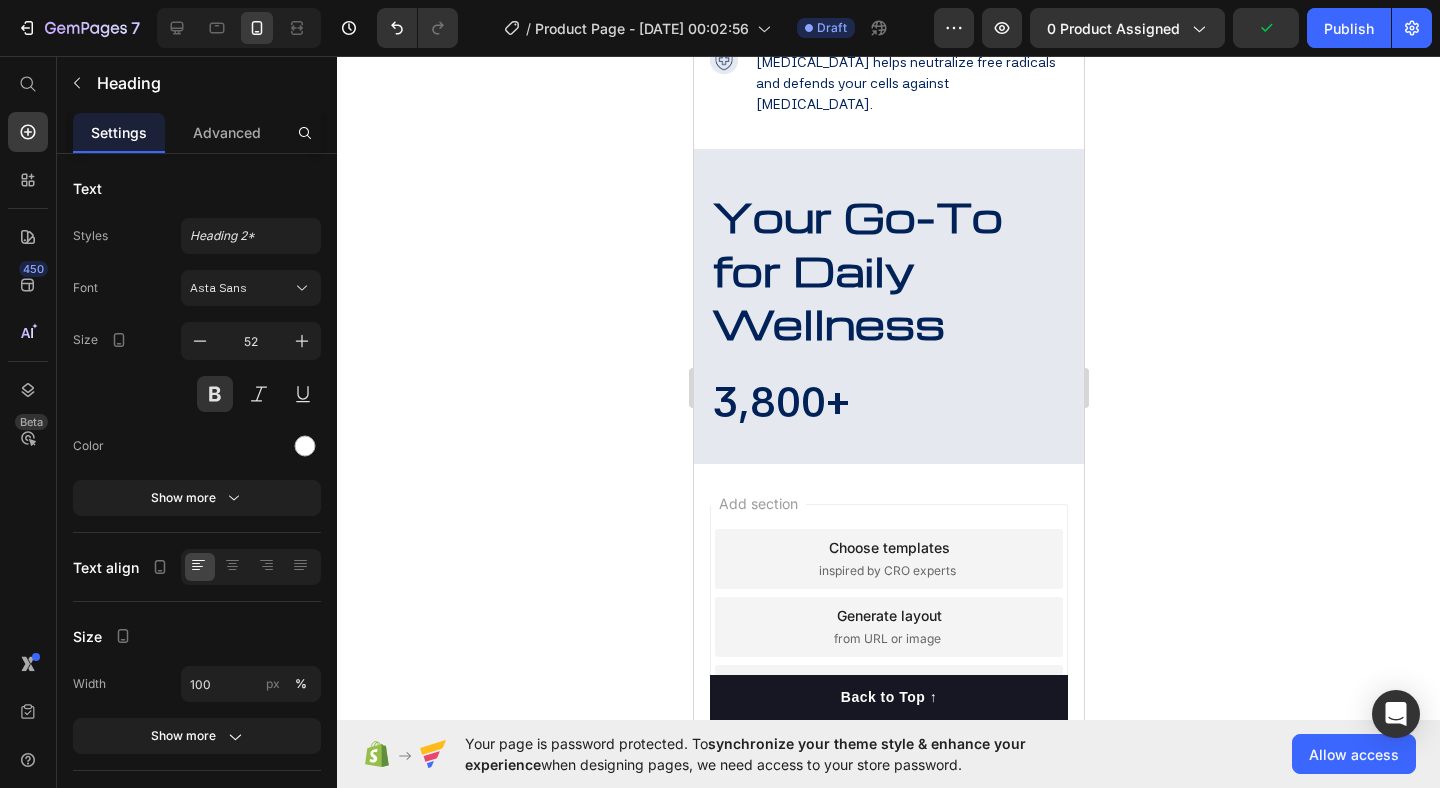 scroll, scrollTop: 3536, scrollLeft: 0, axis: vertical 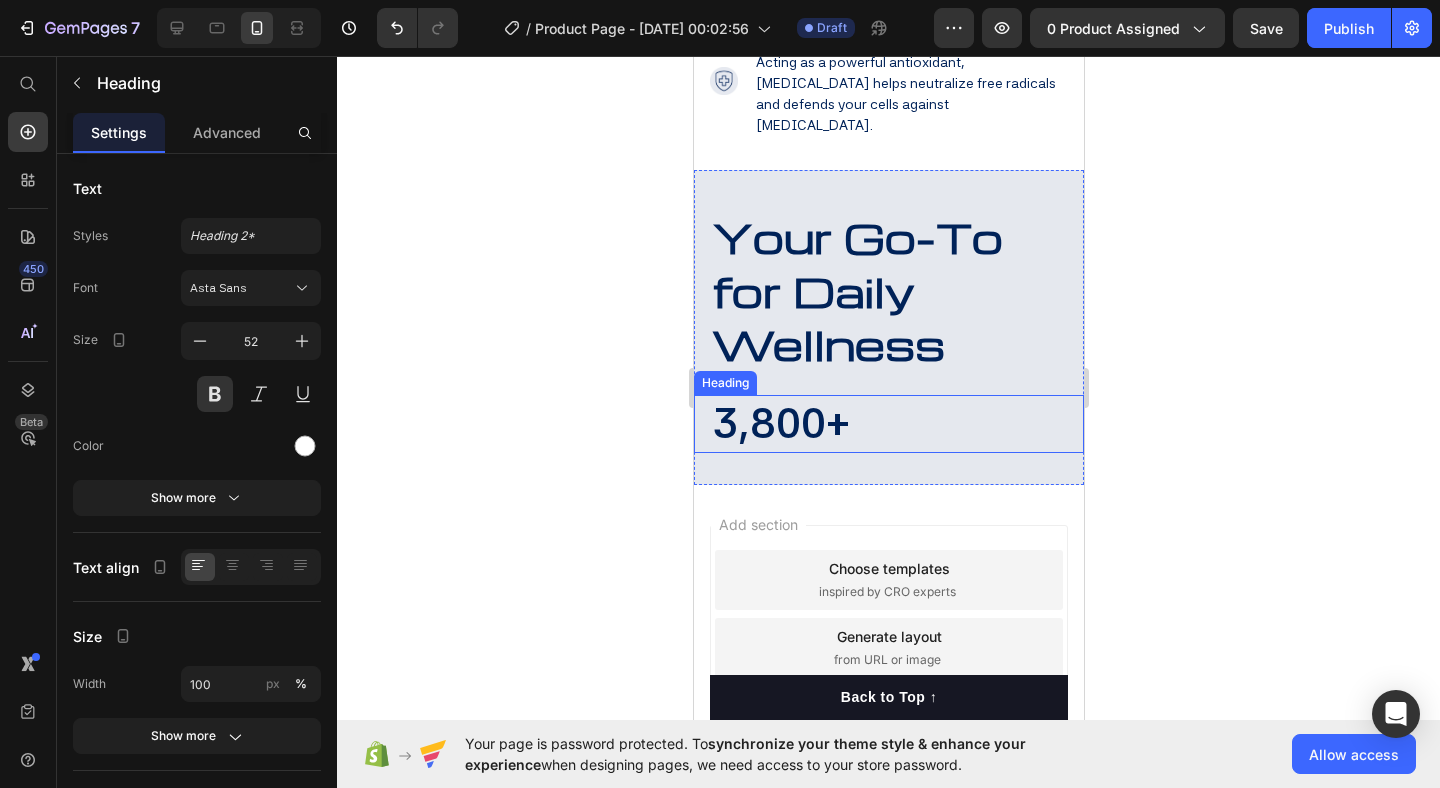 click on "3,800+" at bounding box center (896, 423) 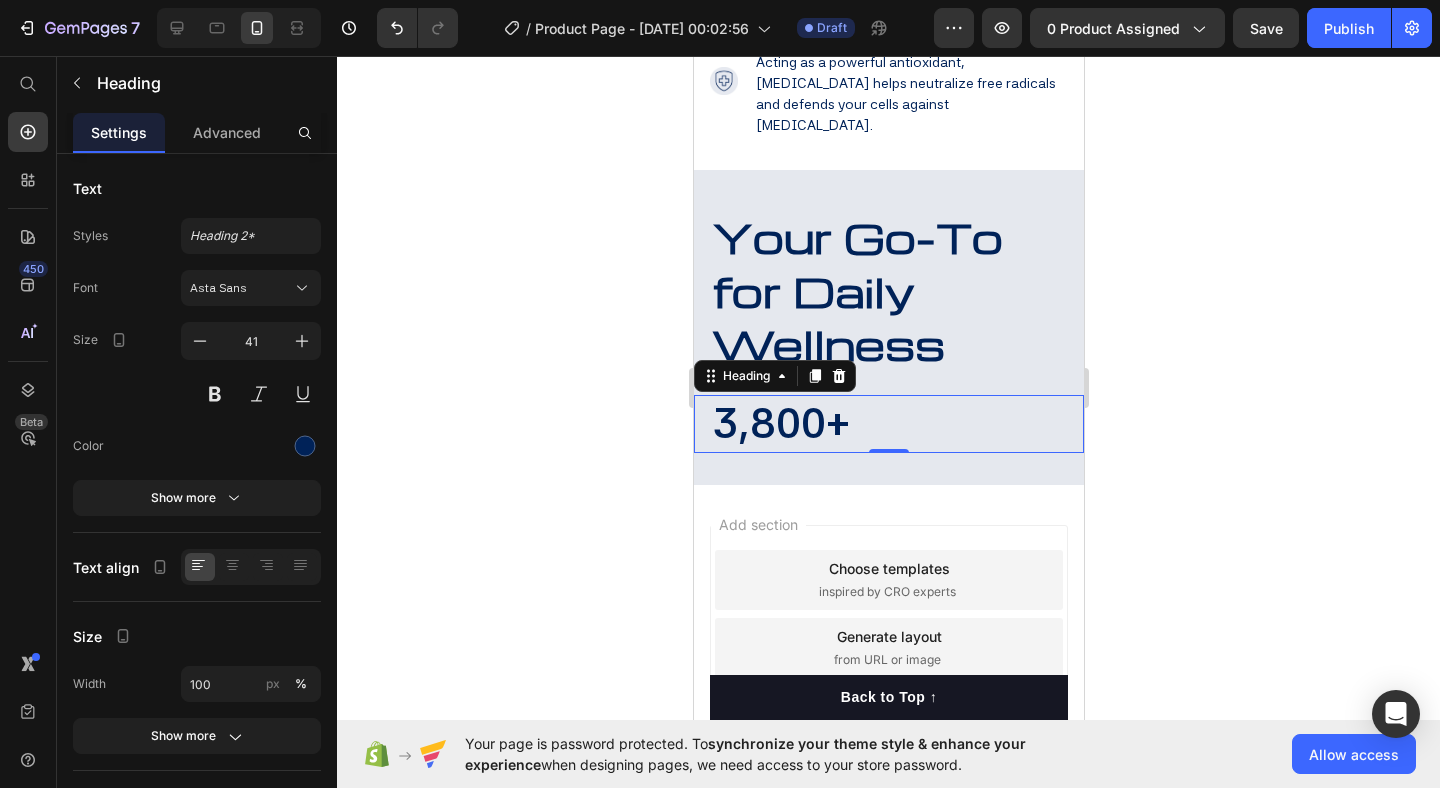 click 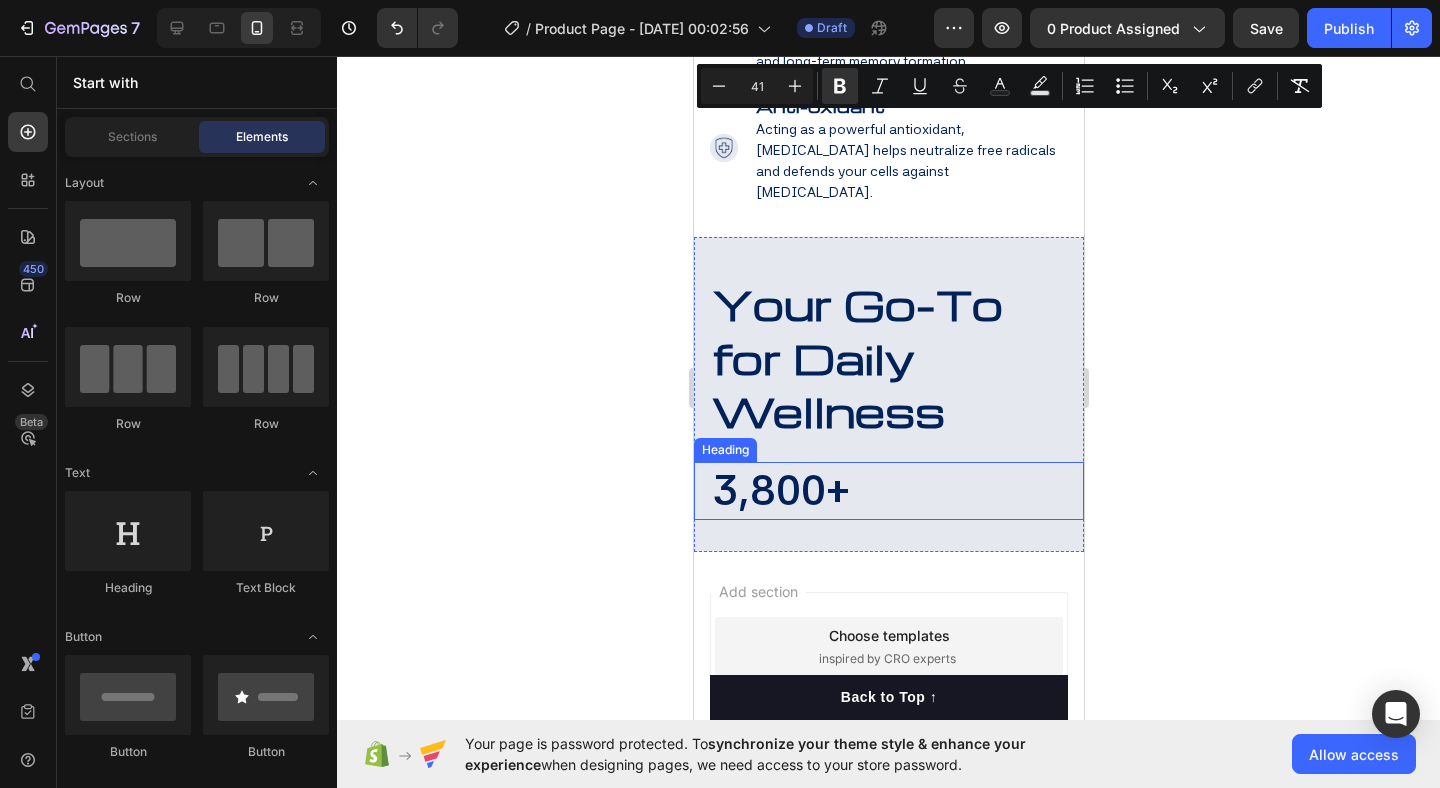 scroll, scrollTop: 3468, scrollLeft: 0, axis: vertical 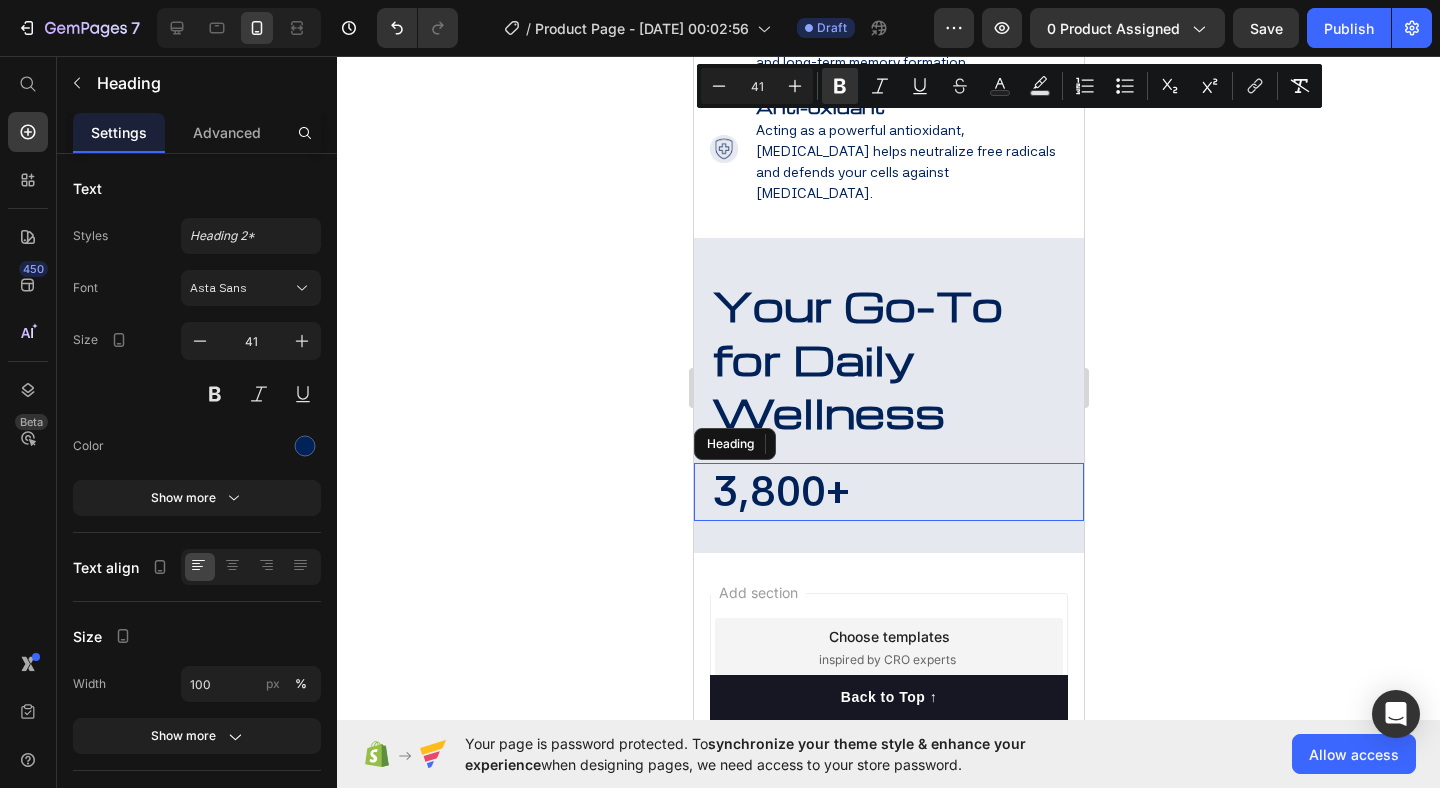 click on "3,800+" at bounding box center [896, 491] 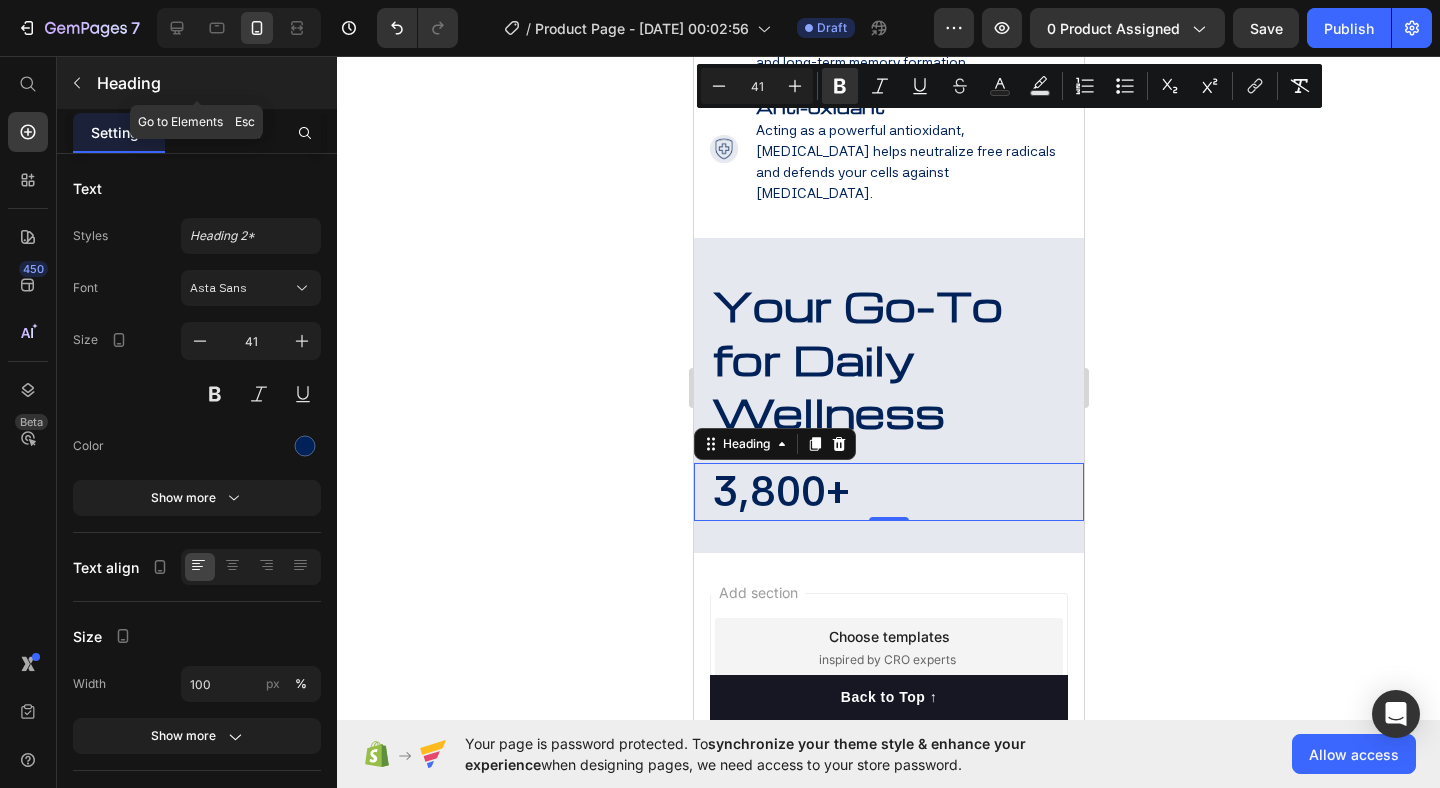 click on "Heading" at bounding box center (197, 83) 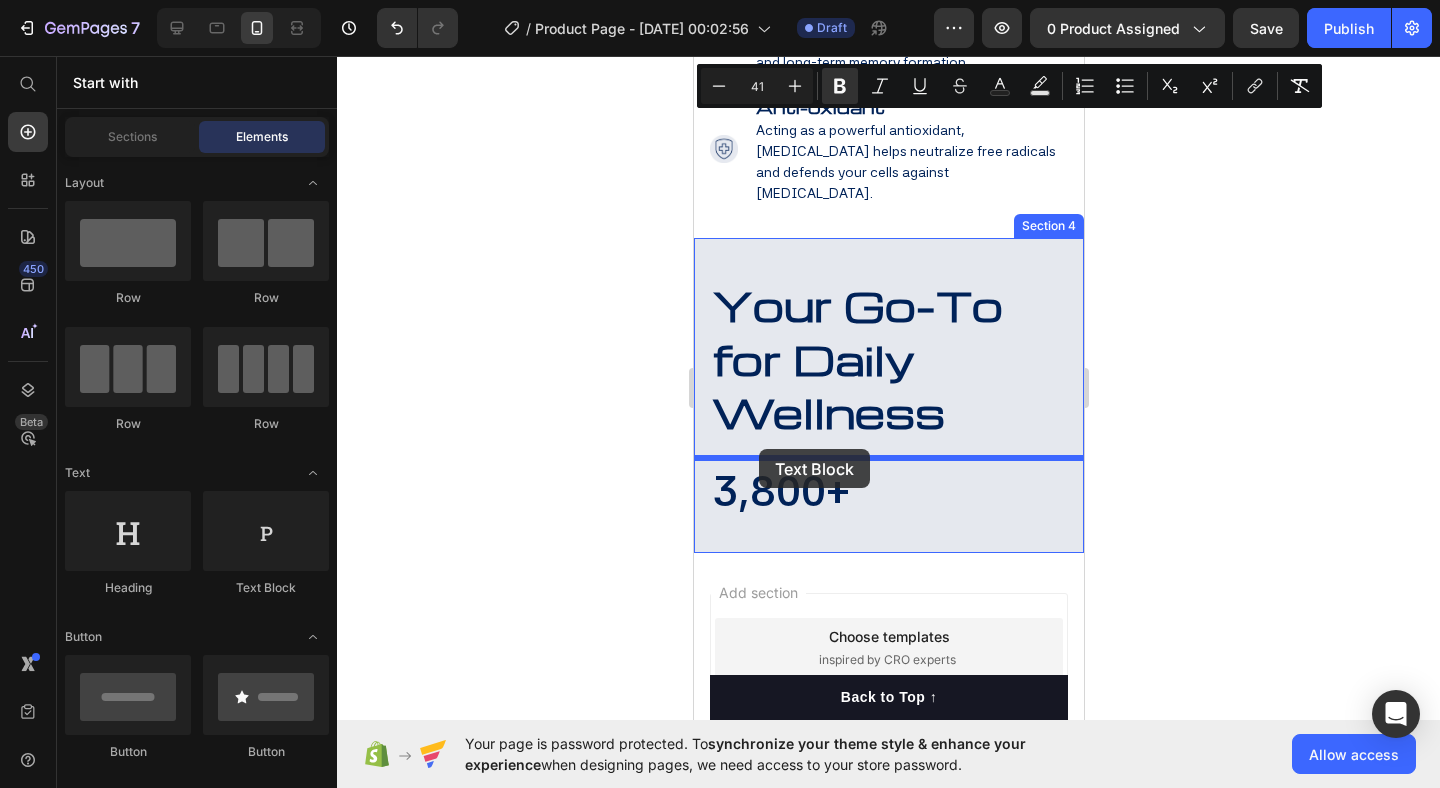 drag, startPoint x: 953, startPoint y: 609, endPoint x: 758, endPoint y: 450, distance: 251.60684 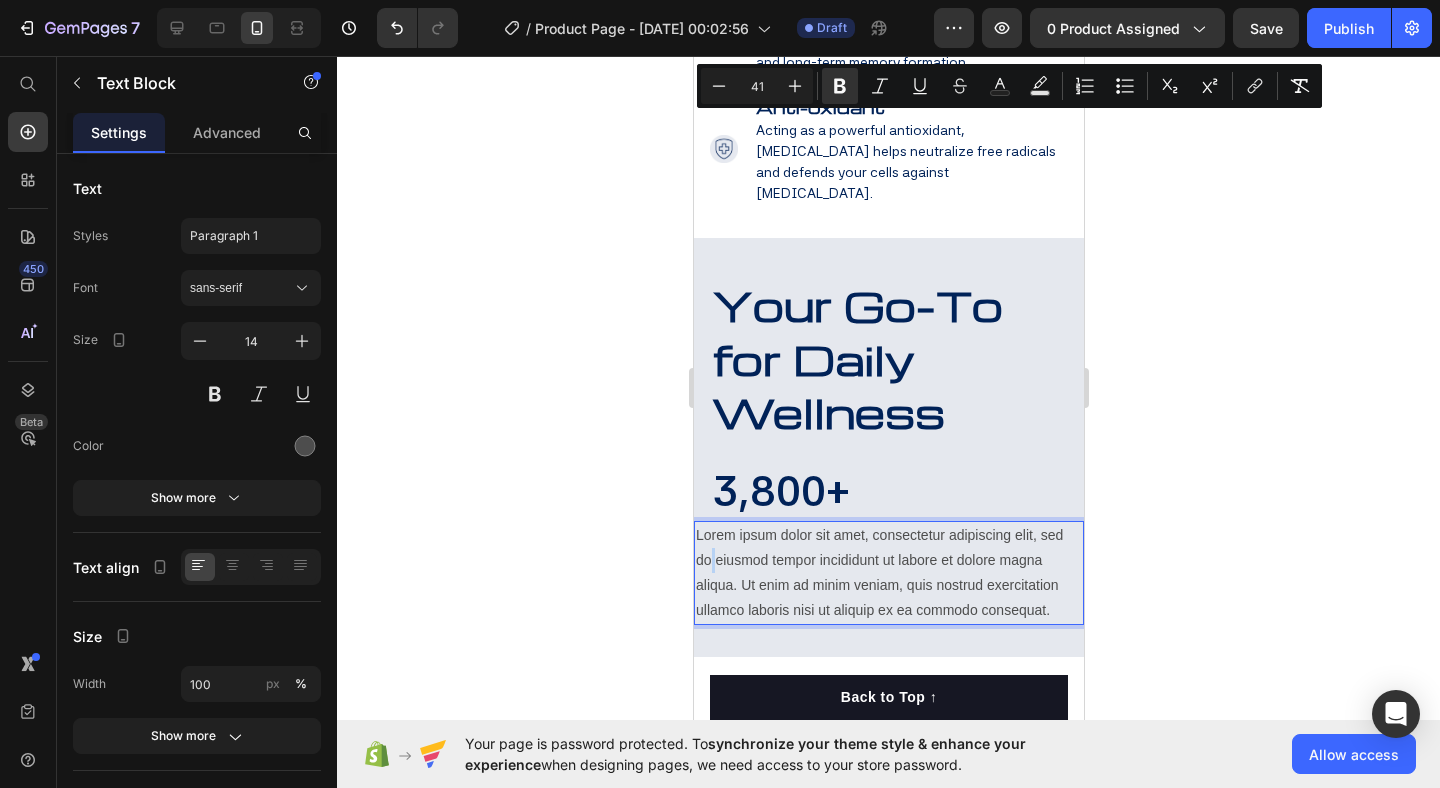 click on "Lorem ipsum dolor sit amet, consectetur adipiscing elit, sed do eiusmod tempor incididunt ut labore et dolore magna aliqua. Ut enim ad minim veniam, quis nostrud exercitation ullamco laboris nisi ut aliquip ex ea commodo consequat." at bounding box center [888, 573] 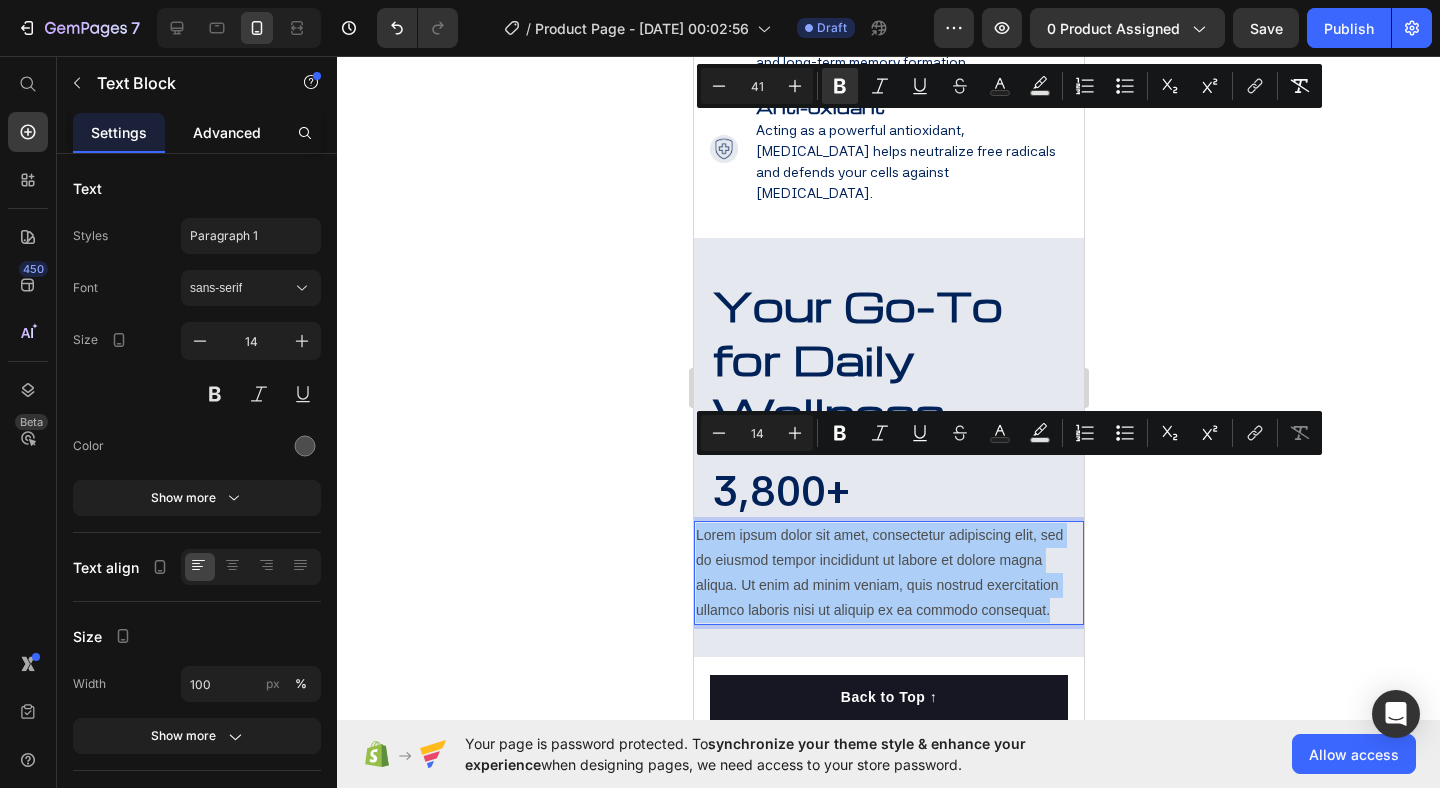 click on "Advanced" 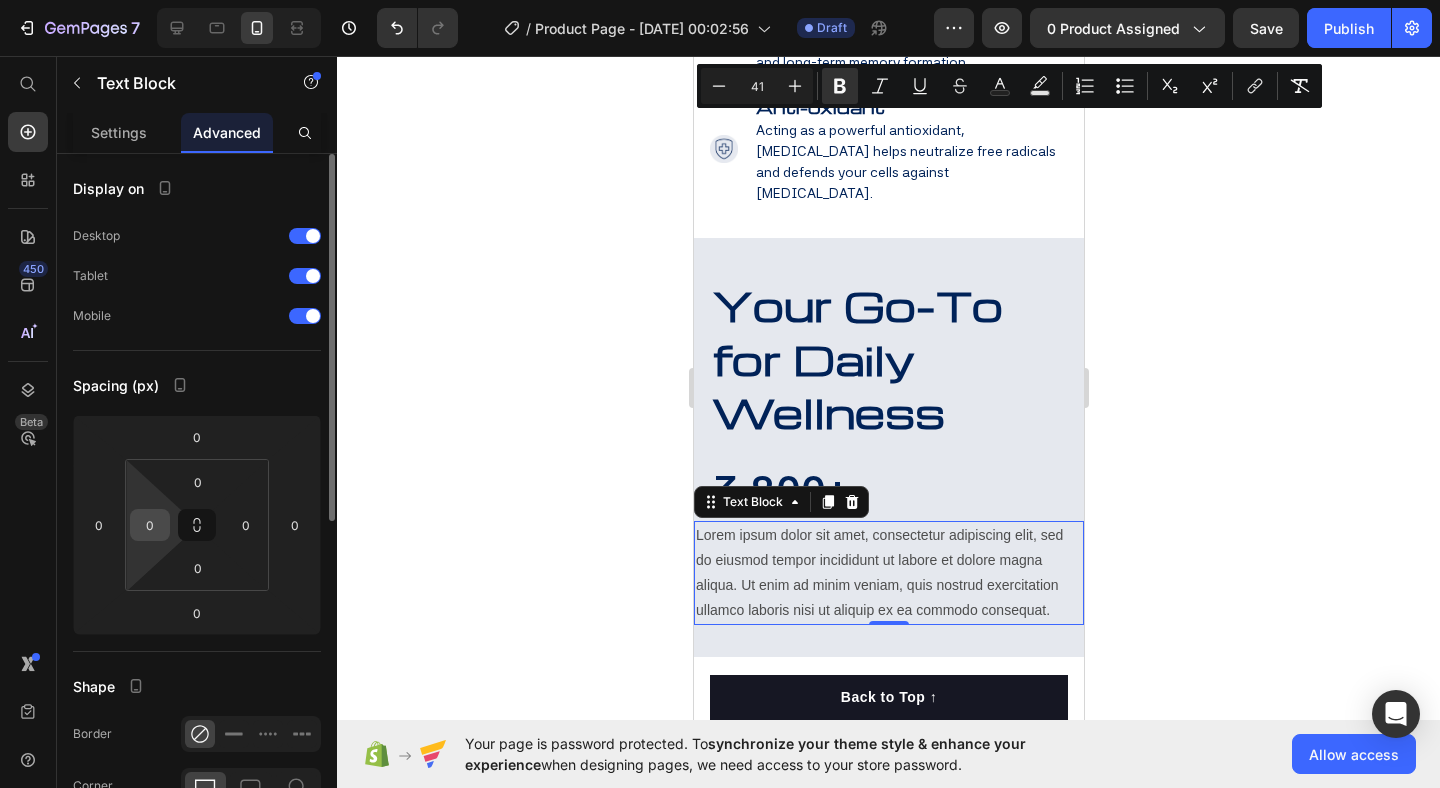 click on "0" at bounding box center (150, 525) 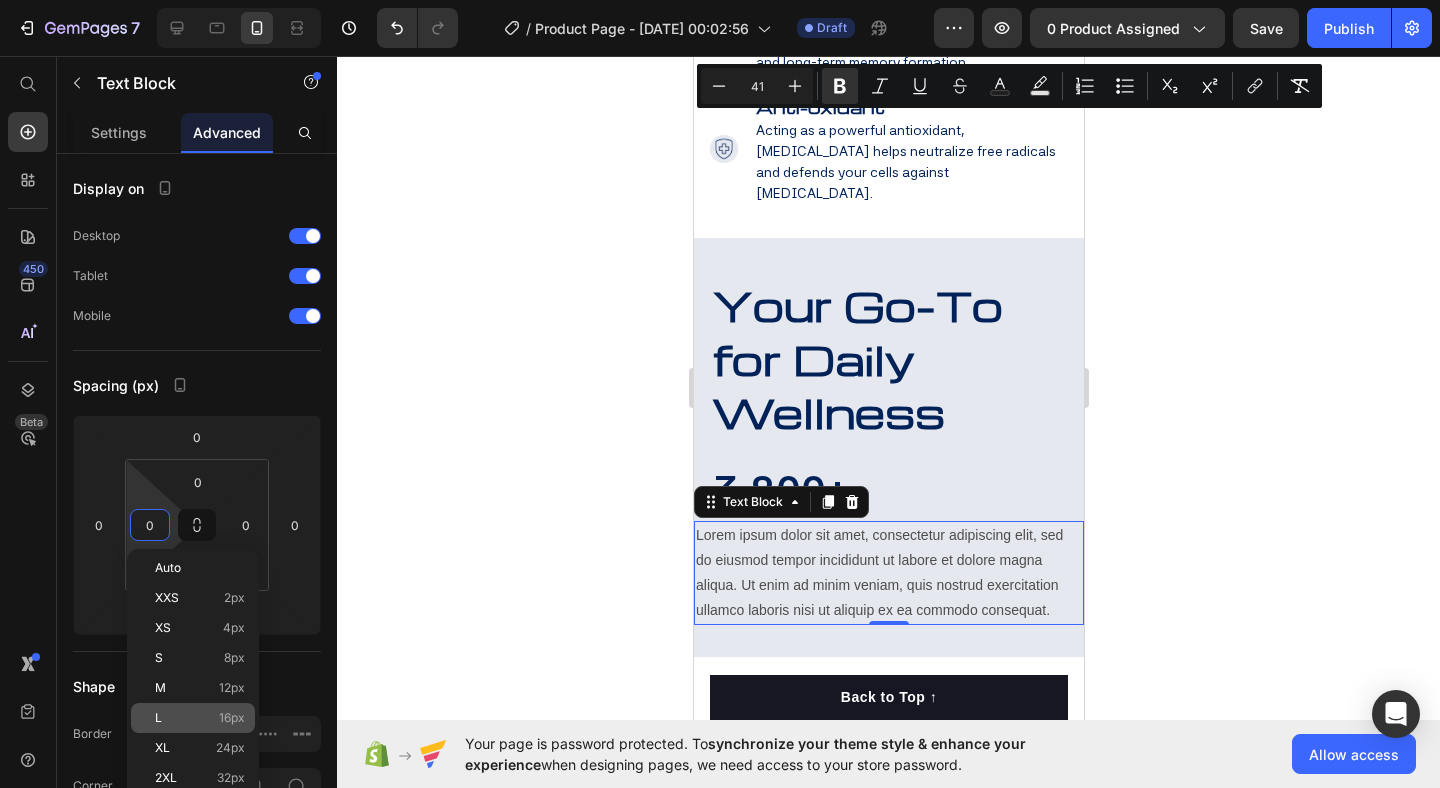 click on "L 16px" at bounding box center (200, 718) 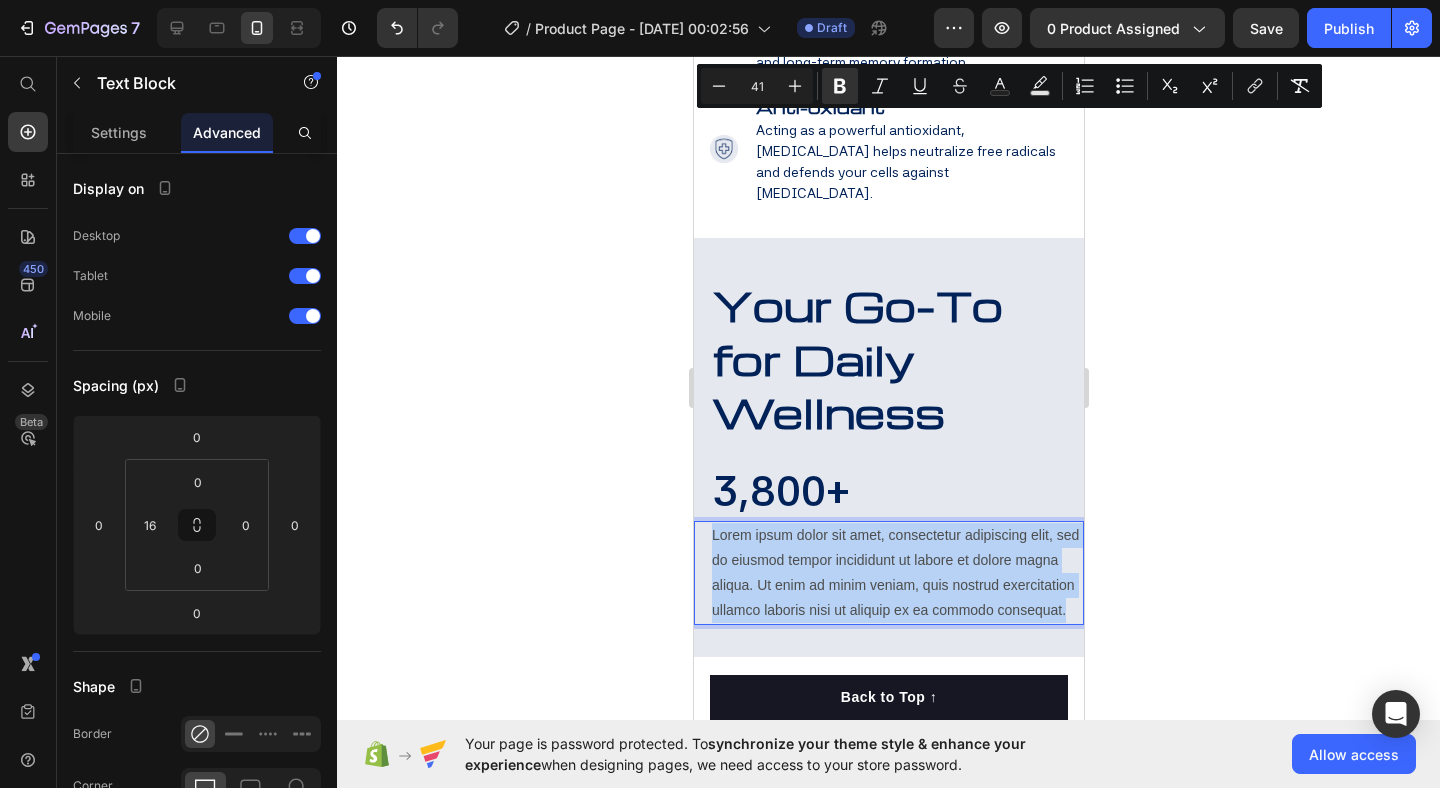 click on "Lorem ipsum dolor sit amet, consectetur adipiscing elit, sed do eiusmod tempor incididunt ut labore et dolore magna aliqua. Ut enim ad minim veniam, quis nostrud exercitation ullamco laboris nisi ut aliquip ex ea commodo consequat." at bounding box center (896, 573) 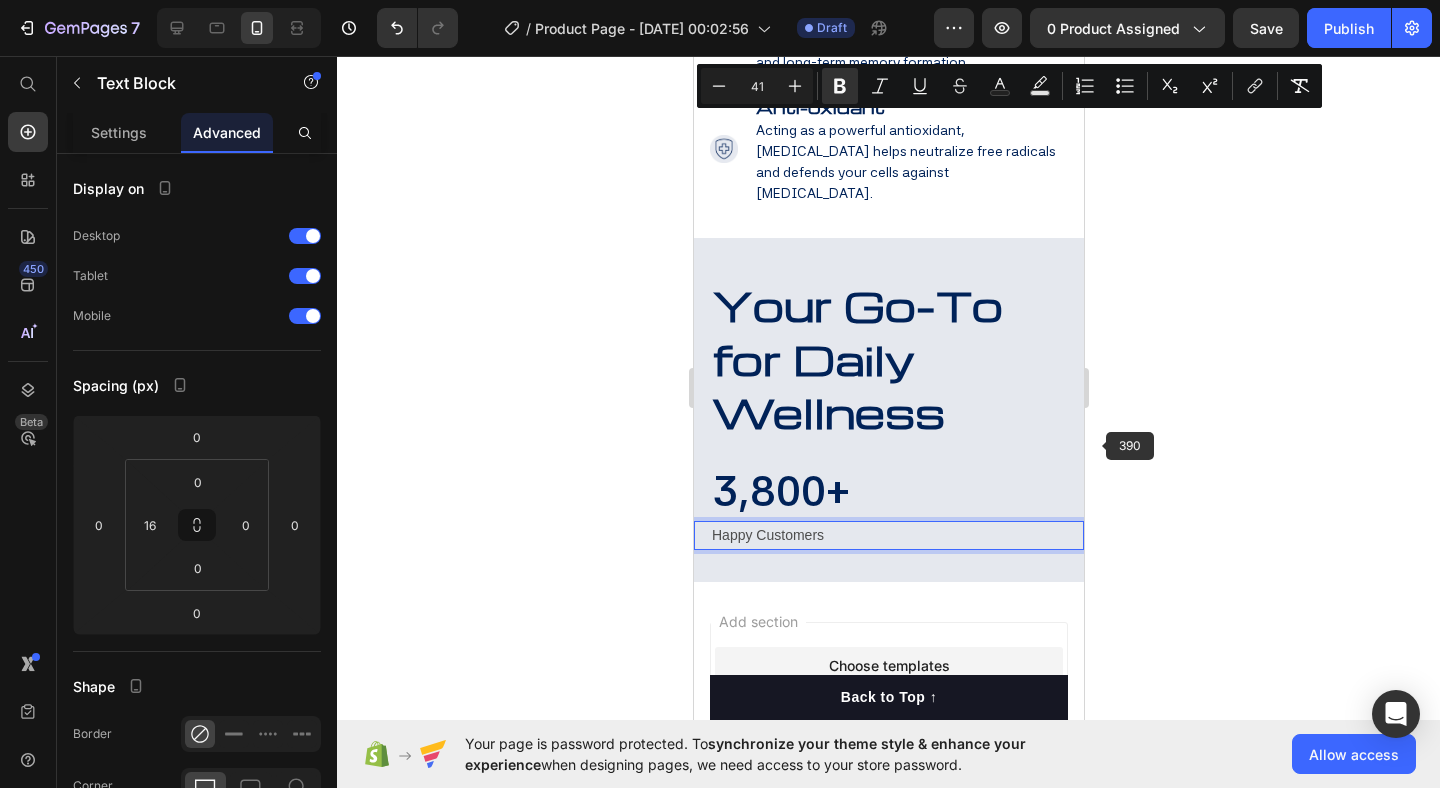 click 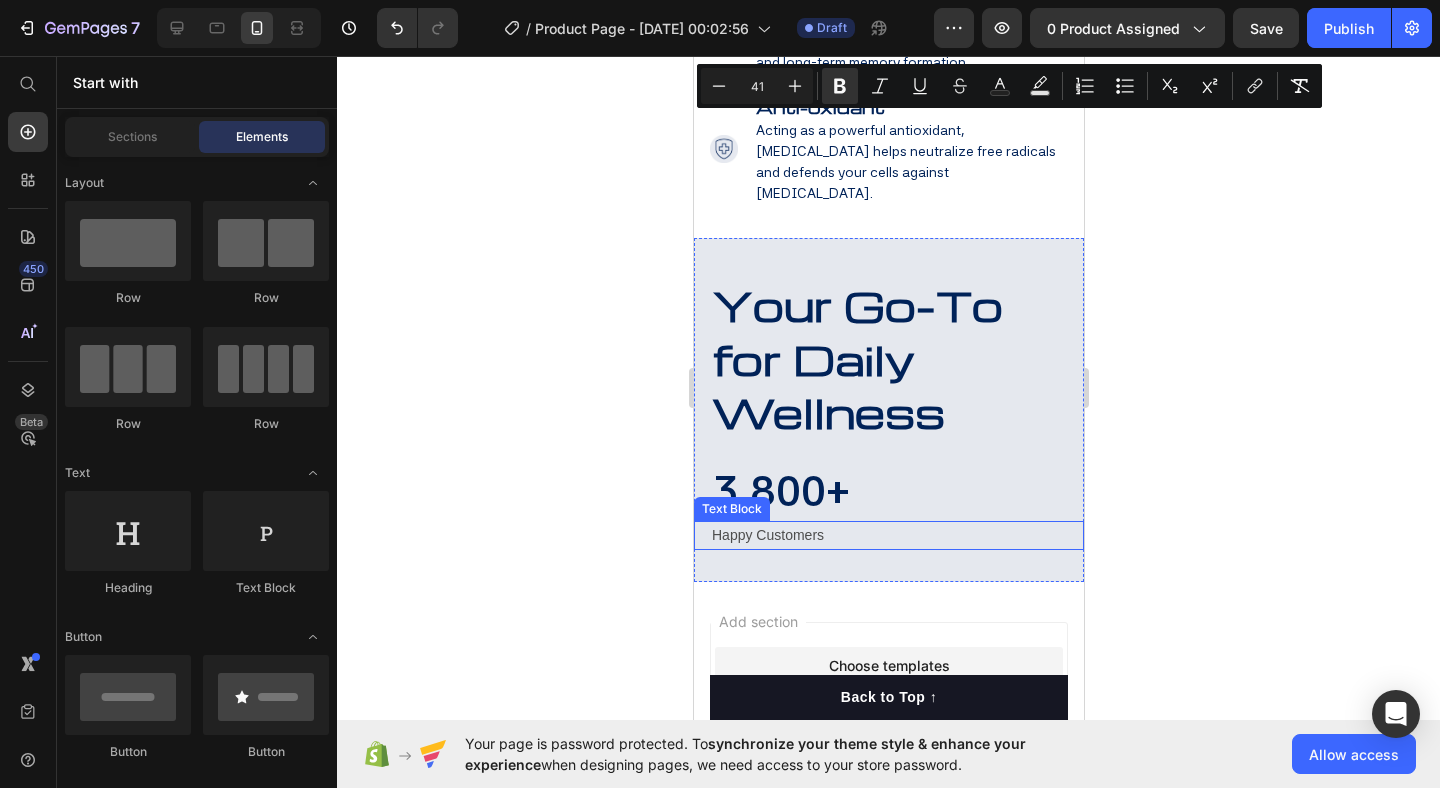 click on "Happy Customers" at bounding box center (896, 535) 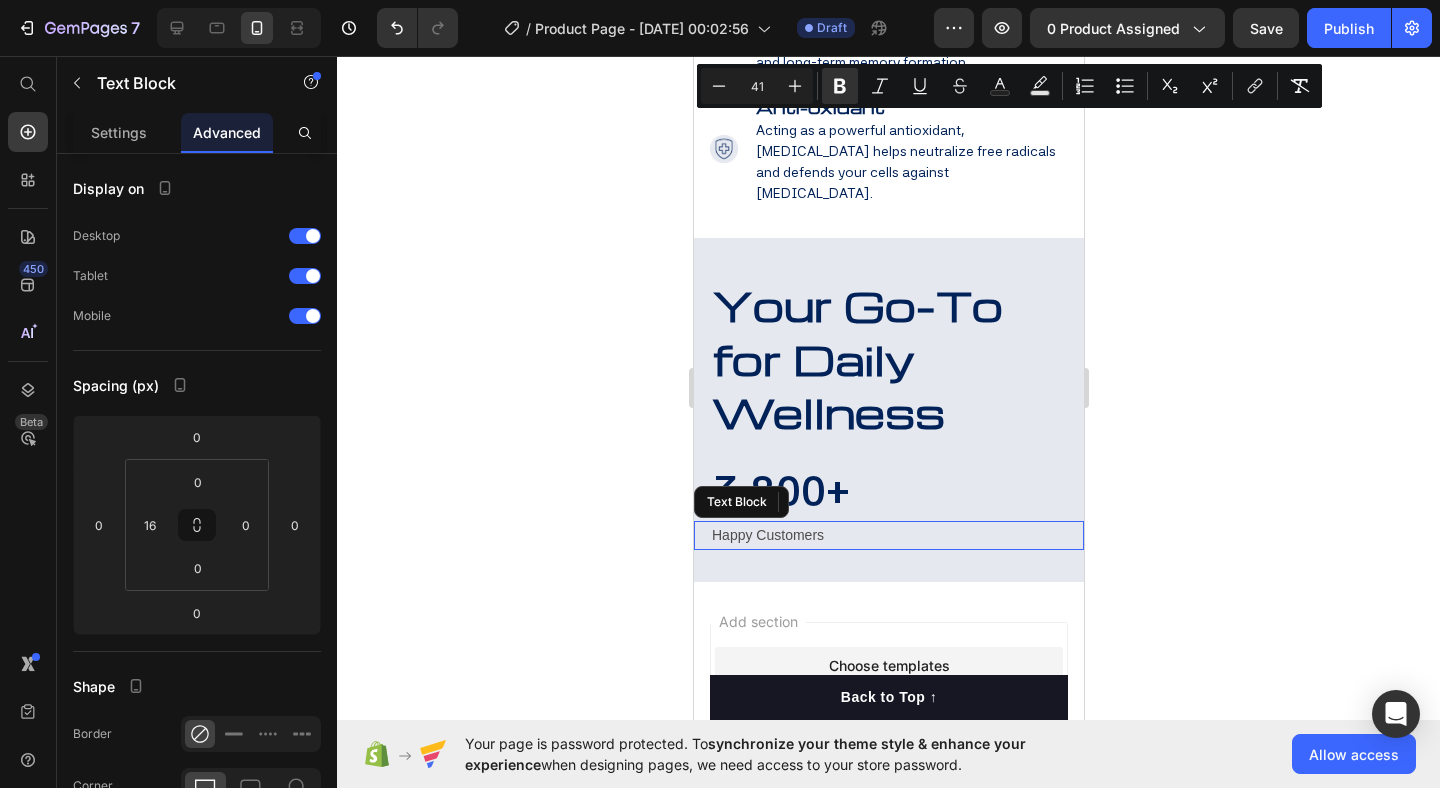 click on "Happy Customers" at bounding box center (896, 535) 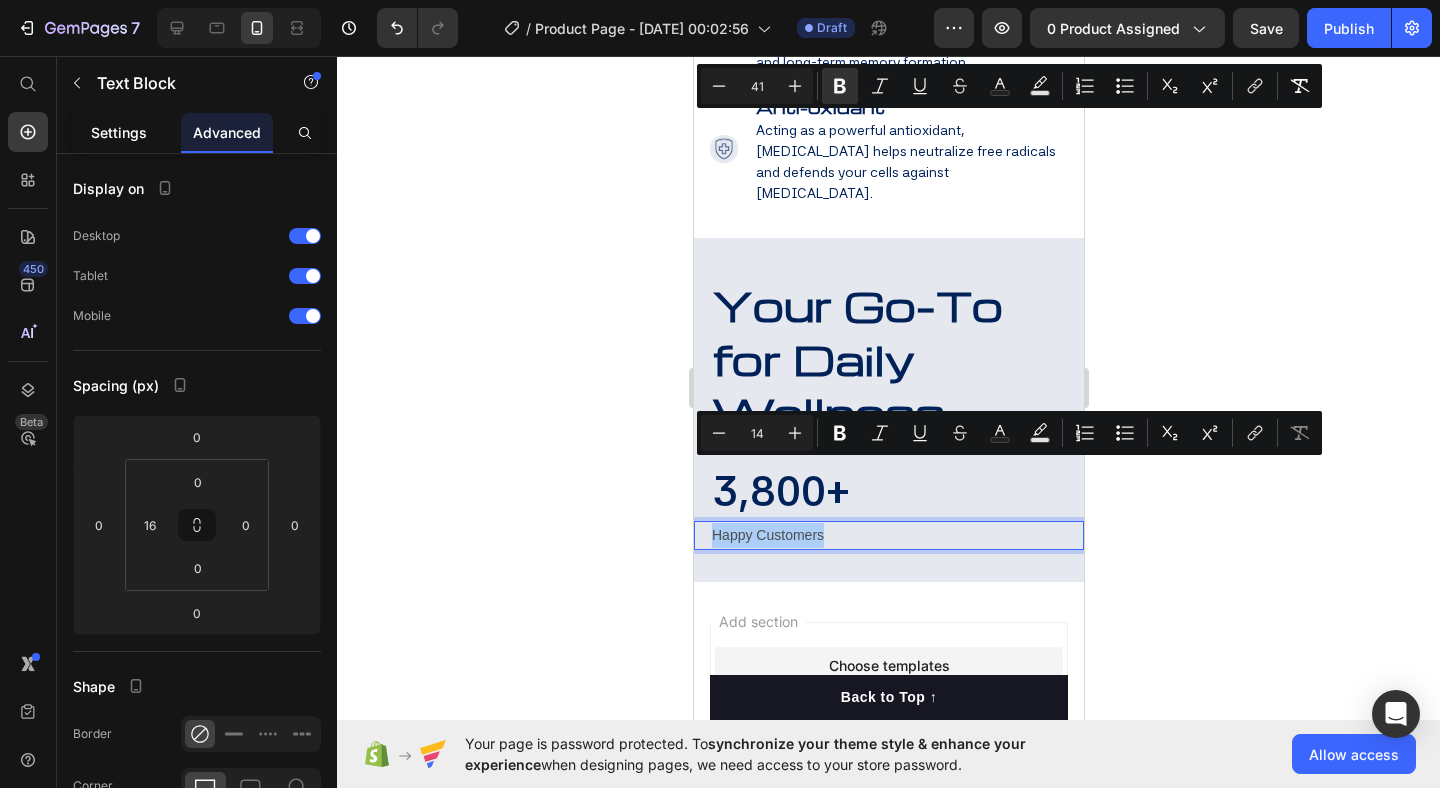 click on "Settings" at bounding box center [119, 132] 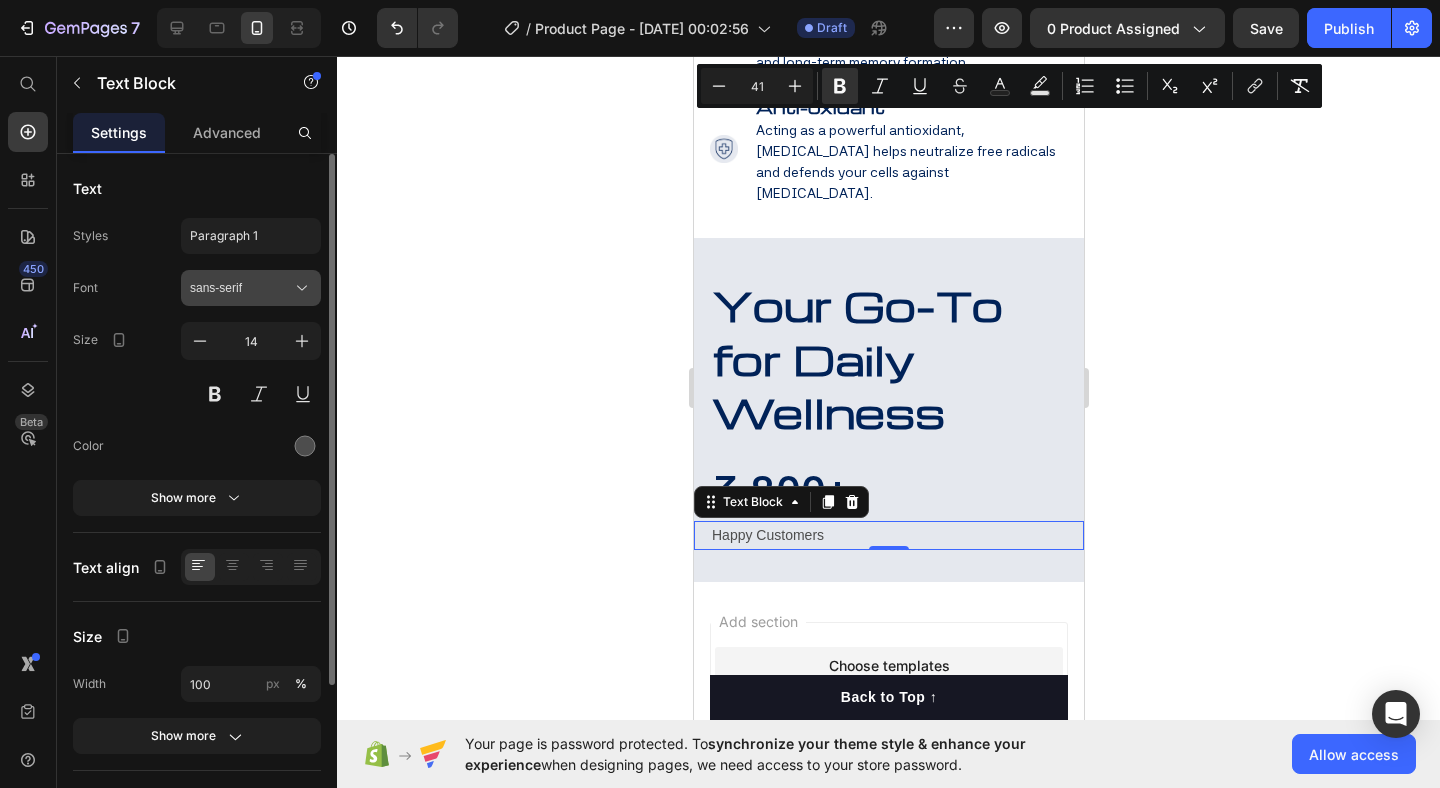 click on "sans-serif" at bounding box center (241, 288) 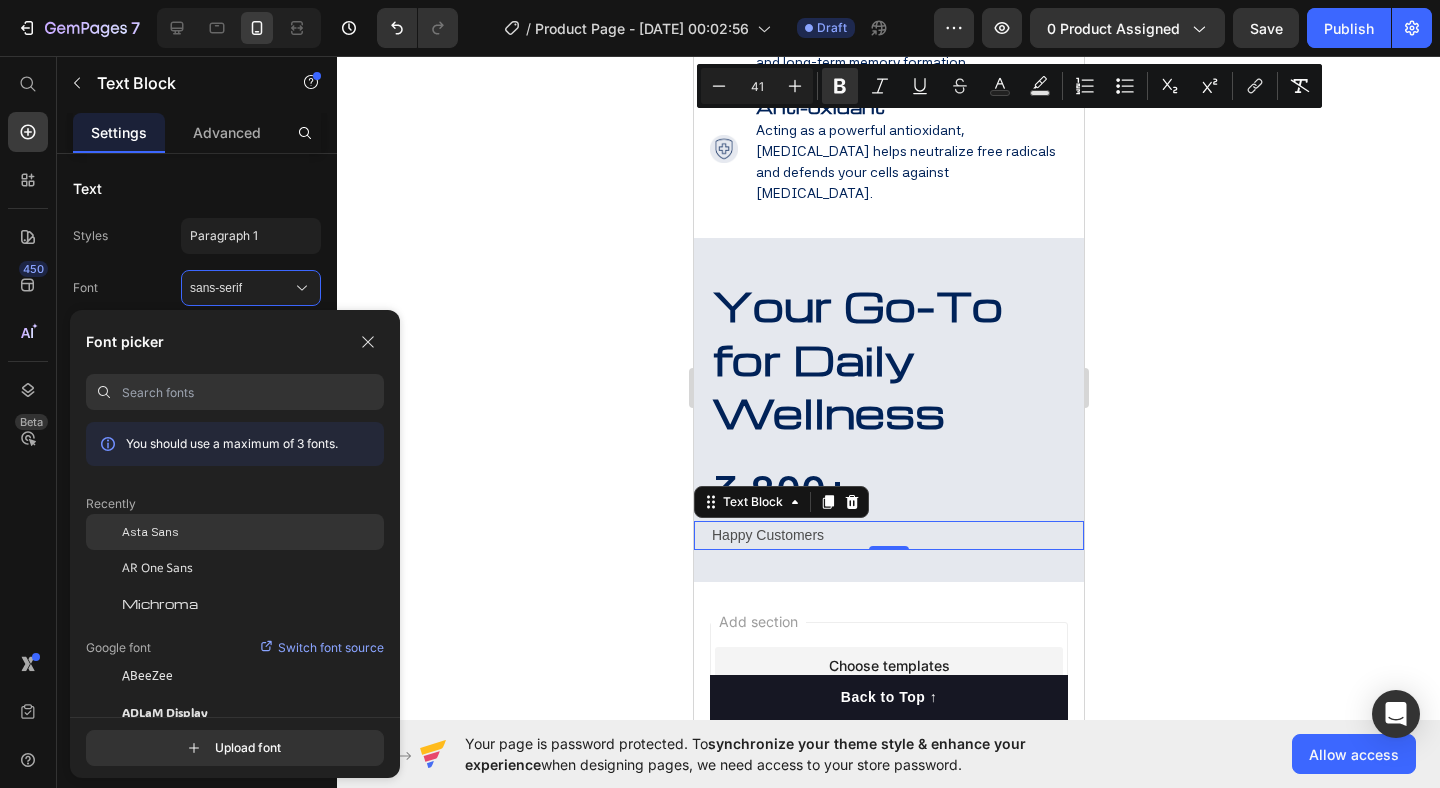 click on "Asta Sans" at bounding box center (150, 532) 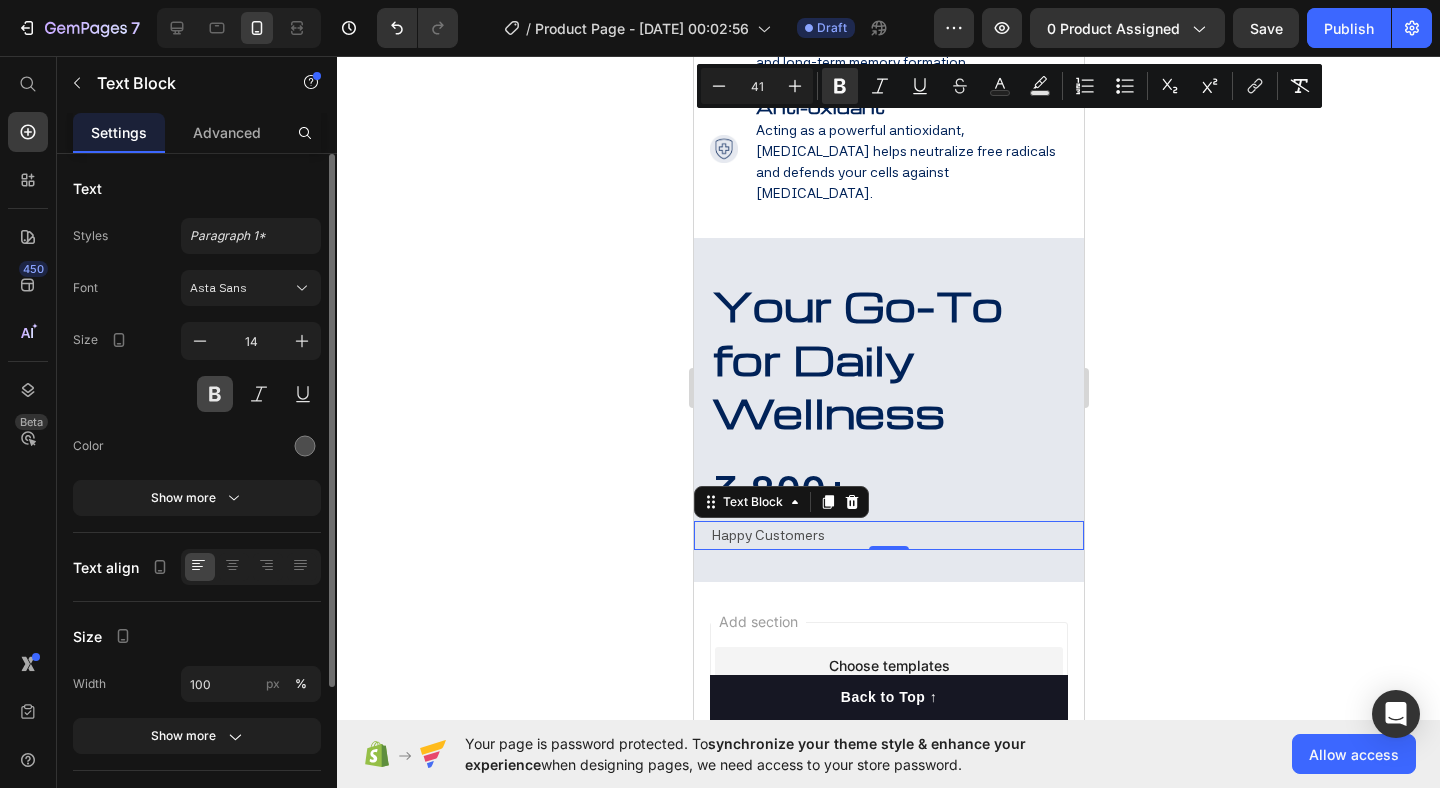 click at bounding box center (215, 394) 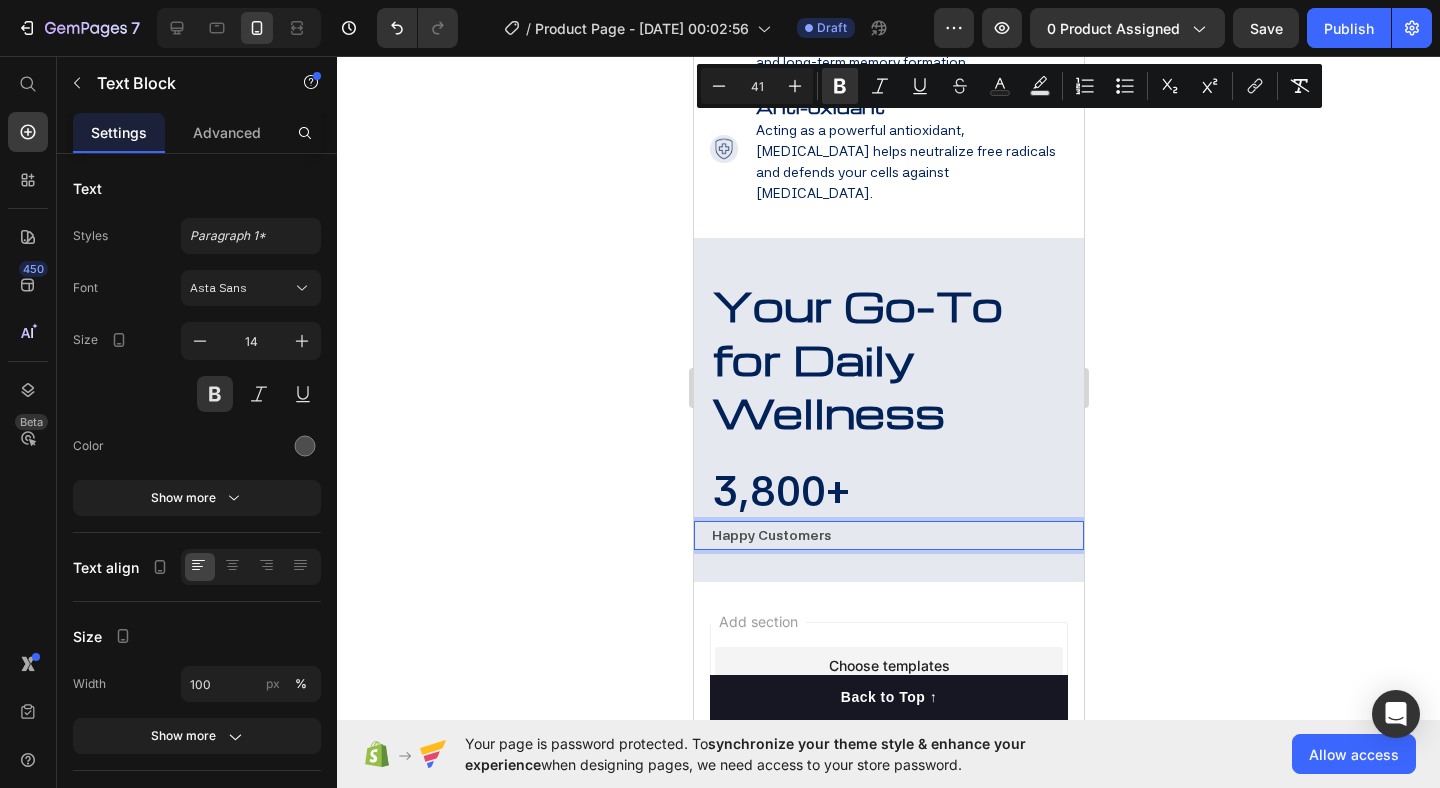 click on "Happy Customers" at bounding box center [896, 535] 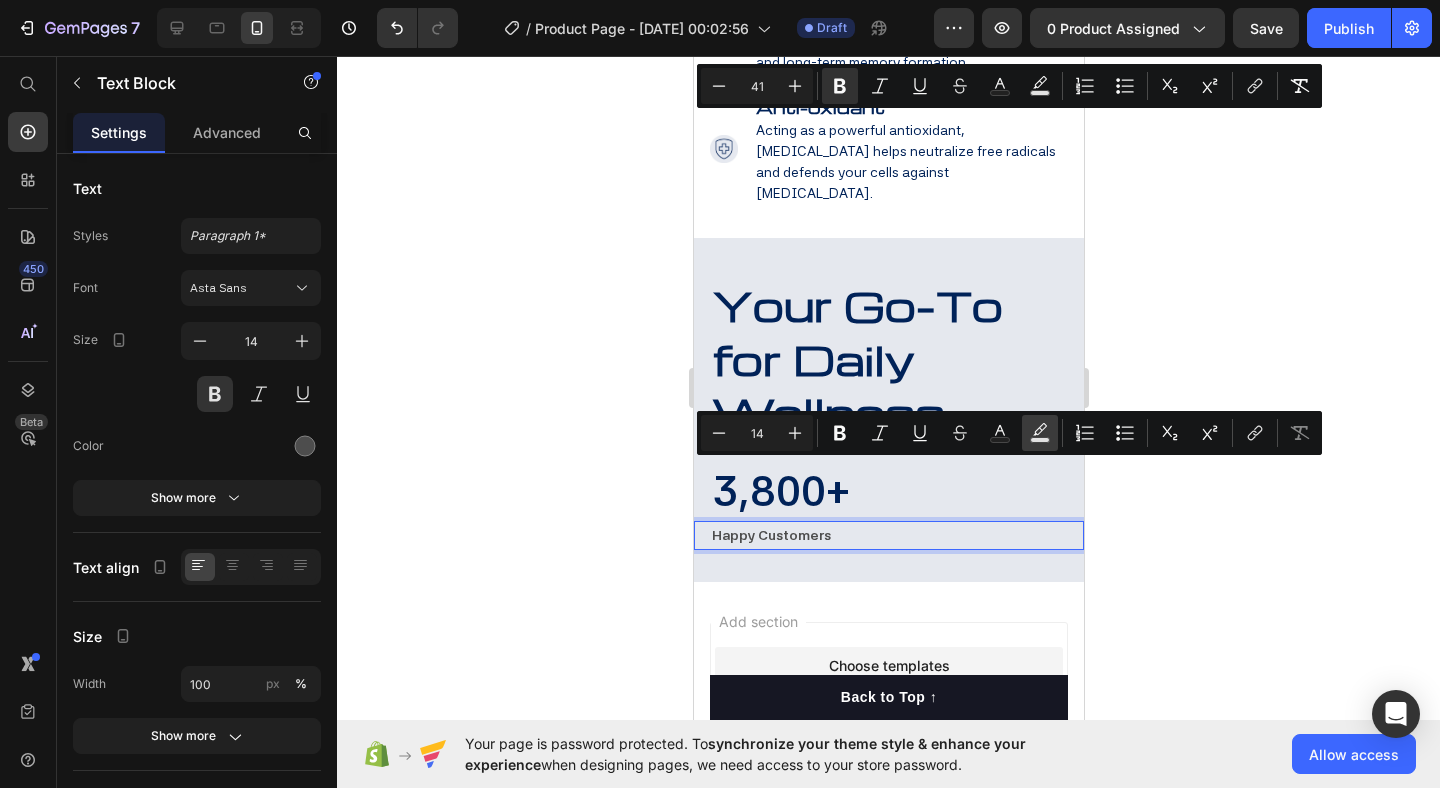 click on "Text Background Color" at bounding box center (1040, 433) 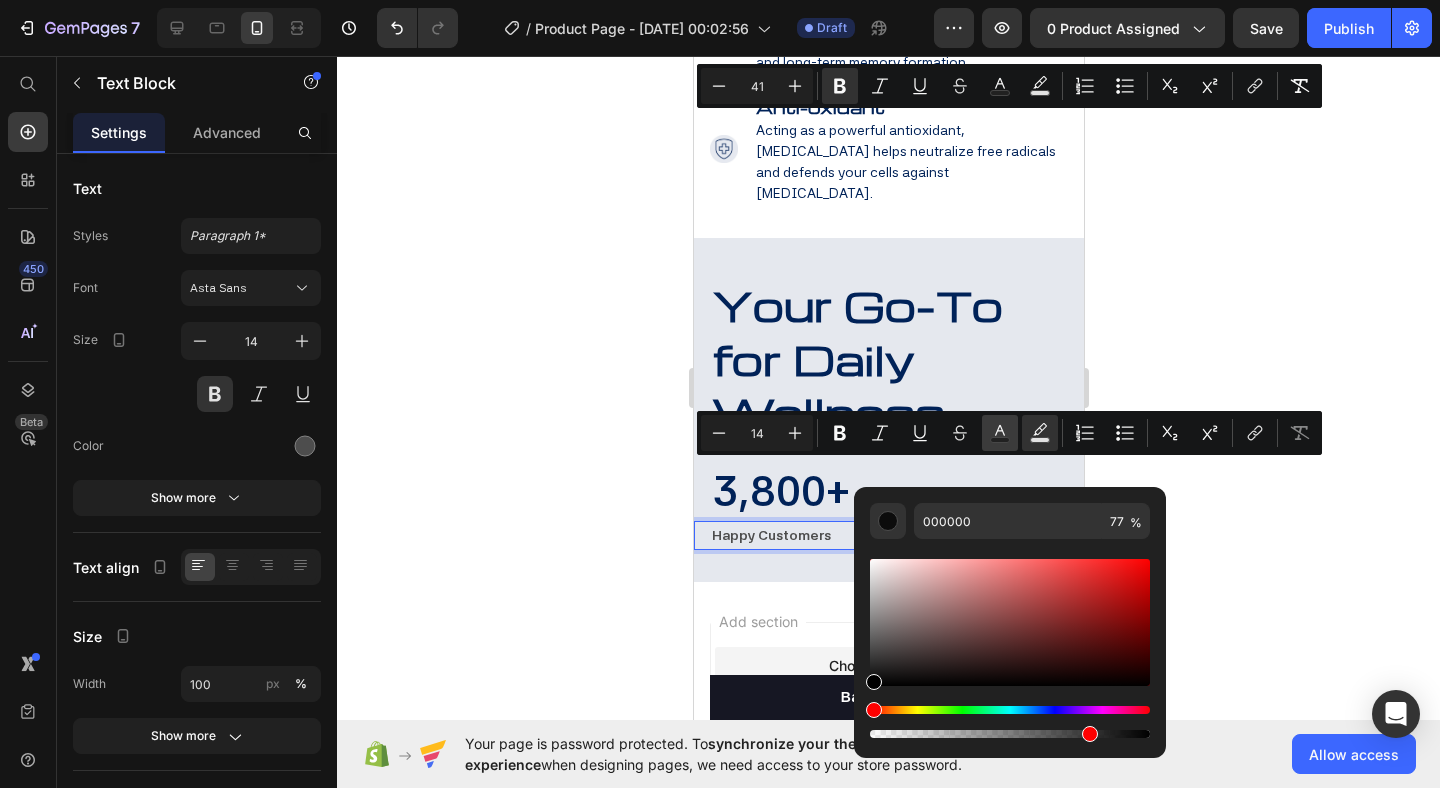 click 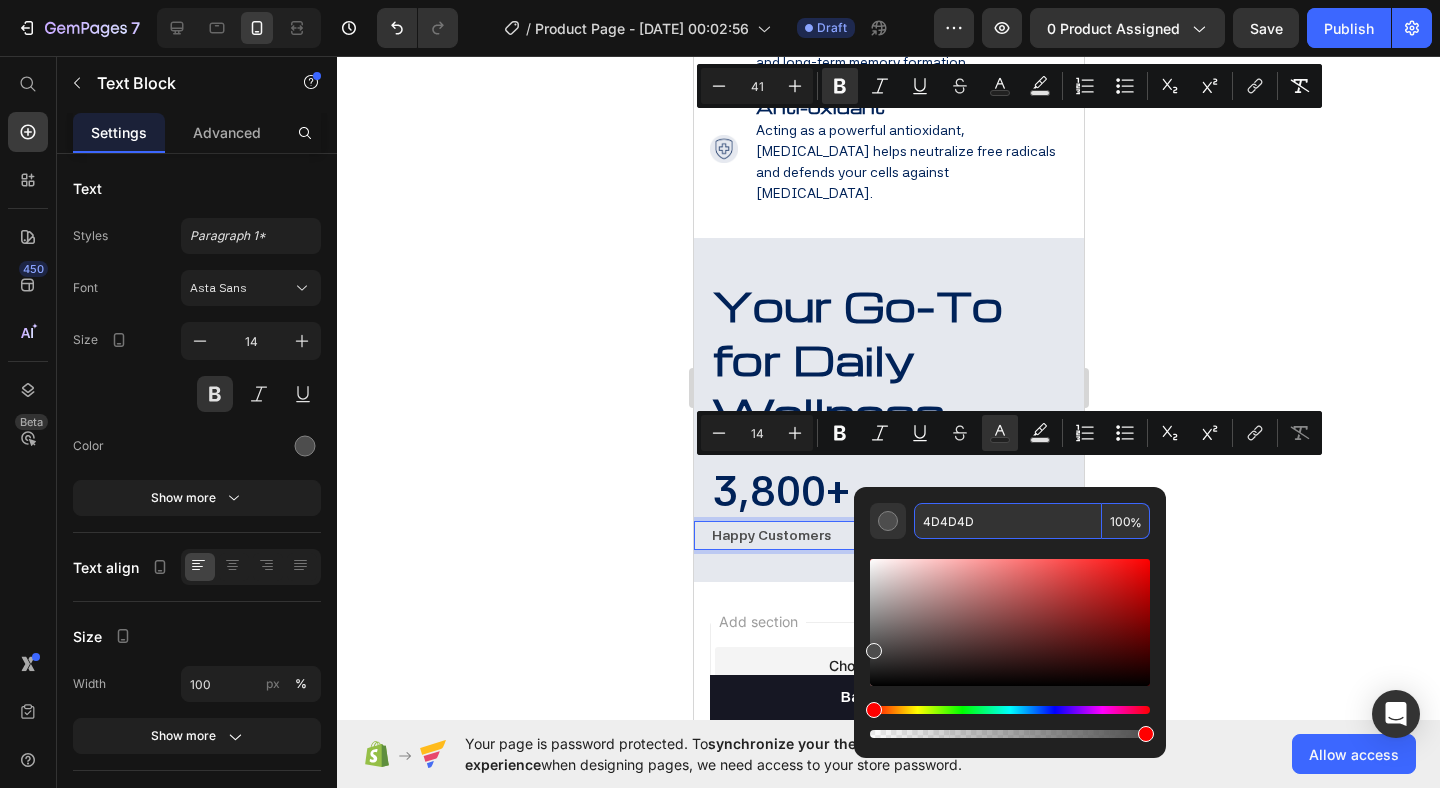 click on "4D4D4D" at bounding box center (1008, 521) 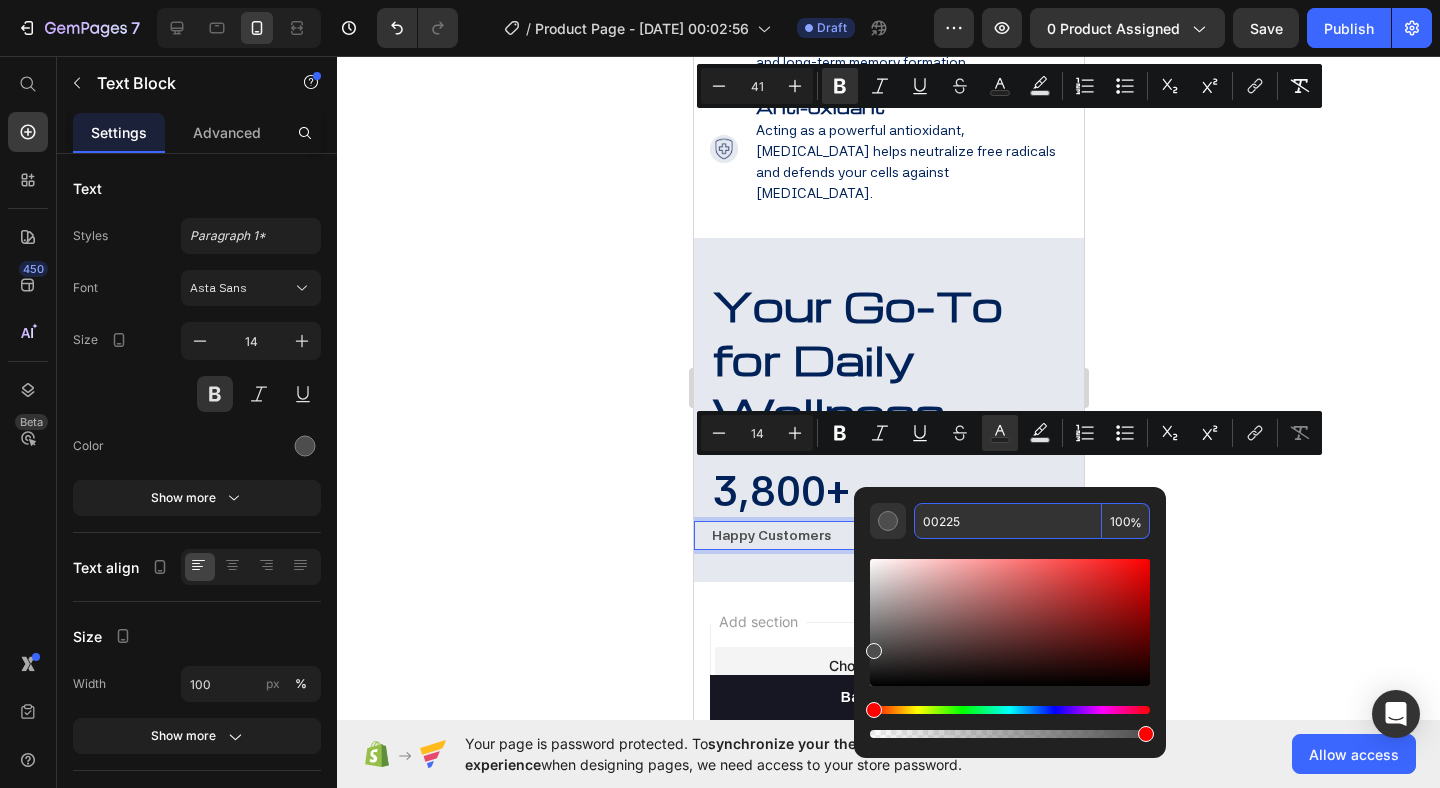 type on "002258" 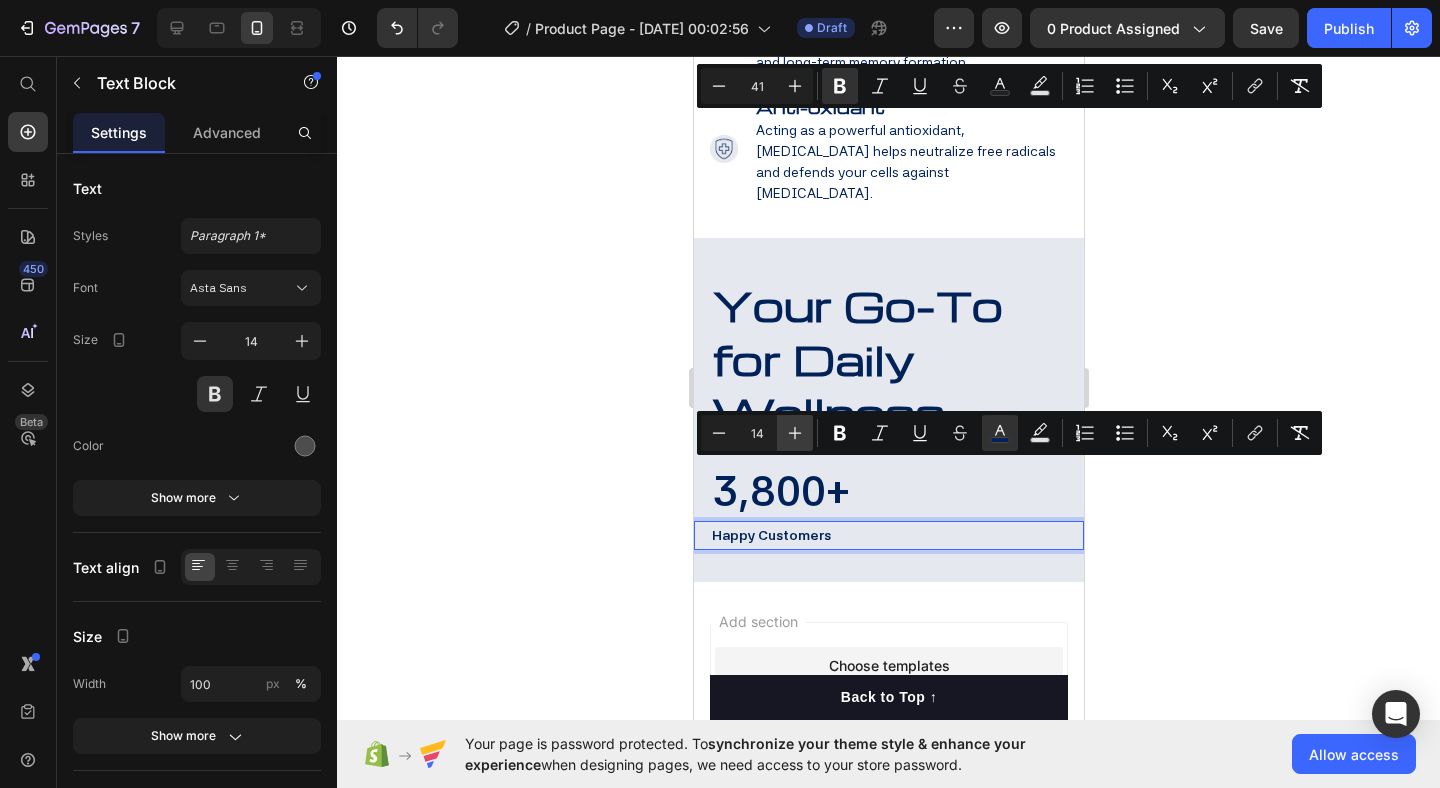 click 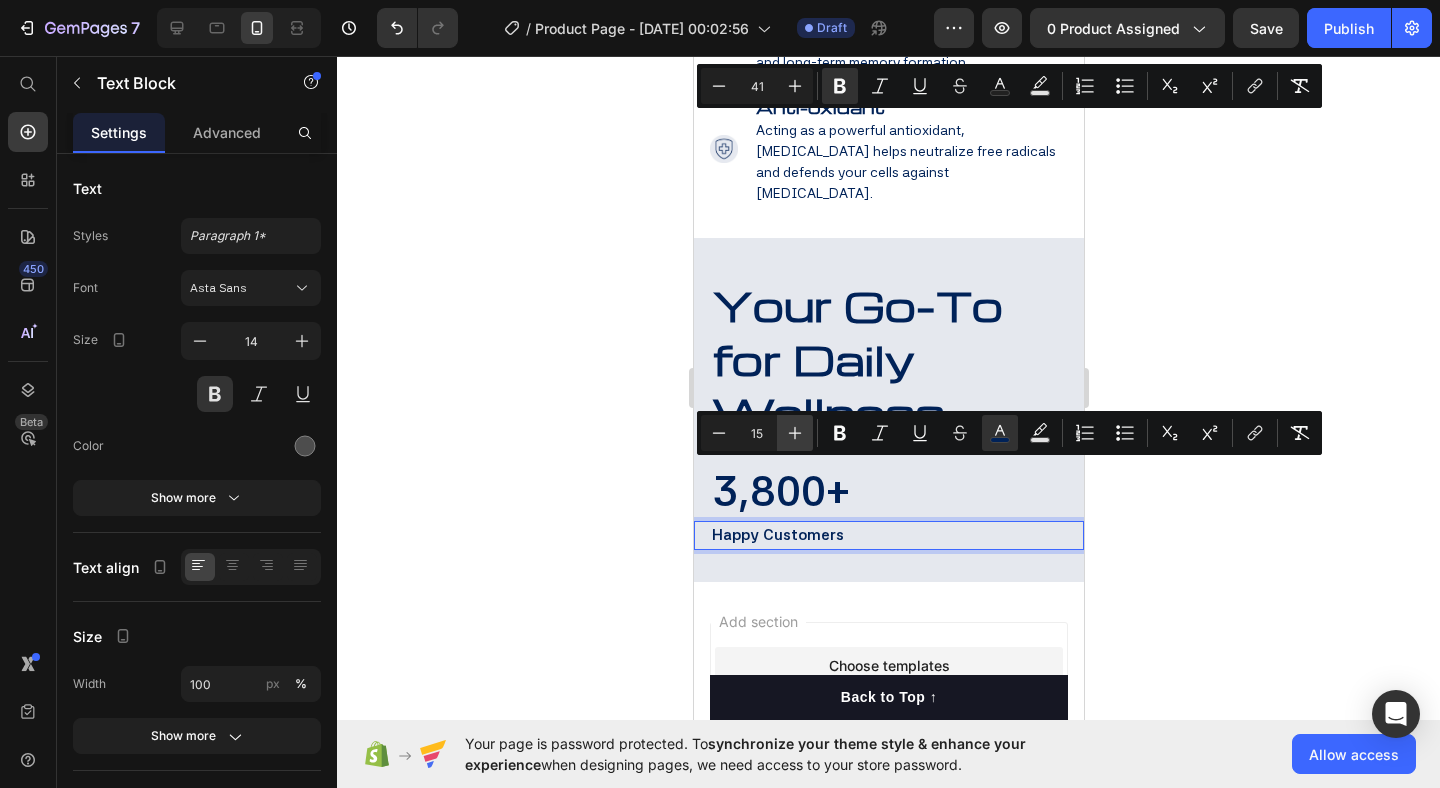 click 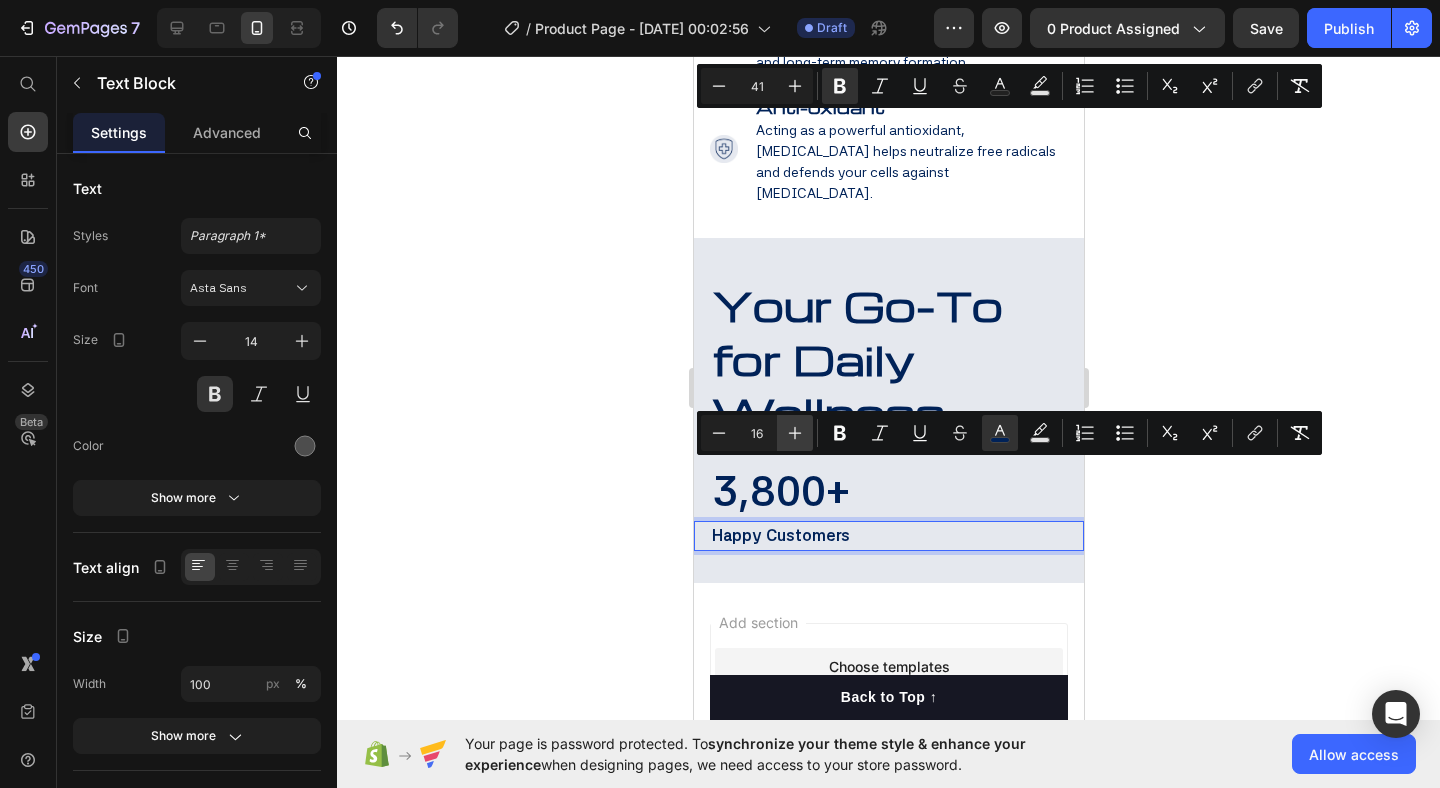 click 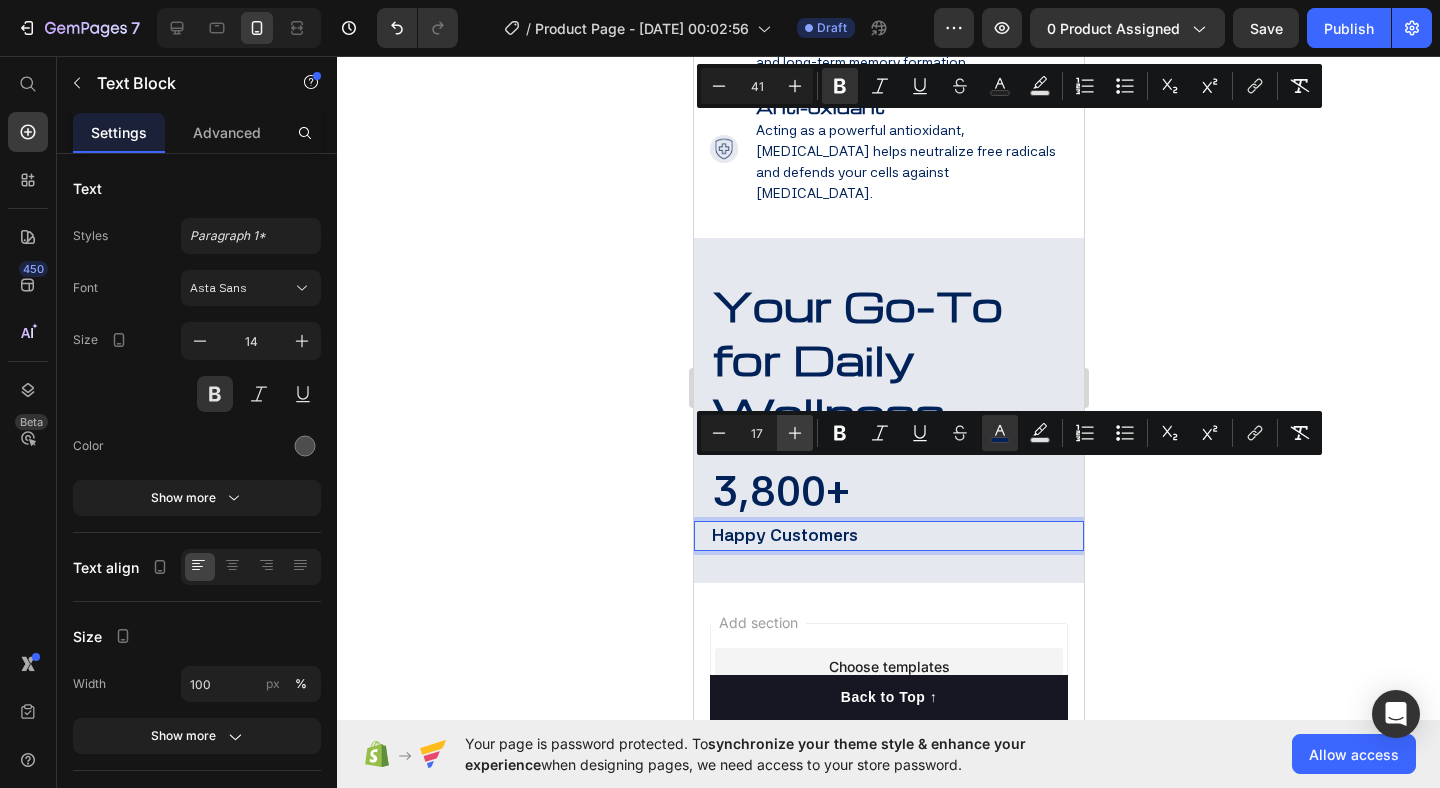 click 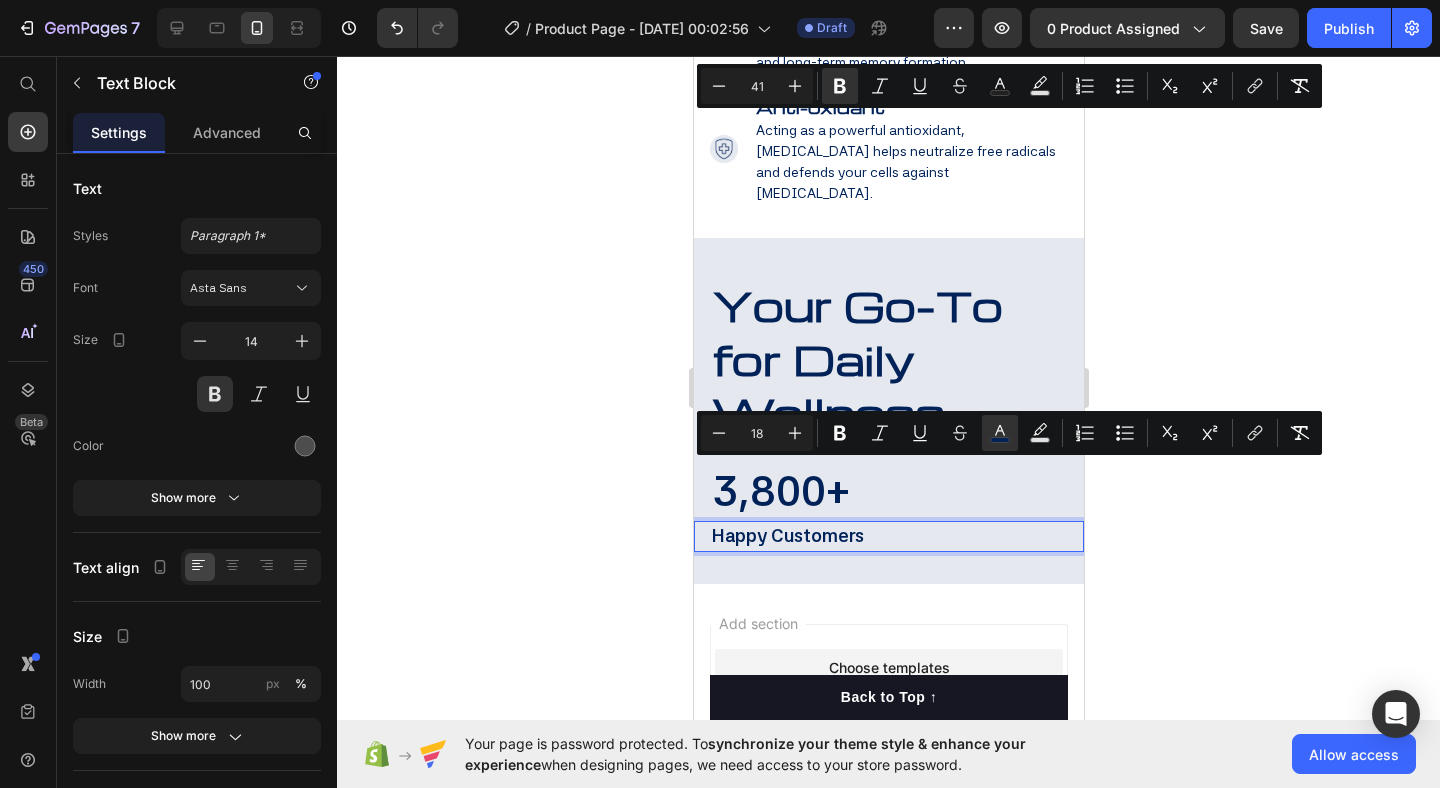 click 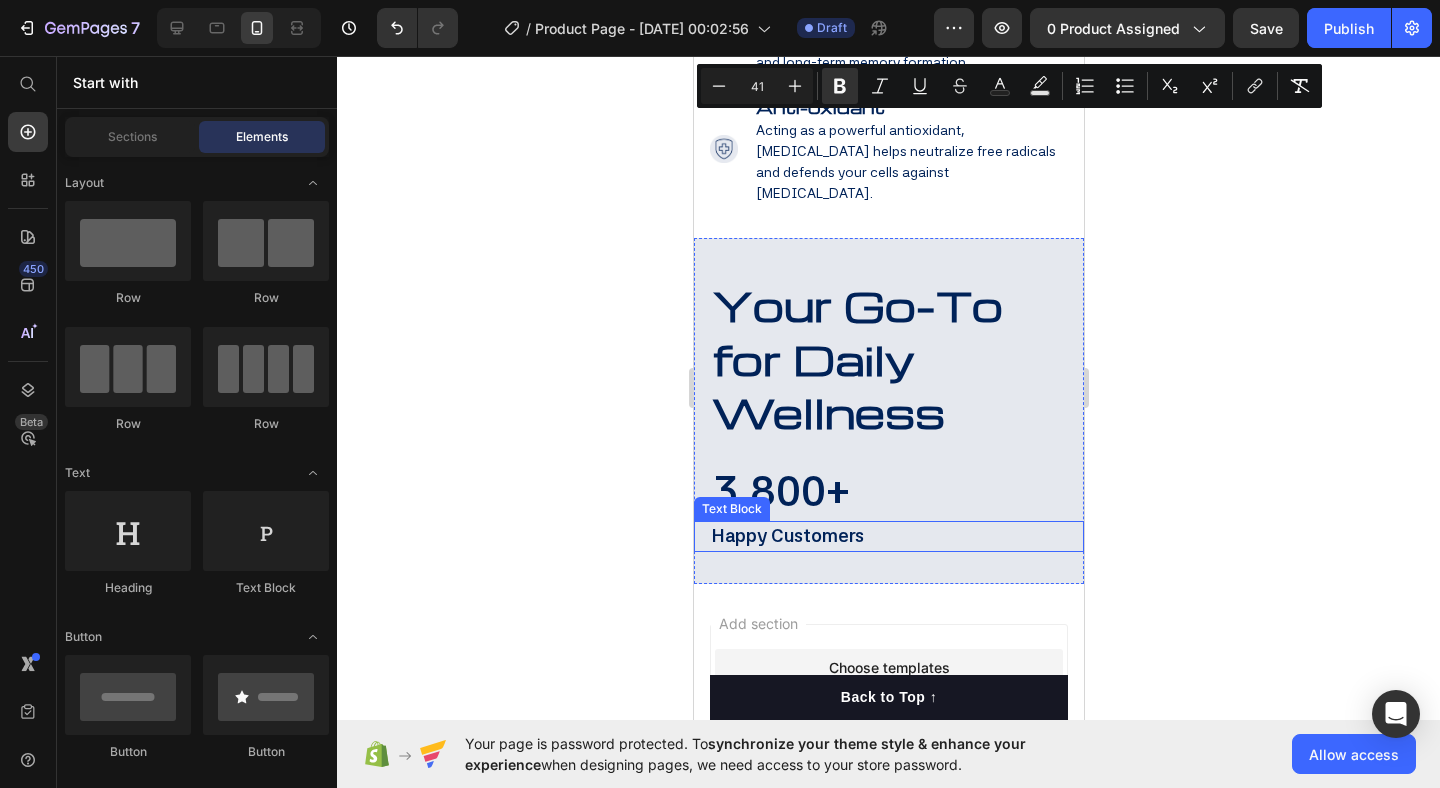 click on "Happy Customers" at bounding box center [787, 535] 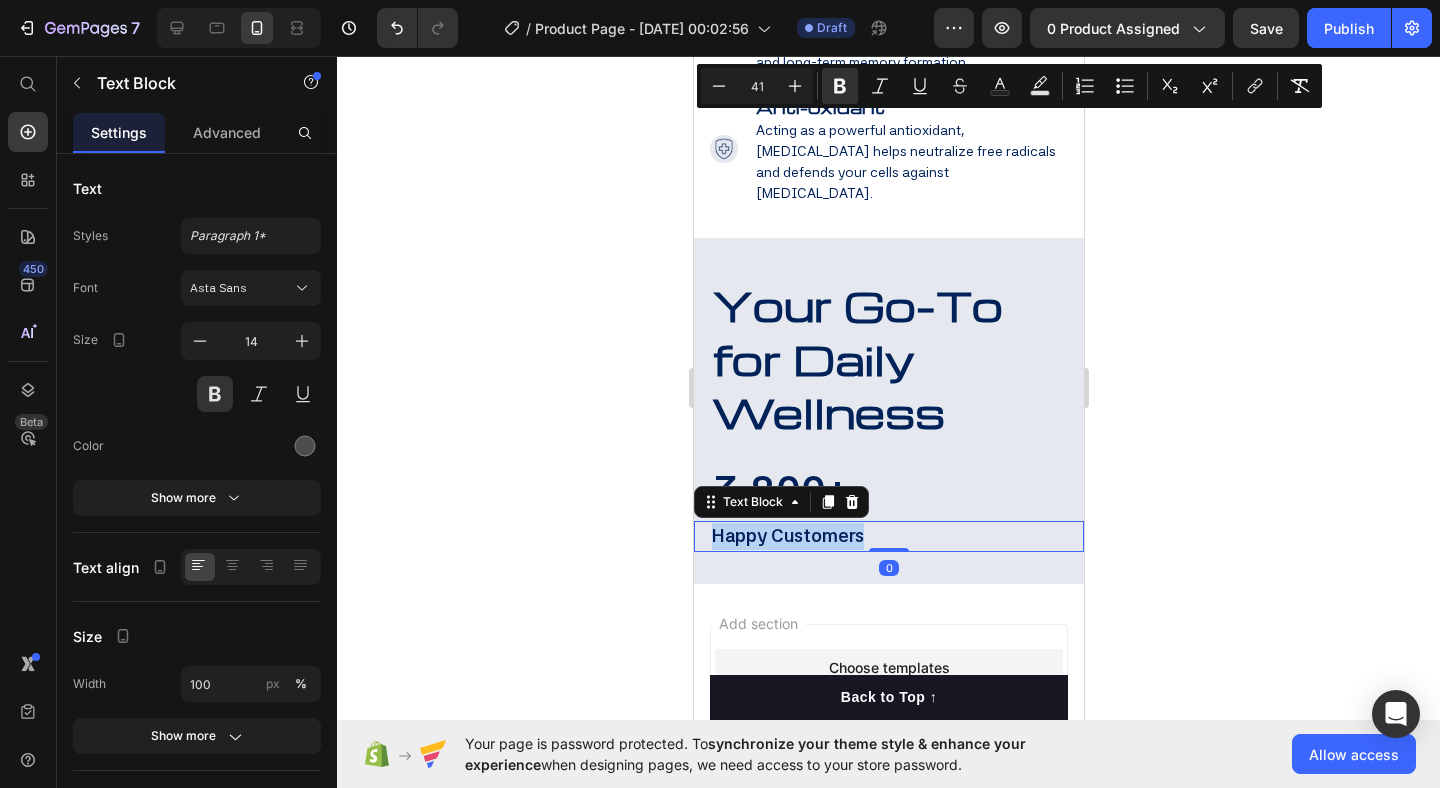 click on "Happy Customers" at bounding box center (787, 535) 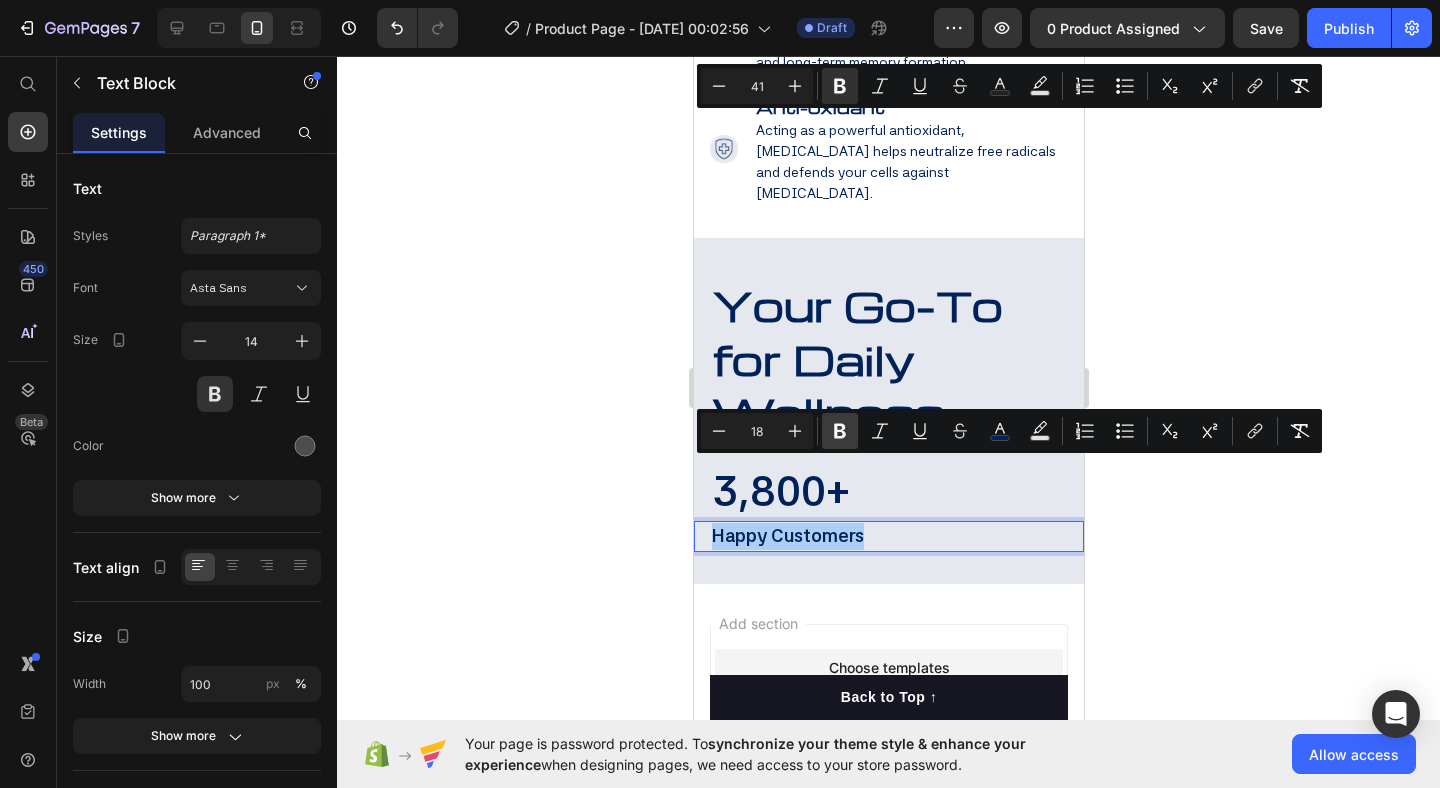 click 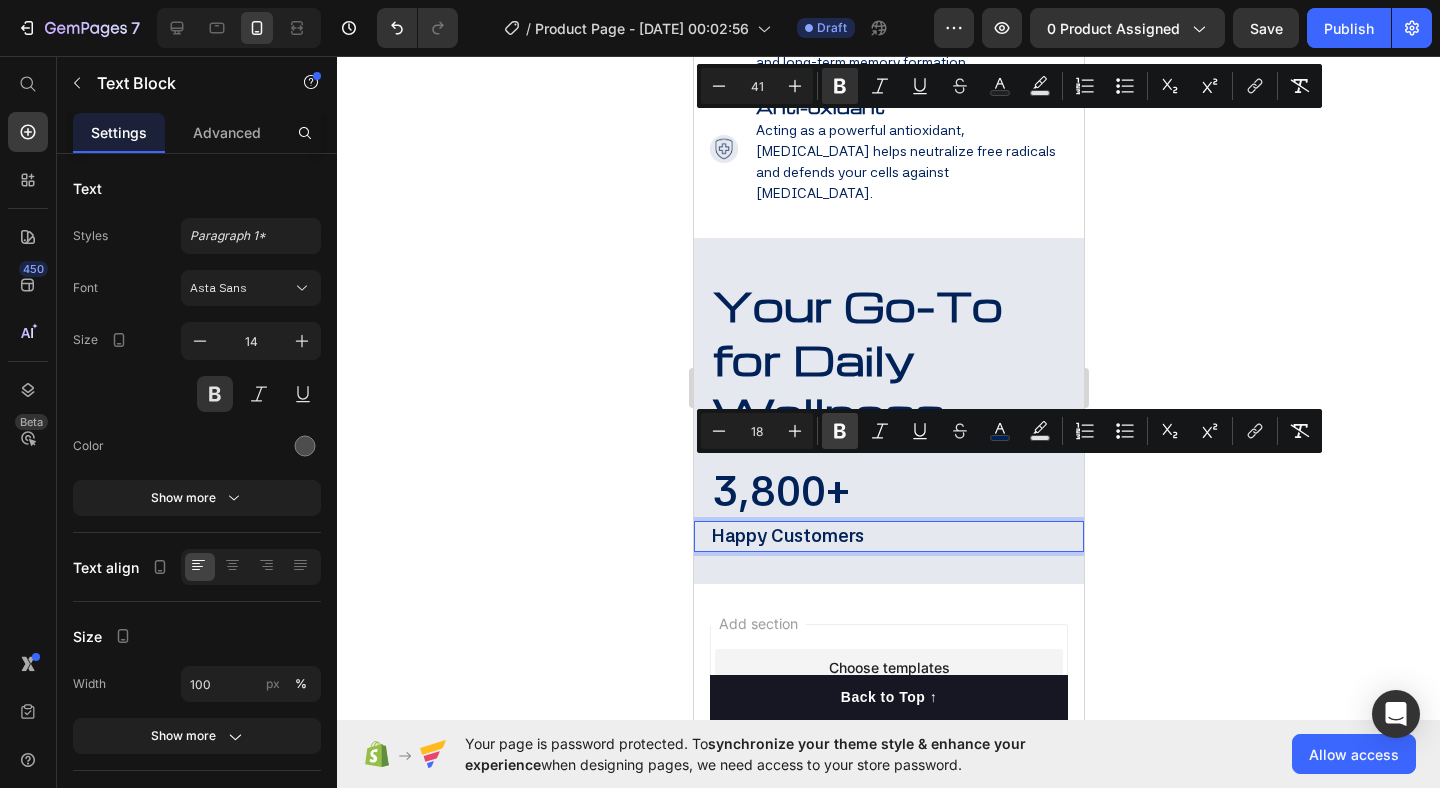 click 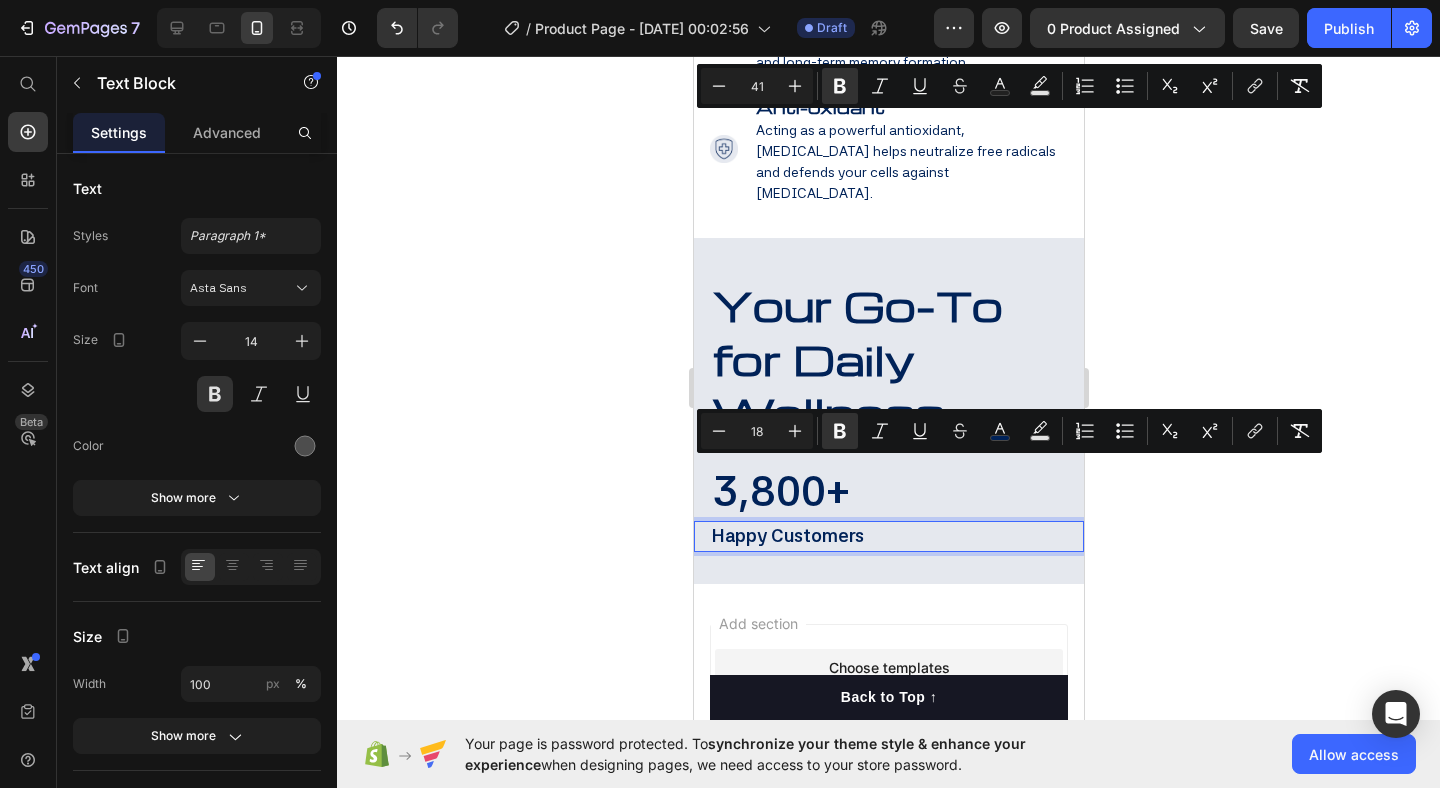 click 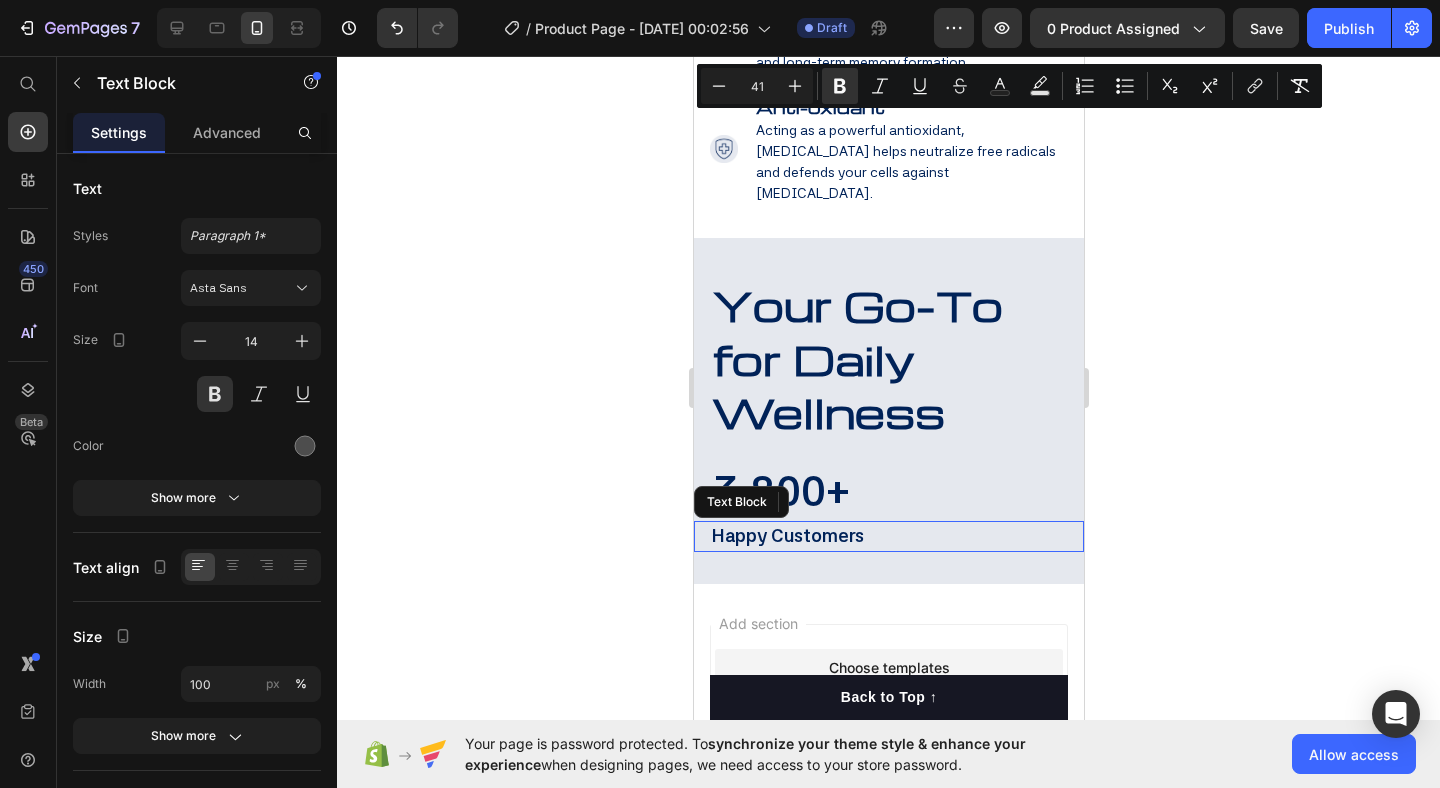 click on "Happy Customers" at bounding box center [787, 535] 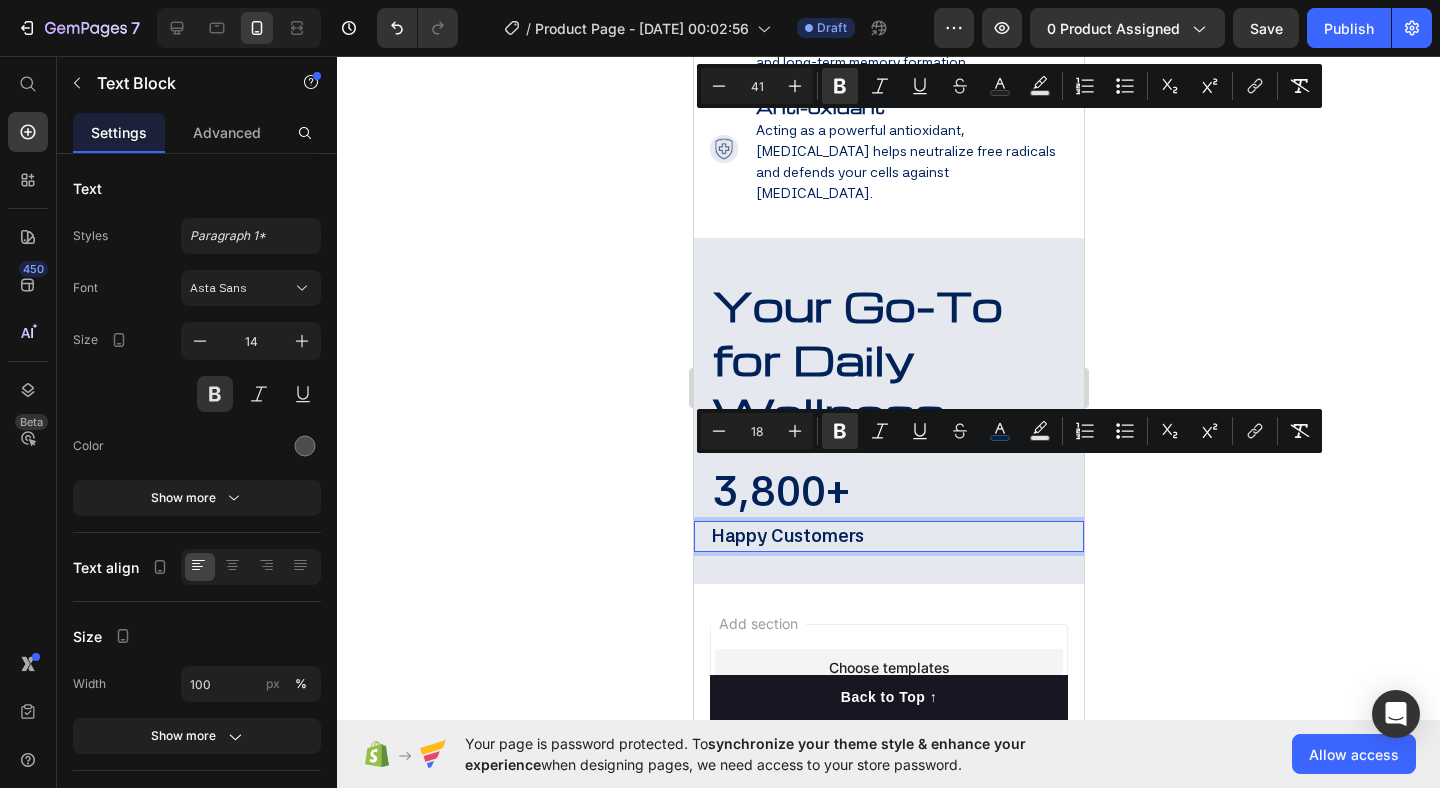 click 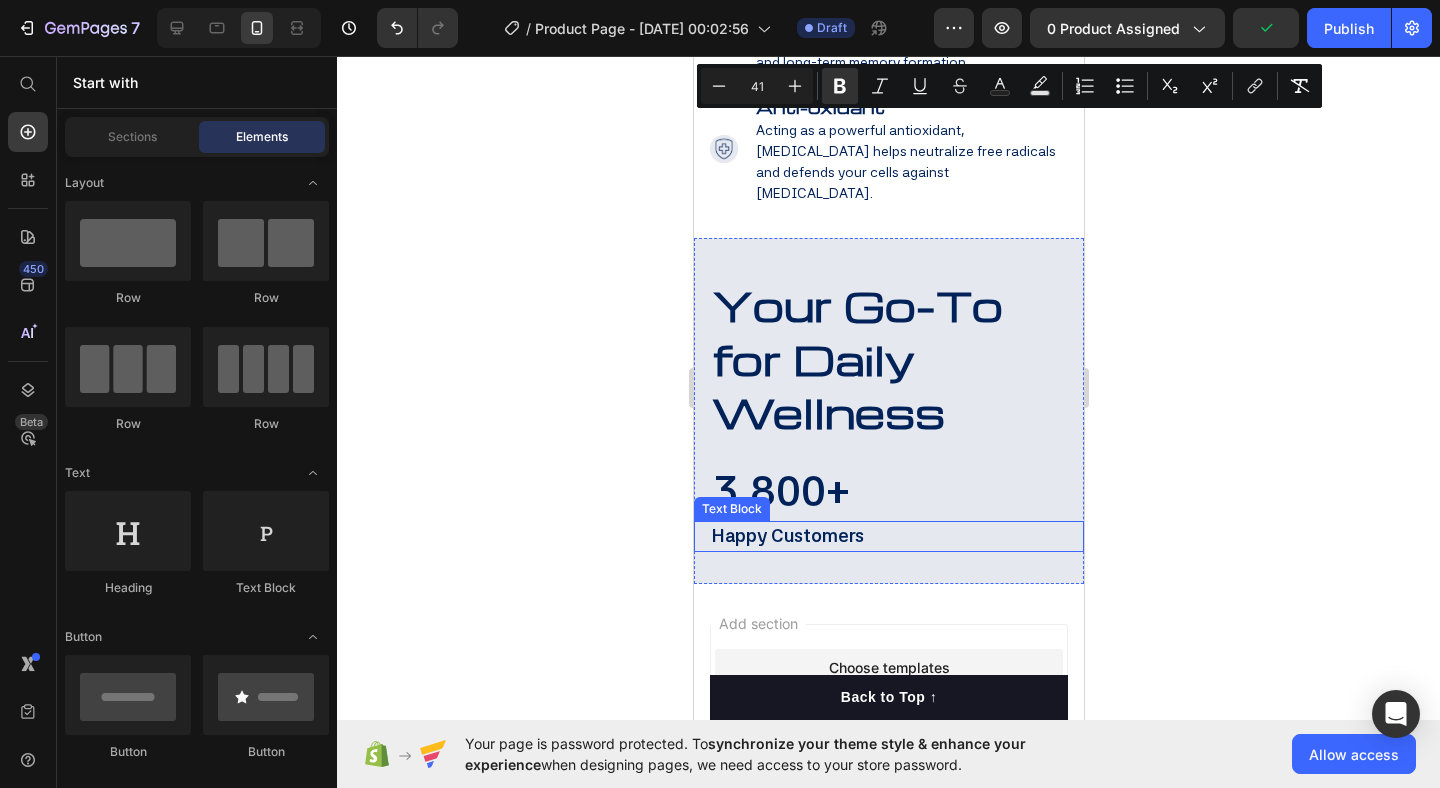 click on "Happy Customers" at bounding box center [787, 535] 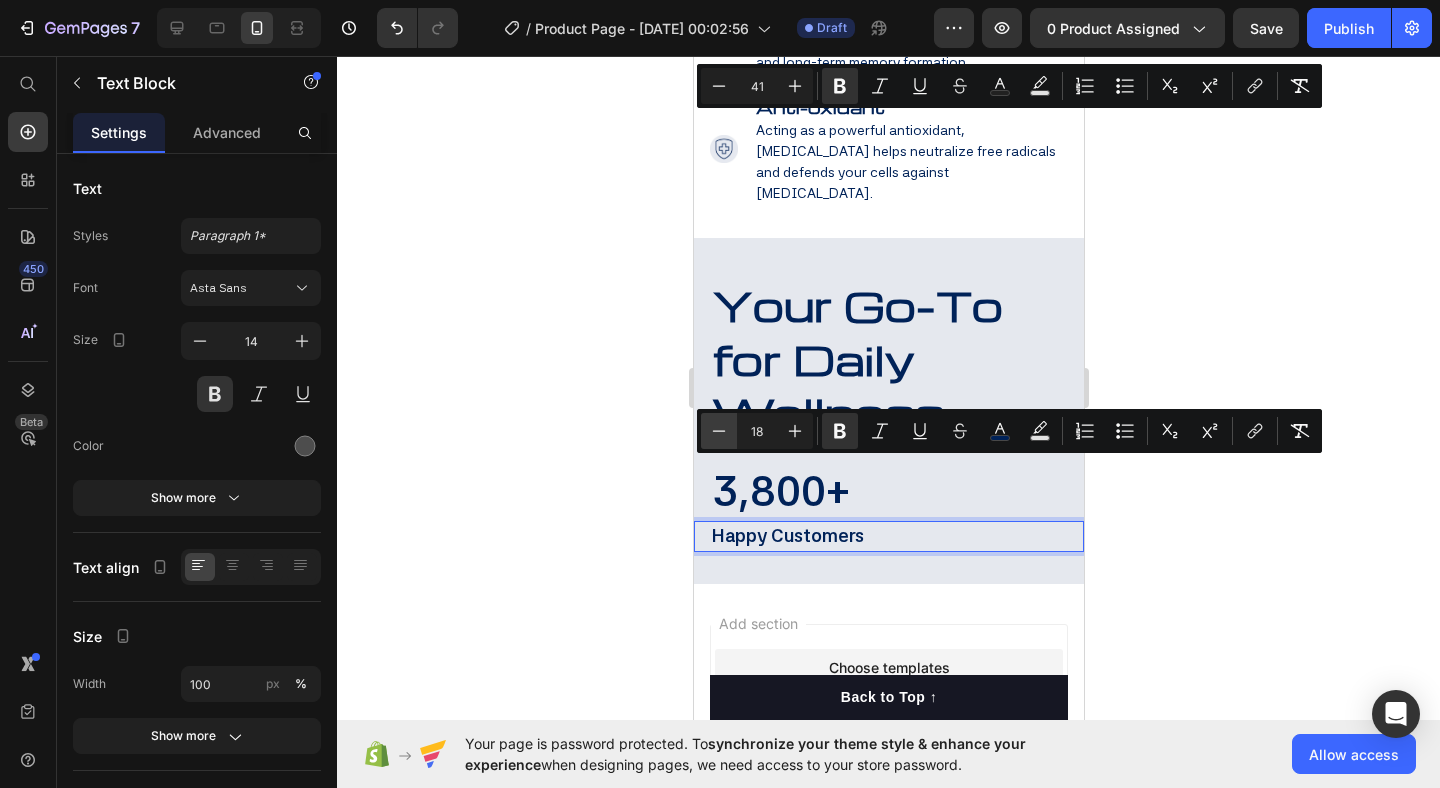 click on "Minus" at bounding box center [719, 431] 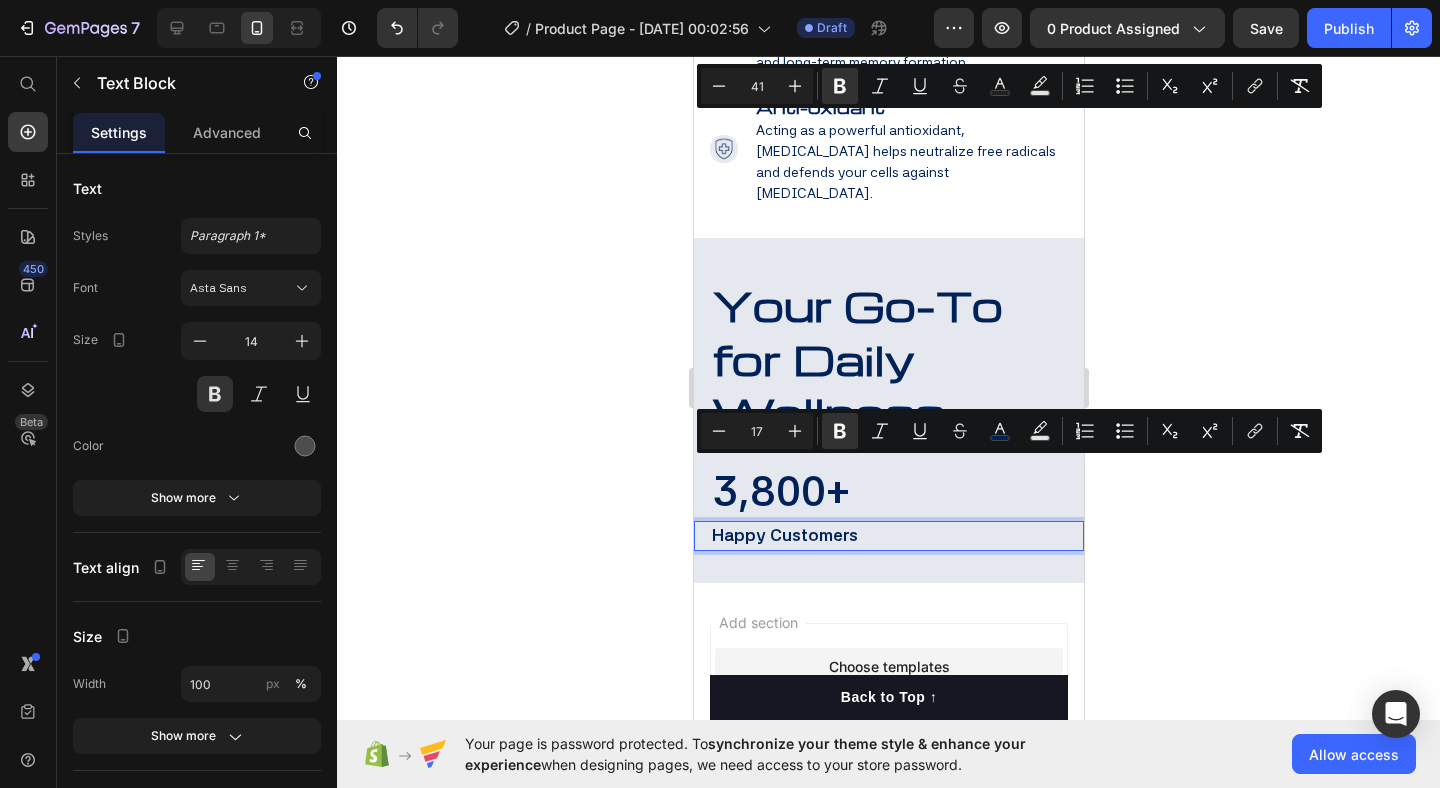 click 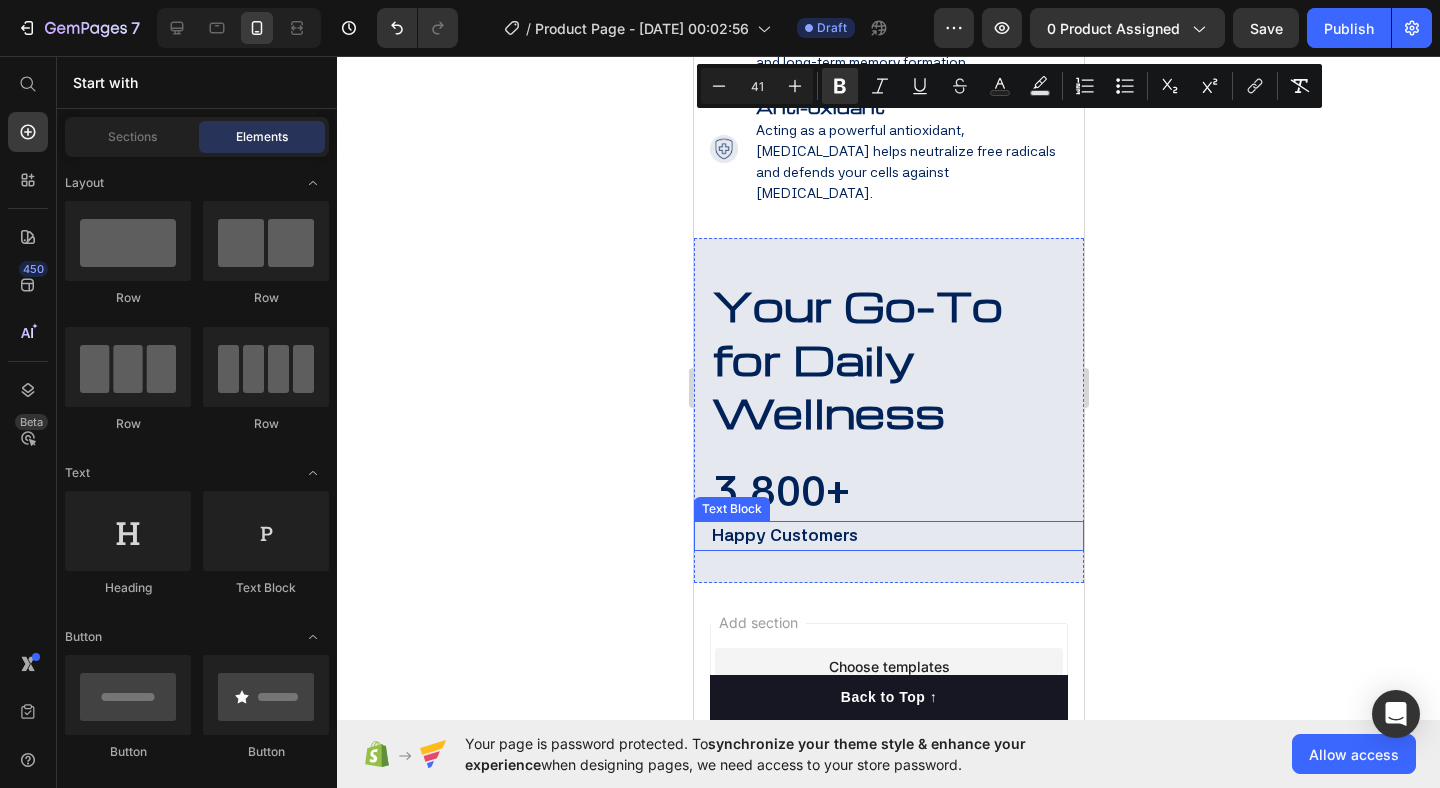 click on "Happy Customers" at bounding box center (784, 535) 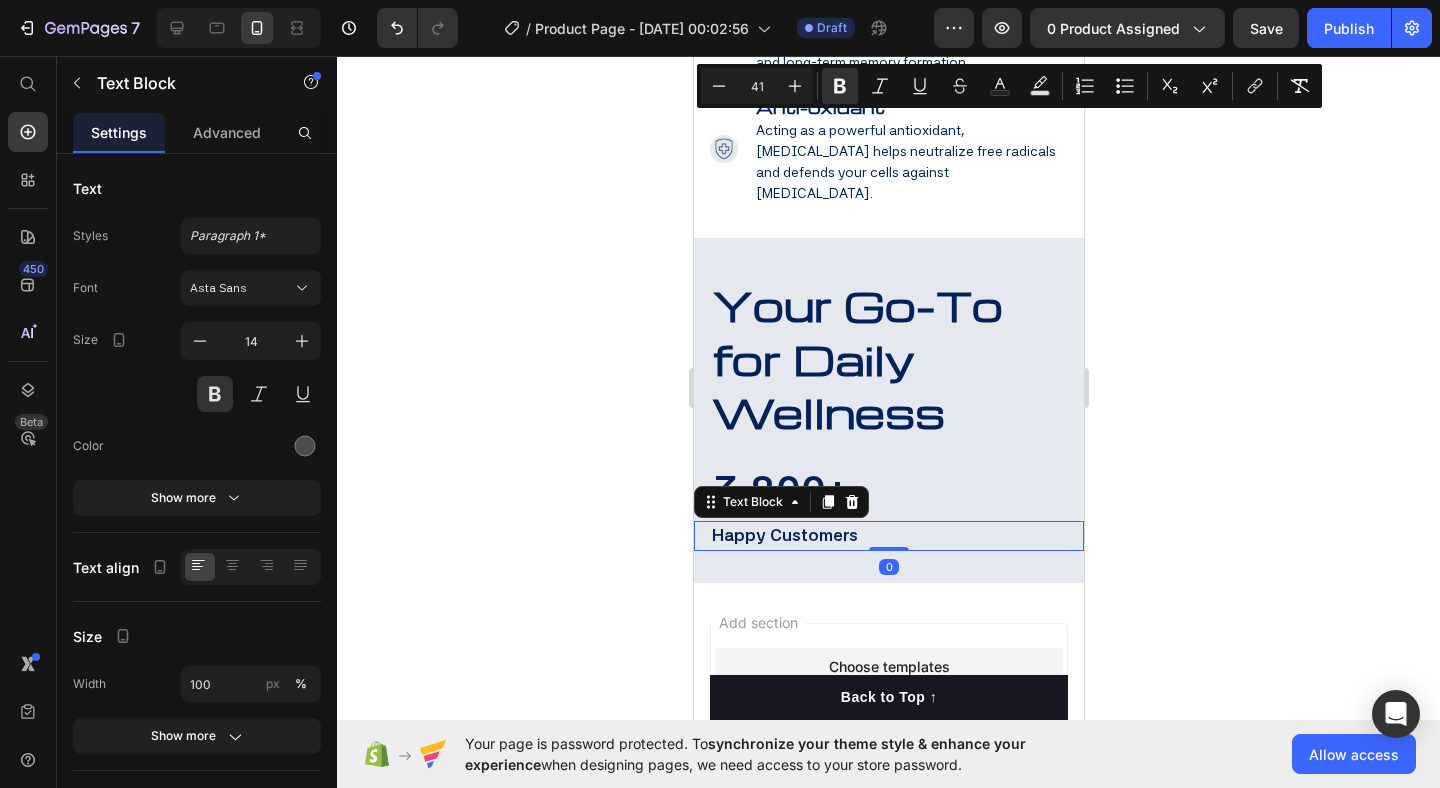click on "Happy Customers" at bounding box center (784, 535) 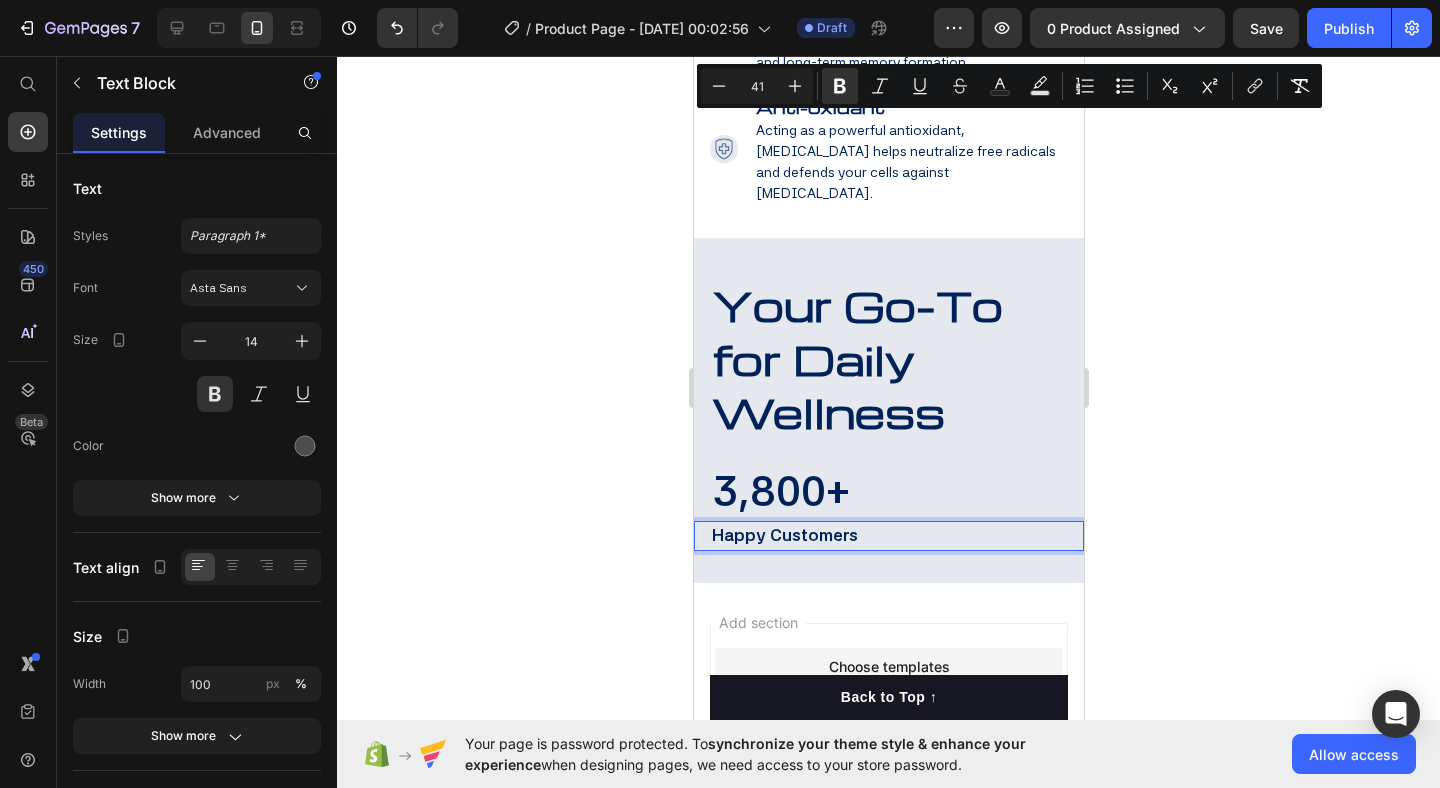 click on "Happy Customers" at bounding box center [784, 535] 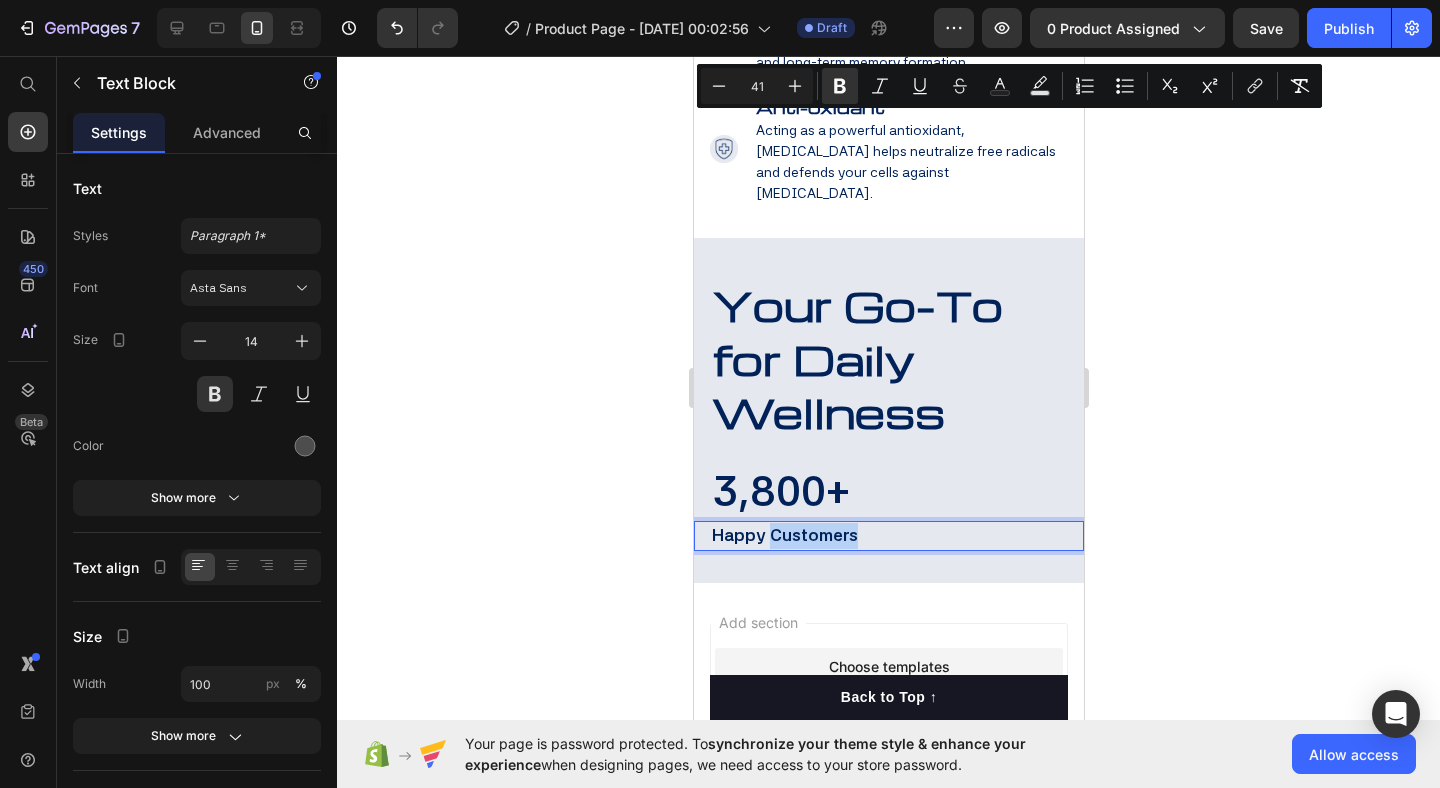 click on "Happy Customers" at bounding box center (784, 535) 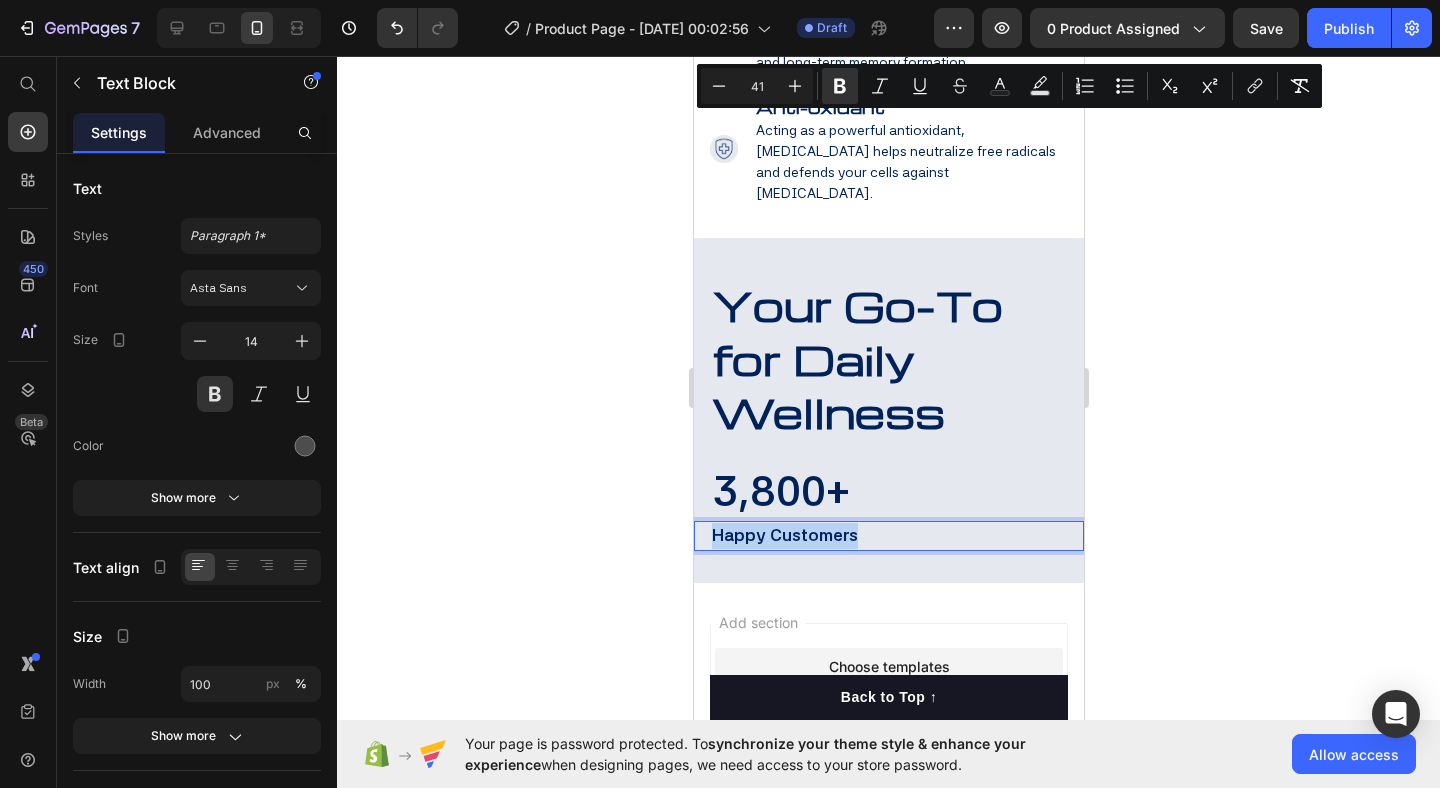 click on "Happy Customers" at bounding box center [784, 535] 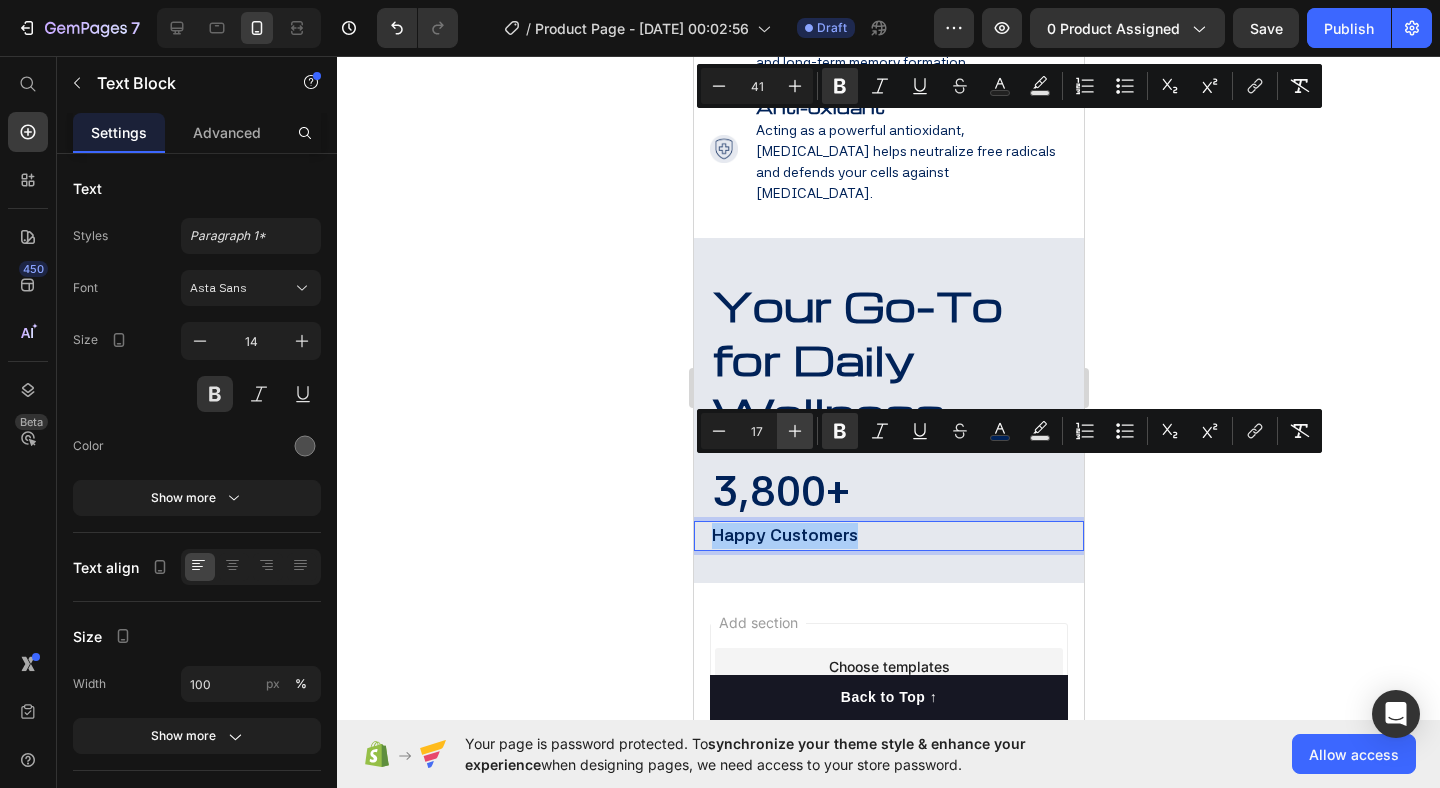 click 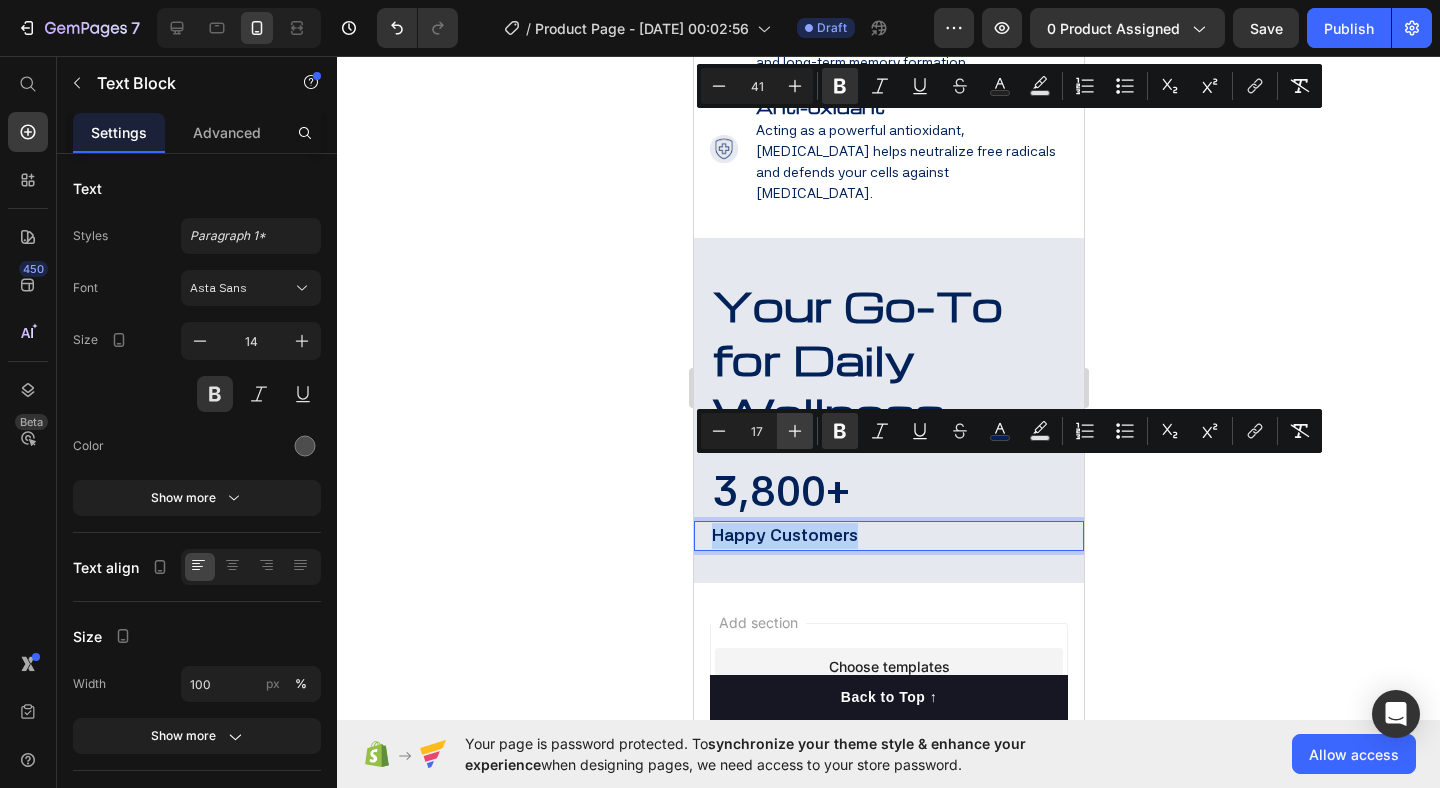 type on "18" 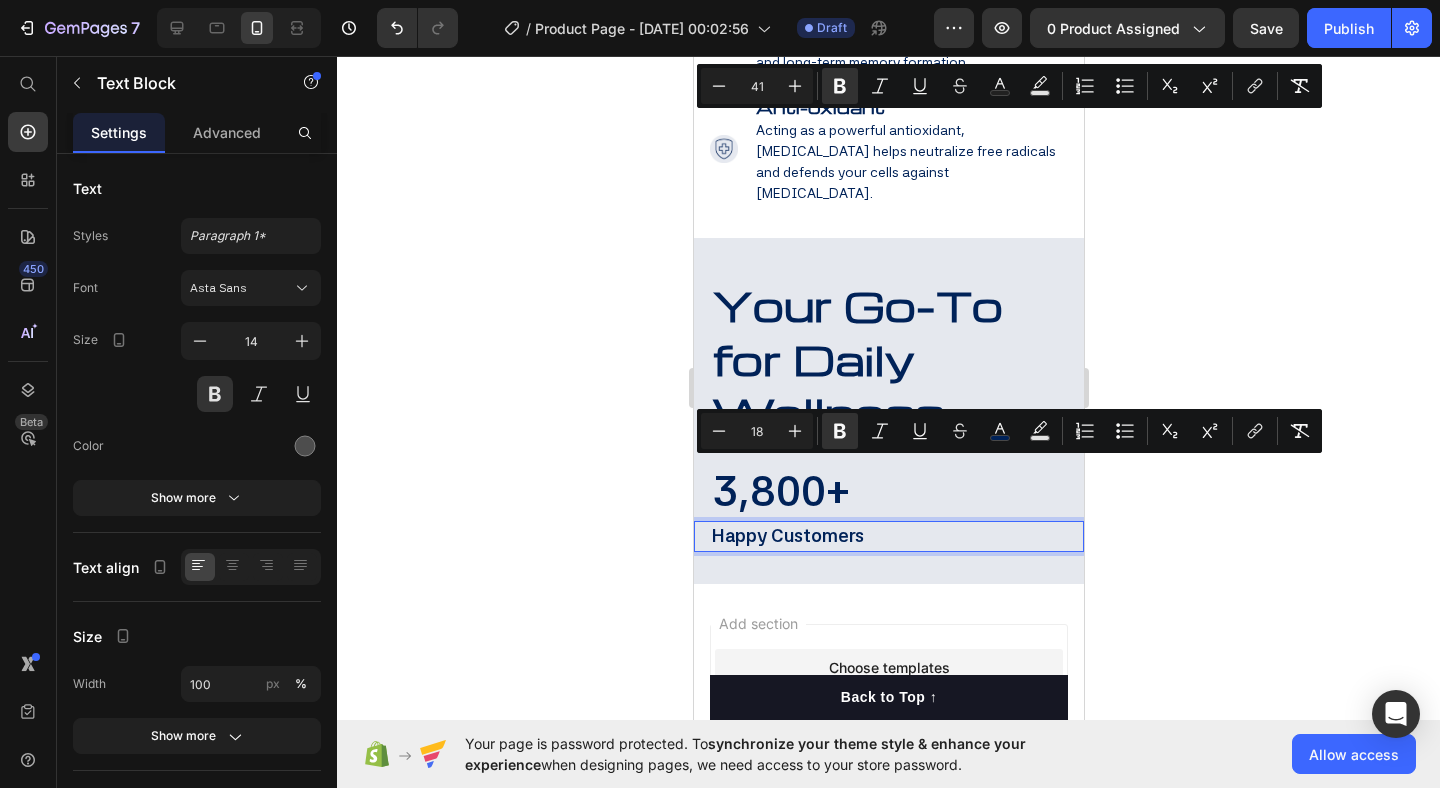 click 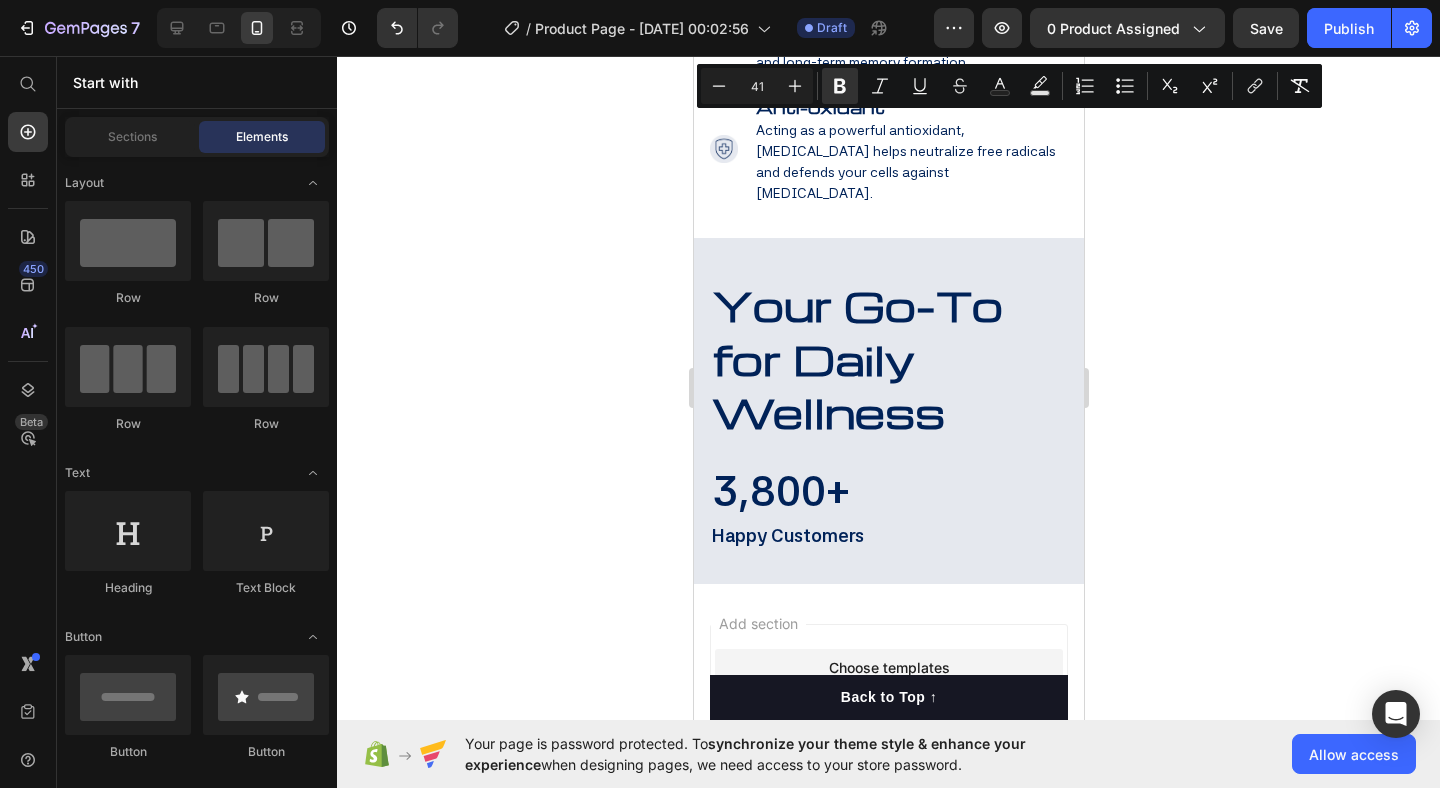click 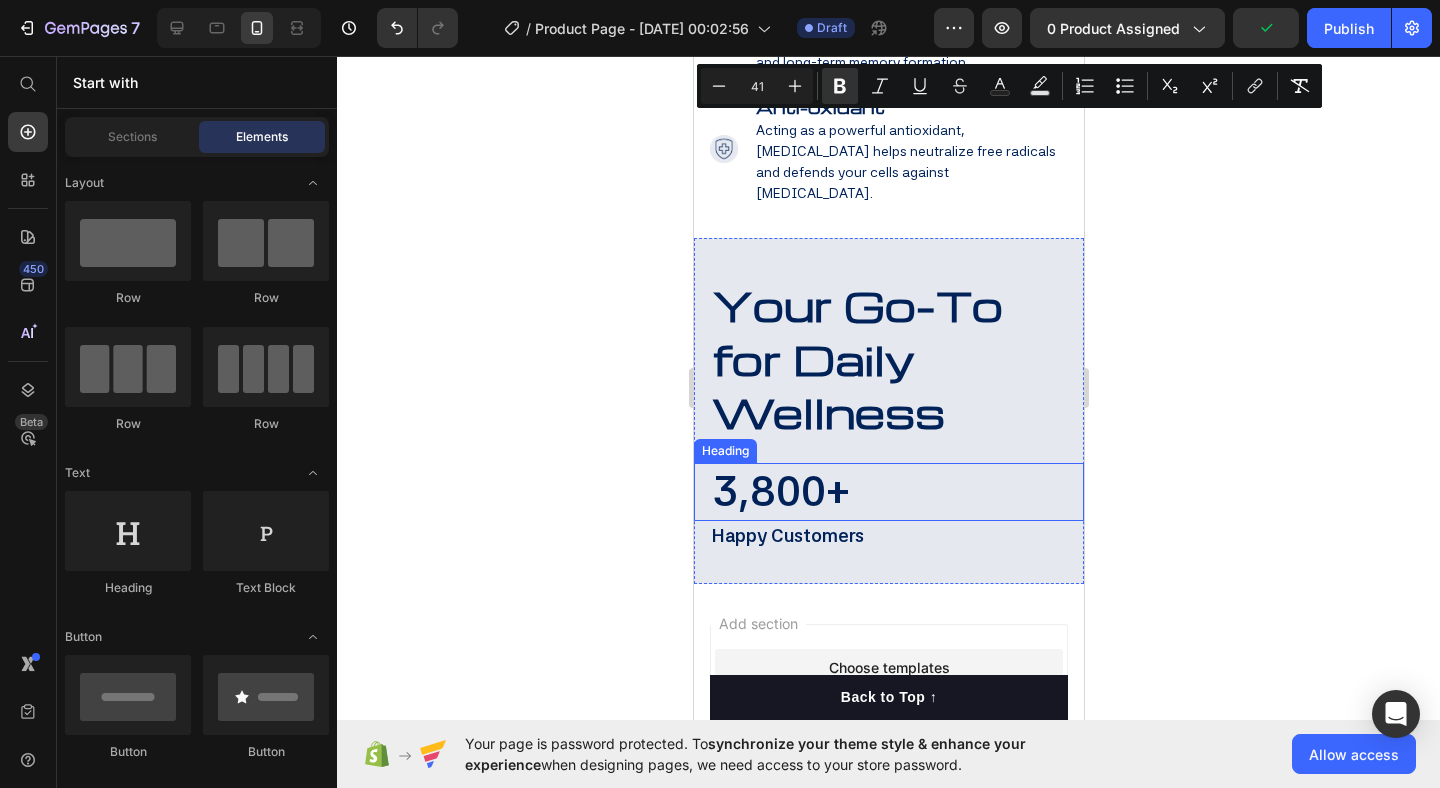 click on "3,800+" at bounding box center [780, 491] 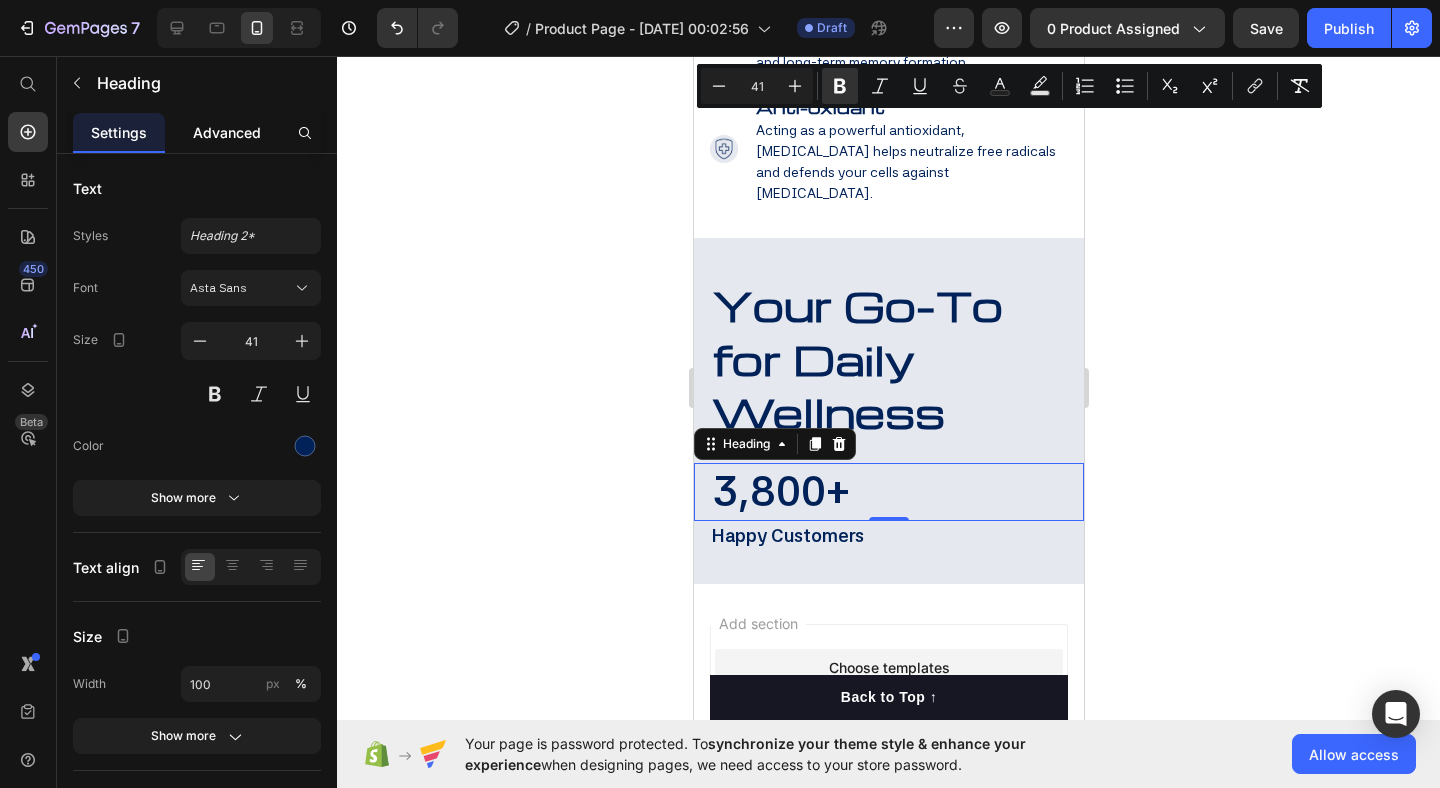 click on "Advanced" at bounding box center [227, 132] 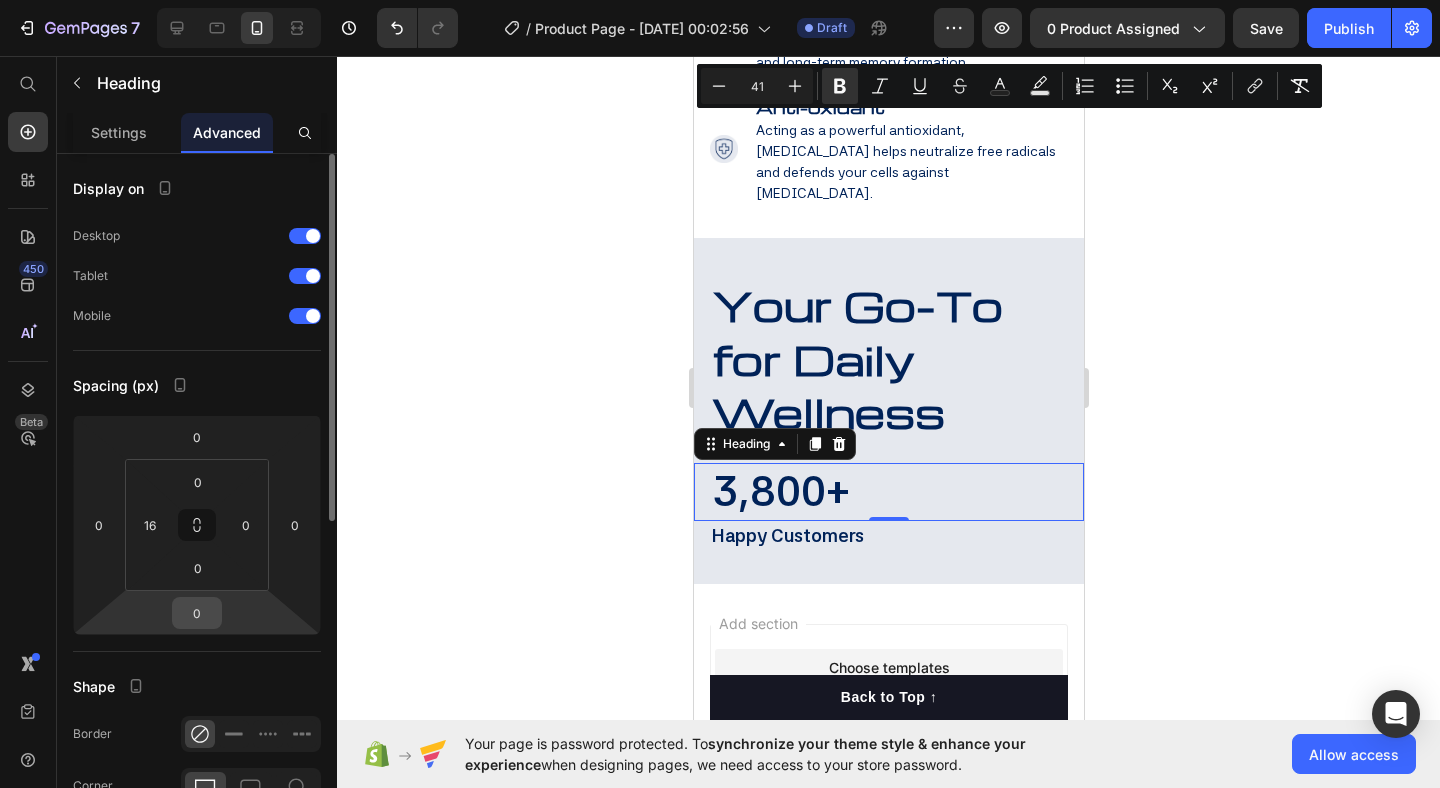 click on "0" at bounding box center (197, 613) 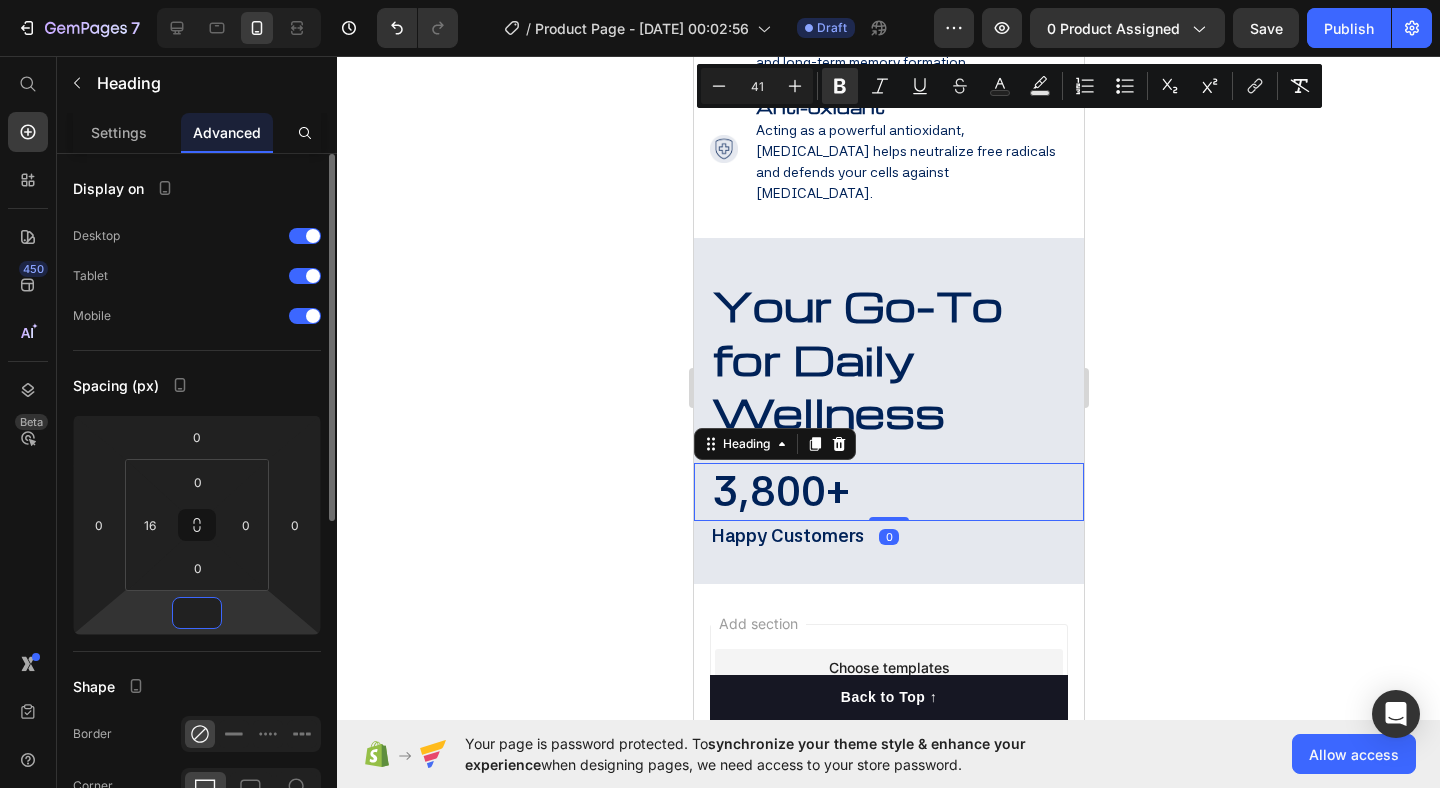 type on "-5" 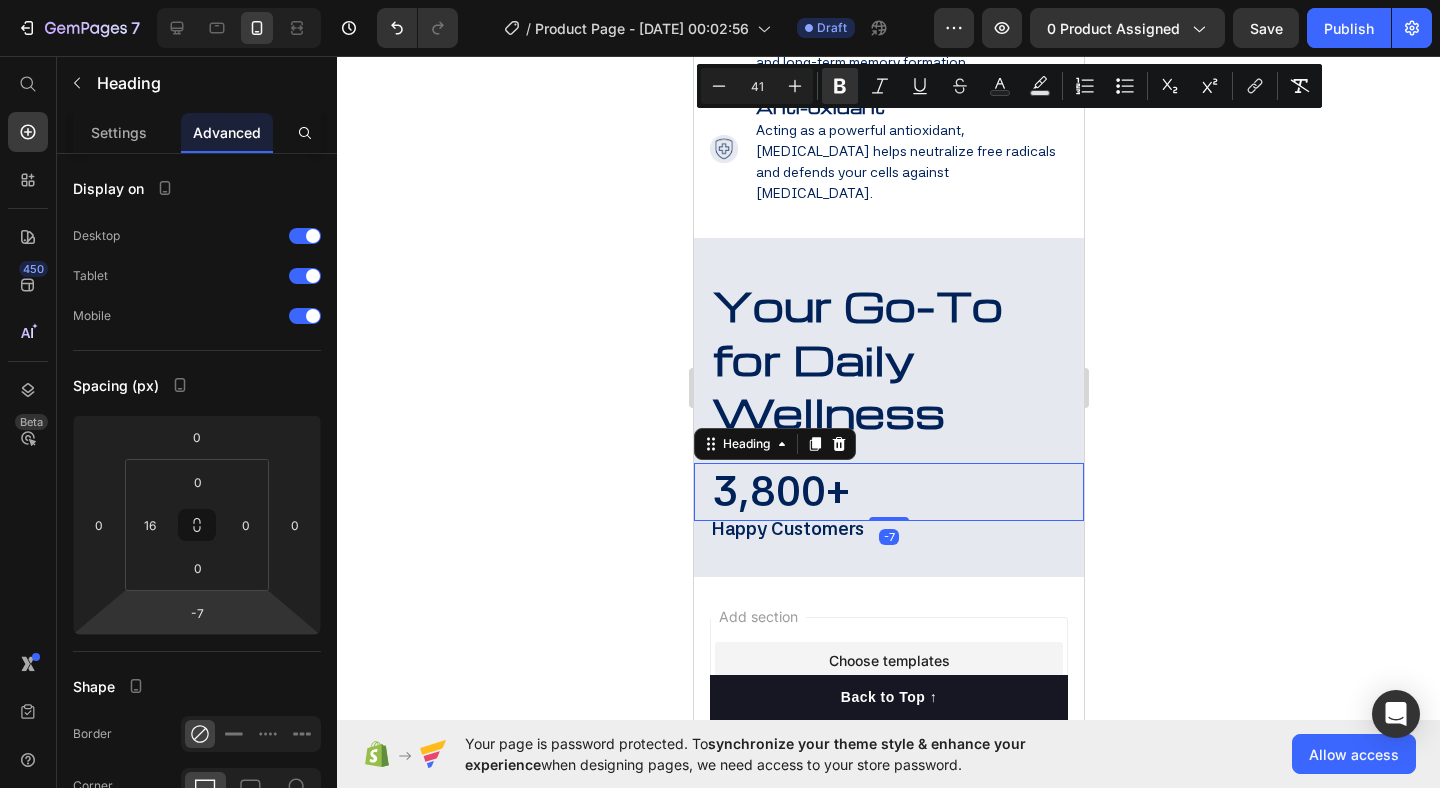 click 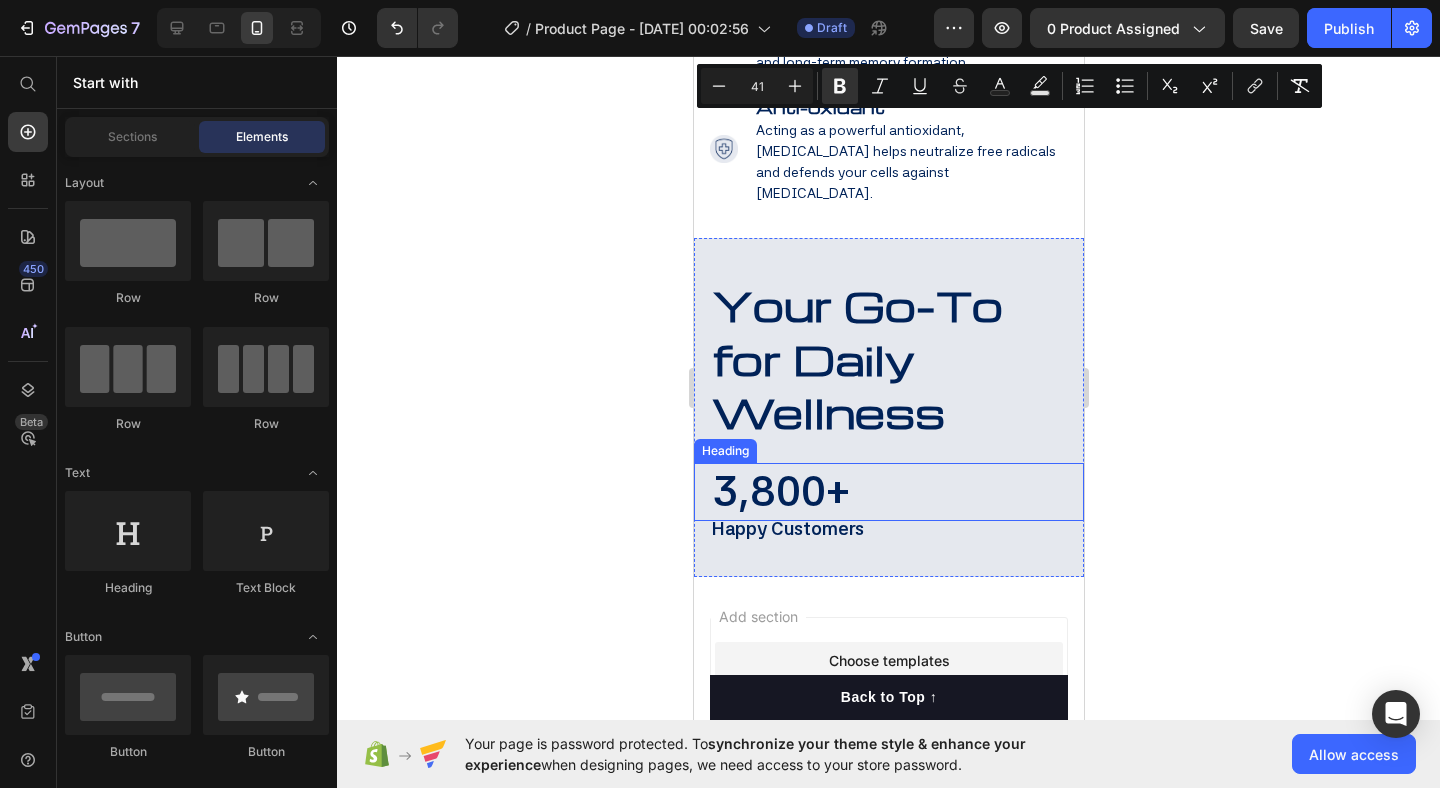 click on "3,800+" at bounding box center [780, 491] 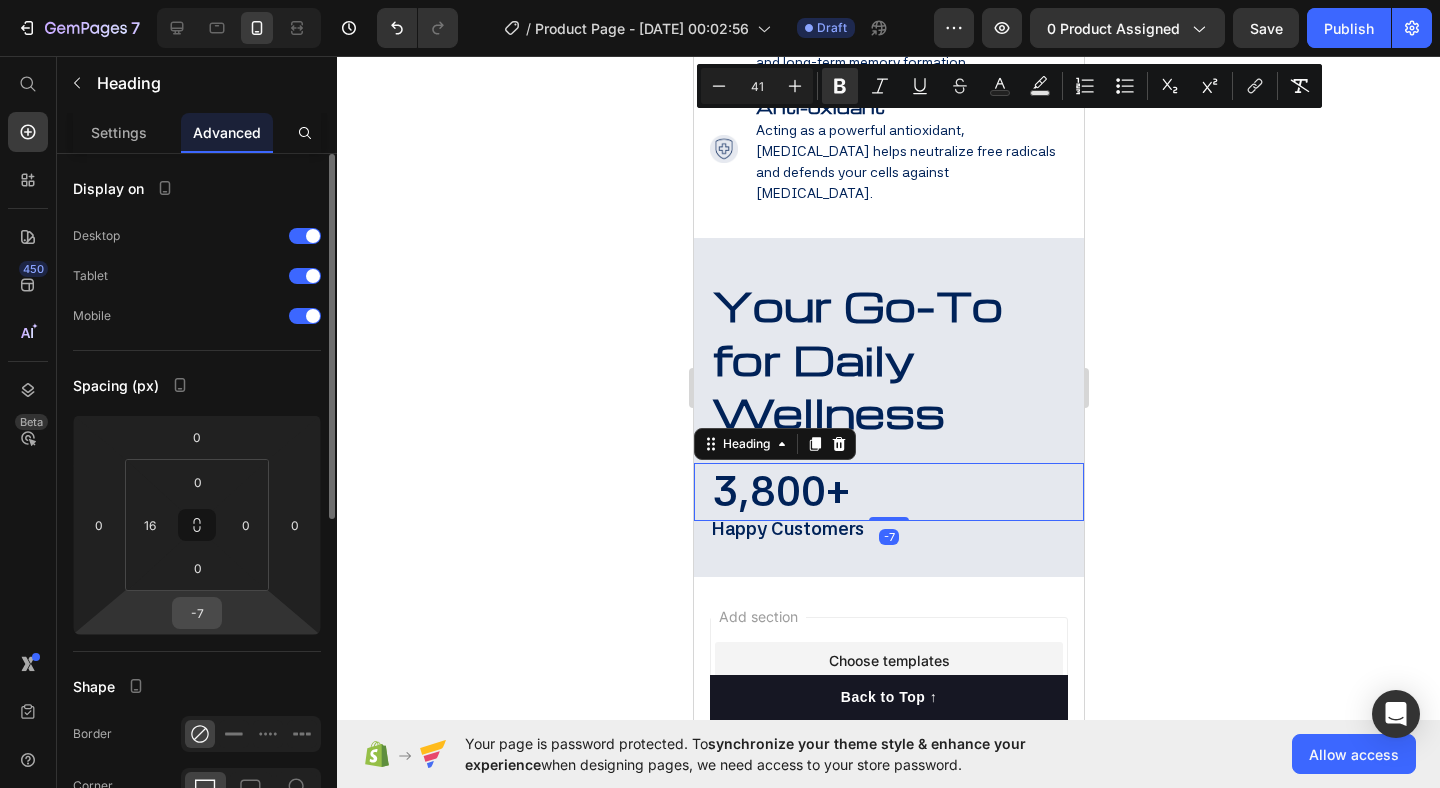 click on "-7" at bounding box center (197, 613) 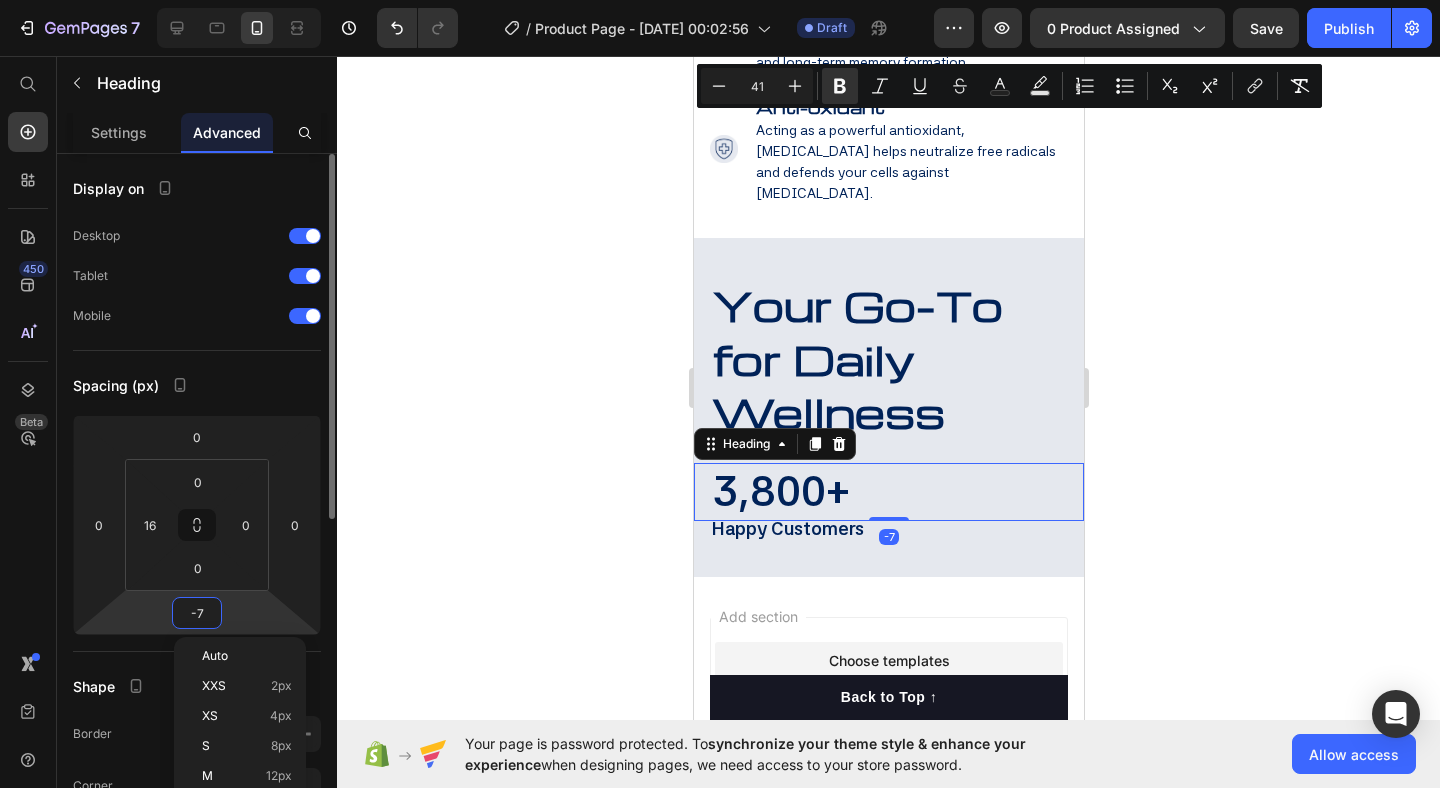 click on "-7" at bounding box center (197, 613) 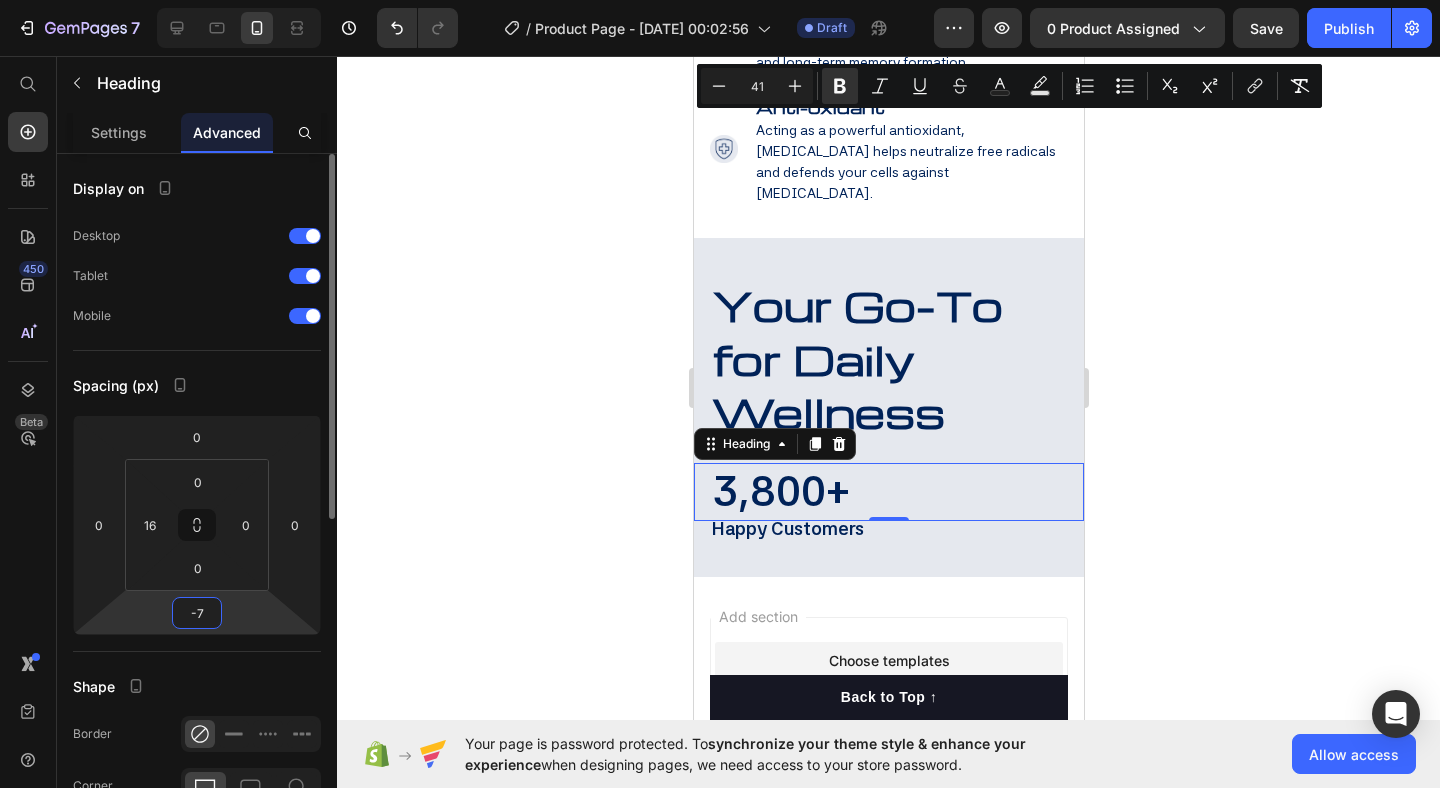 click on "-7" at bounding box center [197, 613] 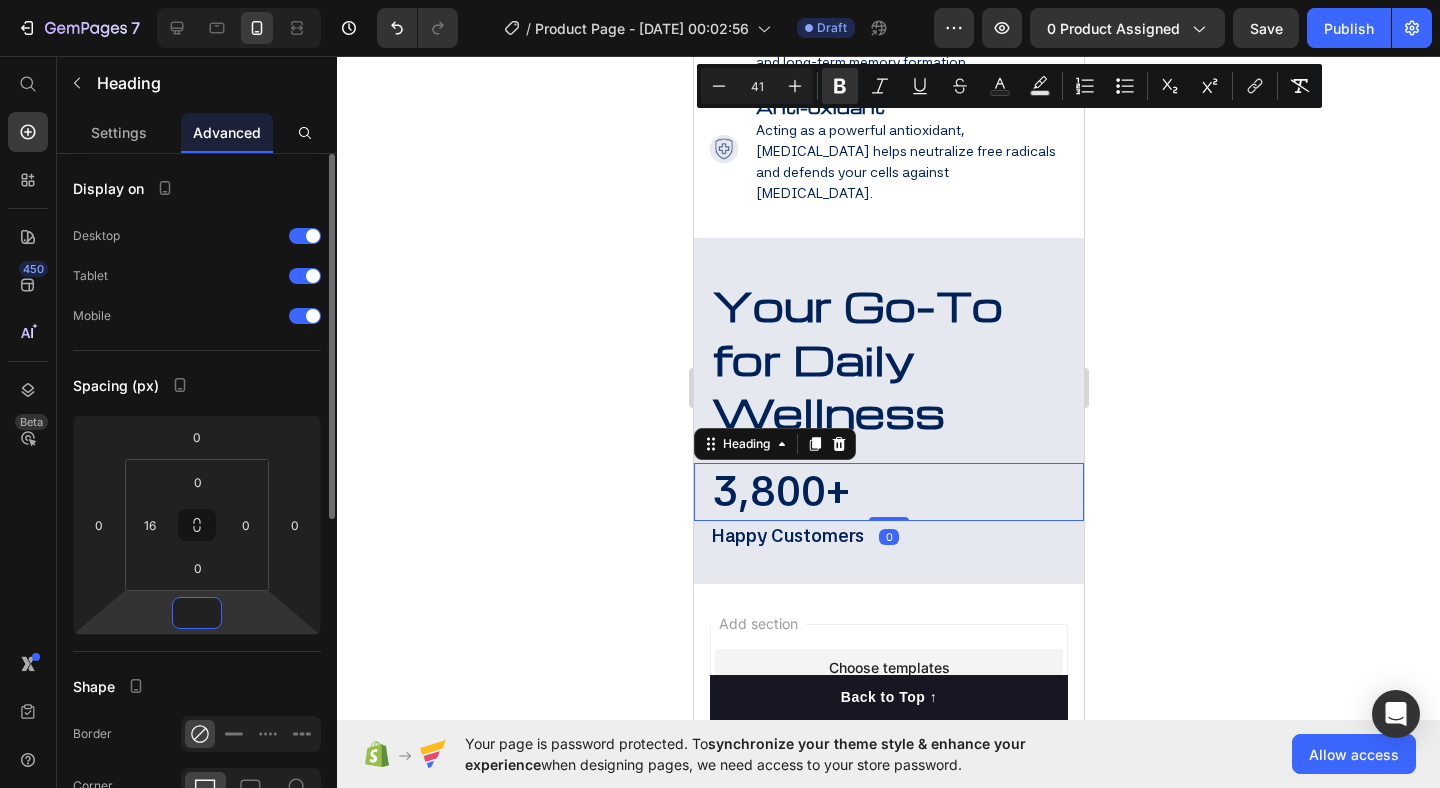type on "-5" 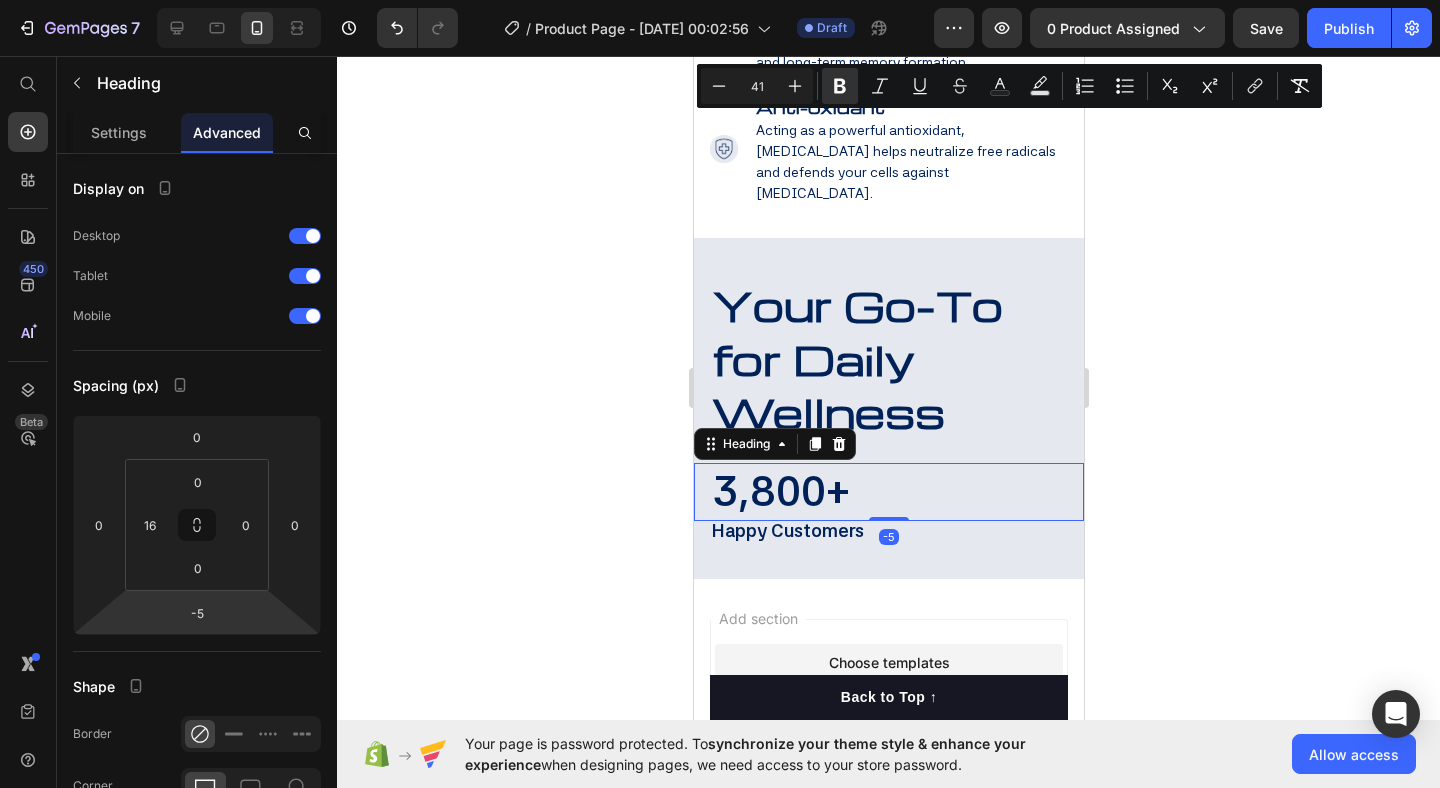 click 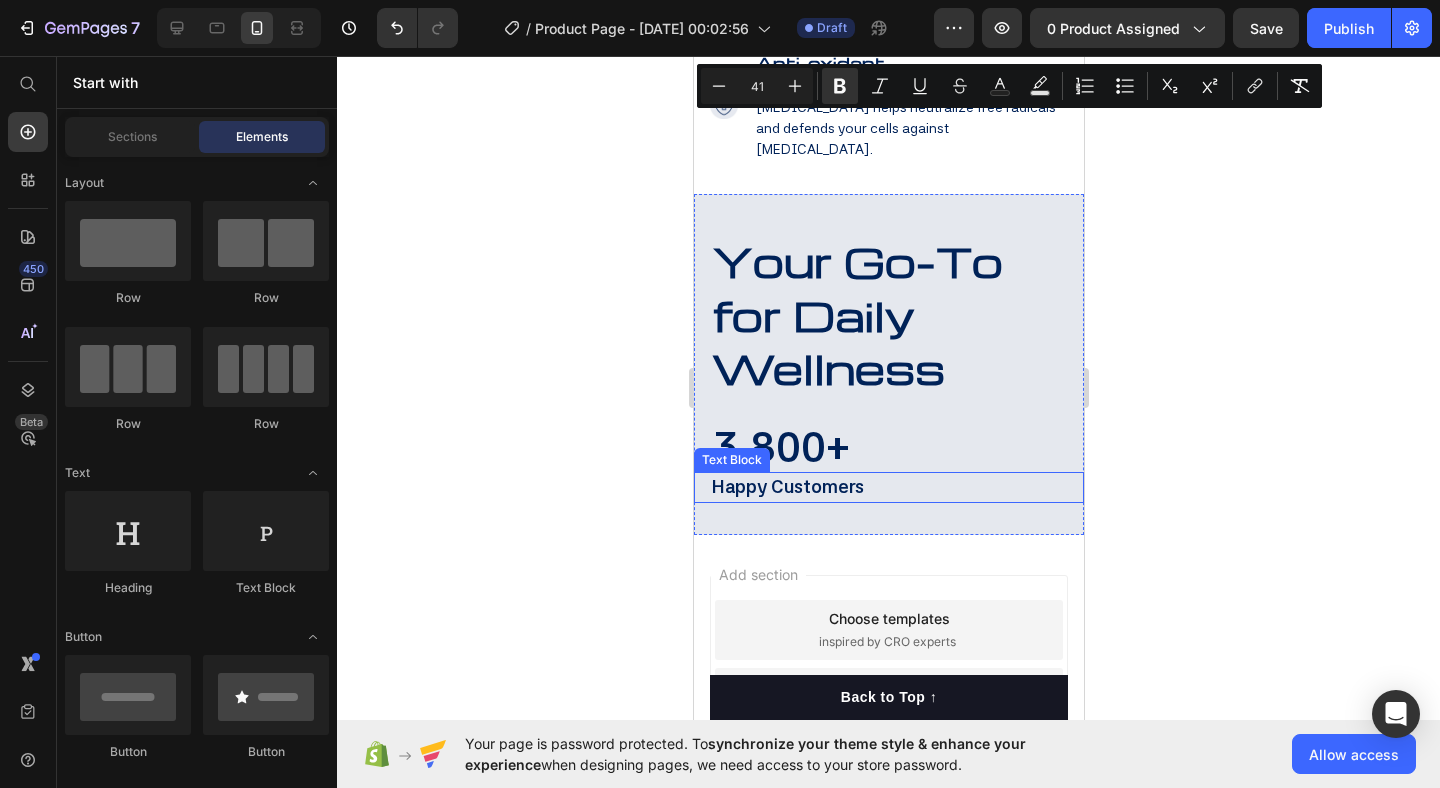 scroll, scrollTop: 3514, scrollLeft: 0, axis: vertical 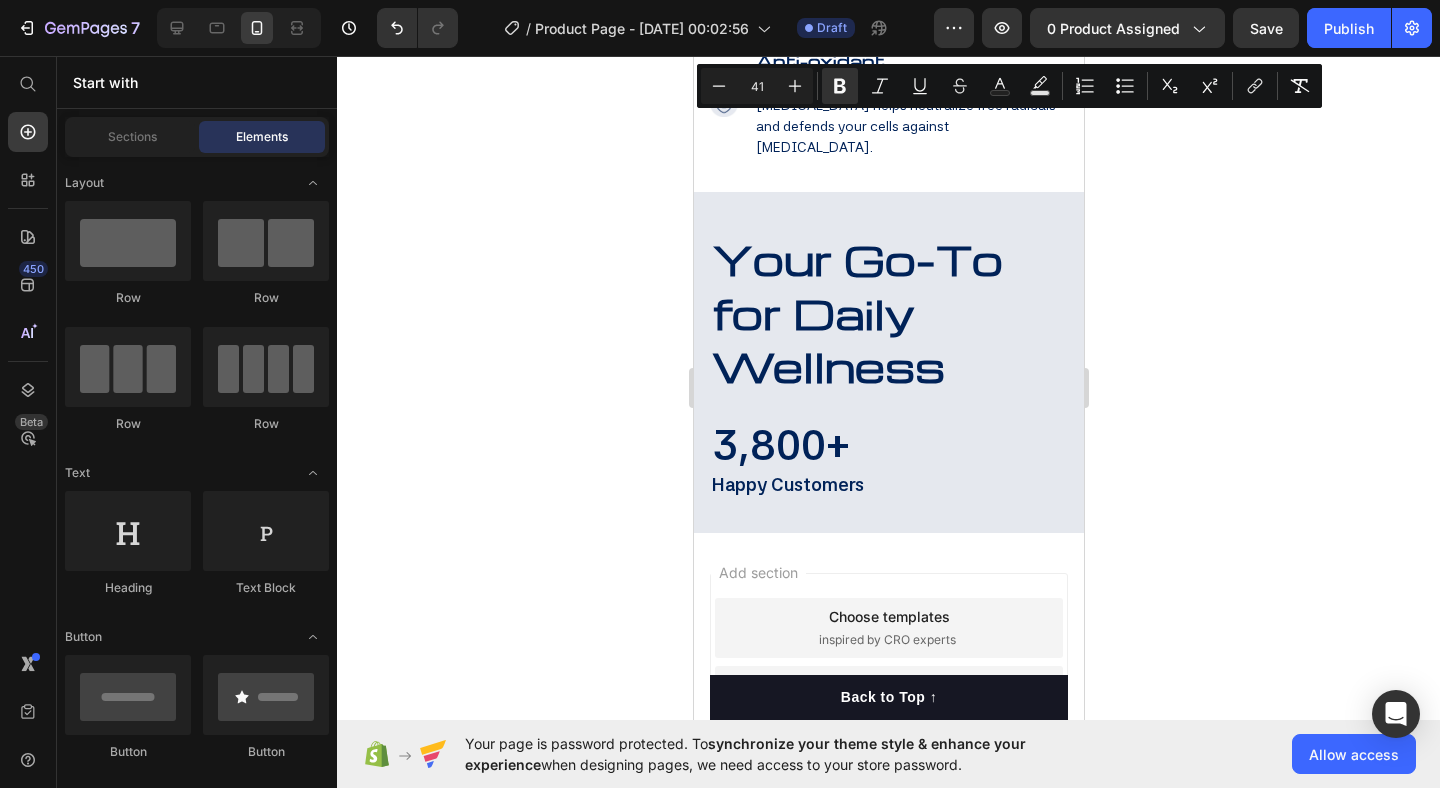 click 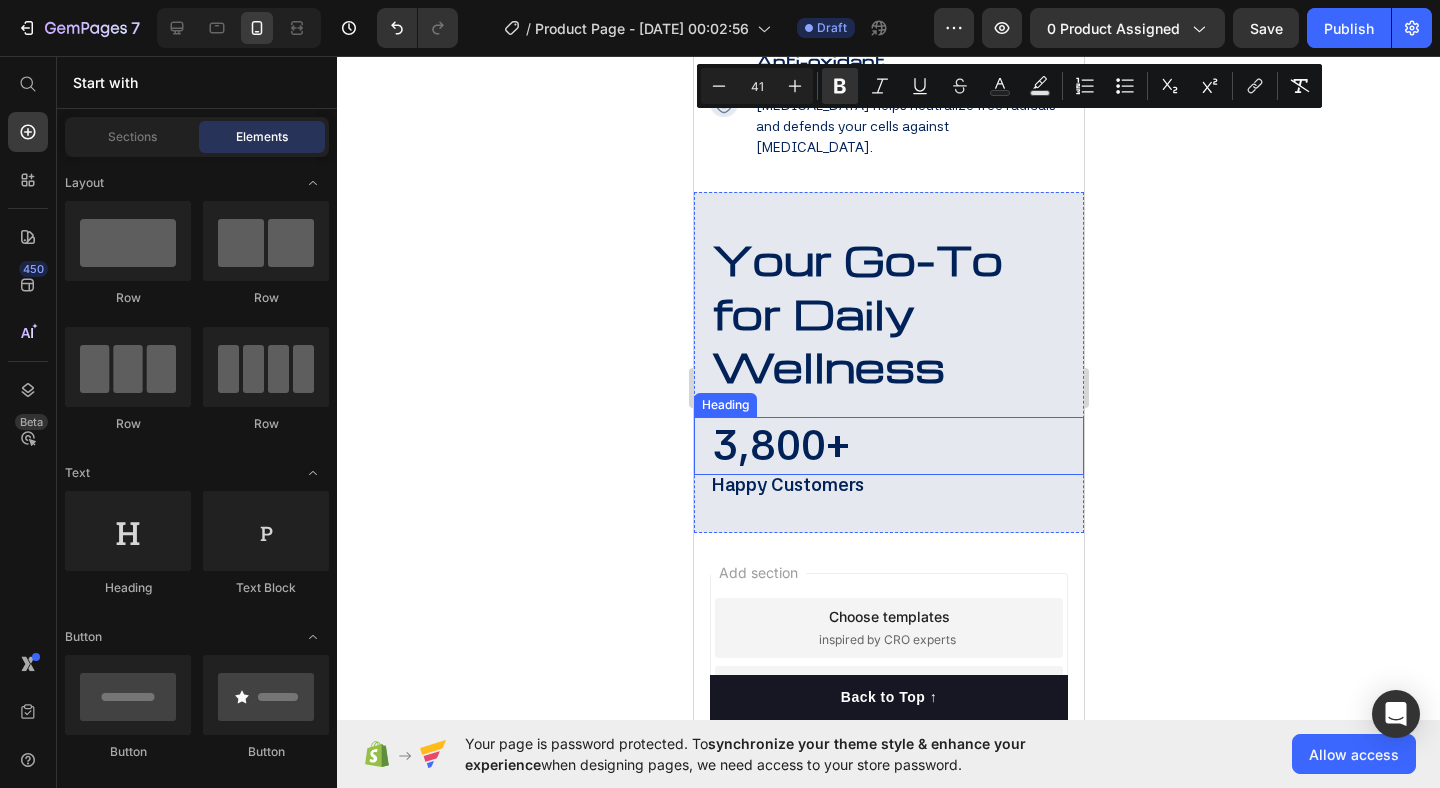 click 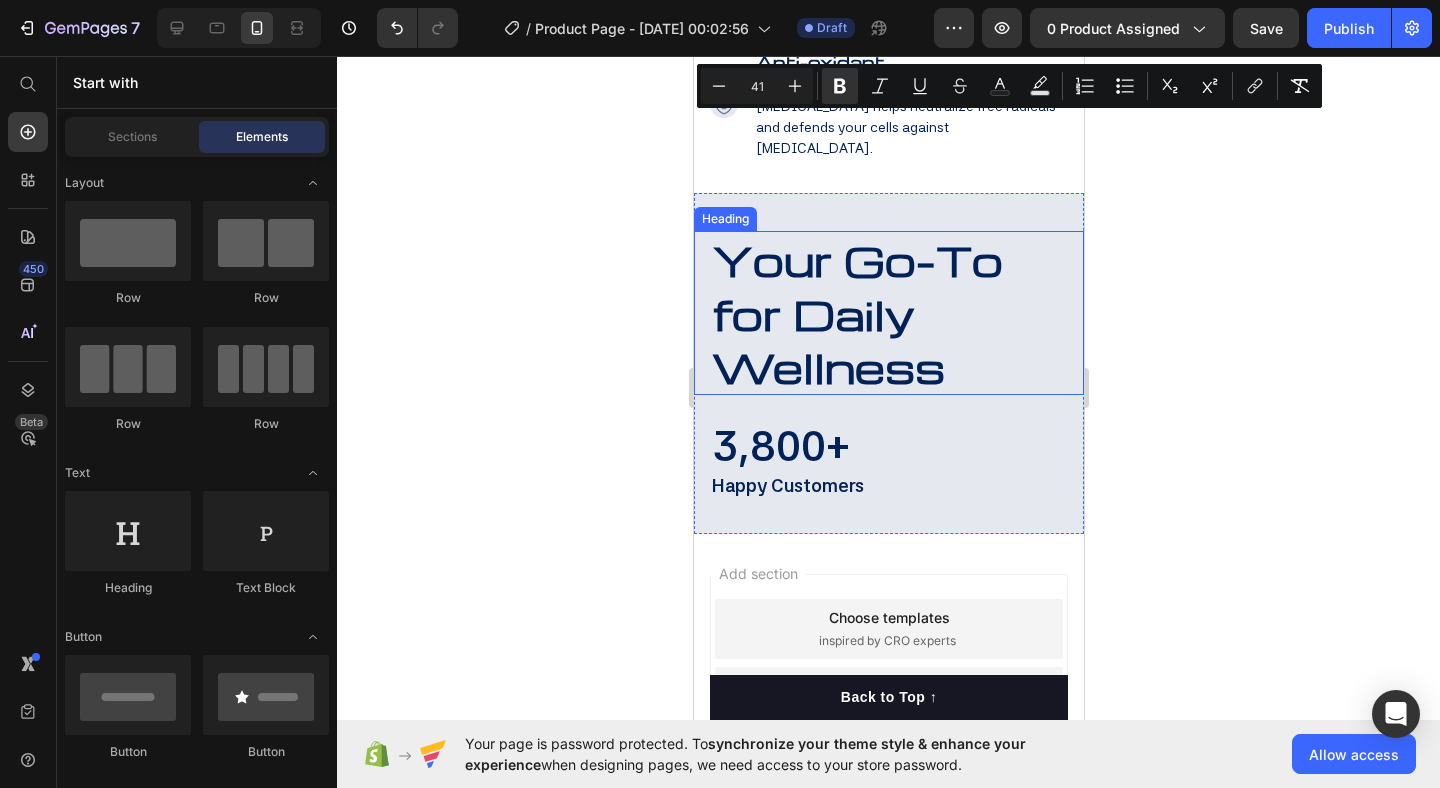 scroll, scrollTop: 3490, scrollLeft: 0, axis: vertical 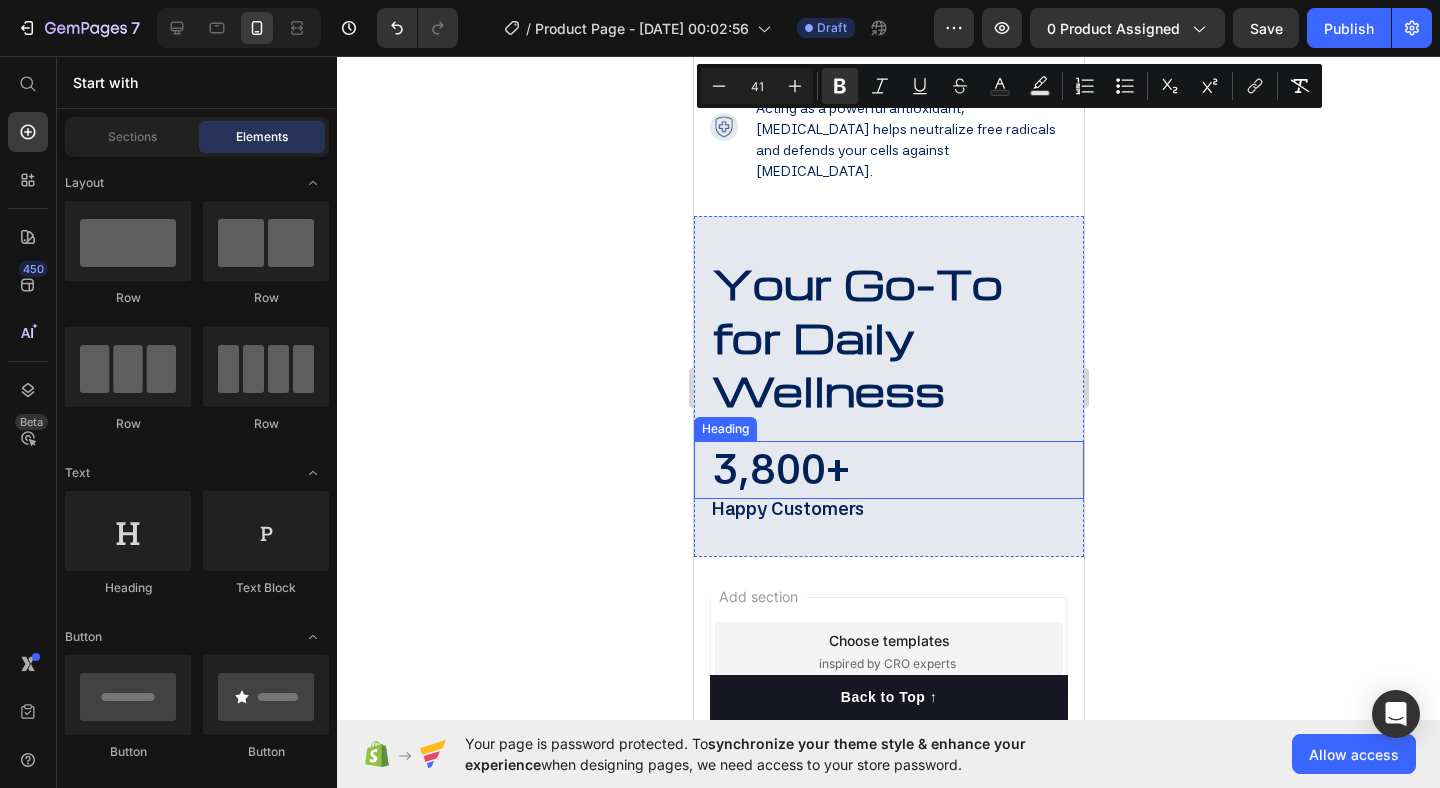 click on "3,800+" at bounding box center [780, 469] 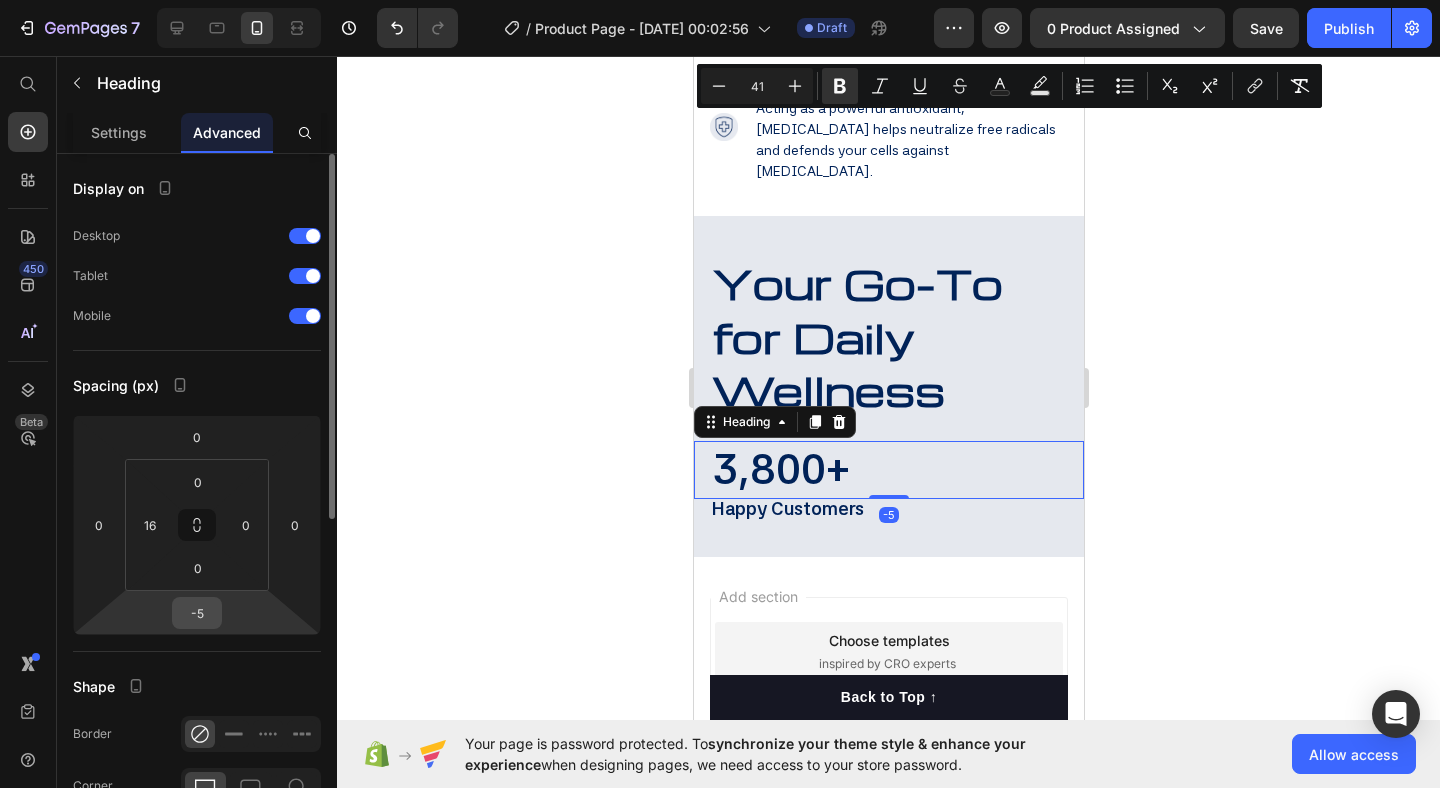 click on "-5" at bounding box center [197, 613] 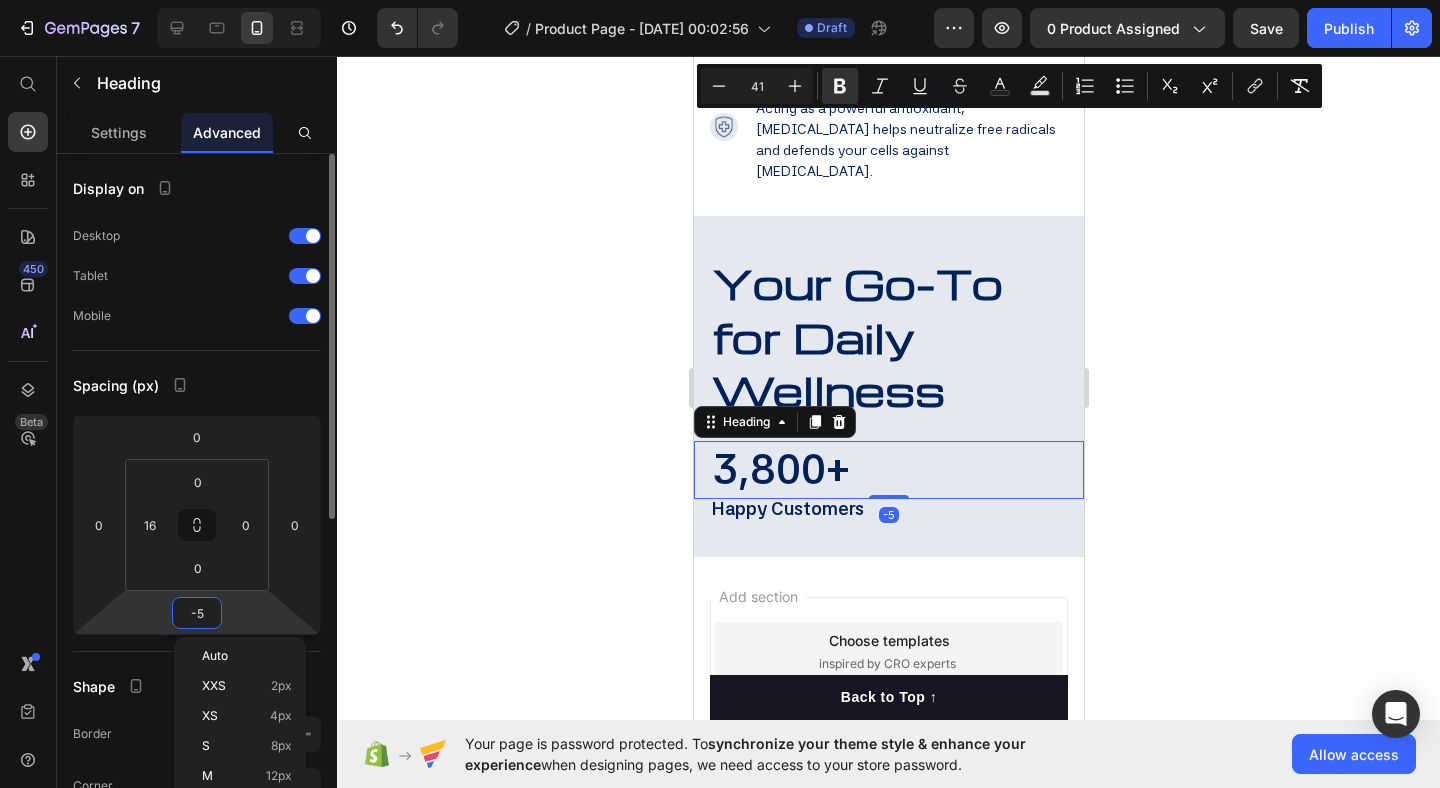 click on "-5" at bounding box center [197, 613] 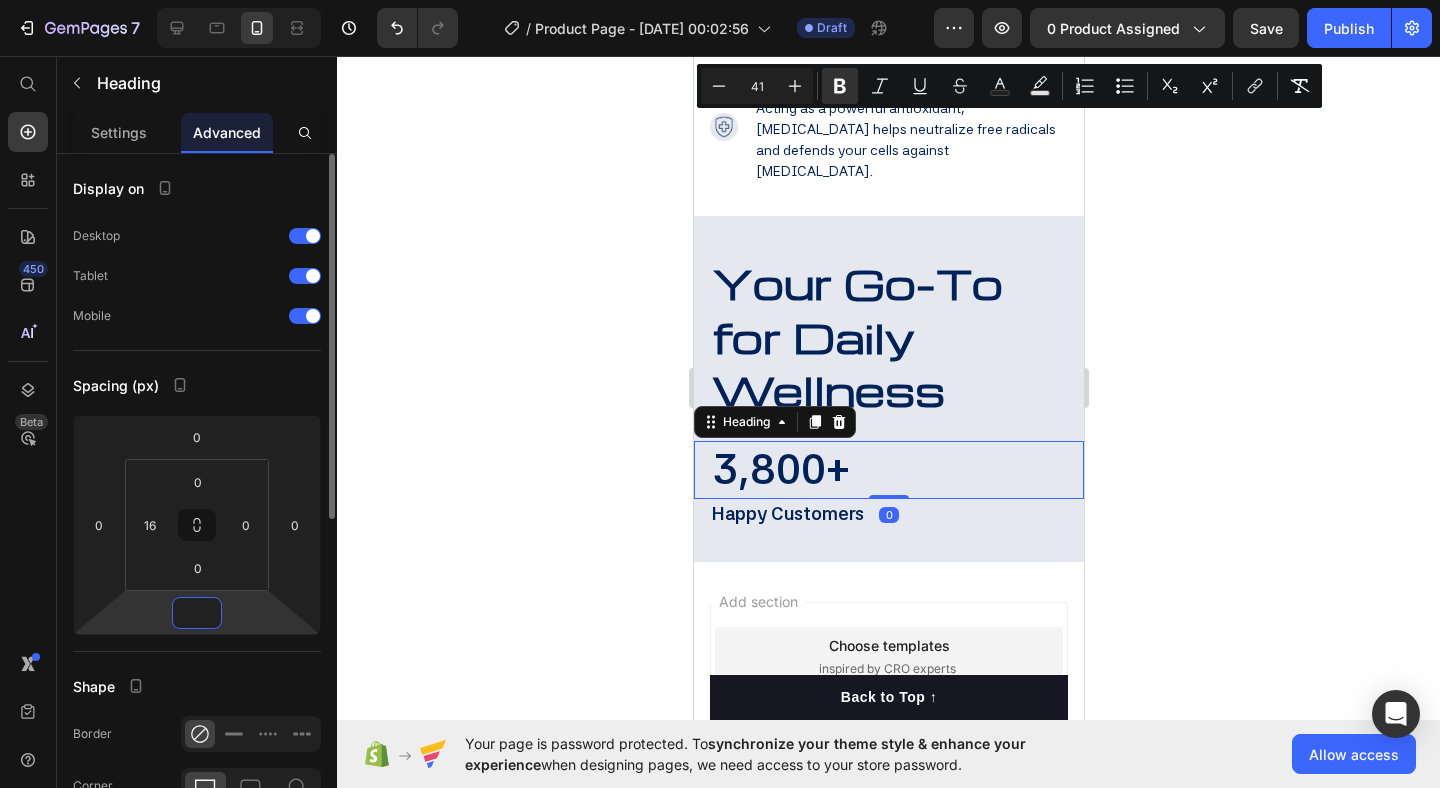 type on "-4" 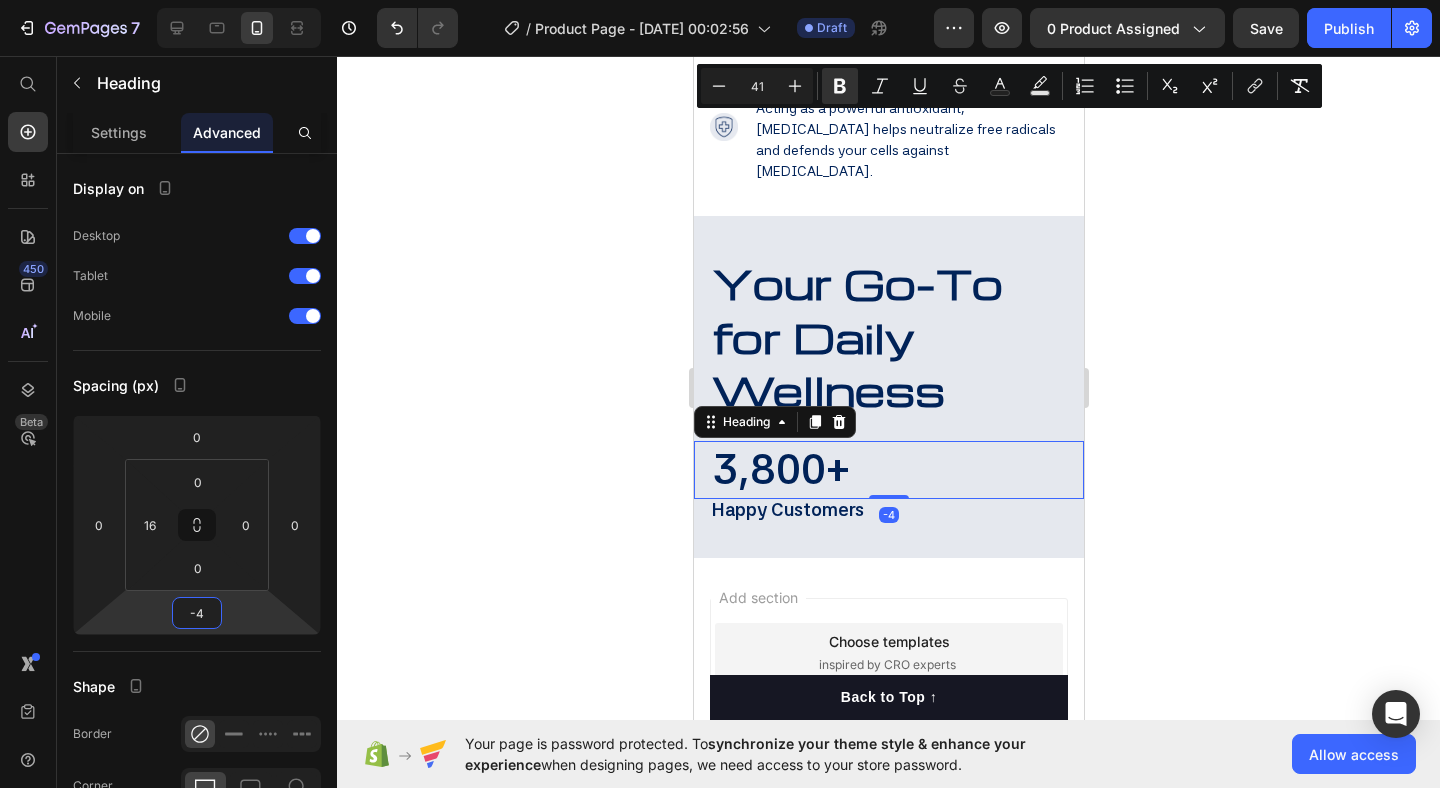 click 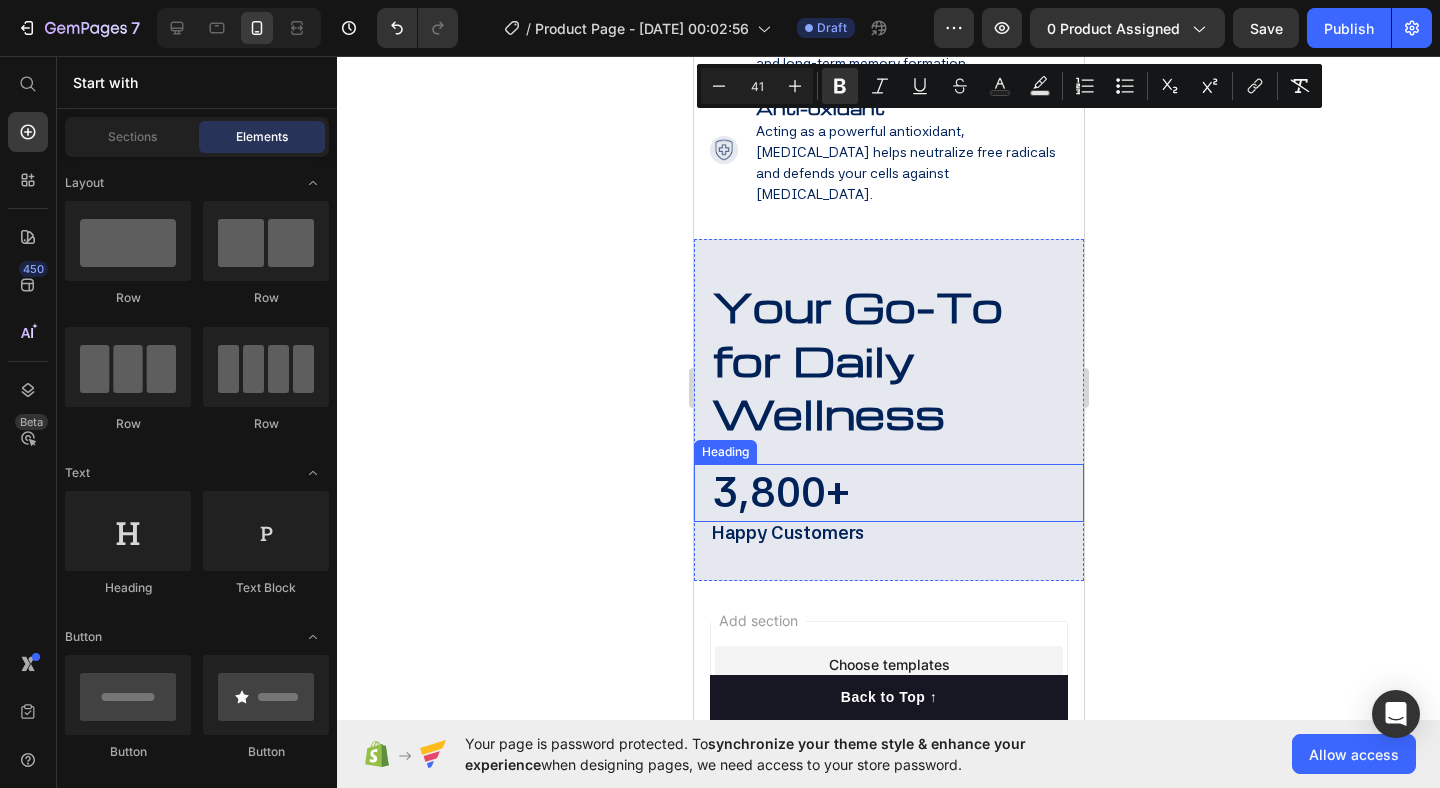 scroll, scrollTop: 3456, scrollLeft: 0, axis: vertical 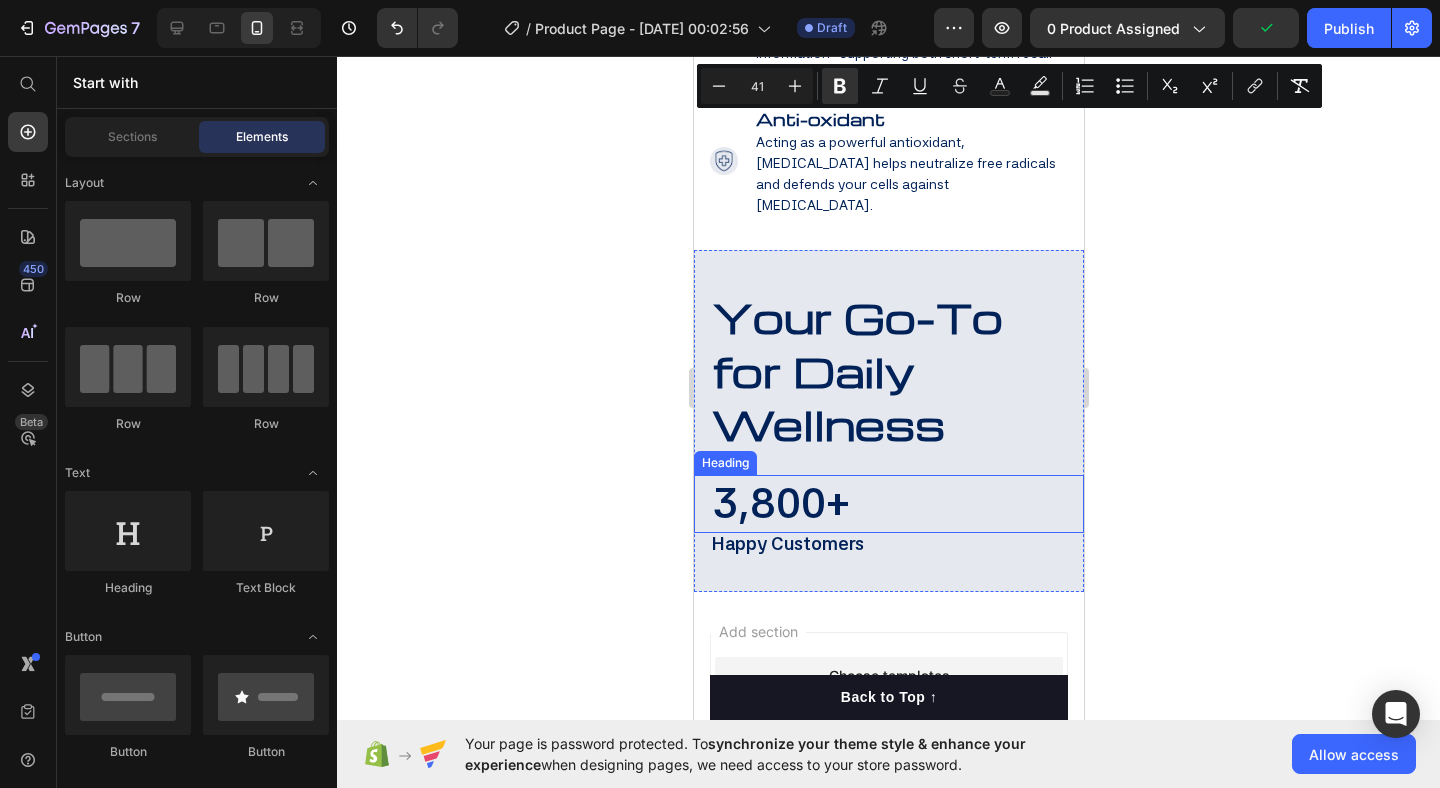 click on "3,800+" at bounding box center [780, 503] 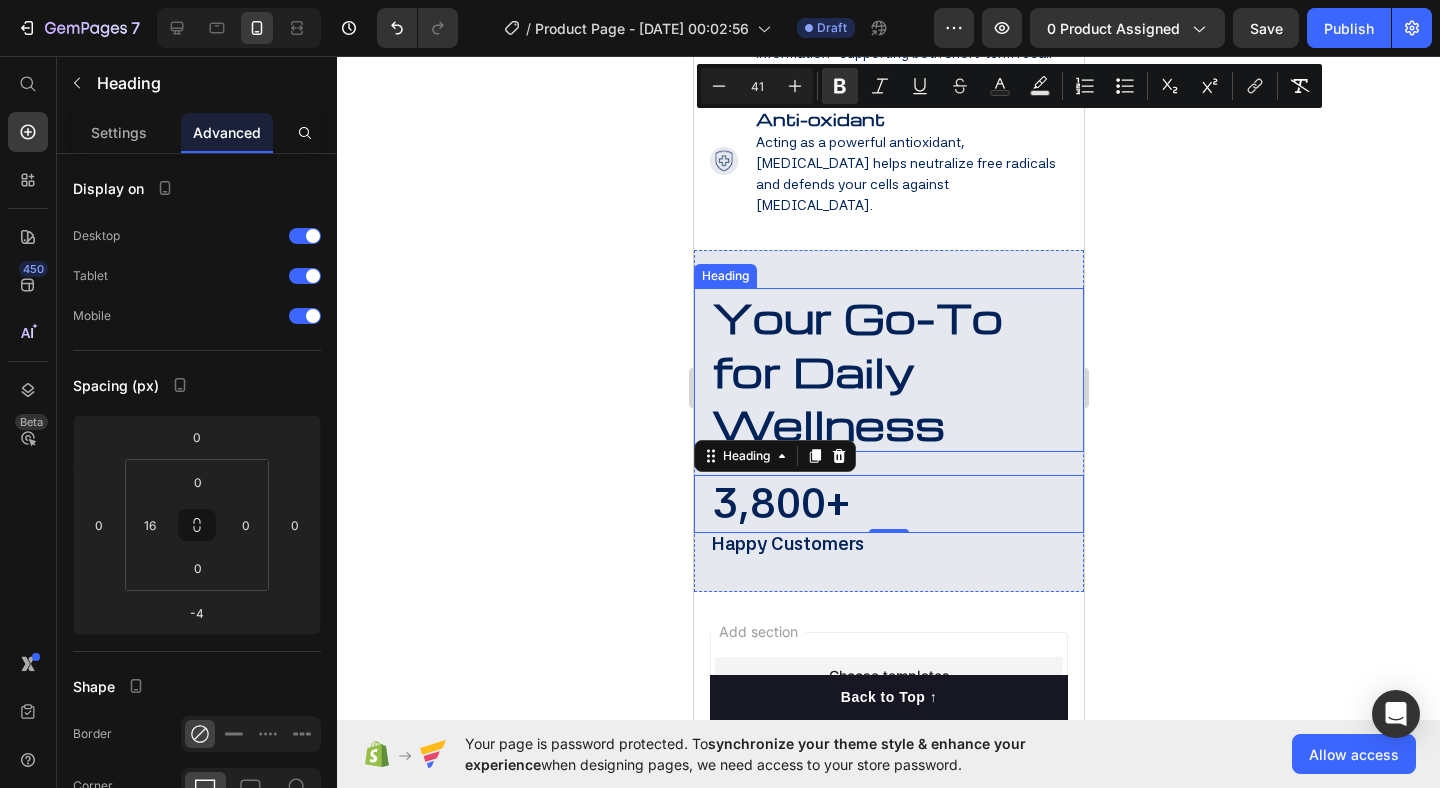 click on "Your Go-To for Daily Wellness" at bounding box center [856, 370] 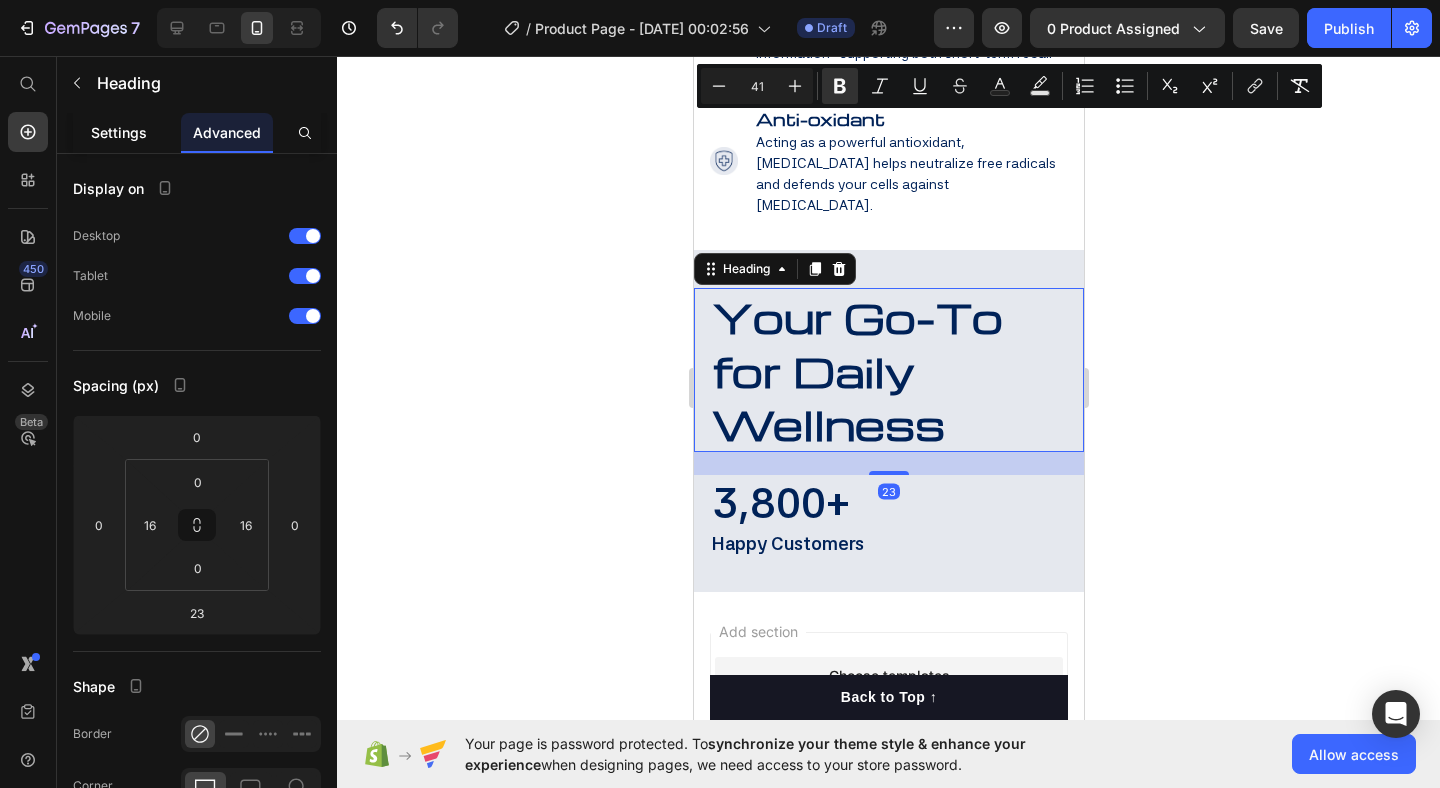 click on "Settings" at bounding box center [119, 132] 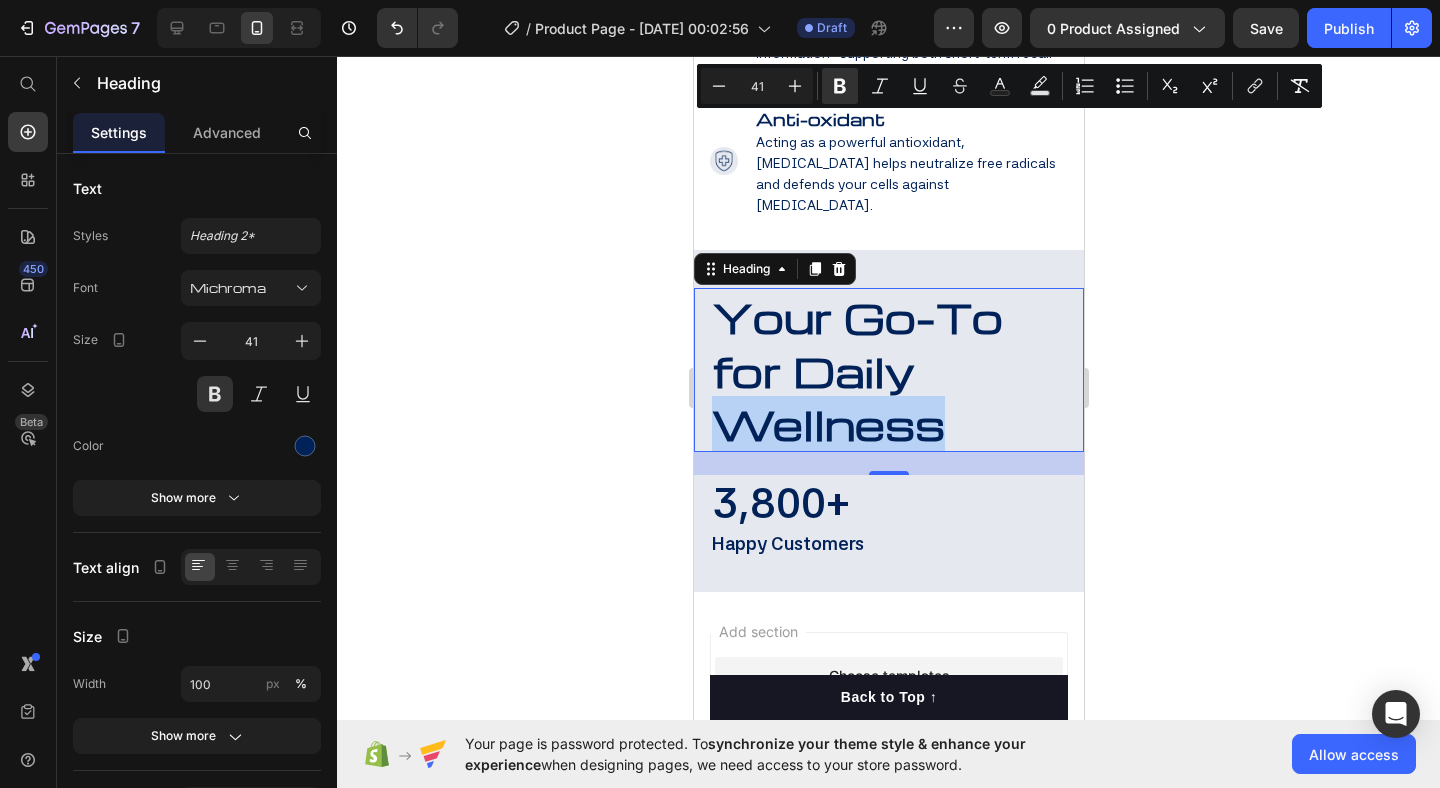 click on "Your Go-To for Daily Wellness" at bounding box center (856, 370) 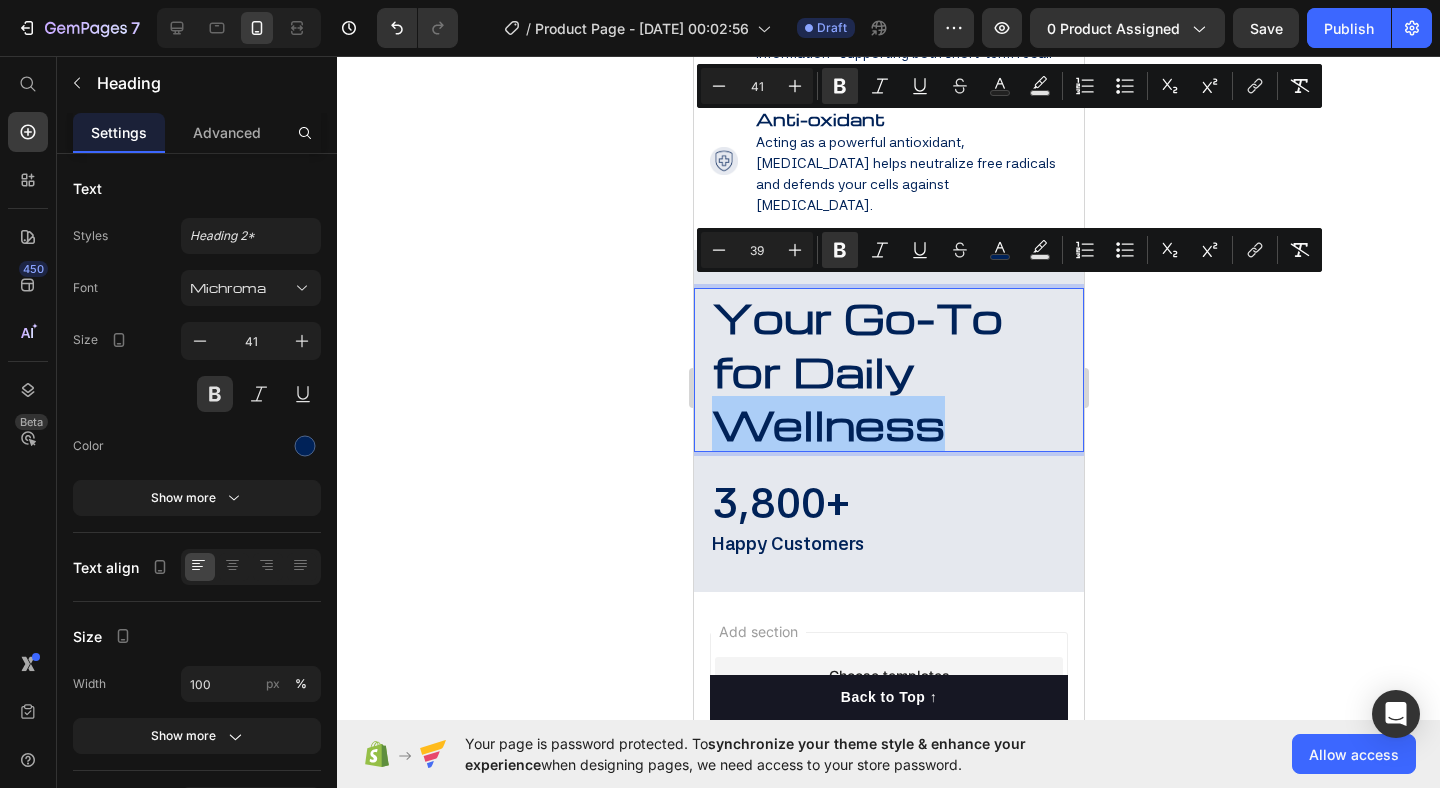 click 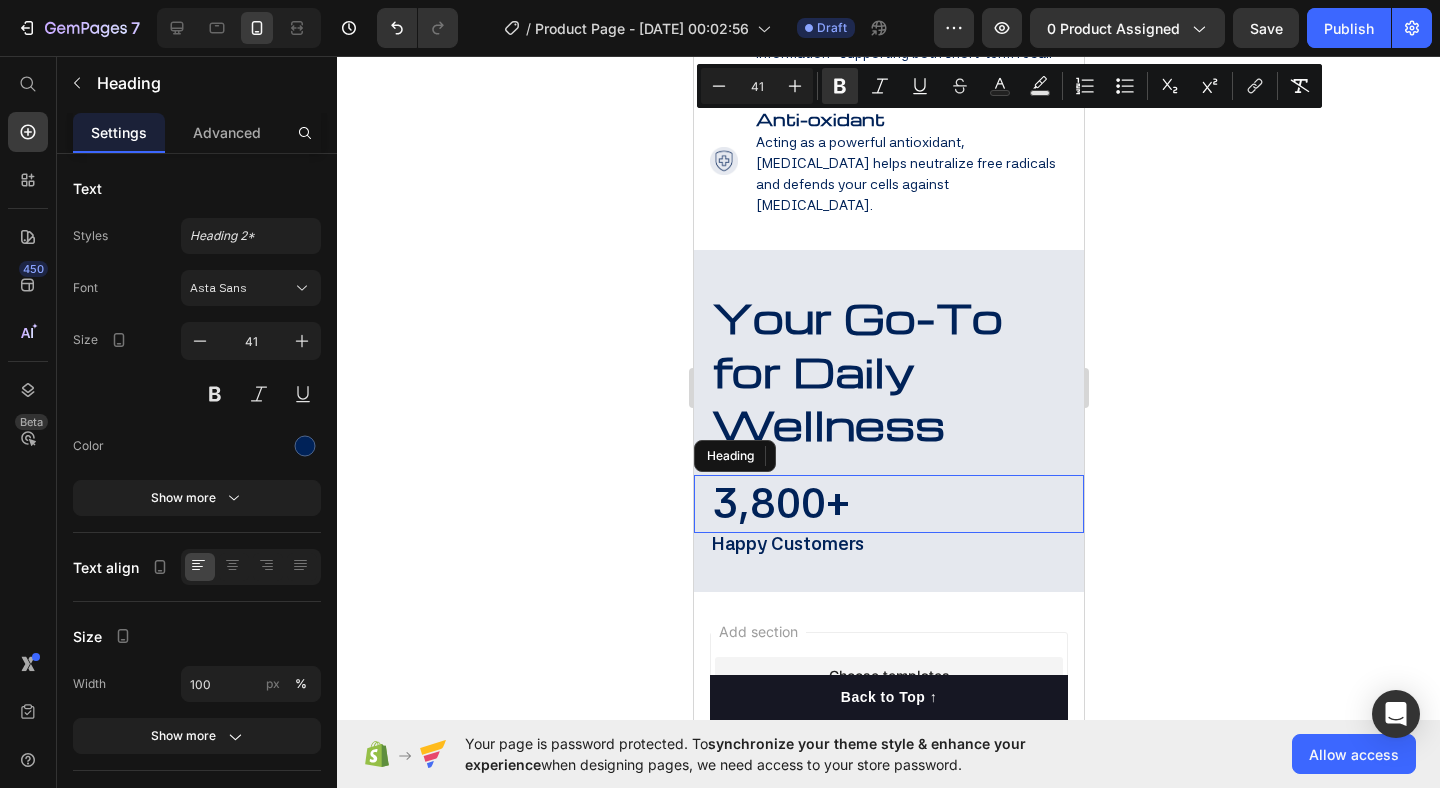 click on "3,800+" at bounding box center [780, 503] 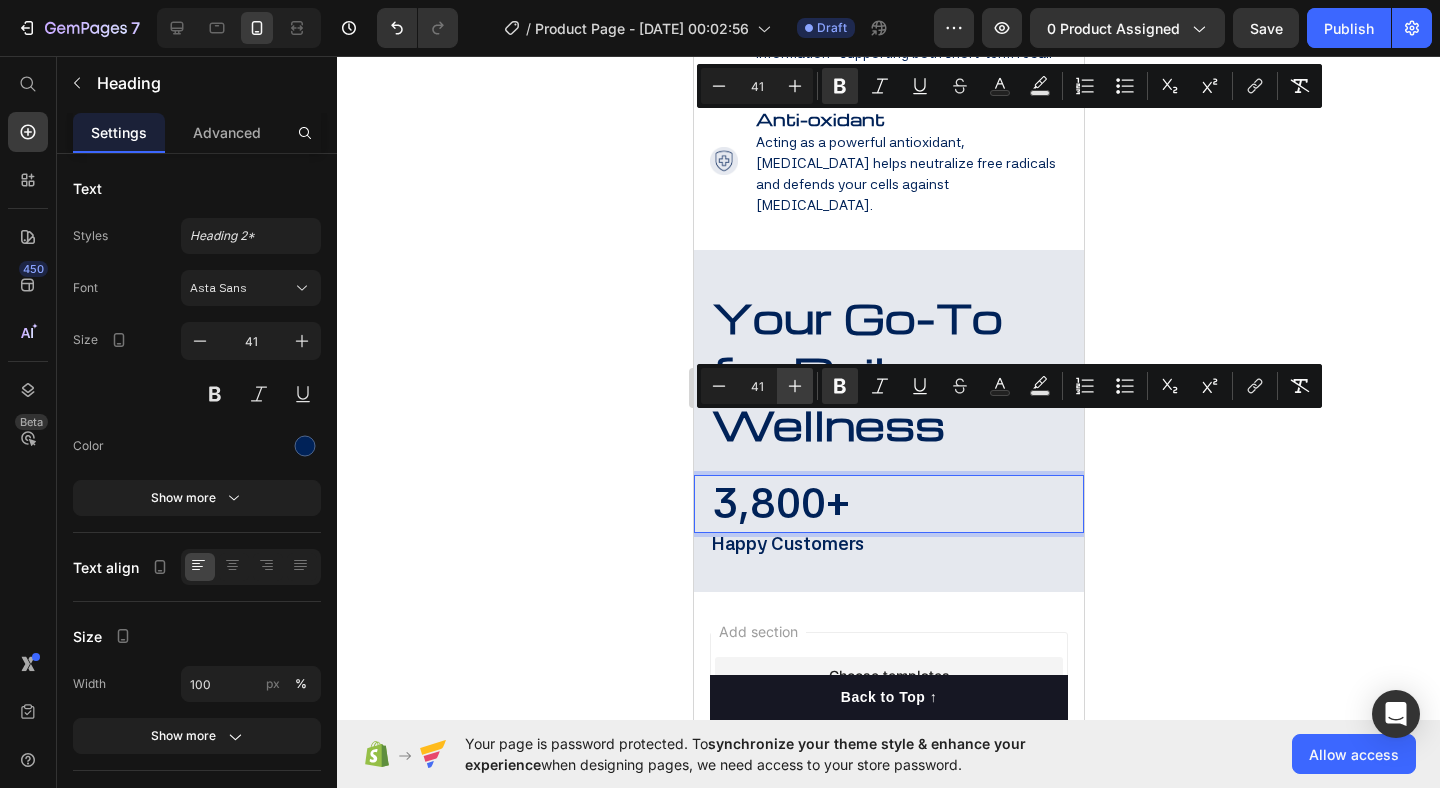 click 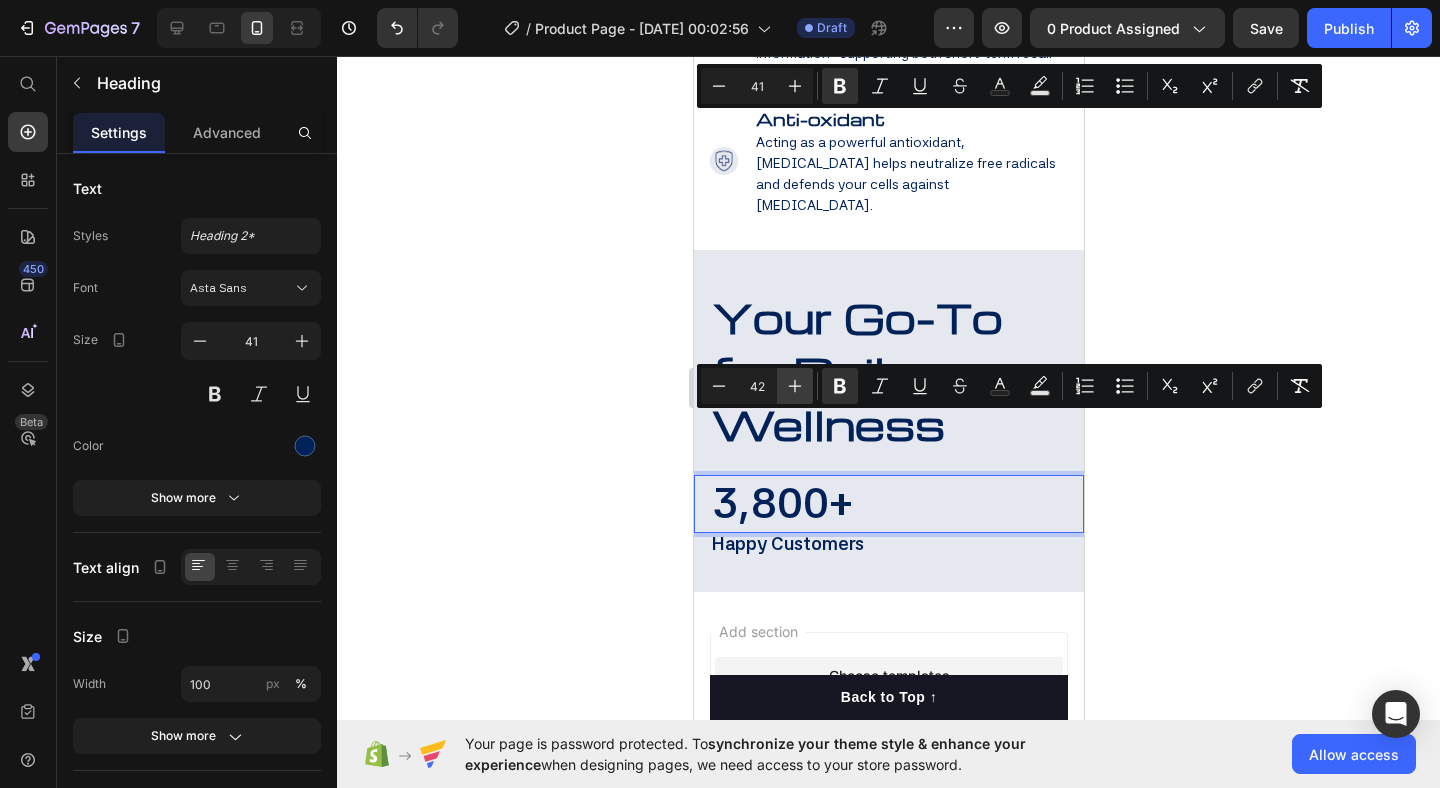 click 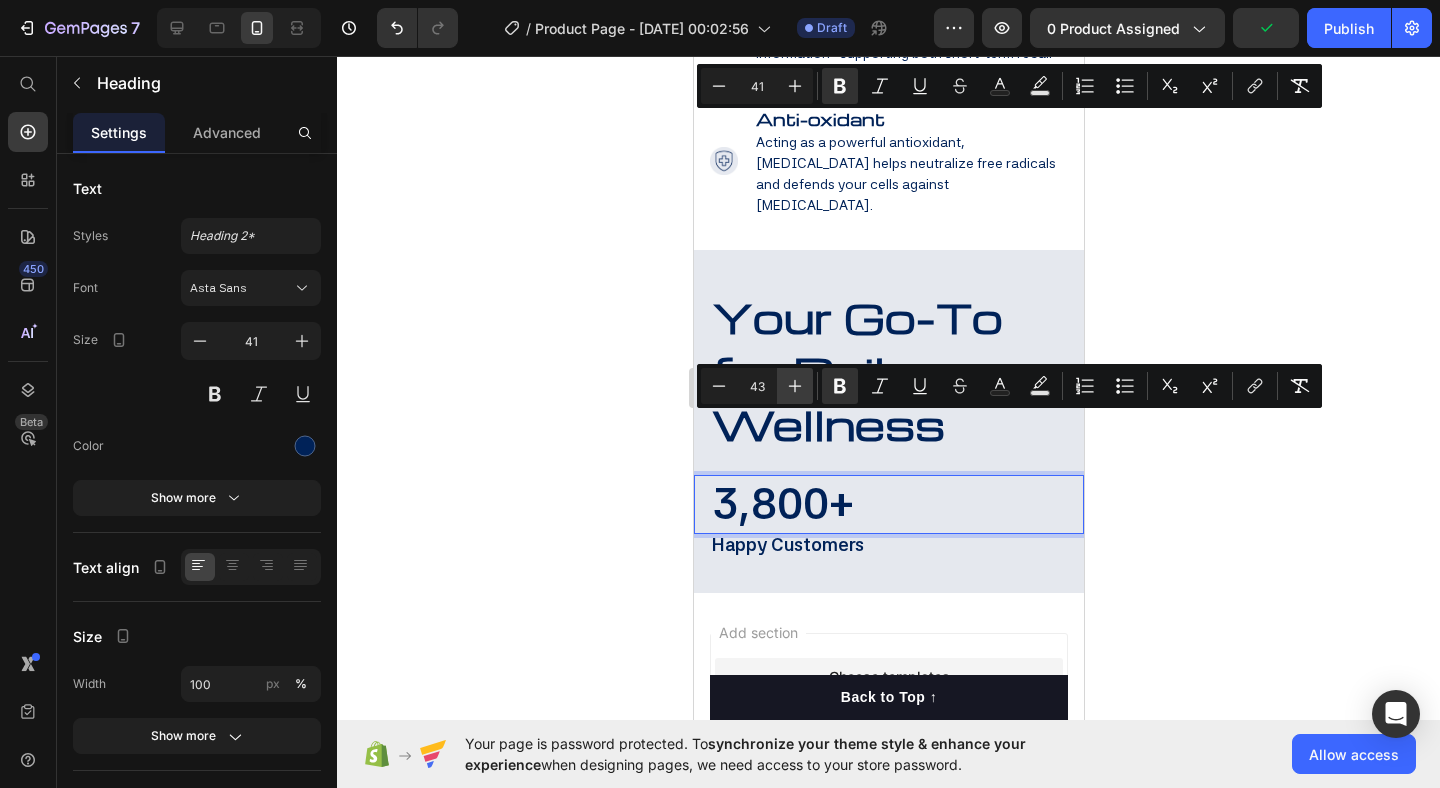 click 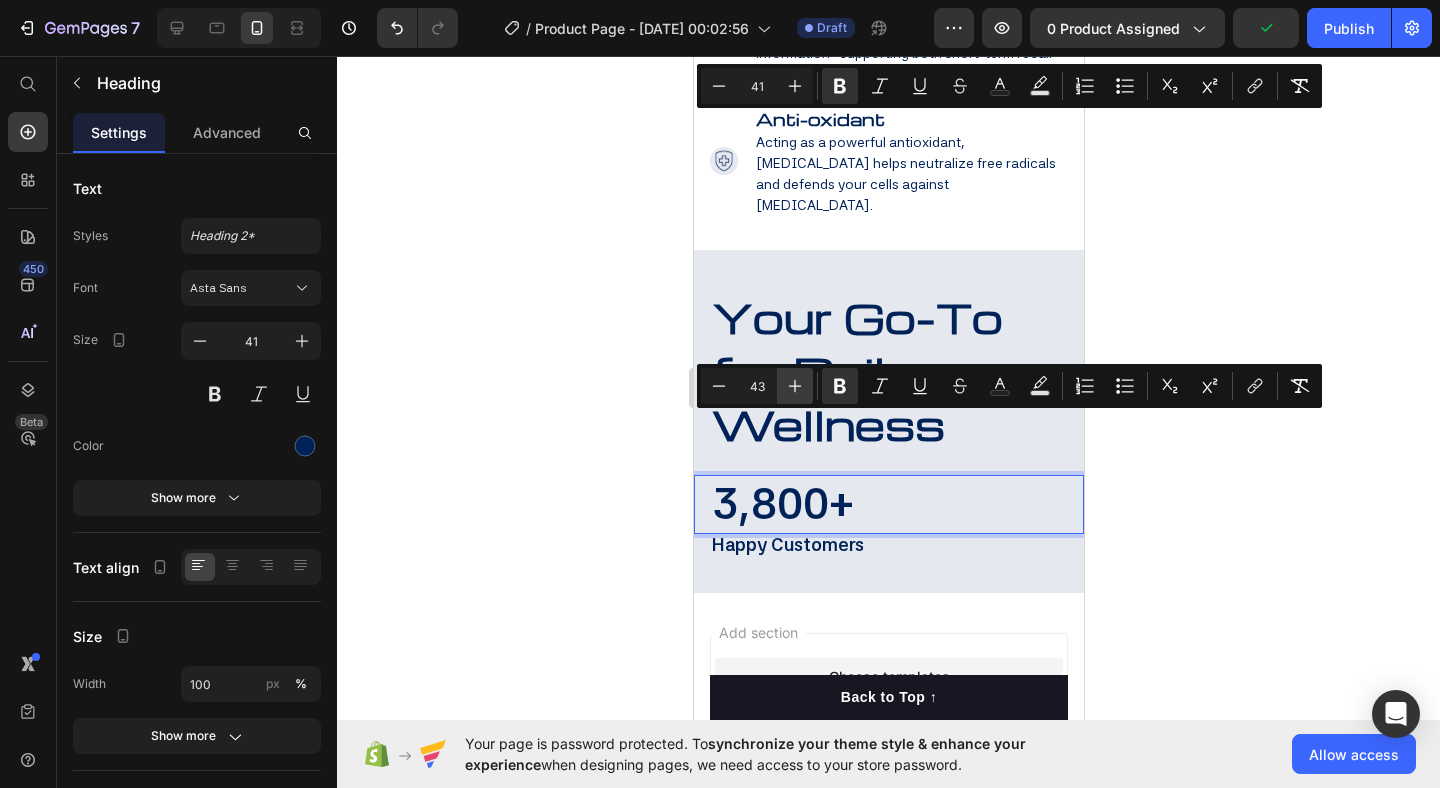 type on "44" 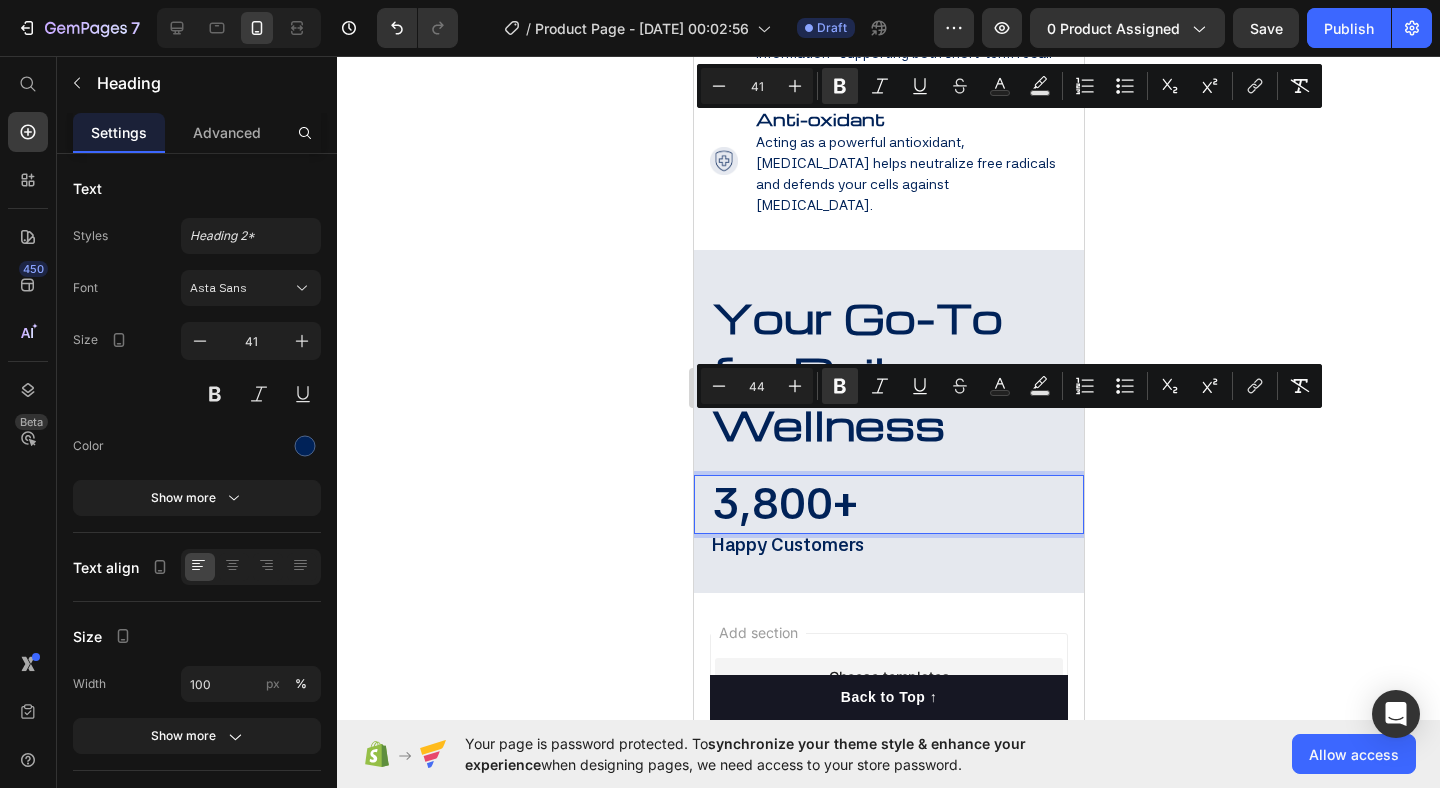 drag, startPoint x: 576, startPoint y: 440, endPoint x: 45, endPoint y: 356, distance: 537.603 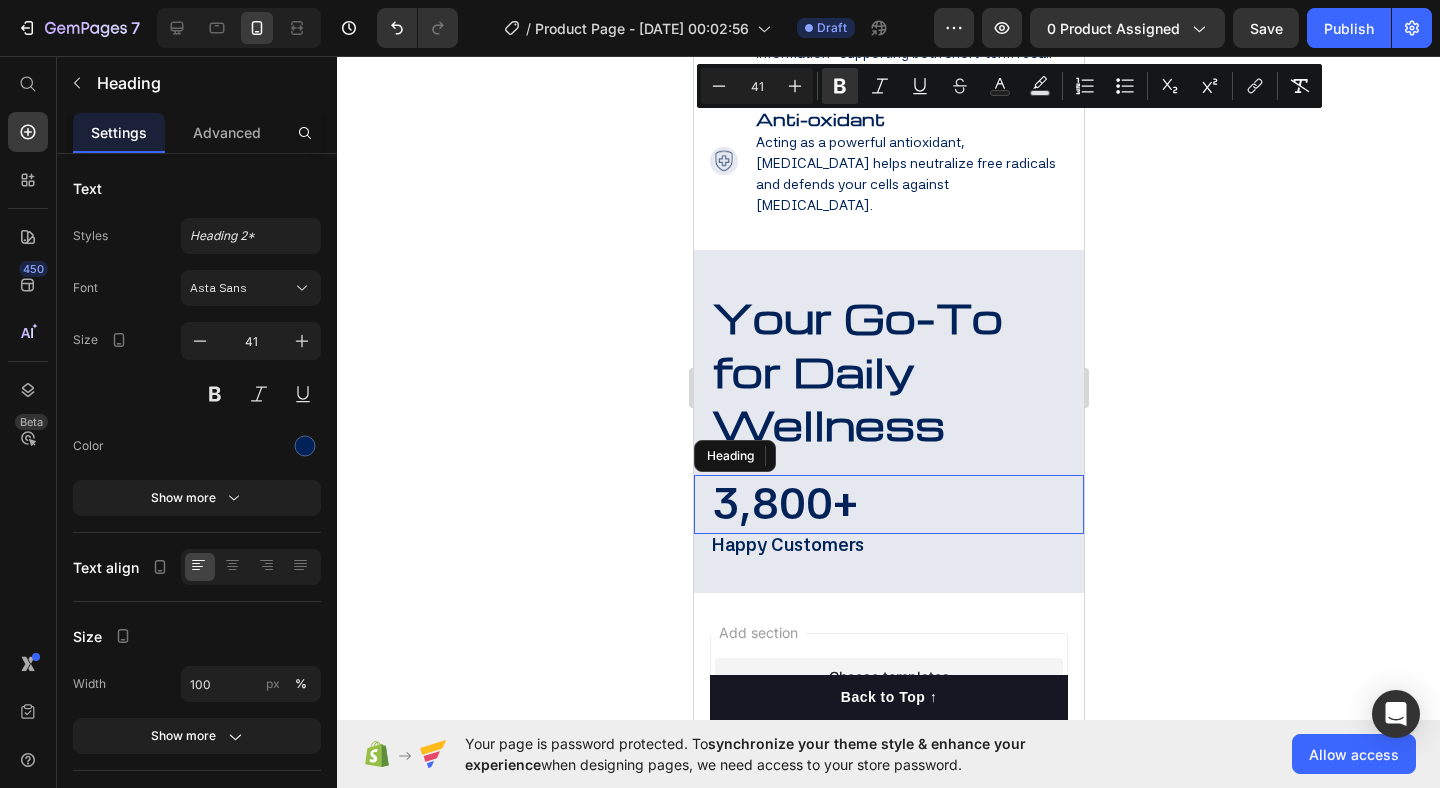 click on "3,800+" at bounding box center (784, 503) 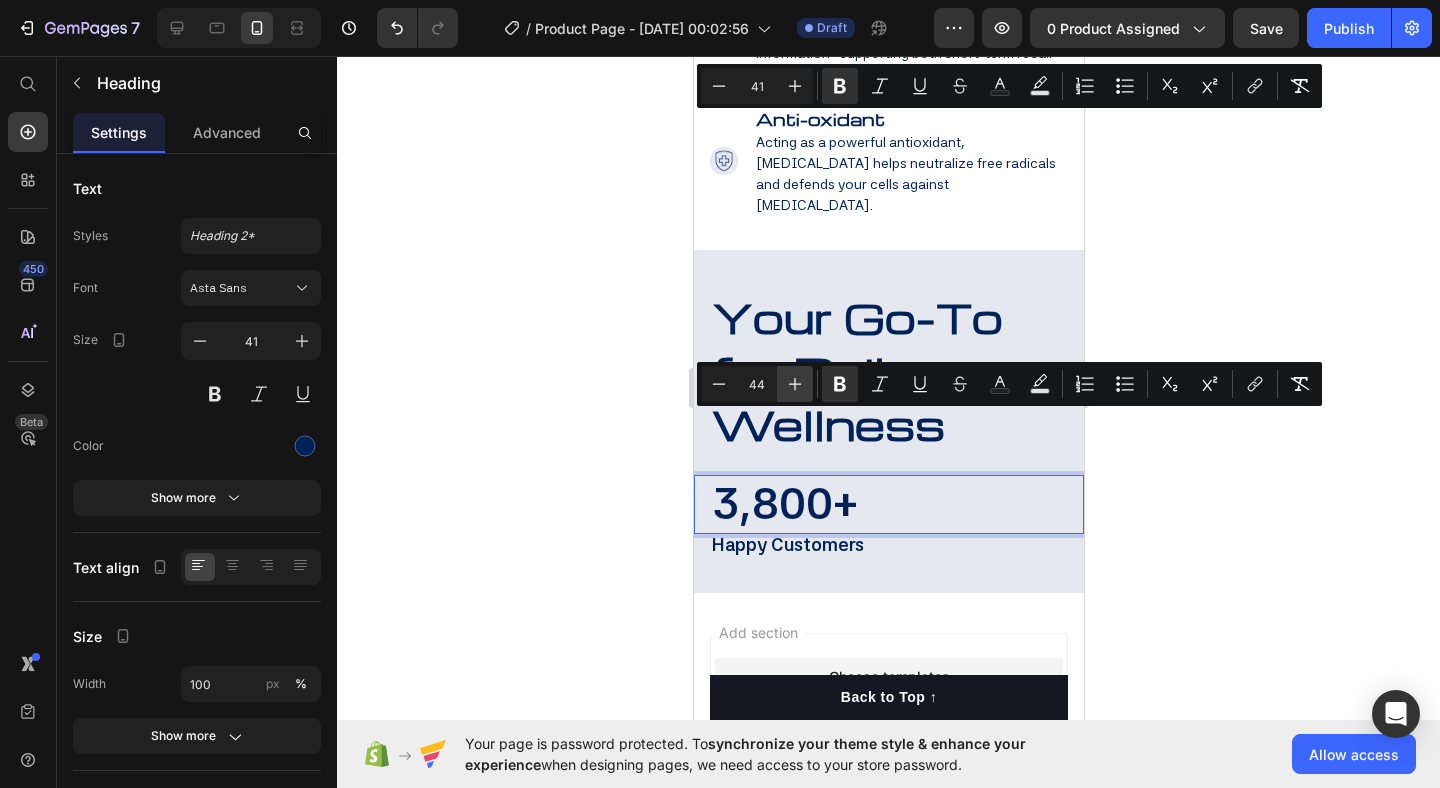 click 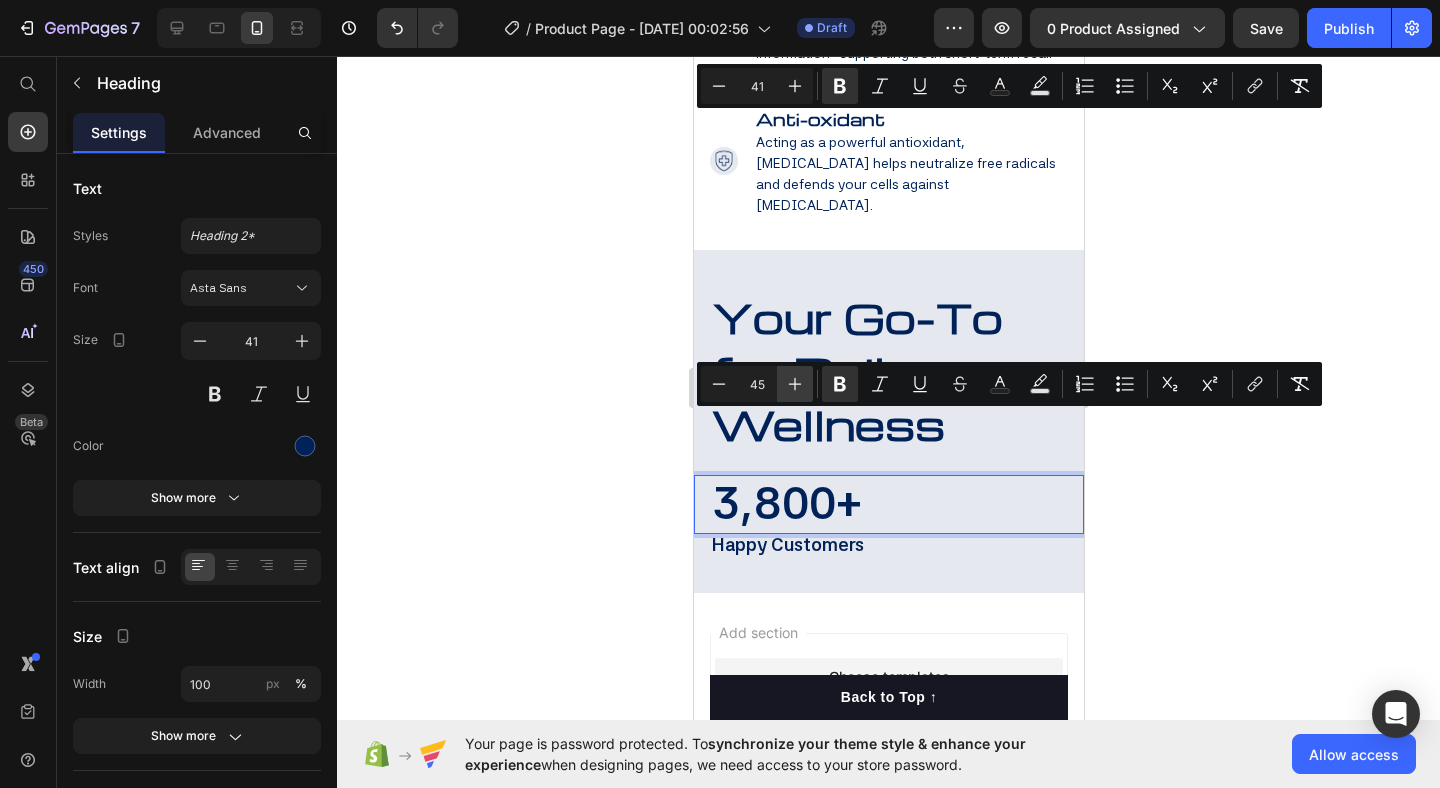 click 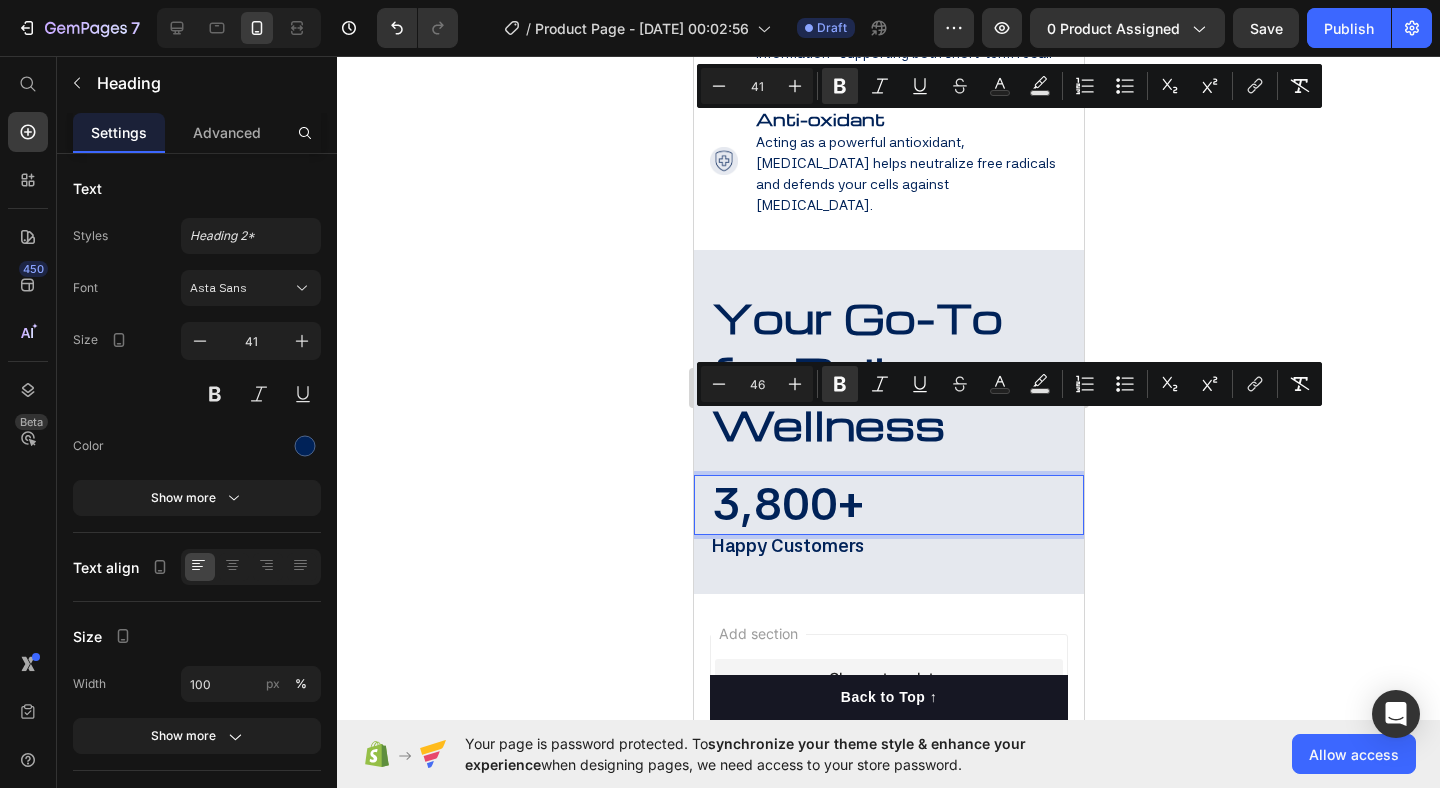 click 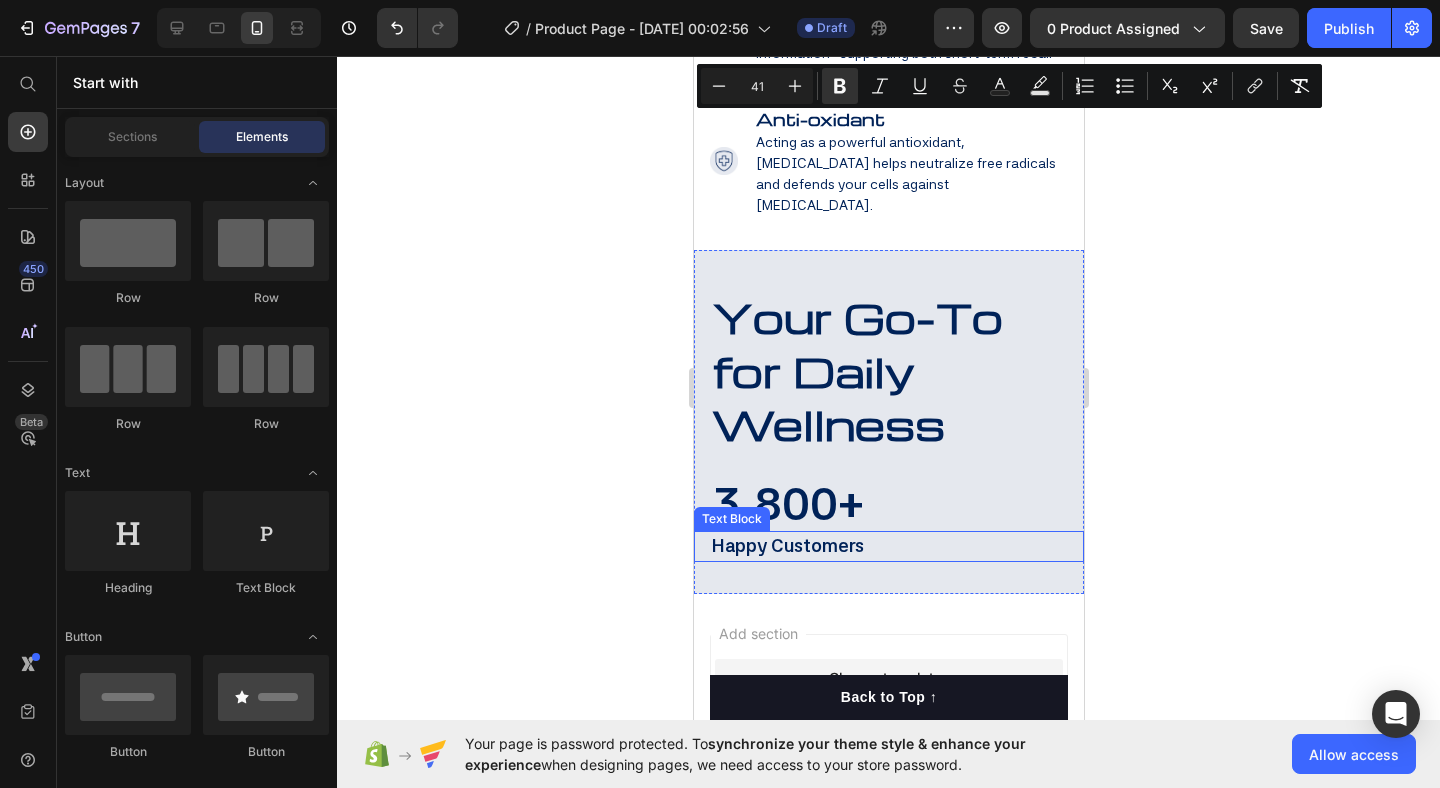 click on "3,800+" at bounding box center (787, 503) 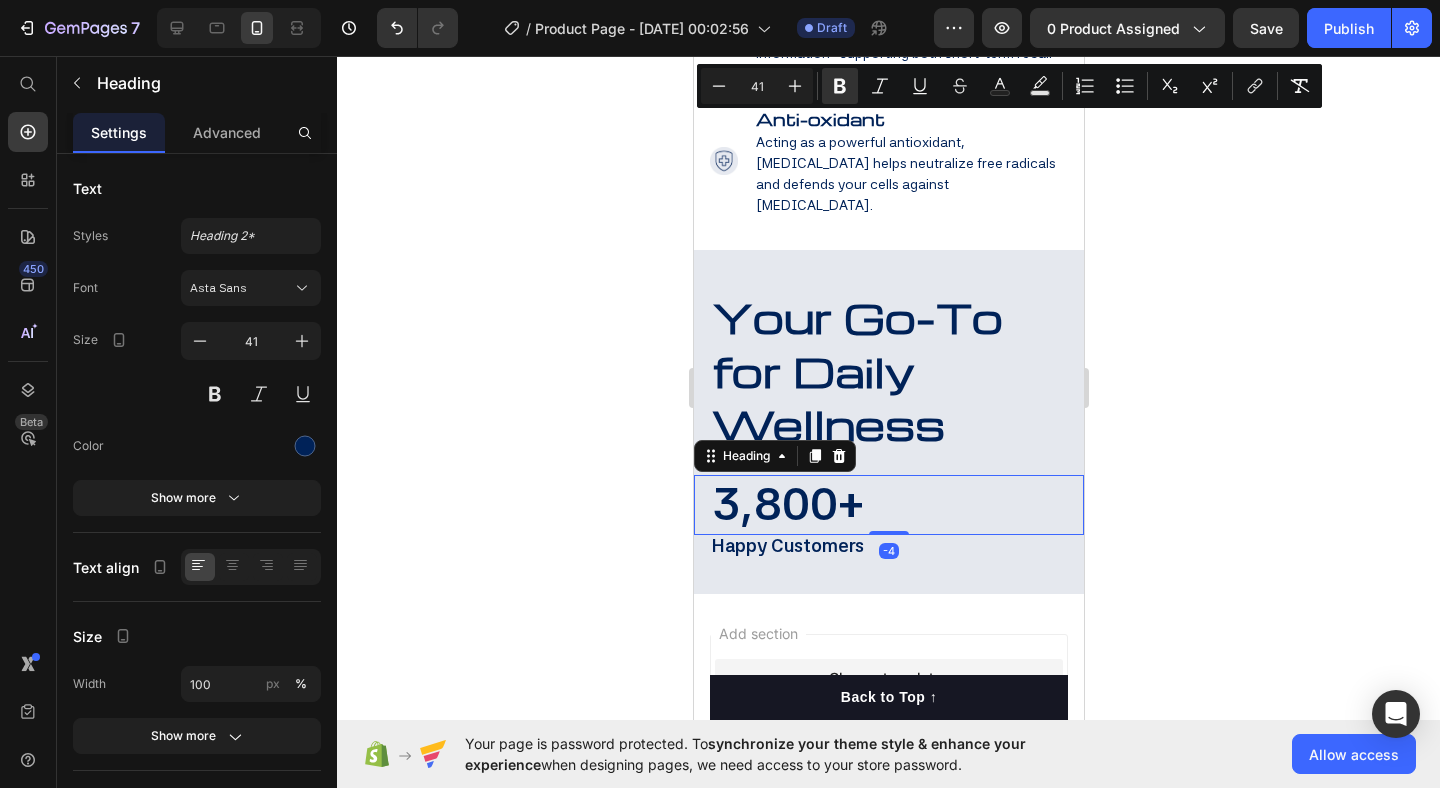 click on "3,800+" at bounding box center (787, 503) 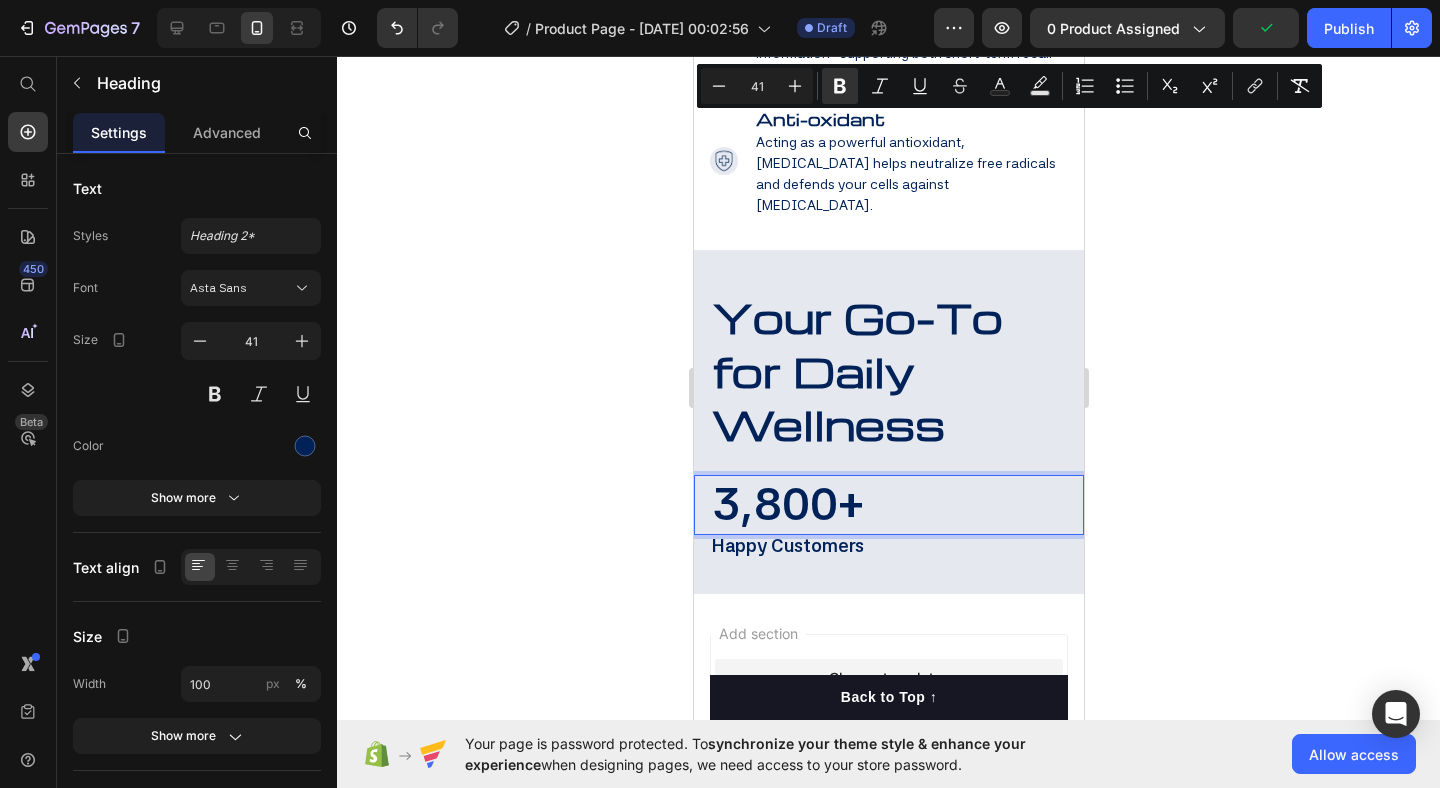 click on "3,800+" at bounding box center [787, 503] 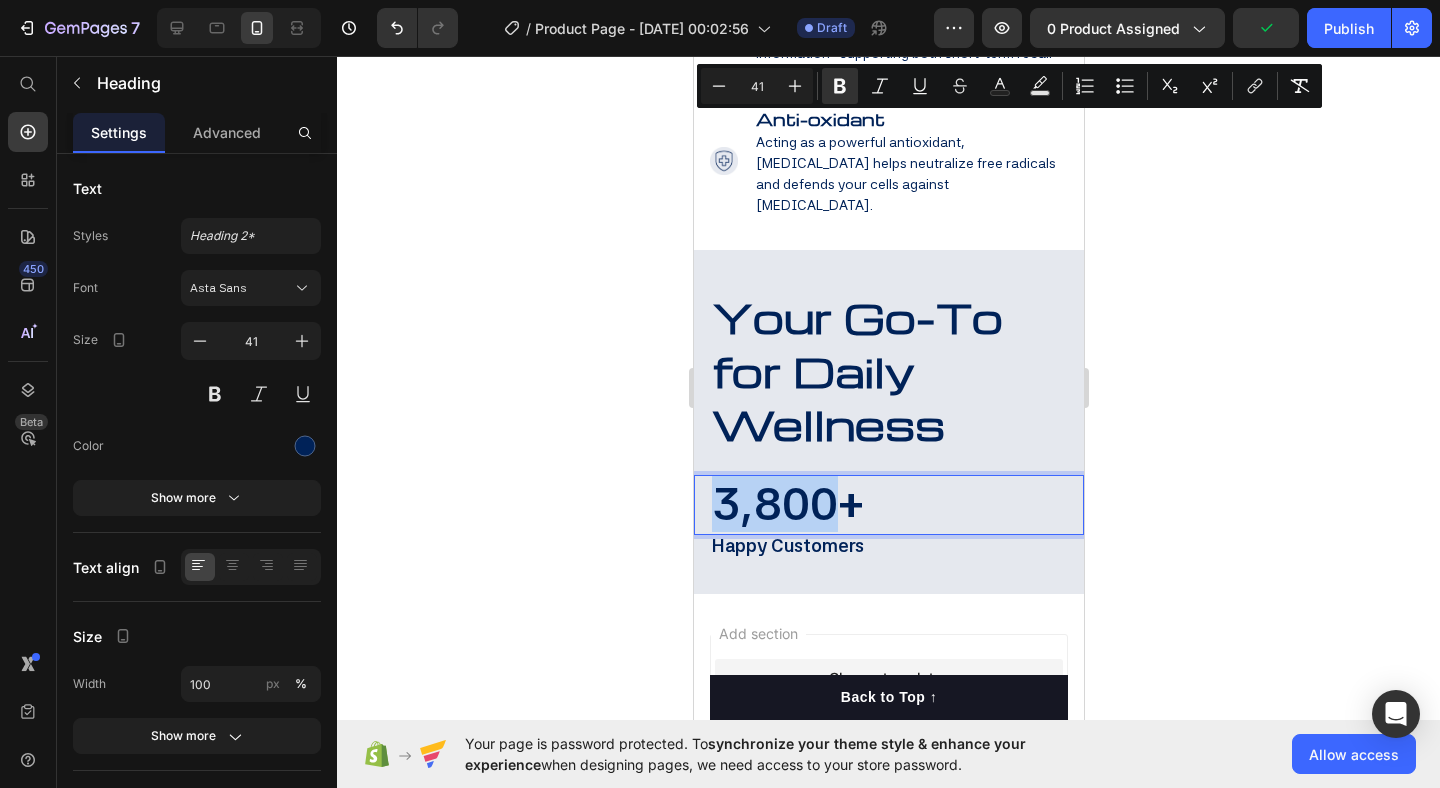 click on "3,800+" at bounding box center (787, 503) 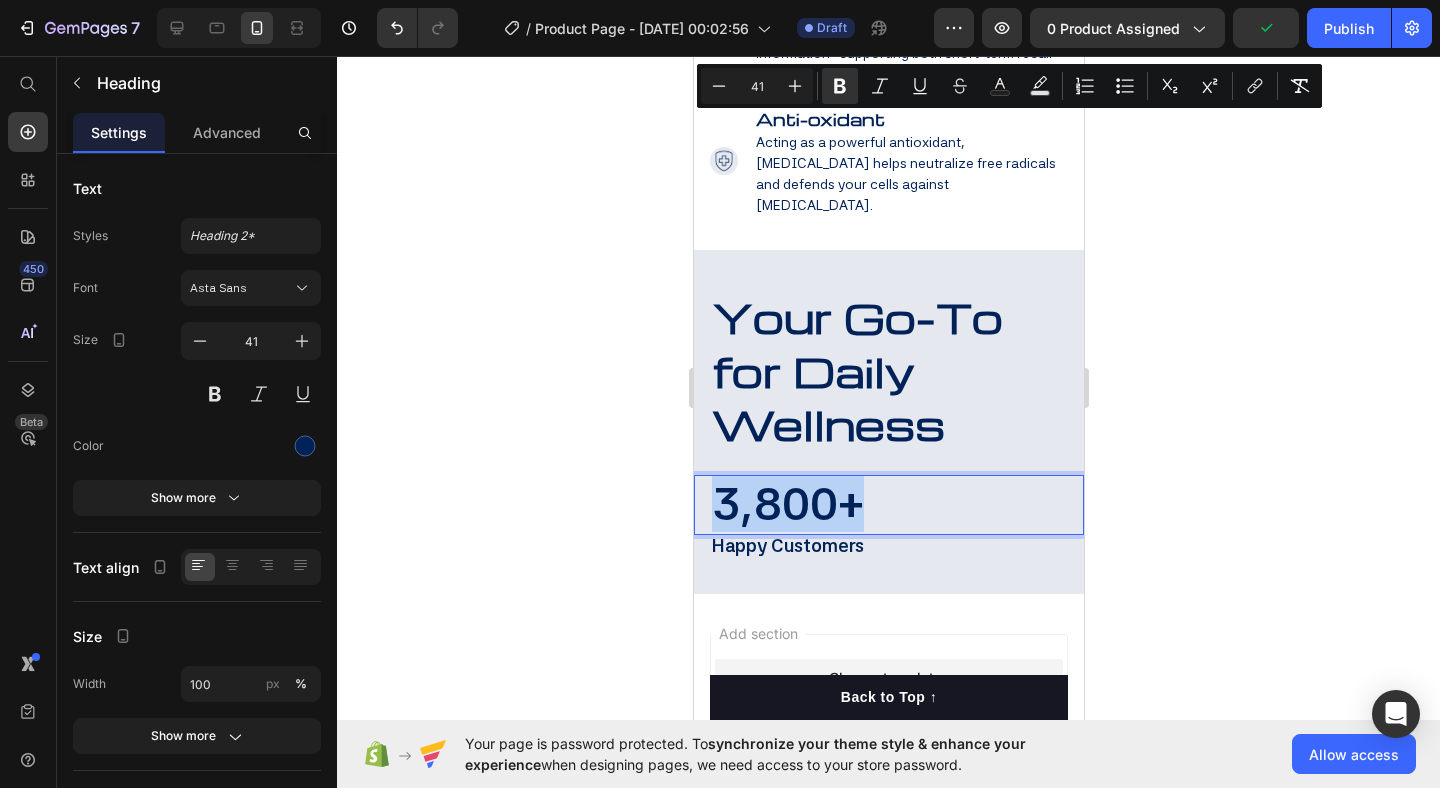 click on "3,800+" at bounding box center [787, 503] 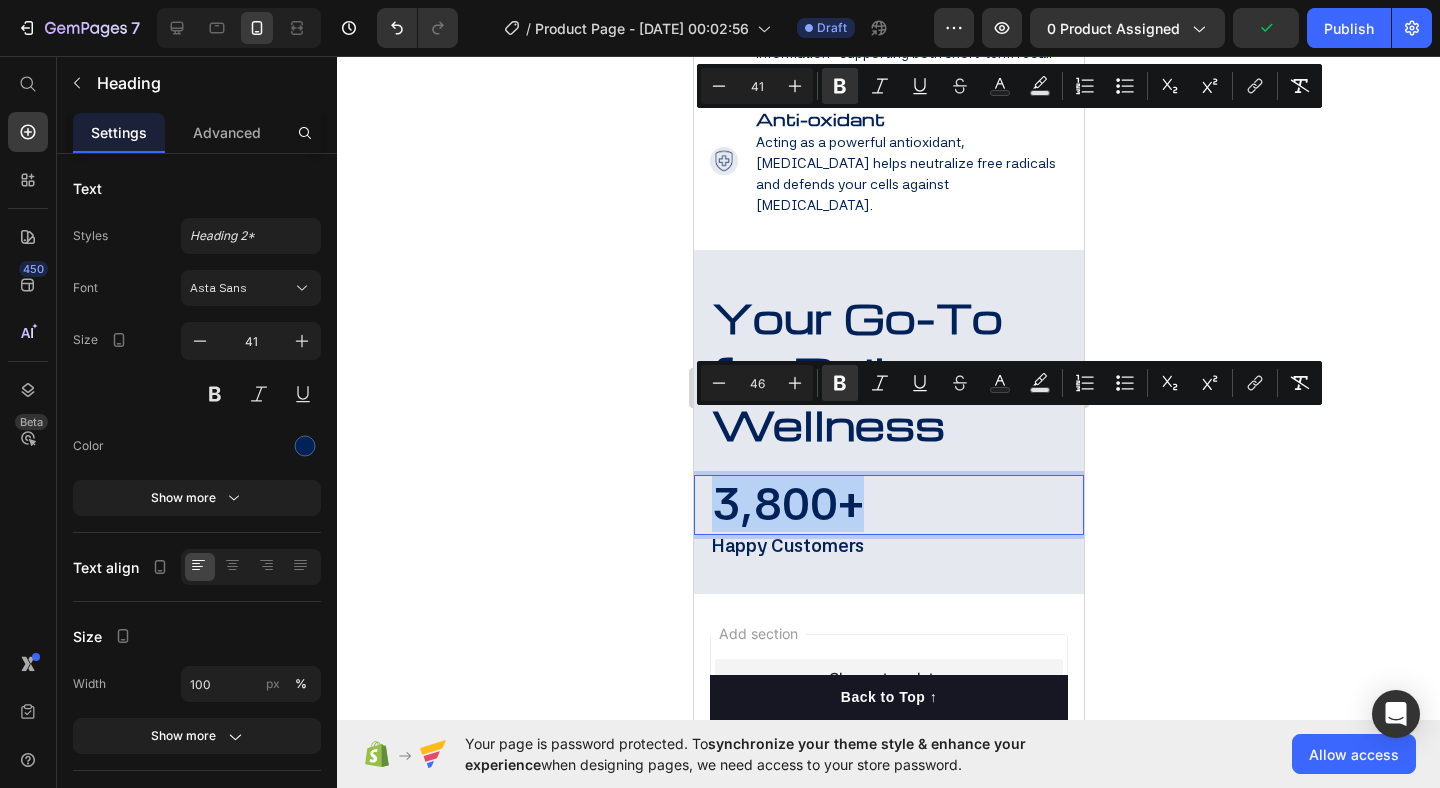 click on "Minus 46 Plus Bold Italic Underline       Strikethrough
Text Color
Text Background Color Numbered List Bulleted List Subscript Superscript       link Remove Format" at bounding box center [1009, 383] 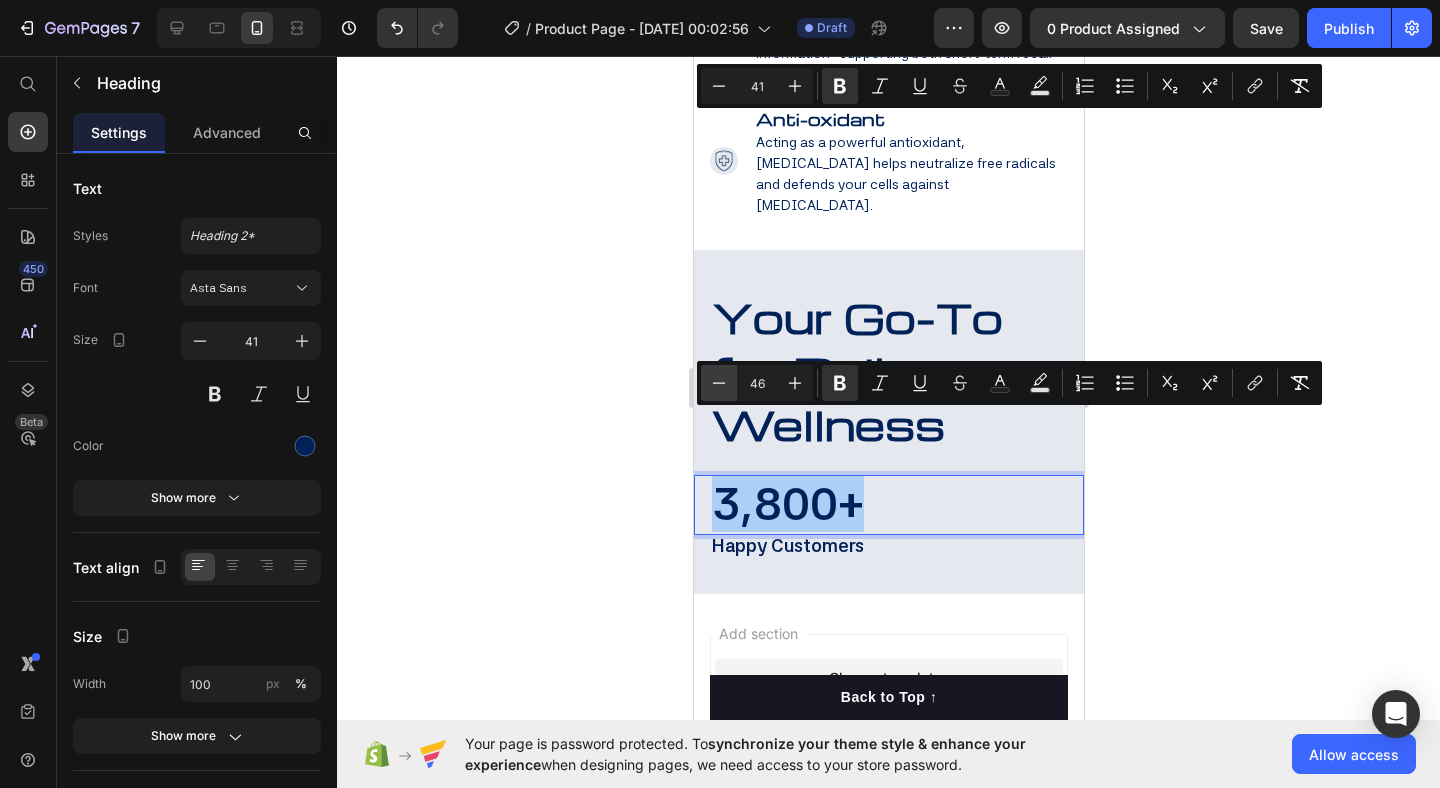 click 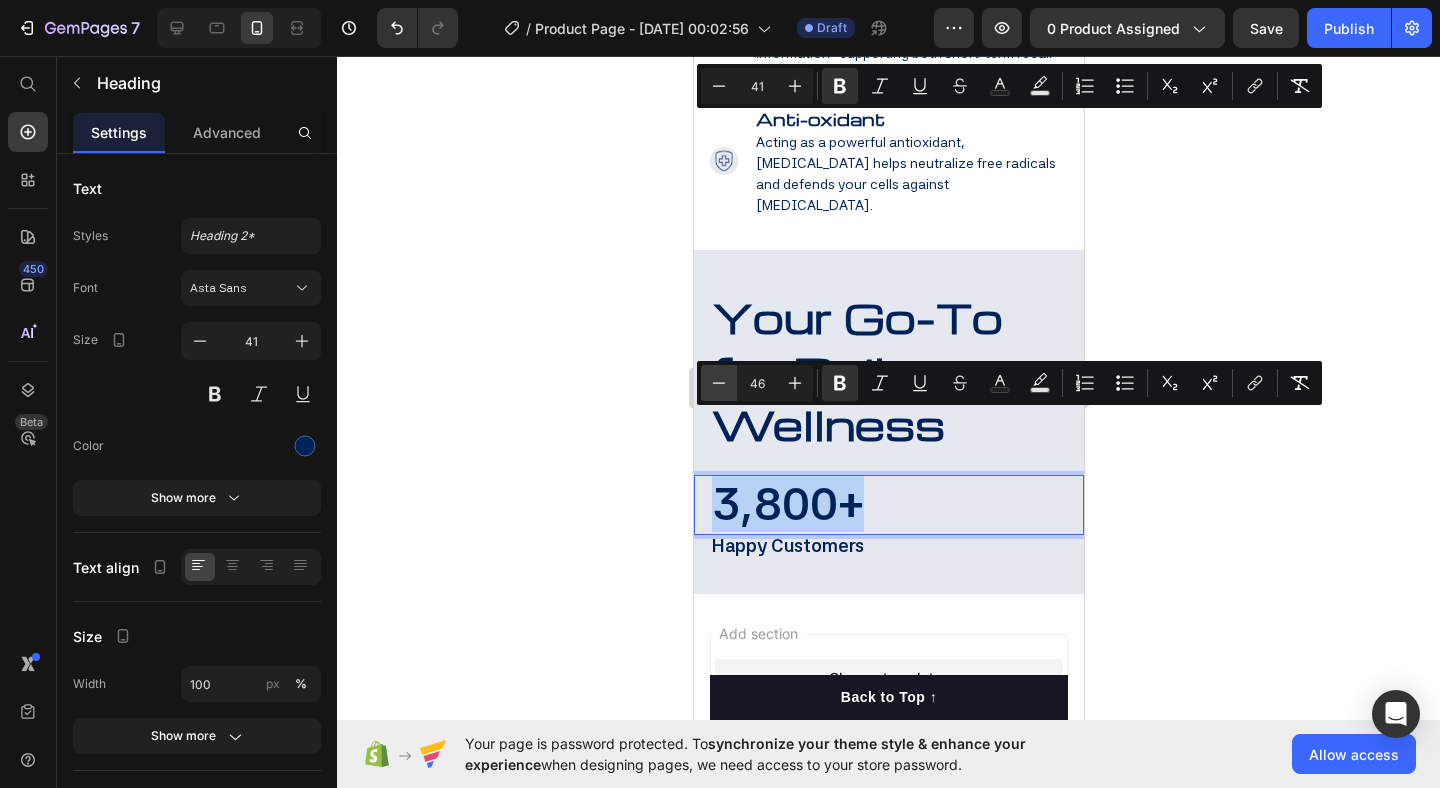 type on "45" 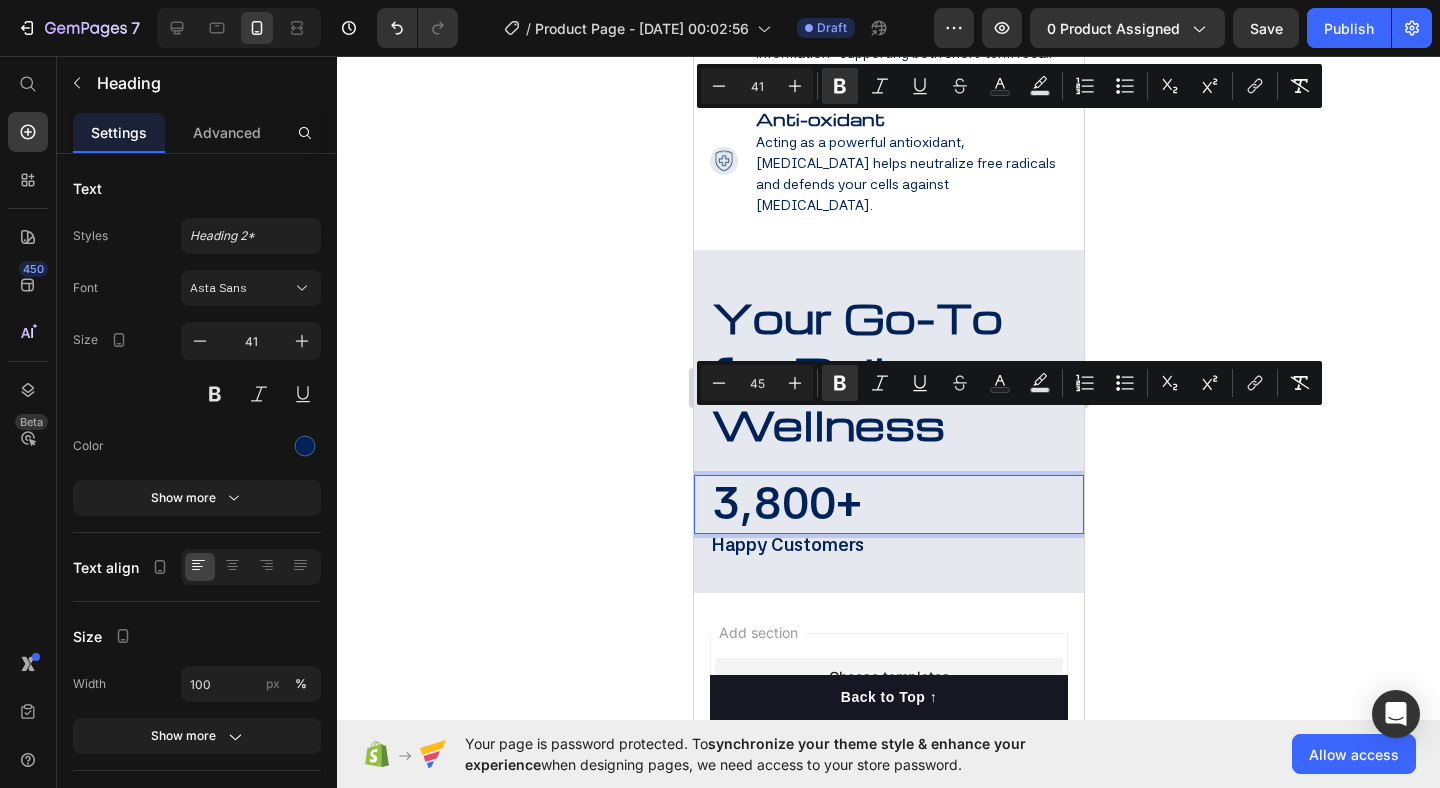 click 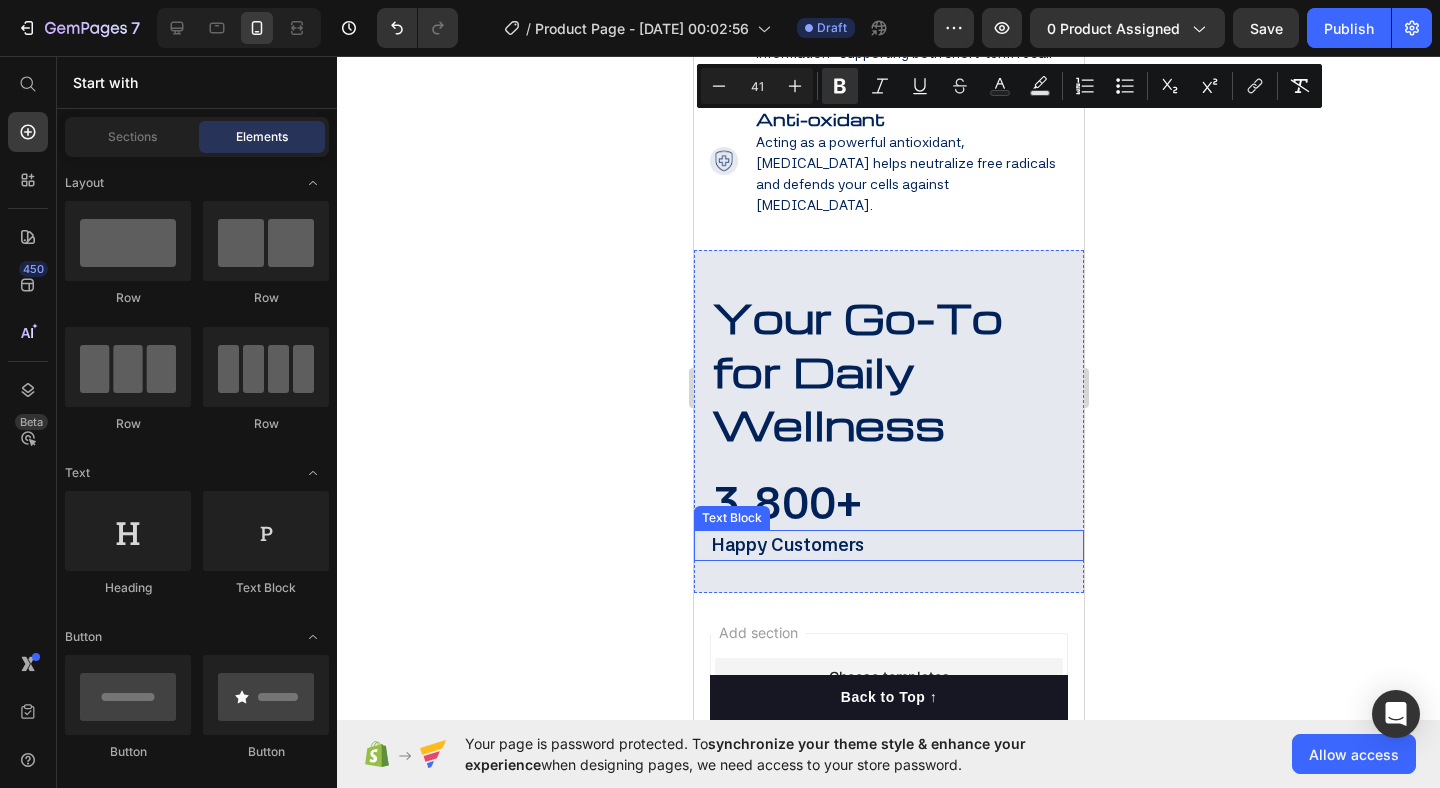 click 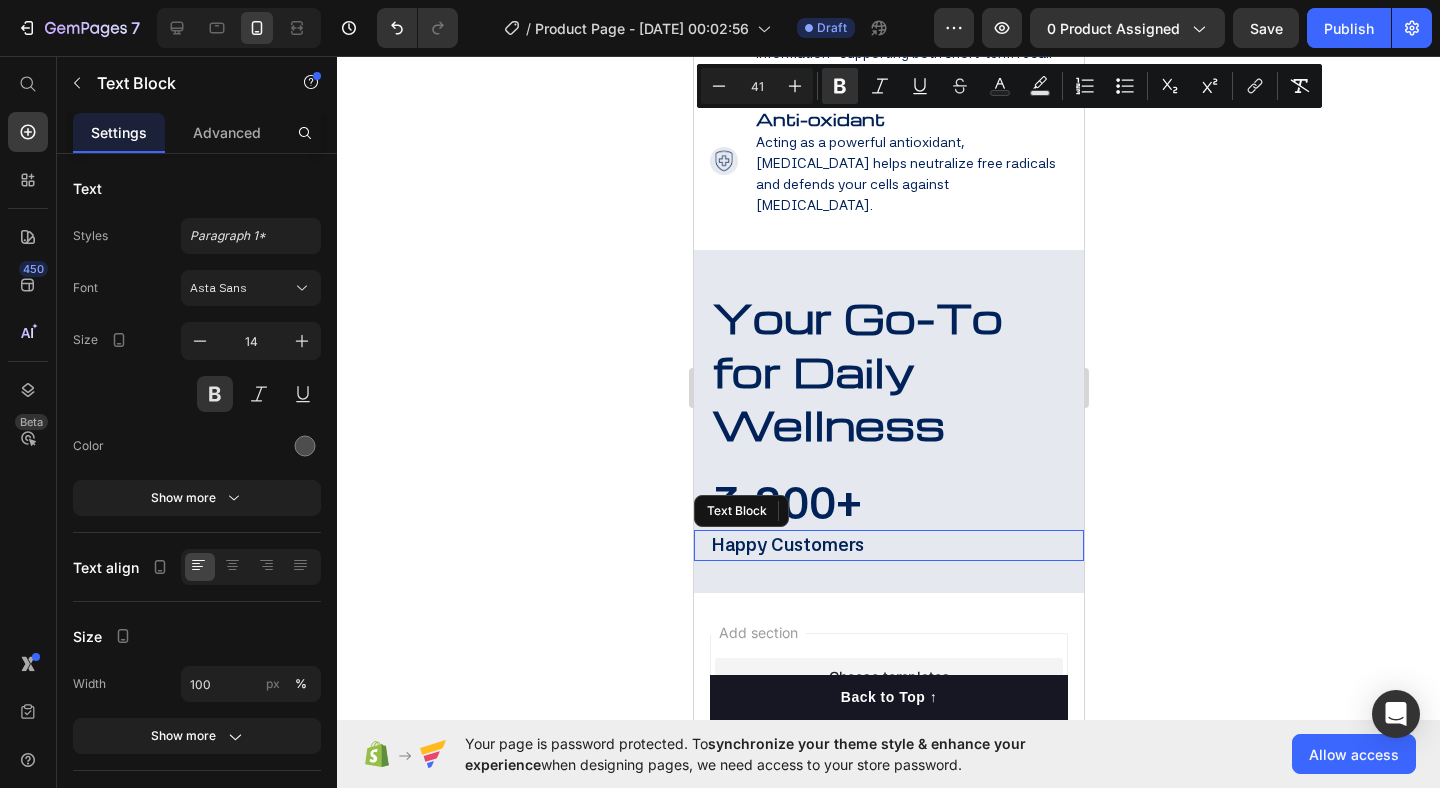click on "Happy Customers" at bounding box center [787, 544] 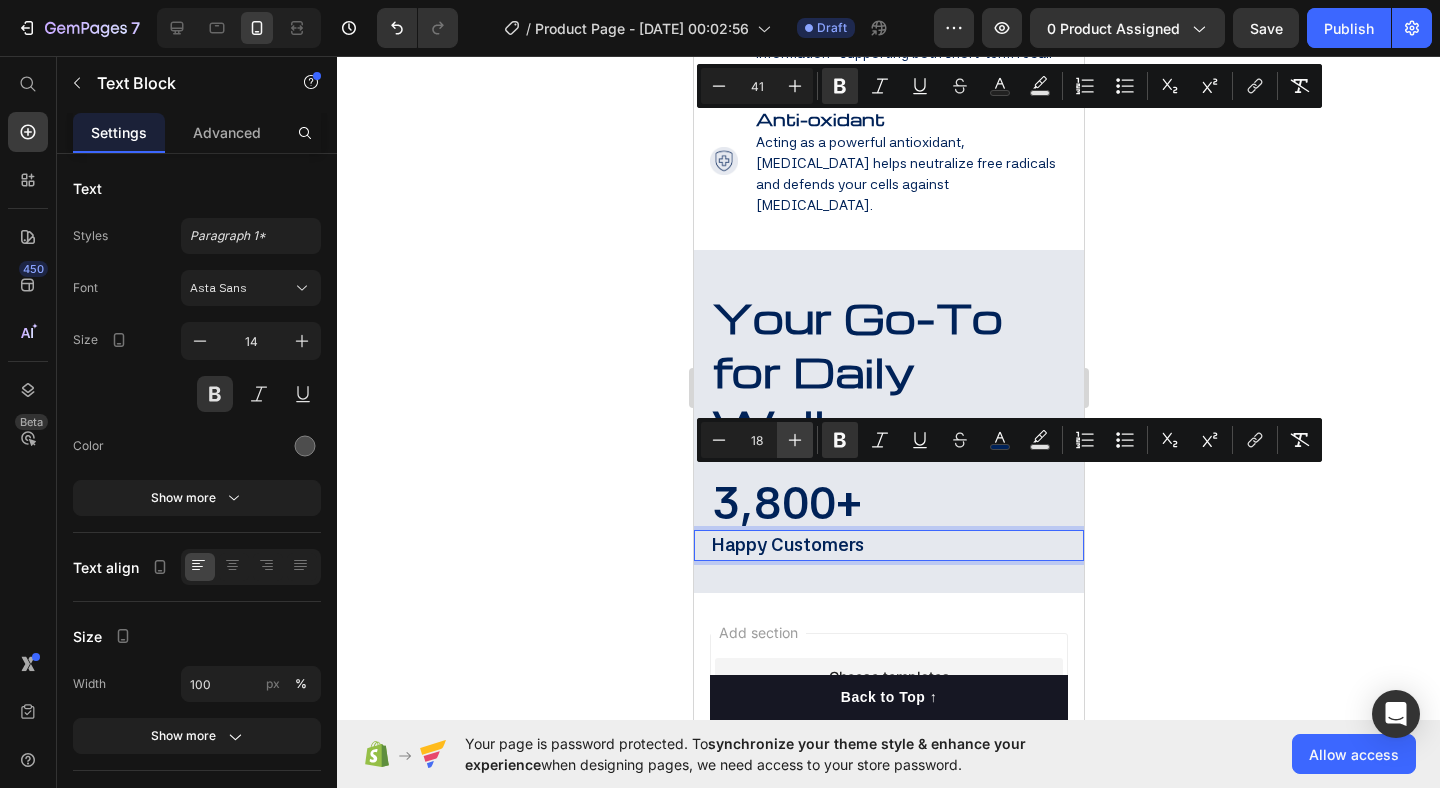 click 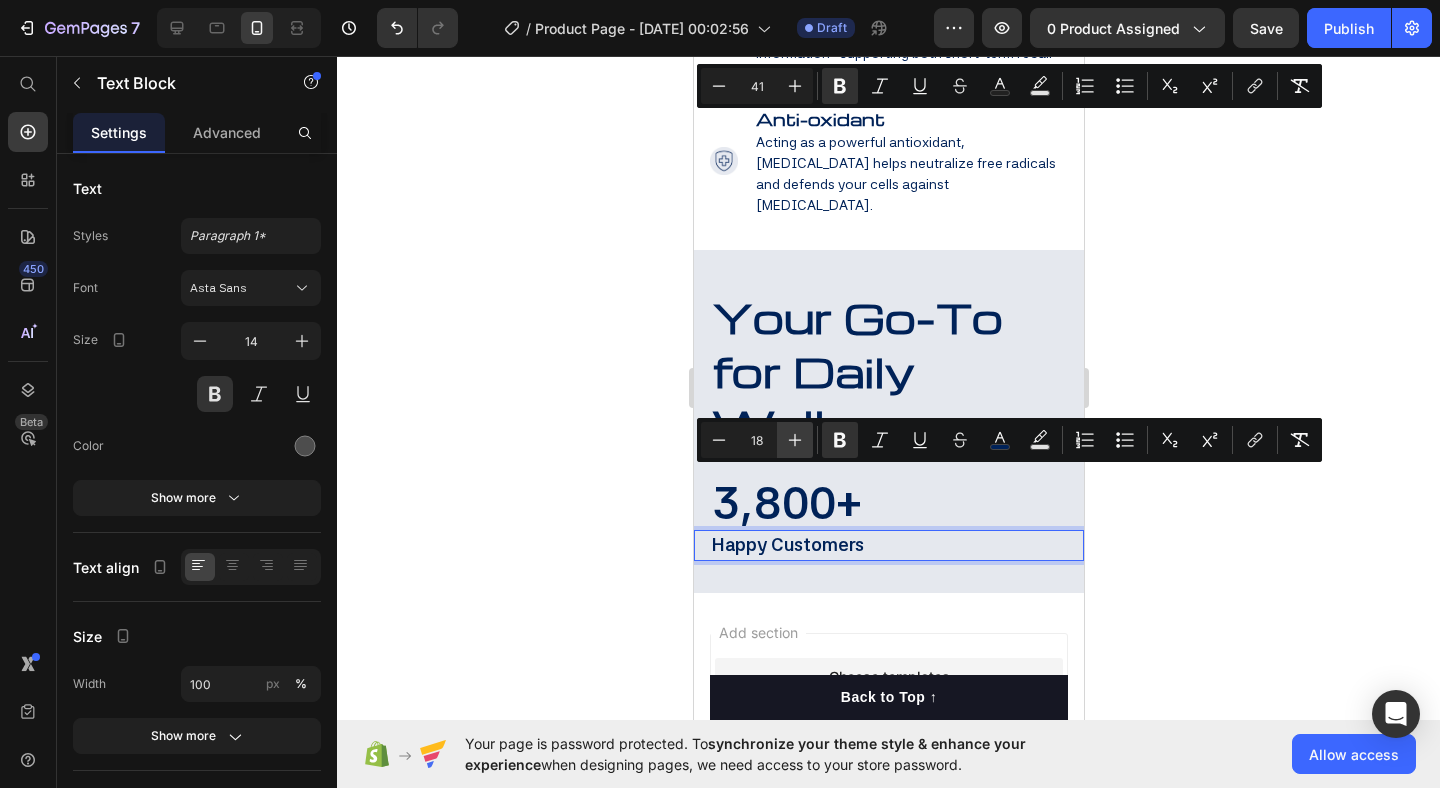 type on "19" 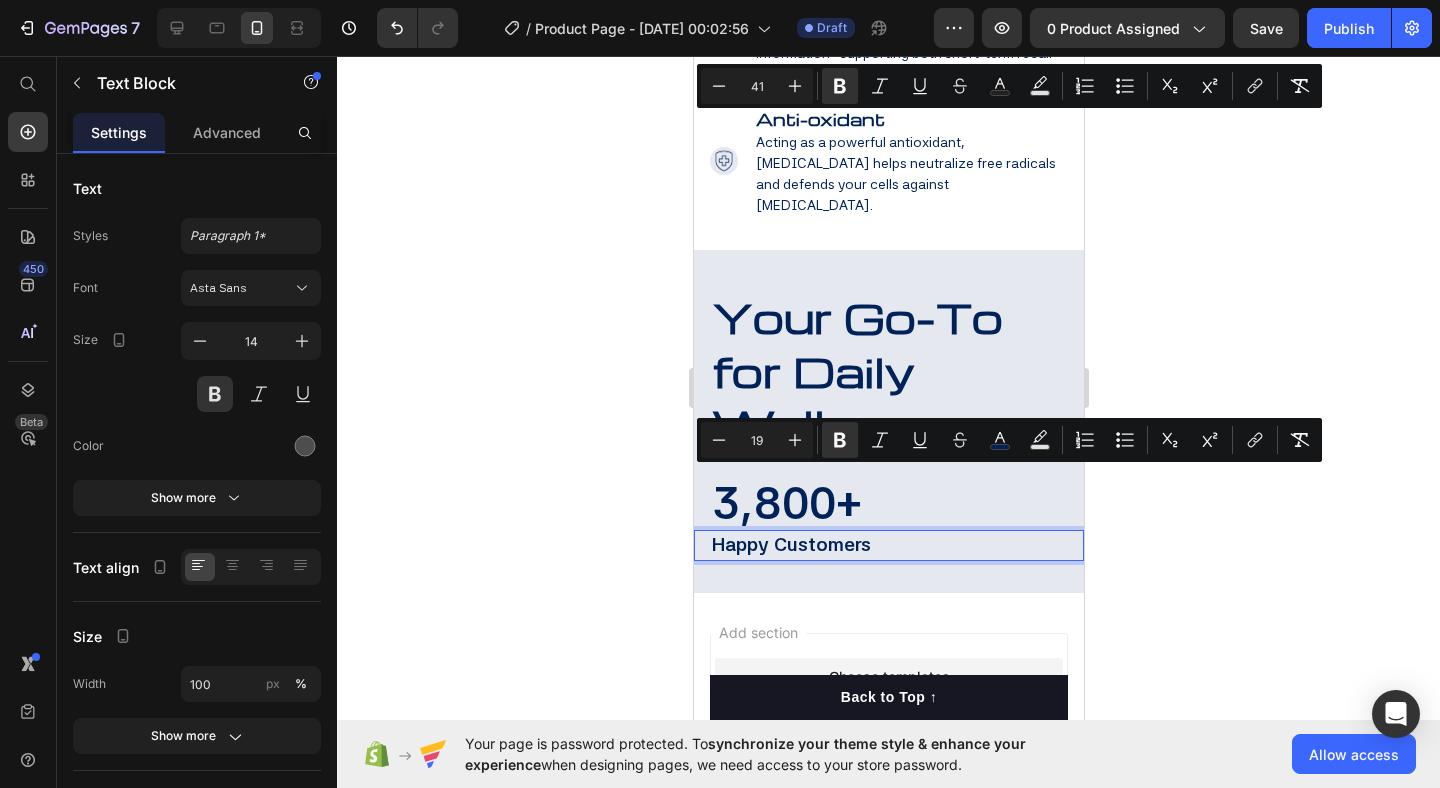 click 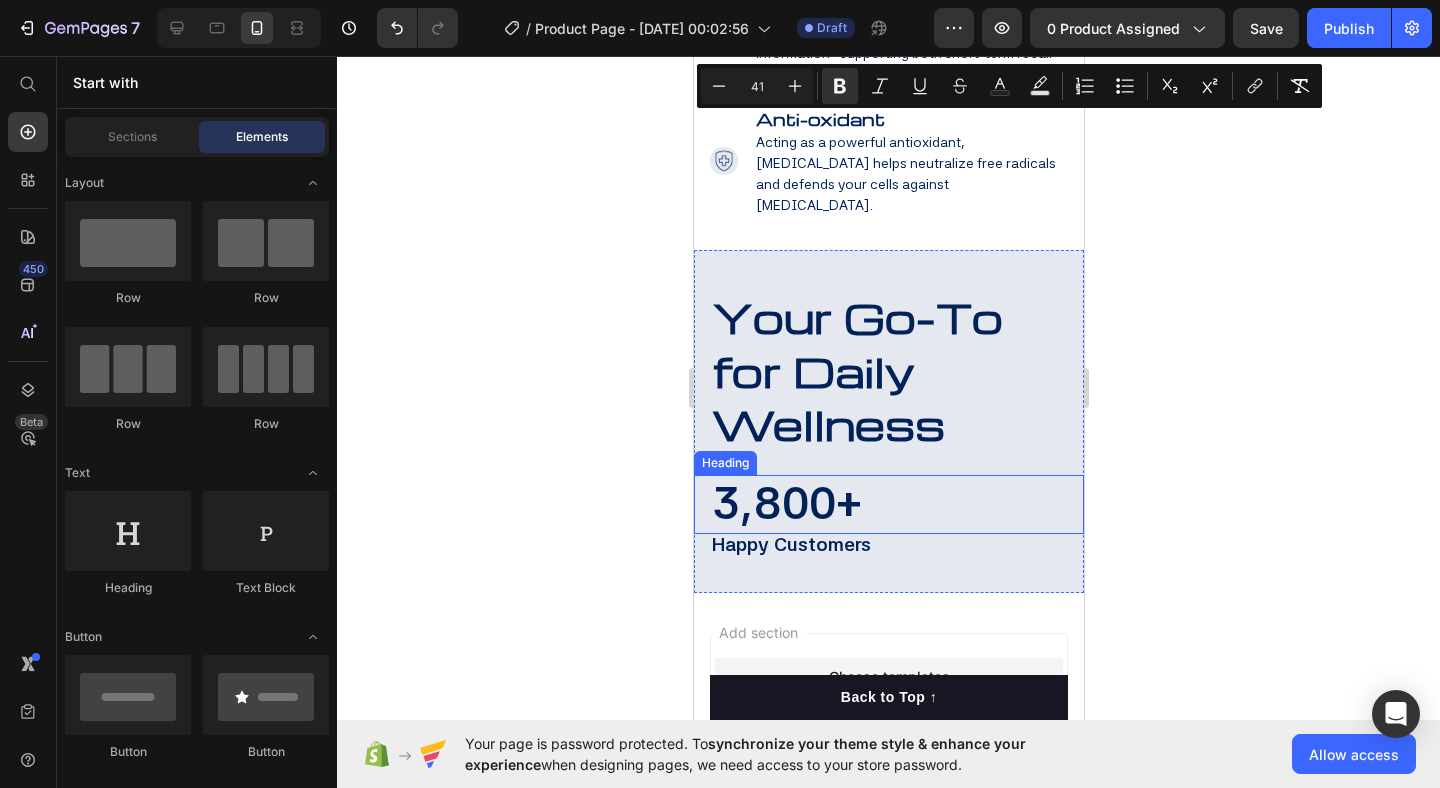 click on "3,800+" at bounding box center [786, 503] 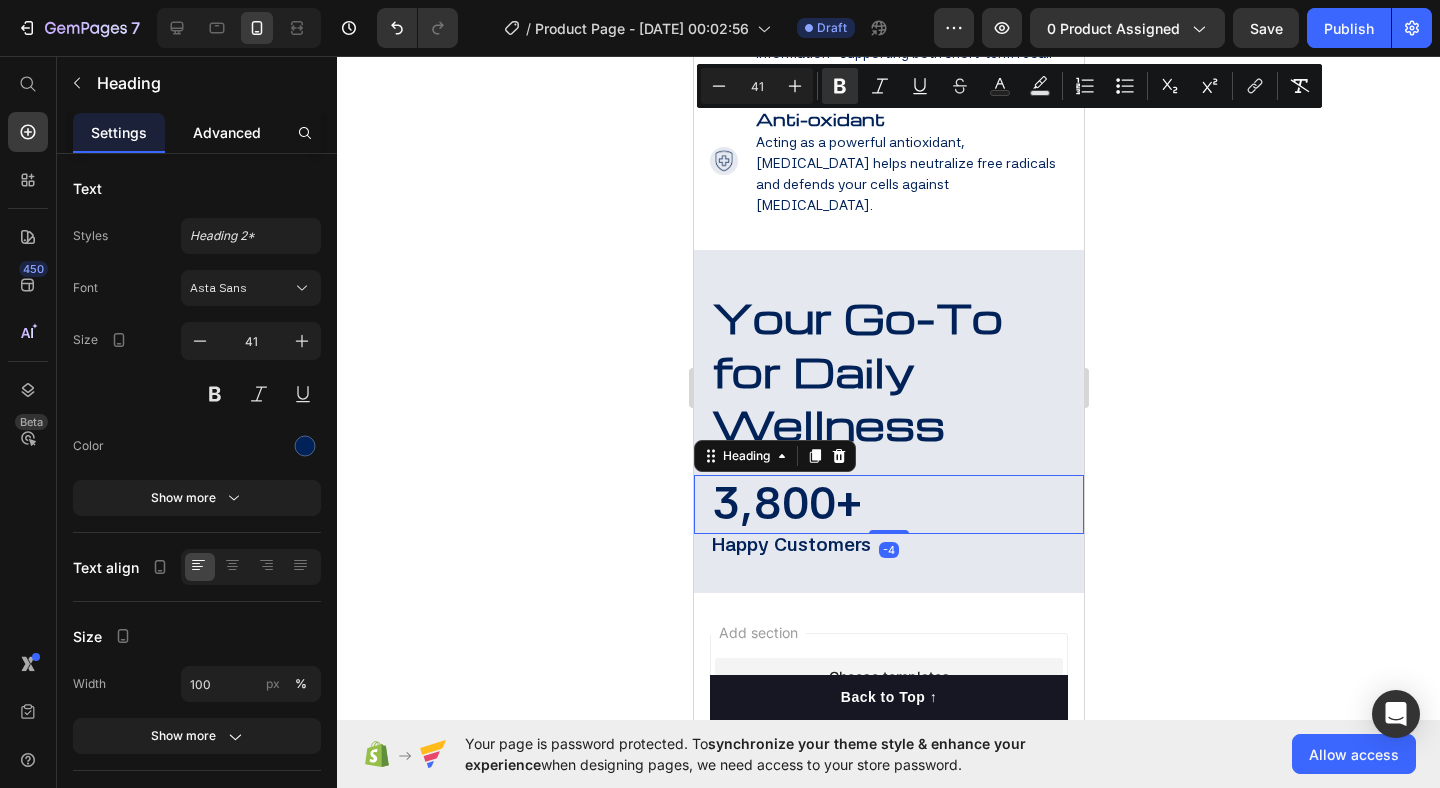 click on "Advanced" at bounding box center [227, 132] 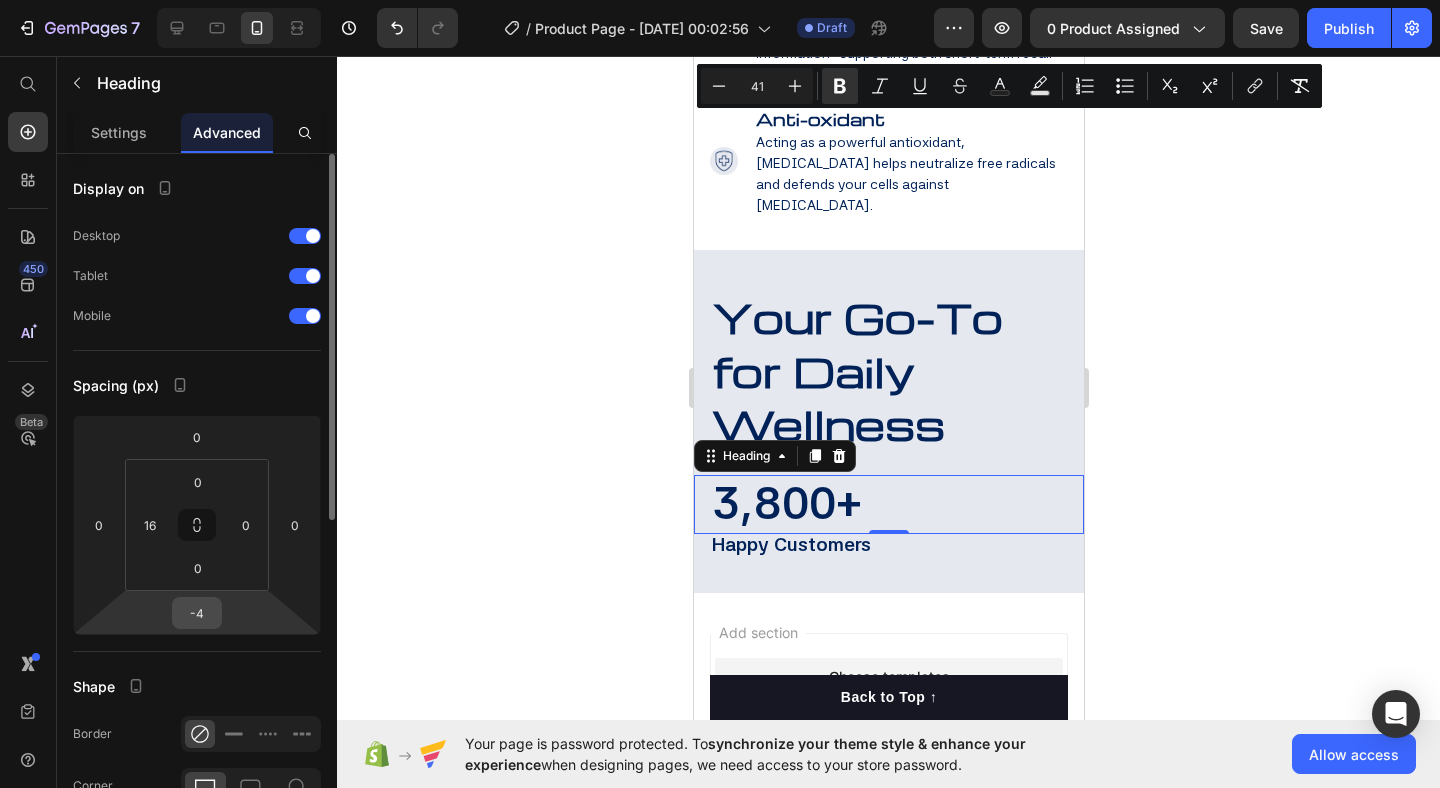 click on "-4" at bounding box center [197, 613] 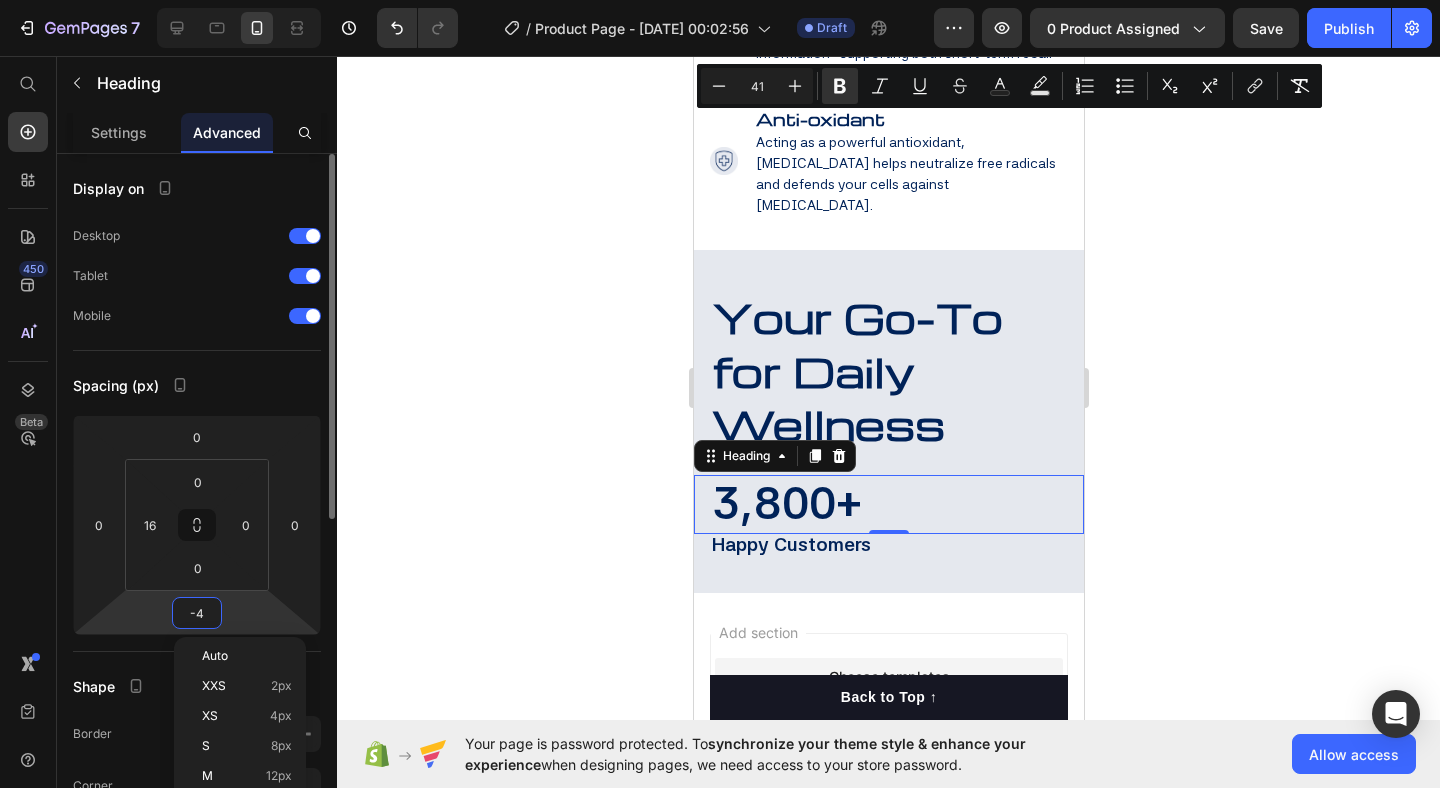 click on "-4" at bounding box center (197, 613) 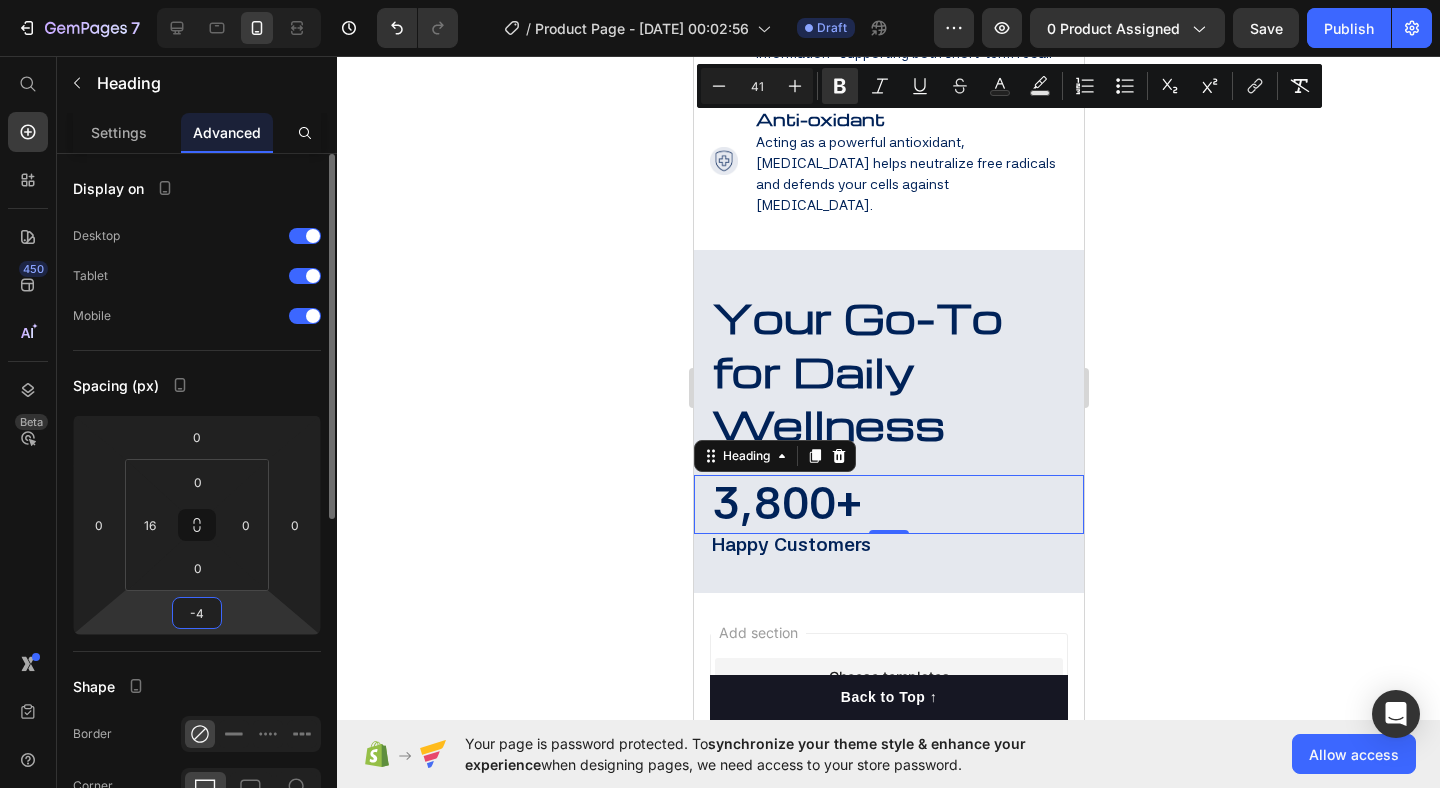click on "-4" at bounding box center [197, 613] 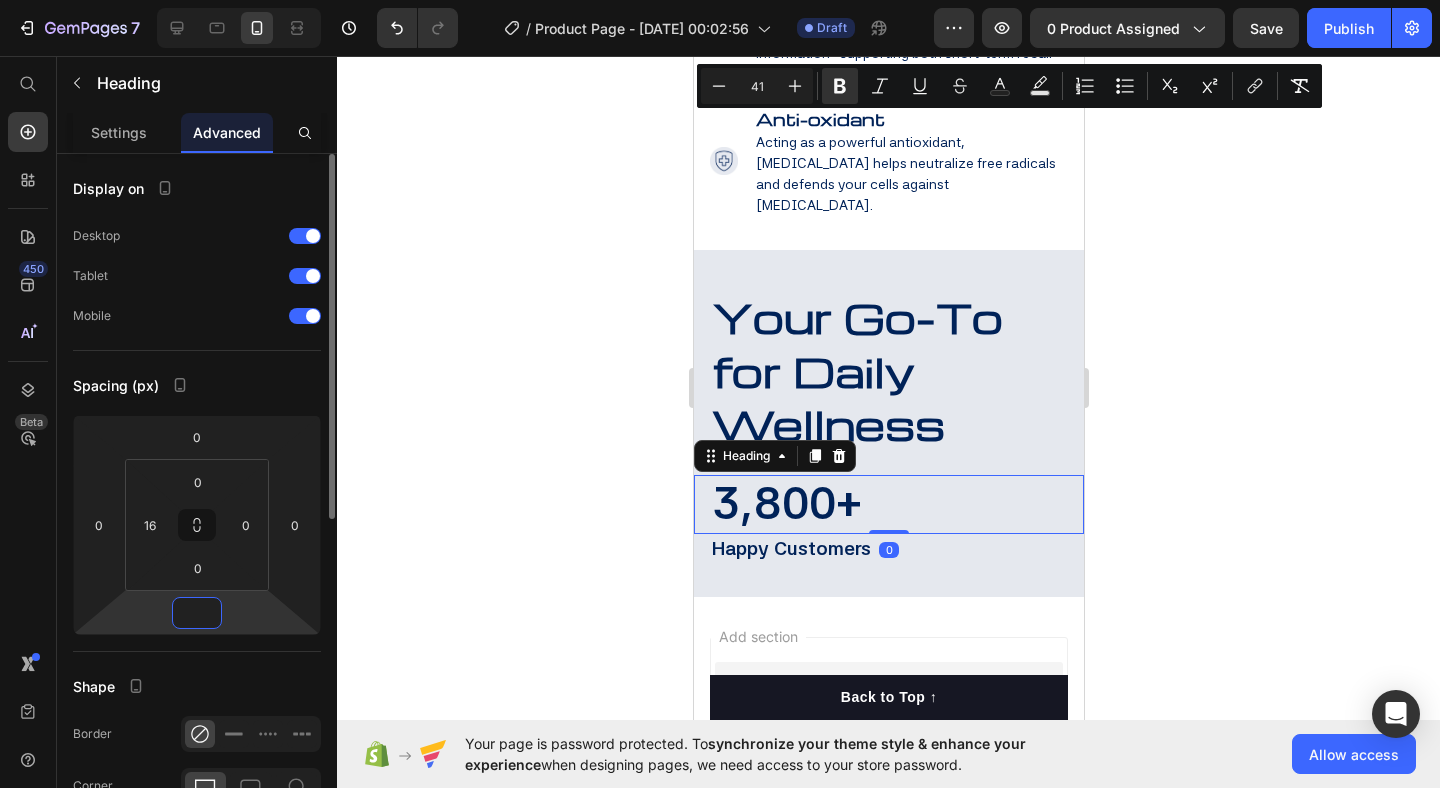 type on "-5" 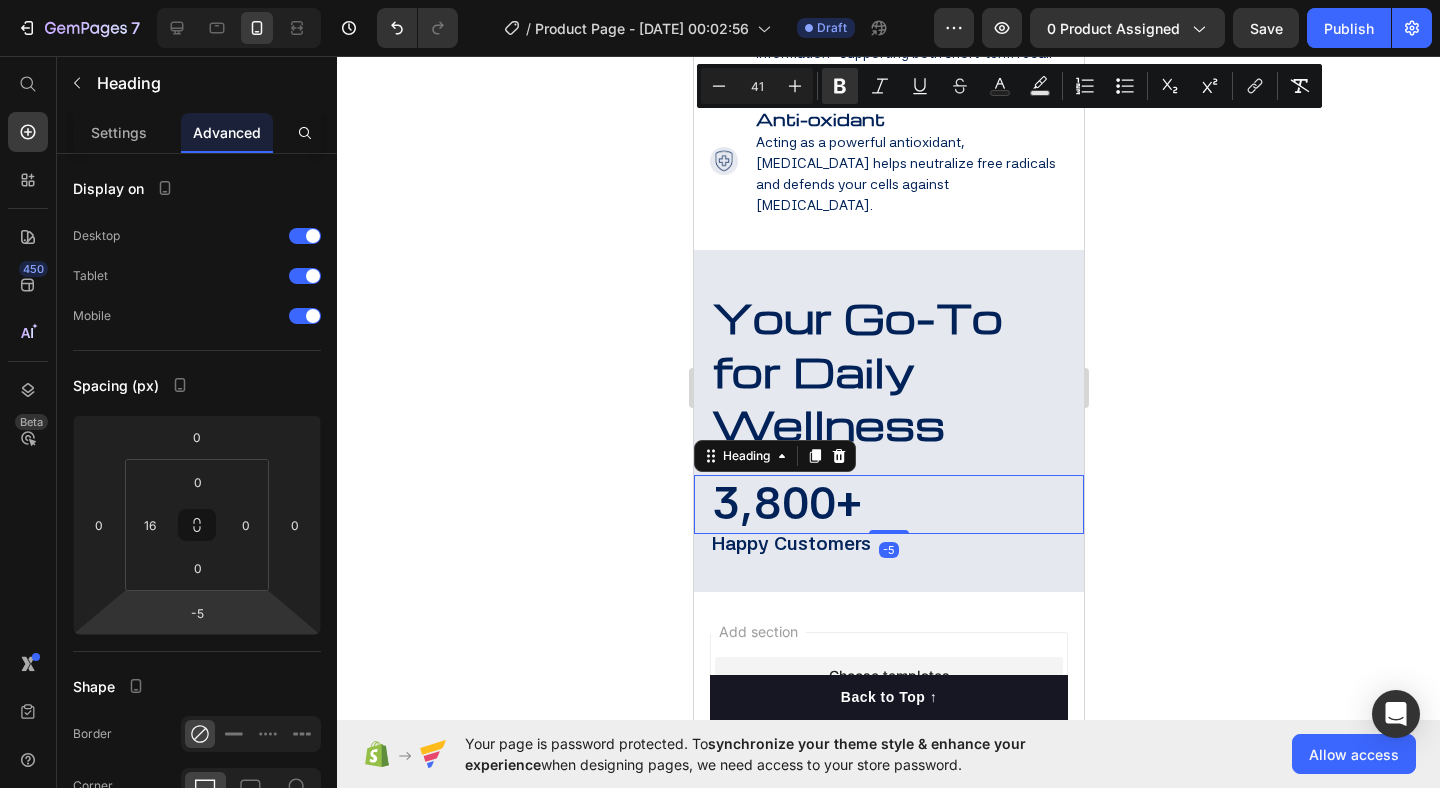 click 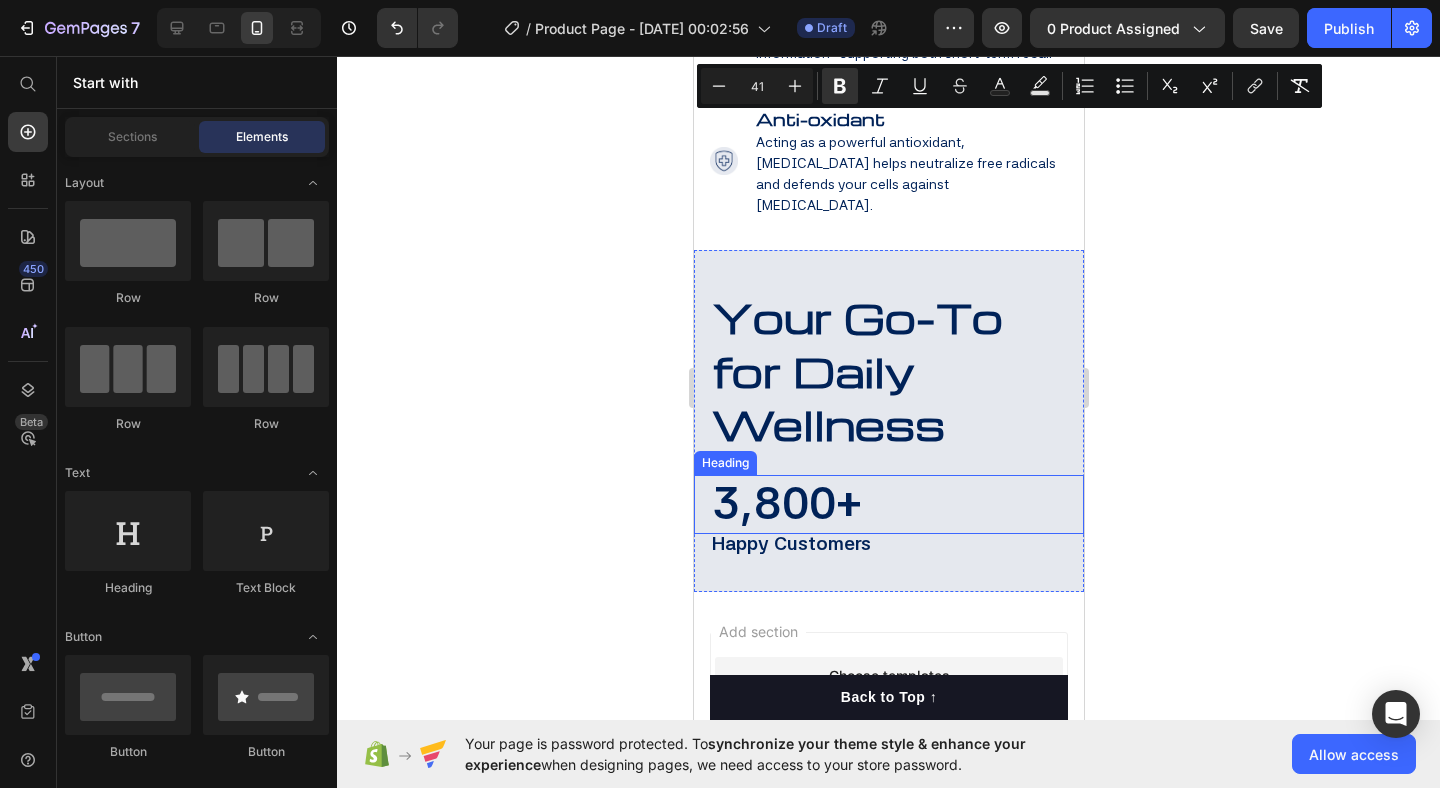 click on "3,800+" at bounding box center [786, 503] 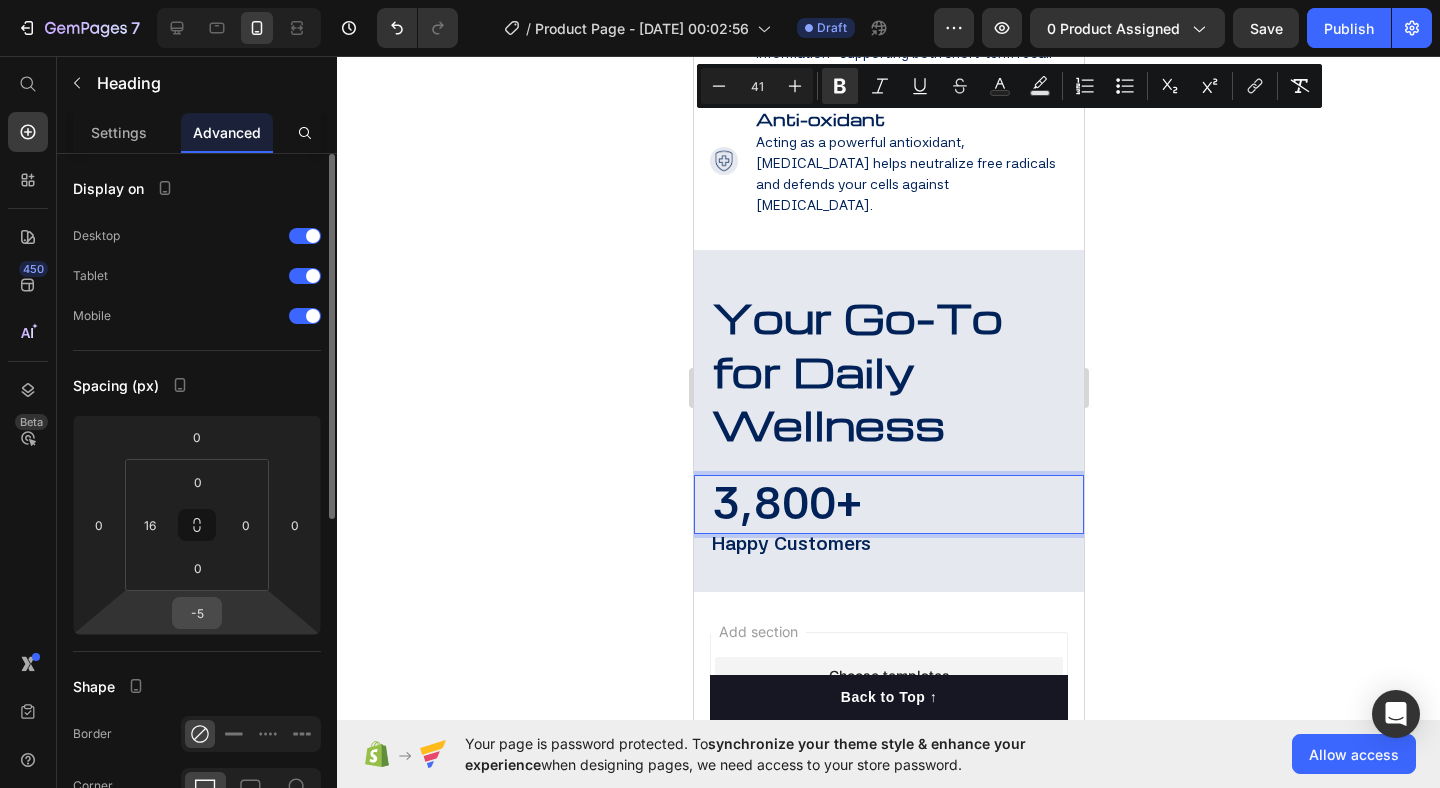 click on "-5" at bounding box center [197, 613] 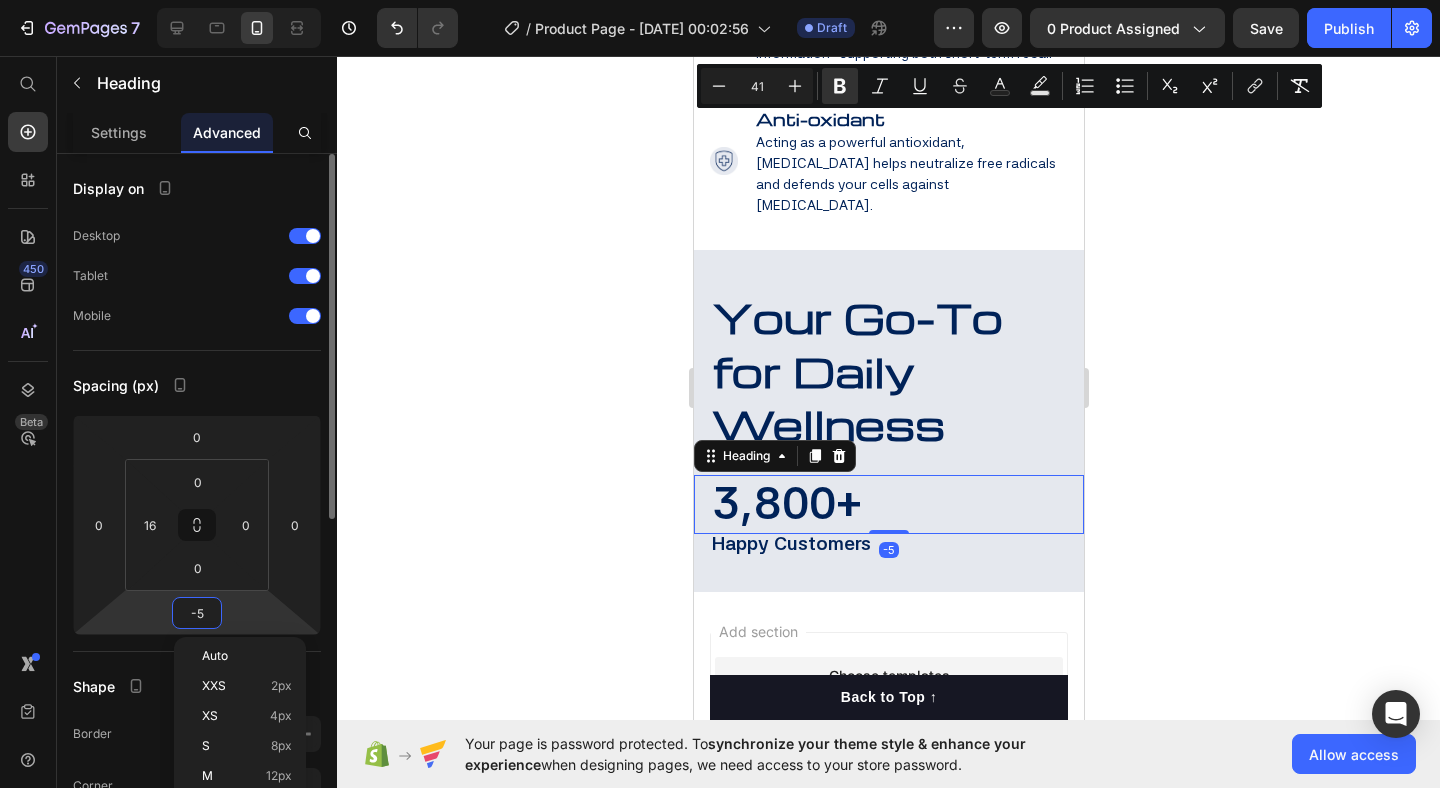 click on "-5" at bounding box center (197, 613) 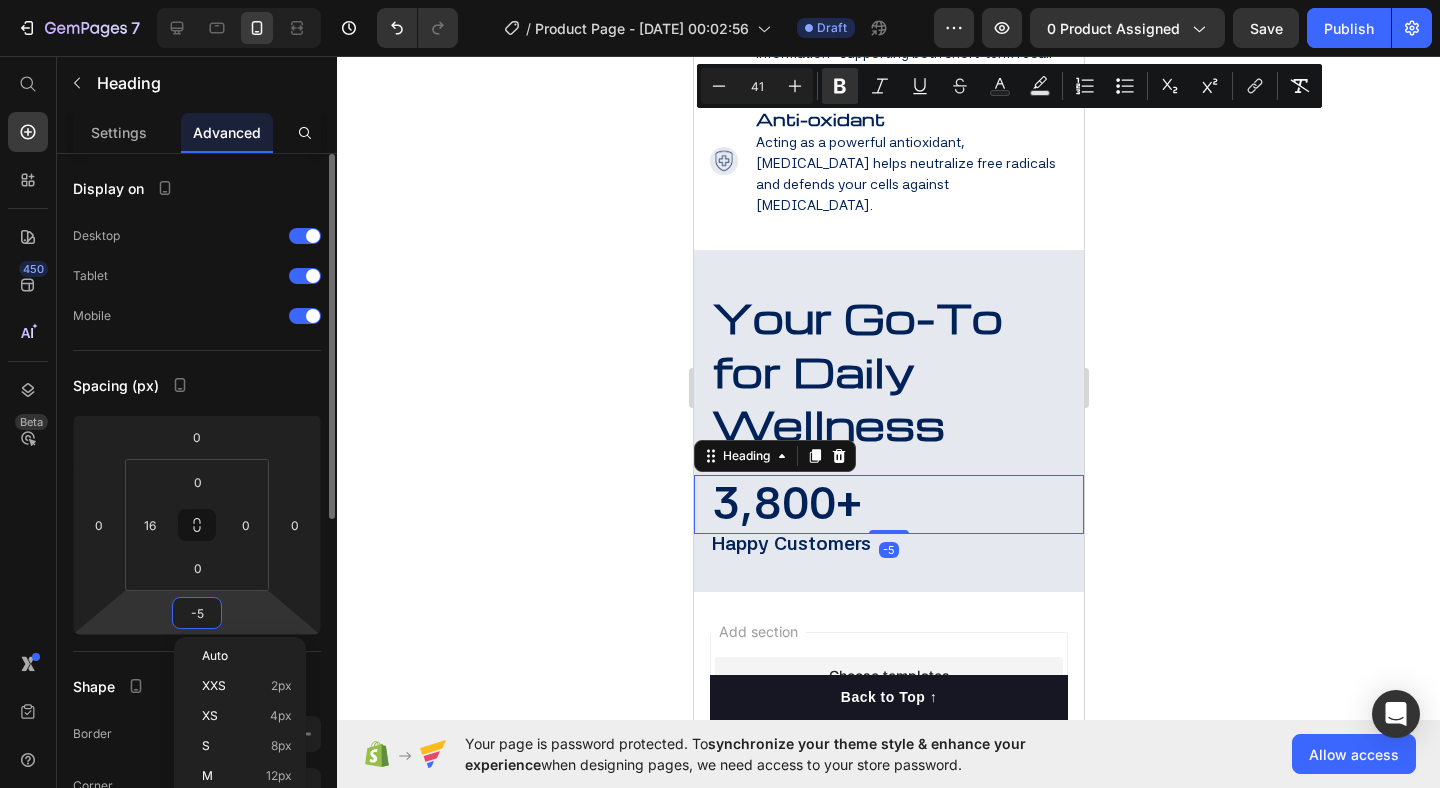 click on "-5" at bounding box center (197, 613) 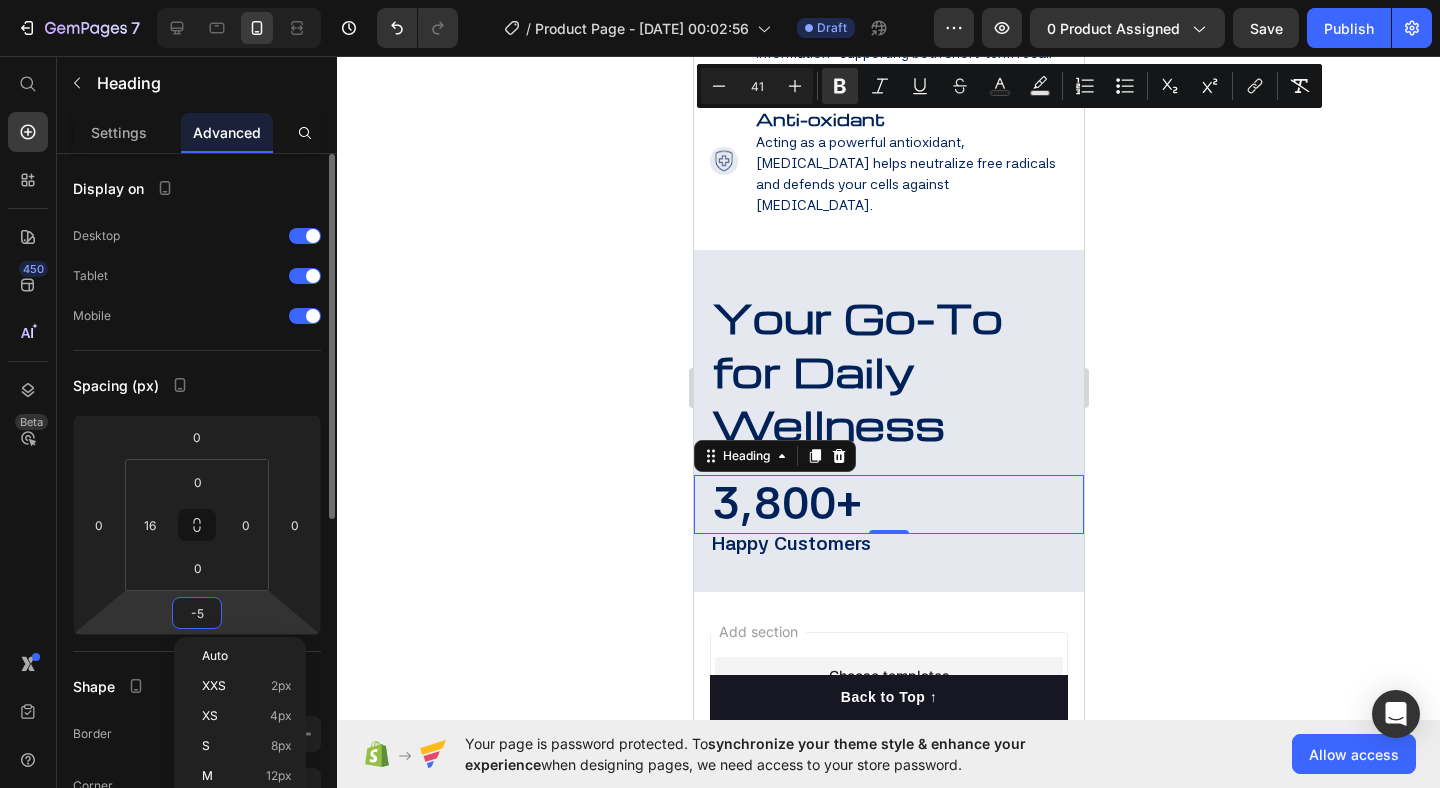 click on "-5" at bounding box center [197, 613] 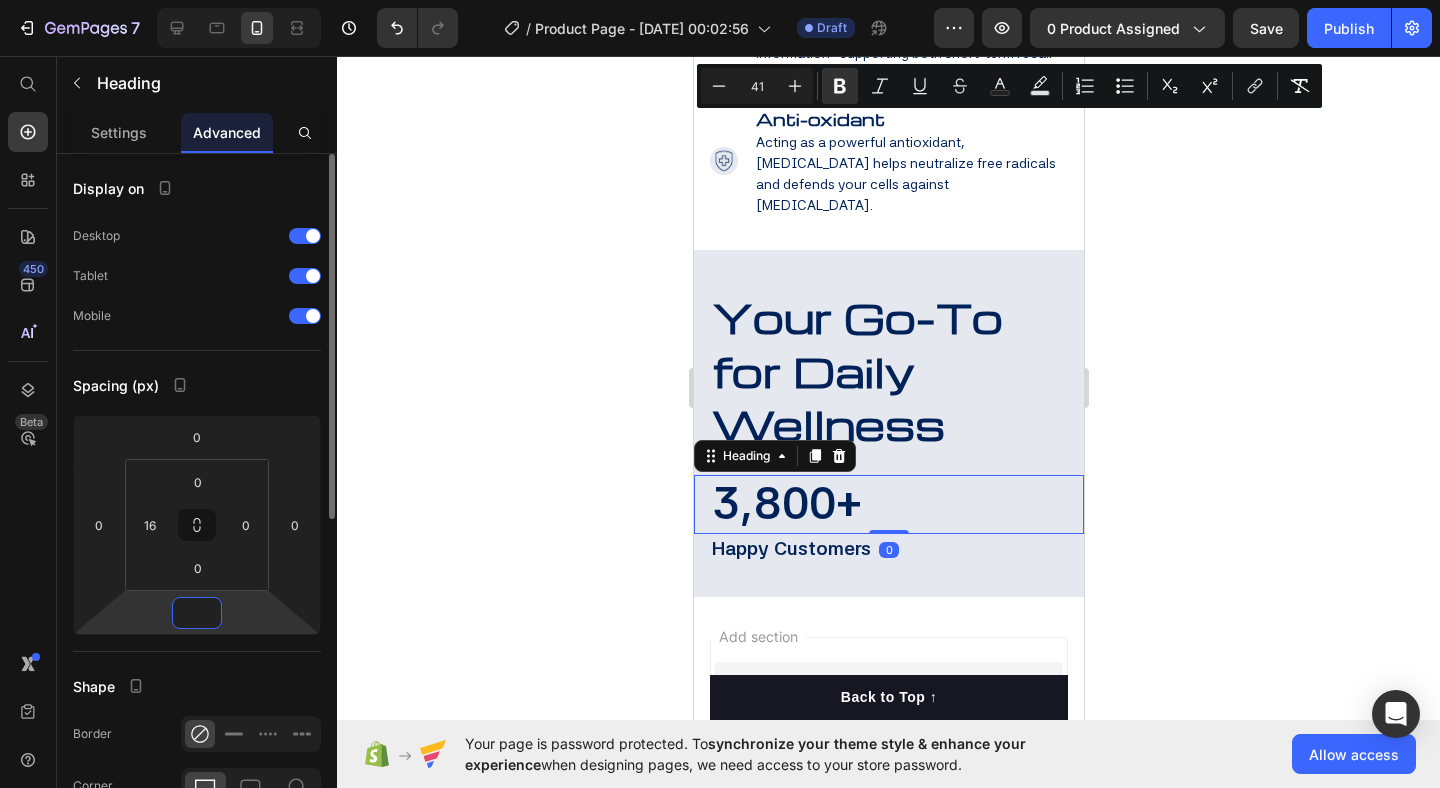 type on "-3" 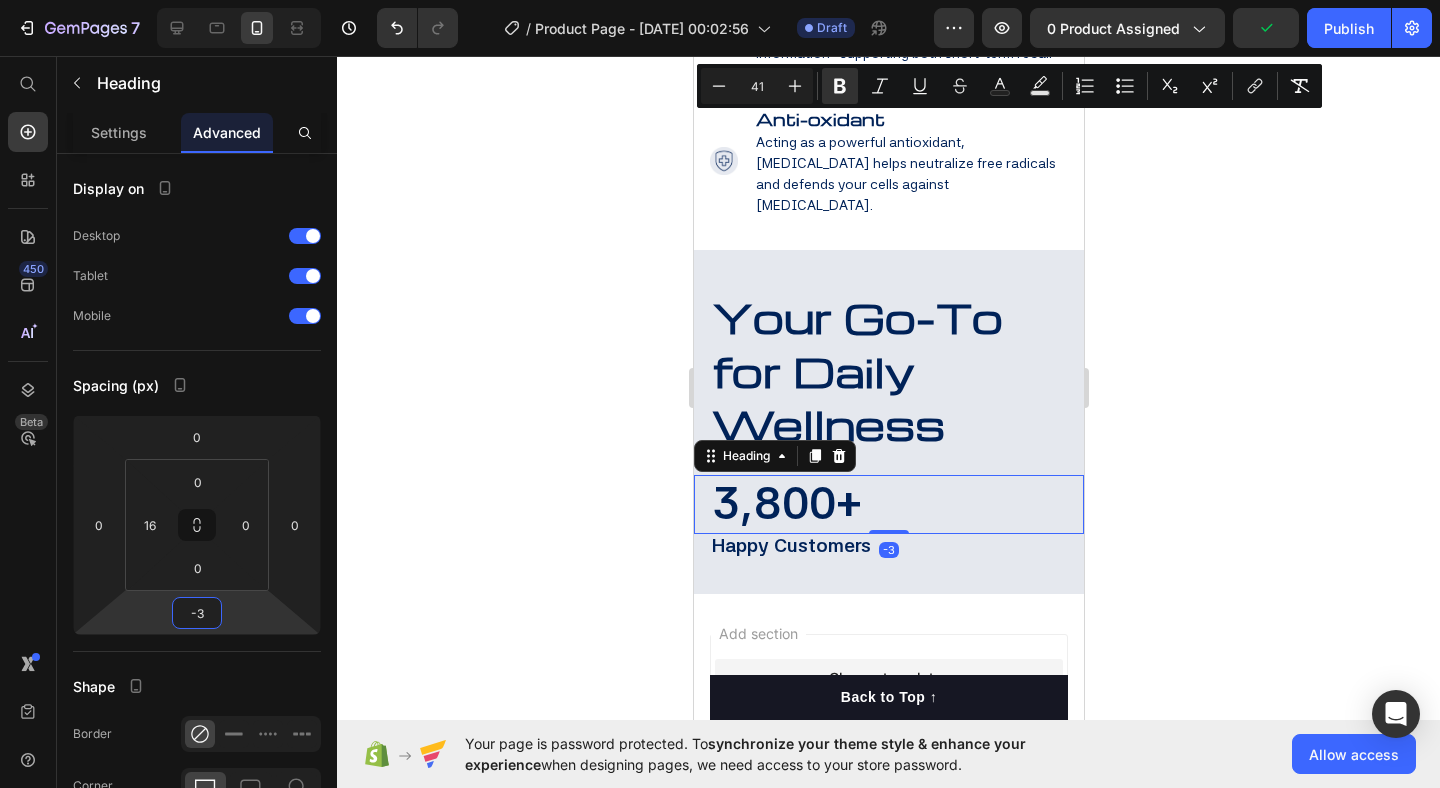 click 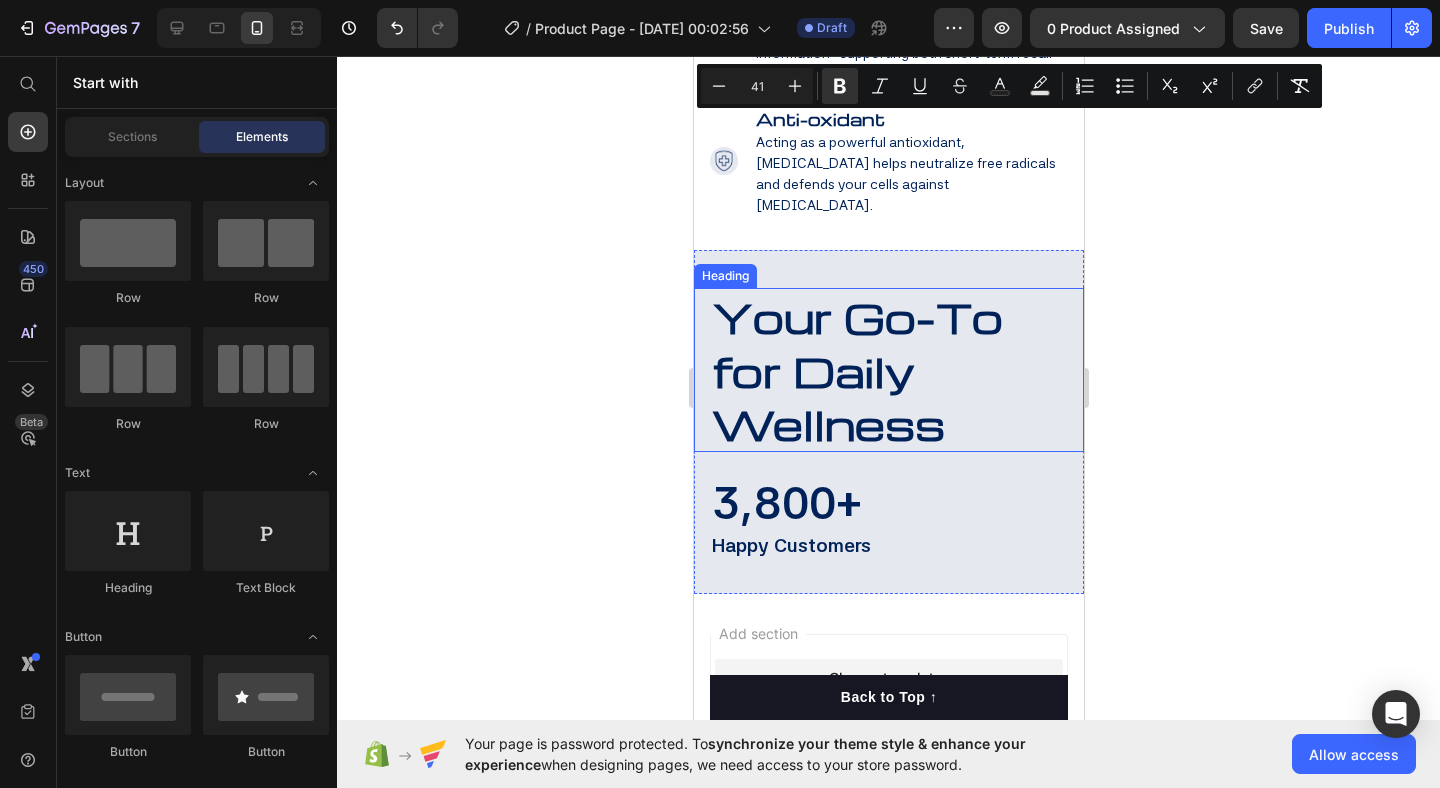 click on "Your Go-To for Daily Wellness" at bounding box center (856, 370) 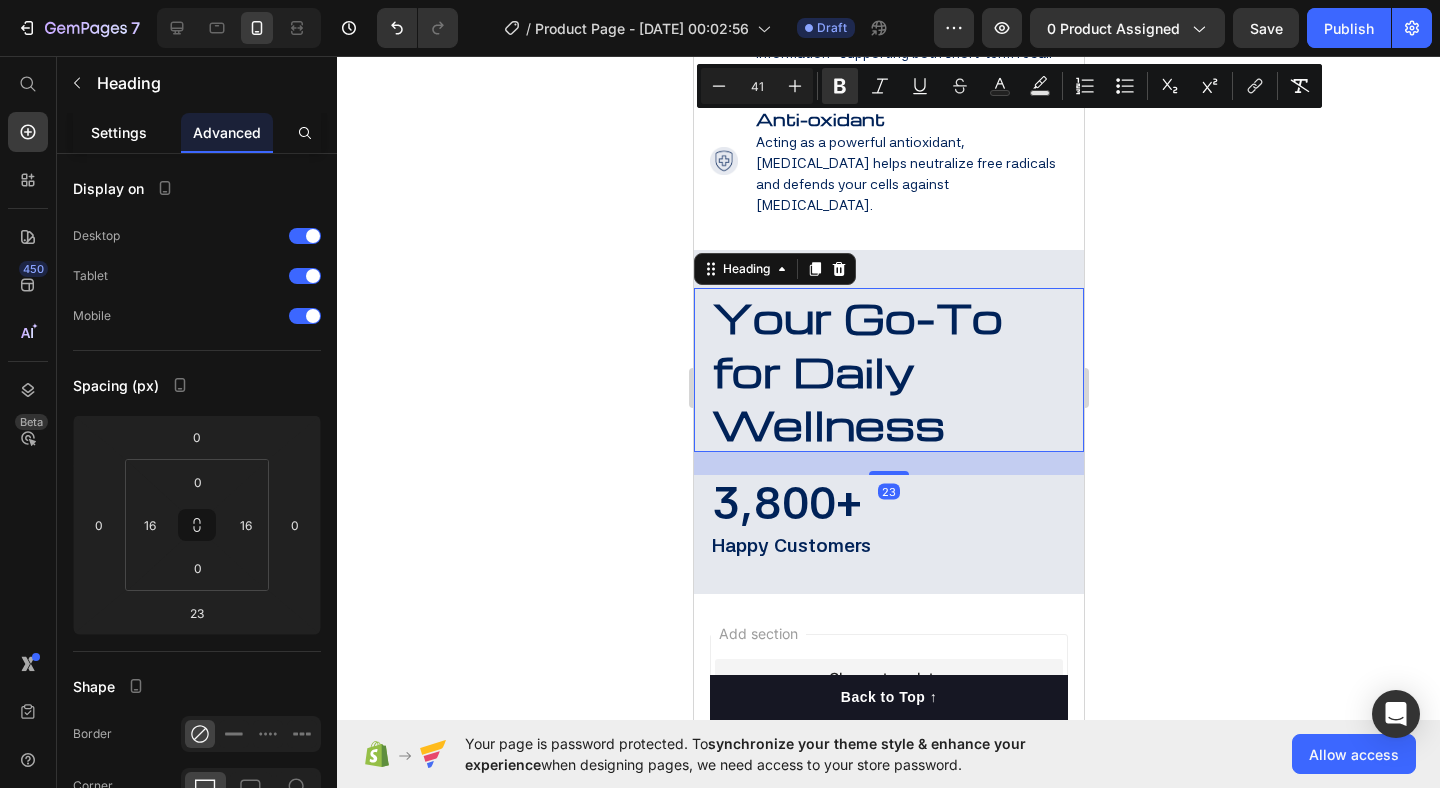 click on "Settings" 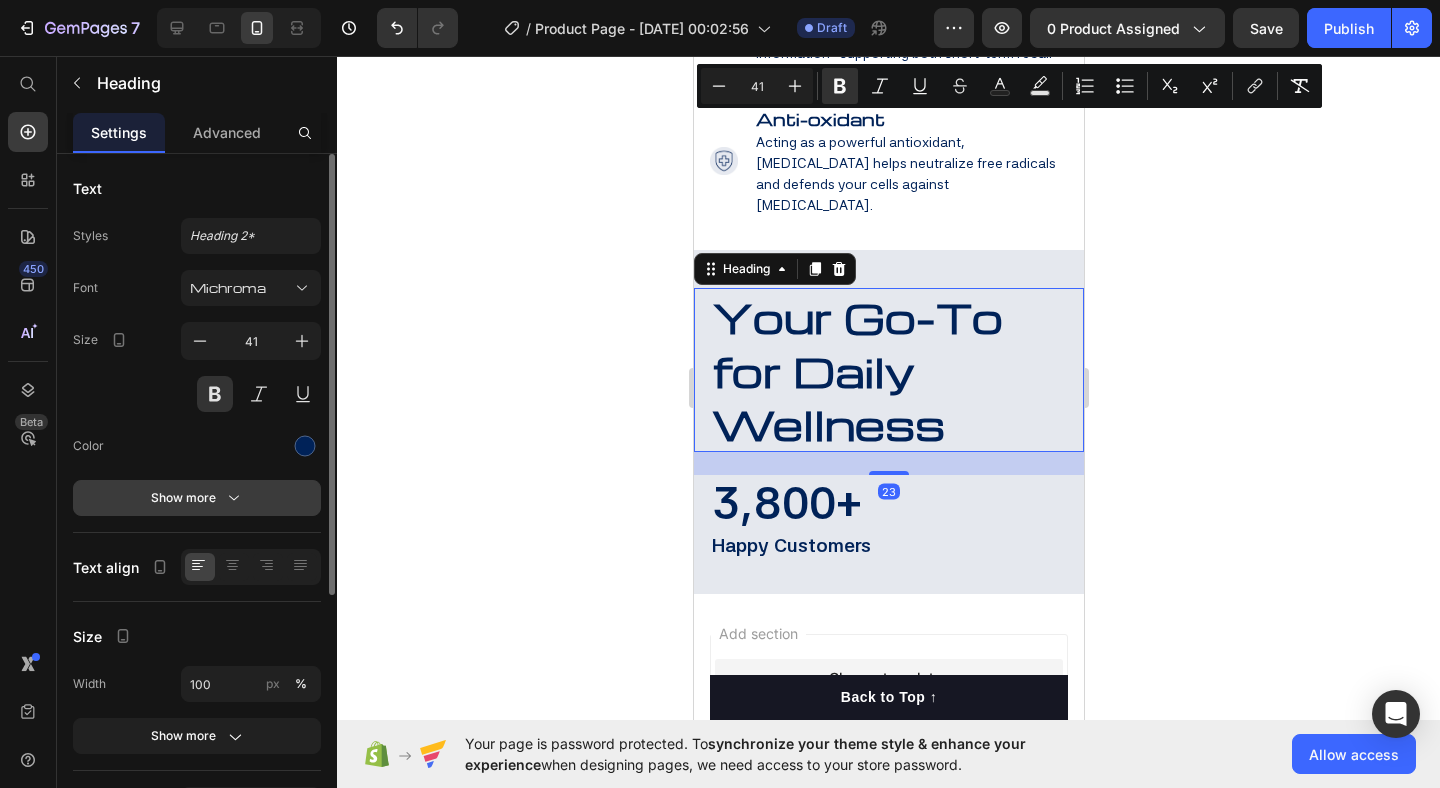 click on "Show more" at bounding box center (197, 498) 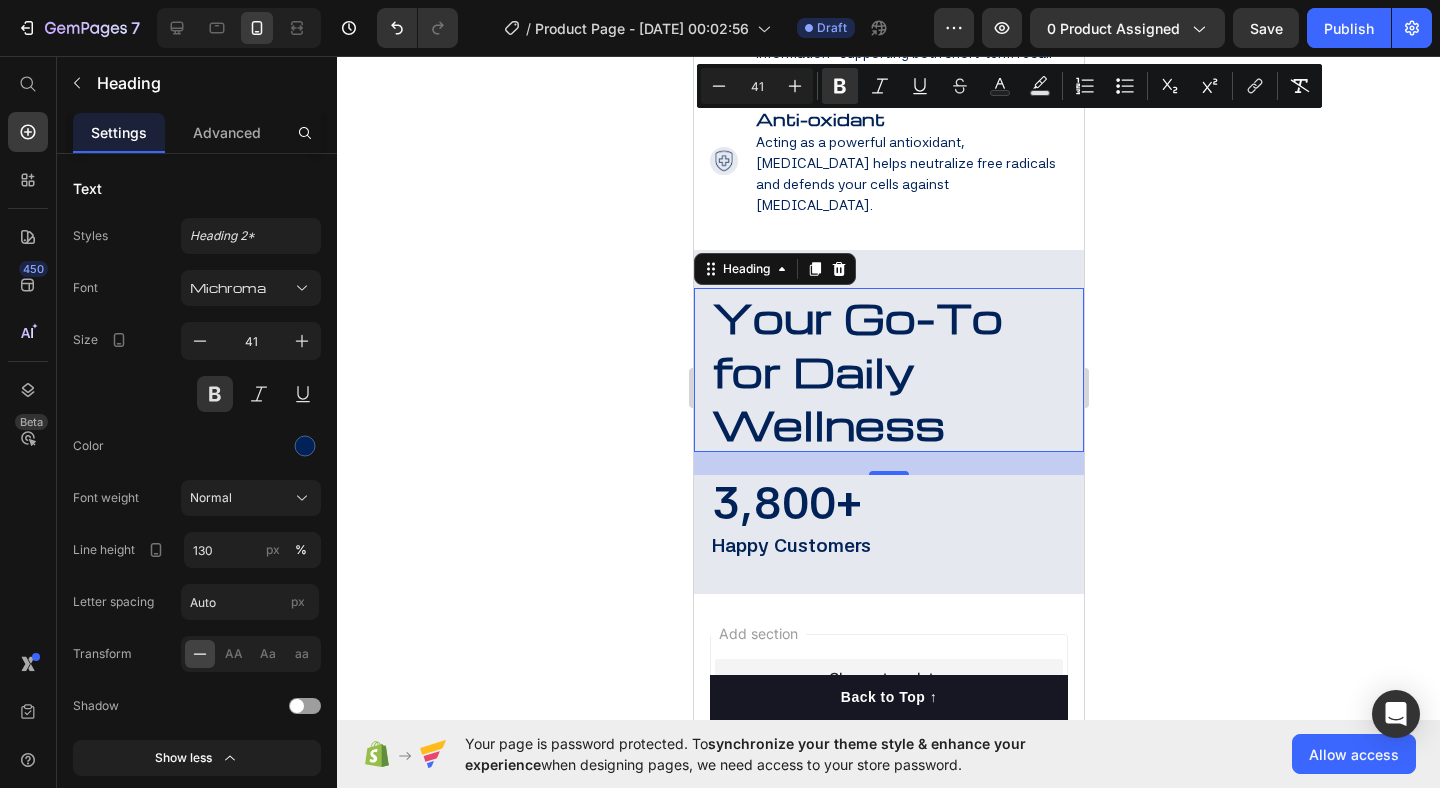 click 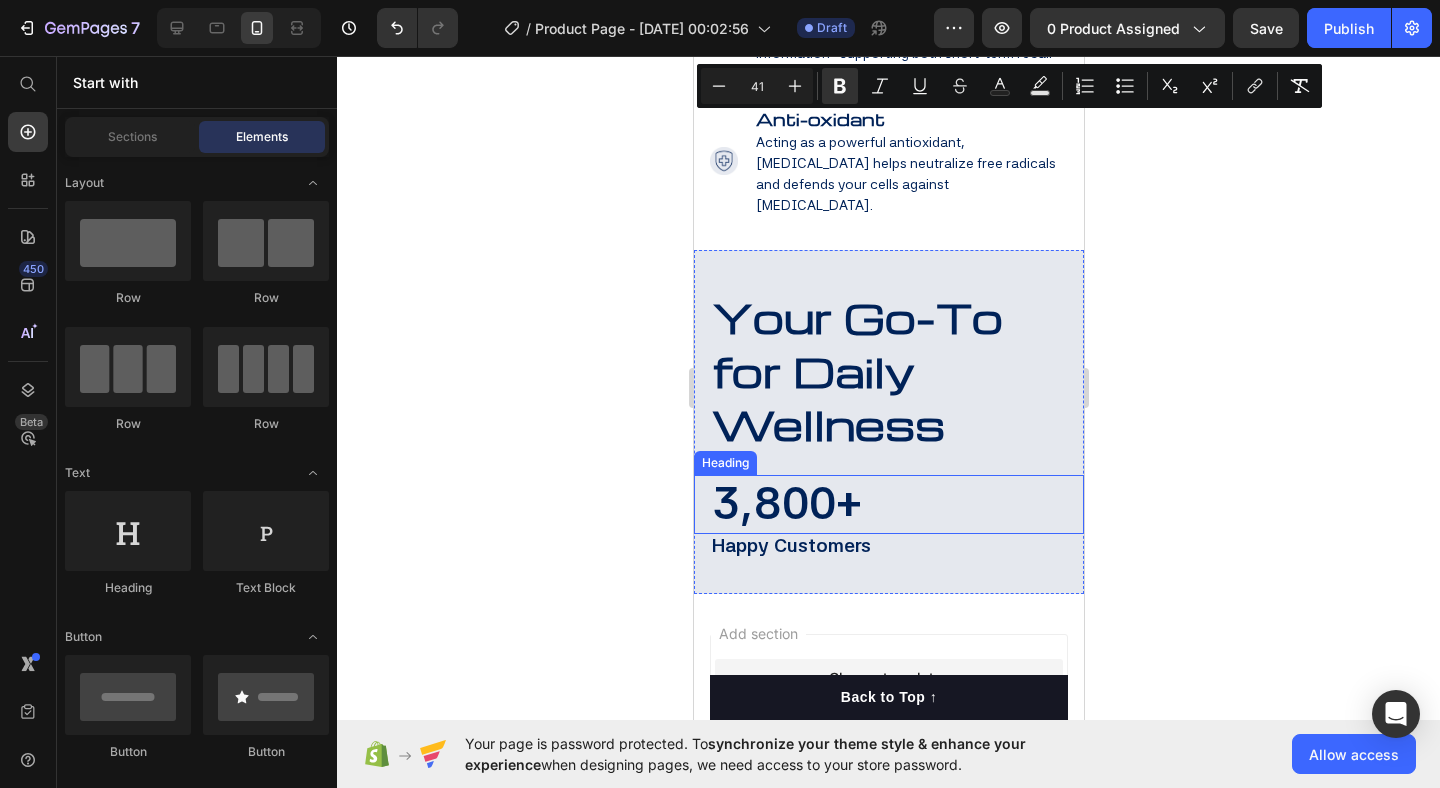 click 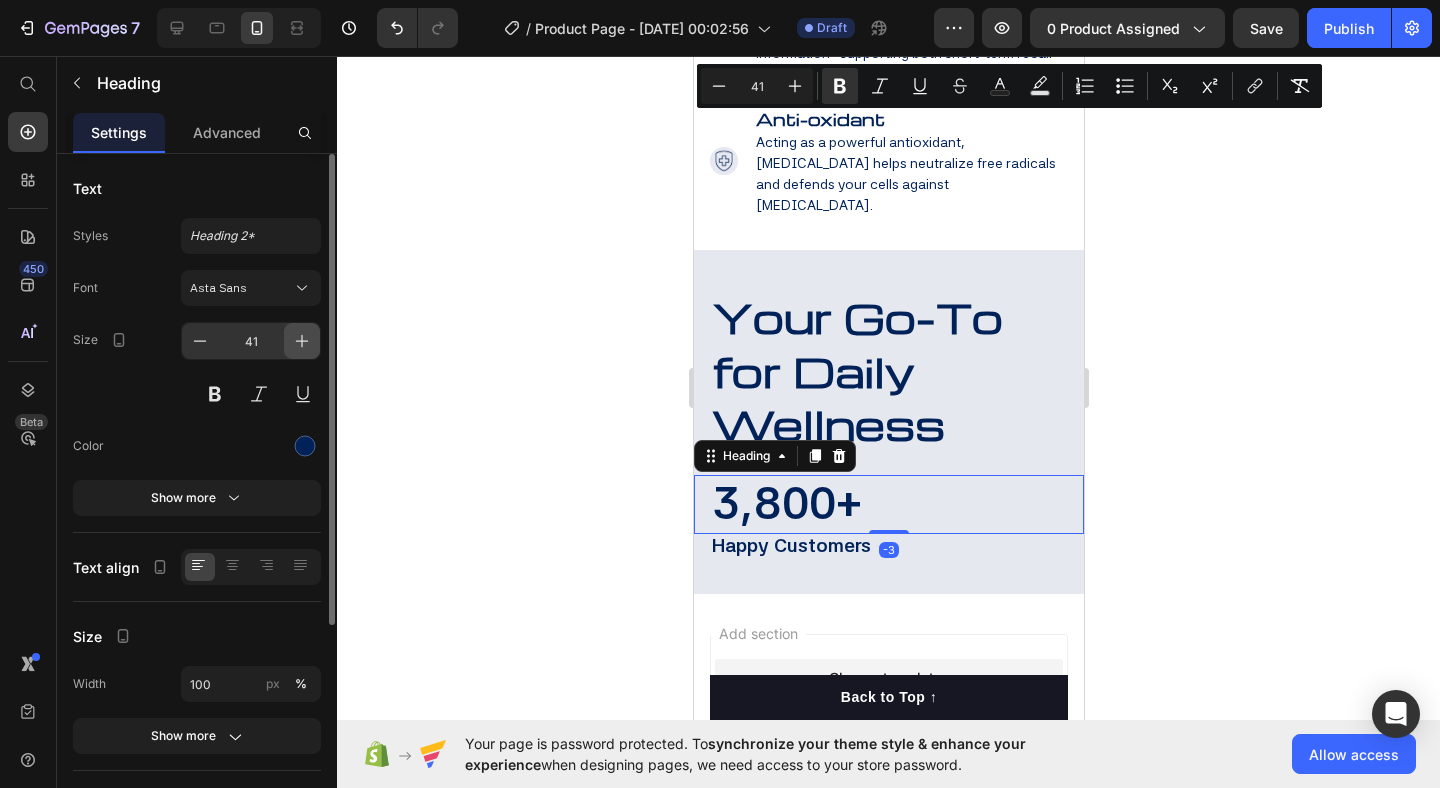 click 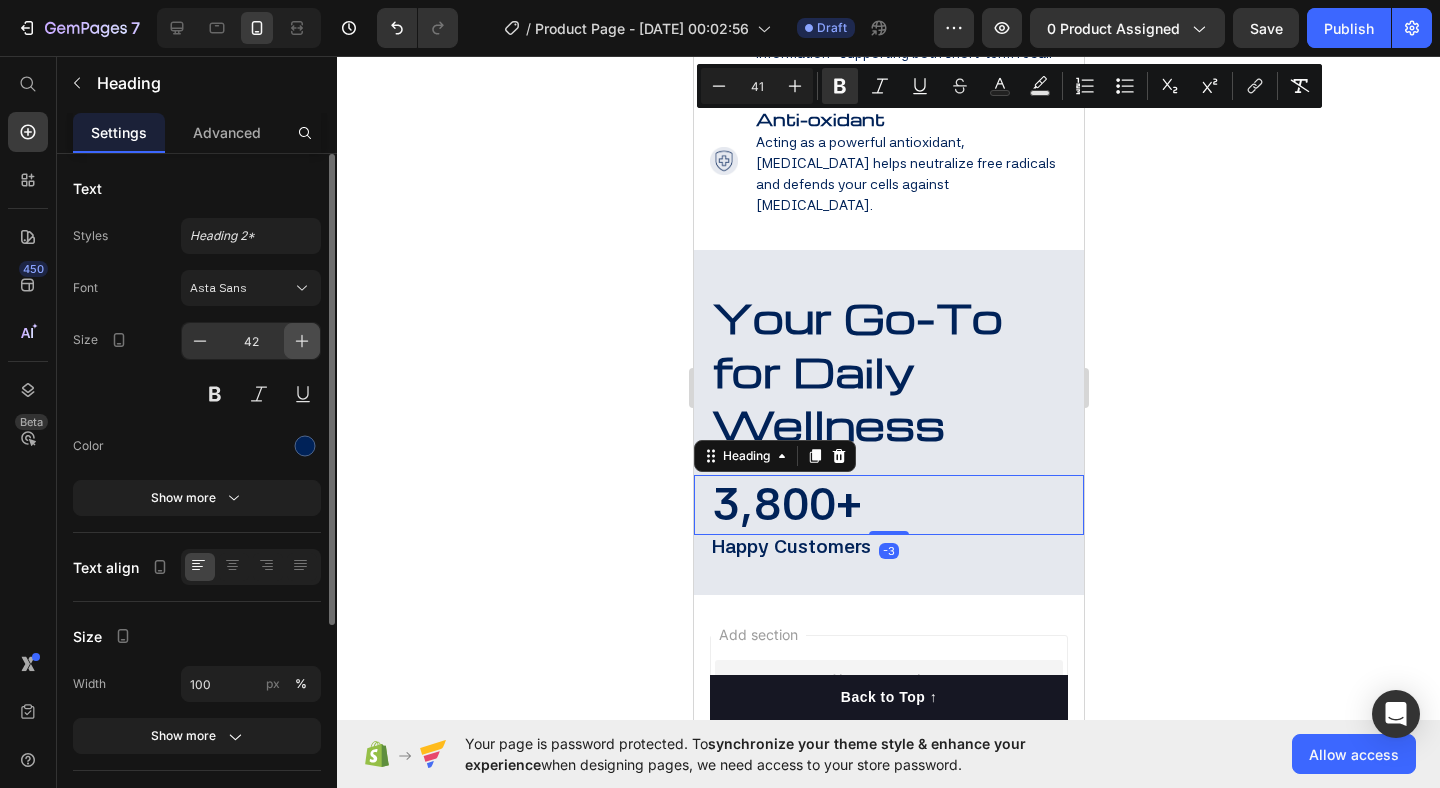 click 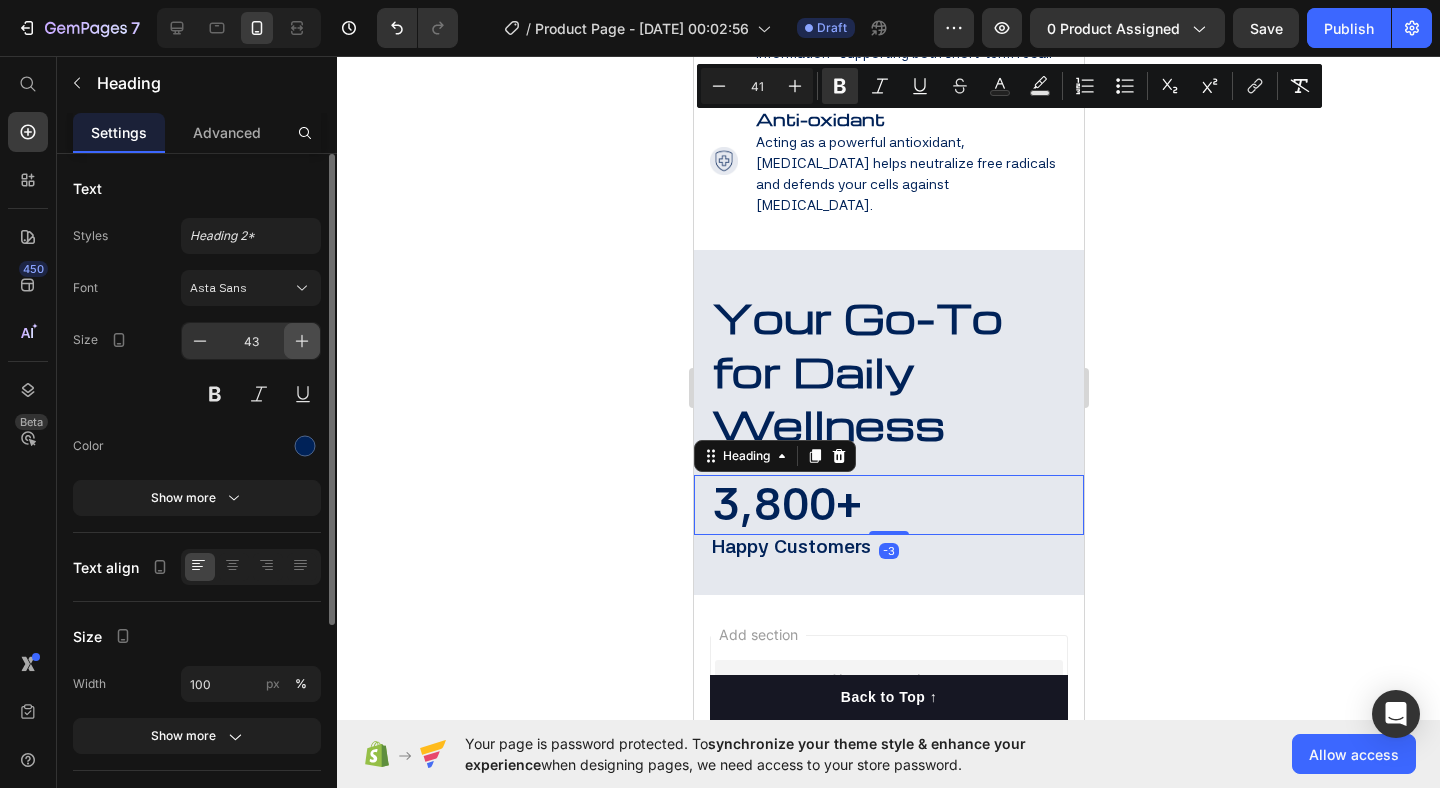 click 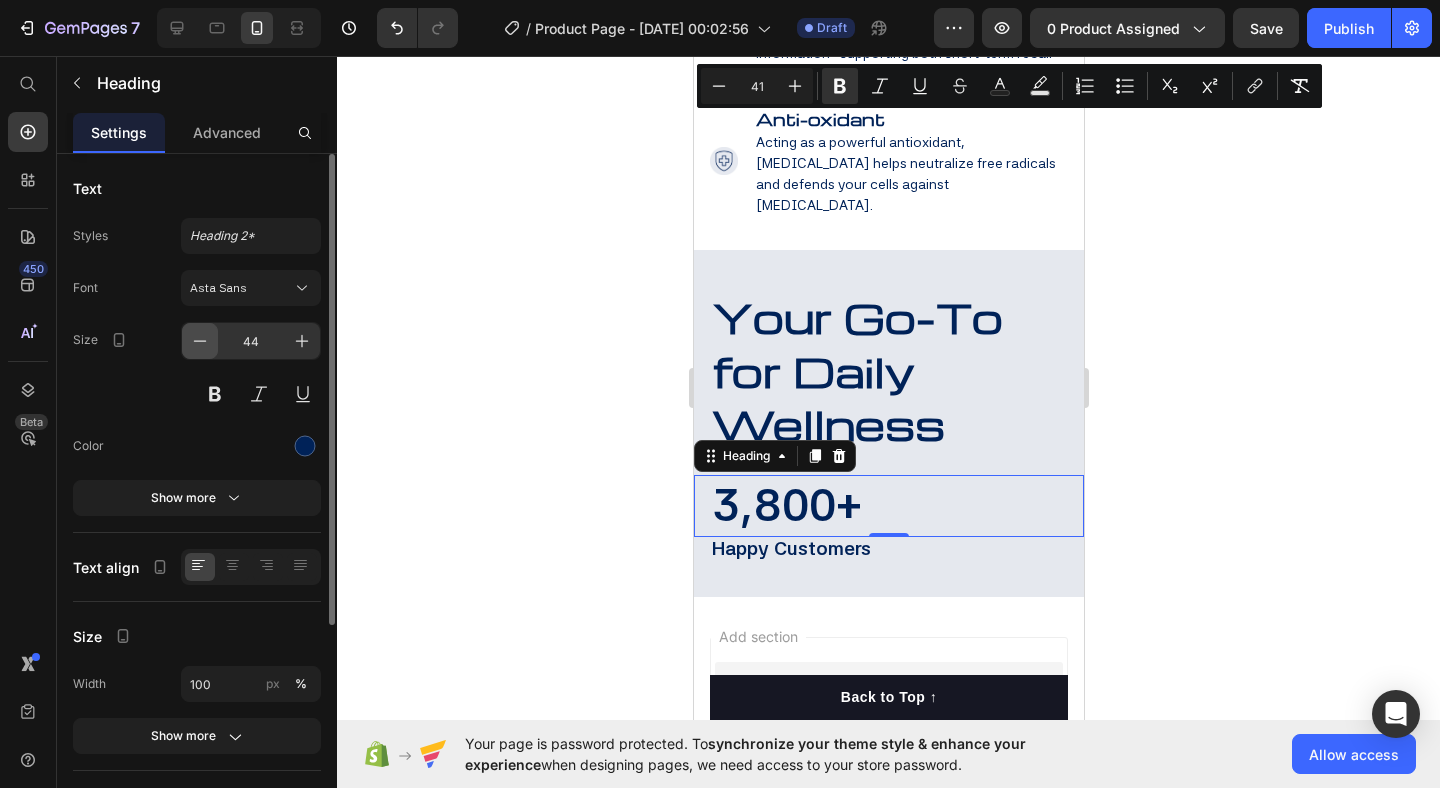 click 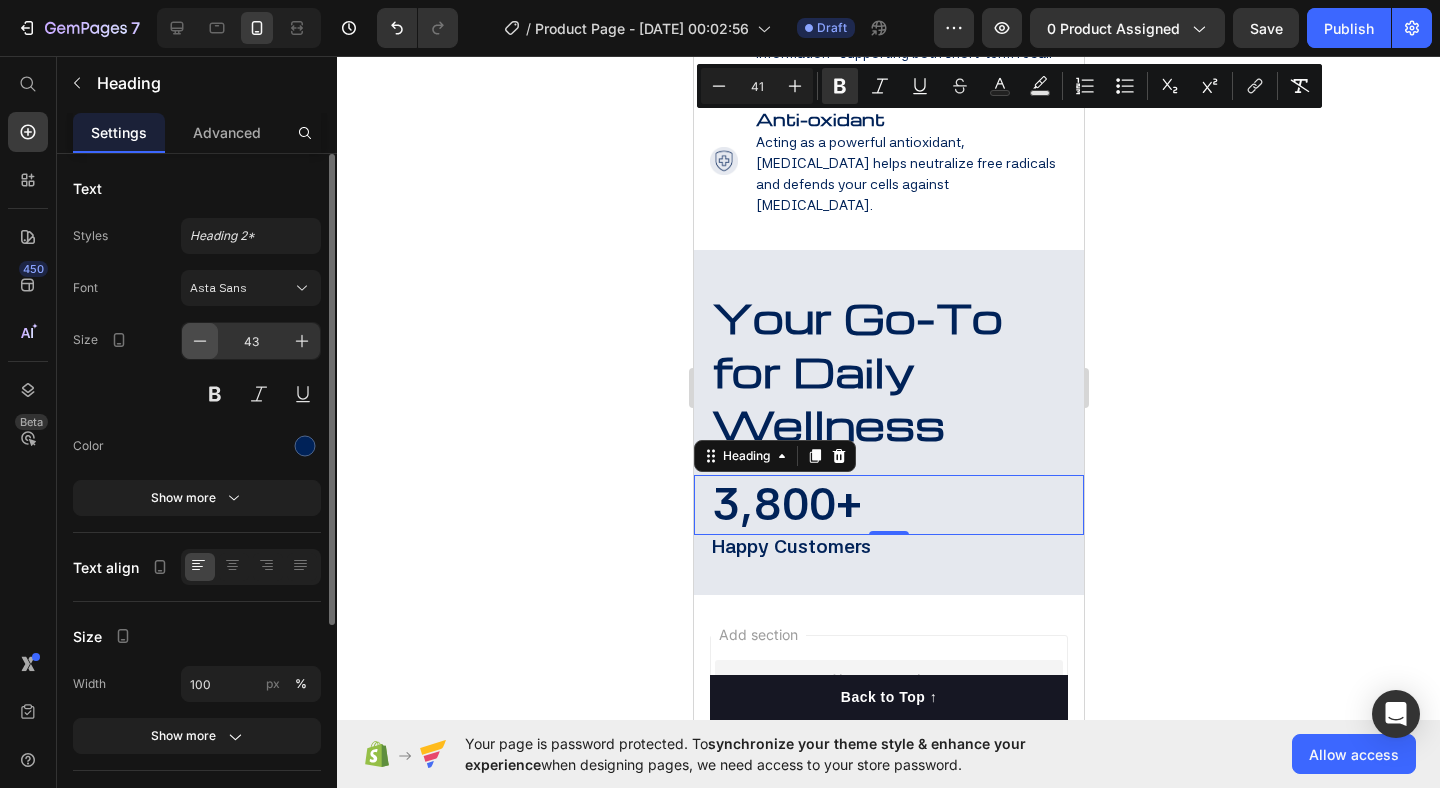 click 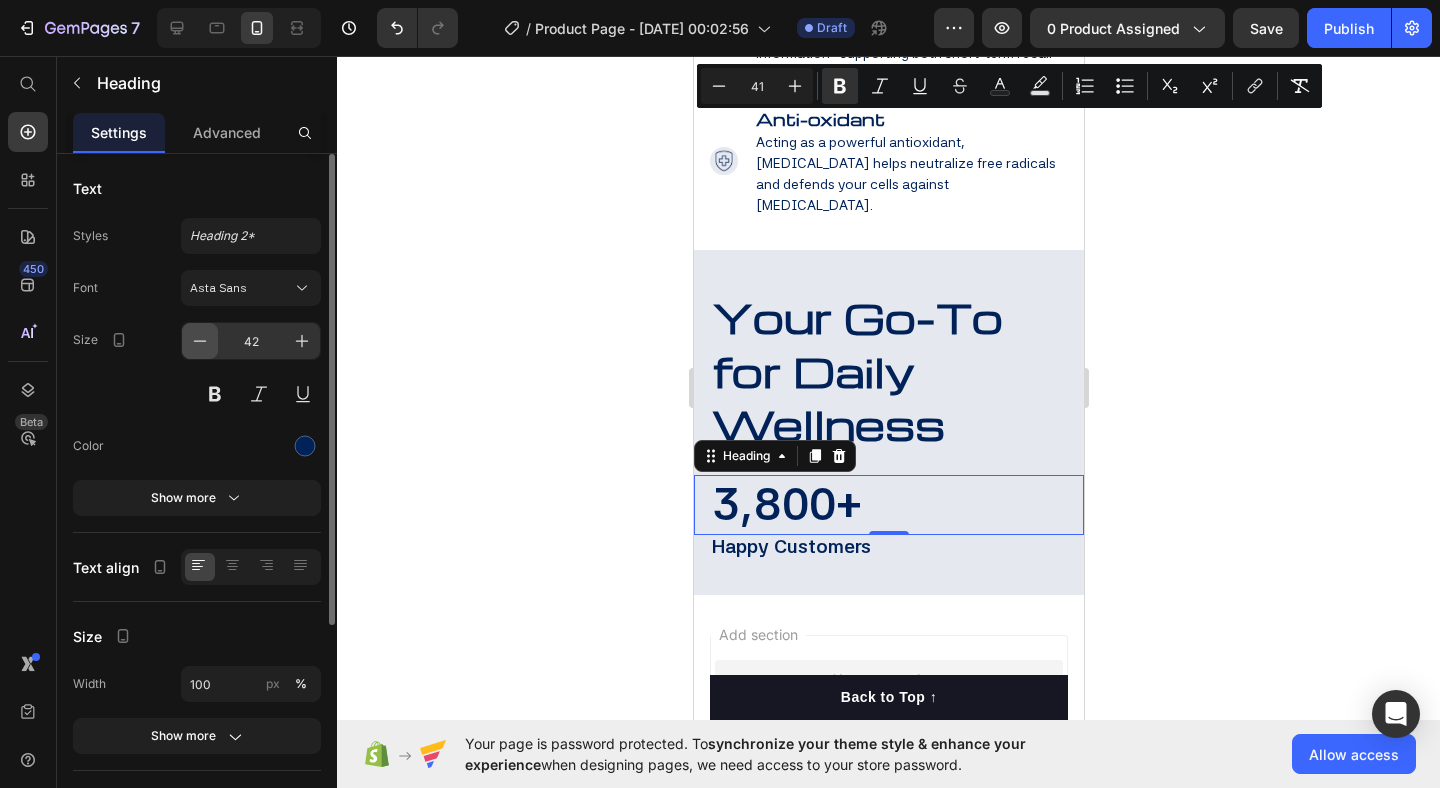 click 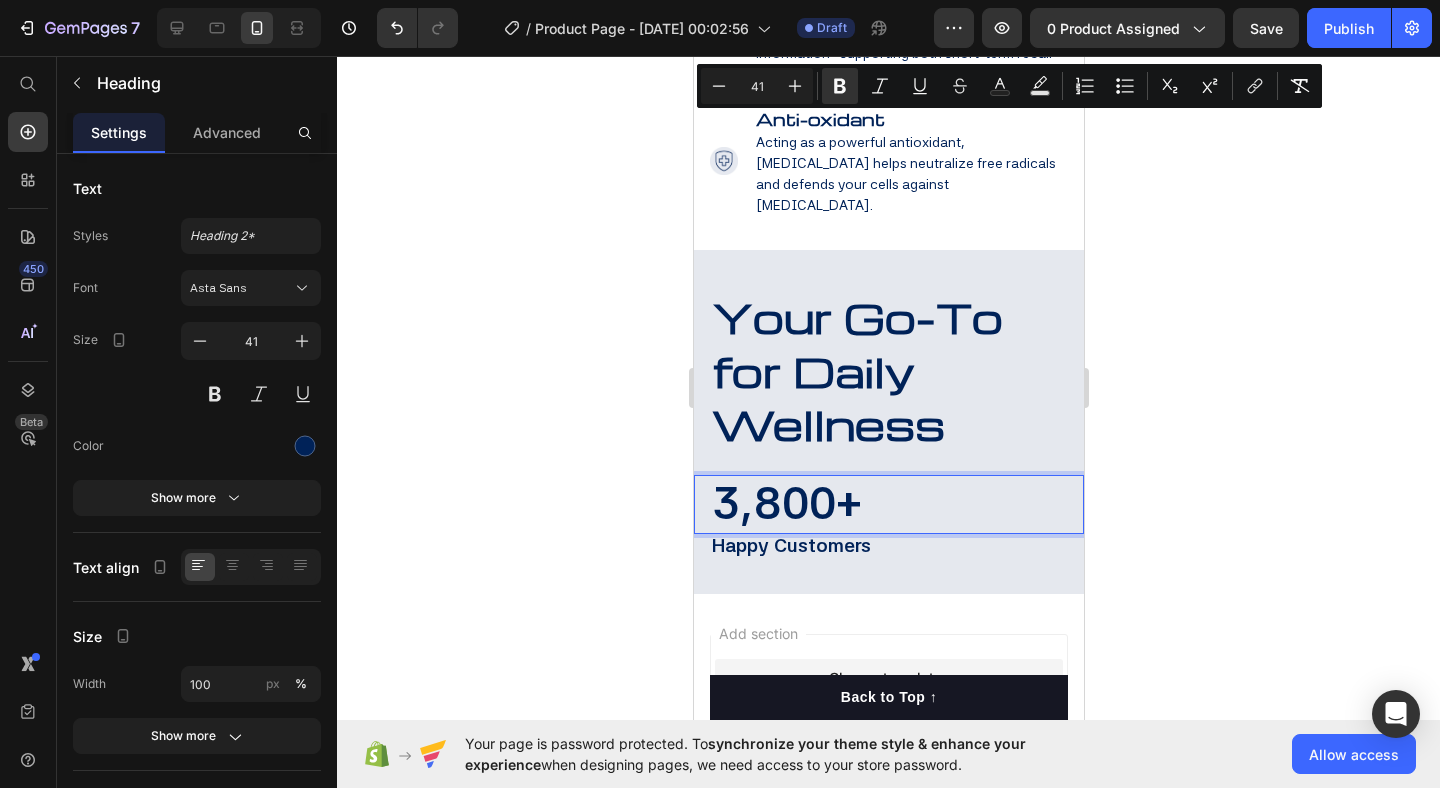 click on "3,800+" at bounding box center [786, 503] 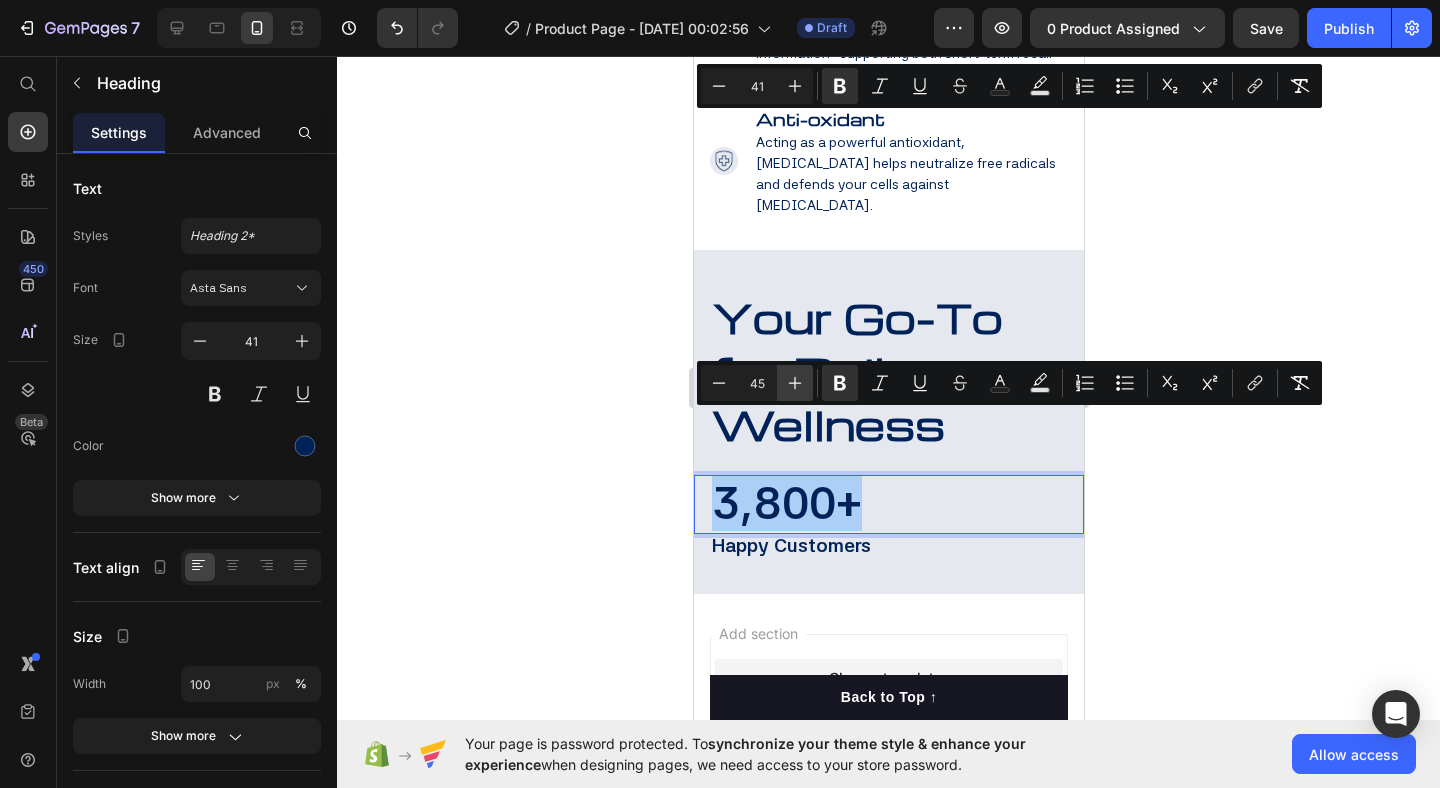 click 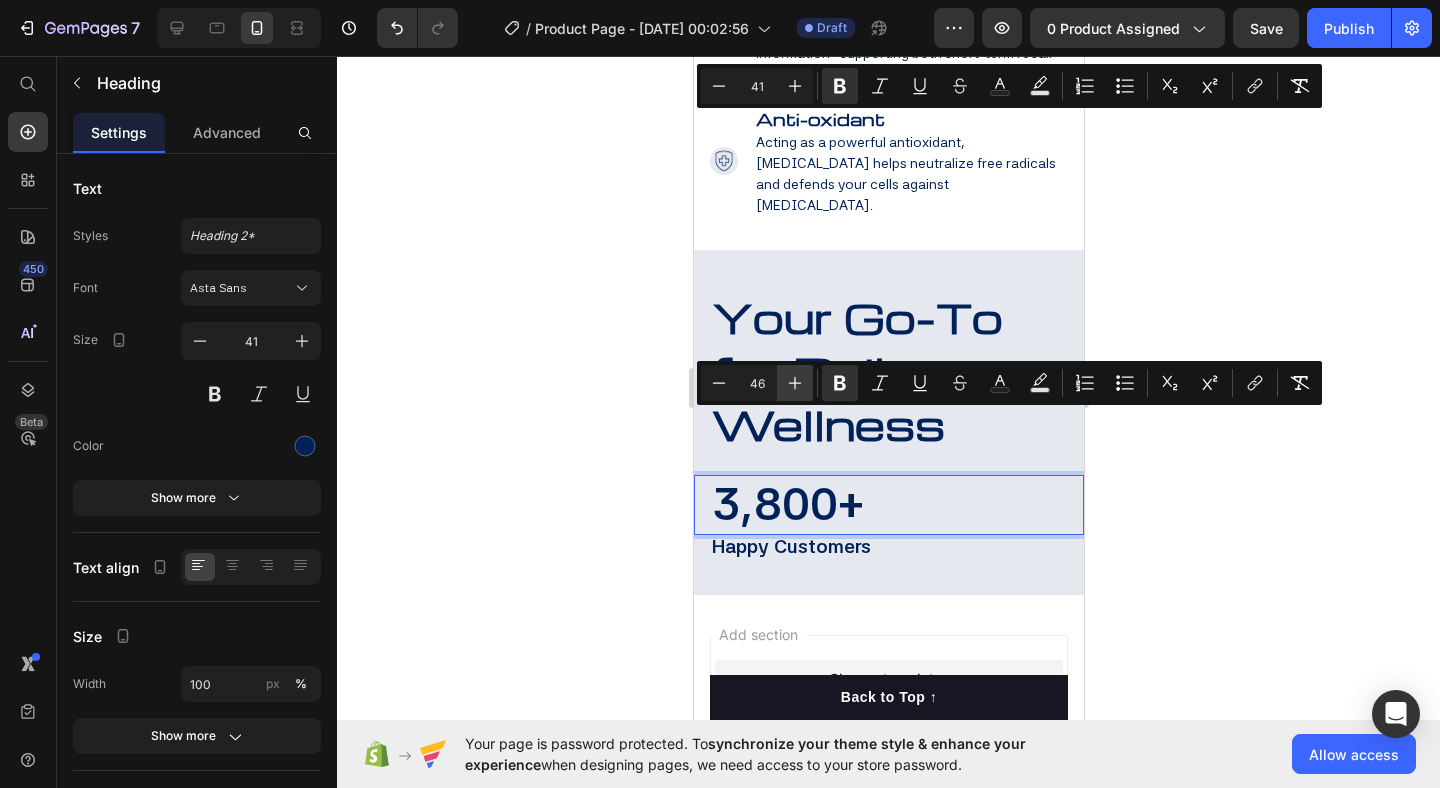 click 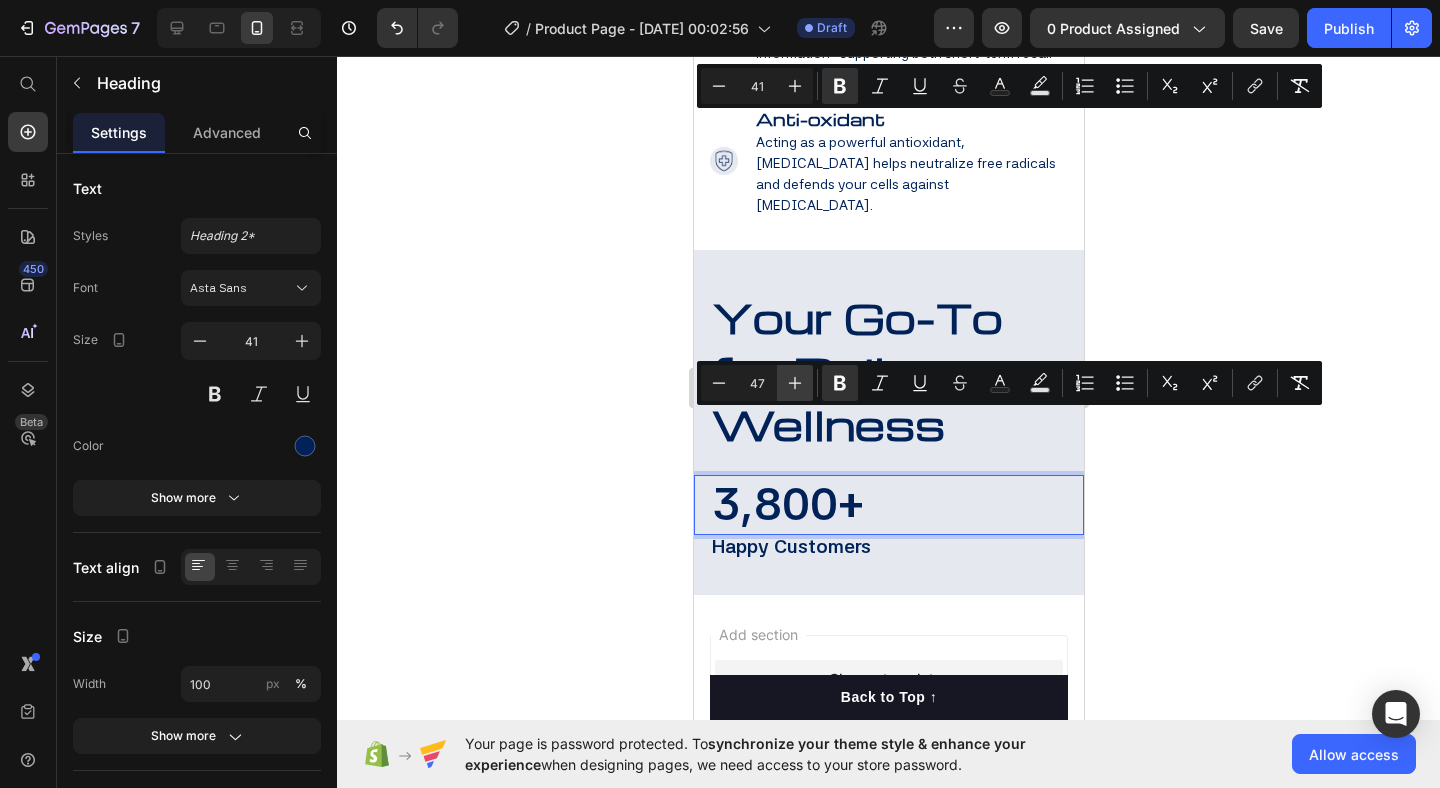 click 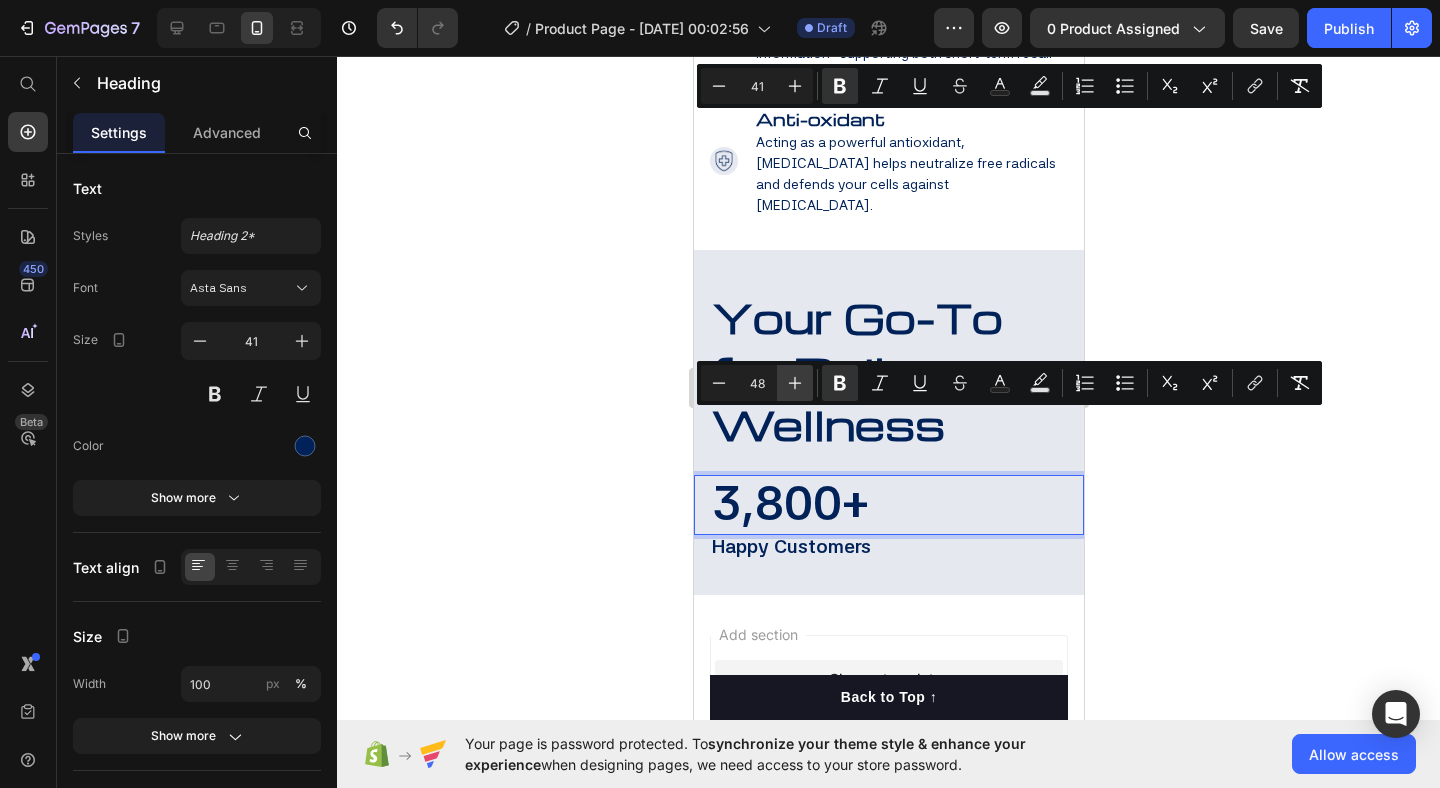 click 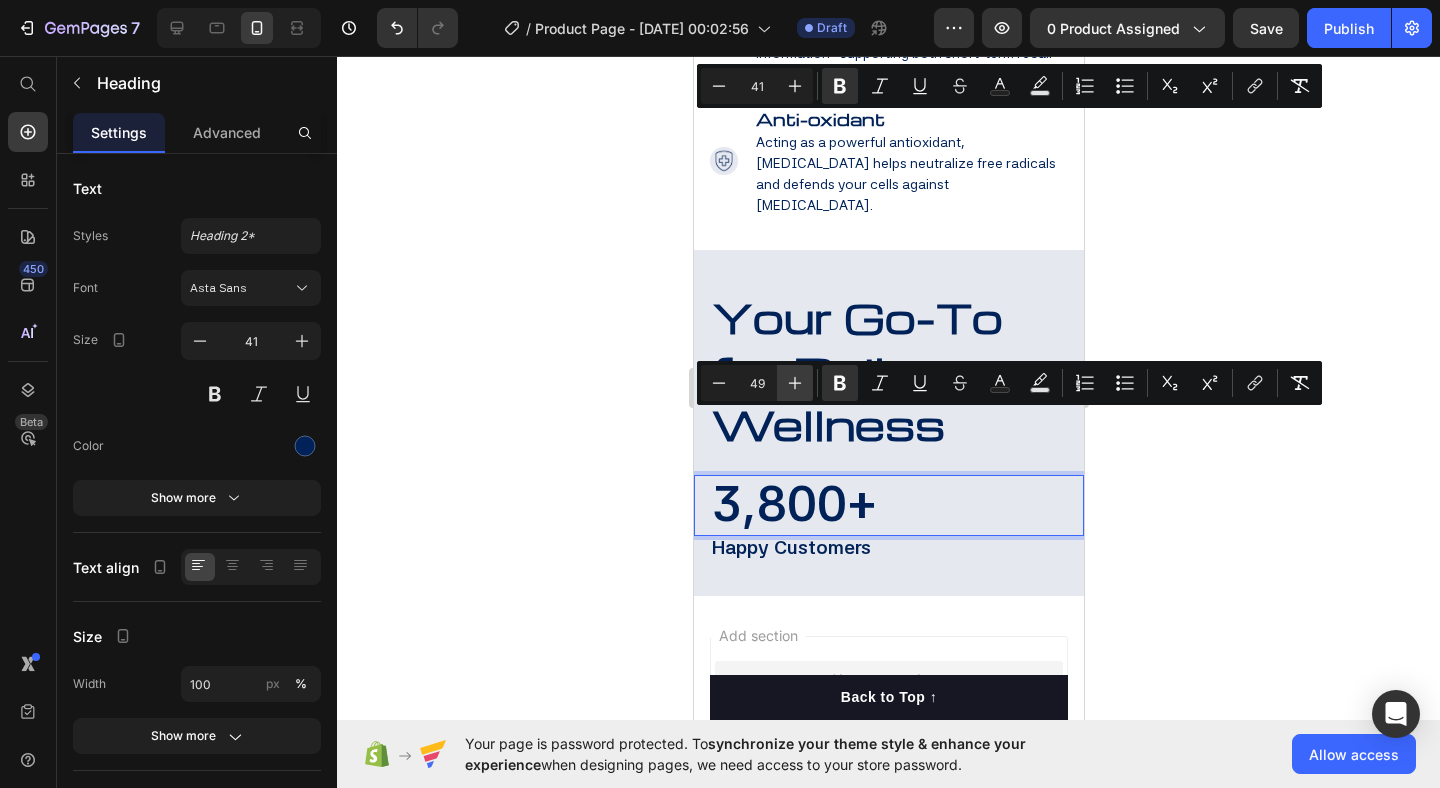 click 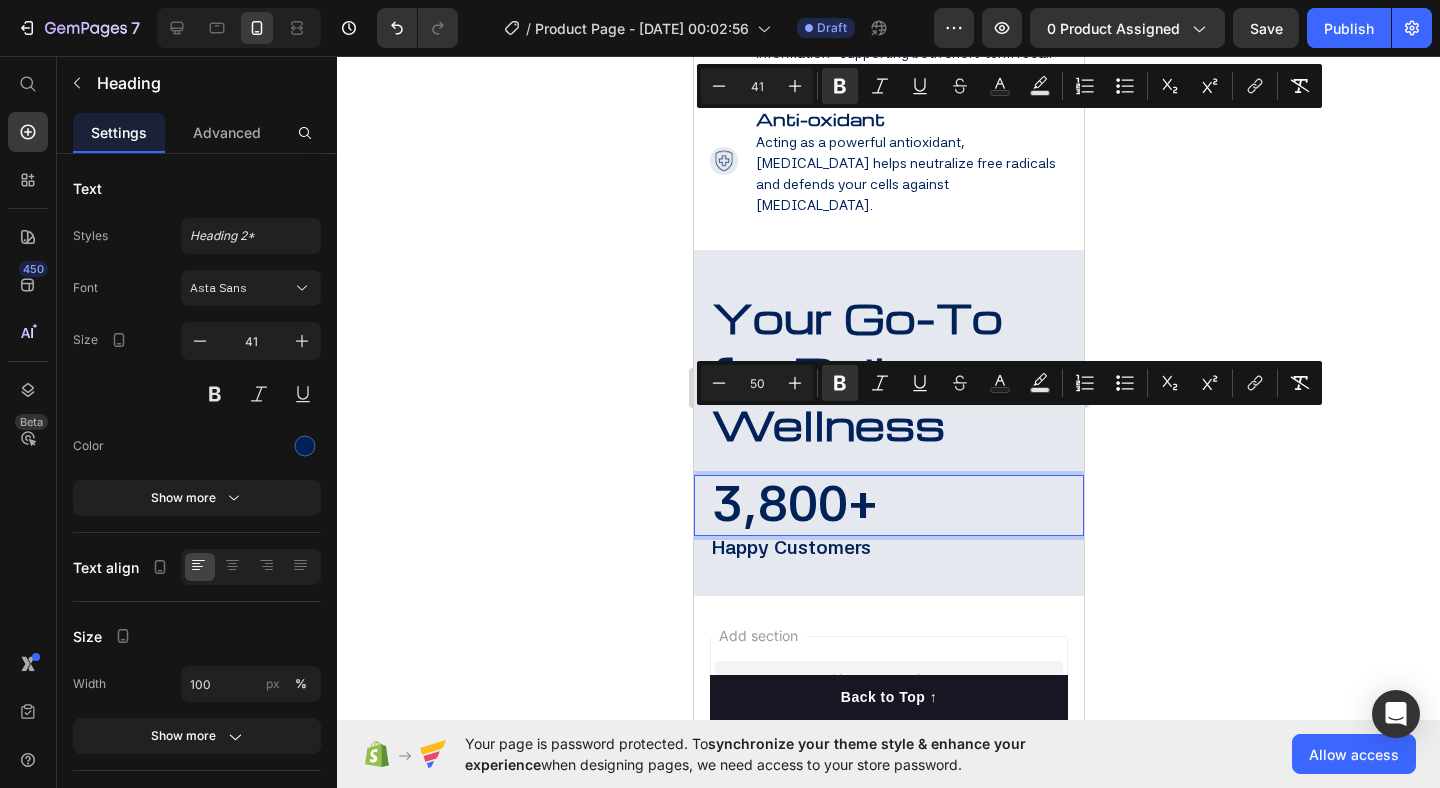 click 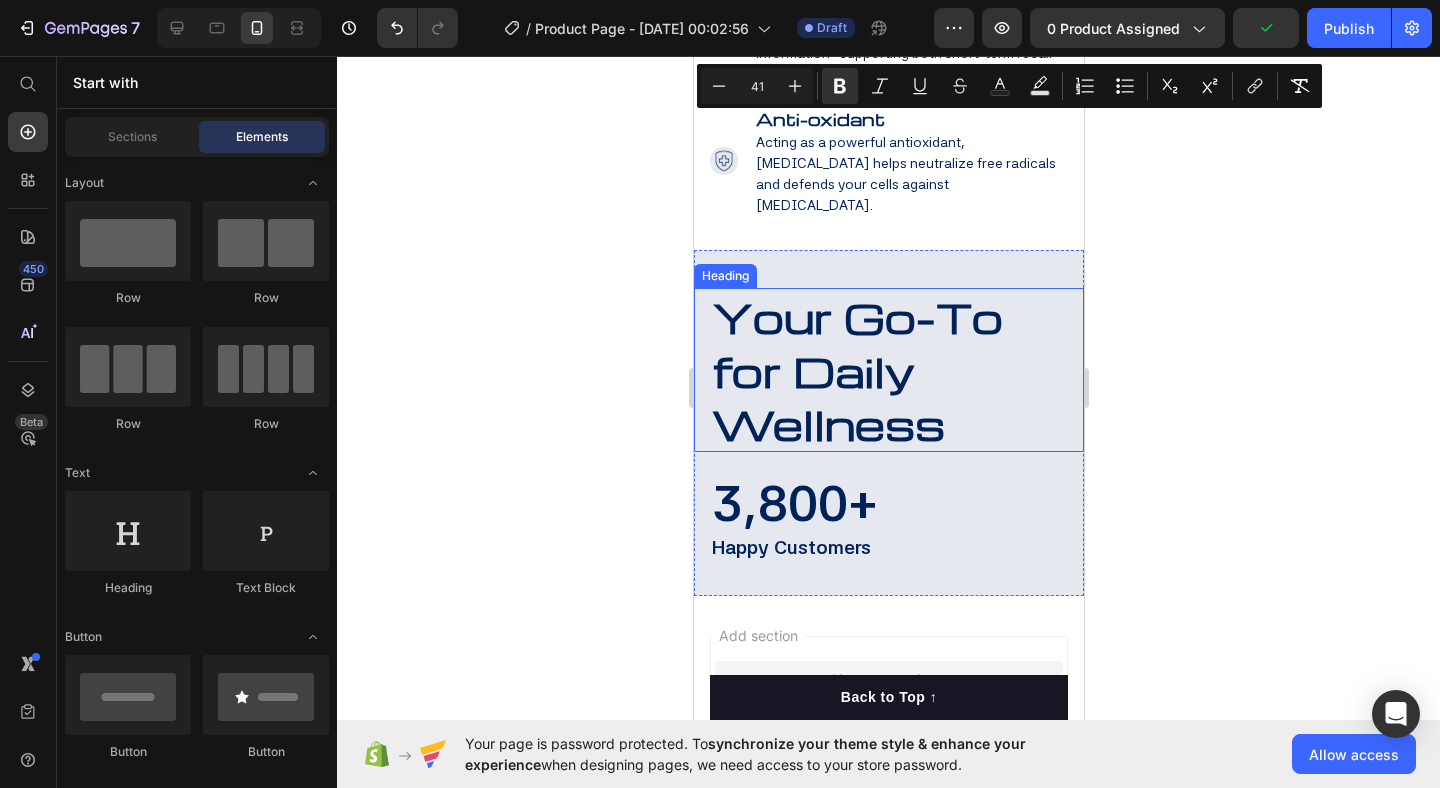 click on "Your Go-To for Daily Wellness" at bounding box center [856, 370] 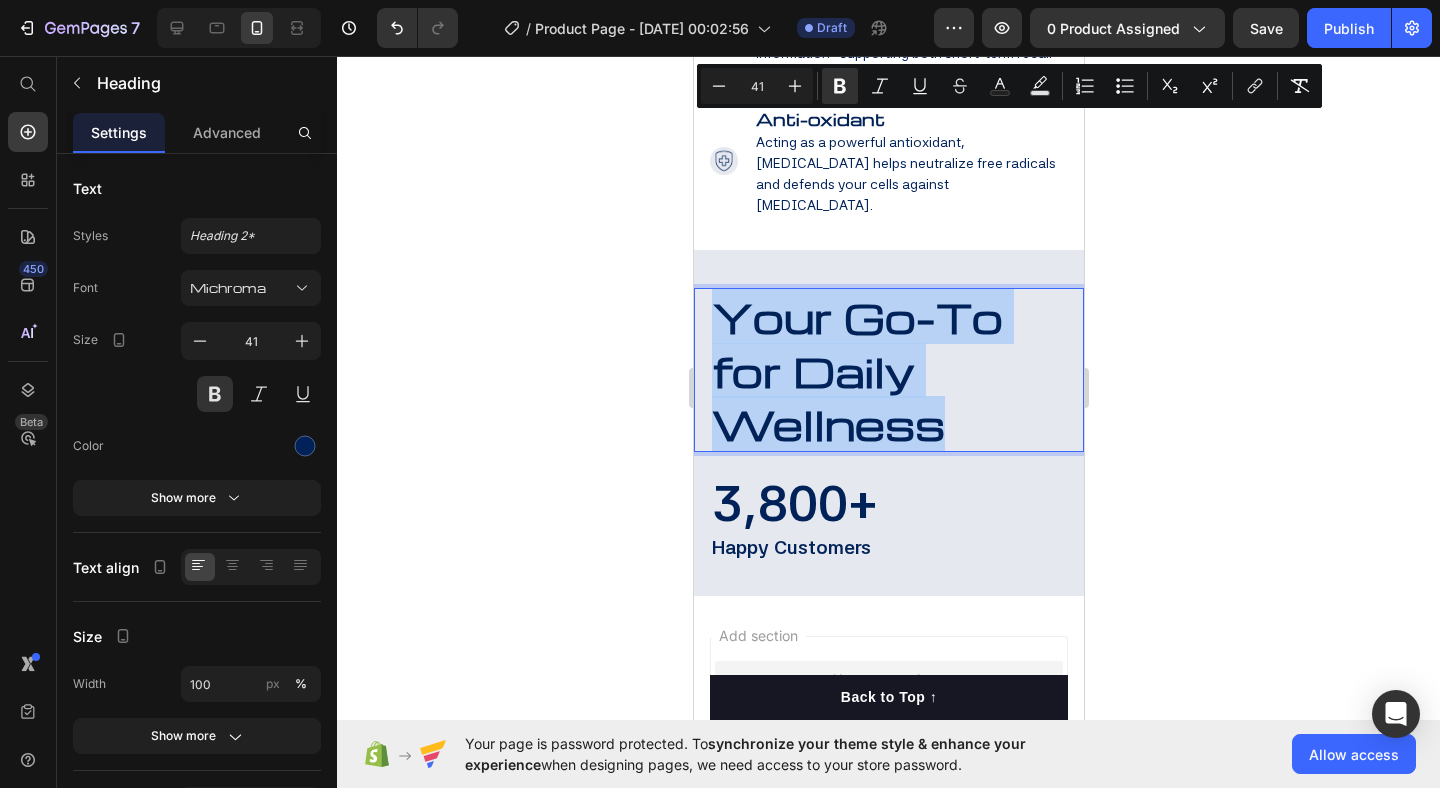 click on "Your Go-To for Daily Wellness" at bounding box center (856, 370) 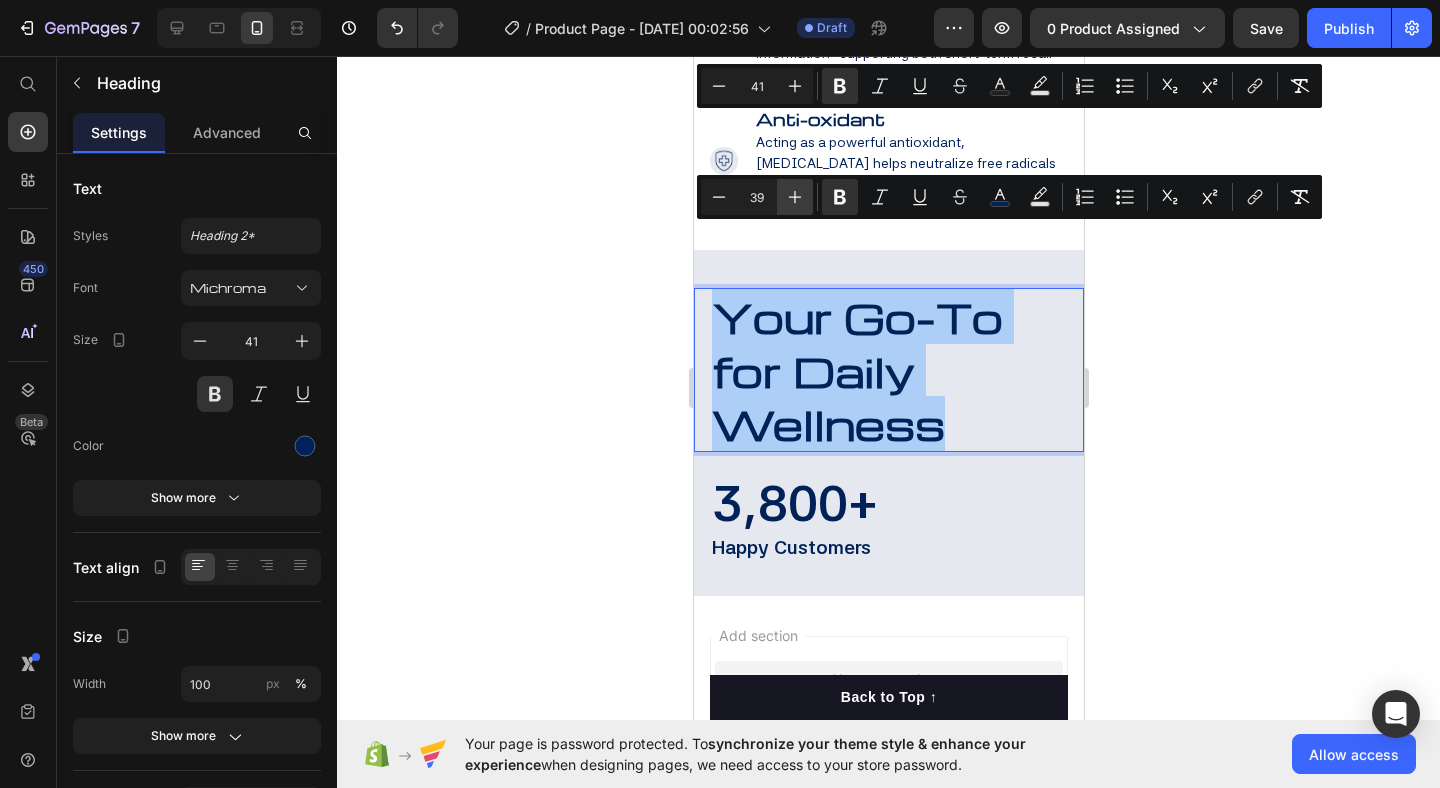 click 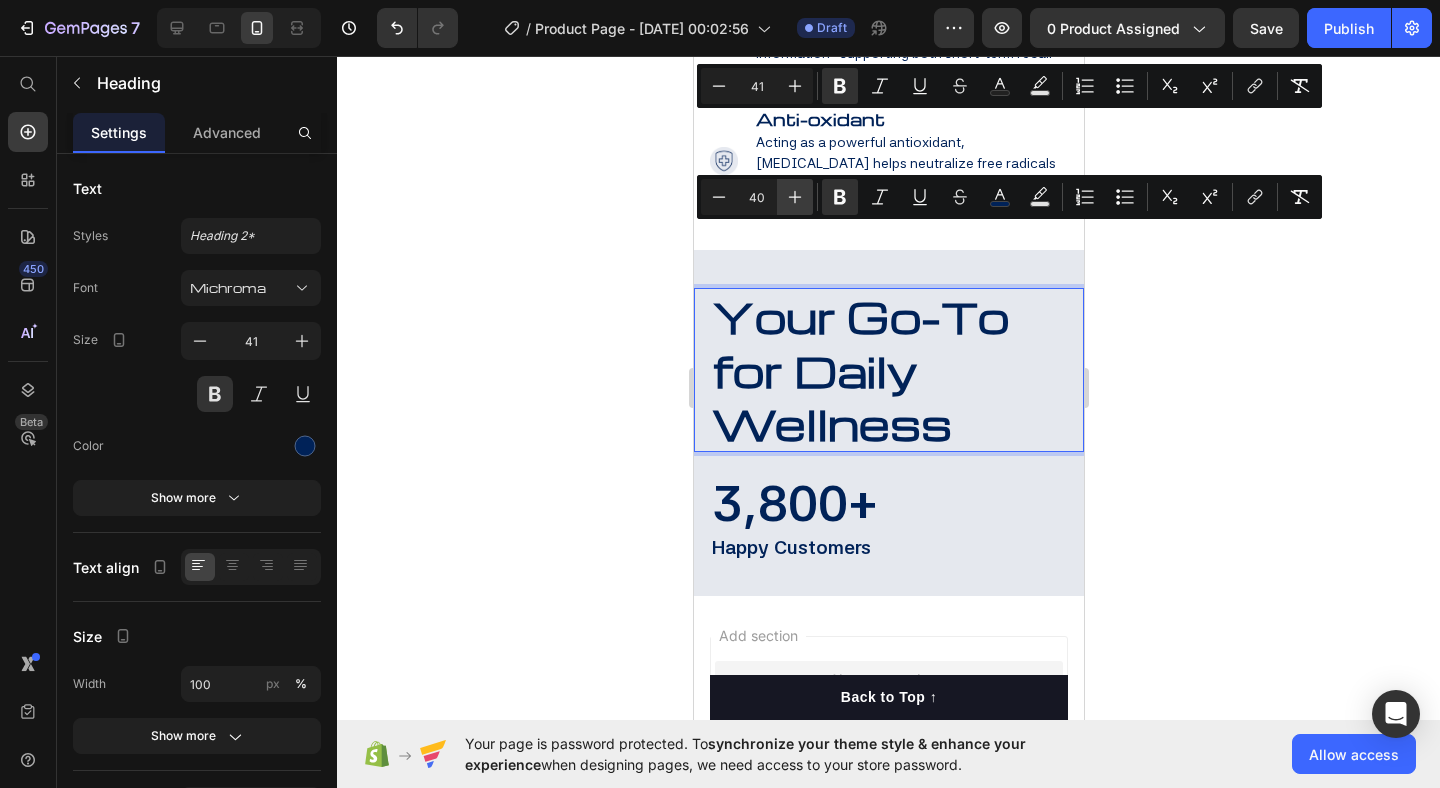 click 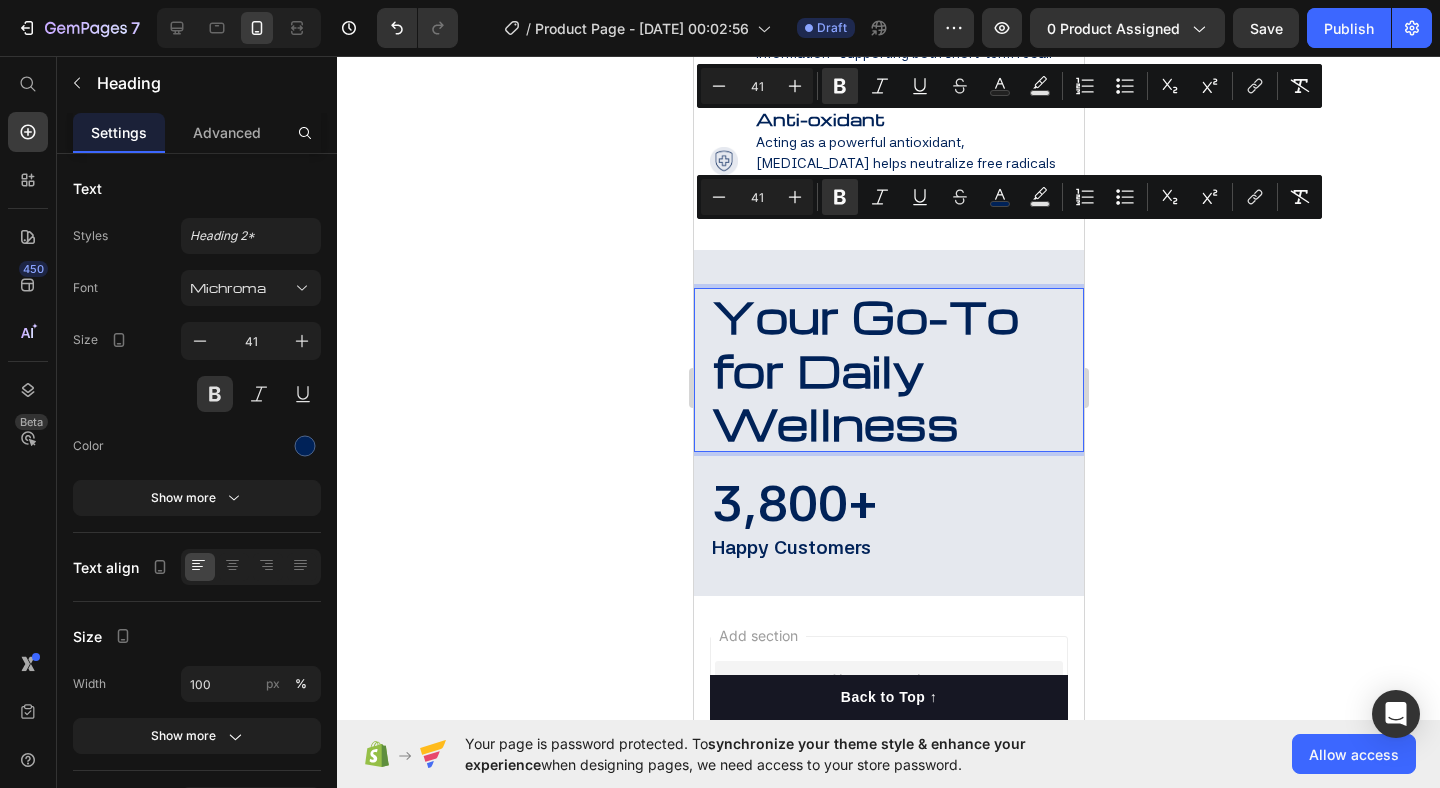 click 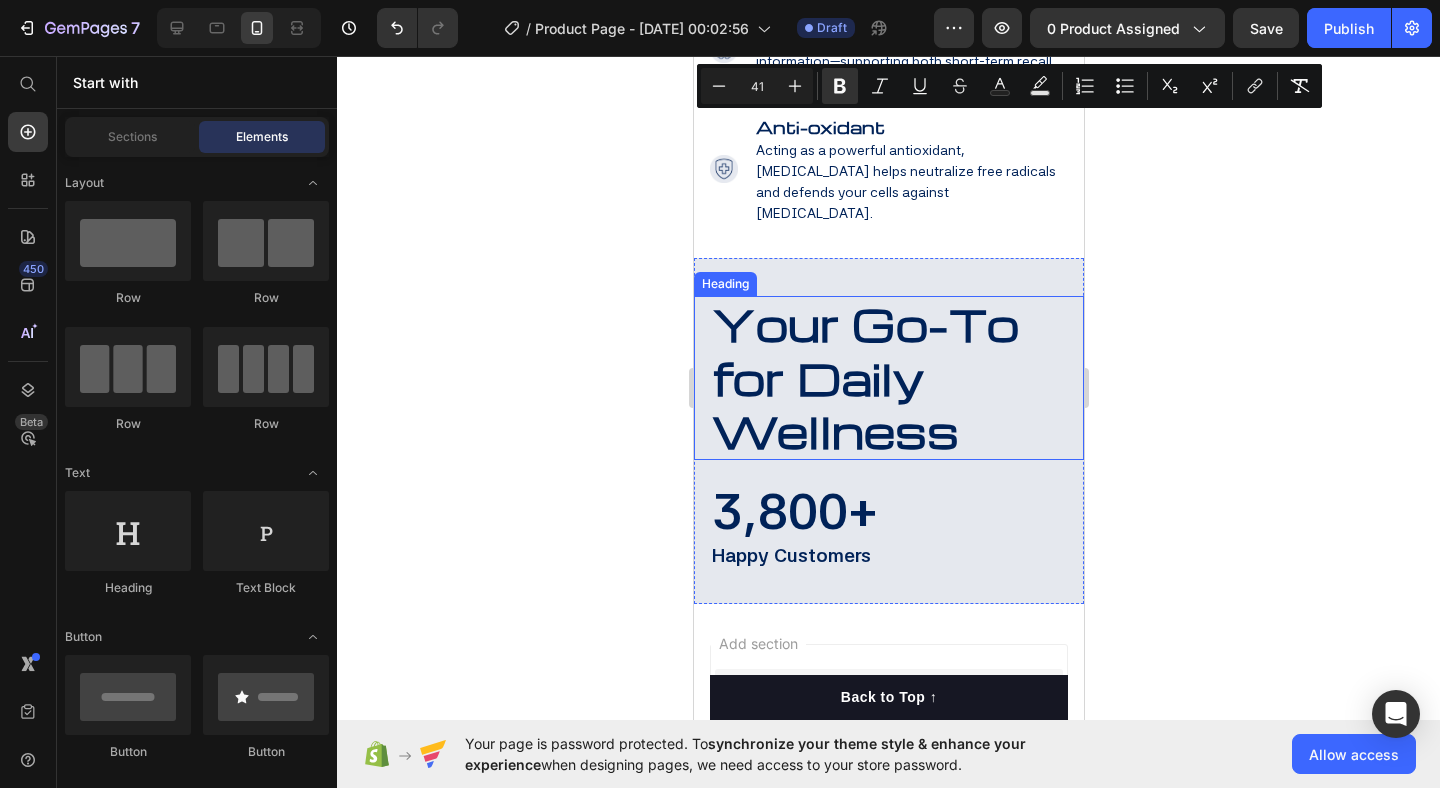 scroll, scrollTop: 3446, scrollLeft: 0, axis: vertical 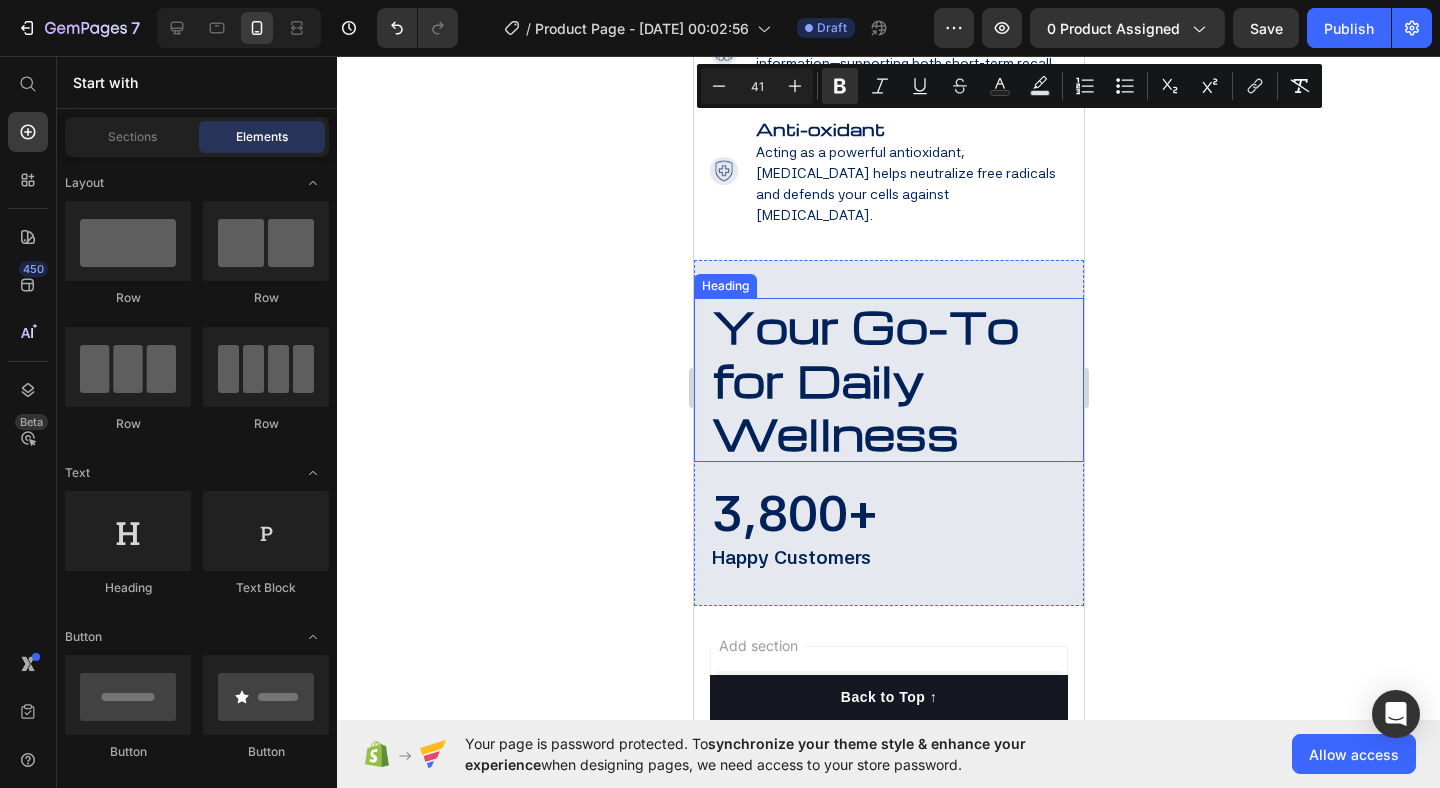 click 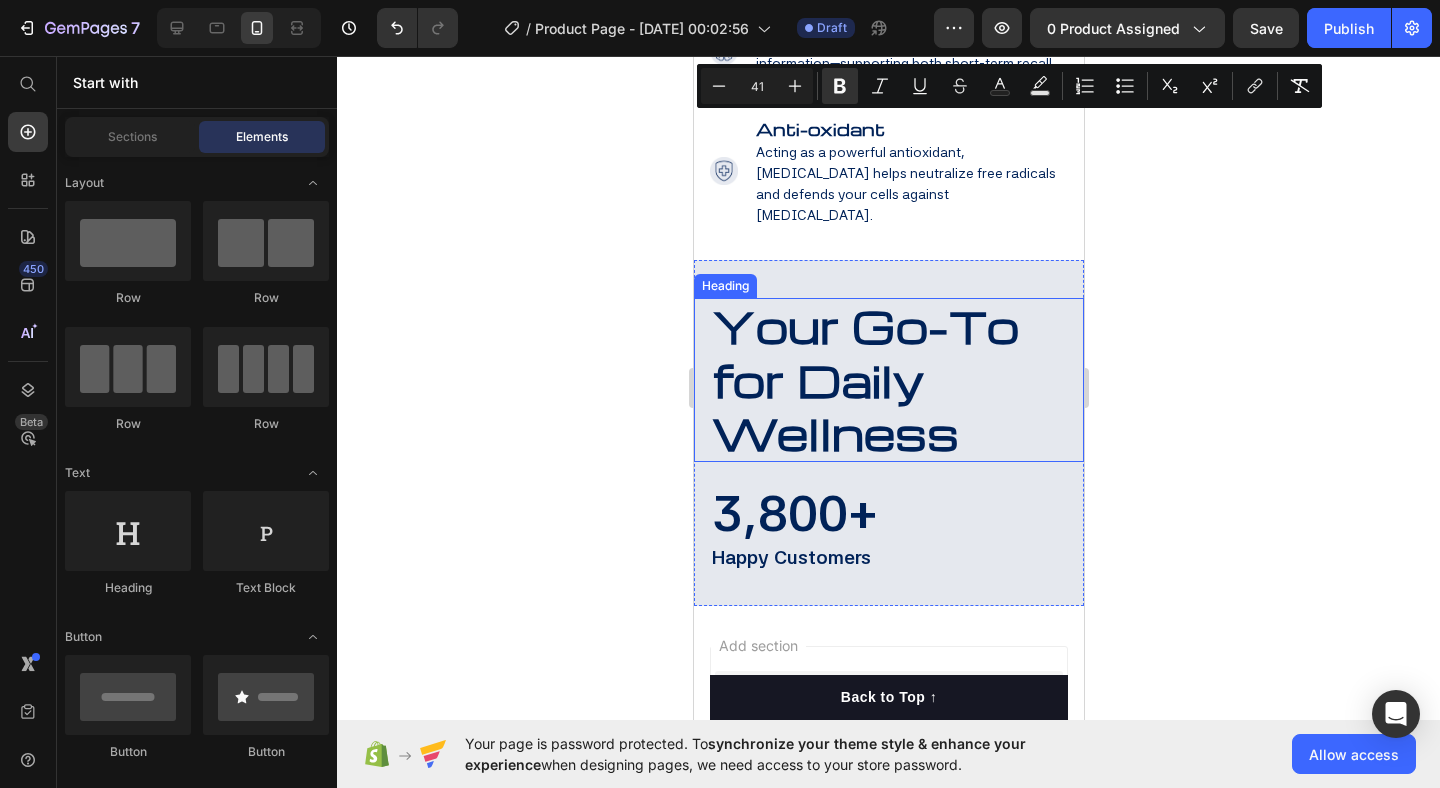 click 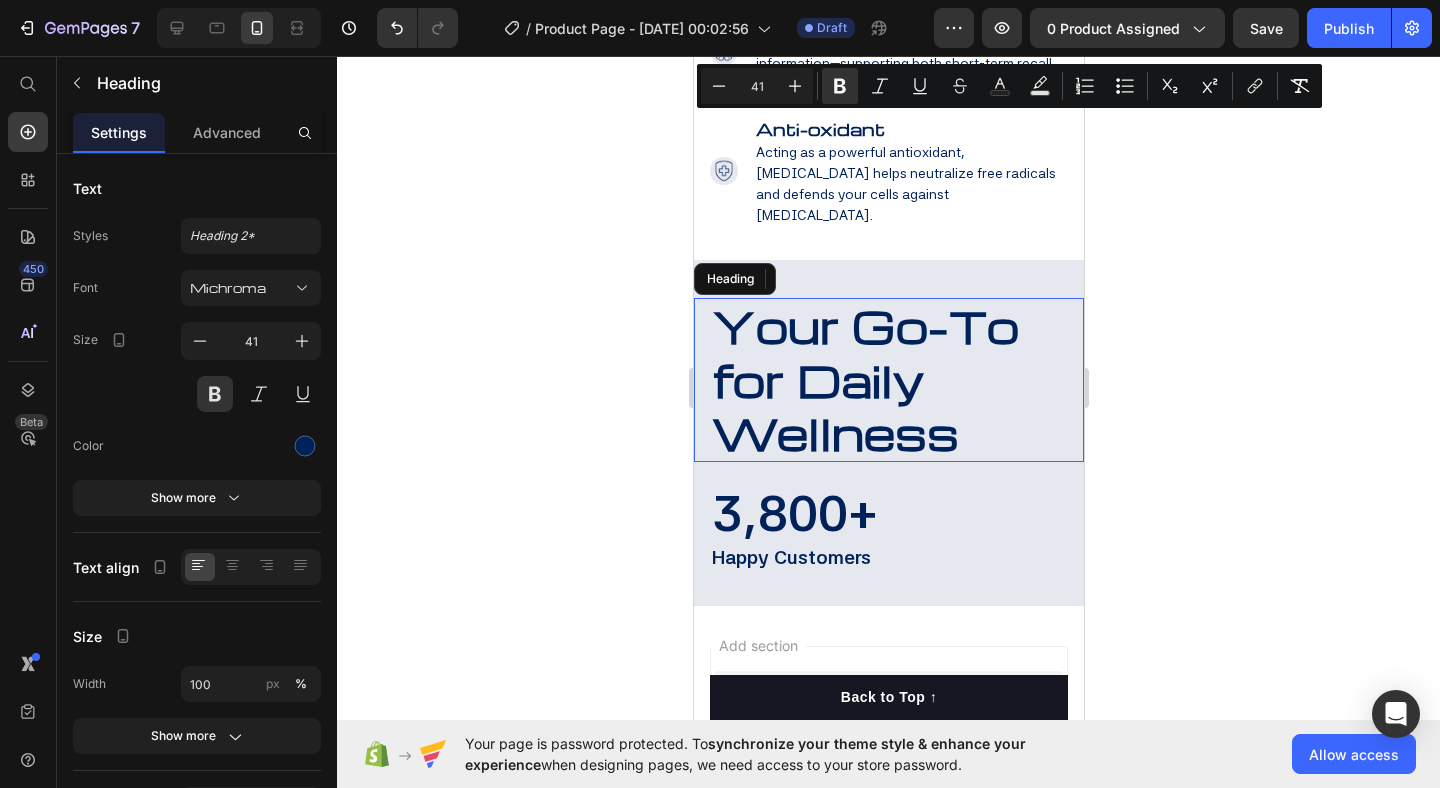 click on "Your Go-To for Daily Wellness" at bounding box center [864, 379] 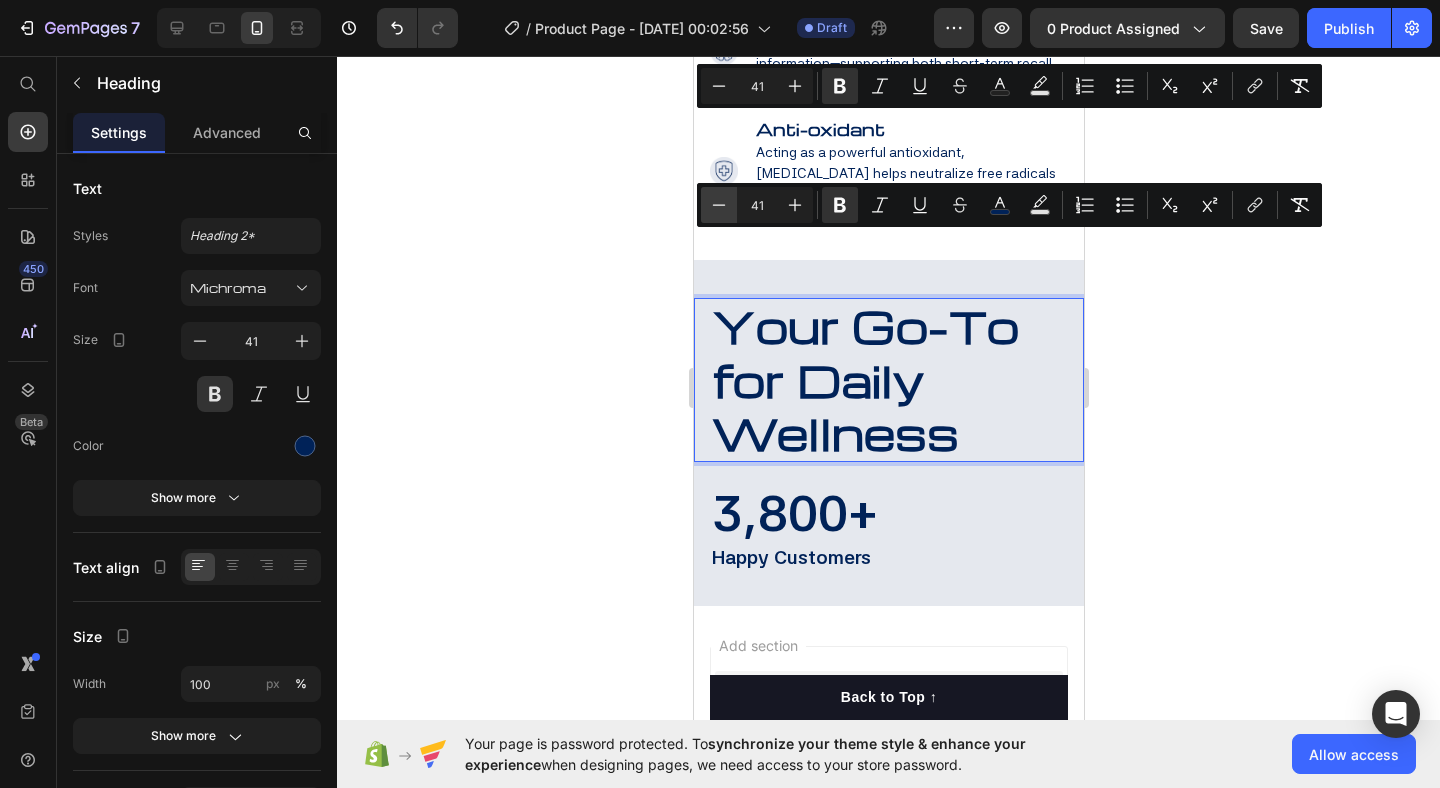 click 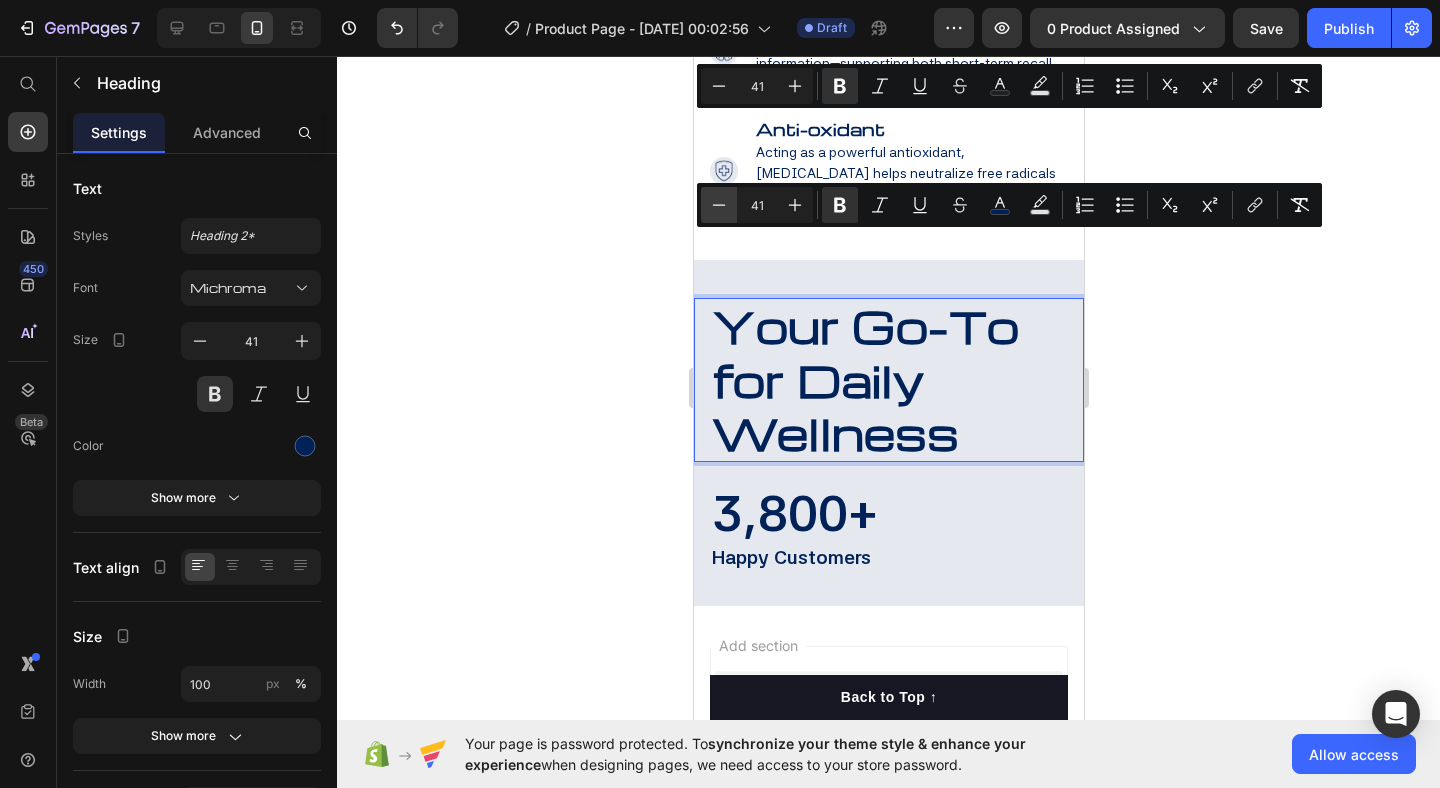 type on "40" 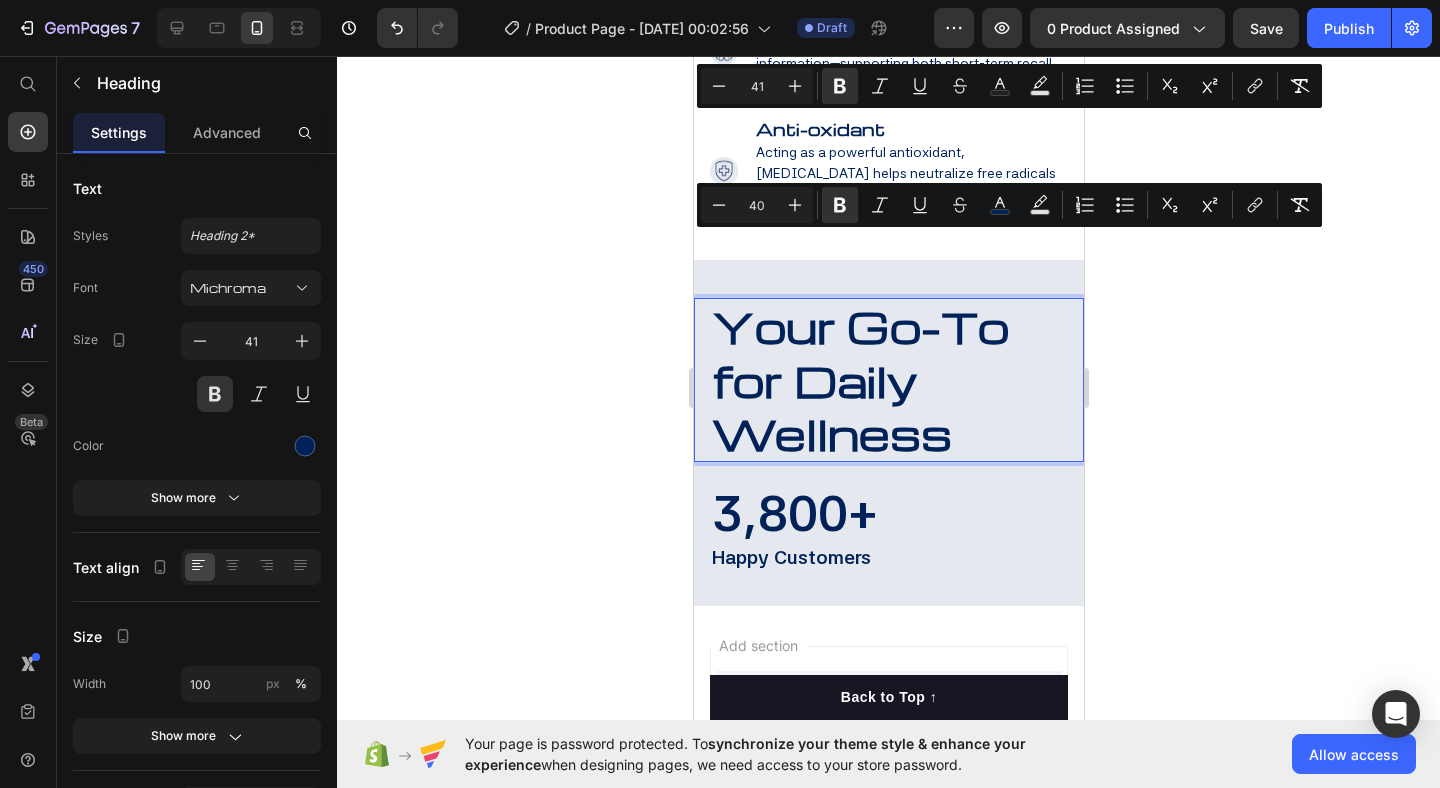 click 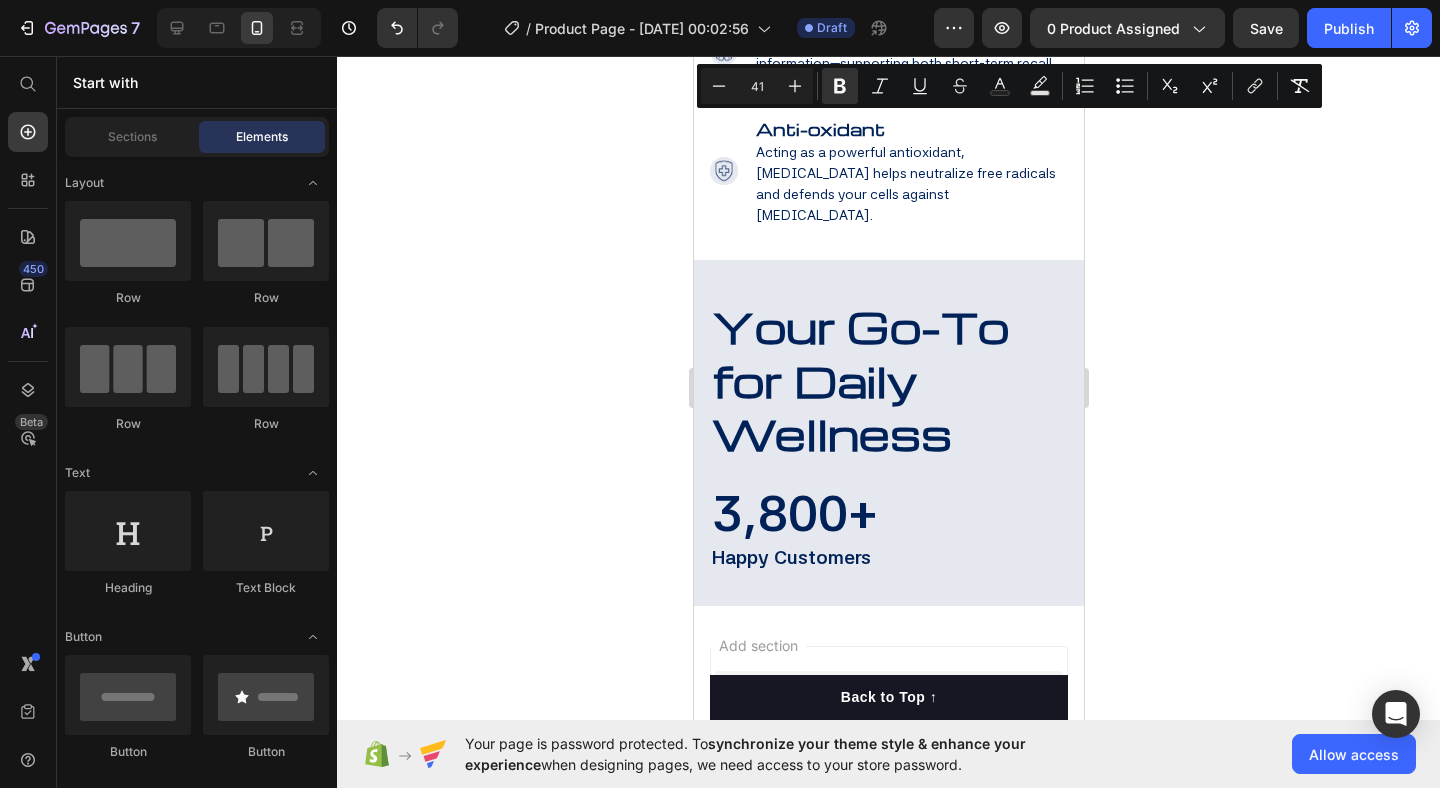 click 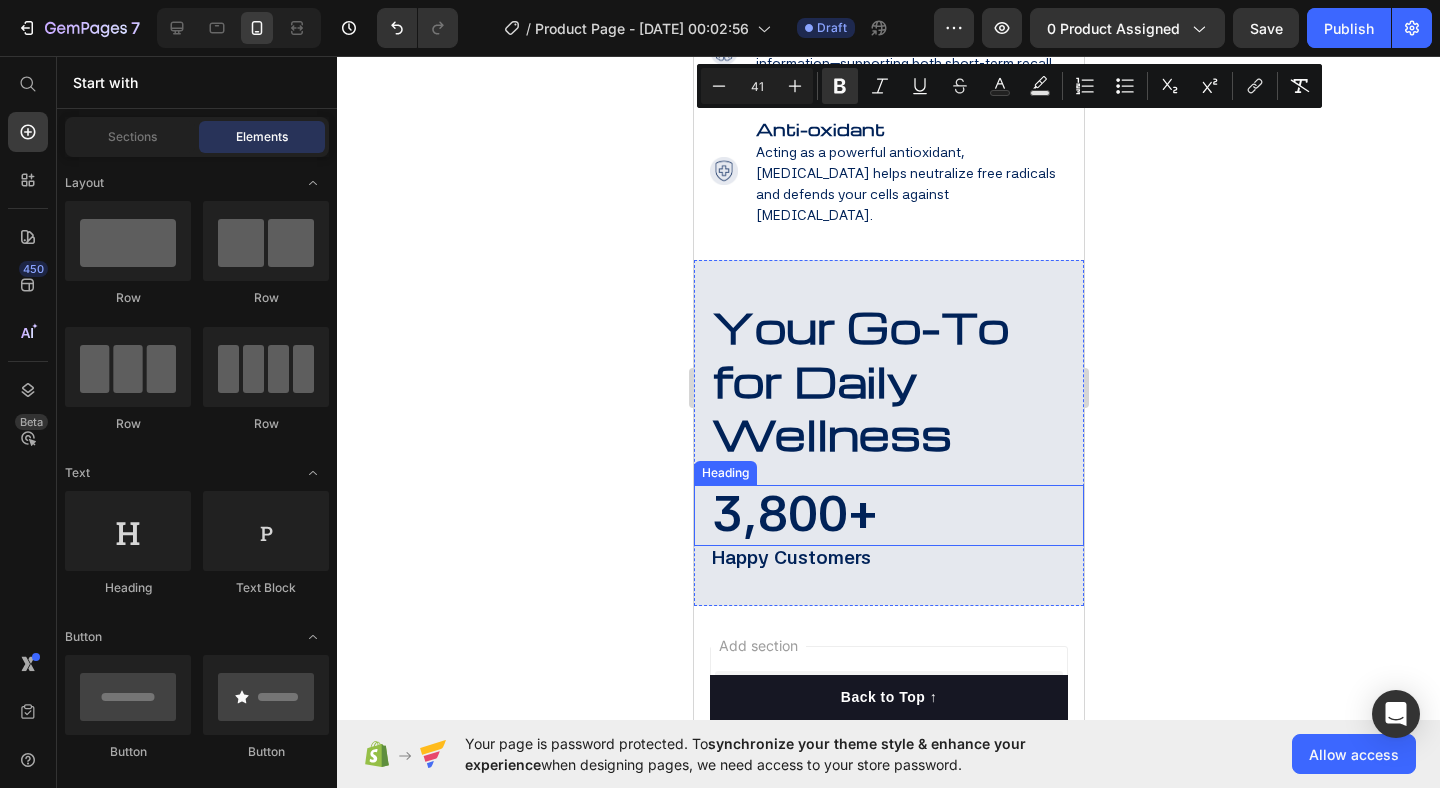 click on "3,800+" at bounding box center (794, 513) 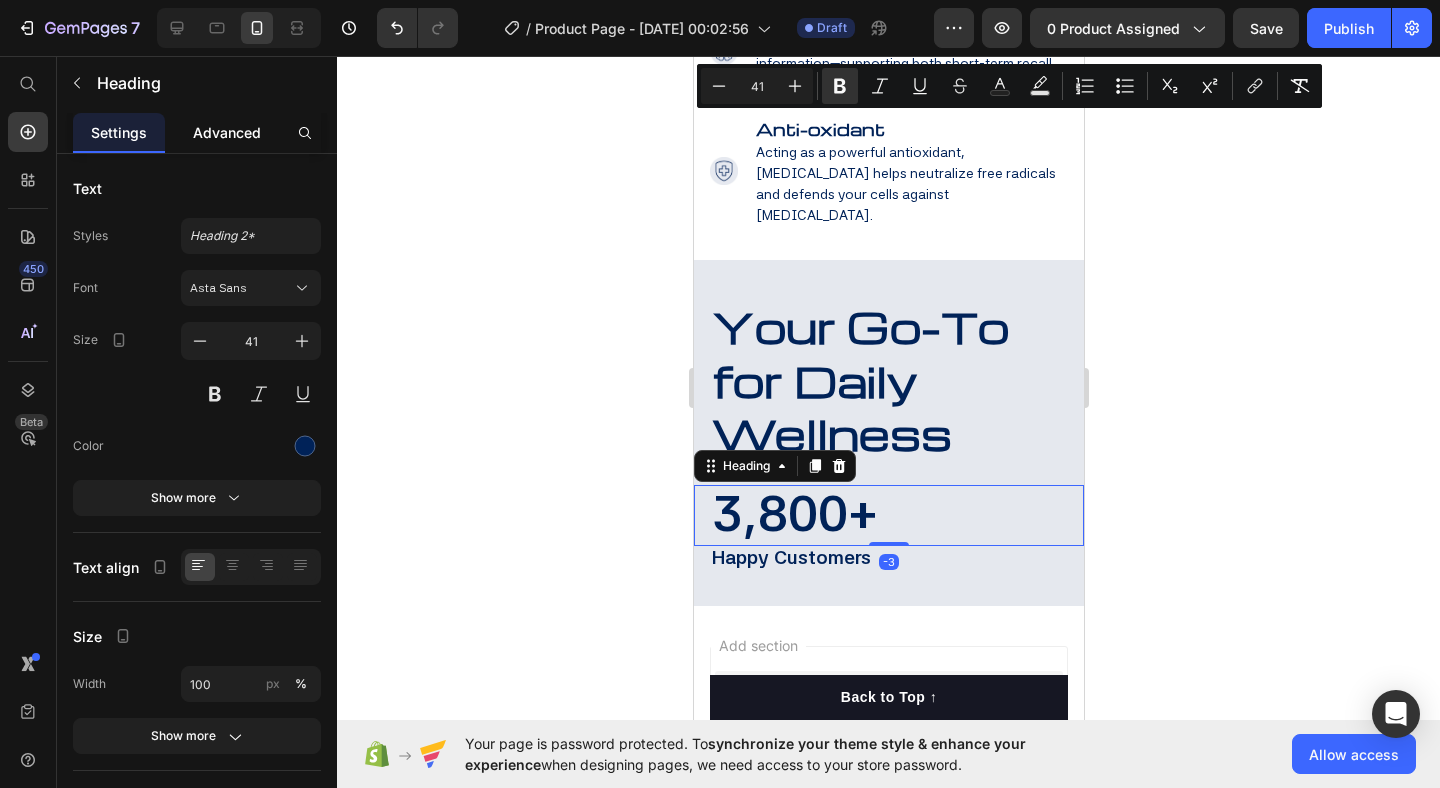 click on "Advanced" 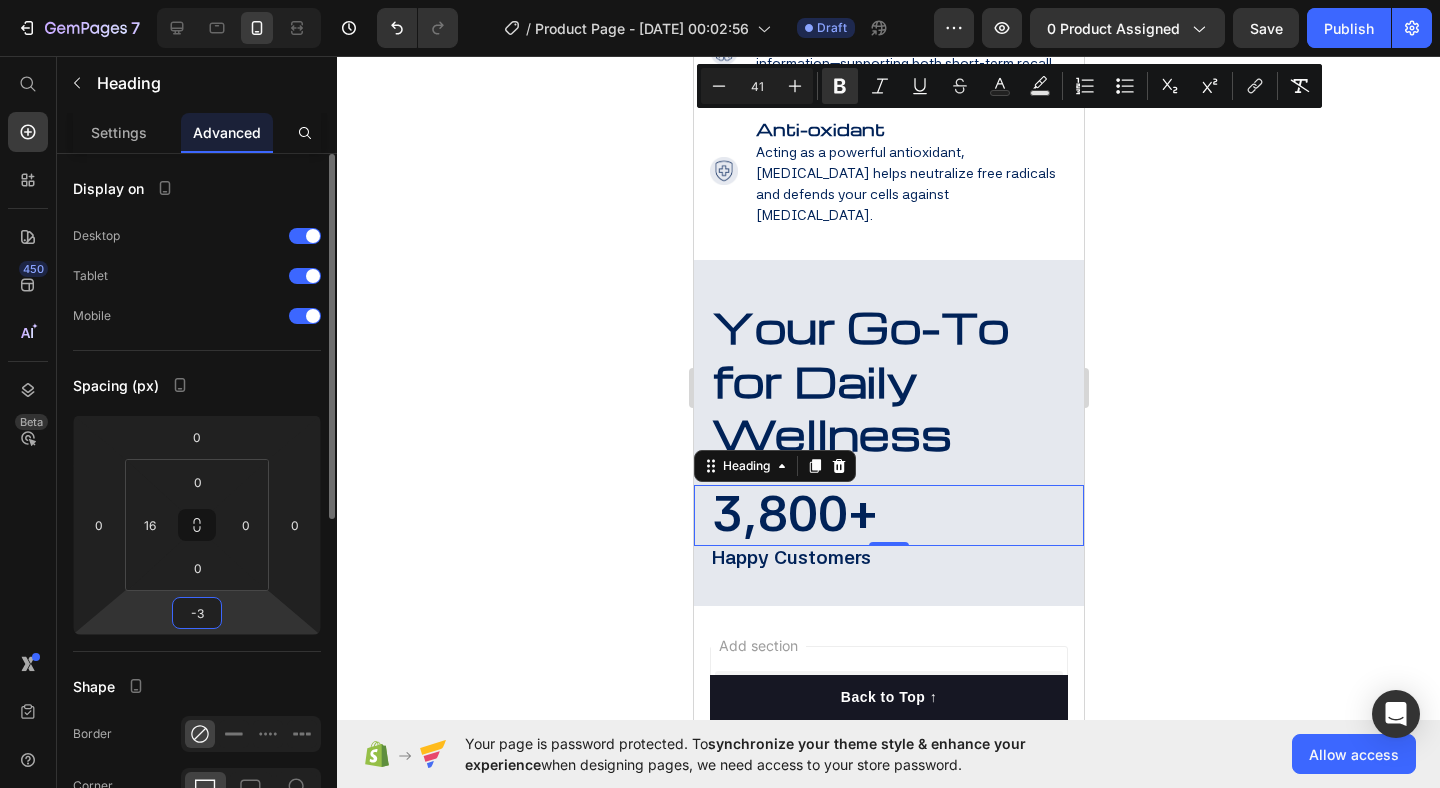 click on "-3" at bounding box center (197, 613) 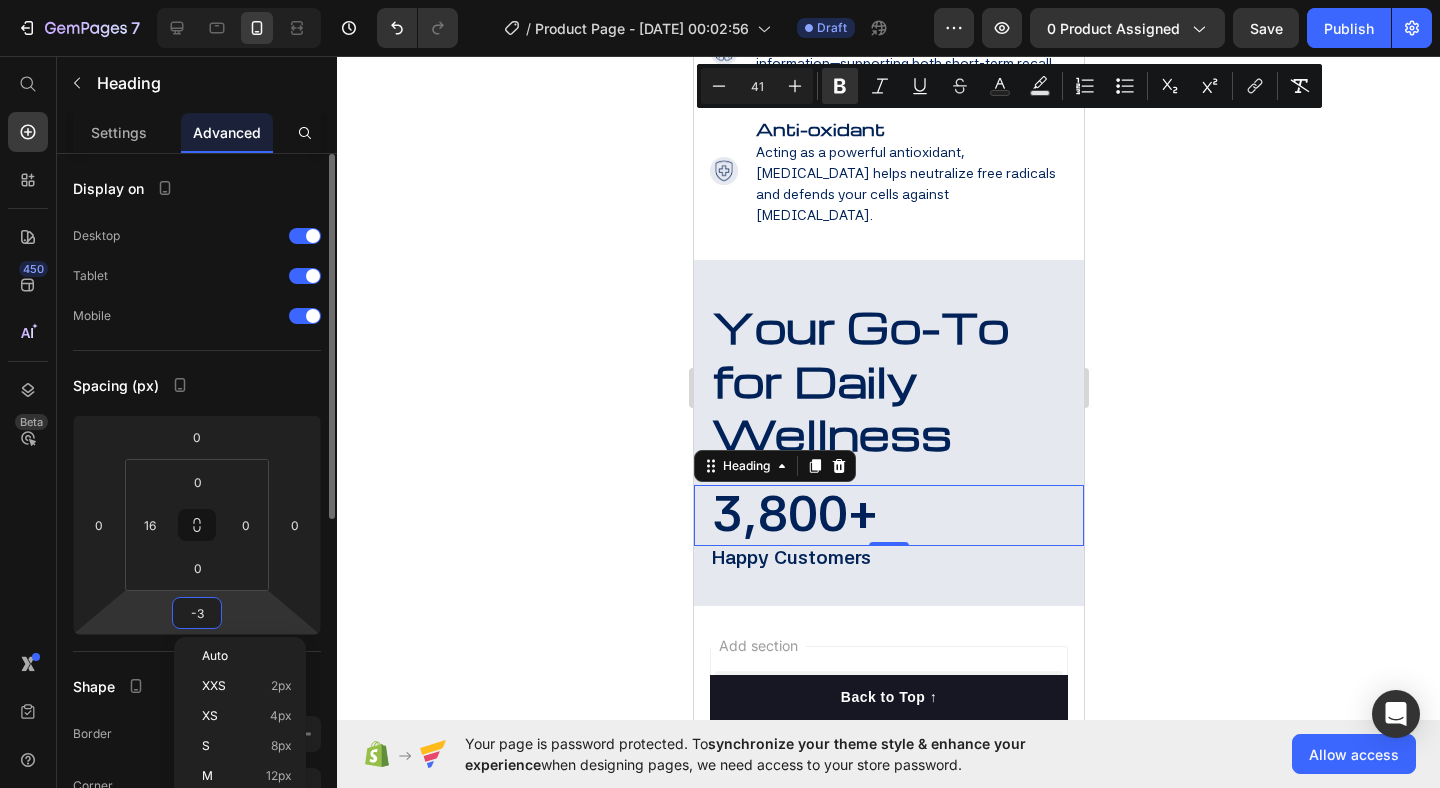 click on "-3" at bounding box center [197, 613] 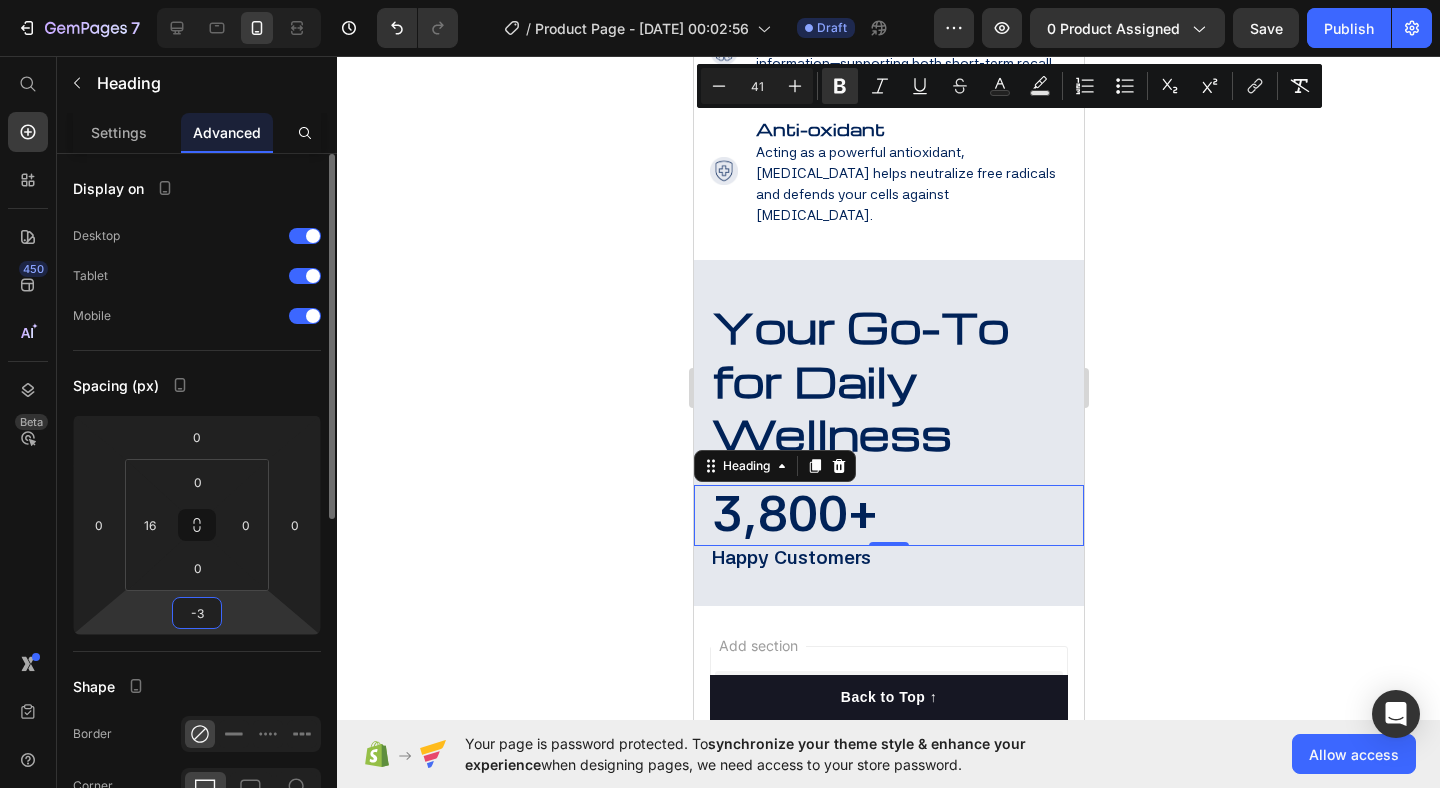 click on "-3" at bounding box center (197, 613) 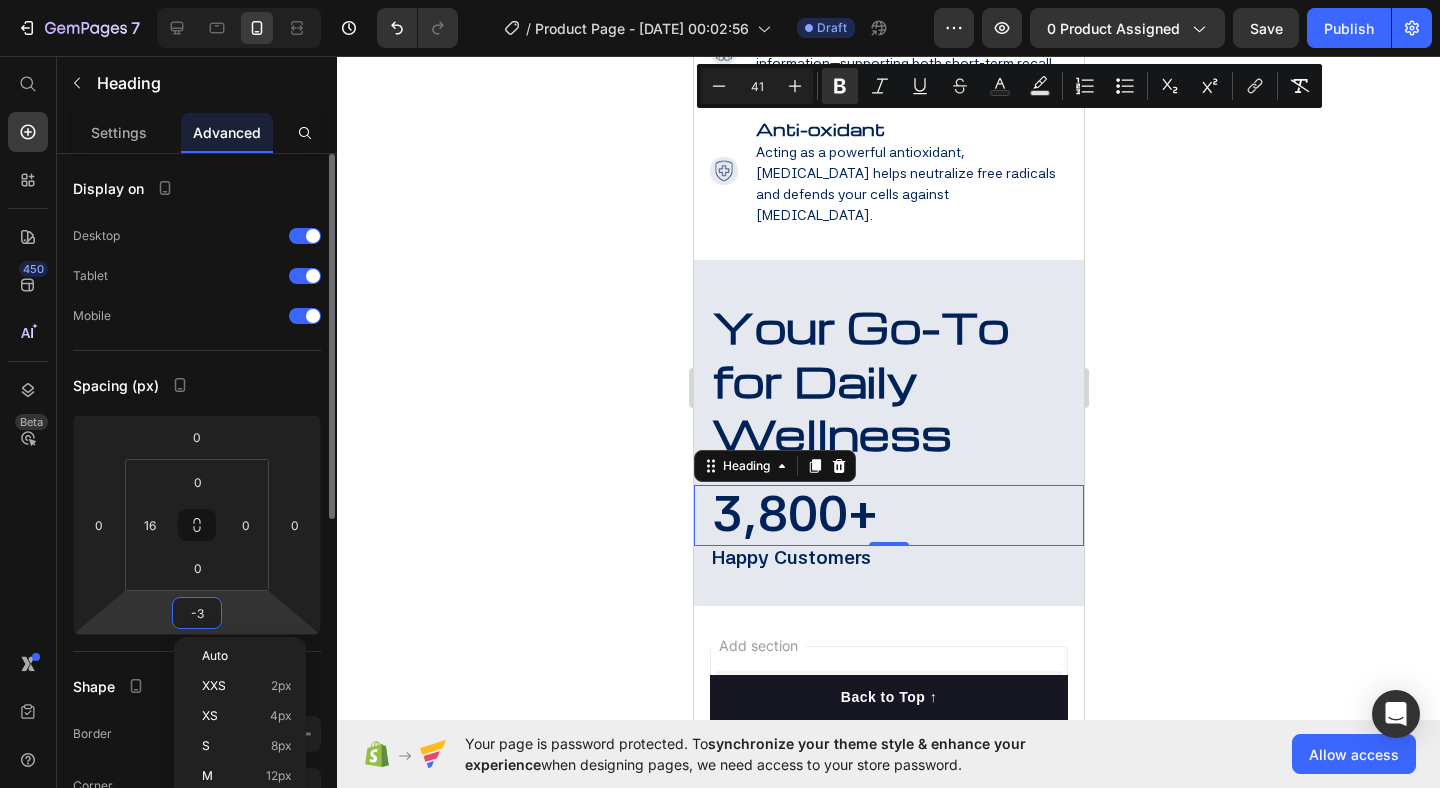 type on "0" 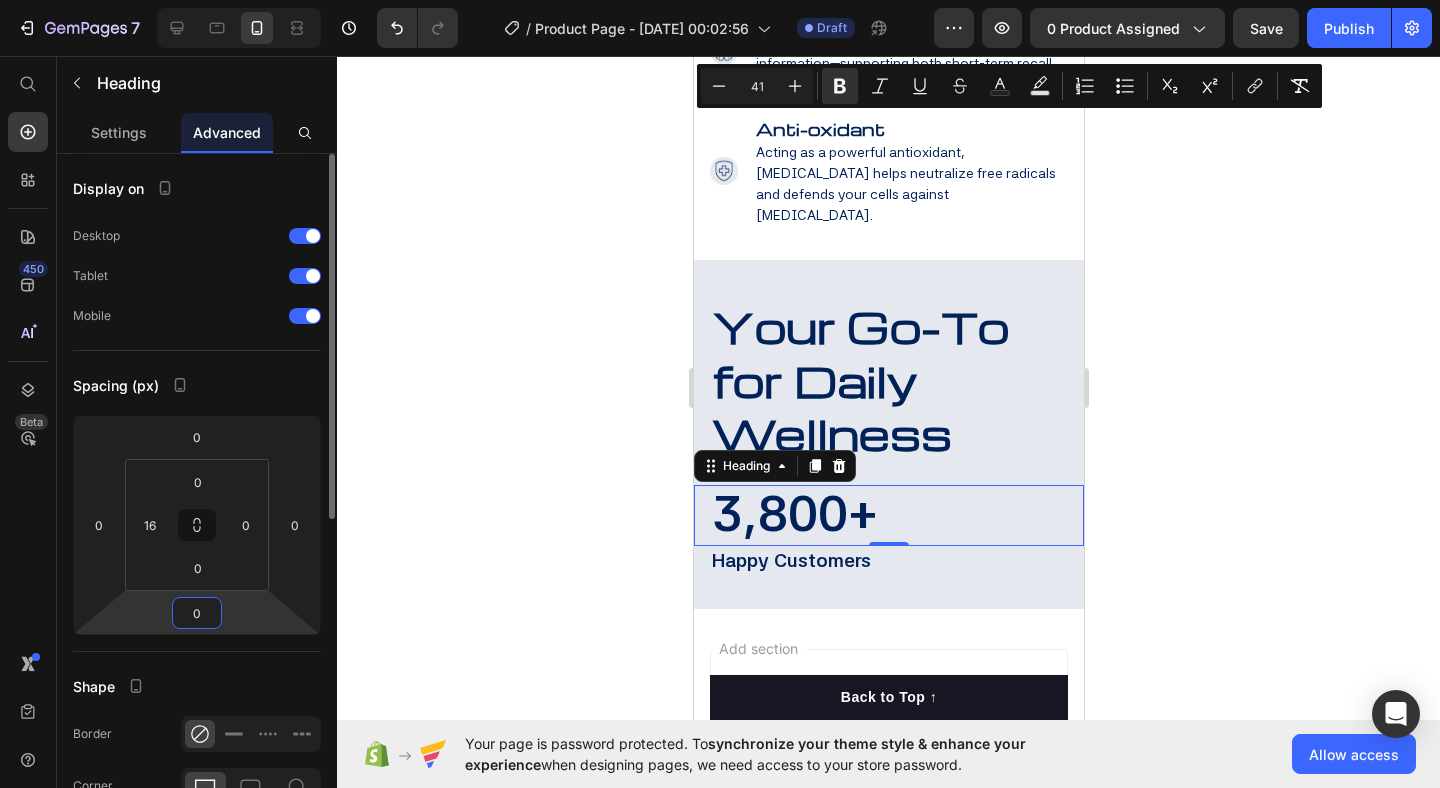 click on "0" at bounding box center [197, 613] 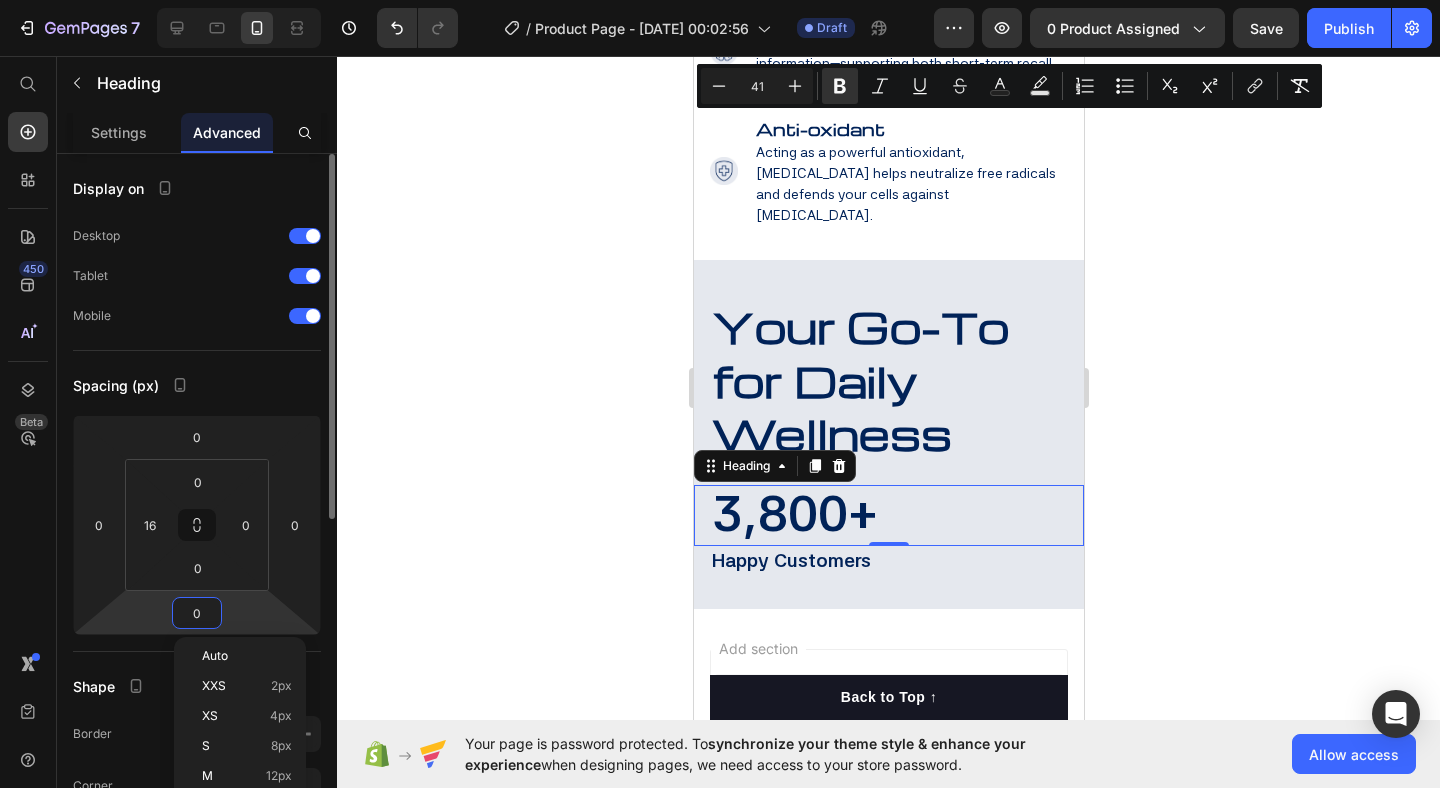 click on "0" at bounding box center [197, 613] 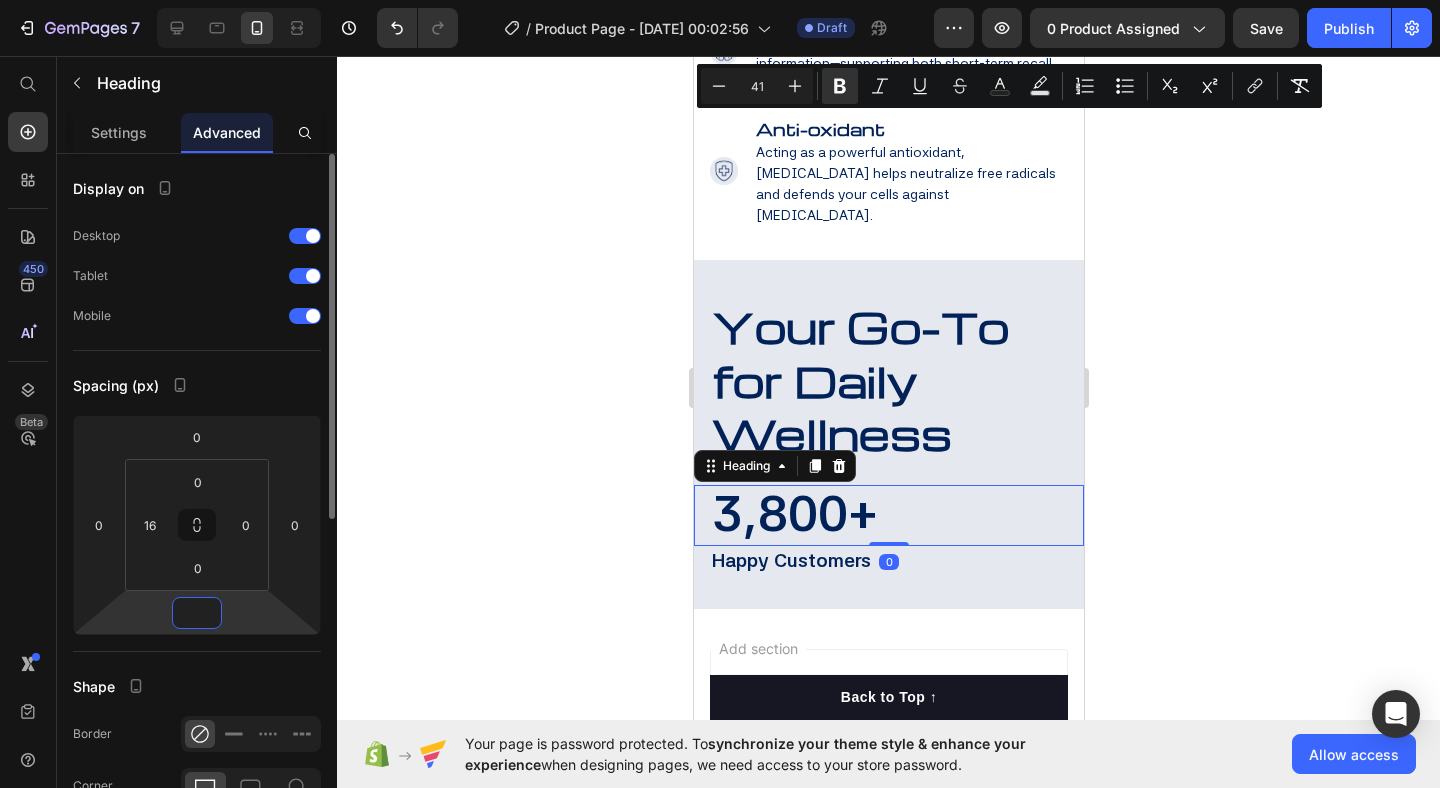 type on "-2" 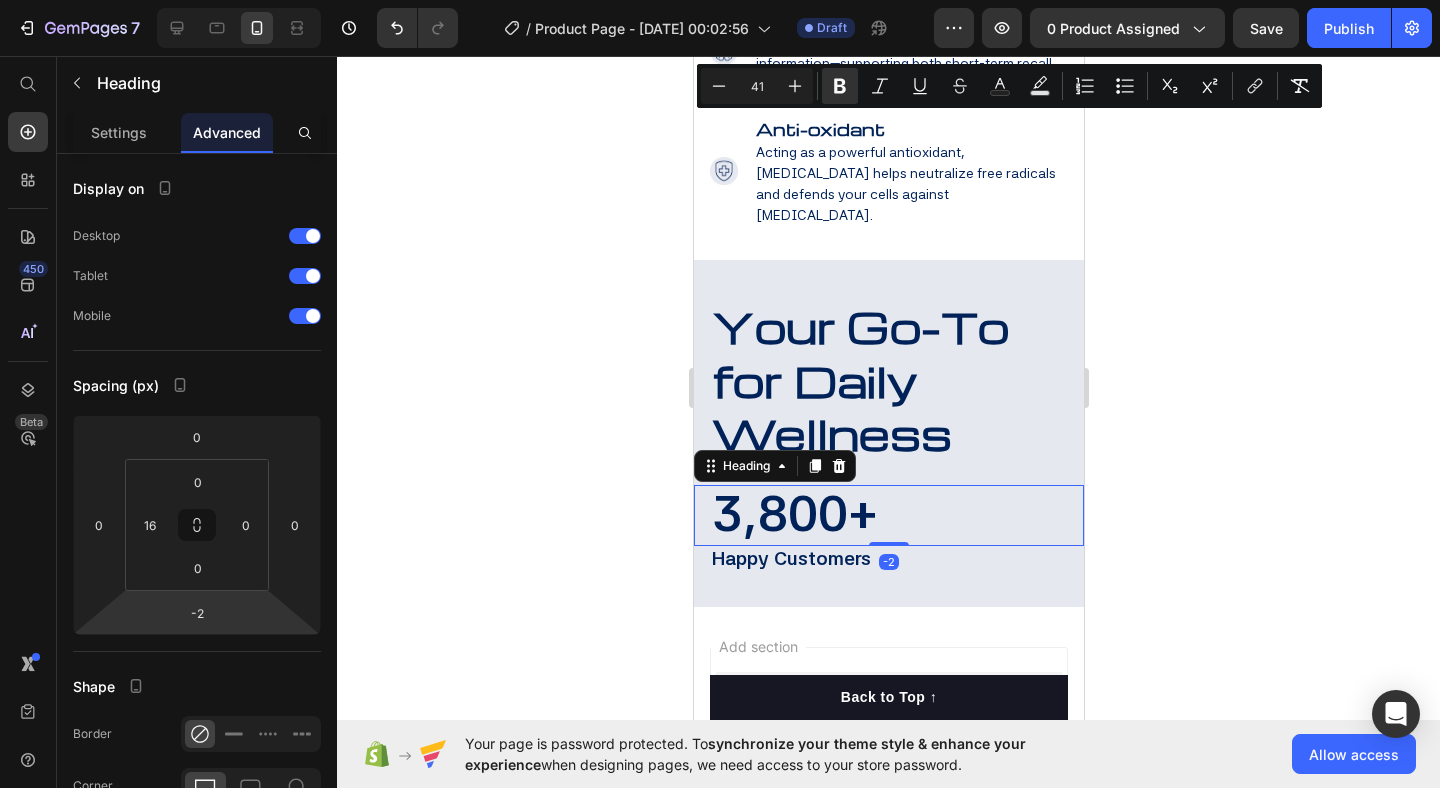 click 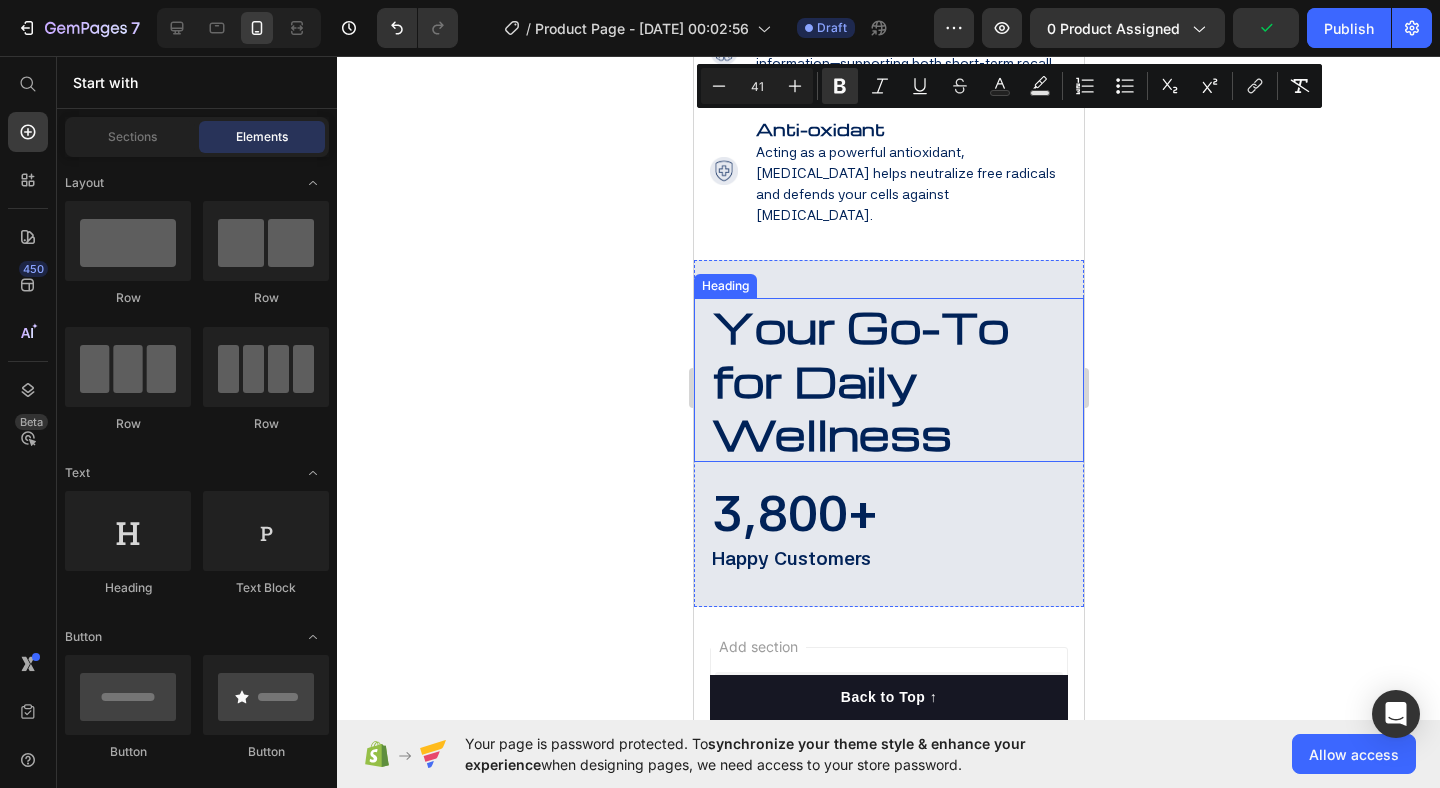 scroll, scrollTop: 3442, scrollLeft: 0, axis: vertical 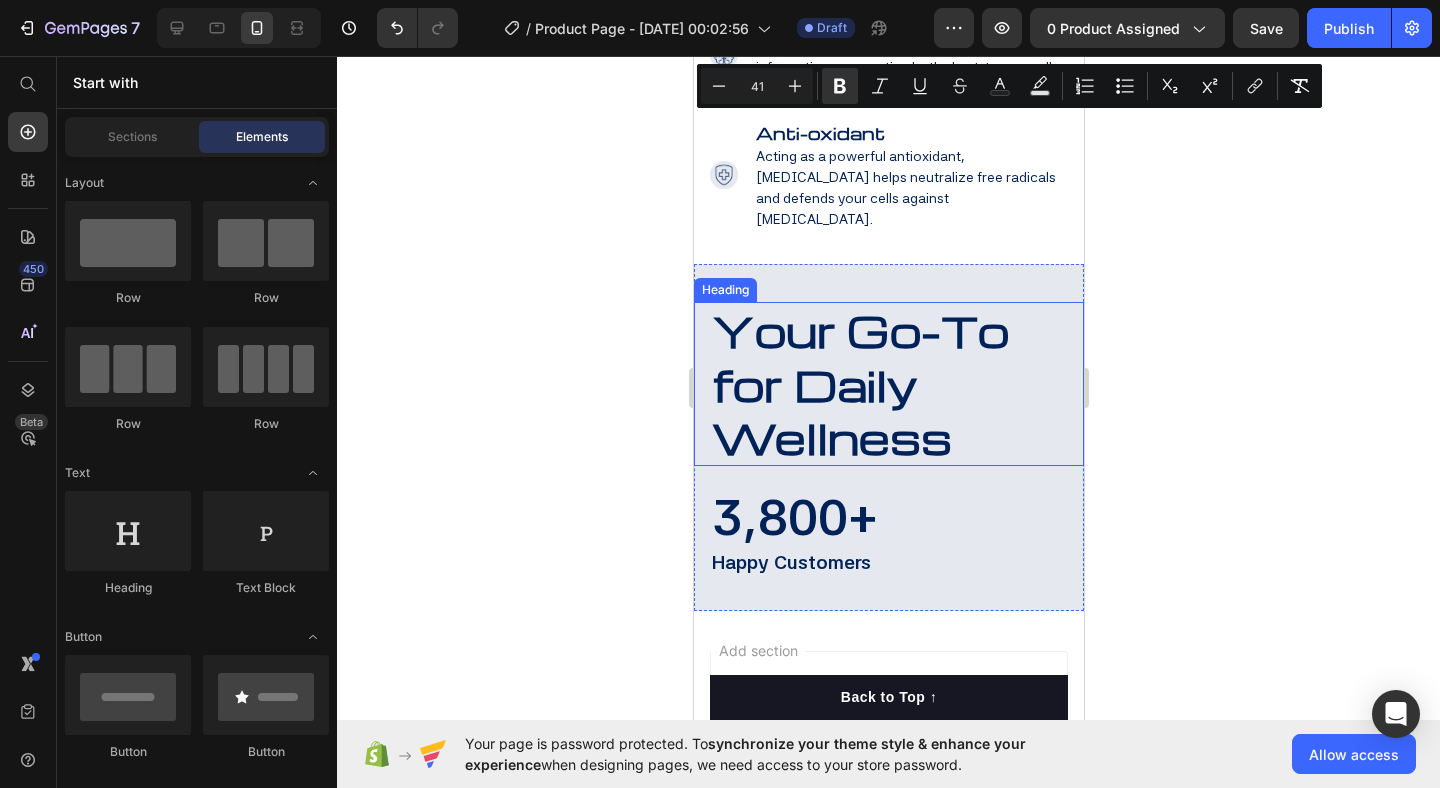 click 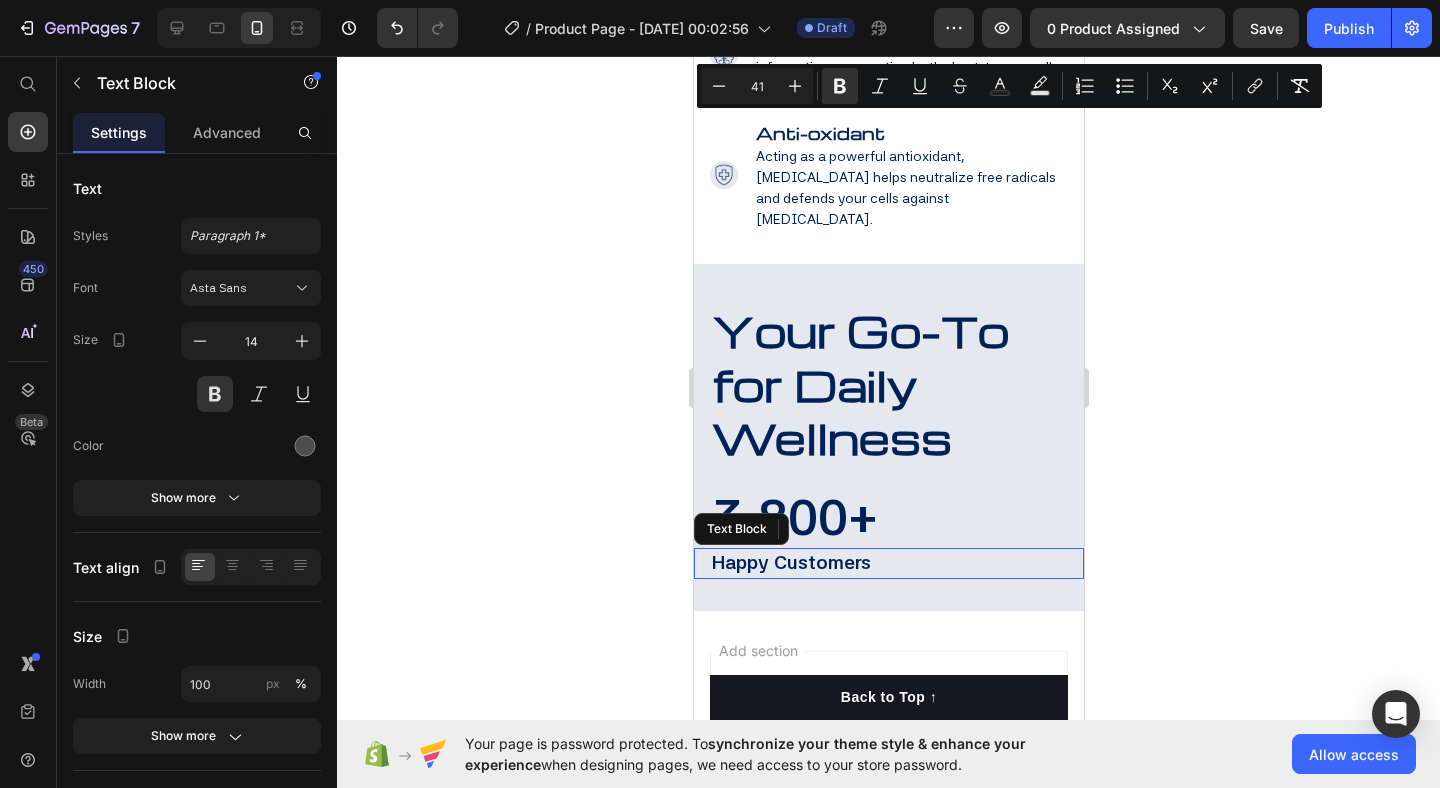 click on "Happy Customers" at bounding box center [790, 562] 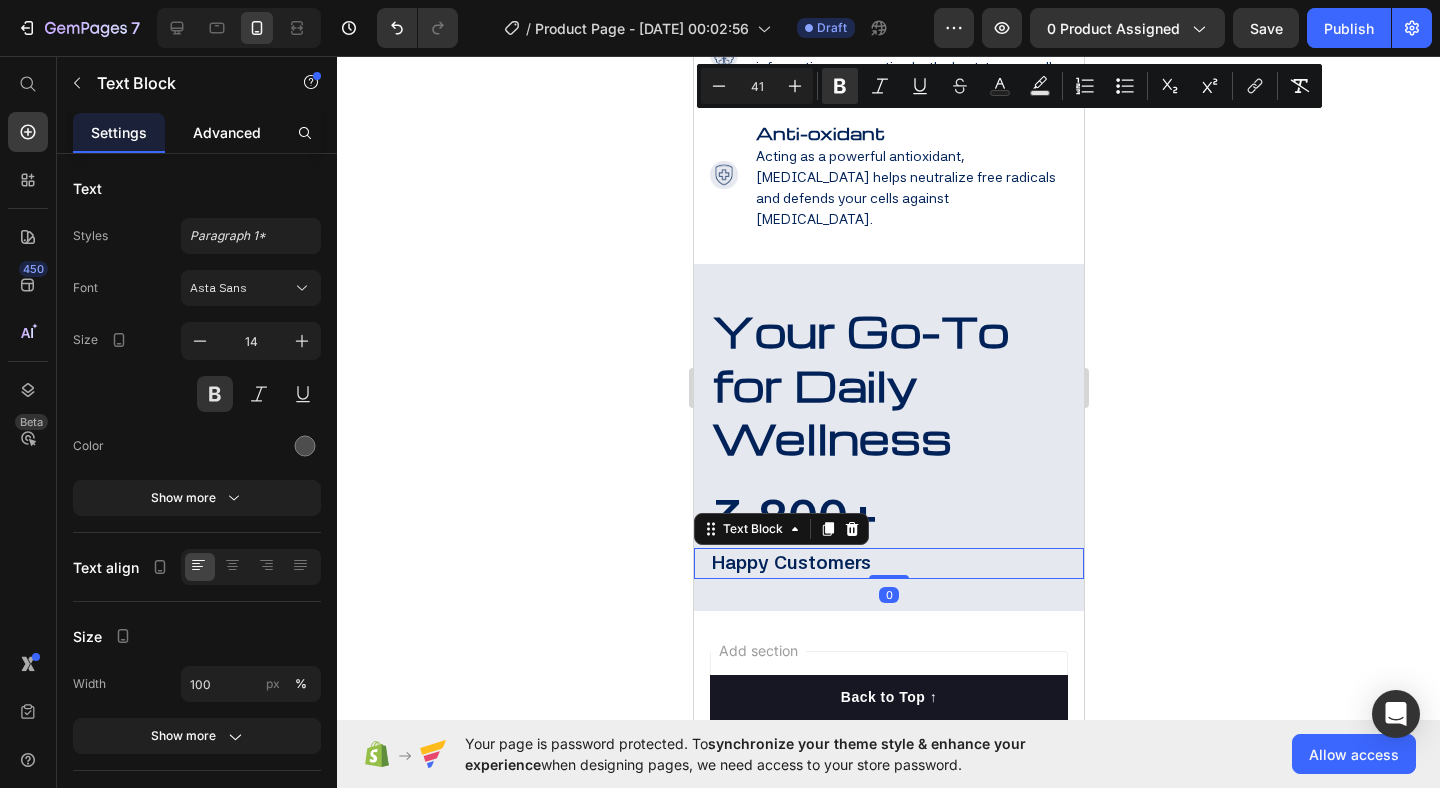 click on "Advanced" at bounding box center (227, 132) 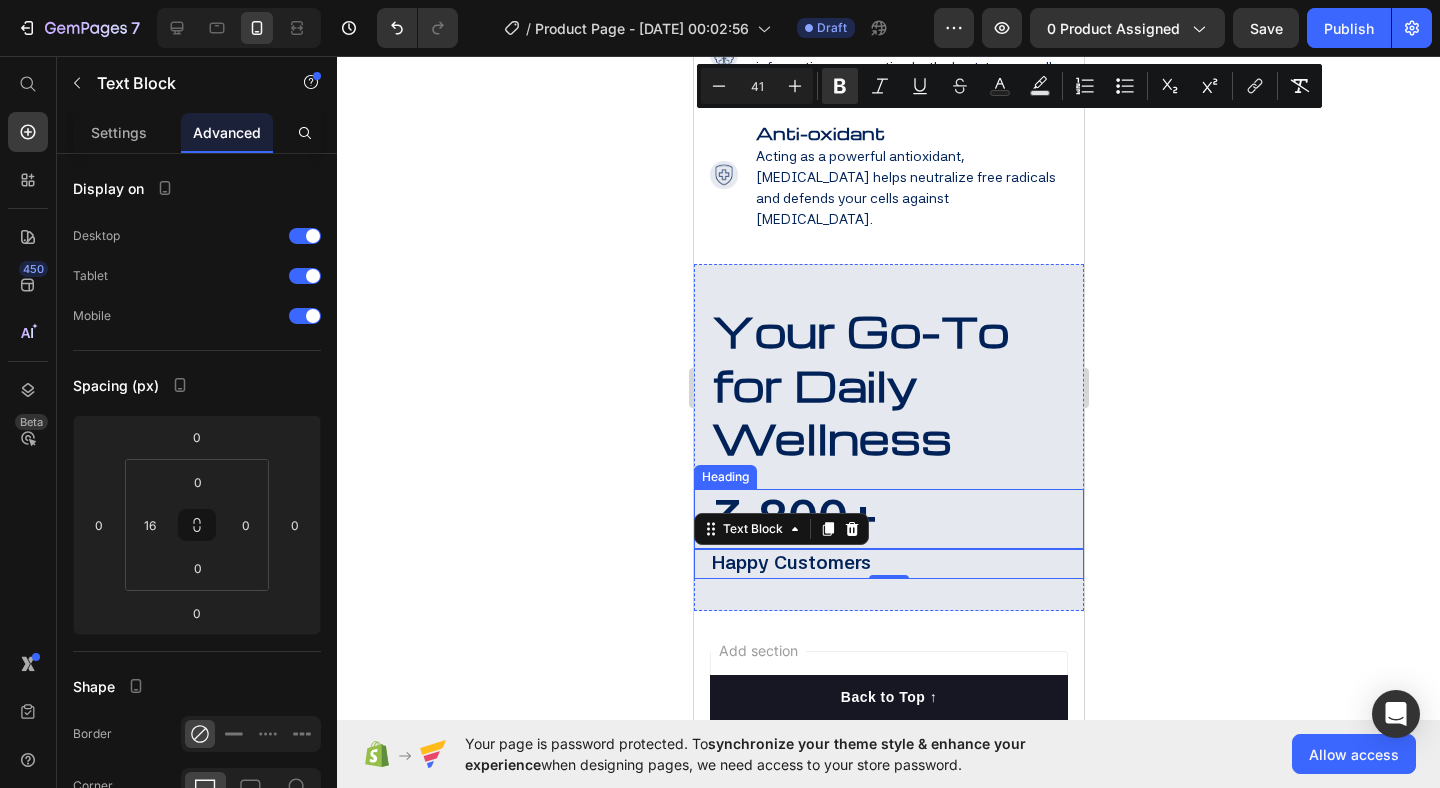 click on "⁠⁠⁠⁠⁠⁠⁠ 3,800+" at bounding box center (896, 519) 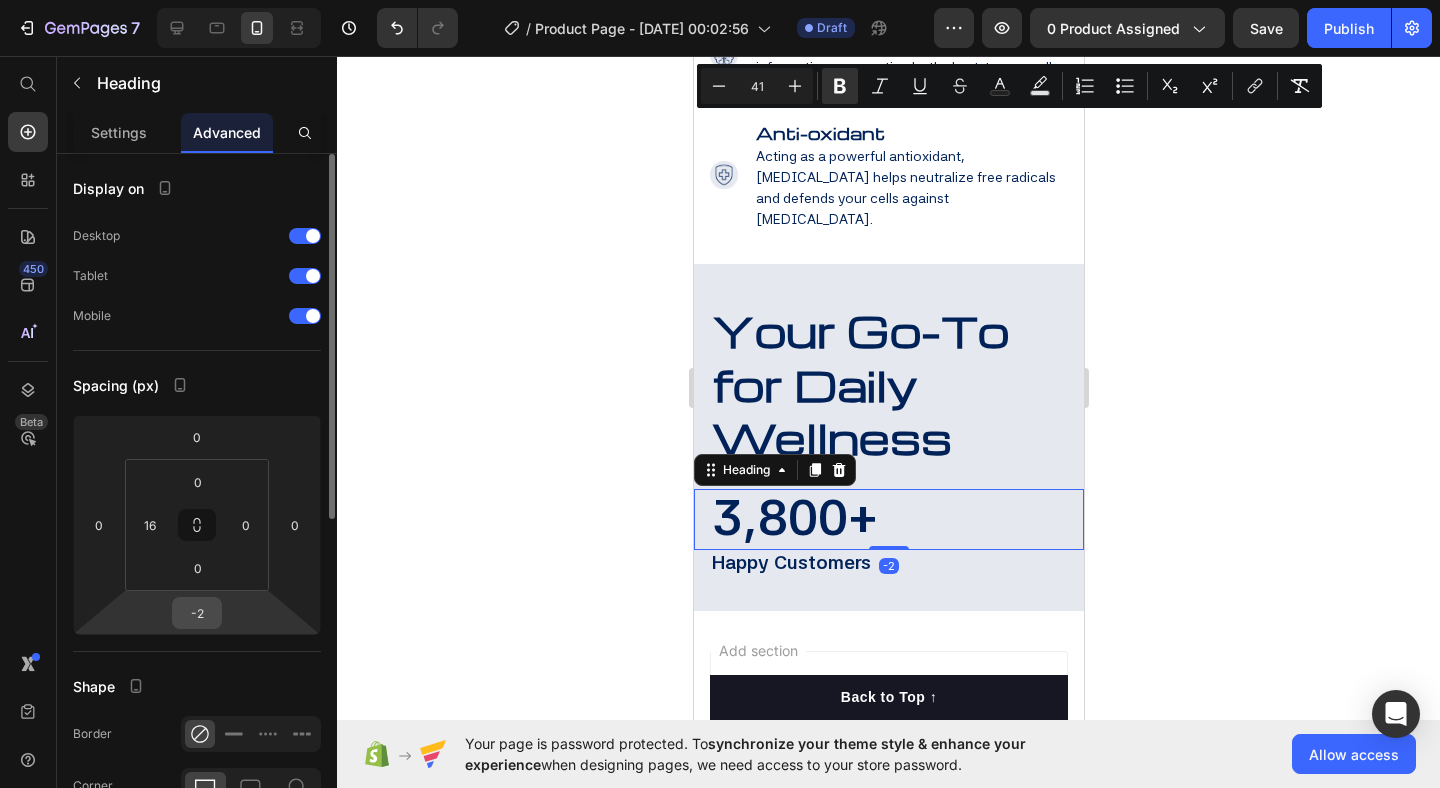 click on "-2" at bounding box center (197, 613) 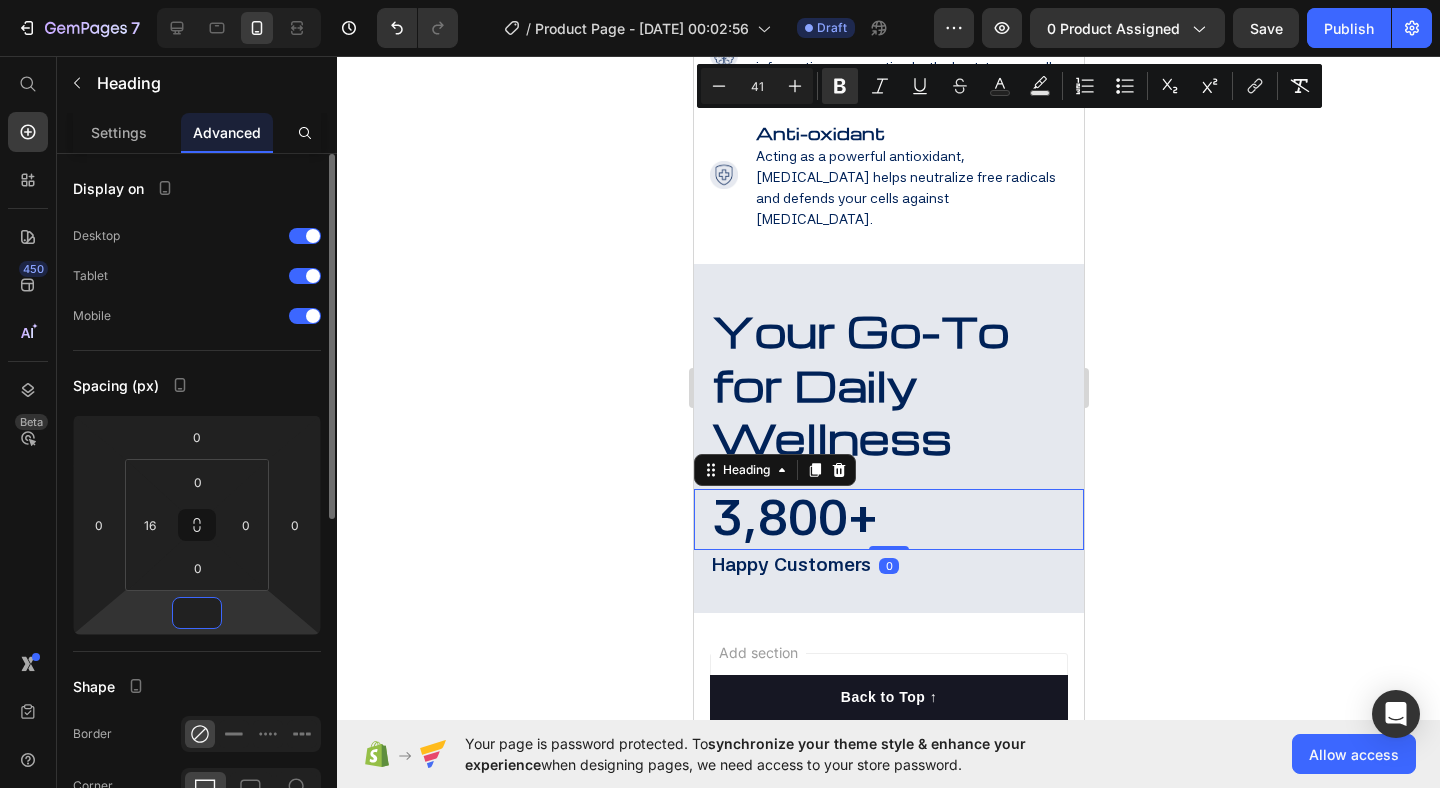 type on "-3" 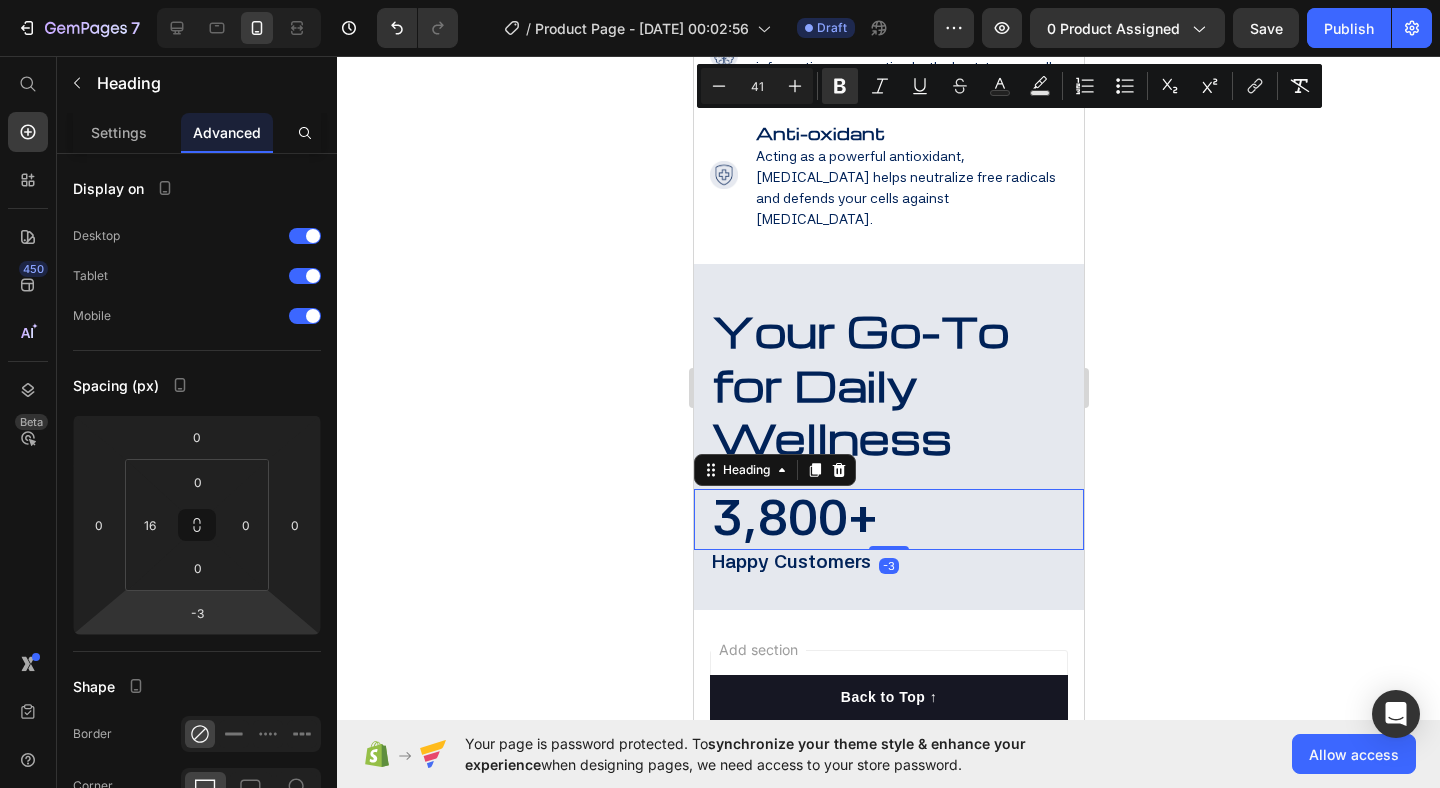 click 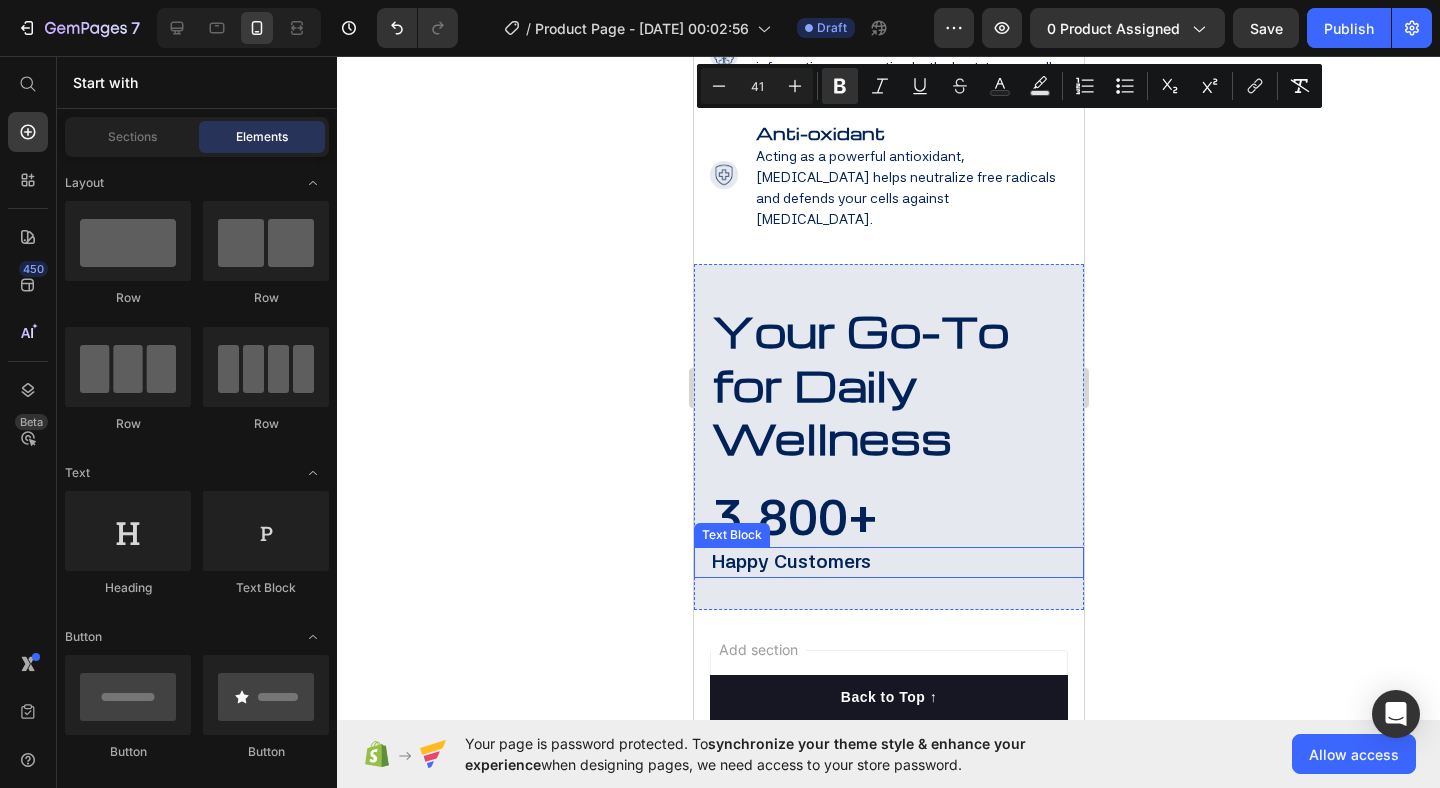 click on "Happy Customers" at bounding box center [790, 561] 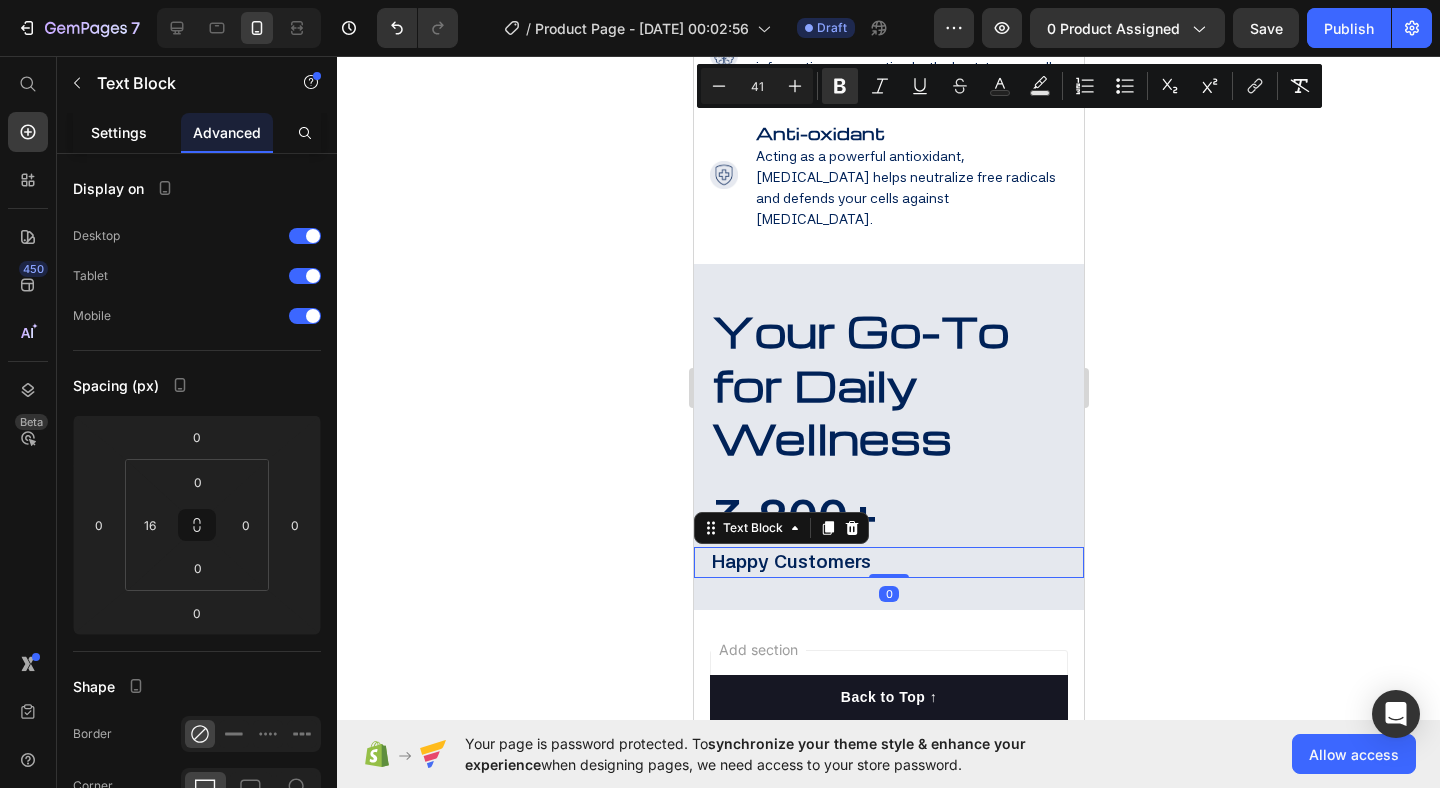 click on "Settings" at bounding box center [119, 132] 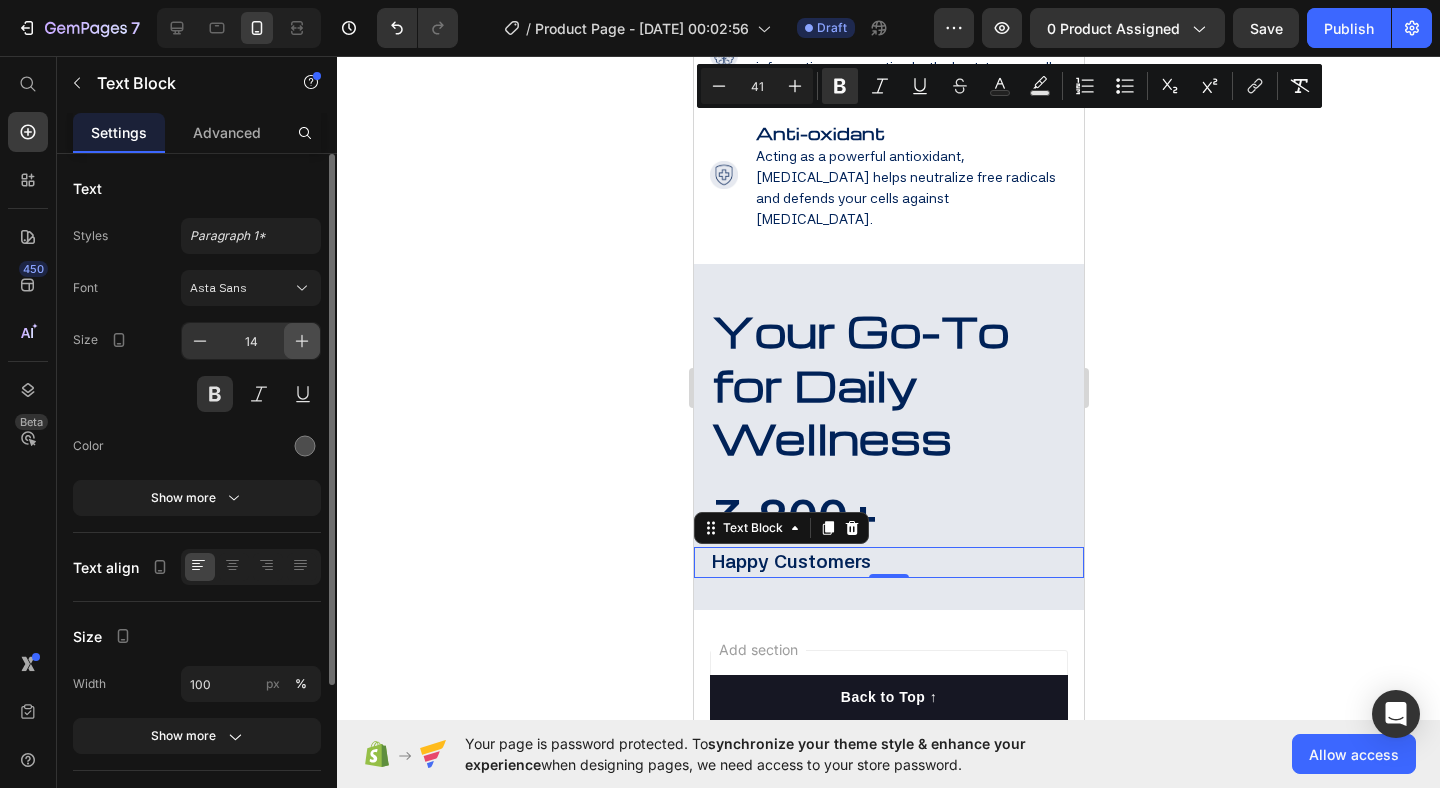click 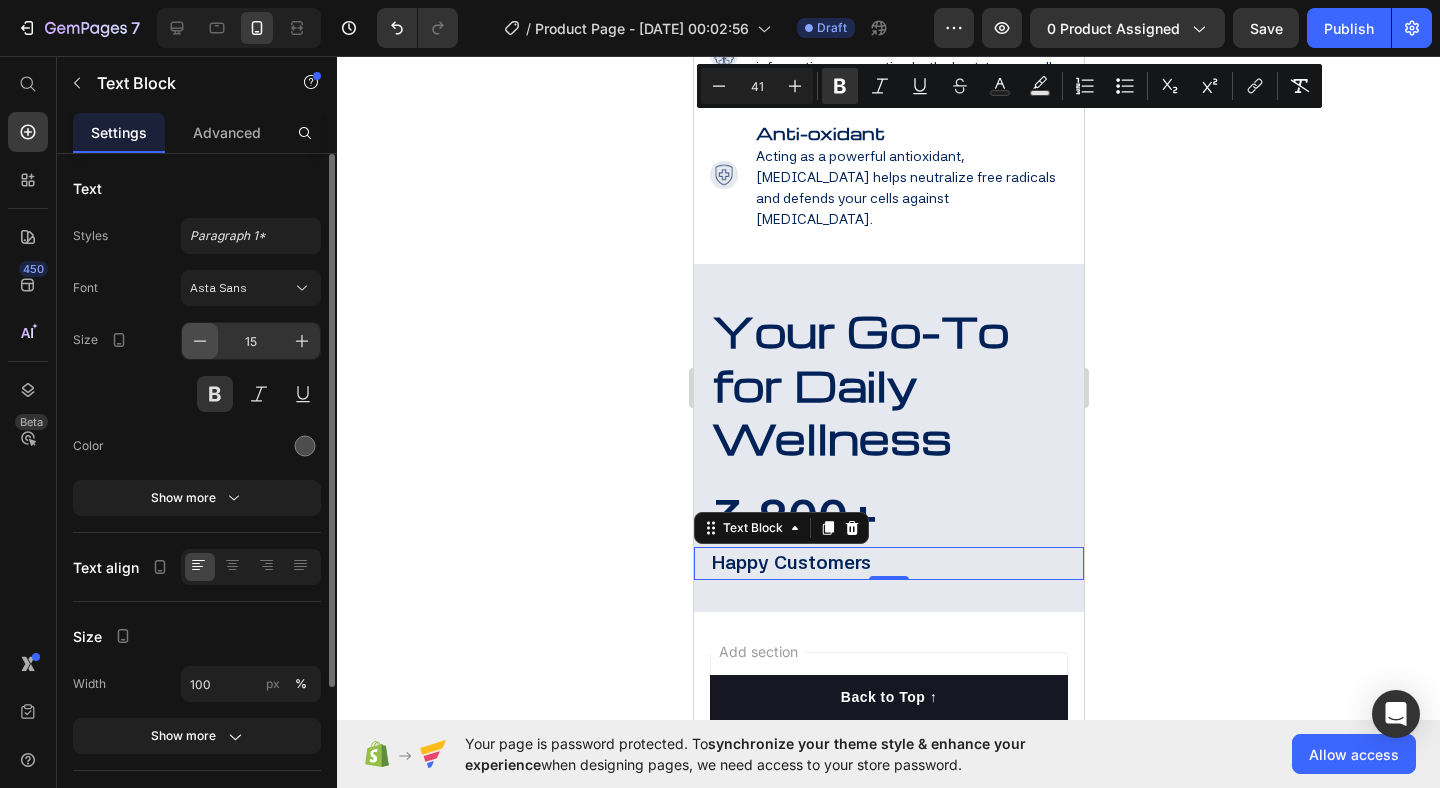 click at bounding box center [200, 341] 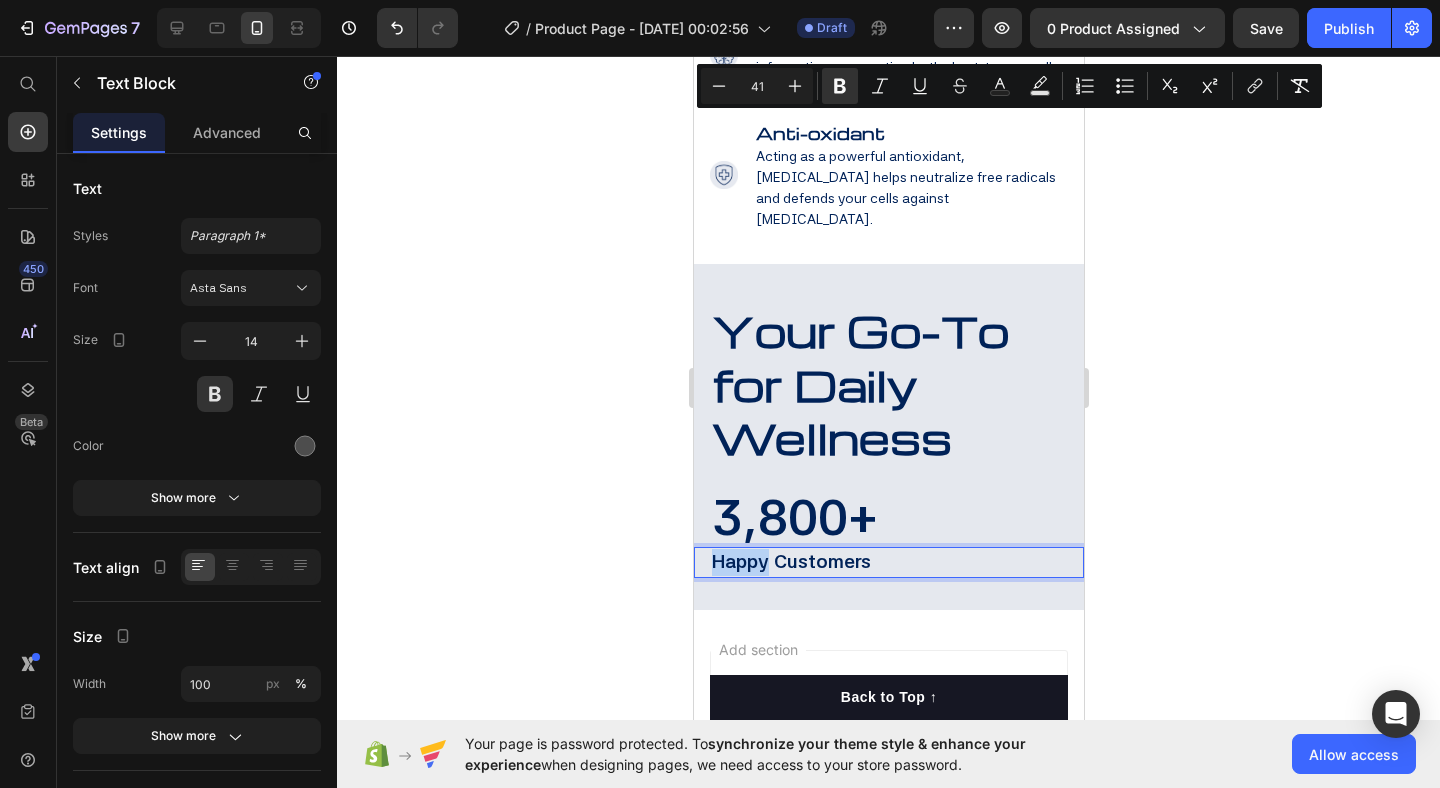 click on "Happy Customers" at bounding box center (896, 562) 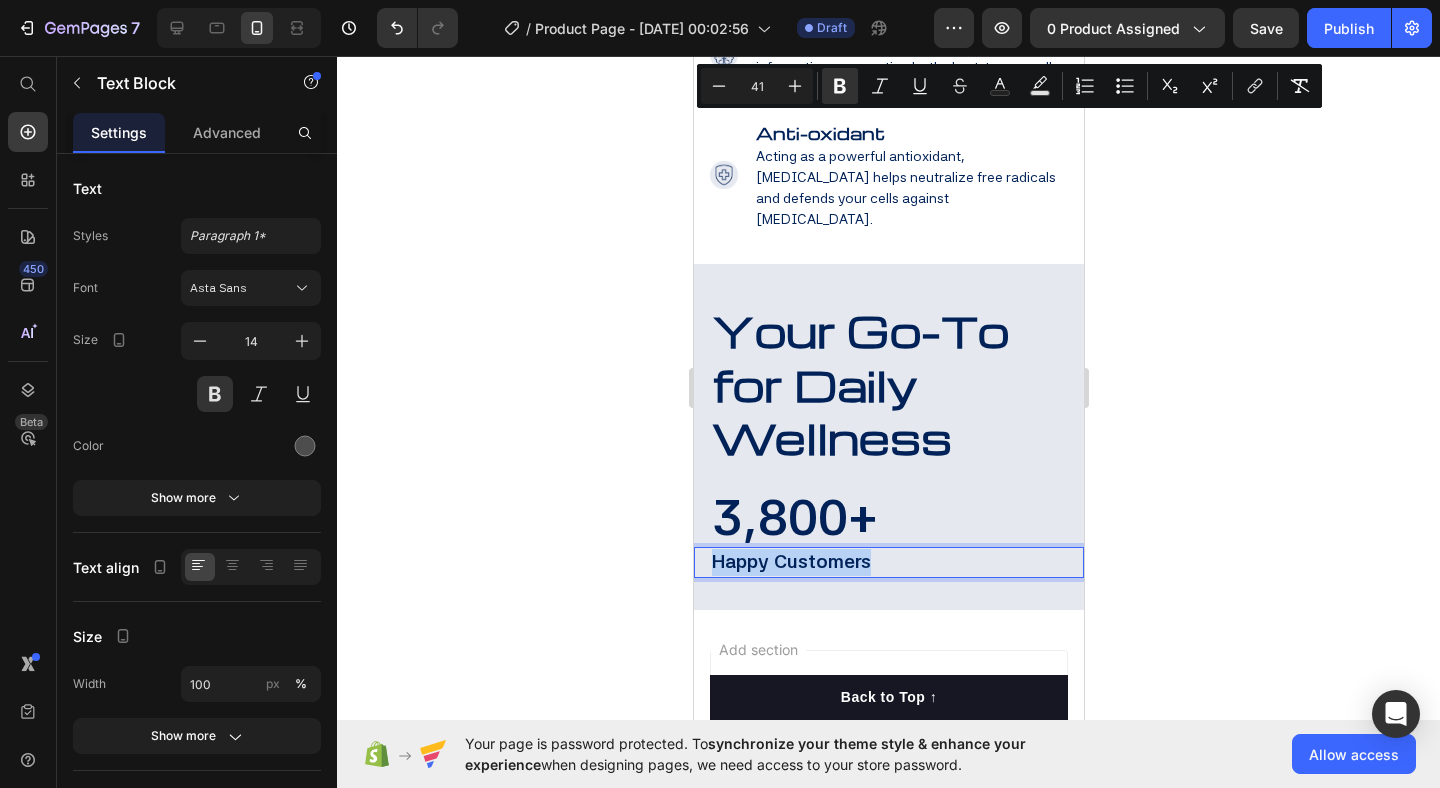 click on "Happy Customers" at bounding box center [896, 562] 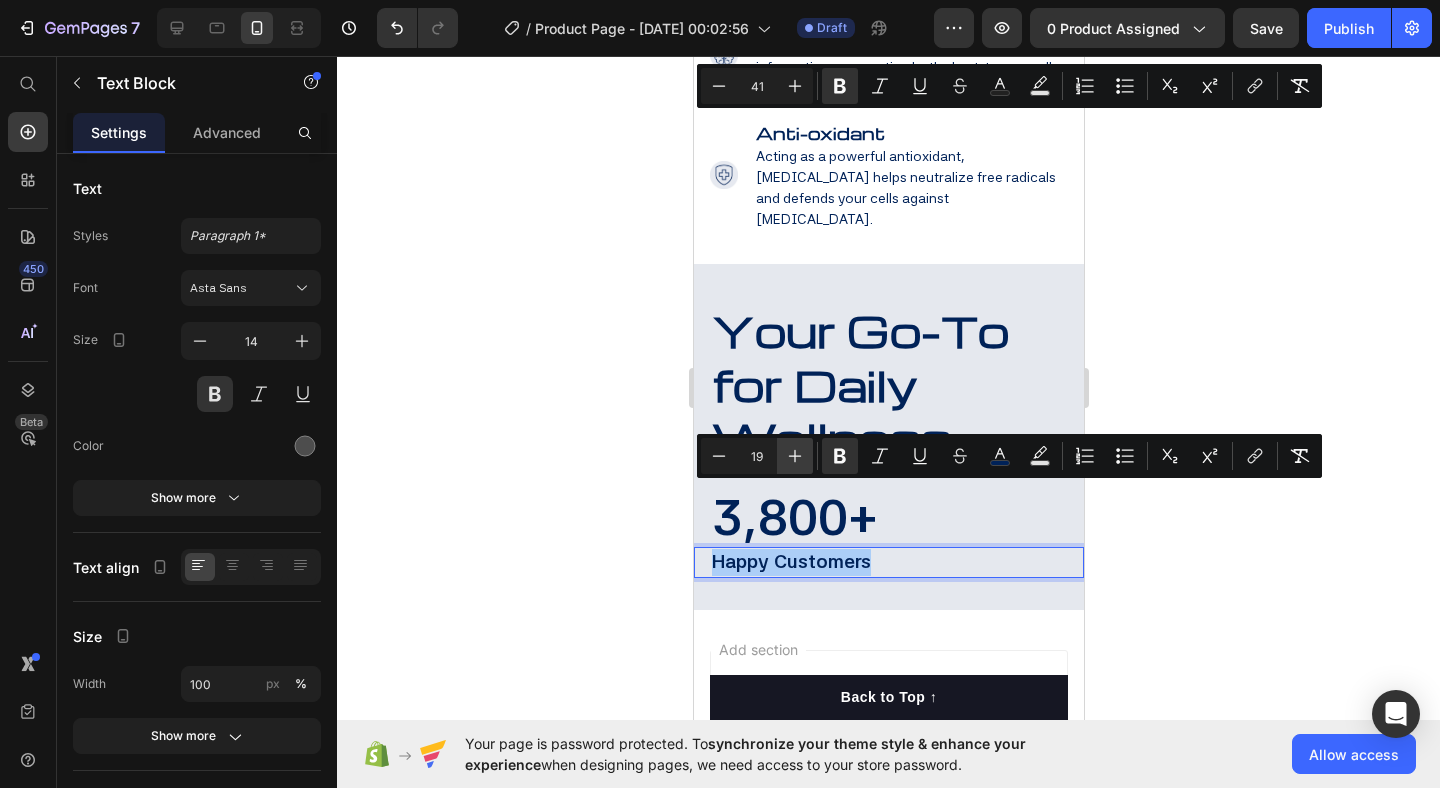 click 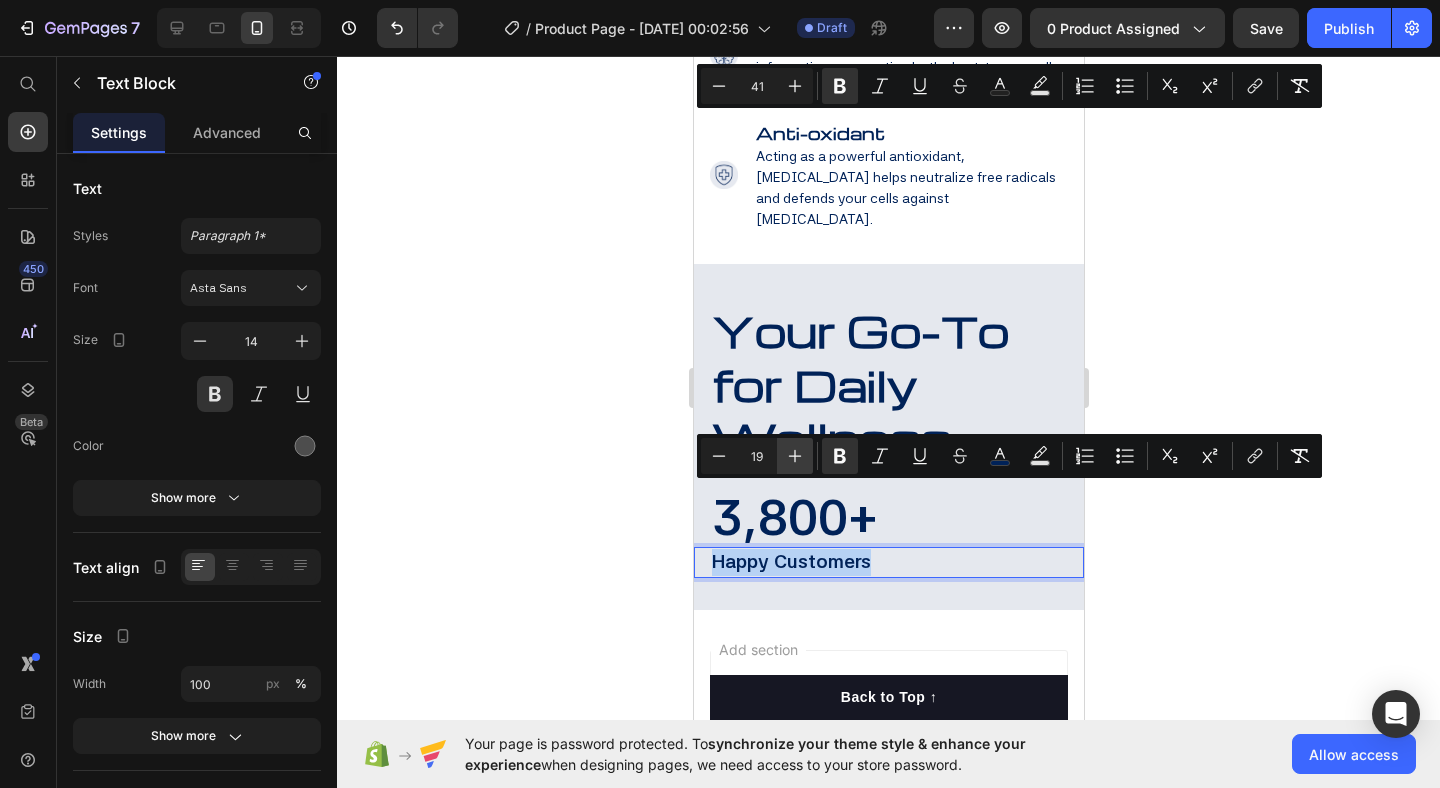 type on "20" 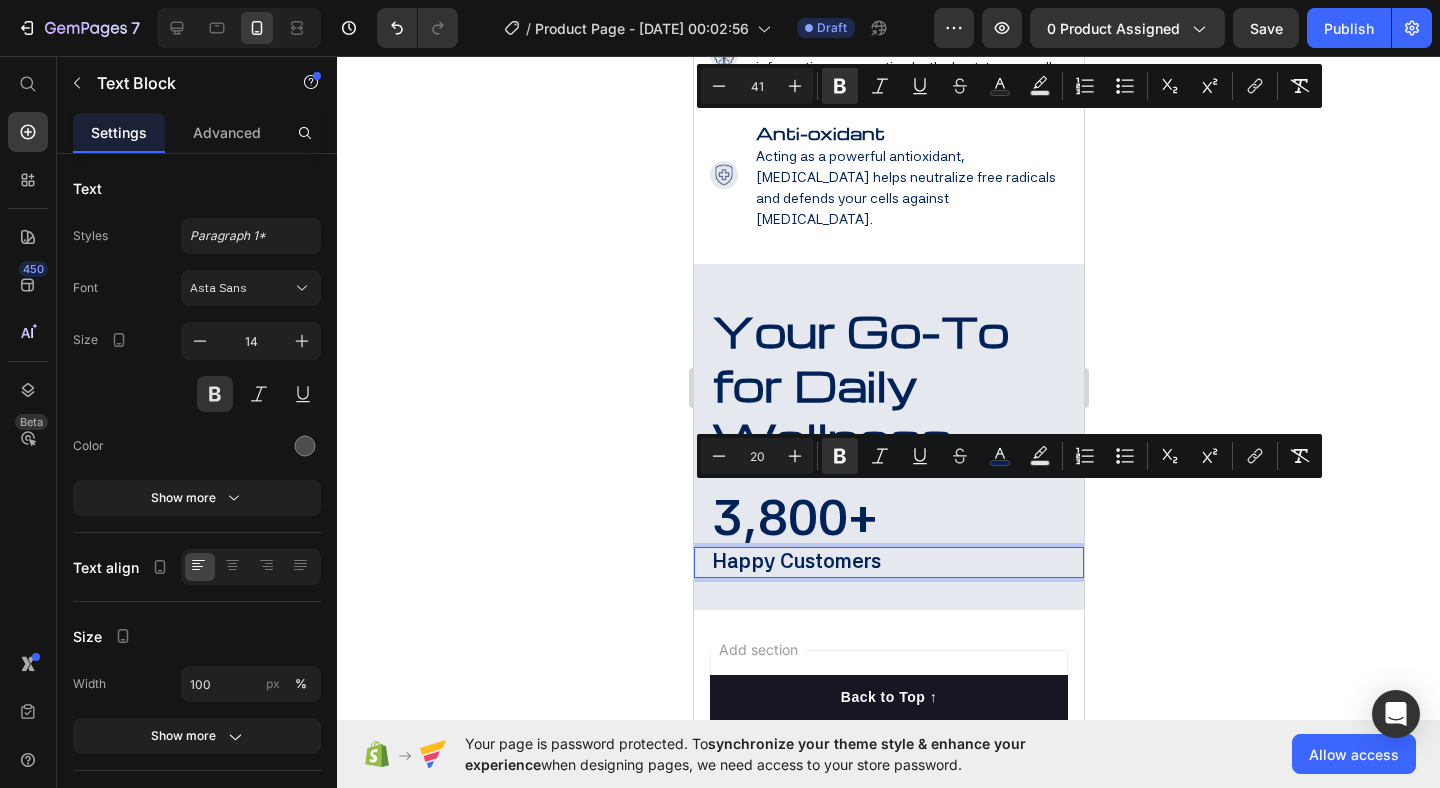 click 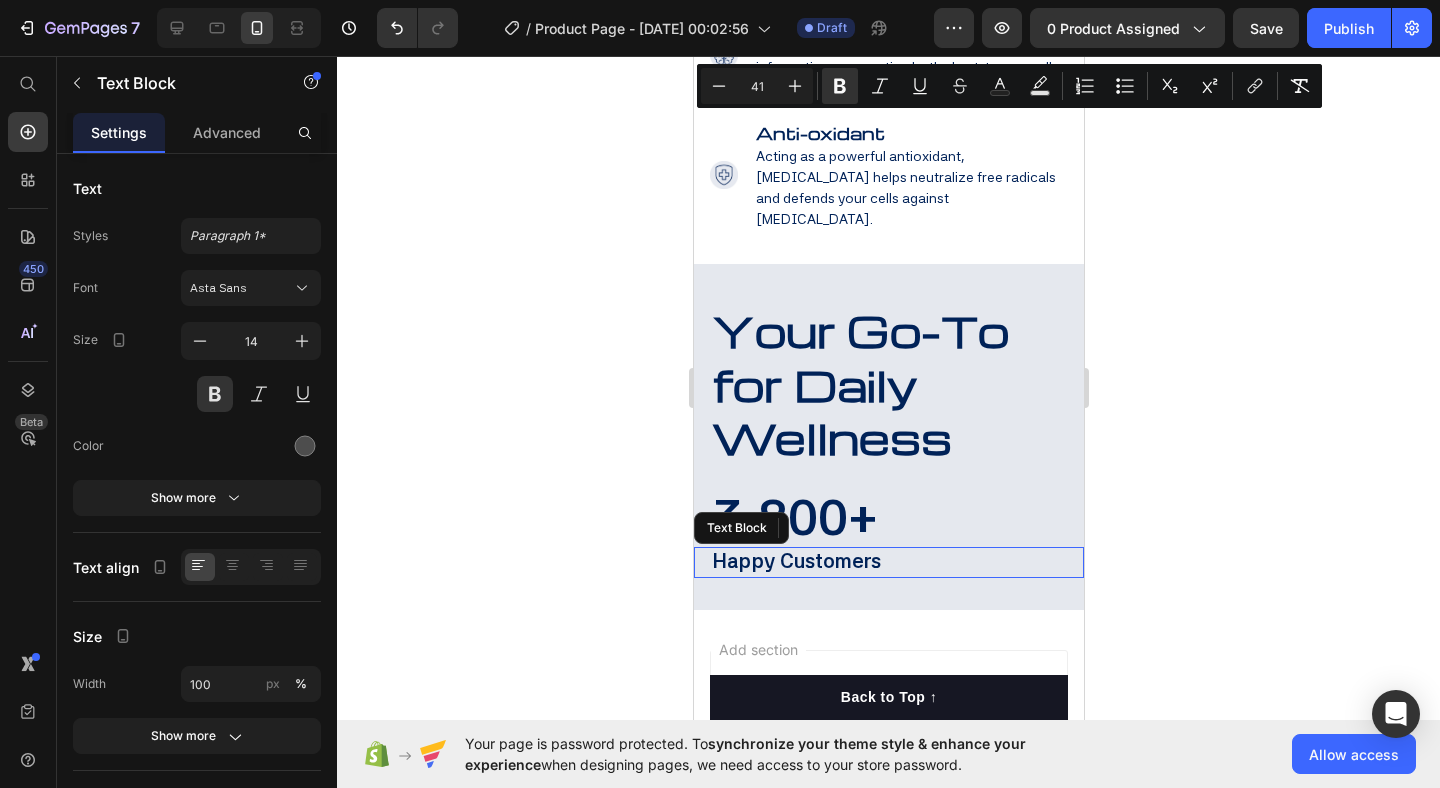 click on "Happy Customers" at bounding box center [795, 561] 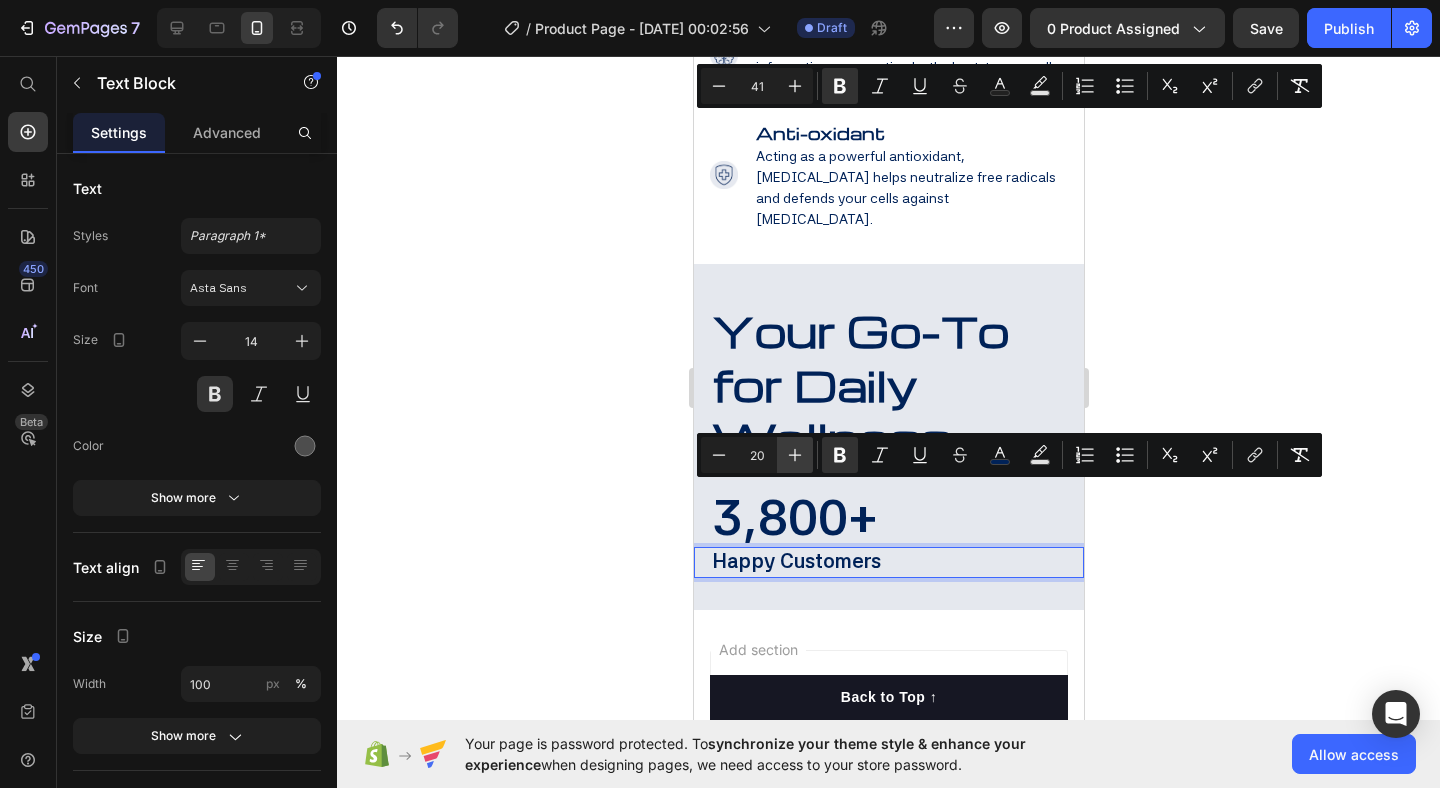 click on "Plus" at bounding box center [795, 455] 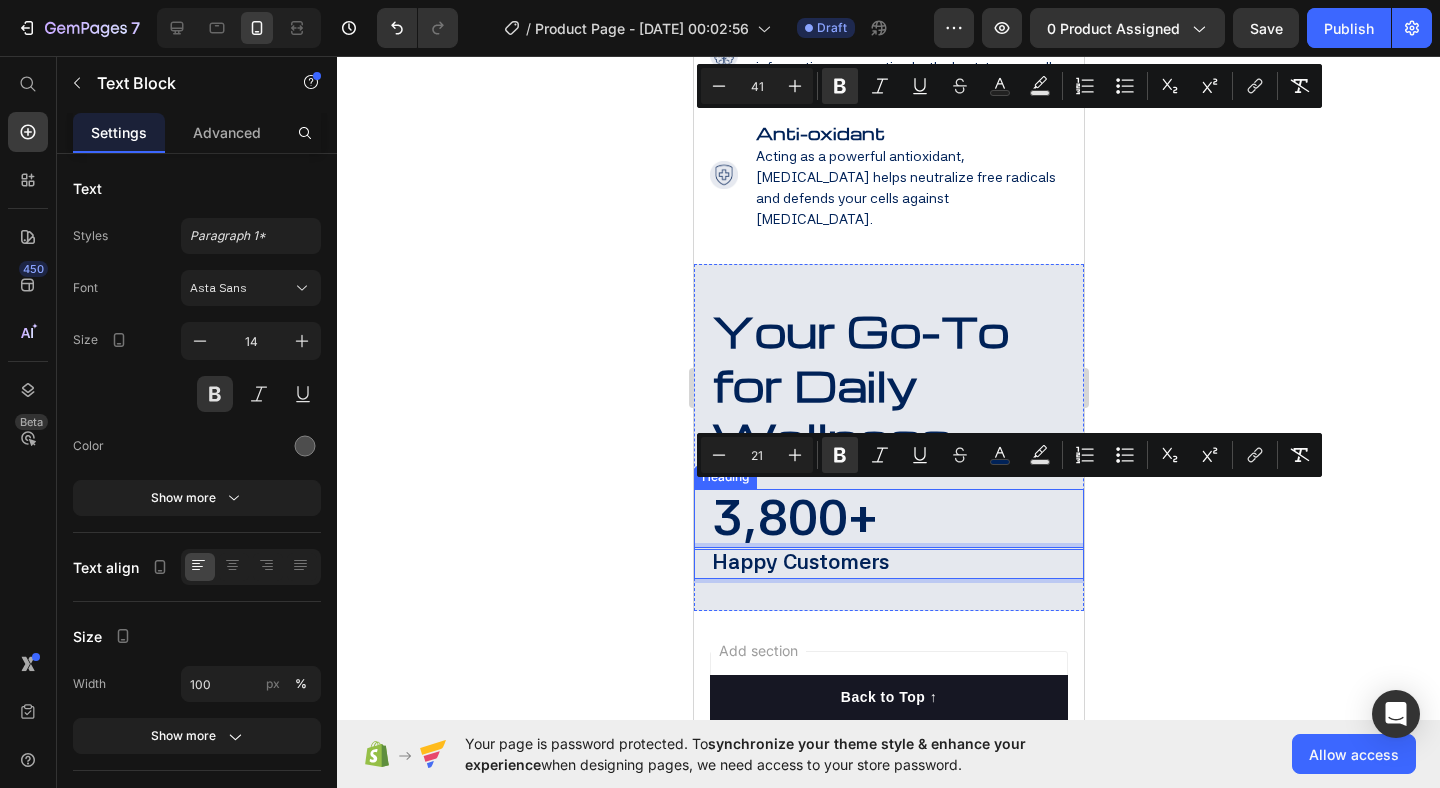 click 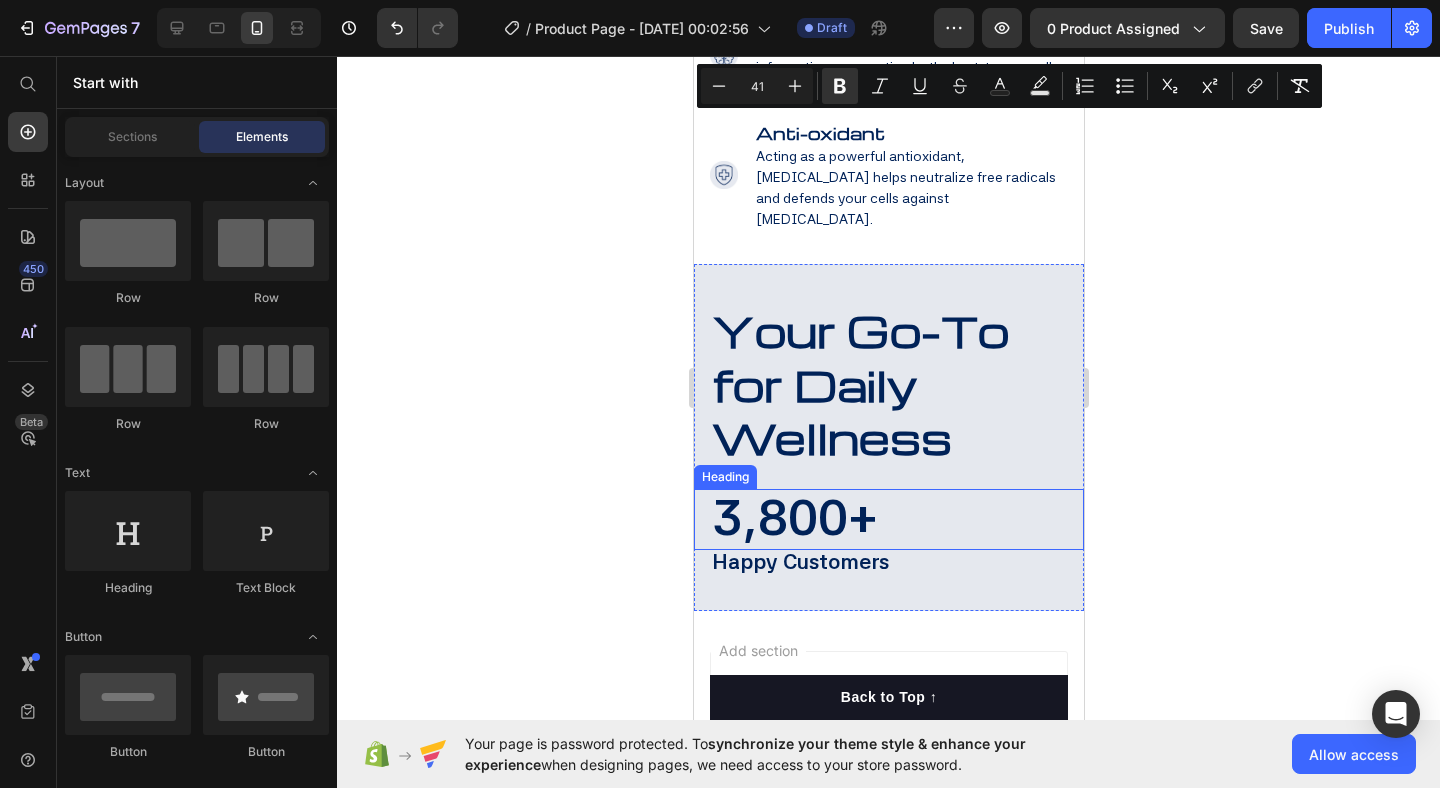 click 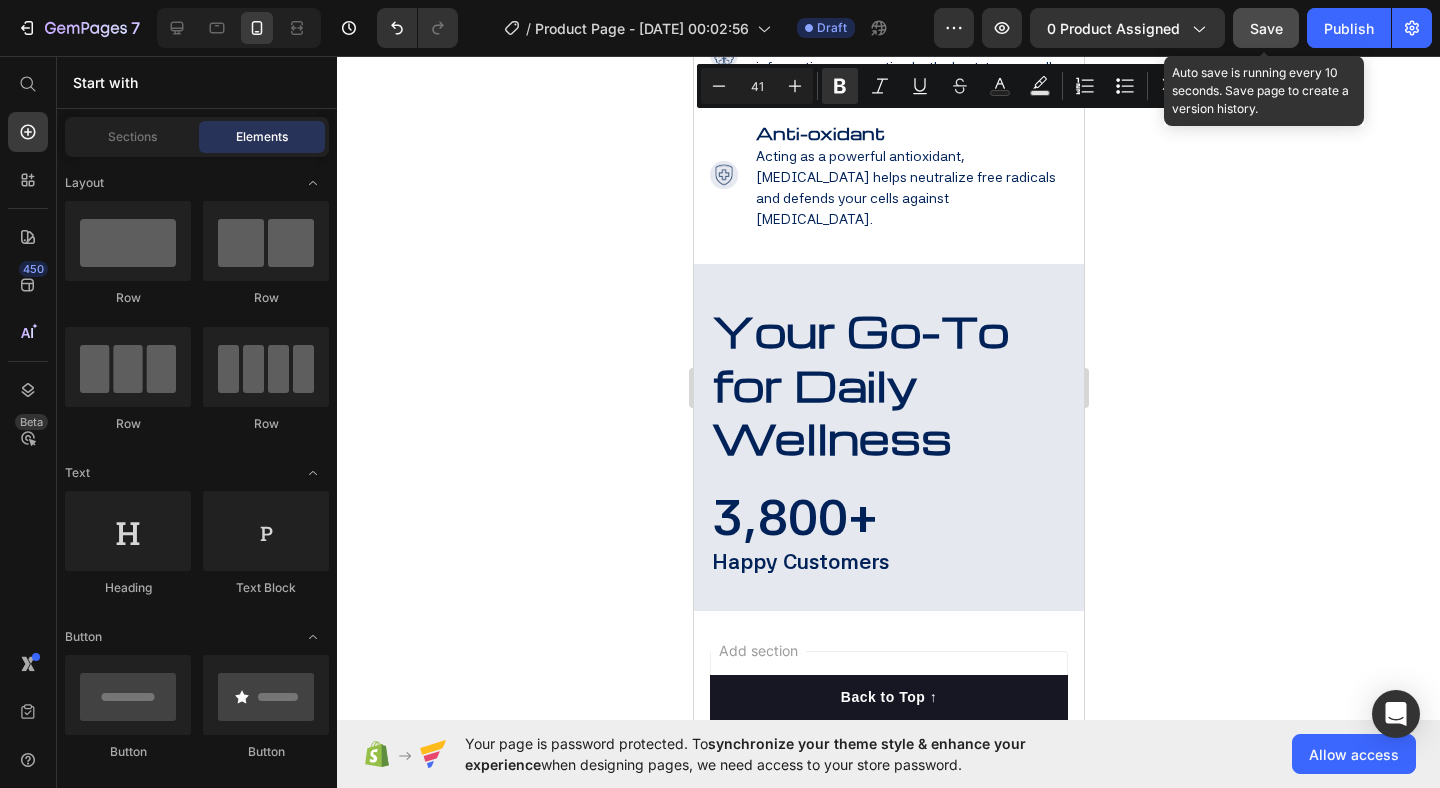 click on "Save" 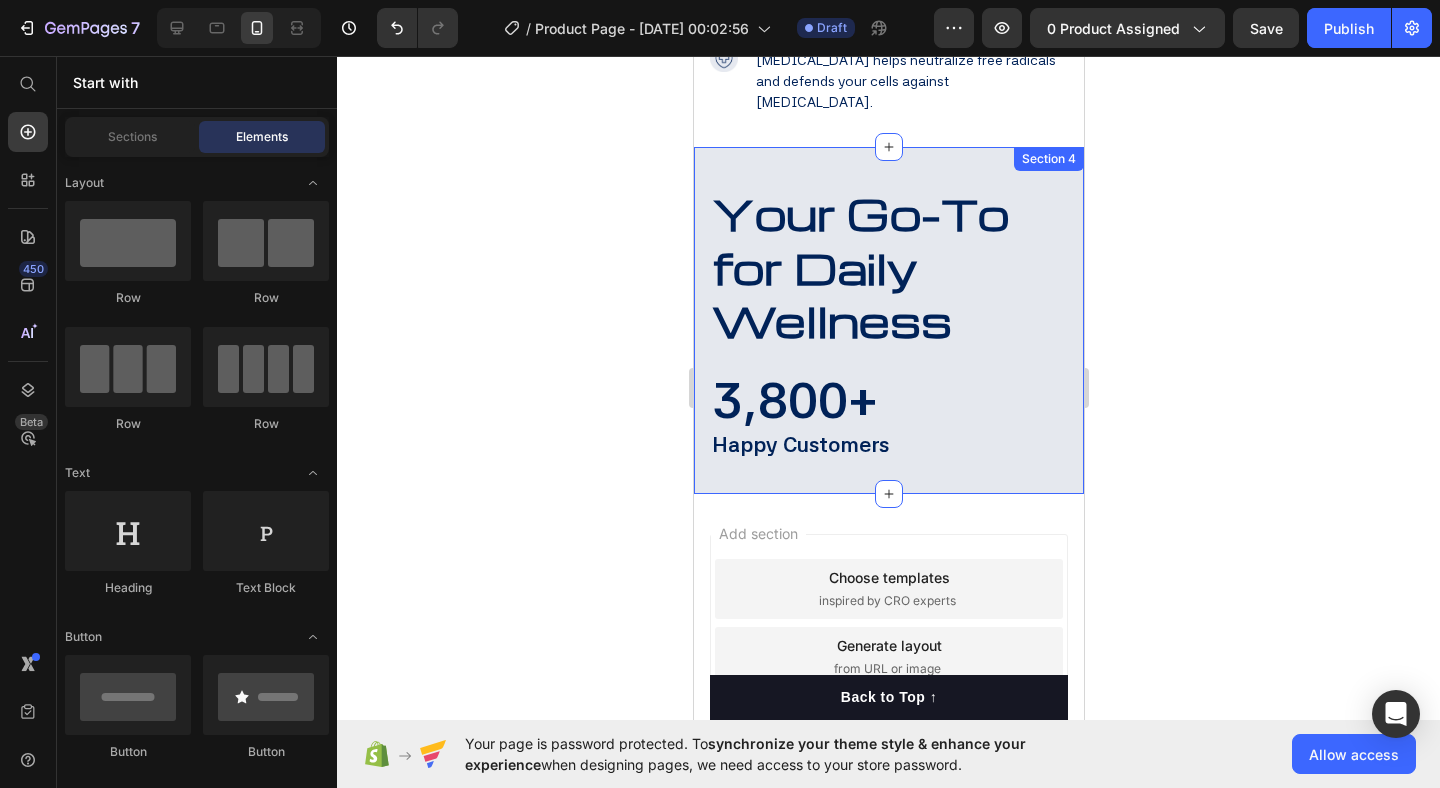 scroll, scrollTop: 3551, scrollLeft: 0, axis: vertical 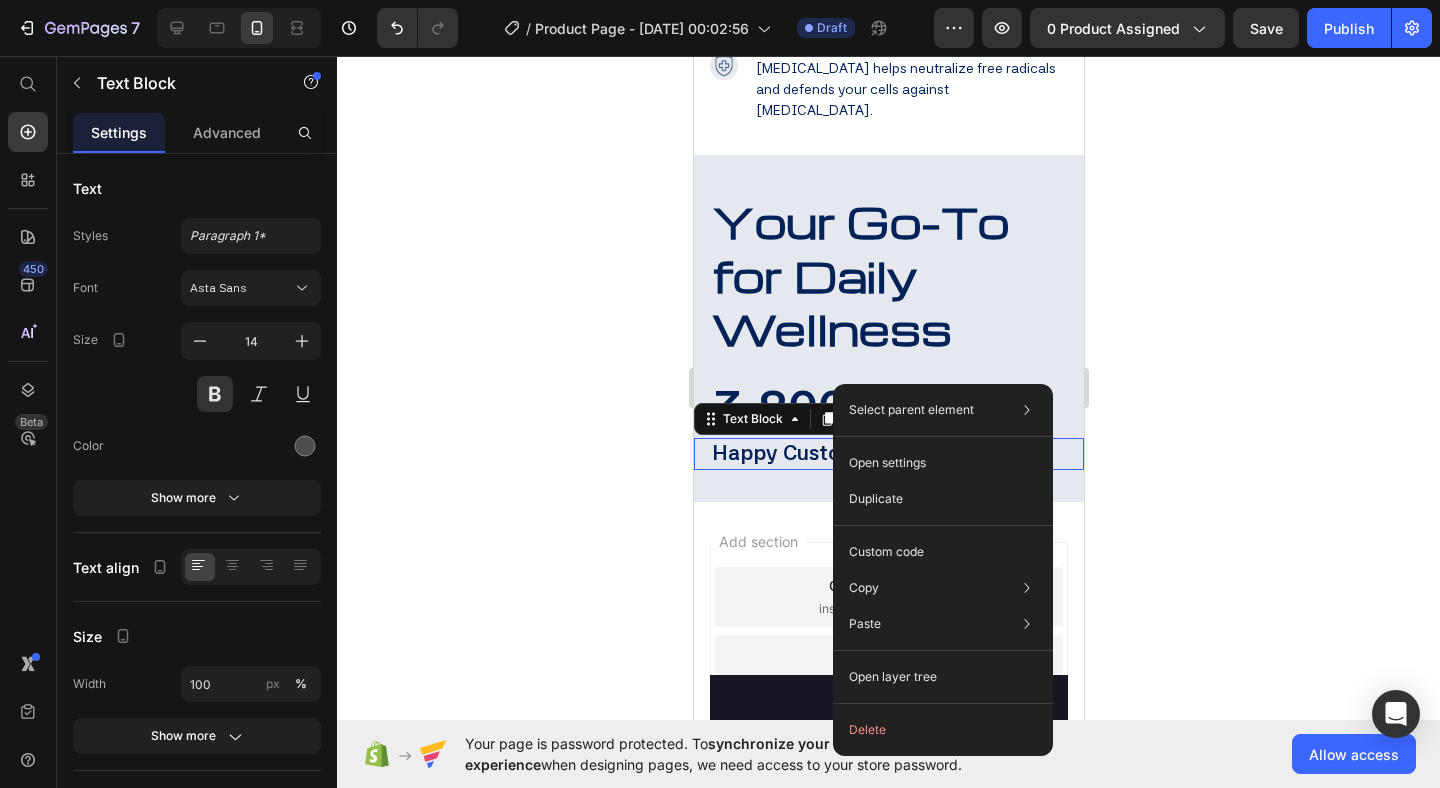 click on "Duplicate" at bounding box center (876, 499) 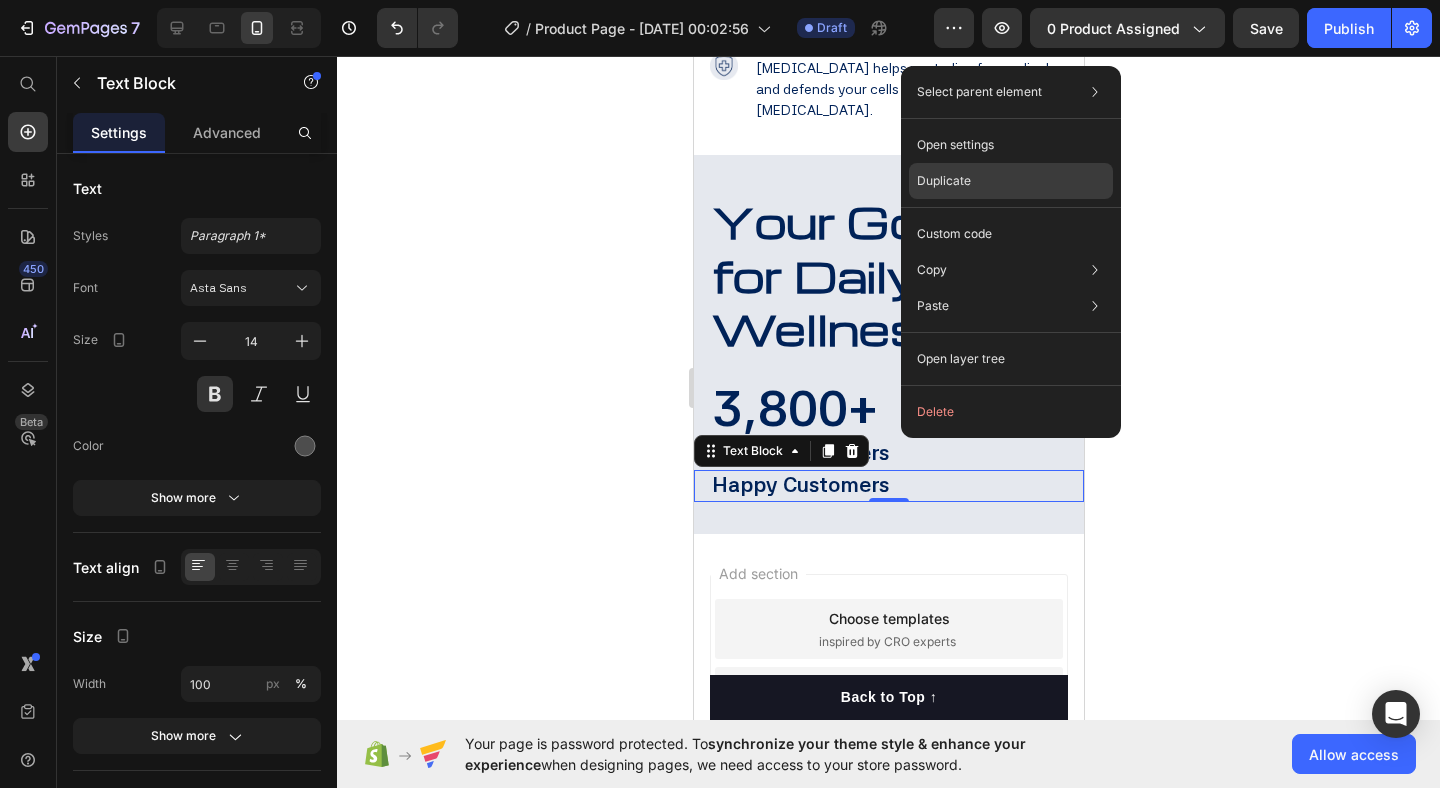 click on "Duplicate" 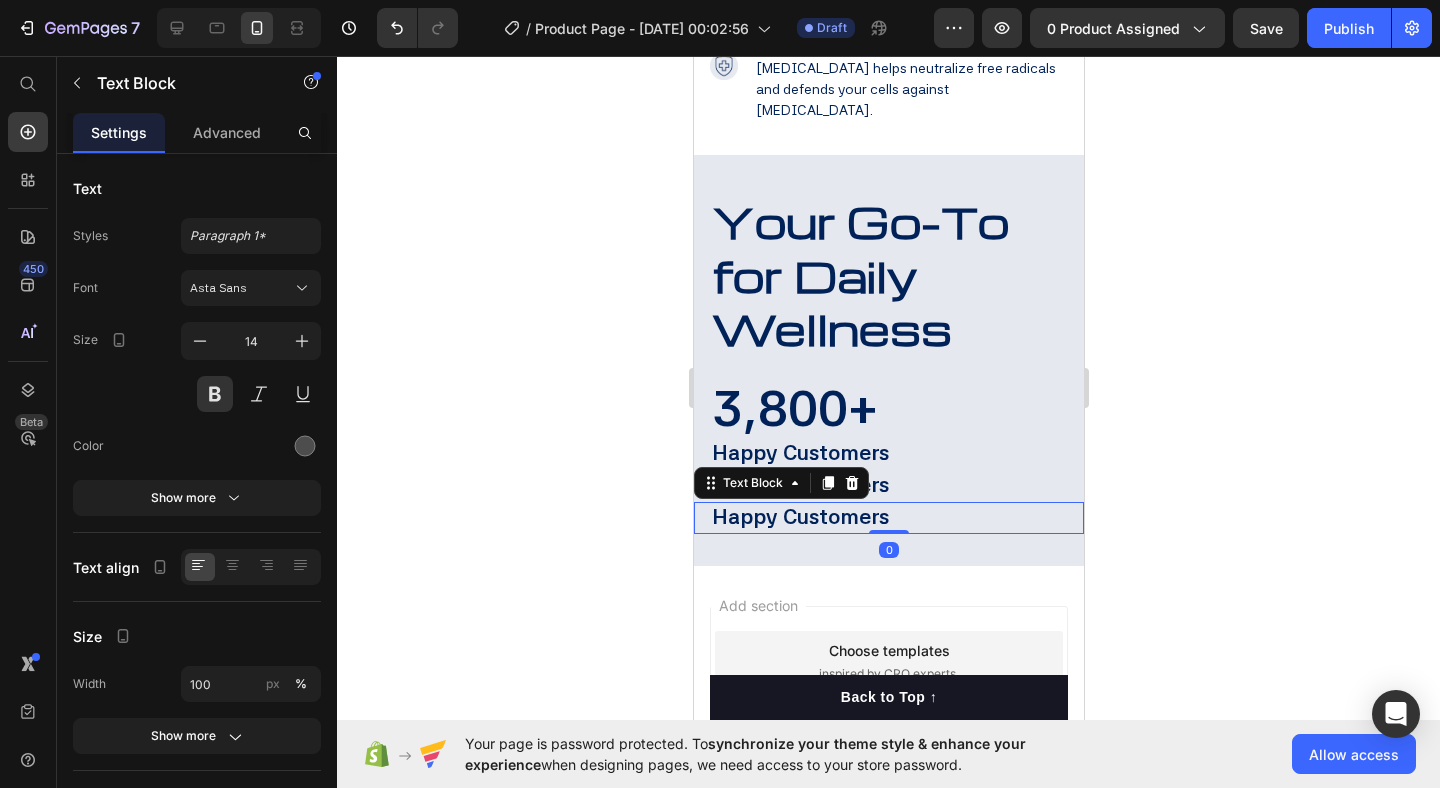 click 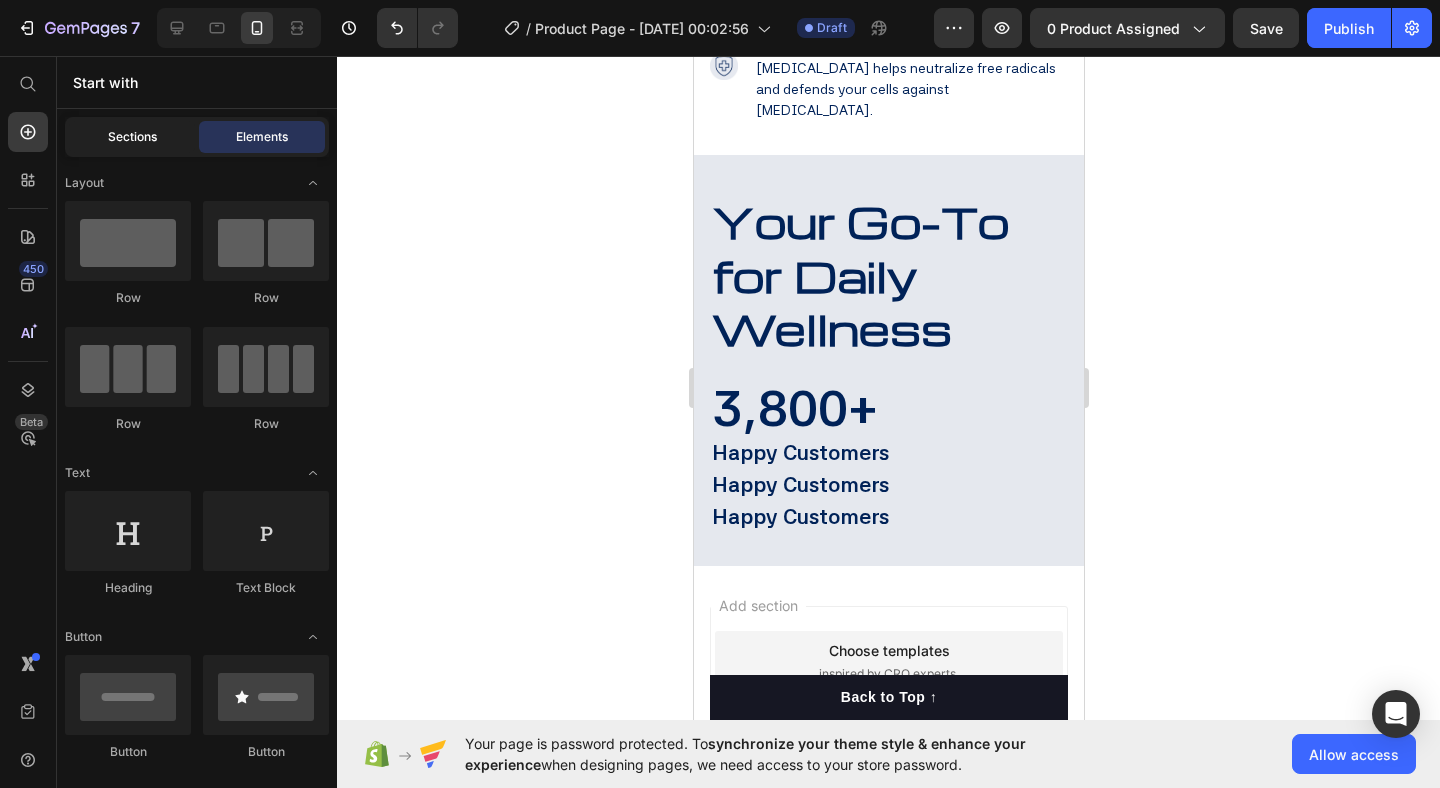 click on "Sections" at bounding box center [132, 137] 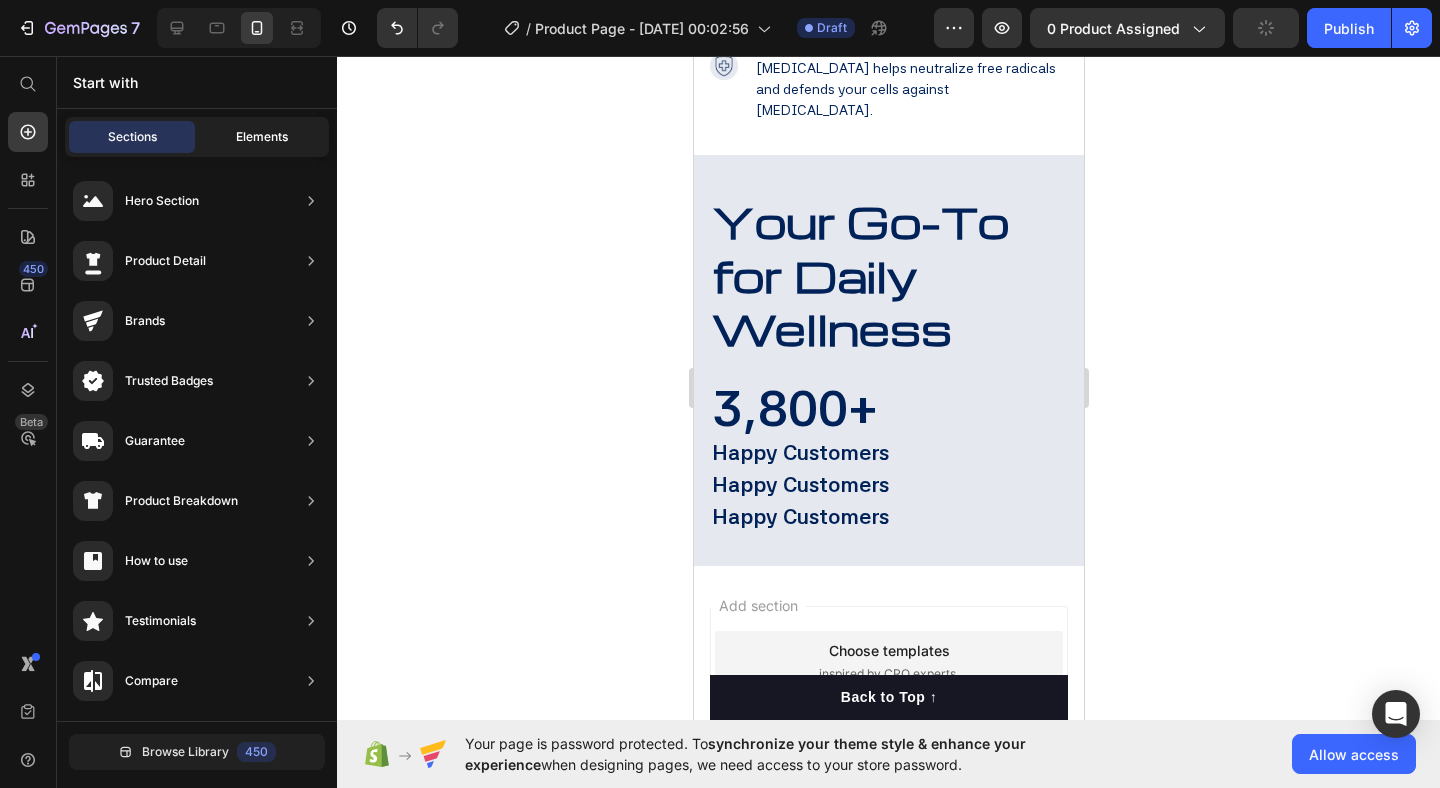 click on "Elements" 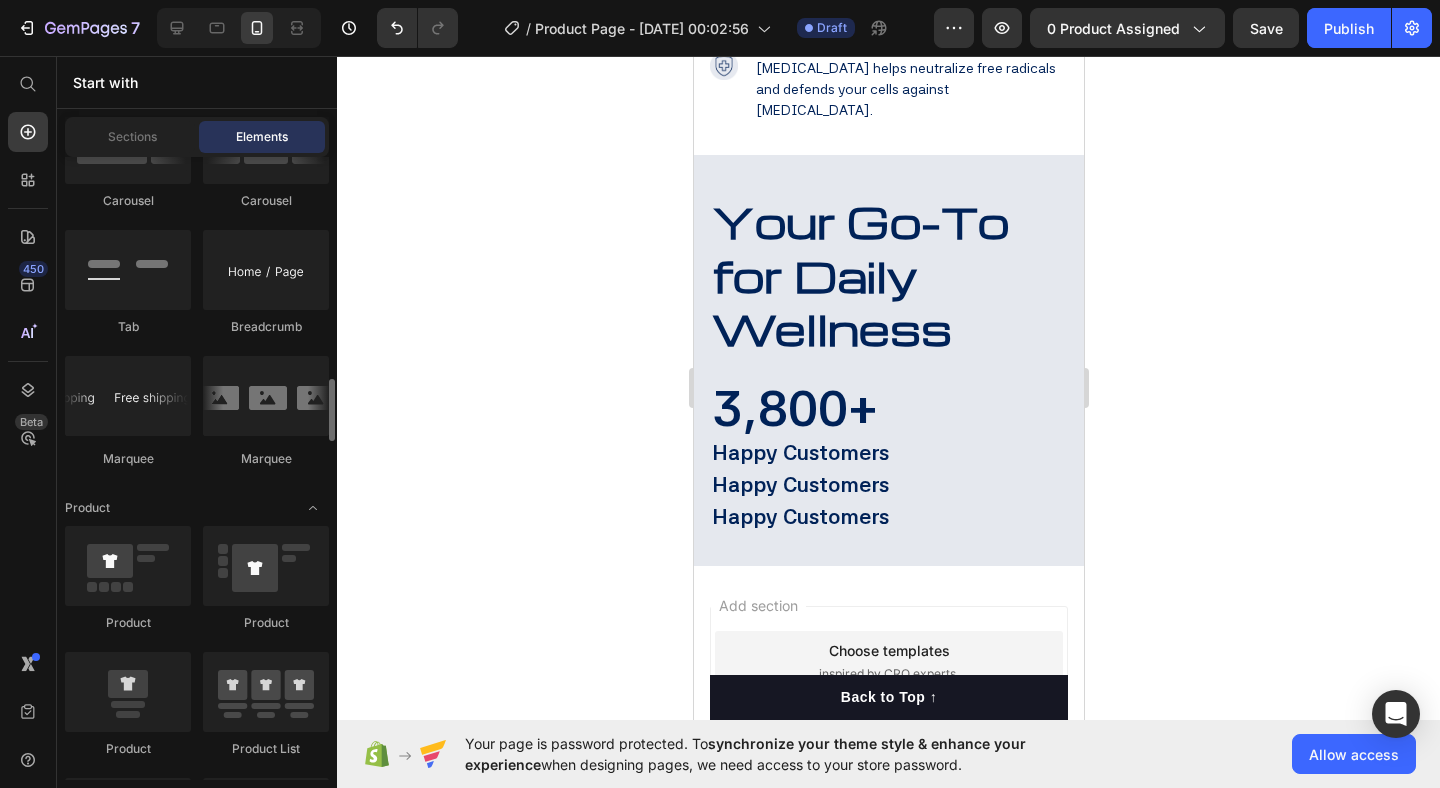 scroll, scrollTop: 2332, scrollLeft: 0, axis: vertical 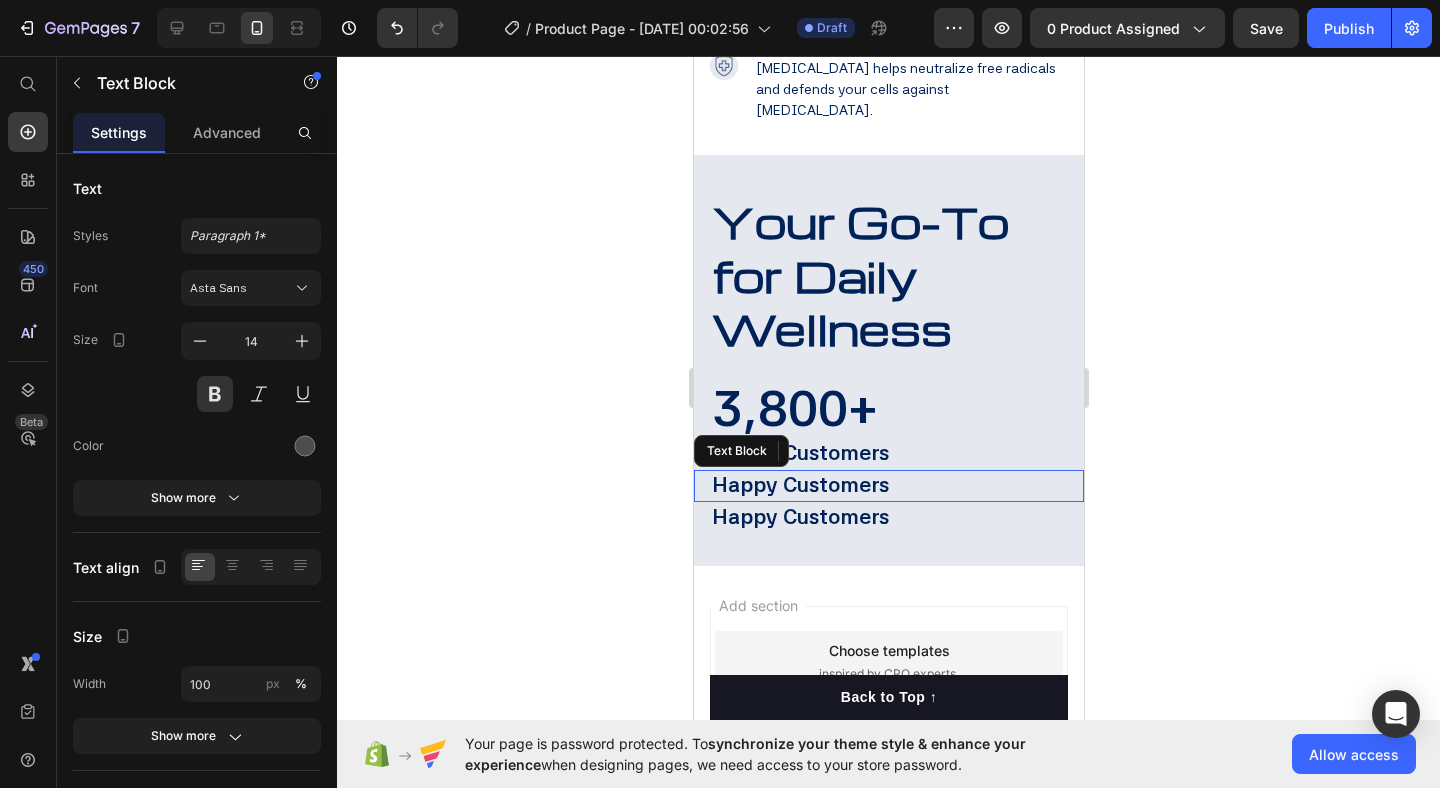 click on "Happy Customers" at bounding box center (799, 484) 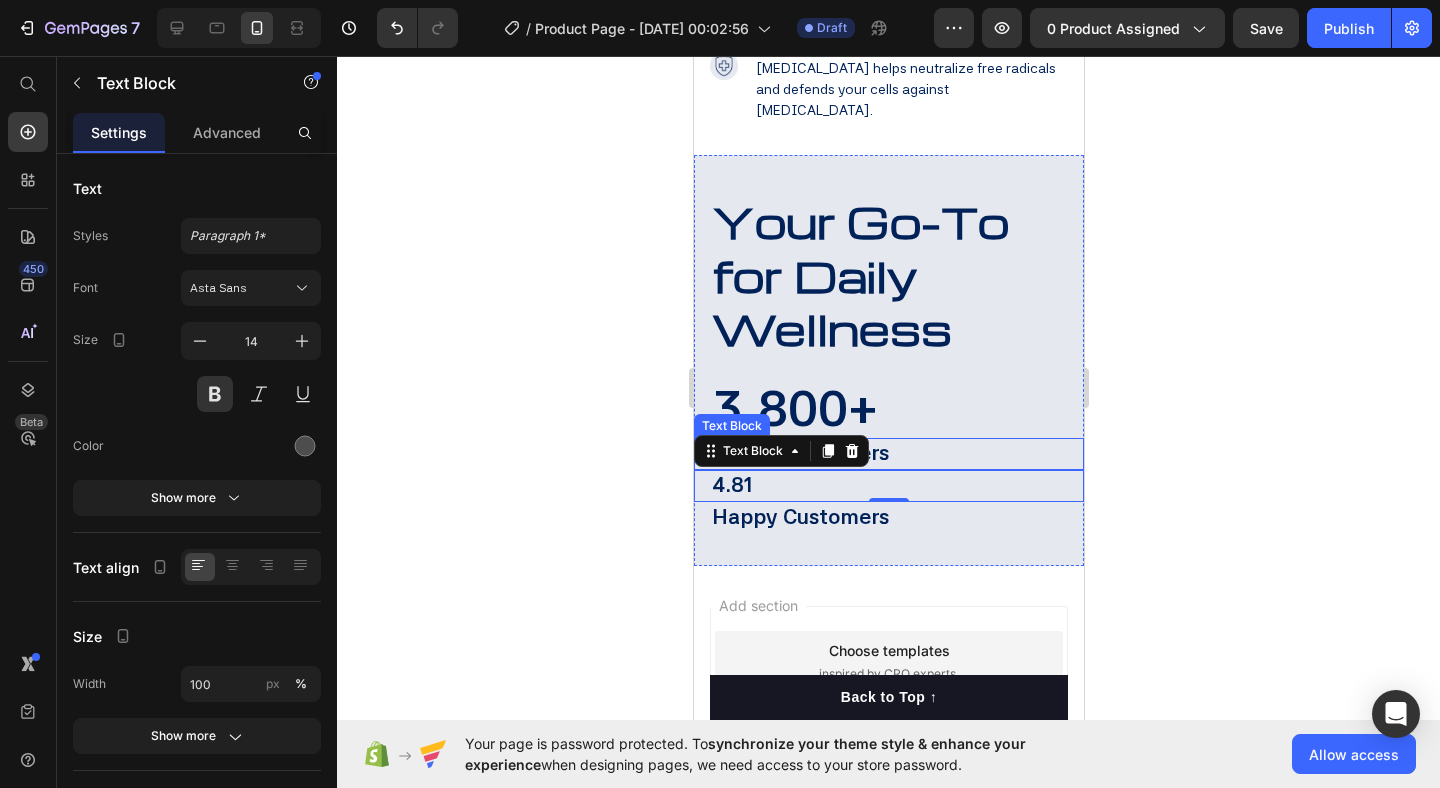 click 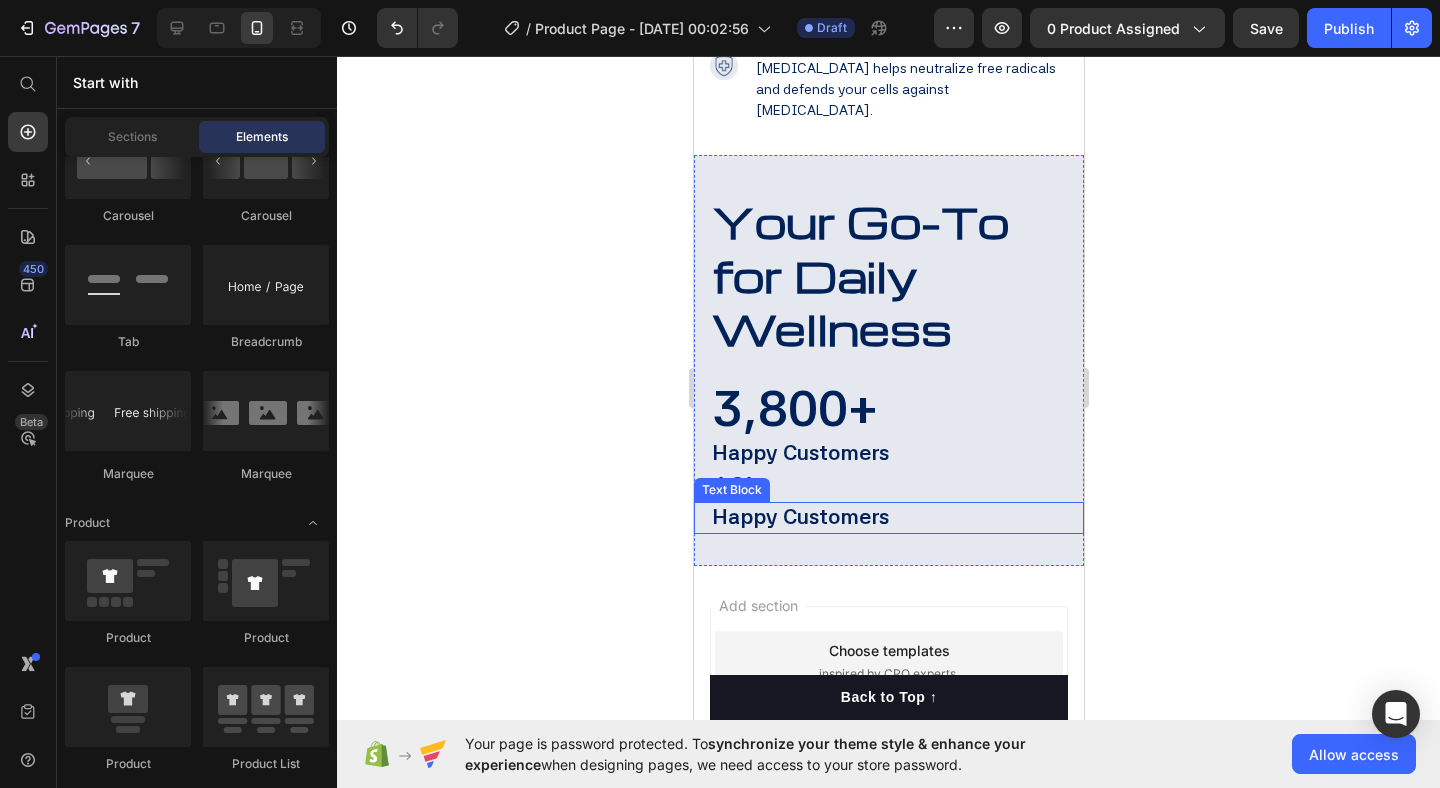 click 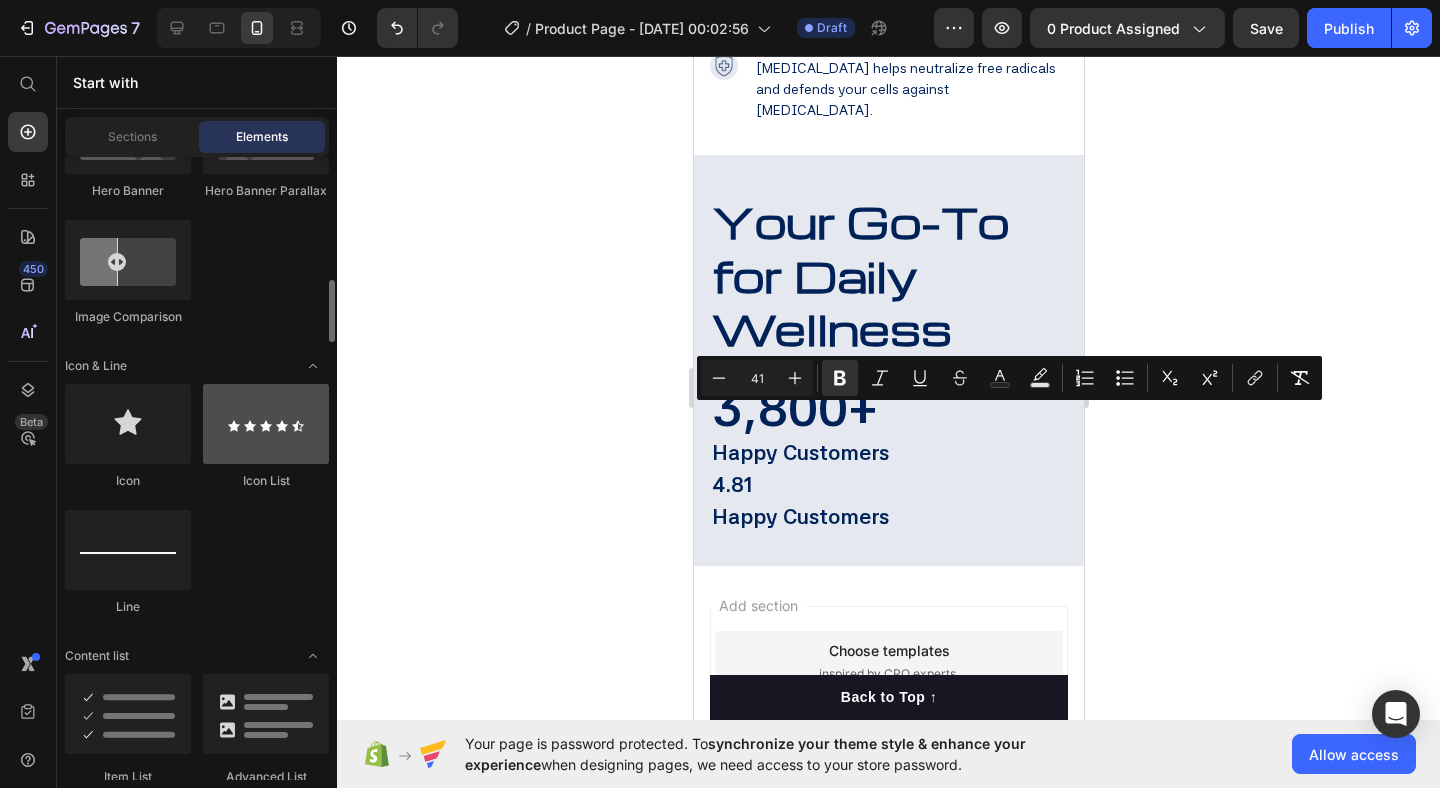 scroll, scrollTop: 1225, scrollLeft: 0, axis: vertical 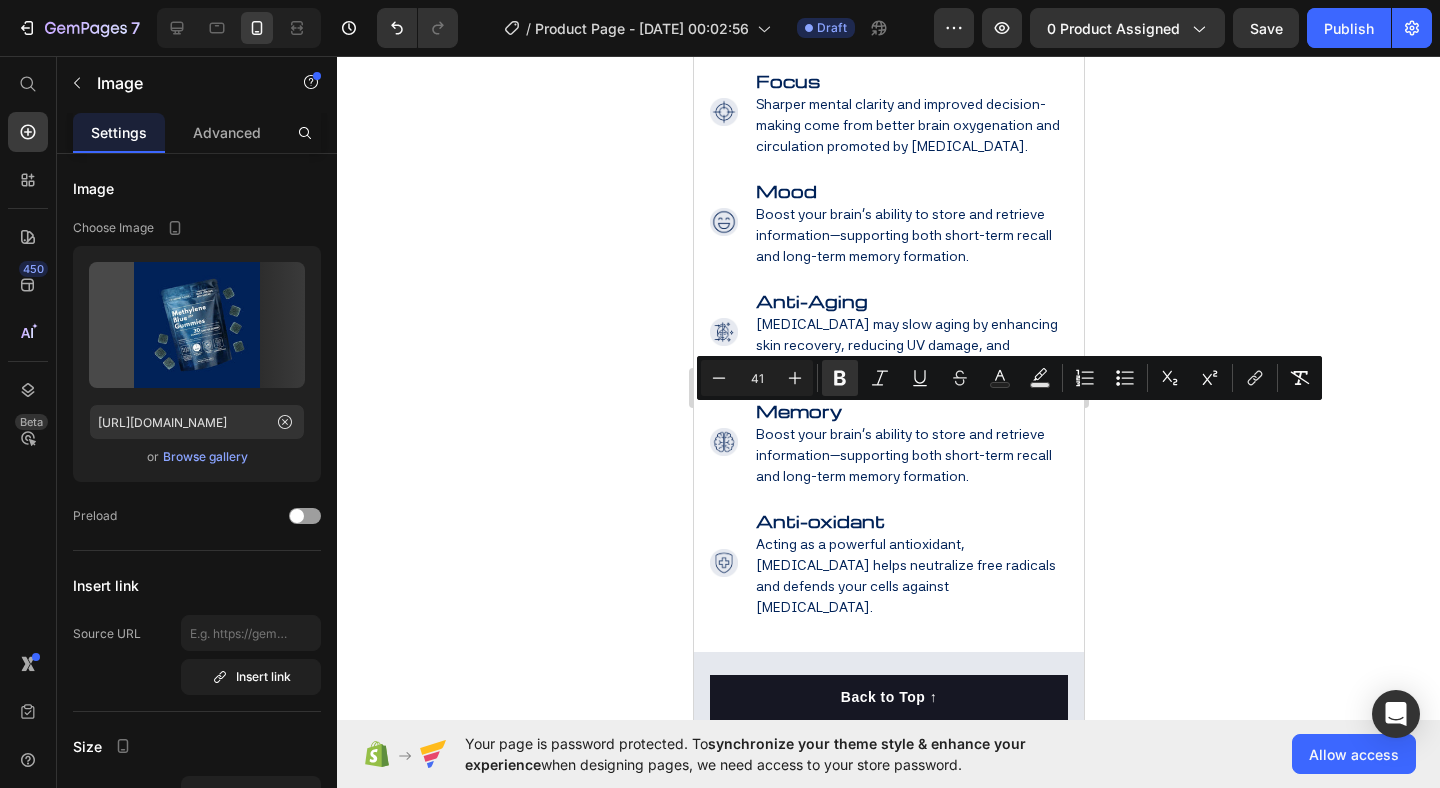 click at bounding box center (888, -1182) 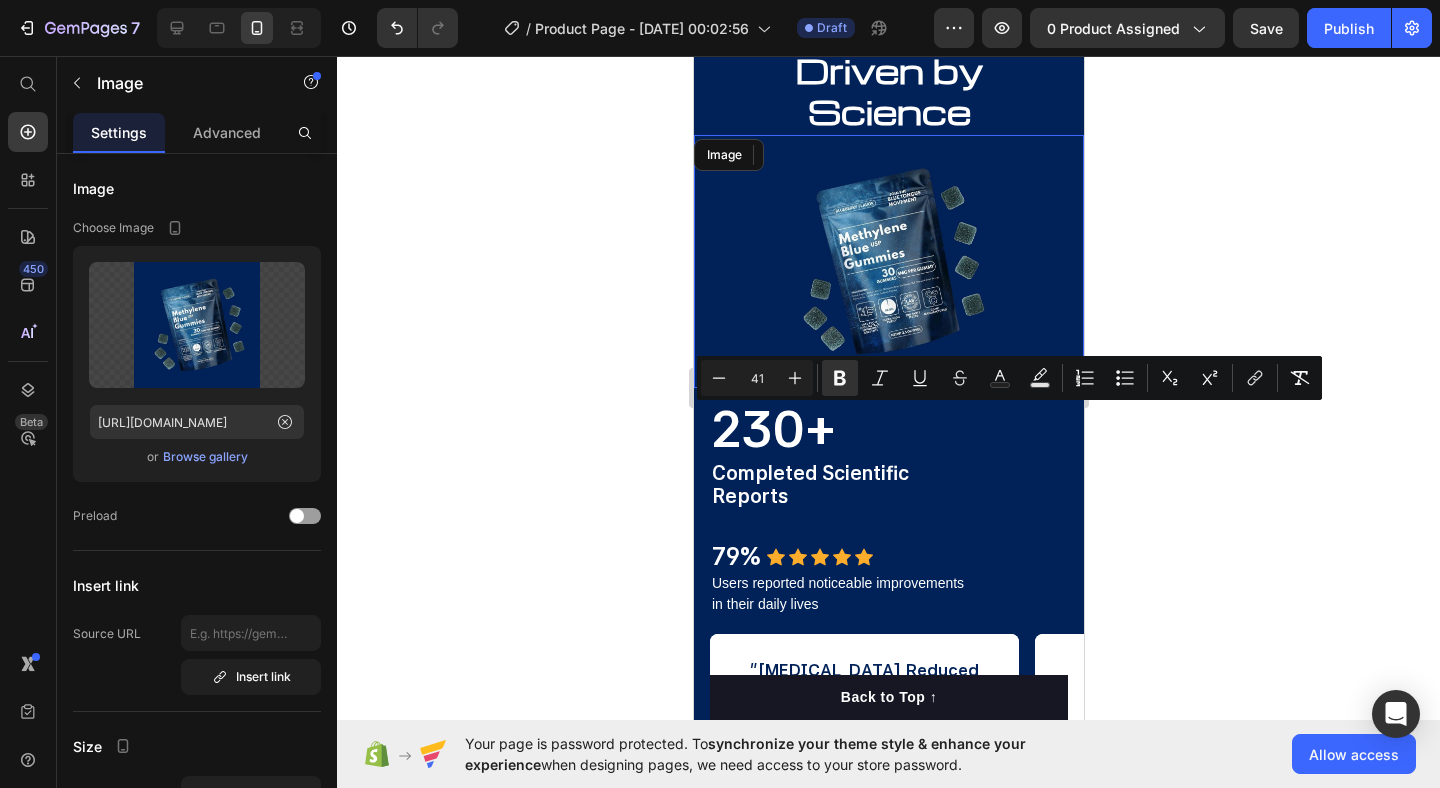 click 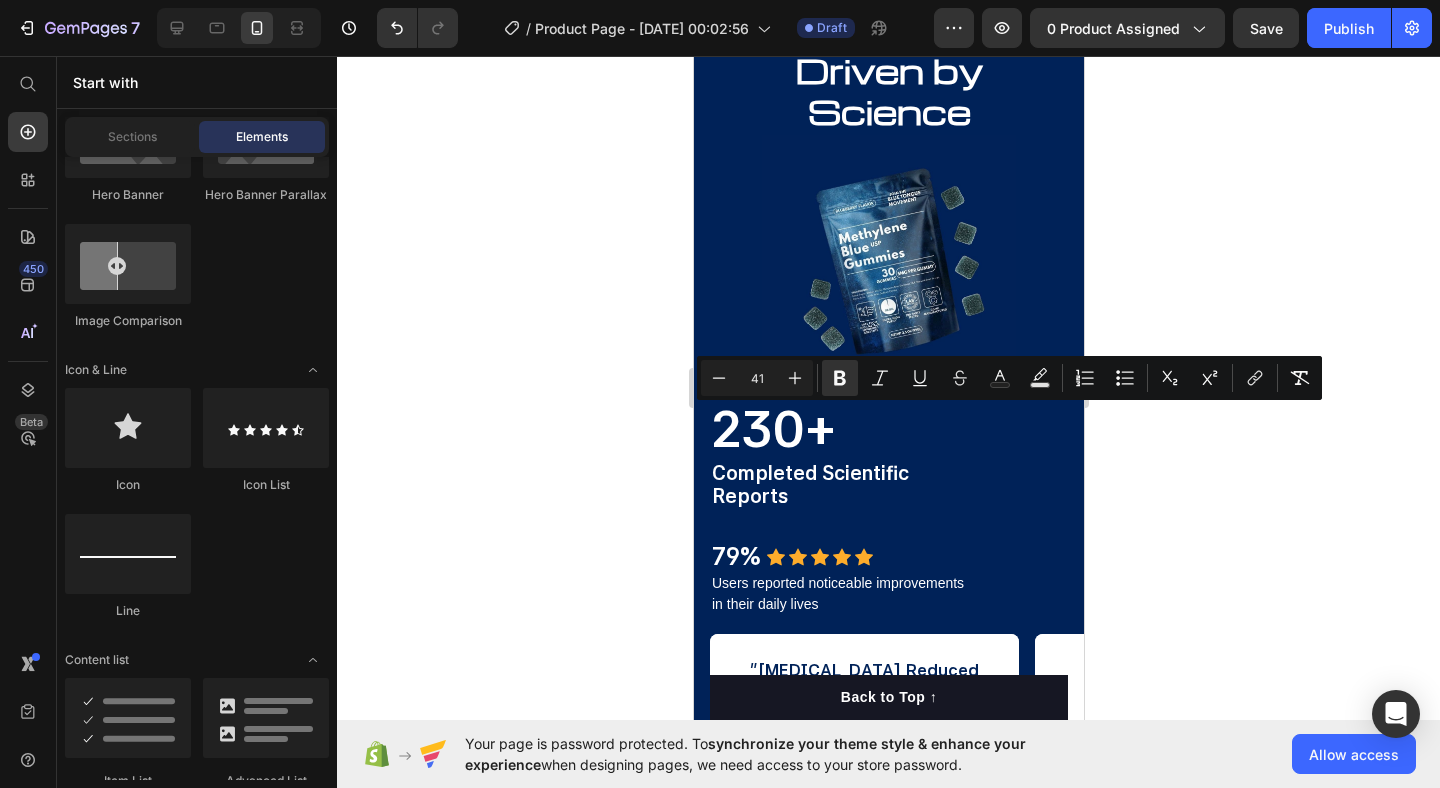 click 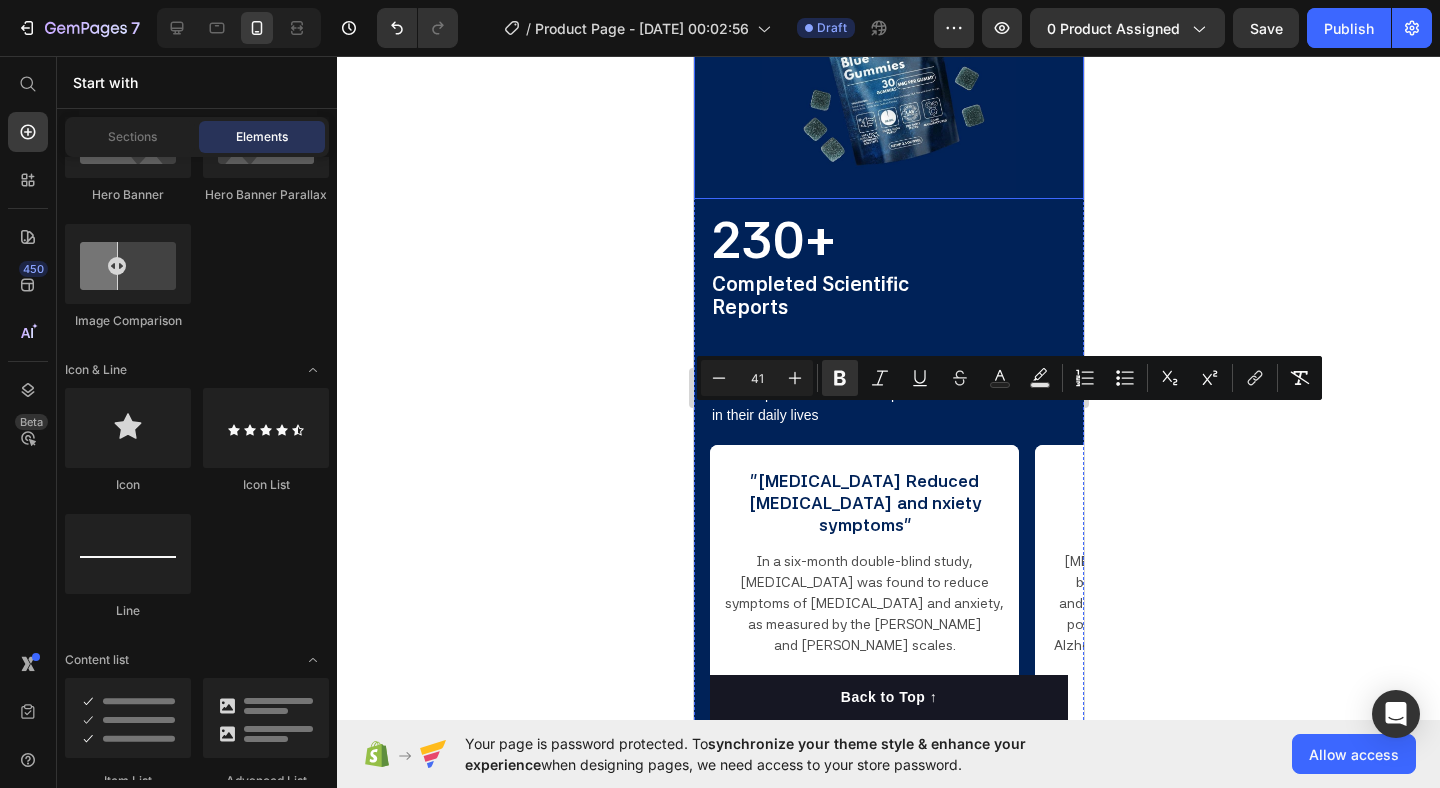 scroll, scrollTop: 1858, scrollLeft: 0, axis: vertical 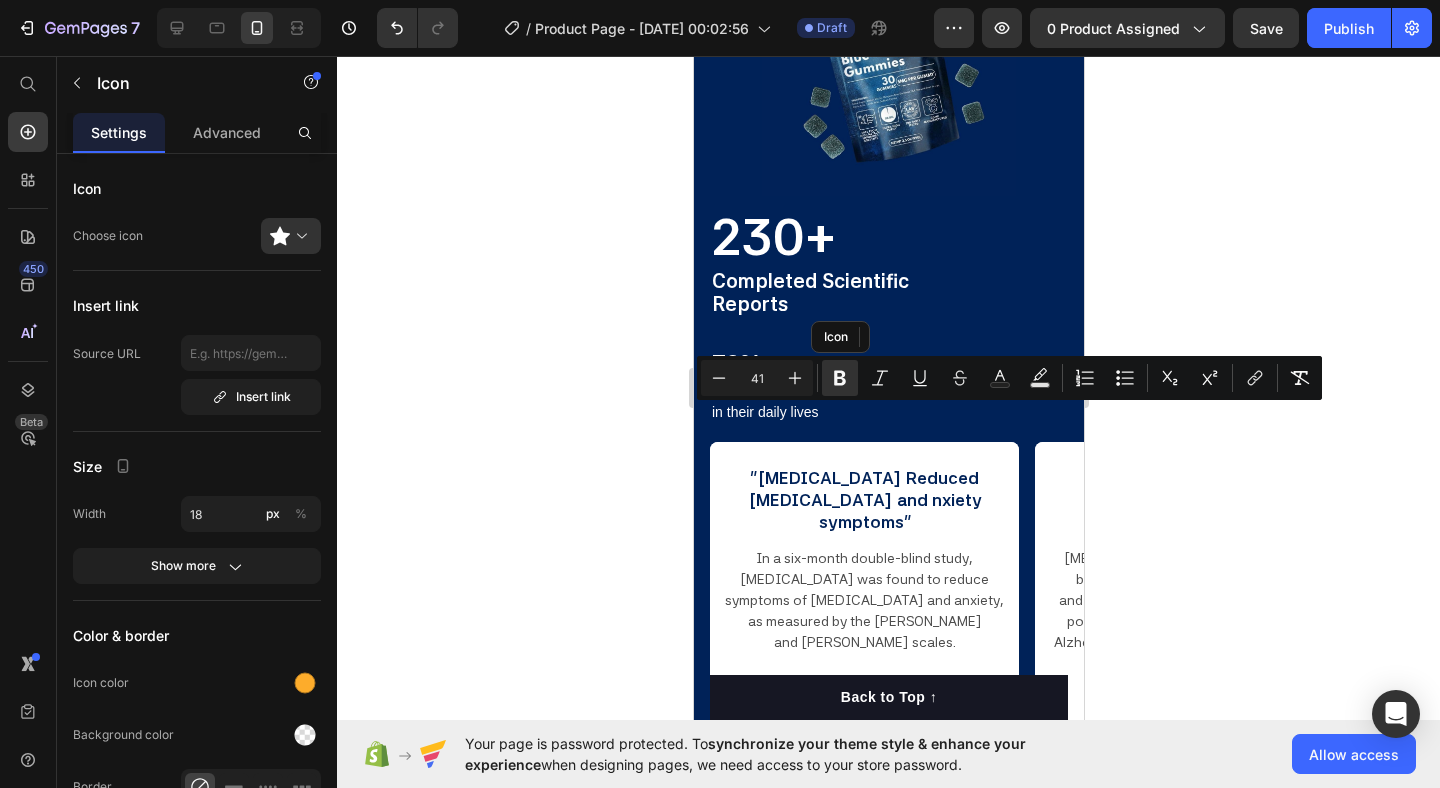 click on "Icon" at bounding box center (839, 337) 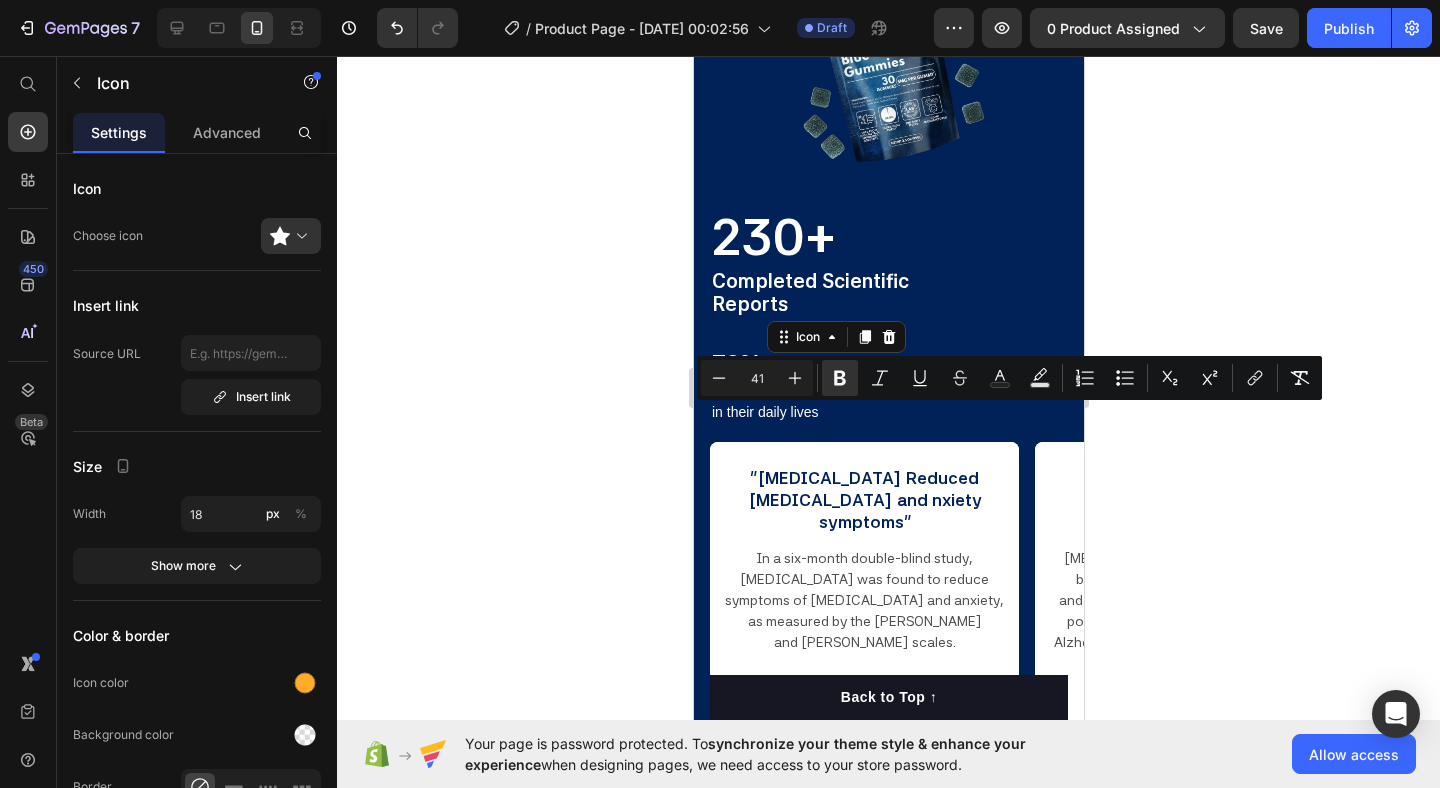 click 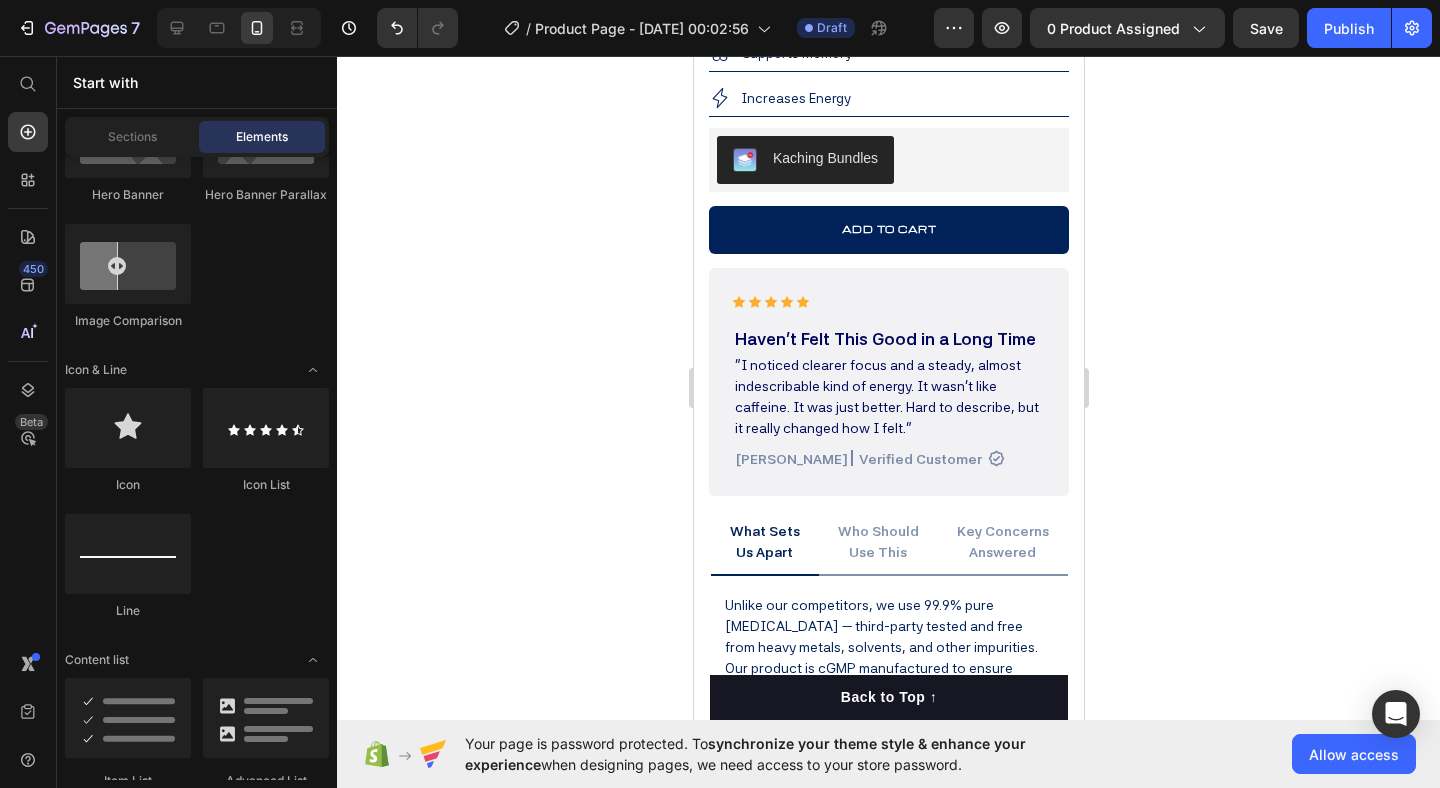 scroll, scrollTop: 787, scrollLeft: 0, axis: vertical 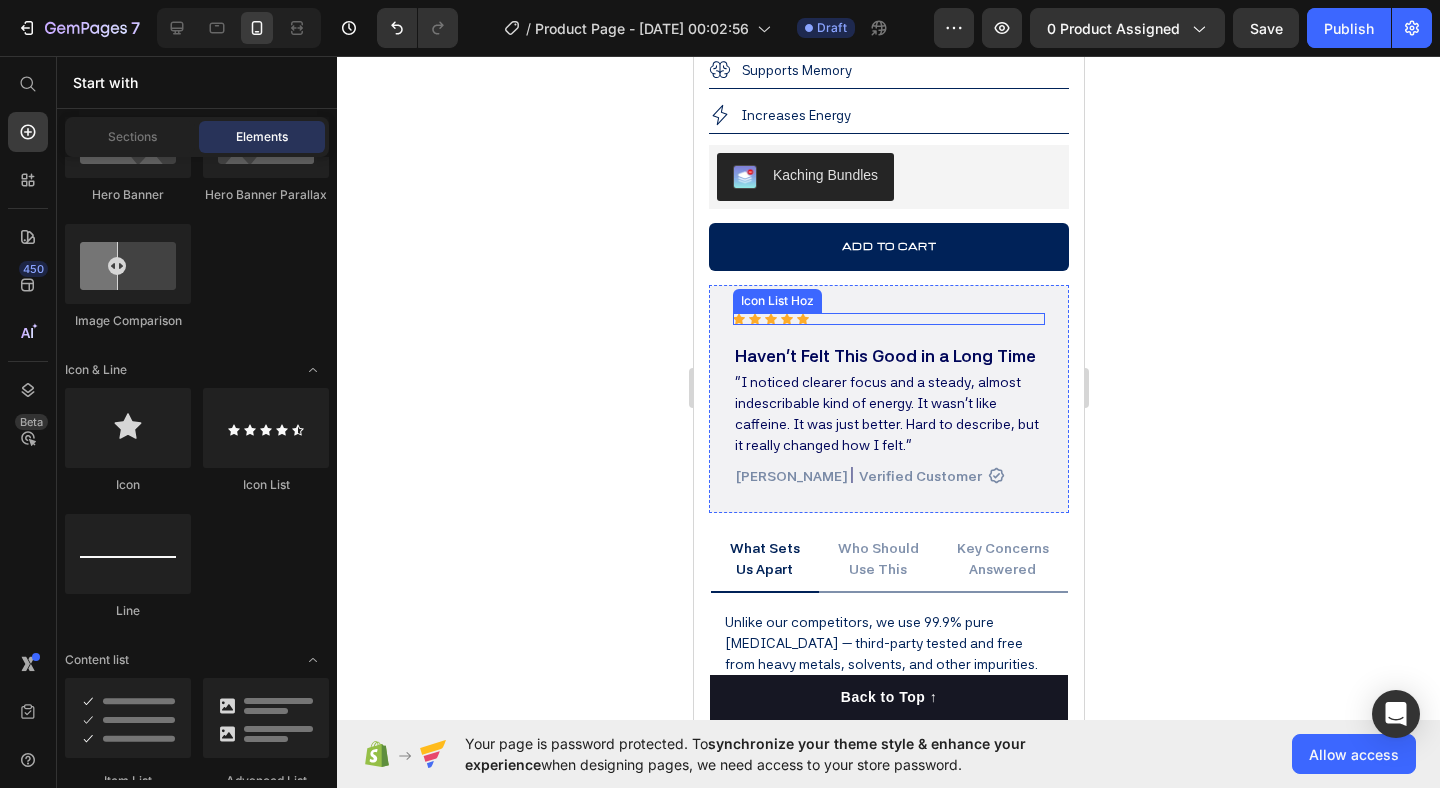 click on "Icon Icon Icon Icon Icon" at bounding box center (888, 319) 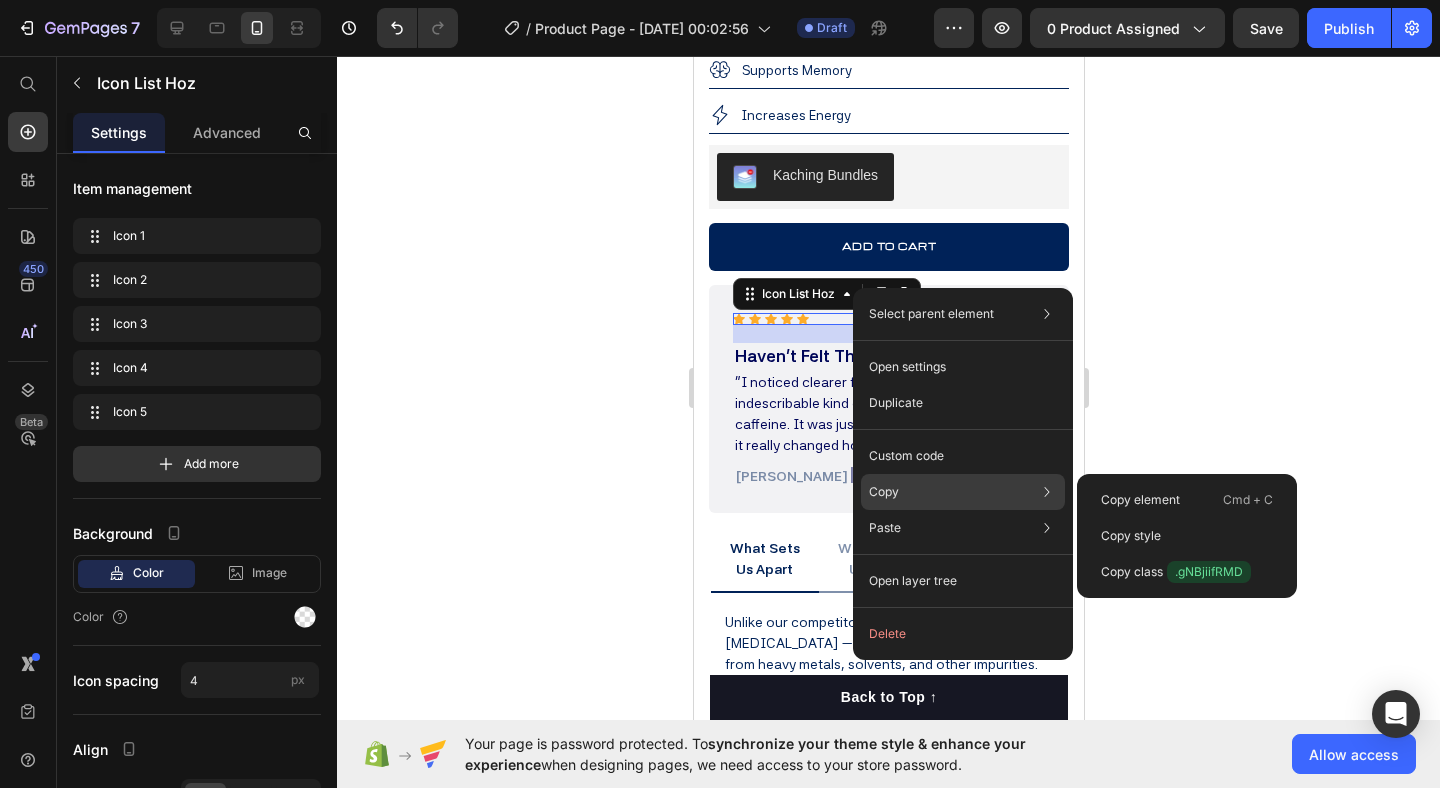click on "Copy Copy element  Cmd + C Copy style  Copy class  .gNBjiifRMD" 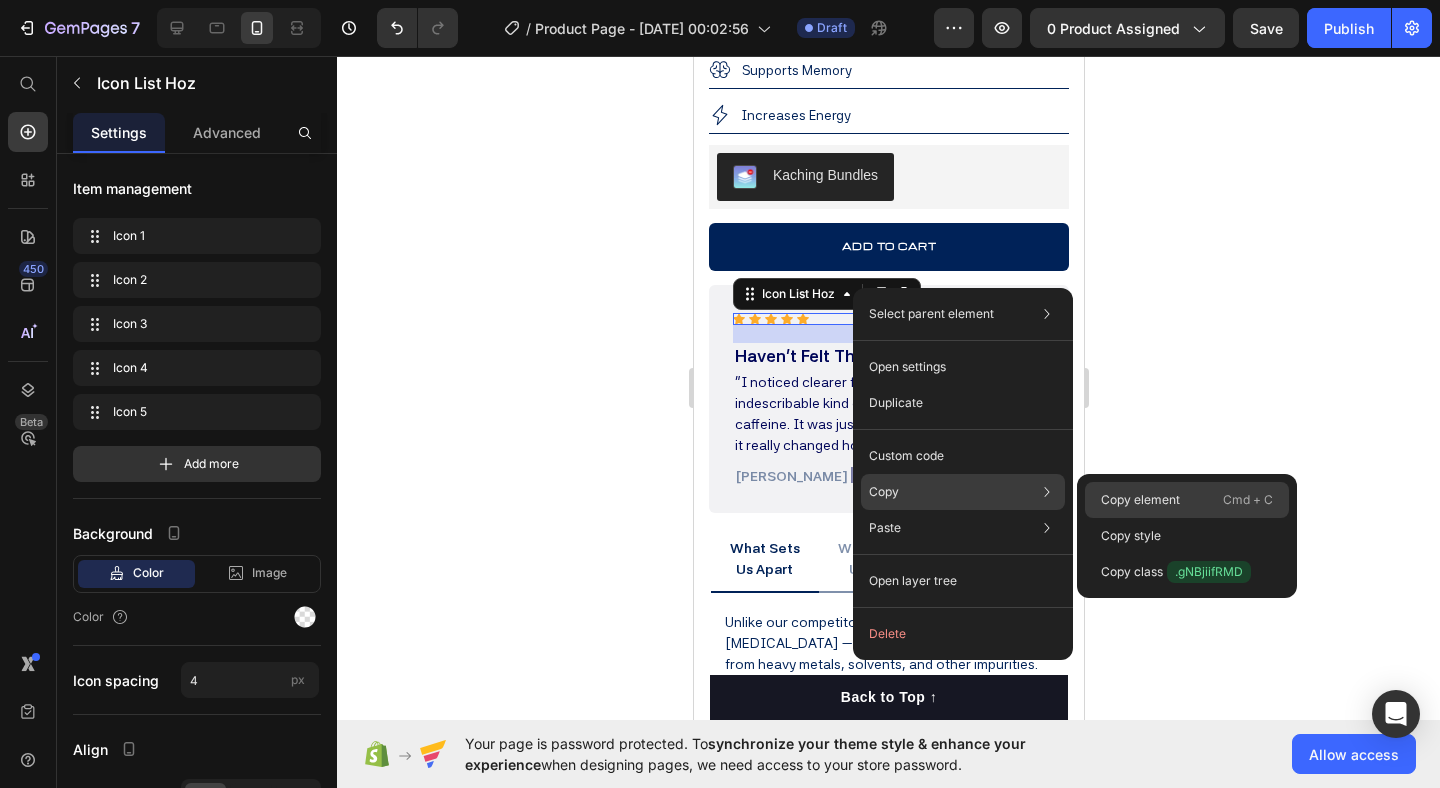 click on "Copy element" at bounding box center (1140, 500) 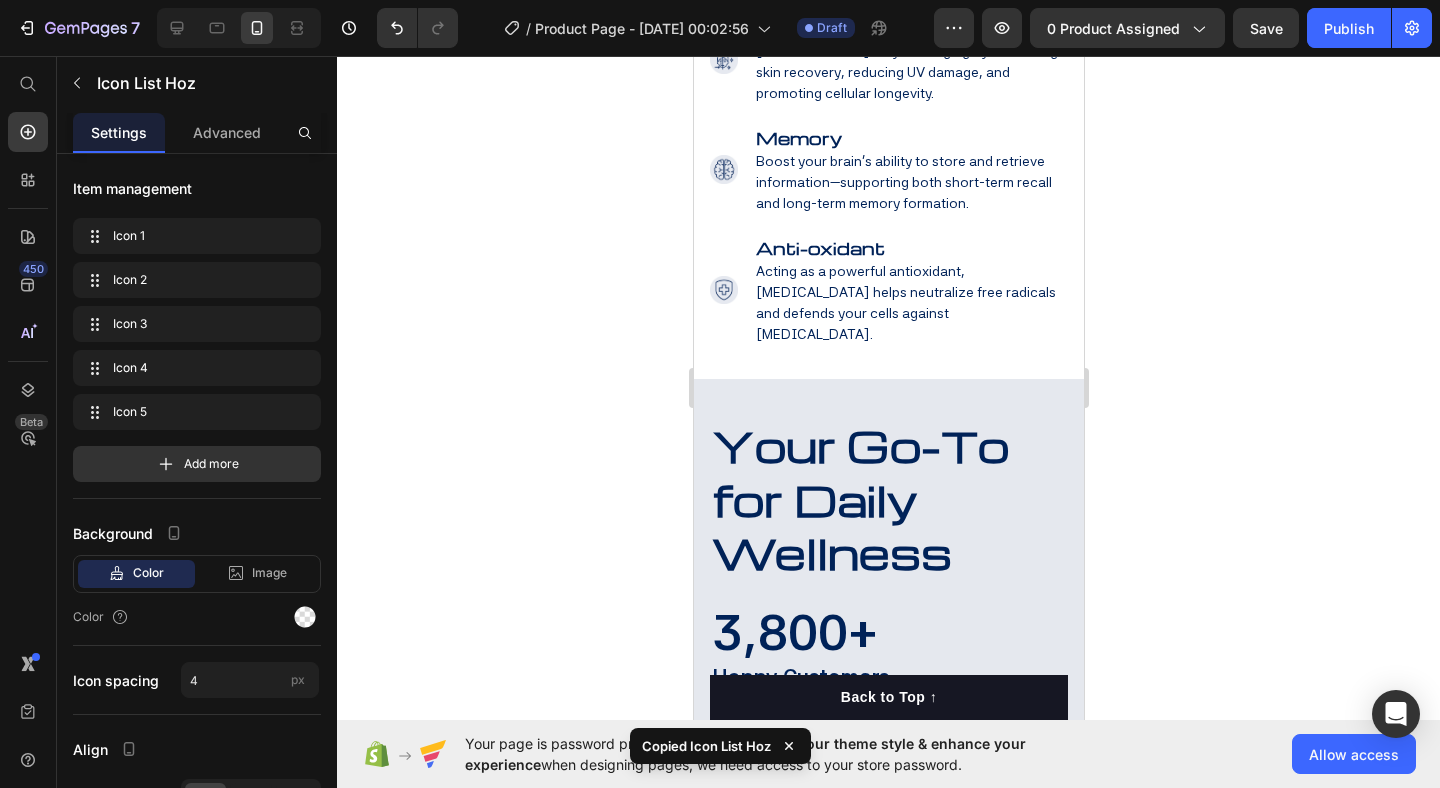 scroll, scrollTop: 3663, scrollLeft: 0, axis: vertical 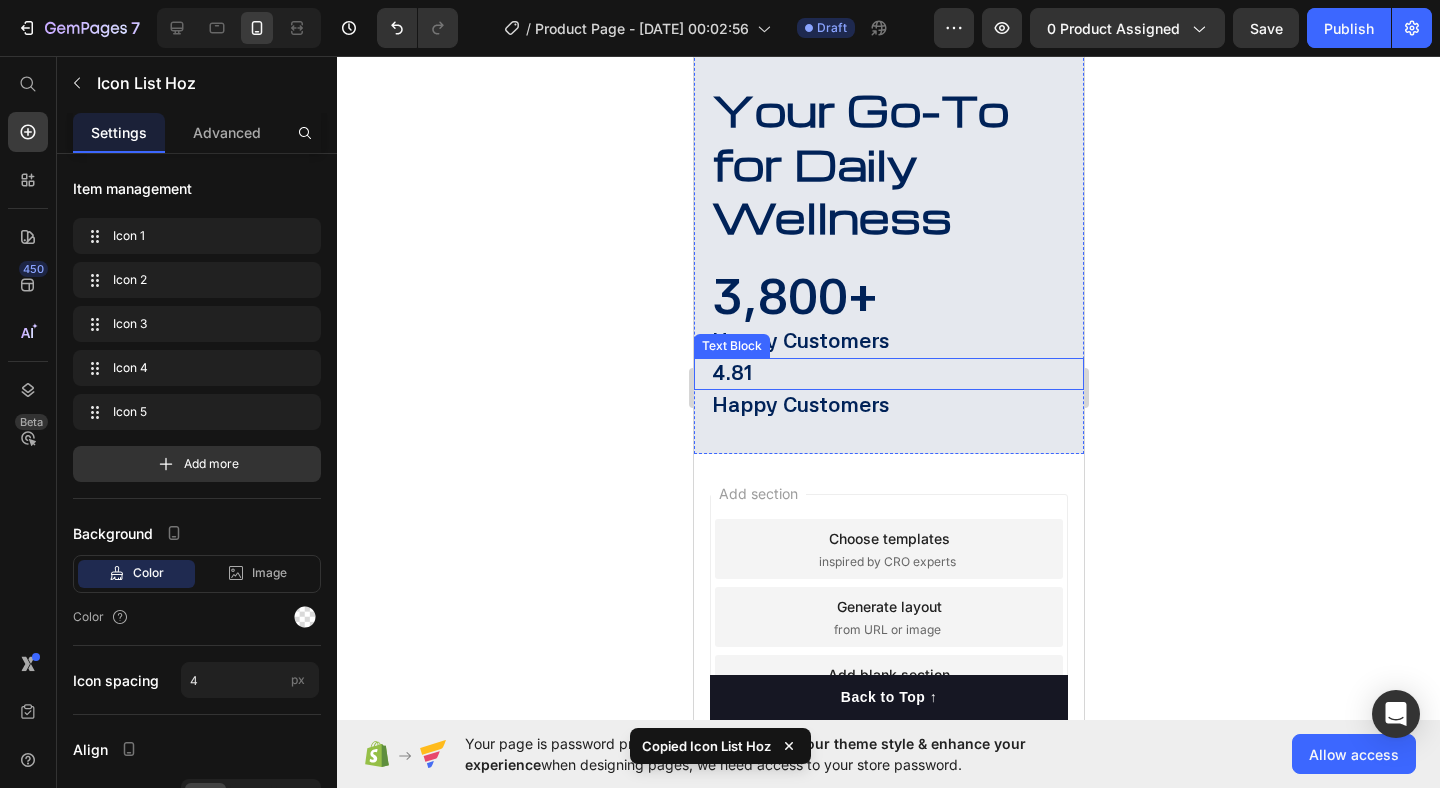 click on "4.81" at bounding box center [896, 374] 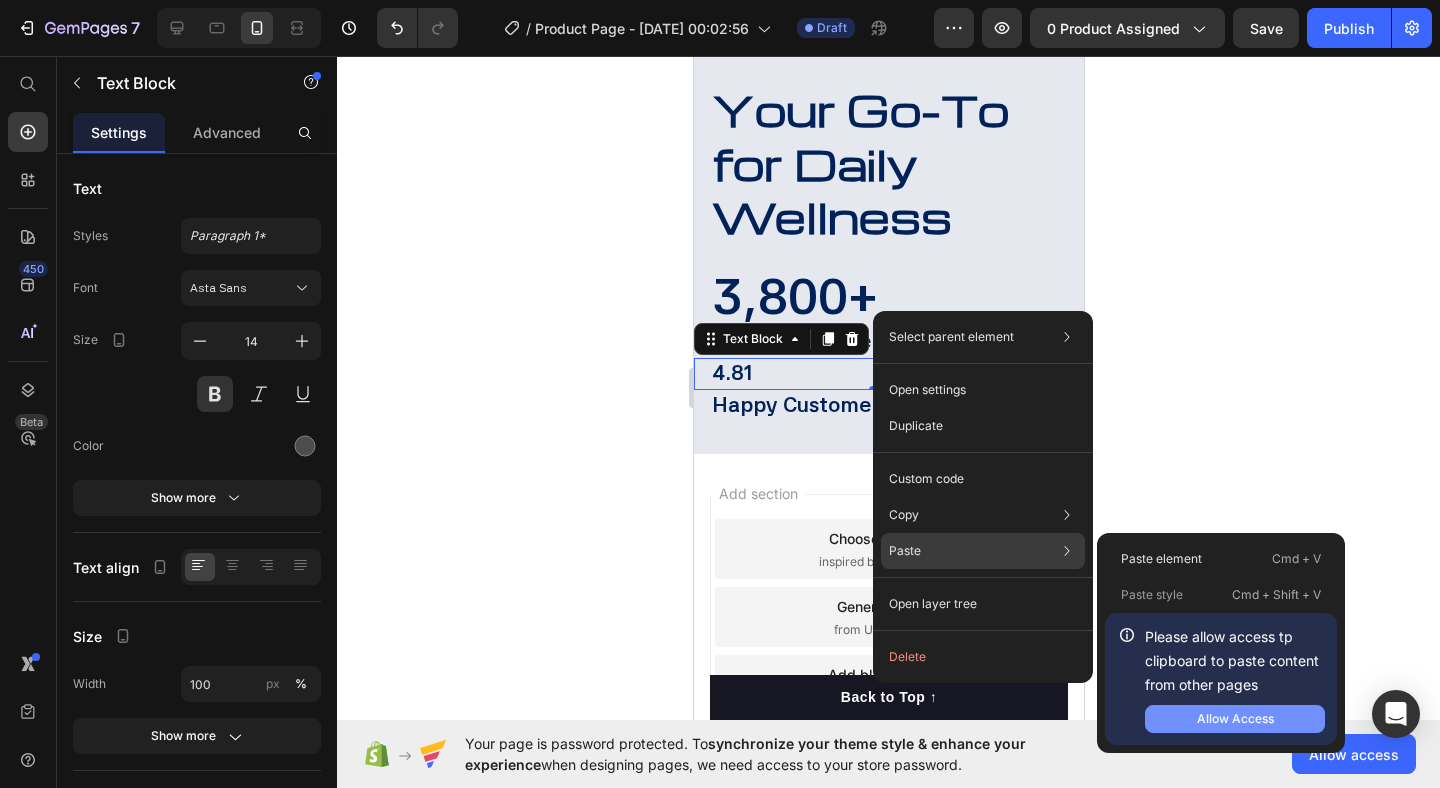 click on "Allow Access" at bounding box center (1235, 719) 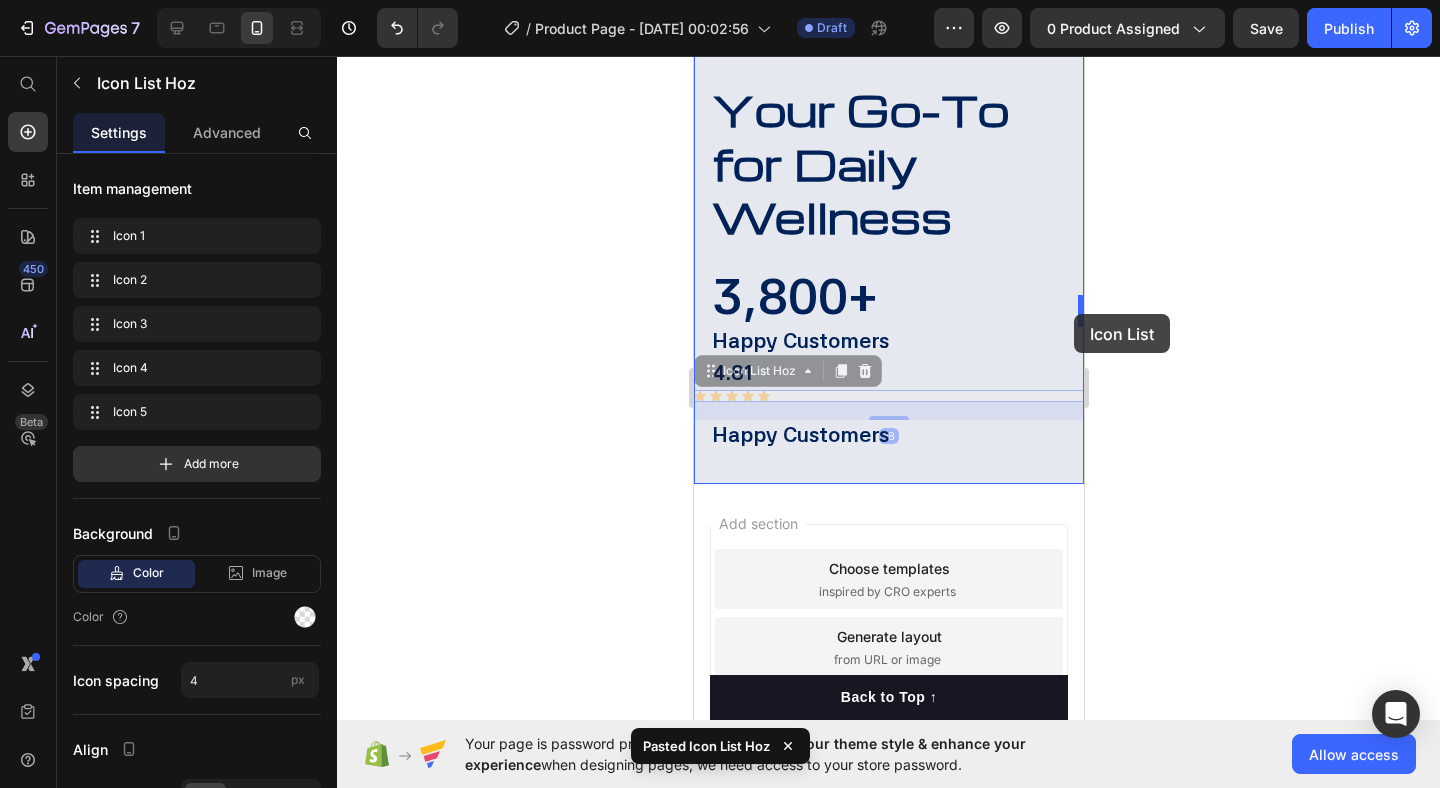 drag, startPoint x: 831, startPoint y: 334, endPoint x: 1076, endPoint y: 312, distance: 245.98578 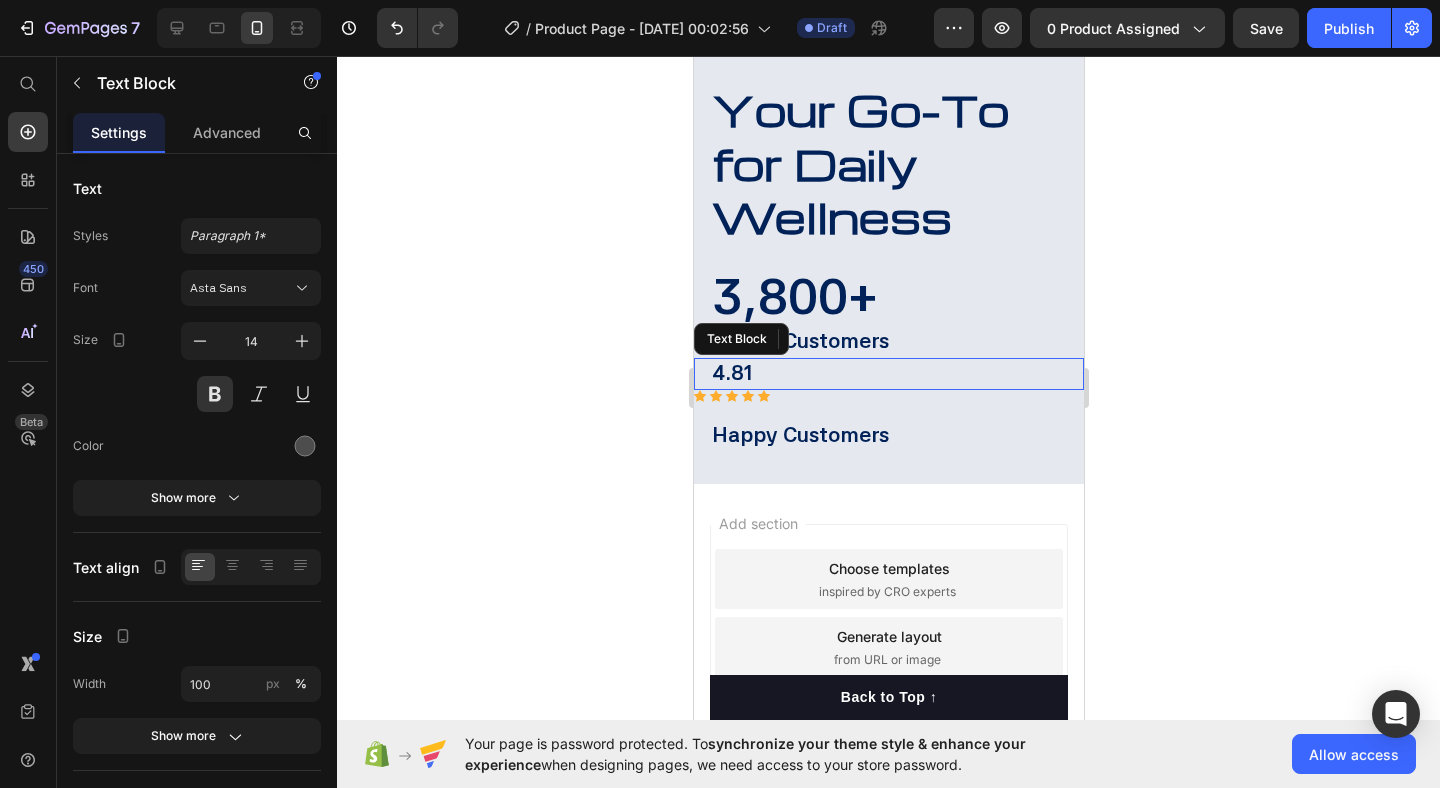 click on "4.81" at bounding box center [896, 374] 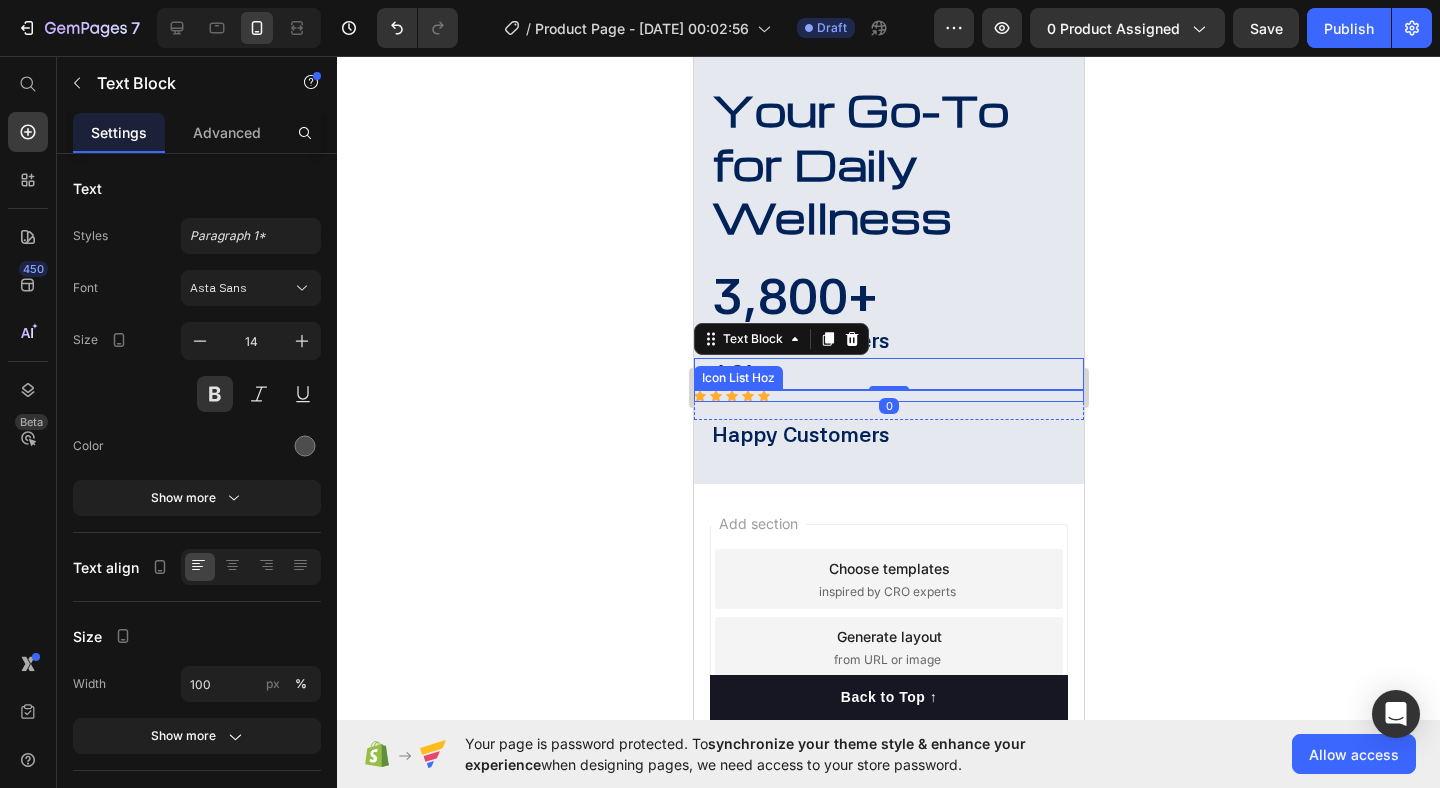 click on "Icon Icon Icon Icon Icon" at bounding box center (888, 396) 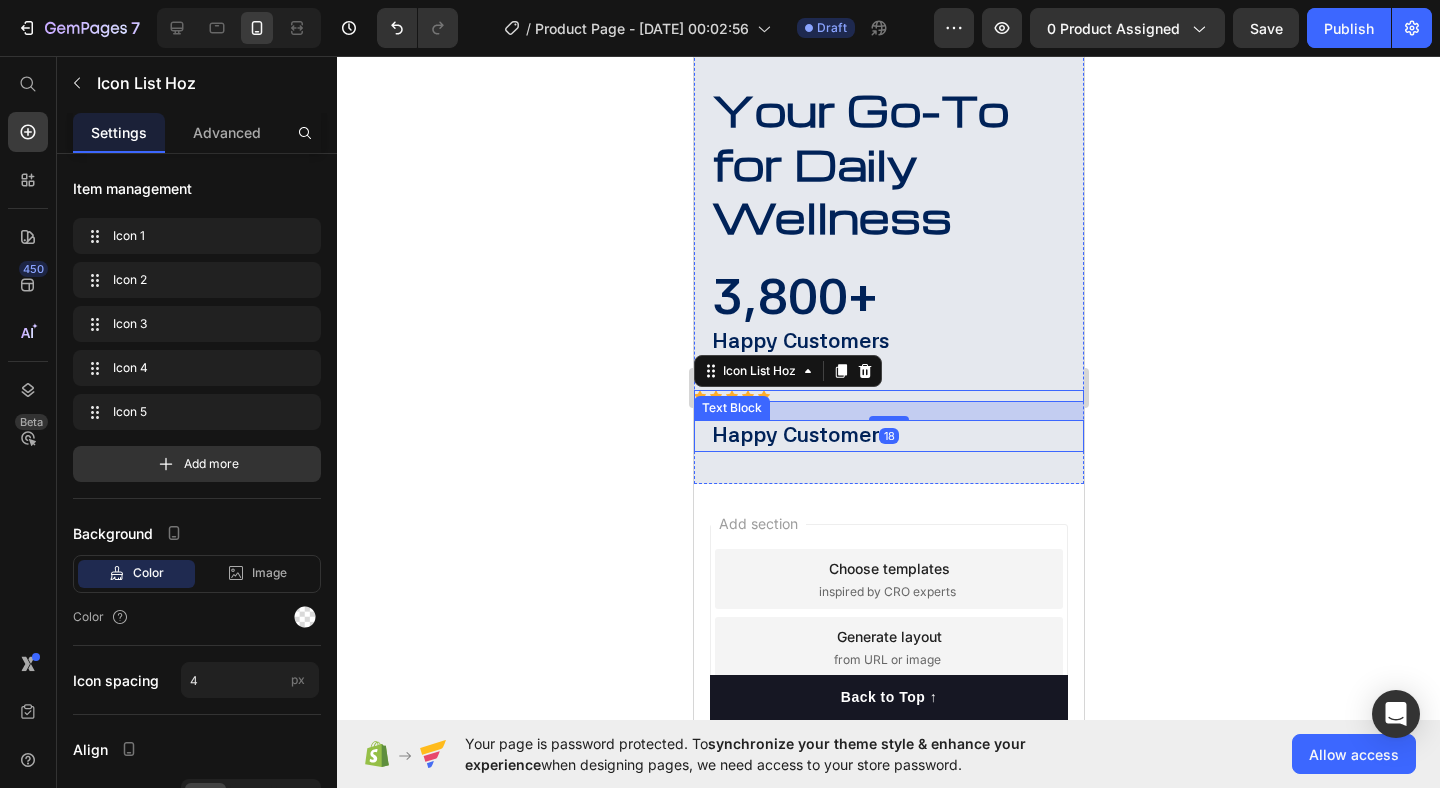 click on "Happy Customers" at bounding box center (896, 436) 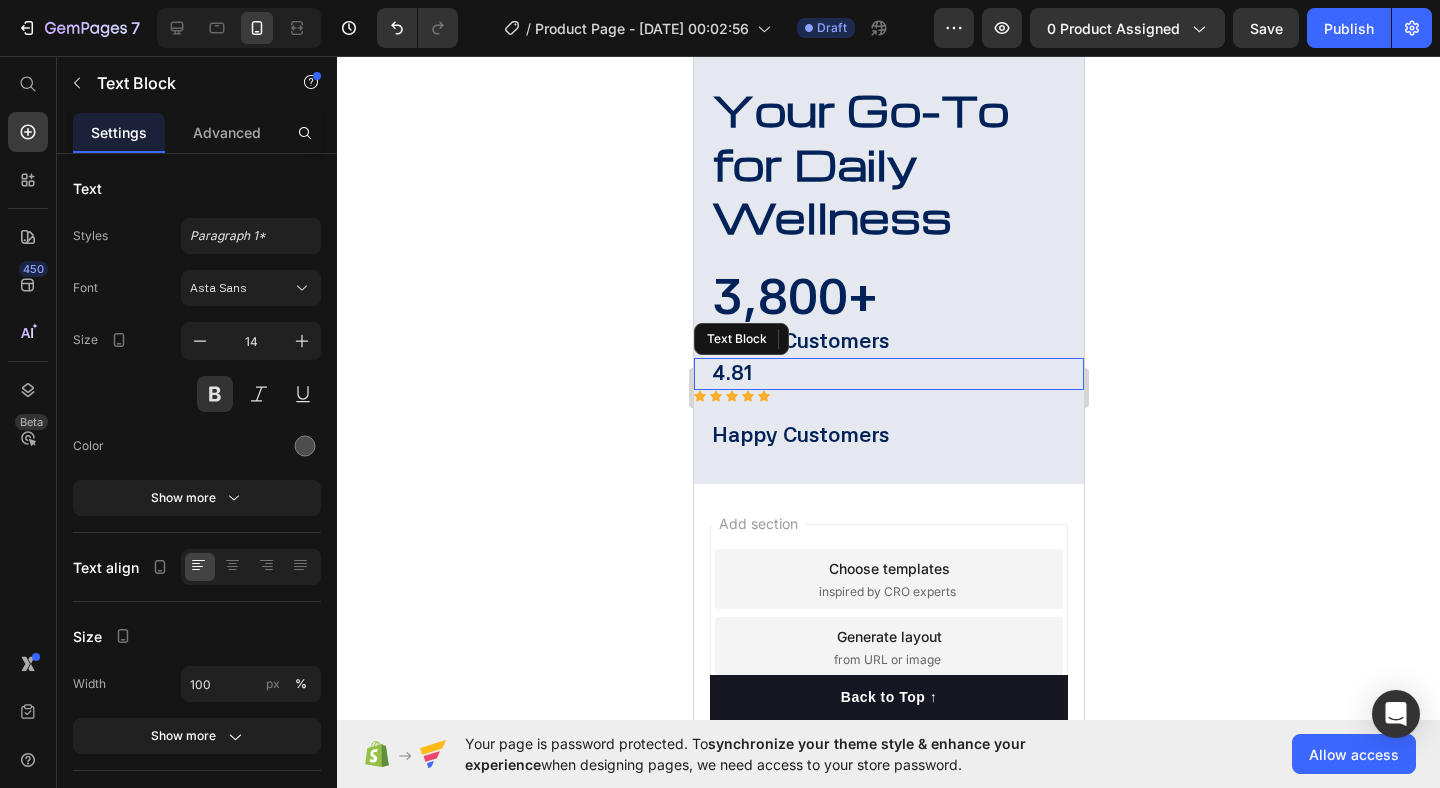 click on "4.81" at bounding box center [896, 374] 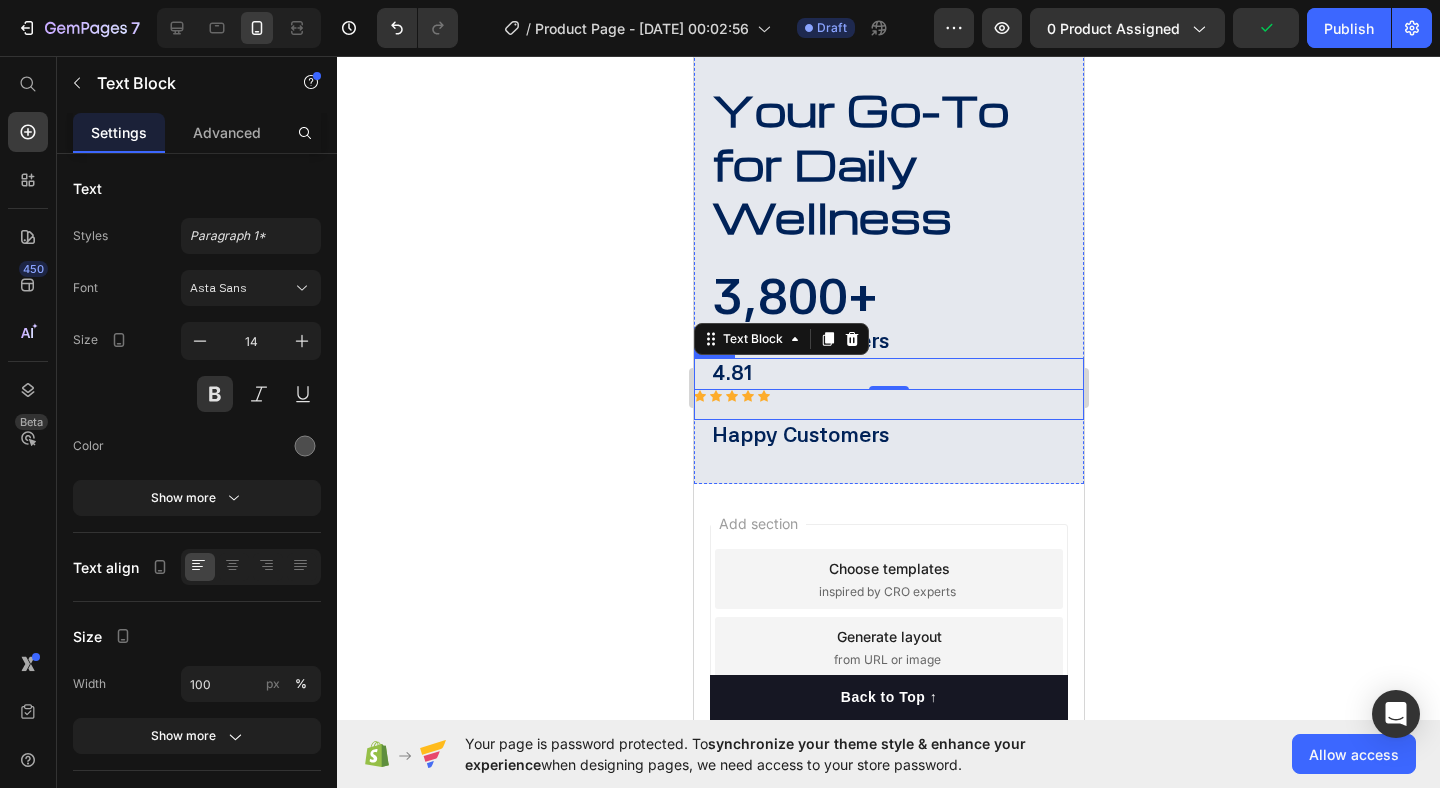 click on "Icon Icon Icon Icon Icon Icon List Hoz" at bounding box center [888, 405] 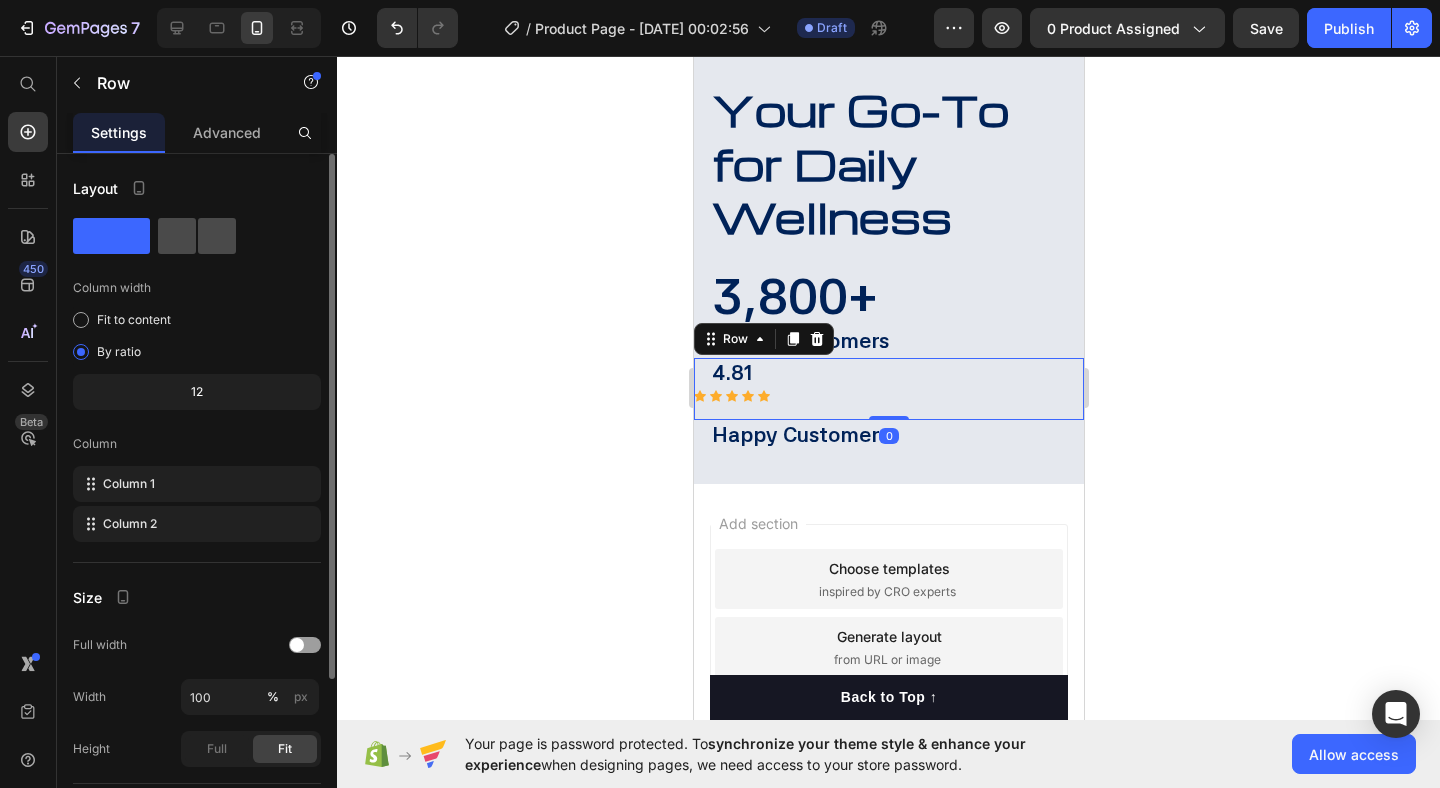 click 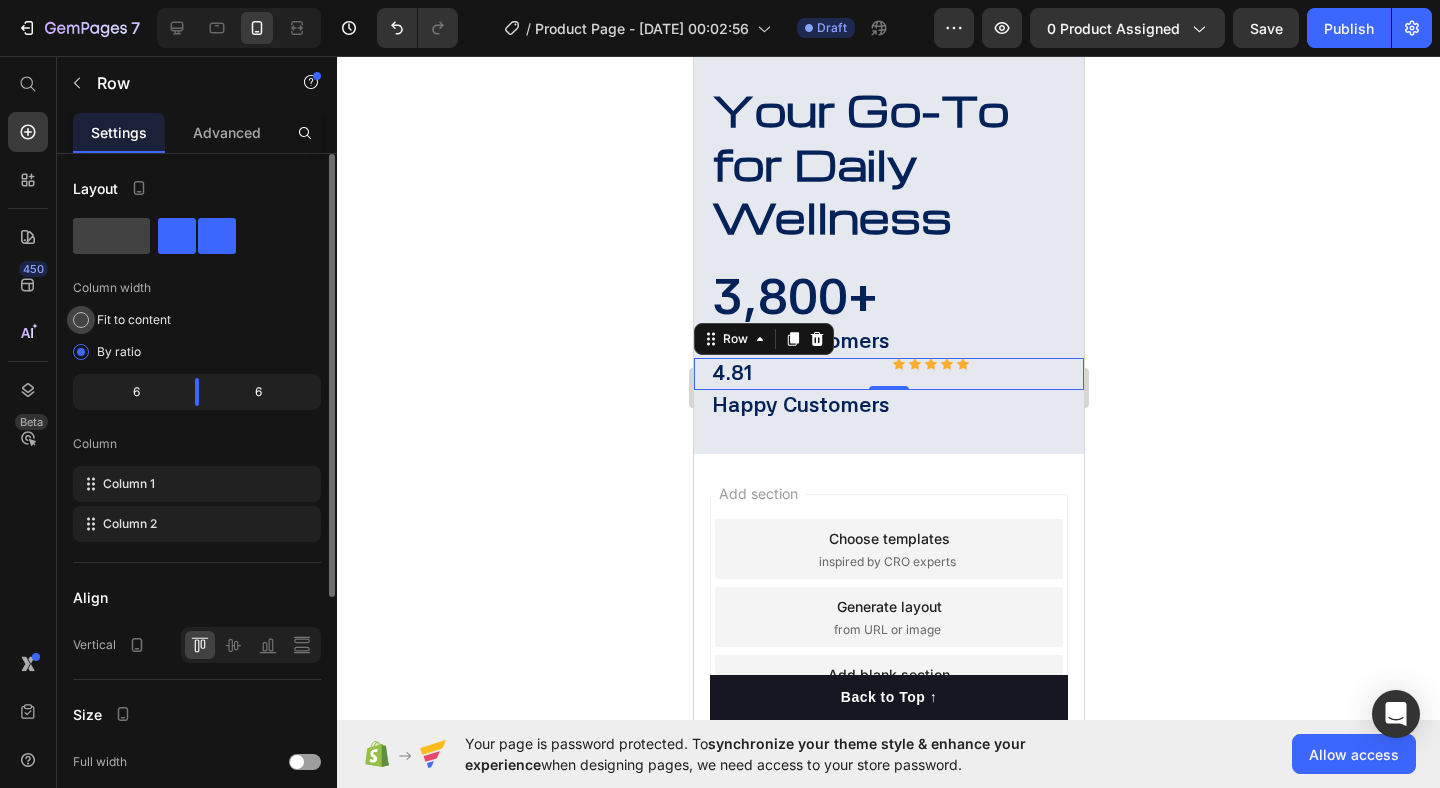 click on "Fit to content" at bounding box center (134, 320) 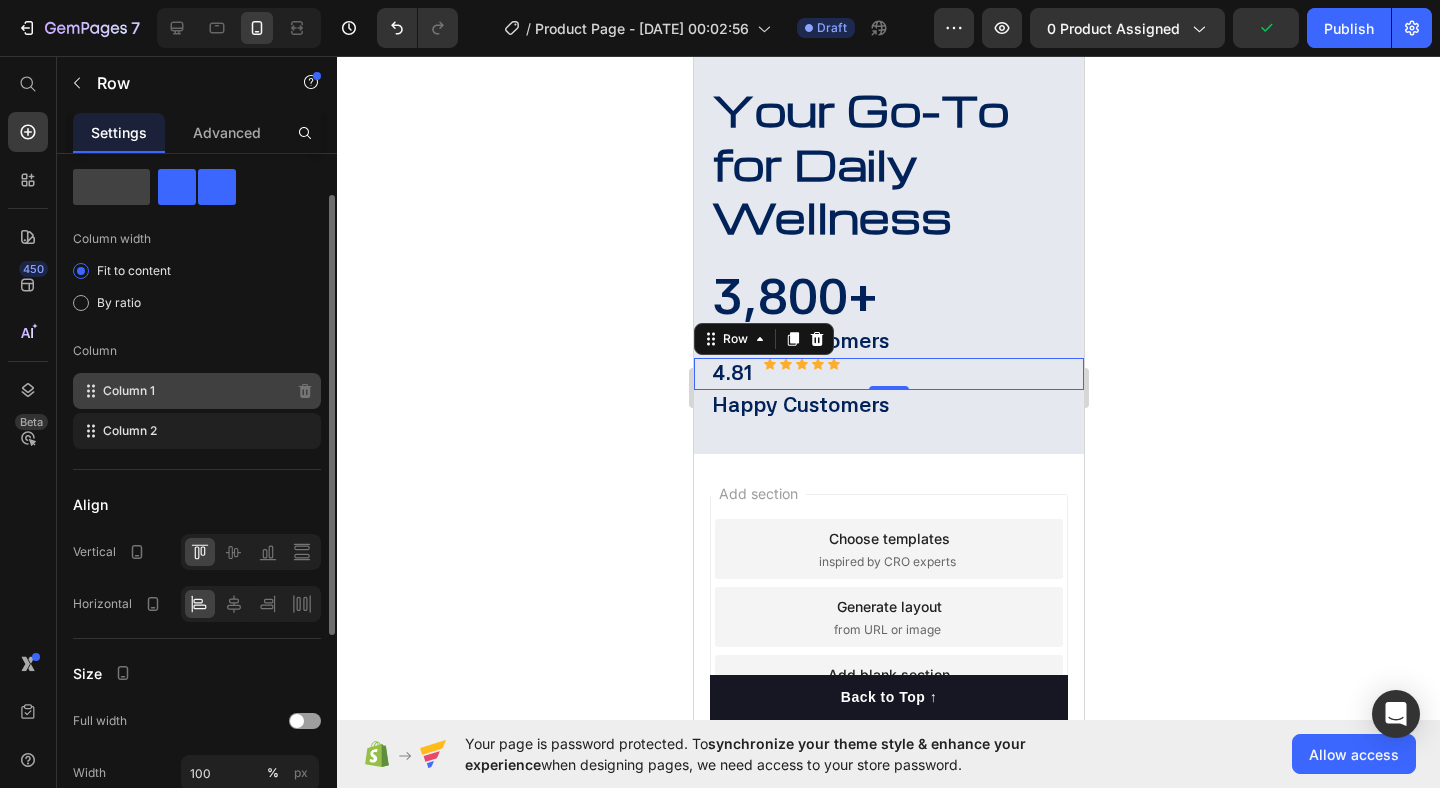 scroll, scrollTop: 55, scrollLeft: 0, axis: vertical 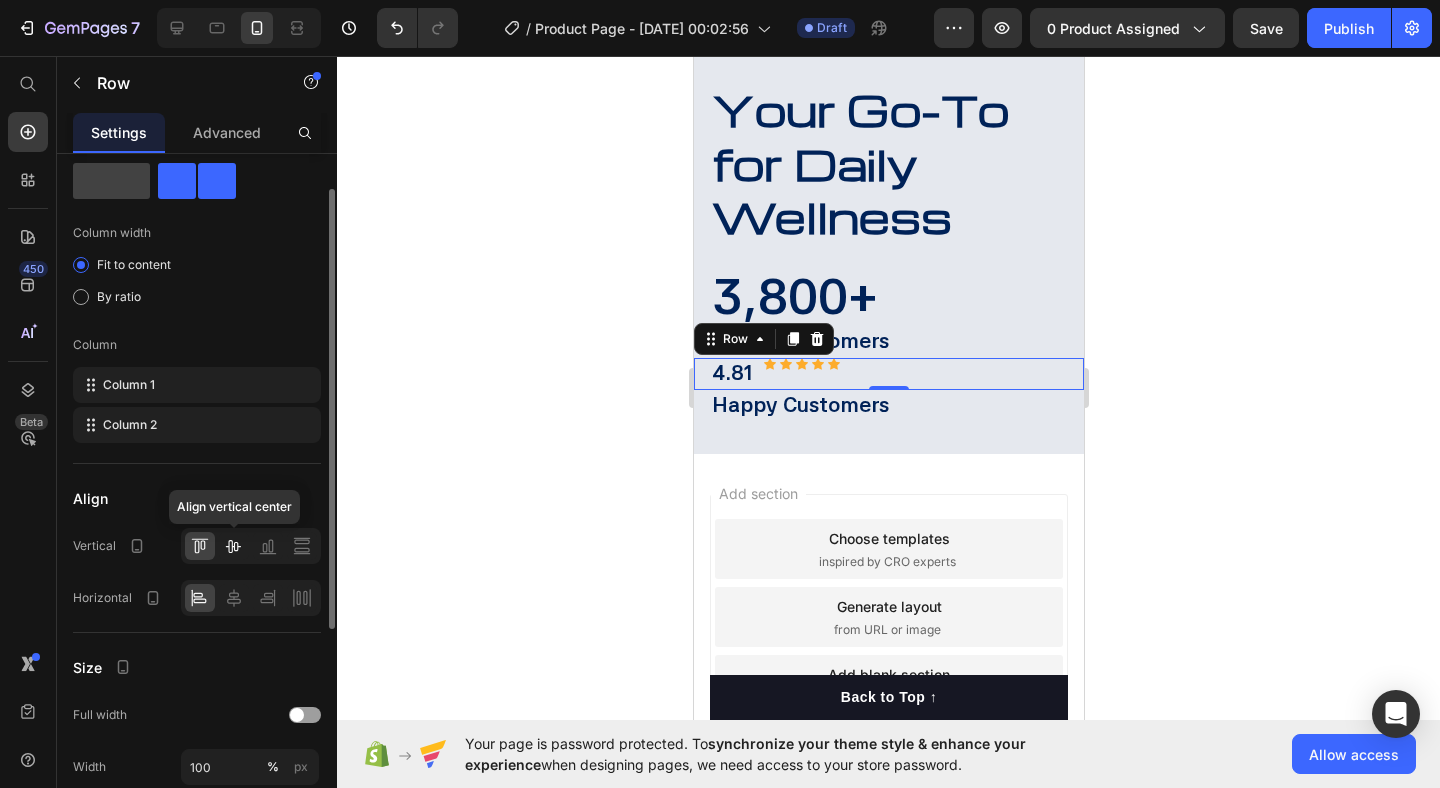 click 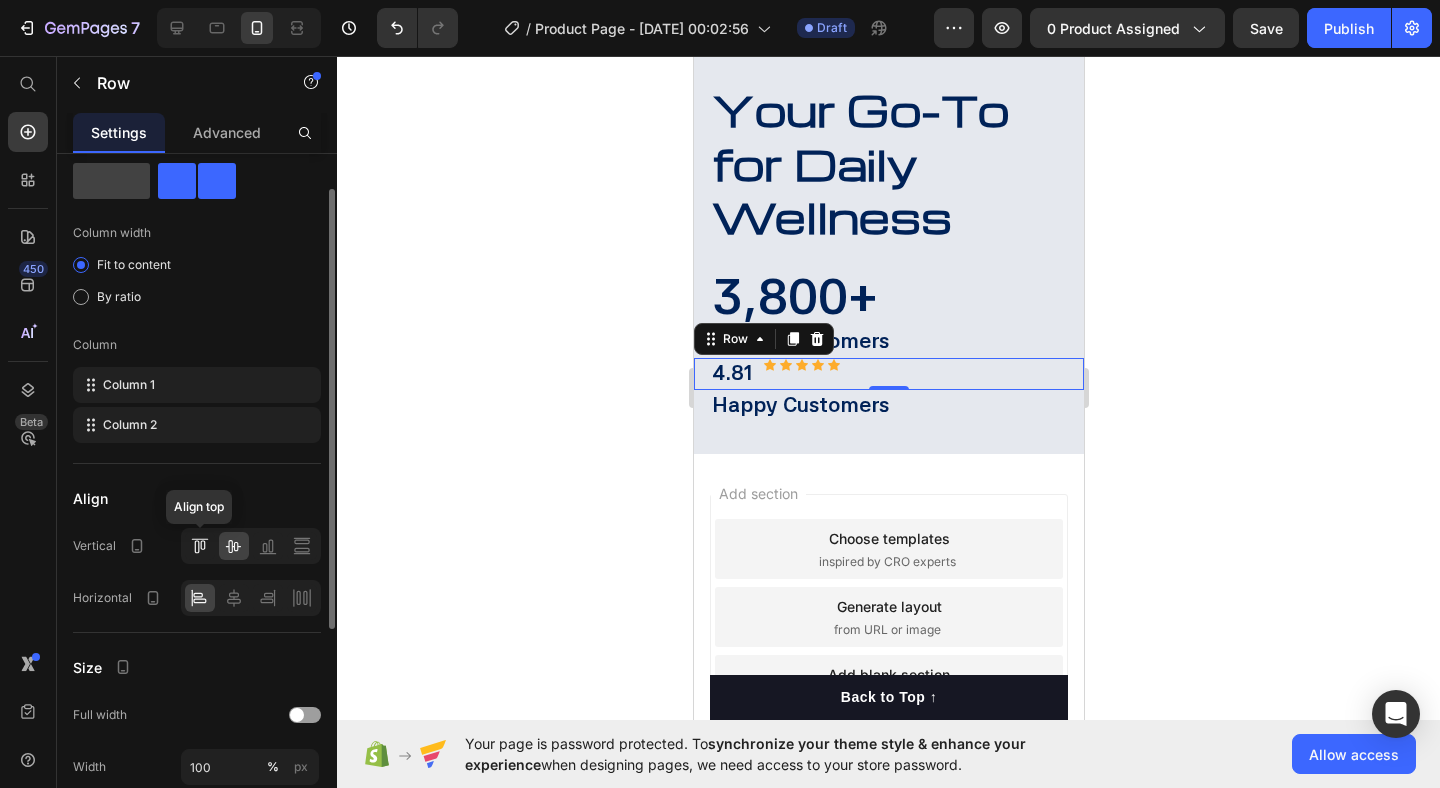 click 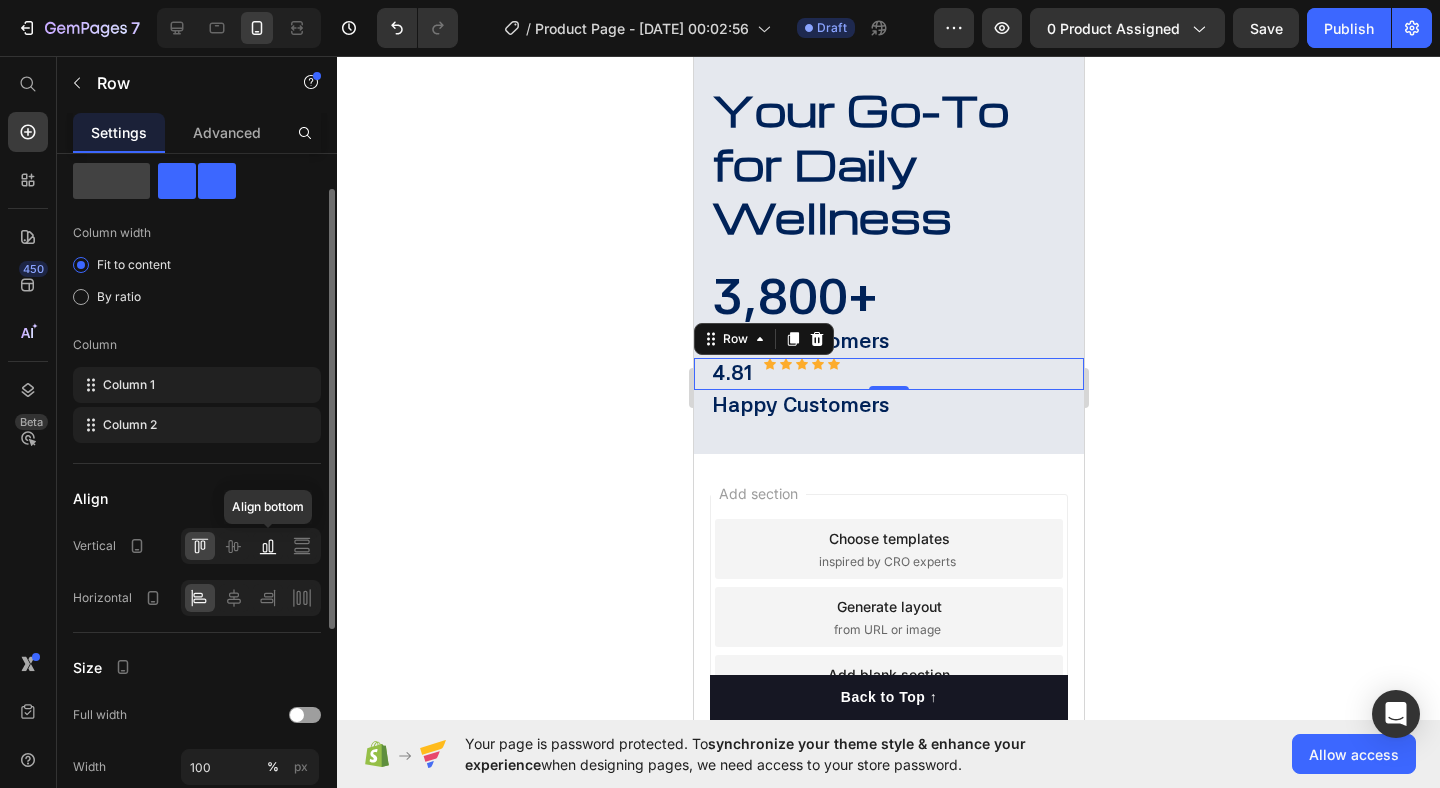 click 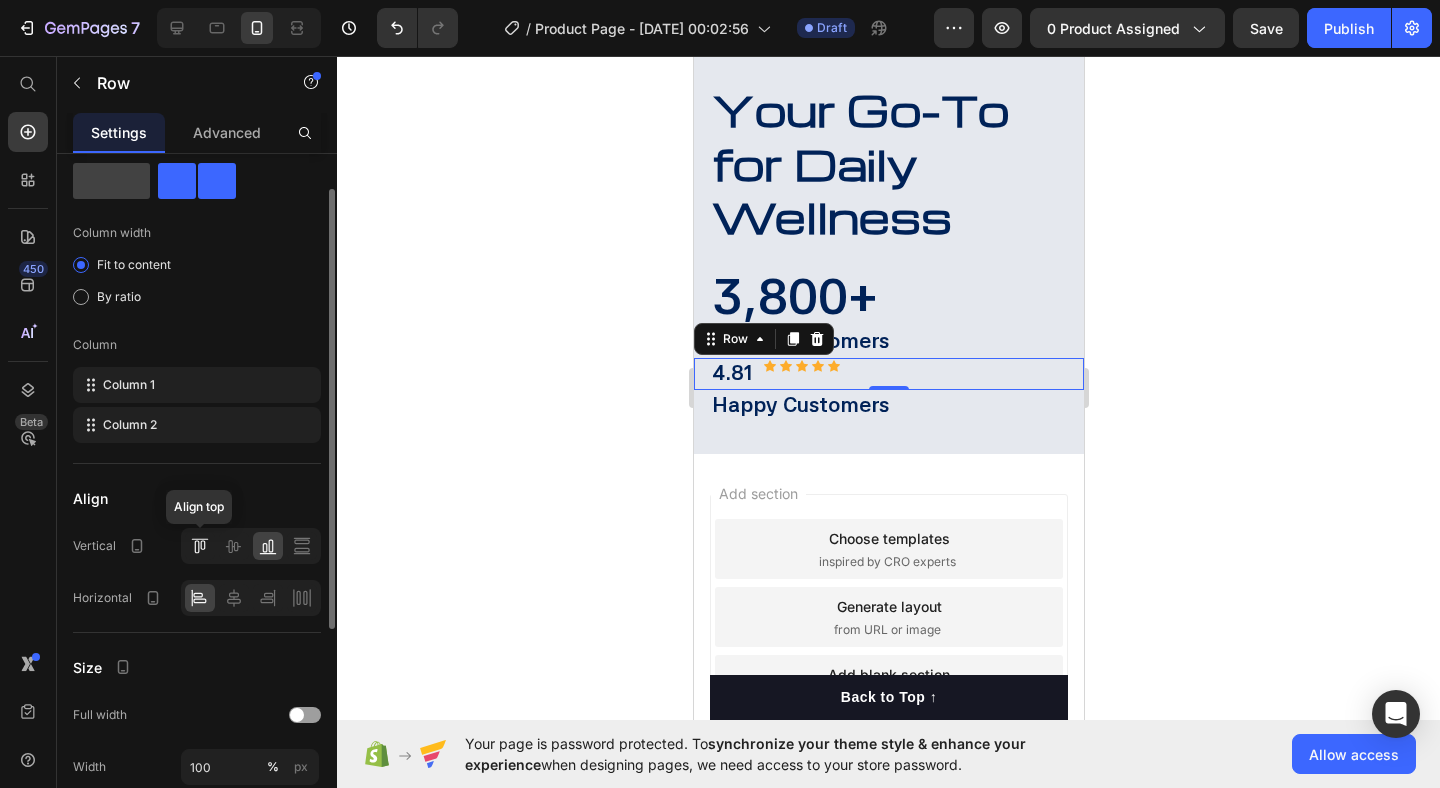 click 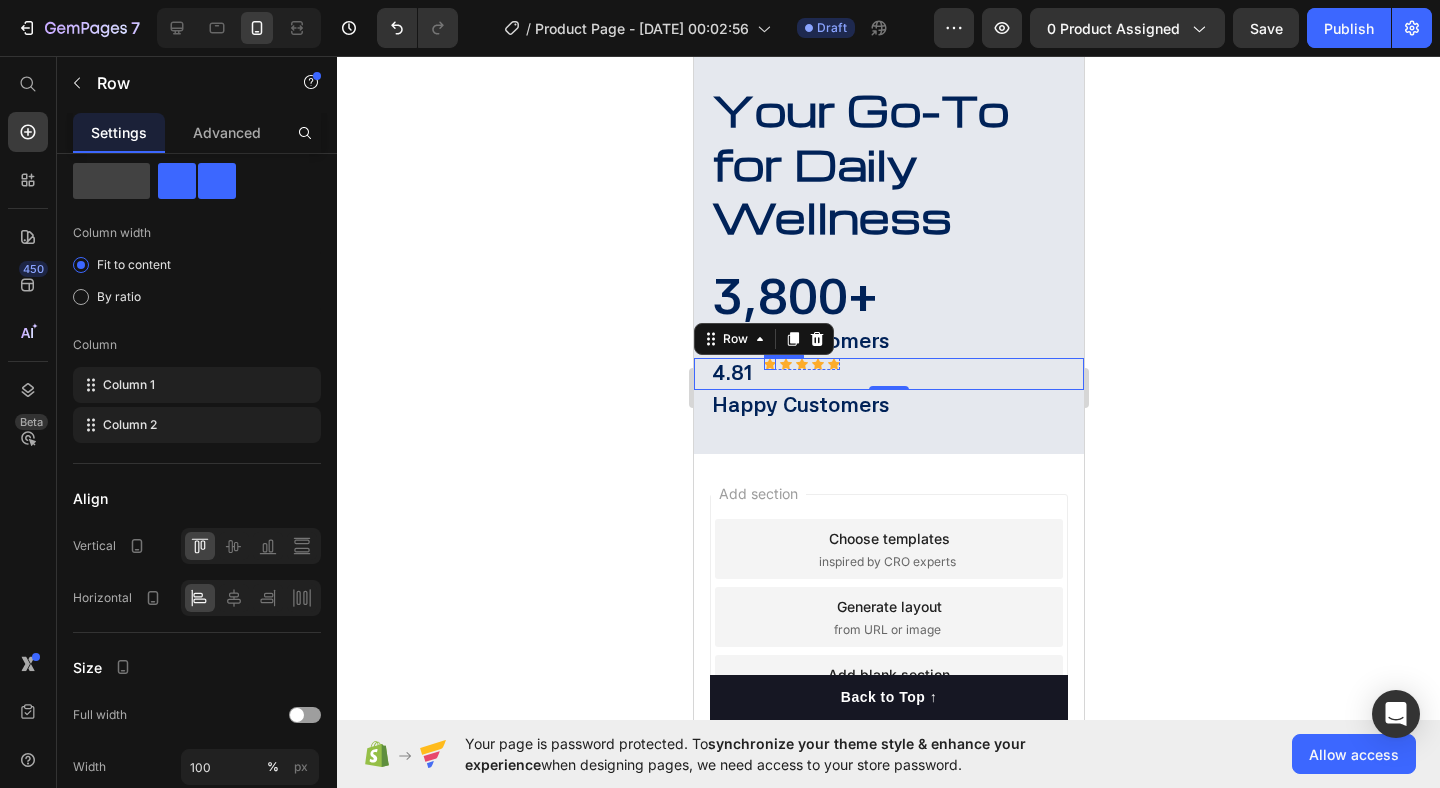 click on "Icon" at bounding box center [769, 364] 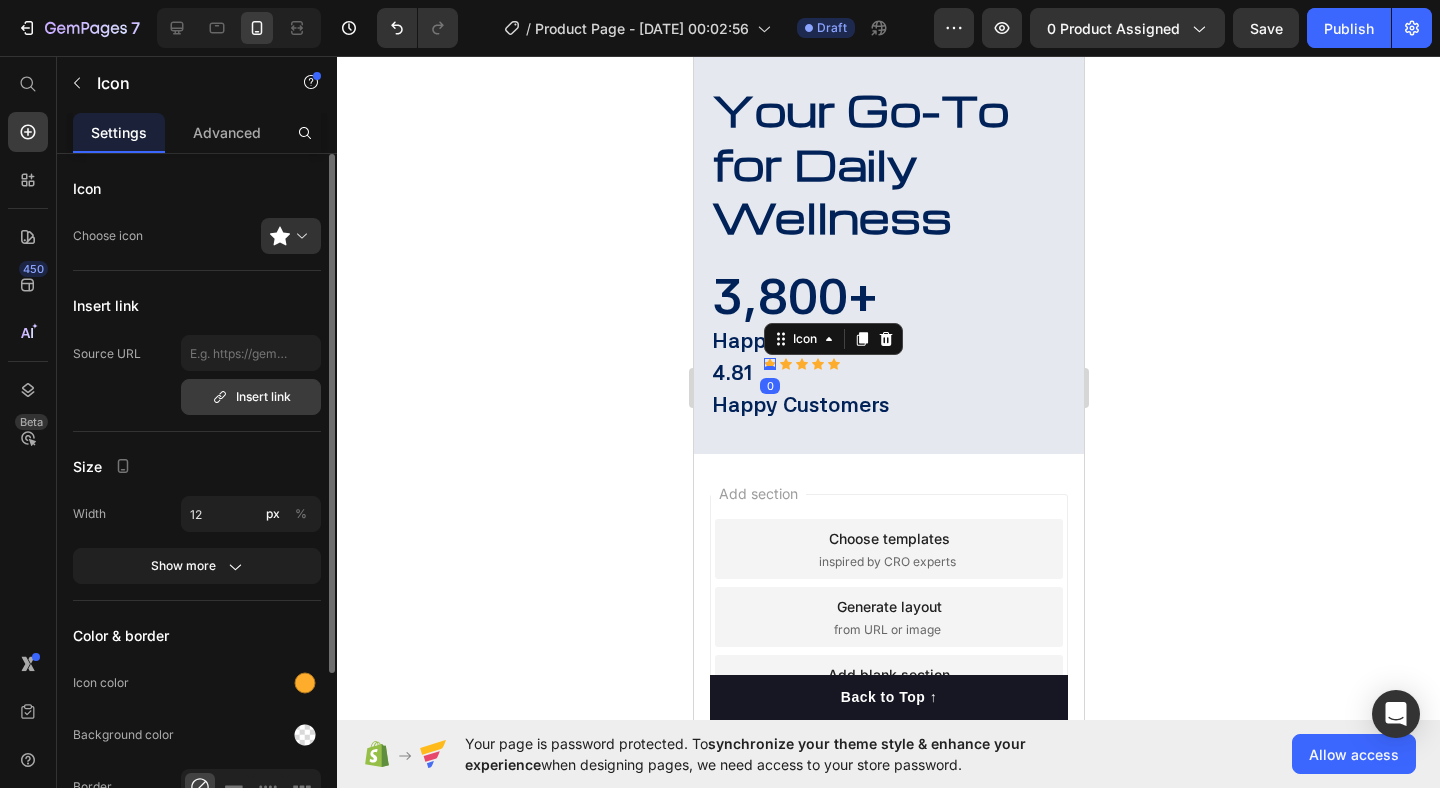 scroll, scrollTop: 229, scrollLeft: 0, axis: vertical 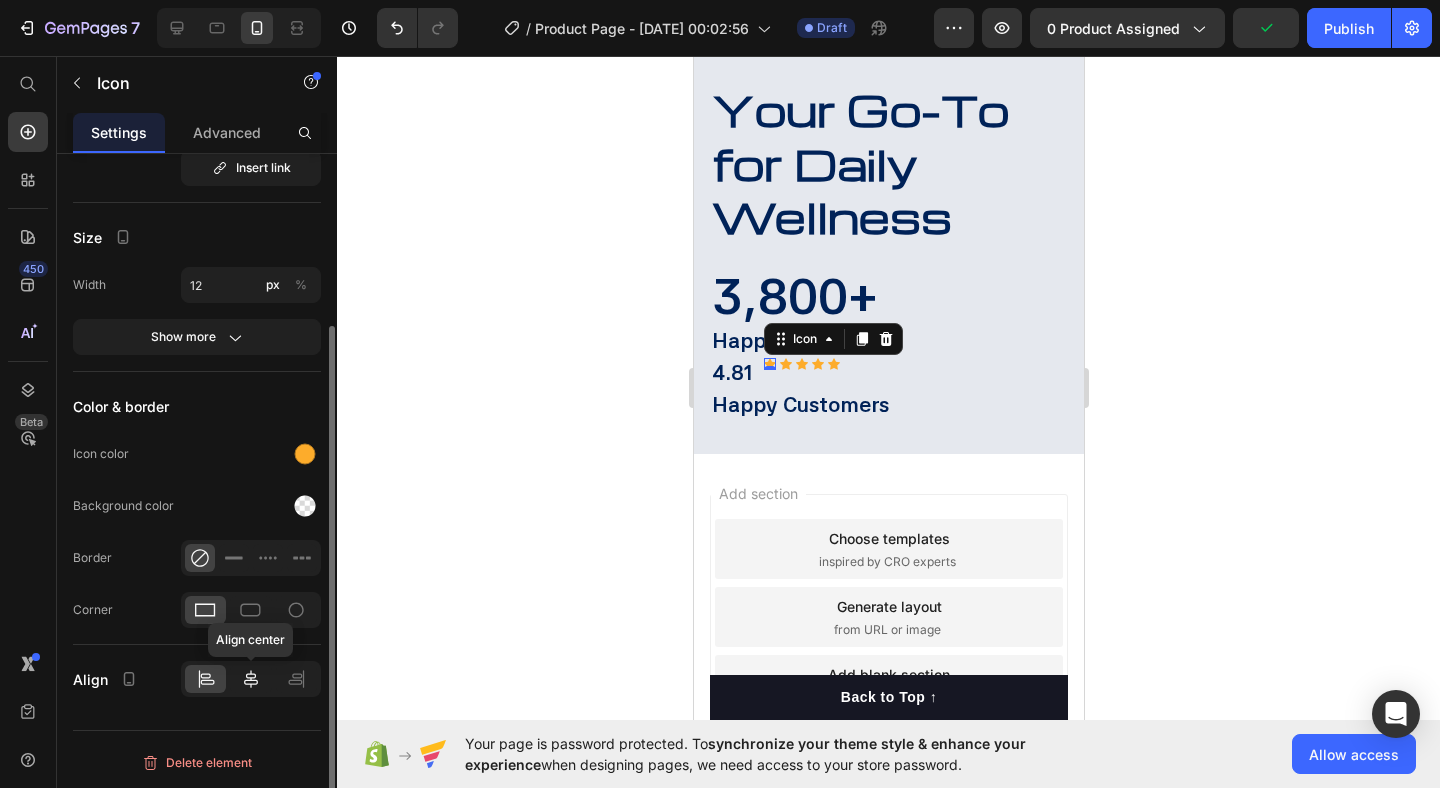click 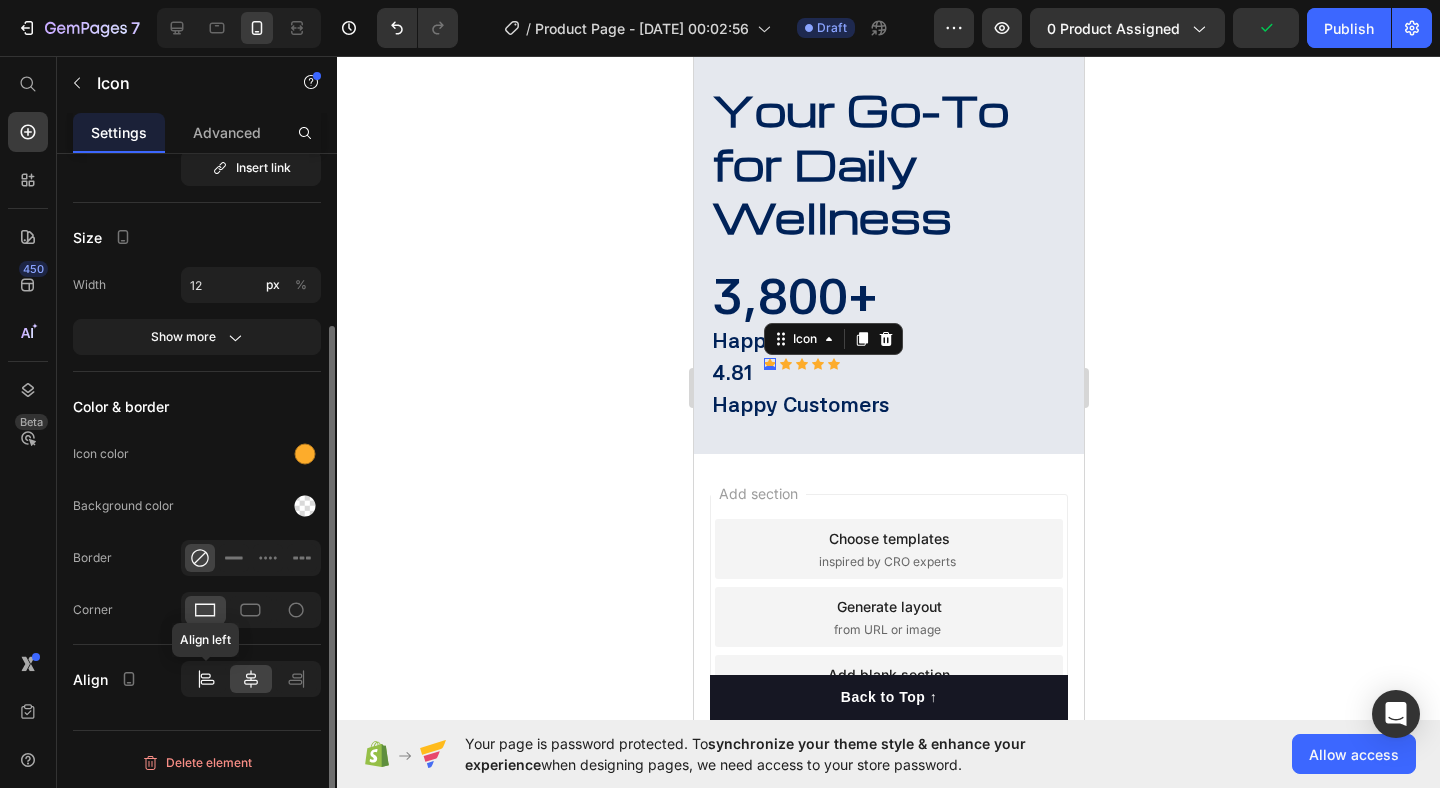 click 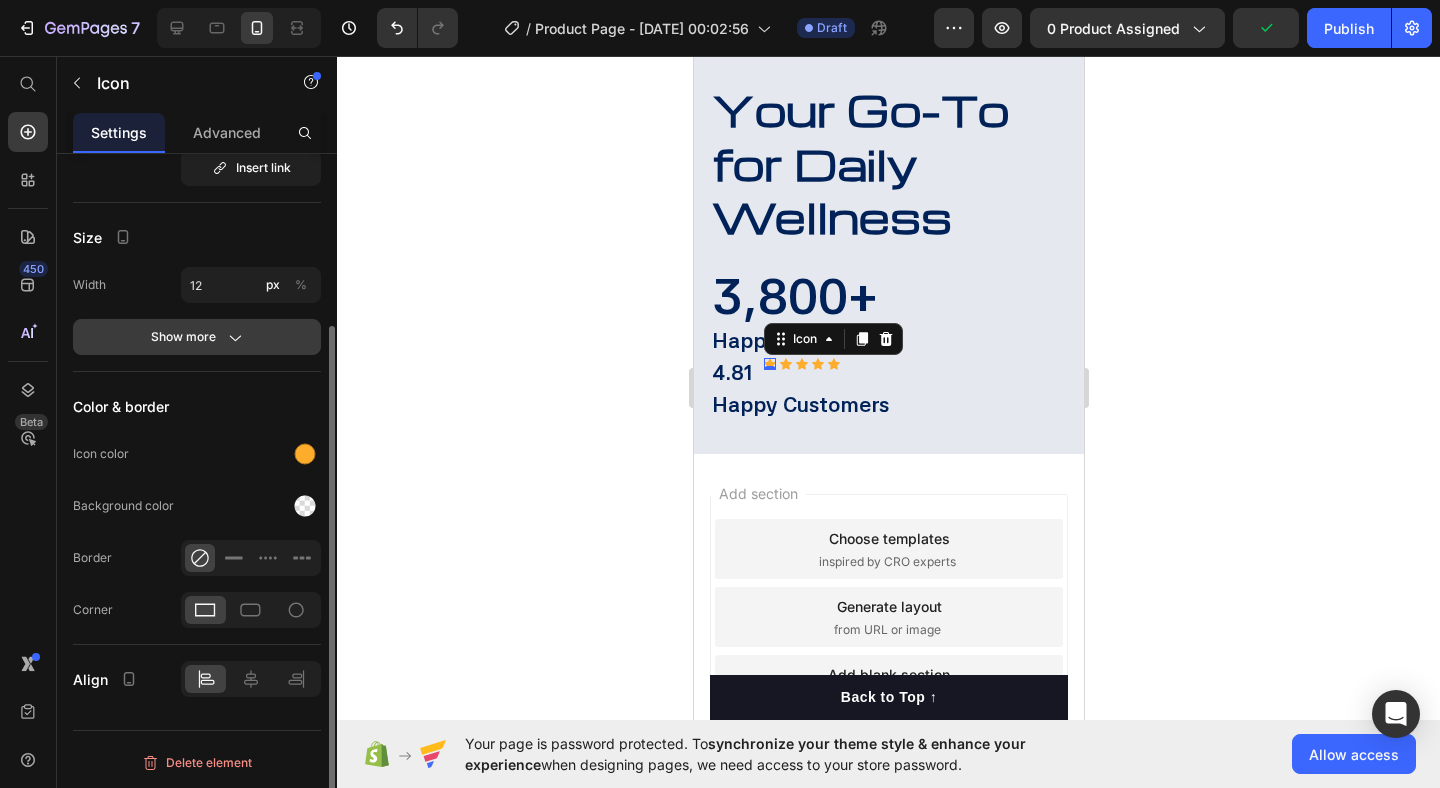 click 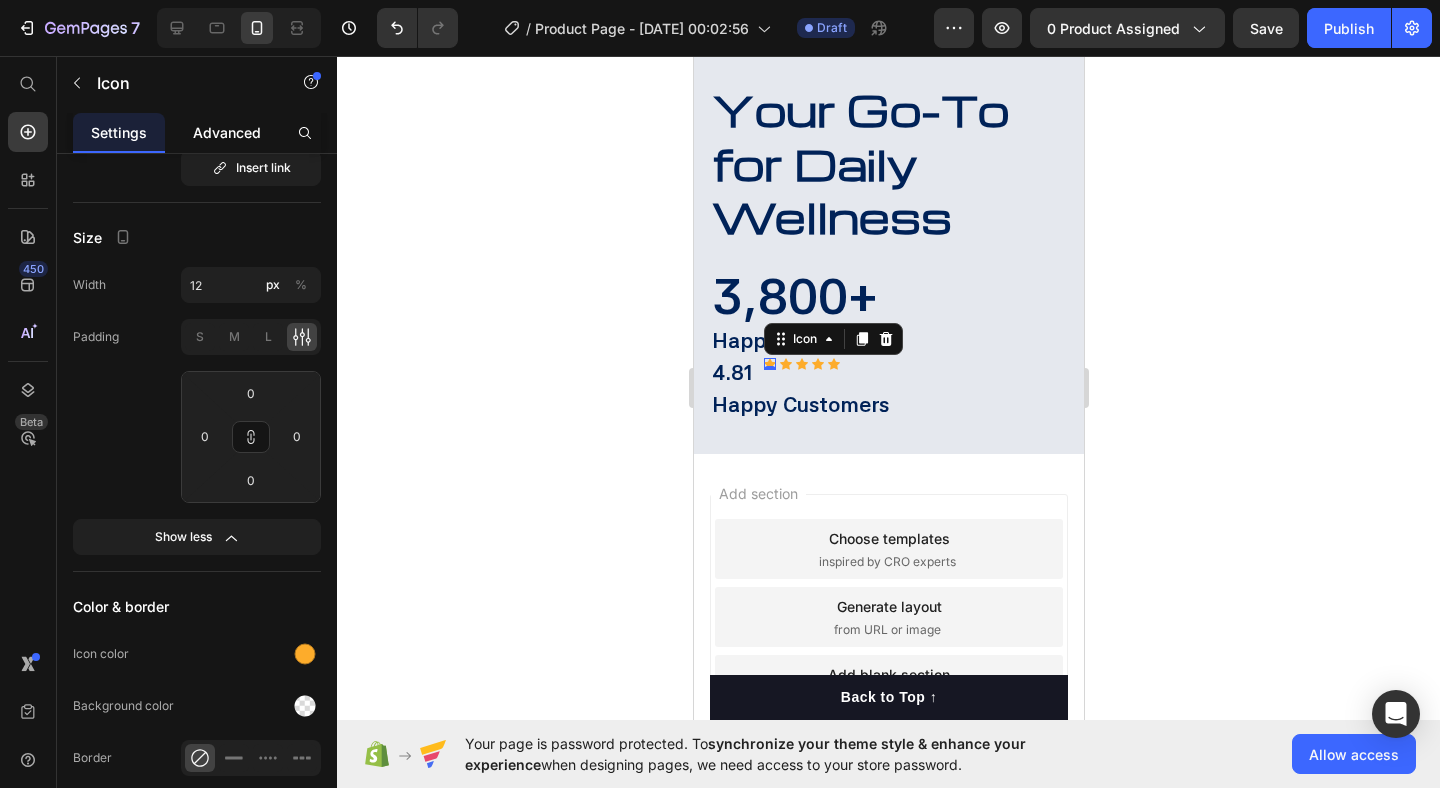 click on "Advanced" at bounding box center (227, 132) 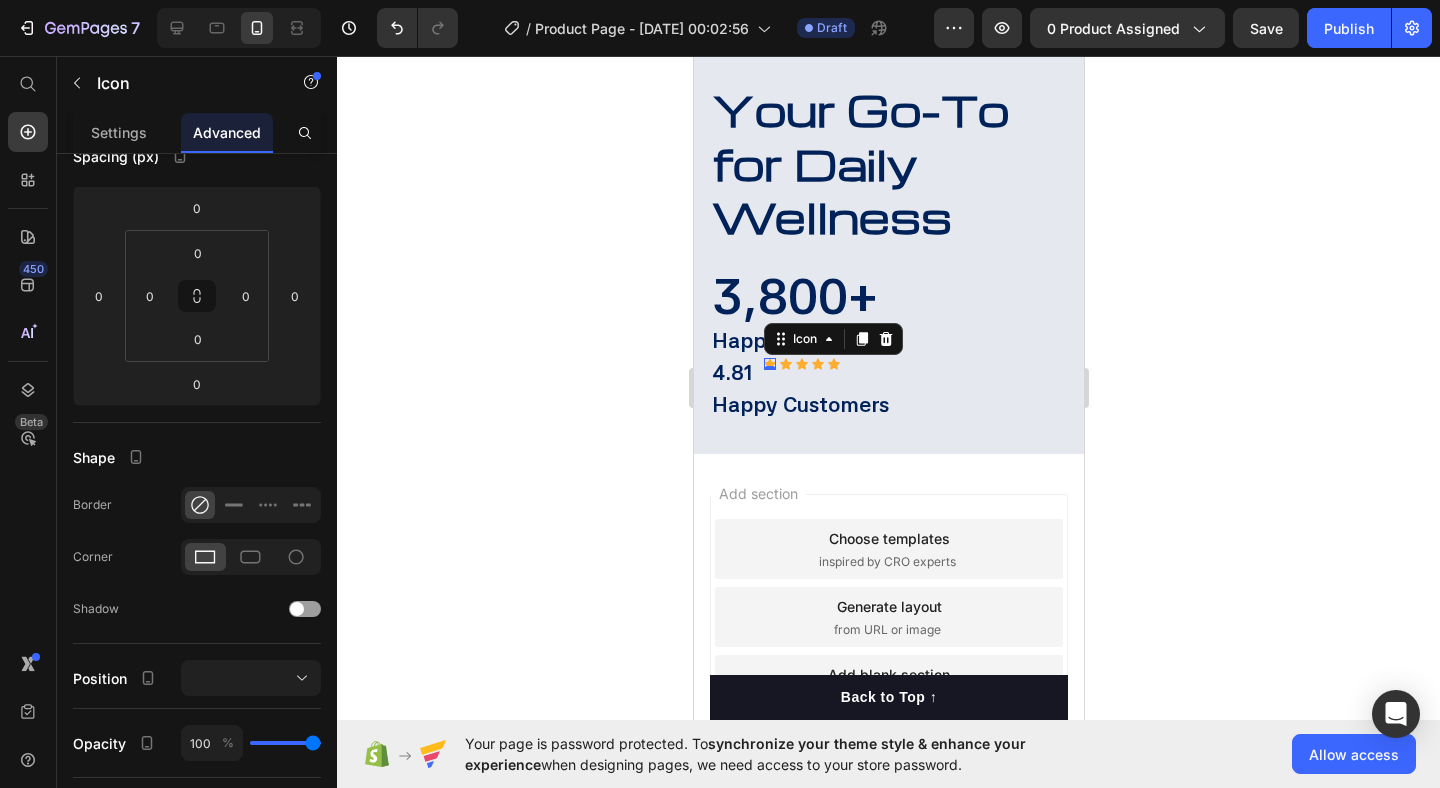 scroll, scrollTop: 0, scrollLeft: 0, axis: both 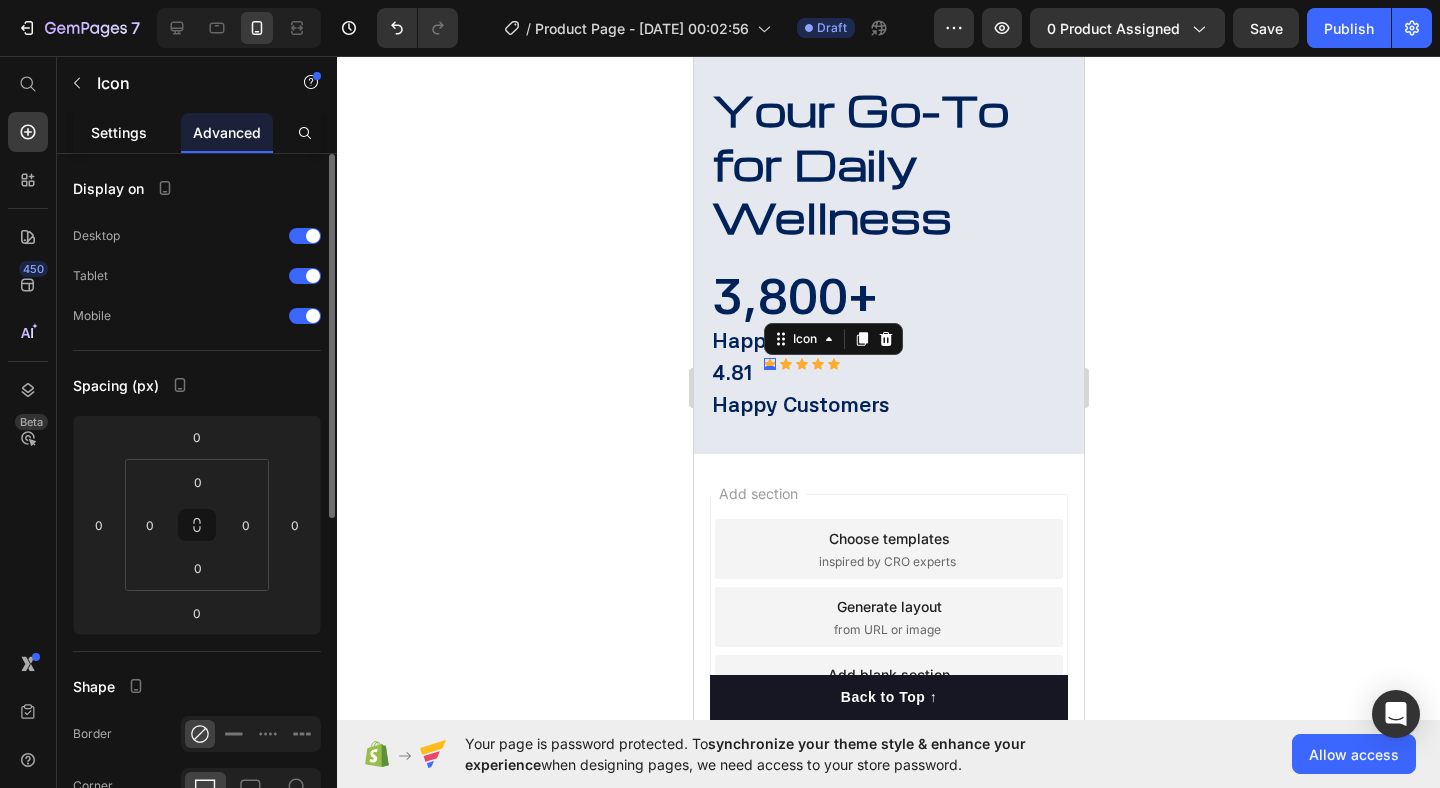click on "Settings" at bounding box center [119, 132] 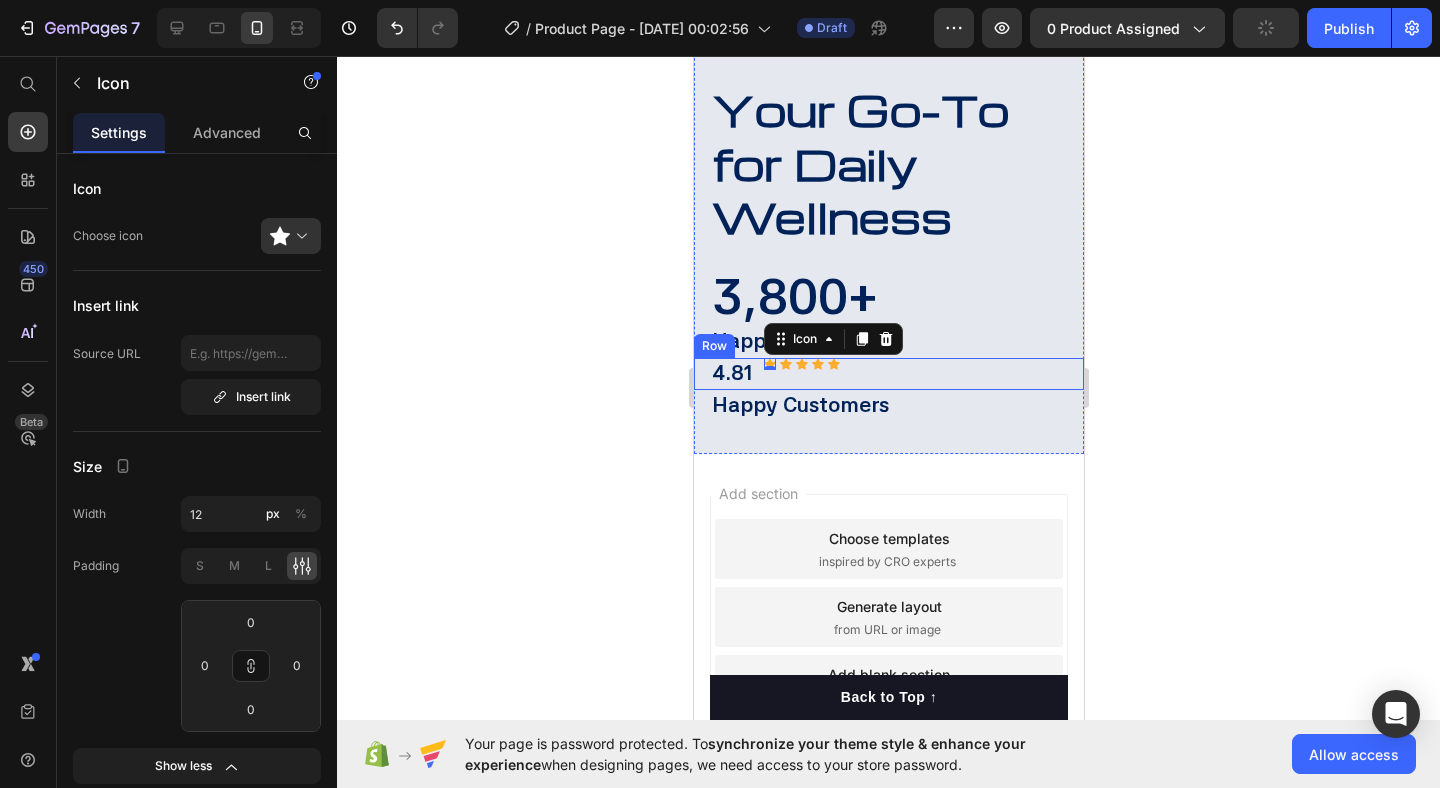 click on "Icon   0 Icon Icon Icon Icon Icon List Hoz" at bounding box center (801, 374) 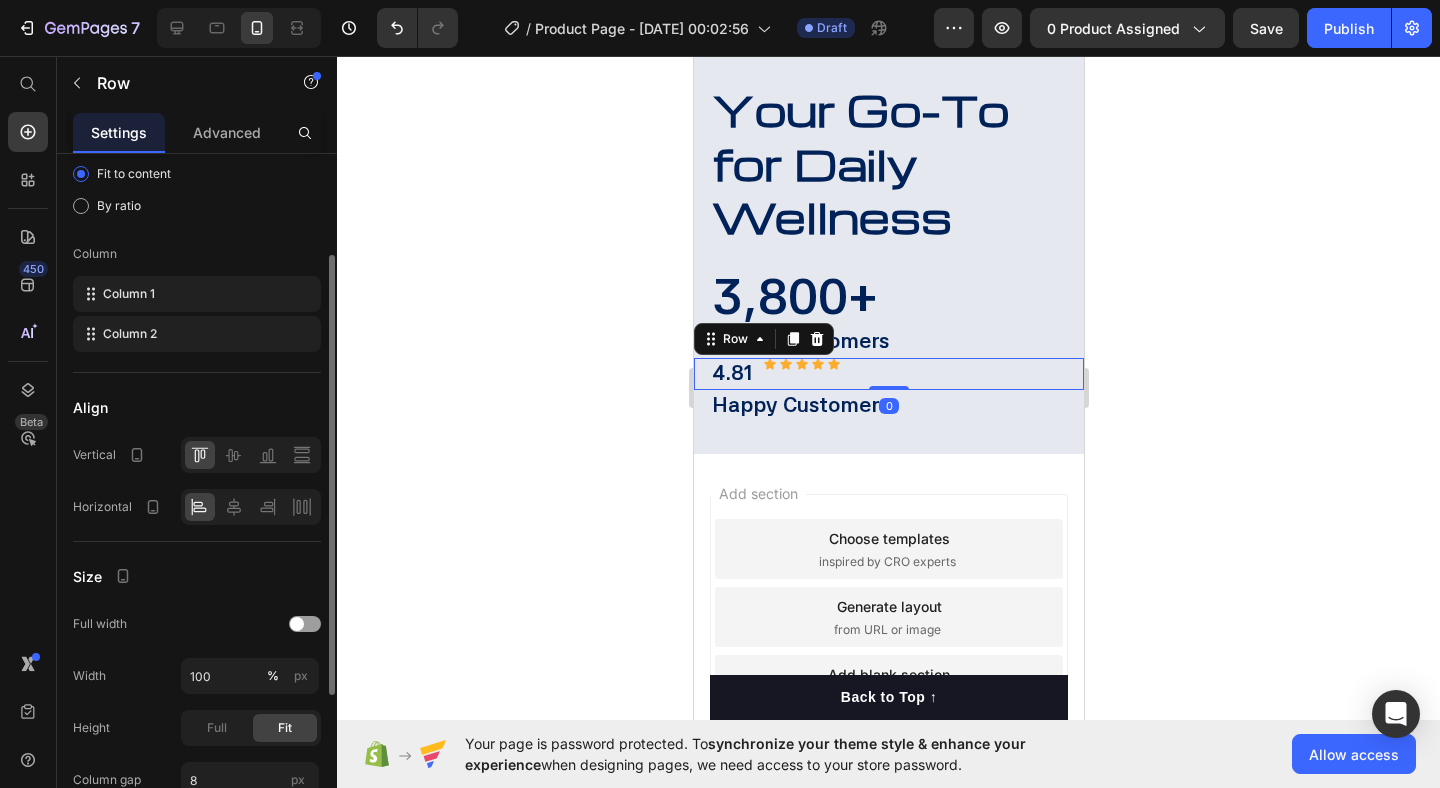 scroll, scrollTop: 152, scrollLeft: 0, axis: vertical 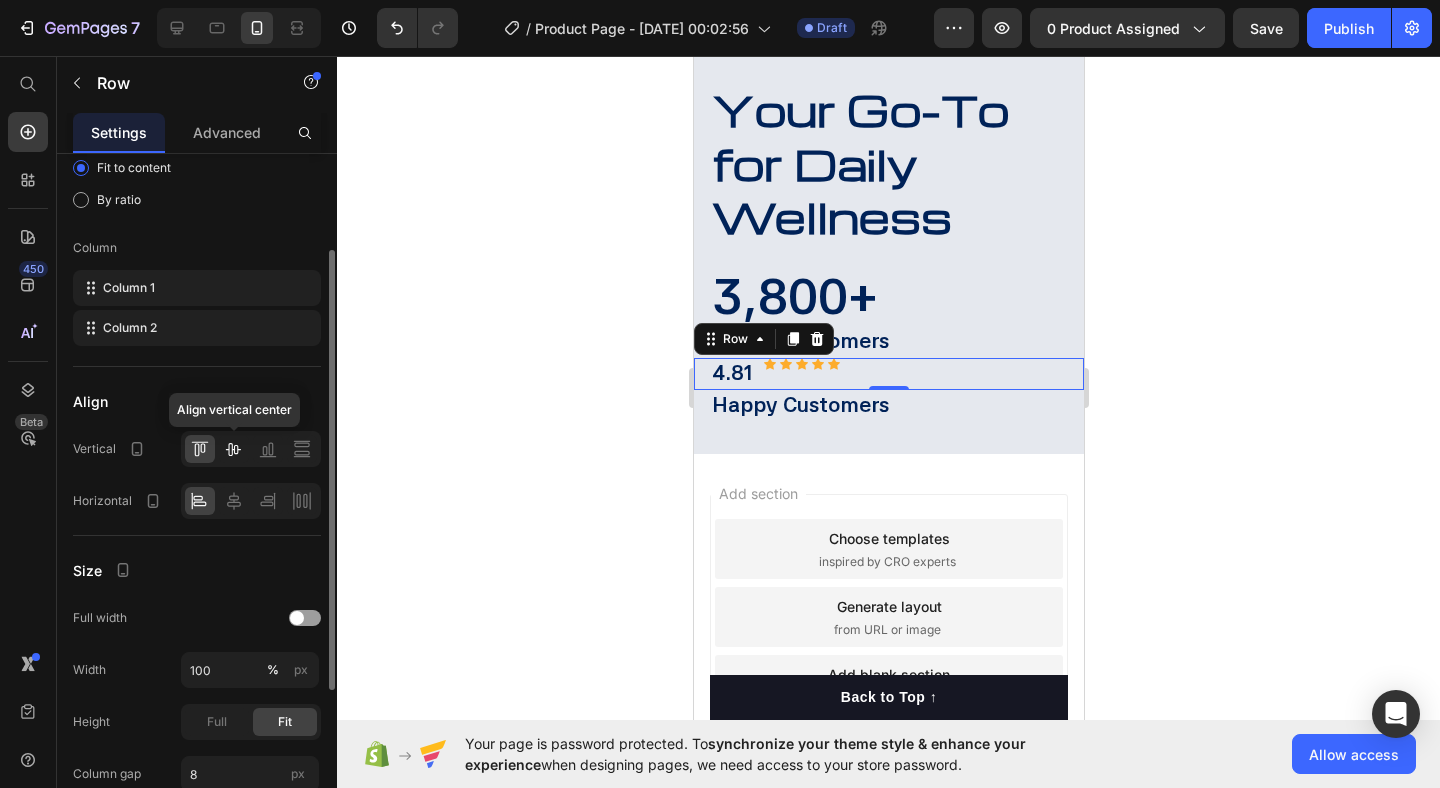 click 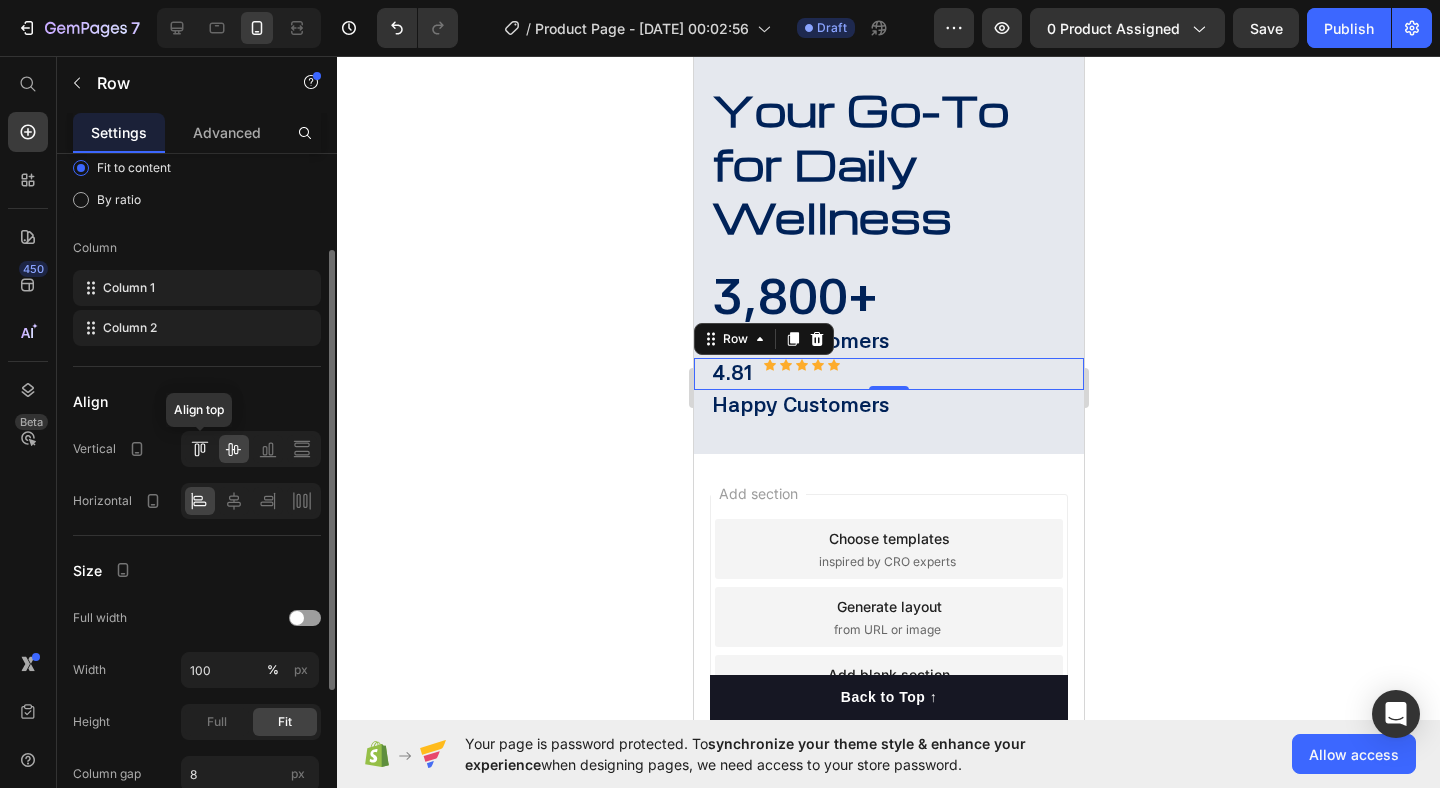 click 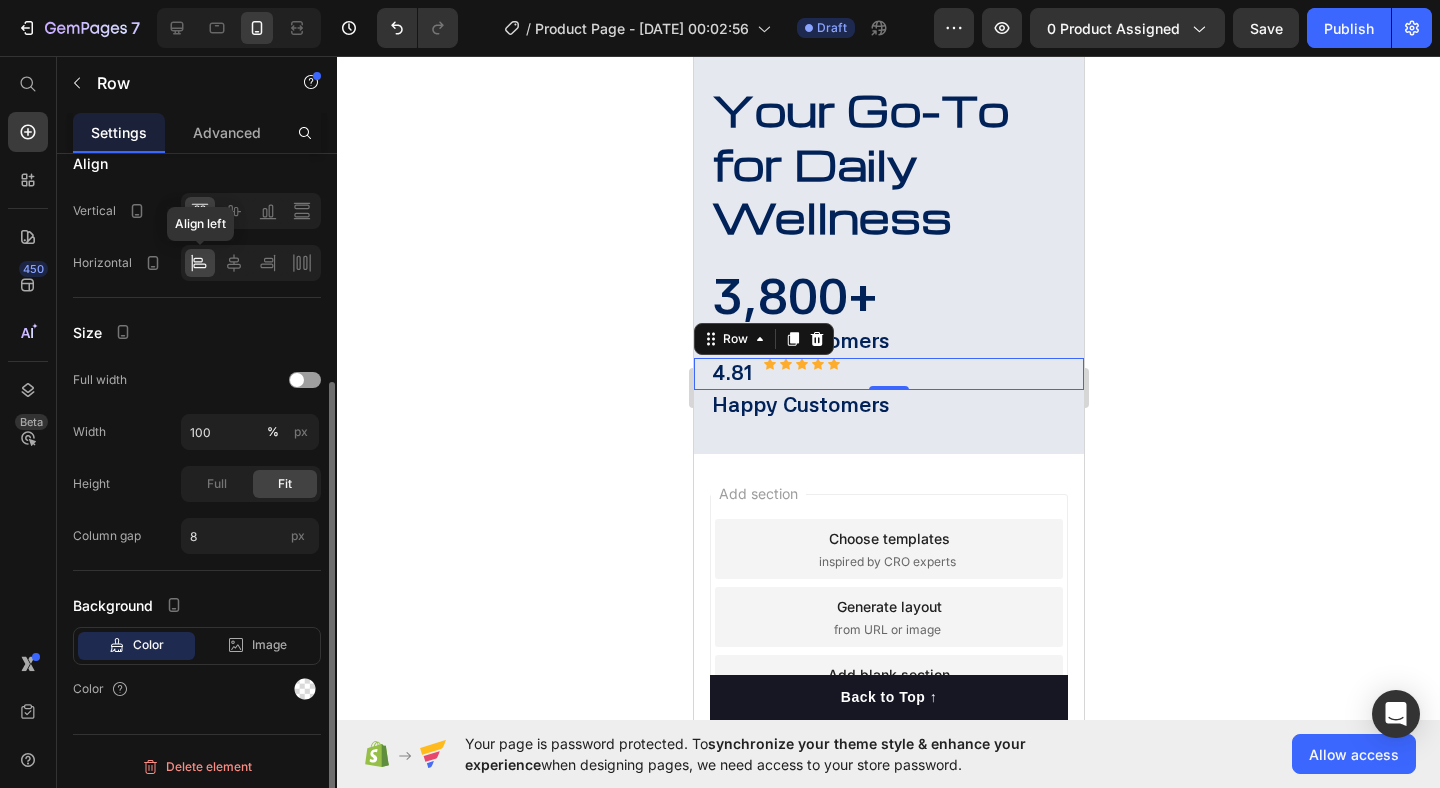 scroll, scrollTop: 394, scrollLeft: 0, axis: vertical 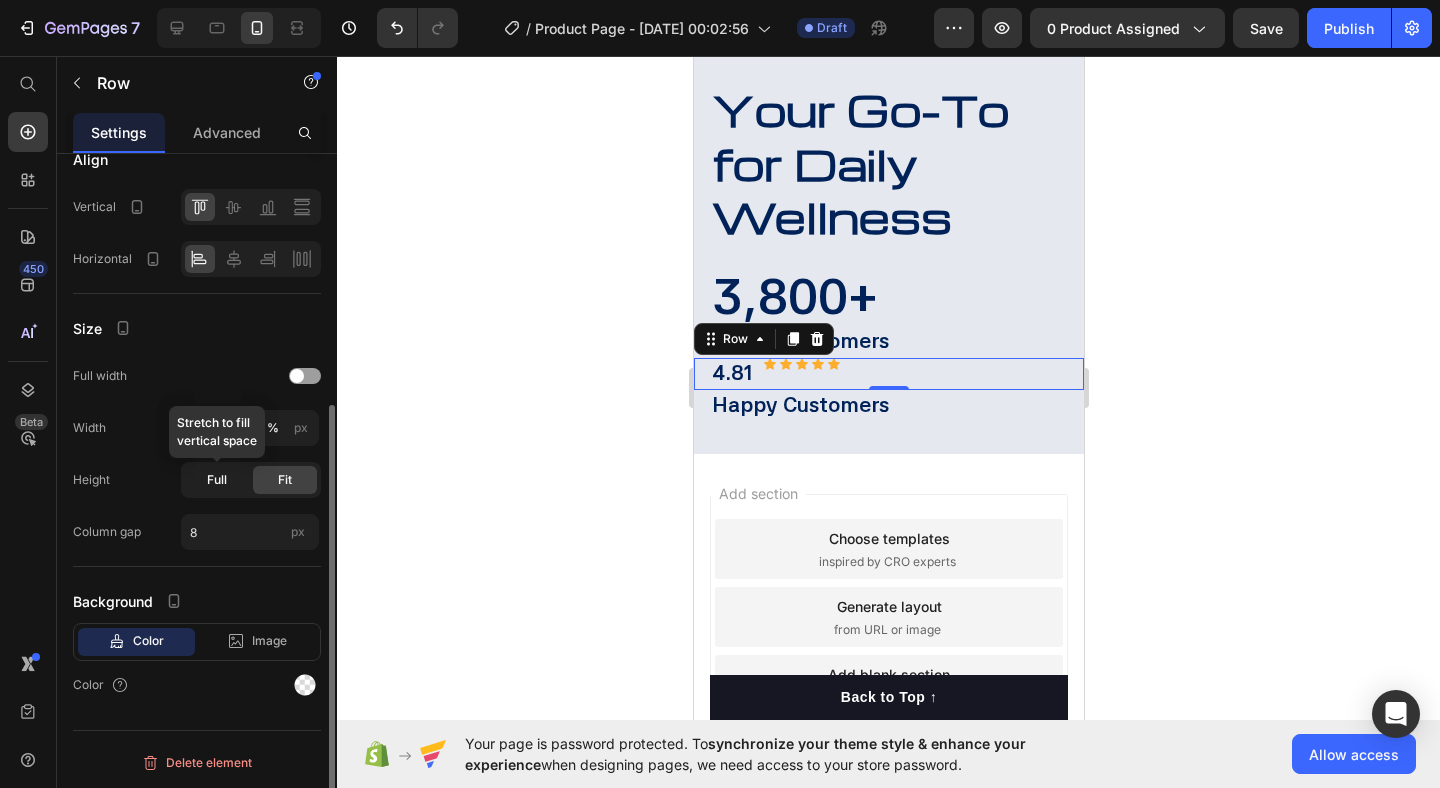 click on "Full" 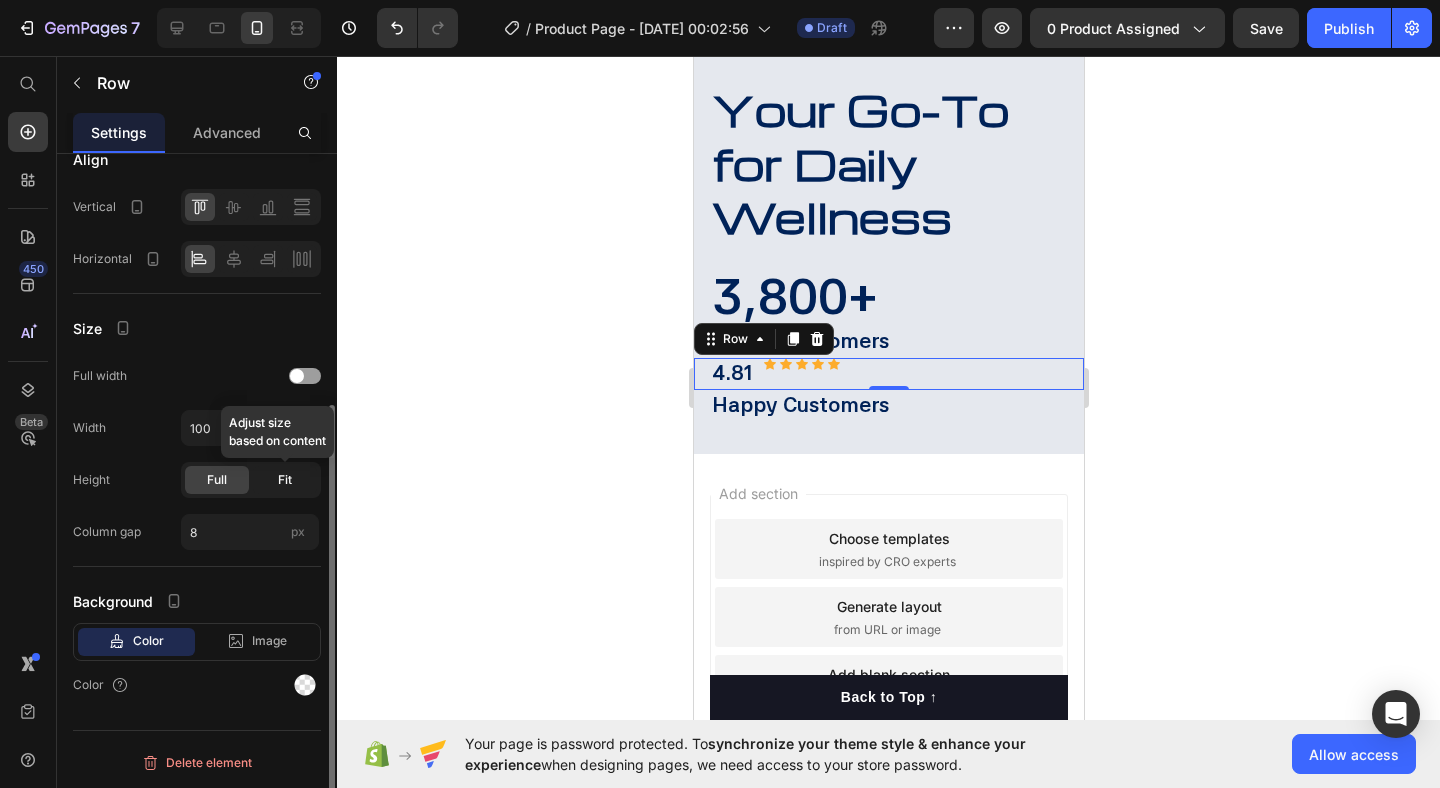 click on "Fit" 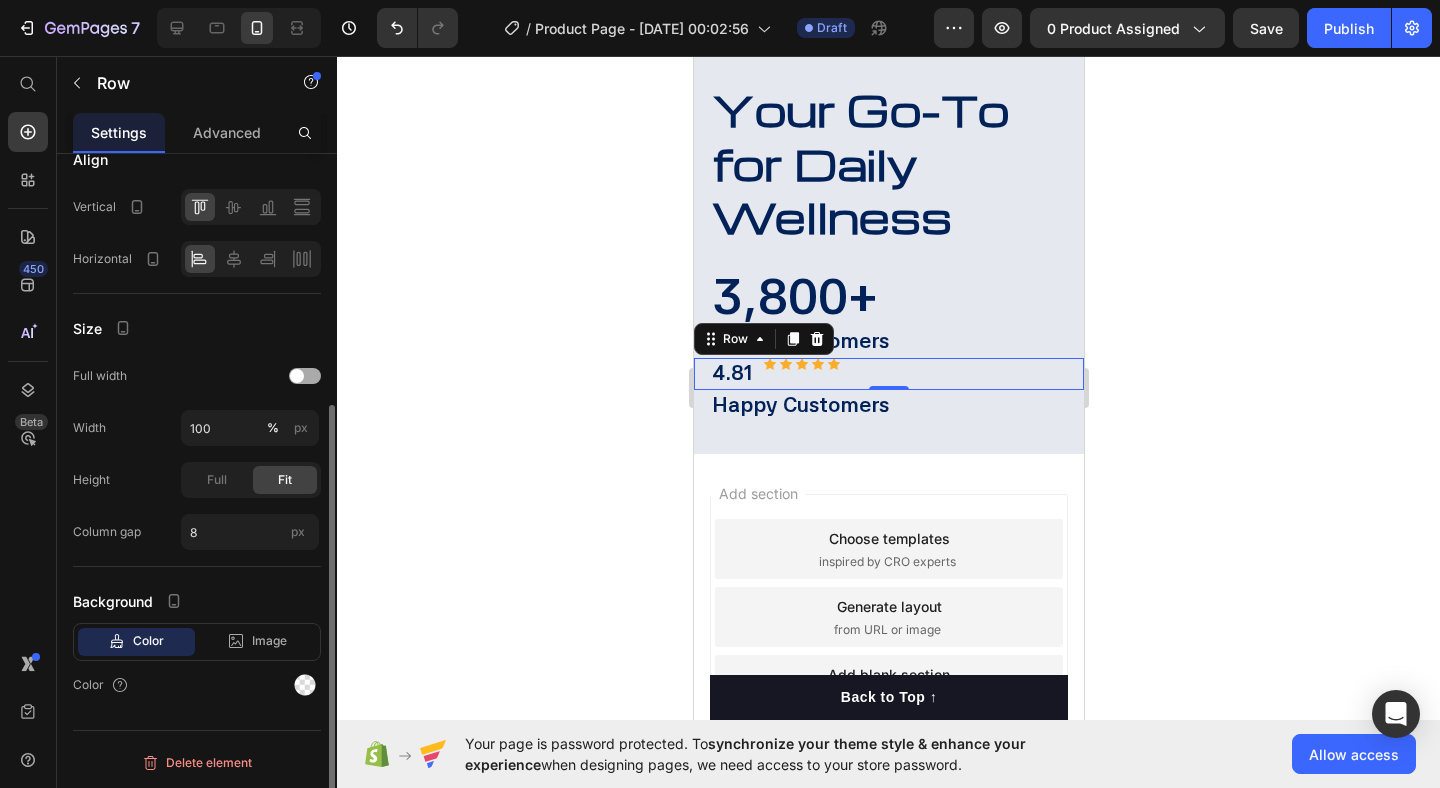 click at bounding box center [305, 376] 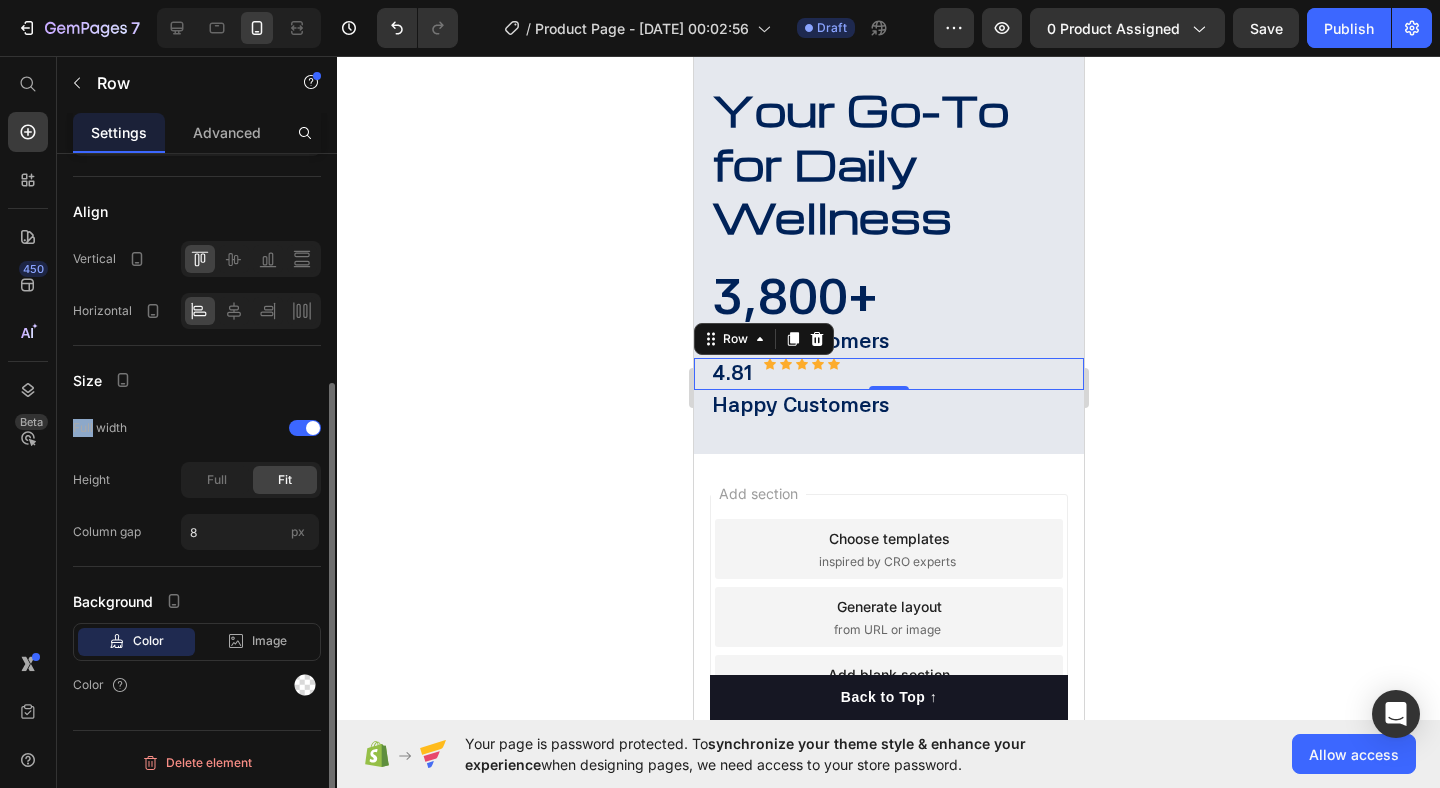 click on "Size" at bounding box center (197, 380) 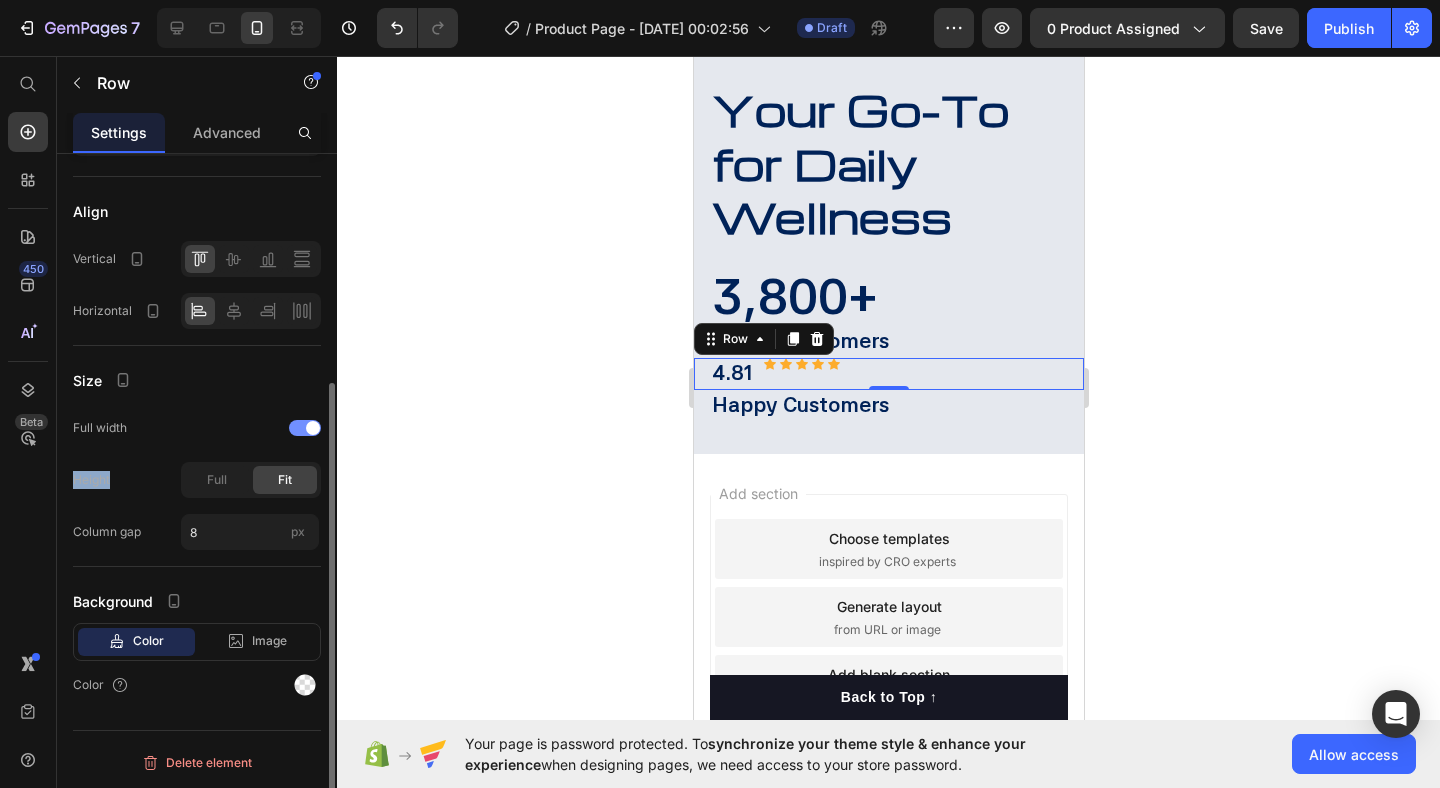 click at bounding box center [305, 428] 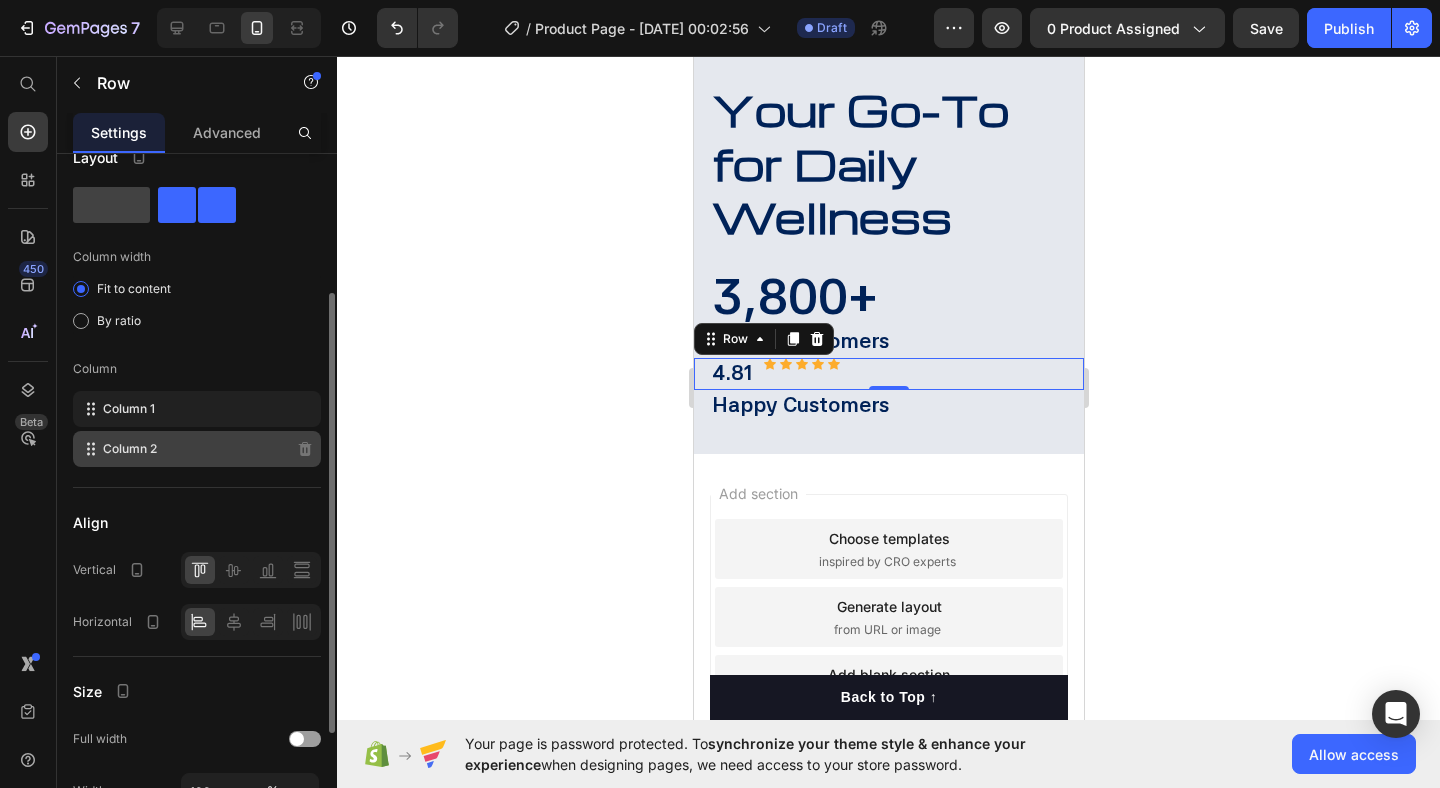 scroll, scrollTop: 282, scrollLeft: 0, axis: vertical 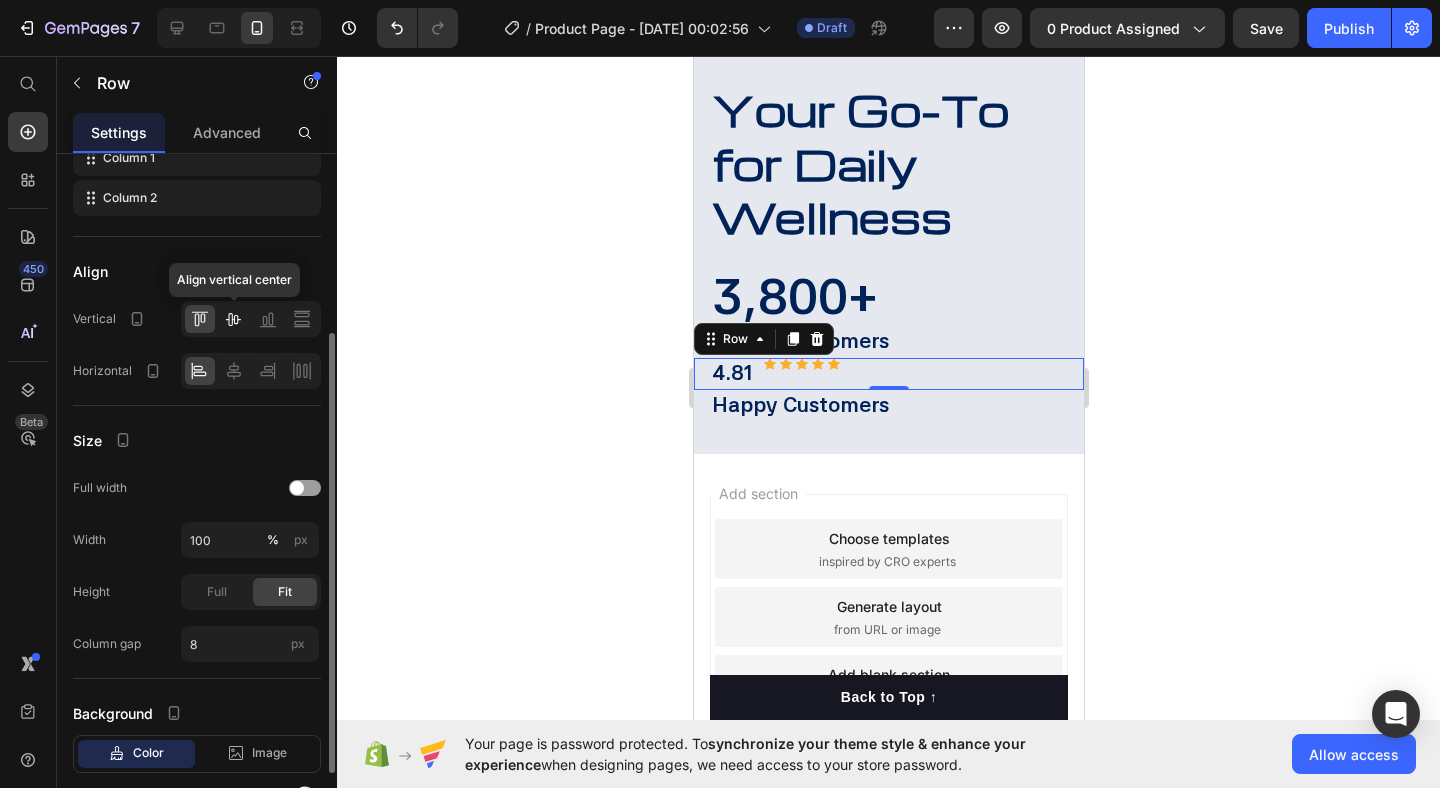 click 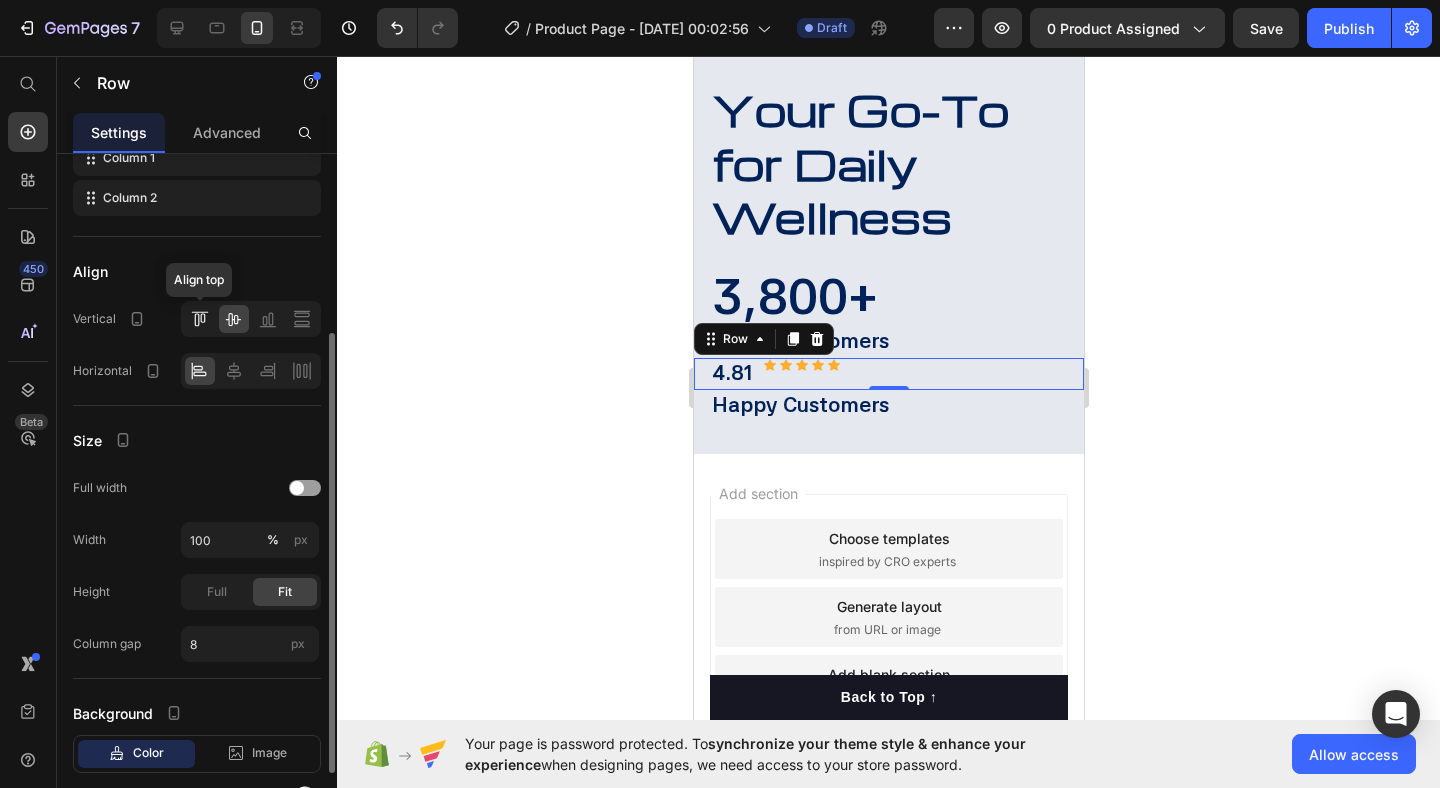 click 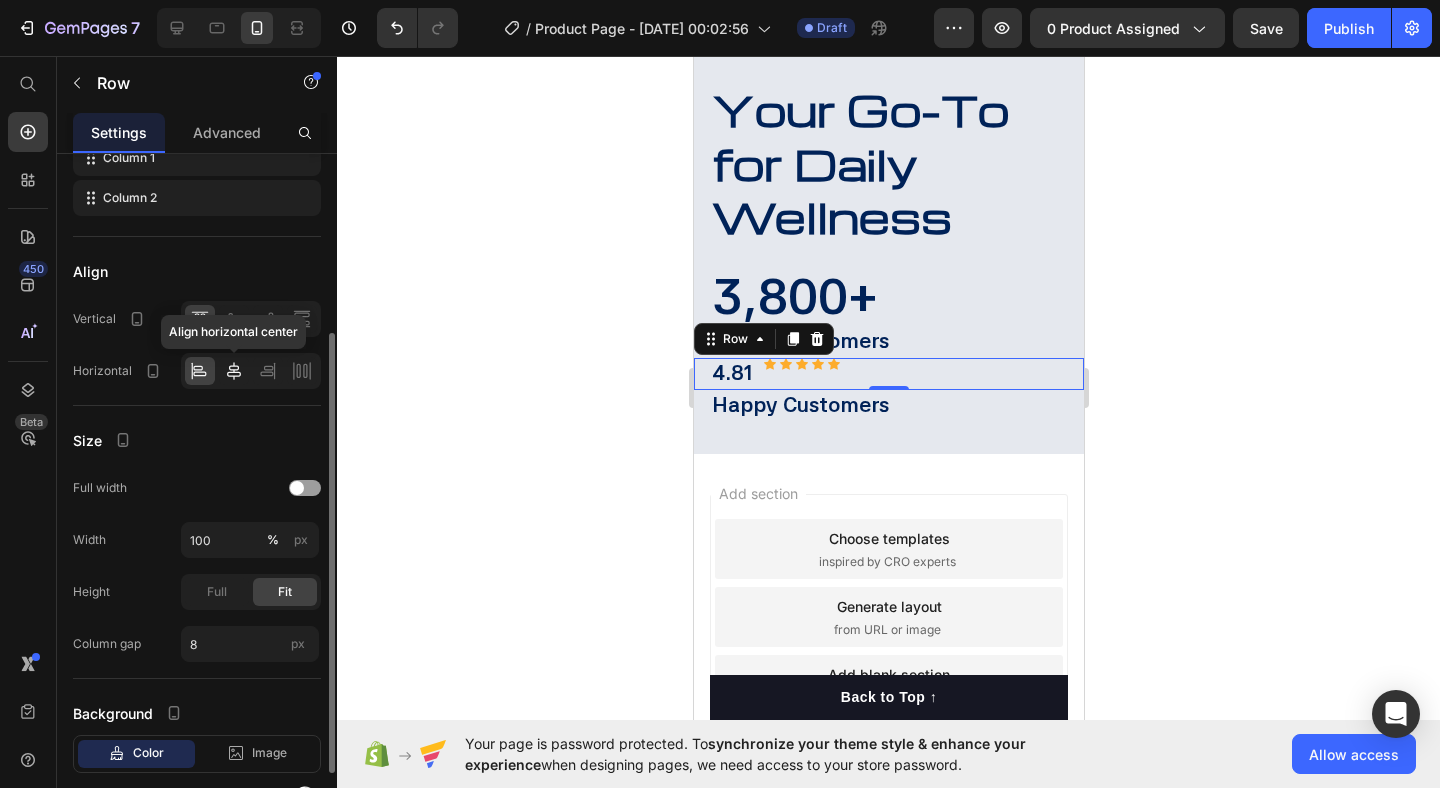 click 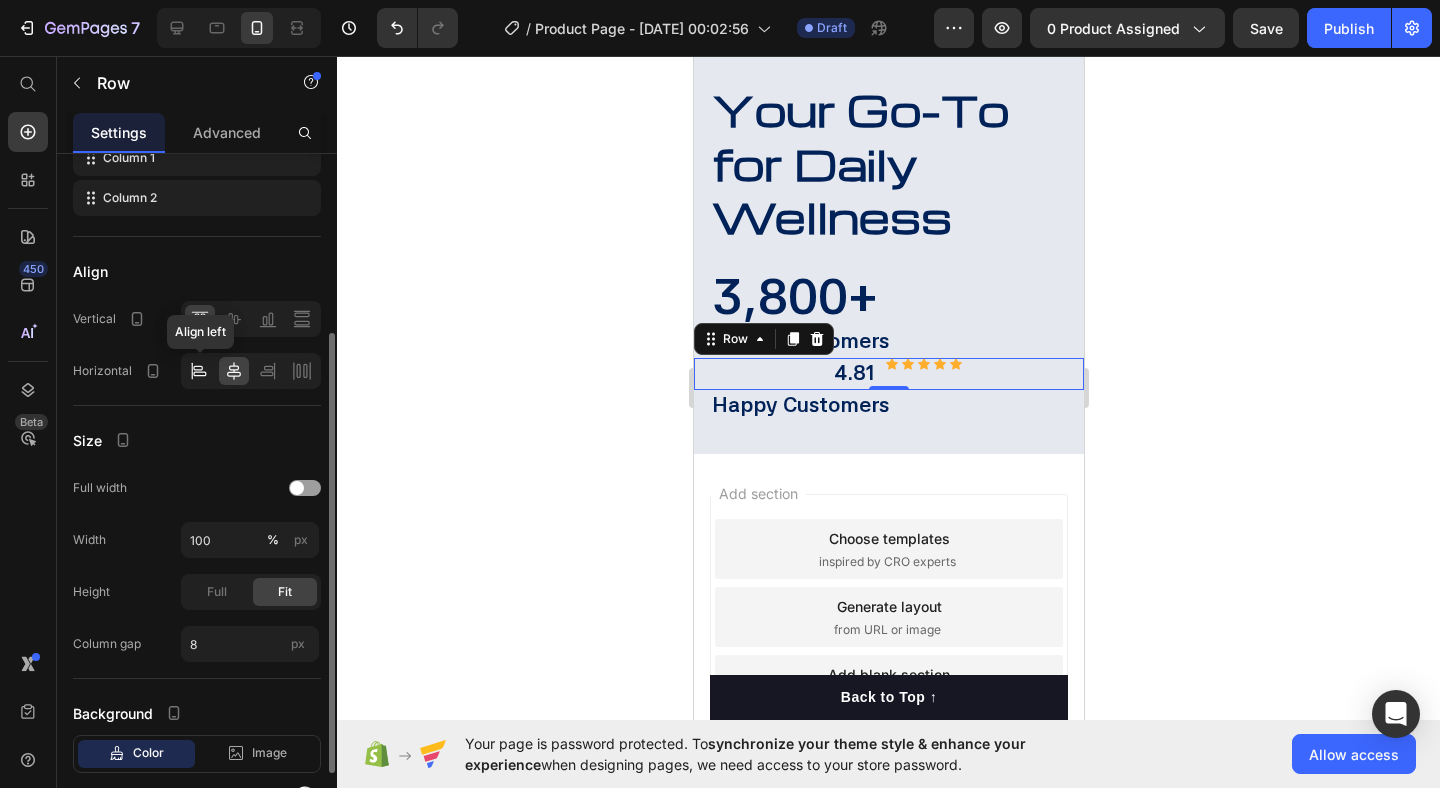 click 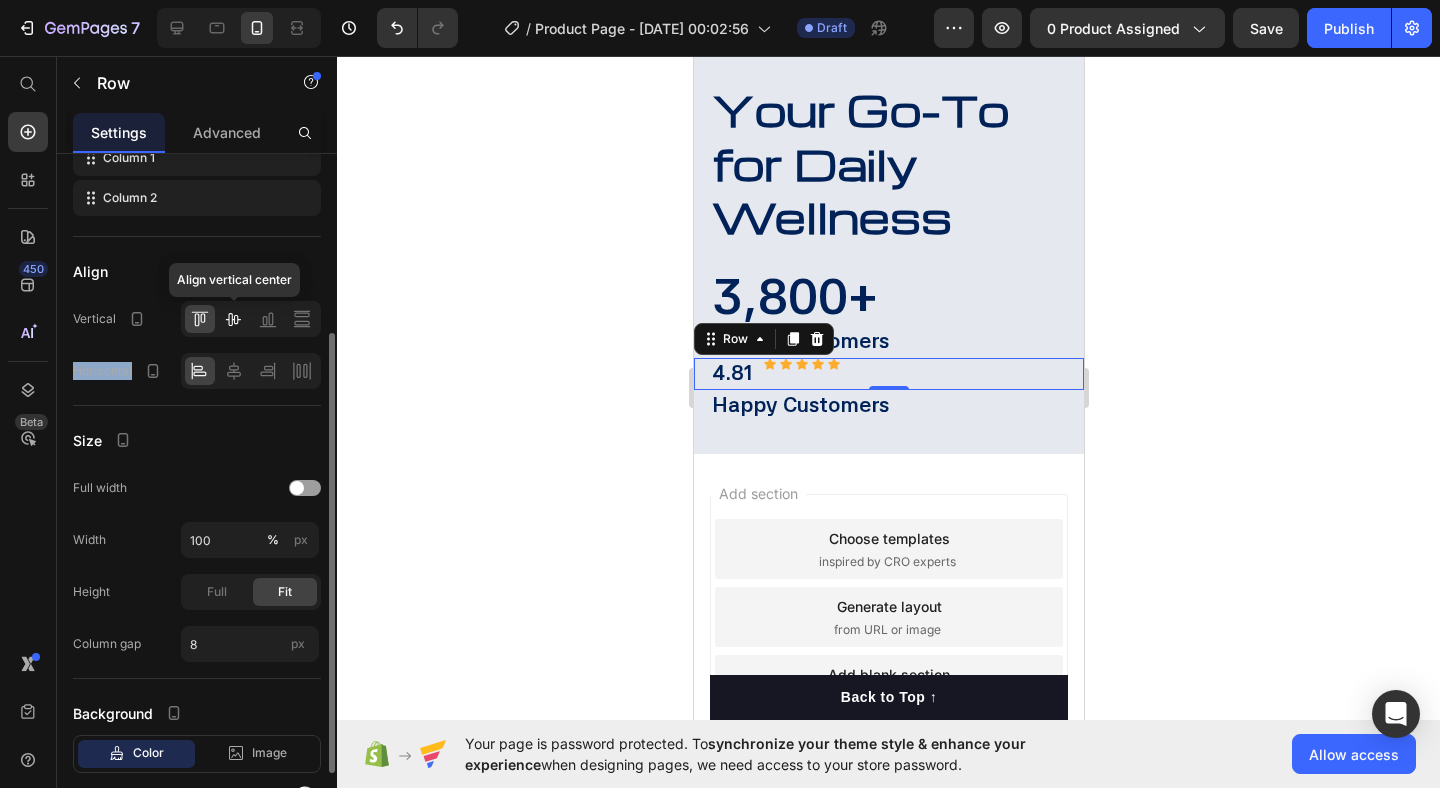 click 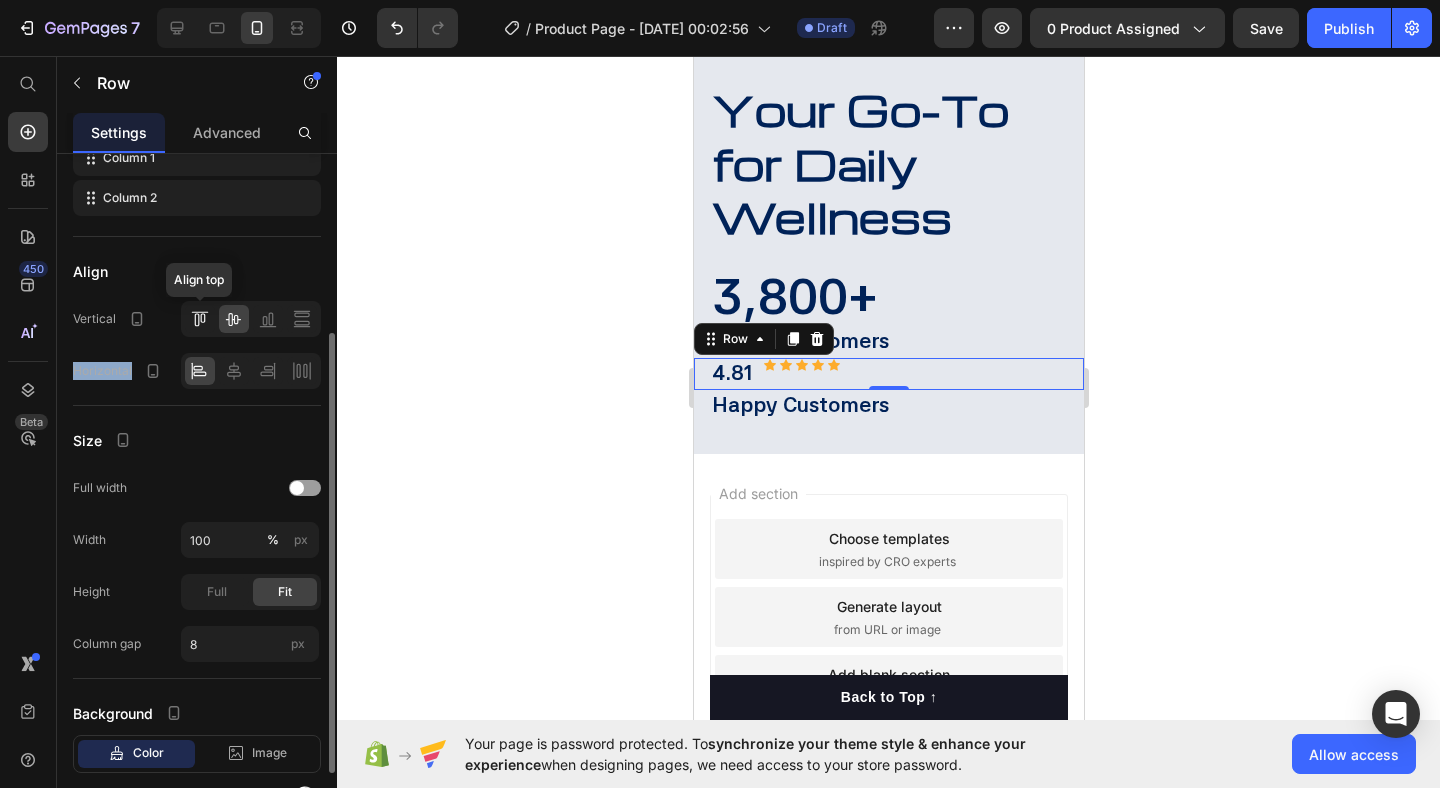 click 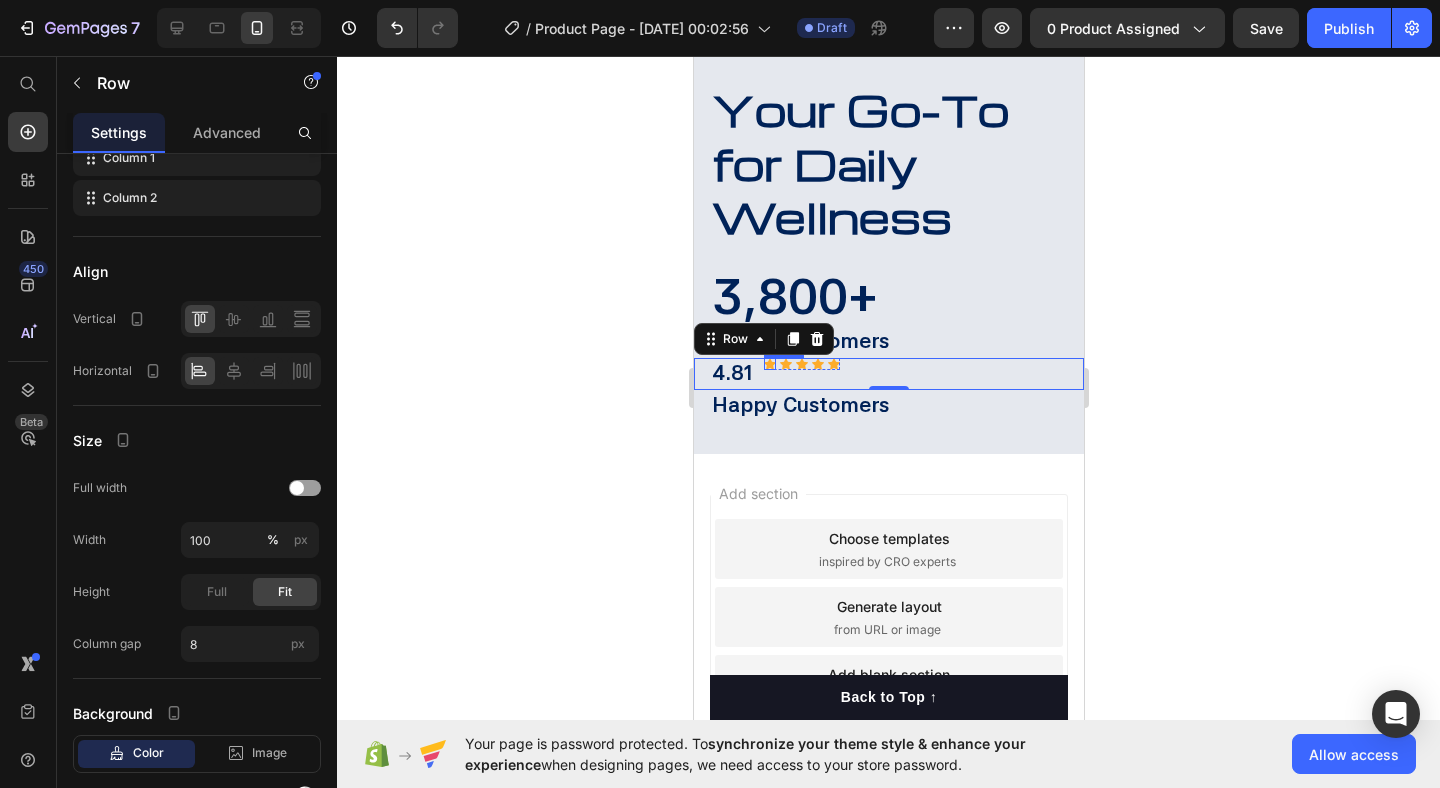 click 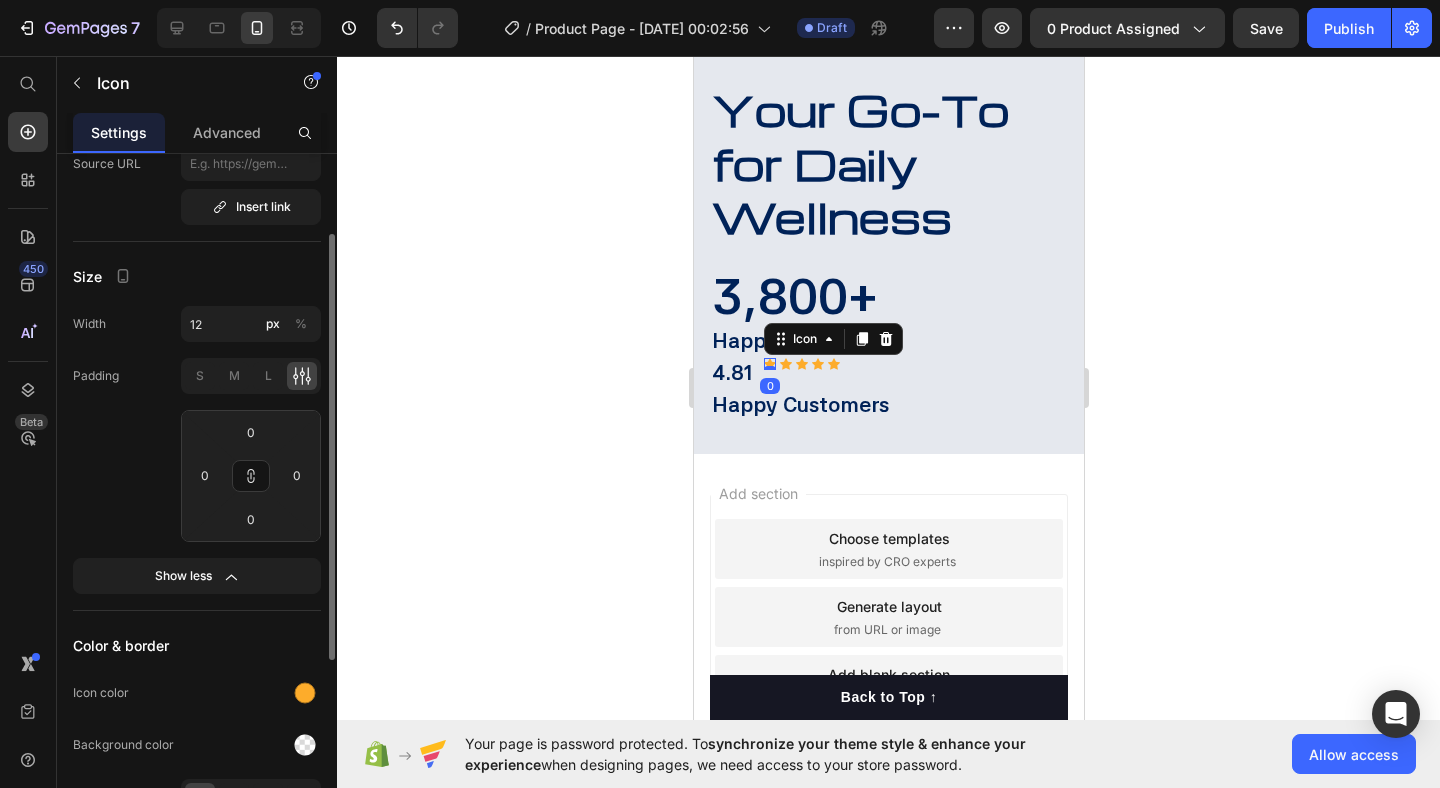 scroll, scrollTop: 239, scrollLeft: 0, axis: vertical 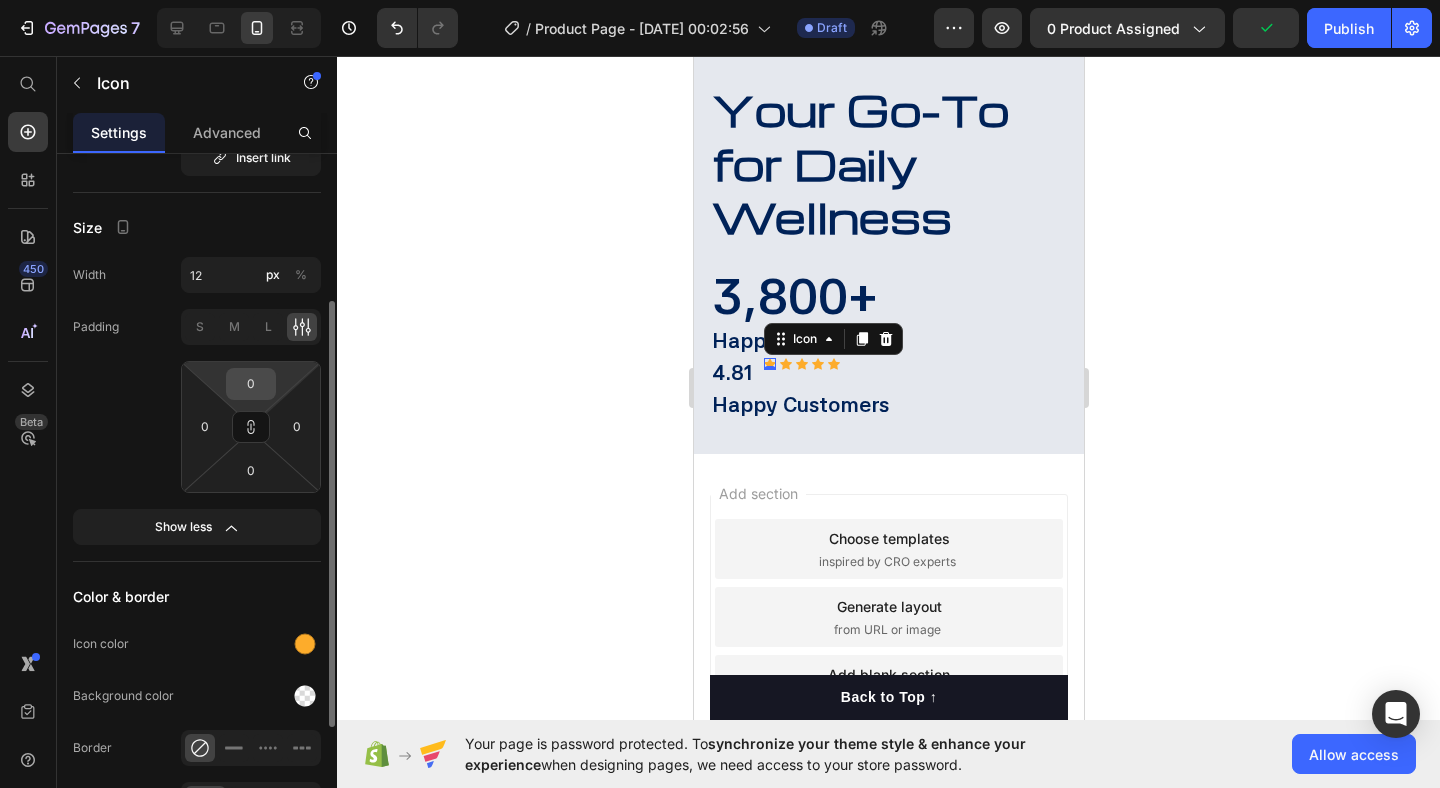 click on "0" at bounding box center [251, 384] 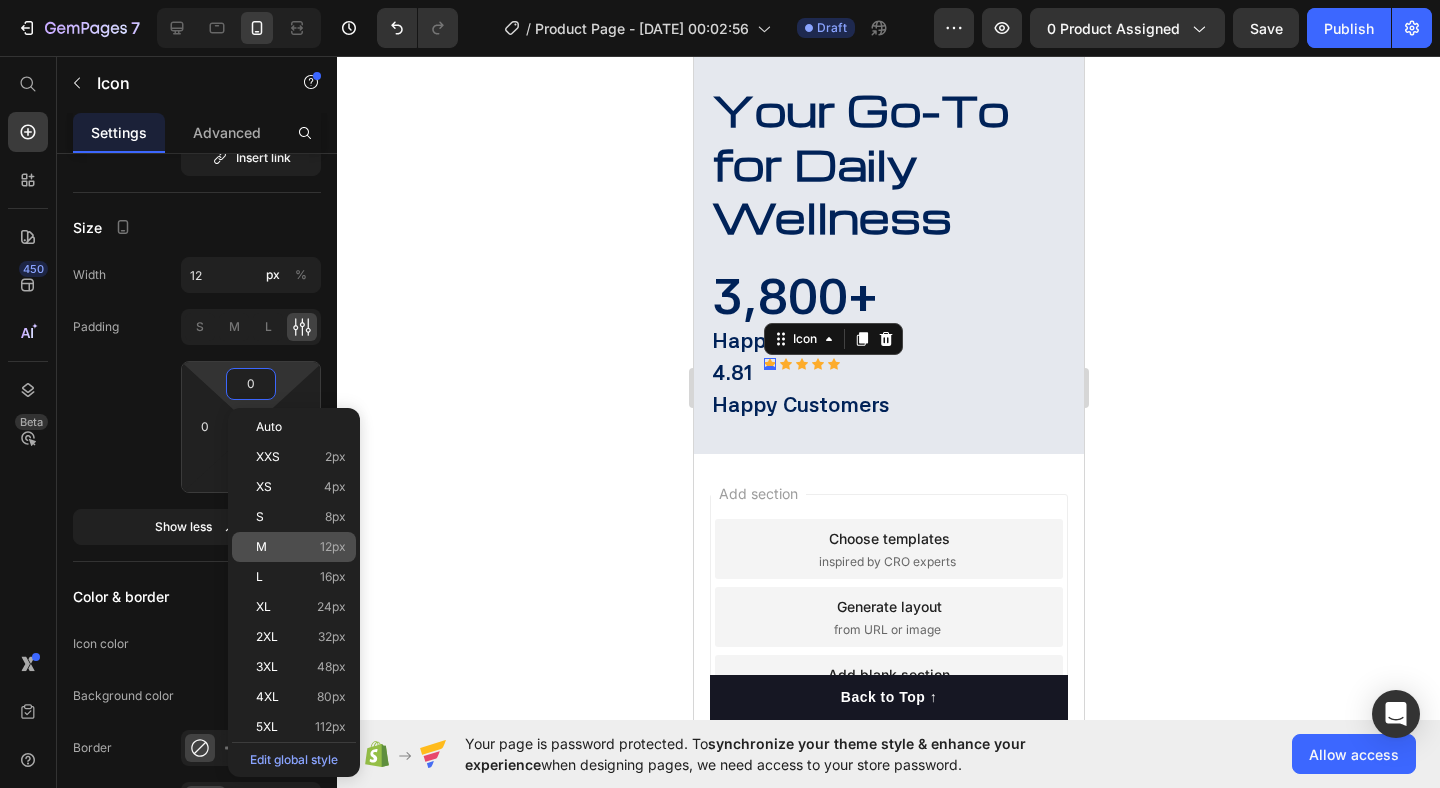click on "M 12px" at bounding box center [301, 547] 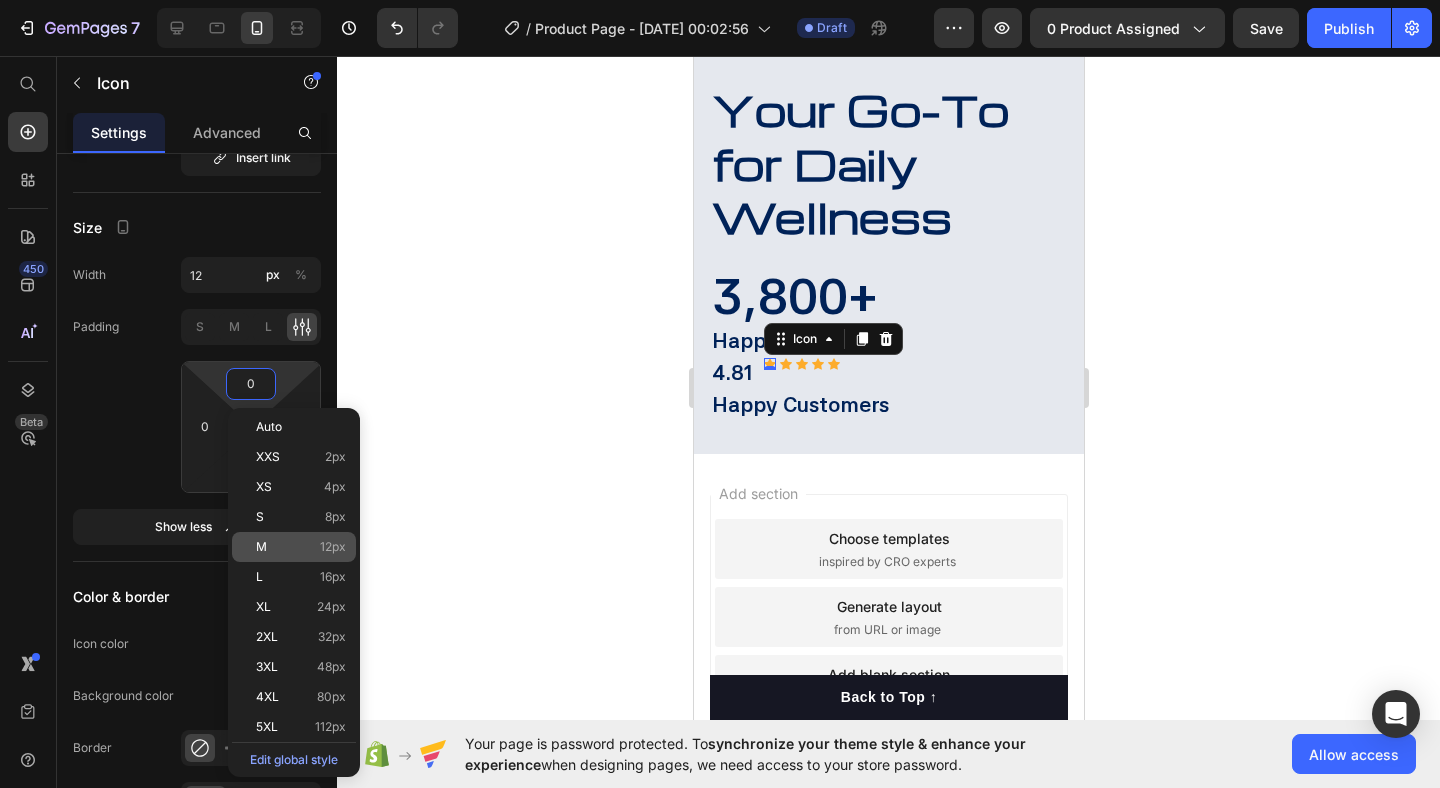 type on "12" 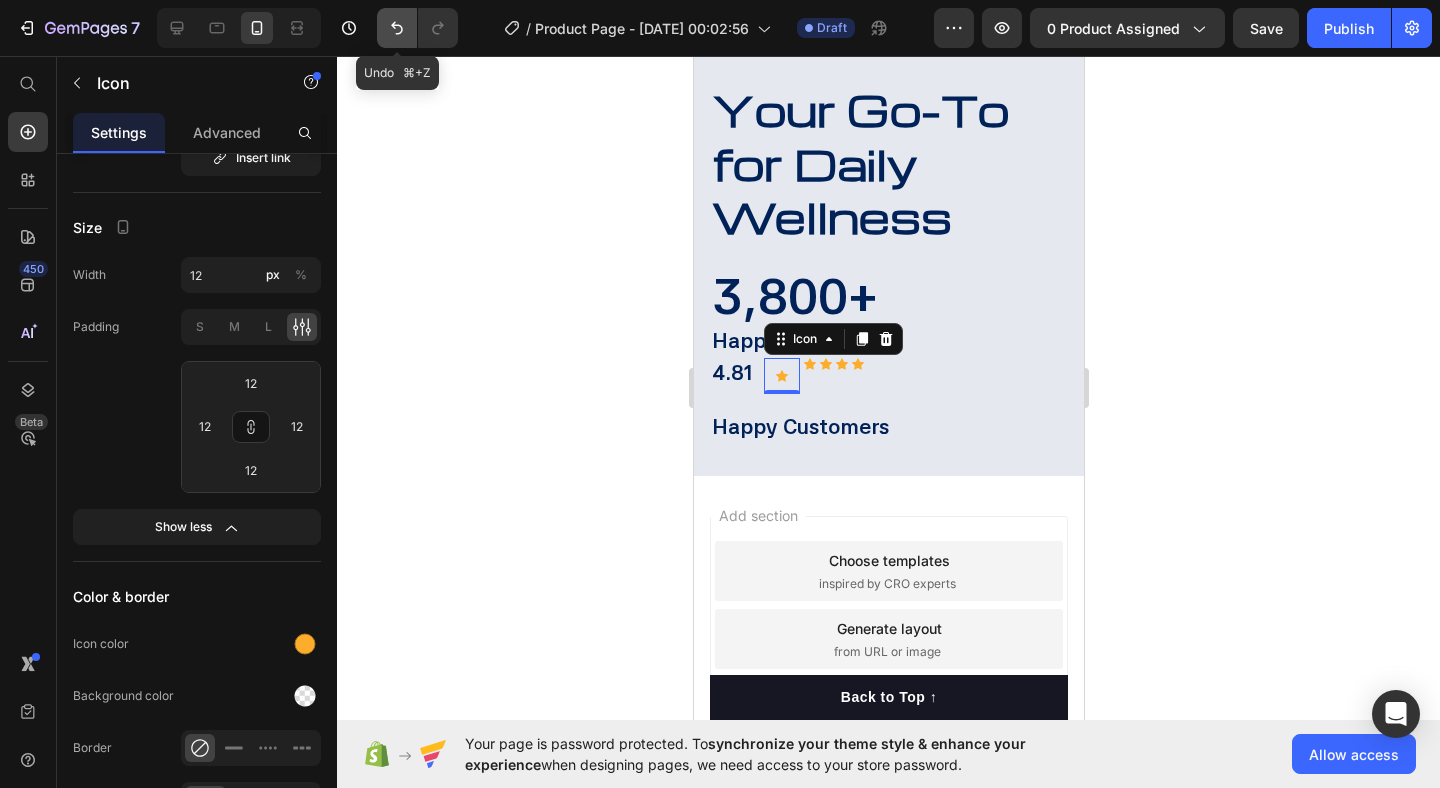 click 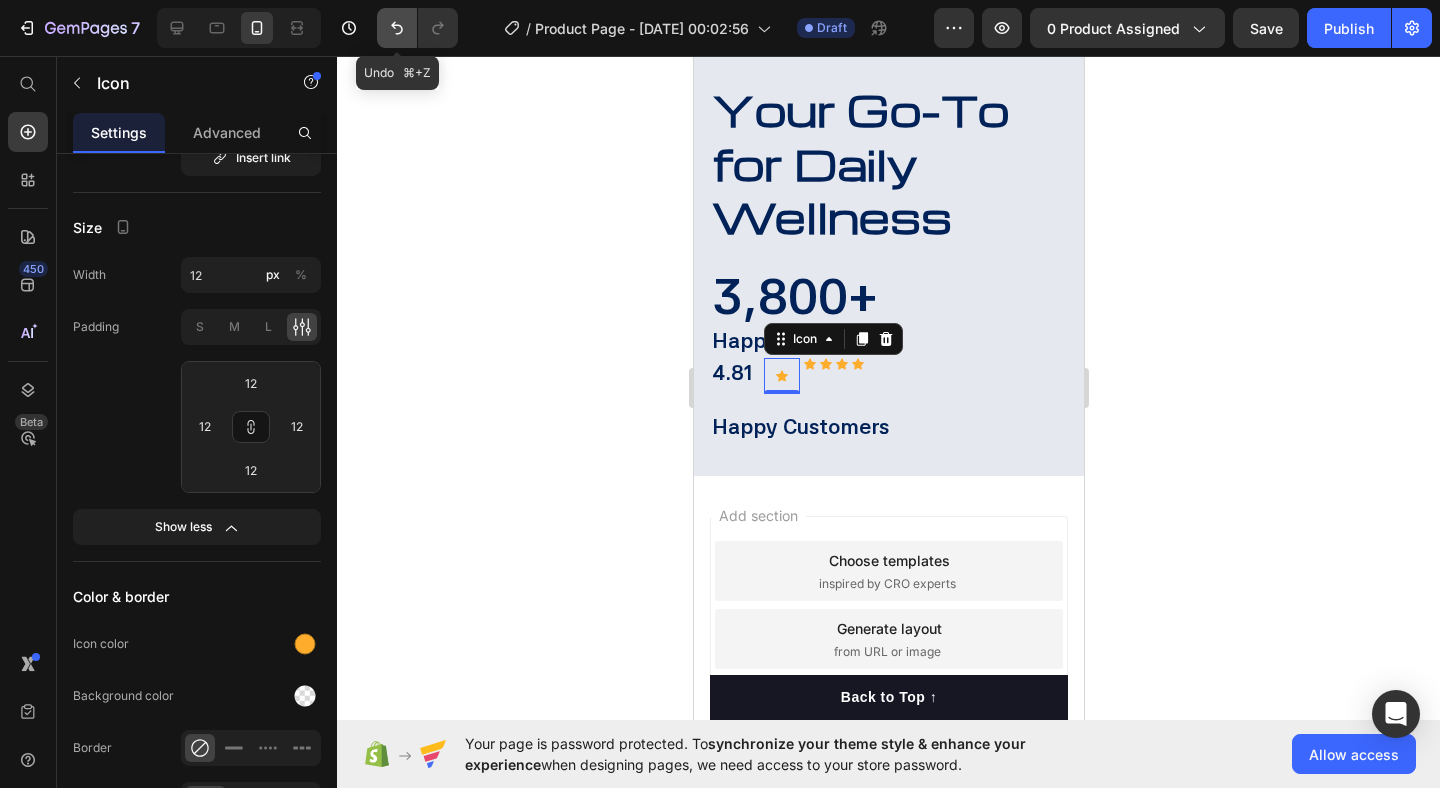 type on "0" 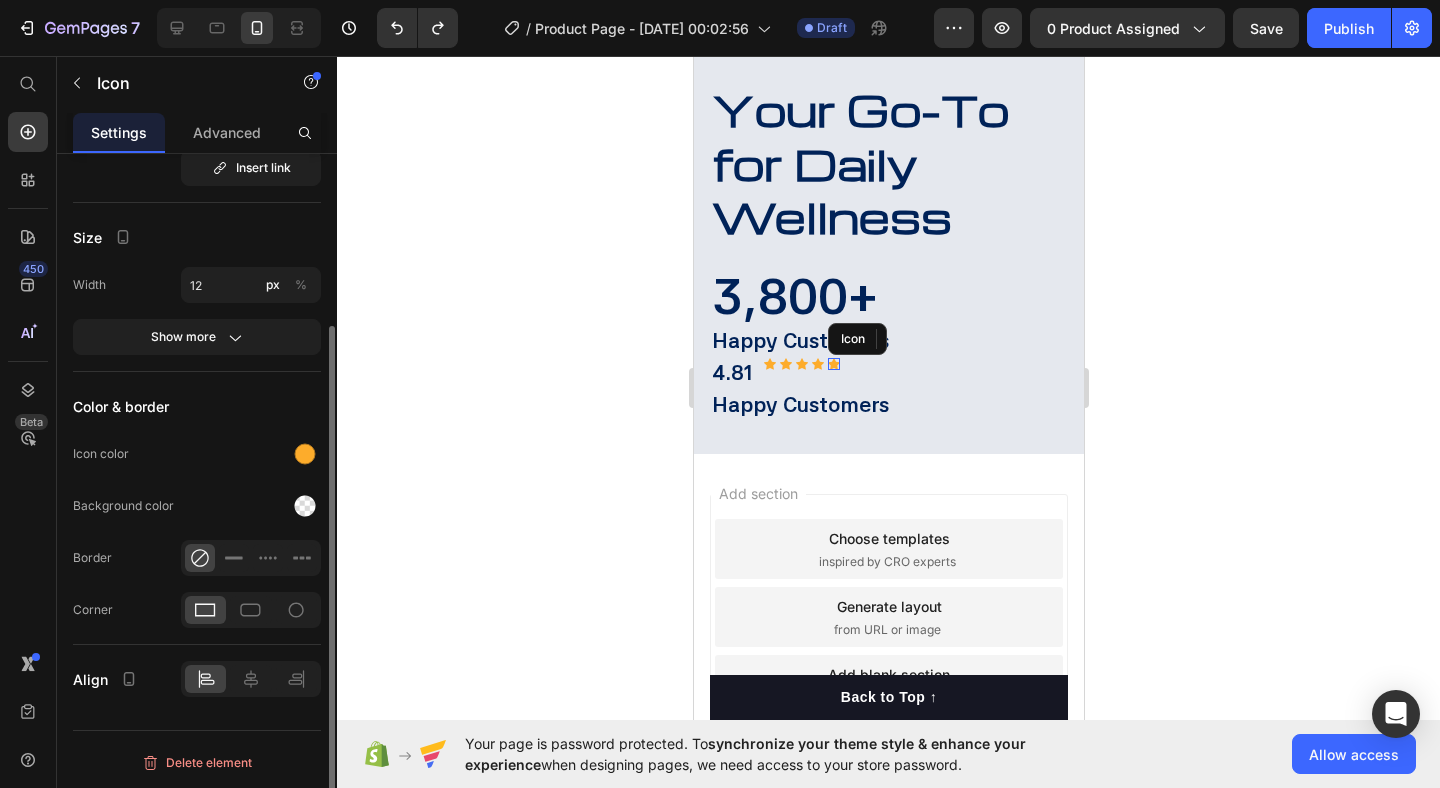 click 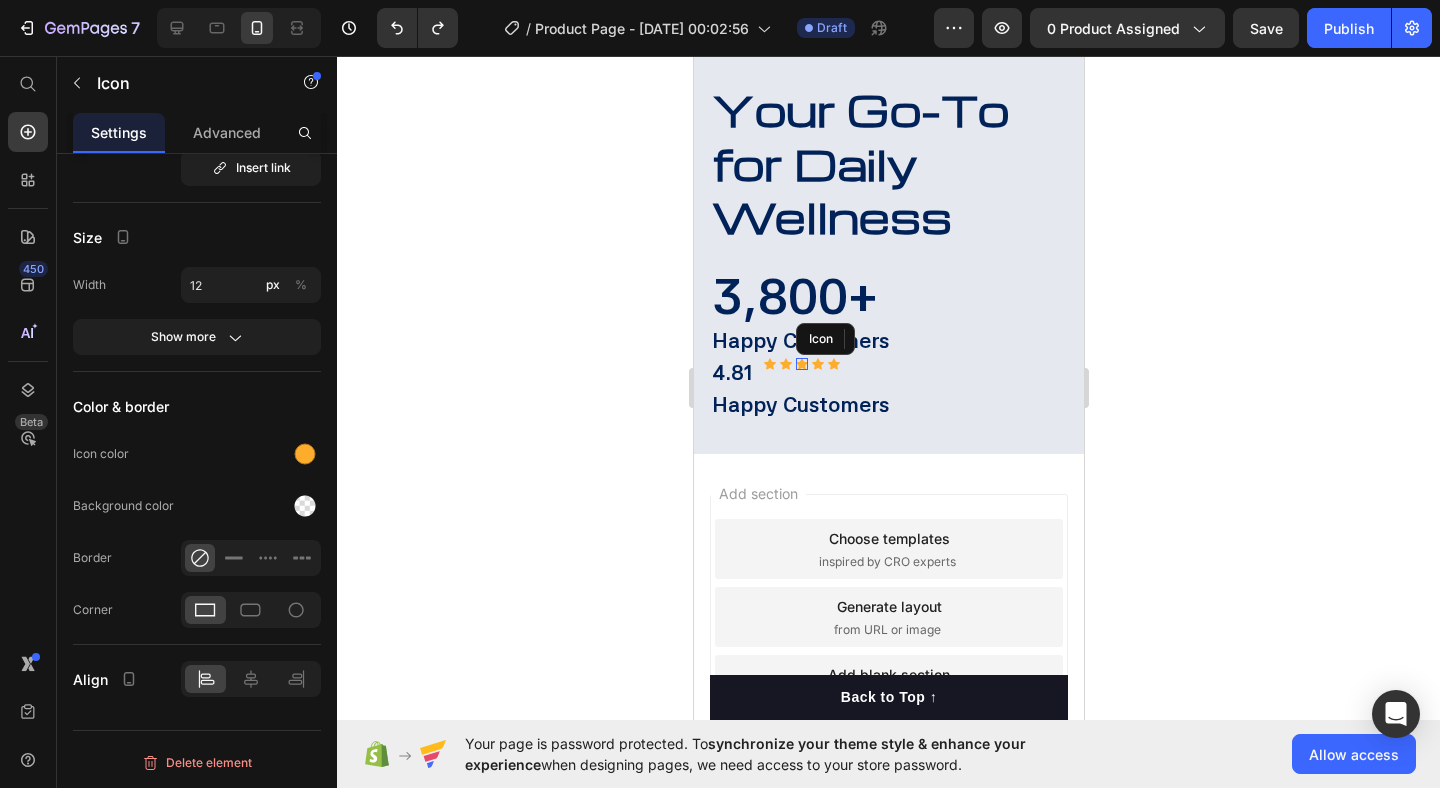 click on "Icon" at bounding box center (801, 364) 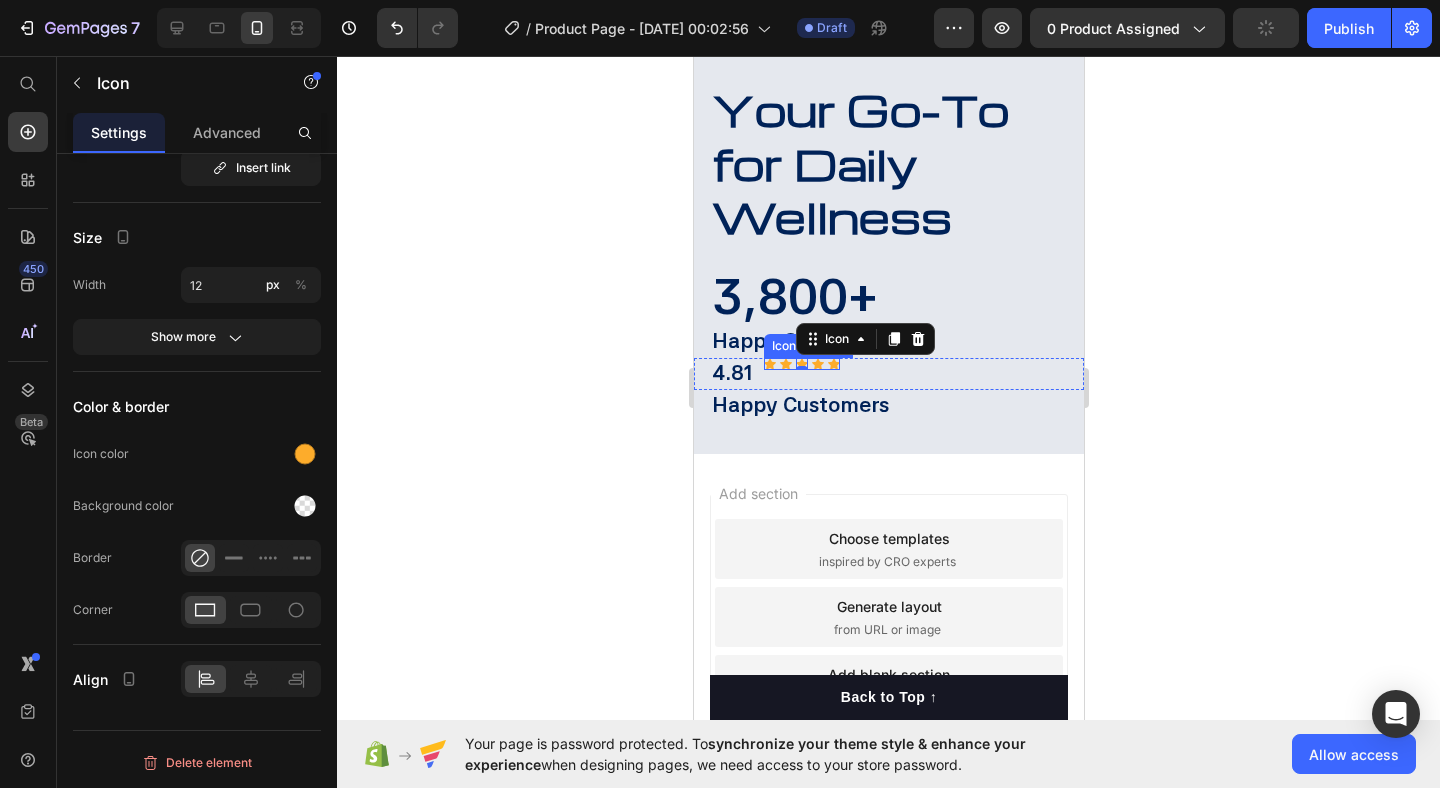 click on "Your Go-To for Daily Wellness Heading 3,800+ Heading Happy Customers Text Block 4.81 Text Block Icon Icon Icon   0 Icon Icon Icon List Hoz Row Happy Customers Text Block" at bounding box center (888, 251) 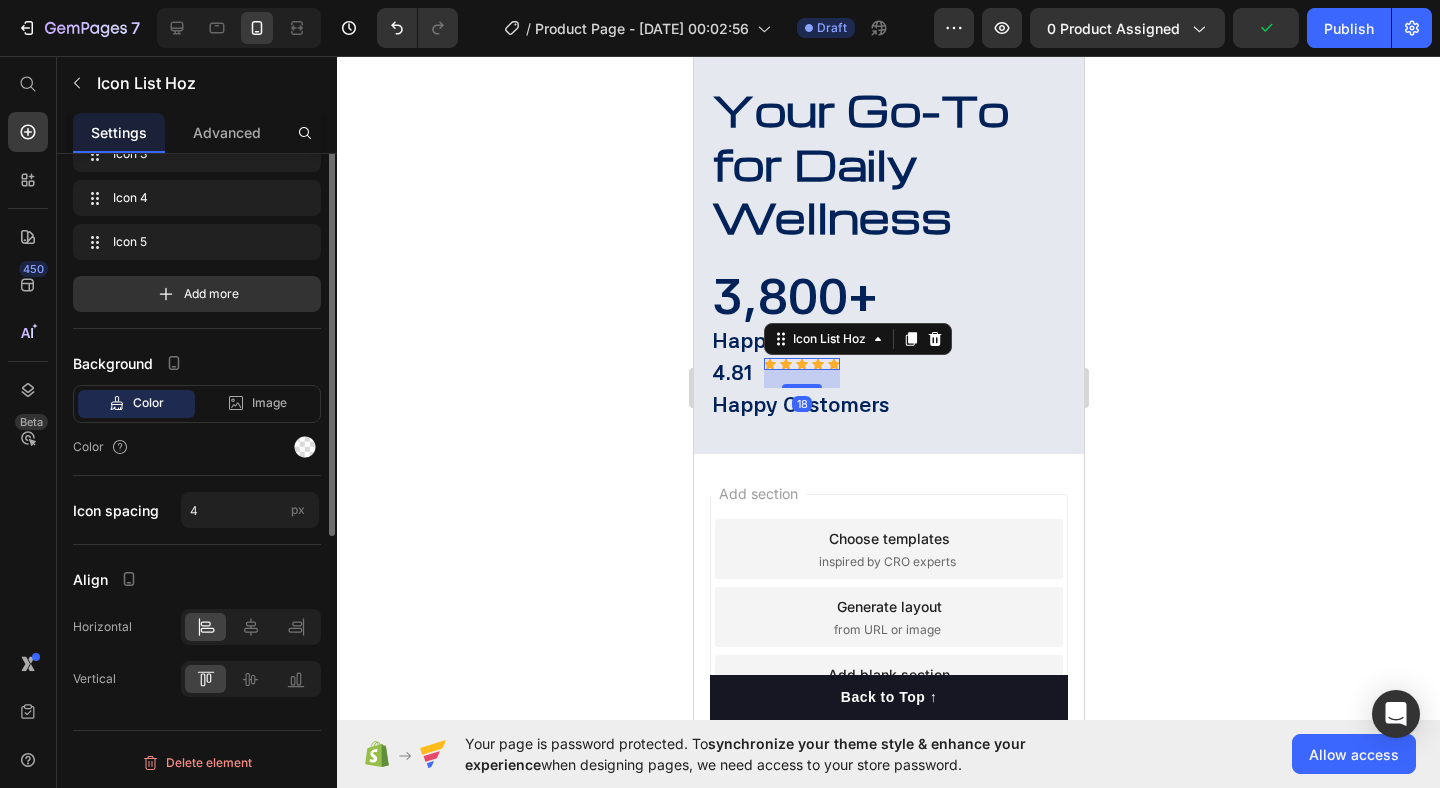 scroll, scrollTop: 0, scrollLeft: 0, axis: both 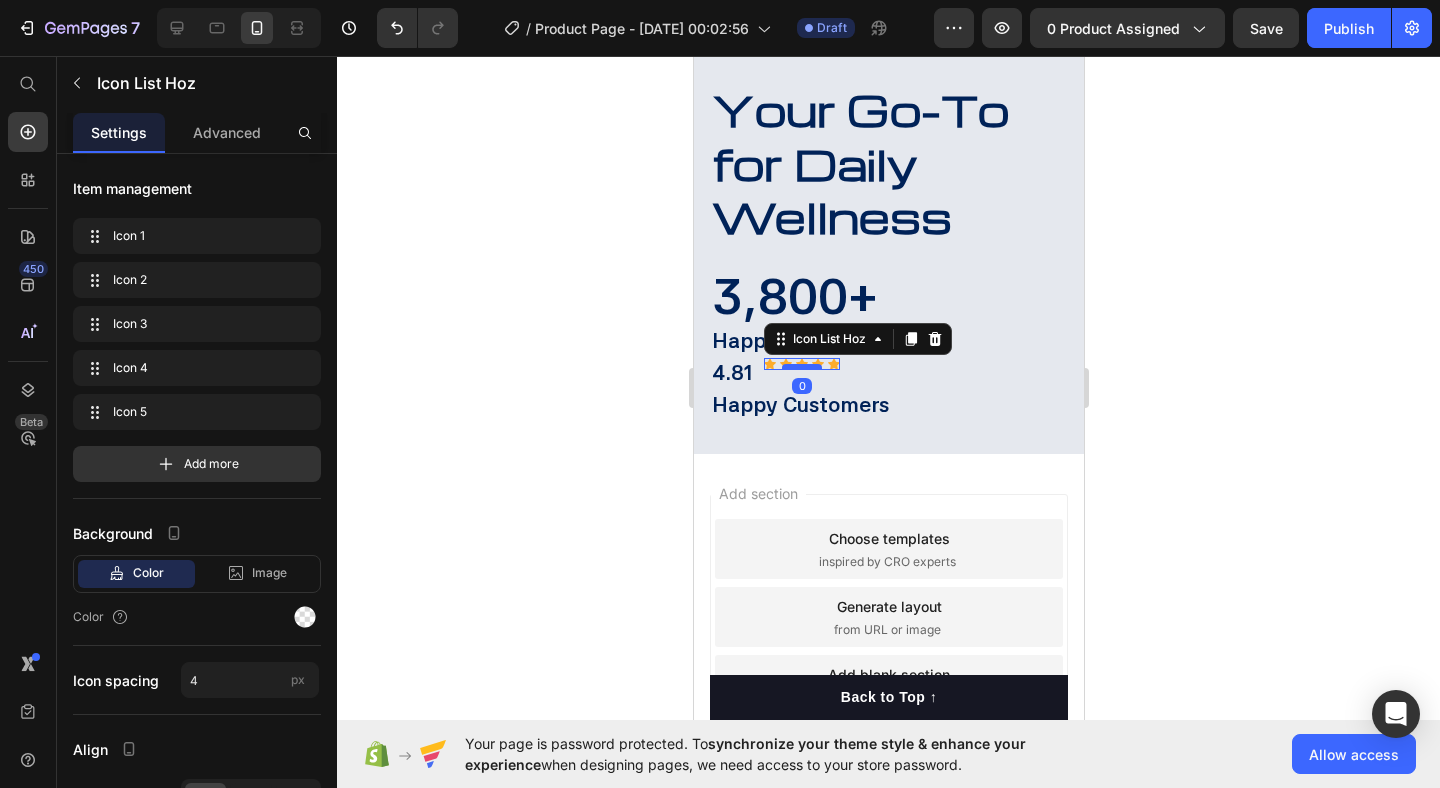 drag, startPoint x: 806, startPoint y: 324, endPoint x: 809, endPoint y: 303, distance: 21.213203 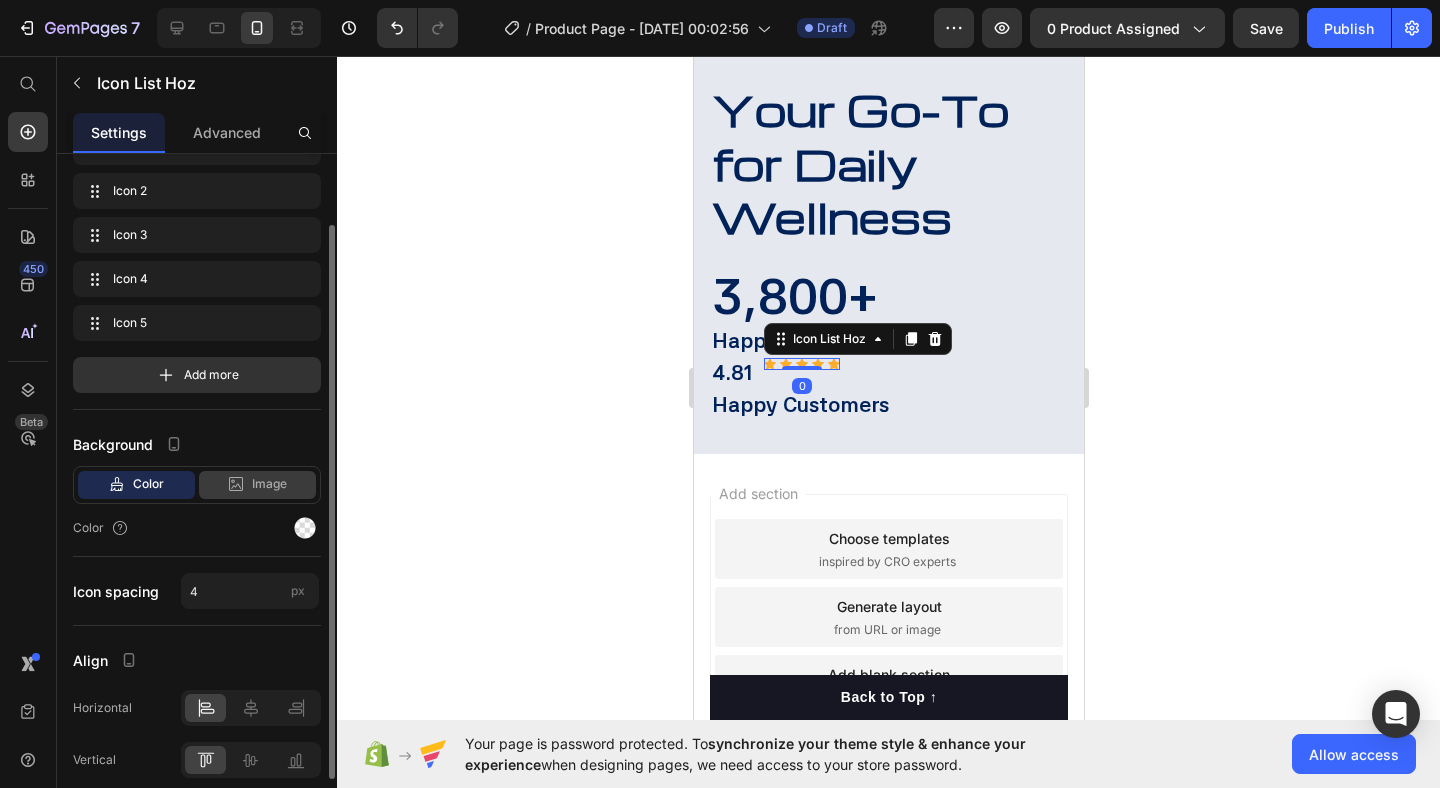 scroll, scrollTop: 170, scrollLeft: 0, axis: vertical 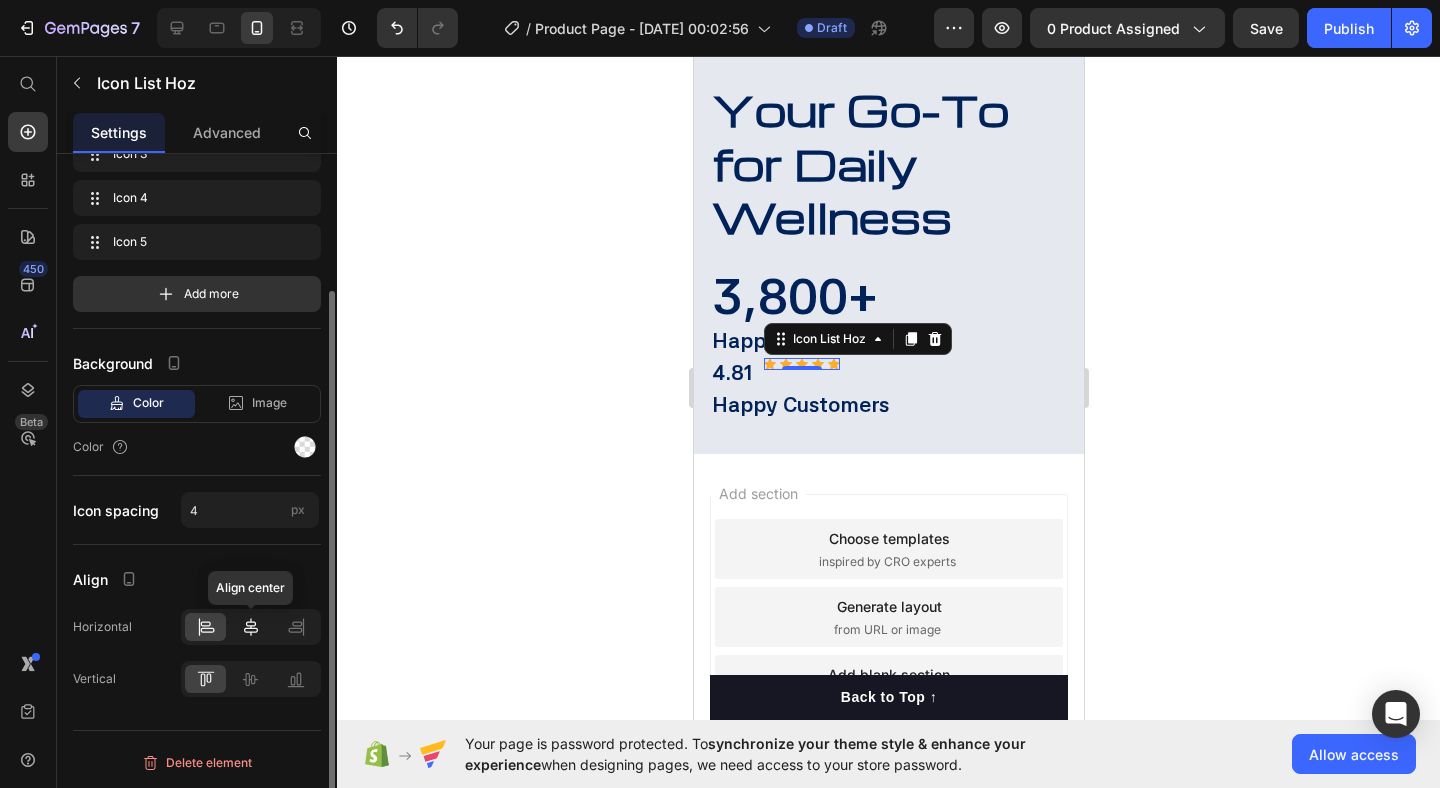 click 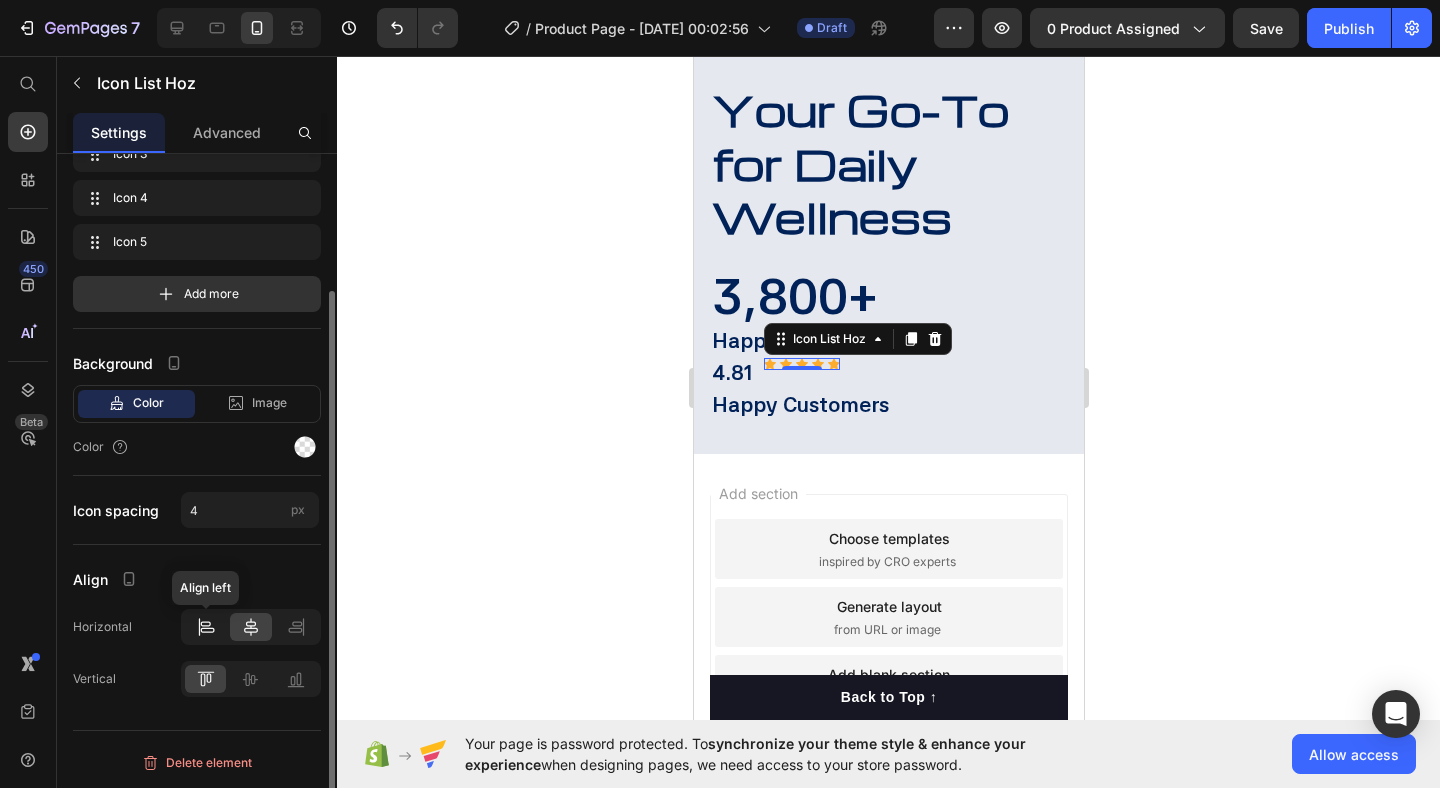 click 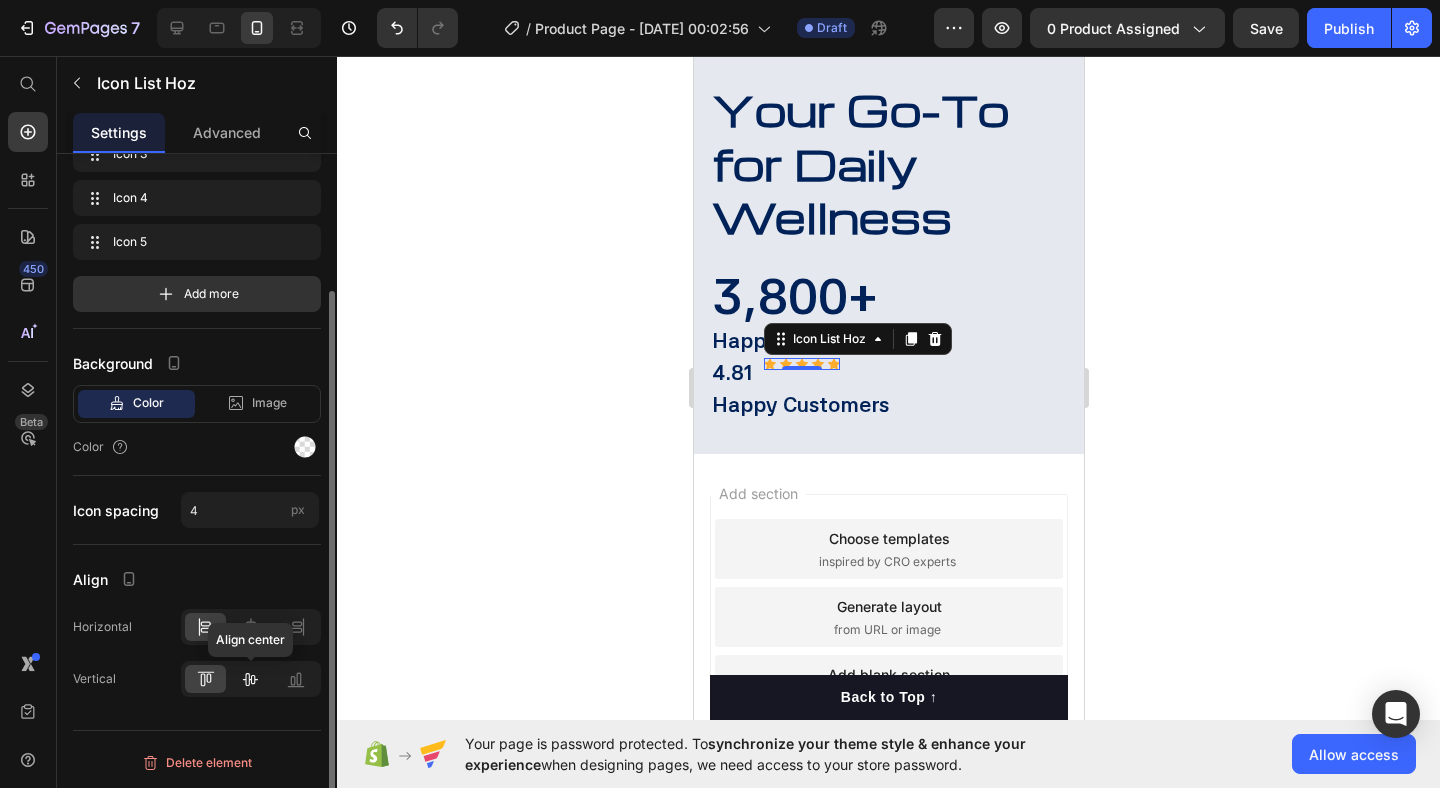 click 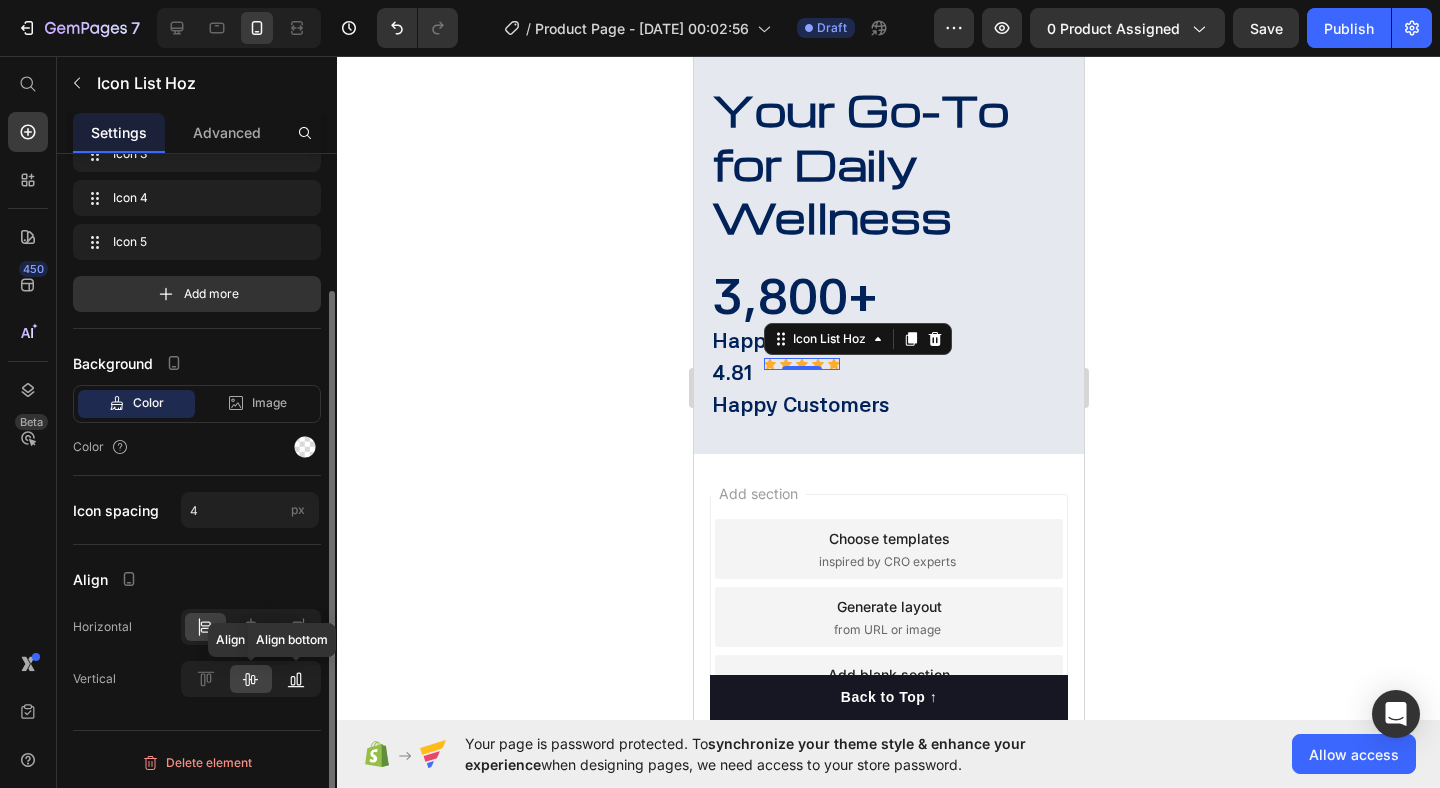 click 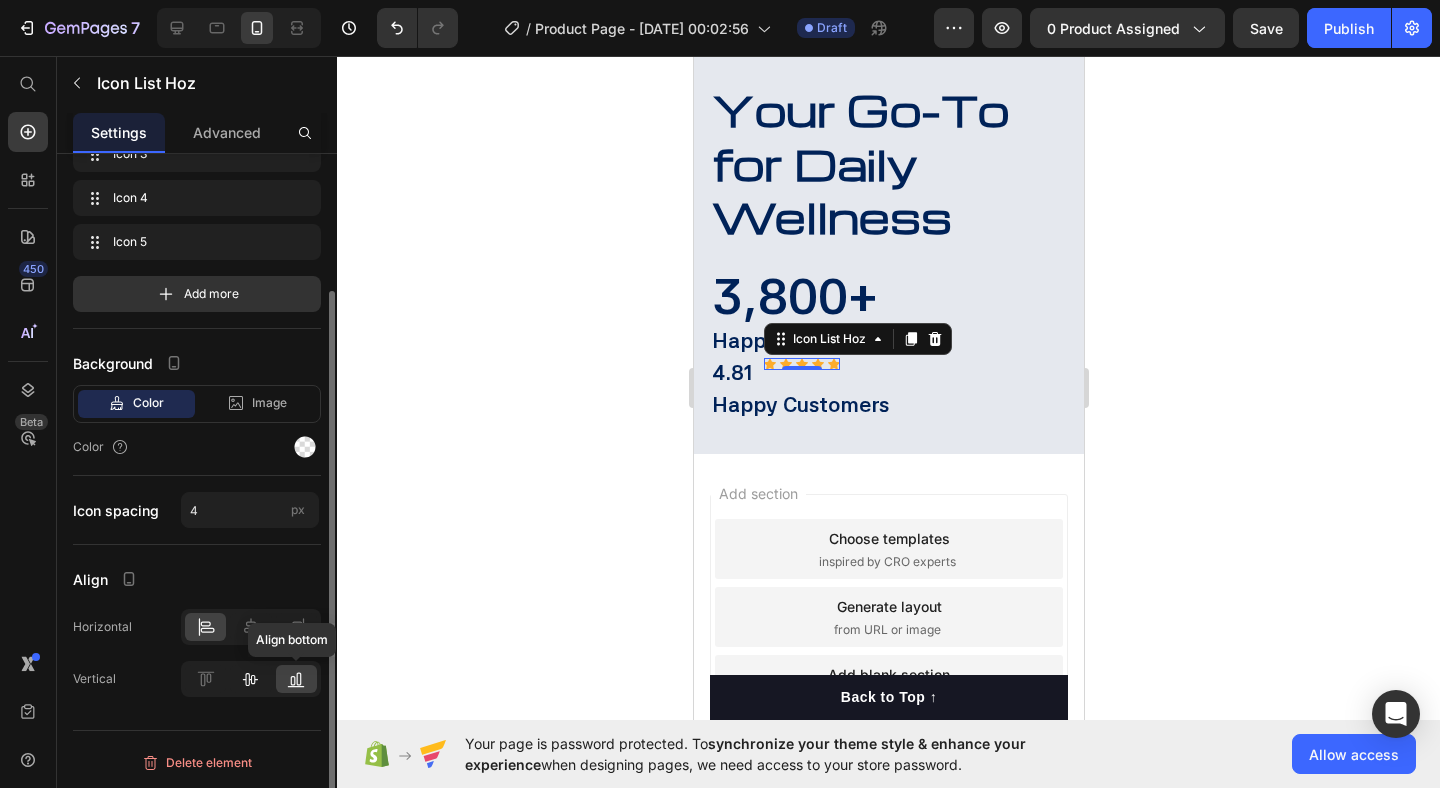 click 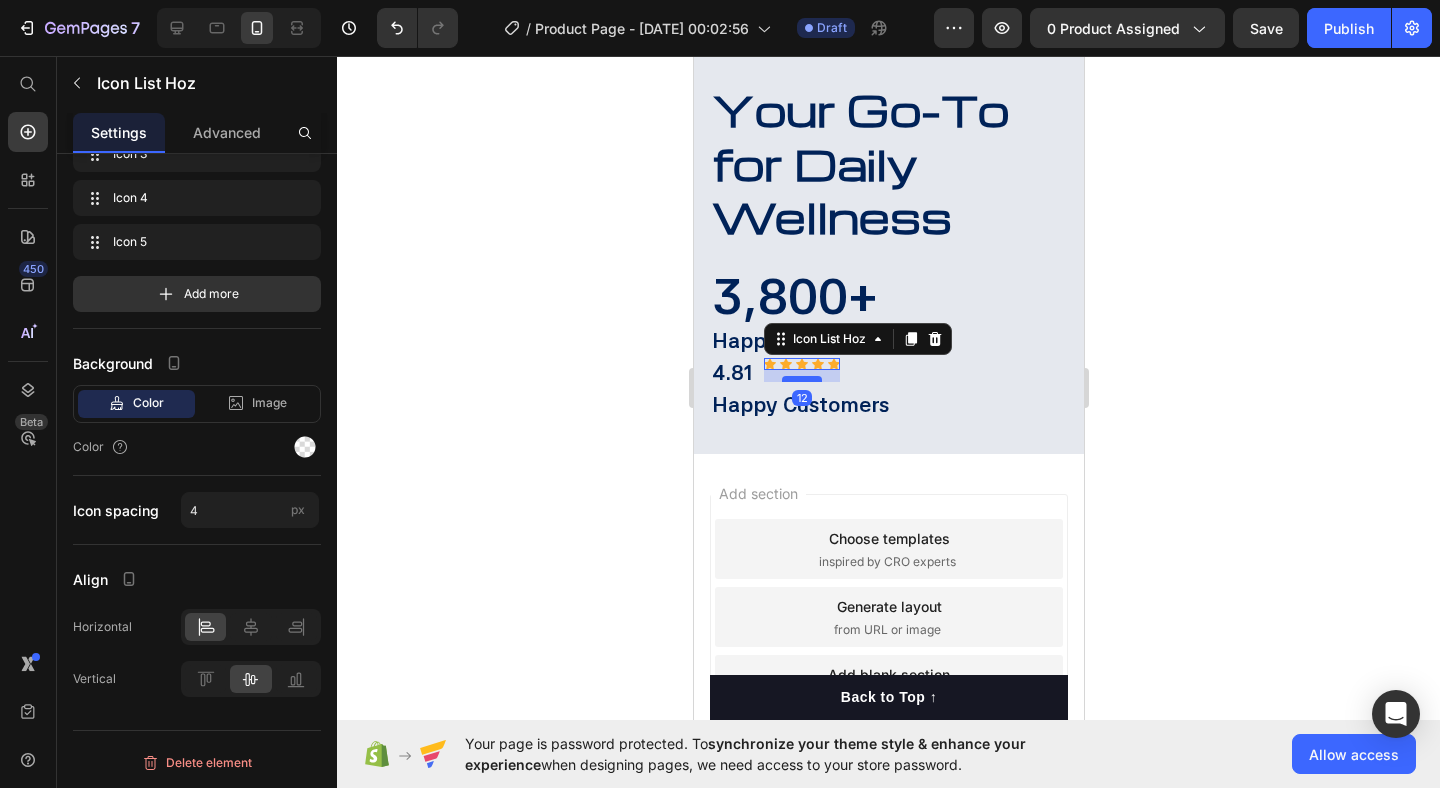 click at bounding box center [801, 379] 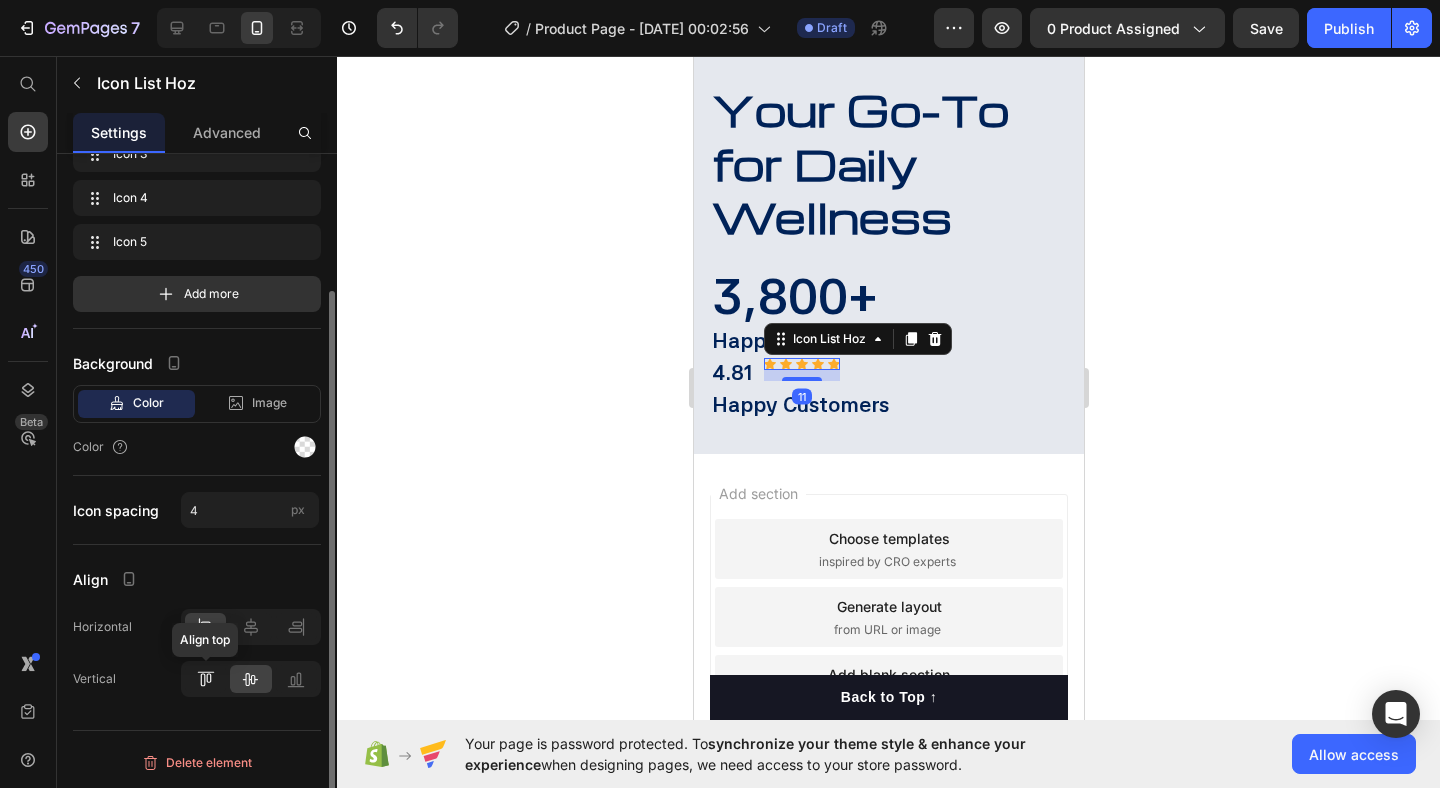 click 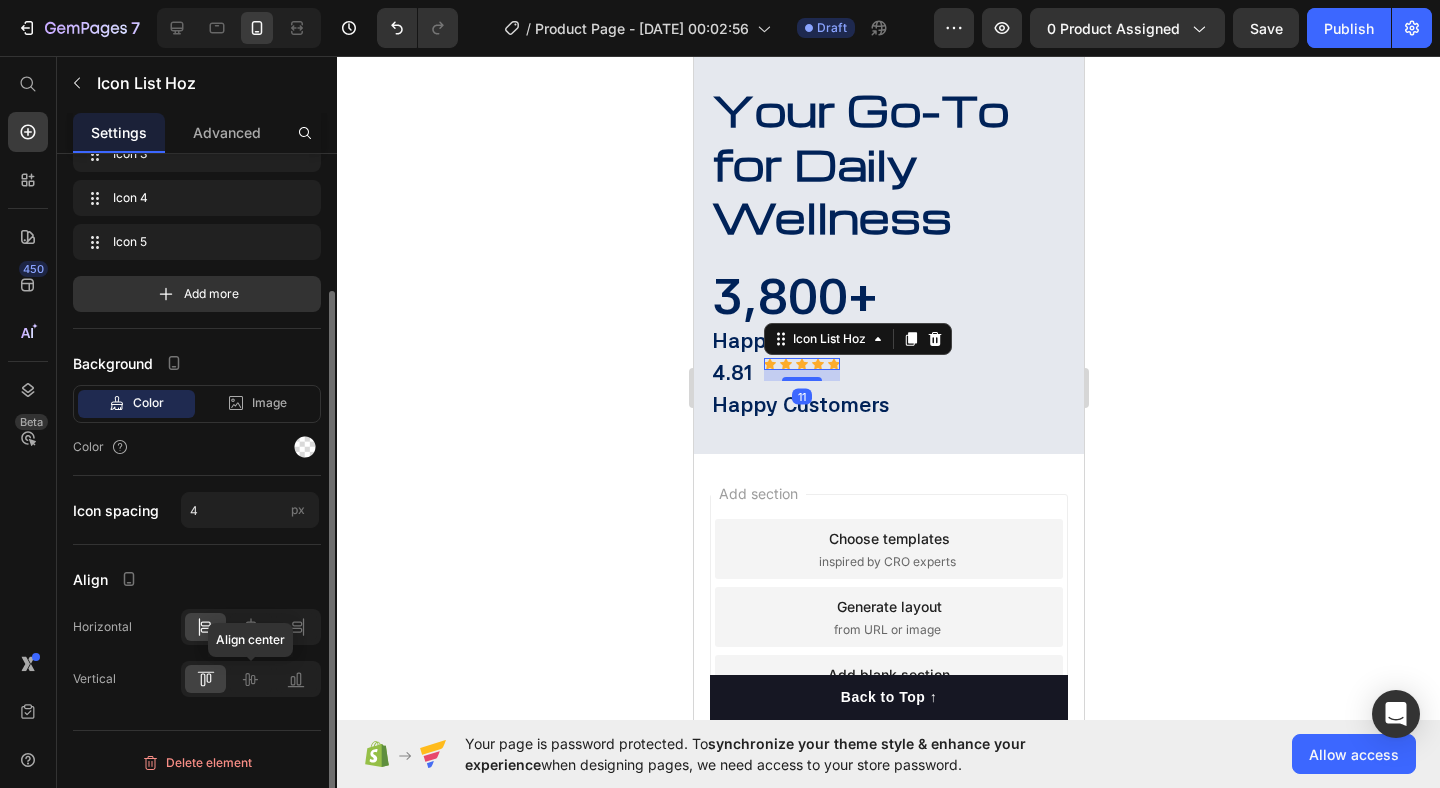 click on "Align center" 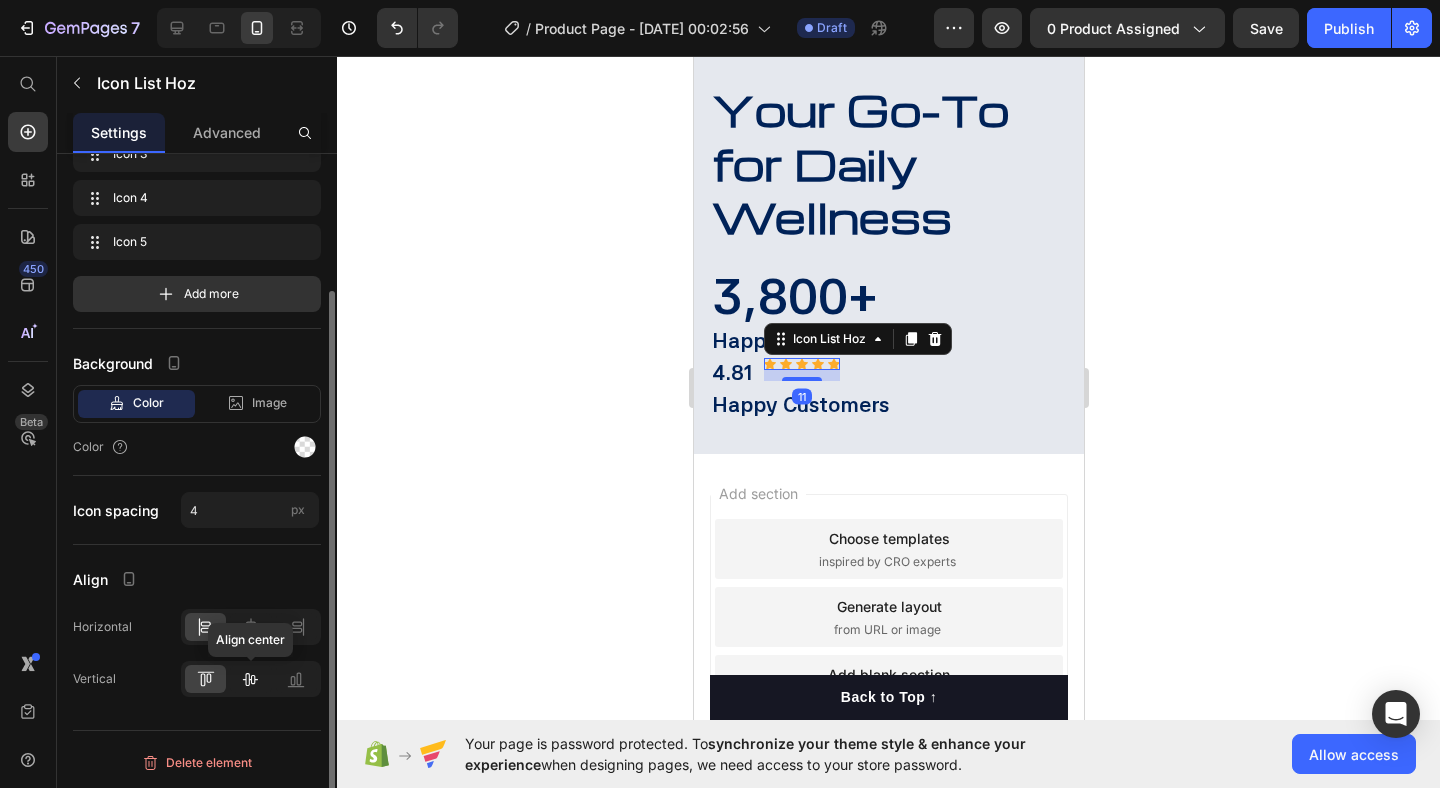 click 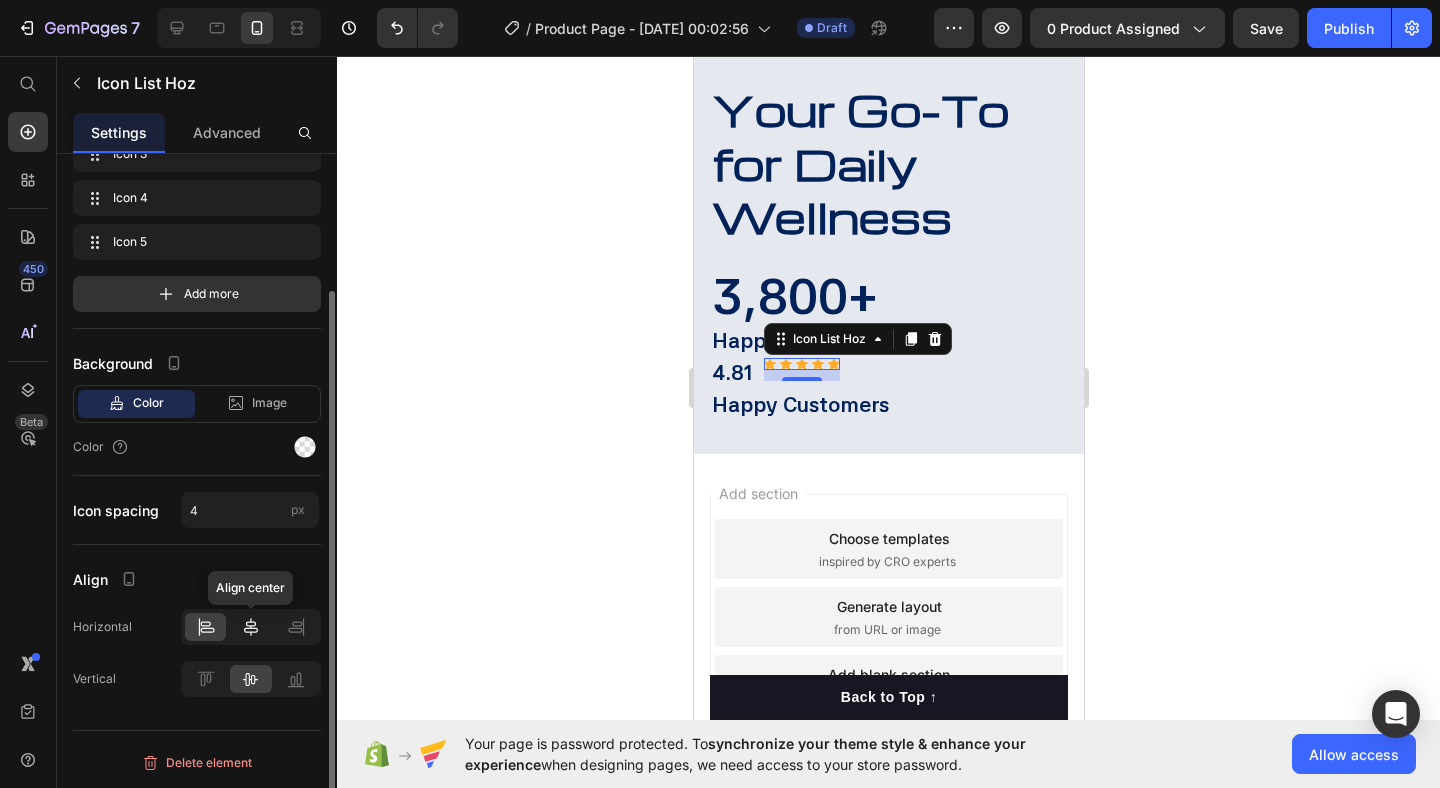 click 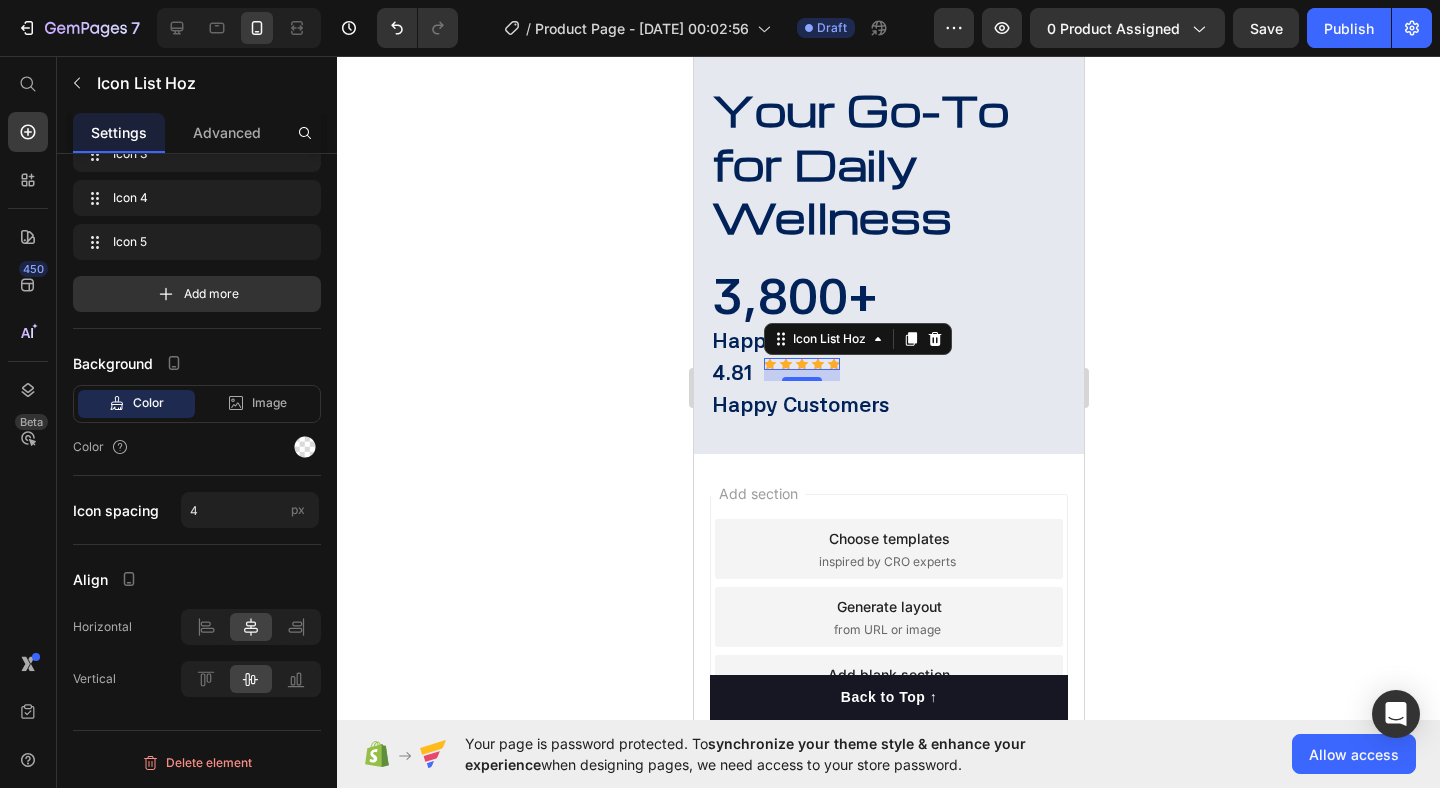 drag, startPoint x: 810, startPoint y: 316, endPoint x: 818, endPoint y: 295, distance: 22.472204 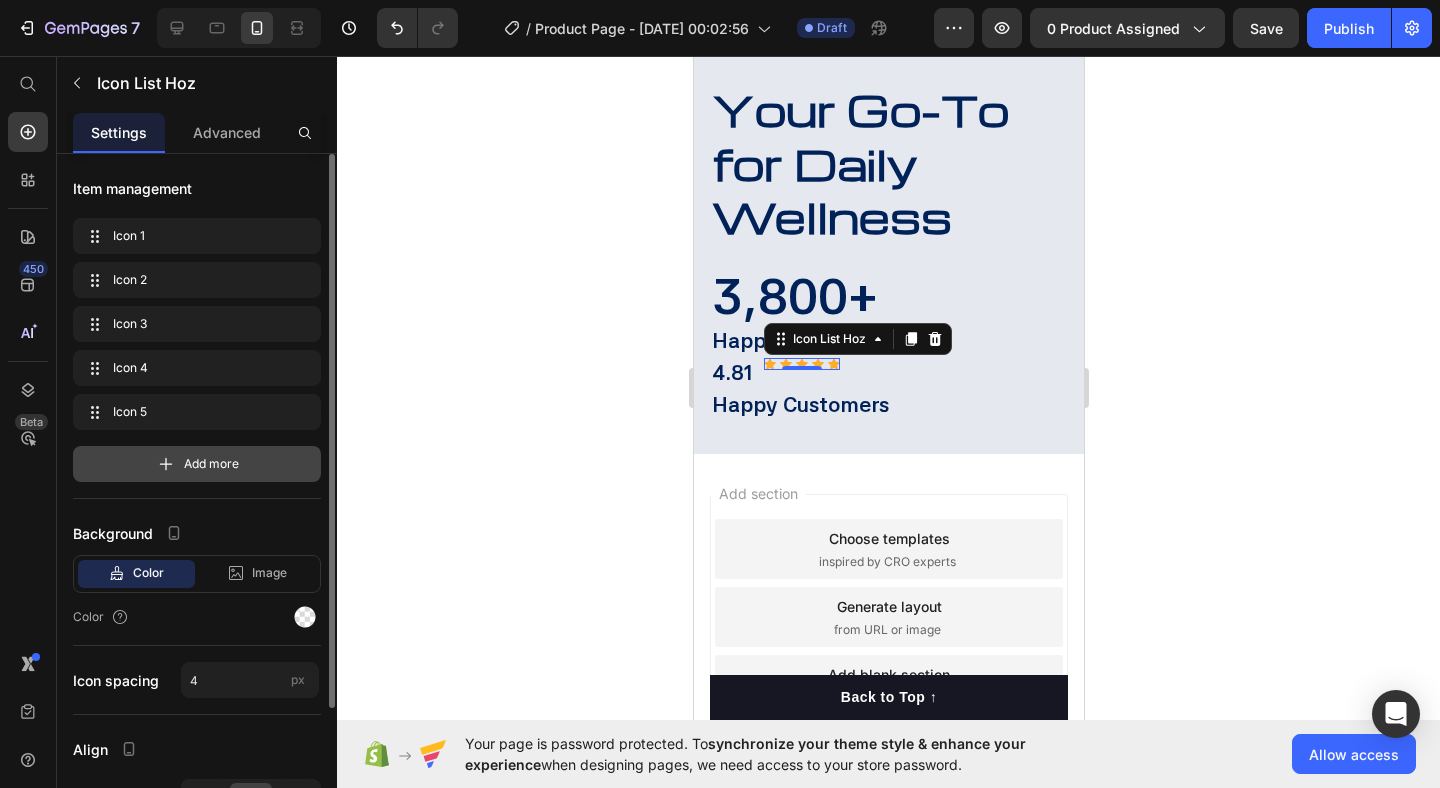 scroll, scrollTop: 170, scrollLeft: 0, axis: vertical 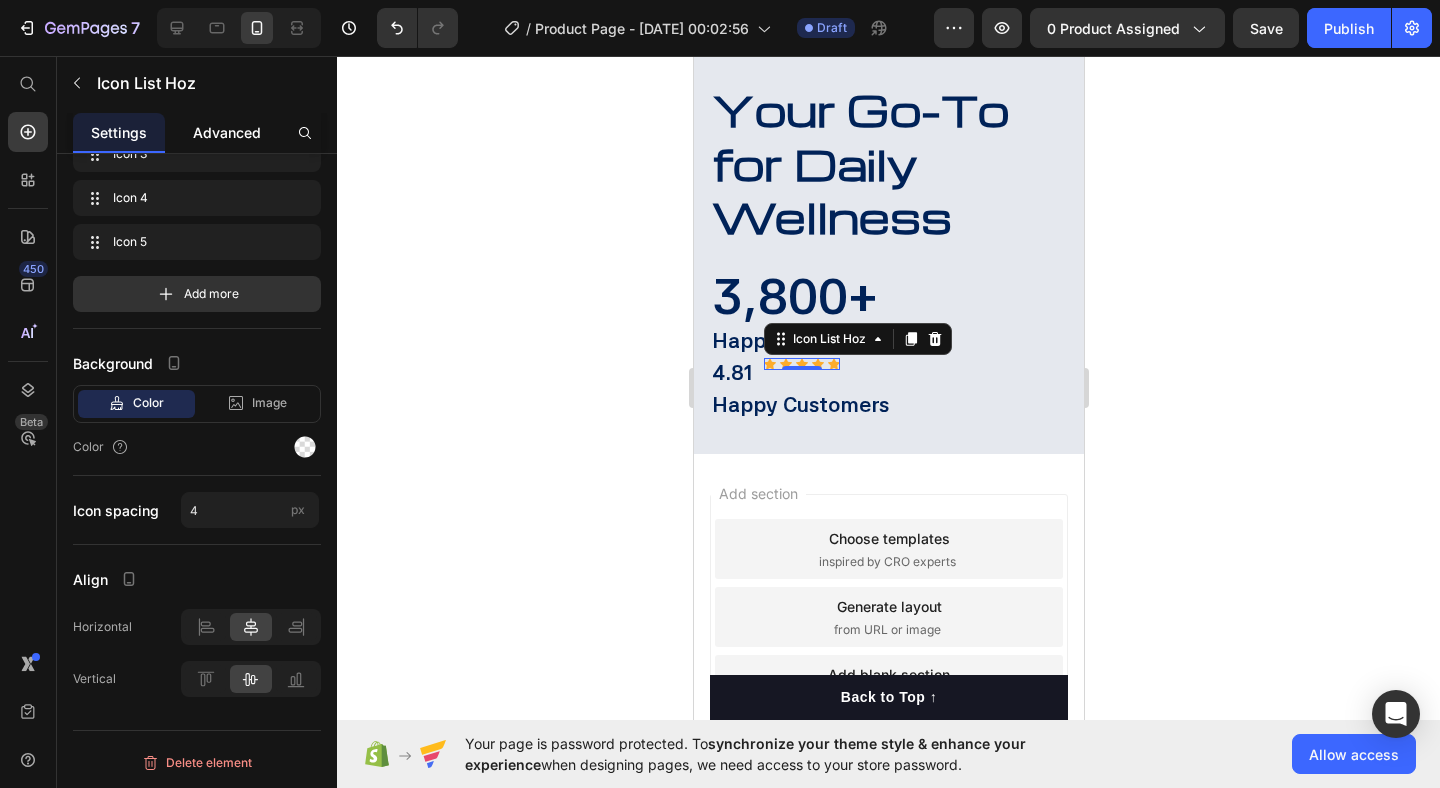 click on "Advanced" at bounding box center (227, 132) 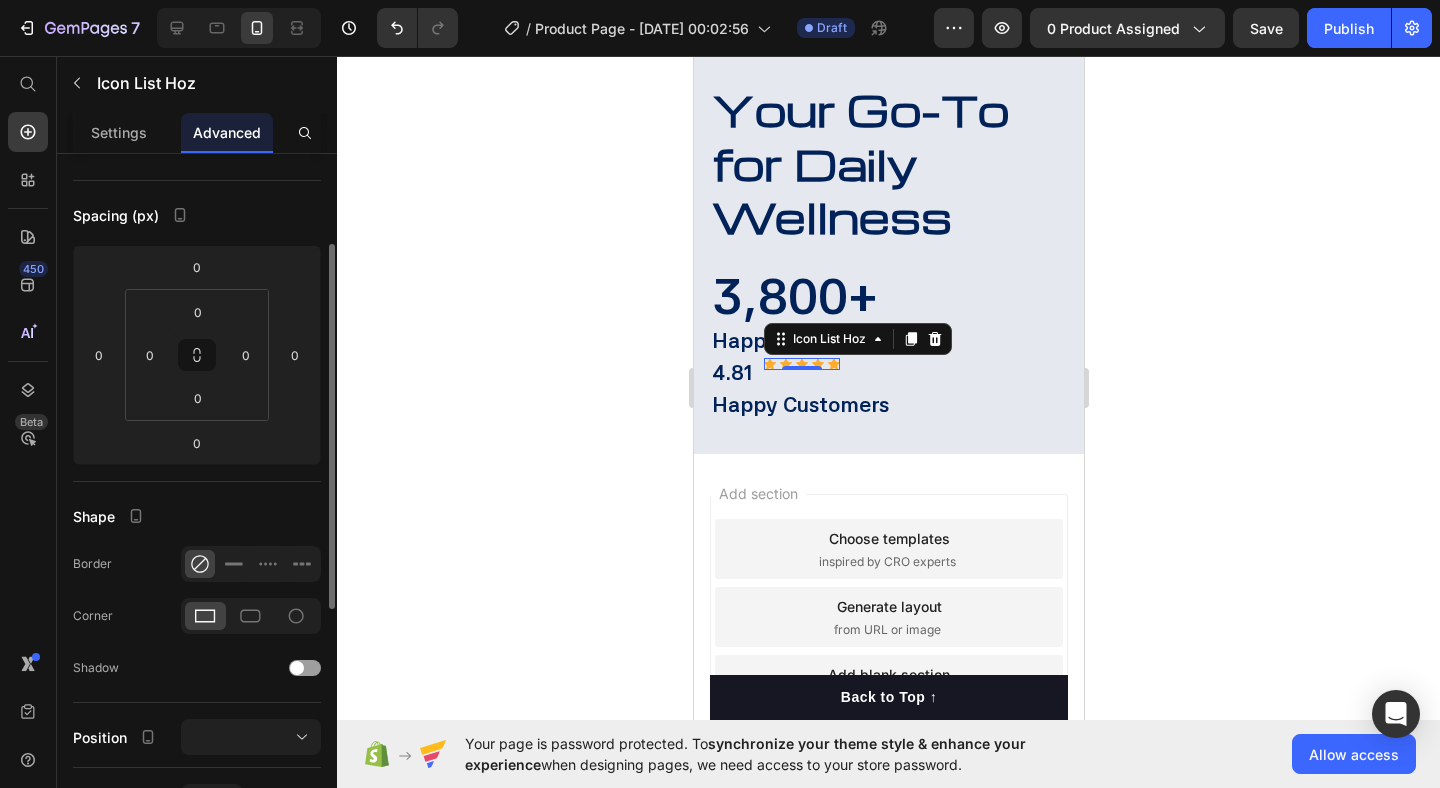 scroll, scrollTop: 0, scrollLeft: 0, axis: both 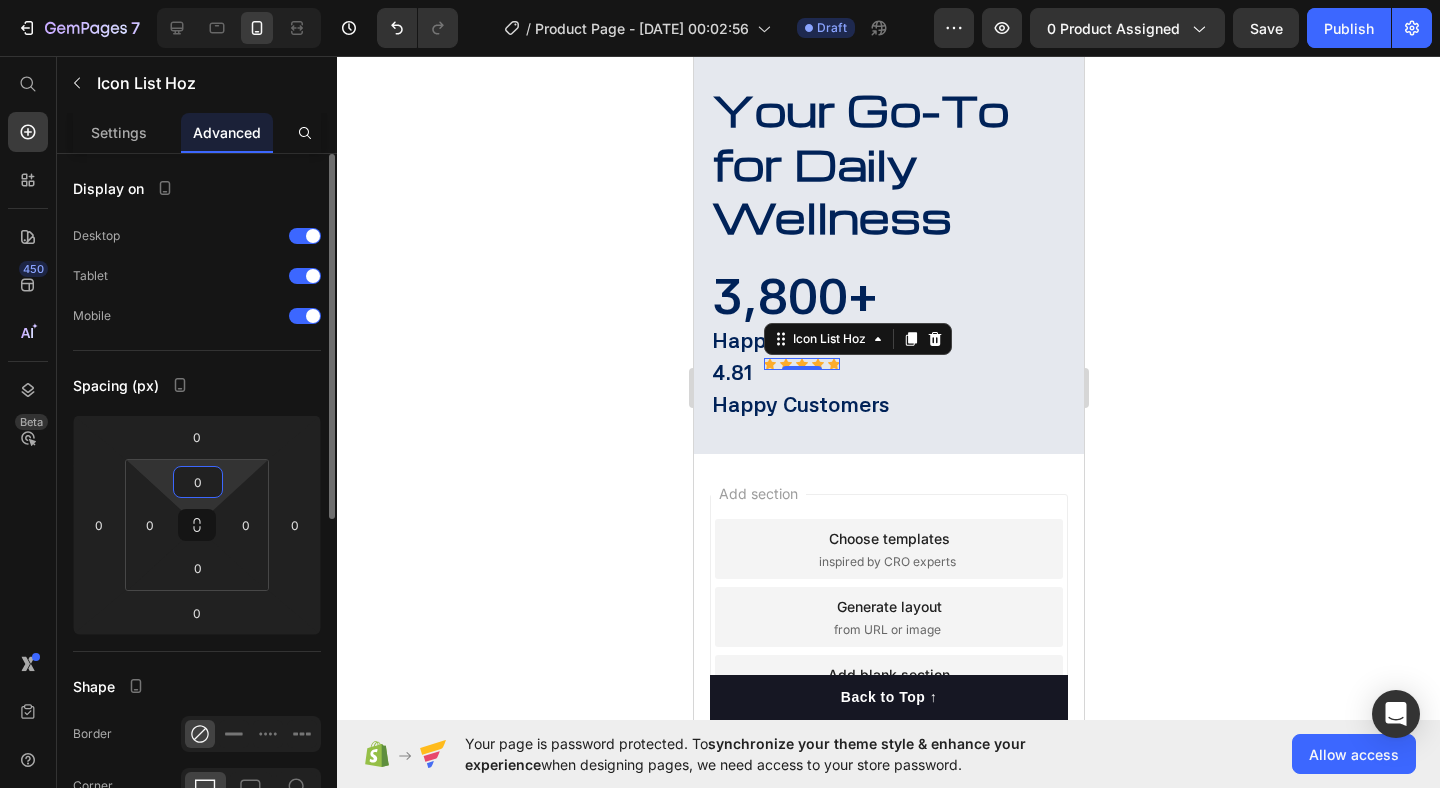 click on "0" at bounding box center [198, 482] 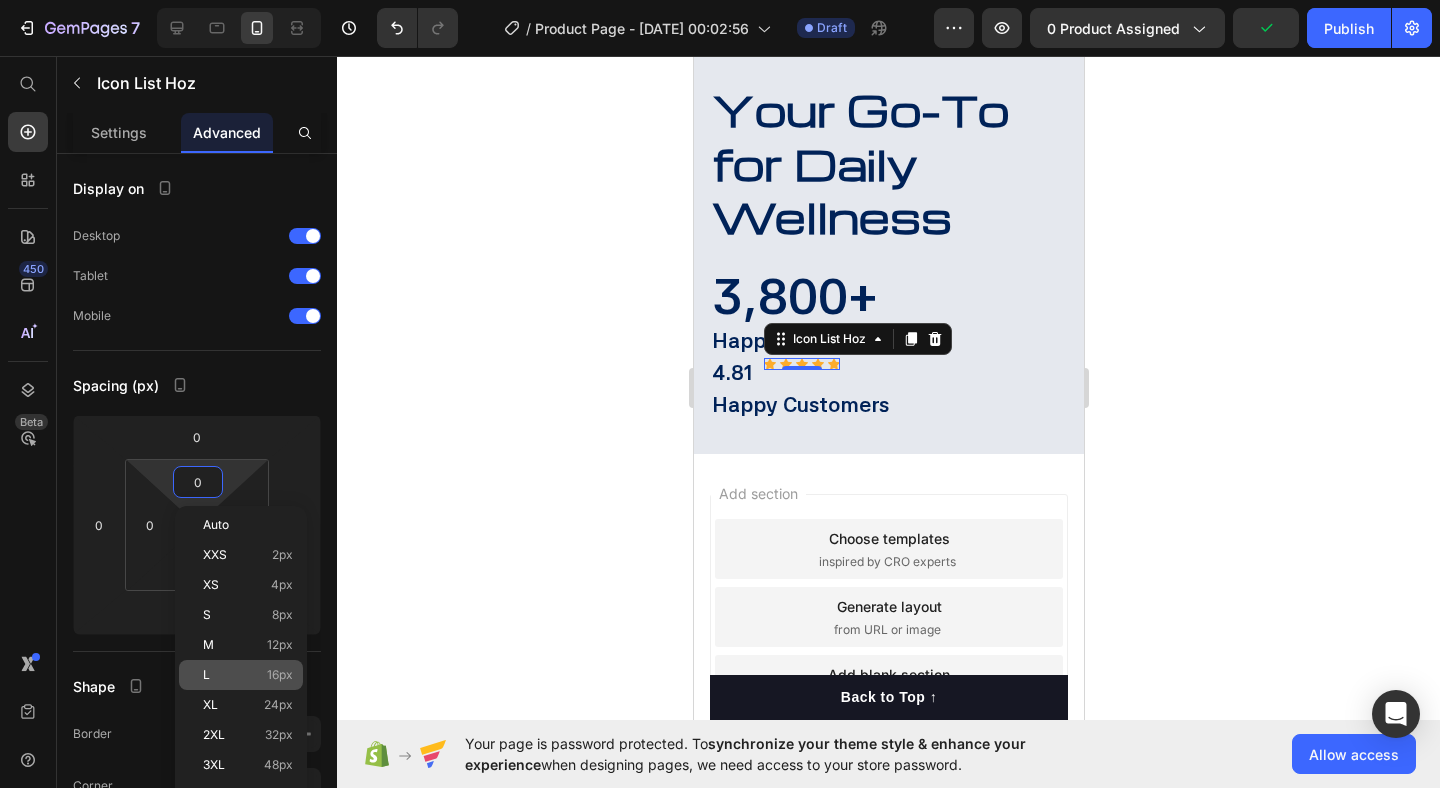 click on "16px" at bounding box center (280, 675) 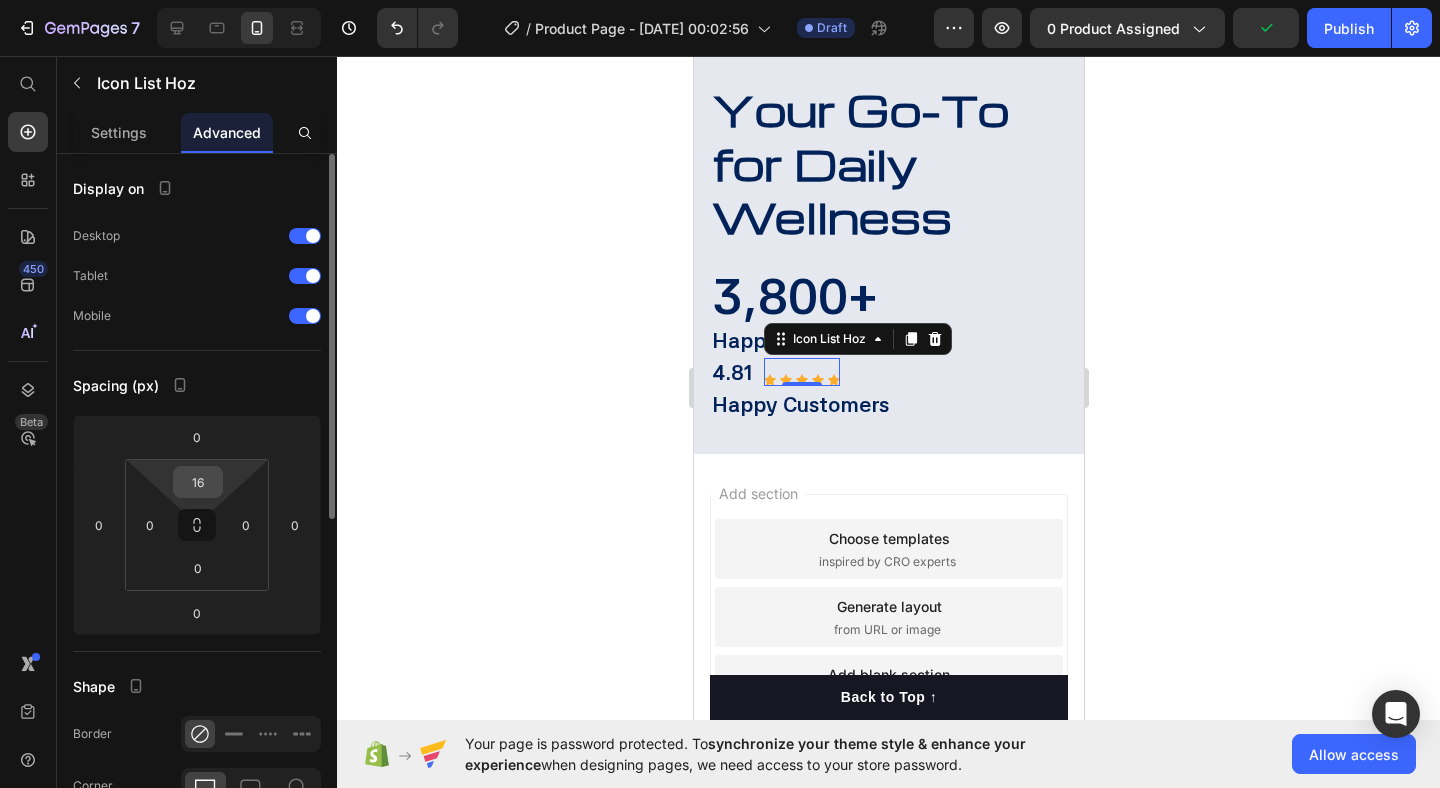 click on "16" at bounding box center (198, 482) 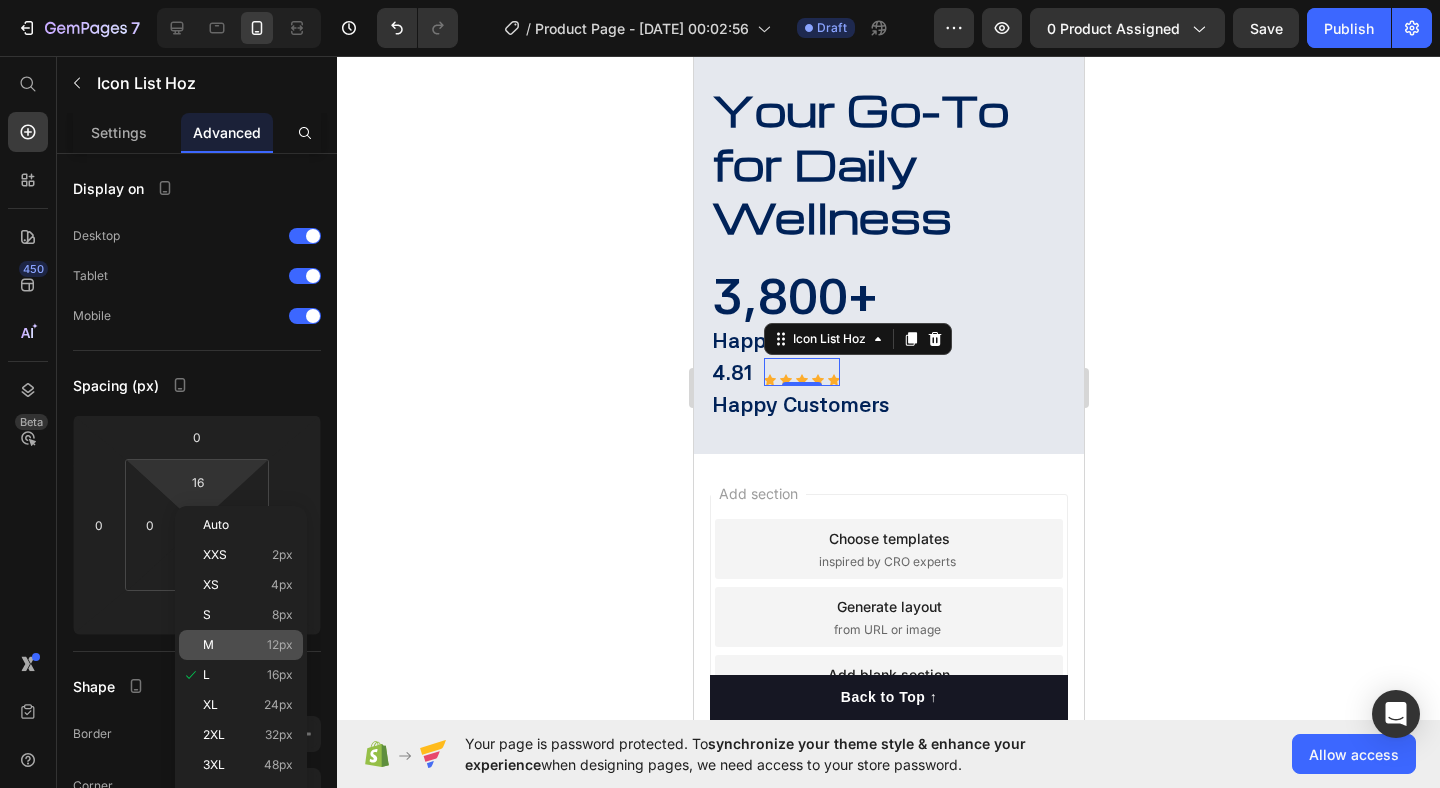 click on "M 12px" at bounding box center [248, 645] 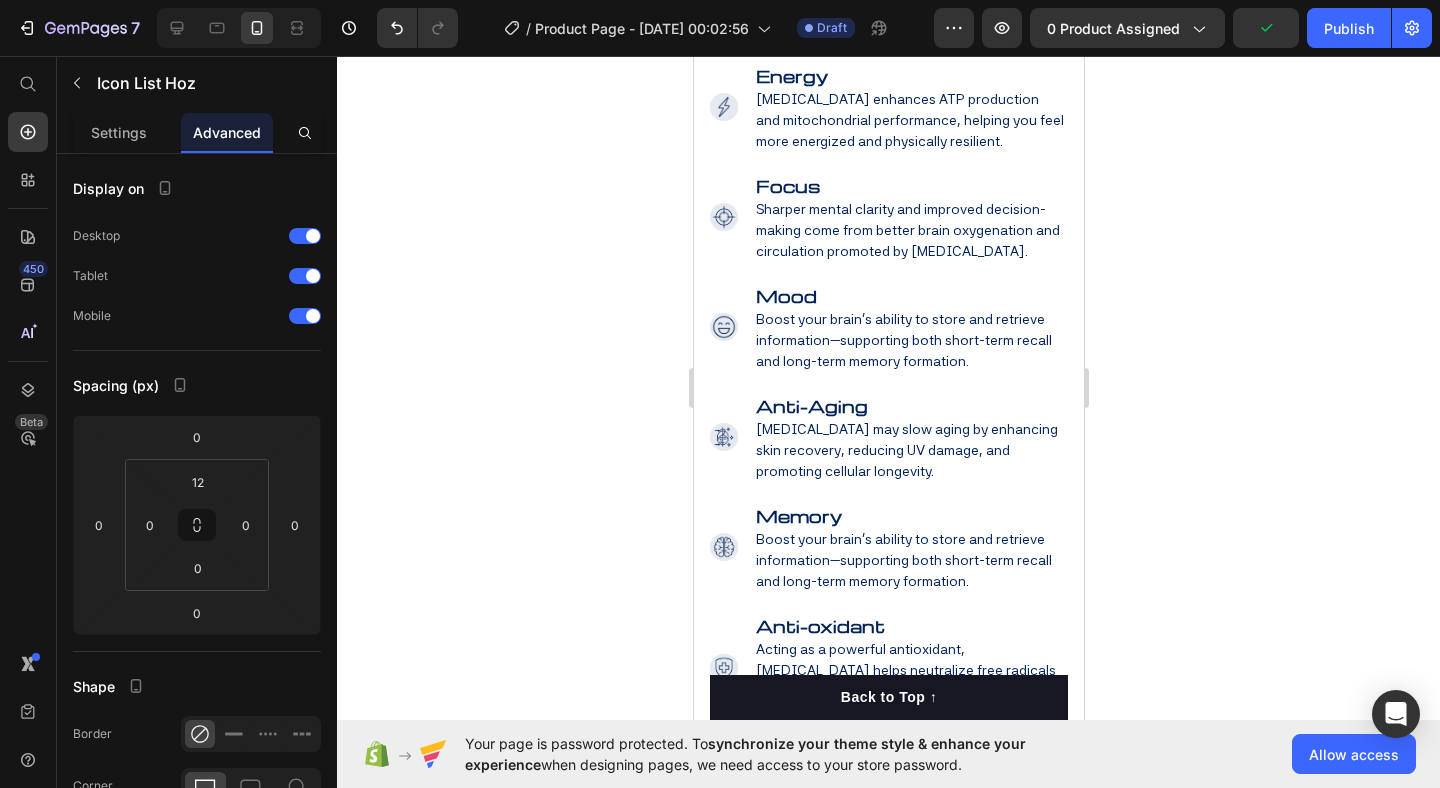 scroll, scrollTop: 1672, scrollLeft: 0, axis: vertical 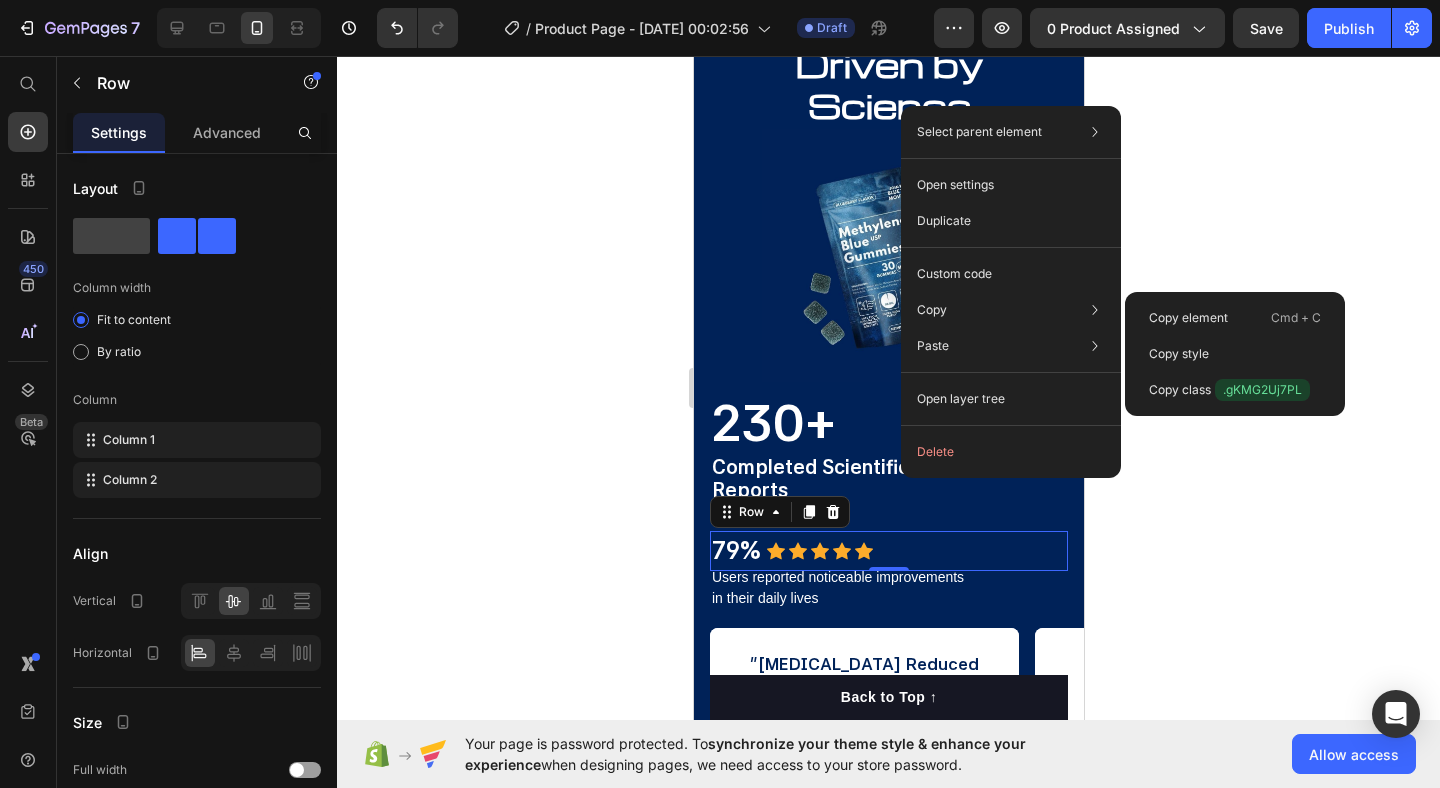 click on "Copy" at bounding box center (932, 310) 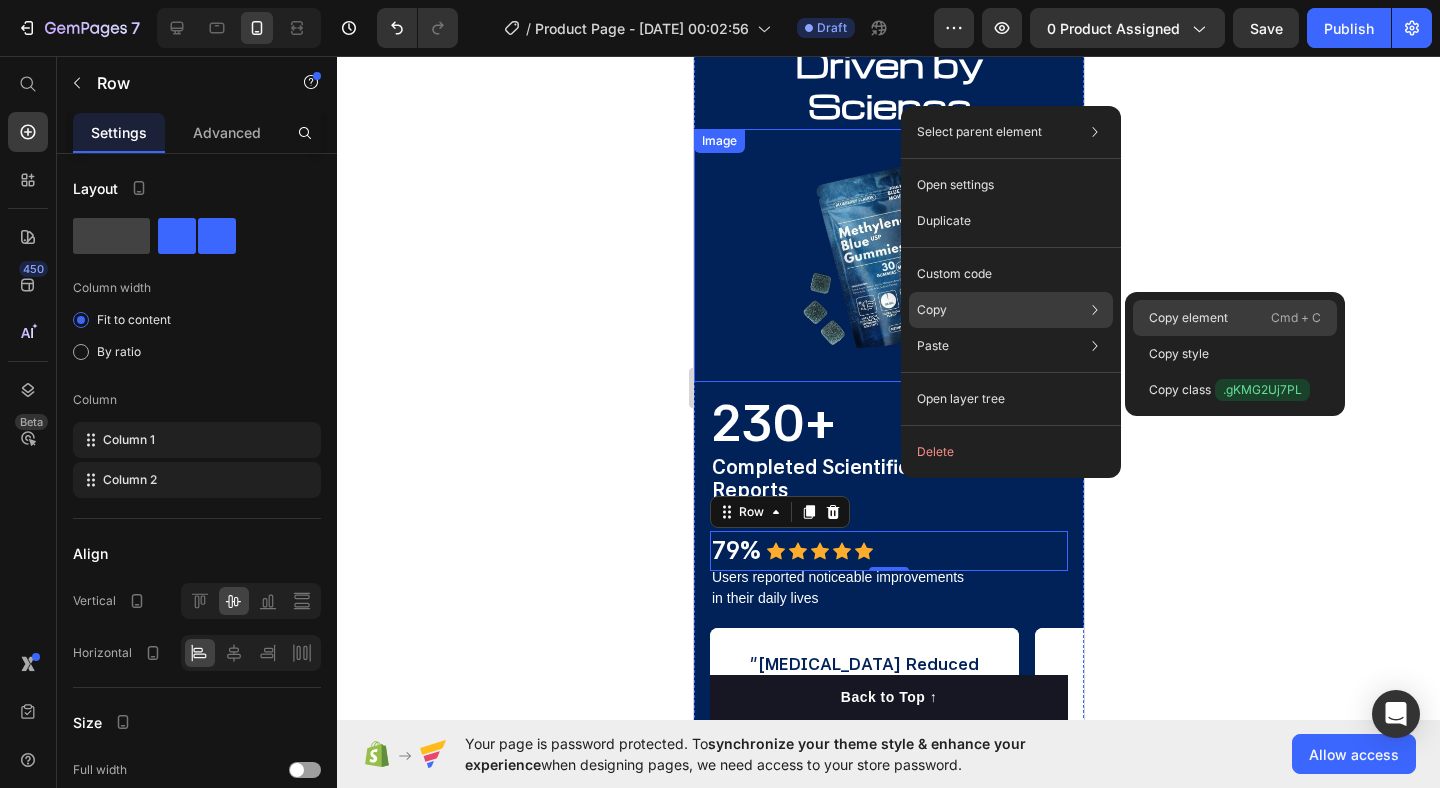 click on "Copy element" at bounding box center [1188, 318] 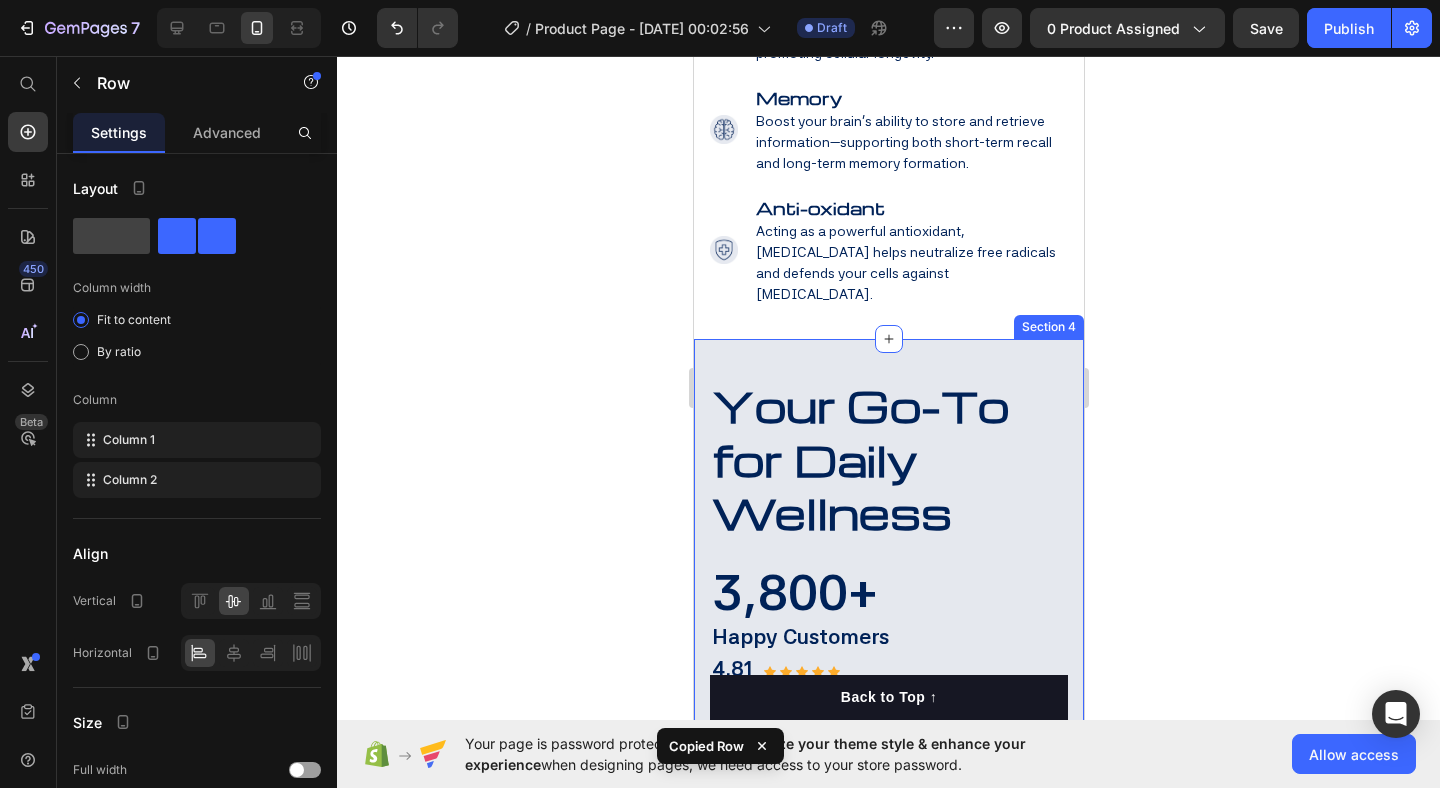 scroll, scrollTop: 3568, scrollLeft: 0, axis: vertical 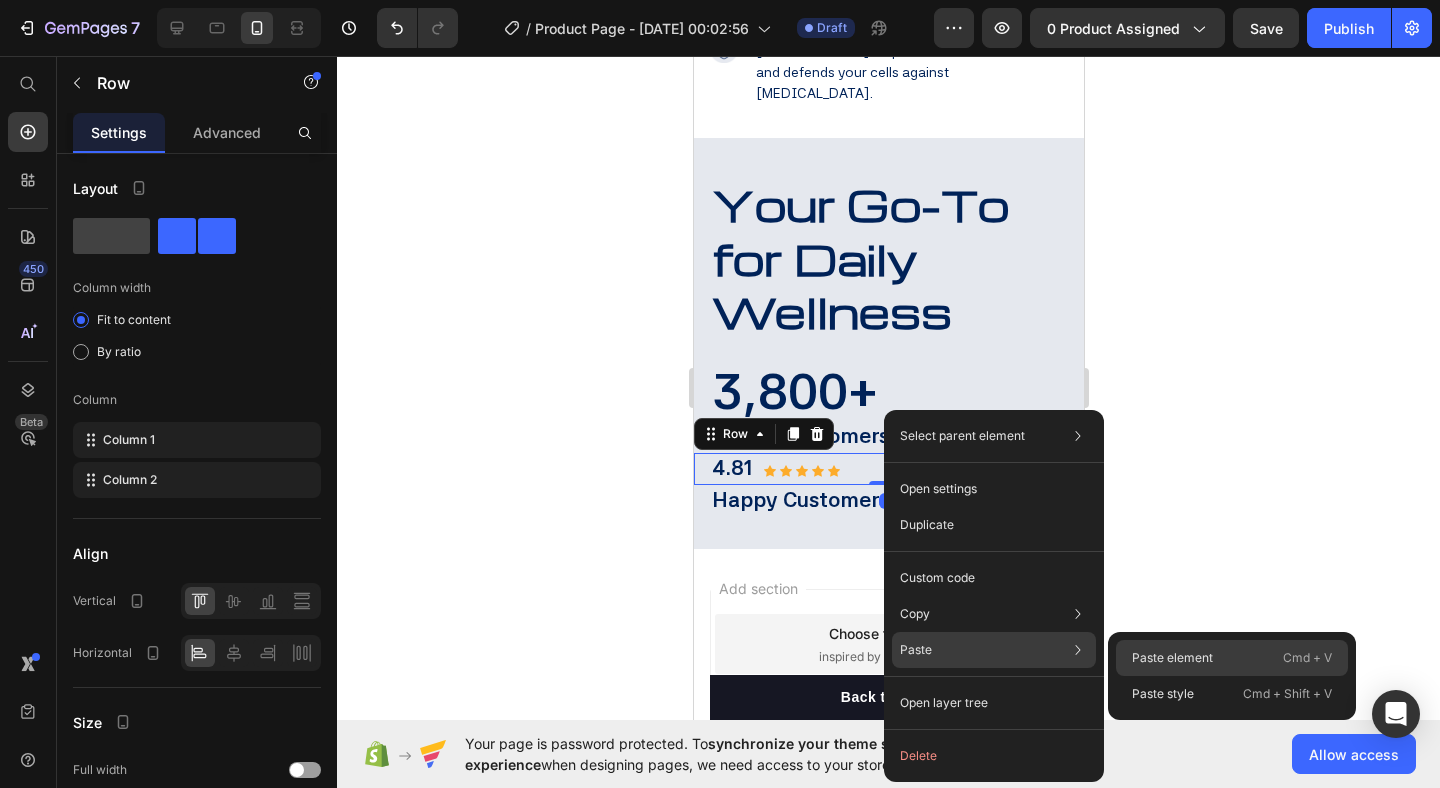 click on "Paste element" at bounding box center [1172, 658] 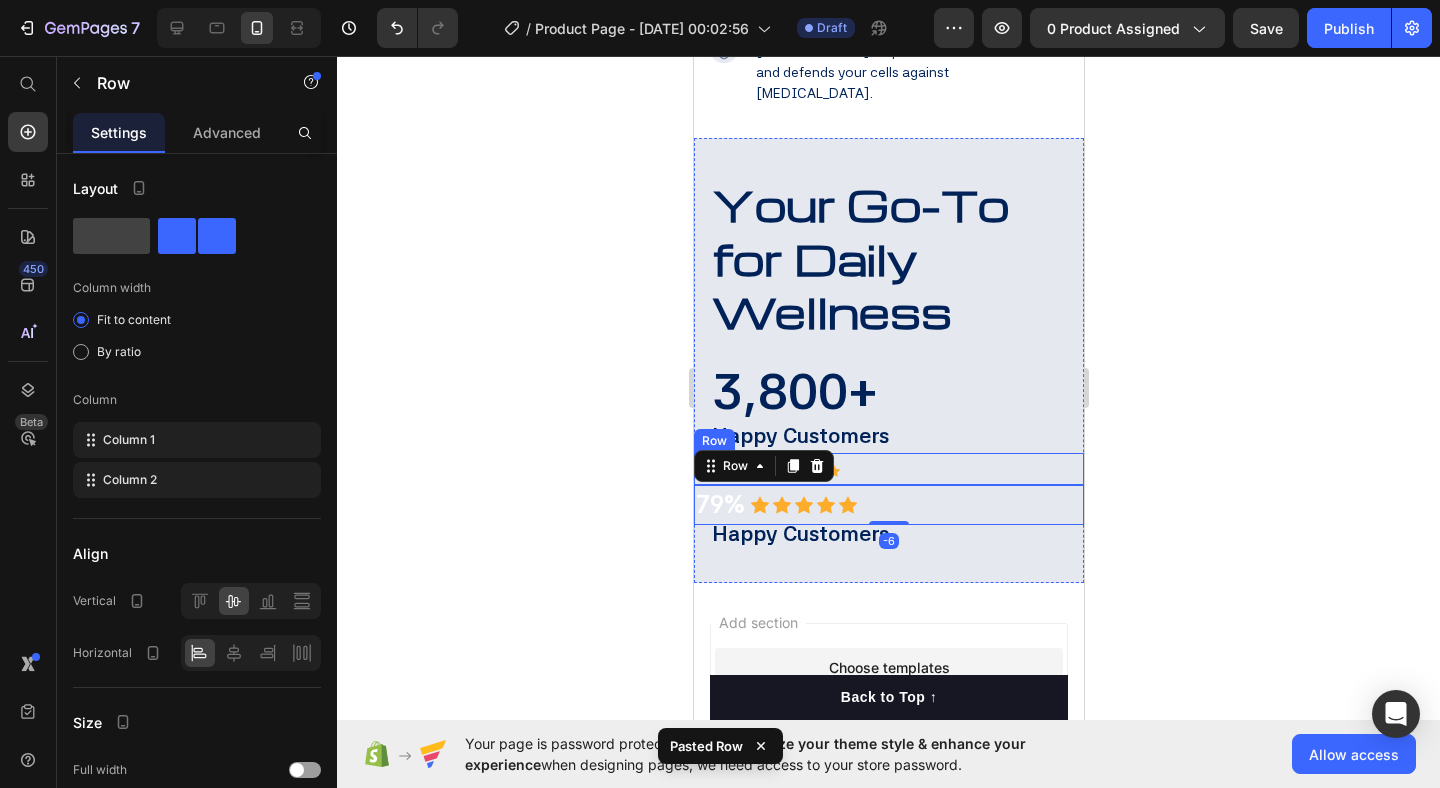 click on "4.81 Text Block Icon Icon Icon Icon Icon Icon List Hoz Row" at bounding box center [888, 469] 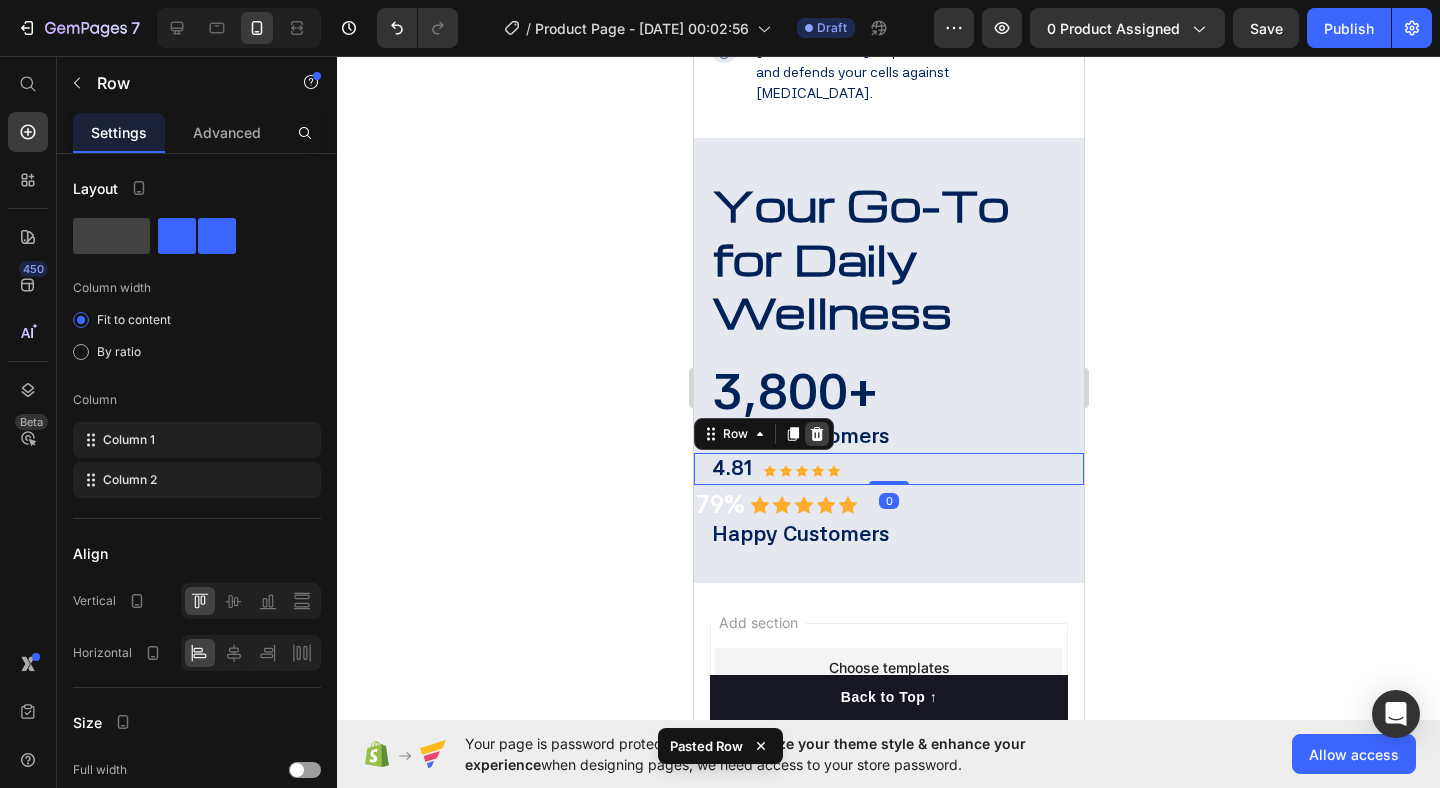 click 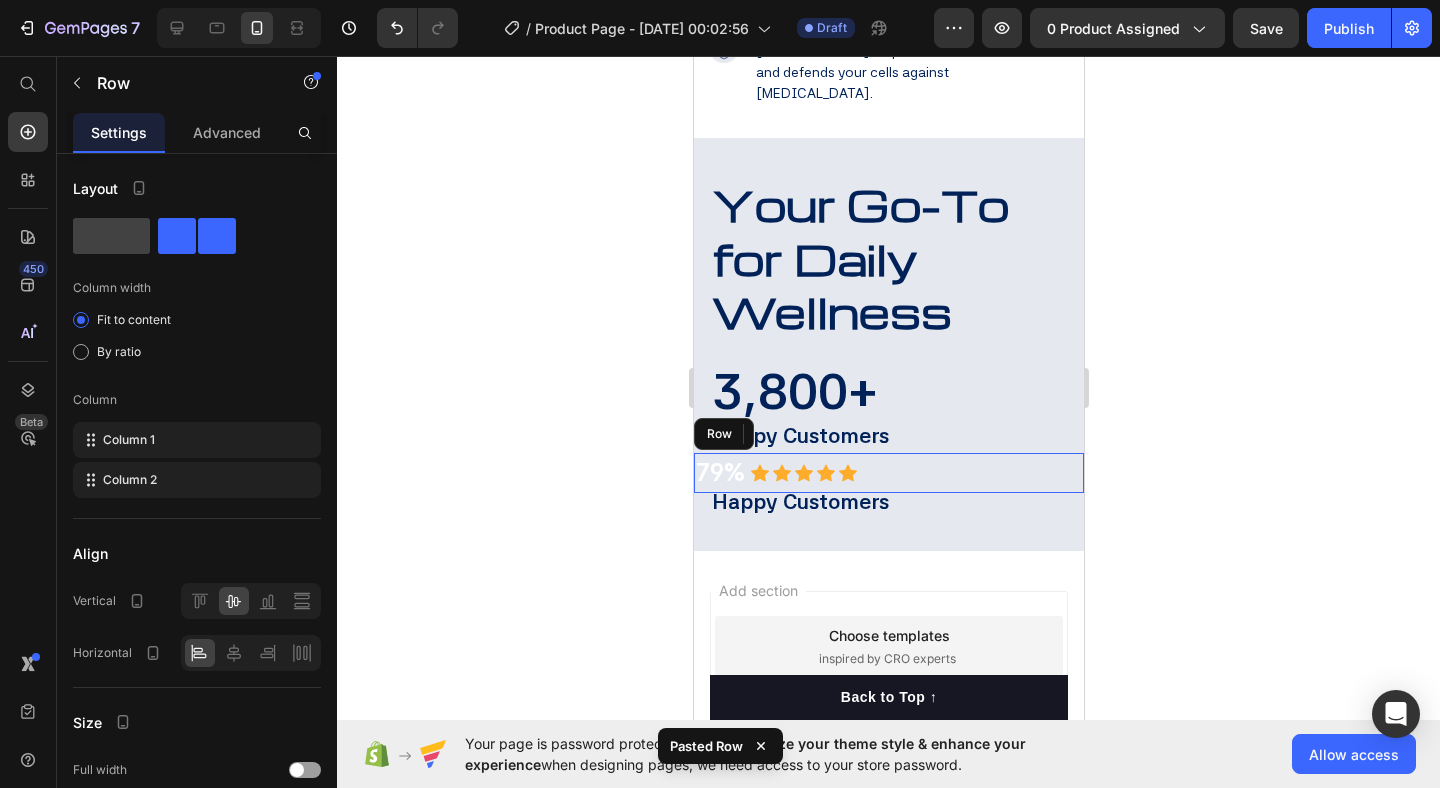 click on "79% Text Block Icon Icon Icon Icon Icon Icon List Hoz Row" at bounding box center [888, 473] 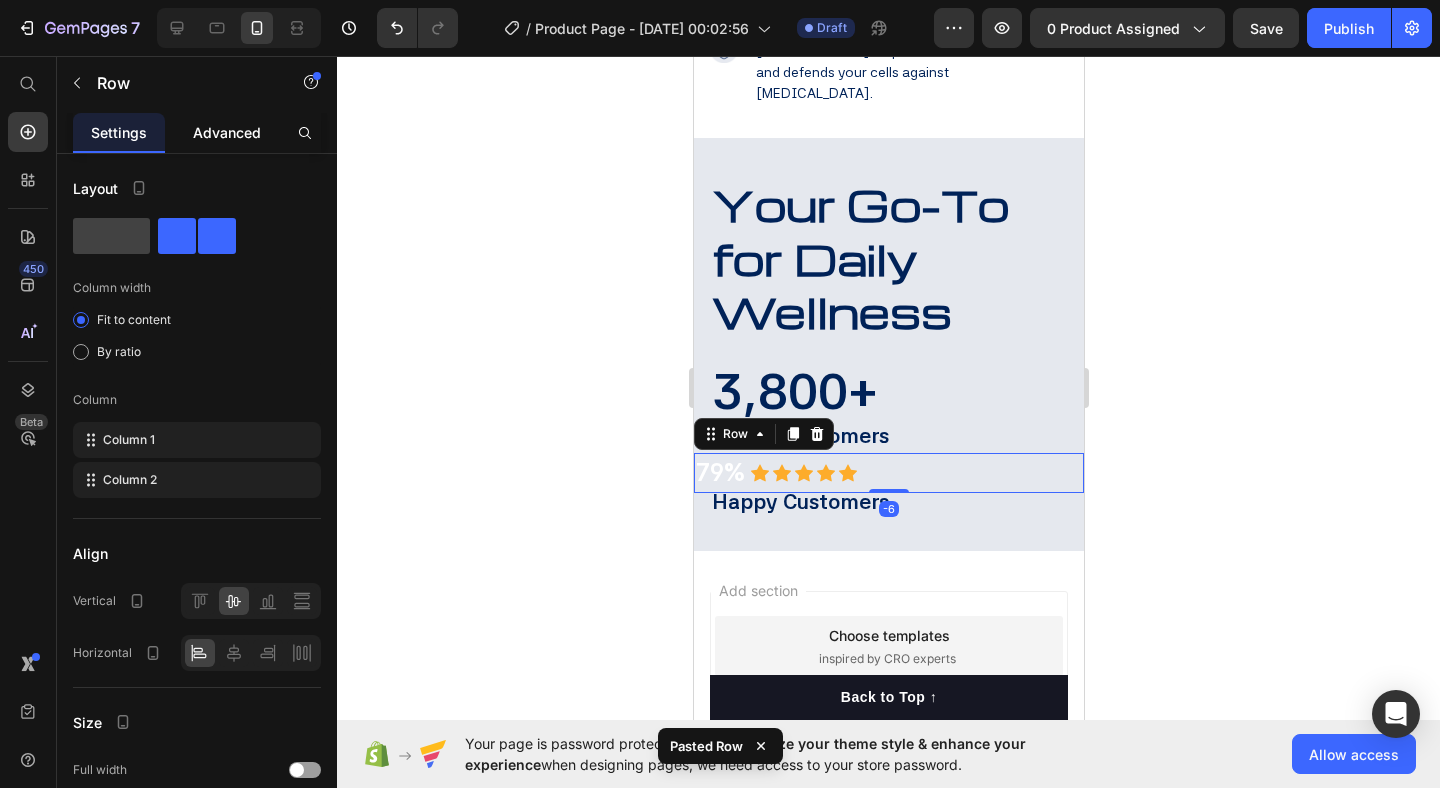 click on "Advanced" 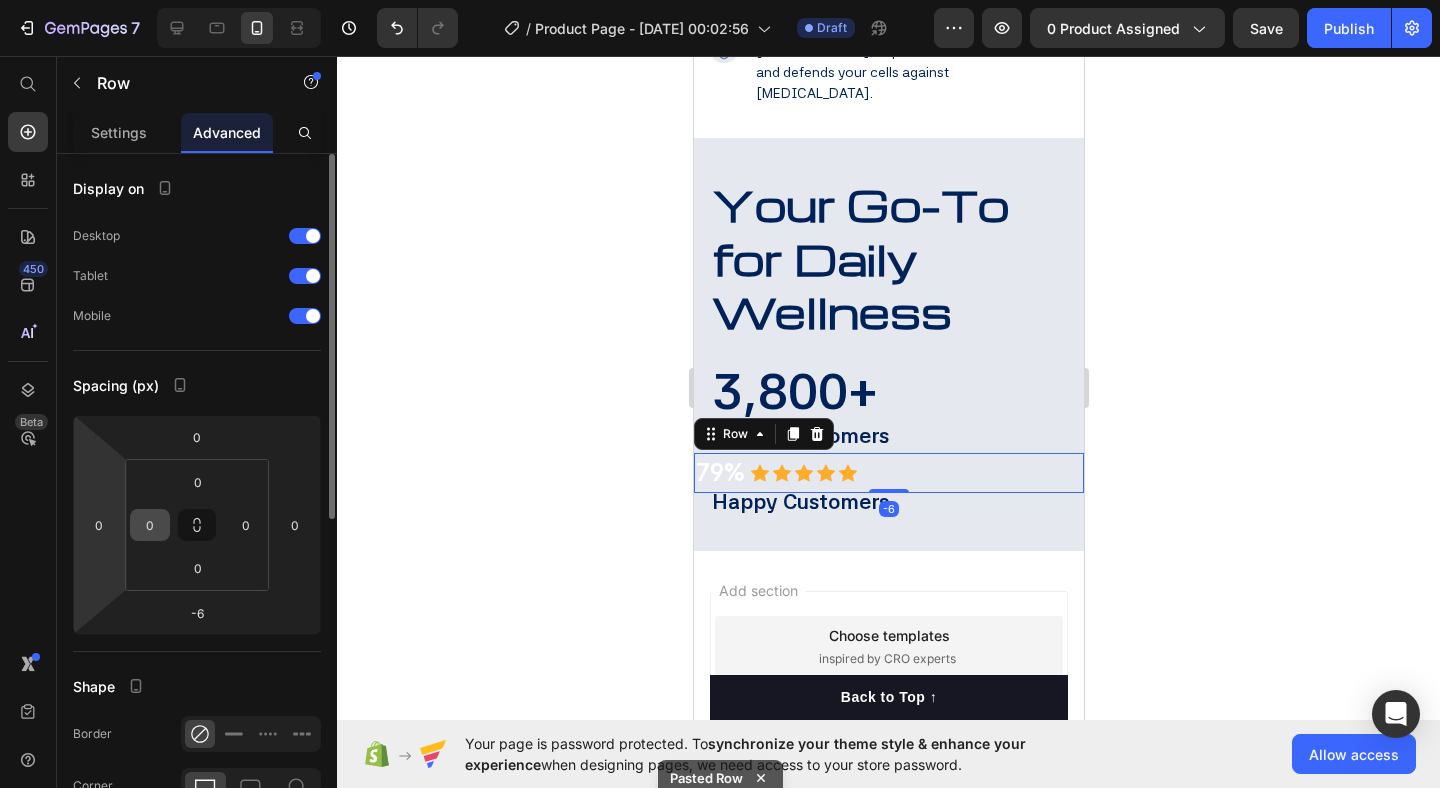 click on "0" at bounding box center (150, 525) 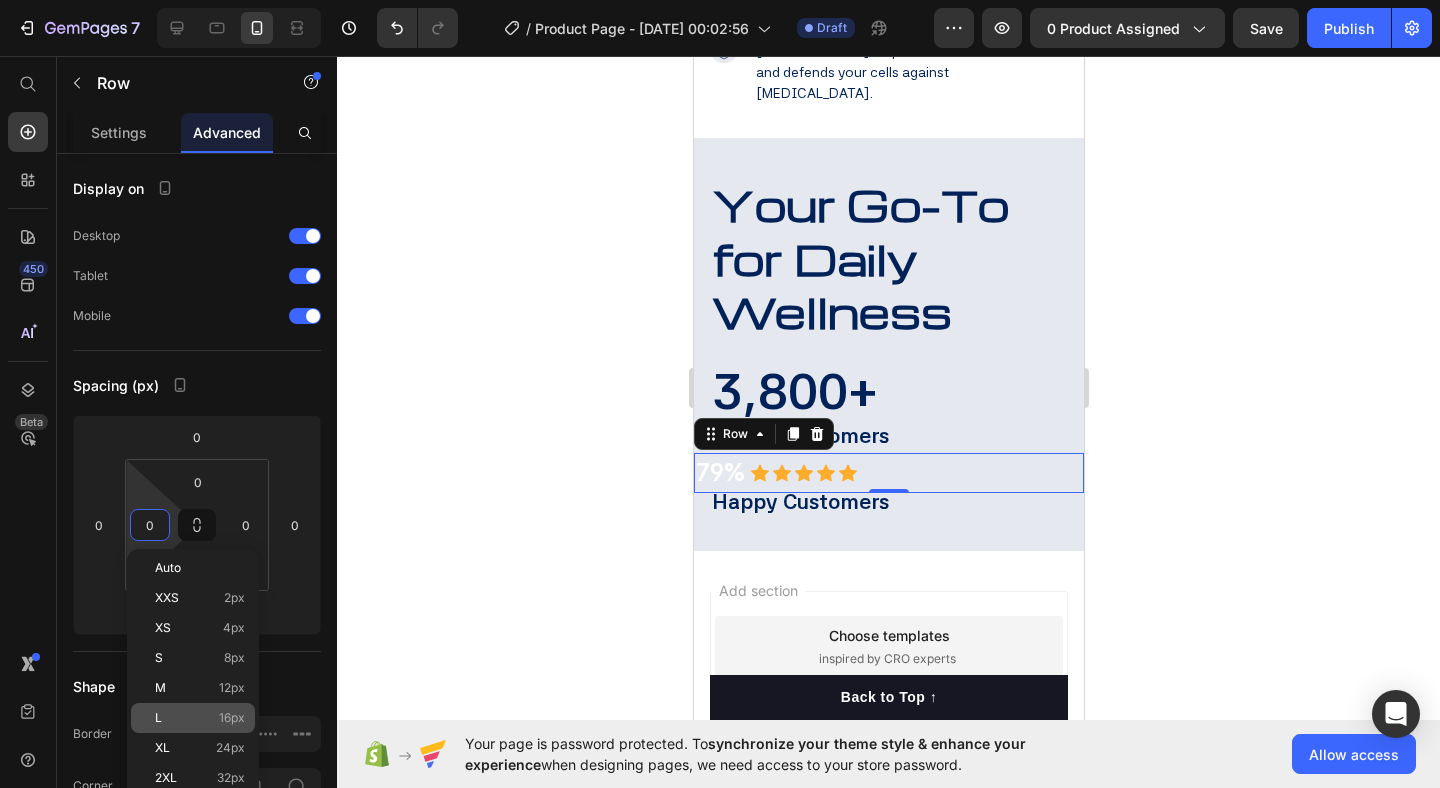click on "L 16px" 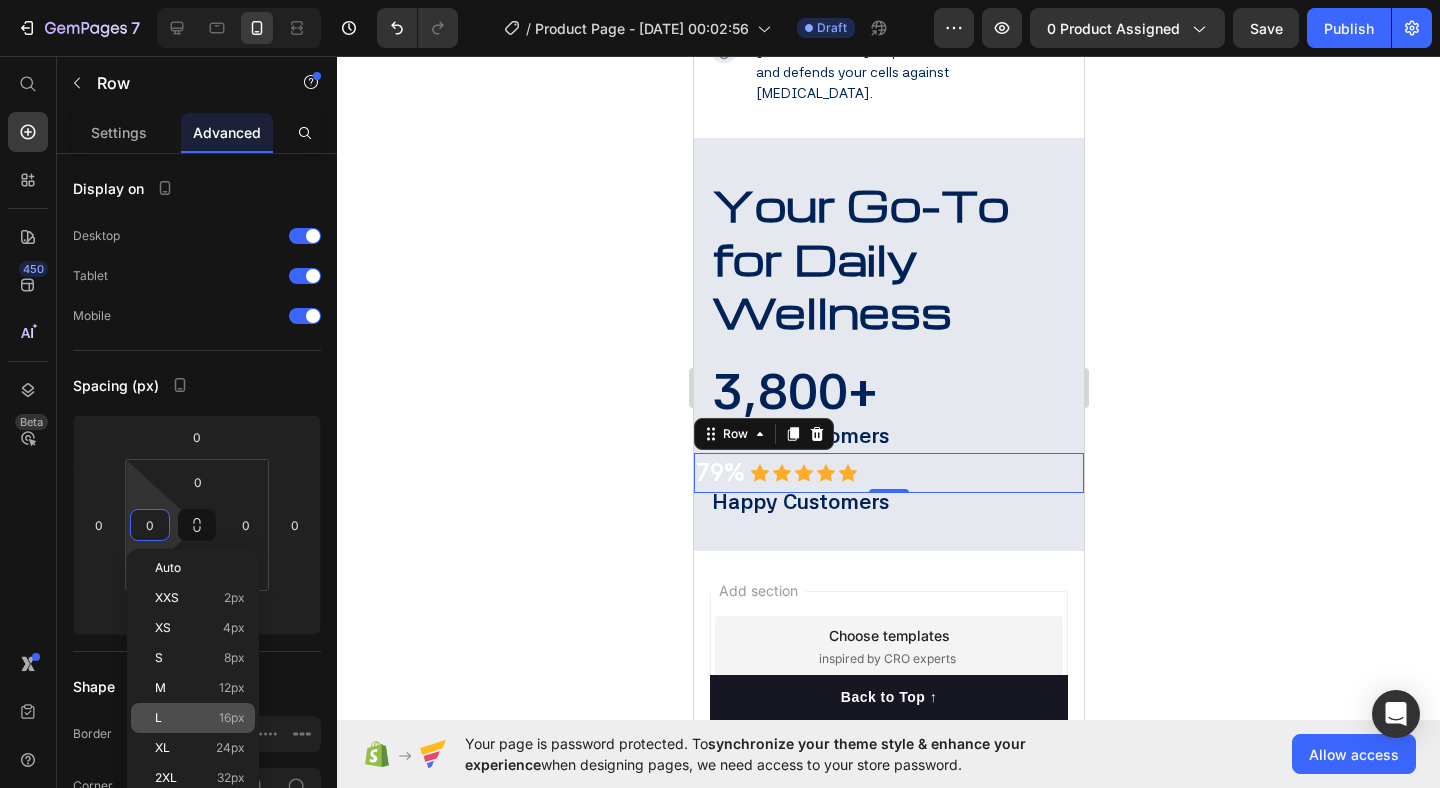 type on "16" 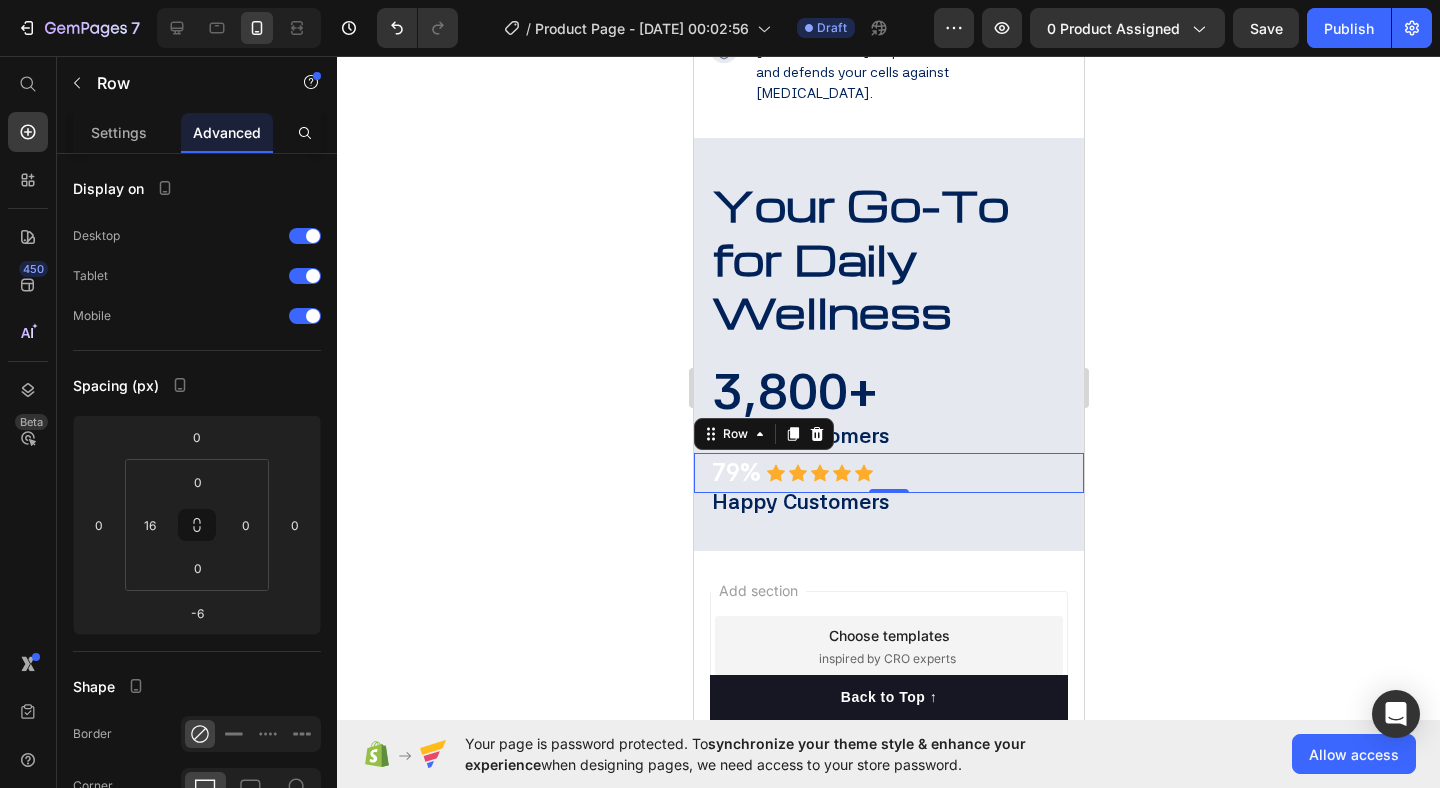 click 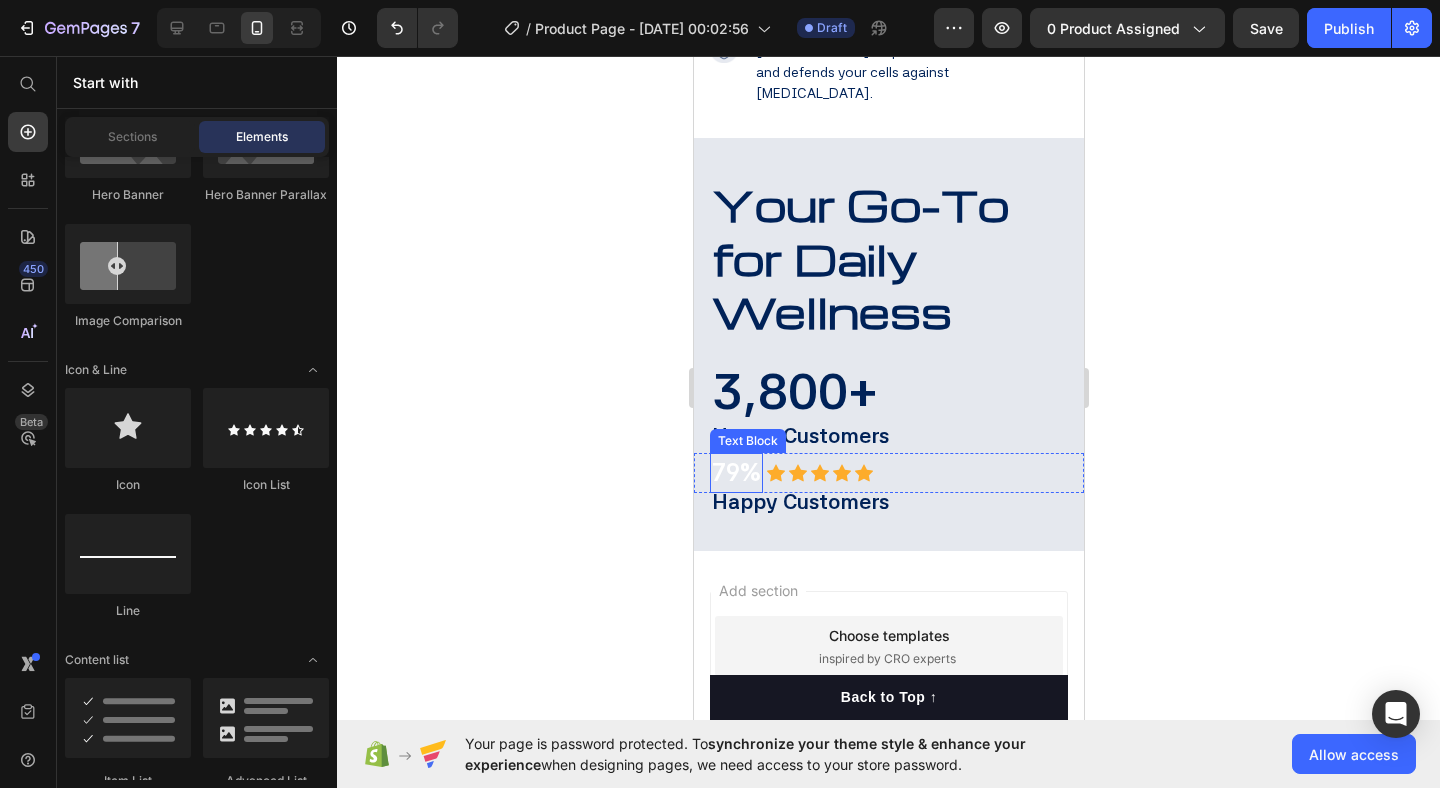 click on "79%" at bounding box center (735, 473) 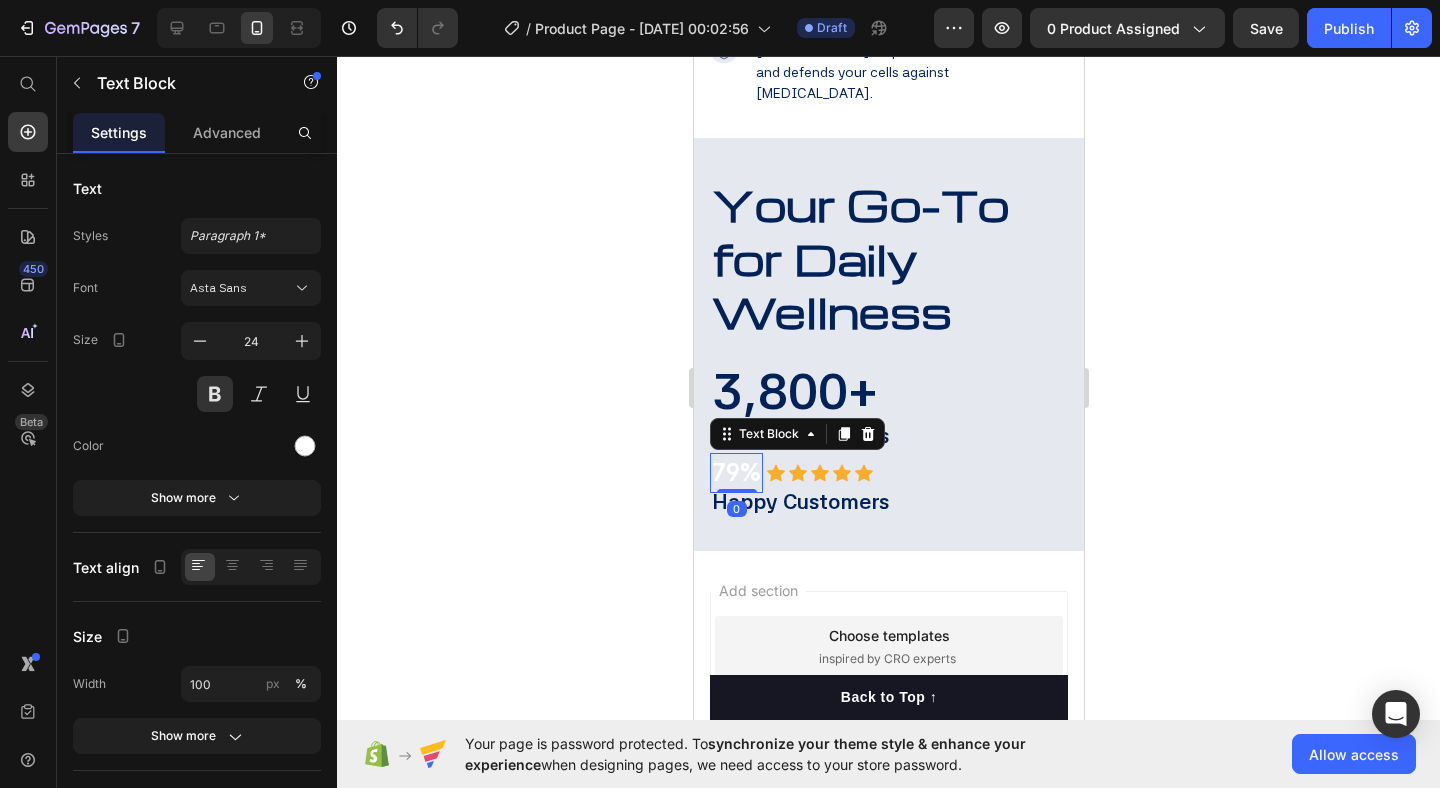 click on "79%" at bounding box center [735, 473] 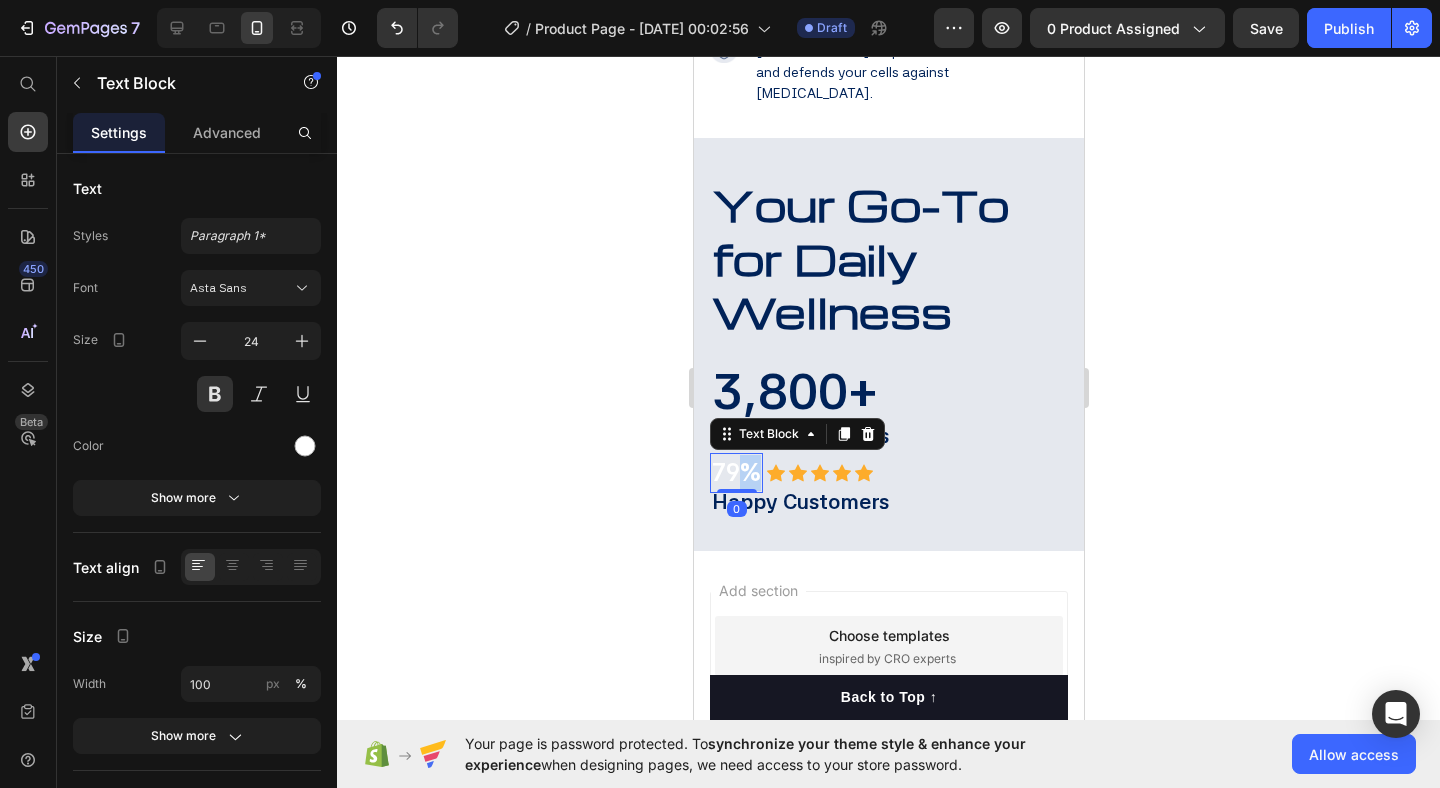 click on "79%" at bounding box center [735, 473] 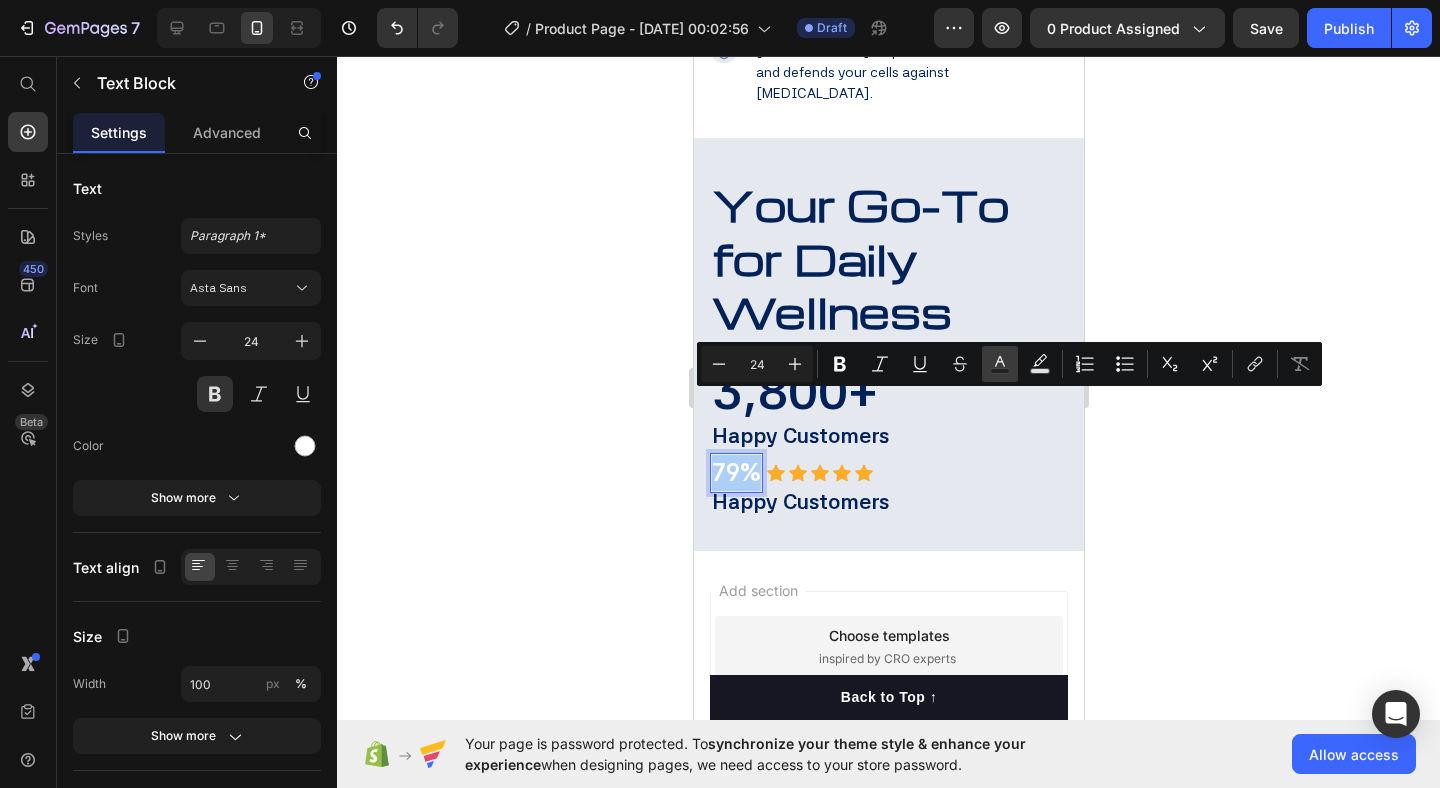 click 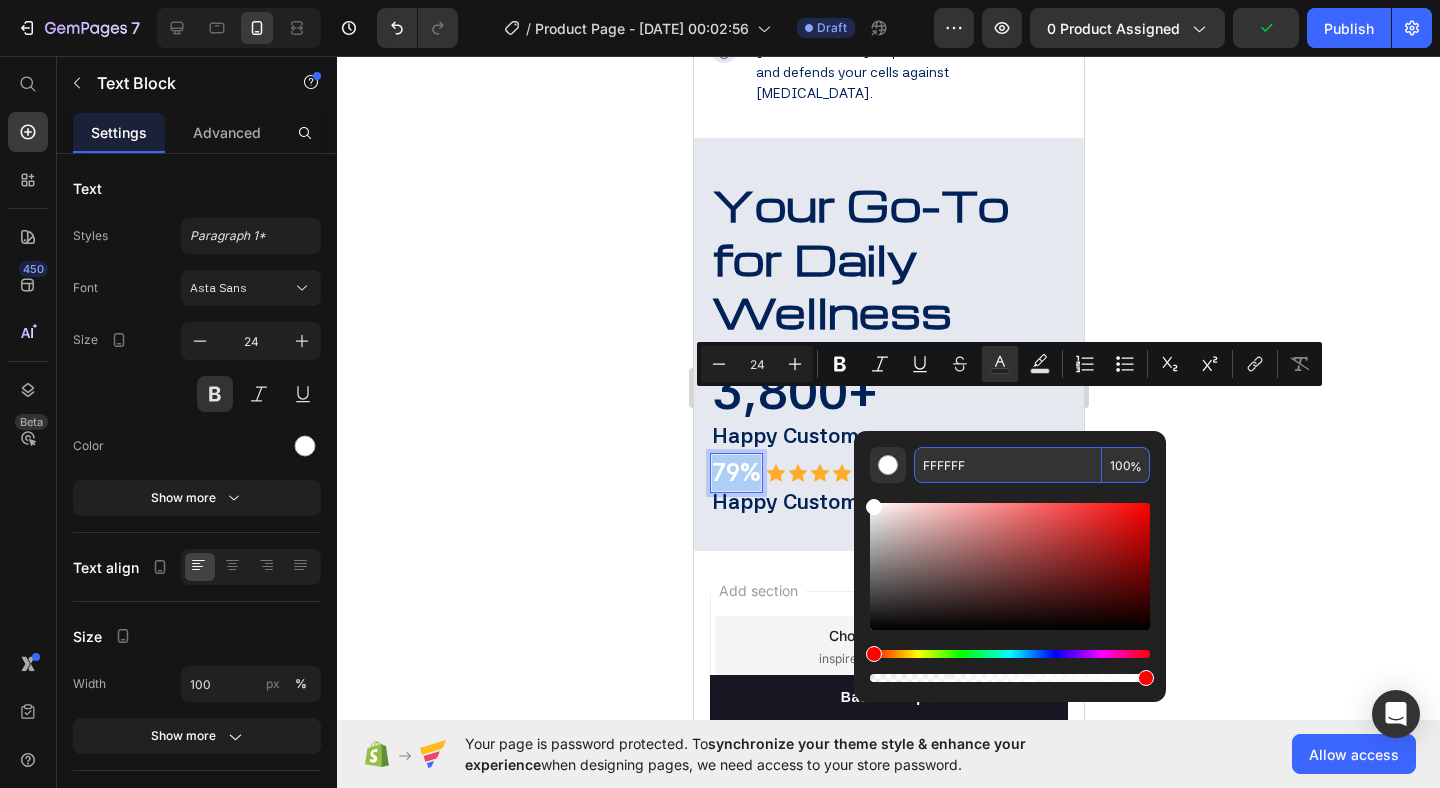 click on "FFFFFF" at bounding box center [1008, 465] 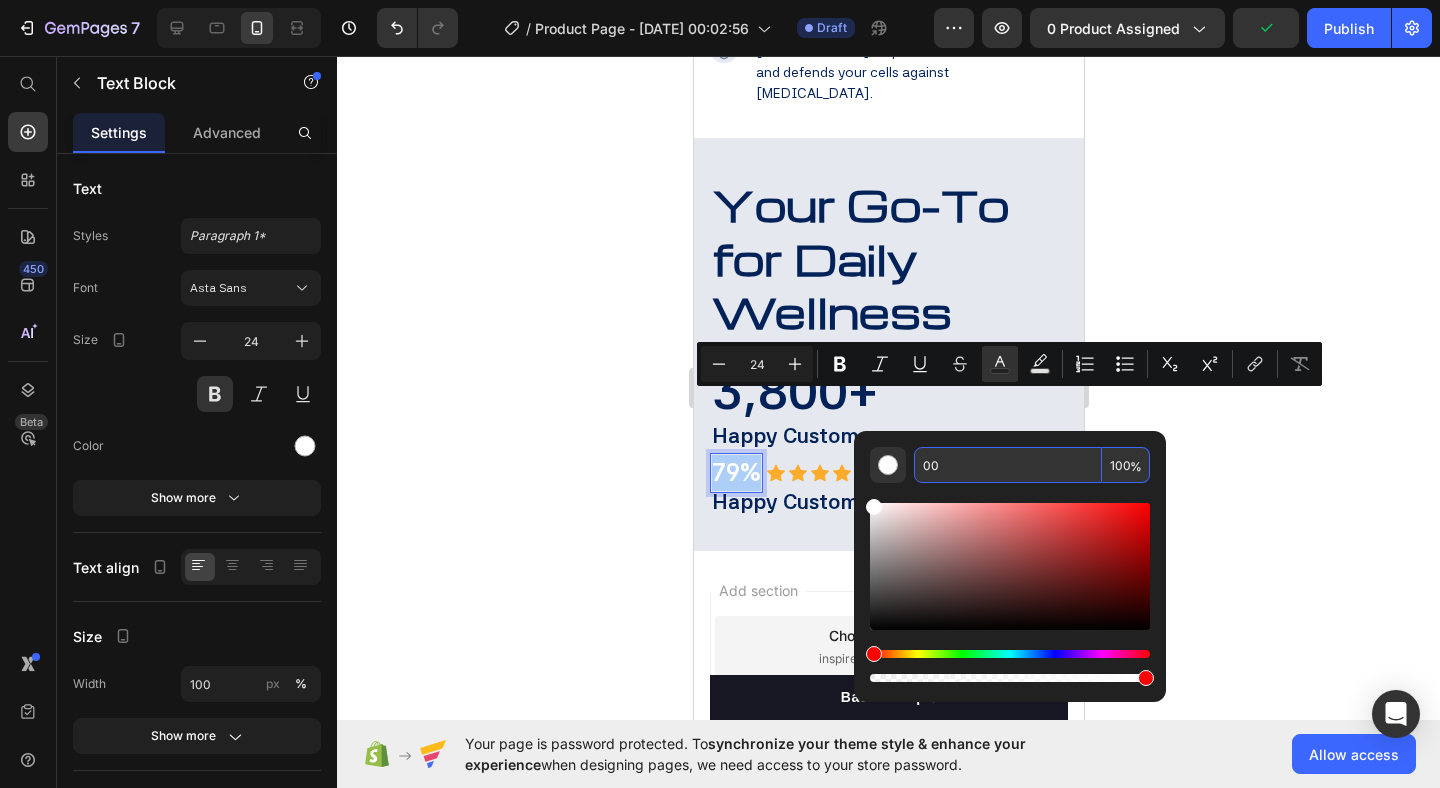 type on "002" 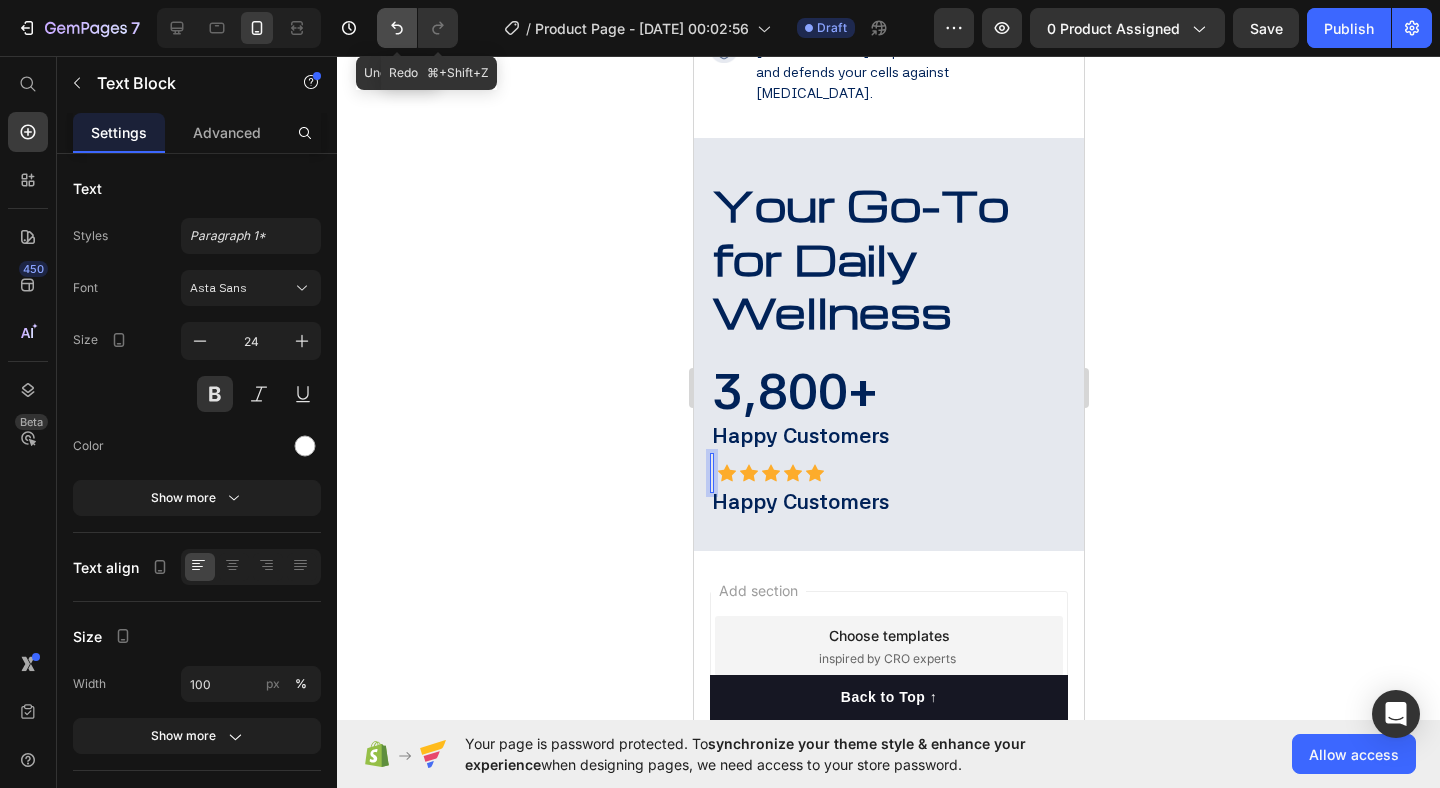 click 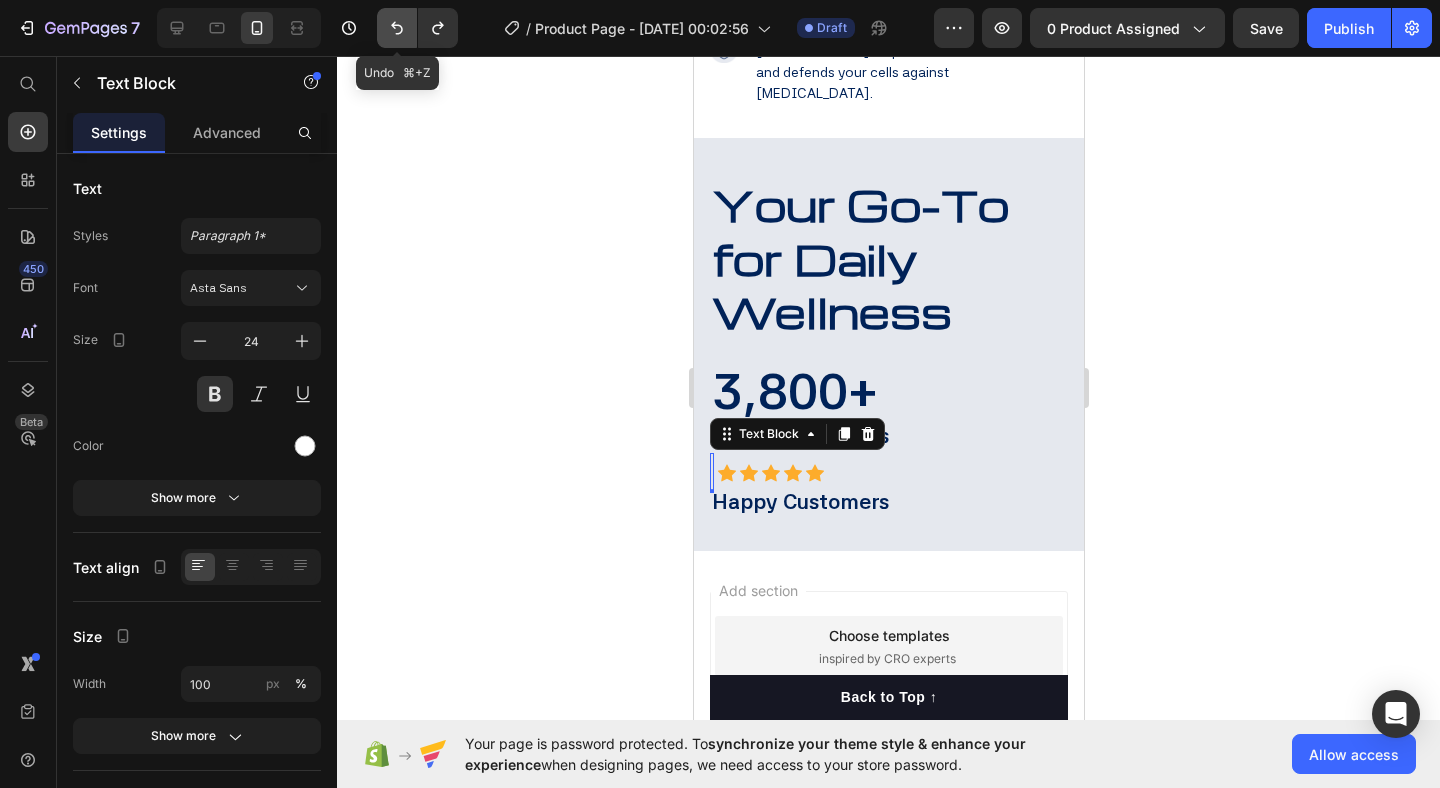 click 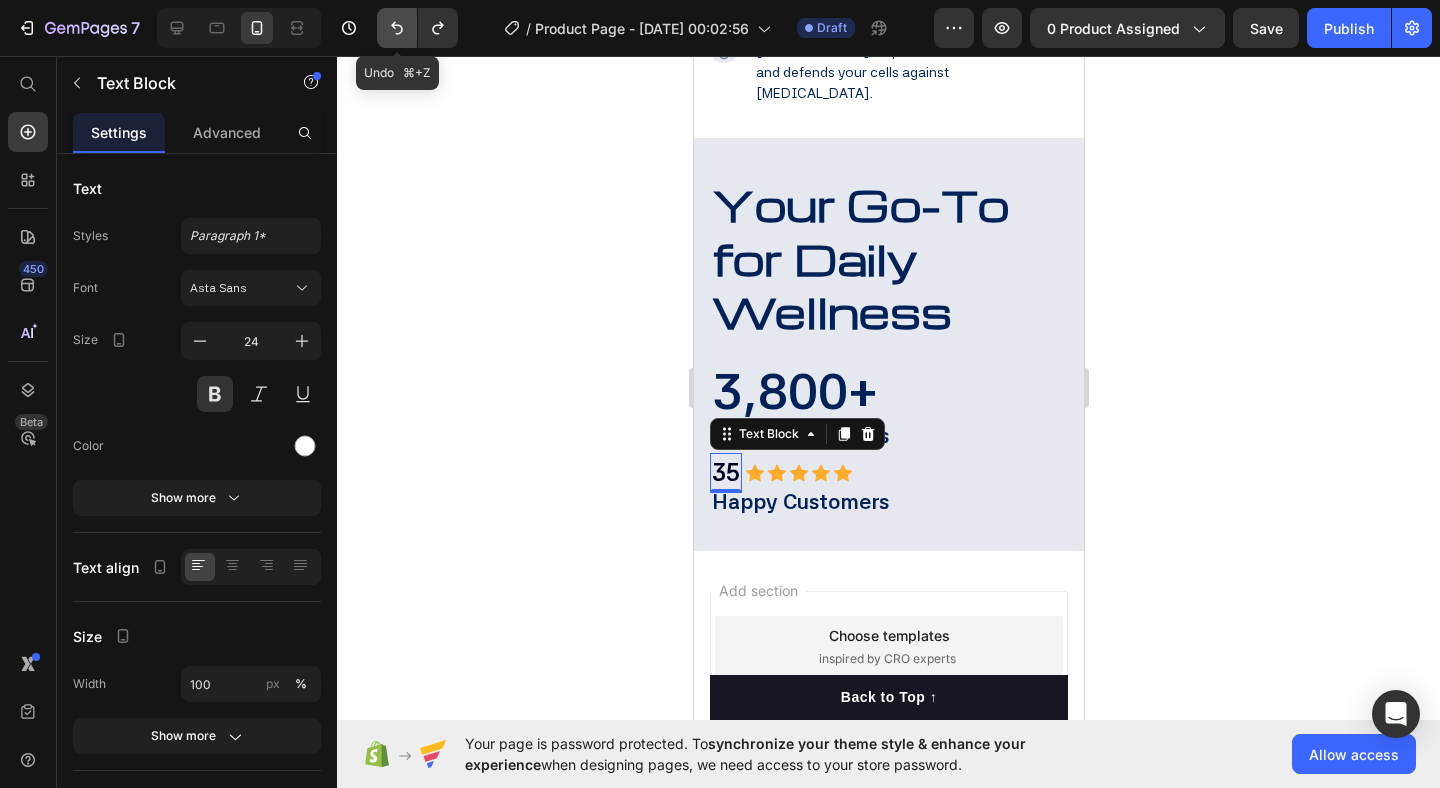 click 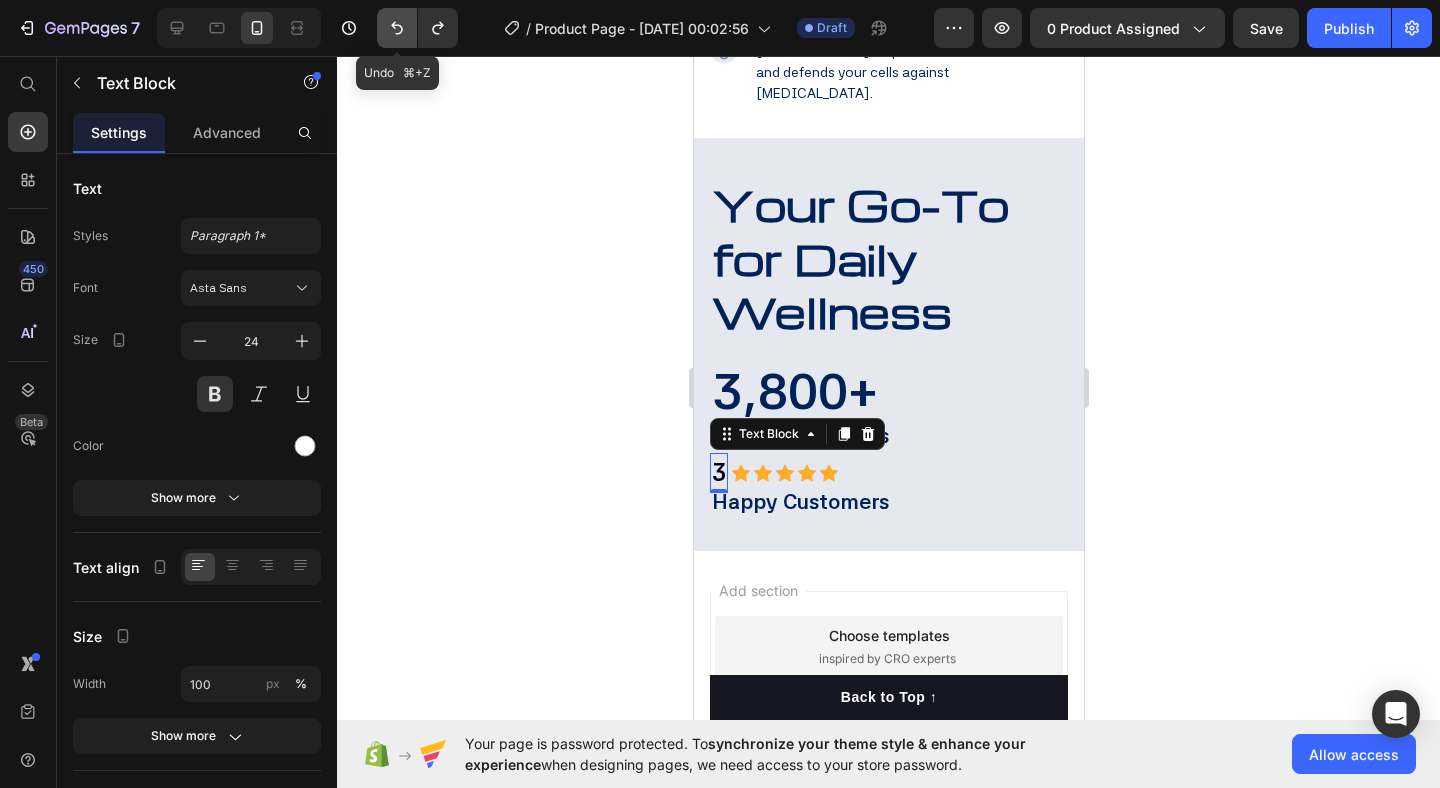 click 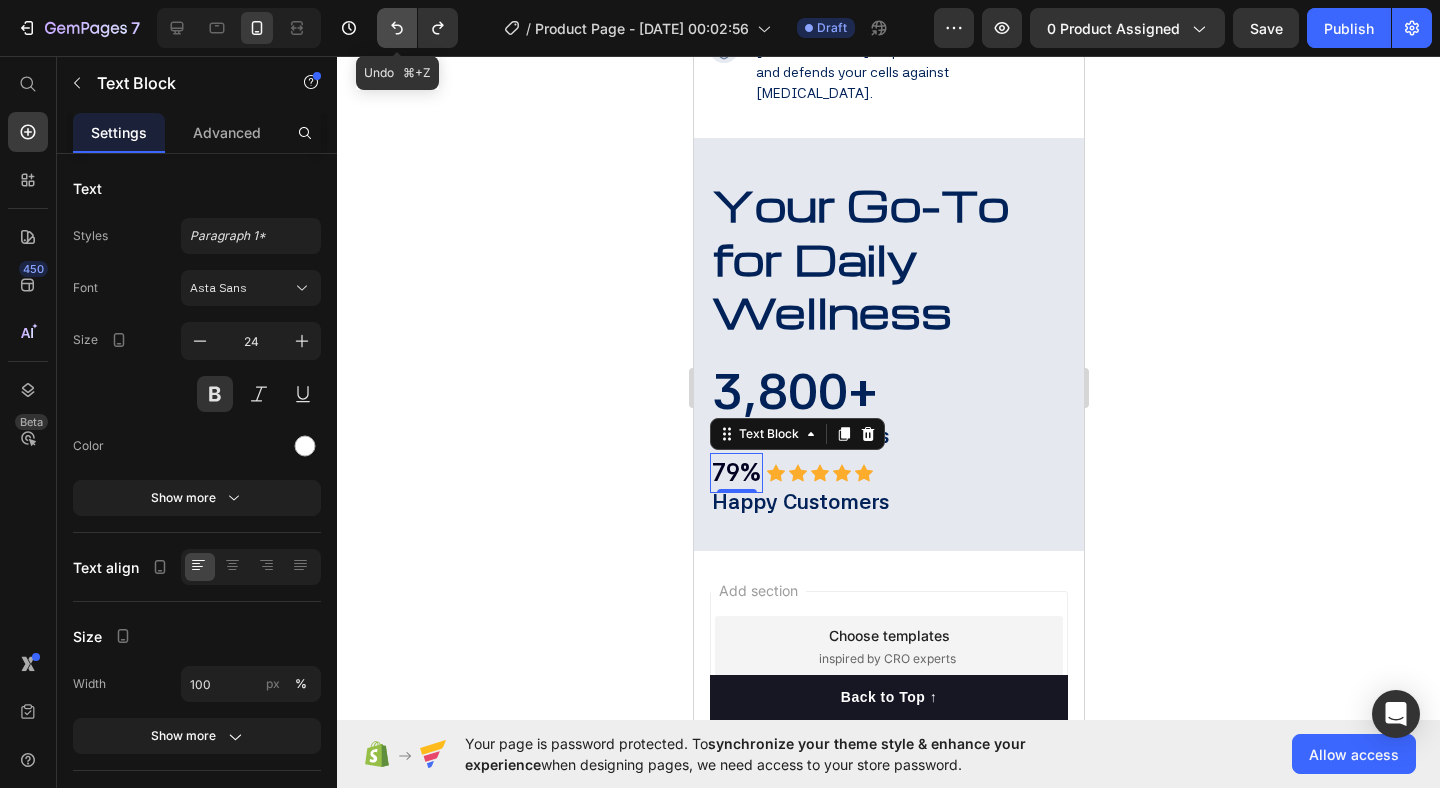 click 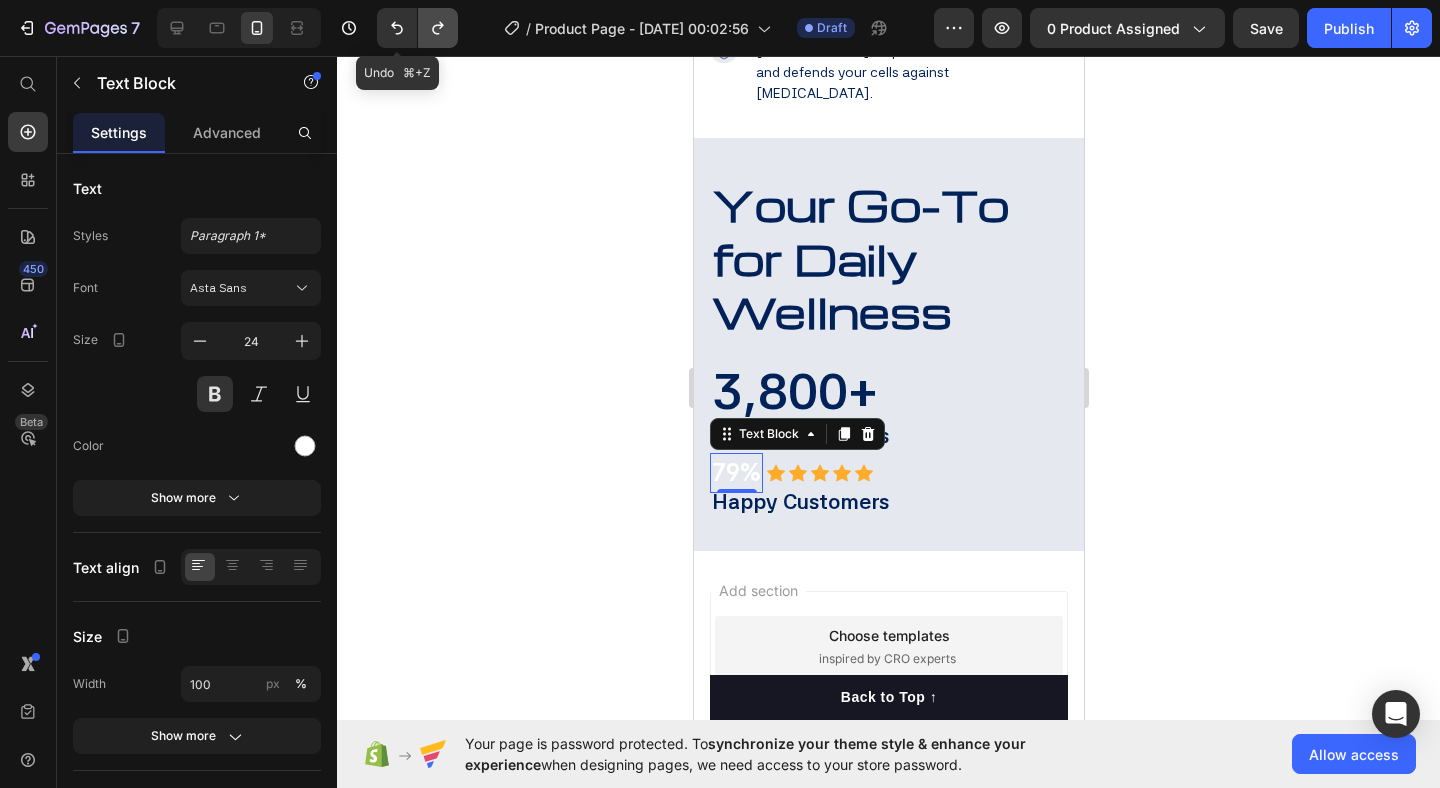 click 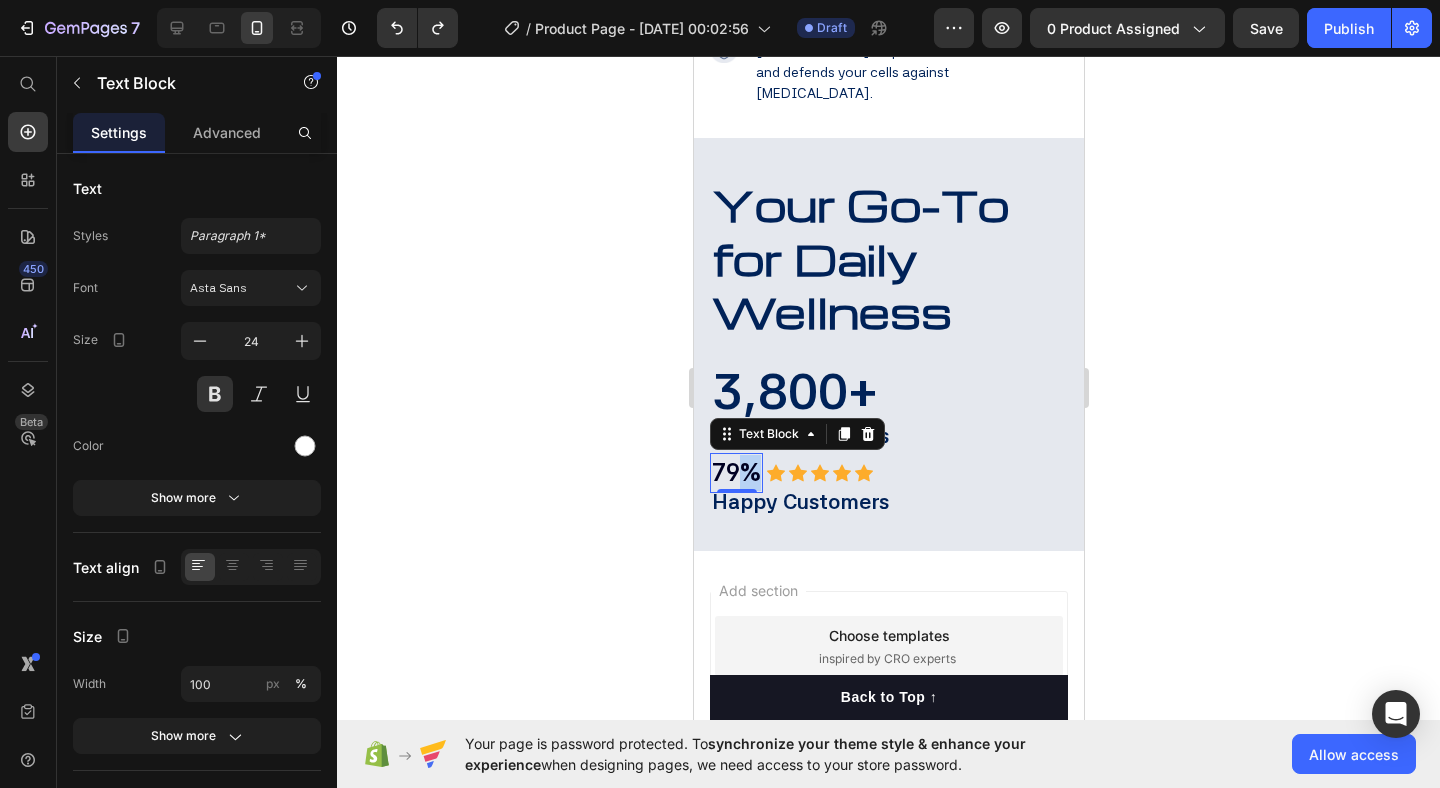 click on "79%" at bounding box center (735, 472) 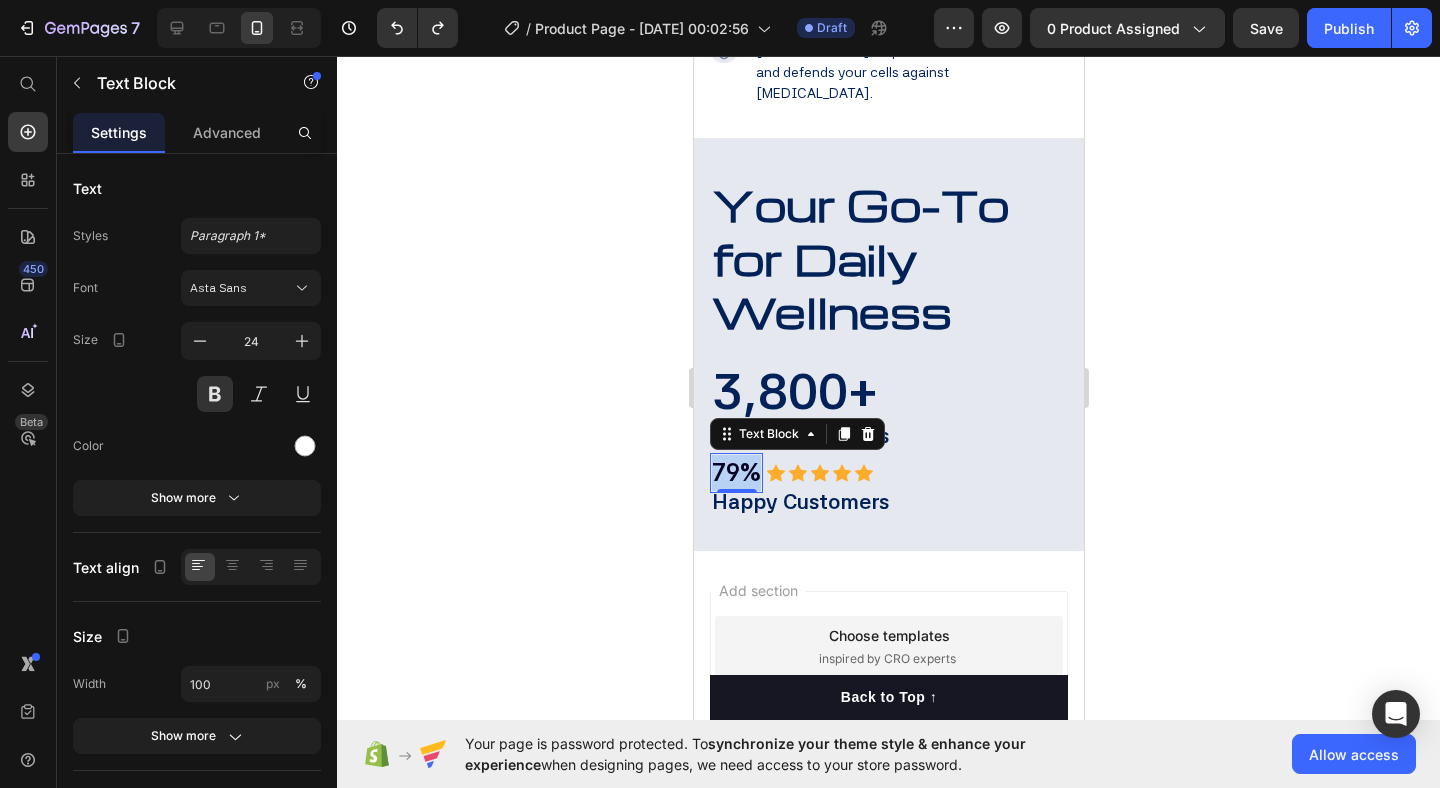 click on "79%" at bounding box center [735, 472] 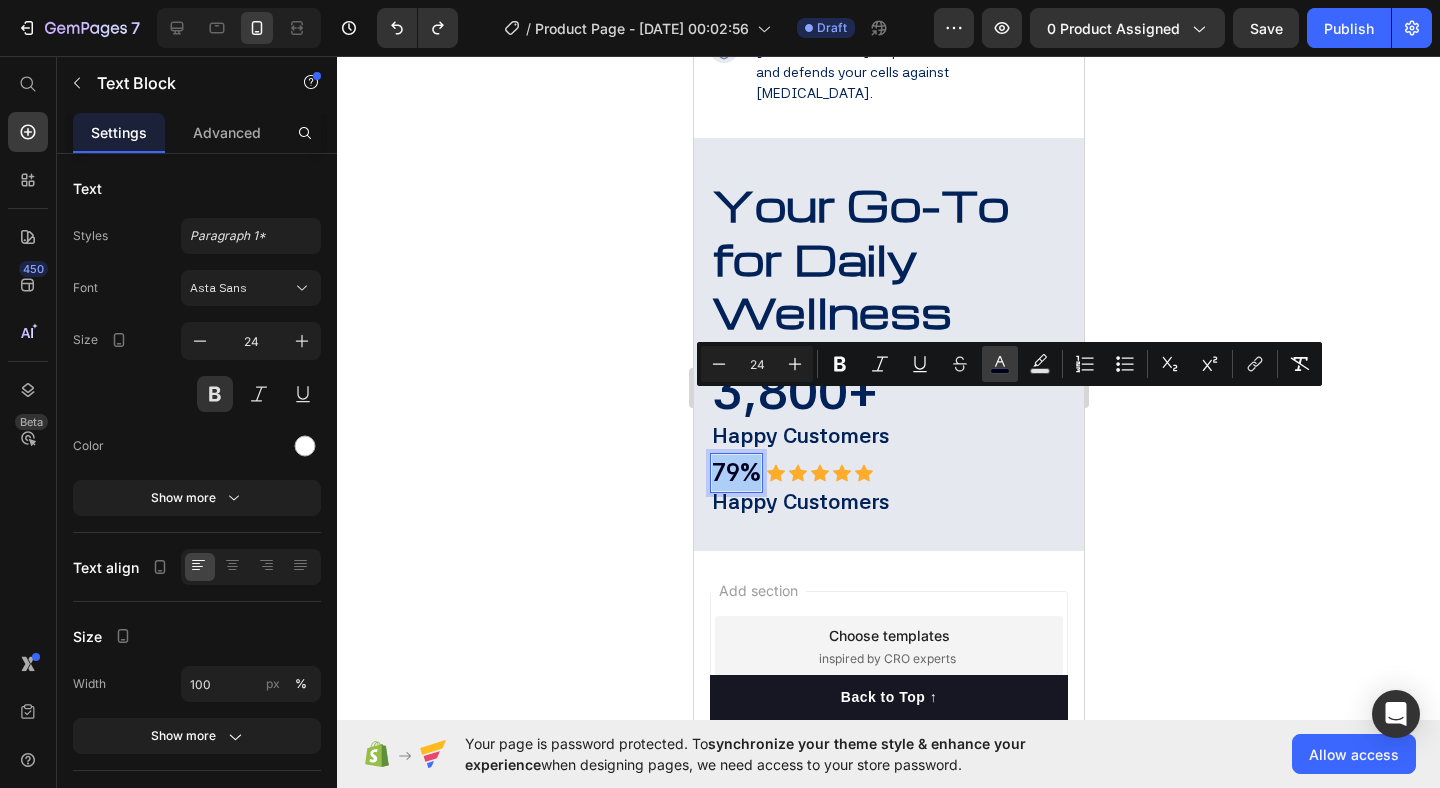 click 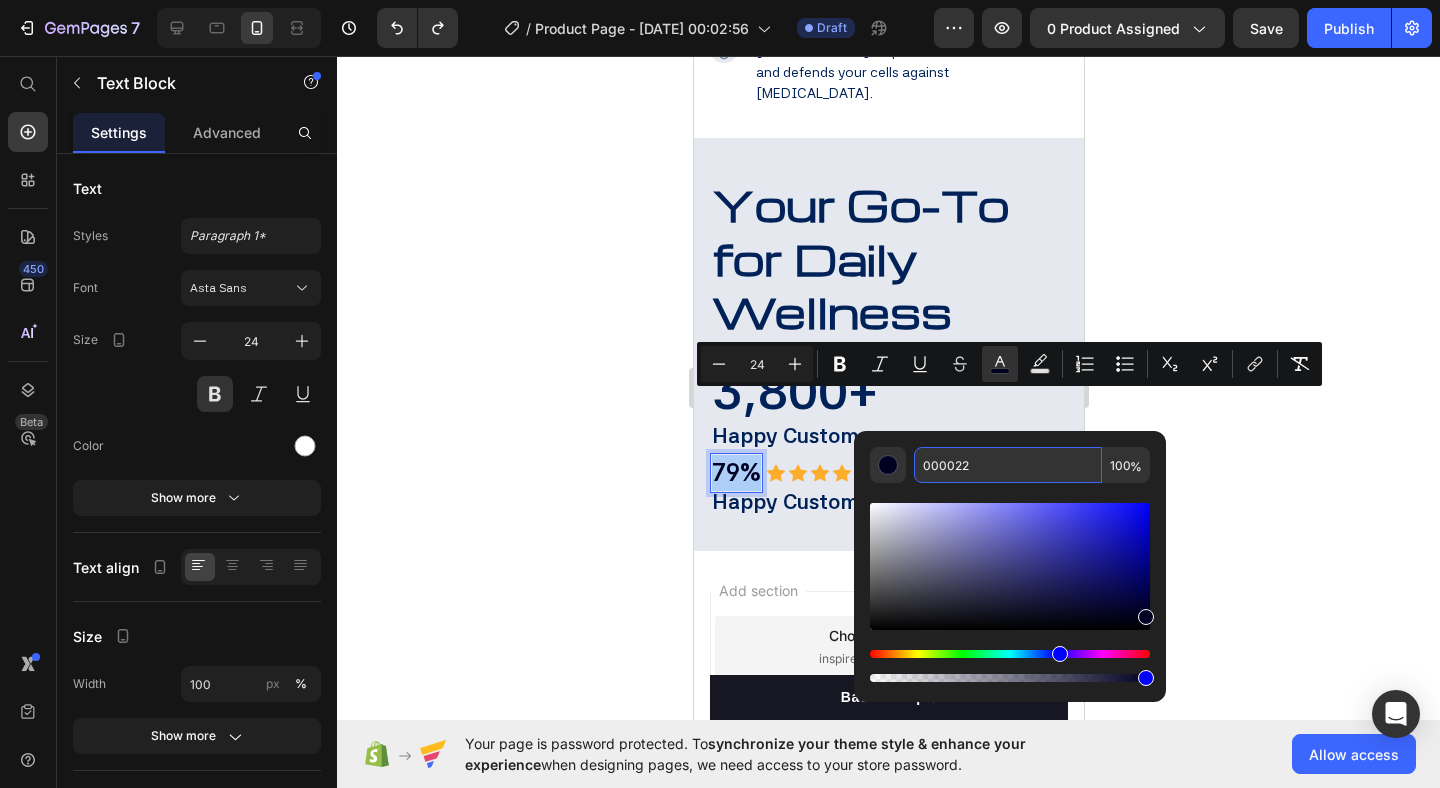 click on "000022" at bounding box center [1008, 465] 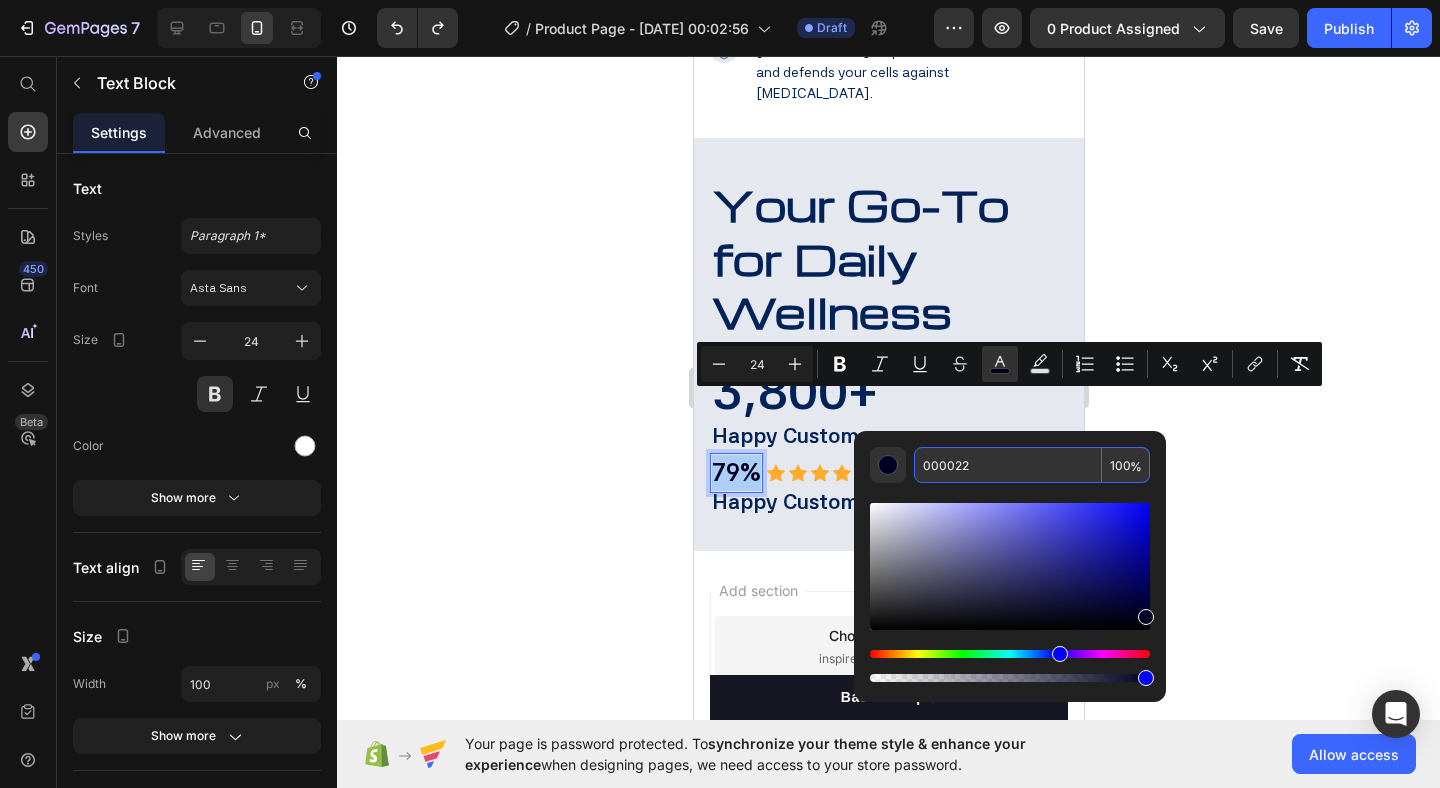 click on "000022" at bounding box center [1008, 465] 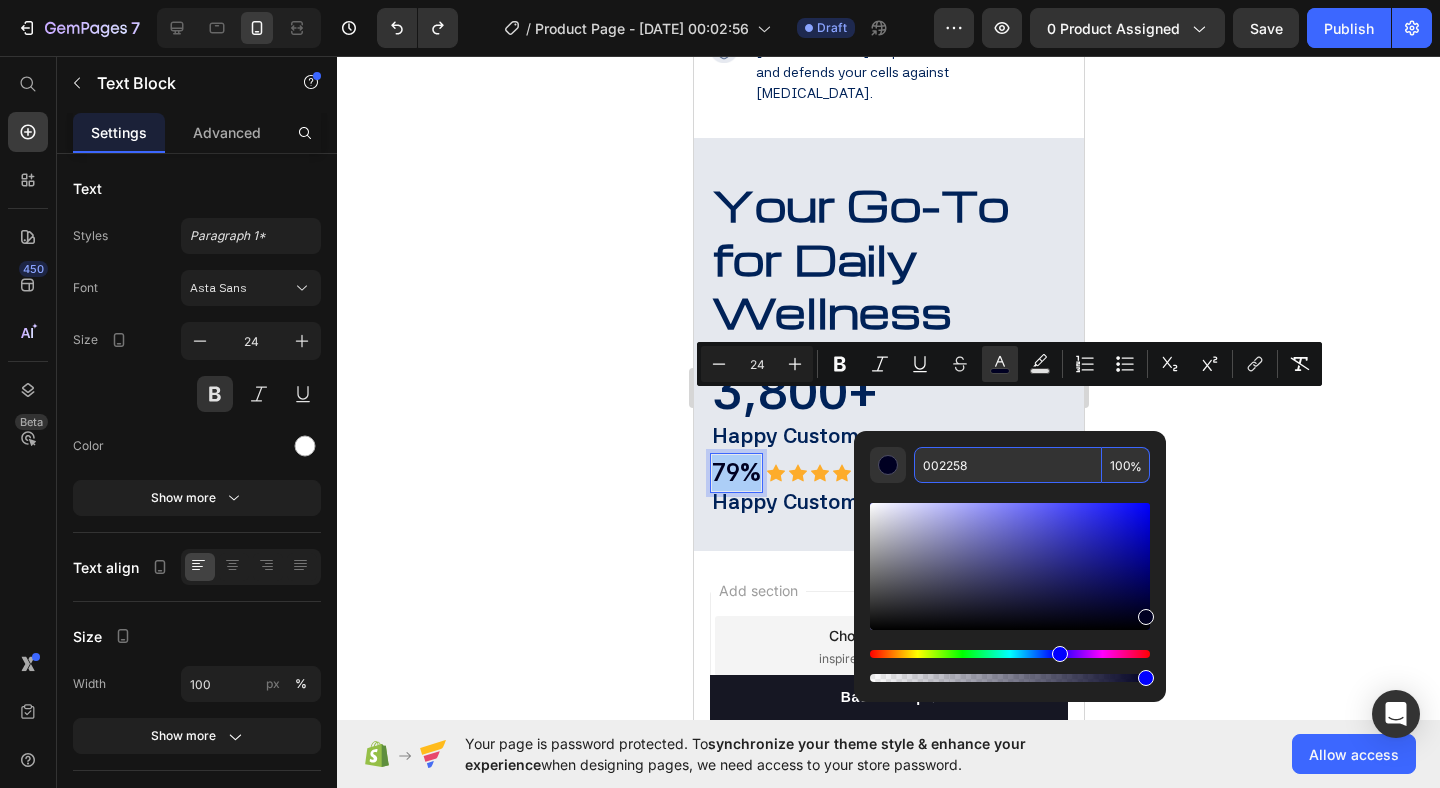 type on "002258" 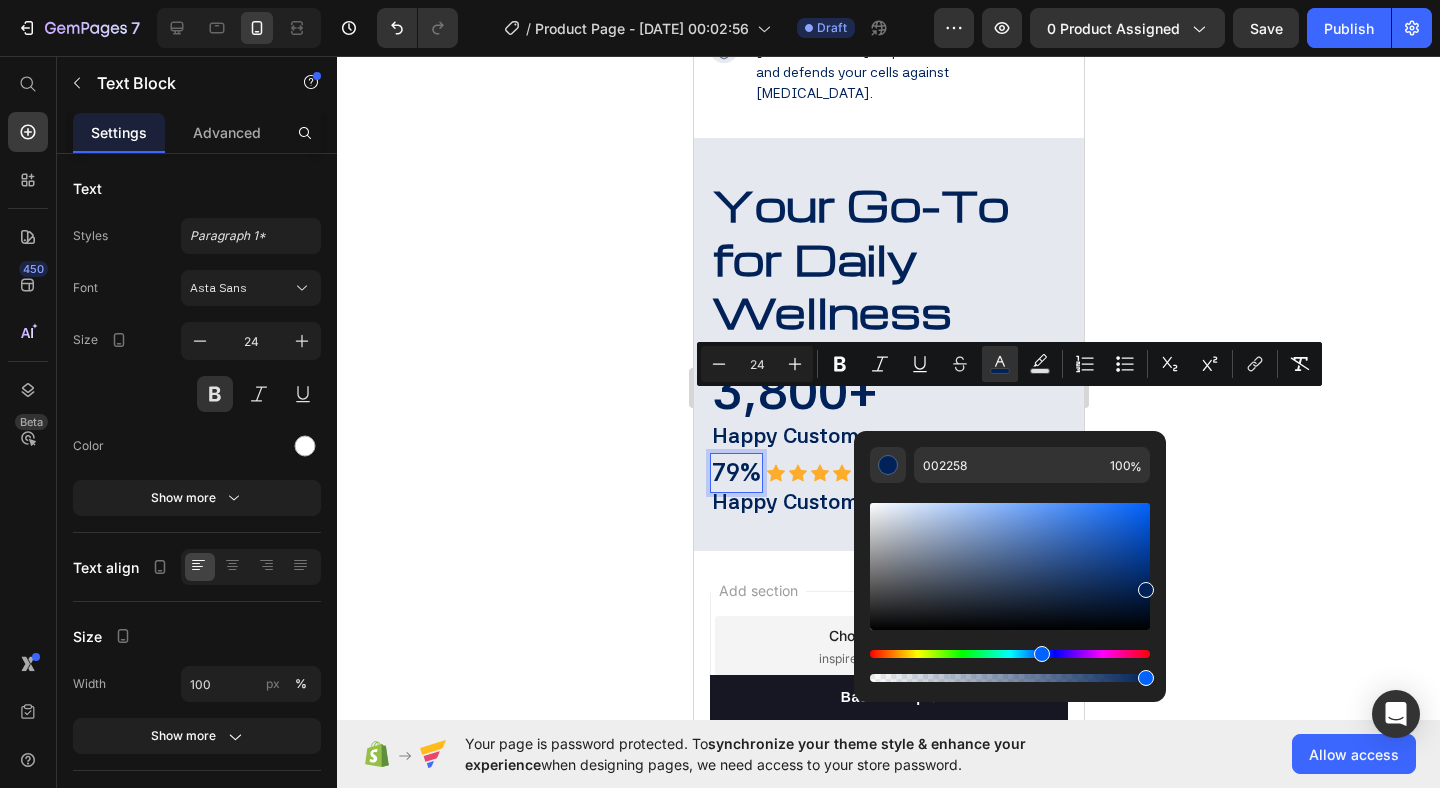 click 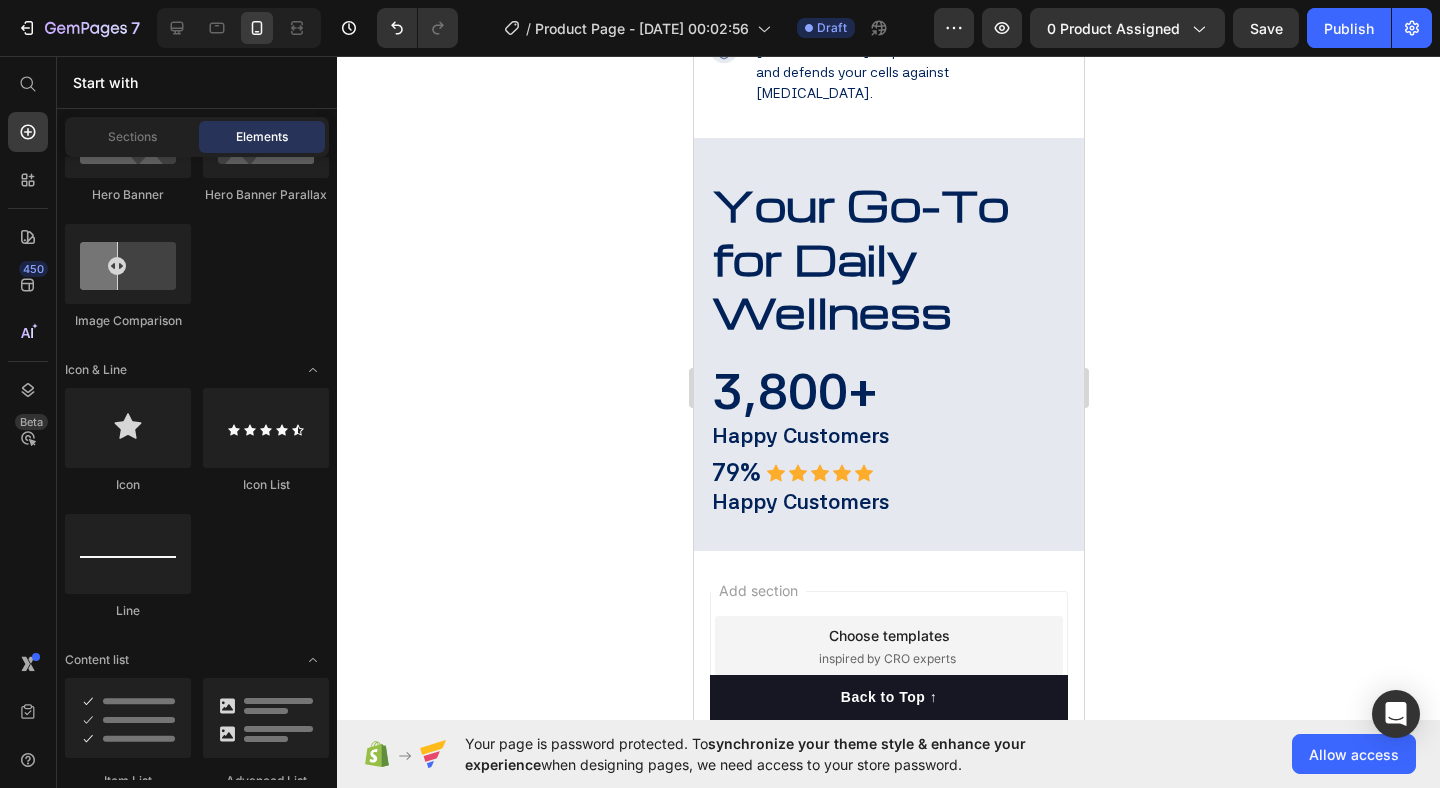 click 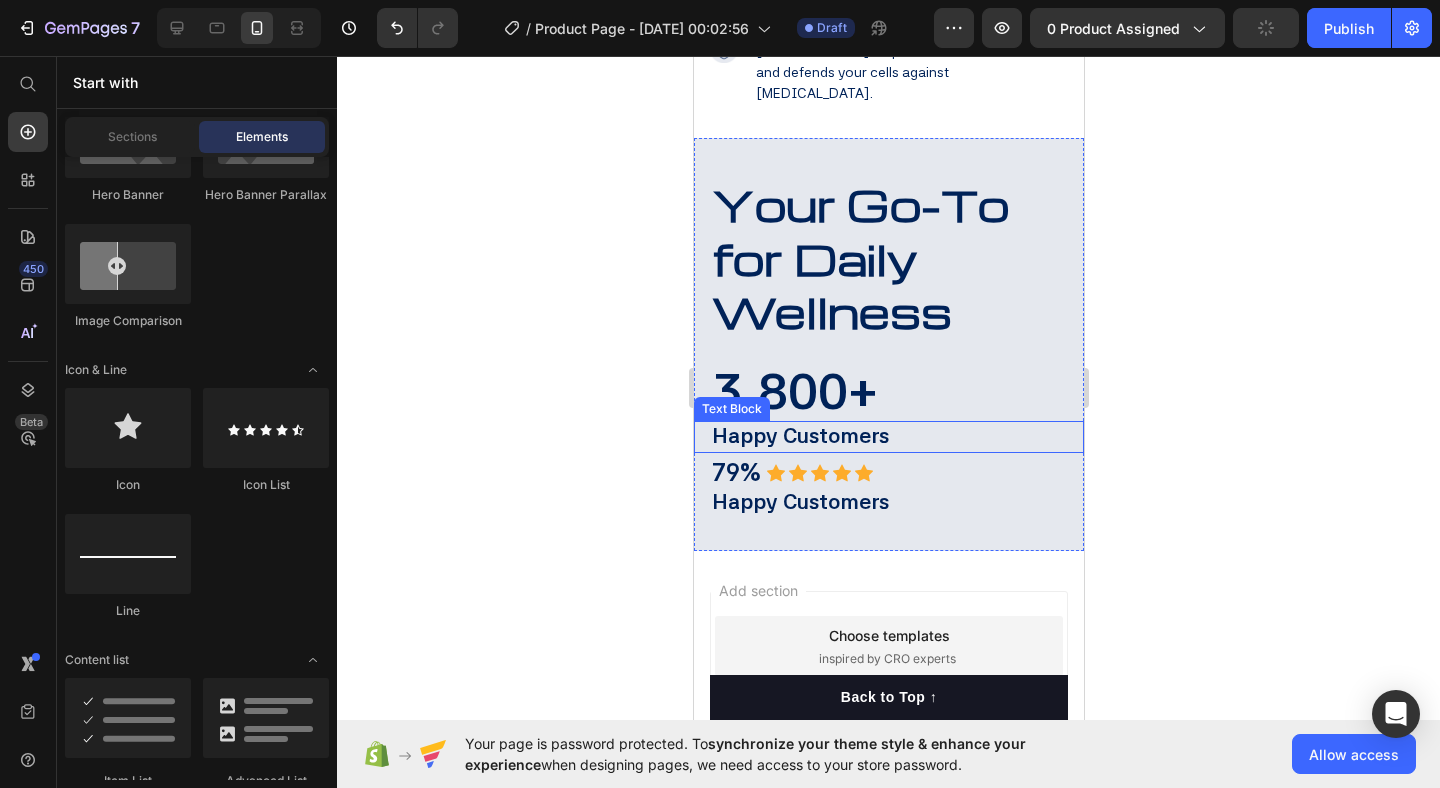 click on "Happy Customers" at bounding box center (896, 437) 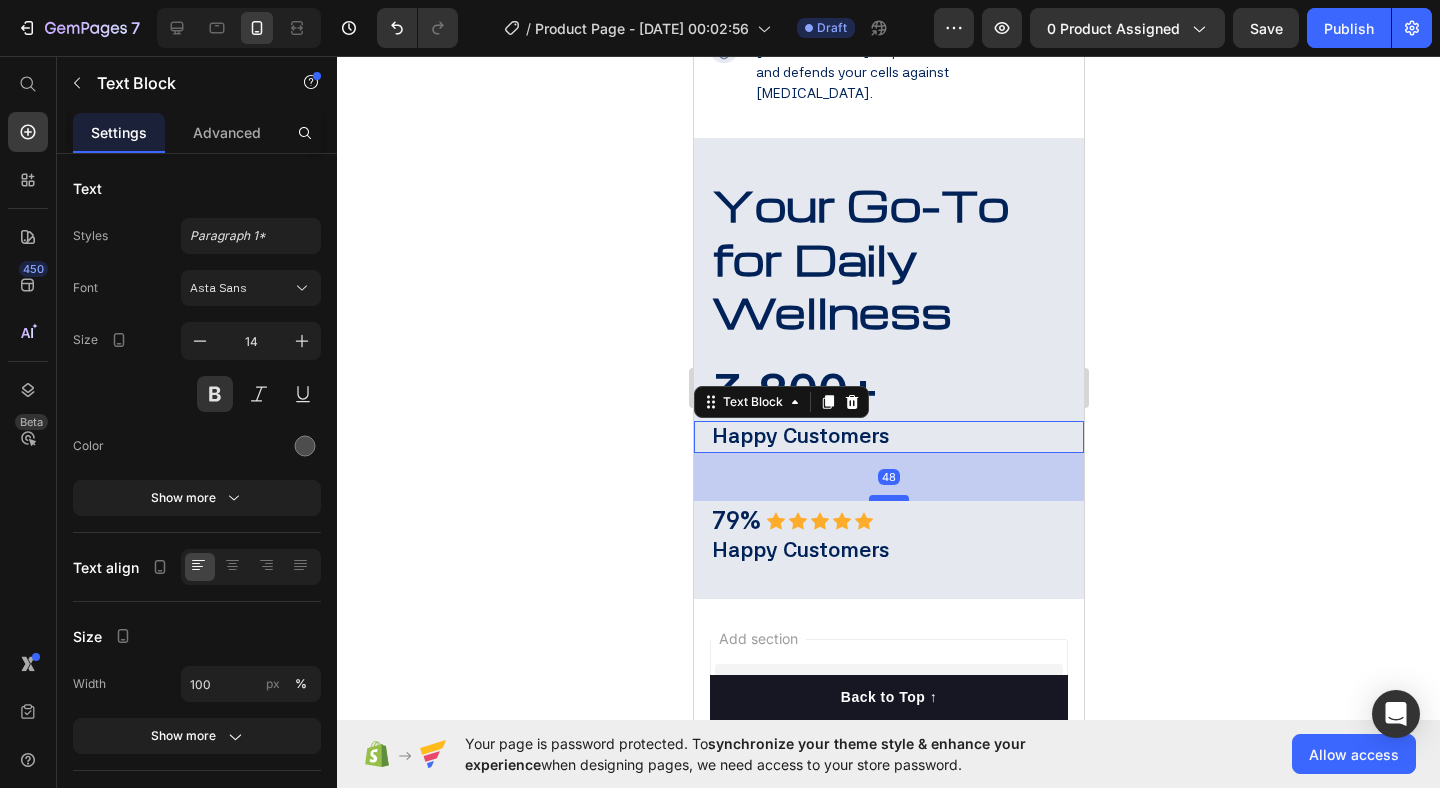 drag, startPoint x: 901, startPoint y: 387, endPoint x: 896, endPoint y: 435, distance: 48.259712 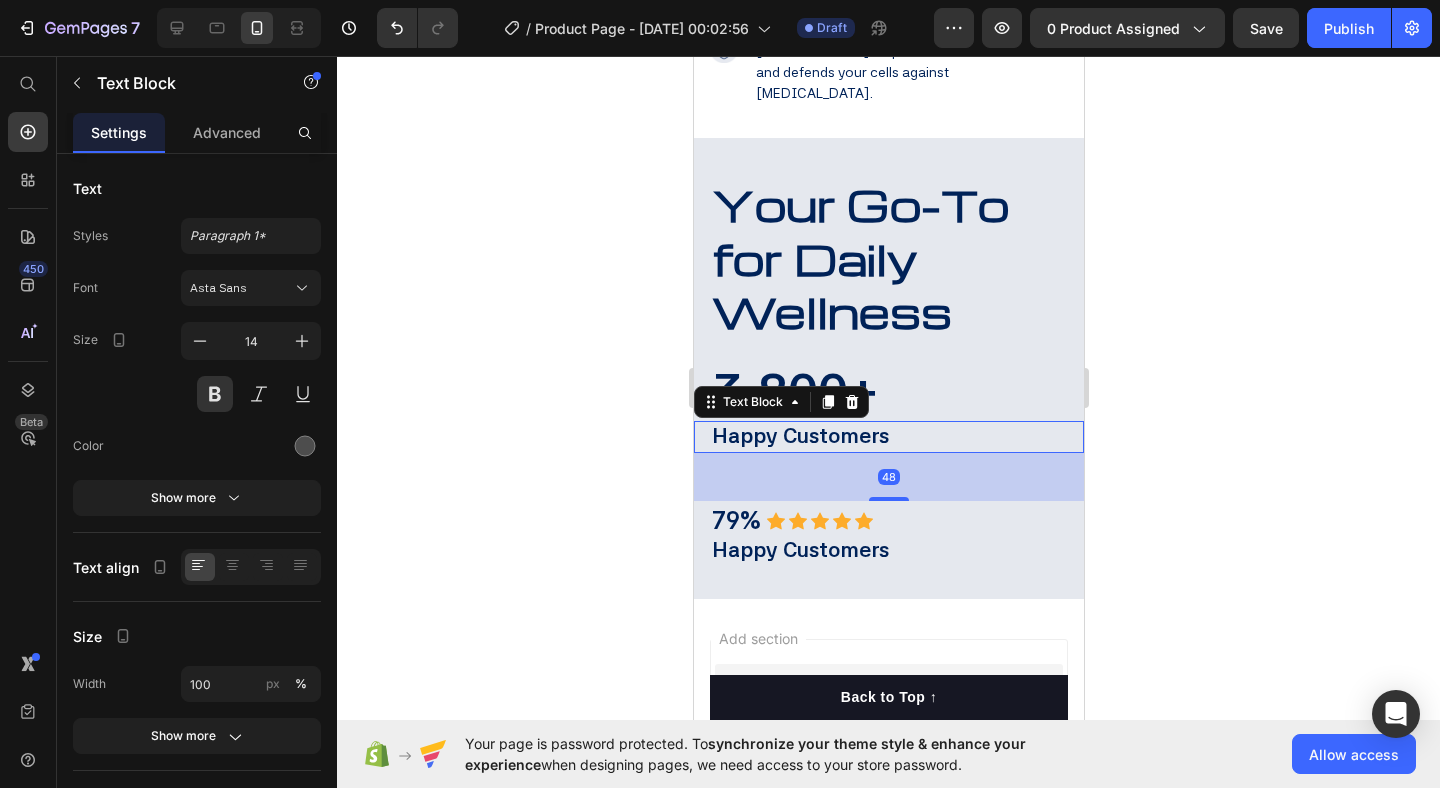 click 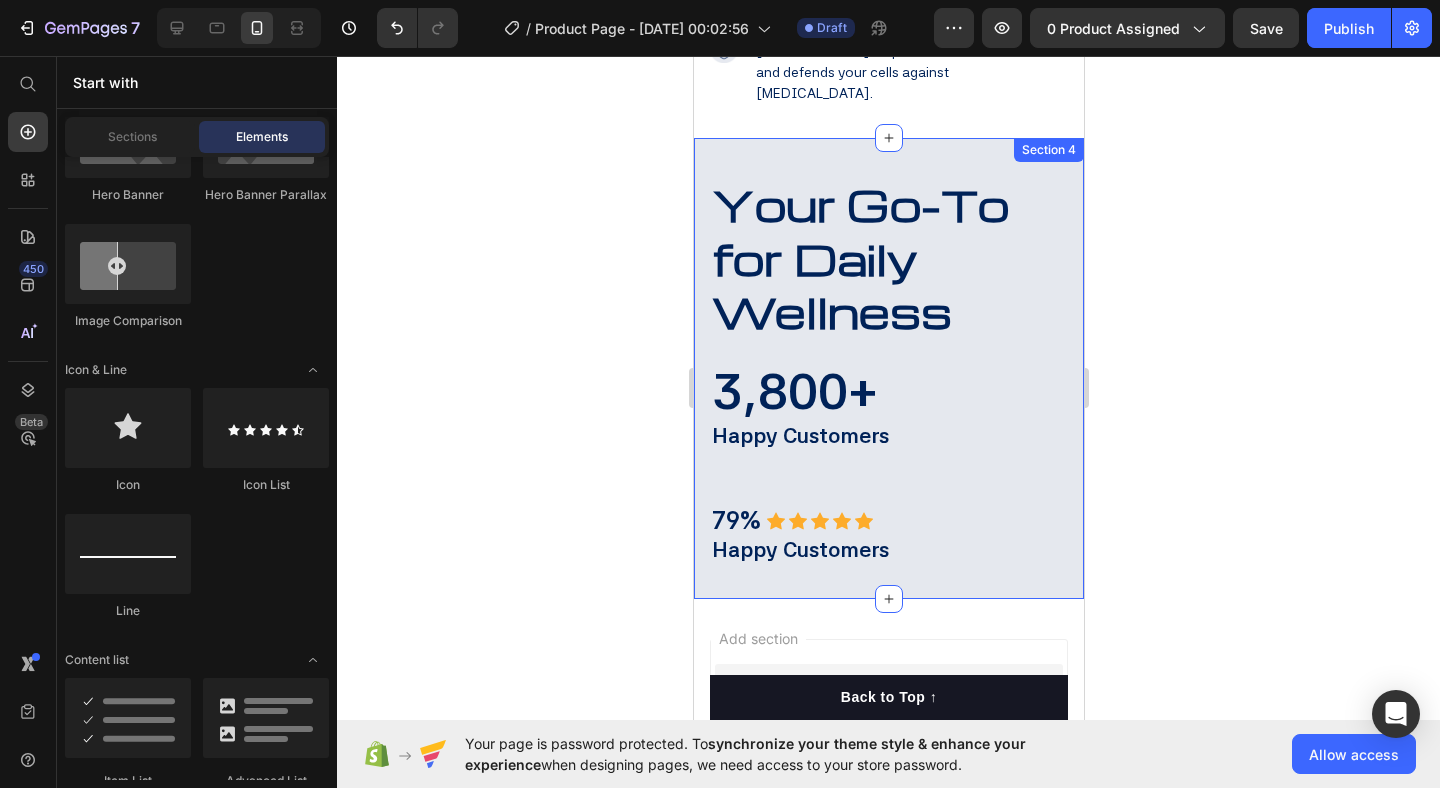 click on "Your Go-To for Daily Wellness Heading 3,800+ Heading Happy Customers Text Block 79% Text Block Icon Icon Icon Icon Icon Icon List Hoz Row Happy Customers Text Block" at bounding box center [888, 371] 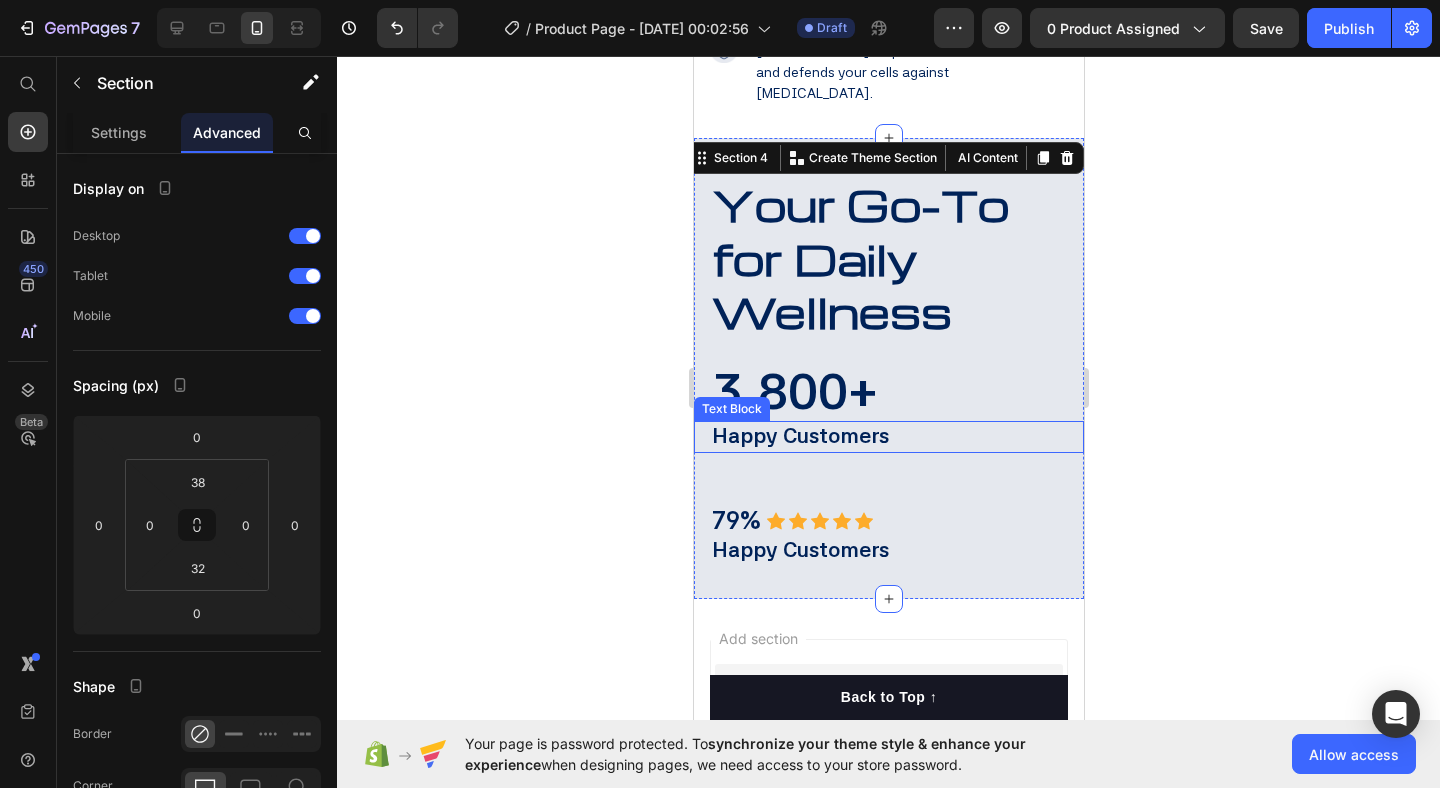 click on "Happy Customers" at bounding box center [896, 437] 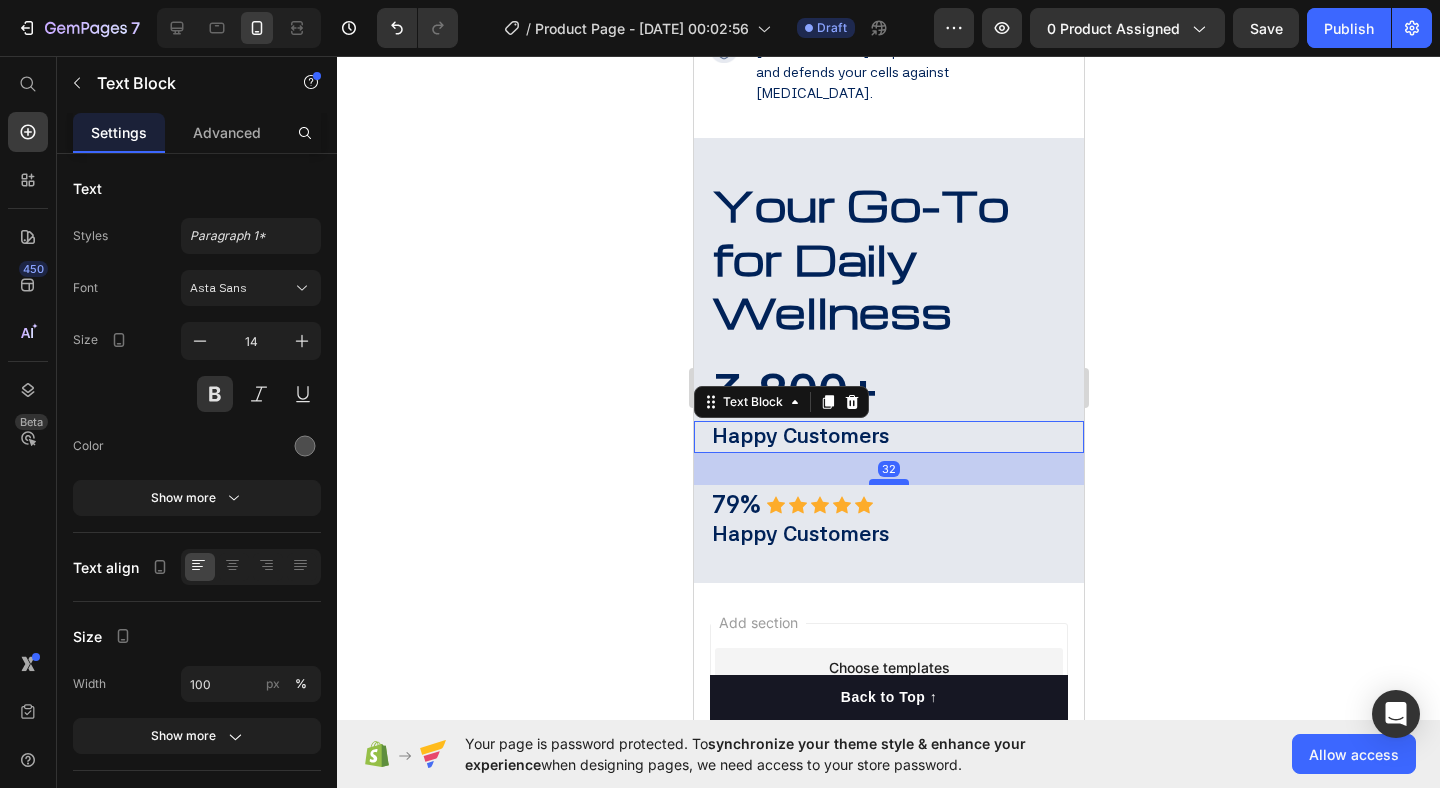 drag, startPoint x: 895, startPoint y: 436, endPoint x: 895, endPoint y: 420, distance: 16 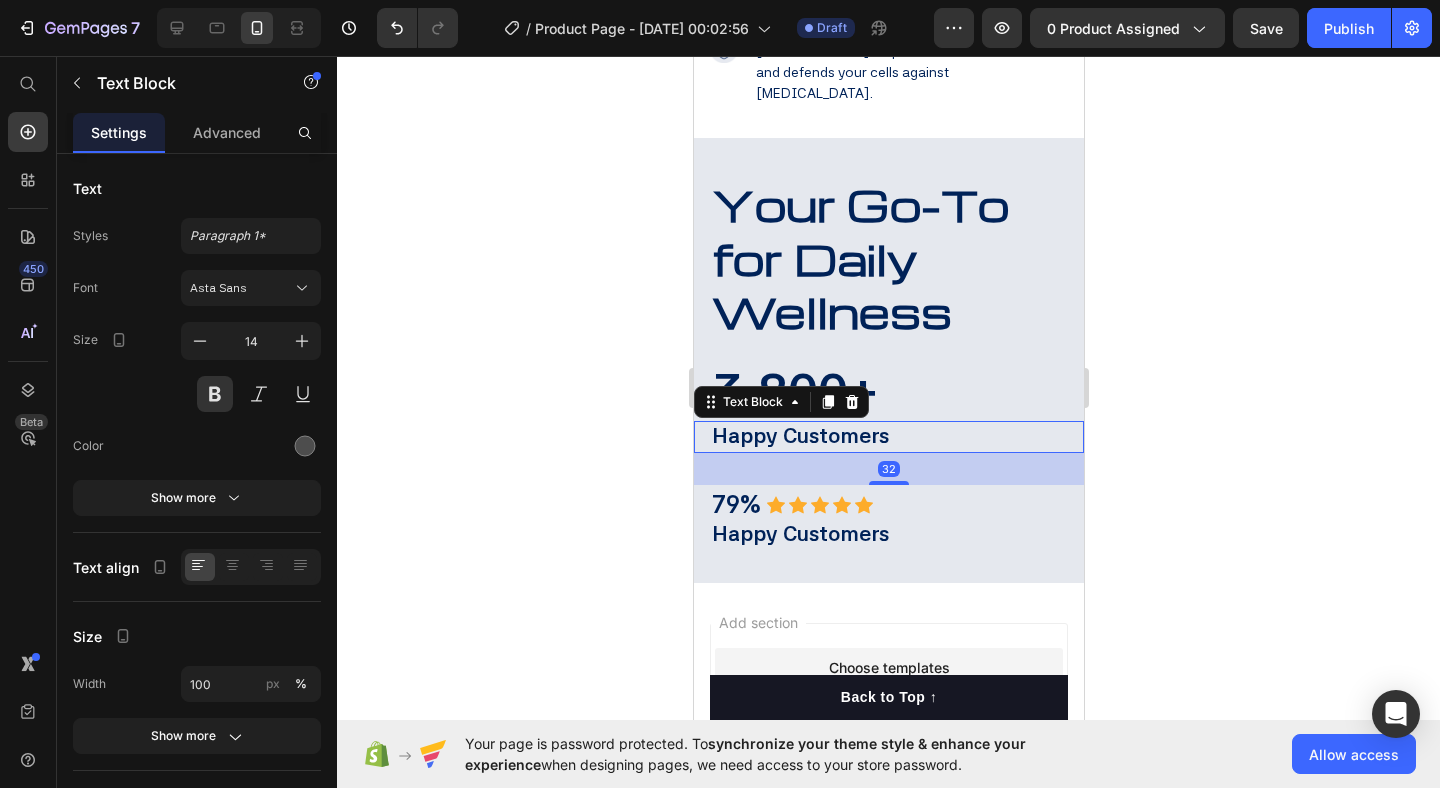 click 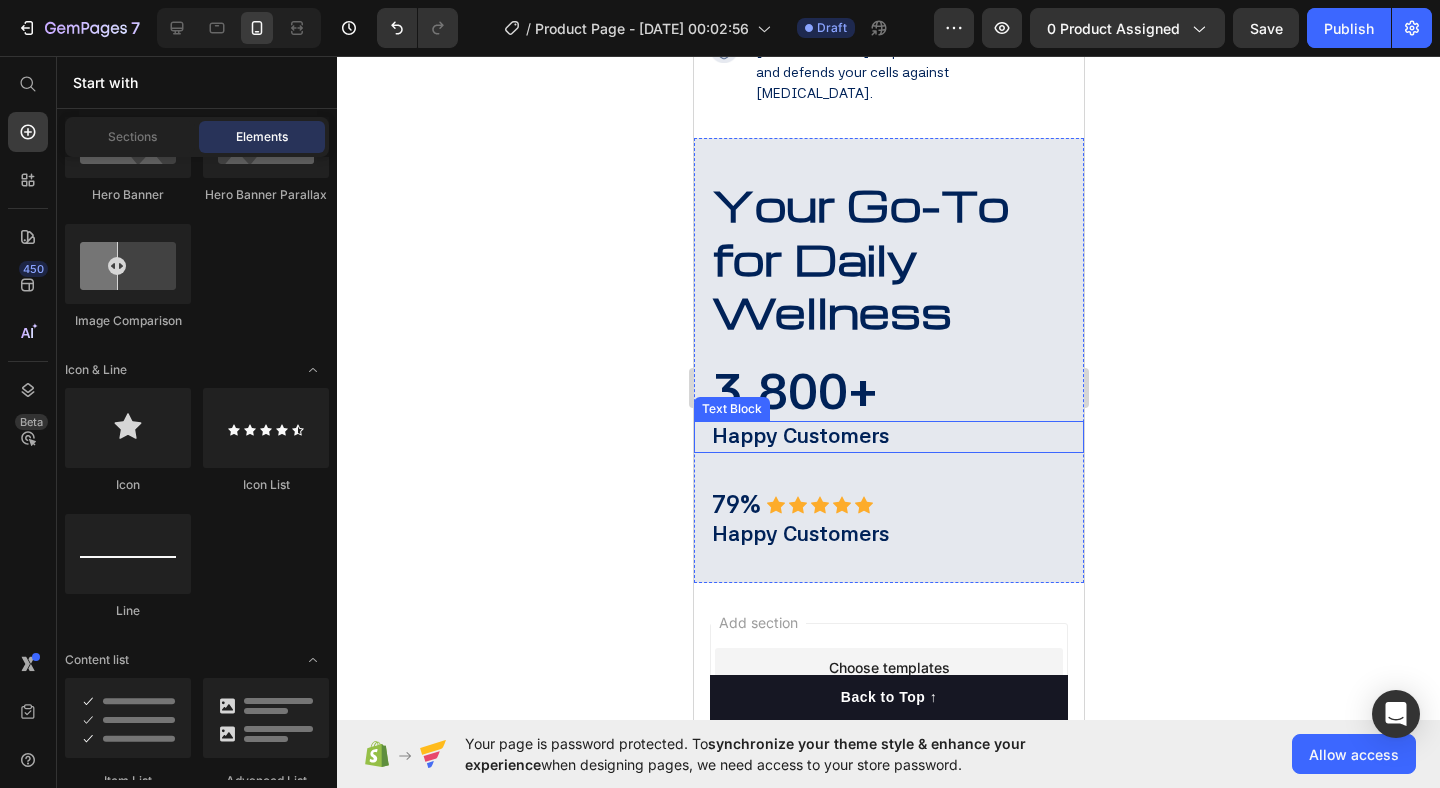 click on "Happy Customers" at bounding box center (896, 437) 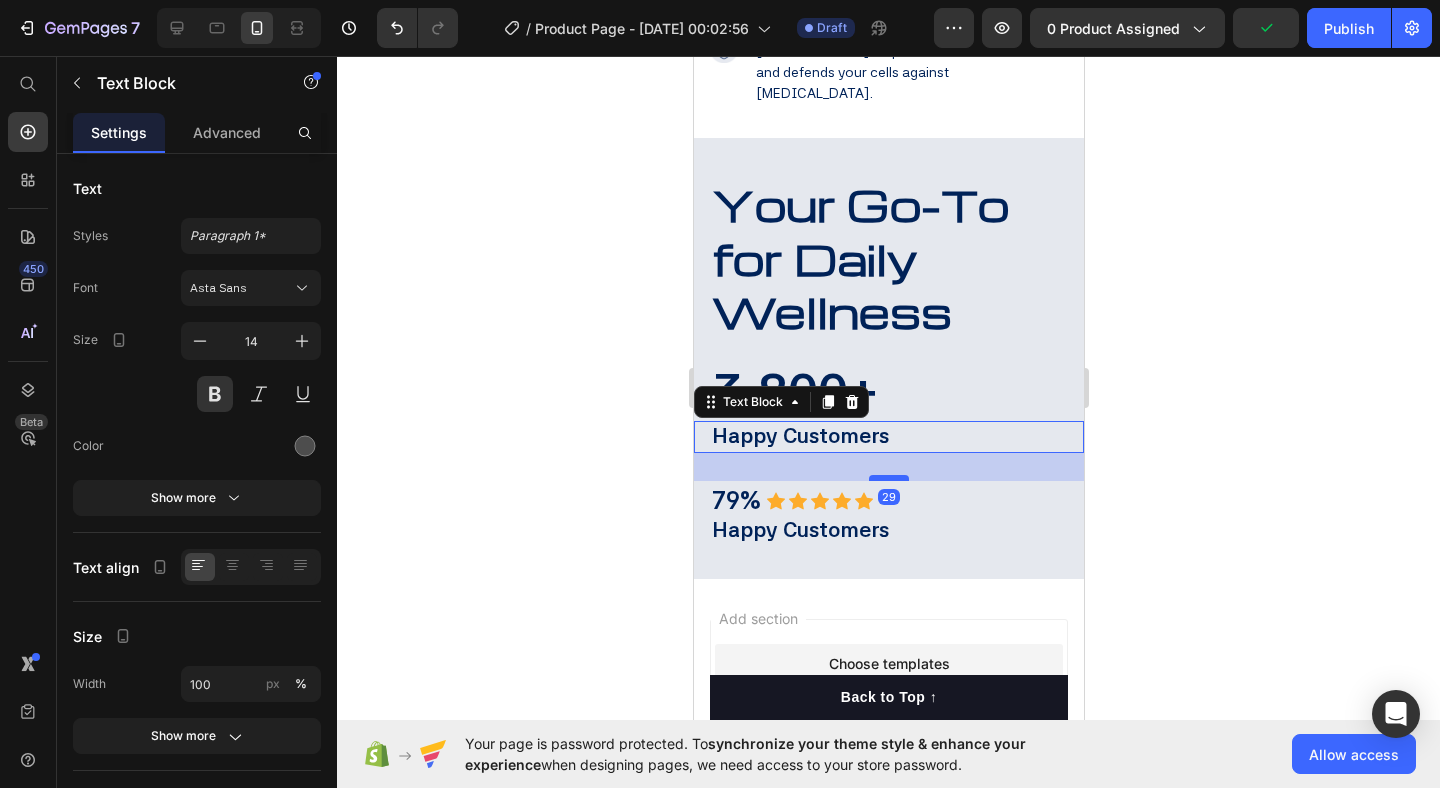 click at bounding box center (888, 478) 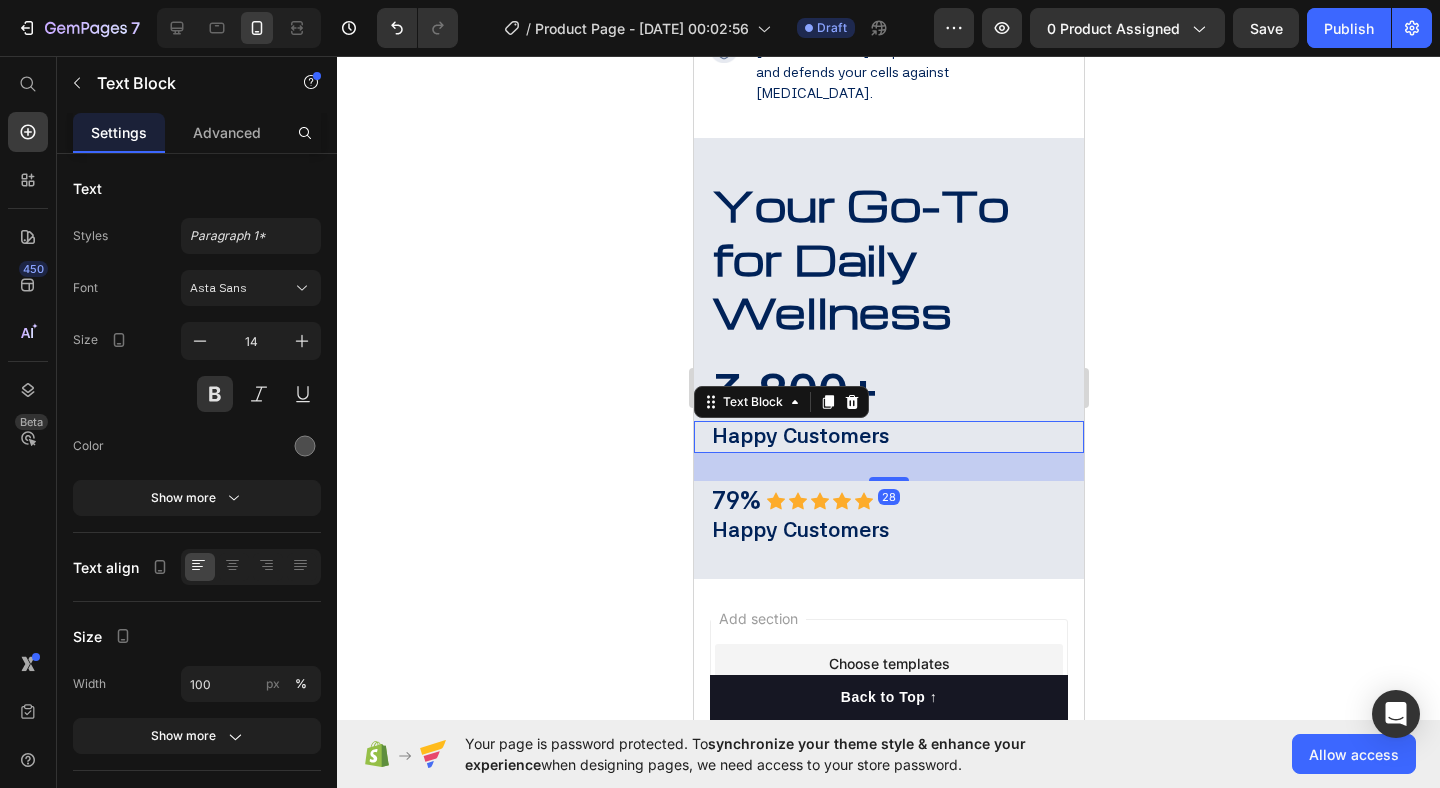 click 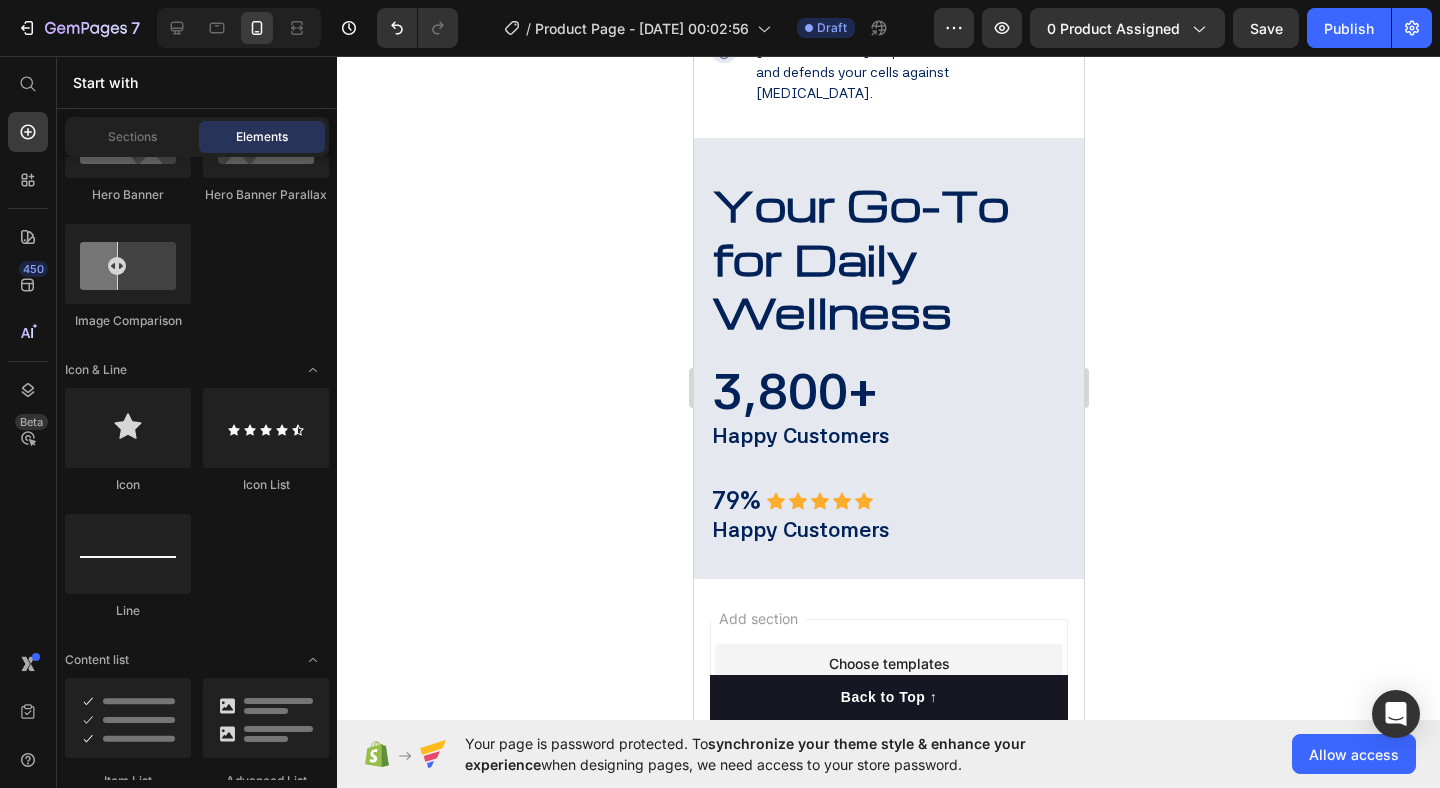 click 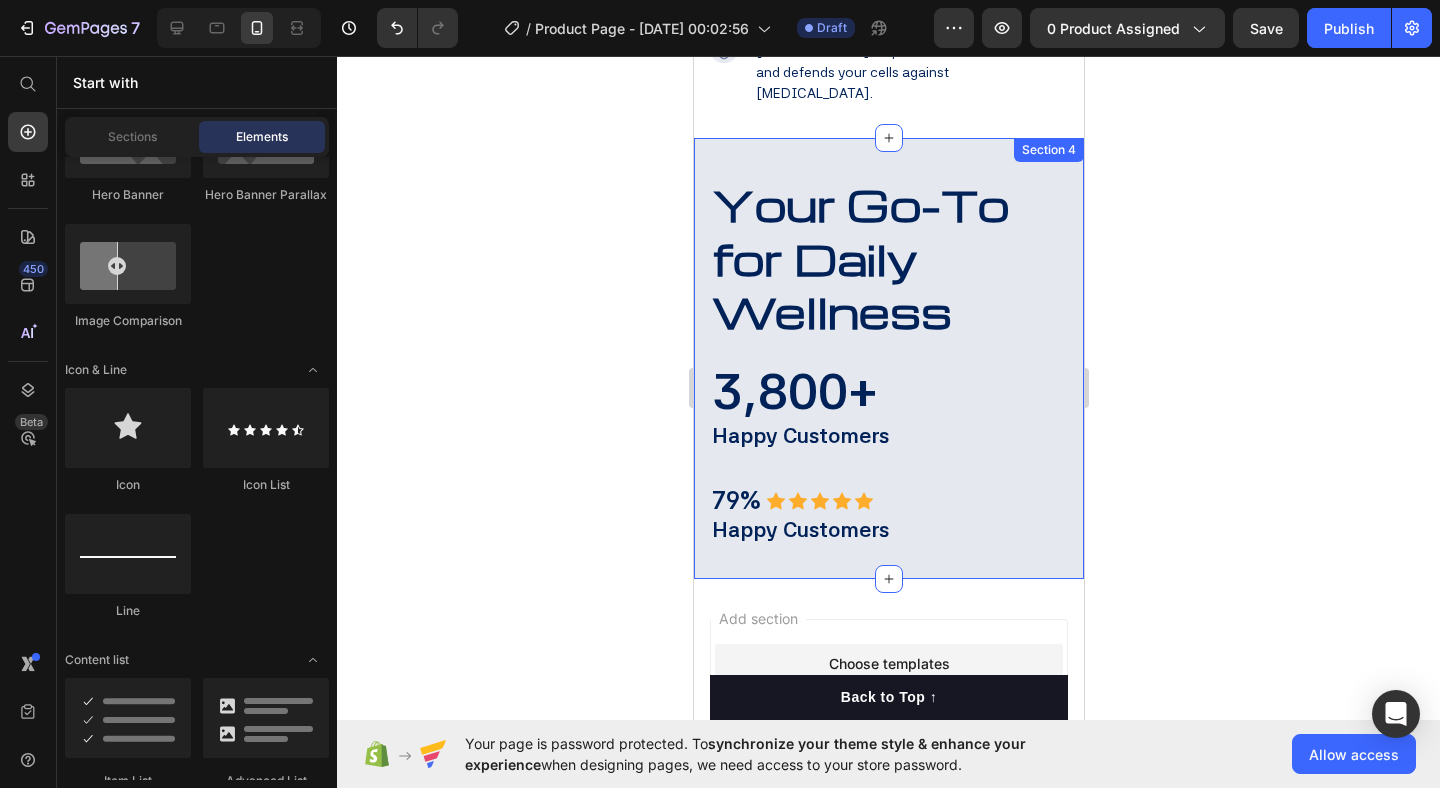 click 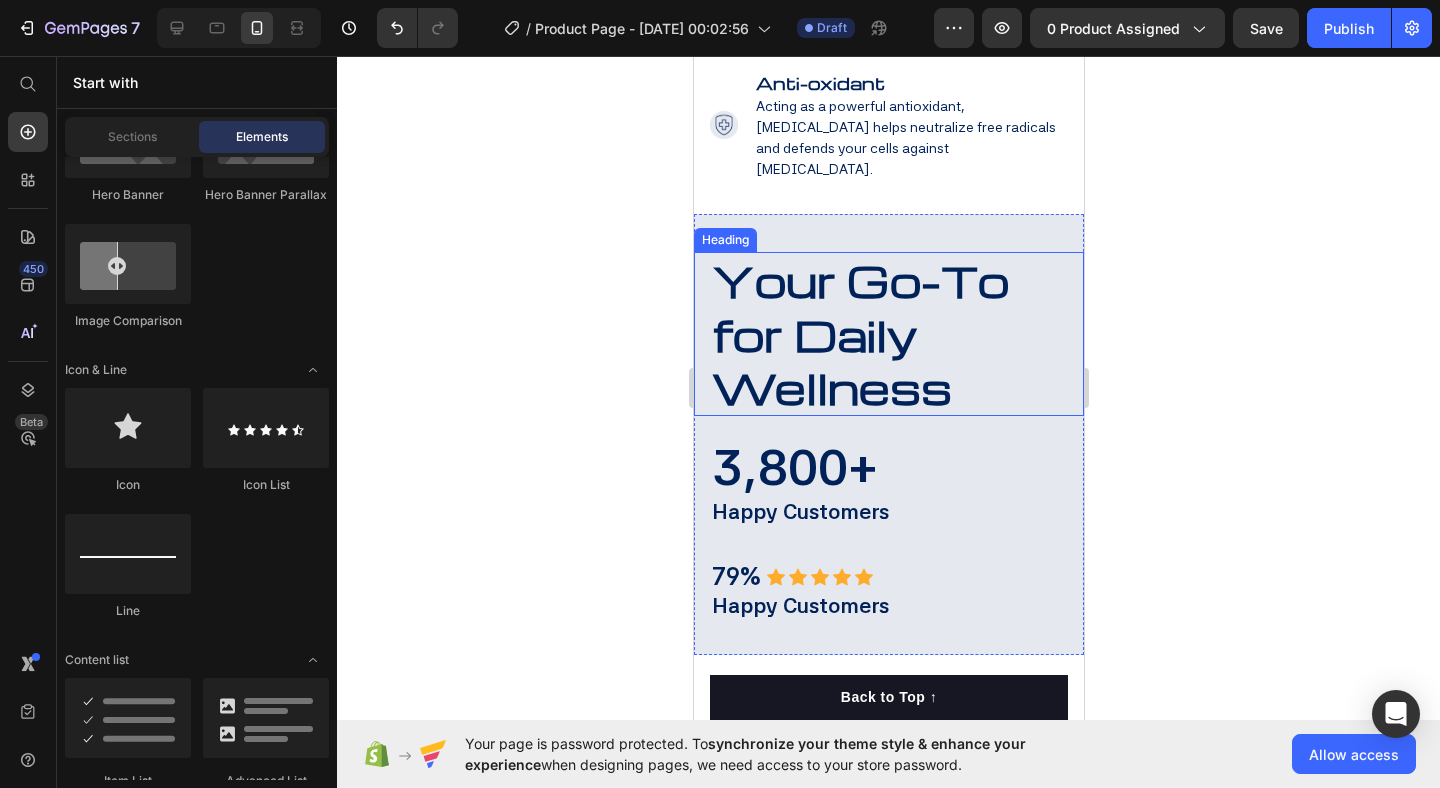 scroll, scrollTop: 3491, scrollLeft: 0, axis: vertical 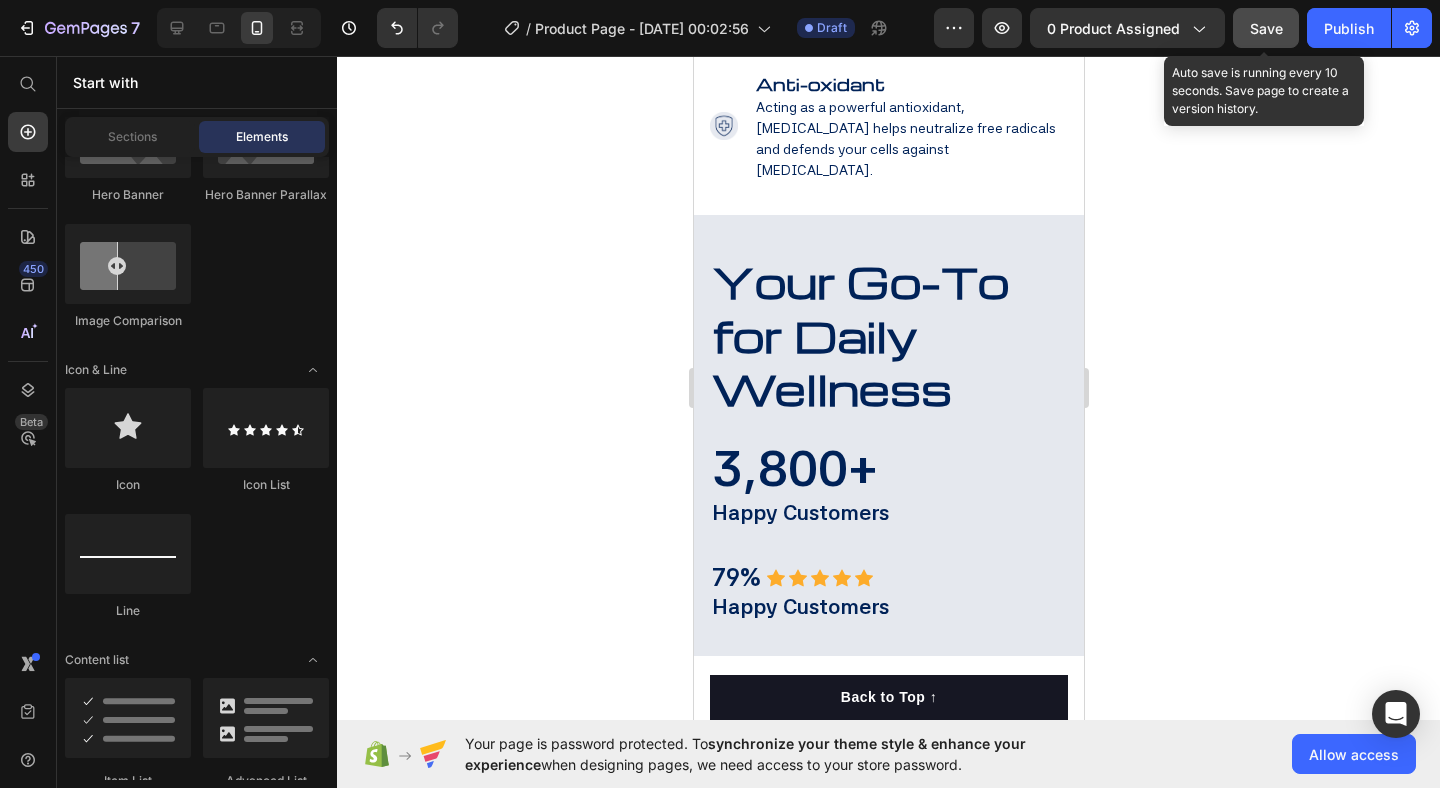 click on "Save" at bounding box center [1266, 28] 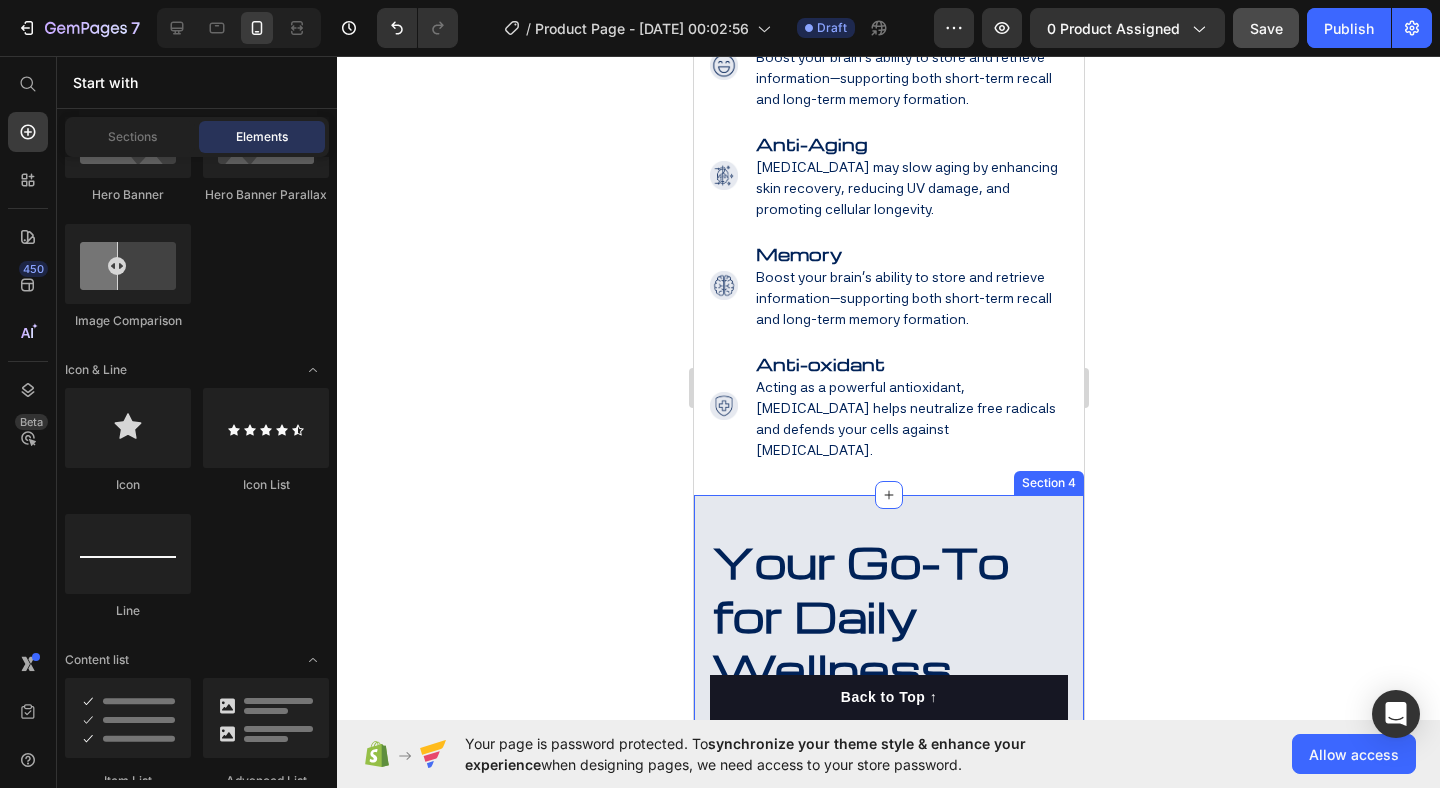 scroll, scrollTop: 3200, scrollLeft: 0, axis: vertical 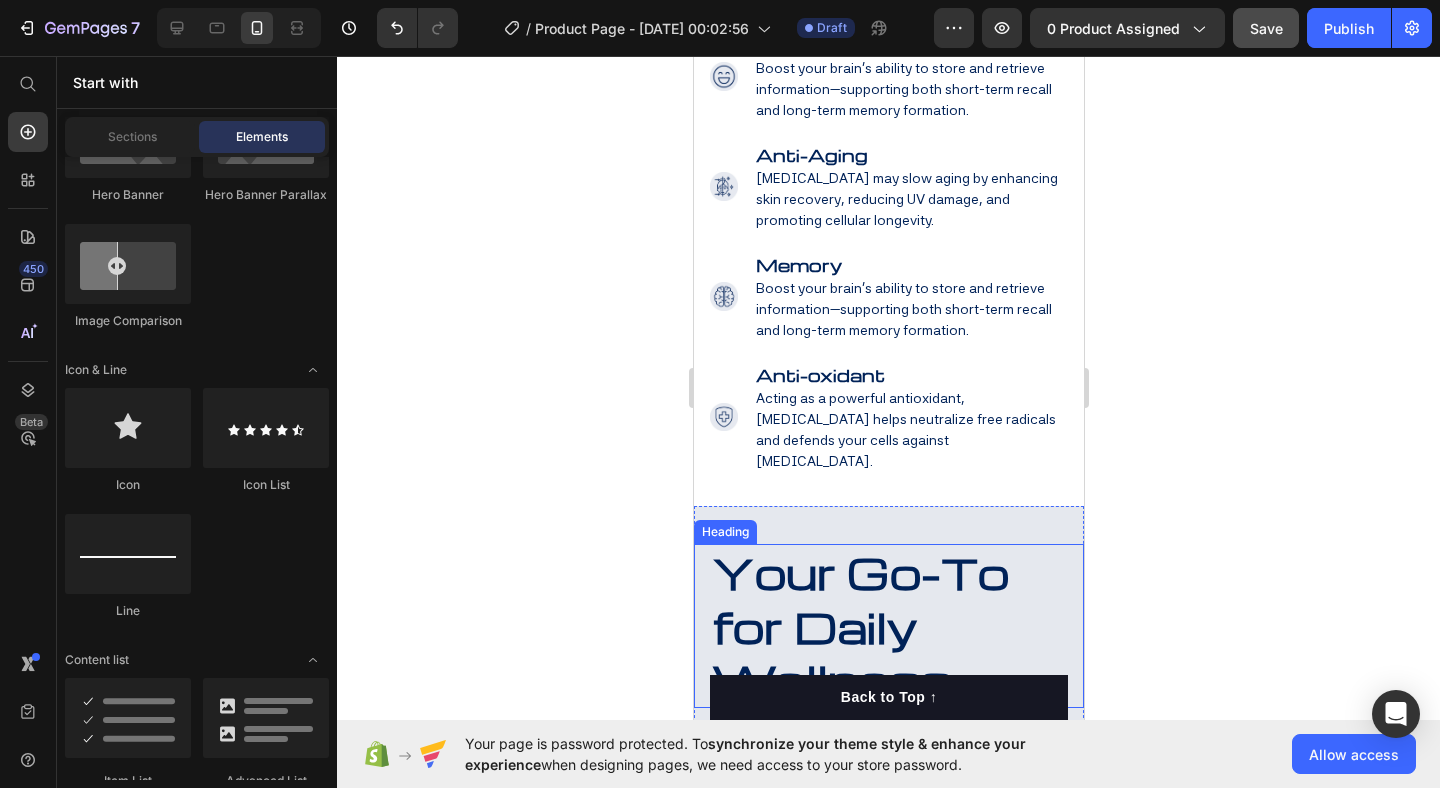 click on "Heading" at bounding box center [724, 532] 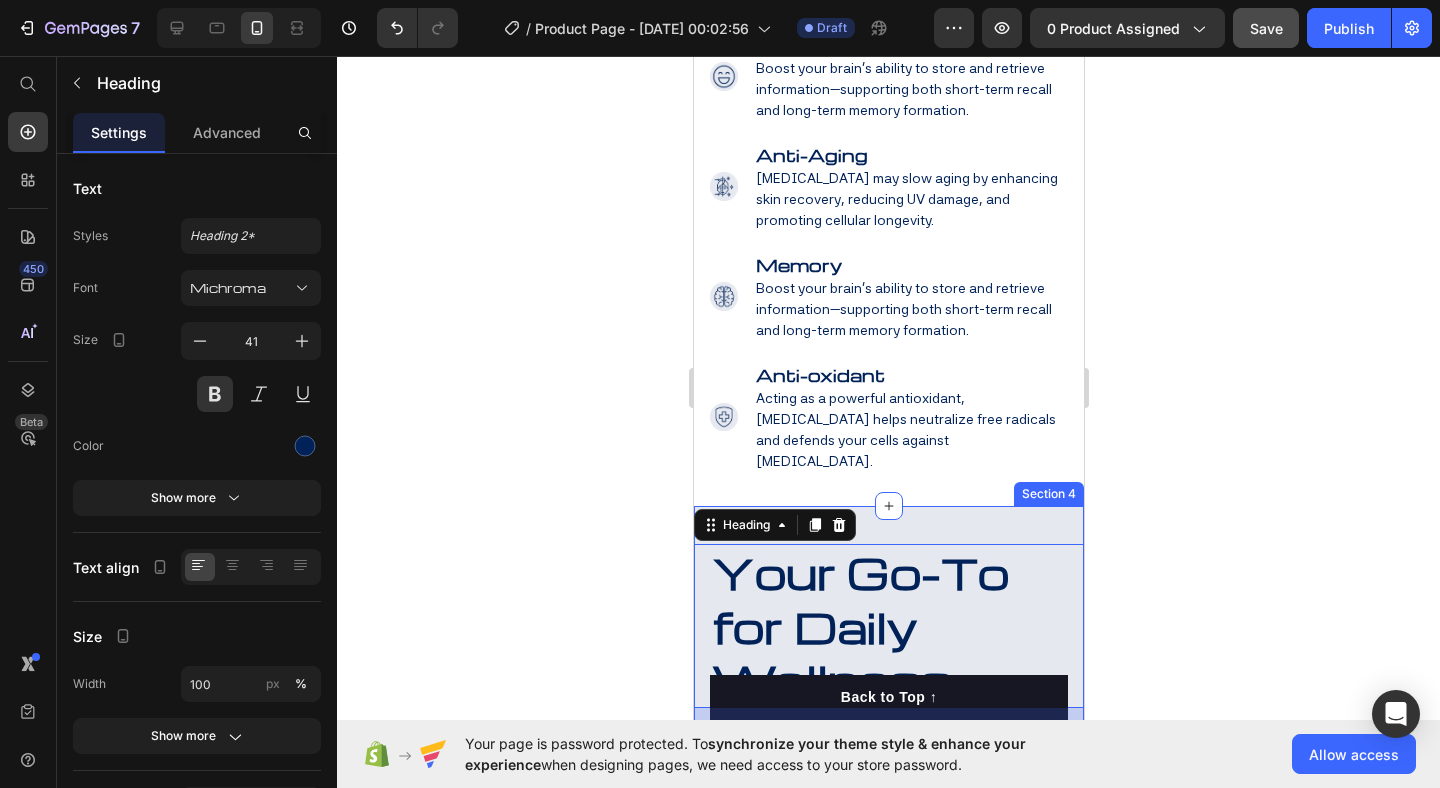 click on "Your Go-To for Daily Wellness Heading   23 3,800+ Heading Happy Customers Text Block 79% Text Block Icon Icon Icon Icon Icon Icon List Hoz Row Happy Customers Text Block Section 4" at bounding box center (888, 726) 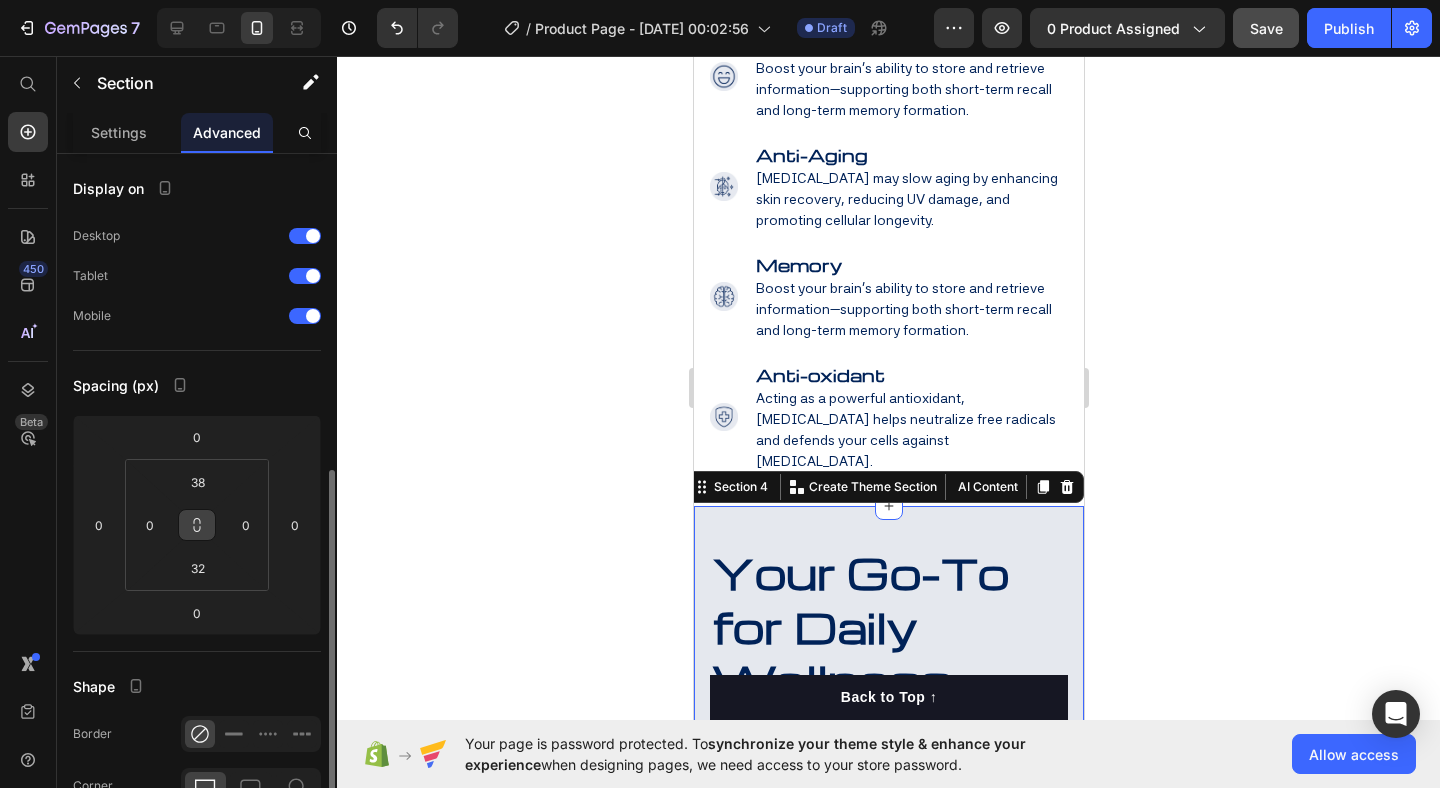 scroll, scrollTop: 614, scrollLeft: 0, axis: vertical 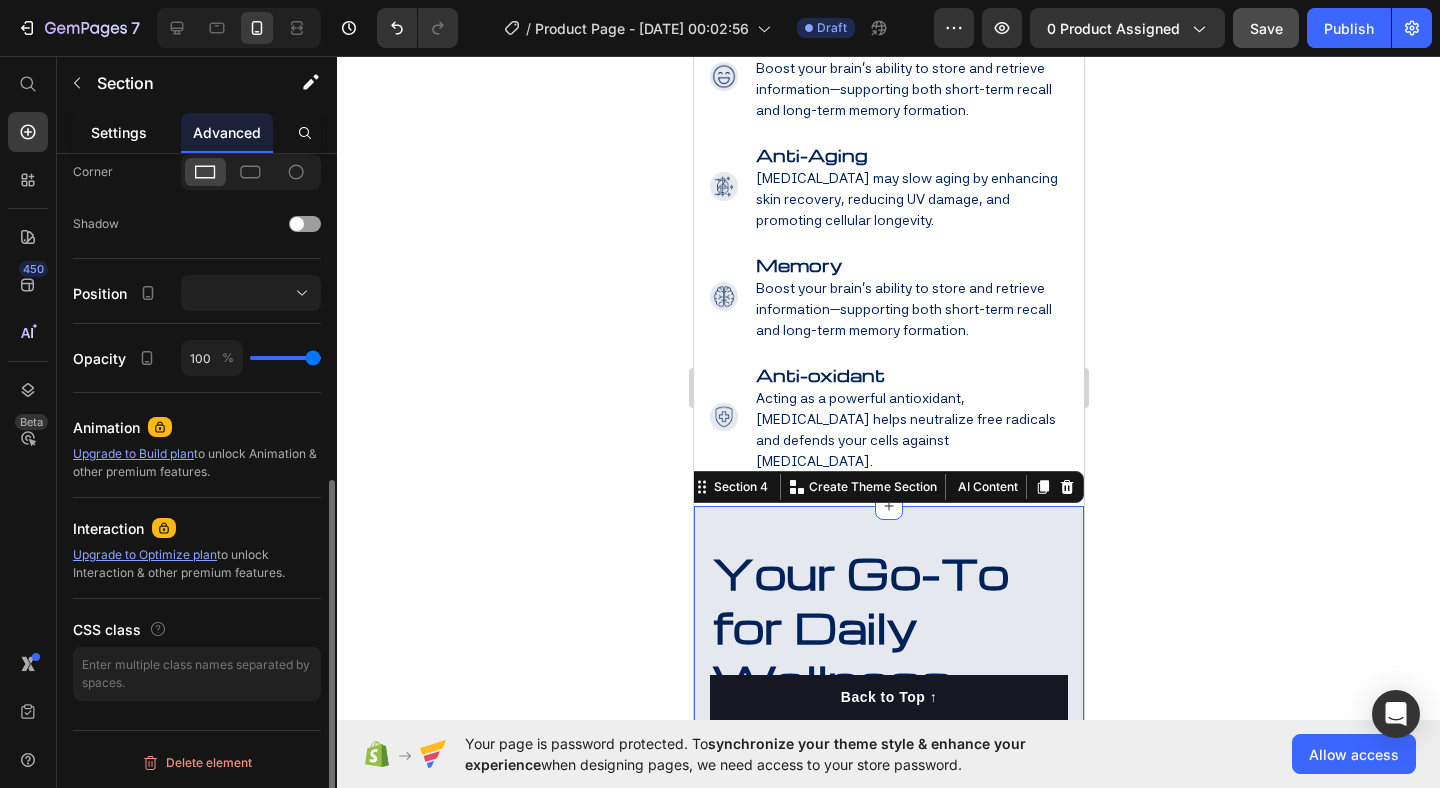 click on "Settings" at bounding box center (119, 132) 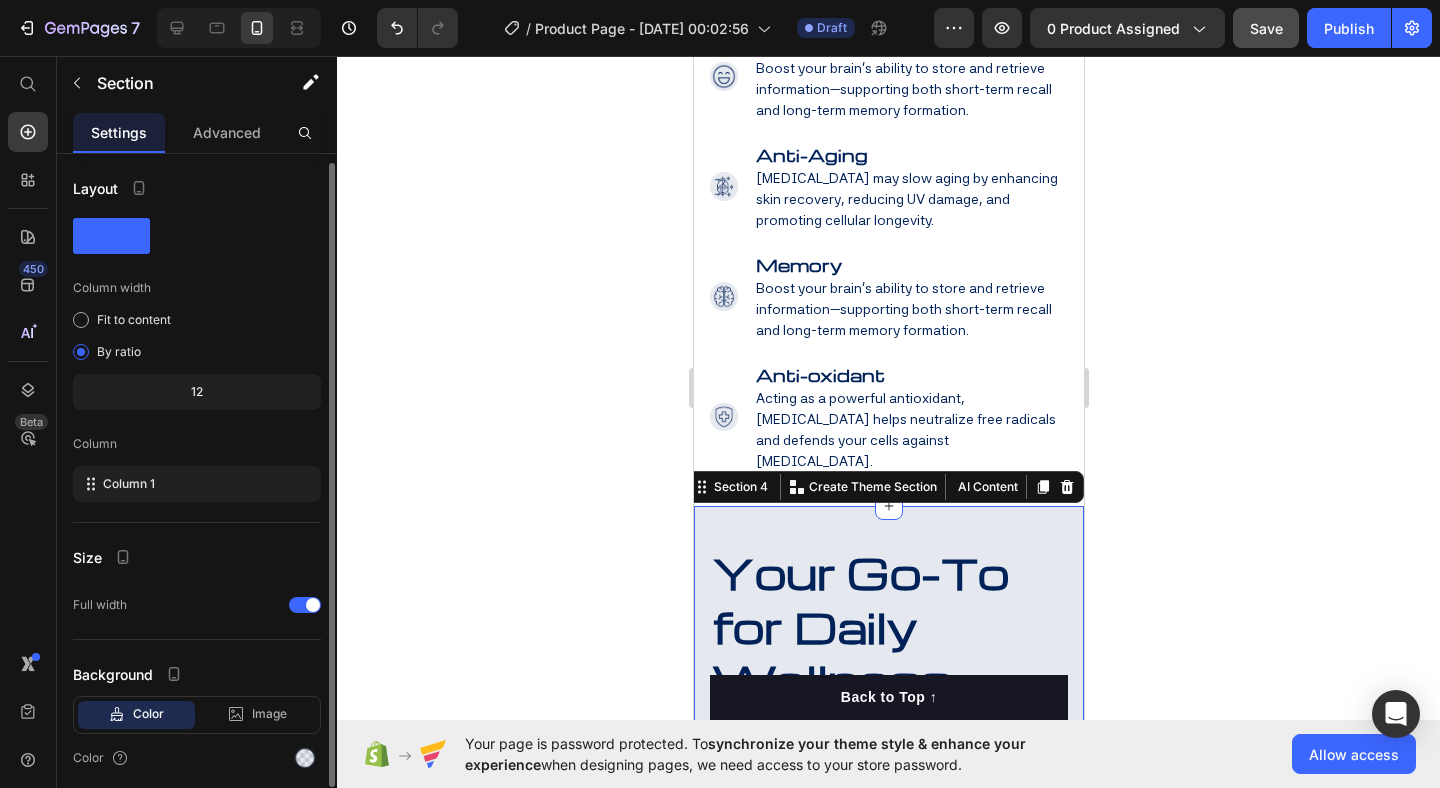 scroll, scrollTop: 73, scrollLeft: 0, axis: vertical 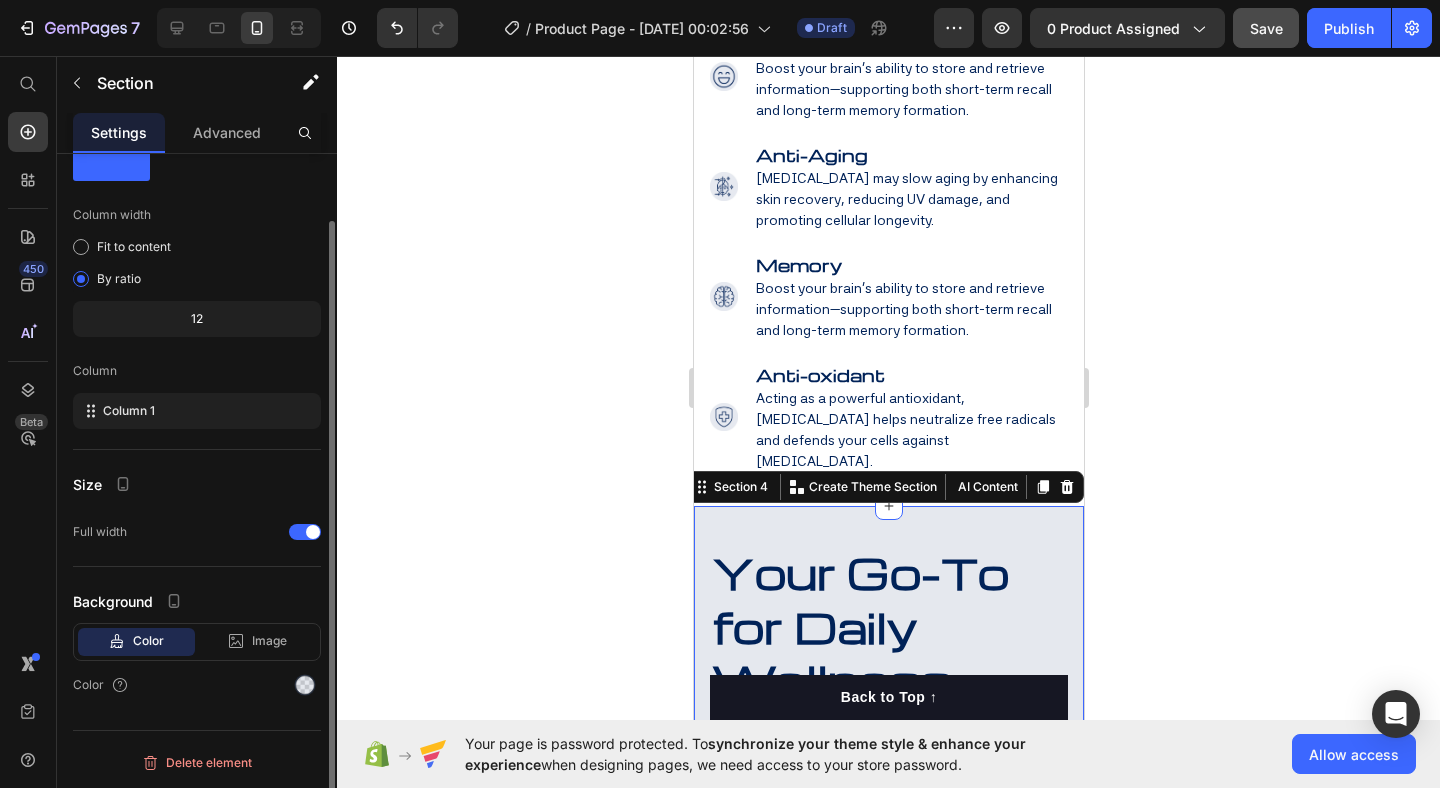 click on "Background Color Image Video  Color" 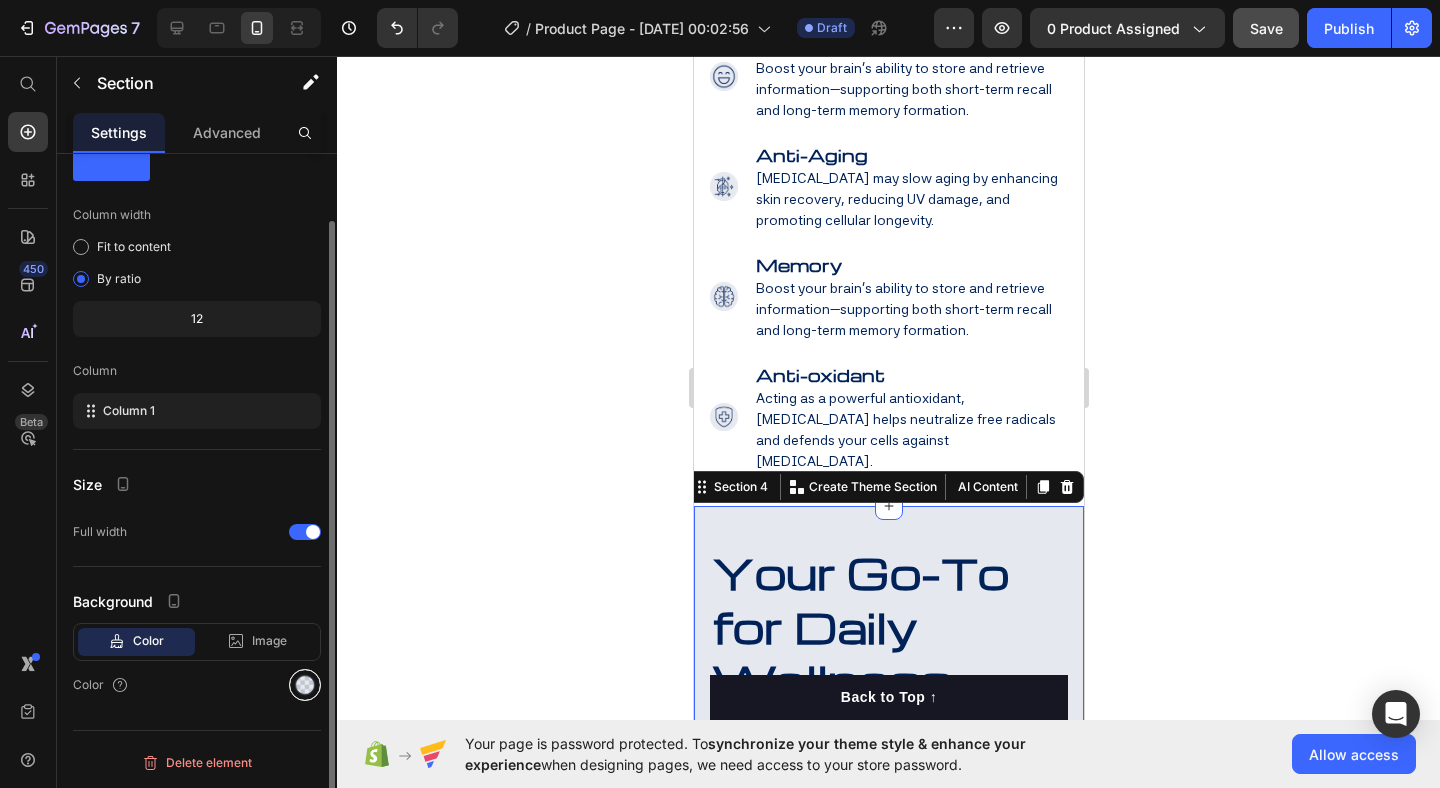 click at bounding box center [305, 685] 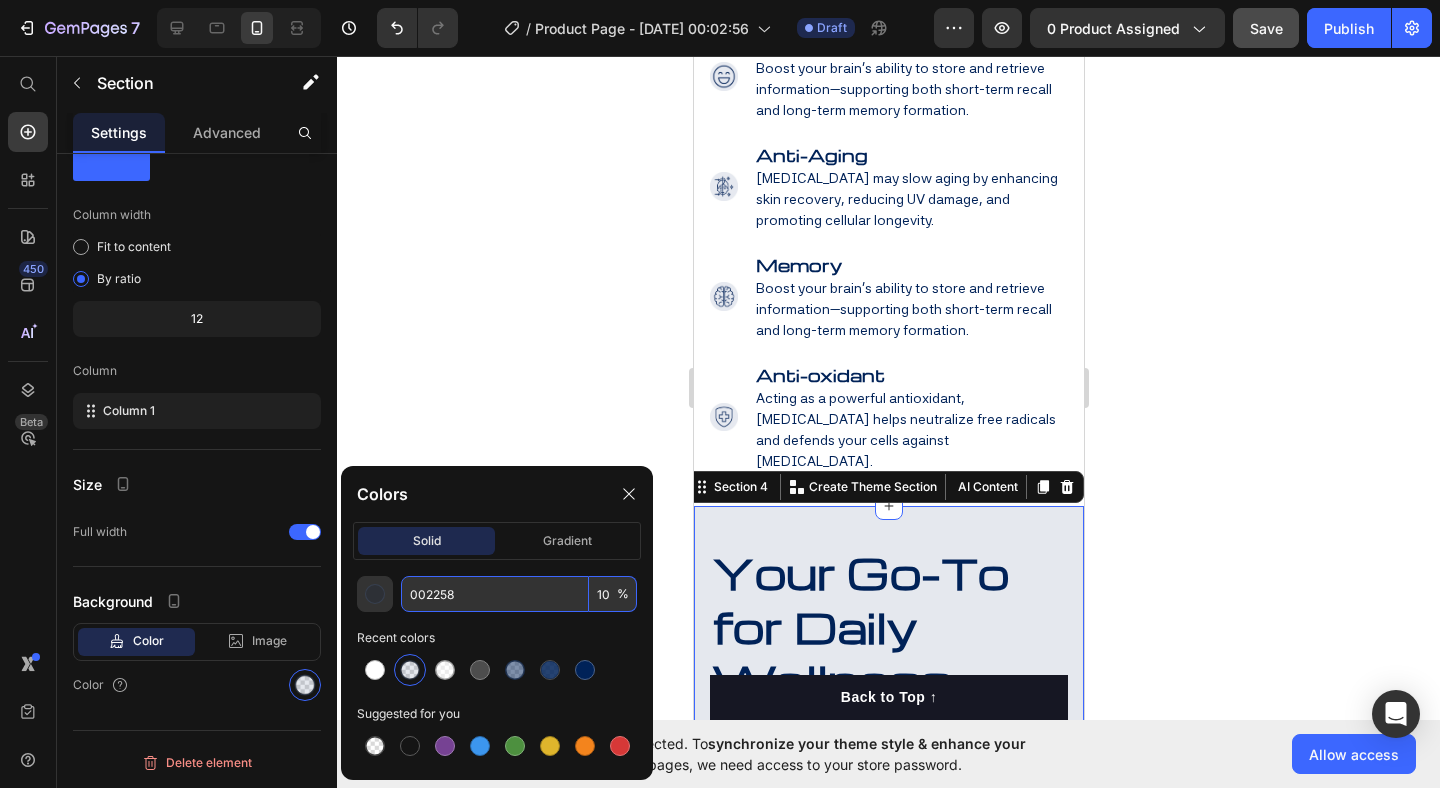click on "10" at bounding box center [613, 594] 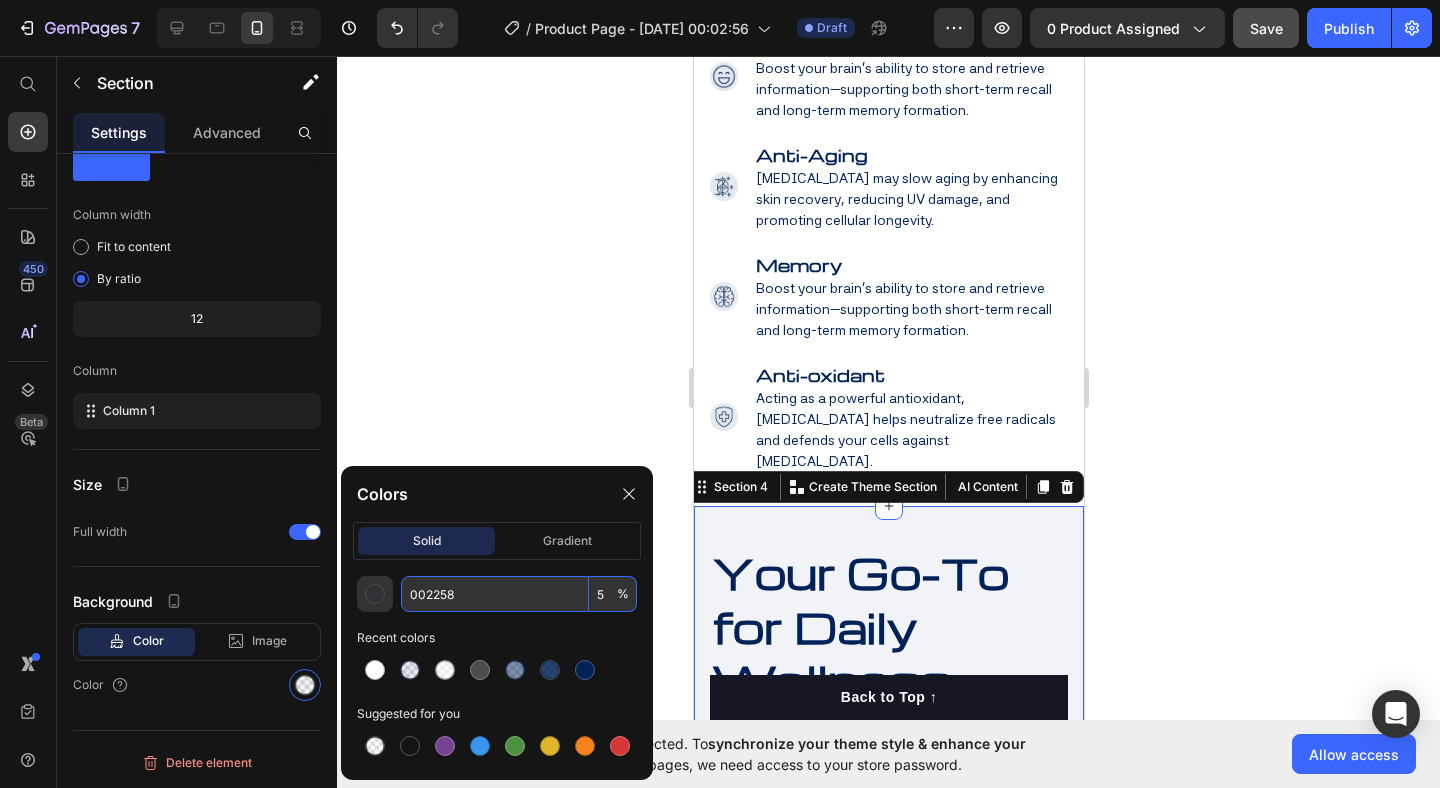 type on "5" 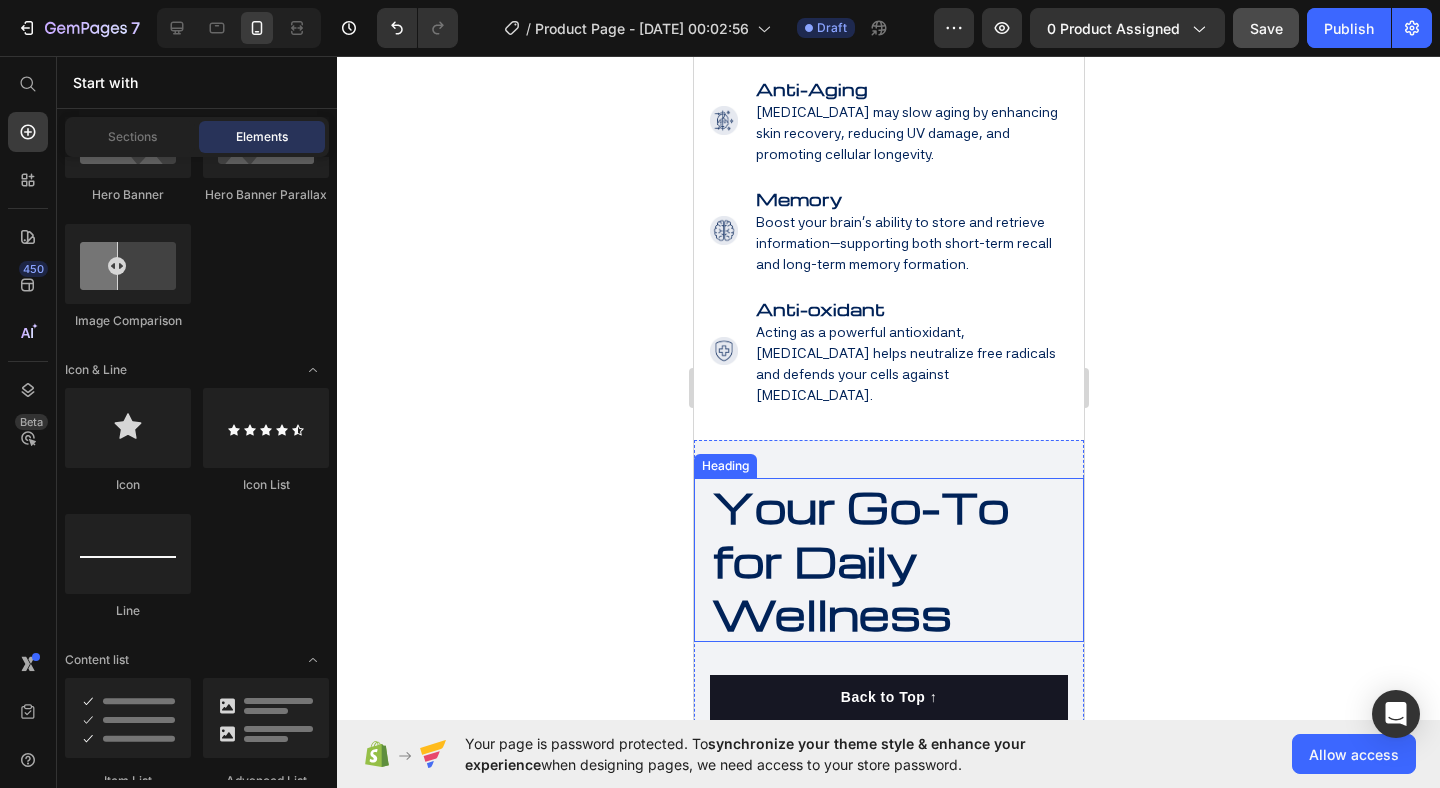 scroll, scrollTop: 3258, scrollLeft: 0, axis: vertical 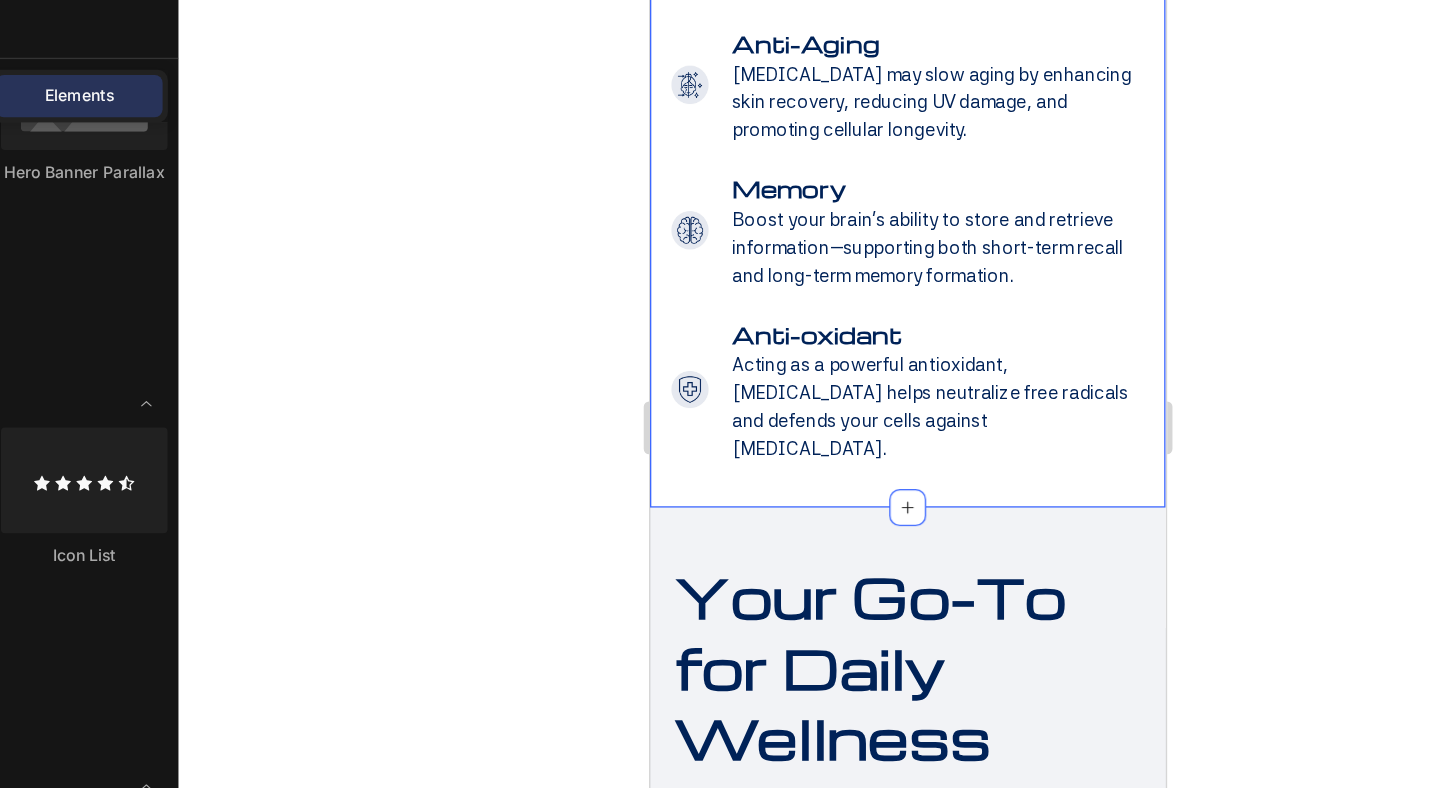 click 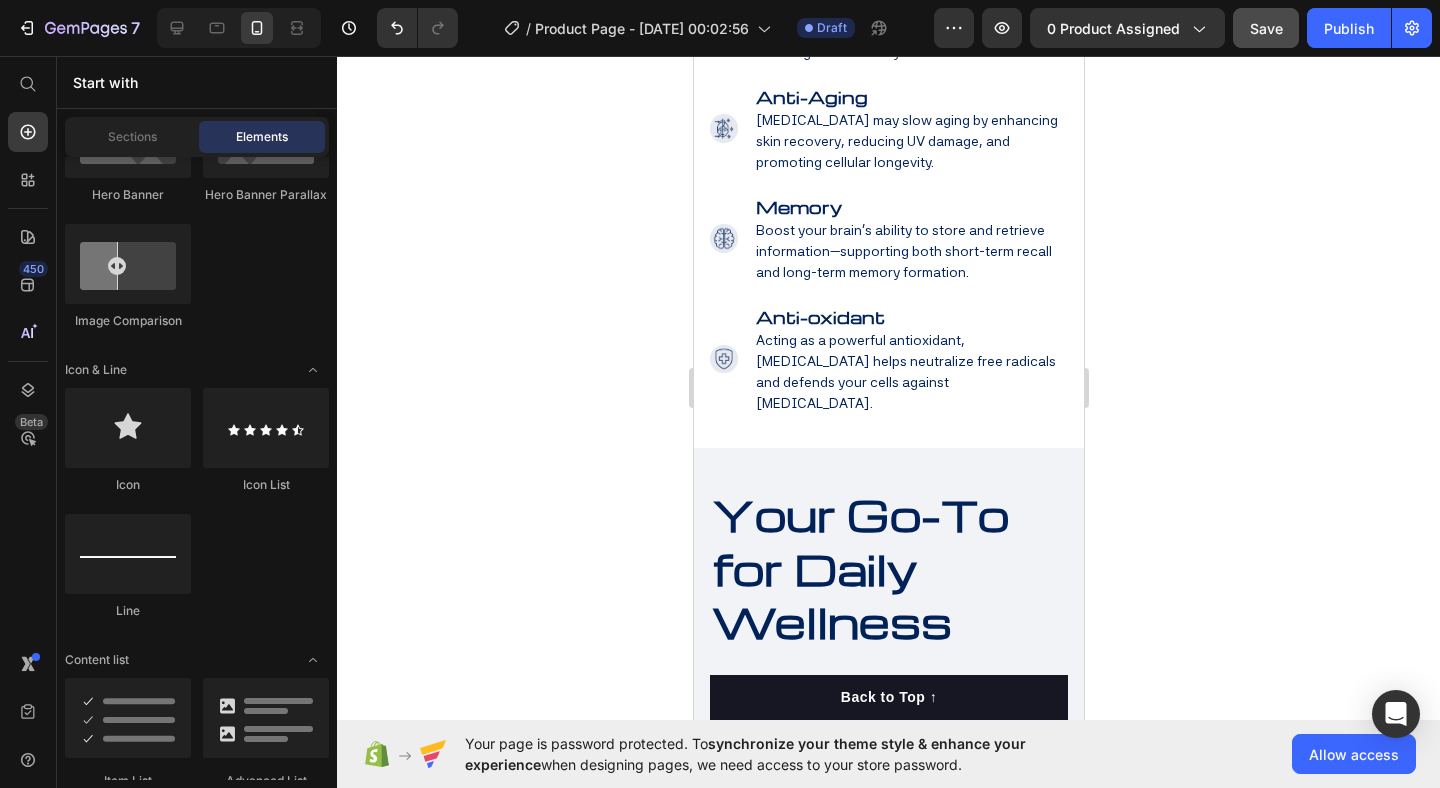 click 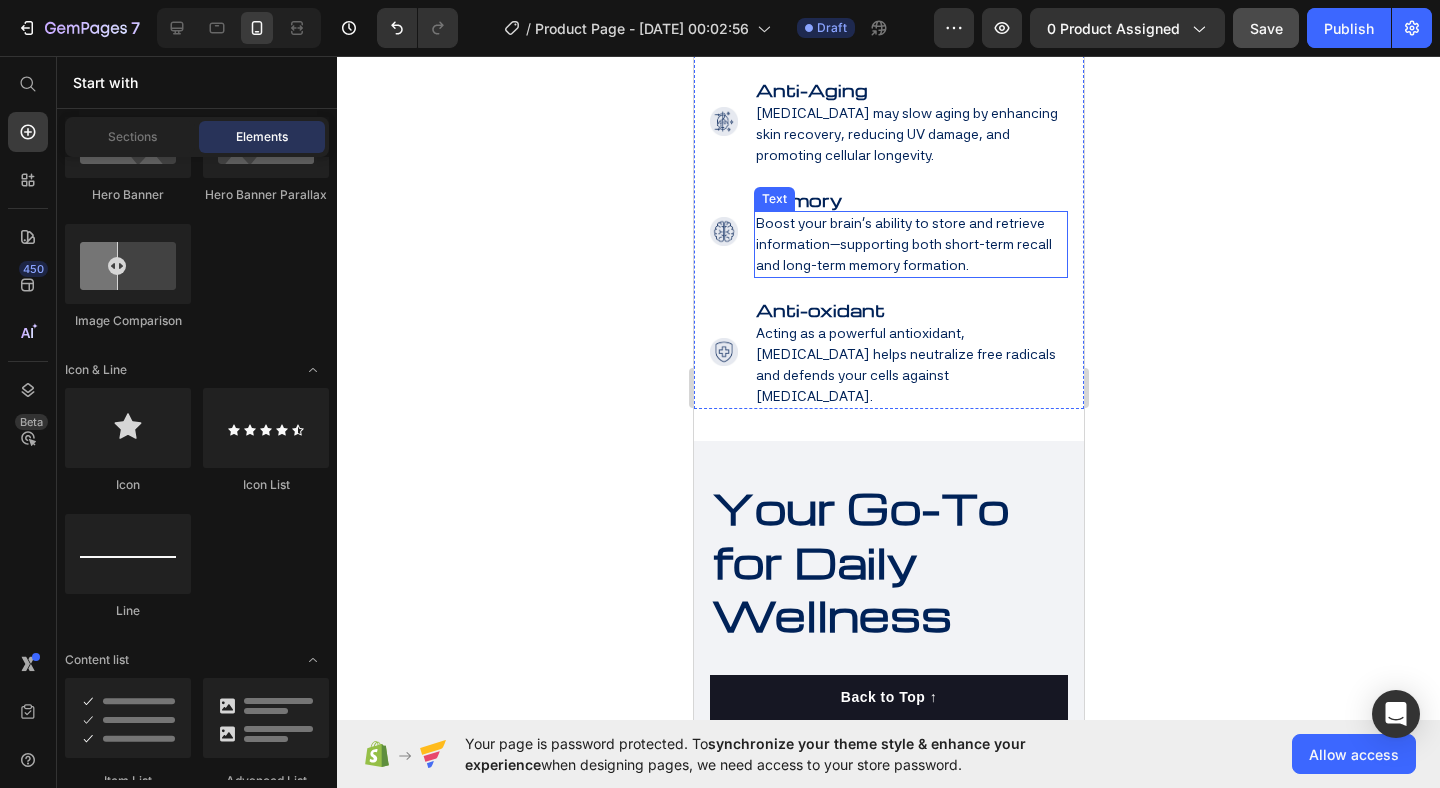 scroll, scrollTop: 3257, scrollLeft: 0, axis: vertical 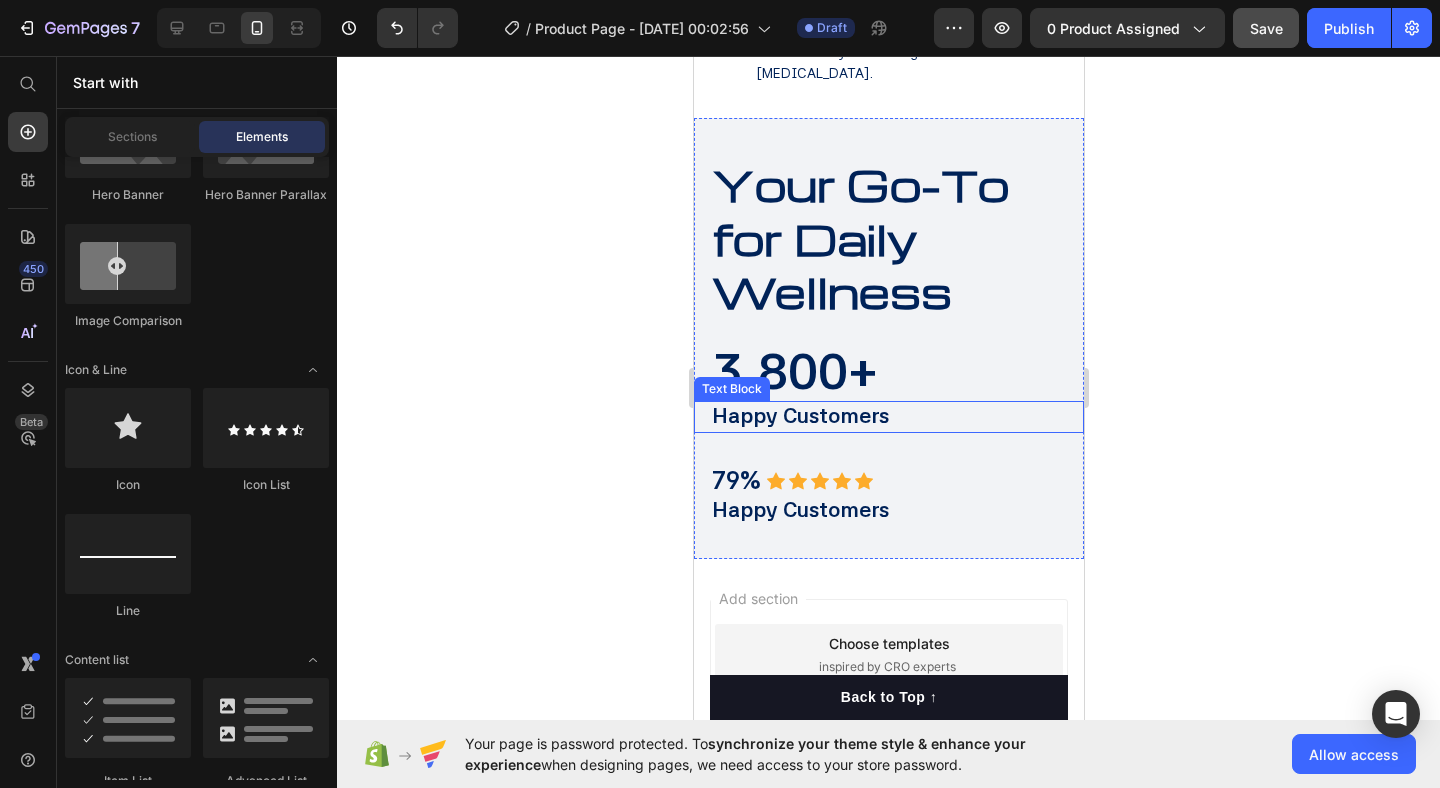 click on "Happy Customers" at bounding box center [896, 417] 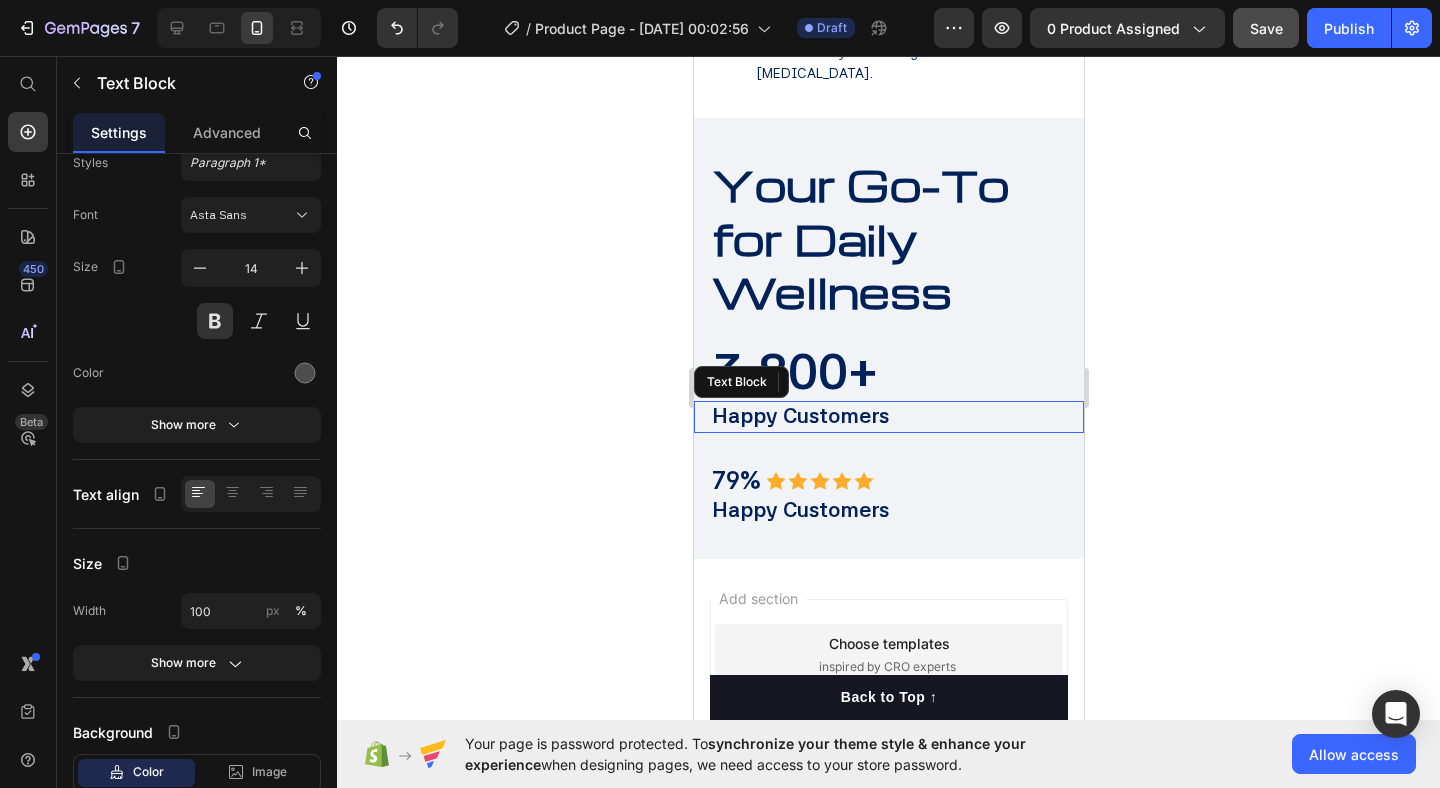 scroll, scrollTop: 0, scrollLeft: 0, axis: both 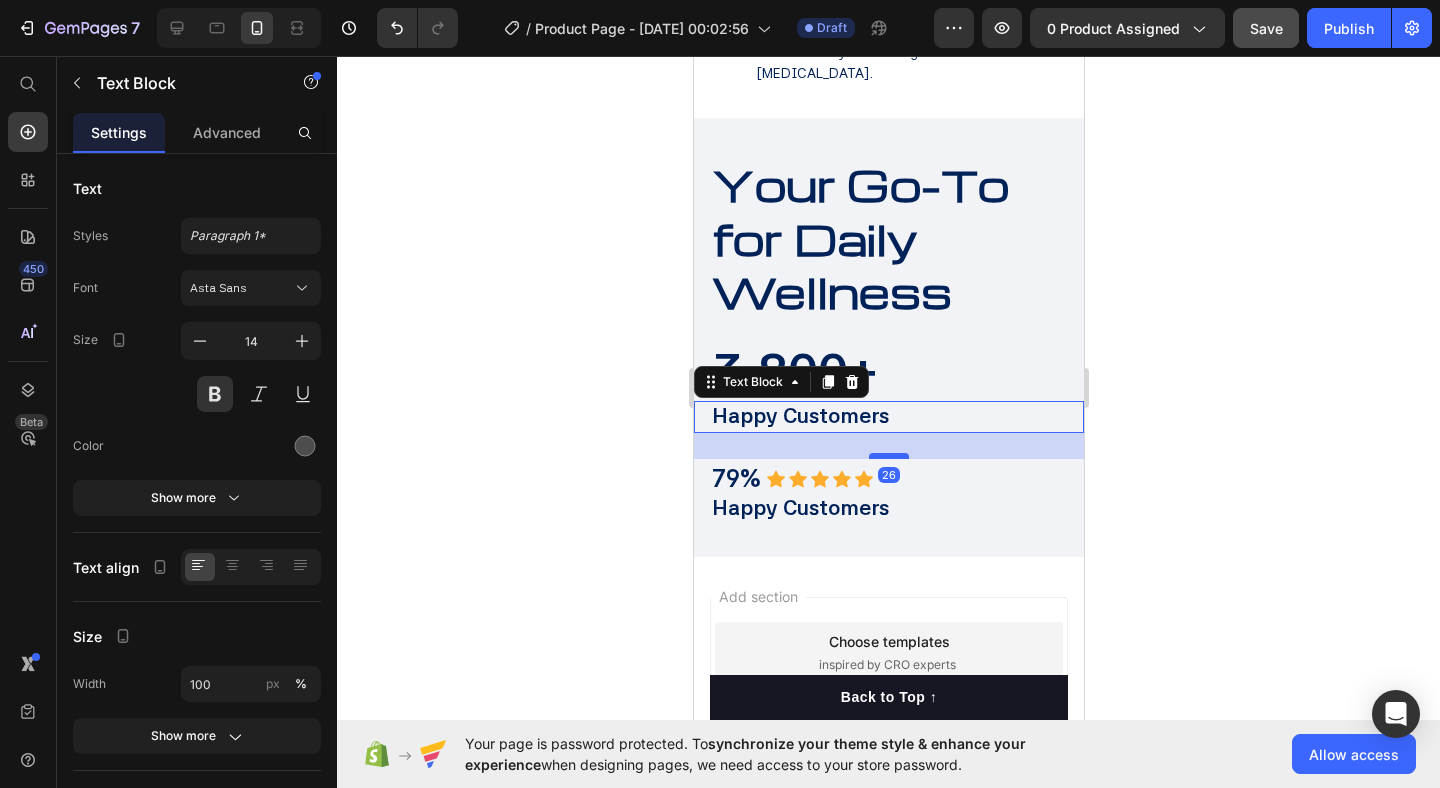 click at bounding box center [888, 456] 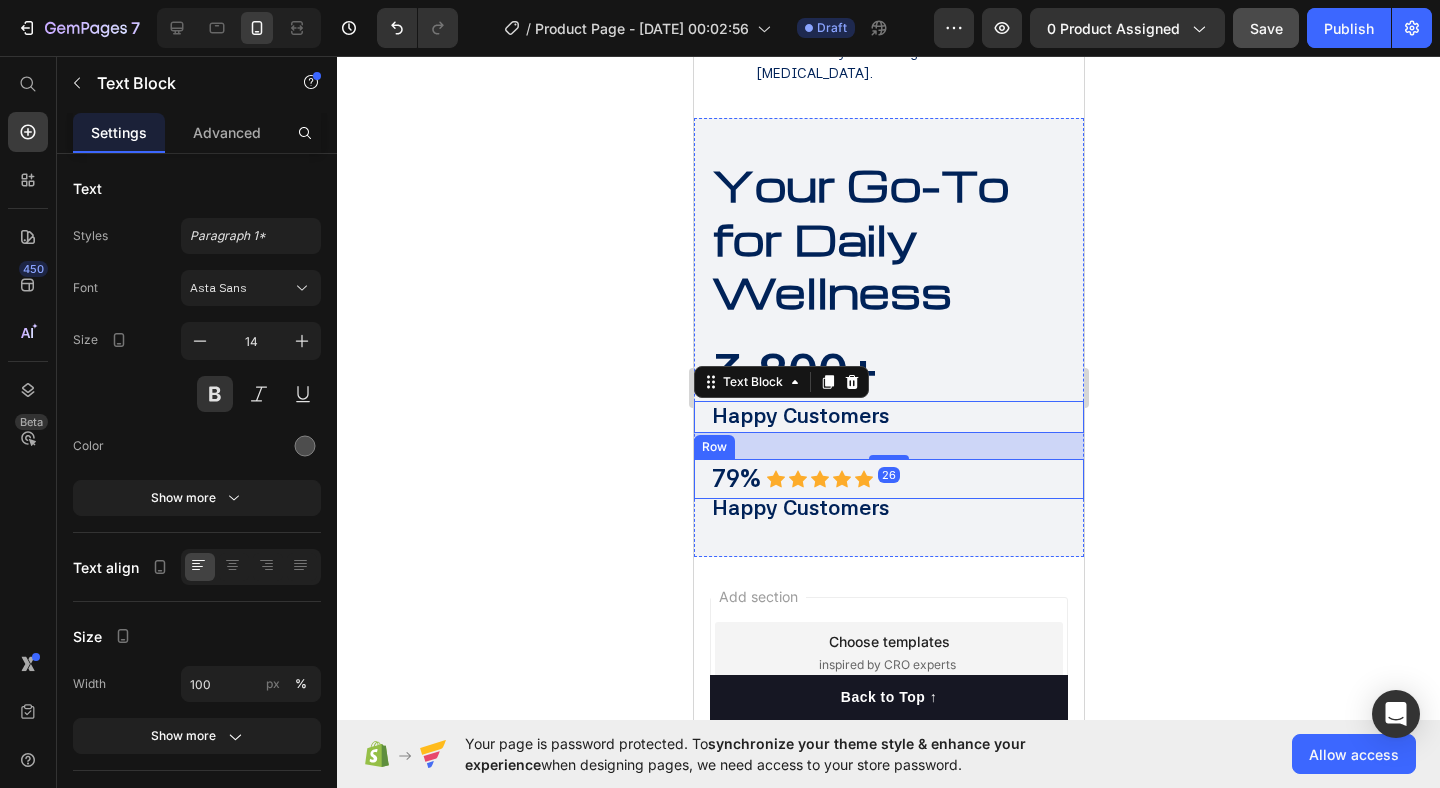 click 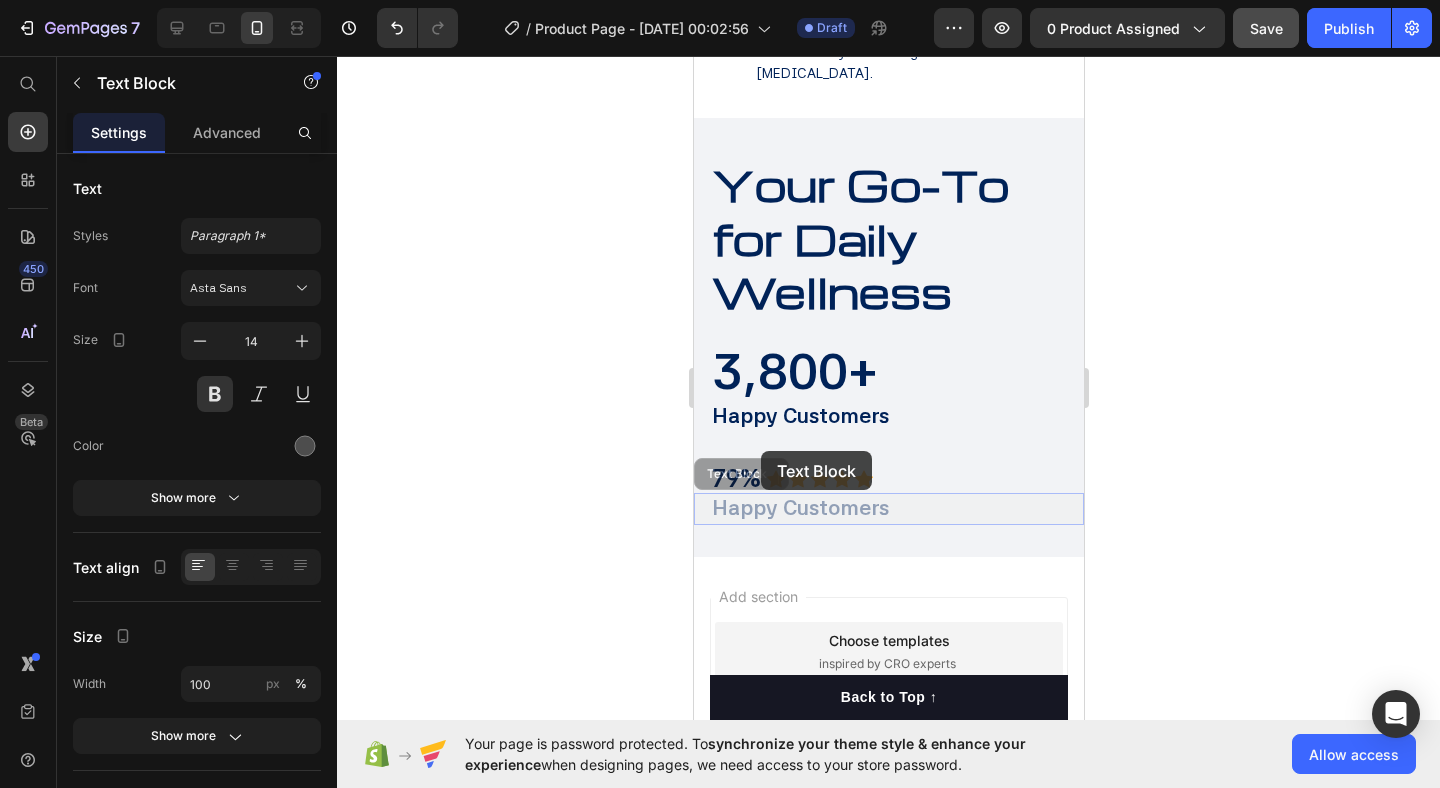 click on "Happy Customers" at bounding box center (693, 56) 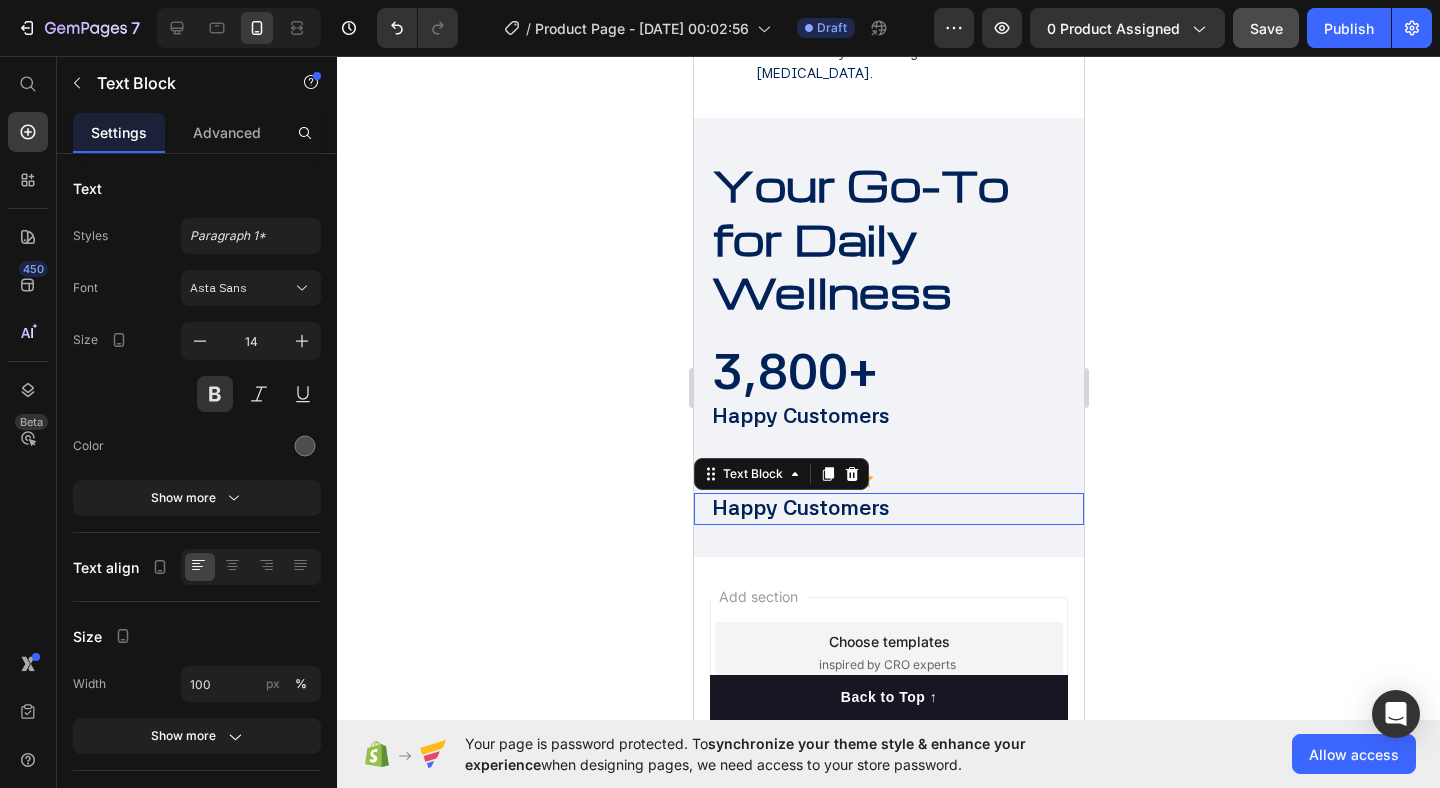click on "Happy Customers" at bounding box center [799, 507] 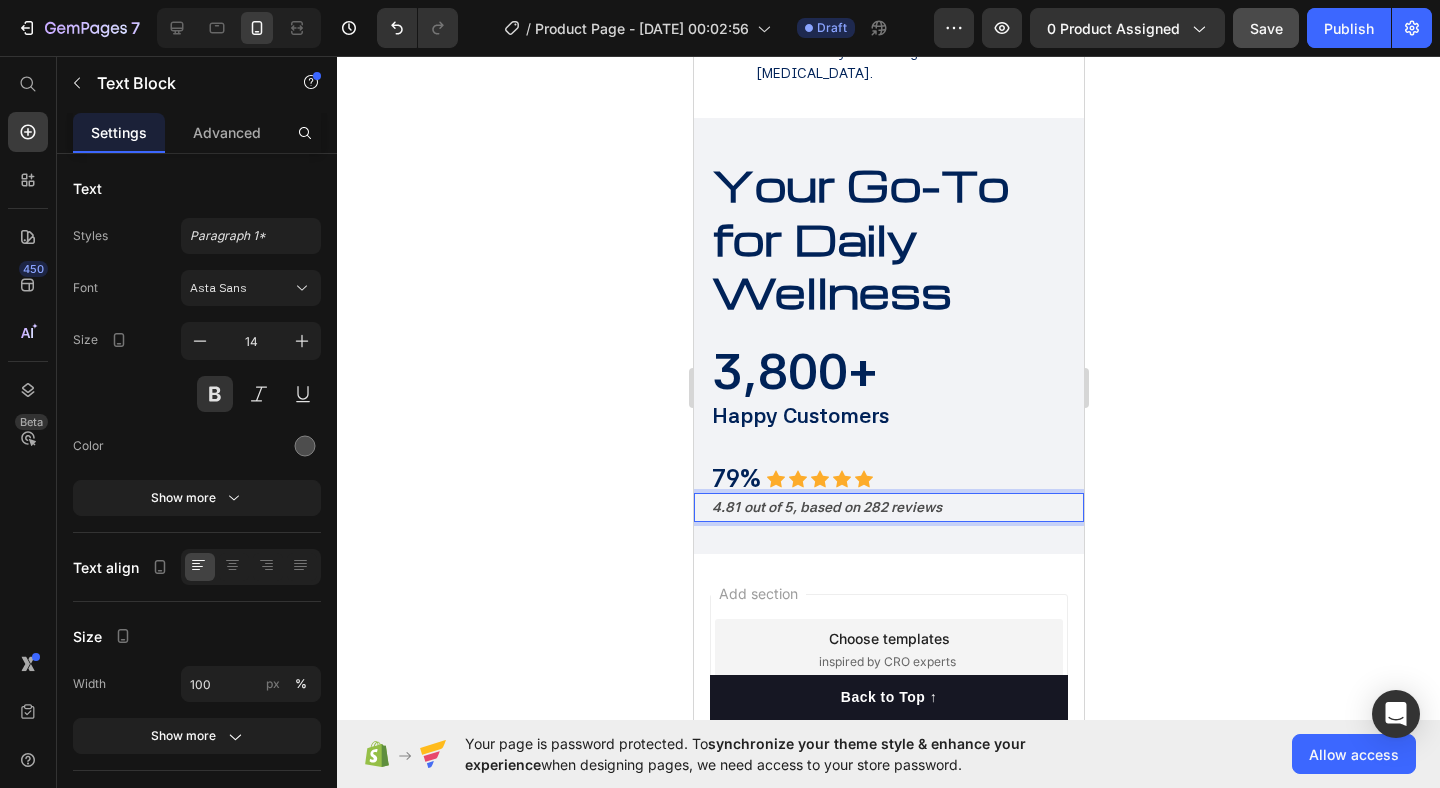 click on "4.81 out of 5, based on 282 reviews" at bounding box center (826, 507) 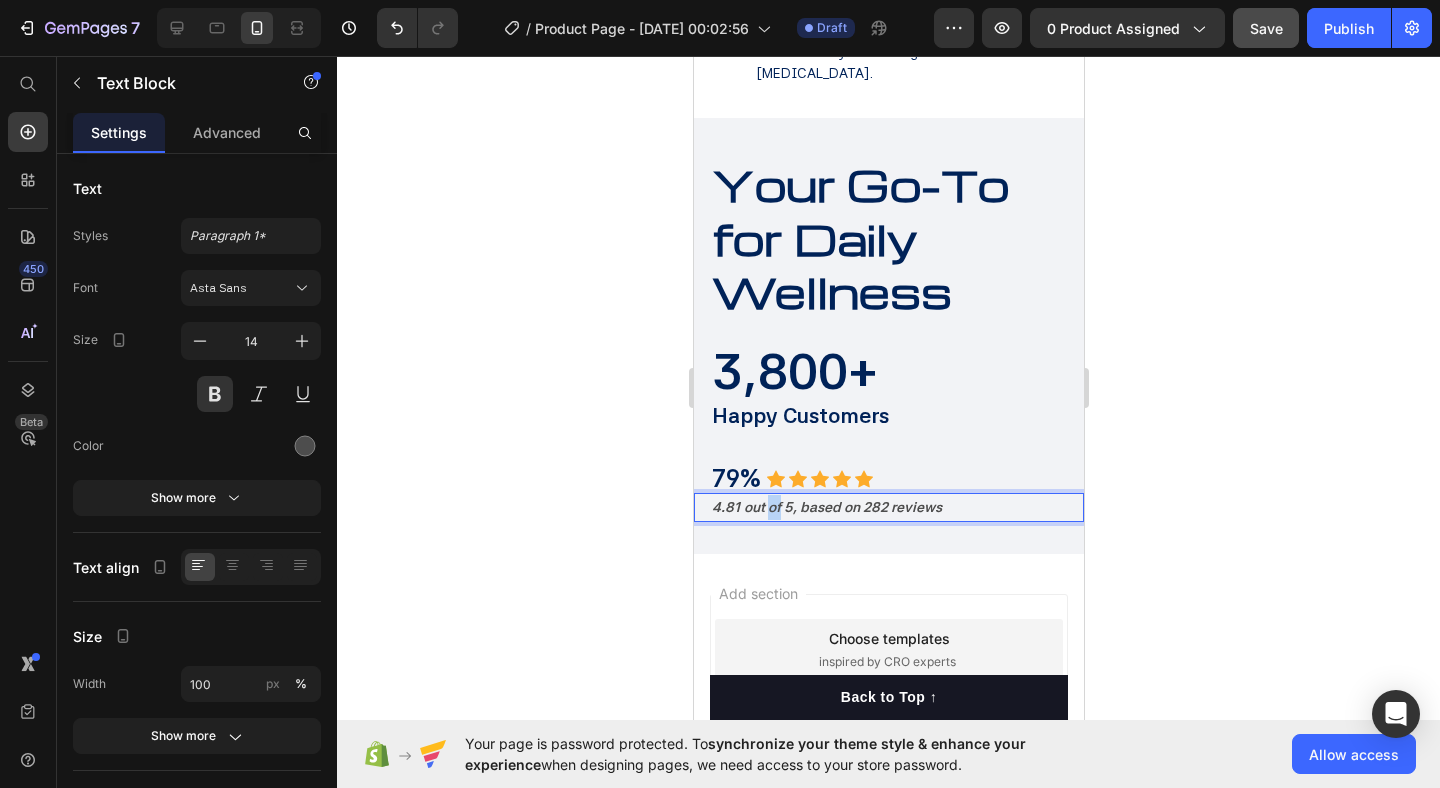 click on "4.81 out of 5, based on 282 reviews" at bounding box center (826, 507) 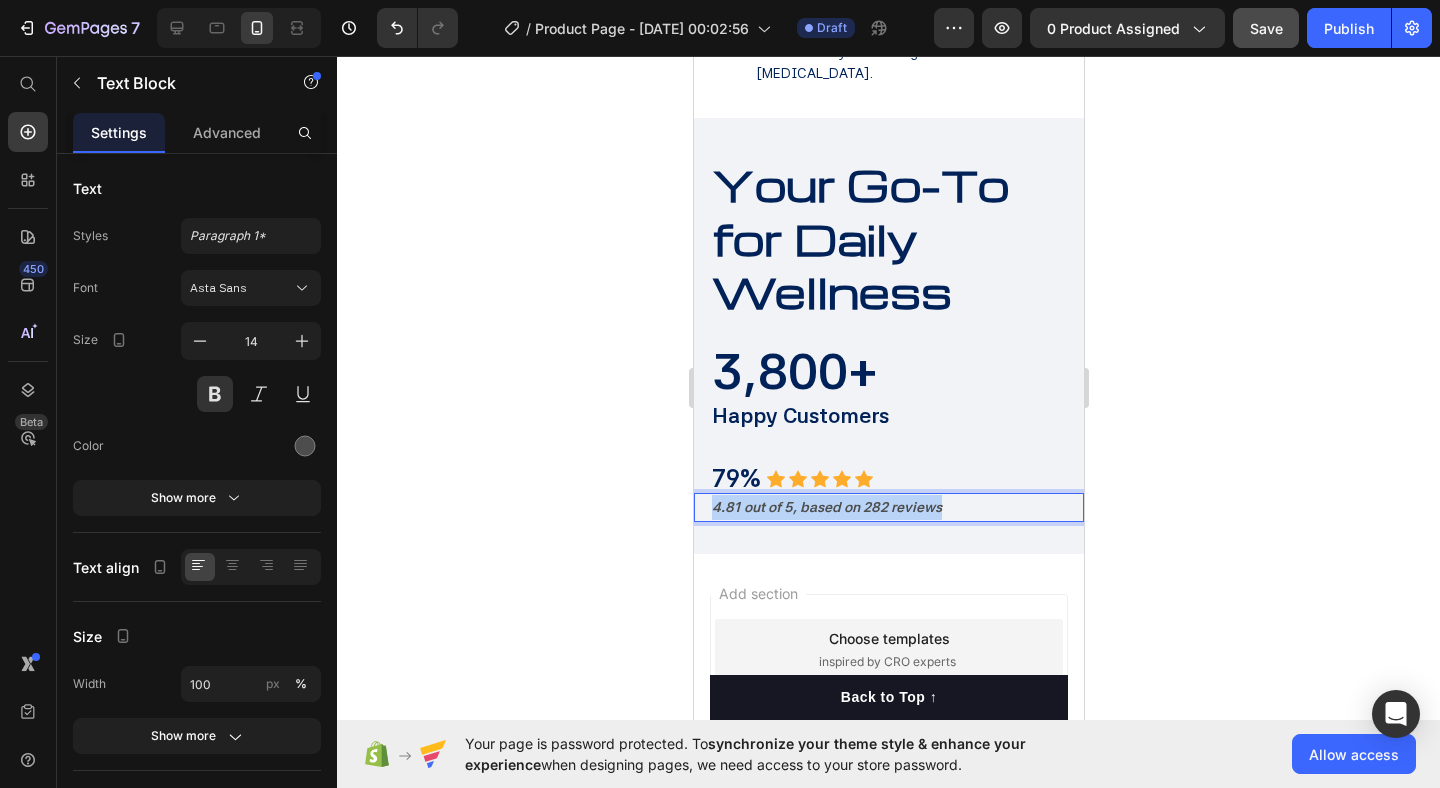 click on "4.81 out of 5, based on 282 reviews" at bounding box center (826, 507) 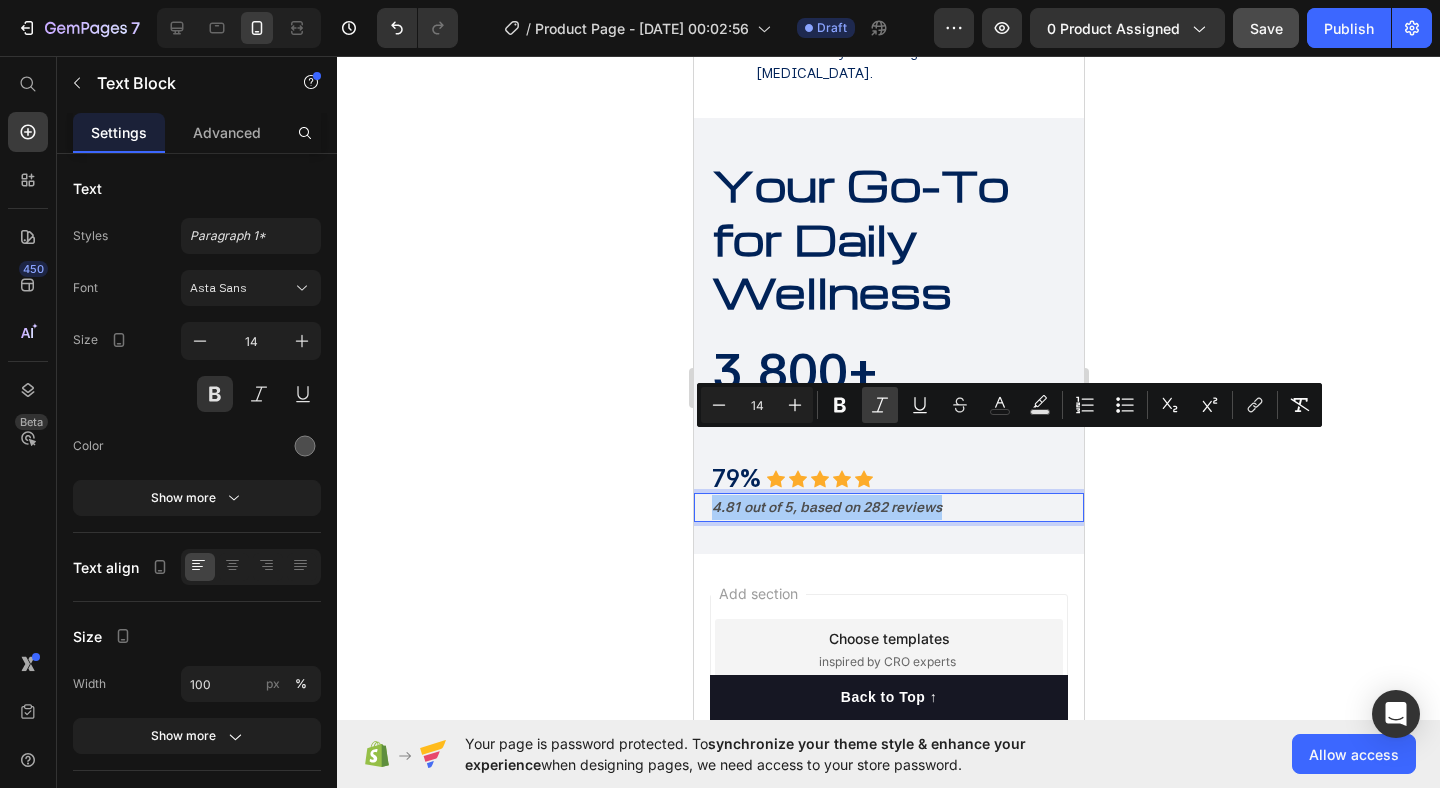 click 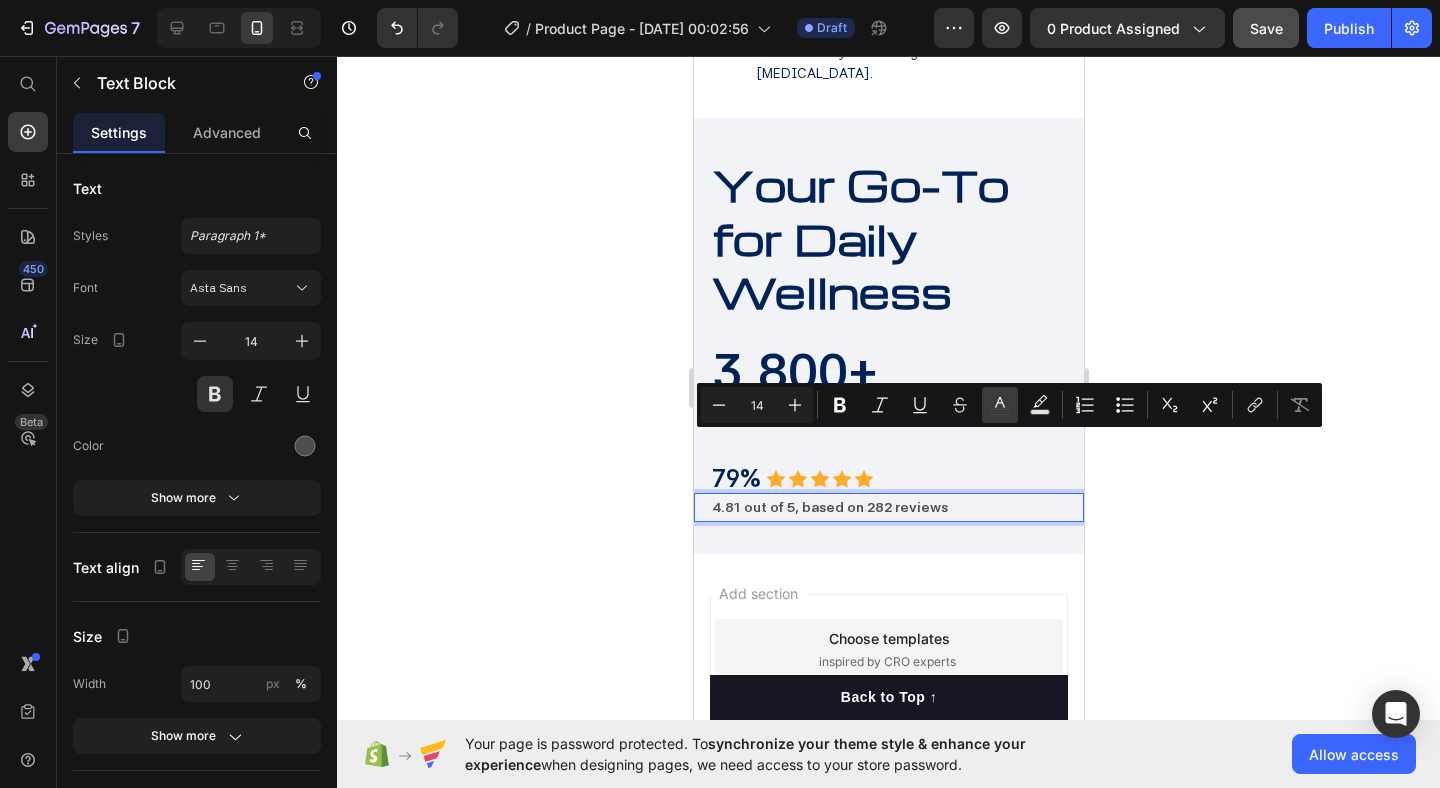 click 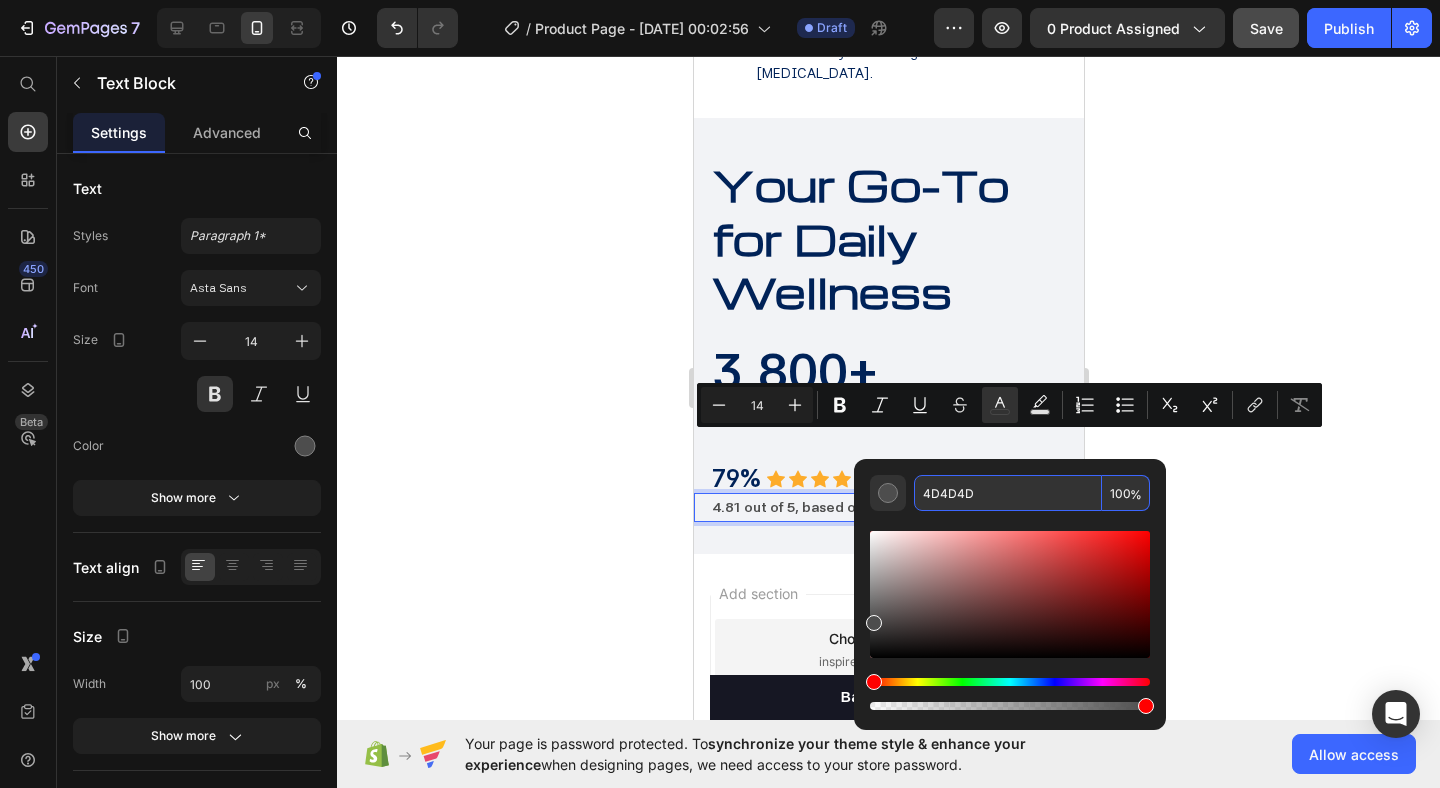 click on "4D4D4D" at bounding box center [1008, 493] 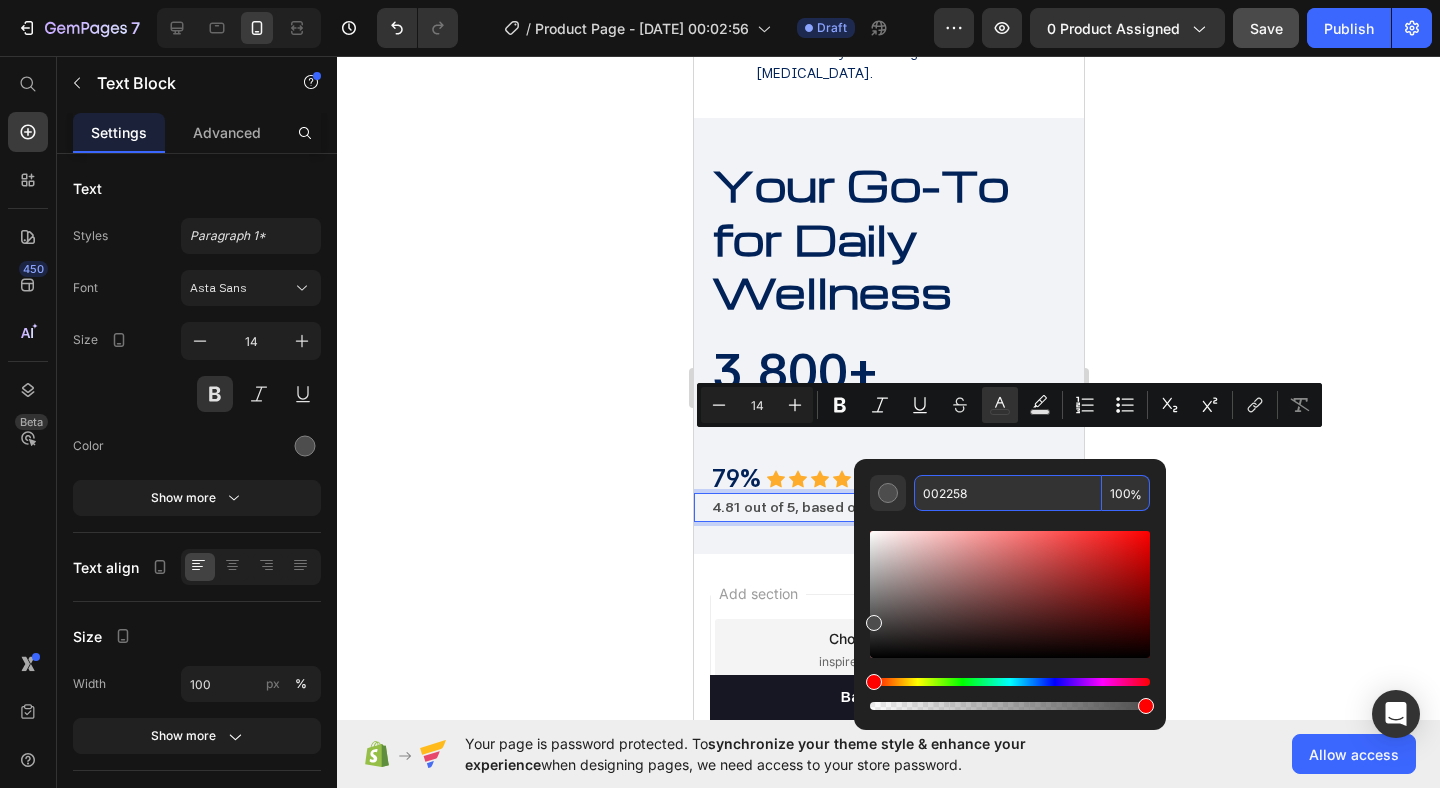 type on "002258" 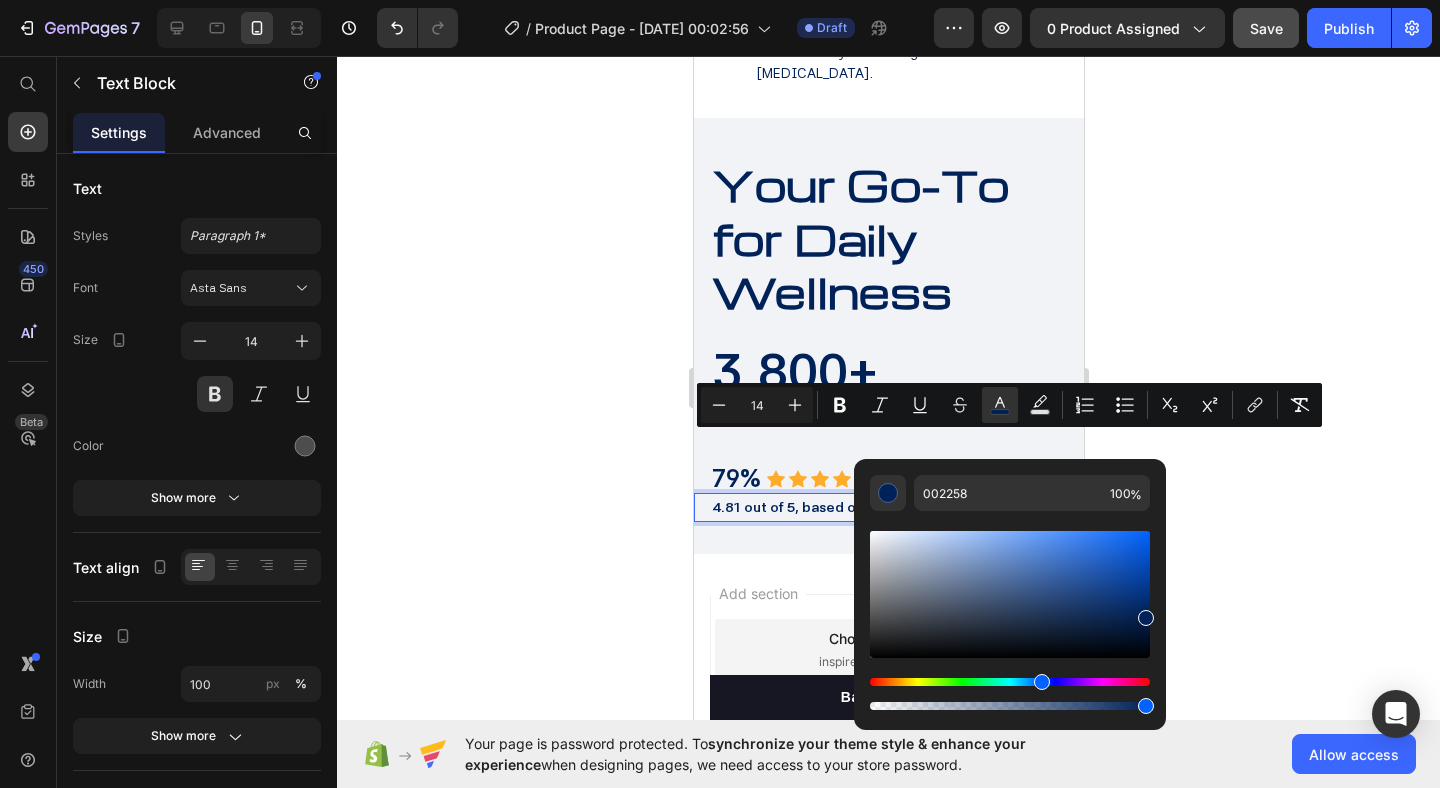click on "4.81 out of 5, based on 282 reviews" at bounding box center (829, 507) 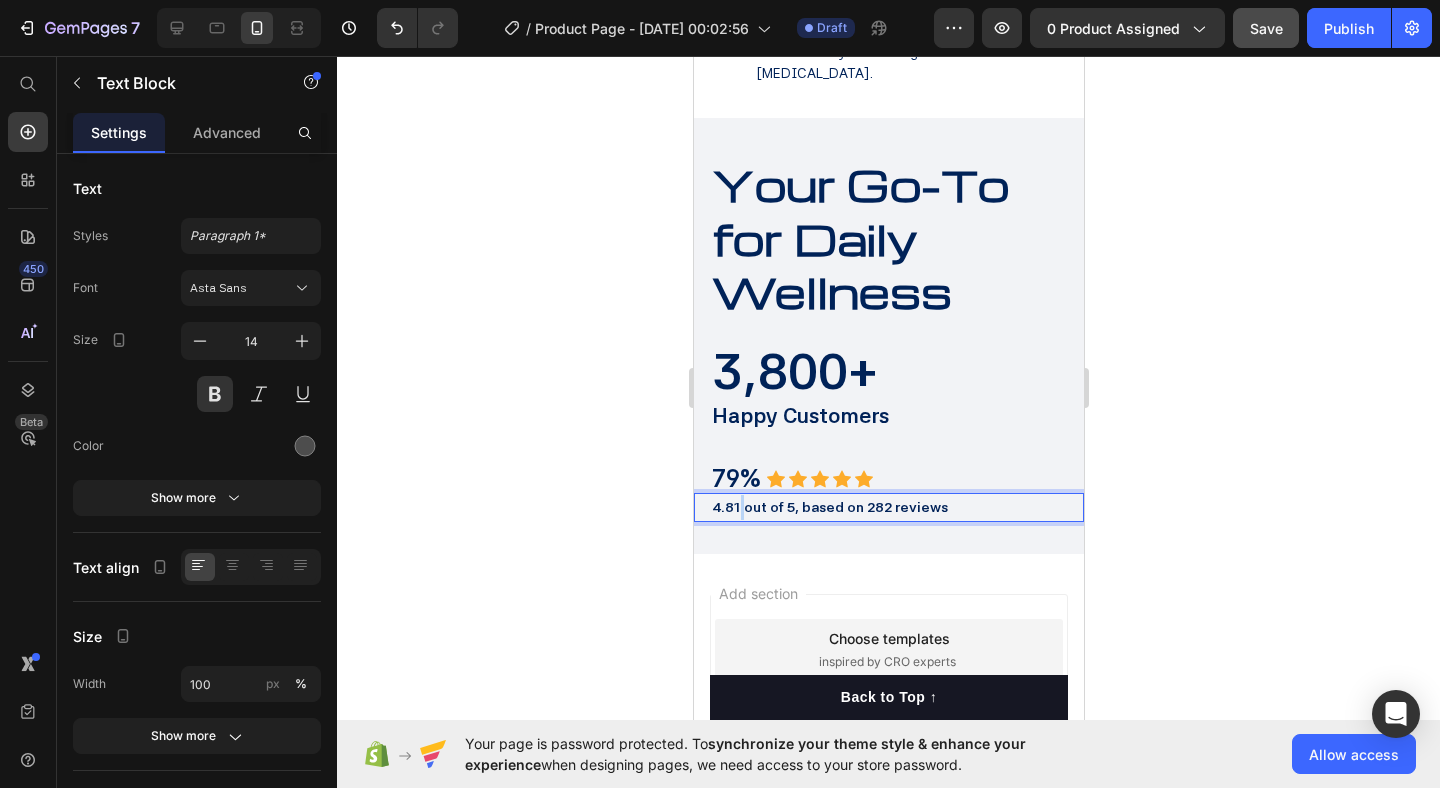 click on "4.81 out of 5, based on 282 reviews" at bounding box center (829, 507) 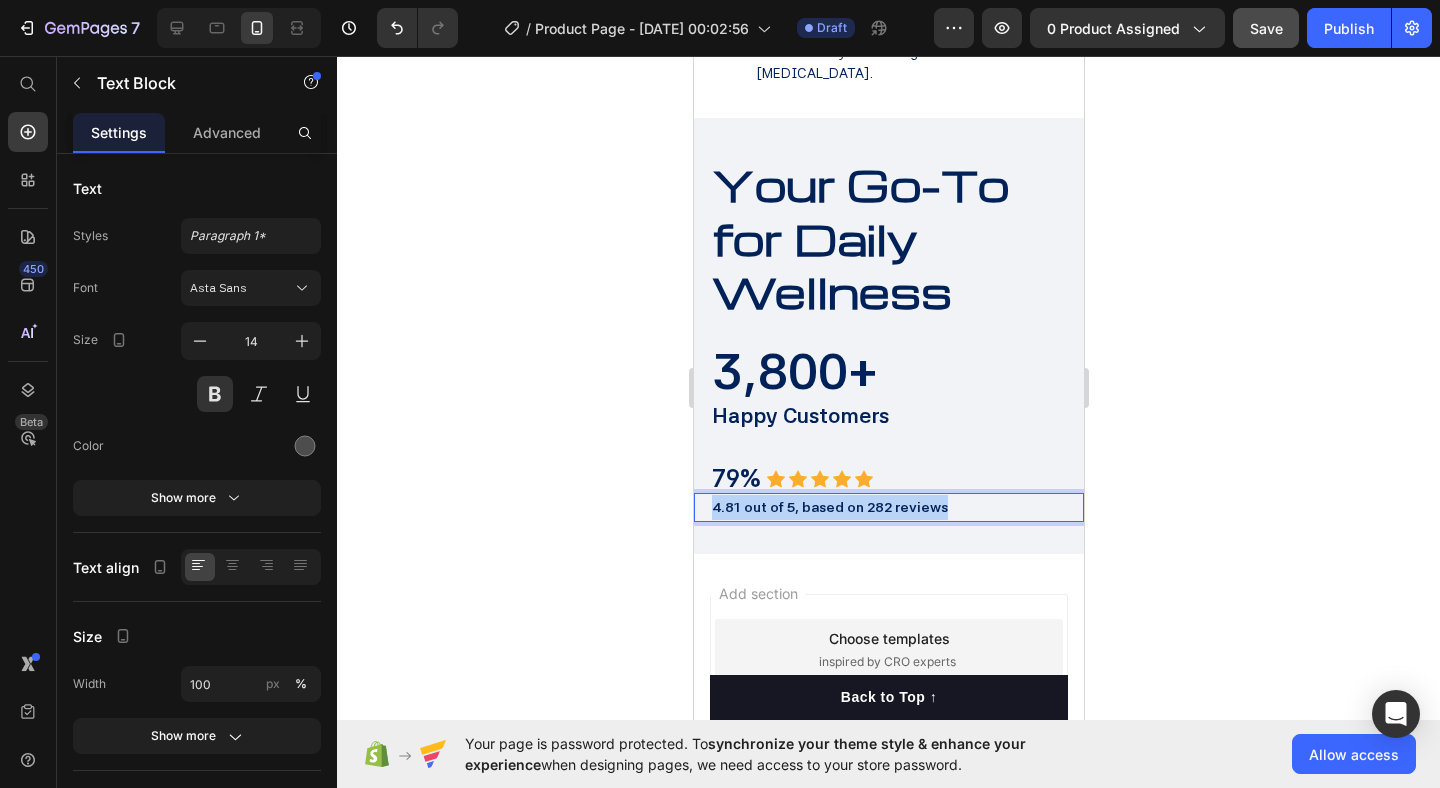 click on "4.81 out of 5, based on 282 reviews" at bounding box center (829, 507) 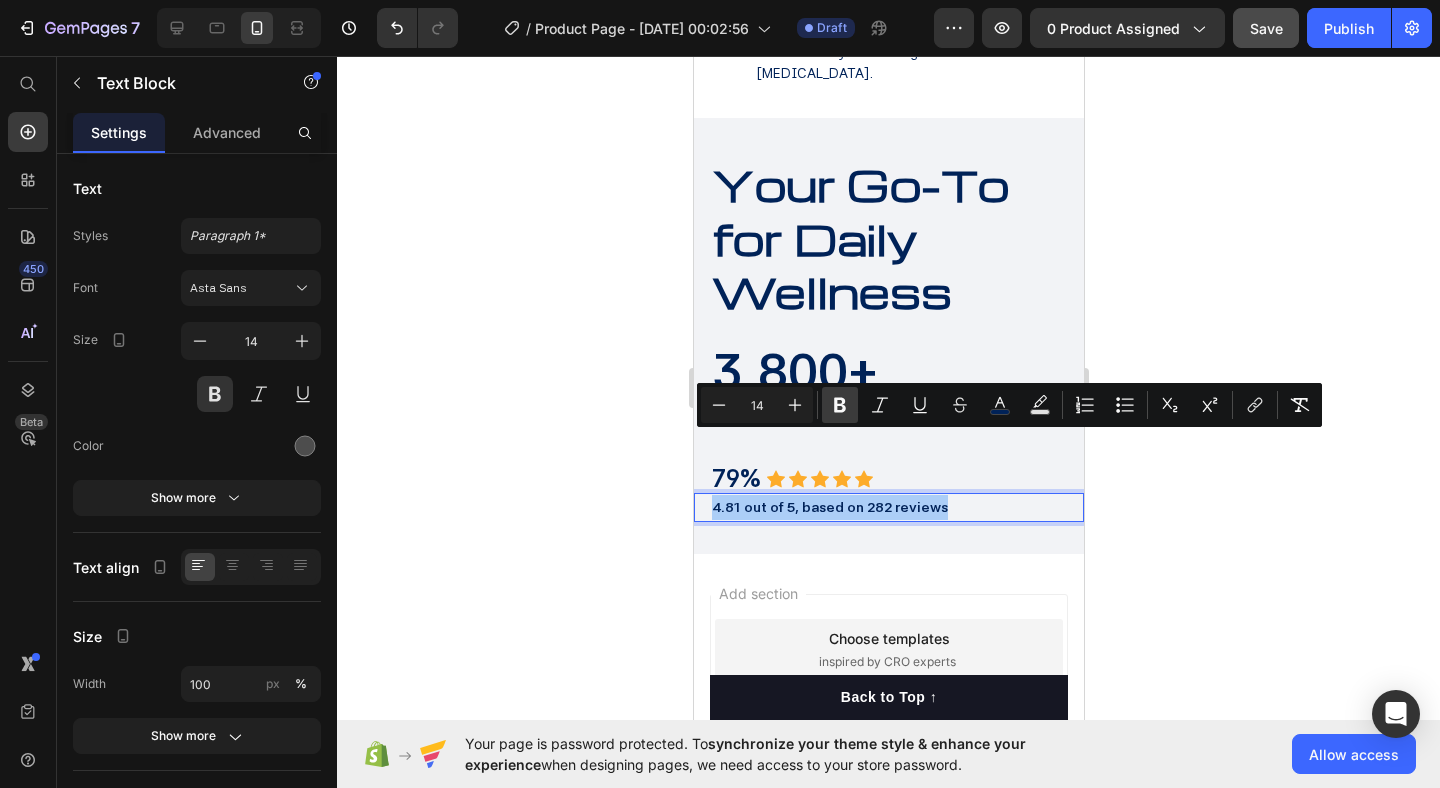 click 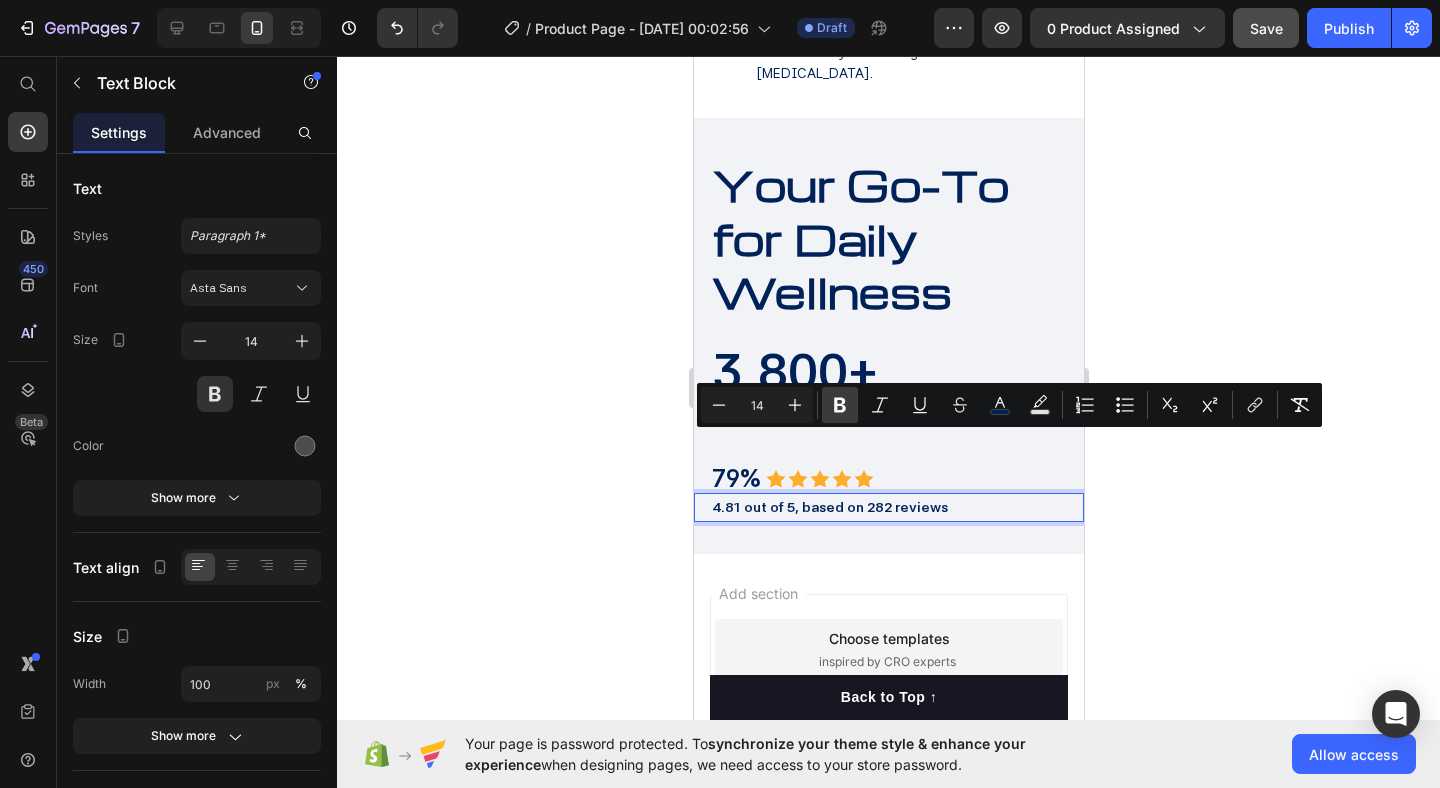 click 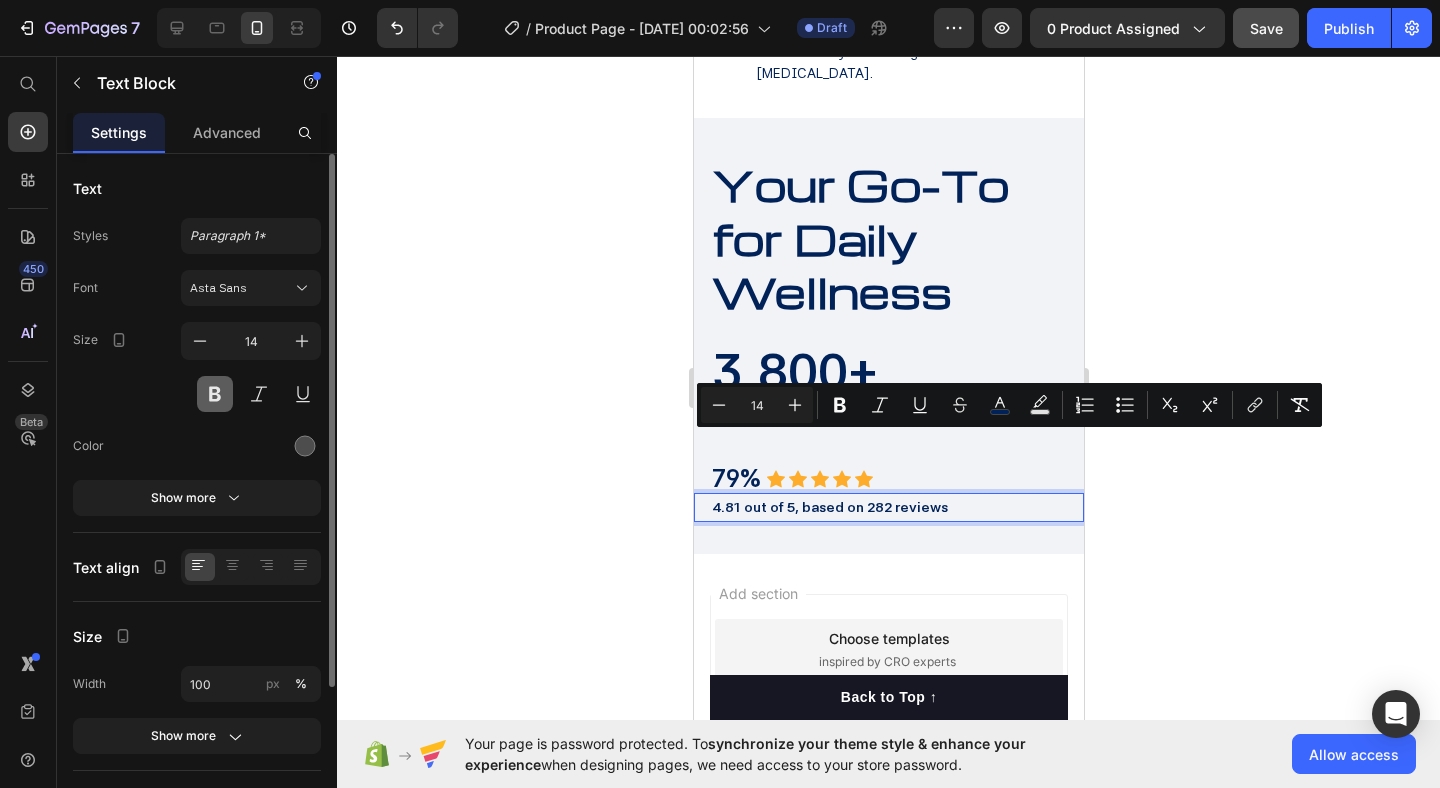 click at bounding box center [215, 394] 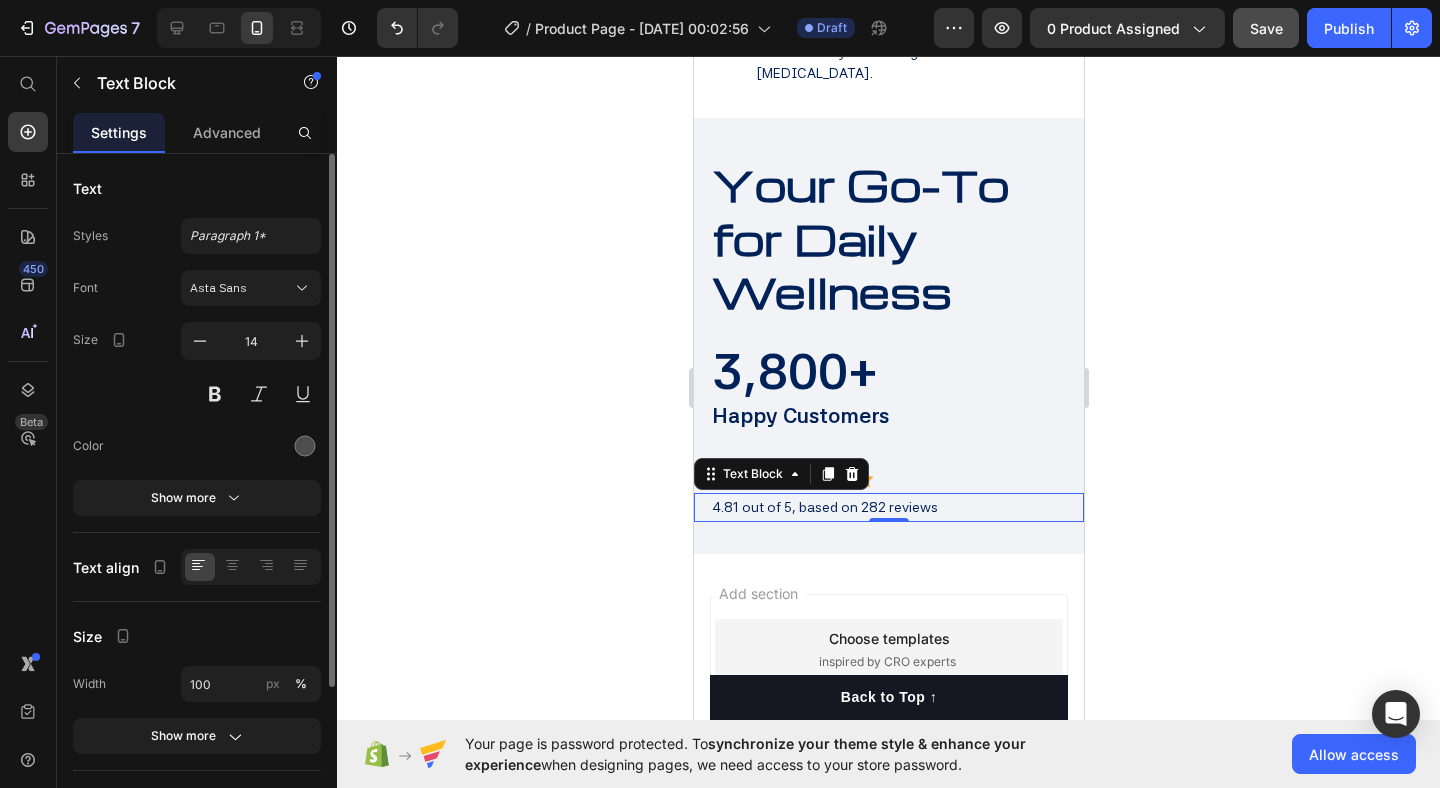 click at bounding box center [251, 446] 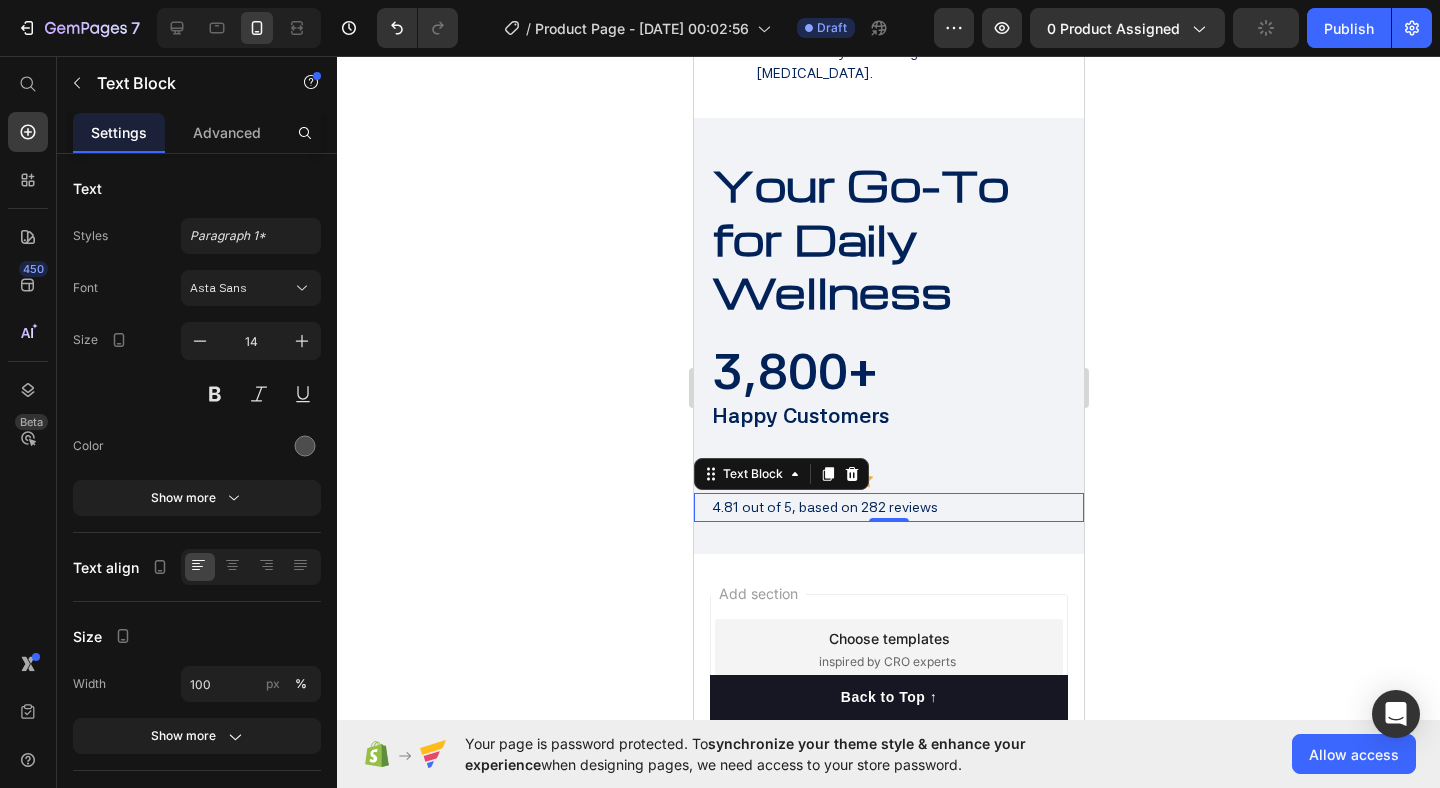 click 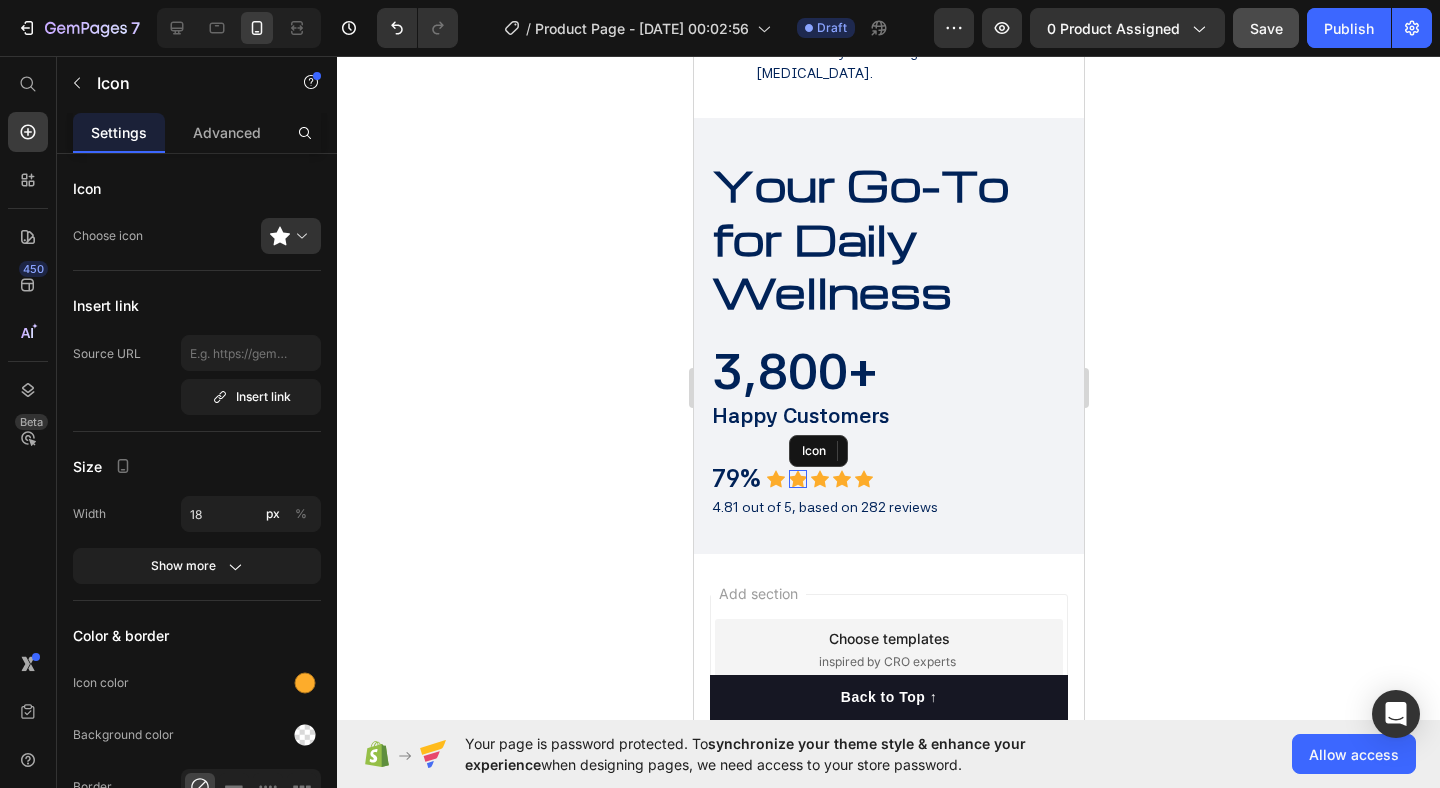 click 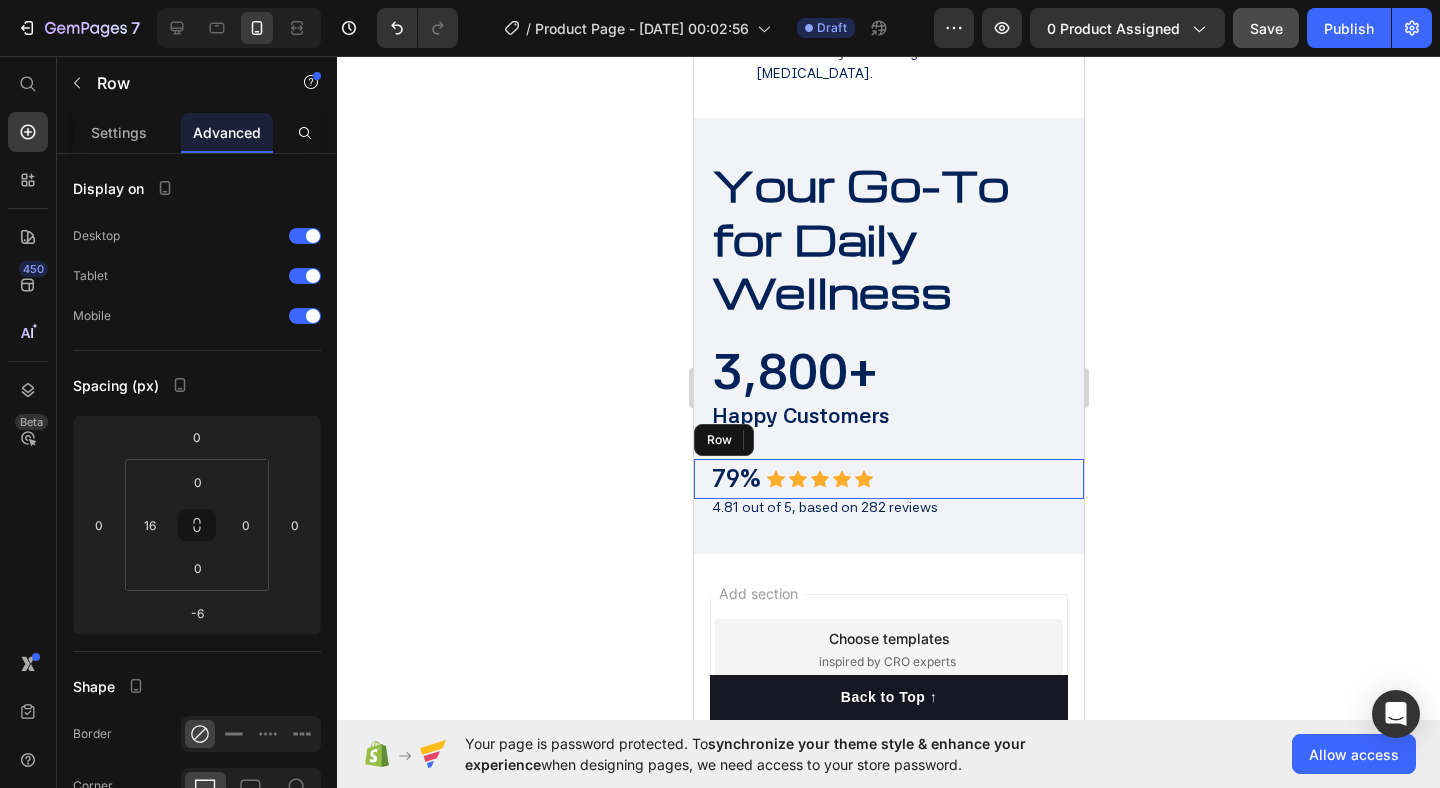 click on "79% Text Block Icon Icon   0 Icon Icon Icon Icon List Hoz Row" at bounding box center [888, 479] 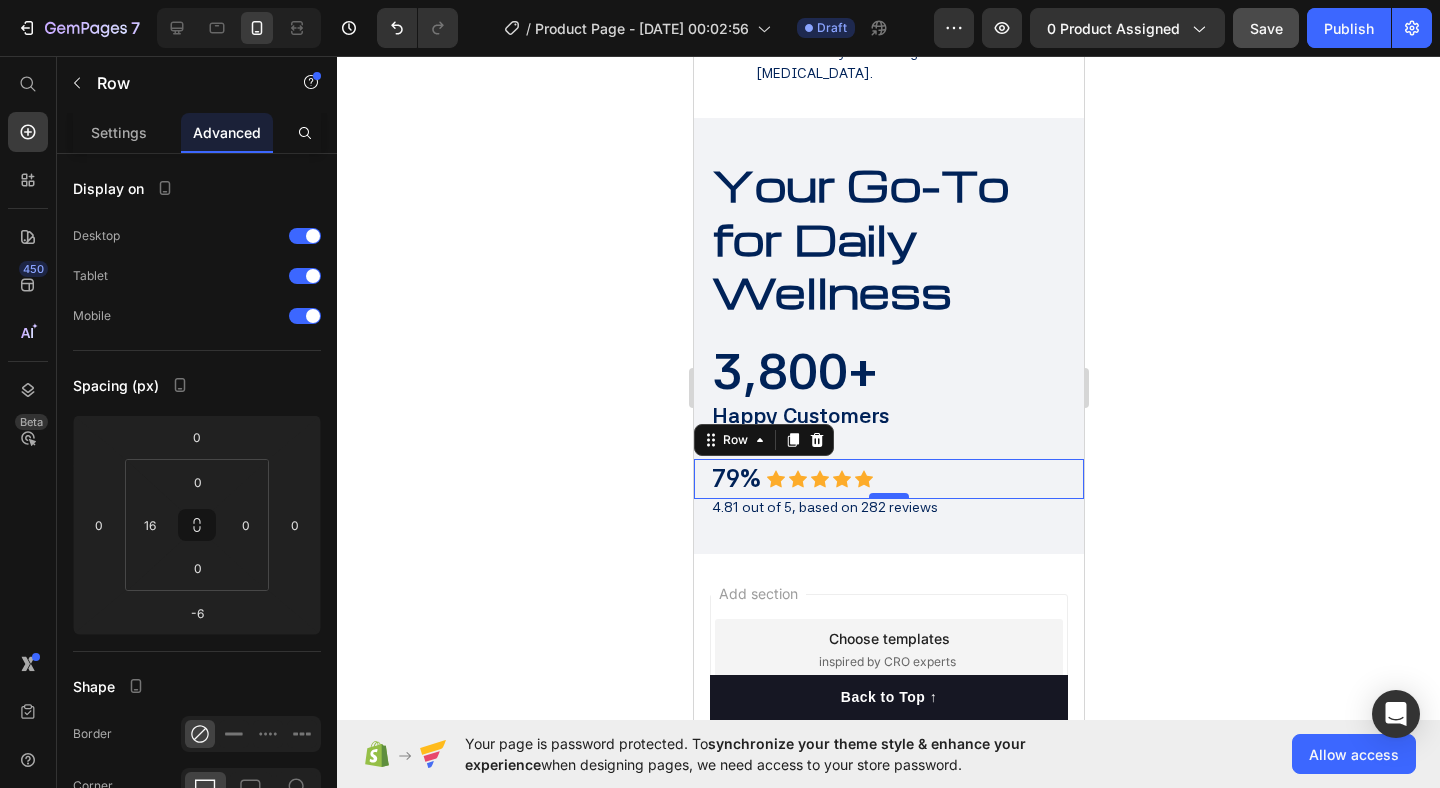 click at bounding box center (888, 496) 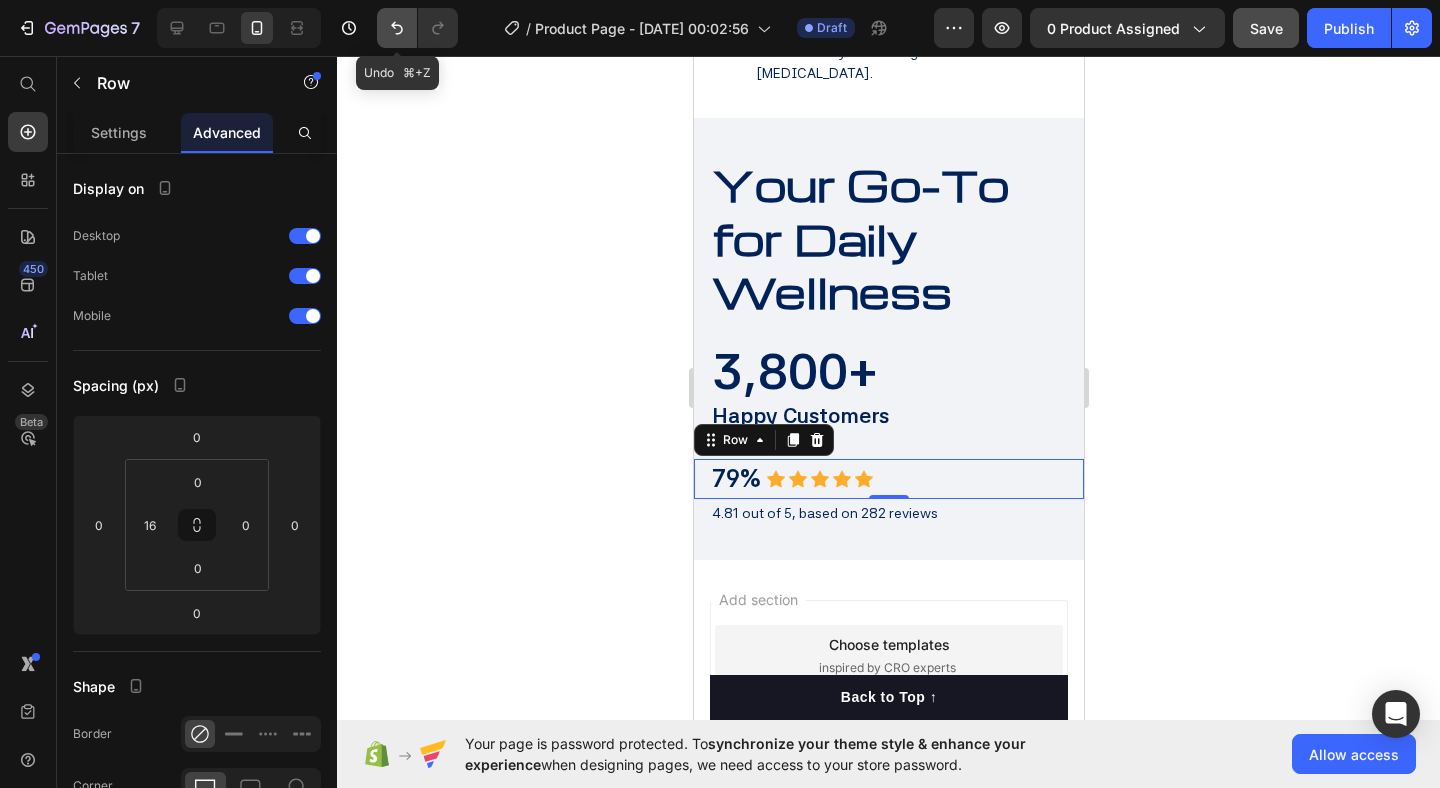 click 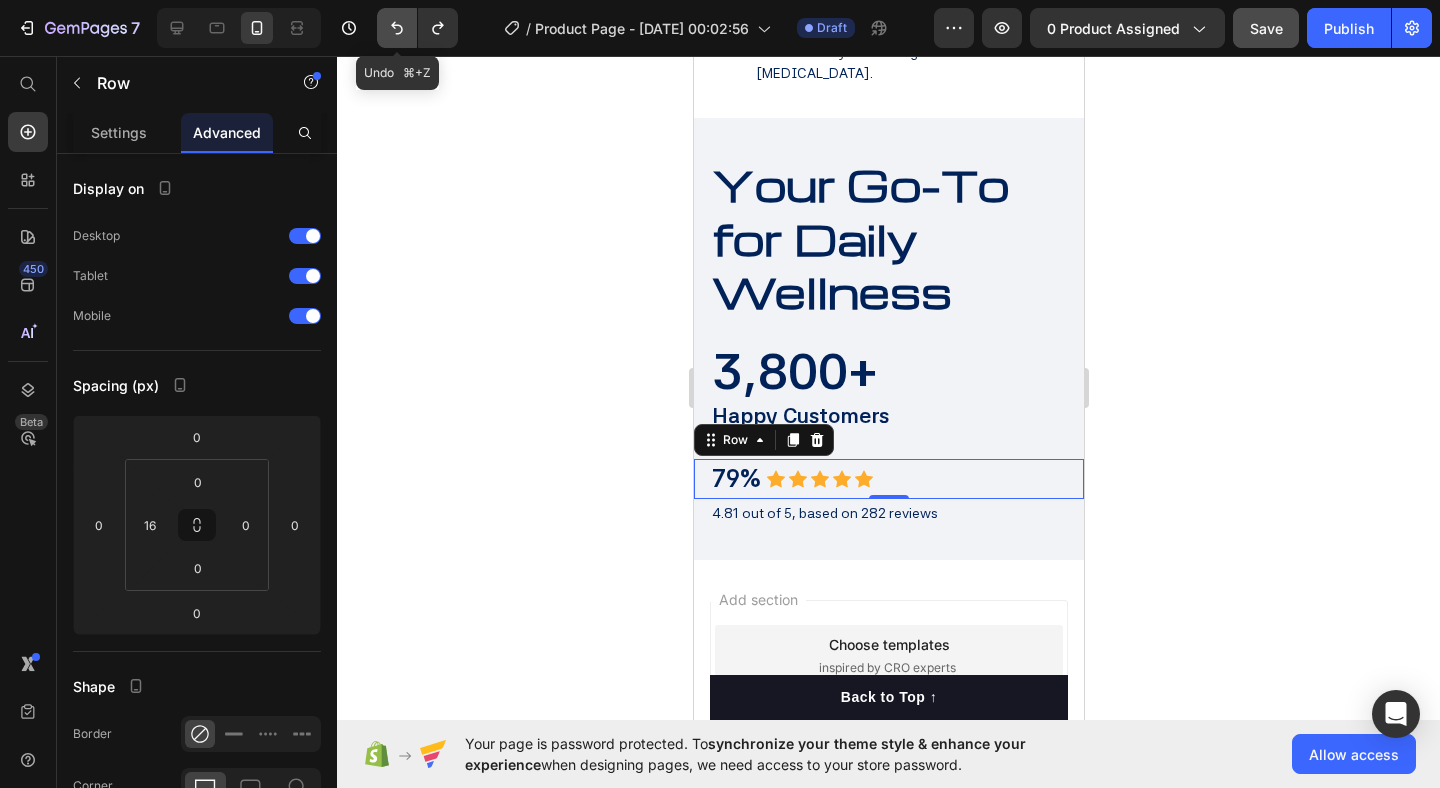 click 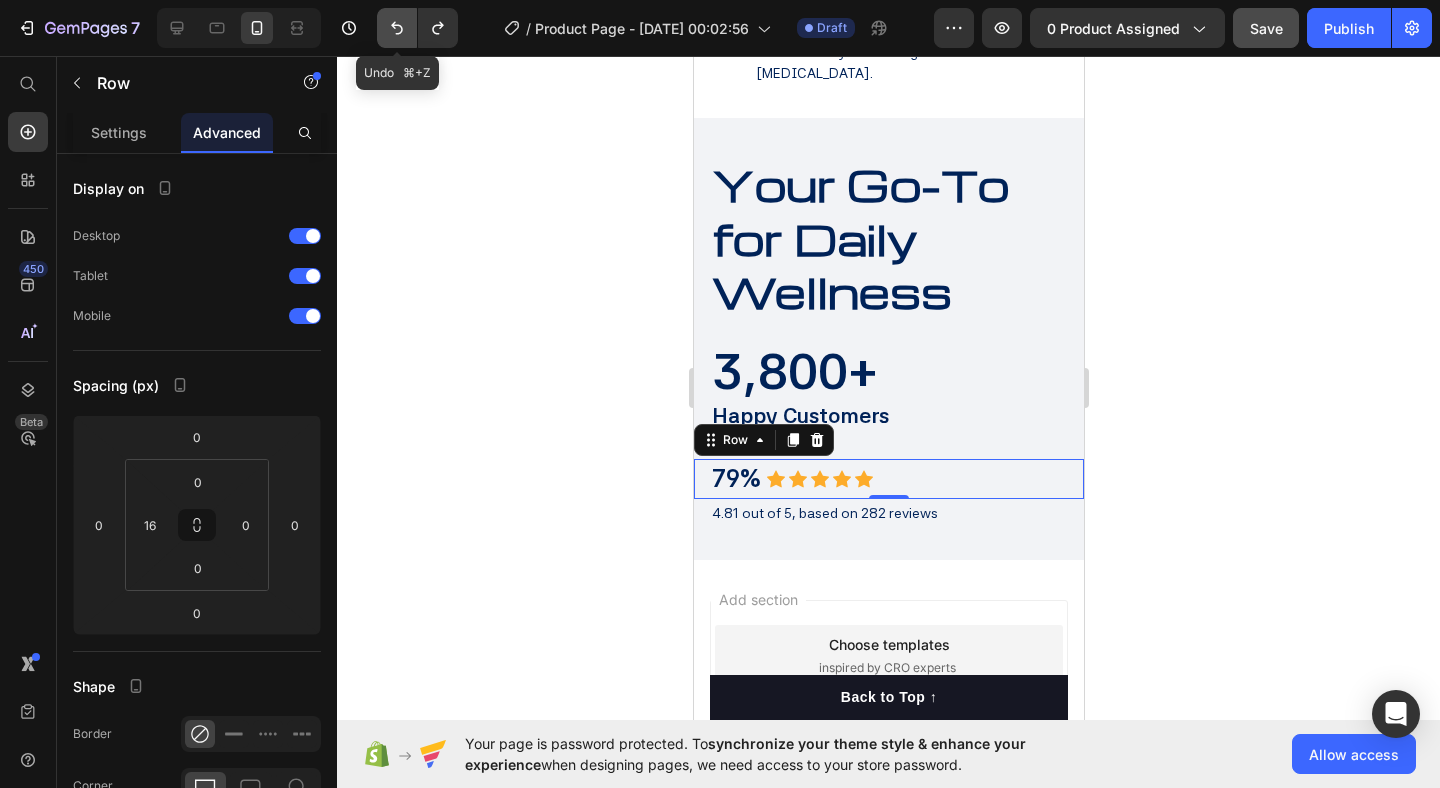 type on "-6" 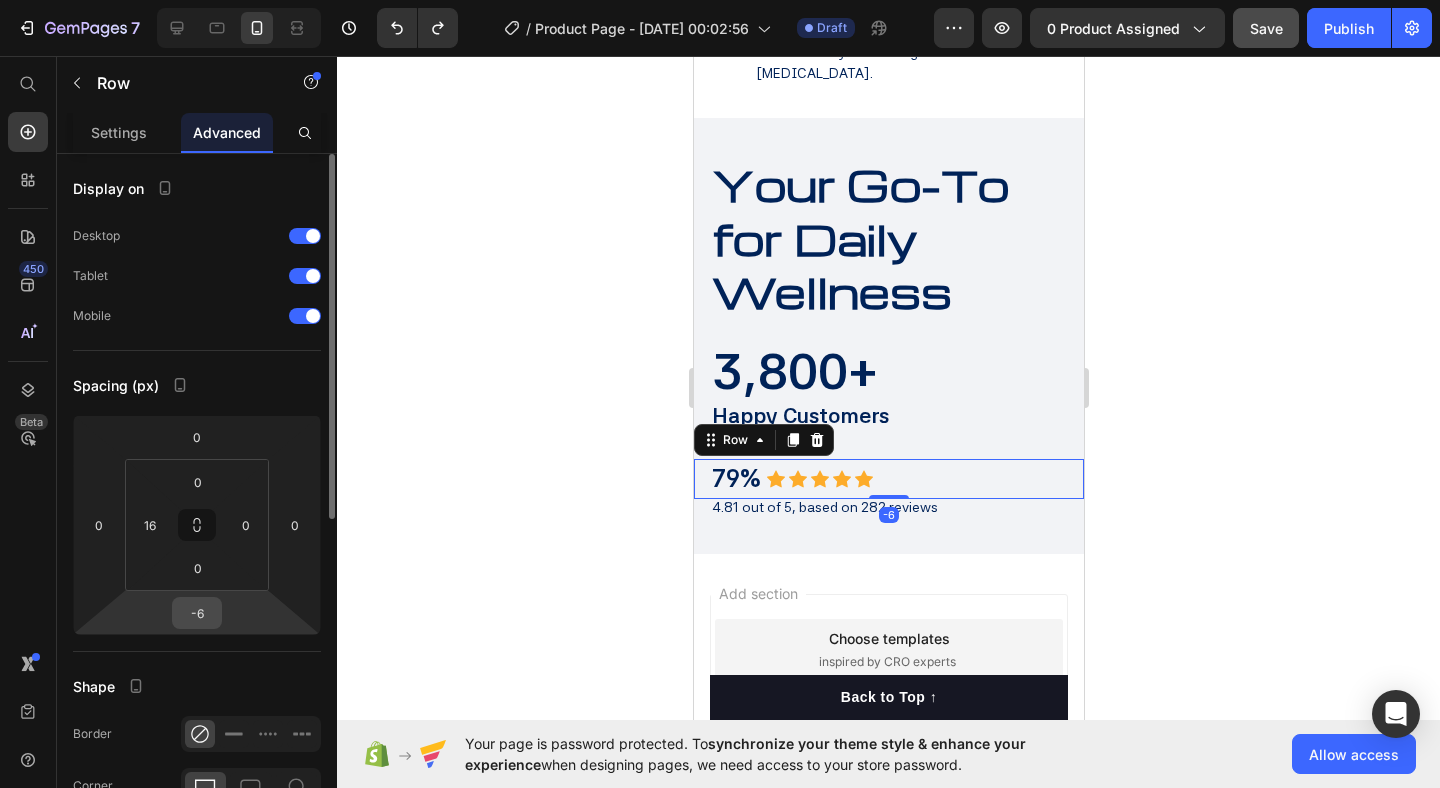 click on "-6" at bounding box center [197, 613] 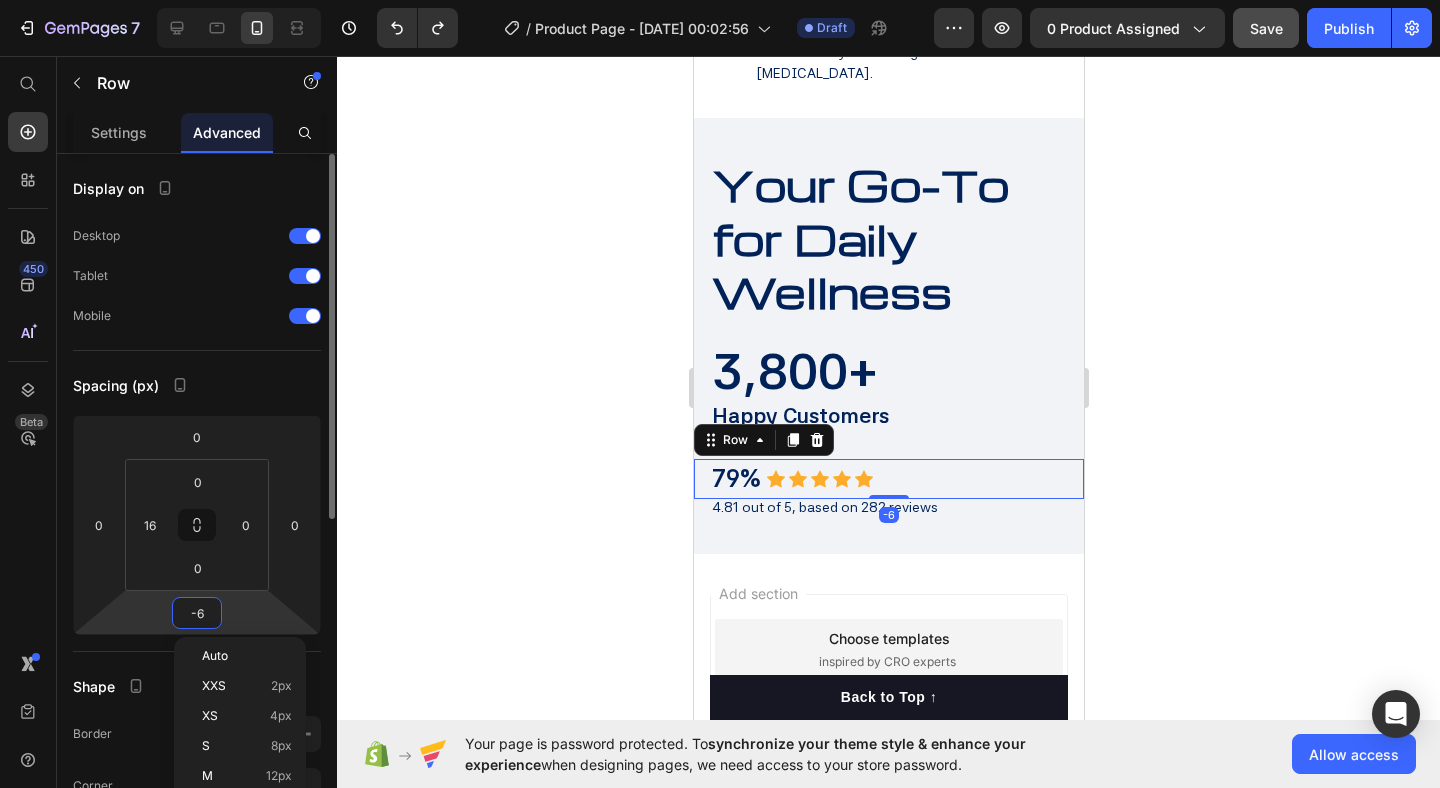 click on "-6" at bounding box center [197, 613] 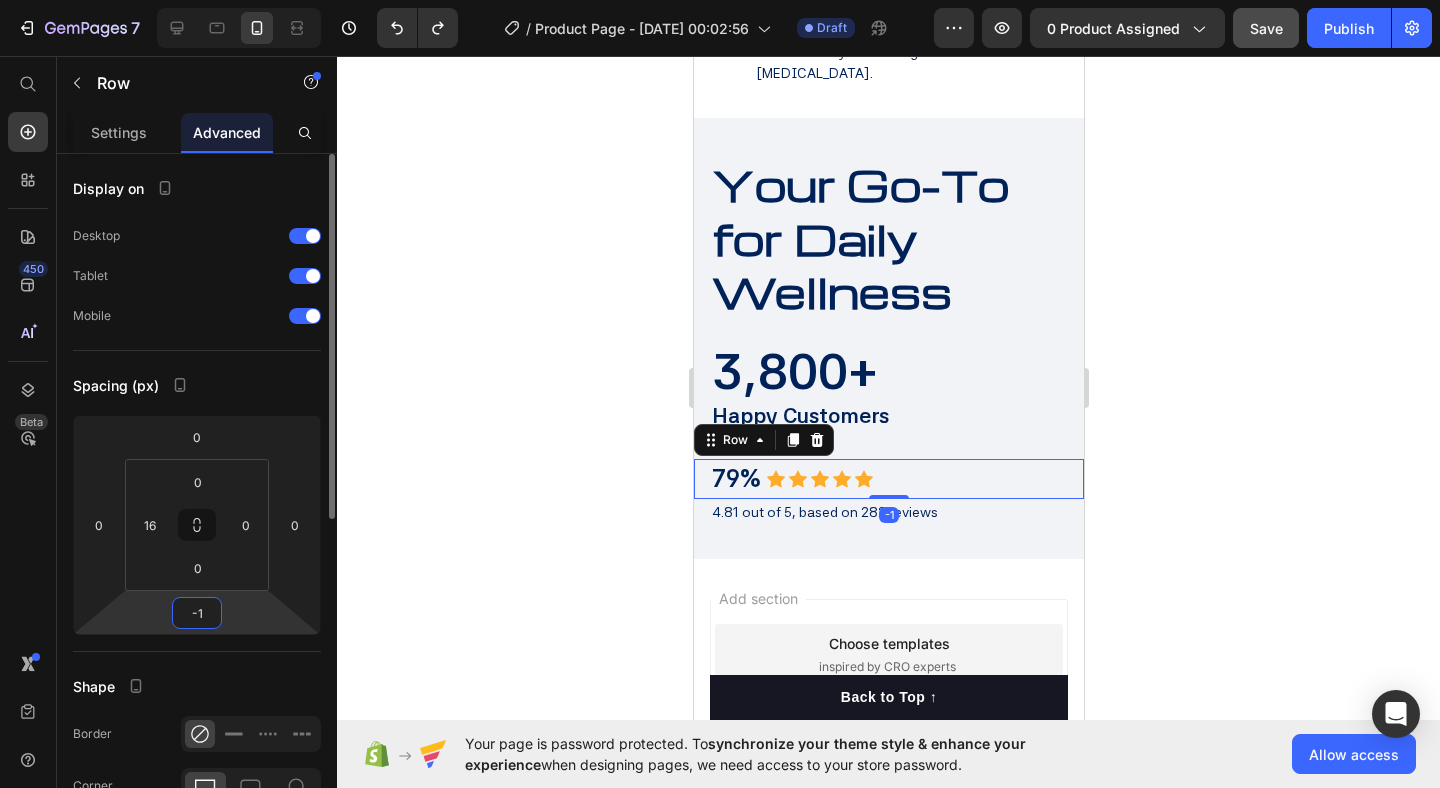 type on "-10" 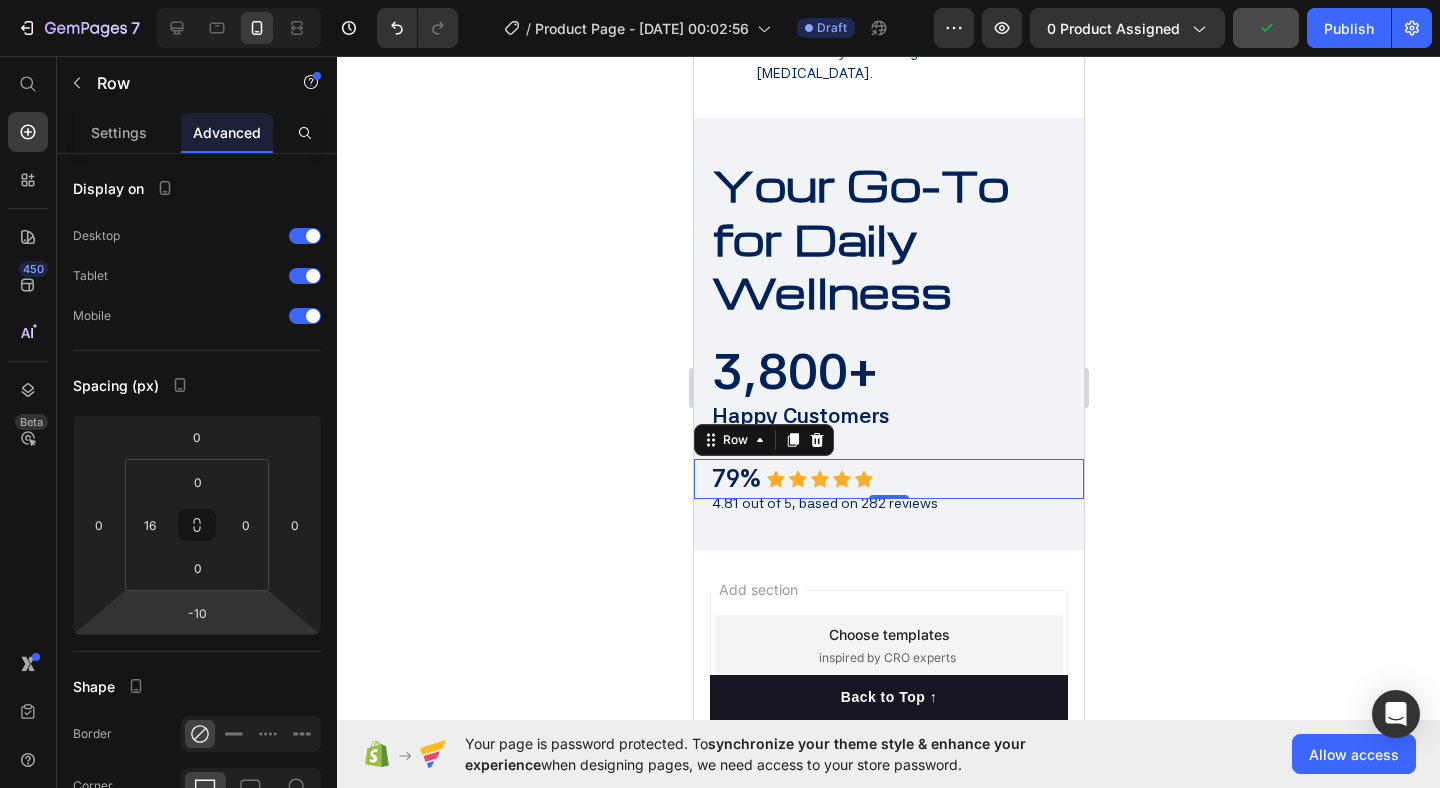 click 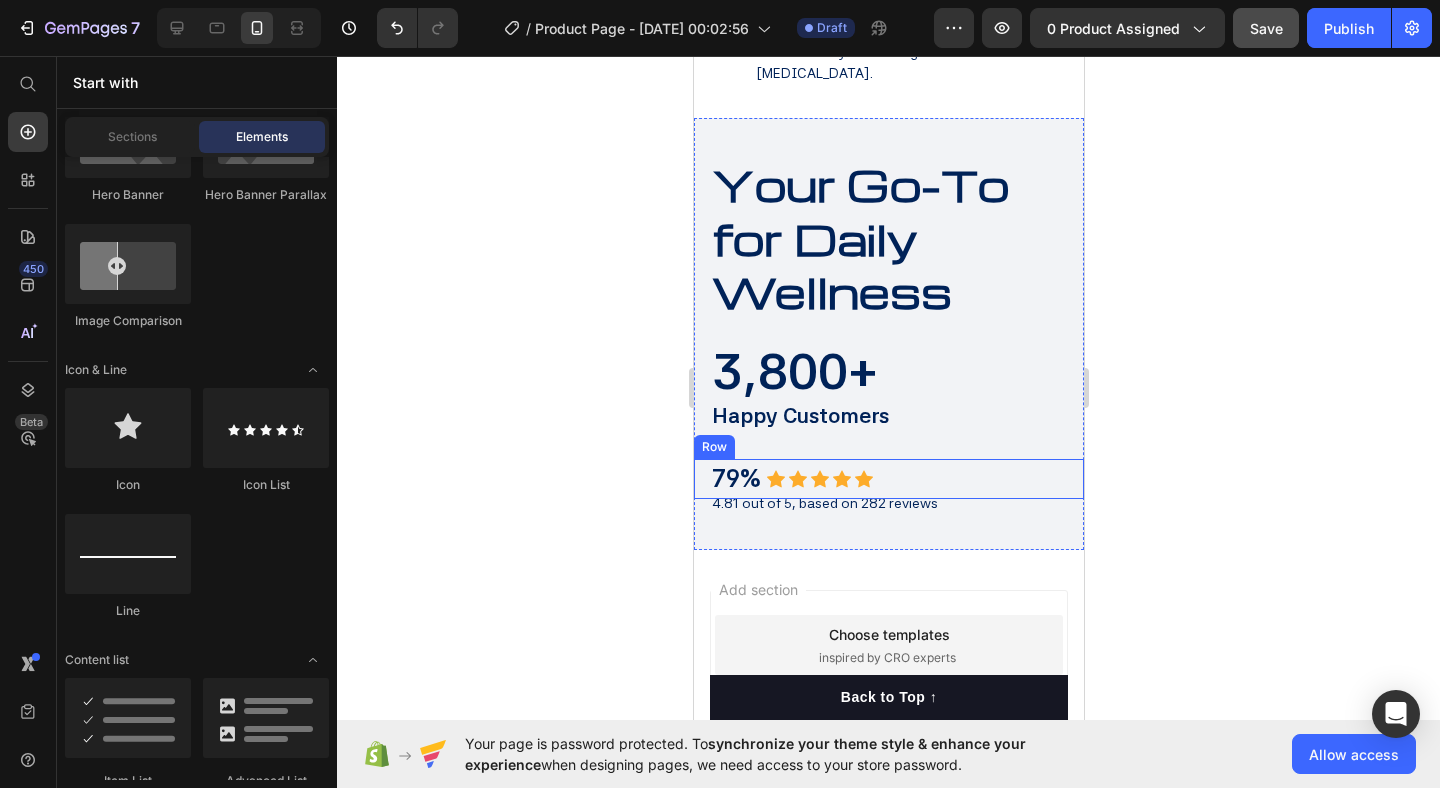 click on "79% Text Block Icon Icon Icon Icon Icon Icon List Hoz Row" at bounding box center [888, 479] 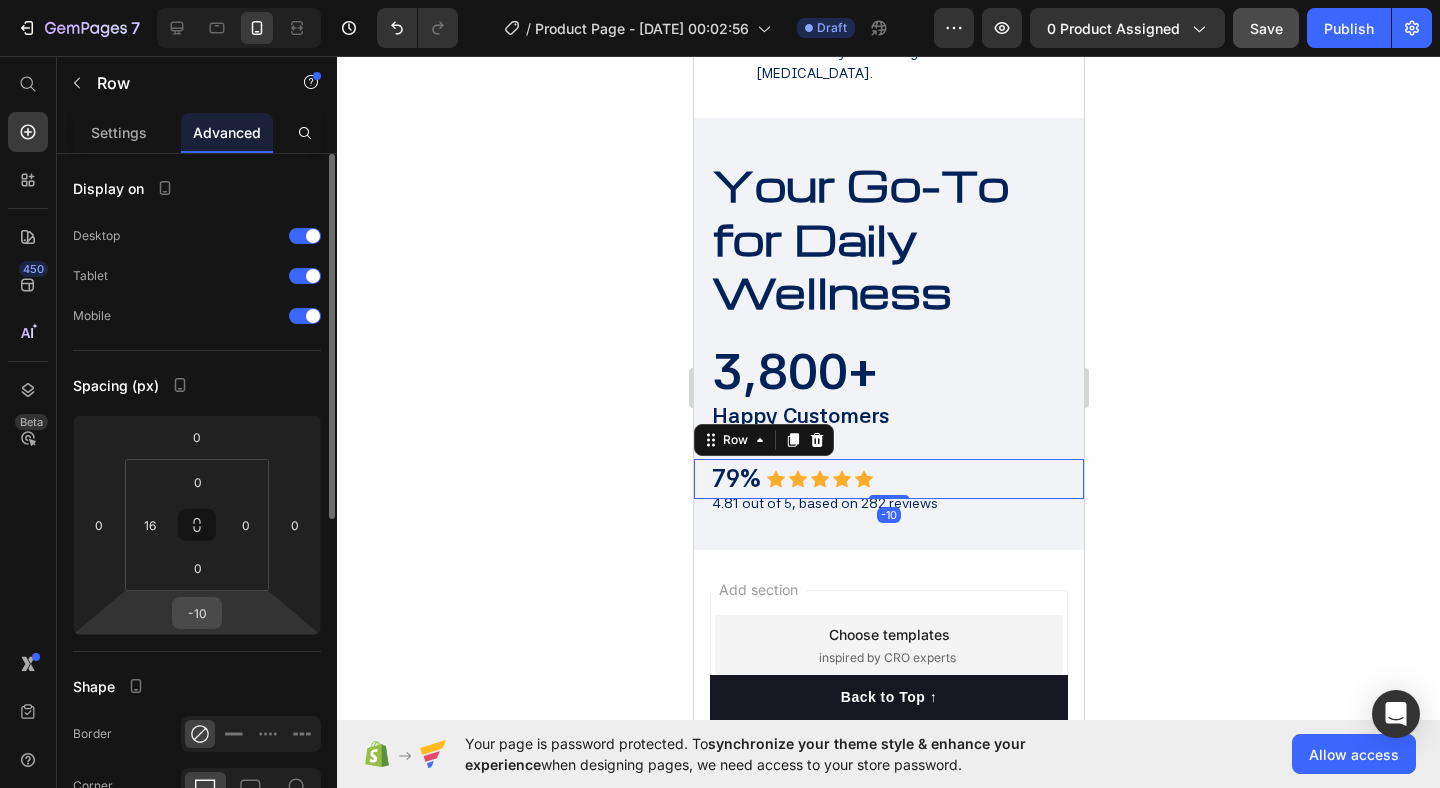 click on "-10" at bounding box center [197, 613] 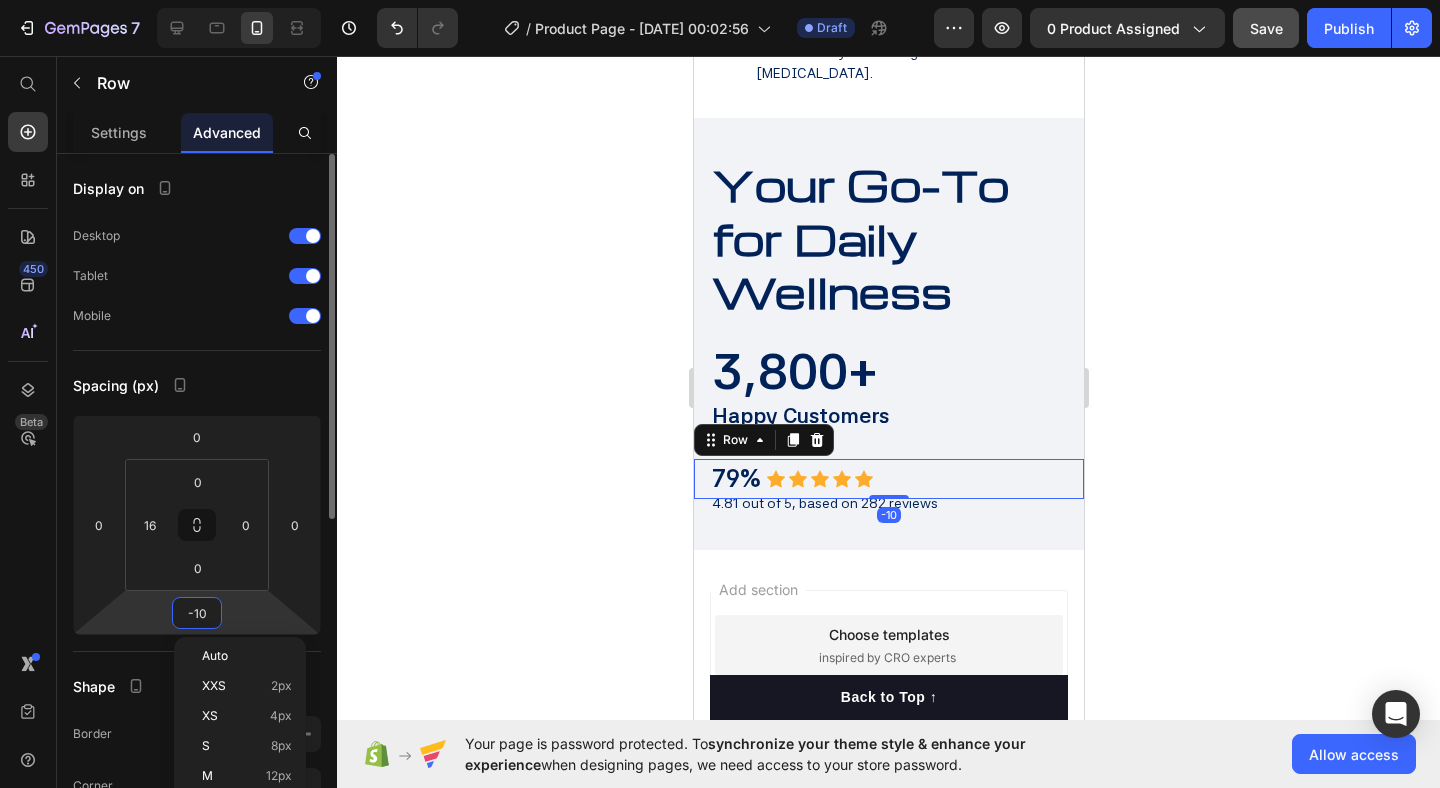 click on "-10" at bounding box center [197, 613] 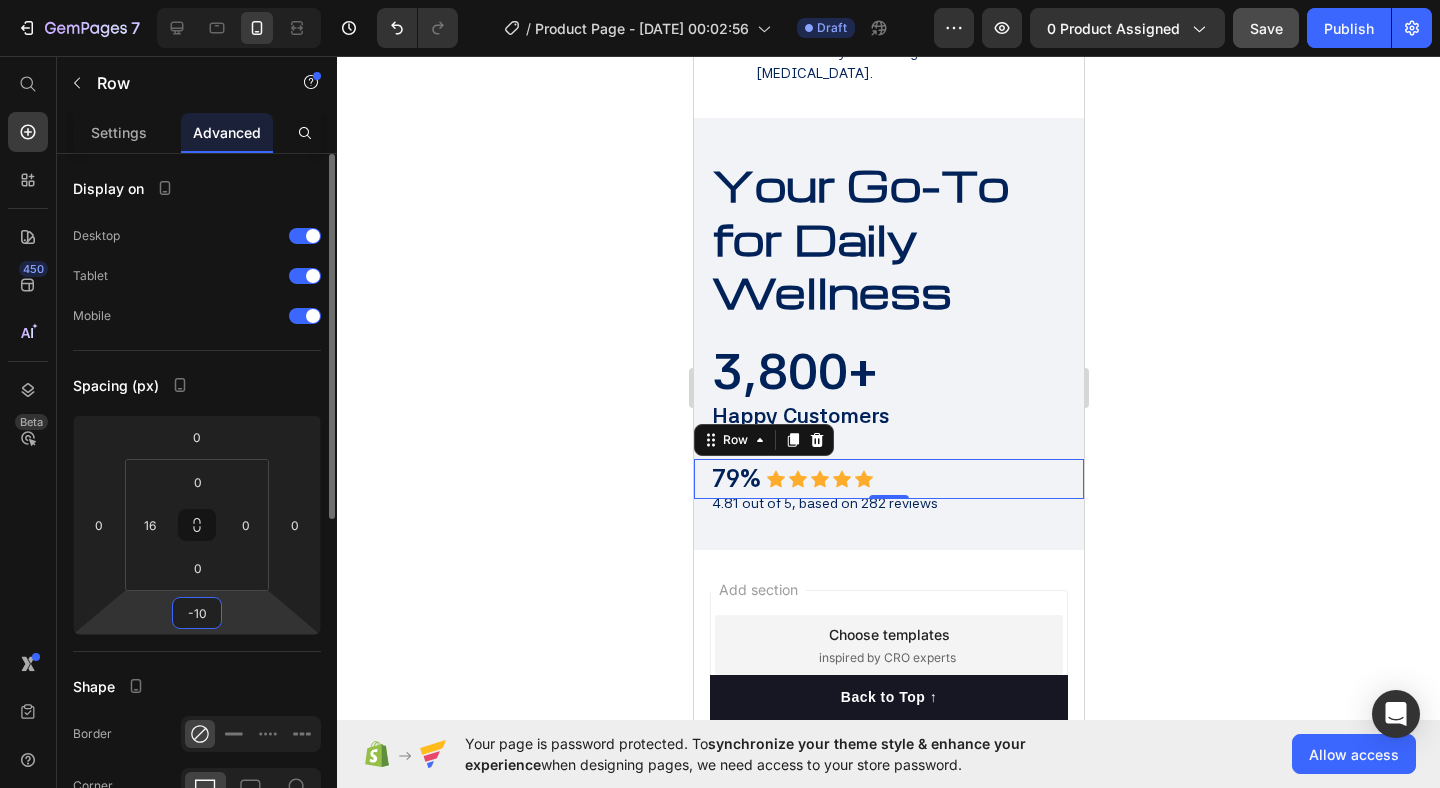 click on "-10" at bounding box center [197, 613] 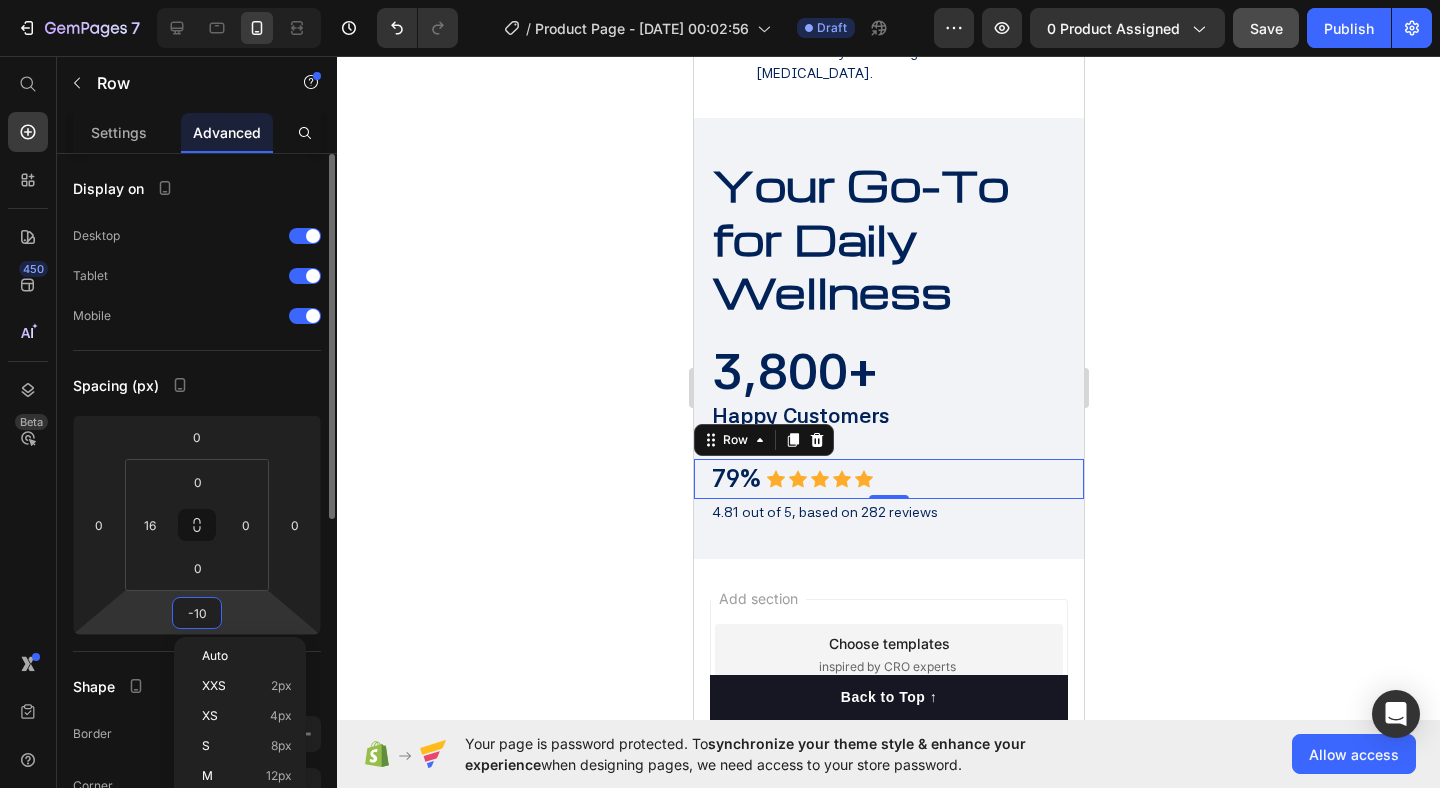 type on "-1" 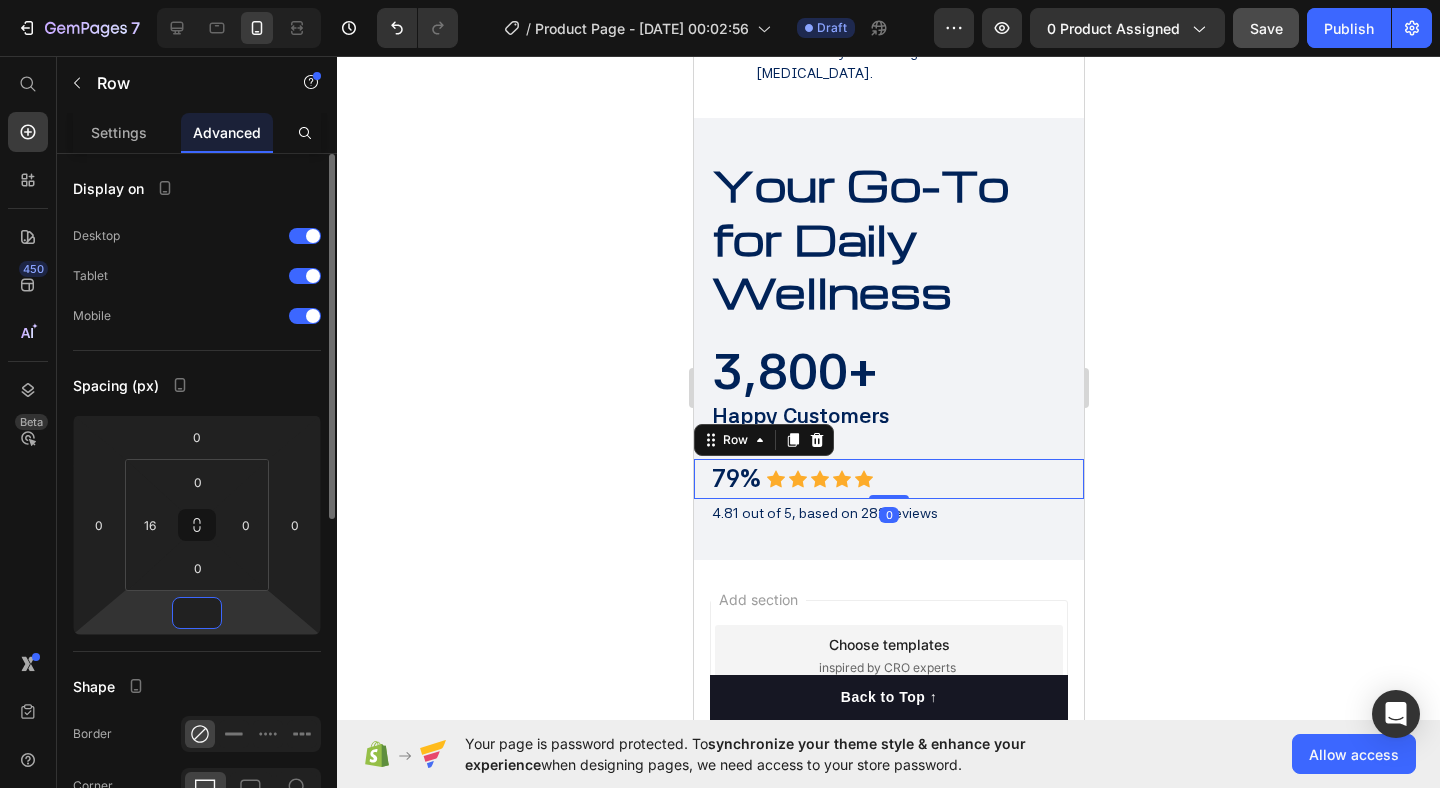 type on "-8" 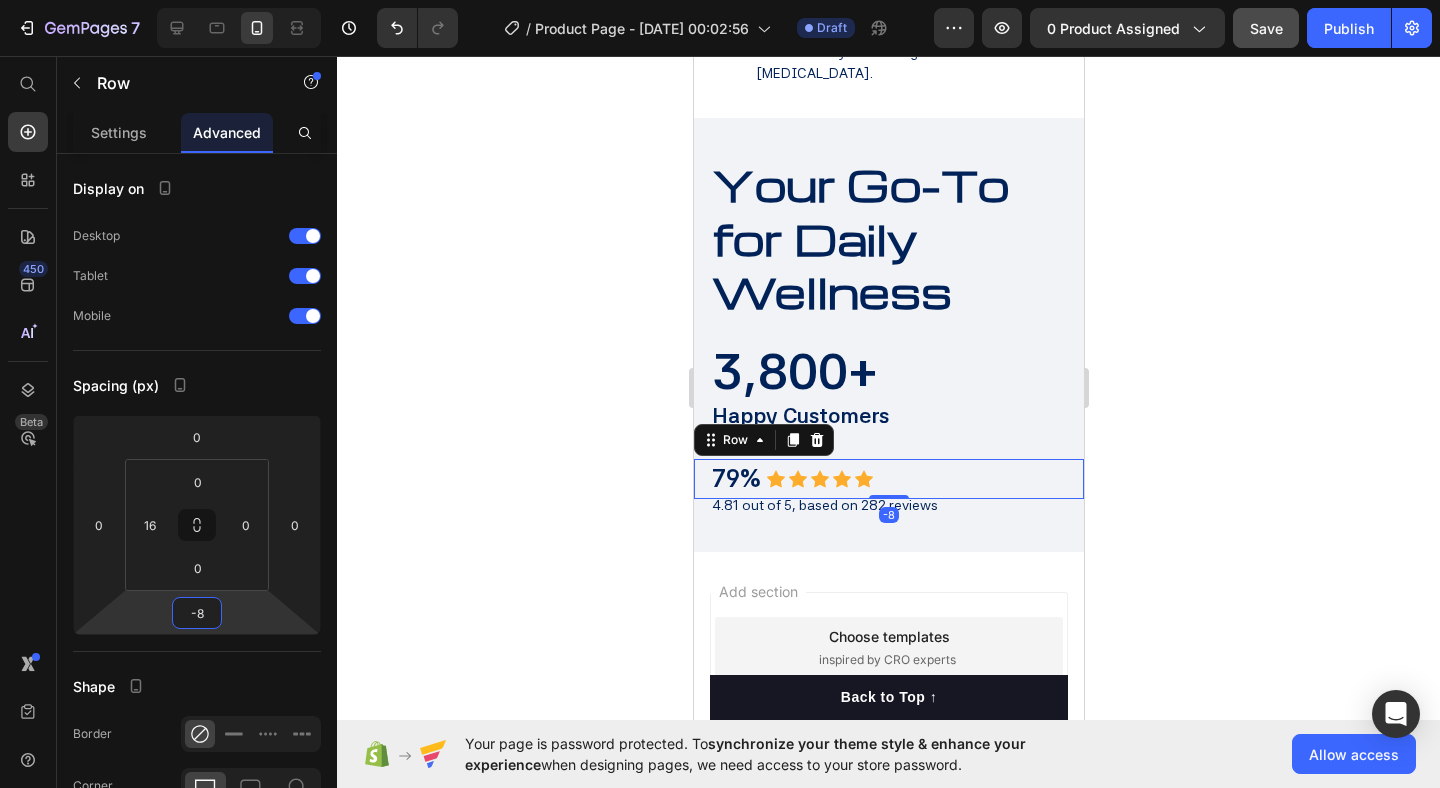 click 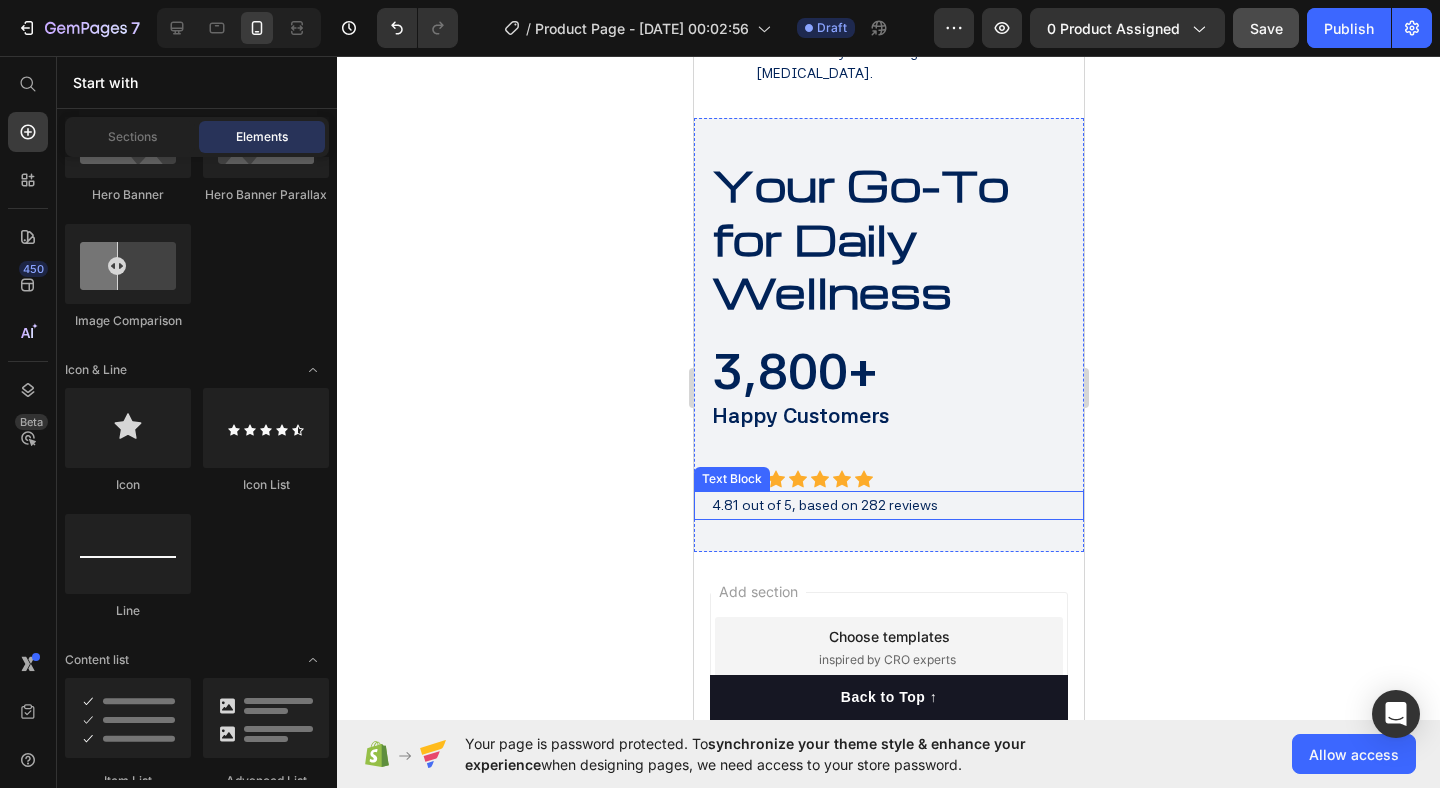 click on "4.81 out of 5, based on 282 reviews" at bounding box center [824, 505] 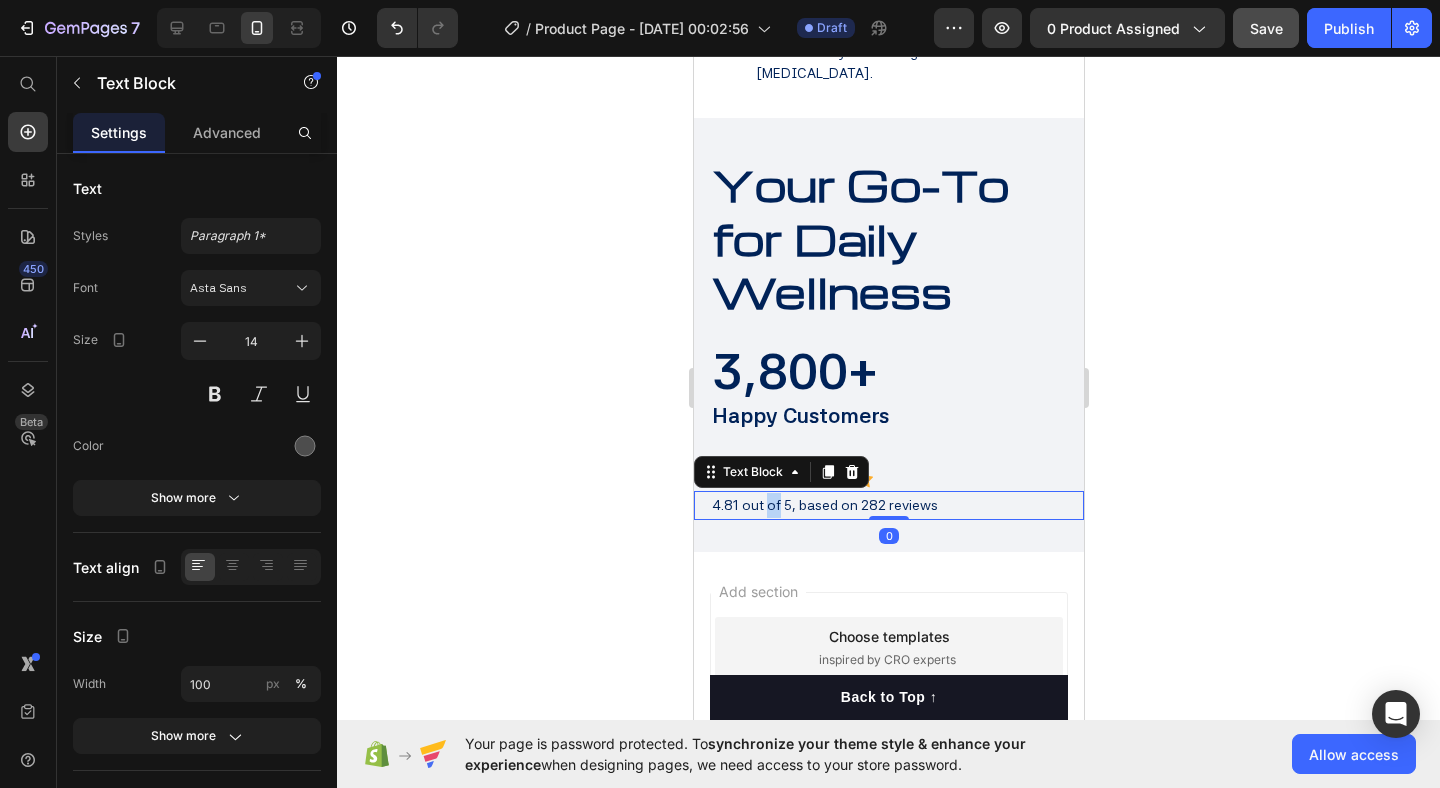 click on "4.81 out of 5, based on 282 reviews" at bounding box center (824, 505) 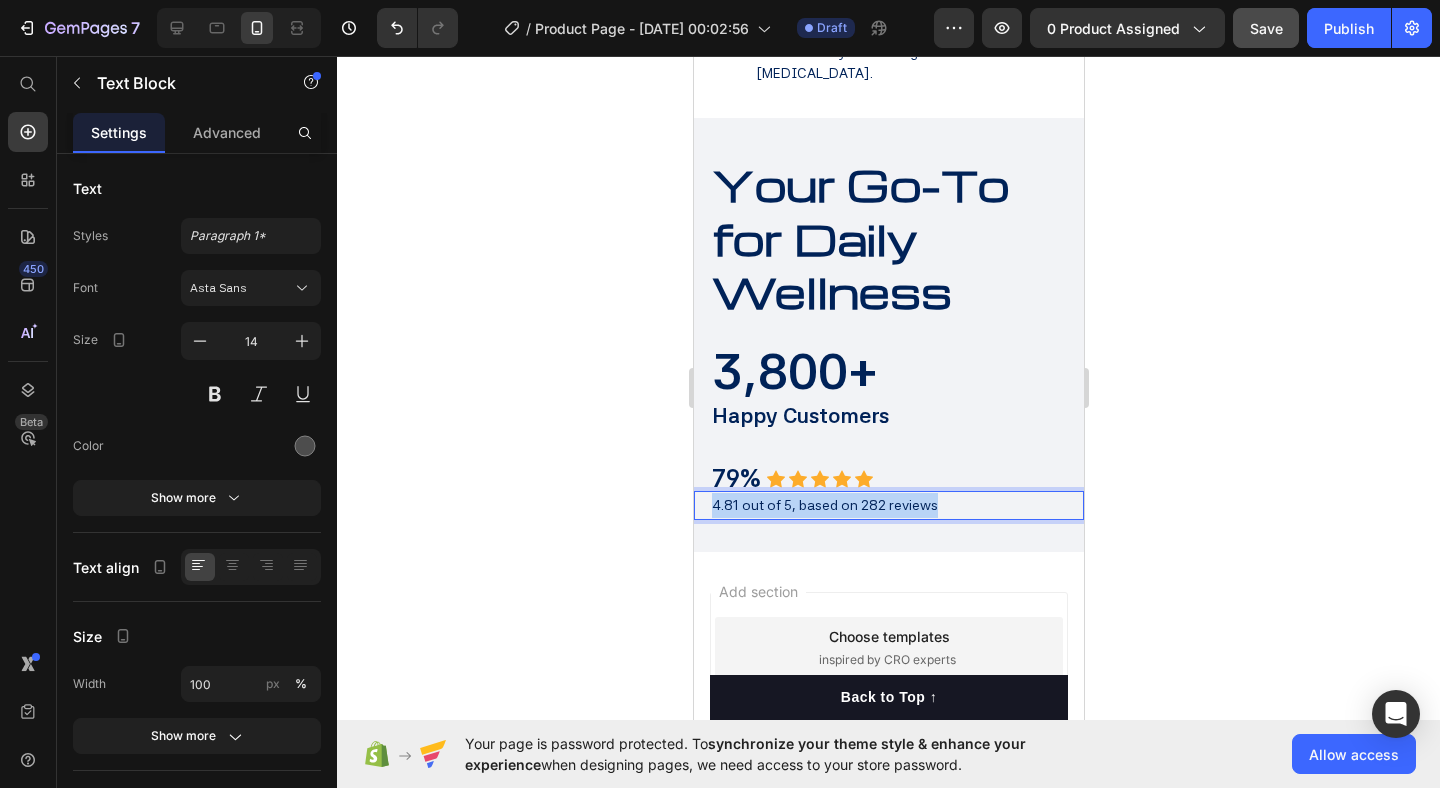 click on "4.81 out of 5, based on 282 reviews" at bounding box center [824, 505] 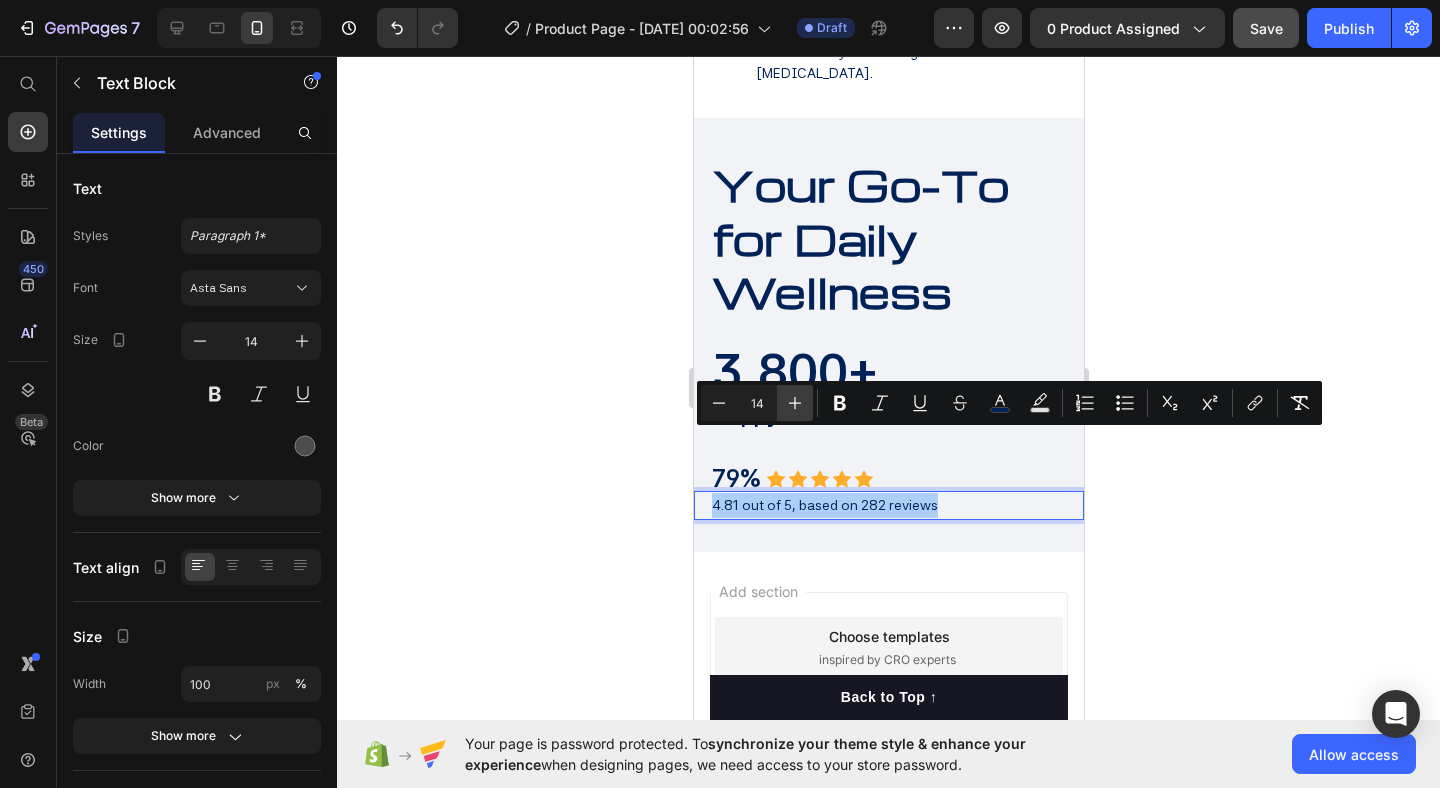 click 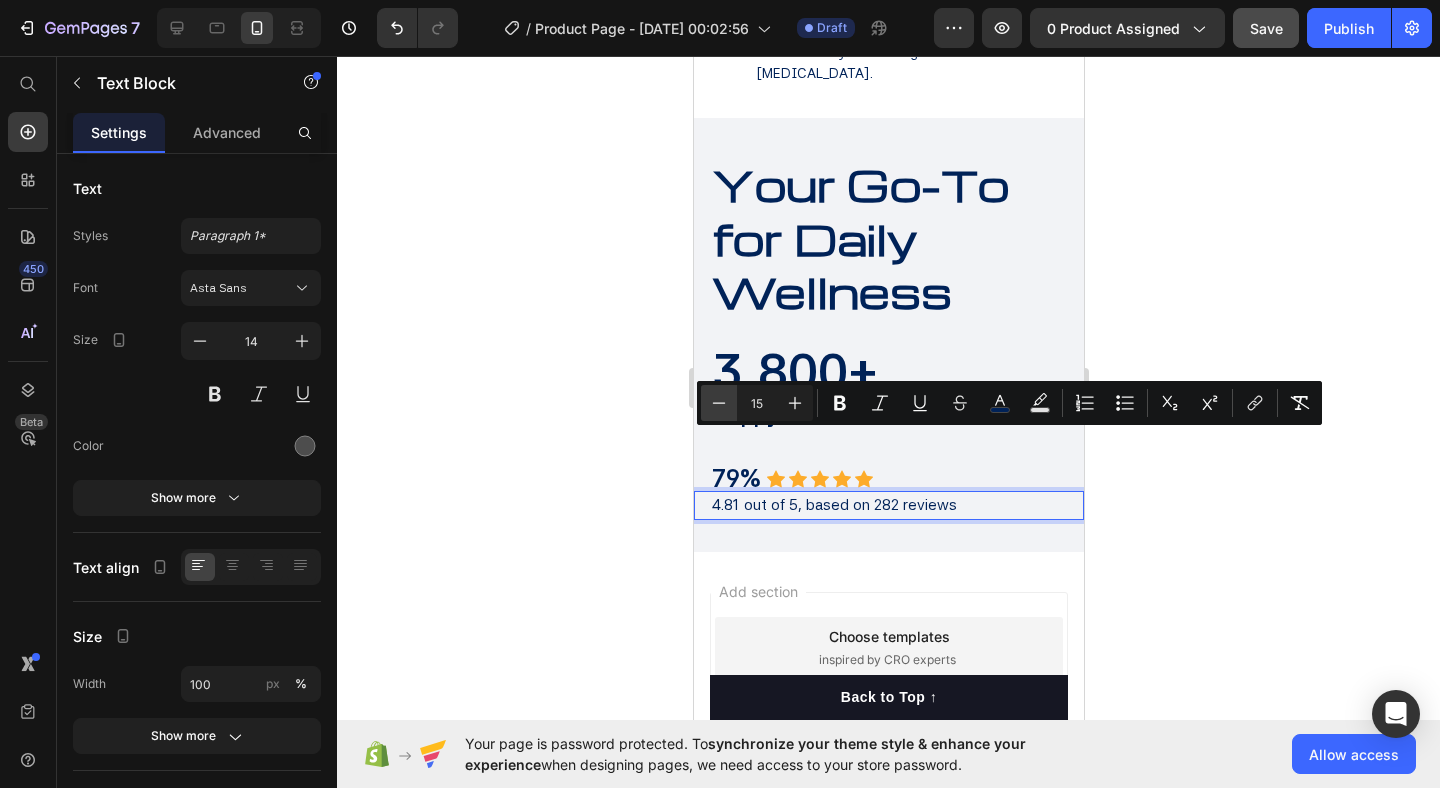 click on "Minus" at bounding box center [719, 403] 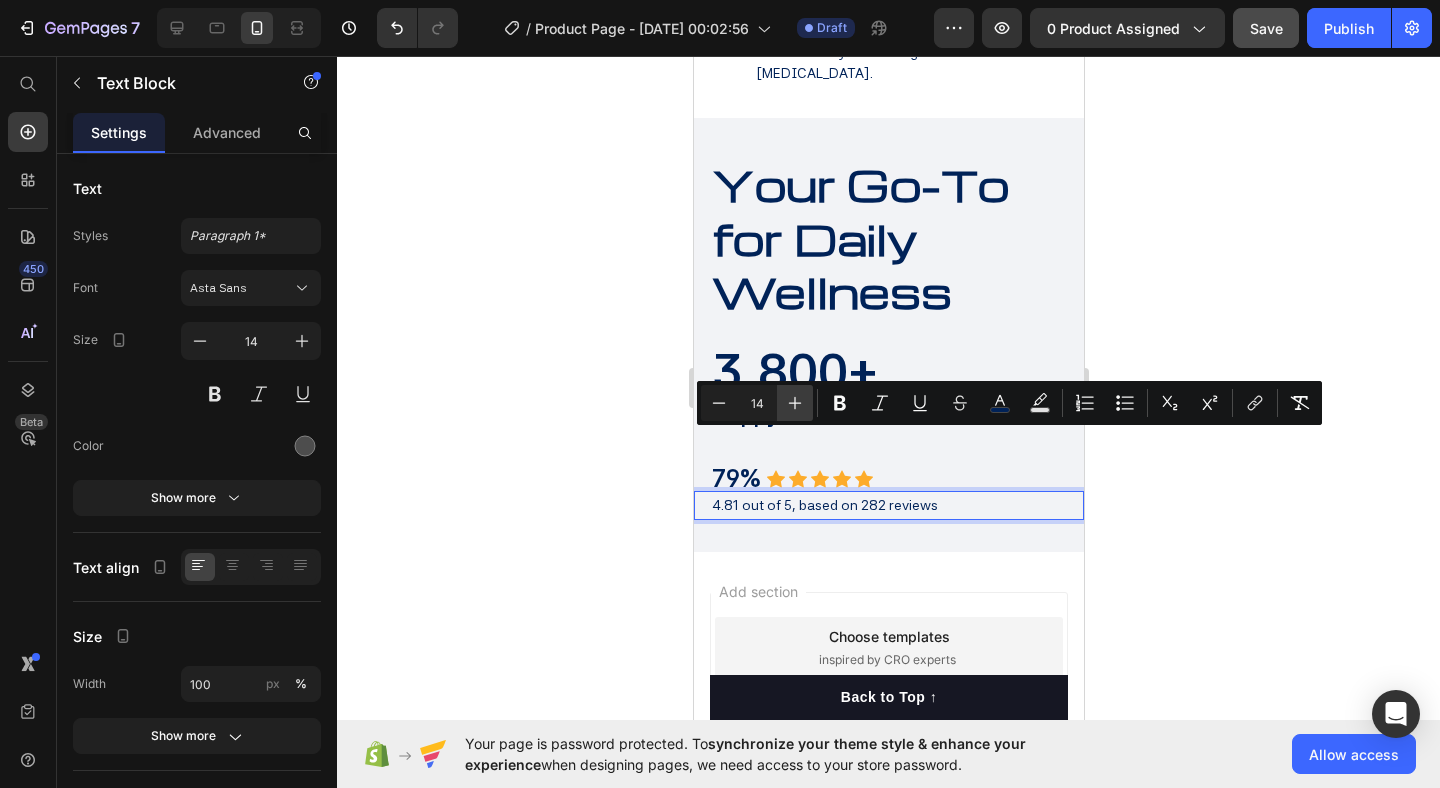 click 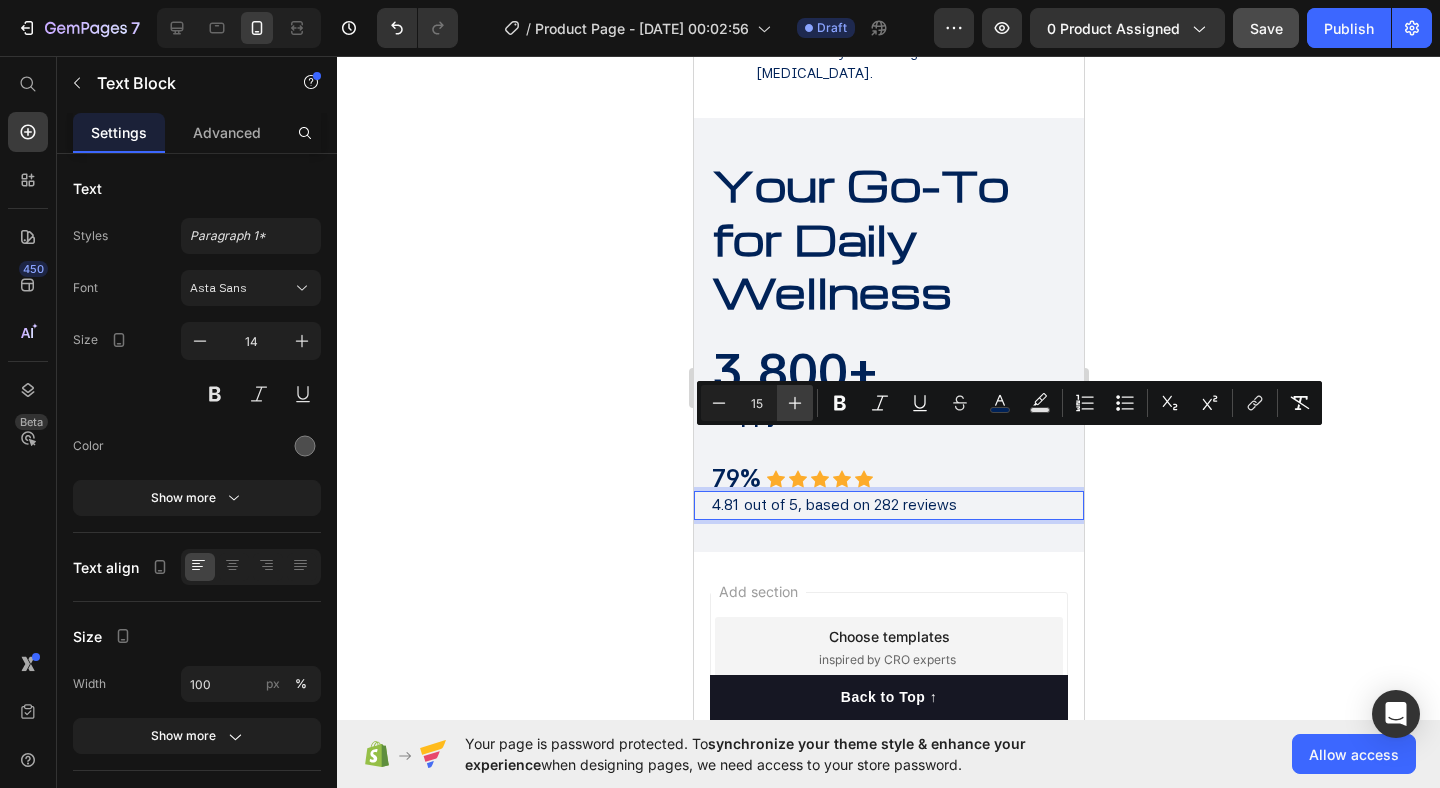 click 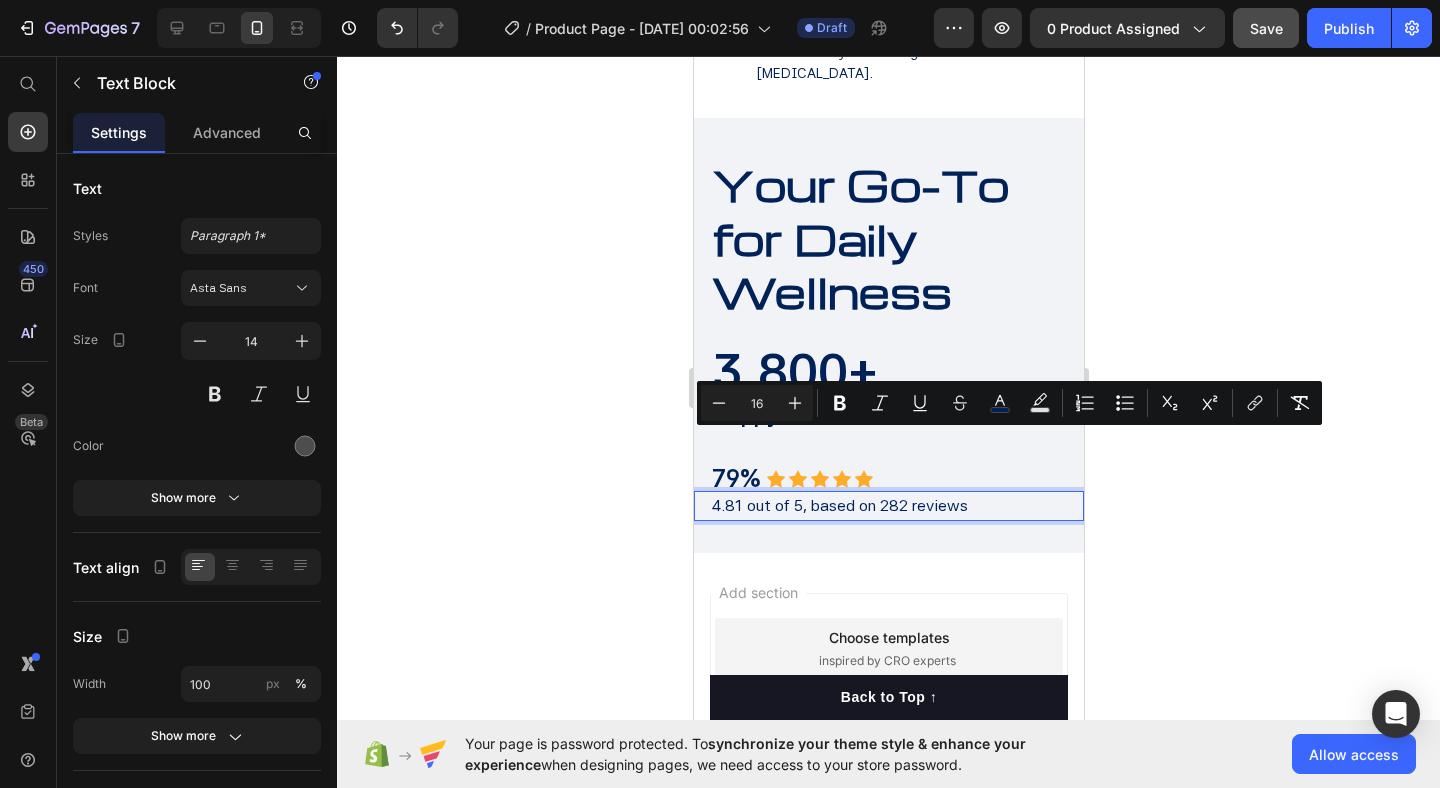 click 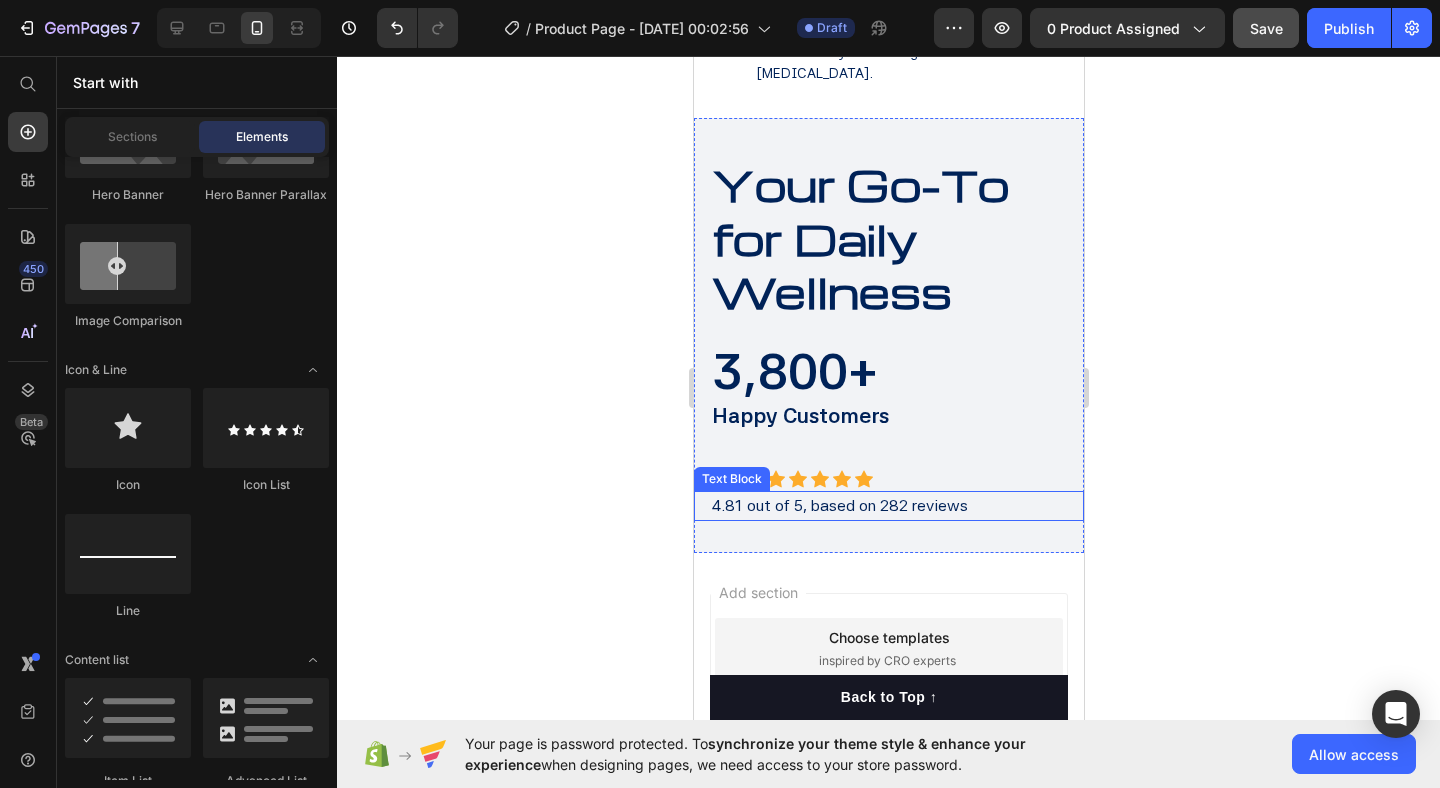 click on "4.81 out of 5, based on 282 reviews" at bounding box center [839, 505] 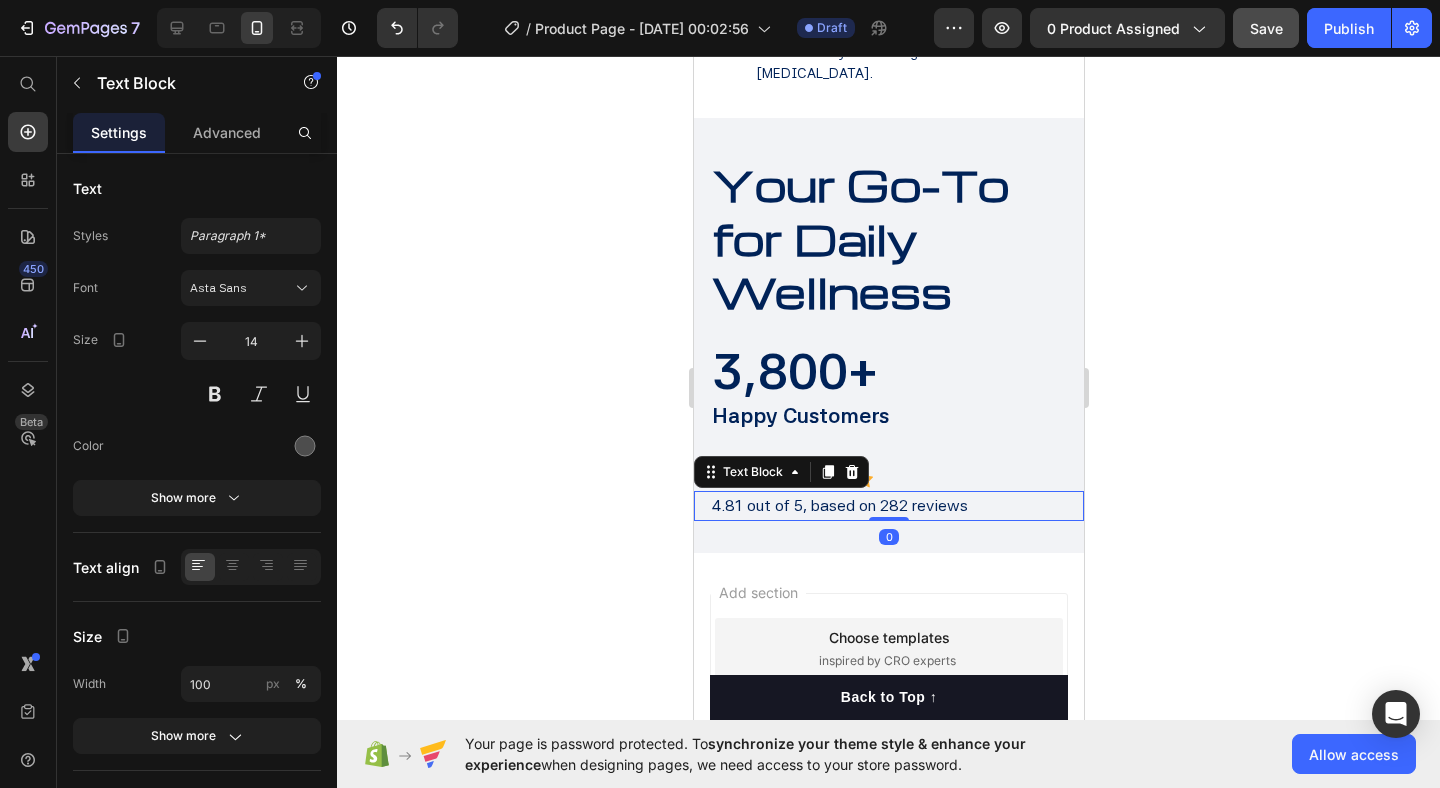 click on "4.81 out of 5, based on 282 reviews" at bounding box center [839, 505] 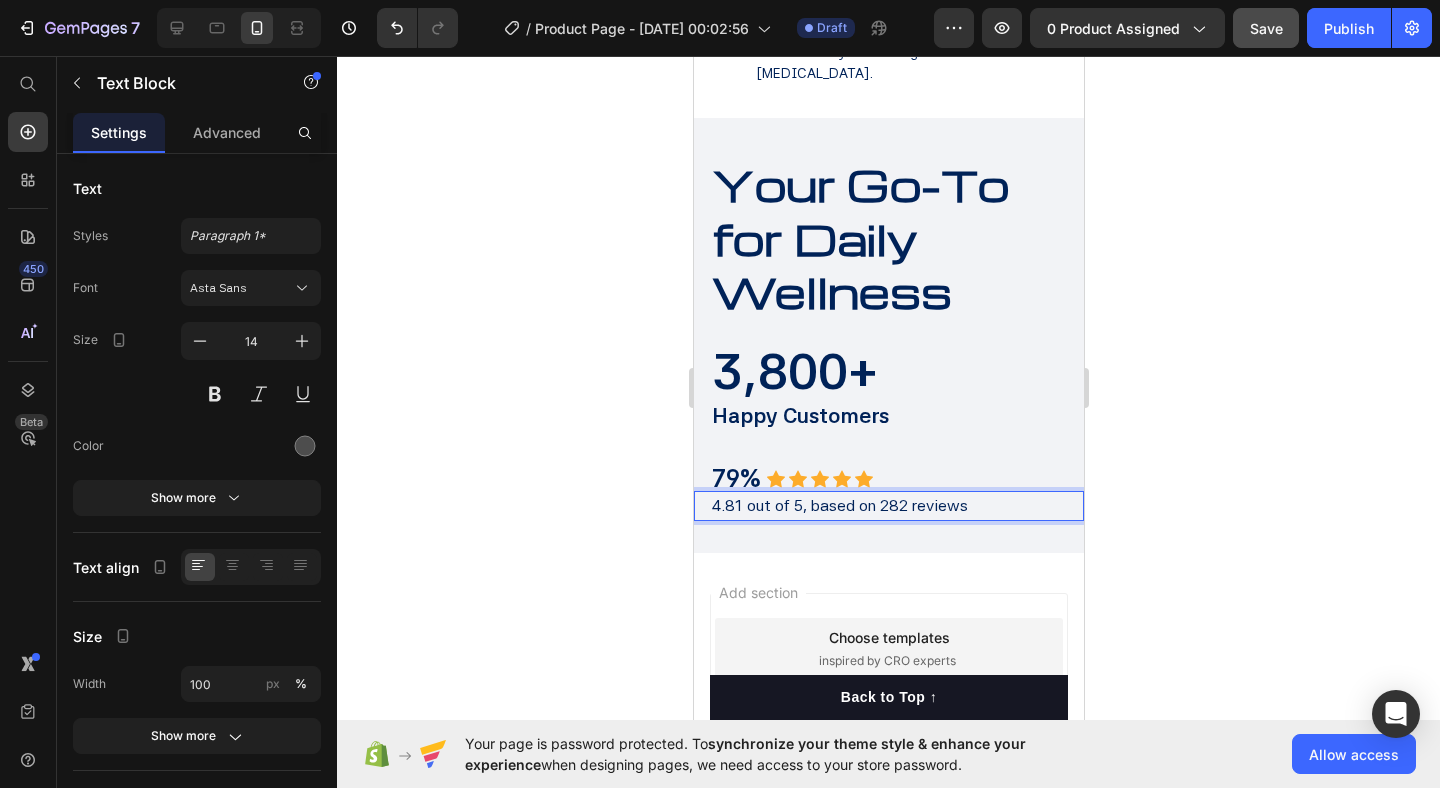 click on "4.81 out of 5, based on 282 reviews" at bounding box center [839, 505] 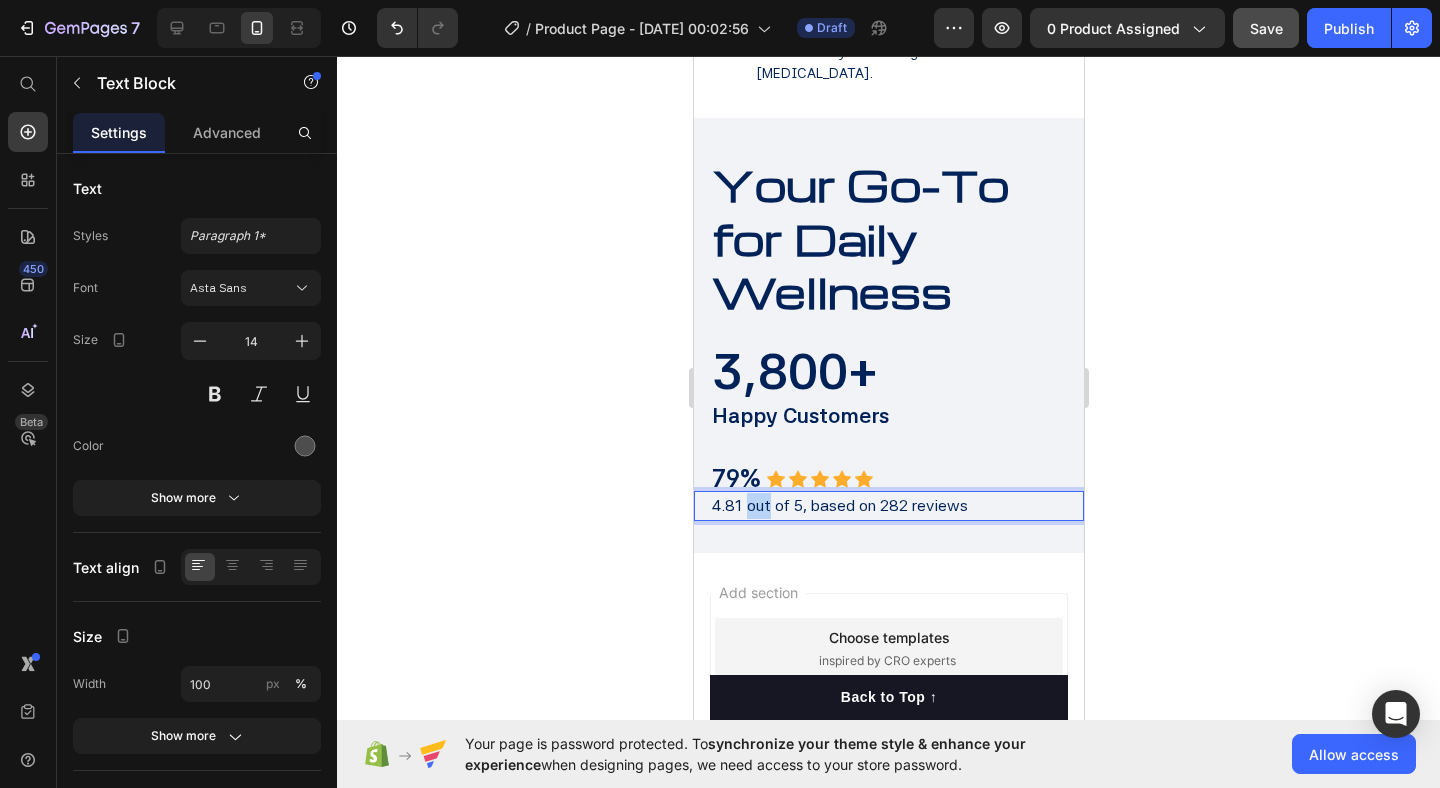 click on "4.81 out of 5, based on 282 reviews" at bounding box center [839, 505] 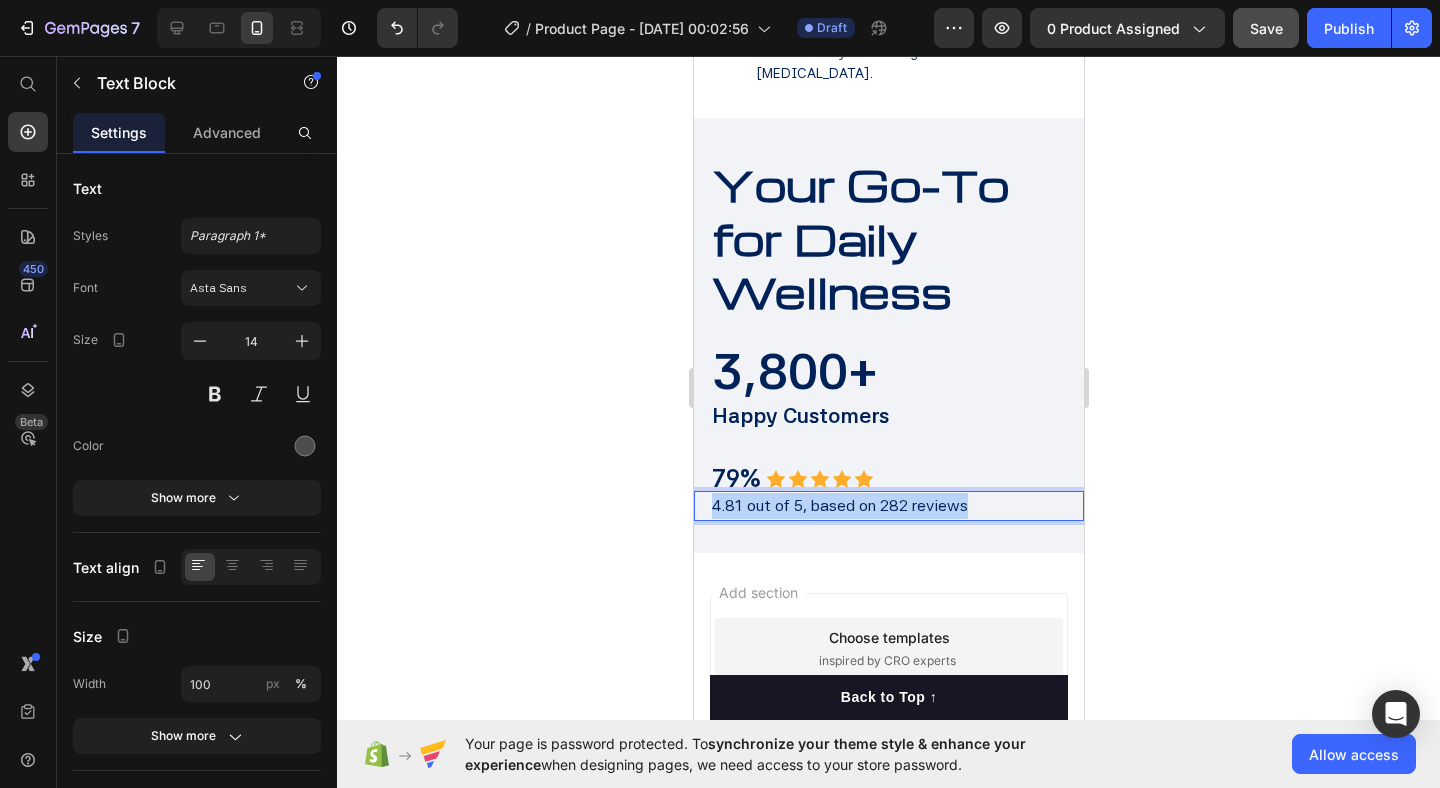 click on "4.81 out of 5, based on 282 reviews" at bounding box center (839, 505) 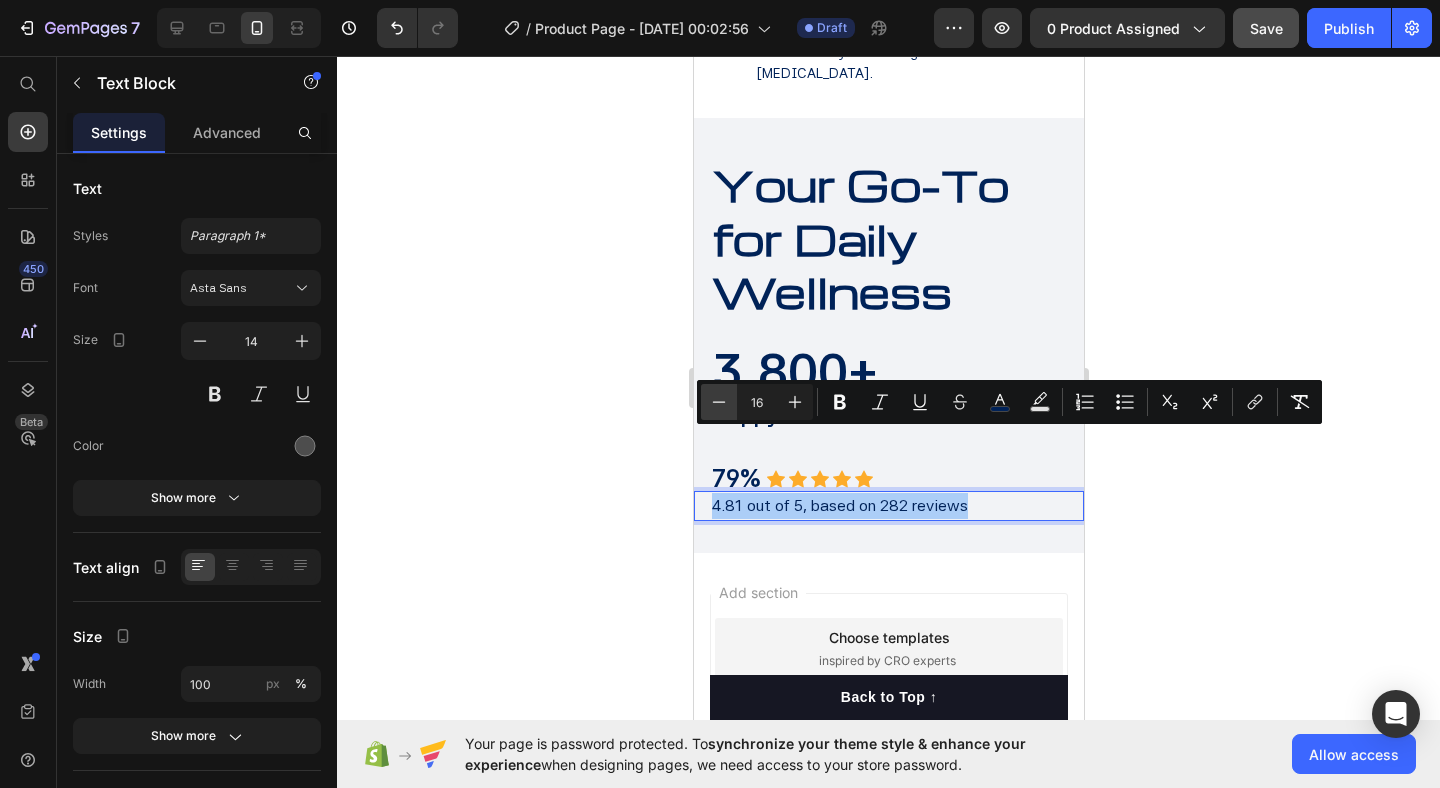 click on "Minus" at bounding box center (719, 402) 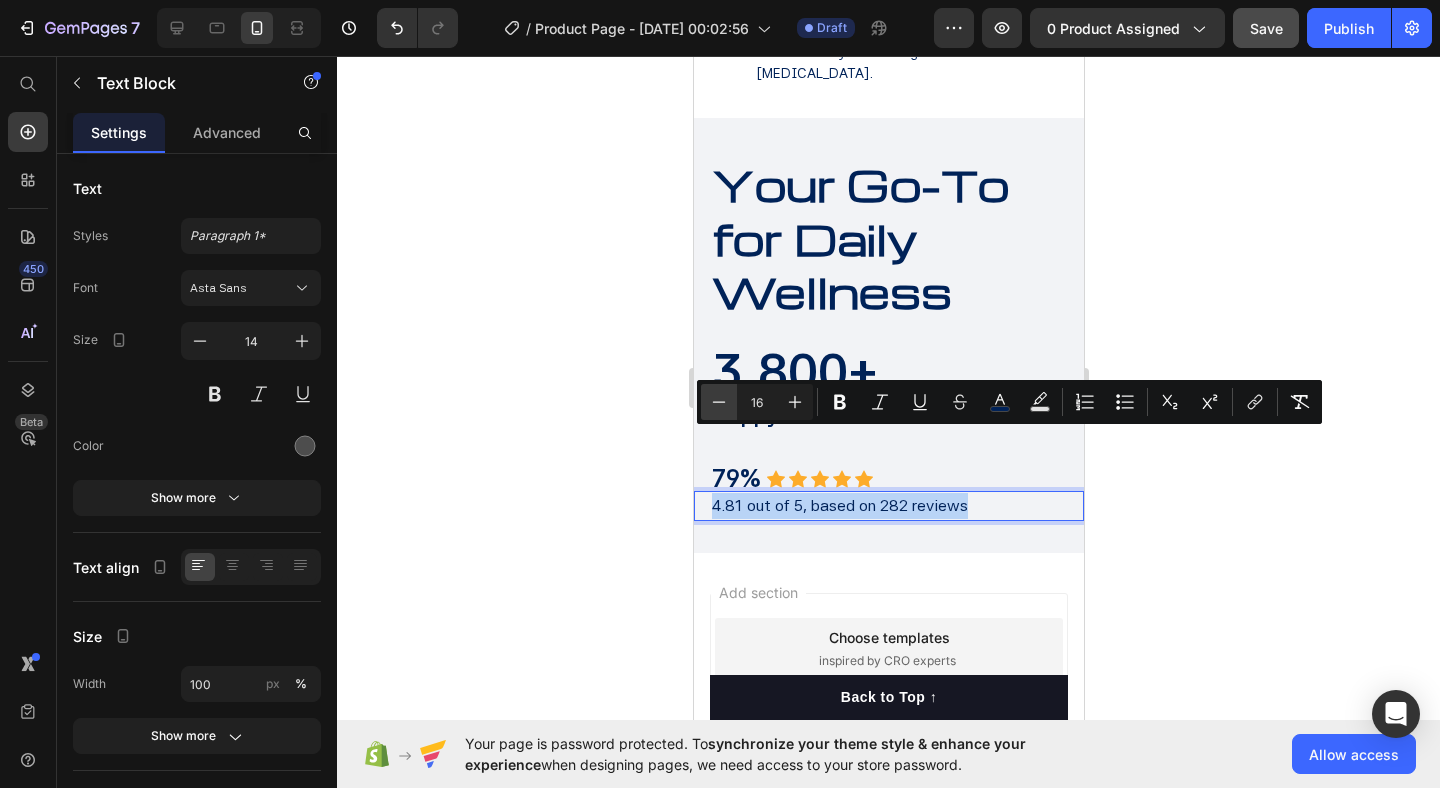 type on "15" 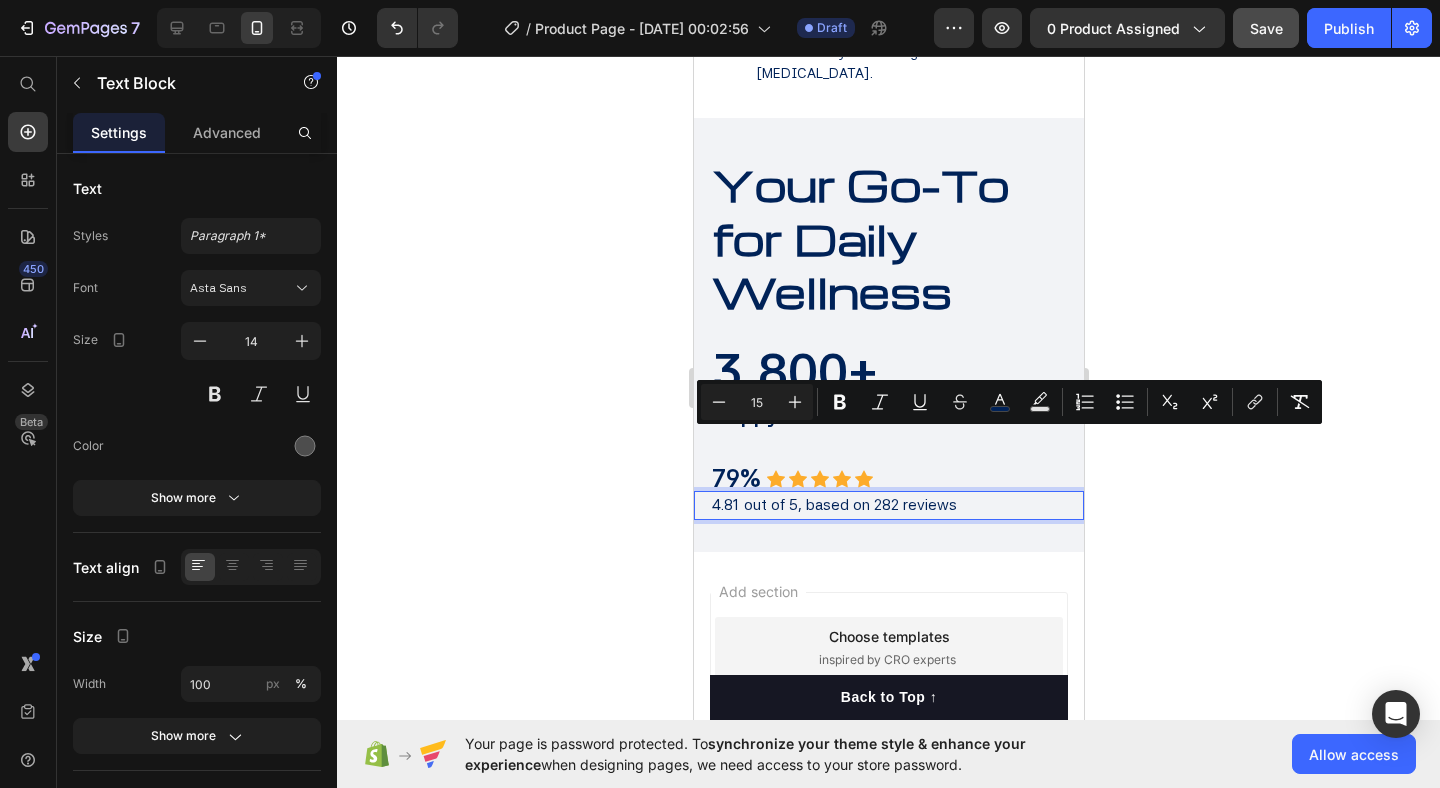 click 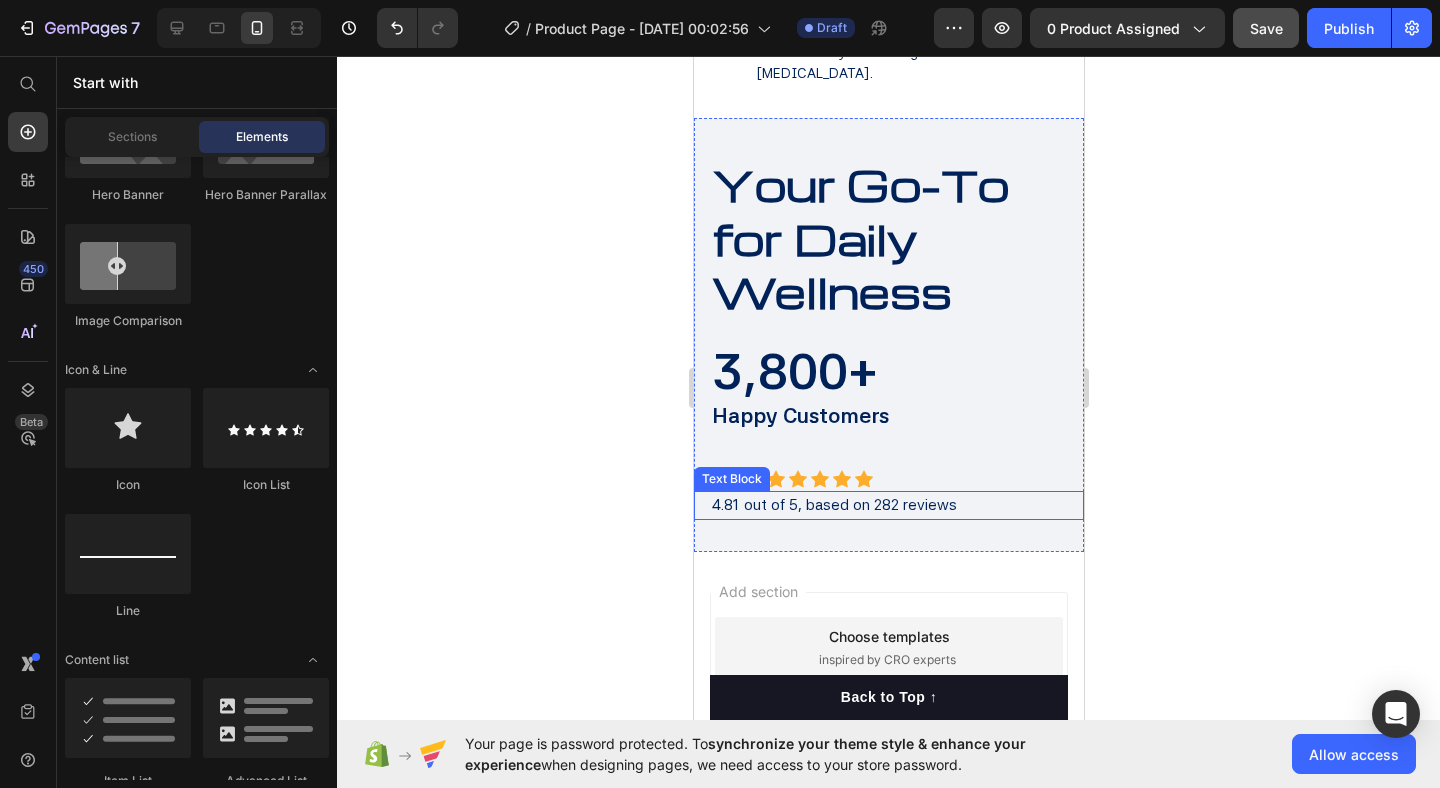 click on "4.81 out of 5, based on 282 reviews" at bounding box center [833, 505] 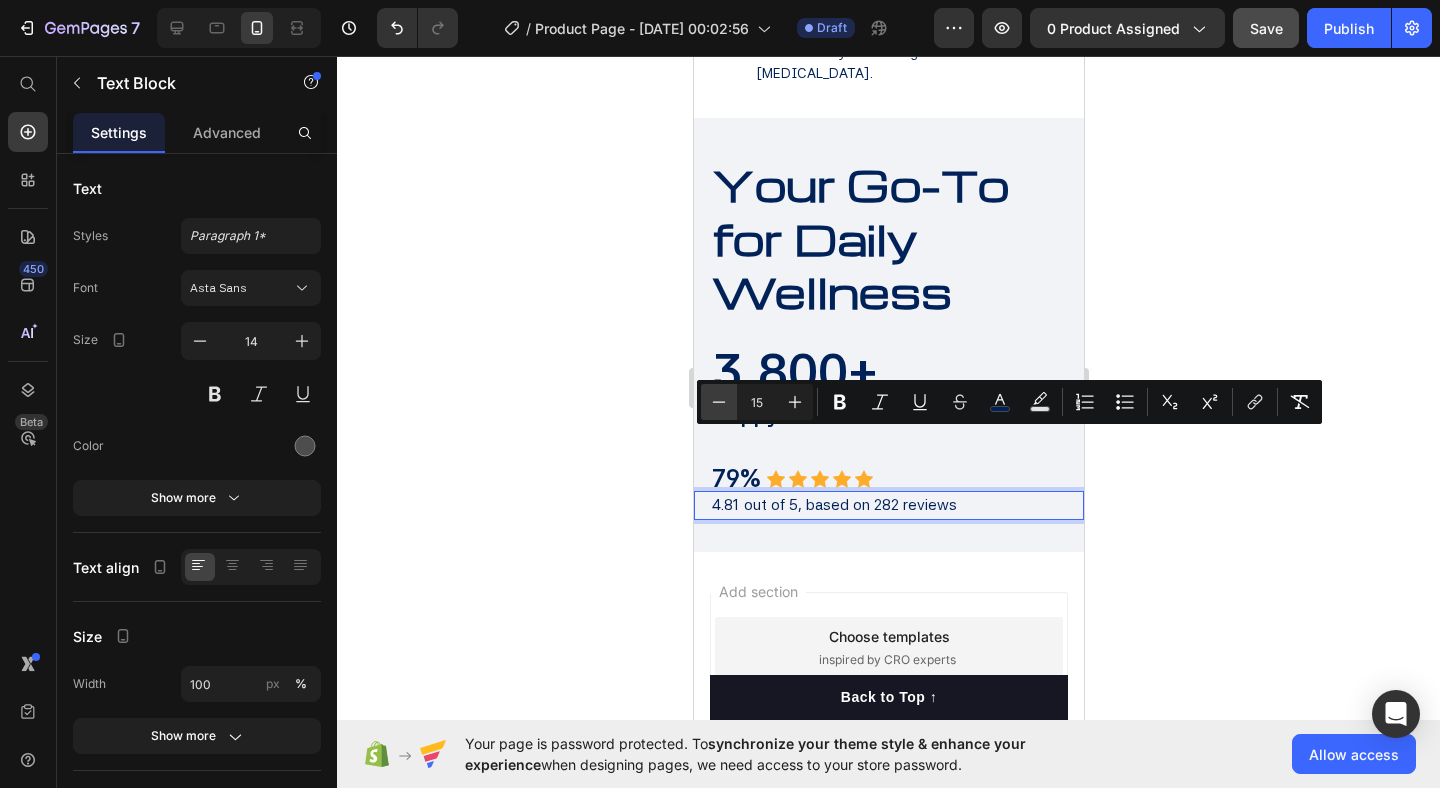 click 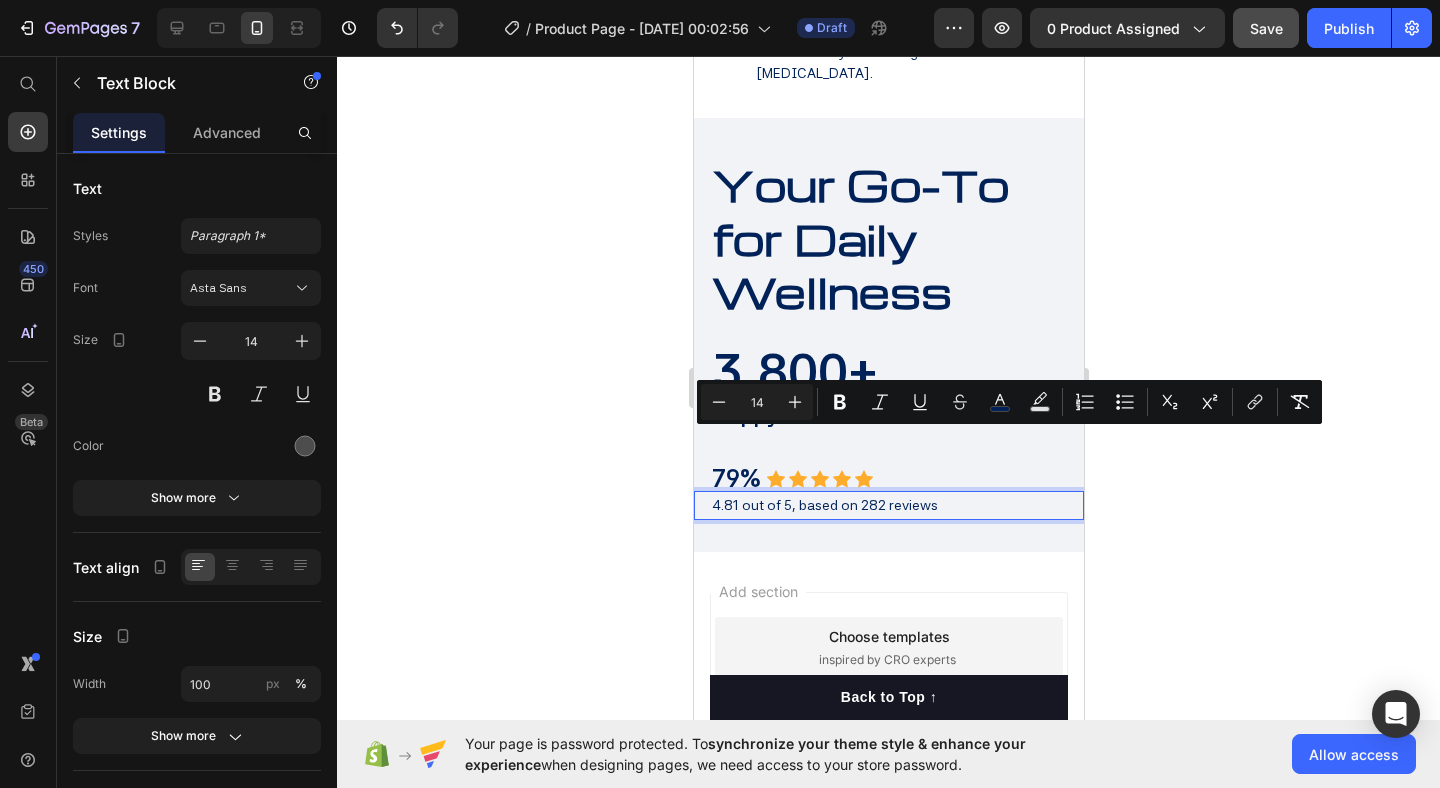 click 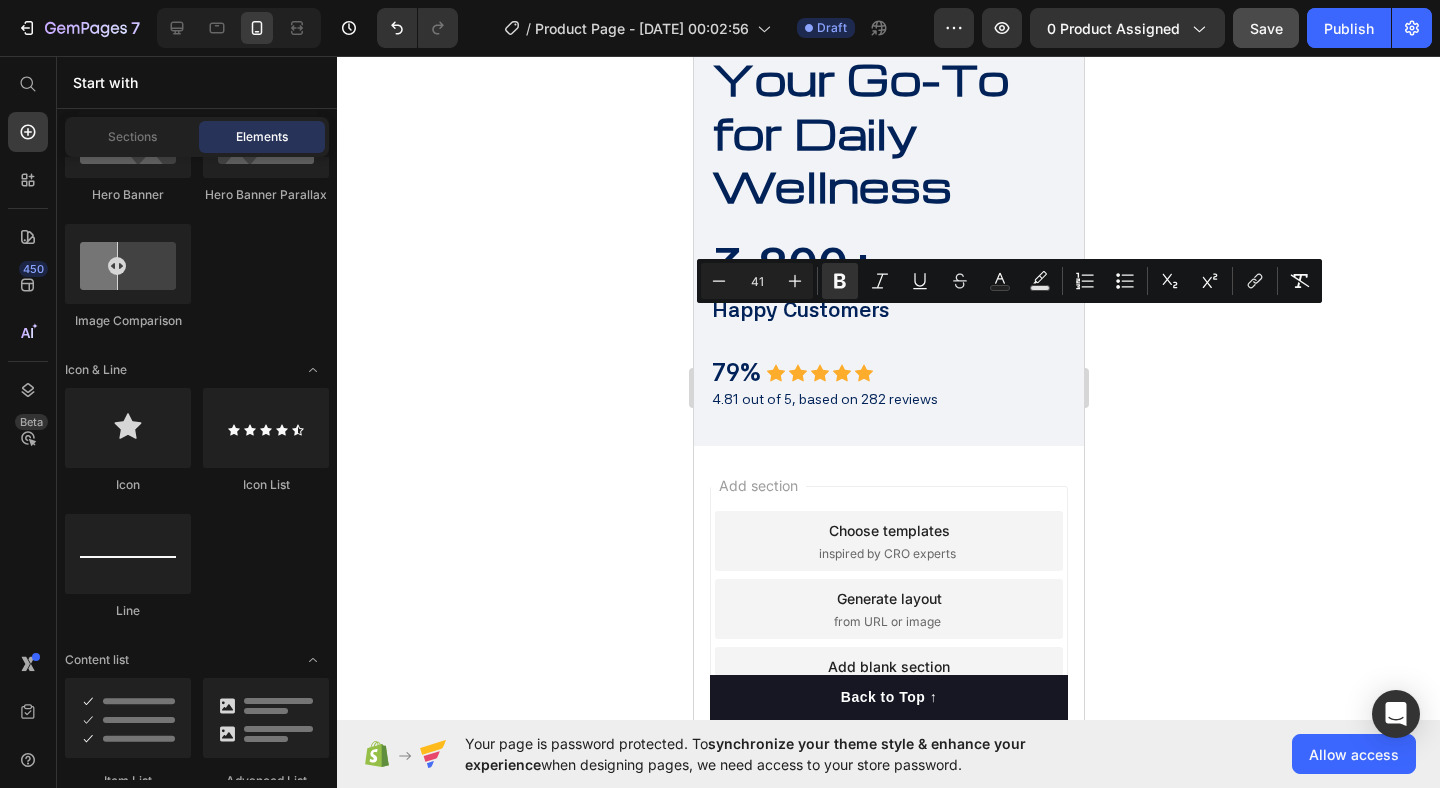 scroll, scrollTop: 3398, scrollLeft: 0, axis: vertical 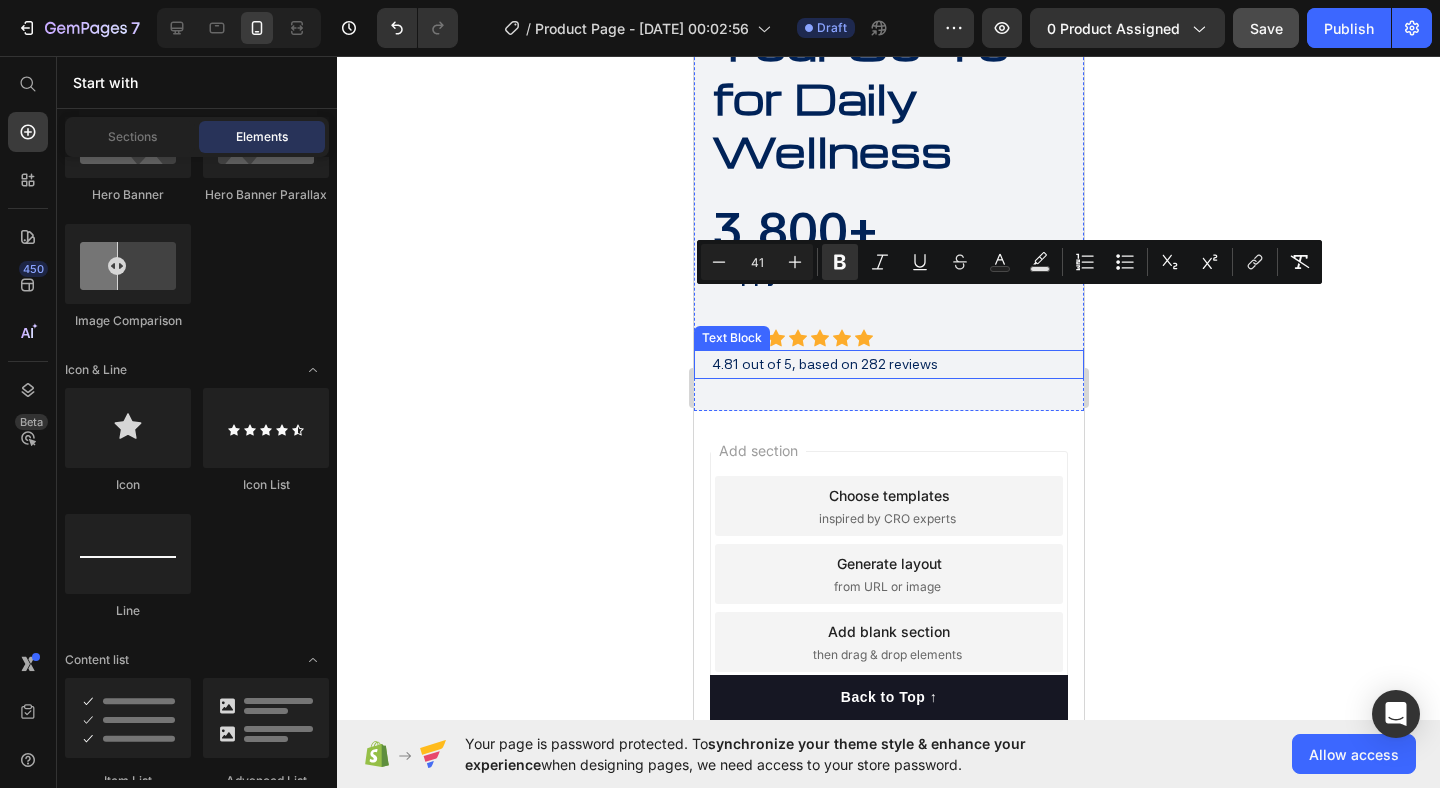 click on "4.81 out of 5, based on 282 reviews" at bounding box center [824, 364] 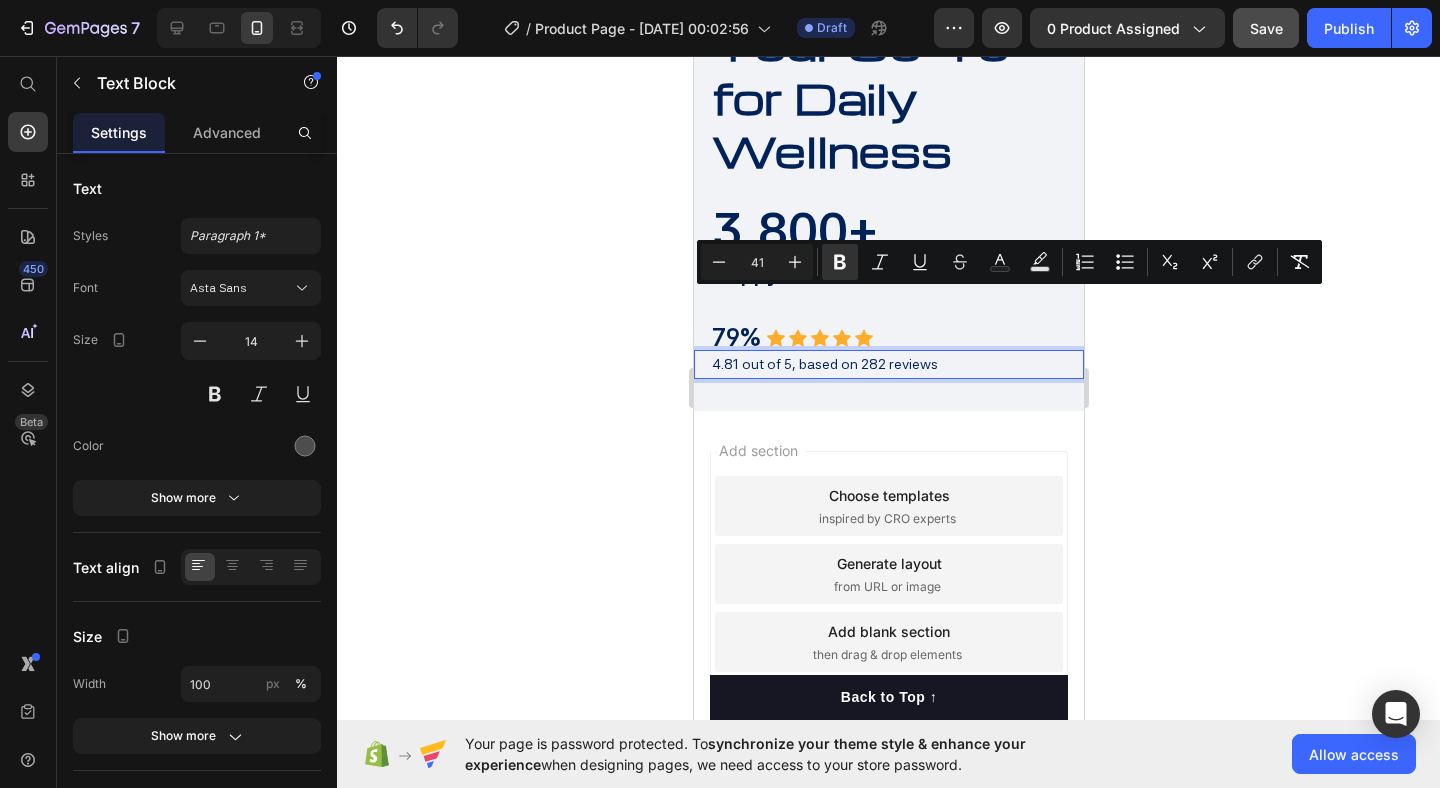 click on "4.81 out of 5, based on 282 reviews" at bounding box center [824, 364] 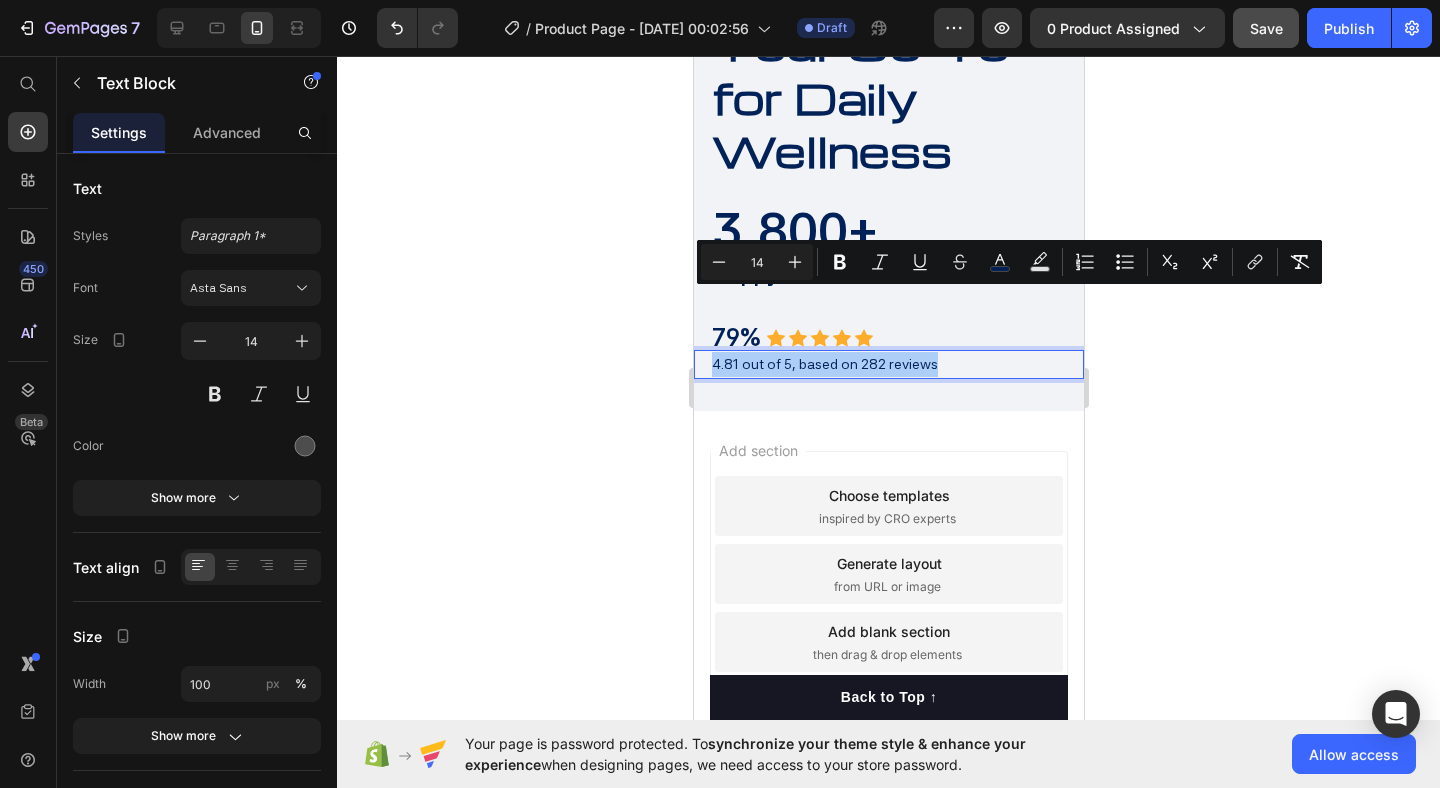 click 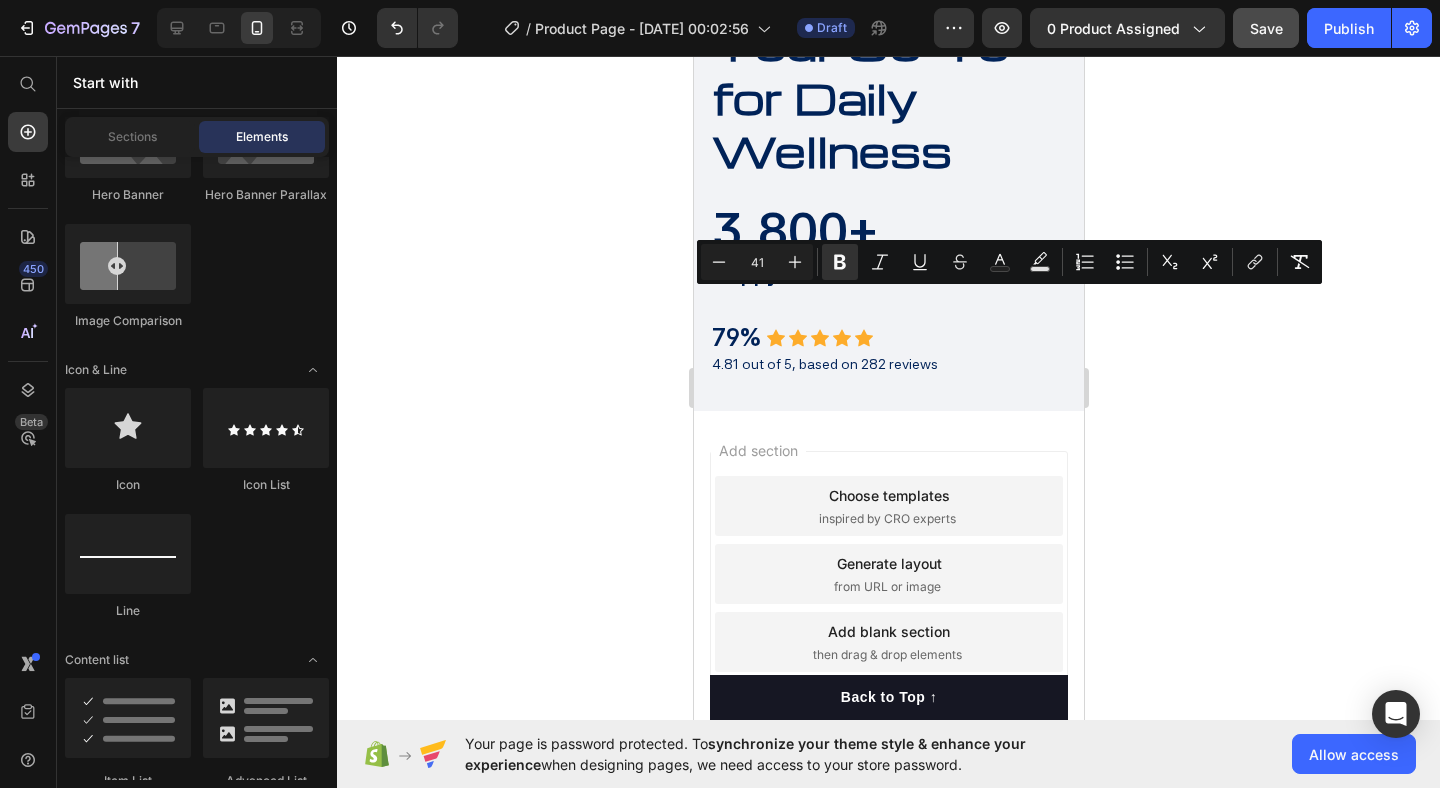 click 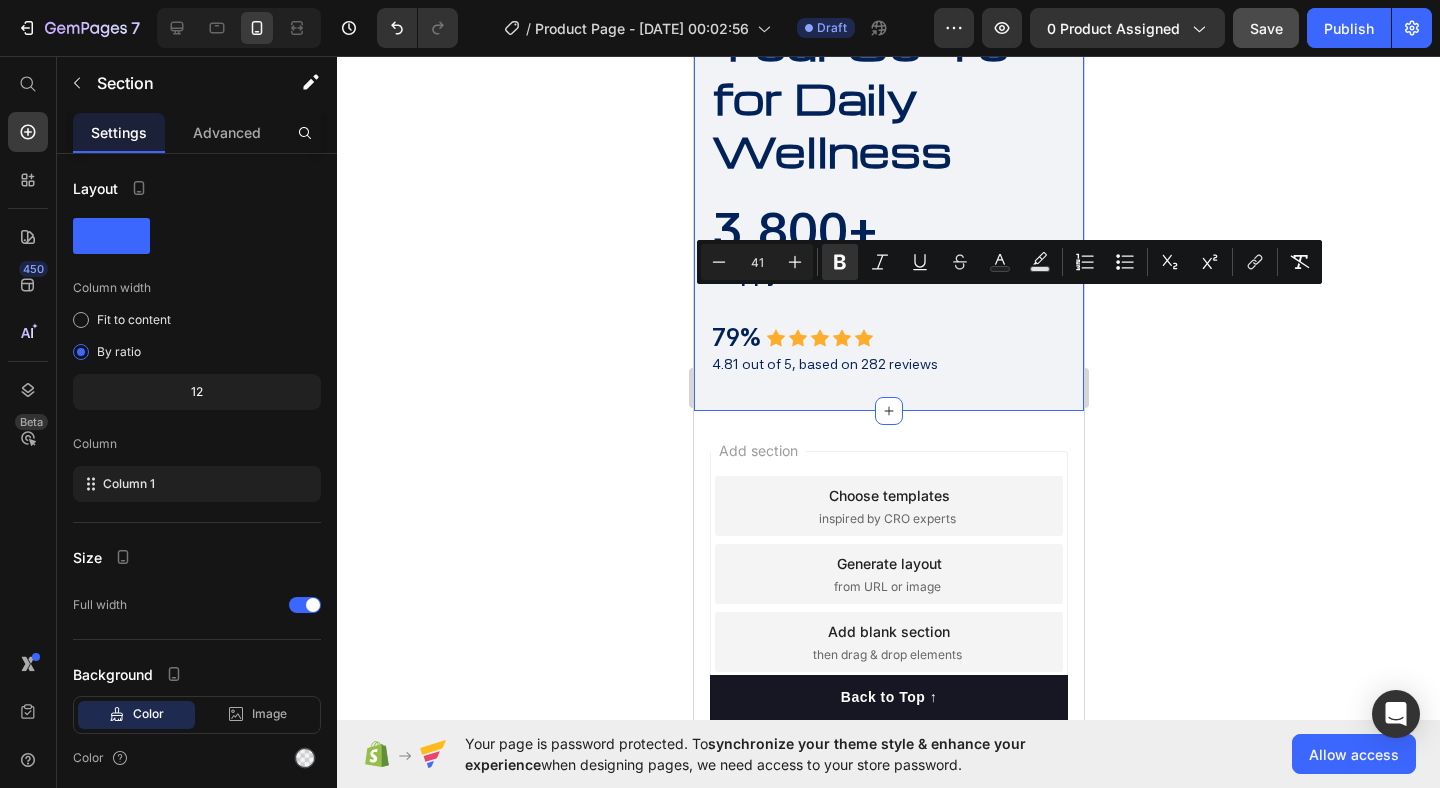 click on "Your Go-To for Daily Wellness Heading 3,800+ Heading Happy Customers Text Block 79% Text Block Icon Icon Icon Icon Icon Icon List Hoz Row 4.81 out of 5, based on 282 reviews Text Block" at bounding box center [888, 197] 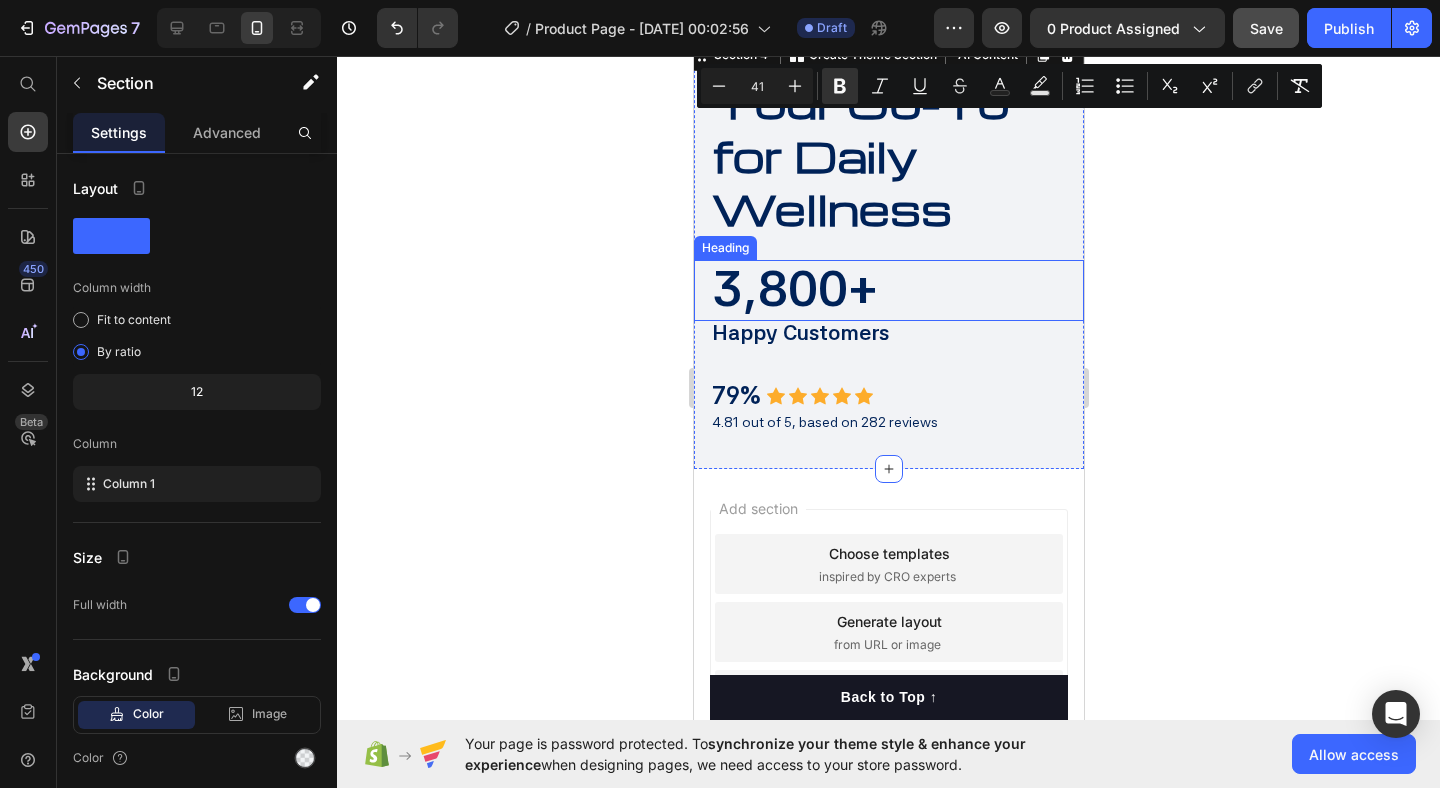 scroll, scrollTop: 3174, scrollLeft: 0, axis: vertical 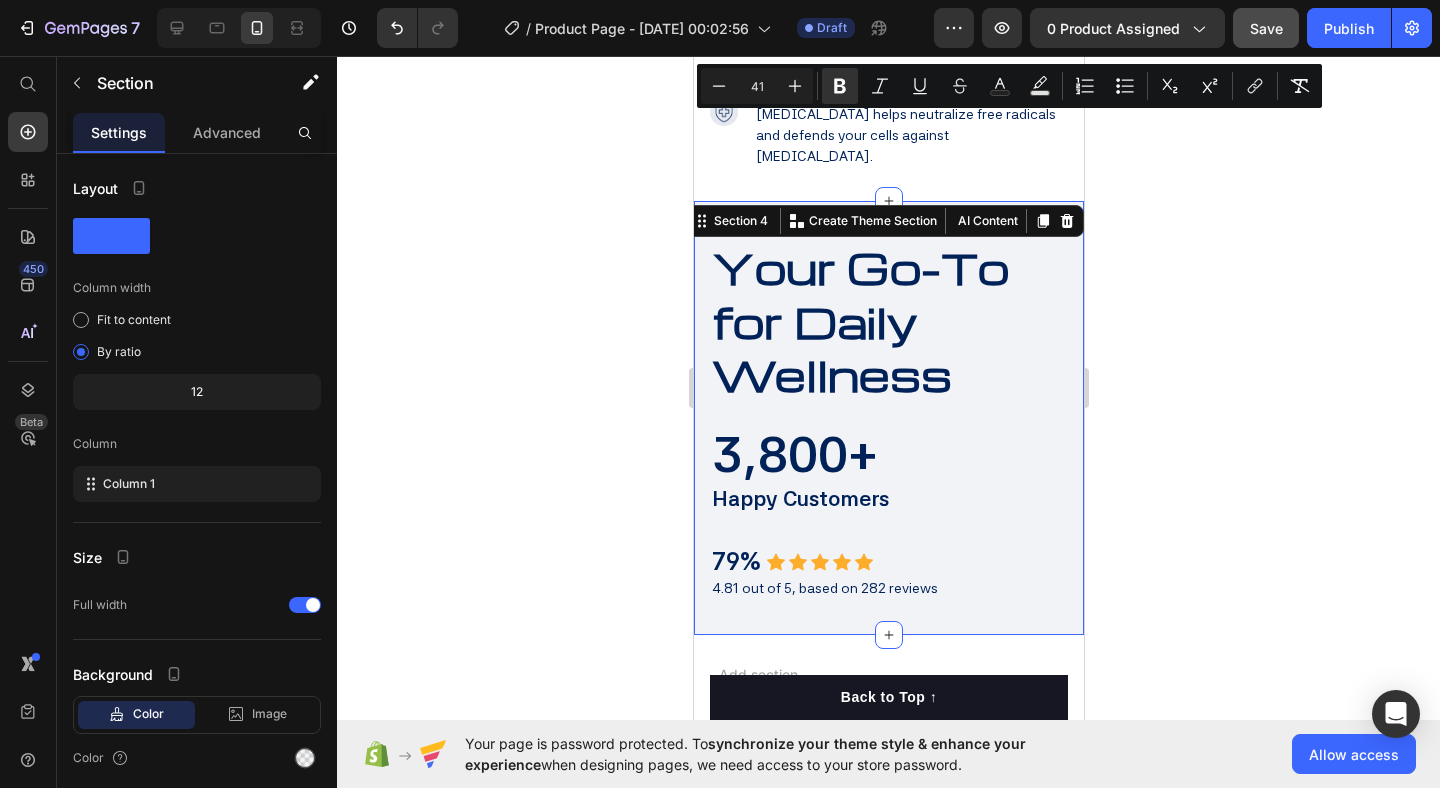 click 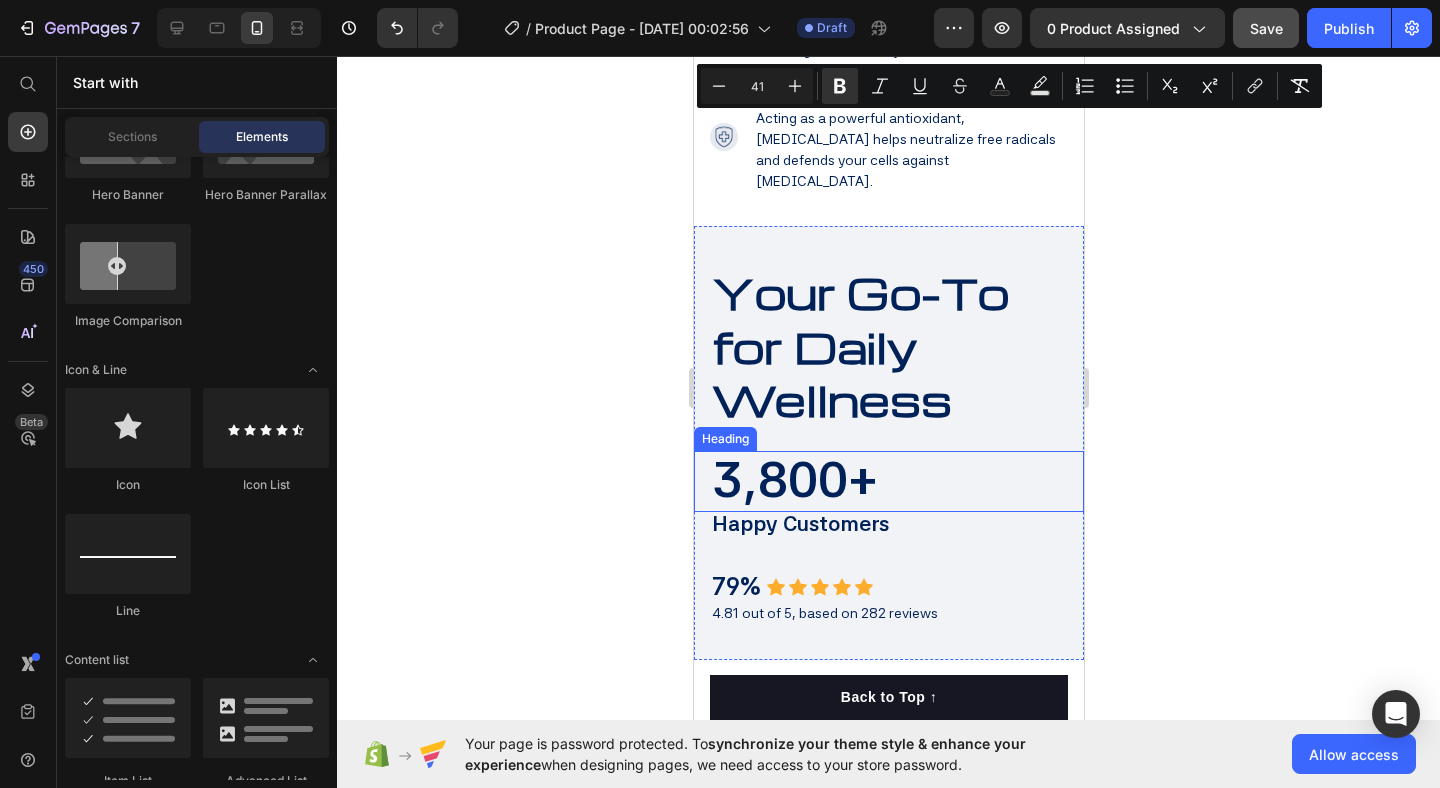 scroll, scrollTop: 3119, scrollLeft: 0, axis: vertical 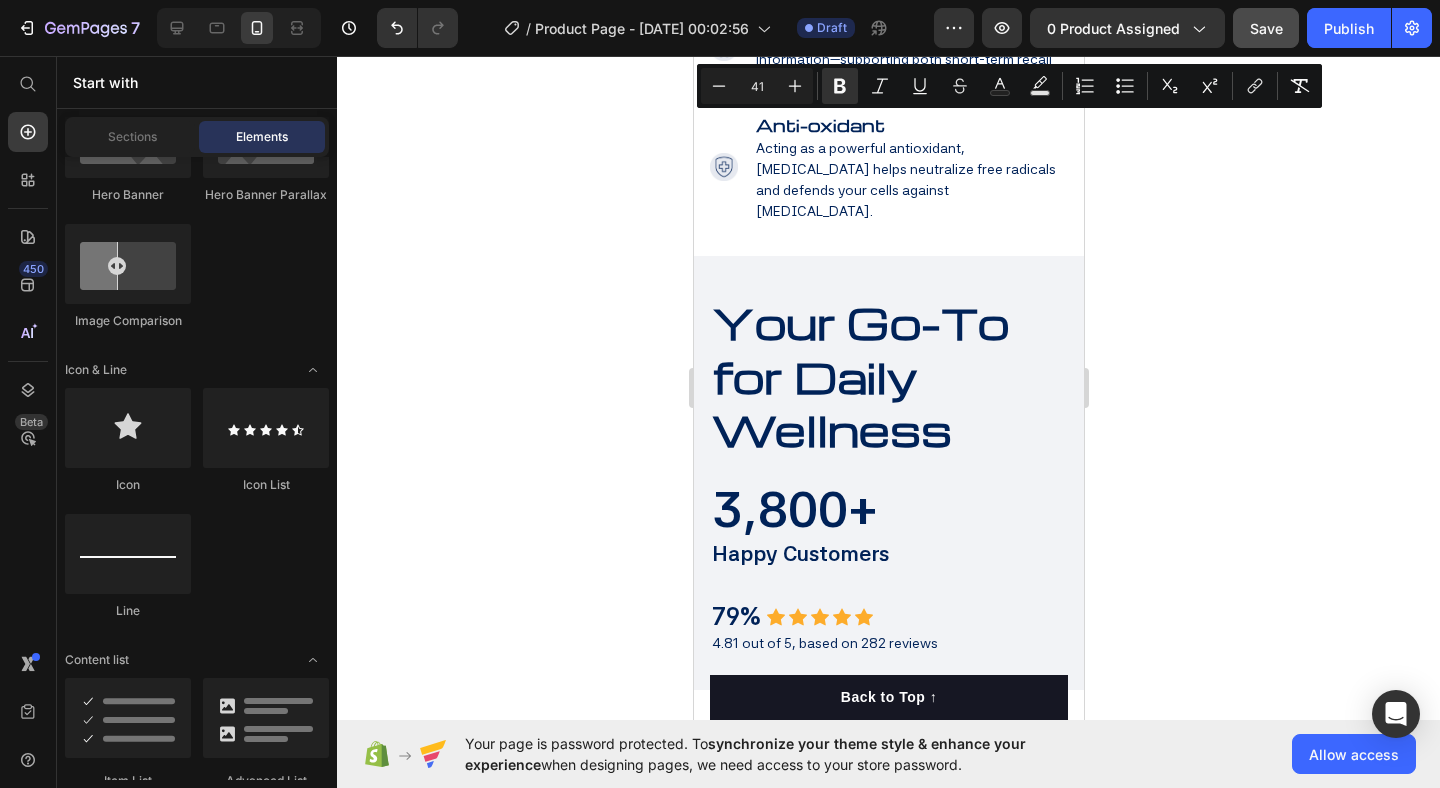 click 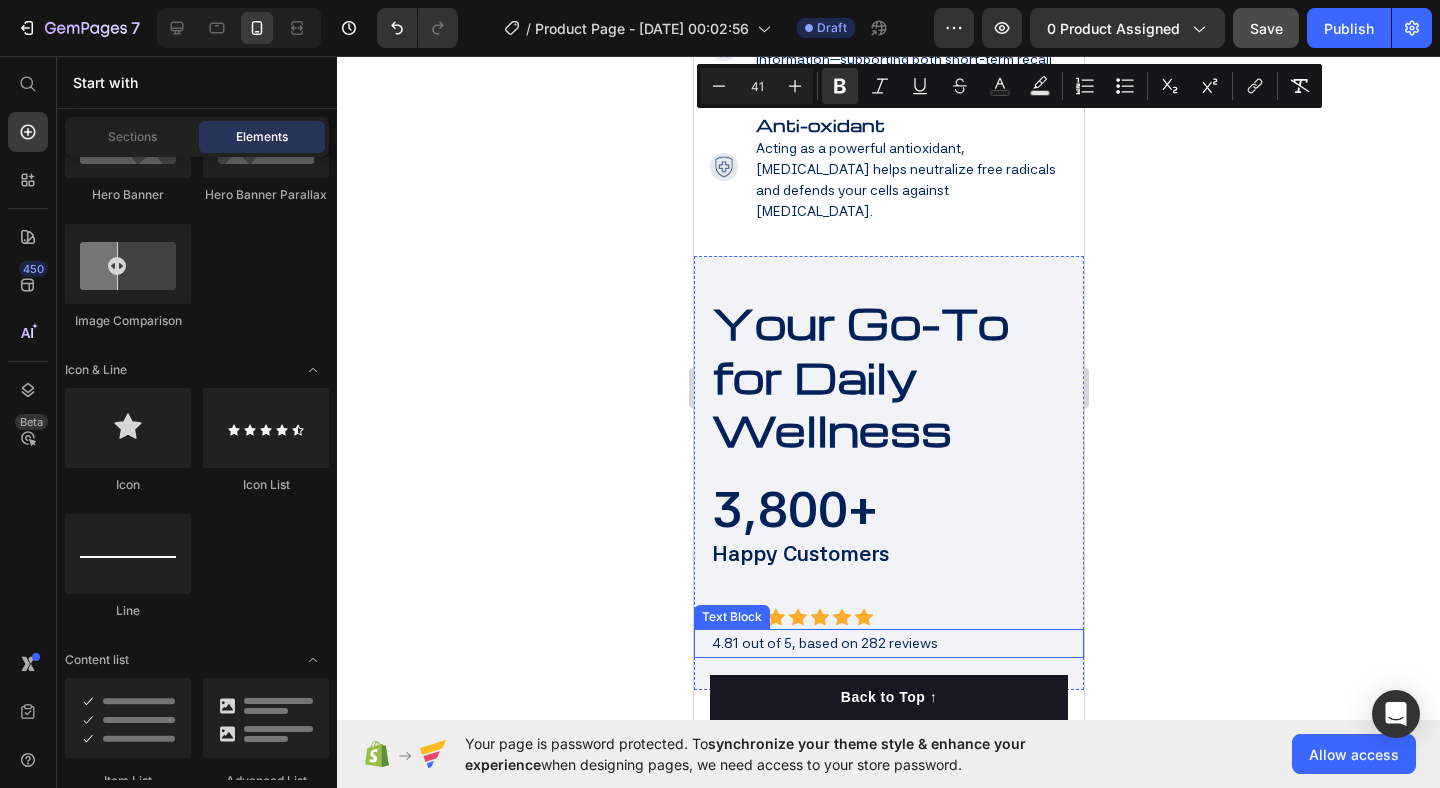 click on "4.81 out of 5, based on 282 reviews" at bounding box center (824, 643) 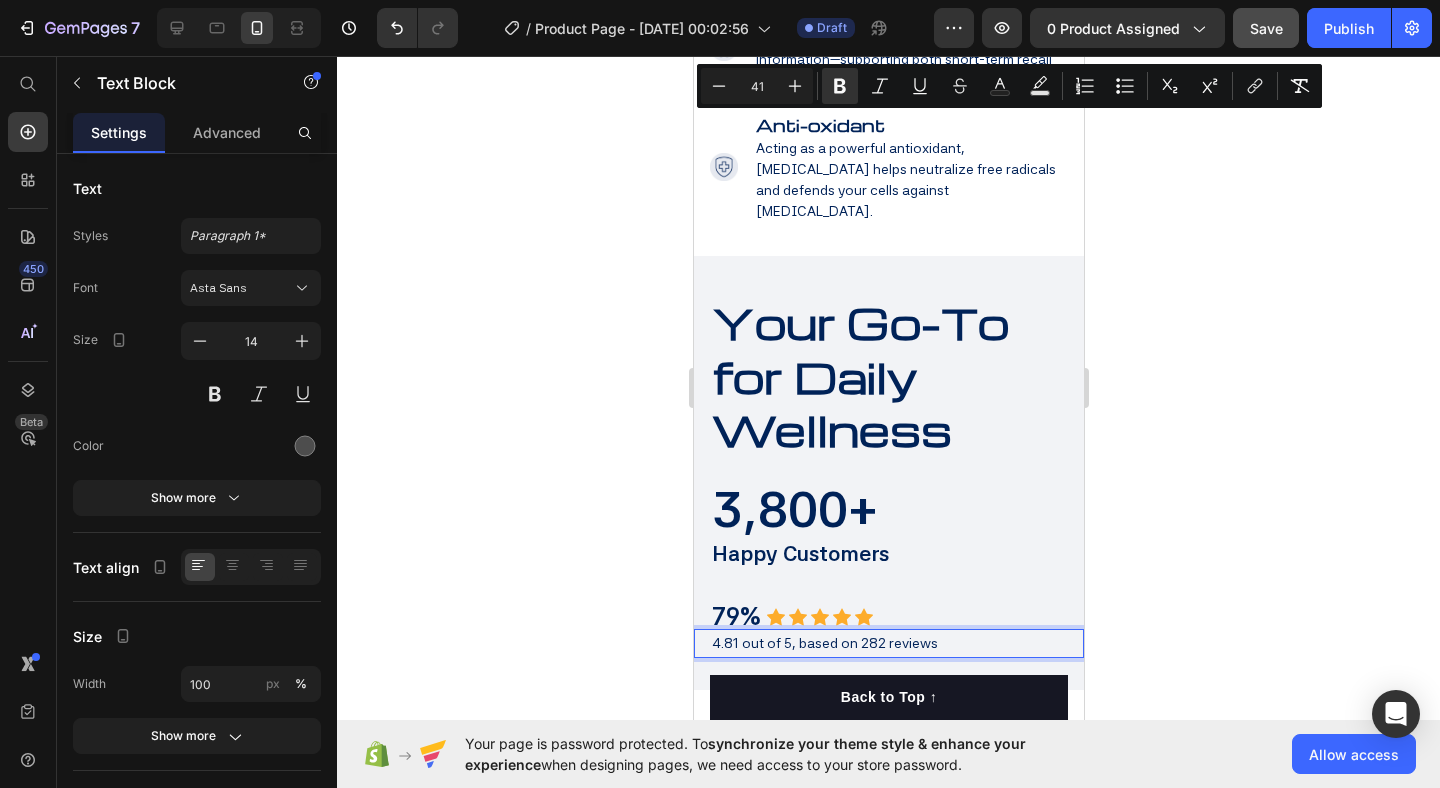 click on "4.81 out of 5, based on 282 reviews" at bounding box center [824, 643] 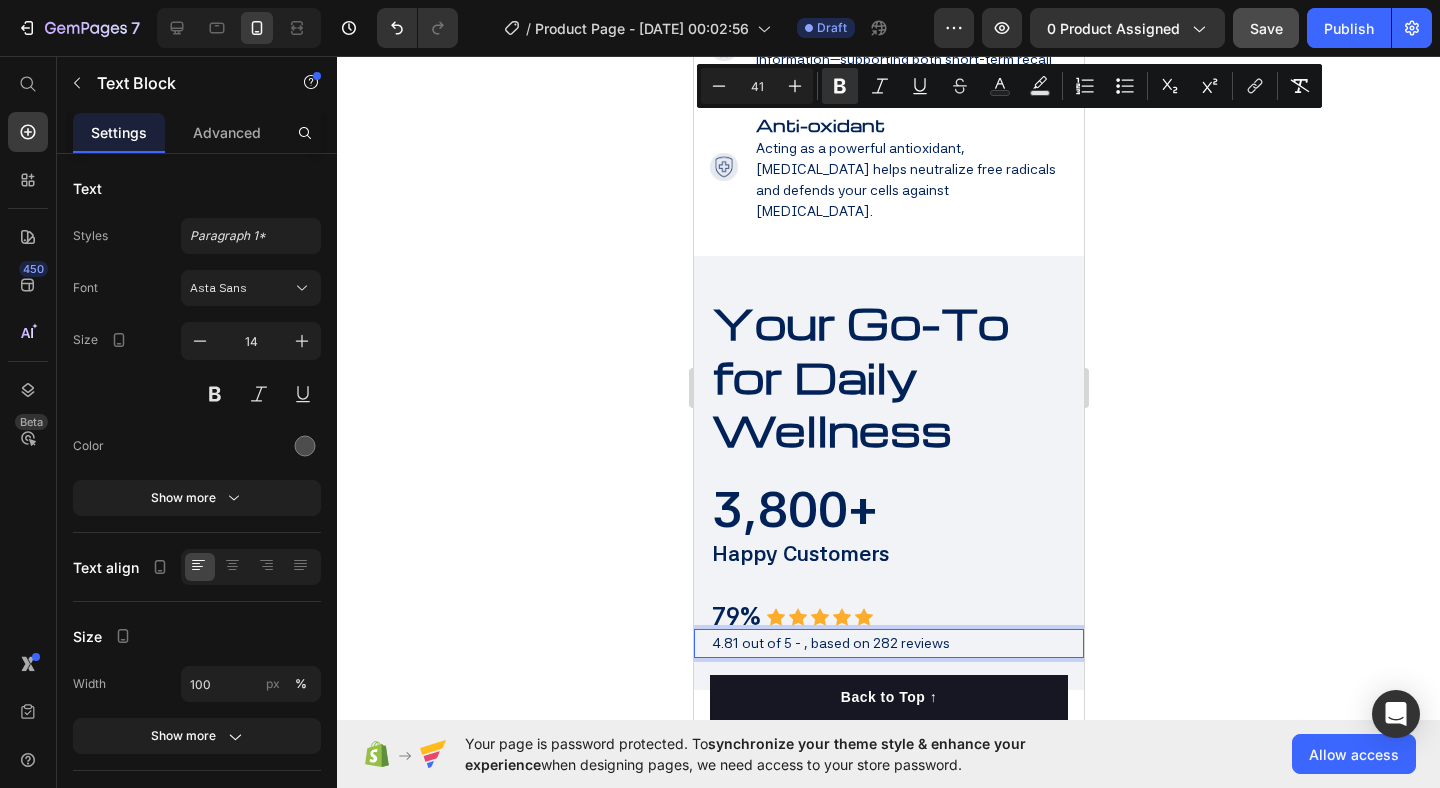 click on "4.81 out of 5 - , based on 282 reviews" at bounding box center [830, 643] 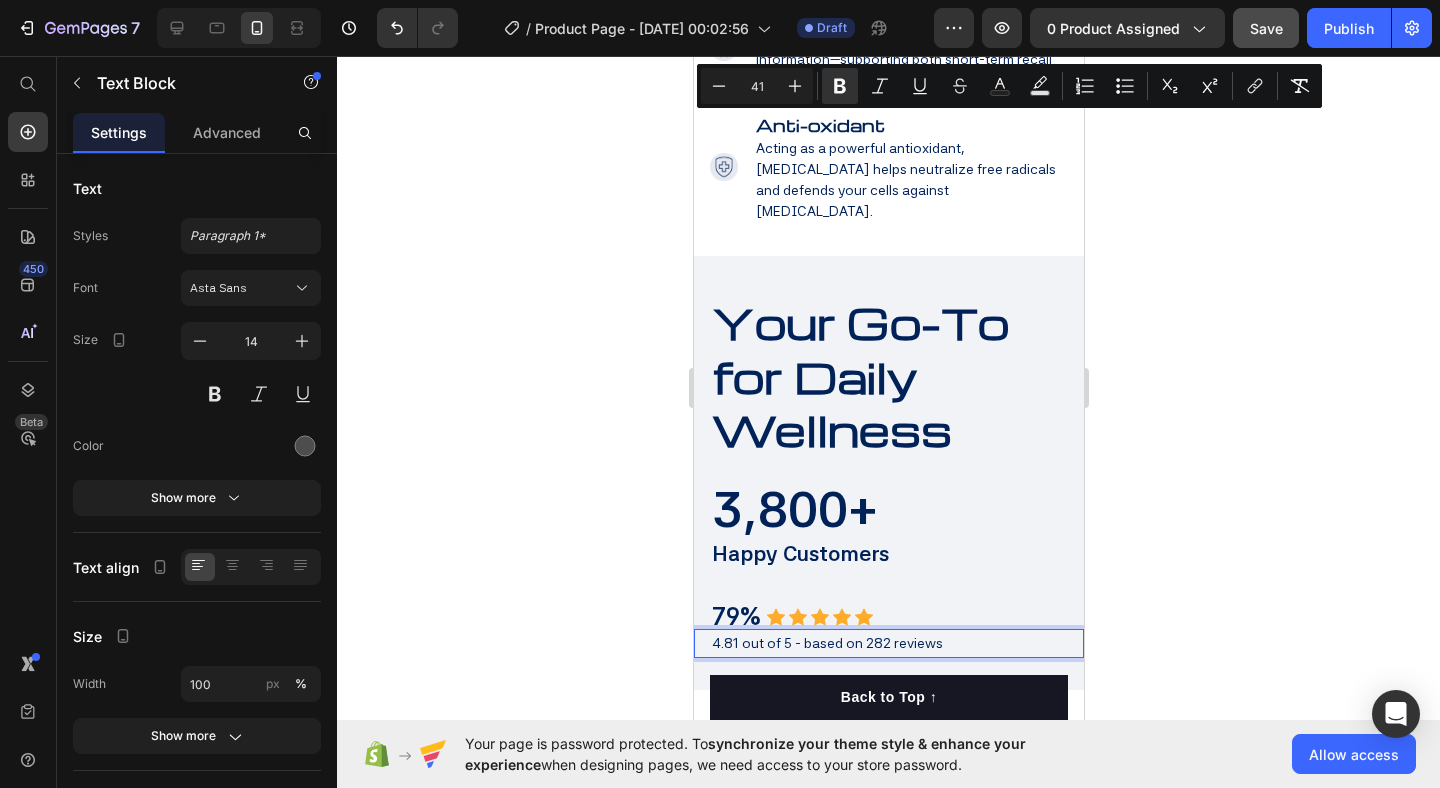 click 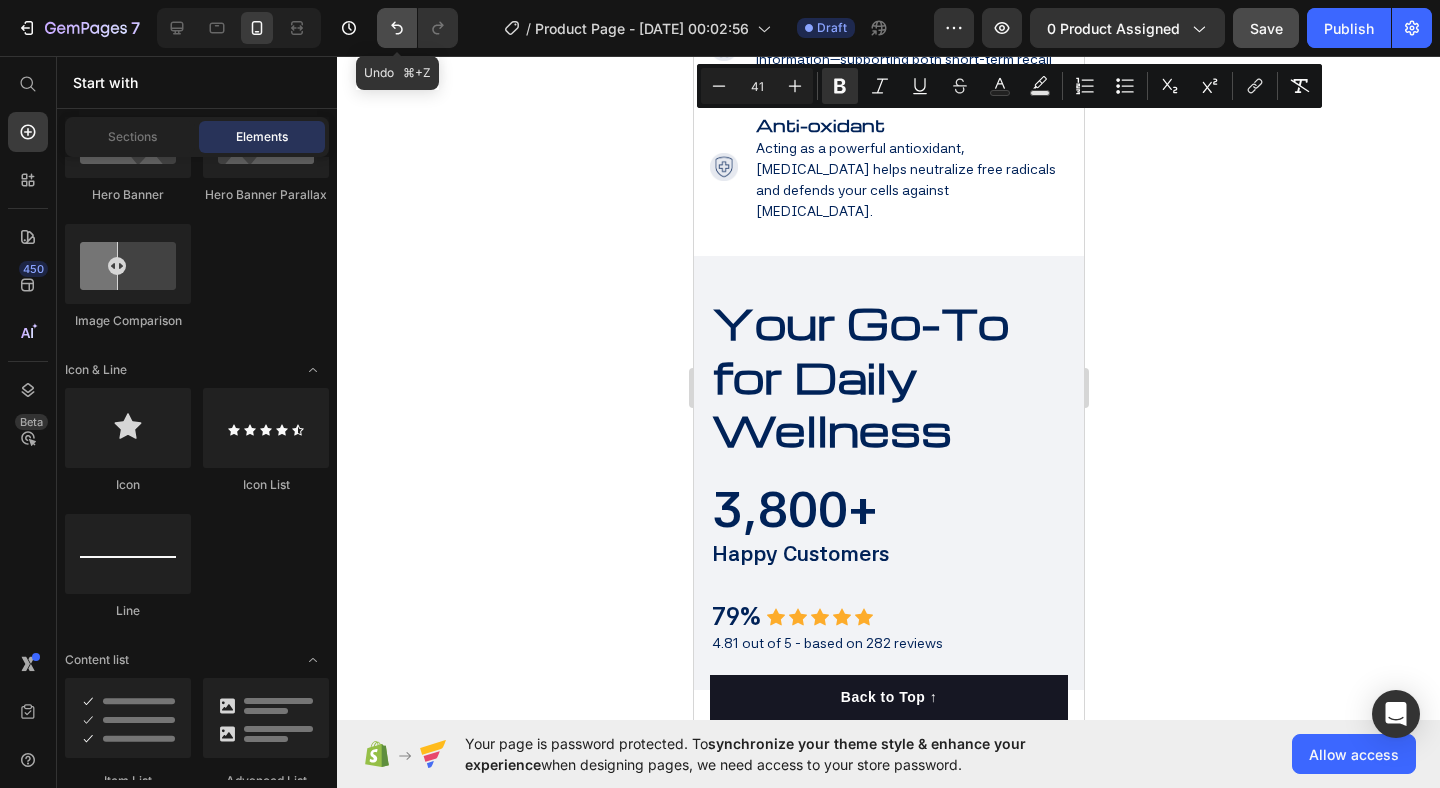 click 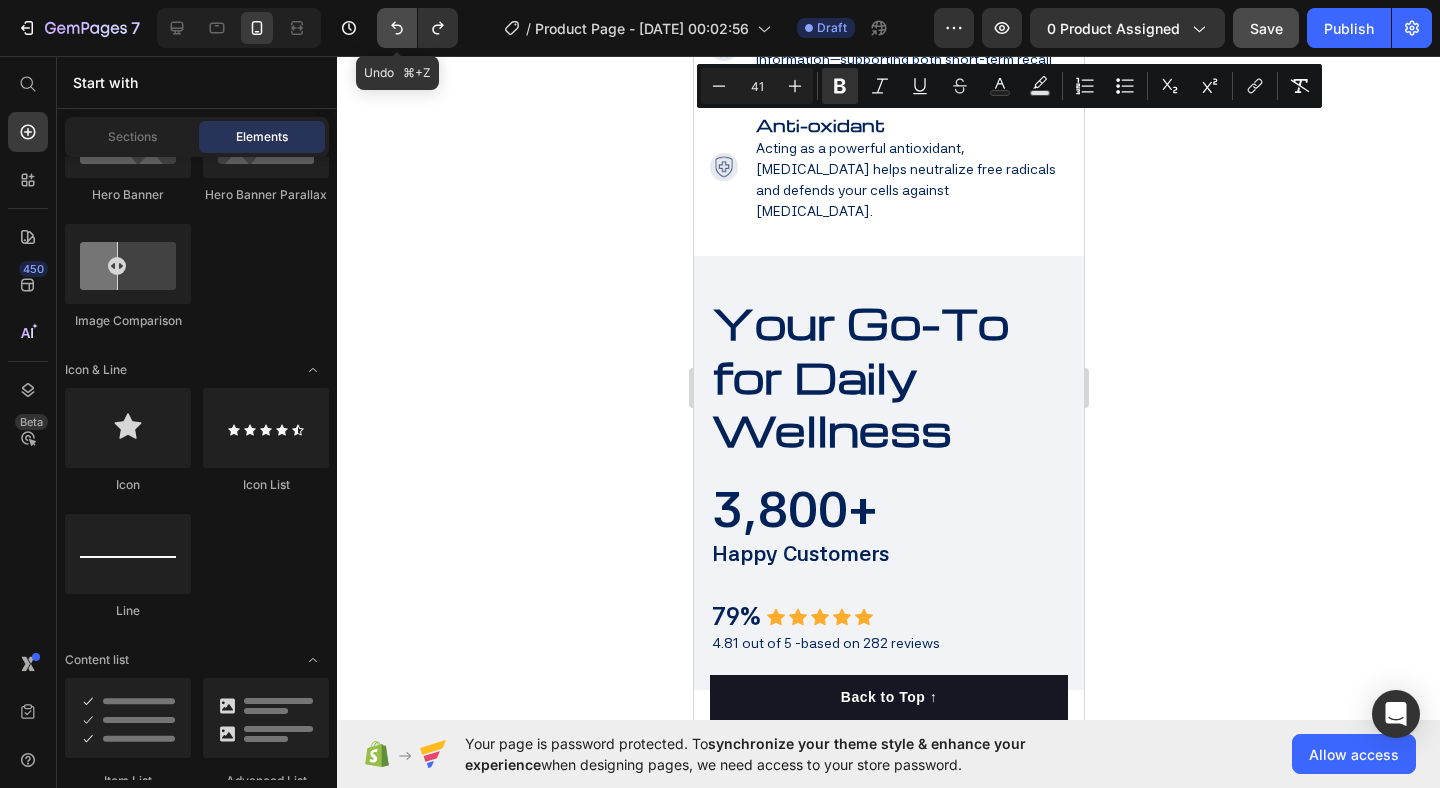 click 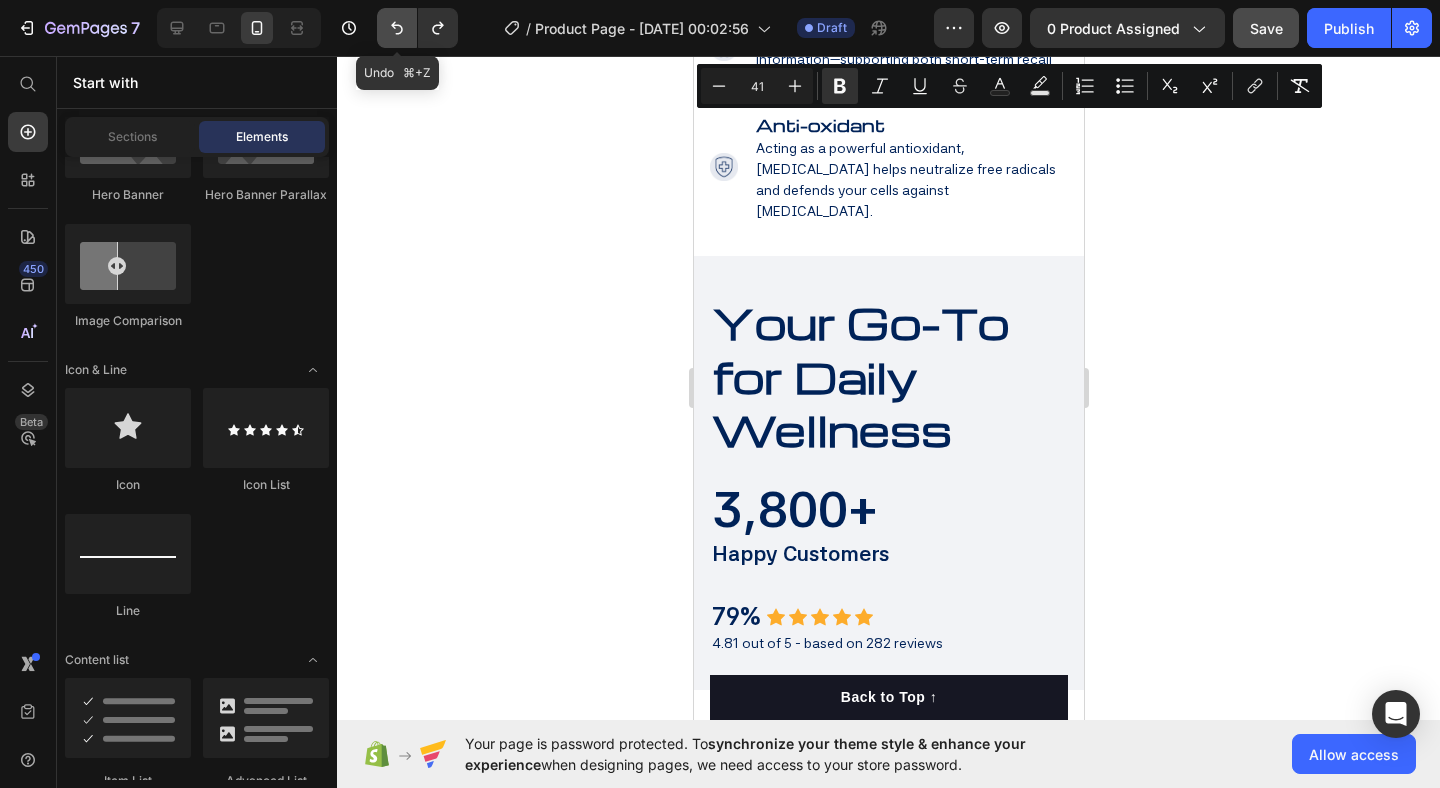 click 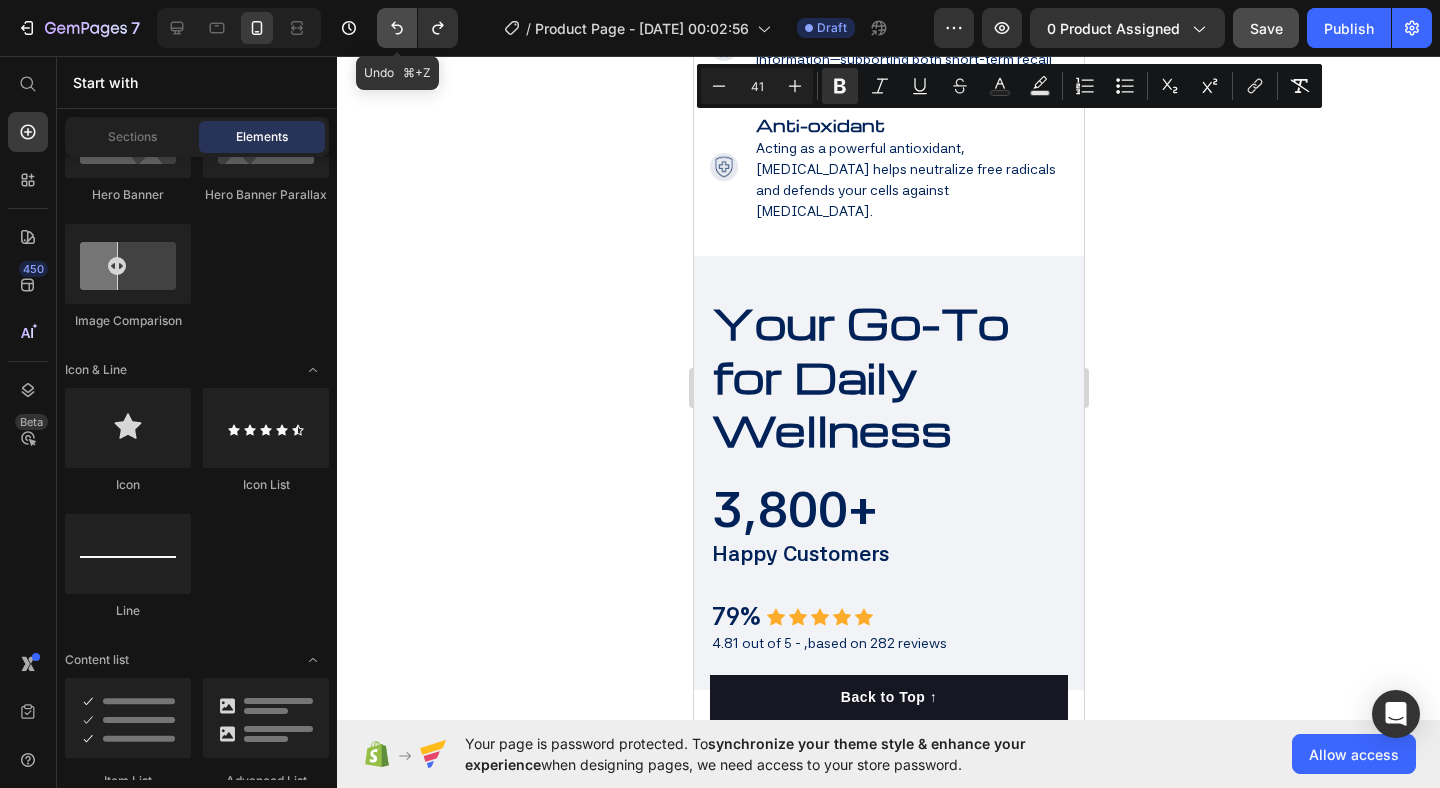 click 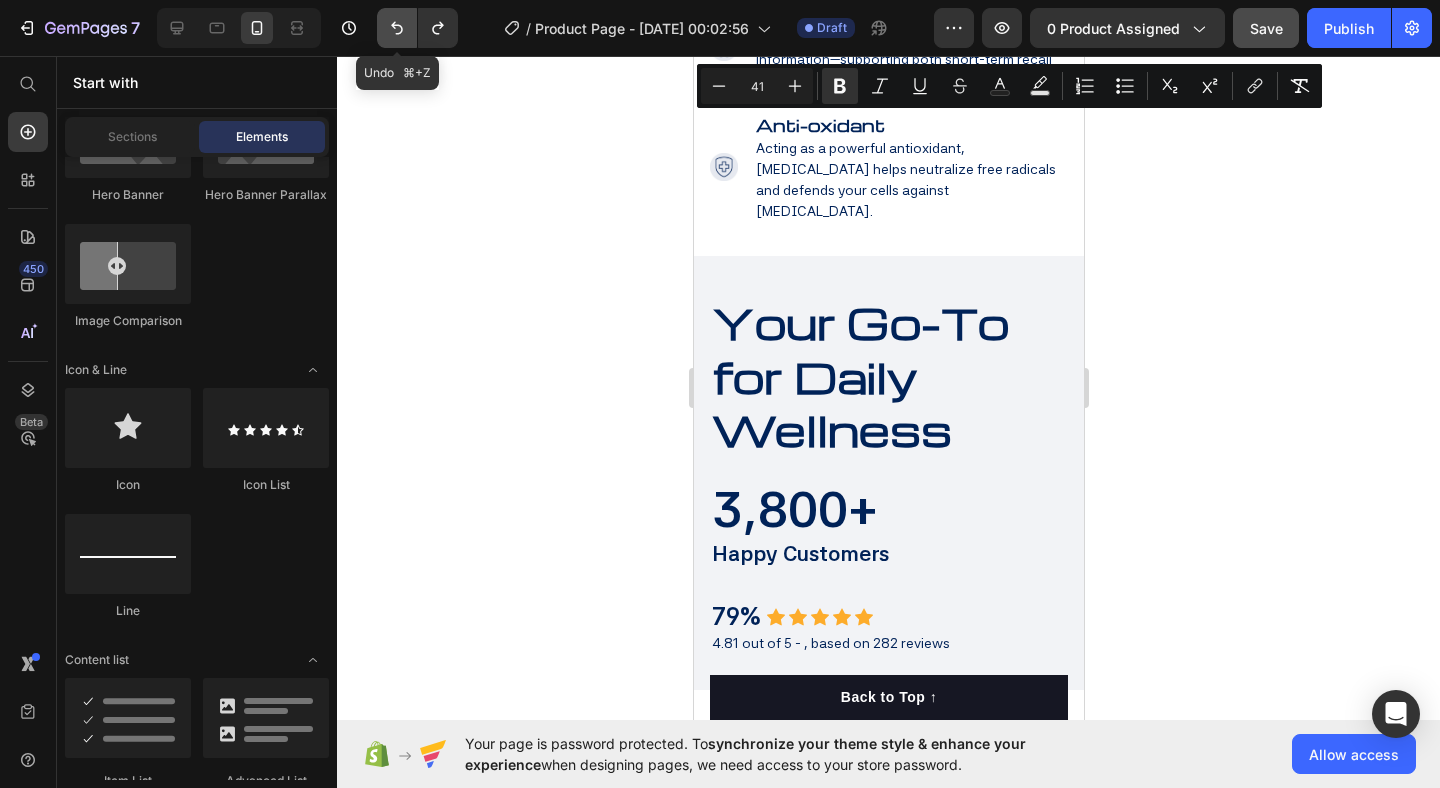 click 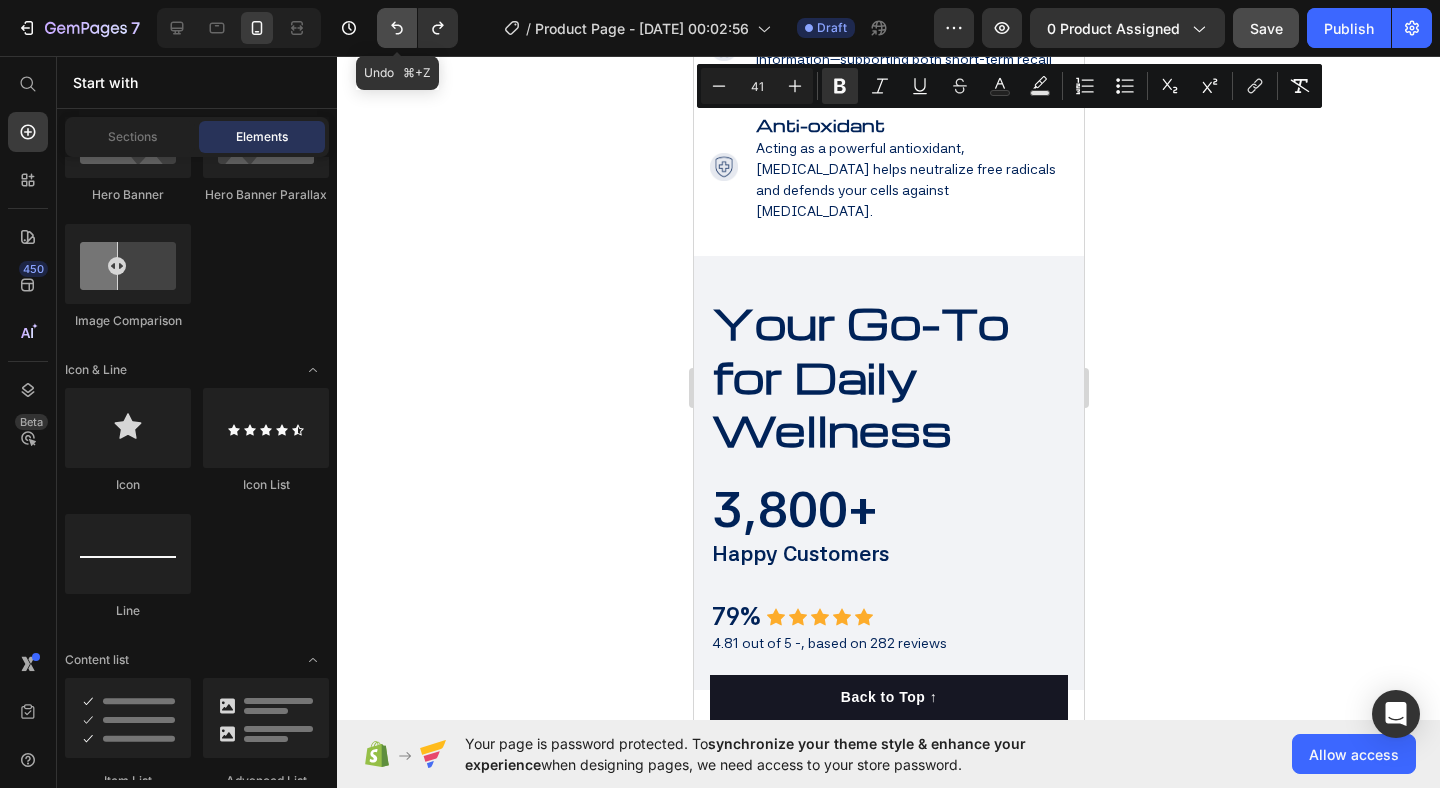 click 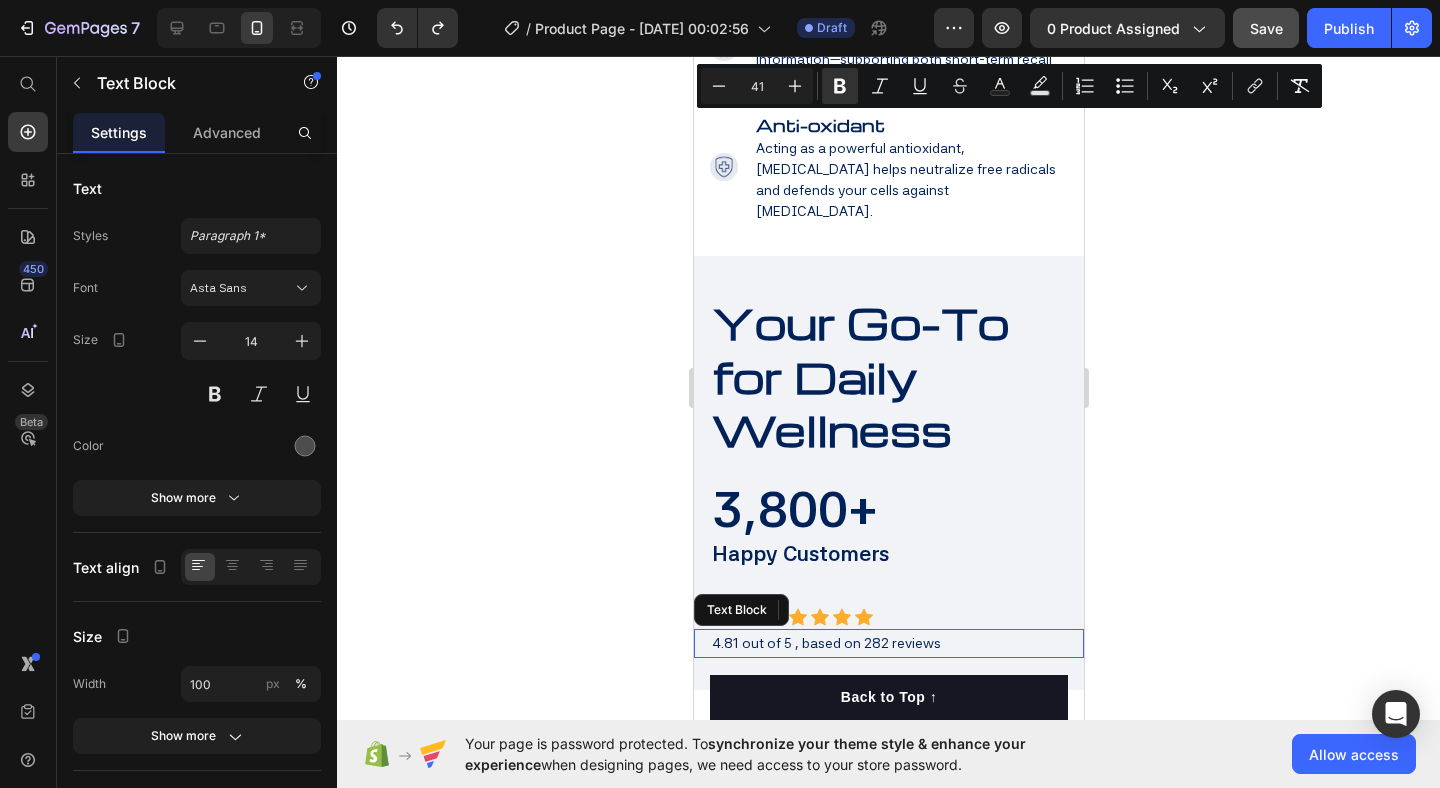 click on "4.81 out of 5 , based on 282 reviews" at bounding box center (825, 643) 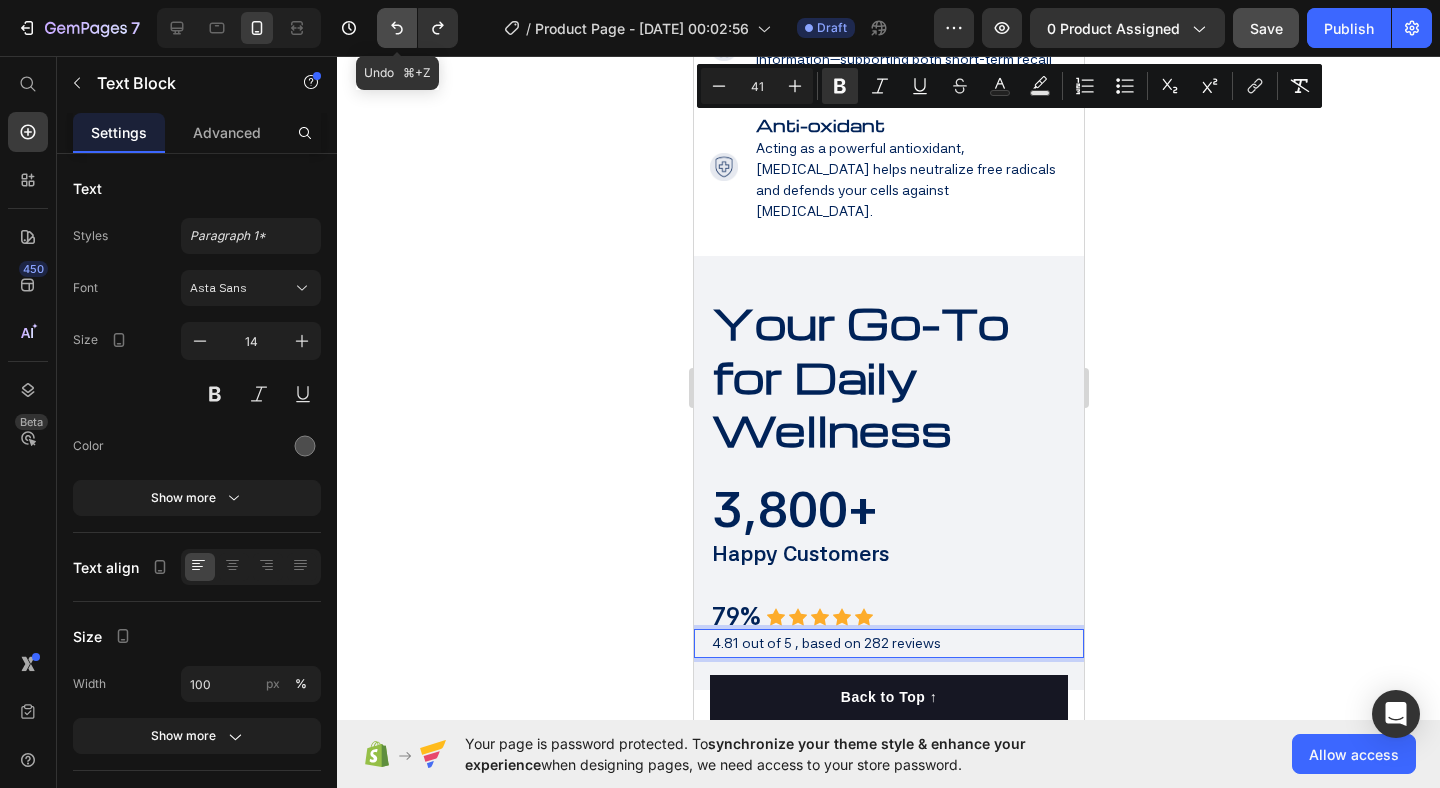 click 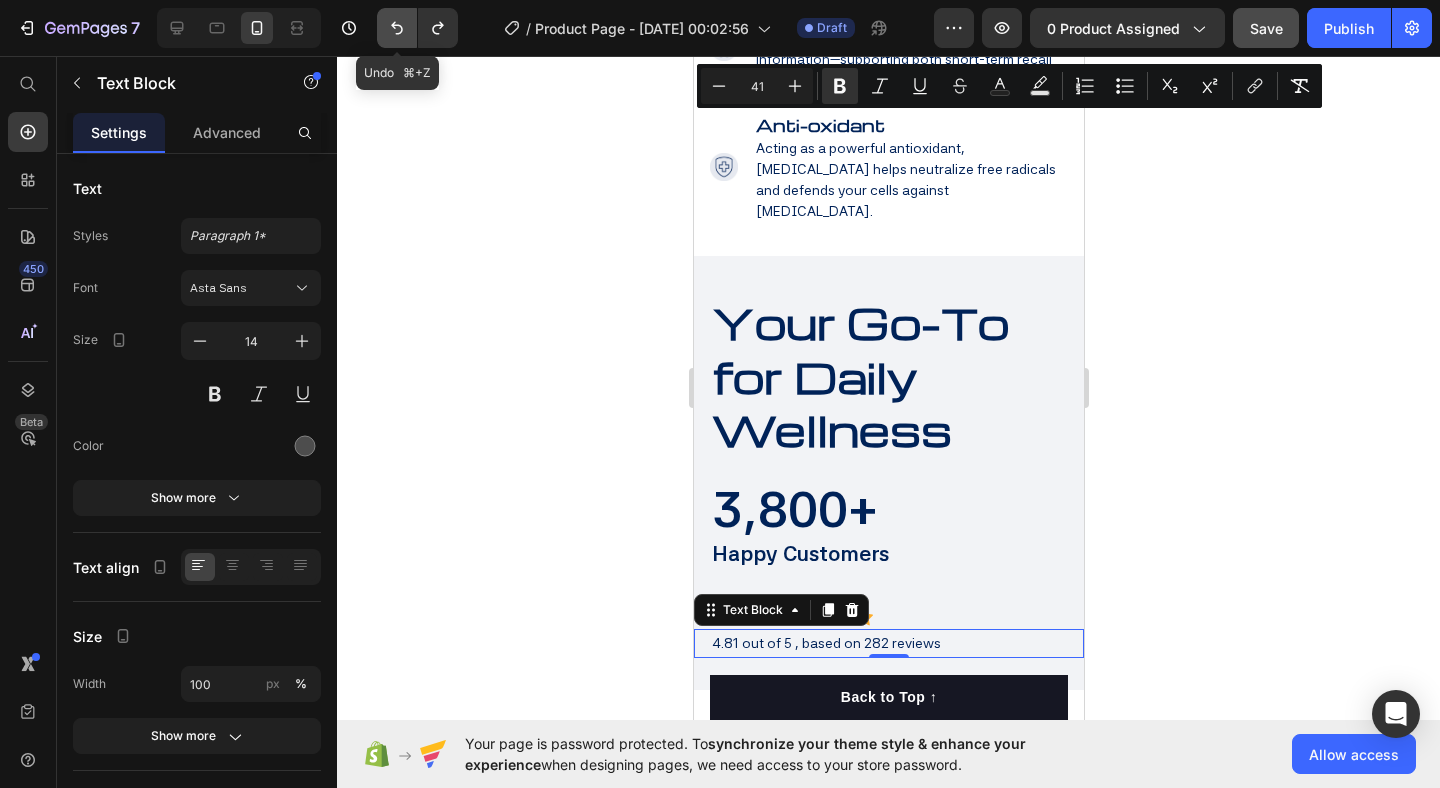 click 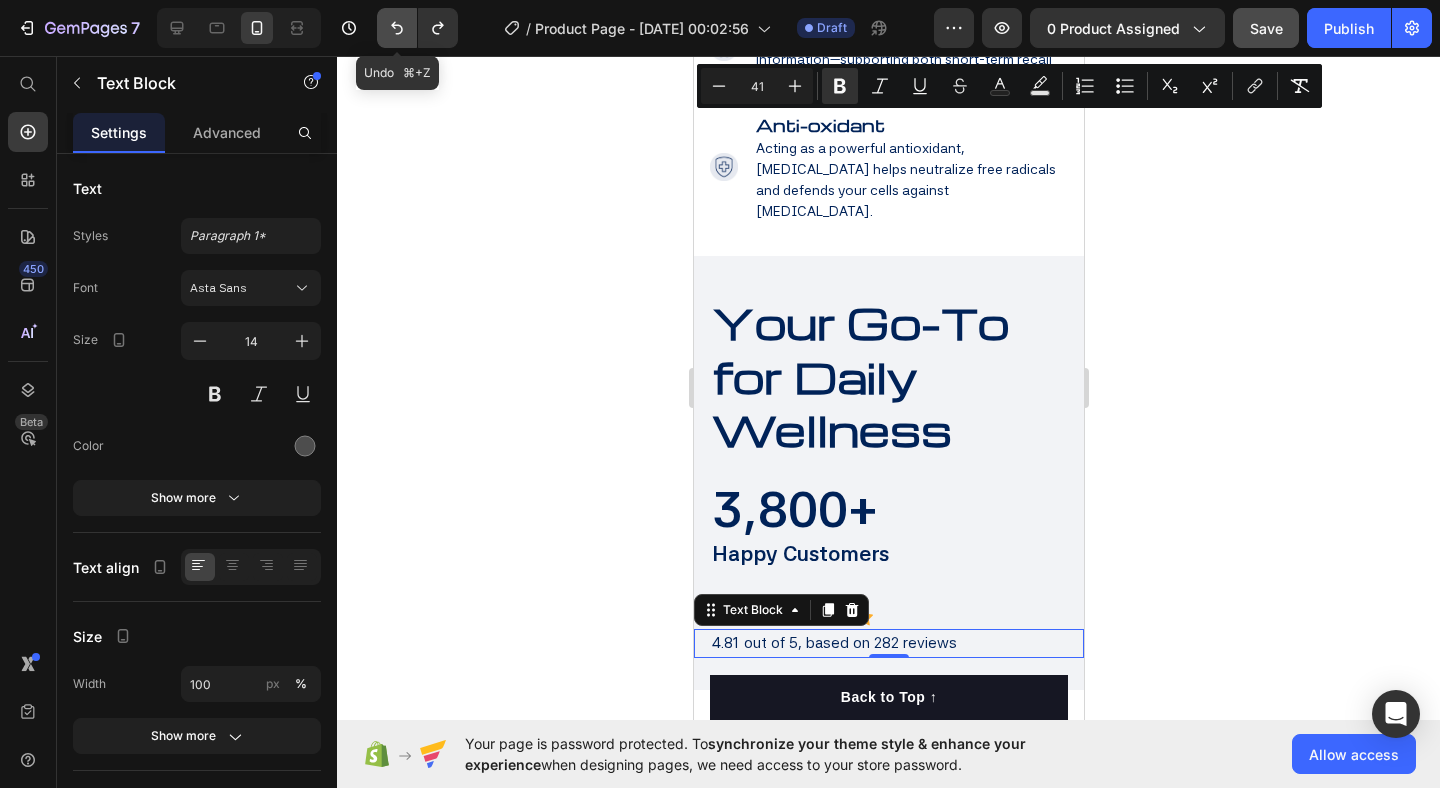 click 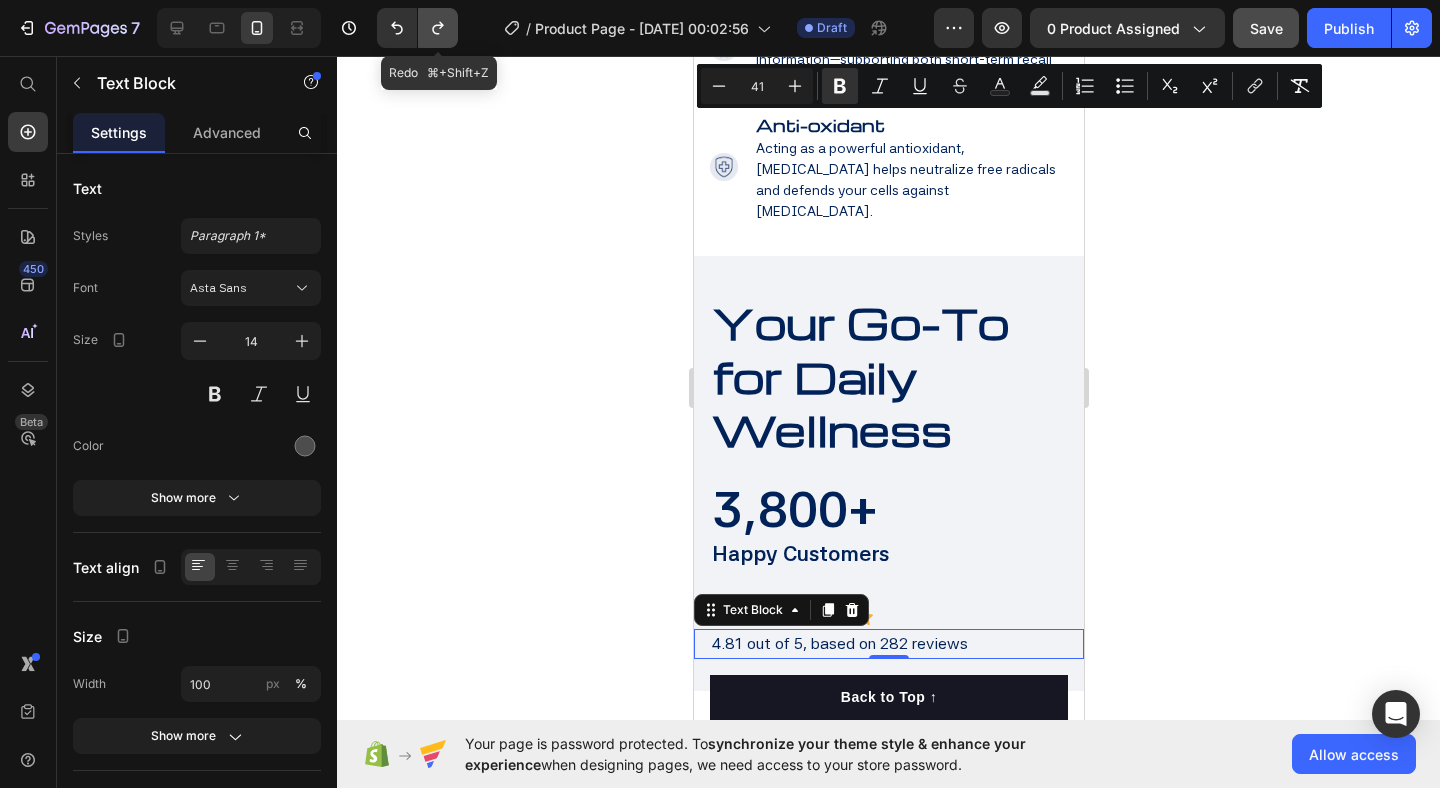 click 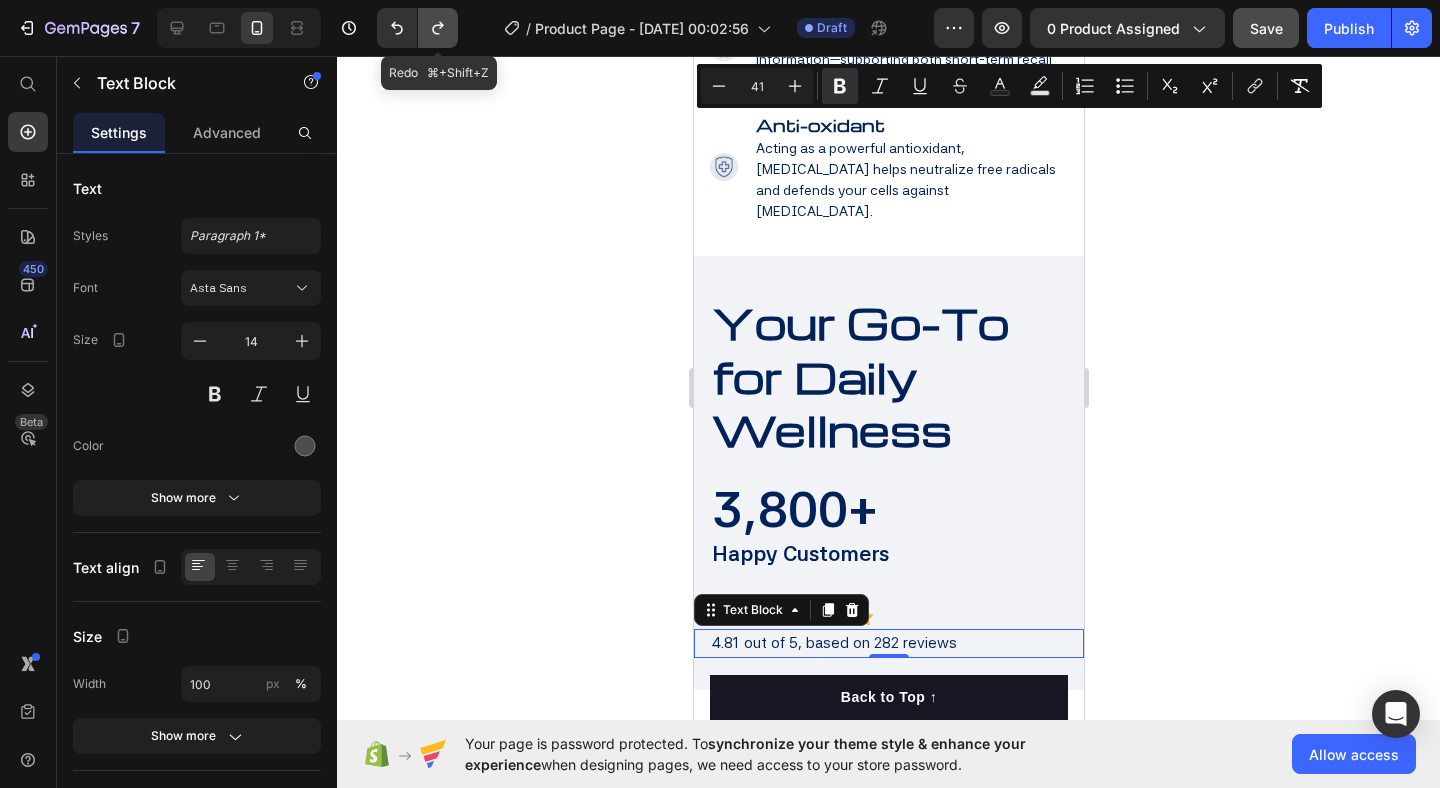click 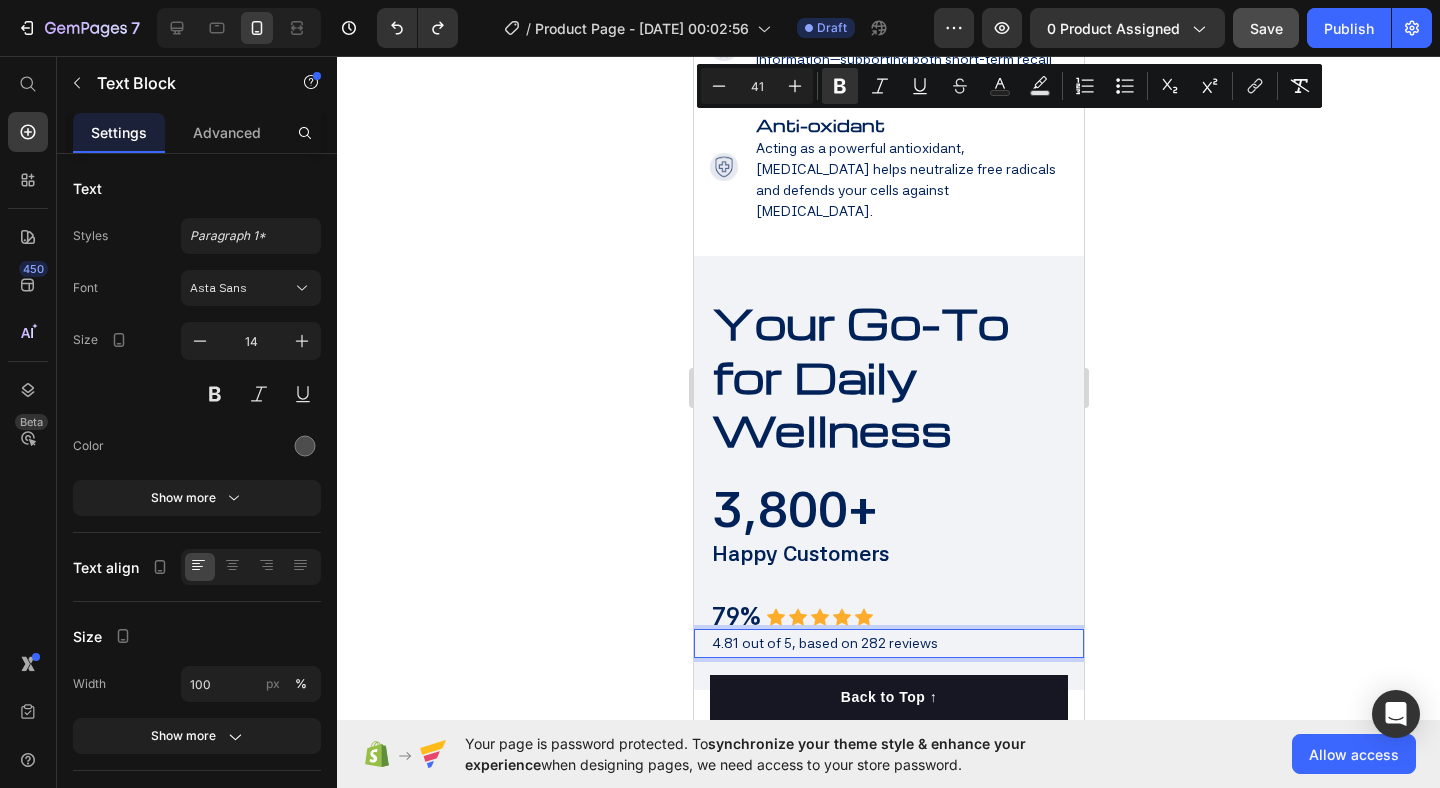 click on "4.81 out of 5, based on 282 reviews" at bounding box center (824, 643) 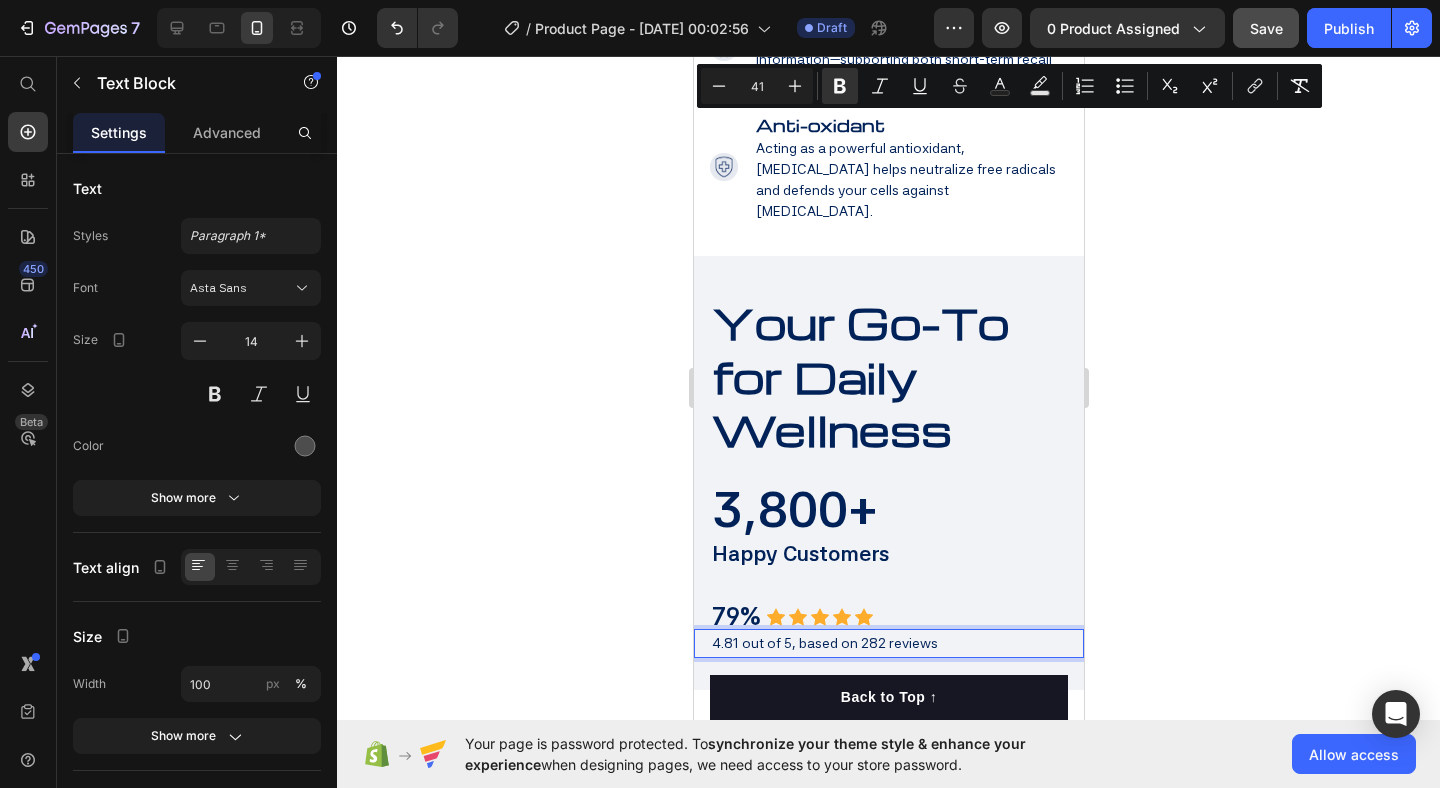 click on "4.81 out of 5, based on 282 reviews" at bounding box center (824, 643) 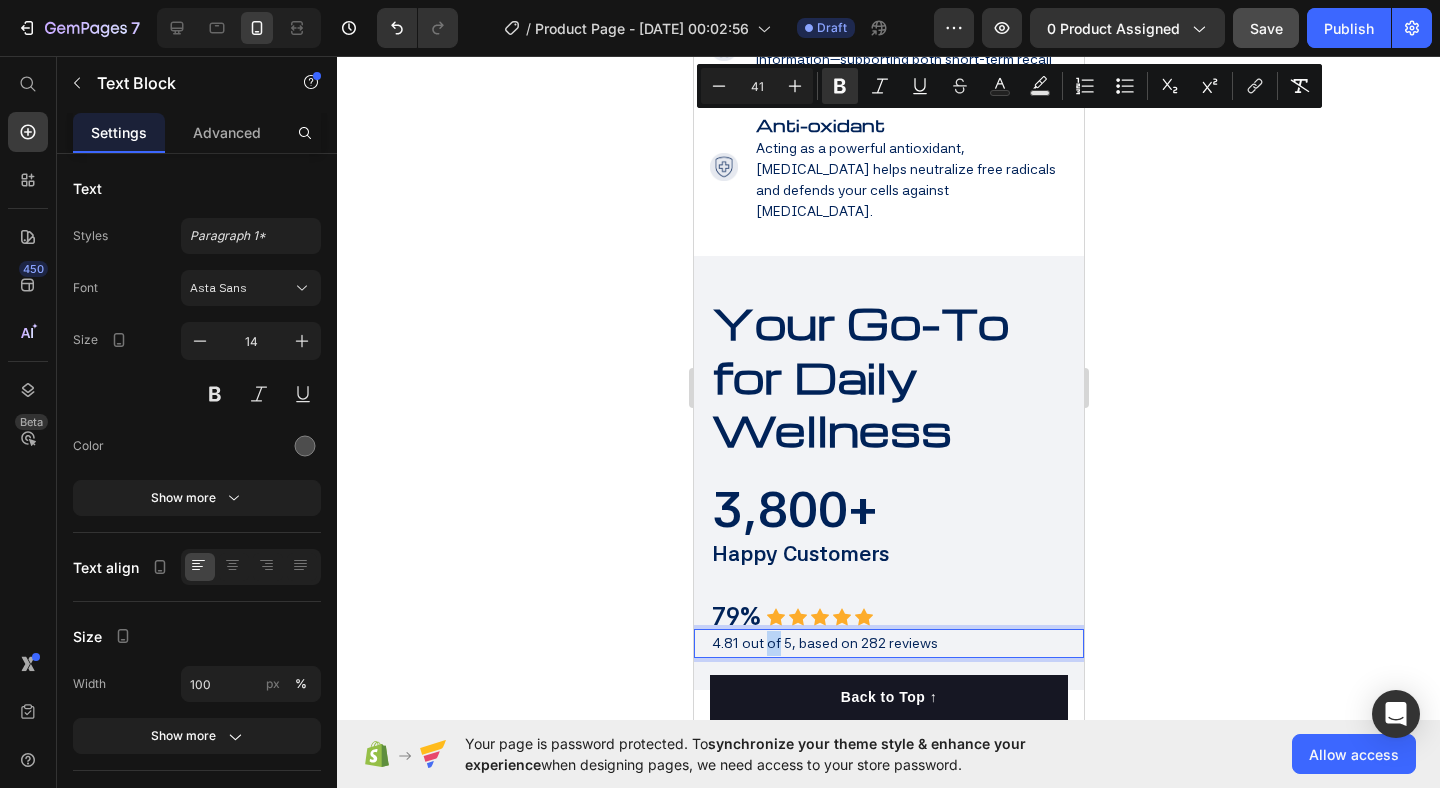 click on "4.81 out of 5, based on 282 reviews" at bounding box center [824, 643] 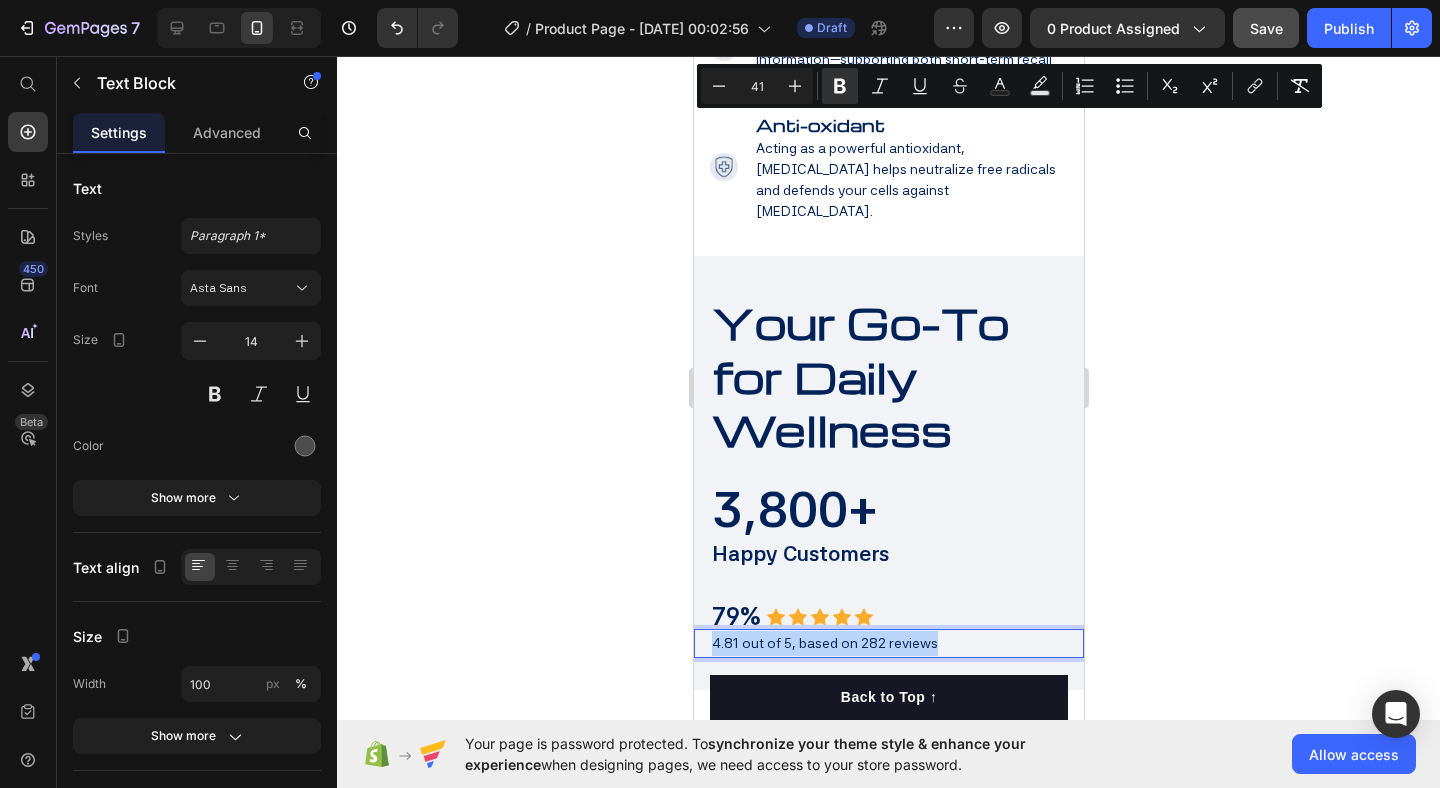 click on "4.81 out of 5, based on 282 reviews" at bounding box center (824, 643) 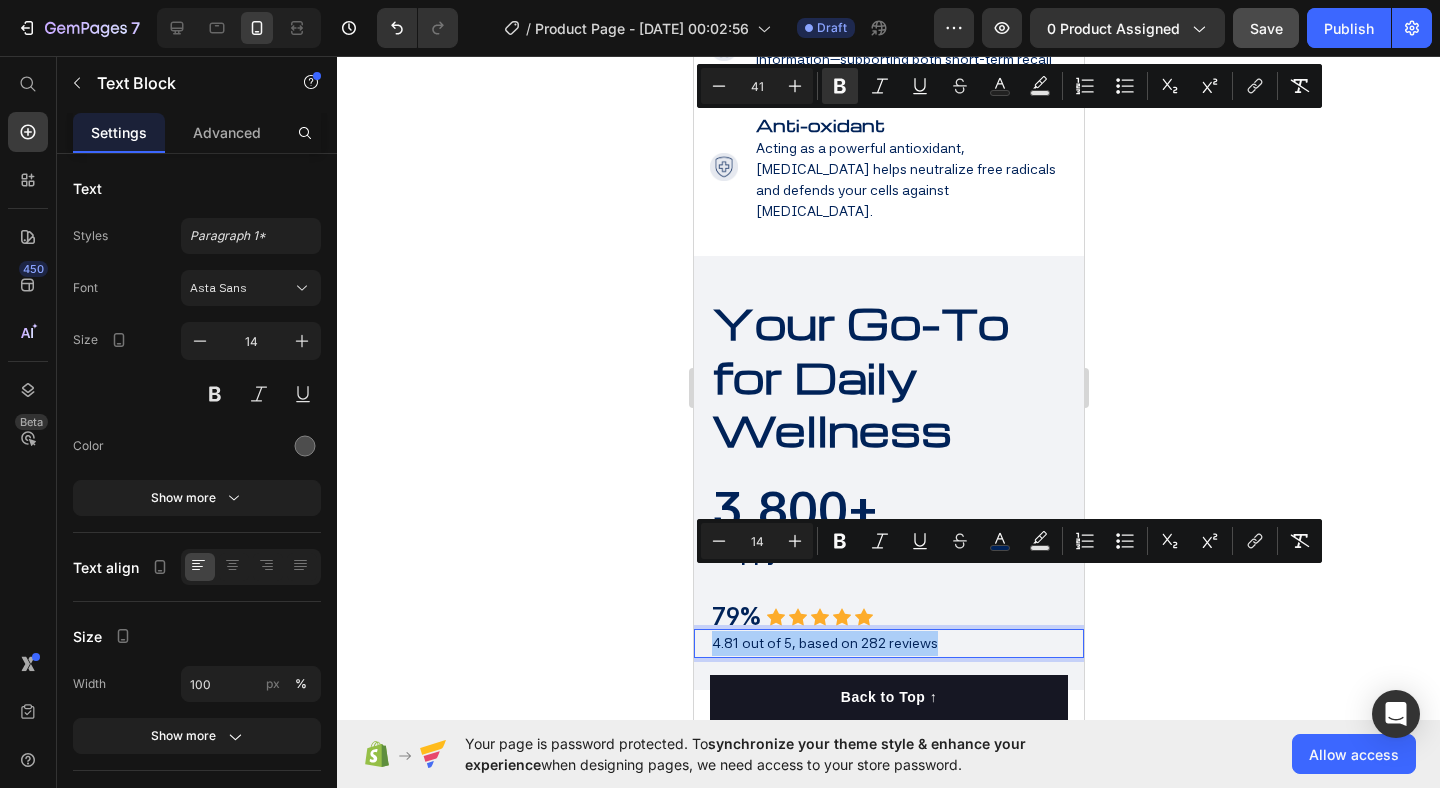 click 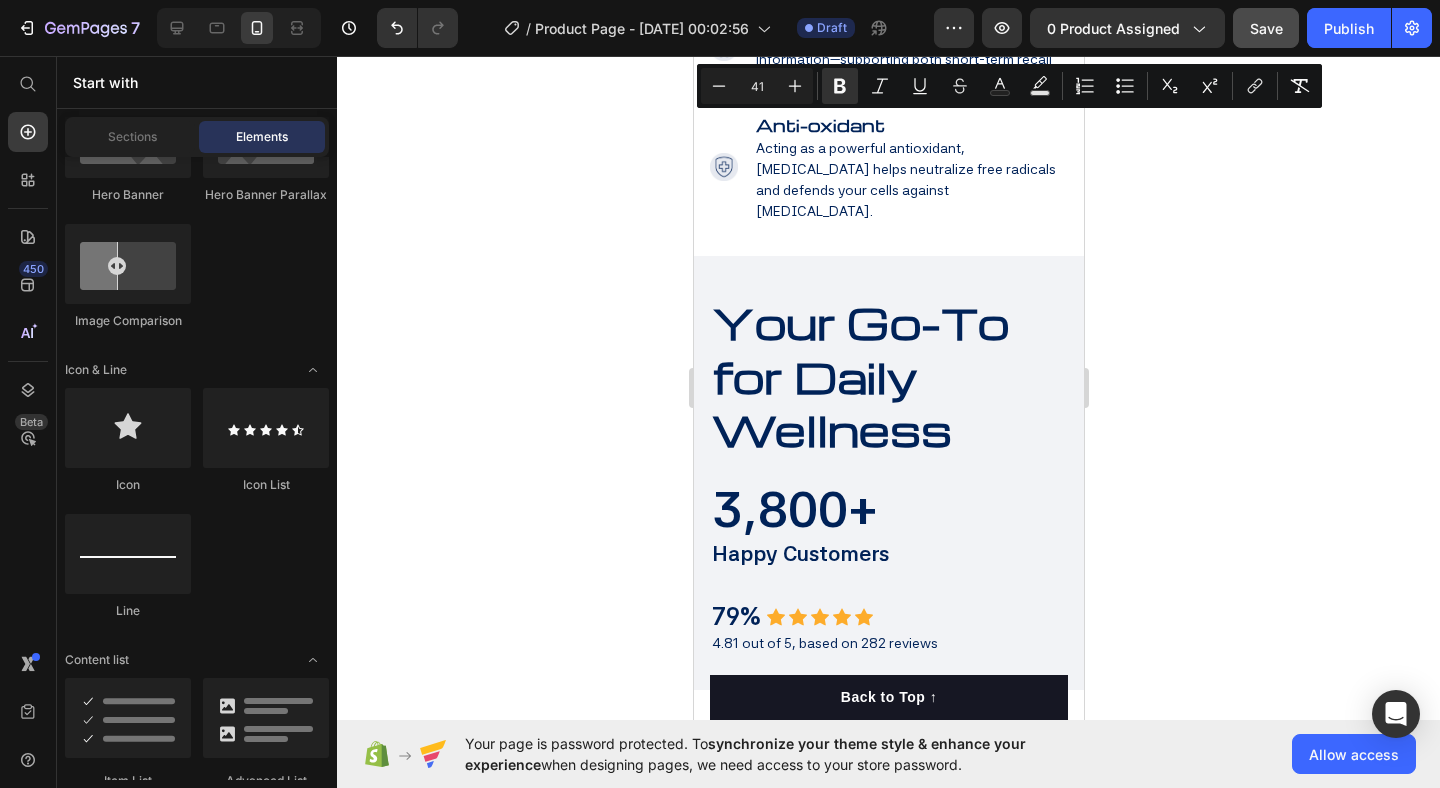 click 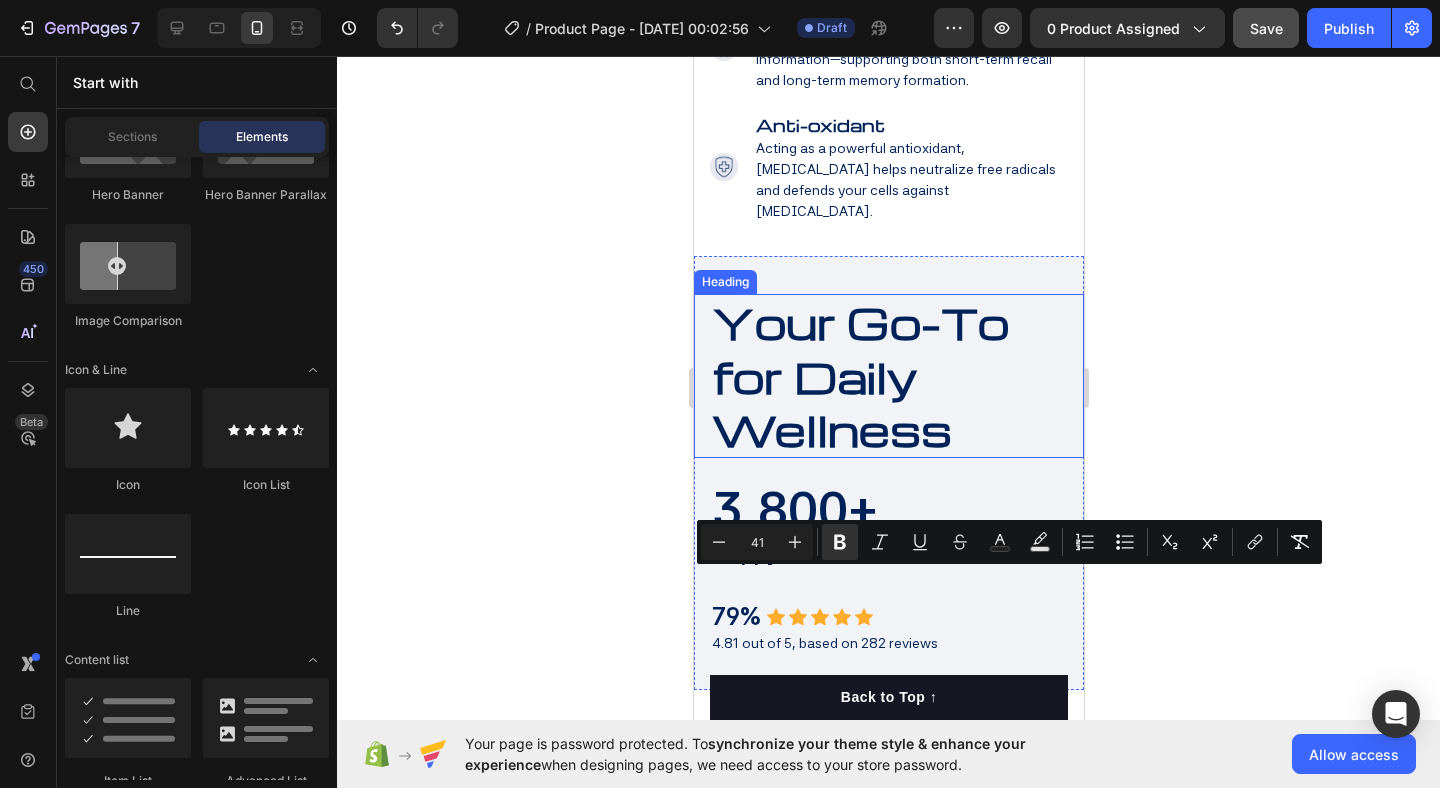scroll, scrollTop: 3098, scrollLeft: 0, axis: vertical 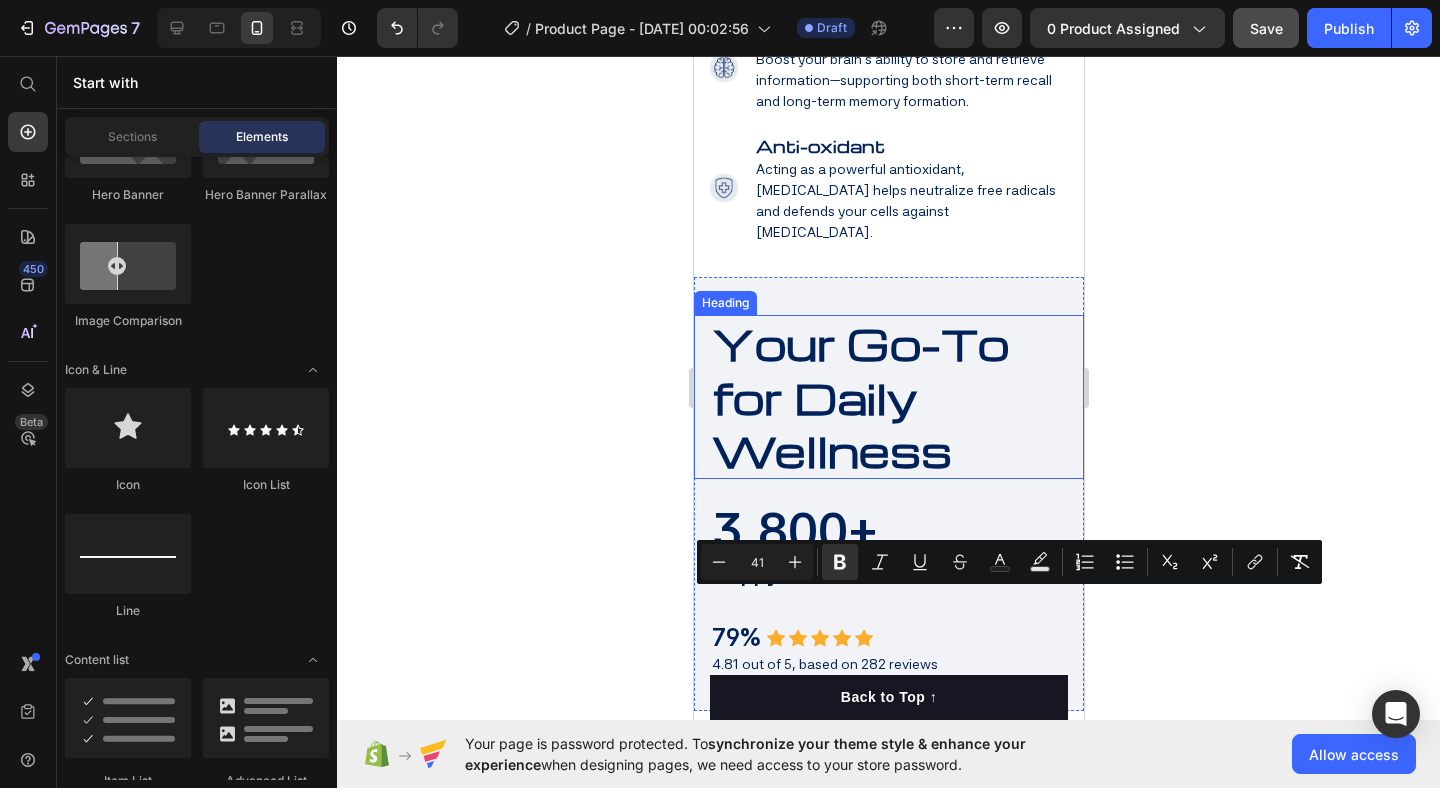 click 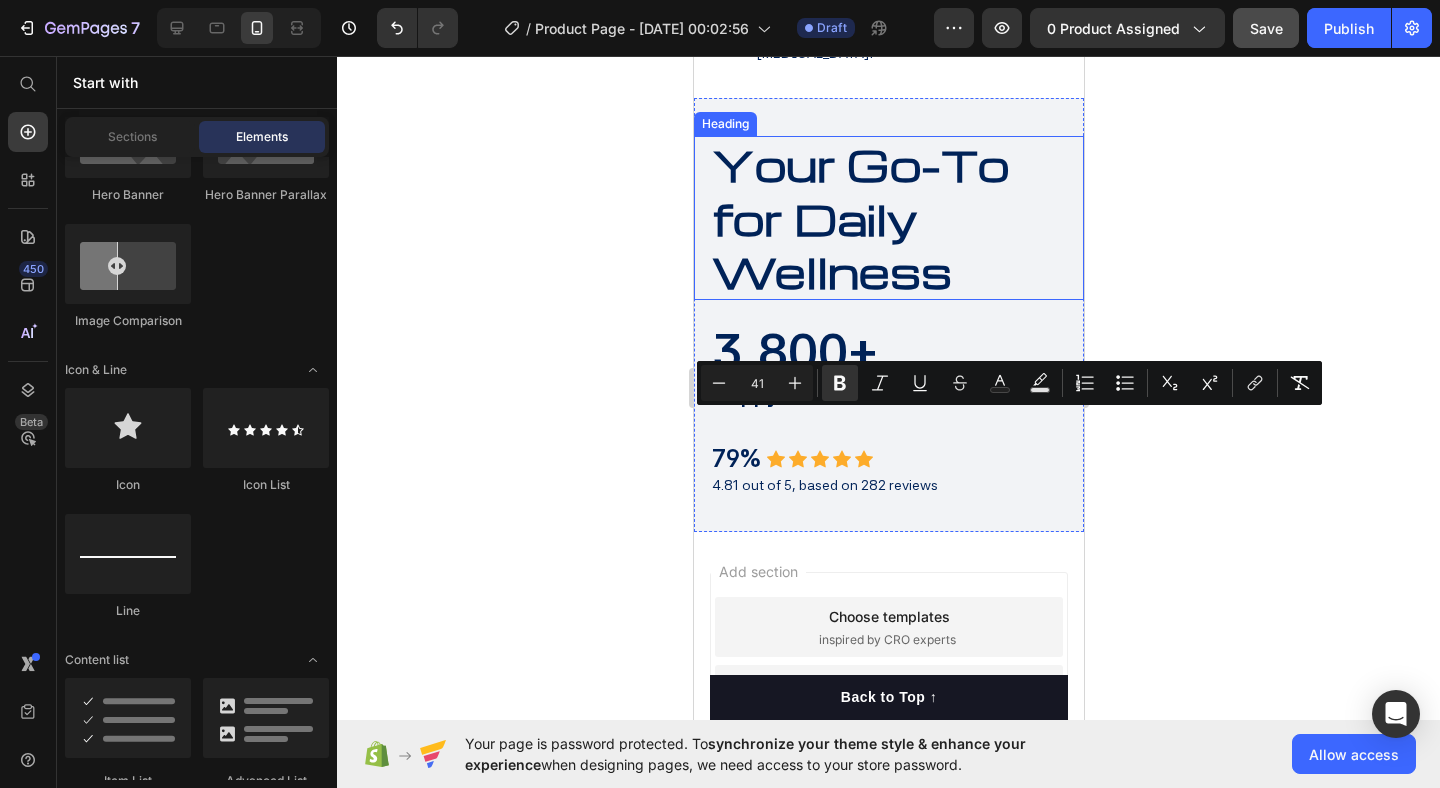 scroll, scrollTop: 3284, scrollLeft: 0, axis: vertical 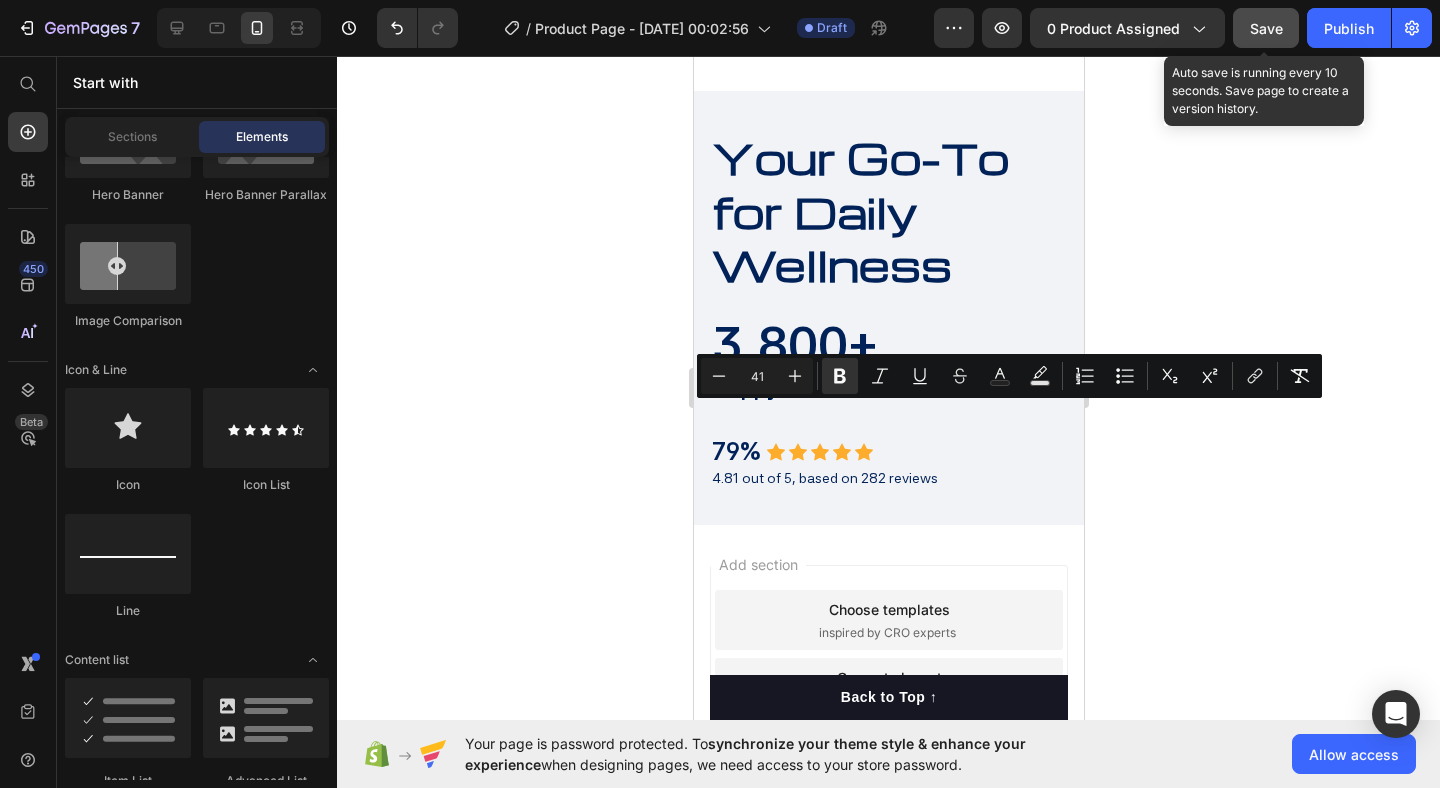 click on "Save" at bounding box center [1266, 28] 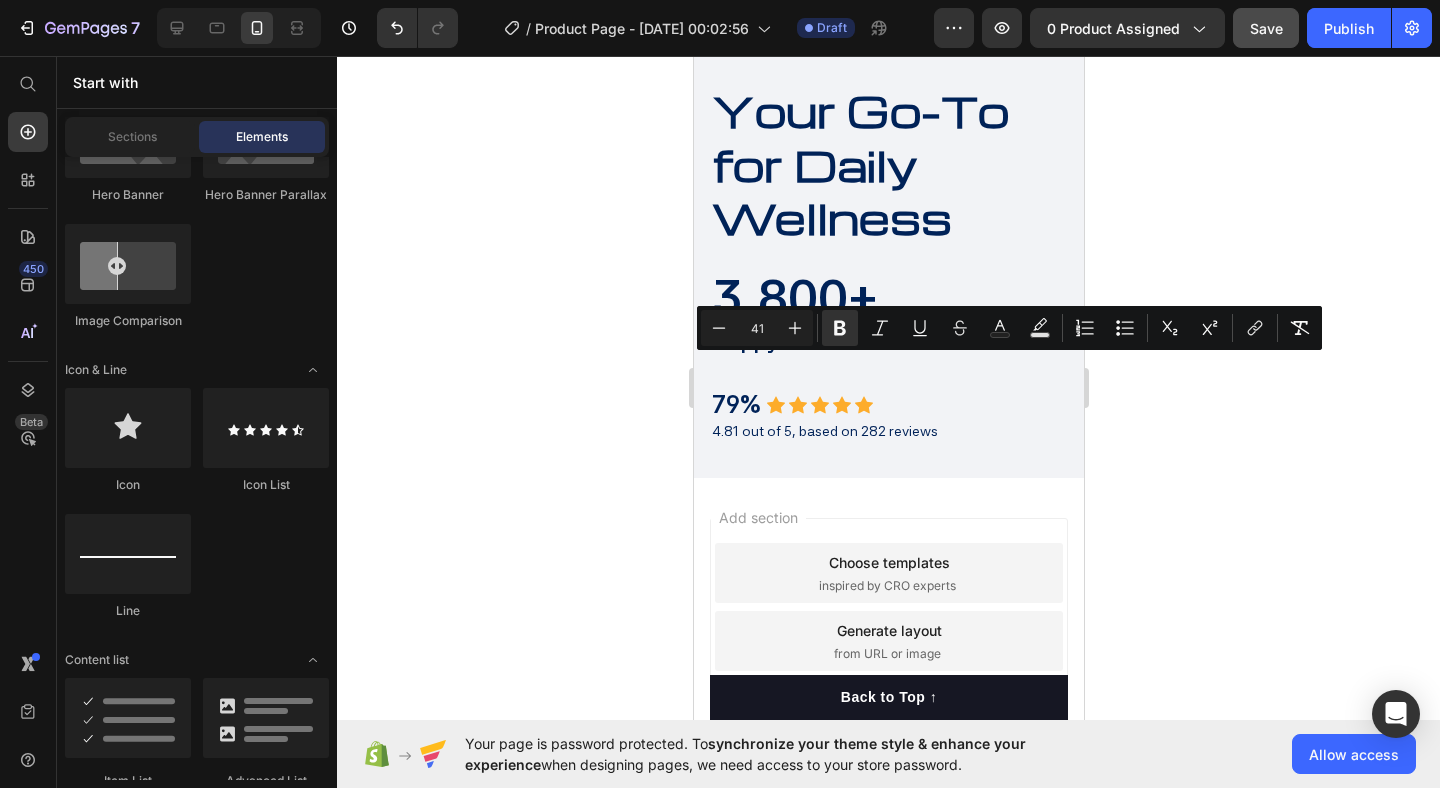 scroll, scrollTop: 3333, scrollLeft: 0, axis: vertical 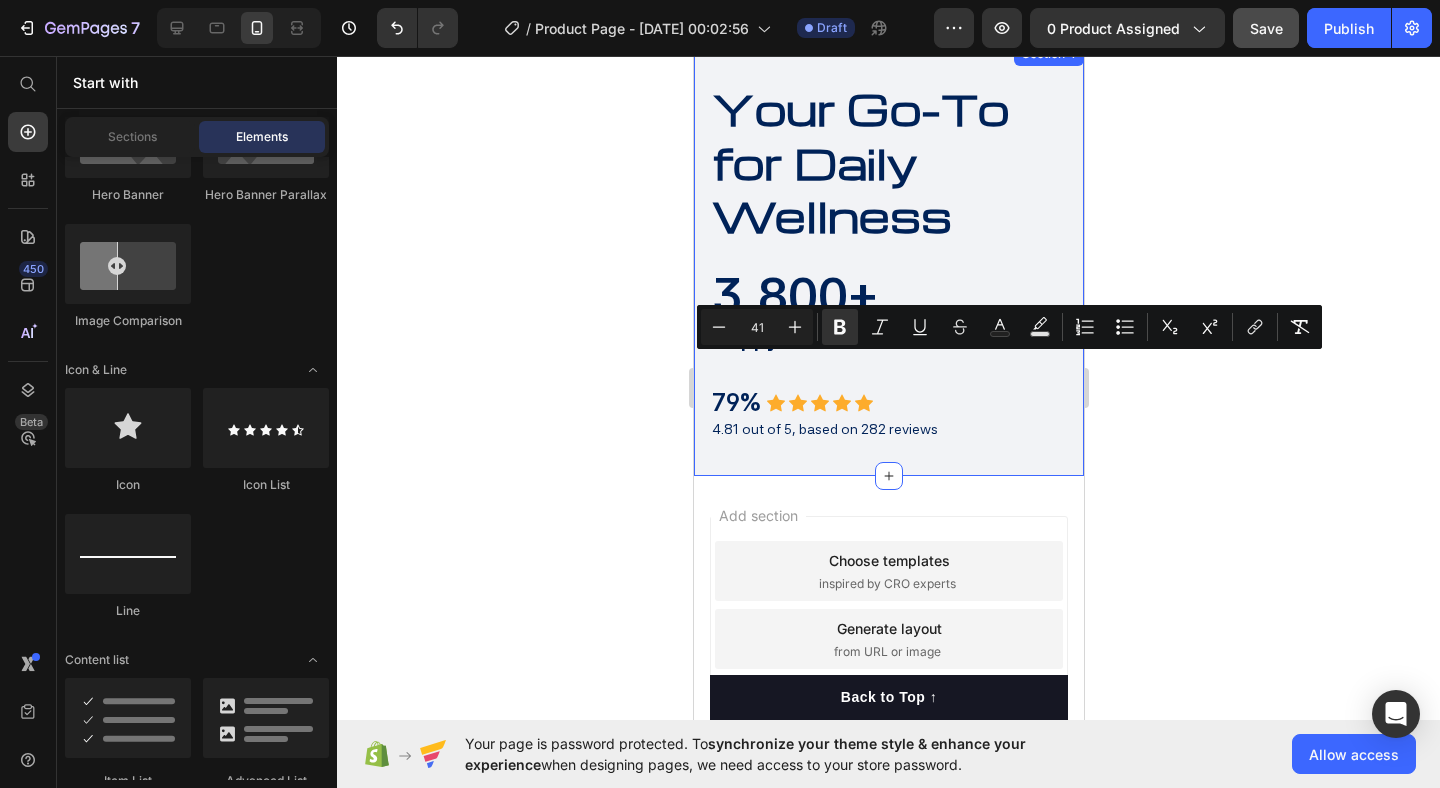 click 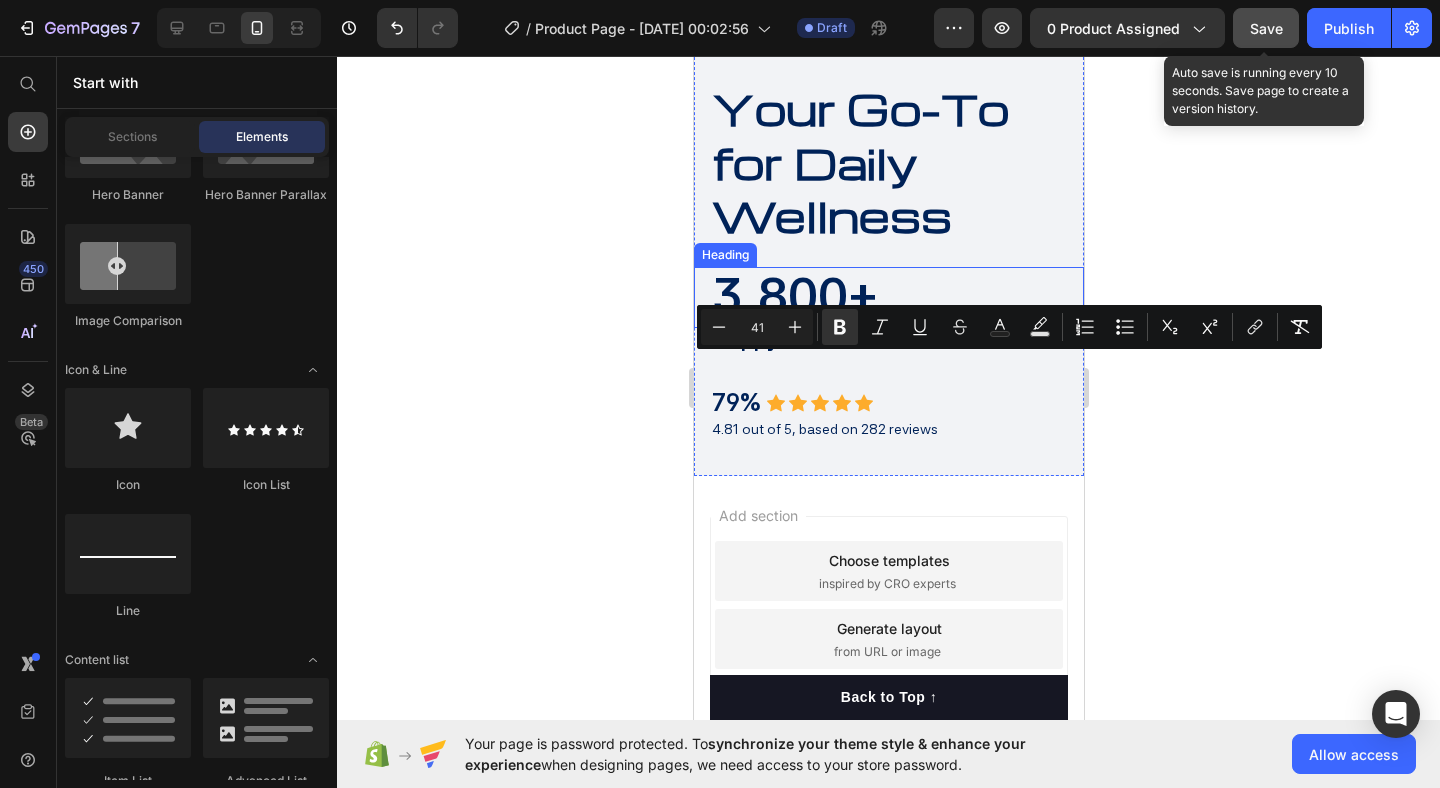 click on "Save" 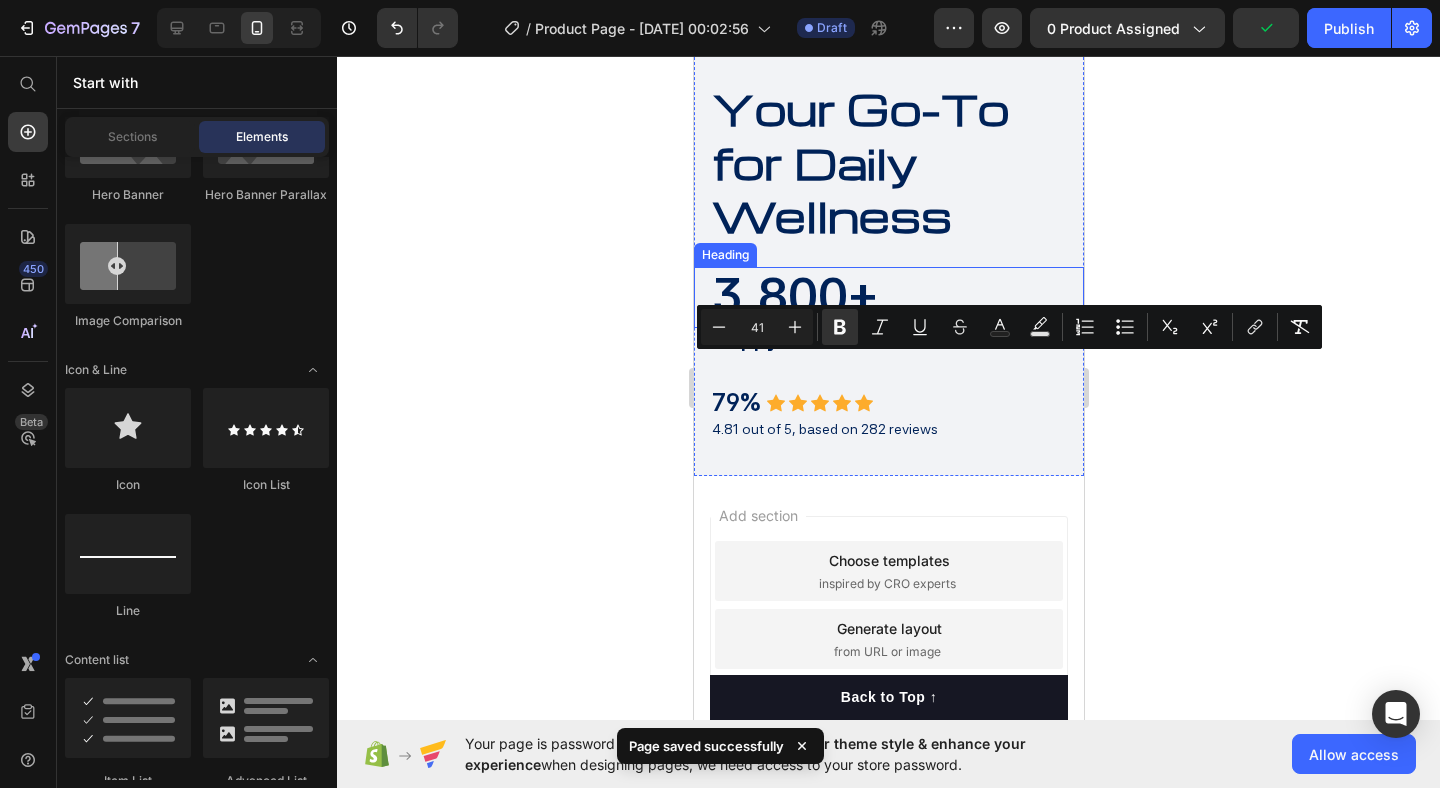 click 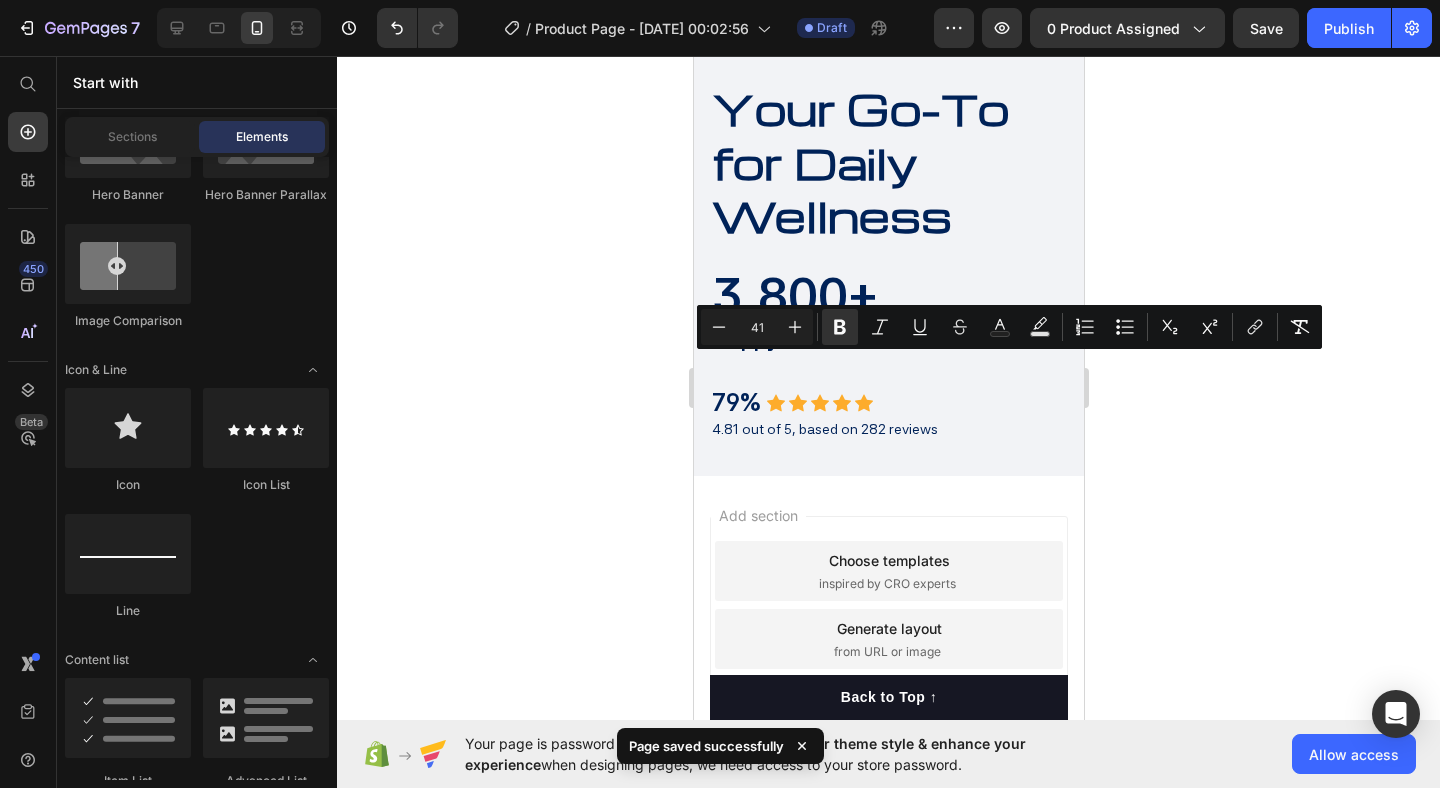 click 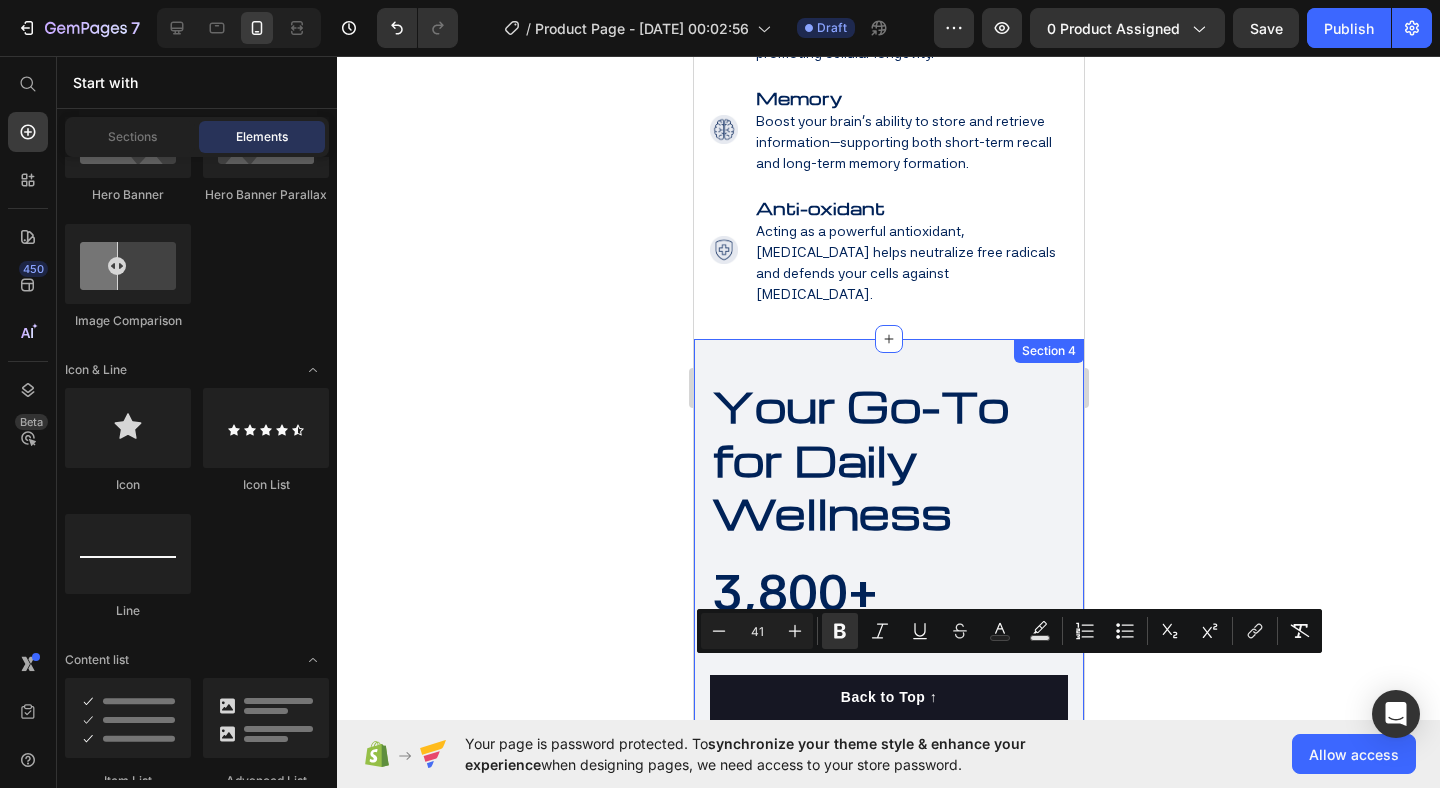 scroll, scrollTop: 3029, scrollLeft: 0, axis: vertical 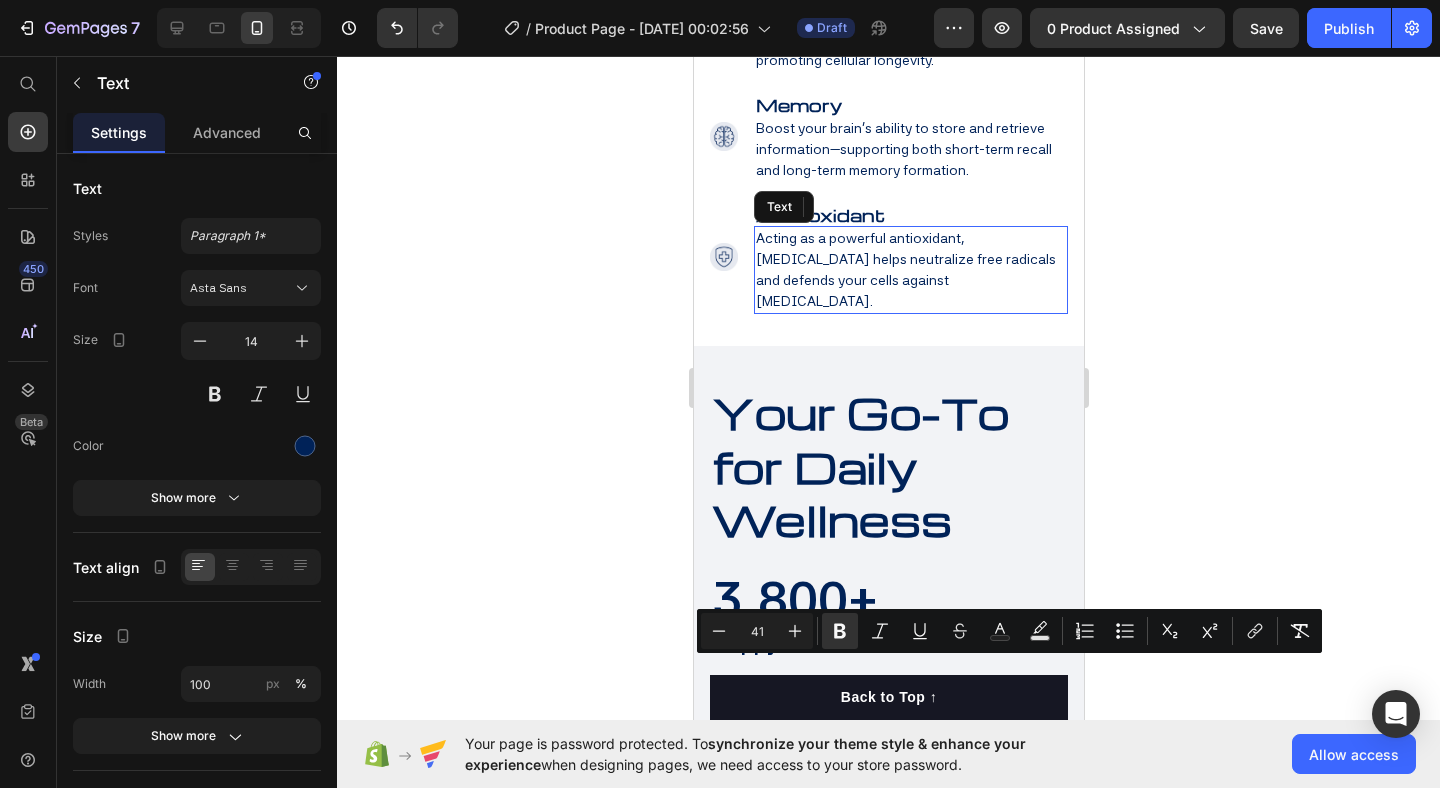click on "Acting as a powerful antioxidant, [MEDICAL_DATA] helps neutralize free radicals and defends your cells against [MEDICAL_DATA]." at bounding box center (910, 270) 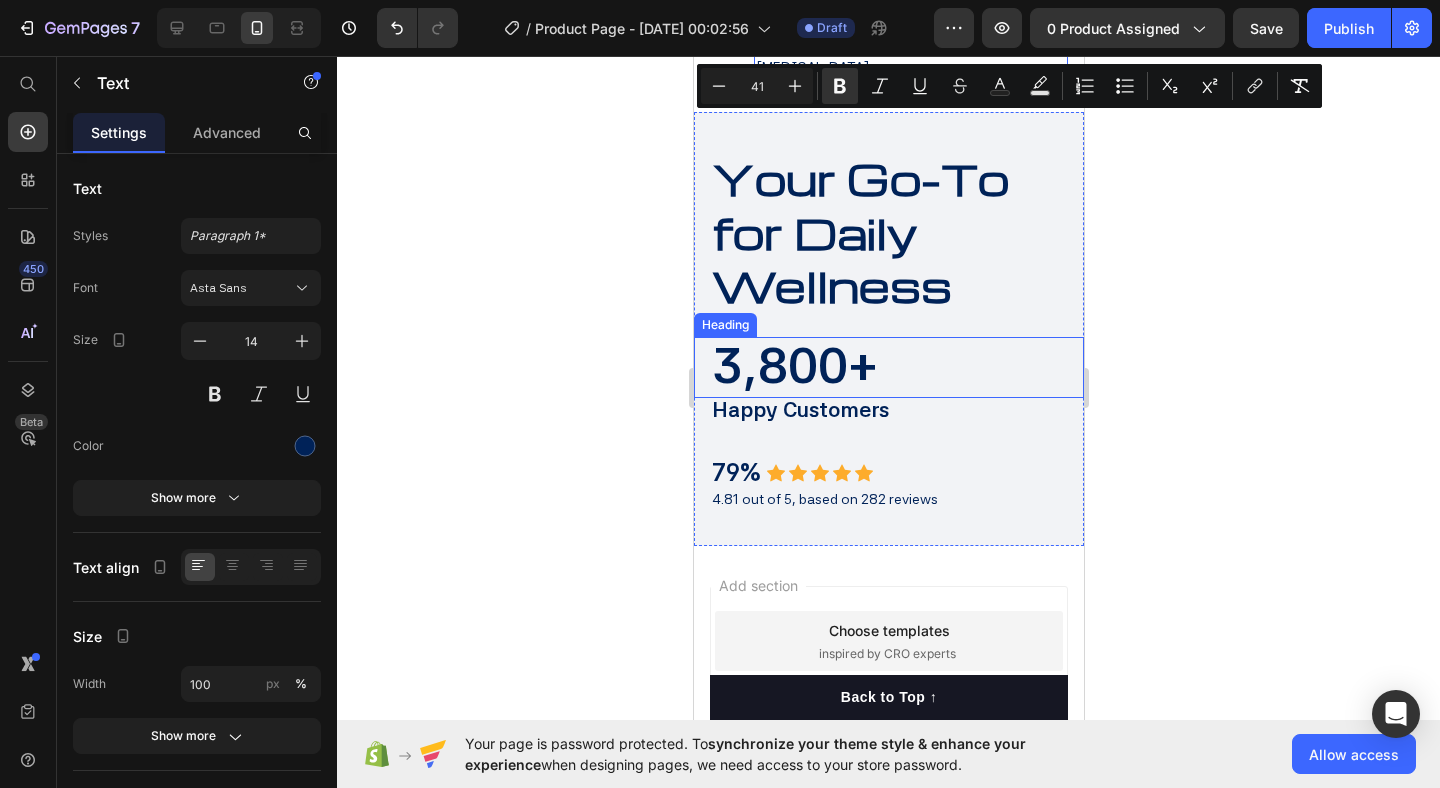 scroll, scrollTop: 3270, scrollLeft: 0, axis: vertical 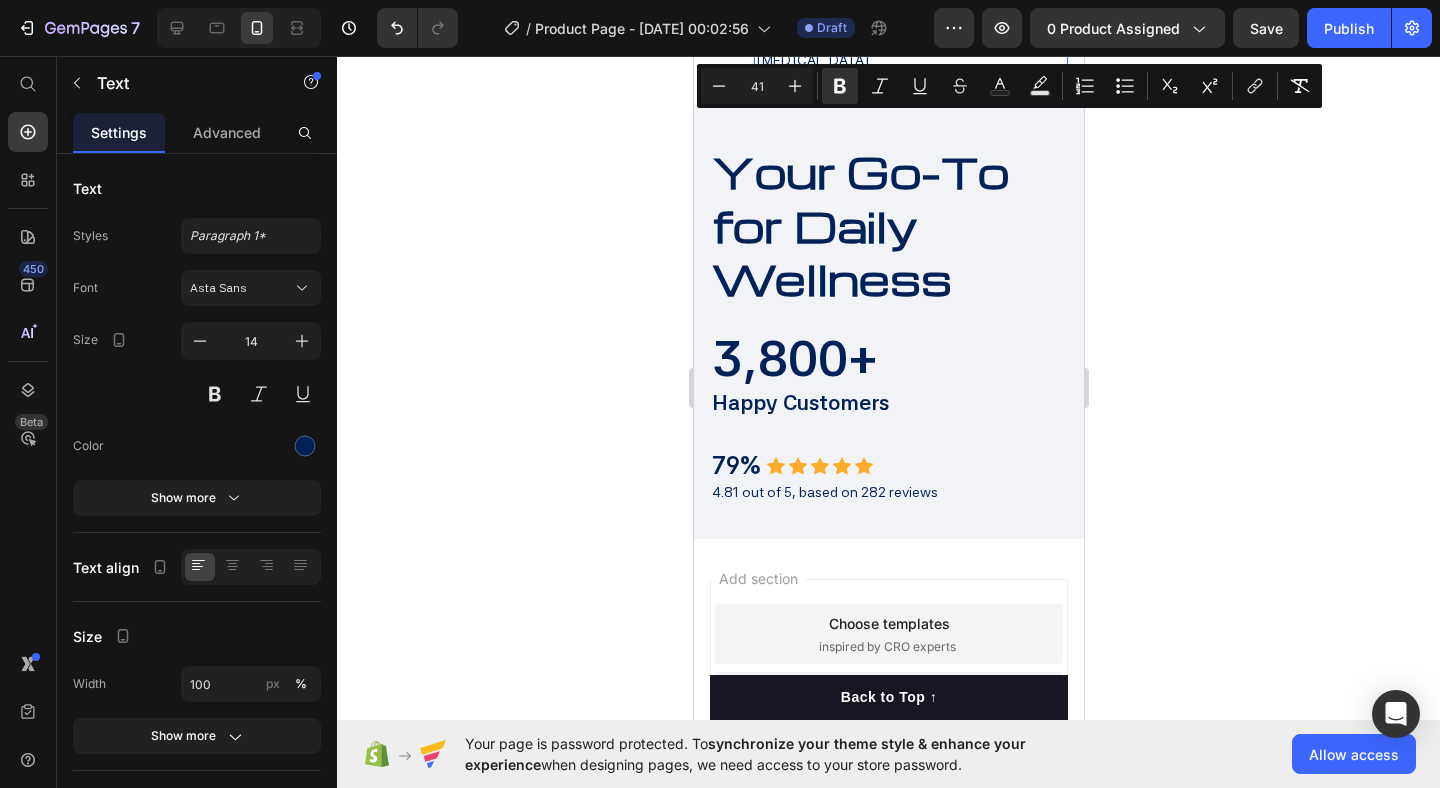 click 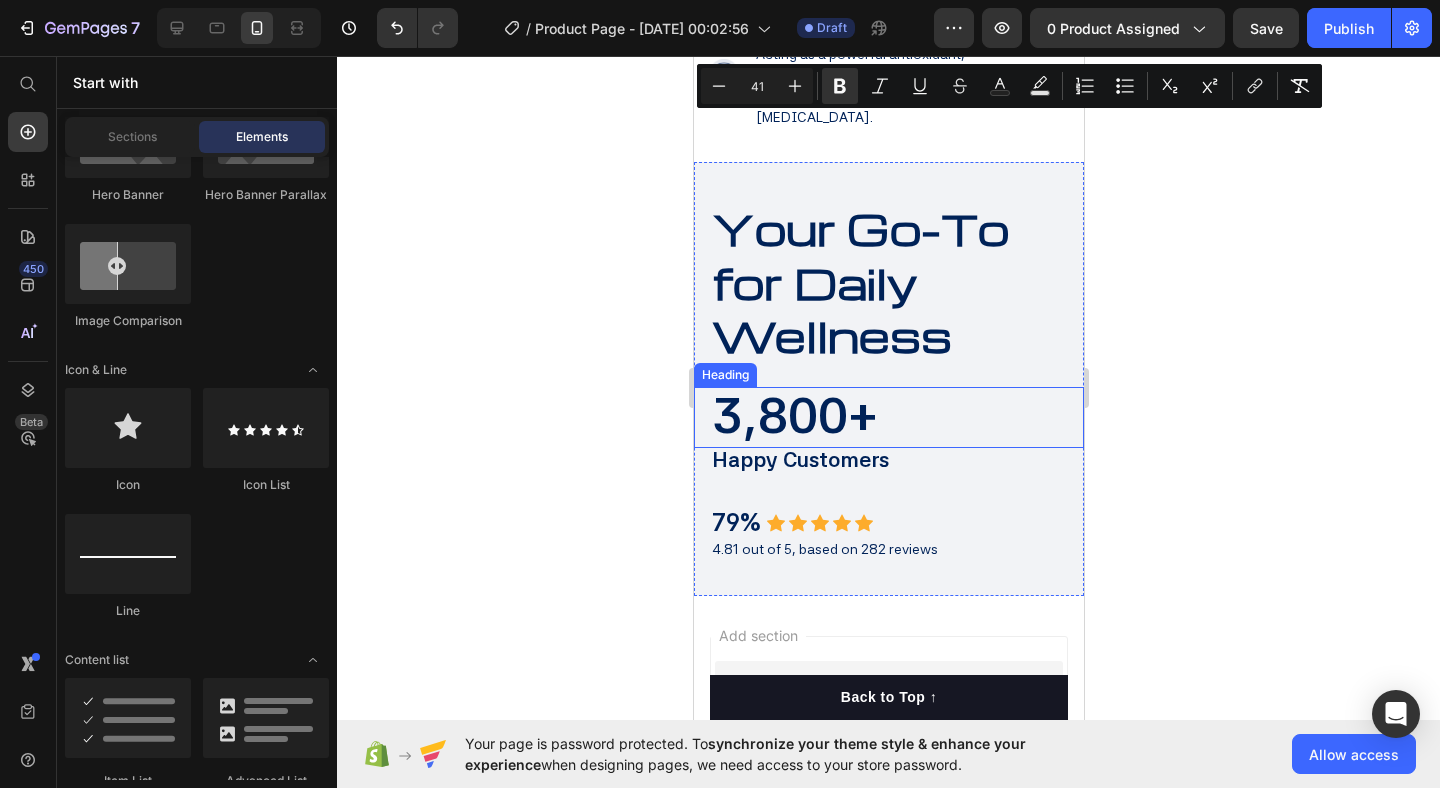 scroll, scrollTop: 3202, scrollLeft: 0, axis: vertical 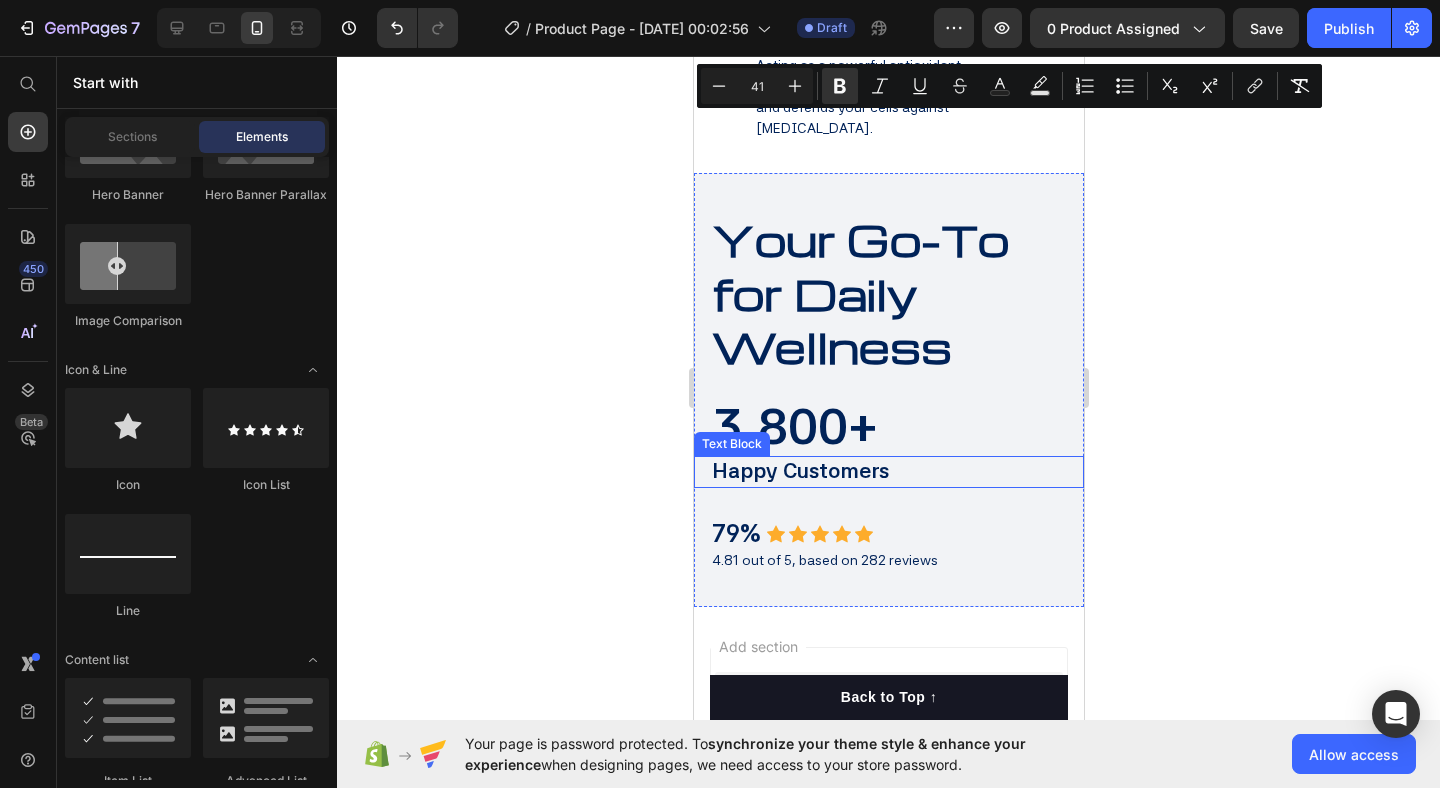 click on "Happy Customers" at bounding box center [896, 472] 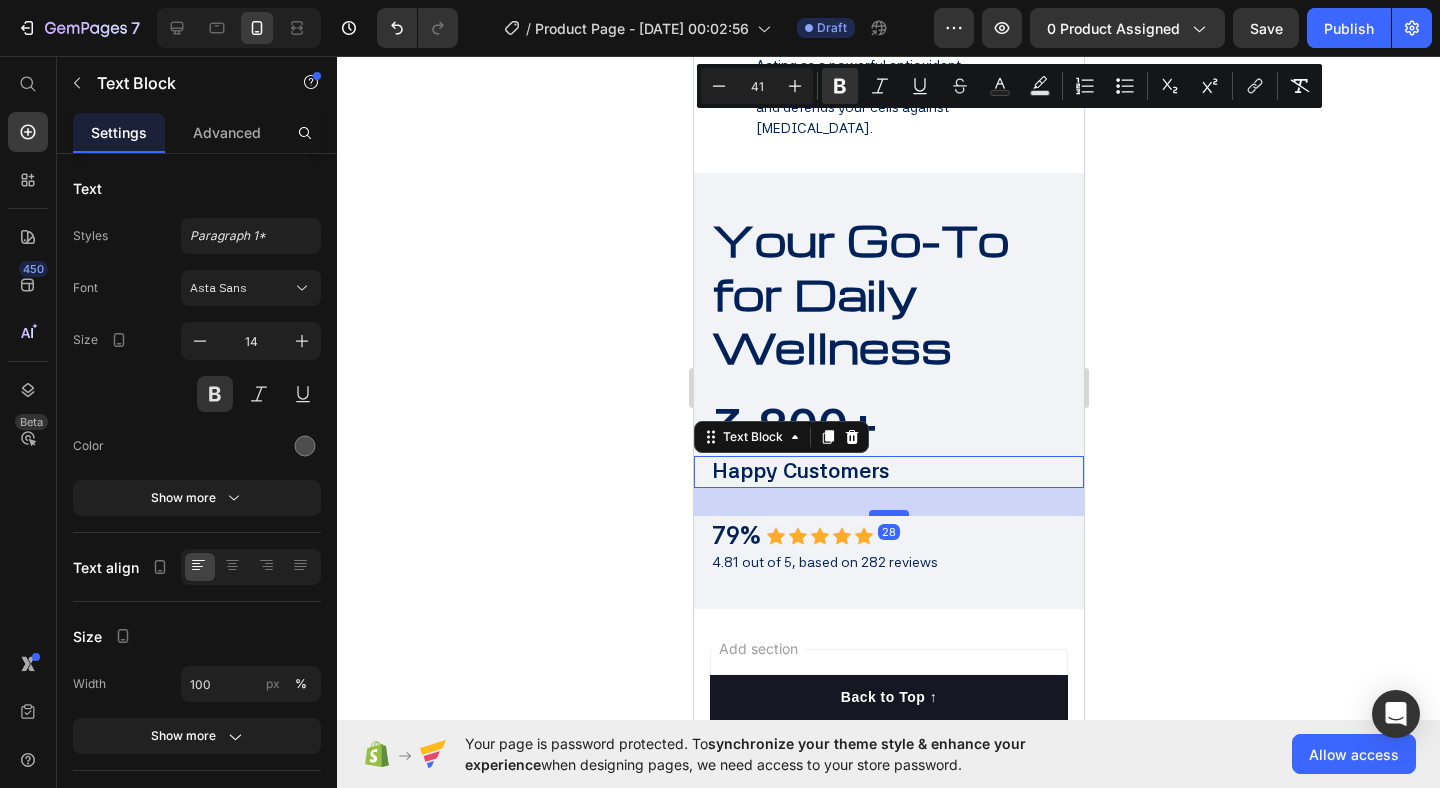 click at bounding box center [888, 513] 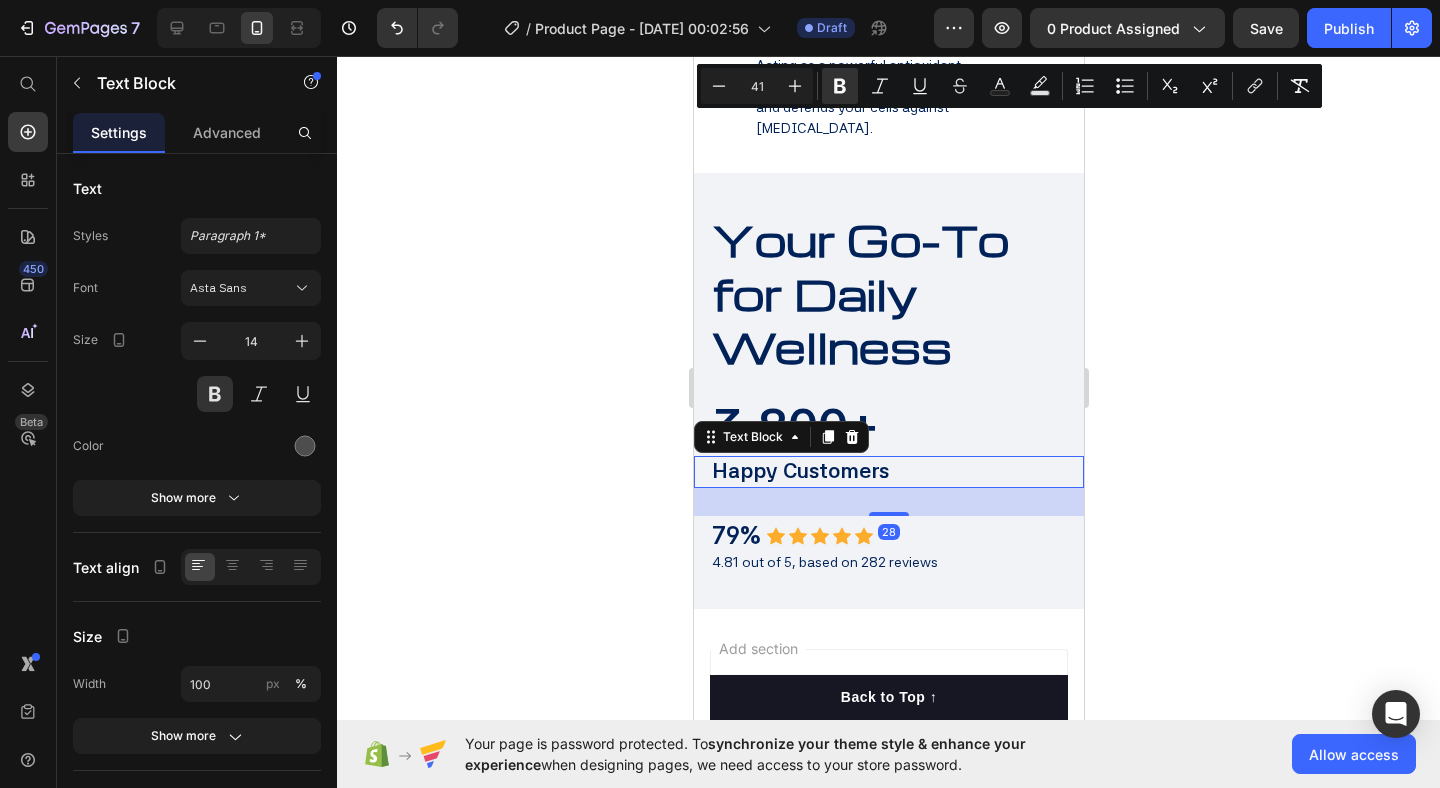 click 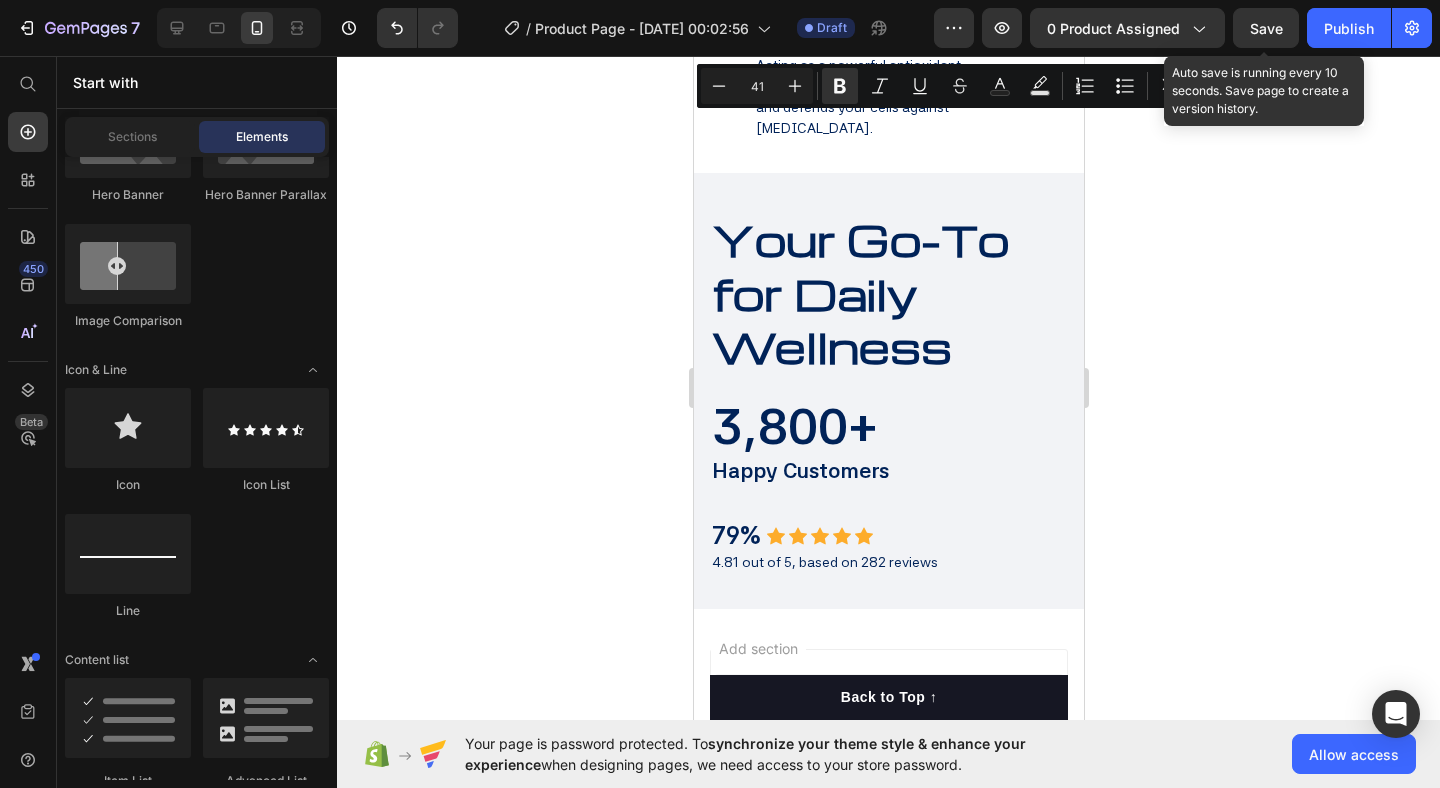 click on "Save" at bounding box center [1266, 28] 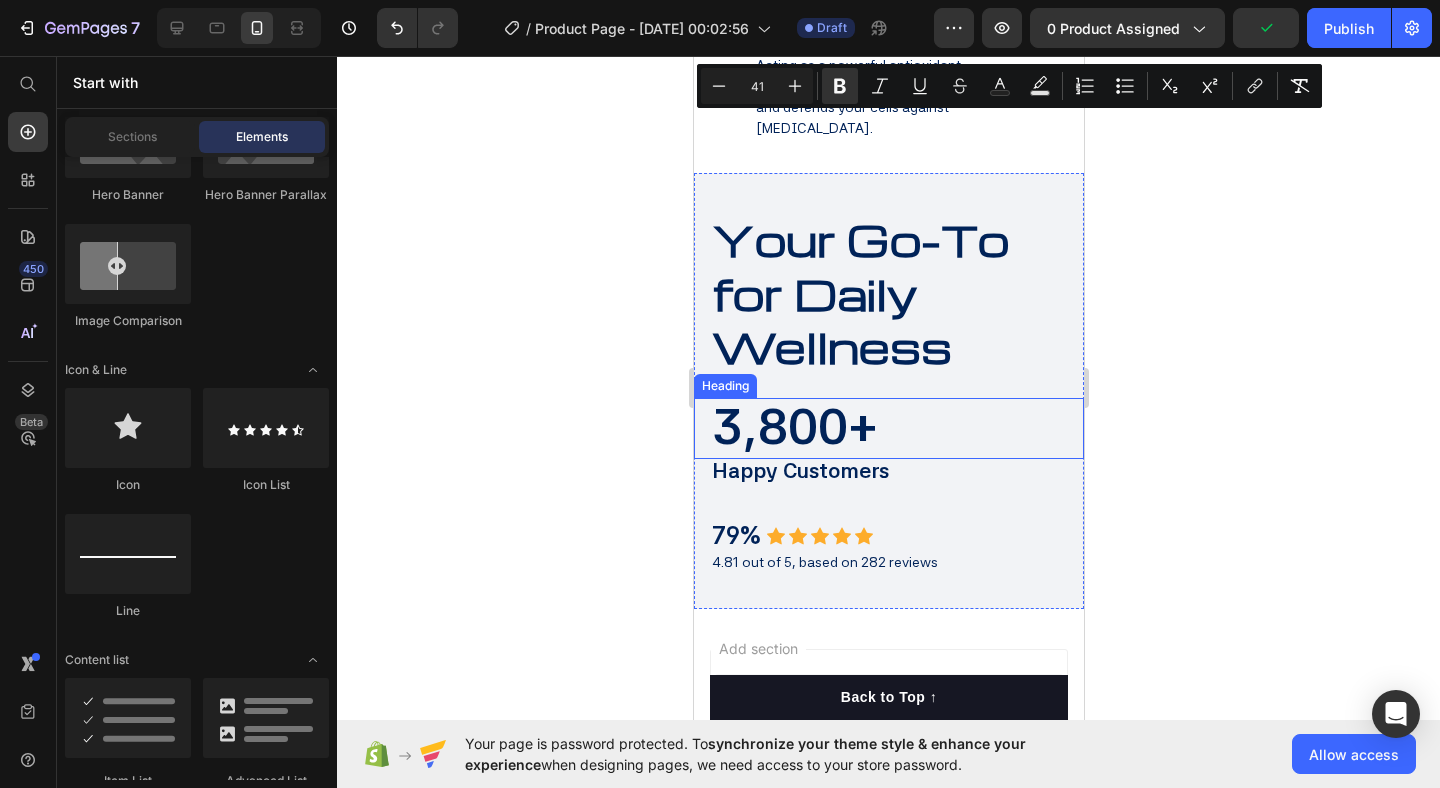 scroll, scrollTop: 3177, scrollLeft: 0, axis: vertical 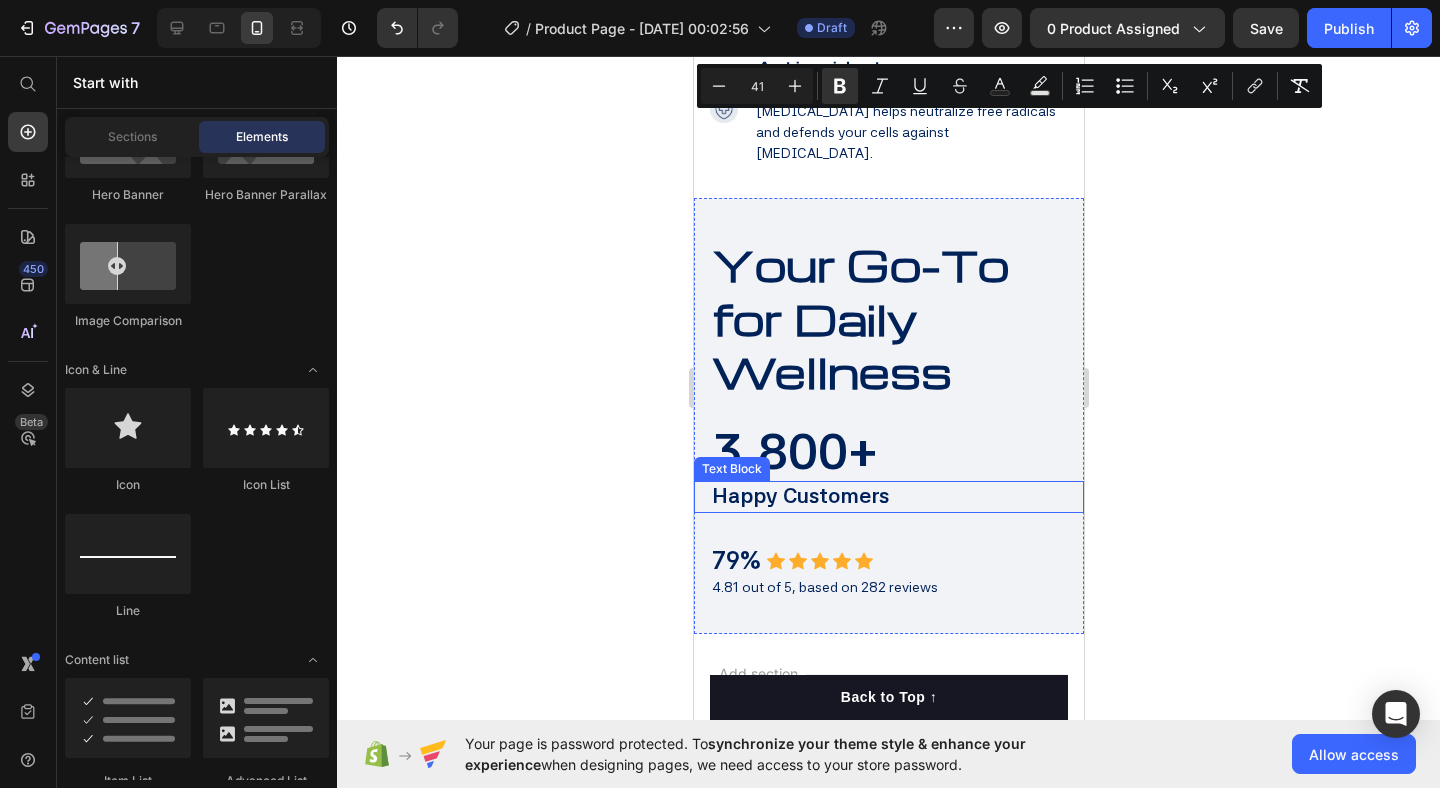 click on "Happy Customers" at bounding box center (896, 497) 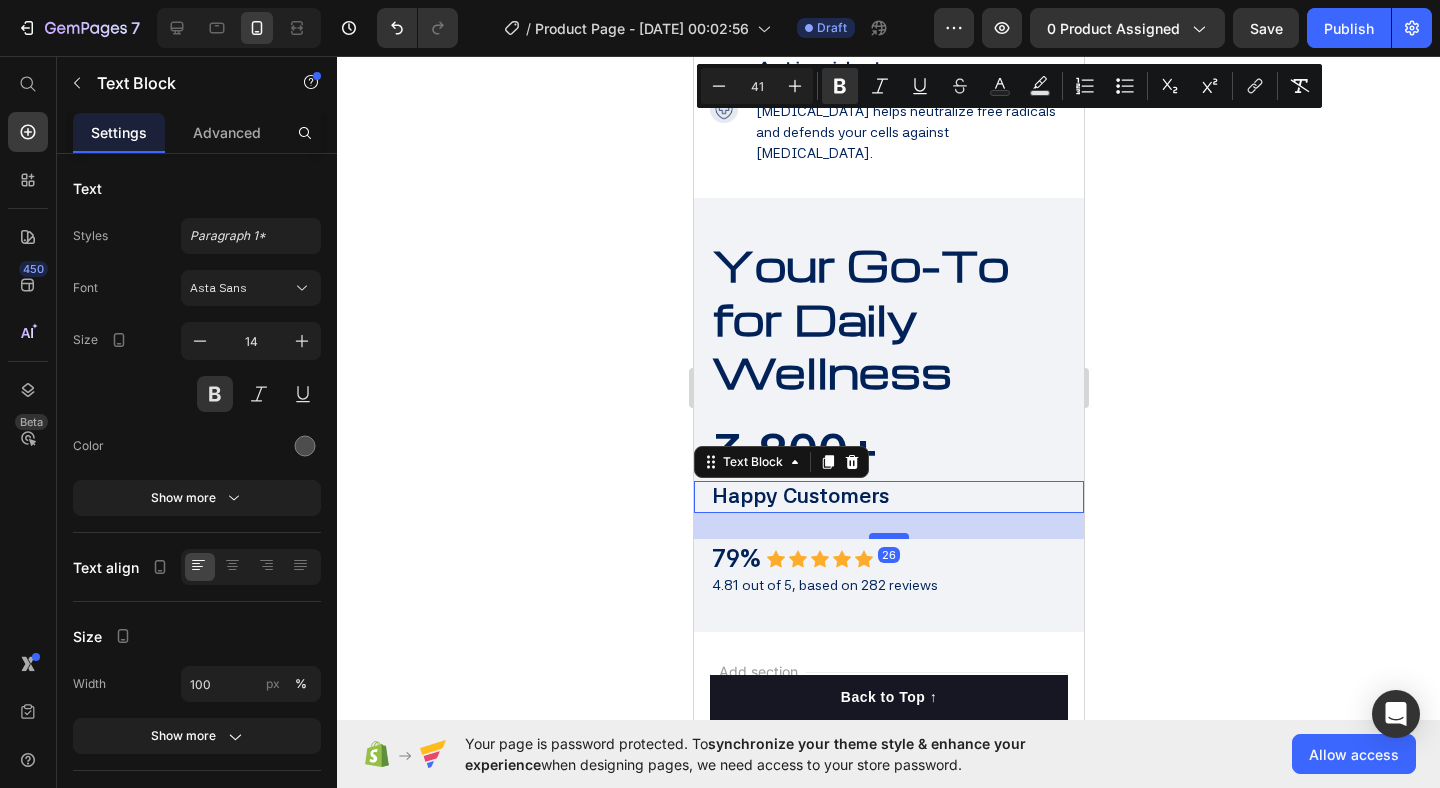 click at bounding box center [888, 536] 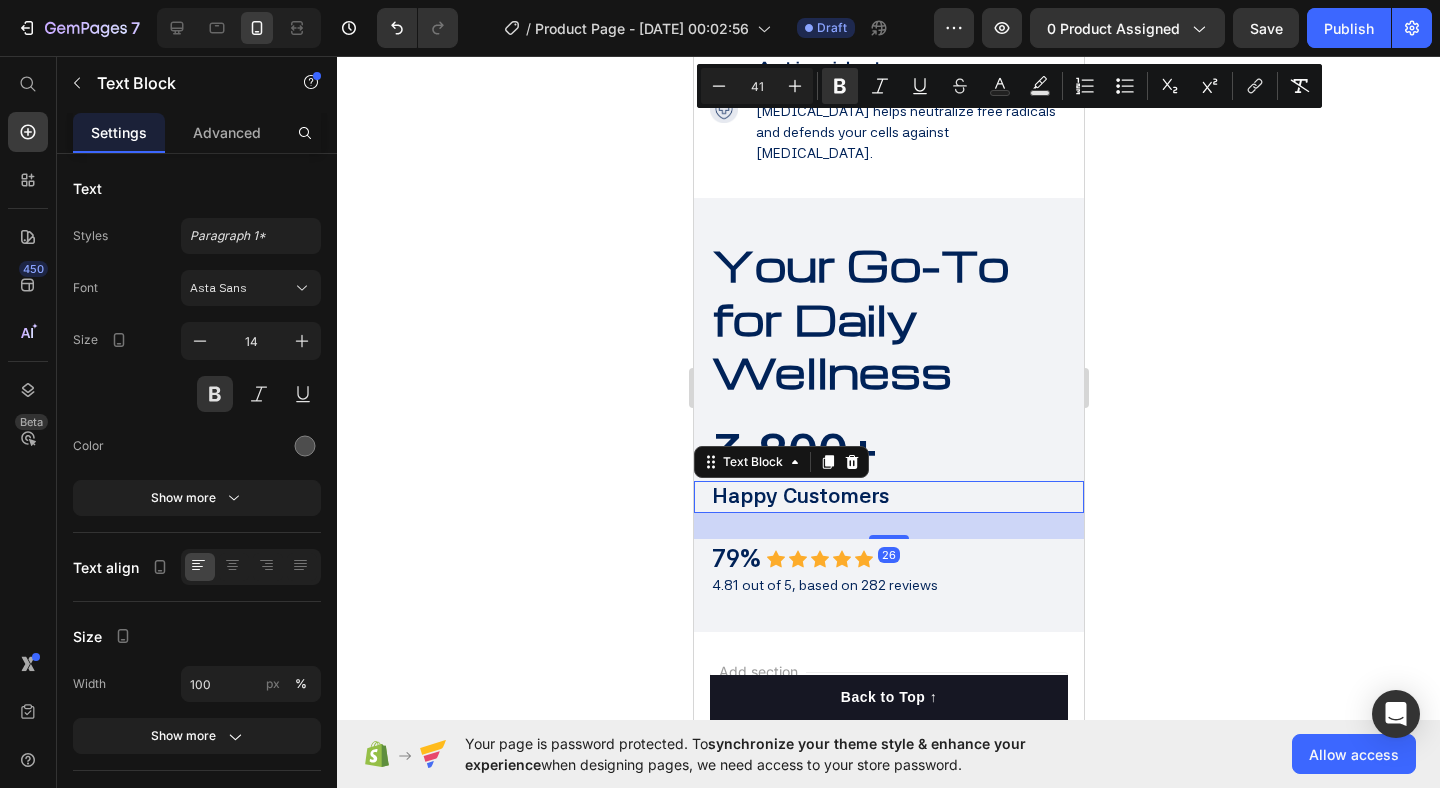 click 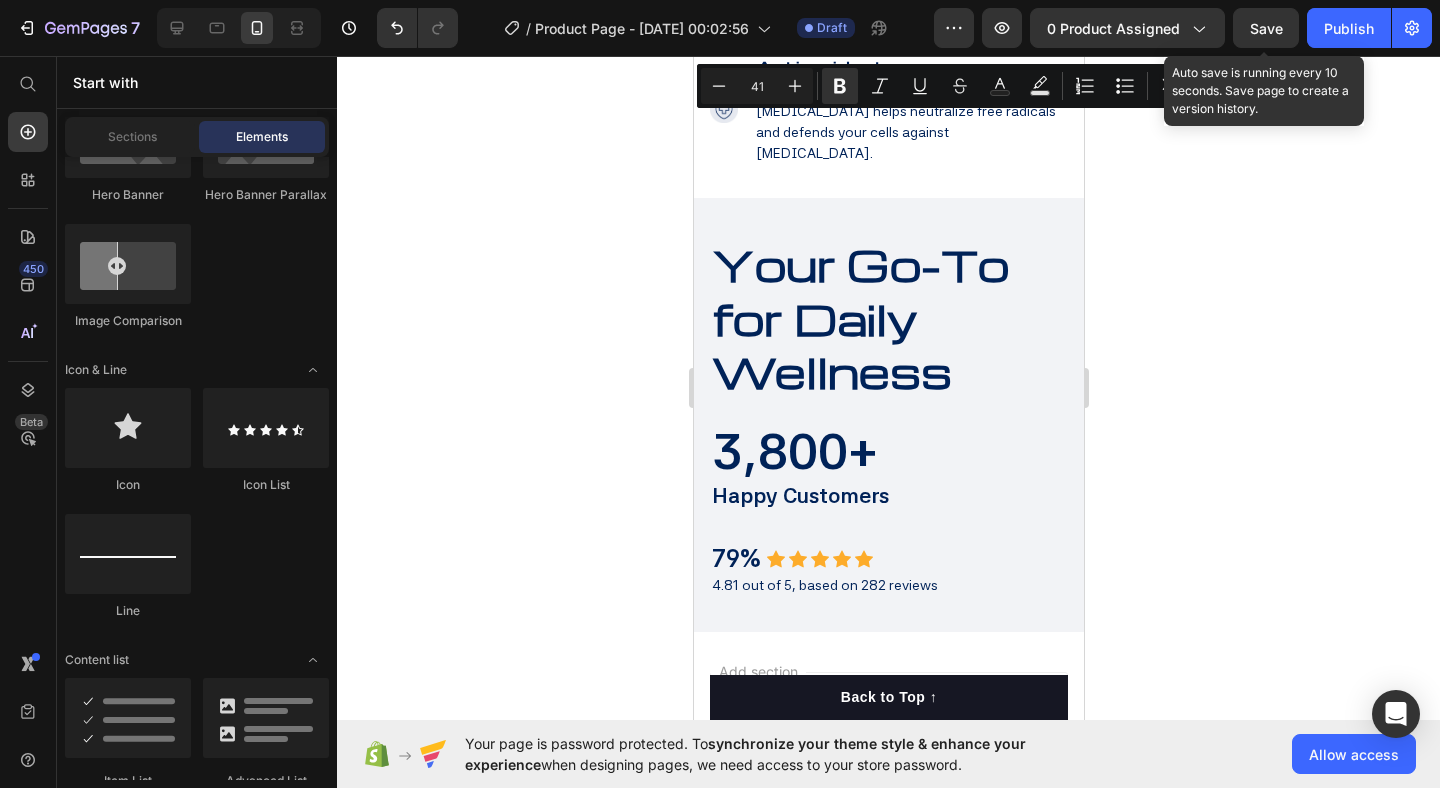 click on "Save" at bounding box center [1266, 28] 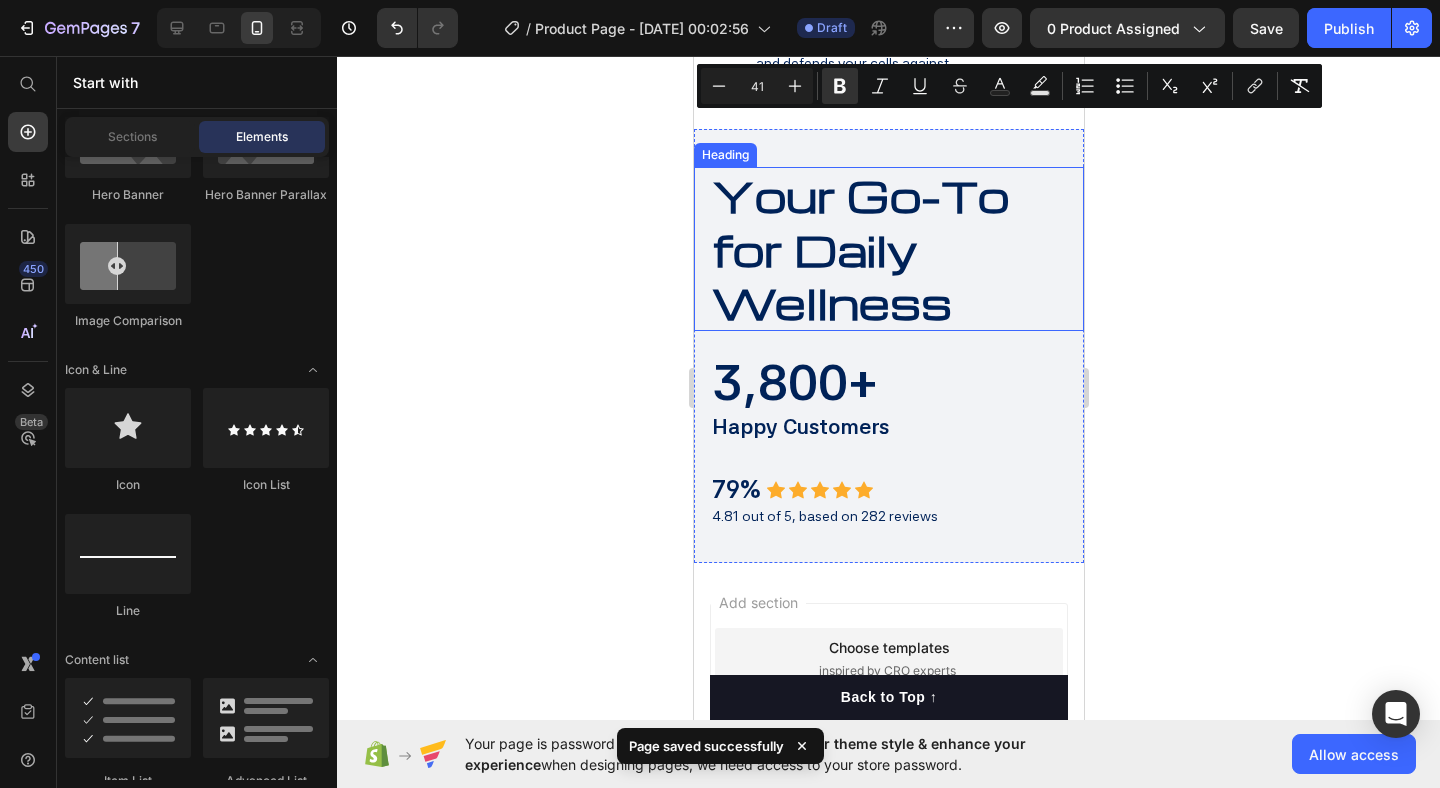 scroll, scrollTop: 3255, scrollLeft: 0, axis: vertical 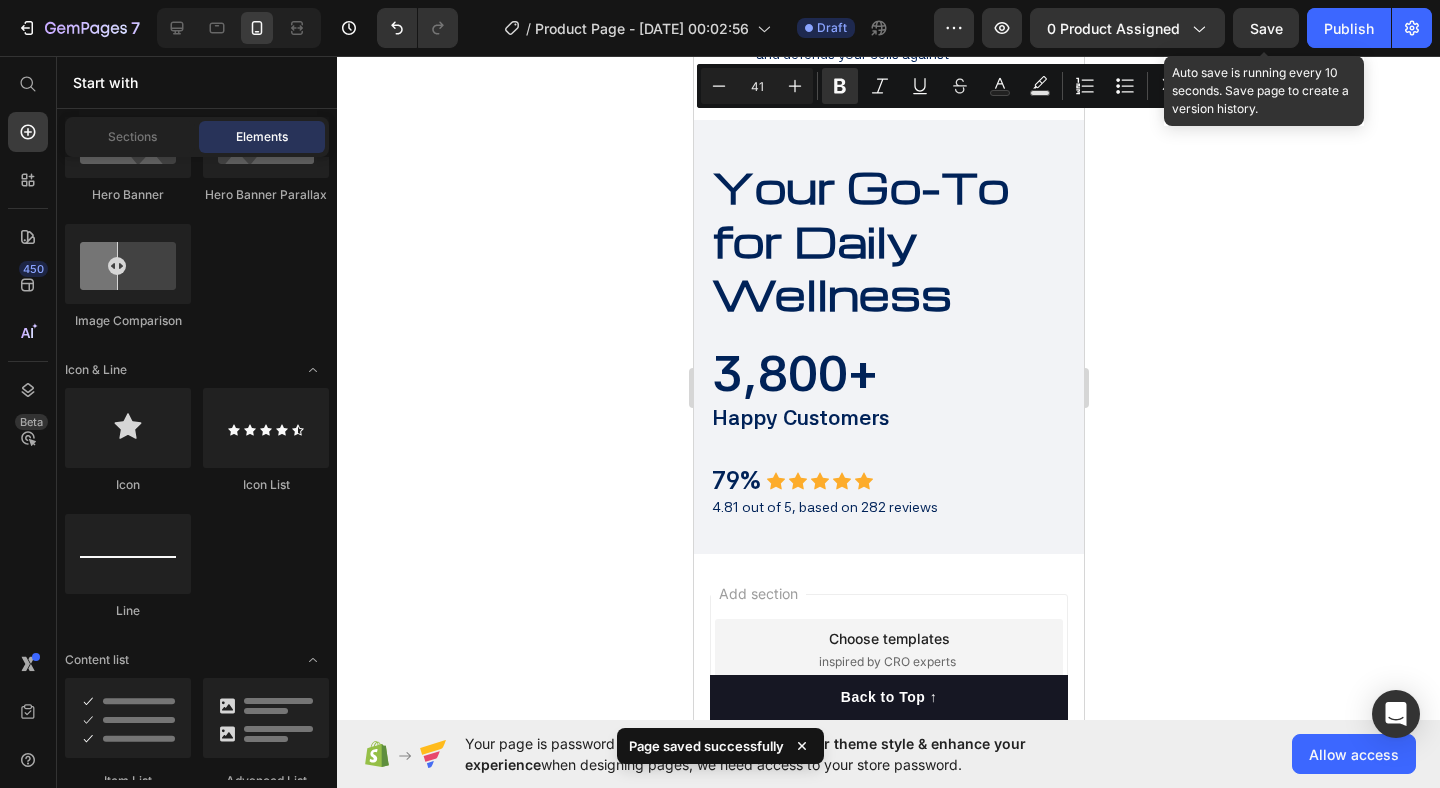 click on "Save" 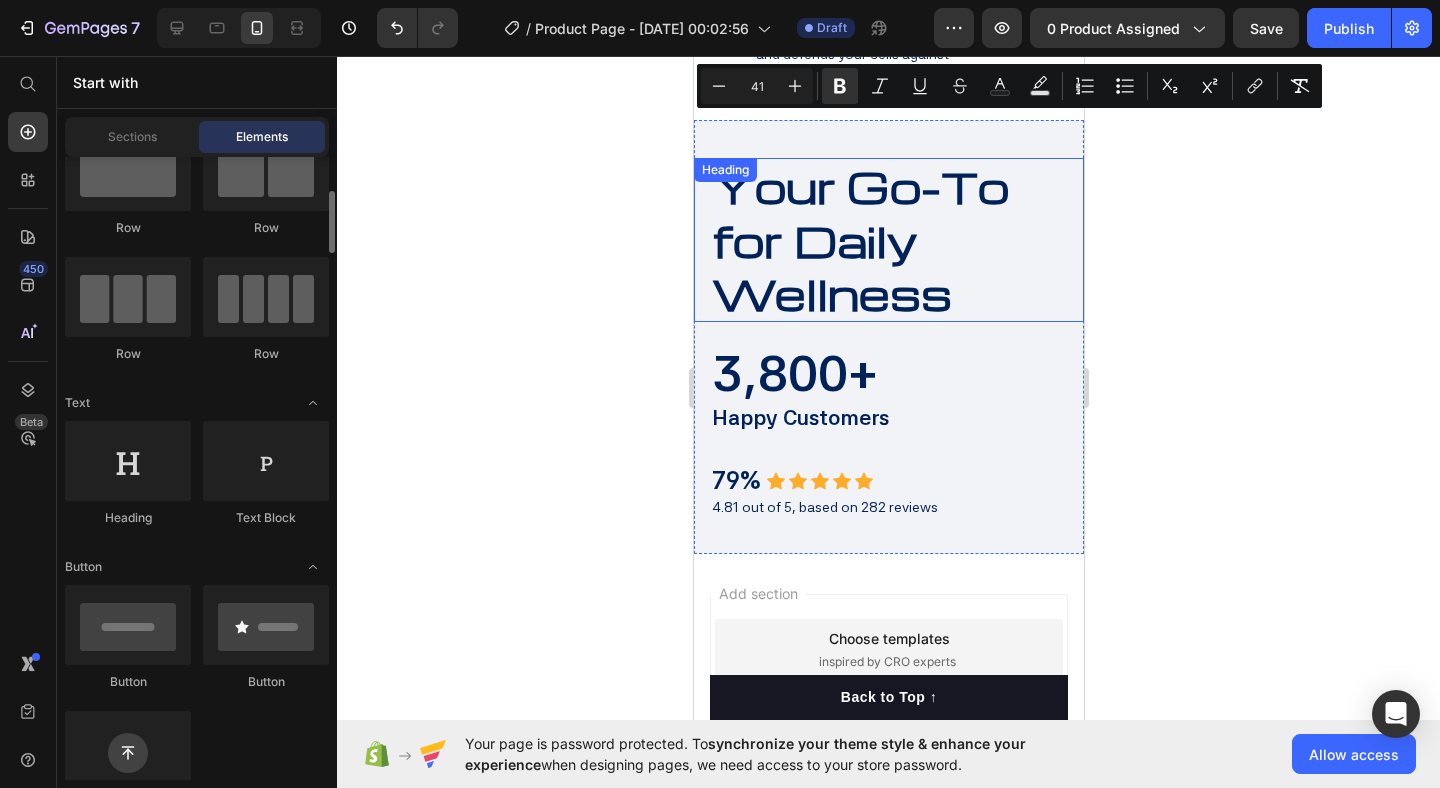 scroll, scrollTop: 0, scrollLeft: 0, axis: both 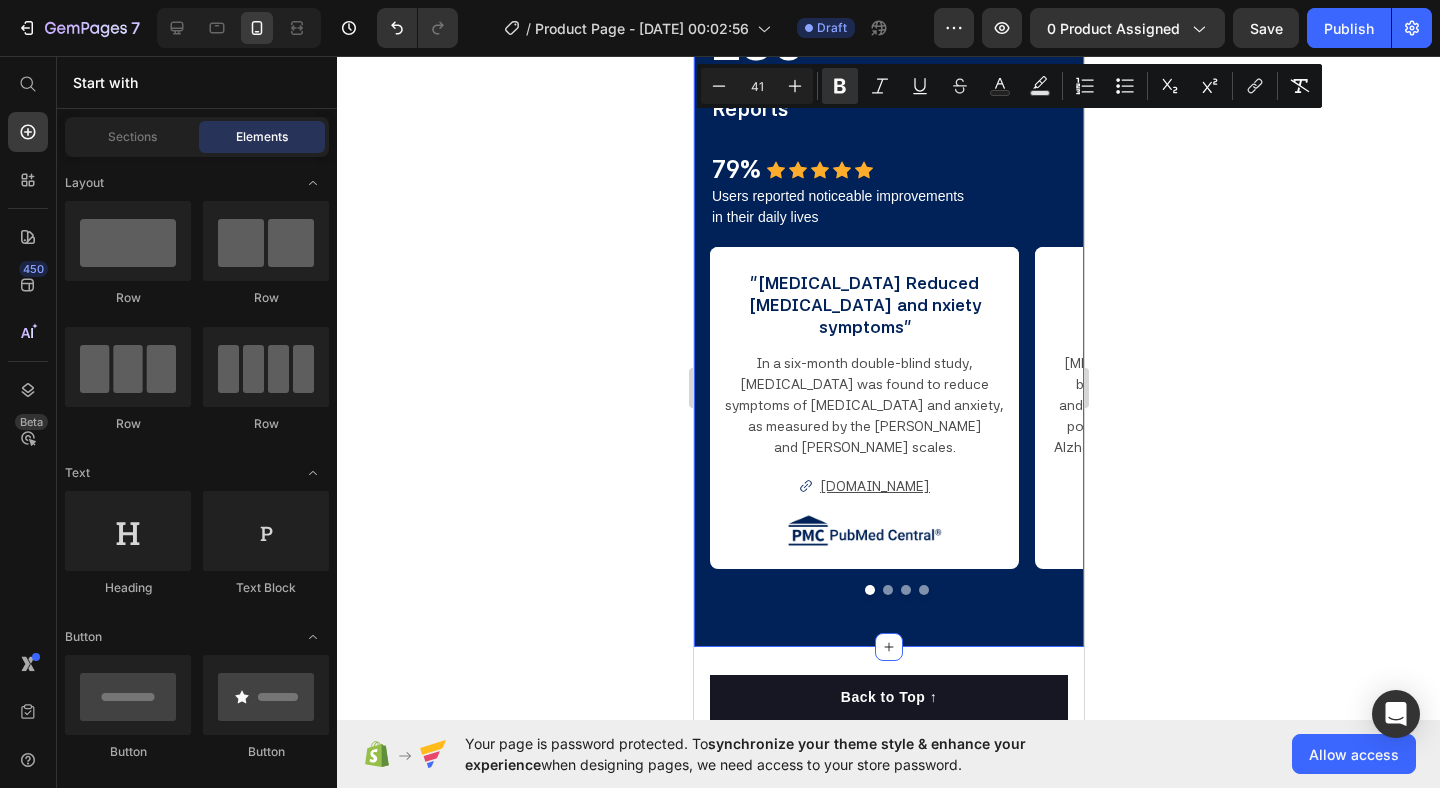 click on "Discover Advanced Supplement Driven by Science Heading Image 230+ Heading Completed Scientific  Reports Text Block 79% Text Block Icon Icon Icon Icon Icon Icon List Hoz Row Row Users reported noticeable improvements  in their daily lives Text Block " [MEDICAL_DATA] Reduced  [MEDICAL_DATA] and nxiety  symptoms " Text Block In a six-month double-blind study,  [MEDICAL_DATA] was found to reduce  symptoms of [MEDICAL_DATA] and anxiety,  as measured by the [PERSON_NAME]  and [PERSON_NAME] scales. Text Block
[DOMAIN_NAME] Button Image " [MEDICAL_DATA]  Targets Mitochondria for Neuroprotection " Text Block [MEDICAL_DATA] supports brain health  by improving mitochondrial function  and reducing [MEDICAL_DATA]. It shows  potential in treating brain disorders like Alzheimer’s, stroke, and [MEDICAL_DATA]. Text Block
[DOMAIN_NAME] Button Image "[MEDICAL_DATA] Slows Skin  Aging via Mitochondria" Text Block [MEDICAL_DATA] promotes healthy  Text Block Button" at bounding box center [888, 76] 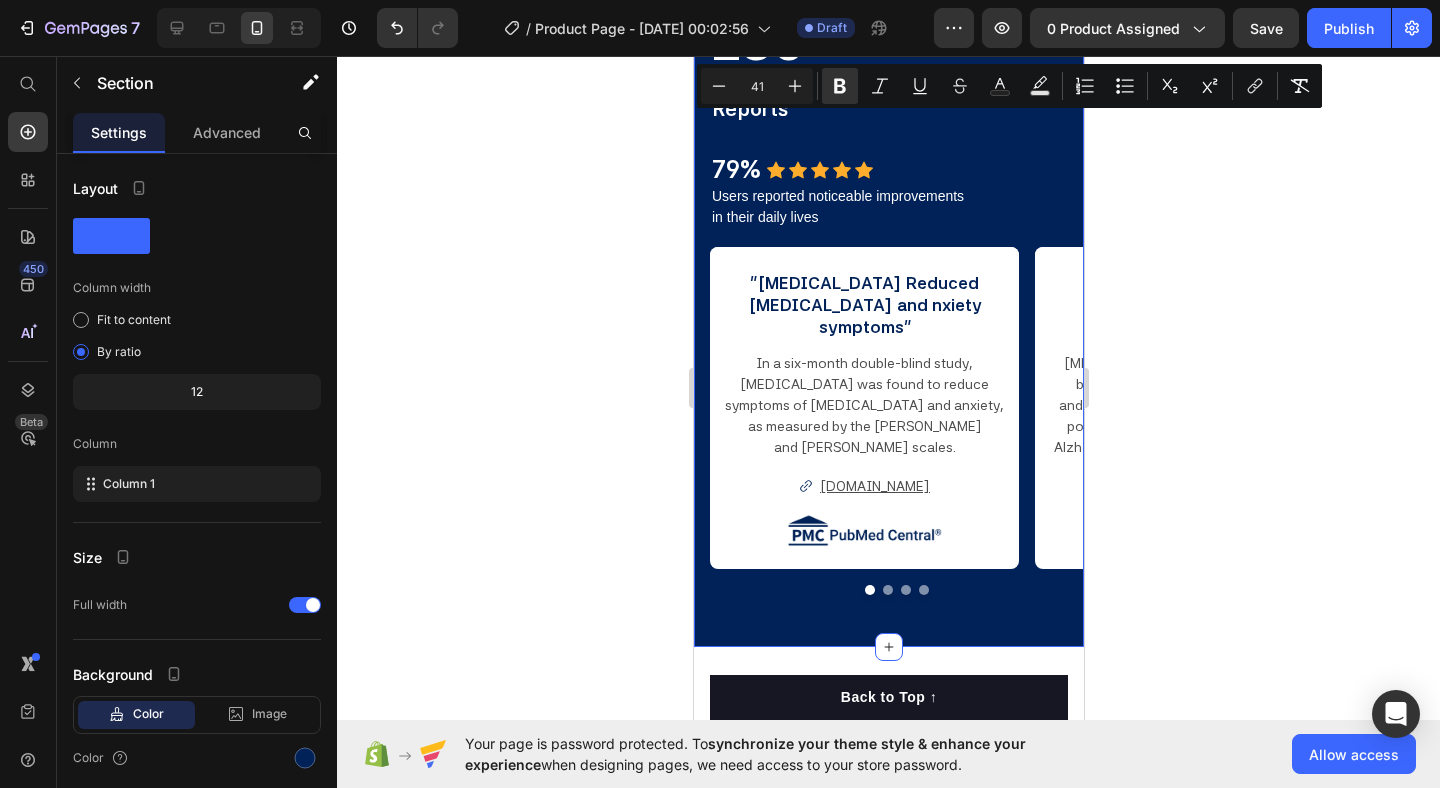 scroll, scrollTop: 1974, scrollLeft: 0, axis: vertical 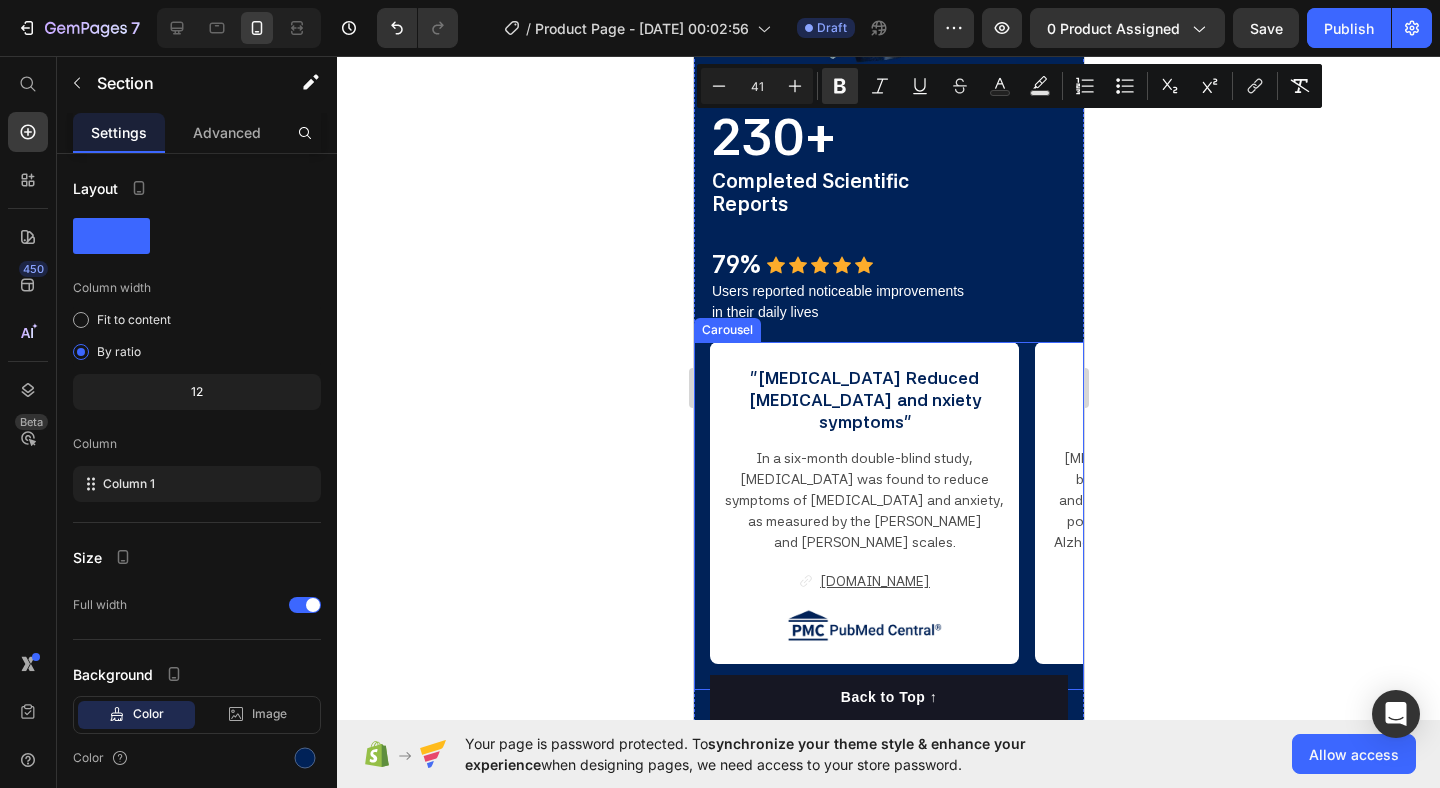 click on "" [MEDICAL_DATA] Reduced  [MEDICAL_DATA] and nxiety  symptoms " Text Block In a six-month double-blind study,  [MEDICAL_DATA] was found to reduce  symptoms of [MEDICAL_DATA] and anxiety,  as measured by the [PERSON_NAME]  and [PERSON_NAME] scales. Text Block
[DOMAIN_NAME] Button Image " [MEDICAL_DATA]  Targets Mitochondria for Neuroprotection " Text Block [MEDICAL_DATA] supports brain health  by improving mitochondrial function  and reducing [MEDICAL_DATA]. It shows  potential in treating brain disorders like Alzheimer’s, stroke, and [MEDICAL_DATA]. Text Block
[DOMAIN_NAME] Button Image "[MEDICAL_DATA] Slows Skin  Aging via Mitochondria" Text Block [MEDICAL_DATA] promotes healthy  aging by enhancing mitochondrial  function and reducing [MEDICAL_DATA],  with proven neuroprotective effects in  aging-related conditions. Text Block
[DOMAIN_NAME] Button Image "[MEDICAL_DATA] as an  Anti-Aging Agent" Text Block Text Block Button" at bounding box center [896, 503] 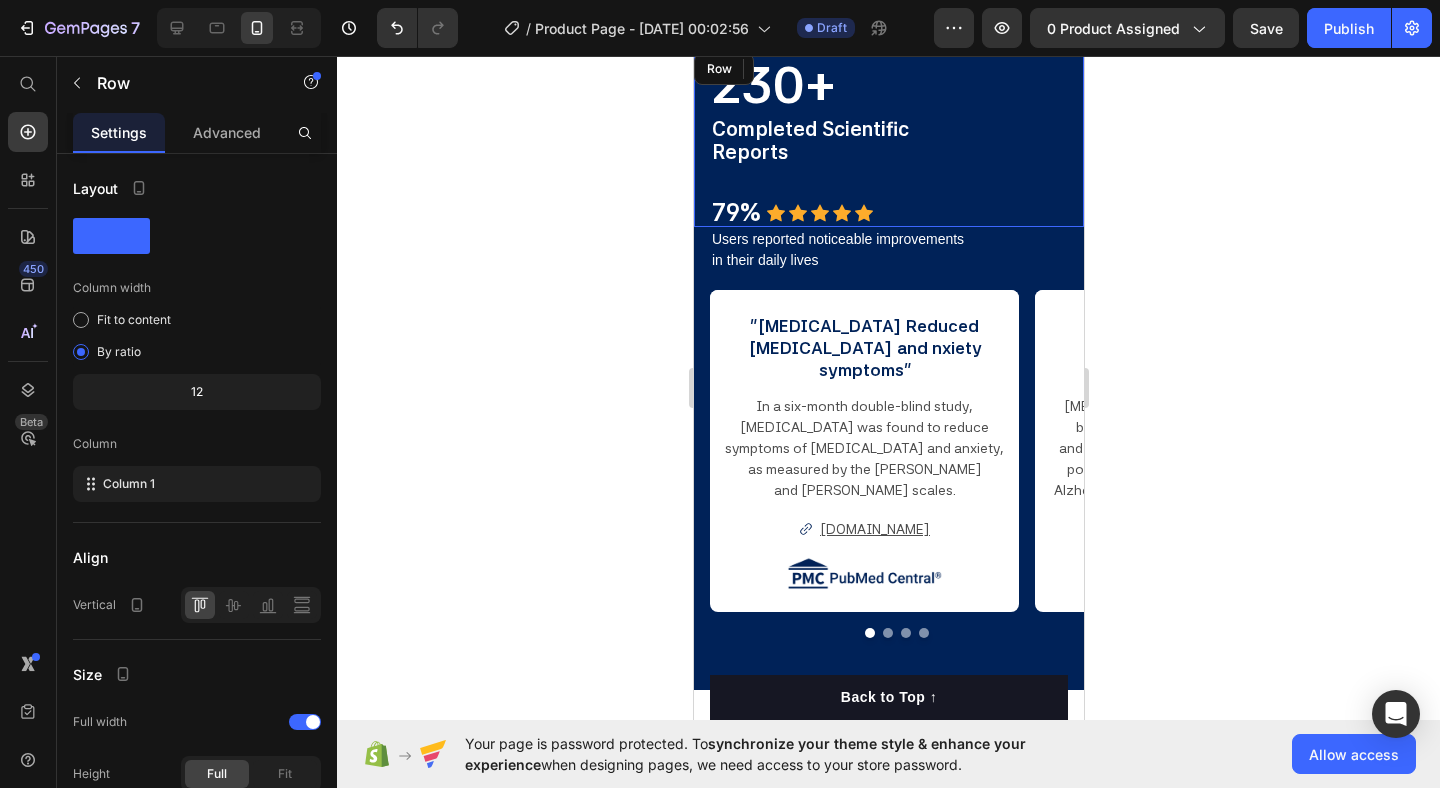 click on "230+ Heading Completed Scientific  Reports Text Block 79% Text Block Icon Icon Icon Icon Icon Icon List Hoz Row" at bounding box center (888, 138) 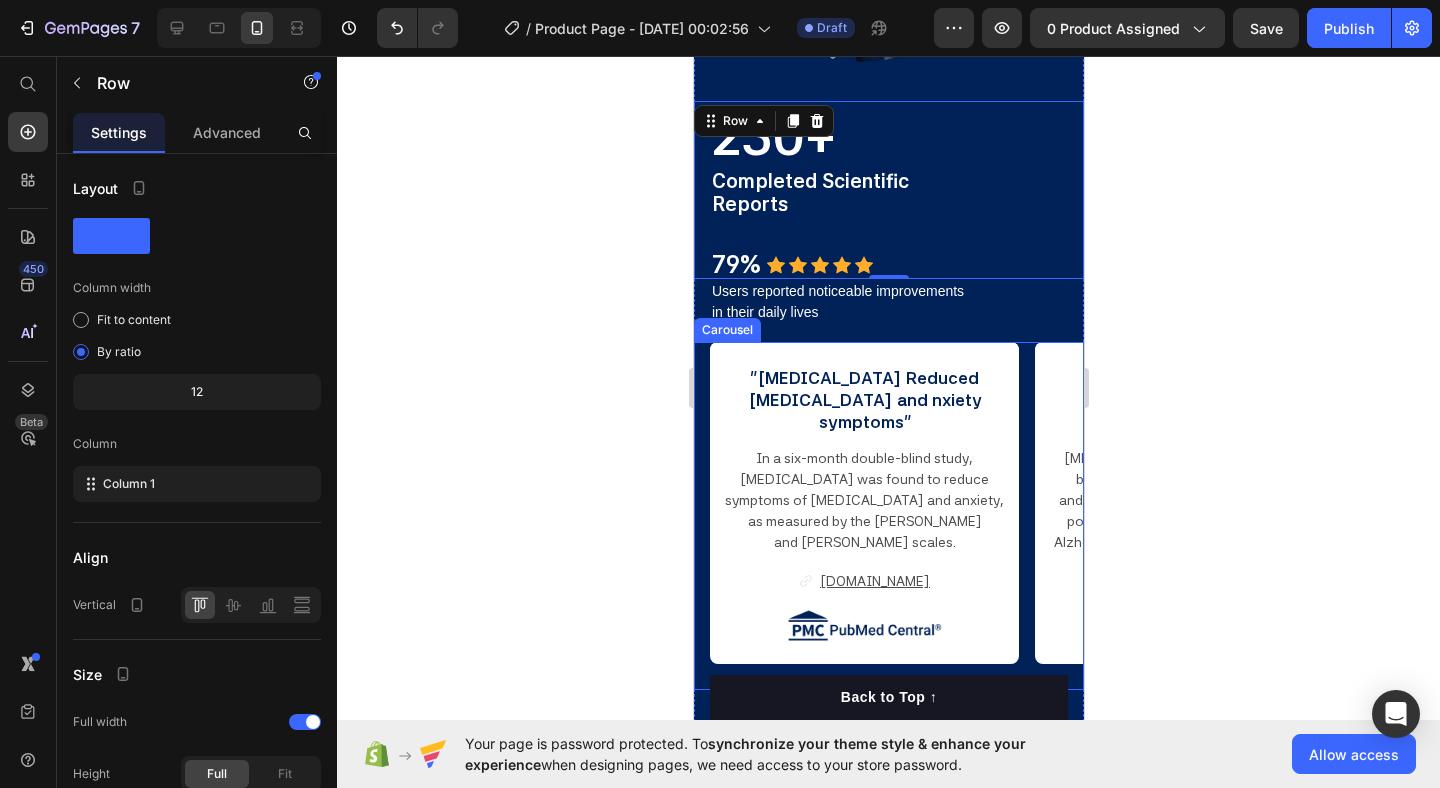 click on "" [MEDICAL_DATA] Reduced  [MEDICAL_DATA] and nxiety  symptoms " Text Block In a six-month double-blind study,  [MEDICAL_DATA] was found to reduce  symptoms of [MEDICAL_DATA] and anxiety,  as measured by the [PERSON_NAME]  and [PERSON_NAME] scales. Text Block
[DOMAIN_NAME] Button Image " [MEDICAL_DATA]  Targets Mitochondria for Neuroprotection " Text Block [MEDICAL_DATA] supports brain health  by improving mitochondrial function  and reducing [MEDICAL_DATA]. It shows  potential in treating brain disorders like Alzheimer’s, stroke, and [MEDICAL_DATA]. Text Block
[DOMAIN_NAME] Button Image "[MEDICAL_DATA] Slows Skin  Aging via Mitochondria" Text Block [MEDICAL_DATA] promotes healthy  aging by enhancing mitochondrial  function and reducing [MEDICAL_DATA],  with proven neuroprotective effects in  aging-related conditions. Text Block
[DOMAIN_NAME] Button Image "[MEDICAL_DATA] as an  Anti-Aging Agent" Text Block Text Block Button" at bounding box center [896, 503] 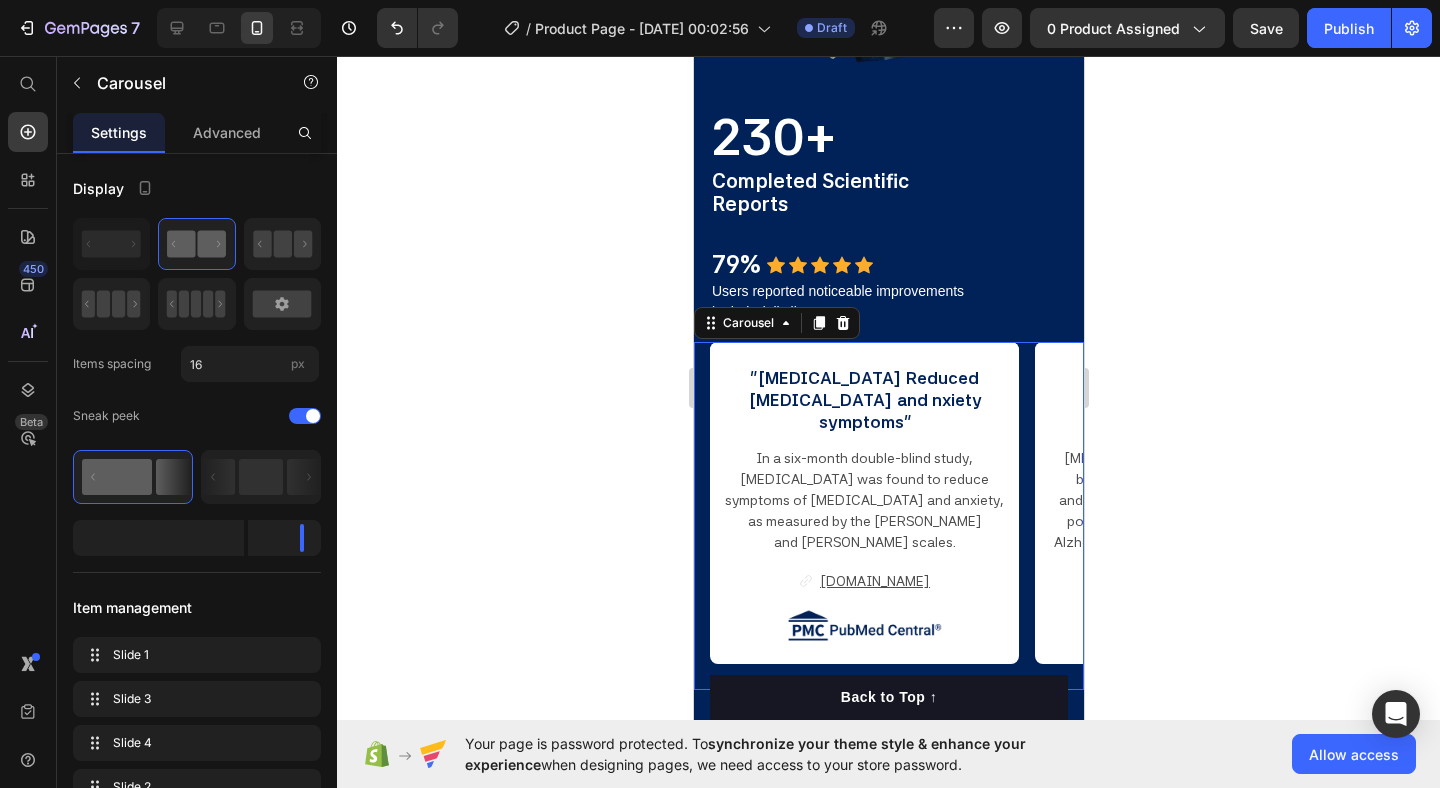 scroll, scrollTop: 1935, scrollLeft: 0, axis: vertical 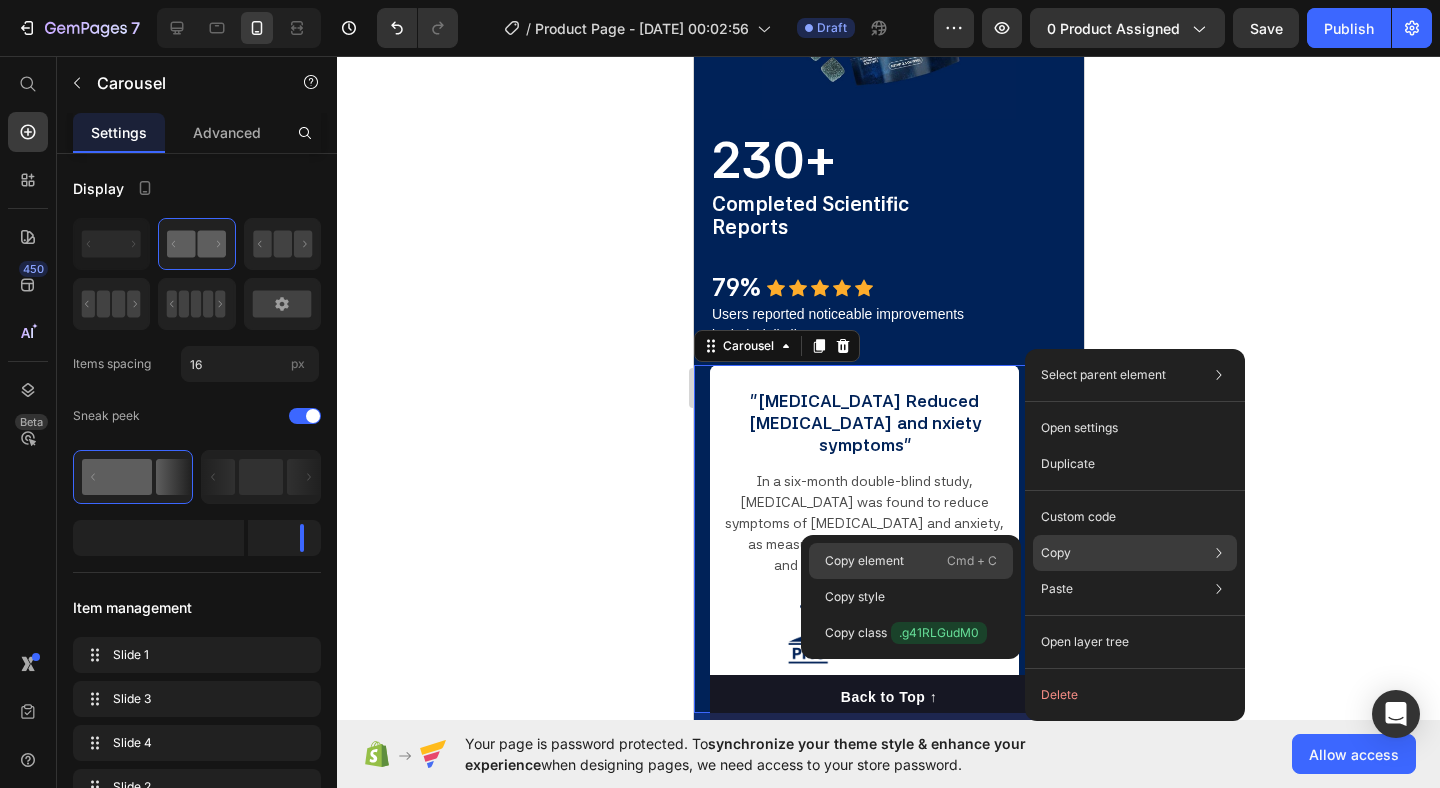 click on "Copy element  Cmd + C" 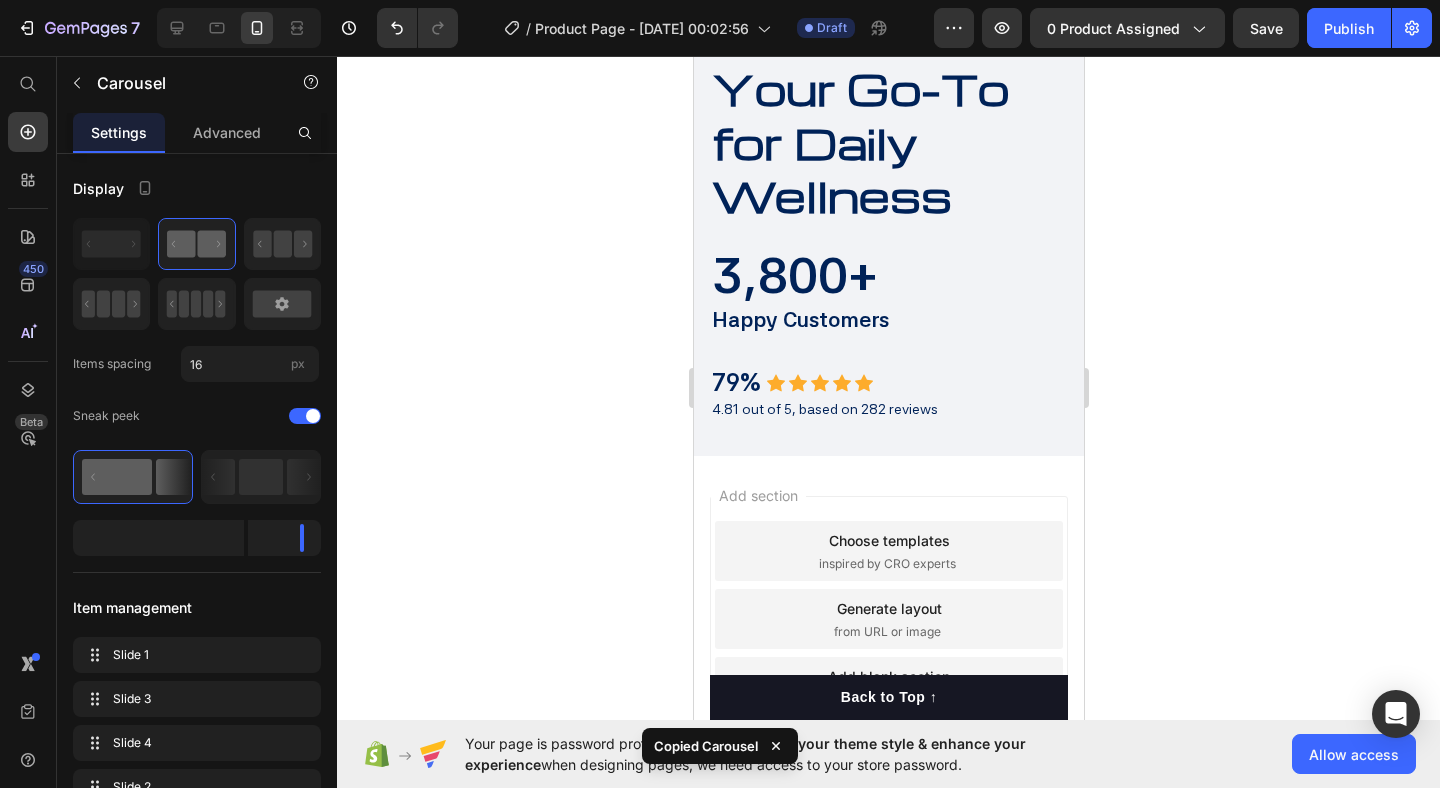 scroll, scrollTop: 3598, scrollLeft: 0, axis: vertical 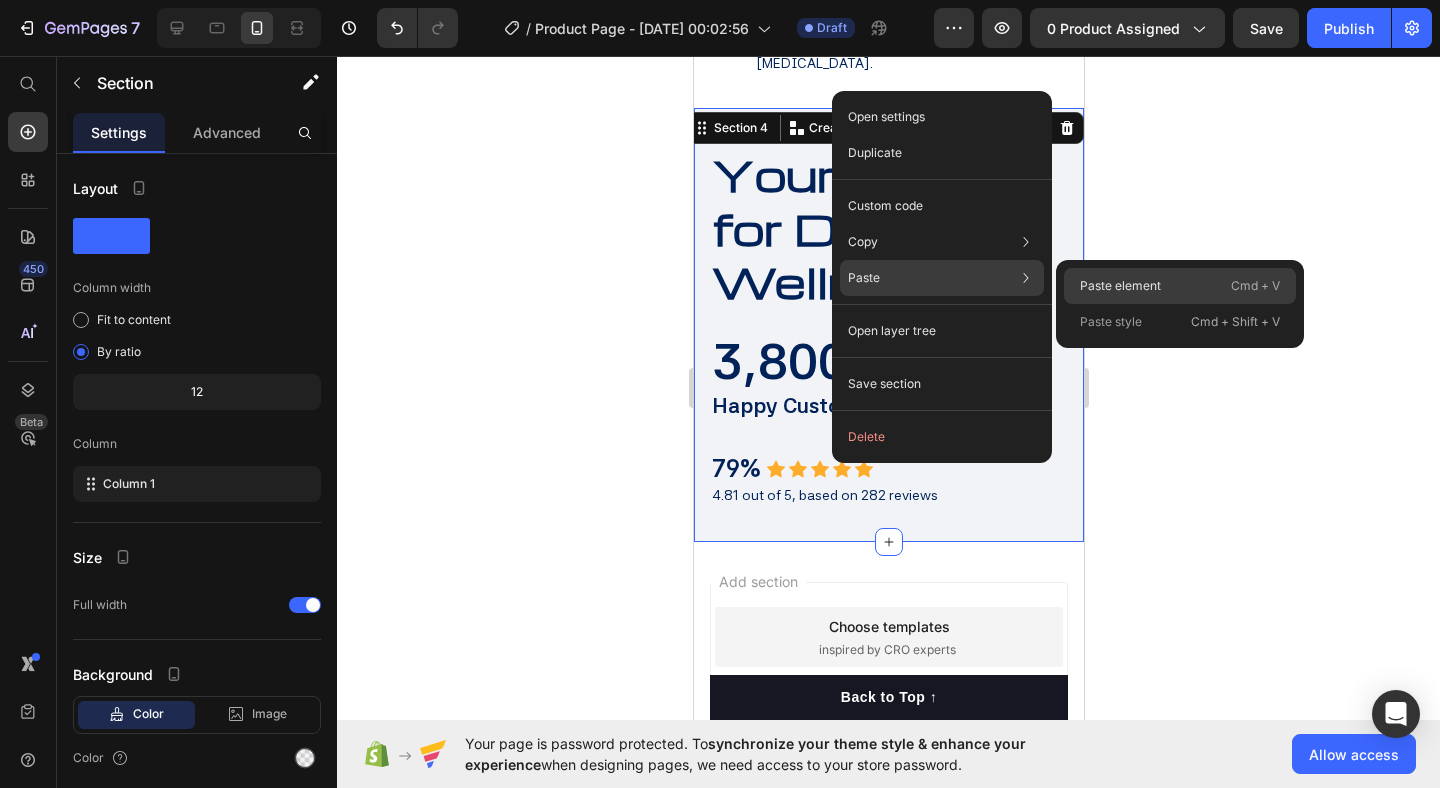 click on "Paste element" at bounding box center [1120, 286] 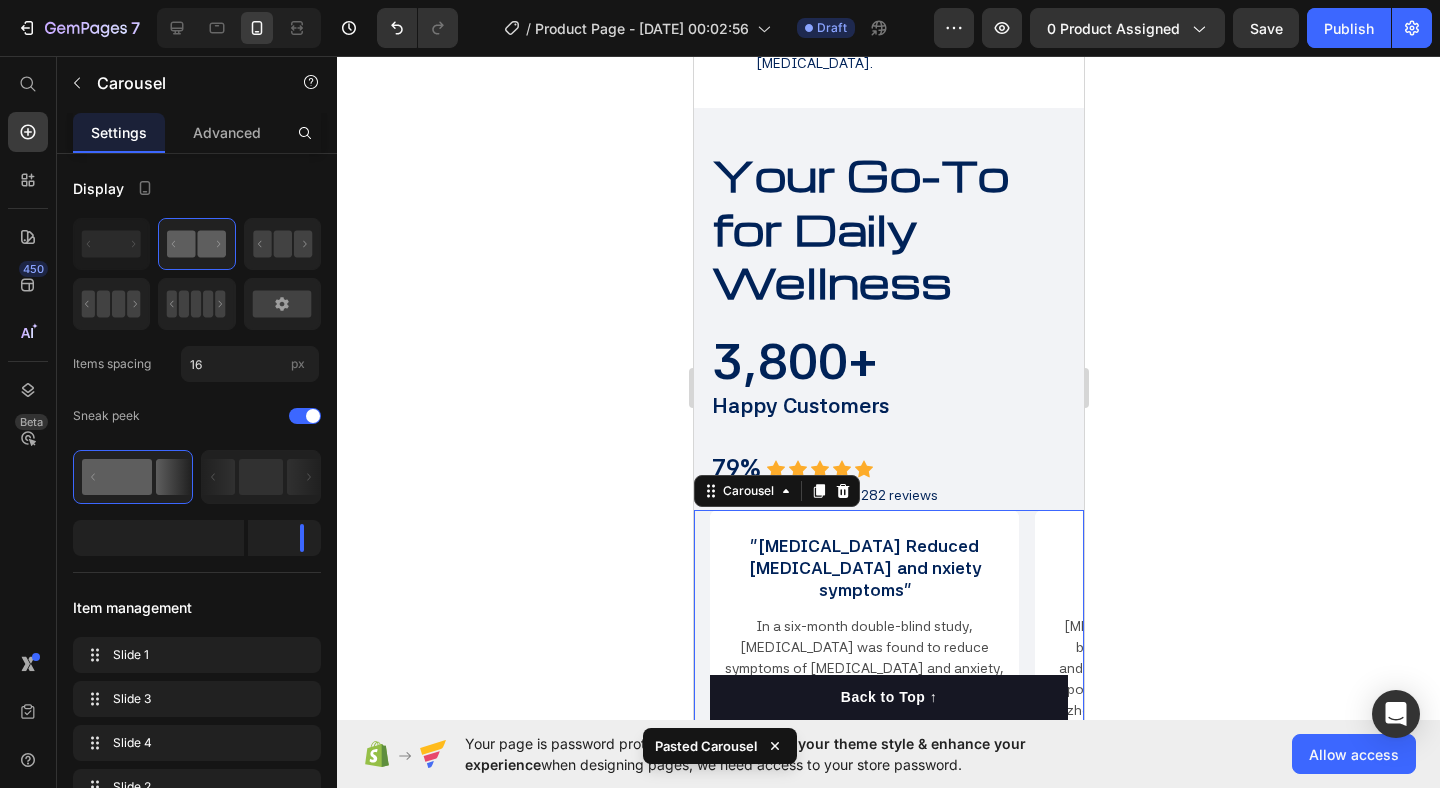 click 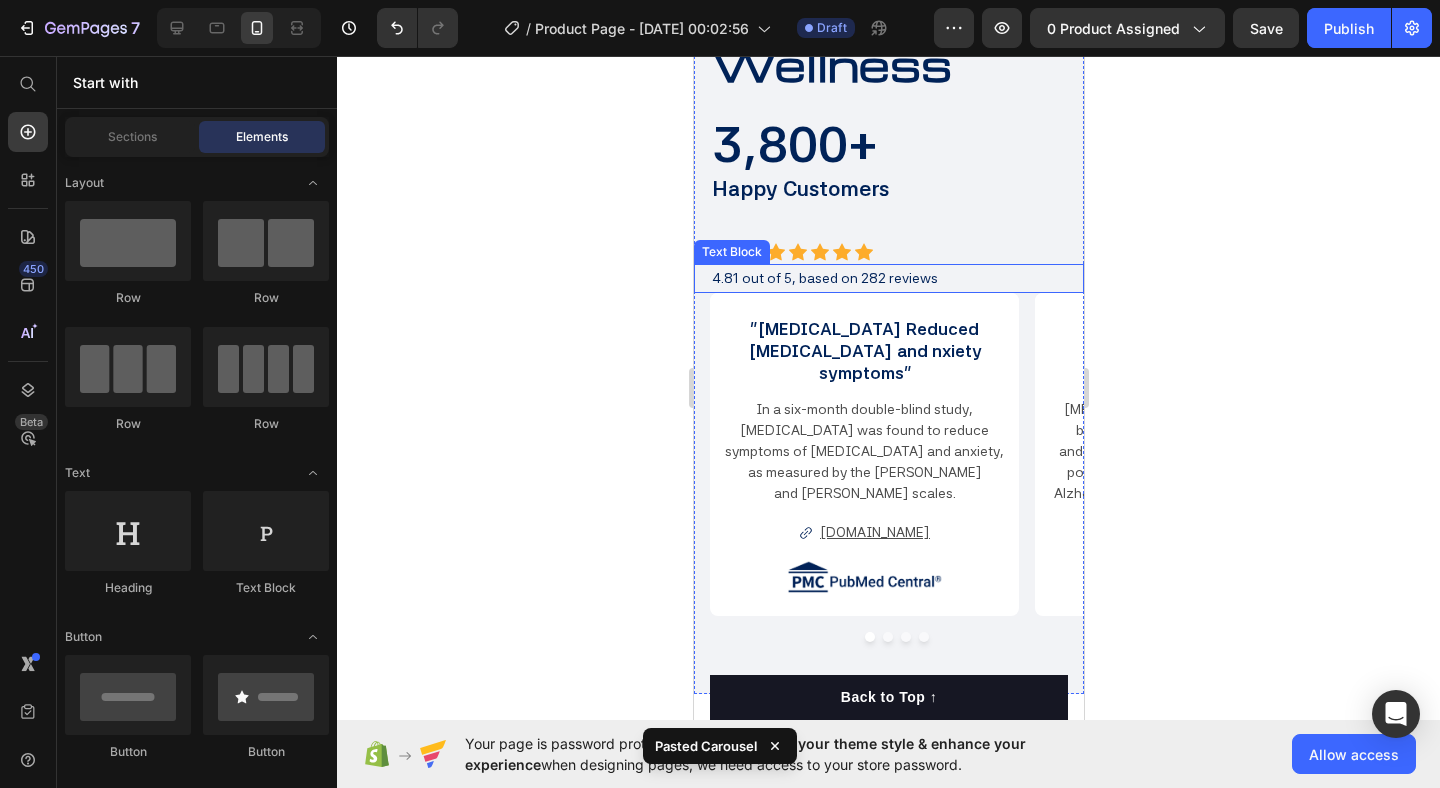 scroll, scrollTop: 3932, scrollLeft: 0, axis: vertical 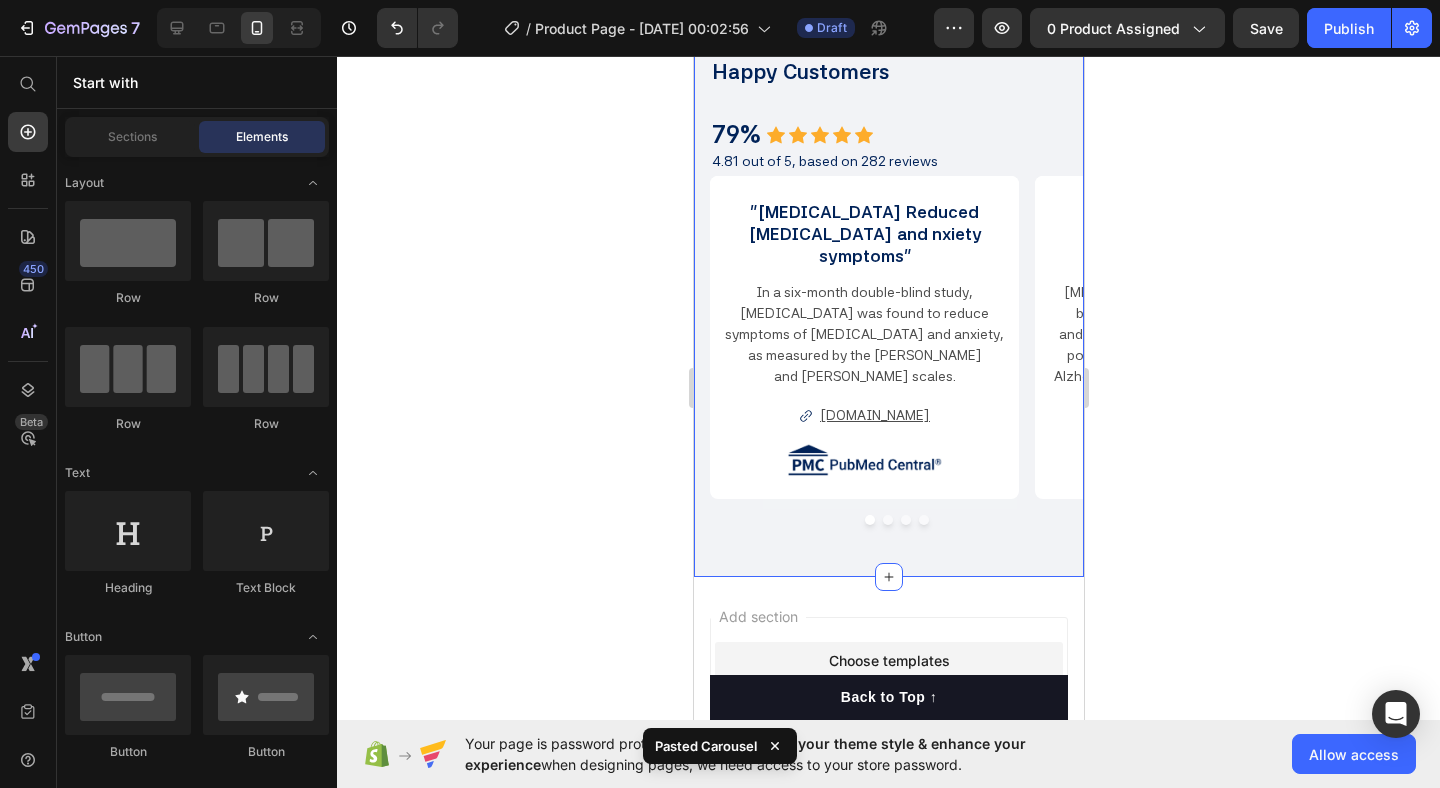click at bounding box center [896, 520] 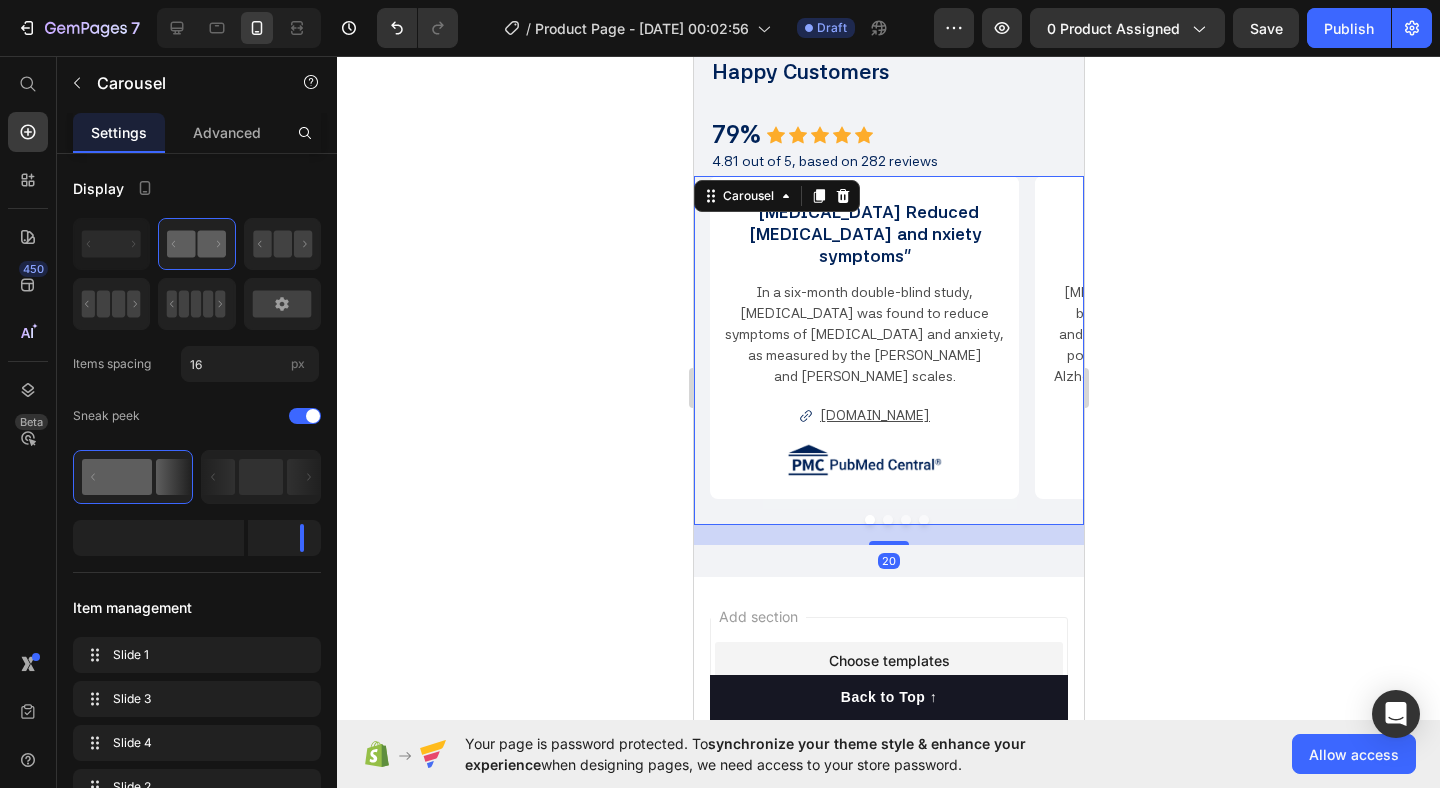 click on "" [MEDICAL_DATA] Reduced  [MEDICAL_DATA] and nxiety  symptoms " Text Block In a six-month double-blind study,  [MEDICAL_DATA] was found to reduce  symptoms of [MEDICAL_DATA] and anxiety,  as measured by the [PERSON_NAME]  and [PERSON_NAME] scales. Text Block
[DOMAIN_NAME] Button Image " [MEDICAL_DATA]  Targets Mitochondria for Neuroprotection " Text Block [MEDICAL_DATA] supports brain health  by improving mitochondrial function  and reducing [MEDICAL_DATA]. It shows  potential in treating brain disorders like Alzheimer’s, stroke, and [MEDICAL_DATA]. Text Block
[DOMAIN_NAME] Button Image "[MEDICAL_DATA] Slows Skin  Aging via Mitochondria" Text Block [MEDICAL_DATA] promotes healthy  aging by enhancing mitochondrial  function and reducing [MEDICAL_DATA],  with proven neuroprotective effects in  aging-related conditions. Text Block
[DOMAIN_NAME] Button Image "[MEDICAL_DATA] as an  Anti-Aging Agent" Text Block Text Block Button" at bounding box center [896, 350] 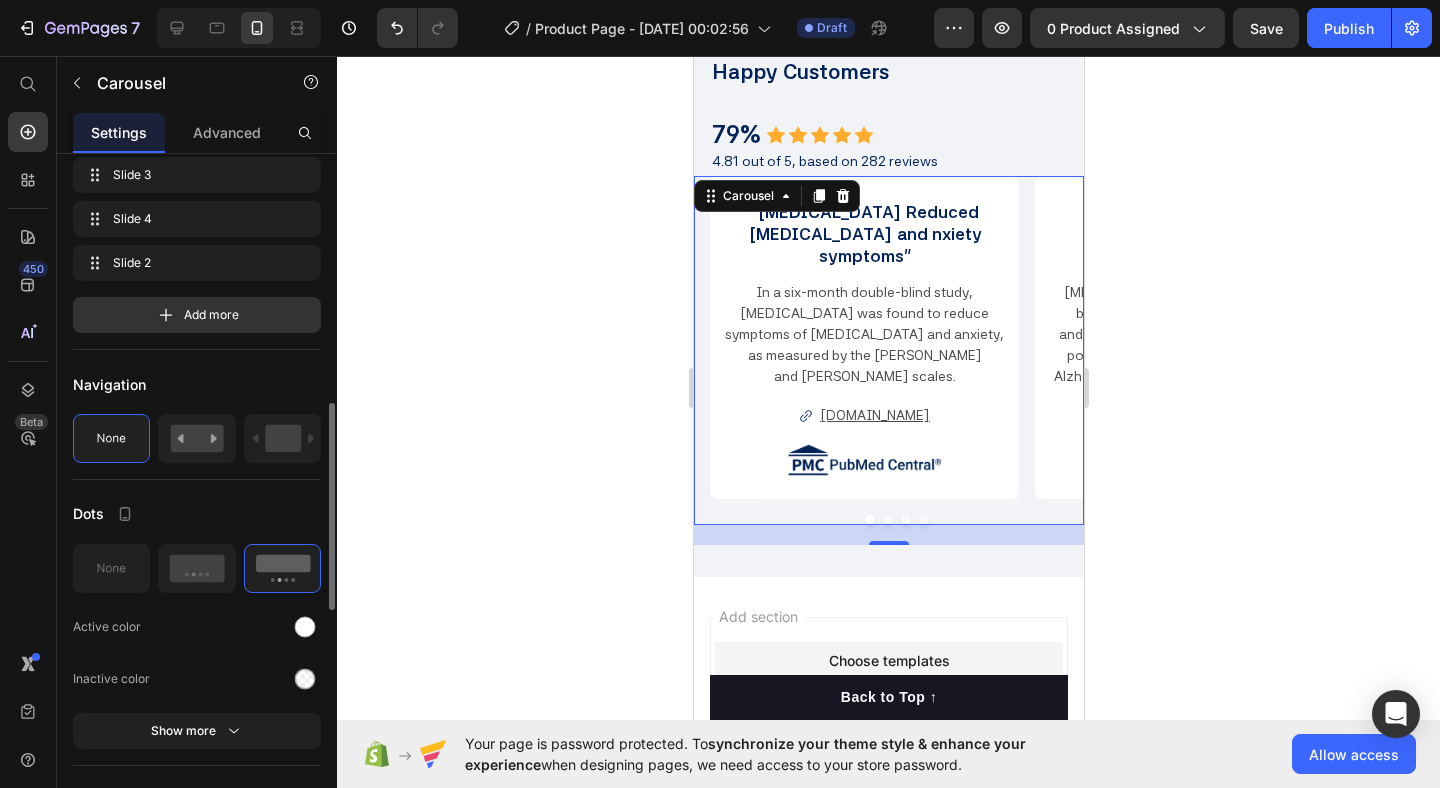 scroll, scrollTop: 689, scrollLeft: 0, axis: vertical 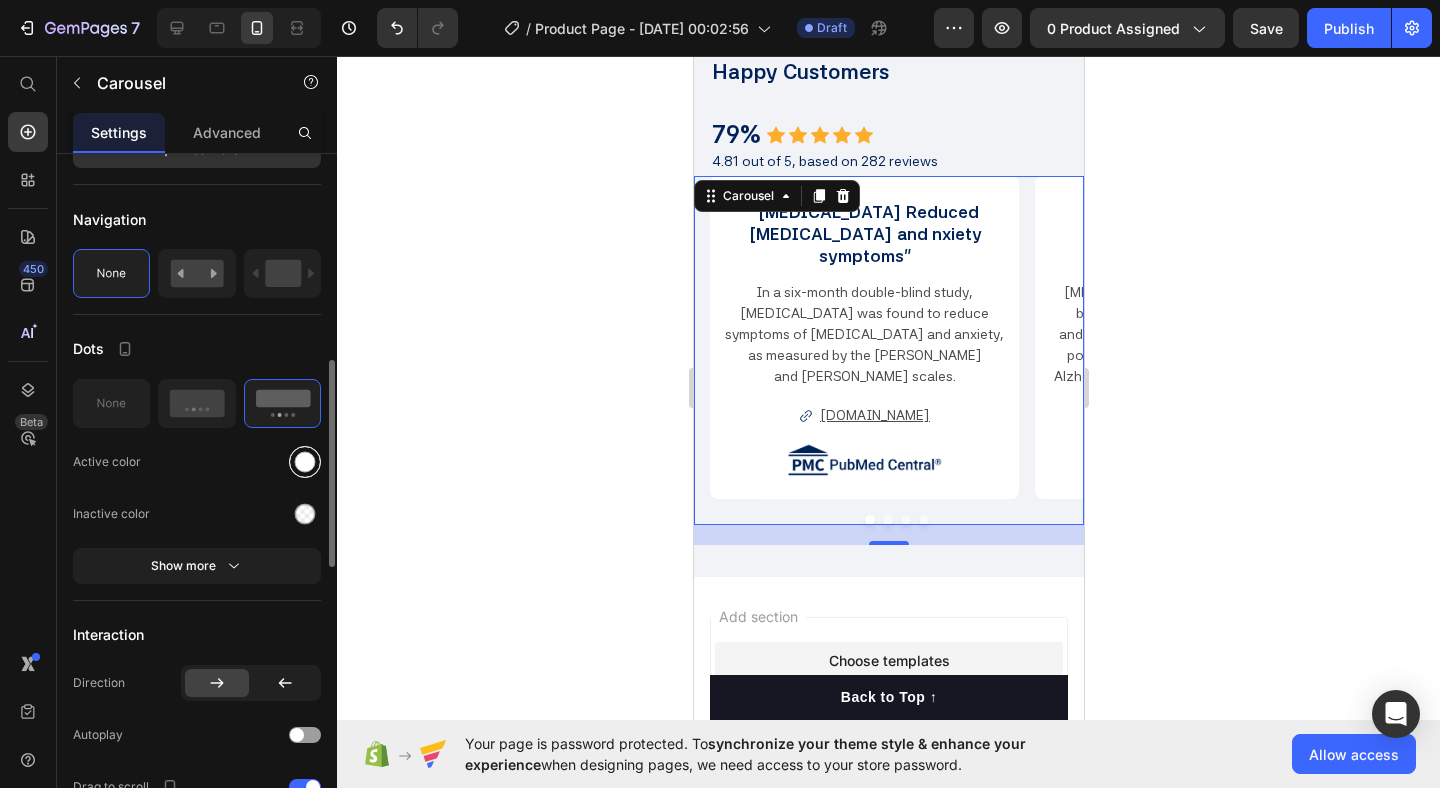 click at bounding box center (305, 462) 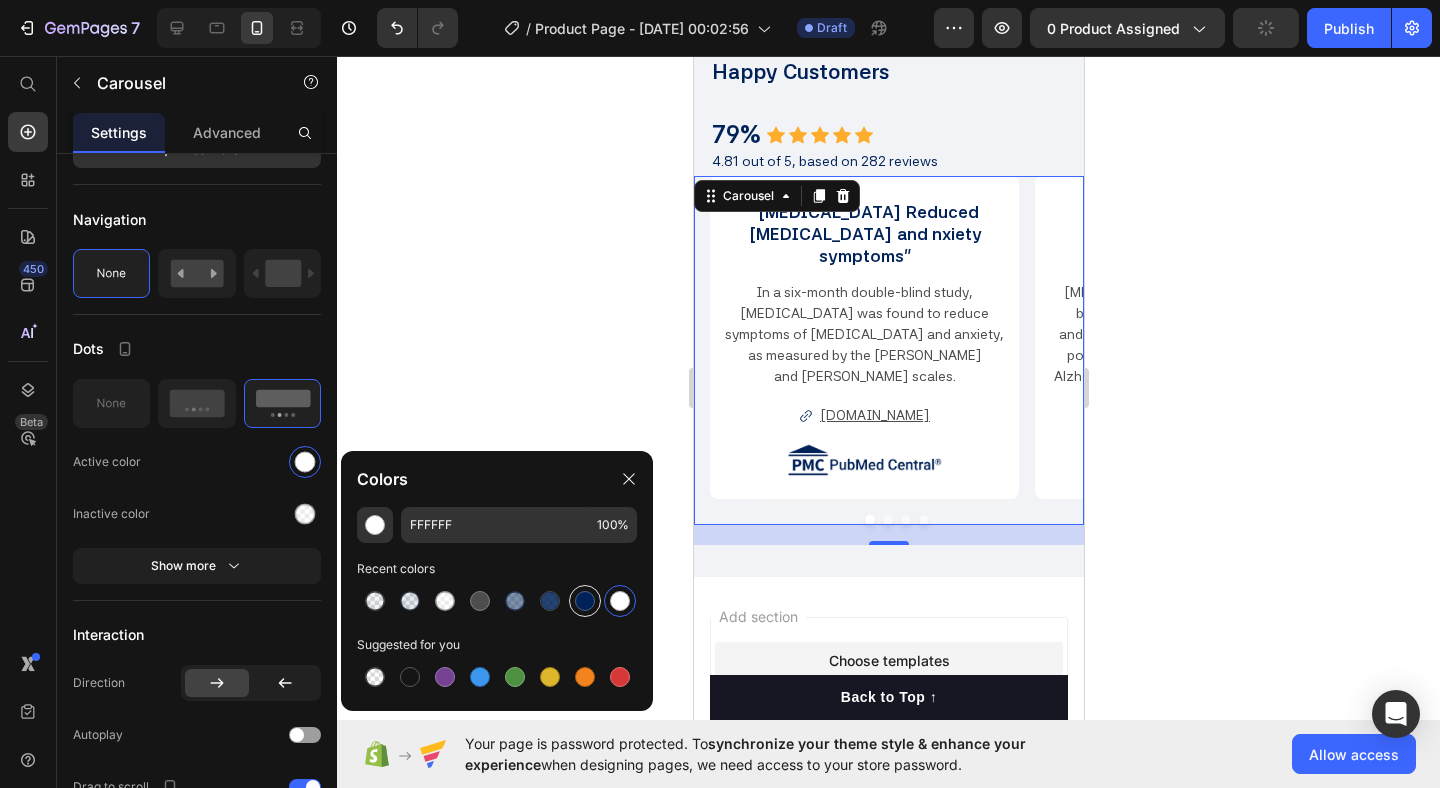 click at bounding box center [585, 601] 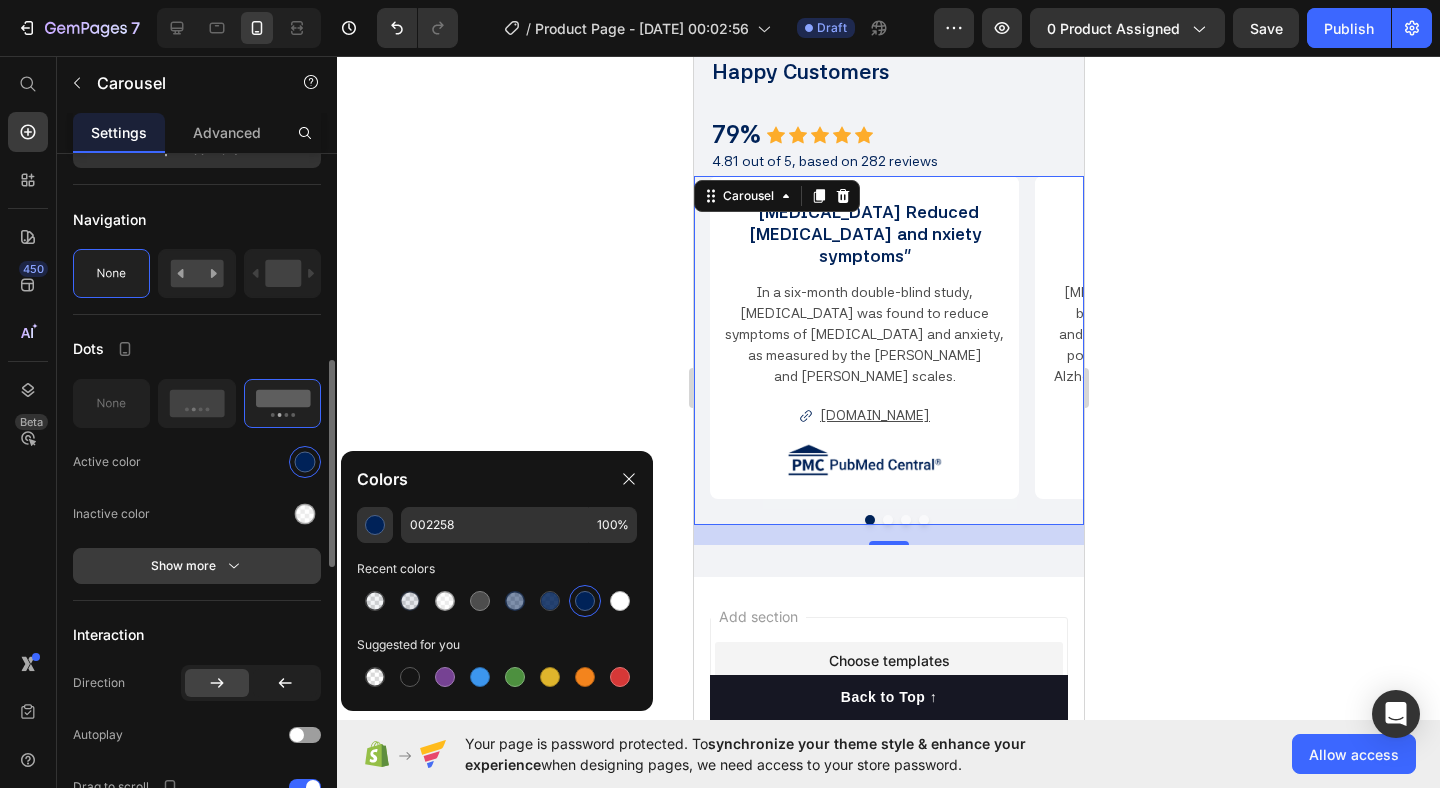 click on "Show more" at bounding box center [197, 566] 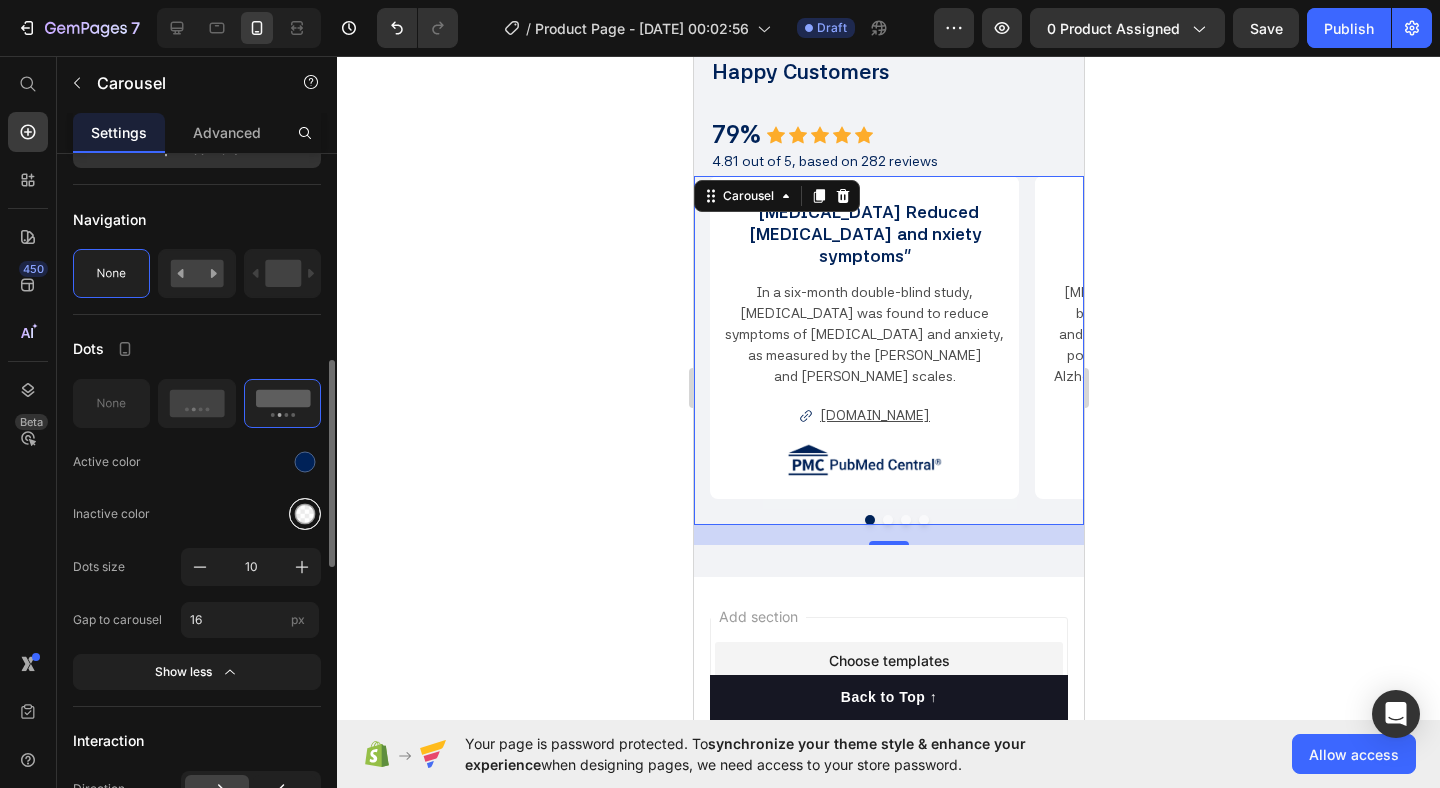 click at bounding box center [305, 514] 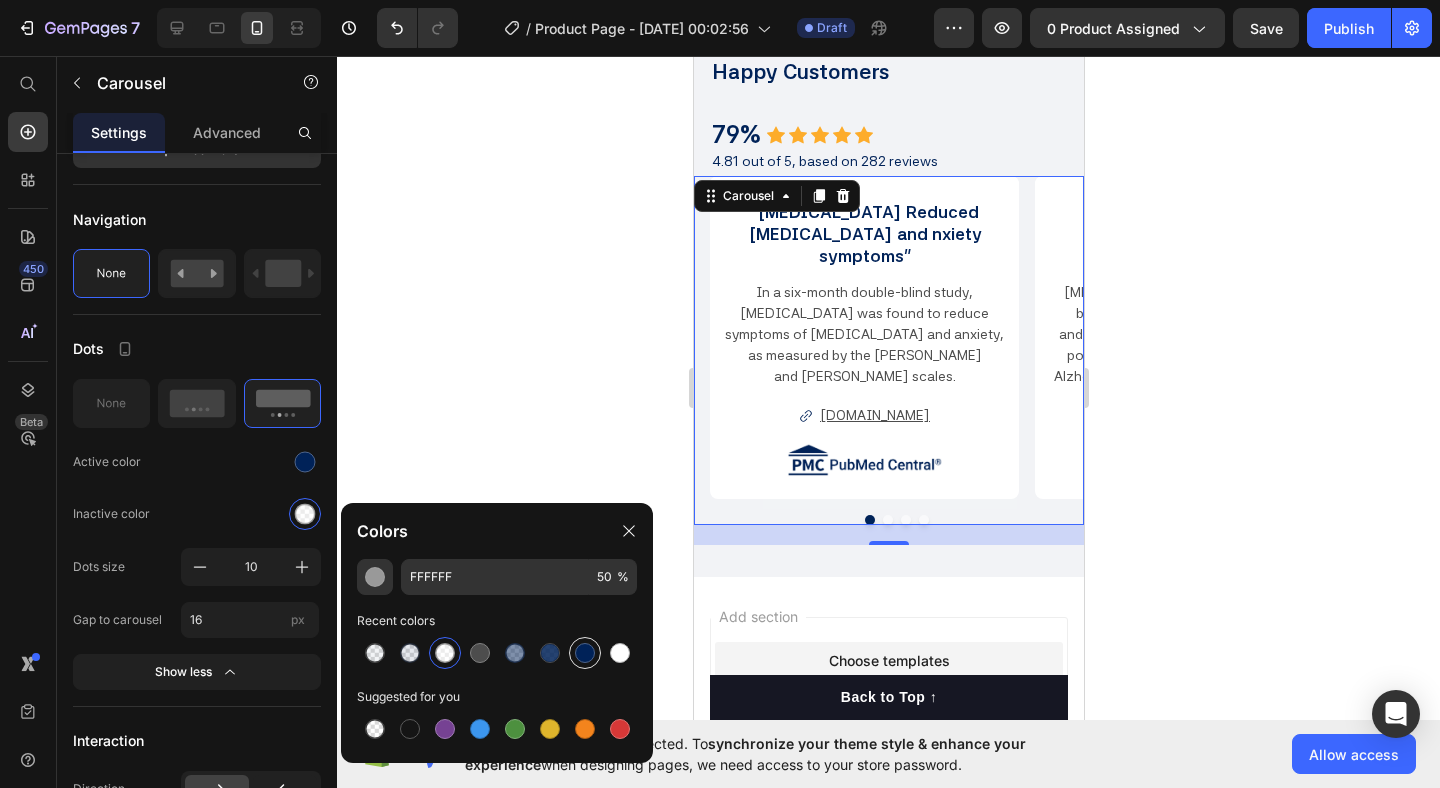 click at bounding box center [585, 653] 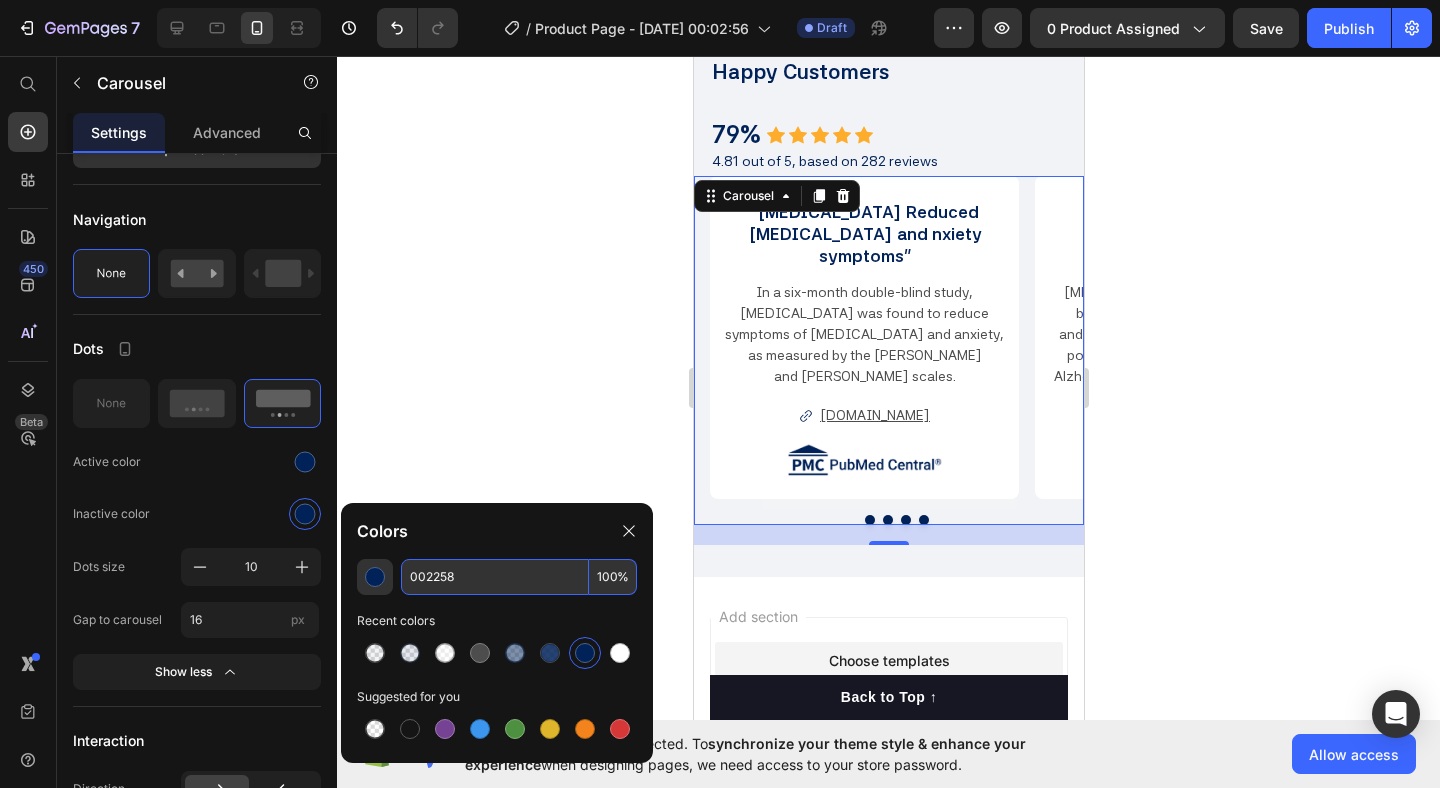 click on "100" at bounding box center [613, 577] 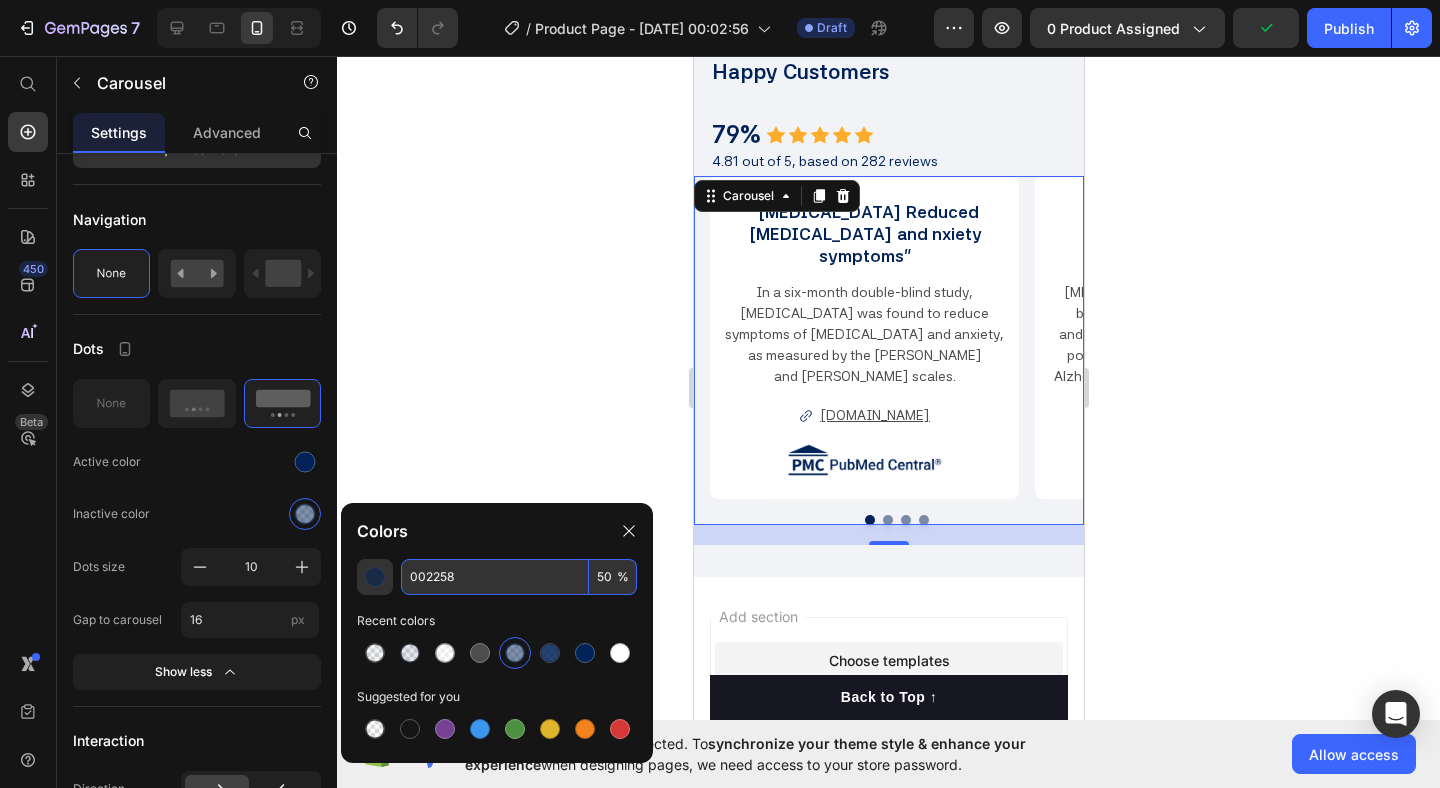 type on "50" 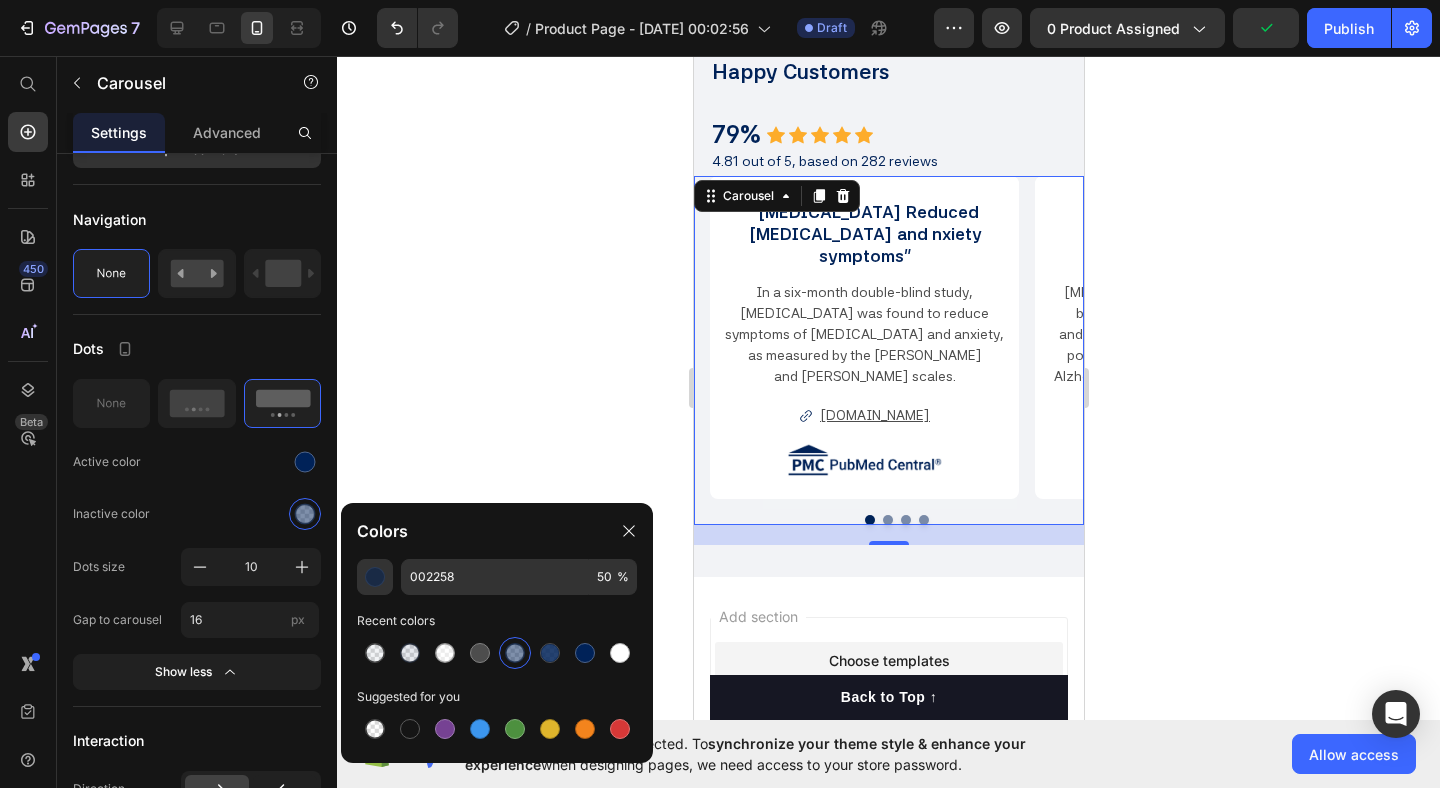 click 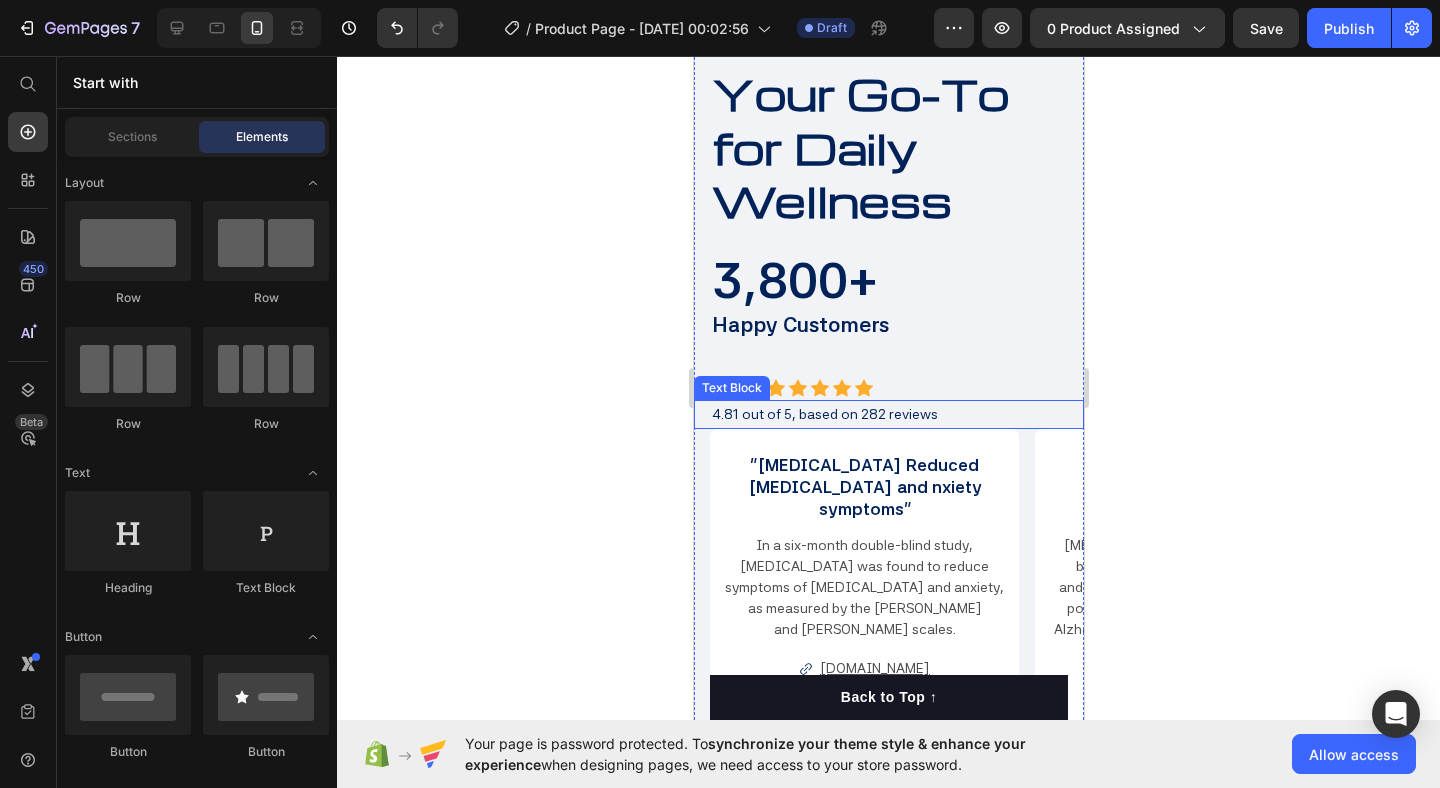 scroll, scrollTop: 3694, scrollLeft: 0, axis: vertical 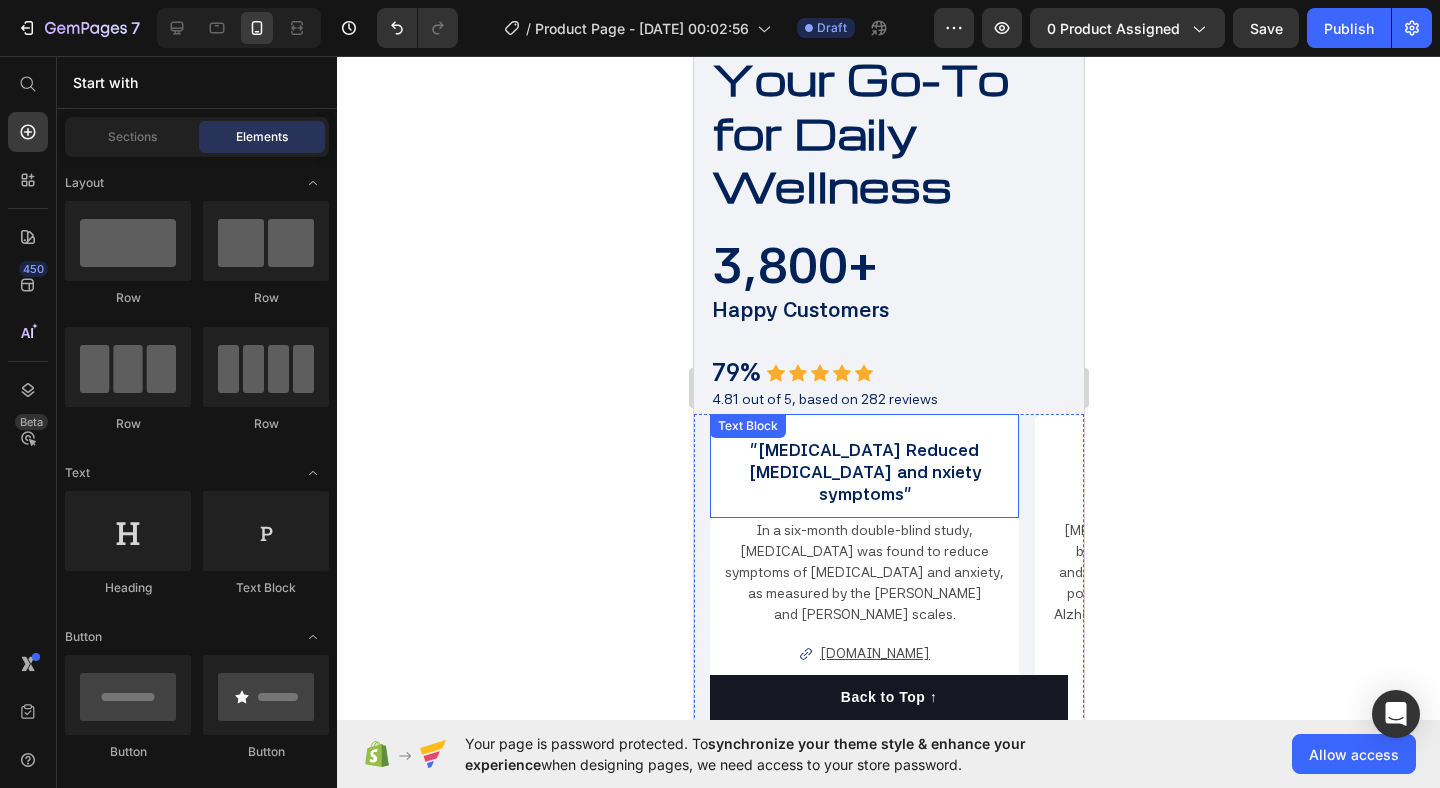 click on "[MEDICAL_DATA] and nxiety" at bounding box center (864, 472) 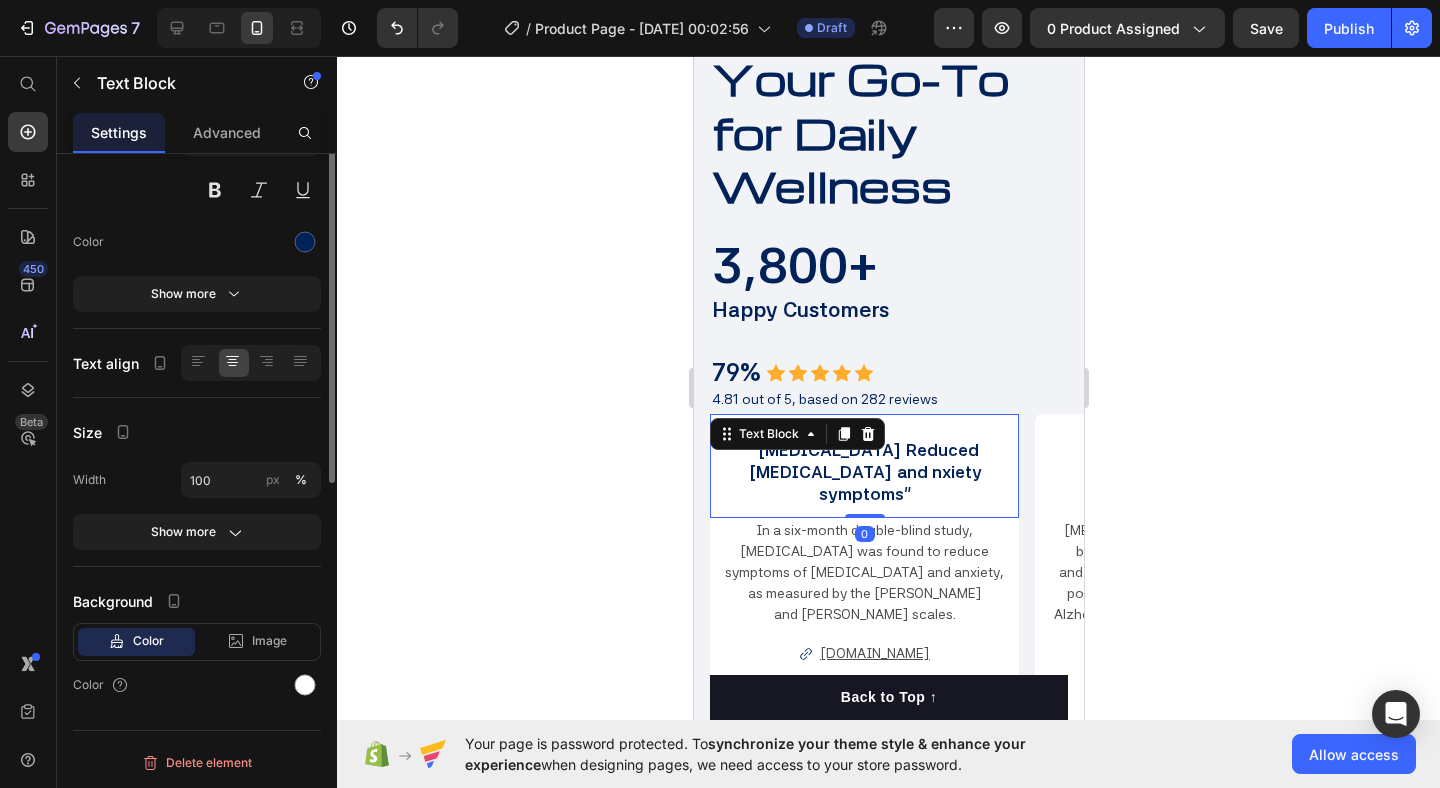 scroll, scrollTop: 0, scrollLeft: 0, axis: both 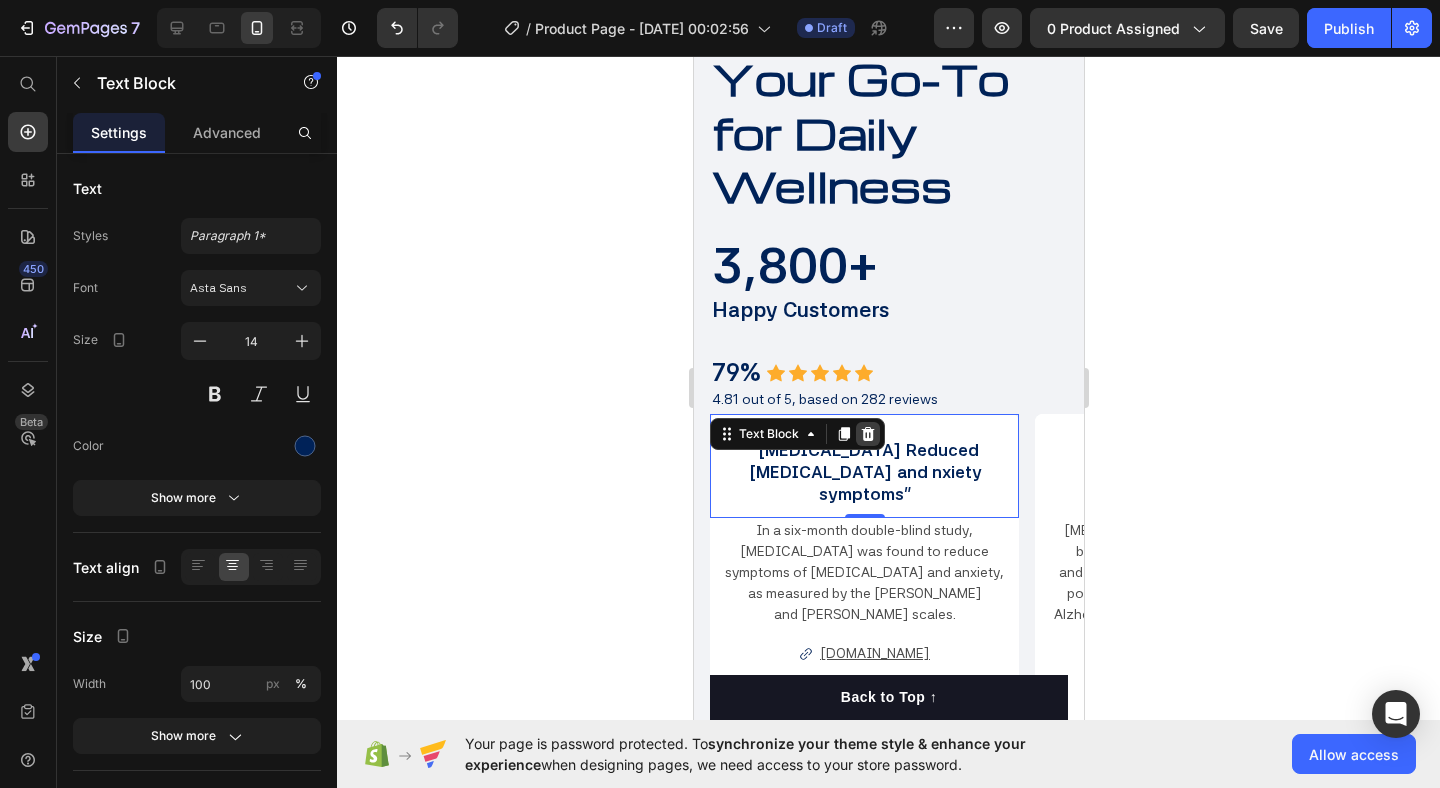click 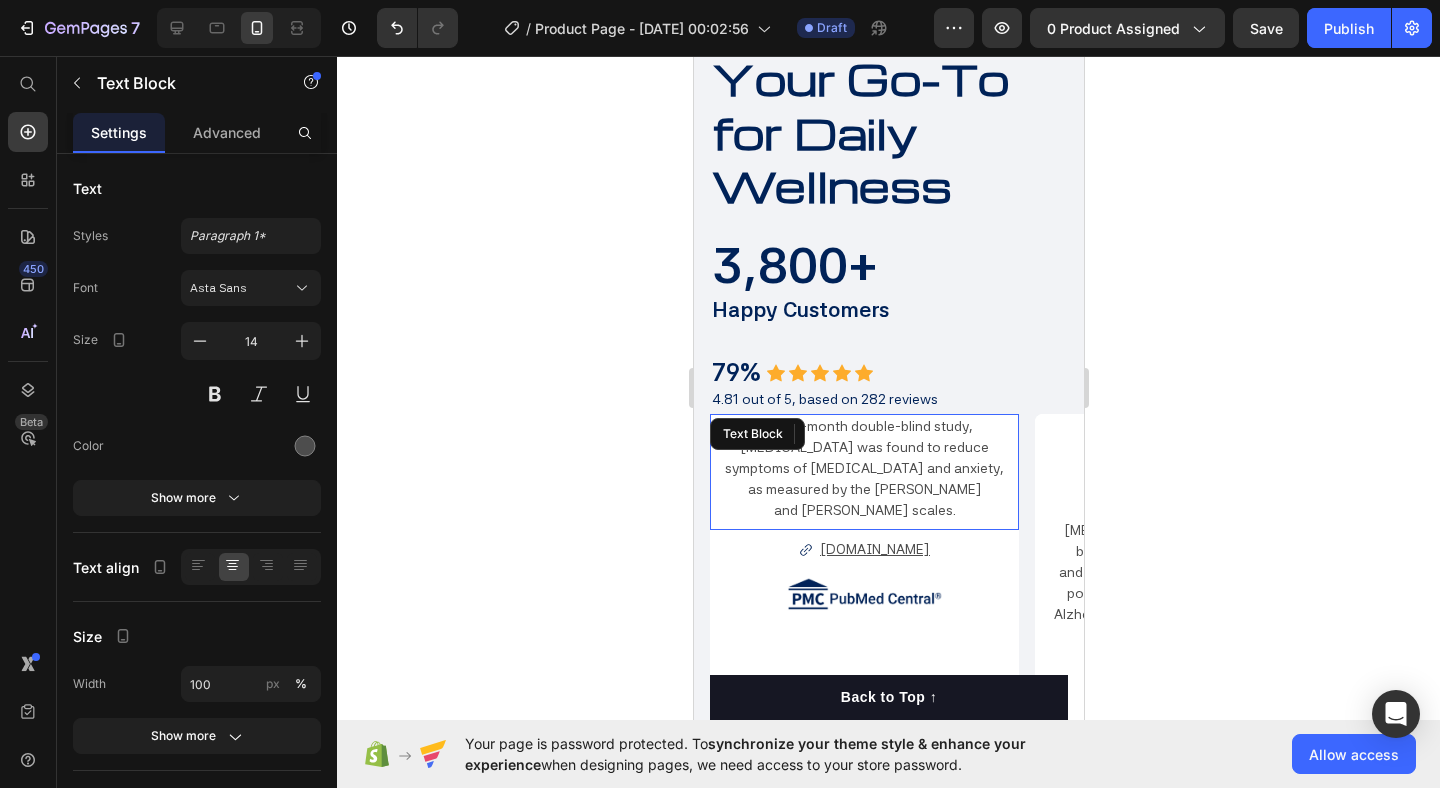 click on "as measured by the [PERSON_NAME]" at bounding box center [864, 489] 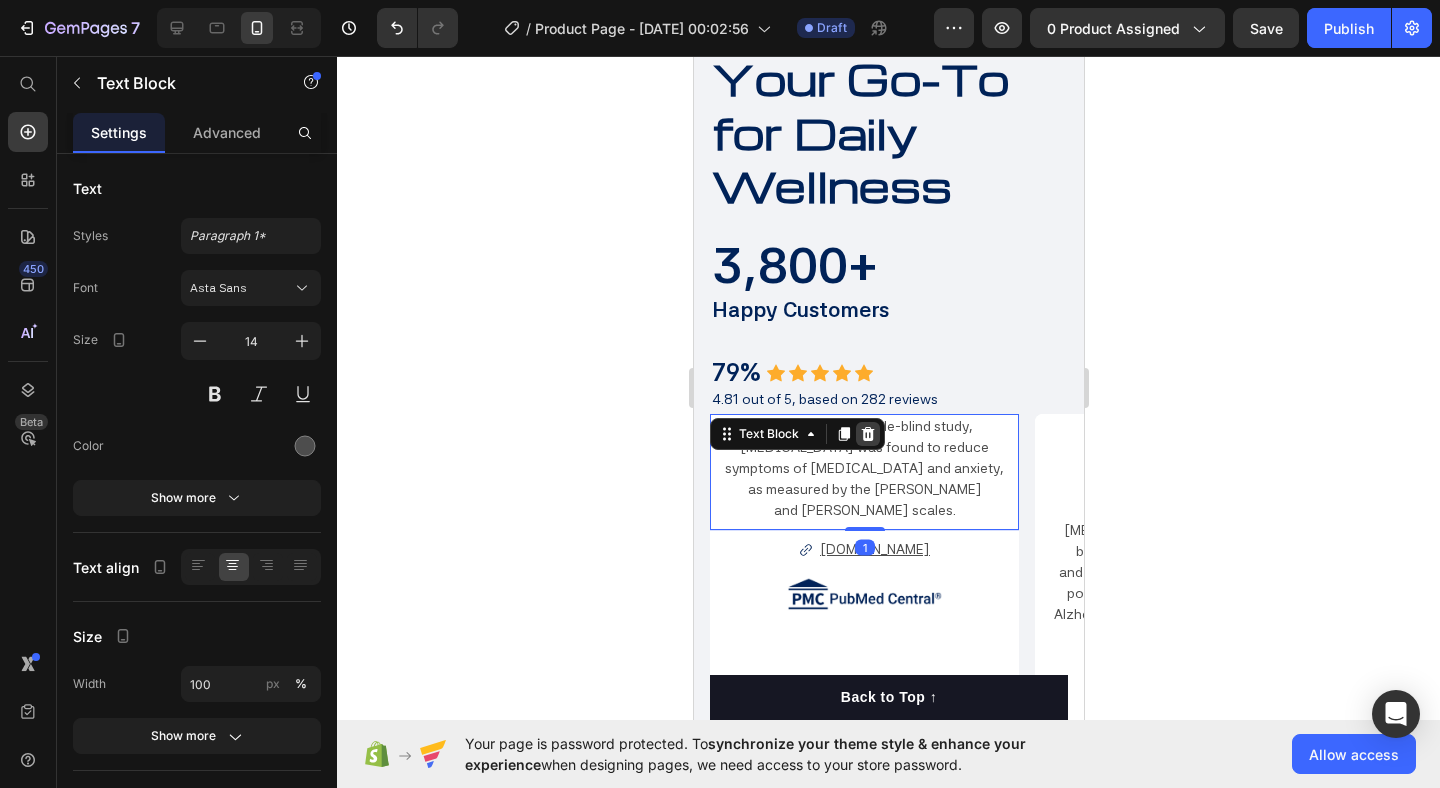 click 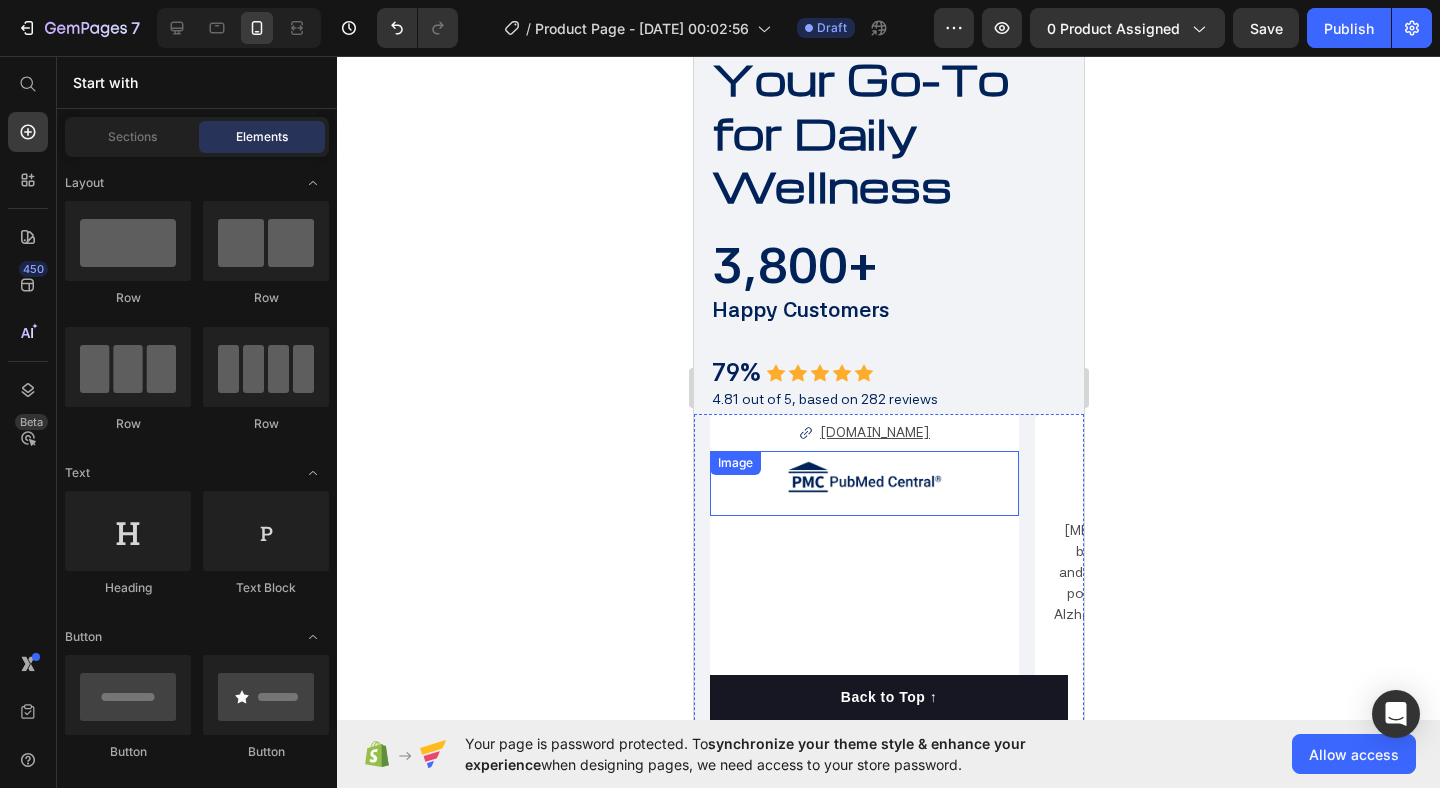 click at bounding box center (863, 483) 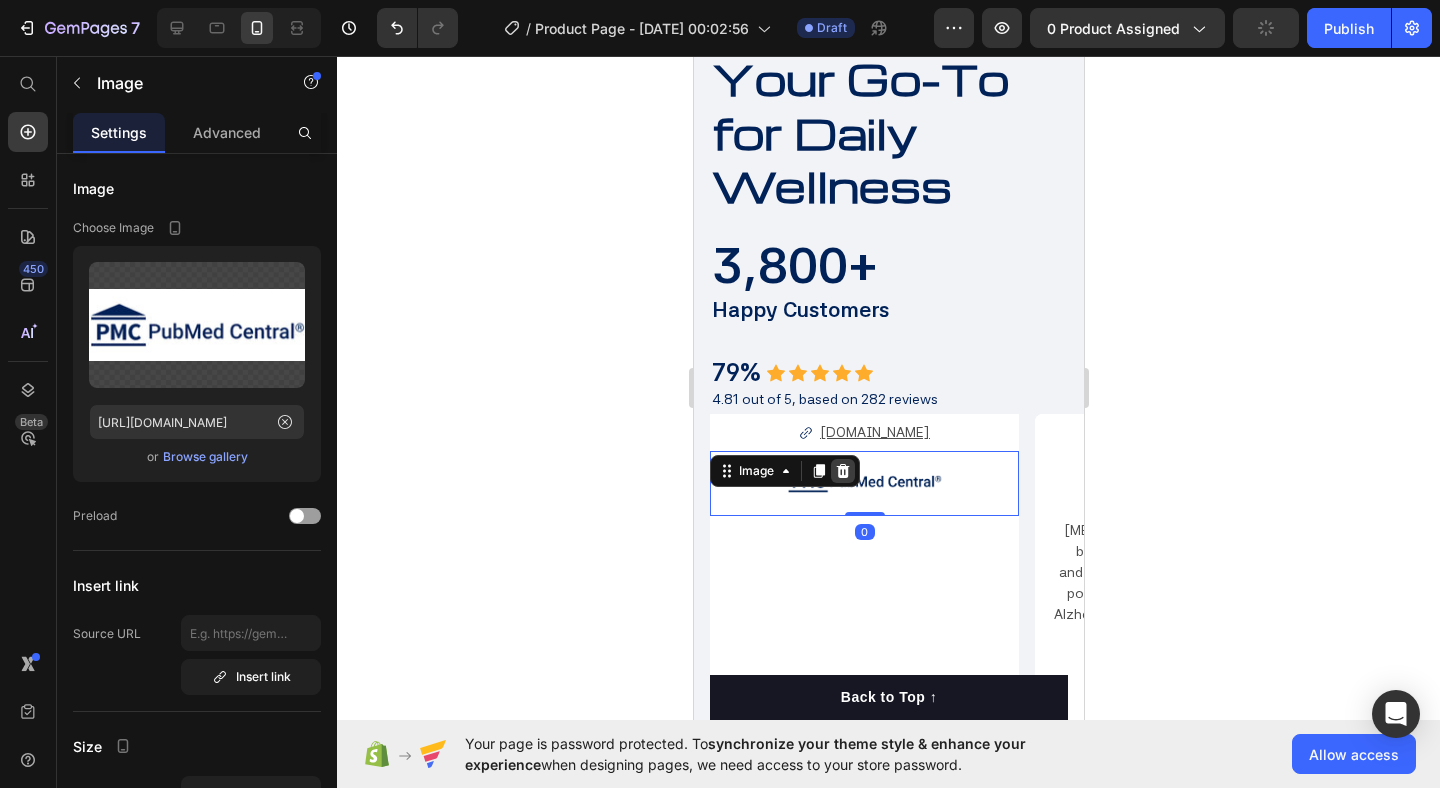 click 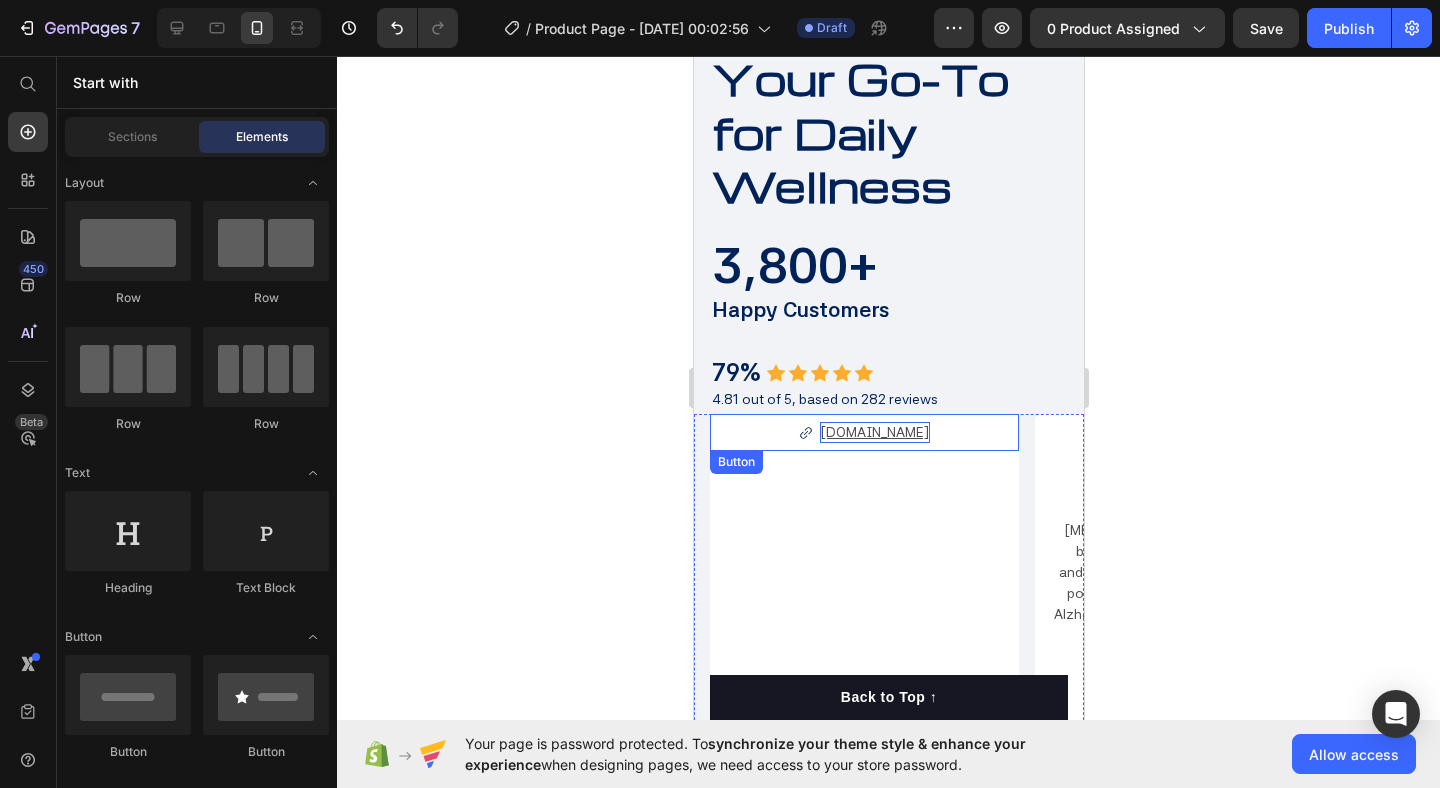 click on "[DOMAIN_NAME]" at bounding box center (874, 432) 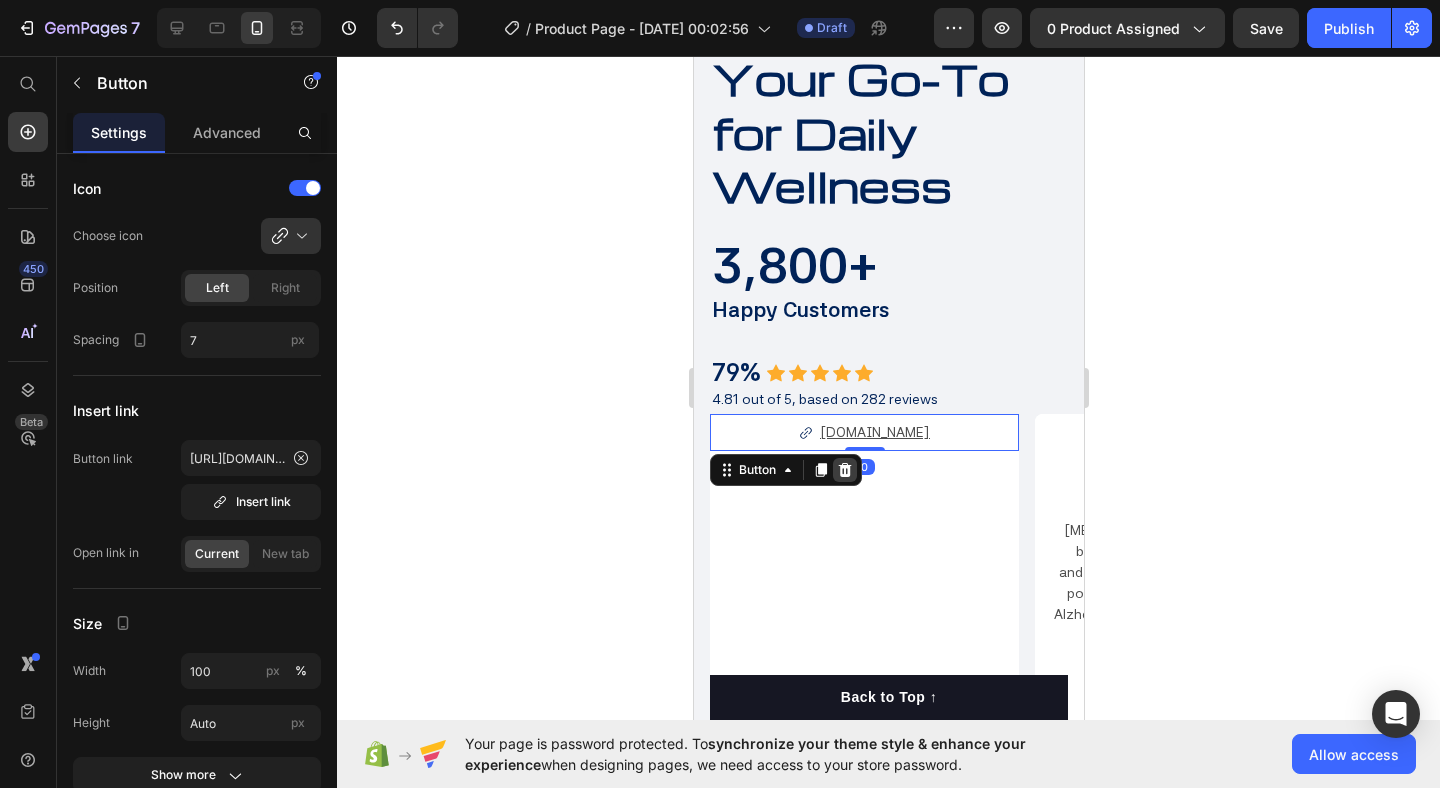 click 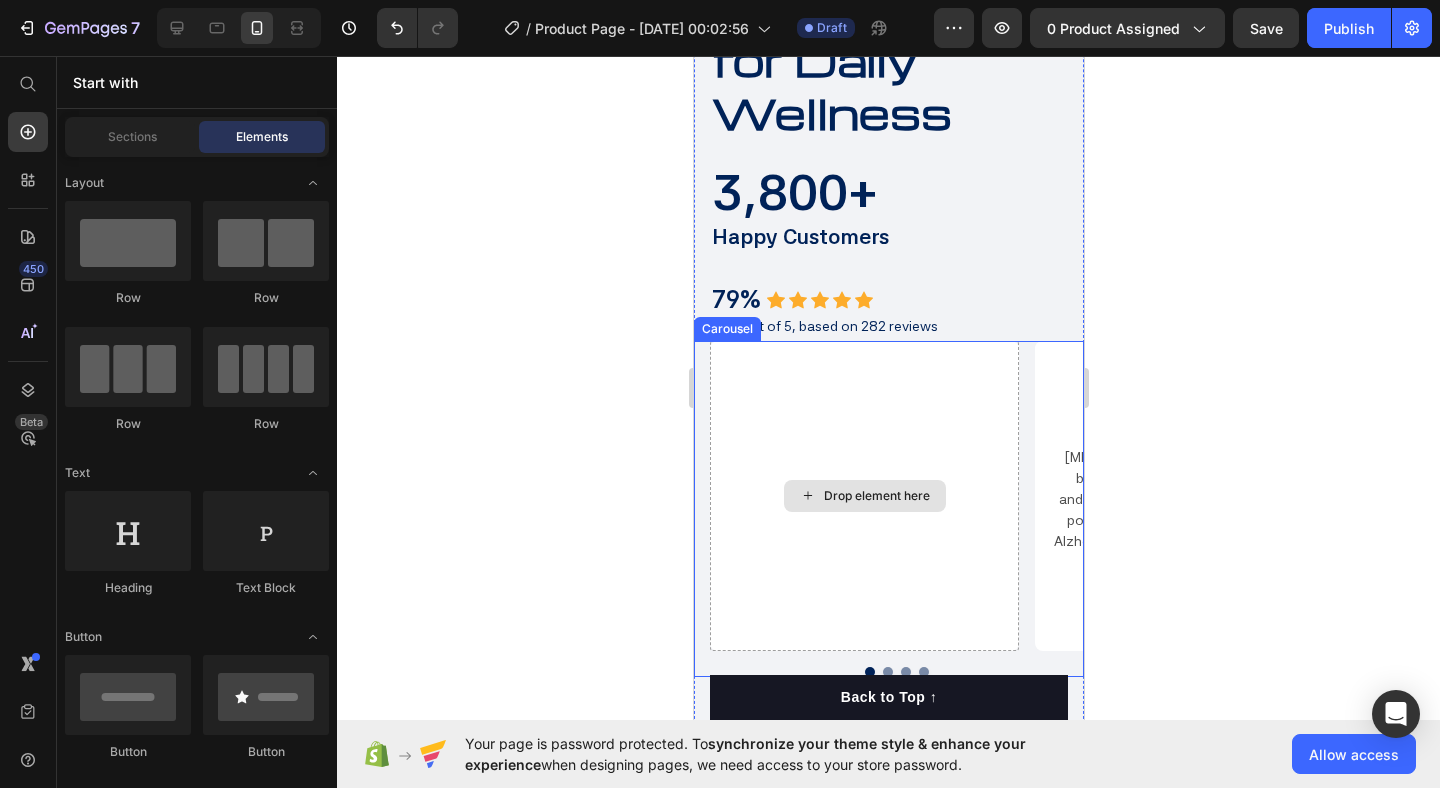 scroll, scrollTop: 3788, scrollLeft: 0, axis: vertical 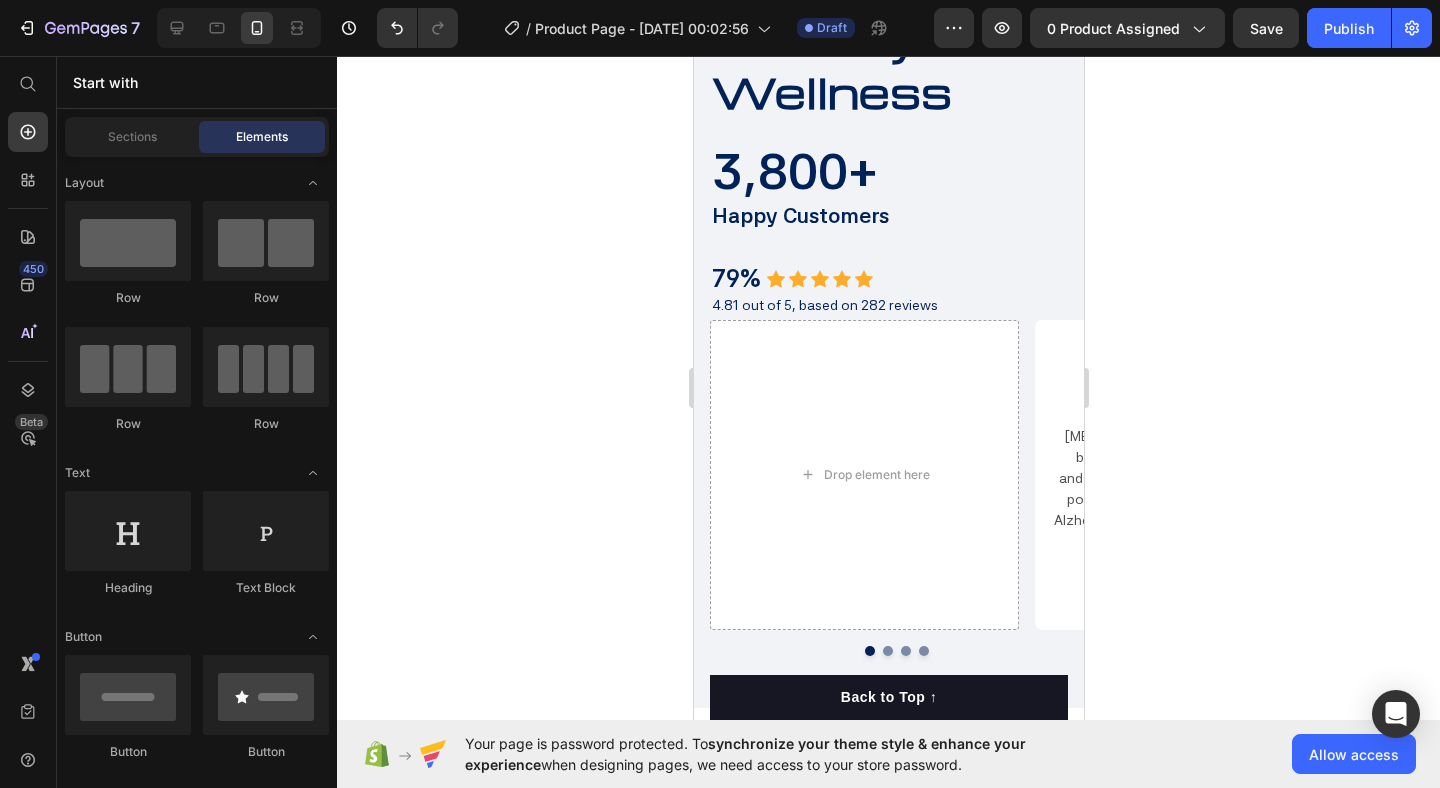click 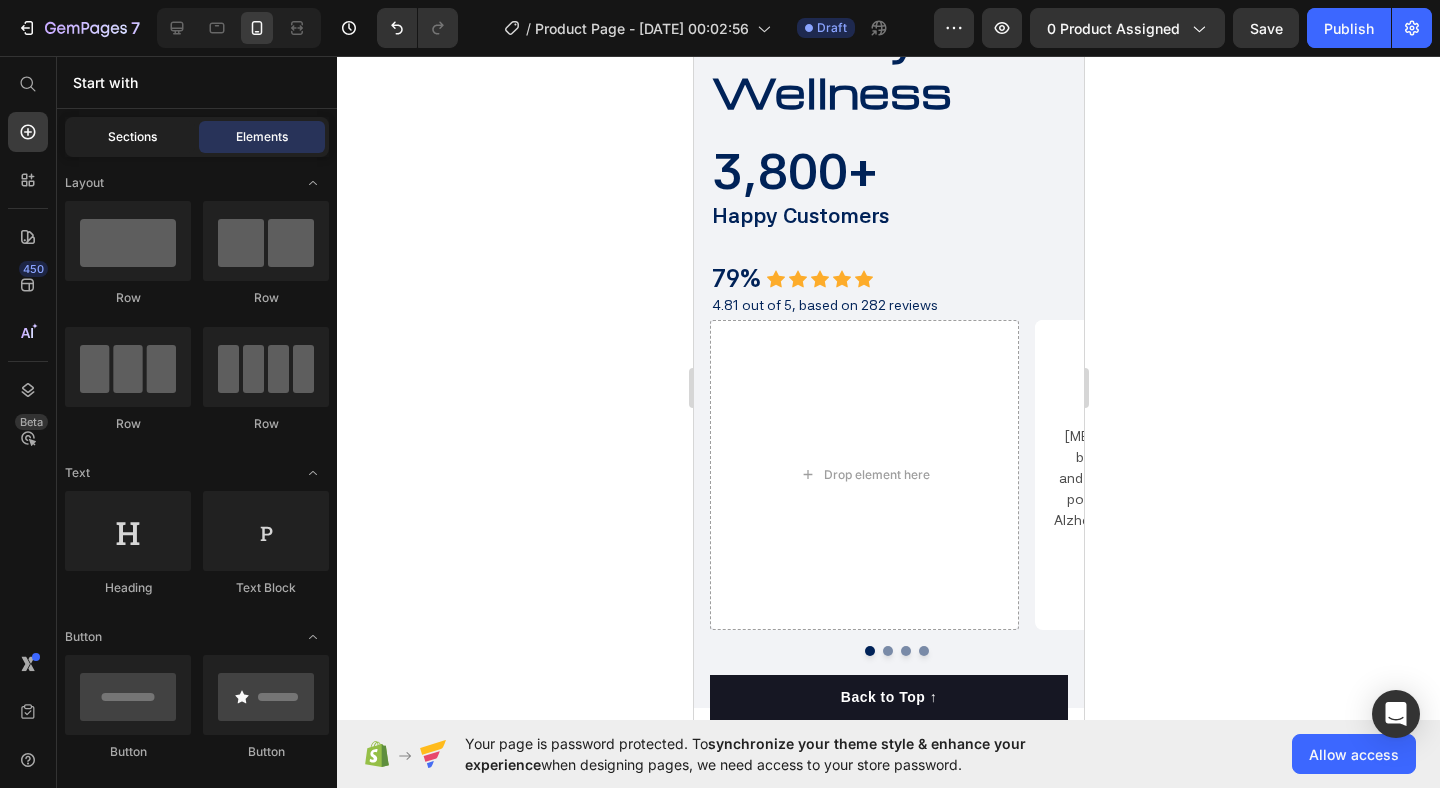 click on "Sections" at bounding box center (132, 137) 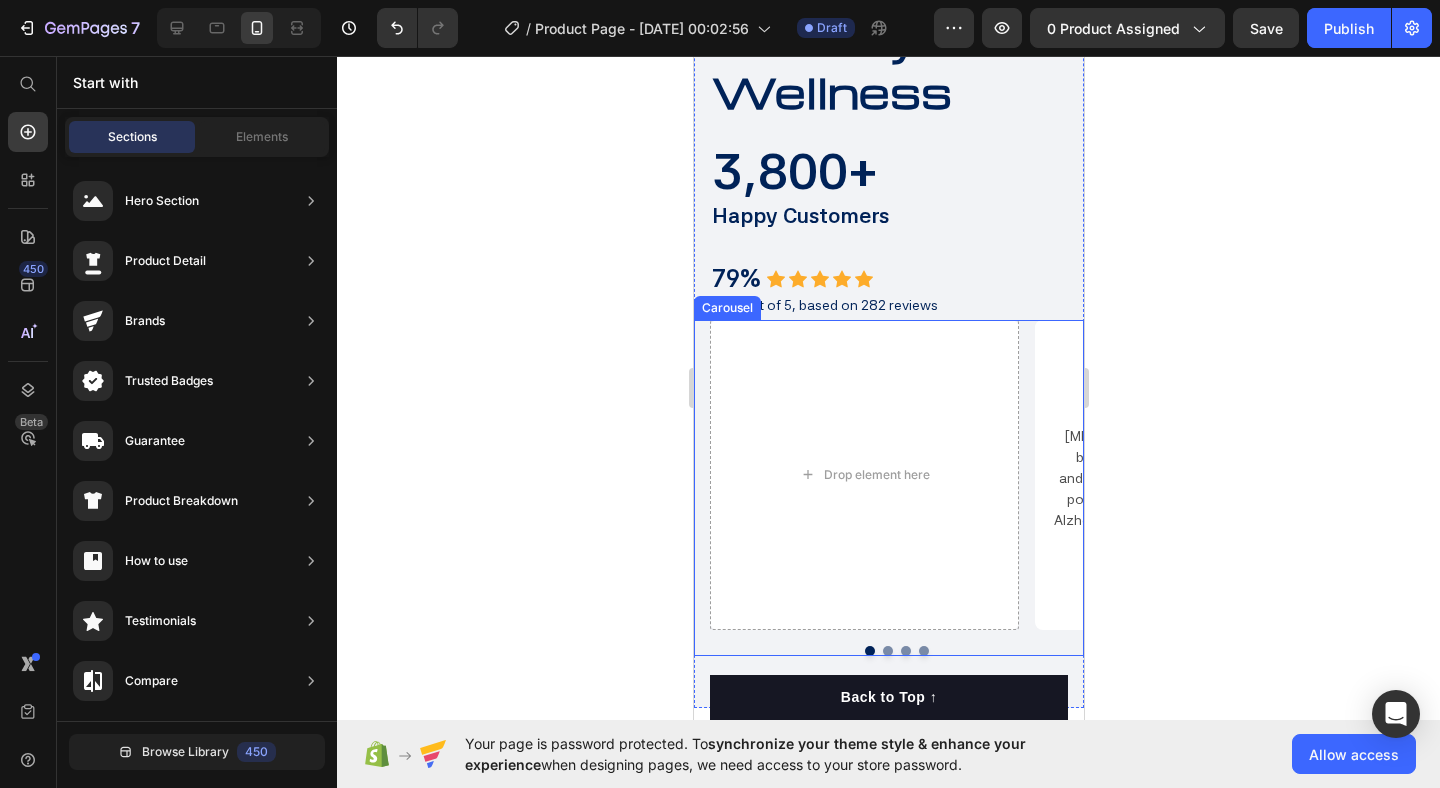 click on "Drop element here " [MEDICAL_DATA]  Targets Mitochondria for Neuroprotection " Text Block [MEDICAL_DATA] supports brain health  by improving mitochondrial function  and reducing [MEDICAL_DATA]. It shows  potential in treating brain disorders like Alzheimer’s, stroke, and [MEDICAL_DATA]. Text Block
[DOMAIN_NAME] Button Image "[MEDICAL_DATA] Slows Skin  Aging via Mitochondria" Text Block [MEDICAL_DATA] promotes healthy  aging by enhancing mitochondrial  function and reducing [MEDICAL_DATA],  with proven neuroprotective effects in  aging-related conditions. Text Block
[DOMAIN_NAME] Button Image "[MEDICAL_DATA] as an  Anti-Aging Agent" Text Block [MEDICAL_DATA] shows anti-aging  potential by improving mitochondrial  function and reducing [MEDICAL_DATA], with benefits for brain health, skin aging,  and [MEDICAL_DATA] disorders. Text Block
[DOMAIN_NAME] Button Image" at bounding box center (896, 475) 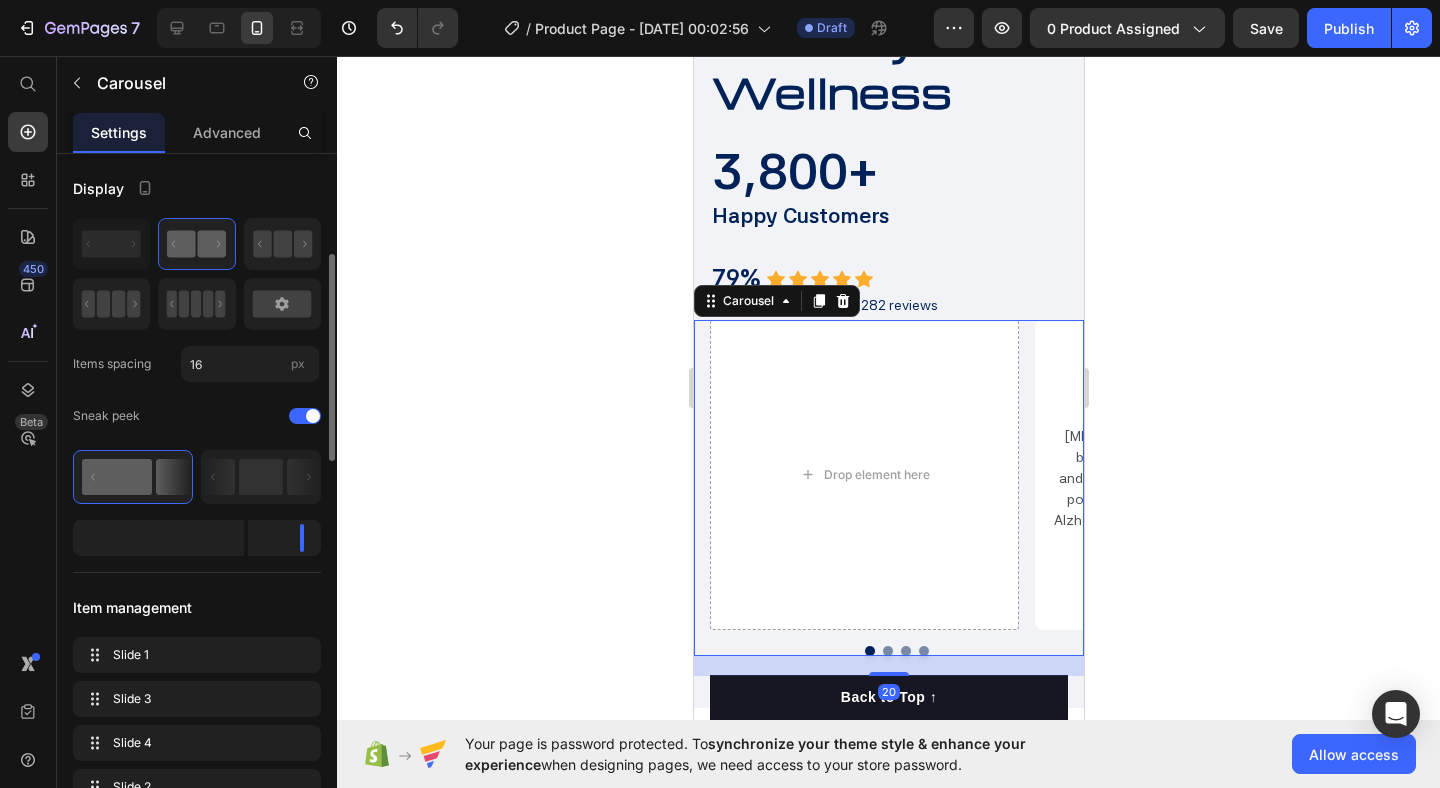 scroll, scrollTop: 181, scrollLeft: 0, axis: vertical 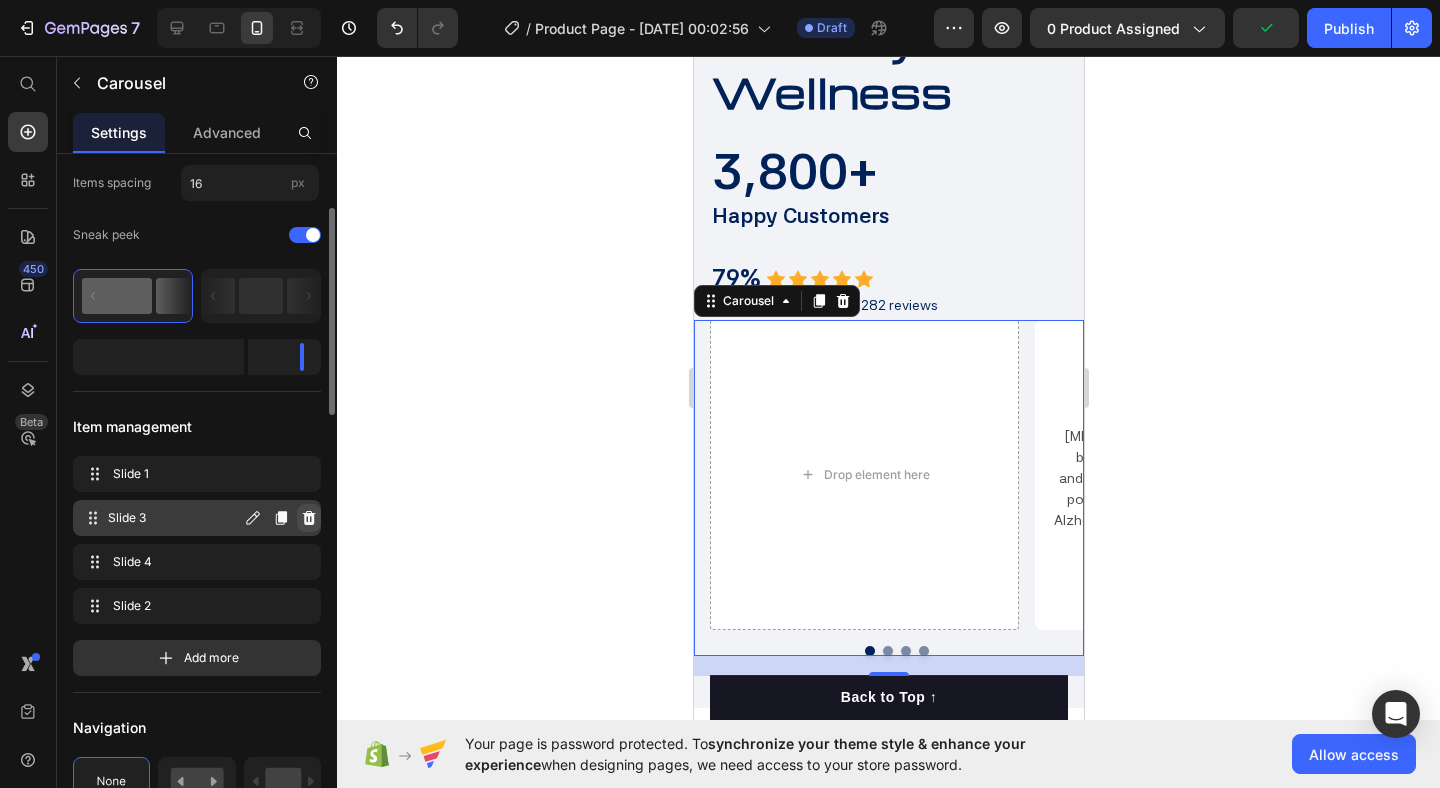 click 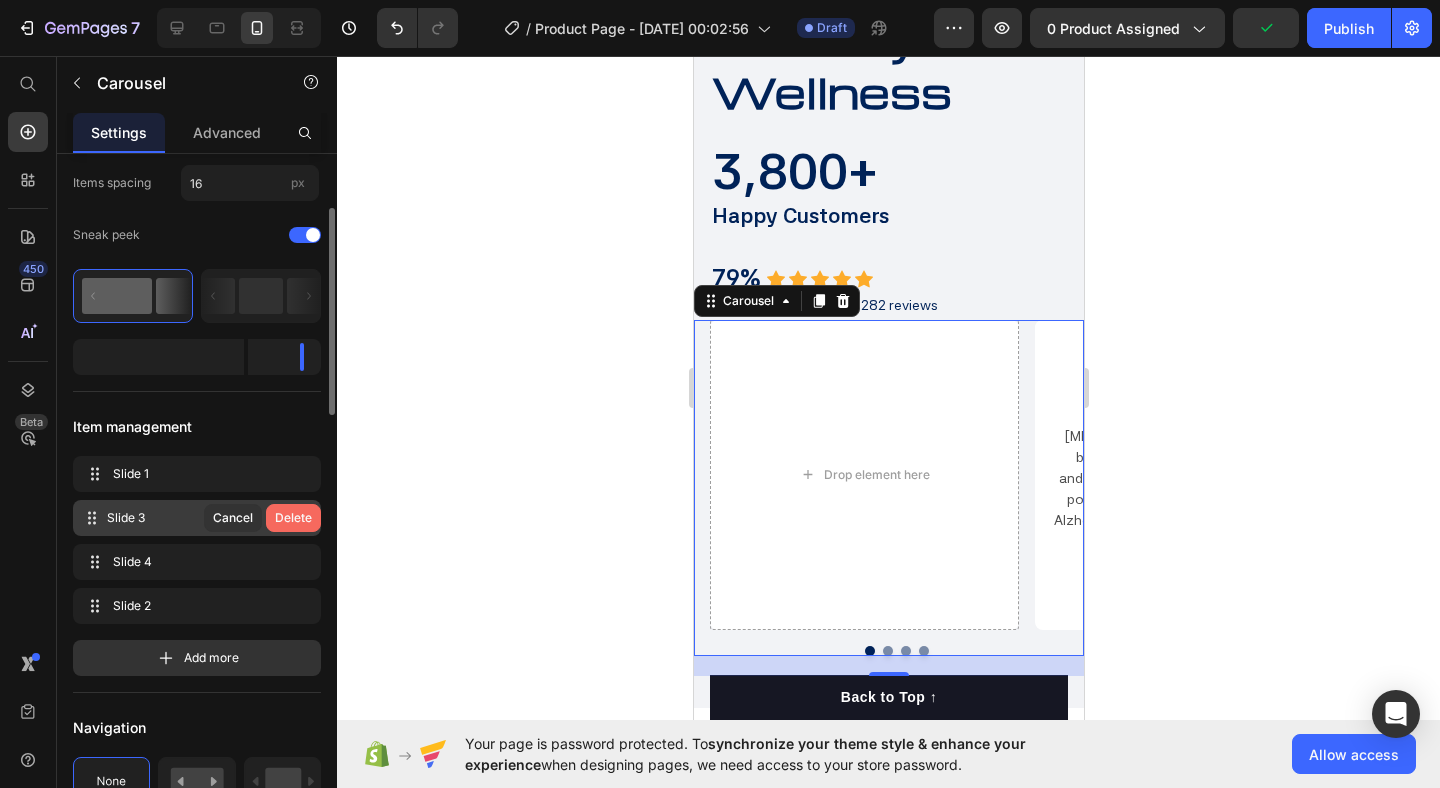 click on "Delete" at bounding box center (293, 518) 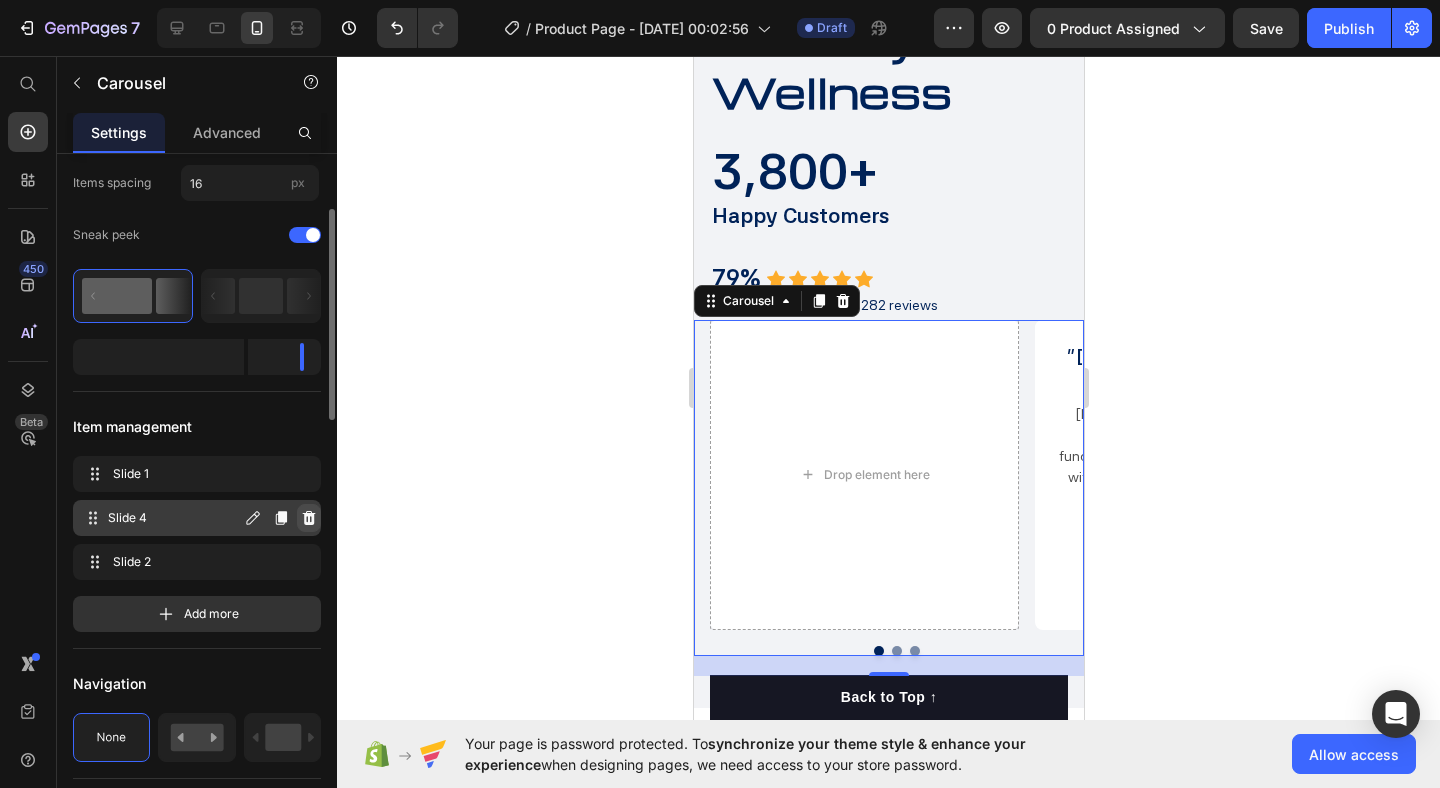 click 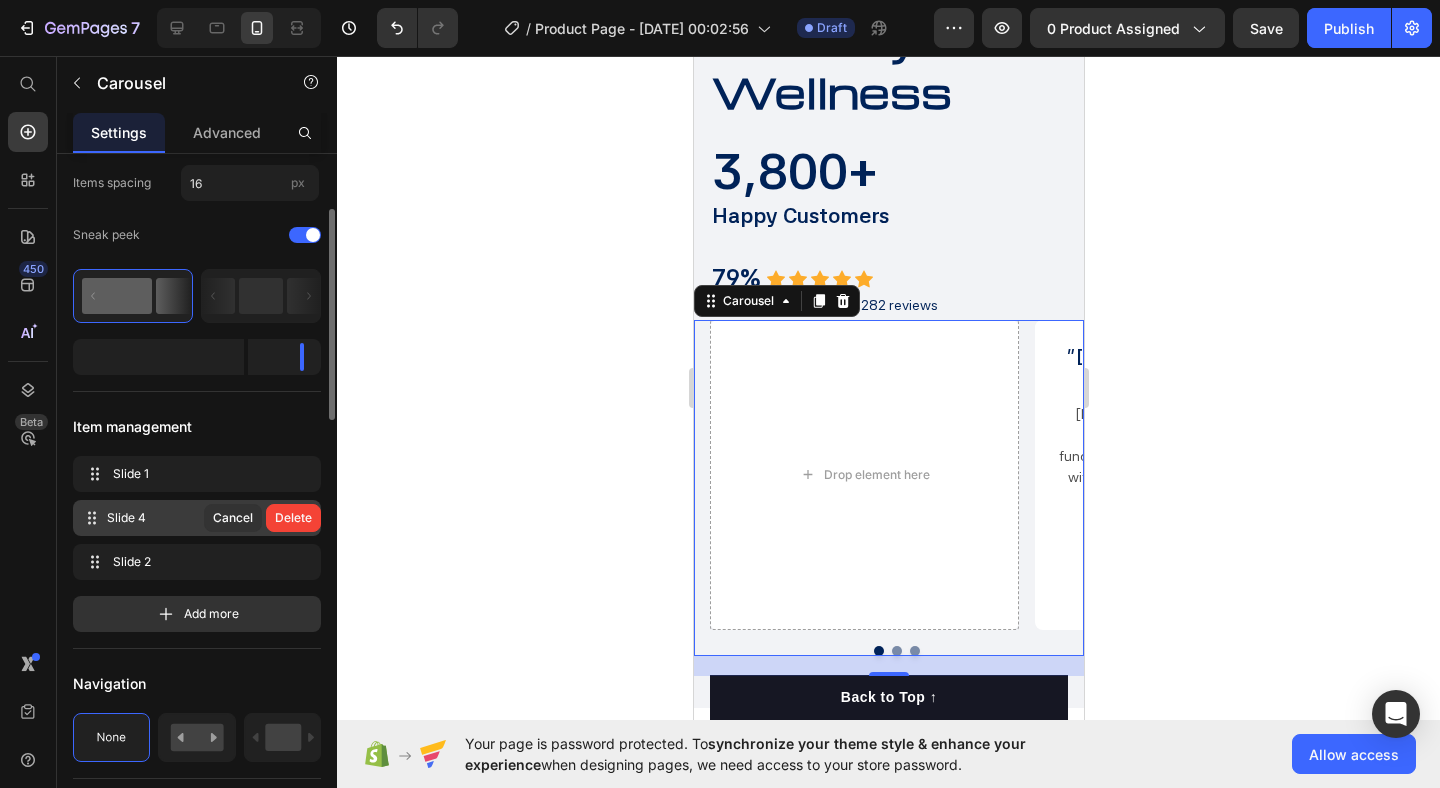click on "Delete" at bounding box center (293, 518) 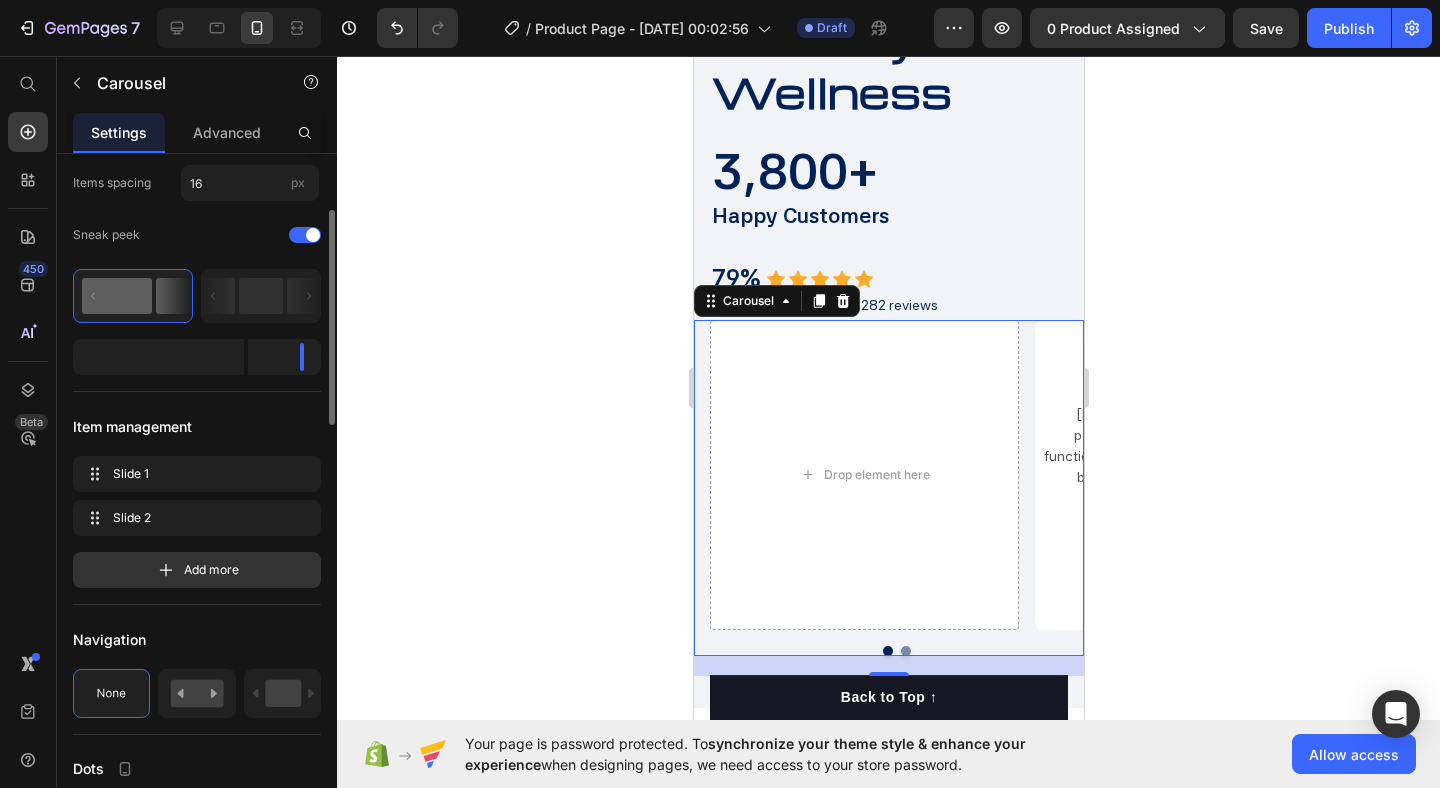 click on "Slide 2 Slide 2" at bounding box center (197, 518) 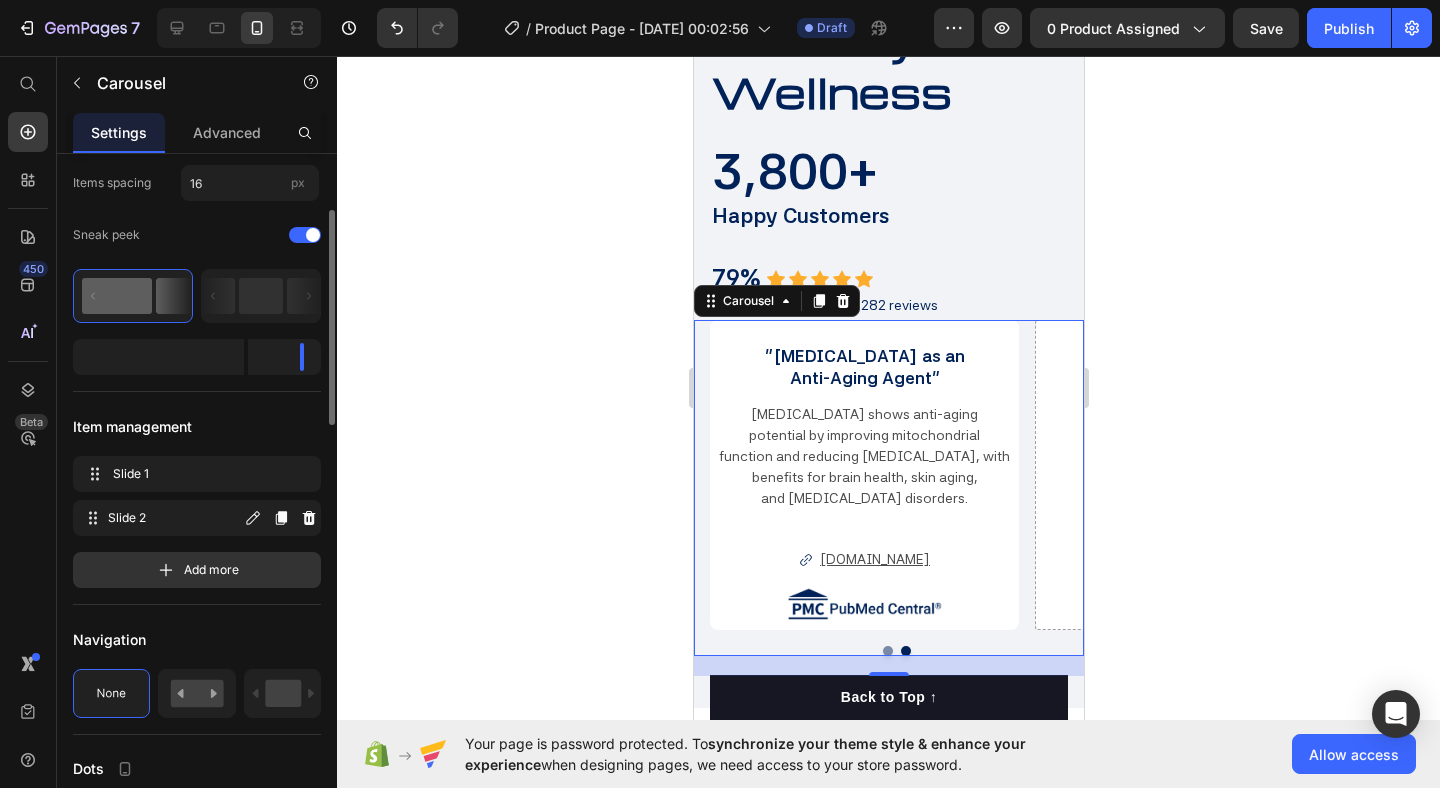 click 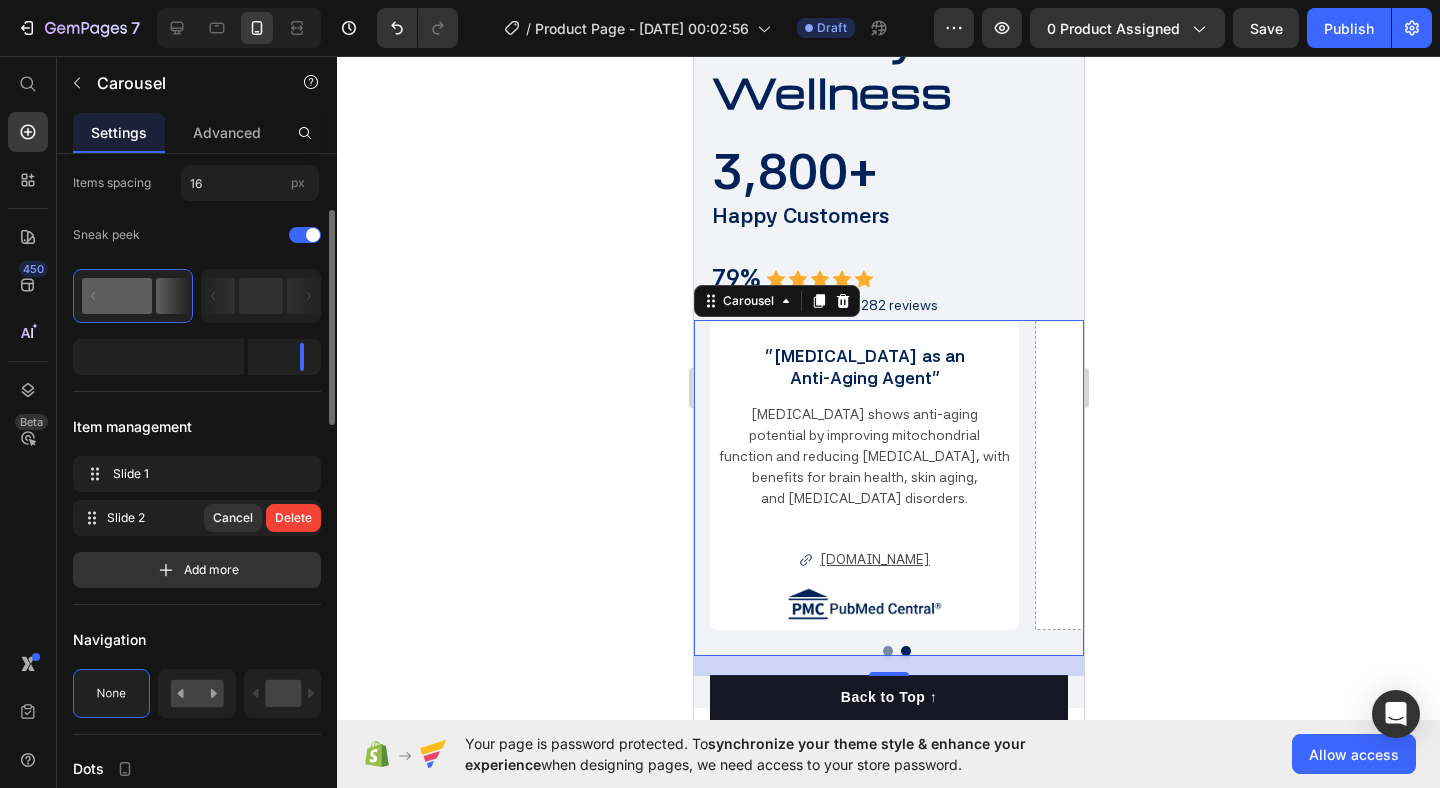 click on "Delete" at bounding box center (293, 518) 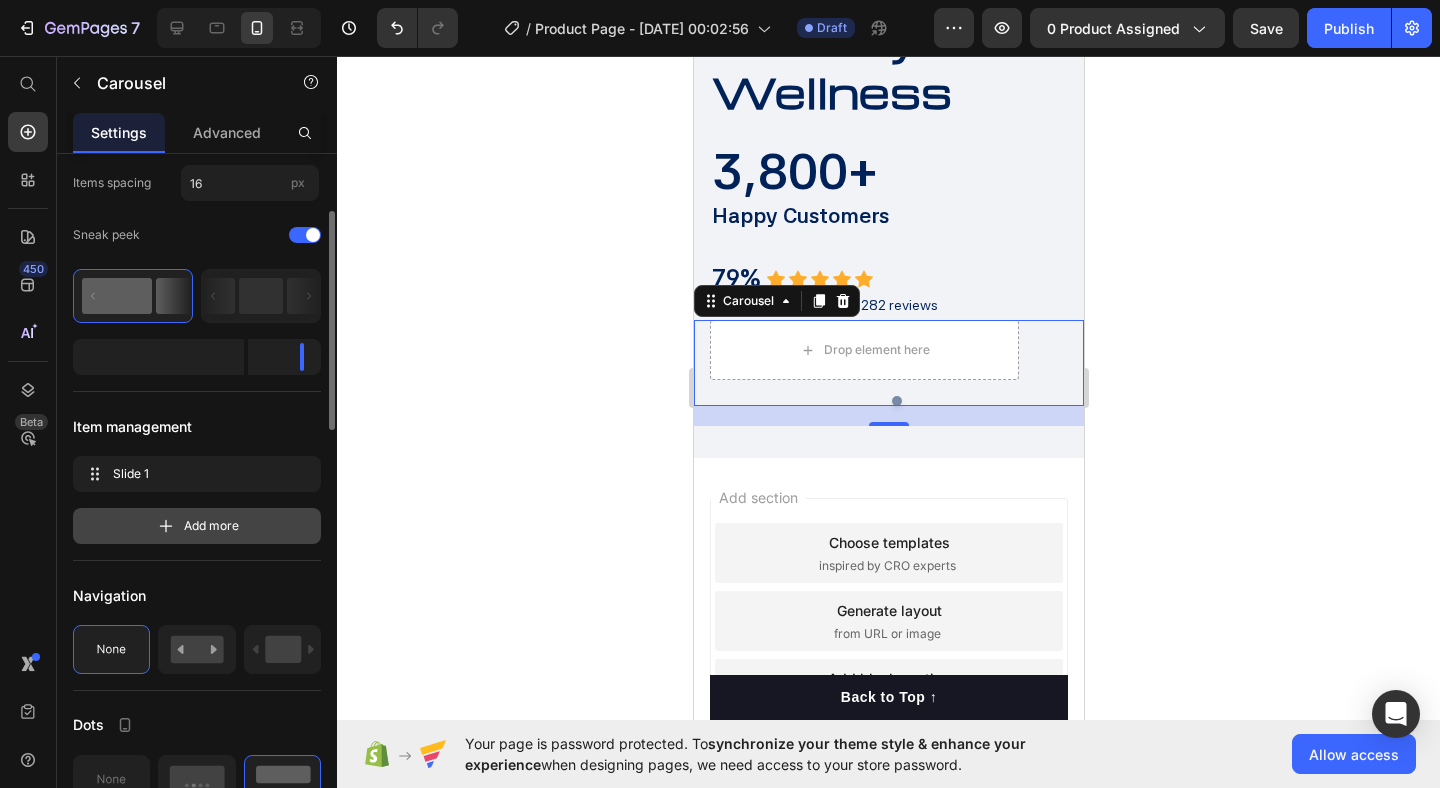 click on "Add more" at bounding box center (197, 526) 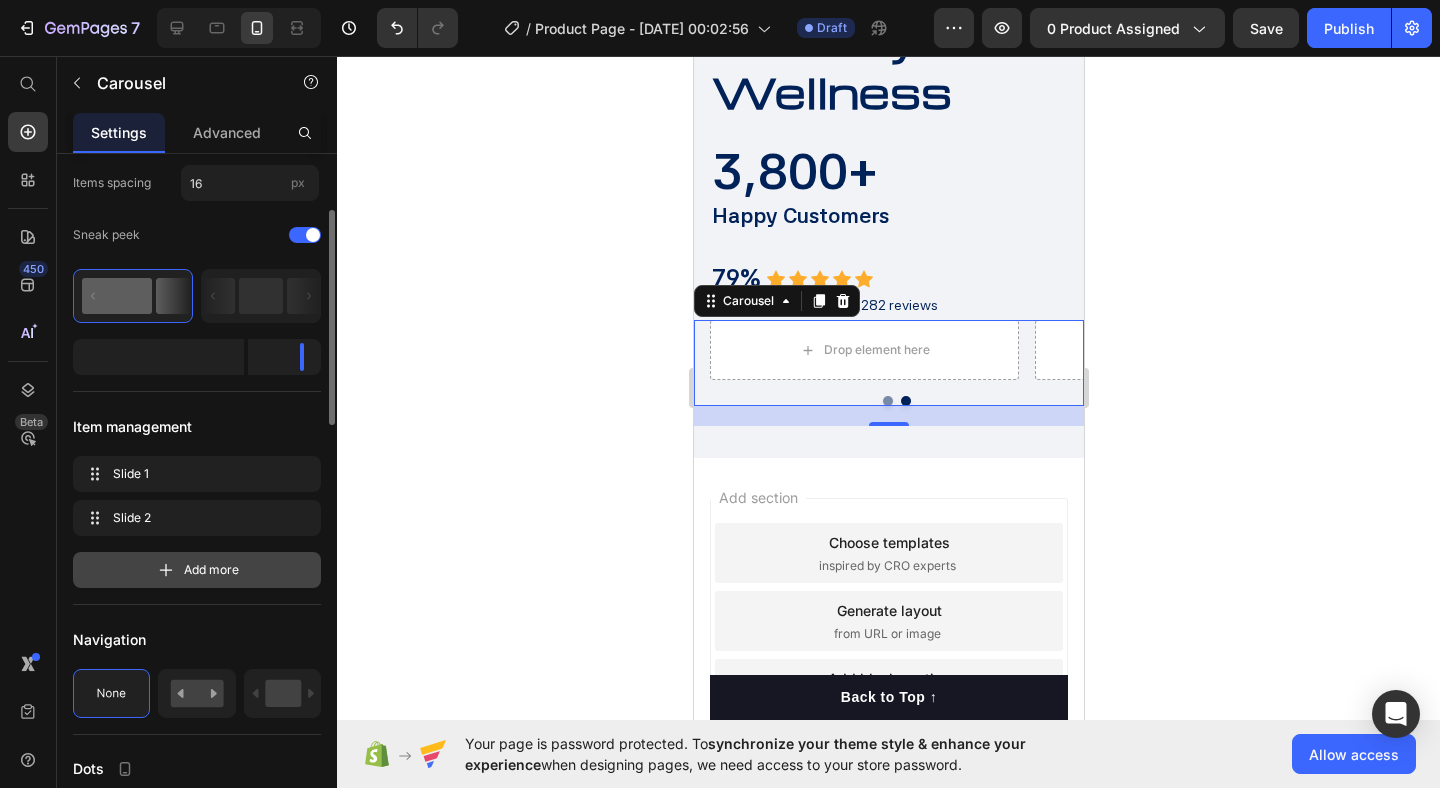 click on "Add more" at bounding box center [197, 570] 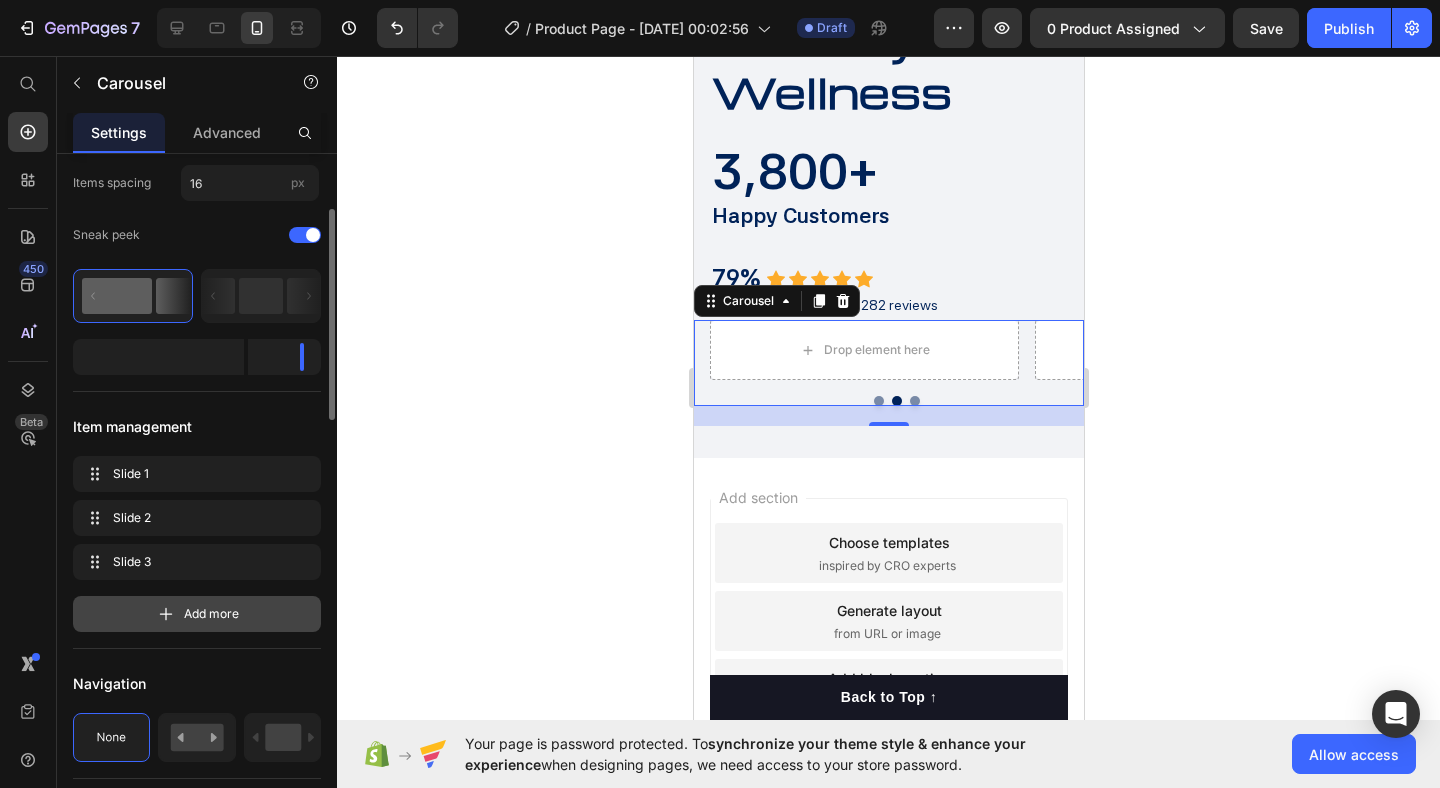 click on "Add more" at bounding box center [211, 614] 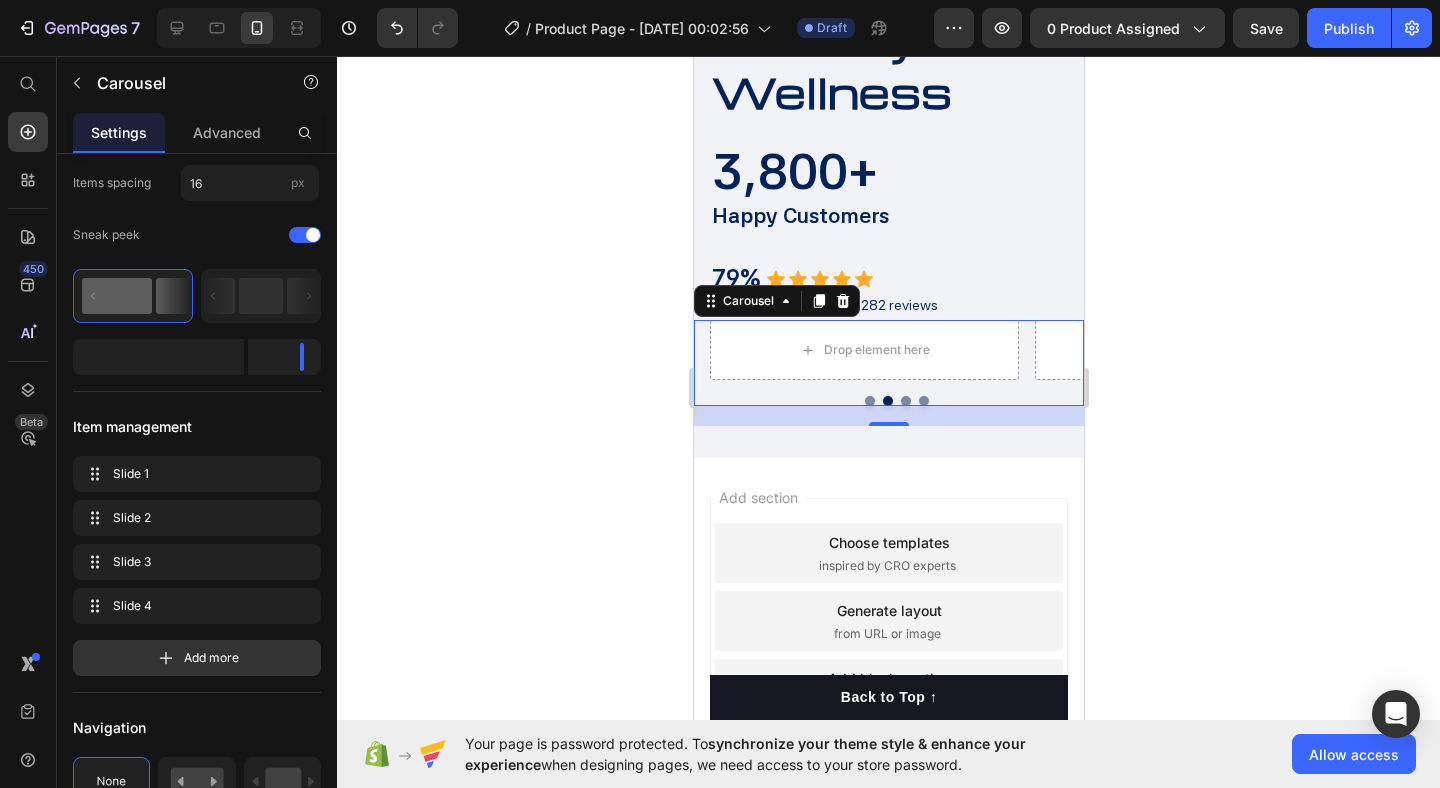 click 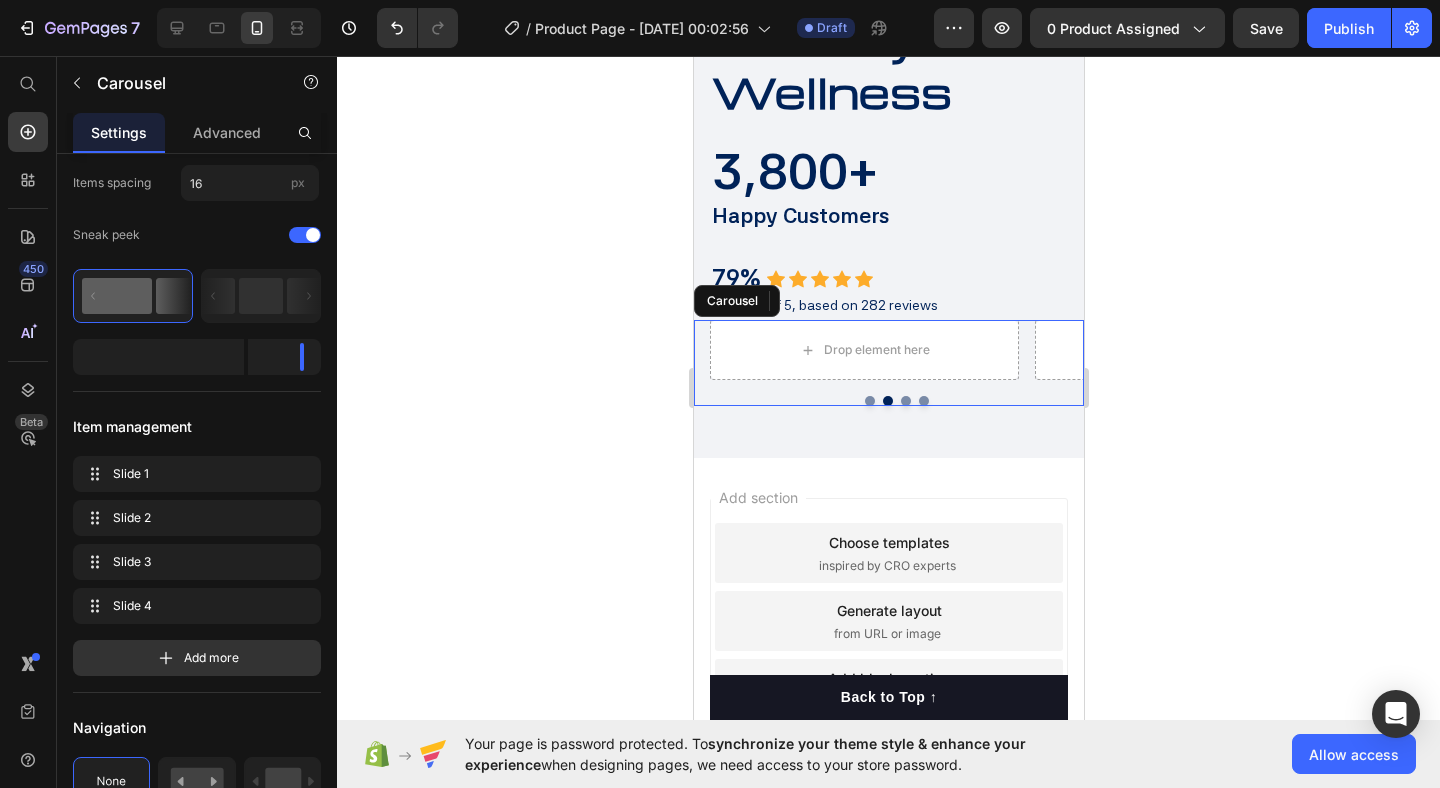 click on "Drop element here
Drop element here
Drop element here
Drop element here" at bounding box center [896, 363] 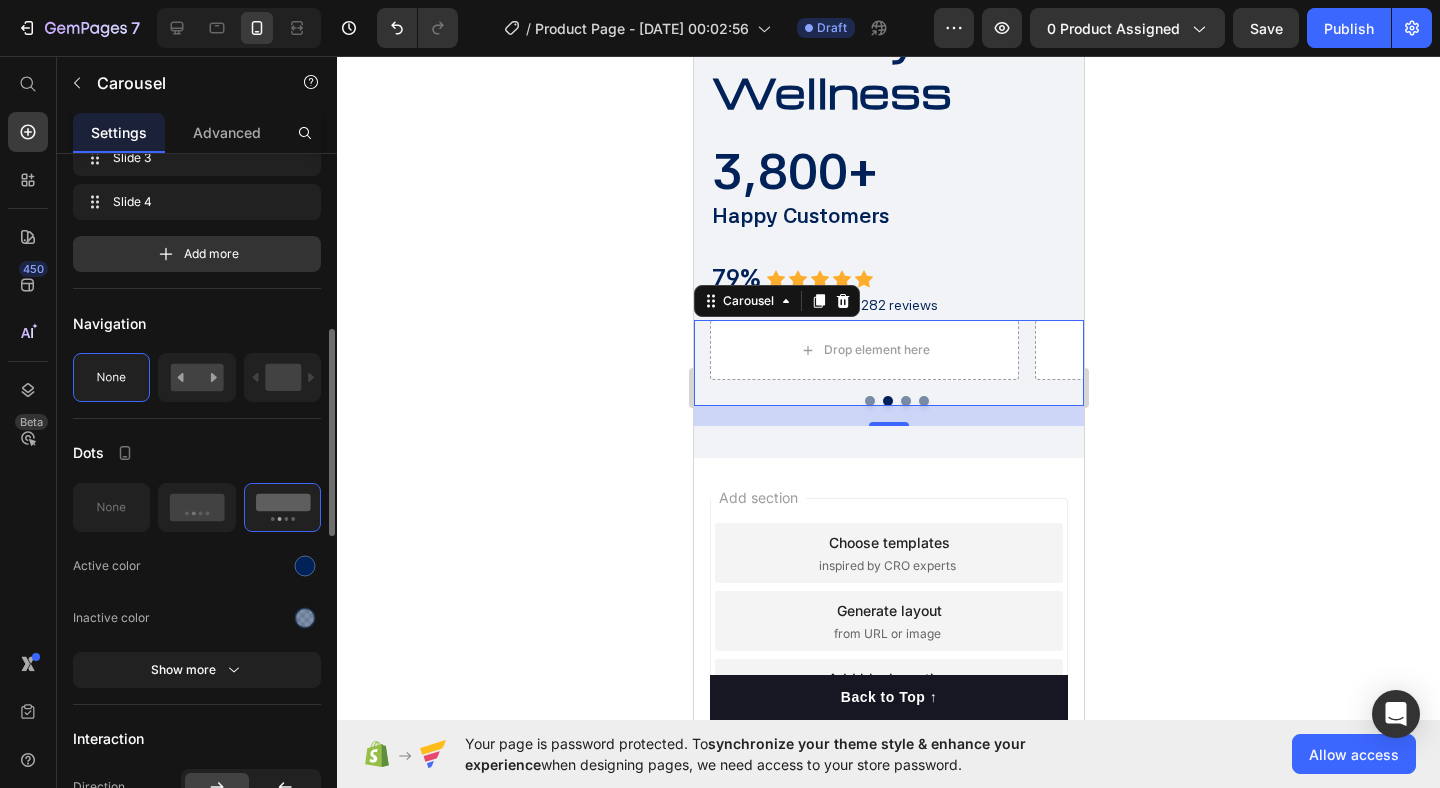 scroll, scrollTop: 585, scrollLeft: 0, axis: vertical 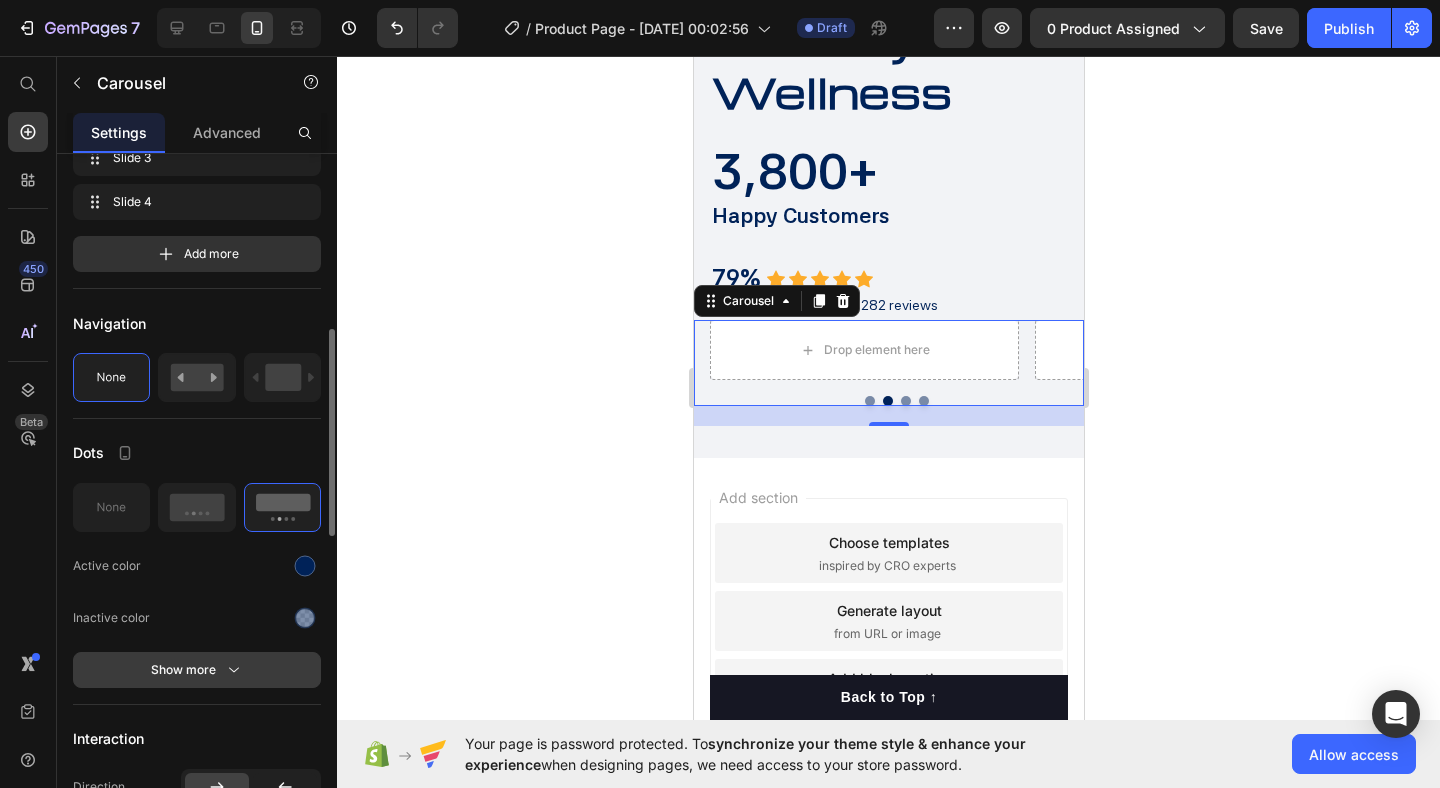 click on "Show more" at bounding box center (197, 670) 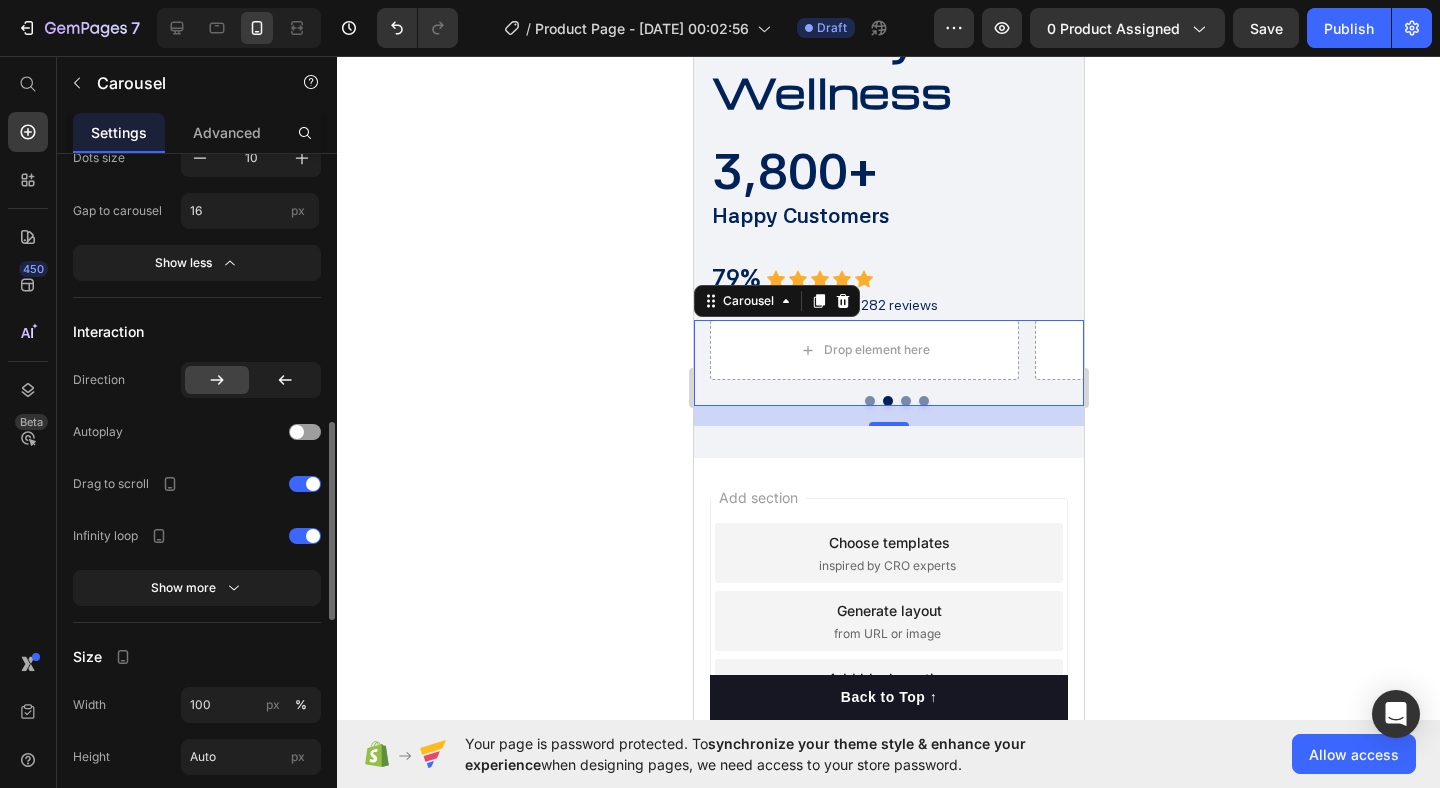 scroll, scrollTop: 1109, scrollLeft: 0, axis: vertical 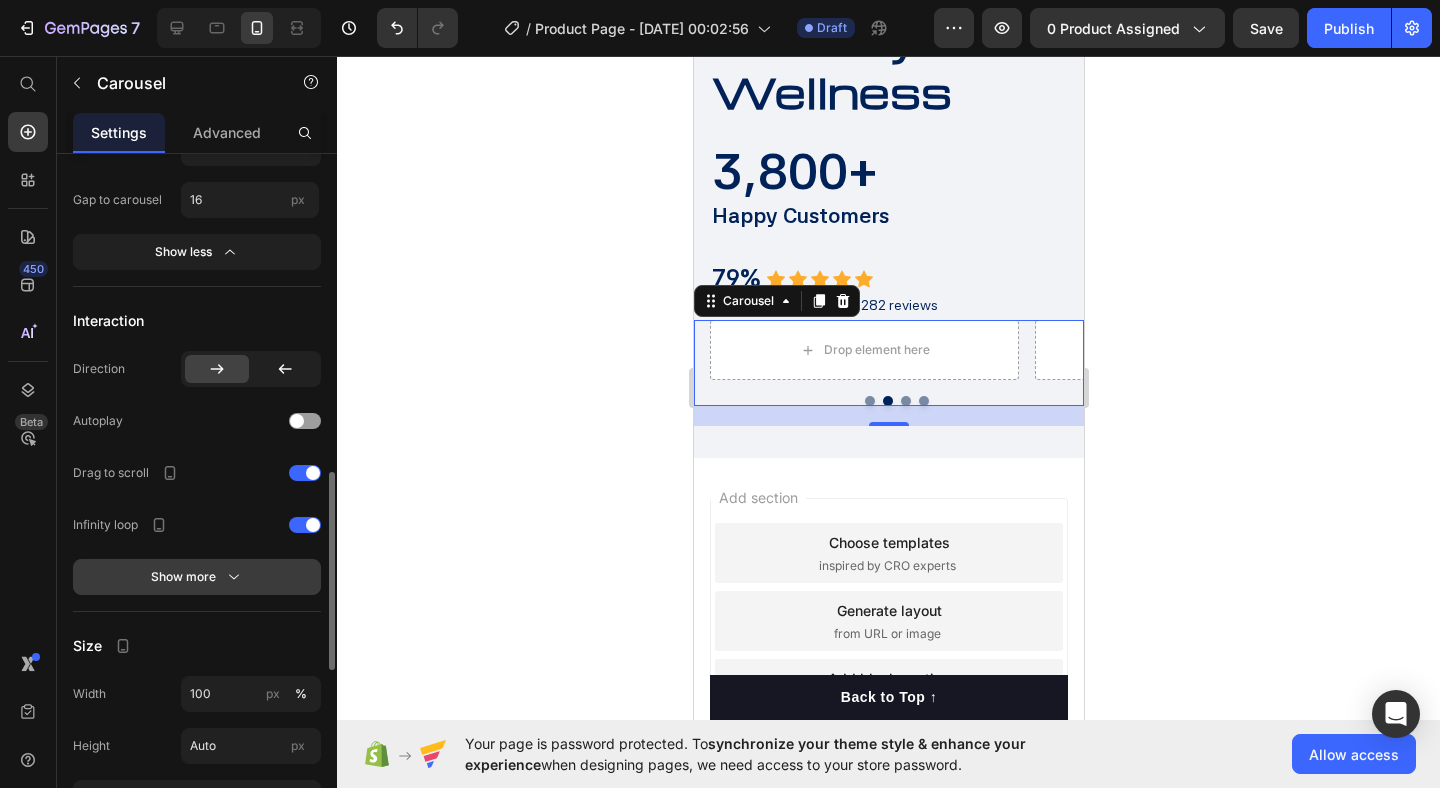 click 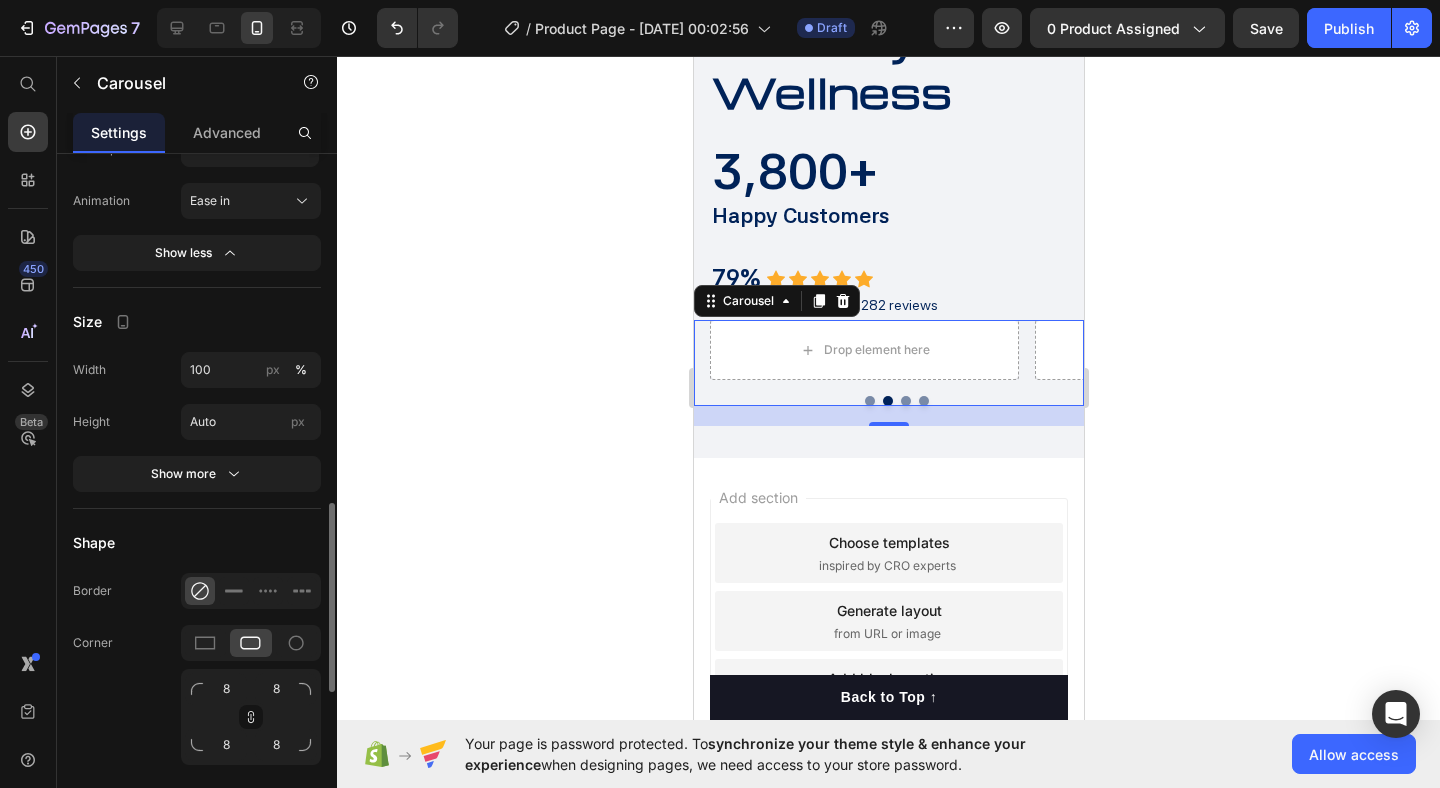 scroll, scrollTop: 1537, scrollLeft: 0, axis: vertical 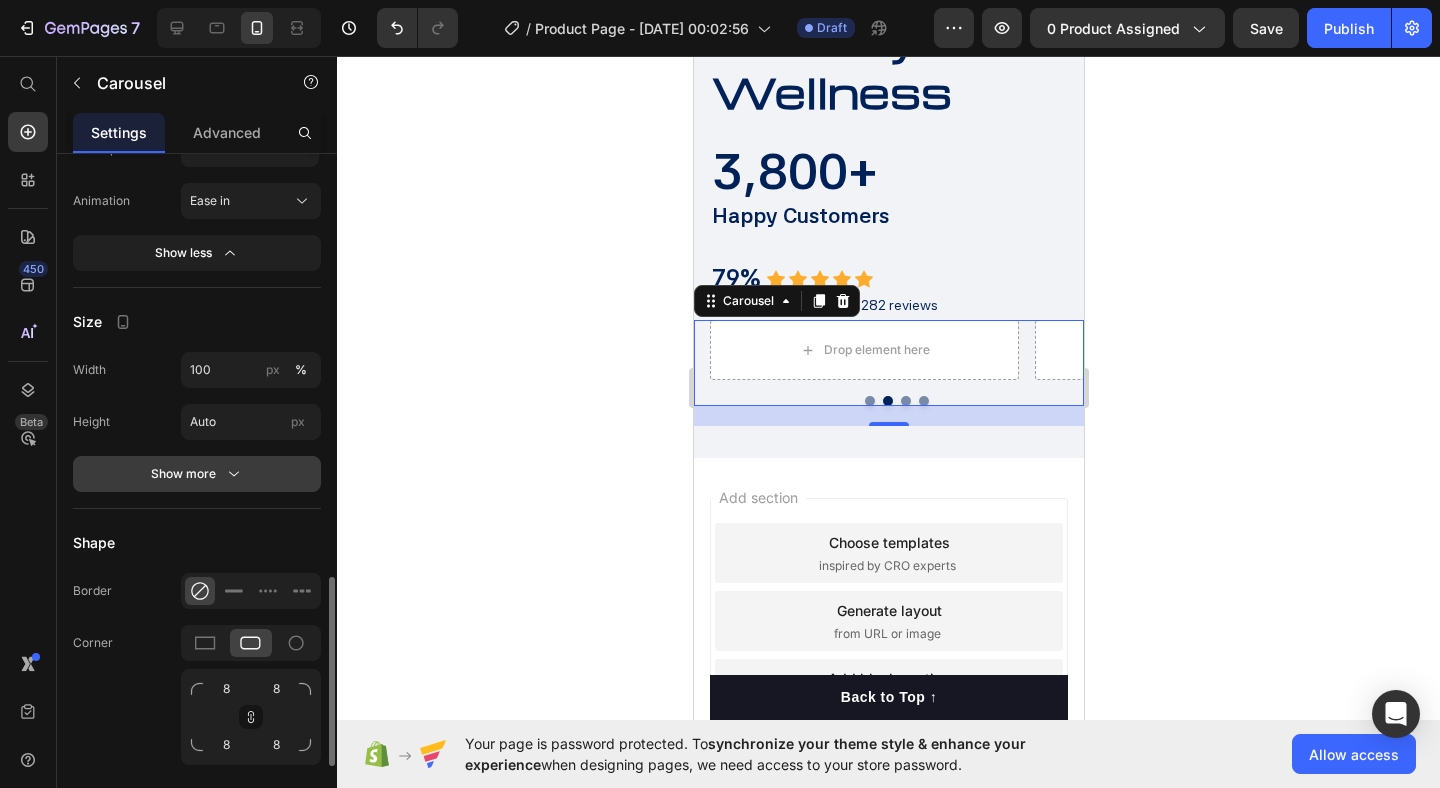 click on "Show more" at bounding box center [197, 474] 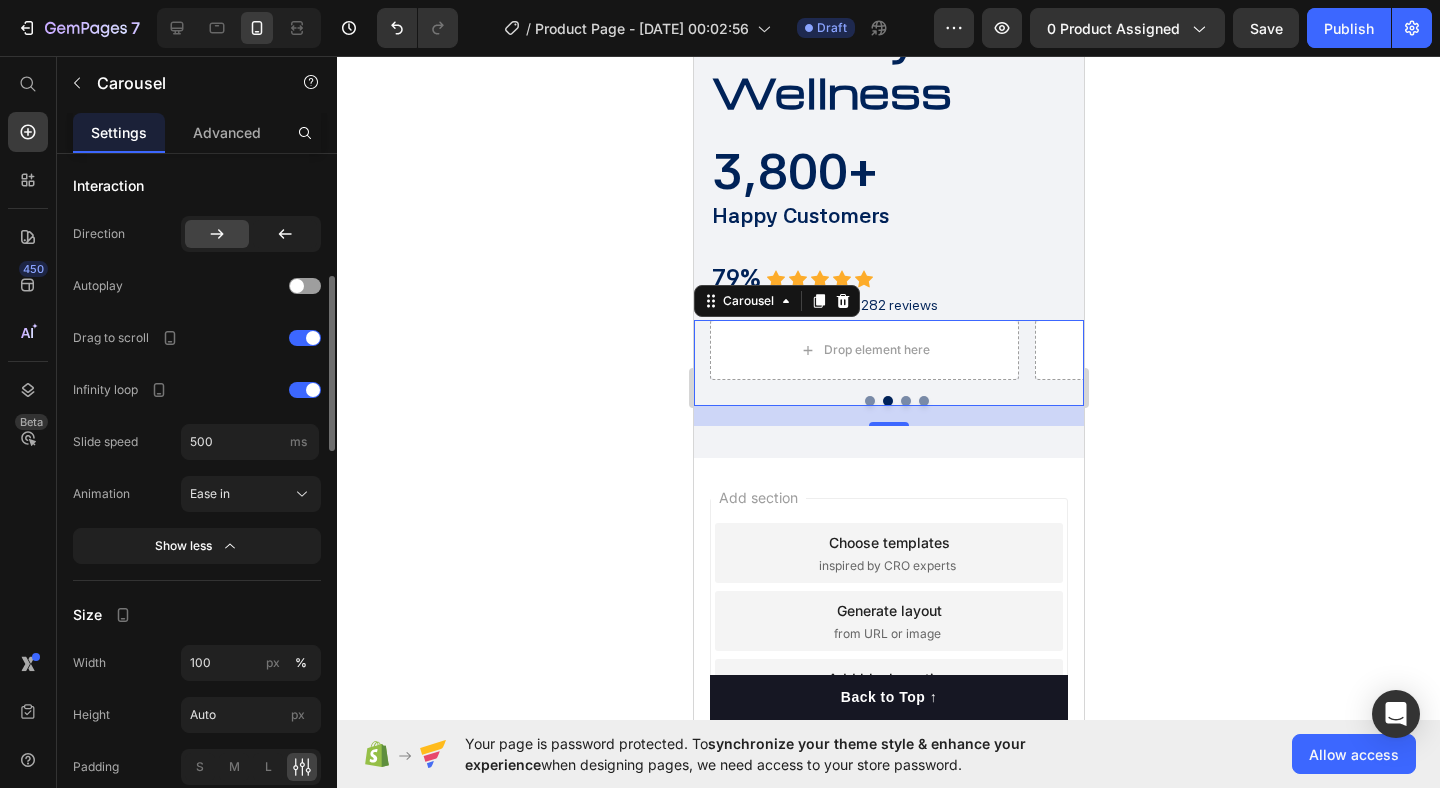 scroll, scrollTop: 1089, scrollLeft: 0, axis: vertical 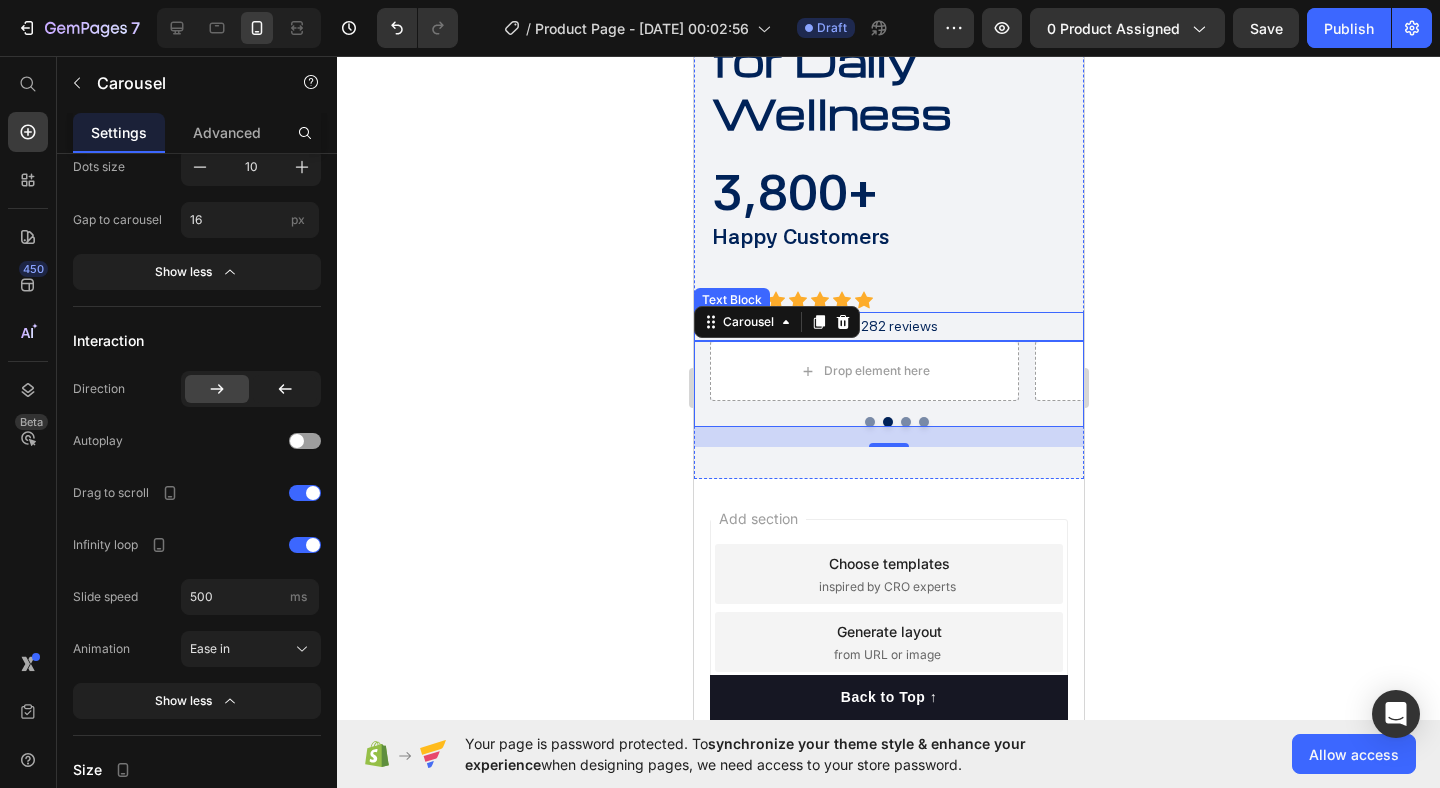 click on "4.81 out of 5, based on 282 reviews" at bounding box center [896, 326] 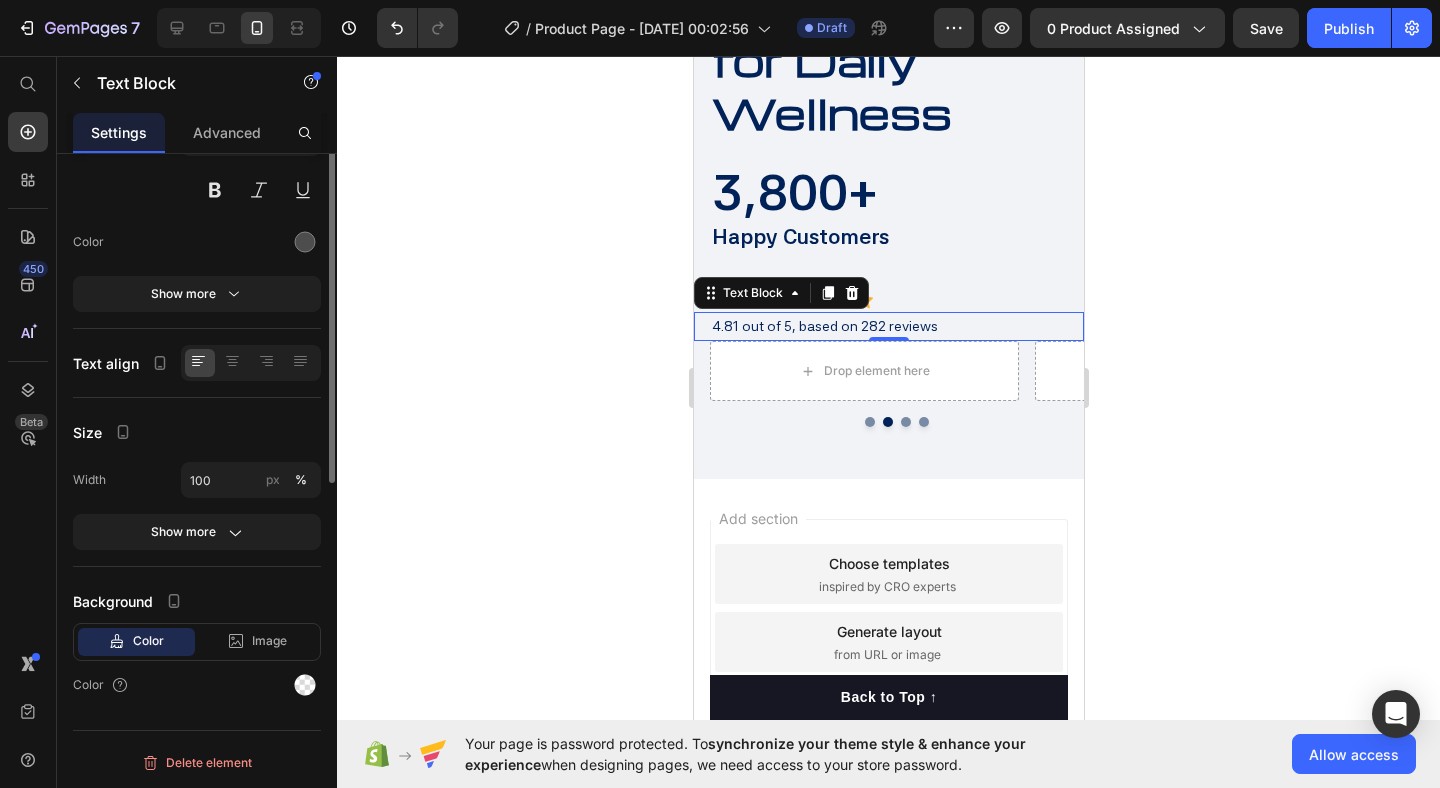 scroll, scrollTop: 0, scrollLeft: 0, axis: both 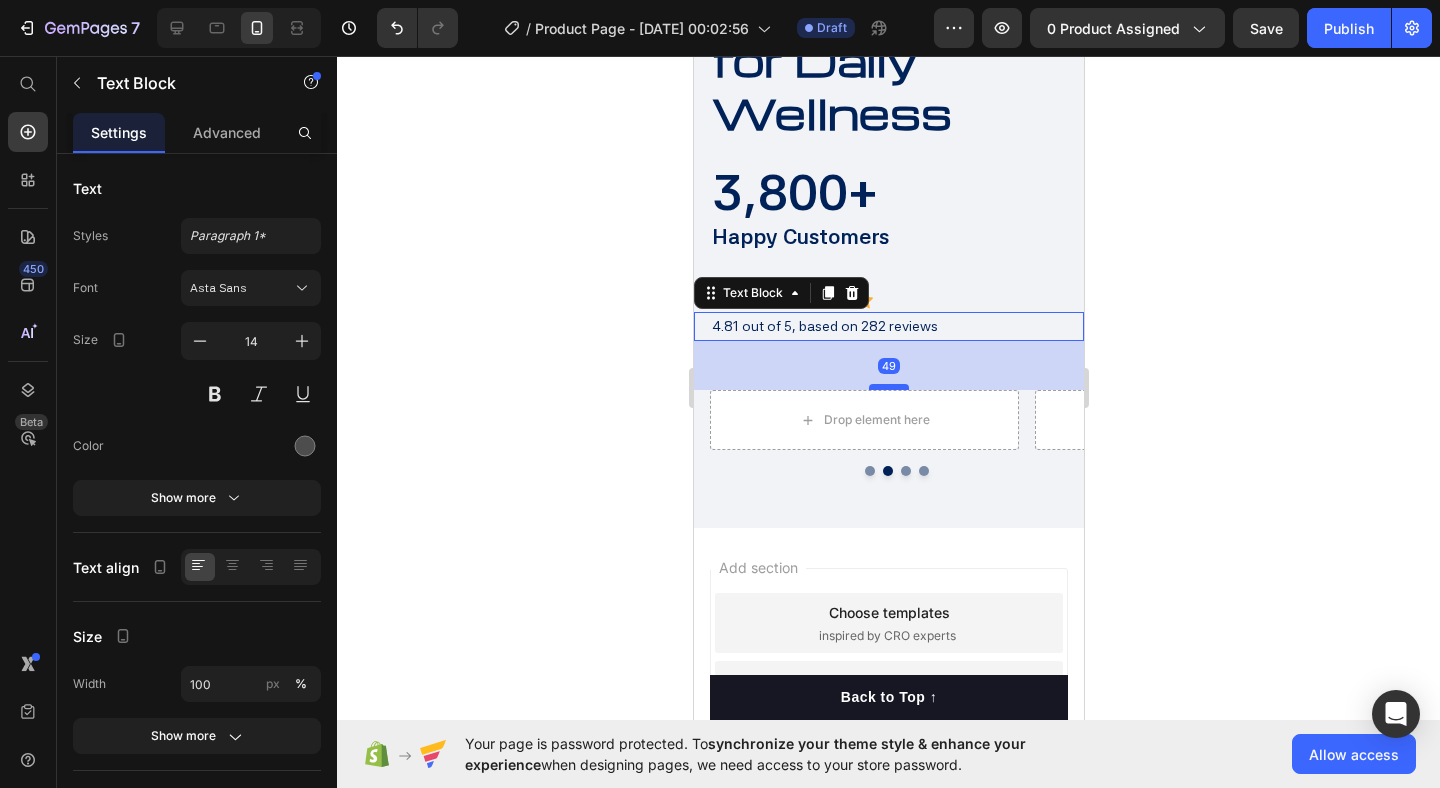 drag, startPoint x: 892, startPoint y: 274, endPoint x: 884, endPoint y: 323, distance: 49.648766 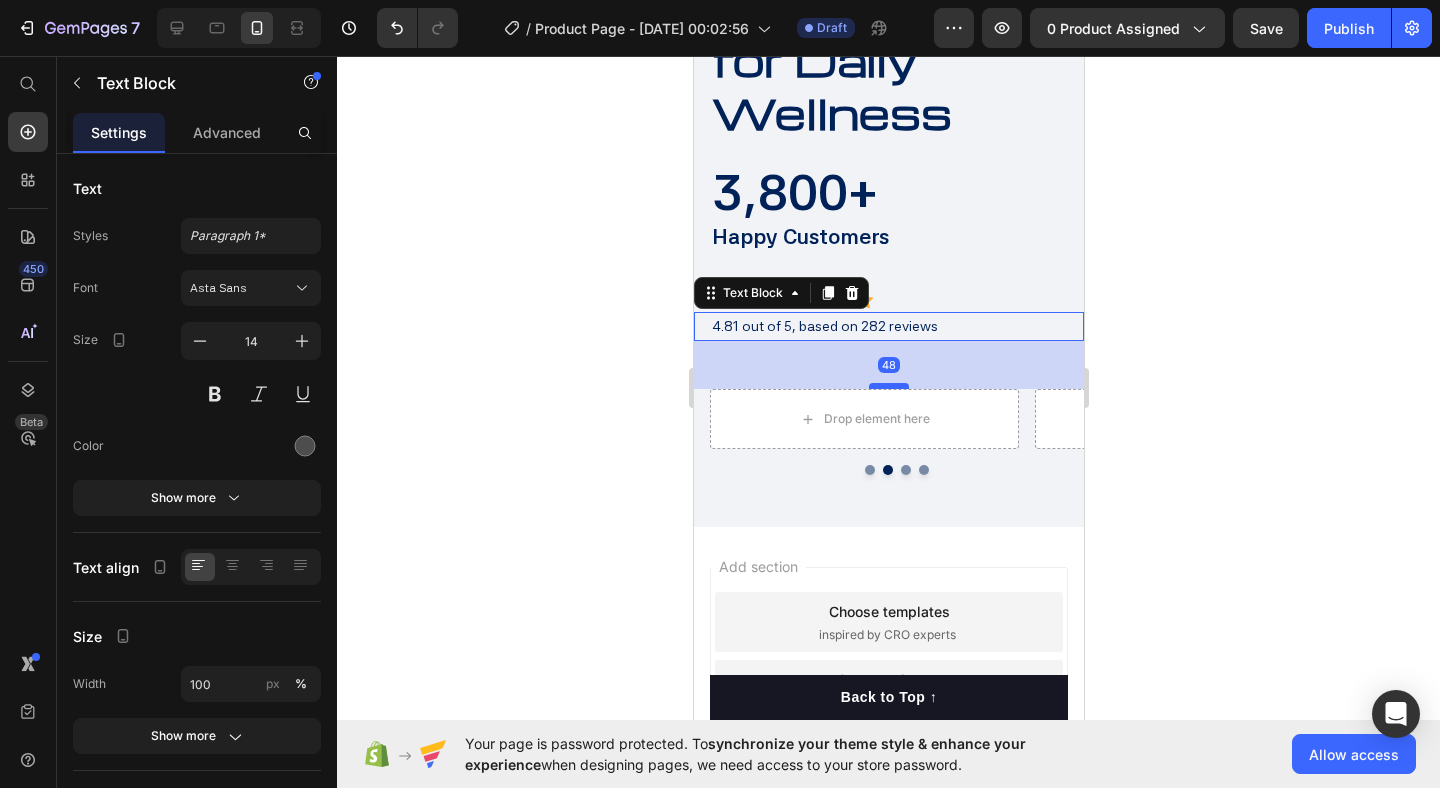 click at bounding box center (888, 386) 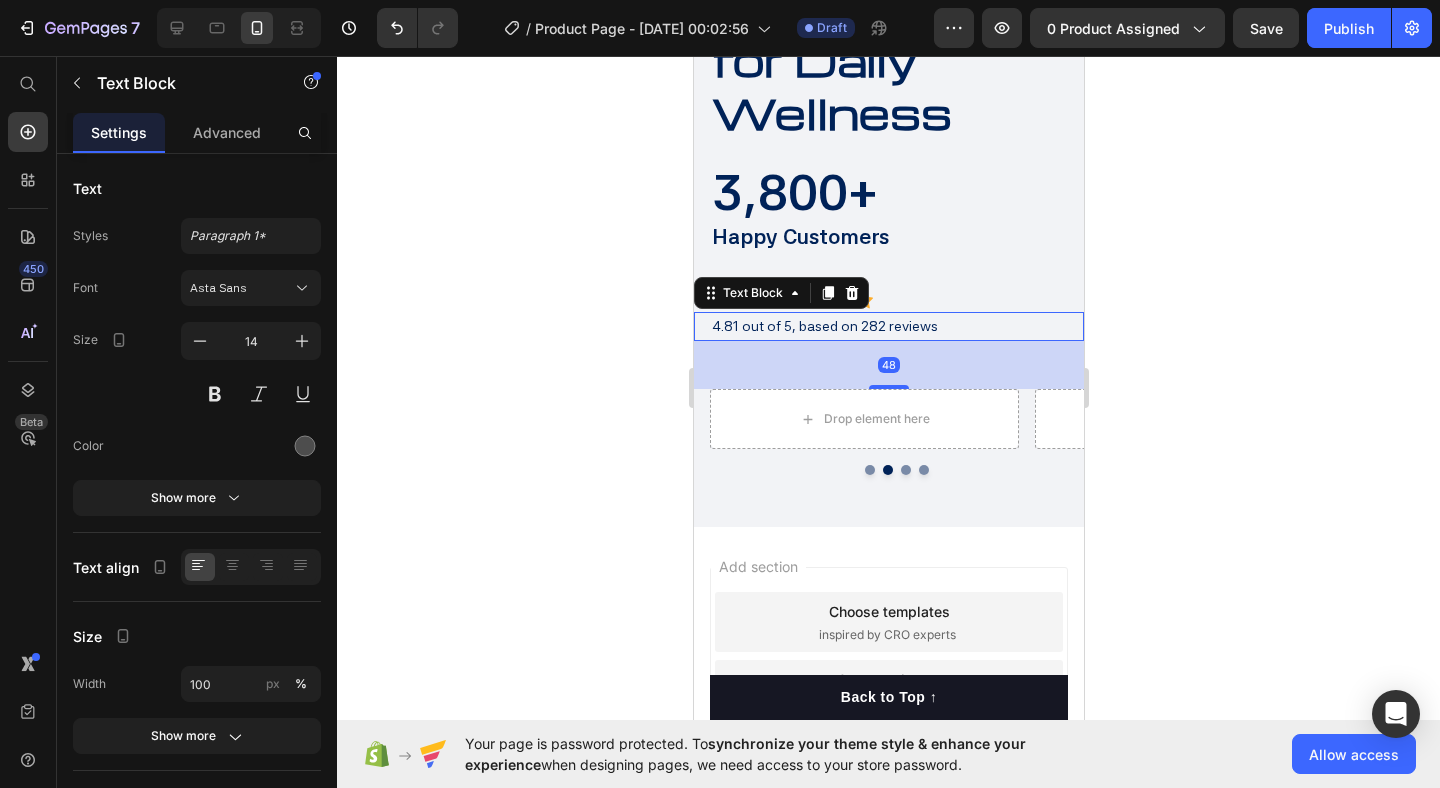 click 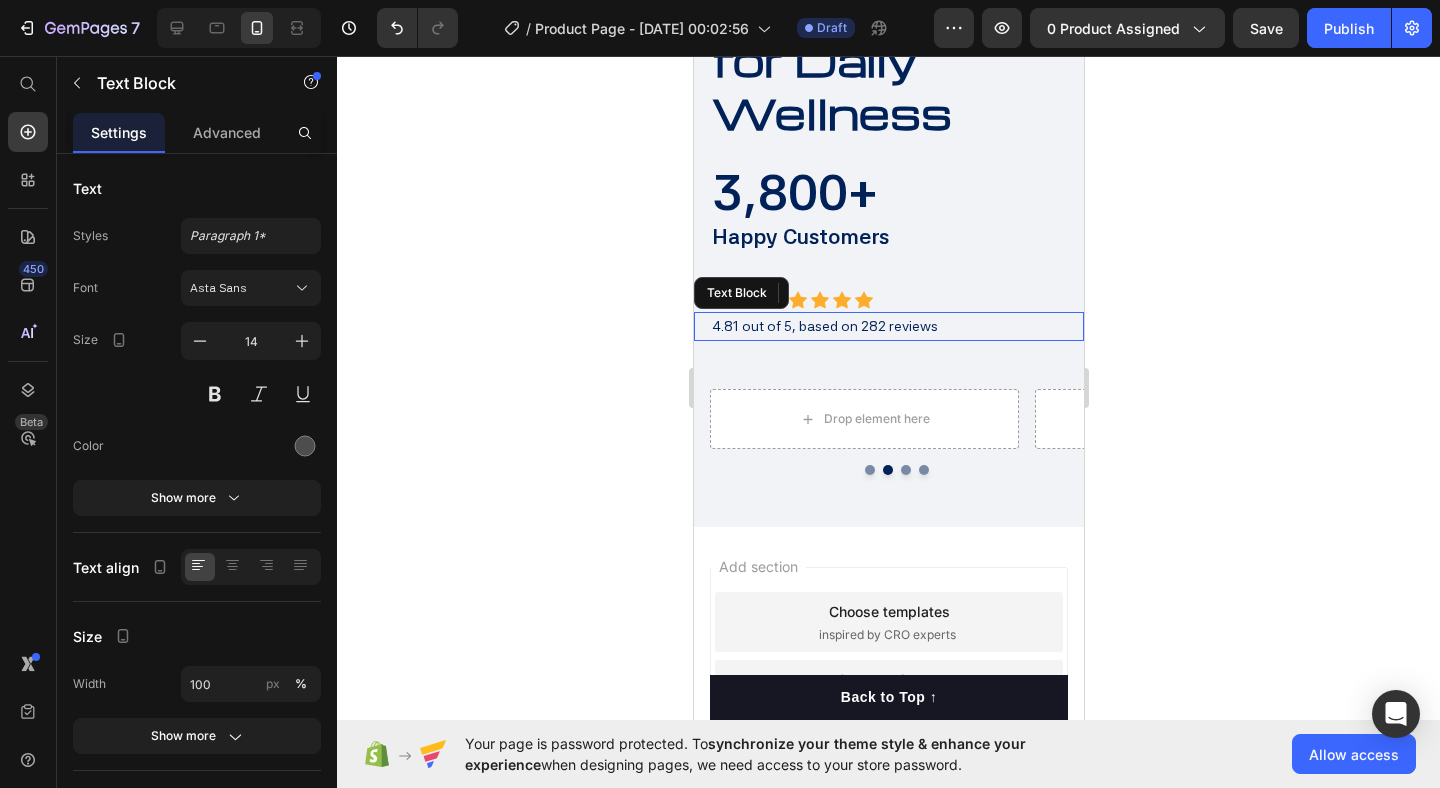 click on "4.81 out of 5, based on 282 reviews" at bounding box center (896, 326) 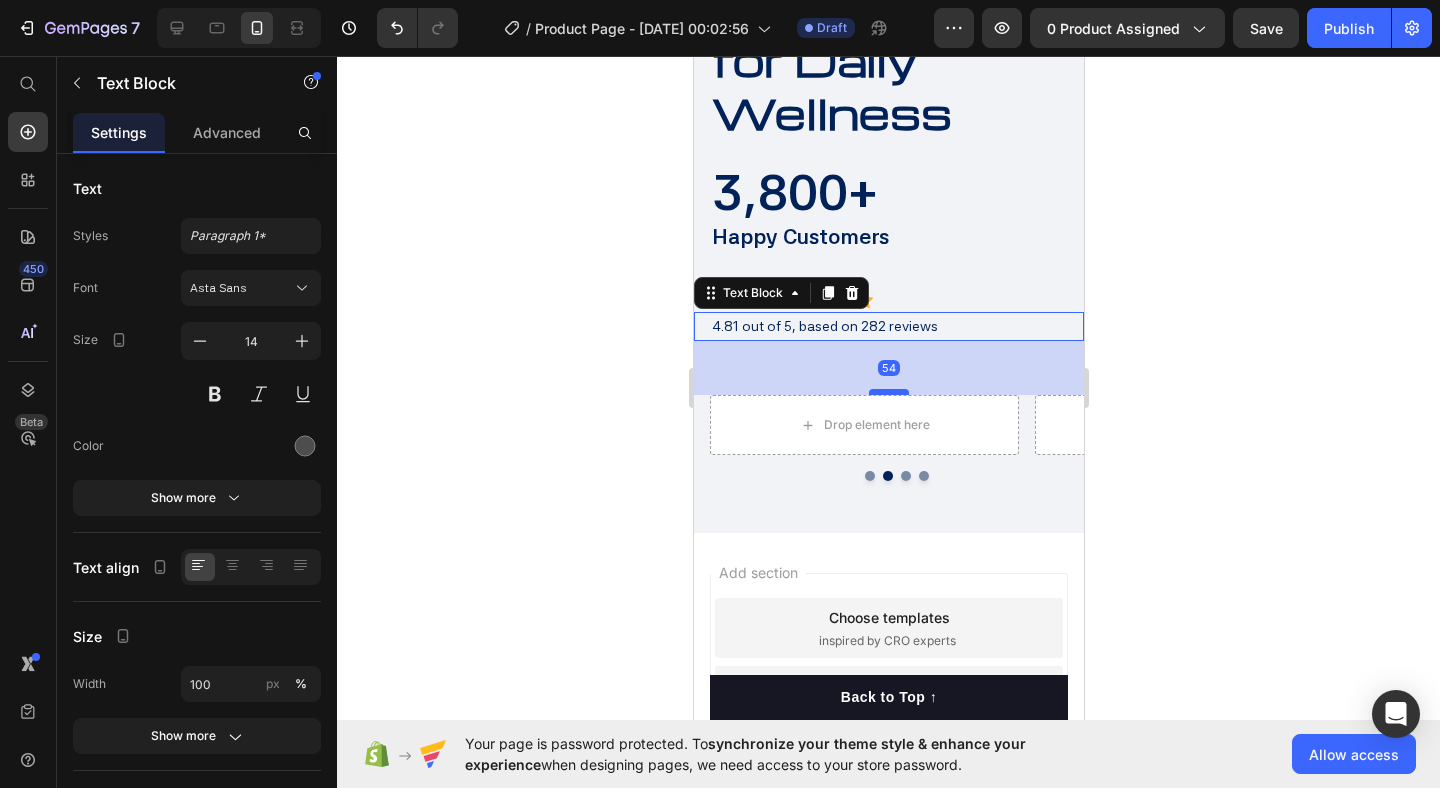 click at bounding box center [888, 392] 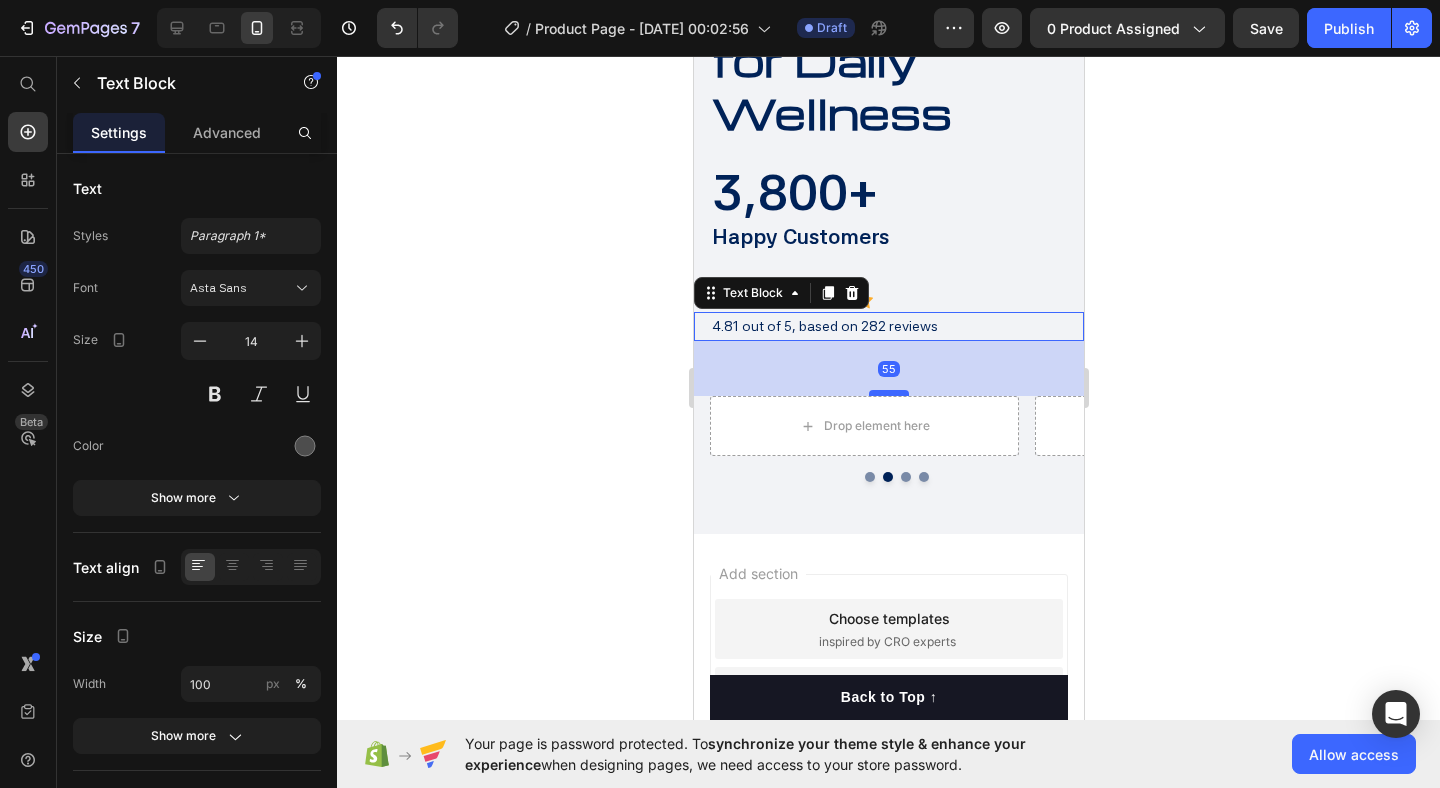 click at bounding box center (888, 393) 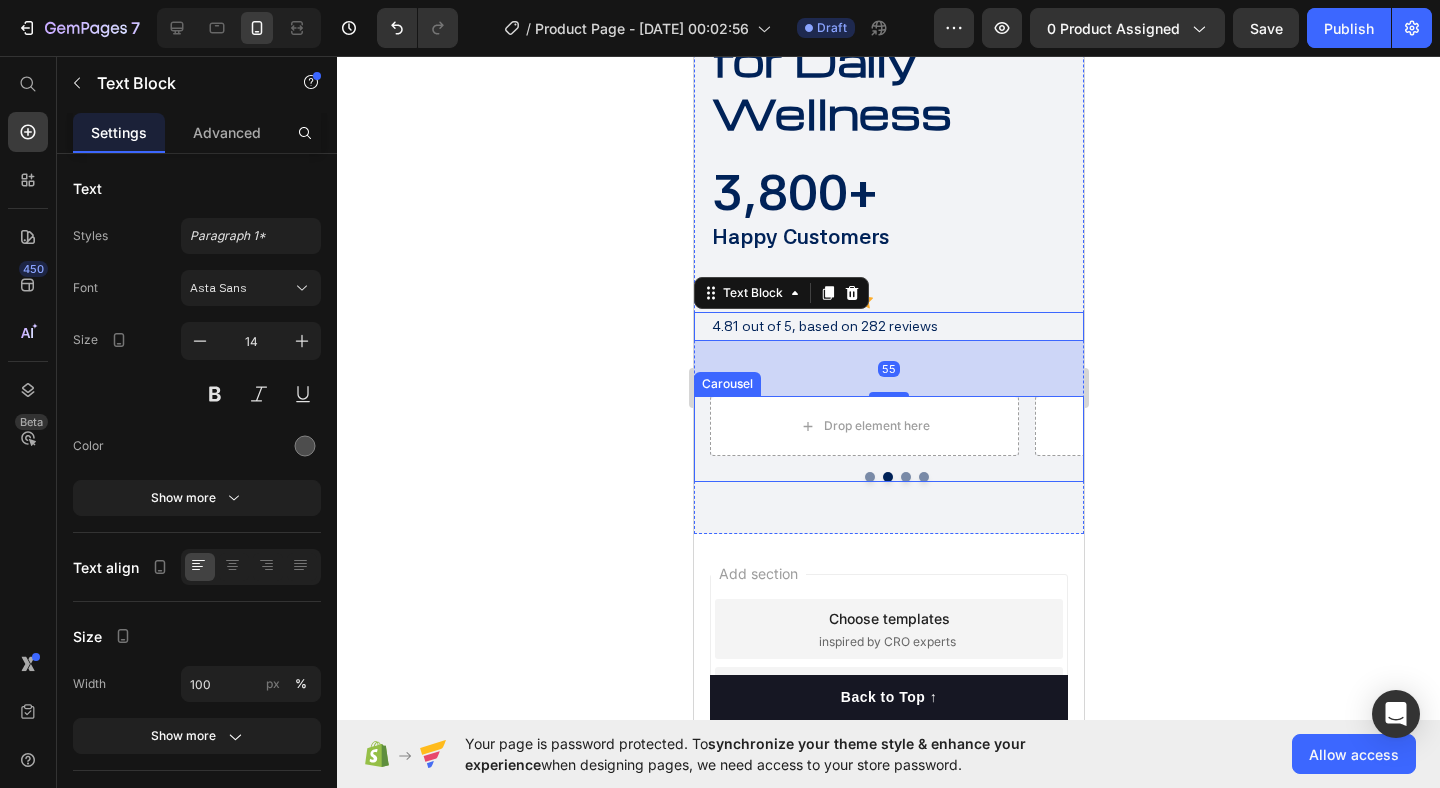 click 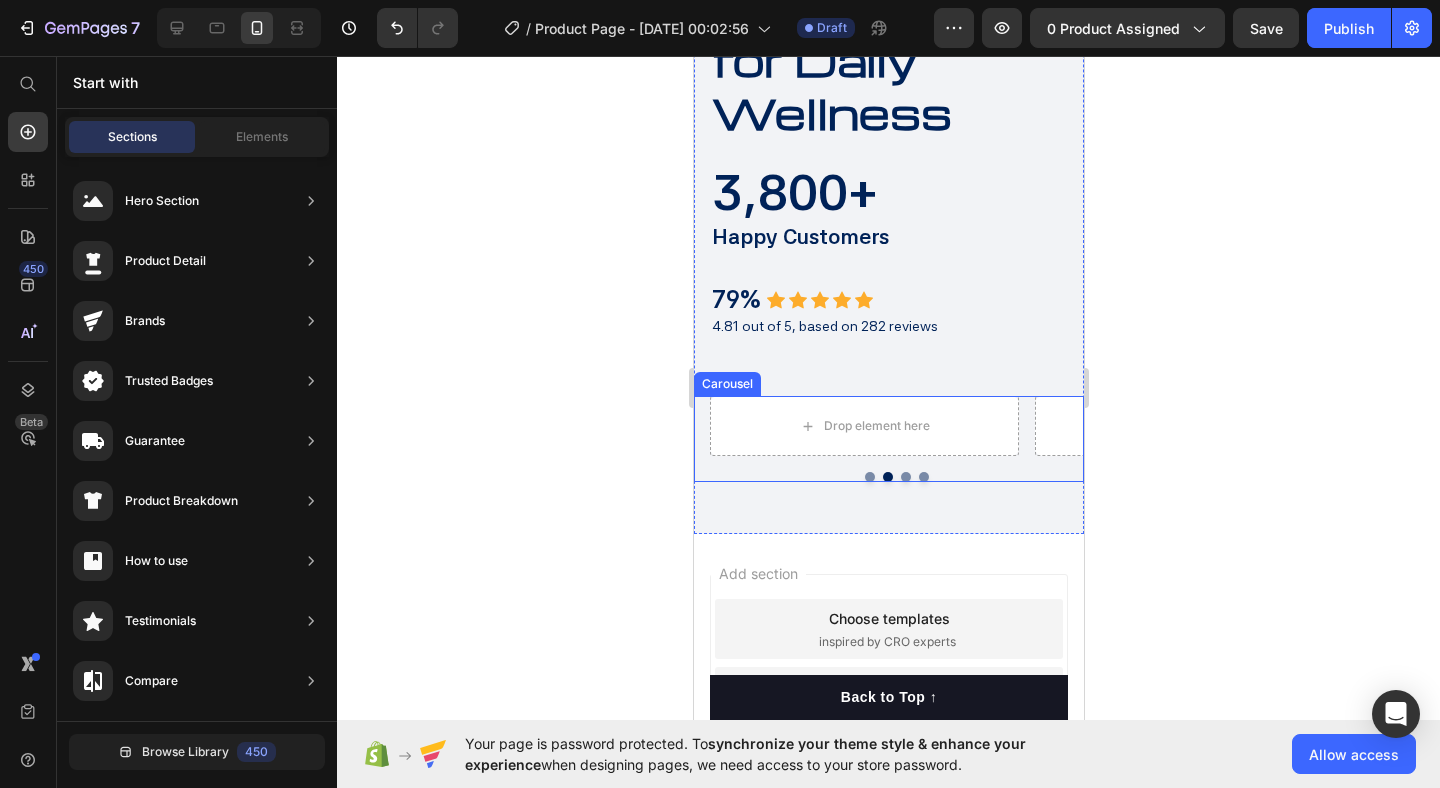 click 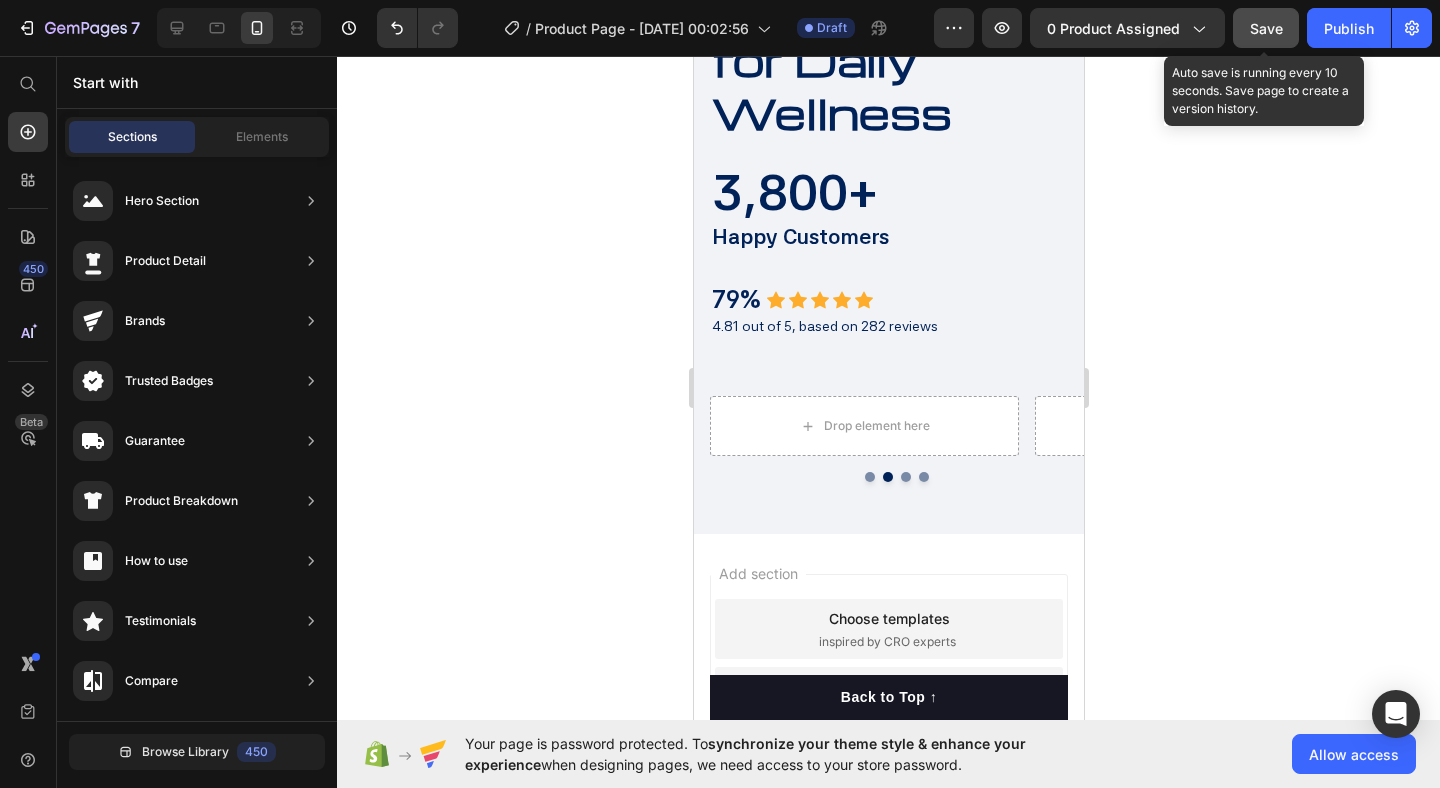 click on "Save" 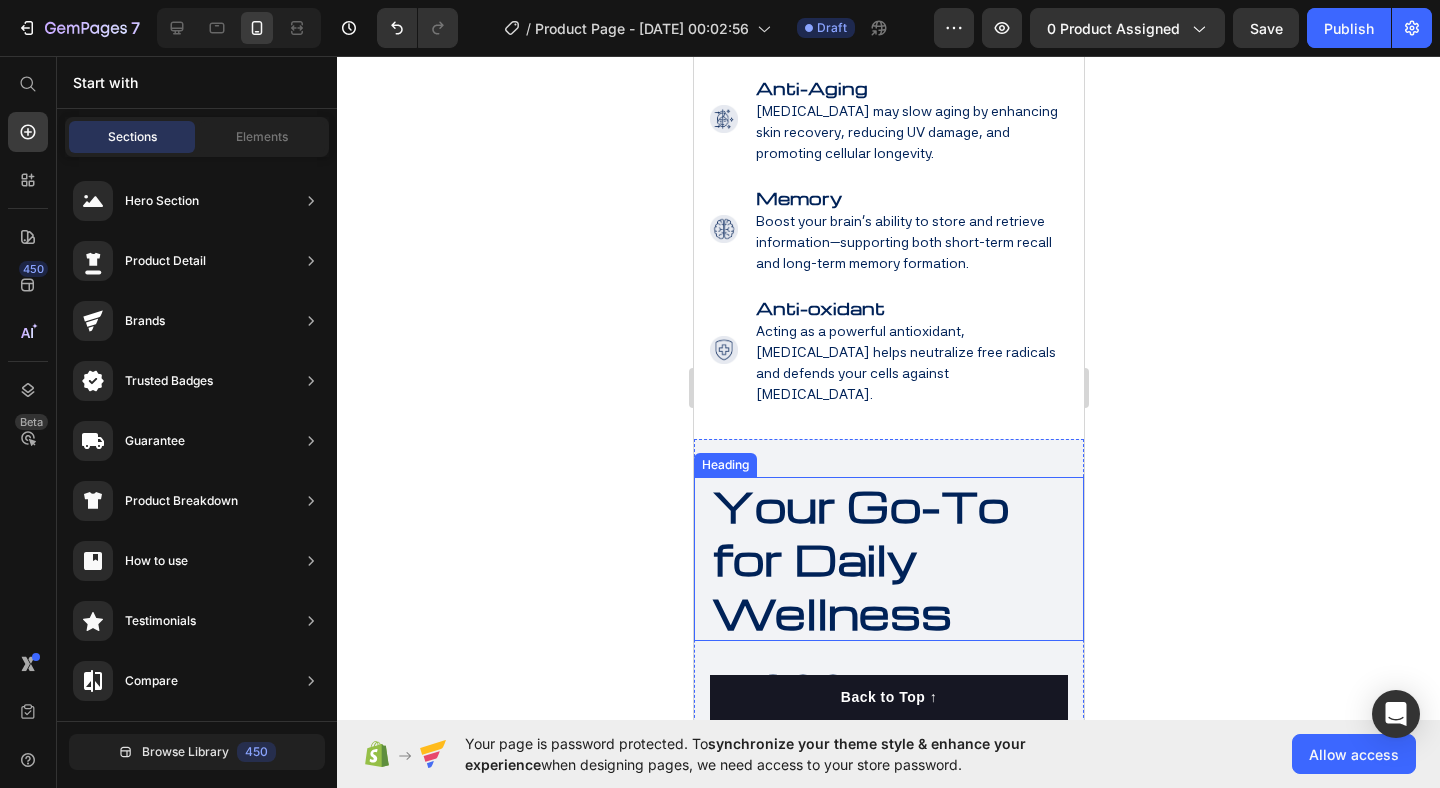 scroll, scrollTop: 1995, scrollLeft: 0, axis: vertical 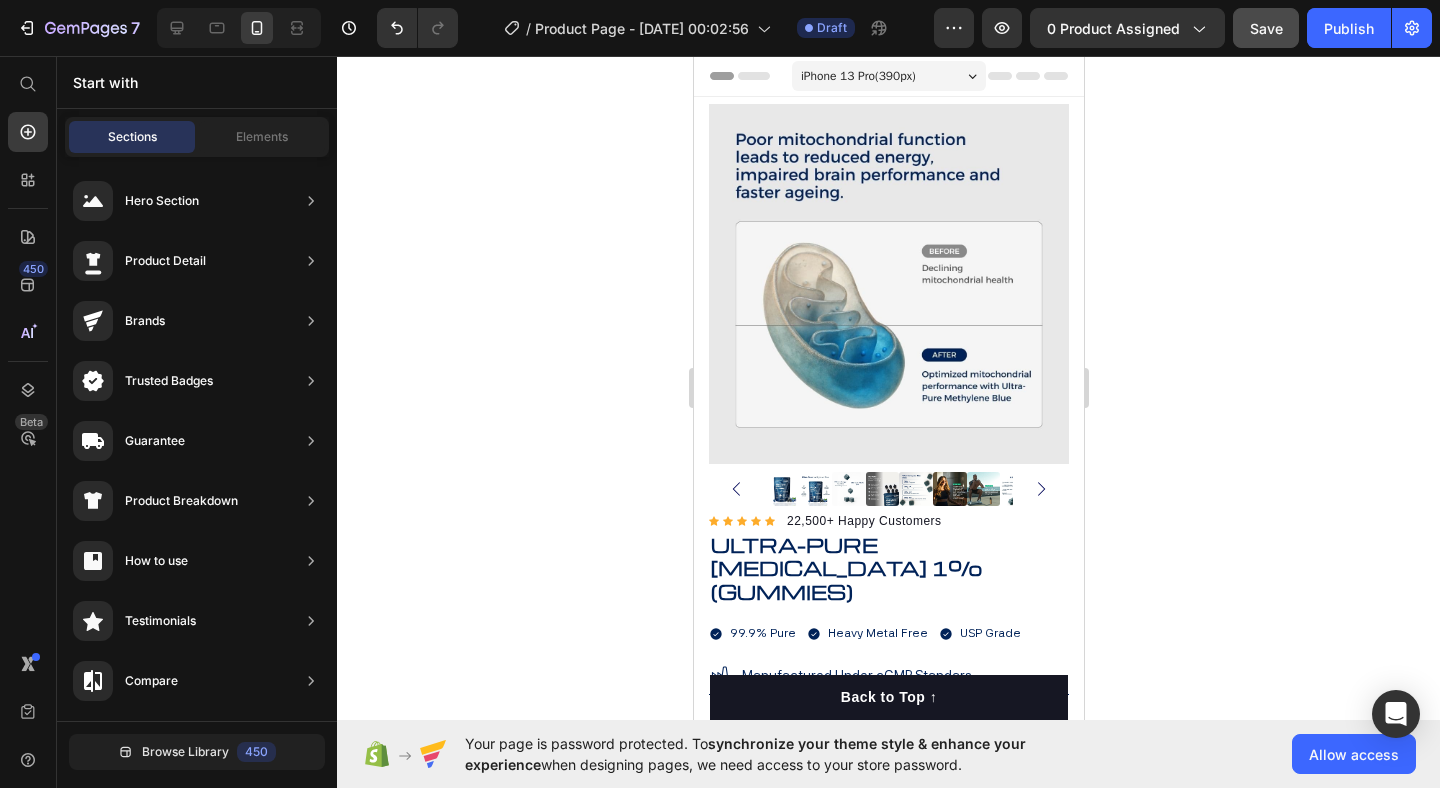 click on "Save" 